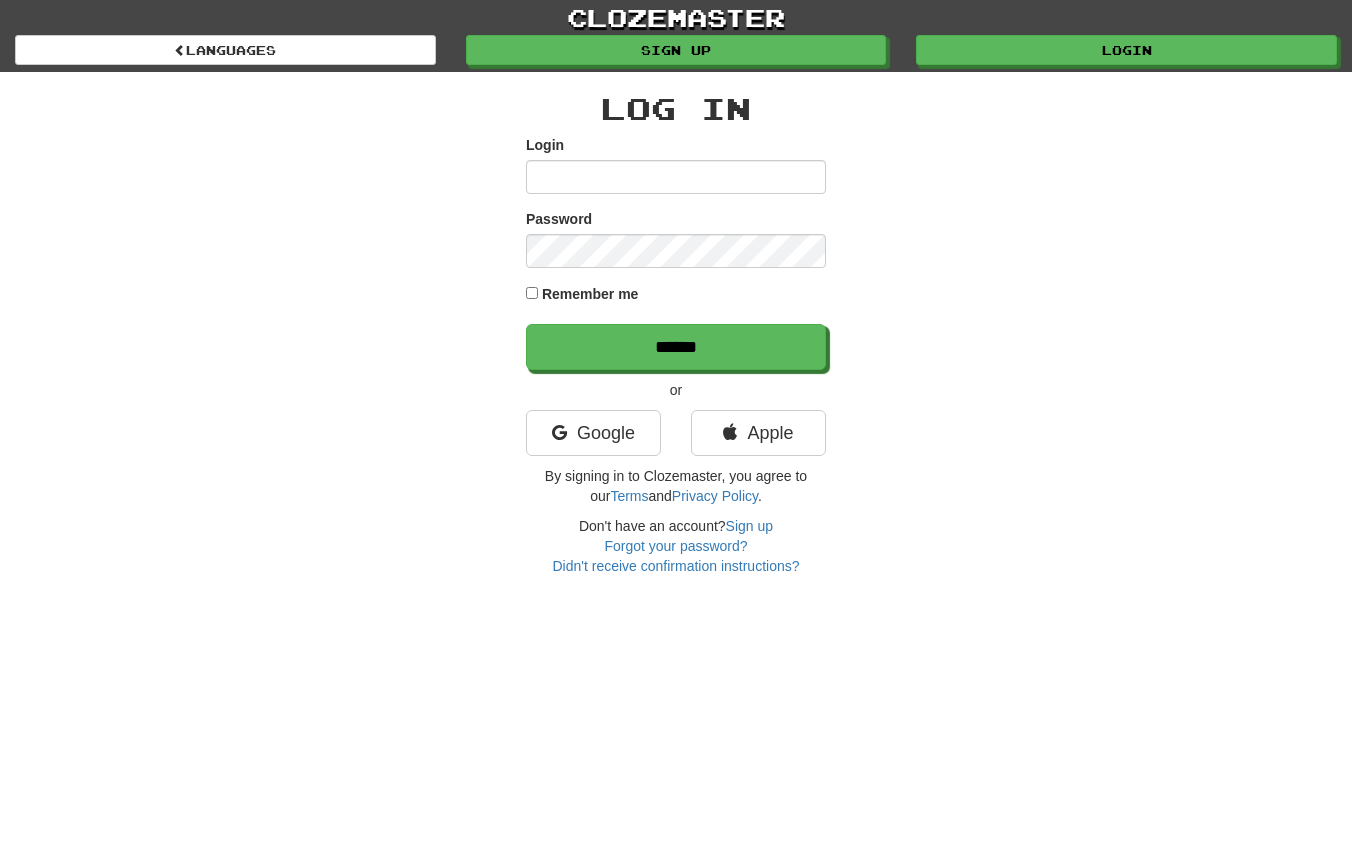 scroll, scrollTop: 0, scrollLeft: 0, axis: both 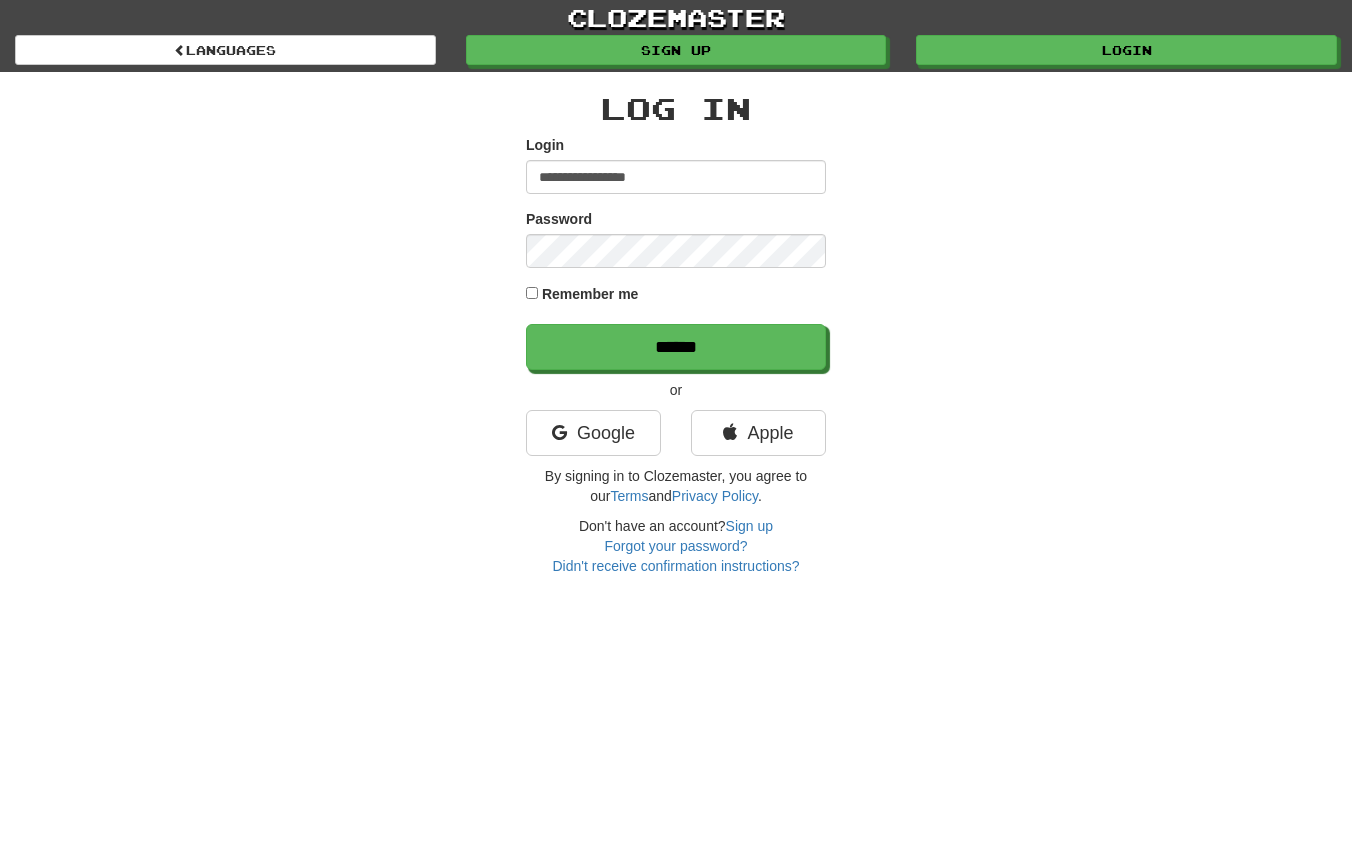 type on "**********" 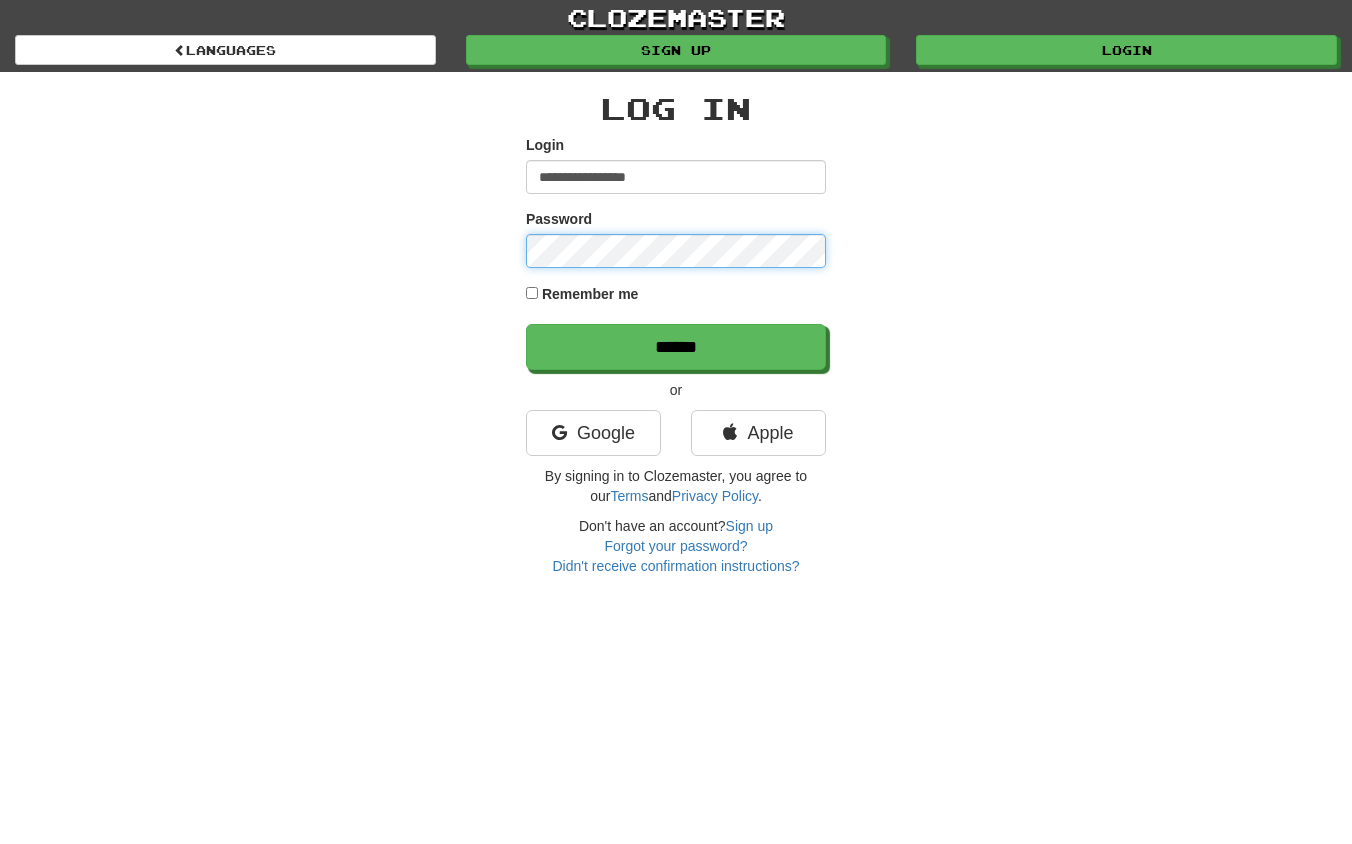 click on "******" at bounding box center (676, 347) 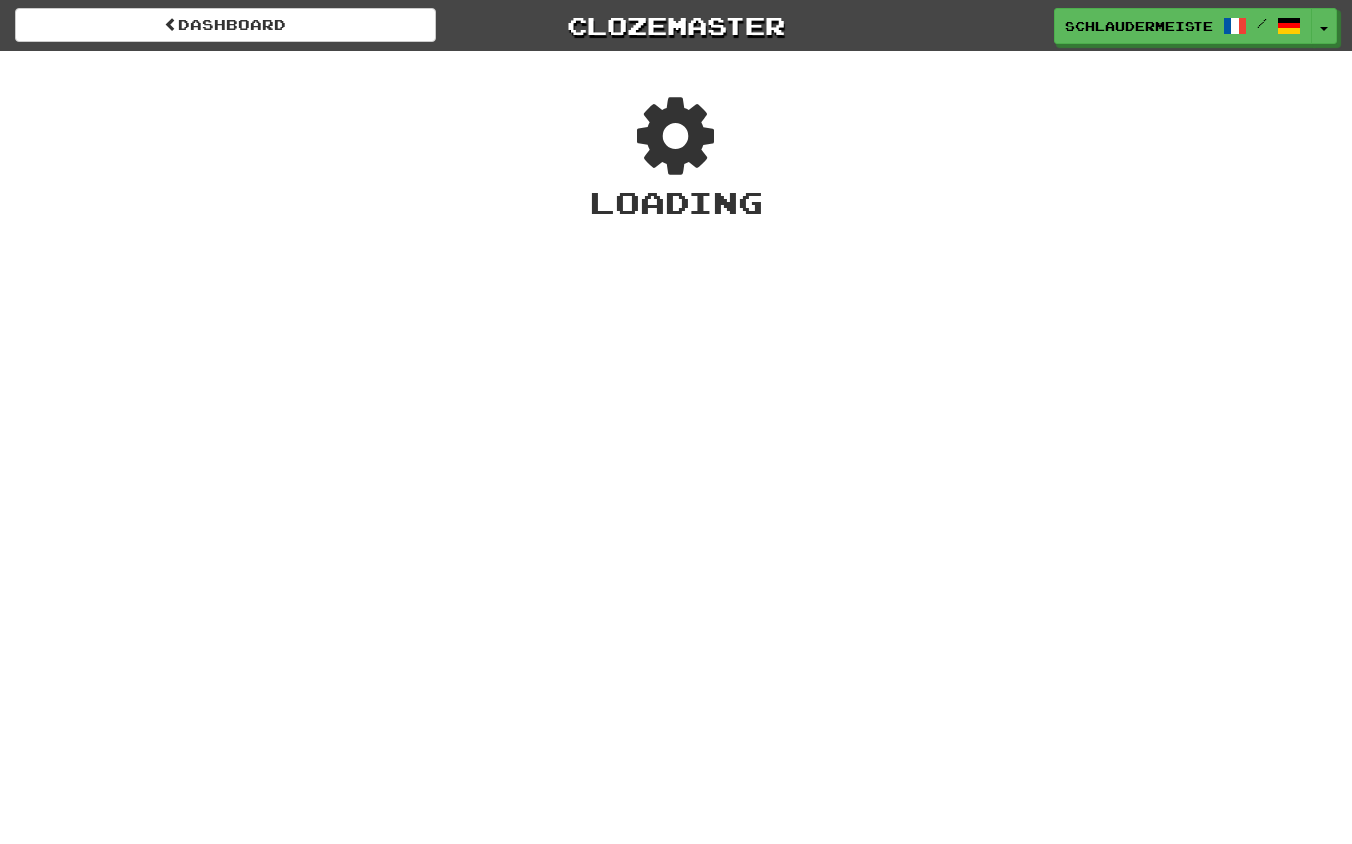 scroll, scrollTop: 0, scrollLeft: 0, axis: both 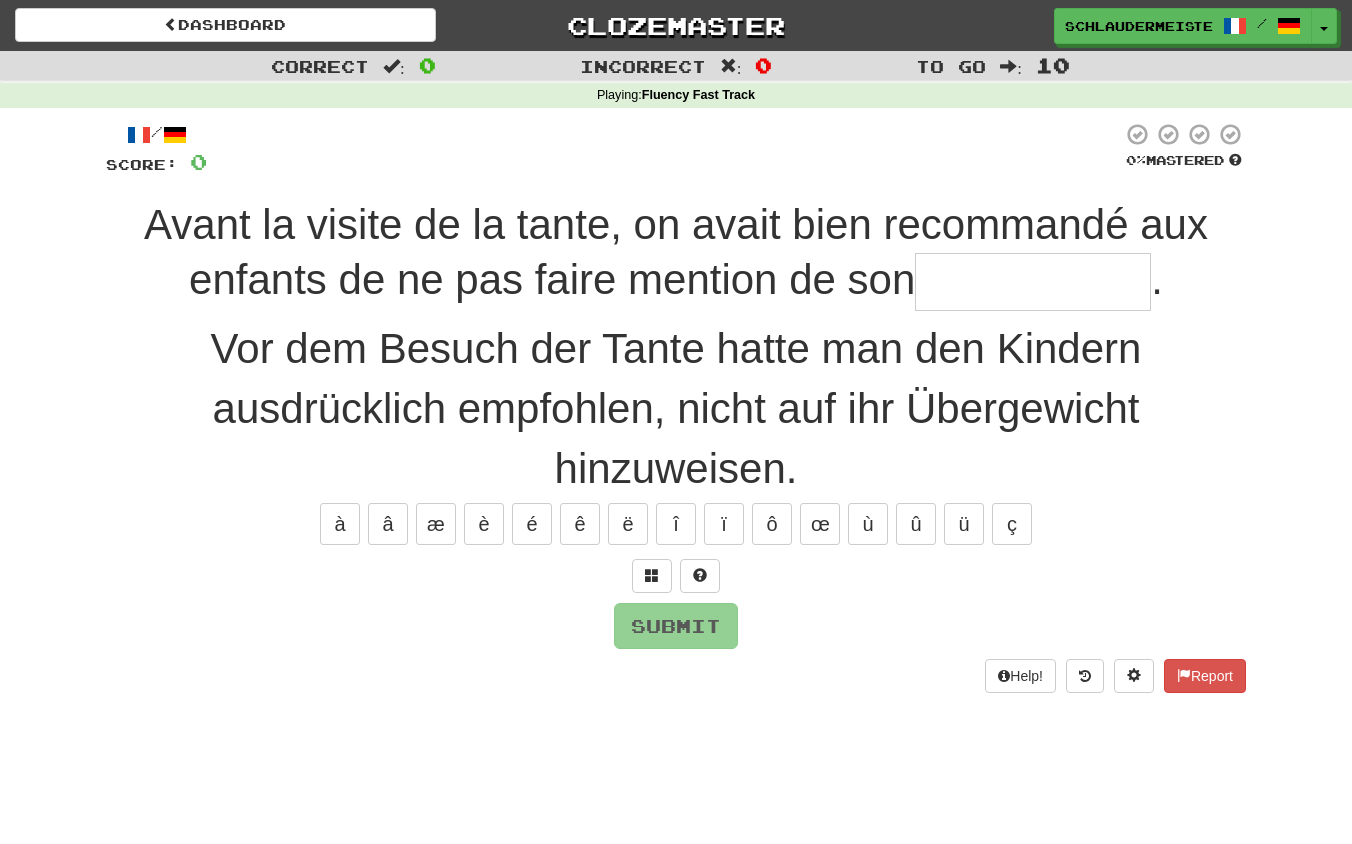 type on "*" 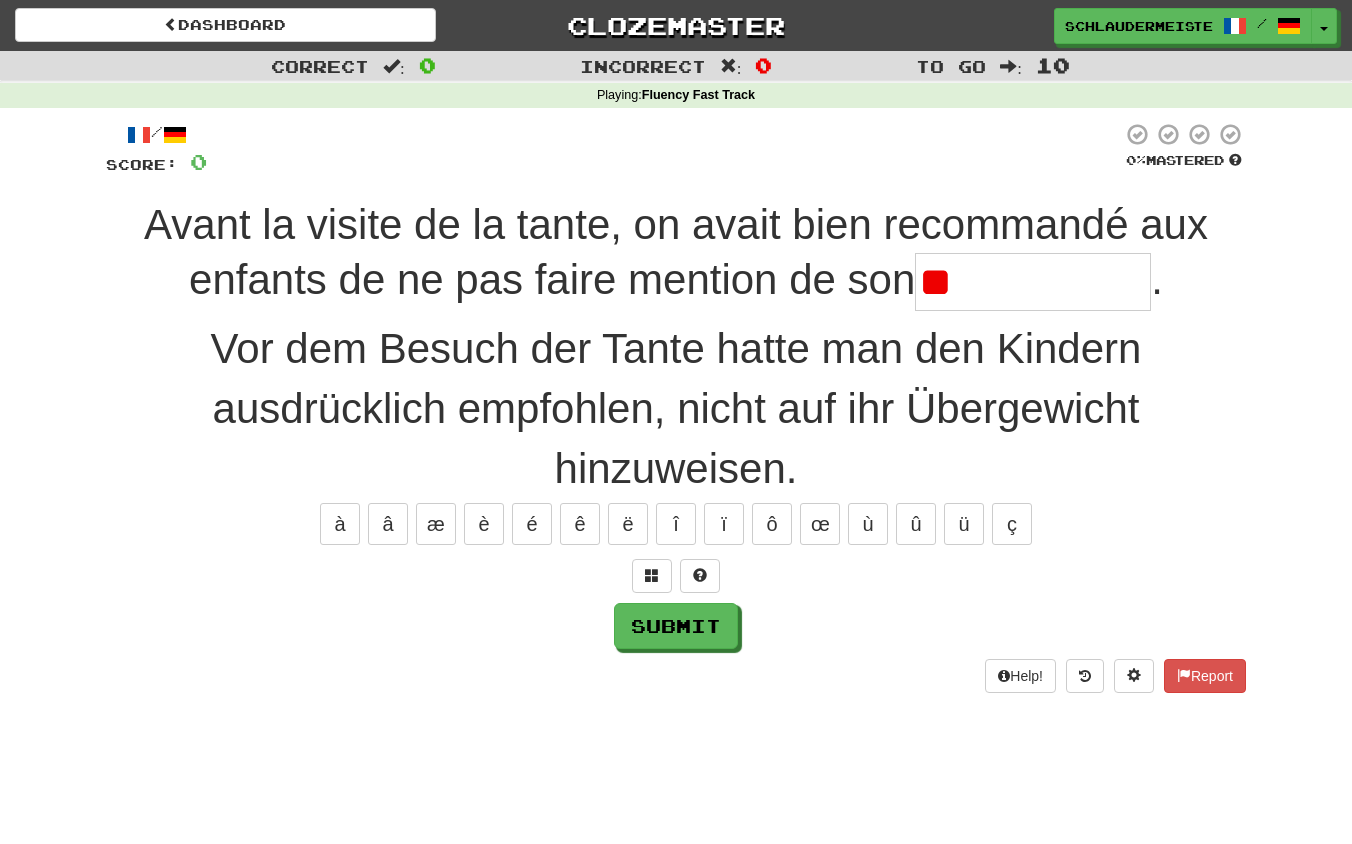 type on "*" 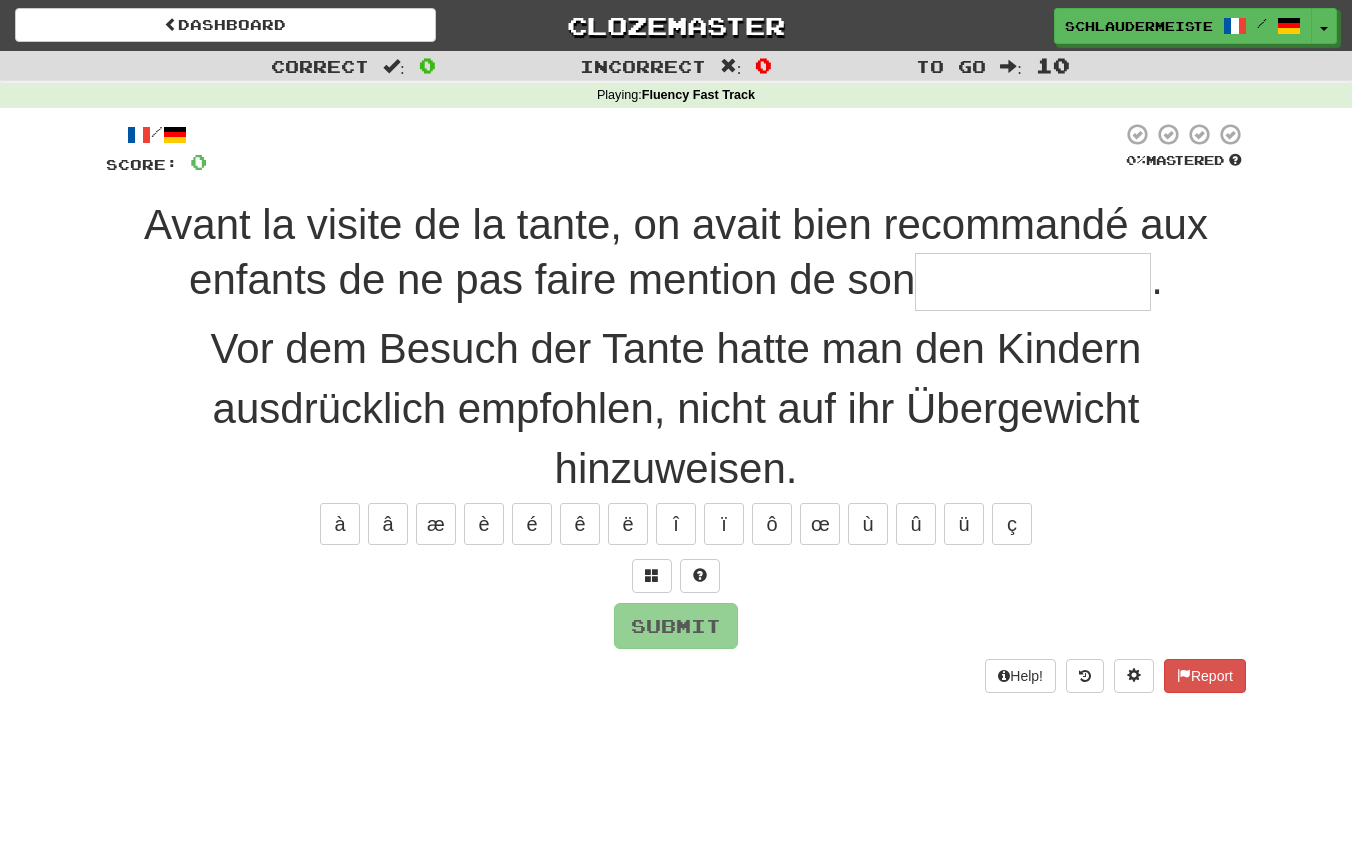 type on "*" 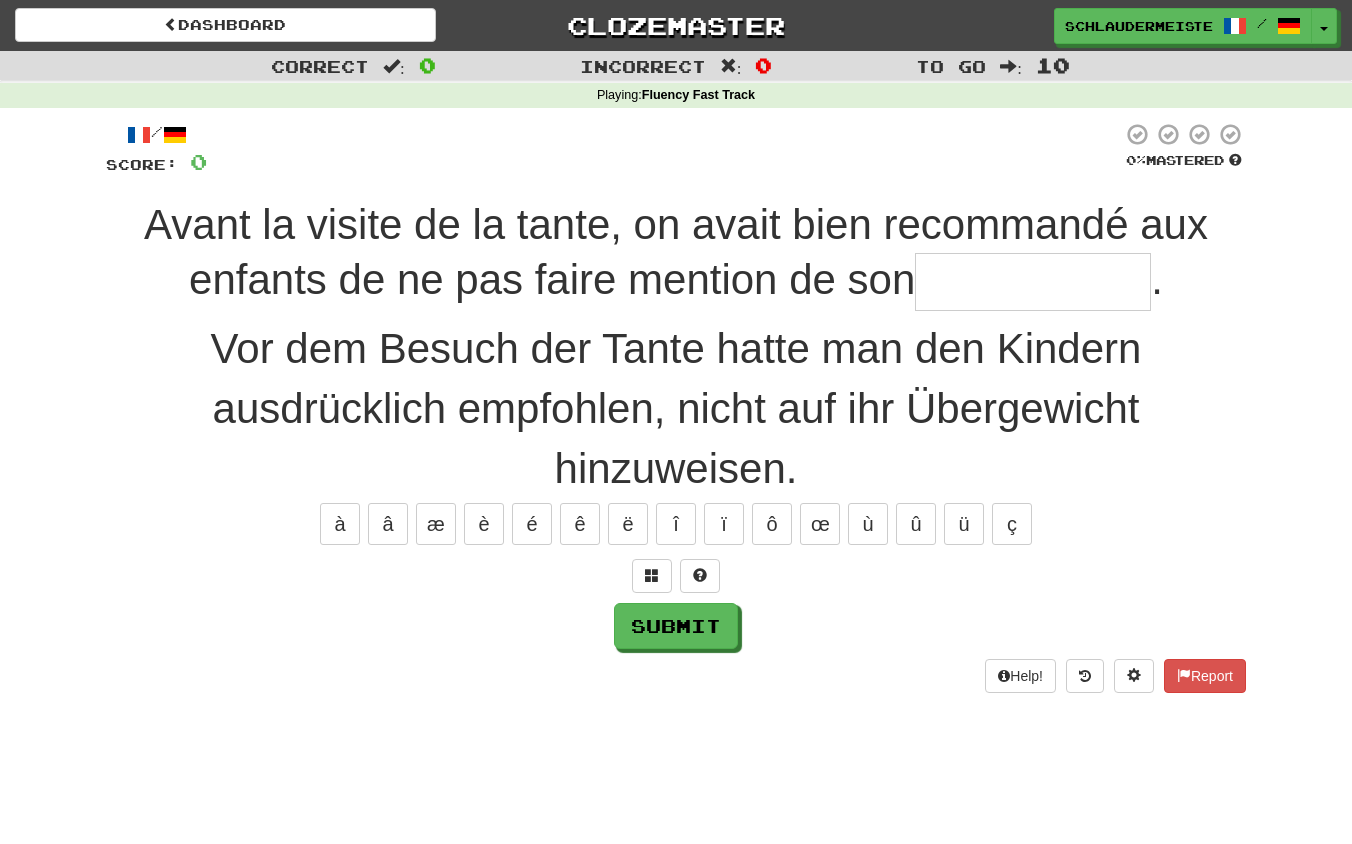 type on "*" 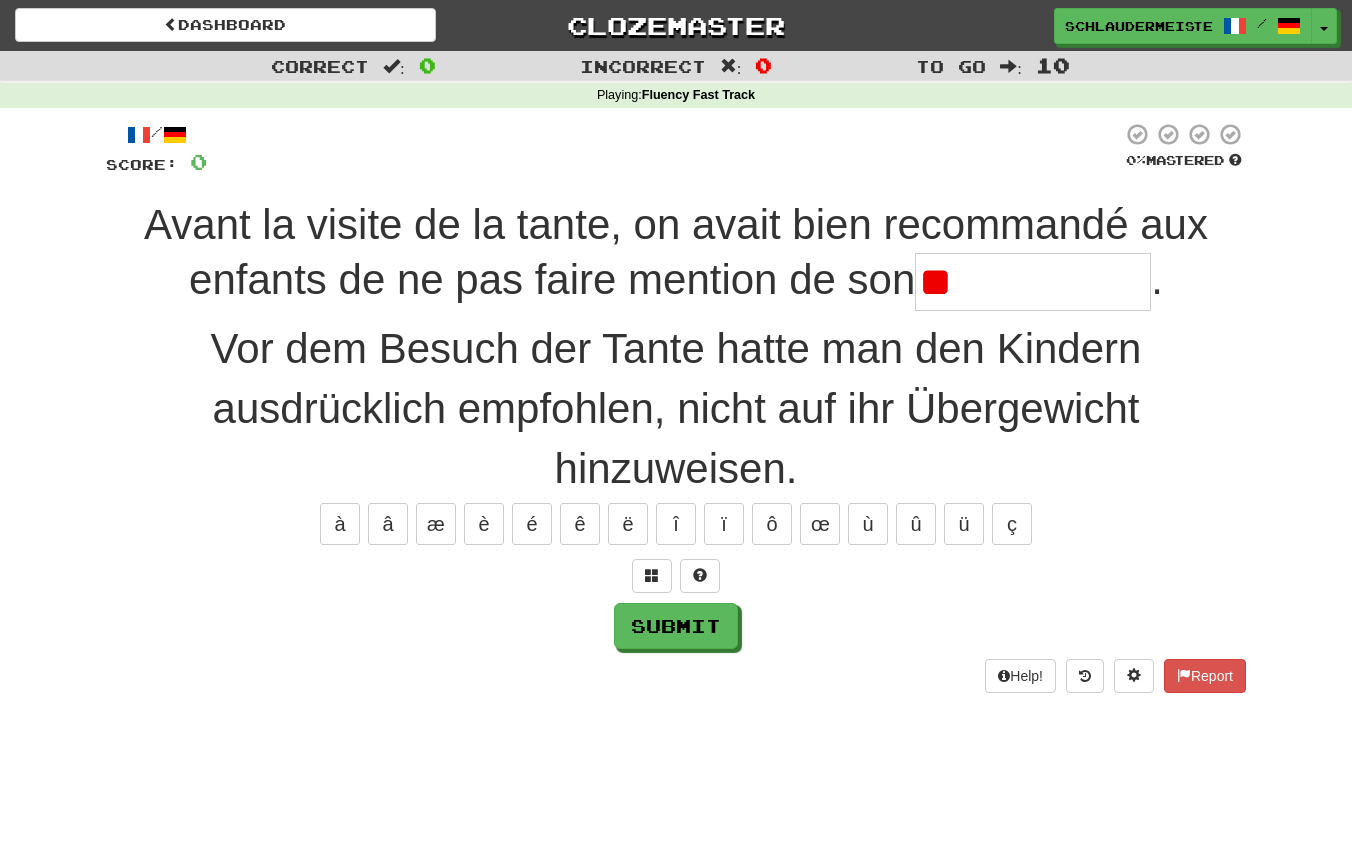 type on "*" 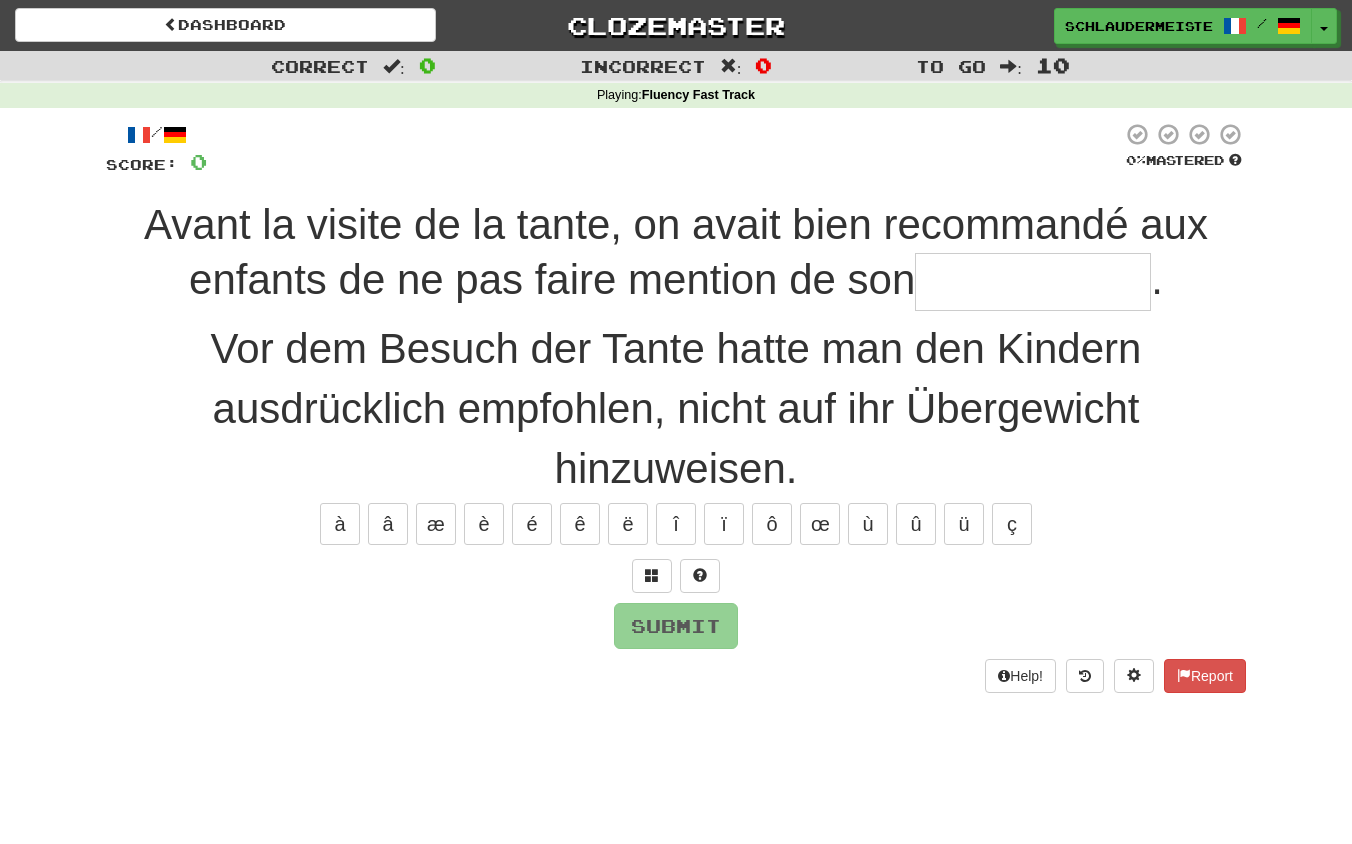 type on "**********" 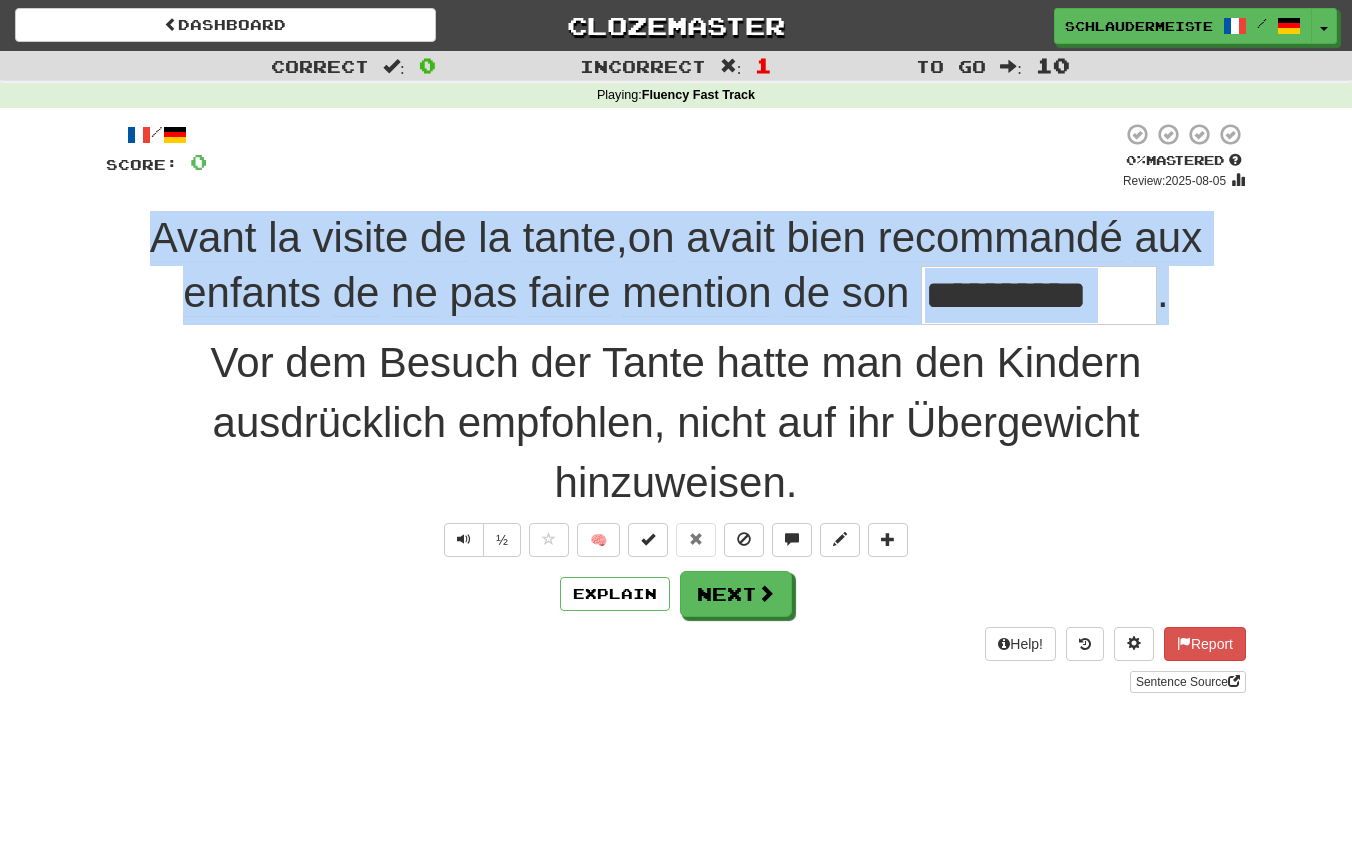 drag, startPoint x: 127, startPoint y: 228, endPoint x: 1258, endPoint y: 297, distance: 1133.1028 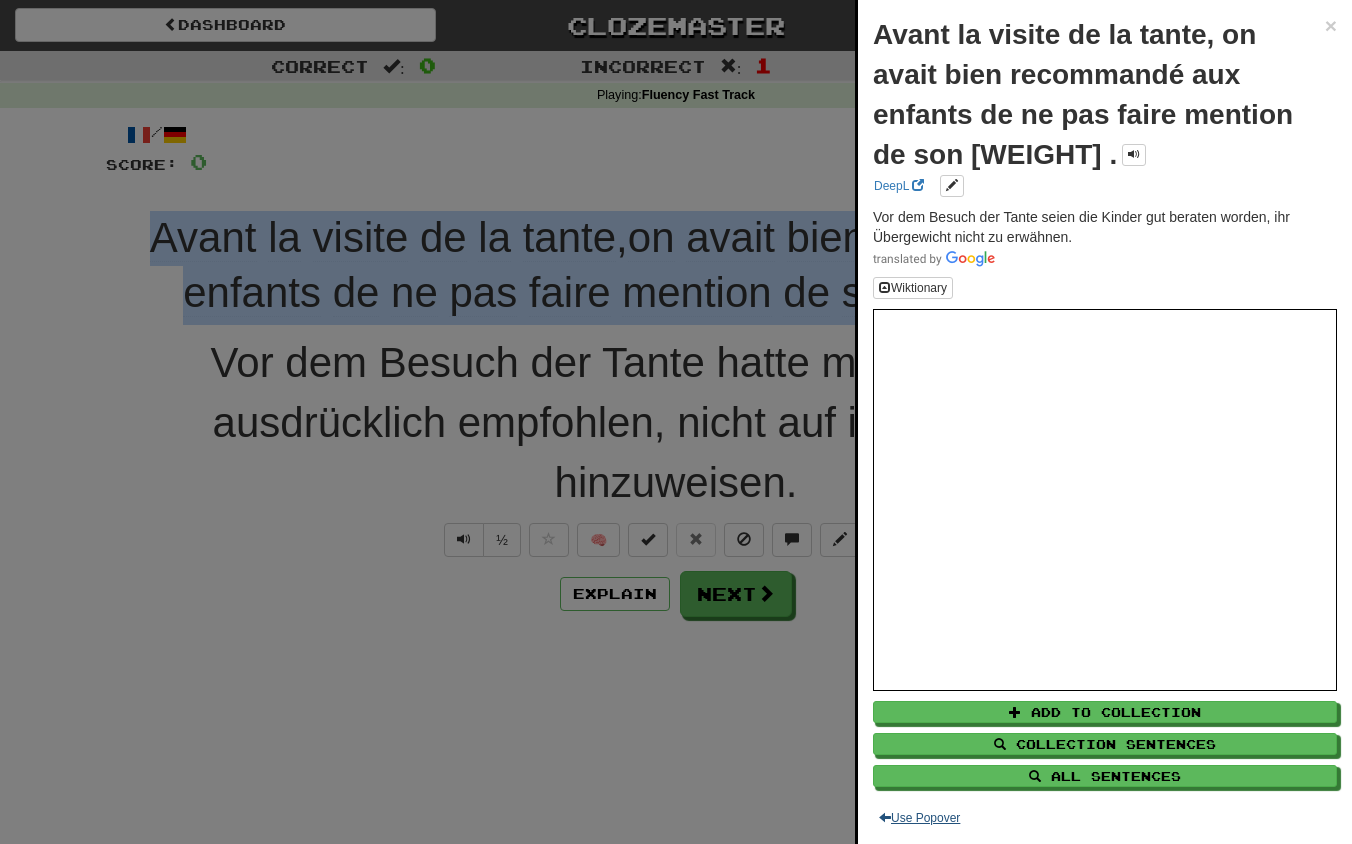 click on "Use Popover" at bounding box center (919, 818) 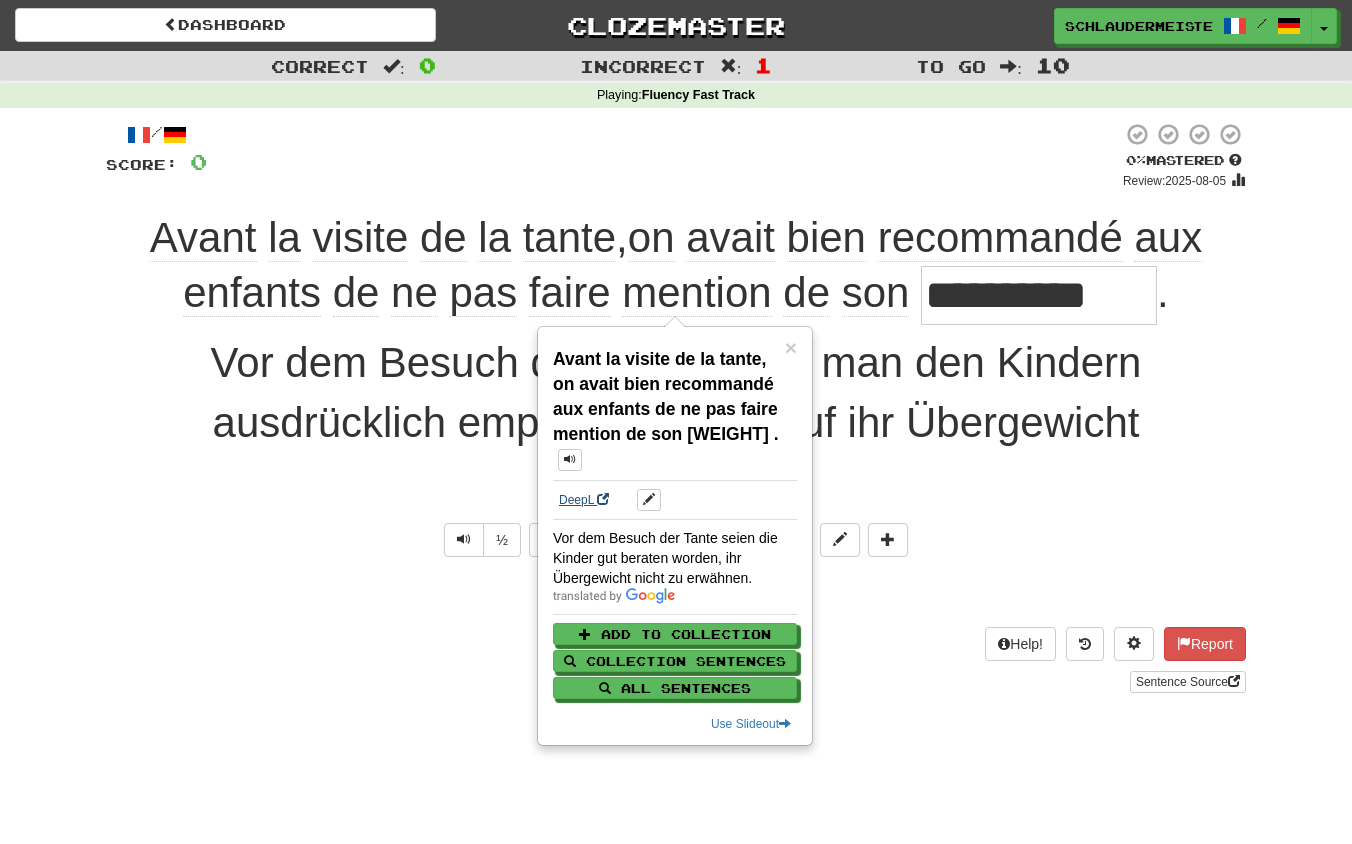 click on "DeepL" at bounding box center [584, 500] 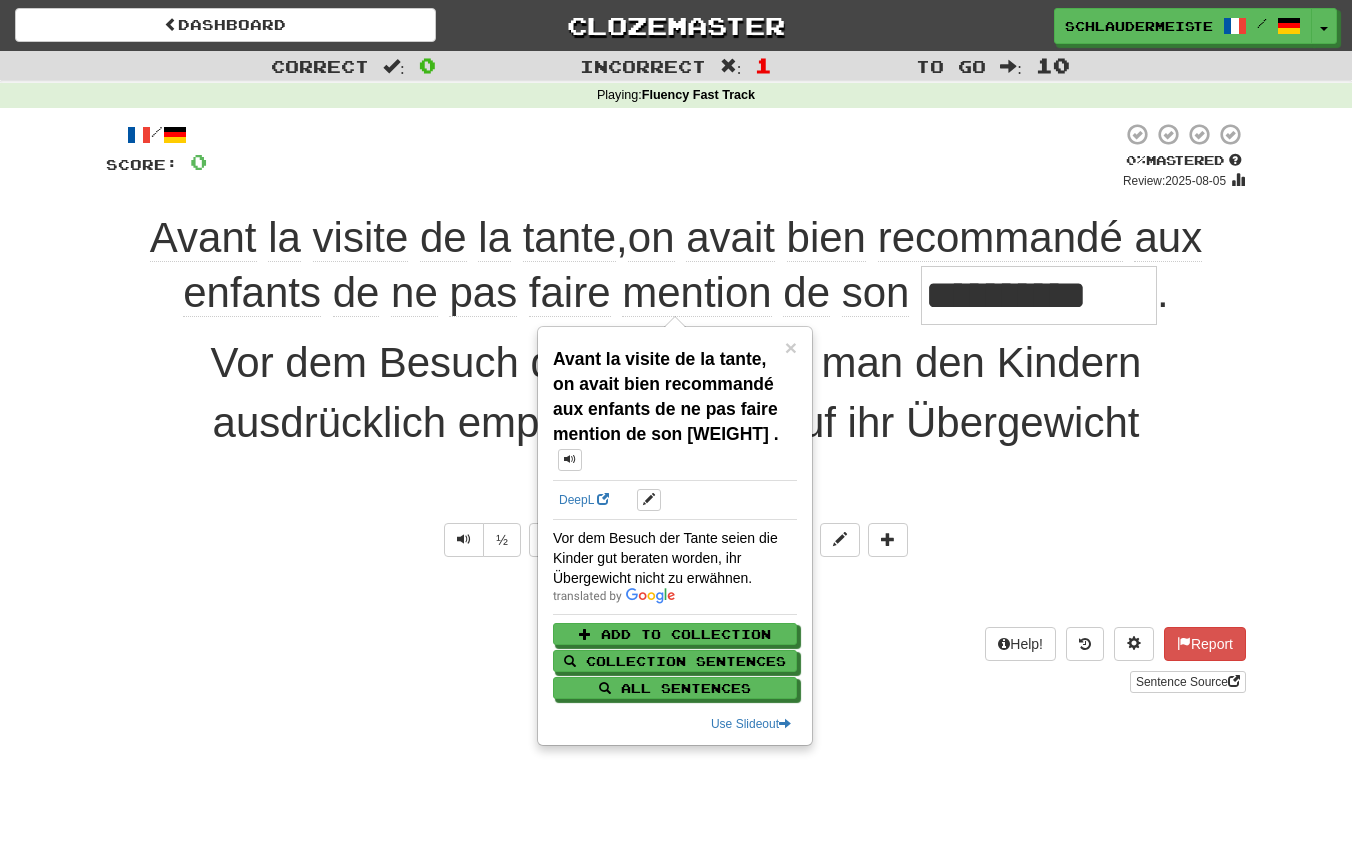click on "Vor dem Besuch der Tante hatte man den Kindern ausdrücklich empfohlen, nicht auf ihr Übergewicht hinzuweisen." at bounding box center (676, 423) 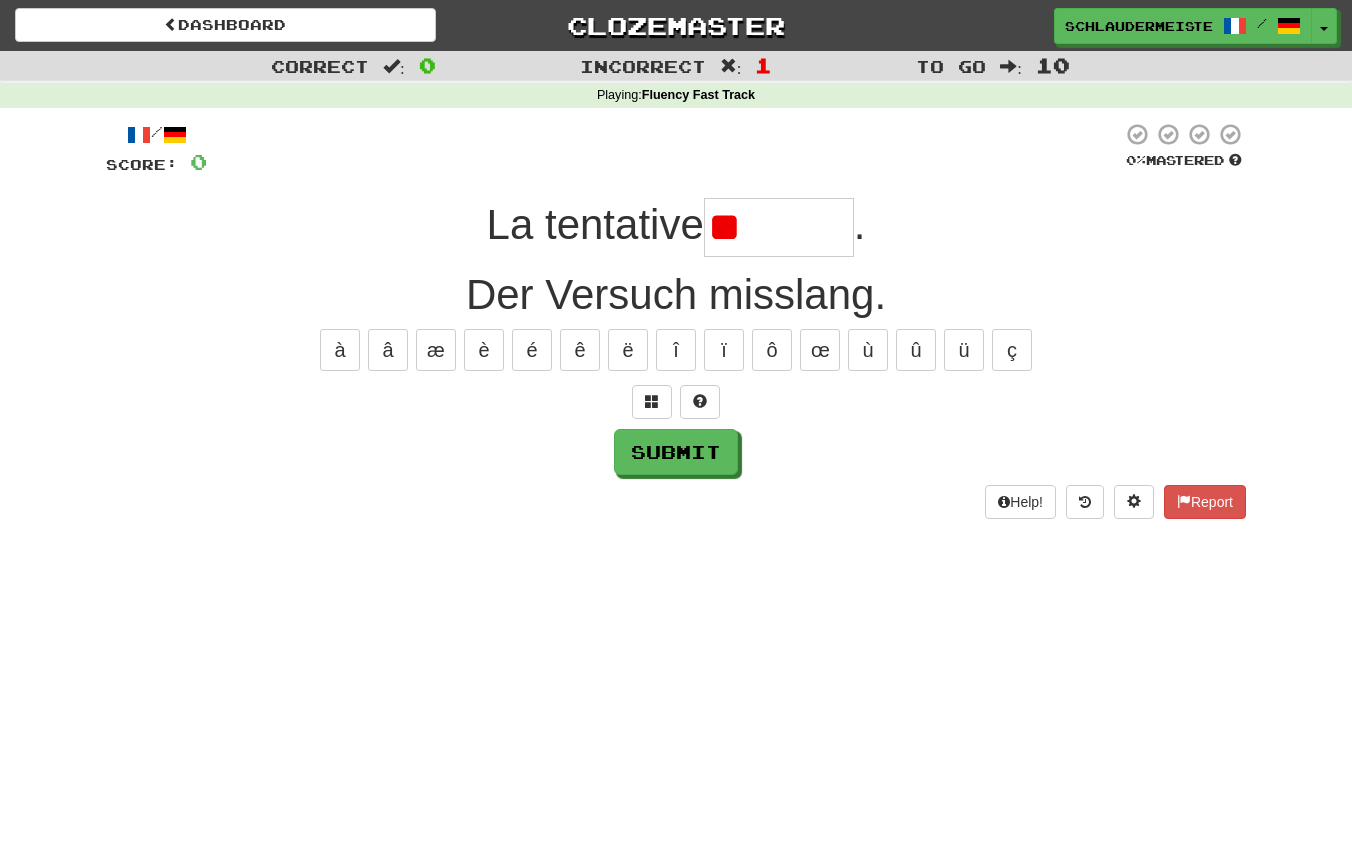 type on "*" 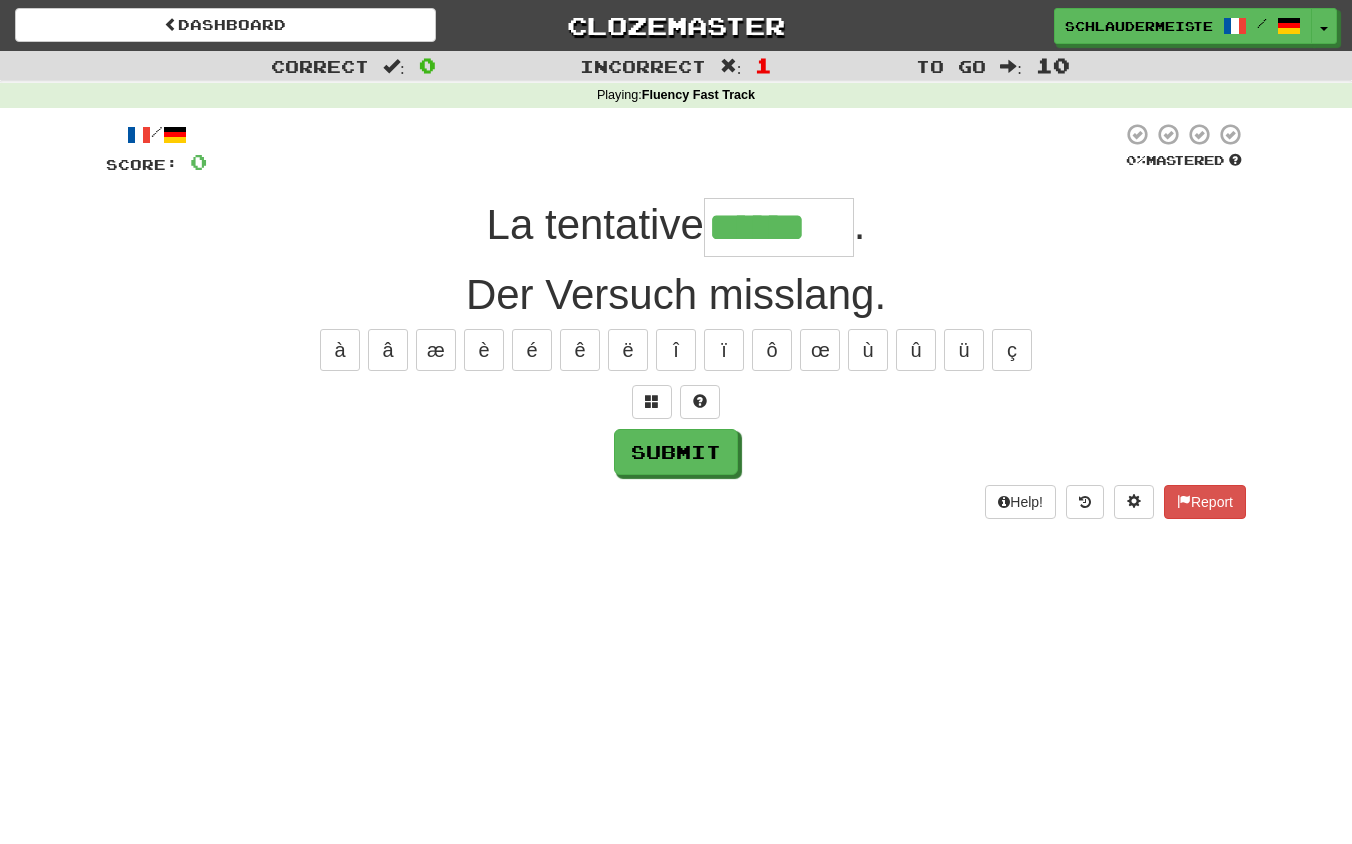 type on "******" 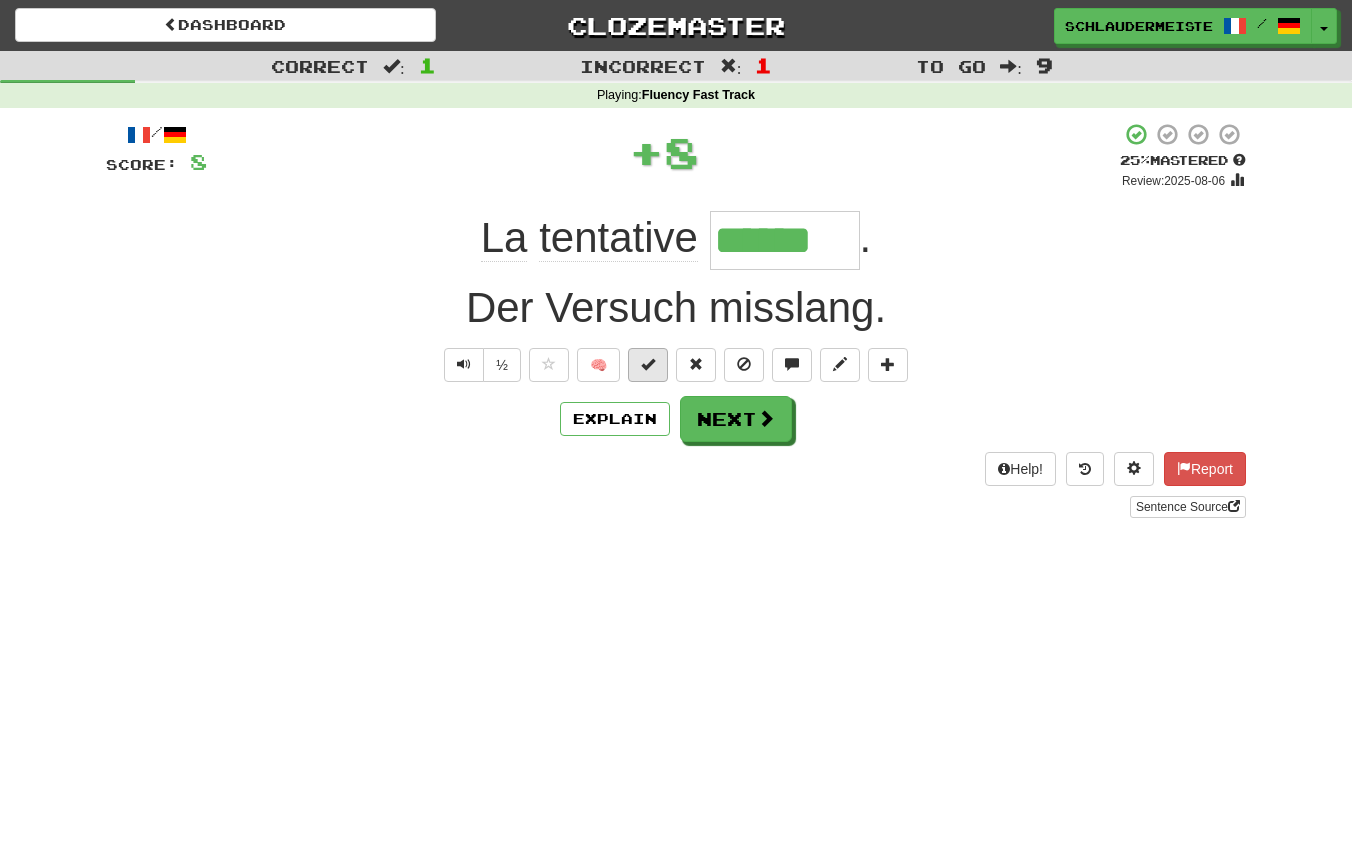 click at bounding box center (648, 364) 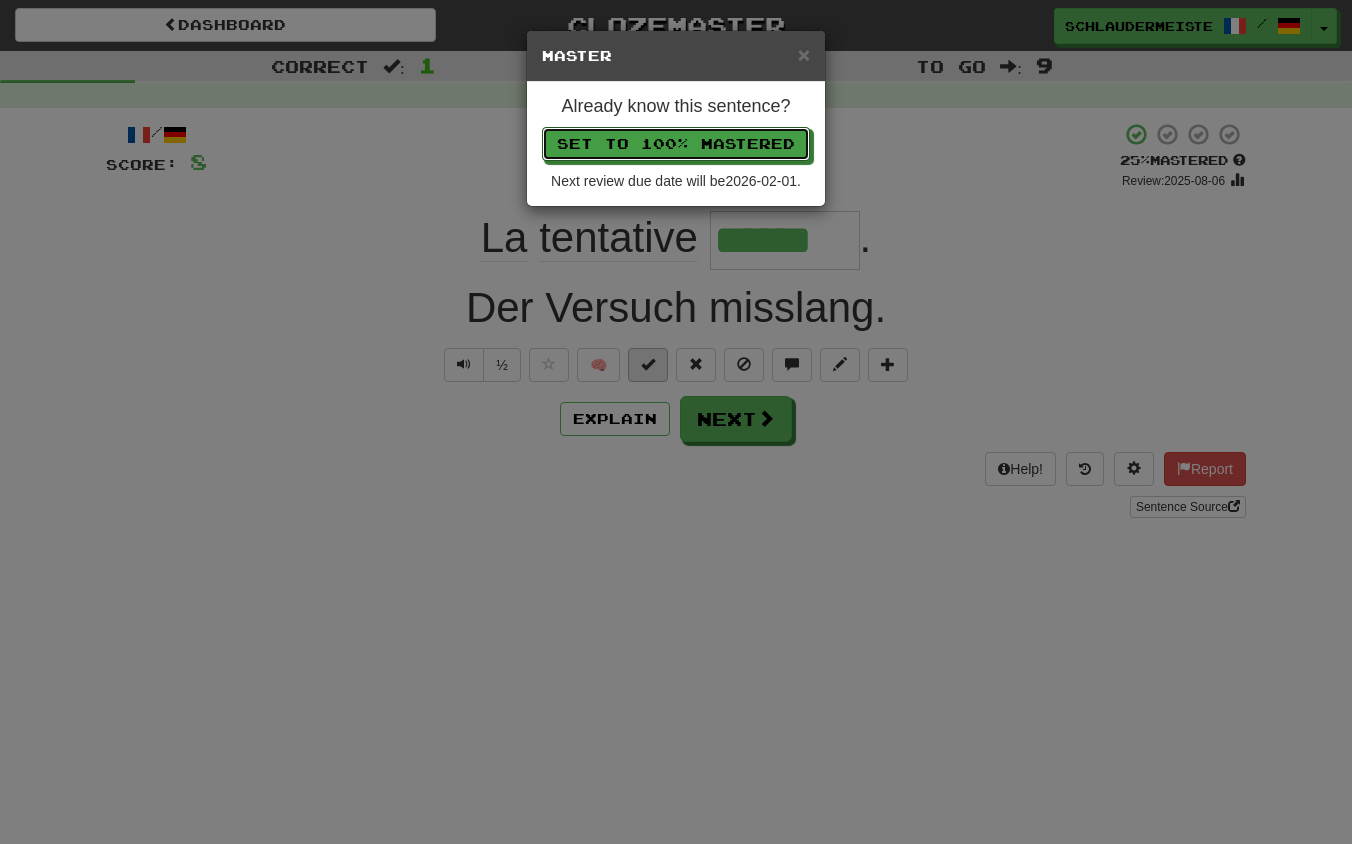 type 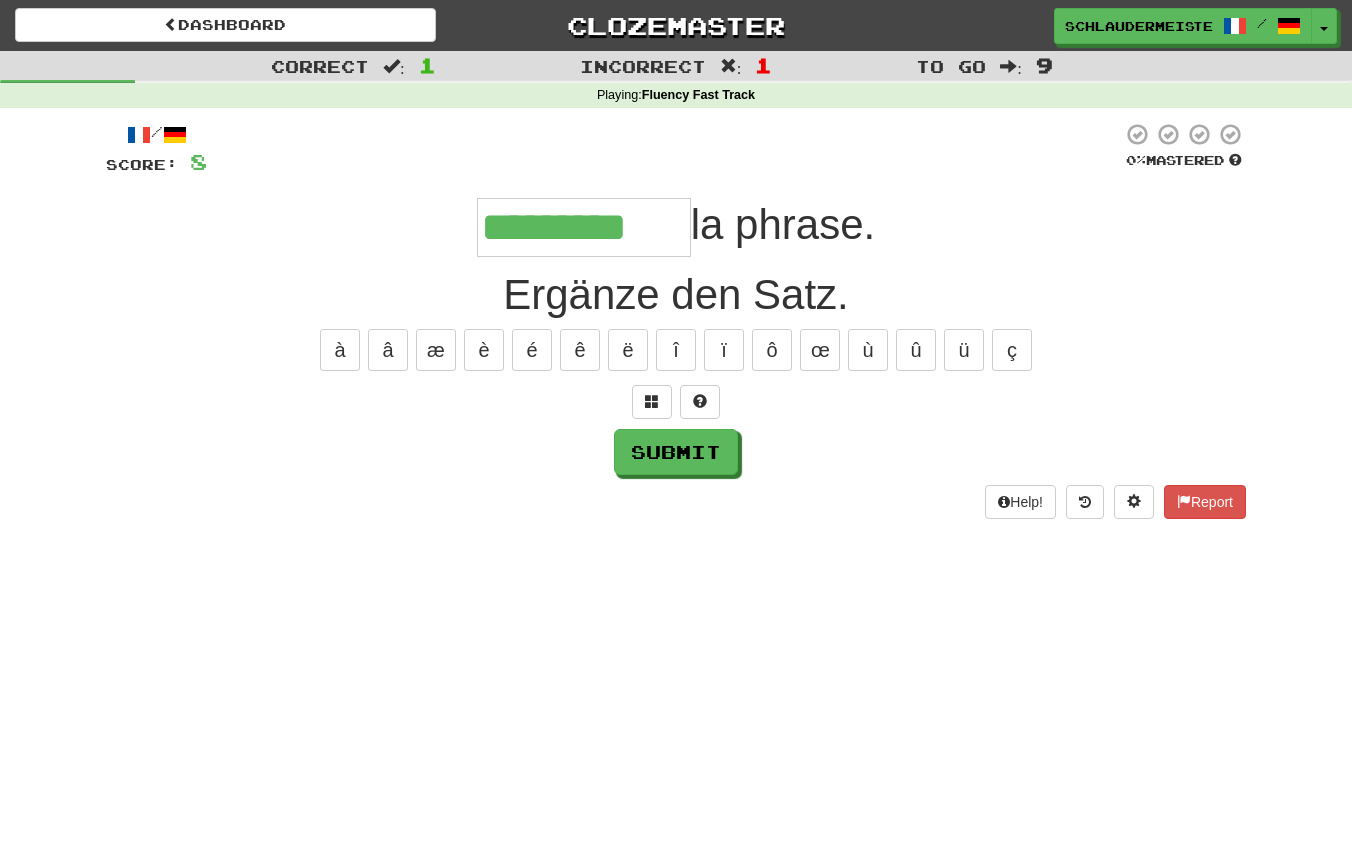 type on "*********" 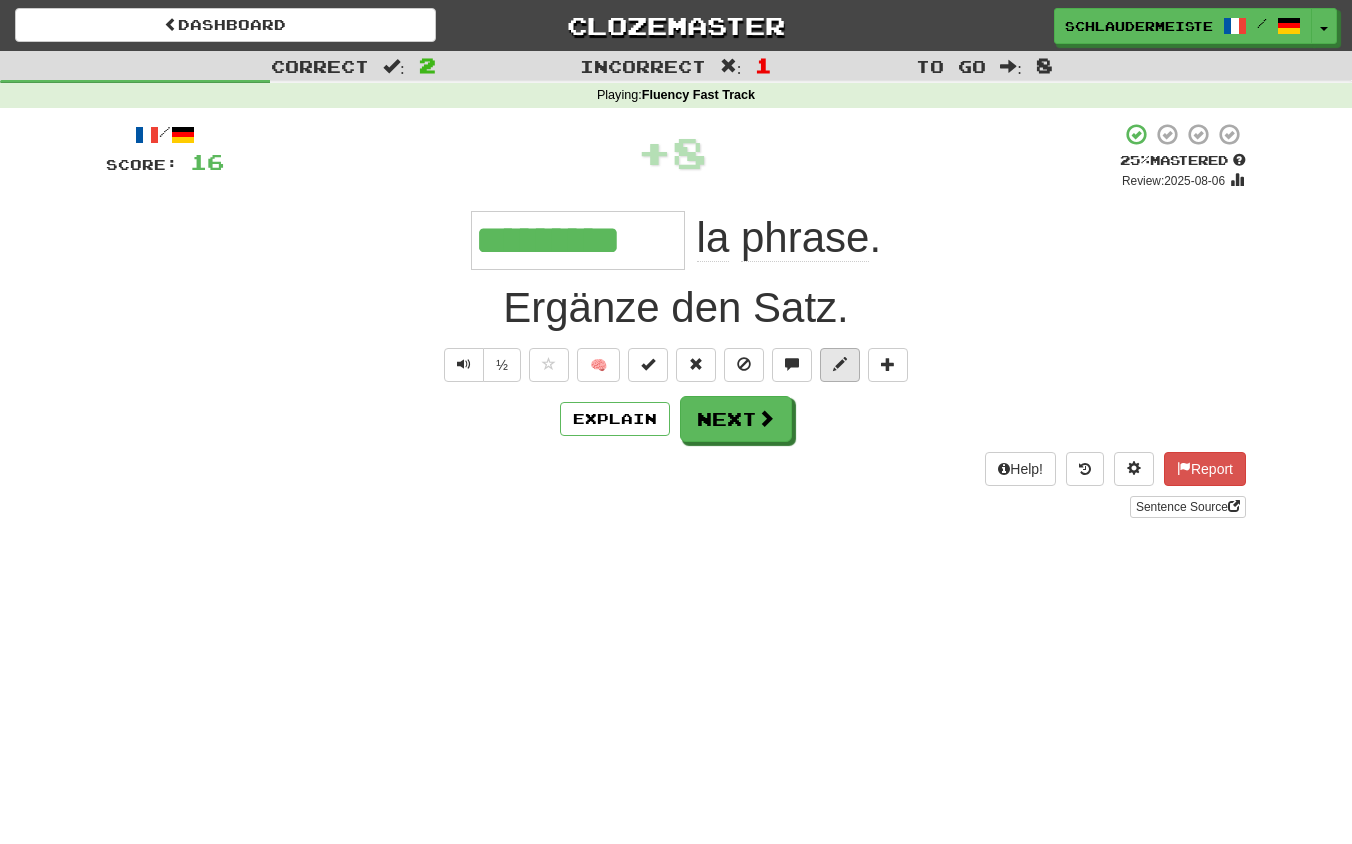 click at bounding box center [840, 364] 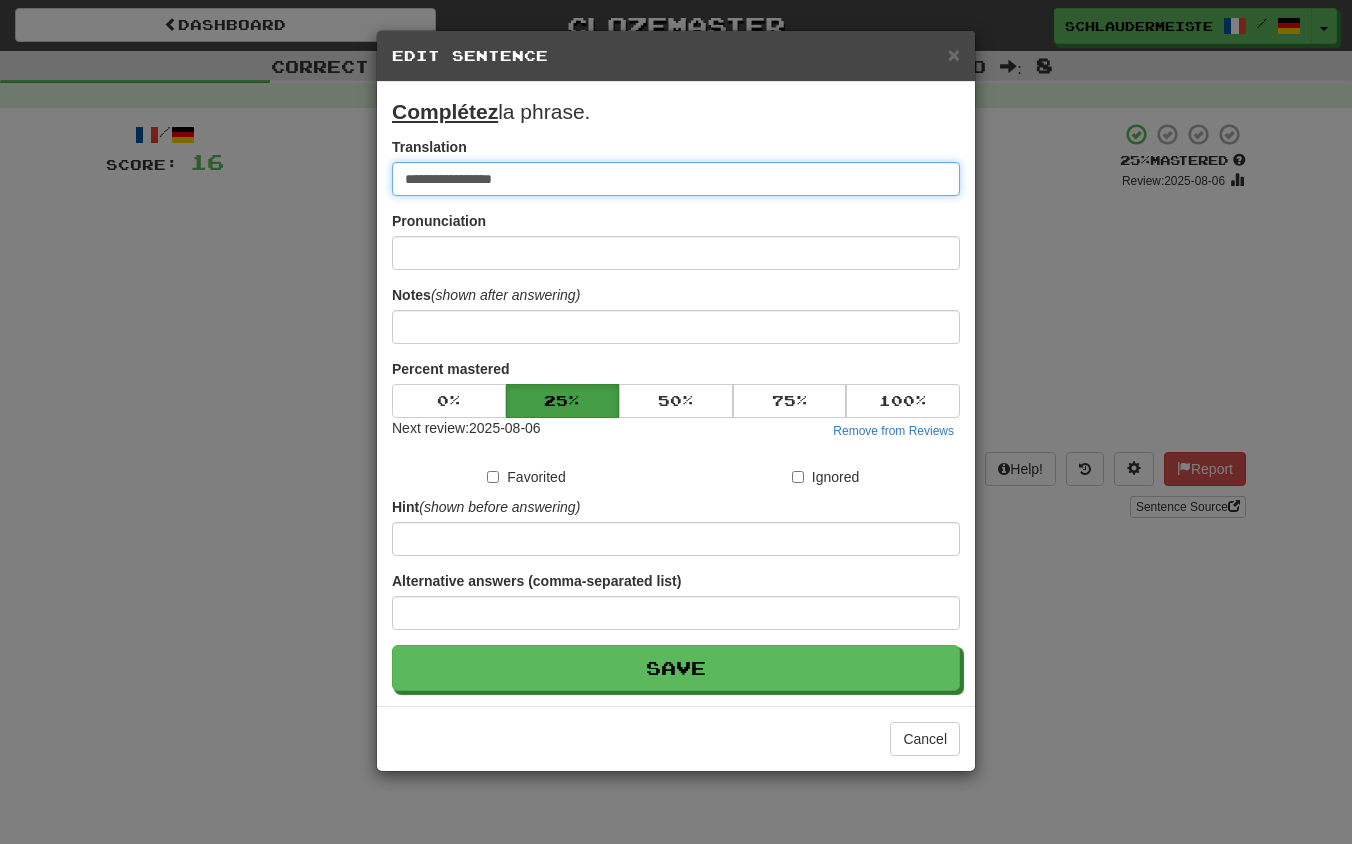click on "**********" at bounding box center [676, 179] 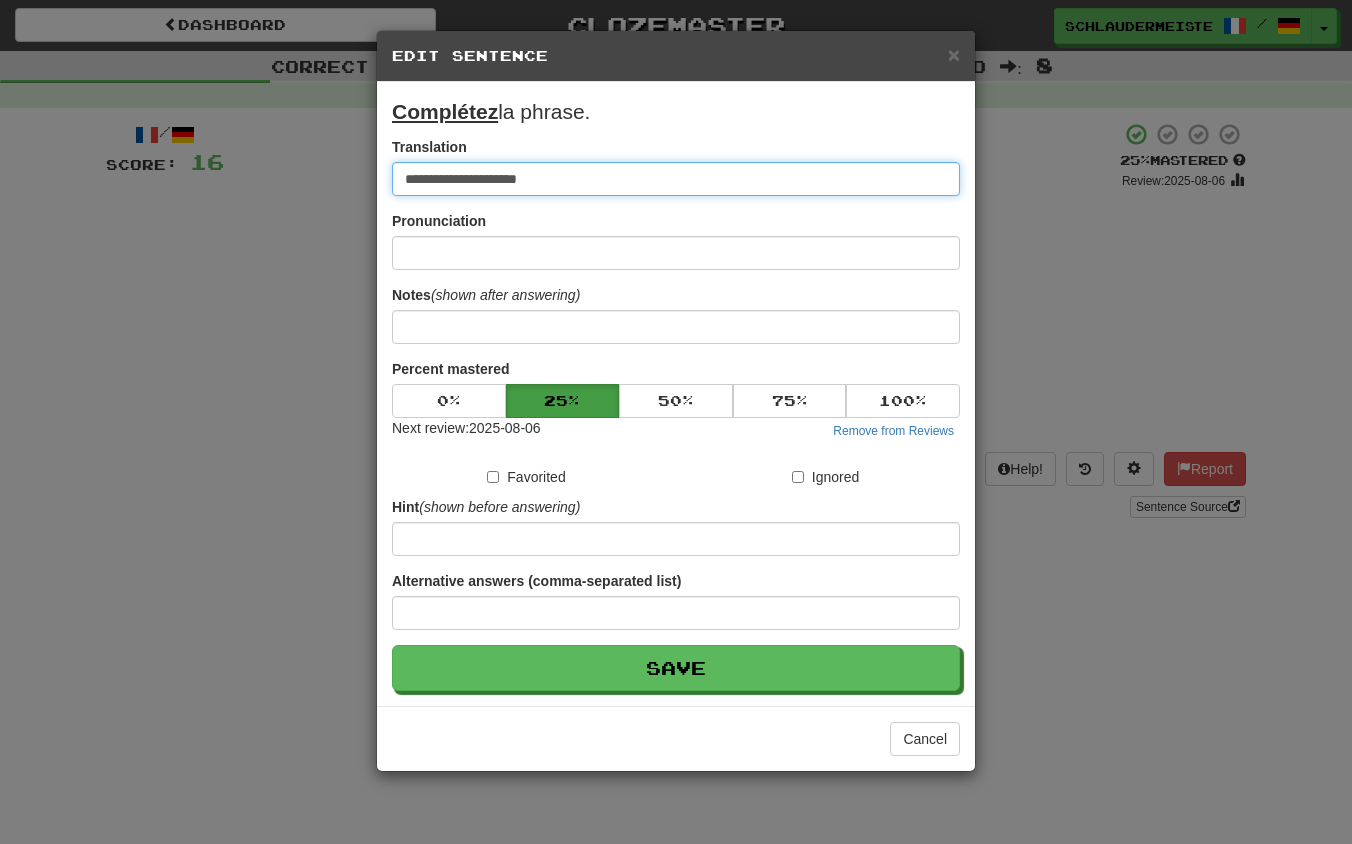 type on "**********" 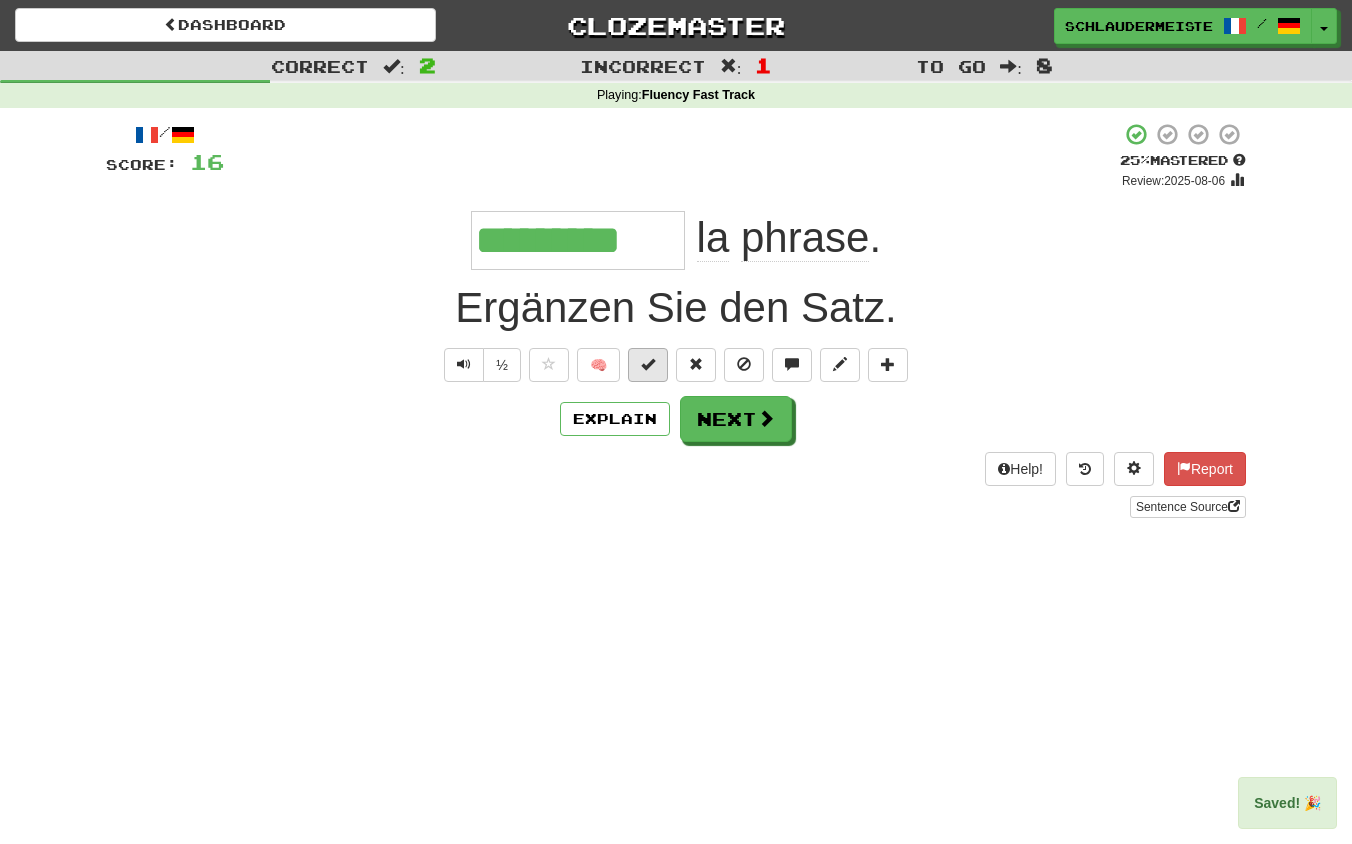 click at bounding box center [648, 364] 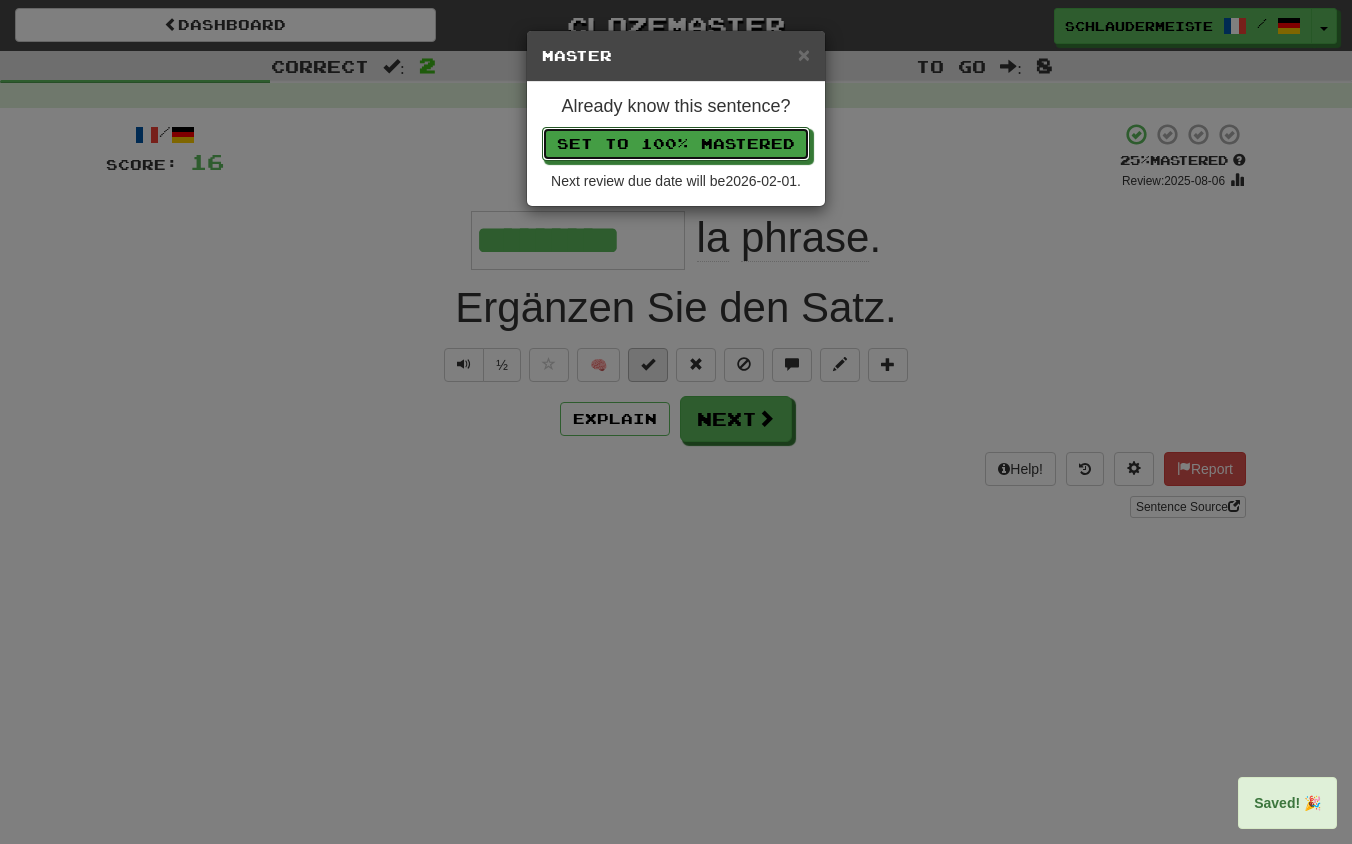 click on "Set to 100% Mastered" at bounding box center (676, 144) 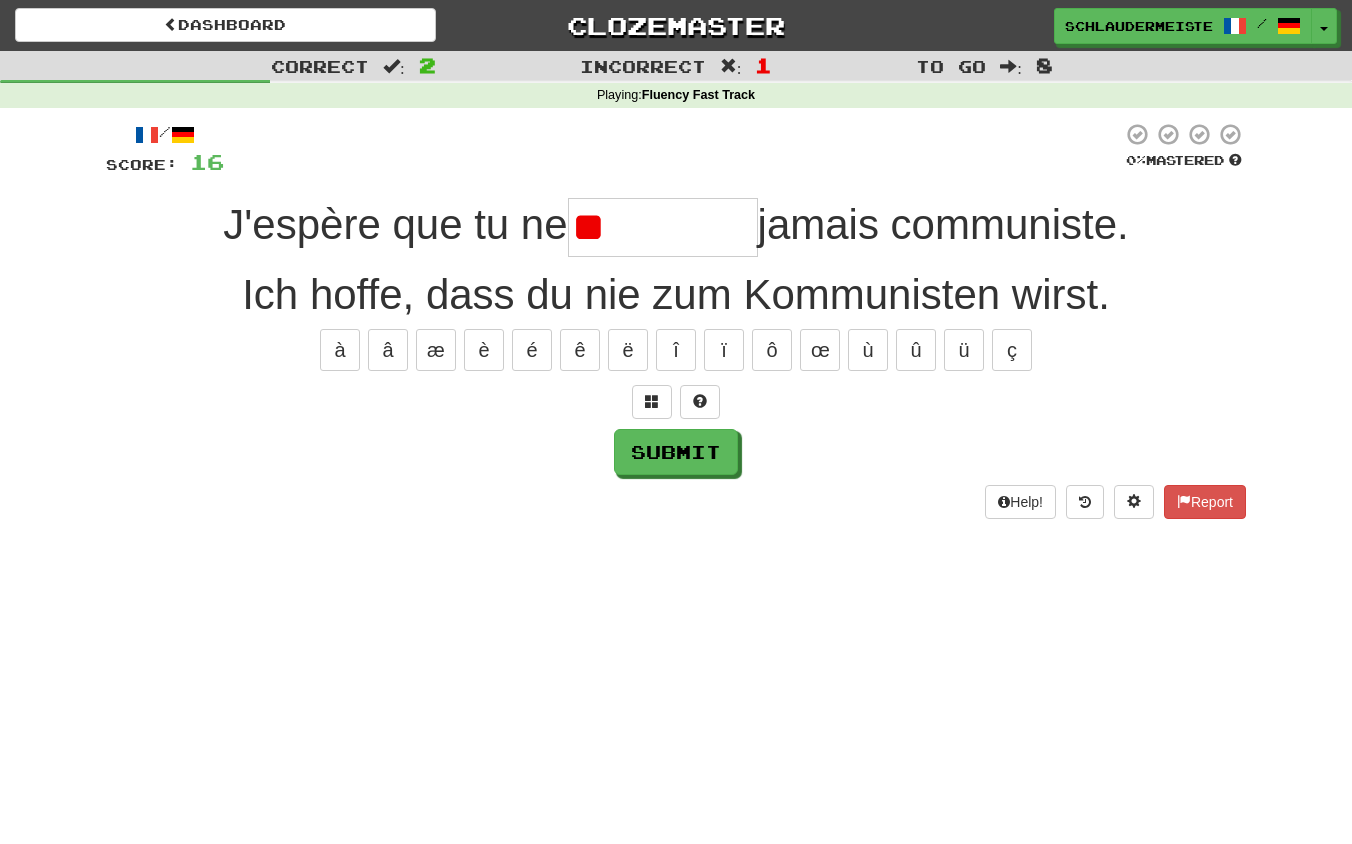 type on "*" 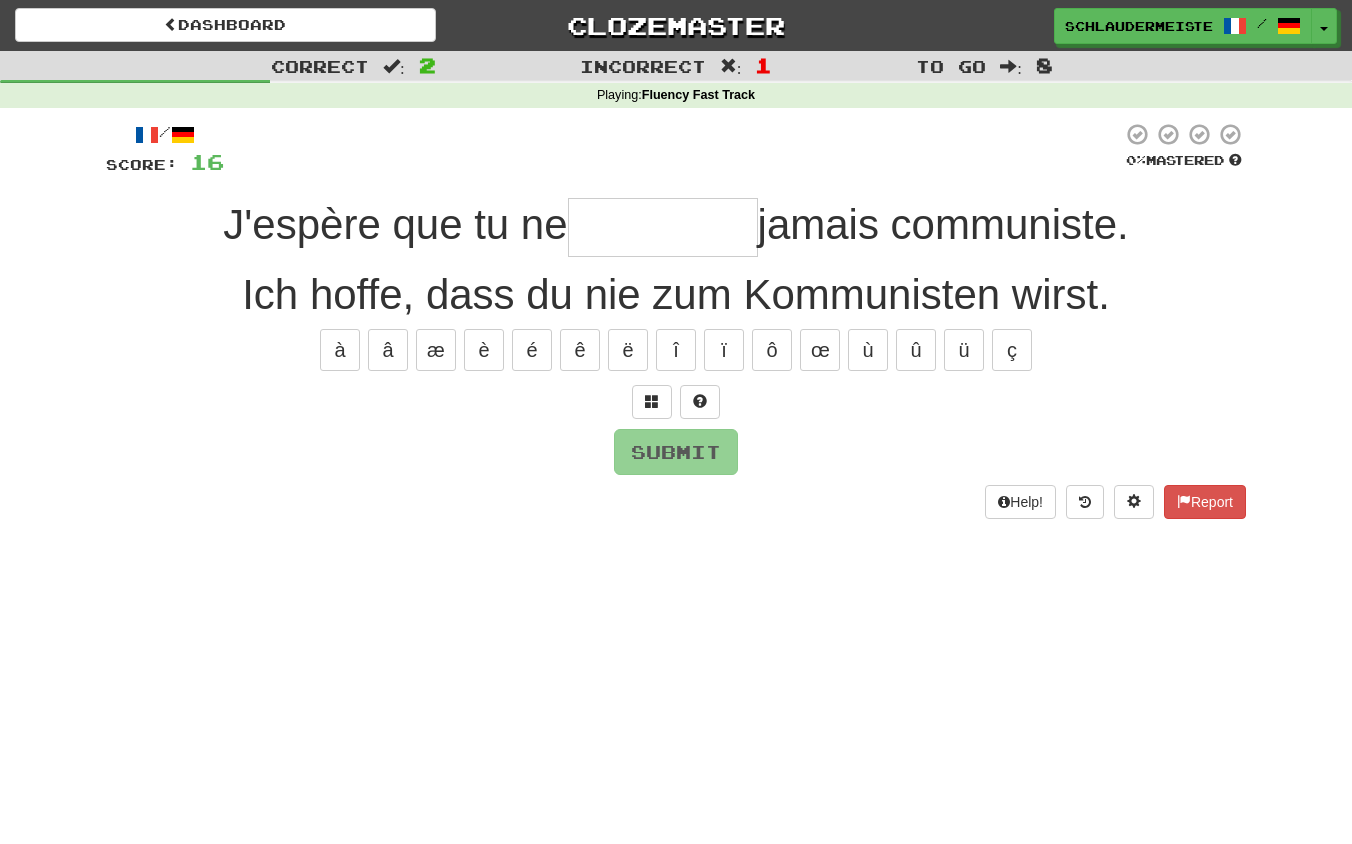 type on "*" 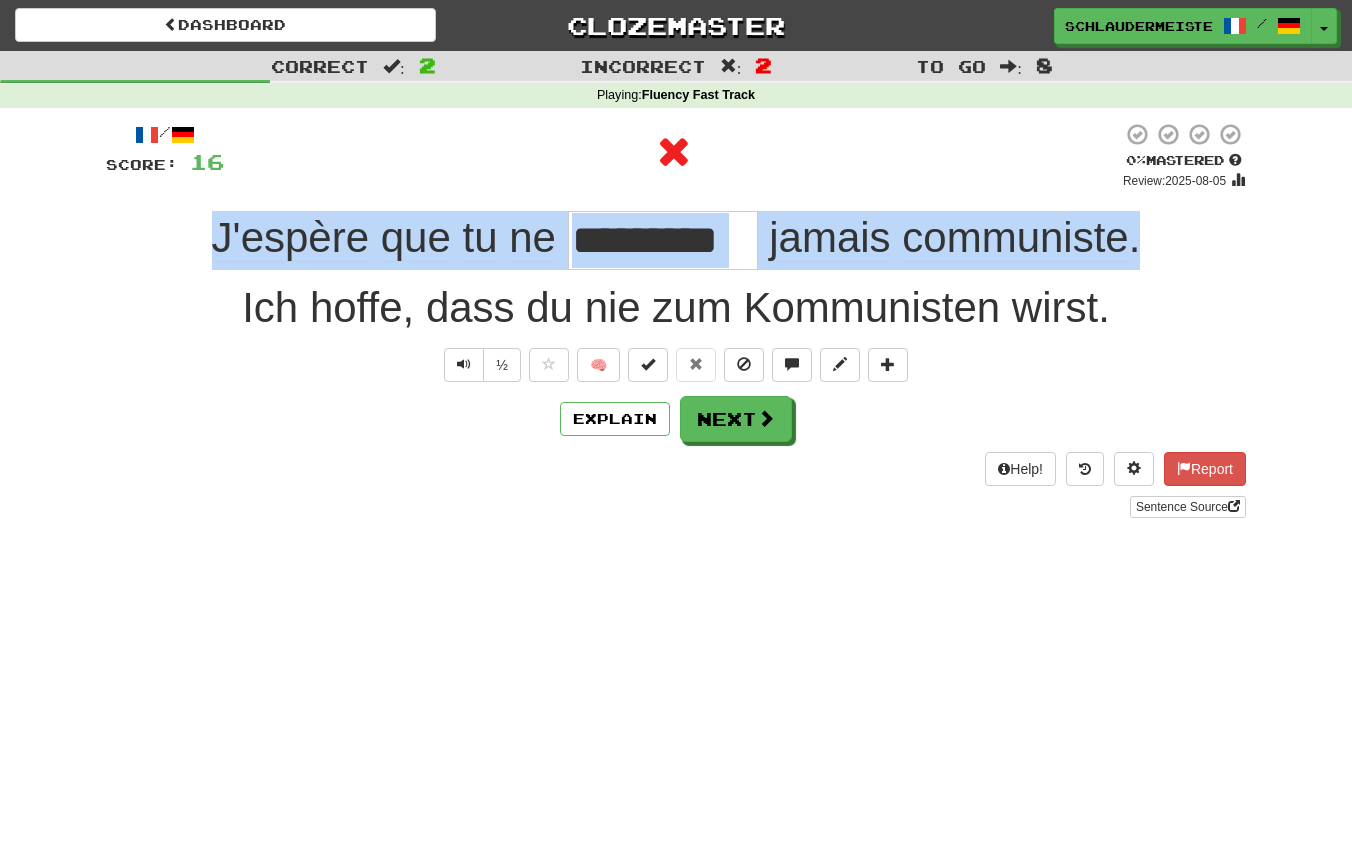 drag, startPoint x: 185, startPoint y: 245, endPoint x: 1139, endPoint y: 233, distance: 954.07544 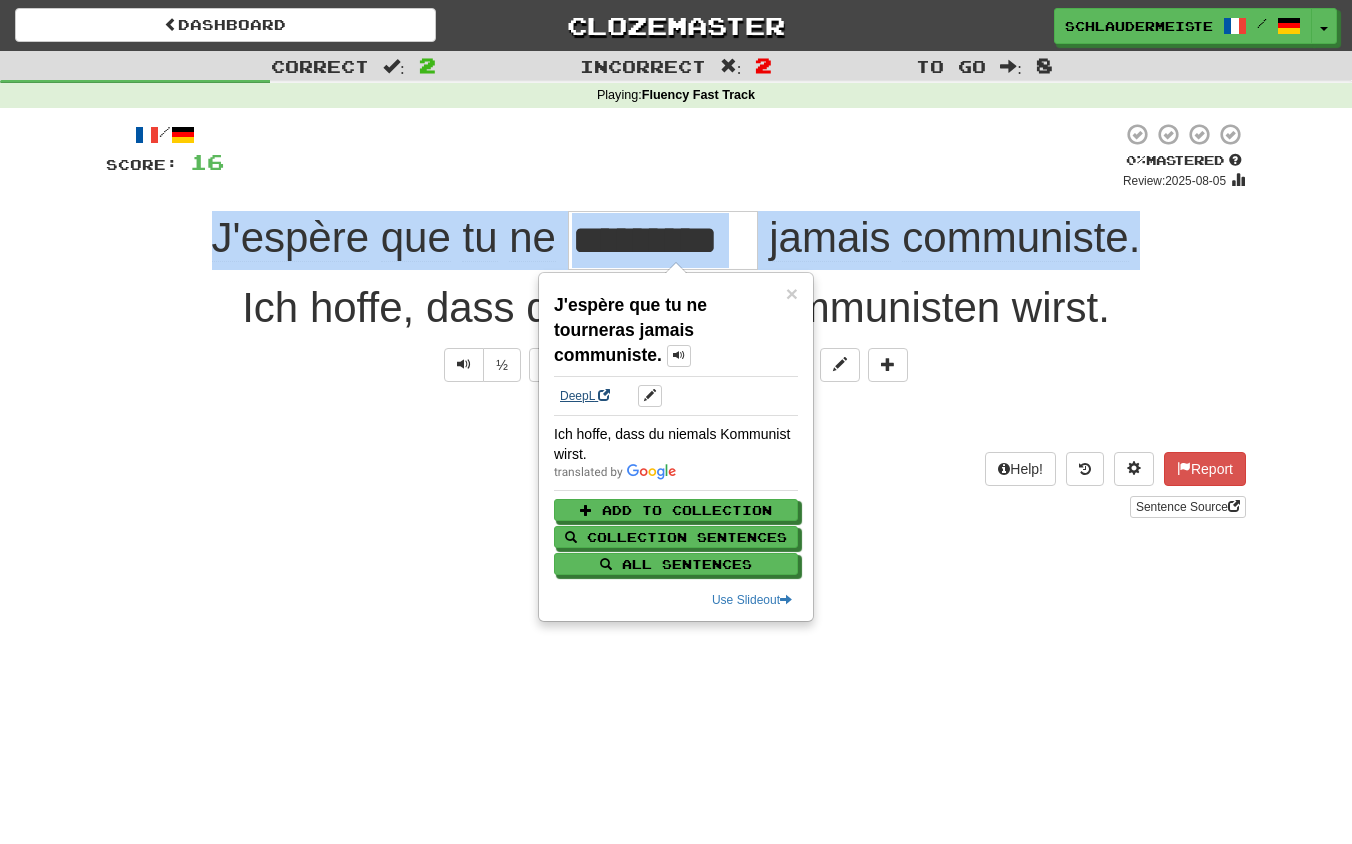 click on "DeepL" at bounding box center (585, 396) 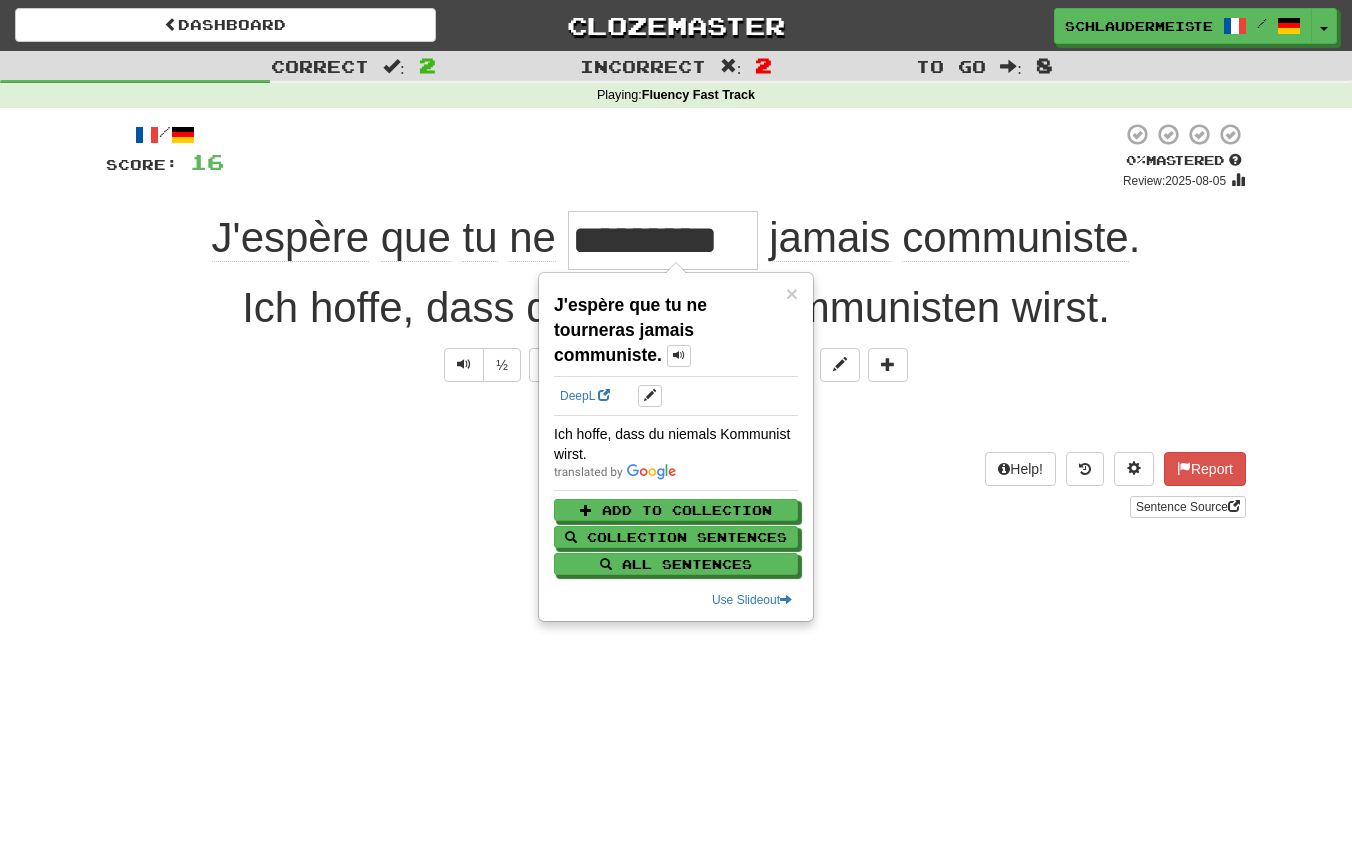 click on "Sentence Source" at bounding box center (676, 507) 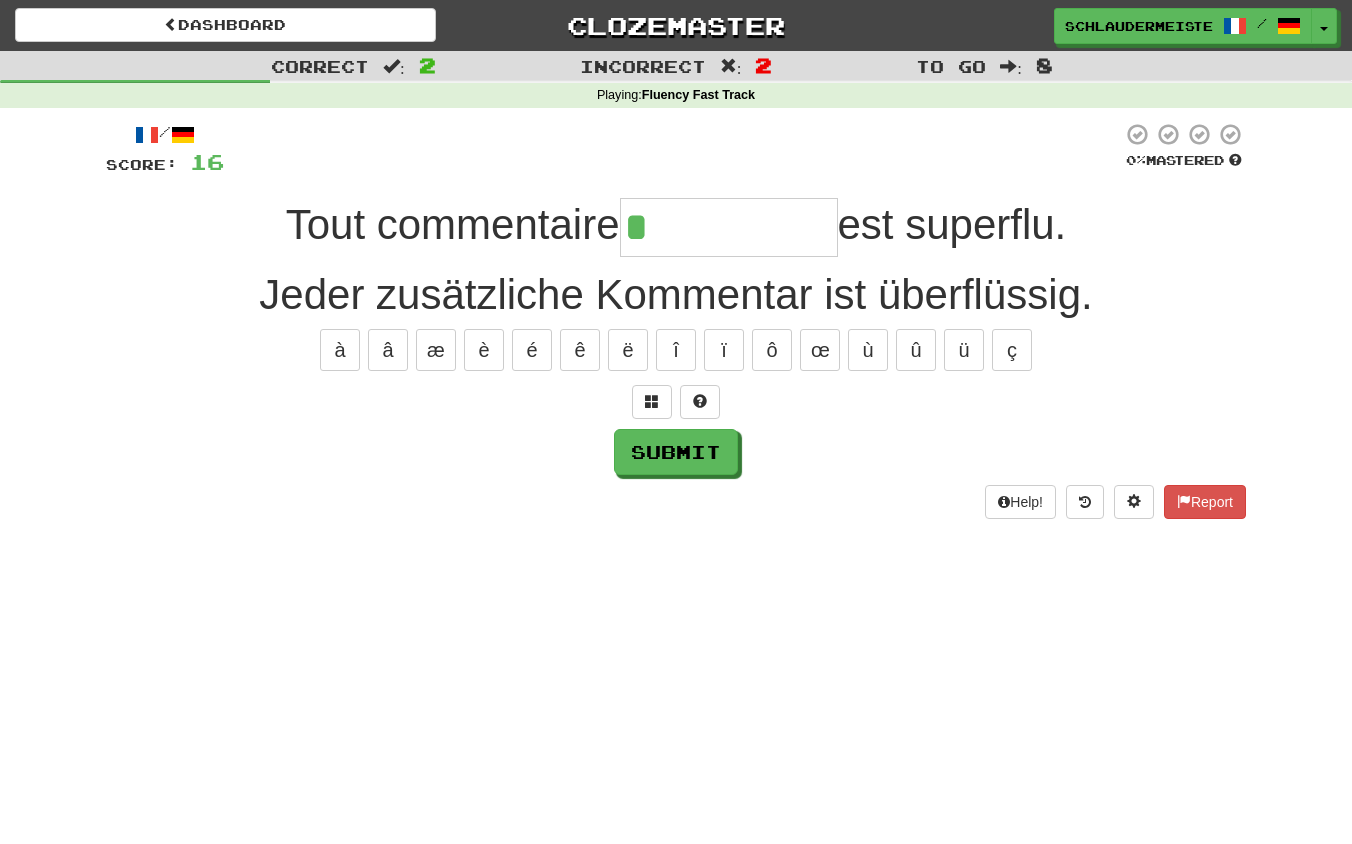 type on "**********" 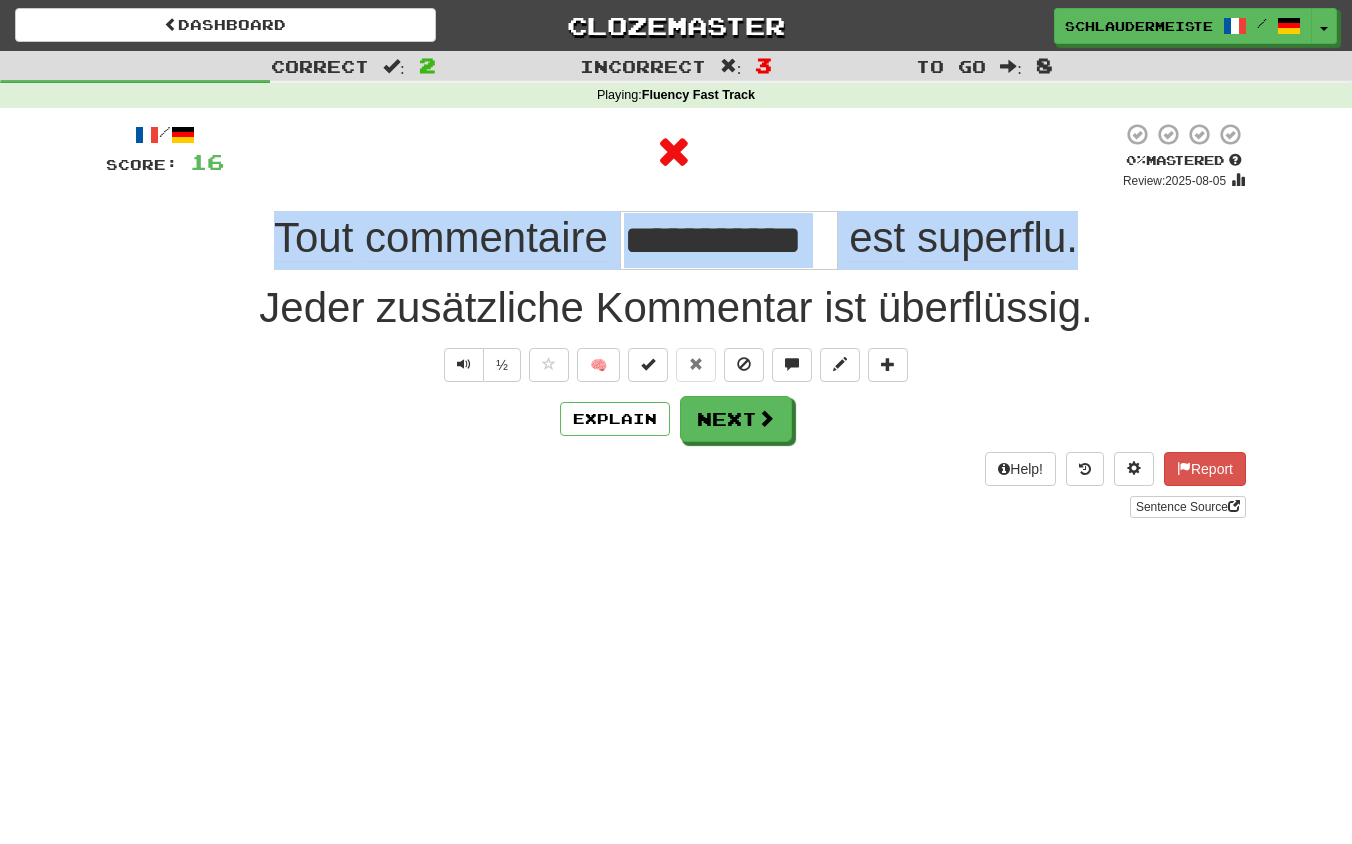 drag, startPoint x: 225, startPoint y: 234, endPoint x: 1087, endPoint y: 225, distance: 862.047 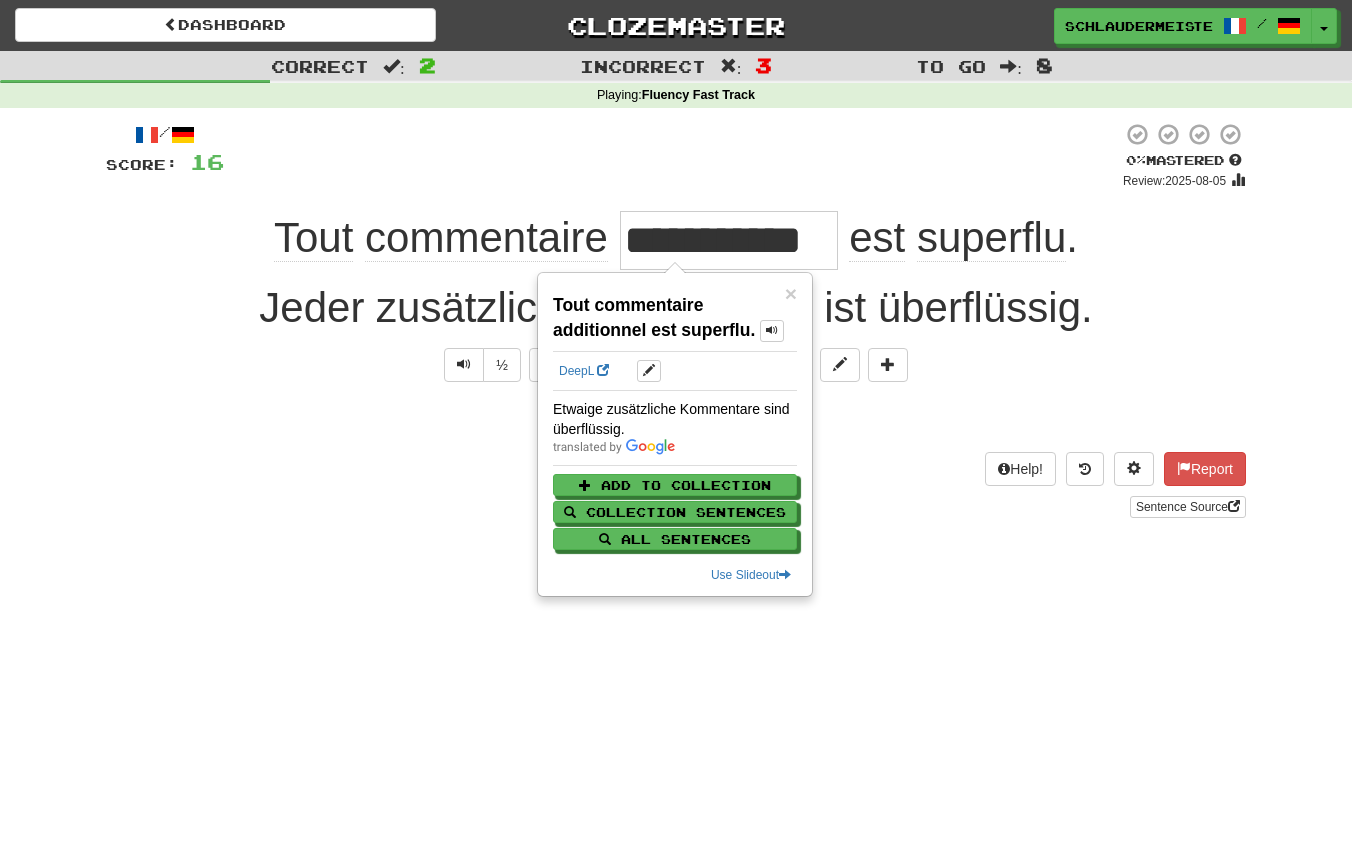 click on "Help!  Report Sentence Source" at bounding box center (676, 485) 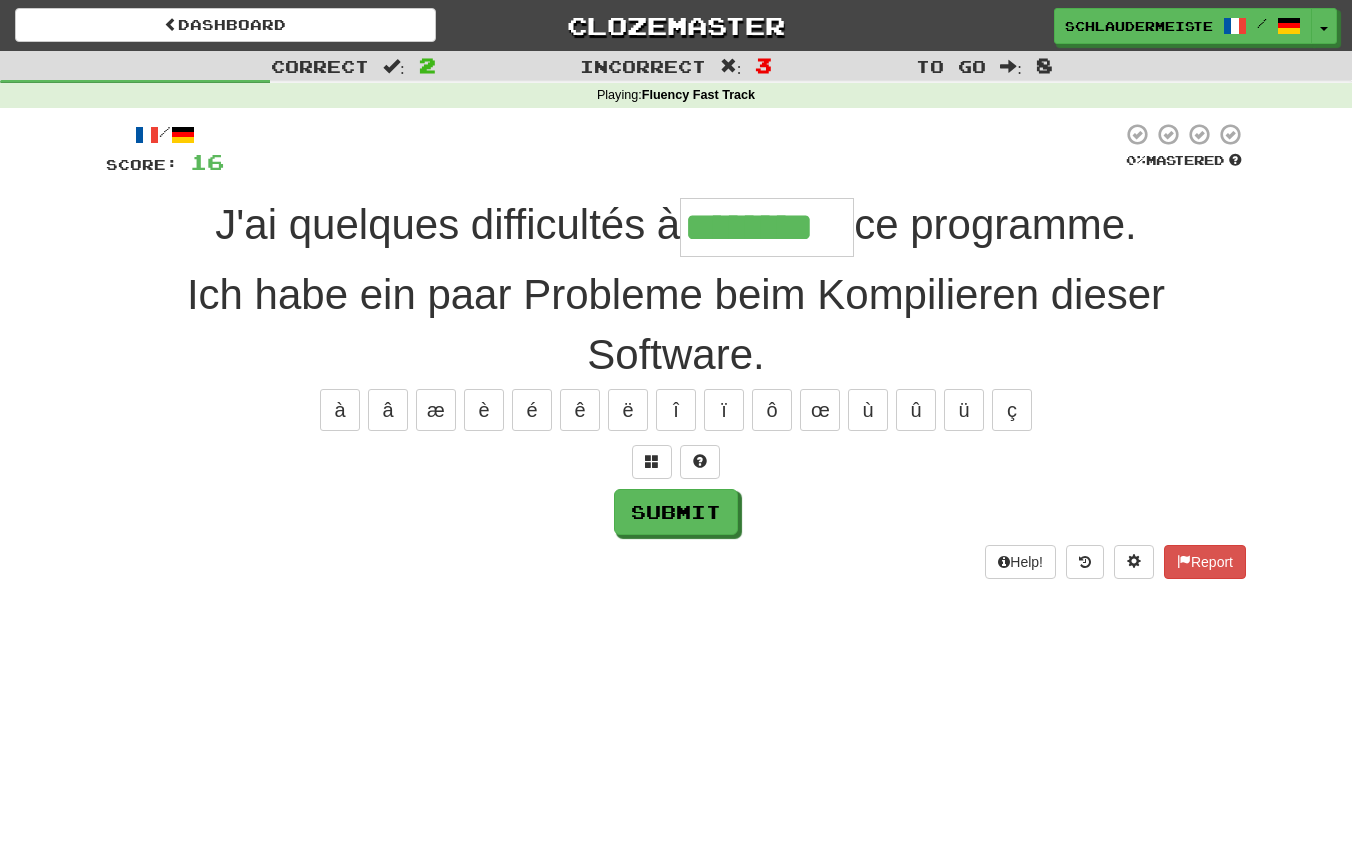 type on "********" 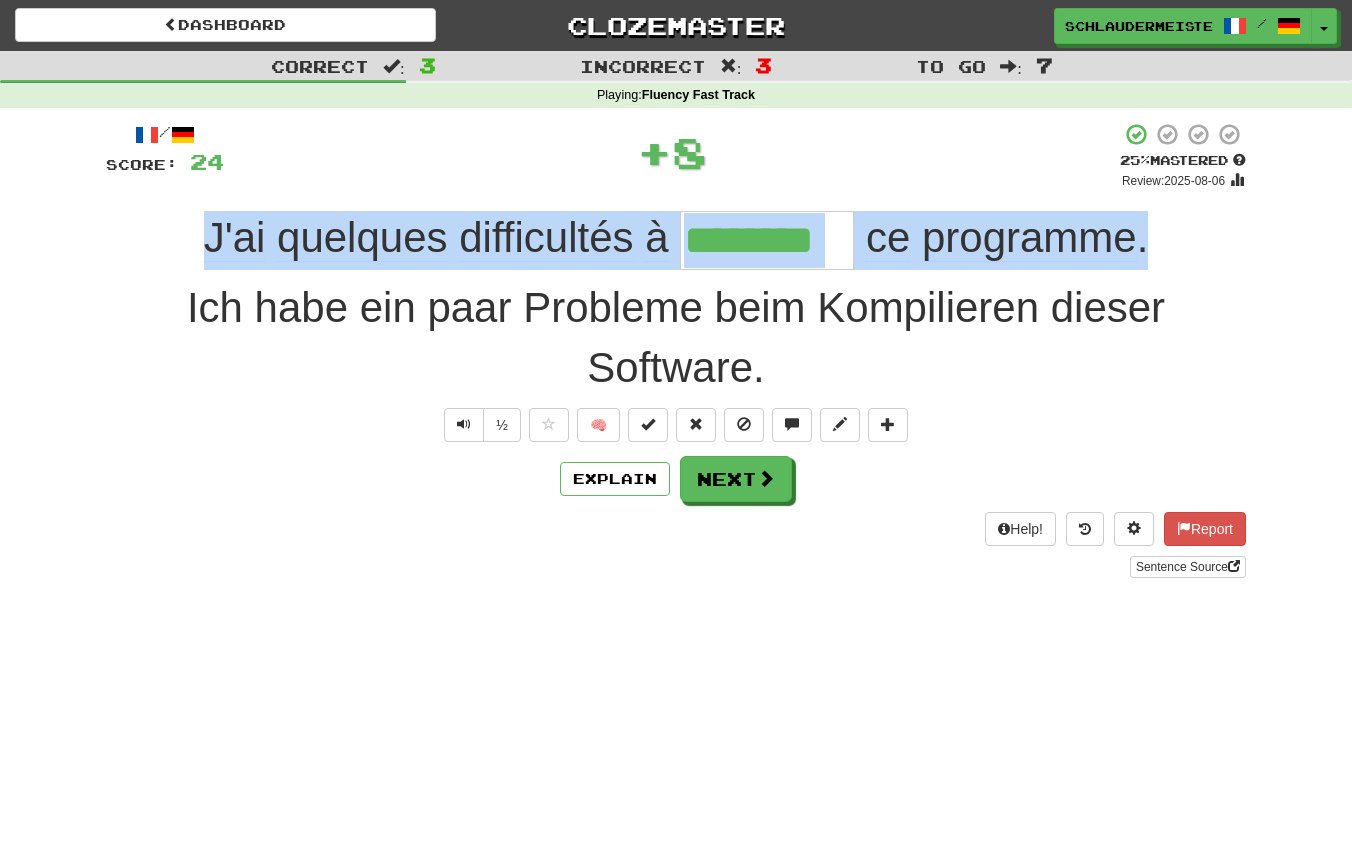 drag, startPoint x: 136, startPoint y: 232, endPoint x: 1351, endPoint y: 213, distance: 1215.1486 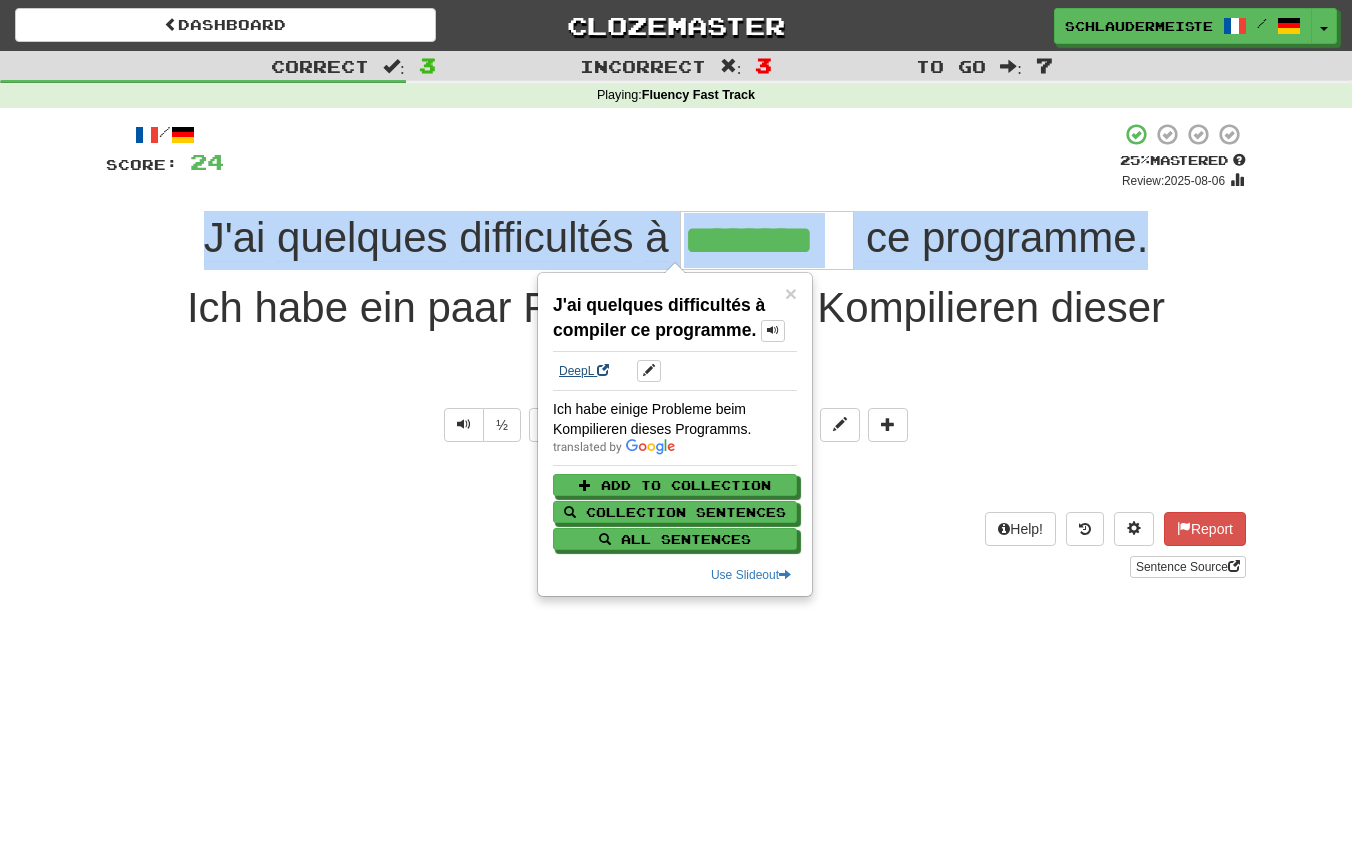 click on "DeepL" at bounding box center [584, 371] 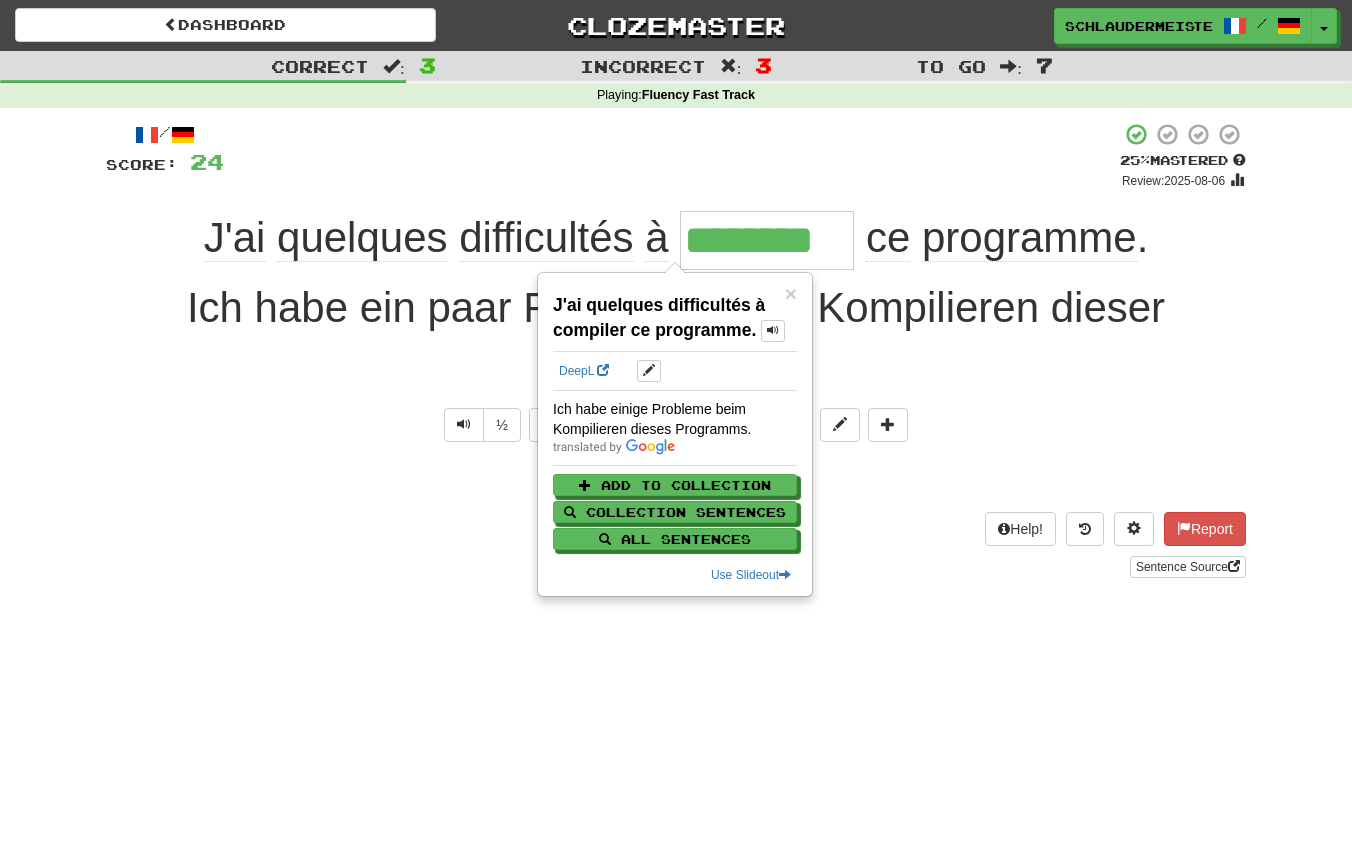 click on "/  Score:   24 + 8 25 %  Mastered Review:  2025-08-06 J'ai   quelques   difficultés   à   ********   ce   programme . Ich habe ein paar Probleme beim Kompilieren dieser Software. ½ 🧠 Explain Next  Help!  Report Sentence Source" at bounding box center (676, 350) 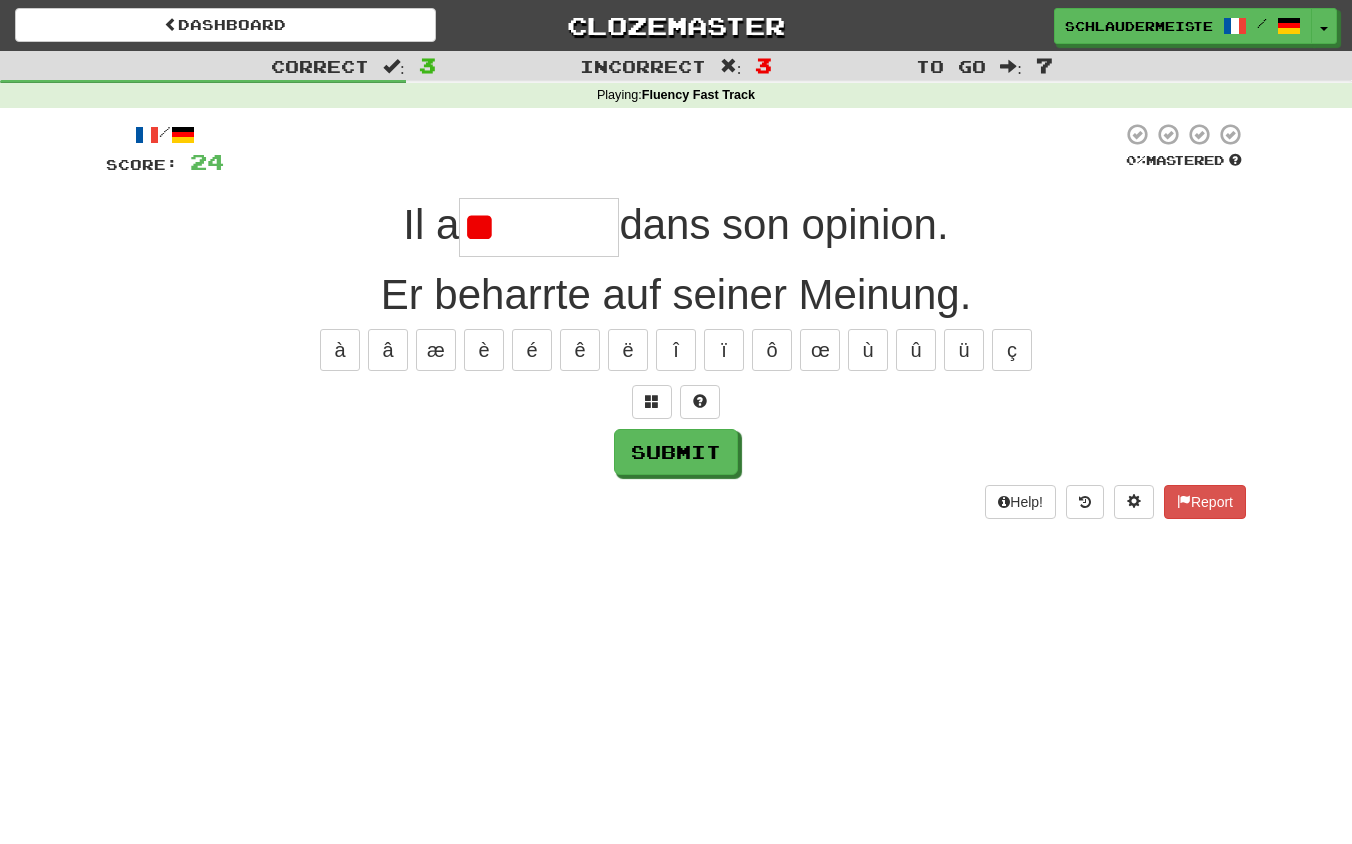 type on "*" 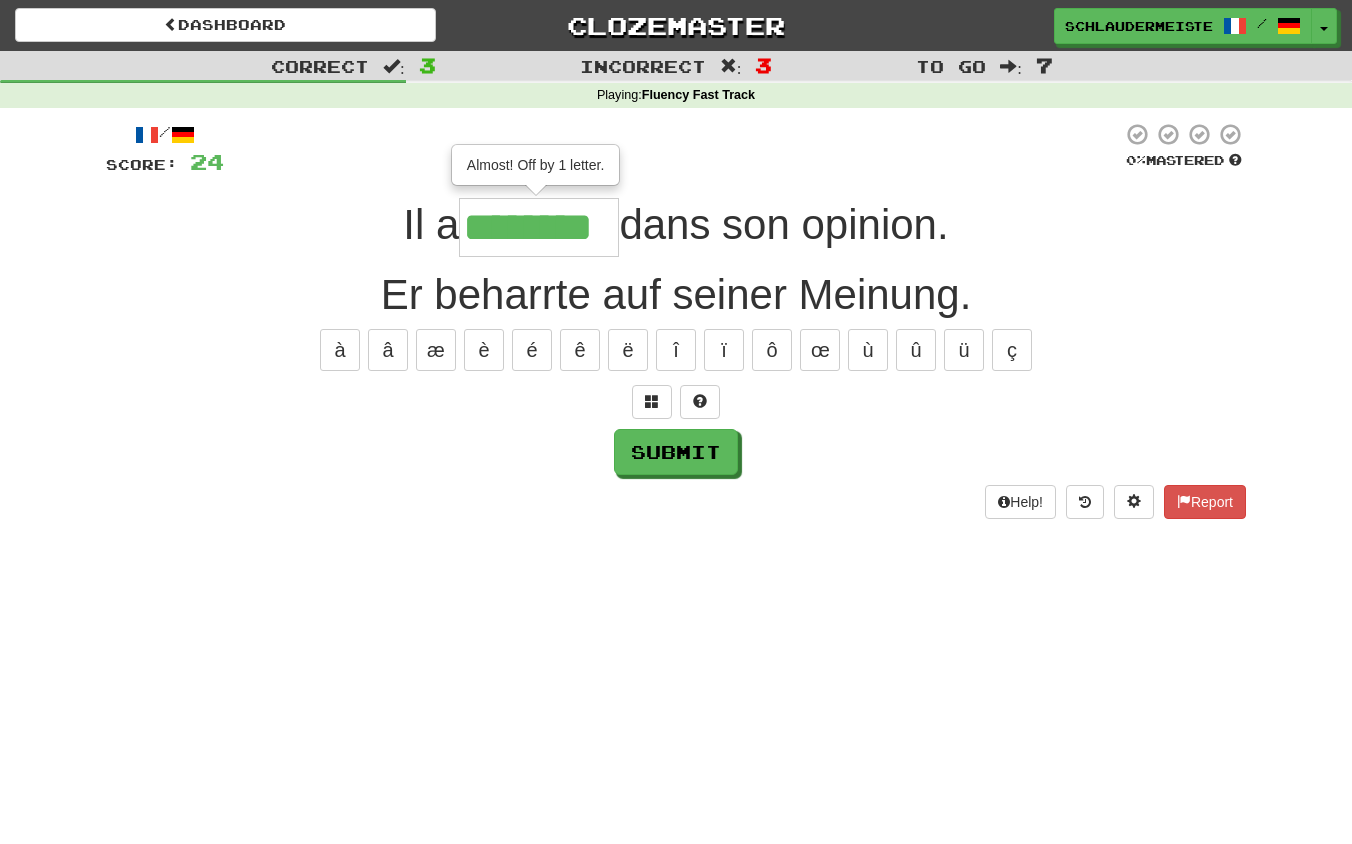 type on "********" 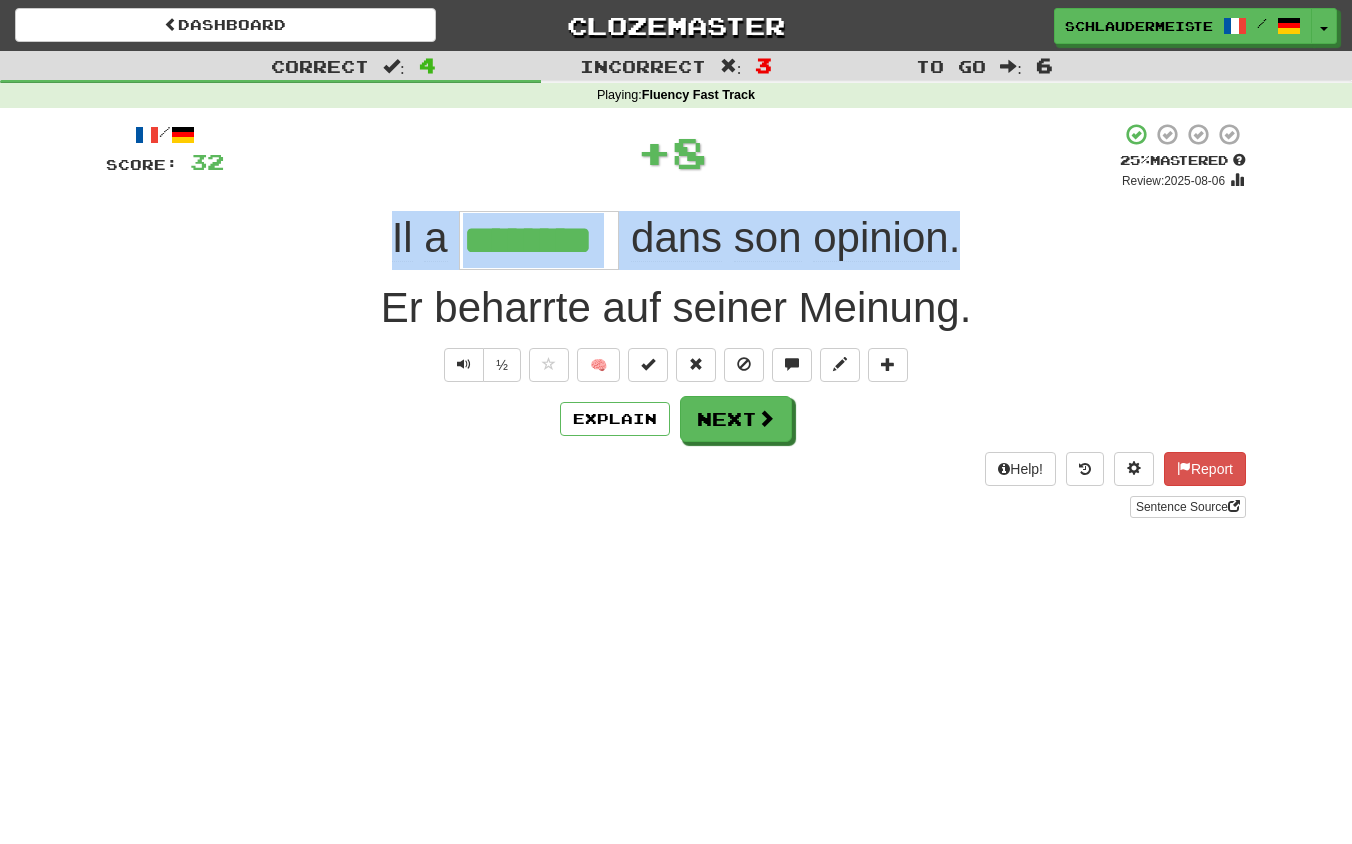 drag, startPoint x: 332, startPoint y: 230, endPoint x: 1021, endPoint y: 260, distance: 689.65283 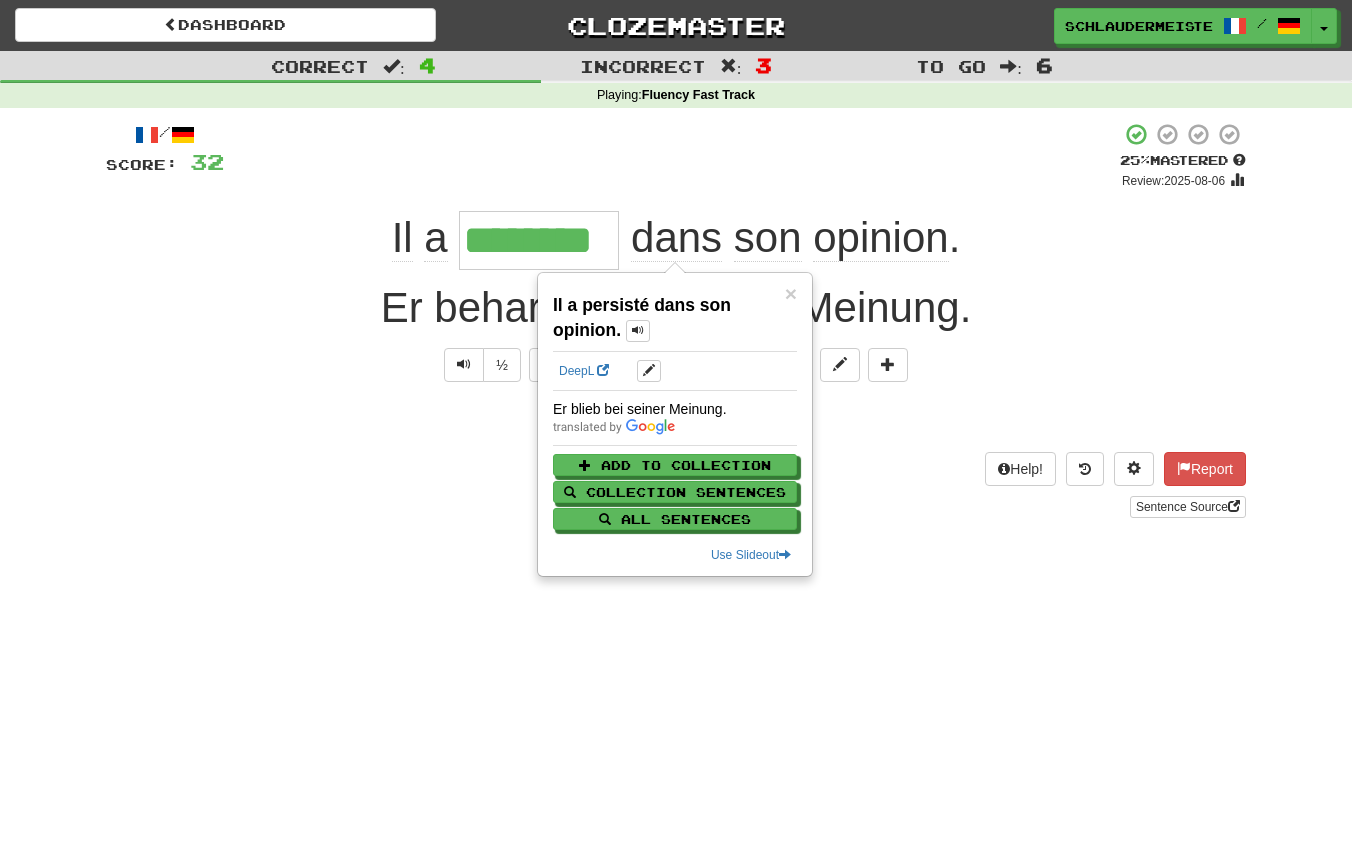 click on "Help!  Report Sentence Source" at bounding box center [676, 485] 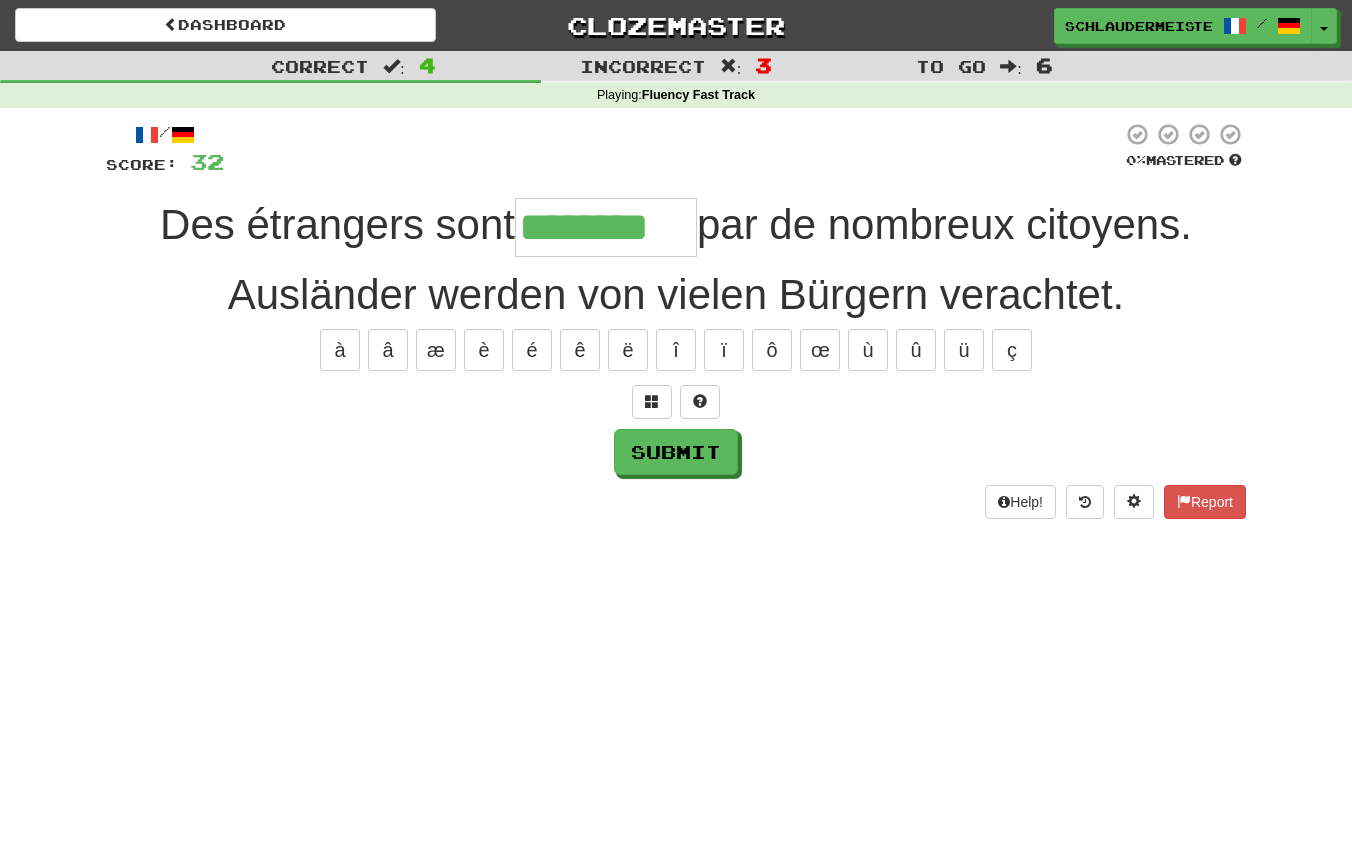 type on "********" 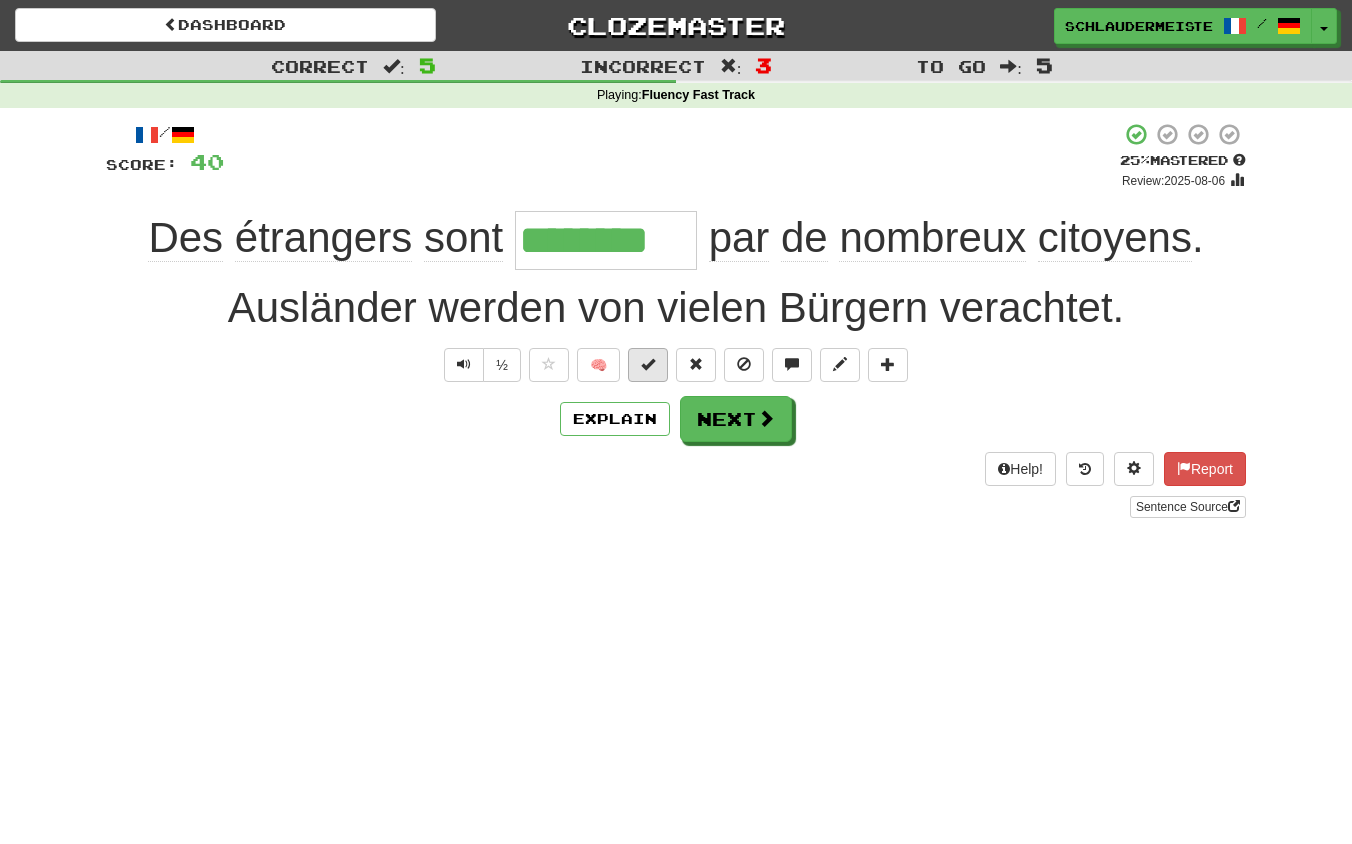 click at bounding box center [648, 364] 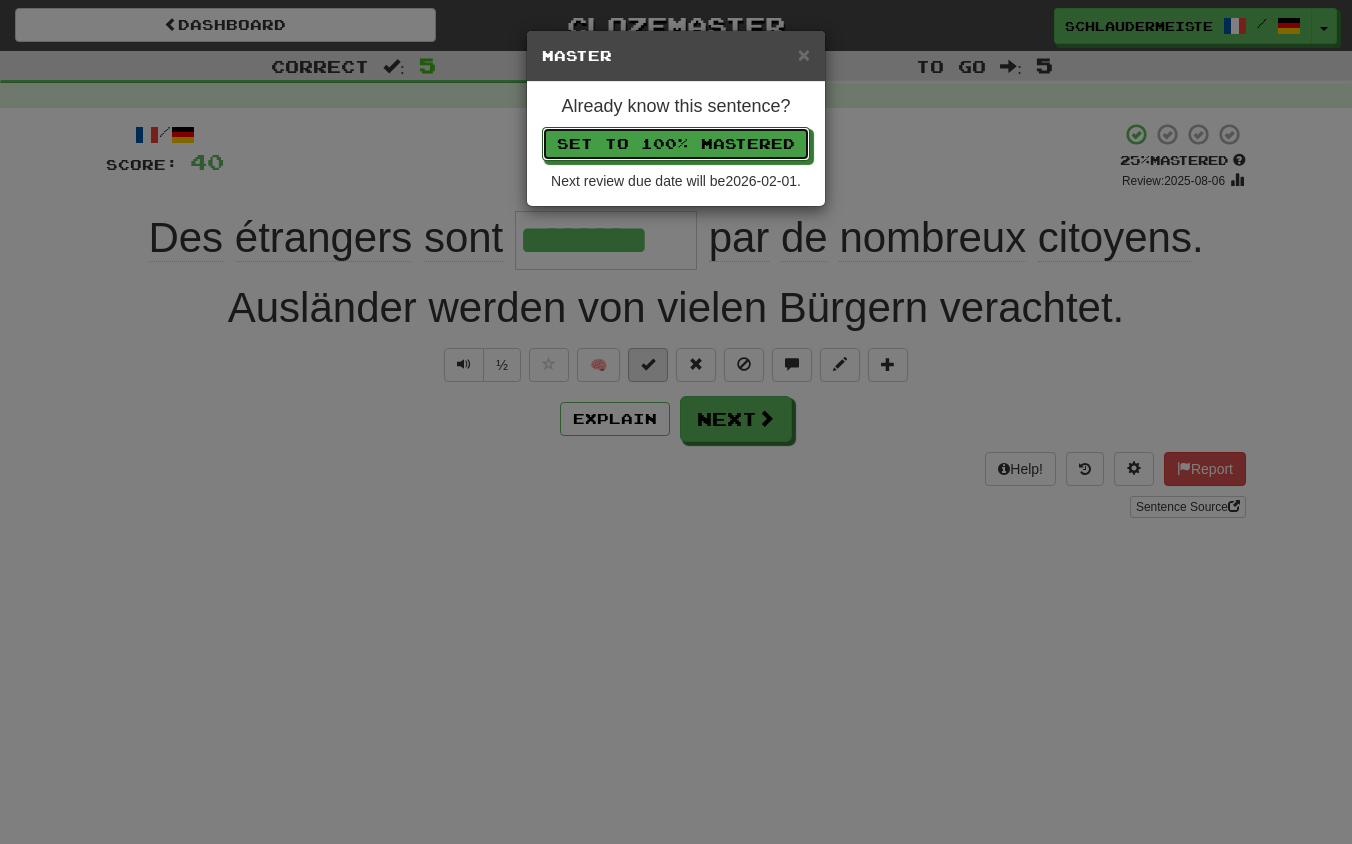 click on "Set to 100% Mastered" at bounding box center (676, 144) 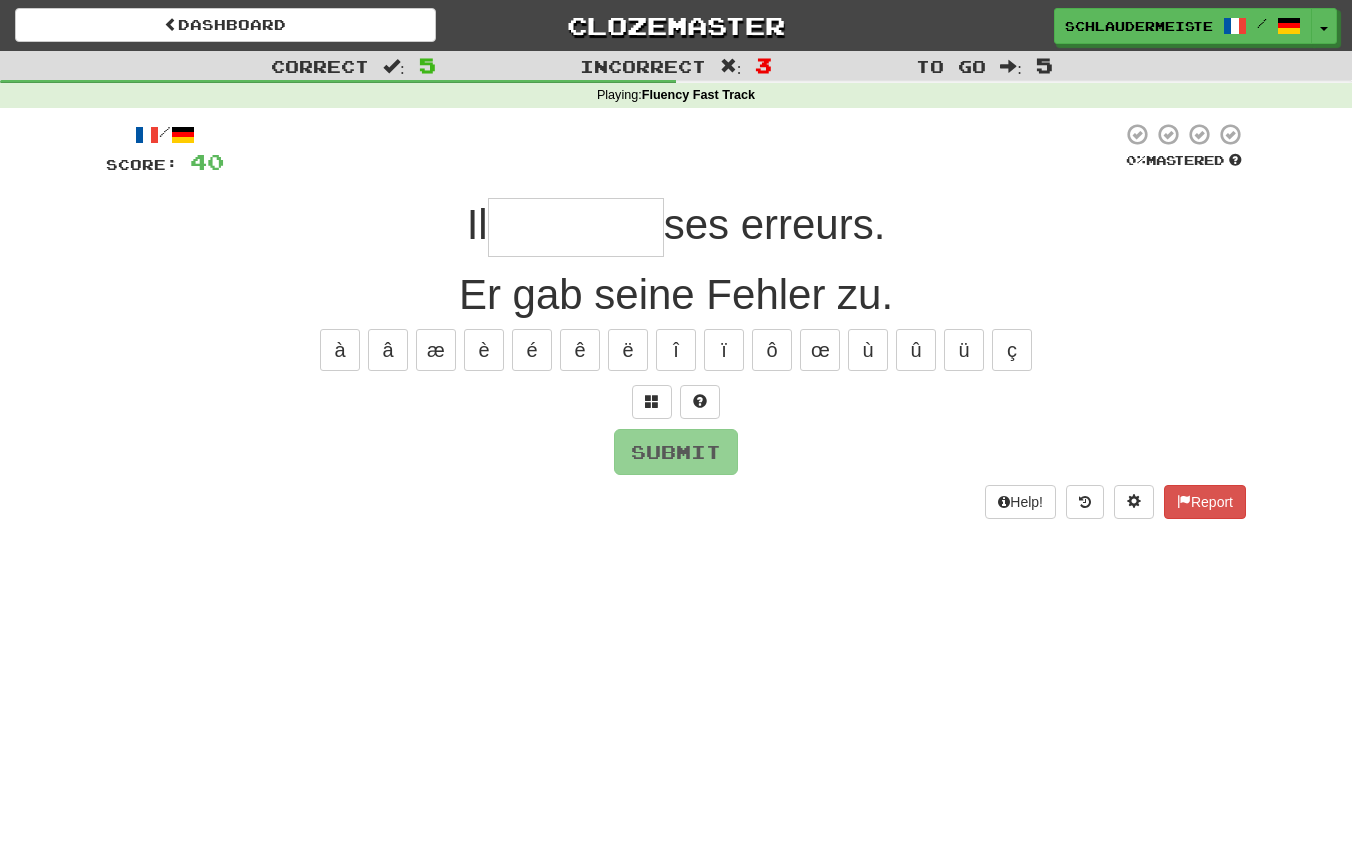 type on "*" 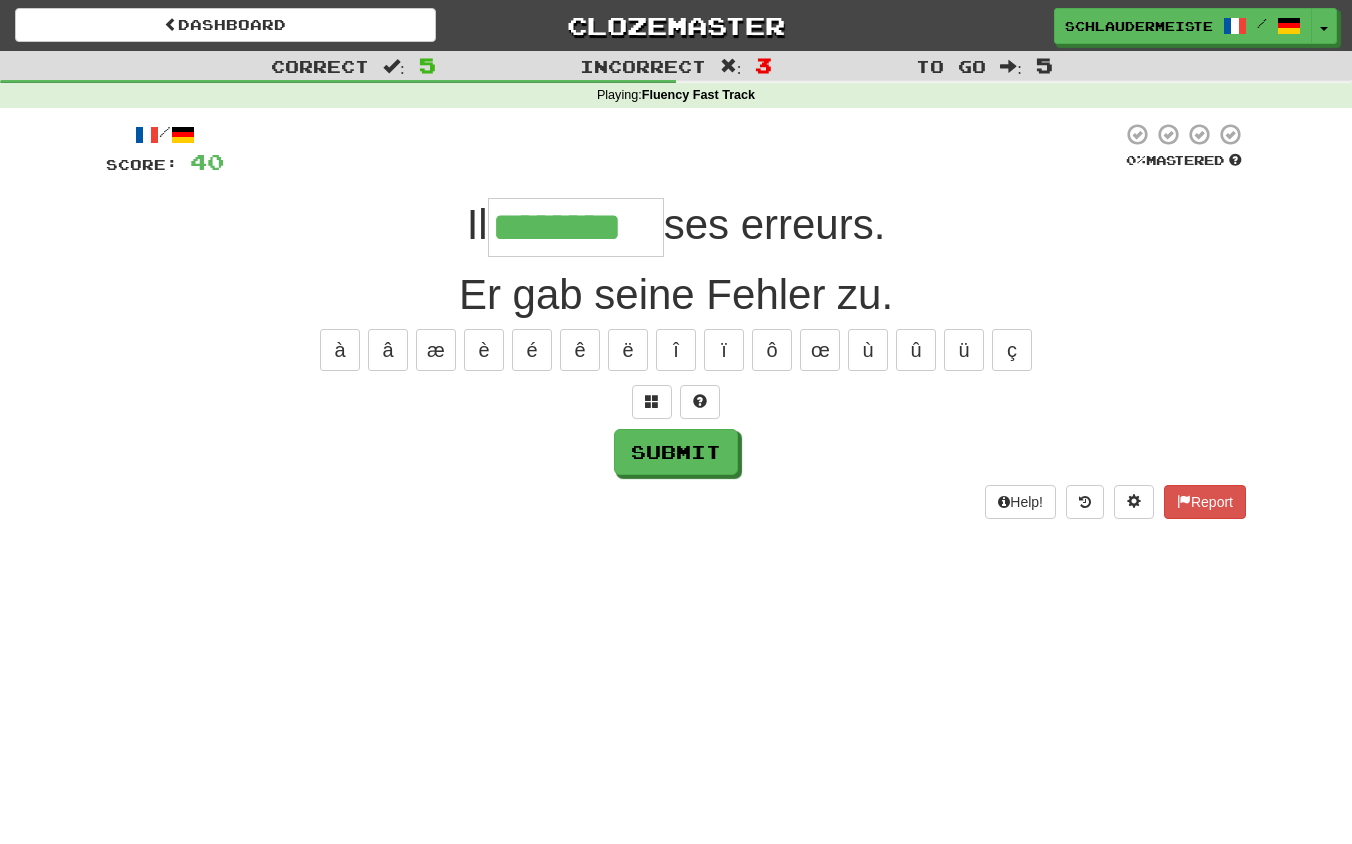 type on "********" 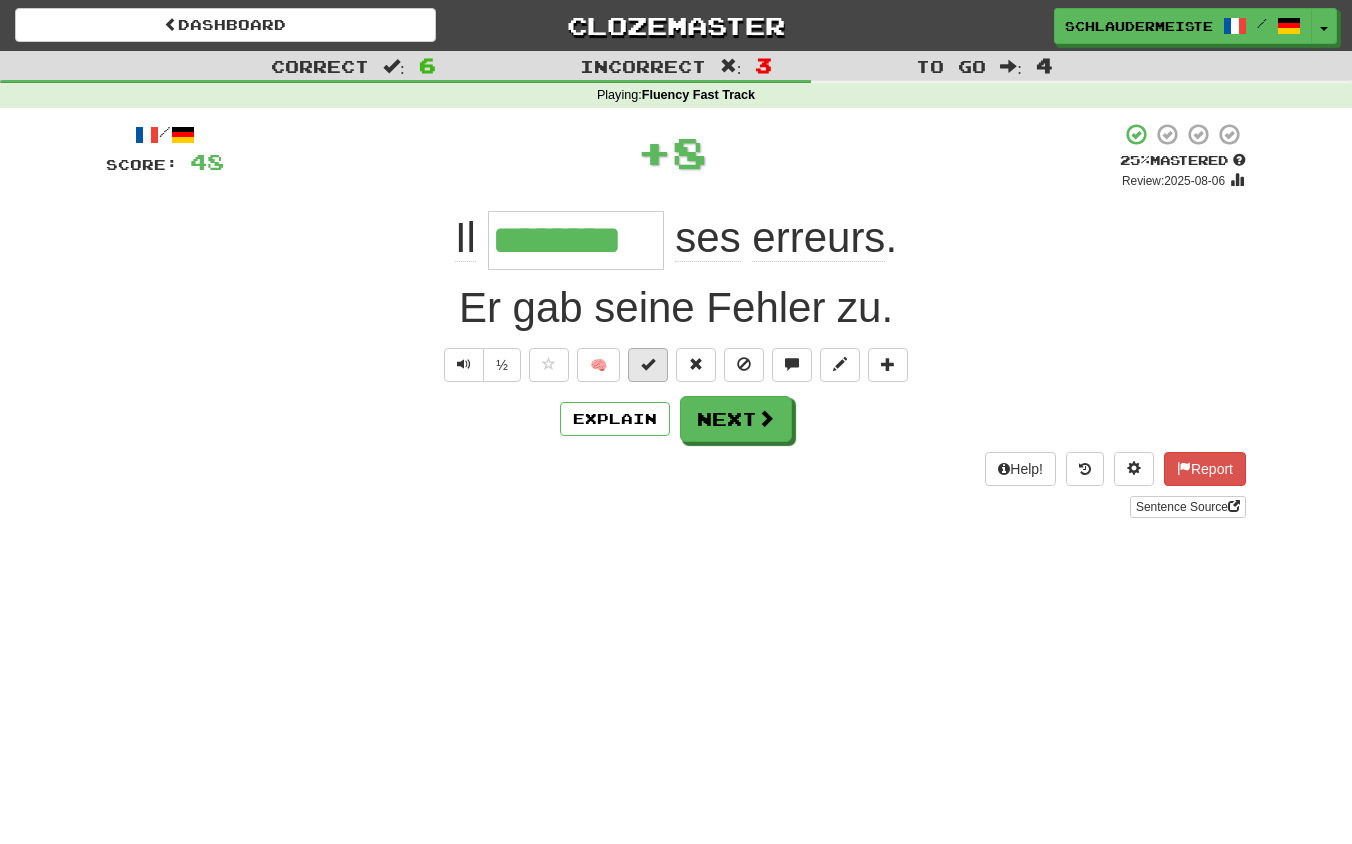 click at bounding box center [648, 364] 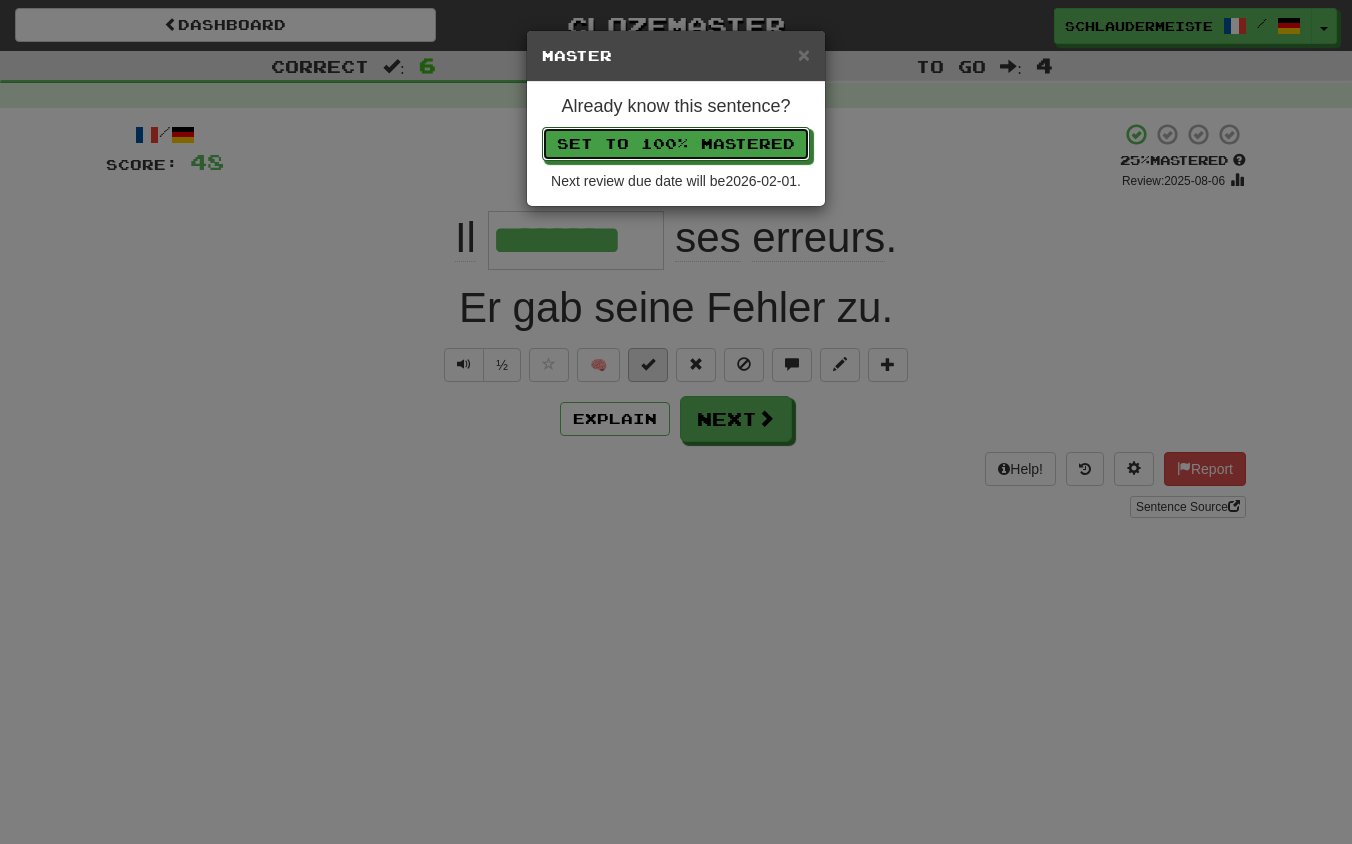 click on "Set to 100% Mastered" at bounding box center [676, 144] 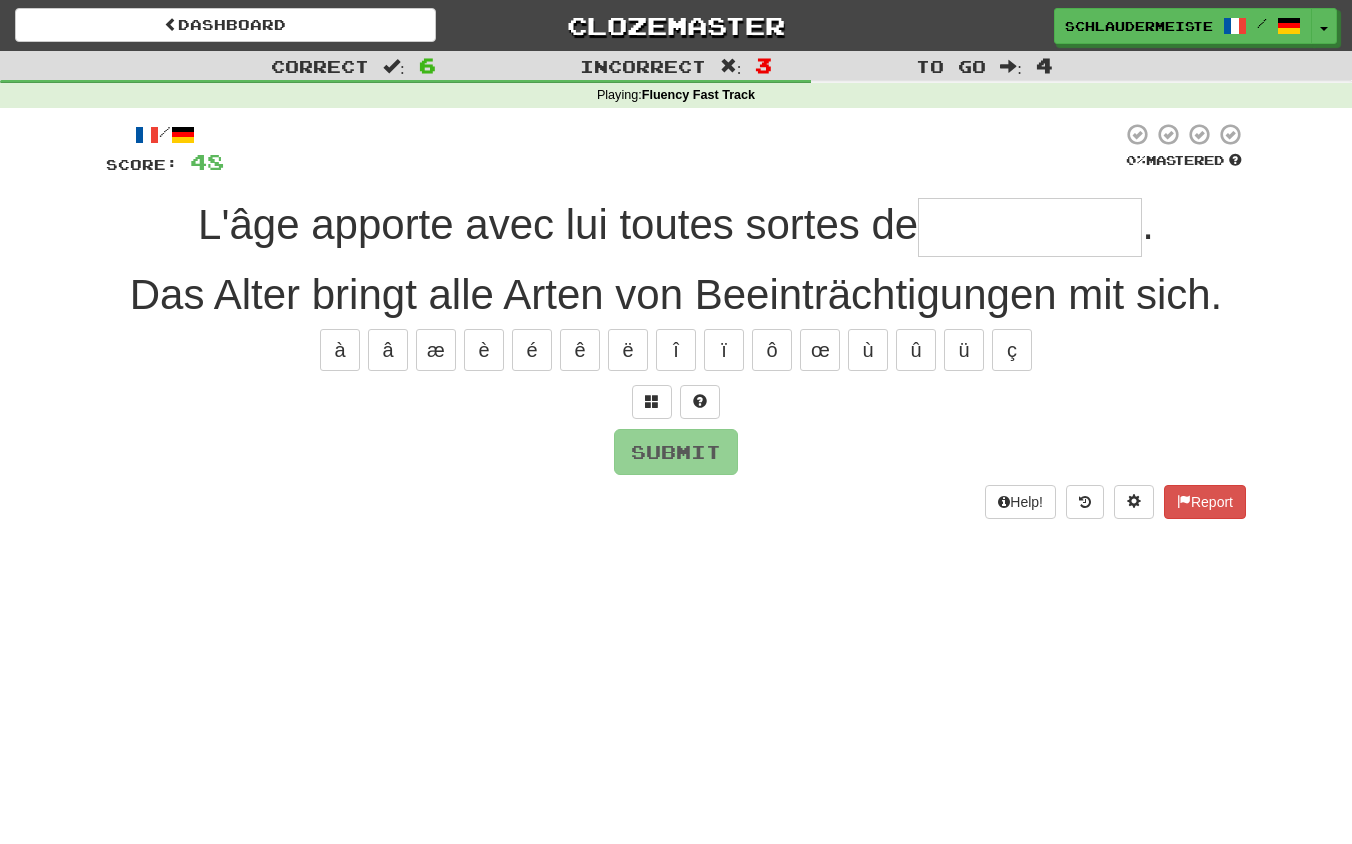 type on "**********" 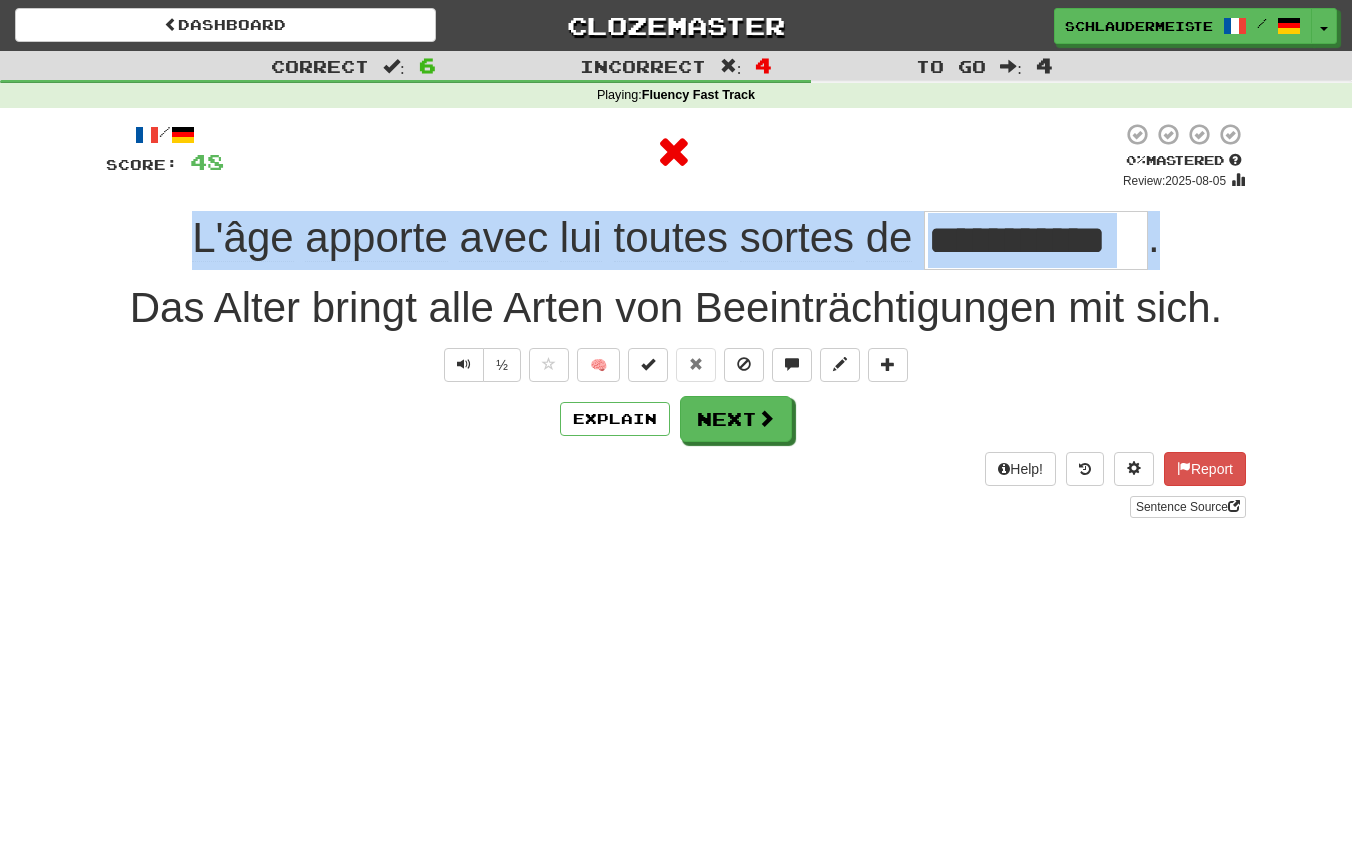 drag, startPoint x: 158, startPoint y: 212, endPoint x: 1275, endPoint y: 257, distance: 1117.9061 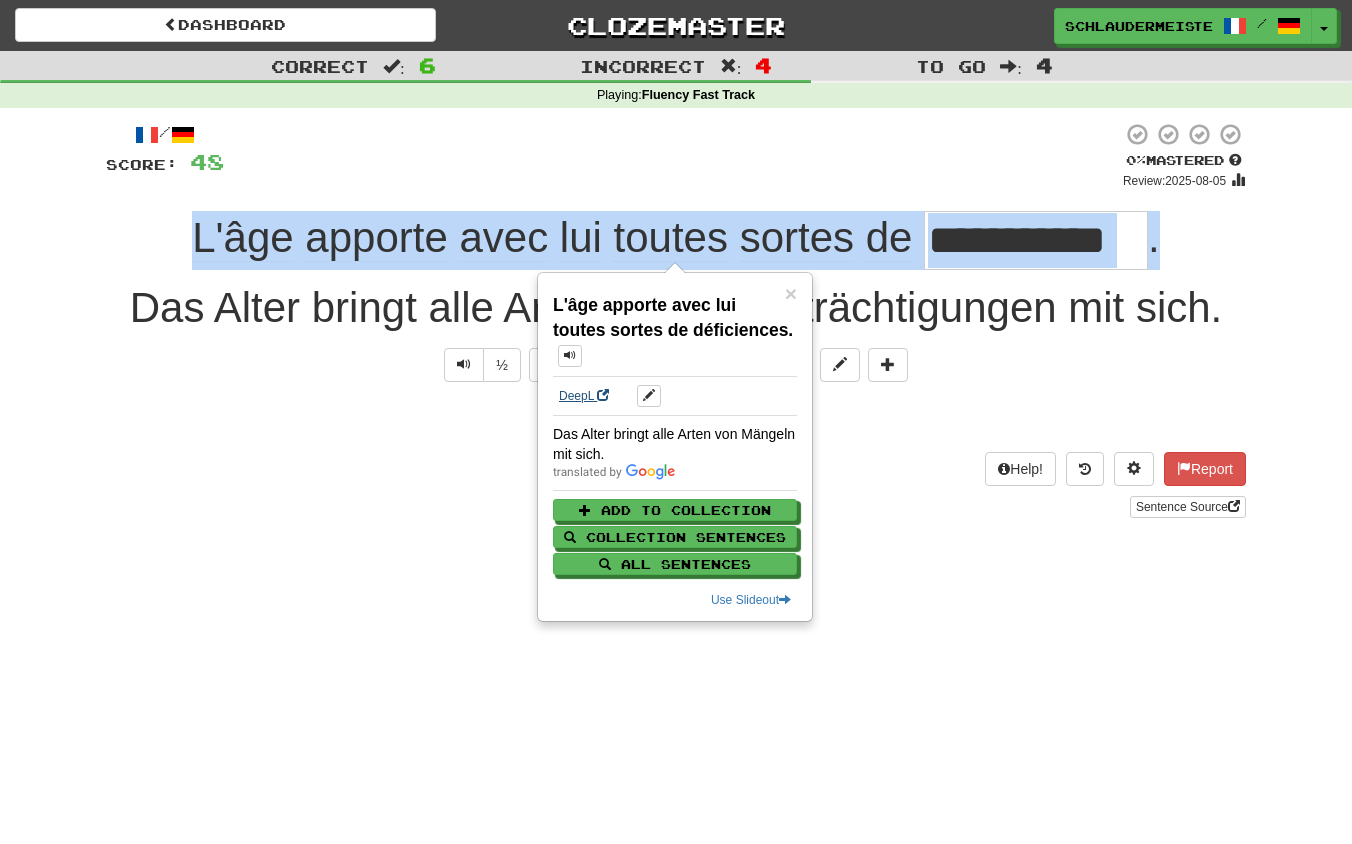 click on "DeepL" at bounding box center [584, 396] 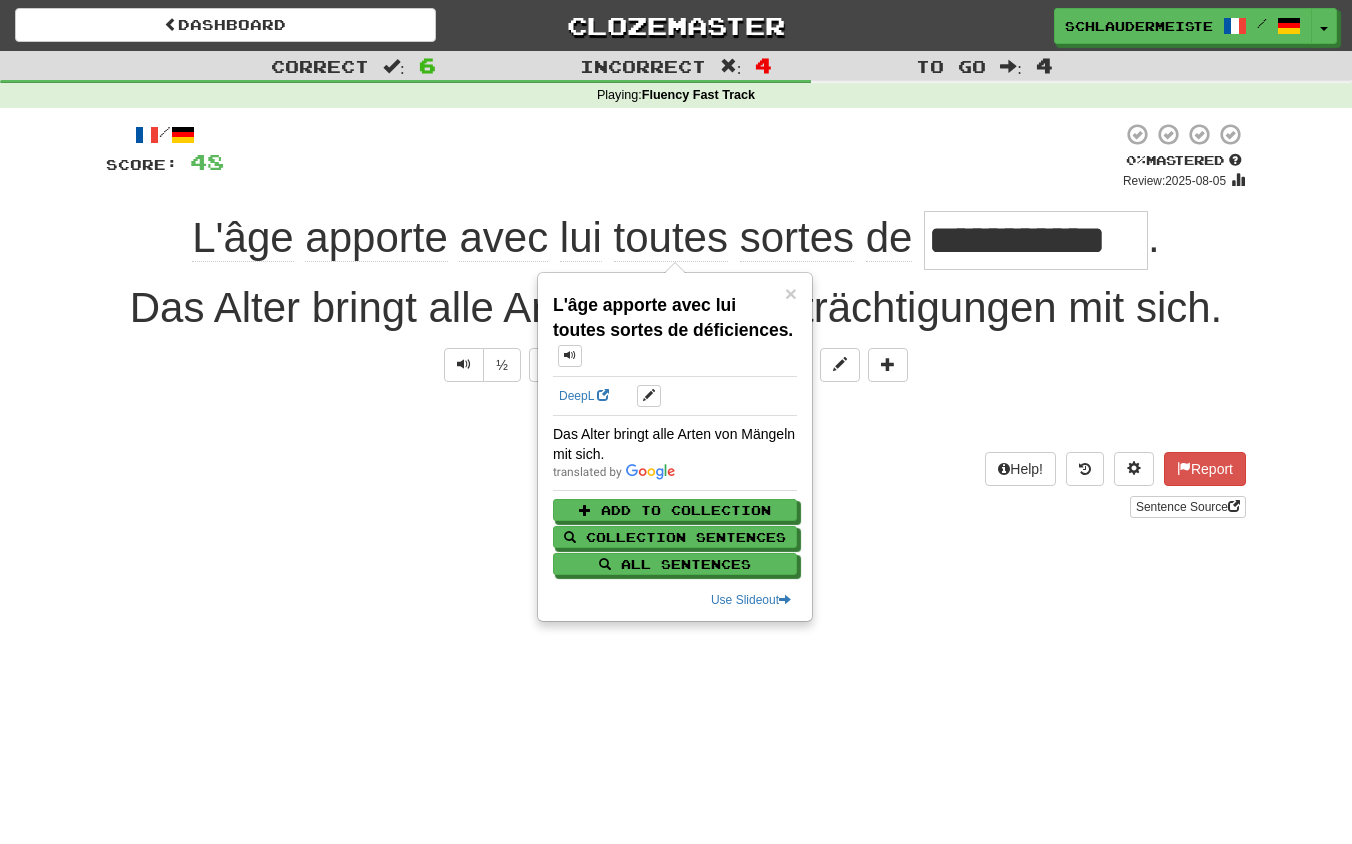 click on "Help!  Report Sentence Source" at bounding box center (676, 485) 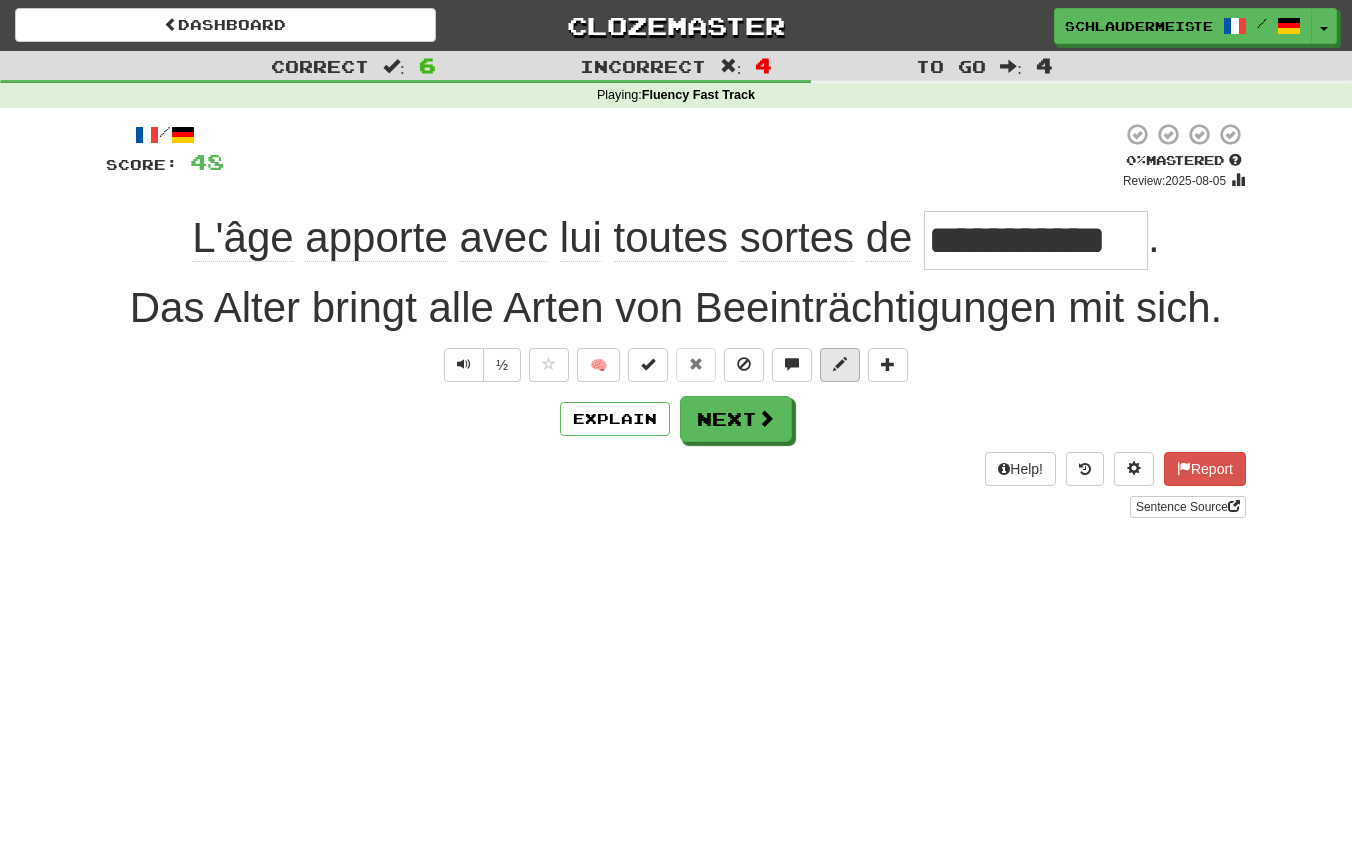 click at bounding box center (840, 364) 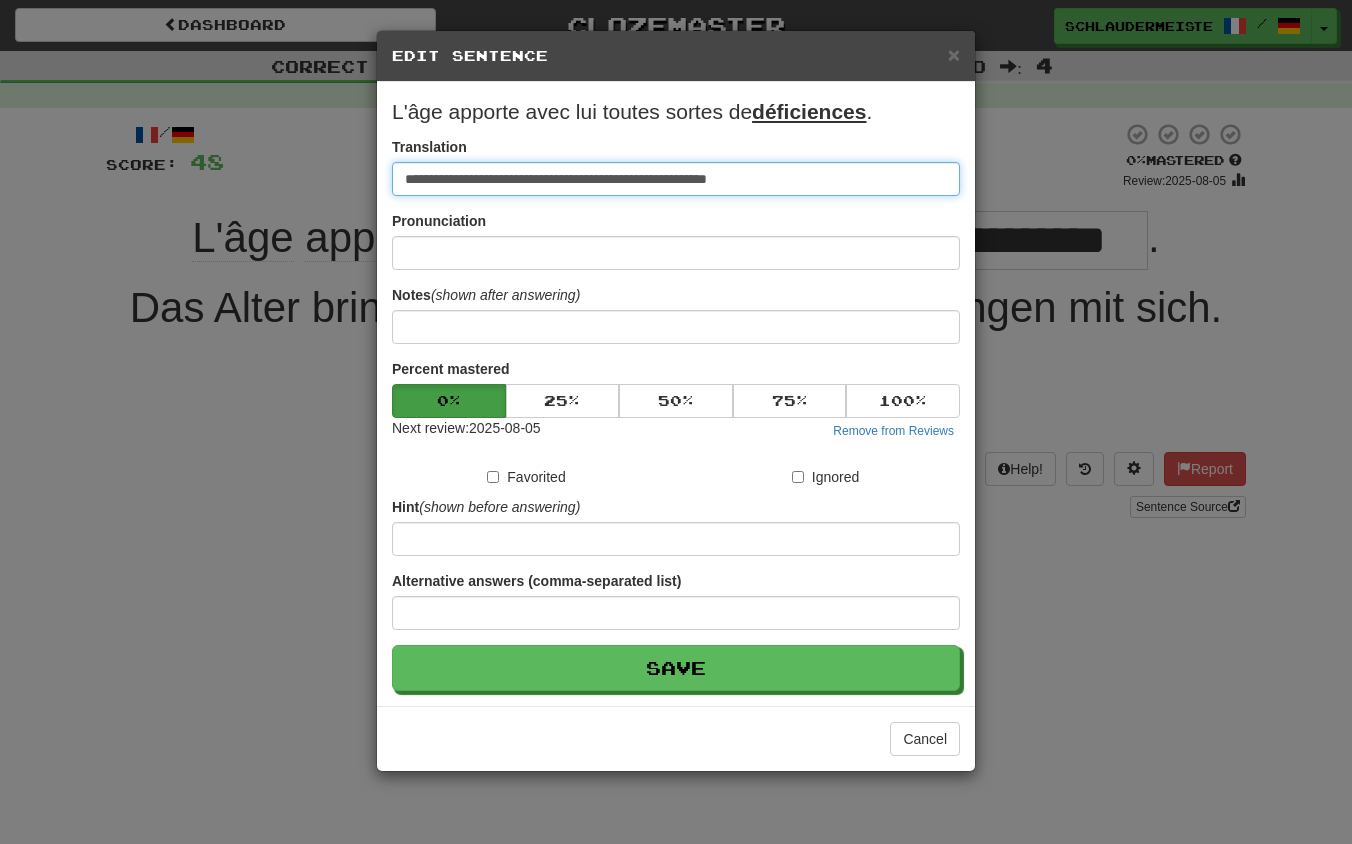 drag, startPoint x: 794, startPoint y: 184, endPoint x: 297, endPoint y: 156, distance: 497.78812 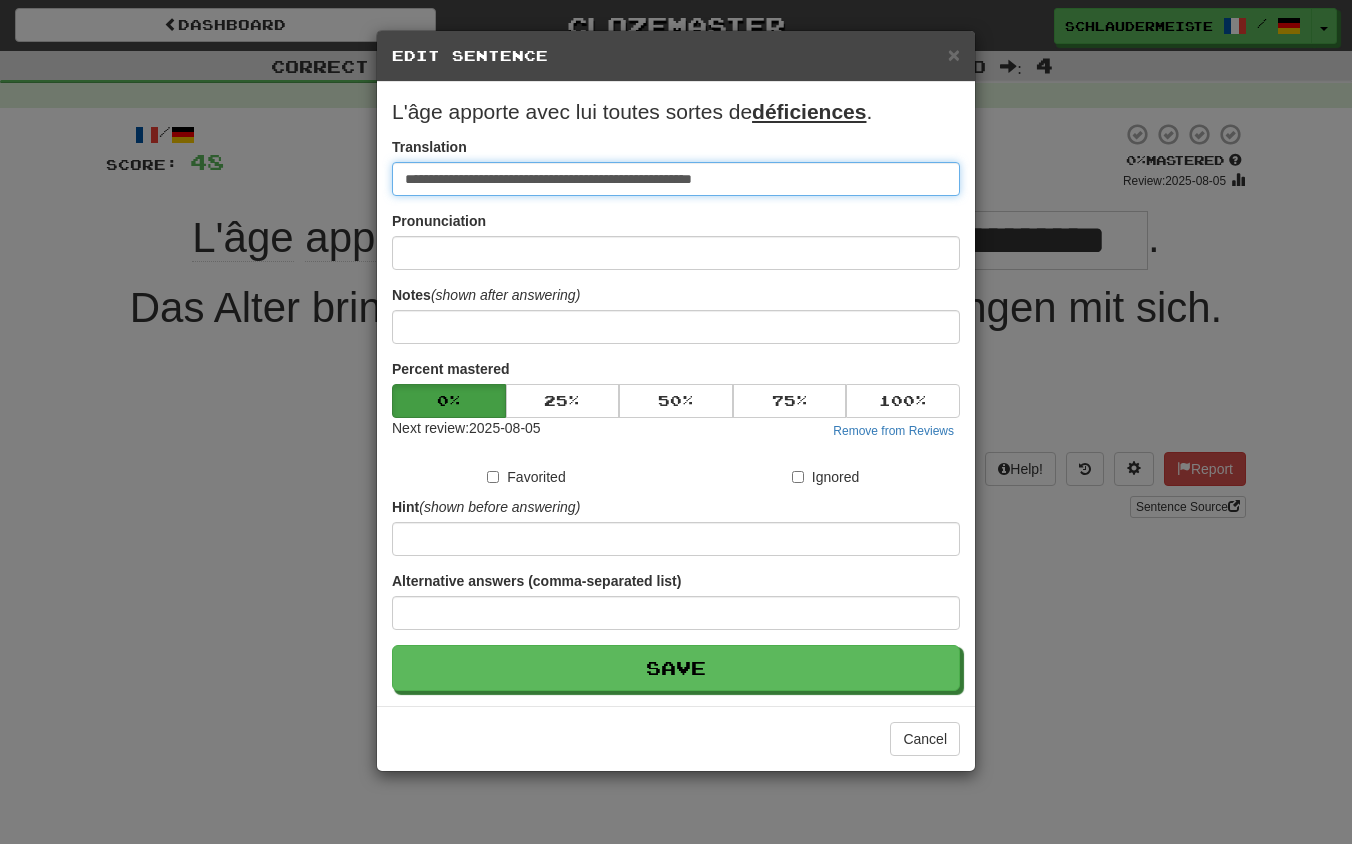 type on "**********" 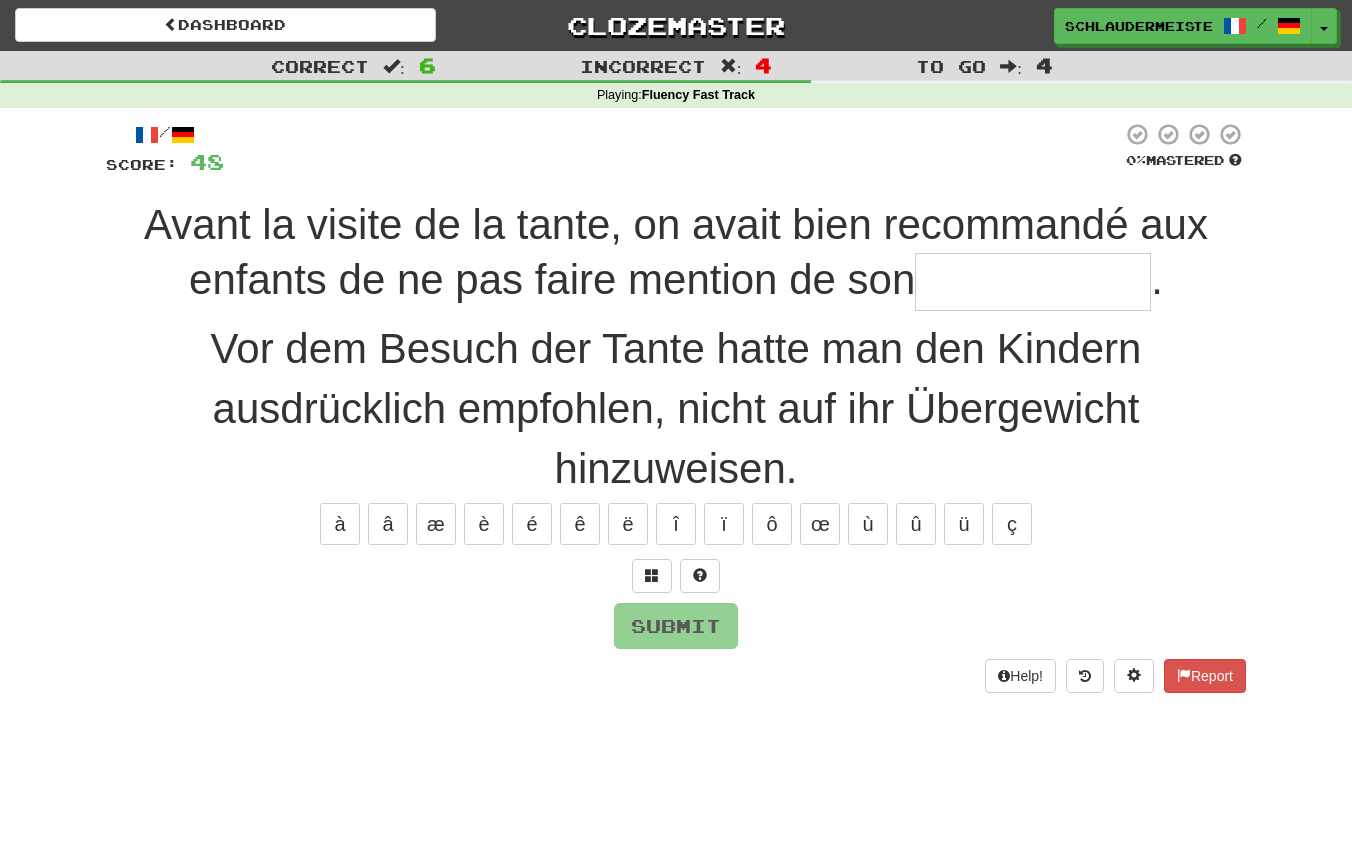 type on "*" 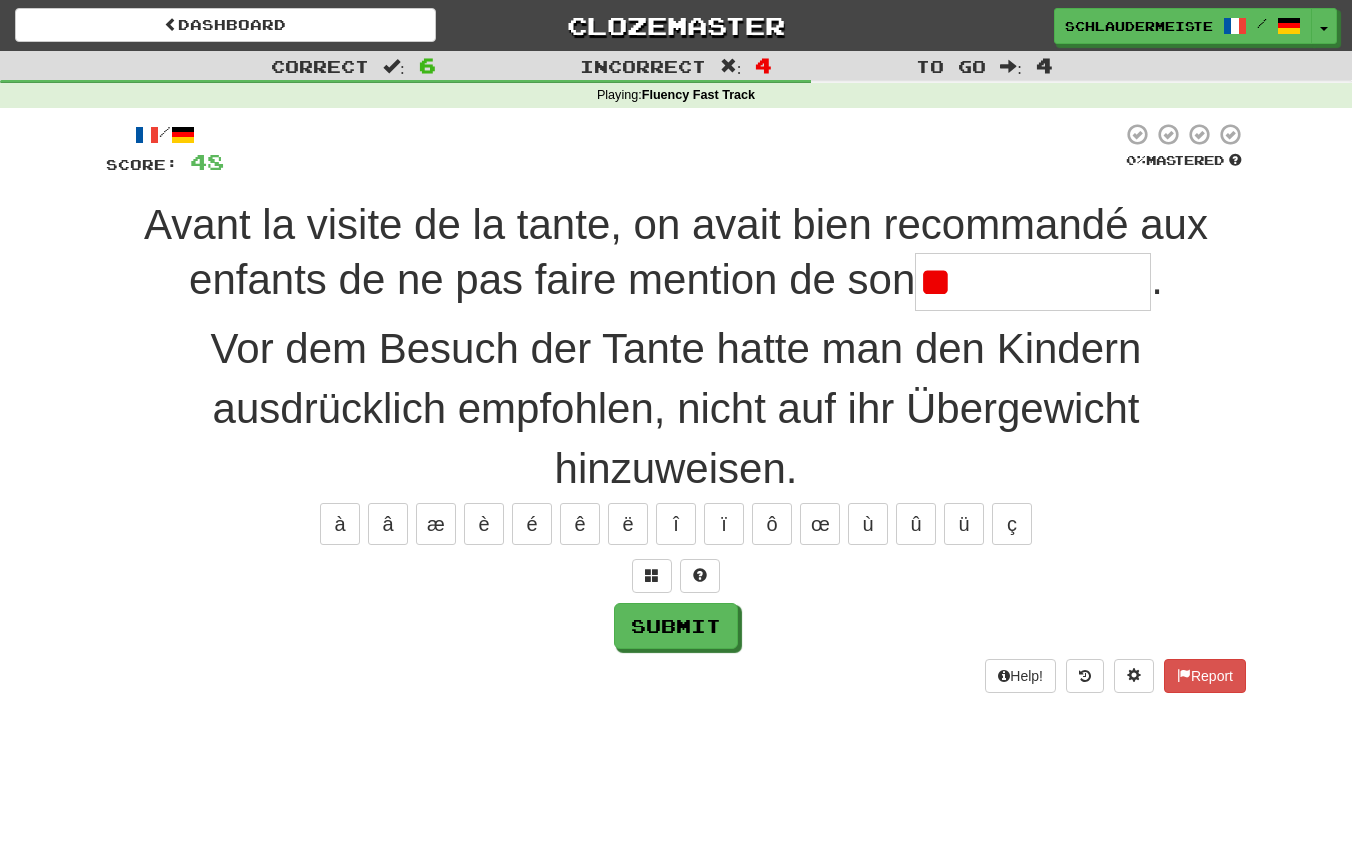 type on "*" 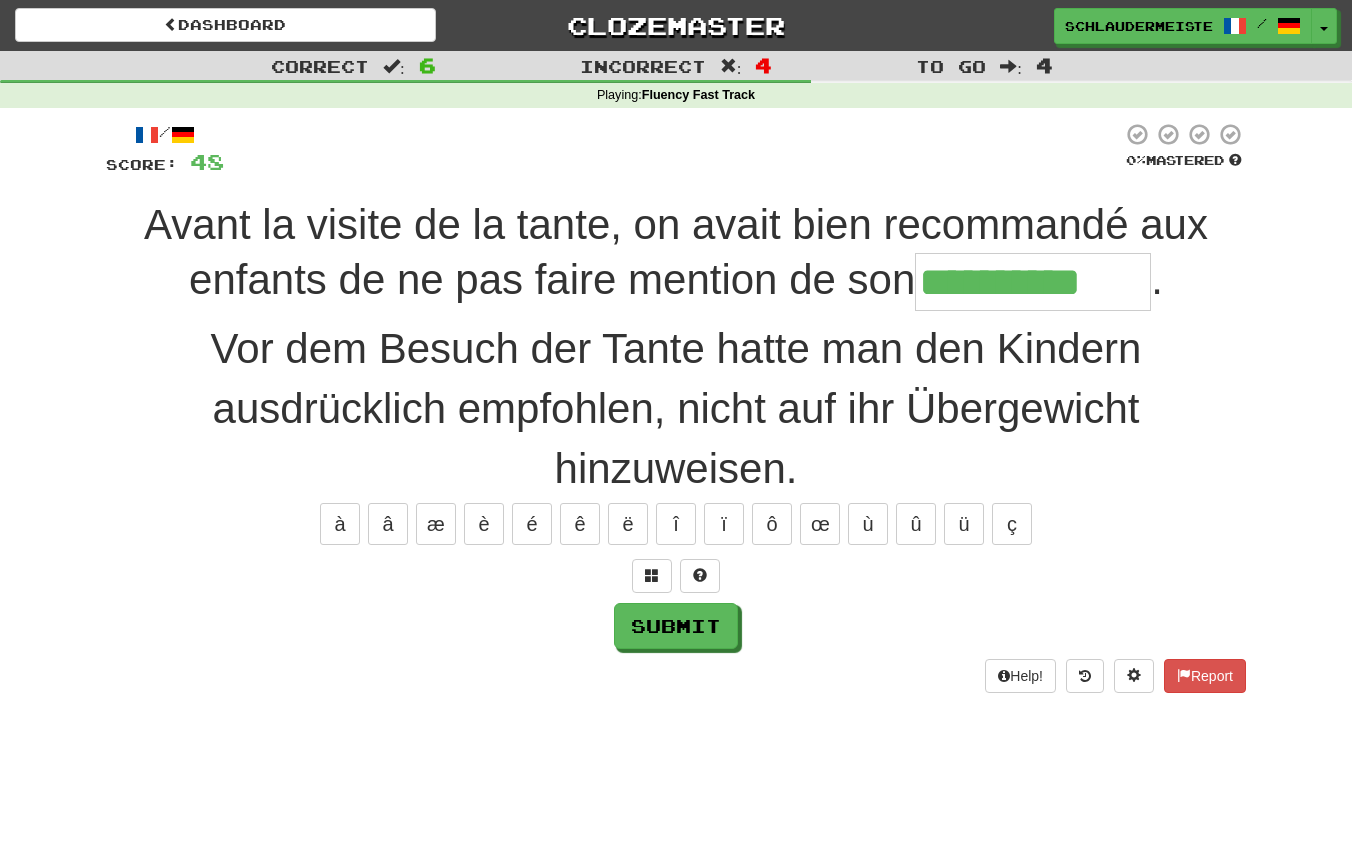 type on "**********" 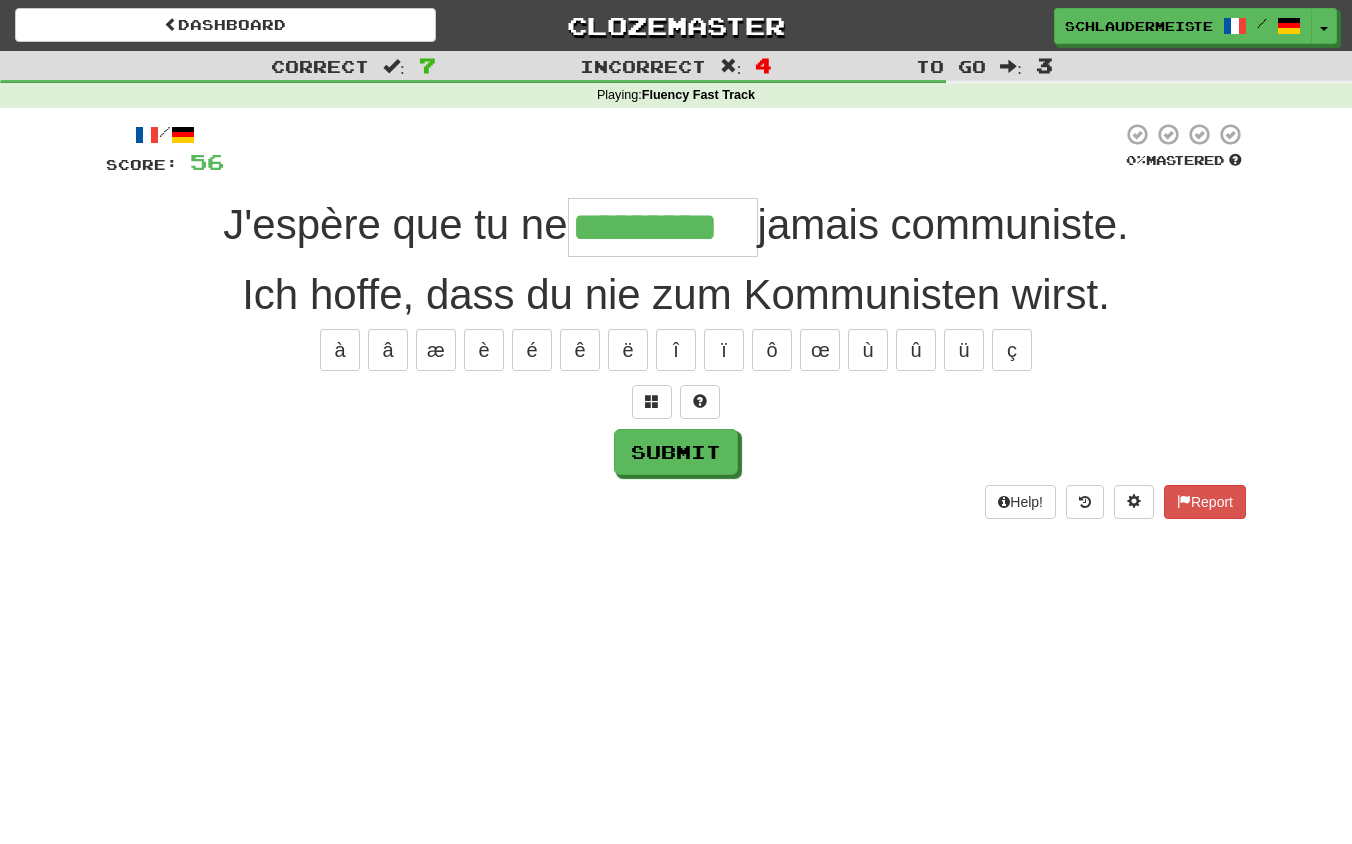 type on "*********" 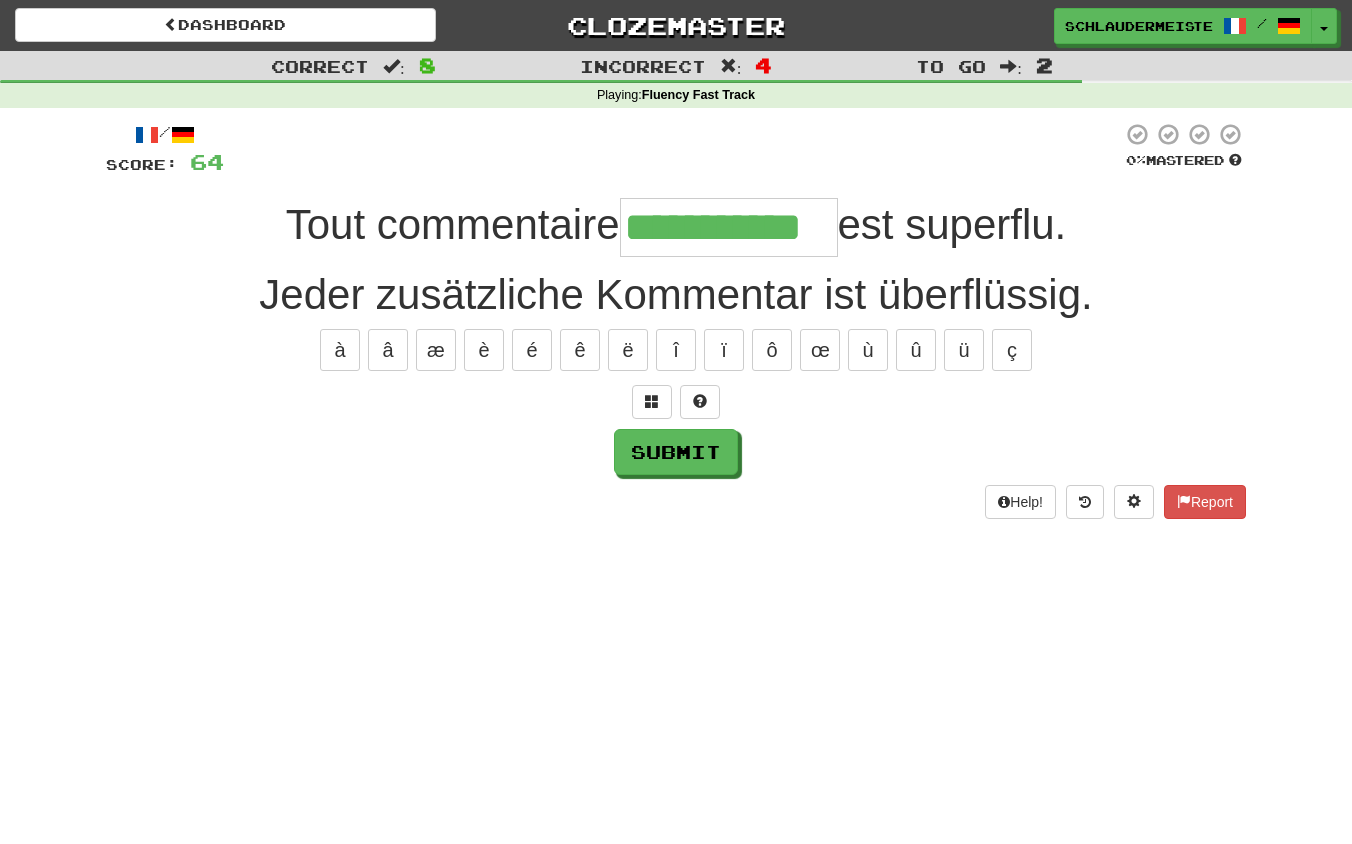 type on "**********" 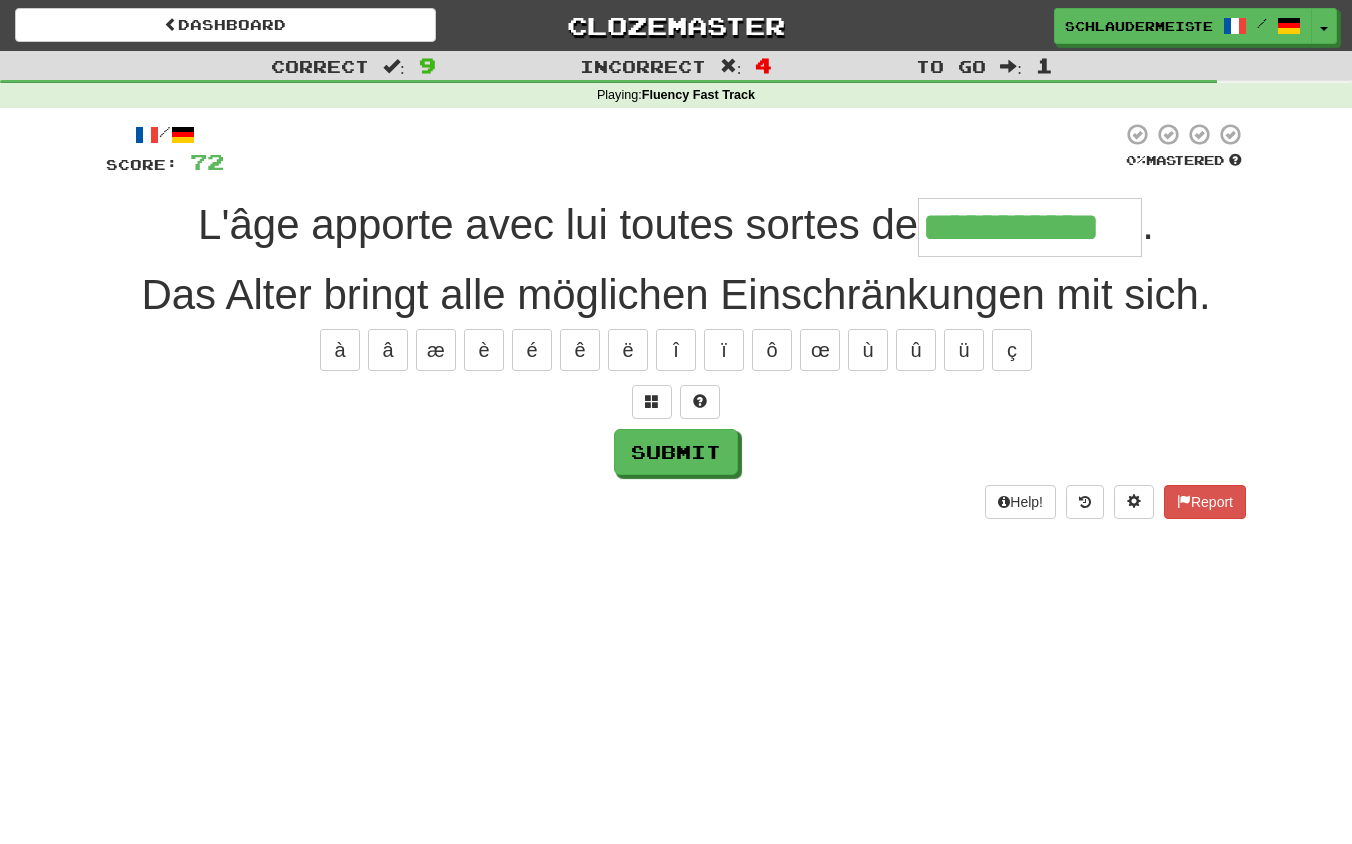 type on "**********" 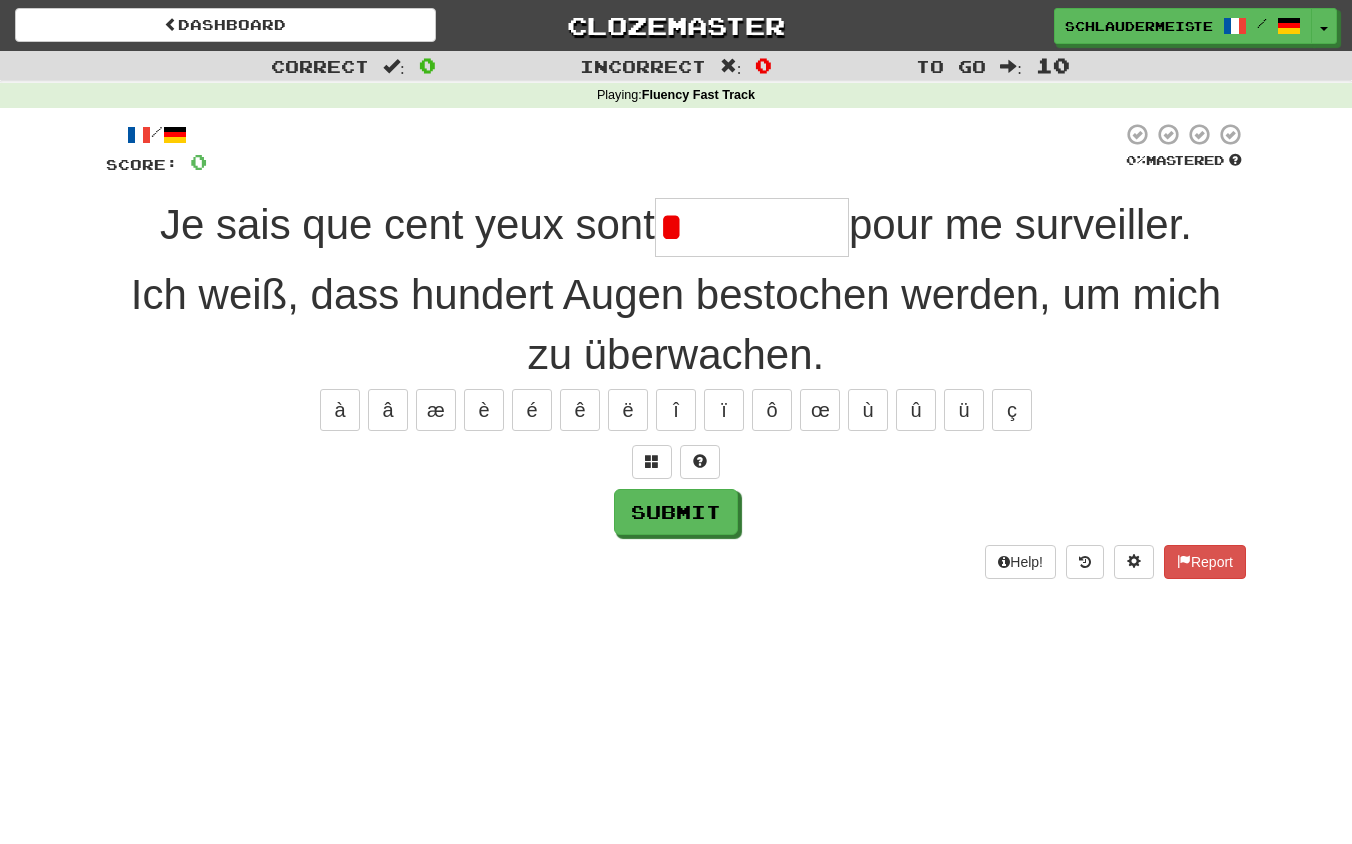 type on "********" 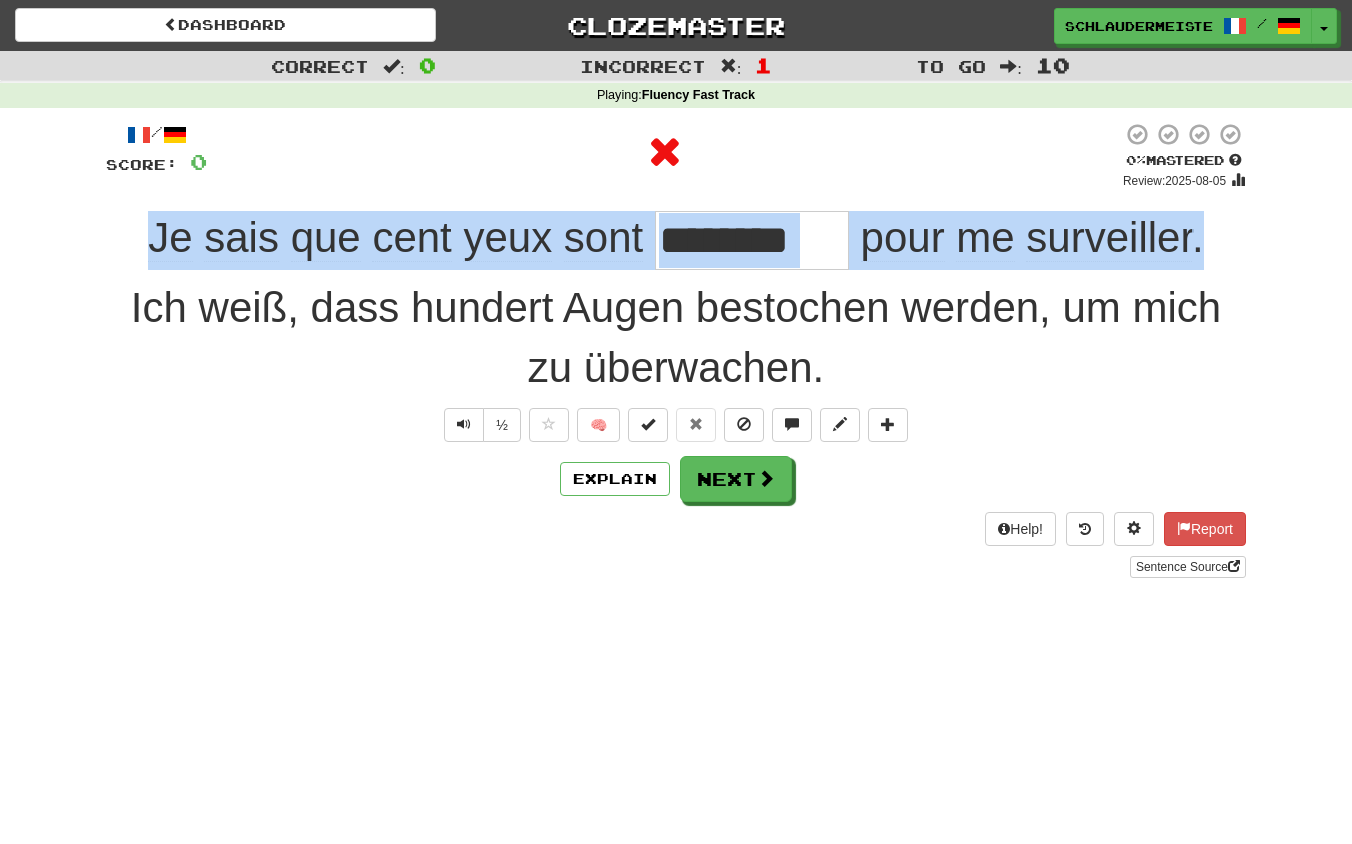 drag, startPoint x: 115, startPoint y: 212, endPoint x: 1228, endPoint y: 247, distance: 1113.5502 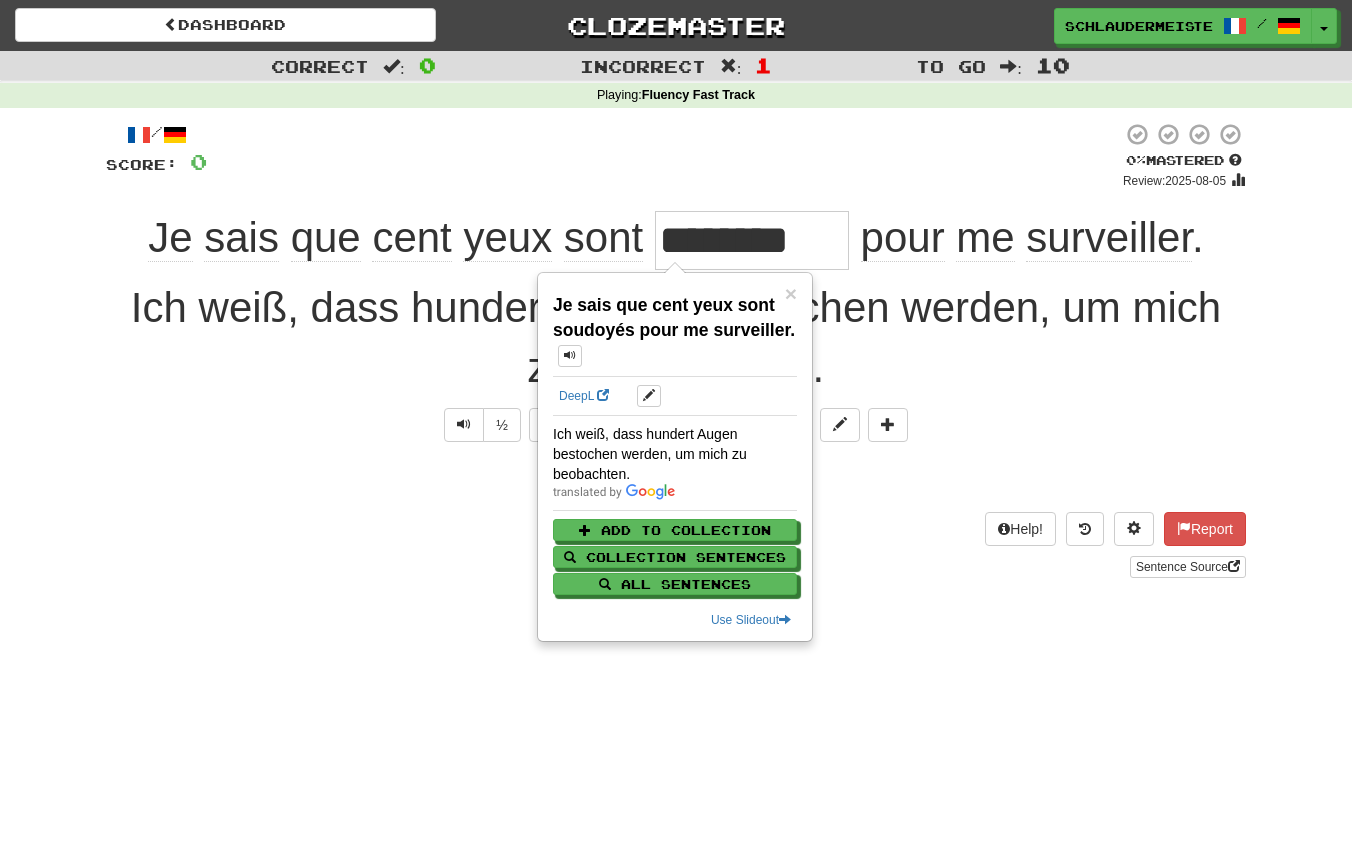 click on "Explain Next" at bounding box center (676, 479) 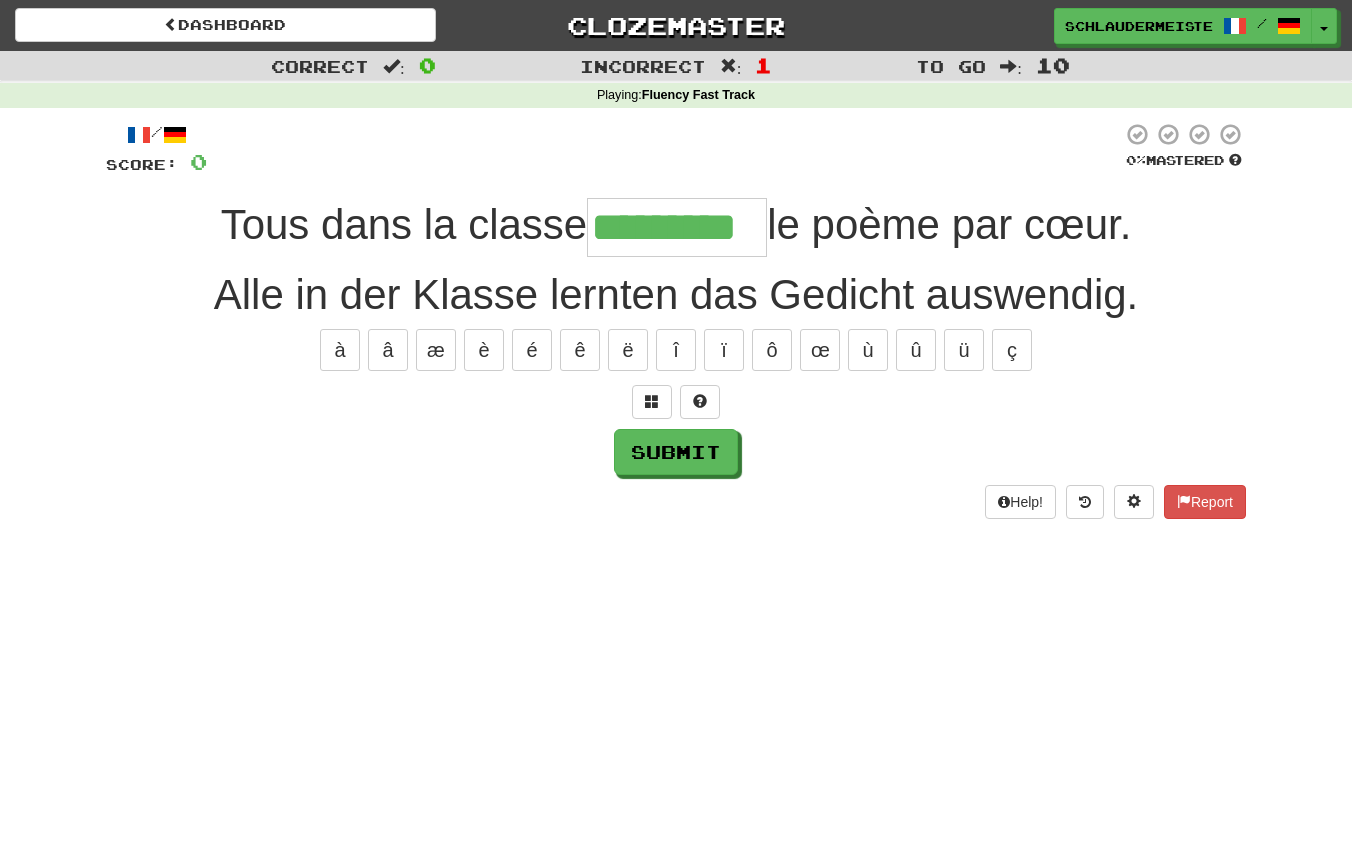 type on "*********" 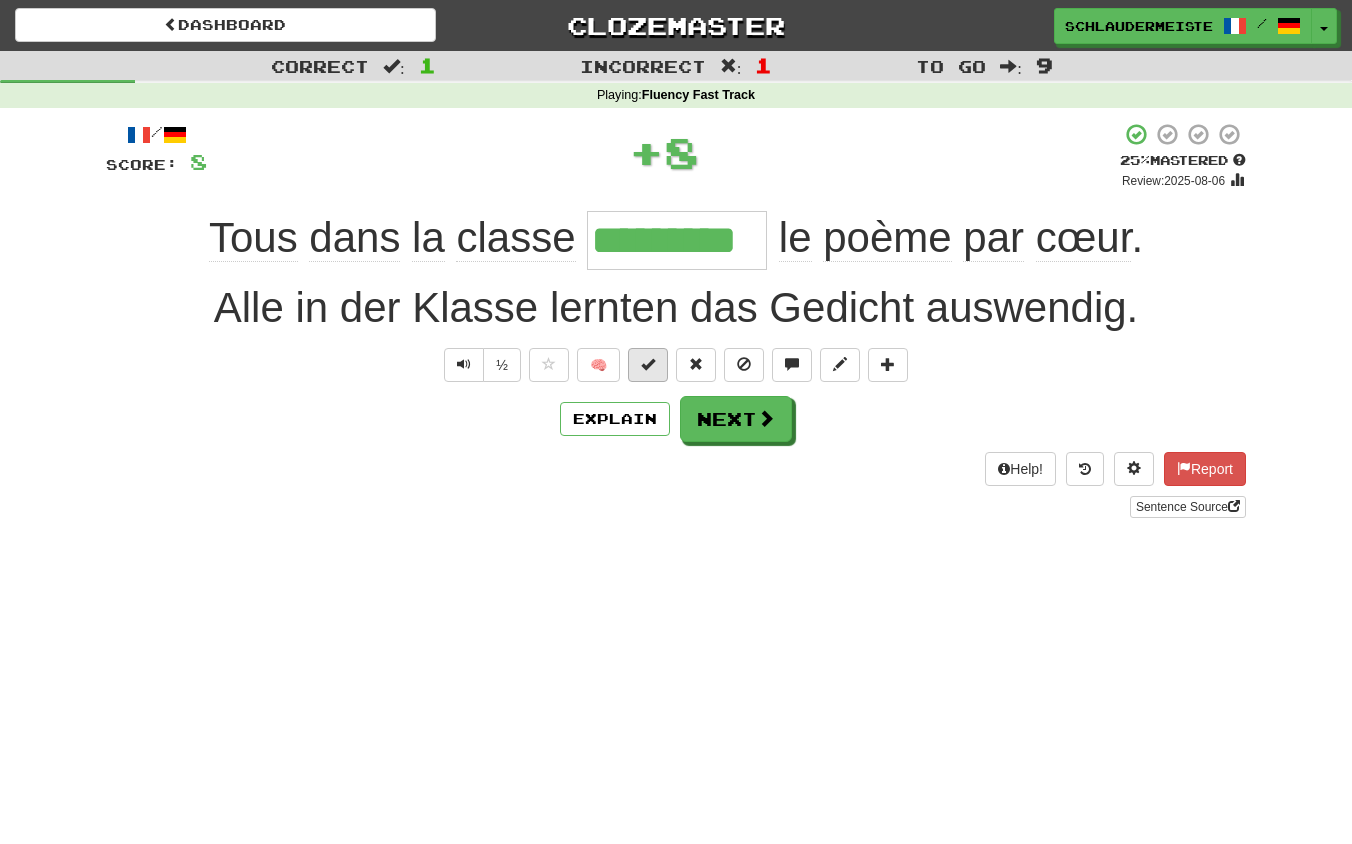 click at bounding box center [648, 364] 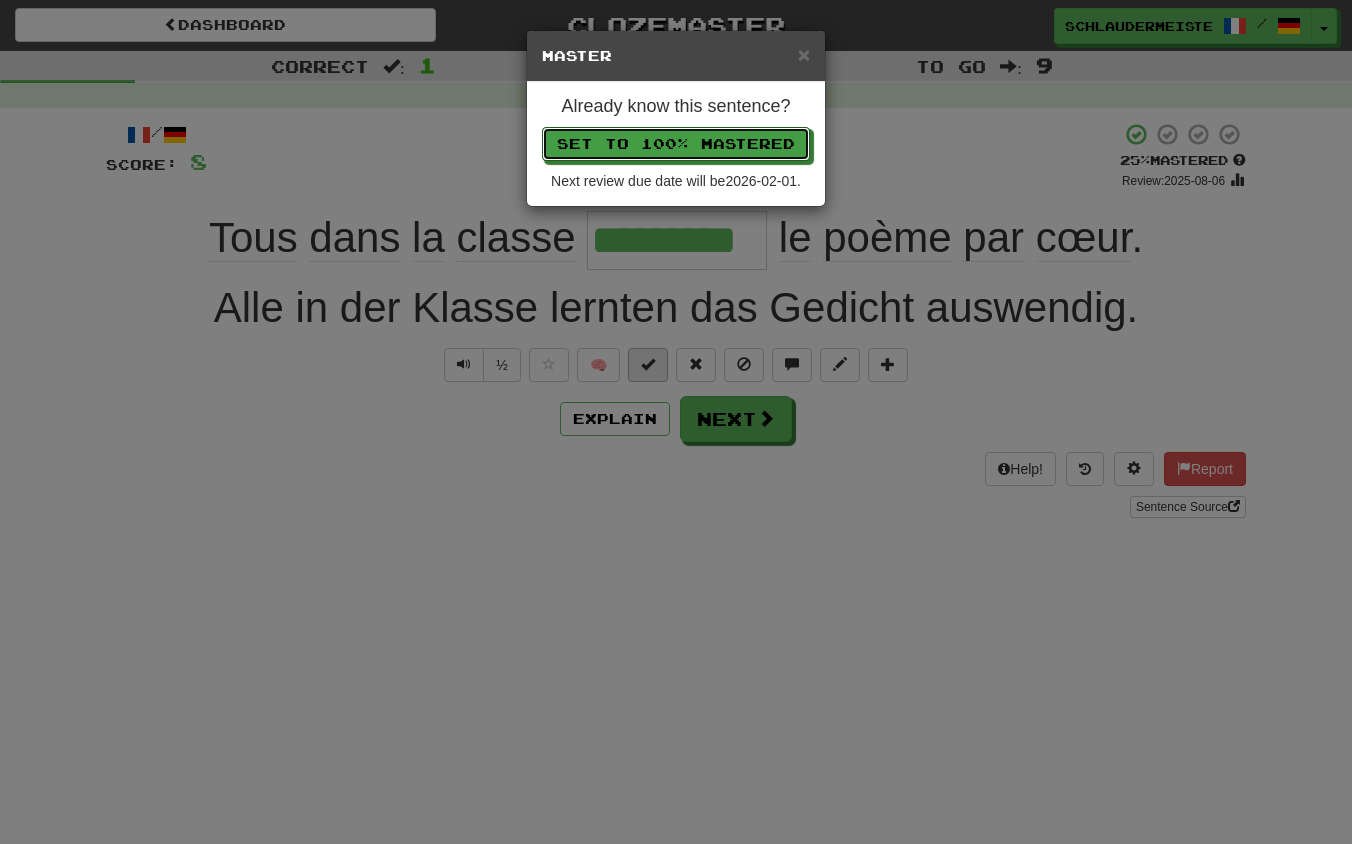 type 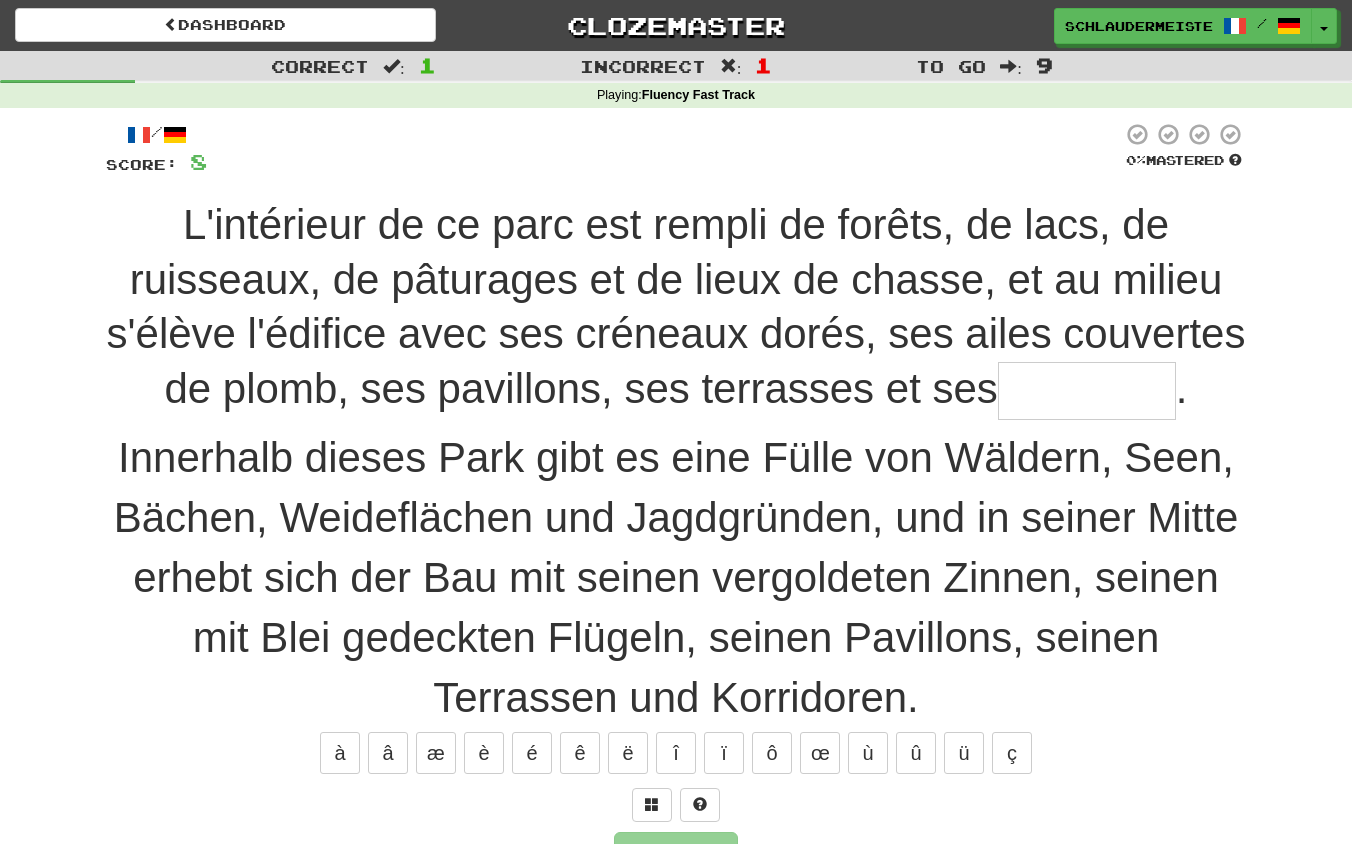 scroll, scrollTop: 14, scrollLeft: 0, axis: vertical 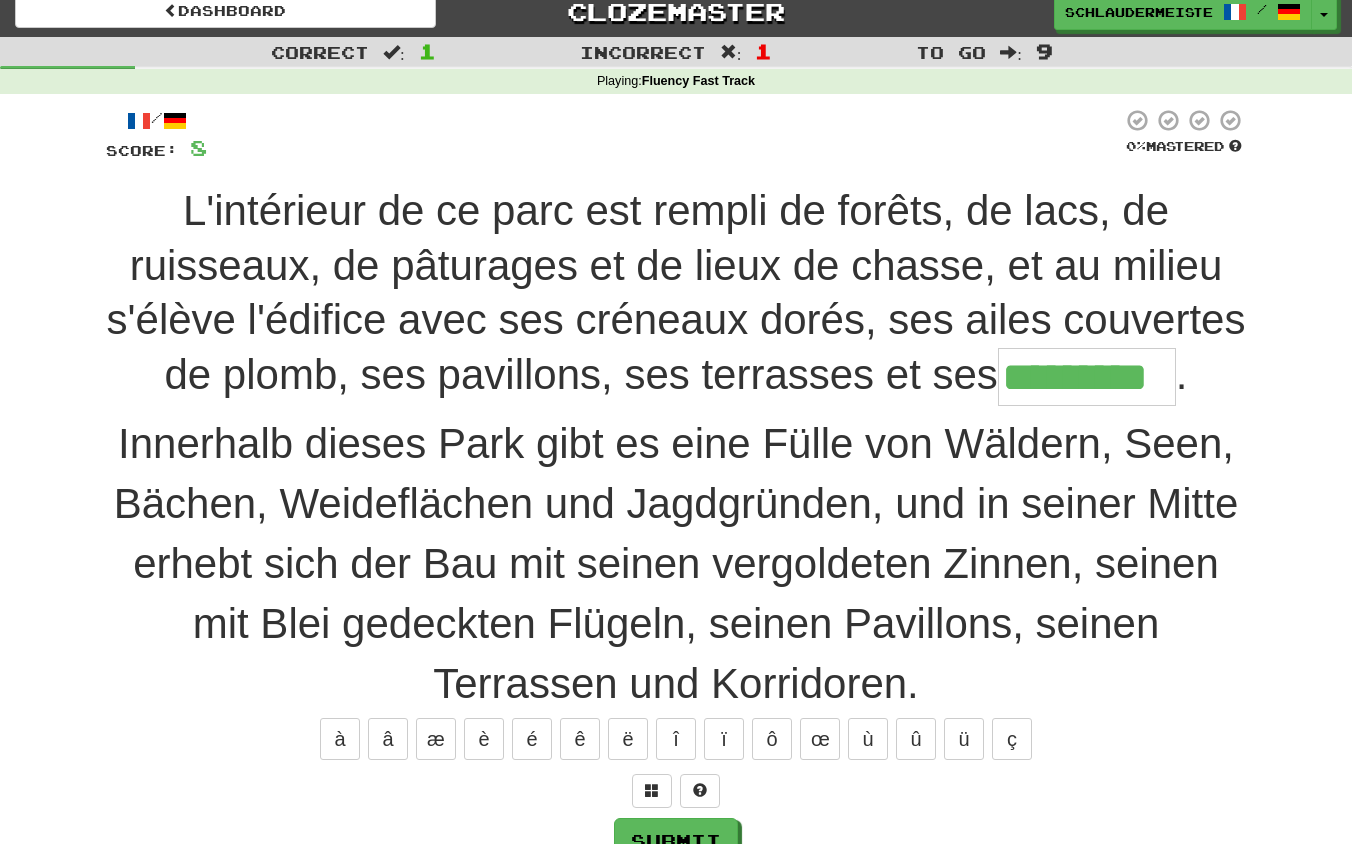 type on "*********" 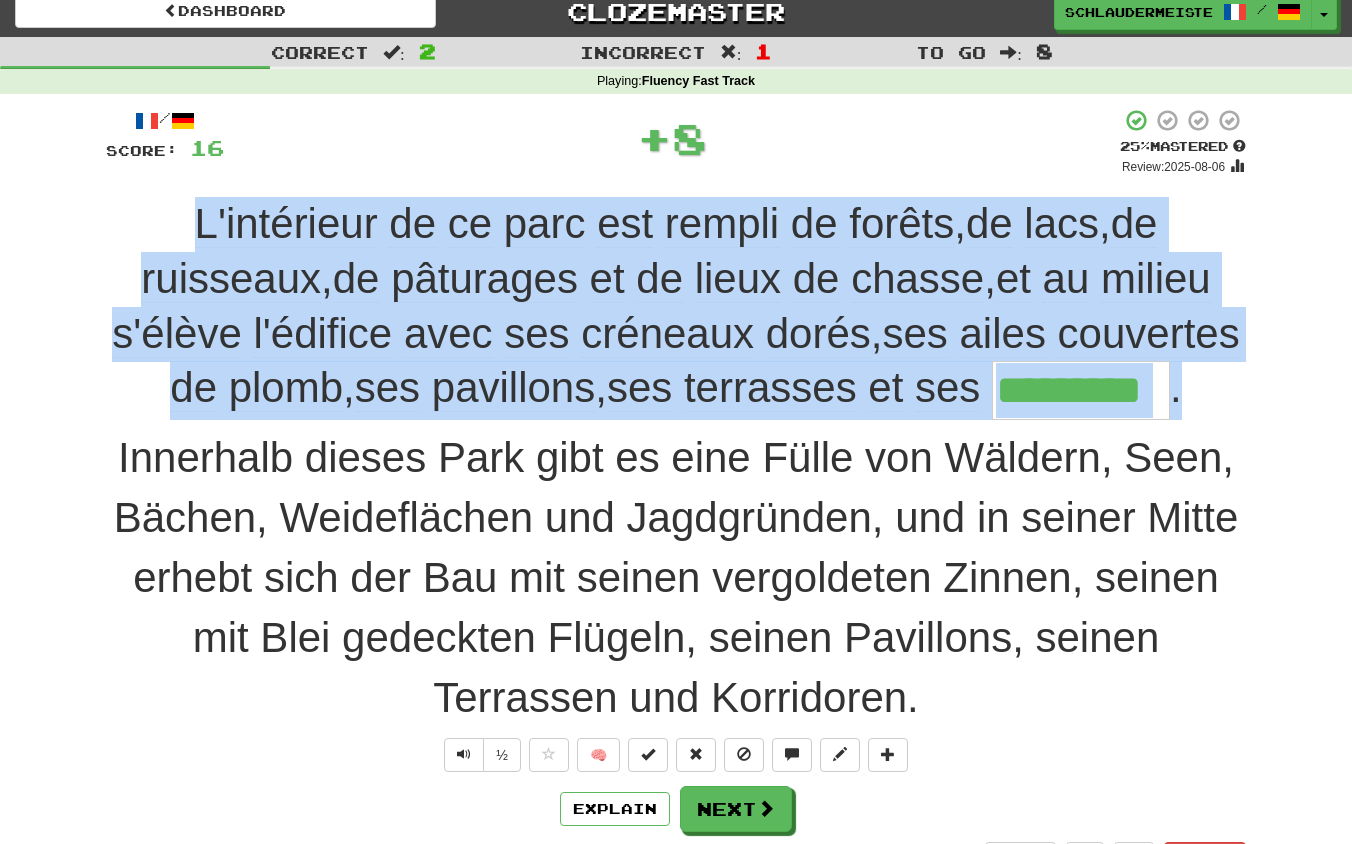 drag, startPoint x: 150, startPoint y: 196, endPoint x: 871, endPoint y: 437, distance: 760.2118 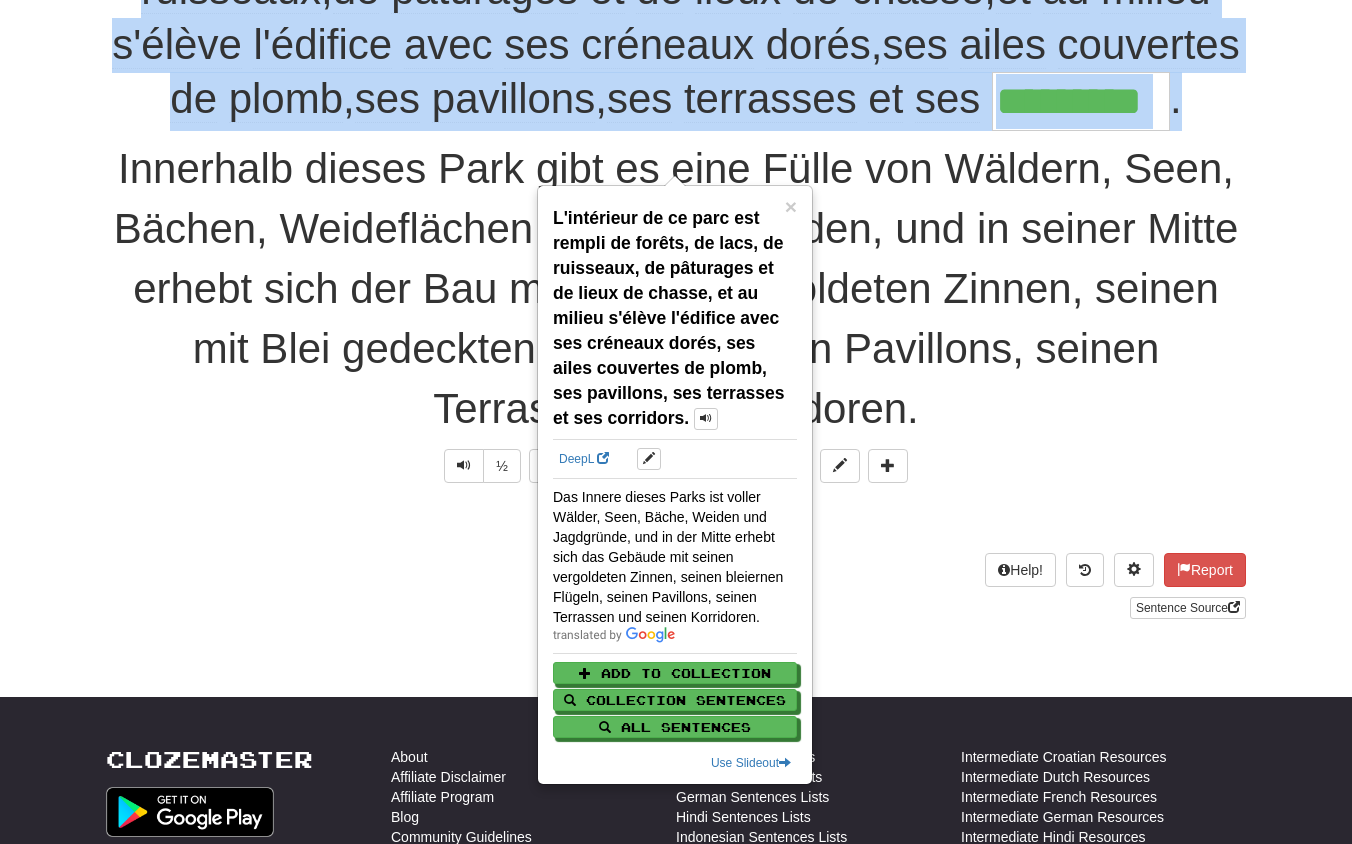 scroll, scrollTop: 304, scrollLeft: 0, axis: vertical 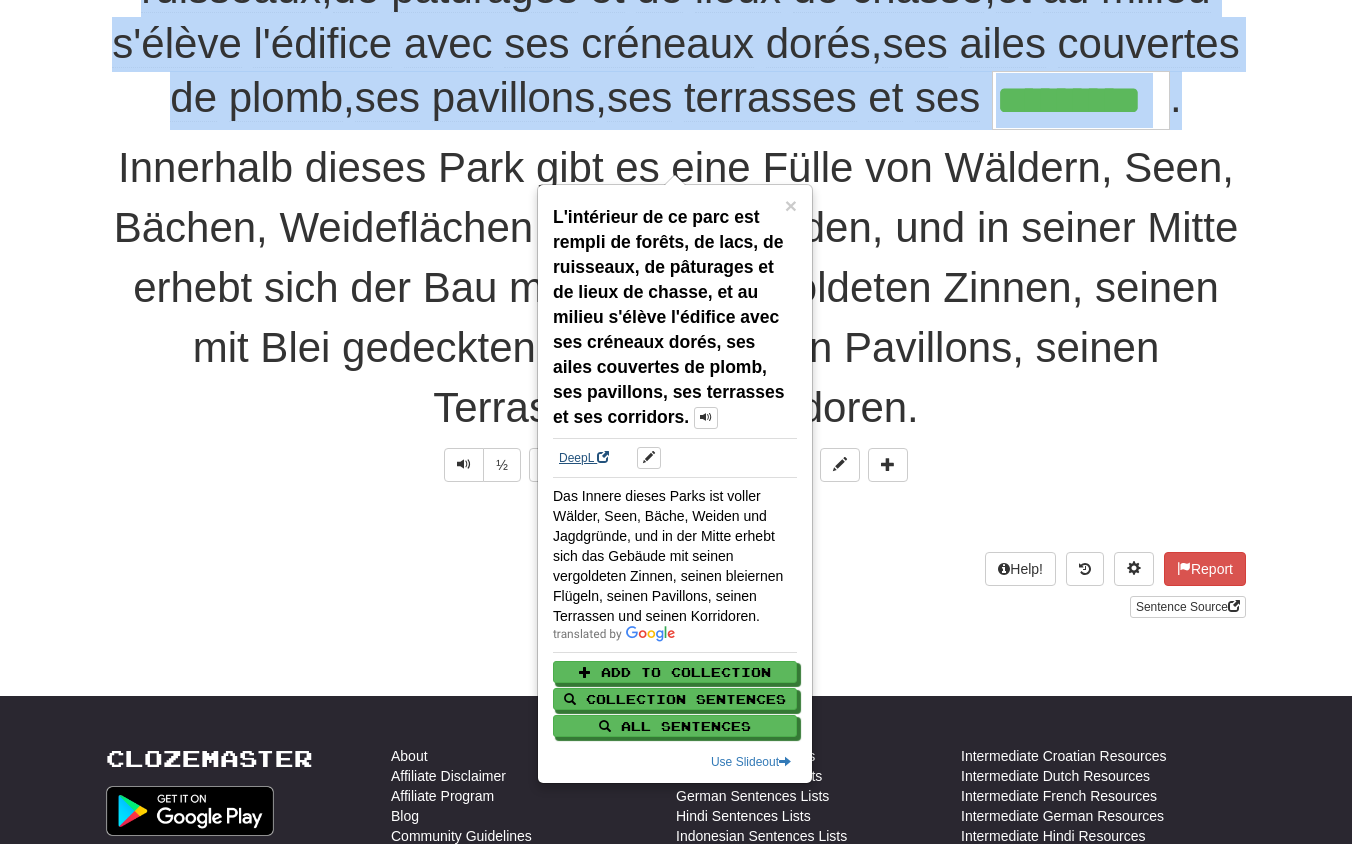 click on "DeepL" at bounding box center [584, 458] 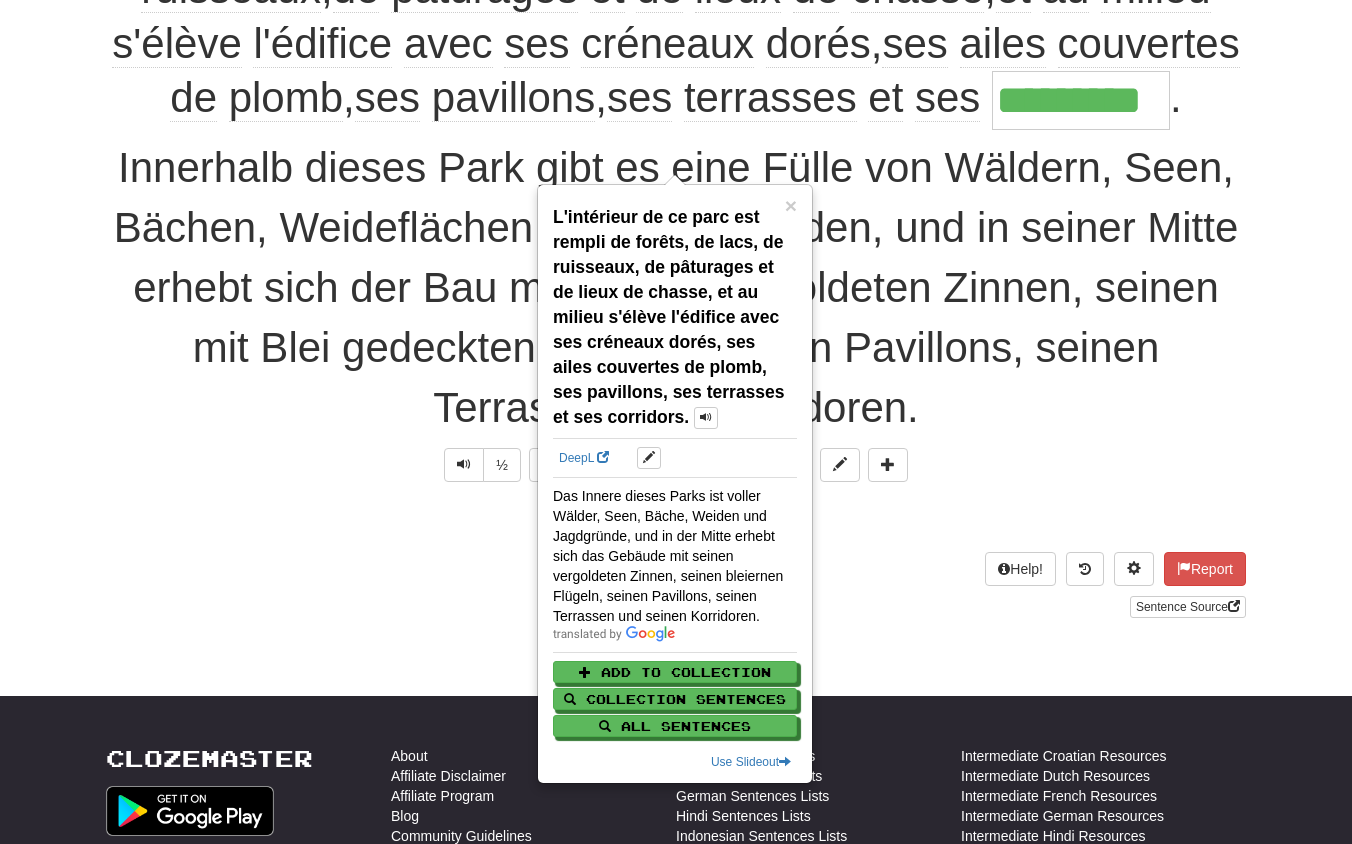 click on "½ 🧠" at bounding box center [676, 465] 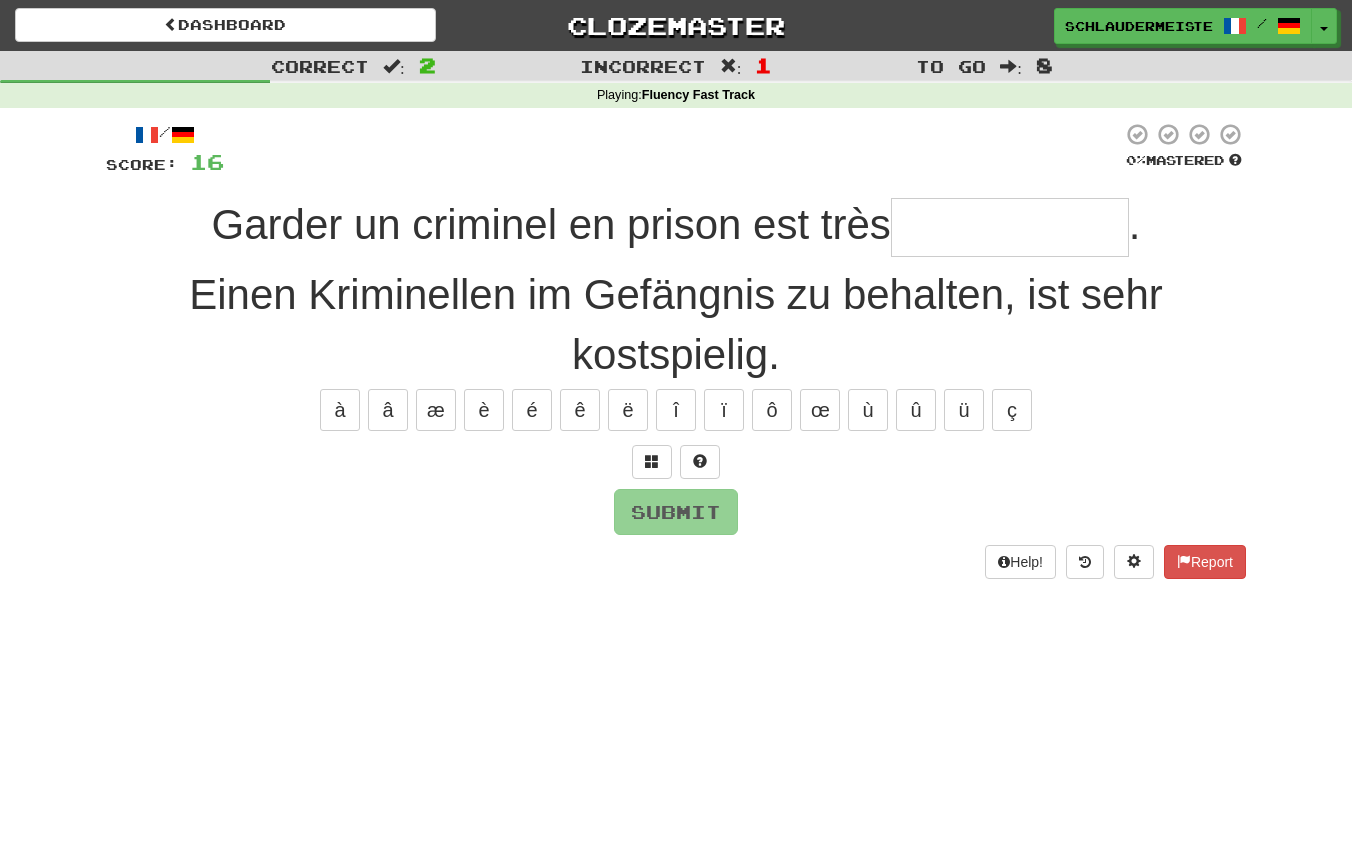 scroll, scrollTop: 0, scrollLeft: 0, axis: both 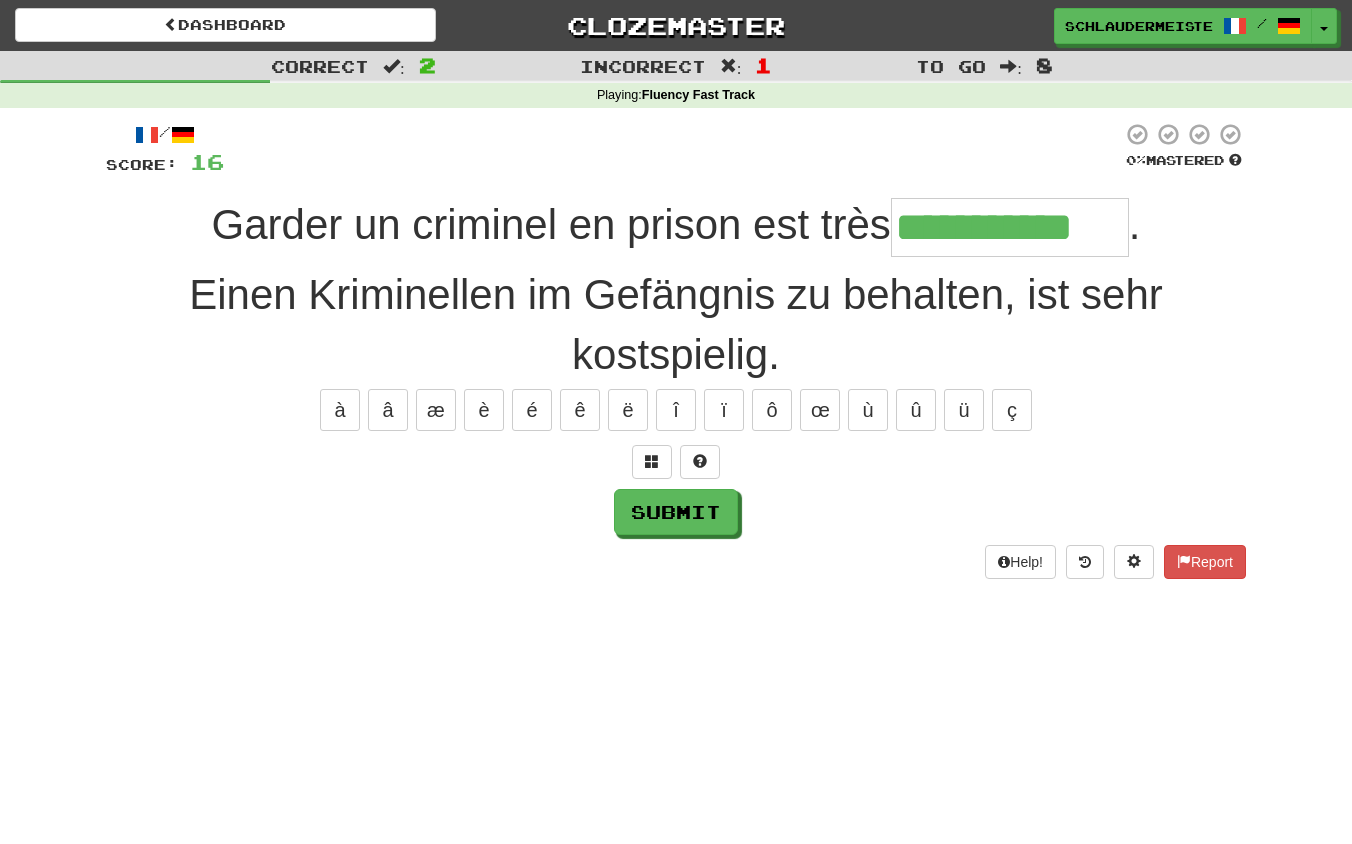 type on "**********" 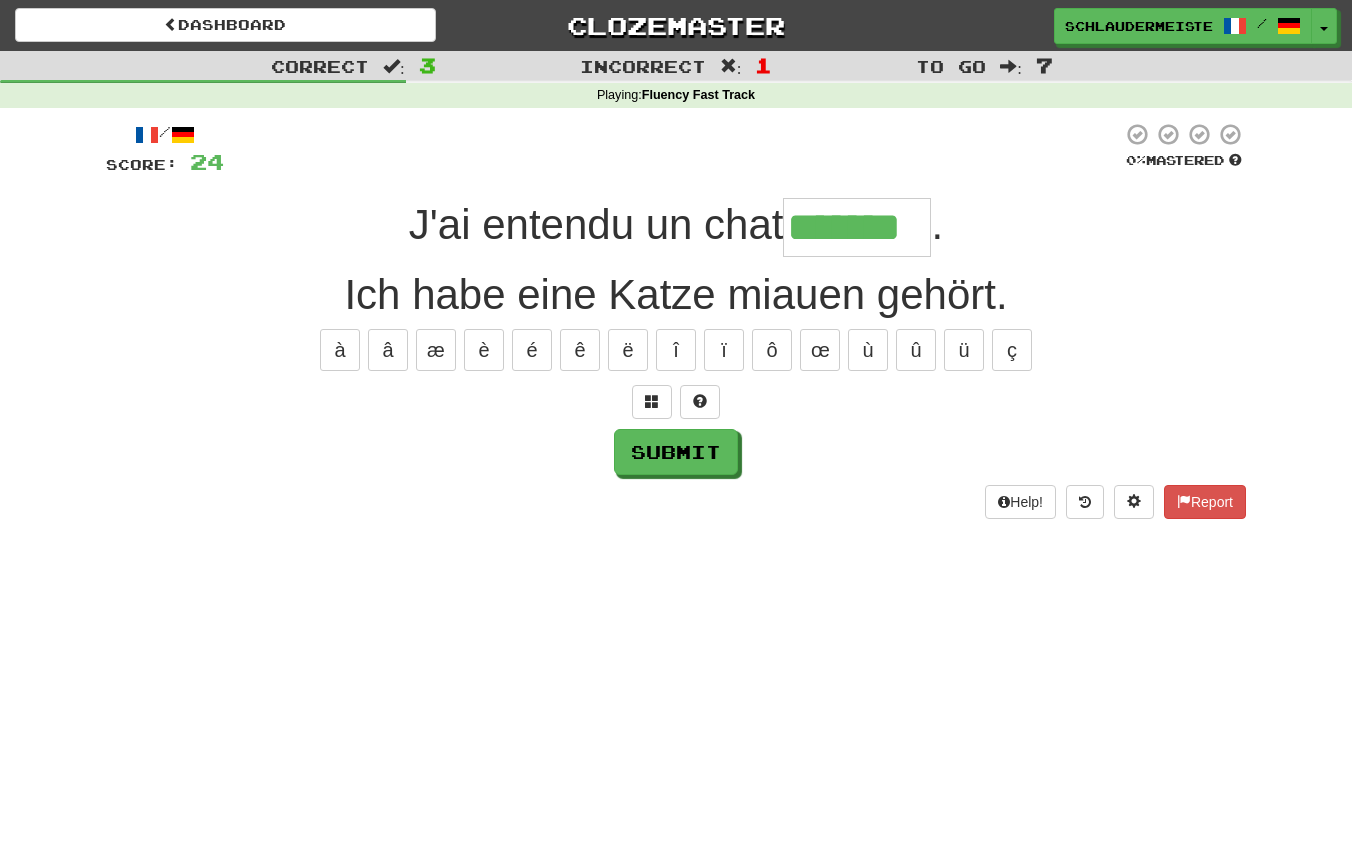 type on "*******" 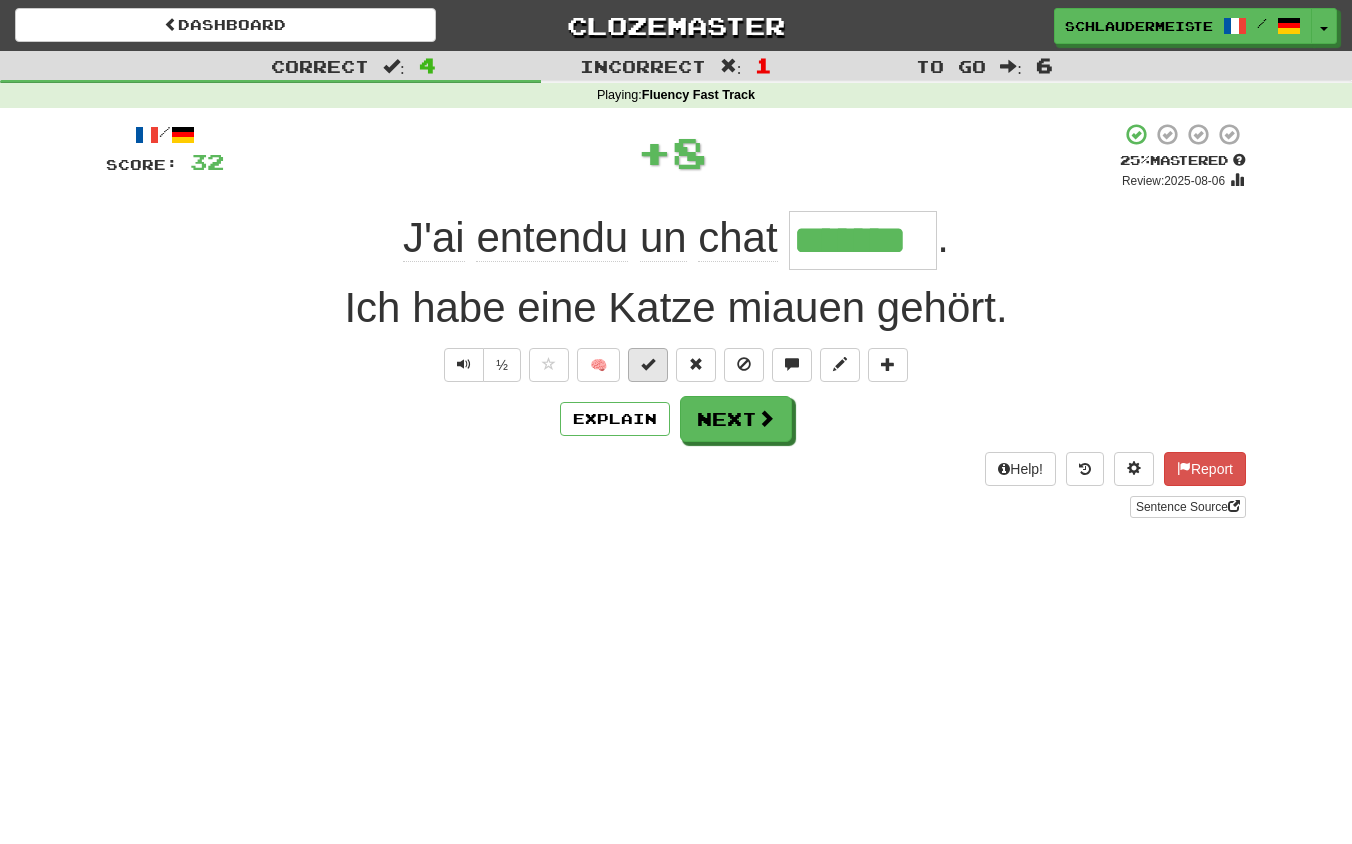 click at bounding box center (648, 364) 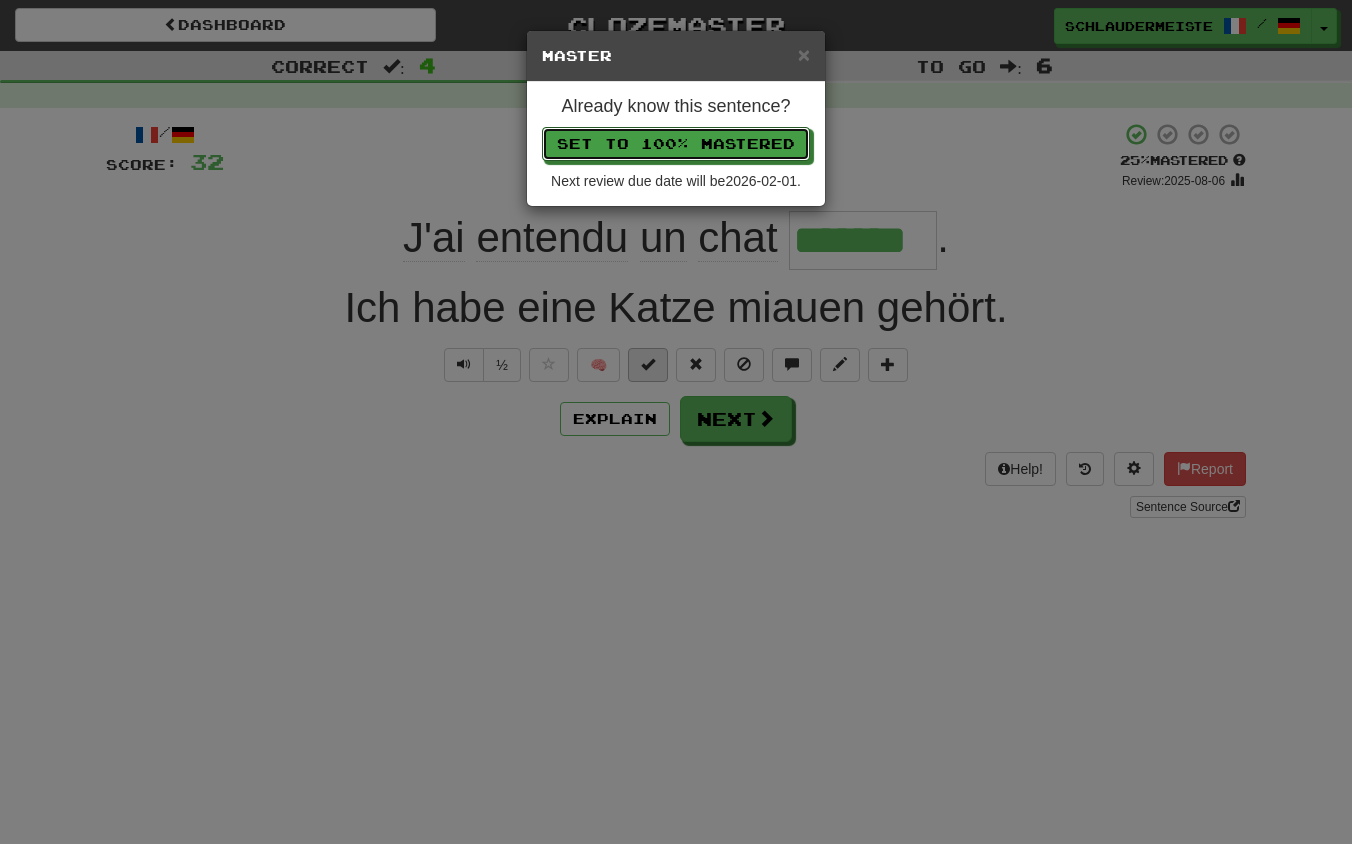 click on "Set to 100% Mastered" at bounding box center [676, 144] 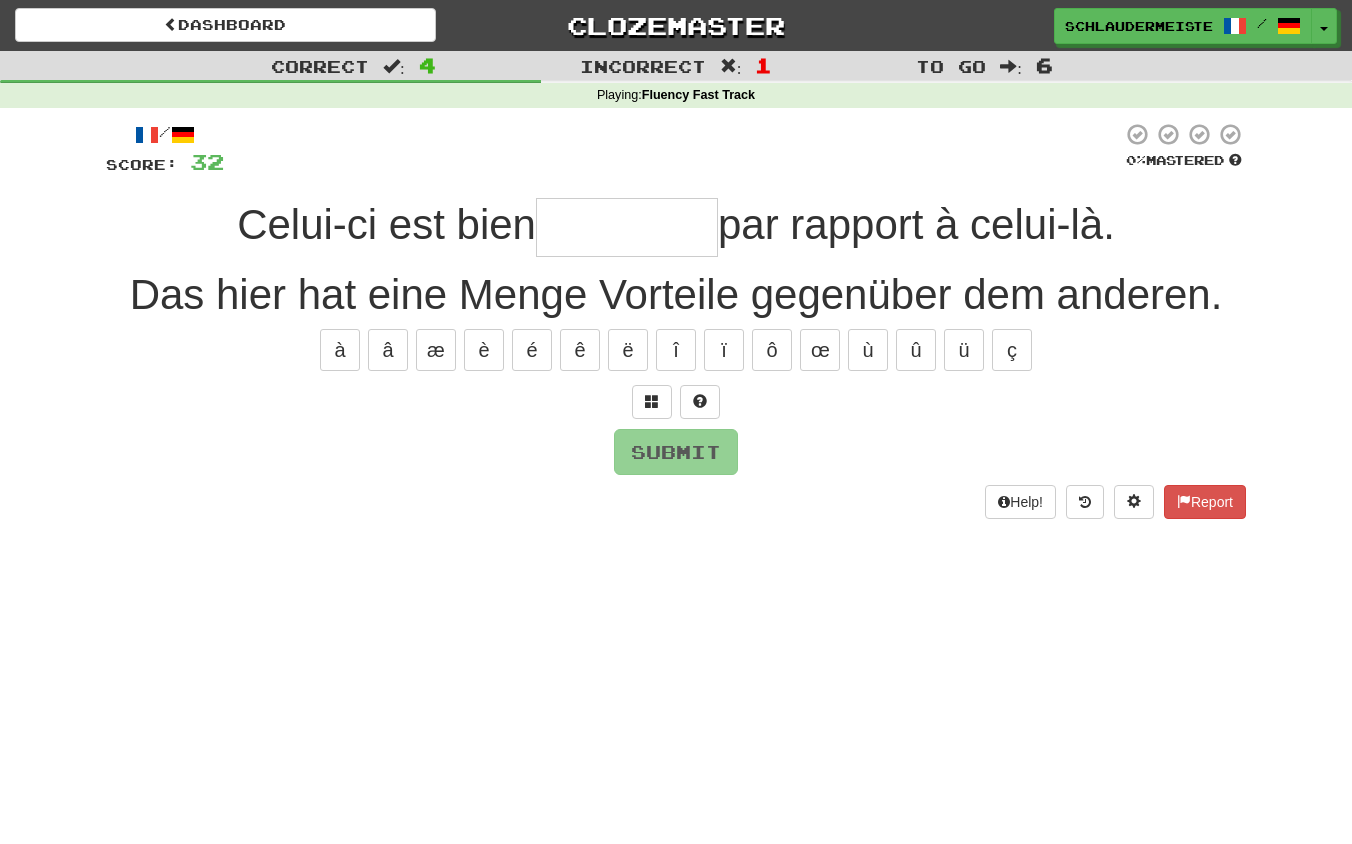type on "*" 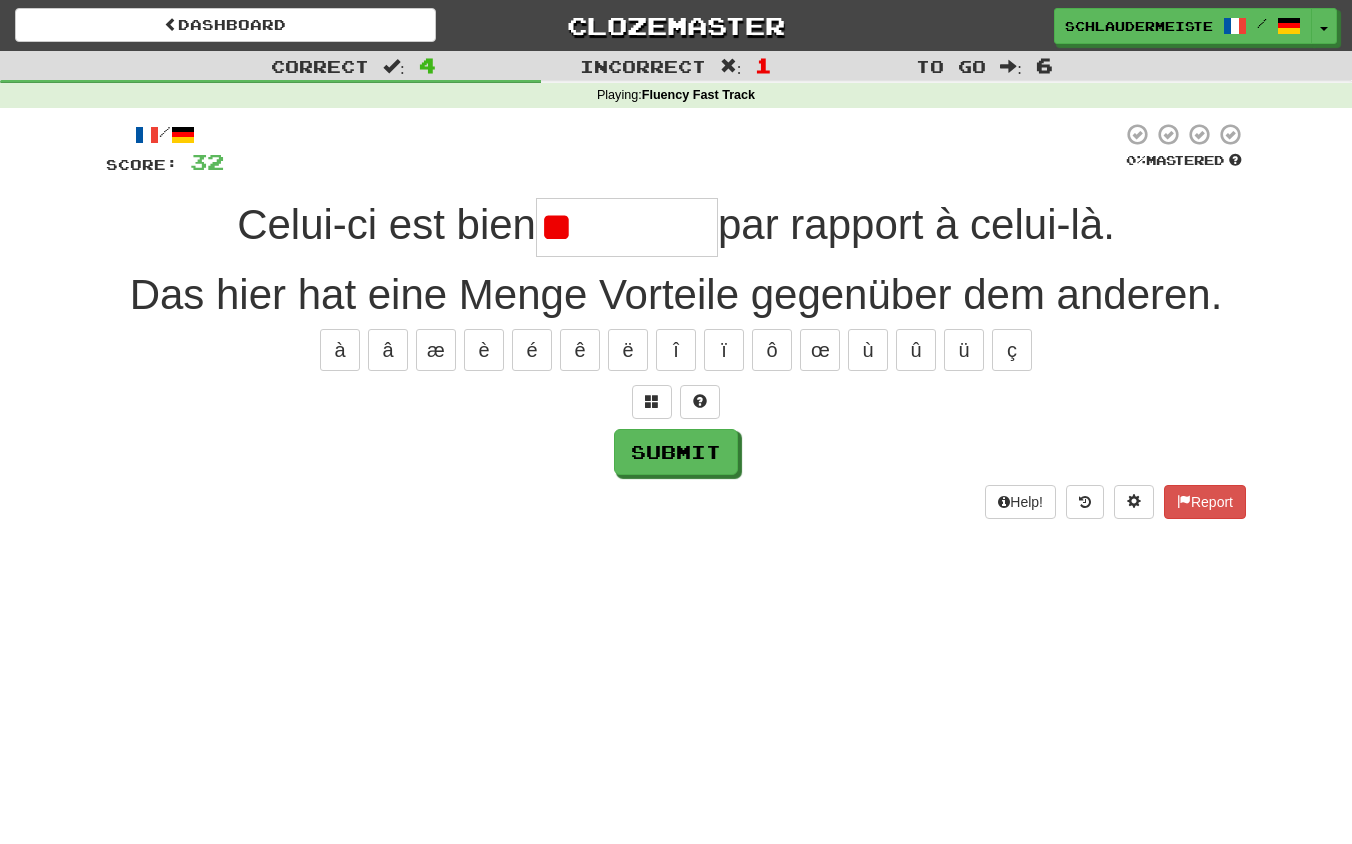 type on "*" 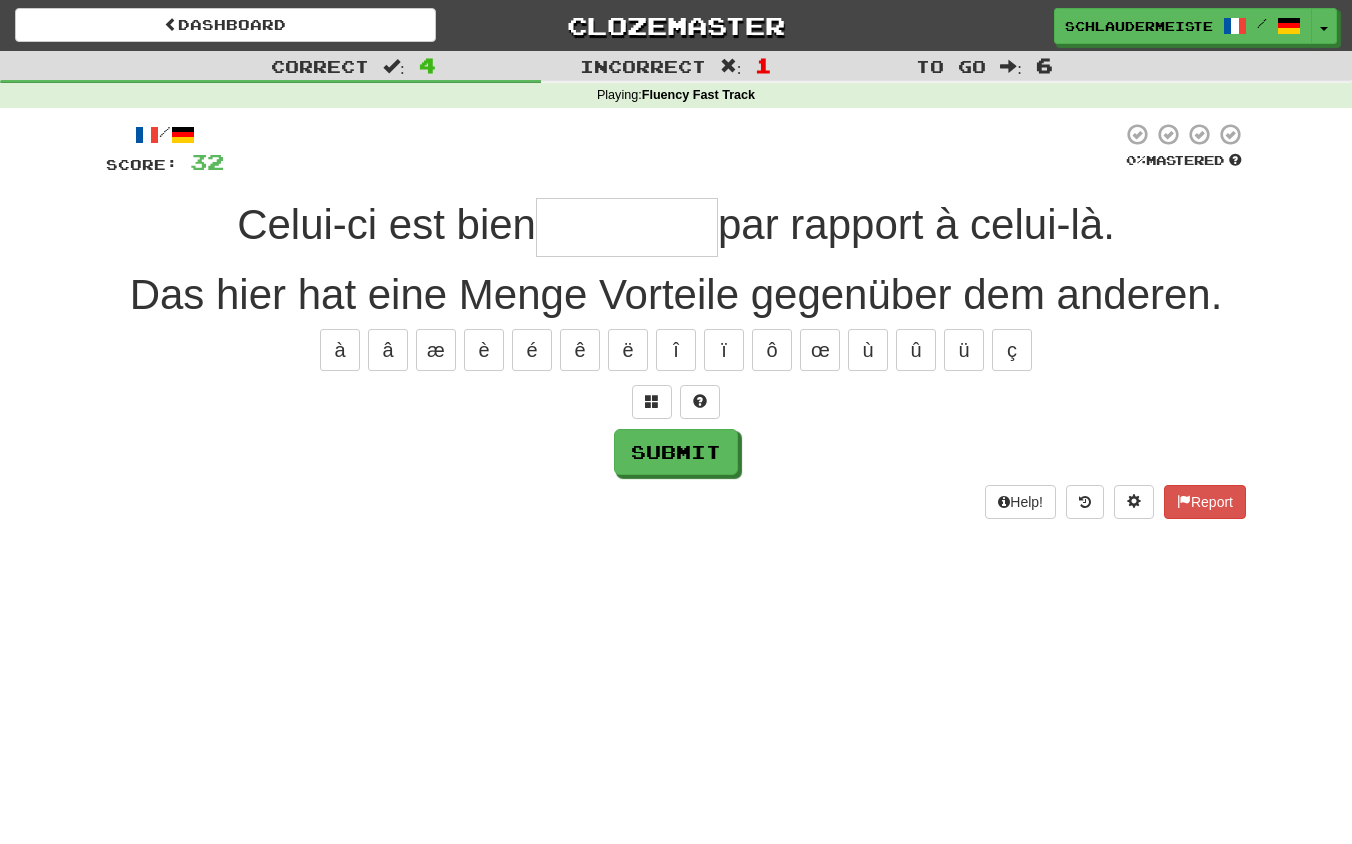 type on "********" 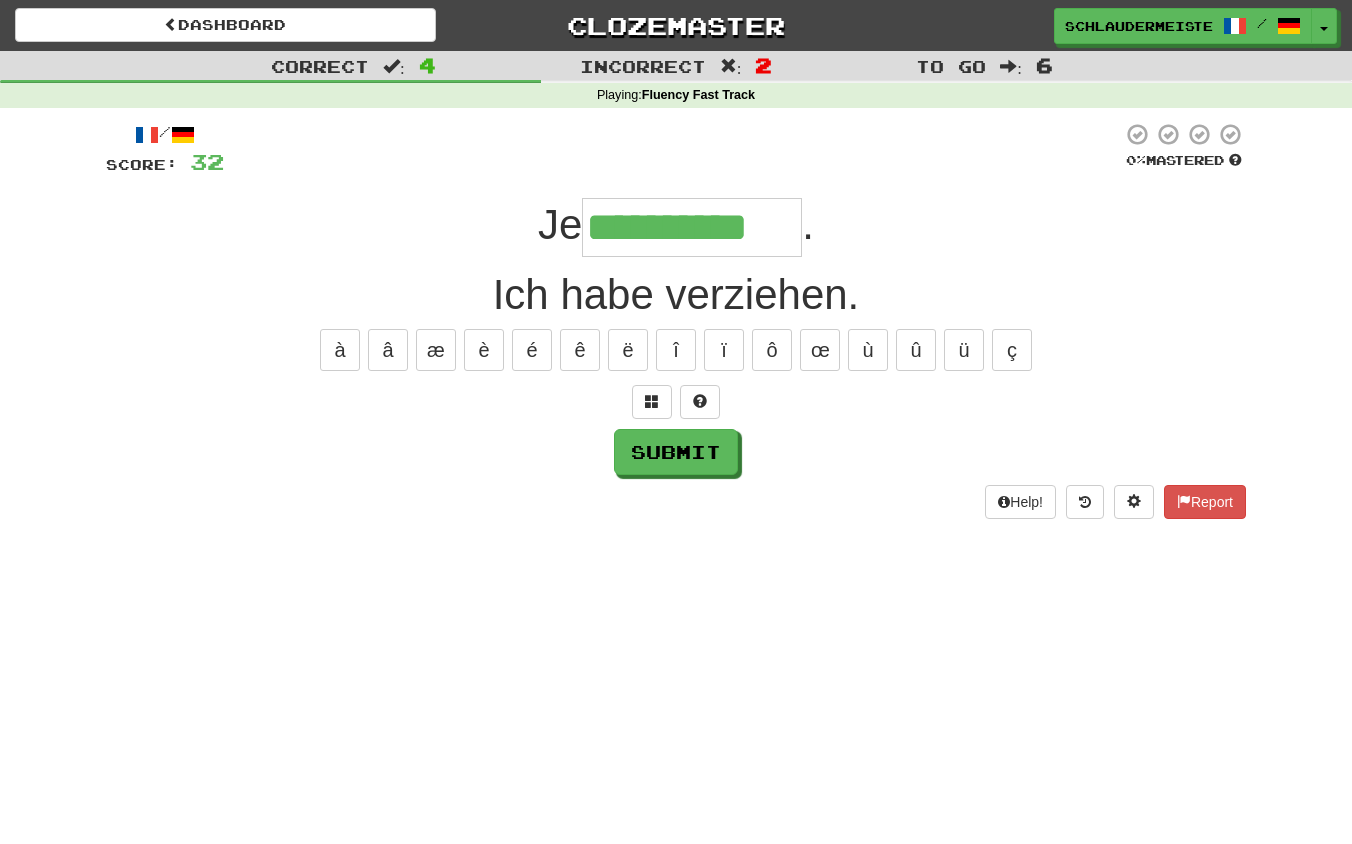 type on "**********" 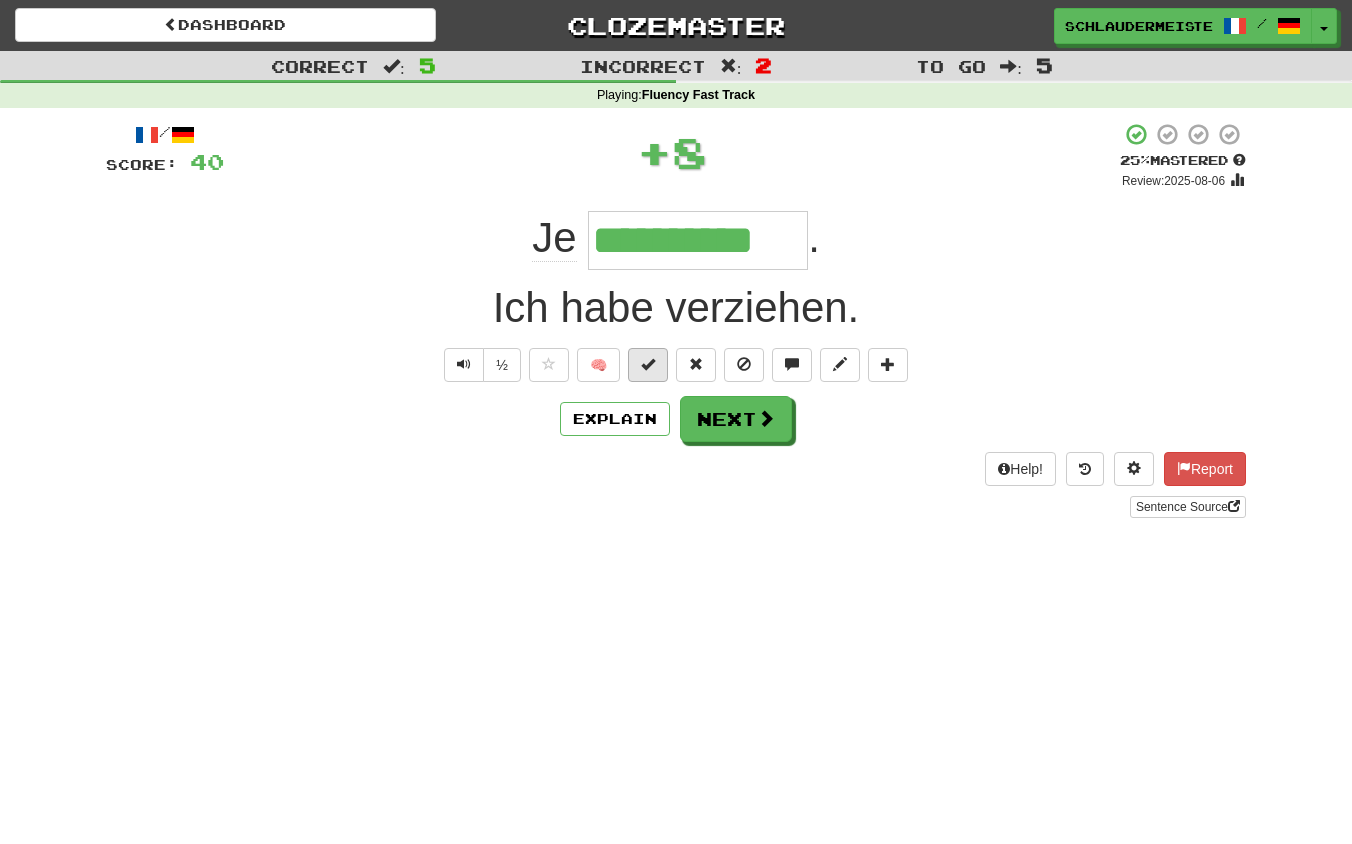 click at bounding box center [648, 365] 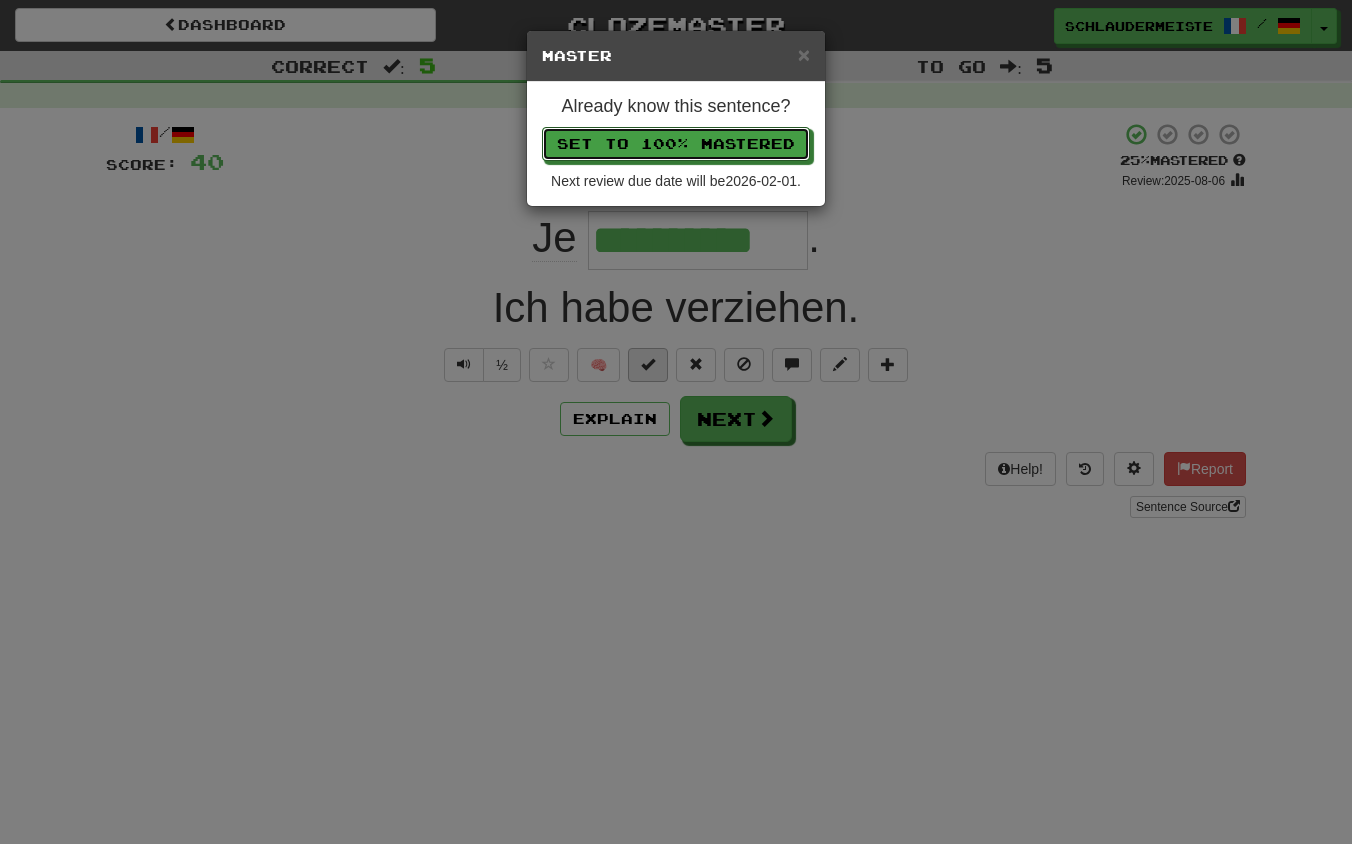click on "Set to 100% Mastered" at bounding box center (676, 144) 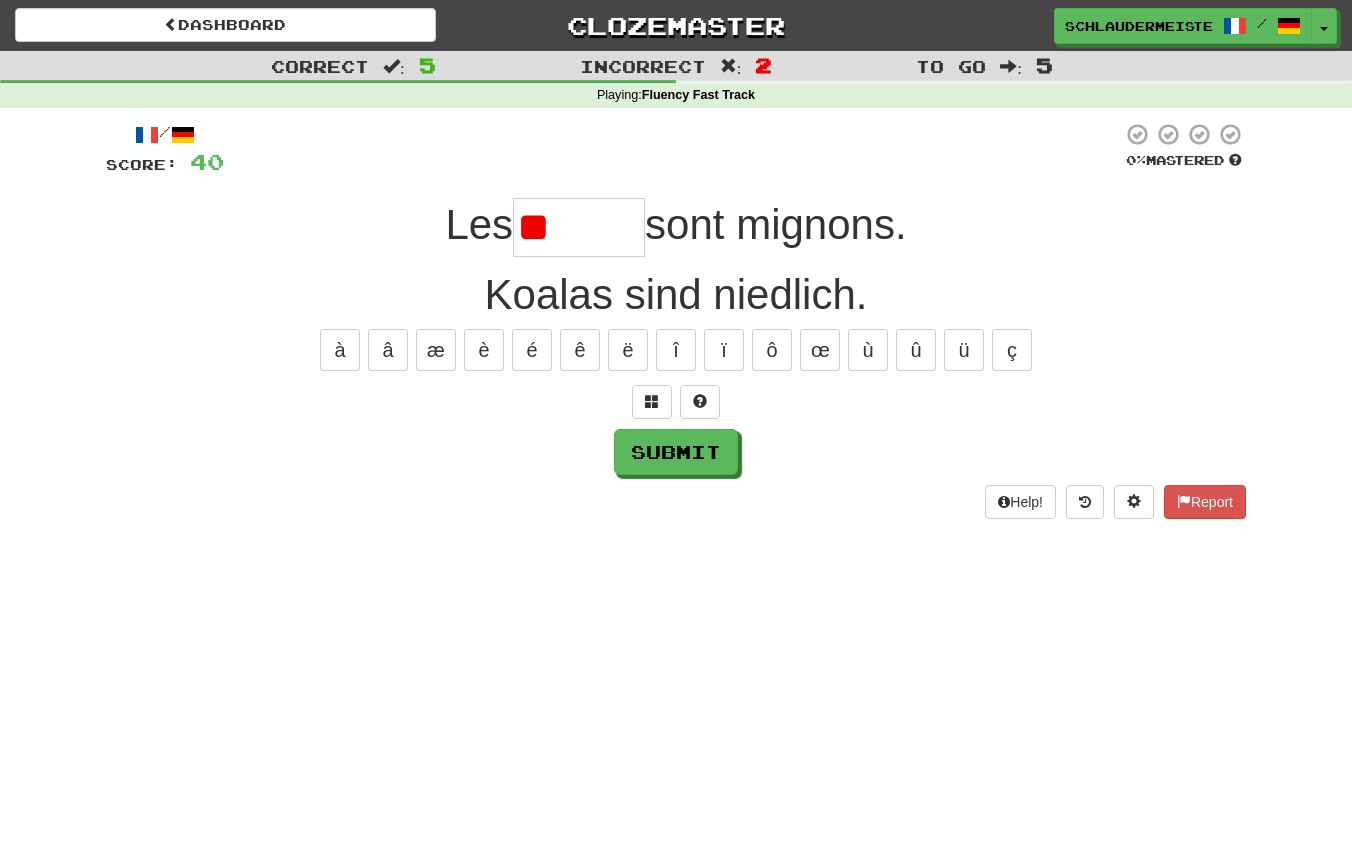 type on "*" 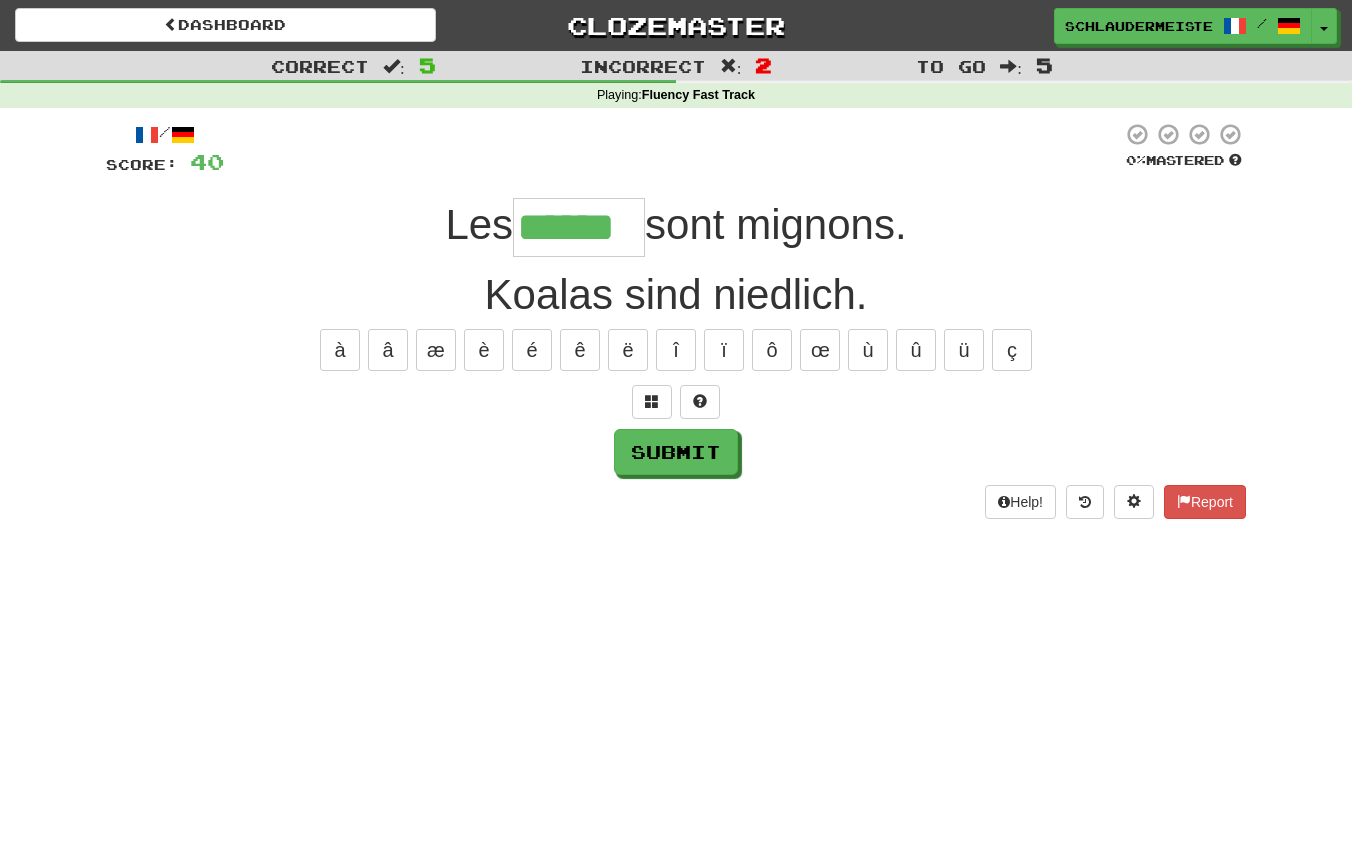 type on "******" 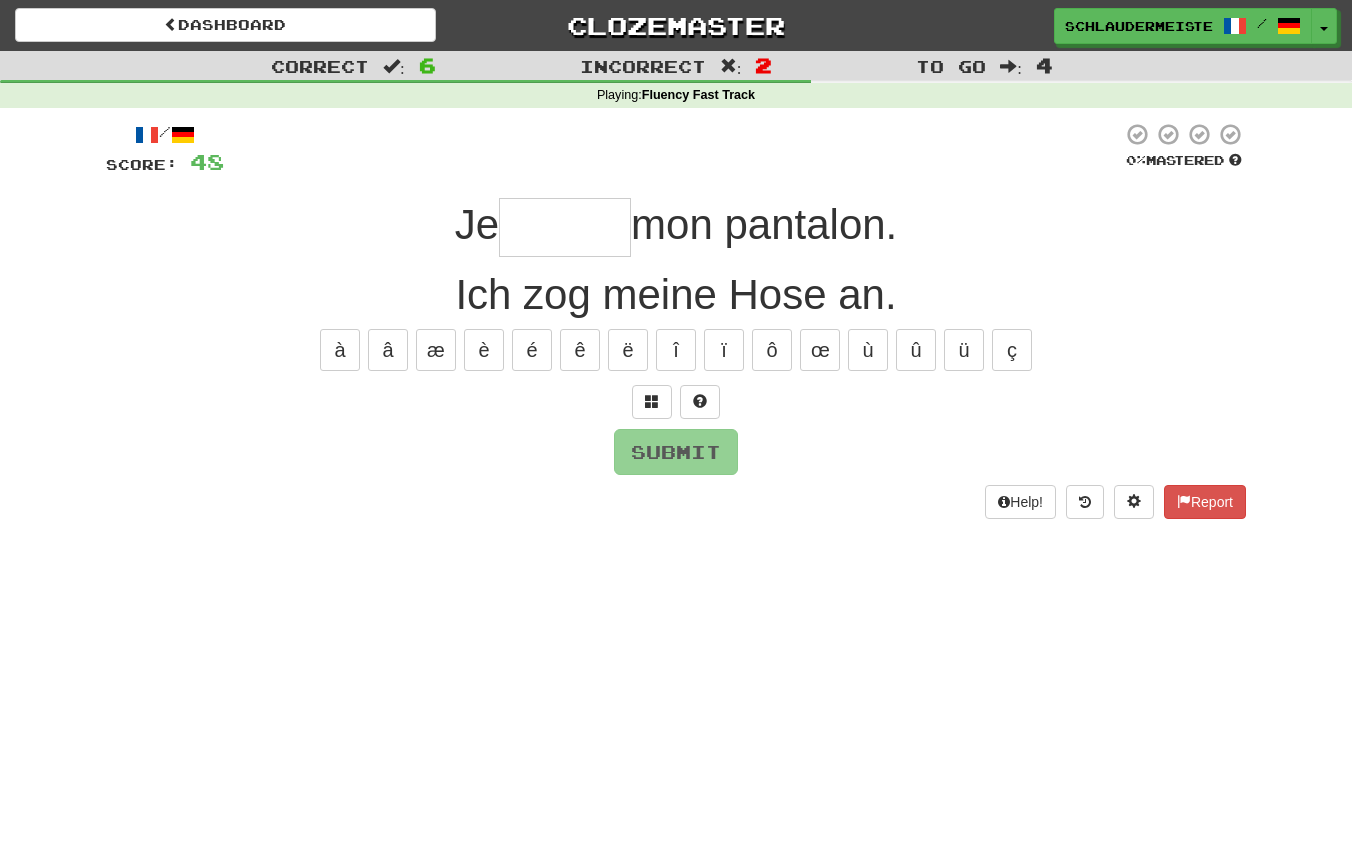 type on "*" 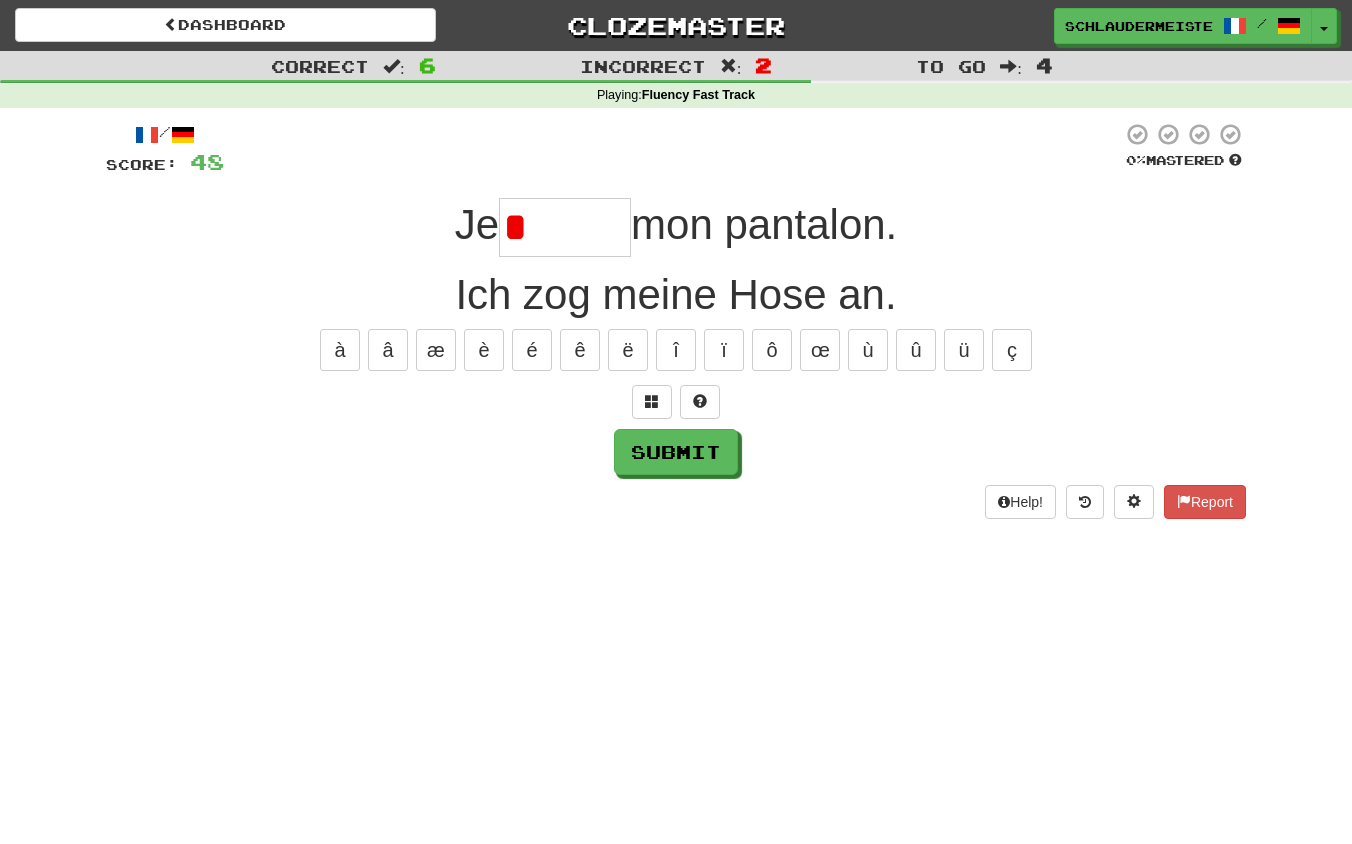 type on "******" 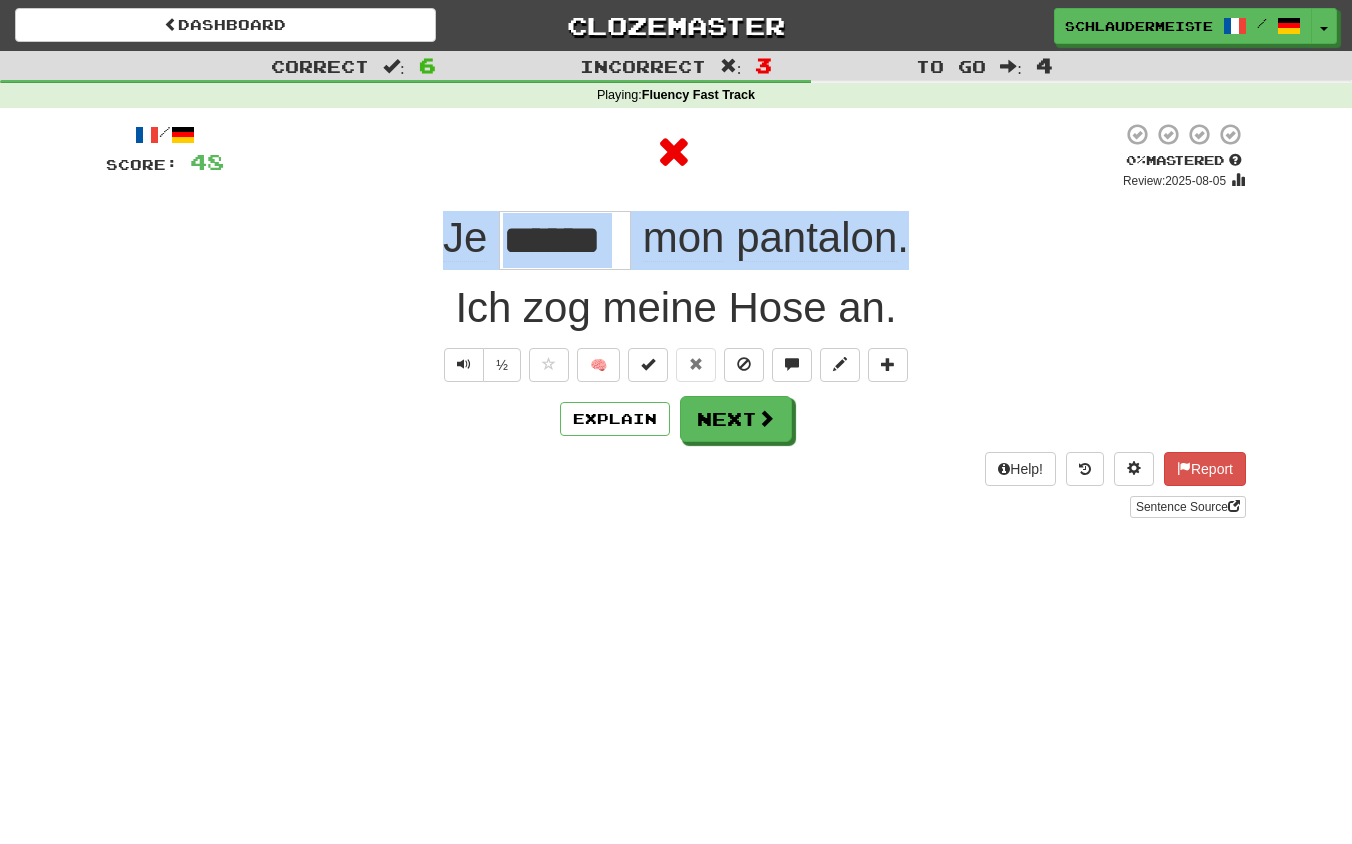 drag, startPoint x: 403, startPoint y: 232, endPoint x: 965, endPoint y: 236, distance: 562.0142 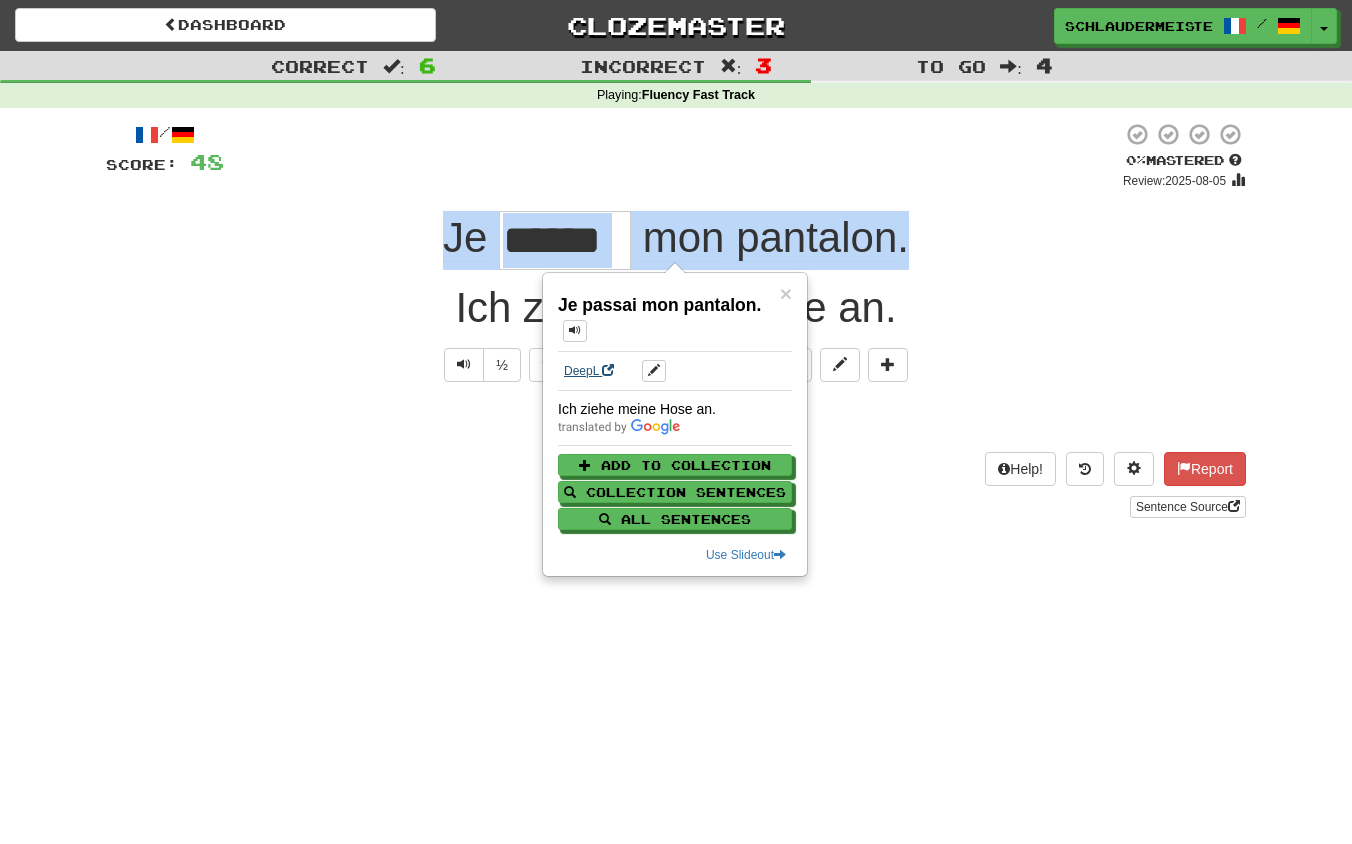 click on "DeepL" at bounding box center (589, 371) 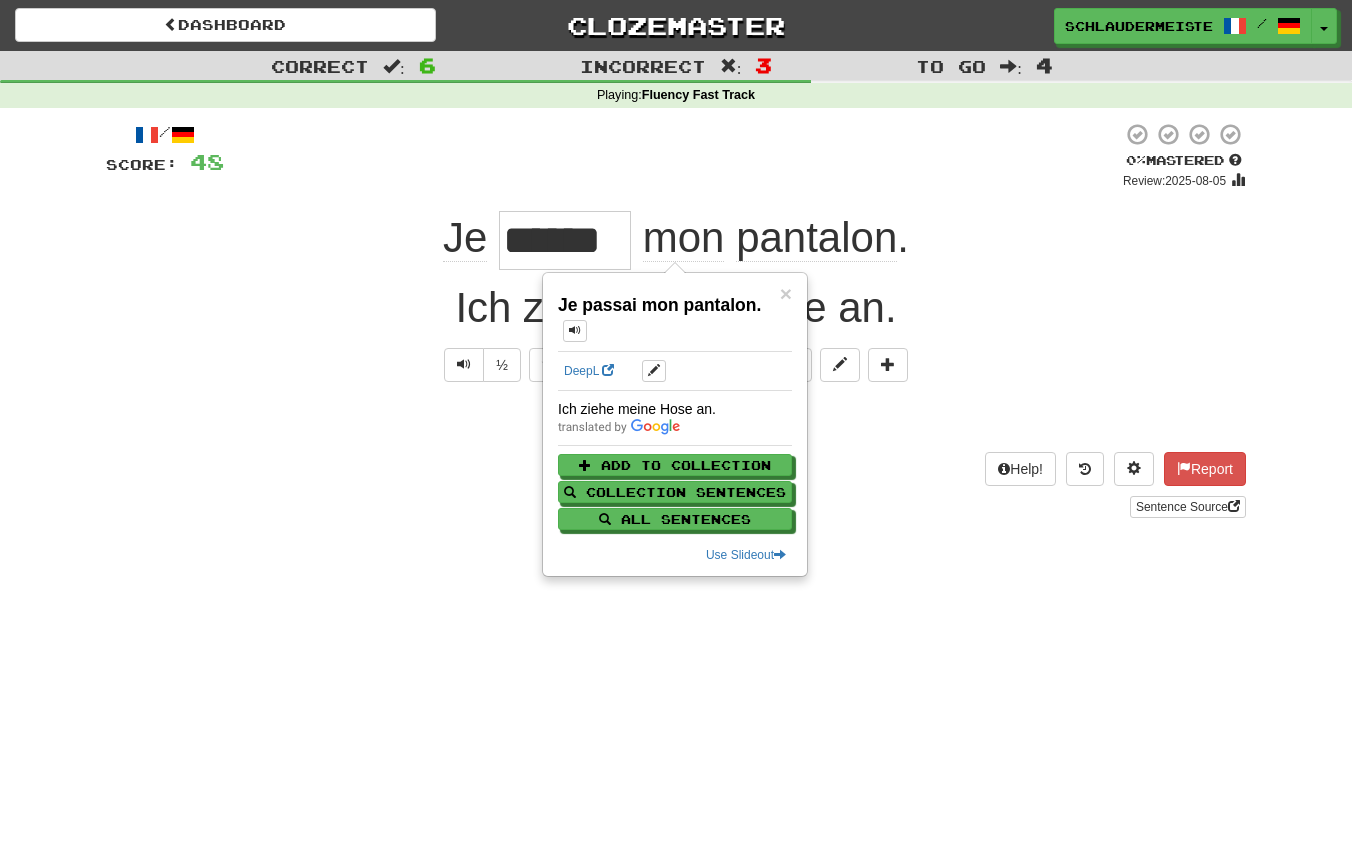 click on "Dashboard
Clozemaster
schlaudermeister
/
Toggle Dropdown
Dashboard
Leaderboard
Activity Feed
Notifications
Profile
Discussions
Français
/
Deutsch
Streak:
48
Review:
0
Points Today: 12728
Languages
Account
Logout
schlaudermeister
/
Toggle Dropdown
Dashboard
Leaderboard
Activity Feed
Notifications
Profile
Discussions
Français
/
Deutsch
Streak:
48
Review:
0
Points Today: 12728
Languages
Account
Logout
clozemaster
Correct   :   6 Incorrect   :   3 To go   :   4 Playing :  Fluency Fast Track  /  Score:   48 0 %  Mastered Review:  2025-08-05 Je   ******   mon   pantalon . Ich zog meine Hose an. ½ 🧠 Explain Next  Help!" at bounding box center (676, 422) 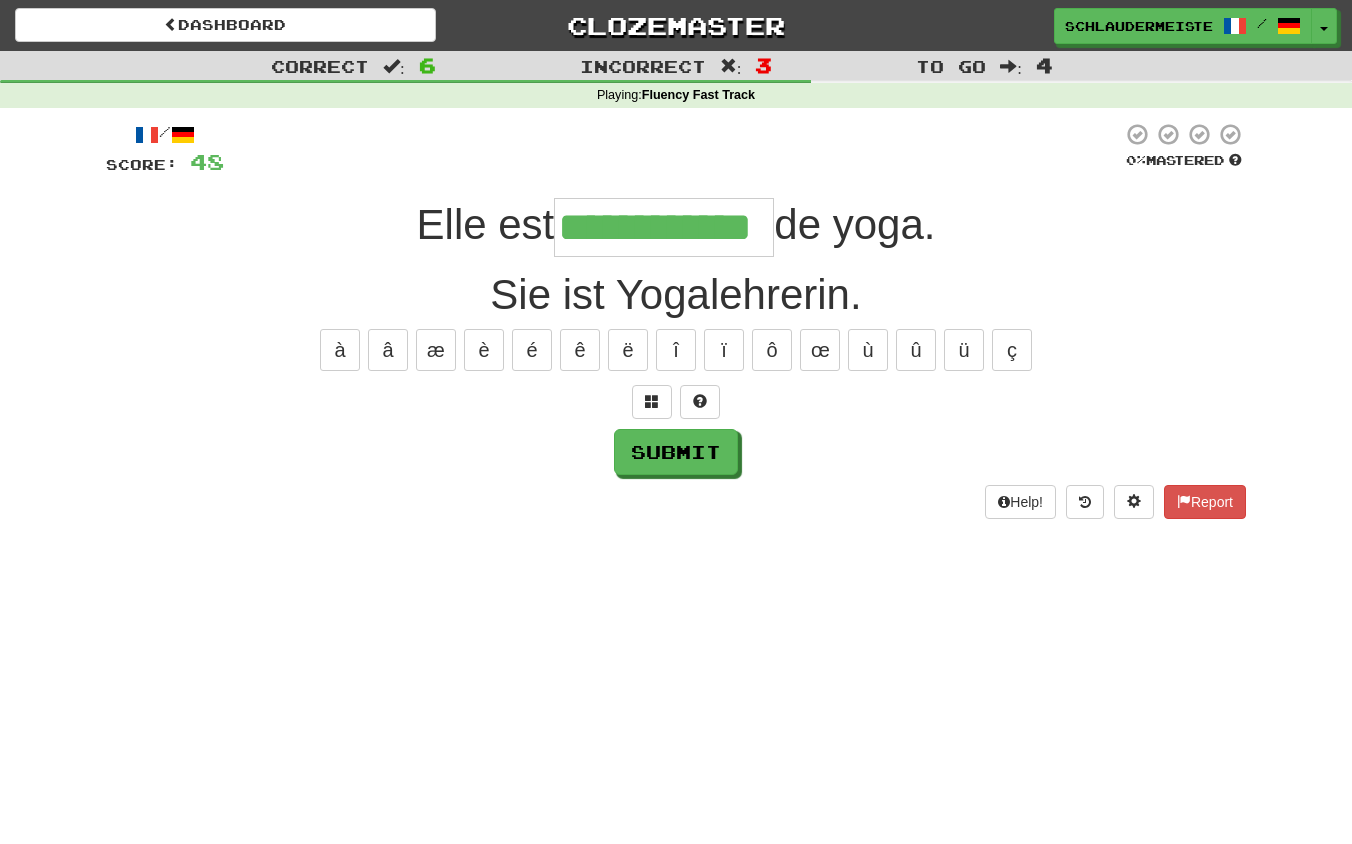 type on "**********" 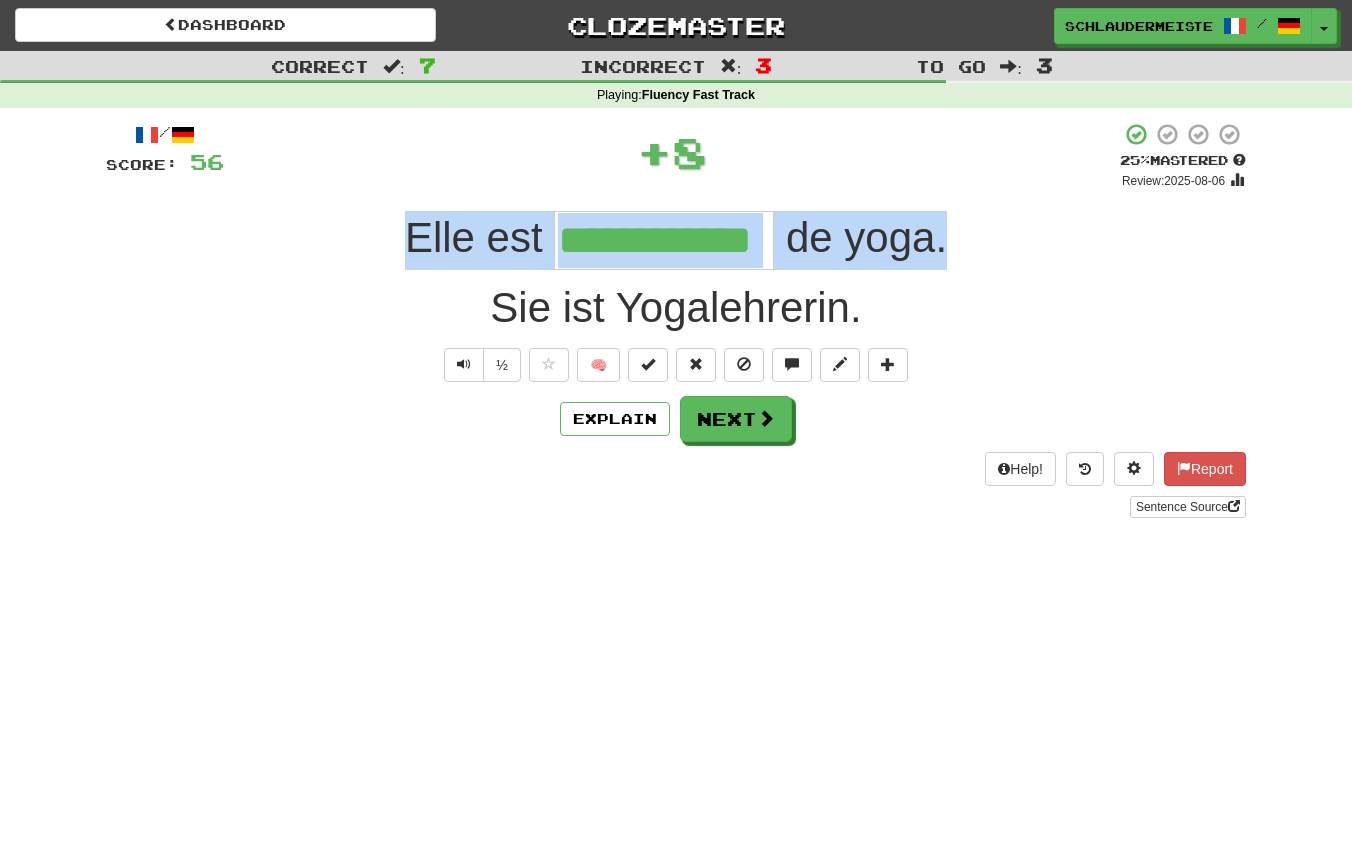 drag, startPoint x: 383, startPoint y: 222, endPoint x: 1050, endPoint y: 238, distance: 667.1919 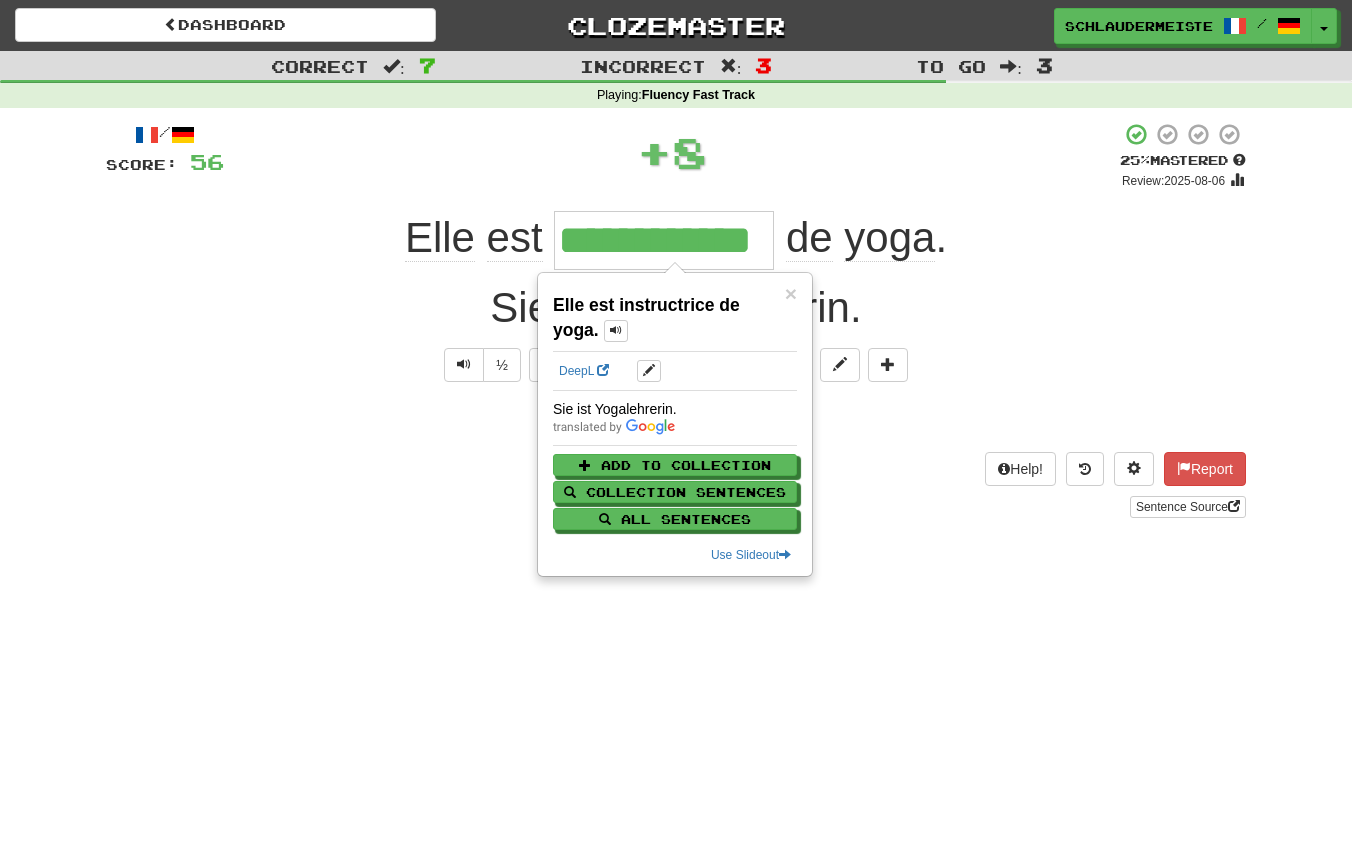 click on "Sentence Source" at bounding box center (676, 507) 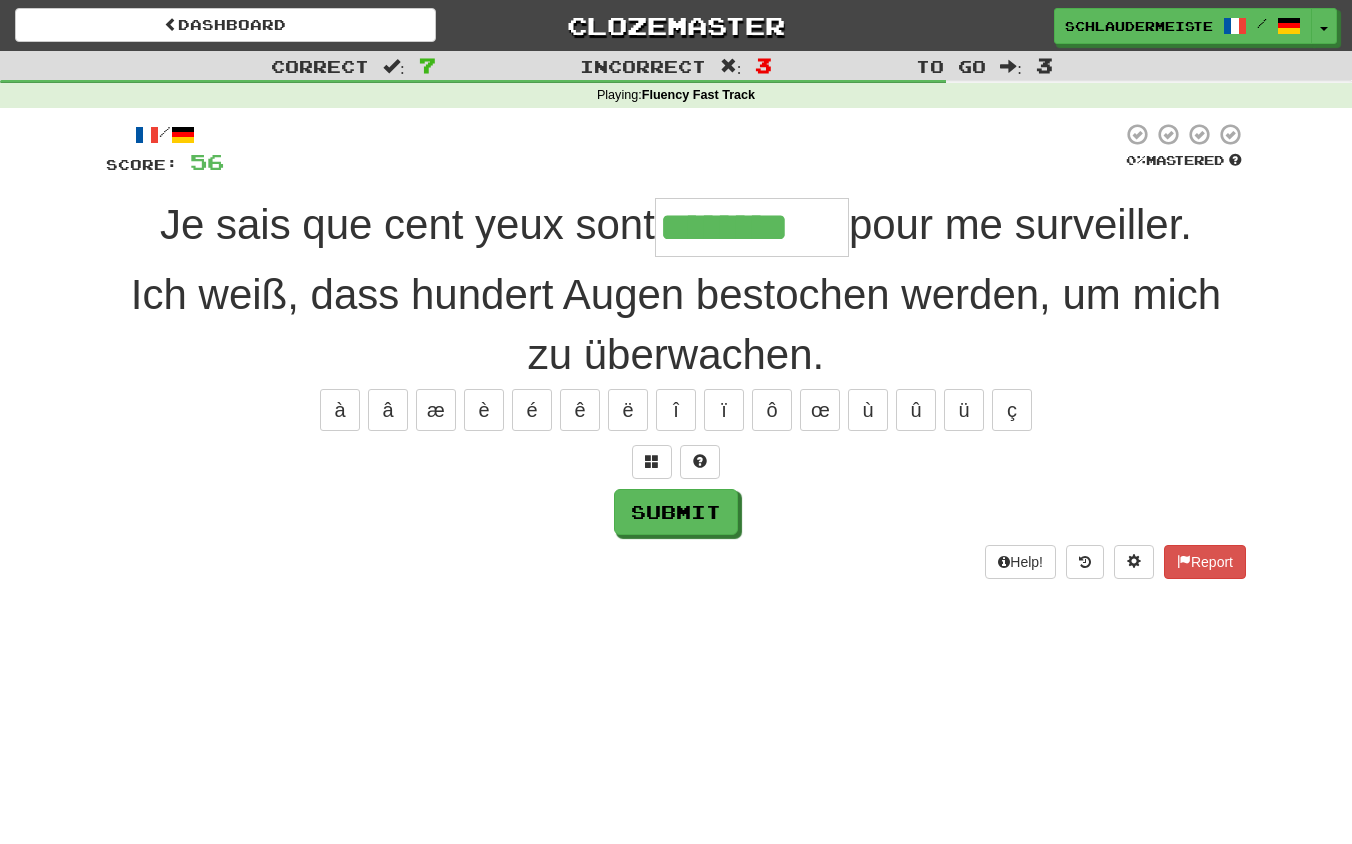 type on "********" 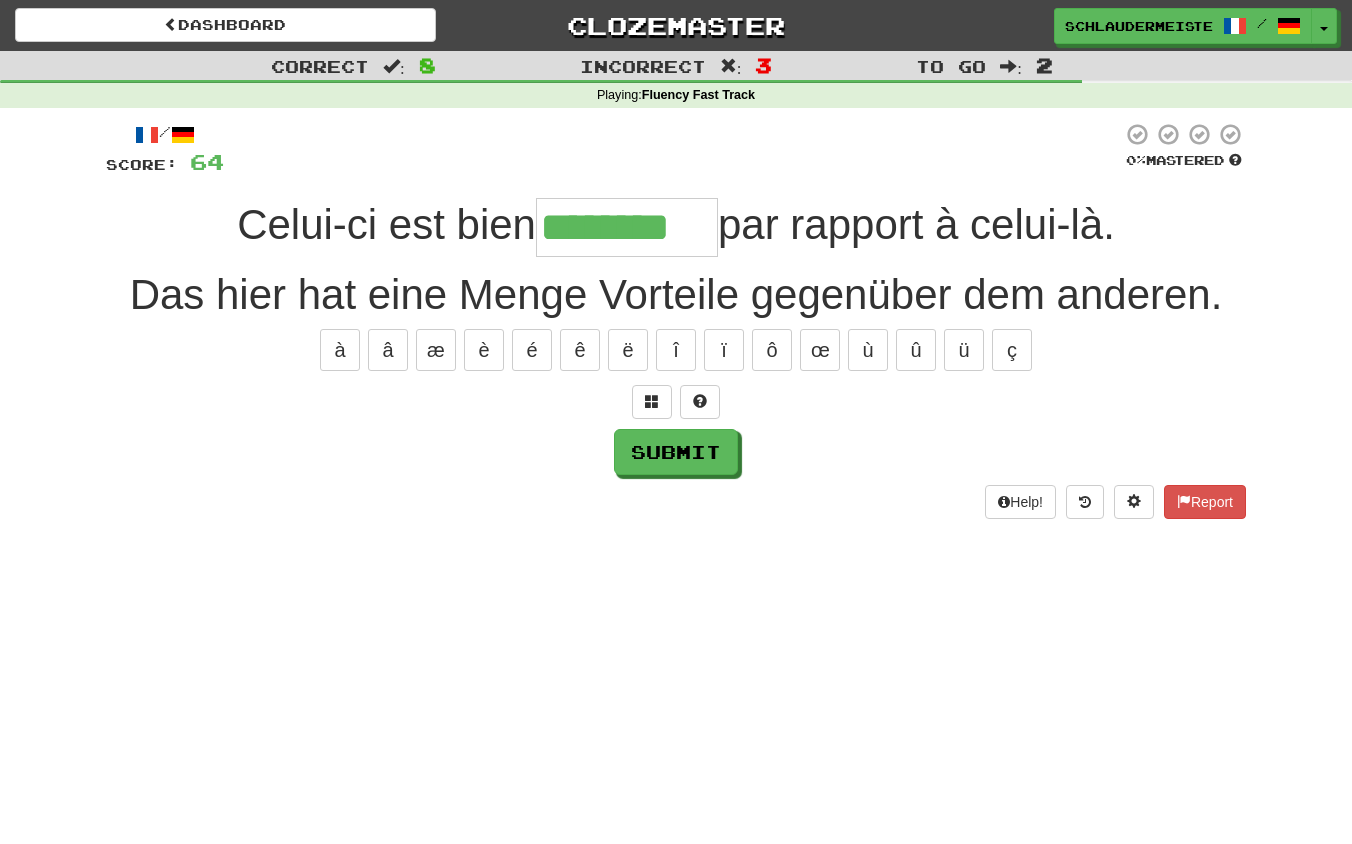 type on "********" 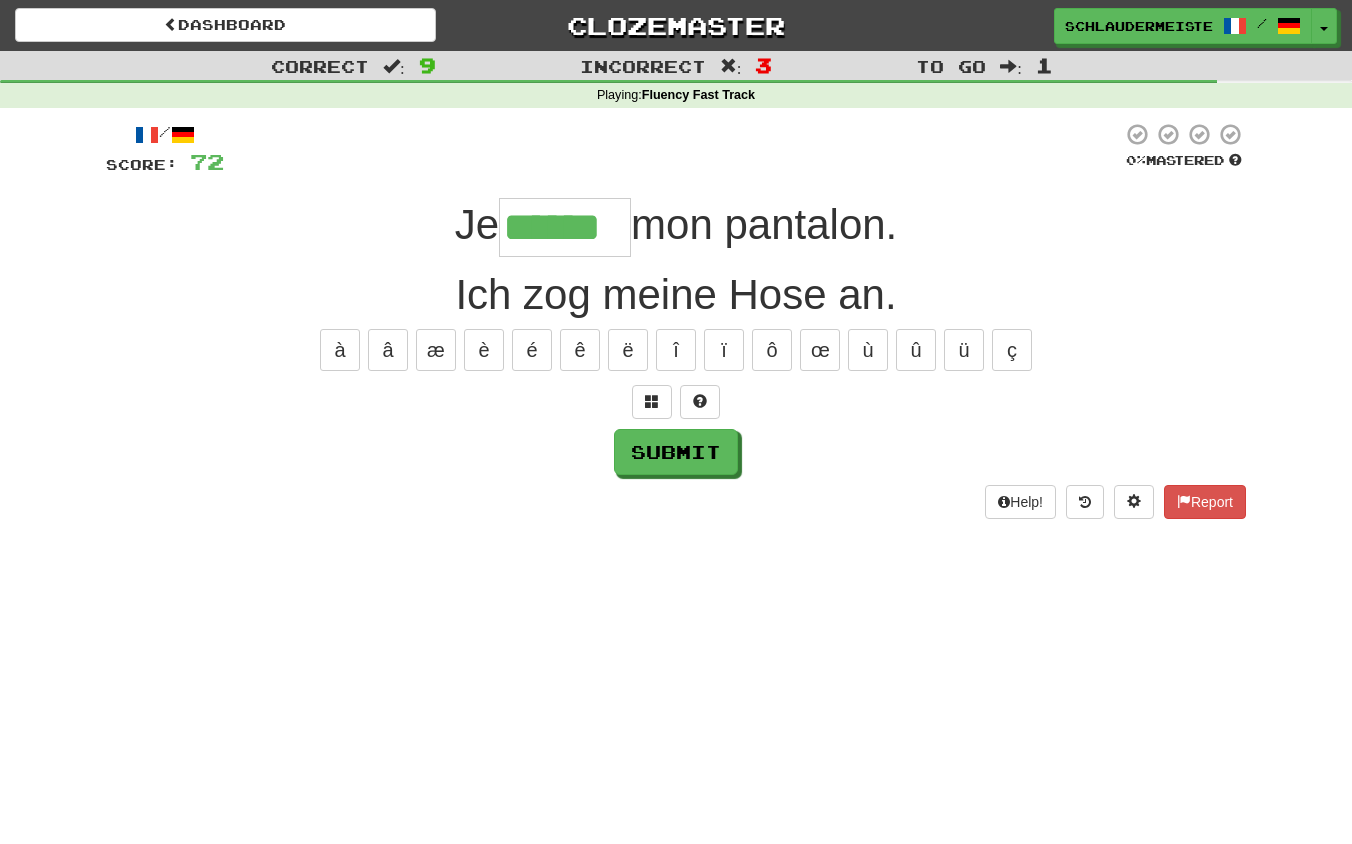 type on "******" 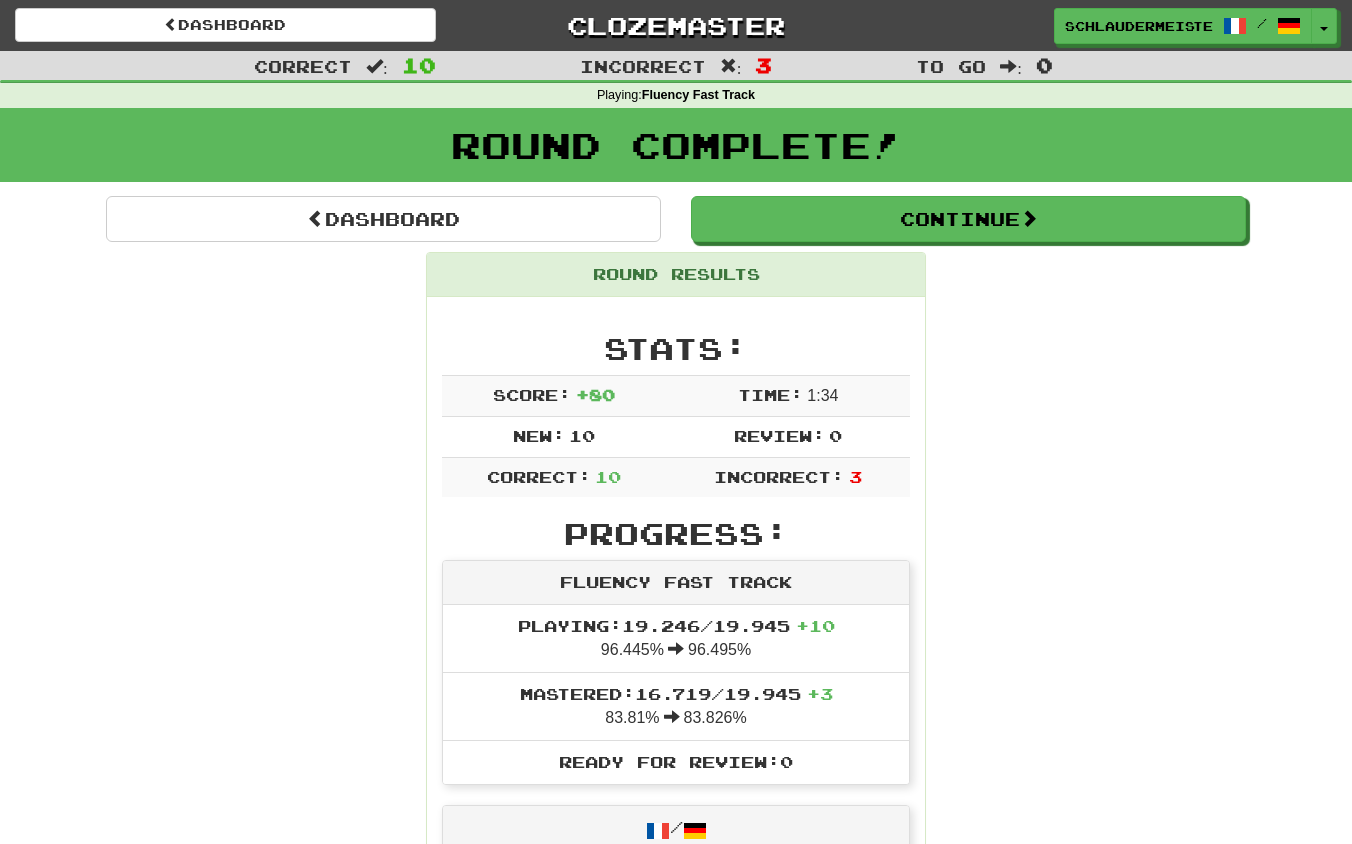scroll, scrollTop: 0, scrollLeft: 0, axis: both 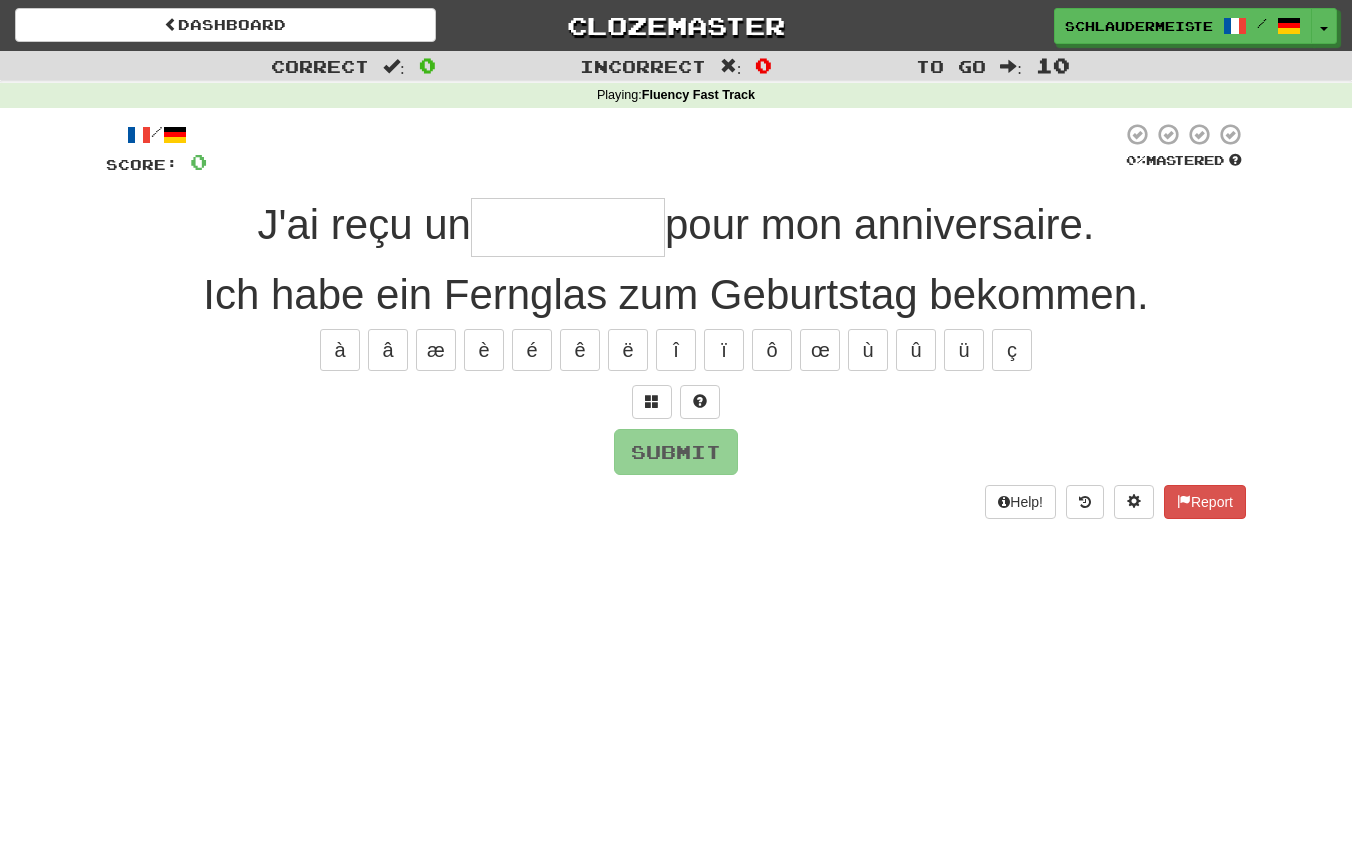 type on "*" 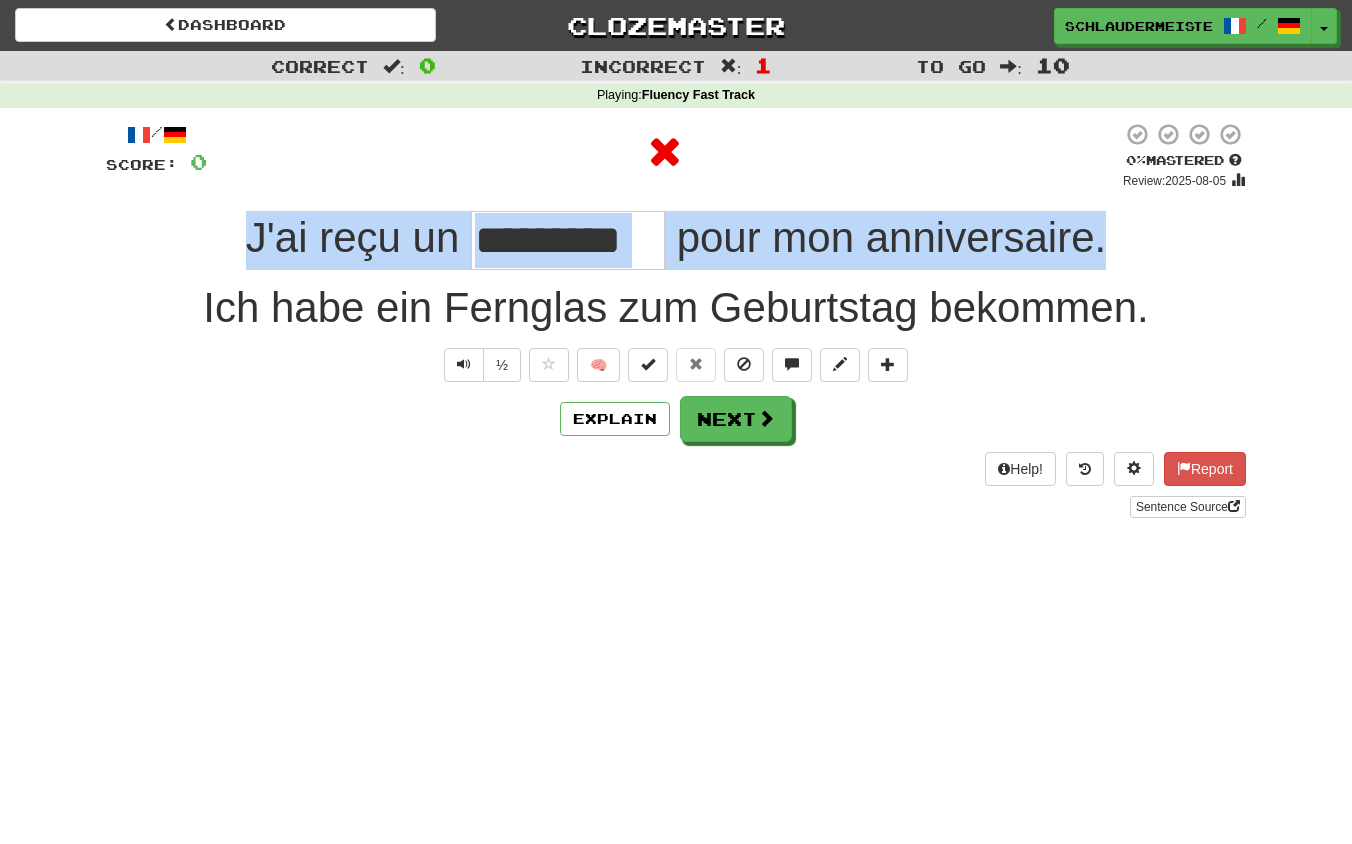 drag, startPoint x: 217, startPoint y: 217, endPoint x: 1212, endPoint y: 212, distance: 995.0126 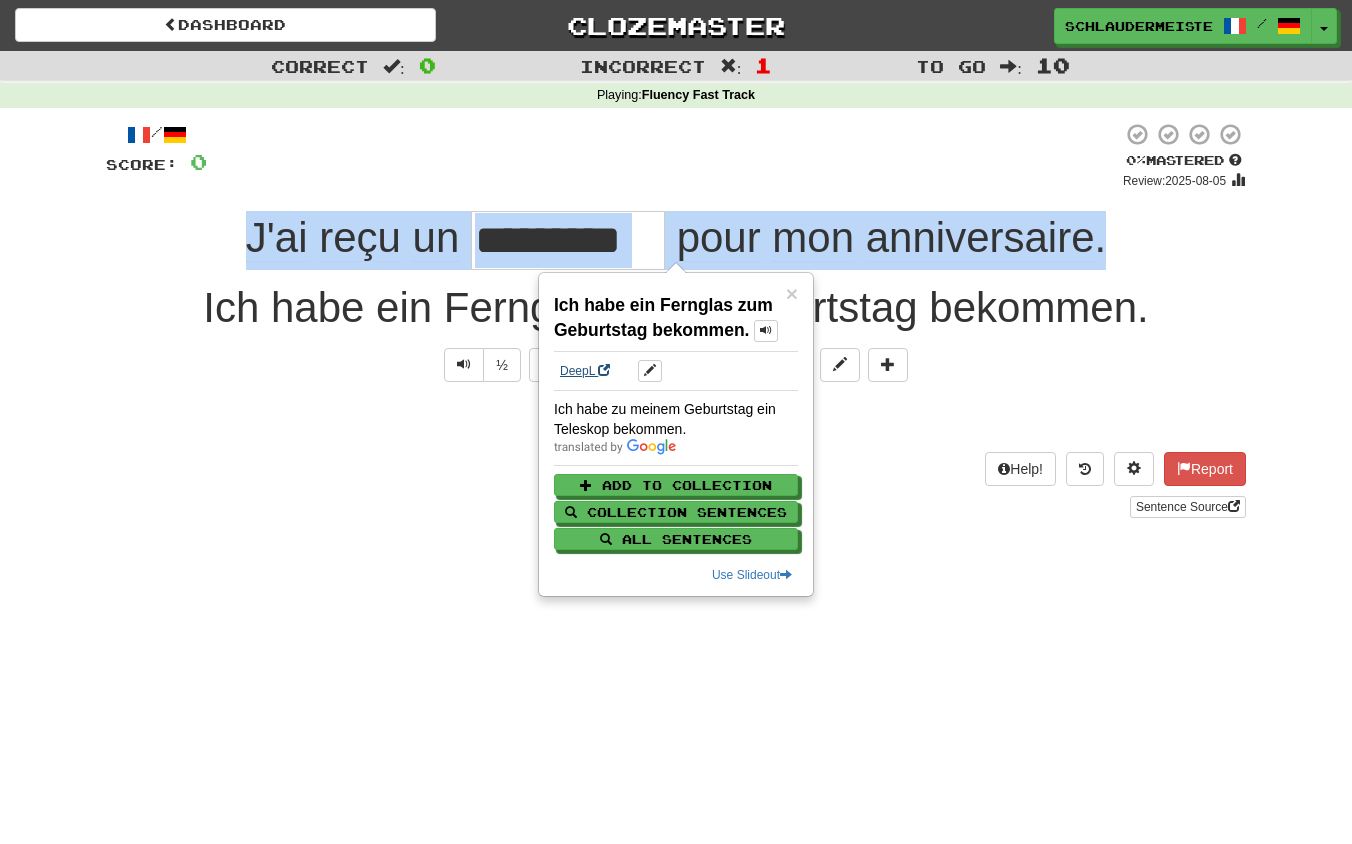 click on "DeepL" at bounding box center (585, 371) 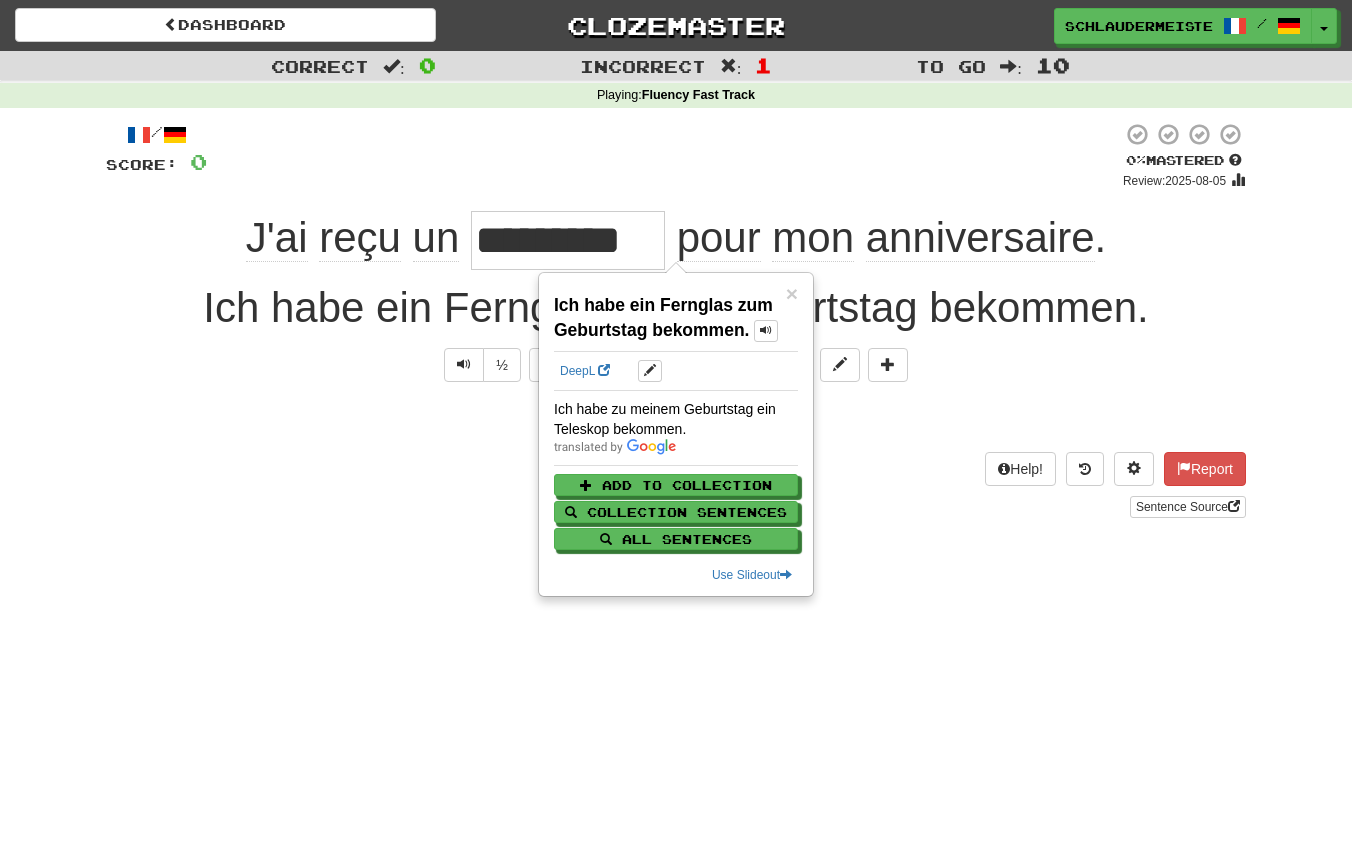 click on "Dashboard
Clozemaster
schlaudermeister
/
Toggle Dropdown
Dashboard
Leaderboard
Activity Feed
Notifications
Profile
Discussions
Français
/
Deutsch
Streak:
48
Review:
0
Points Today: 12728
Languages
Account
Logout
schlaudermeister
/
Toggle Dropdown
Dashboard
Leaderboard
Activity Feed
Notifications
Profile
Discussions
Français
/
Deutsch
Streak:
48
Review:
0
Points Today: 12728
Languages
Account
Logout
clozemaster
Correct   :   0 Incorrect   :   1 To go   :   10 Playing :  Fluency Fast Track  /  Score:   0 0 %  Mastered Review:  2025-08-05 J'ai   reçu   un   *********   pour   mon   anniversaire . ½ 🧠 Explain Next  Help!" at bounding box center [676, 422] 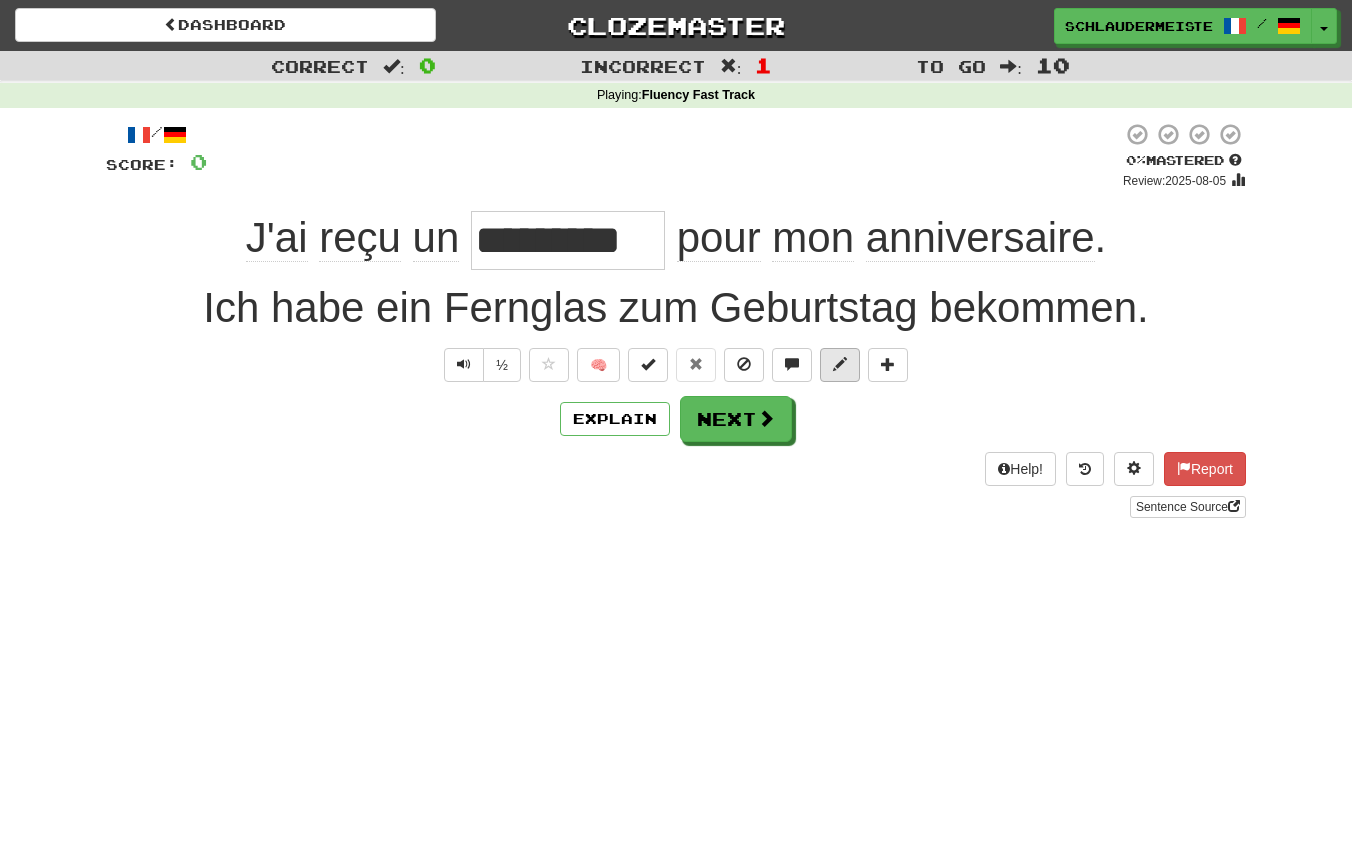 click at bounding box center [840, 364] 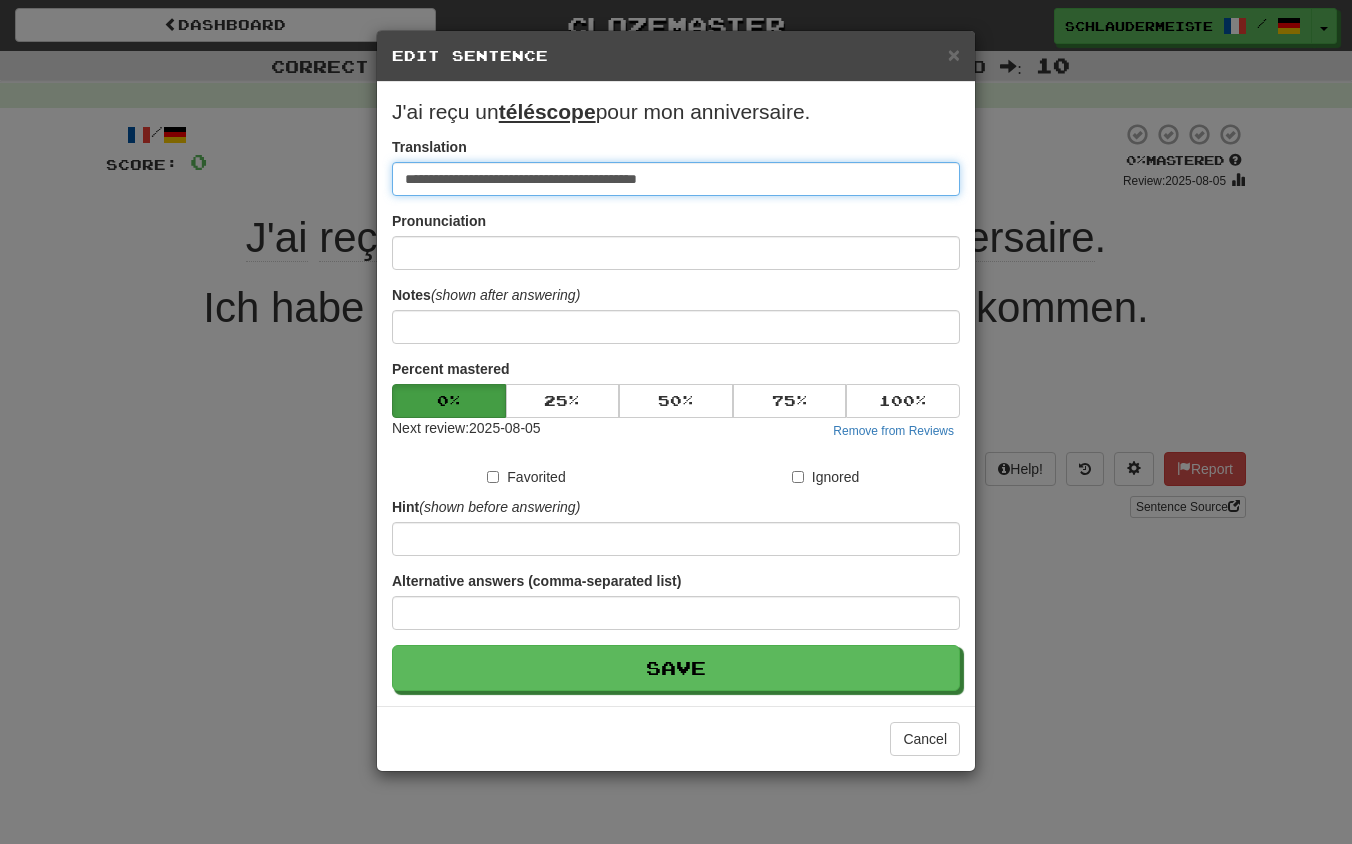 drag, startPoint x: 800, startPoint y: 184, endPoint x: 276, endPoint y: 127, distance: 527.09106 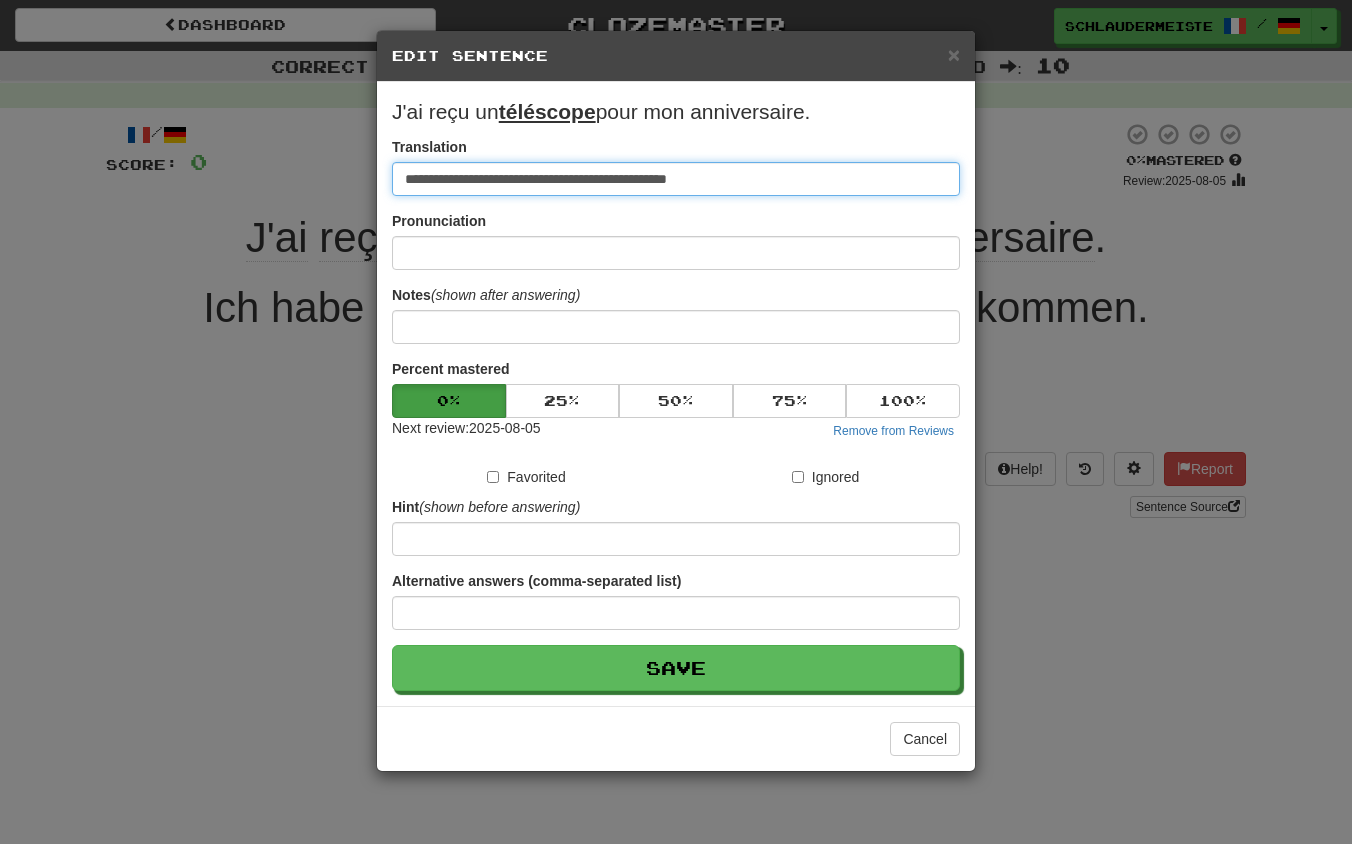 type on "**********" 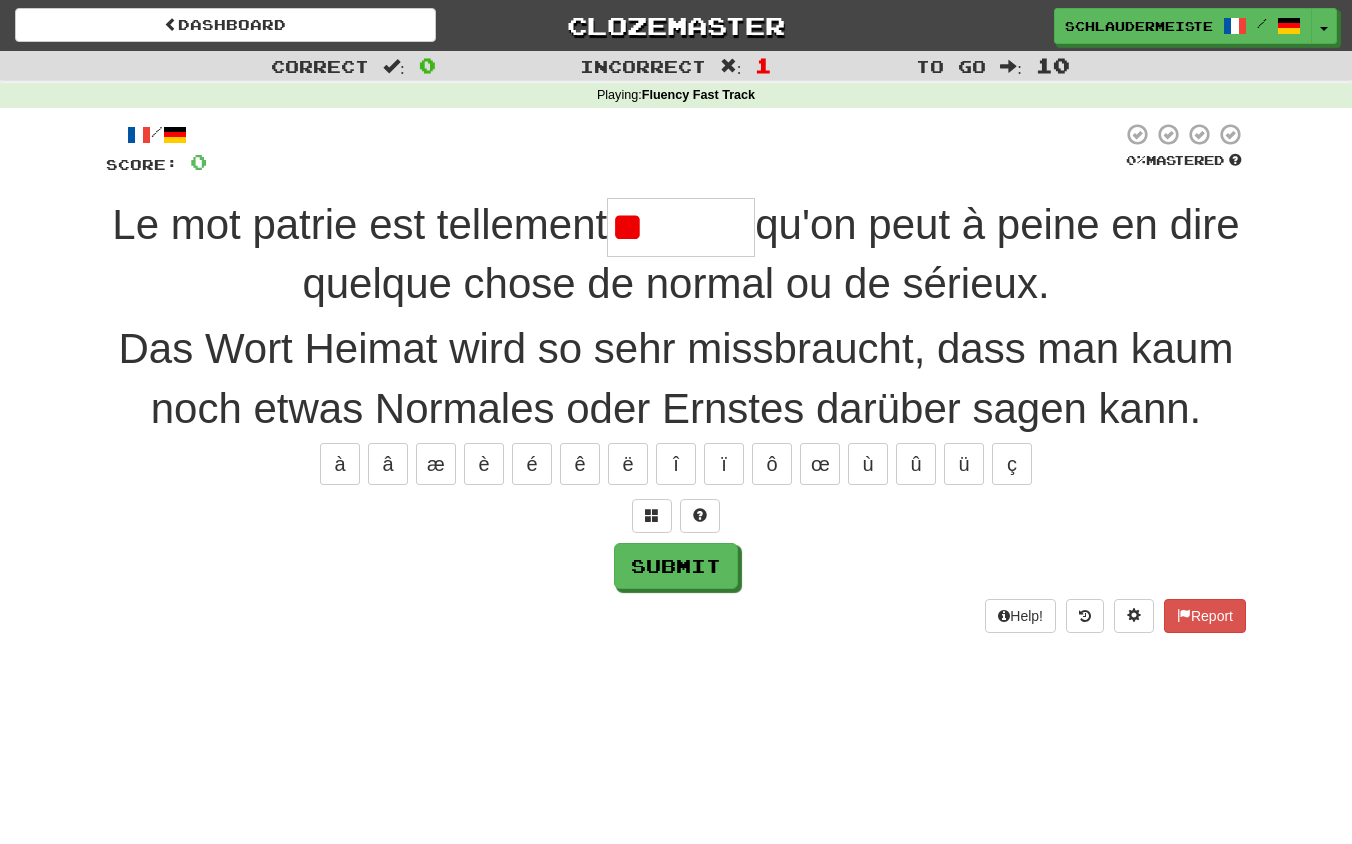 type on "*" 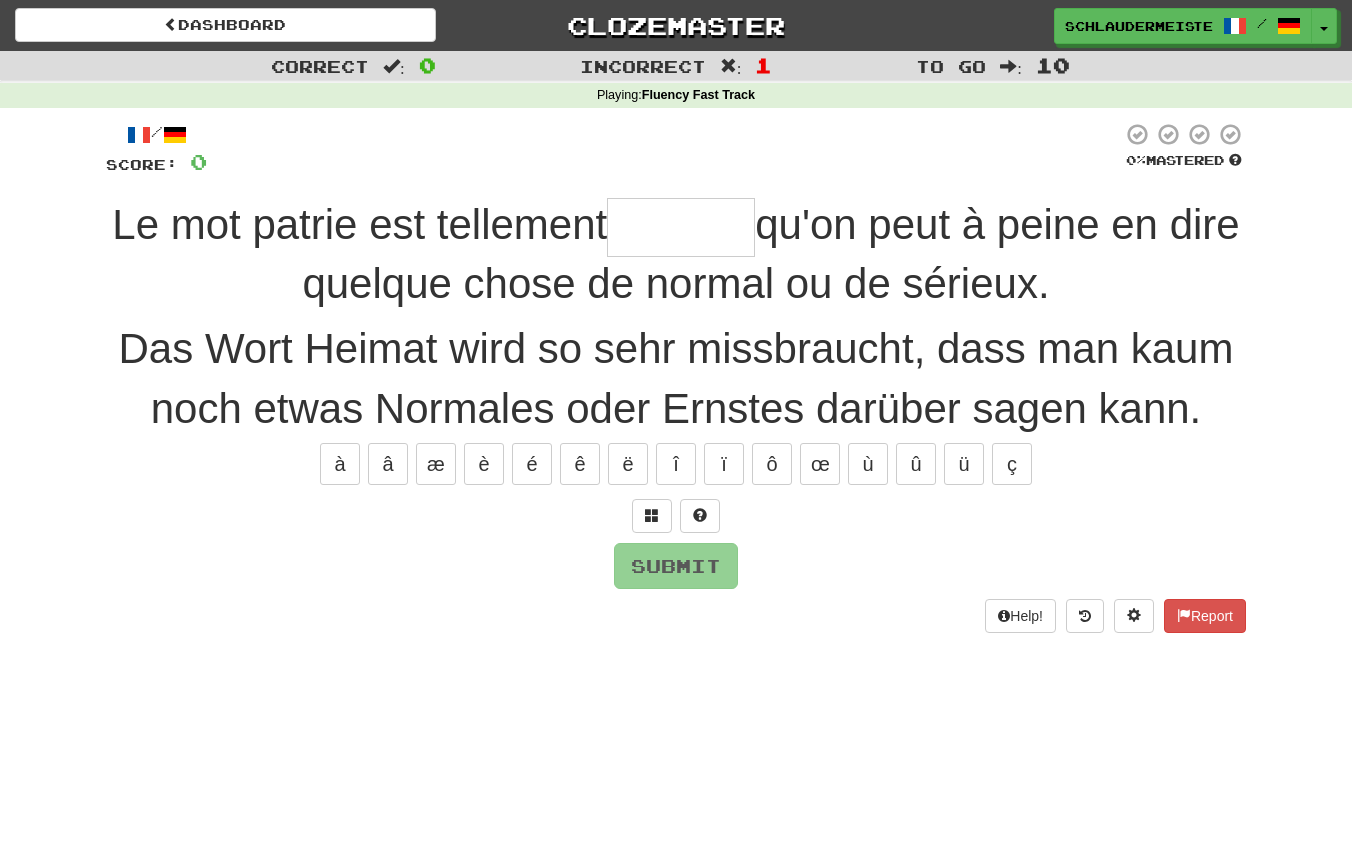 type on "*" 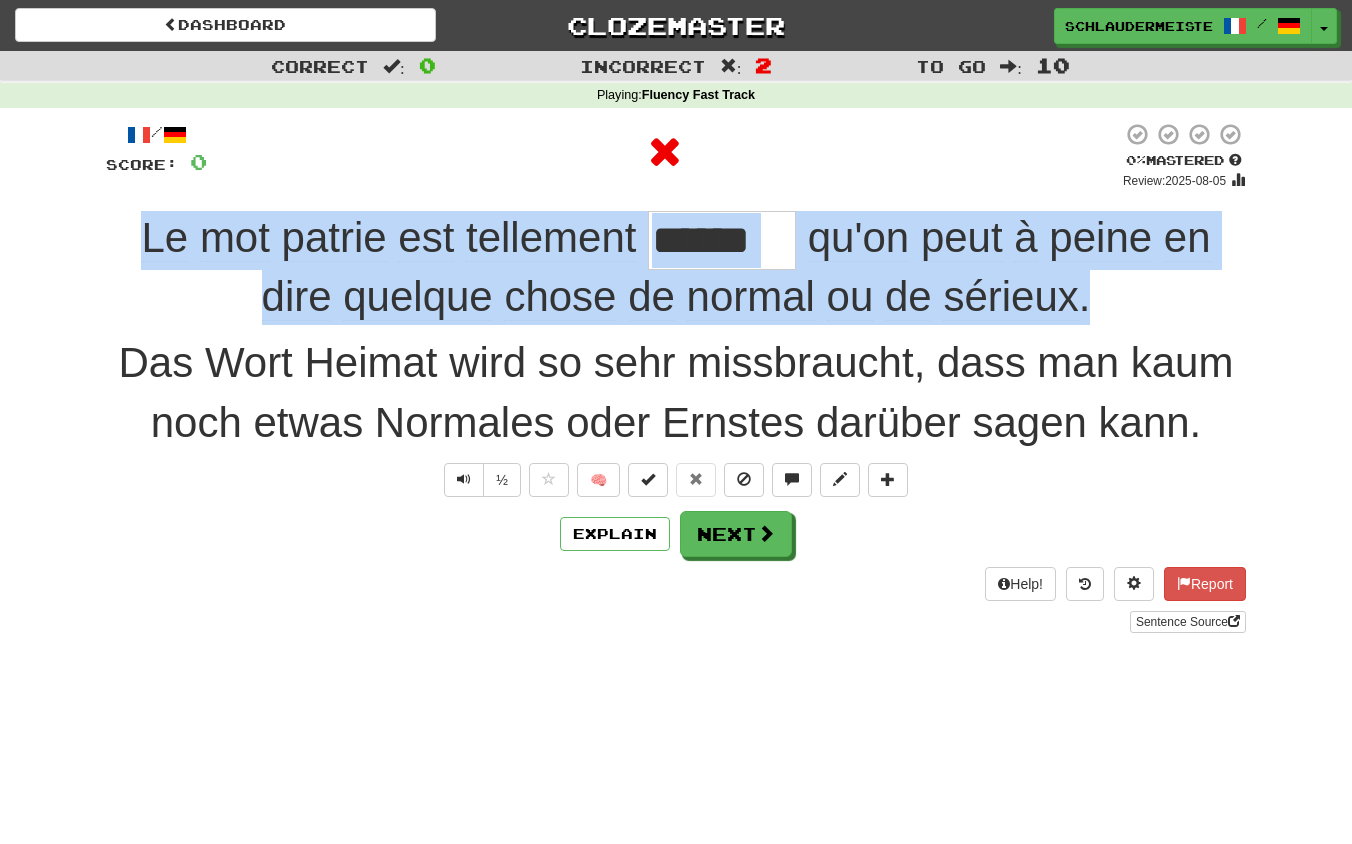 drag, startPoint x: 111, startPoint y: 224, endPoint x: 1270, endPoint y: 321, distance: 1163.052 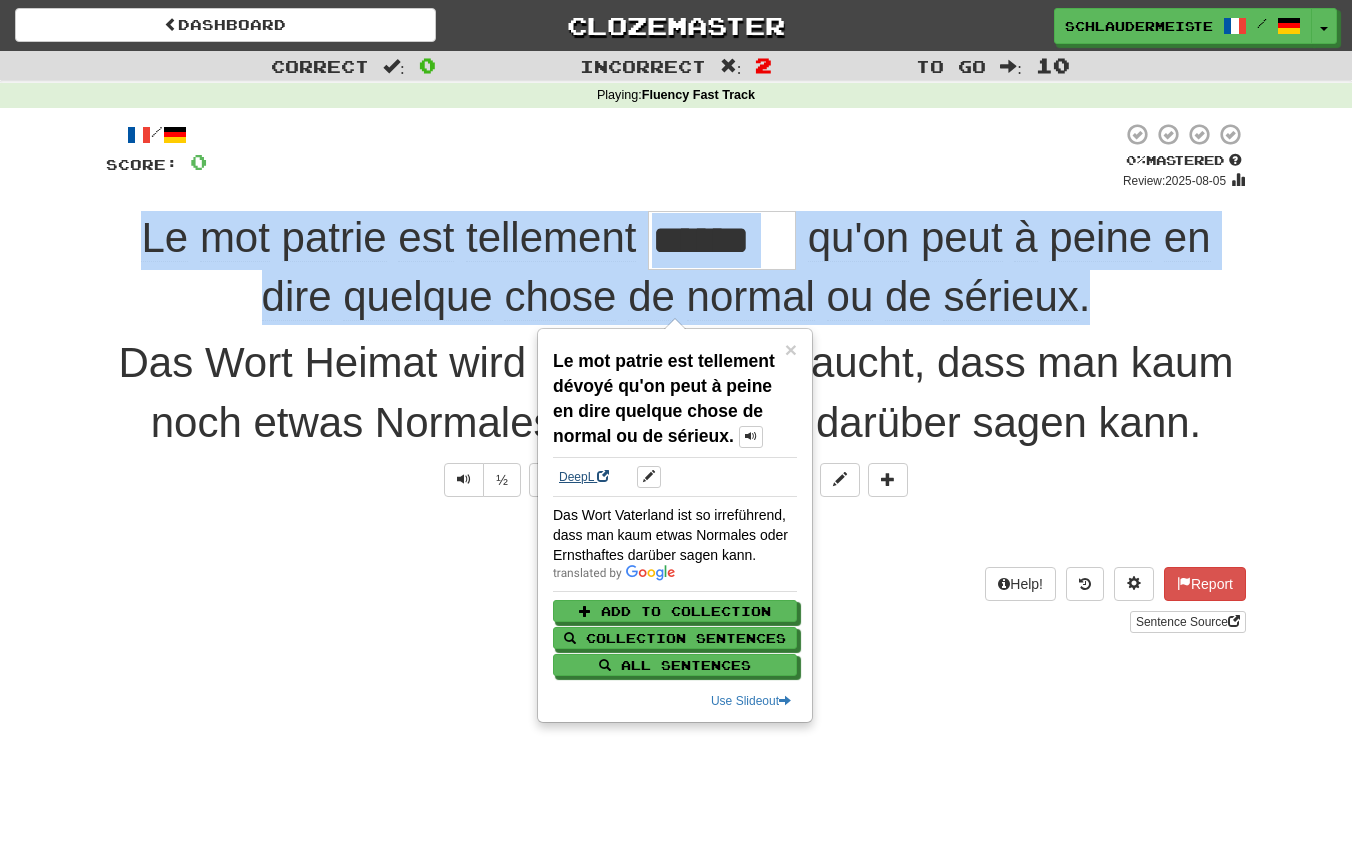 click on "DeepL" at bounding box center [584, 477] 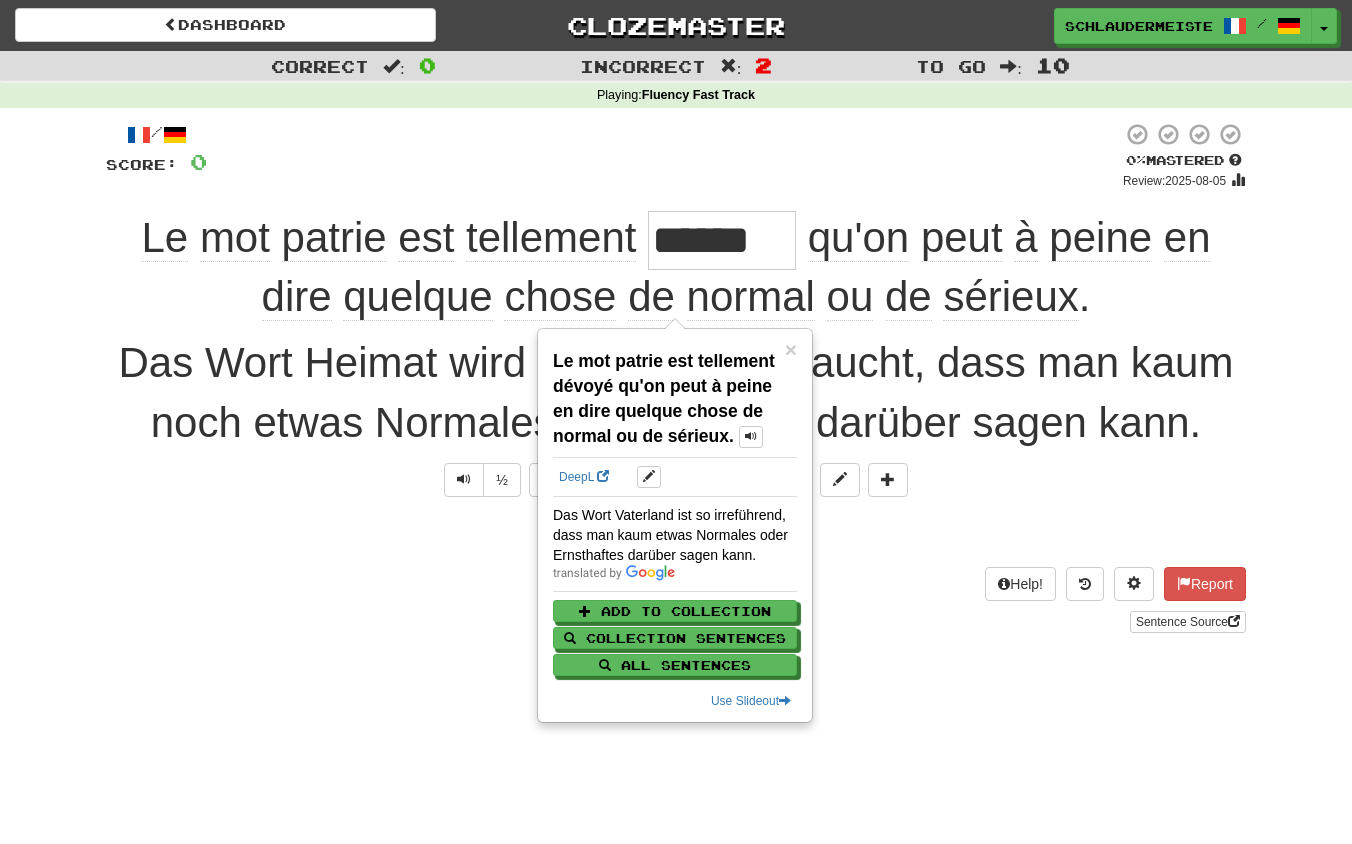 click on "Dashboard
Clozemaster
schlaudermeister
/
Toggle Dropdown
Dashboard
Leaderboard
Activity Feed
Notifications
Profile
Discussions
Français
/
Deutsch
Streak:
48
Review:
0
Points Today: 12728
Languages
Account
Logout
schlaudermeister
/
Toggle Dropdown
Dashboard
Leaderboard
Activity Feed
Notifications
Profile
Discussions
Français
/
Deutsch
Streak:
48
Review:
0
Points Today: 12728
Languages
Account
Logout
clozemaster
Correct   :   0 Incorrect   :   2 To go   :   10 Playing :  Fluency Fast Track  /  Score:   0 0 %  Mastered Review:  2025-08-05 Le   mot   patrie   est   tellement   ******   qu'on   peut   à   peine   en   dire" at bounding box center (676, 422) 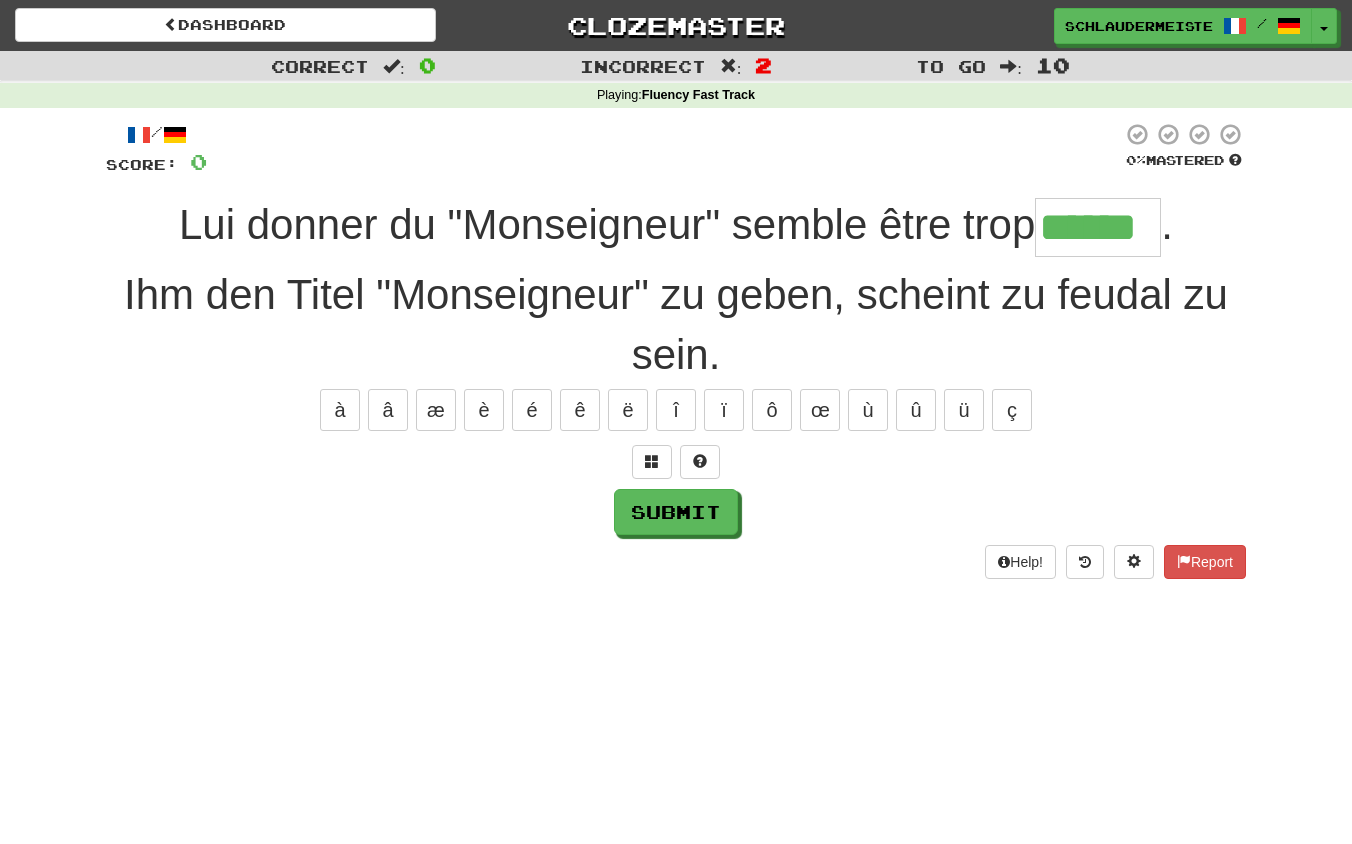 type on "******" 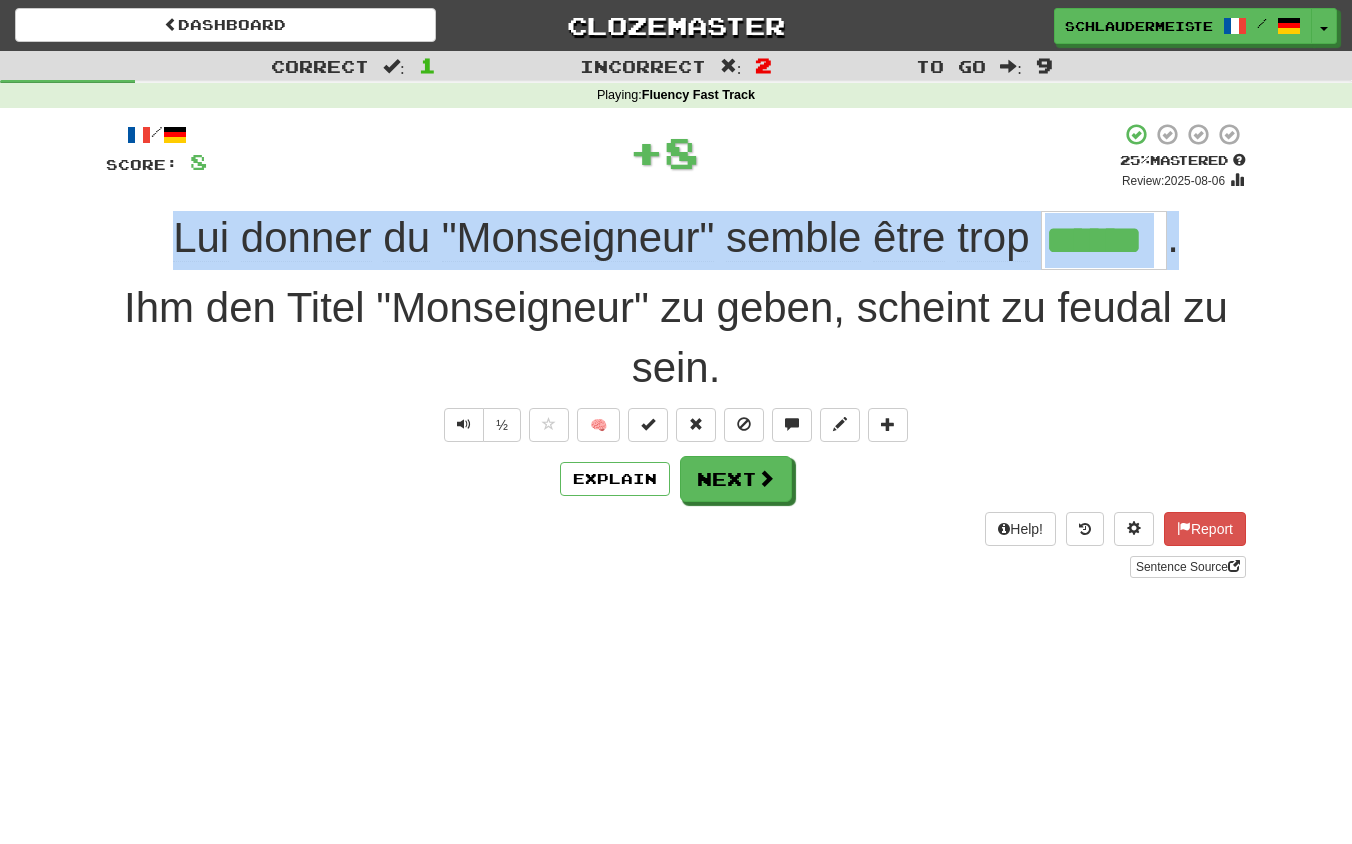drag, startPoint x: 126, startPoint y: 222, endPoint x: 1224, endPoint y: 242, distance: 1098.1821 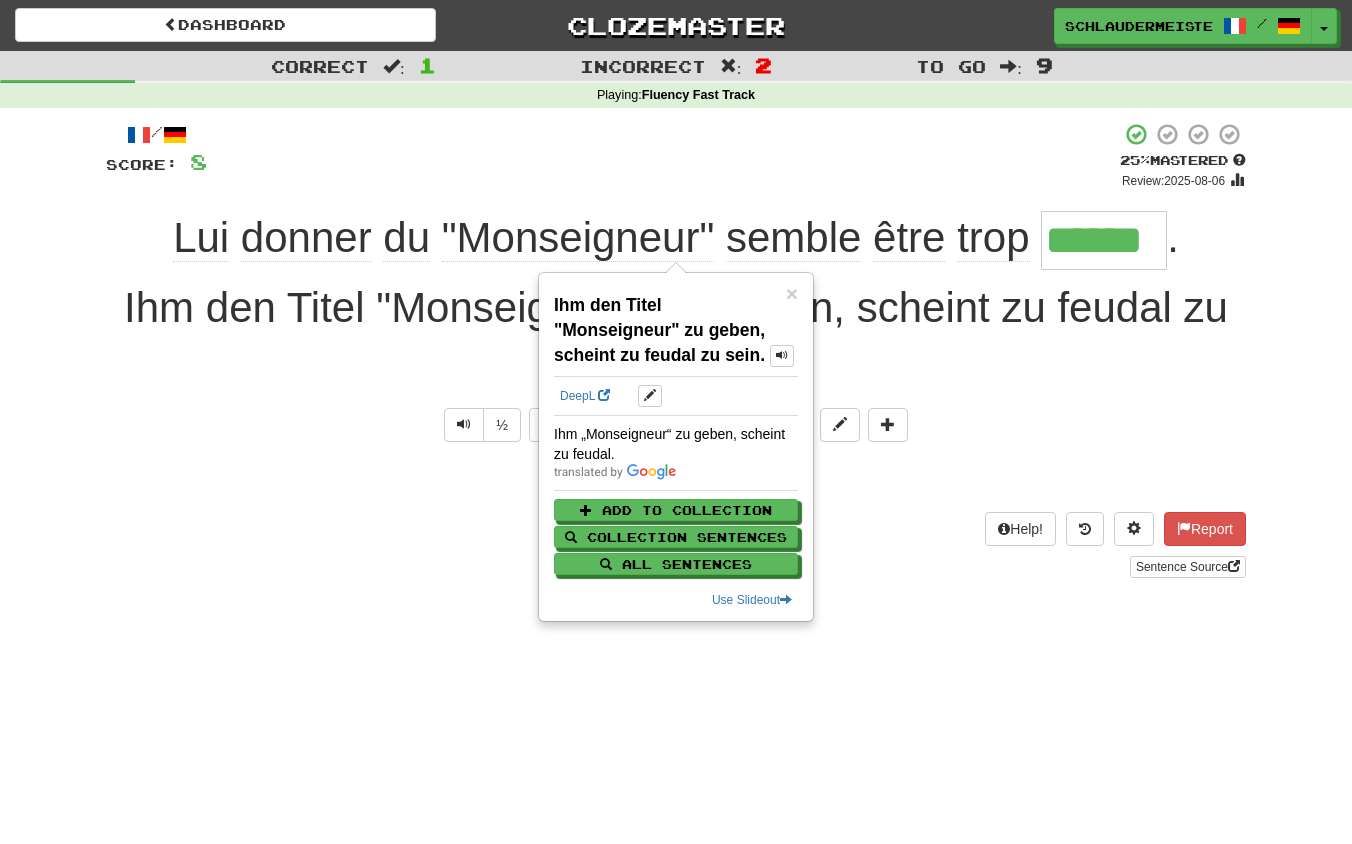 click on "Explain Next" at bounding box center [676, 479] 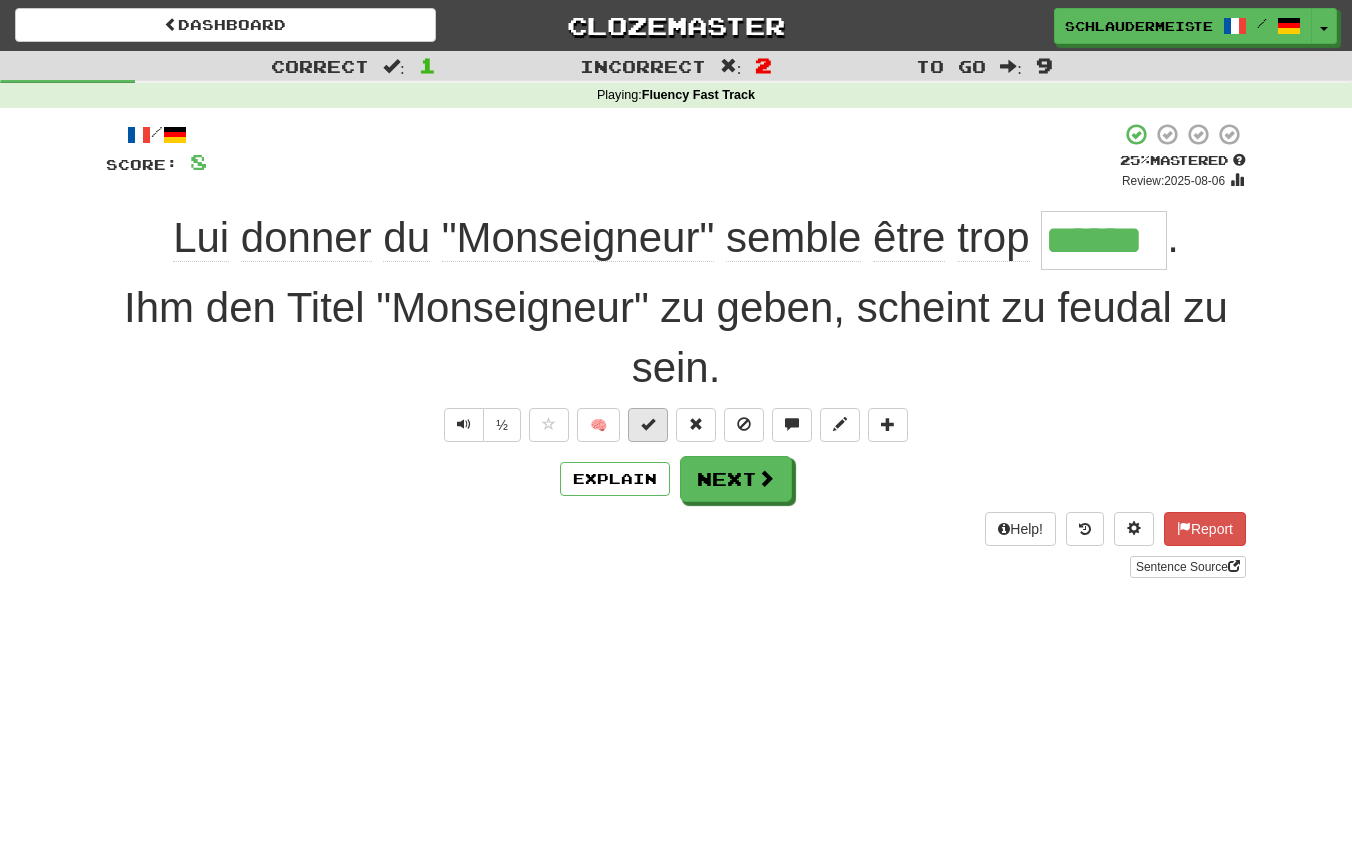 click at bounding box center [648, 424] 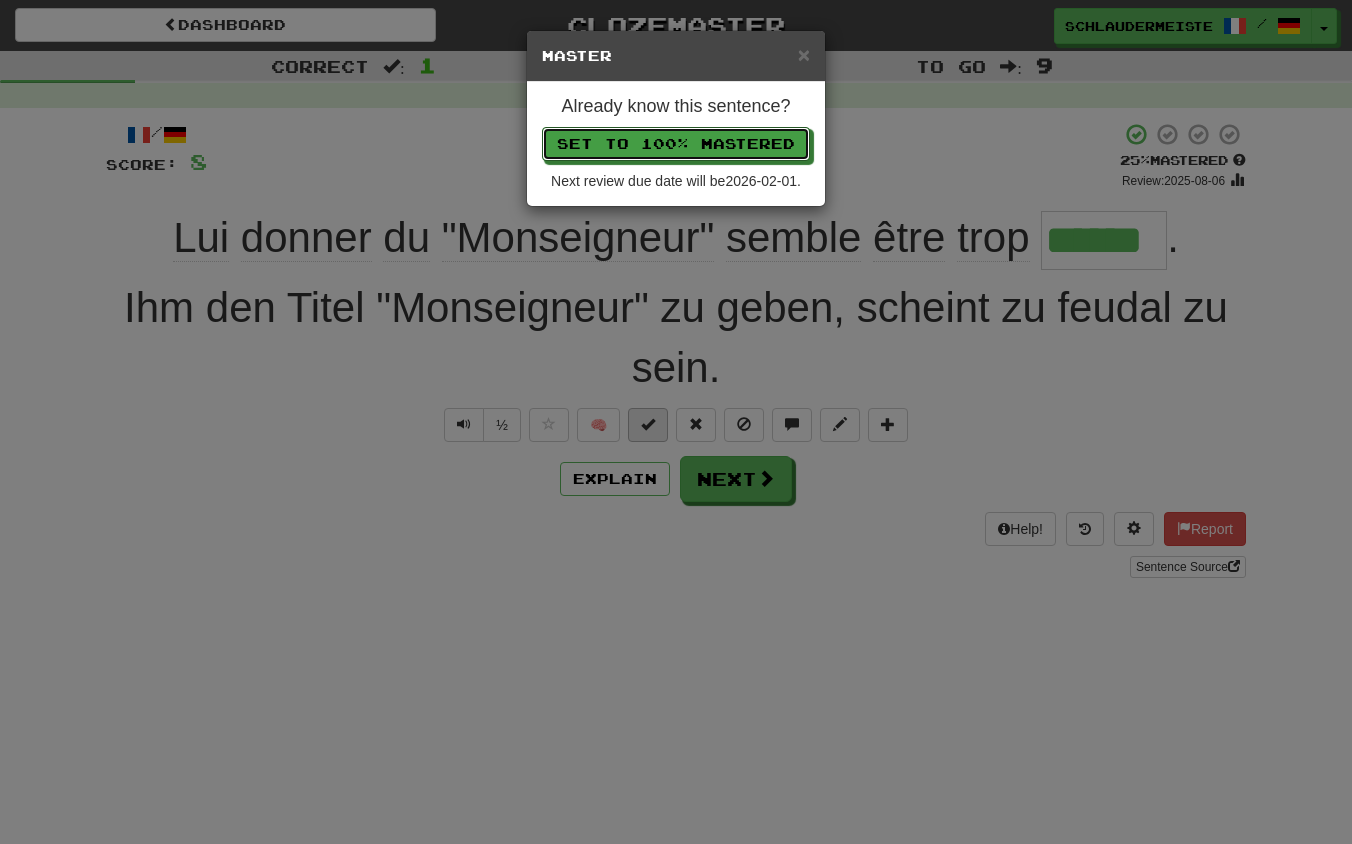 type 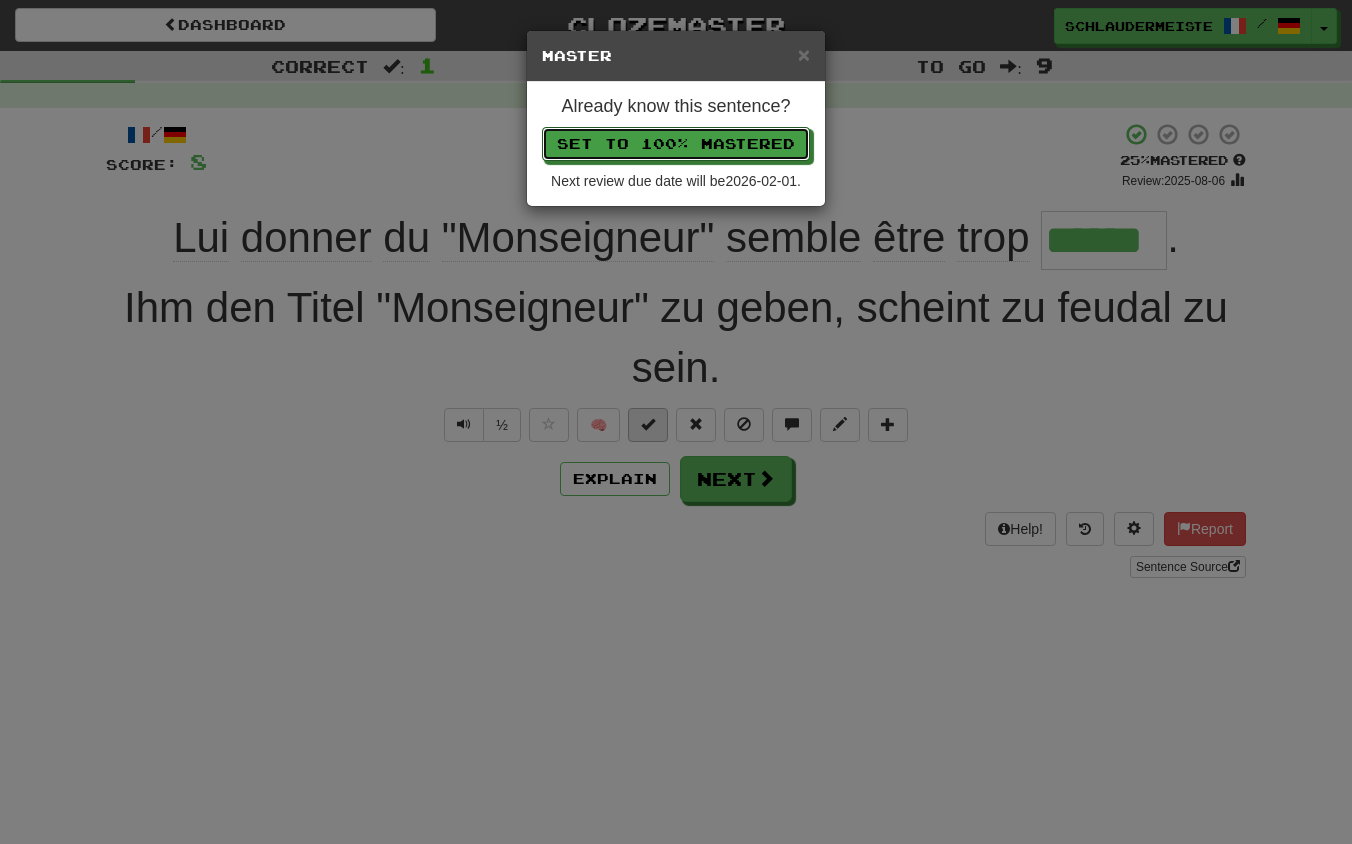 click on "Set to 100% Mastered" at bounding box center [676, 144] 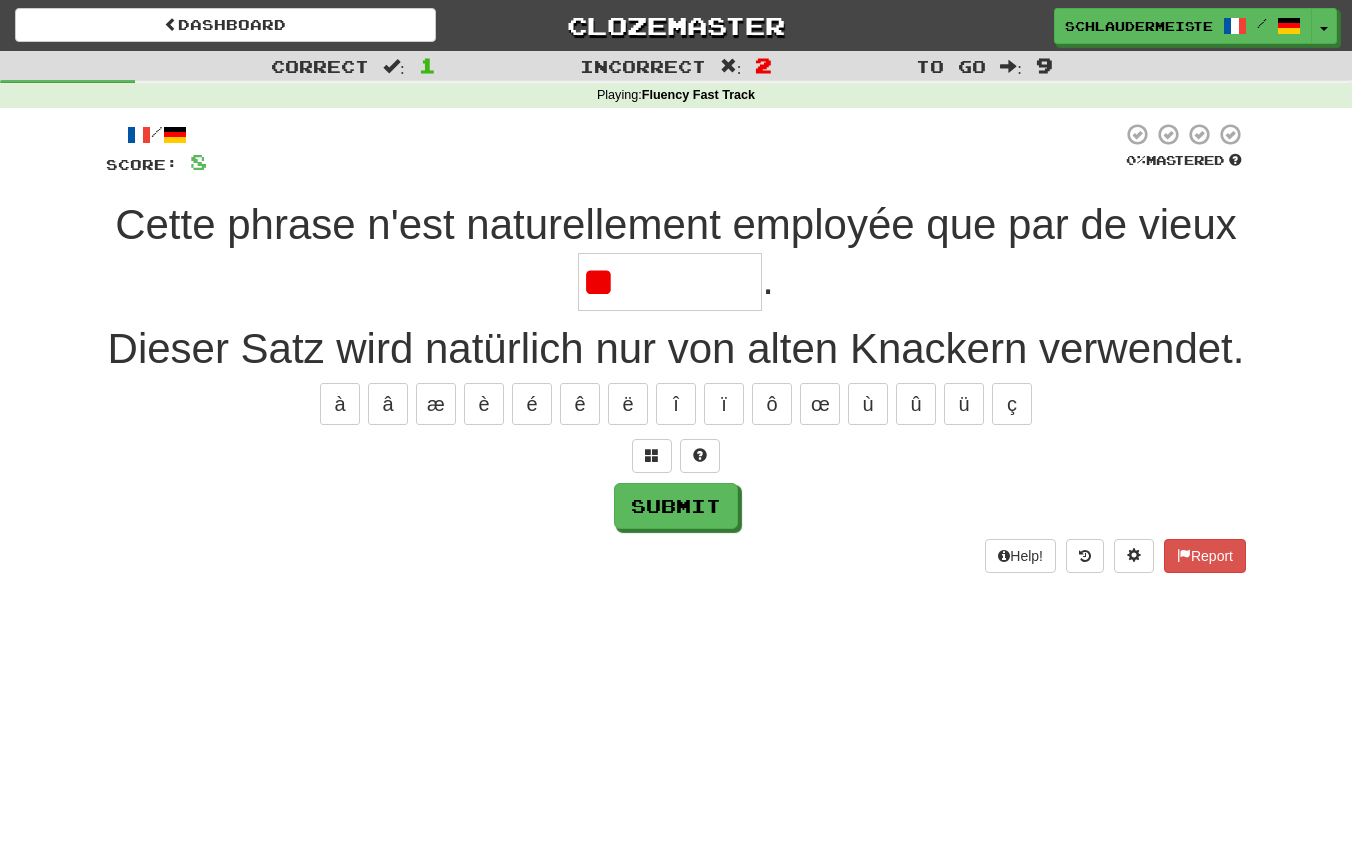 type on "*" 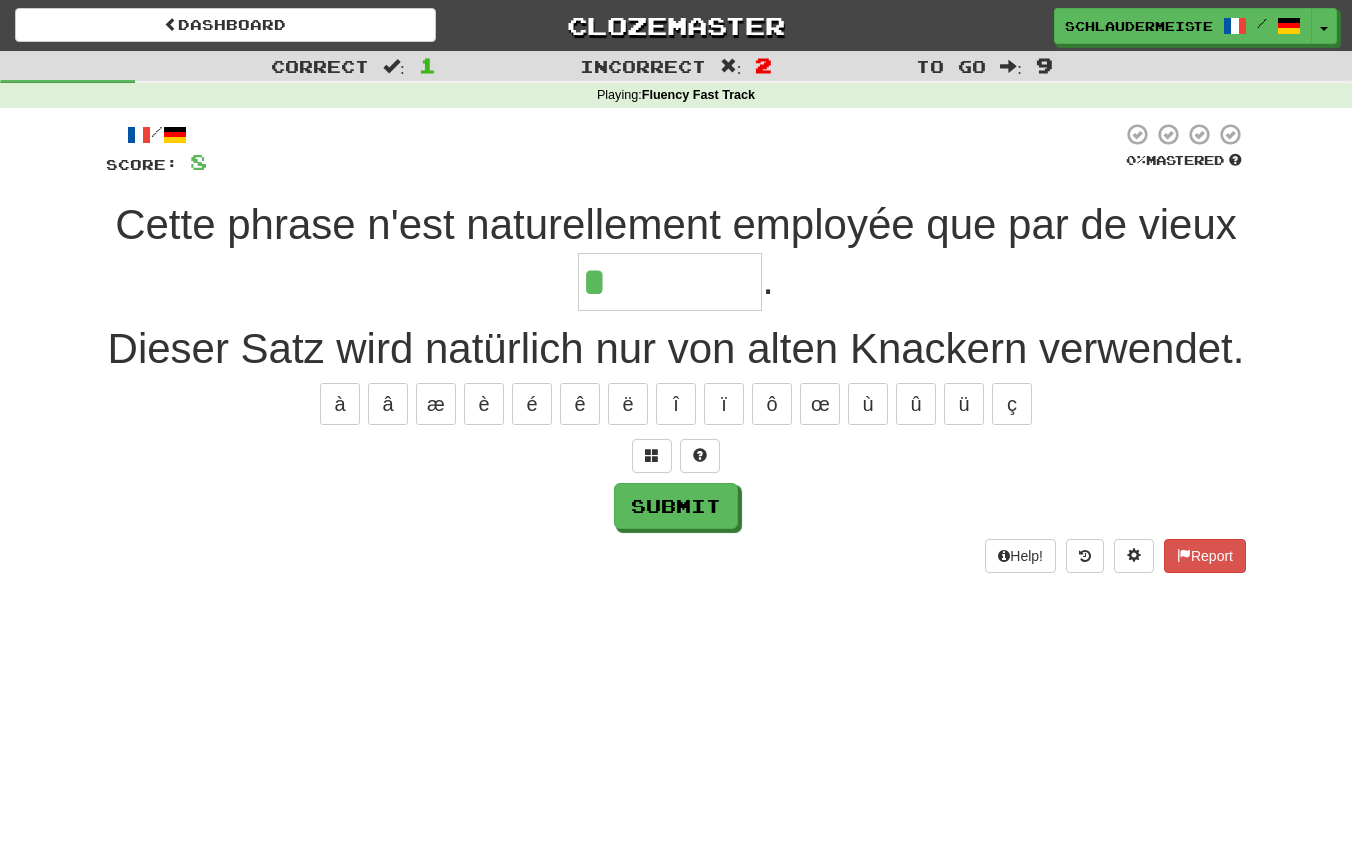 type on "*********" 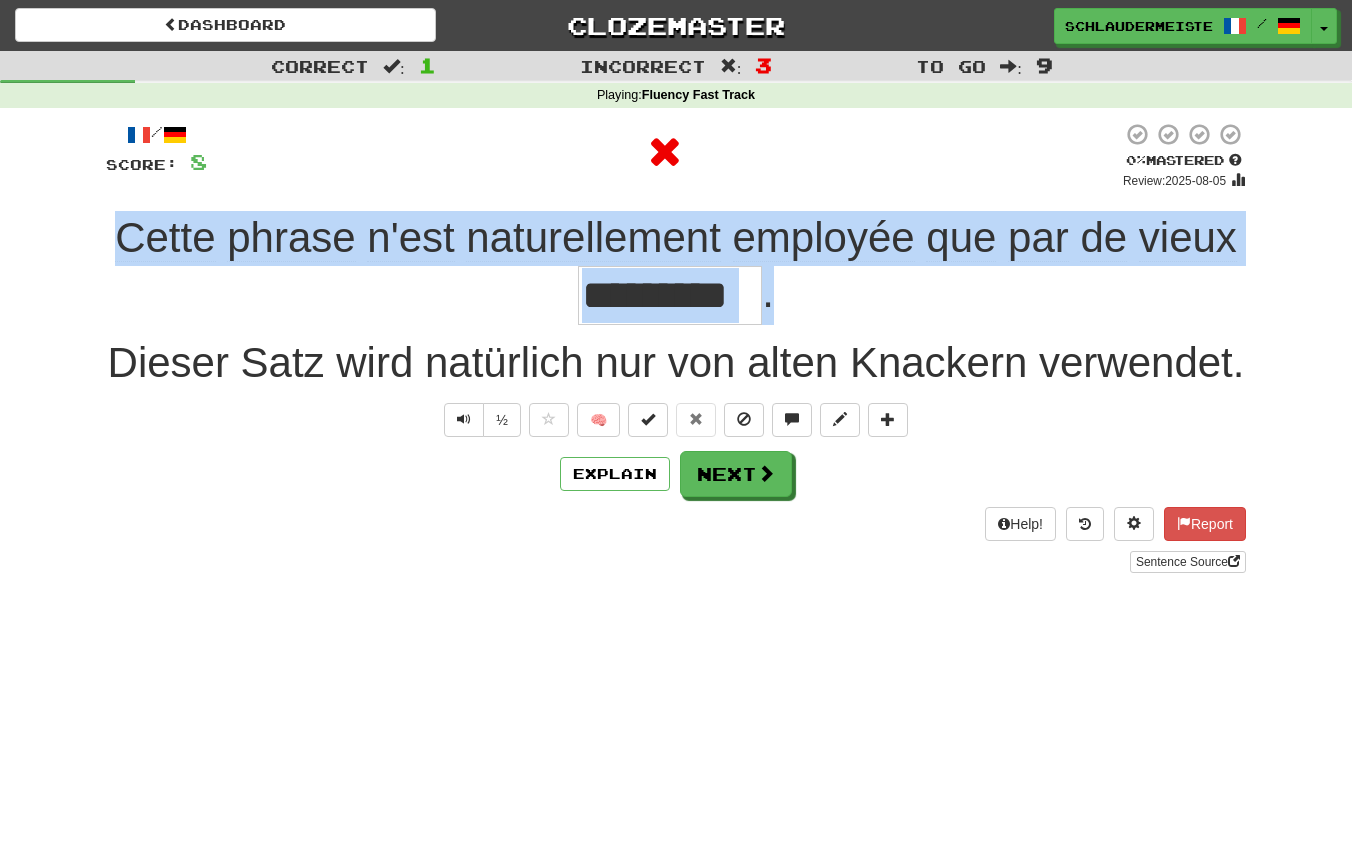 drag, startPoint x: 66, startPoint y: 222, endPoint x: 955, endPoint y: 292, distance: 891.75165 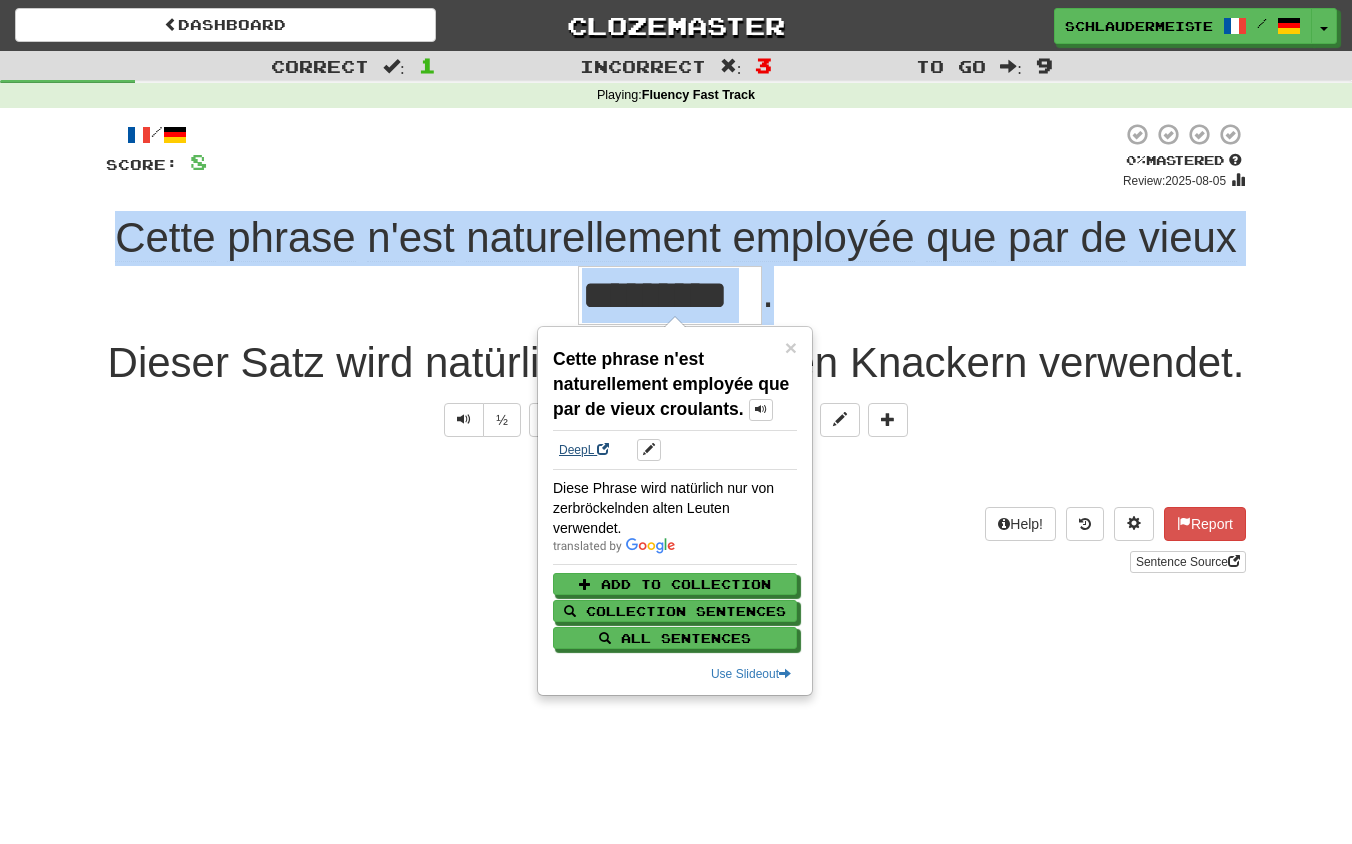 click on "DeepL" at bounding box center [584, 450] 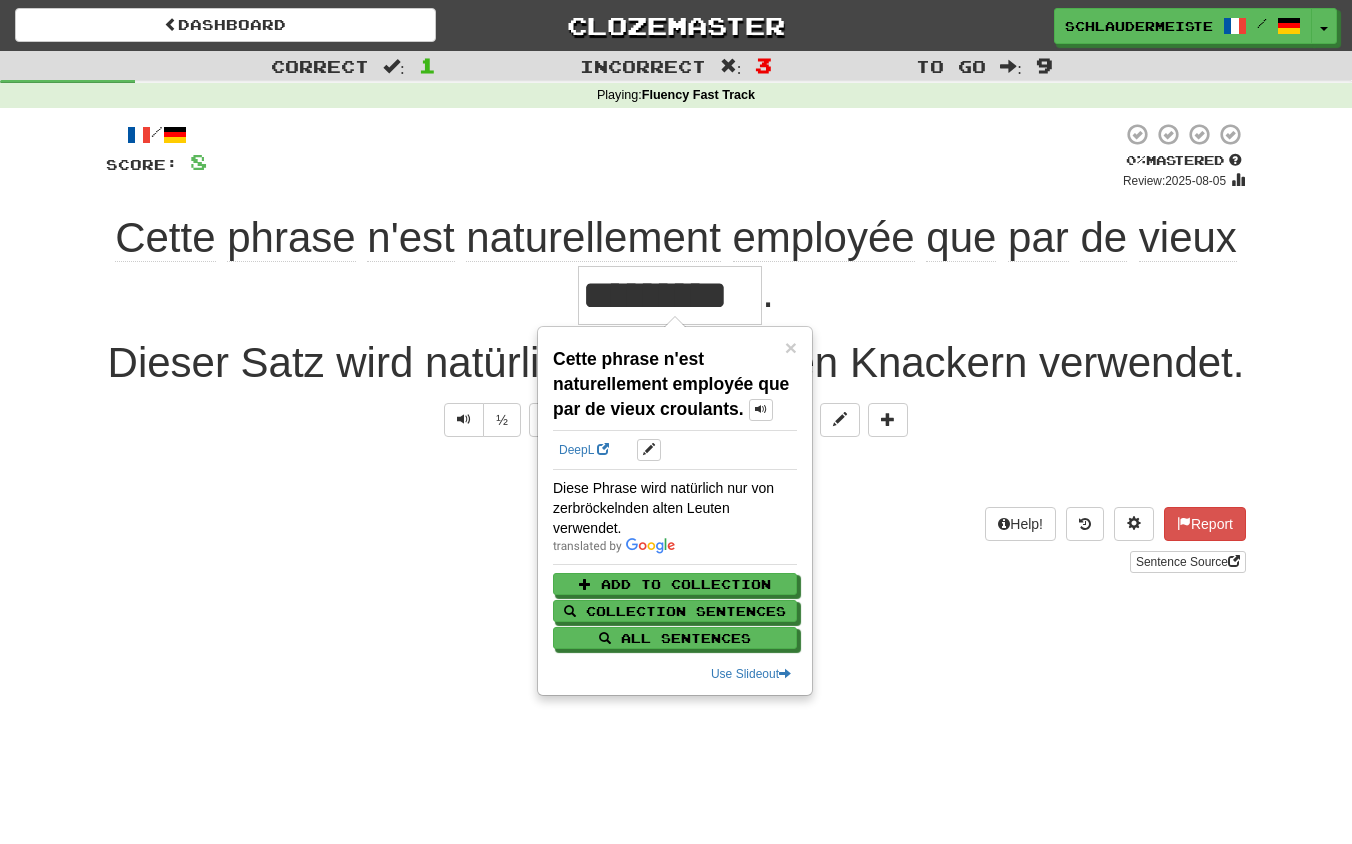 click on "Explain Next" at bounding box center [676, 474] 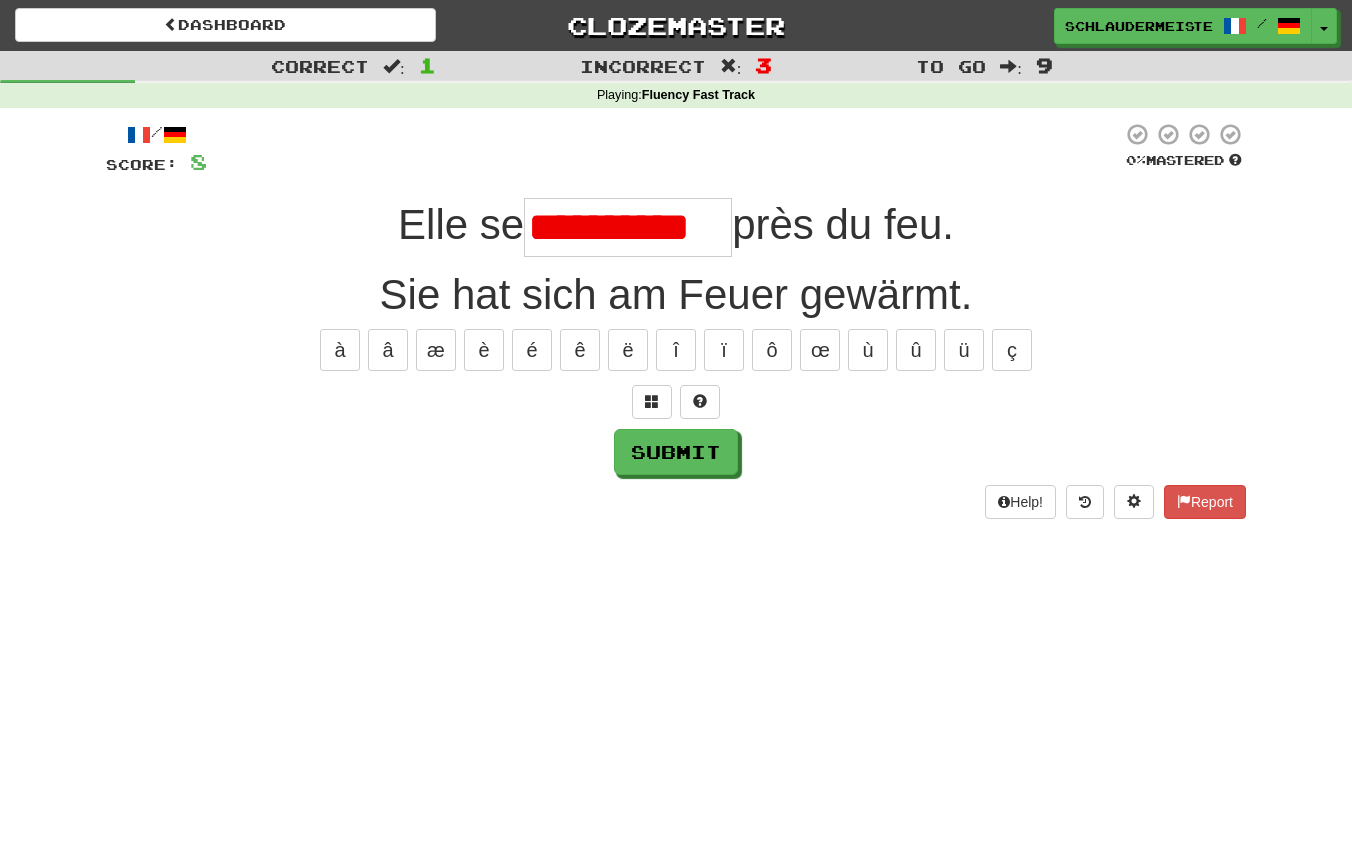 type on "**********" 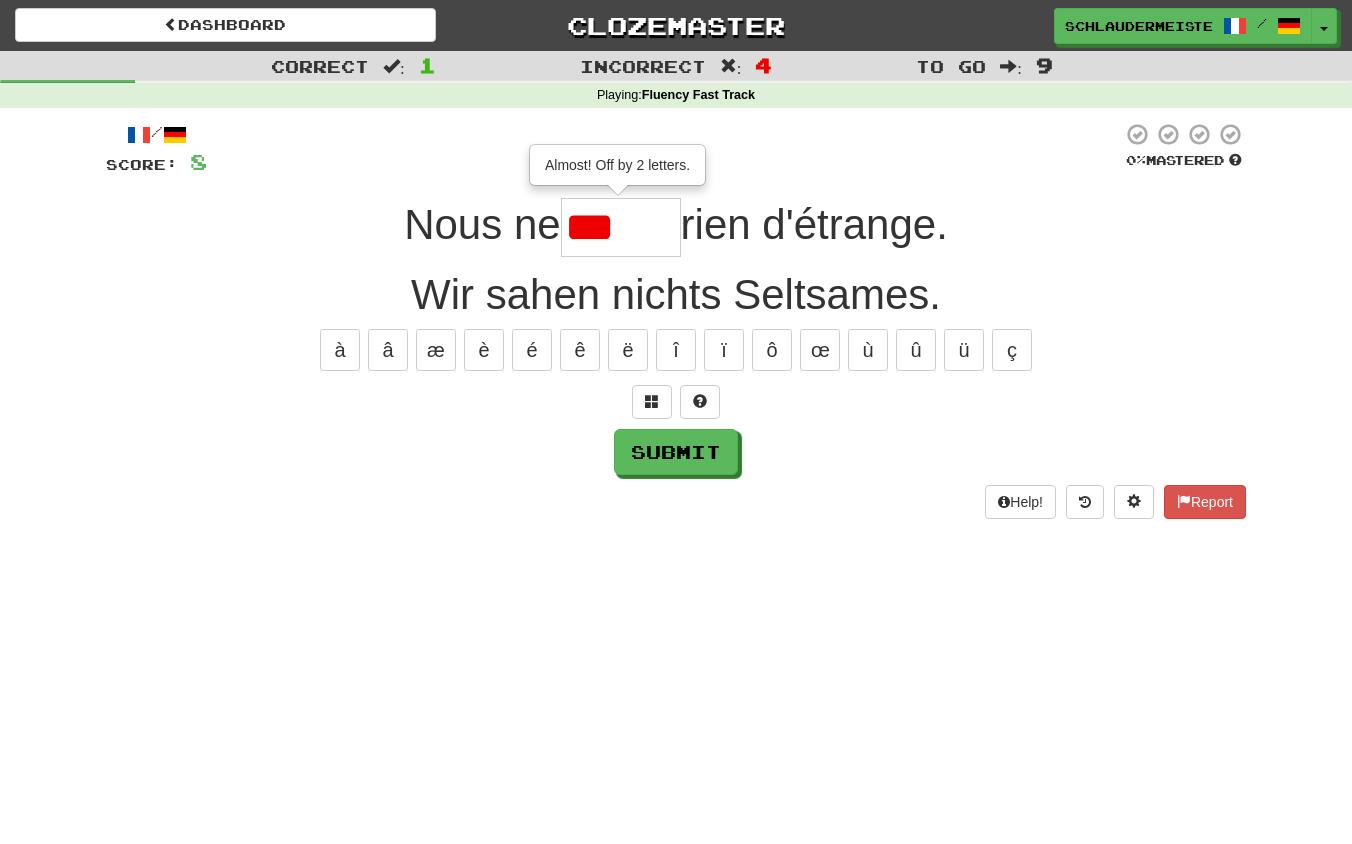 type on "*****" 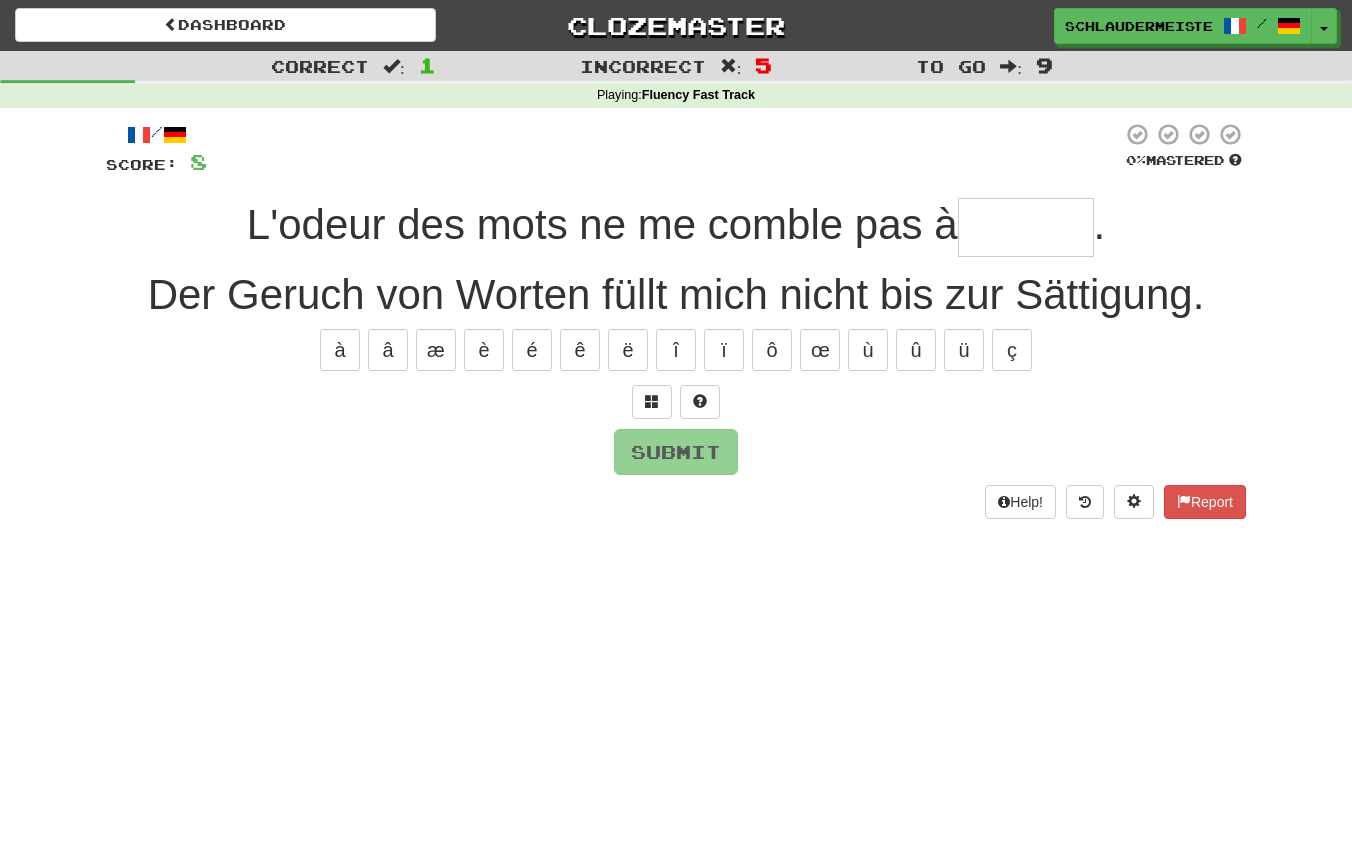 type on "*******" 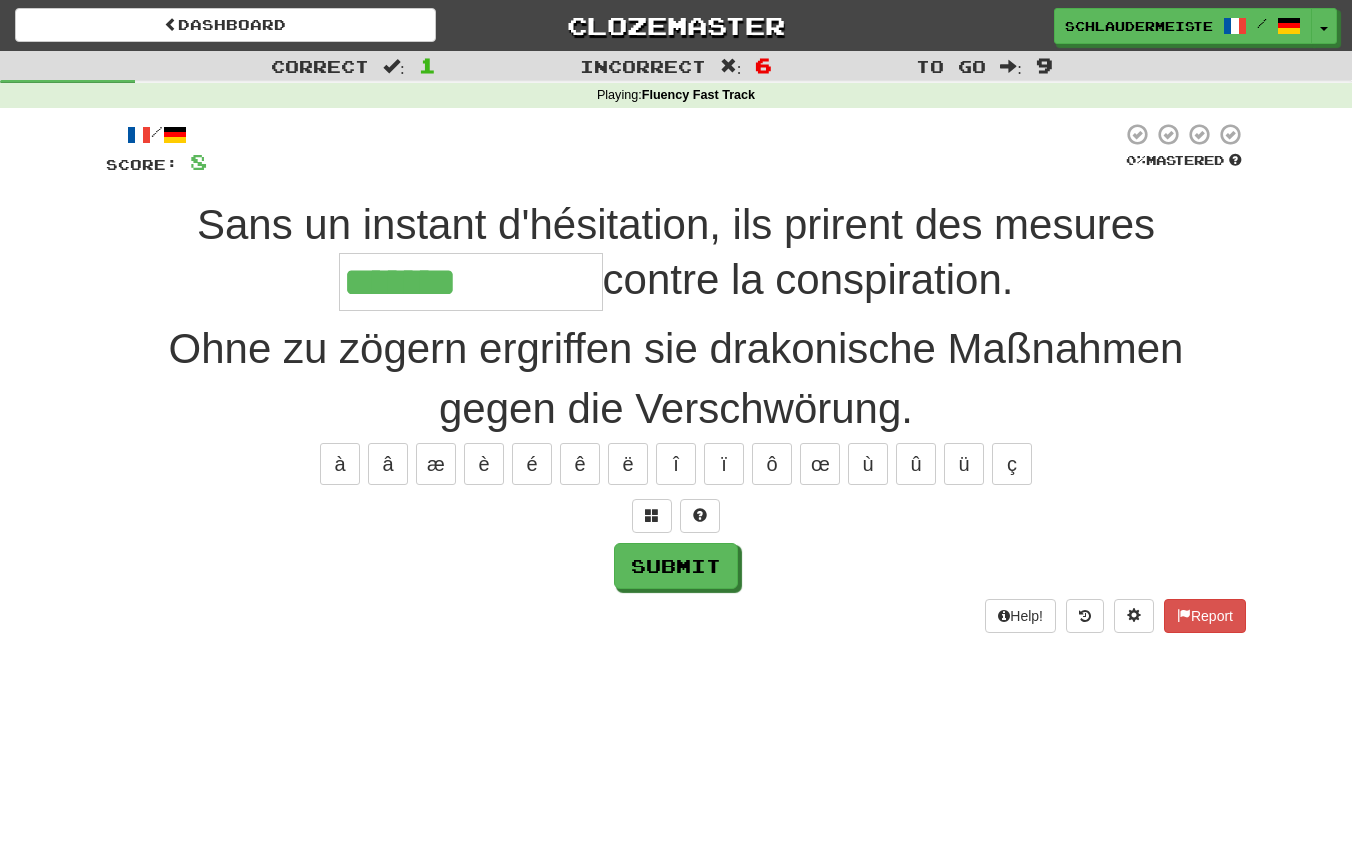 type on "**********" 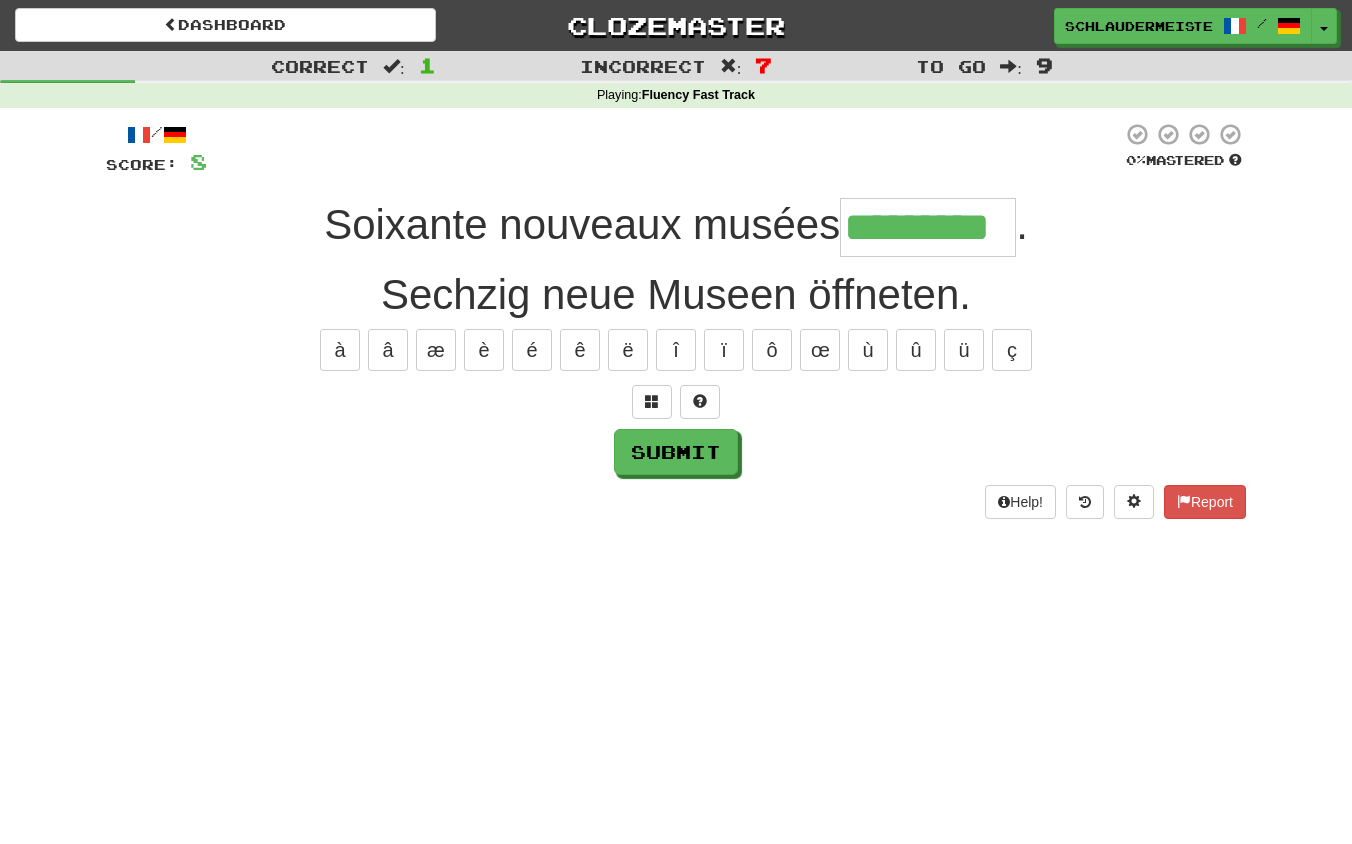 type on "*********" 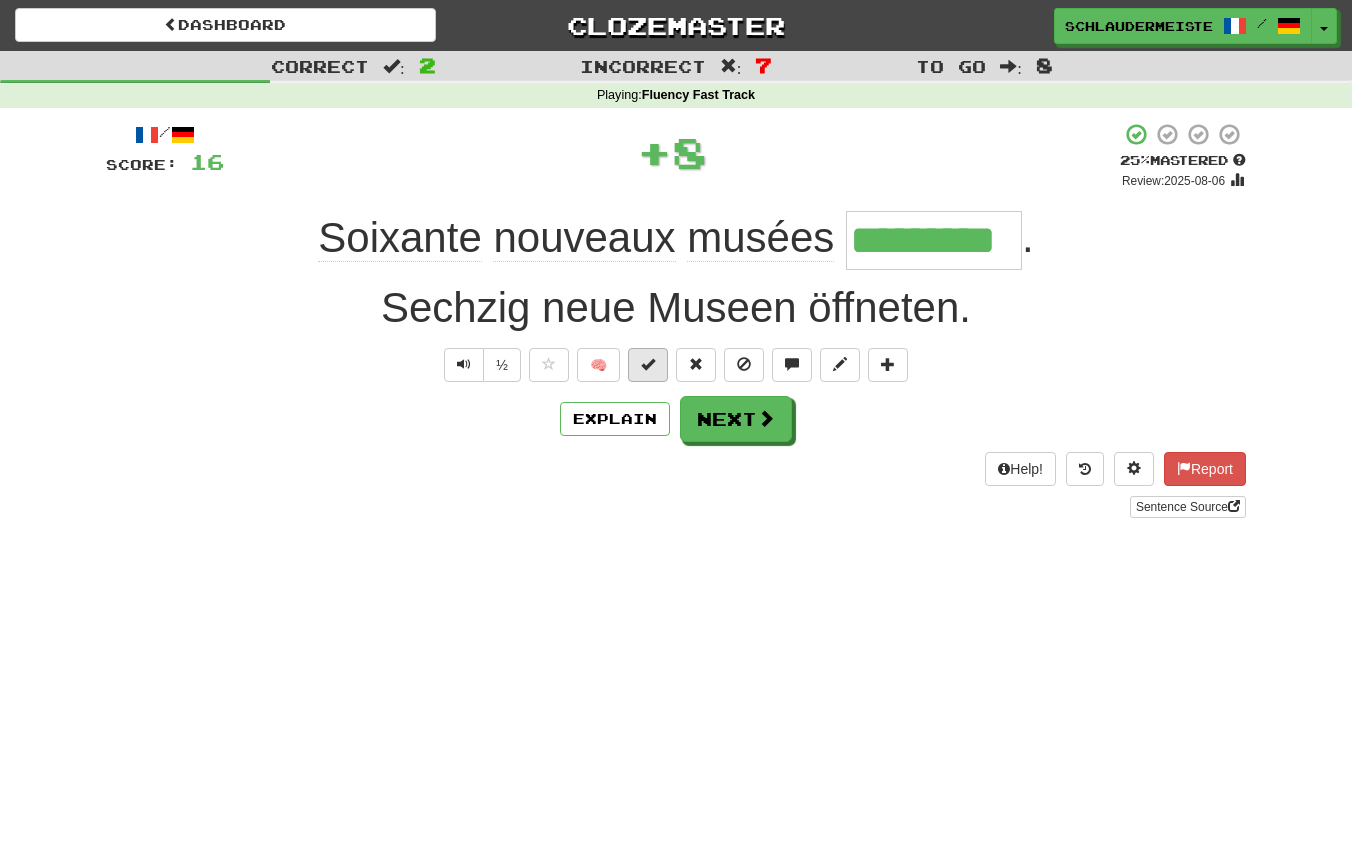 click at bounding box center (648, 365) 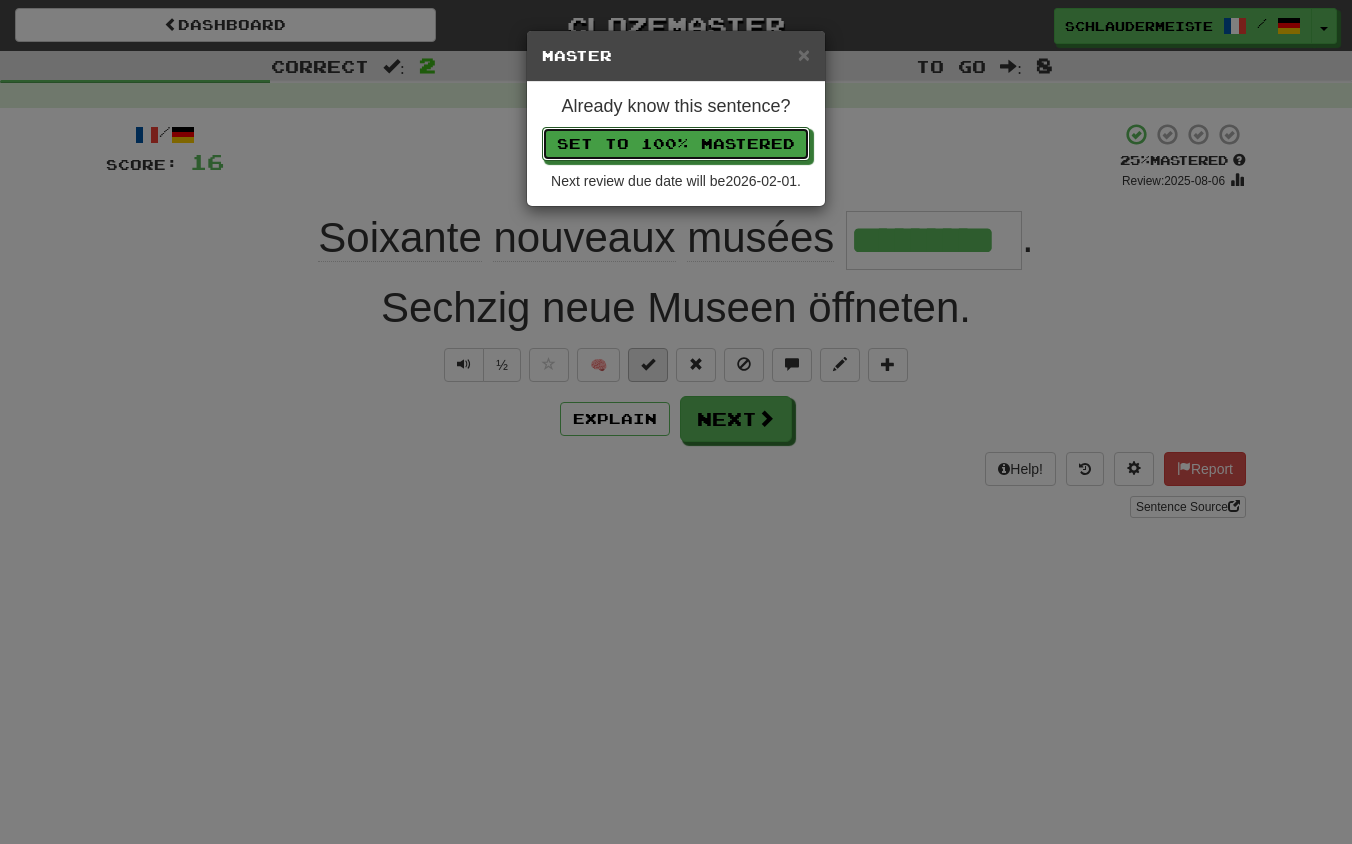 click on "Set to 100% Mastered" at bounding box center [676, 144] 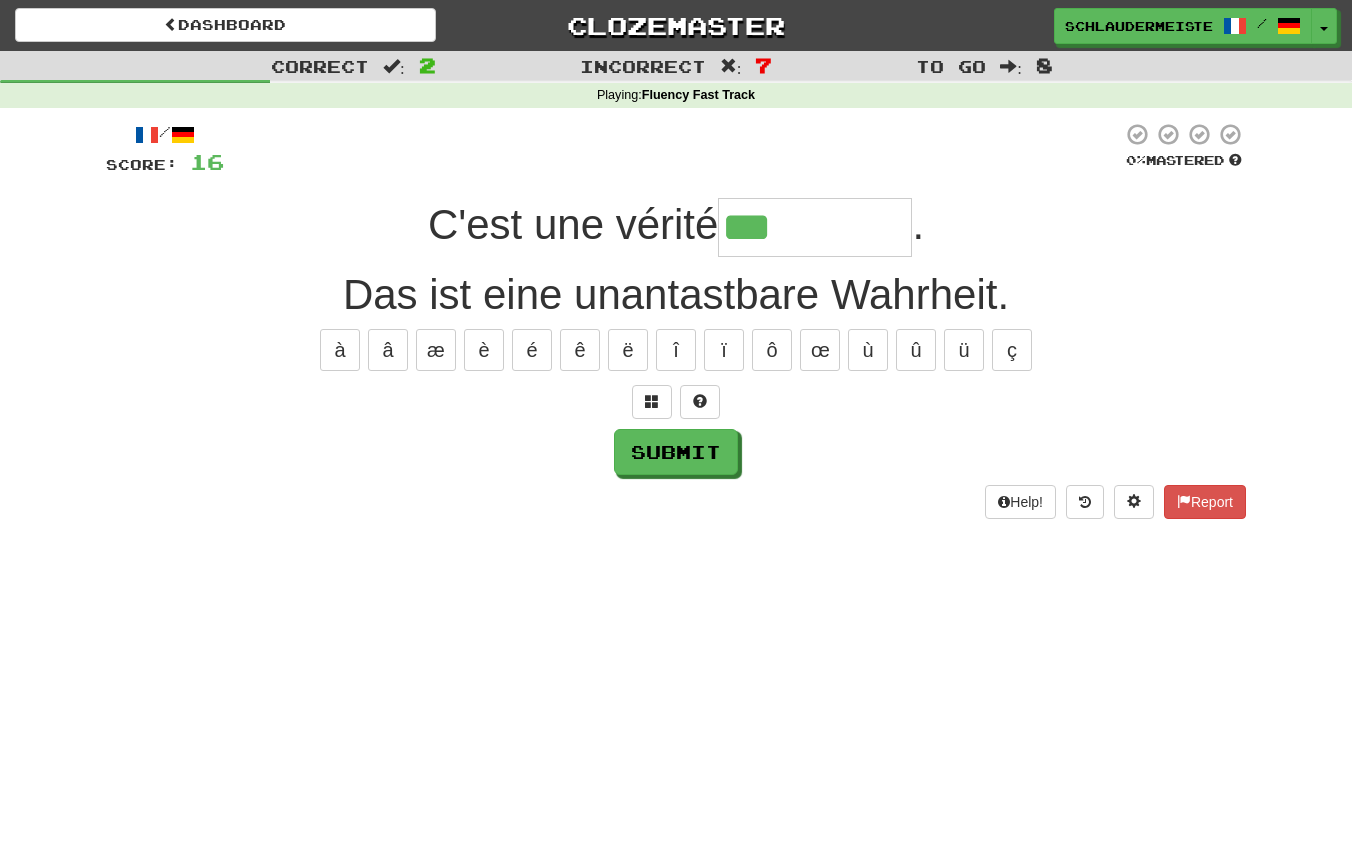 type on "**********" 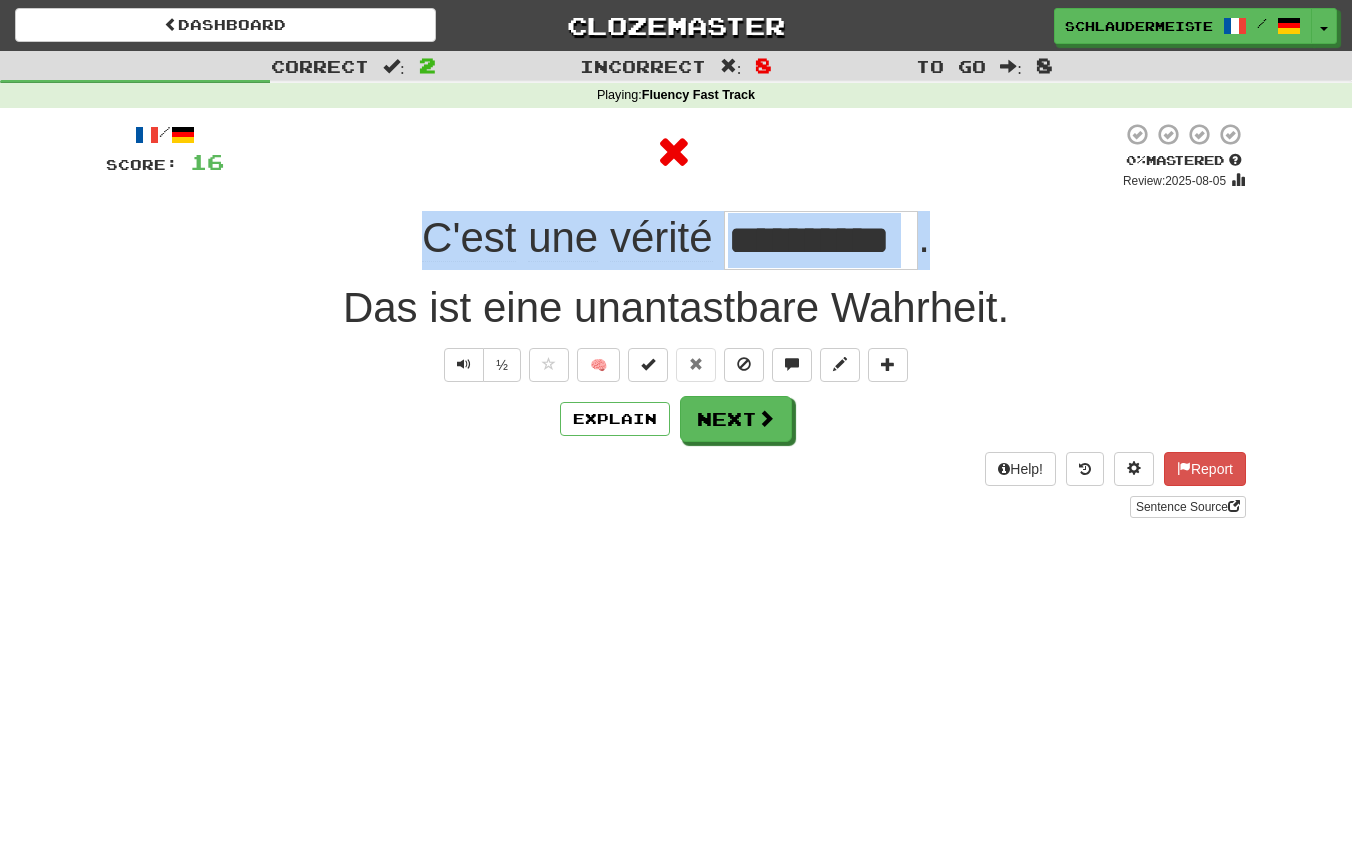 drag, startPoint x: 399, startPoint y: 228, endPoint x: 1018, endPoint y: 237, distance: 619.0654 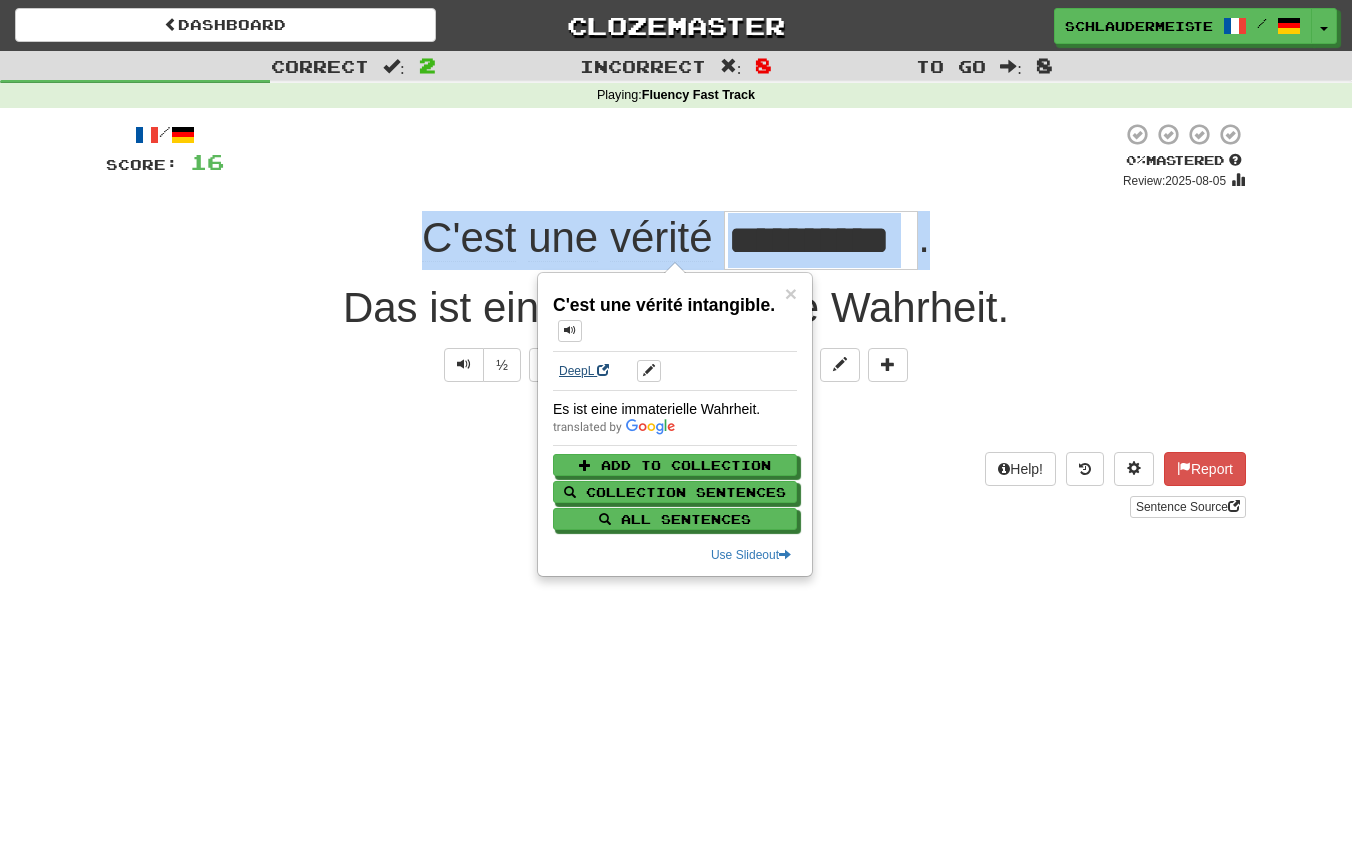 click on "DeepL" at bounding box center [584, 371] 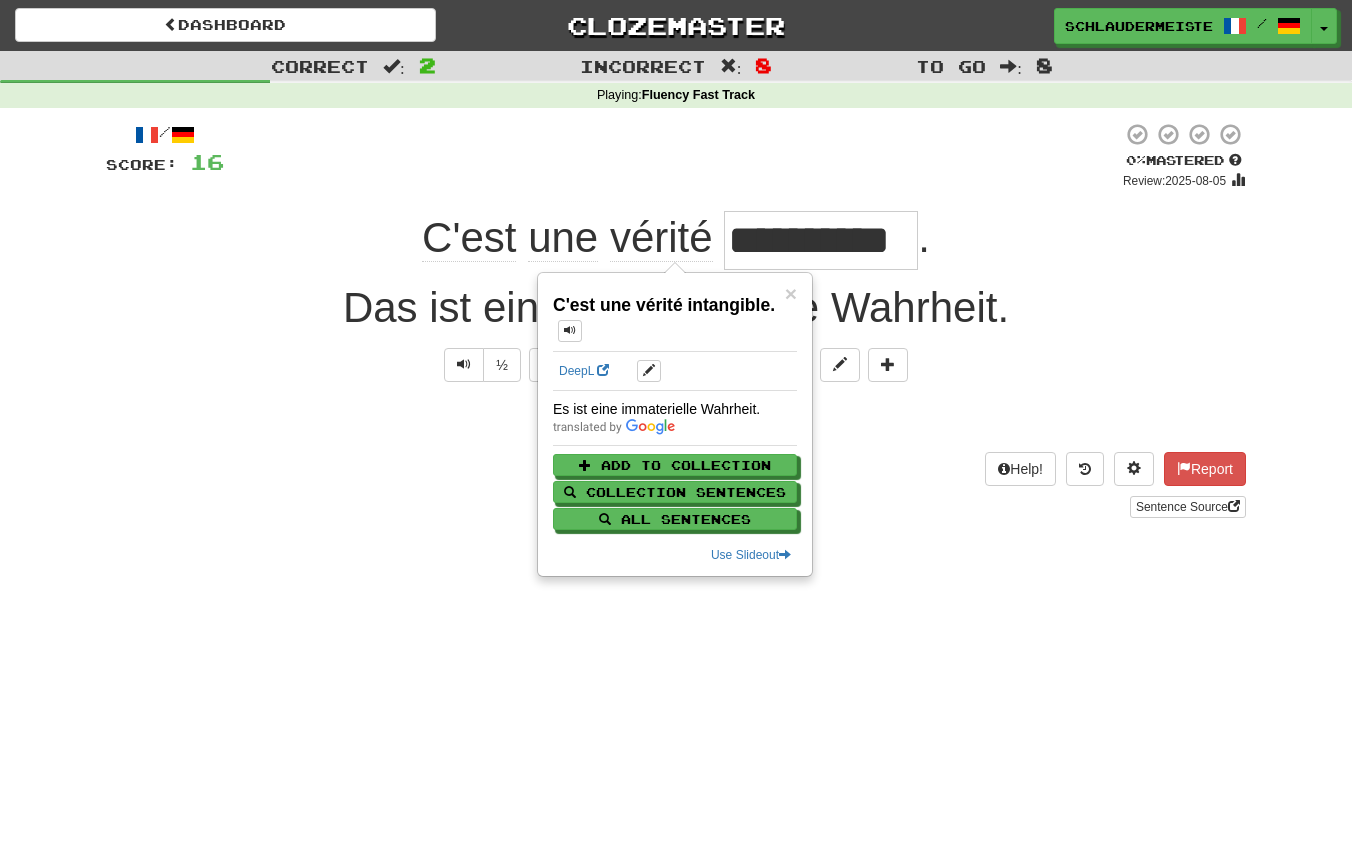 click on "**********" at bounding box center [676, 327] 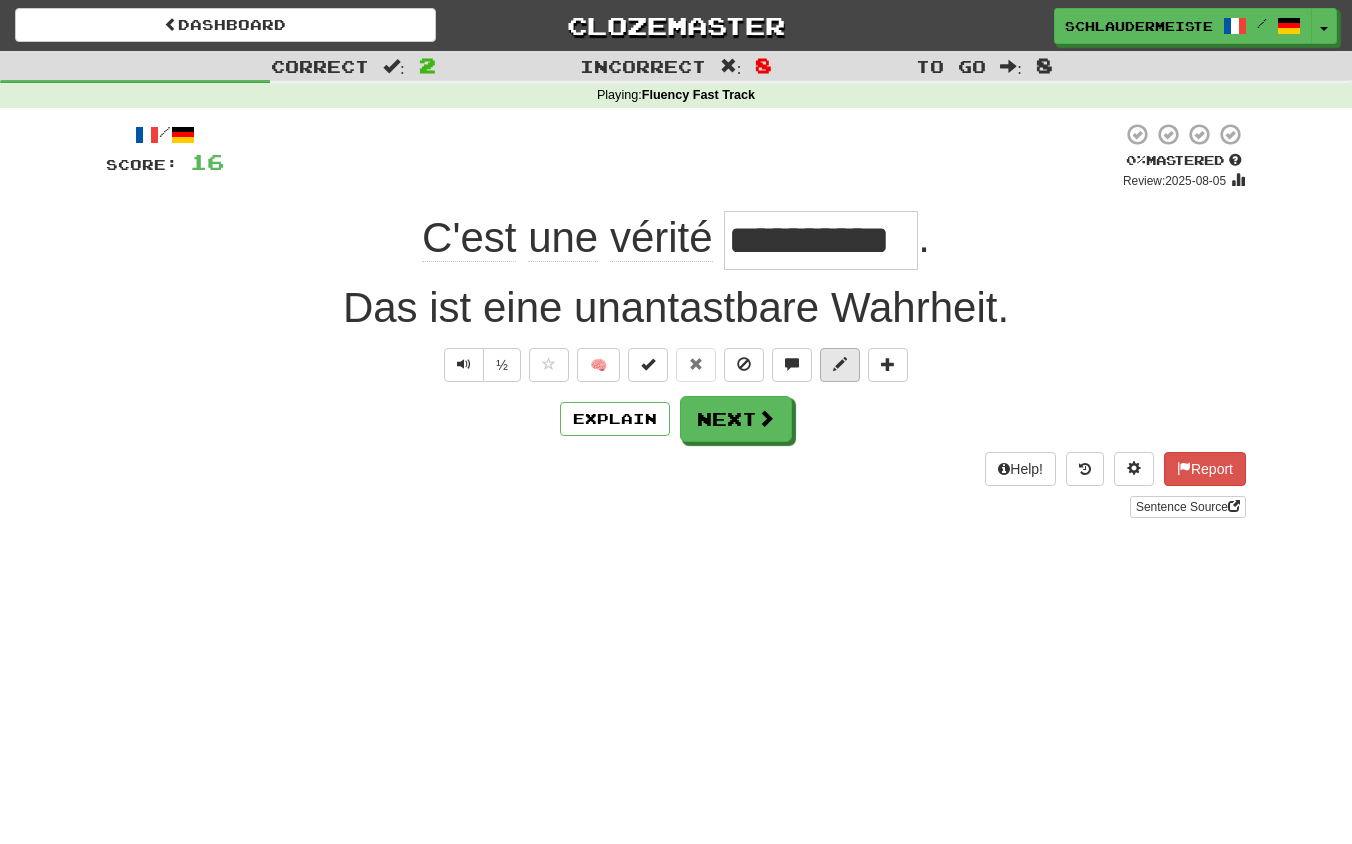 click at bounding box center [840, 364] 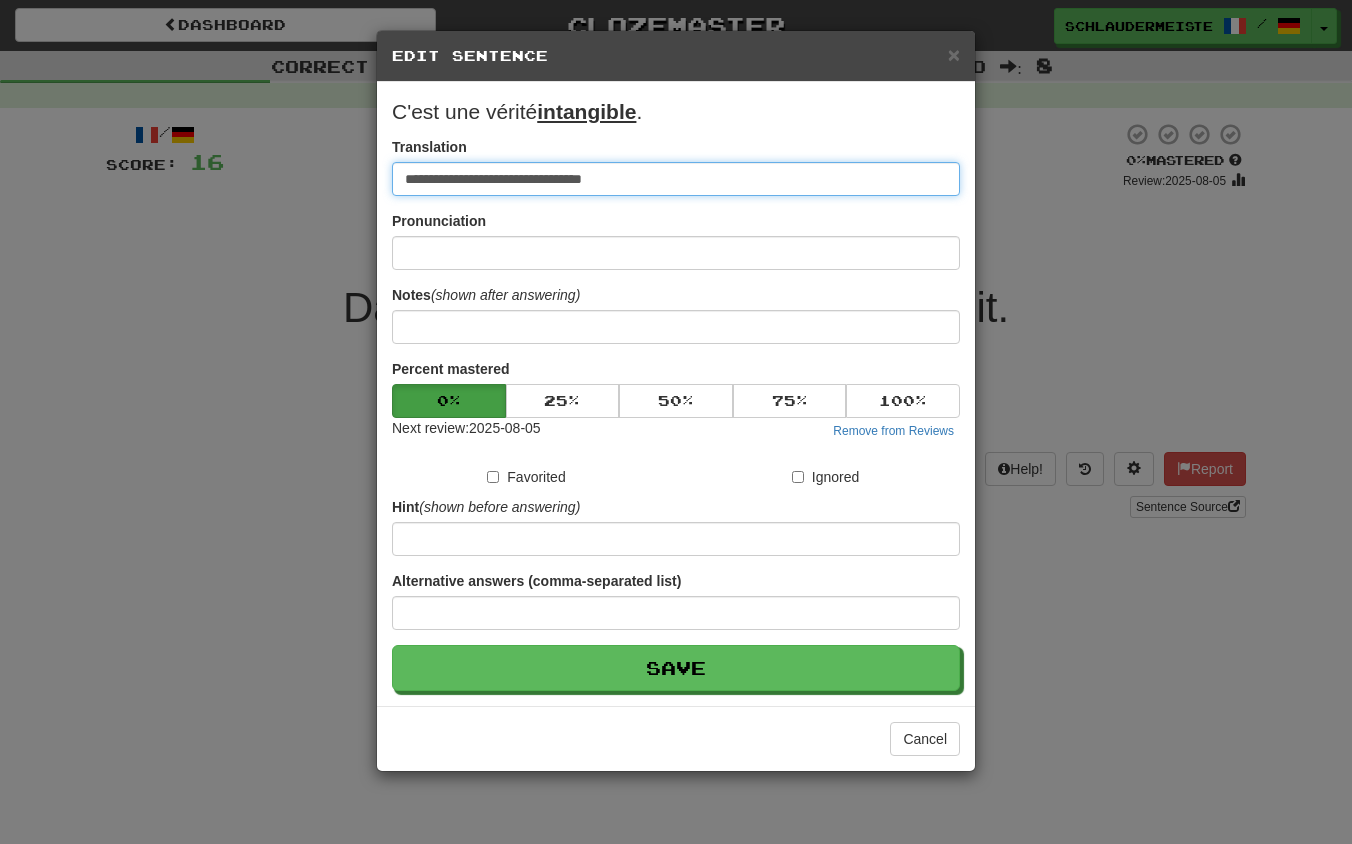 drag, startPoint x: 783, startPoint y: 184, endPoint x: 249, endPoint y: 85, distance: 543.0994 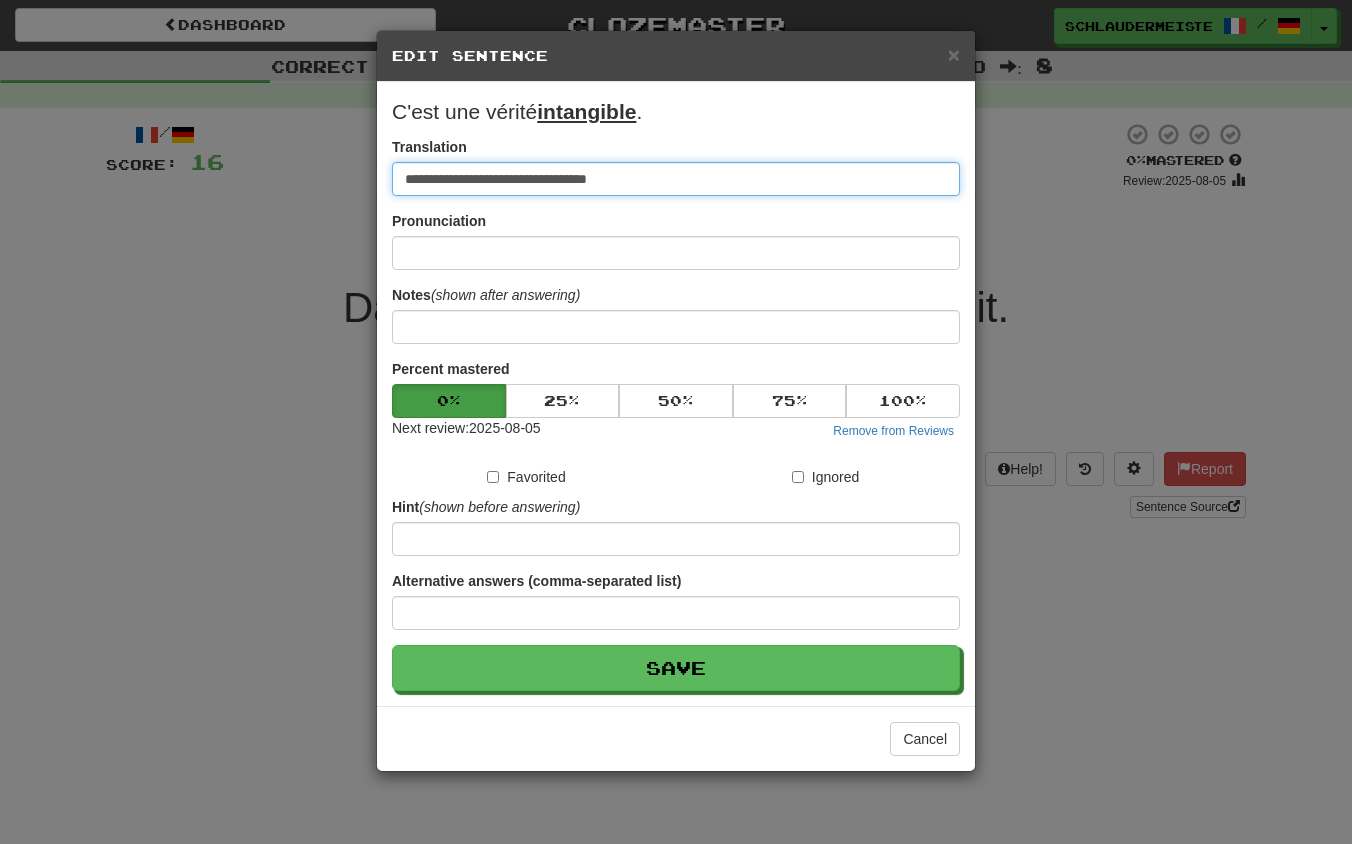 type on "**********" 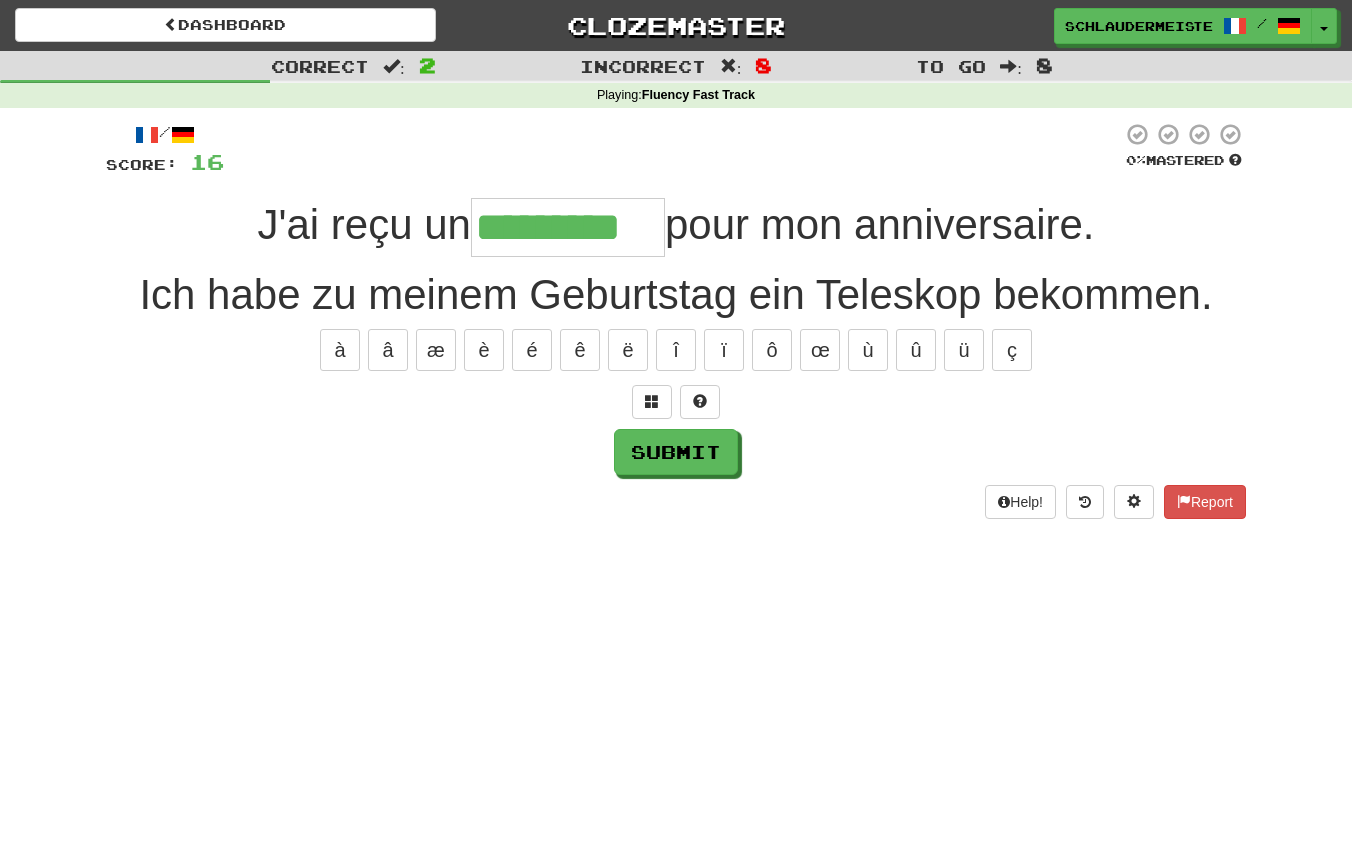 type on "*********" 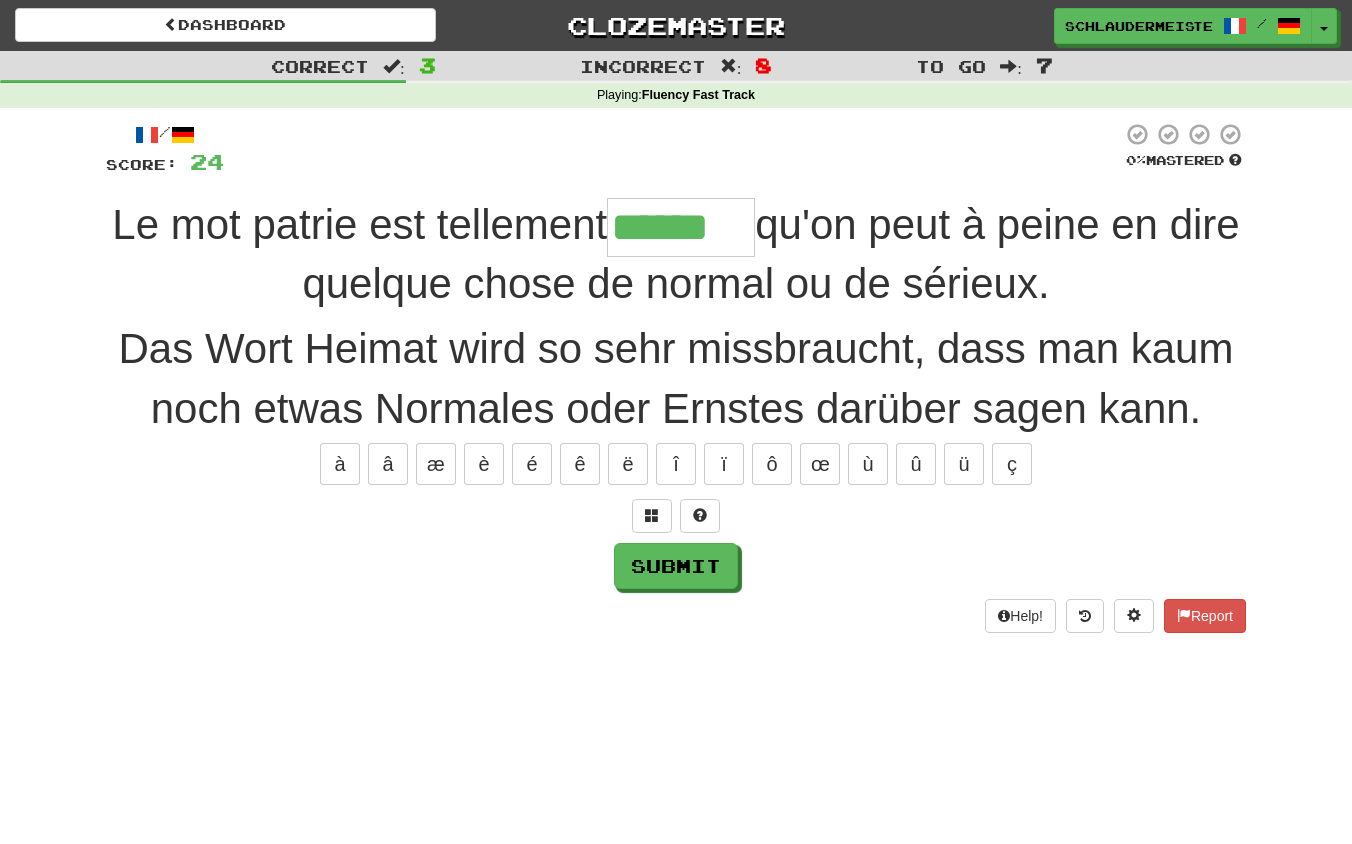 type on "******" 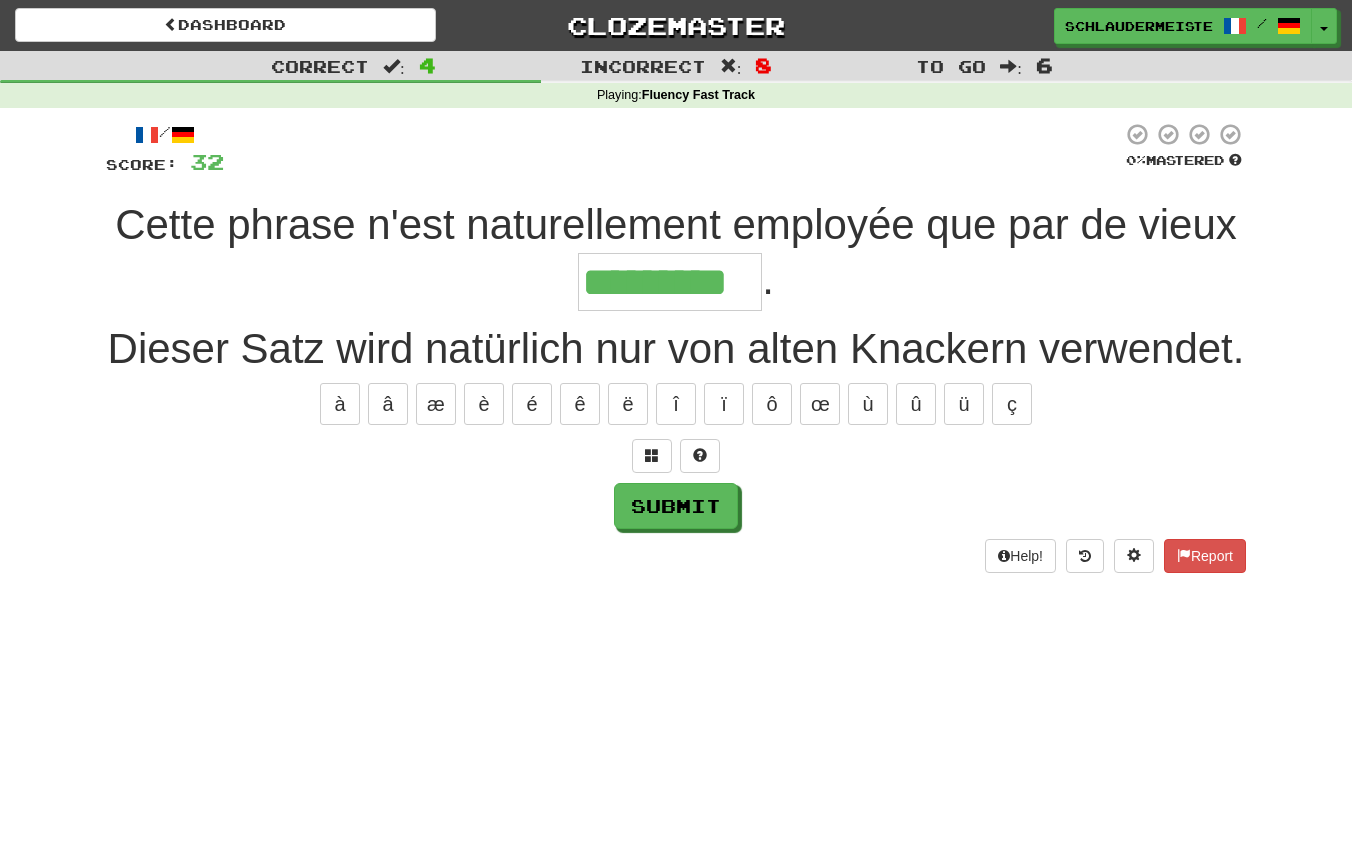 type on "*********" 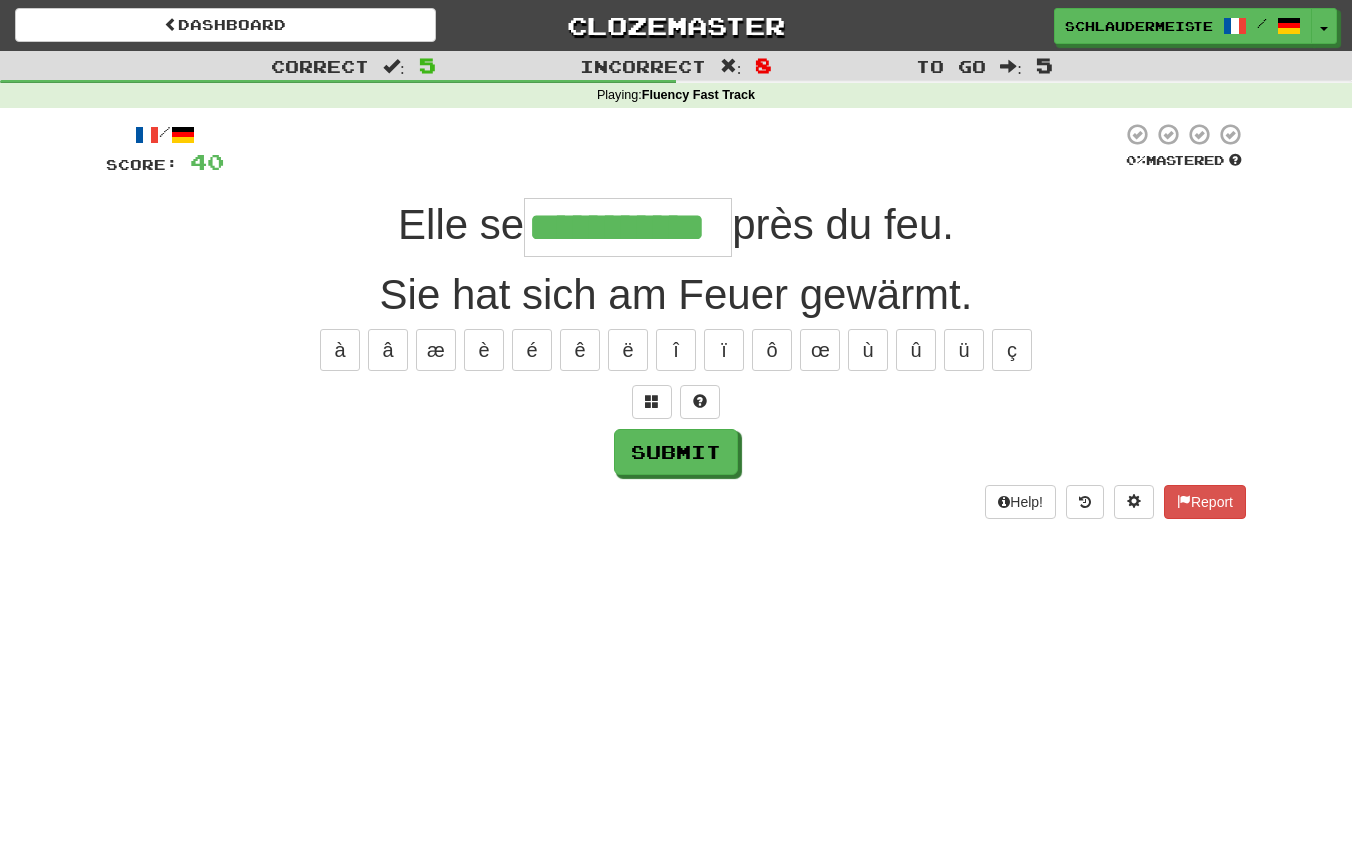 type on "**********" 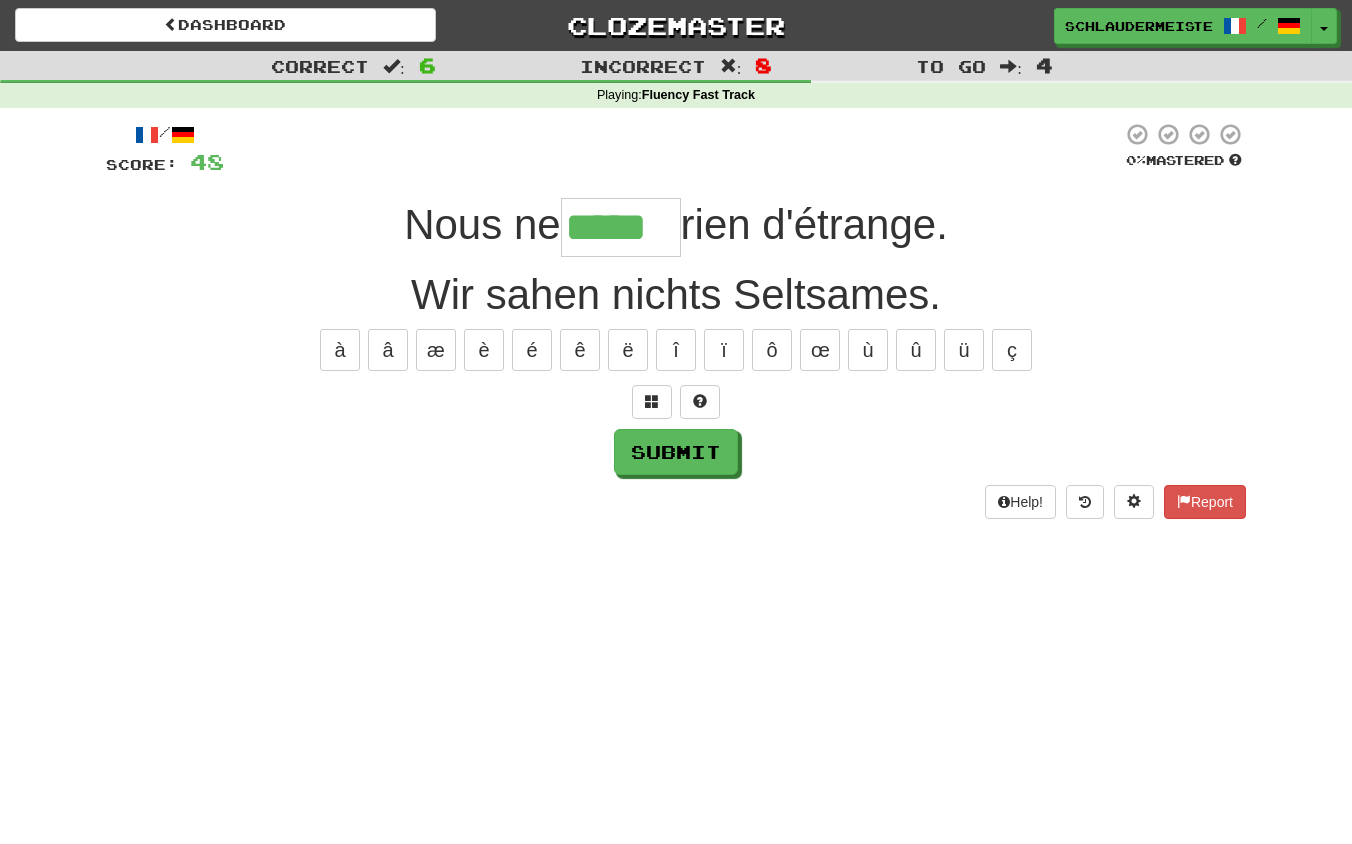 type on "*****" 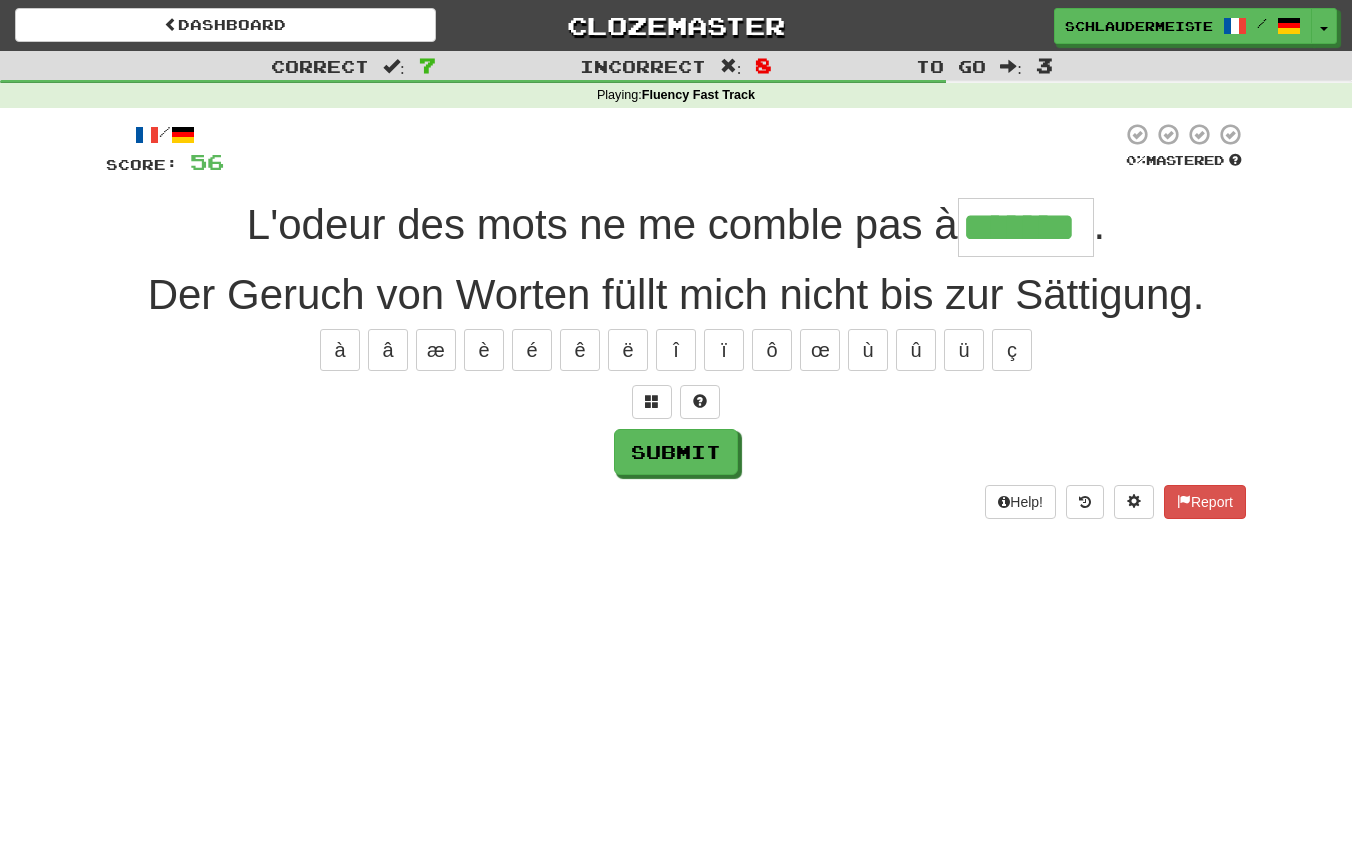 type on "*******" 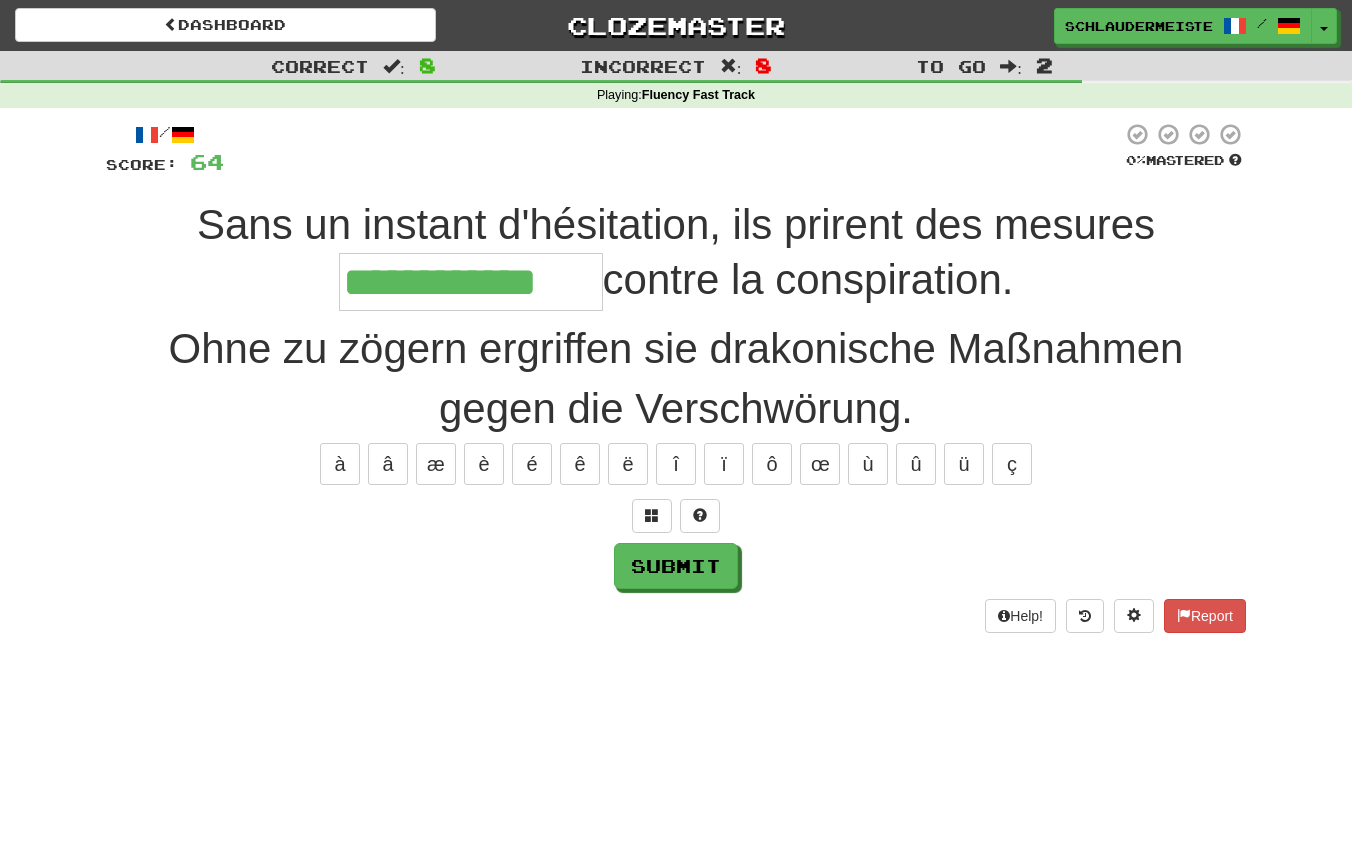 type on "**********" 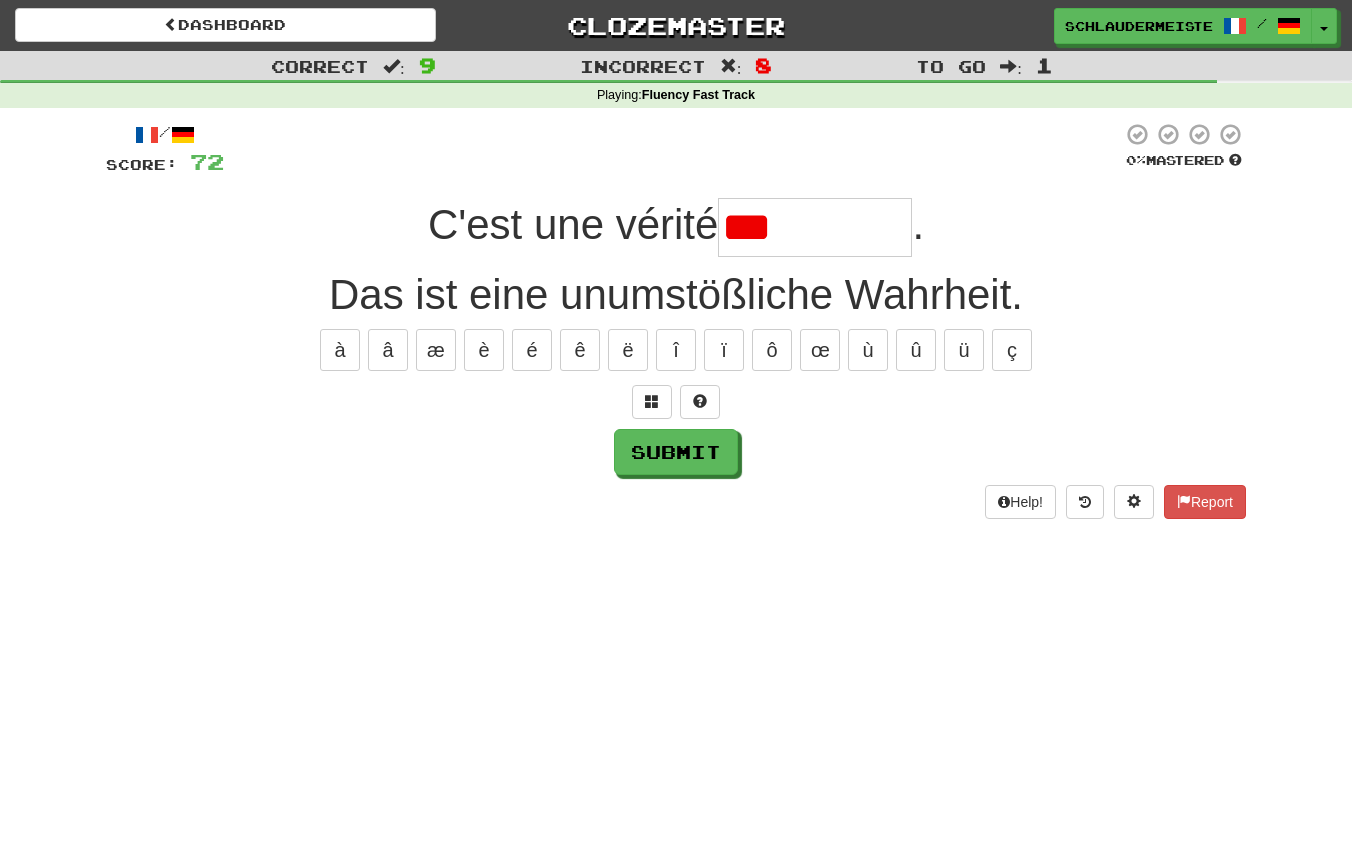 type on "**********" 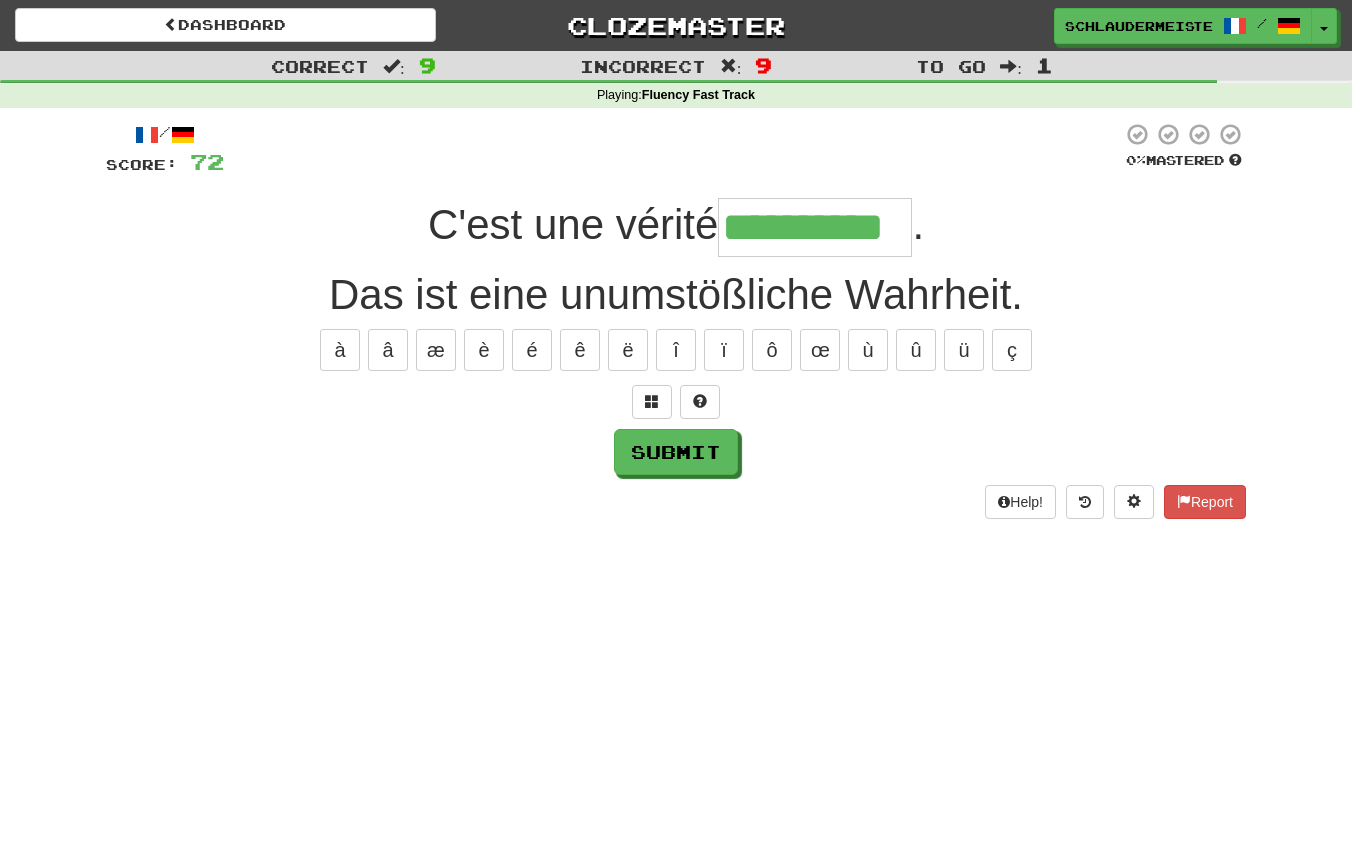 type on "**********" 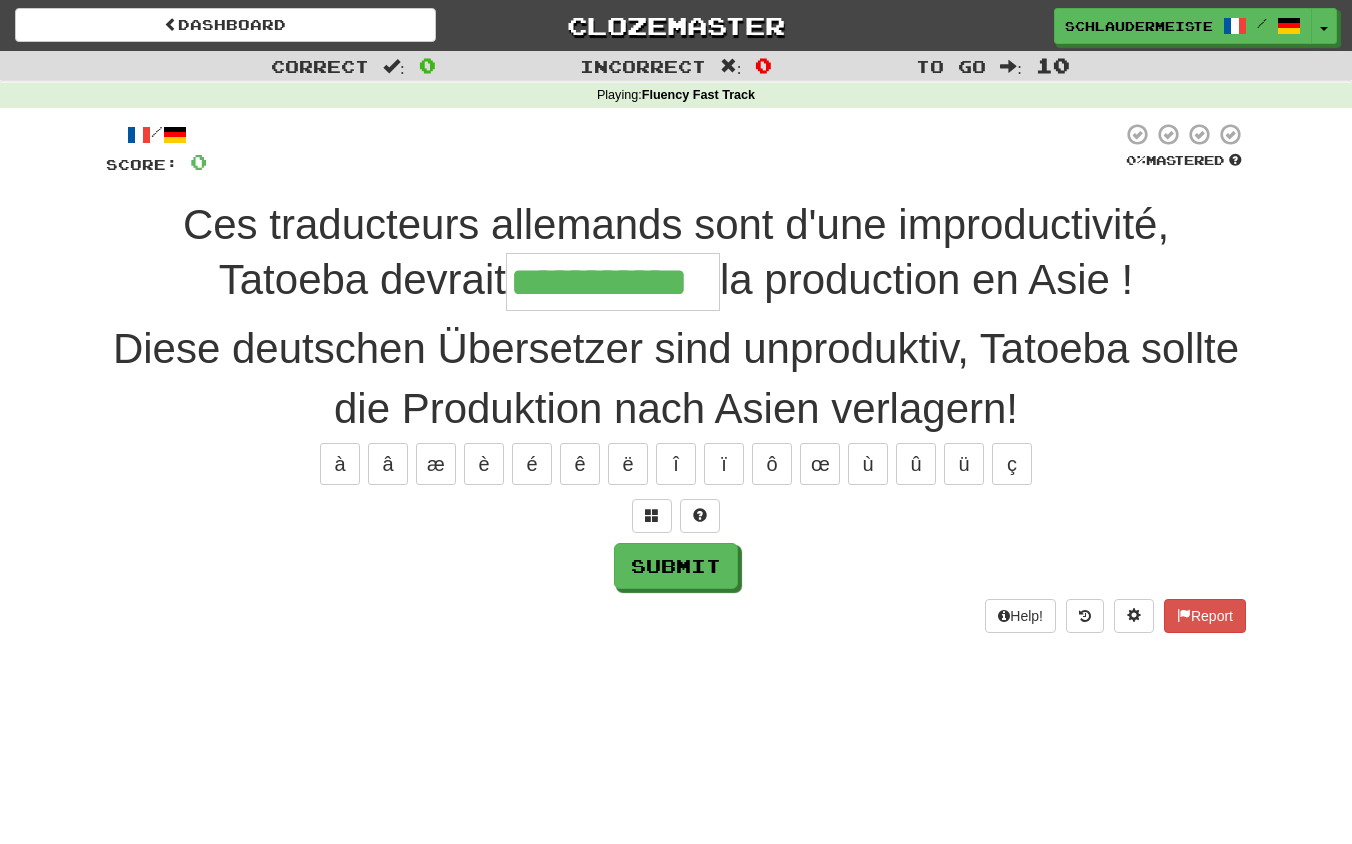 type on "**********" 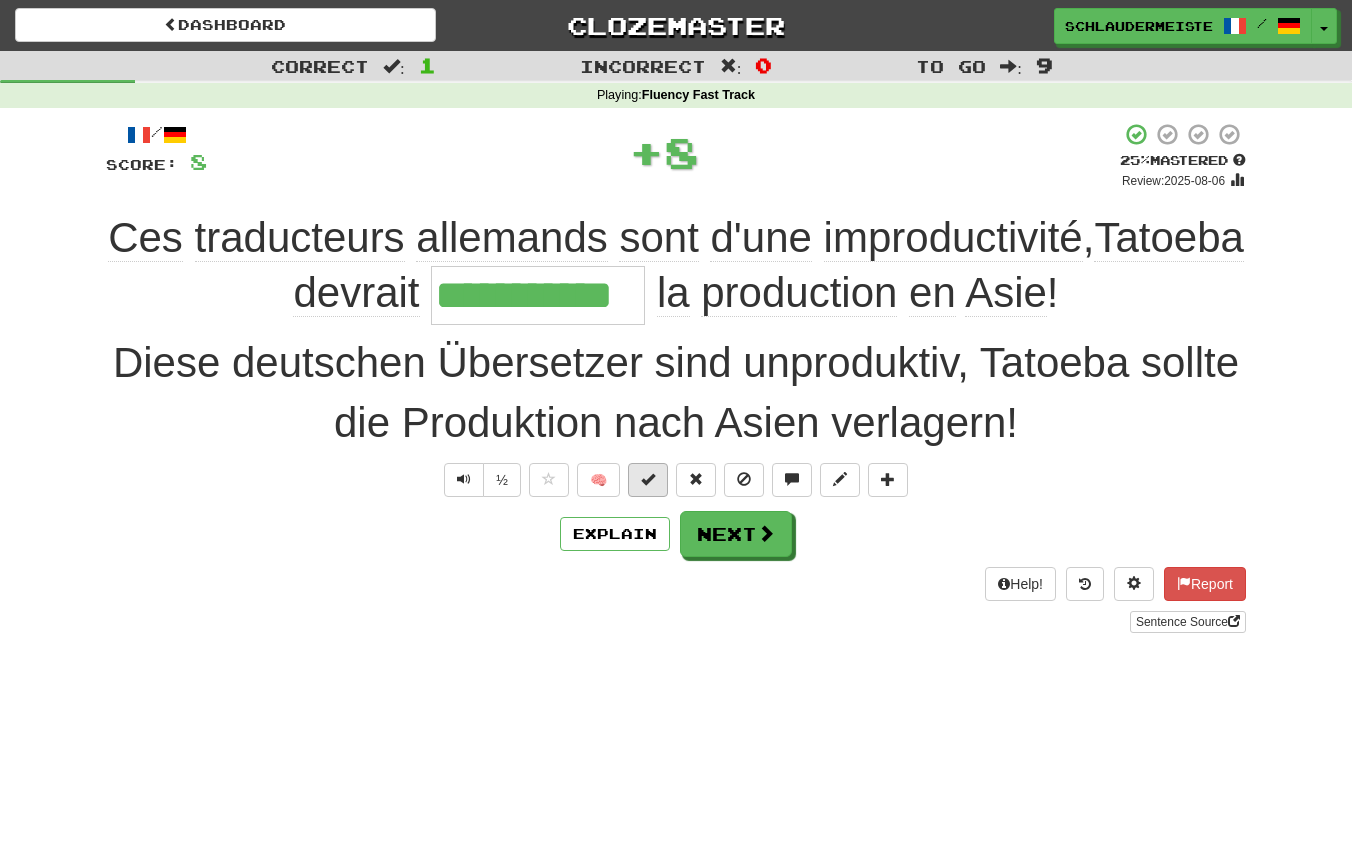 click at bounding box center (648, 479) 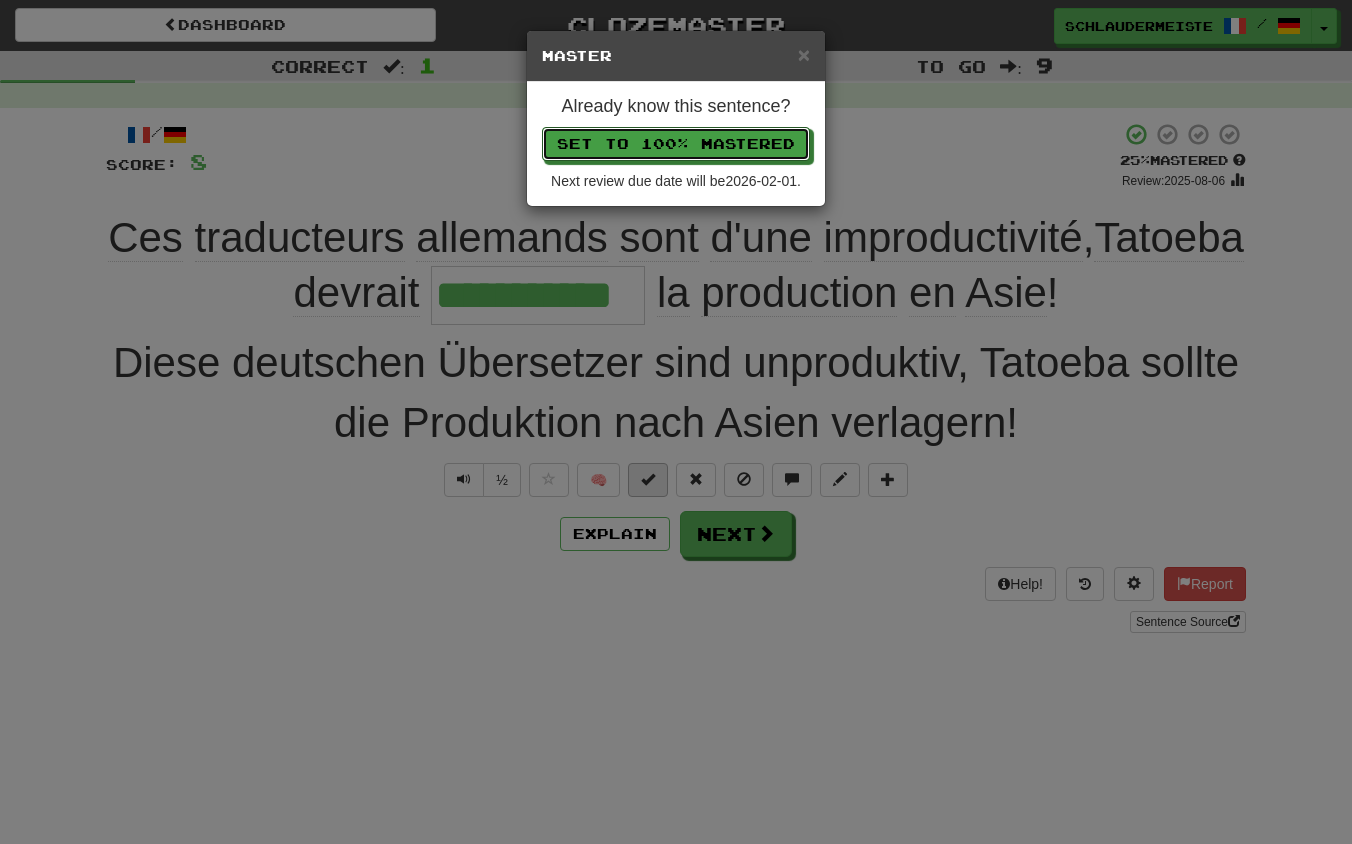 type 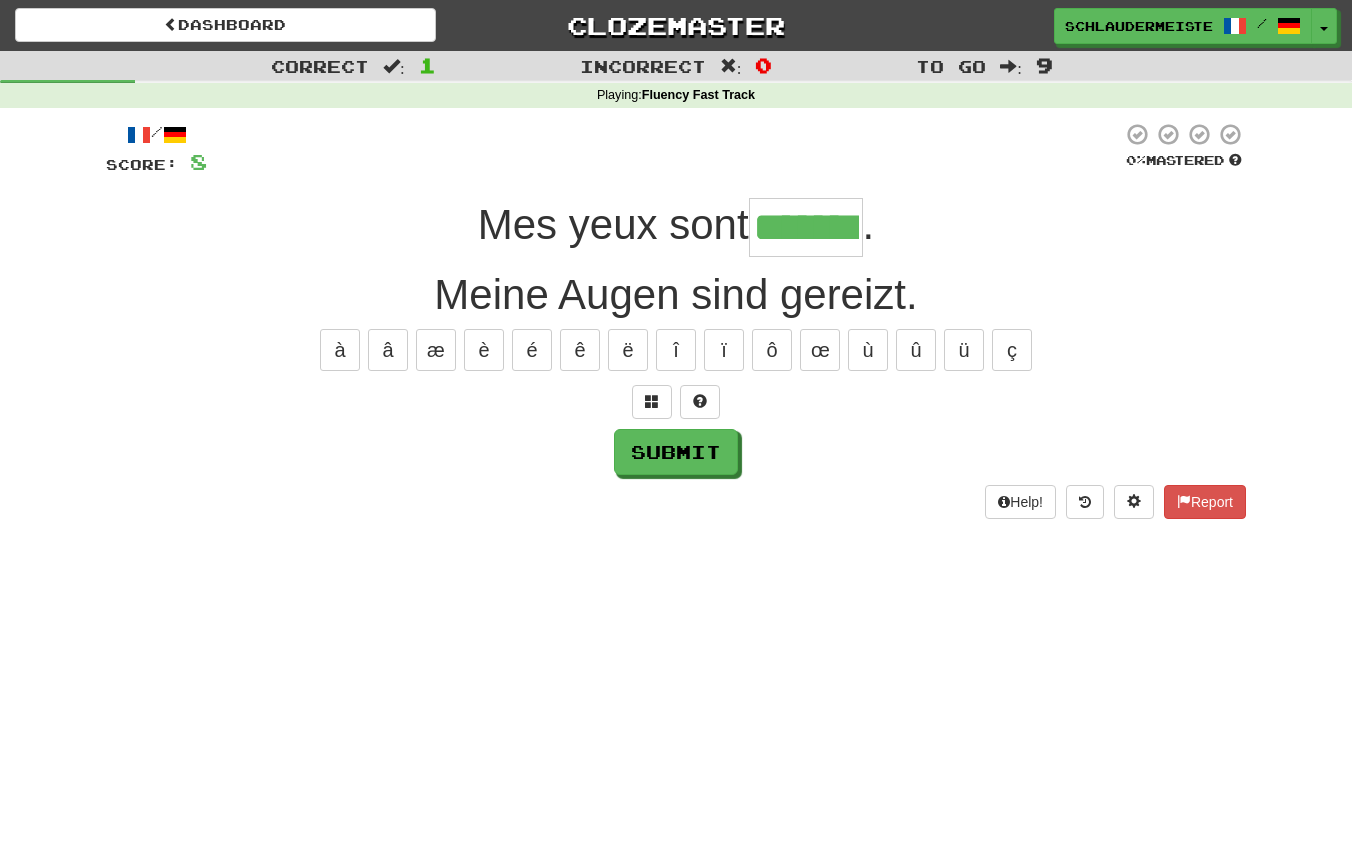 type on "*******" 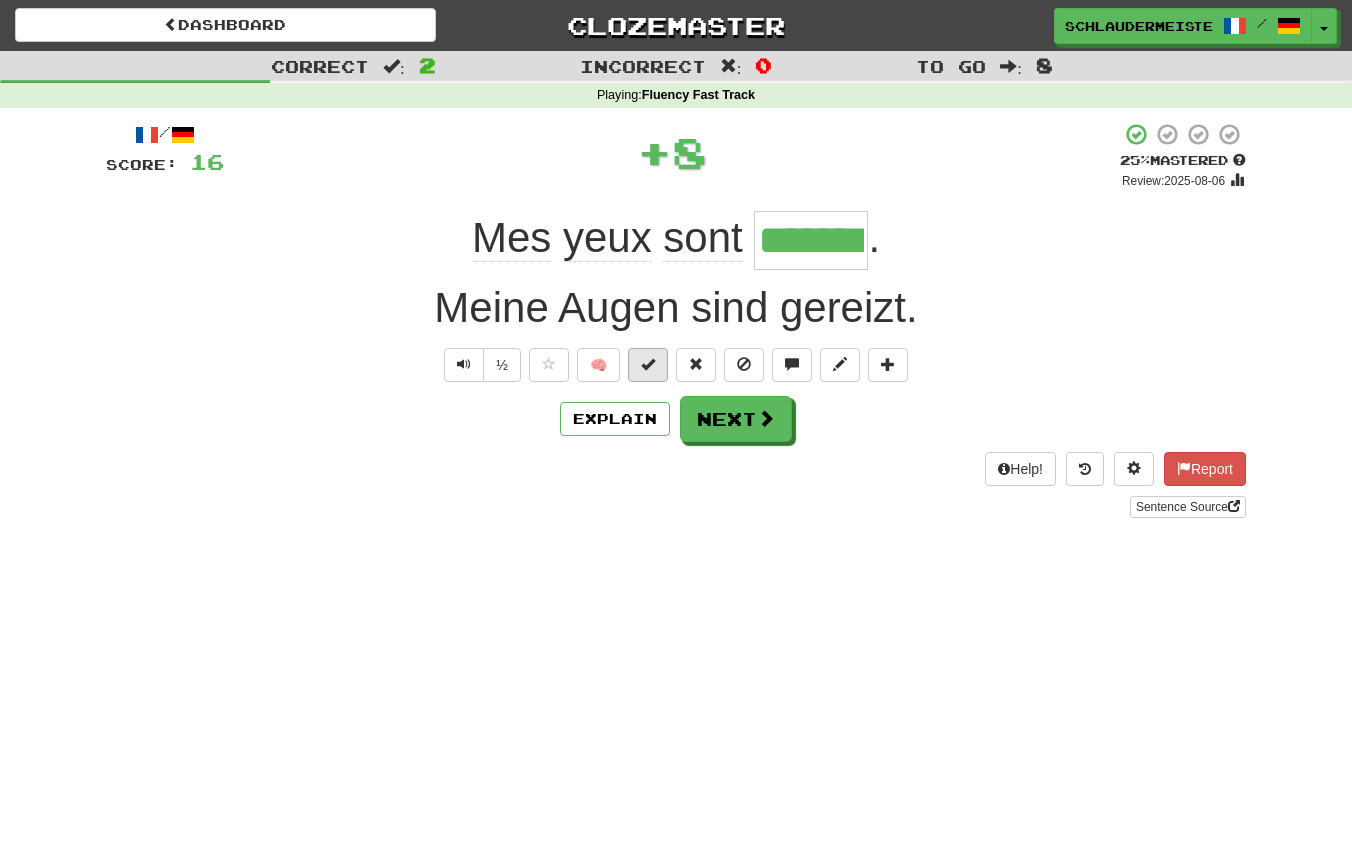 click at bounding box center (648, 365) 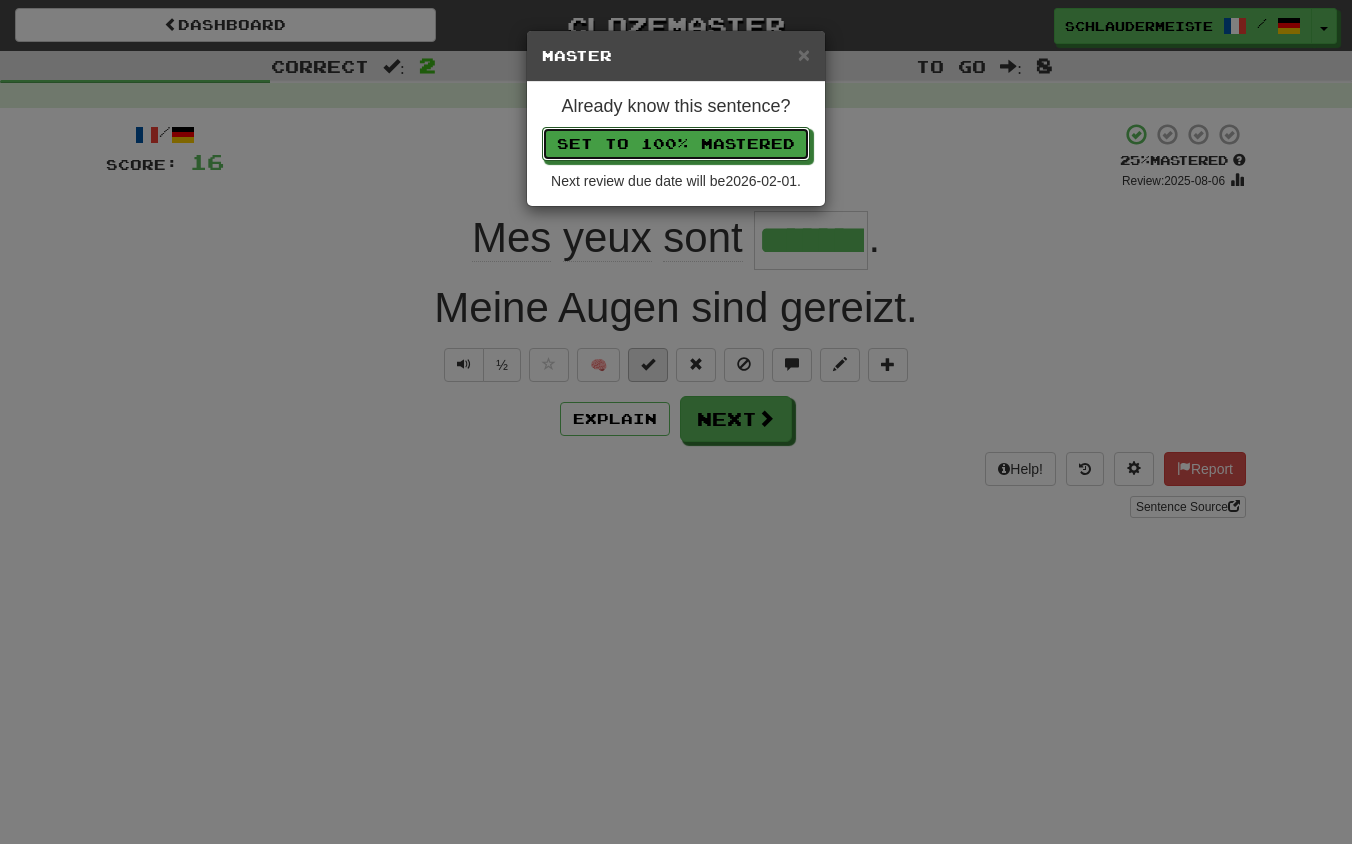 click on "Set to 100% Mastered" at bounding box center [676, 144] 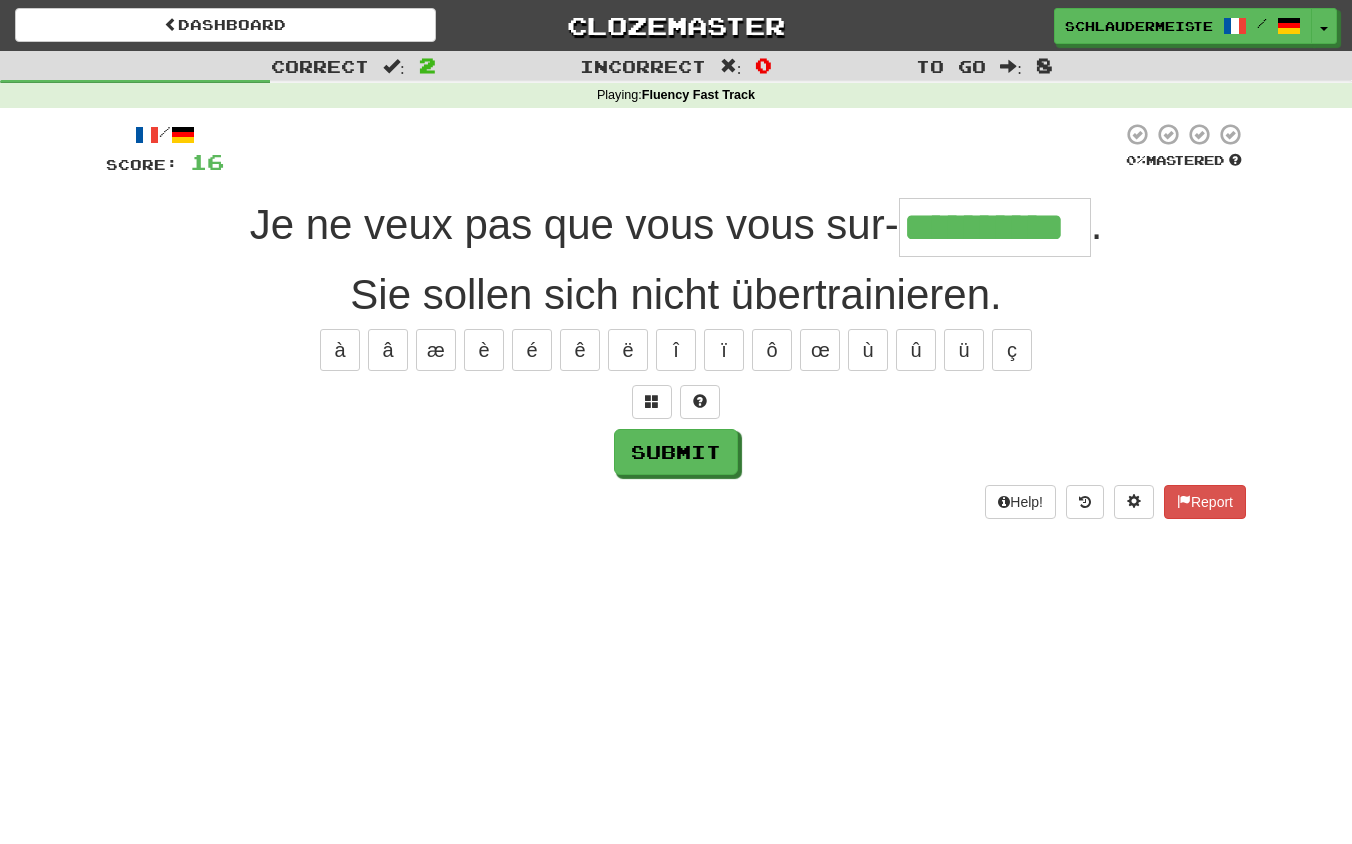 type on "**********" 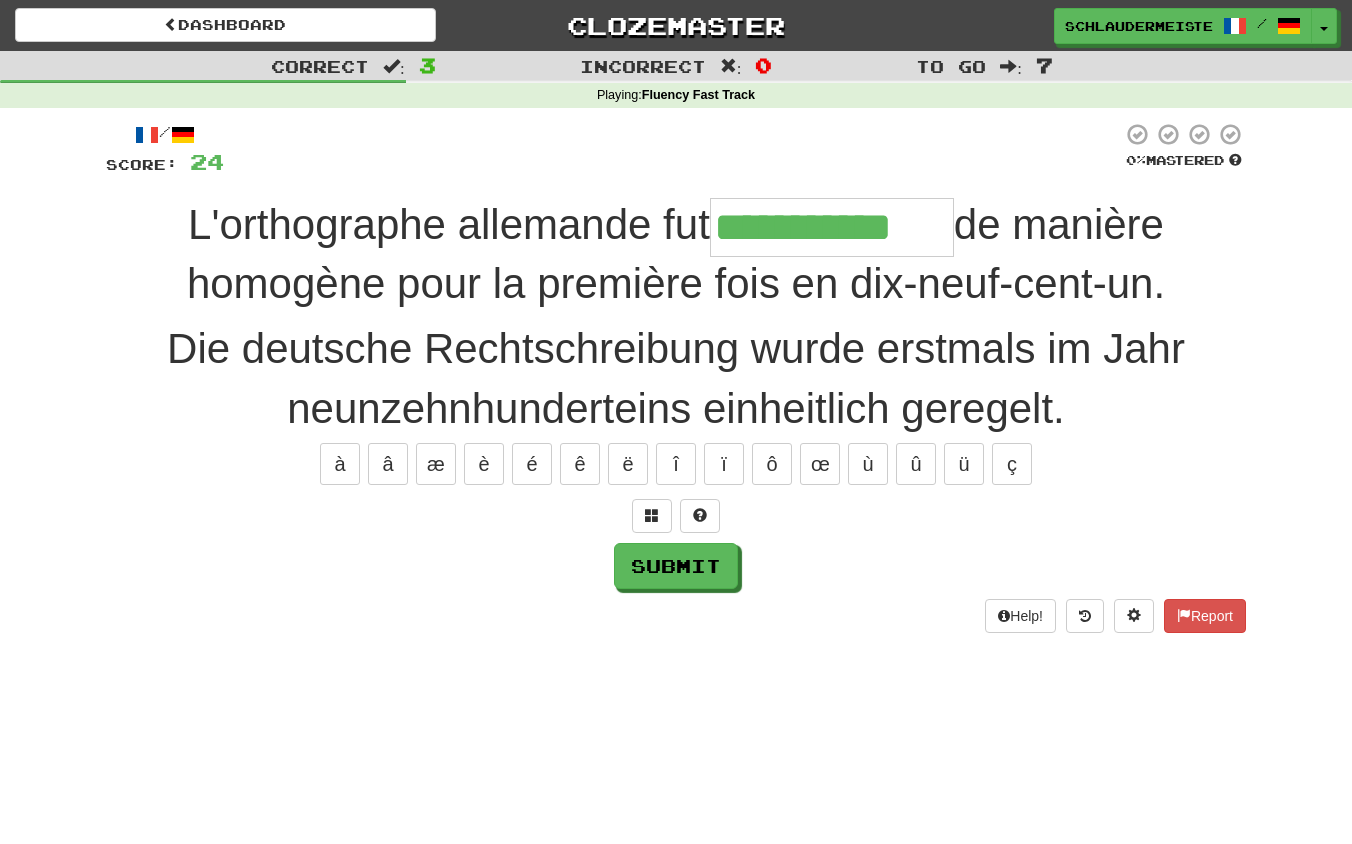 type on "**********" 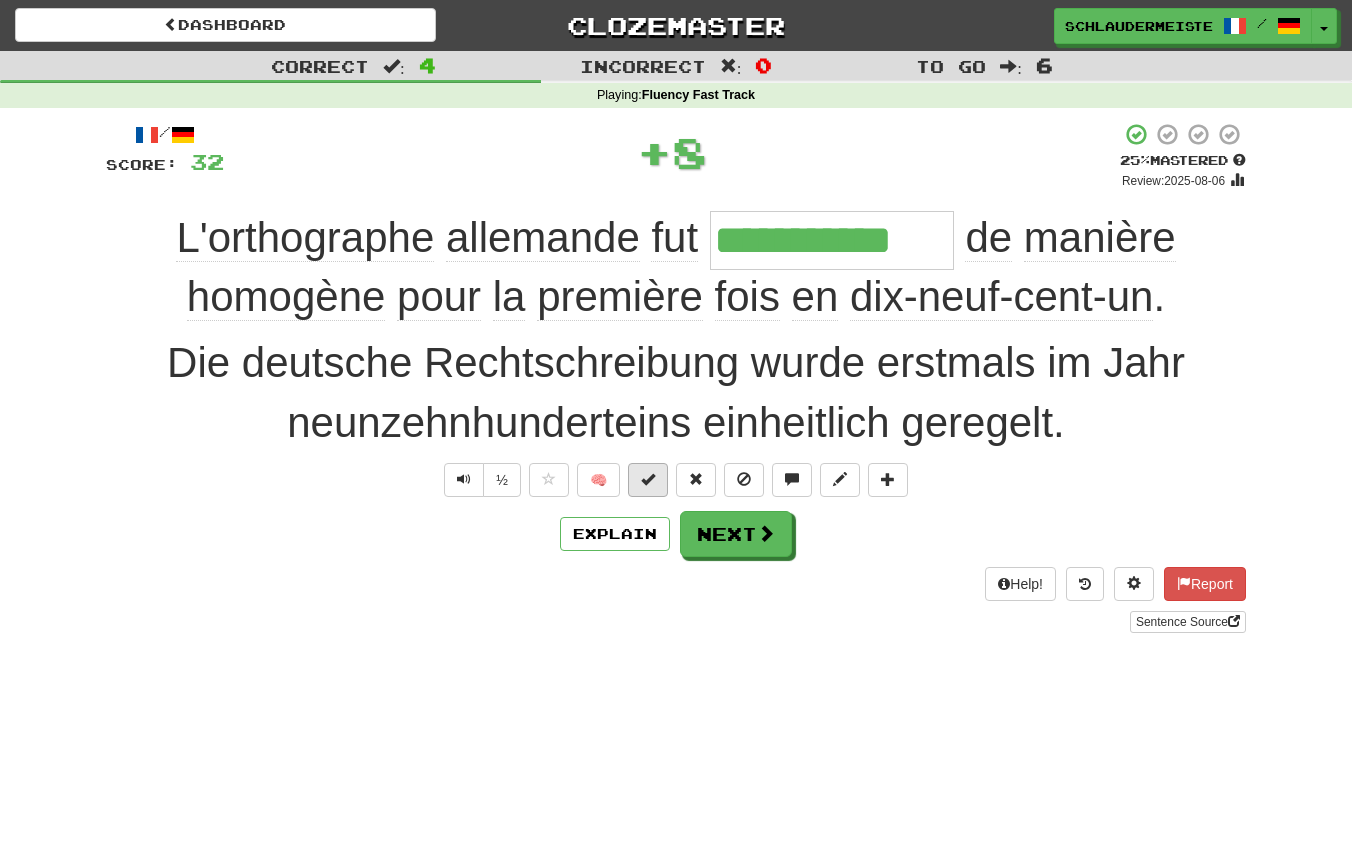 click at bounding box center [648, 480] 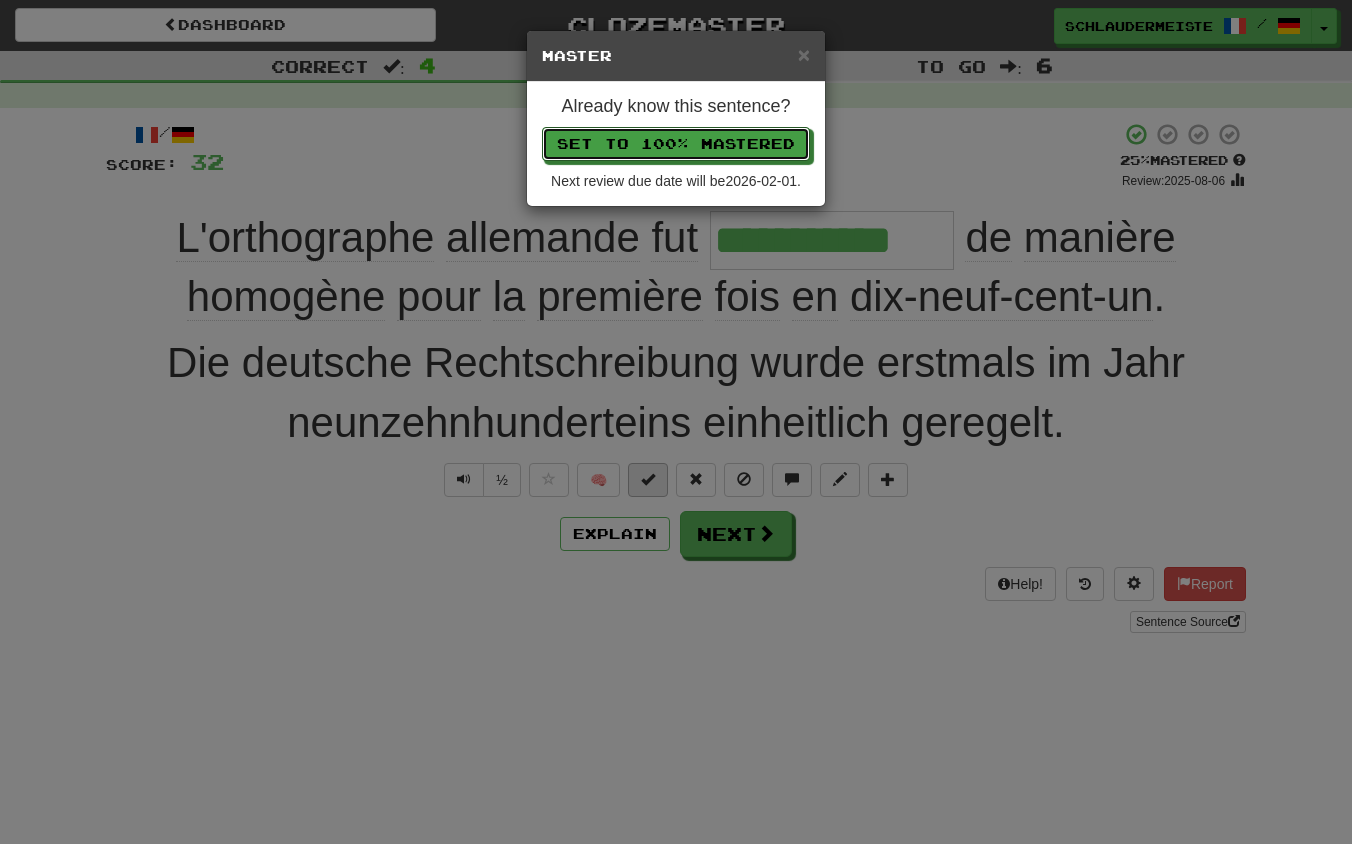 click on "Set to 100% Mastered" at bounding box center [676, 144] 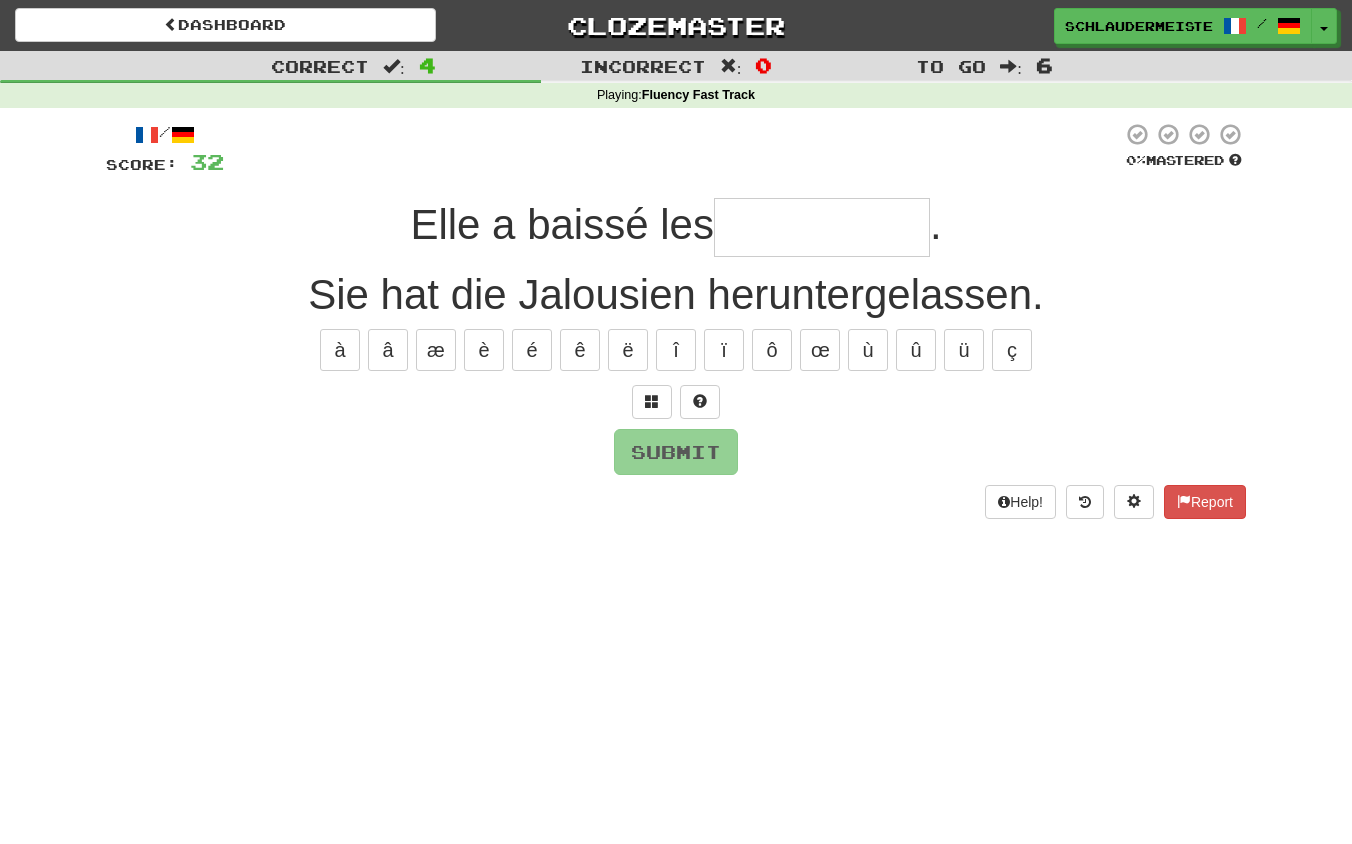 type on "*" 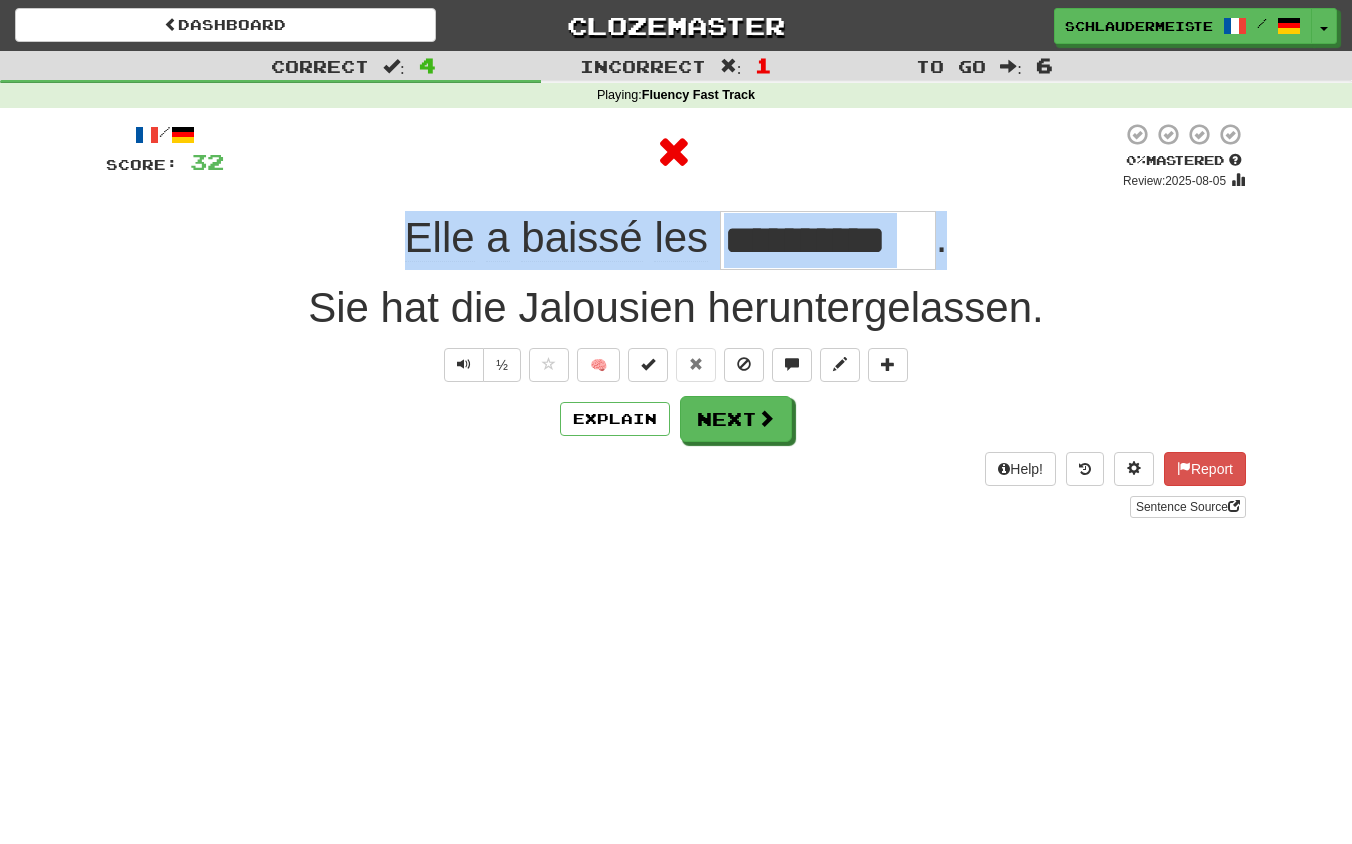drag, startPoint x: 399, startPoint y: 228, endPoint x: 1038, endPoint y: 242, distance: 639.1533 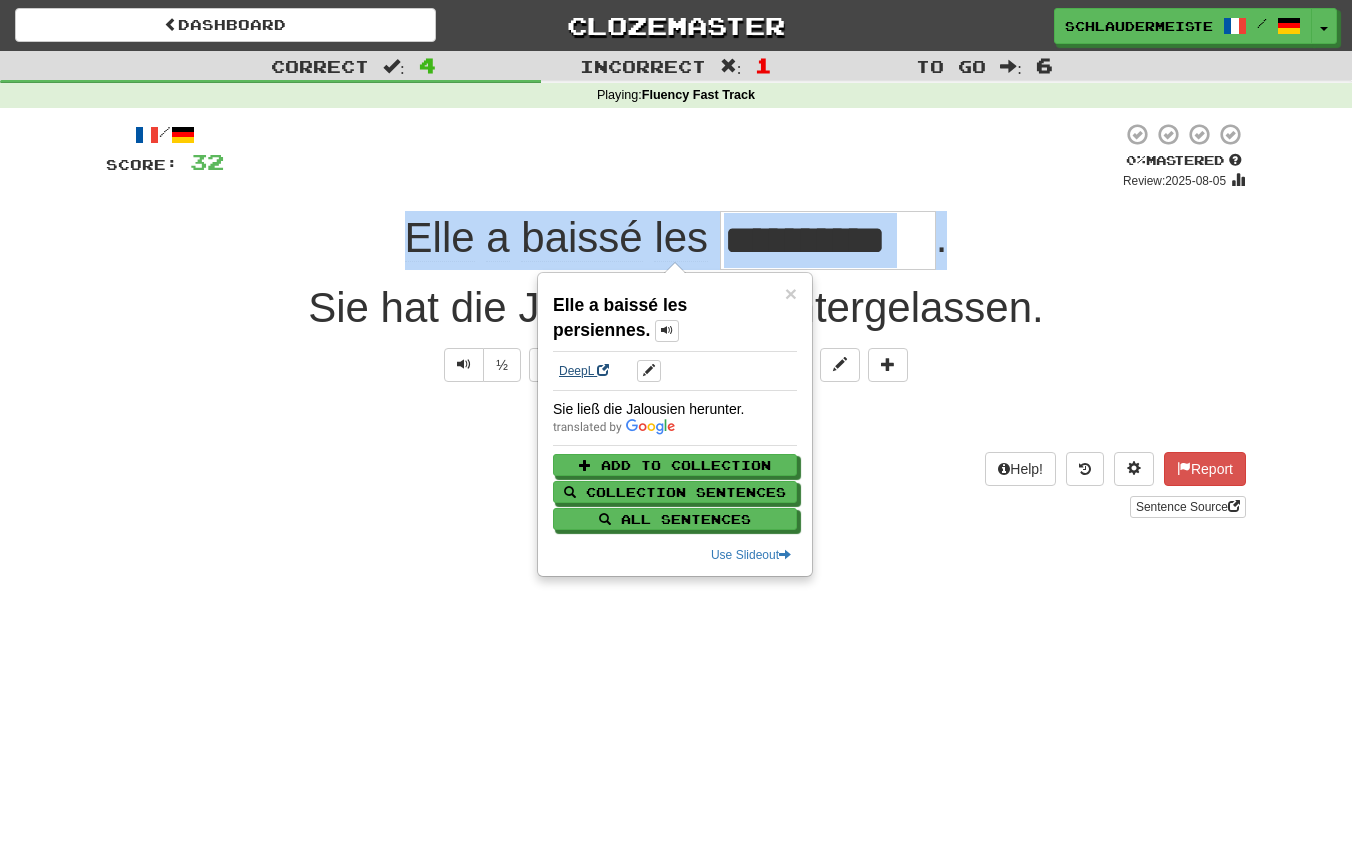 click on "DeepL" at bounding box center (584, 371) 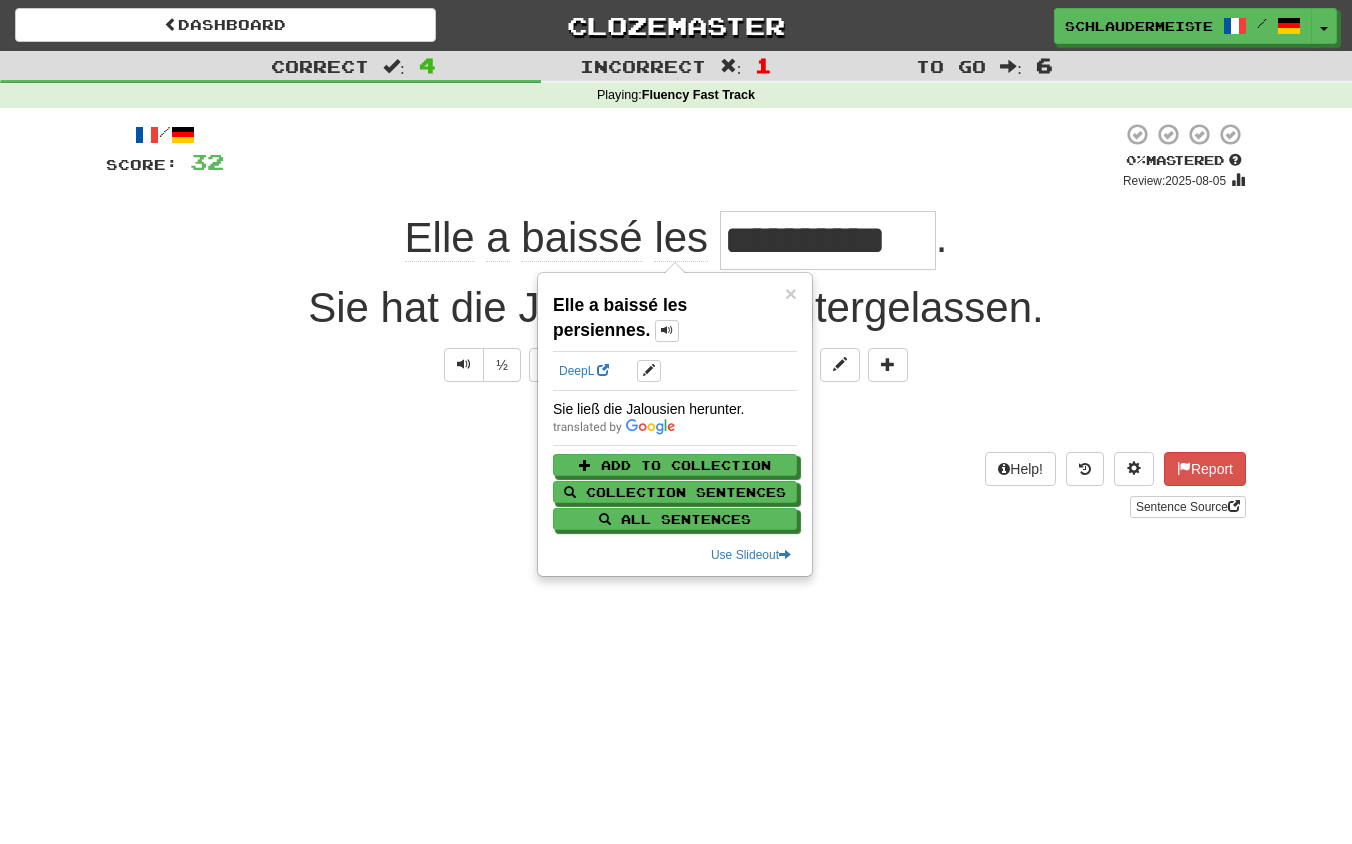 click on "**********" at bounding box center [676, 327] 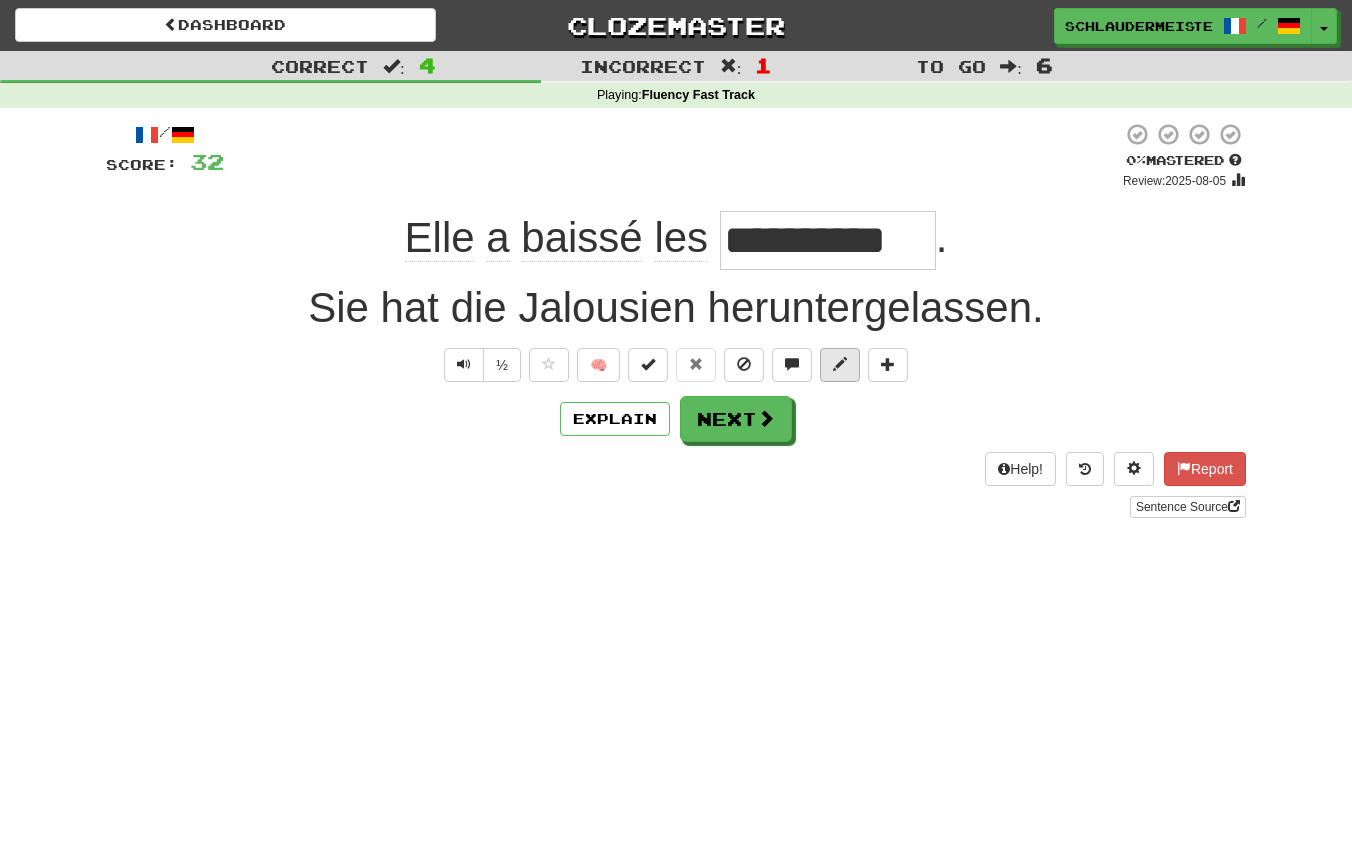 click at bounding box center [840, 364] 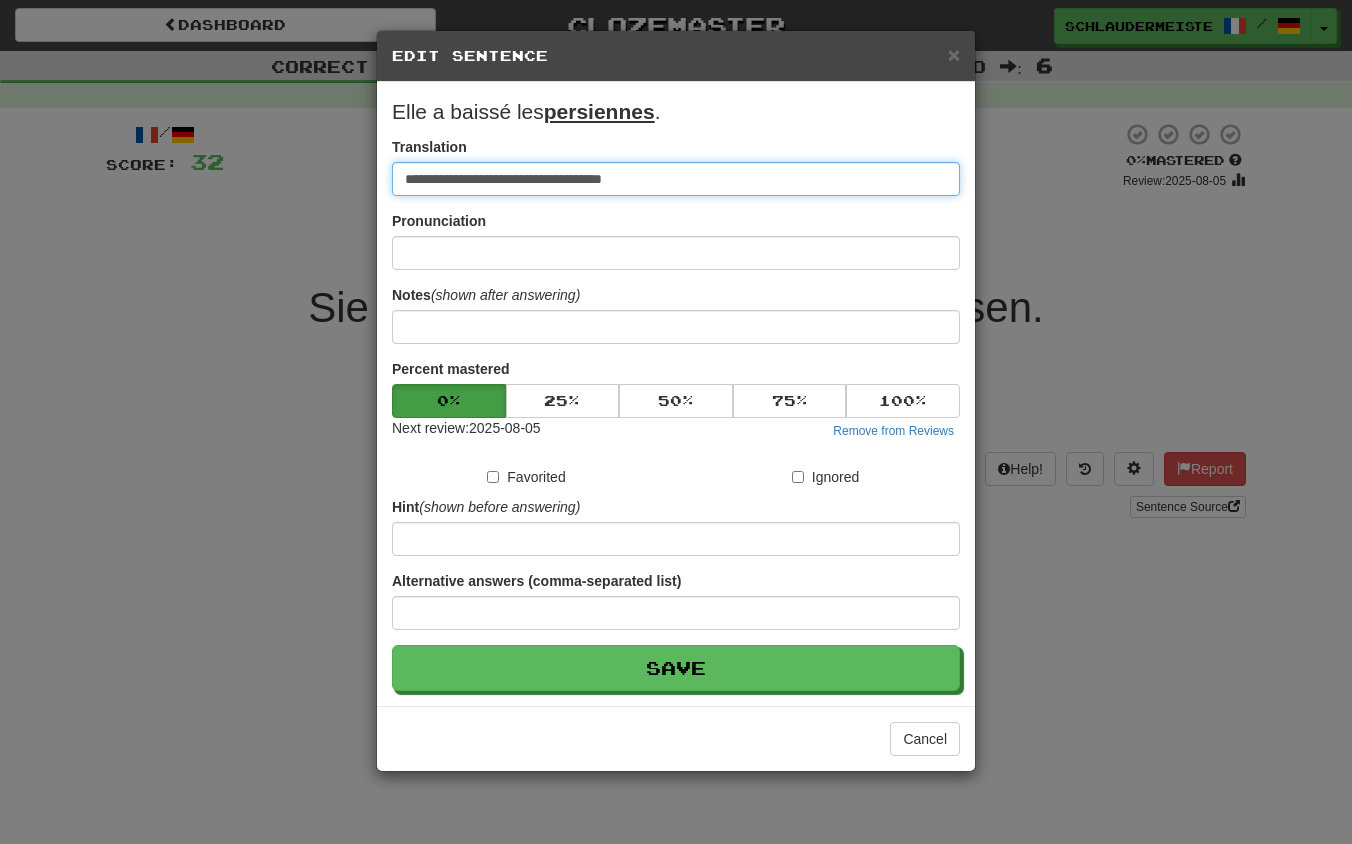 drag, startPoint x: 695, startPoint y: 183, endPoint x: 261, endPoint y: 162, distance: 434.50778 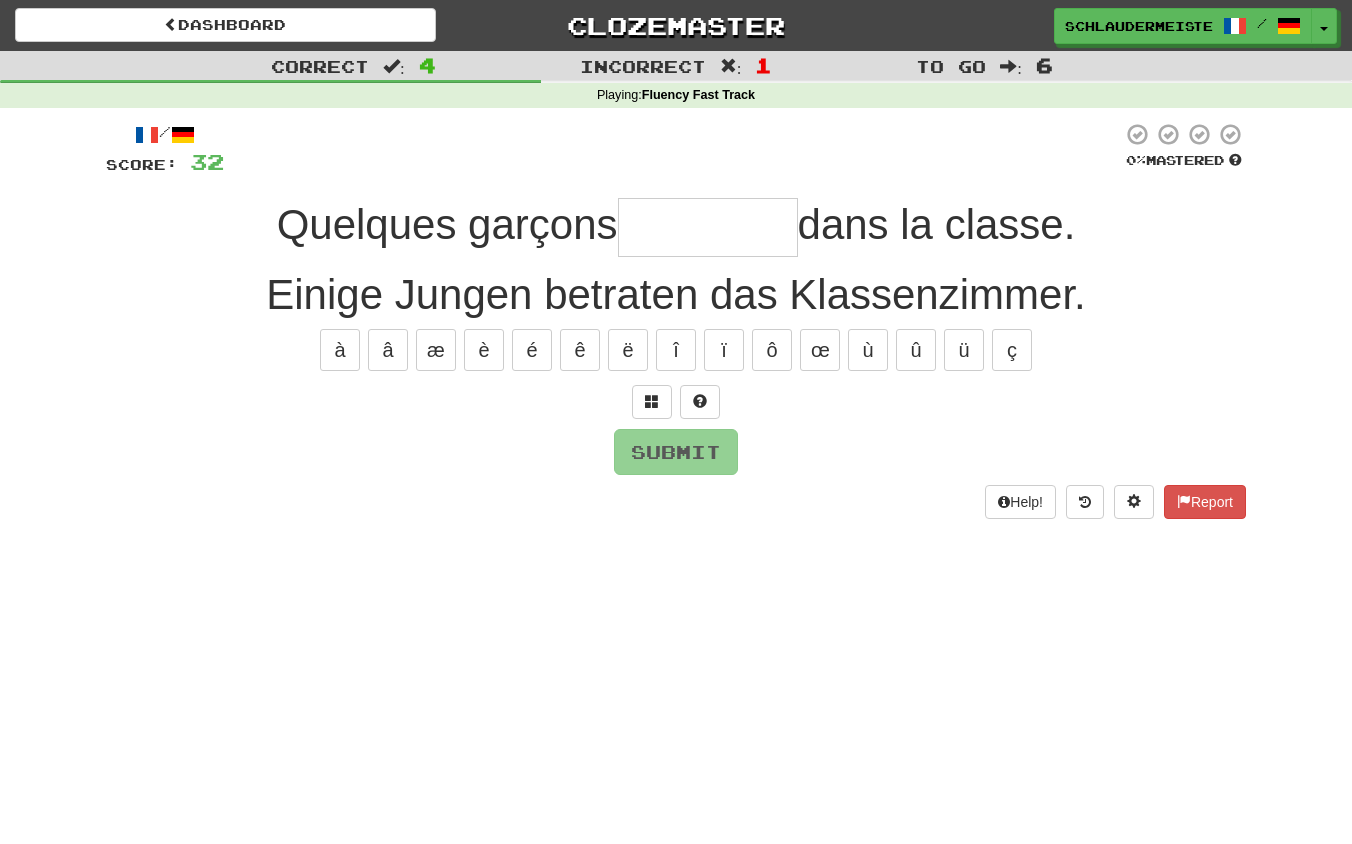 type on "*" 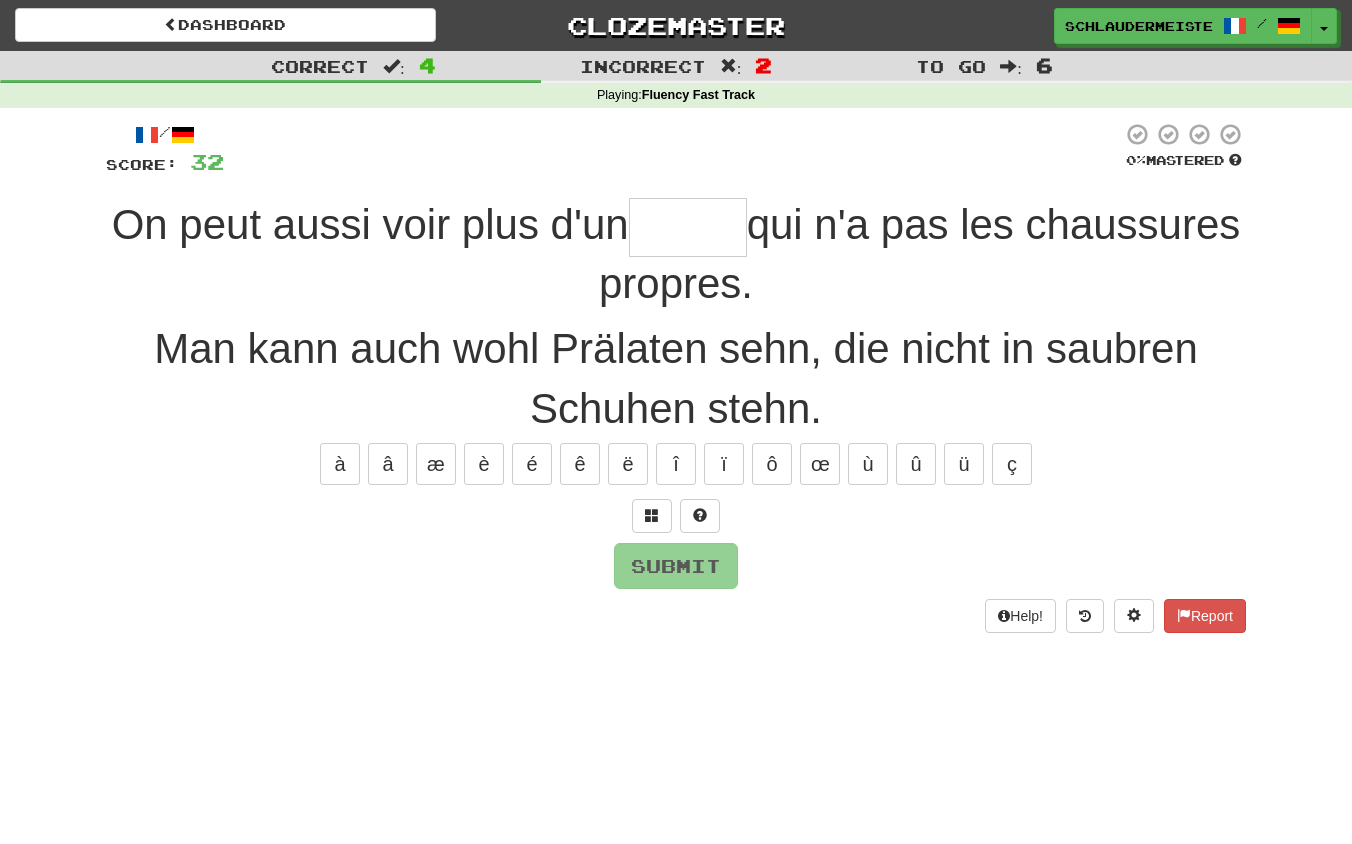 type on "*" 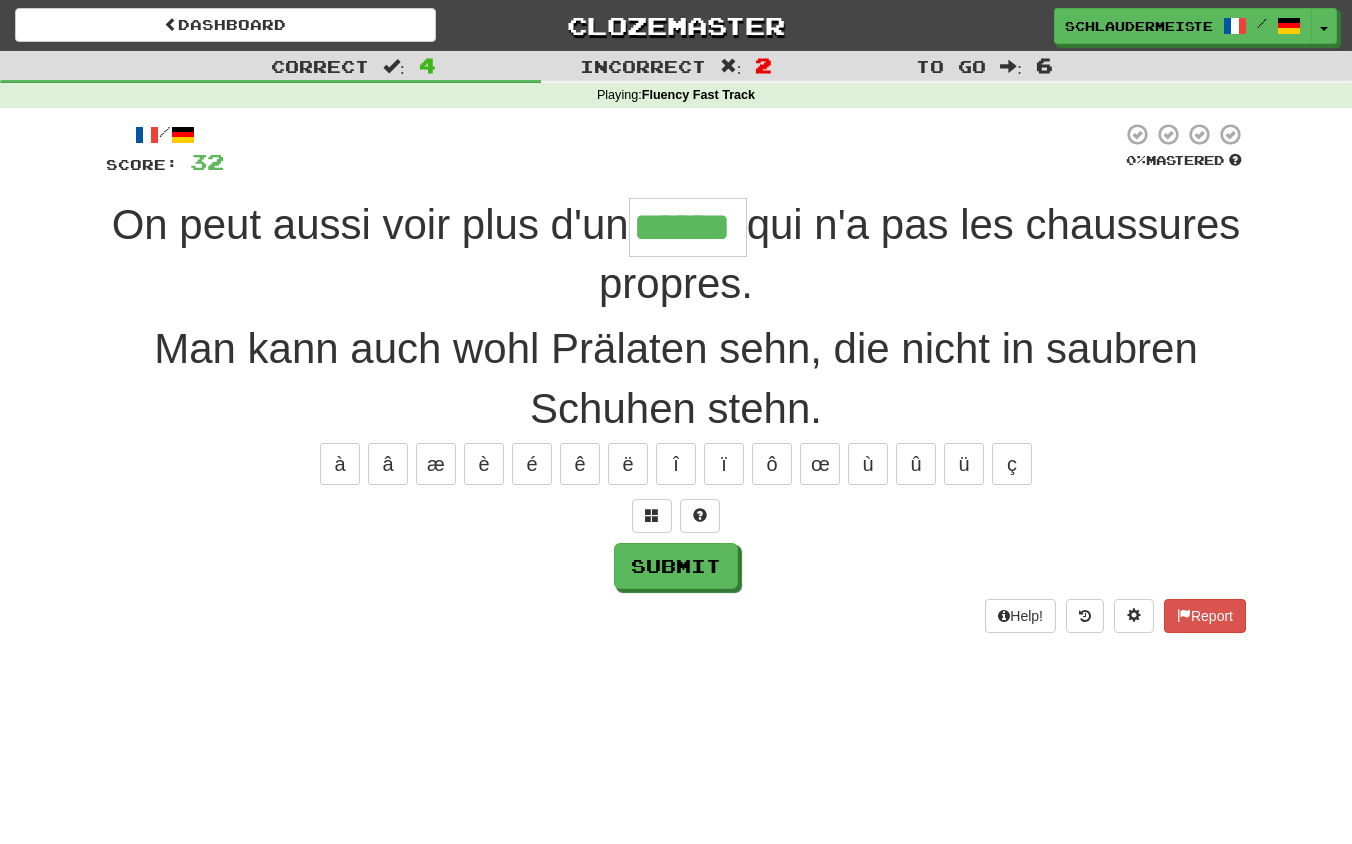 type on "******" 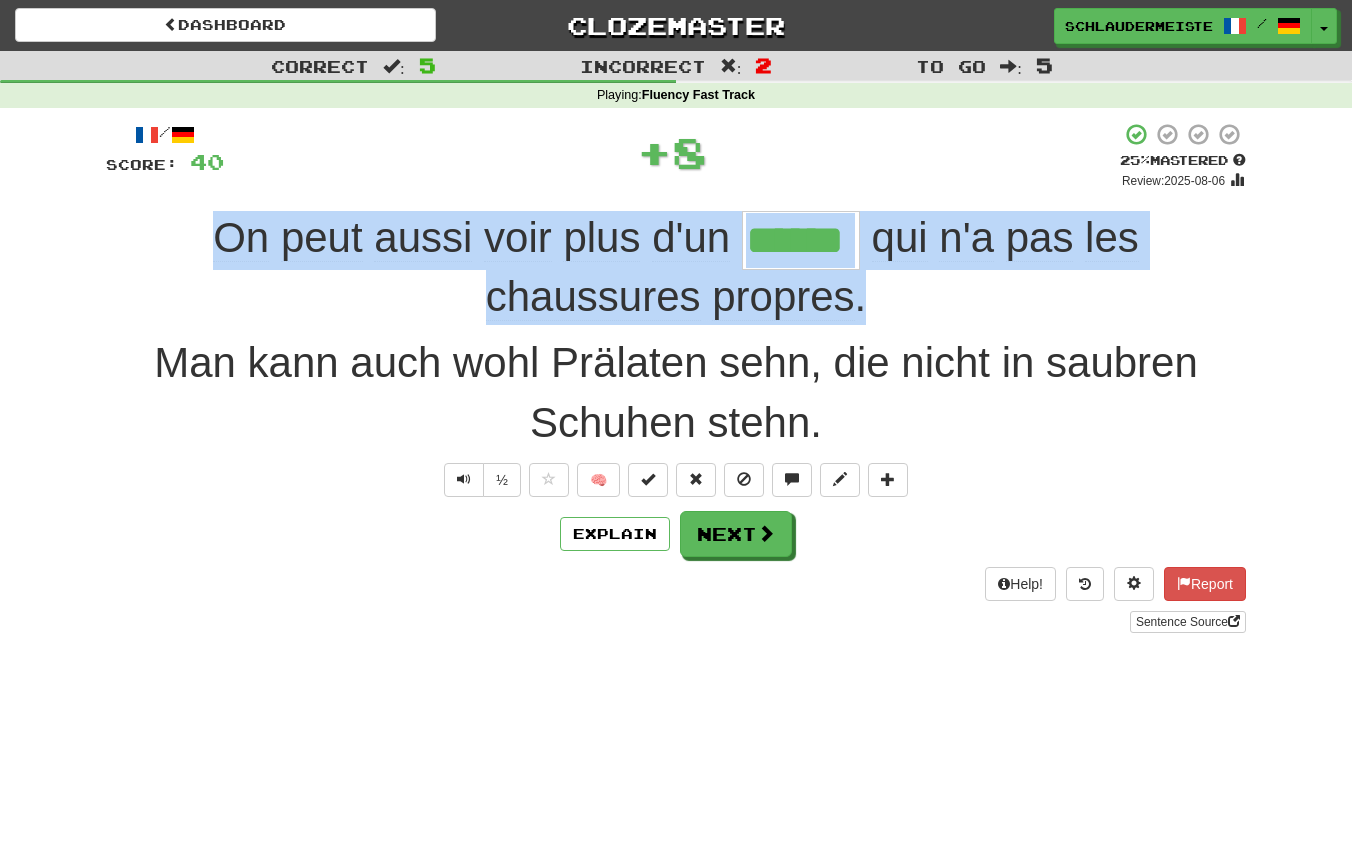drag, startPoint x: 200, startPoint y: 226, endPoint x: 958, endPoint y: 309, distance: 762.53064 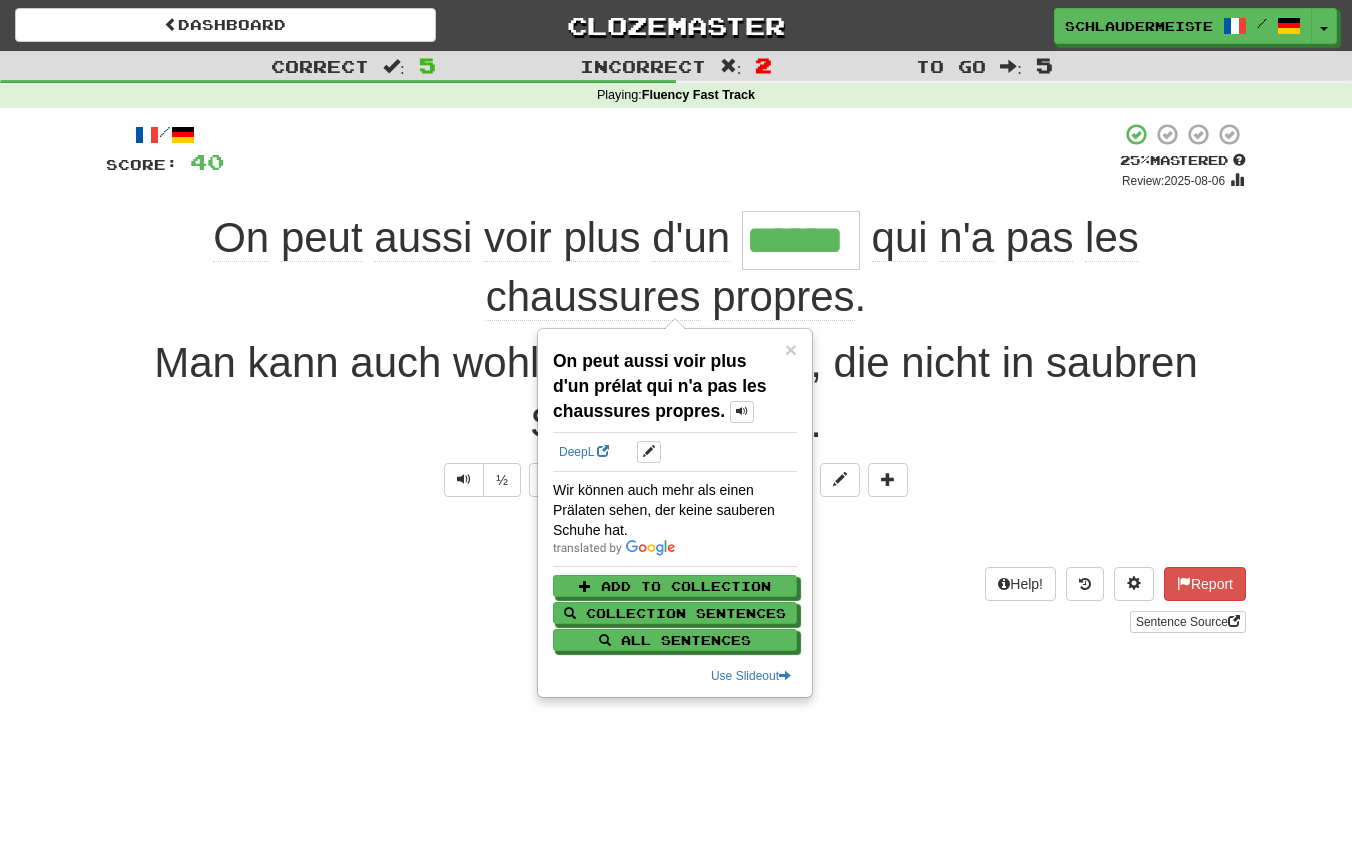 click on "Help!  Report Sentence Source" at bounding box center [676, 600] 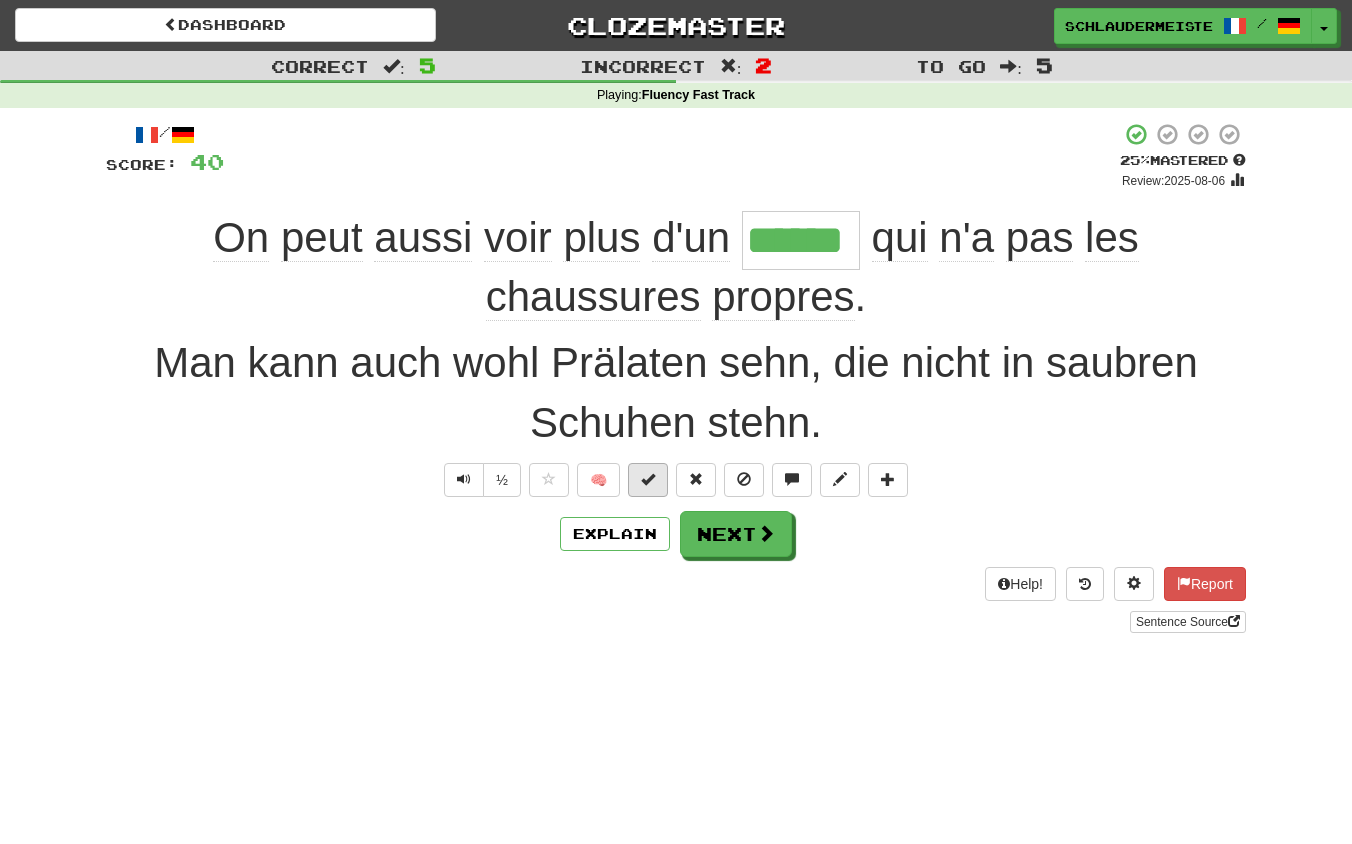 click at bounding box center (648, 479) 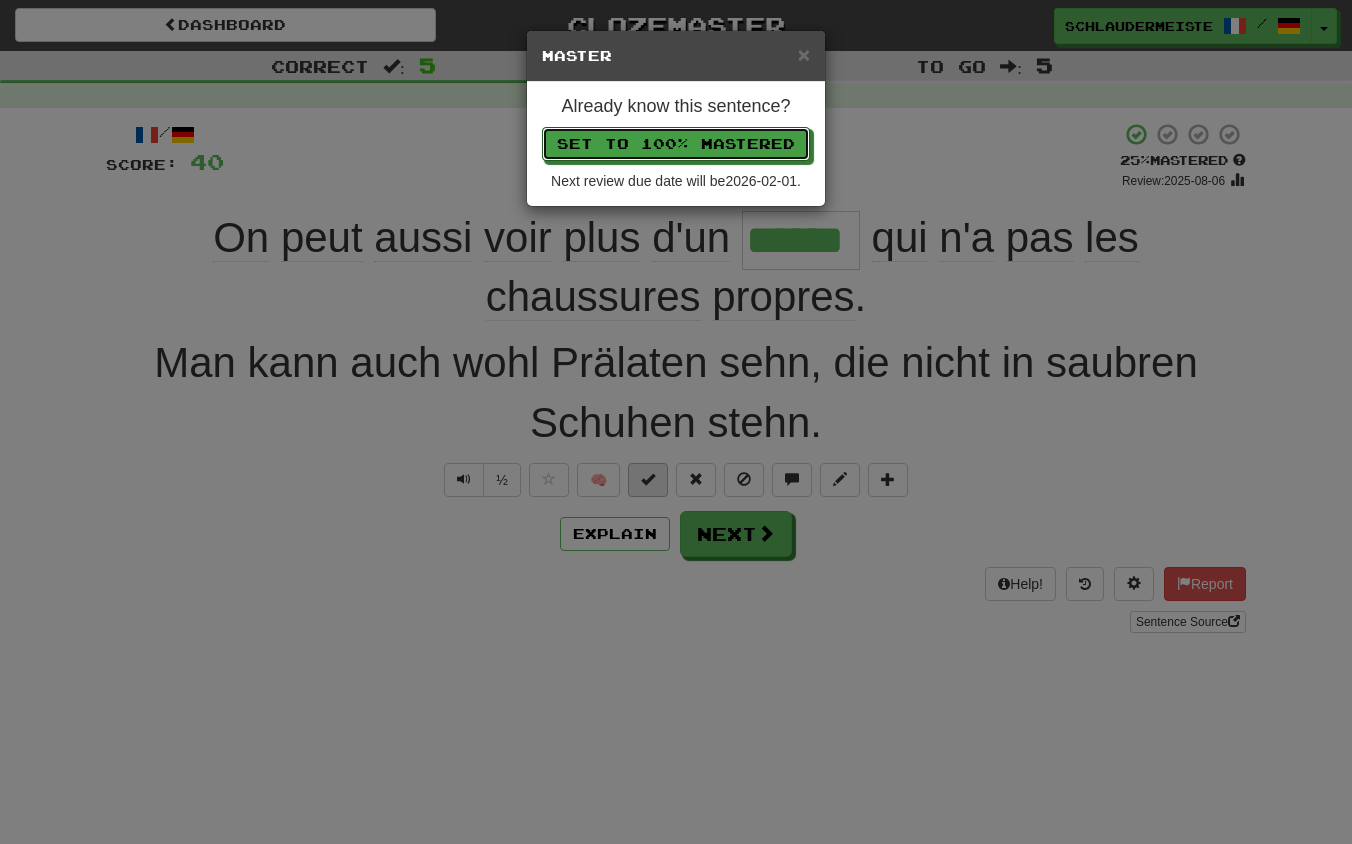 click on "Set to 100% Mastered" at bounding box center (676, 144) 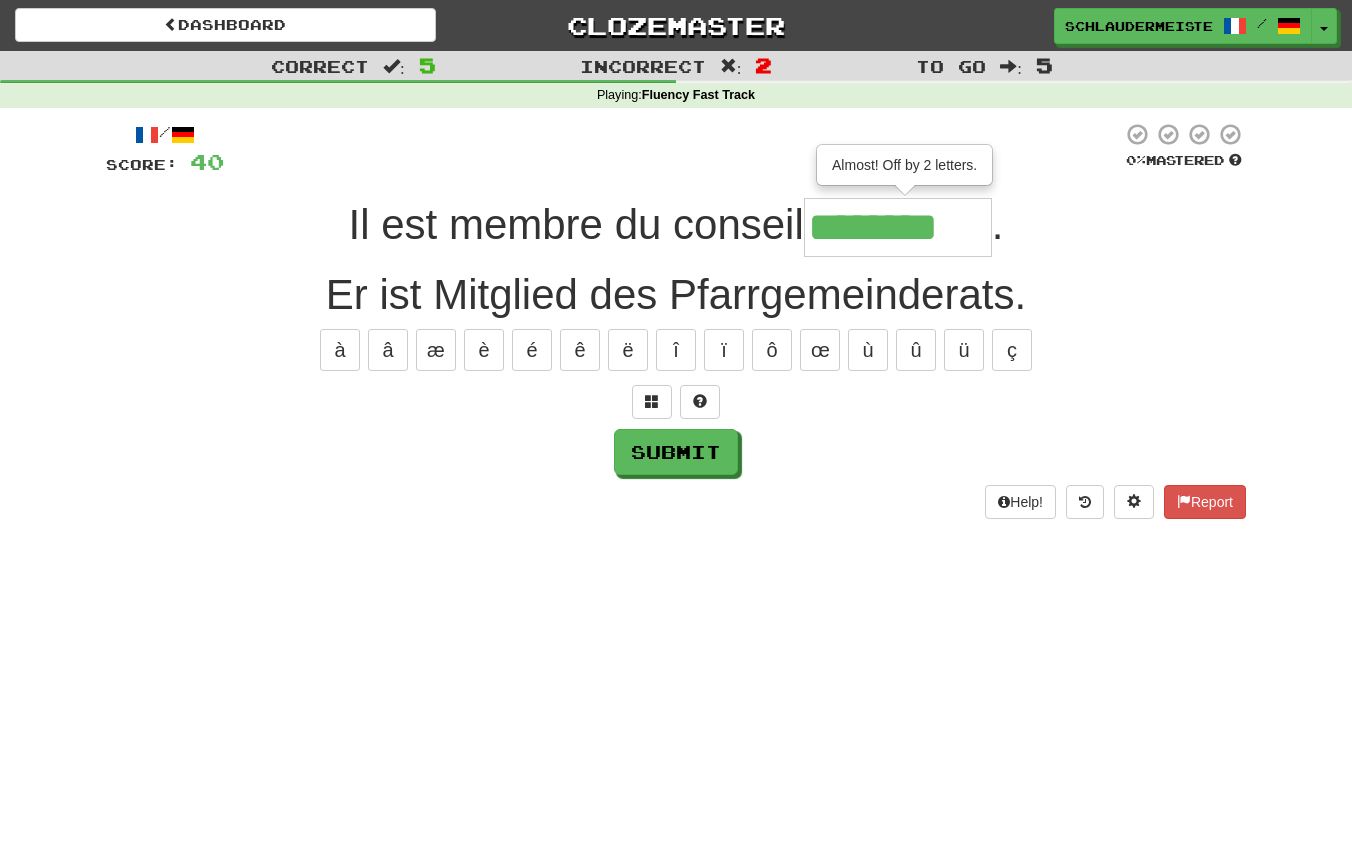 type on "**********" 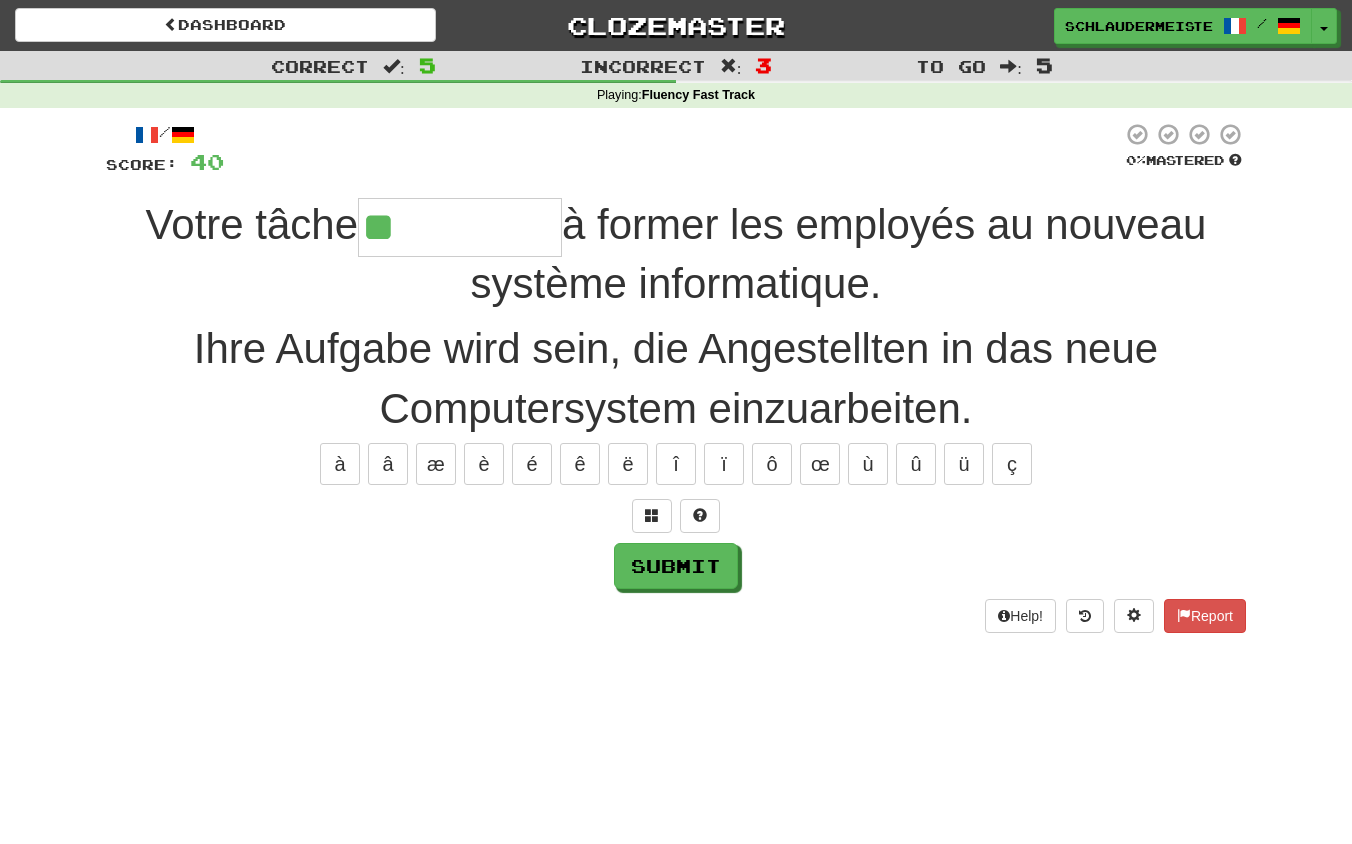 type on "**********" 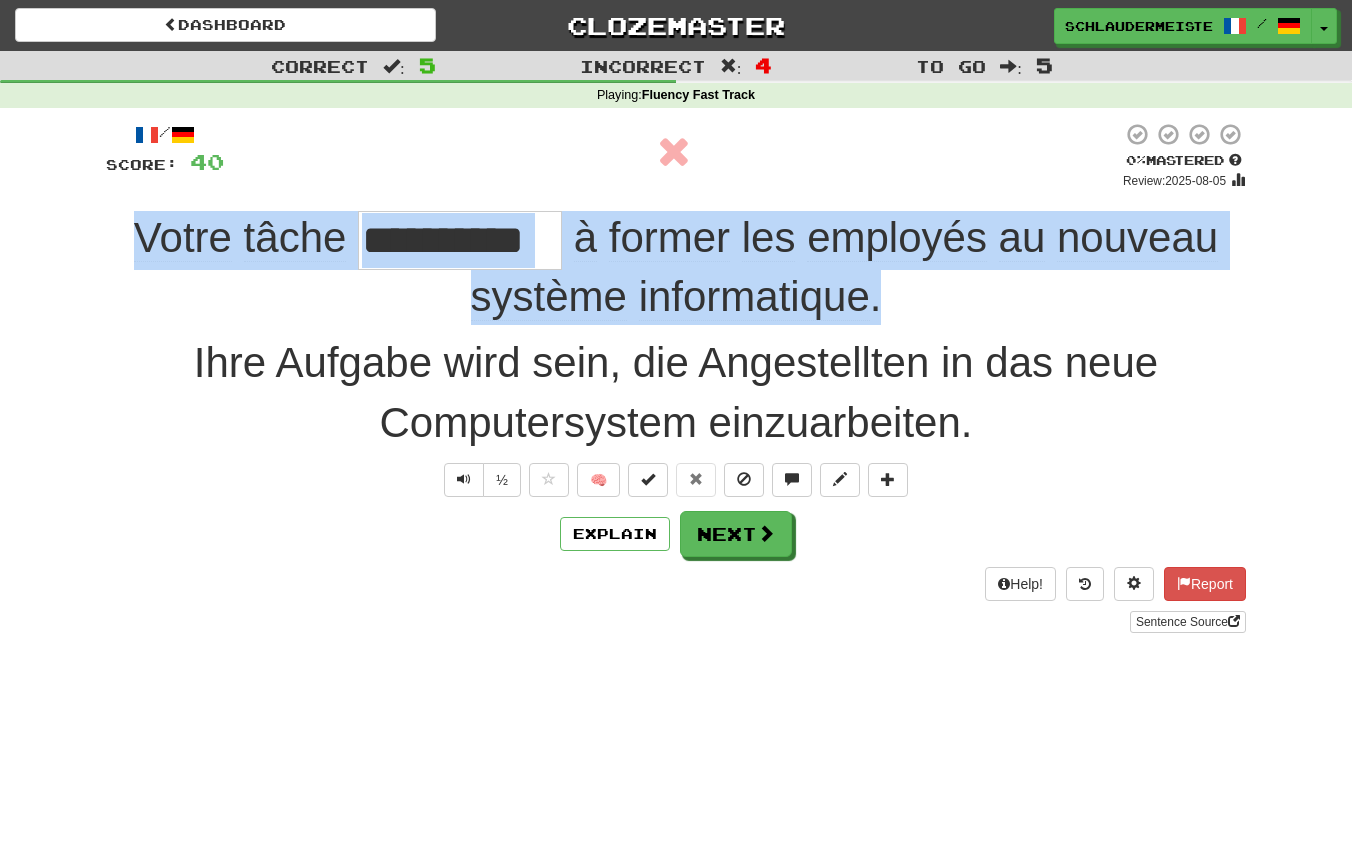 drag, startPoint x: 100, startPoint y: 237, endPoint x: 999, endPoint y: 302, distance: 901.34674 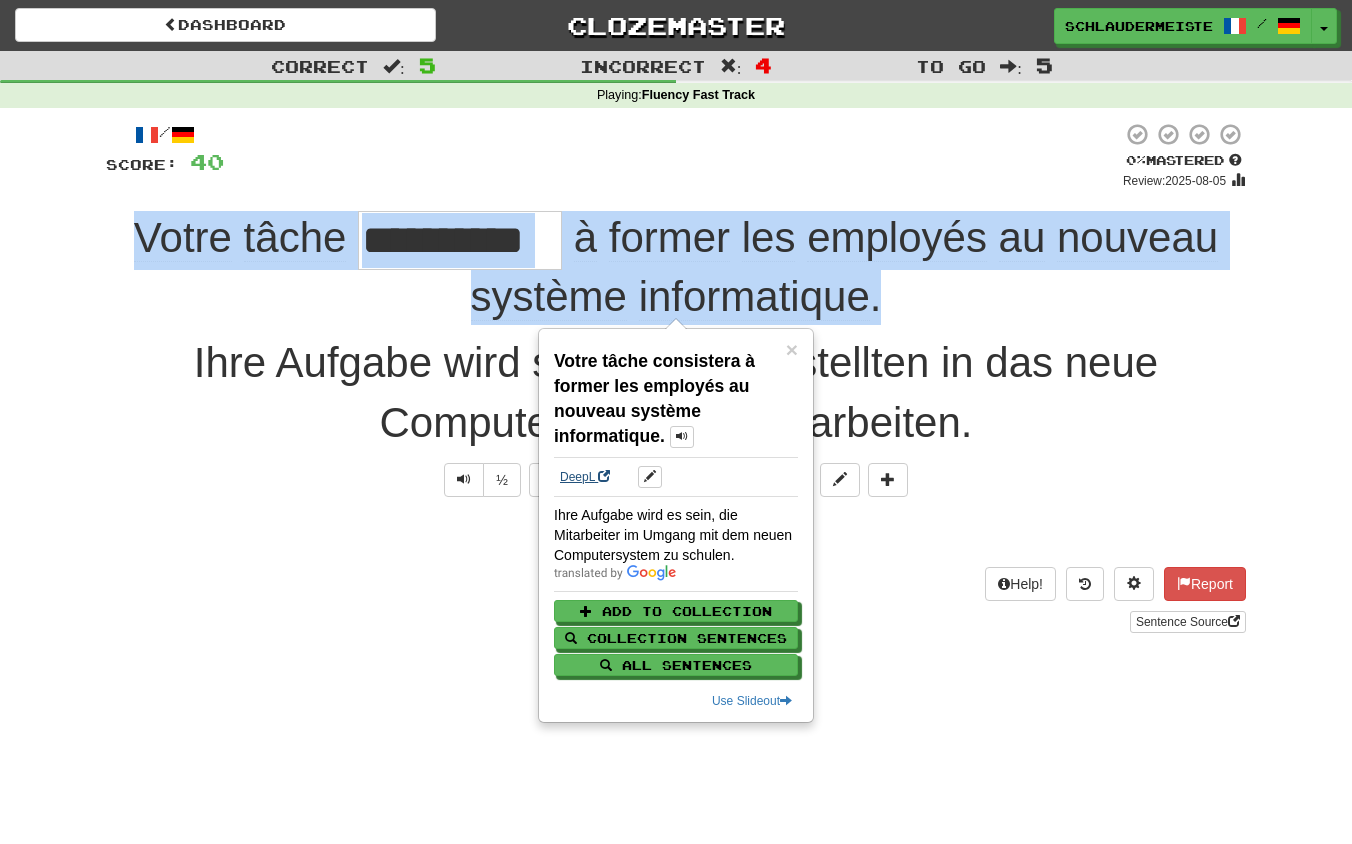 click on "DeepL" at bounding box center [585, 477] 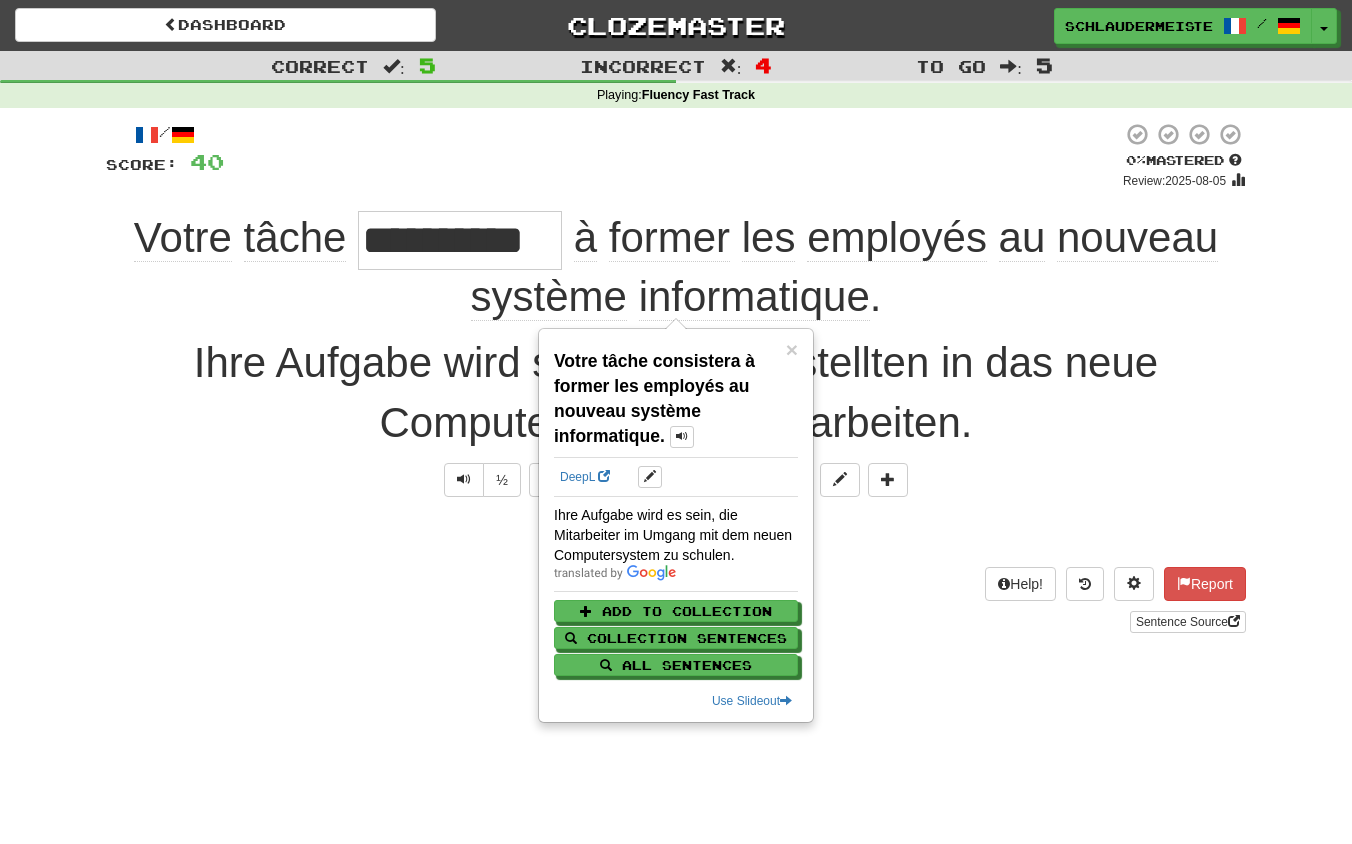click on "Help!  Report Sentence Source" at bounding box center [676, 600] 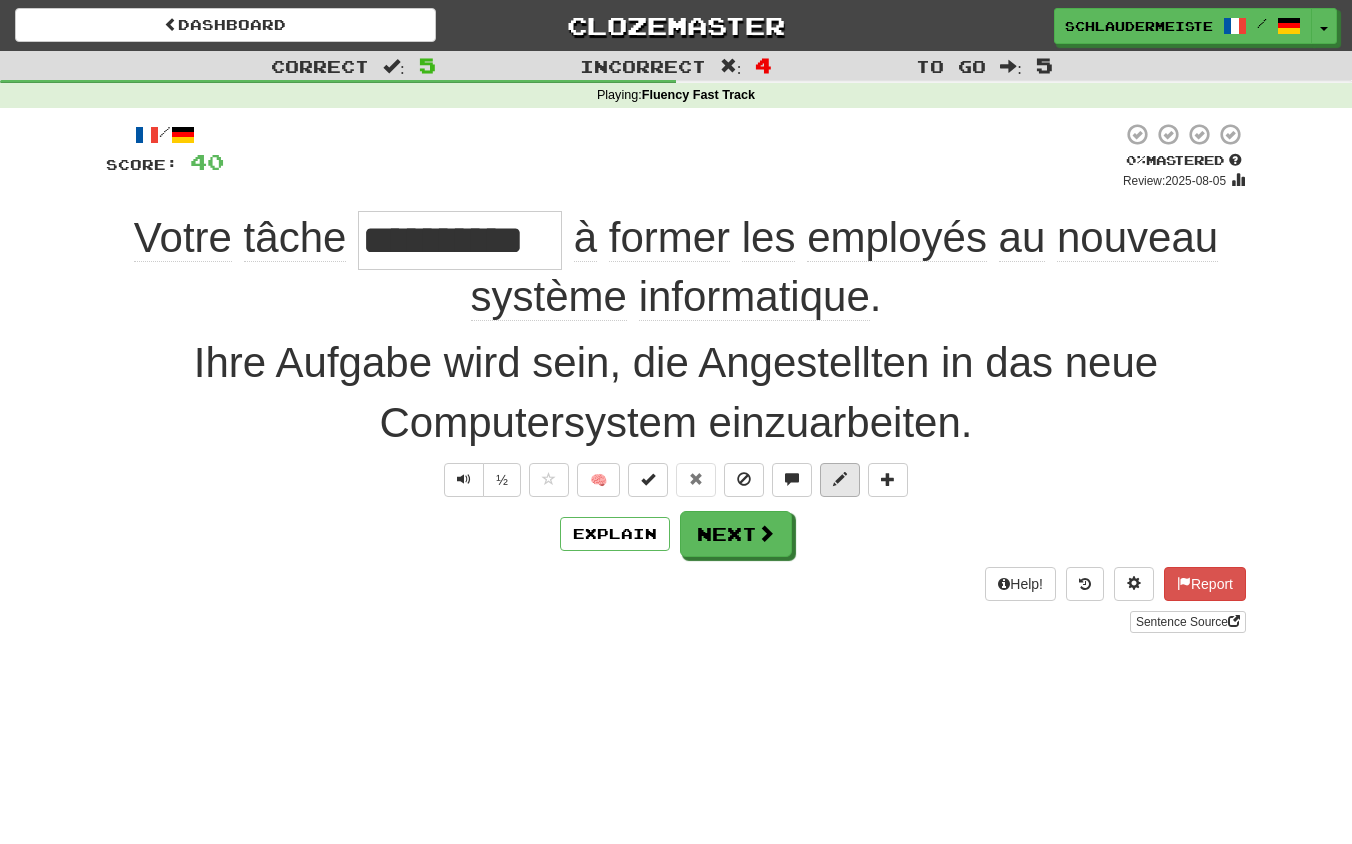 click at bounding box center [840, 479] 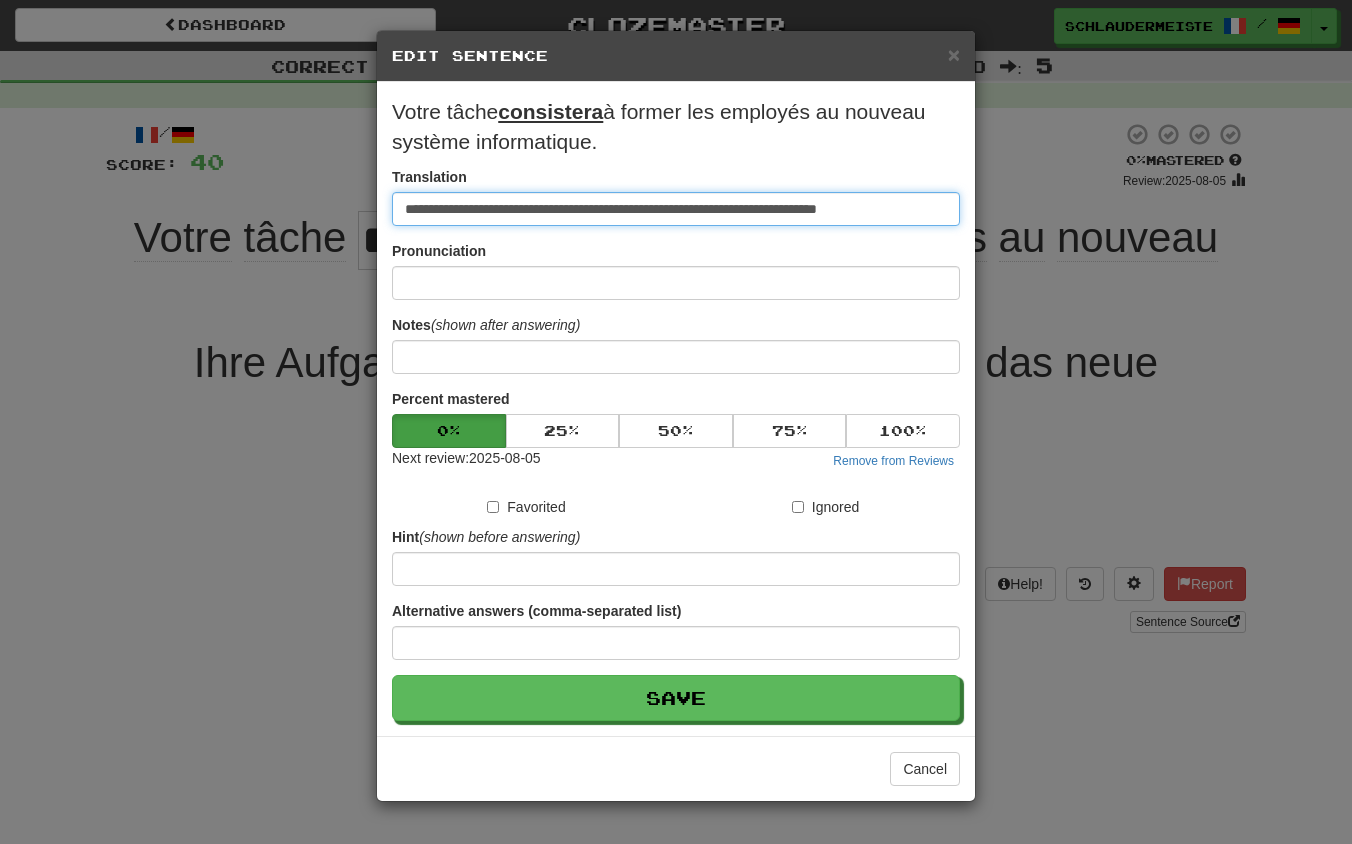 drag, startPoint x: 943, startPoint y: 210, endPoint x: 262, endPoint y: 189, distance: 681.3237 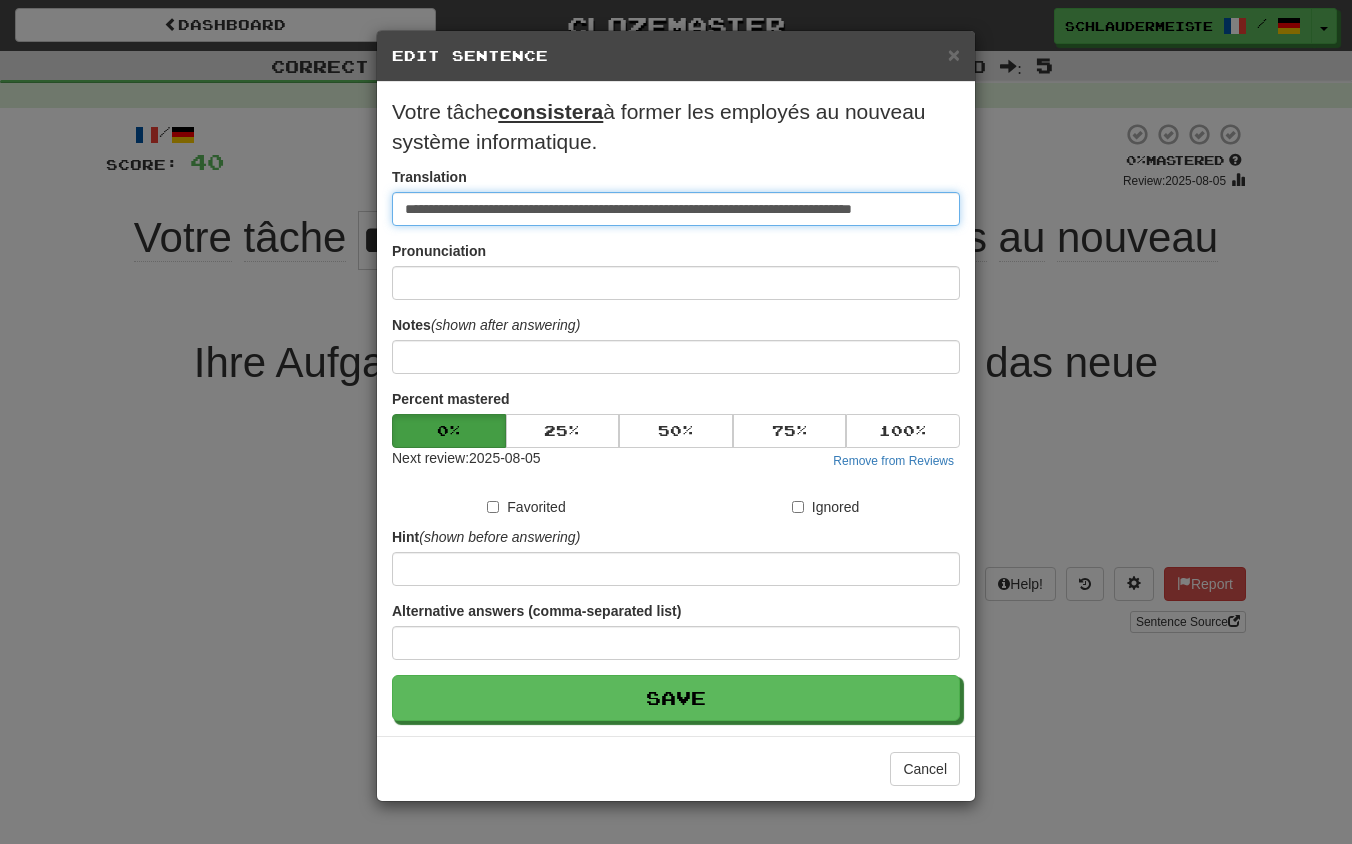 click on "**********" at bounding box center (676, 209) 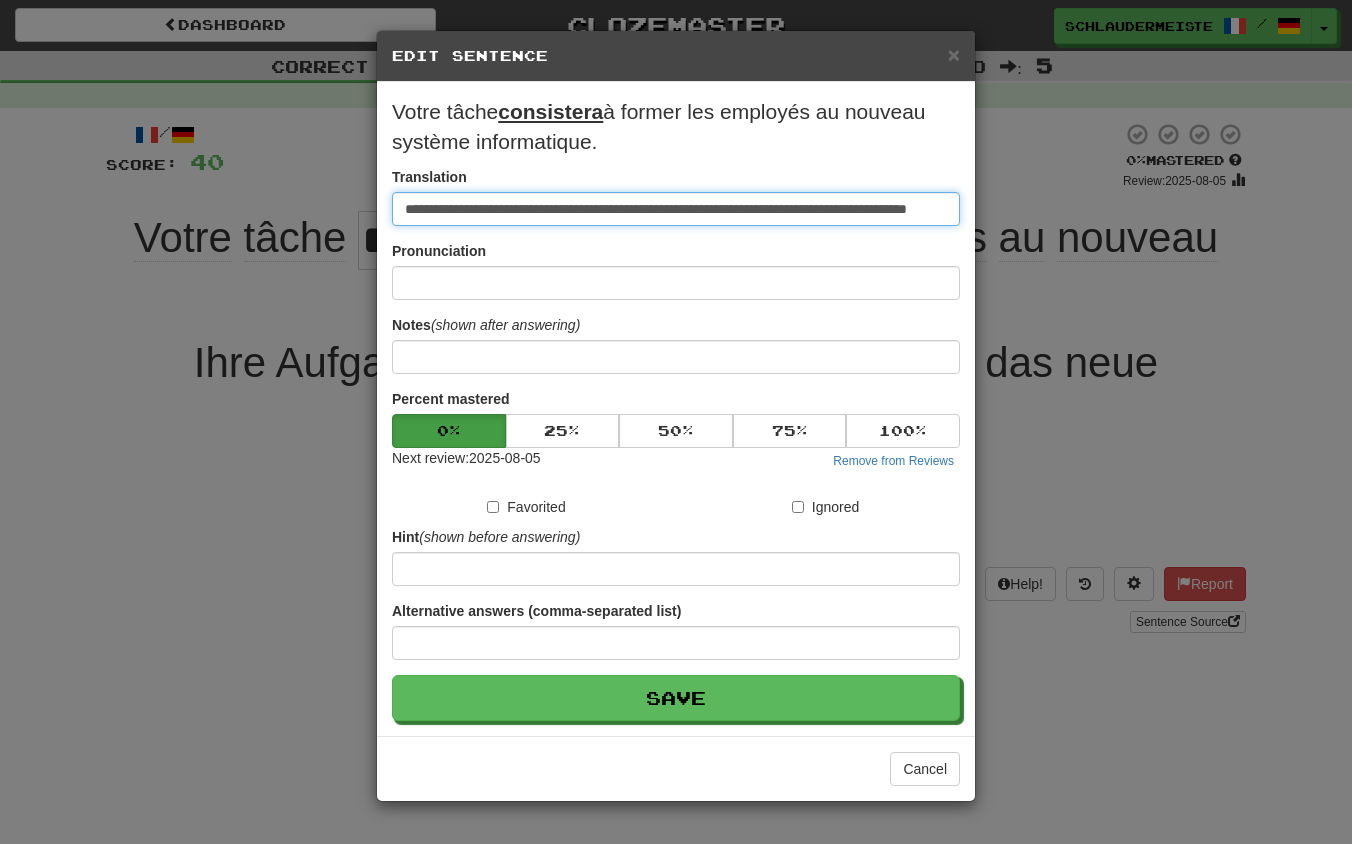 click on "**********" at bounding box center [676, 209] 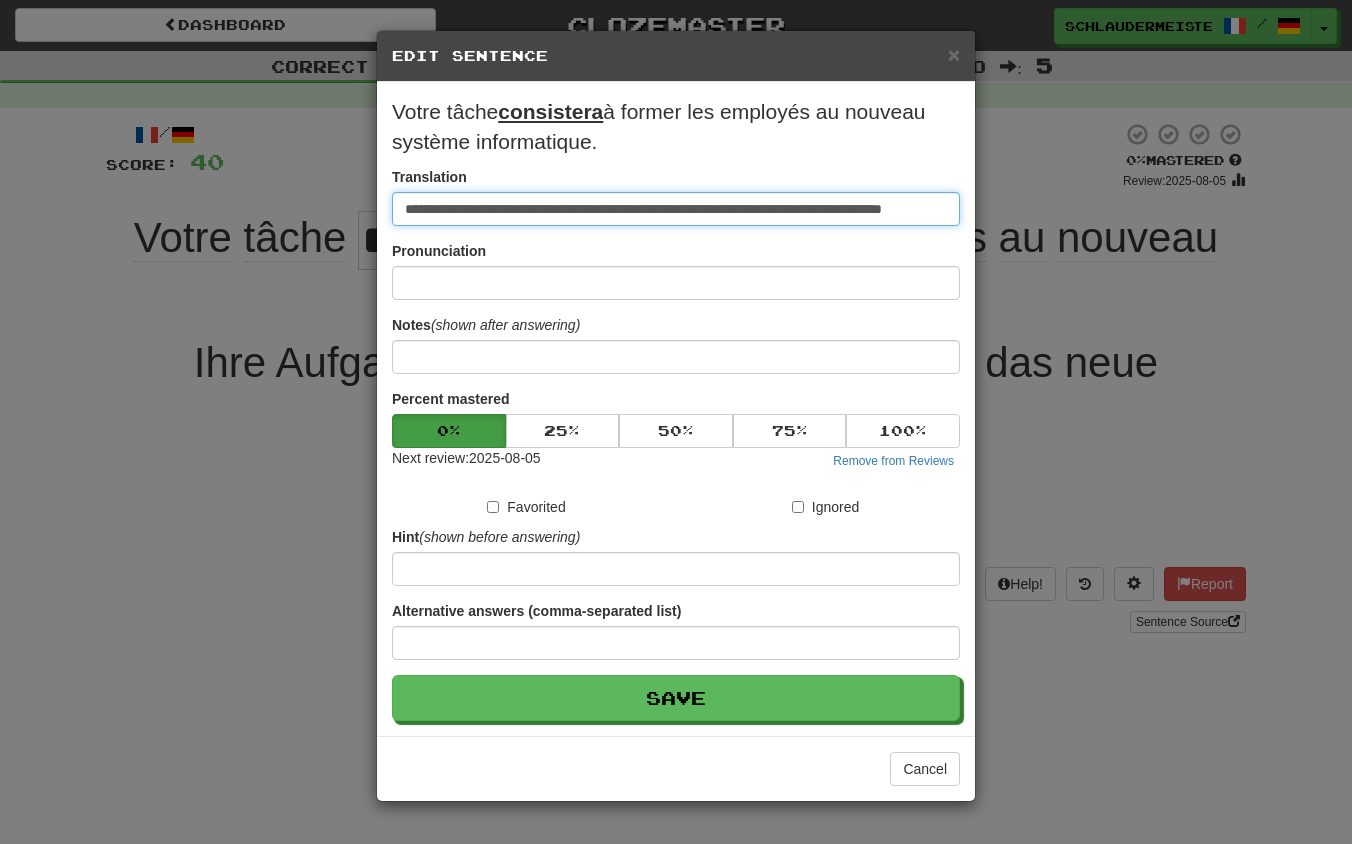 type on "**********" 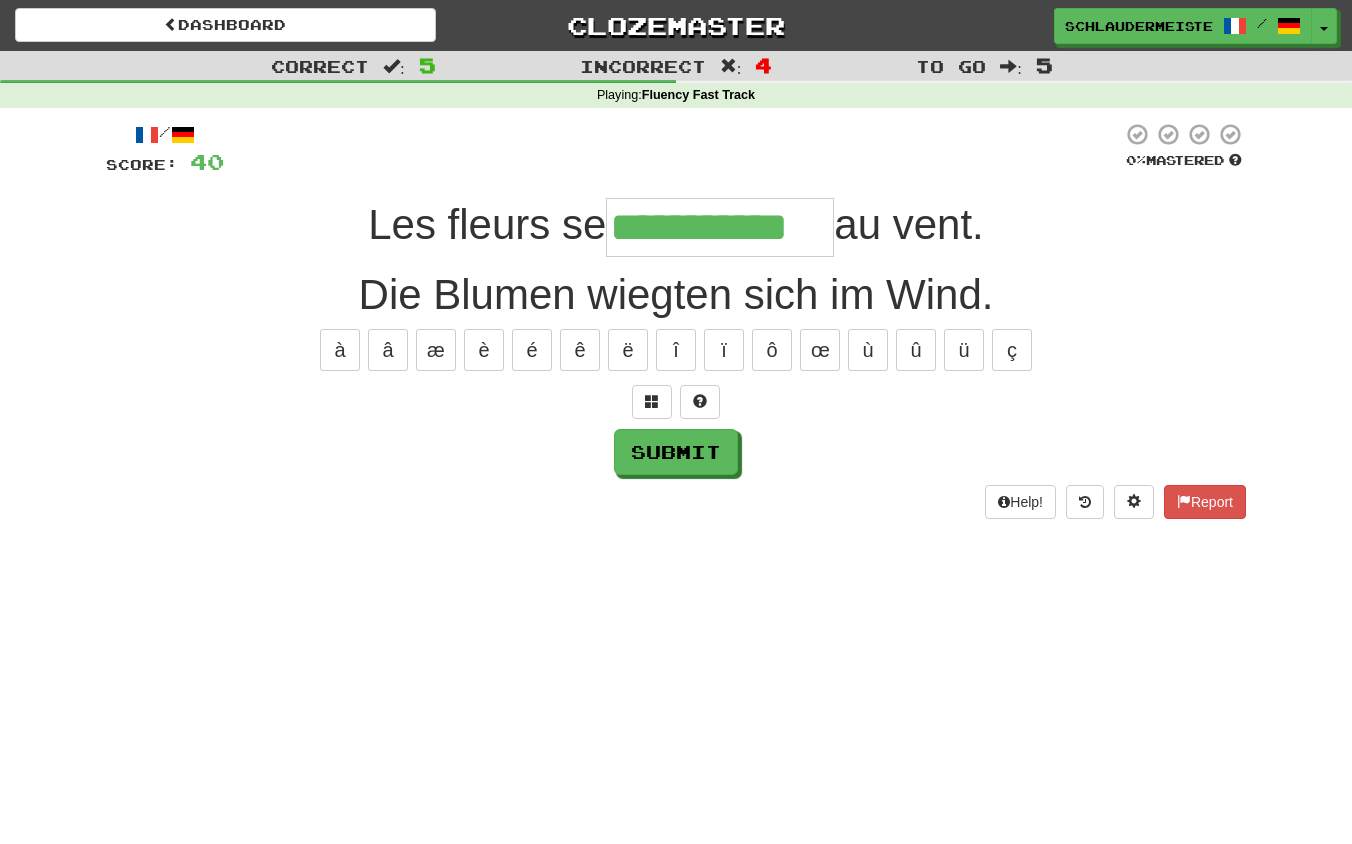 type on "**********" 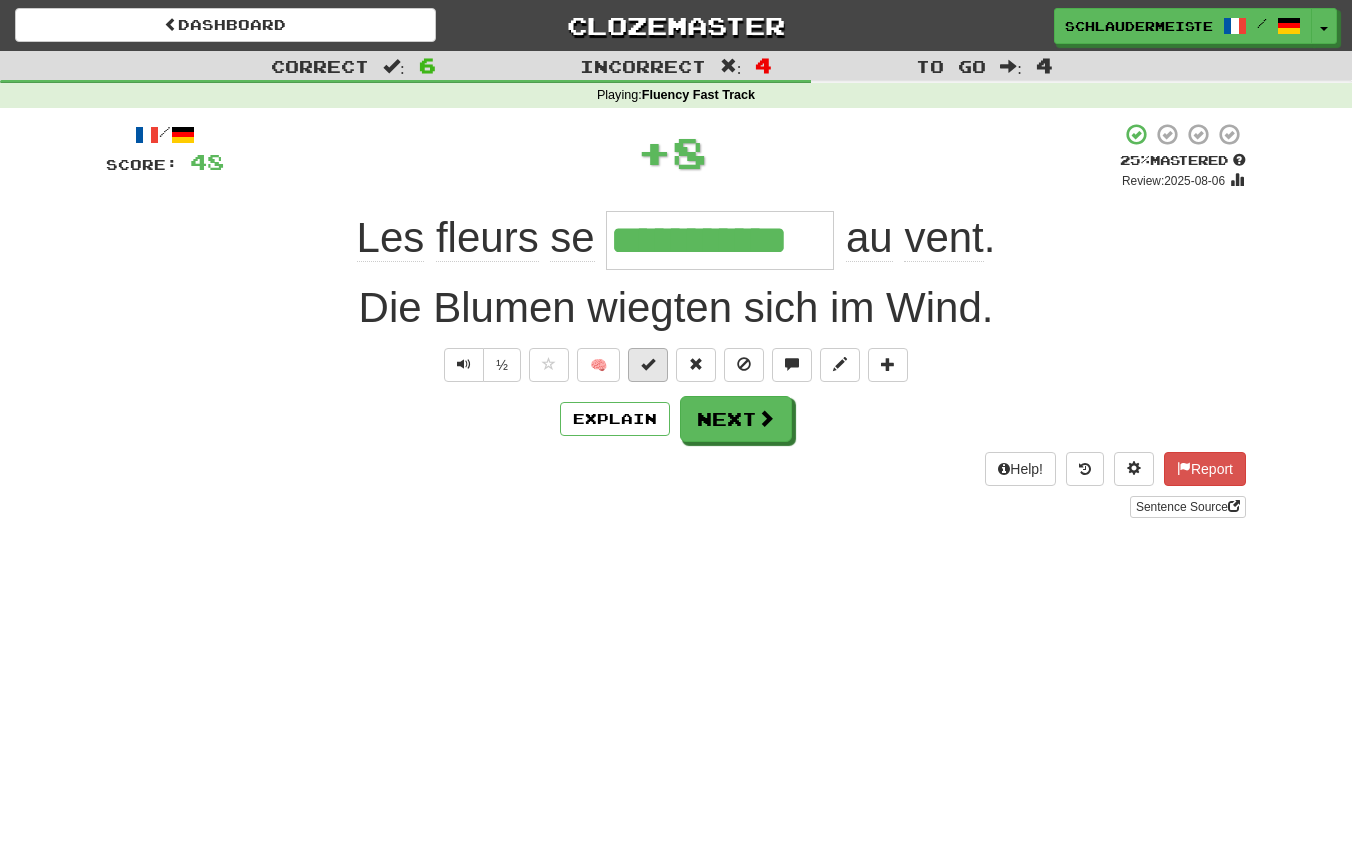 click at bounding box center [648, 364] 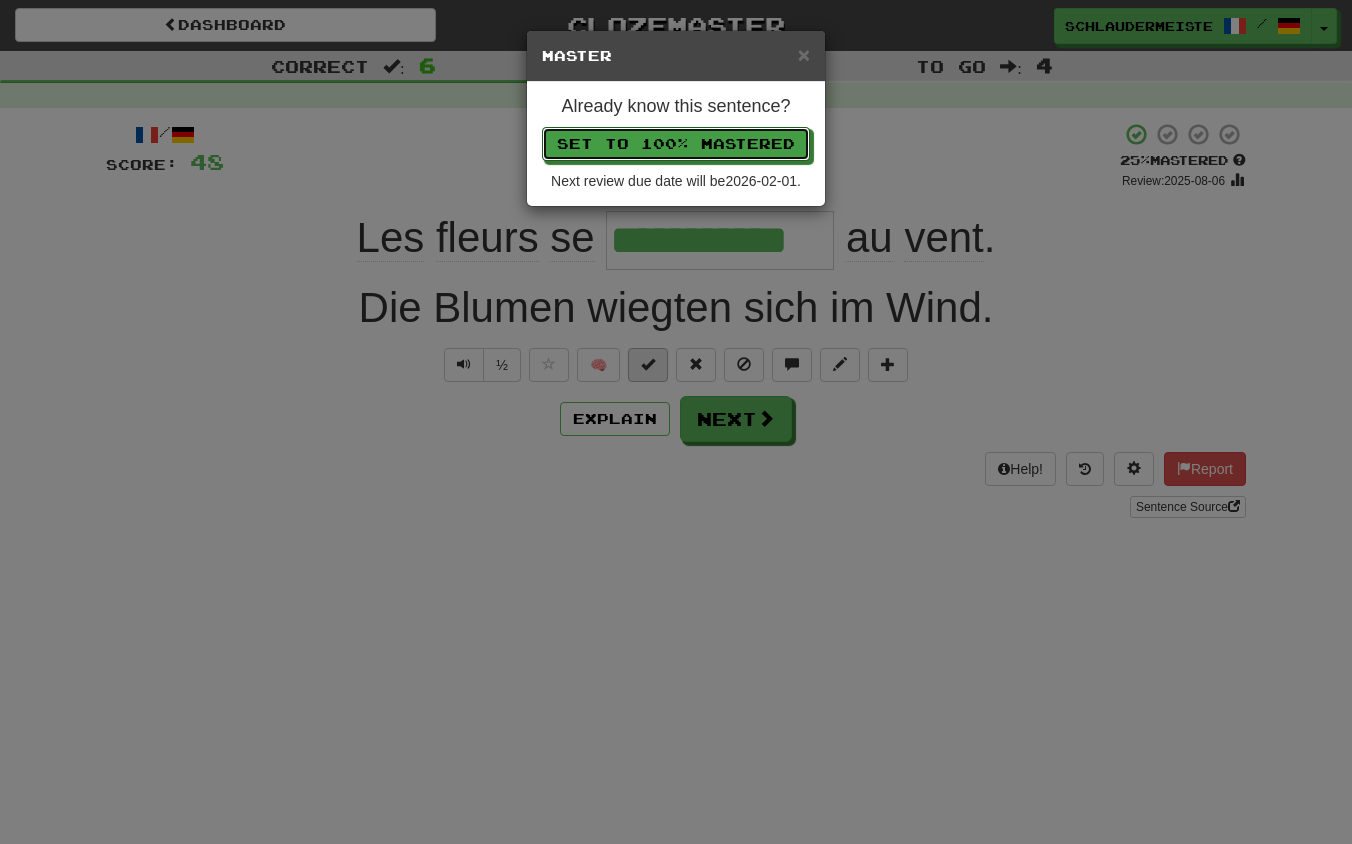click on "Set to 100% Mastered" at bounding box center (676, 144) 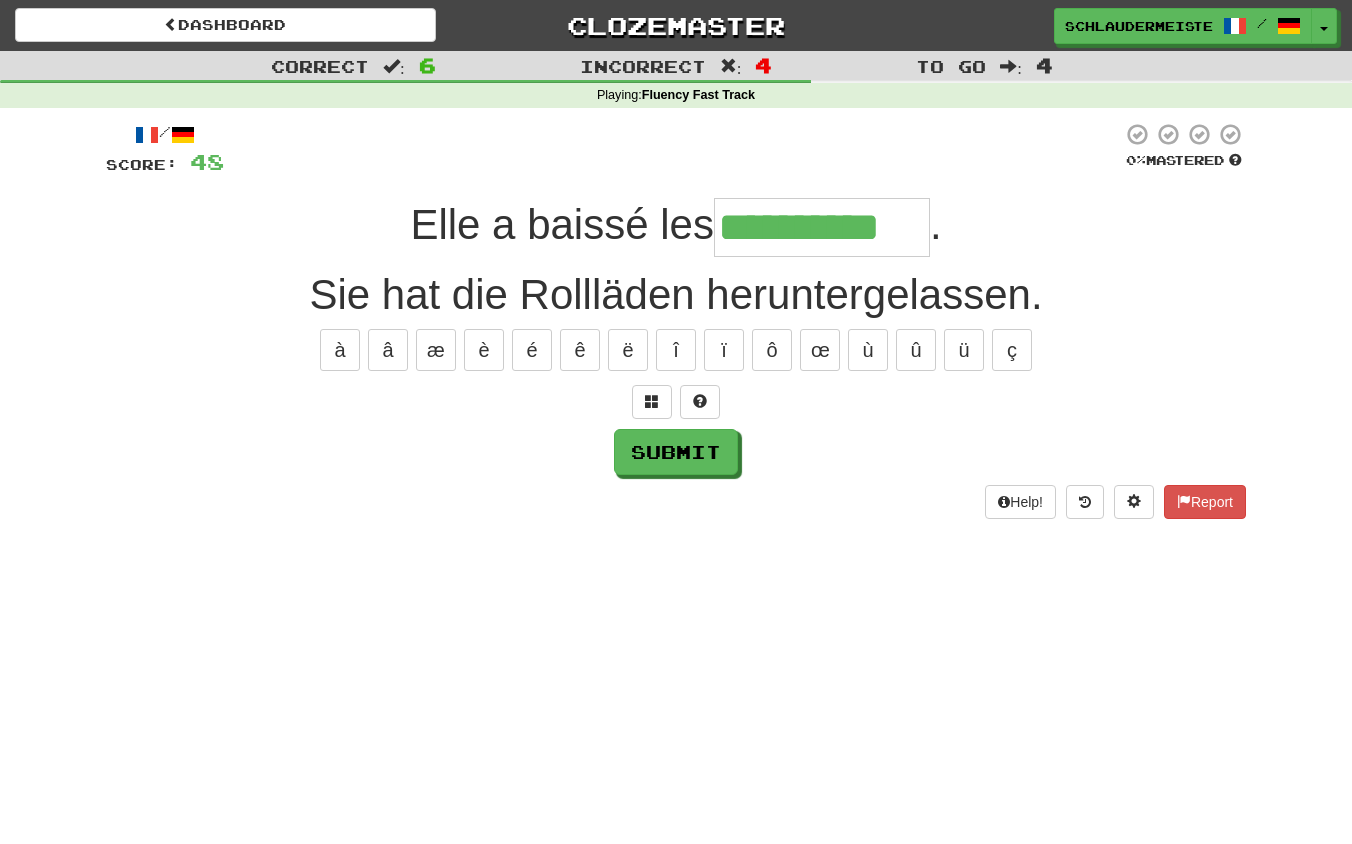 type on "**********" 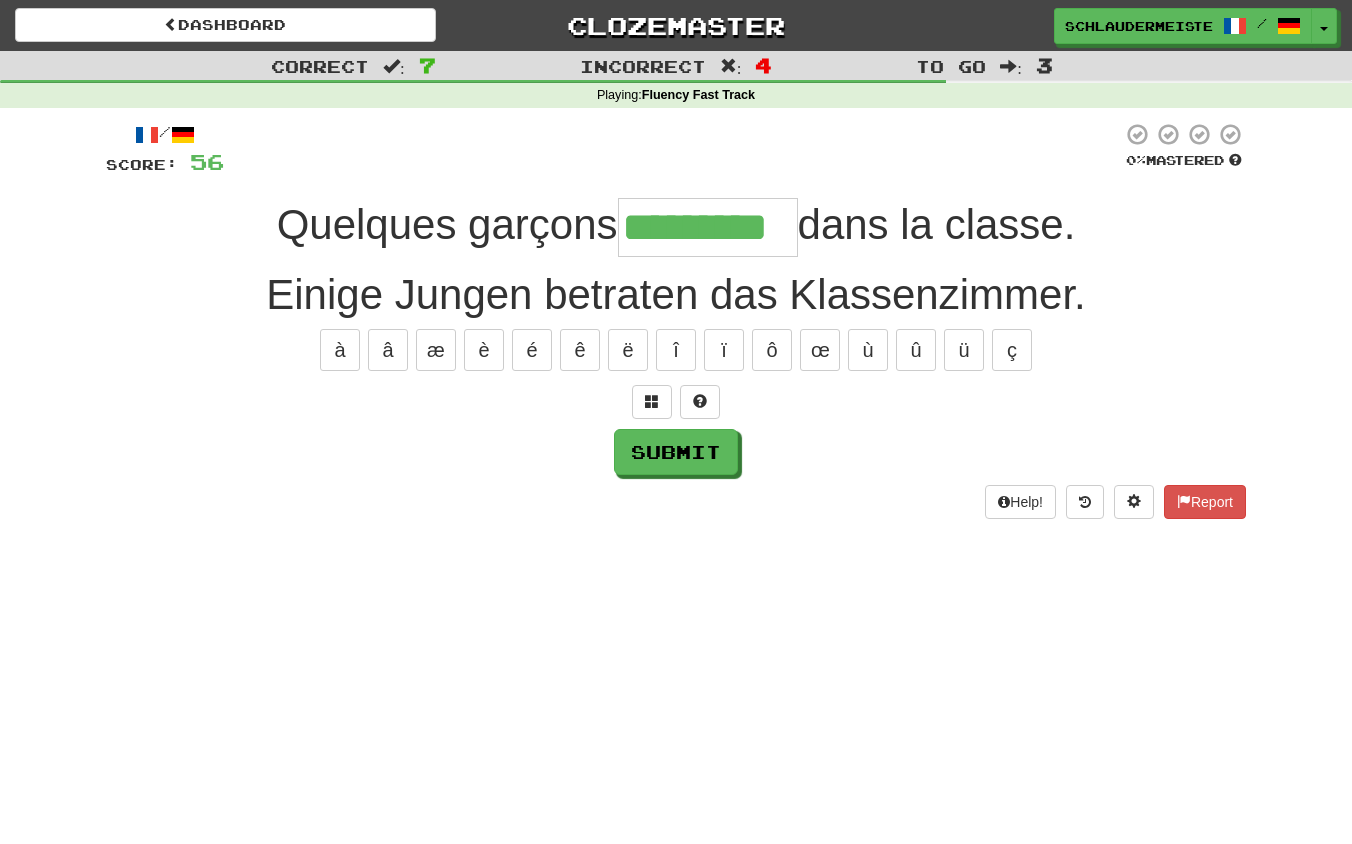 type on "*********" 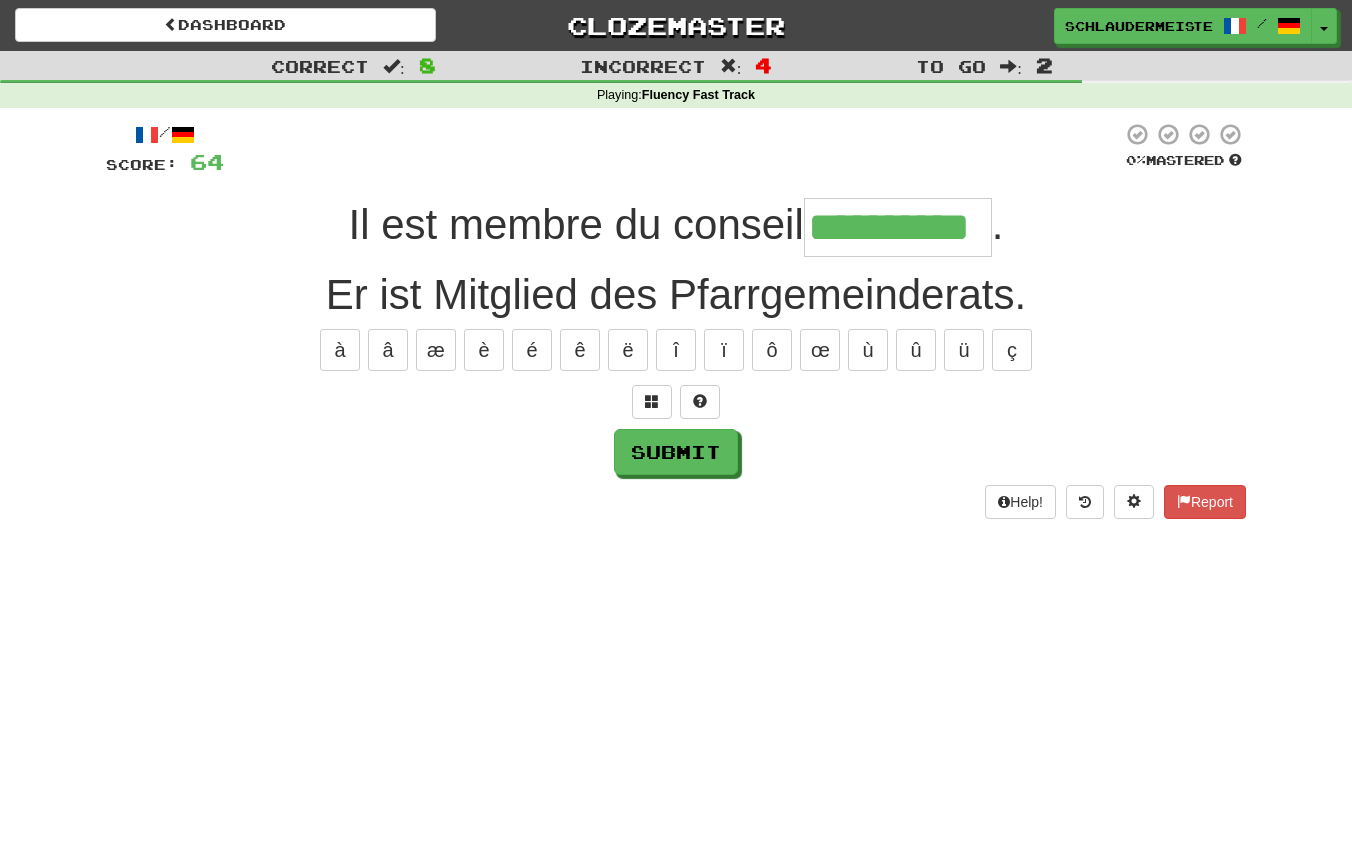 type on "**********" 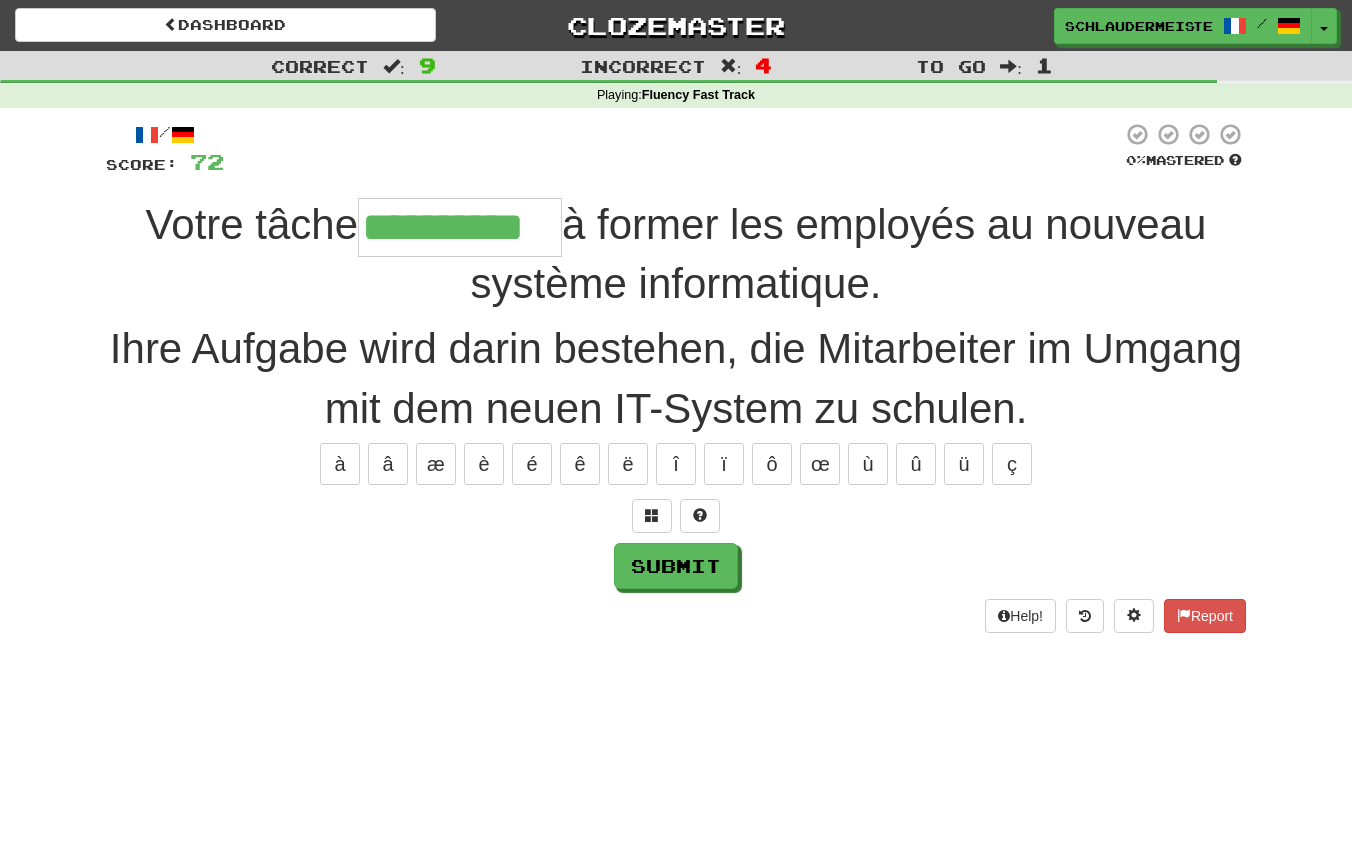 type on "**********" 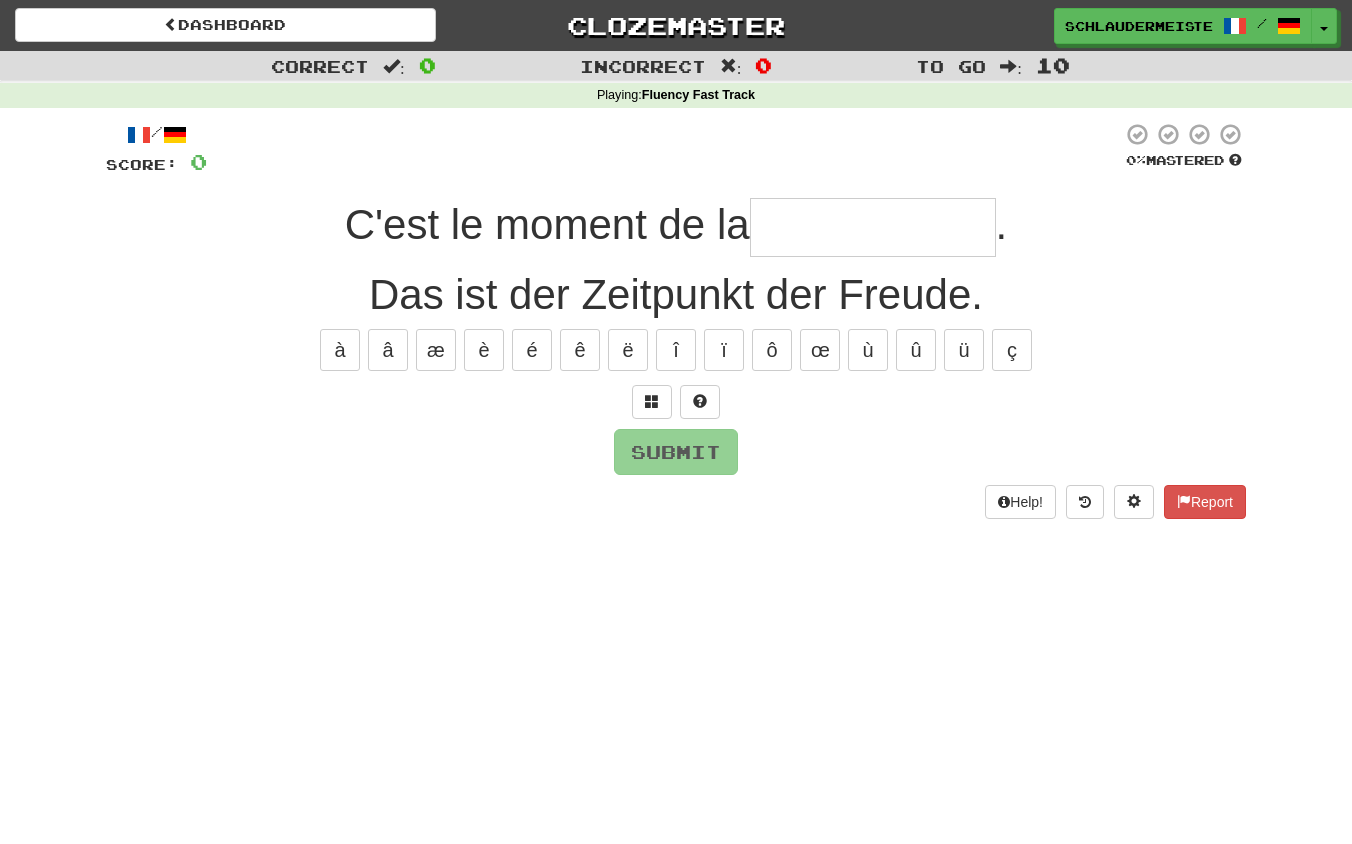 type on "*" 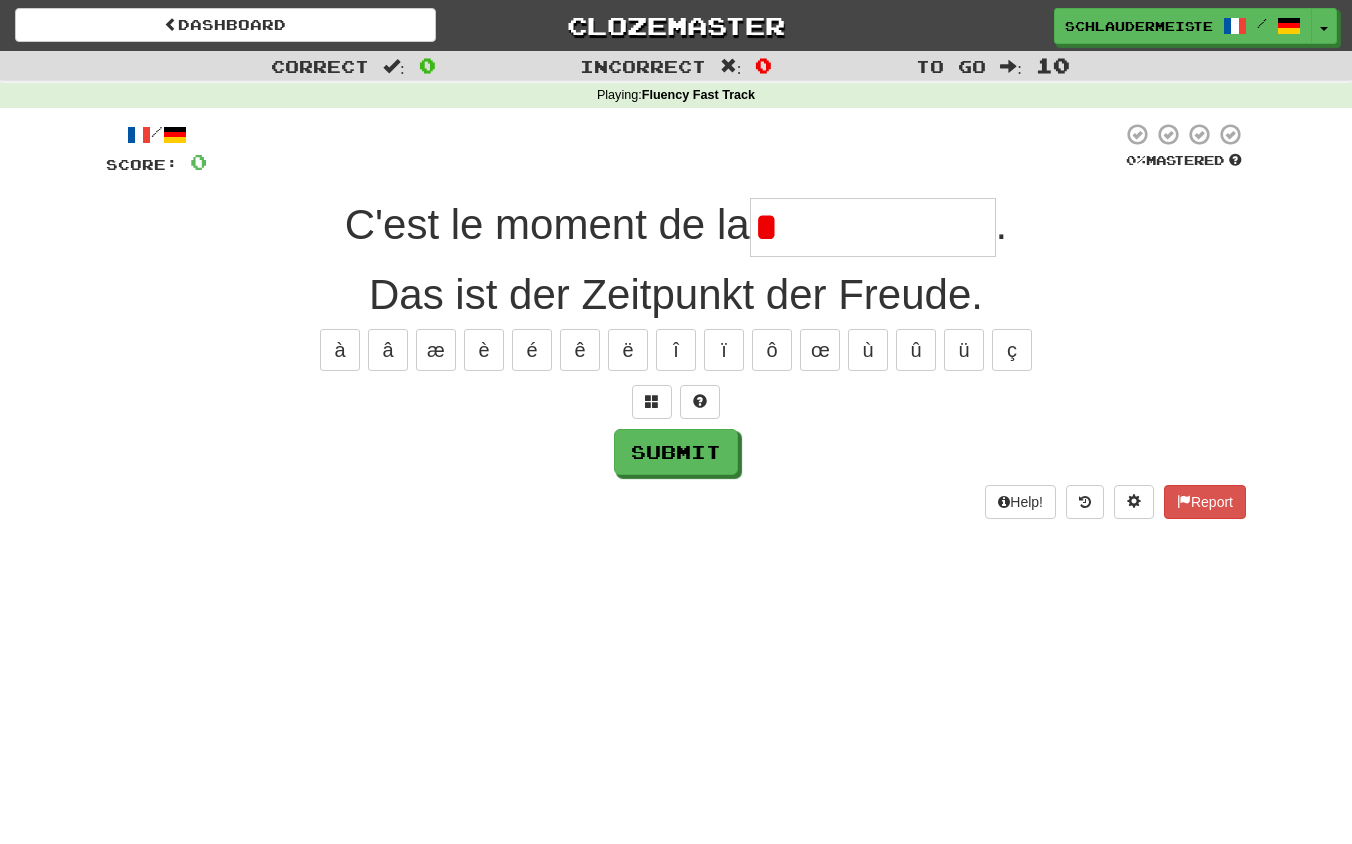 type on "**********" 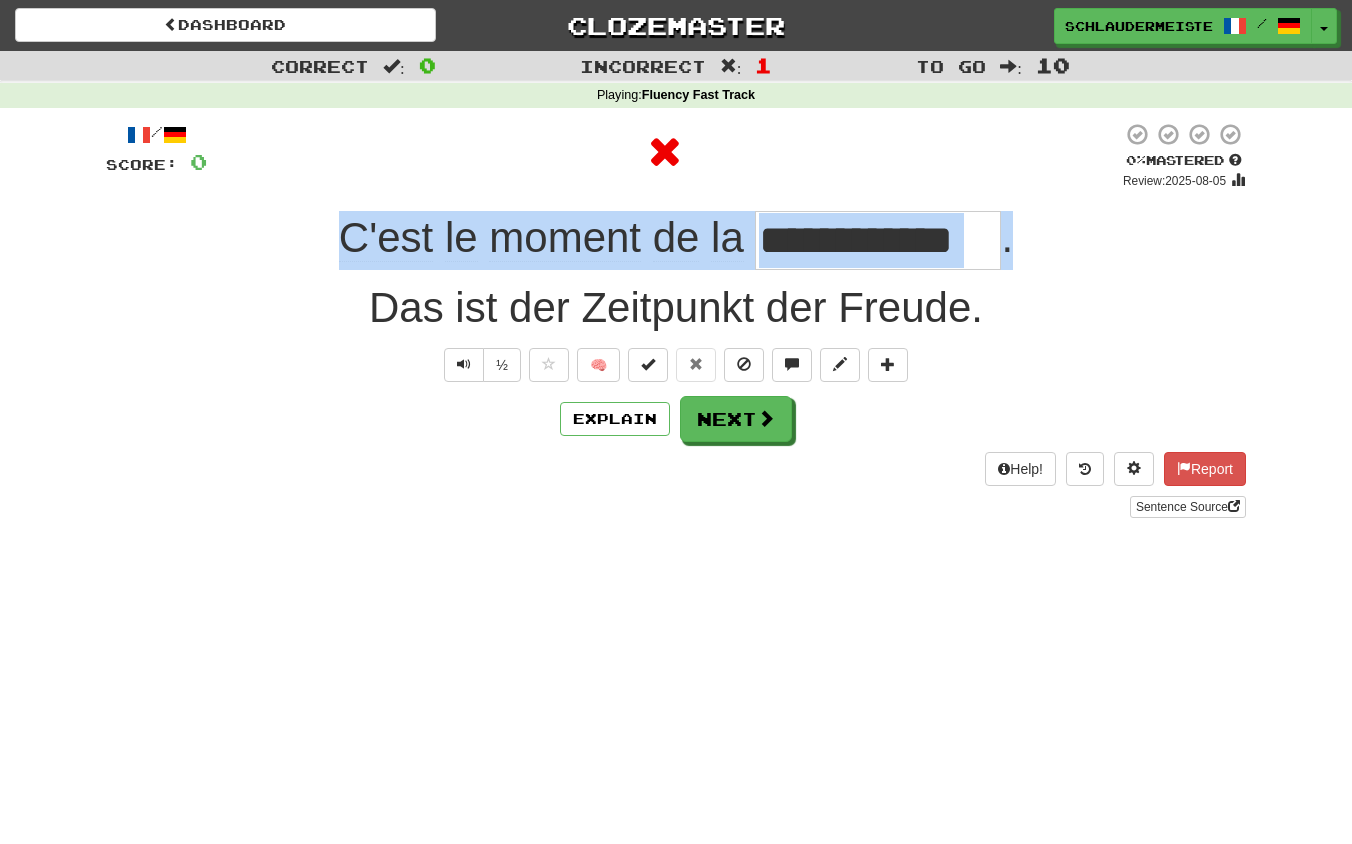 drag, startPoint x: 312, startPoint y: 227, endPoint x: 1080, endPoint y: 230, distance: 768.00586 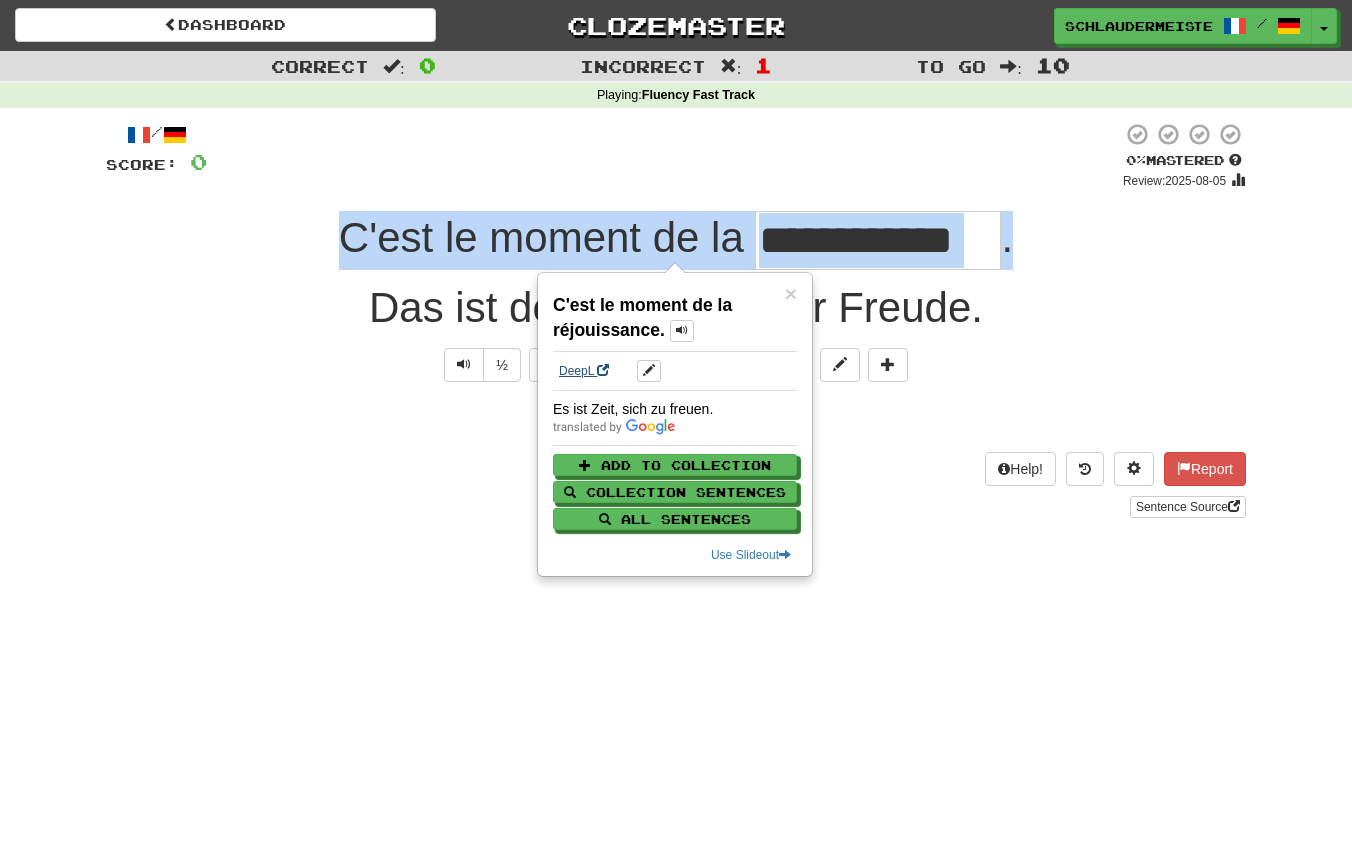 click on "DeepL" at bounding box center (584, 371) 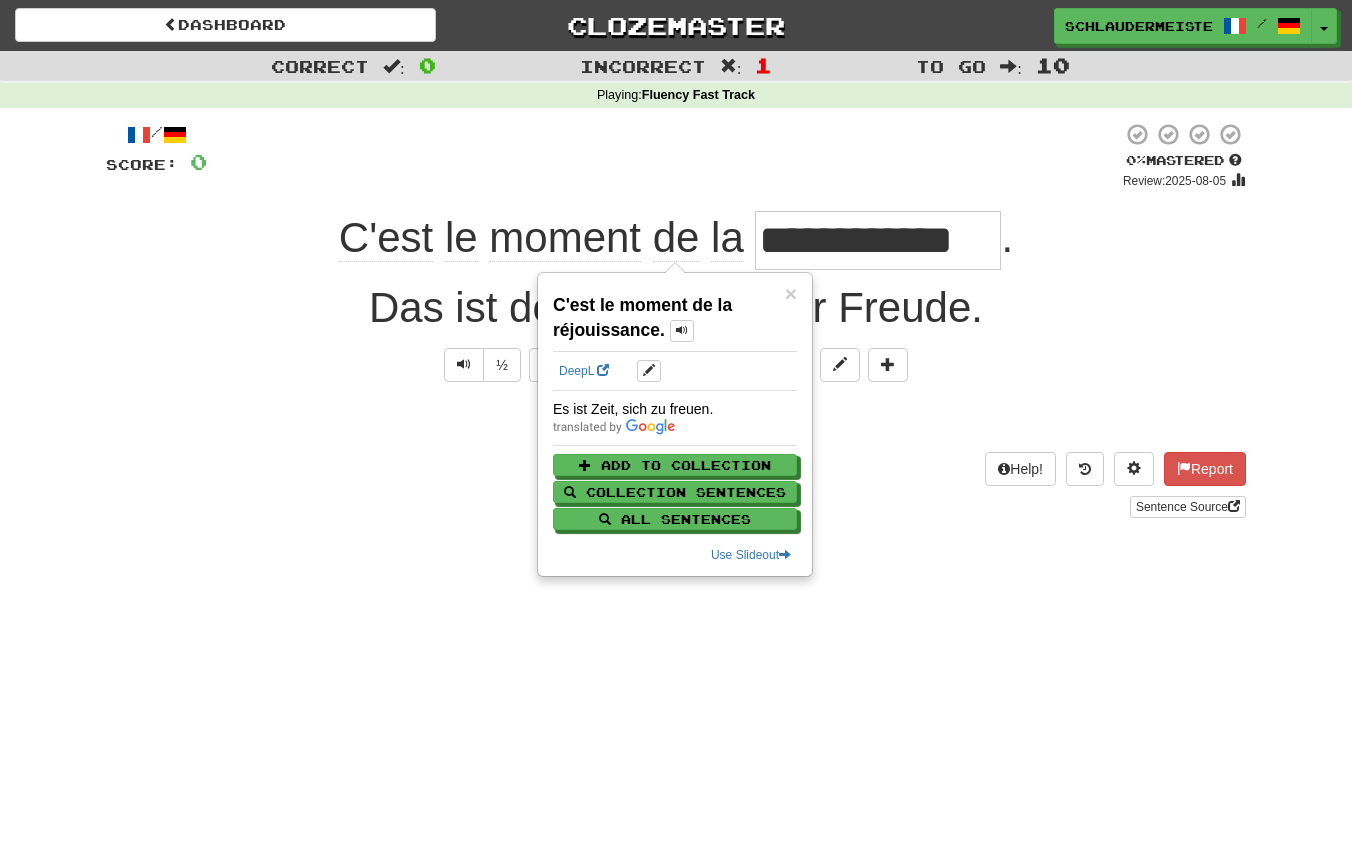 click on "Explain Next" at bounding box center [676, 419] 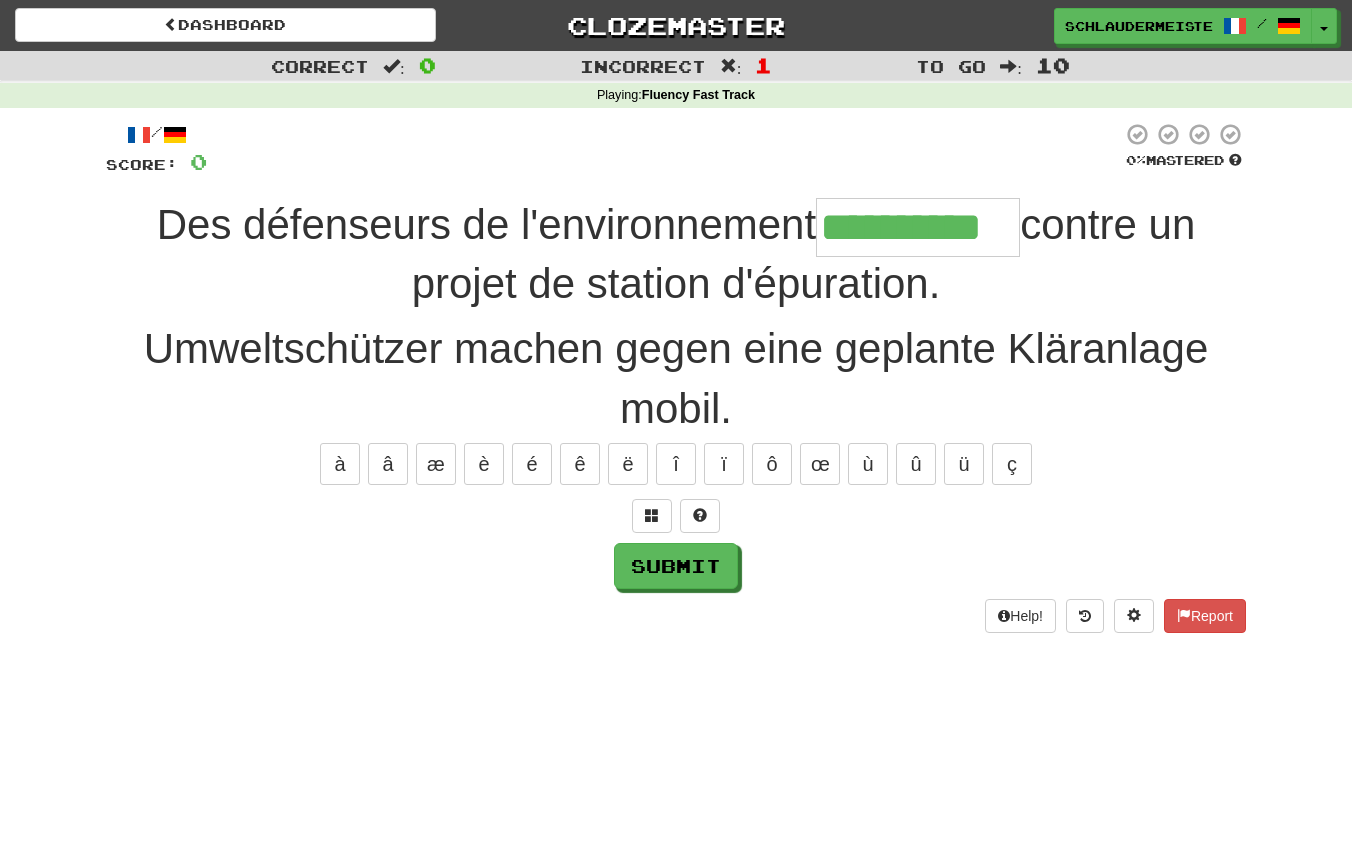 type on "**********" 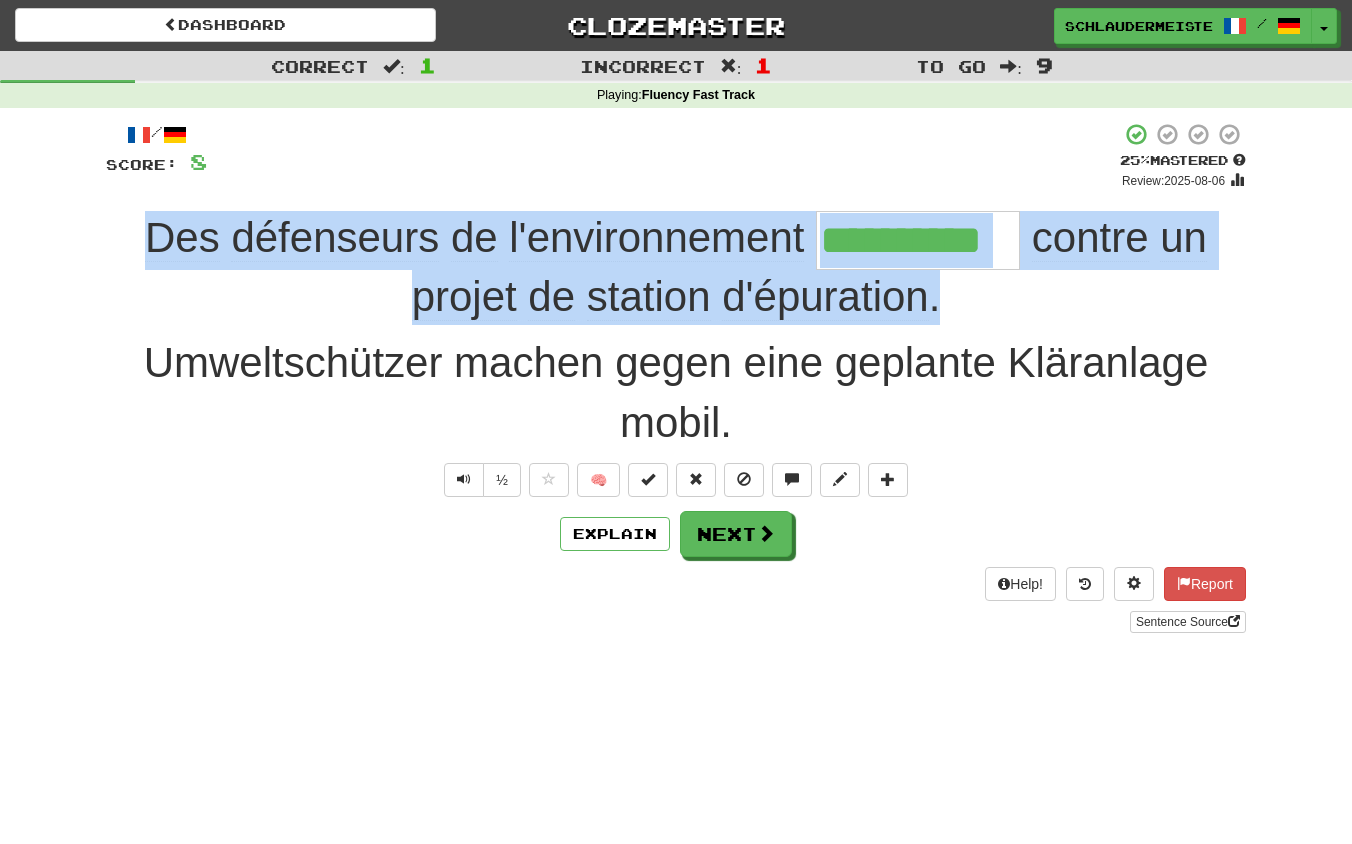 drag, startPoint x: 104, startPoint y: 223, endPoint x: 980, endPoint y: 312, distance: 880.5095 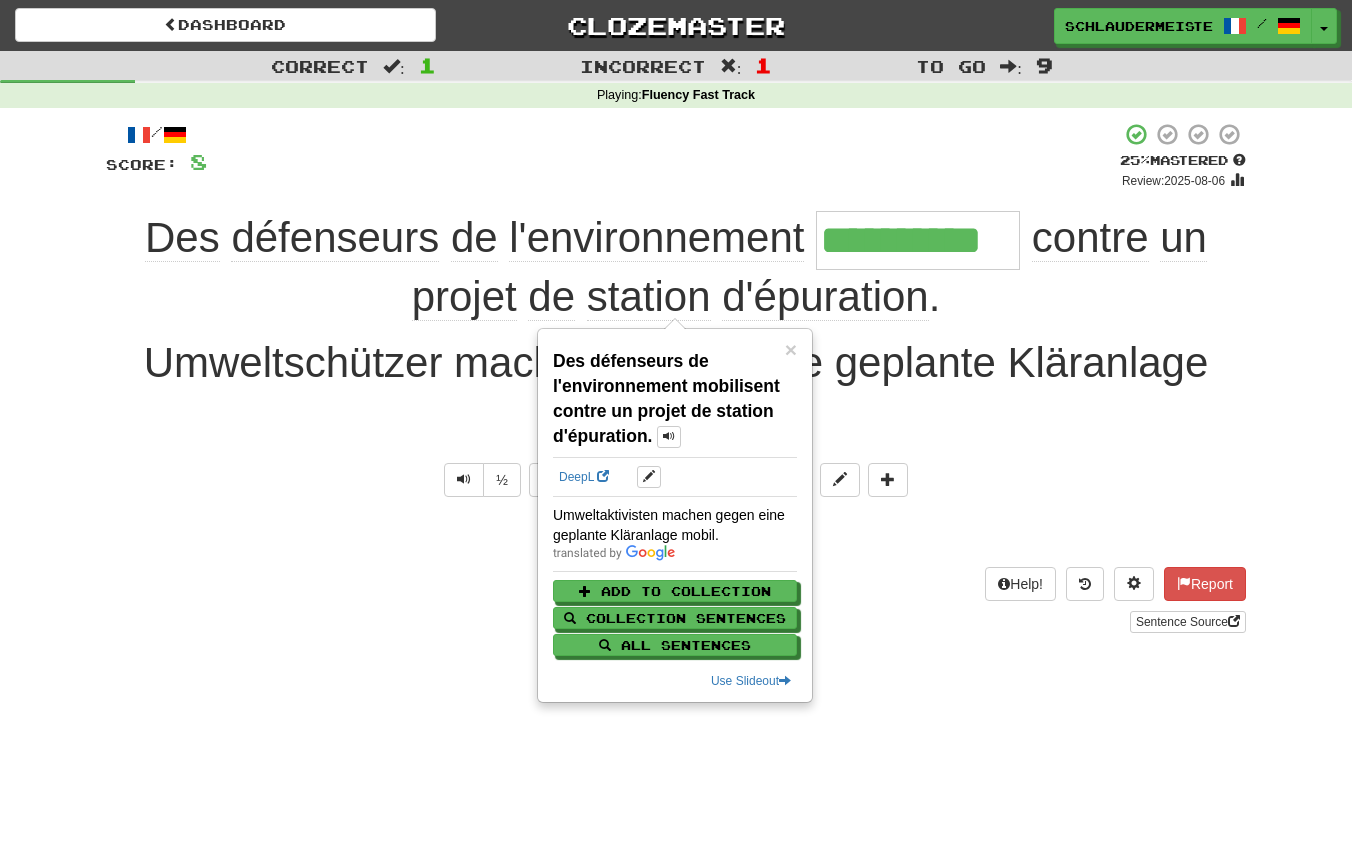 click on "Sentence Source" at bounding box center [676, 622] 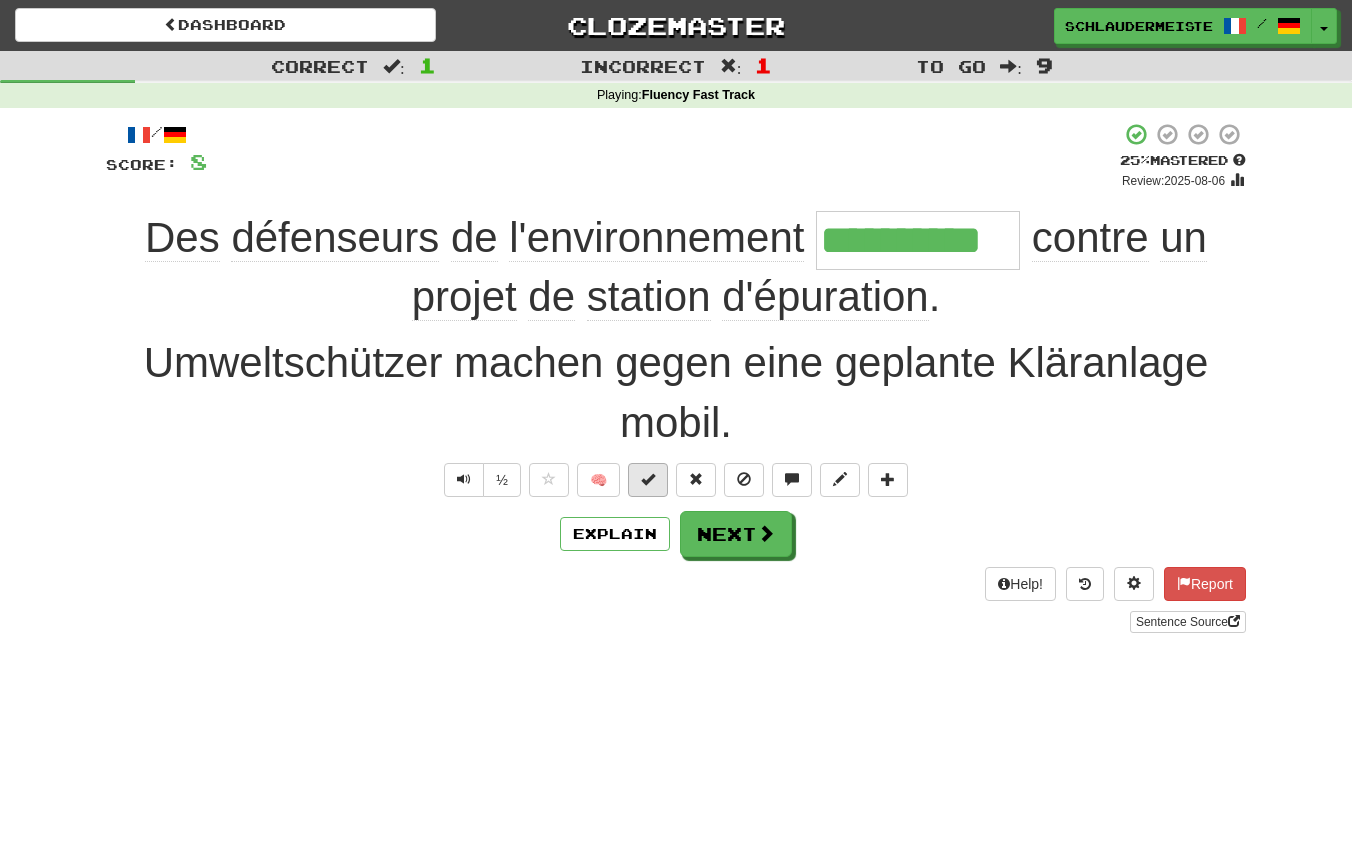 click at bounding box center (648, 479) 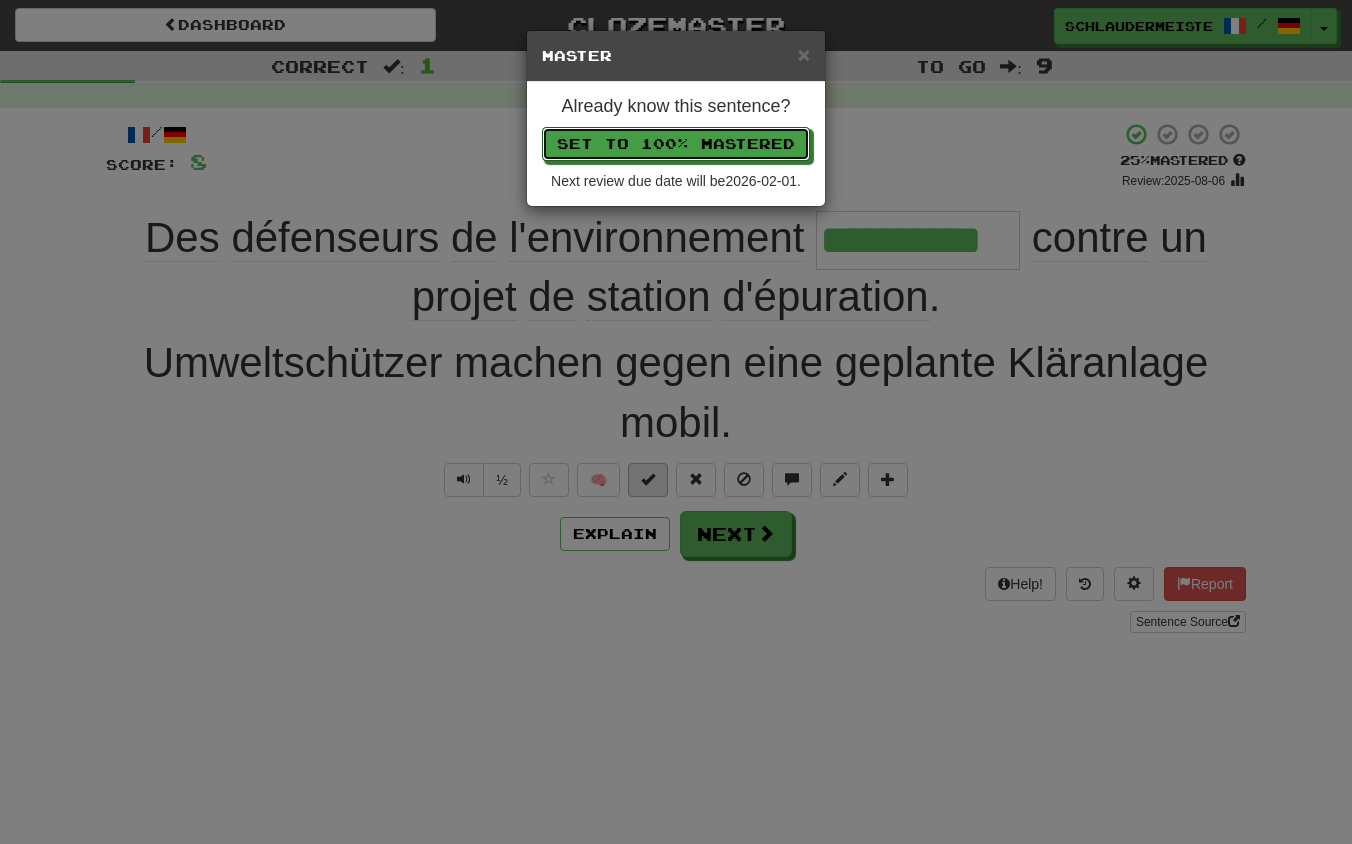type 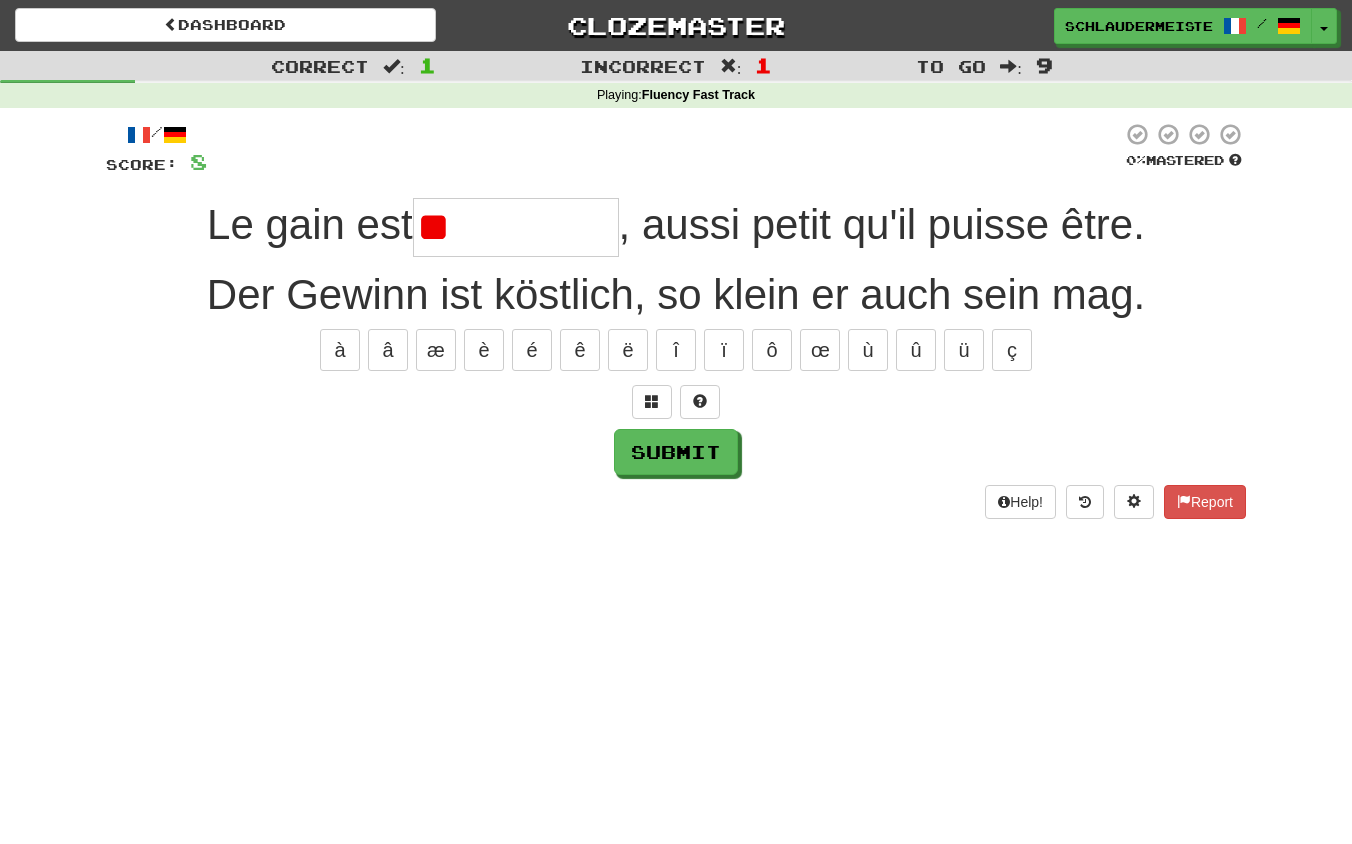 type on "*" 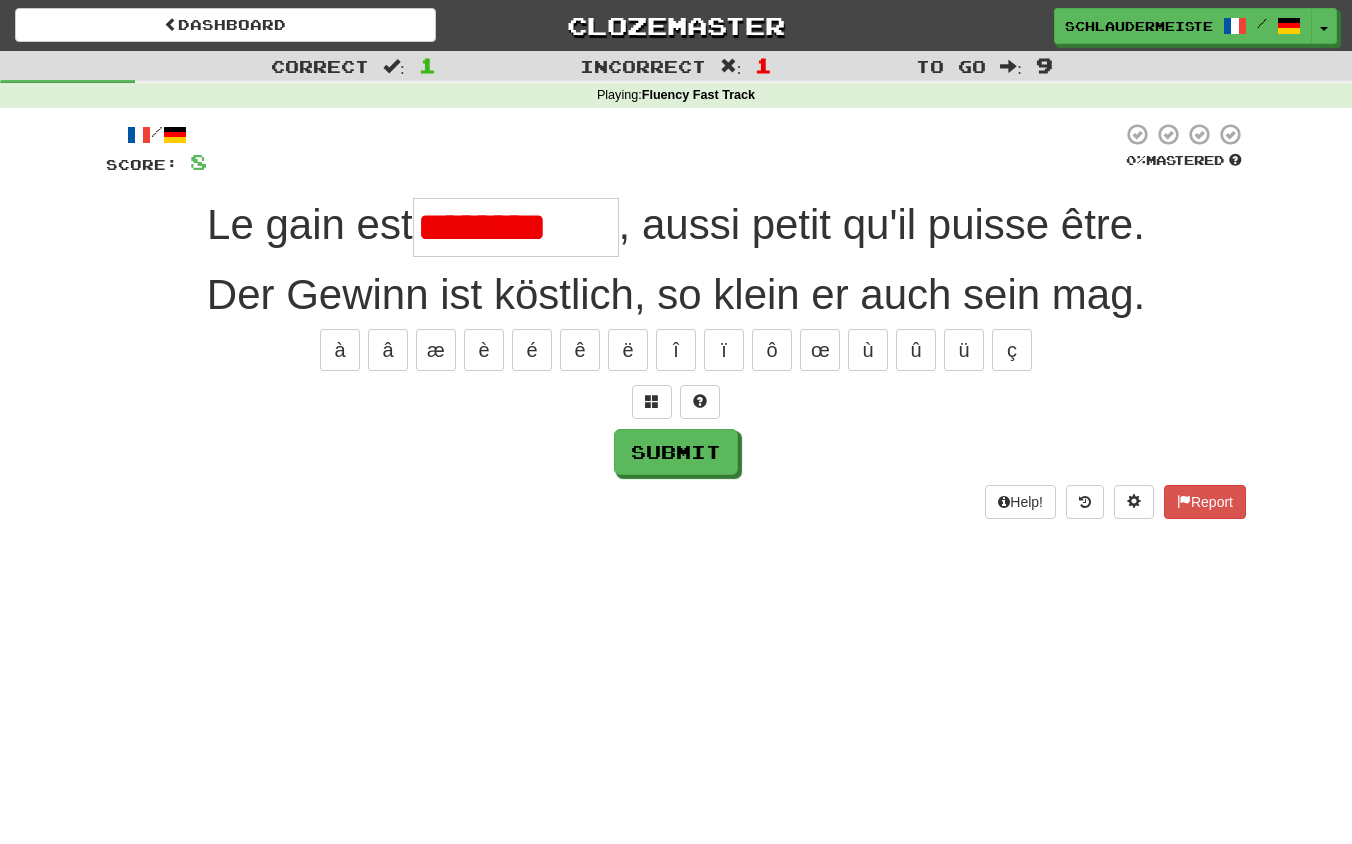type on "**********" 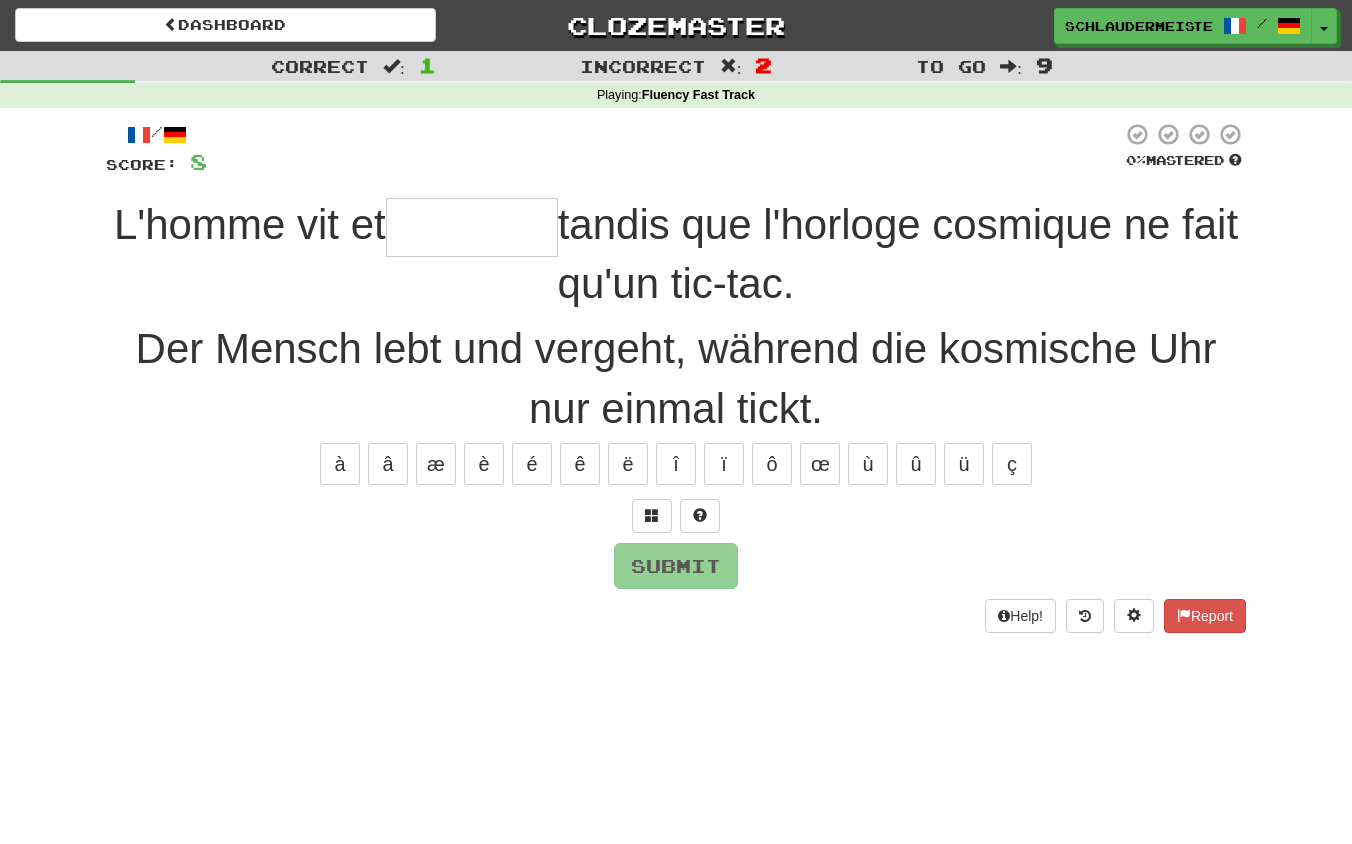 type on "*" 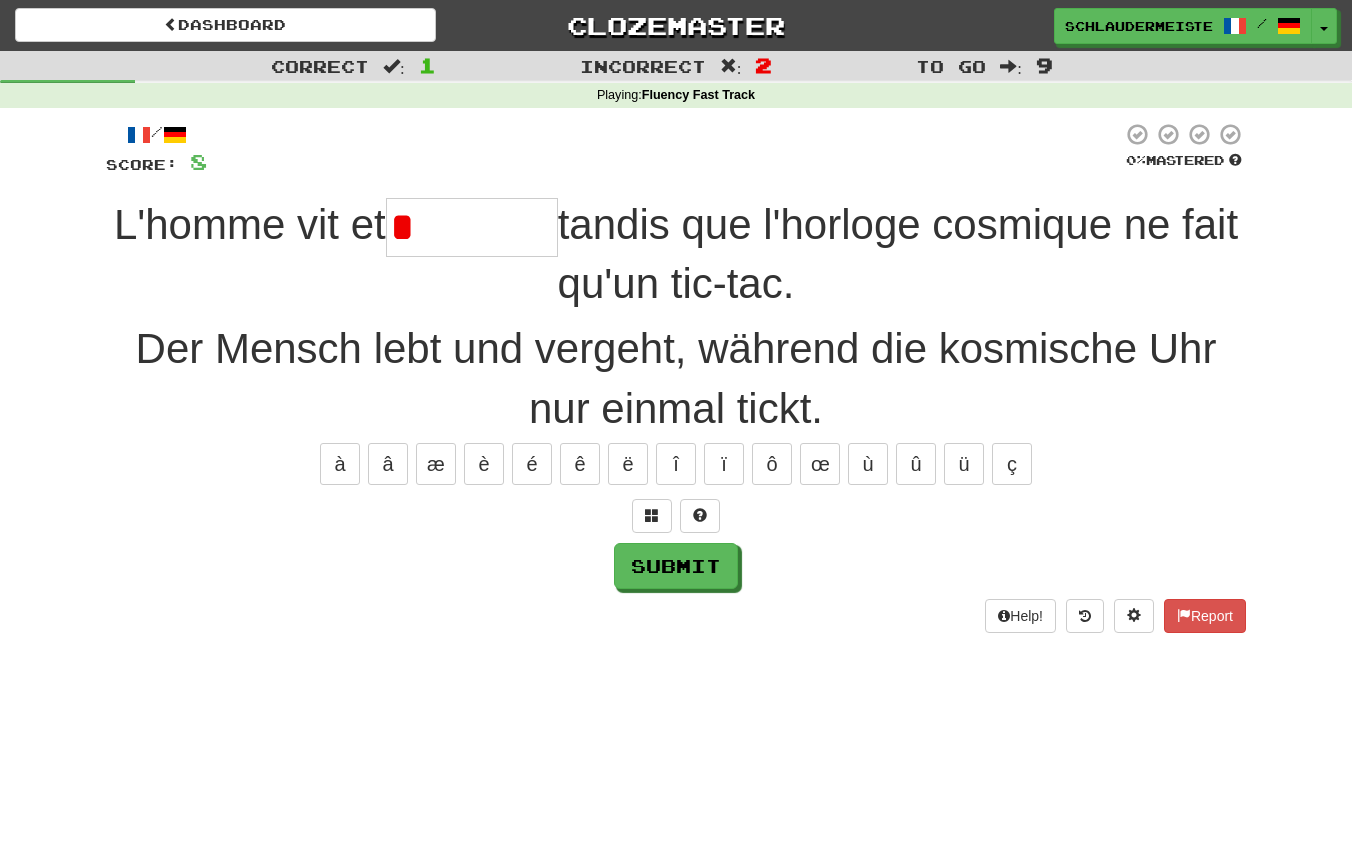 type on "********" 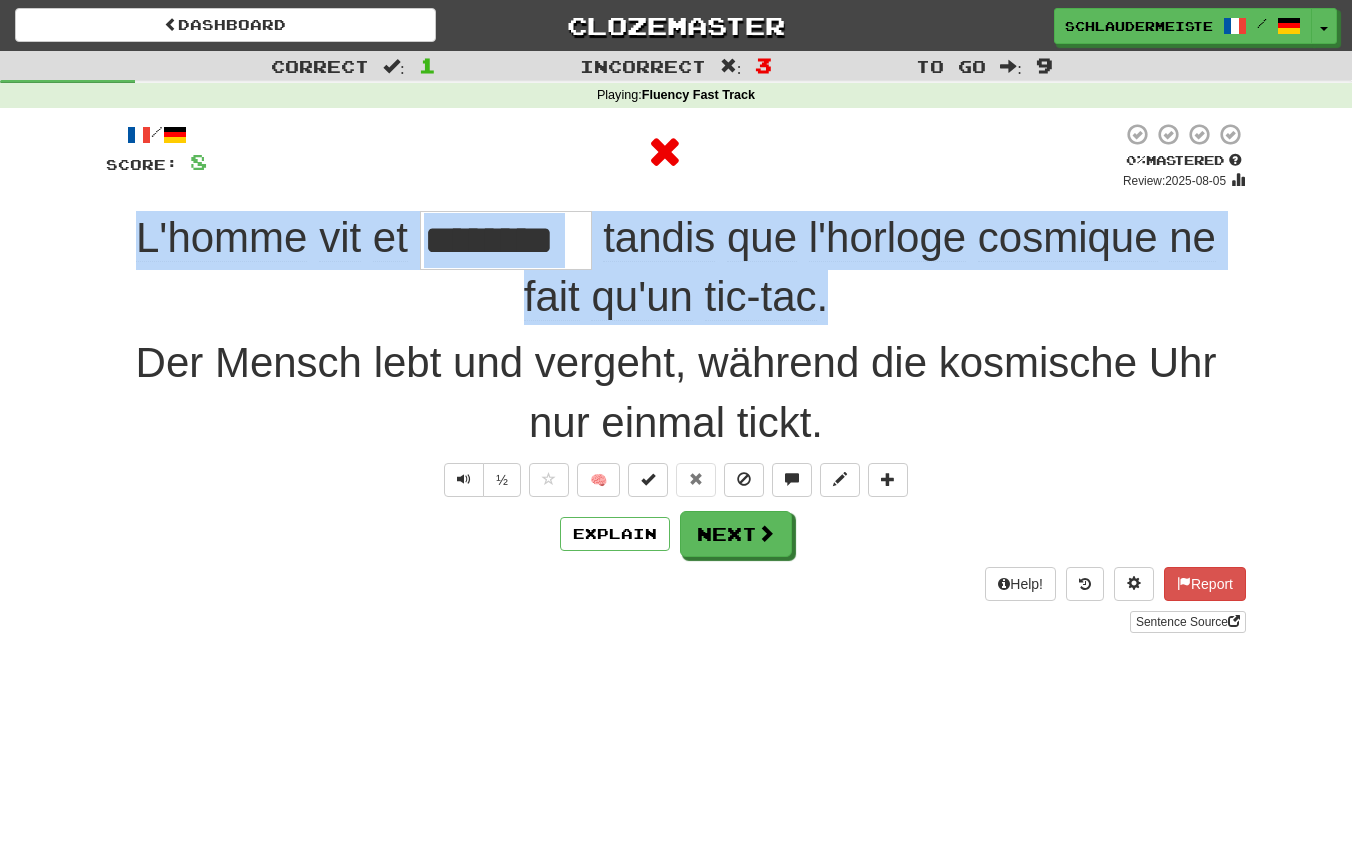 drag, startPoint x: 97, startPoint y: 220, endPoint x: 947, endPoint y: 305, distance: 854.23944 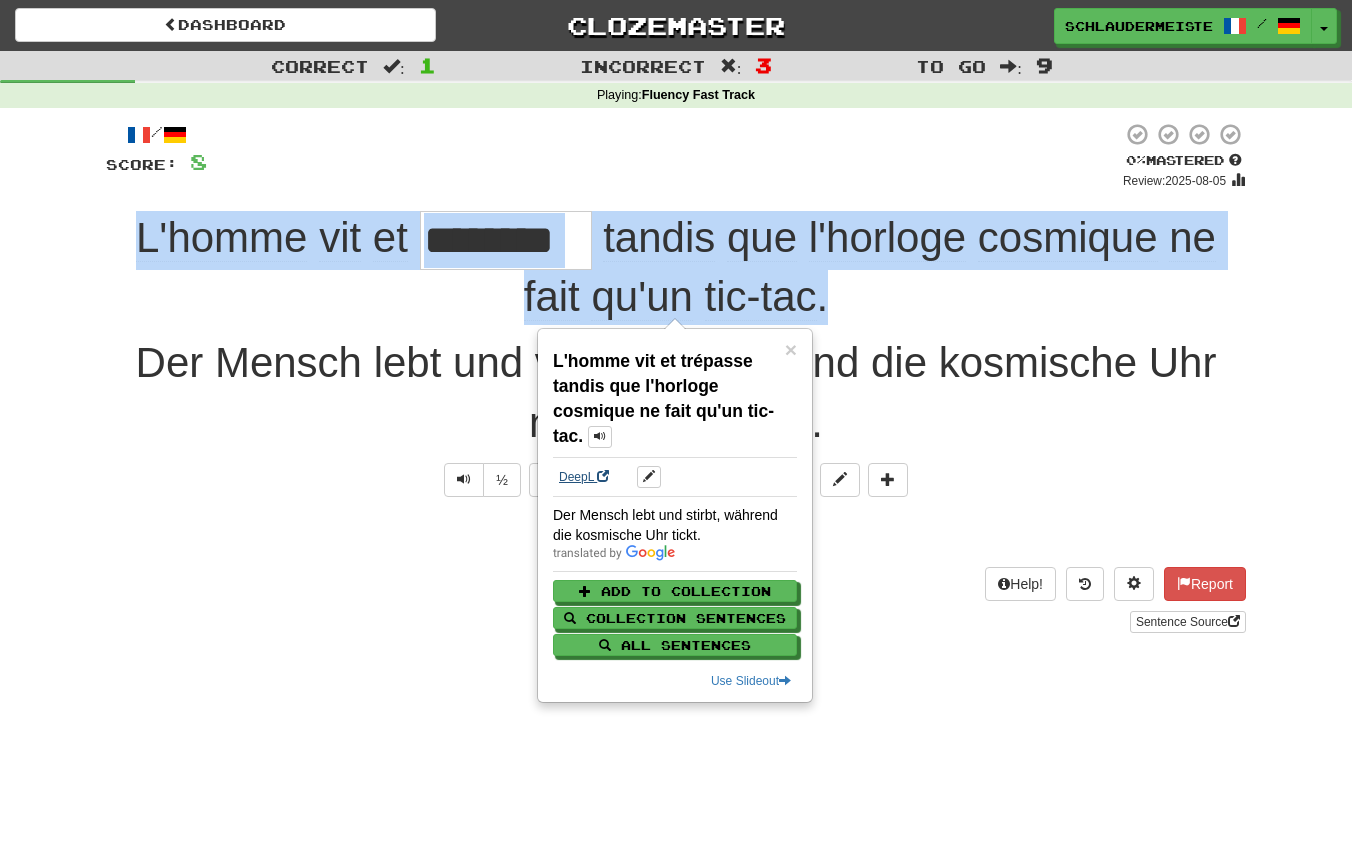 click on "DeepL" at bounding box center [584, 477] 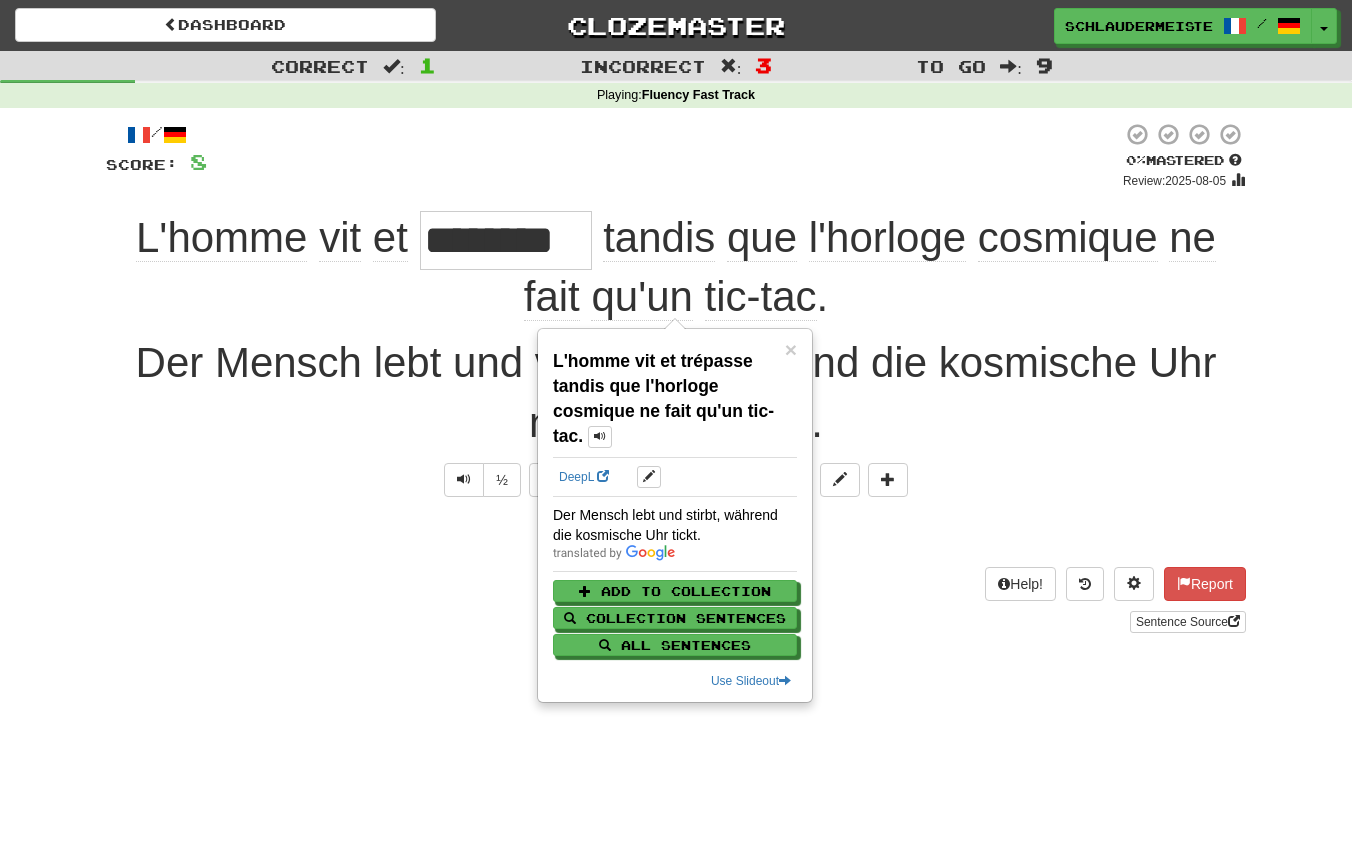 click on "Explain Next" at bounding box center (676, 534) 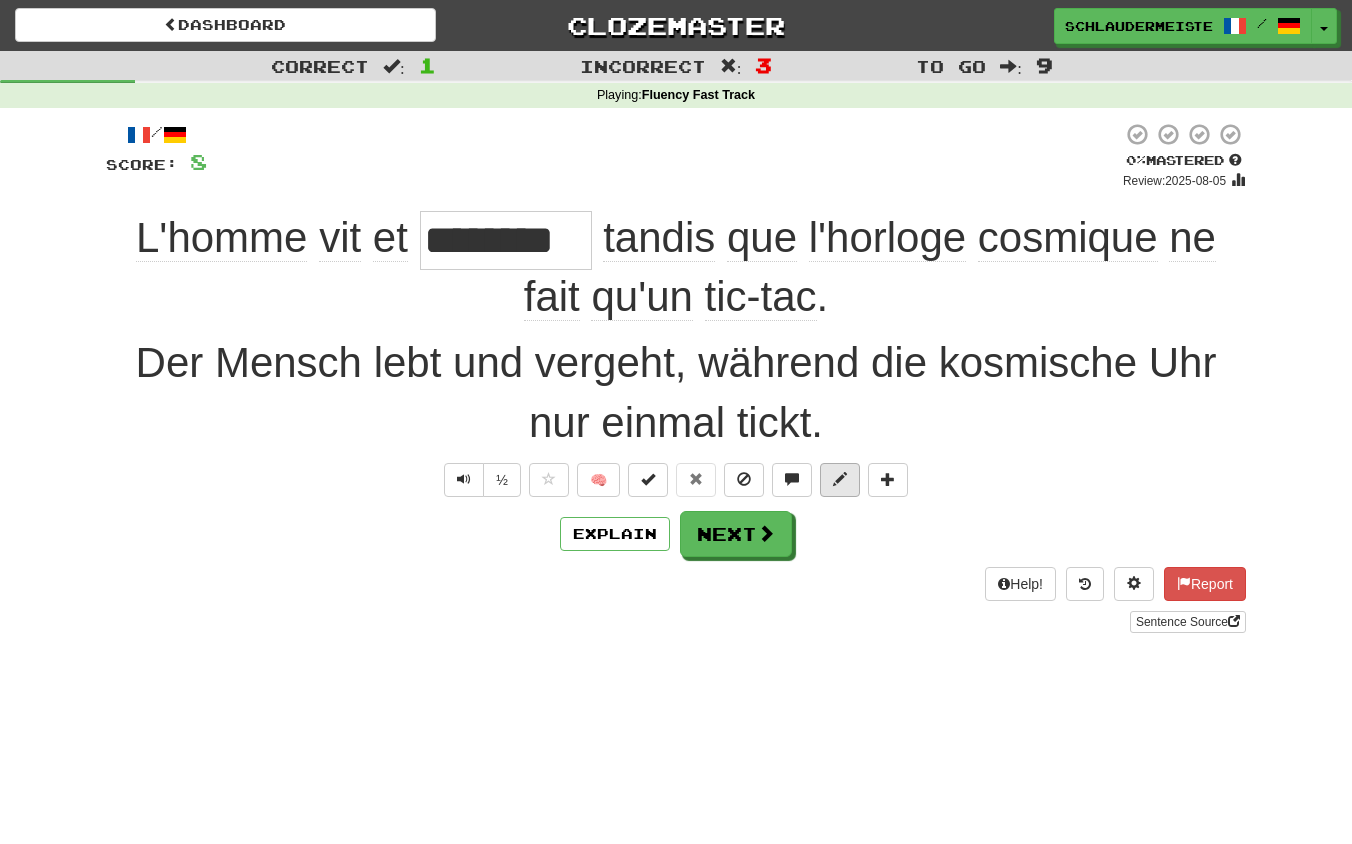 click at bounding box center (840, 480) 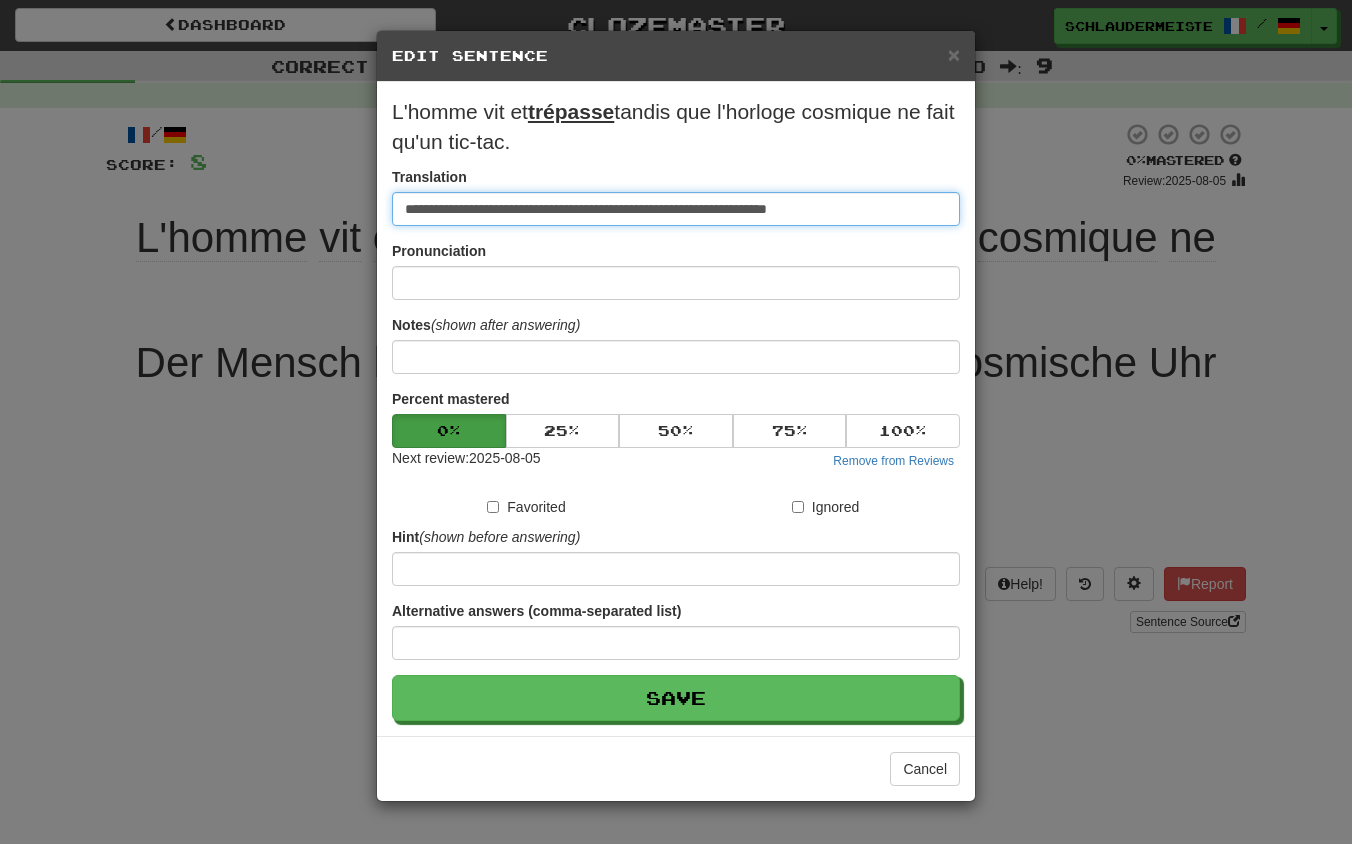 drag, startPoint x: 890, startPoint y: 213, endPoint x: 157, endPoint y: 194, distance: 733.2462 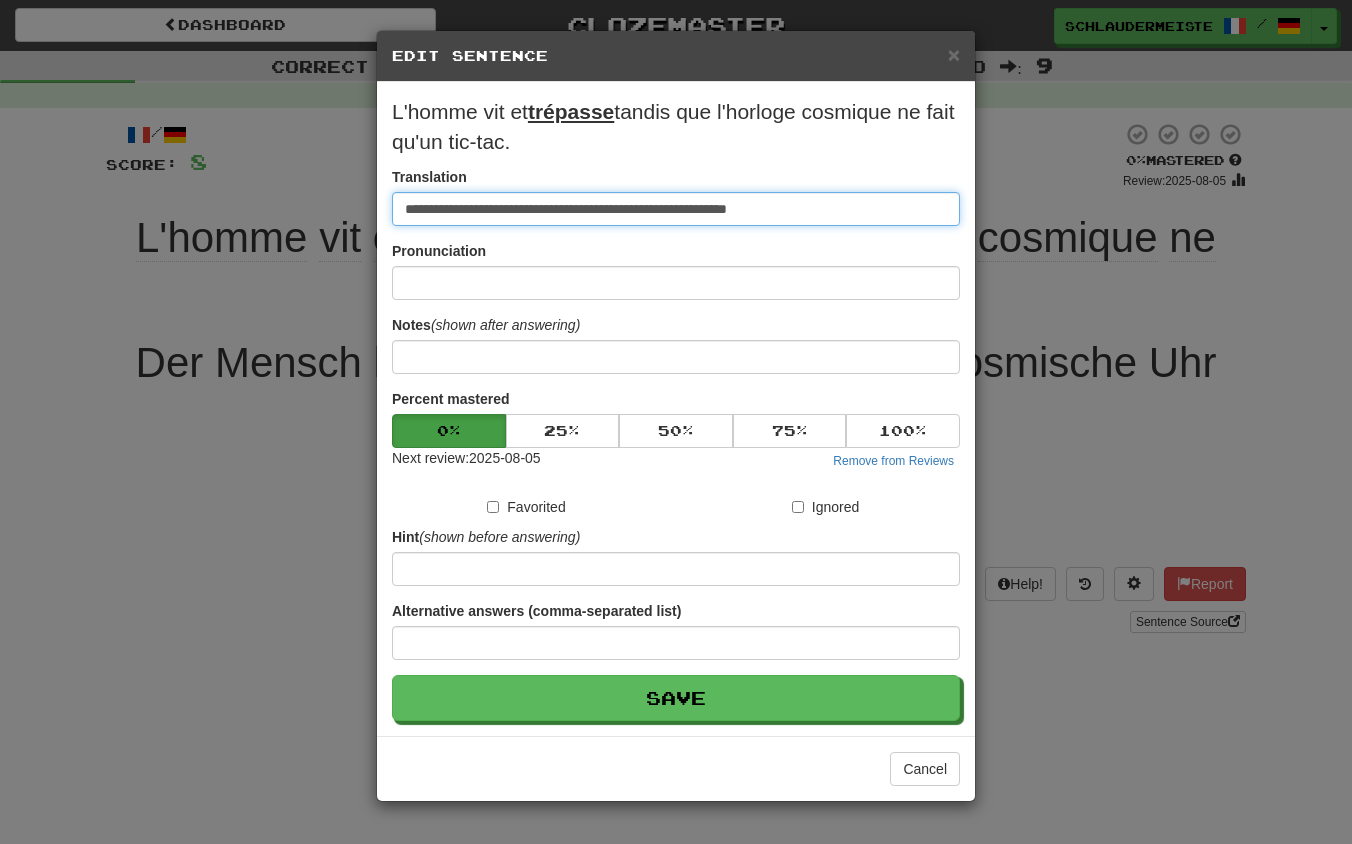 type on "**********" 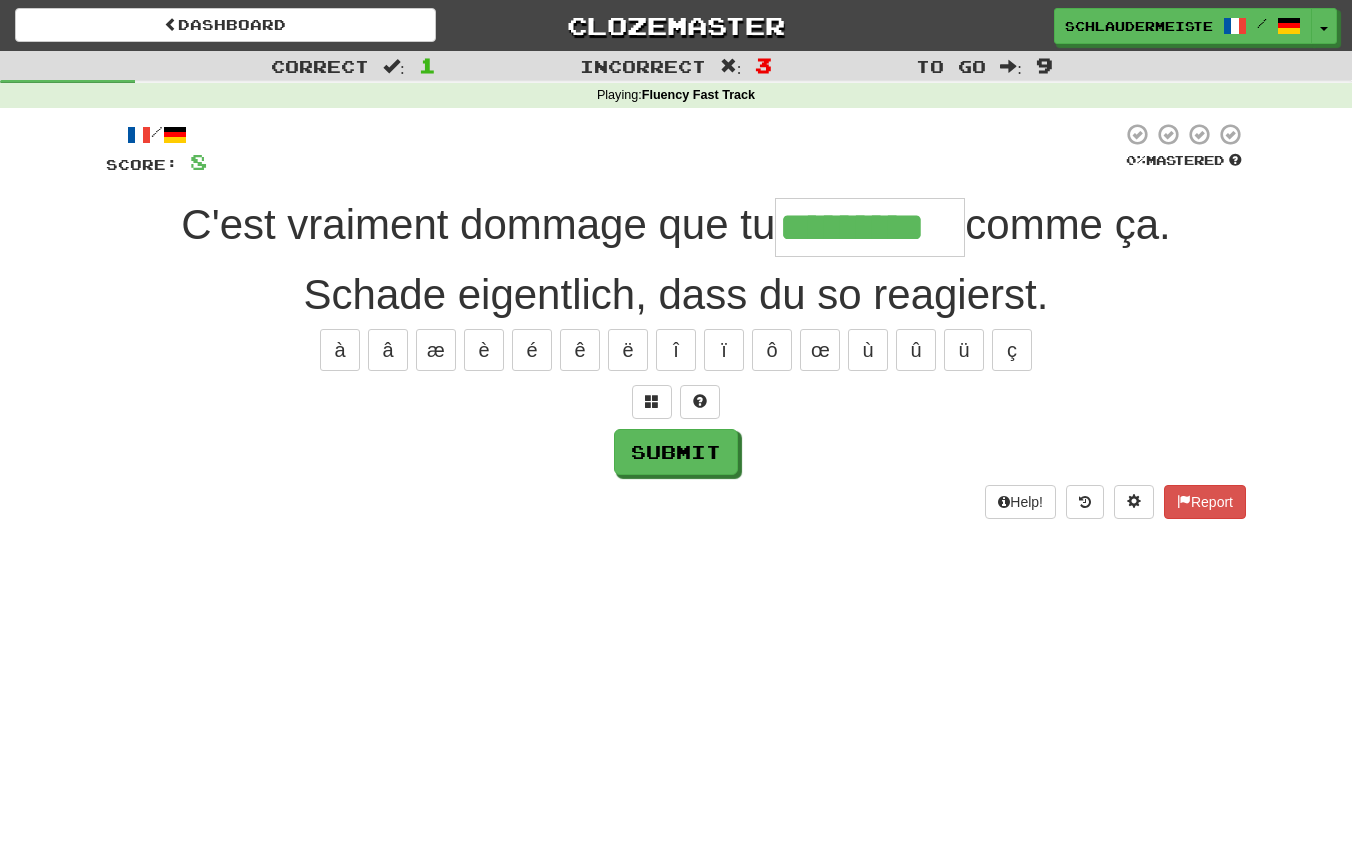 type on "*********" 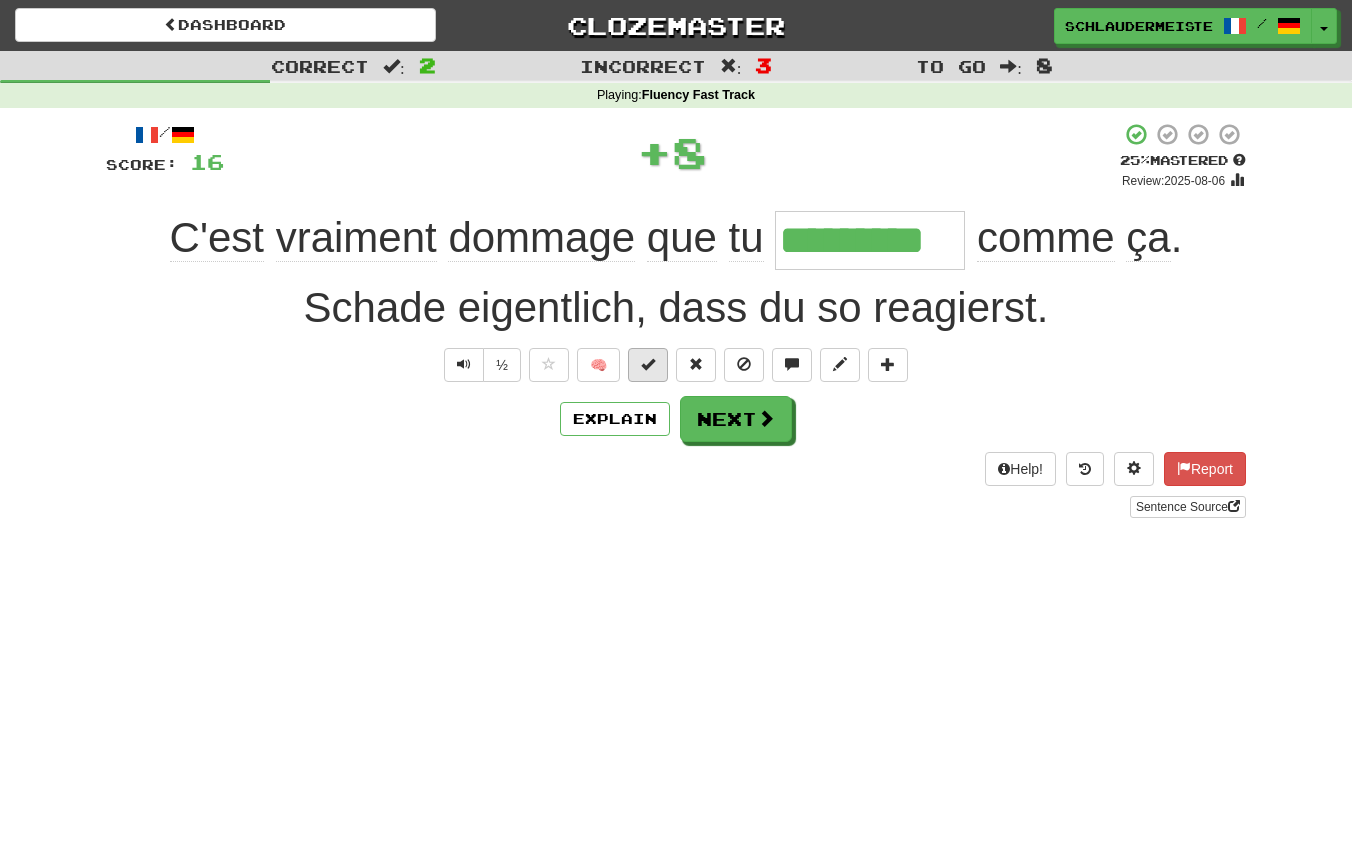 click at bounding box center (648, 365) 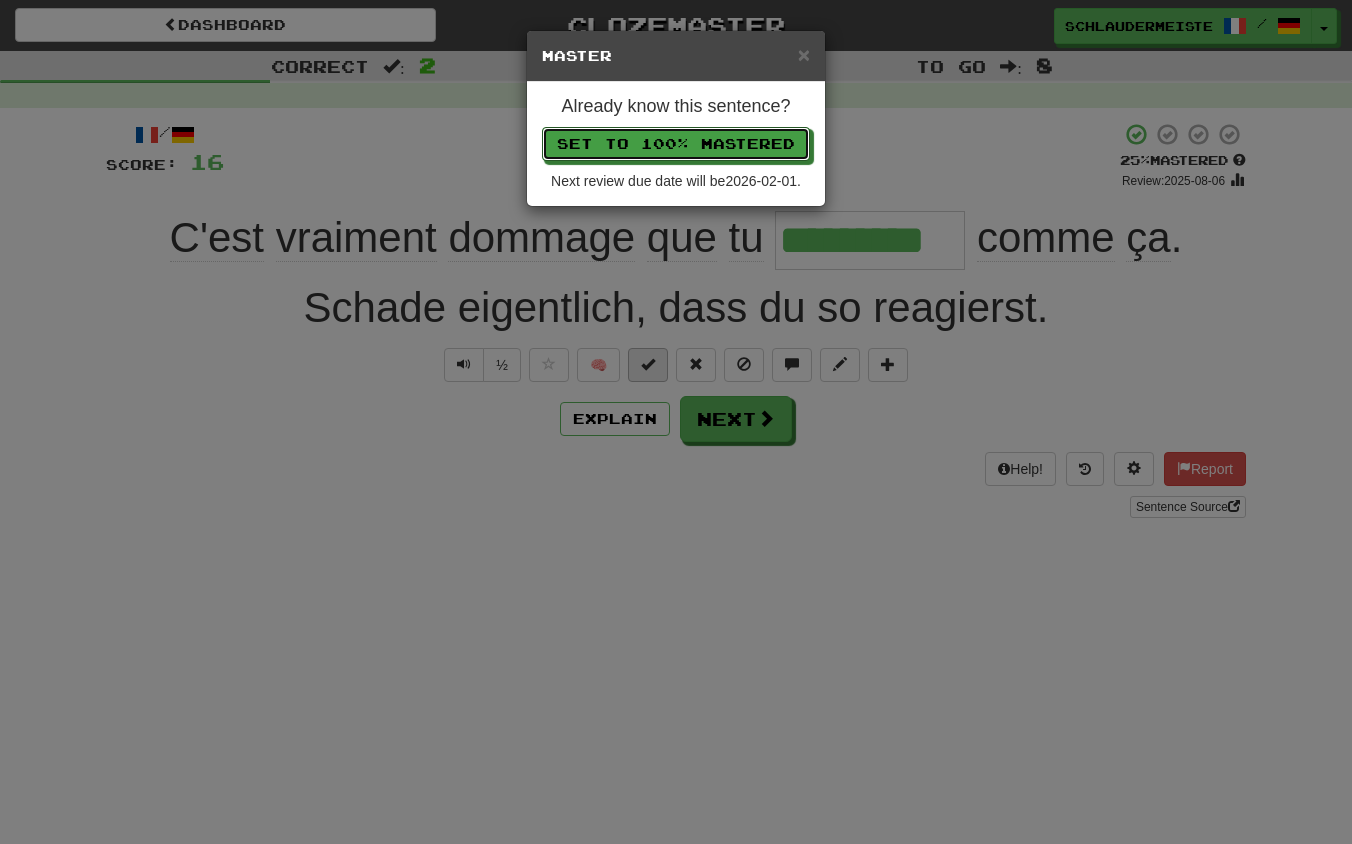 click on "Set to 100% Mastered" at bounding box center (676, 144) 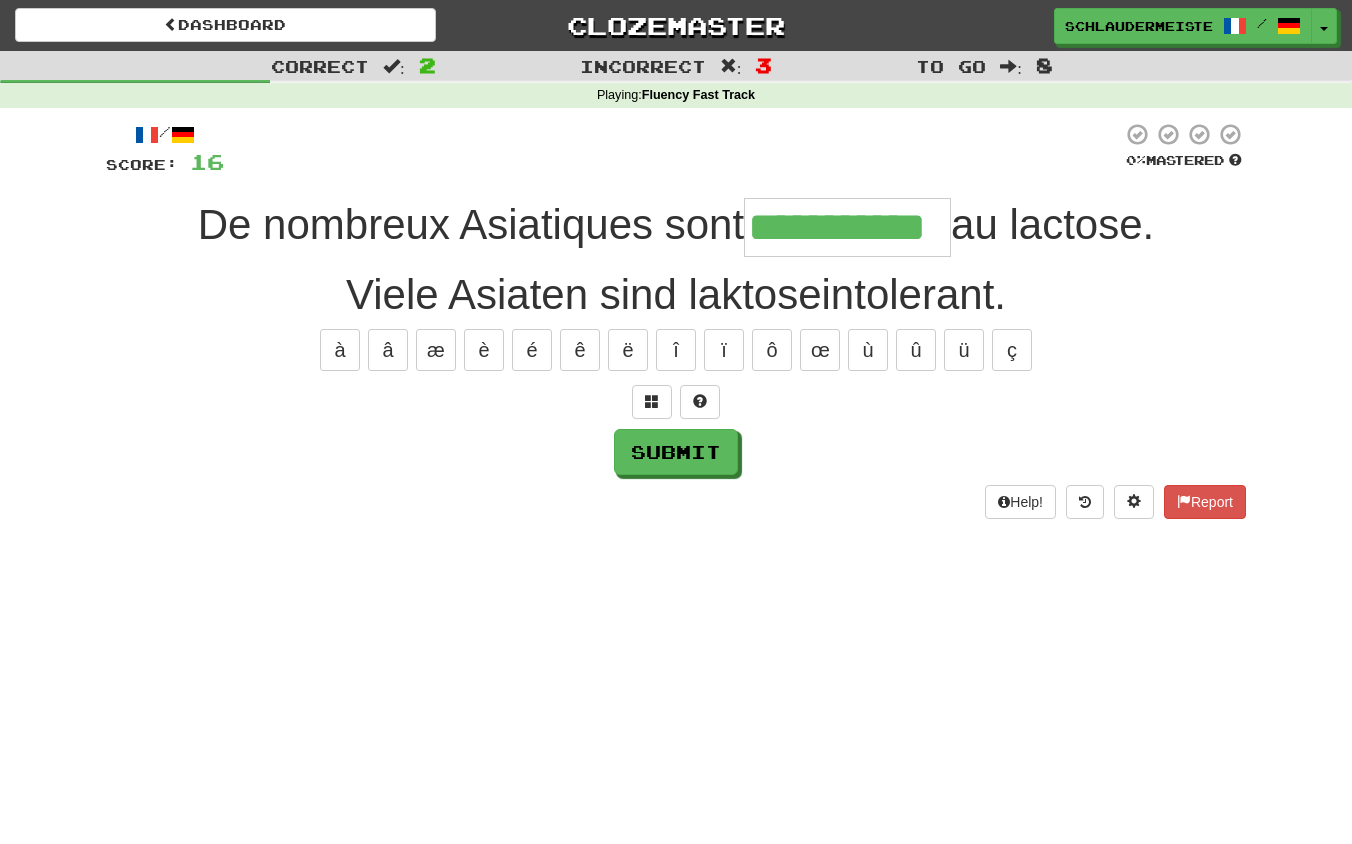 type on "**********" 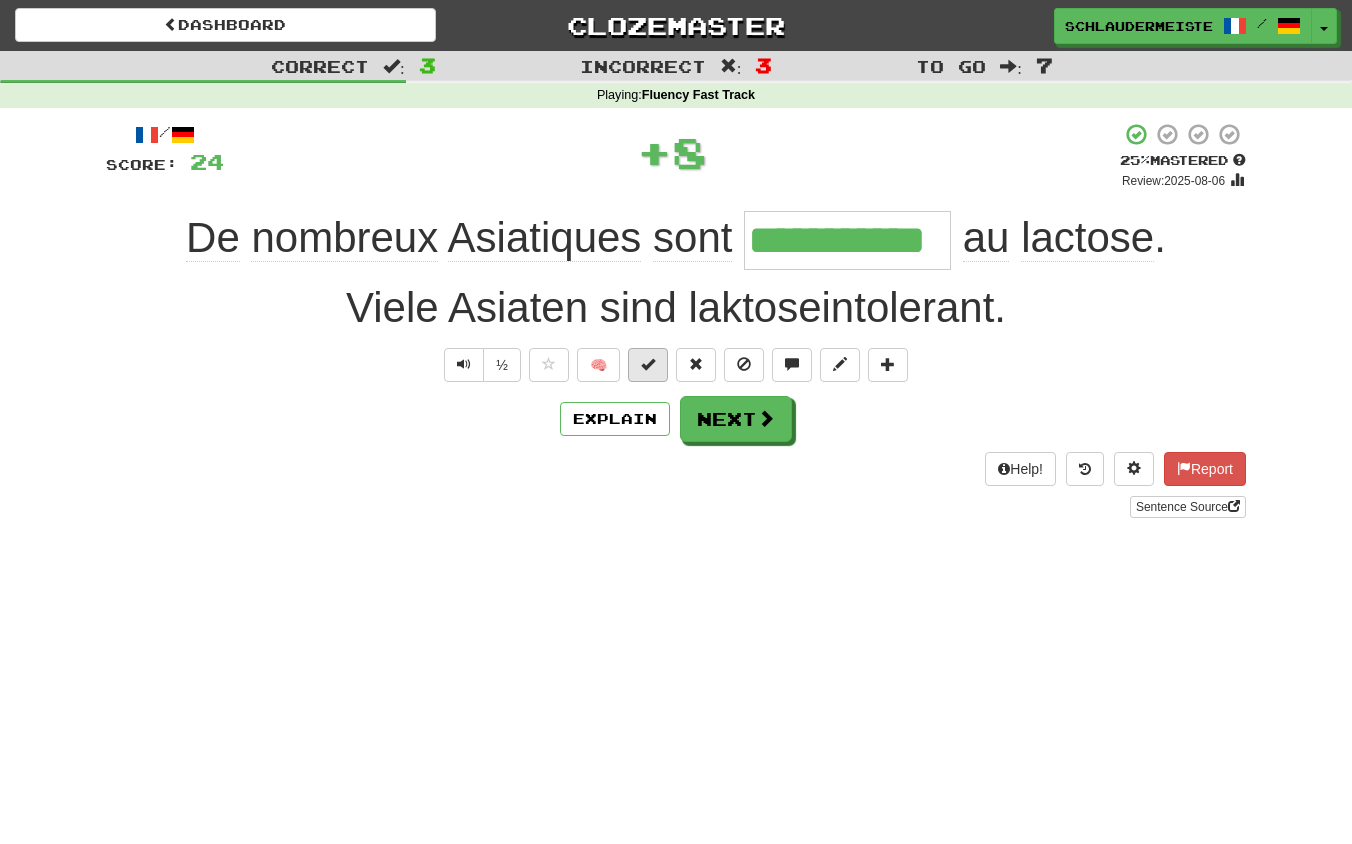 click at bounding box center [648, 364] 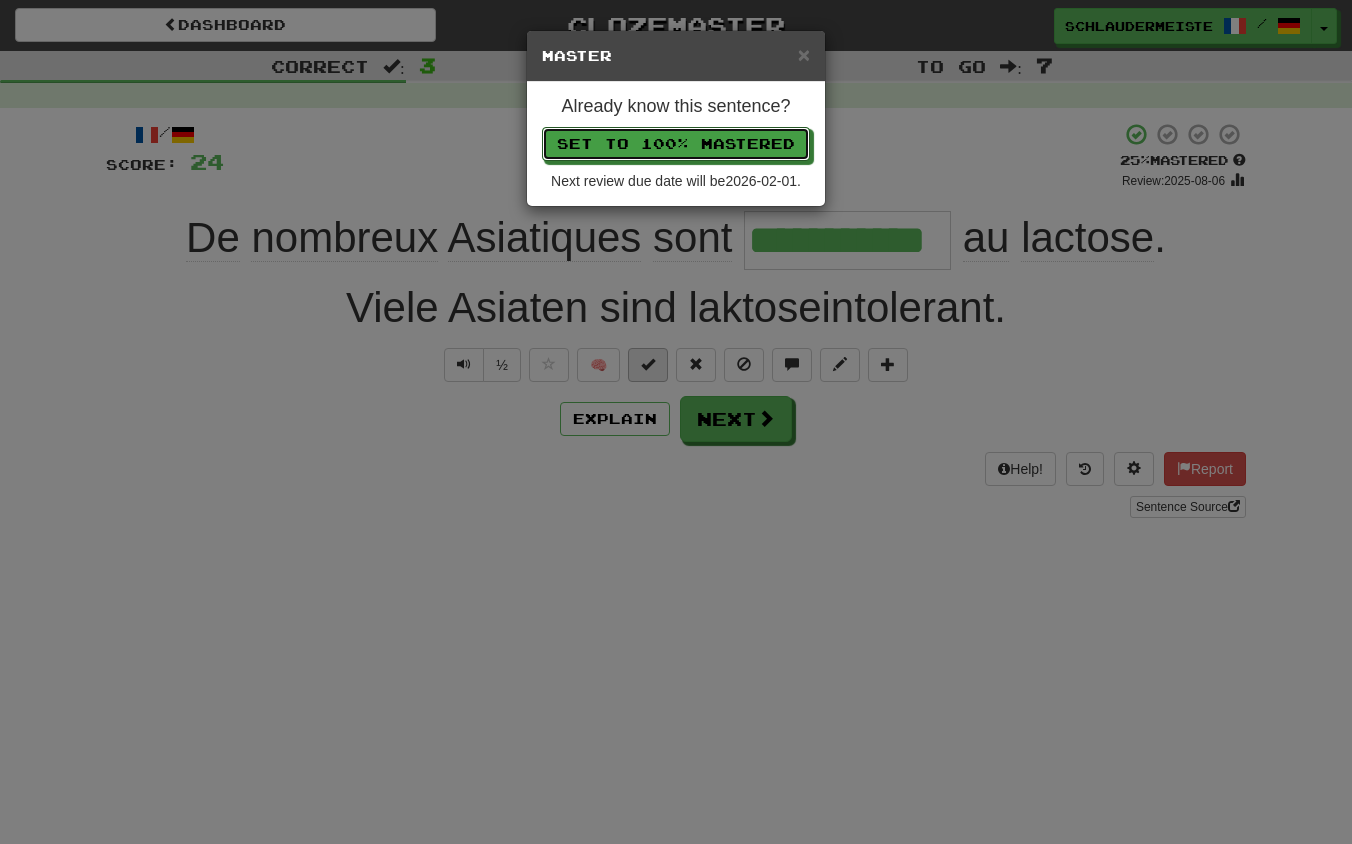 click on "Set to 100% Mastered" at bounding box center [676, 144] 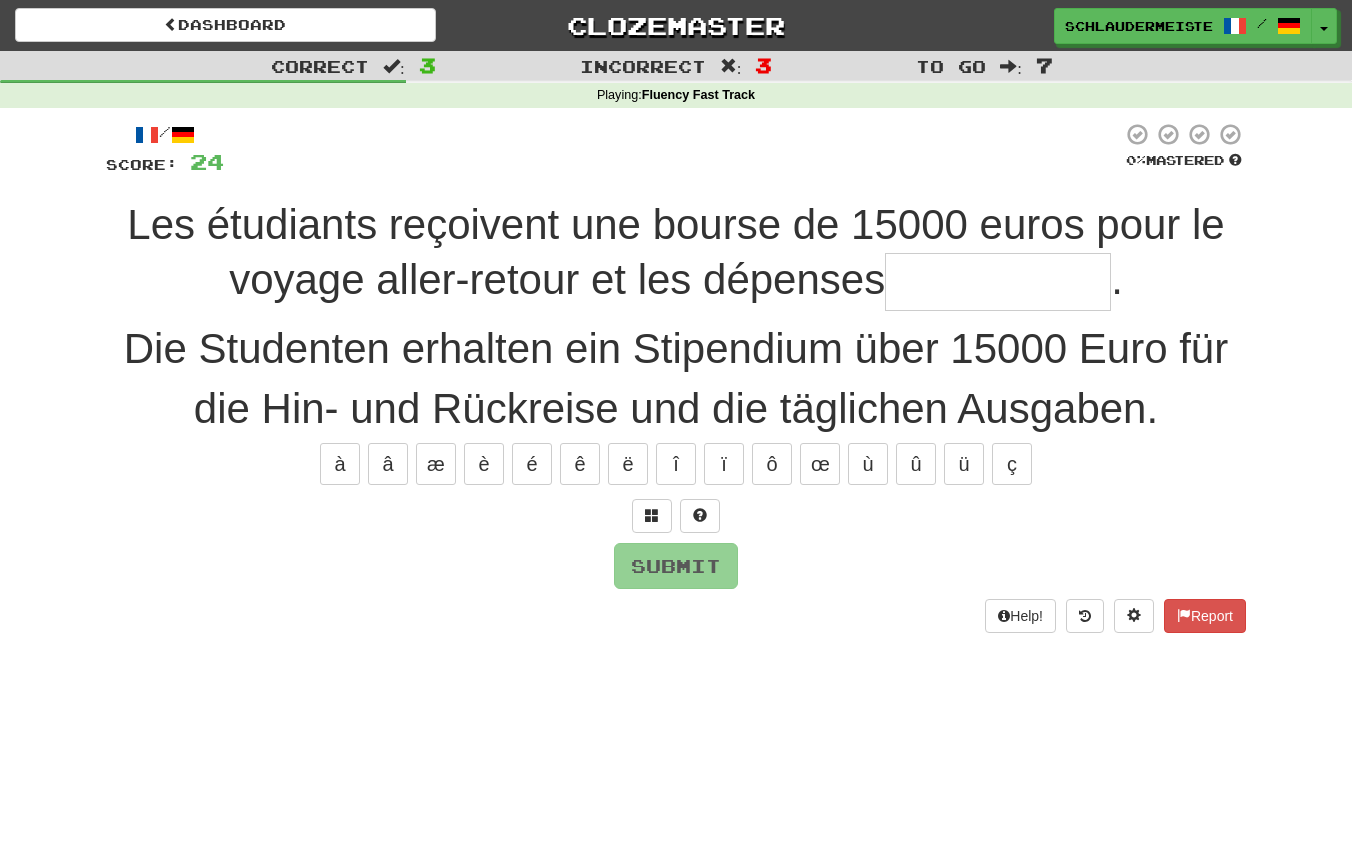 type on "*" 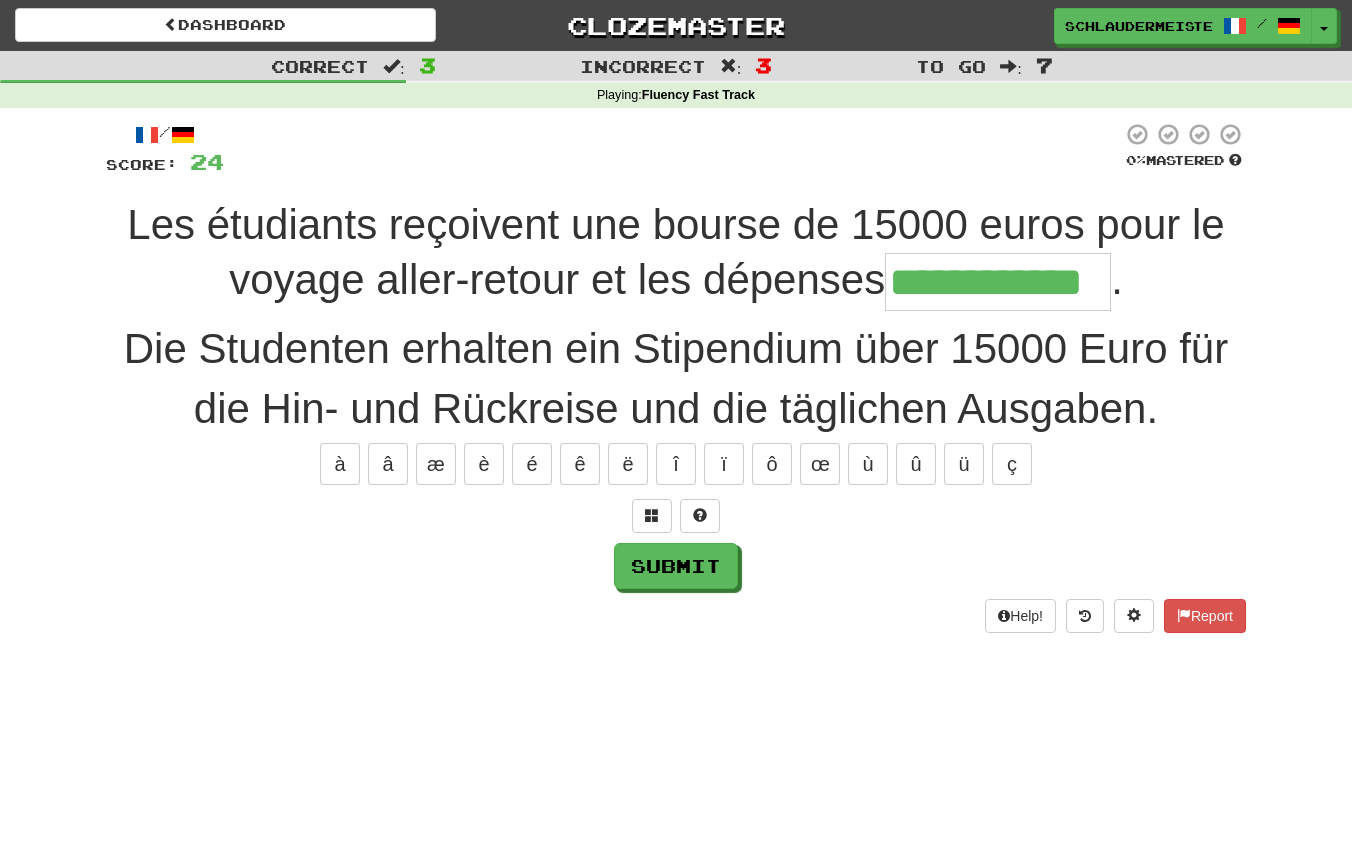 type on "**********" 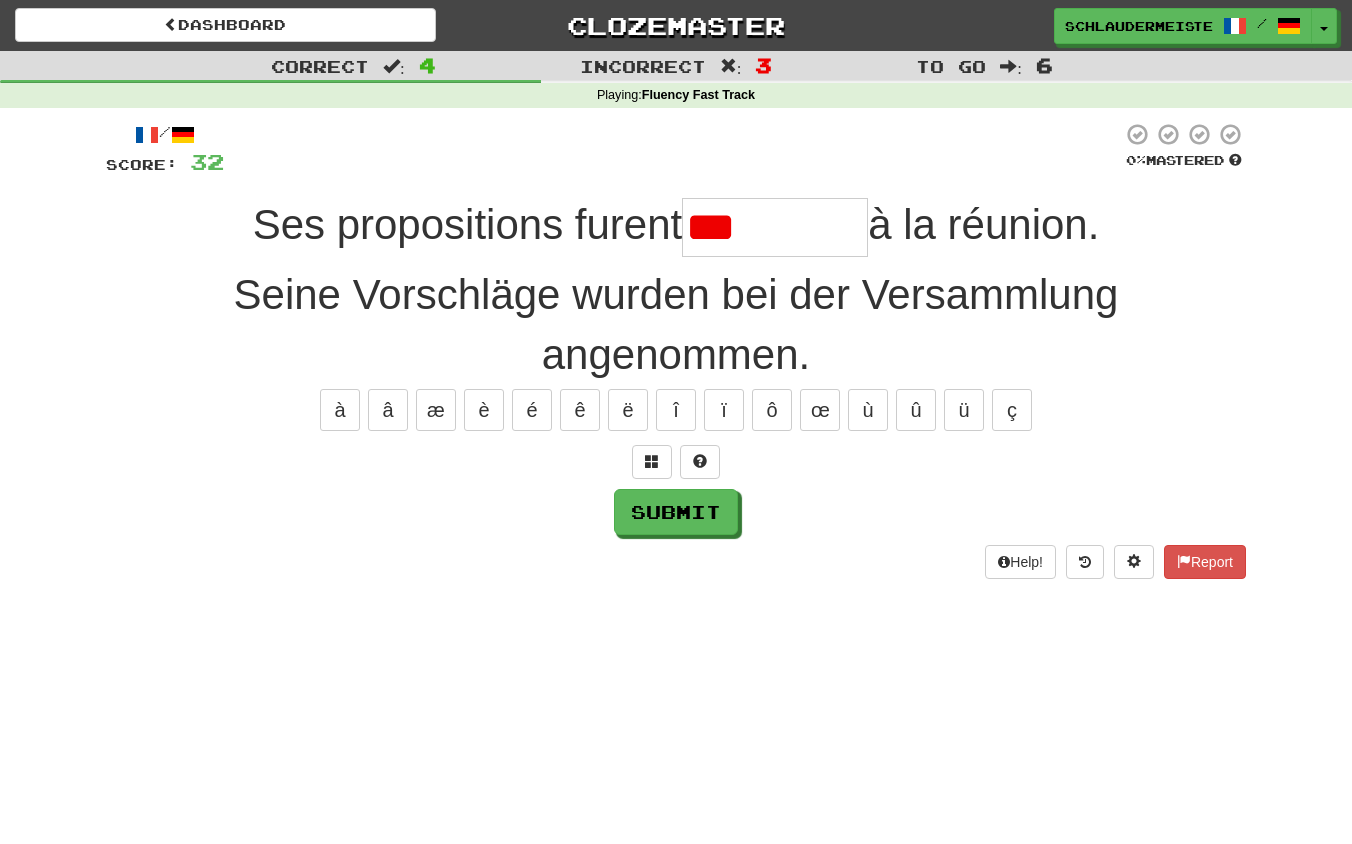 type on "********" 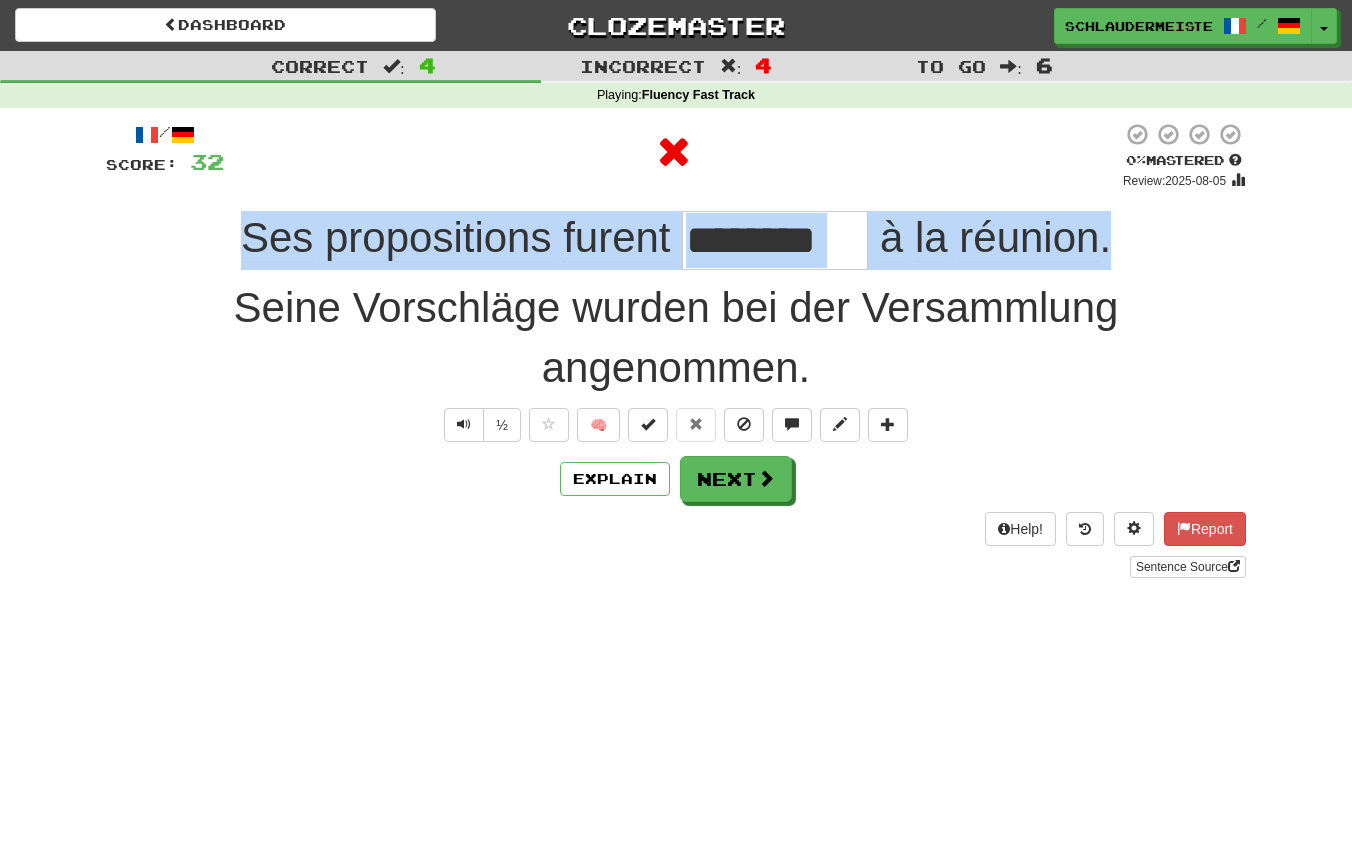 drag, startPoint x: 224, startPoint y: 223, endPoint x: 1248, endPoint y: 242, distance: 1024.1763 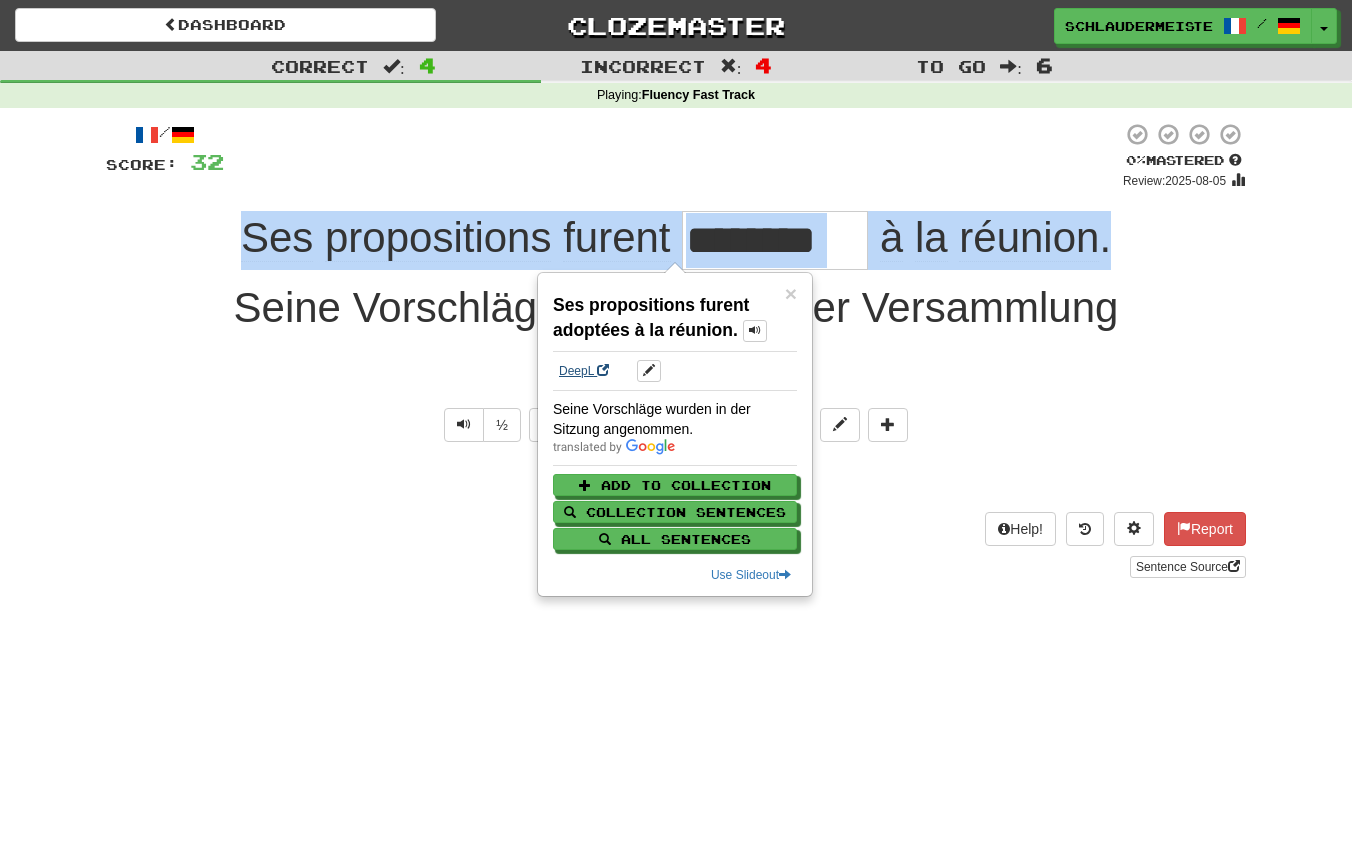 click on "DeepL" at bounding box center (584, 371) 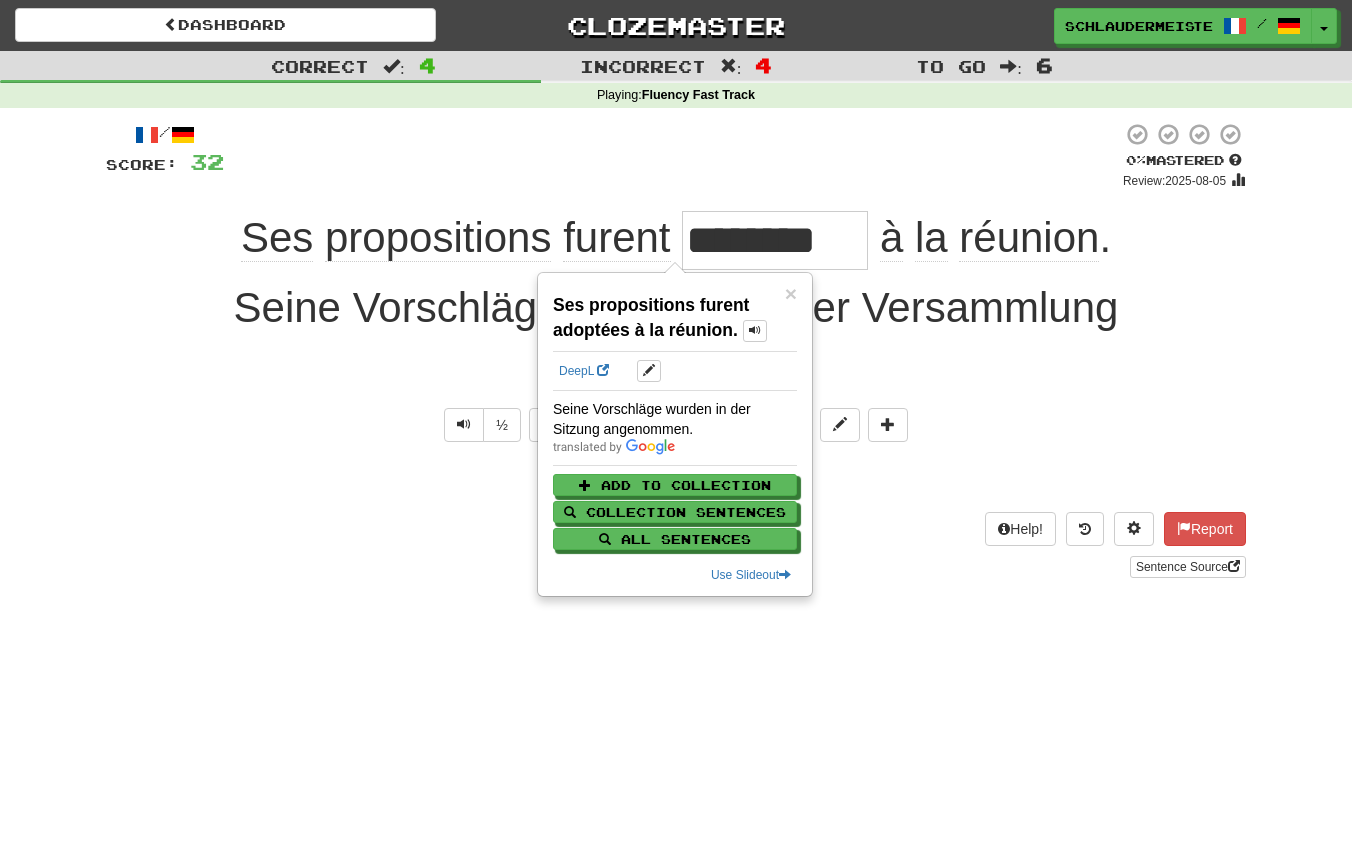 click on "Explain Next" at bounding box center [676, 479] 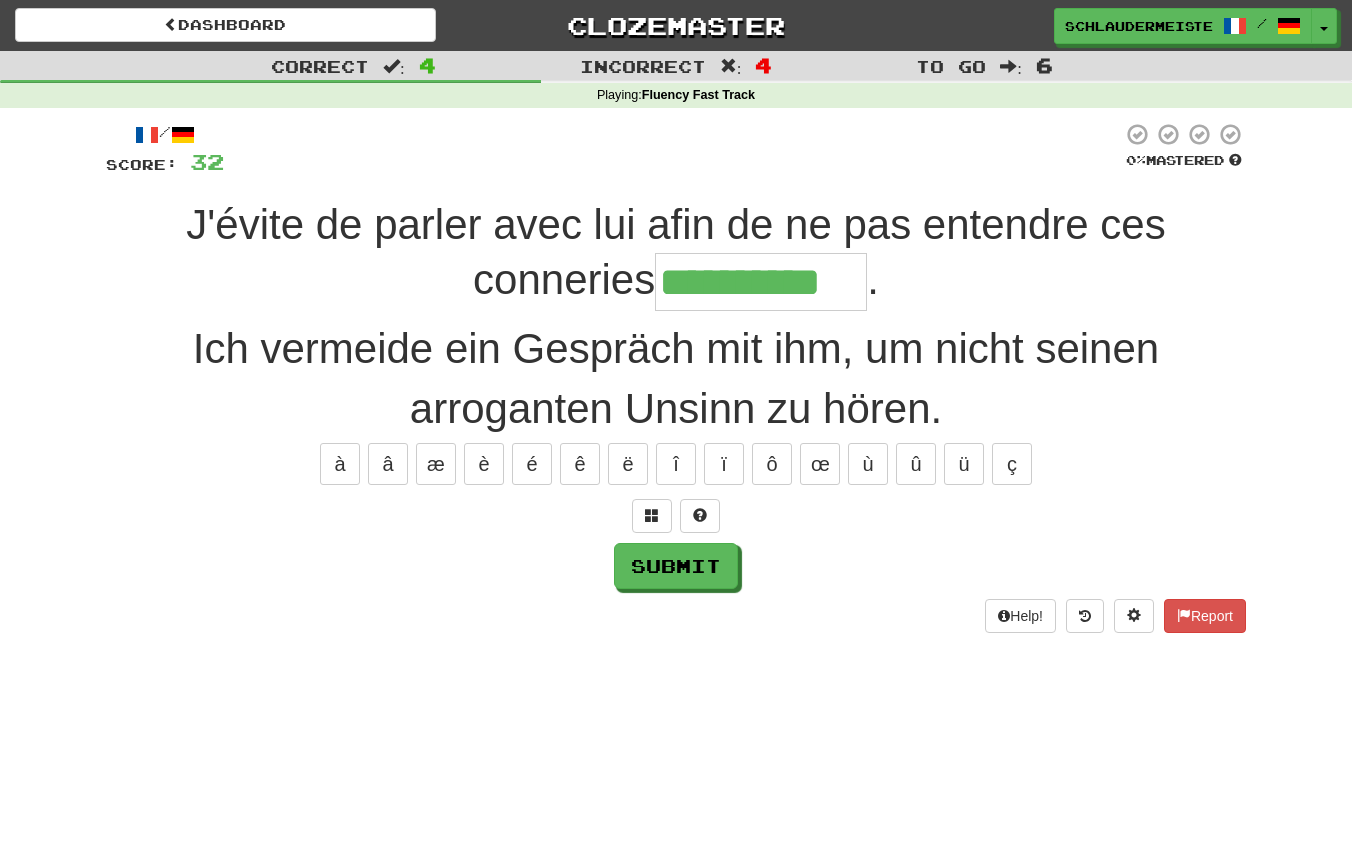 type on "**********" 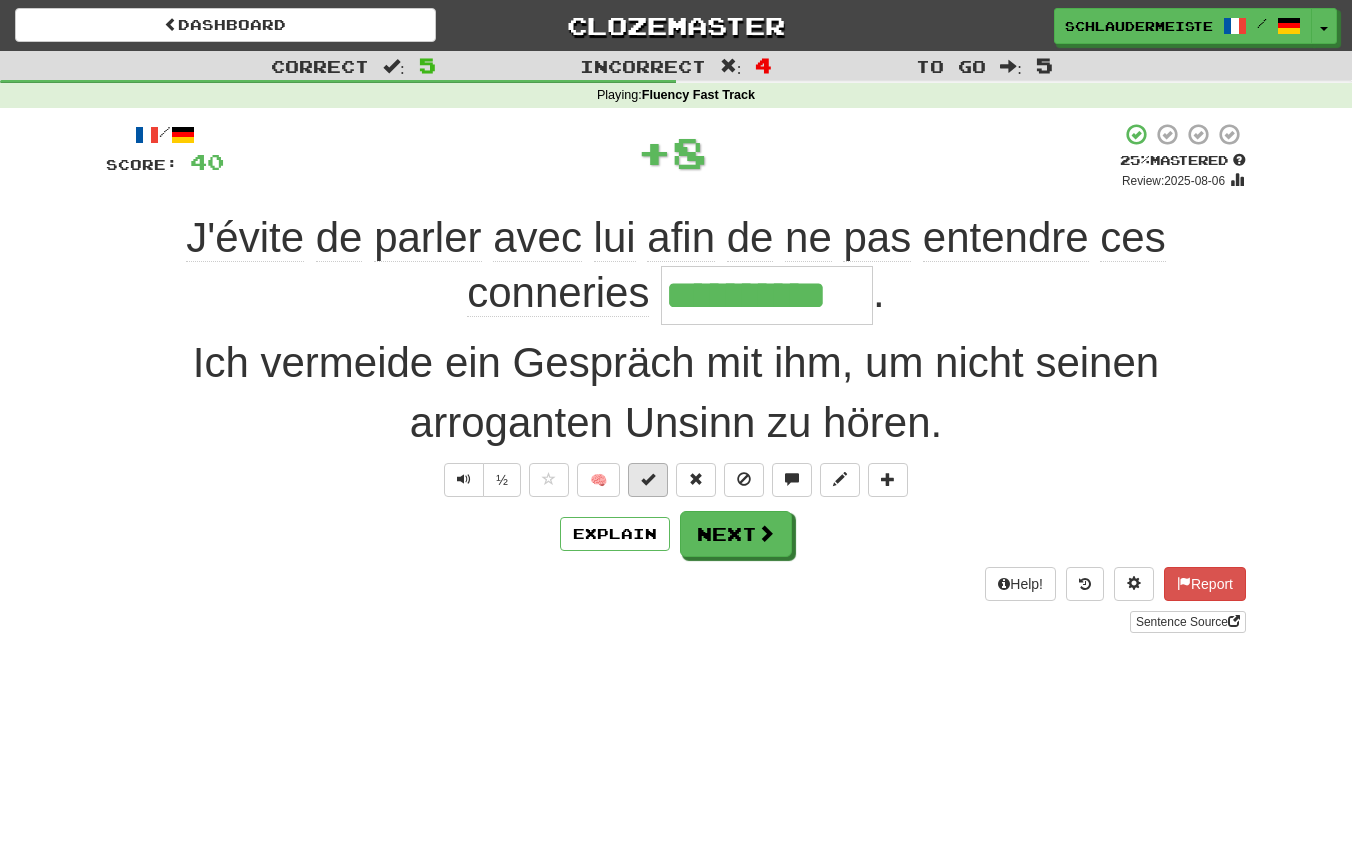 click at bounding box center (648, 479) 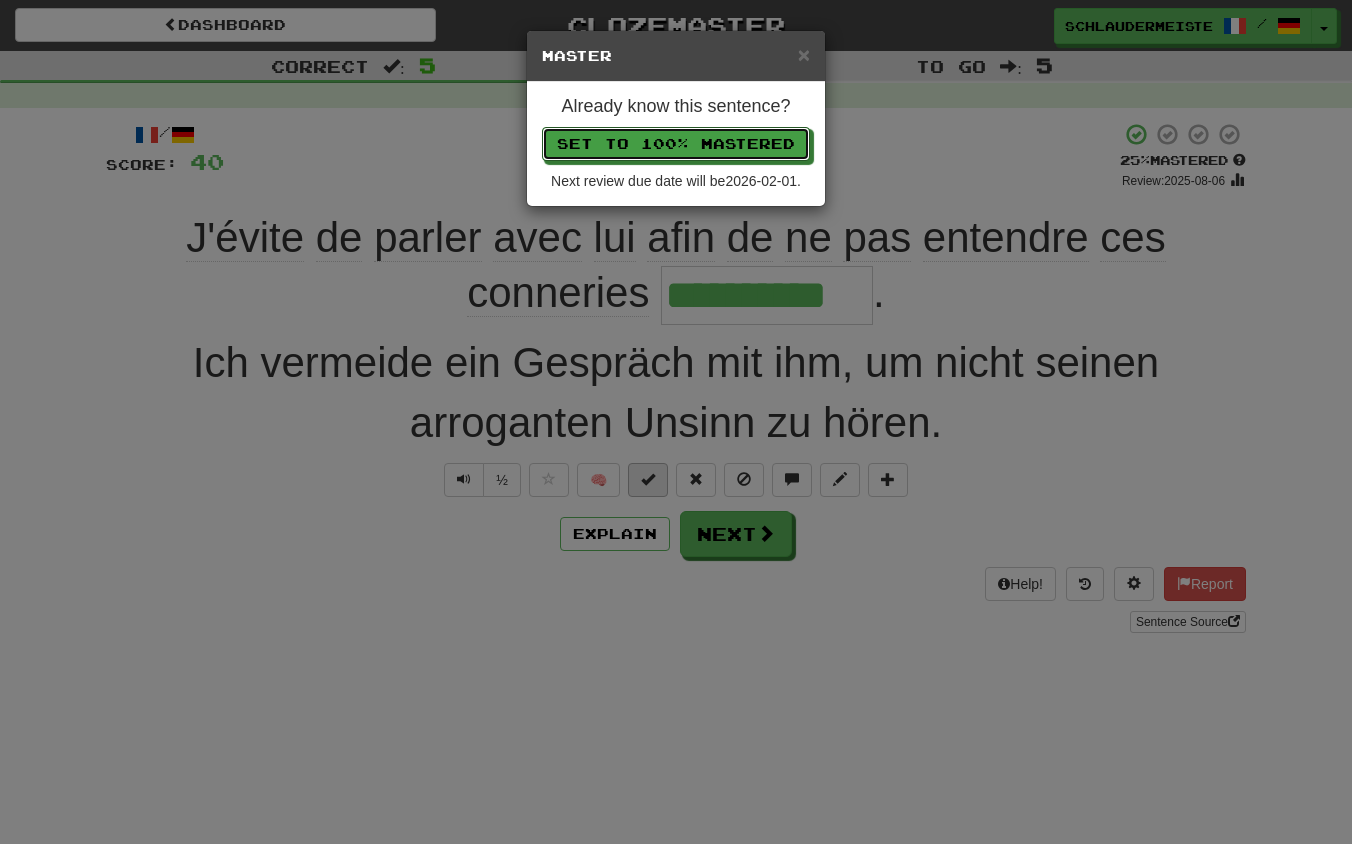click on "Set to 100% Mastered" at bounding box center (676, 144) 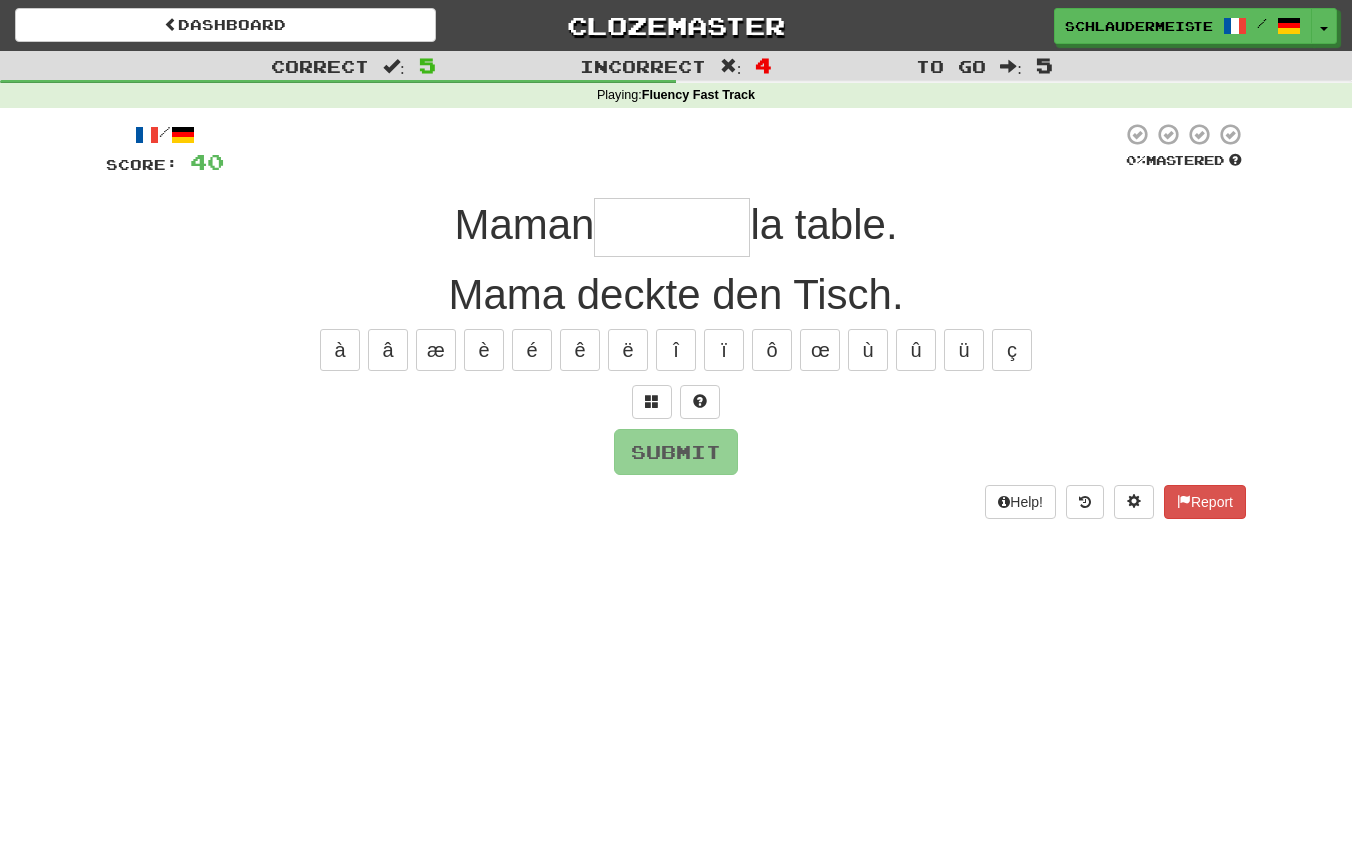 type on "*" 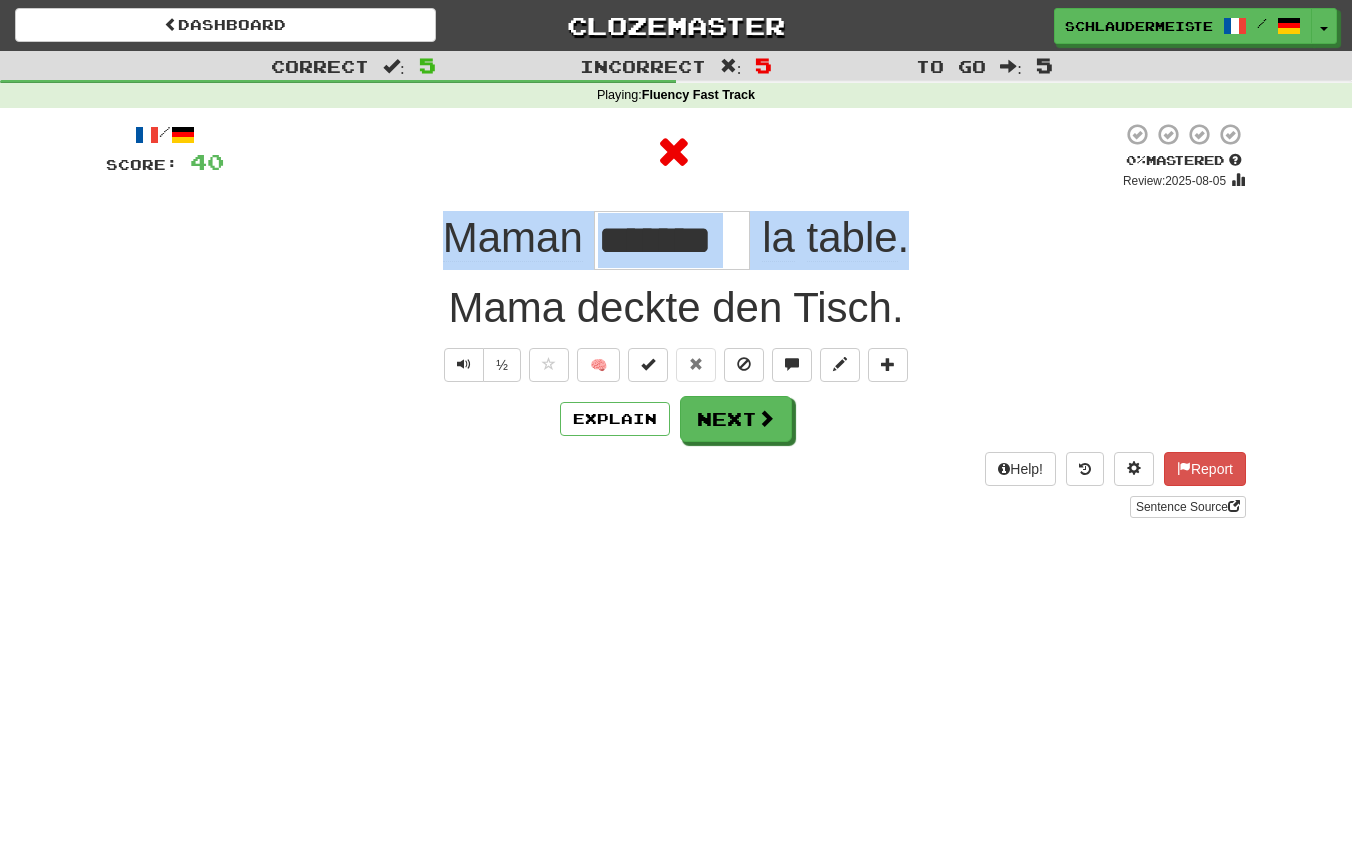 drag, startPoint x: 419, startPoint y: 233, endPoint x: 927, endPoint y: 237, distance: 508.01575 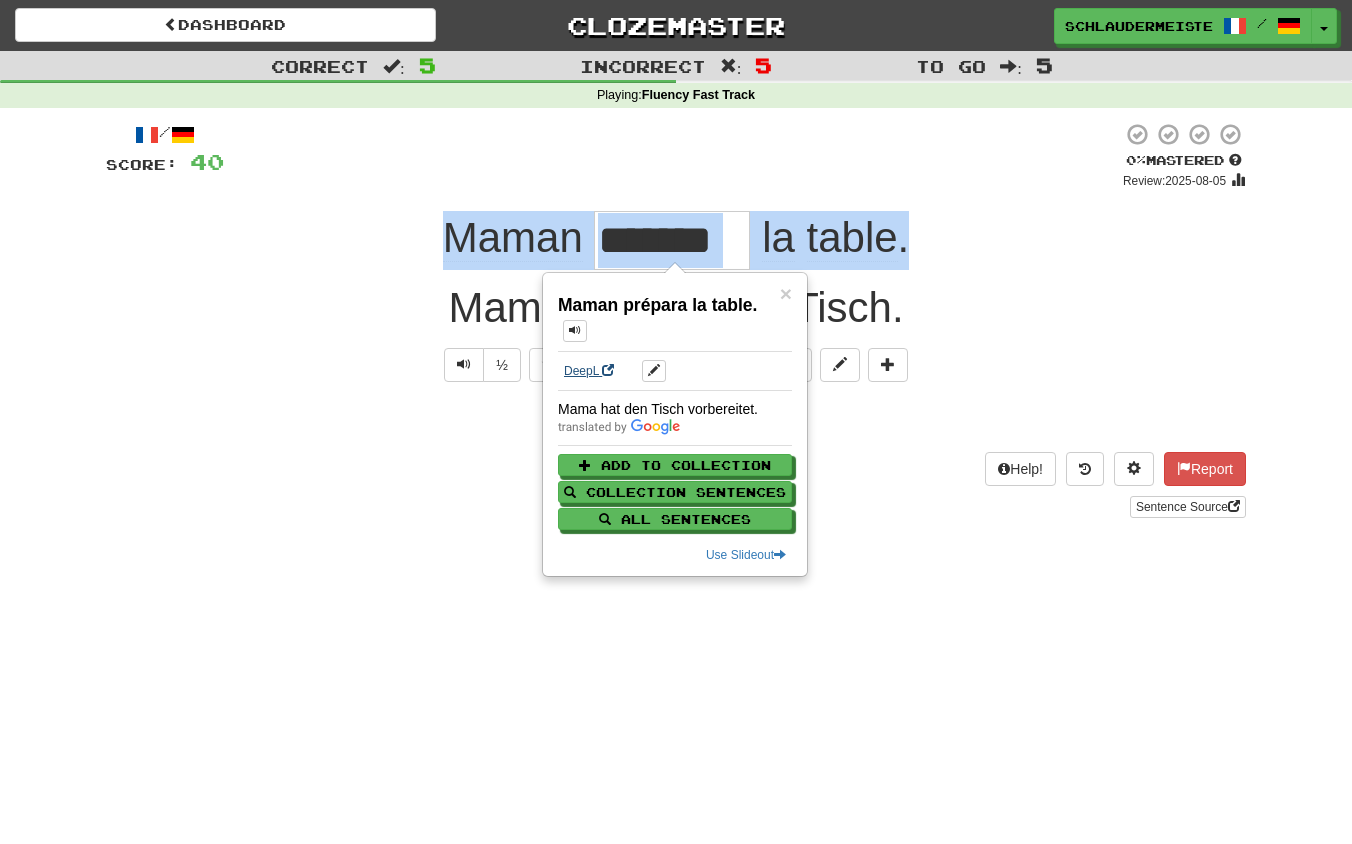 click on "DeepL" at bounding box center [589, 371] 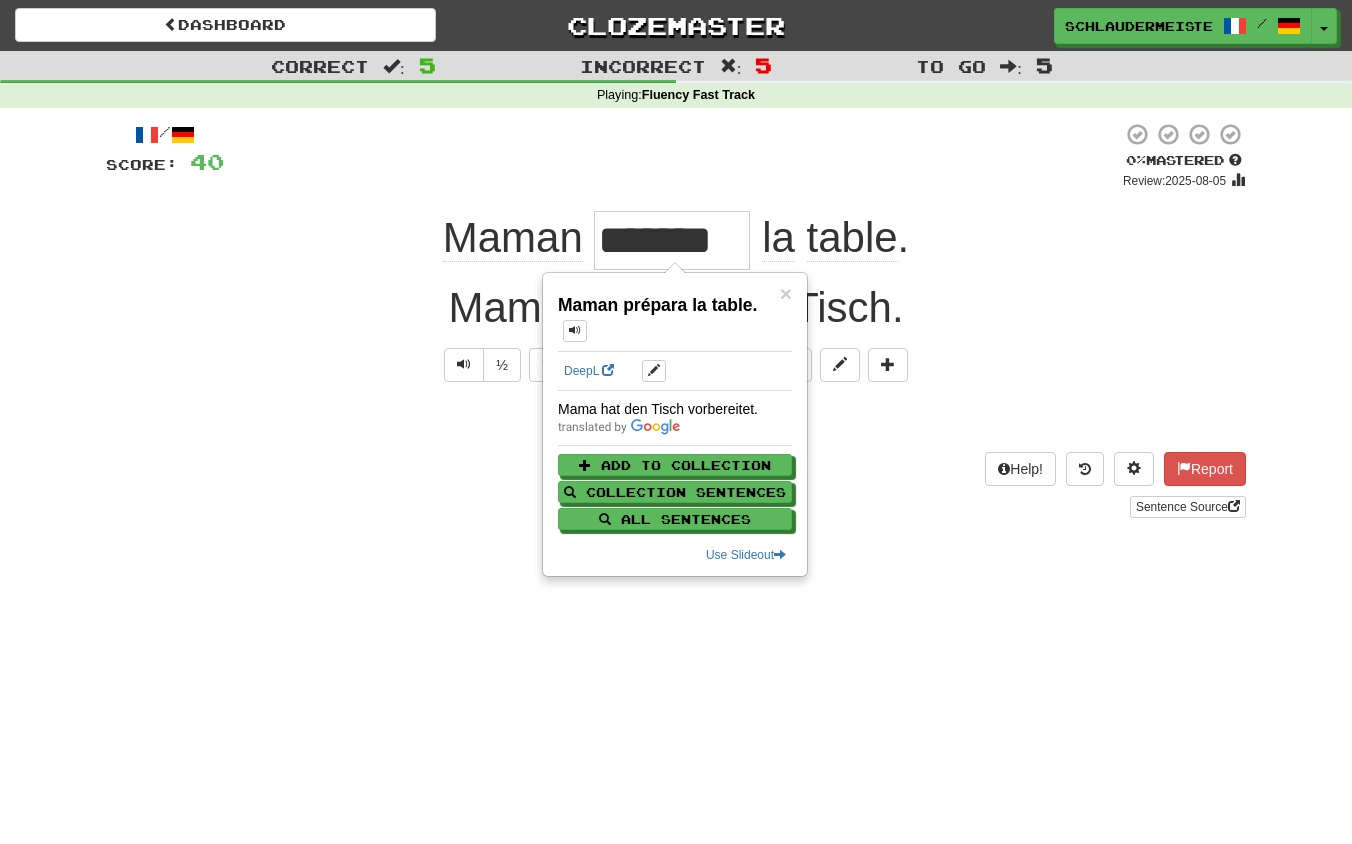click on "Explain Next" at bounding box center [676, 419] 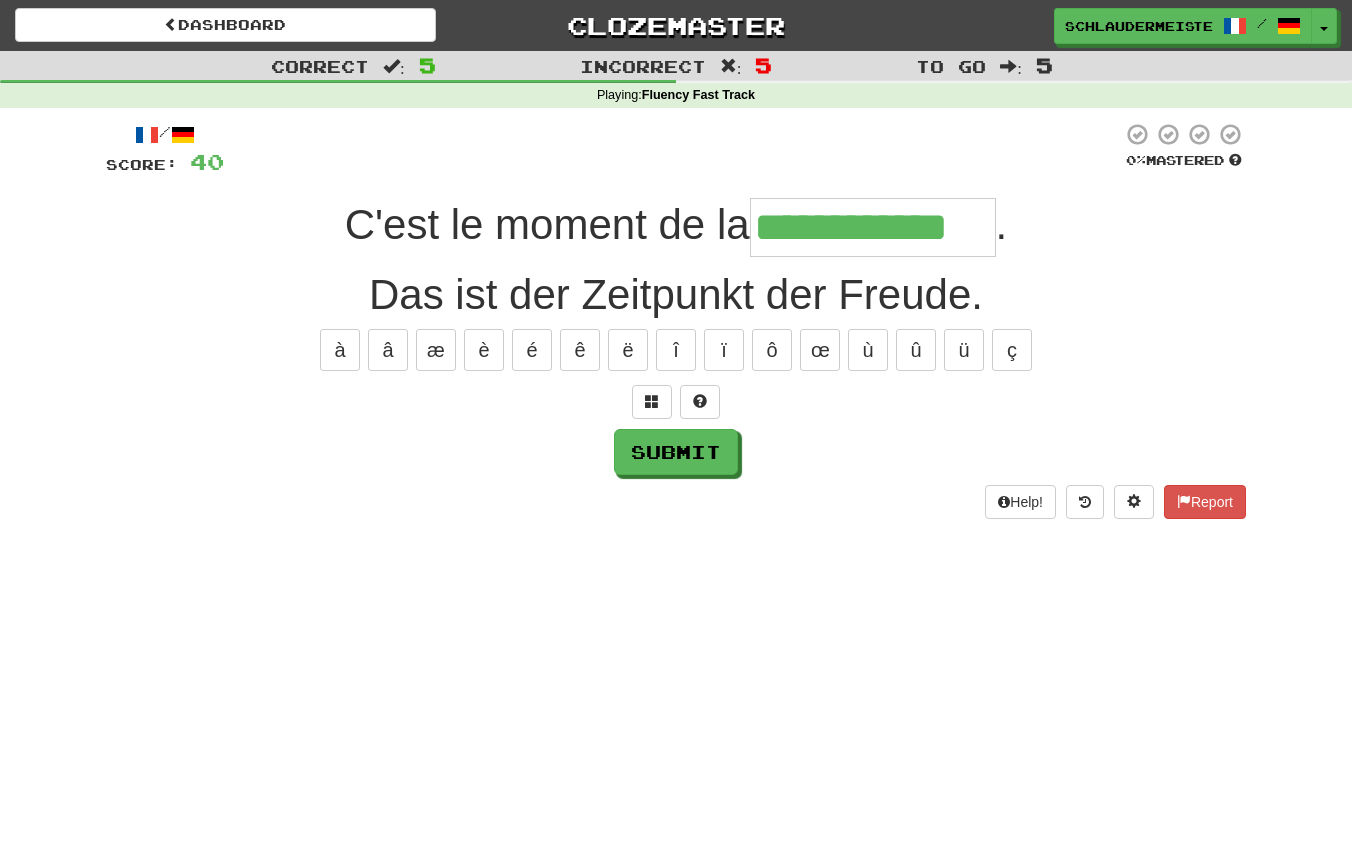 type on "**********" 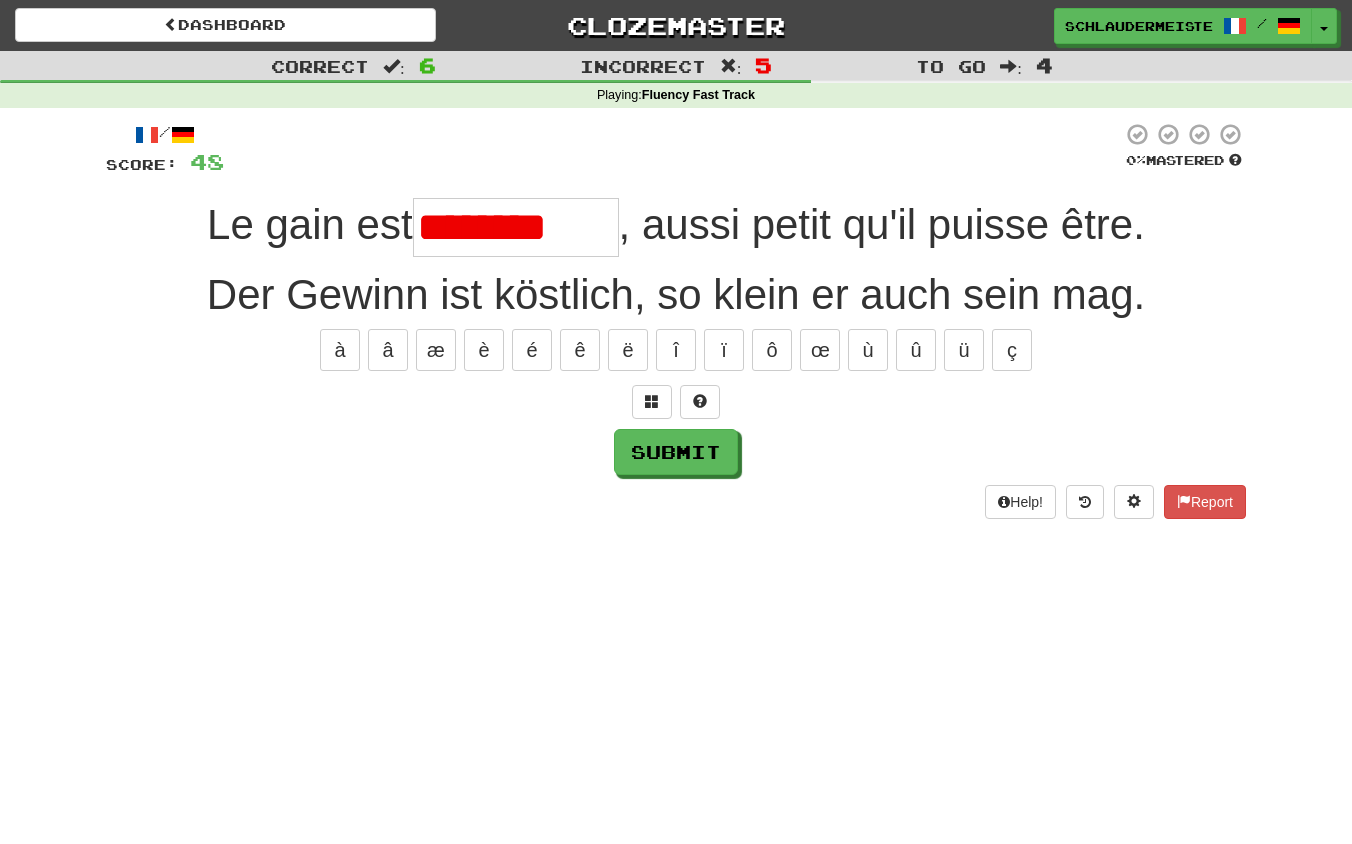 type on "**********" 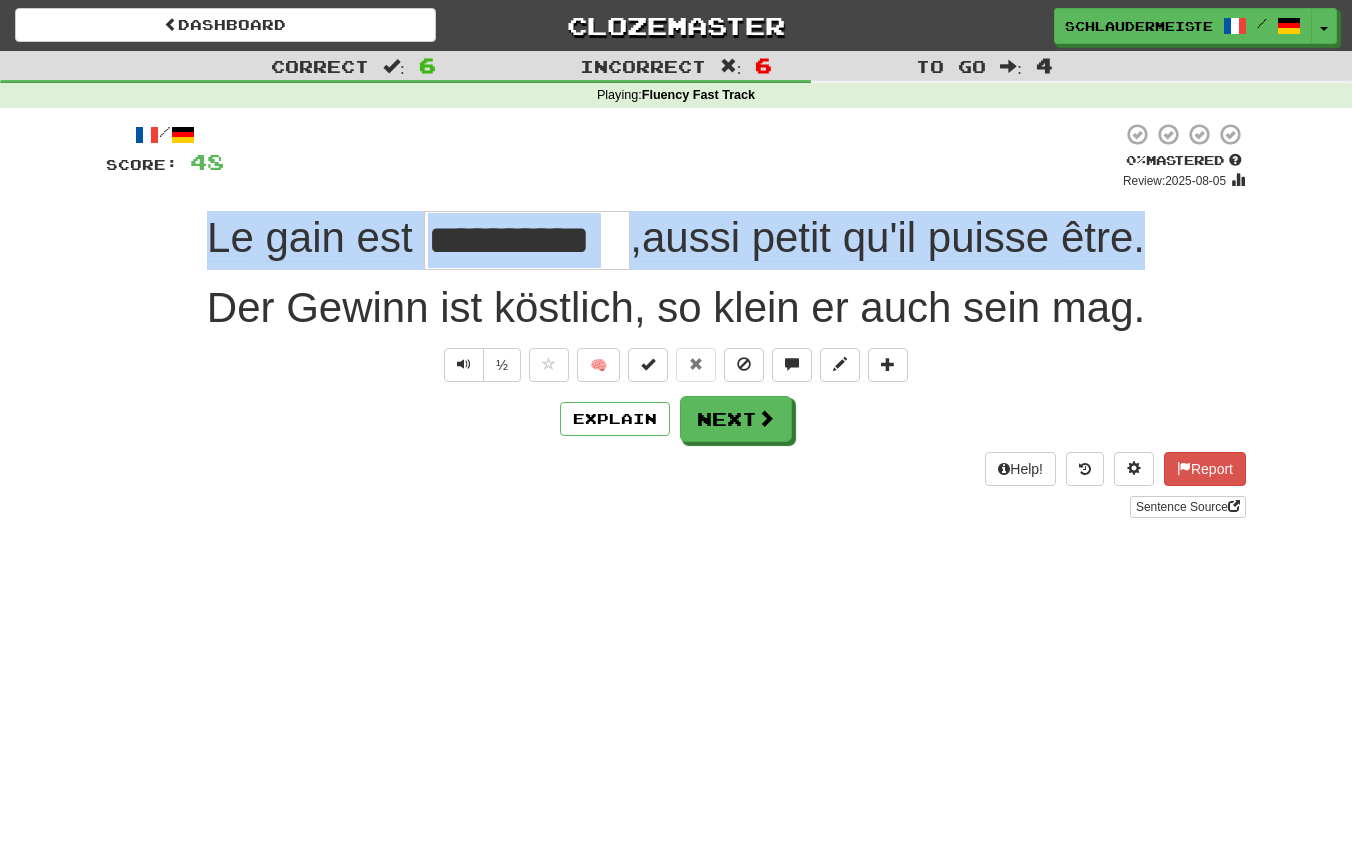 drag, startPoint x: 176, startPoint y: 228, endPoint x: 1189, endPoint y: 248, distance: 1013.1974 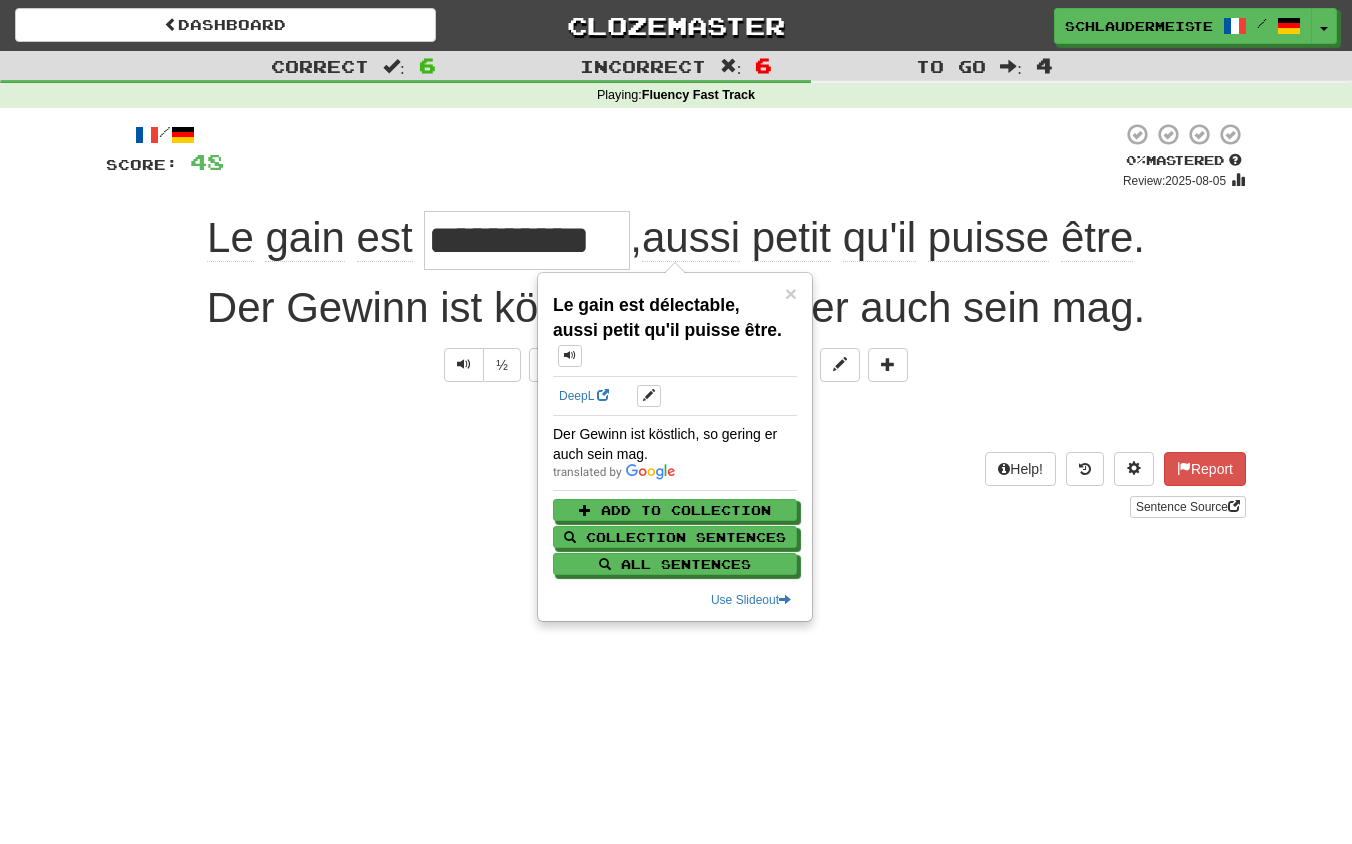 click on "Sentence Source" at bounding box center (676, 507) 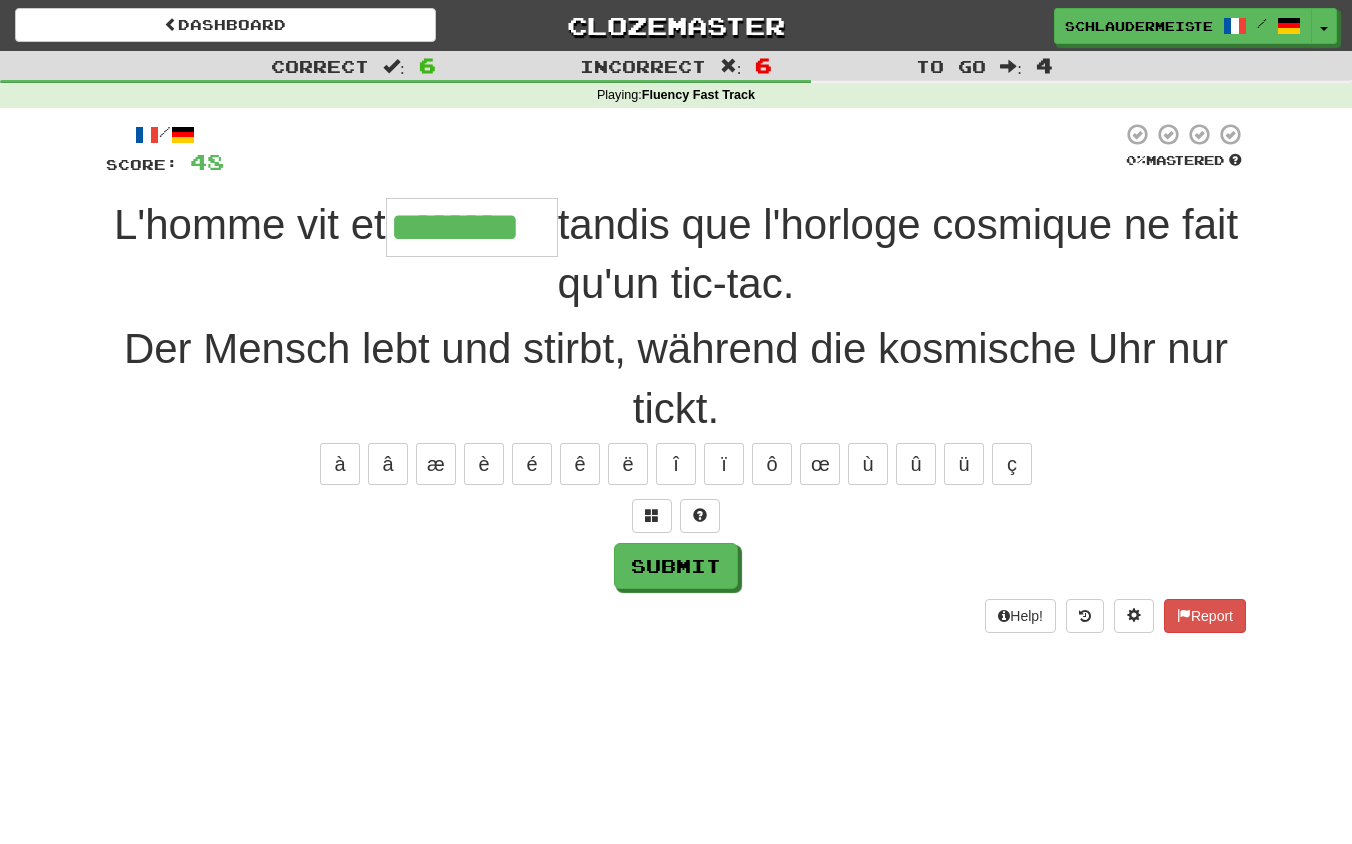 type on "********" 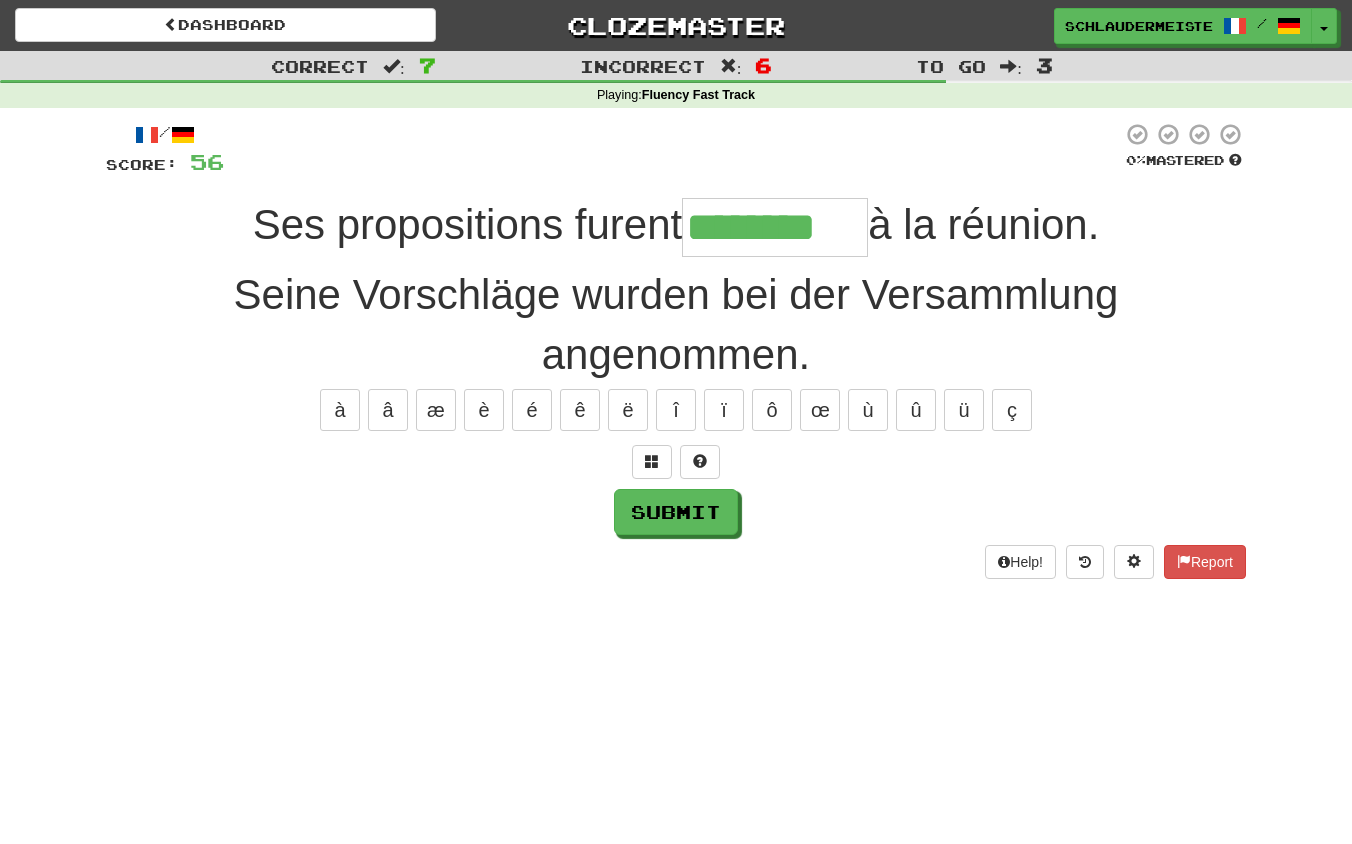 type on "********" 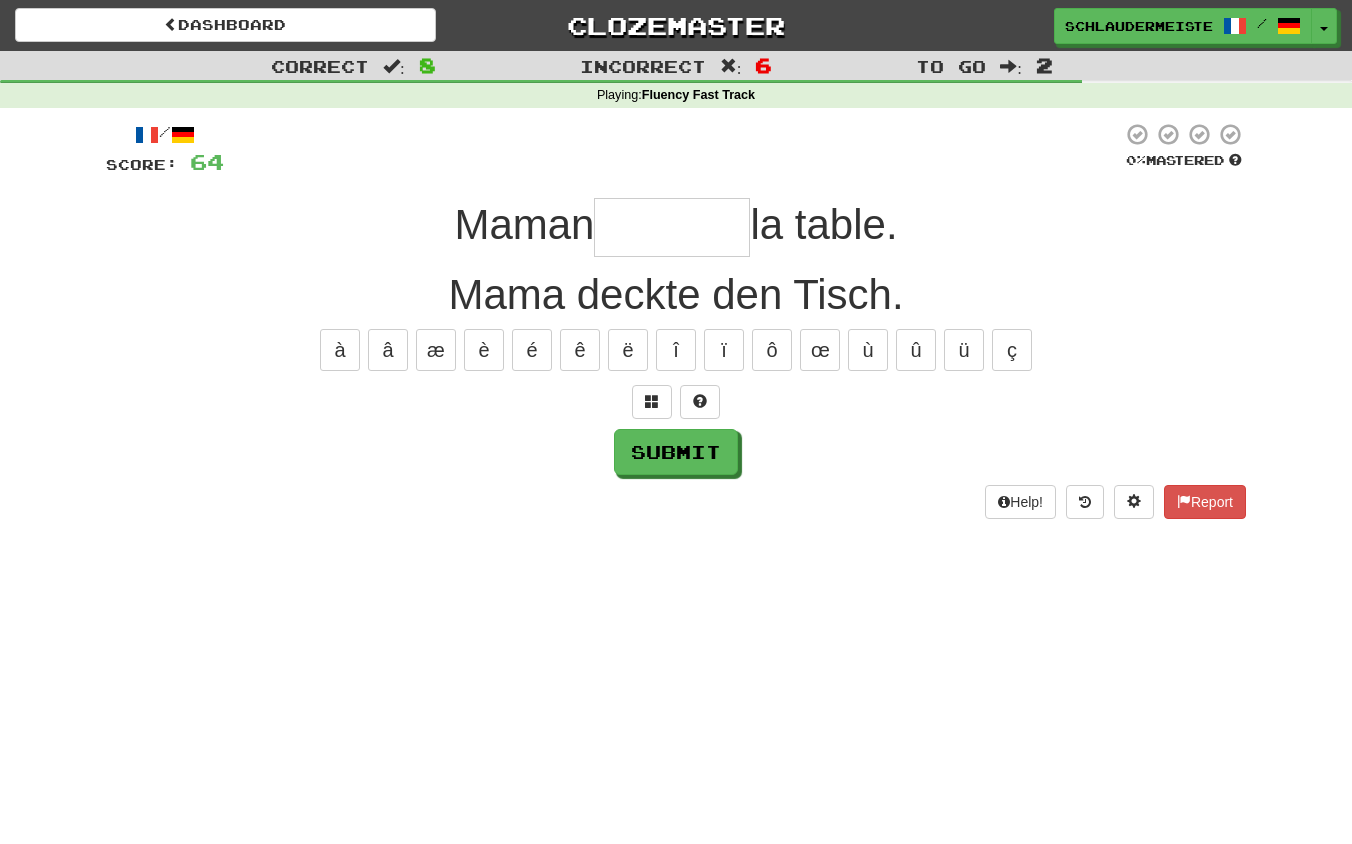 type on "*" 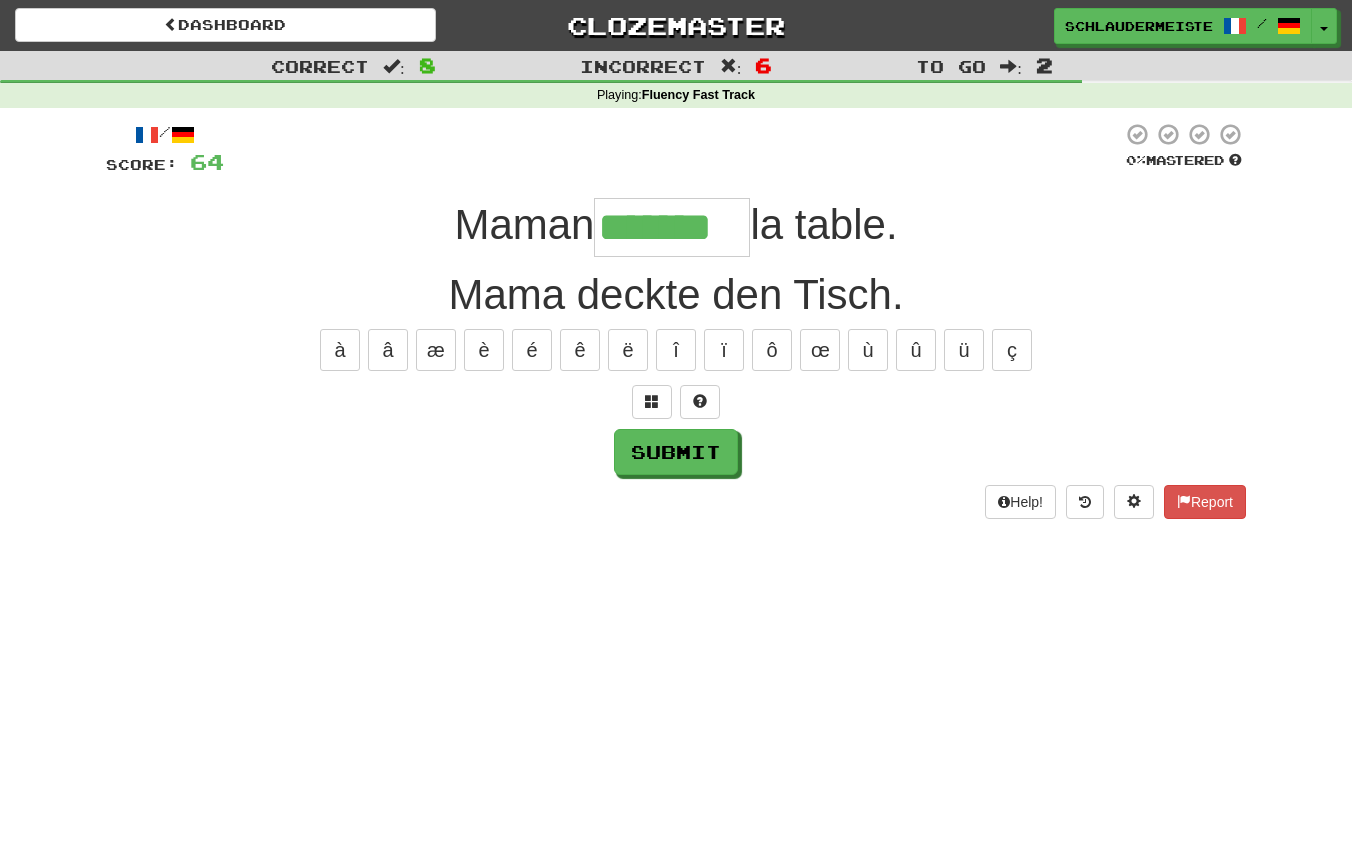 type on "*******" 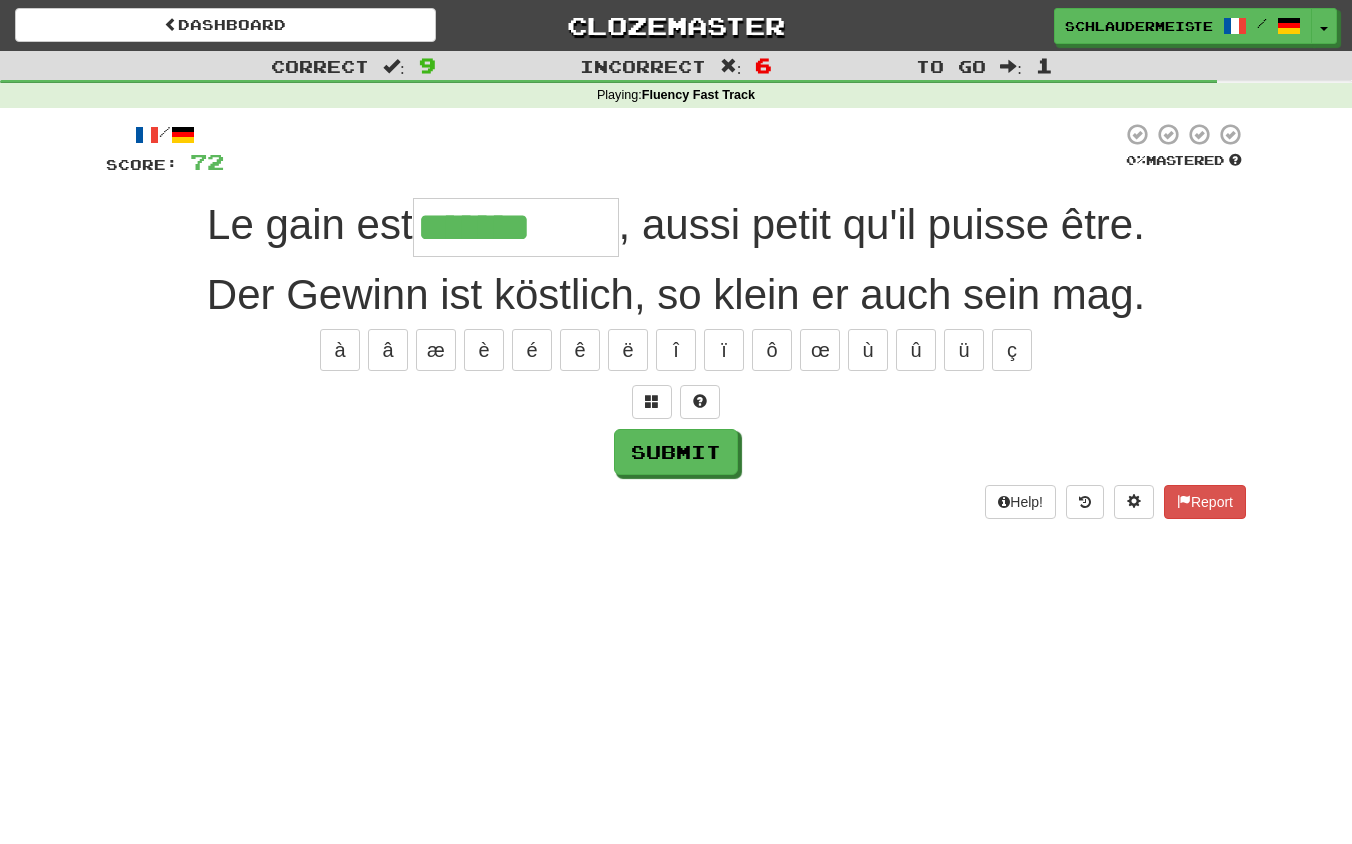 type on "**********" 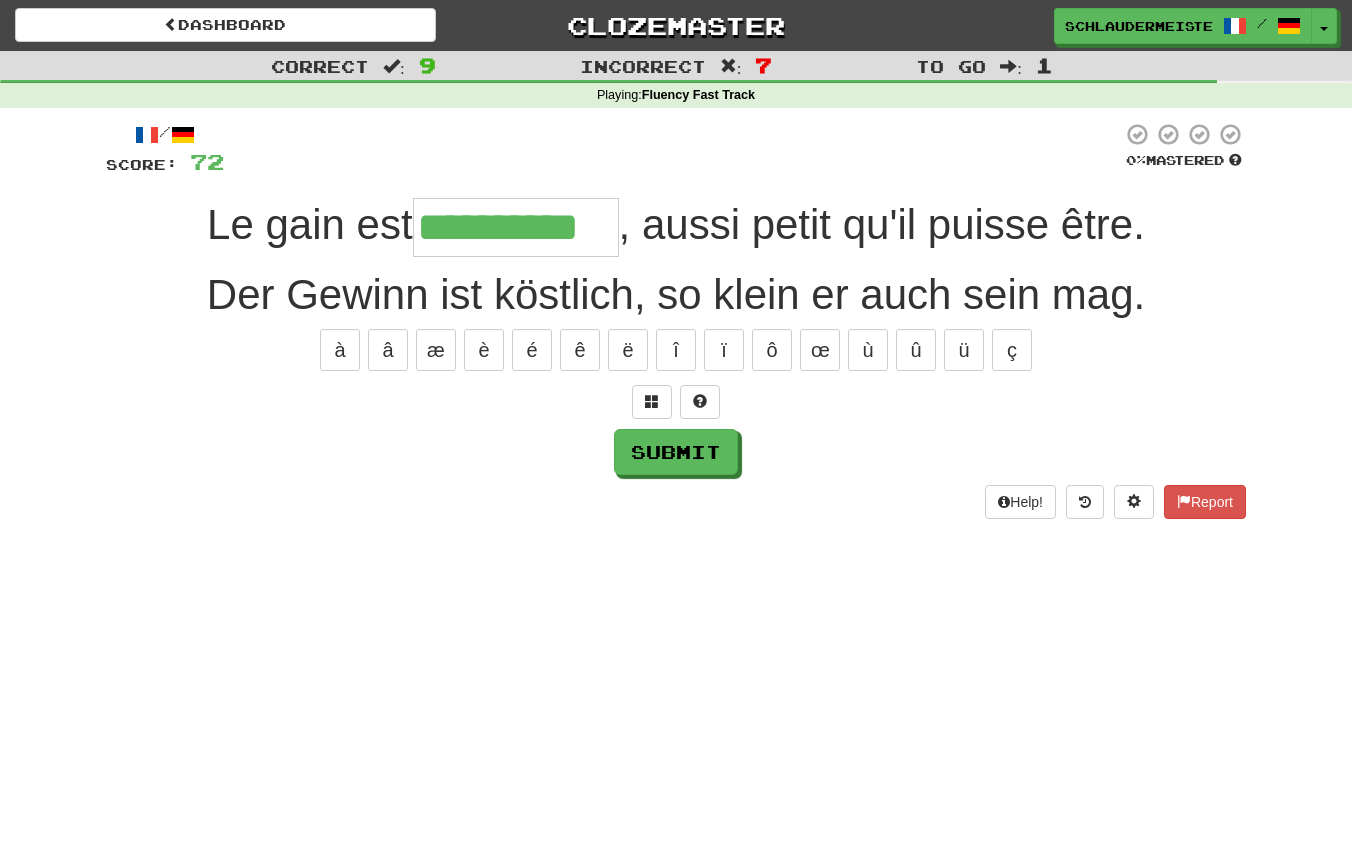 type on "**********" 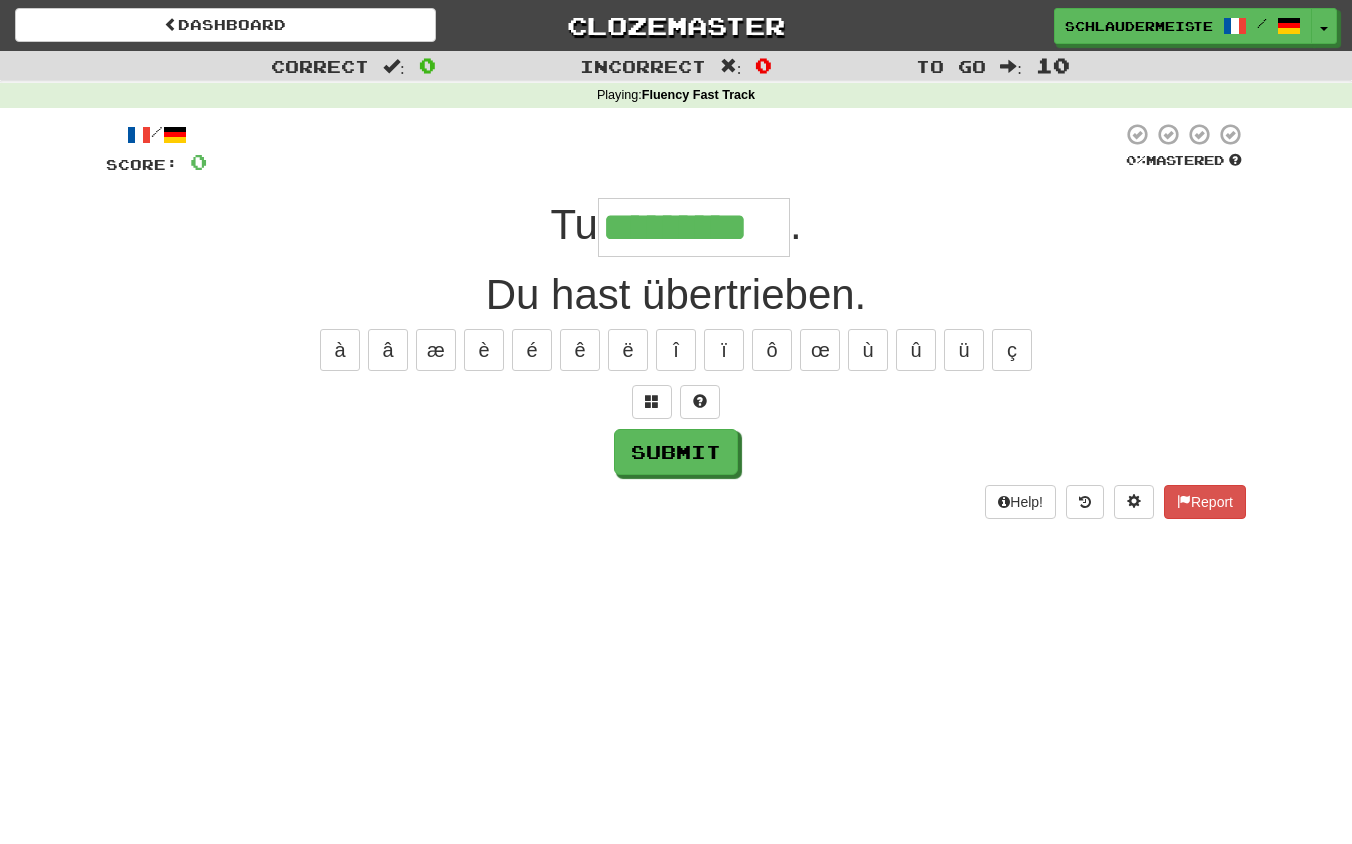 type on "*********" 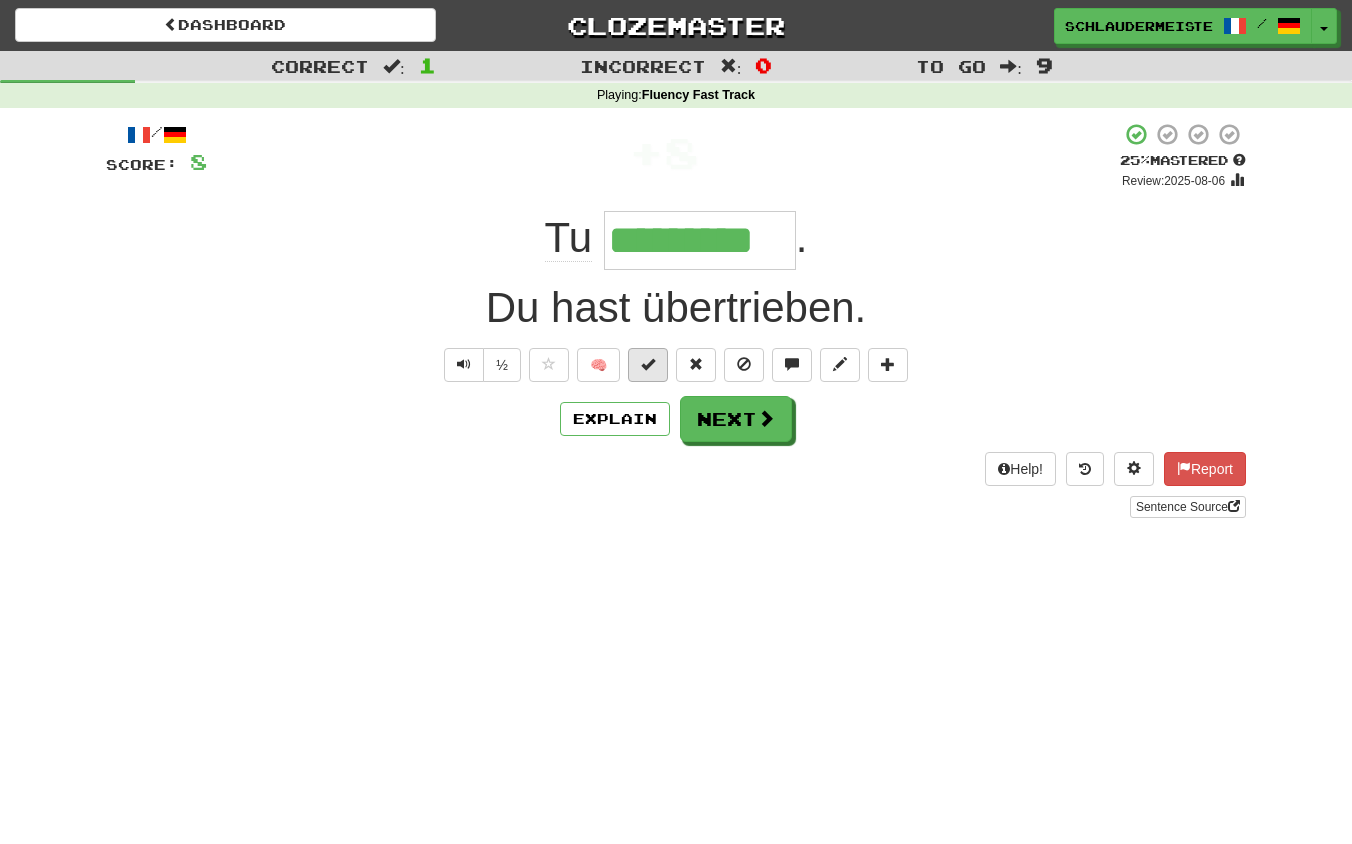 click at bounding box center [648, 364] 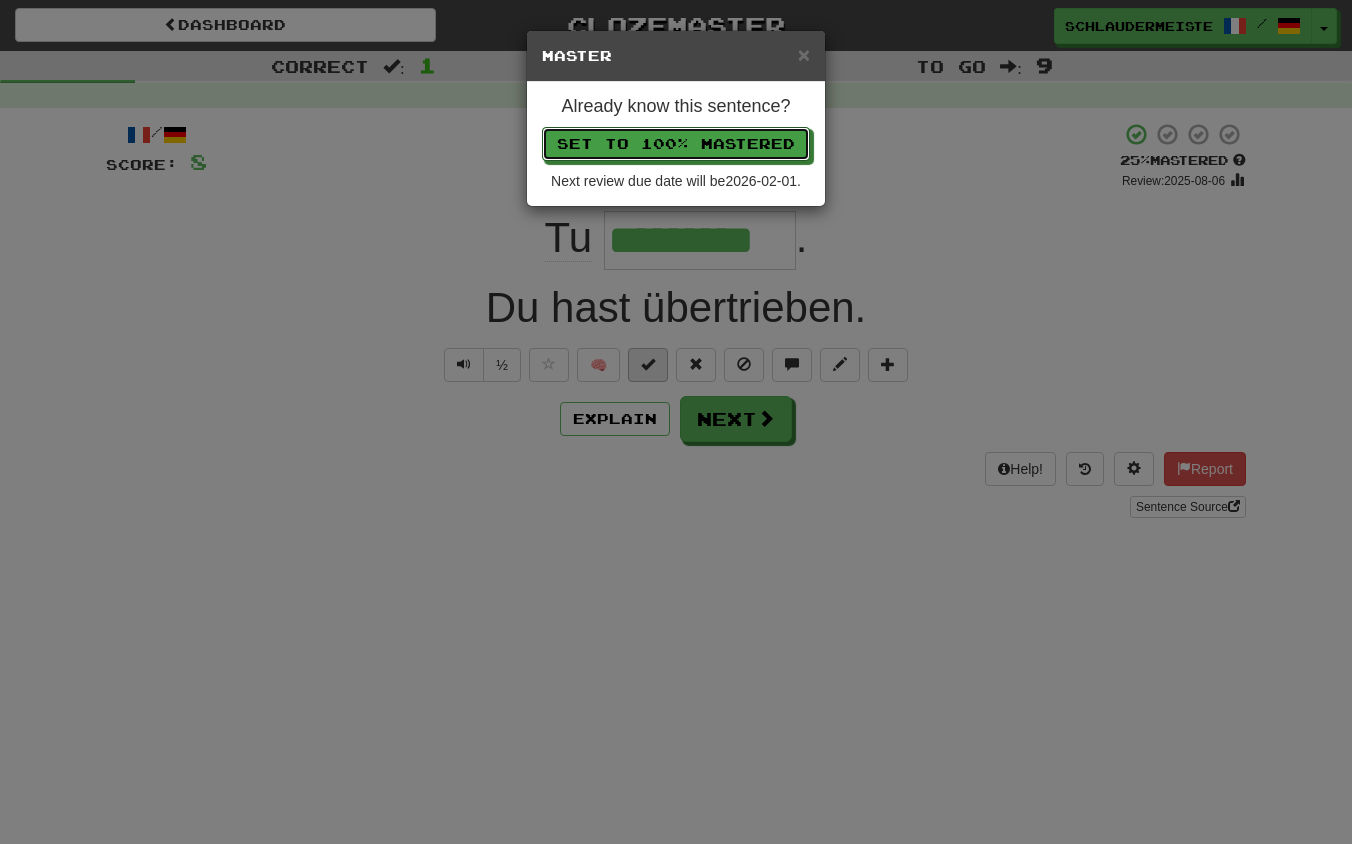 type 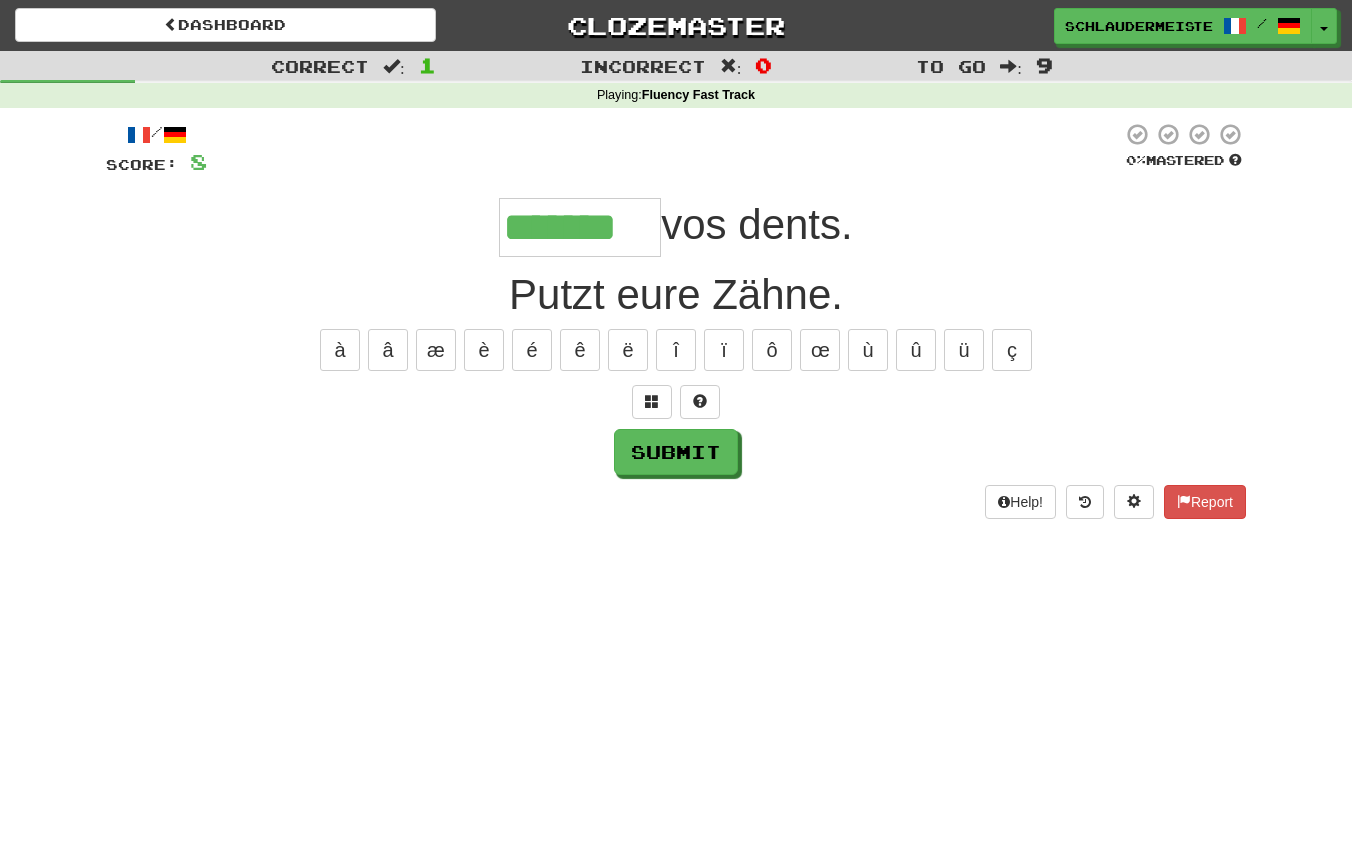 type on "*******" 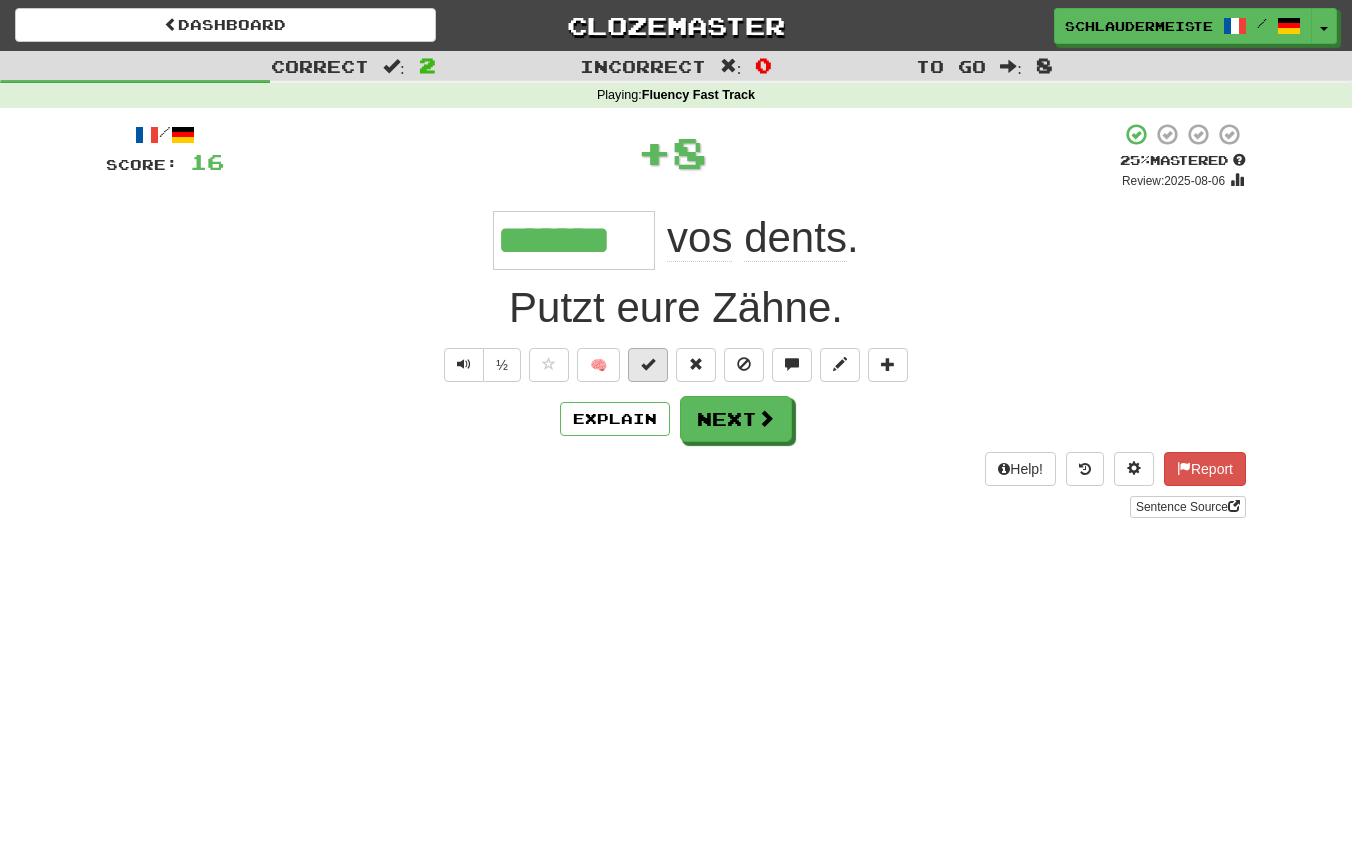 click at bounding box center (648, 364) 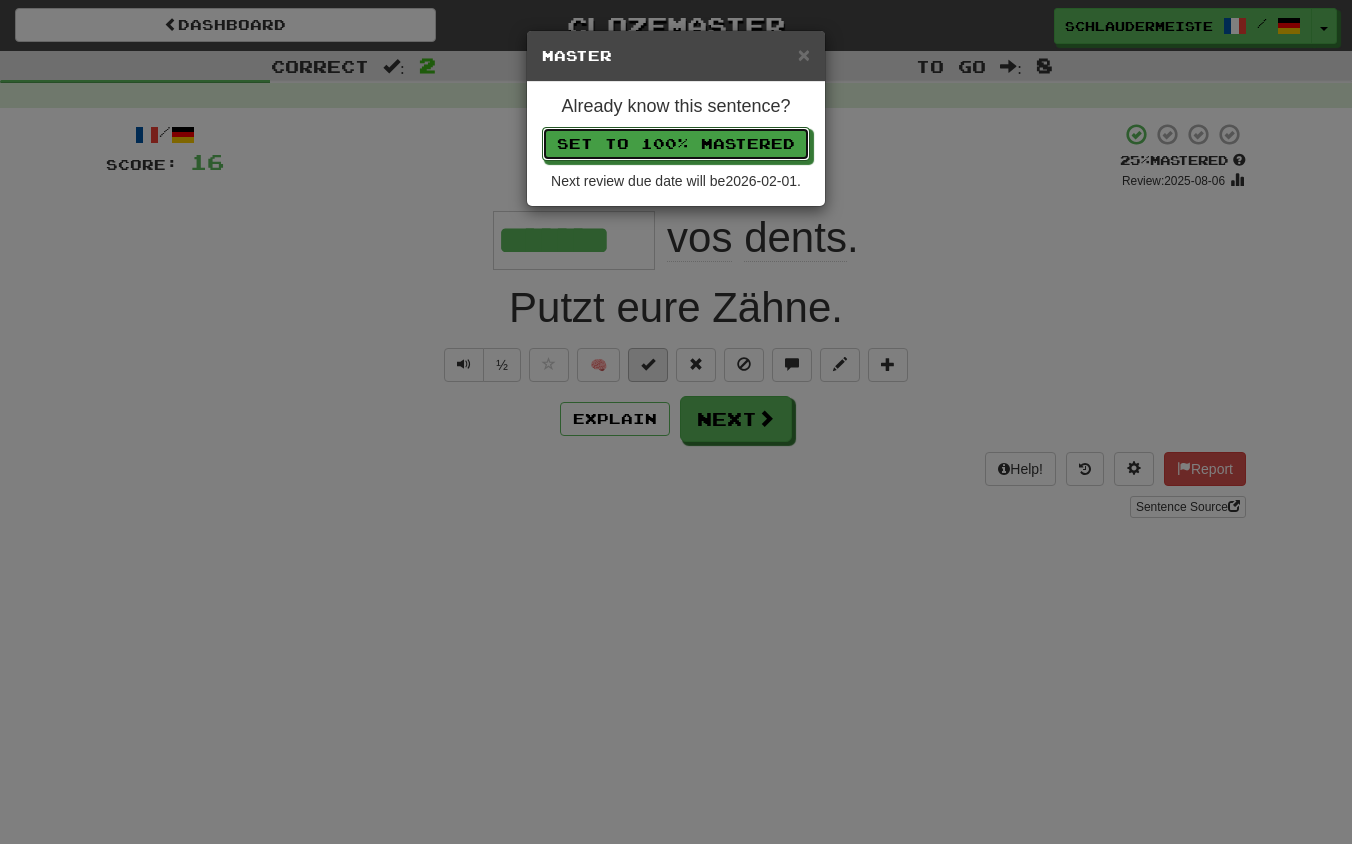 click on "Set to 100% Mastered" at bounding box center [676, 144] 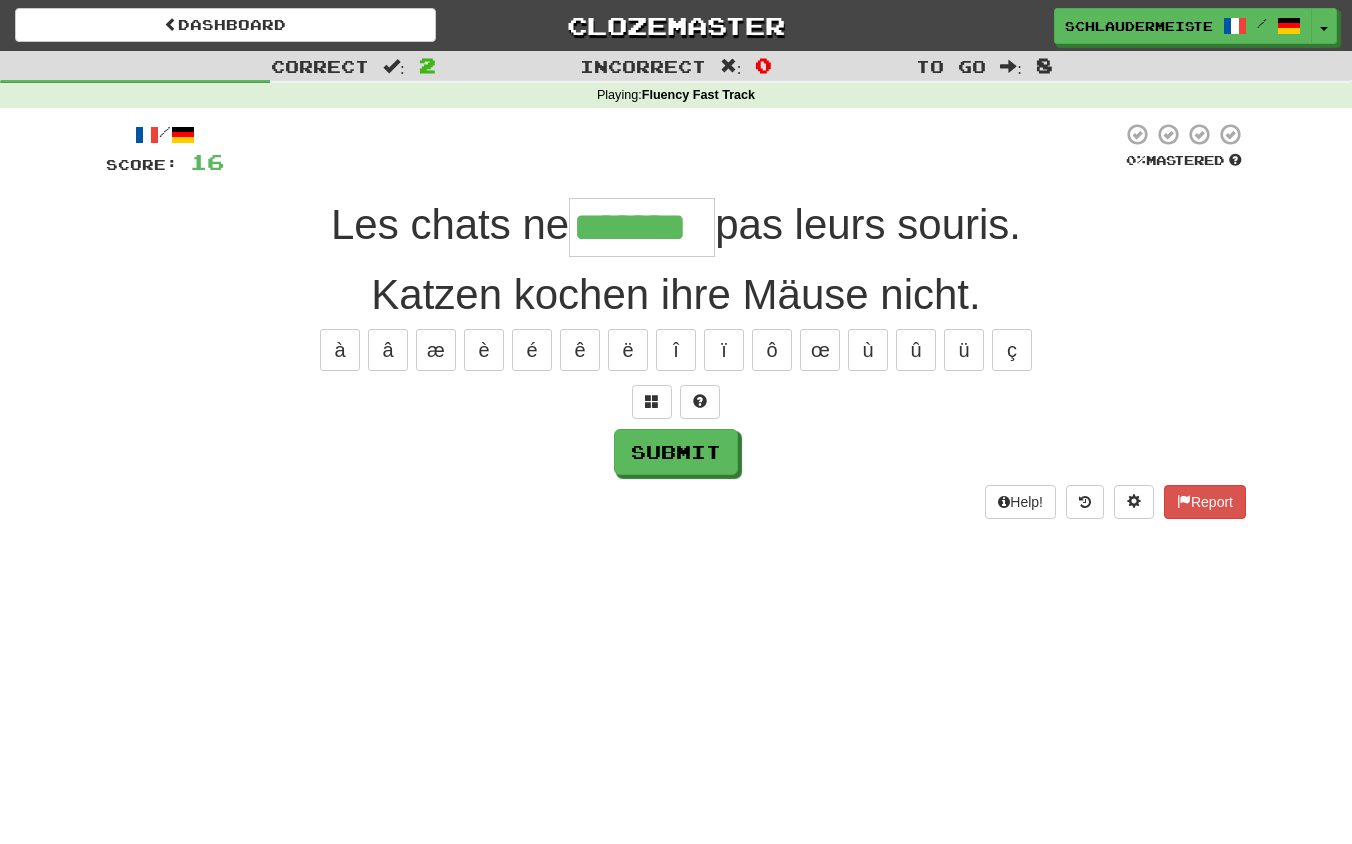 type on "*******" 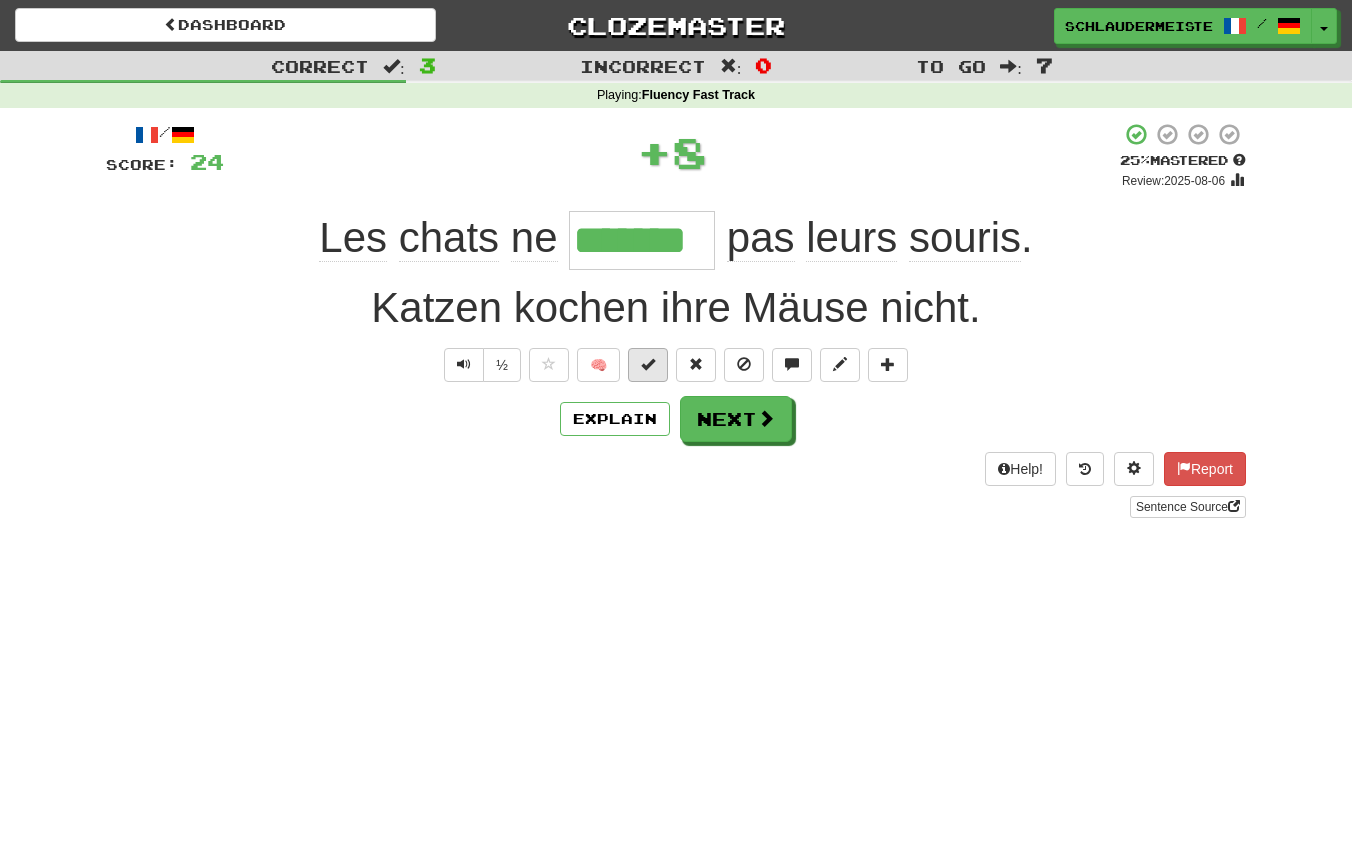 click at bounding box center [648, 364] 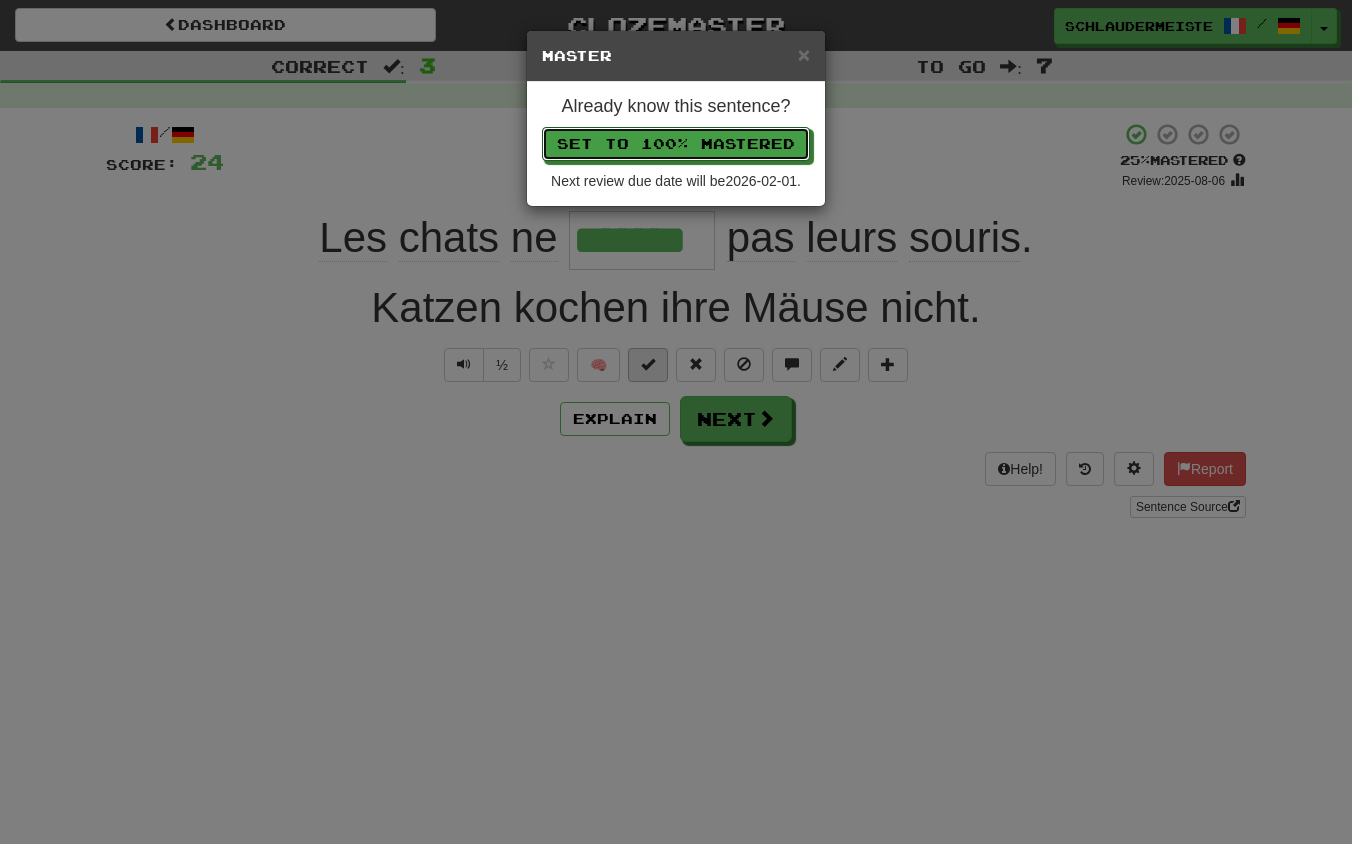 click on "Set to 100% Mastered" at bounding box center (676, 144) 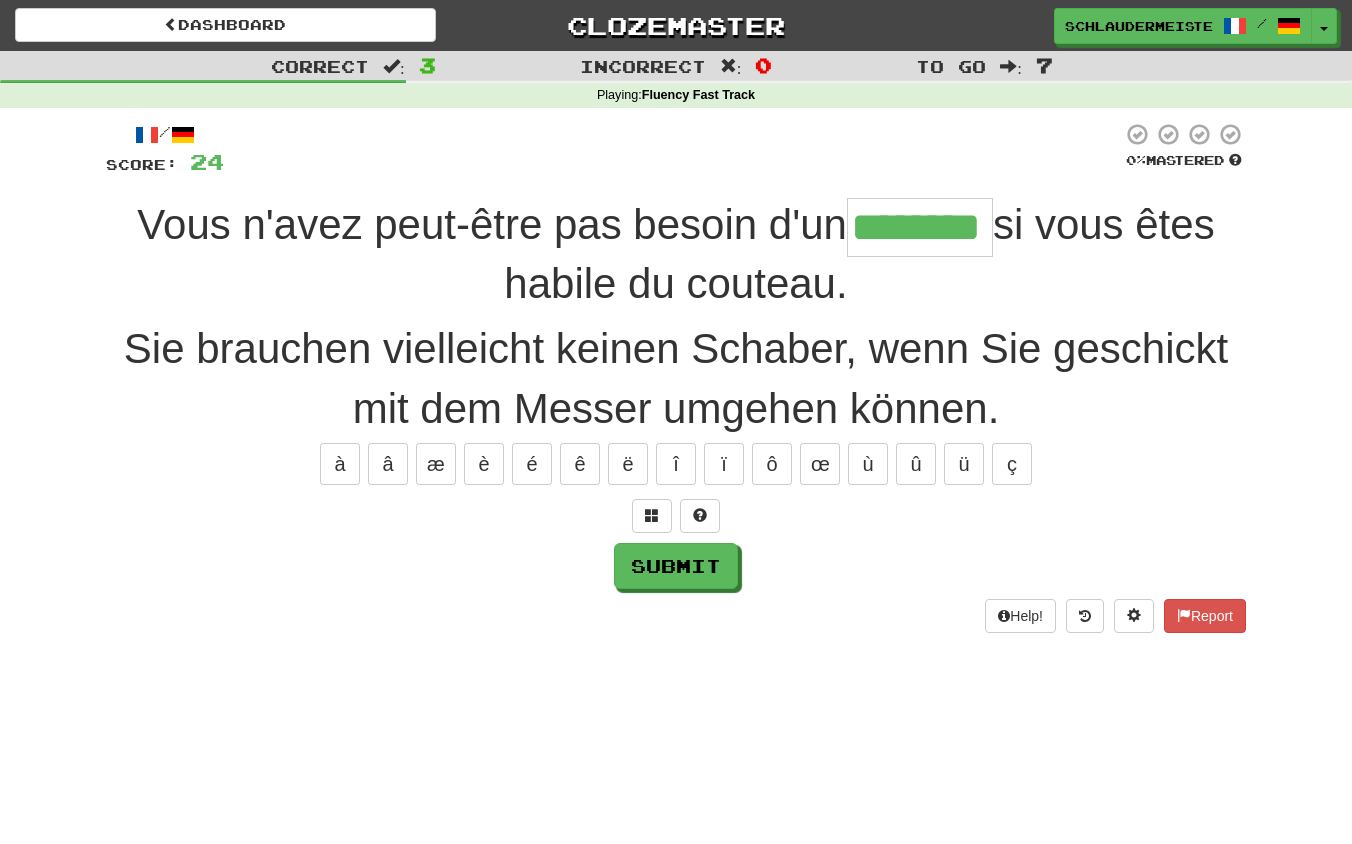 type on "********" 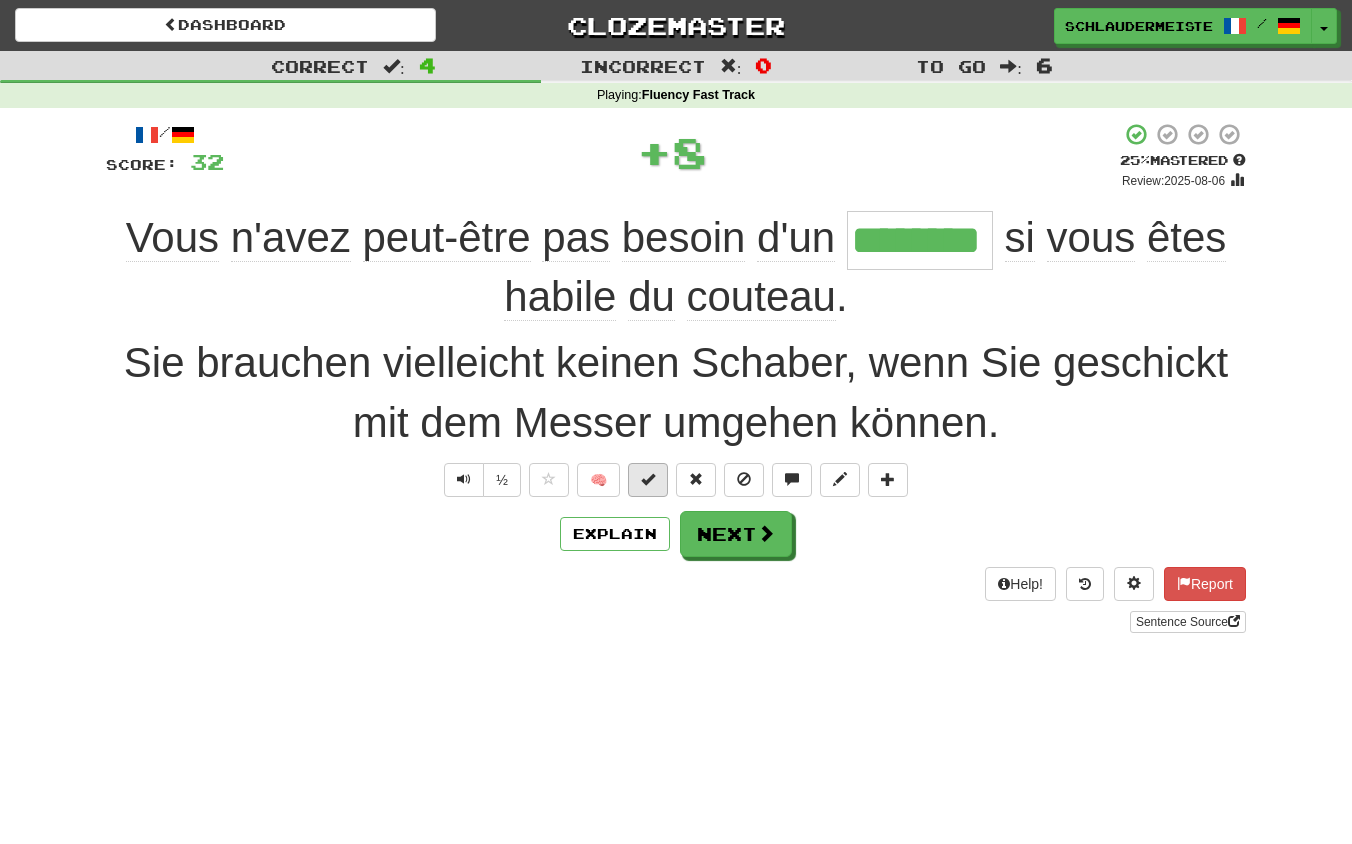 click at bounding box center [648, 479] 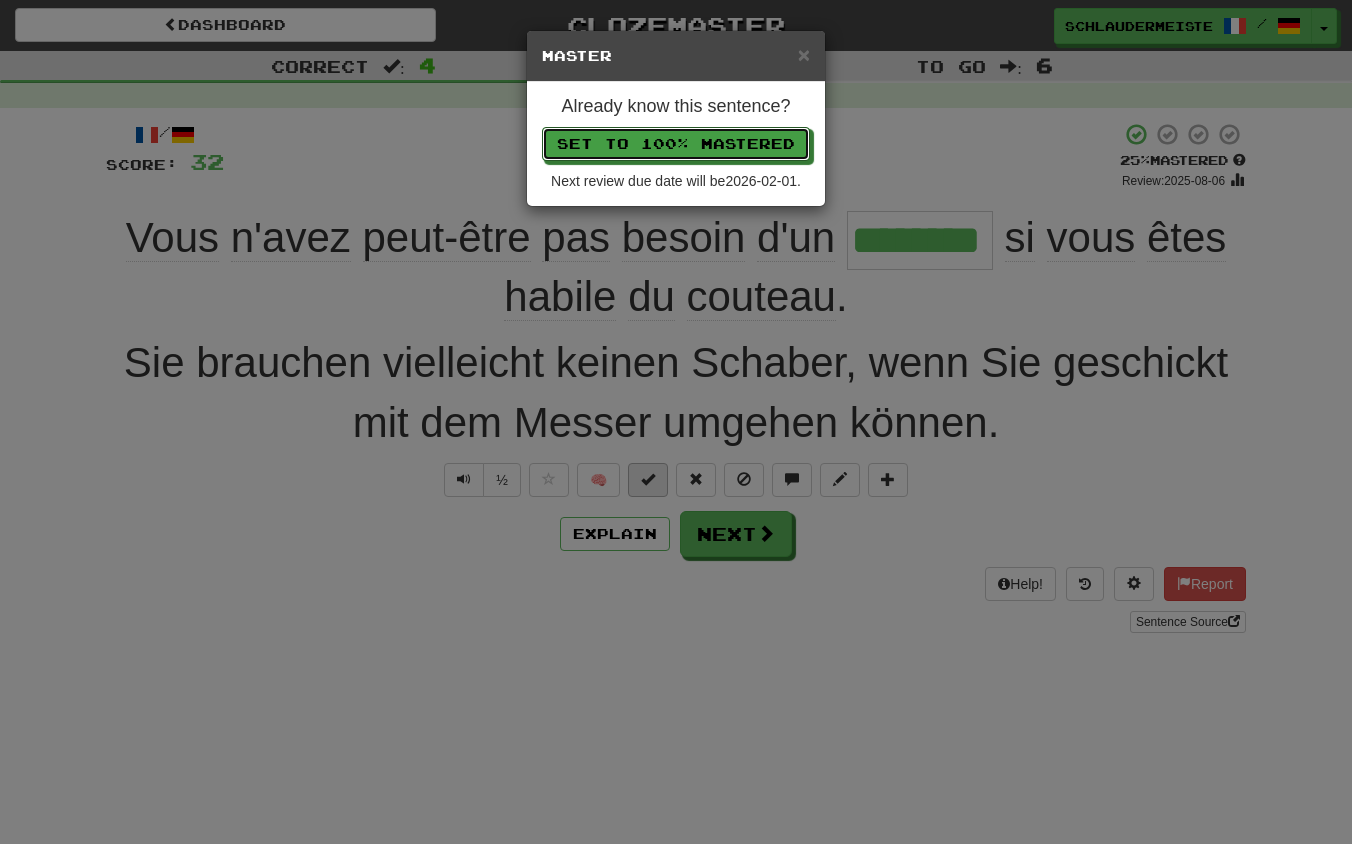 click on "Set to 100% Mastered" at bounding box center (676, 144) 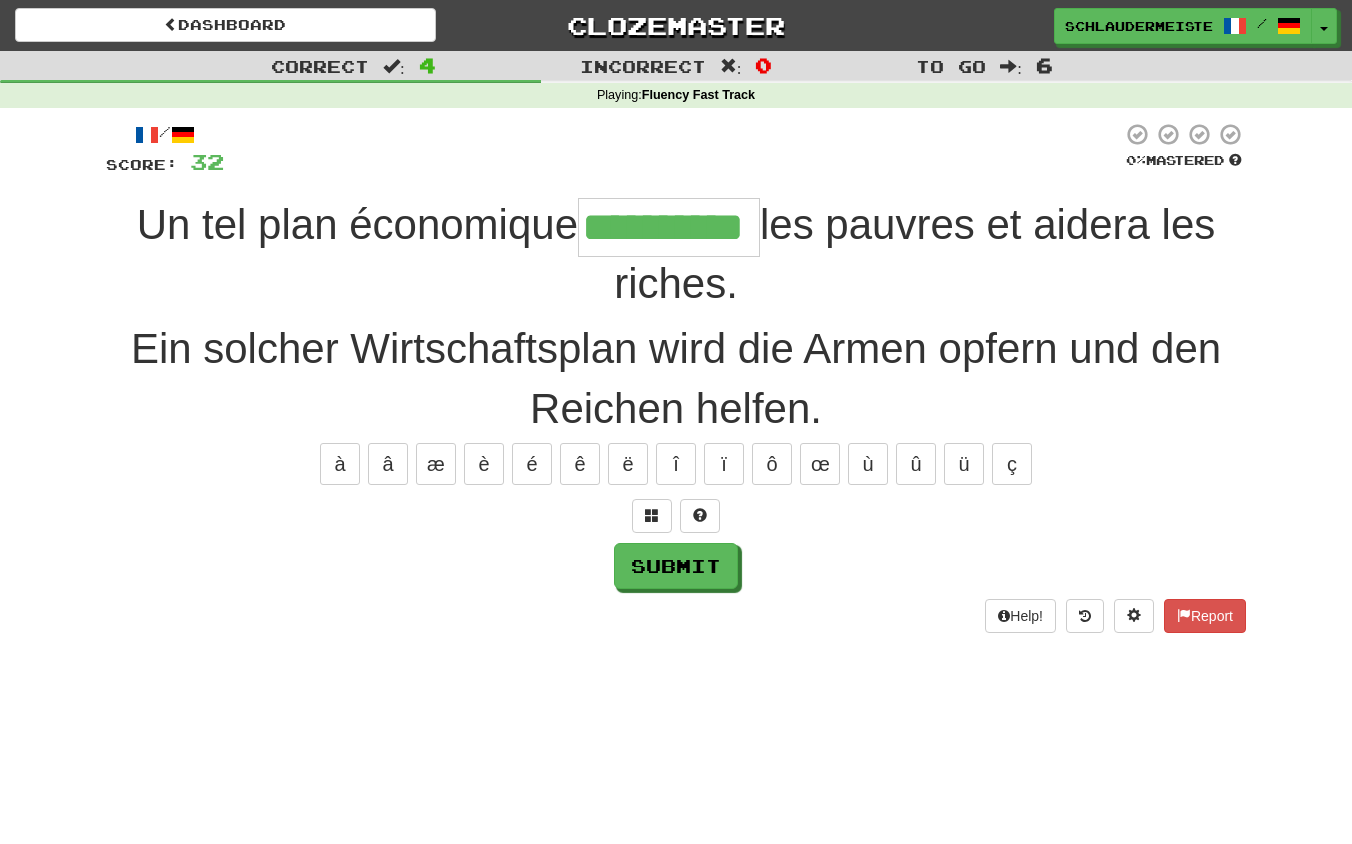 type on "**********" 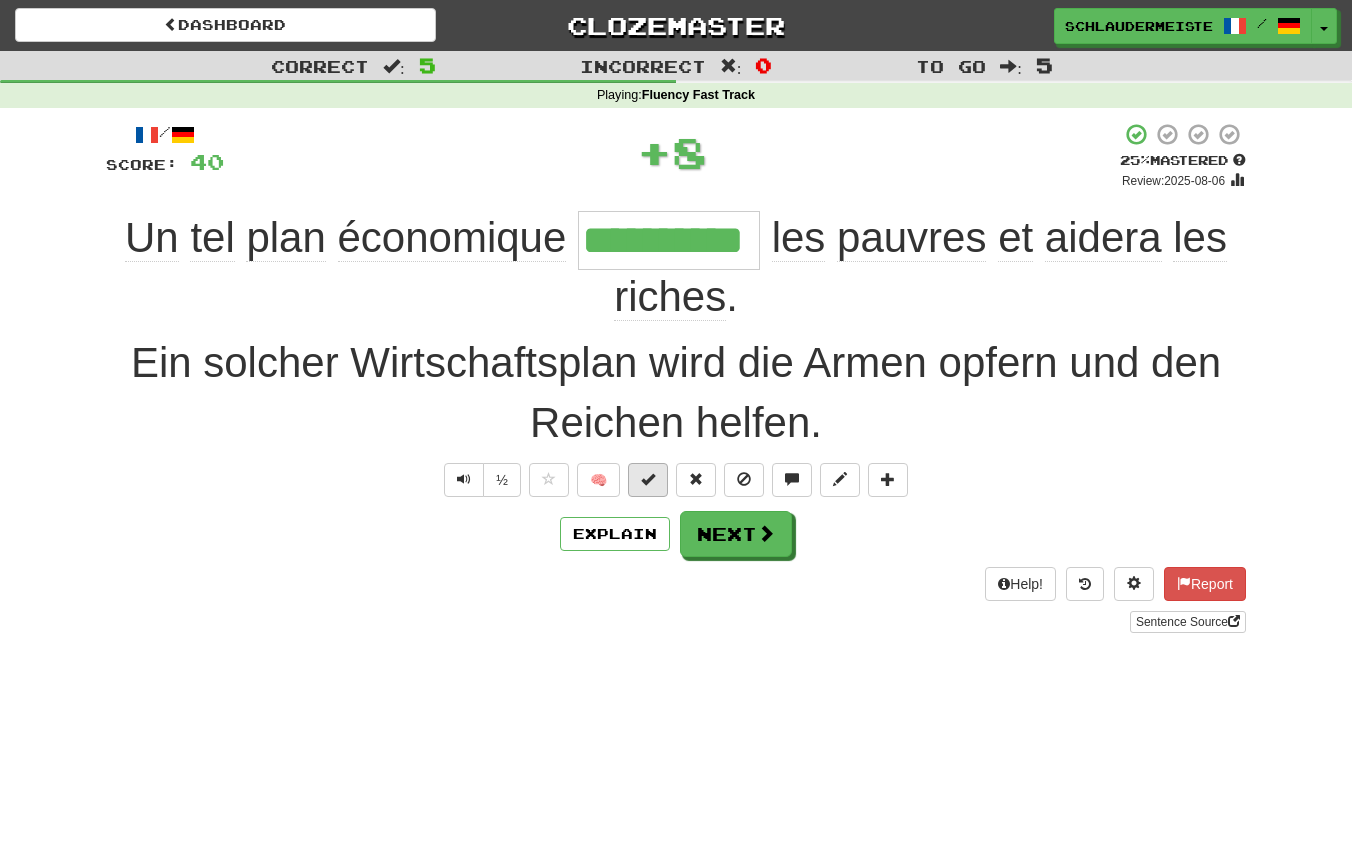 click at bounding box center (648, 479) 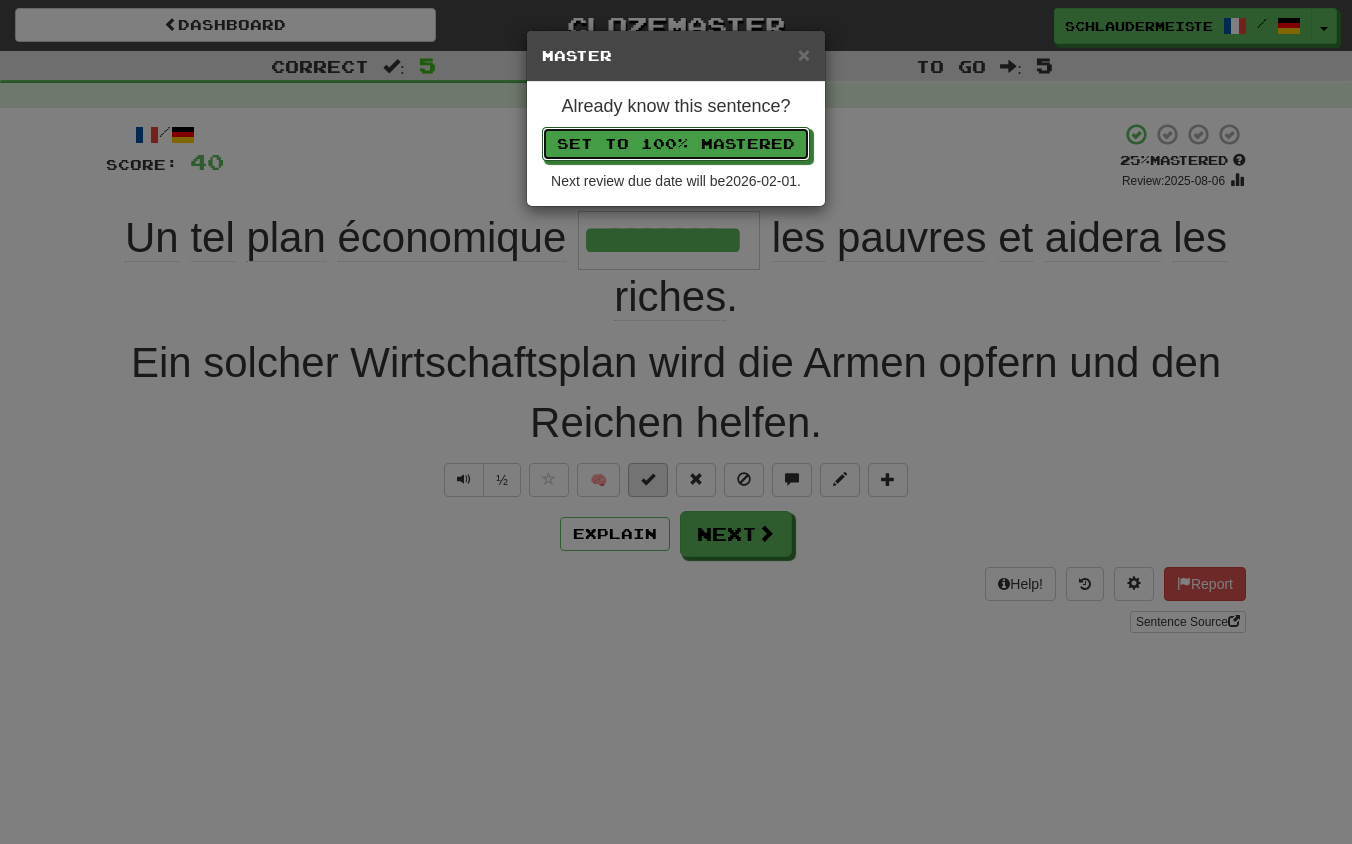click on "Set to 100% Mastered" at bounding box center (676, 144) 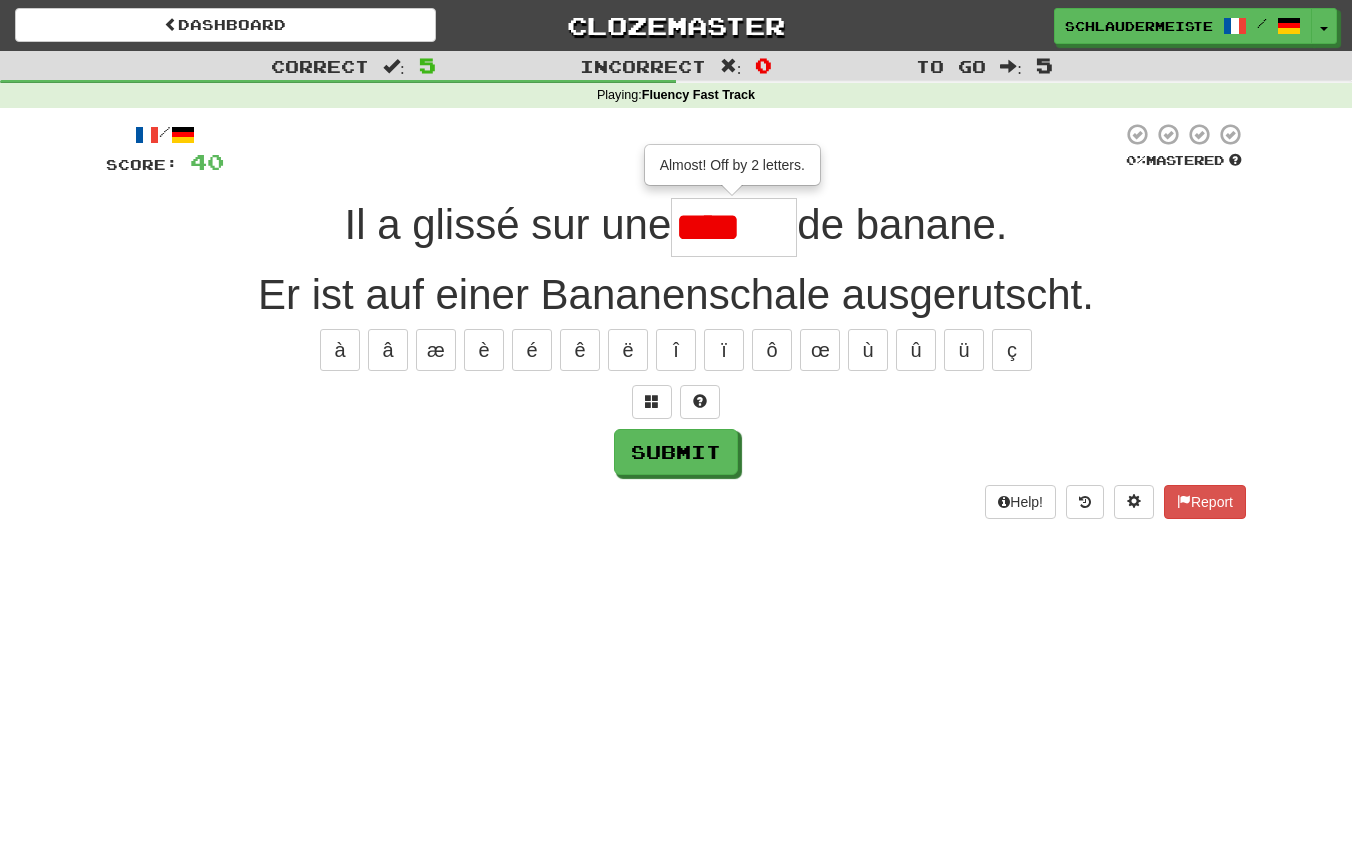 type on "******" 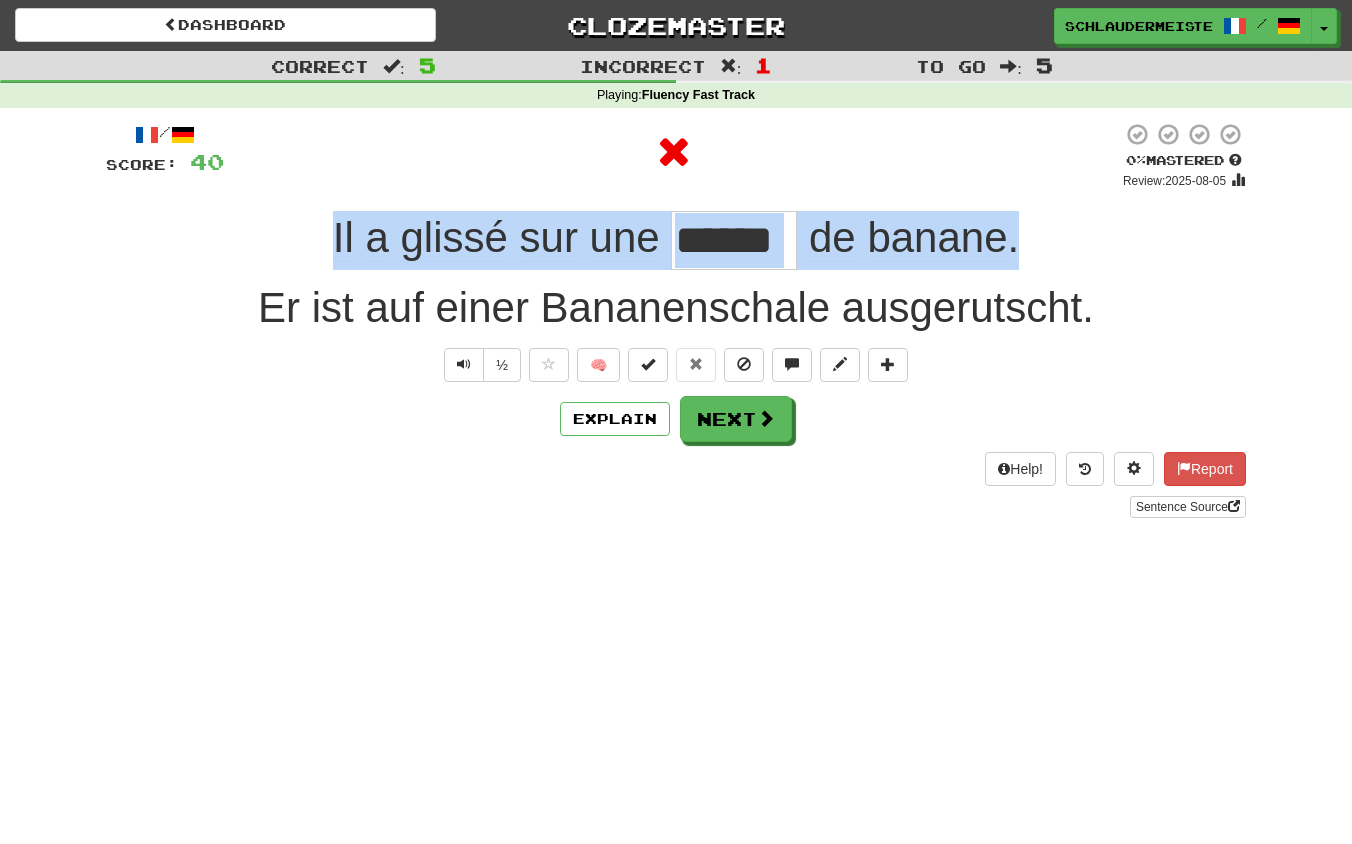 drag, startPoint x: 335, startPoint y: 236, endPoint x: 1095, endPoint y: 244, distance: 760.0421 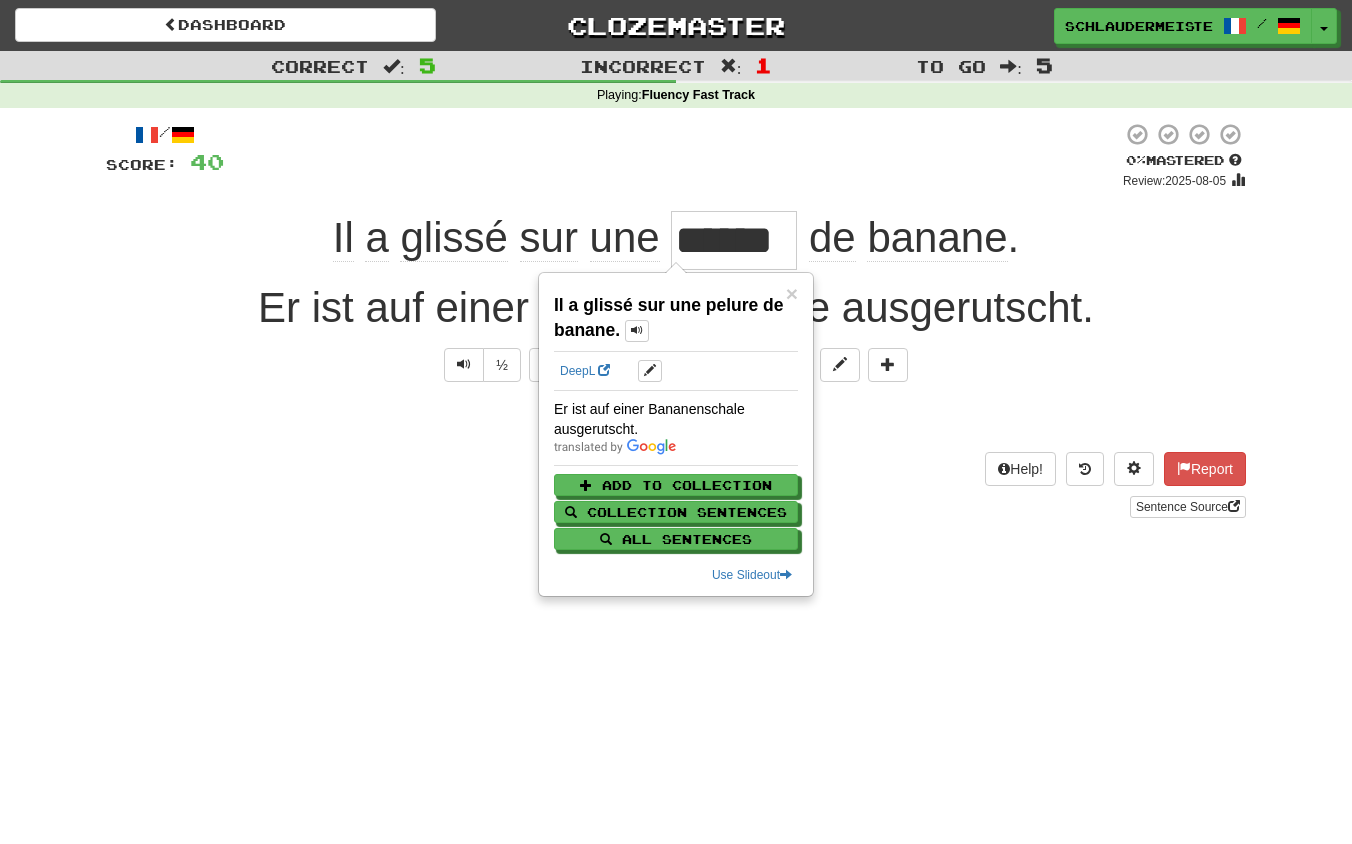 click on "Sentence Source" at bounding box center (676, 507) 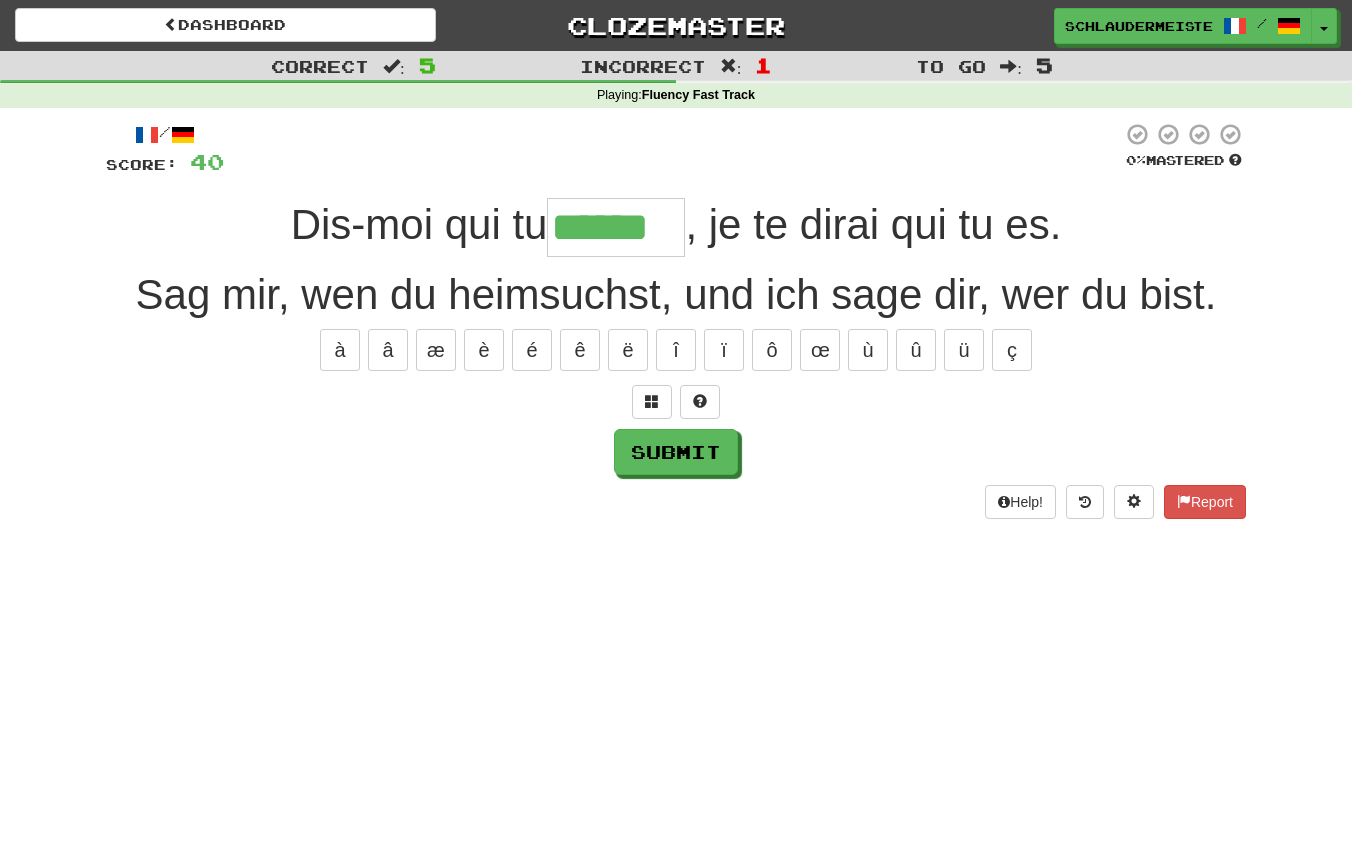 type on "******" 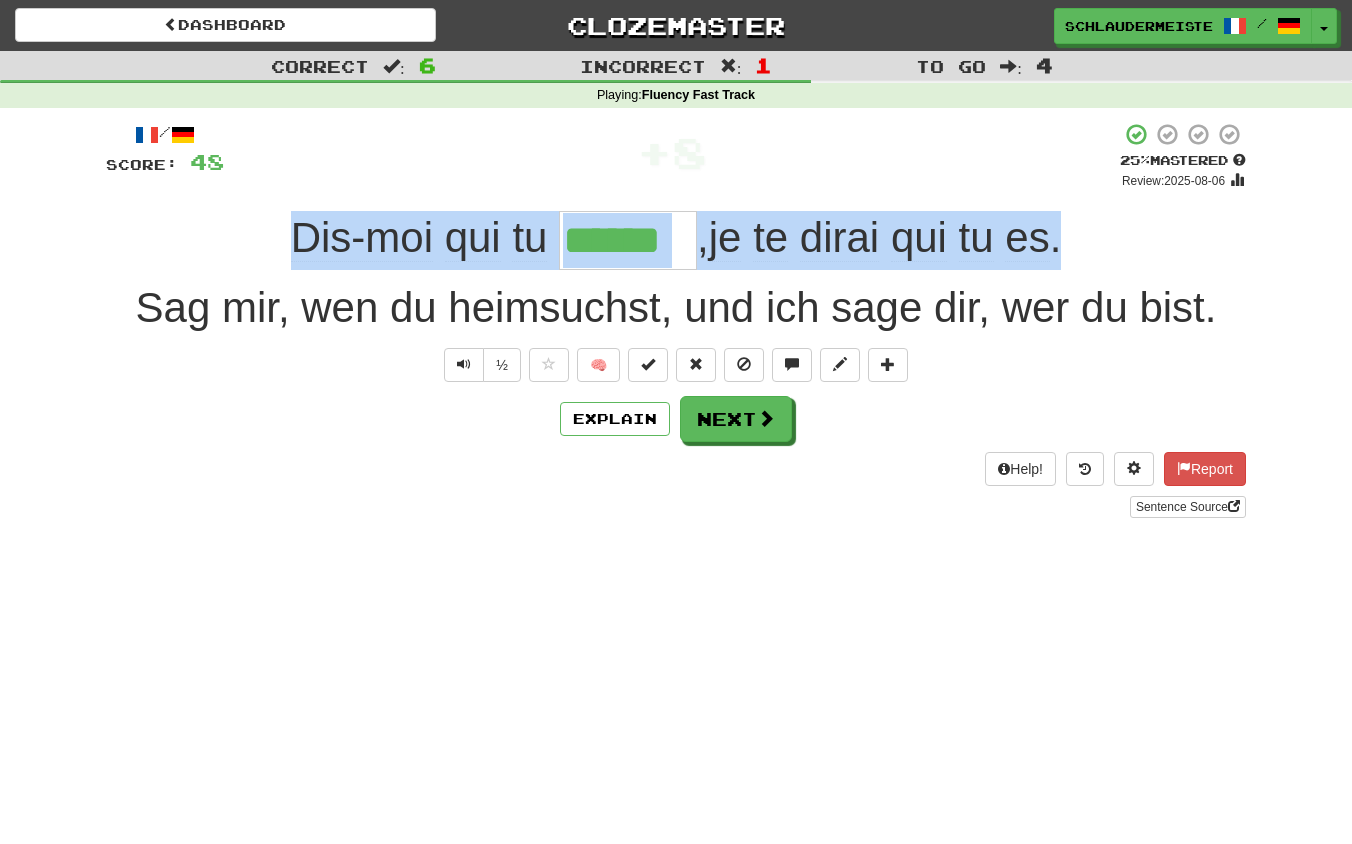 drag, startPoint x: 239, startPoint y: 218, endPoint x: 1097, endPoint y: 251, distance: 858.6344 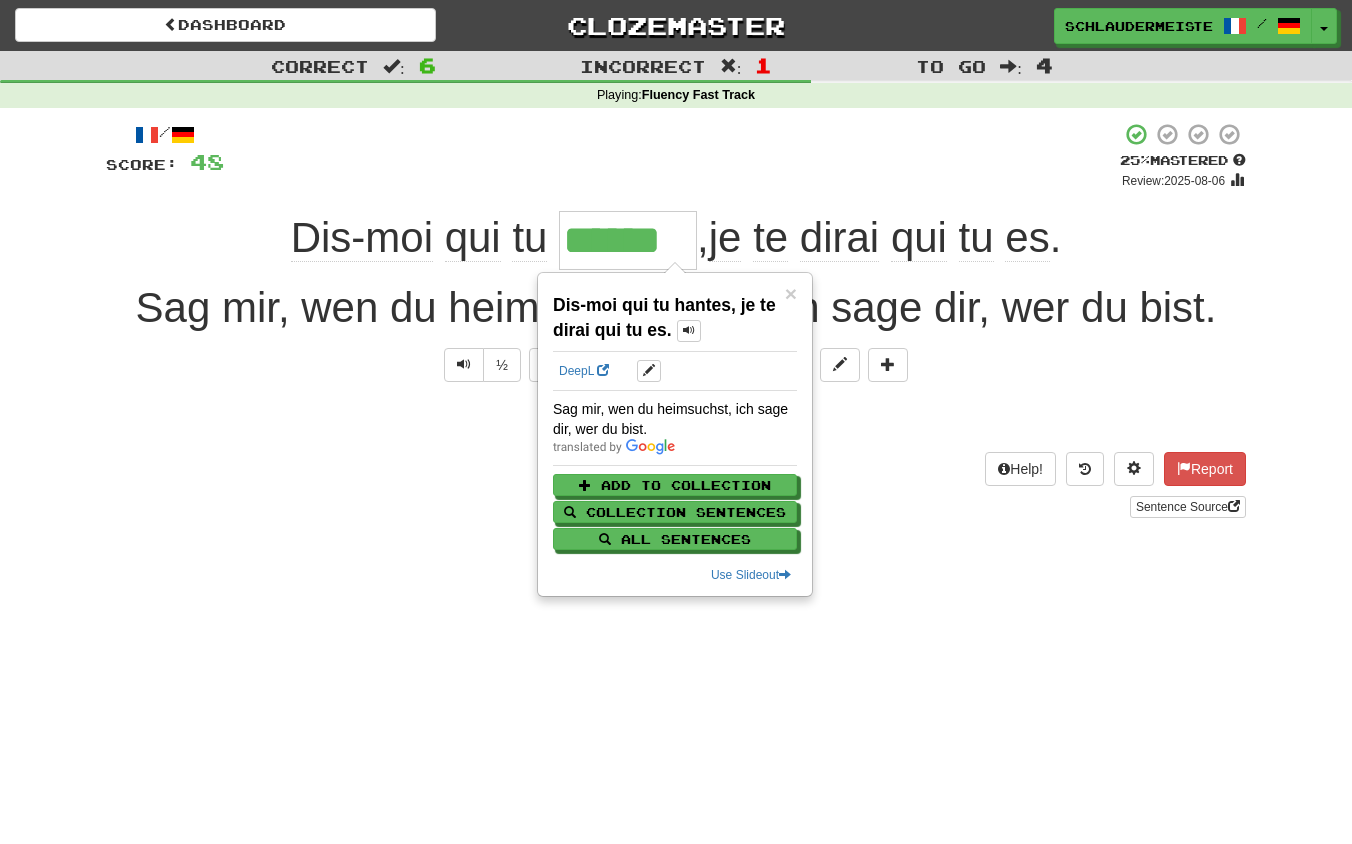click on "Help!  Report Sentence Source" at bounding box center (676, 485) 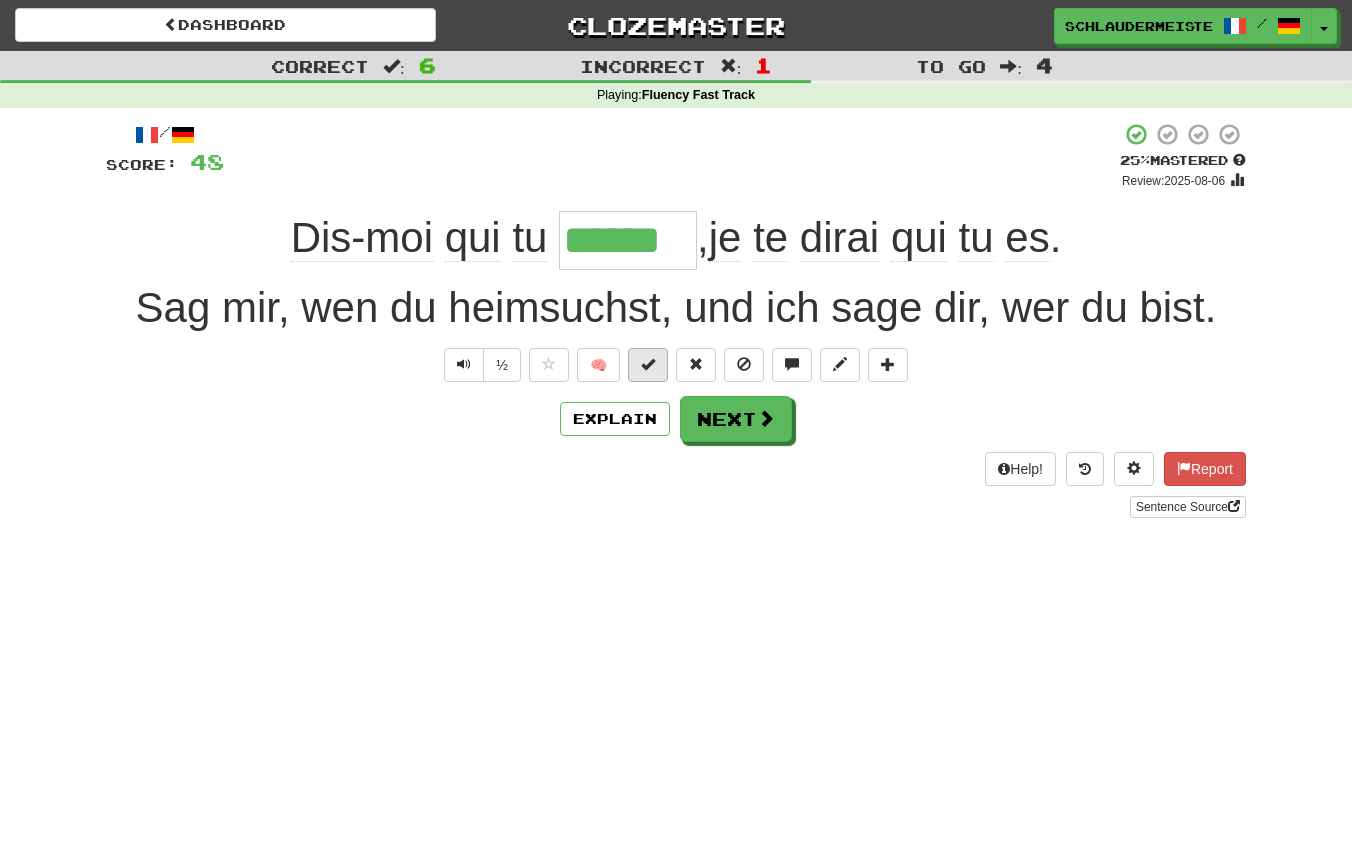 click at bounding box center [648, 365] 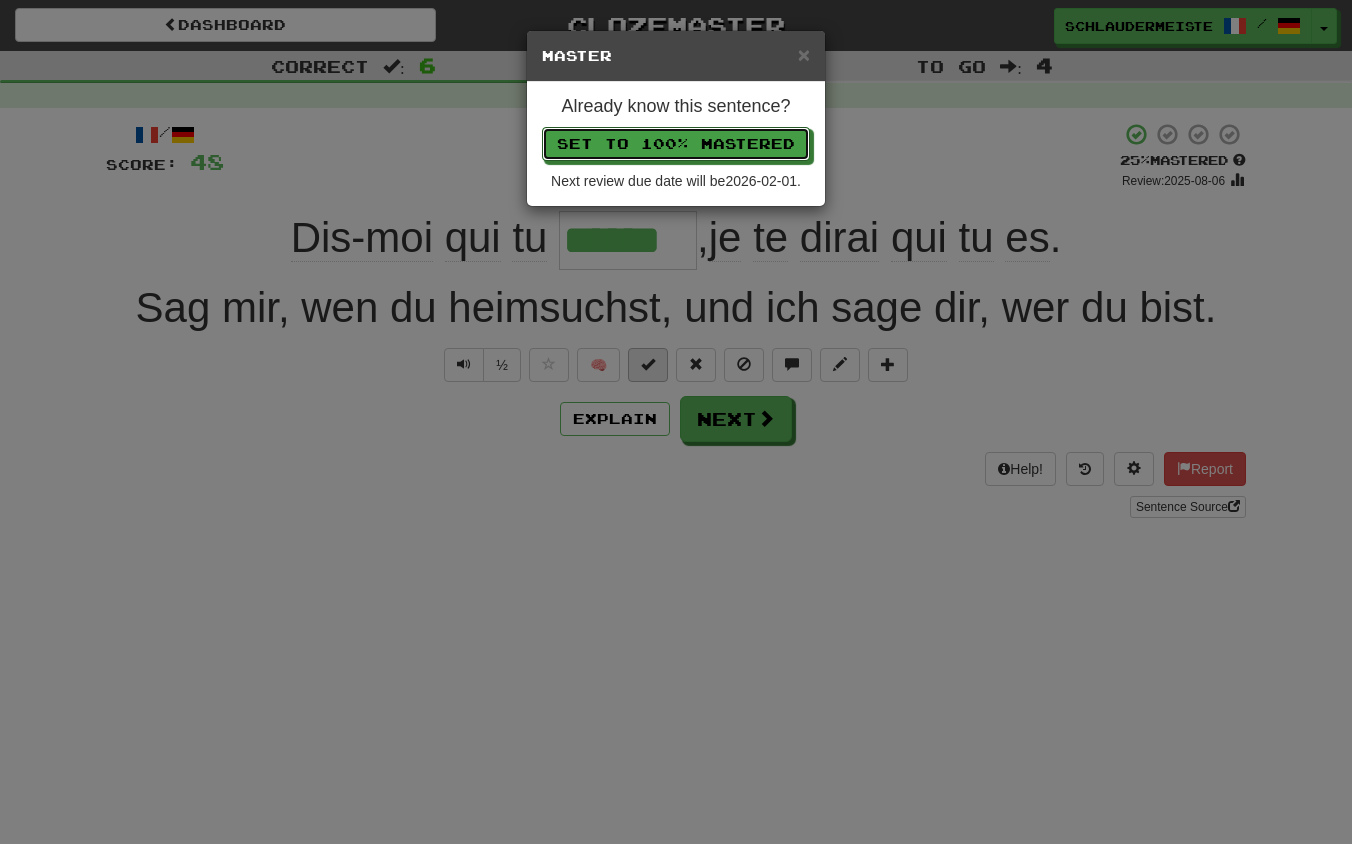 click on "Set to 100% Mastered" at bounding box center (676, 144) 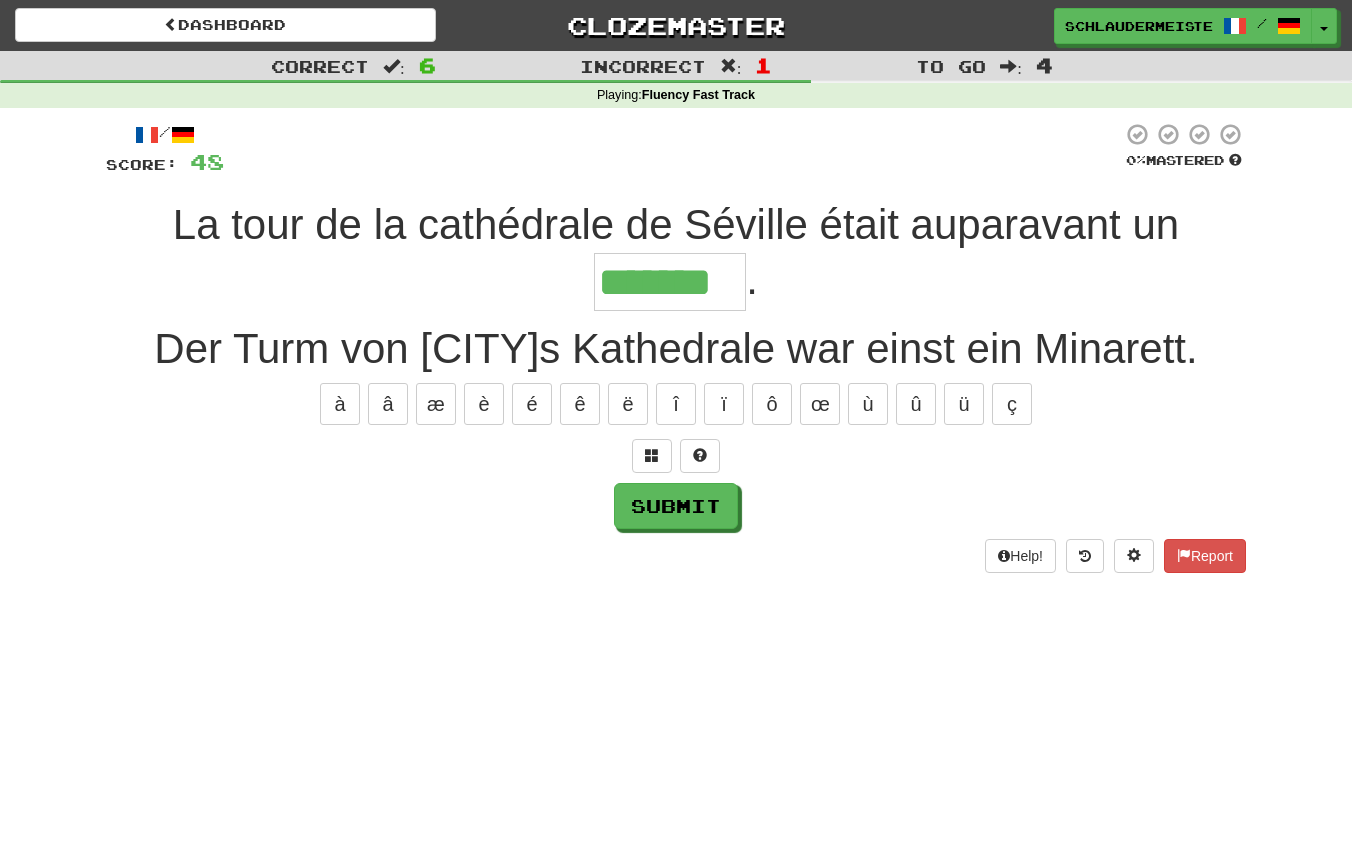 type on "*******" 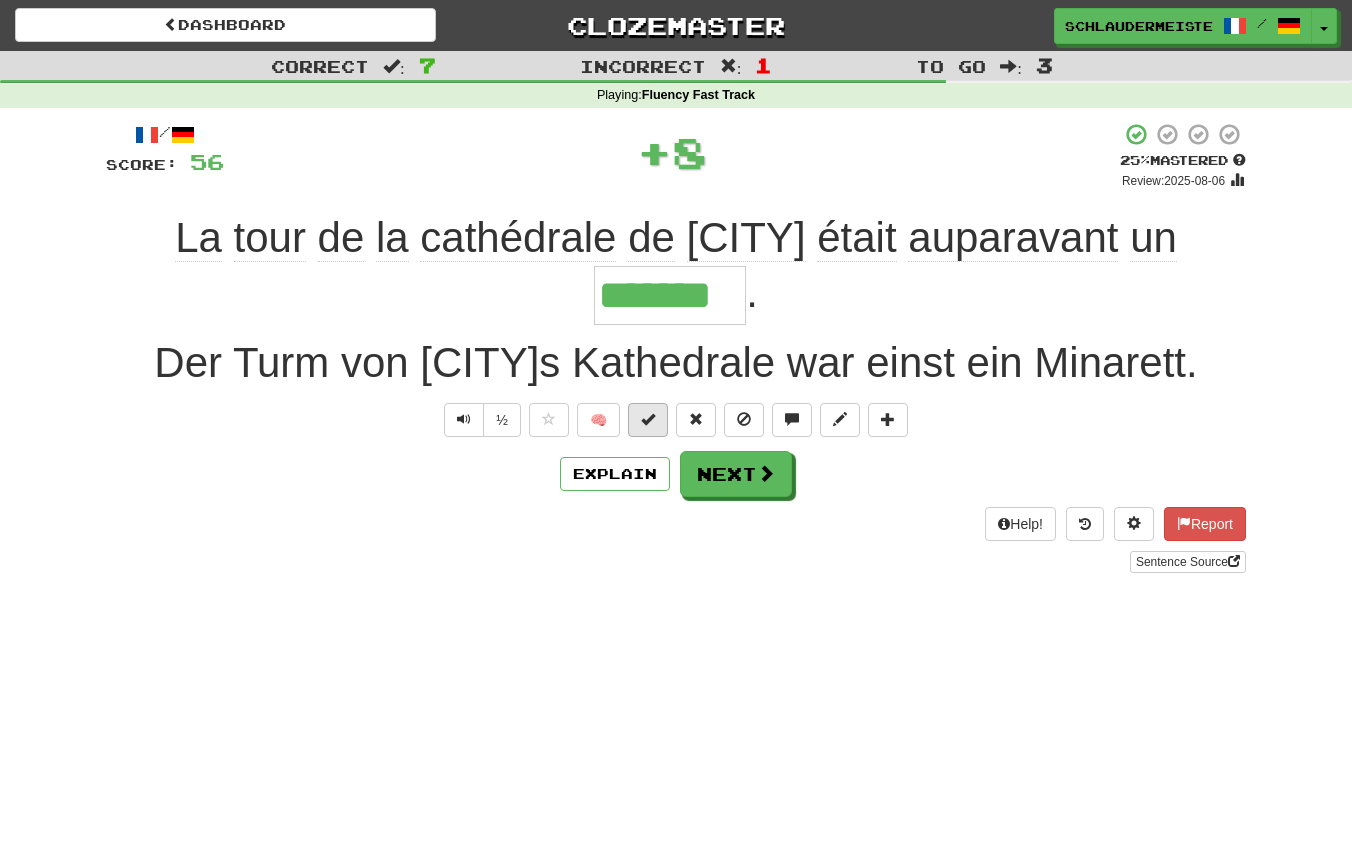 click at bounding box center [648, 419] 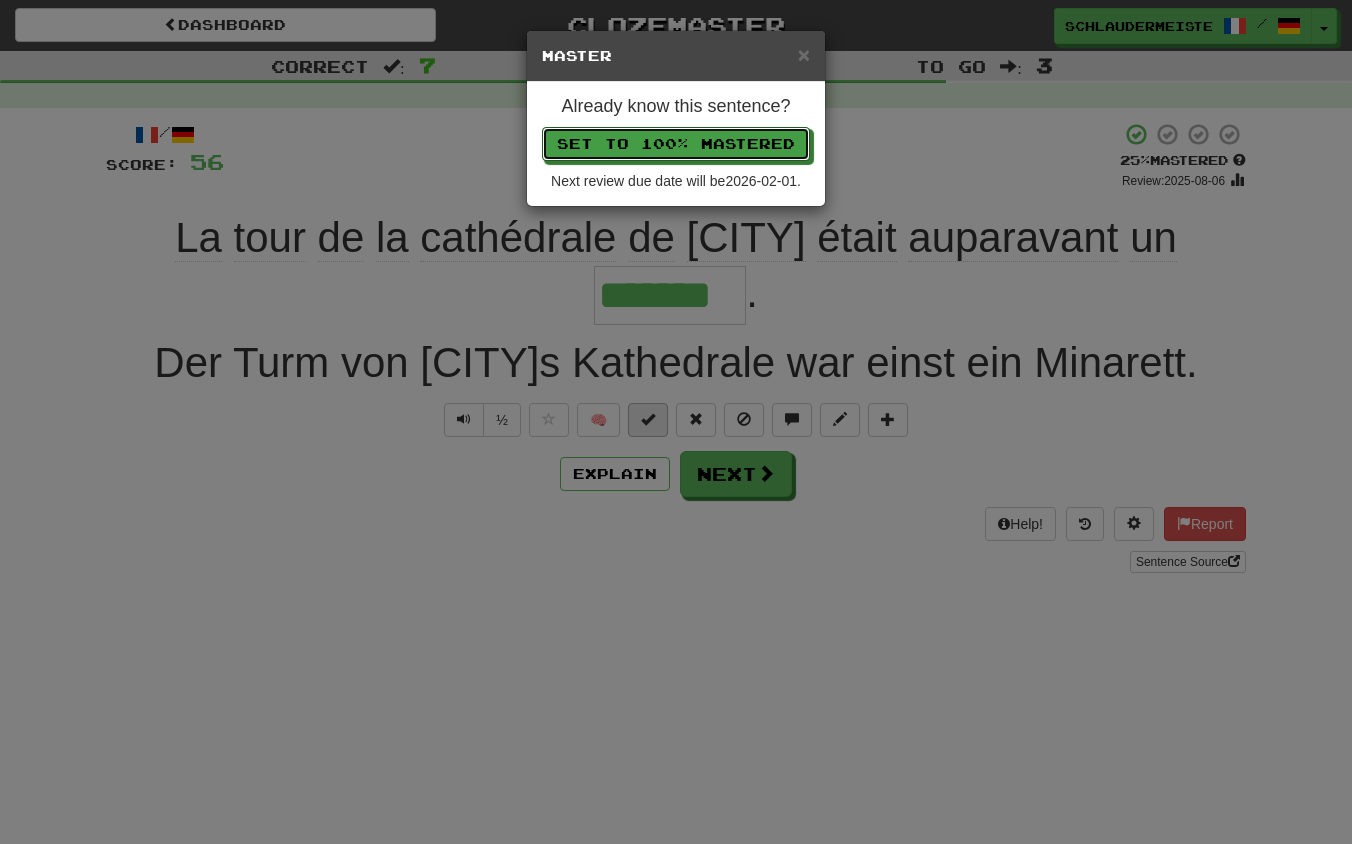 click on "Set to 100% Mastered" at bounding box center (676, 144) 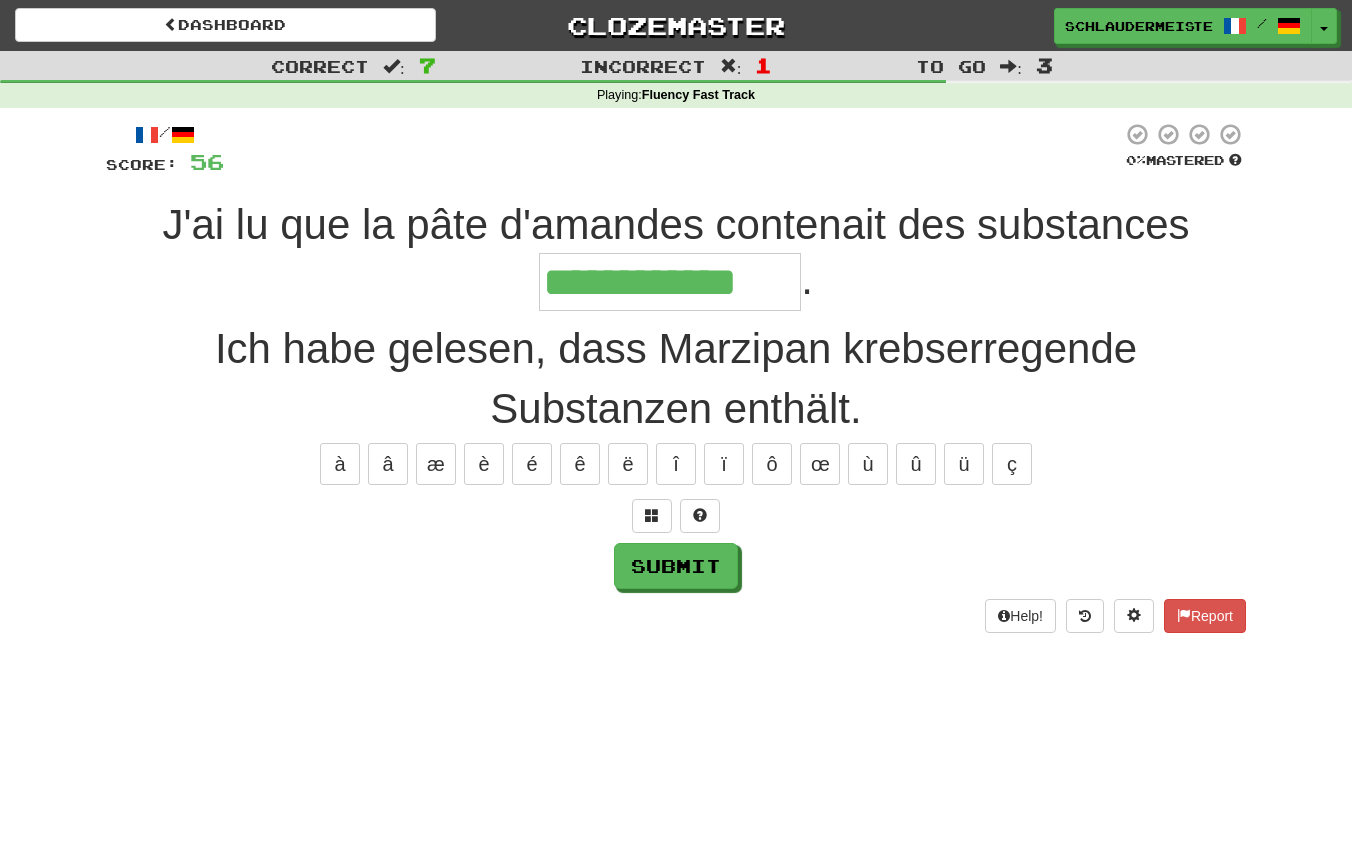 type on "**********" 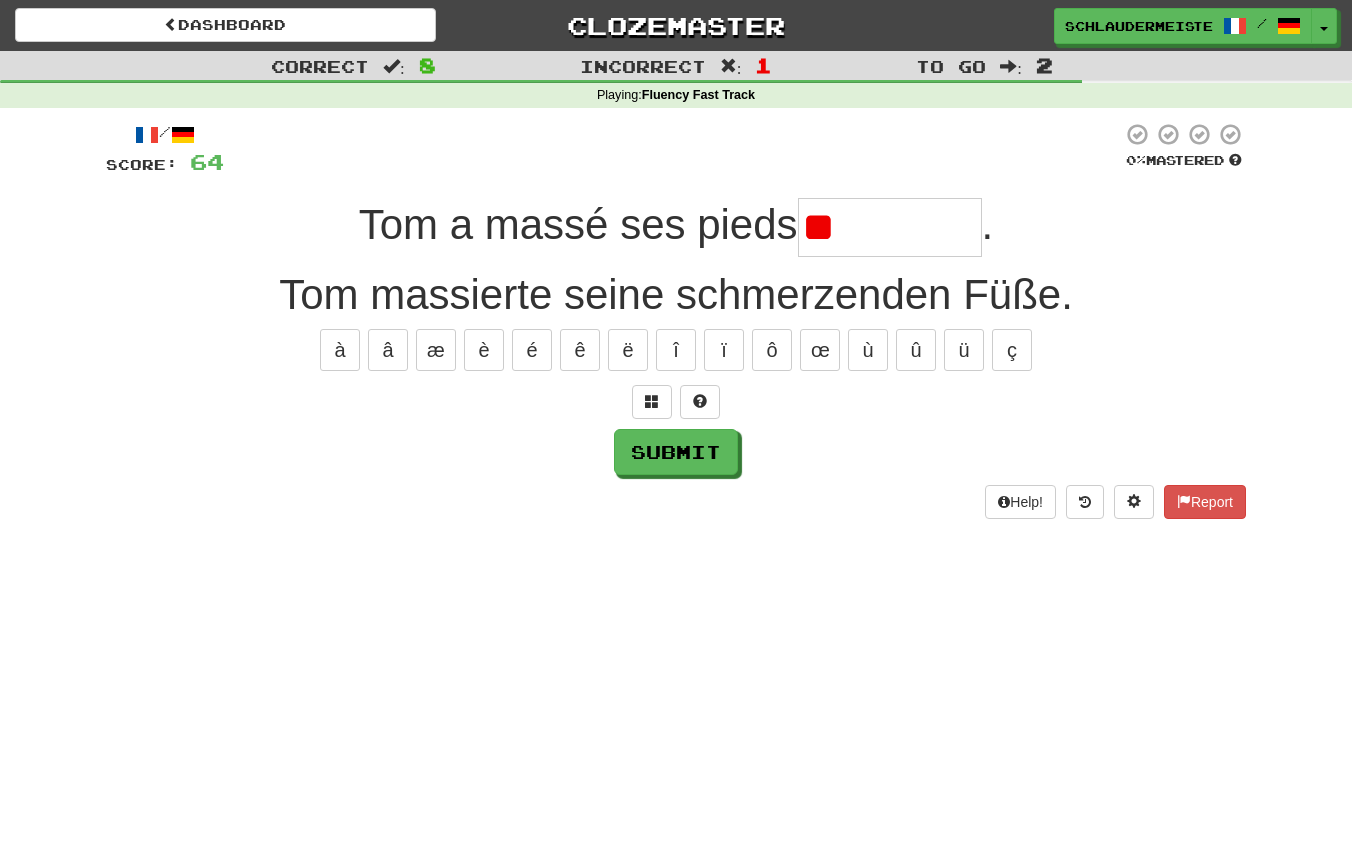 type on "*" 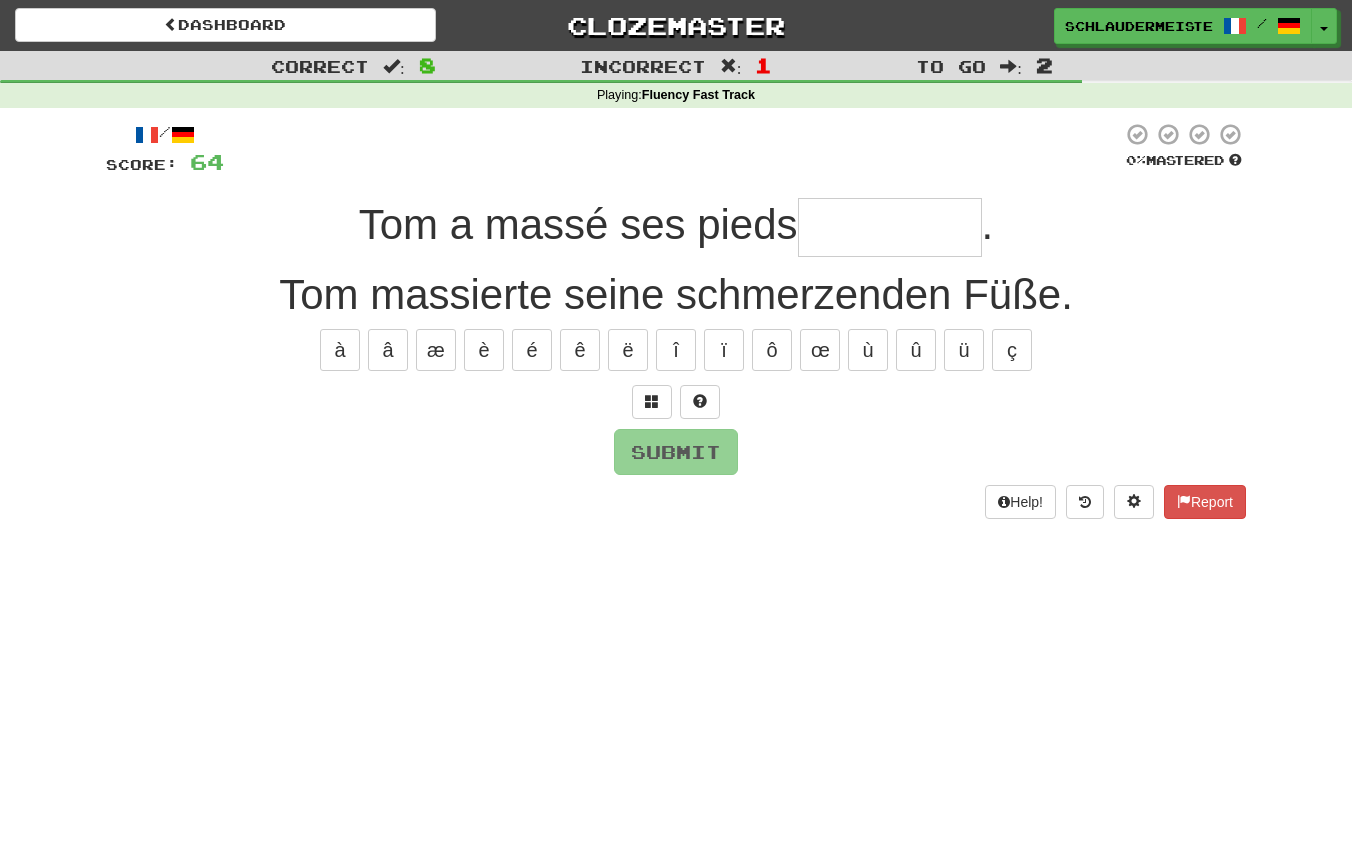 type on "*" 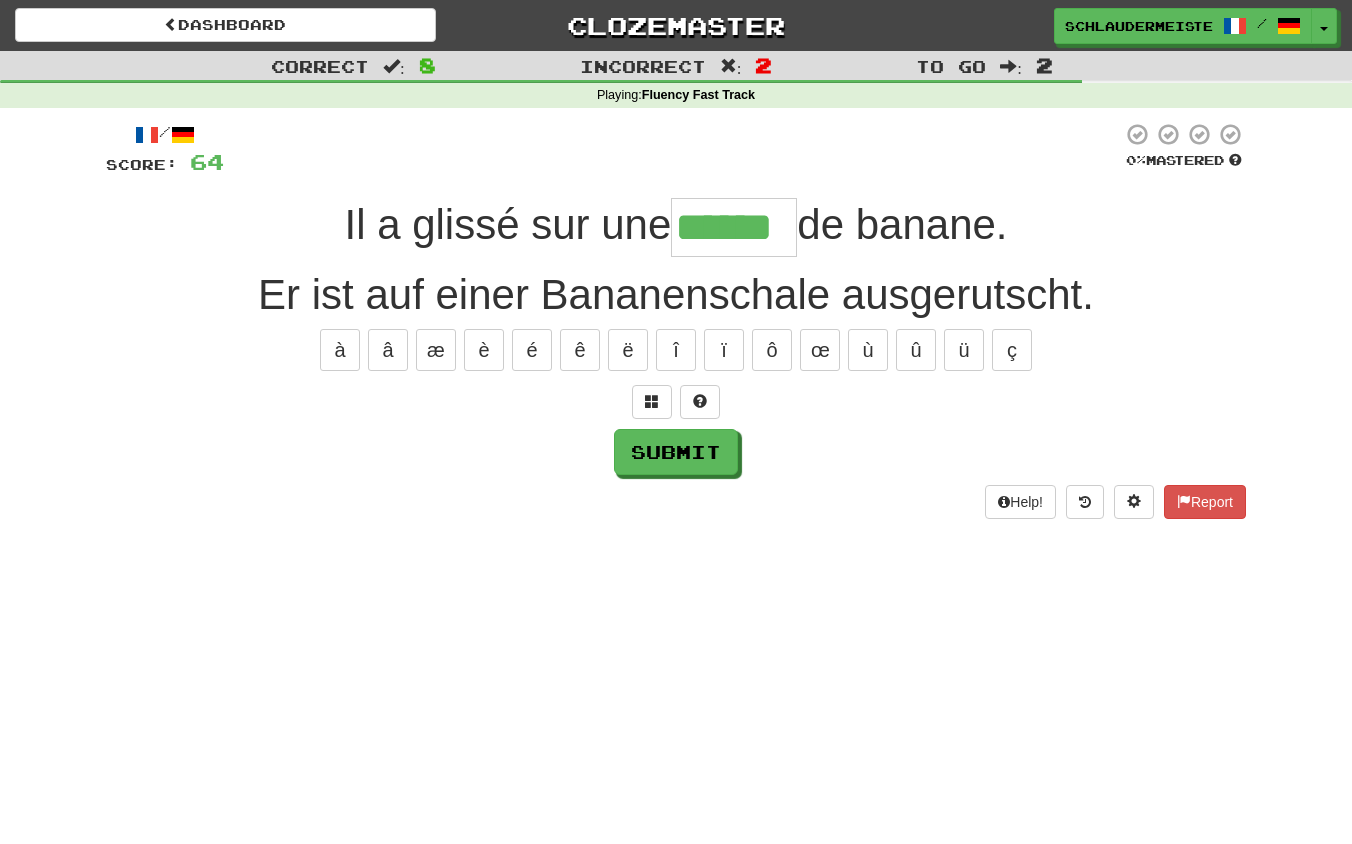 type on "******" 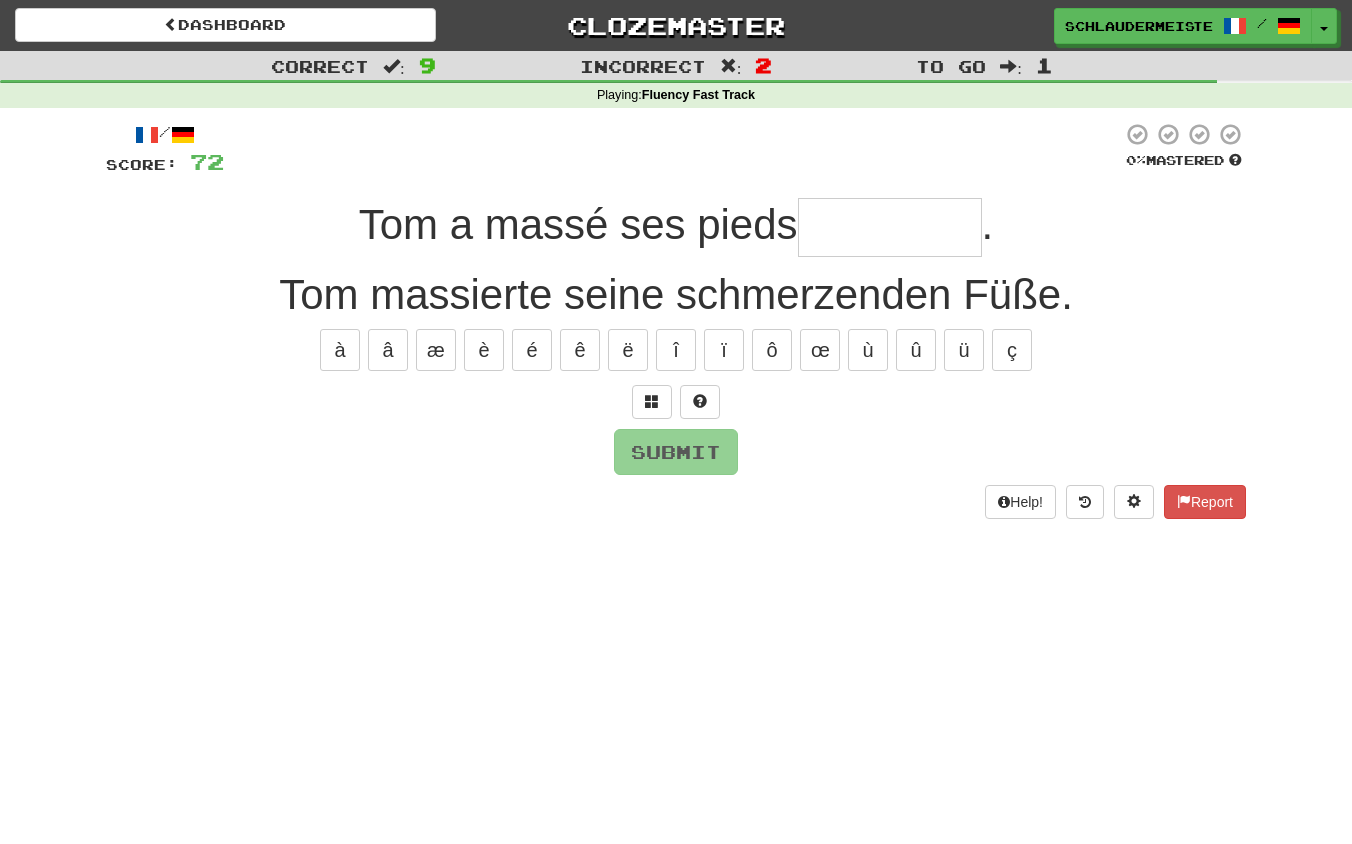 type on "*" 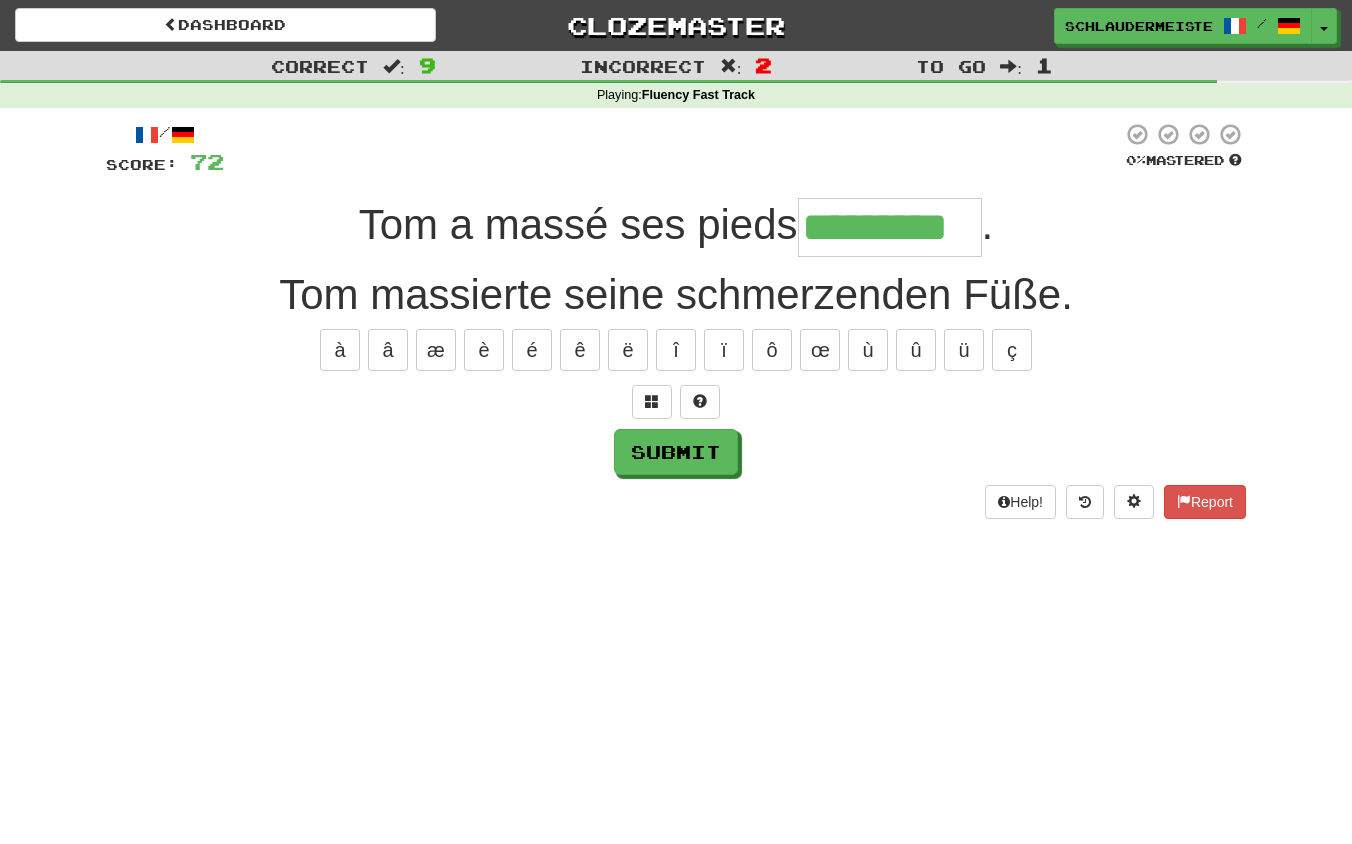 type on "*********" 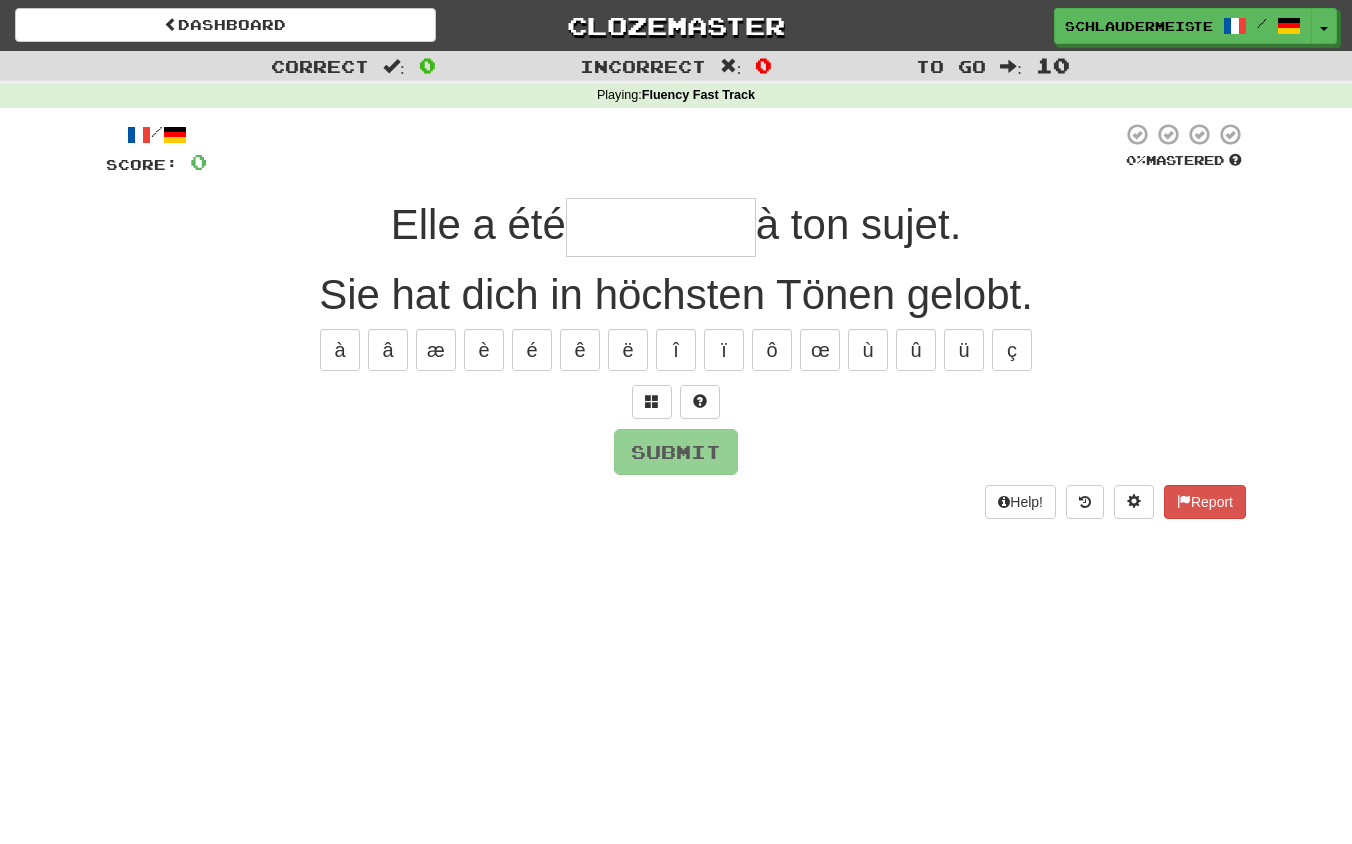 type on "*" 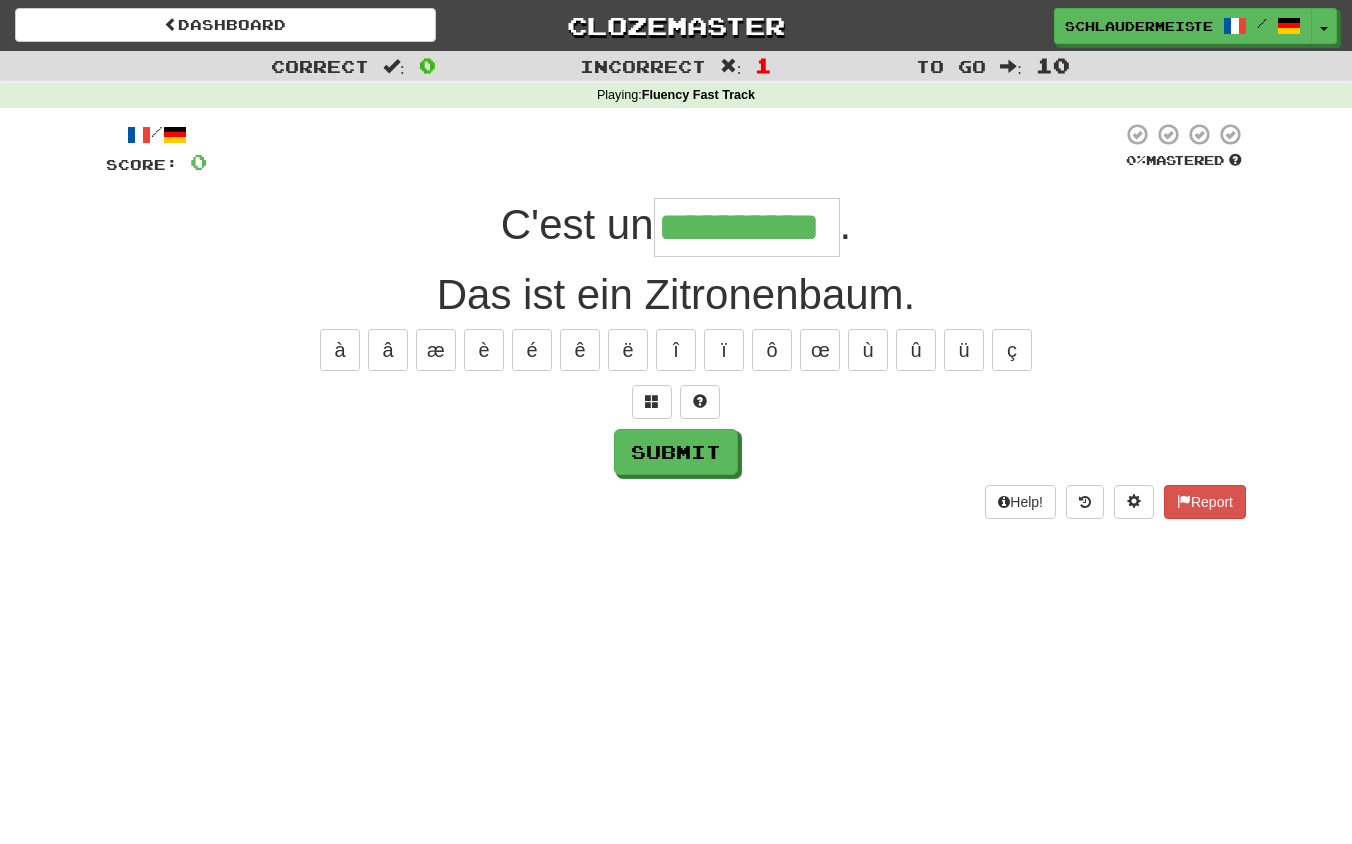 type on "**********" 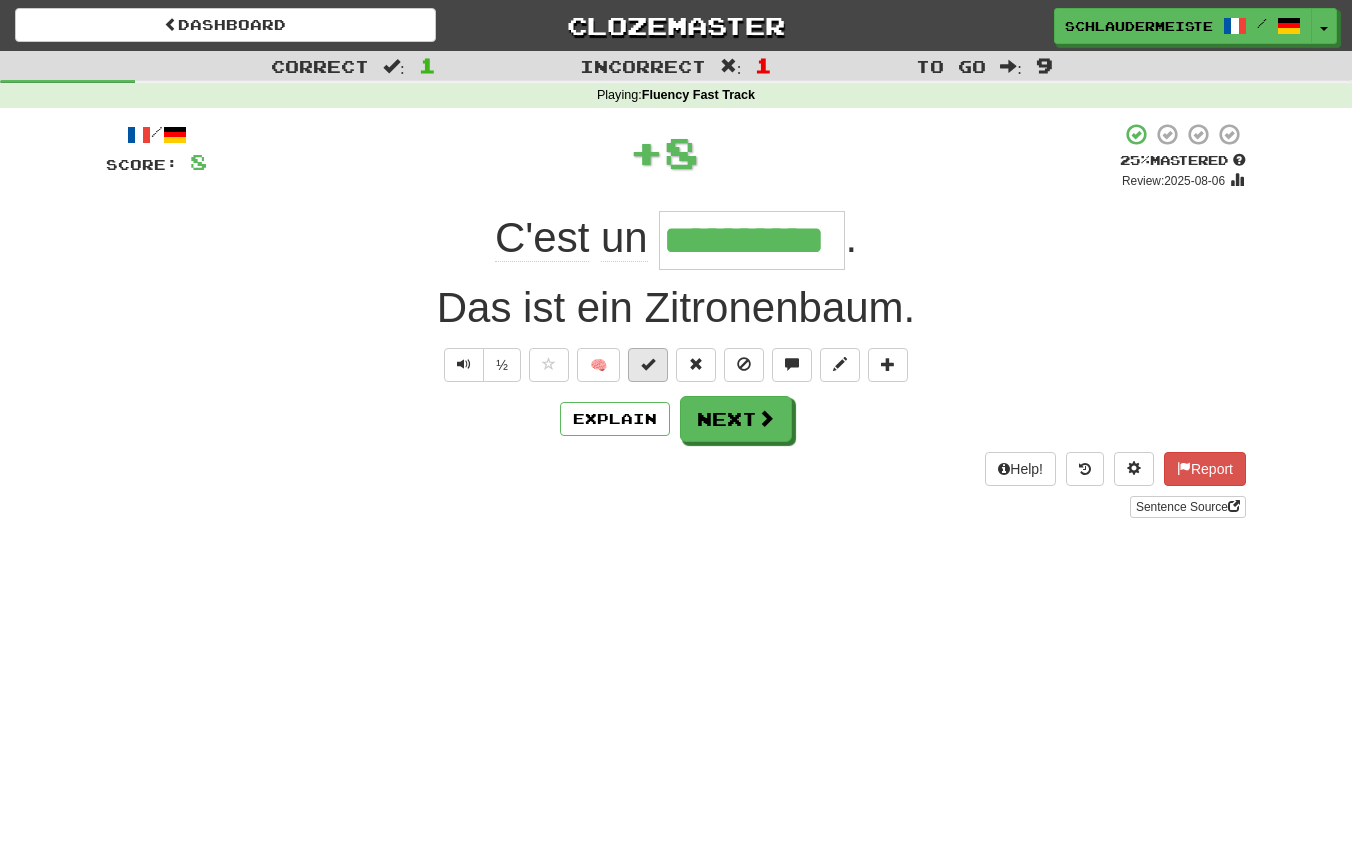click at bounding box center [648, 364] 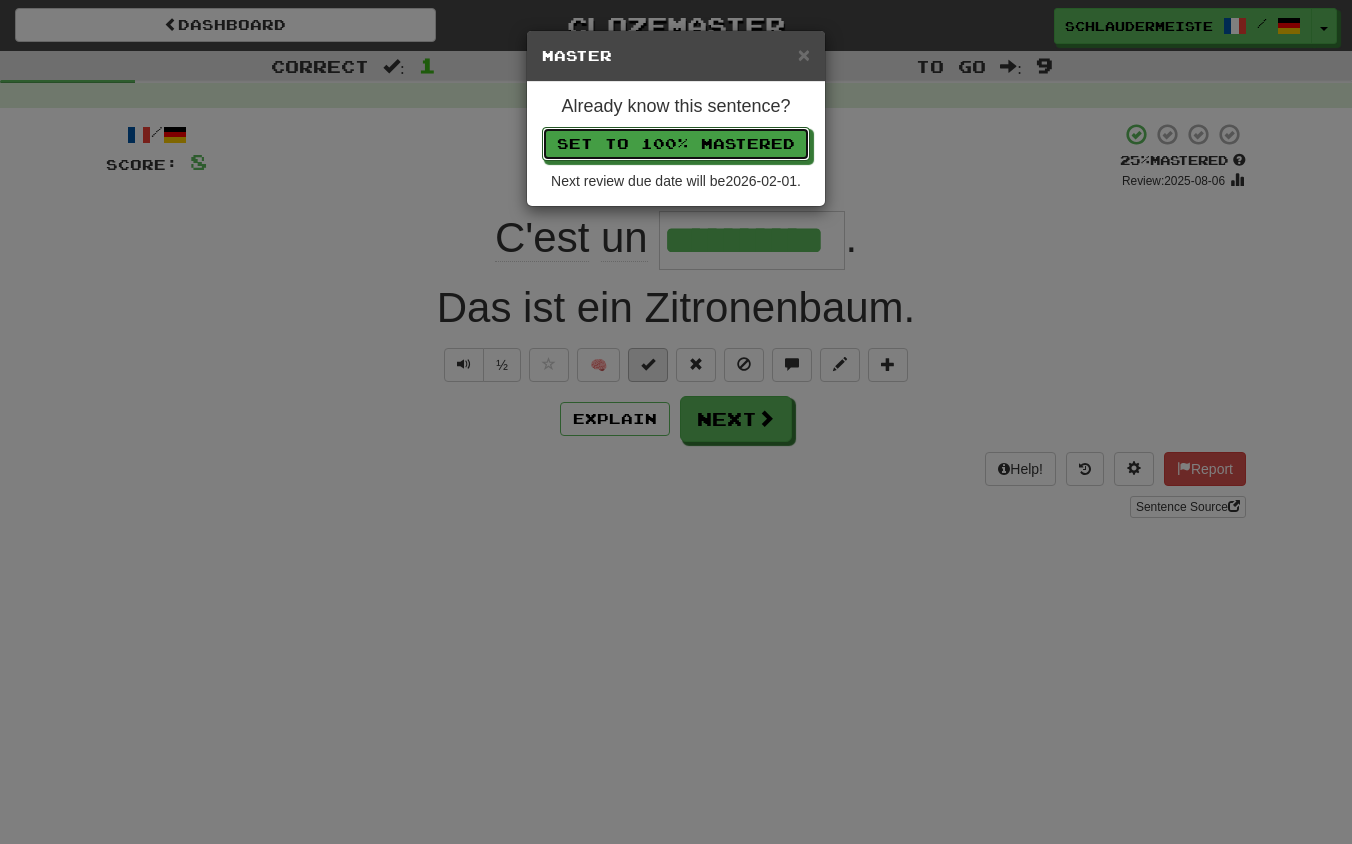 type 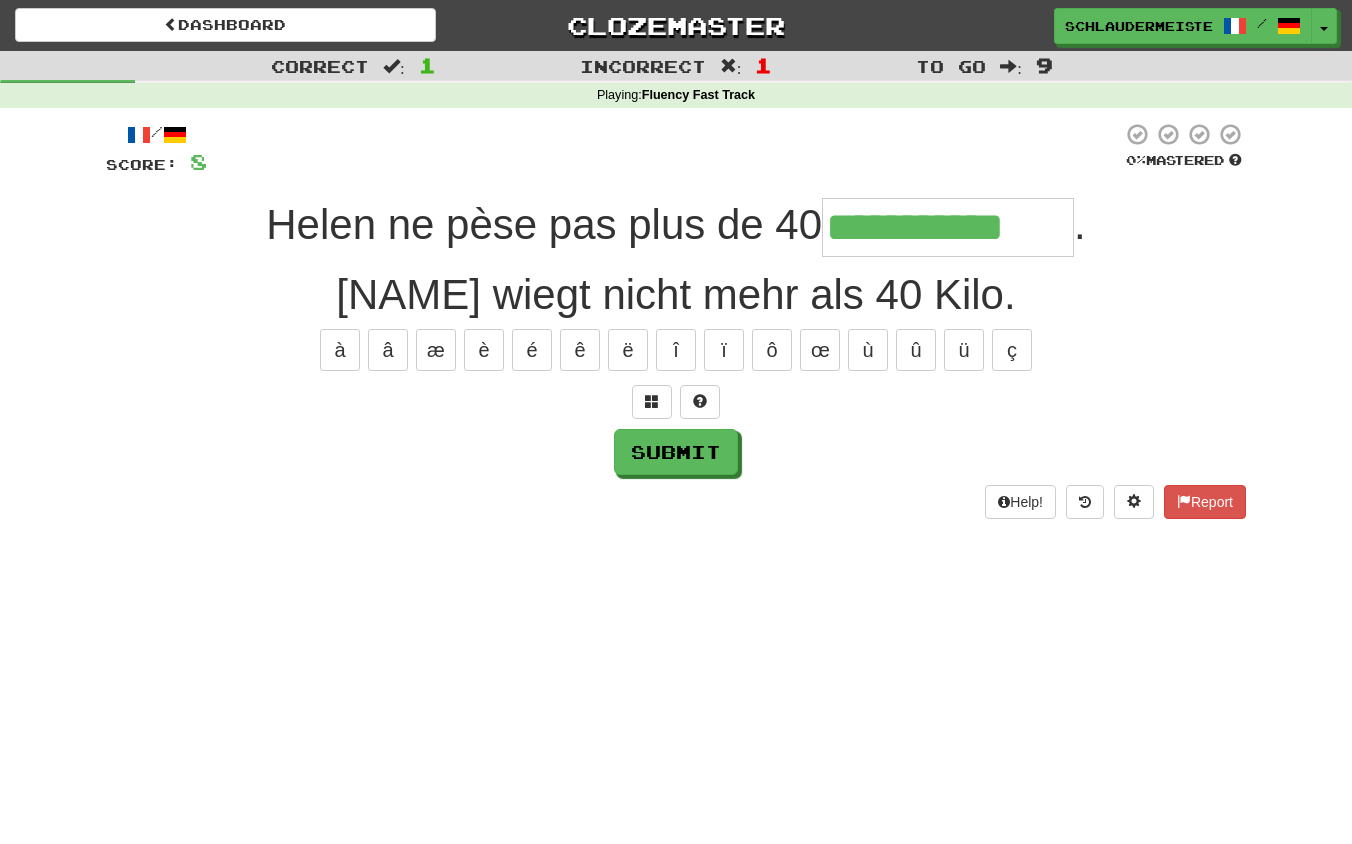 type on "**********" 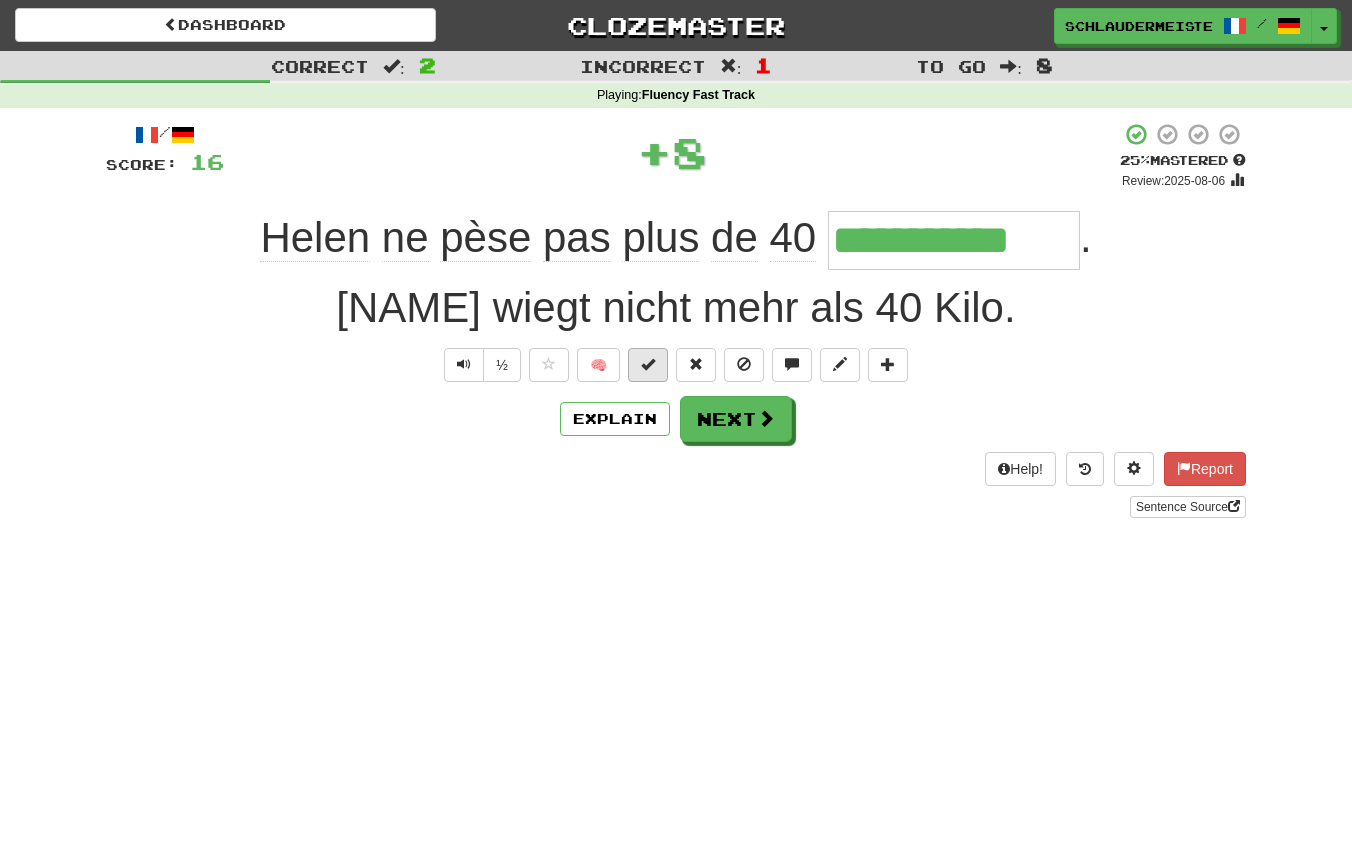 click at bounding box center (648, 364) 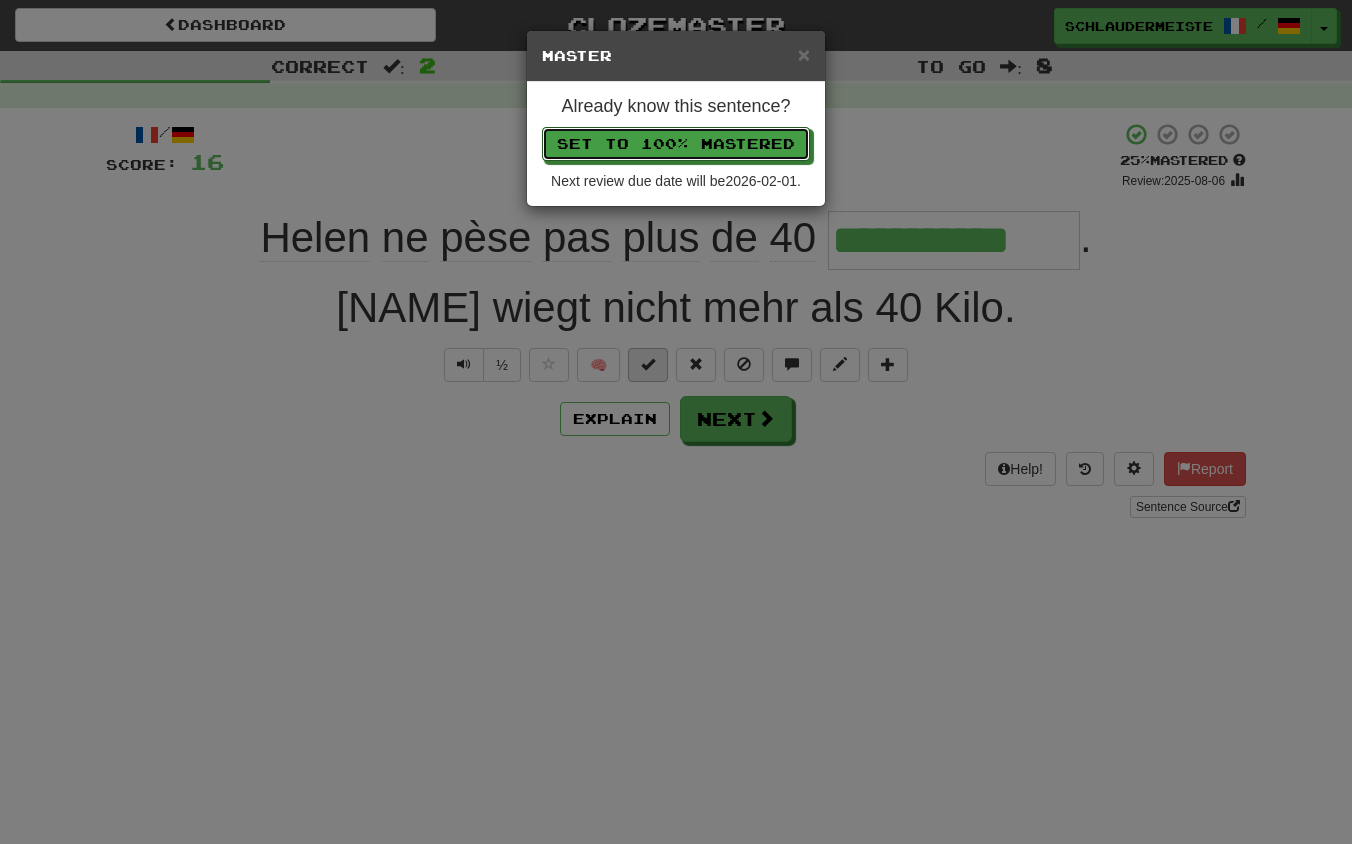 click on "Set to 100% Mastered" at bounding box center (676, 144) 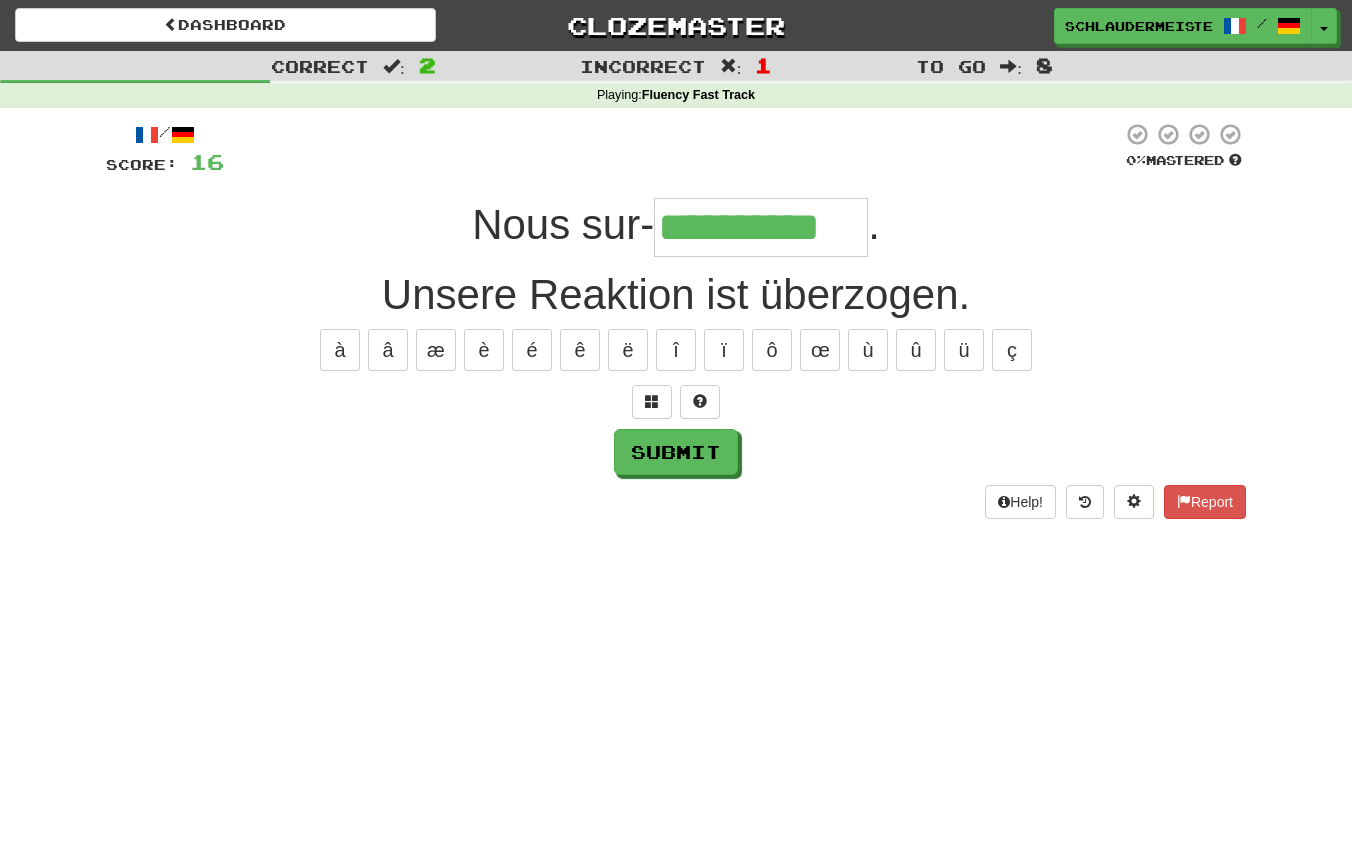 type on "**********" 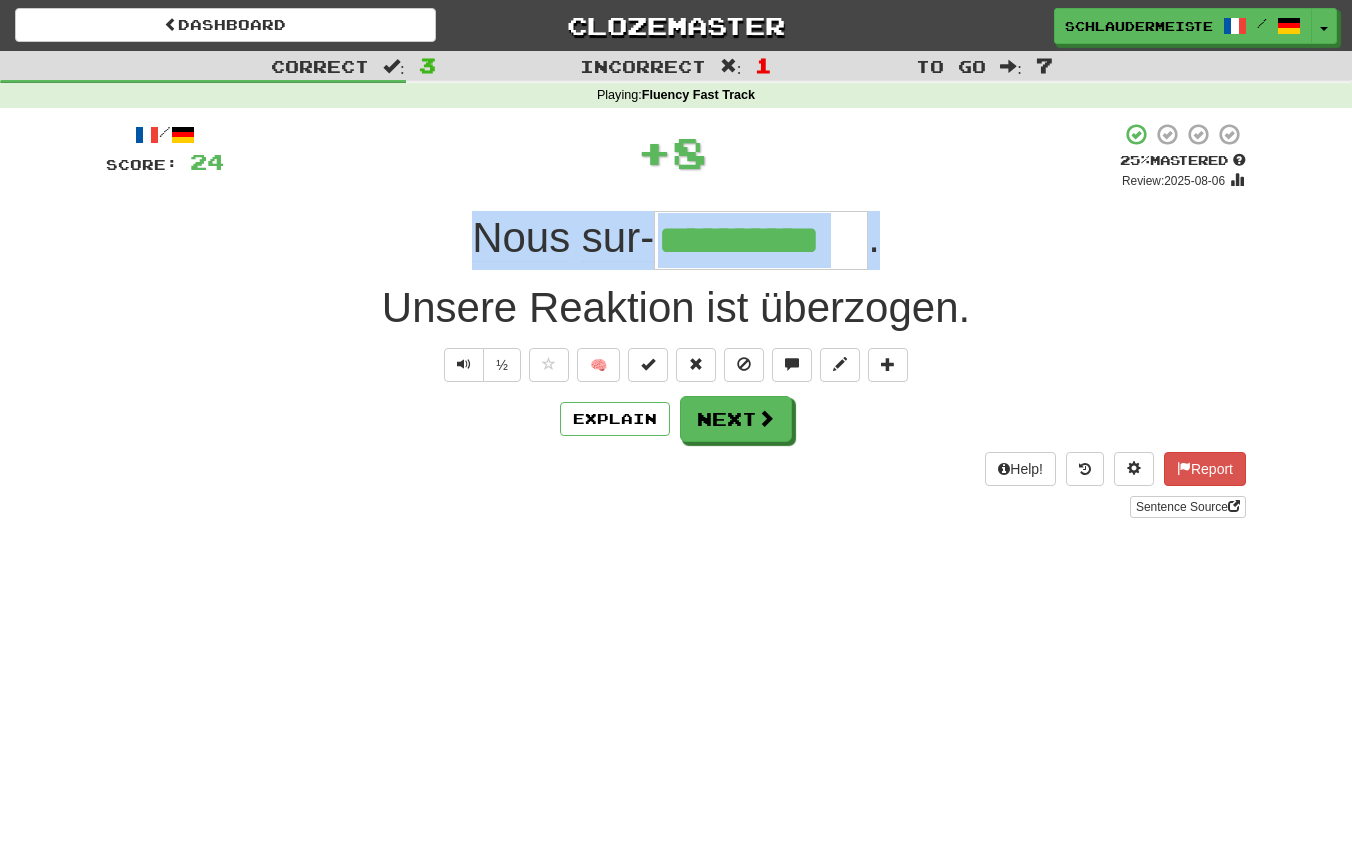 drag, startPoint x: 445, startPoint y: 232, endPoint x: 971, endPoint y: 238, distance: 526.03424 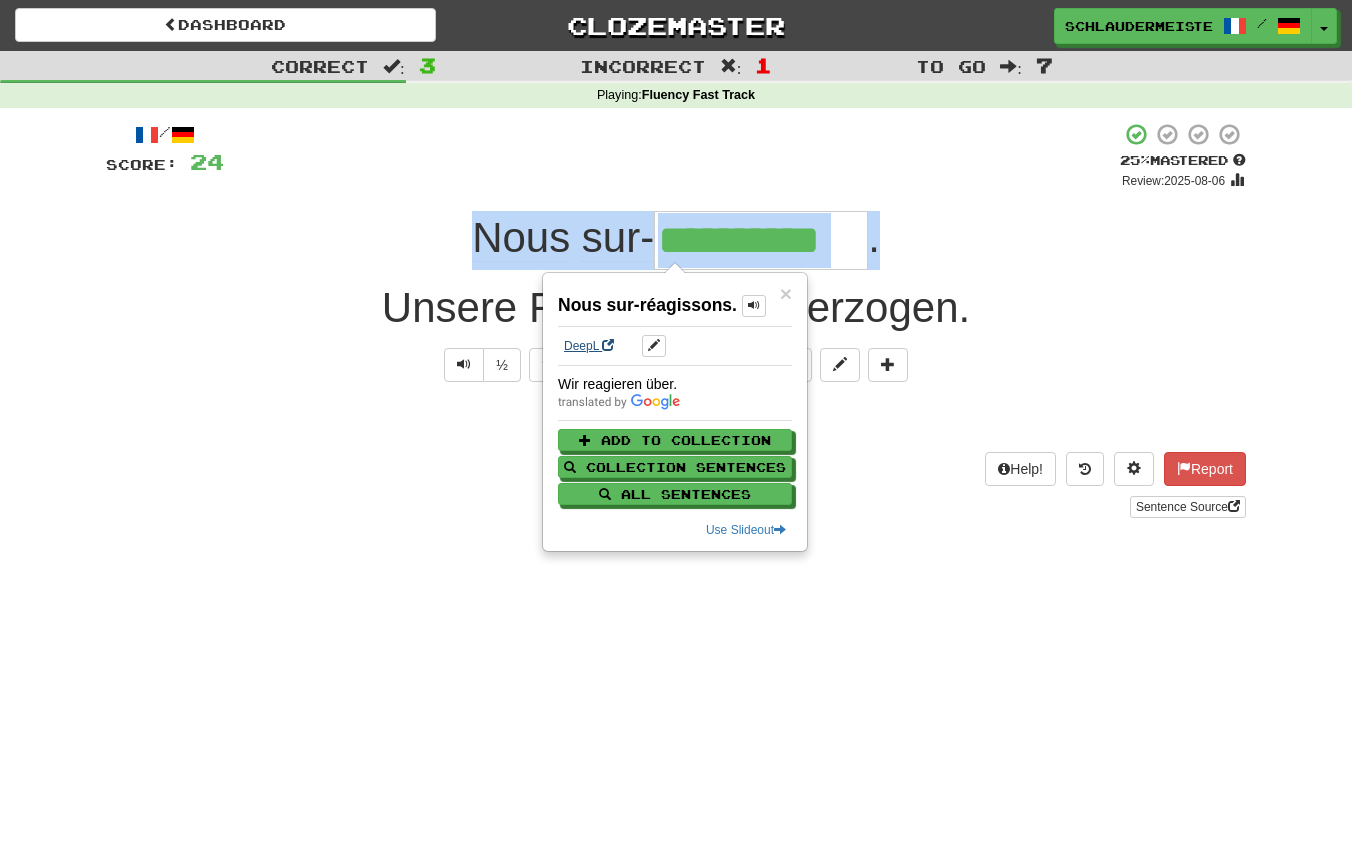 click on "DeepL" at bounding box center (589, 346) 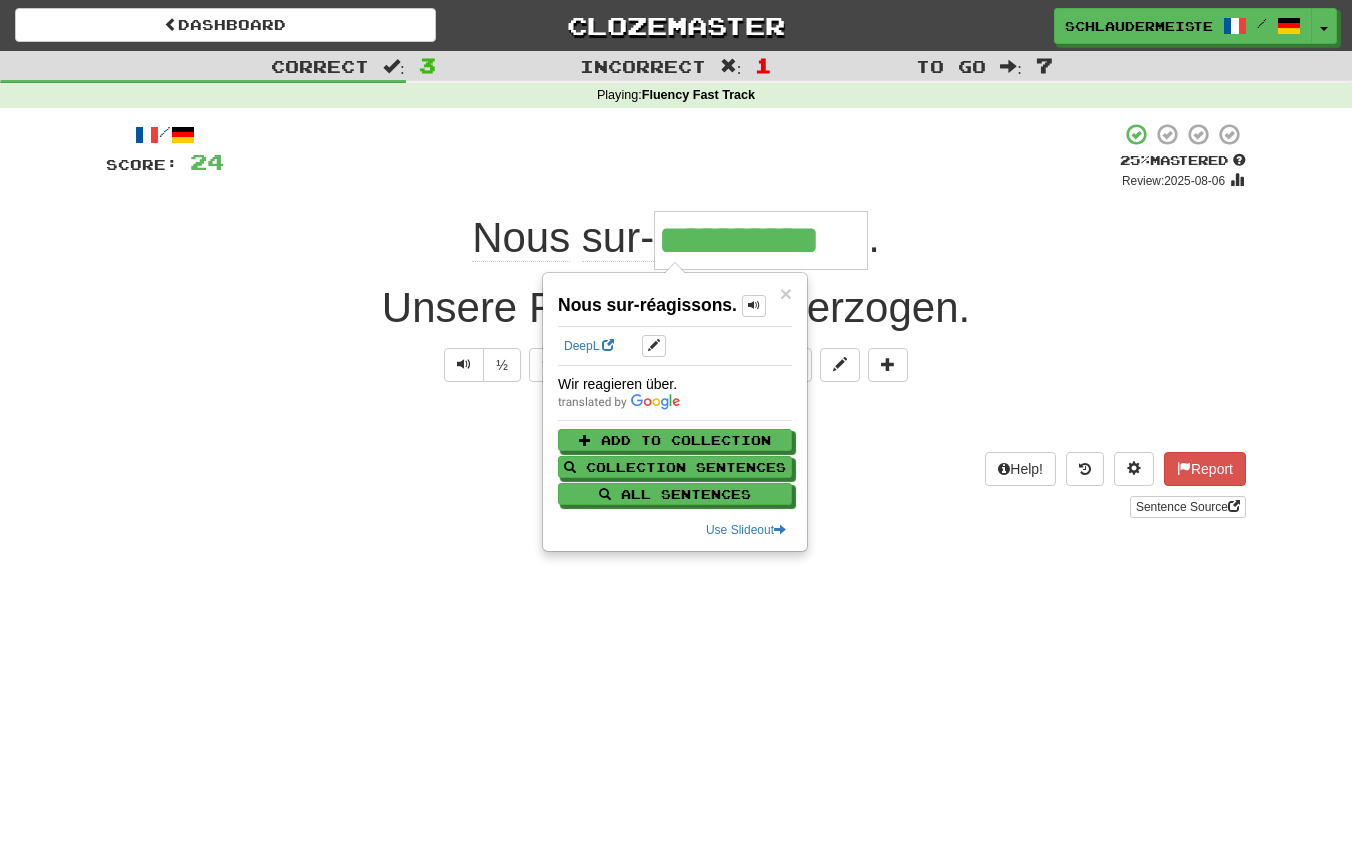 click on "Help!  Report Sentence Source" at bounding box center (676, 485) 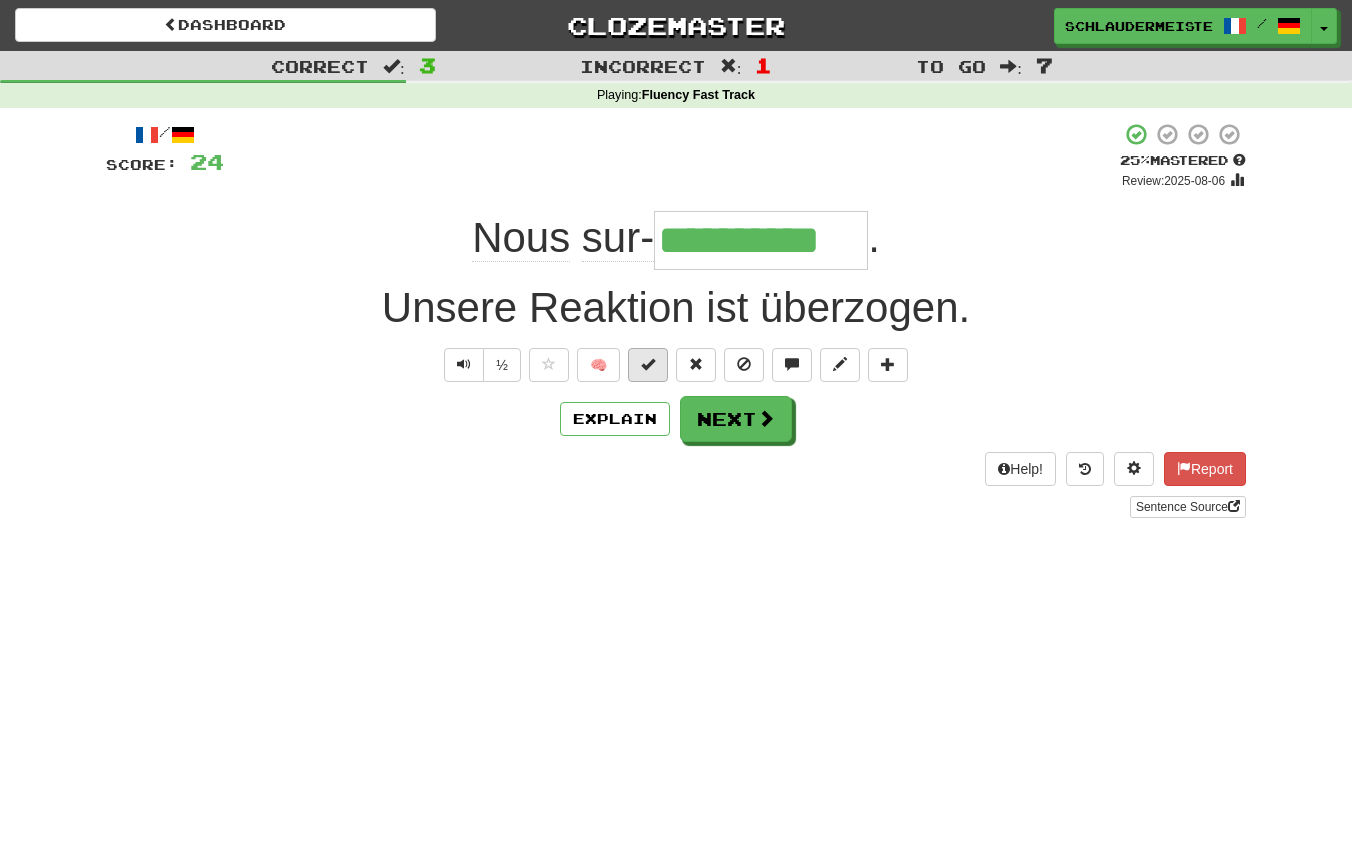 click at bounding box center [648, 364] 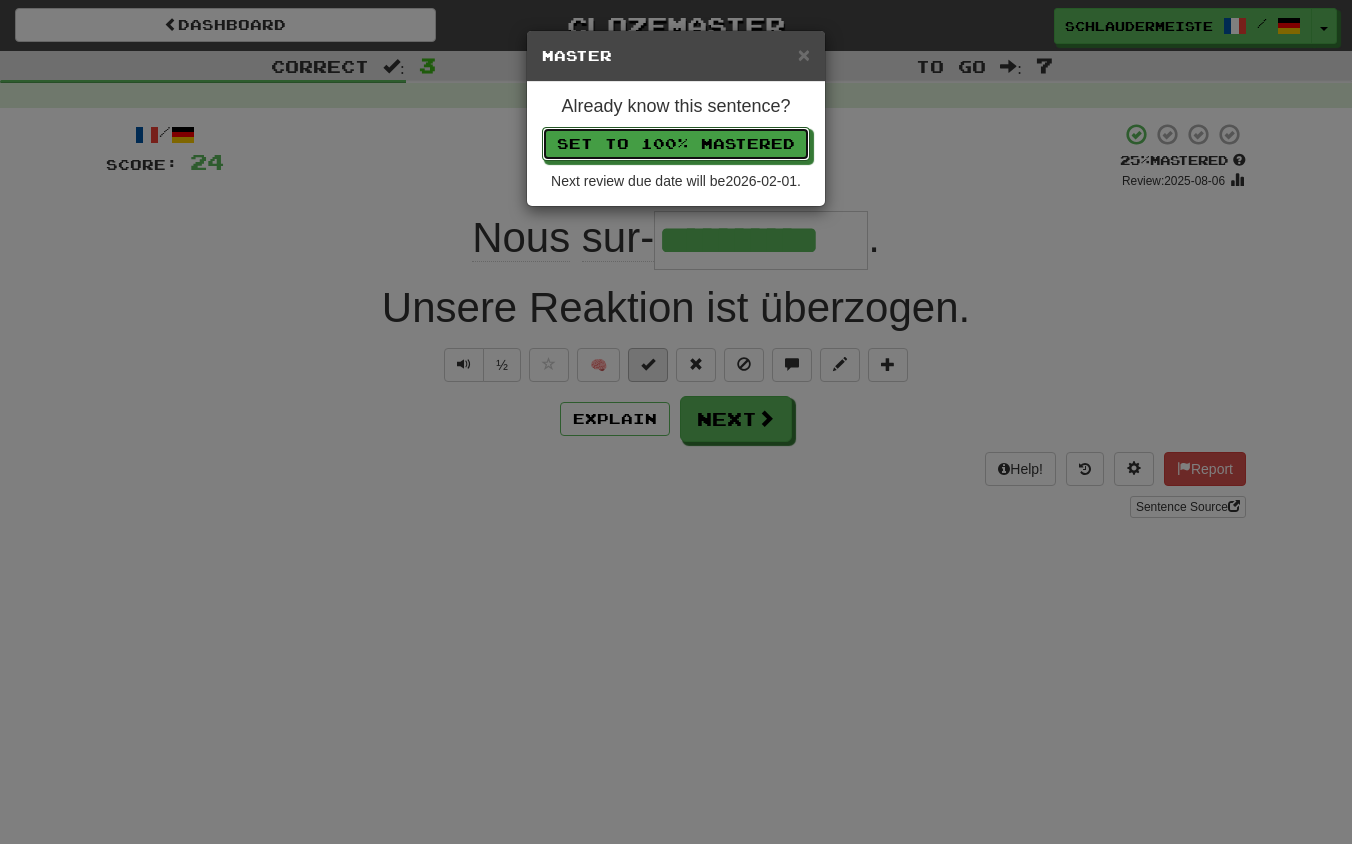click on "Set to 100% Mastered" at bounding box center [676, 144] 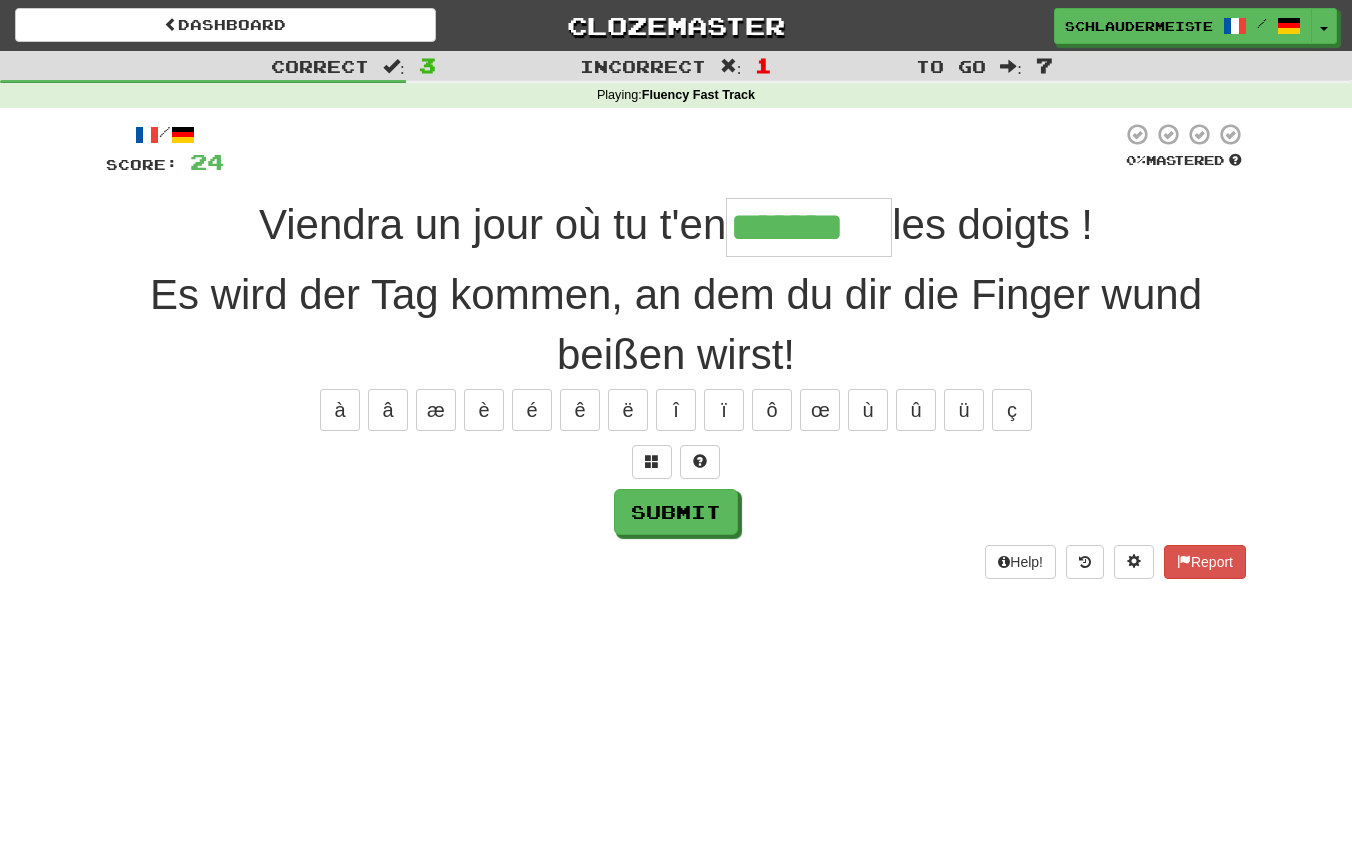 type on "*******" 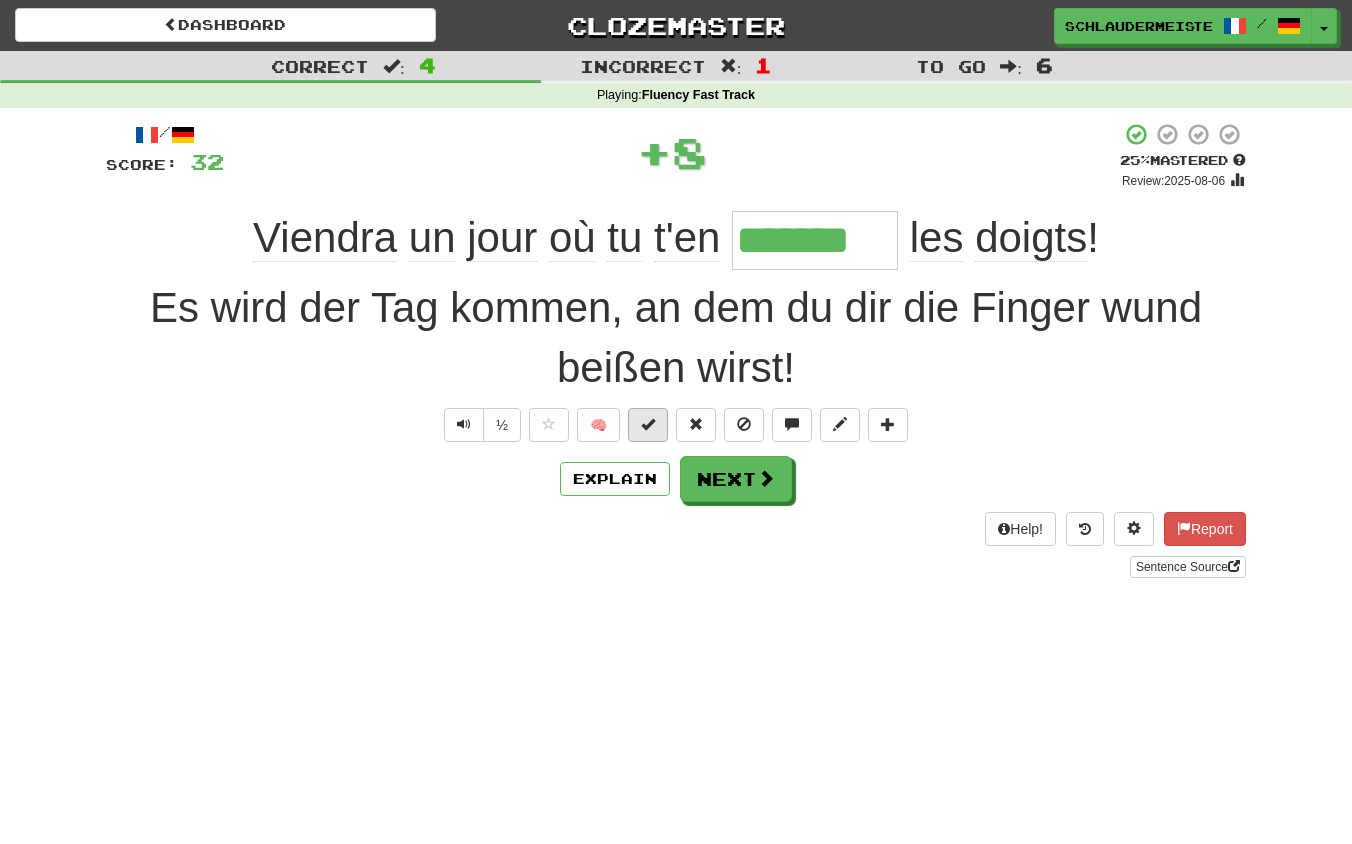 click at bounding box center (648, 424) 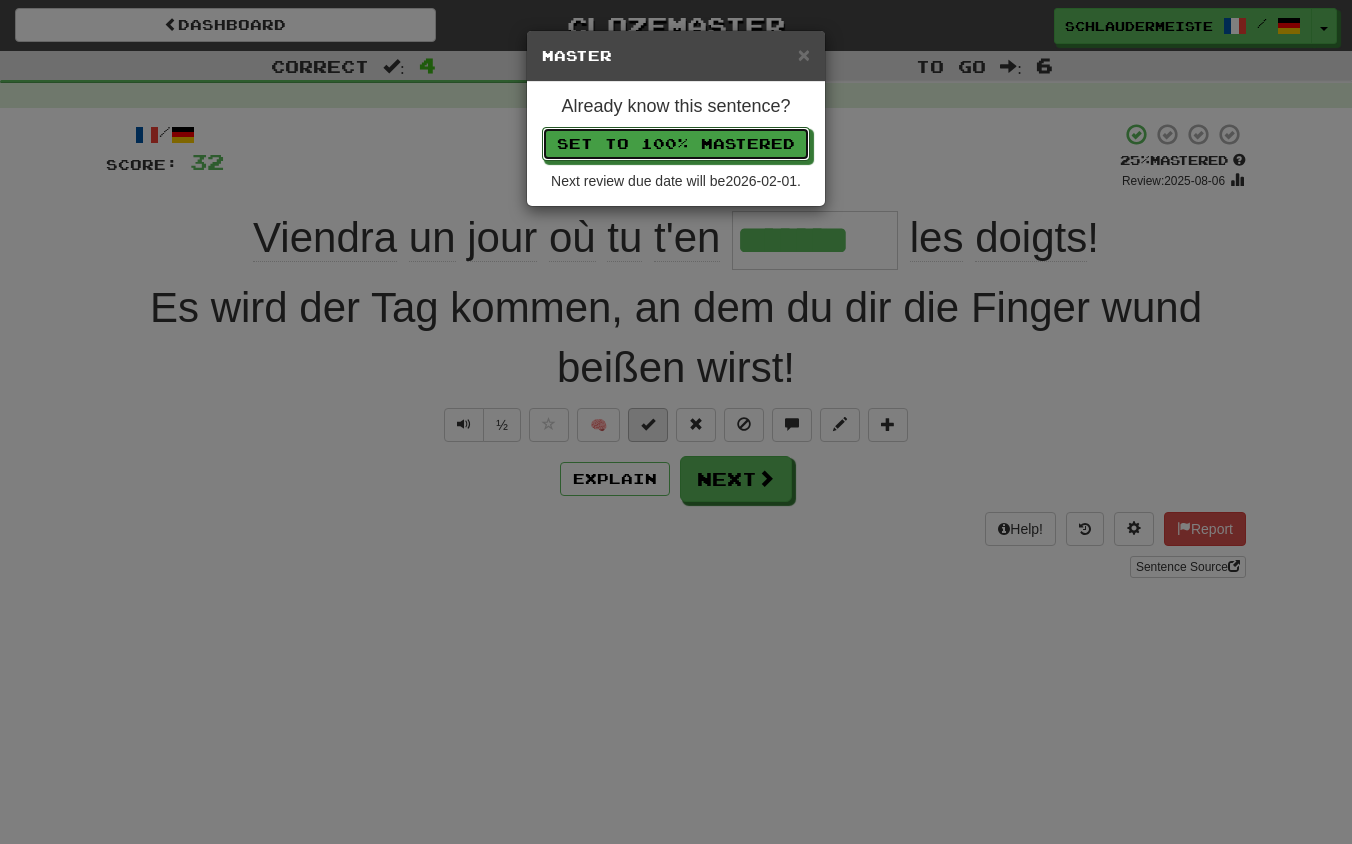 click on "Set to 100% Mastered" at bounding box center (676, 144) 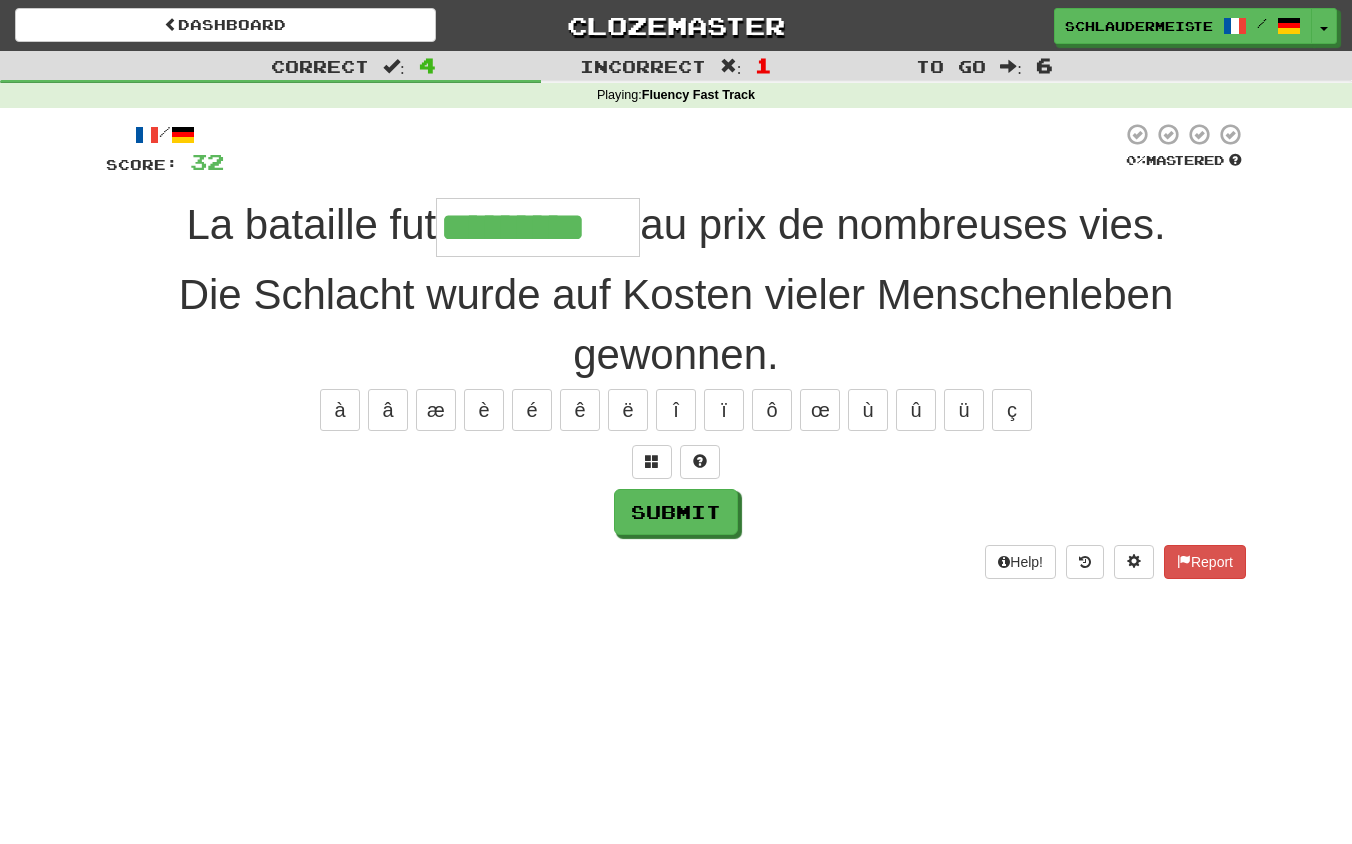 type on "*********" 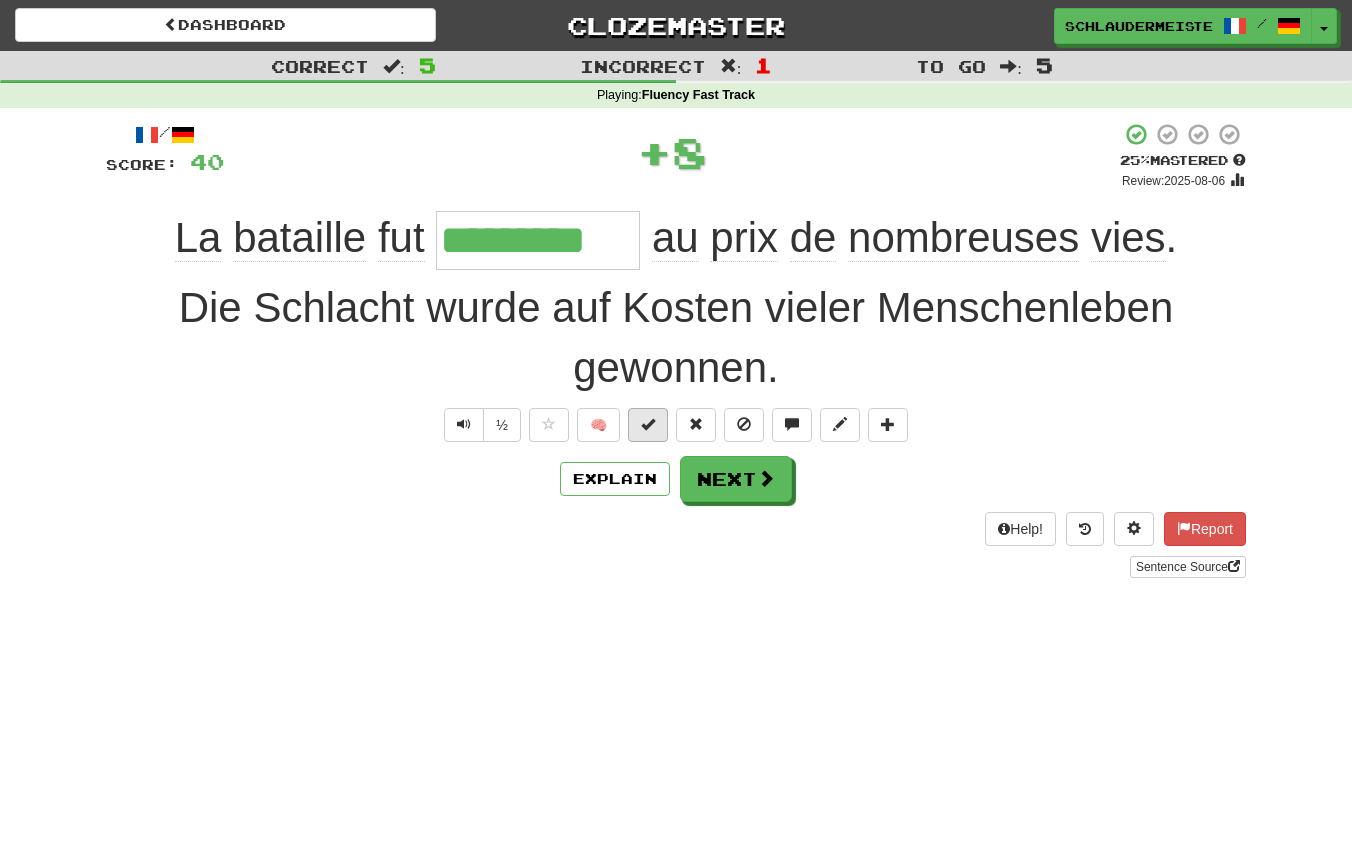 click at bounding box center (648, 424) 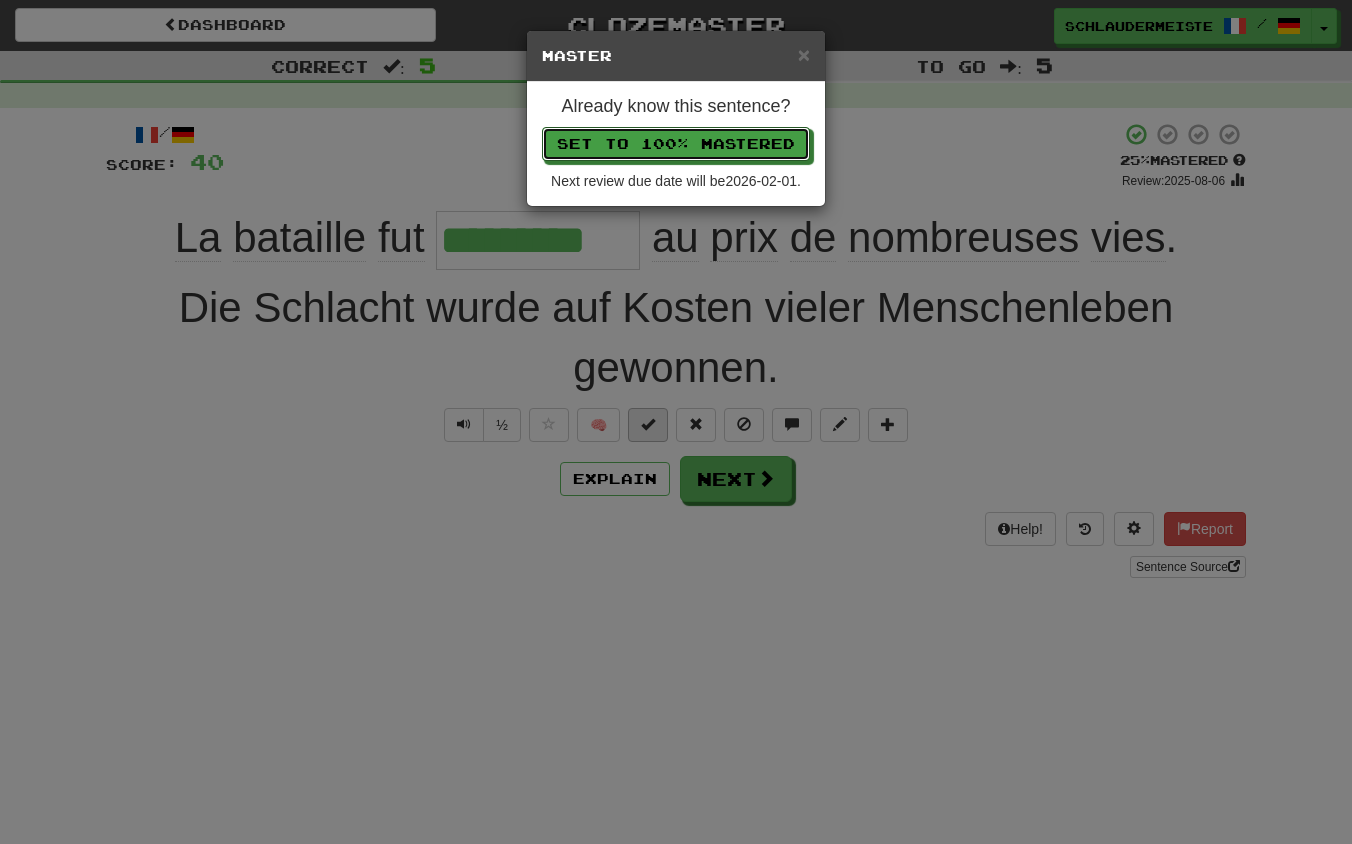 click on "Set to 100% Mastered" at bounding box center [676, 144] 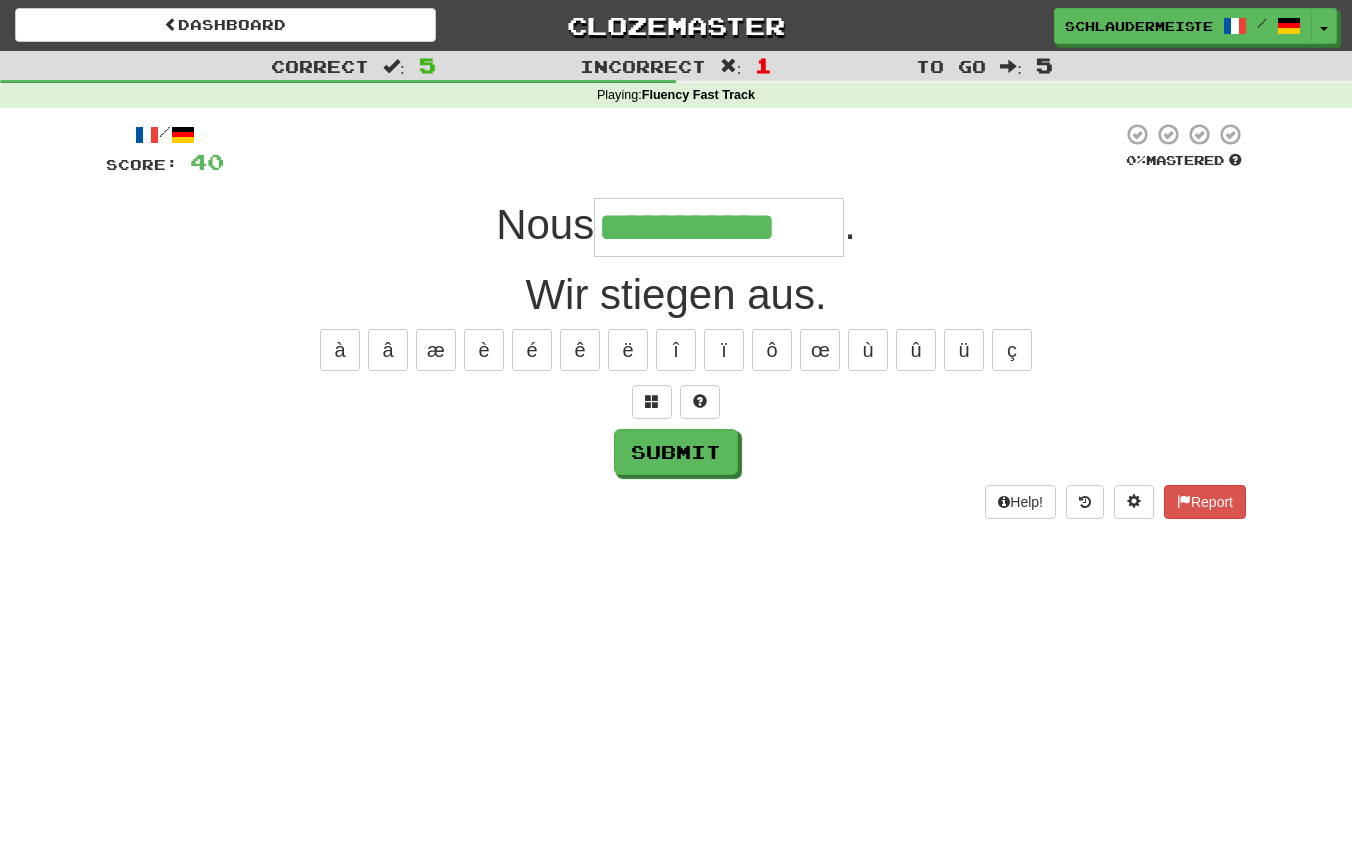 type on "**********" 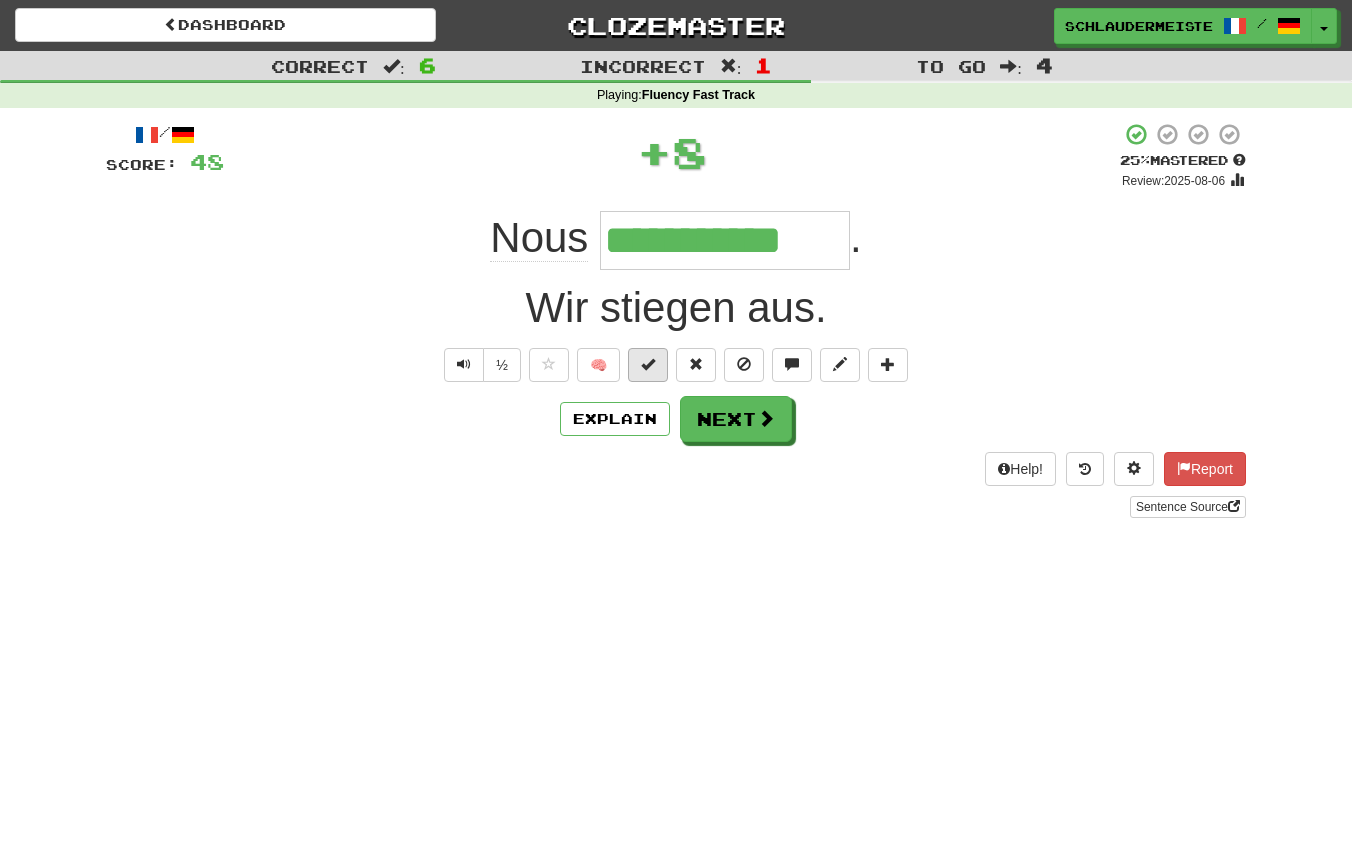 click at bounding box center (648, 364) 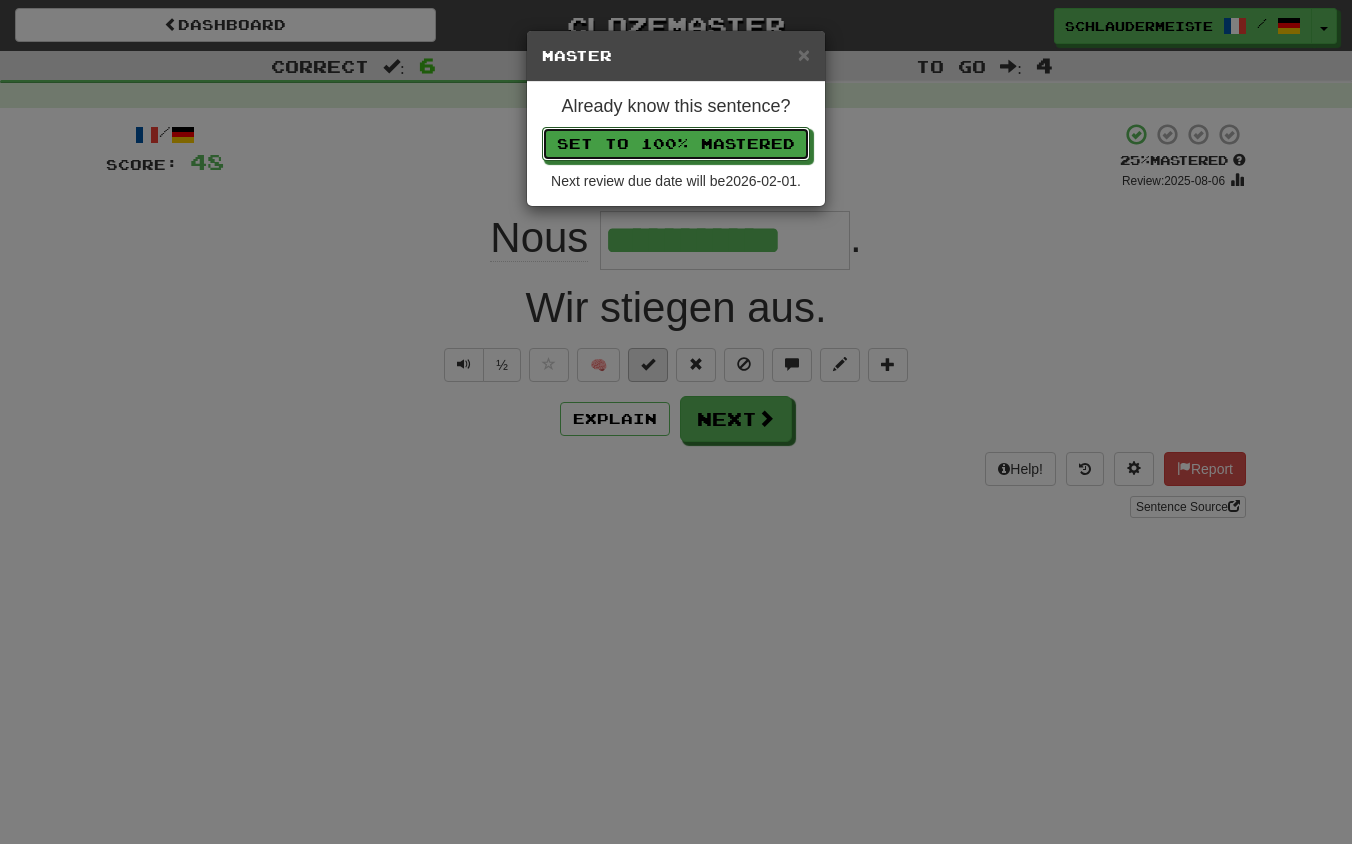 click on "Set to 100% Mastered" at bounding box center (676, 144) 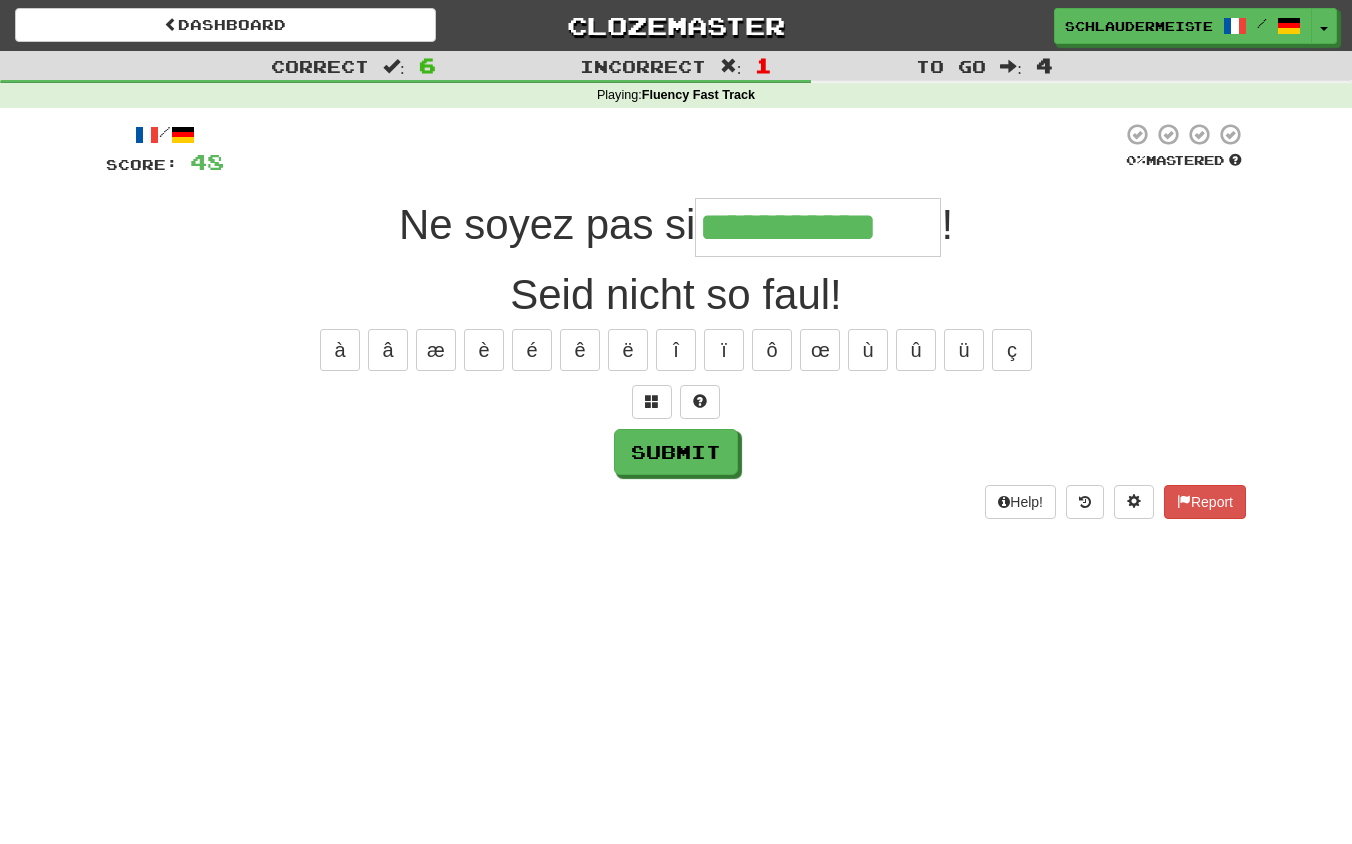 type on "**********" 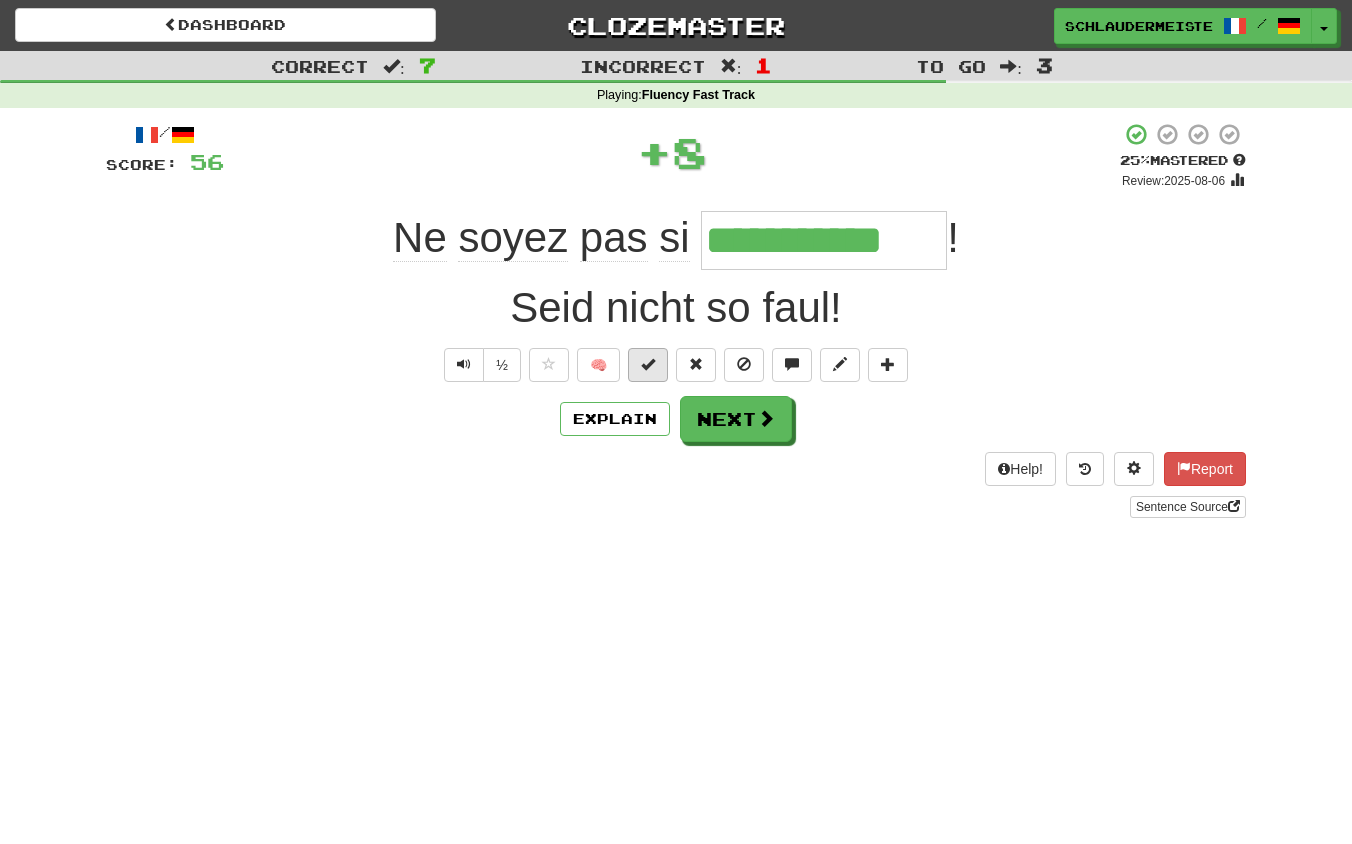 click at bounding box center [648, 365] 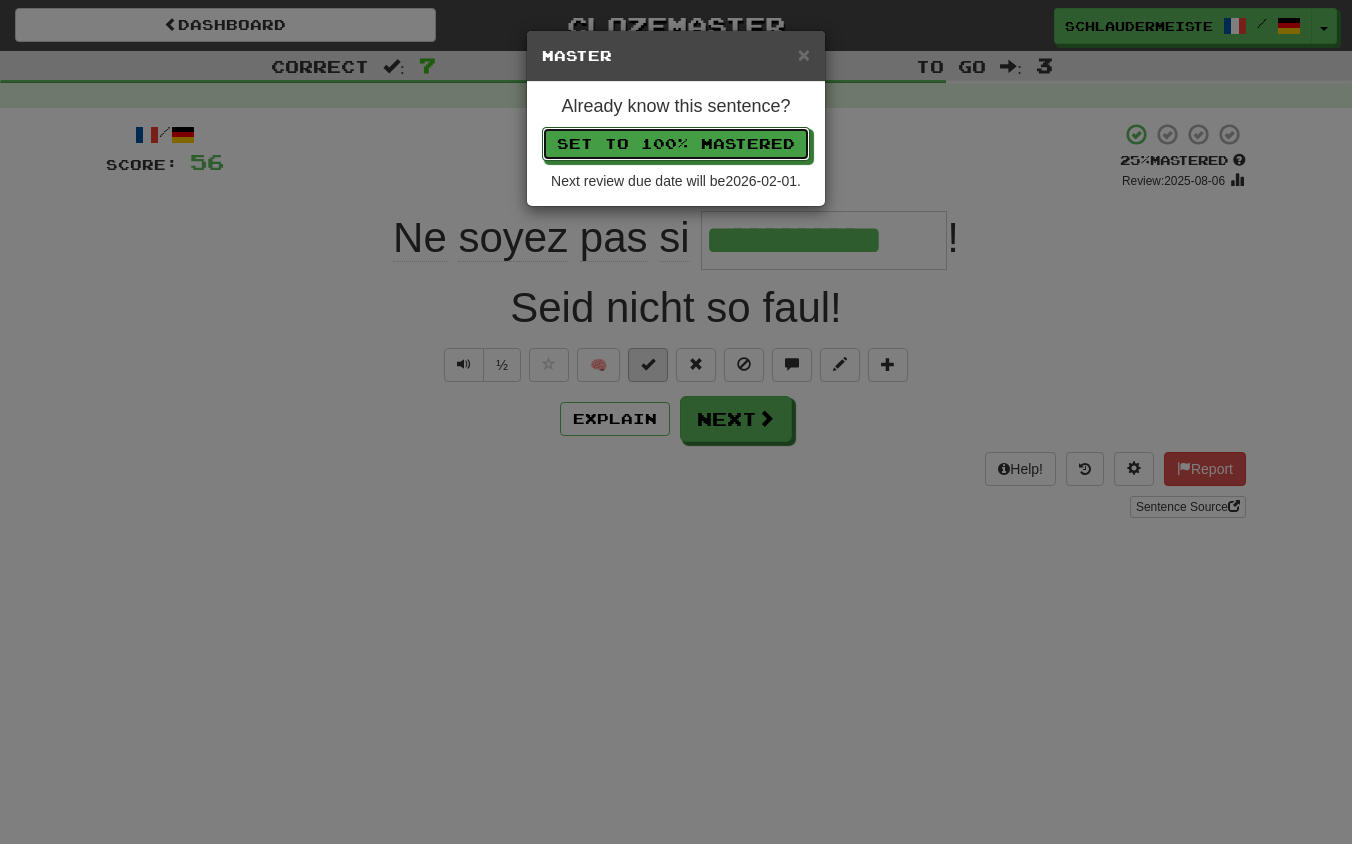 click on "Set to 100% Mastered" at bounding box center (676, 144) 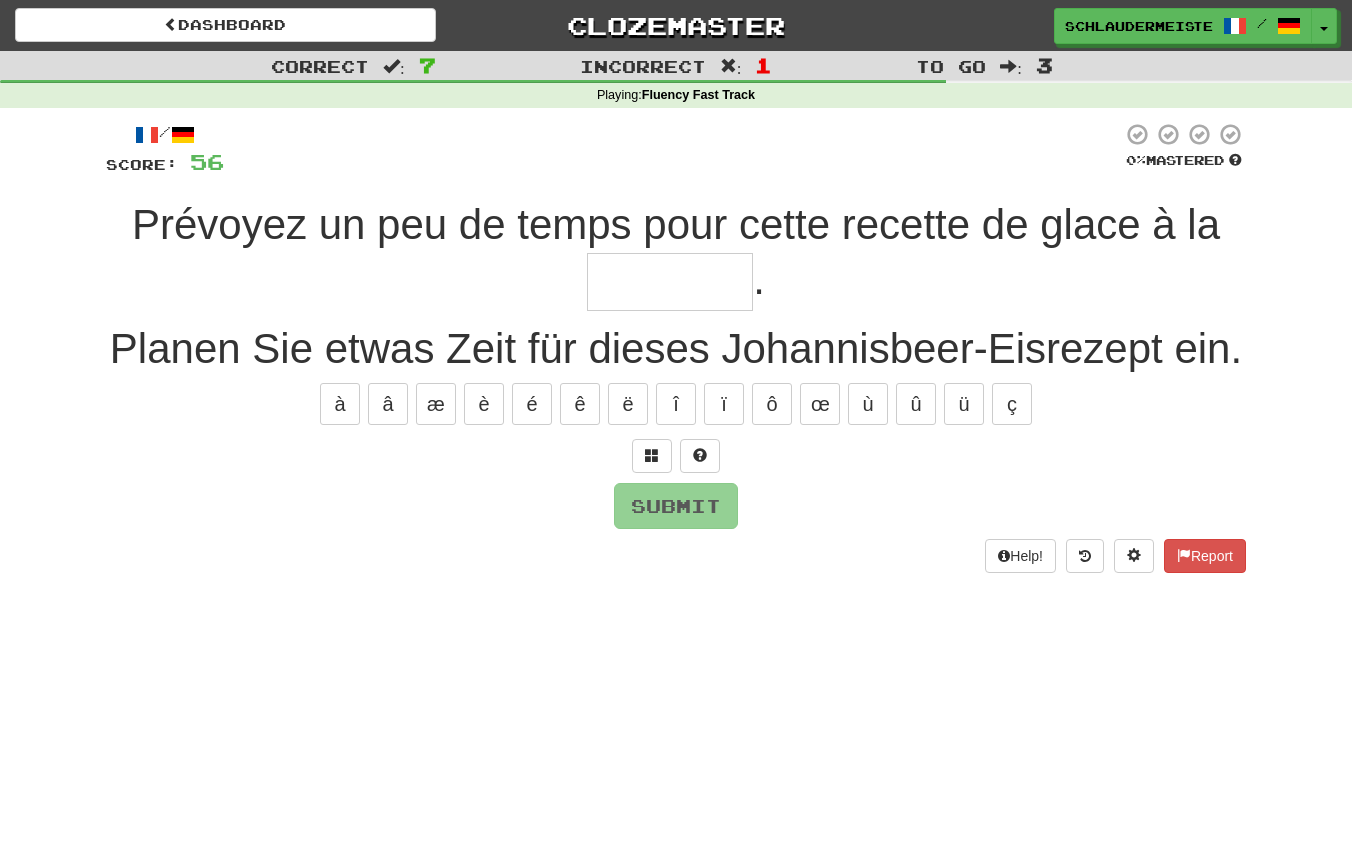 type on "*" 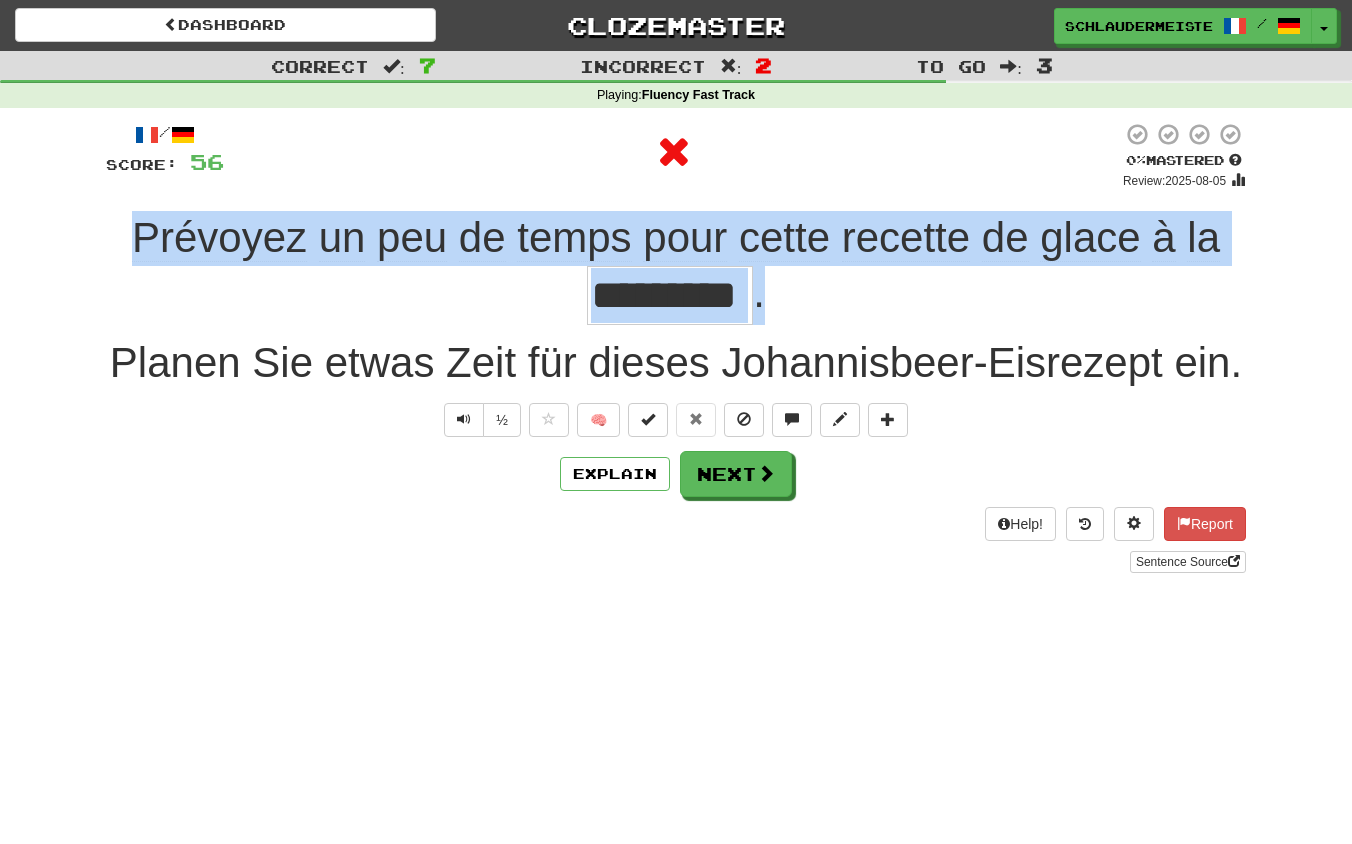 drag, startPoint x: 117, startPoint y: 232, endPoint x: 819, endPoint y: 303, distance: 705.5813 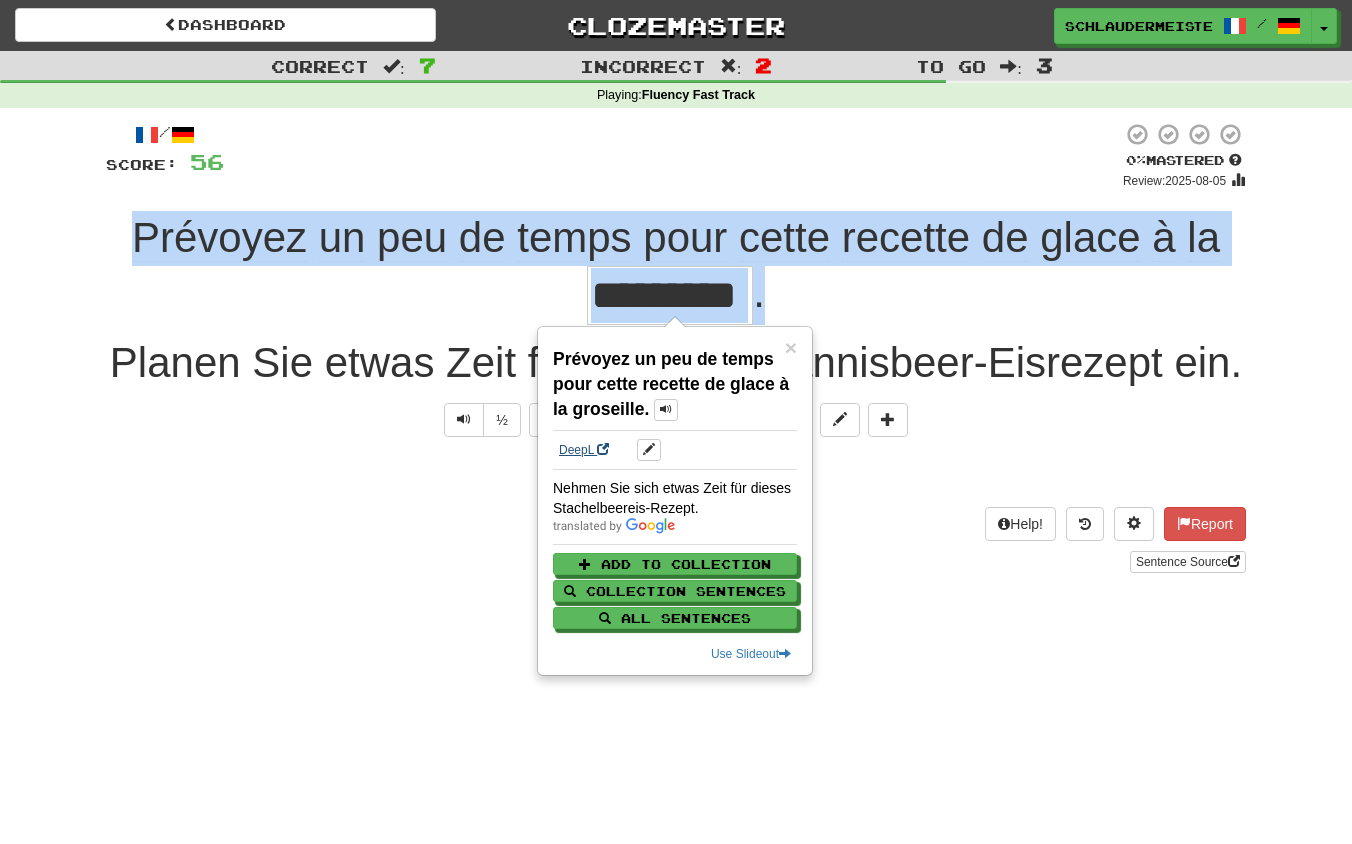 click on "DeepL" at bounding box center (584, 450) 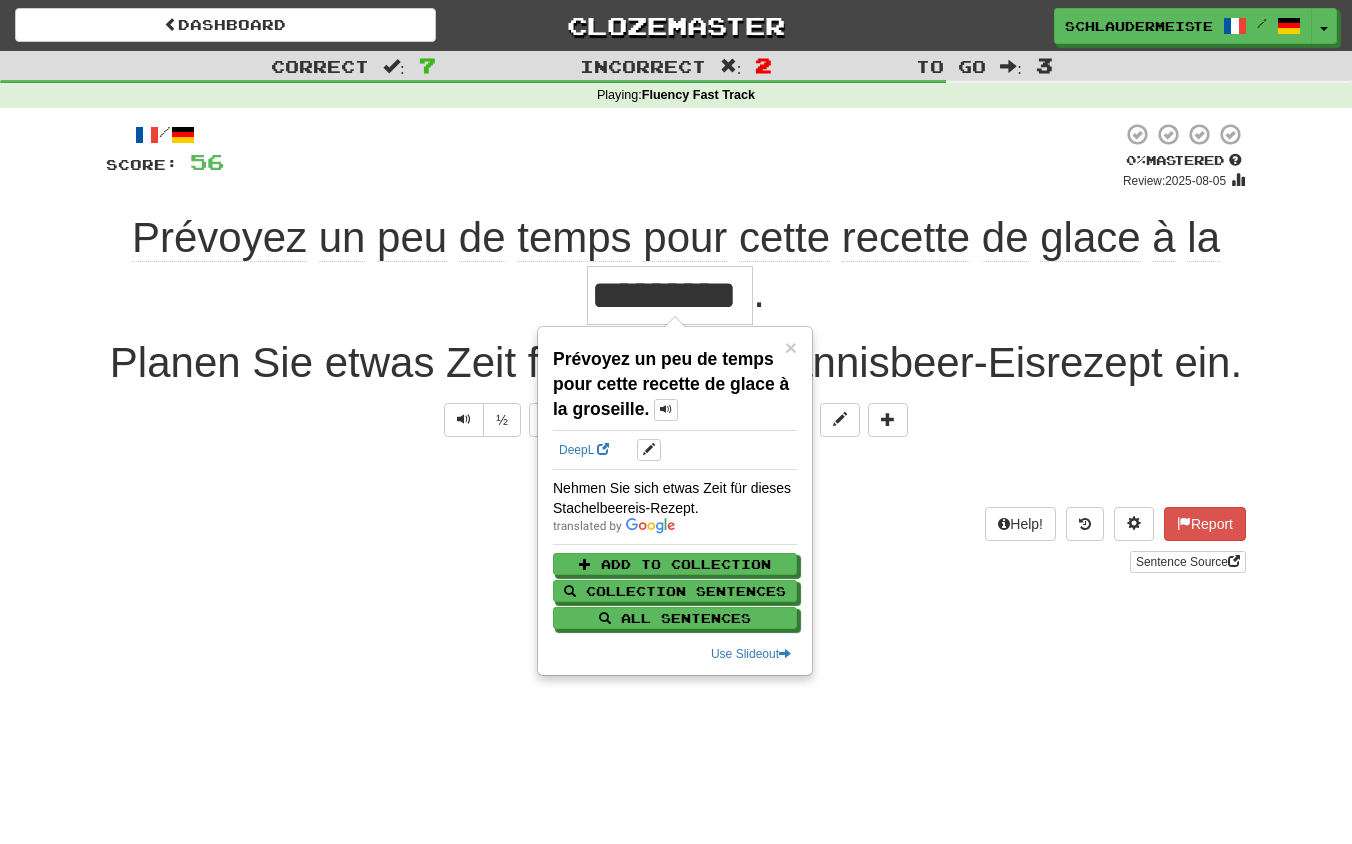 click on "Explain Next" at bounding box center (676, 474) 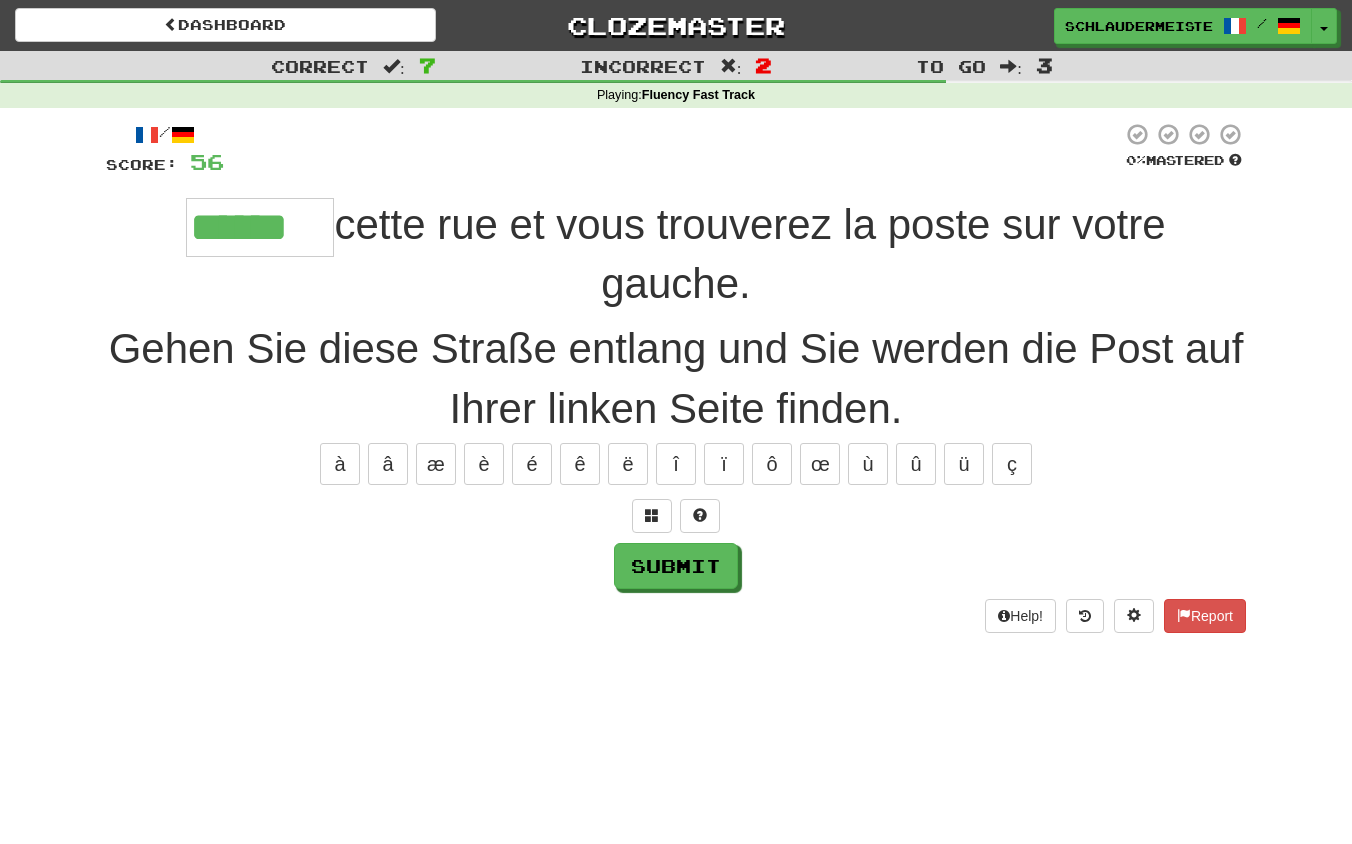 type on "******" 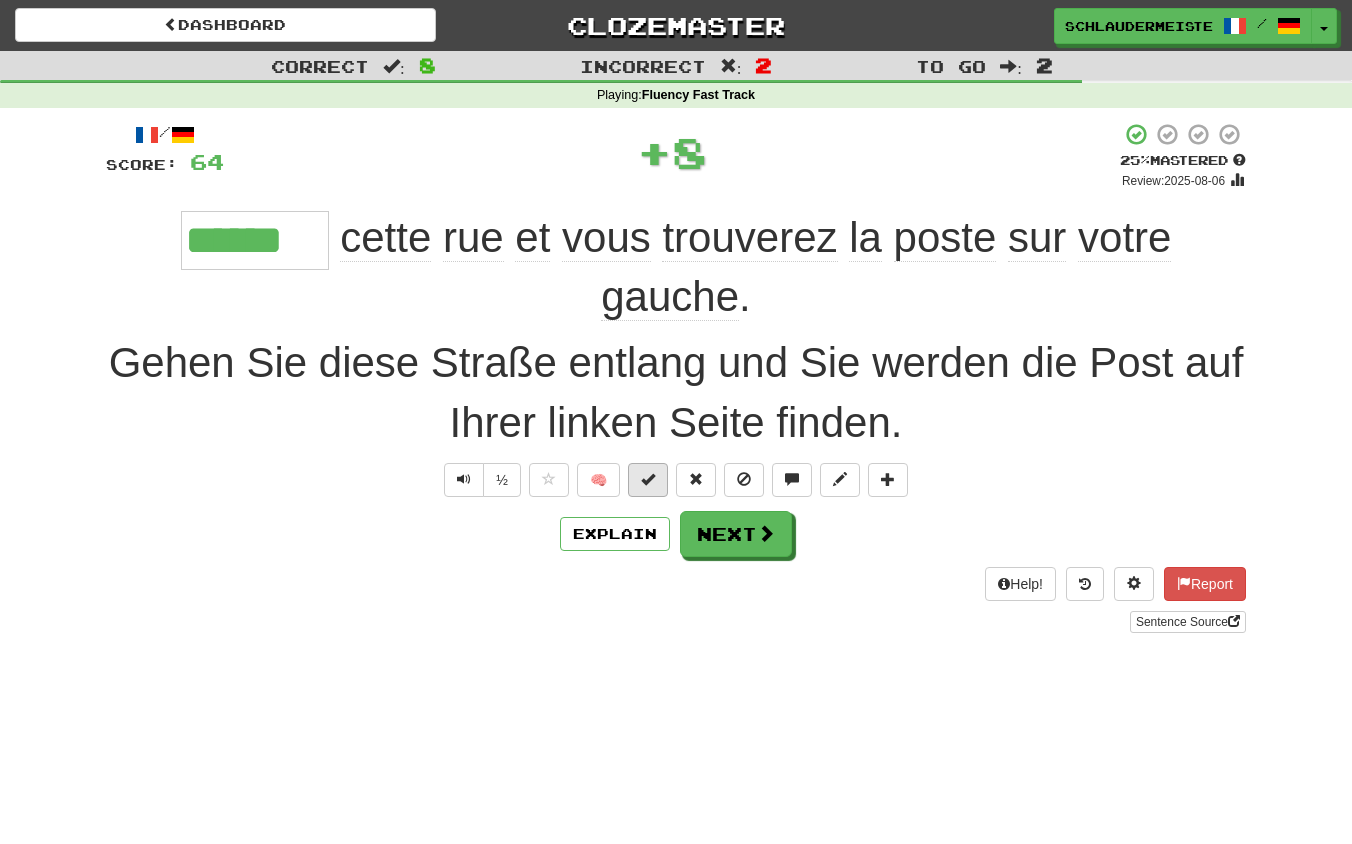 click at bounding box center (648, 479) 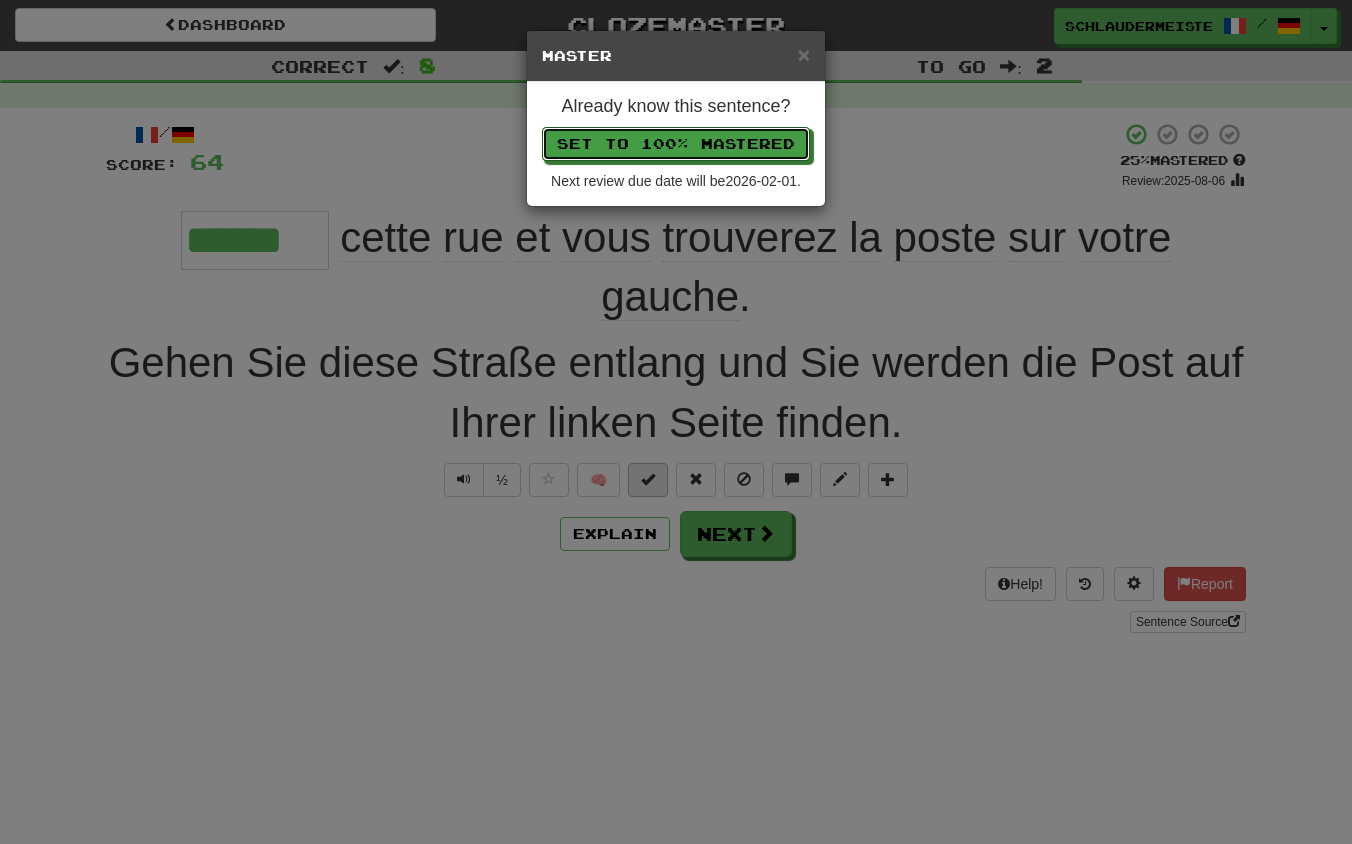 click on "Set to 100% Mastered" at bounding box center (676, 144) 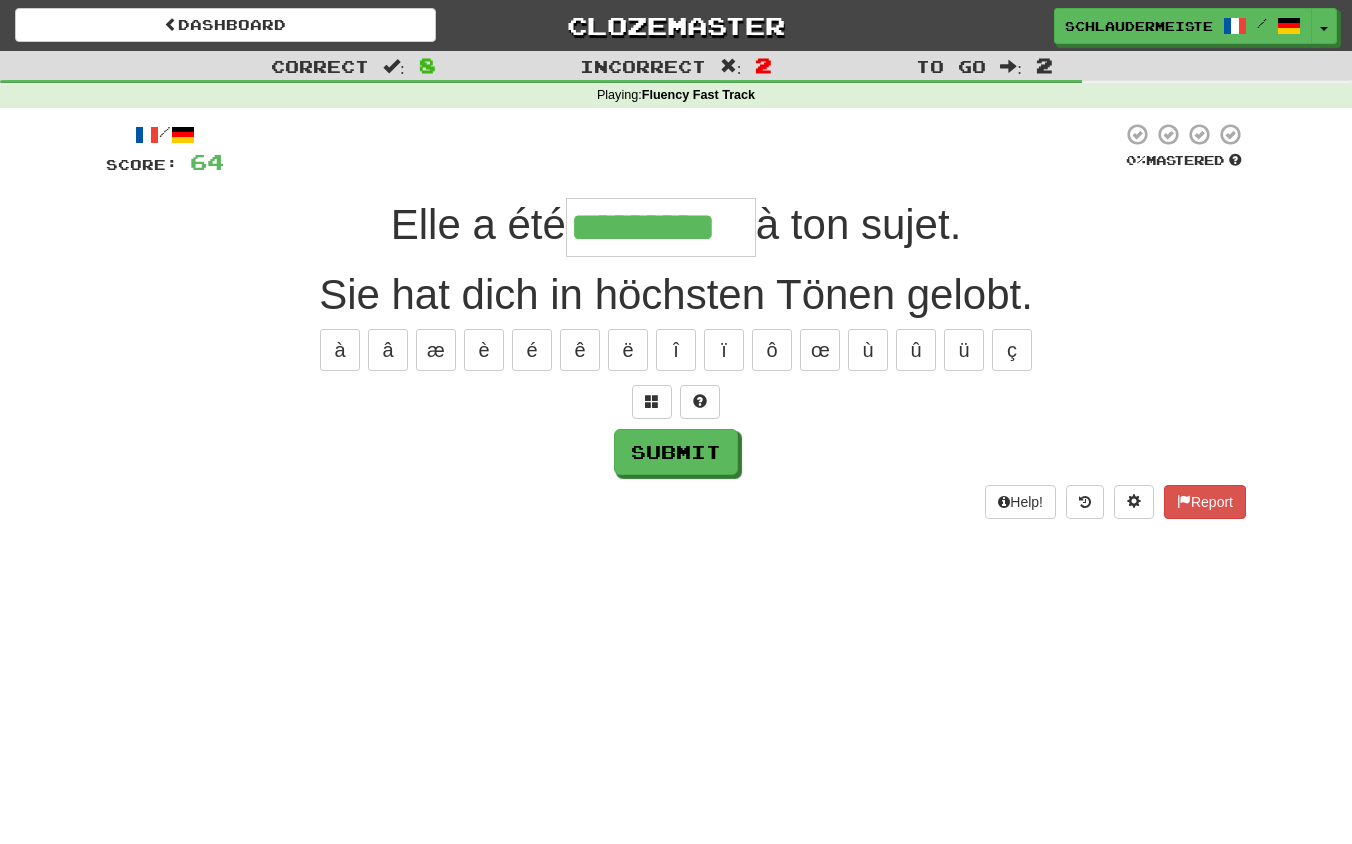 type on "*********" 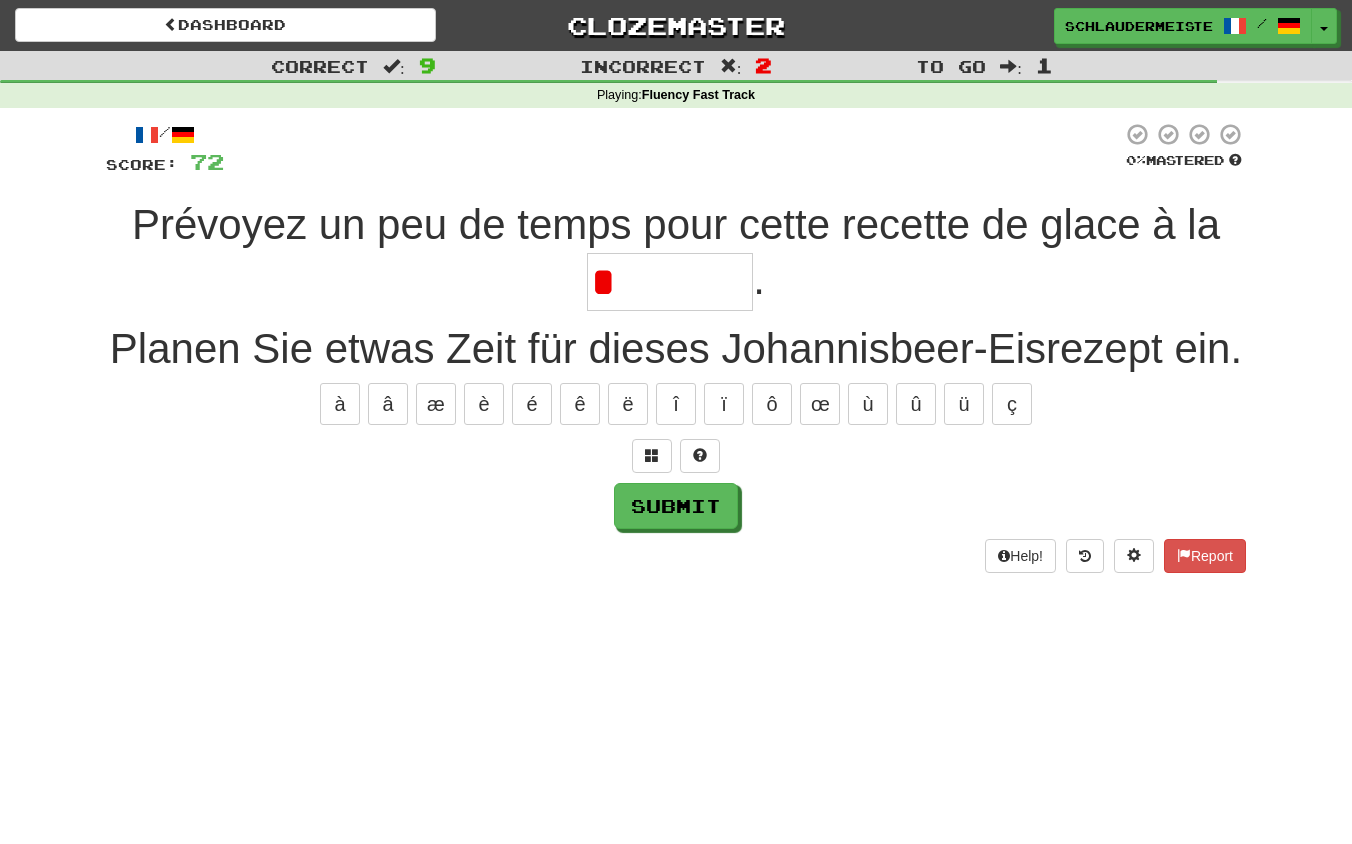 type on "*********" 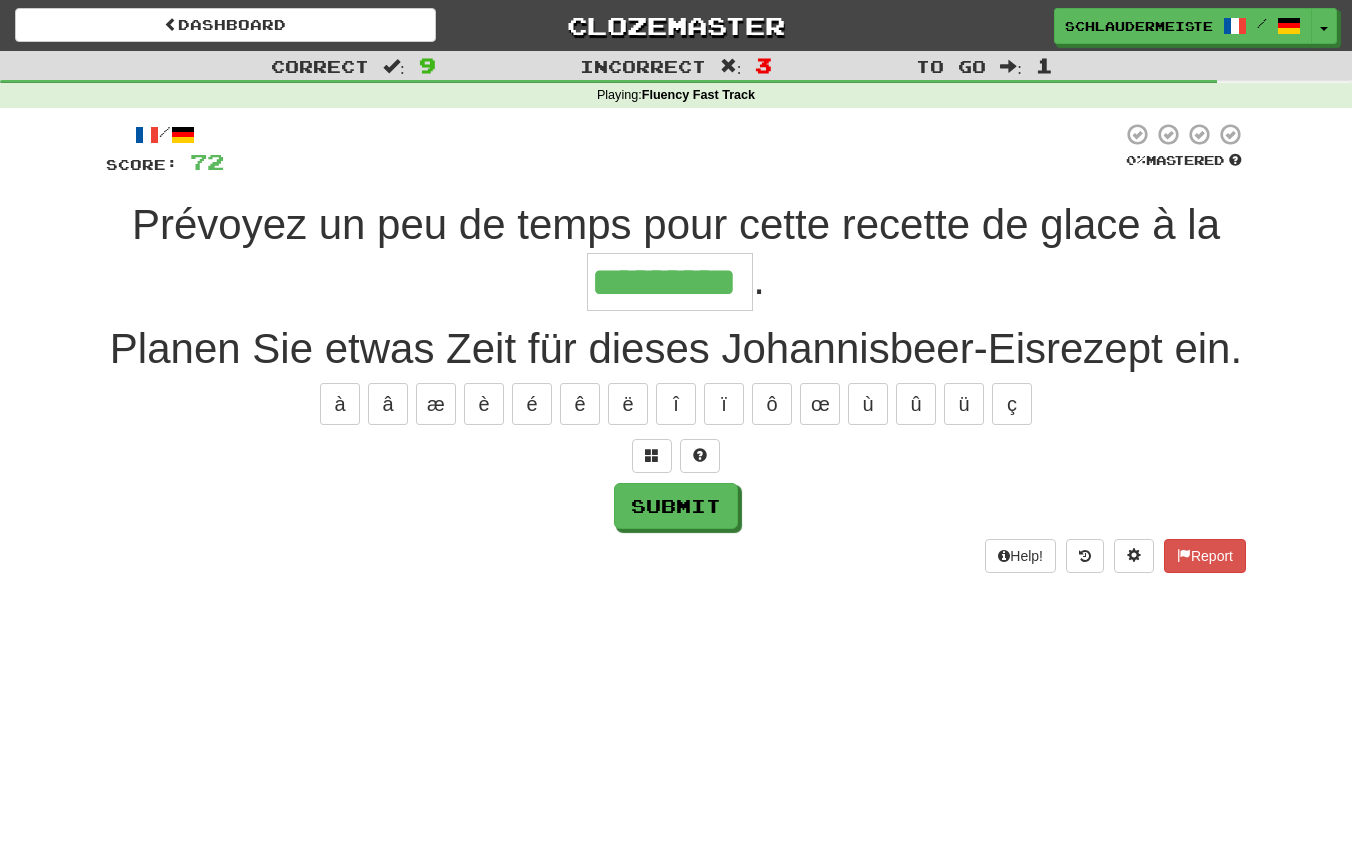 type on "*********" 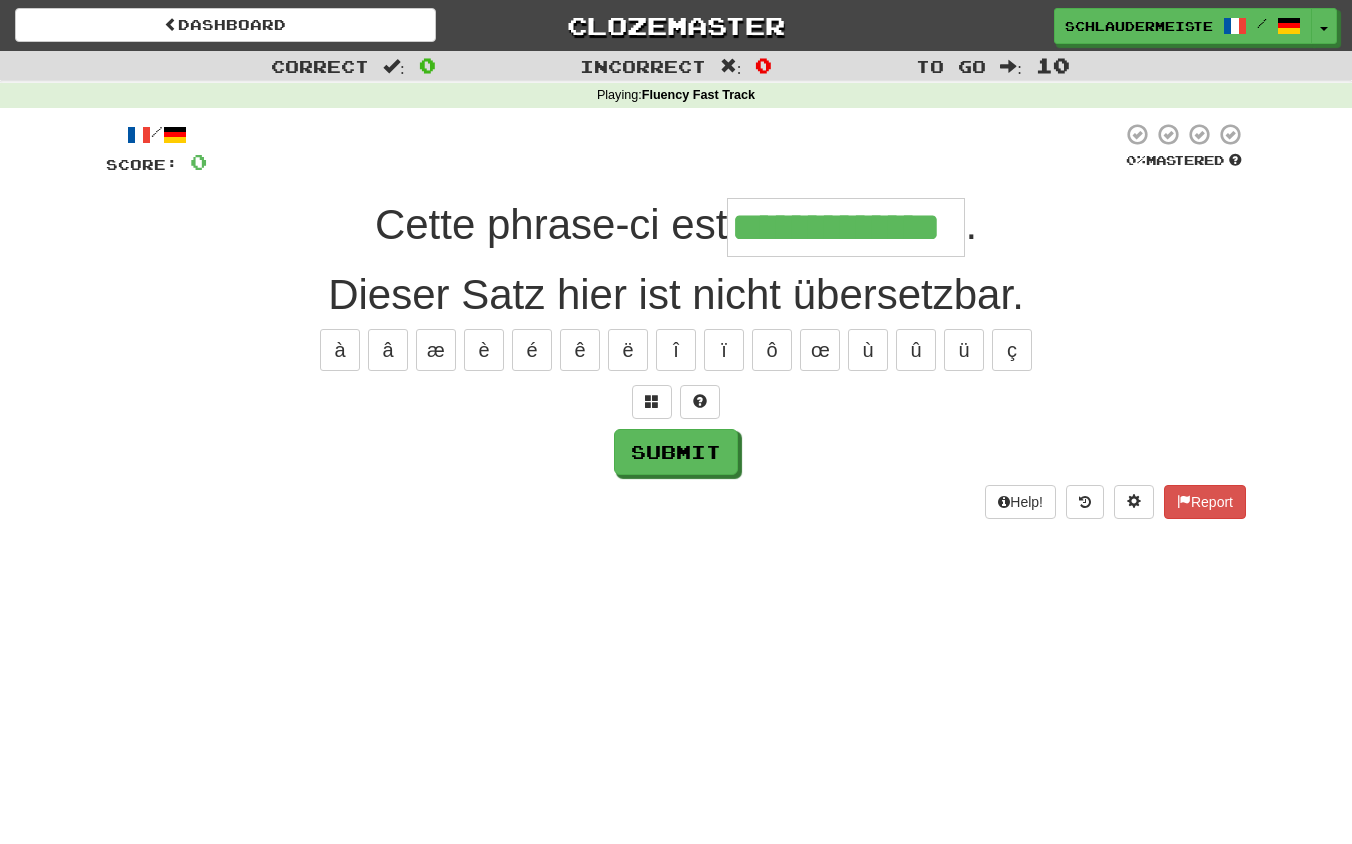 type on "**********" 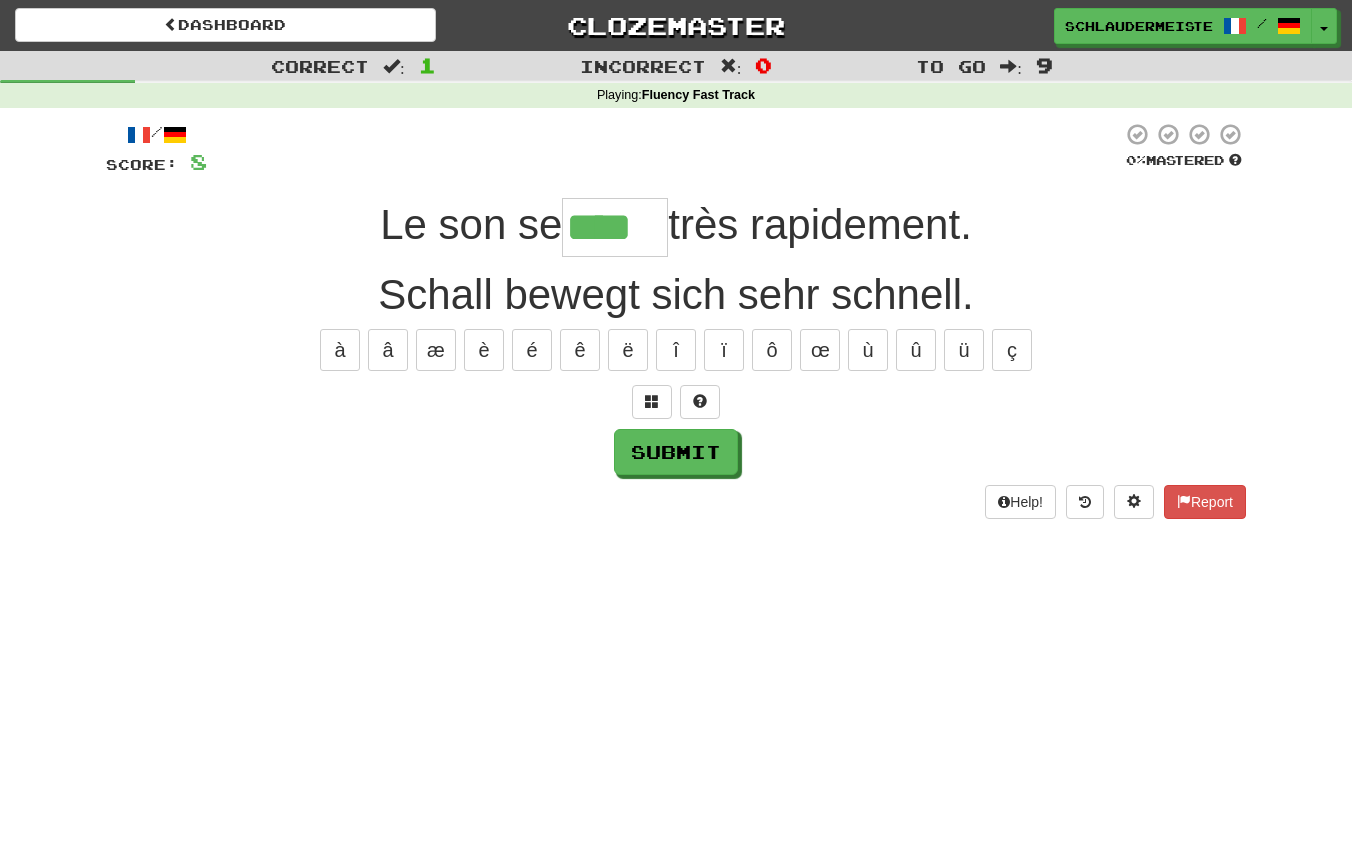 type on "****" 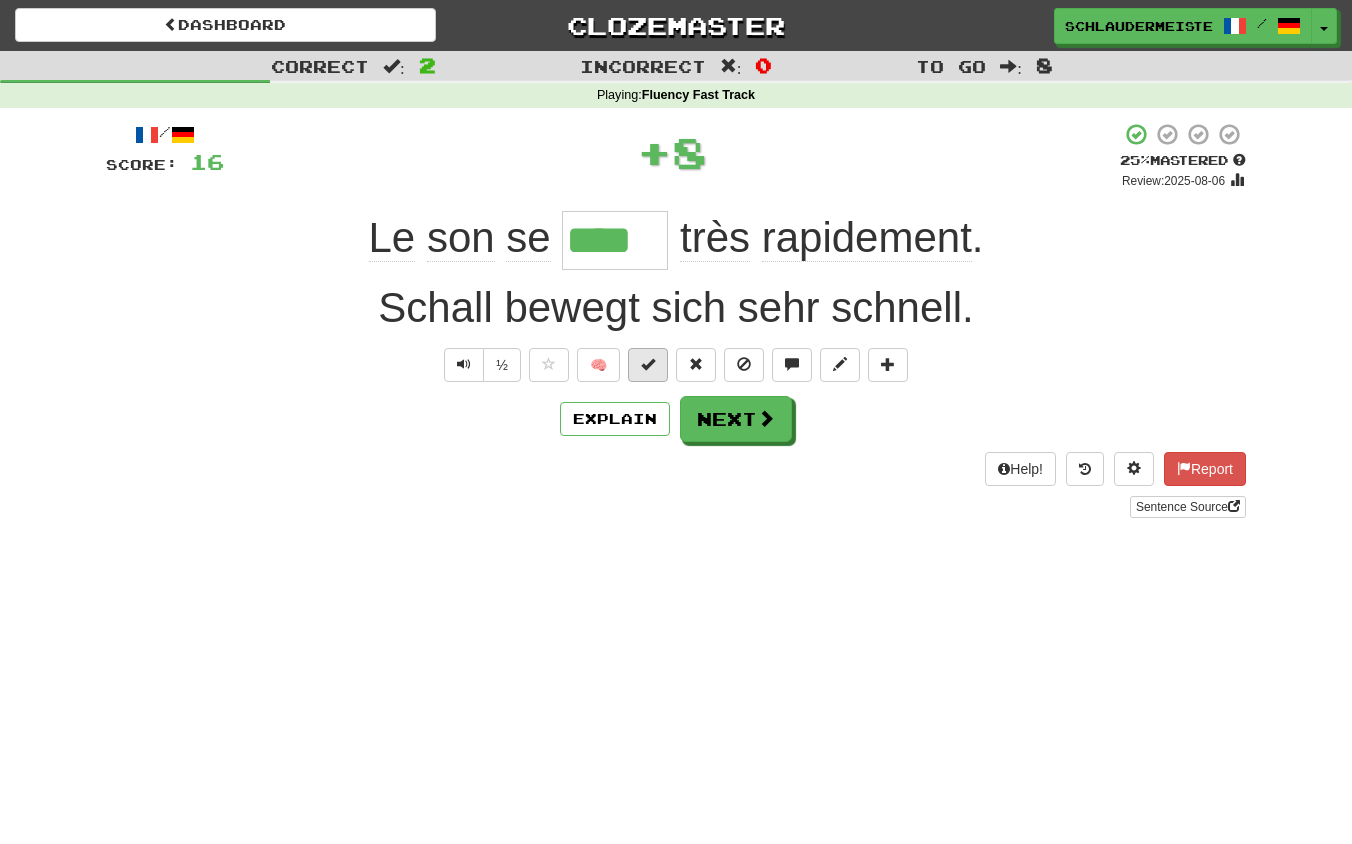 click at bounding box center (648, 364) 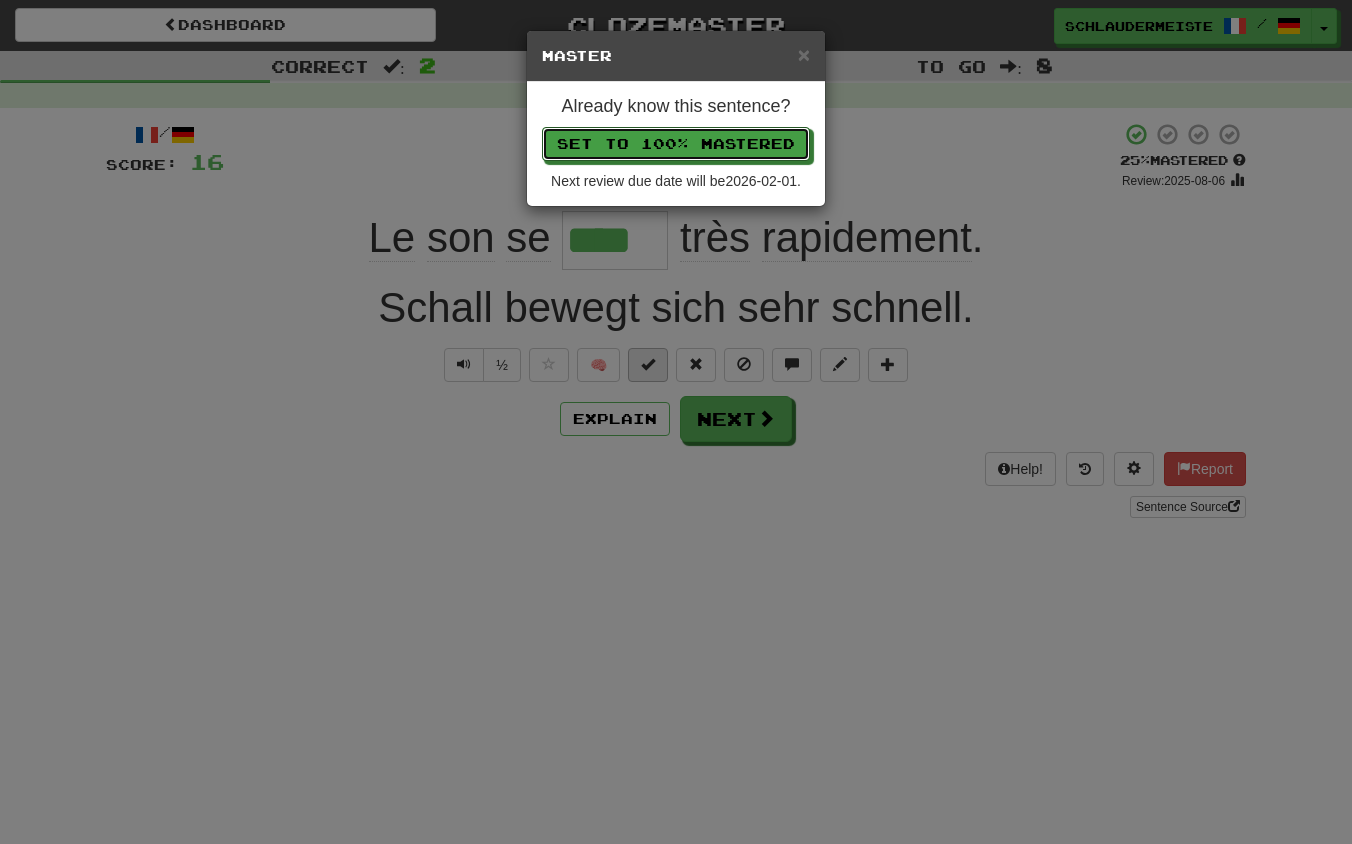 type 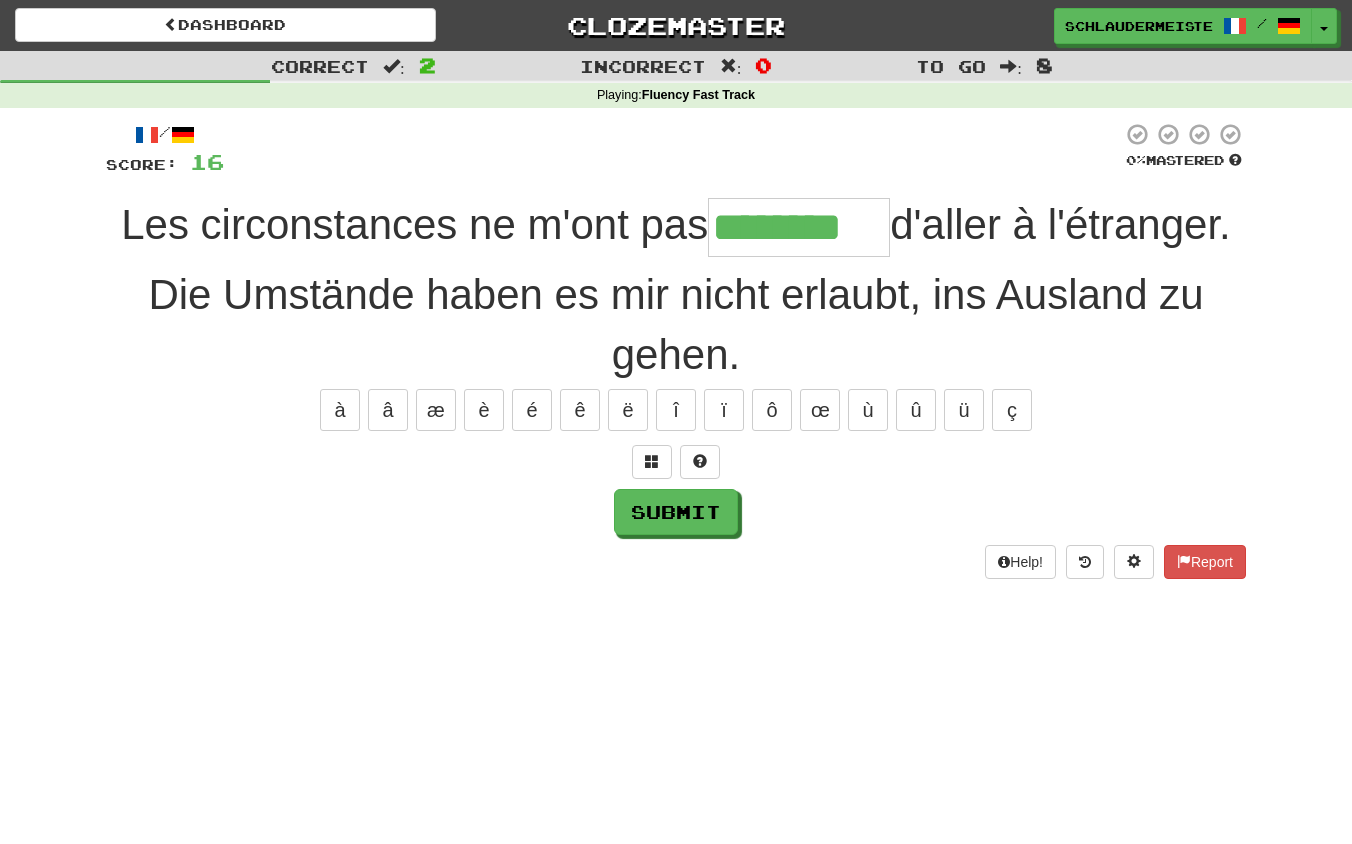 type on "********" 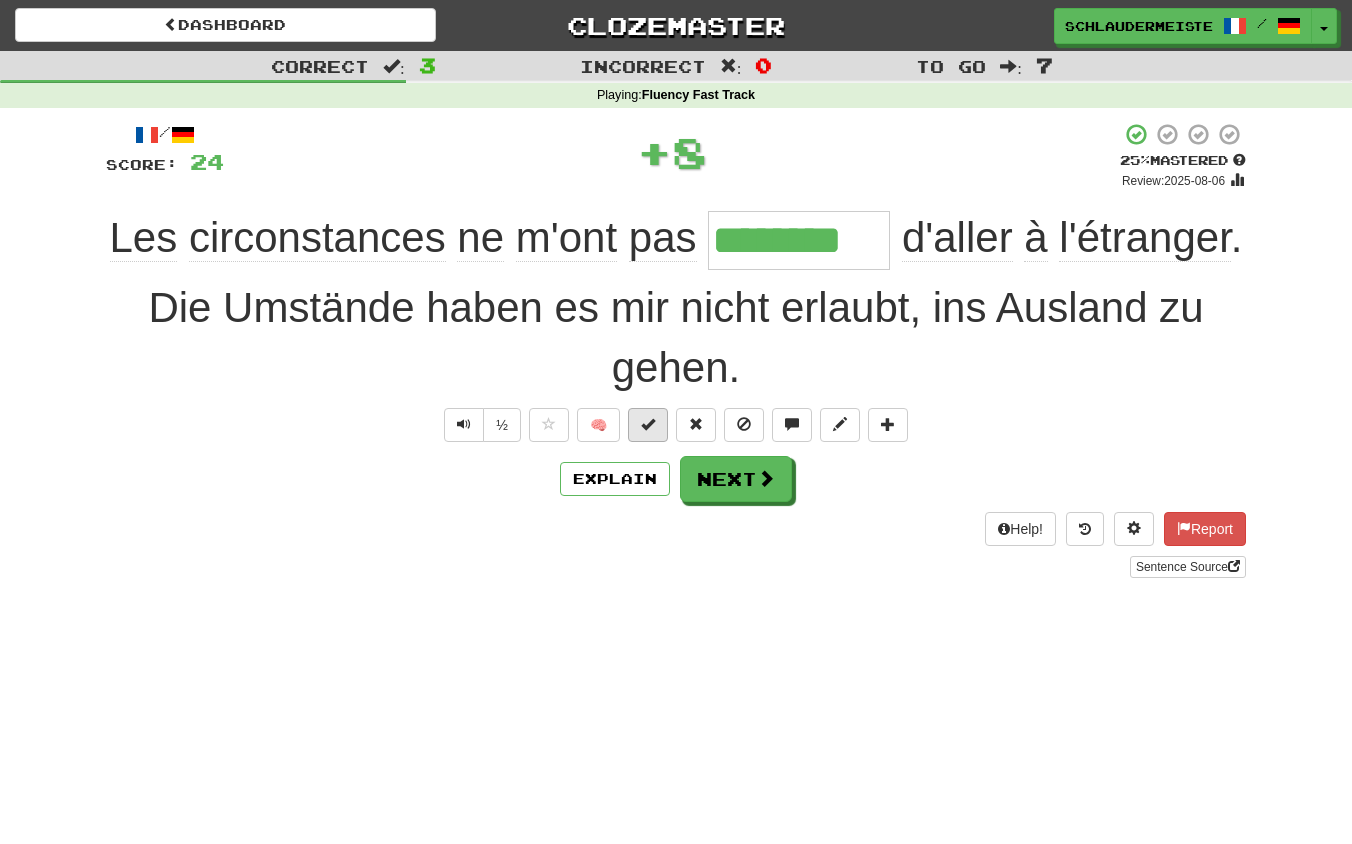 click at bounding box center (648, 424) 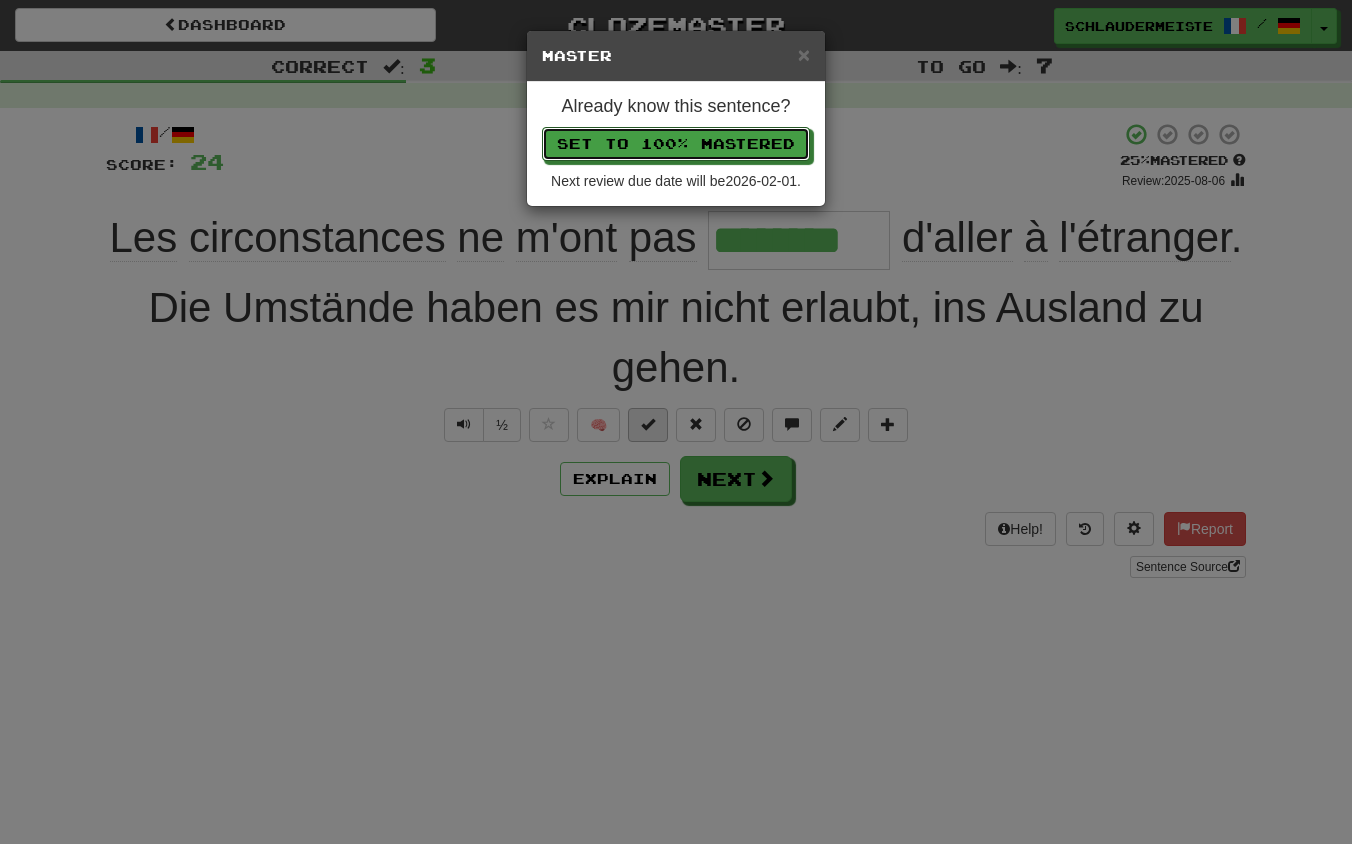 click on "Set to 100% Mastered" at bounding box center (676, 144) 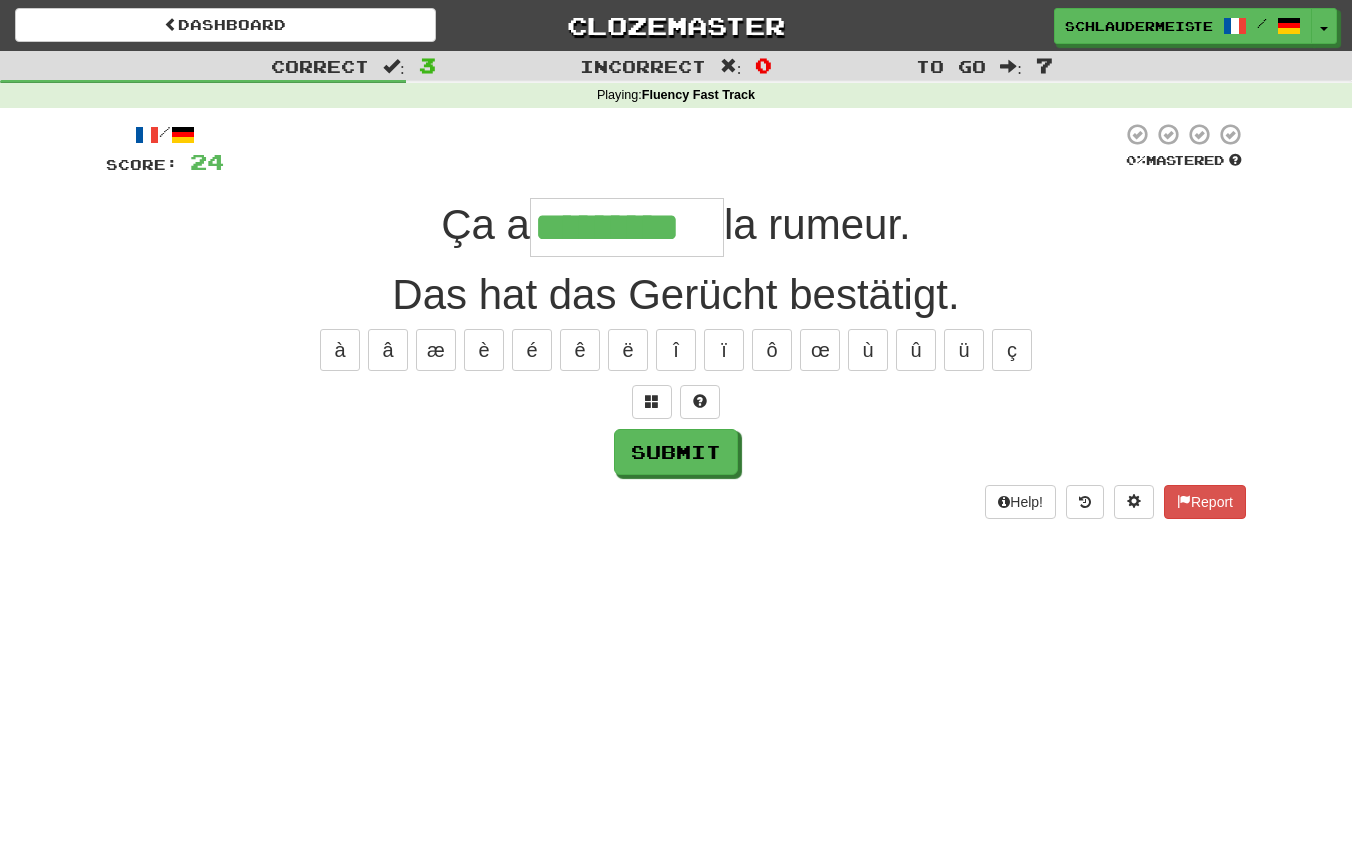 type on "*********" 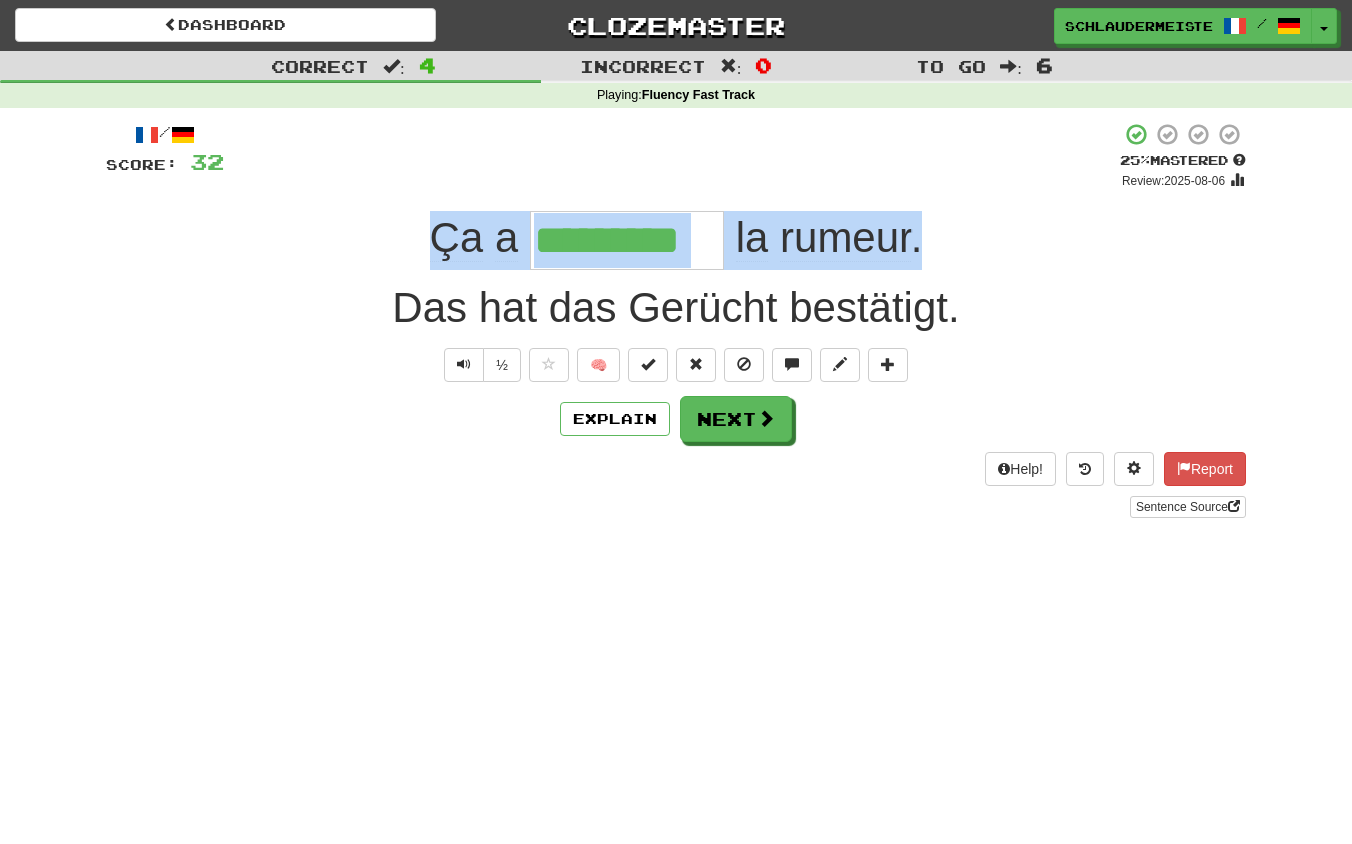 drag, startPoint x: 406, startPoint y: 221, endPoint x: 949, endPoint y: 261, distance: 544.4713 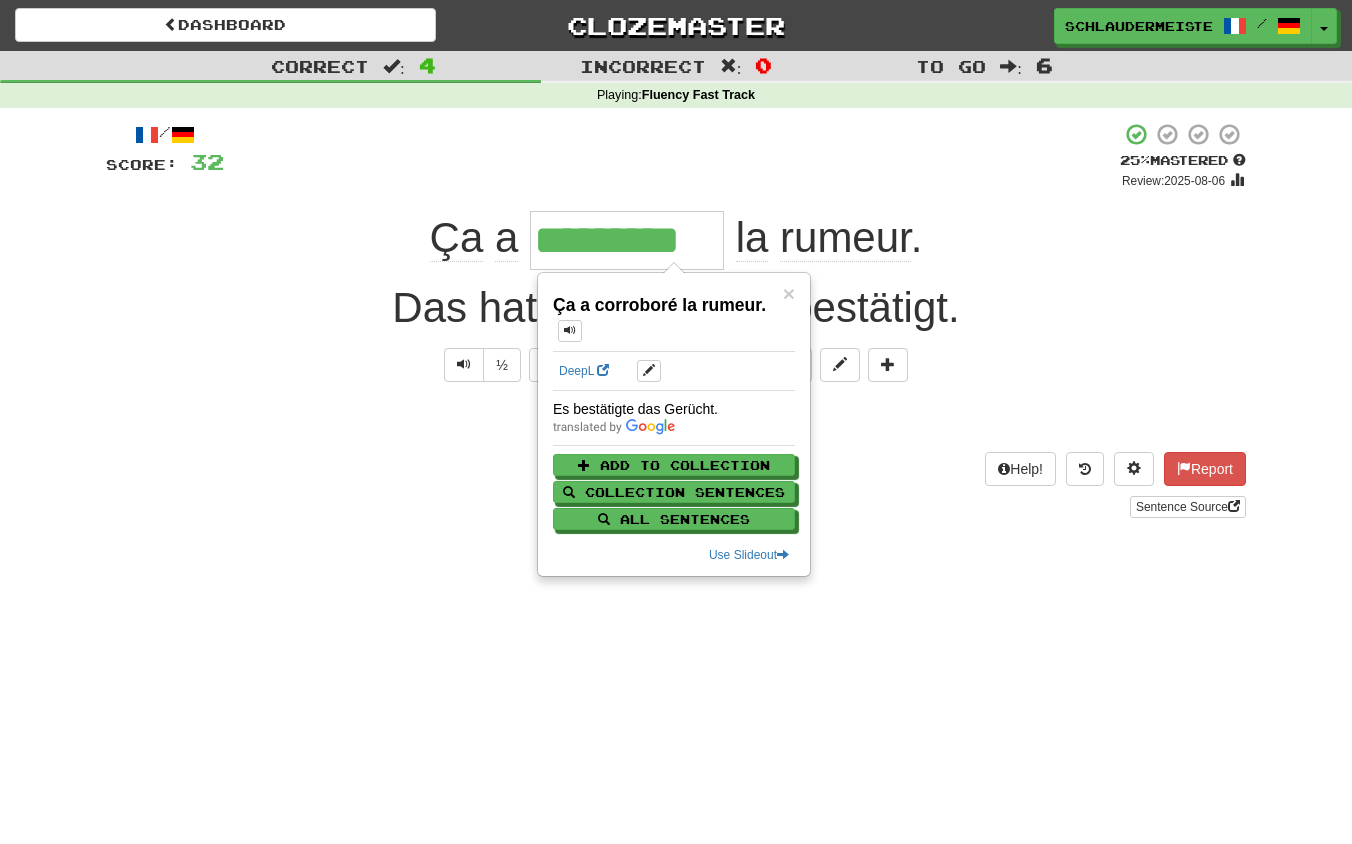 click on "Help!  Report Sentence Source" at bounding box center [676, 485] 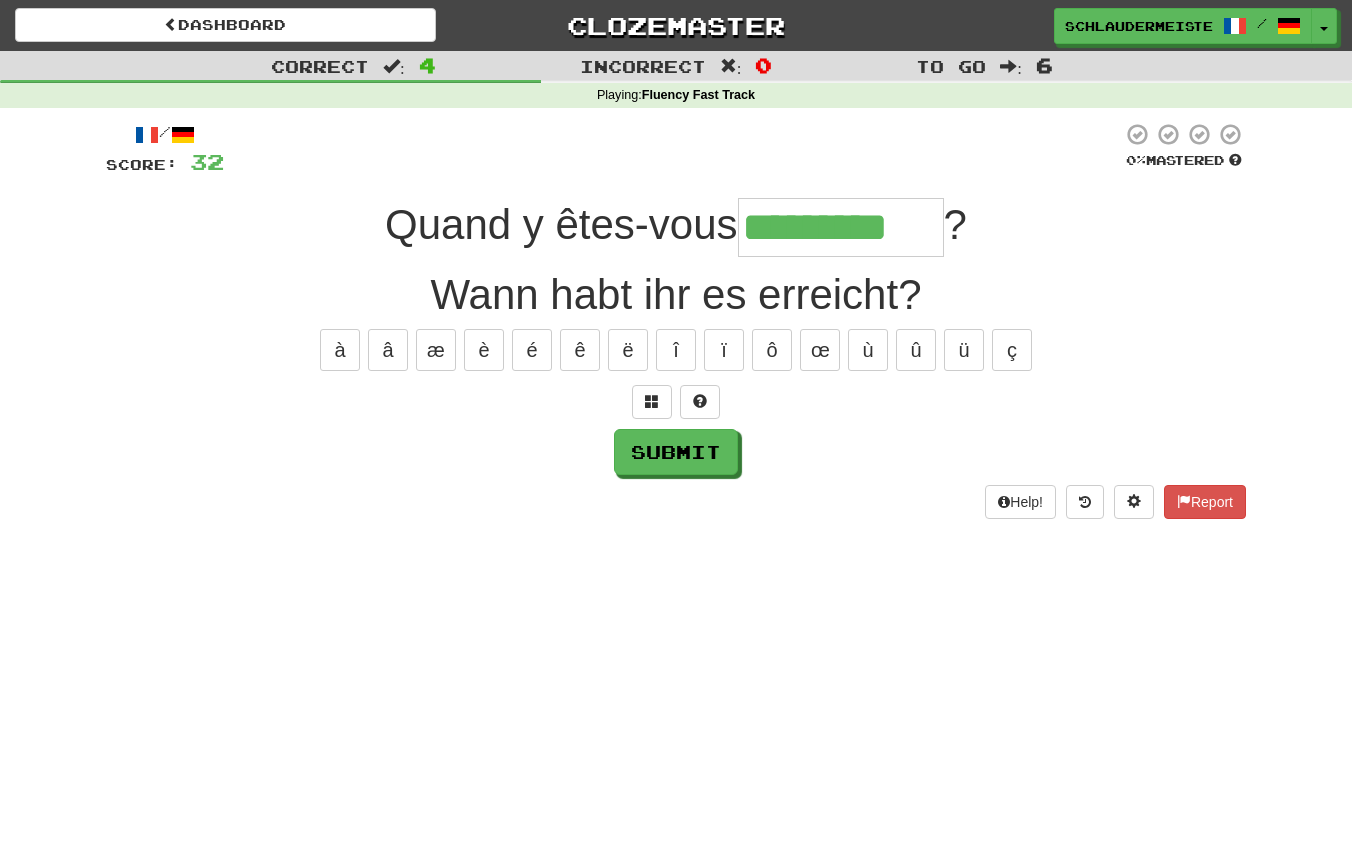 type on "*********" 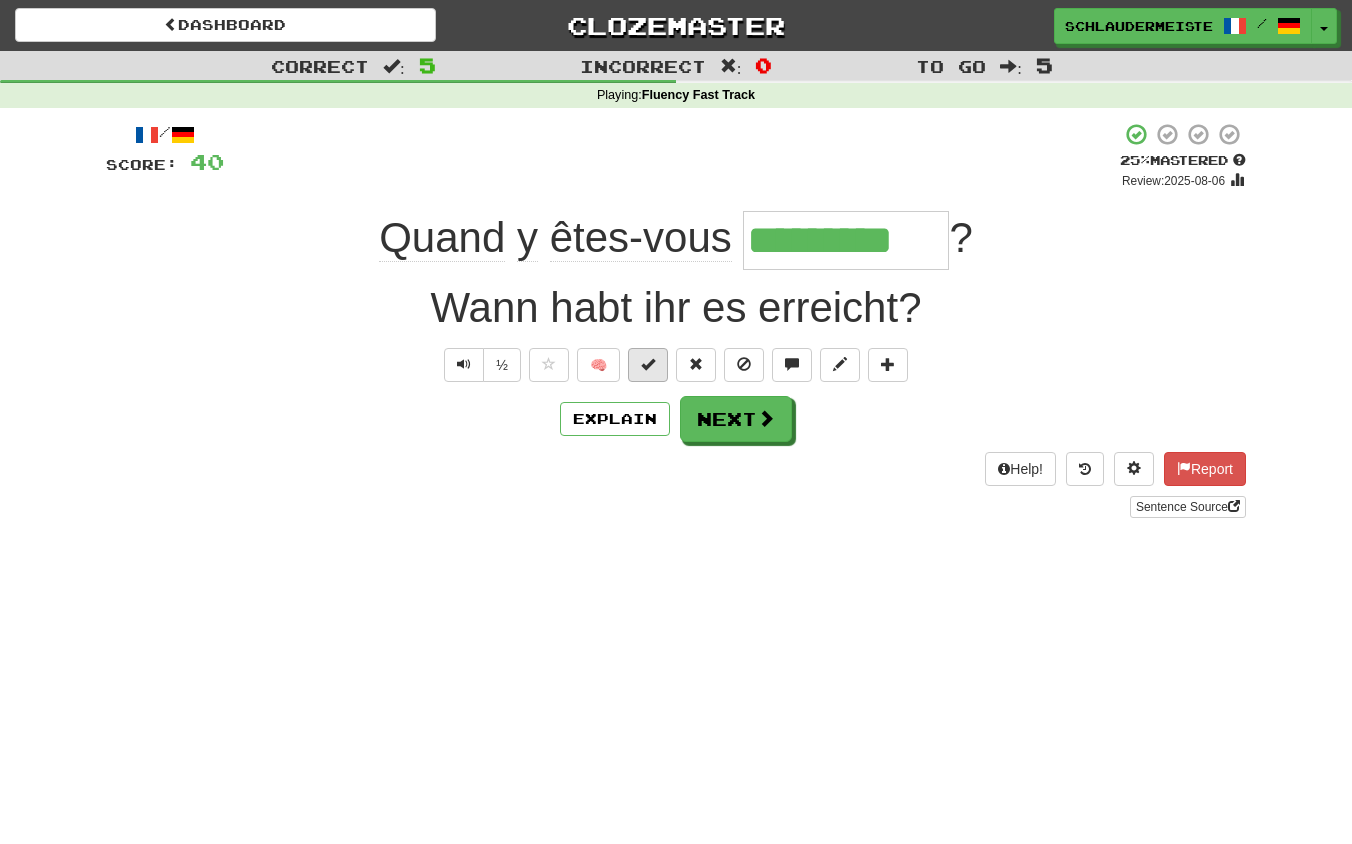 click at bounding box center (648, 364) 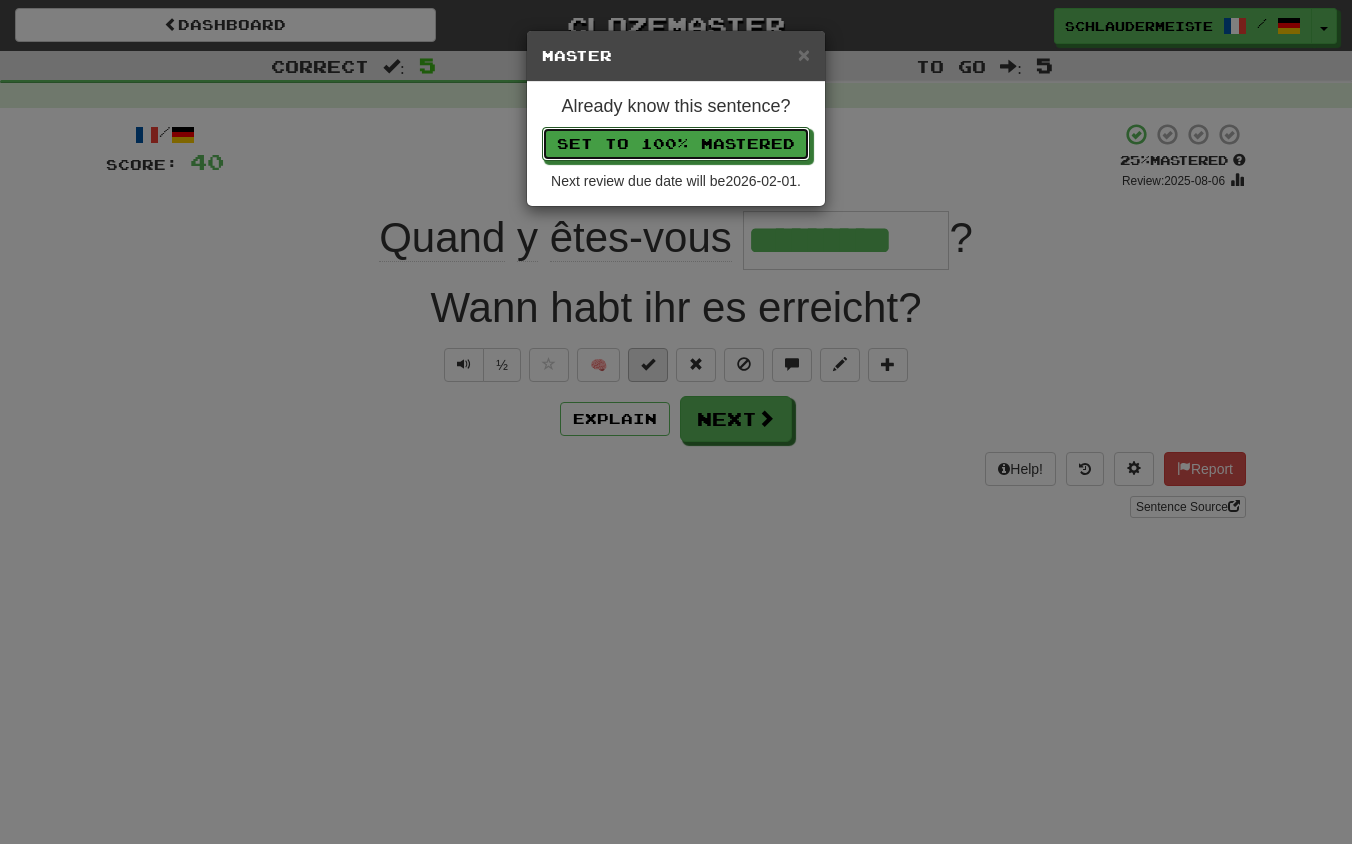 click on "Set to 100% Mastered" at bounding box center (676, 144) 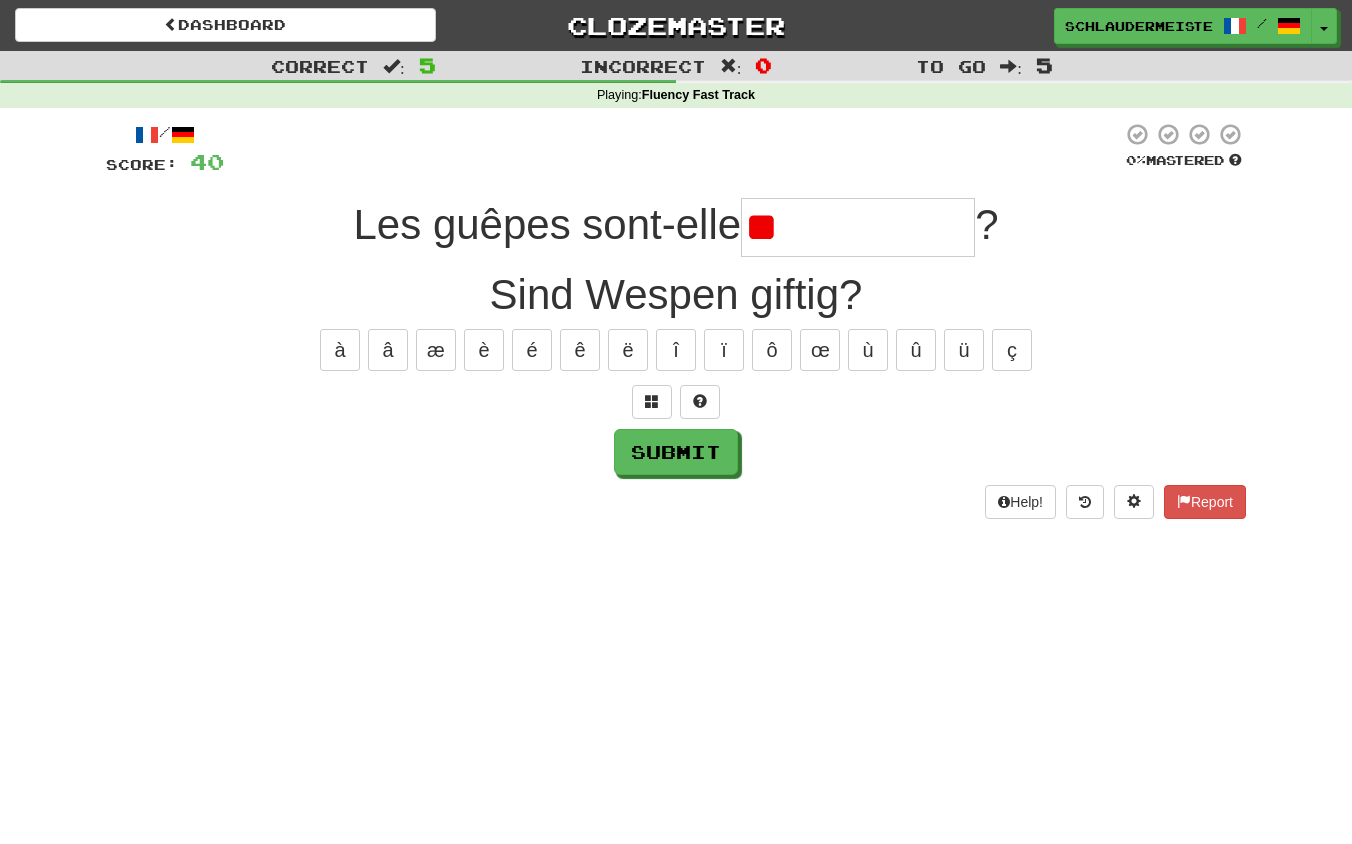 type on "*" 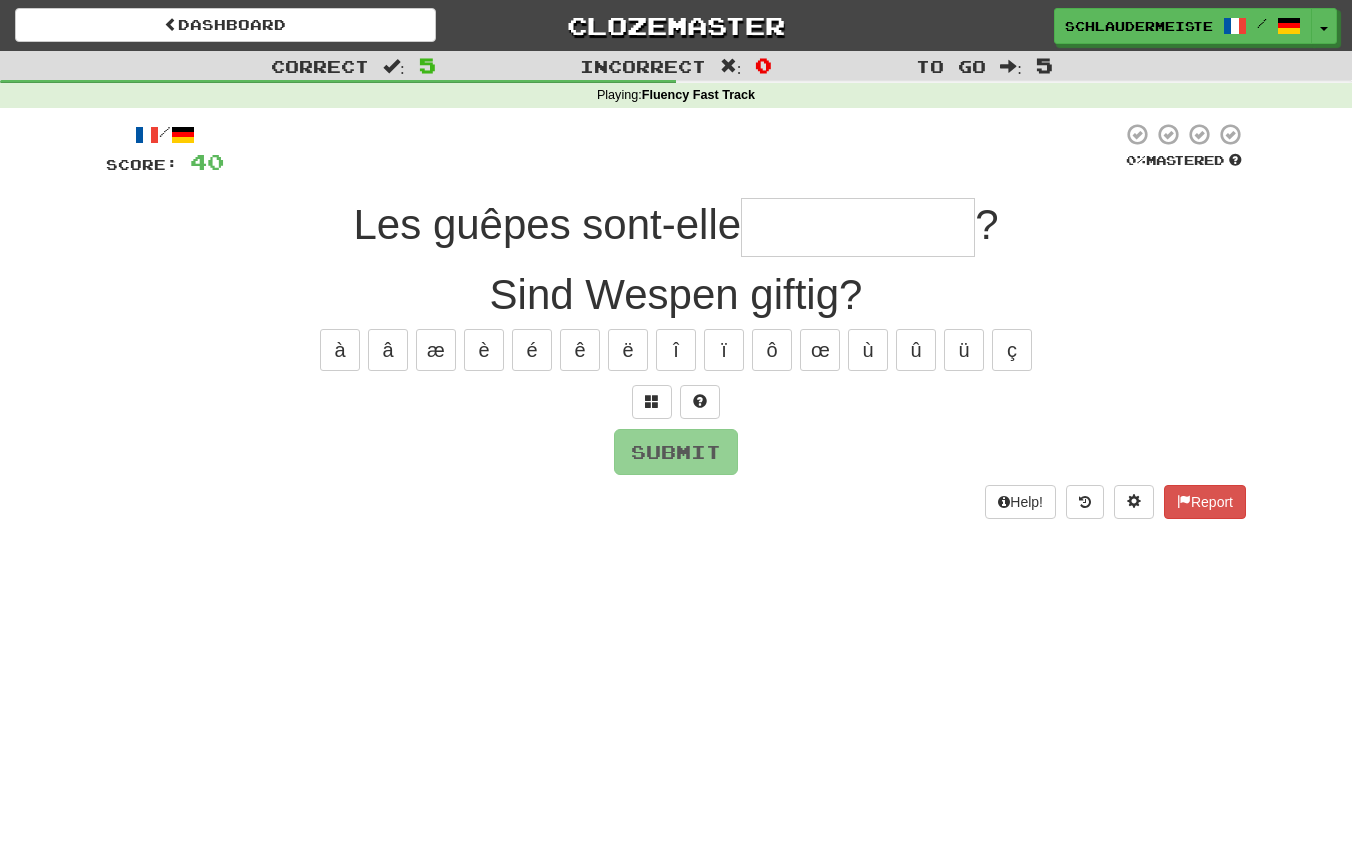 type on "*" 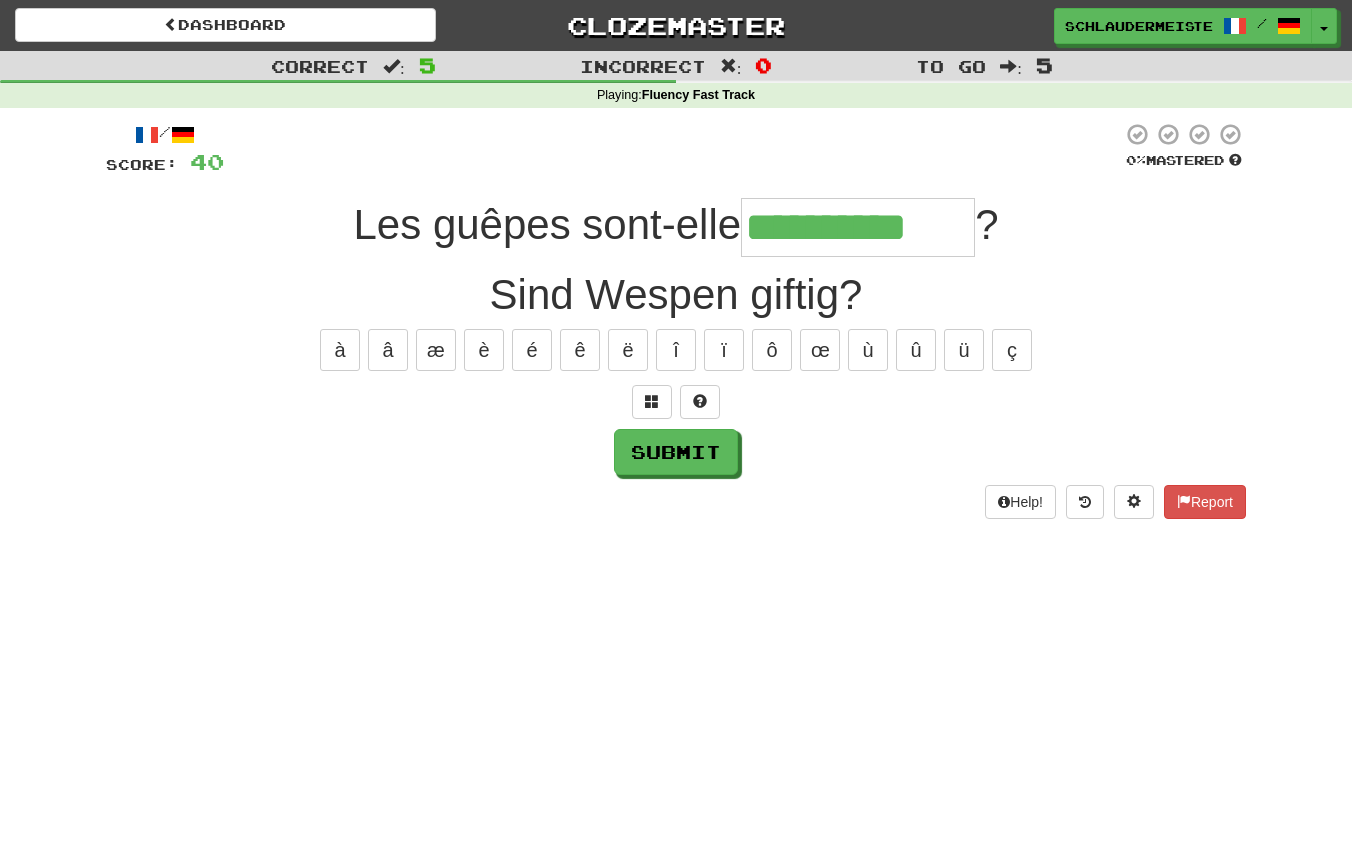 type on "**********" 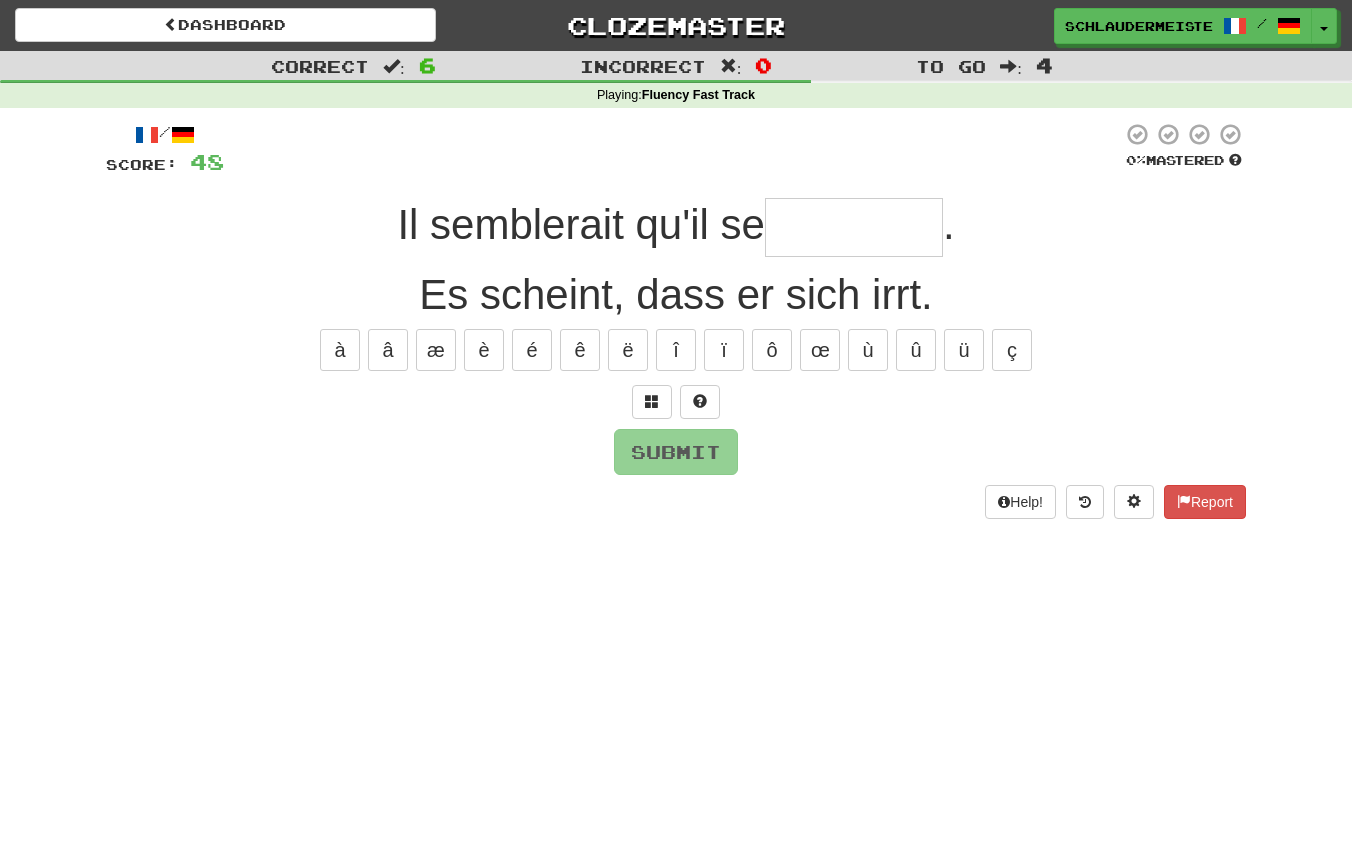 type on "*" 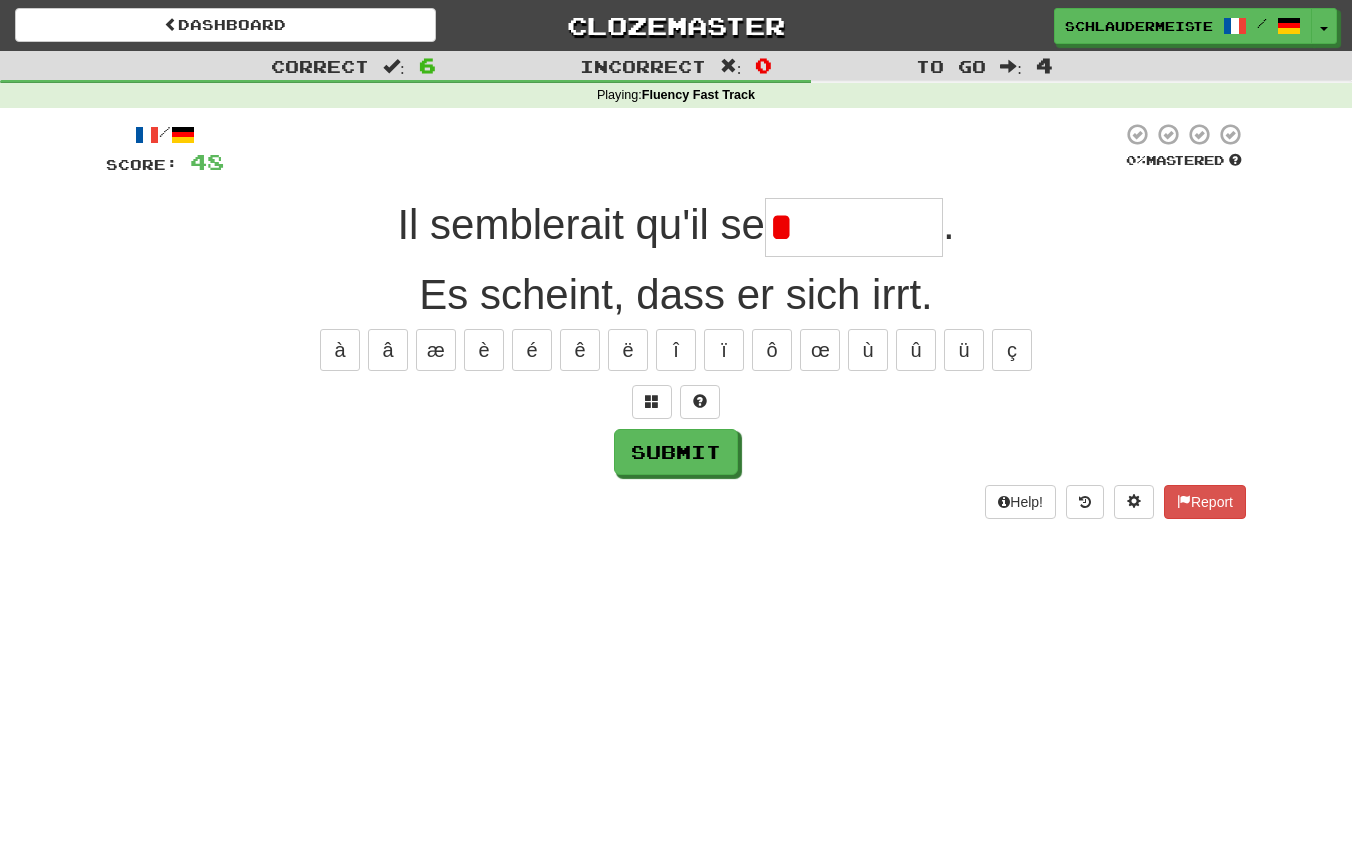 type on "*******" 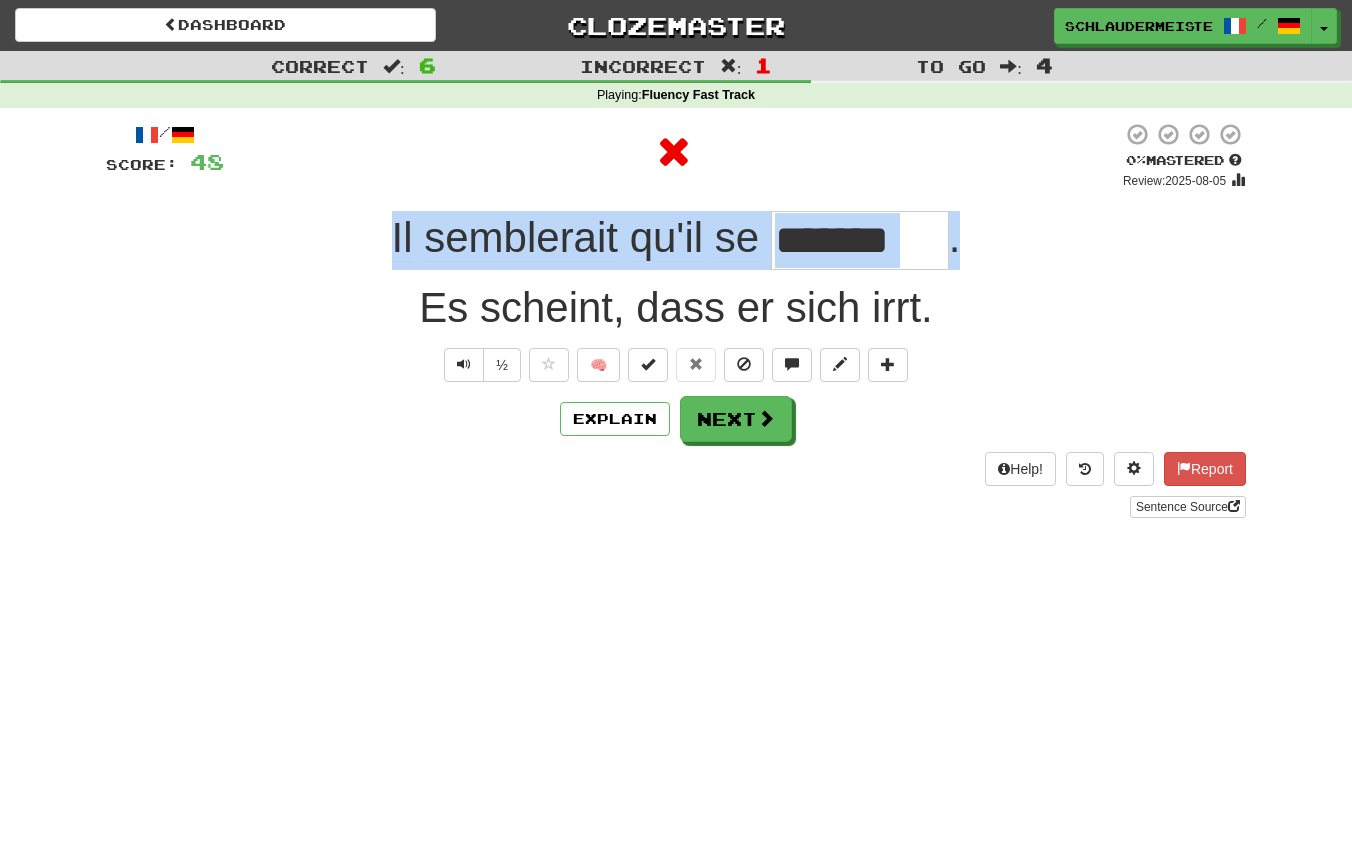 drag, startPoint x: 335, startPoint y: 206, endPoint x: 1030, endPoint y: 243, distance: 695.9842 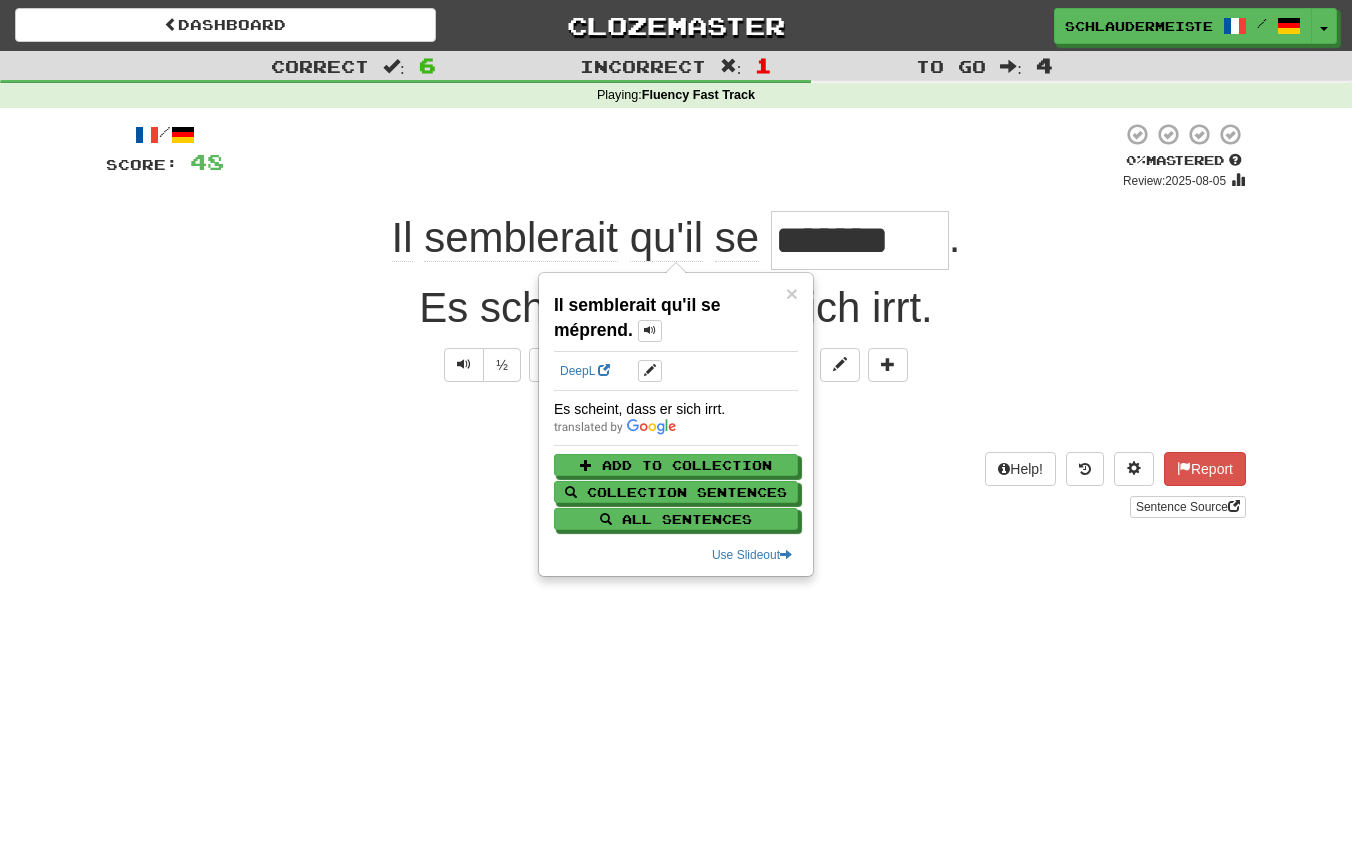 click on "Sentence Source" at bounding box center [676, 507] 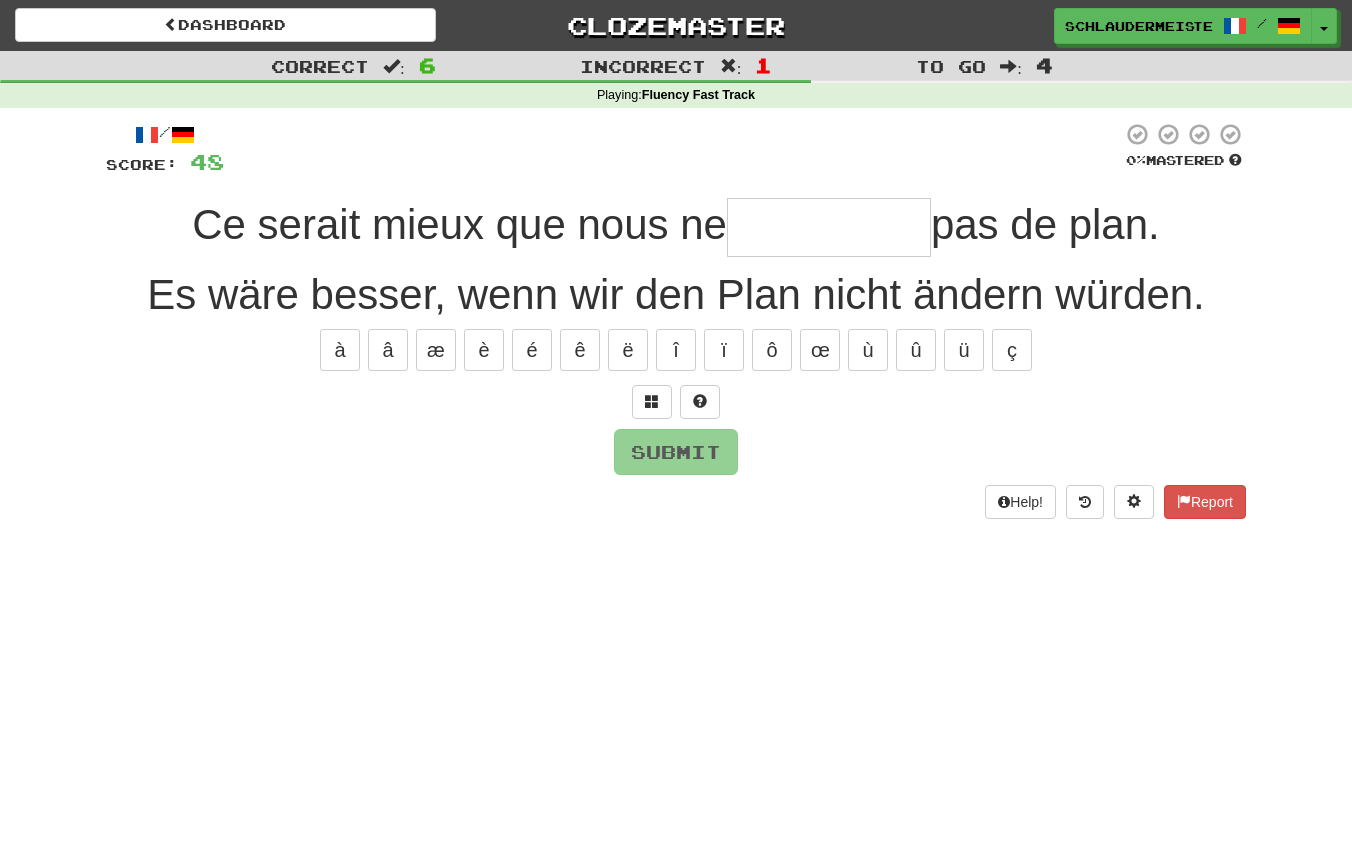 type on "*" 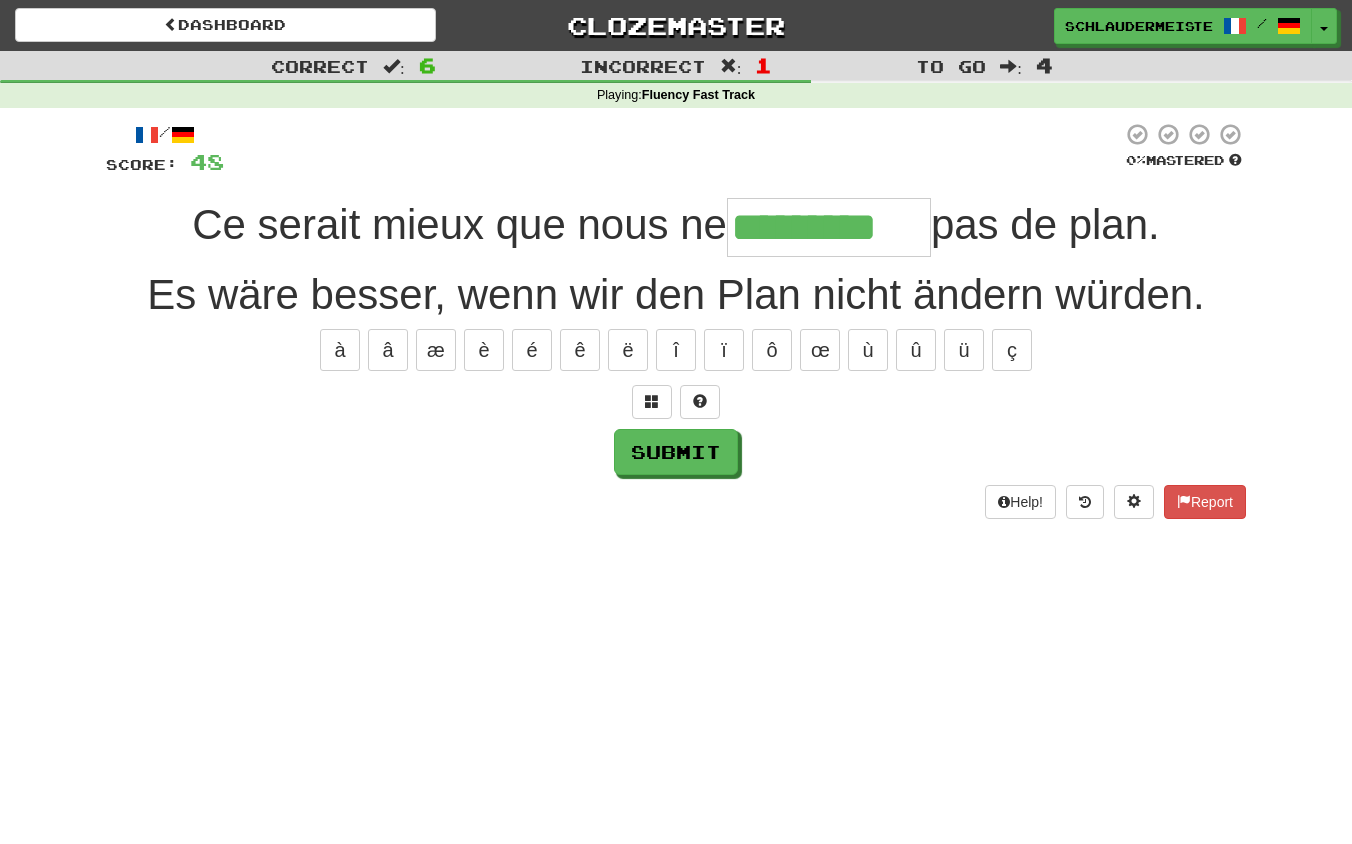 type on "*********" 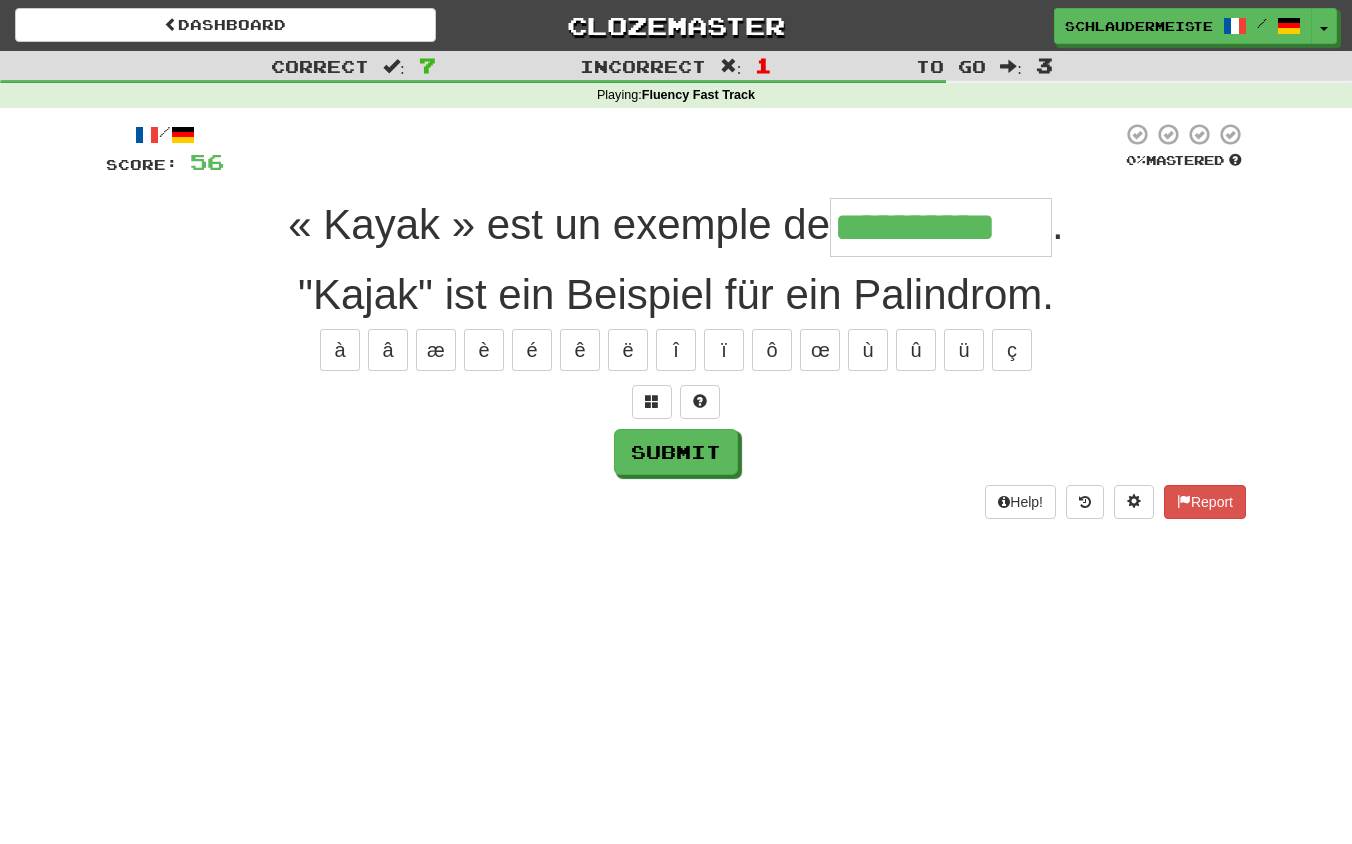 type on "**********" 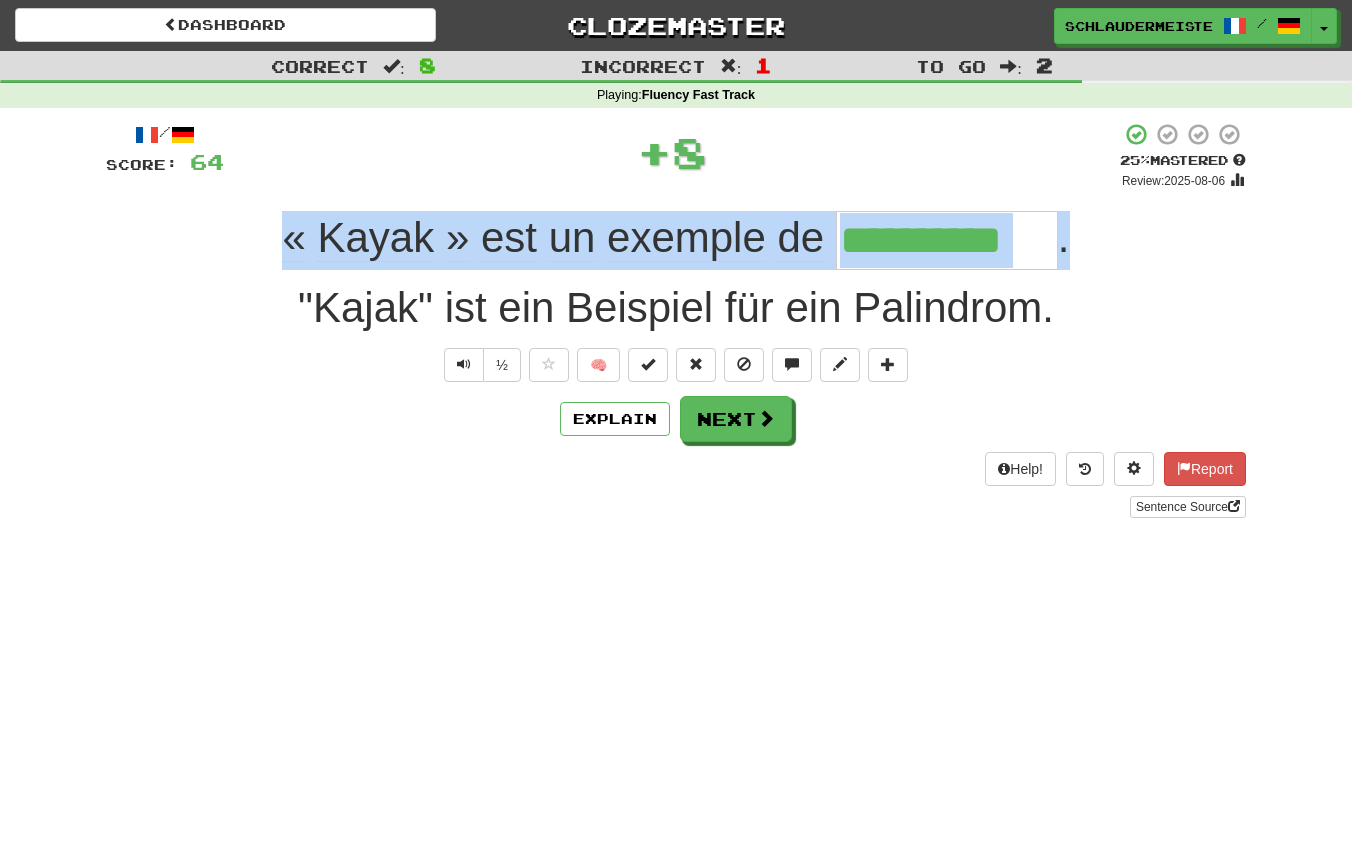 drag, startPoint x: 255, startPoint y: 231, endPoint x: 1160, endPoint y: 225, distance: 905.0199 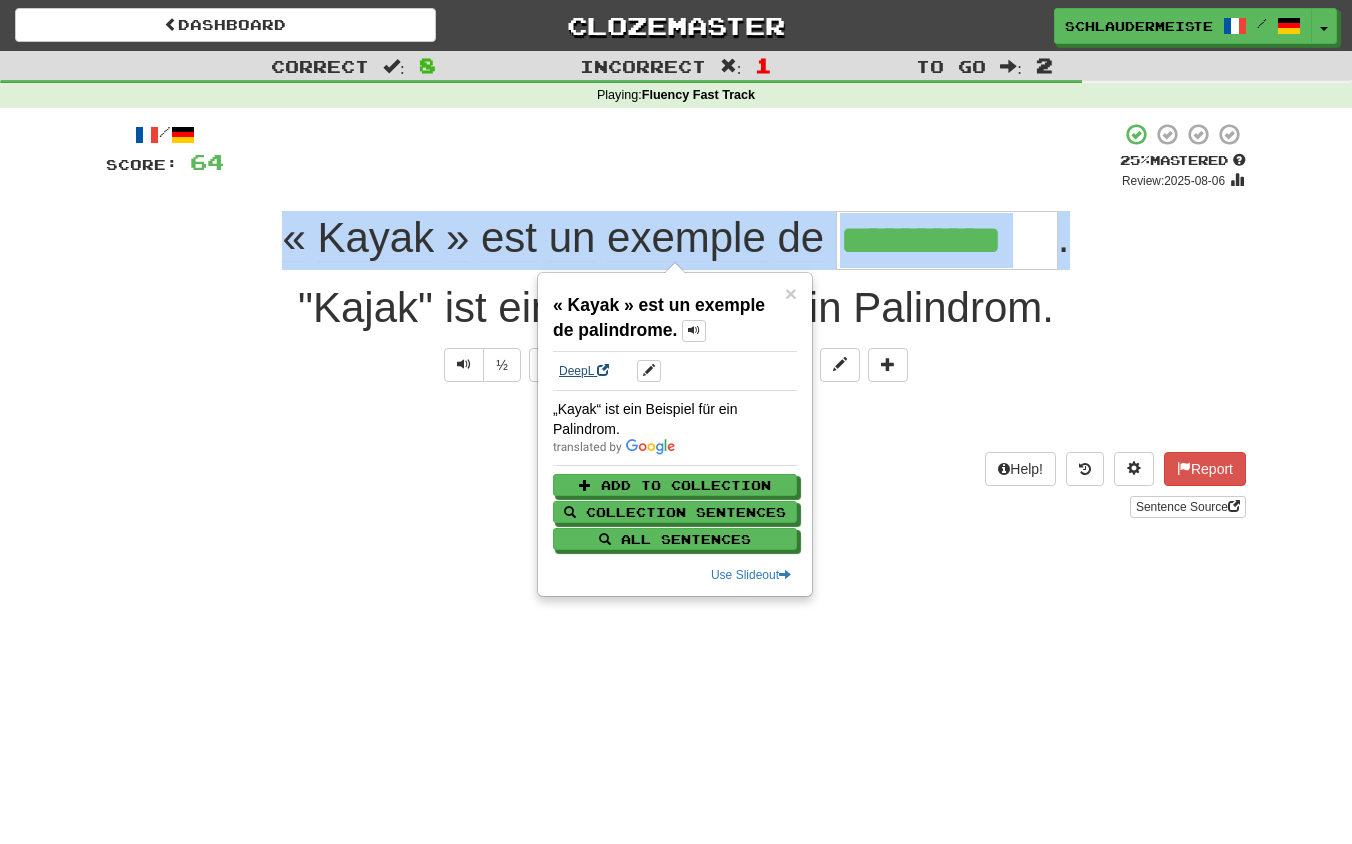 click on "DeepL" at bounding box center [584, 371] 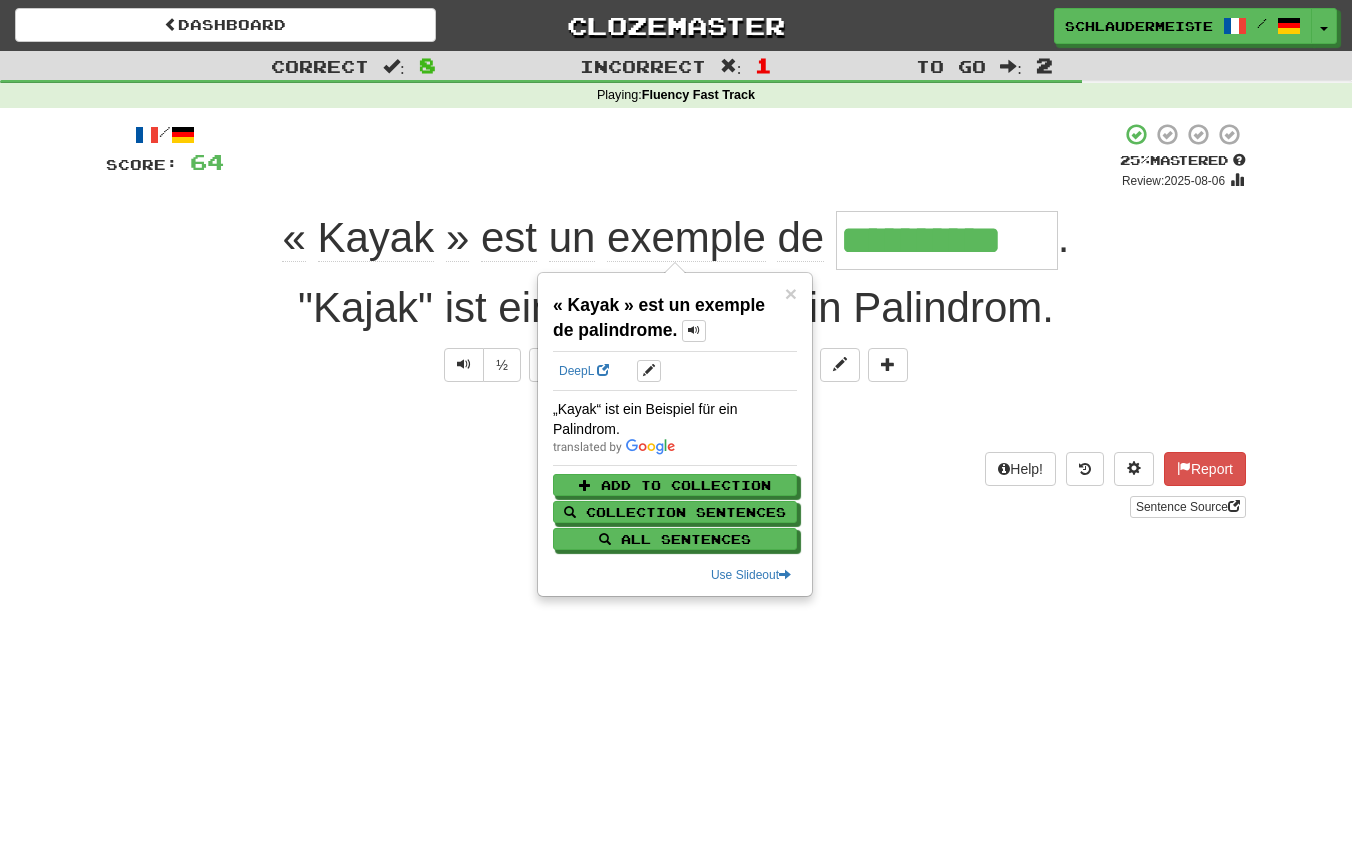 click on "Sentence Source" at bounding box center [676, 507] 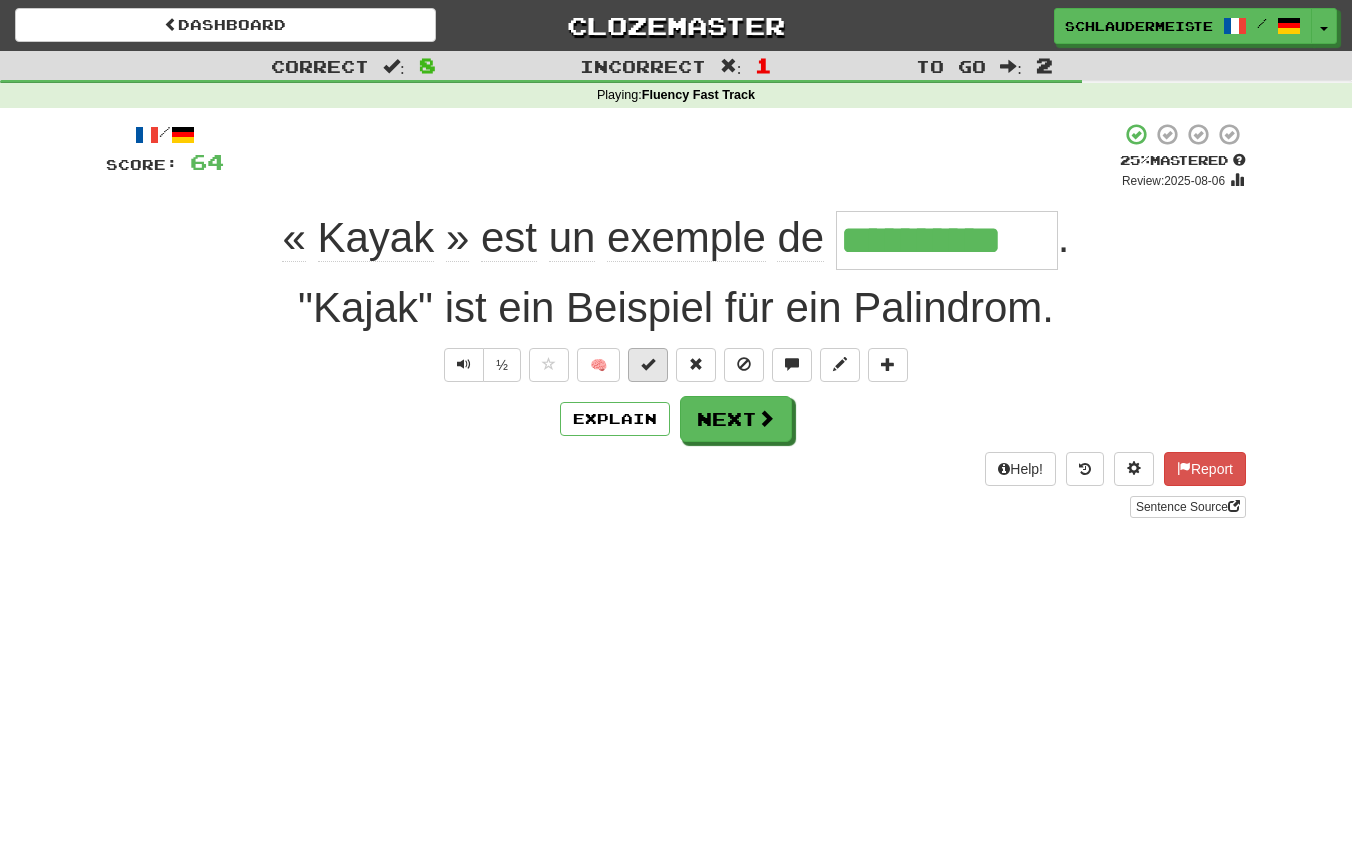 click at bounding box center [648, 365] 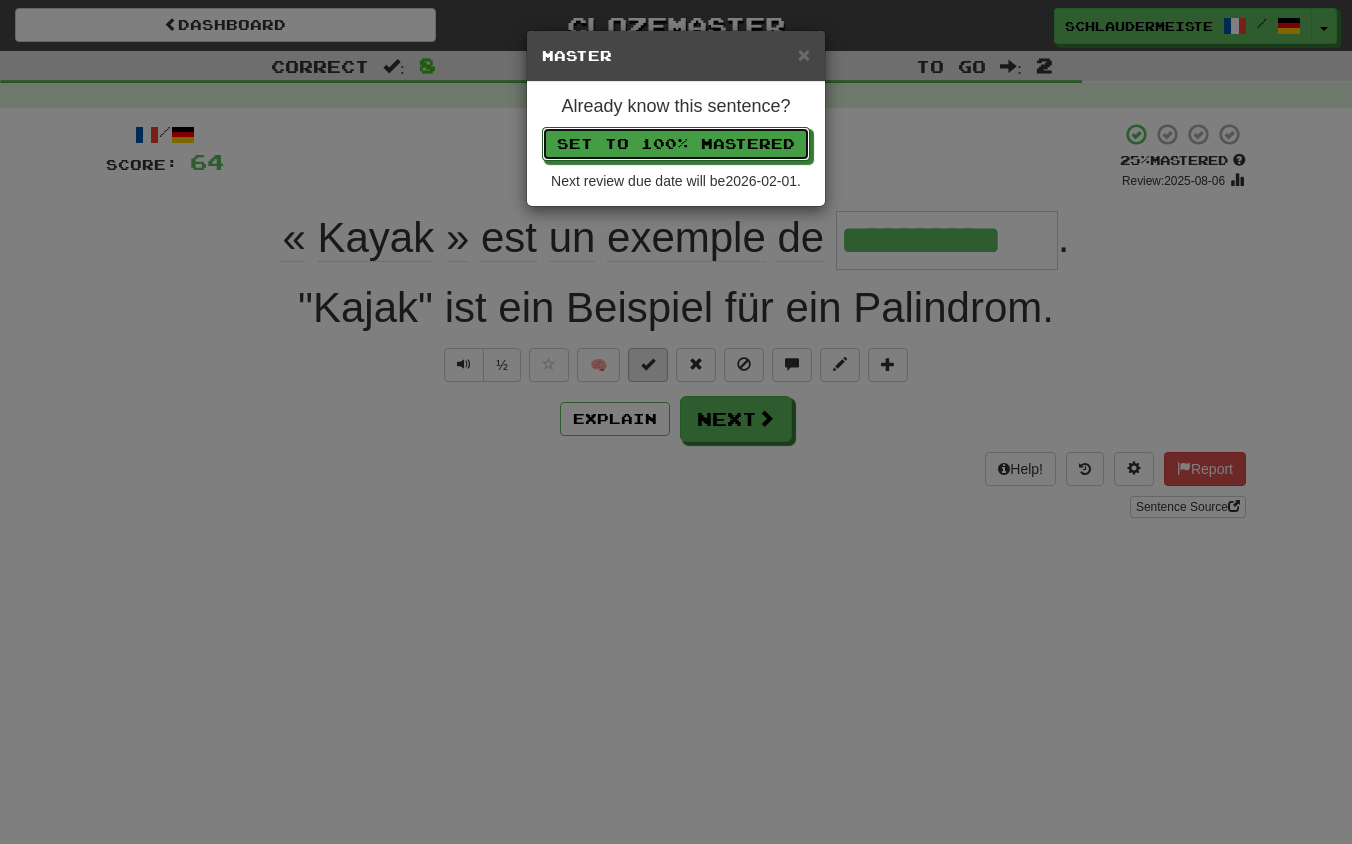 click on "Set to 100% Mastered" at bounding box center (676, 144) 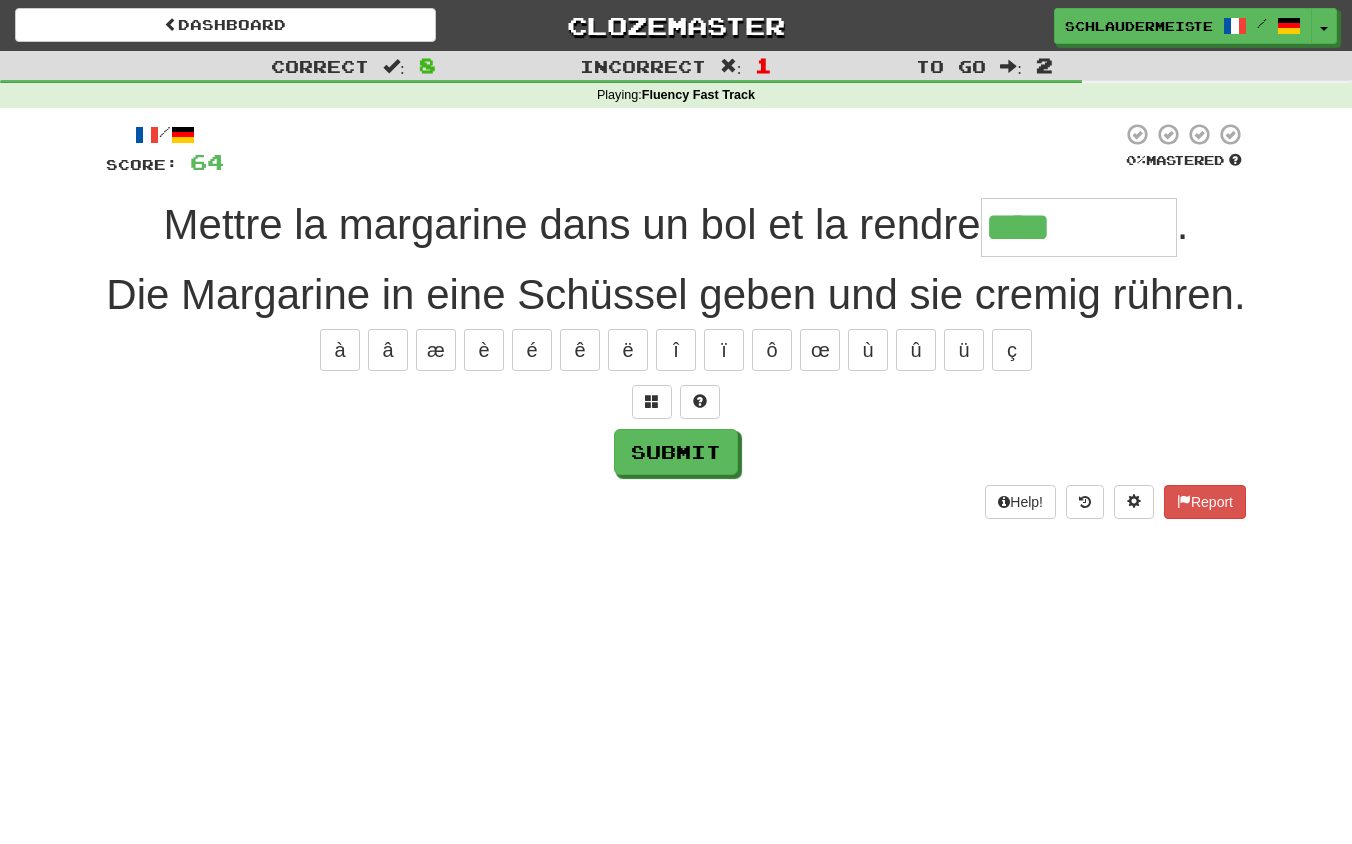 type on "********" 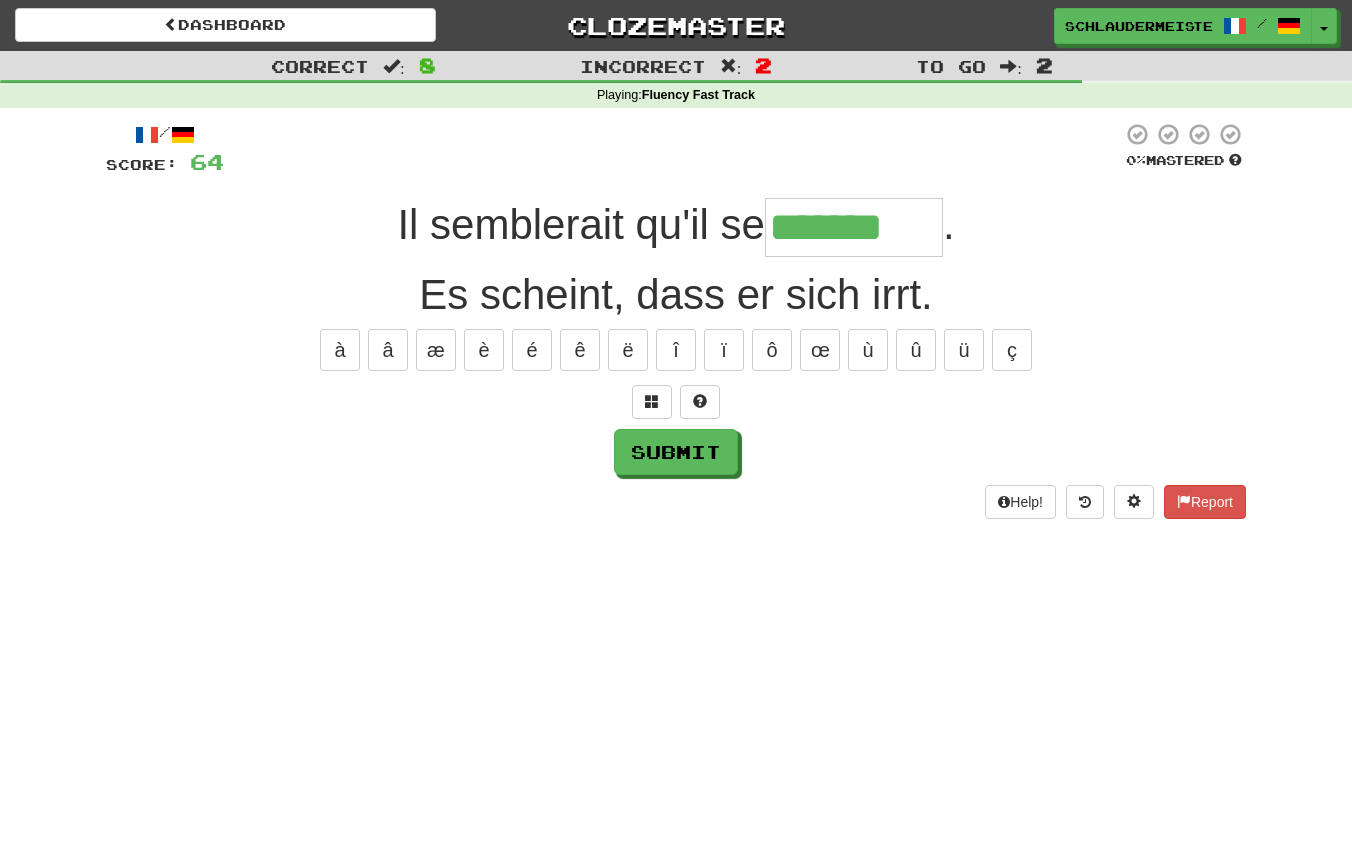 type on "*******" 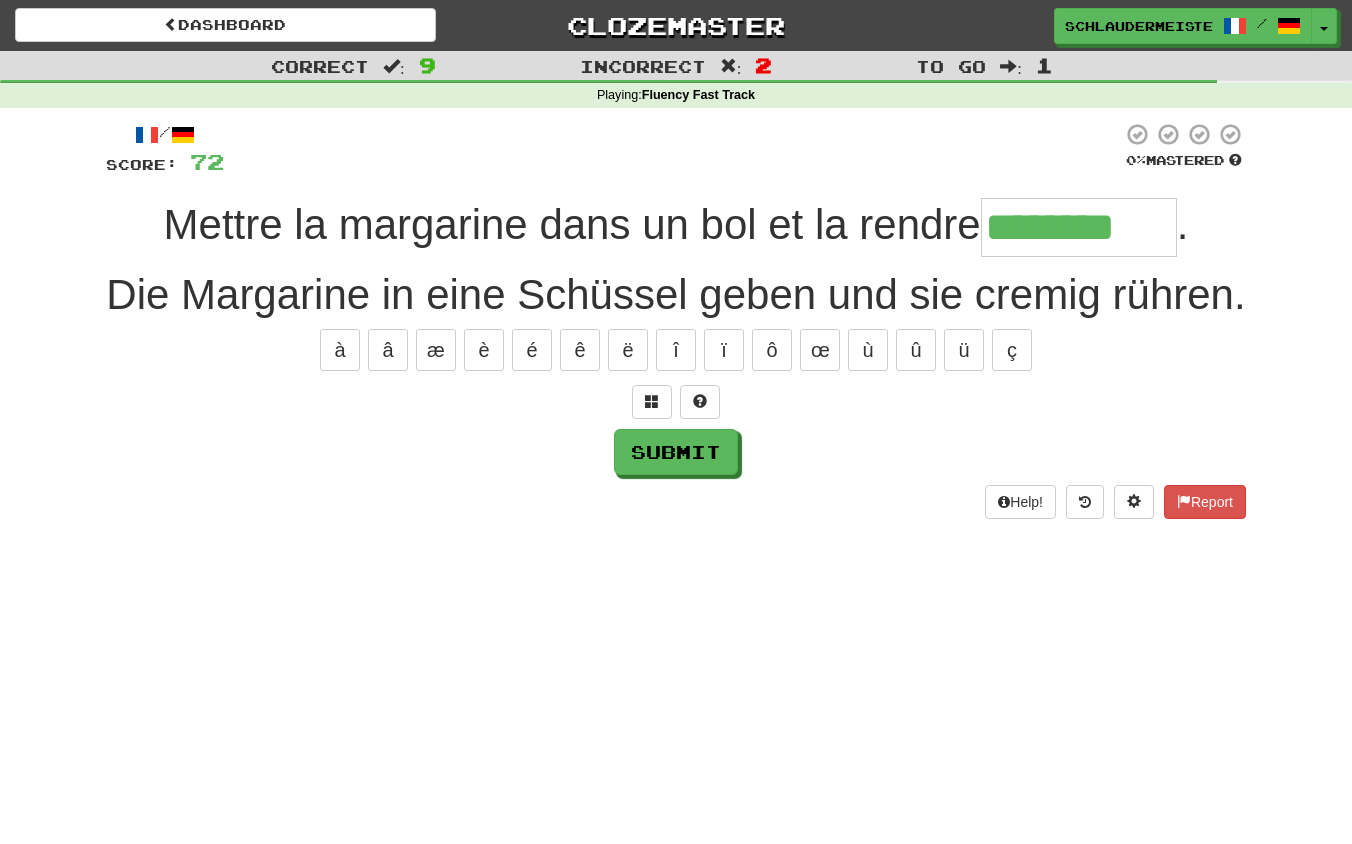 type on "********" 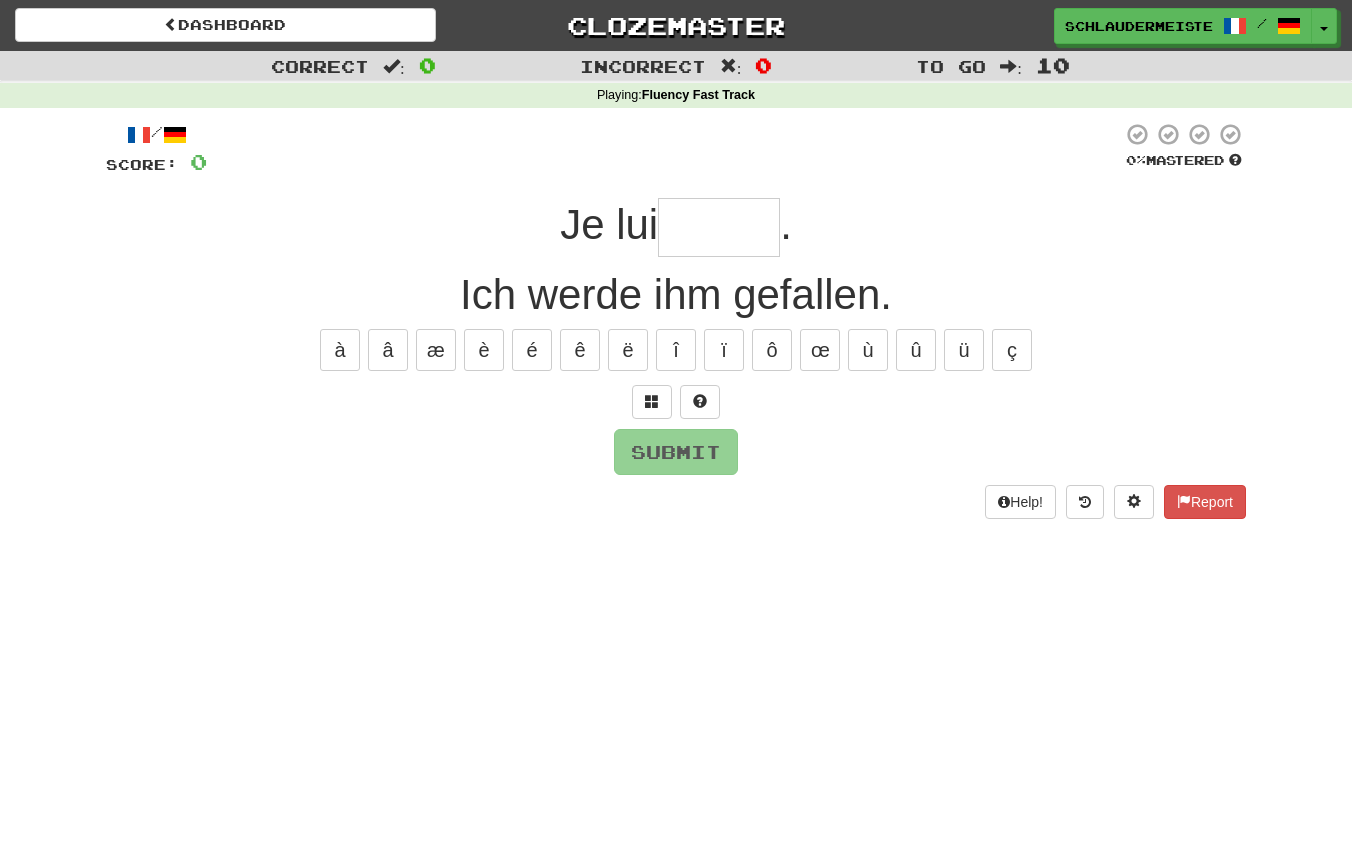 type on "*" 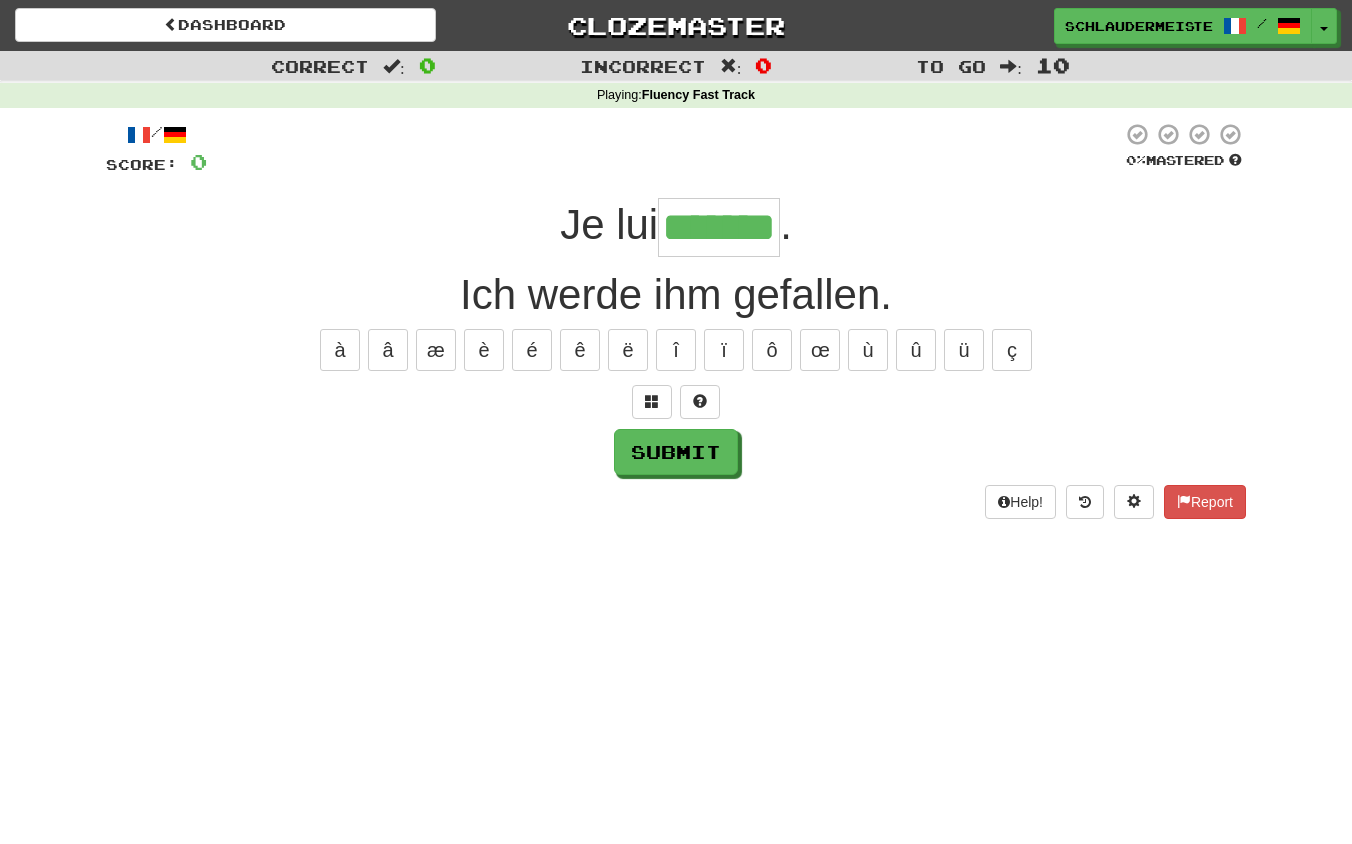 type on "*******" 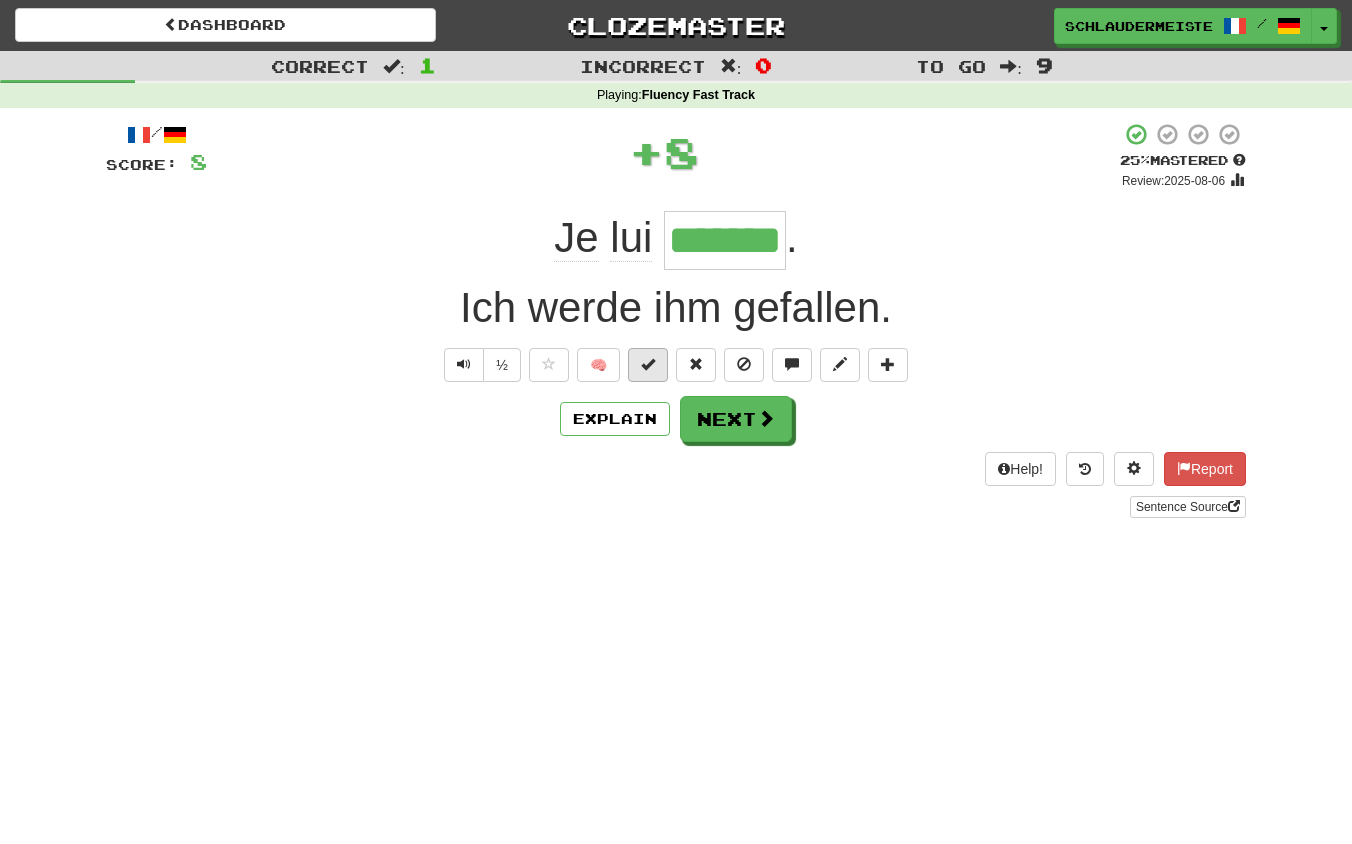 click at bounding box center (648, 364) 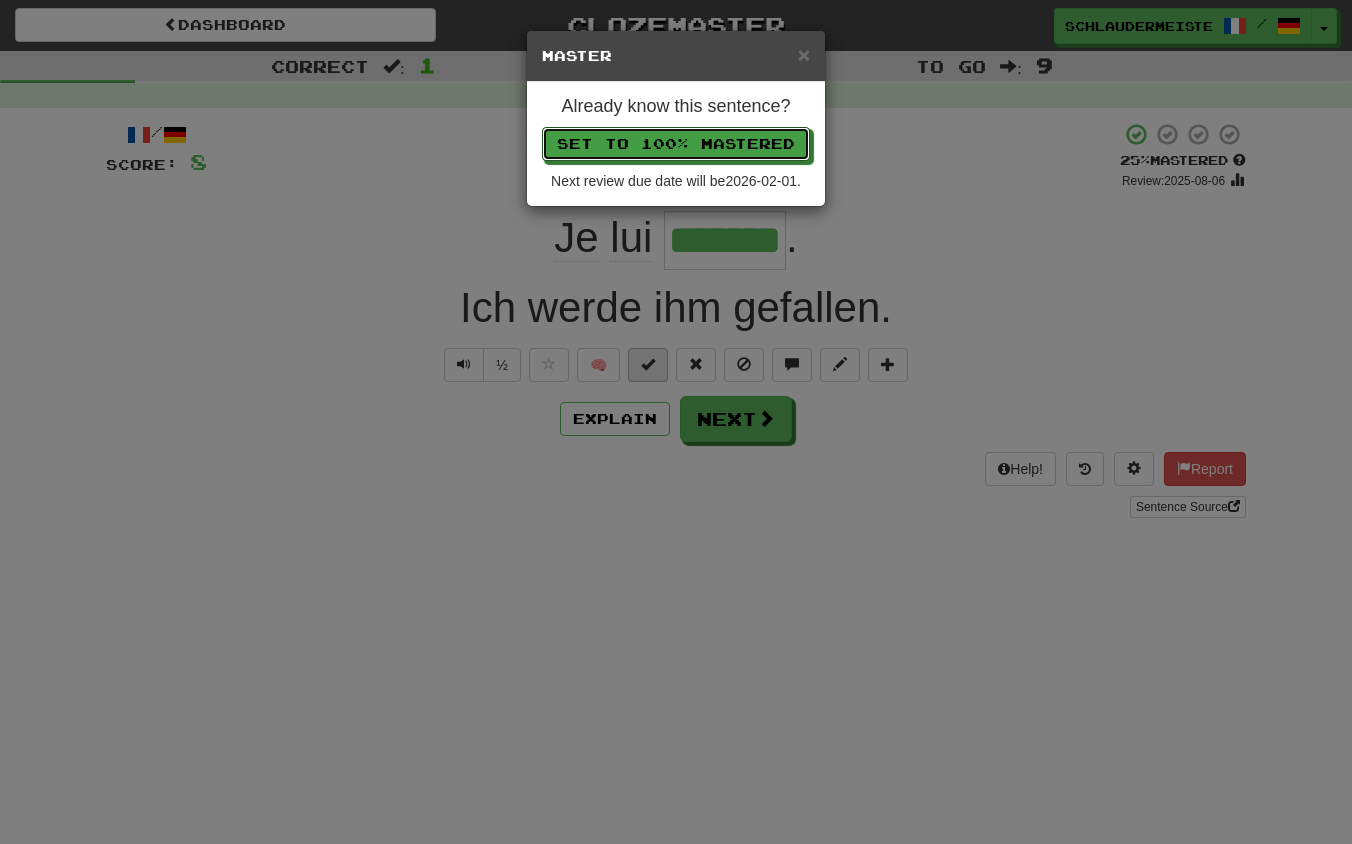 type 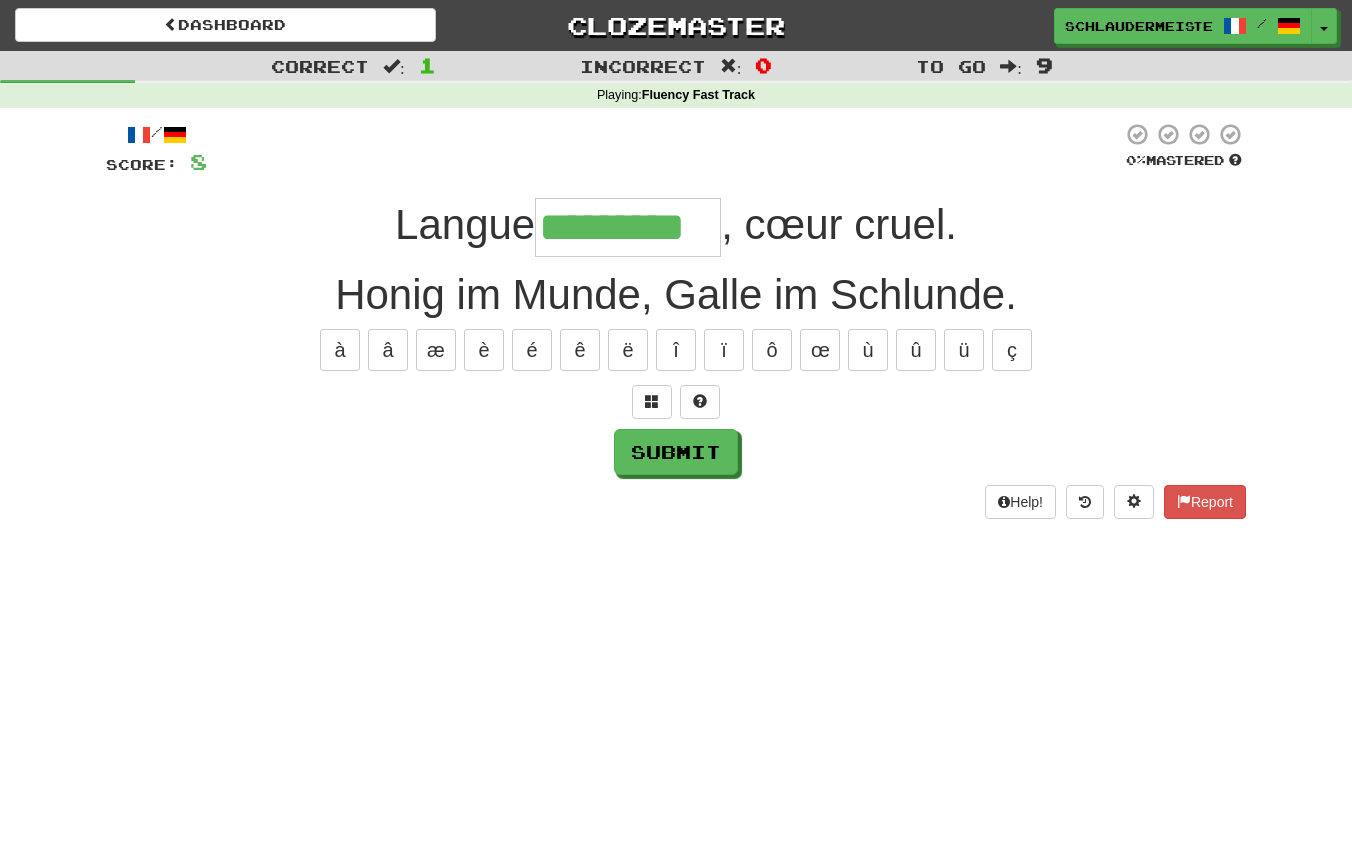 type on "*********" 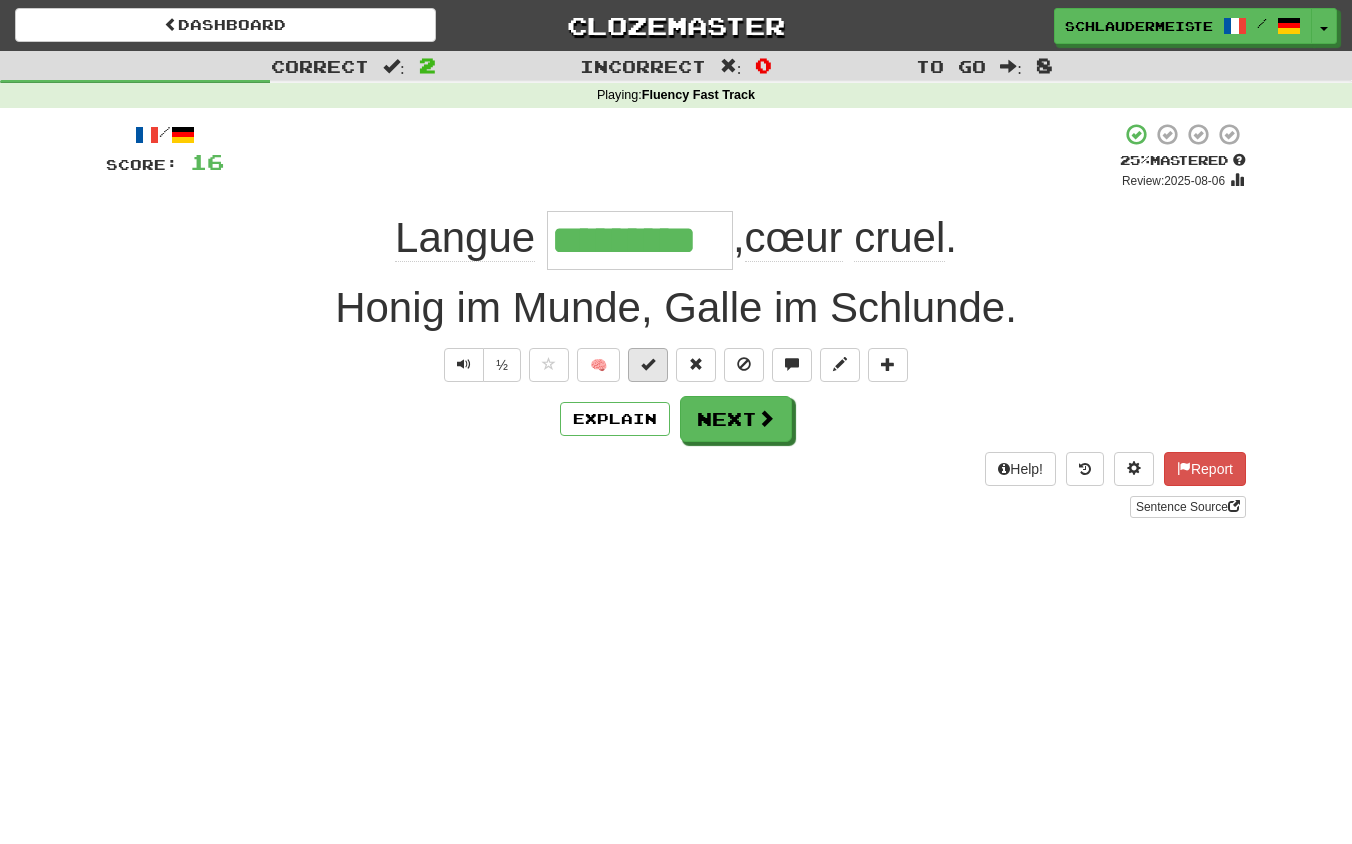 click at bounding box center [648, 364] 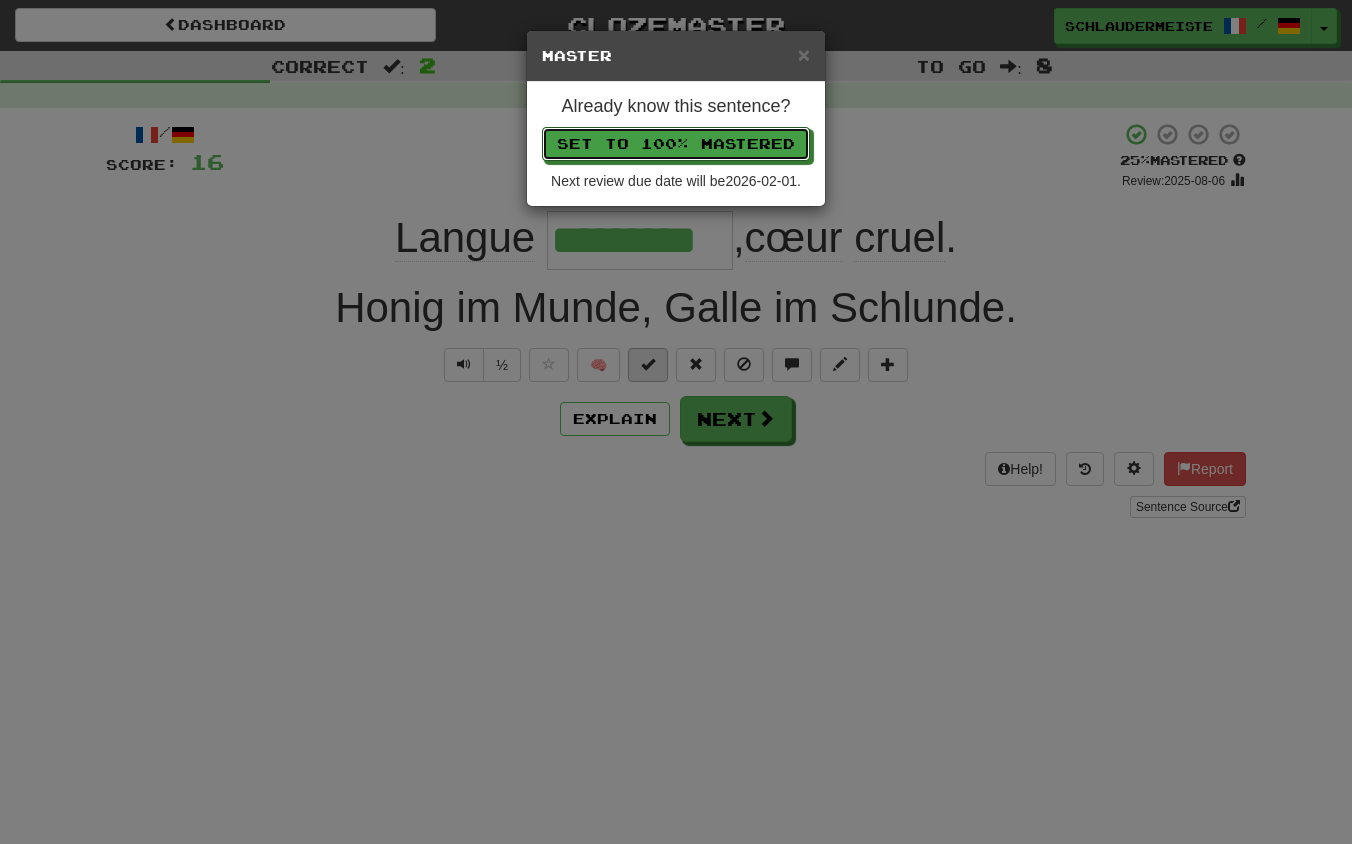 click on "Set to 100% Mastered" at bounding box center [676, 144] 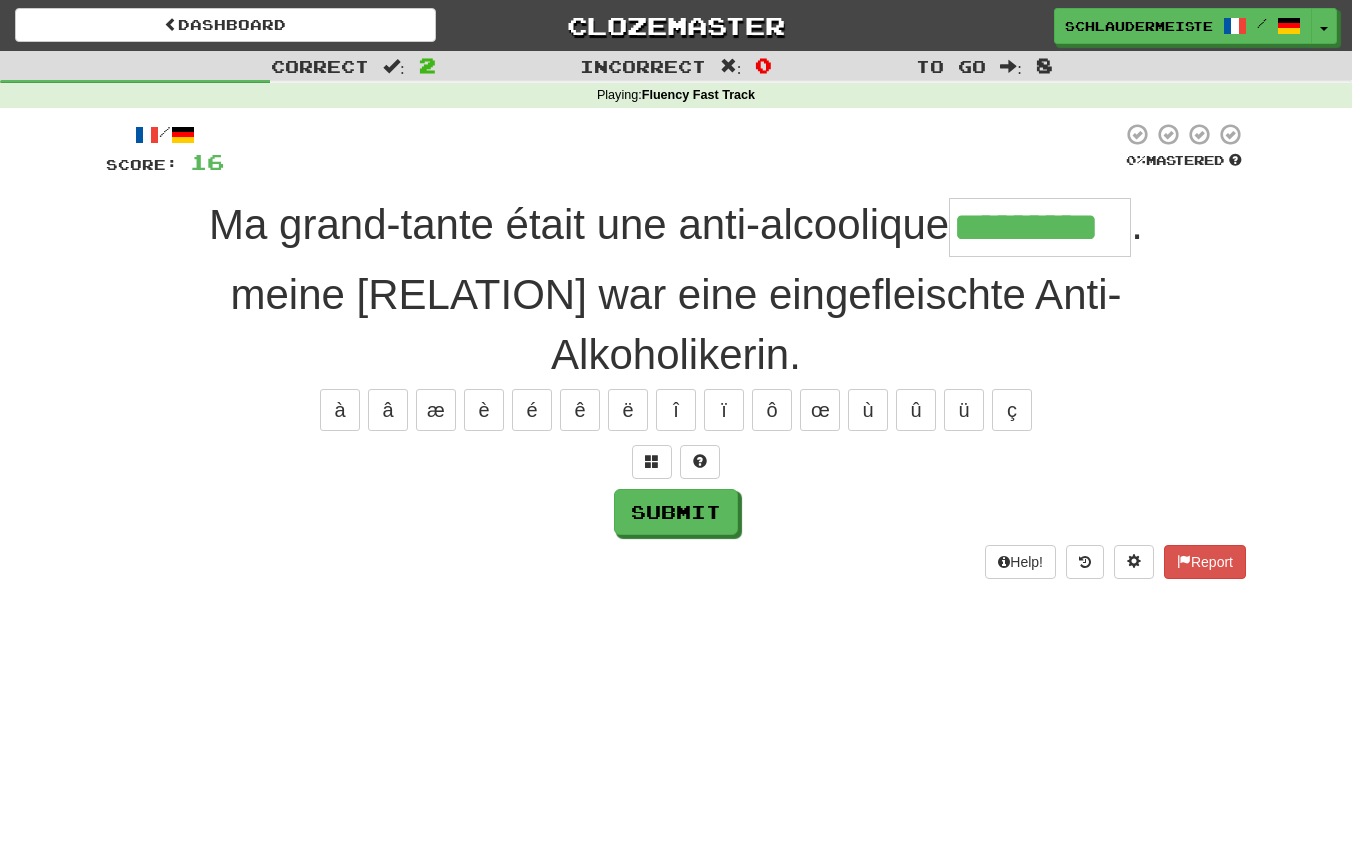 type on "*********" 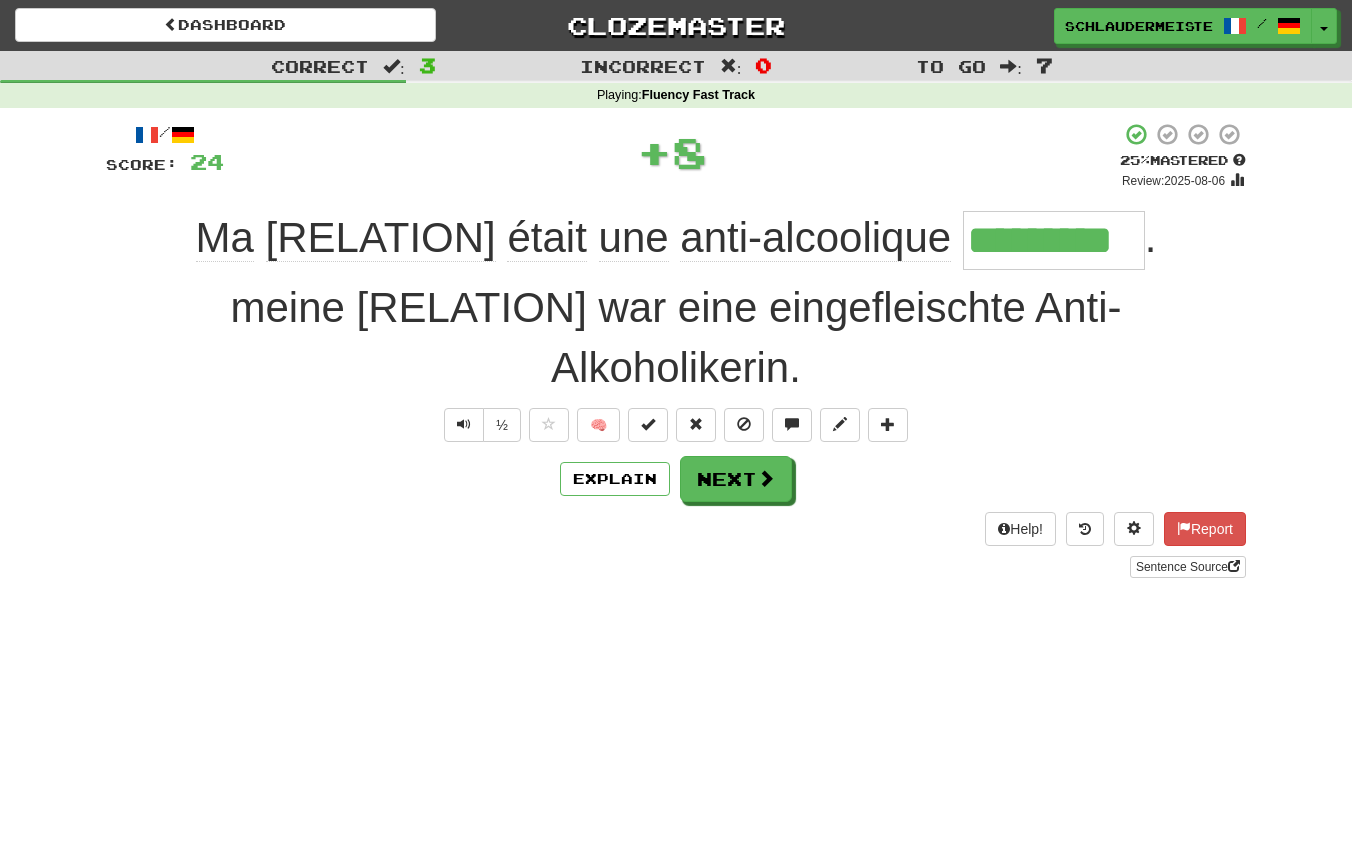 click on "/  Score:   24 + 8 25 %  Mastered Review:  2025-08-06 Ma   grand-tante   était   une   anti-alcoolique   ********* . meine Großtante war eine eingefleischte Anti-Alkoholikerin. ½ 🧠 Explain Next  Help!  Report Sentence Source" at bounding box center (676, 350) 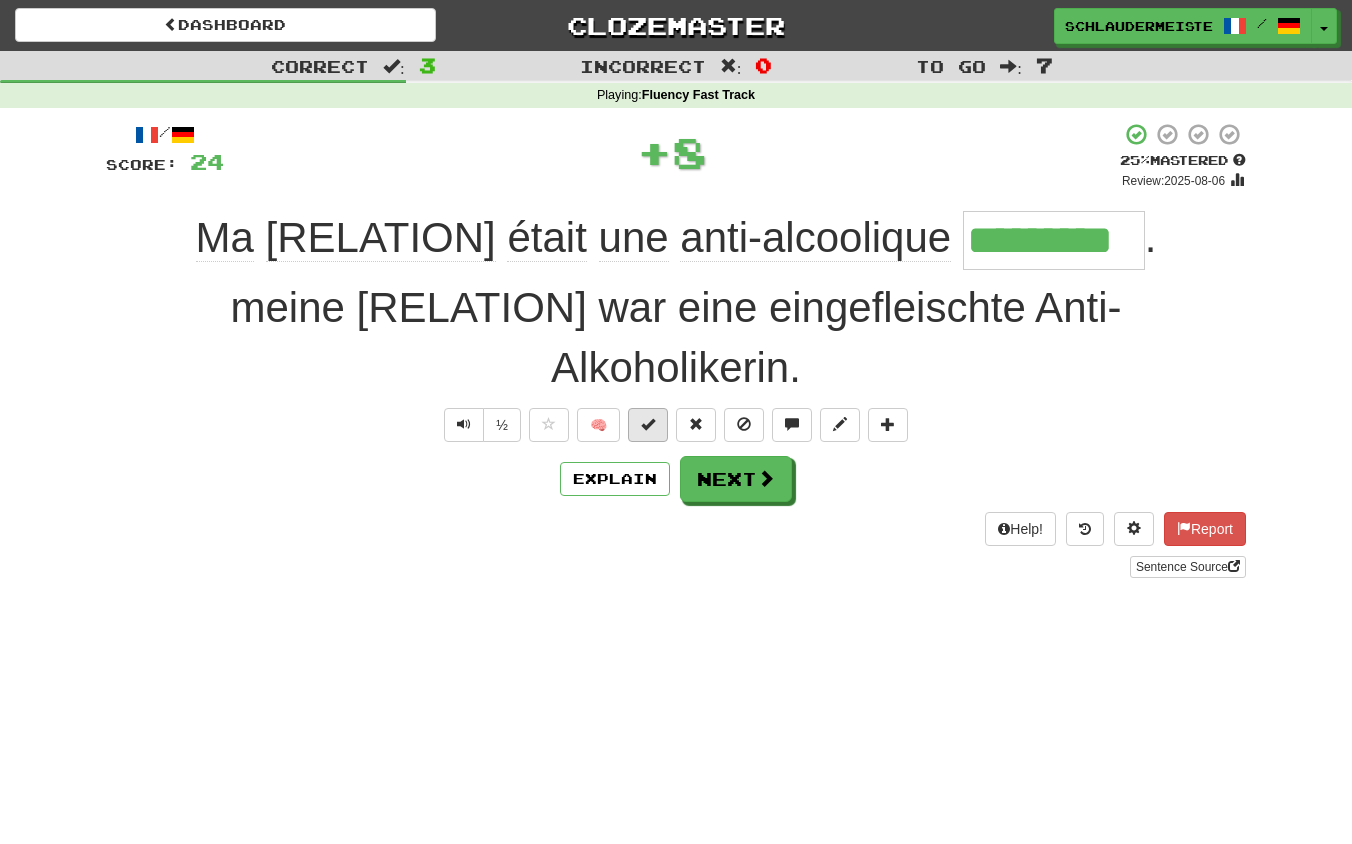 click at bounding box center (648, 424) 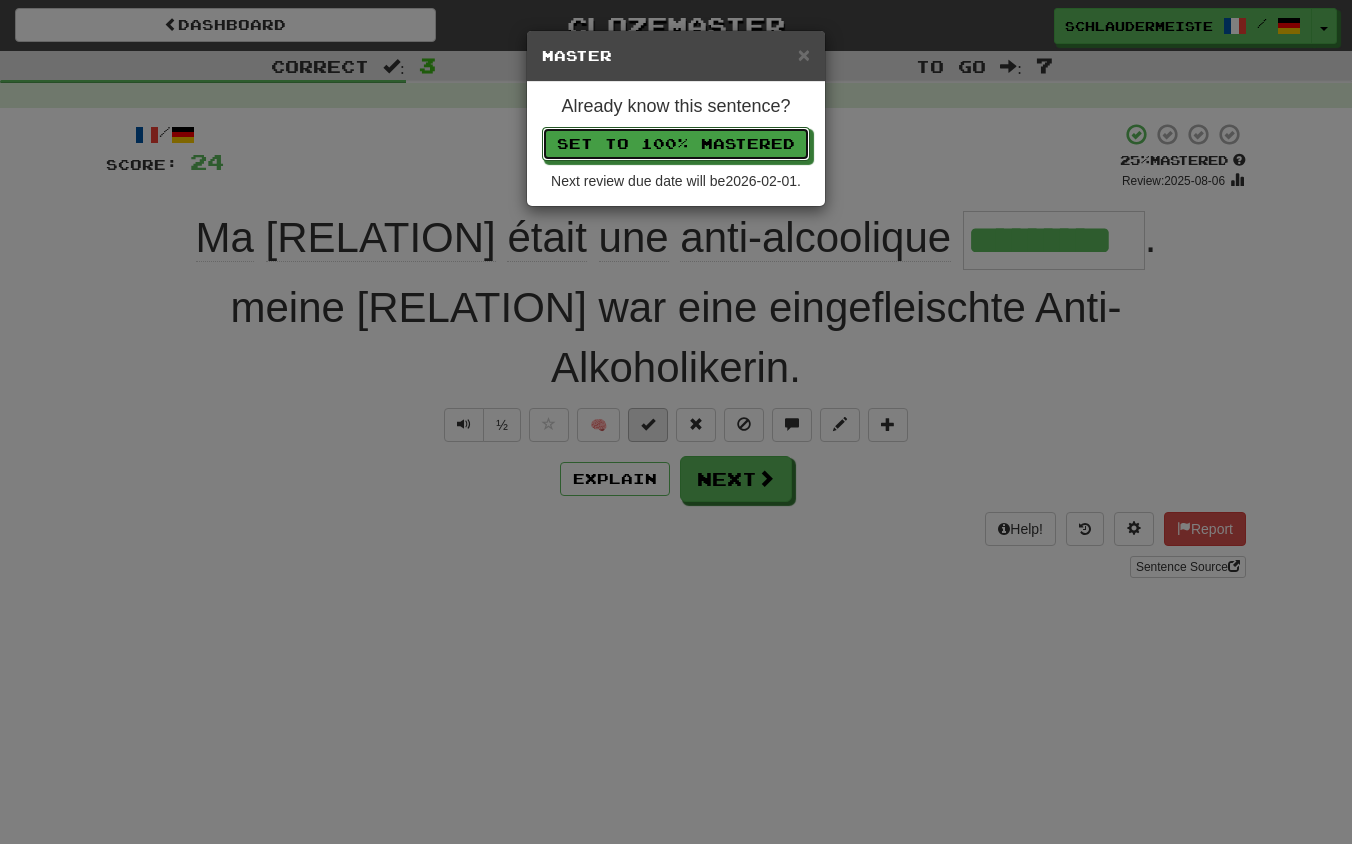 click on "Set to 100% Mastered" at bounding box center [676, 144] 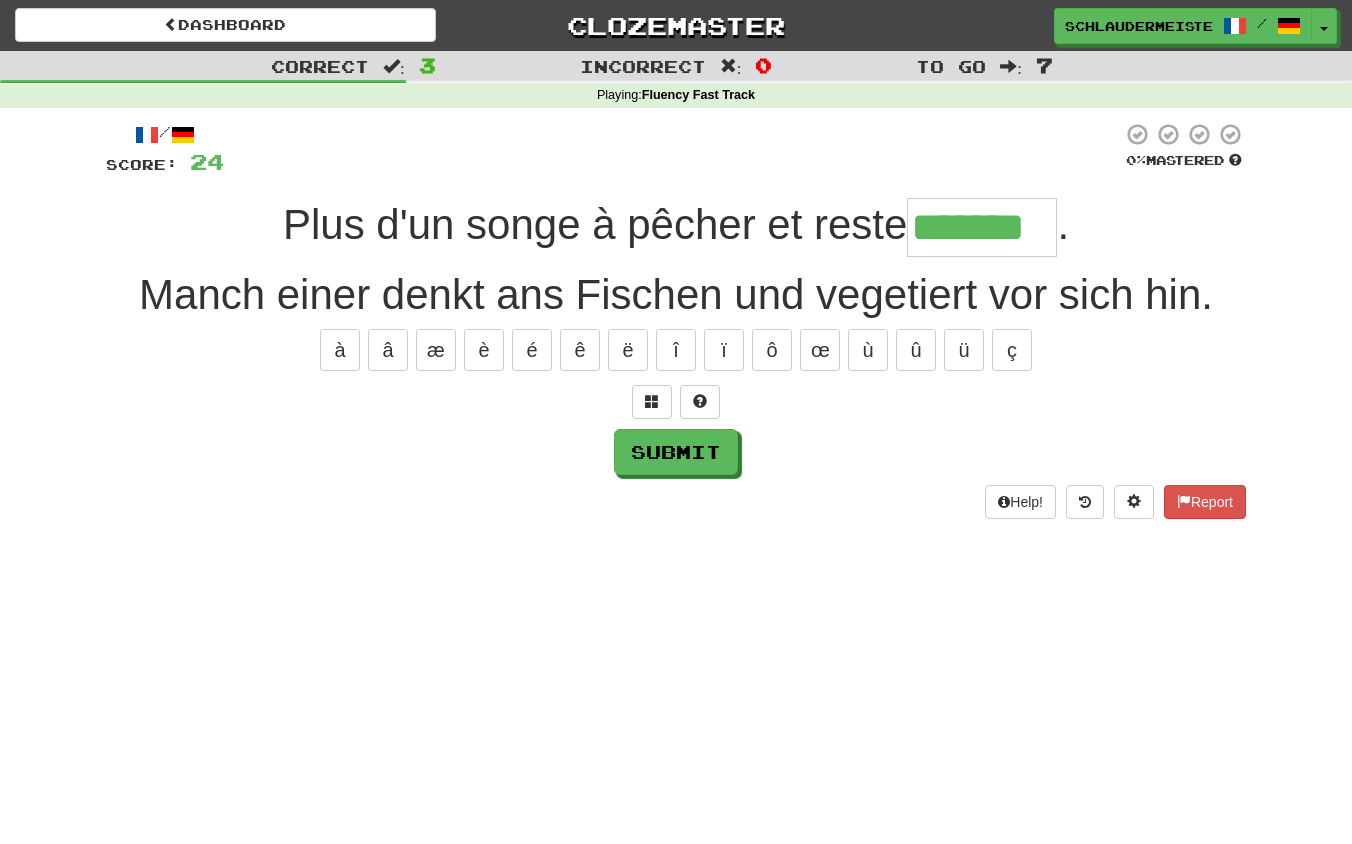 type on "*******" 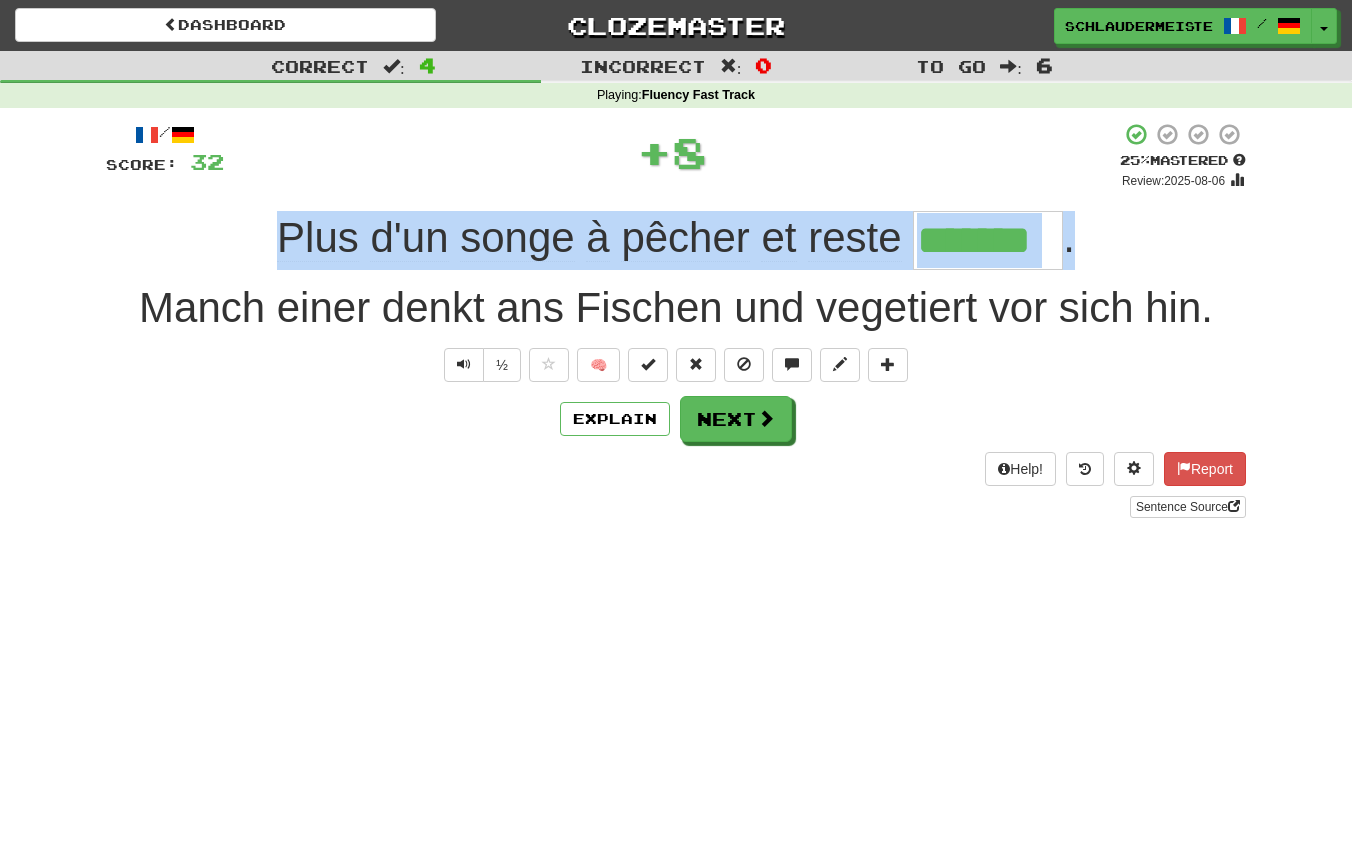 drag, startPoint x: 238, startPoint y: 230, endPoint x: 1199, endPoint y: 230, distance: 961 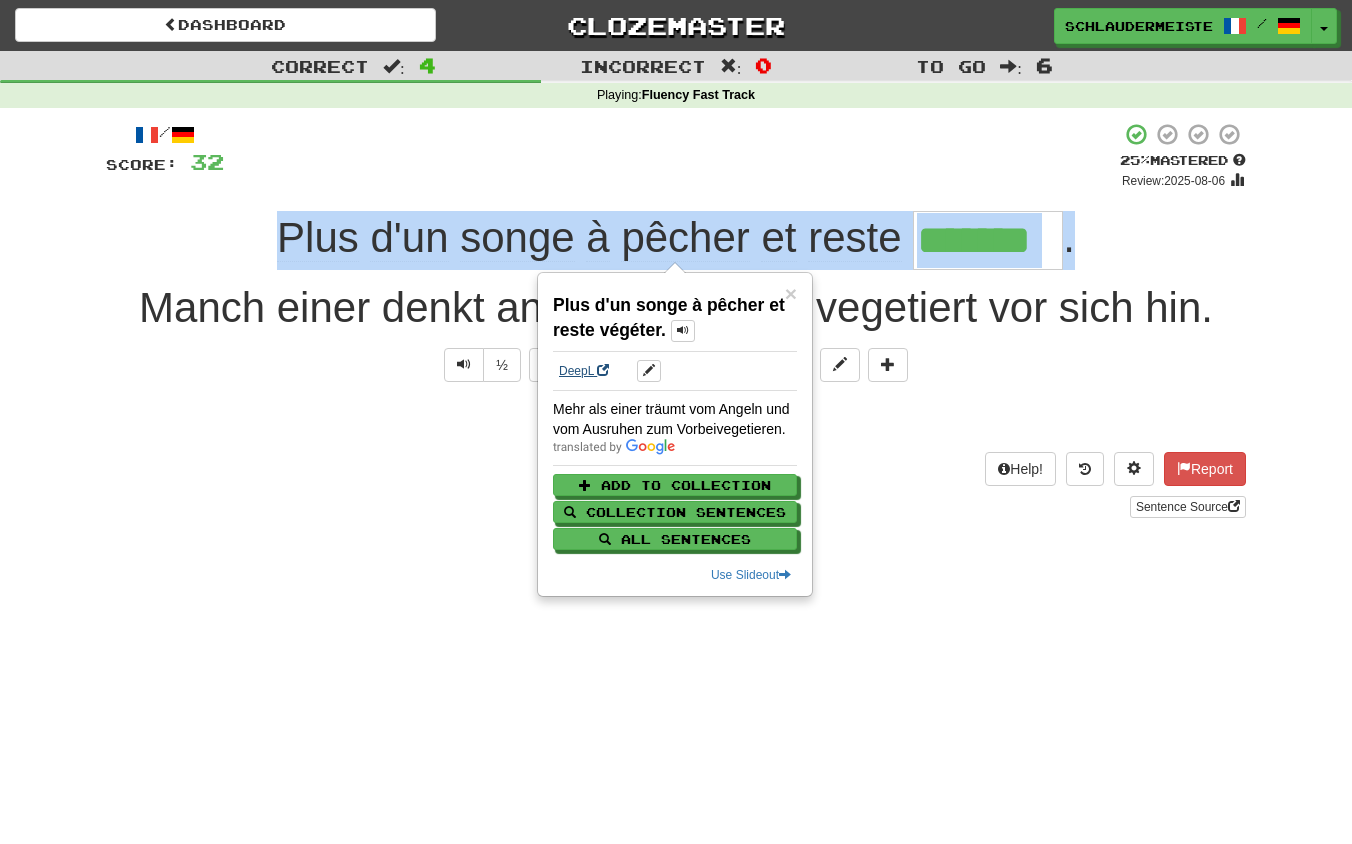 click on "DeepL" at bounding box center (584, 371) 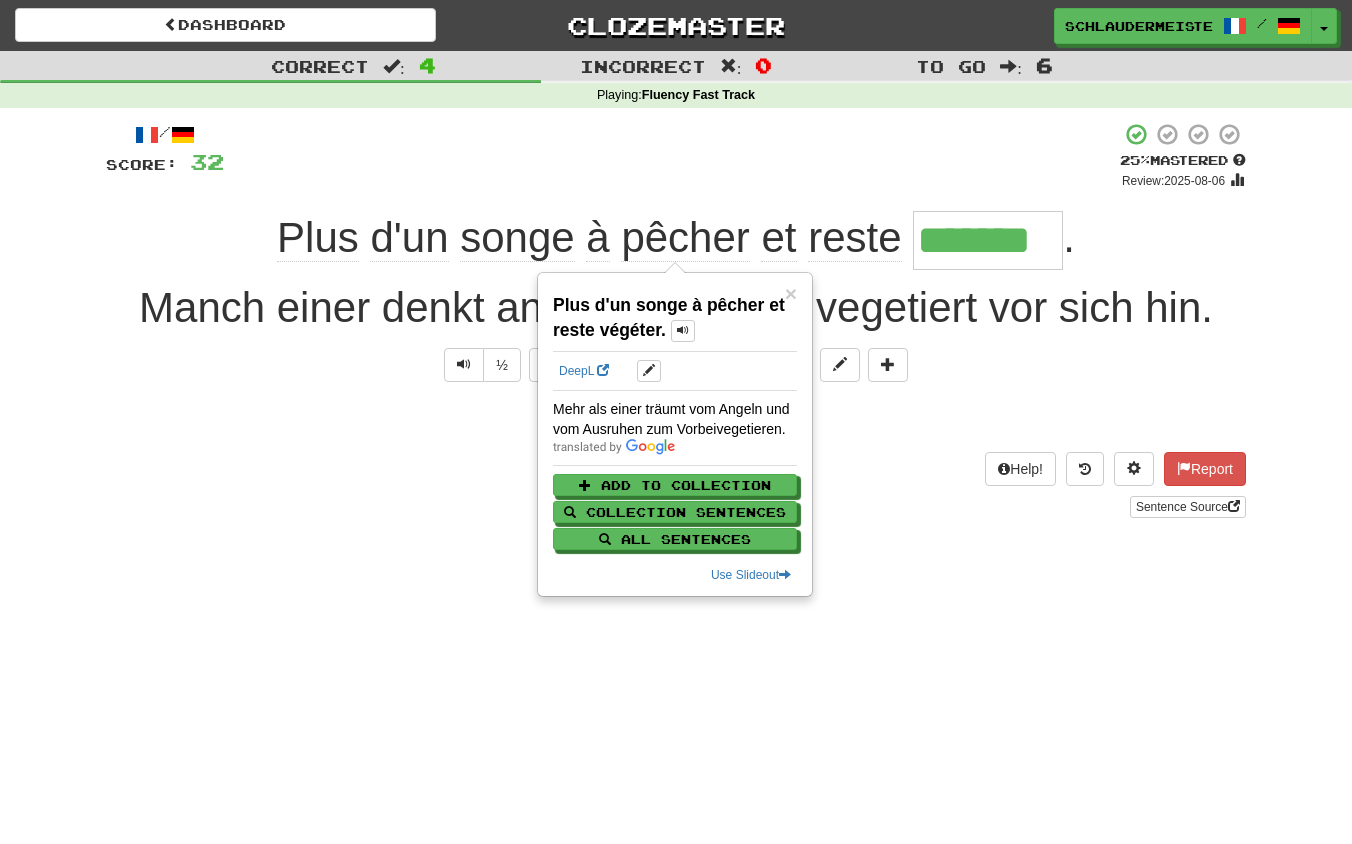 click on "Help!  Report Sentence Source" at bounding box center [676, 485] 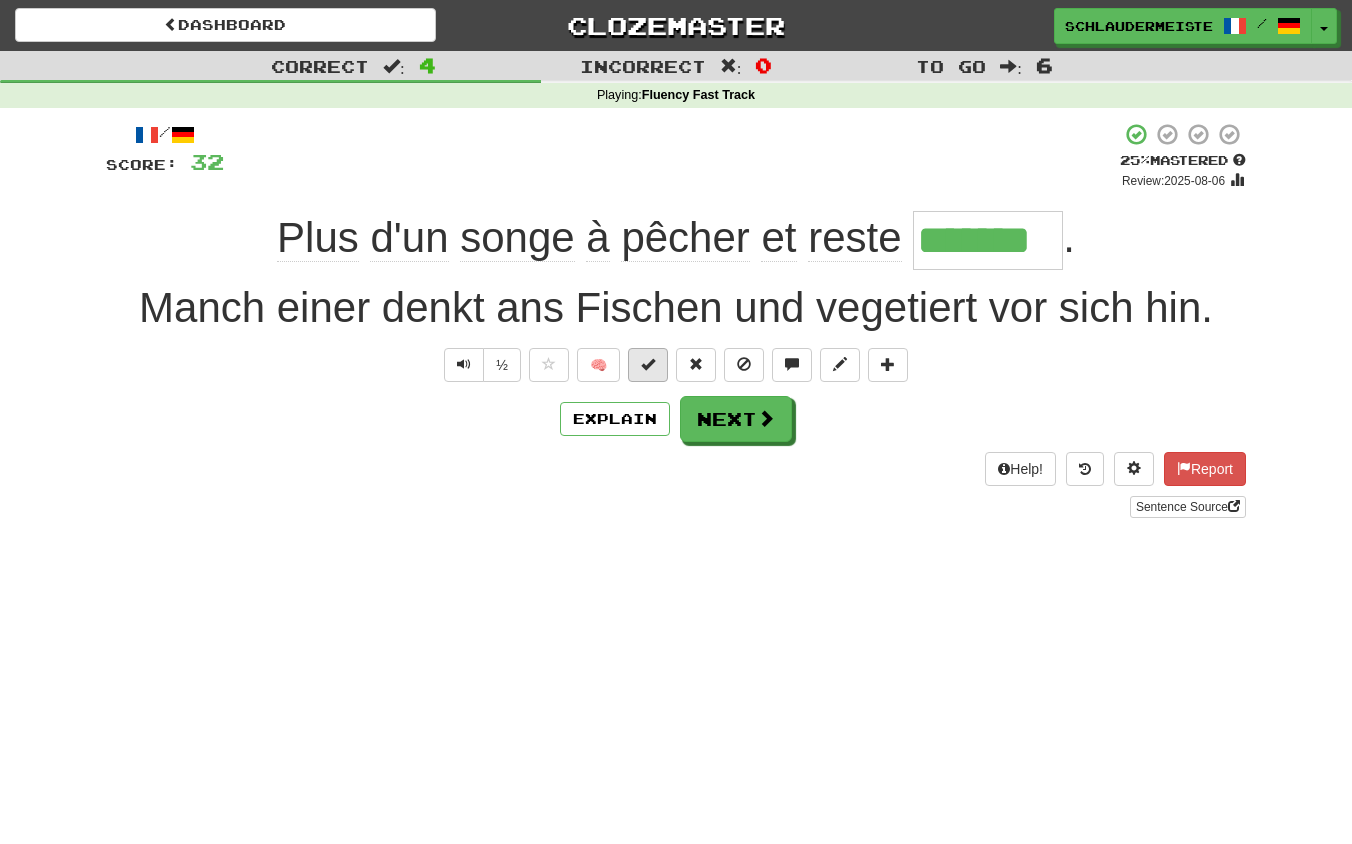 click at bounding box center (648, 364) 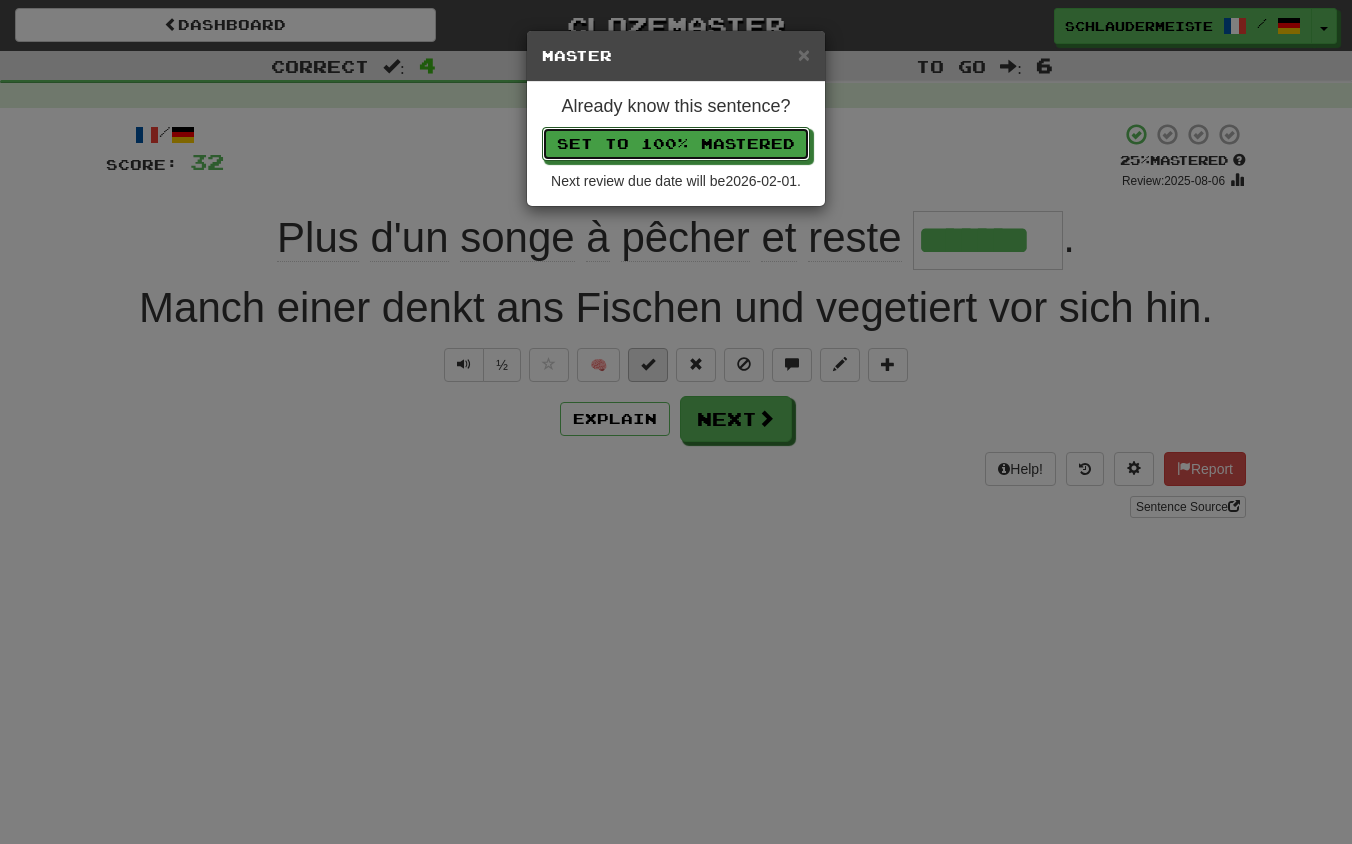 click on "Set to 100% Mastered" at bounding box center [676, 144] 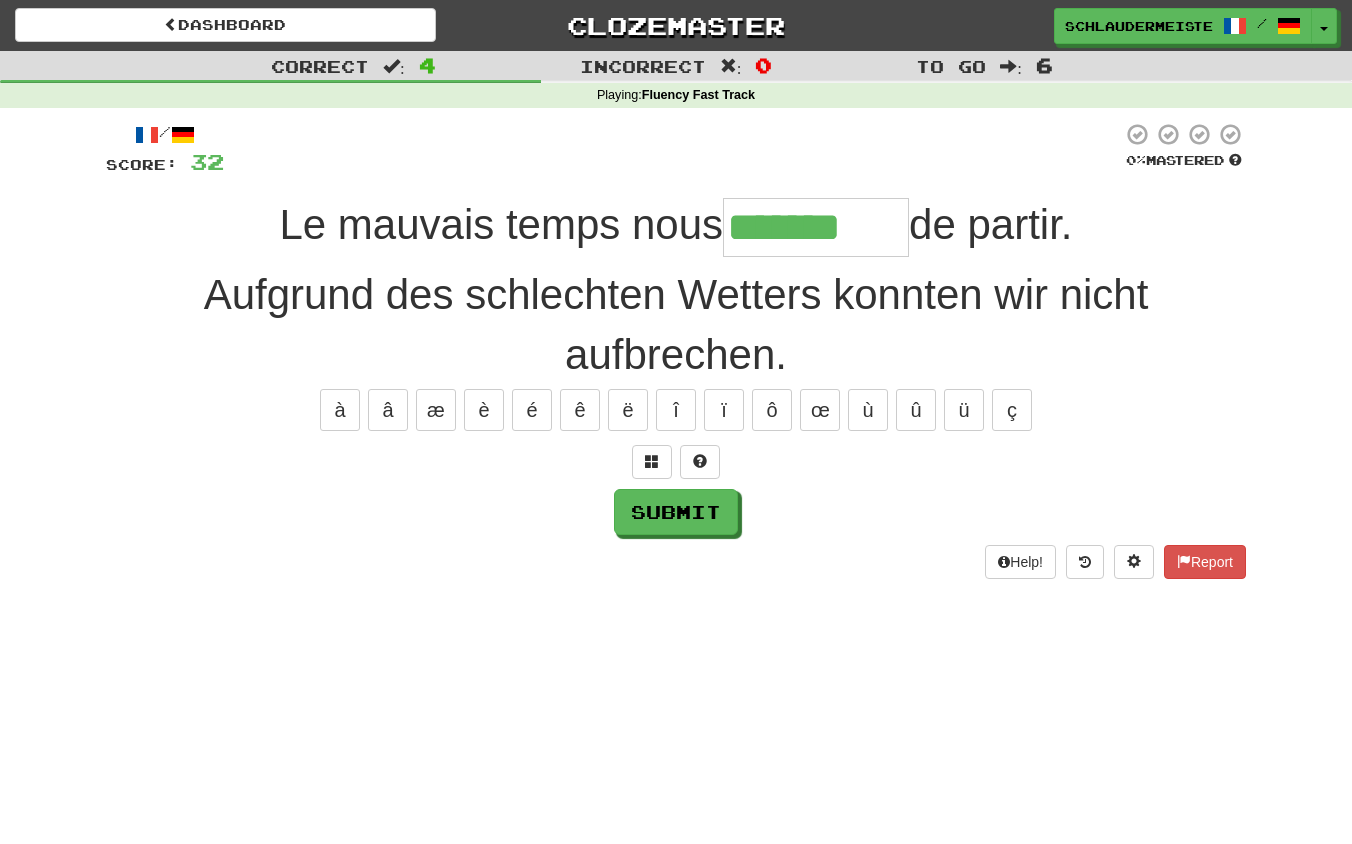 type on "*******" 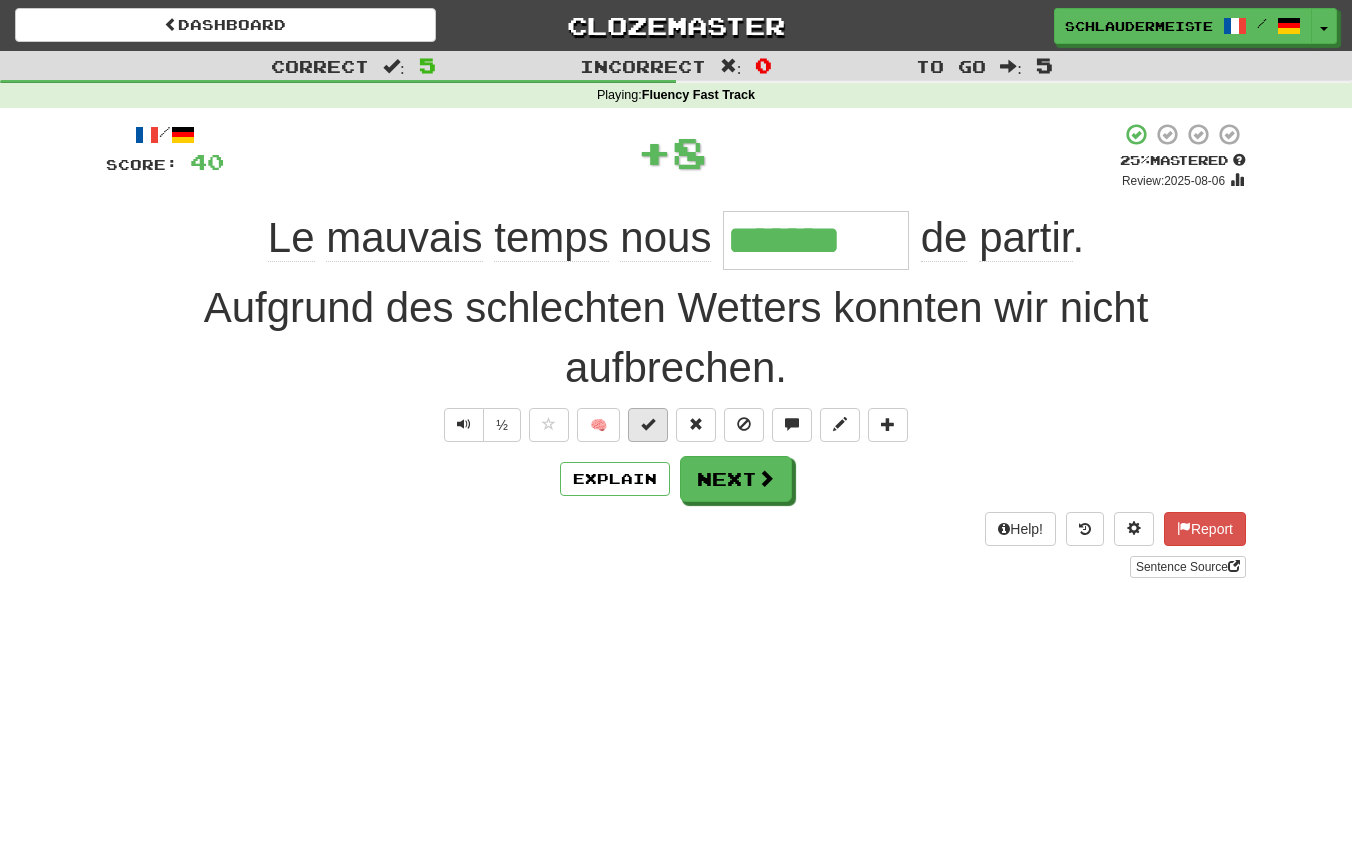 click at bounding box center [648, 424] 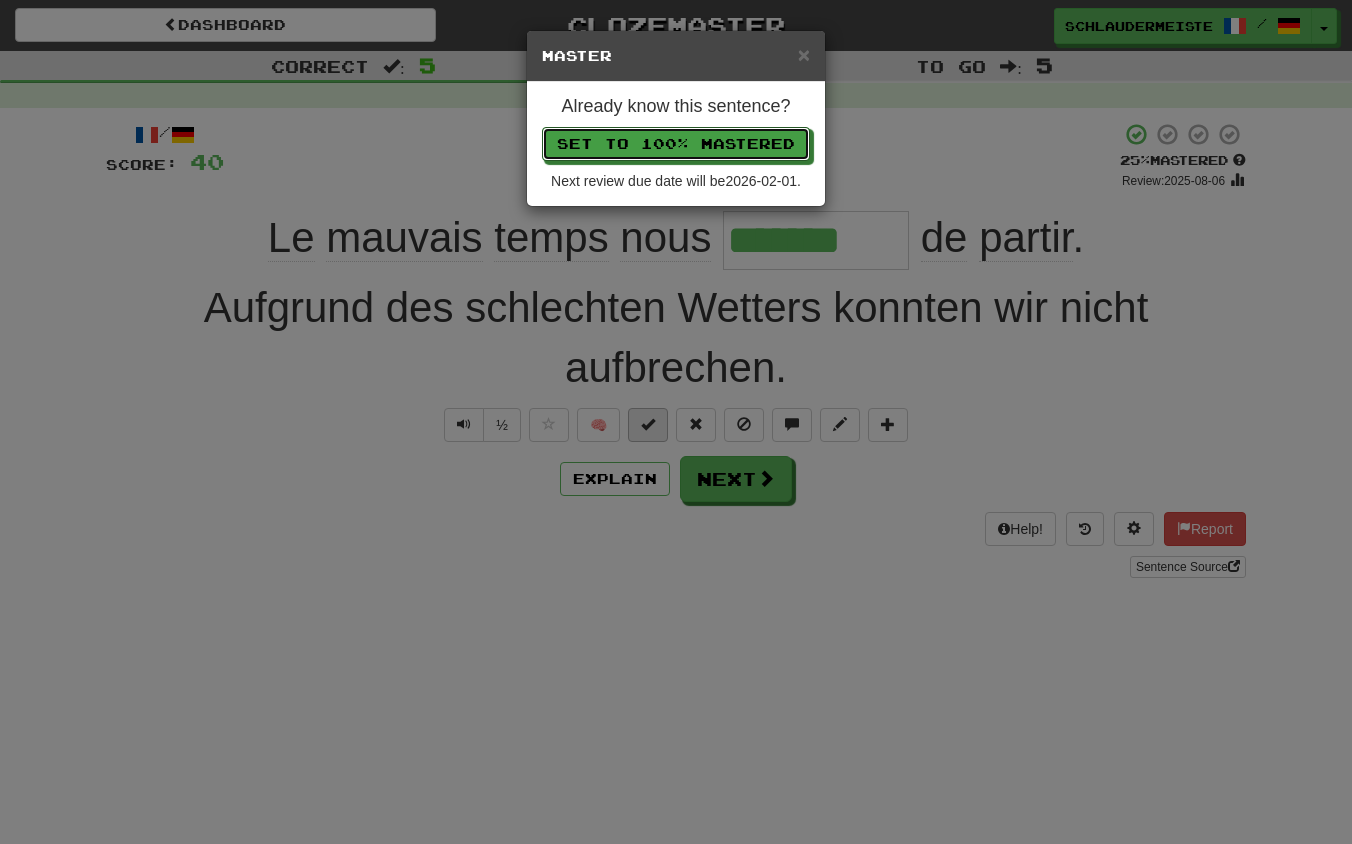 click on "Set to 100% Mastered" at bounding box center [676, 144] 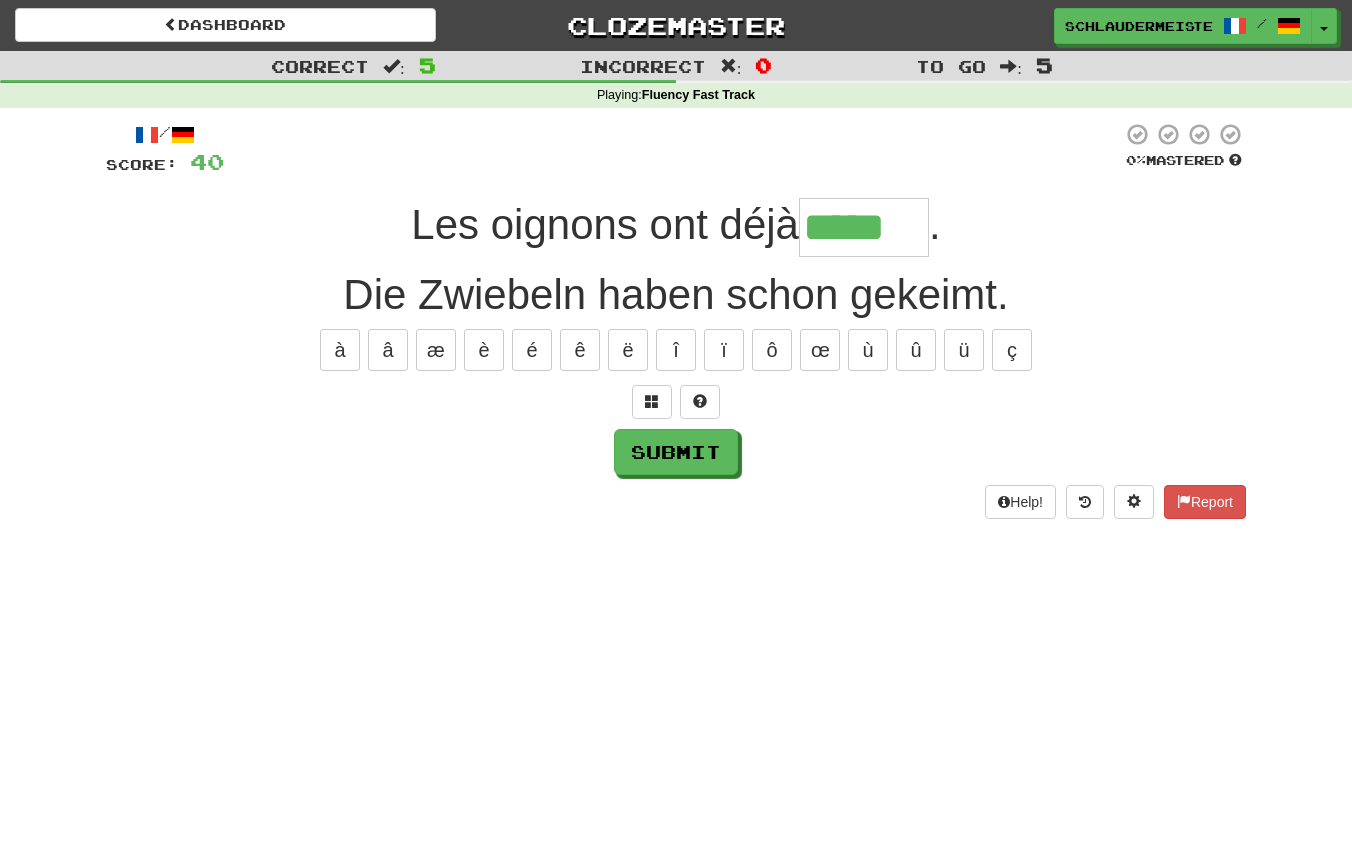 type on "*****" 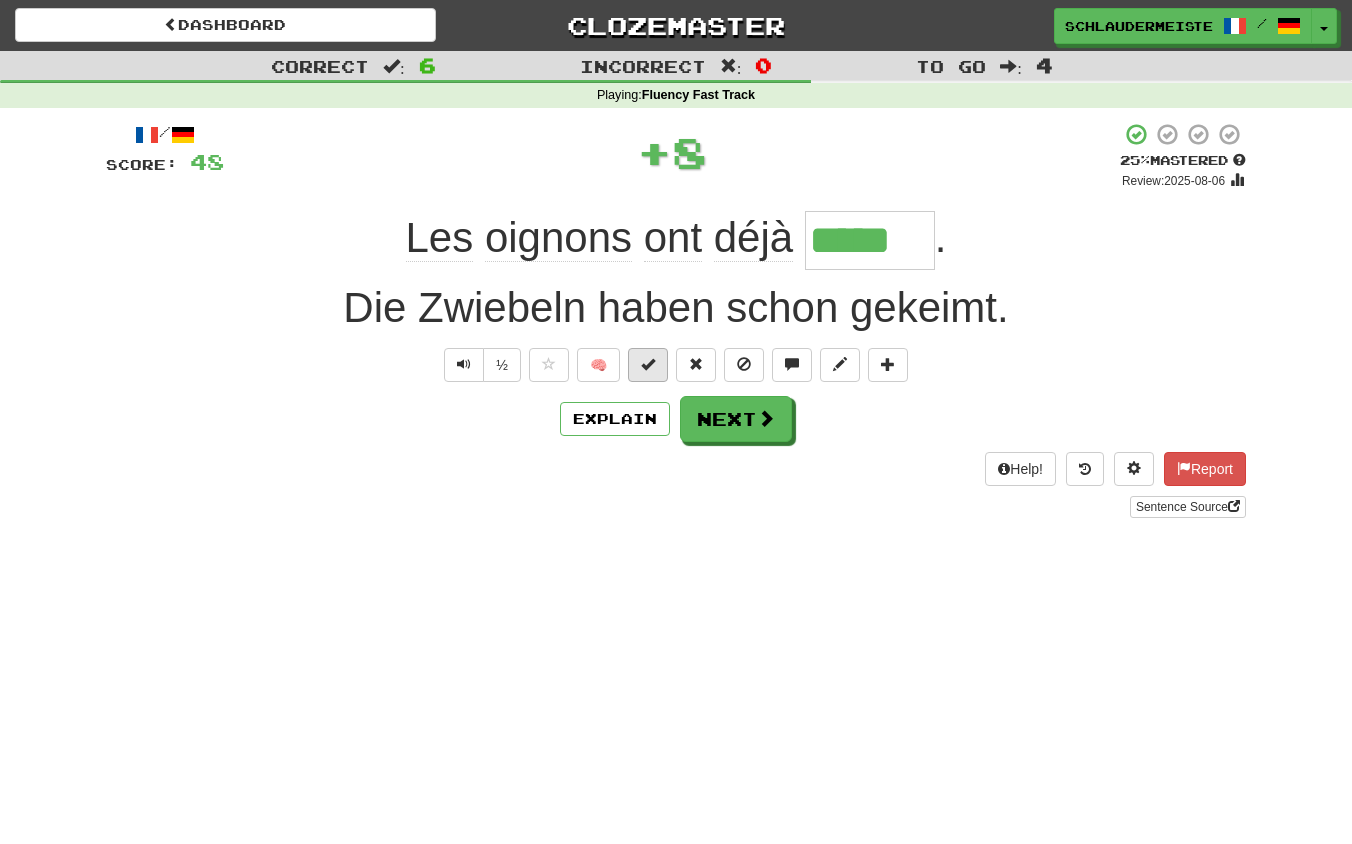 click at bounding box center [648, 364] 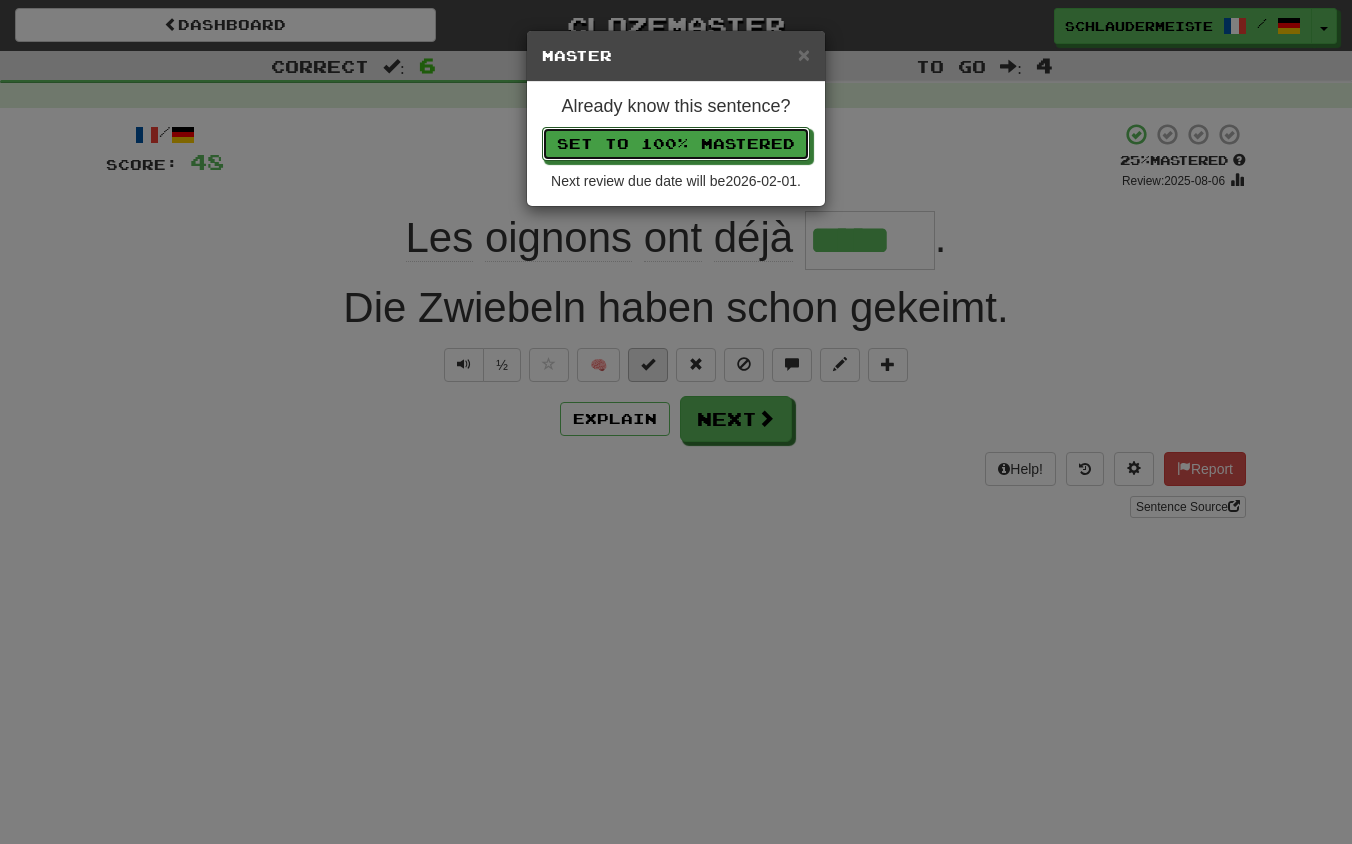 click on "Set to 100% Mastered" at bounding box center [676, 144] 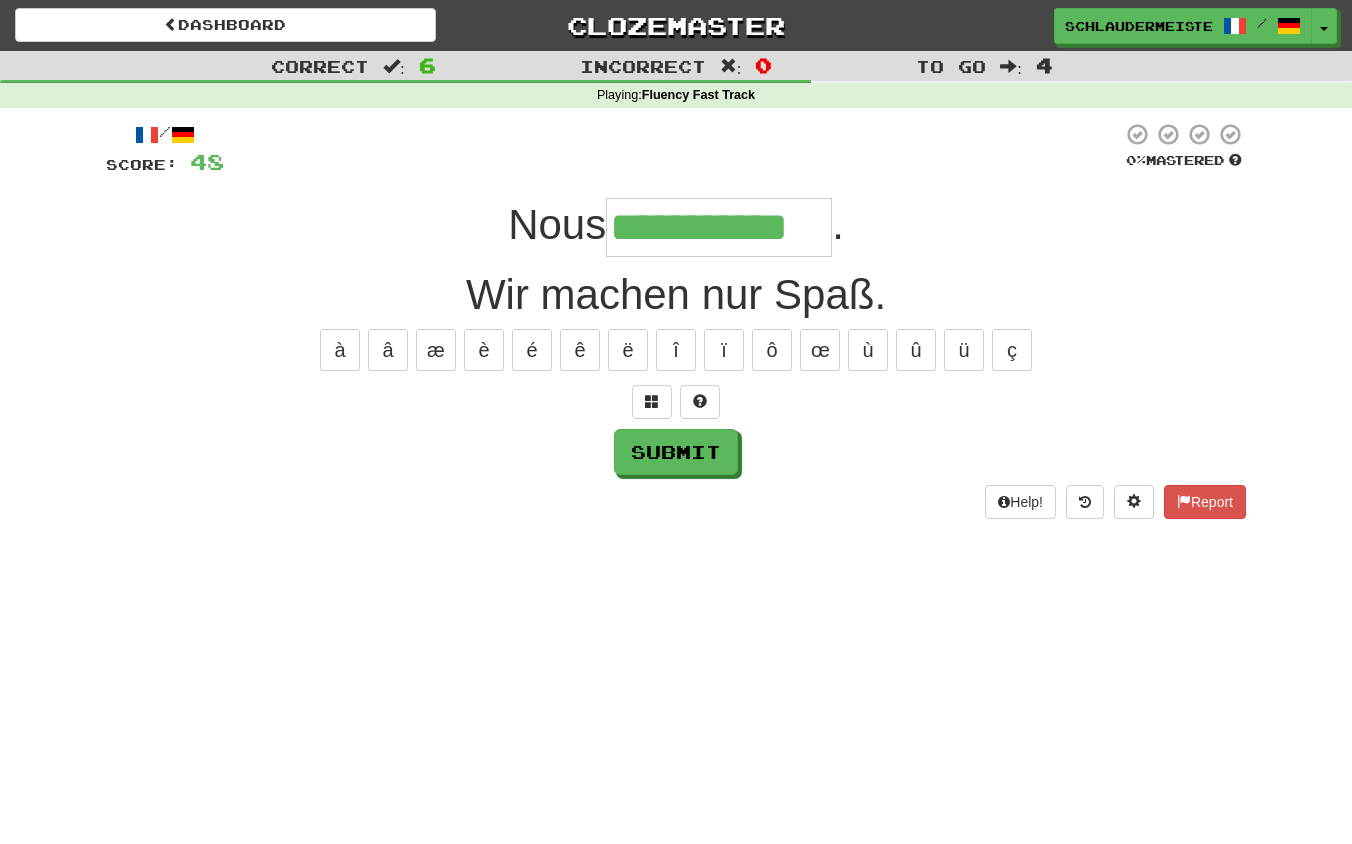 type on "**********" 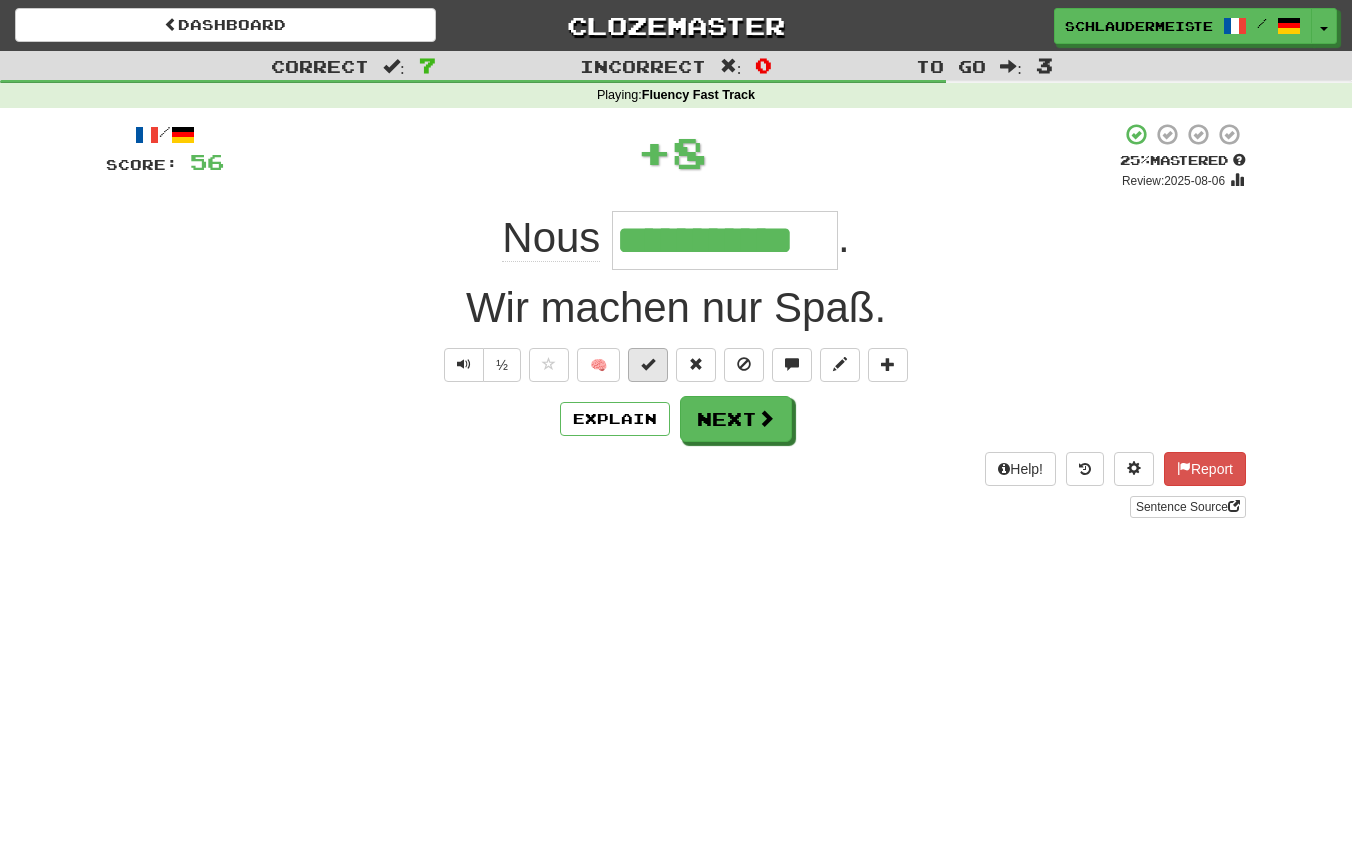 click at bounding box center (648, 364) 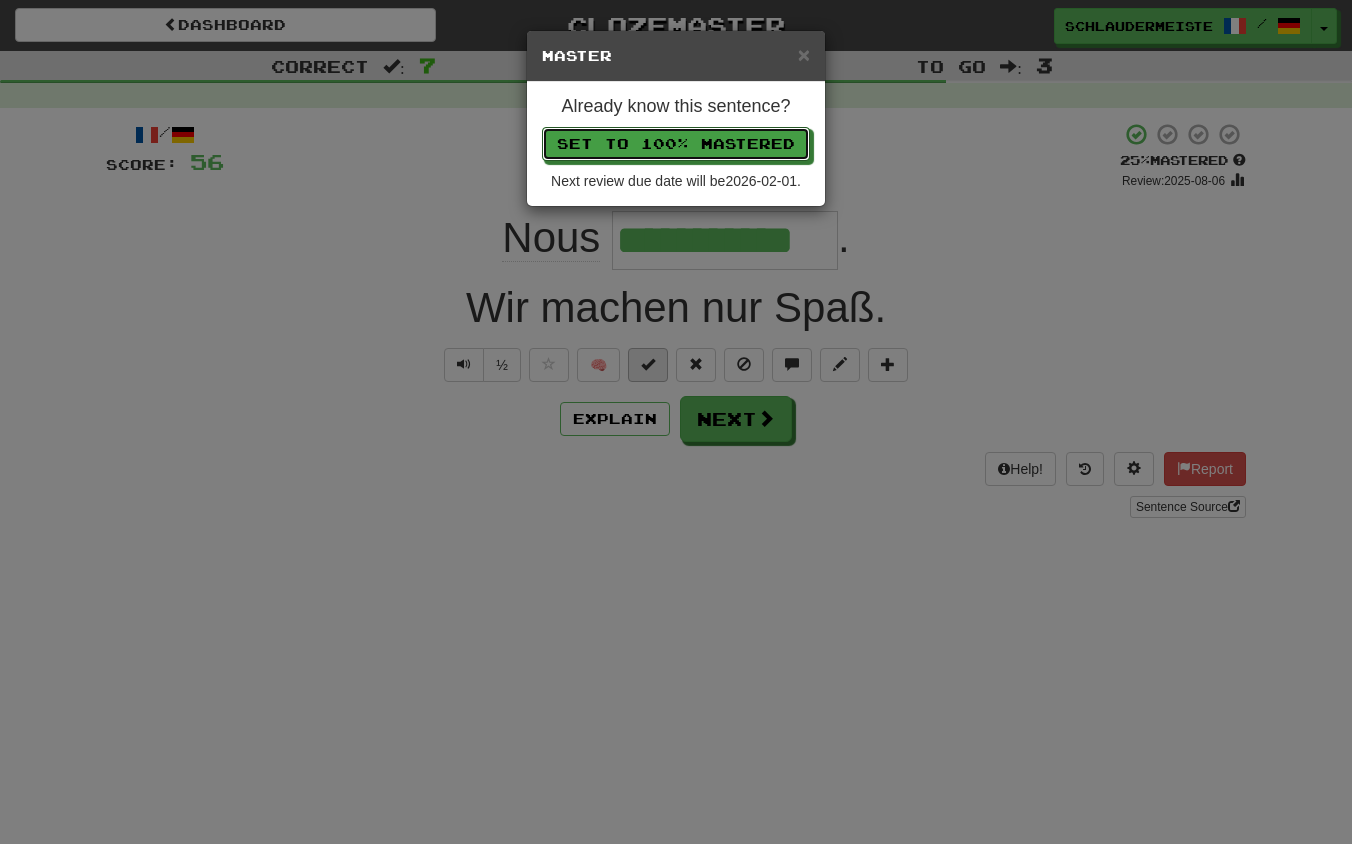 click on "Set to 100% Mastered" at bounding box center [676, 144] 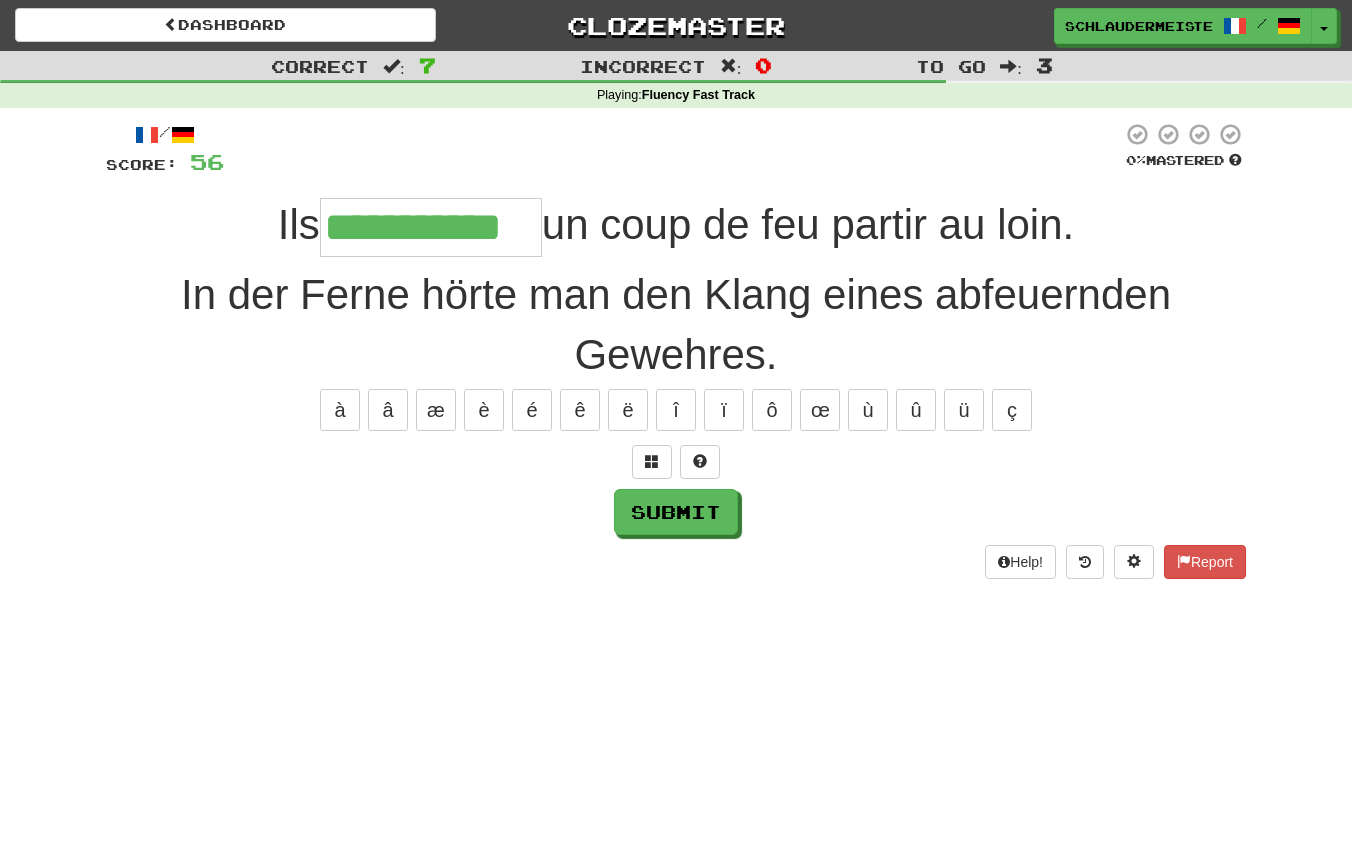 type on "**********" 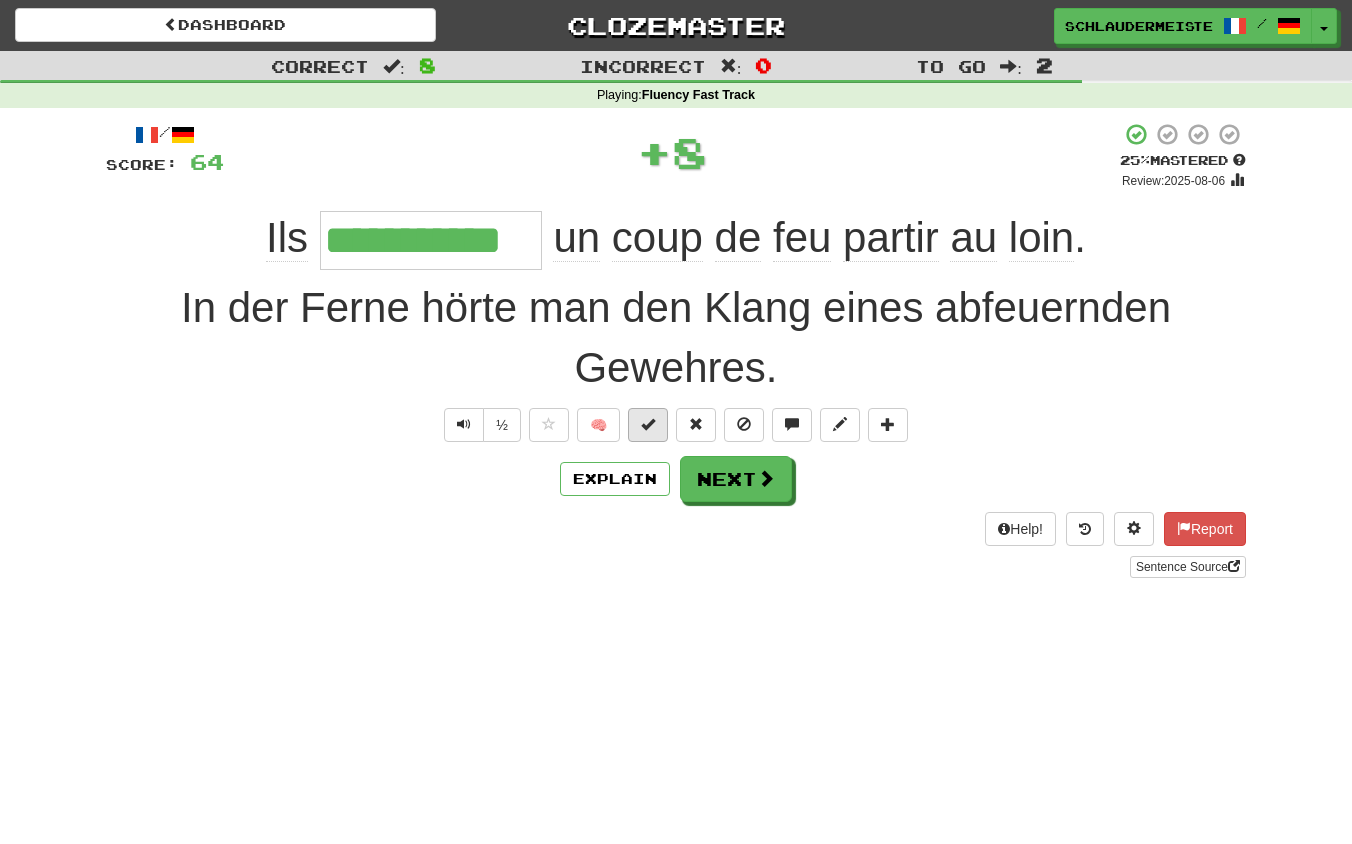 click at bounding box center [648, 424] 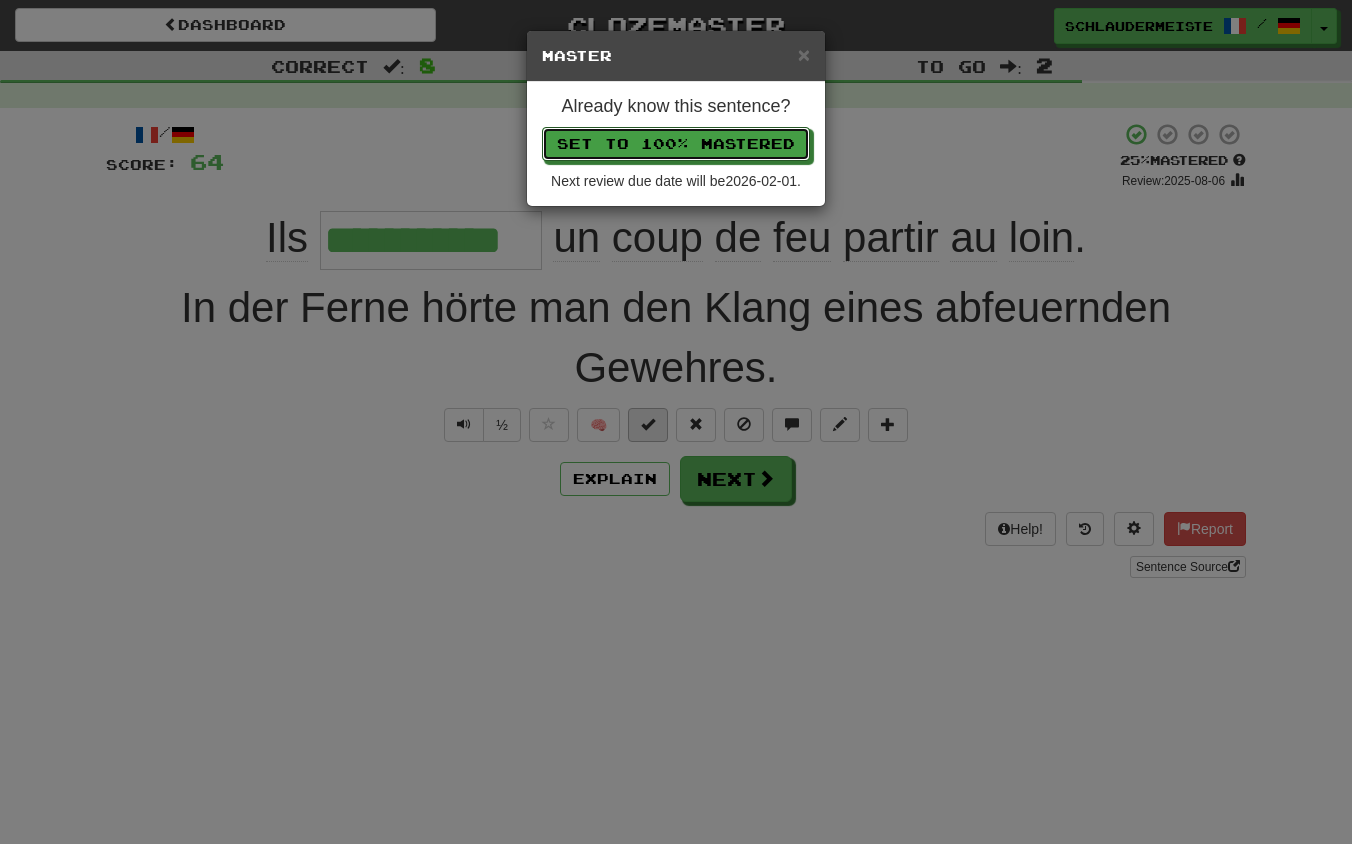 click on "Set to 100% Mastered" at bounding box center [676, 144] 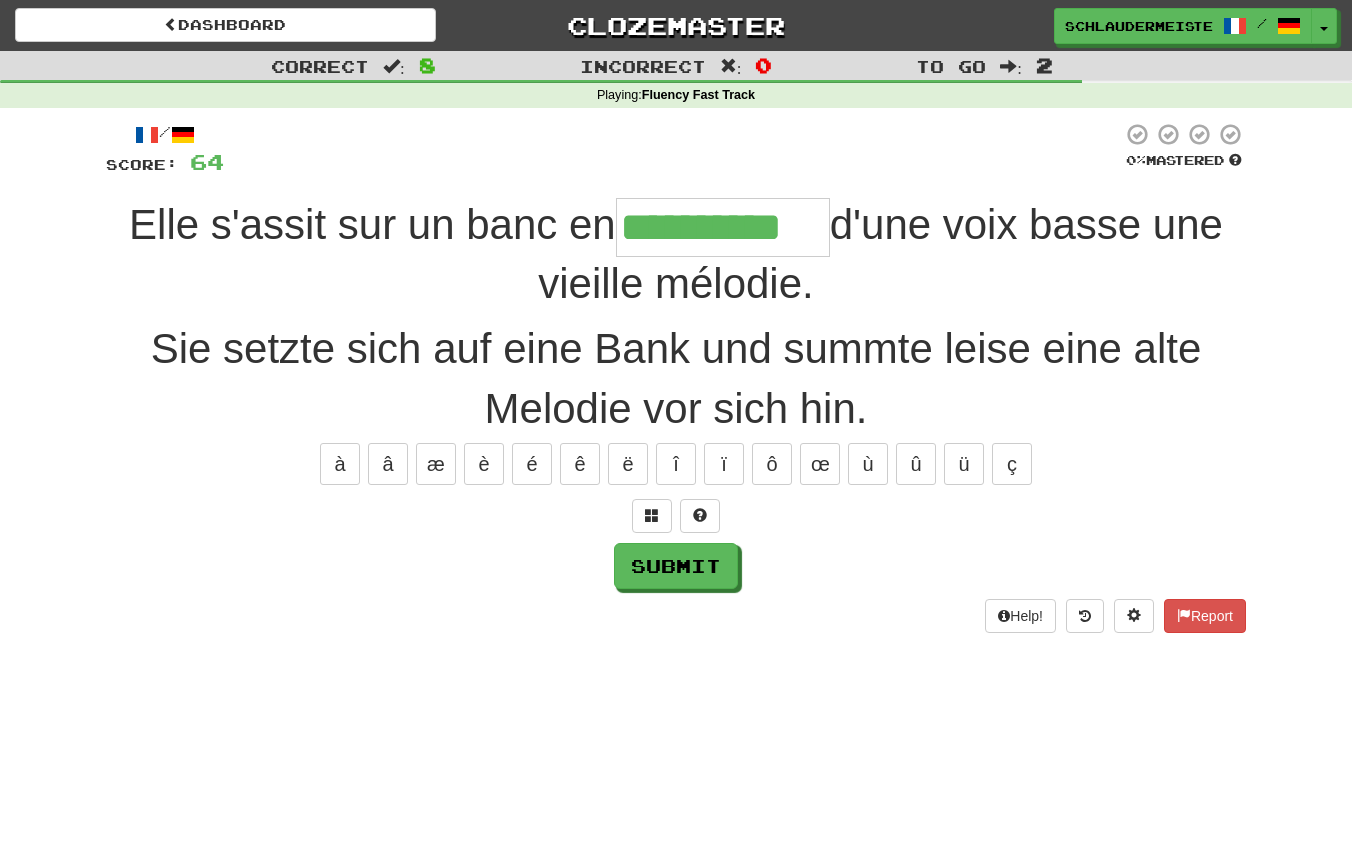 type on "**********" 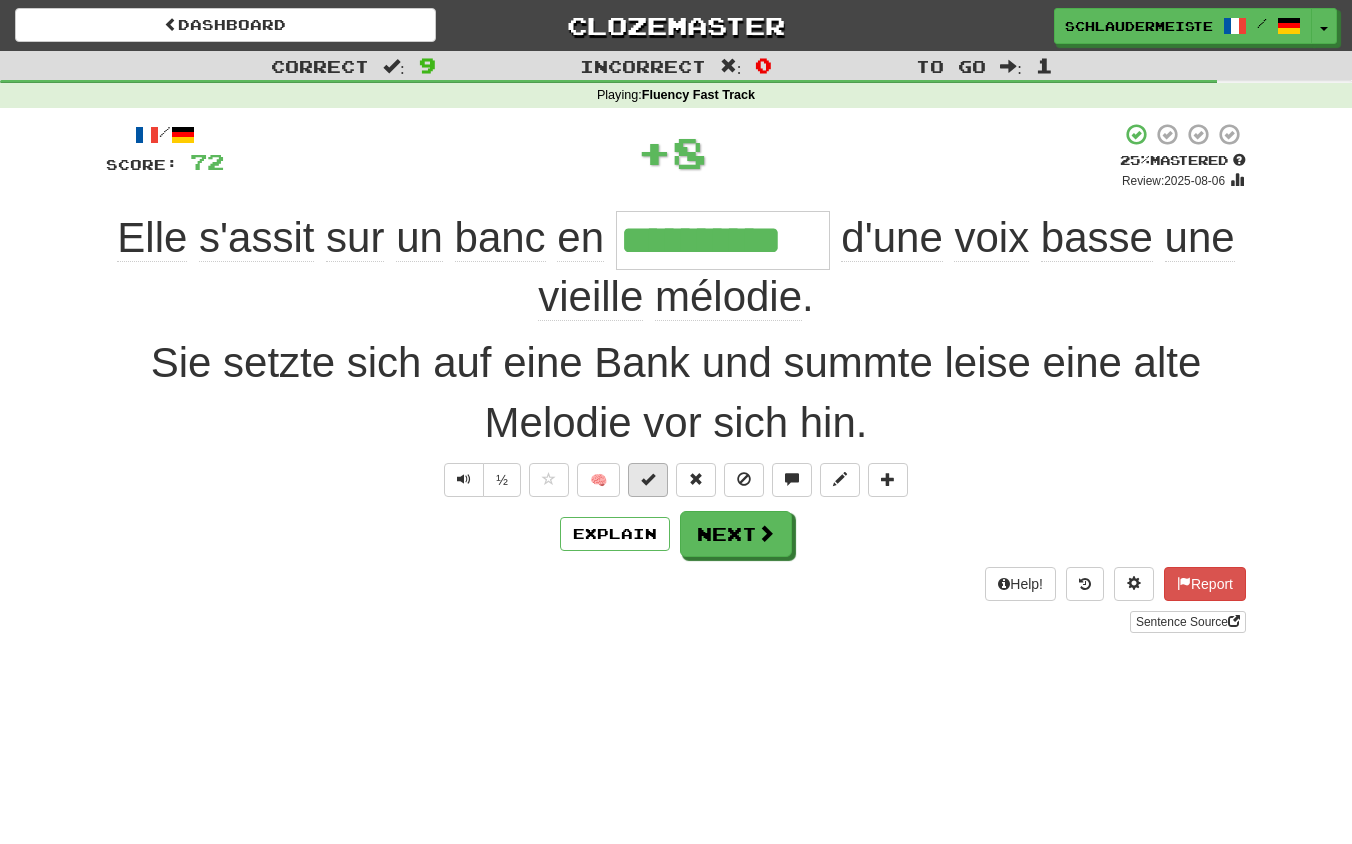 click at bounding box center [648, 479] 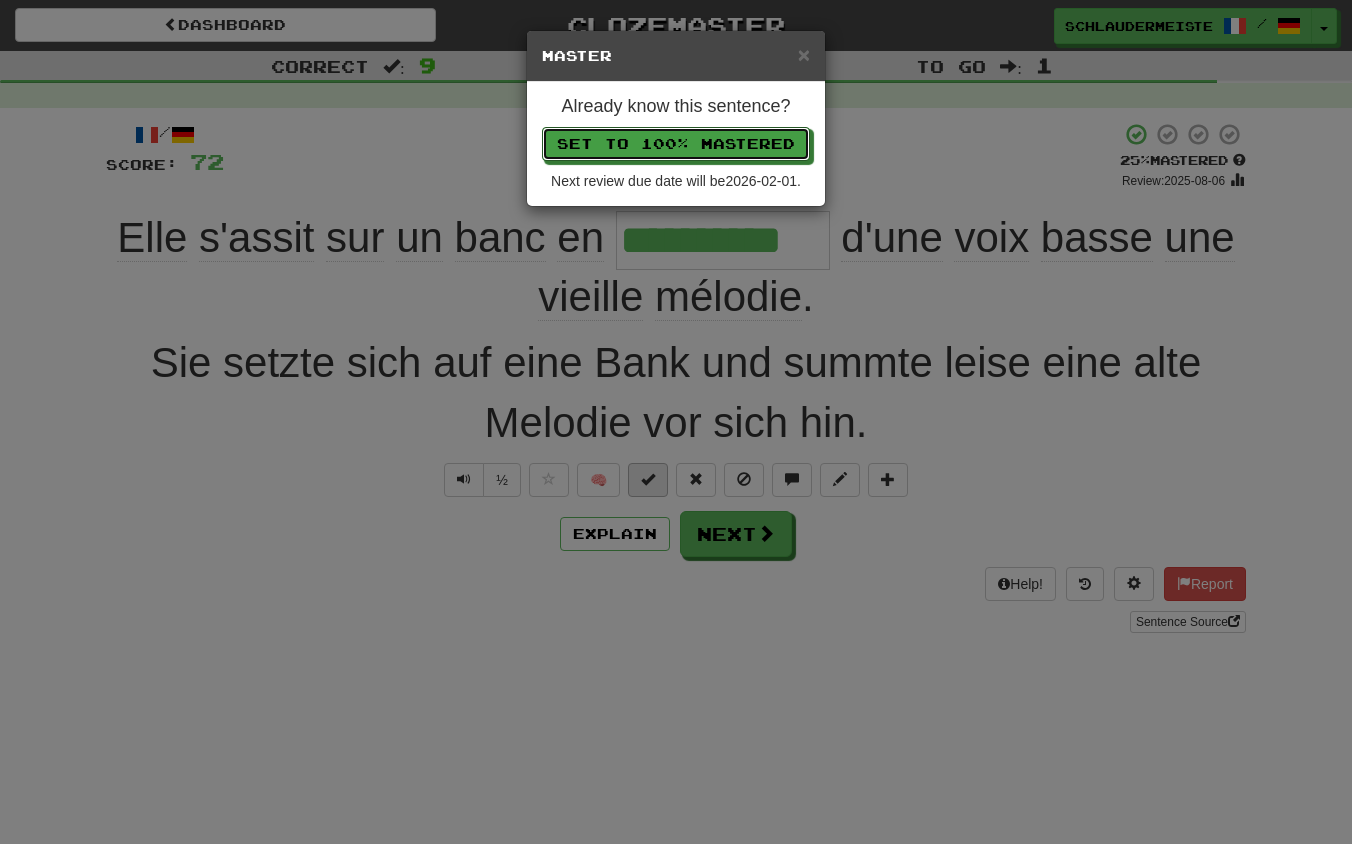 click on "Set to 100% Mastered" at bounding box center [676, 144] 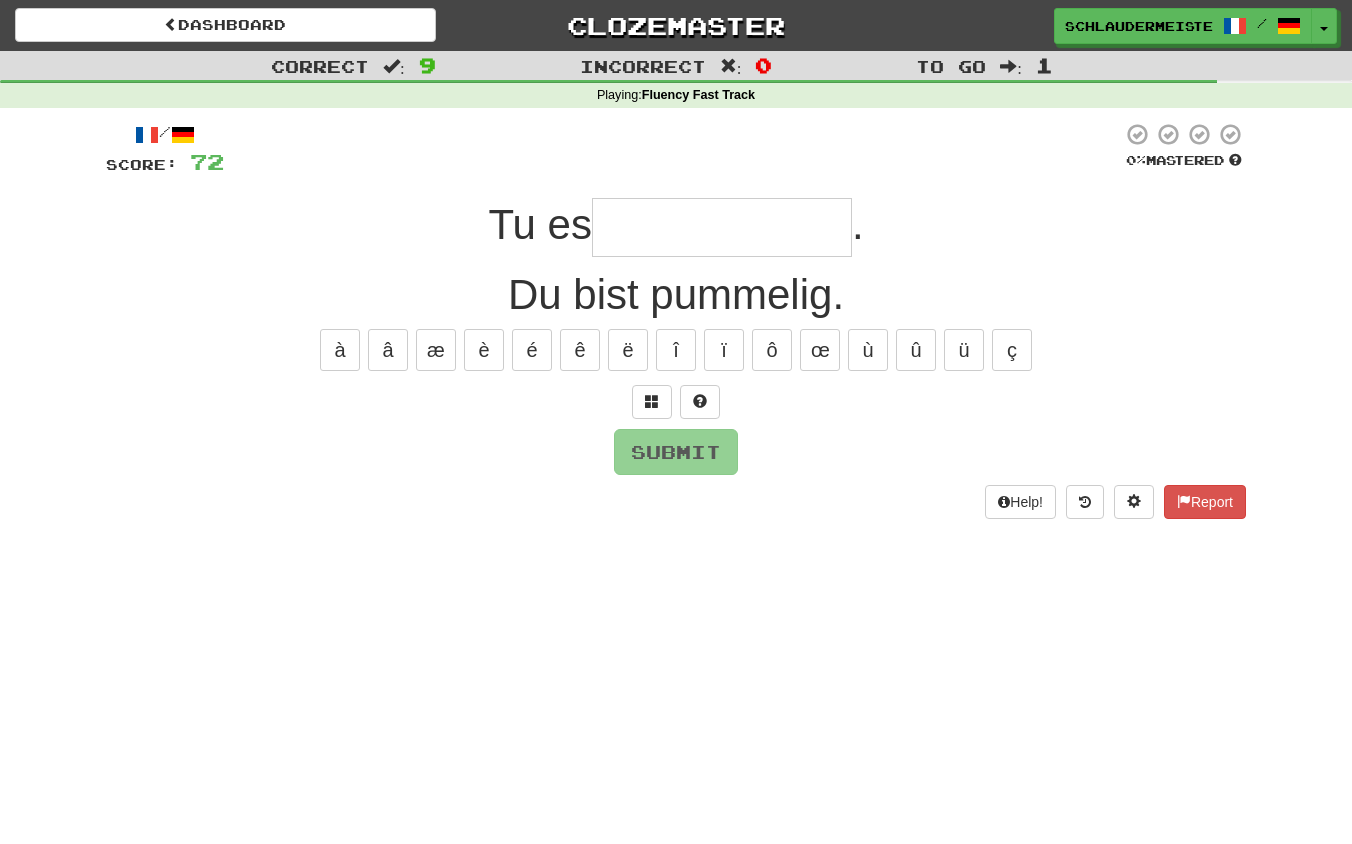 type on "**********" 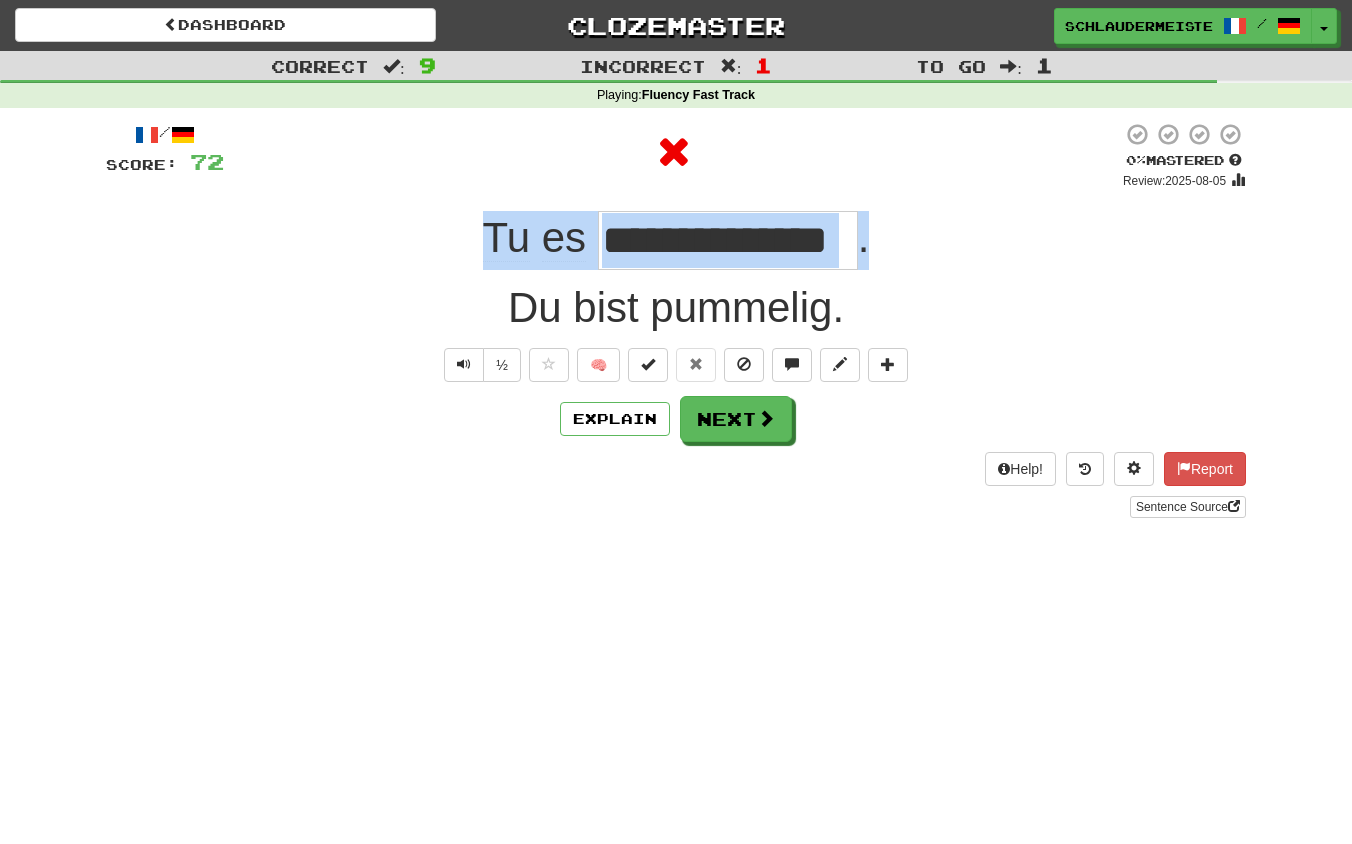 drag, startPoint x: 466, startPoint y: 245, endPoint x: 932, endPoint y: 247, distance: 466.0043 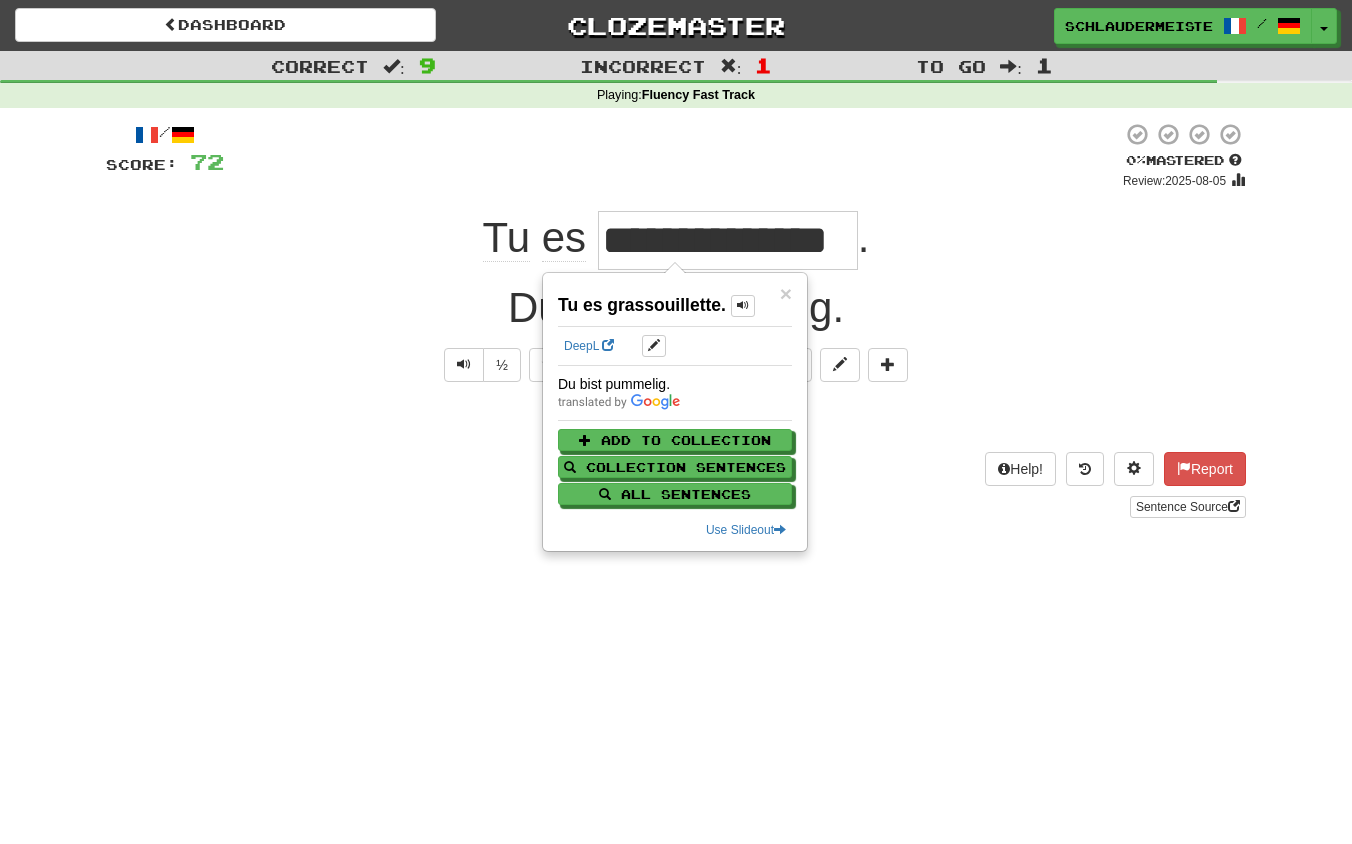 click on "Sentence Source" at bounding box center (676, 507) 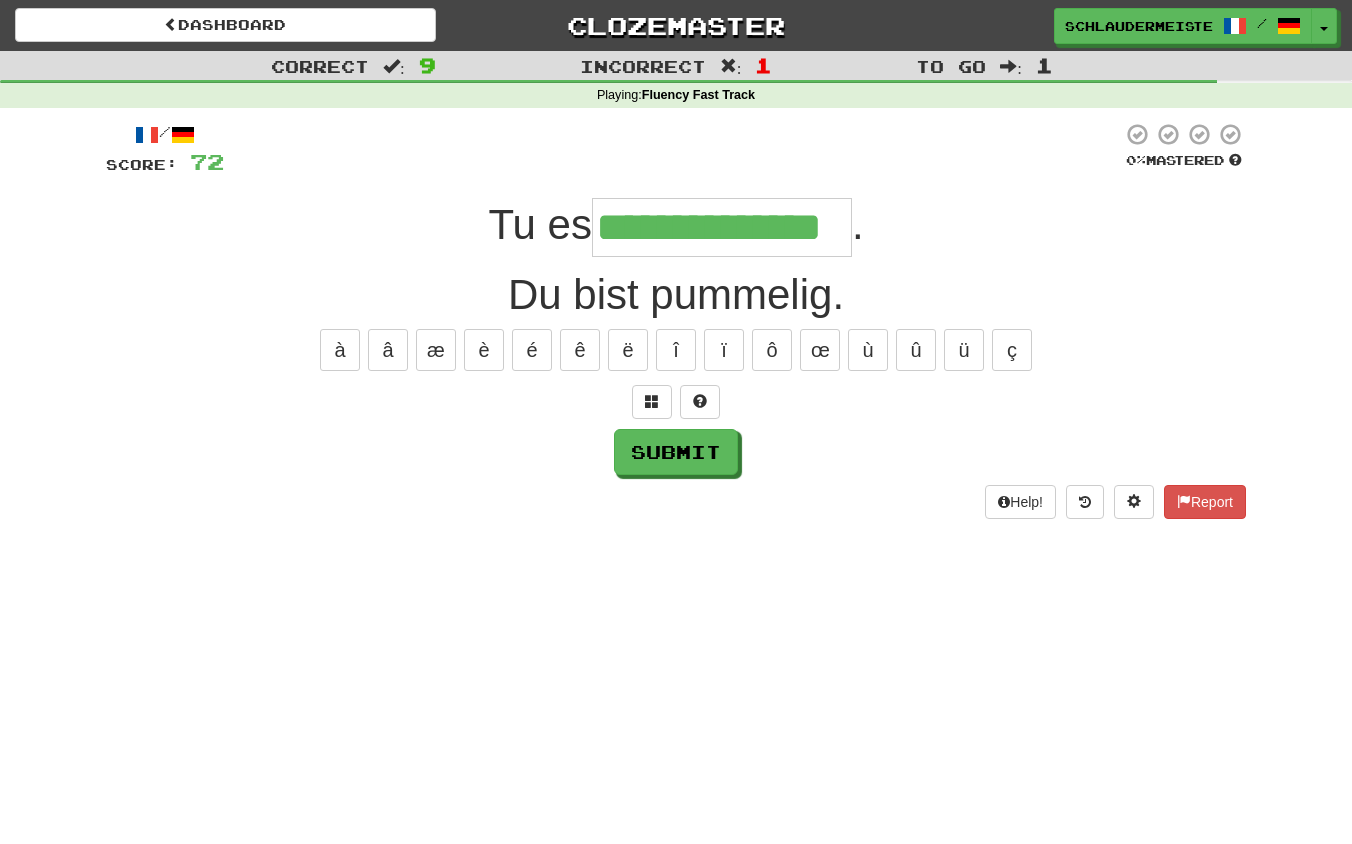 type on "**********" 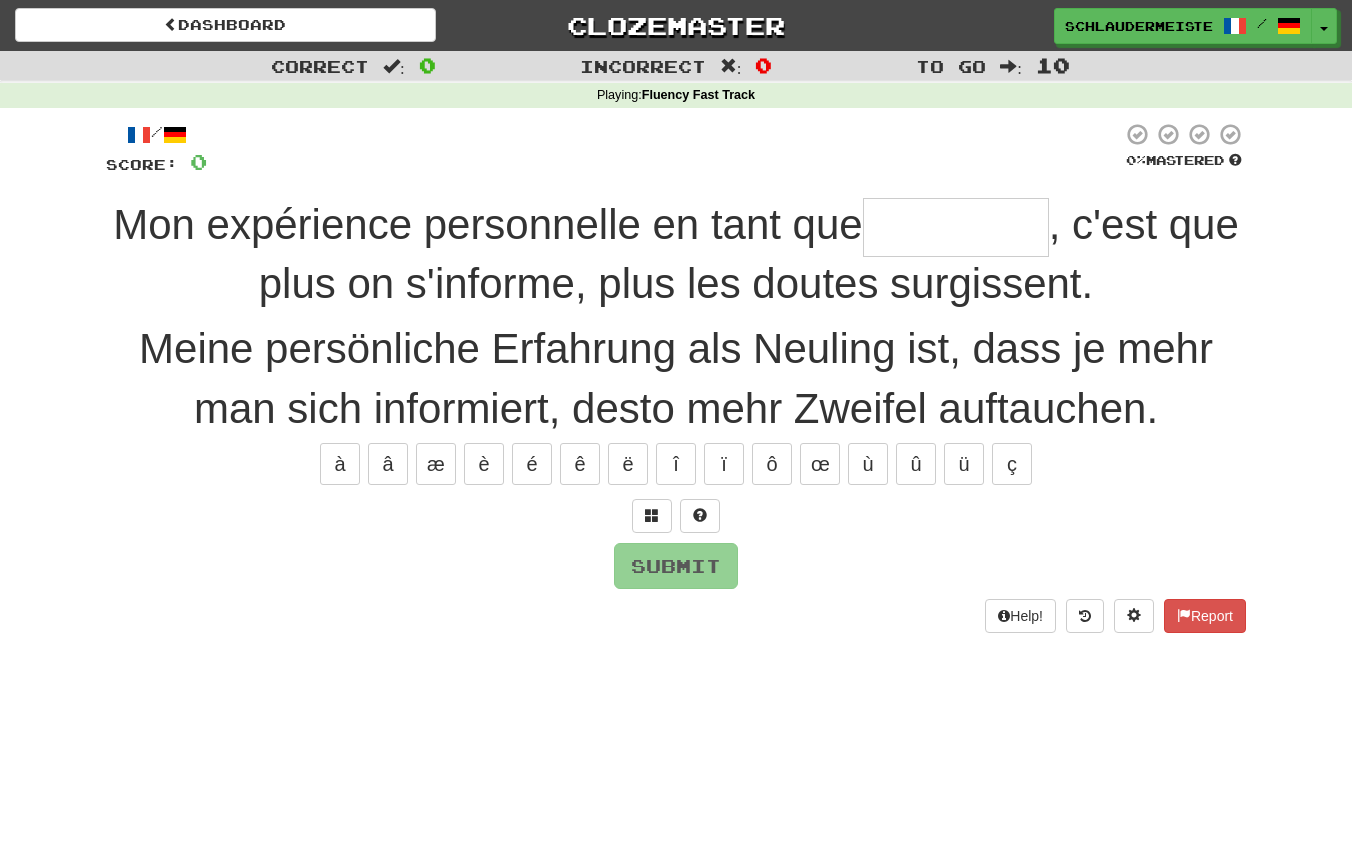 type on "*" 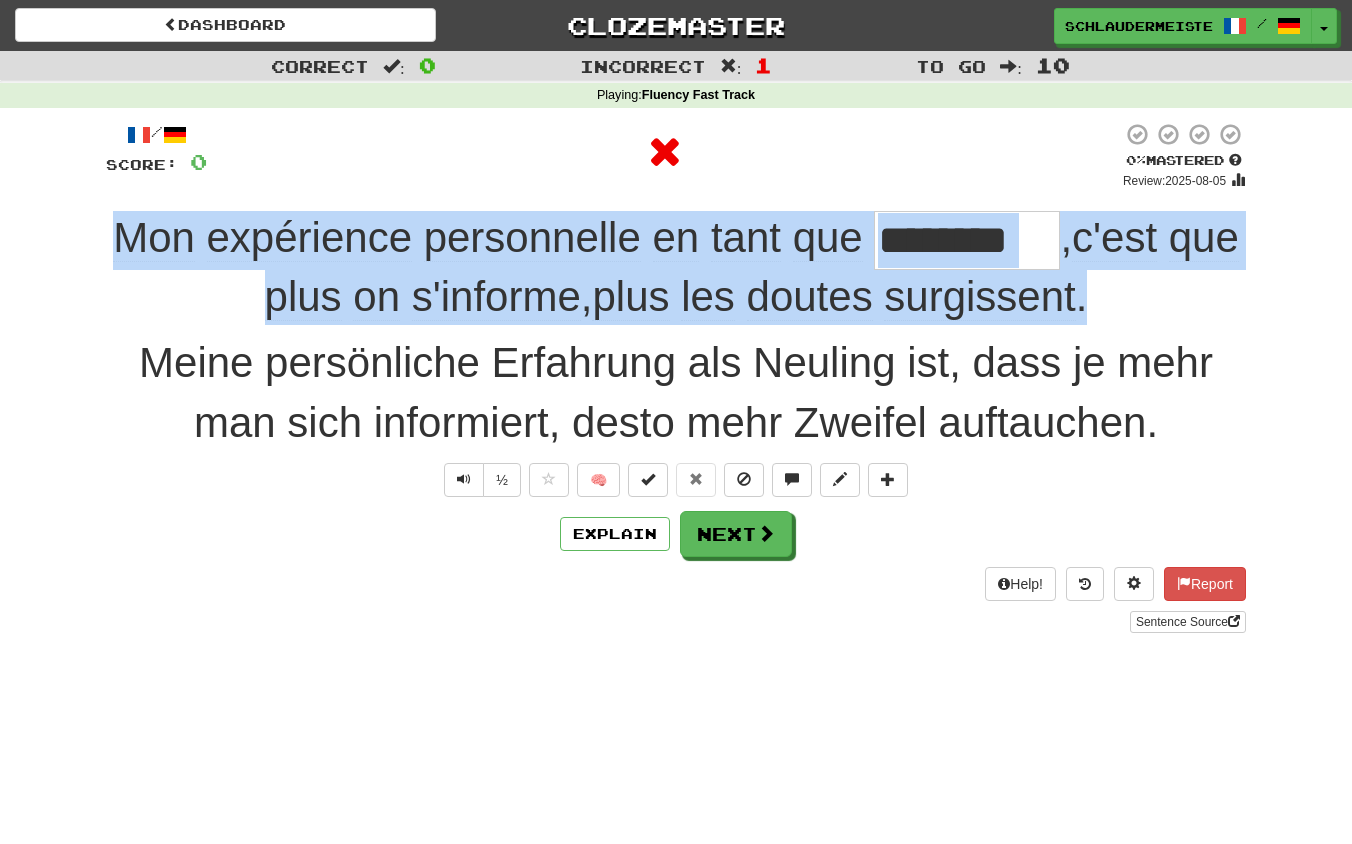 drag, startPoint x: 87, startPoint y: 216, endPoint x: 1224, endPoint y: 298, distance: 1139.9531 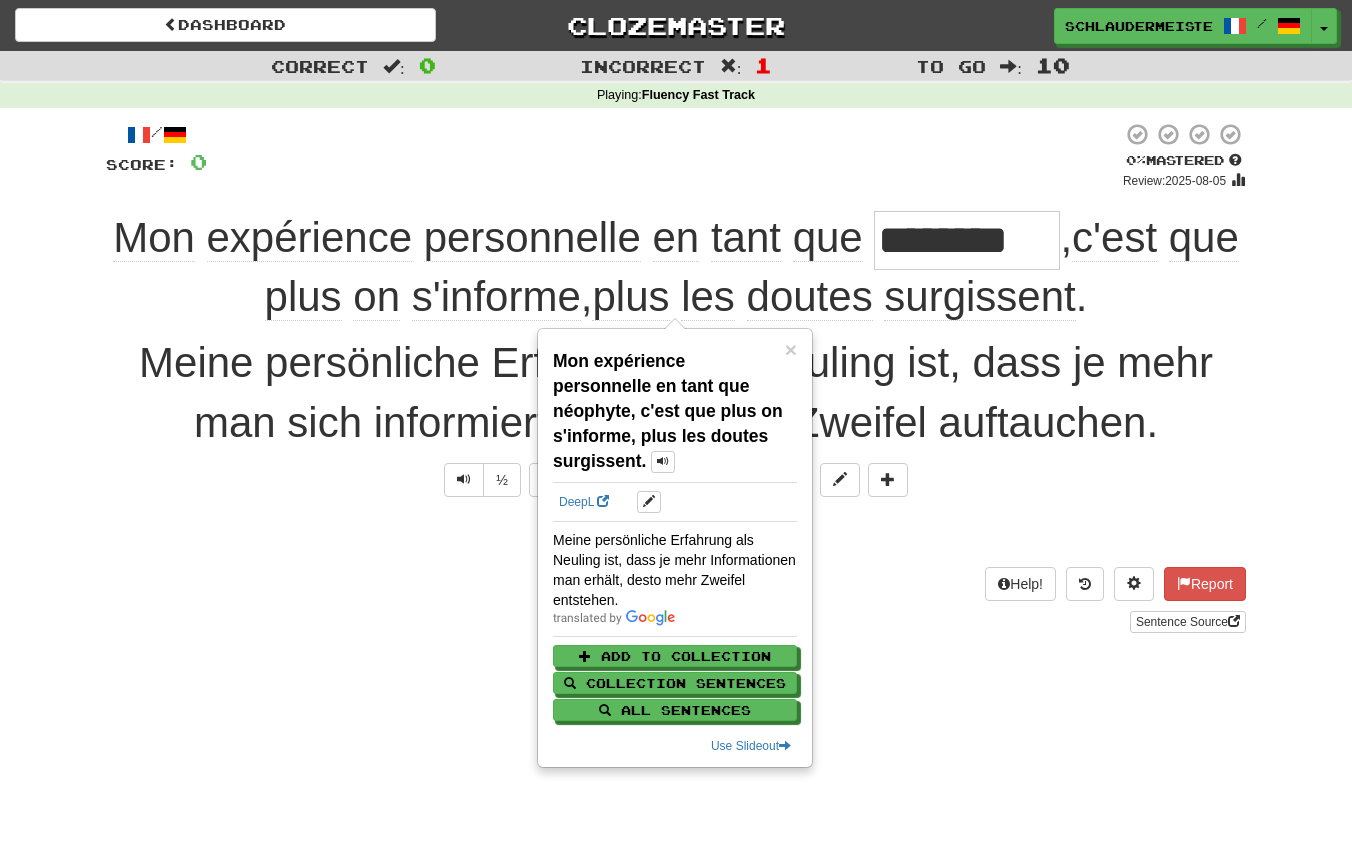 click on "/  Score:   0 0 %  Mastered Review:  2025-08-05 Mon   expérience   personnelle   en   tant   que   ******** ,  c'est   que   plus   on   s'informe ,  plus   les   doutes   surgissent . Meine persönliche Erfahrung als Neuling ist, dass je mehr man sich informiert, desto mehr Zweifel auftauchen. ½ 🧠 Explain Next  Help!  Report Sentence Source" at bounding box center (676, 377) 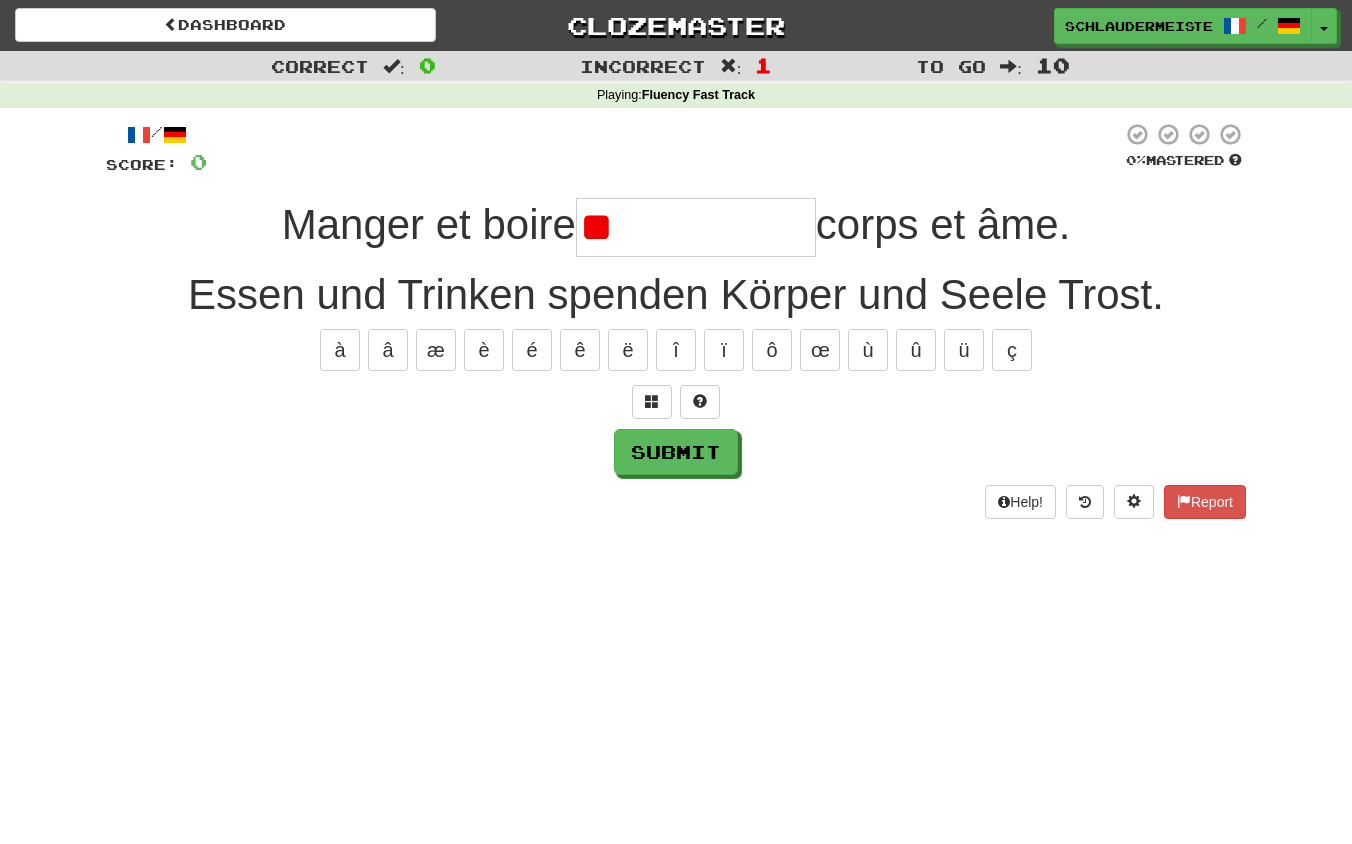 type on "**********" 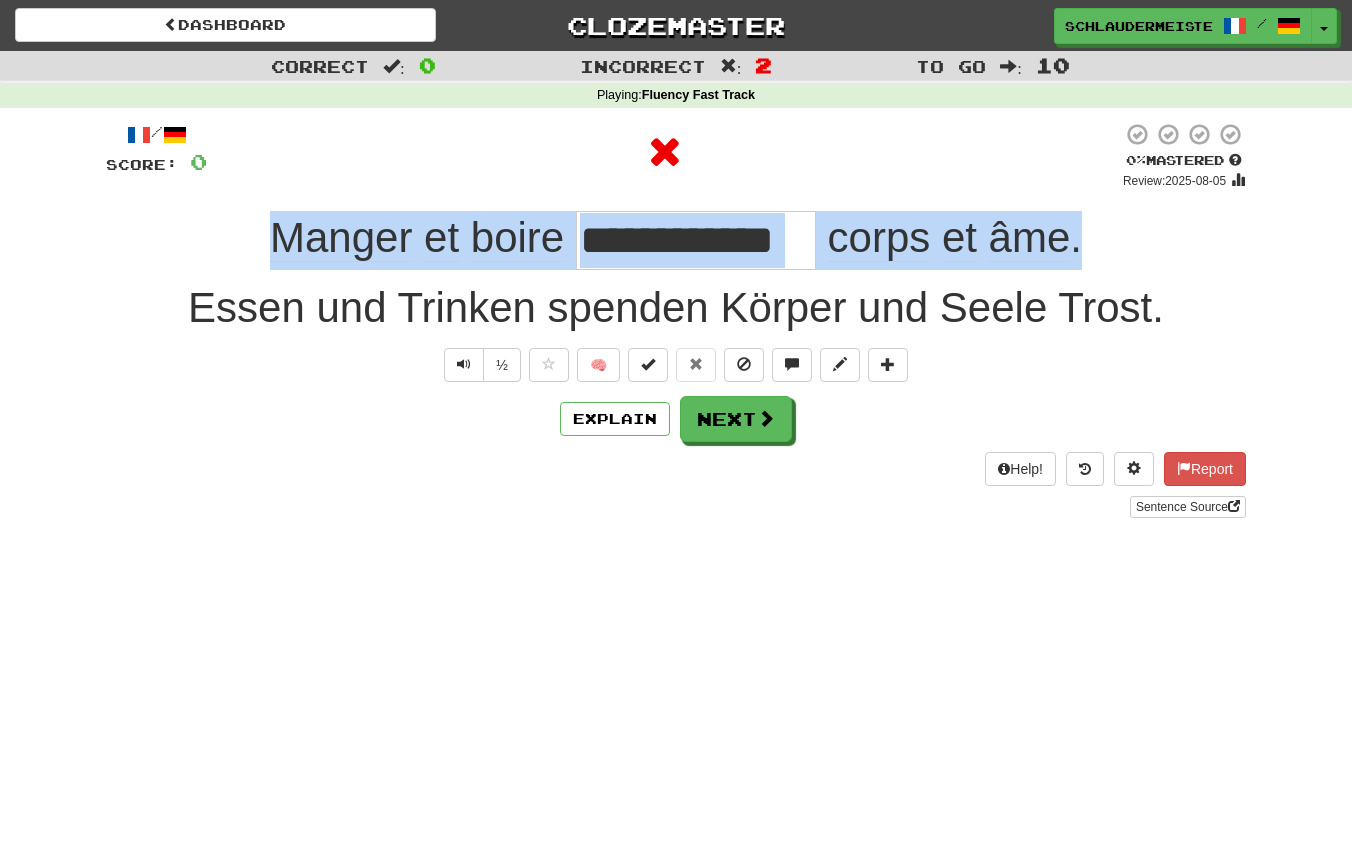 drag, startPoint x: 239, startPoint y: 226, endPoint x: 1175, endPoint y: 233, distance: 936.0262 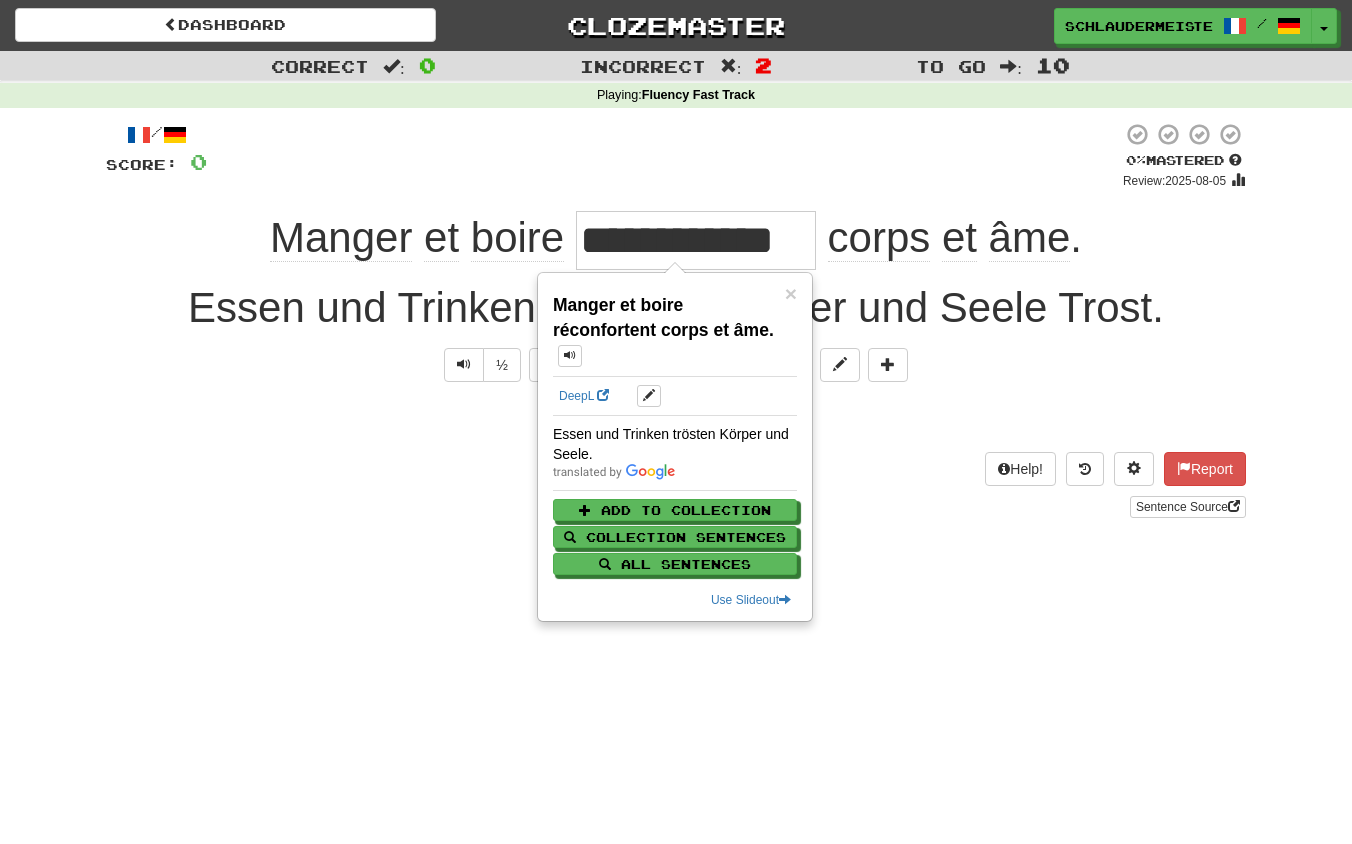 click on "**********" at bounding box center (676, 327) 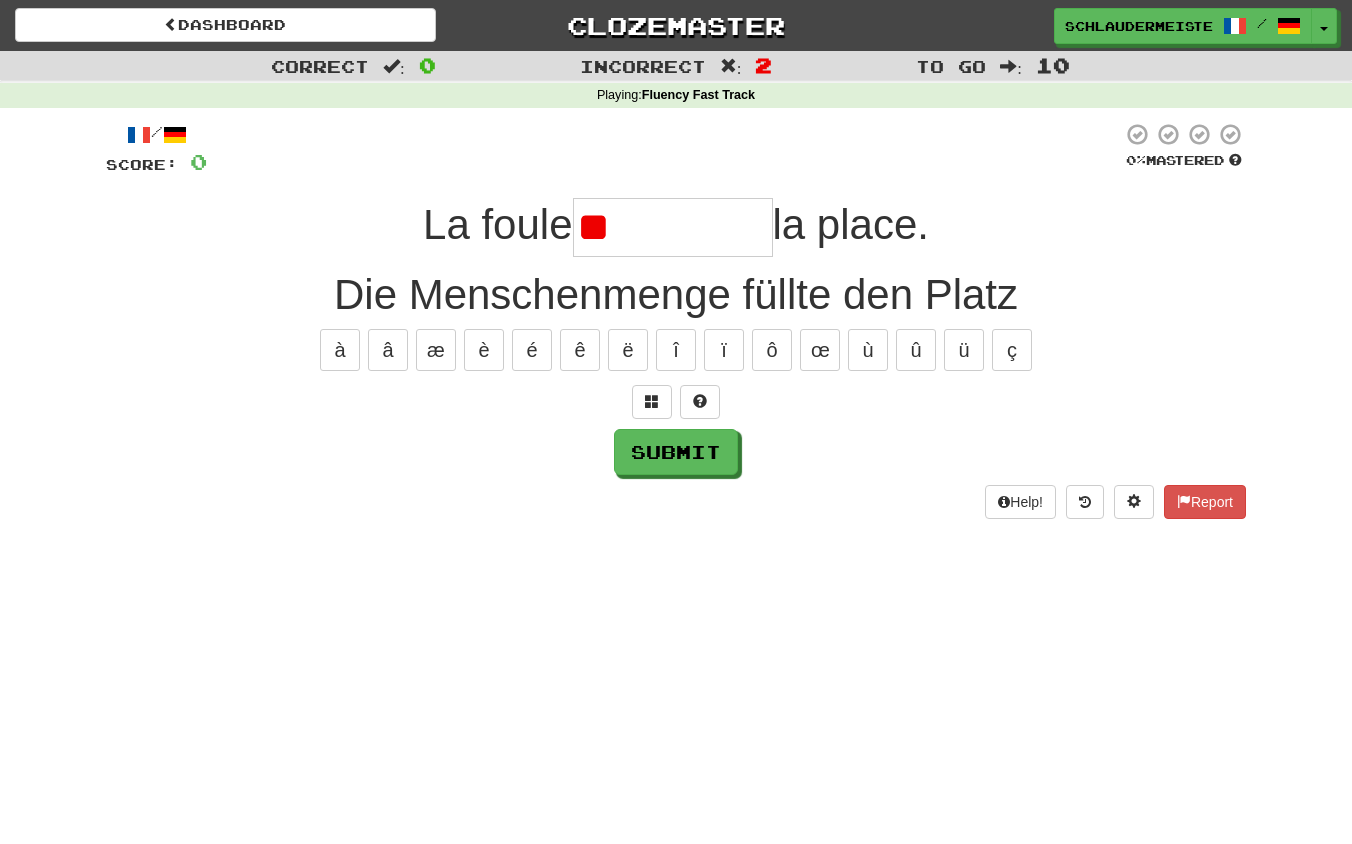type on "*" 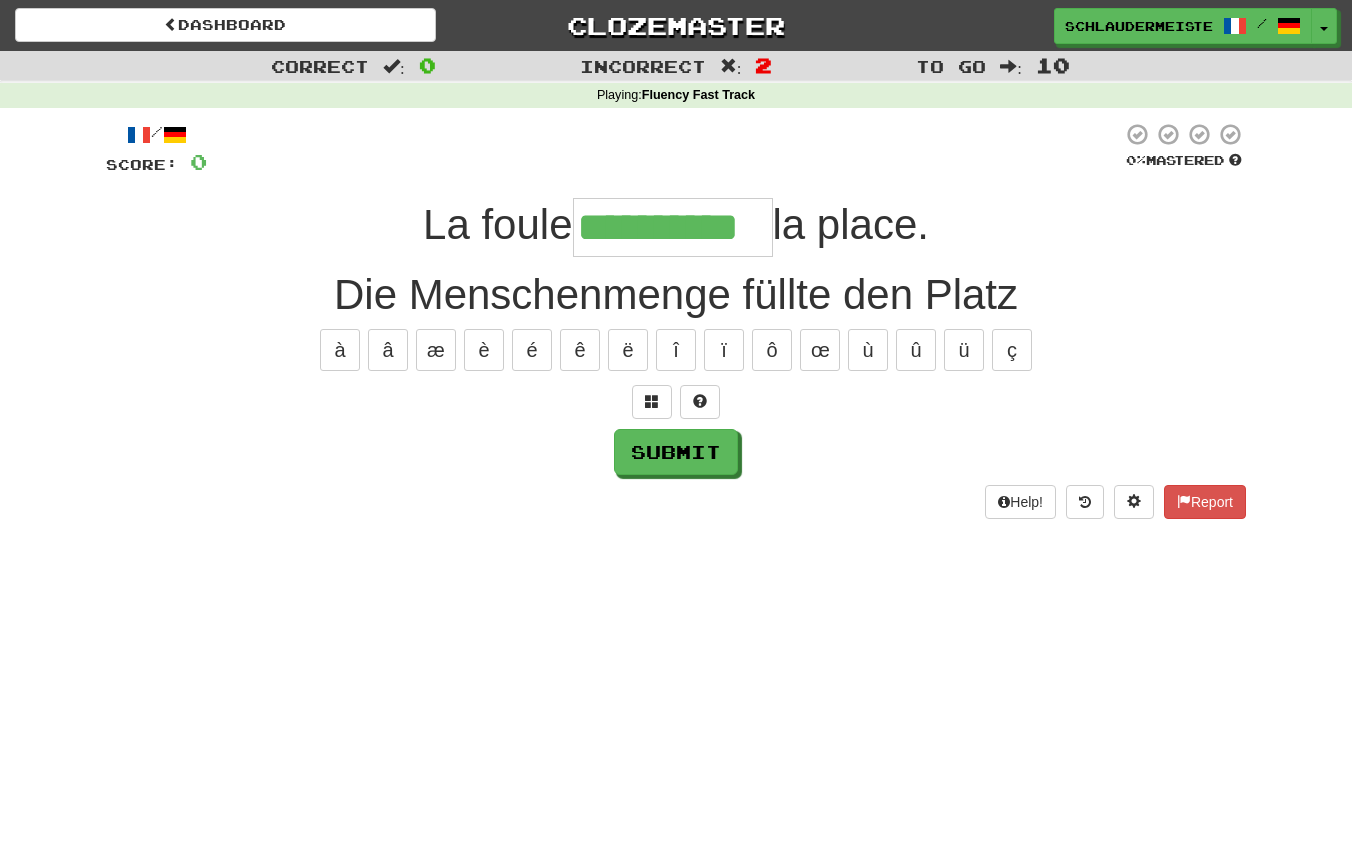 type on "**********" 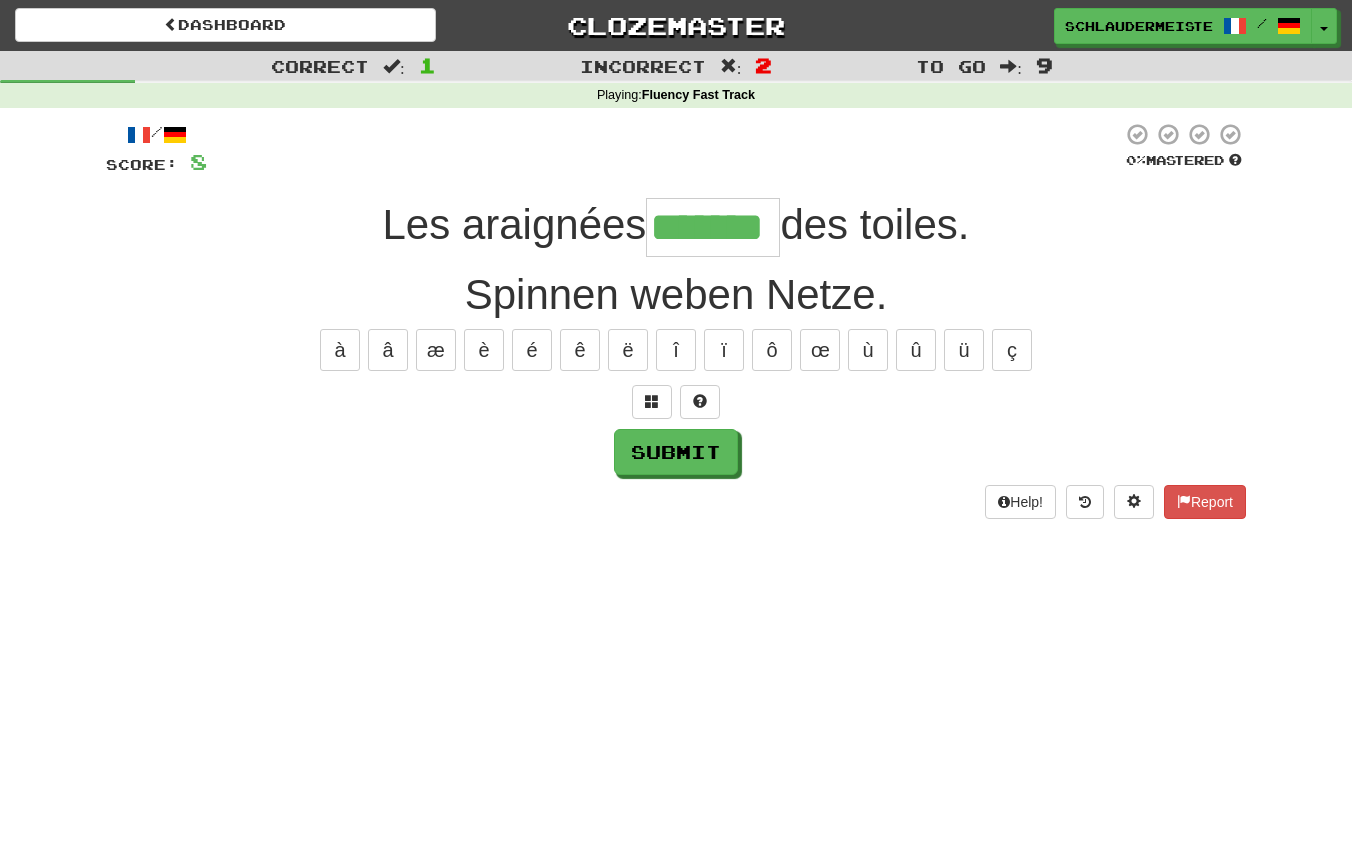 type on "*******" 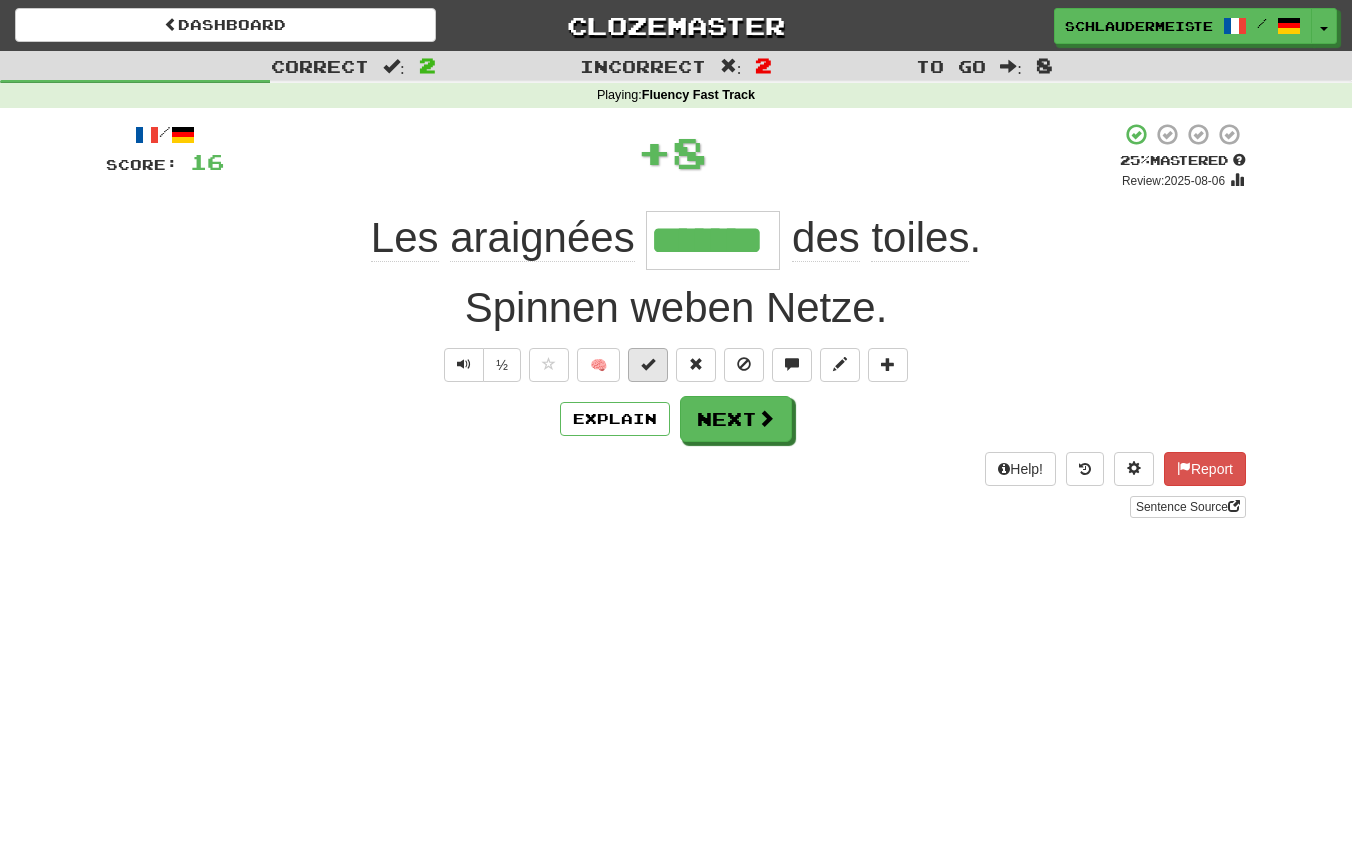 click at bounding box center [648, 364] 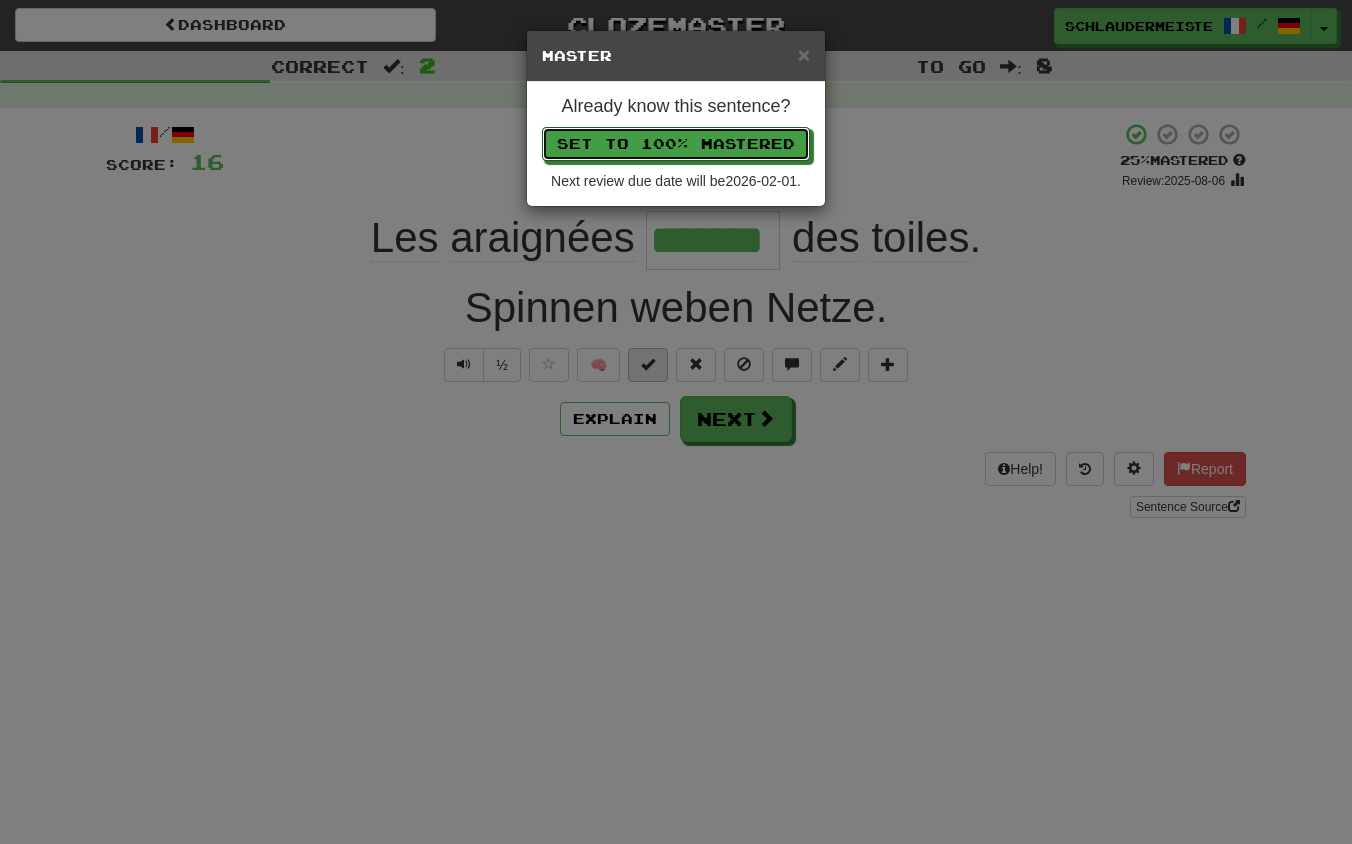 type 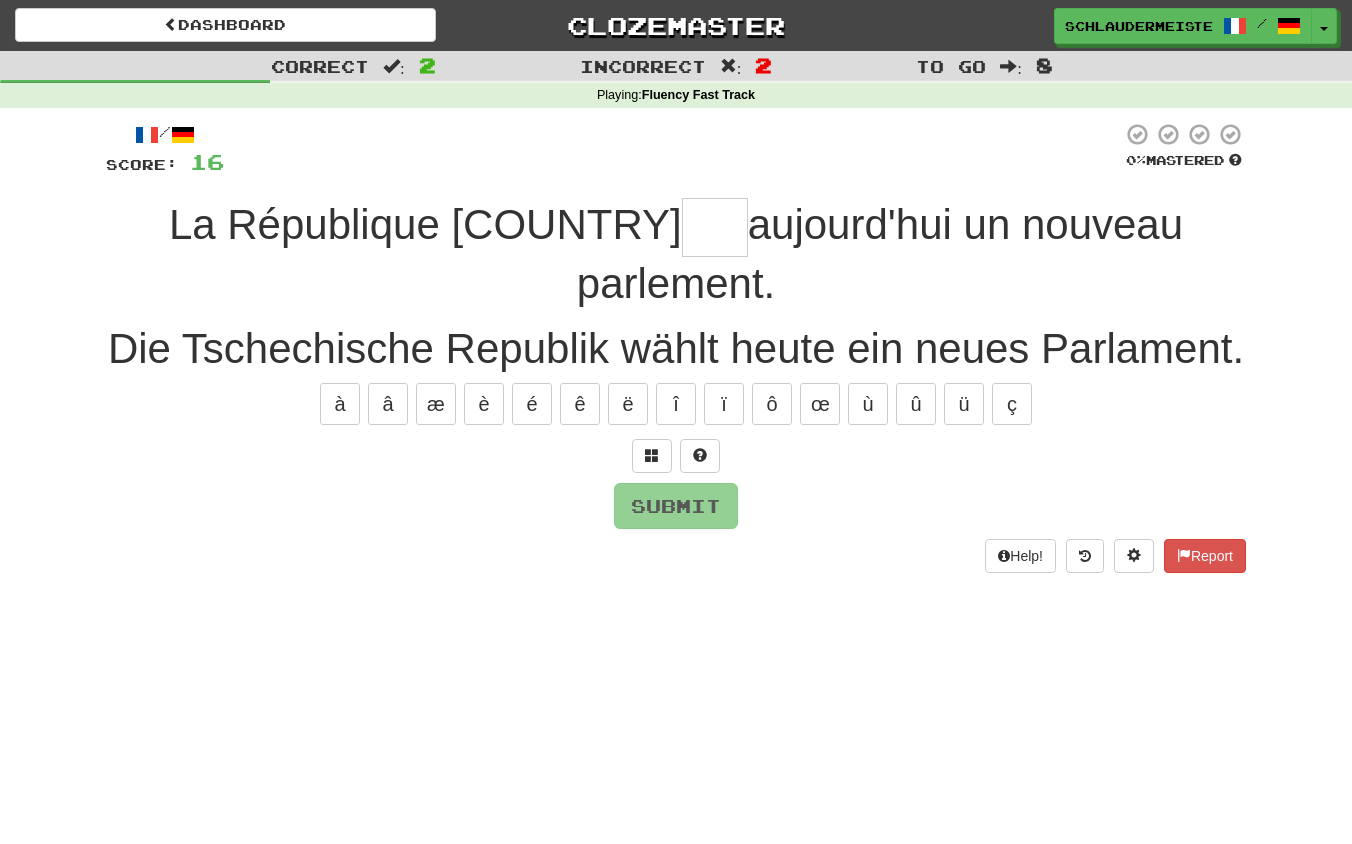 type on "*" 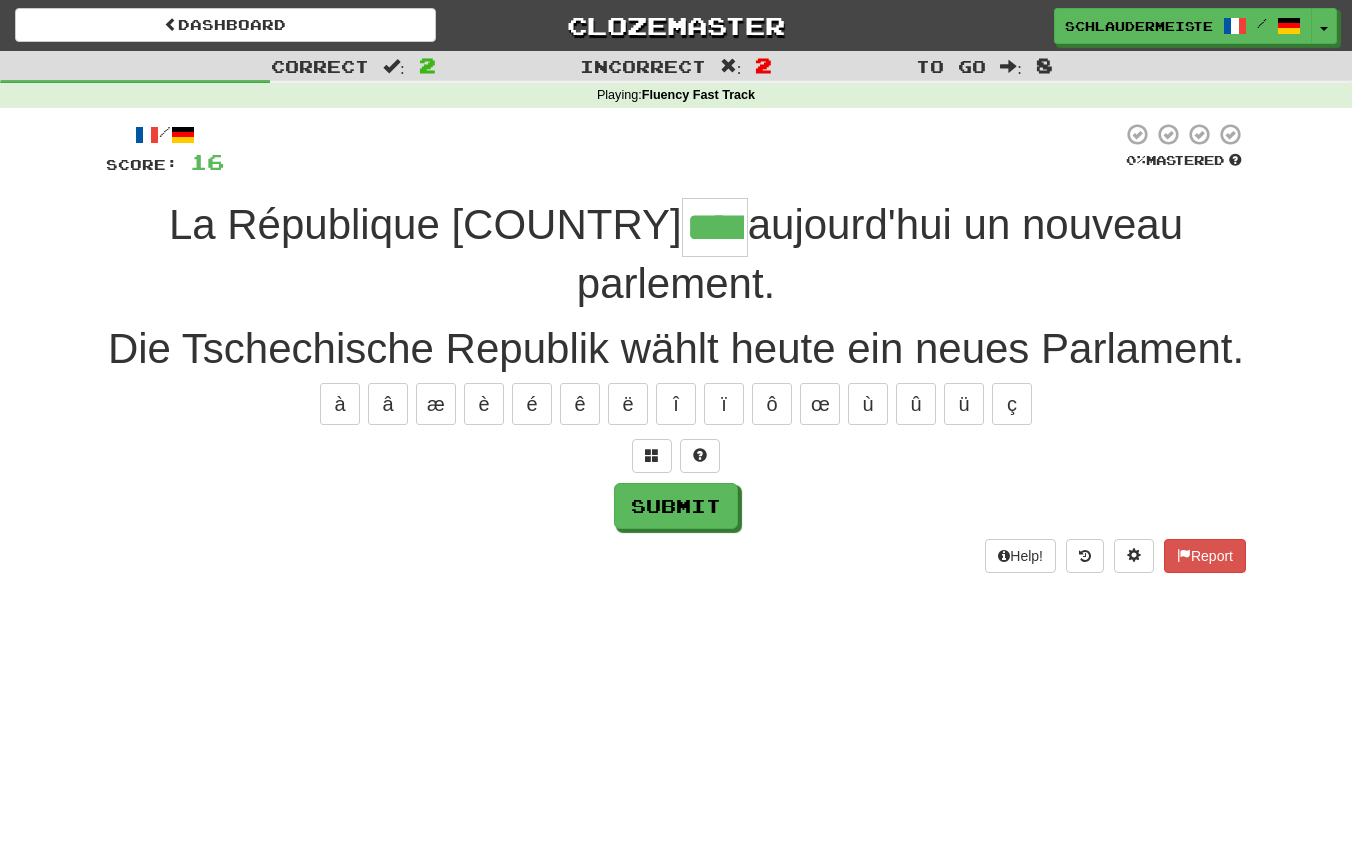 type on "****" 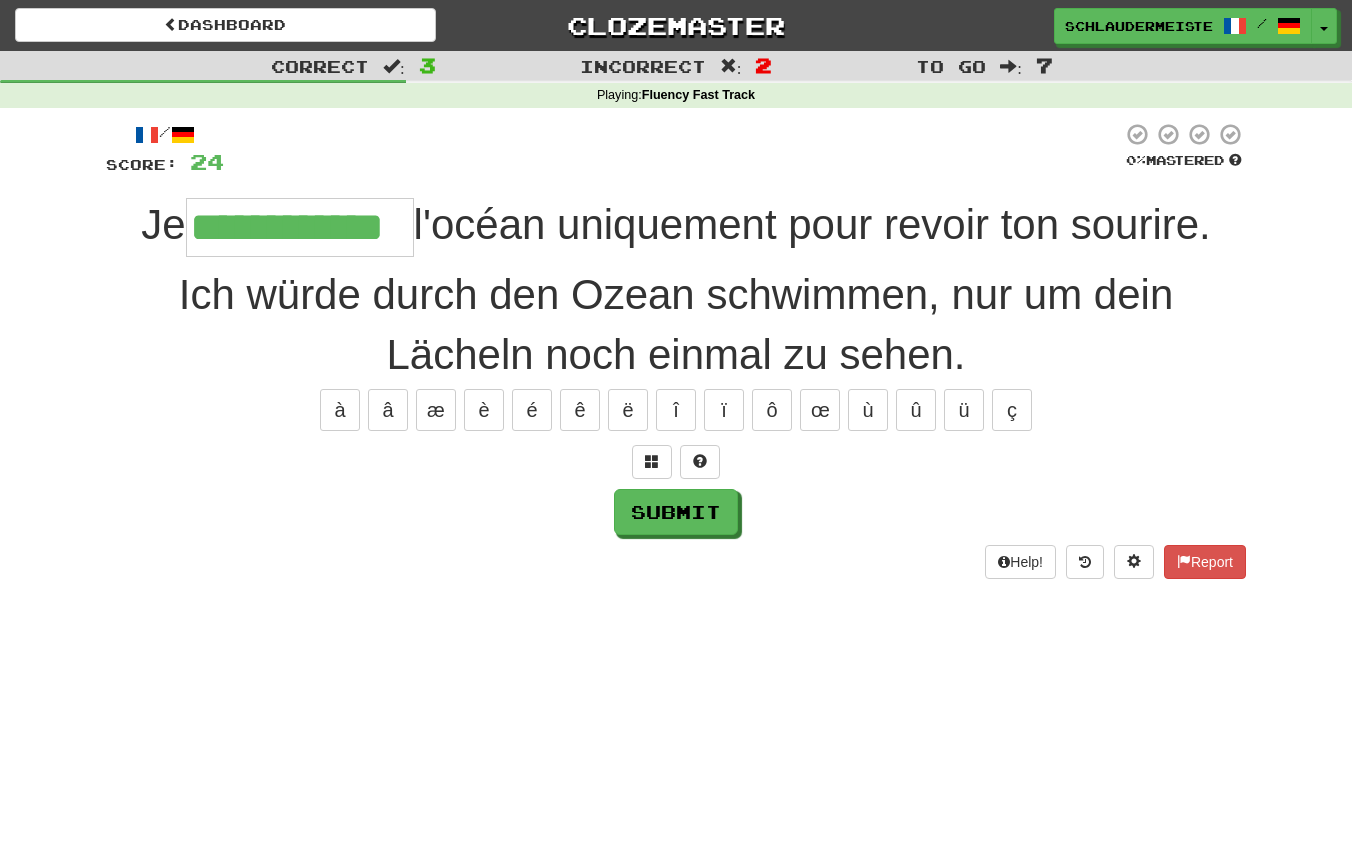 type on "**********" 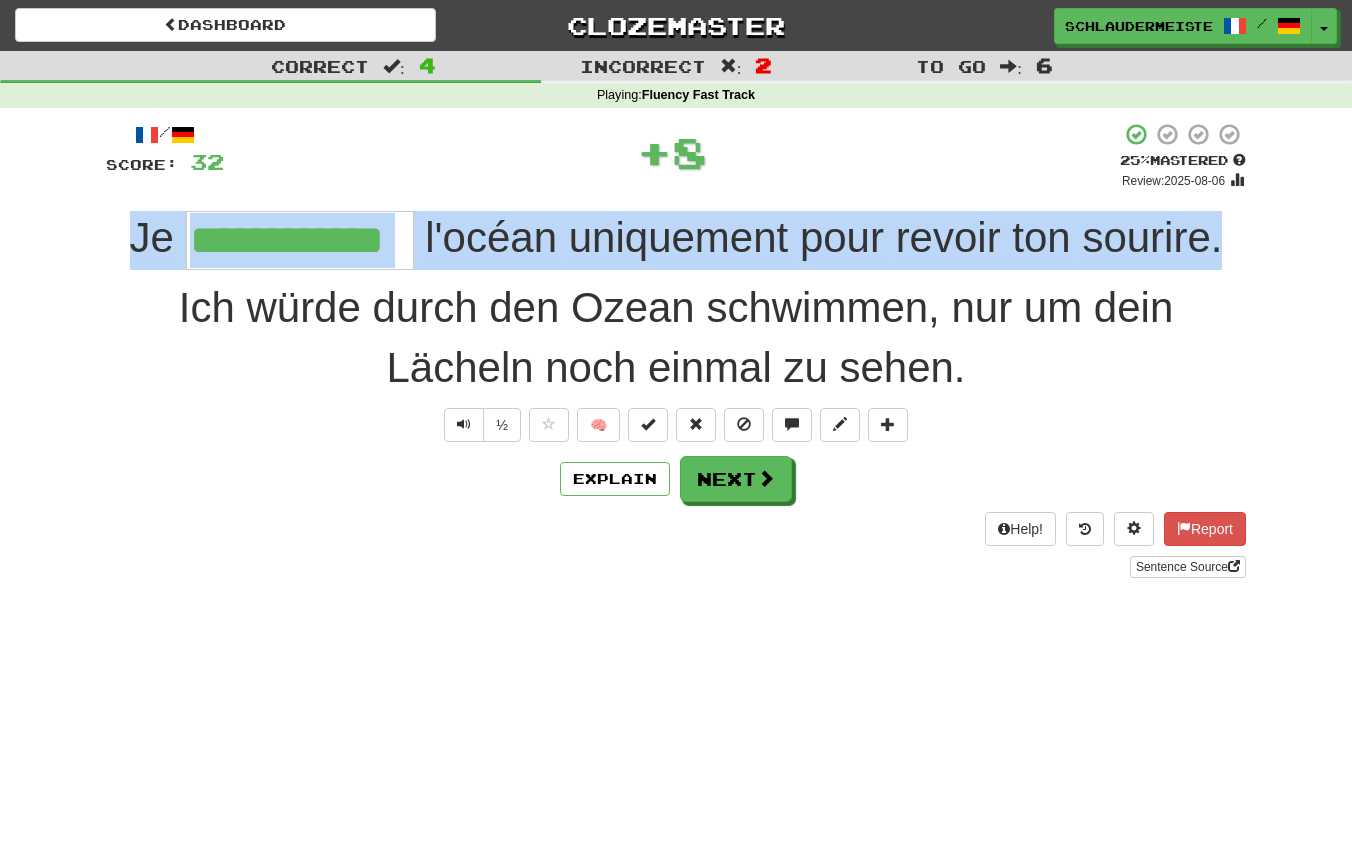 drag, startPoint x: 106, startPoint y: 235, endPoint x: 1287, endPoint y: 220, distance: 1181.0952 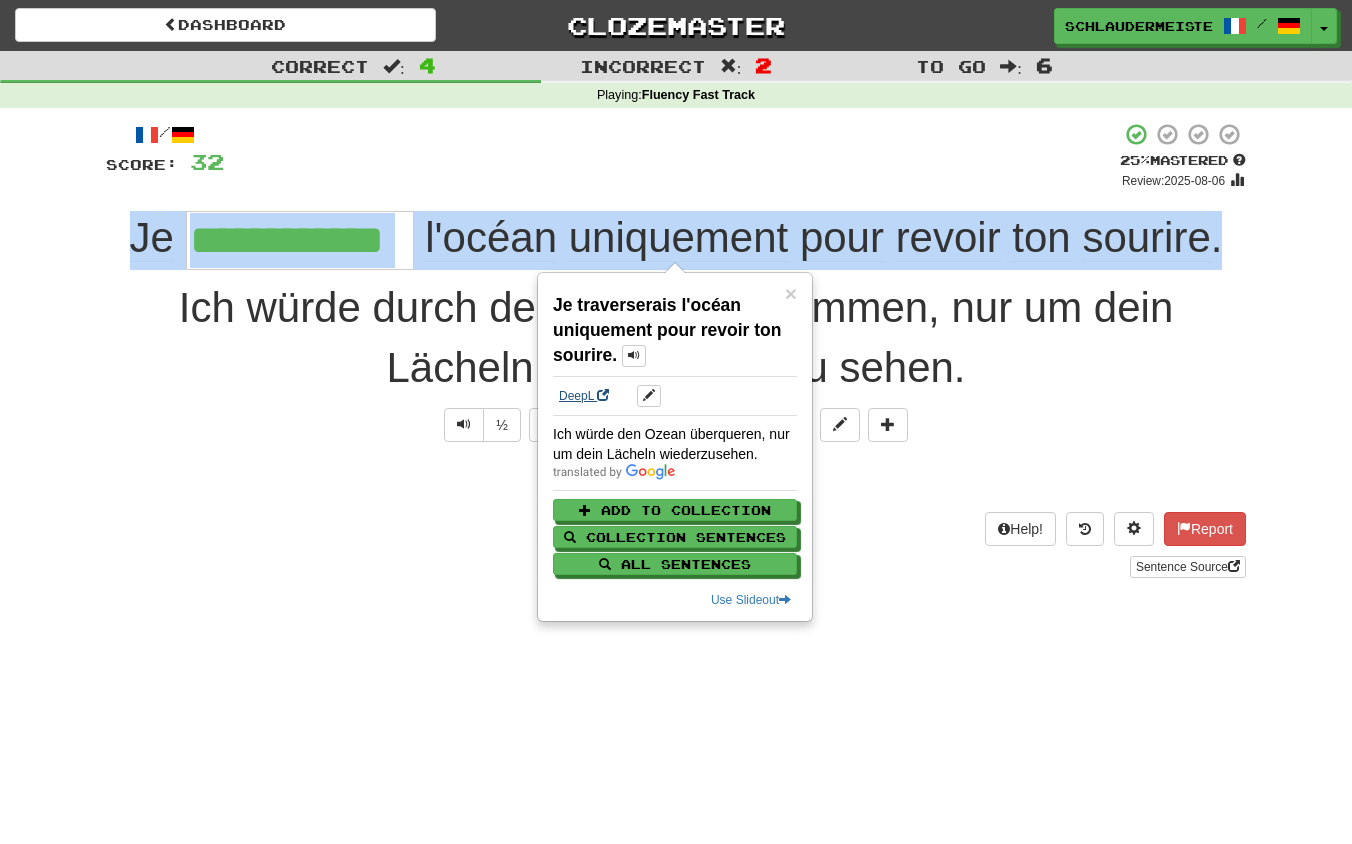 click on "DeepL" at bounding box center (584, 396) 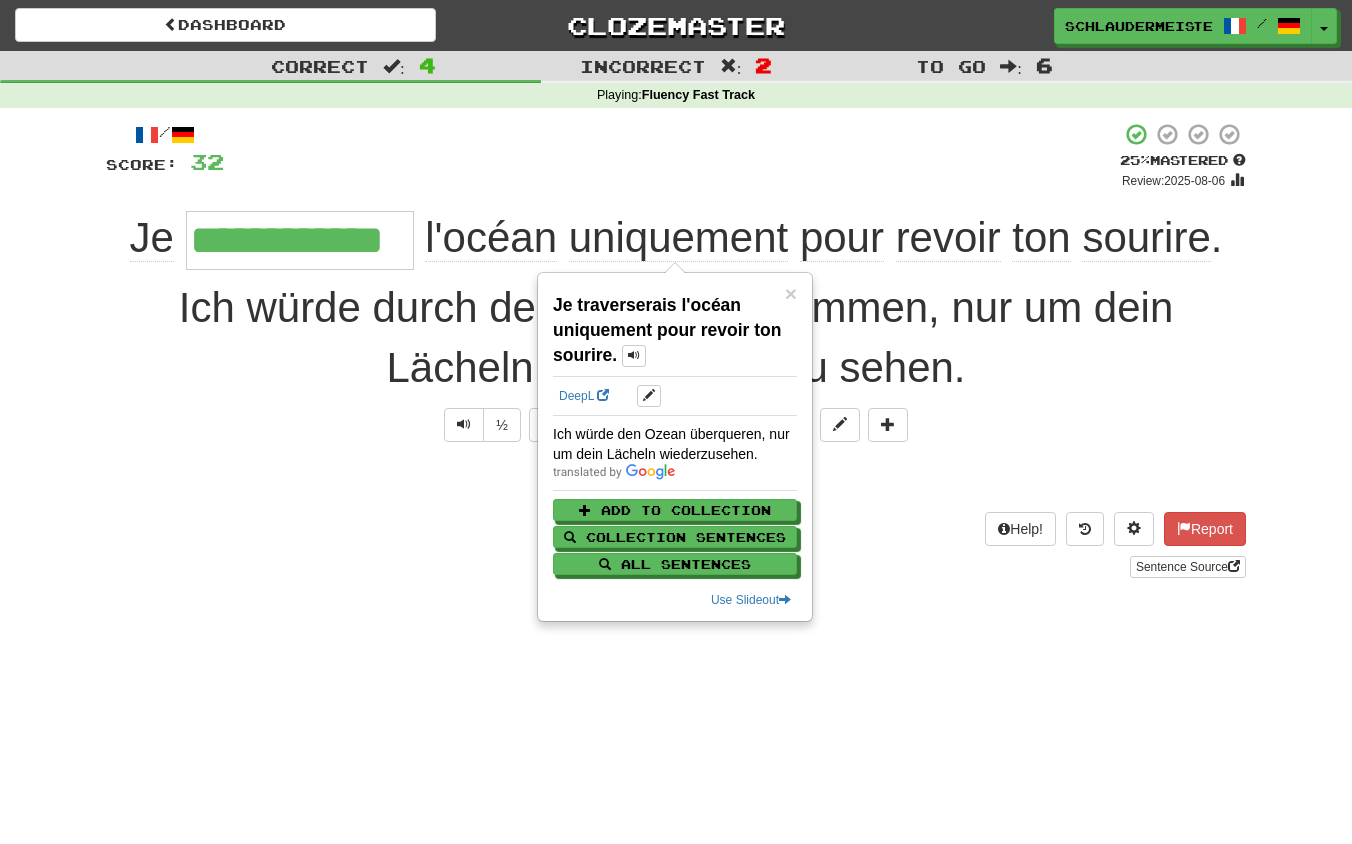 click on "Help!  Report Sentence Source" at bounding box center (676, 545) 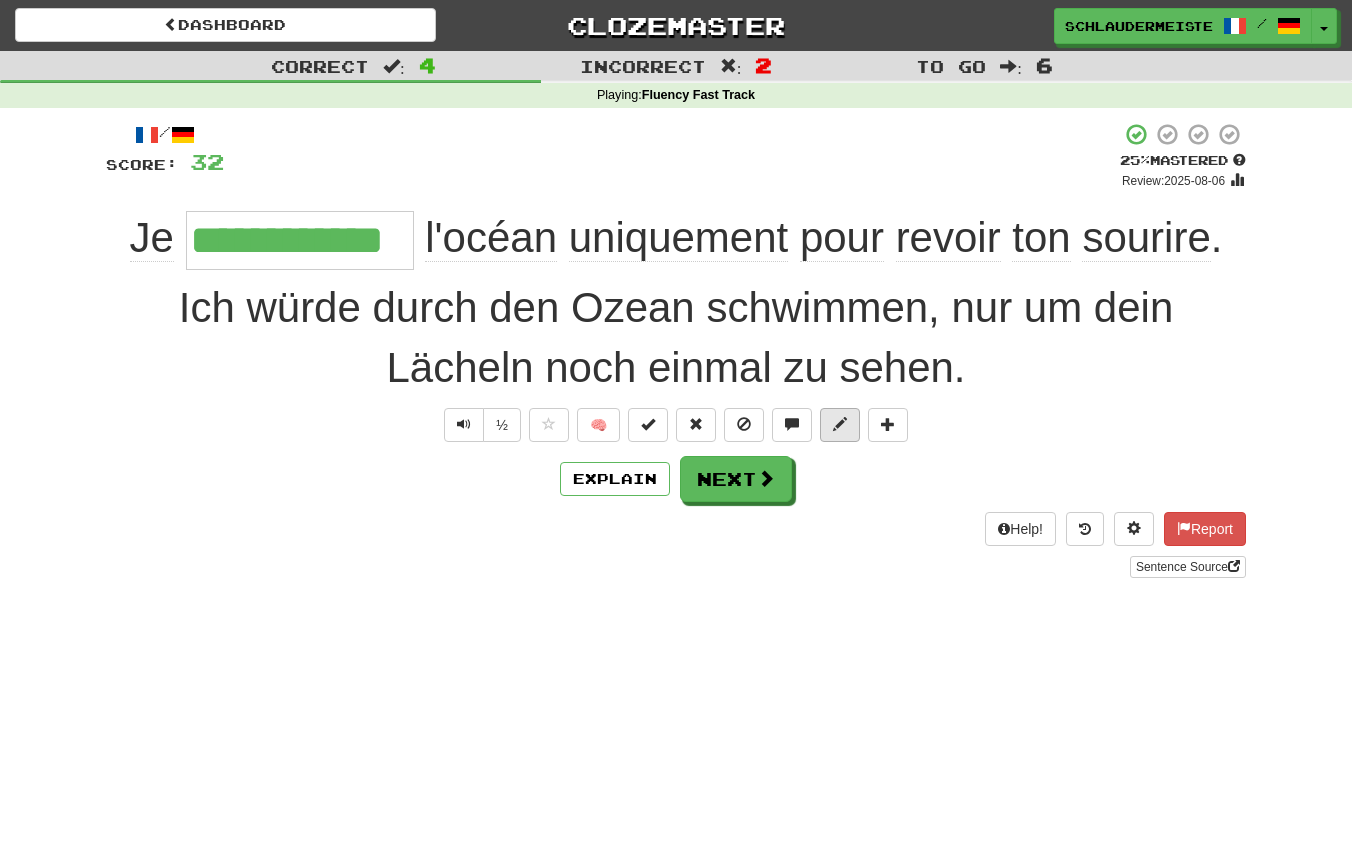 click at bounding box center [840, 424] 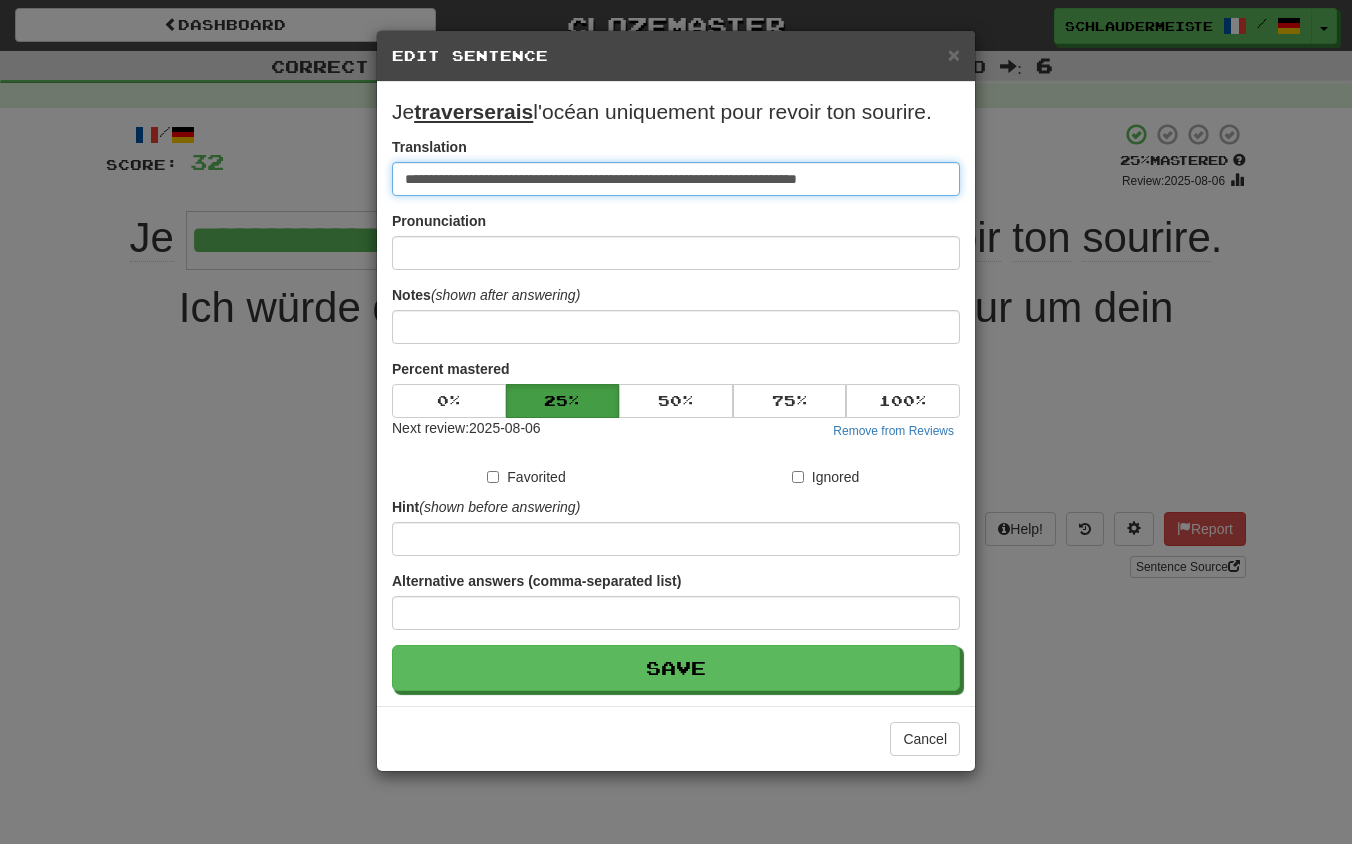 drag, startPoint x: 946, startPoint y: 179, endPoint x: 90, endPoint y: 185, distance: 856.02106 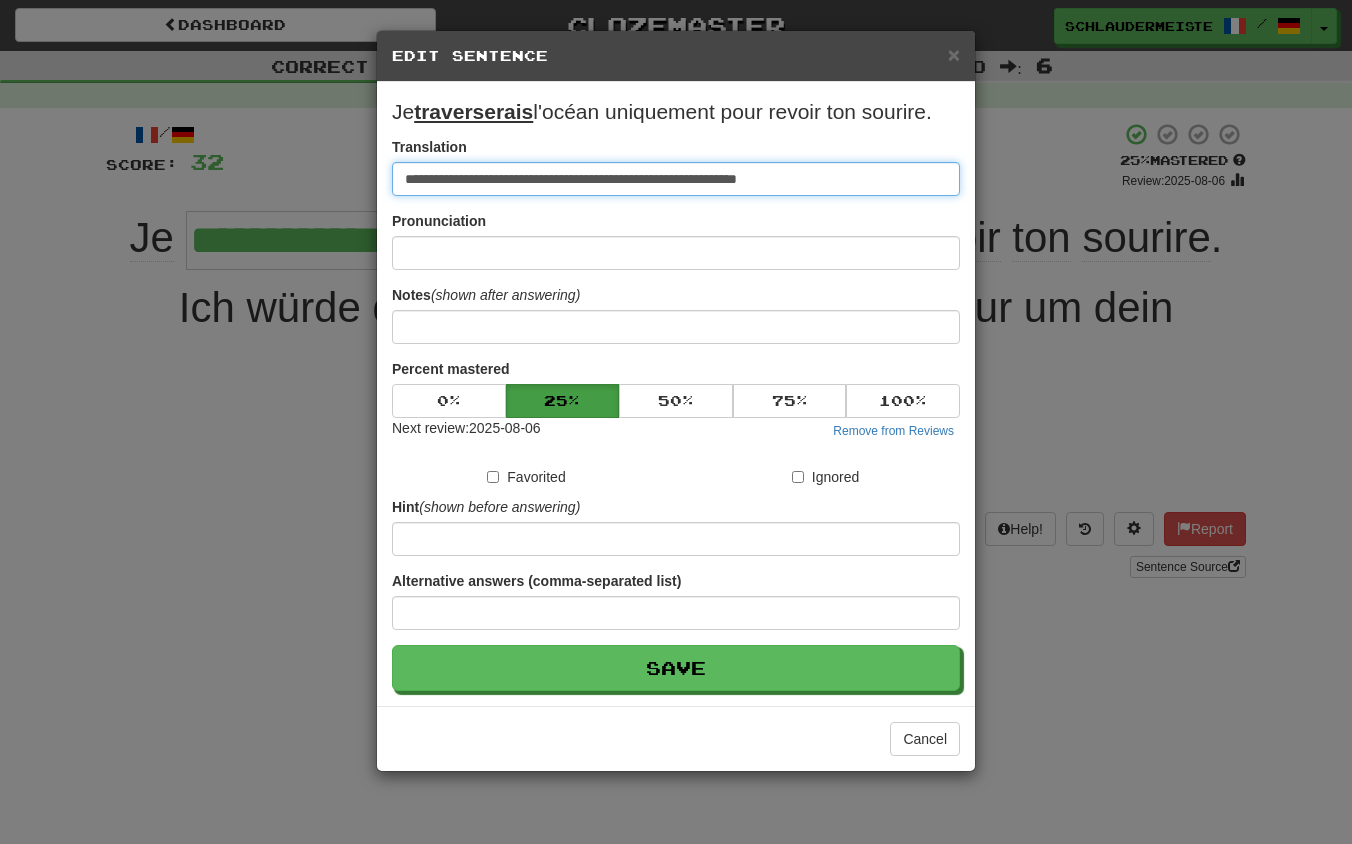 type on "**********" 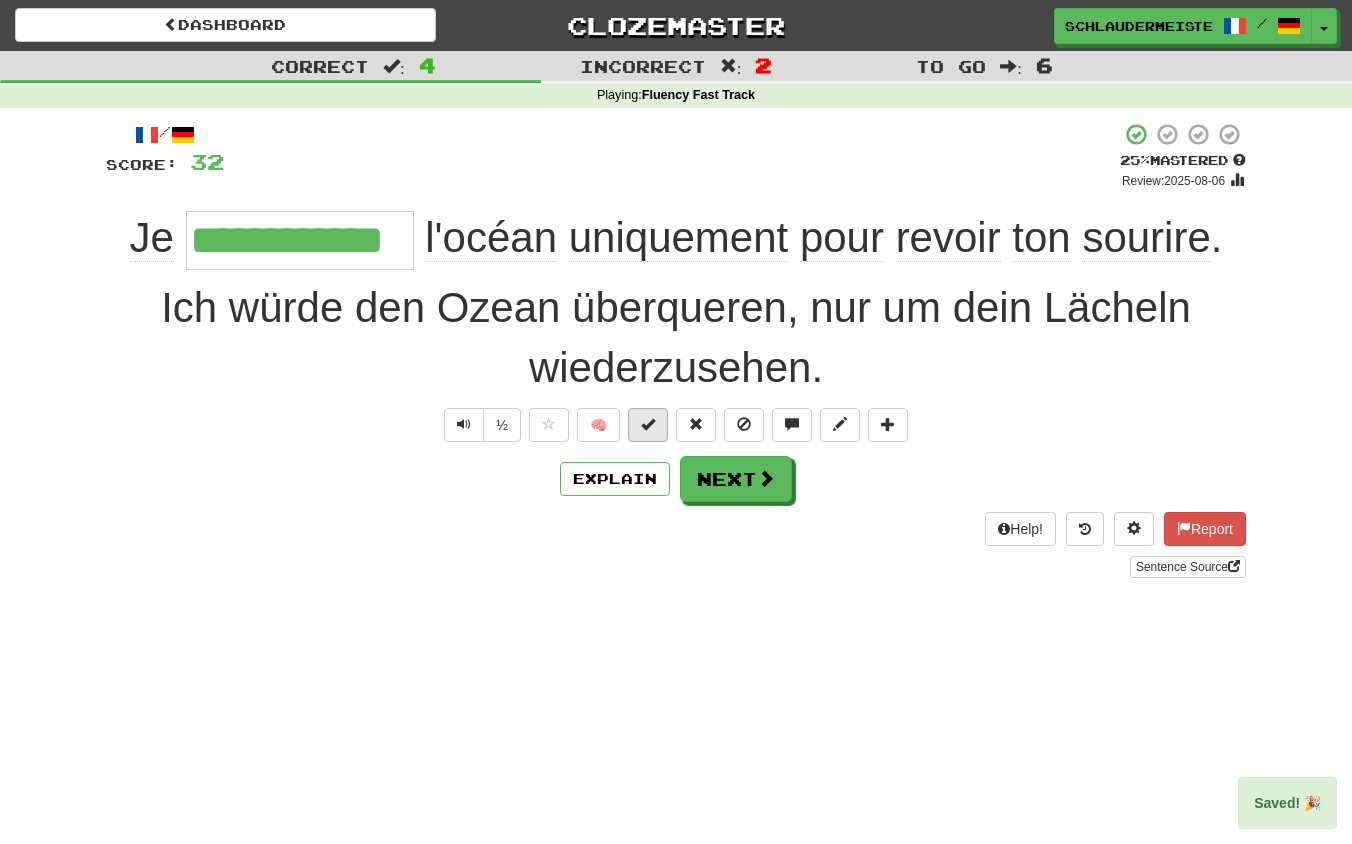 click at bounding box center [648, 424] 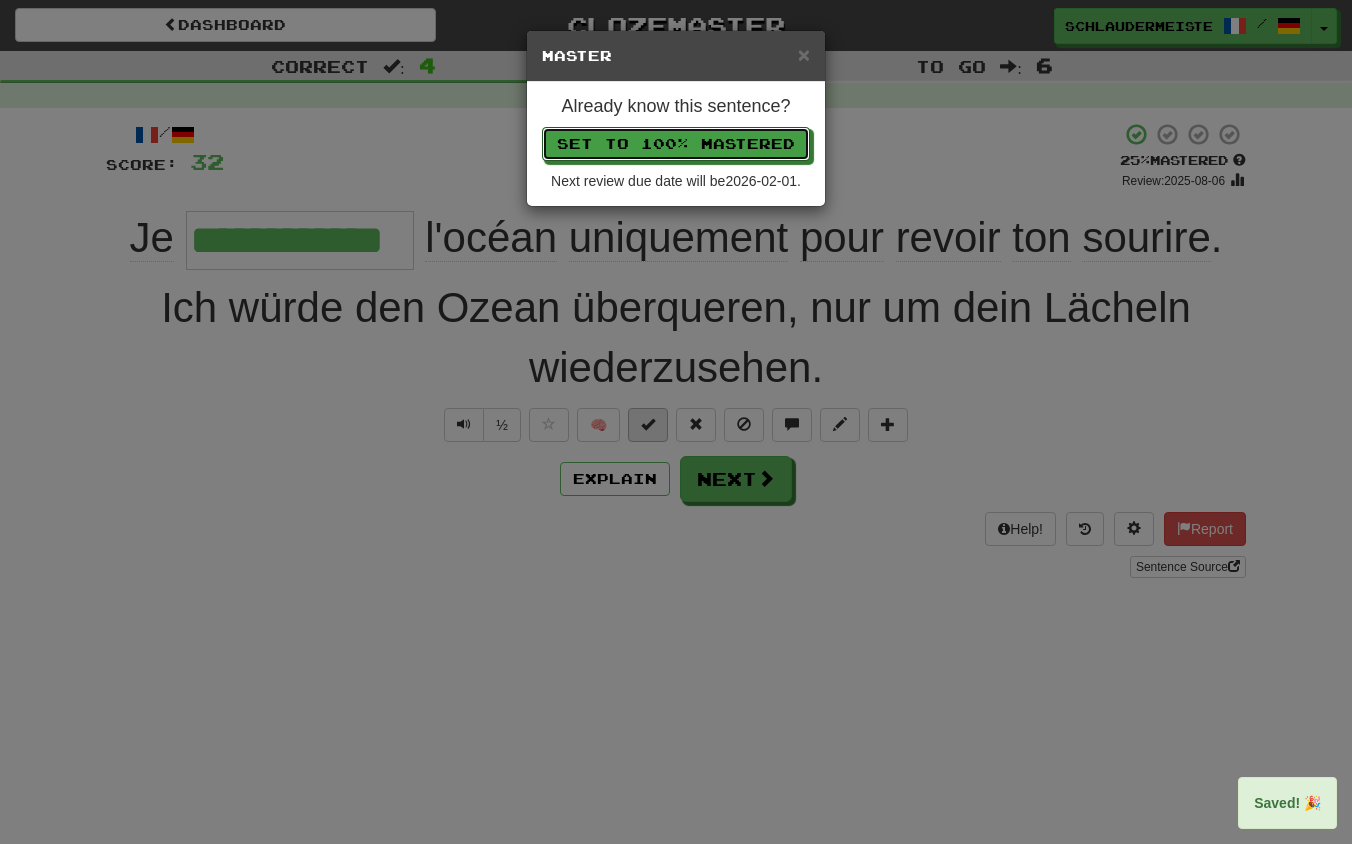 click on "Set to 100% Mastered" at bounding box center [676, 144] 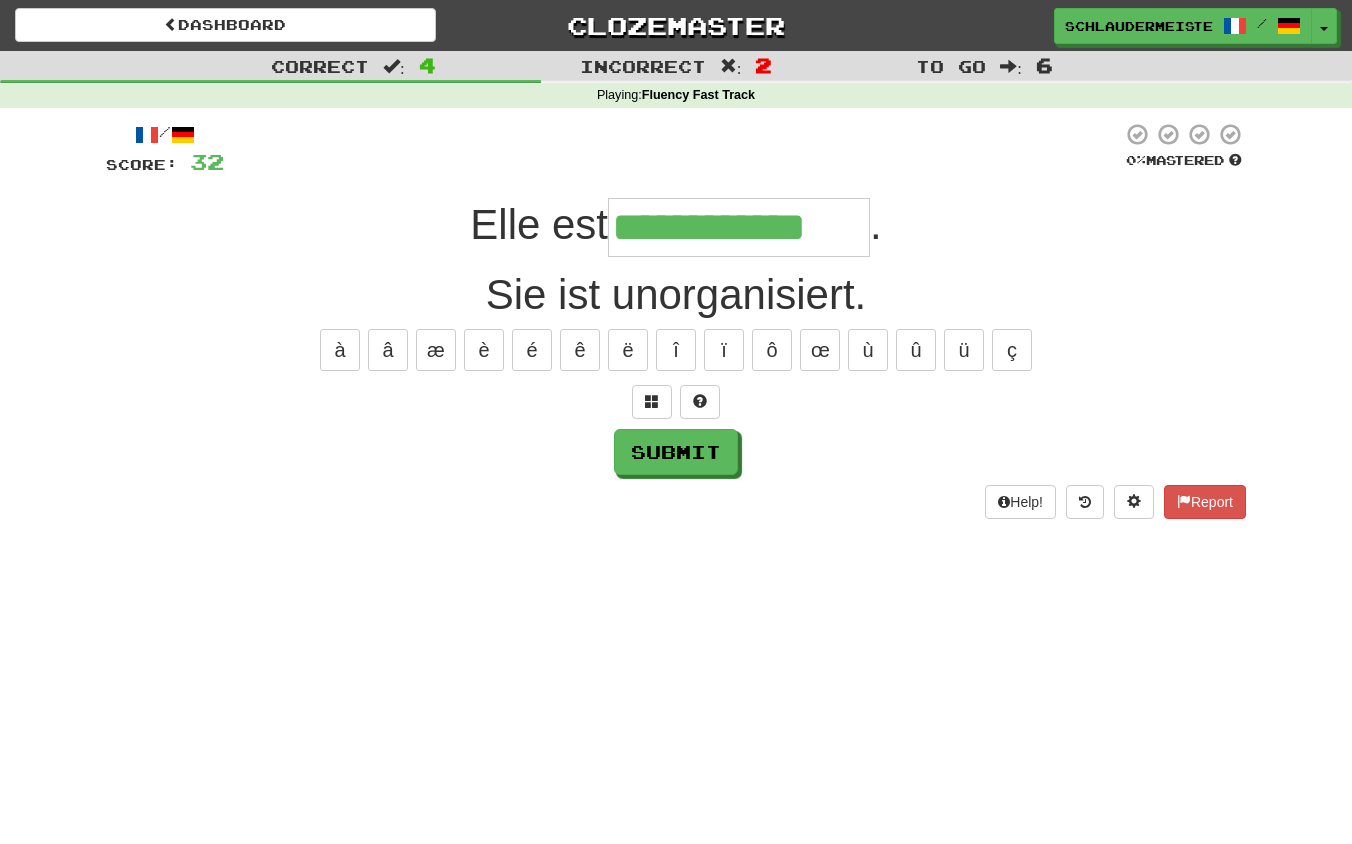type on "**********" 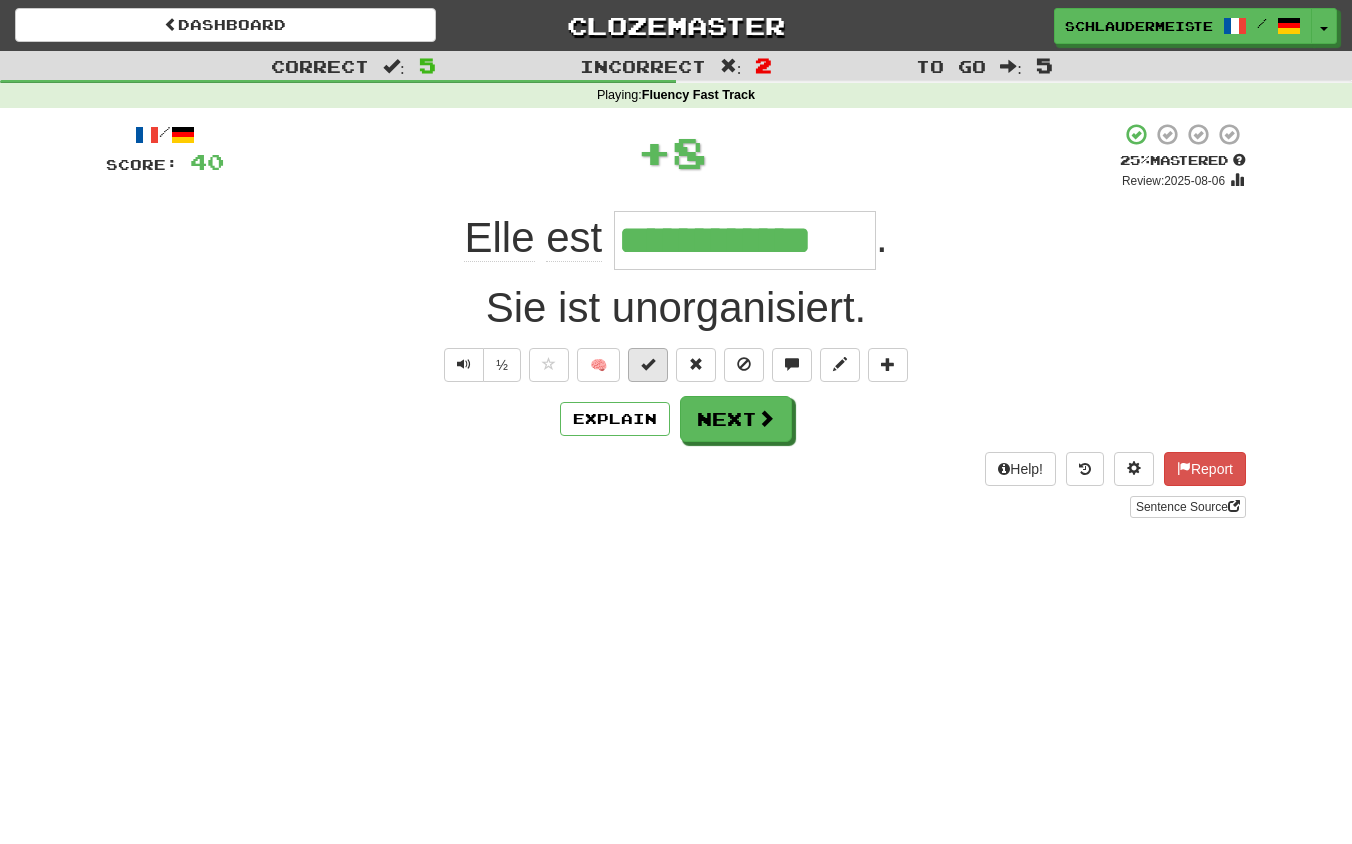 click at bounding box center [648, 365] 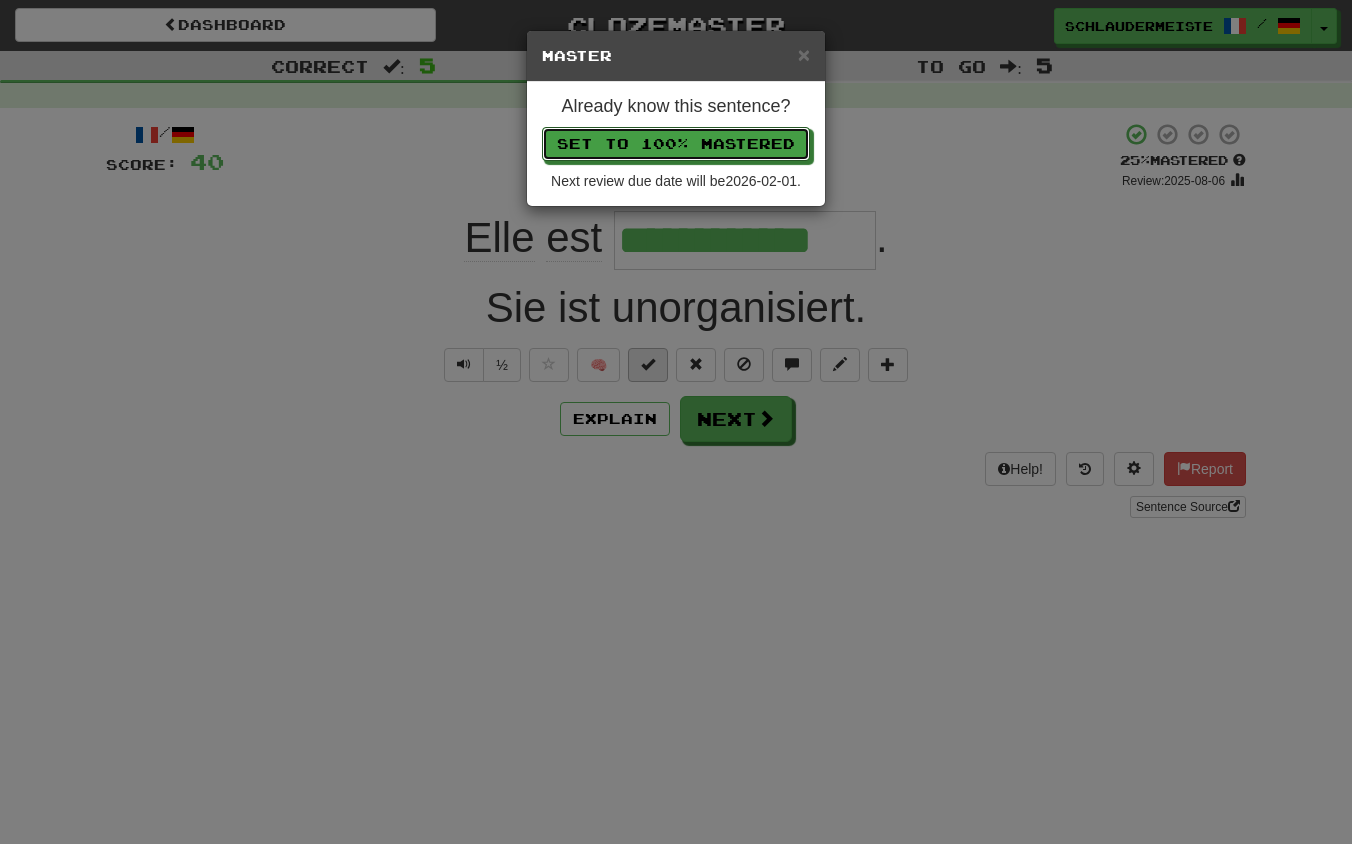 click on "Set to 100% Mastered" at bounding box center (676, 144) 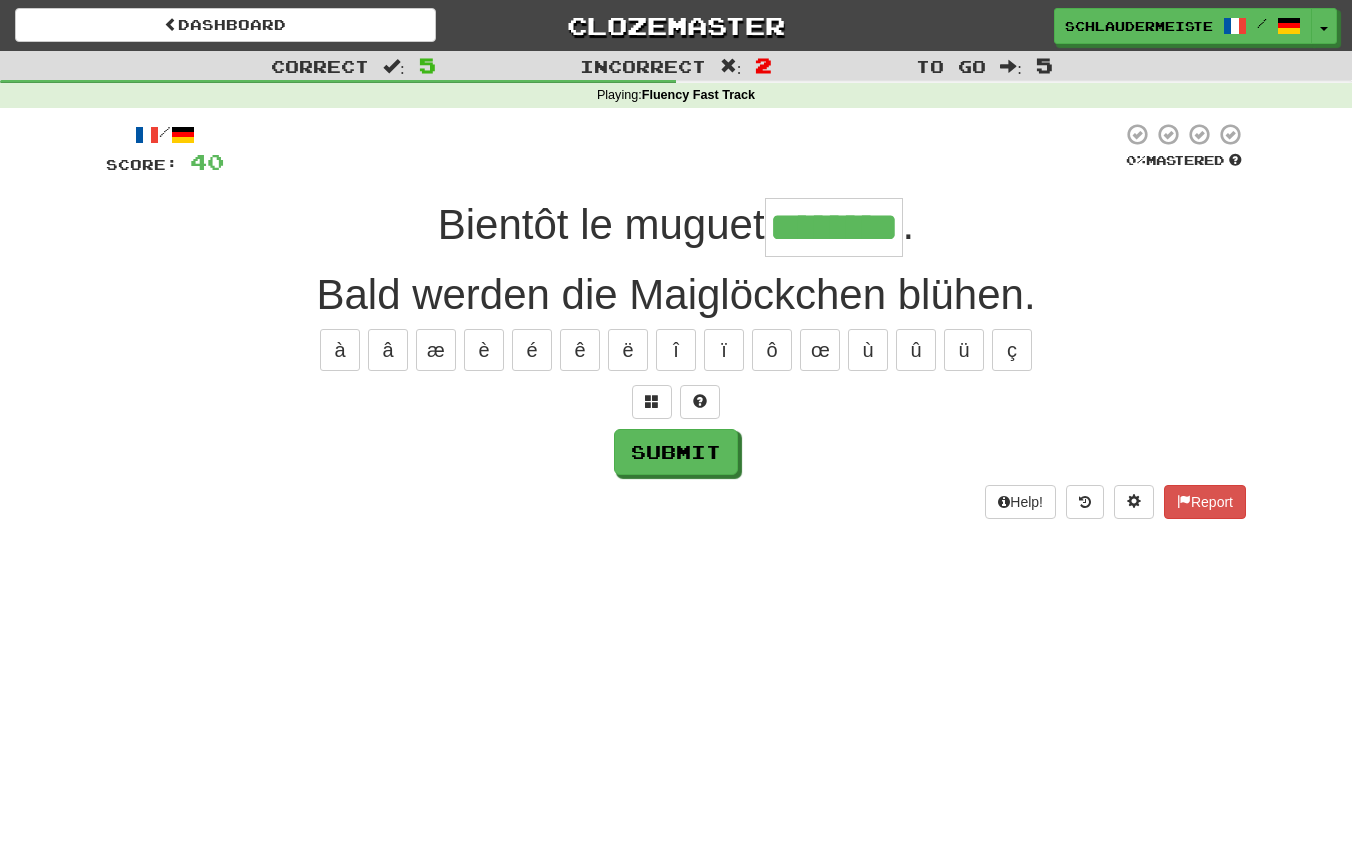type 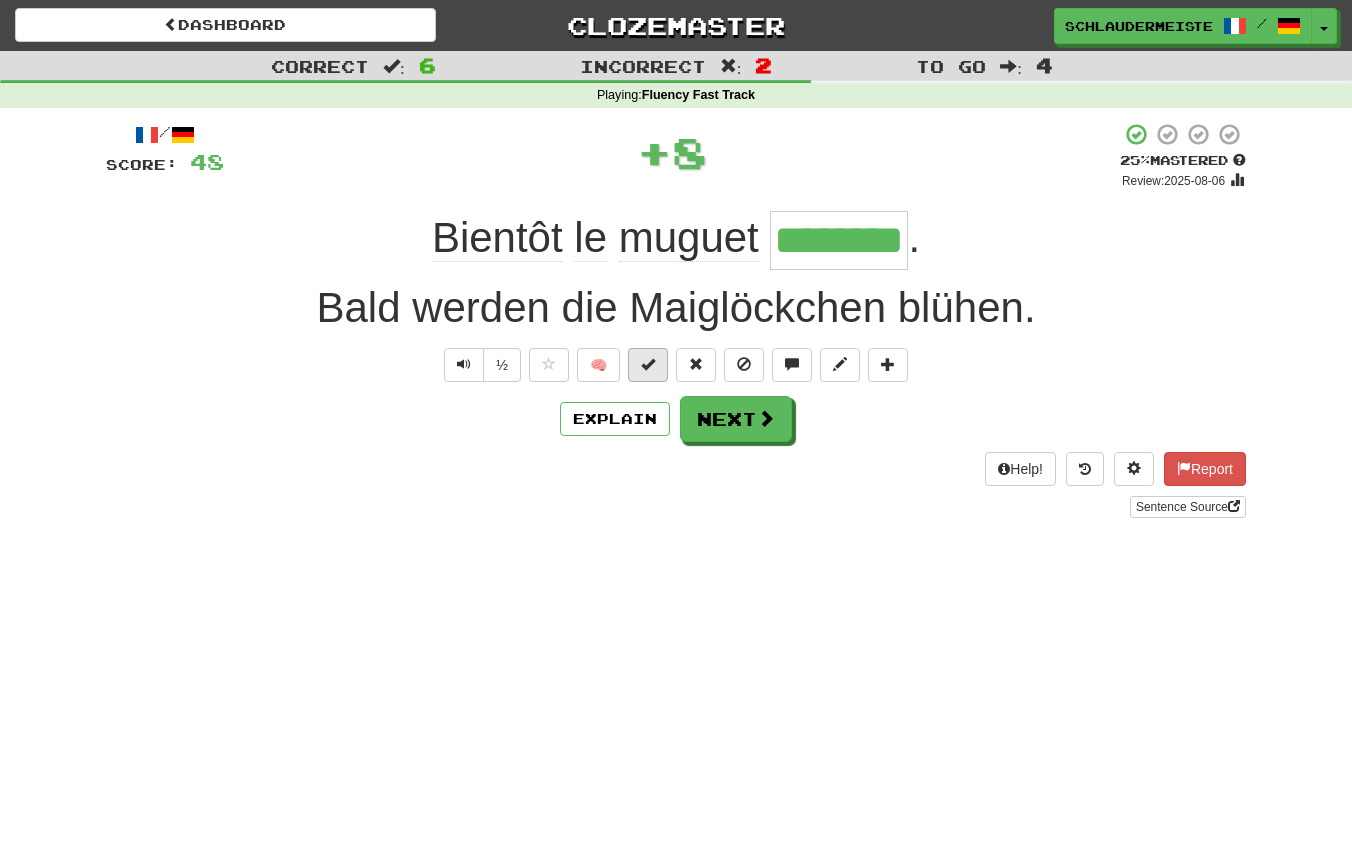 click at bounding box center [648, 364] 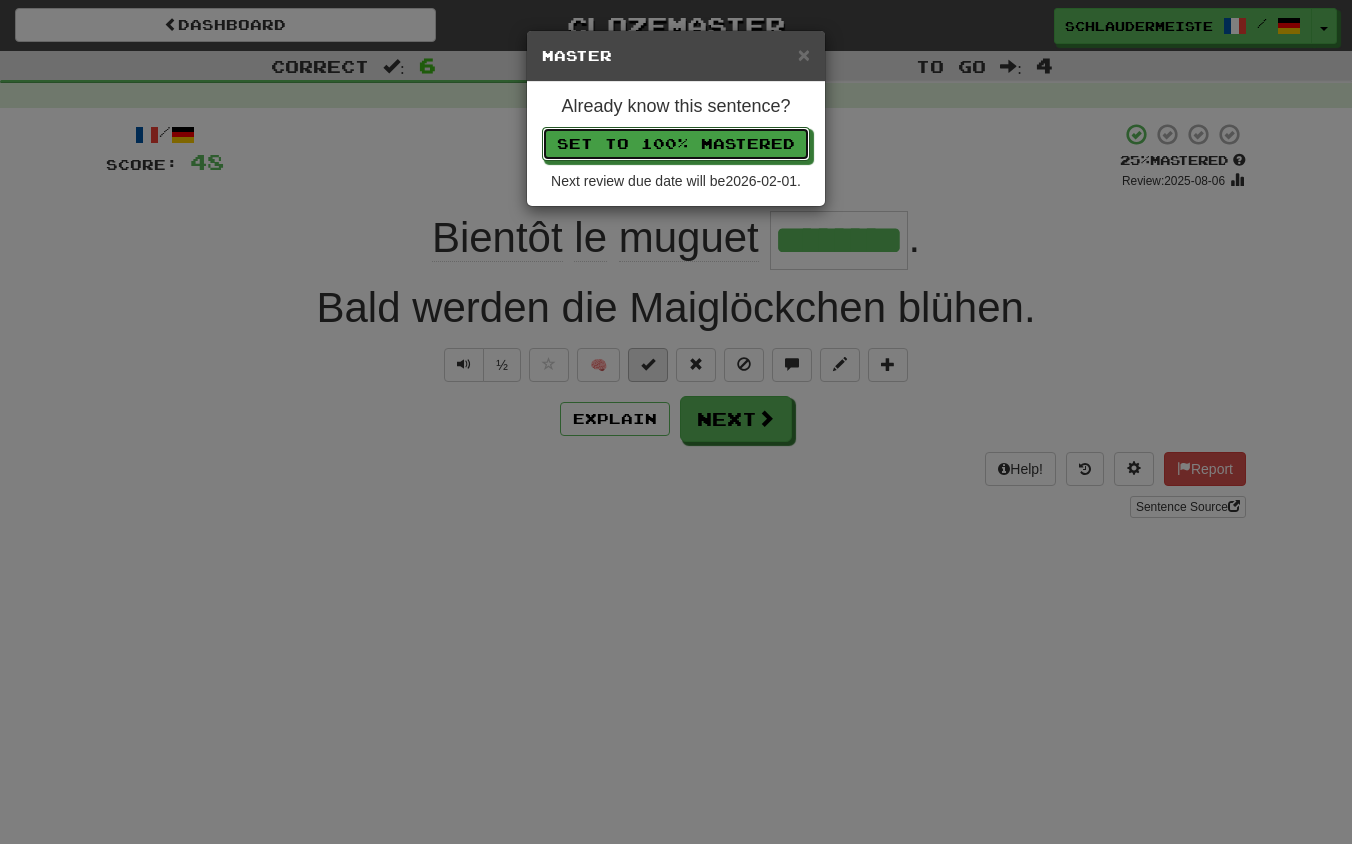 click on "Set to 100% Mastered" at bounding box center (676, 144) 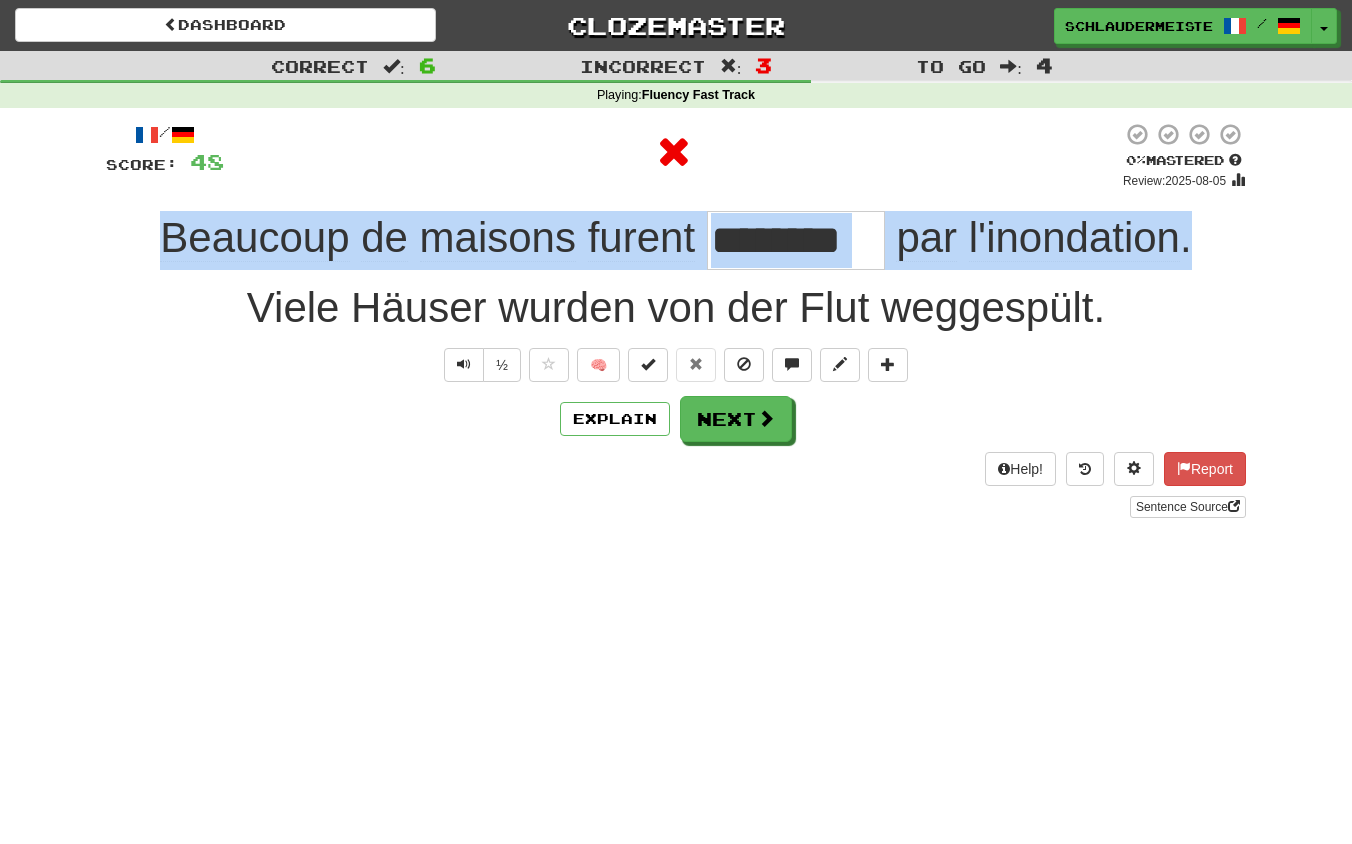 drag, startPoint x: 122, startPoint y: 229, endPoint x: 1351, endPoint y: 233, distance: 1229.0065 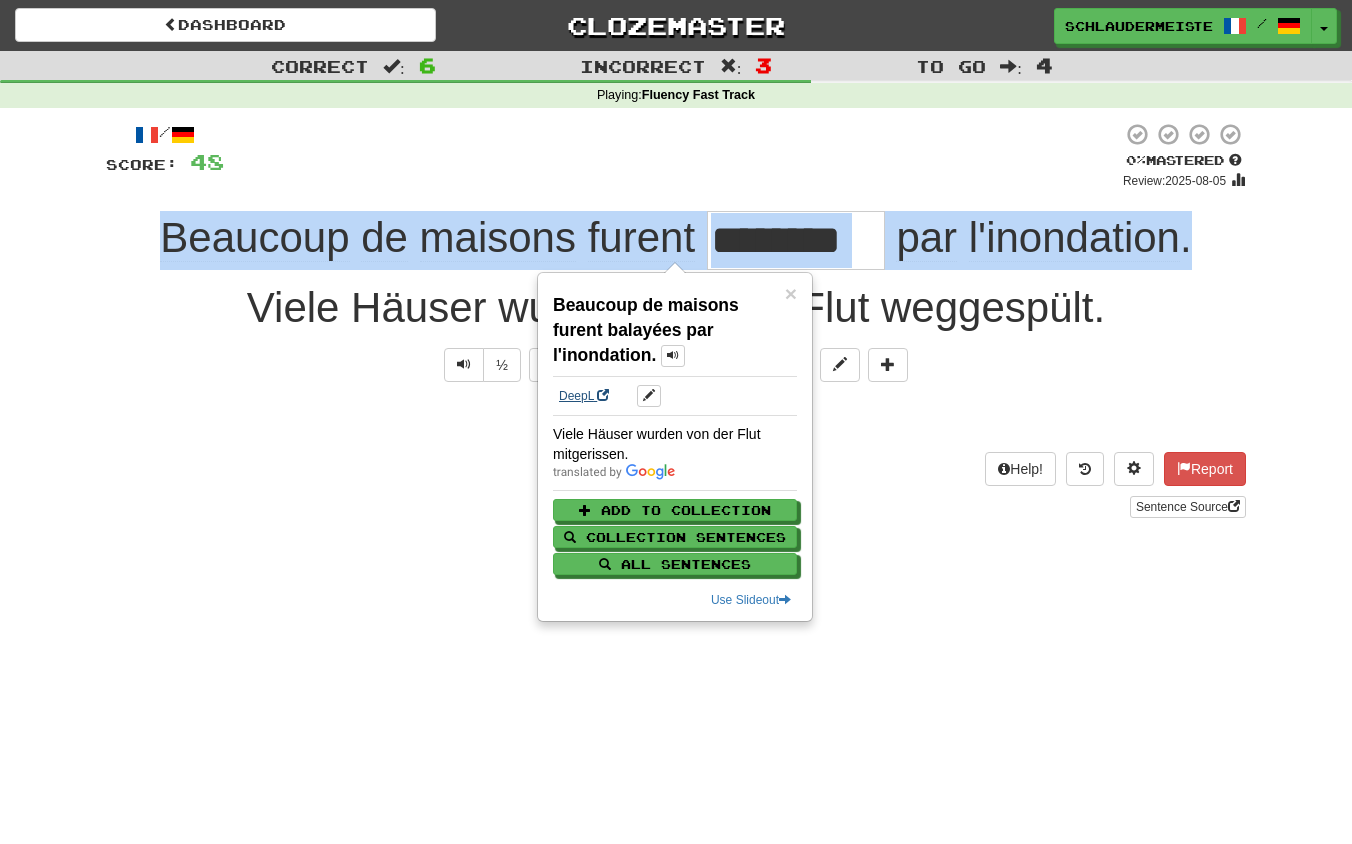 click on "DeepL" at bounding box center [584, 396] 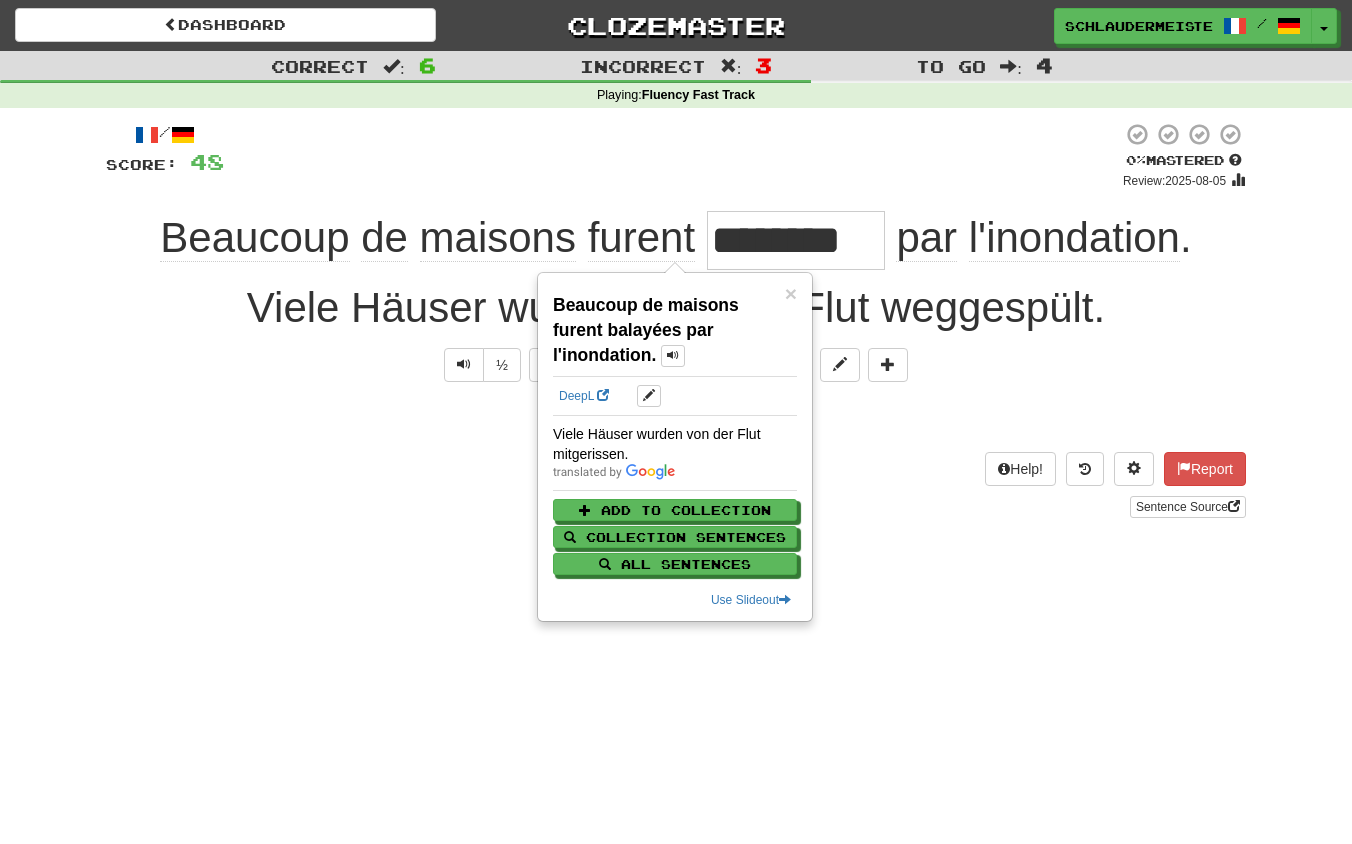 click on "/  Score:   48 0 %  Mastered Review:  2025-08-05 Beaucoup   de   maisons   furent   ********   par   l'inondation . Viele Häuser wurden von der Flut weggespült. ½ 🧠 Explain Next  Help!  Report Sentence Source" at bounding box center [676, 327] 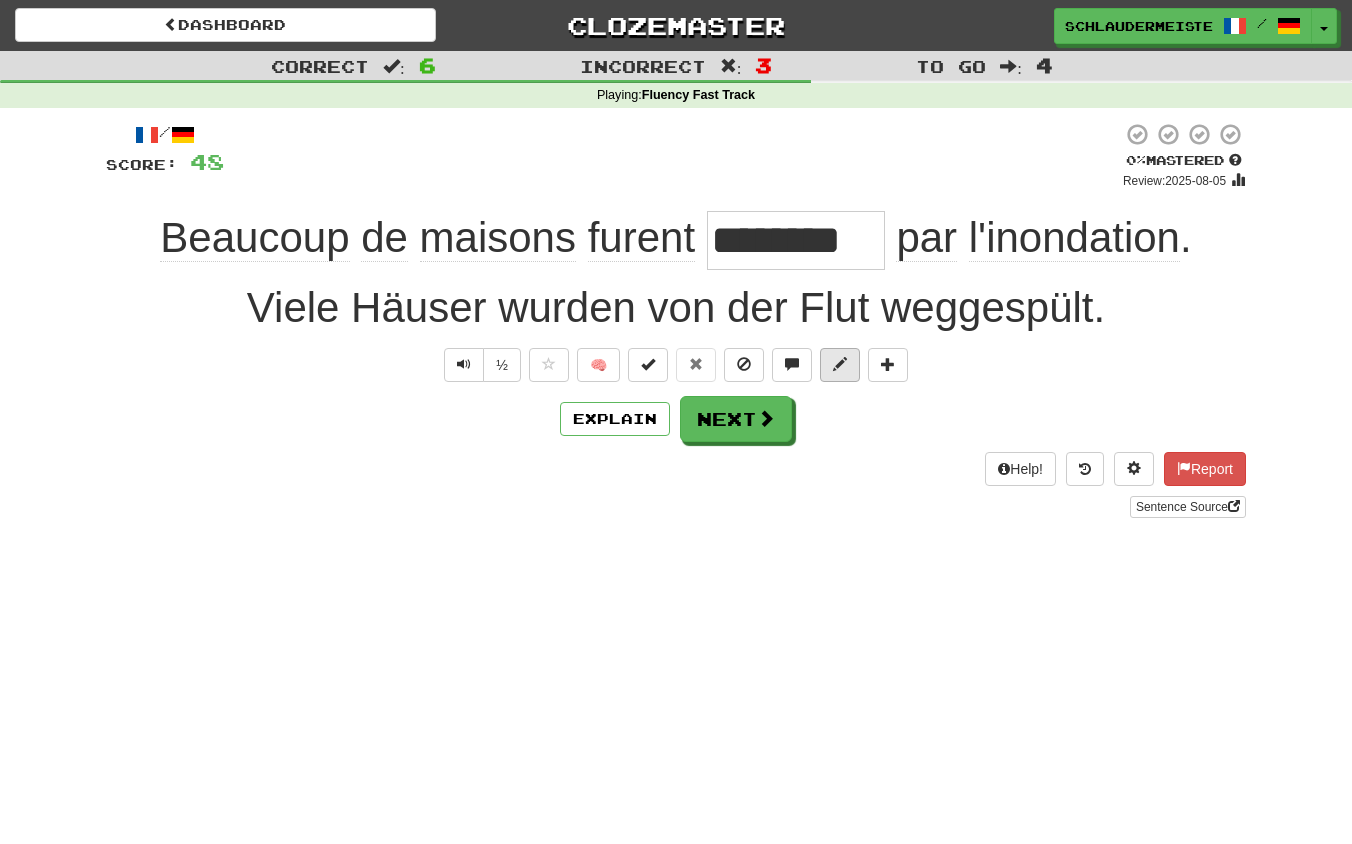 click at bounding box center [840, 364] 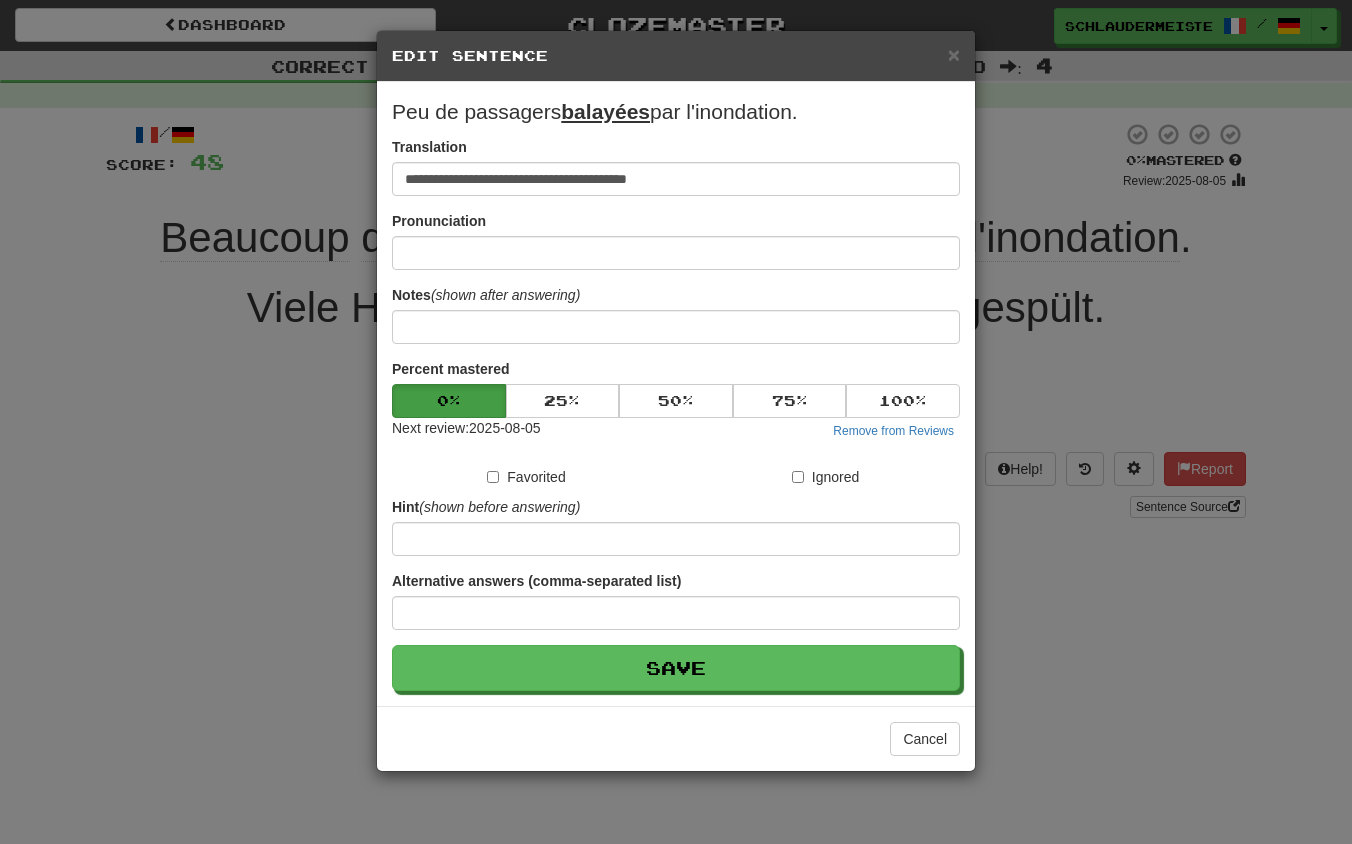 click on "**********" at bounding box center (676, 422) 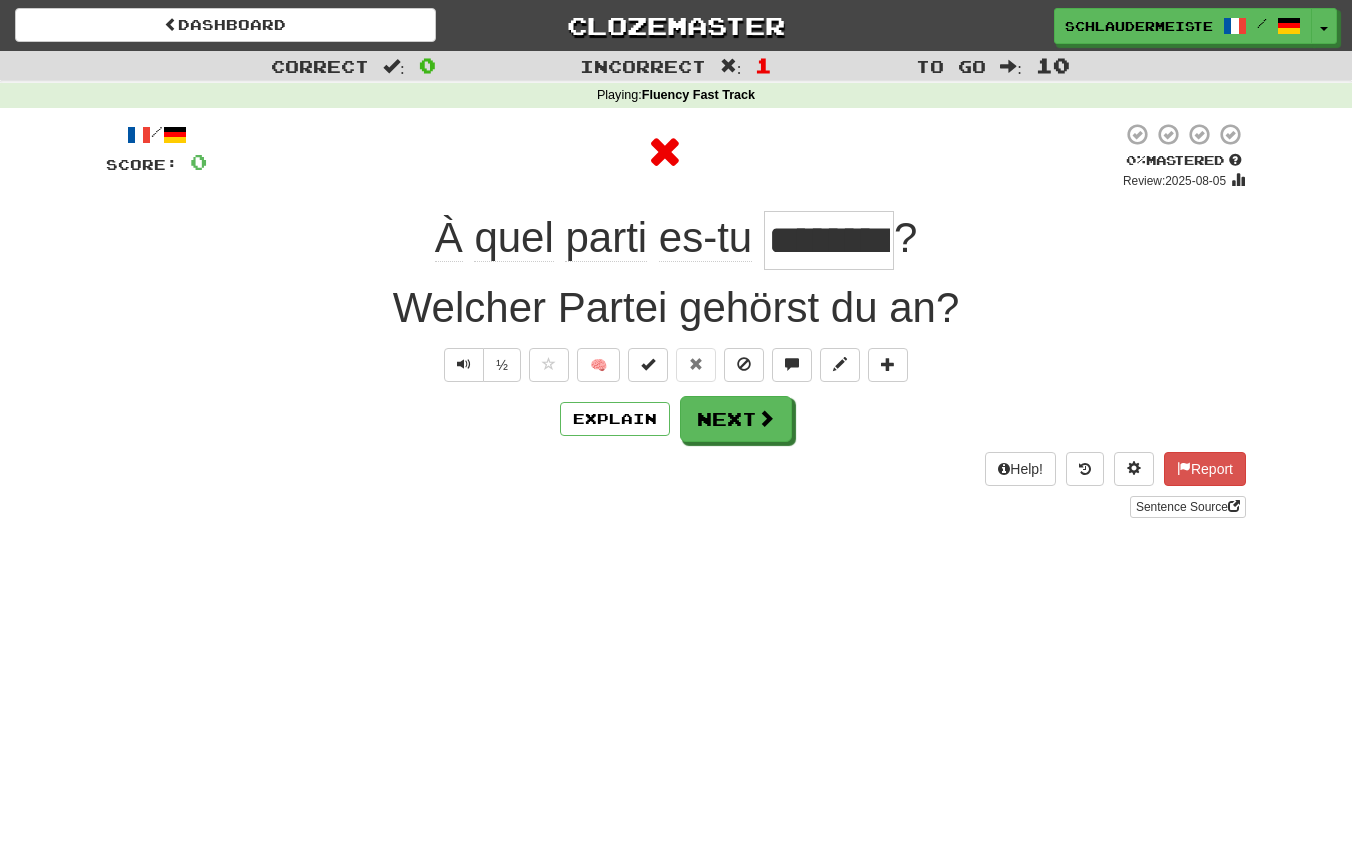 drag, startPoint x: 350, startPoint y: 211, endPoint x: 959, endPoint y: 230, distance: 609.2963 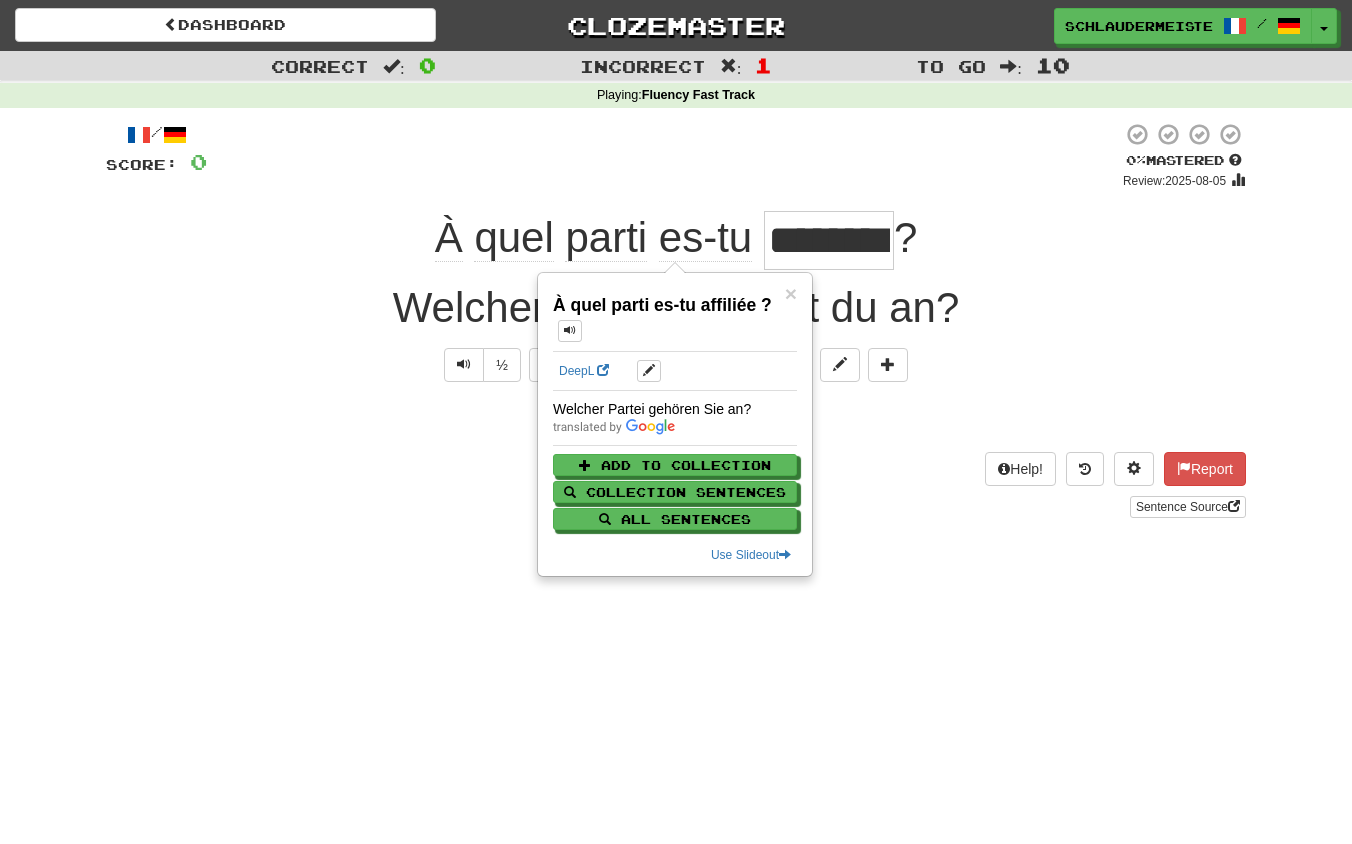 click on "Help!  Report Sentence Source" at bounding box center [676, 485] 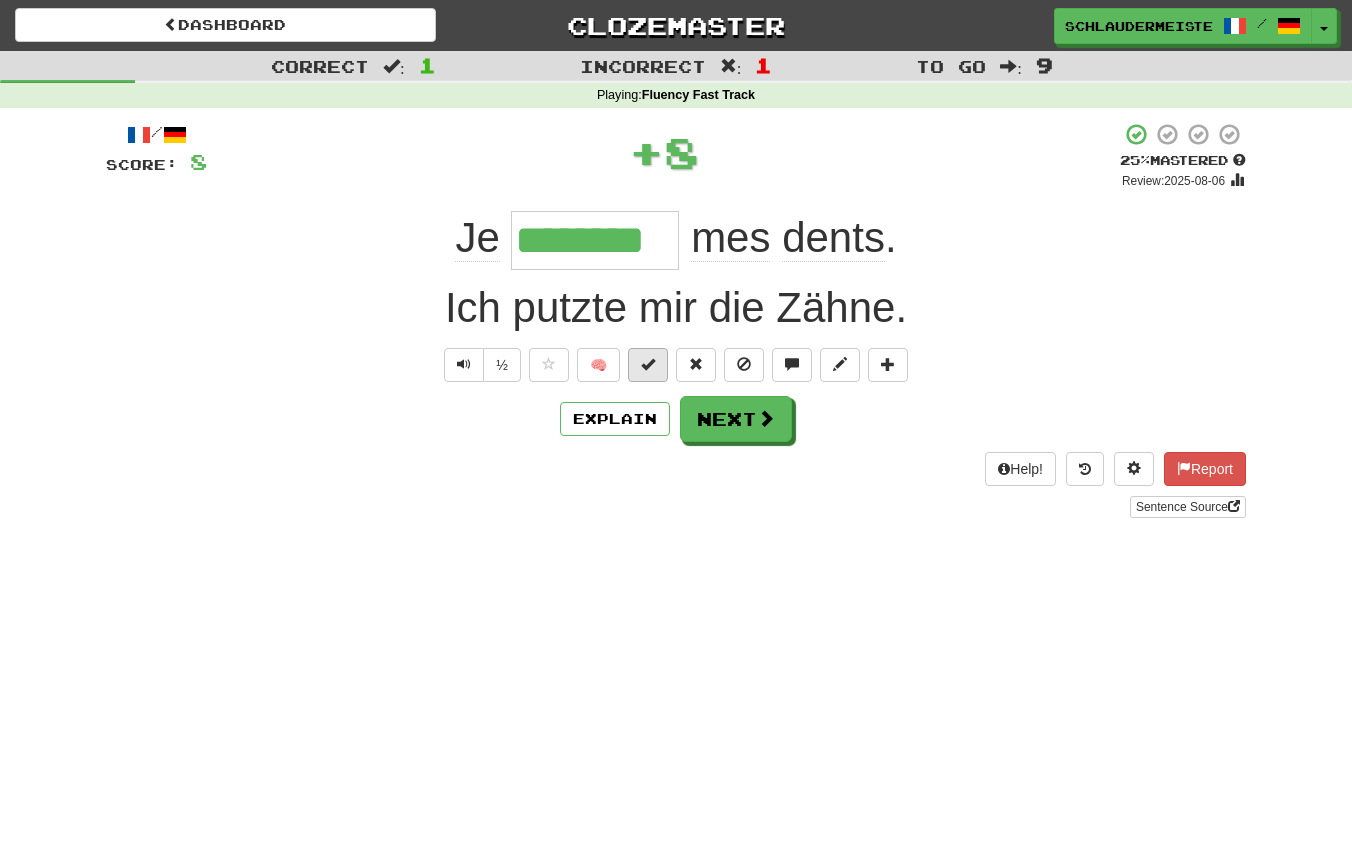 click at bounding box center (648, 364) 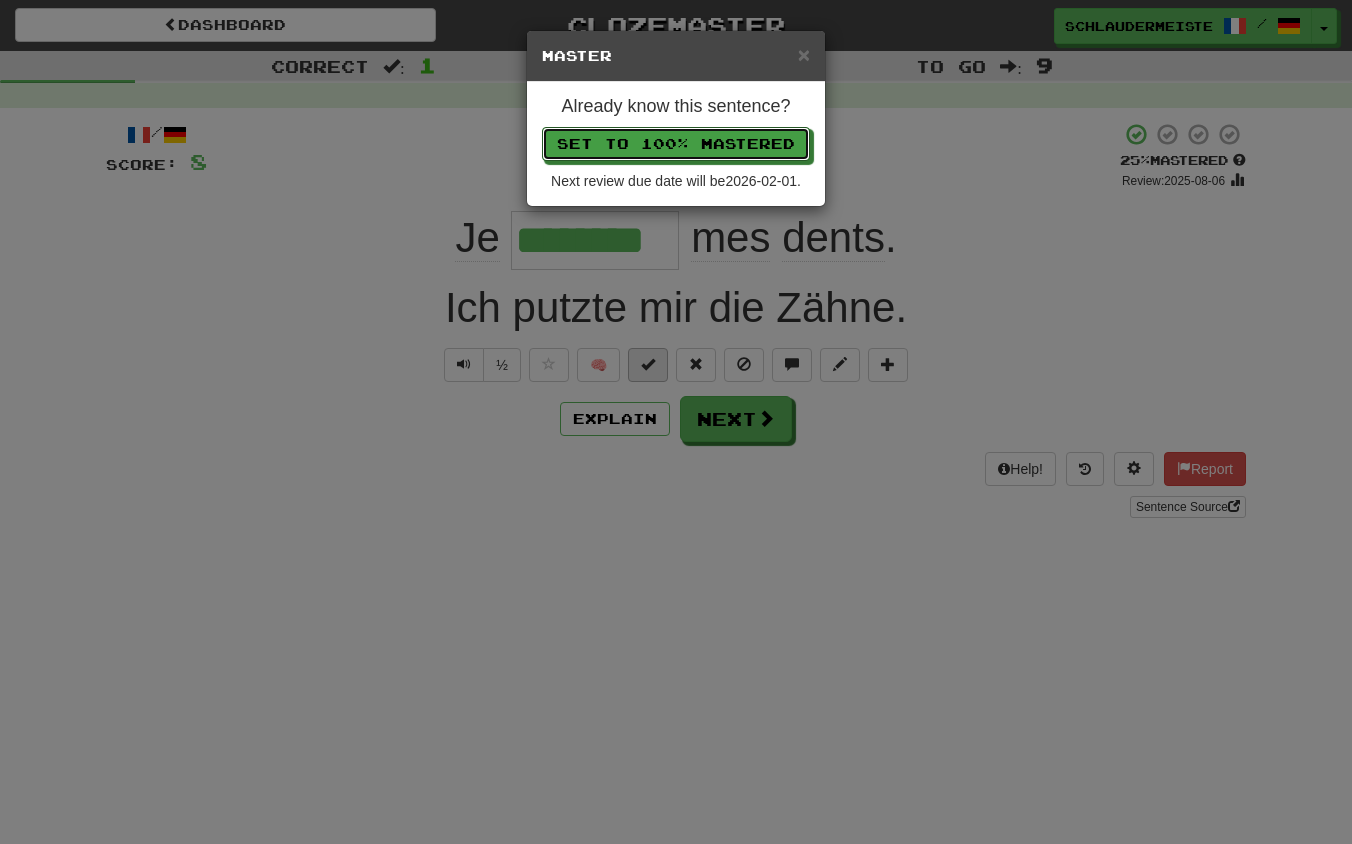 click on "Set to 100% Mastered" at bounding box center (676, 144) 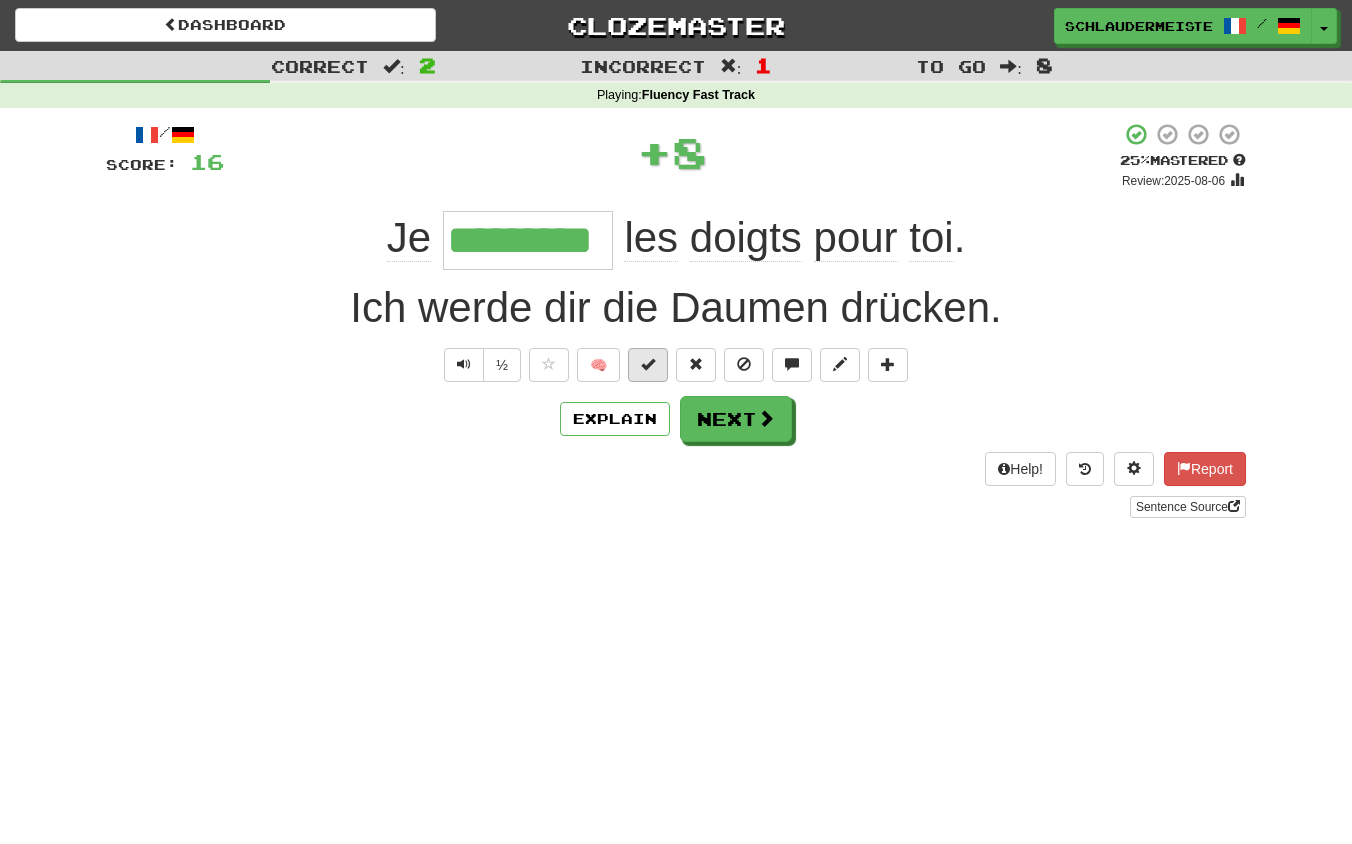 click at bounding box center (648, 364) 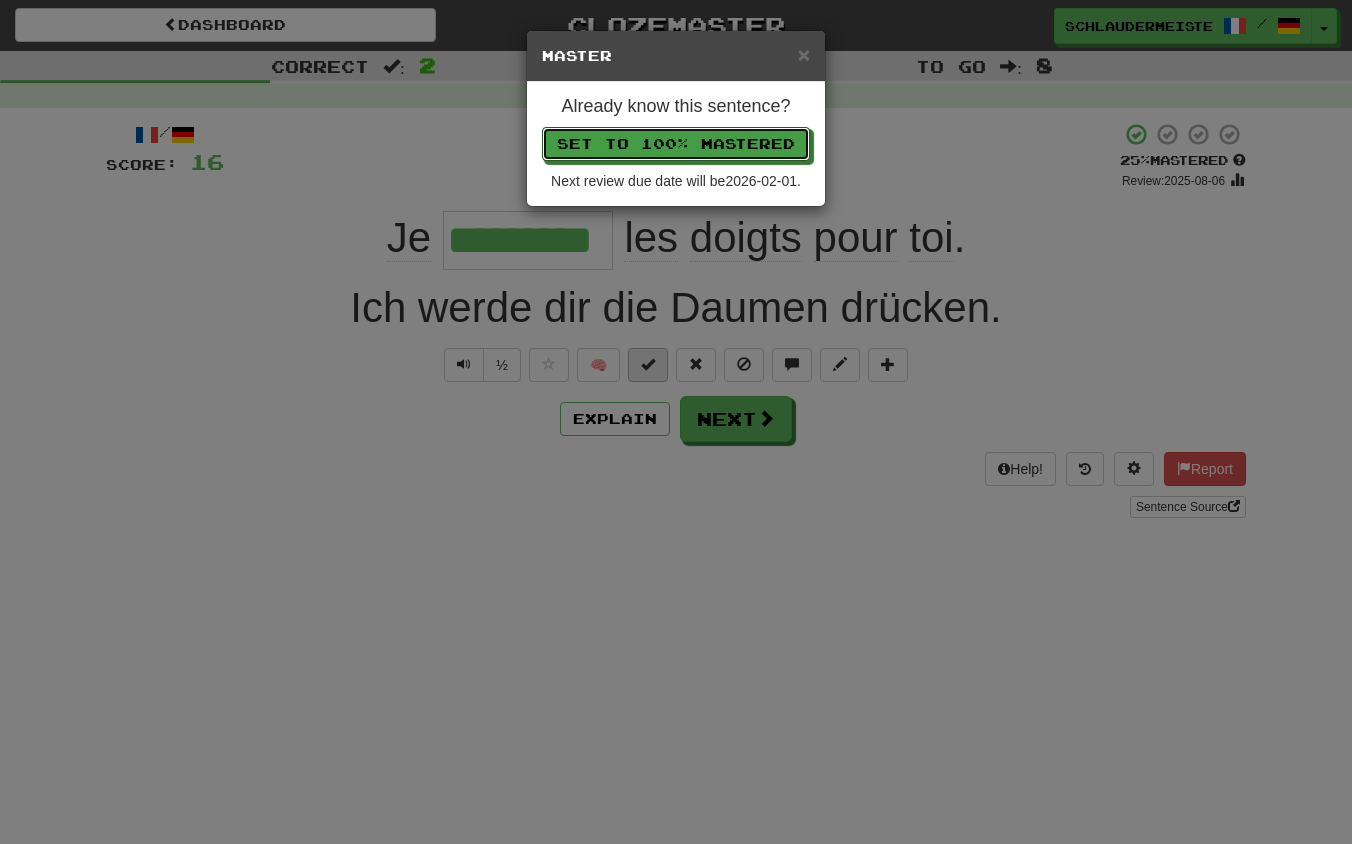 click on "Set to 100% Mastered" at bounding box center [676, 144] 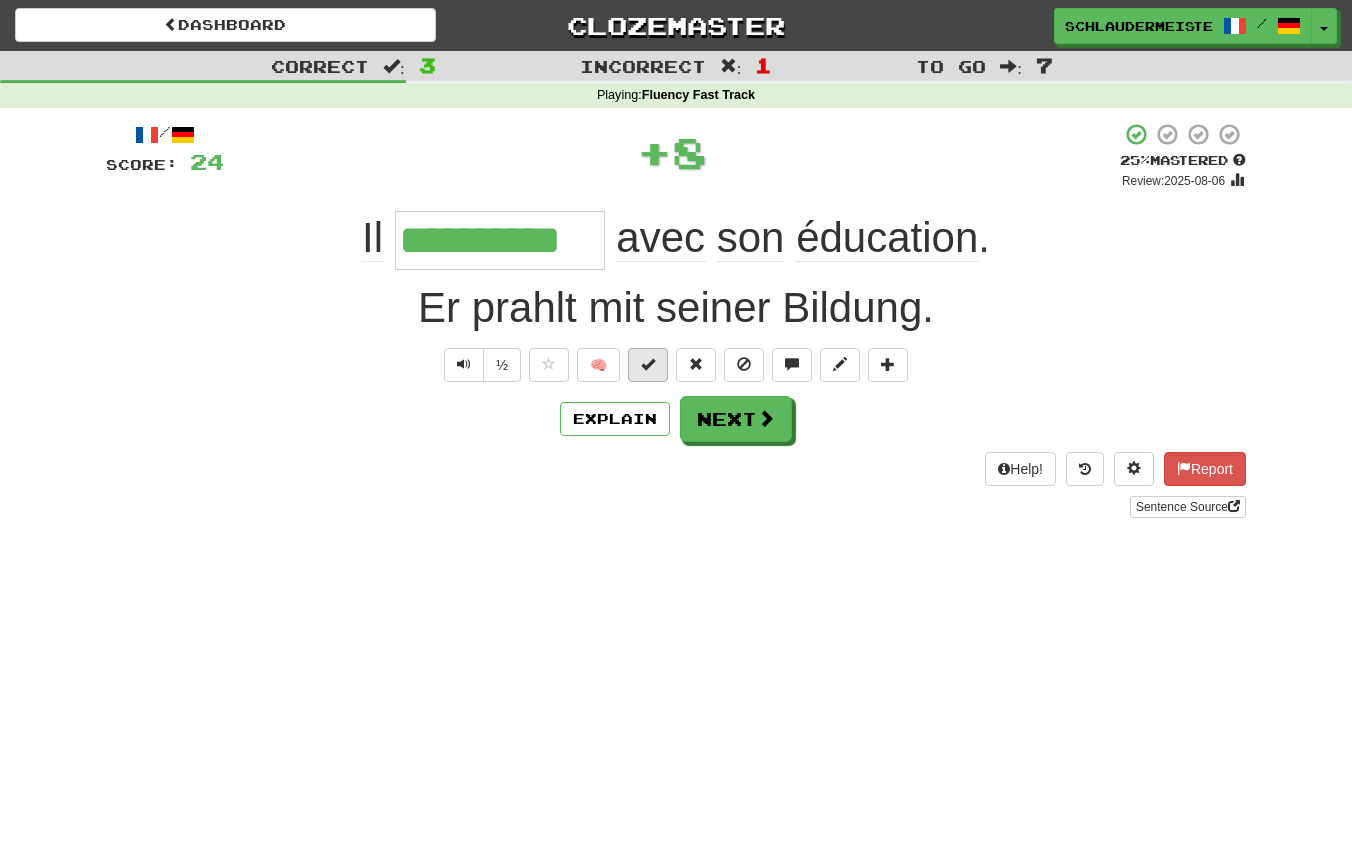 click at bounding box center [648, 365] 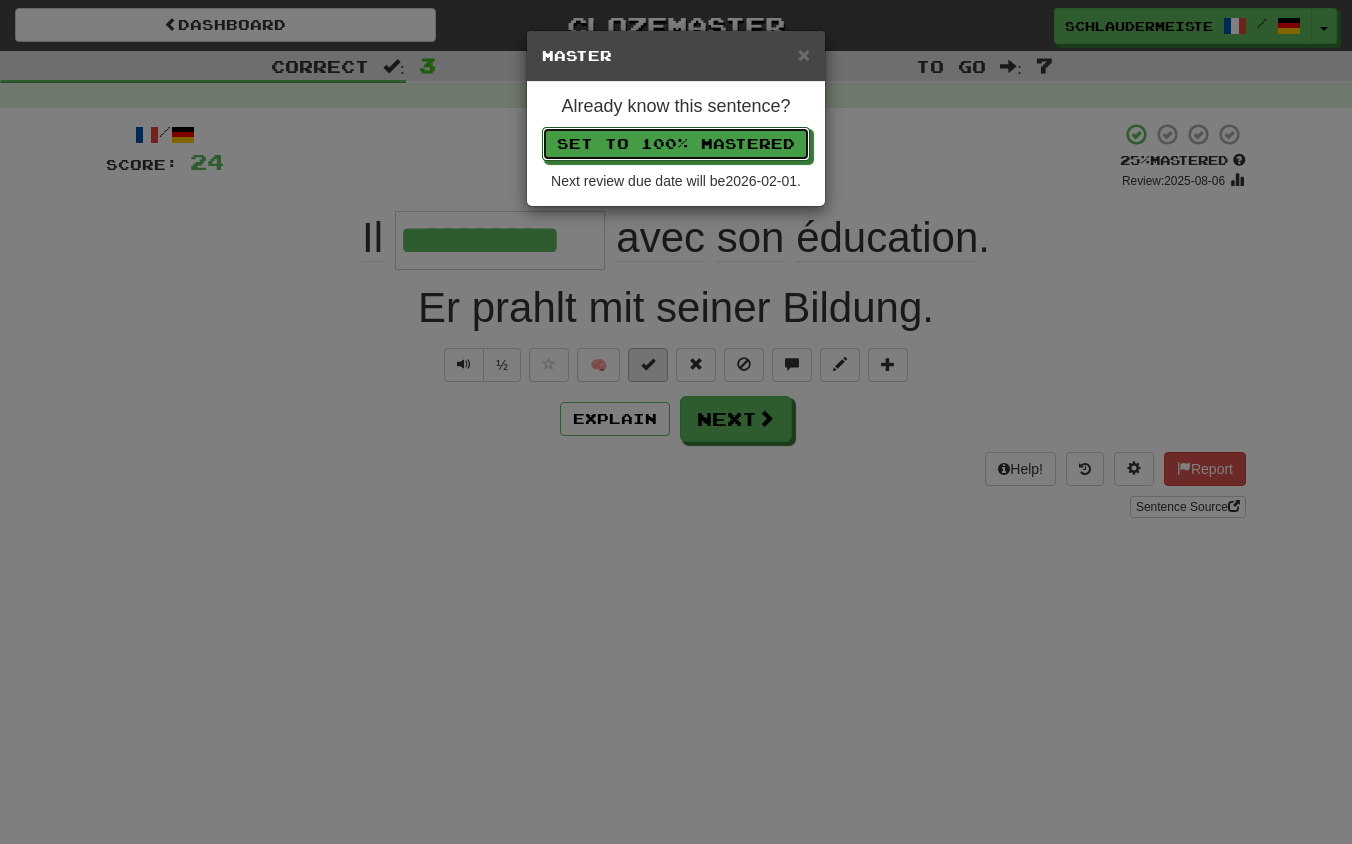 click on "Set to 100% Mastered" at bounding box center [676, 144] 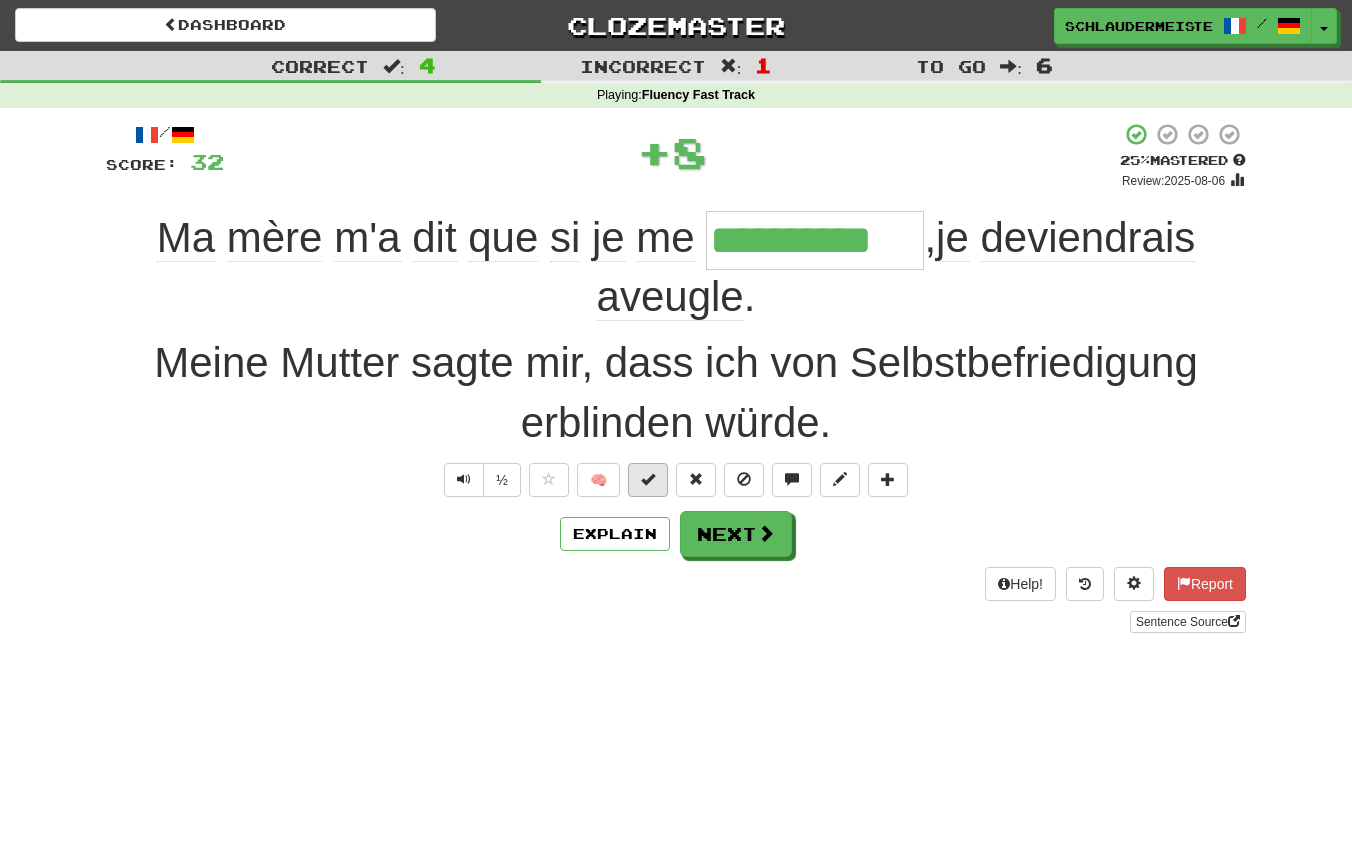 click at bounding box center [648, 480] 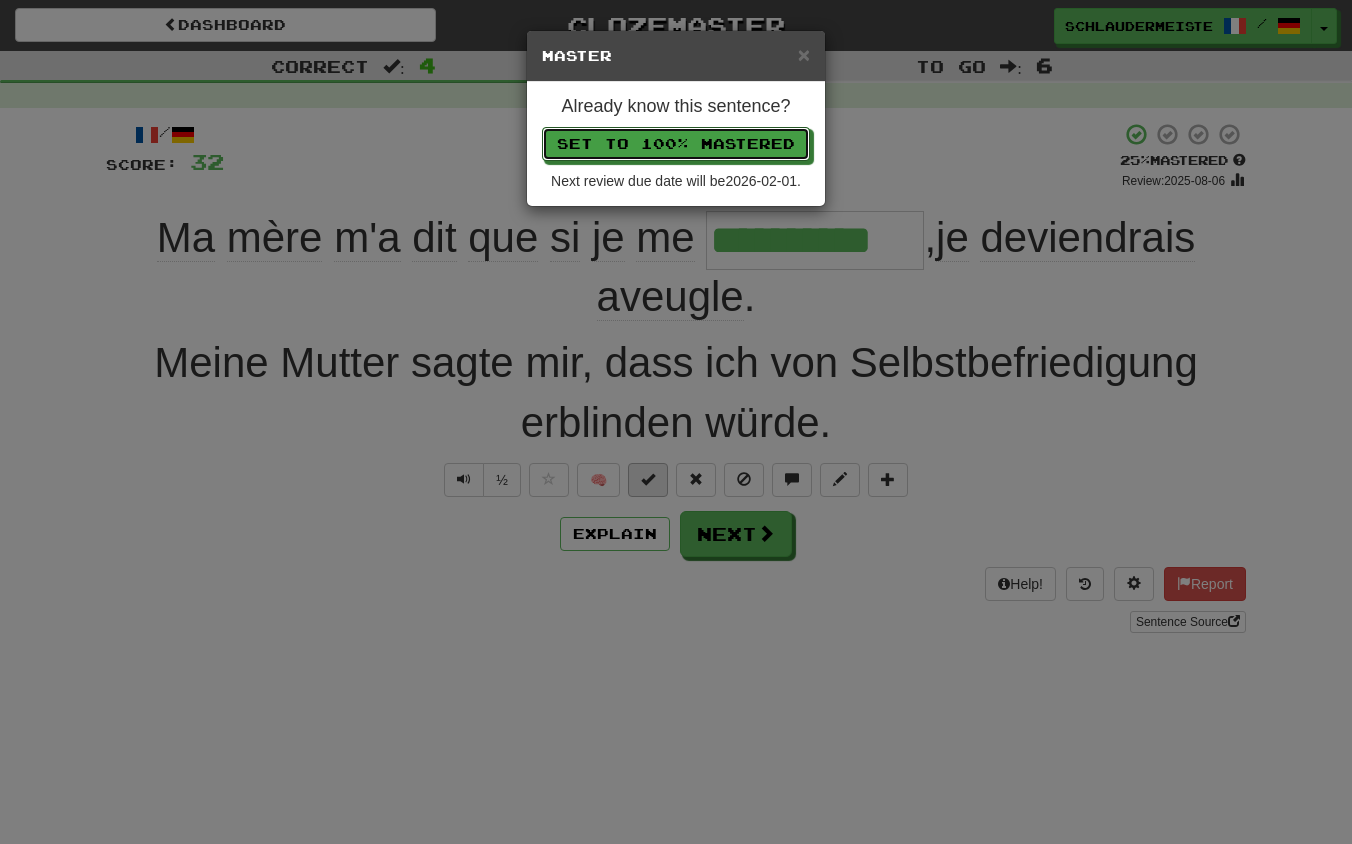 click on "Set to 100% Mastered" at bounding box center (676, 144) 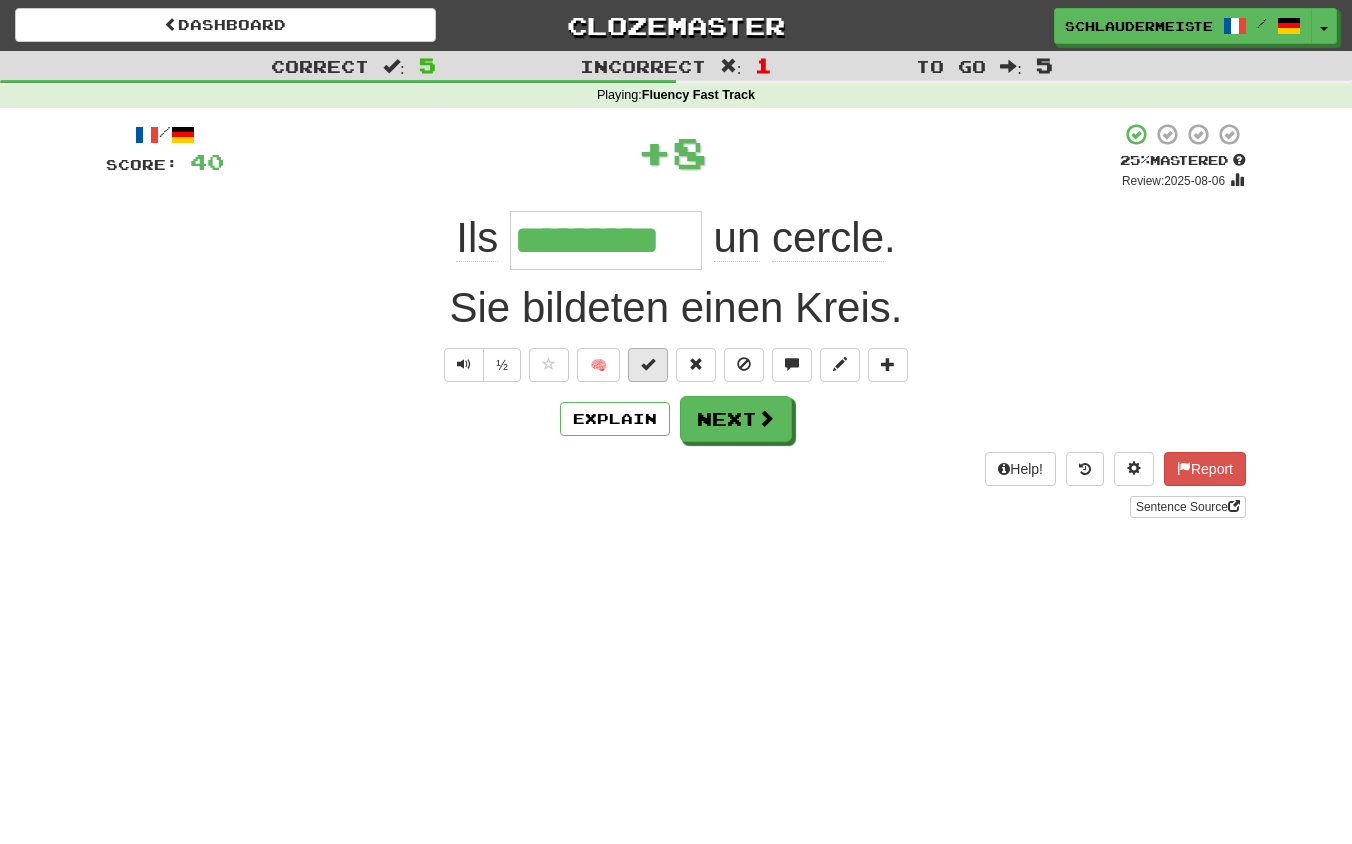 click at bounding box center [648, 364] 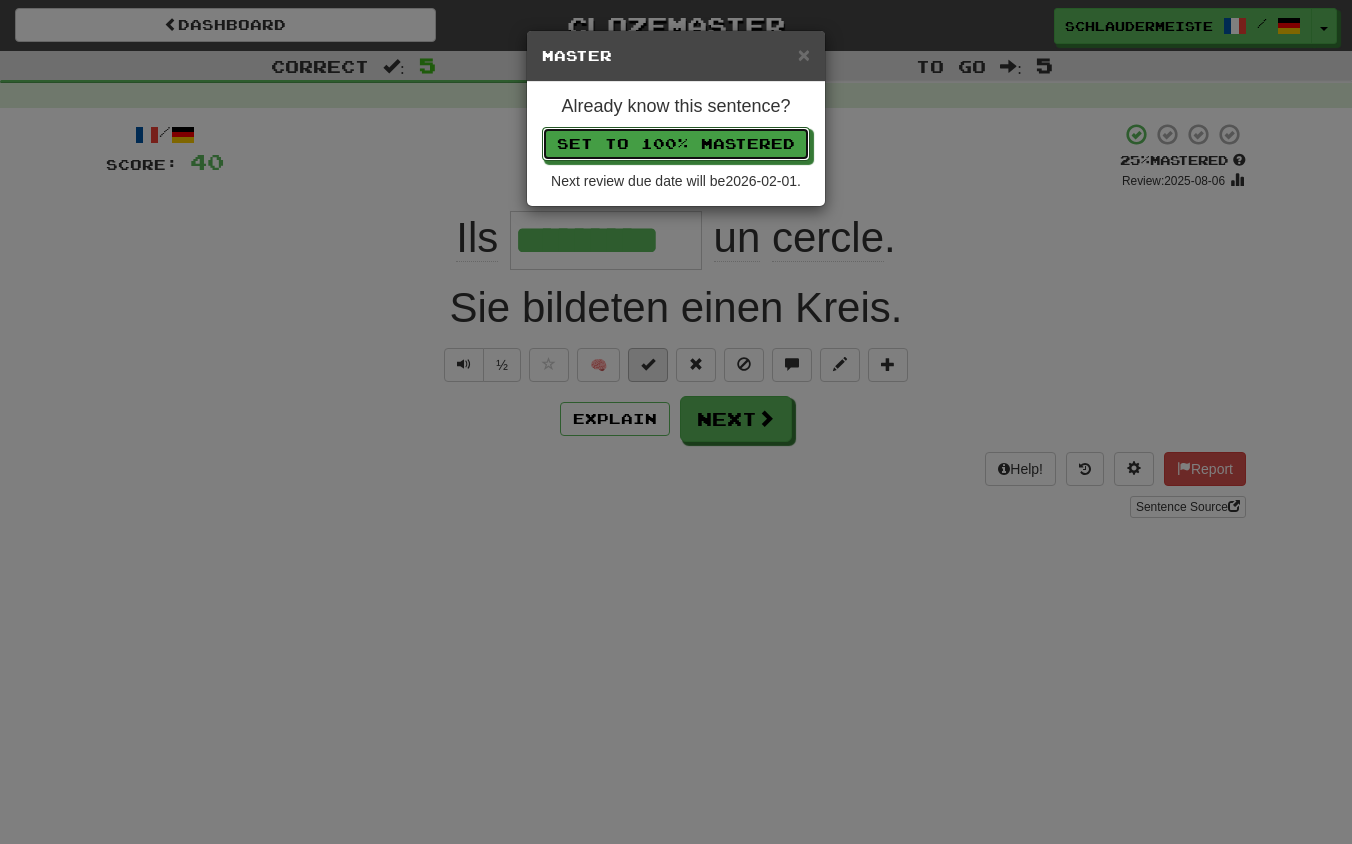 click on "Set to 100% Mastered" at bounding box center [676, 144] 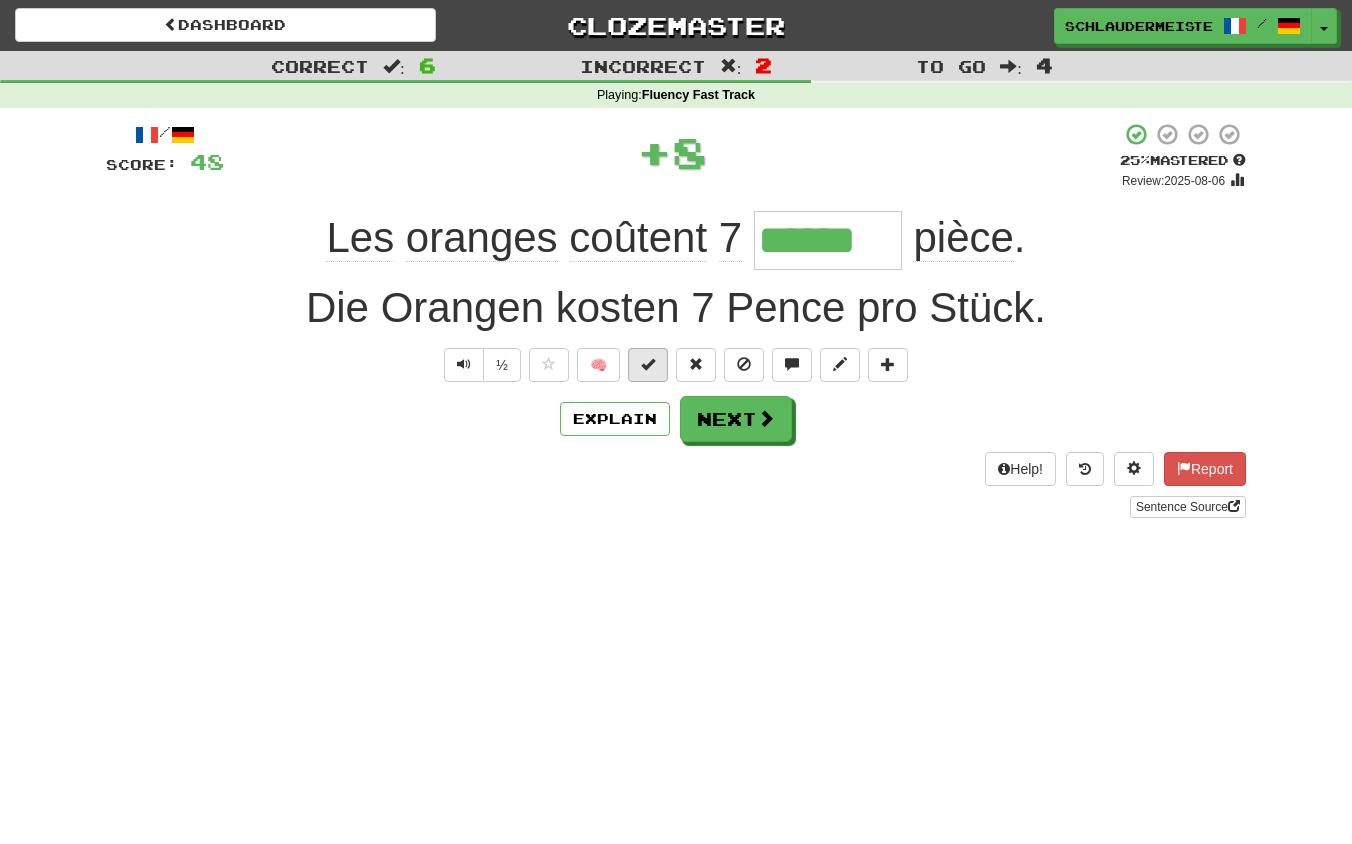 click at bounding box center [648, 364] 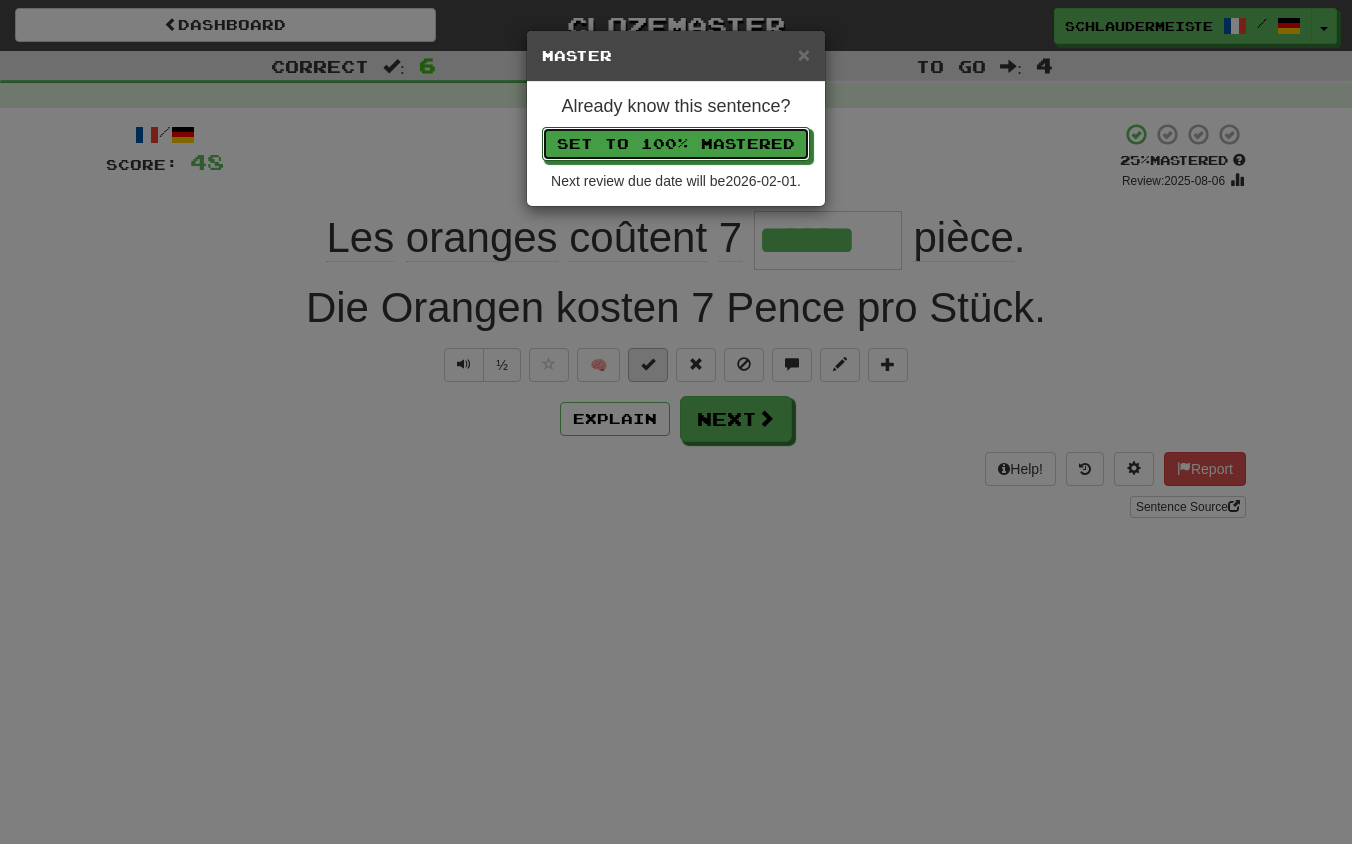 click on "Set to 100% Mastered" at bounding box center (676, 144) 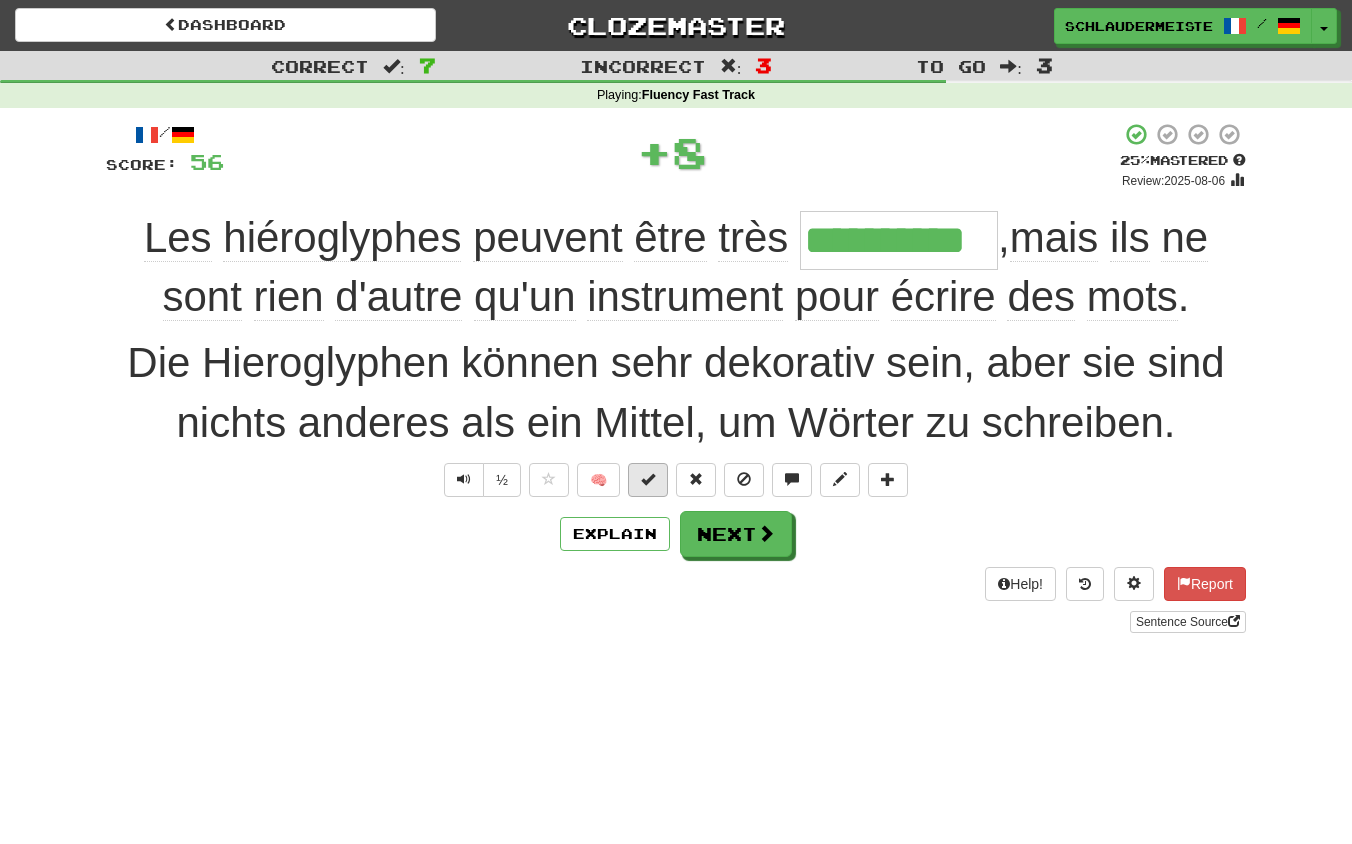 click at bounding box center [648, 479] 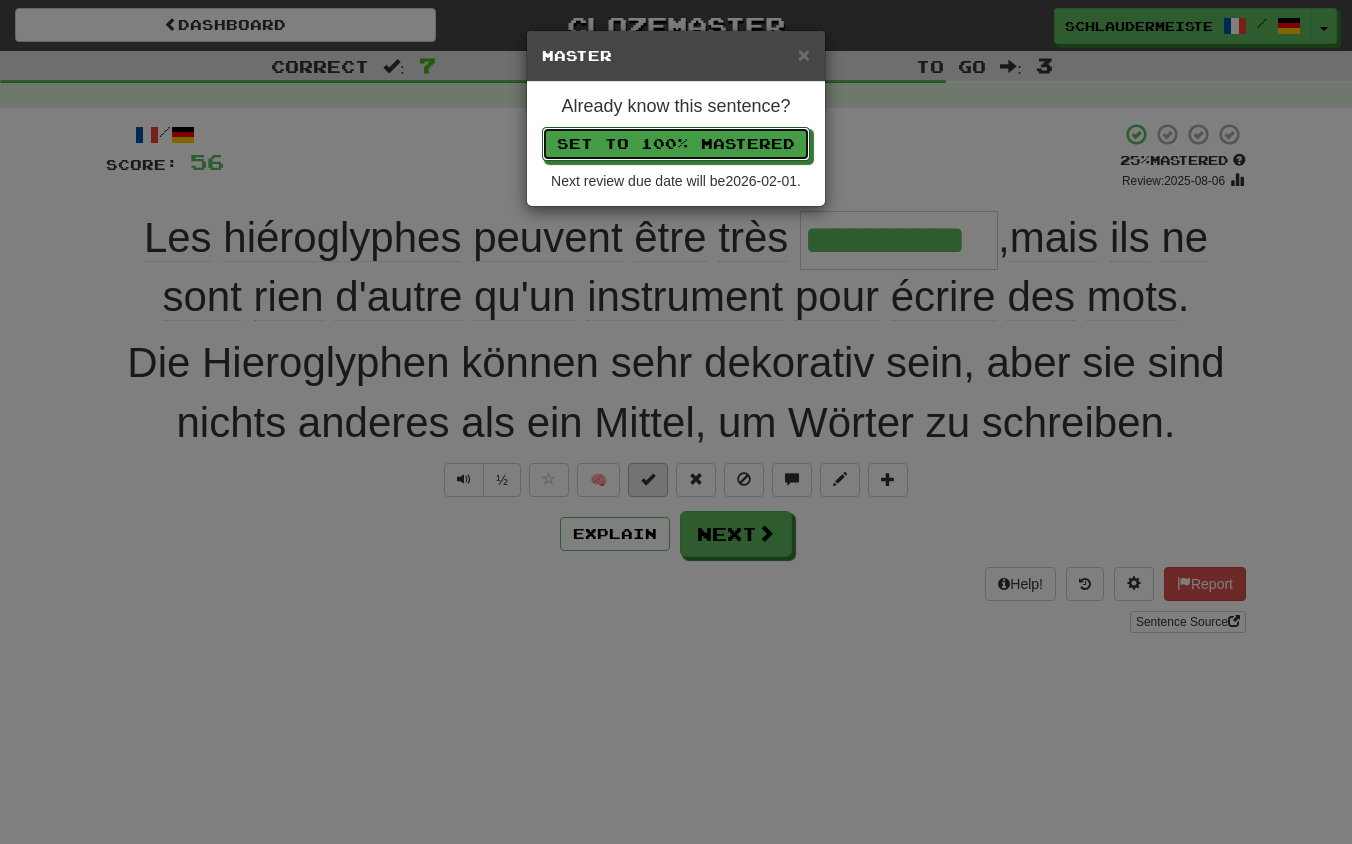 click on "Set to 100% Mastered" at bounding box center (676, 144) 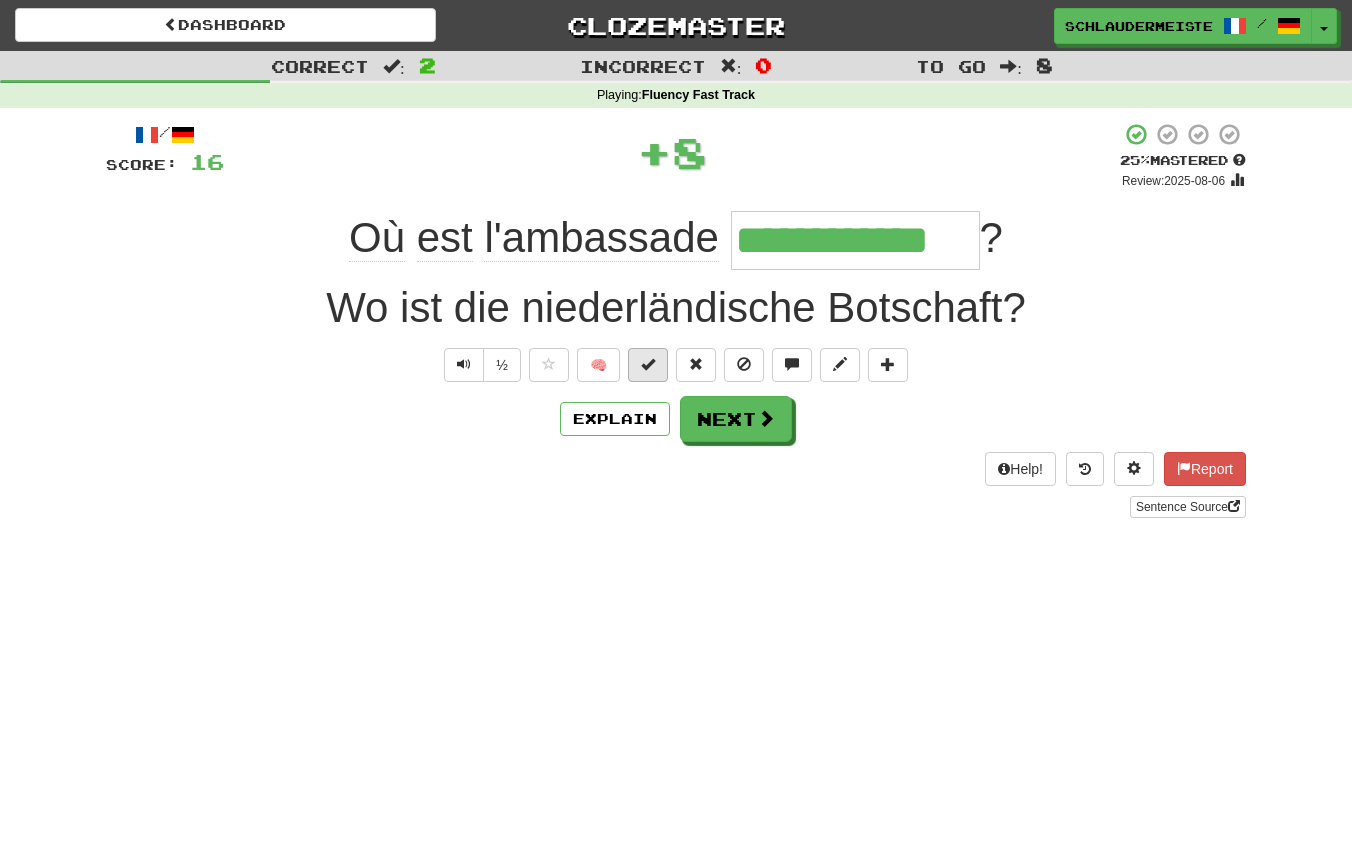 click at bounding box center [648, 365] 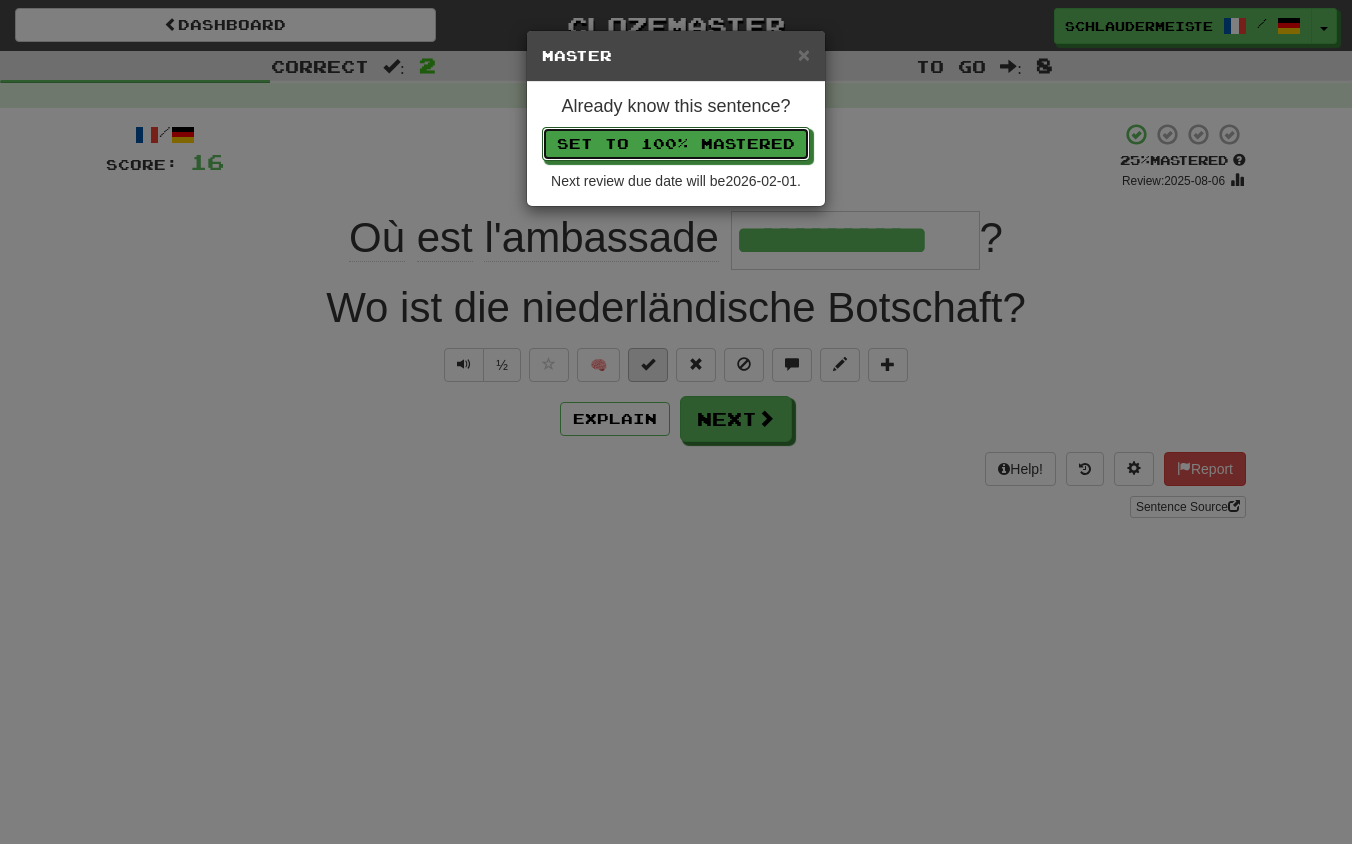 click on "Set to 100% Mastered" at bounding box center (676, 144) 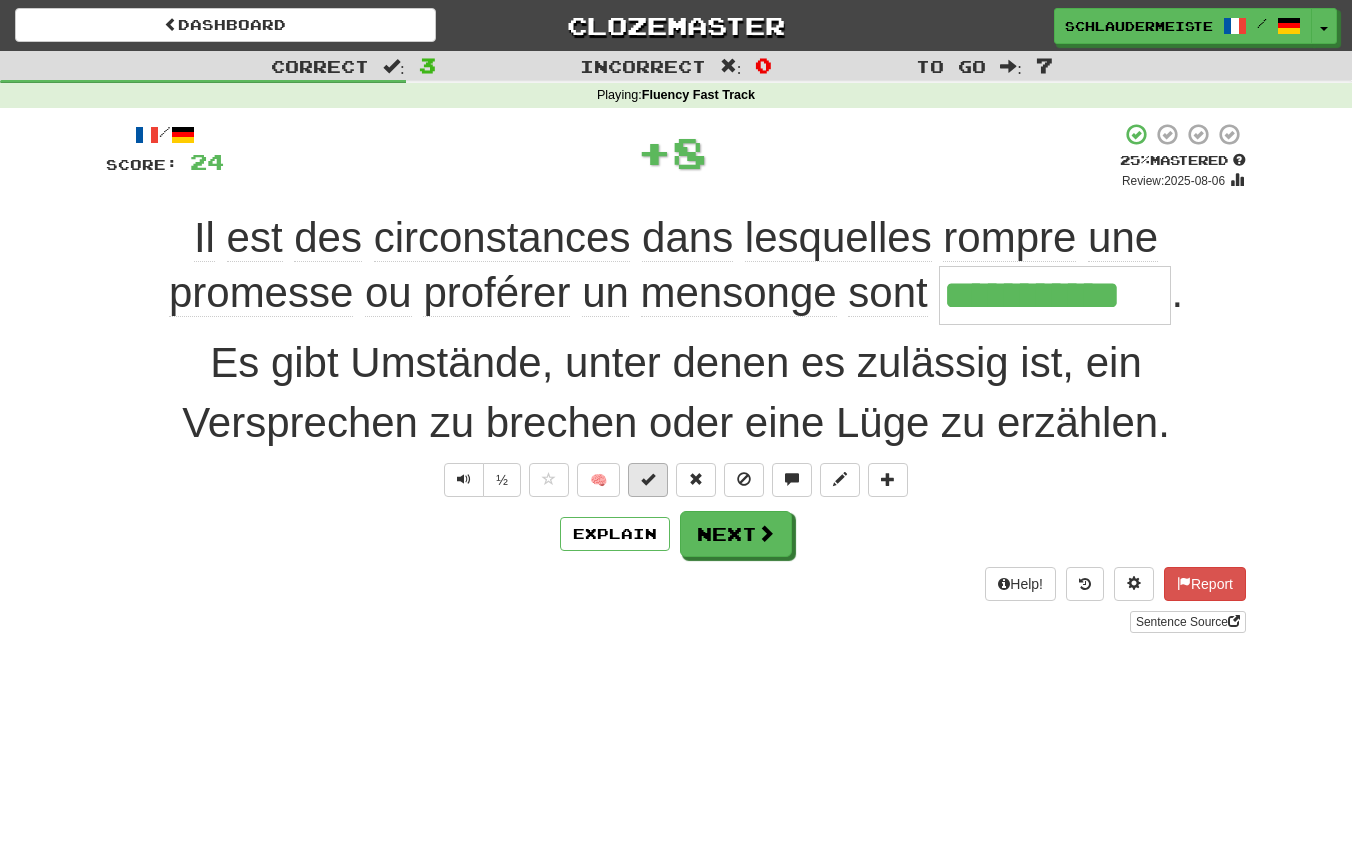 click at bounding box center (648, 480) 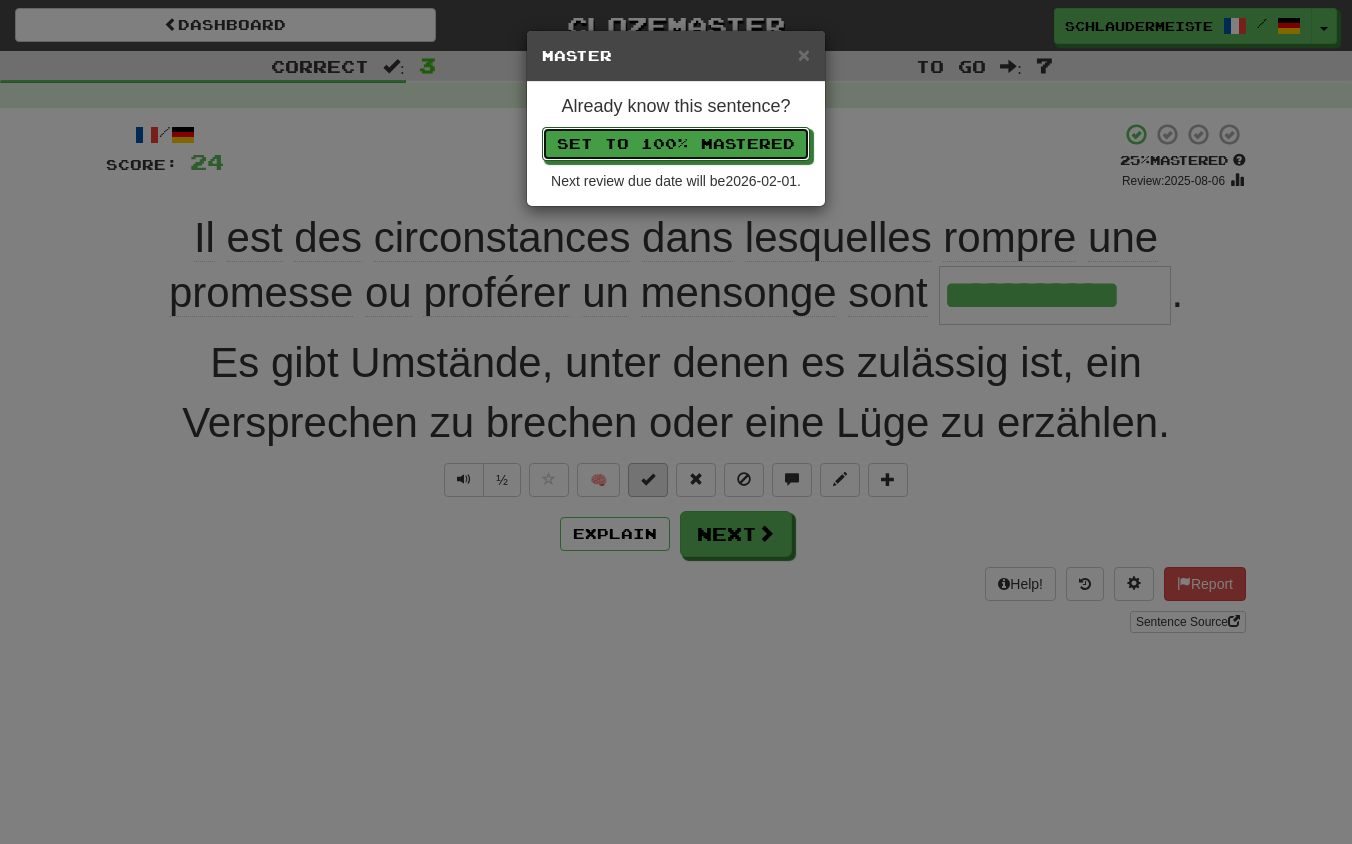 click on "Set to 100% Mastered" at bounding box center [676, 144] 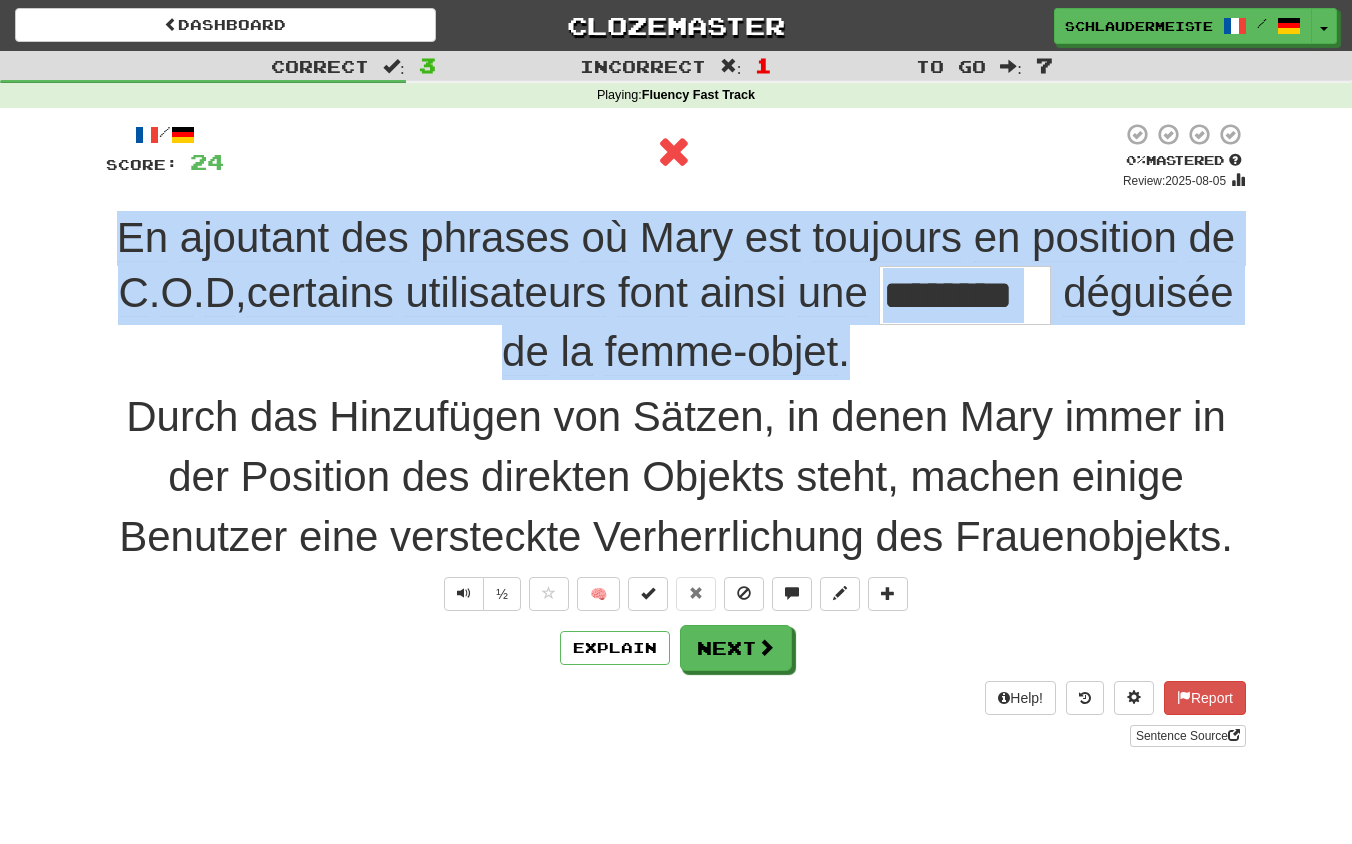 drag, startPoint x: 96, startPoint y: 227, endPoint x: 955, endPoint y: 334, distance: 865.6385 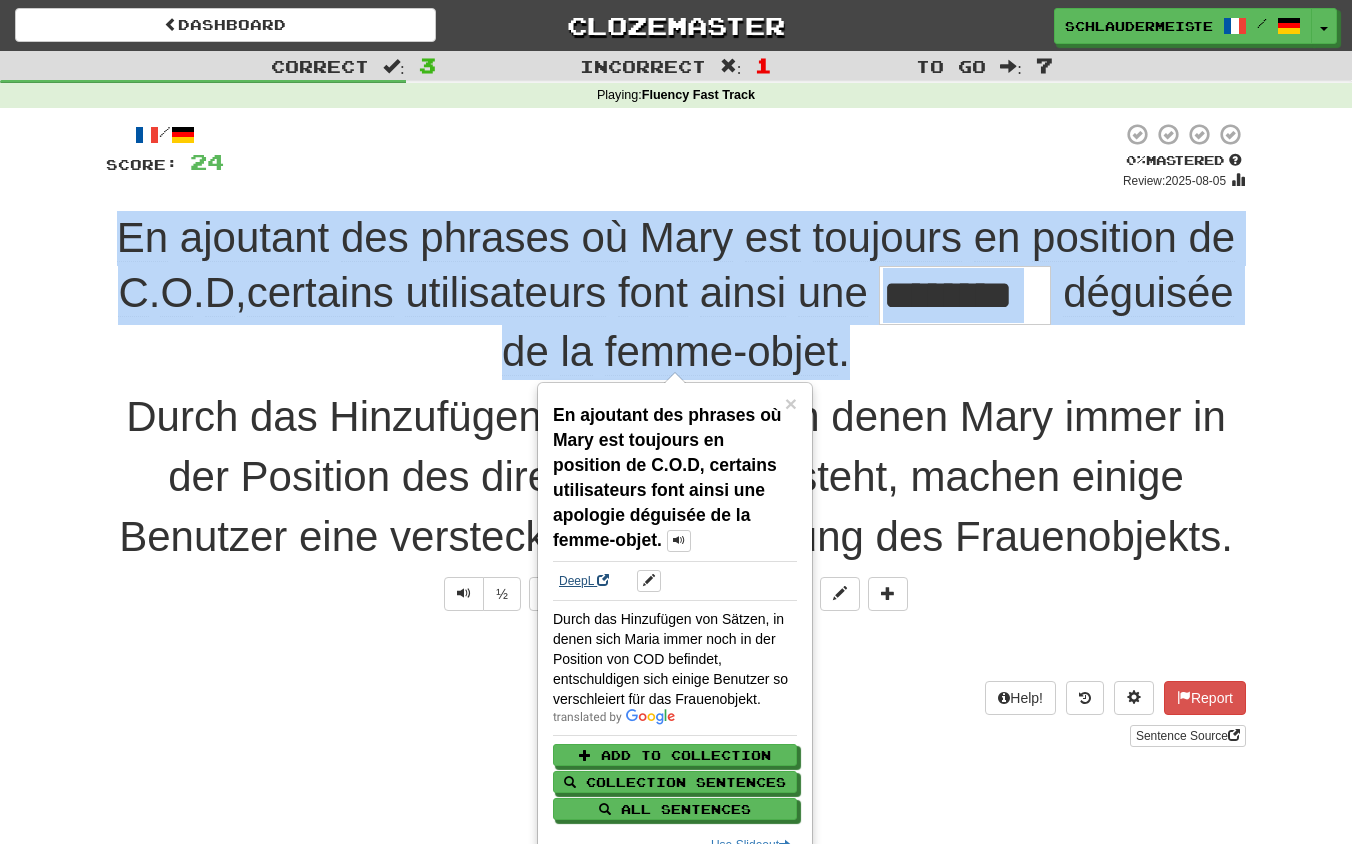 click on "DeepL" at bounding box center [584, 581] 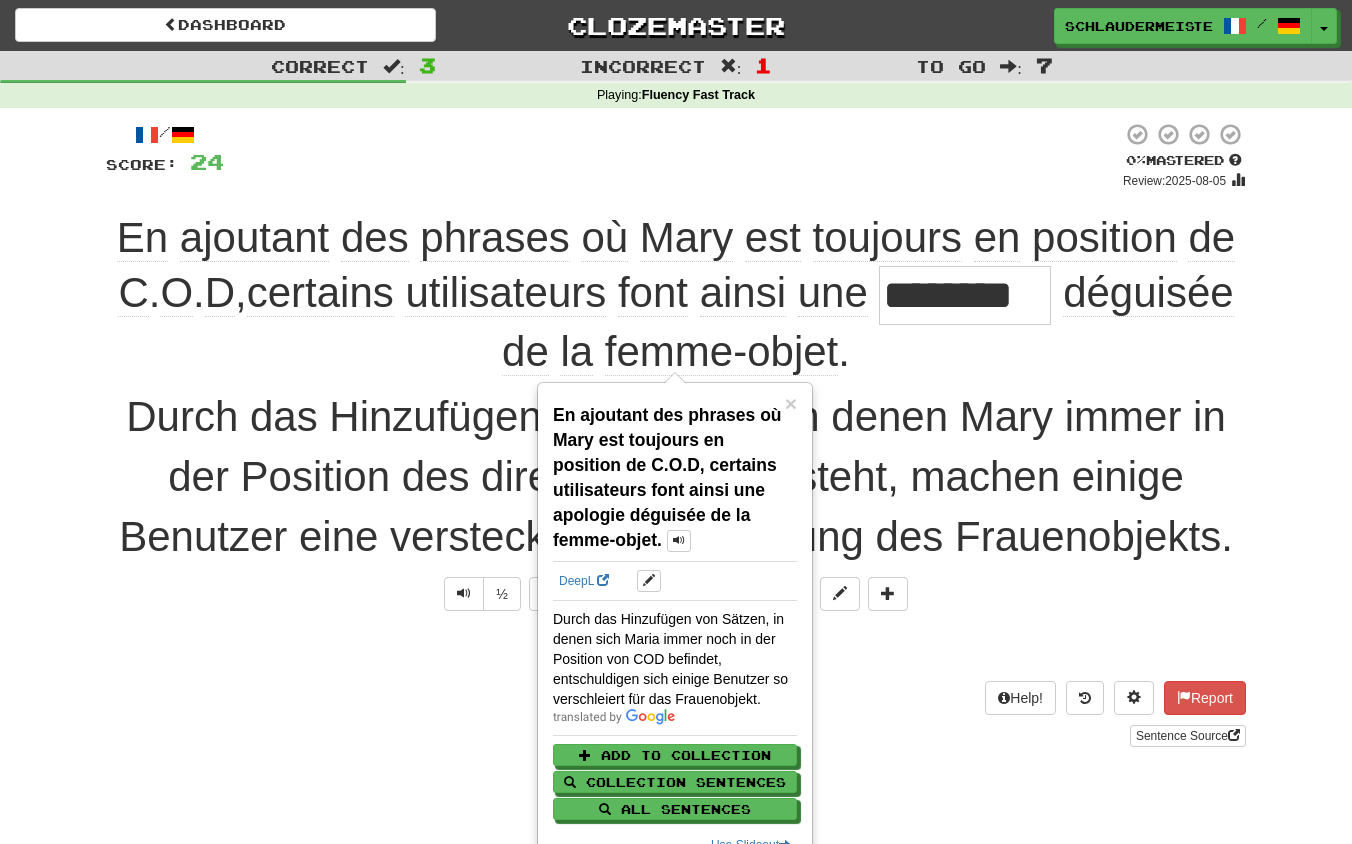 click on "Durch das Hinzufügen von Sätzen, in denen Mary immer in der Position des direkten Objekts steht, machen einige Benutzer eine versteckte Verherrlichung des Frauenobjekts." at bounding box center (676, 477) 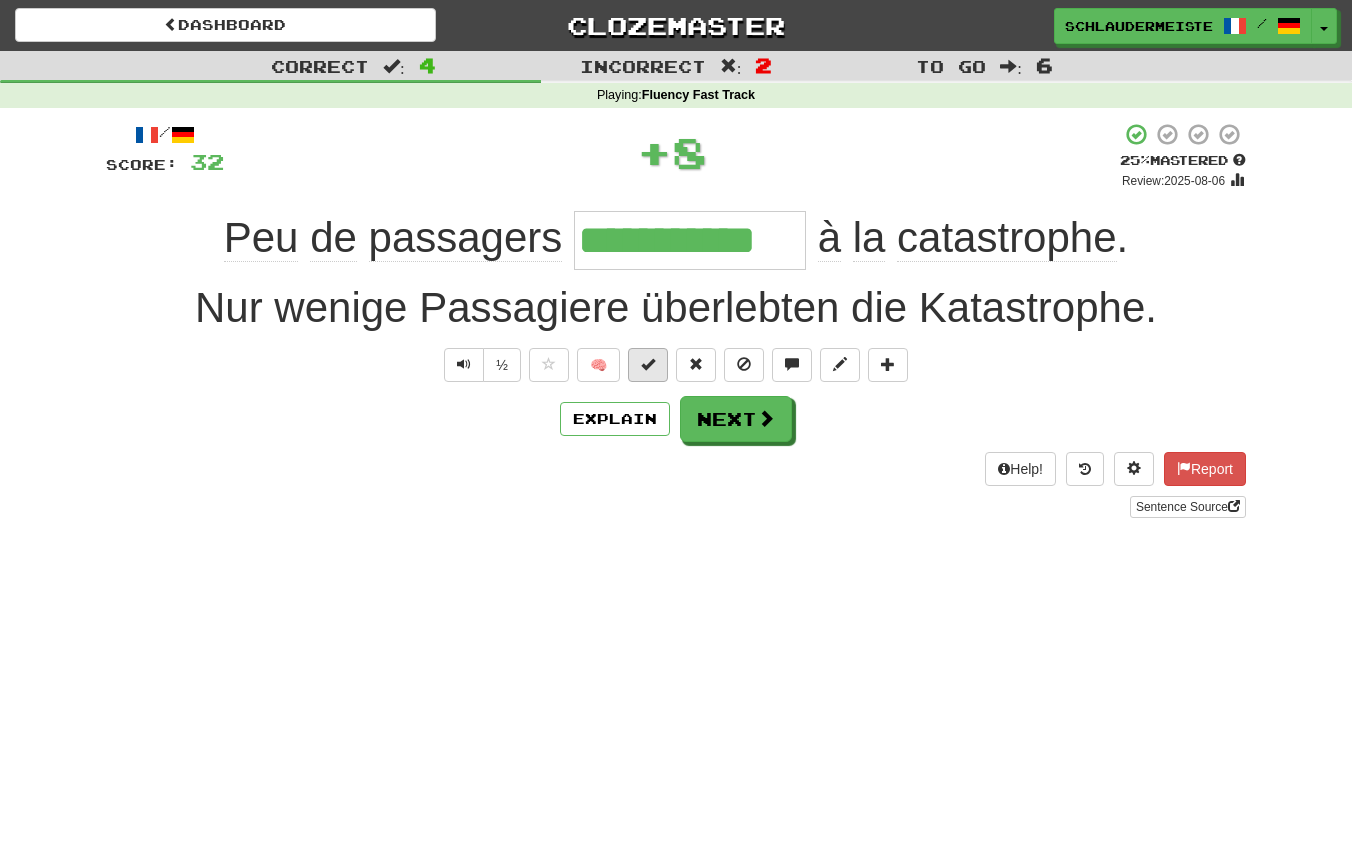 click at bounding box center [648, 364] 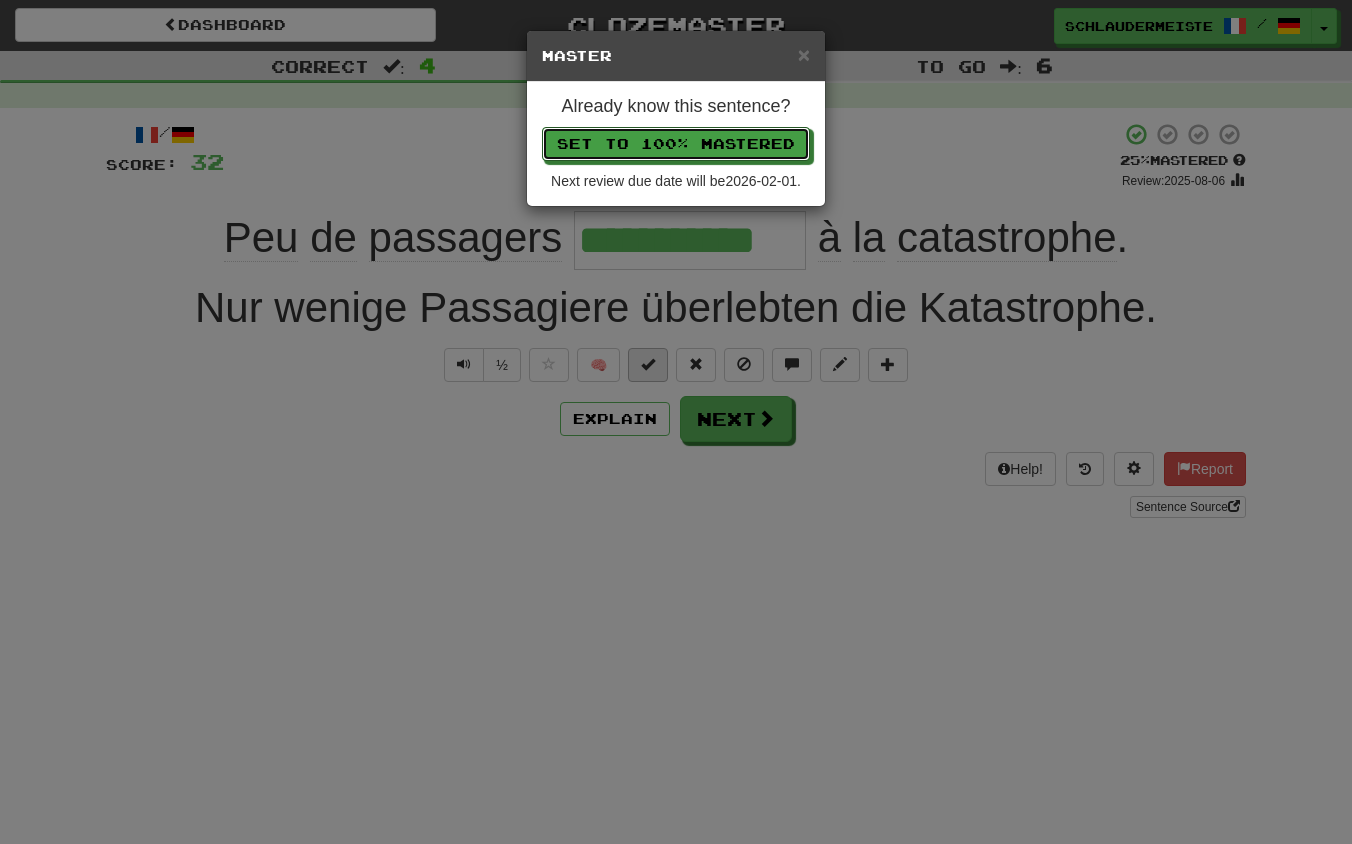 click on "Set to 100% Mastered" at bounding box center (676, 144) 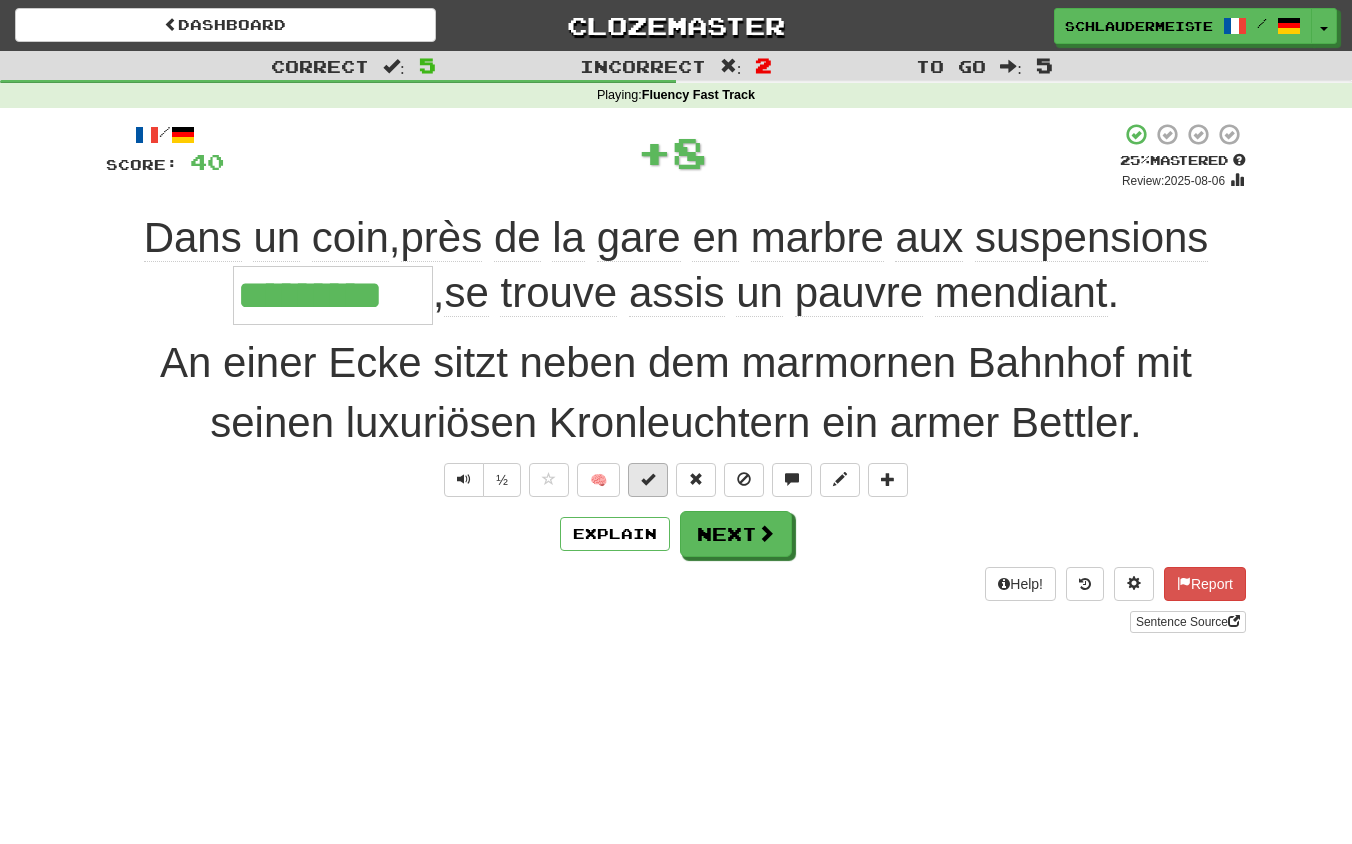 click at bounding box center (648, 480) 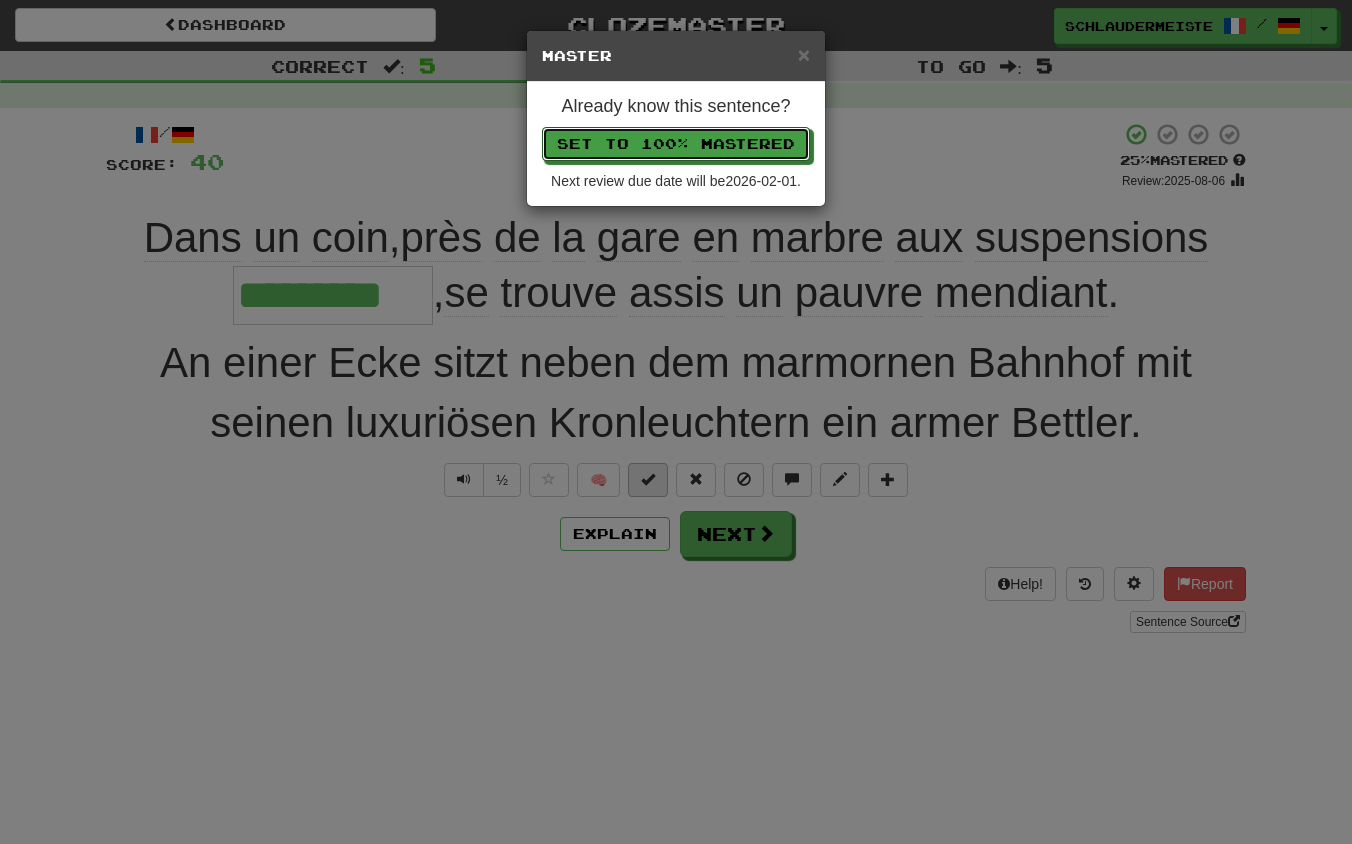 click on "Set to 100% Mastered" at bounding box center [676, 144] 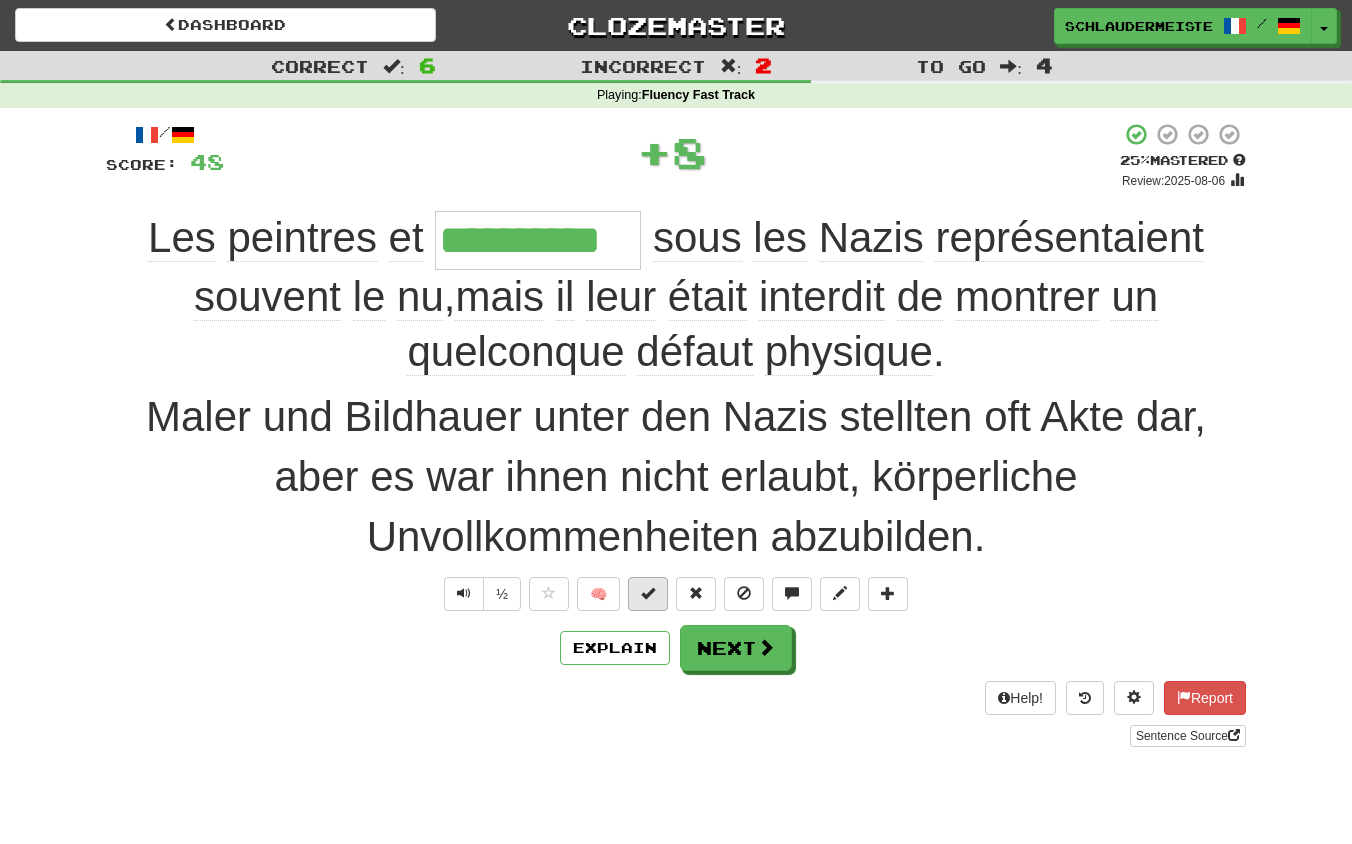 click at bounding box center [648, 593] 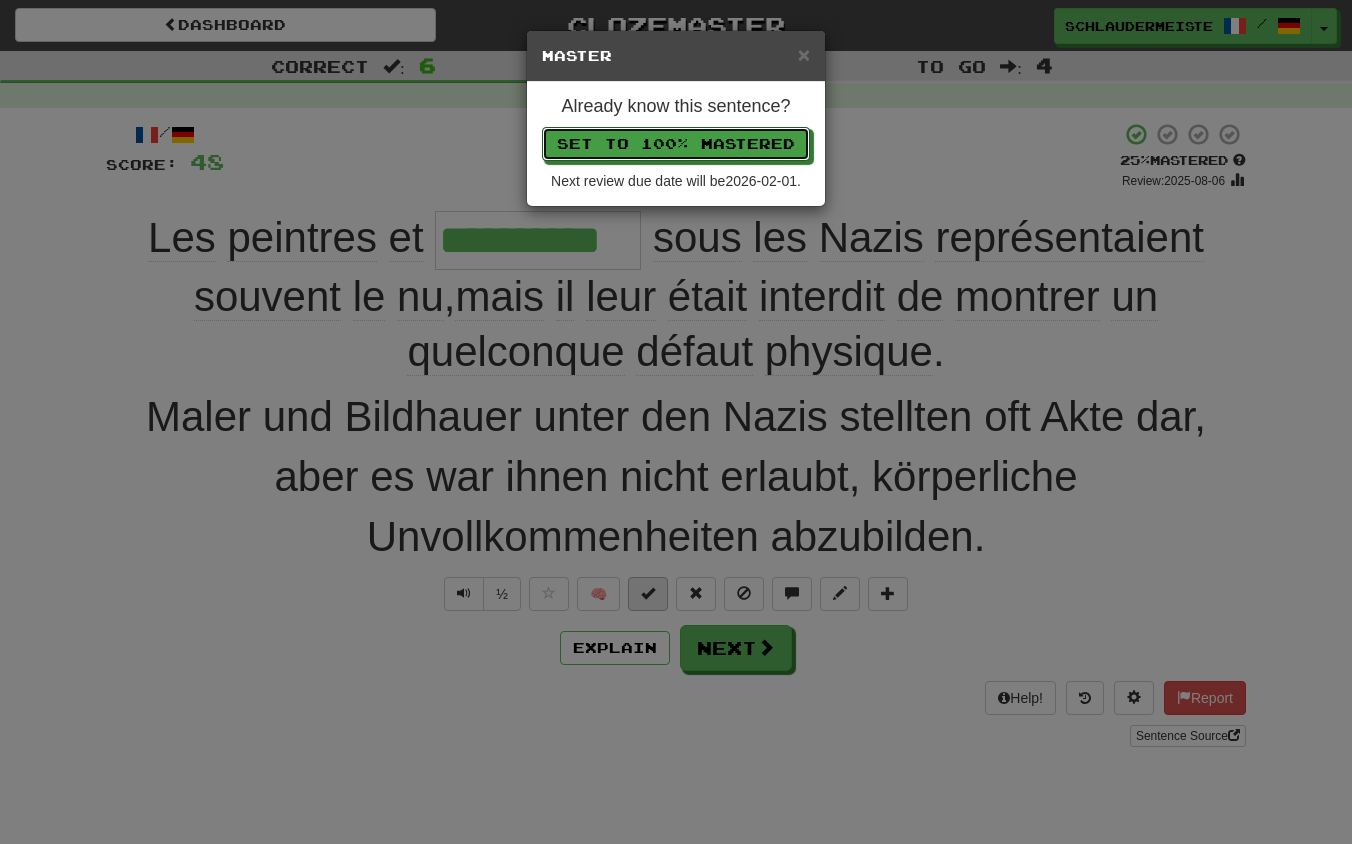 click on "Set to 100% Mastered" at bounding box center (676, 144) 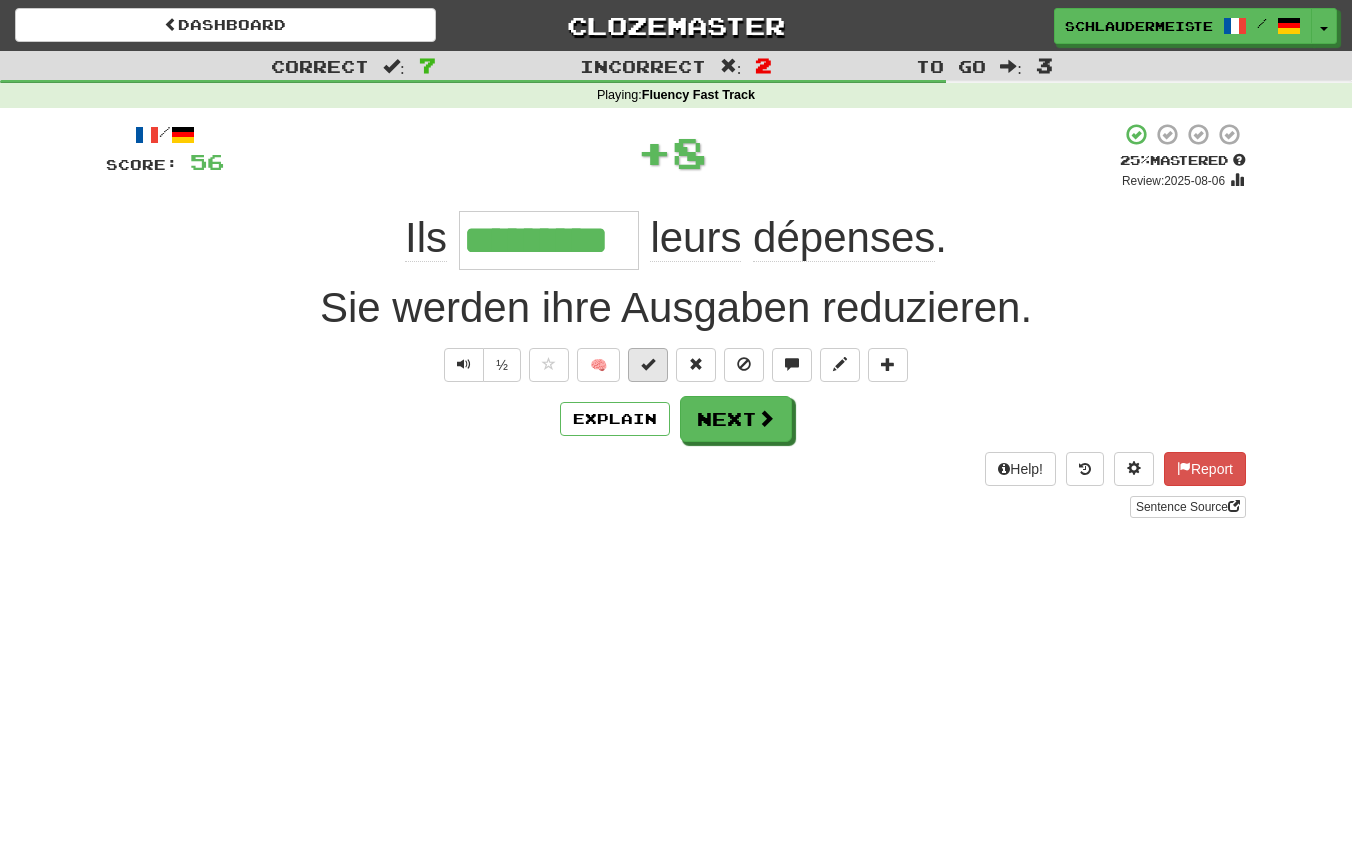 click at bounding box center (648, 365) 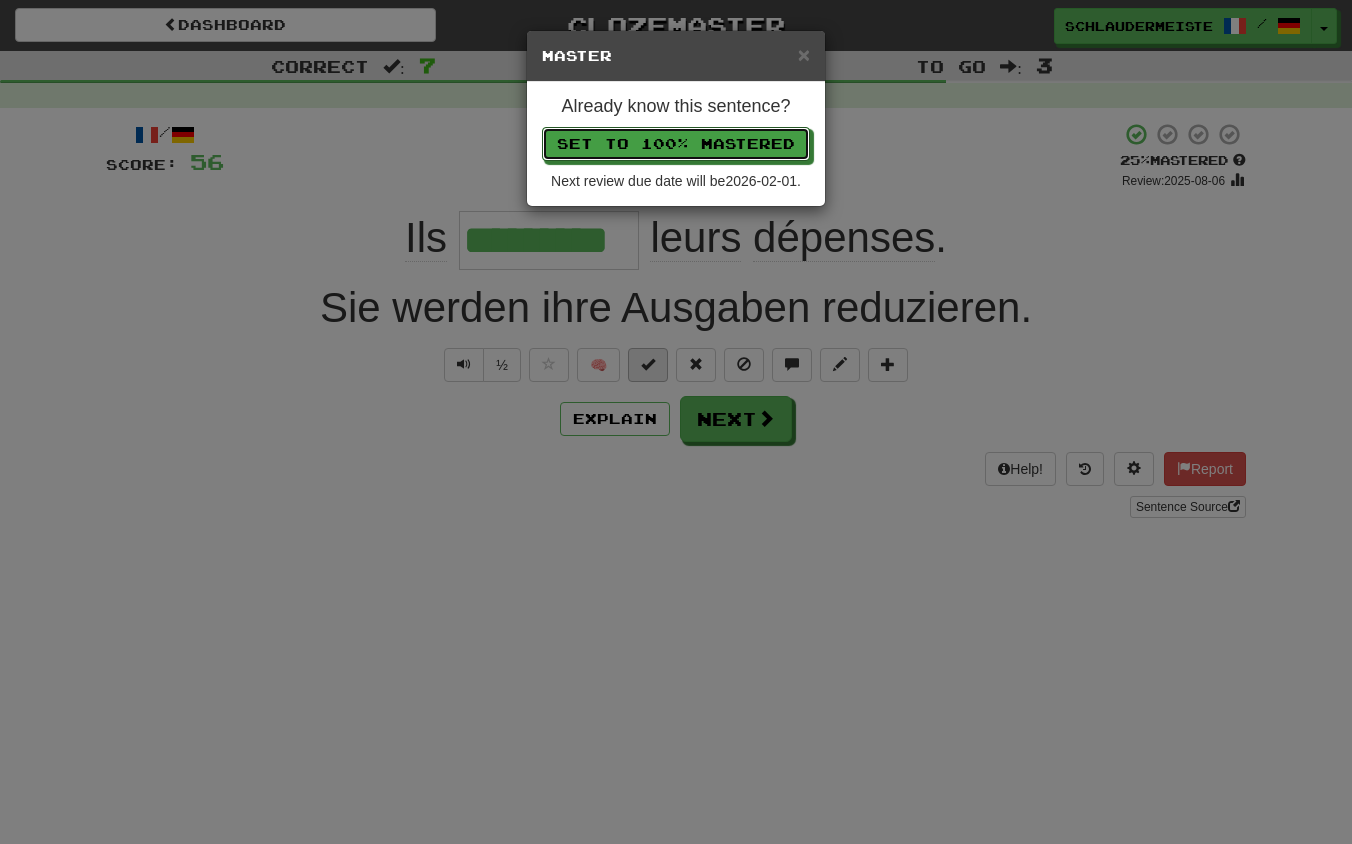 click on "Set to 100% Mastered" at bounding box center (676, 144) 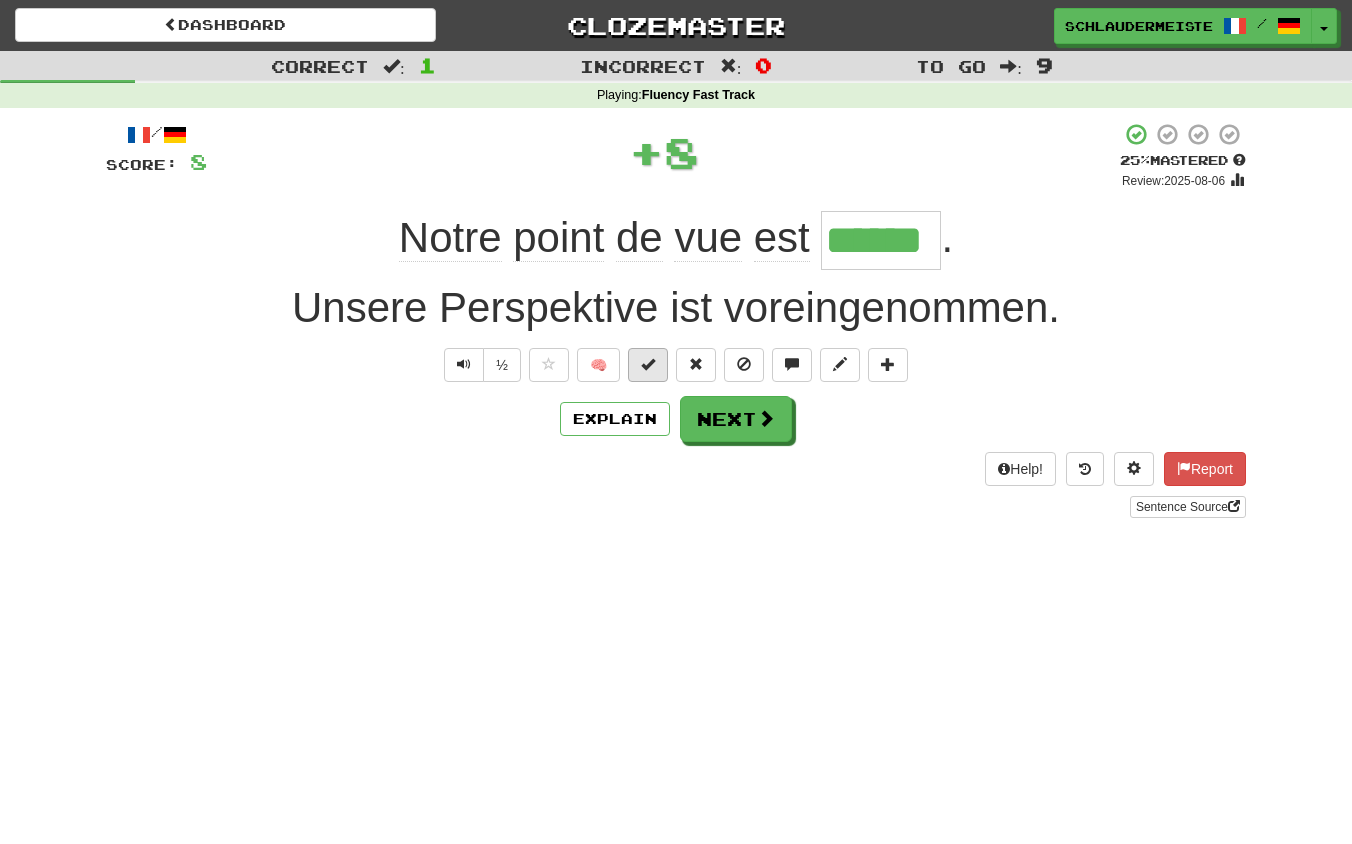 click at bounding box center [648, 364] 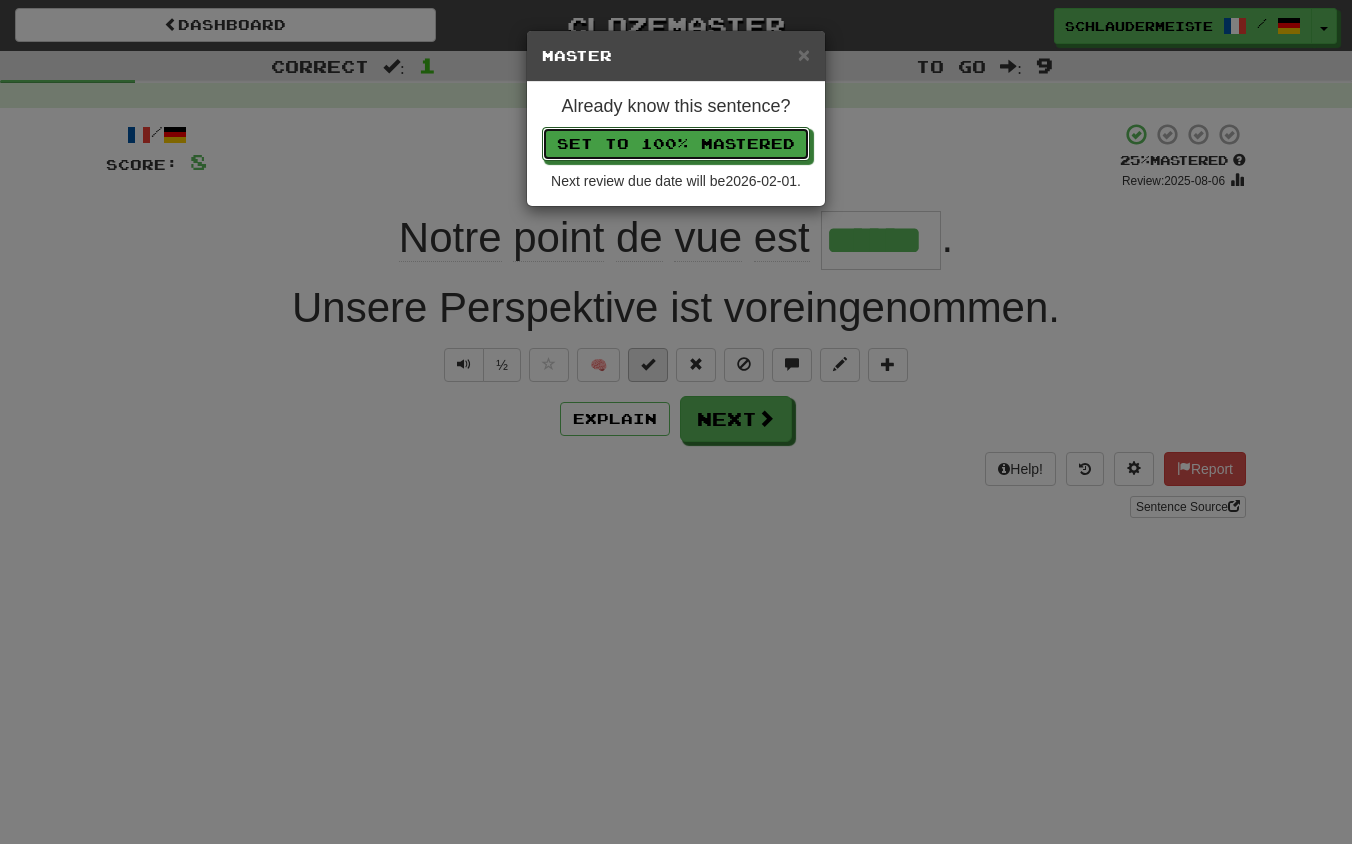 click on "Set to 100% Mastered" at bounding box center (676, 144) 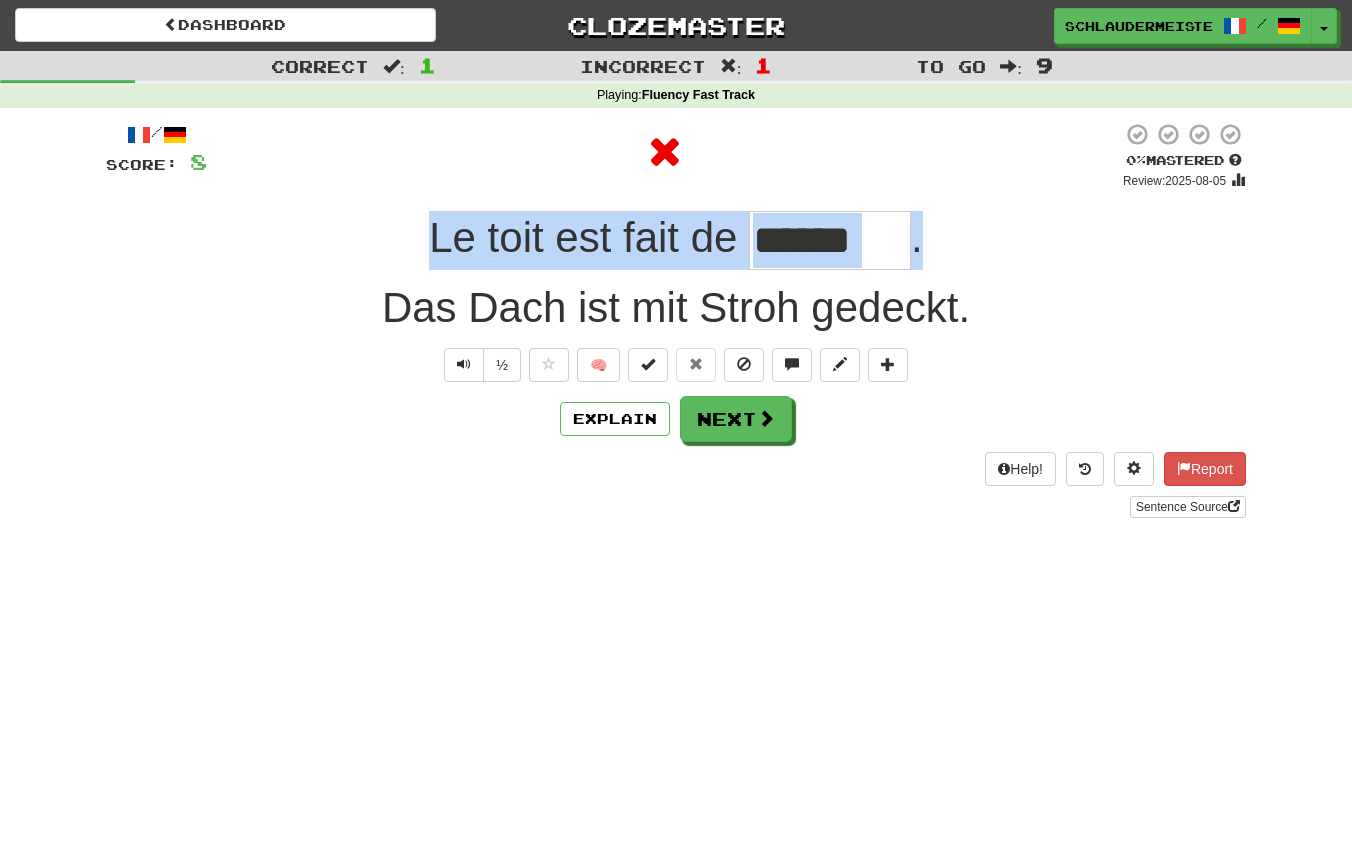 drag, startPoint x: 395, startPoint y: 223, endPoint x: 953, endPoint y: 230, distance: 558.0439 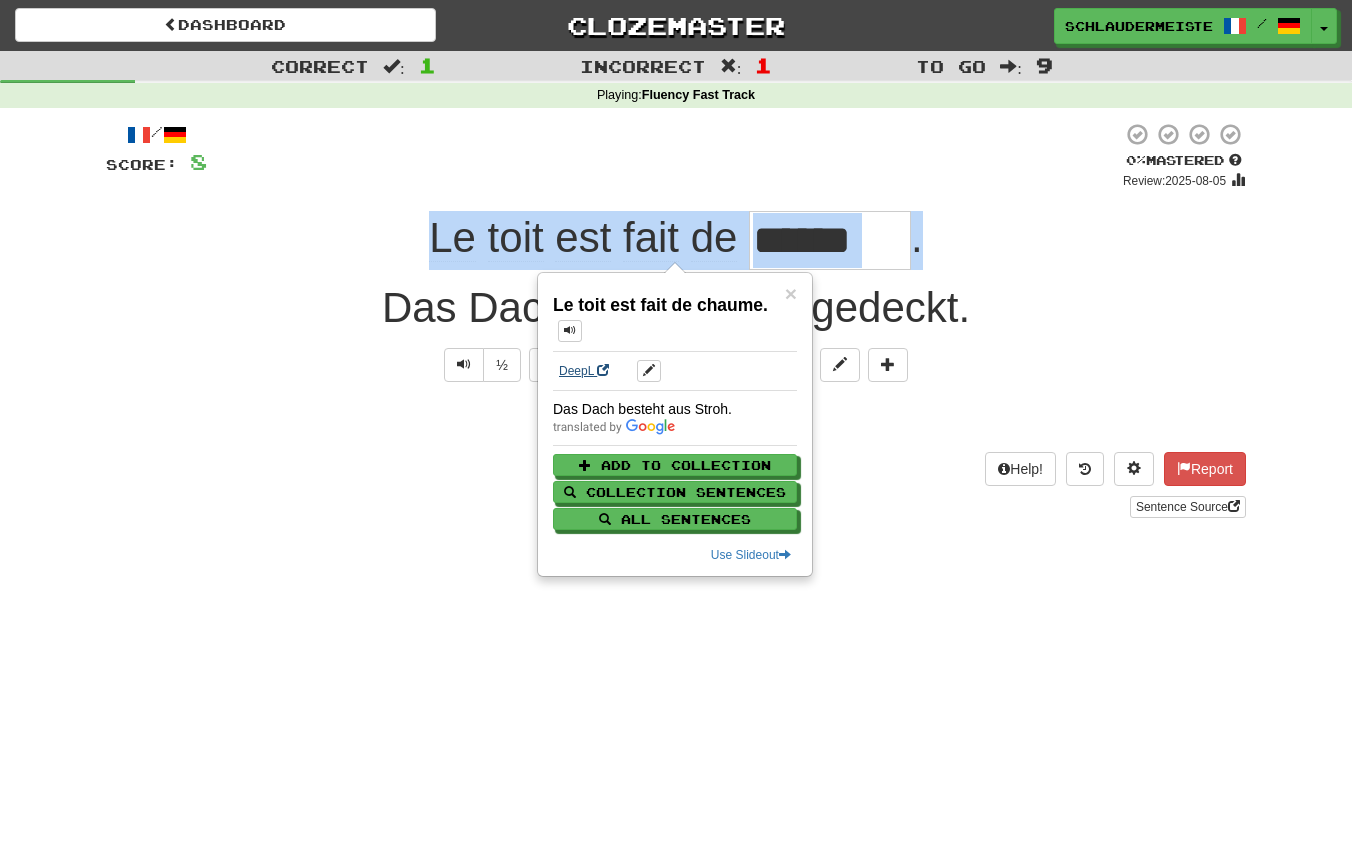 click on "DeepL" at bounding box center [584, 371] 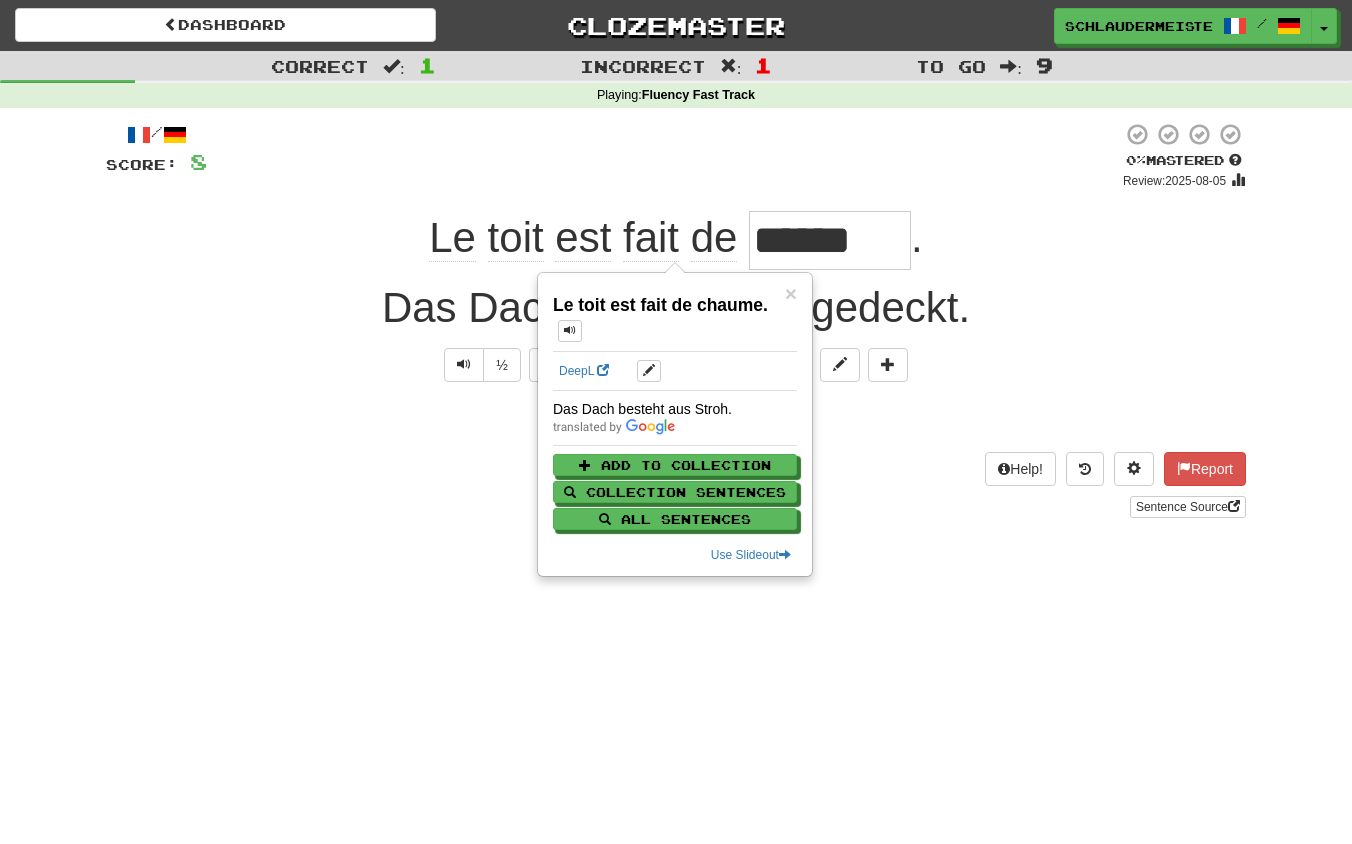 click on "Dashboard
Clozemaster
schlaudermeister
/
Toggle Dropdown
Dashboard
Leaderboard
Activity Feed
Notifications
Profile
Discussions
Français
/
Deutsch
Streak:
48
Review:
0
Points Today: 12728
Languages
Account
Logout
schlaudermeister
/
Toggle Dropdown
Dashboard
Leaderboard
Activity Feed
Notifications
Profile
Discussions
Français
/
Deutsch
Streak:
48
Review:
0
Points Today: 12728
Languages
Account
Logout
clozemaster
Correct   :   1 Incorrect   :   1 To go   :   9 Playing :  Fluency Fast Track  /  Score:   8 0 %  Mastered Review:  2025-08-05 Le   toit   est   fait   de   ****** . Das Dach ist mit Stroh gedeckt. ½ 🧠 Explain" at bounding box center (676, 422) 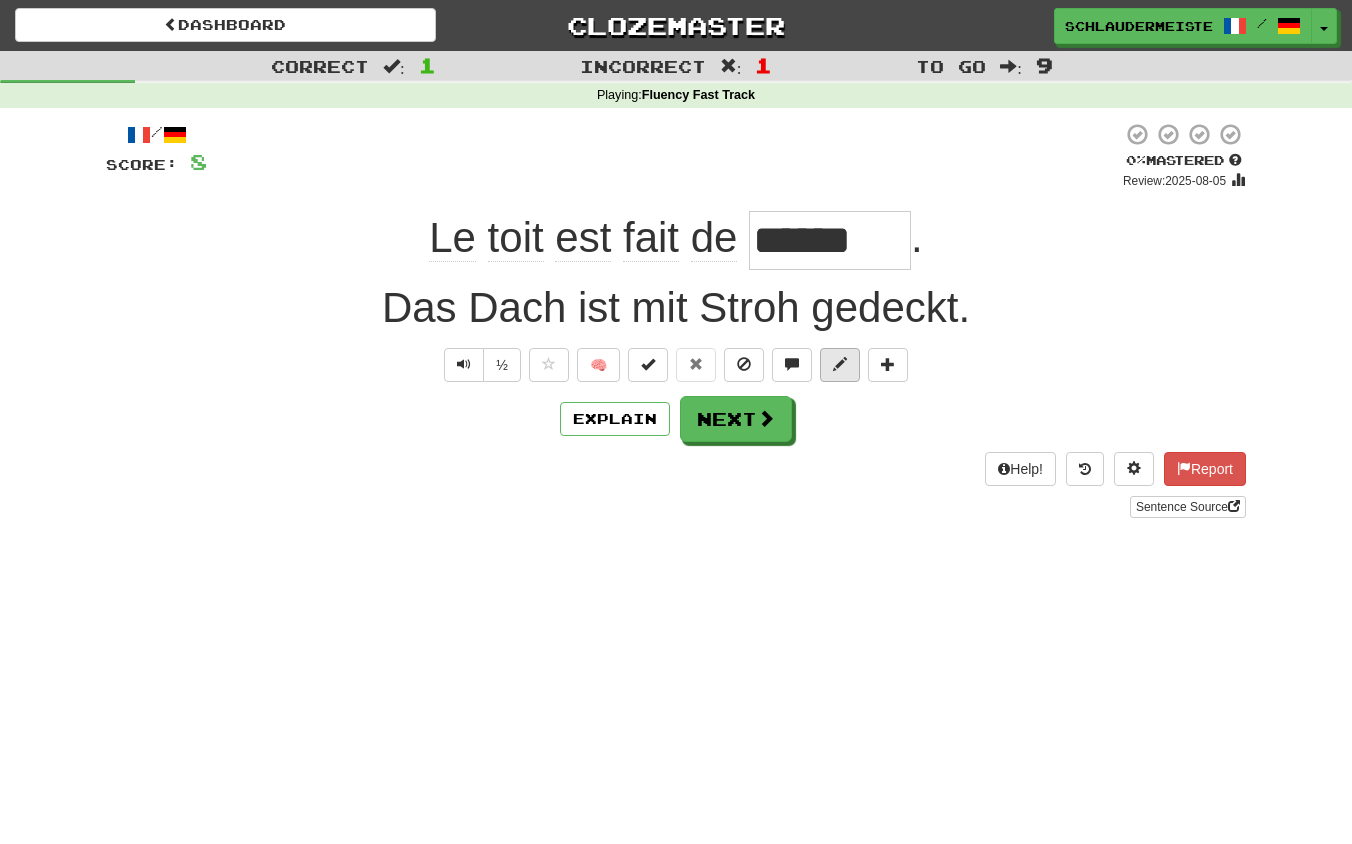 click at bounding box center (840, 364) 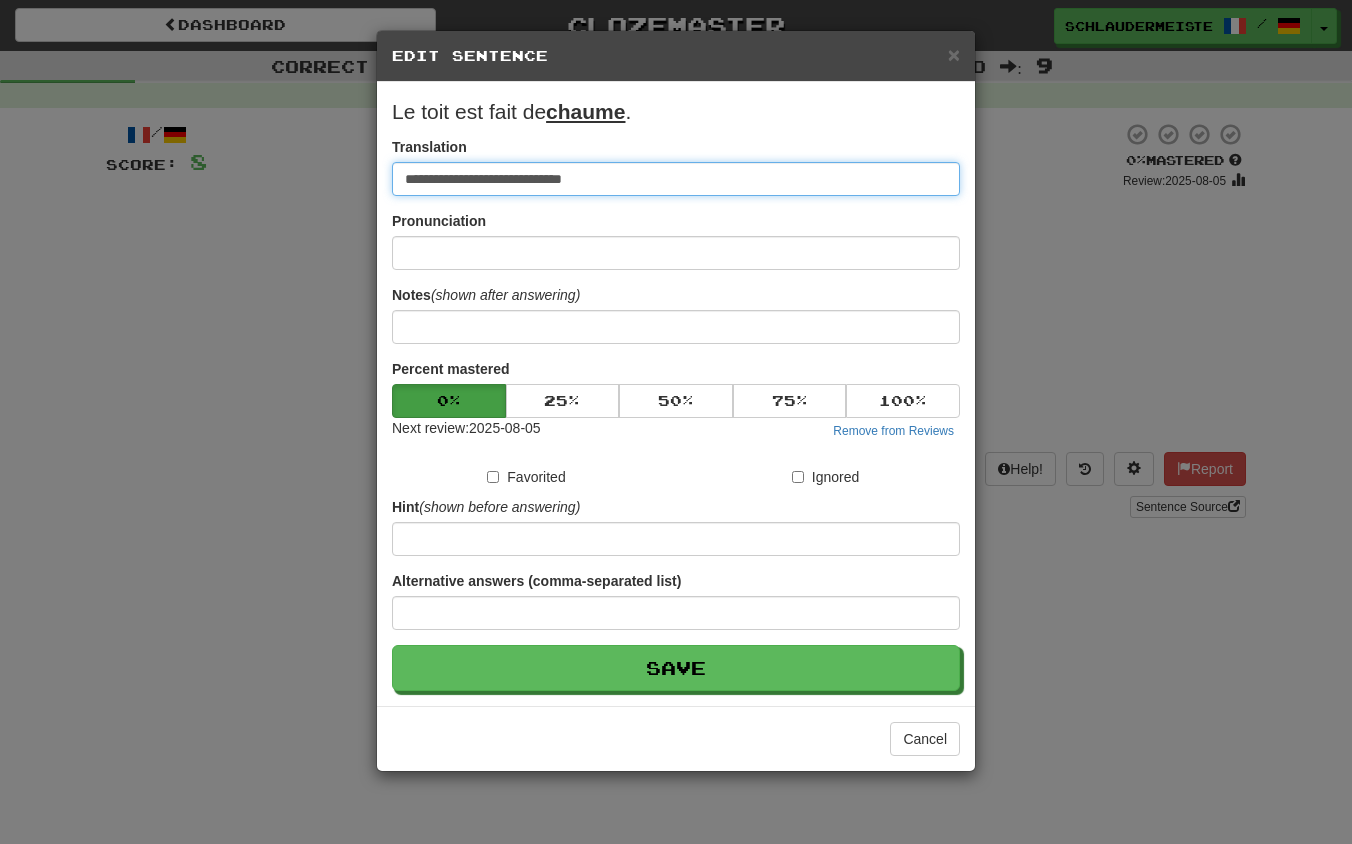 drag, startPoint x: 785, startPoint y: 183, endPoint x: 202, endPoint y: 122, distance: 586.18256 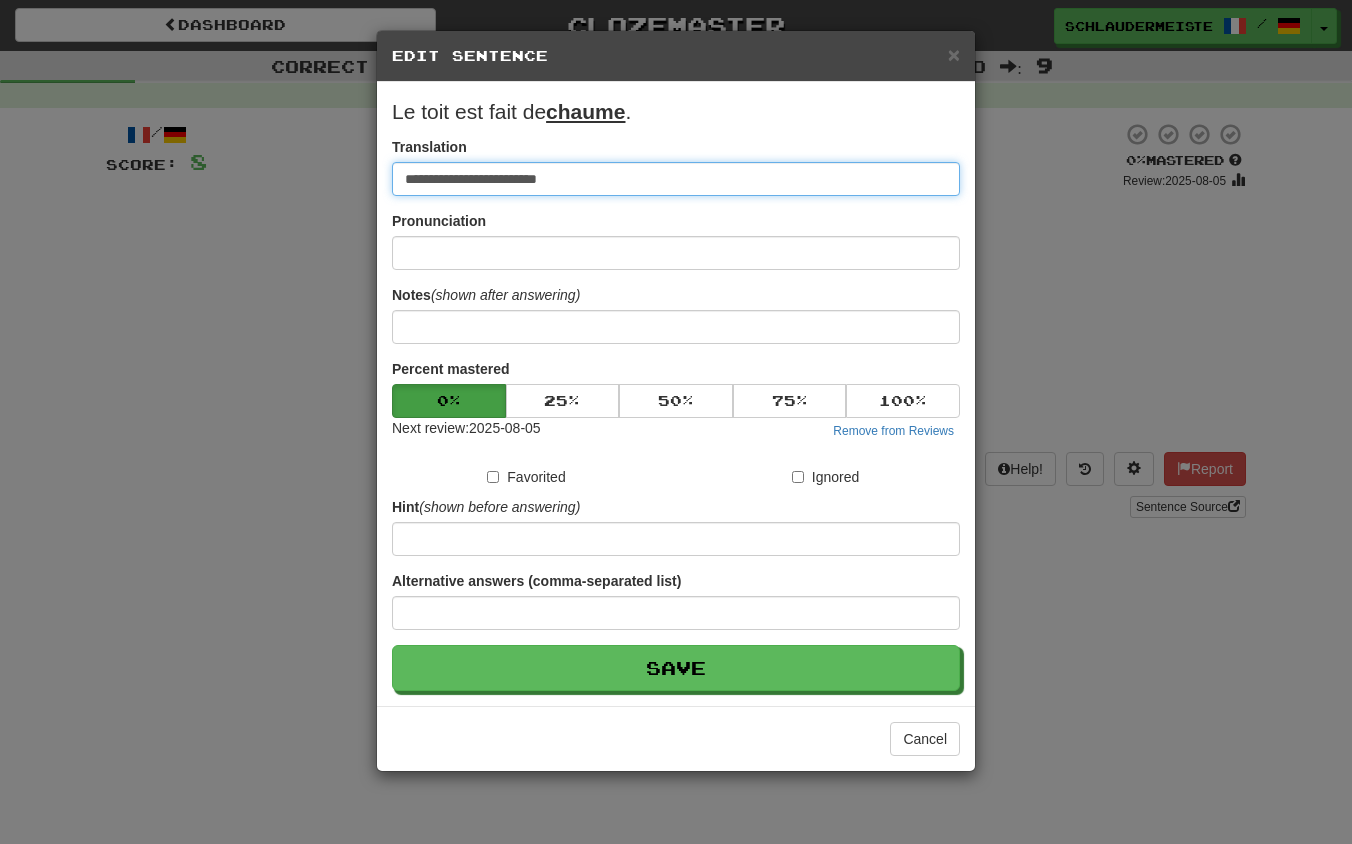 click on "Save" at bounding box center (676, 668) 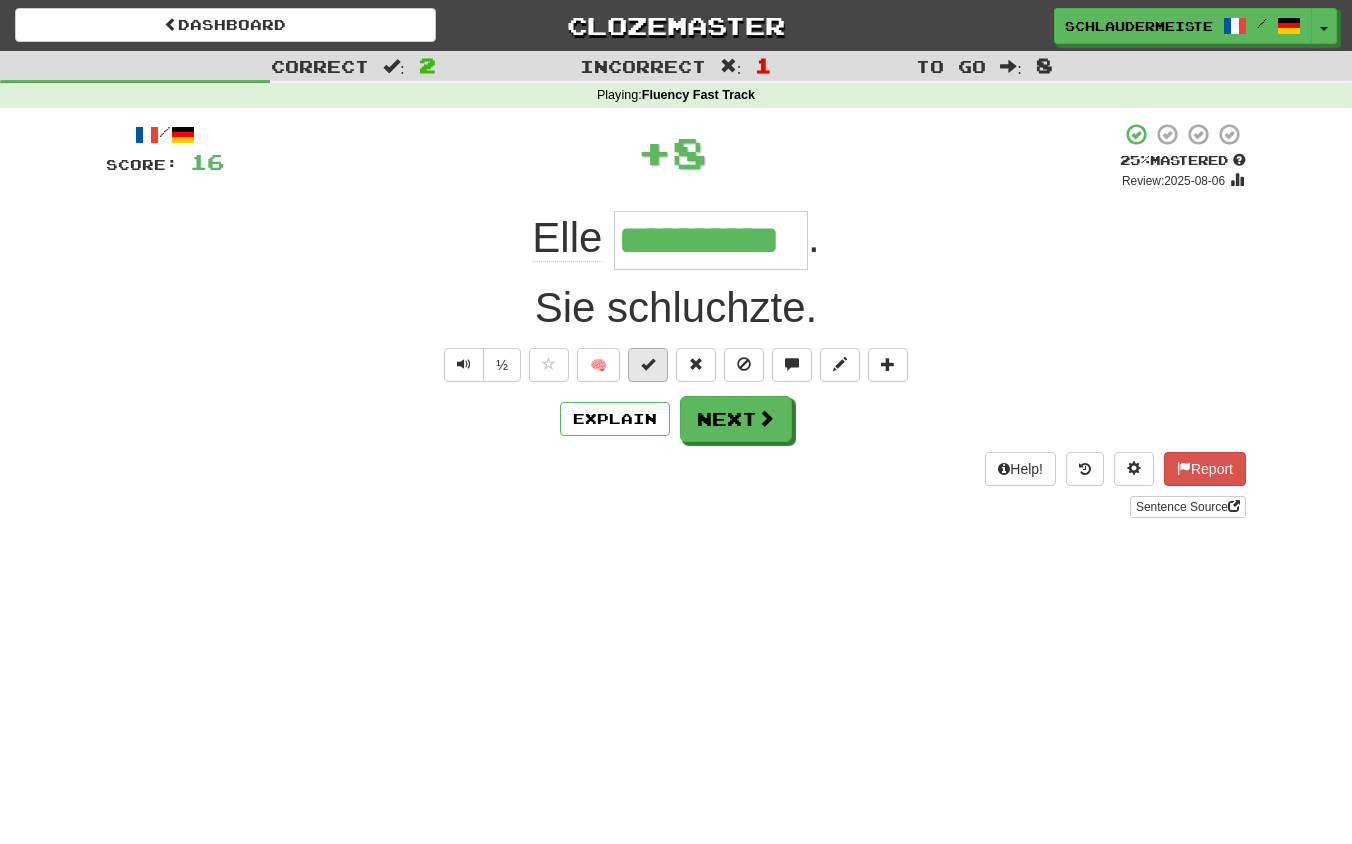 click at bounding box center (648, 364) 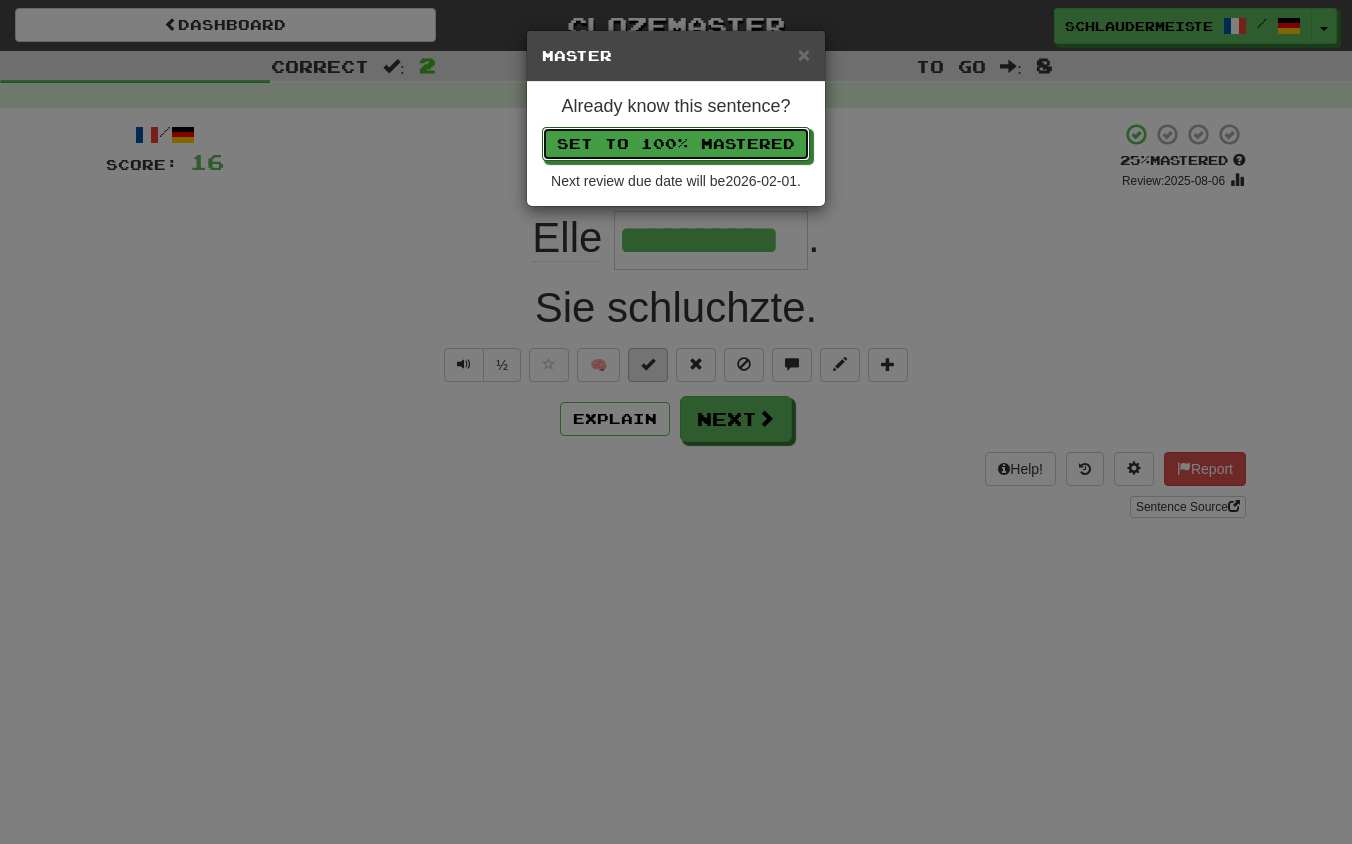 click on "Set to 100% Mastered" at bounding box center (676, 144) 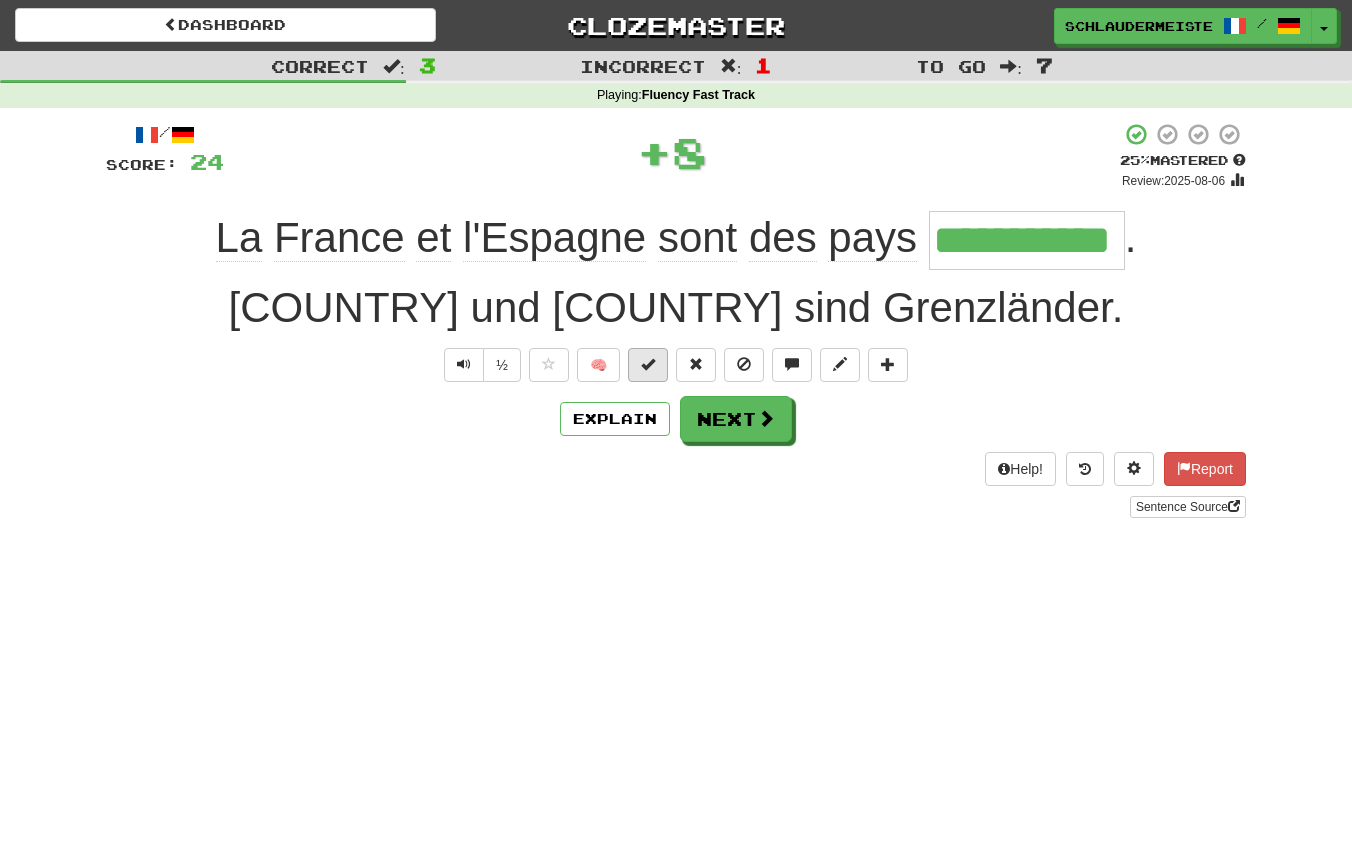 click at bounding box center [648, 364] 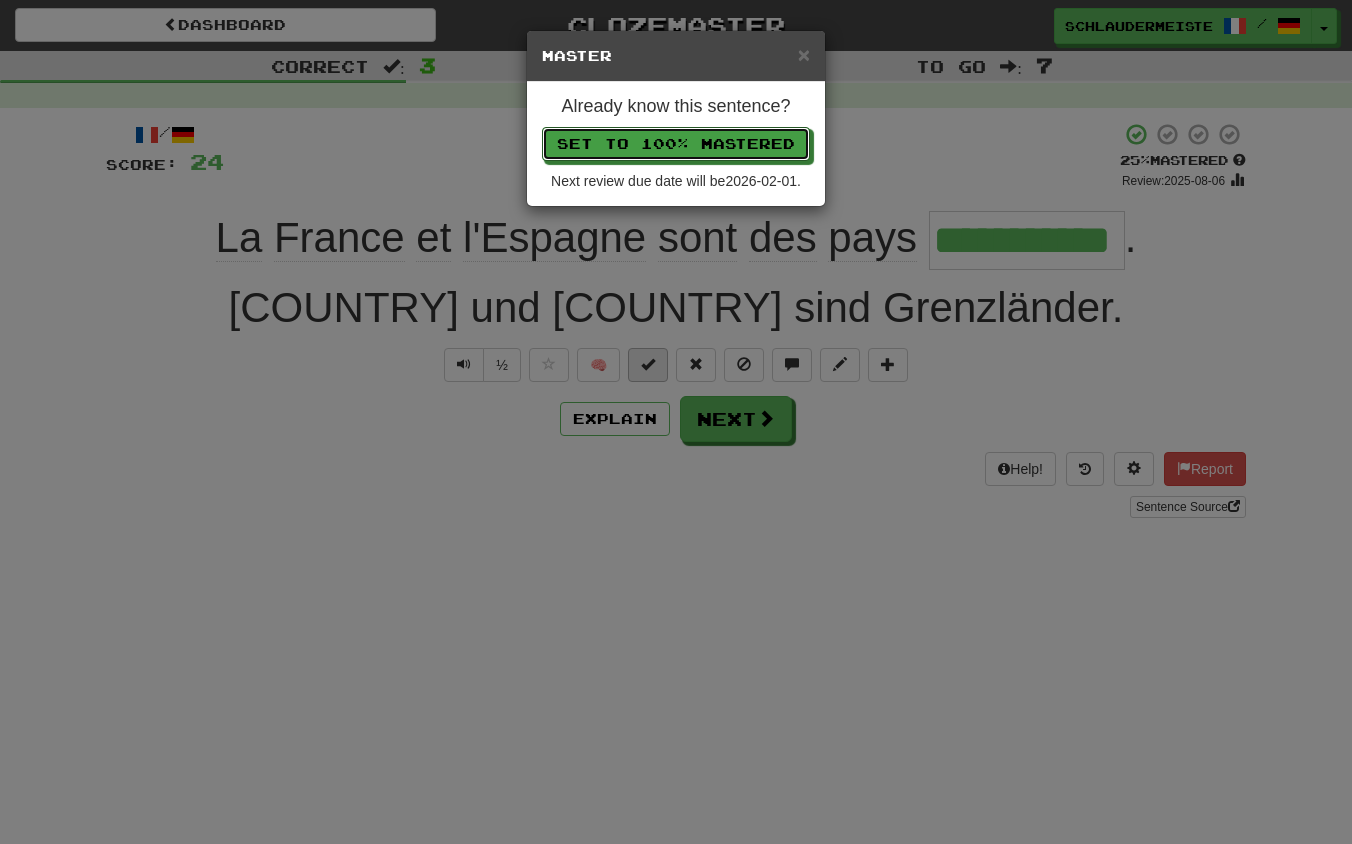 click on "Set to 100% Mastered" at bounding box center (676, 144) 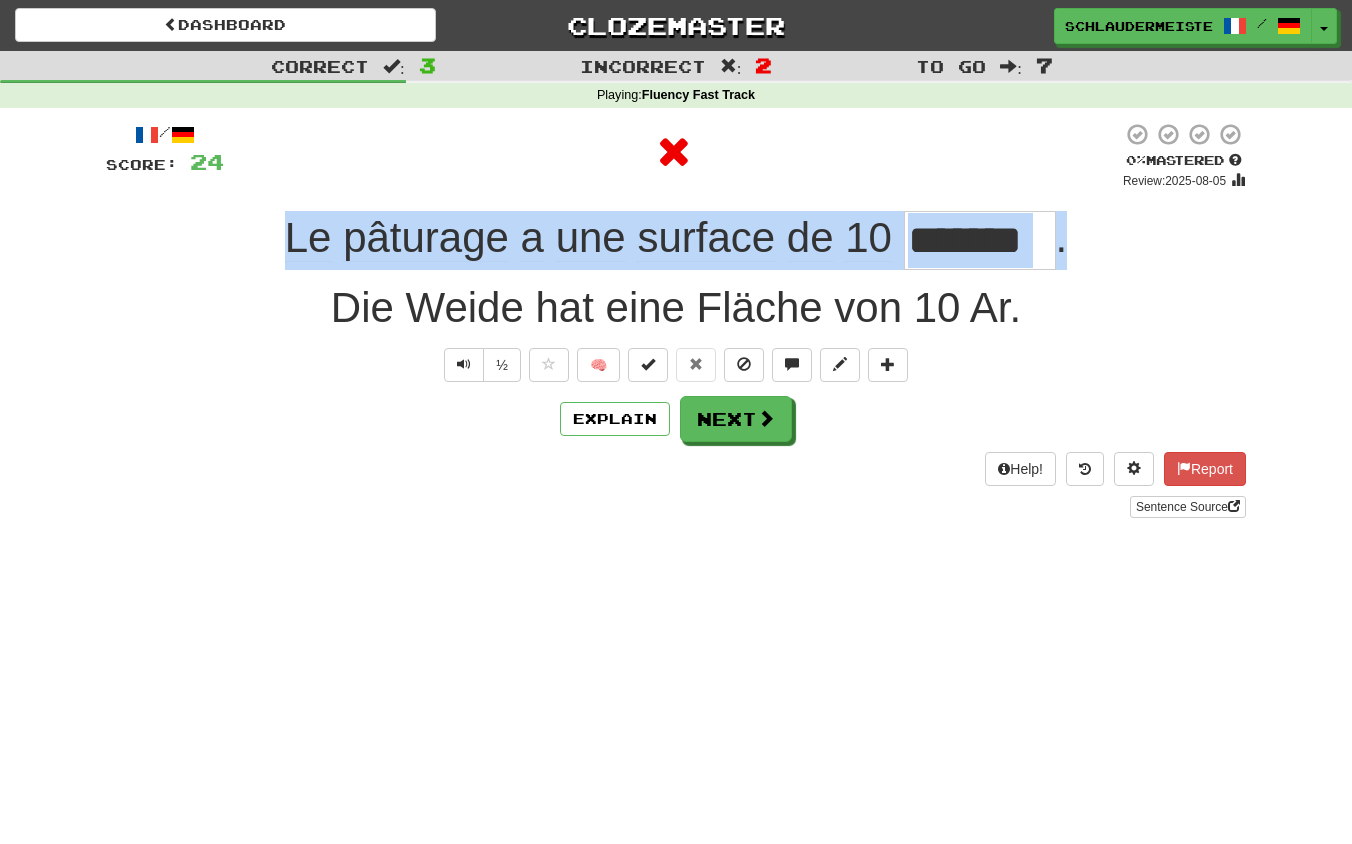 drag, startPoint x: 236, startPoint y: 211, endPoint x: 1205, endPoint y: 238, distance: 969.3761 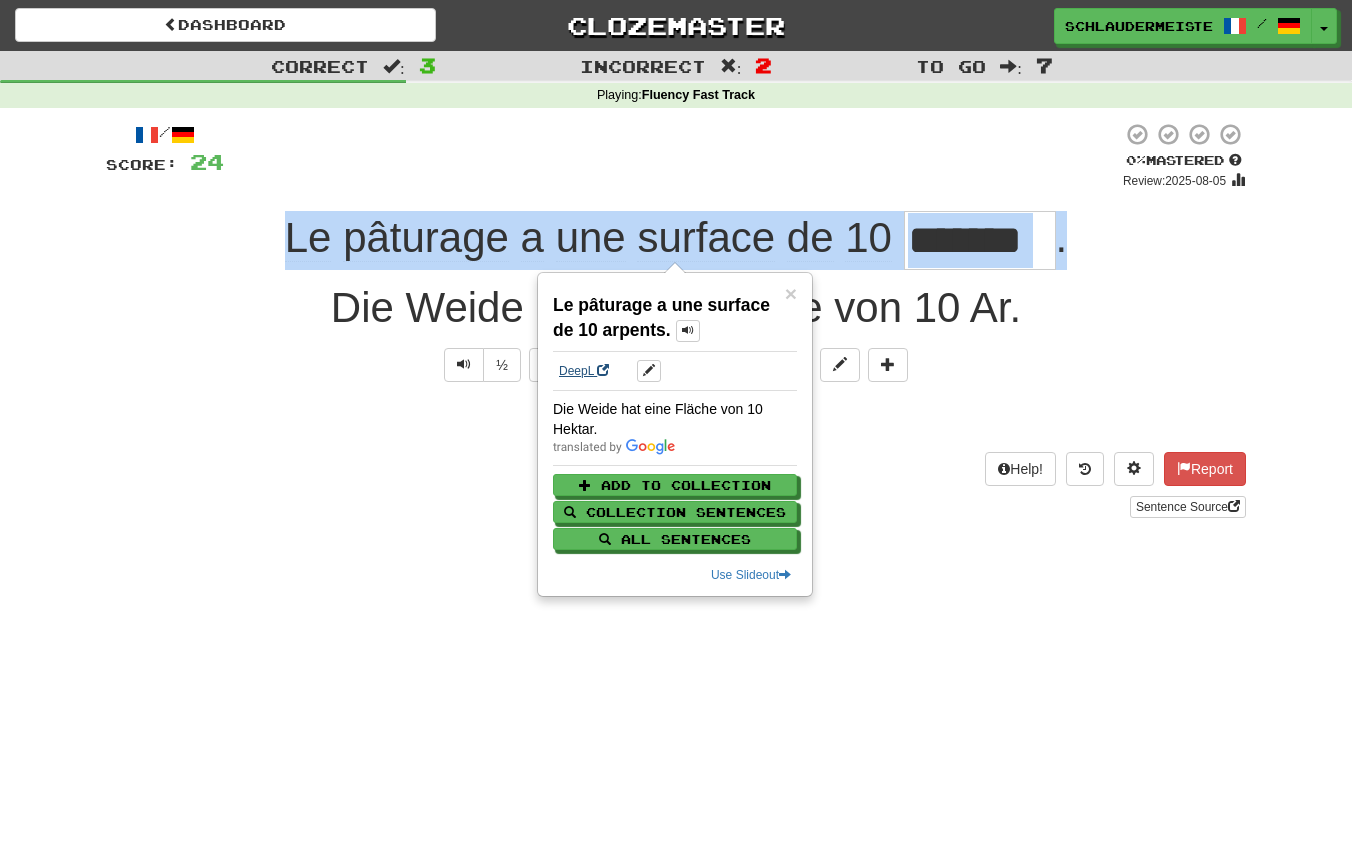 click on "DeepL" at bounding box center [584, 371] 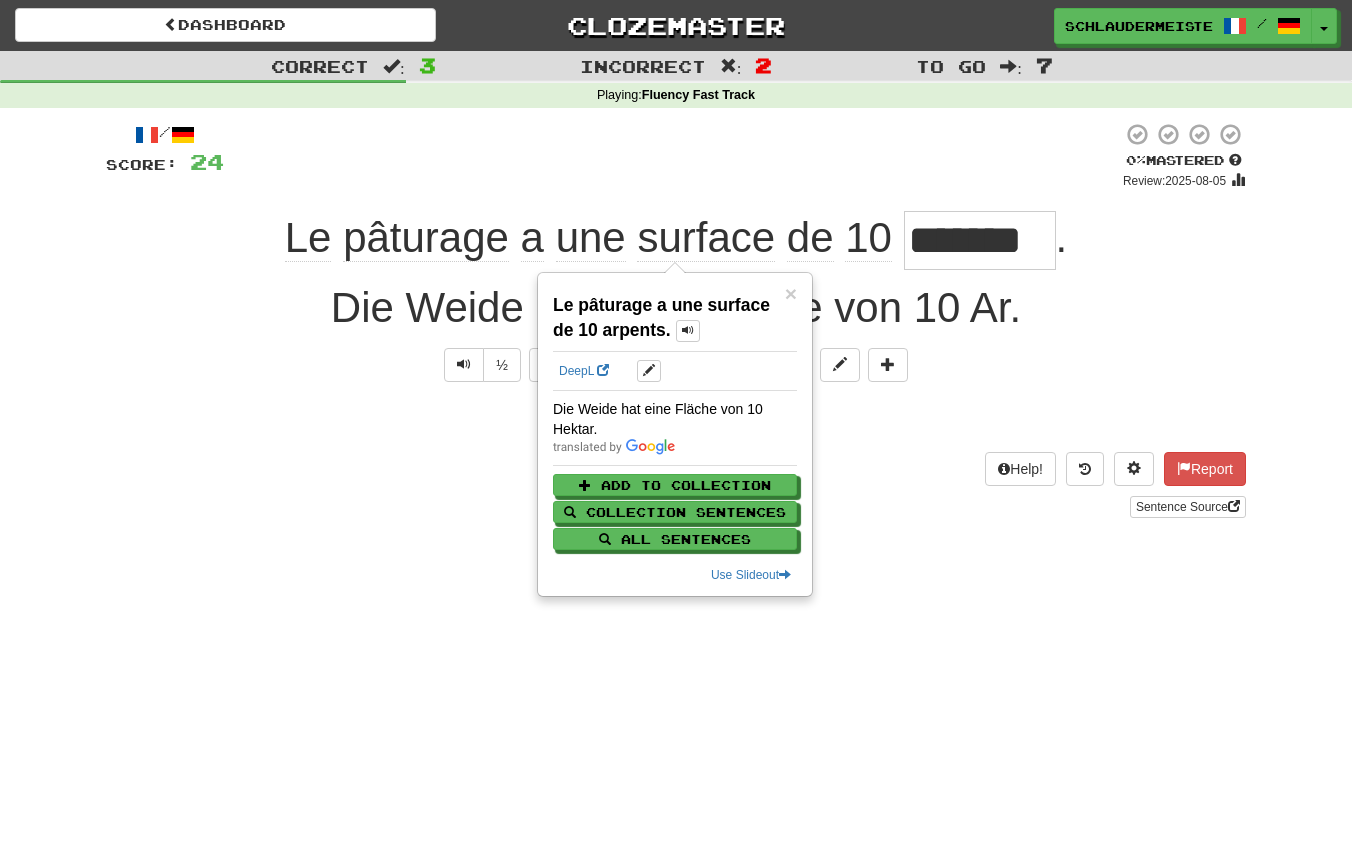 click on "Help!  Report Sentence Source" at bounding box center [676, 485] 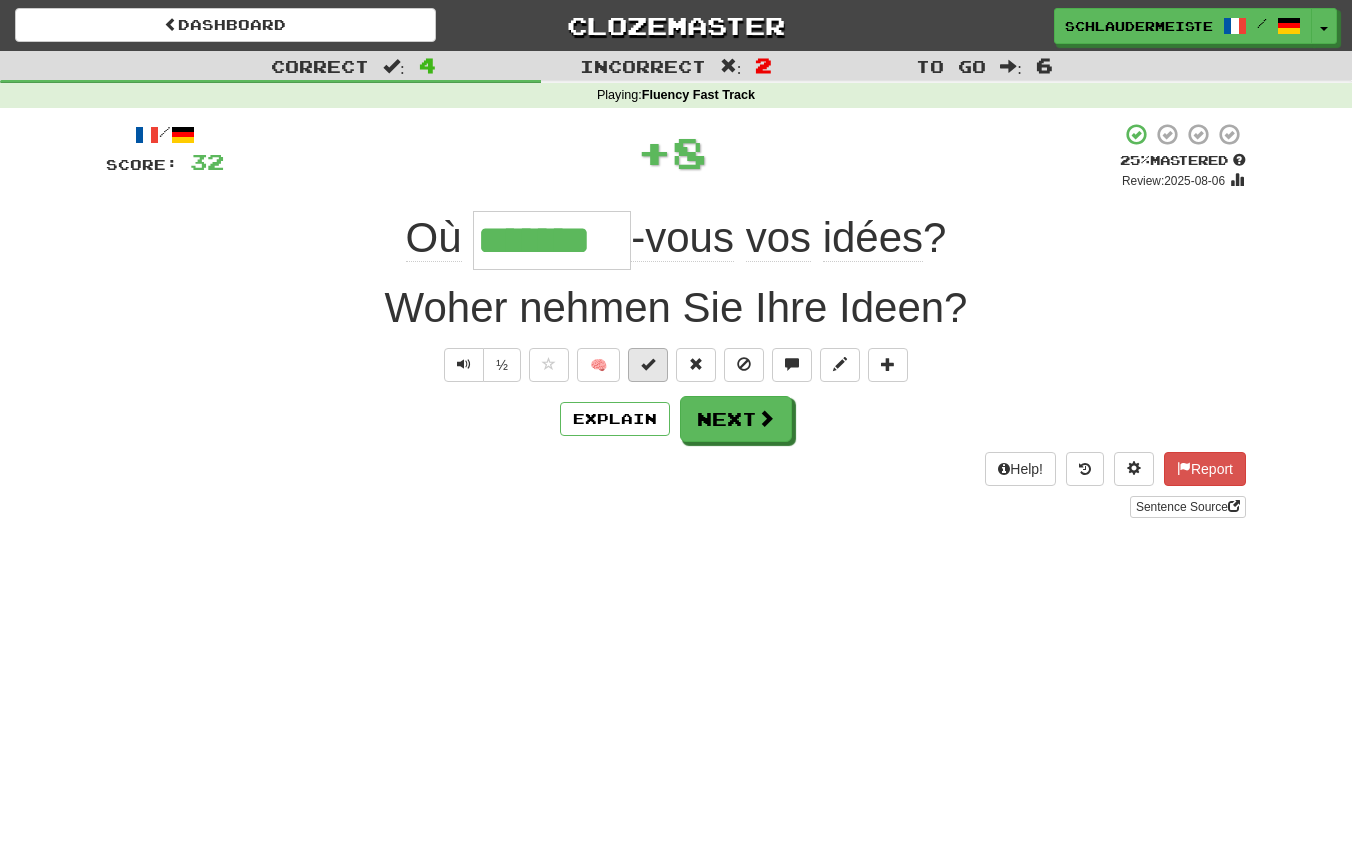 click at bounding box center (648, 364) 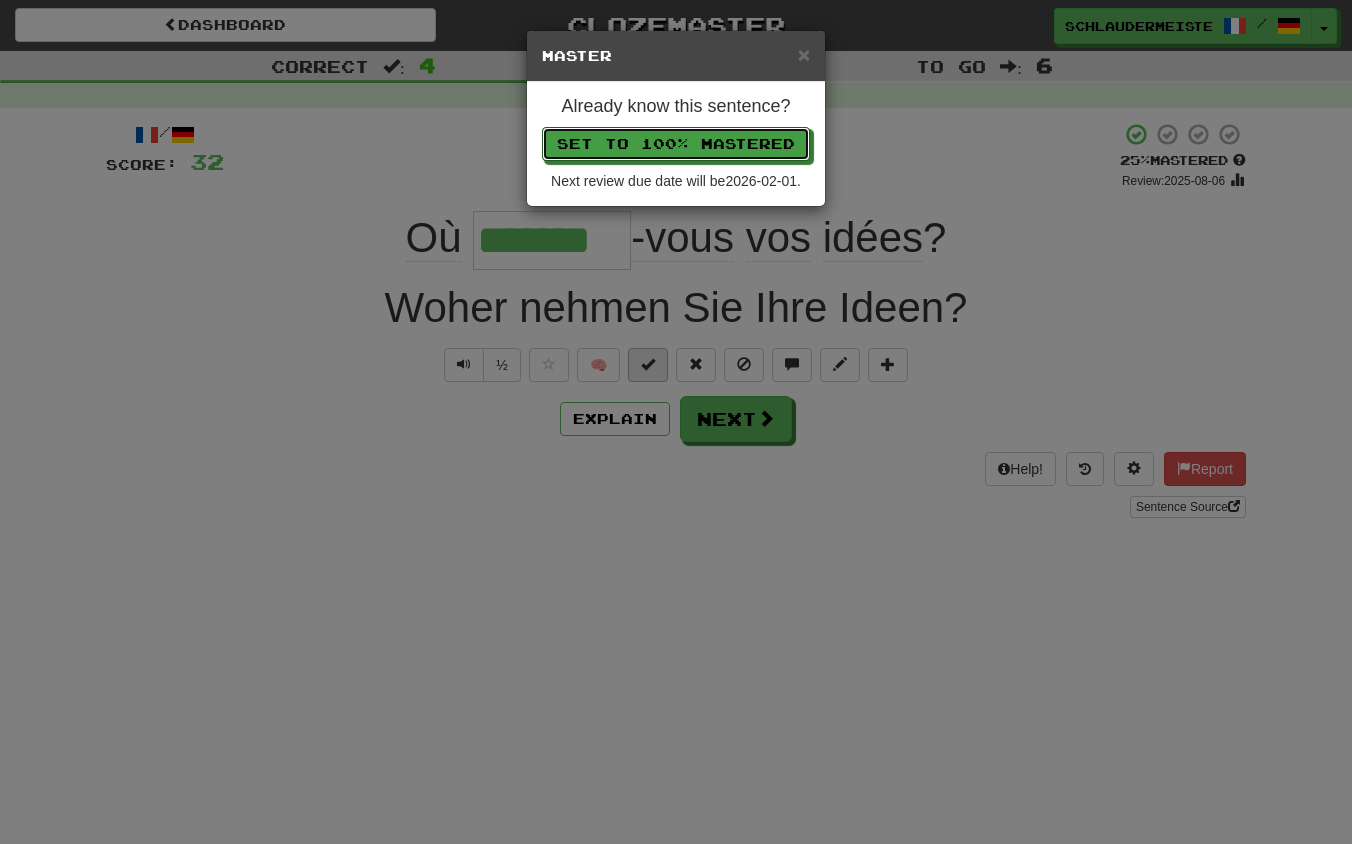 click on "Set to 100% Mastered" at bounding box center (676, 144) 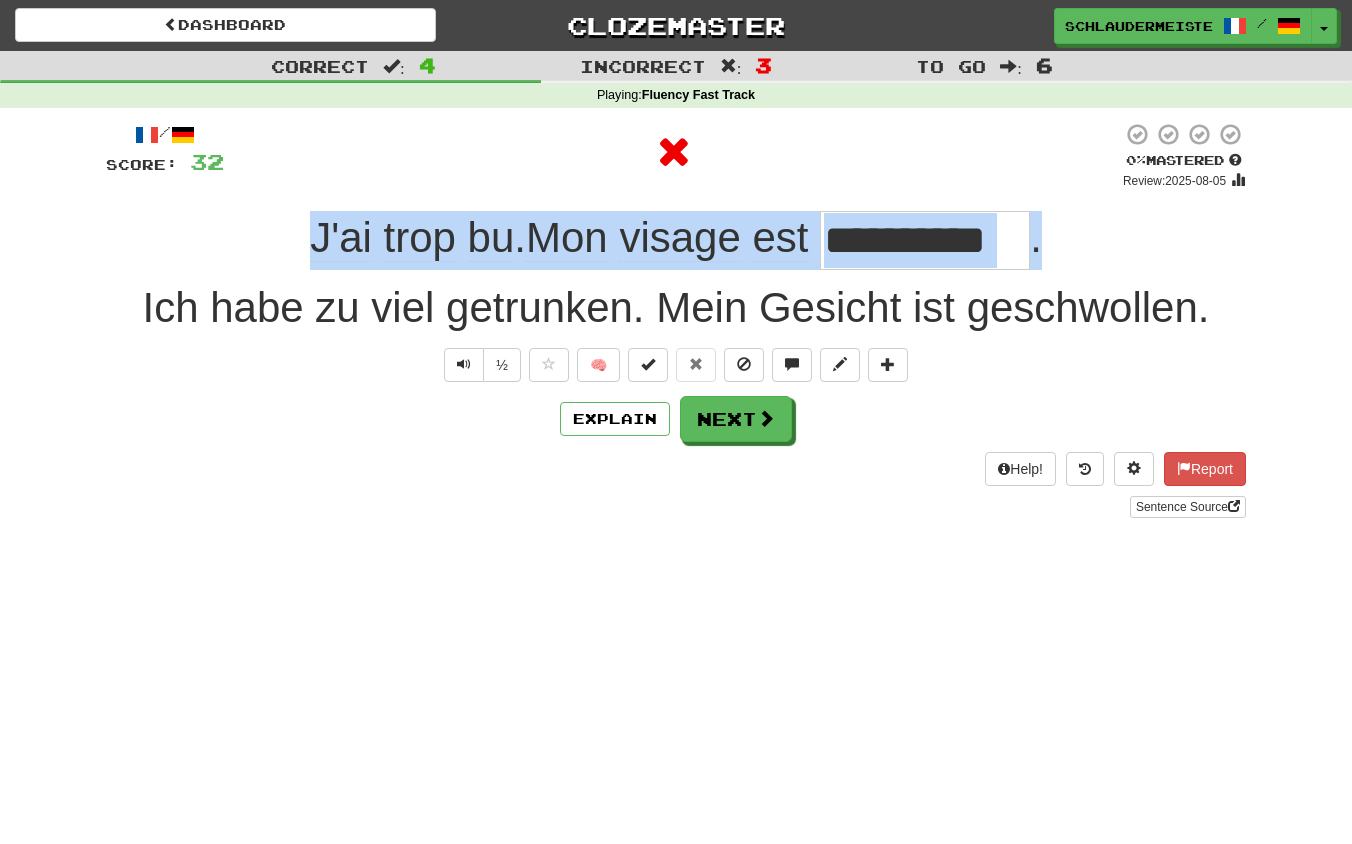 drag, startPoint x: 289, startPoint y: 221, endPoint x: 1093, endPoint y: 244, distance: 804.3289 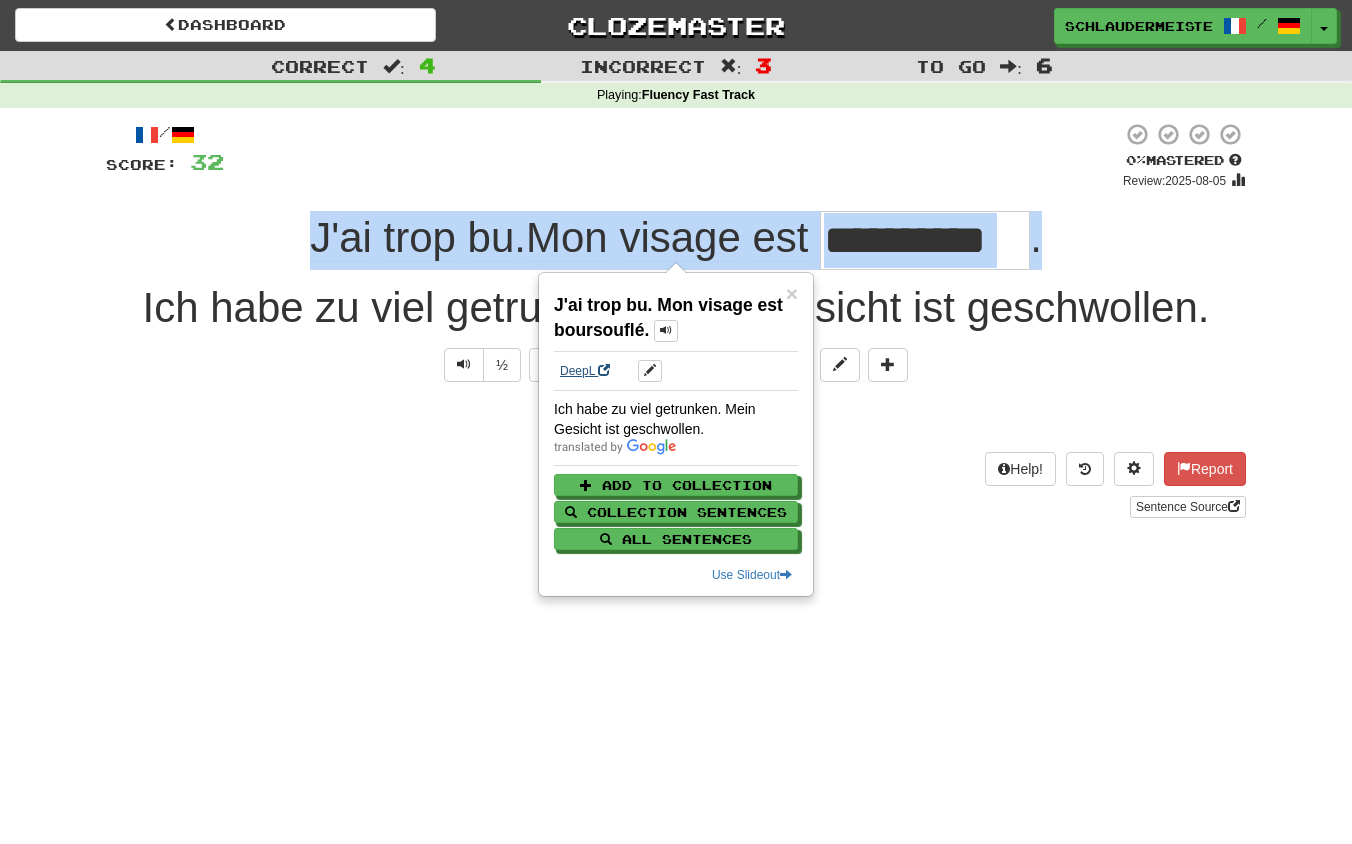 click on "DeepL" at bounding box center (585, 371) 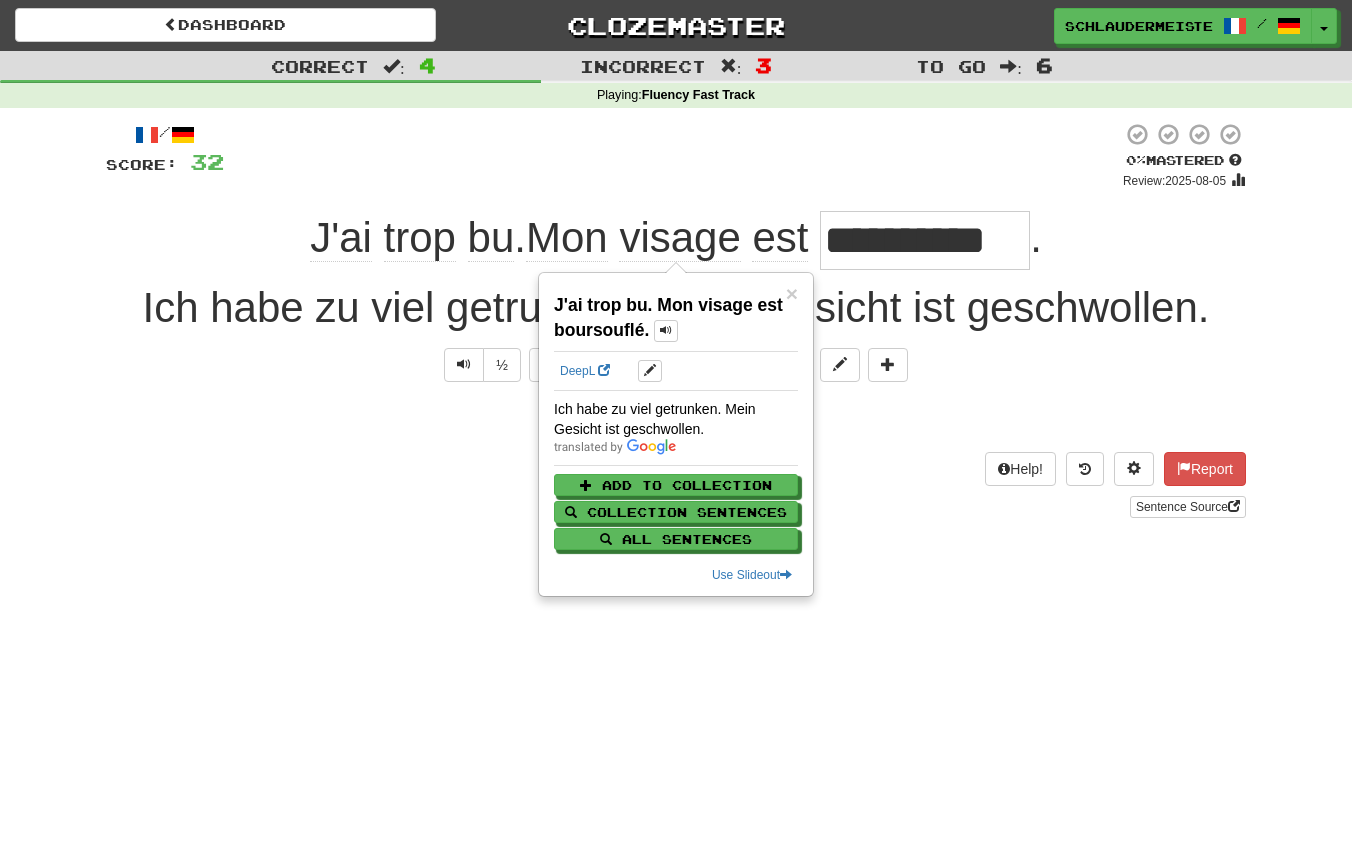 click on "**********" at bounding box center (676, 422) 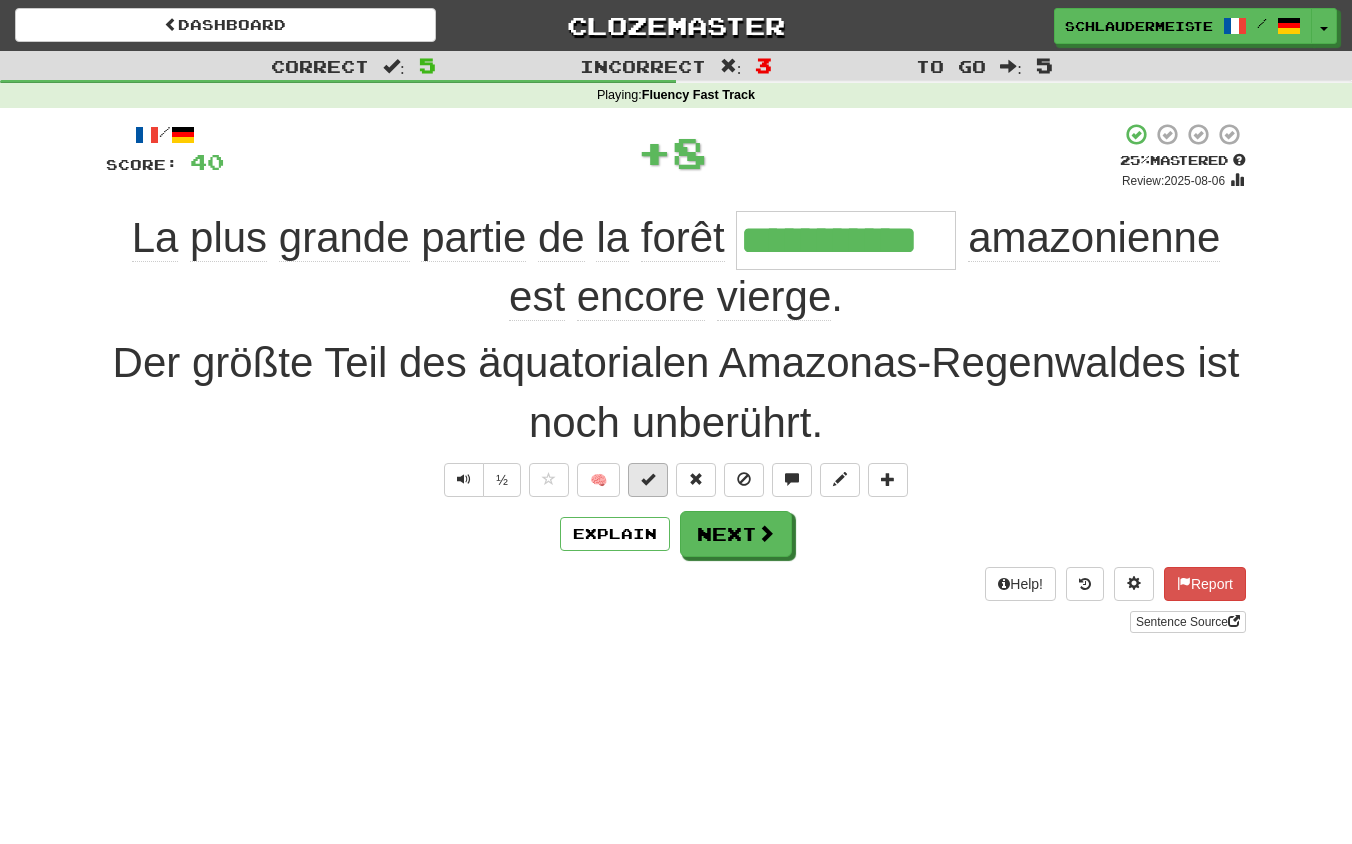 click at bounding box center [648, 479] 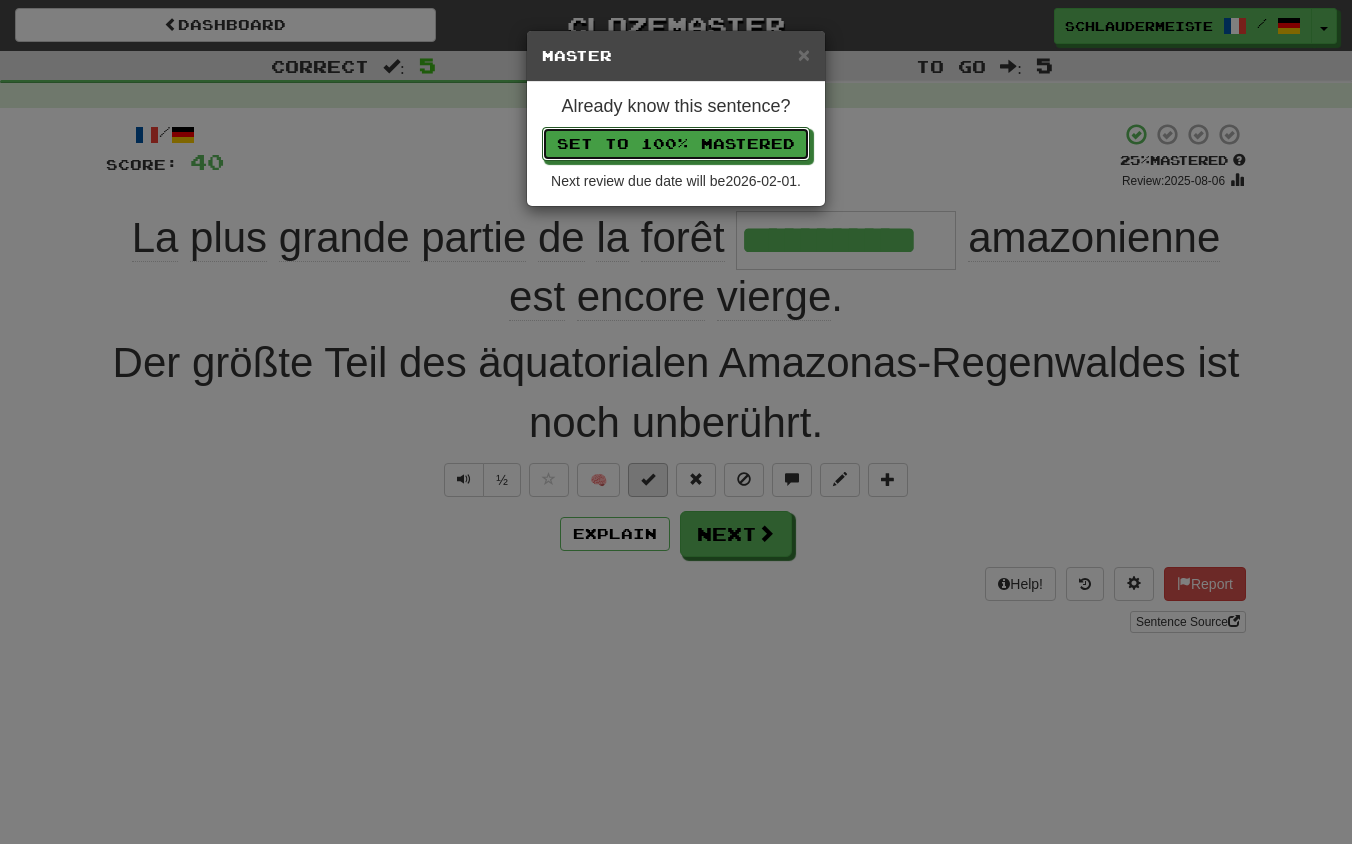 click on "Set to 100% Mastered" at bounding box center (676, 144) 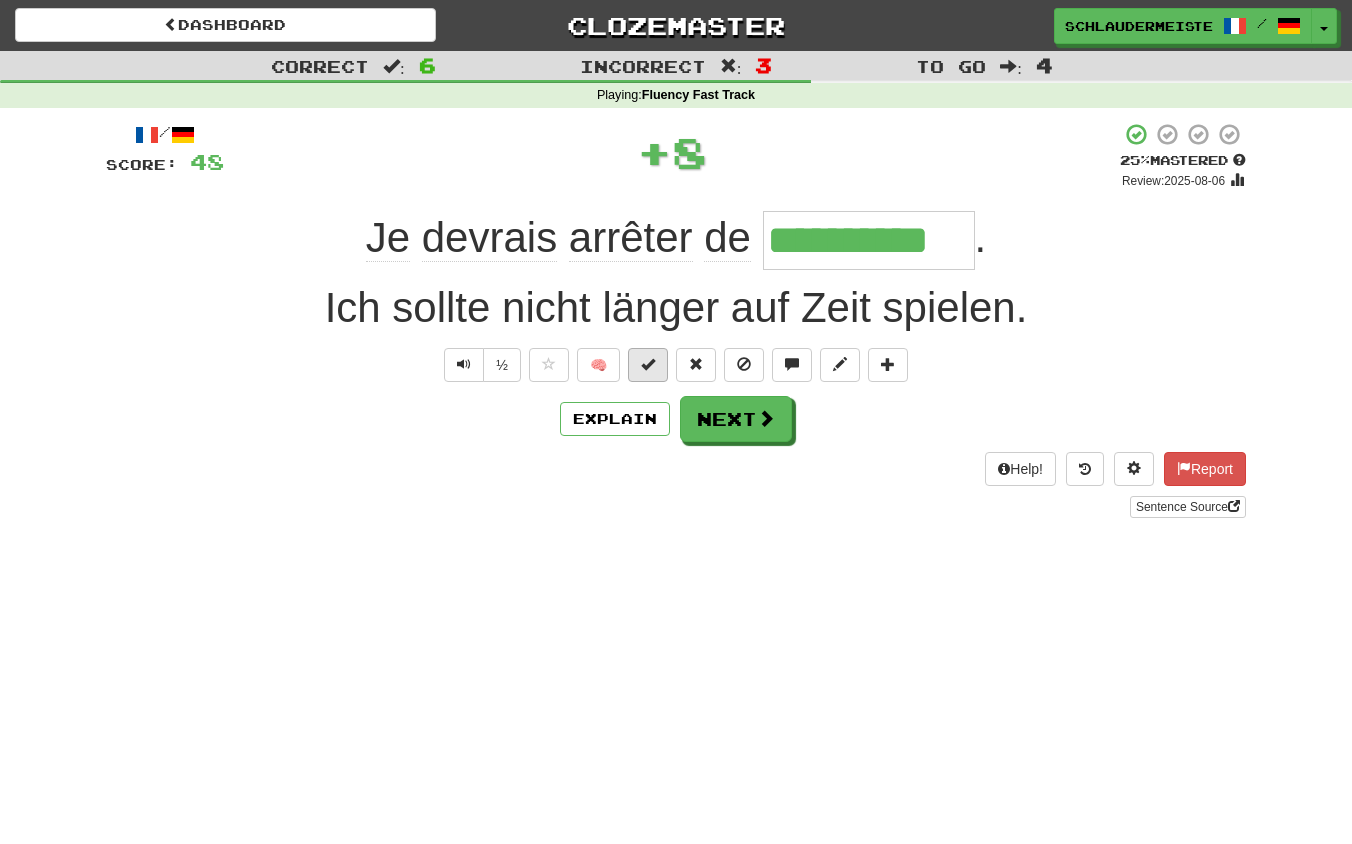 click at bounding box center (648, 365) 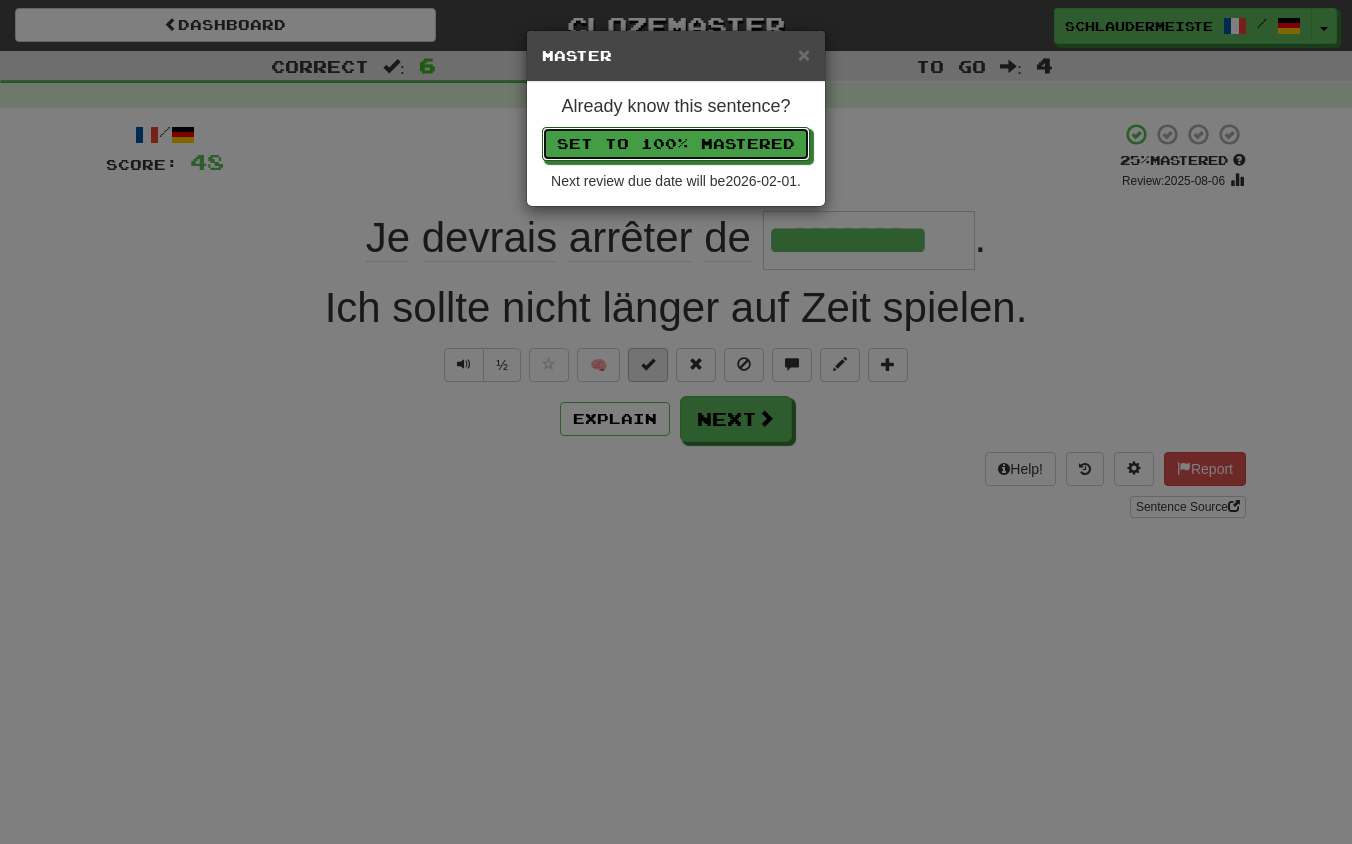 click on "Set to 100% Mastered" at bounding box center (676, 144) 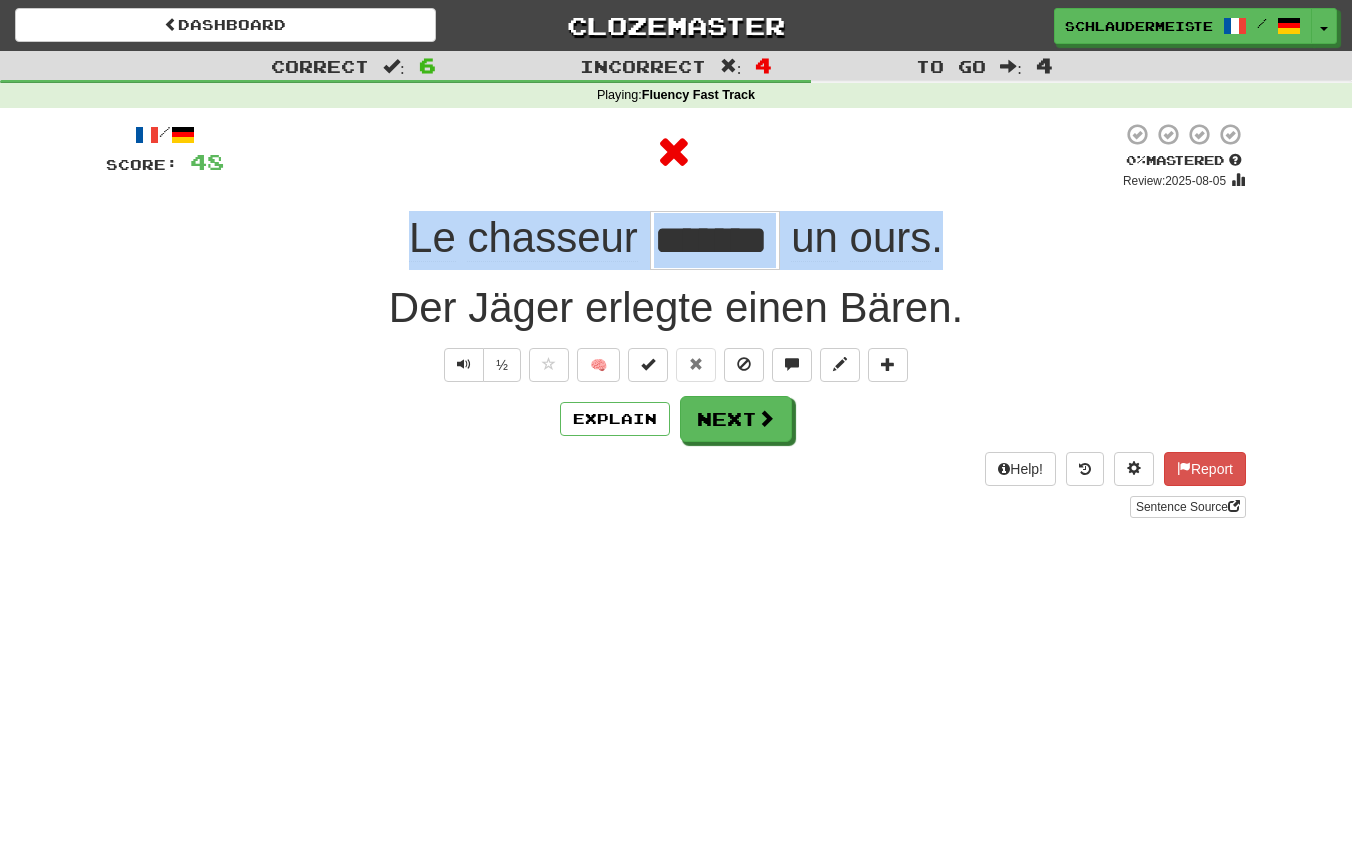 drag, startPoint x: 391, startPoint y: 225, endPoint x: 968, endPoint y: 248, distance: 577.45825 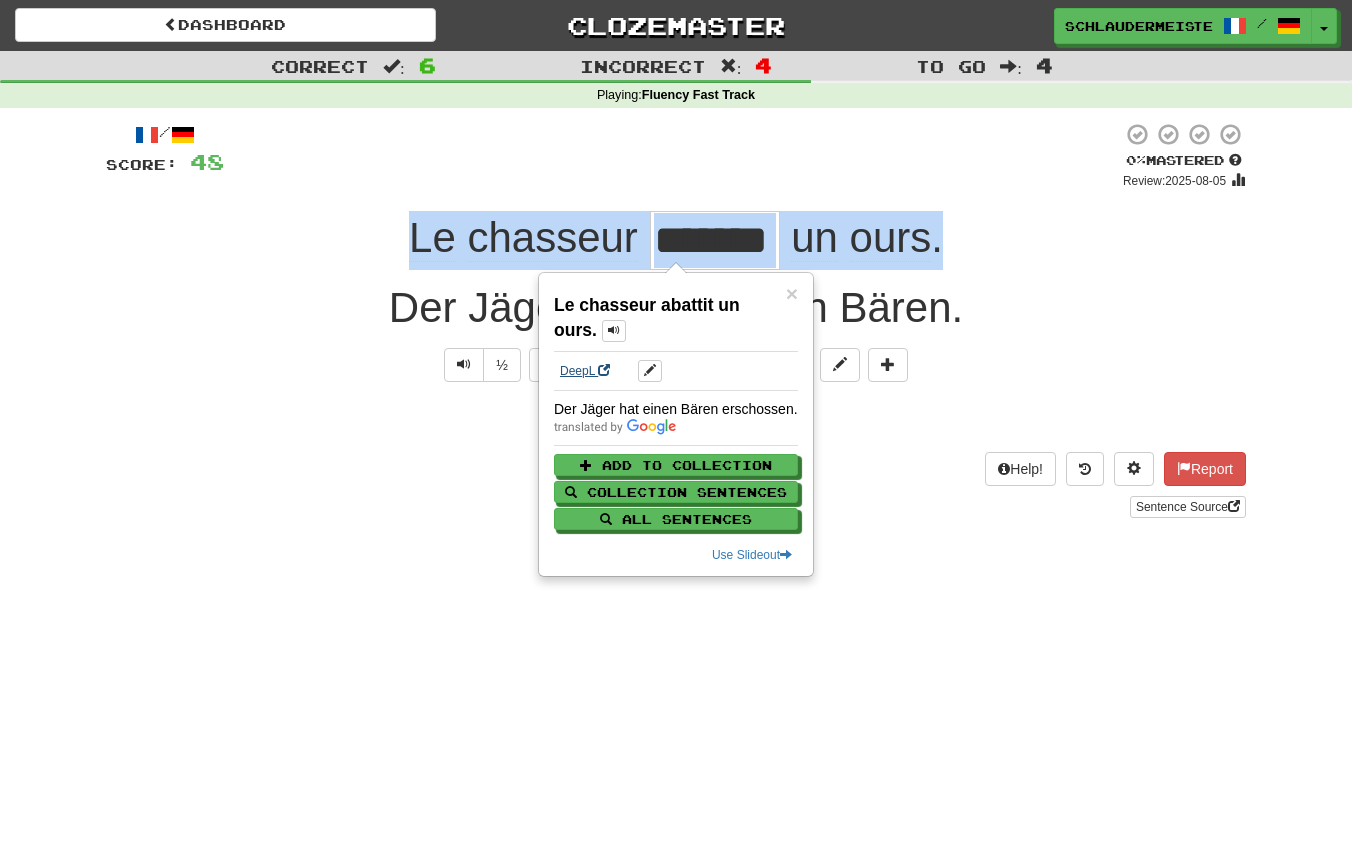 click on "DeepL" at bounding box center (585, 371) 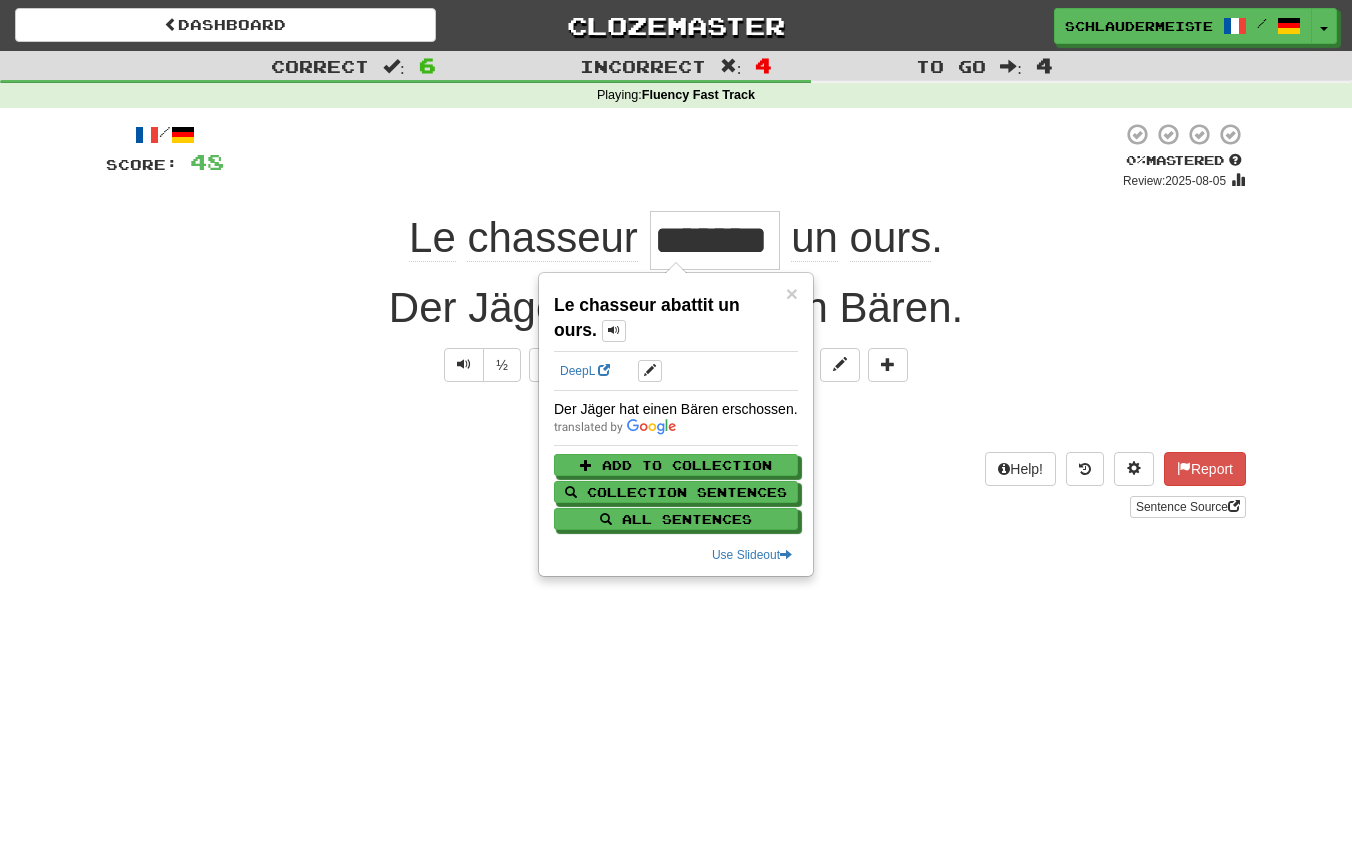 click on "Sentence Source" at bounding box center [676, 507] 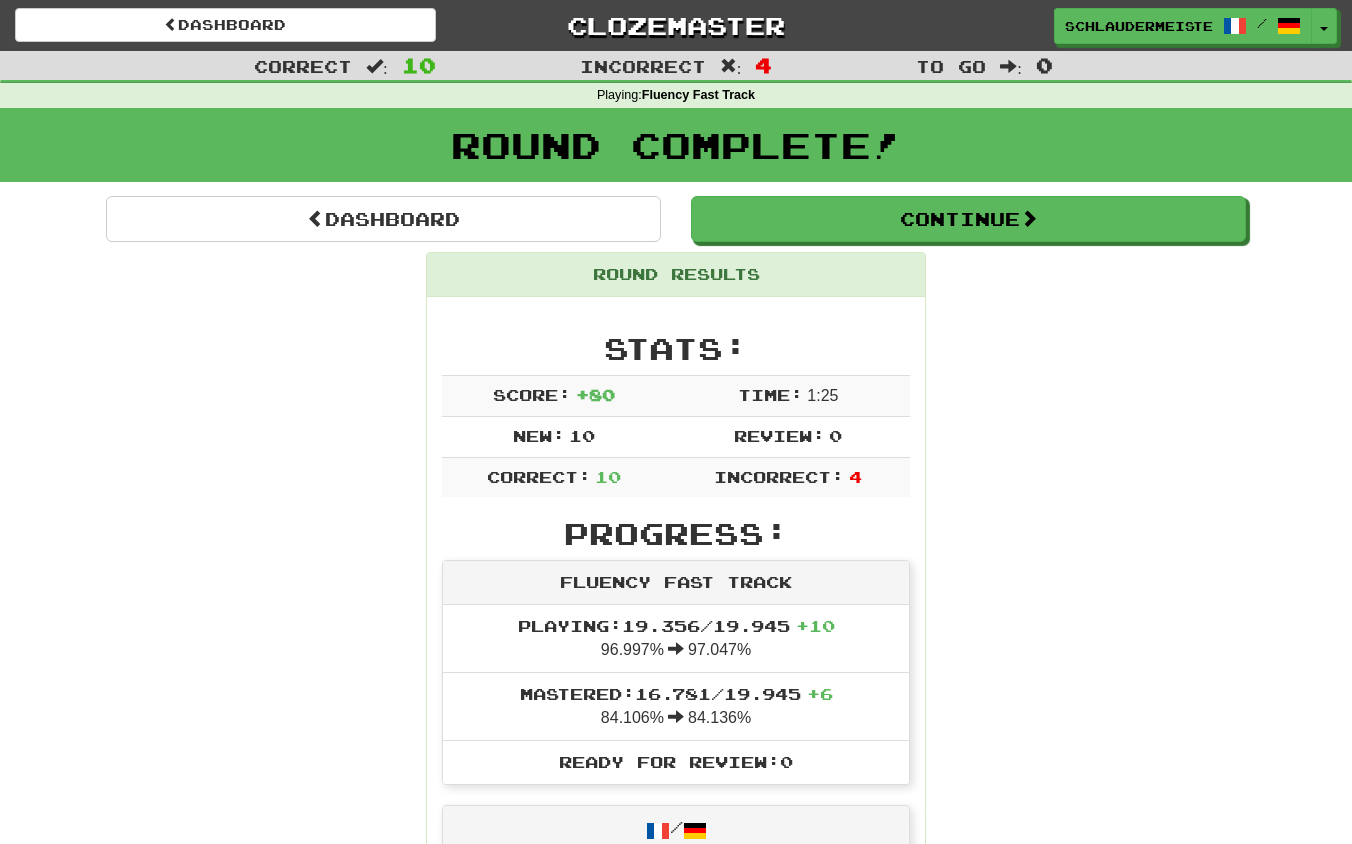 scroll, scrollTop: 0, scrollLeft: 0, axis: both 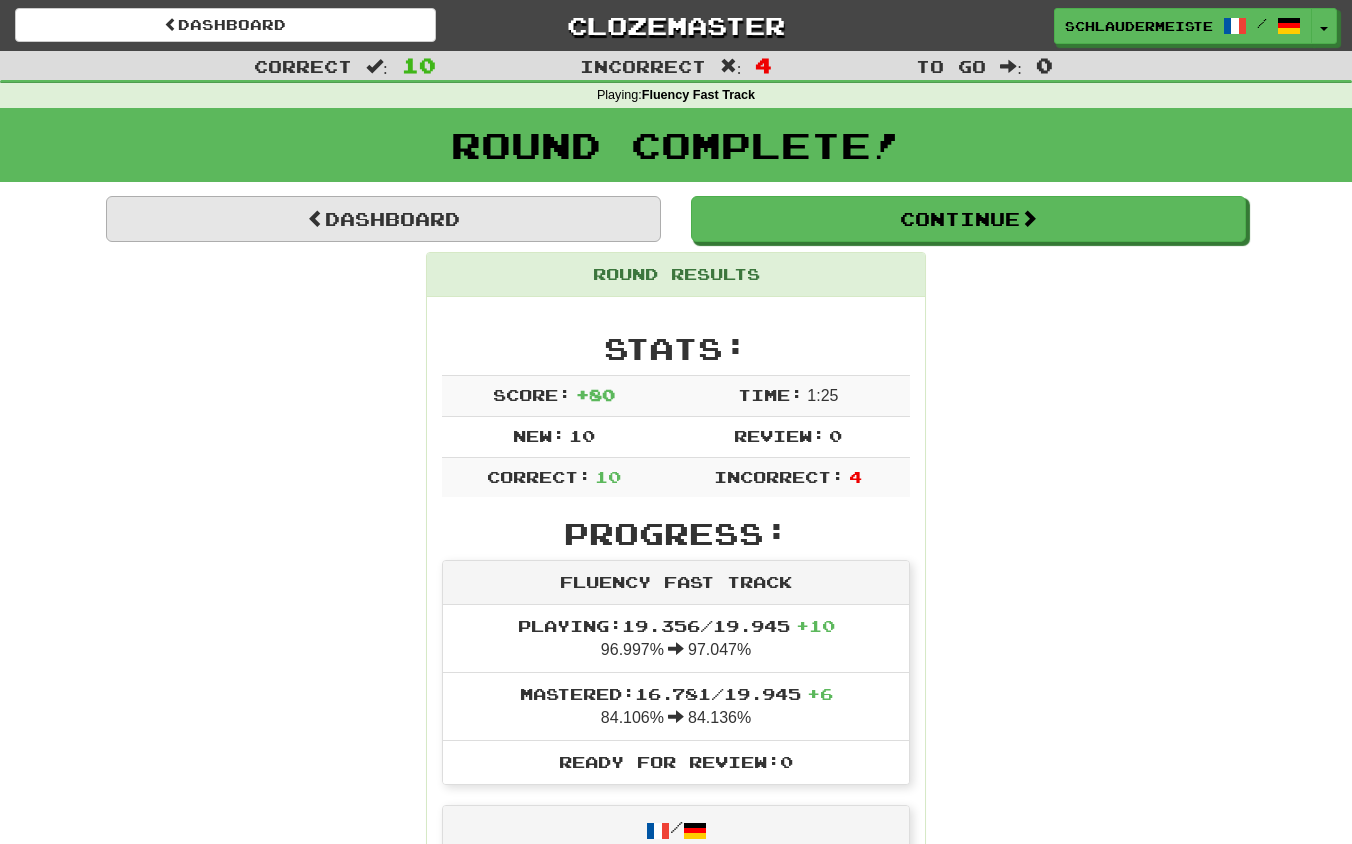click on "Dashboard" at bounding box center (383, 219) 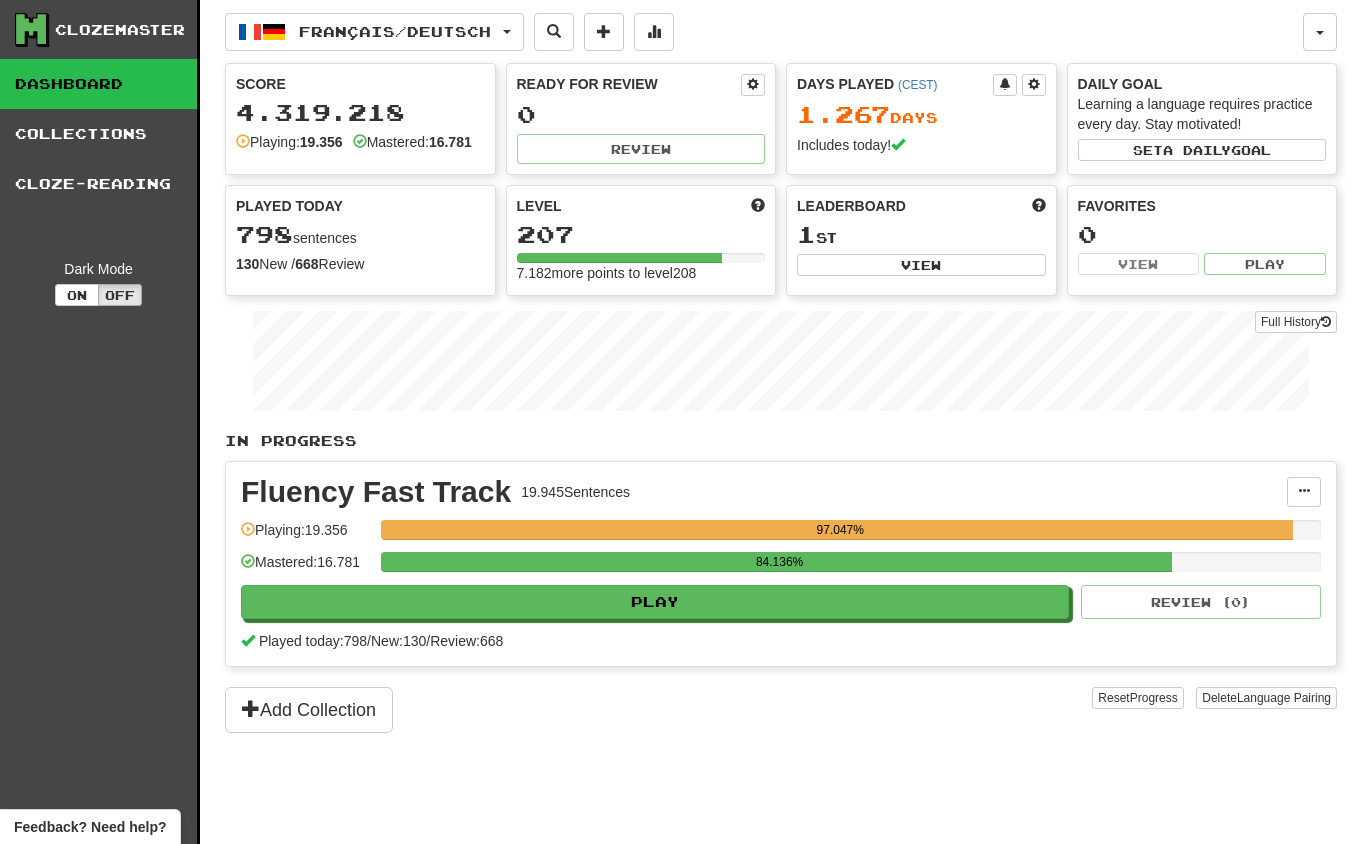 scroll, scrollTop: 0, scrollLeft: 0, axis: both 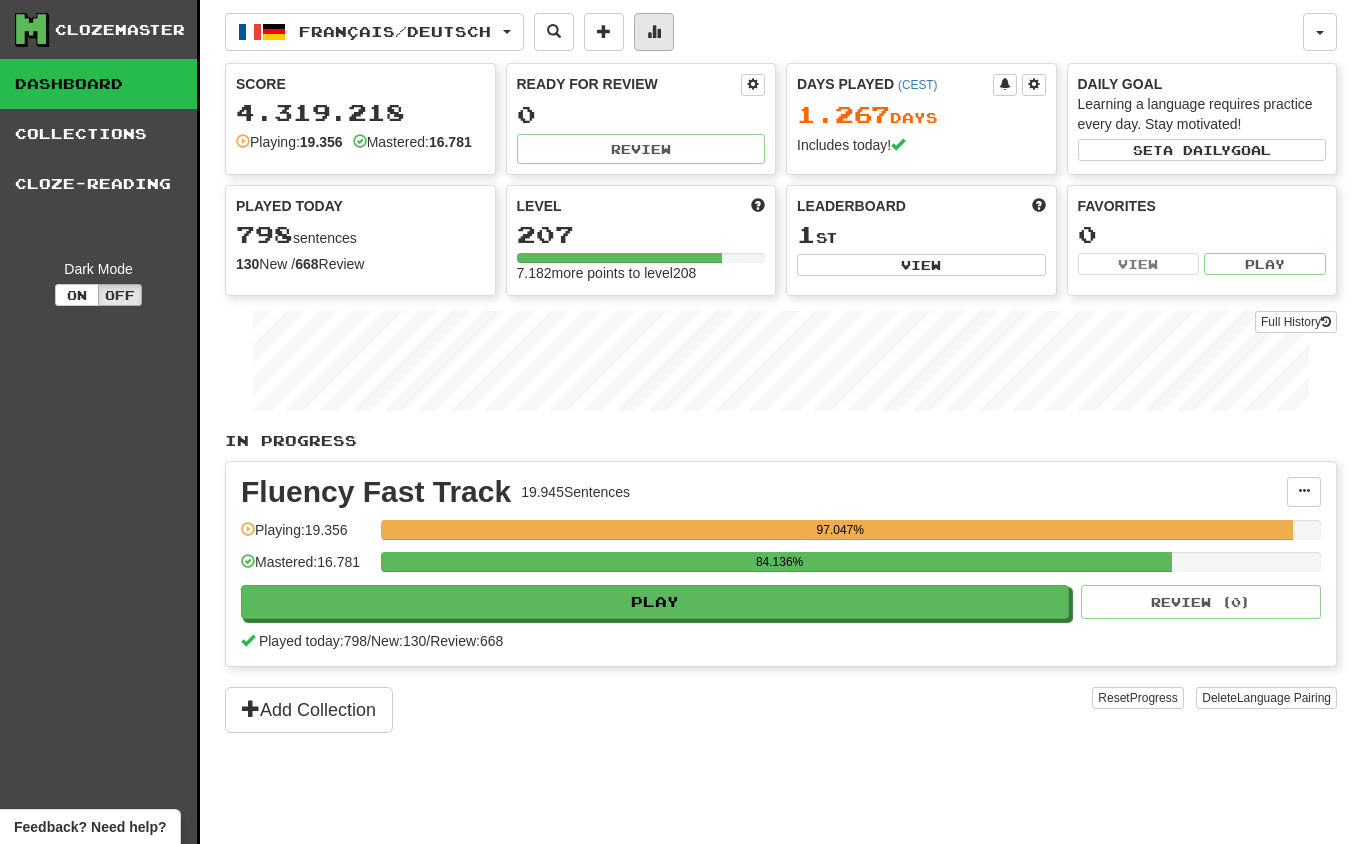 click at bounding box center (654, 31) 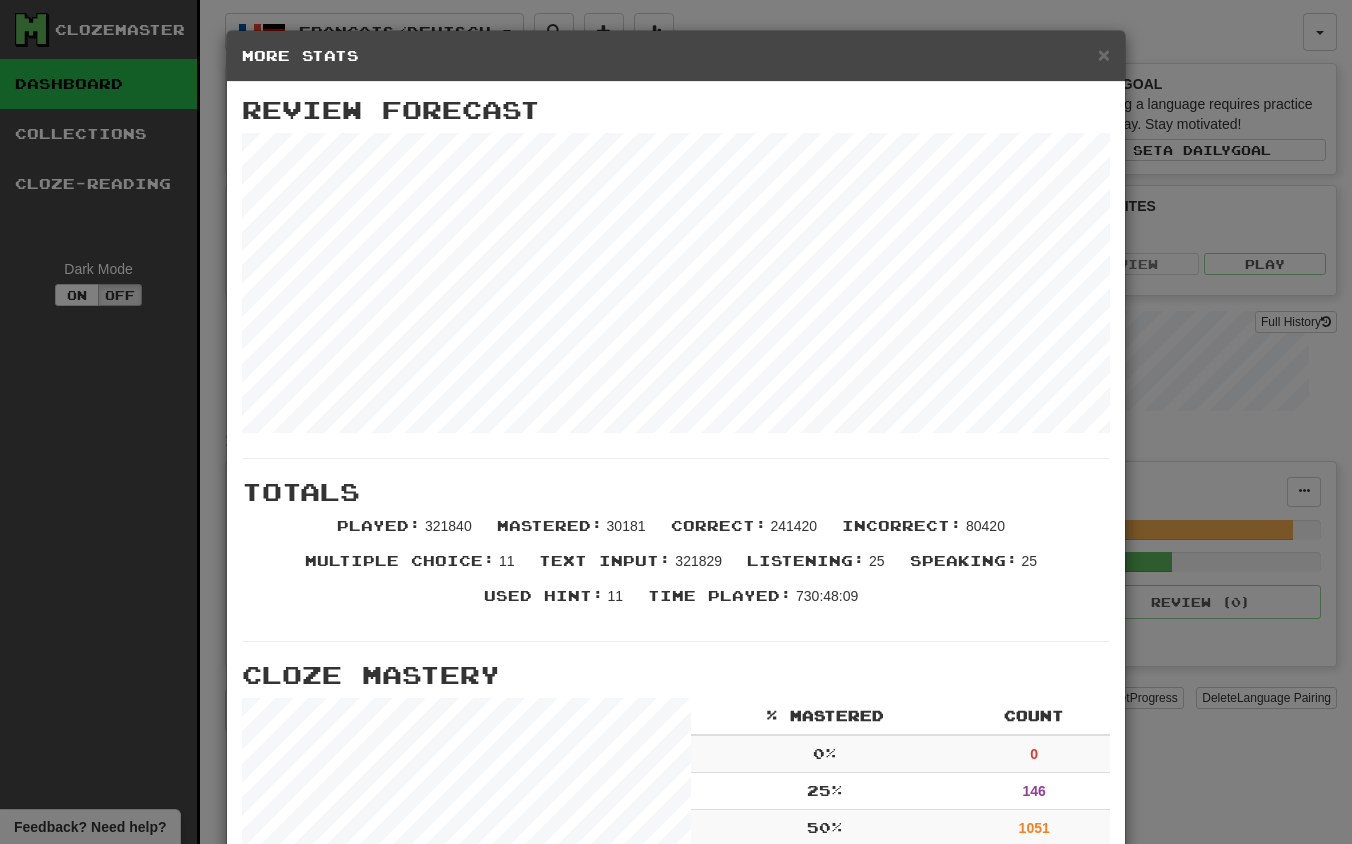 scroll, scrollTop: 0, scrollLeft: 0, axis: both 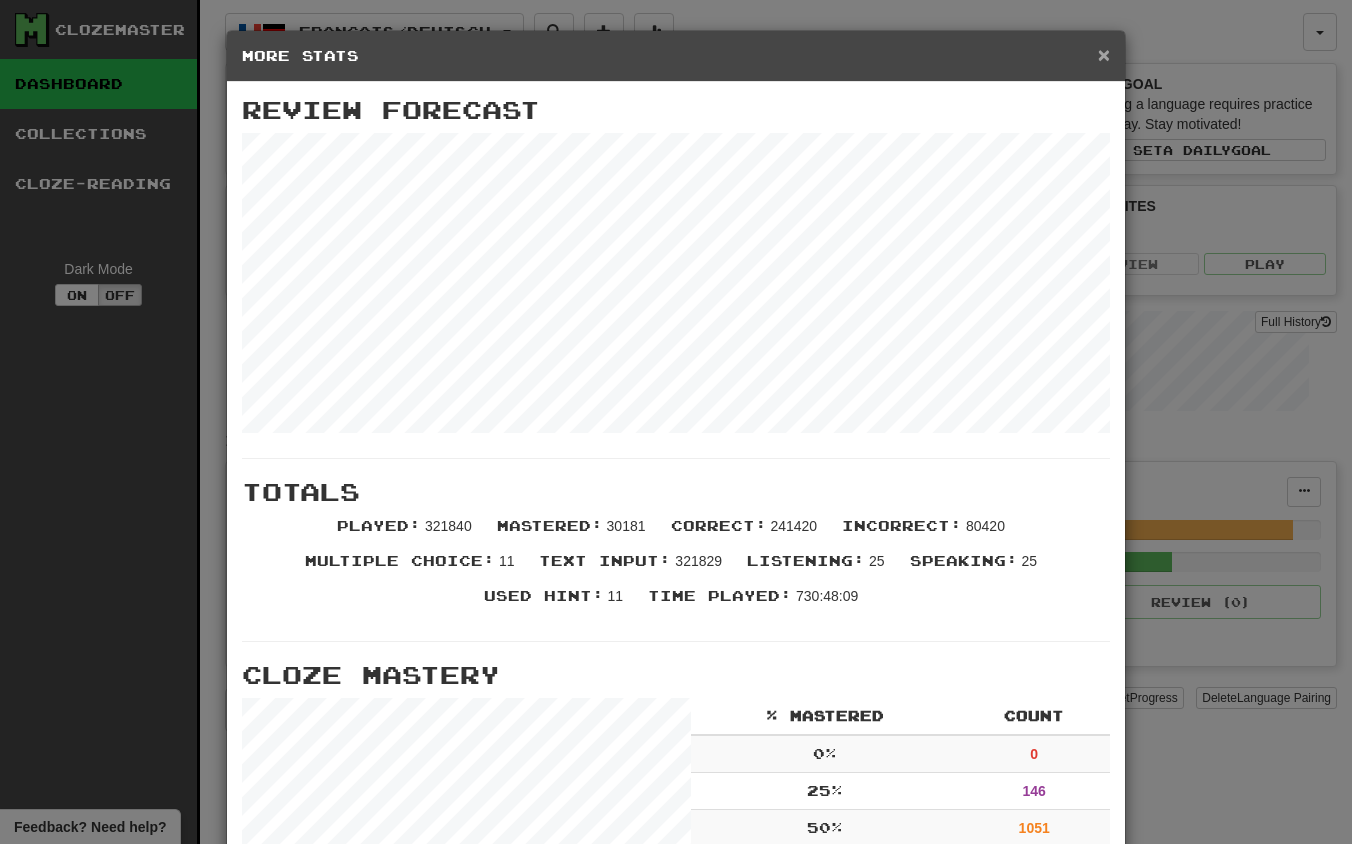 click on "×" at bounding box center (1104, 54) 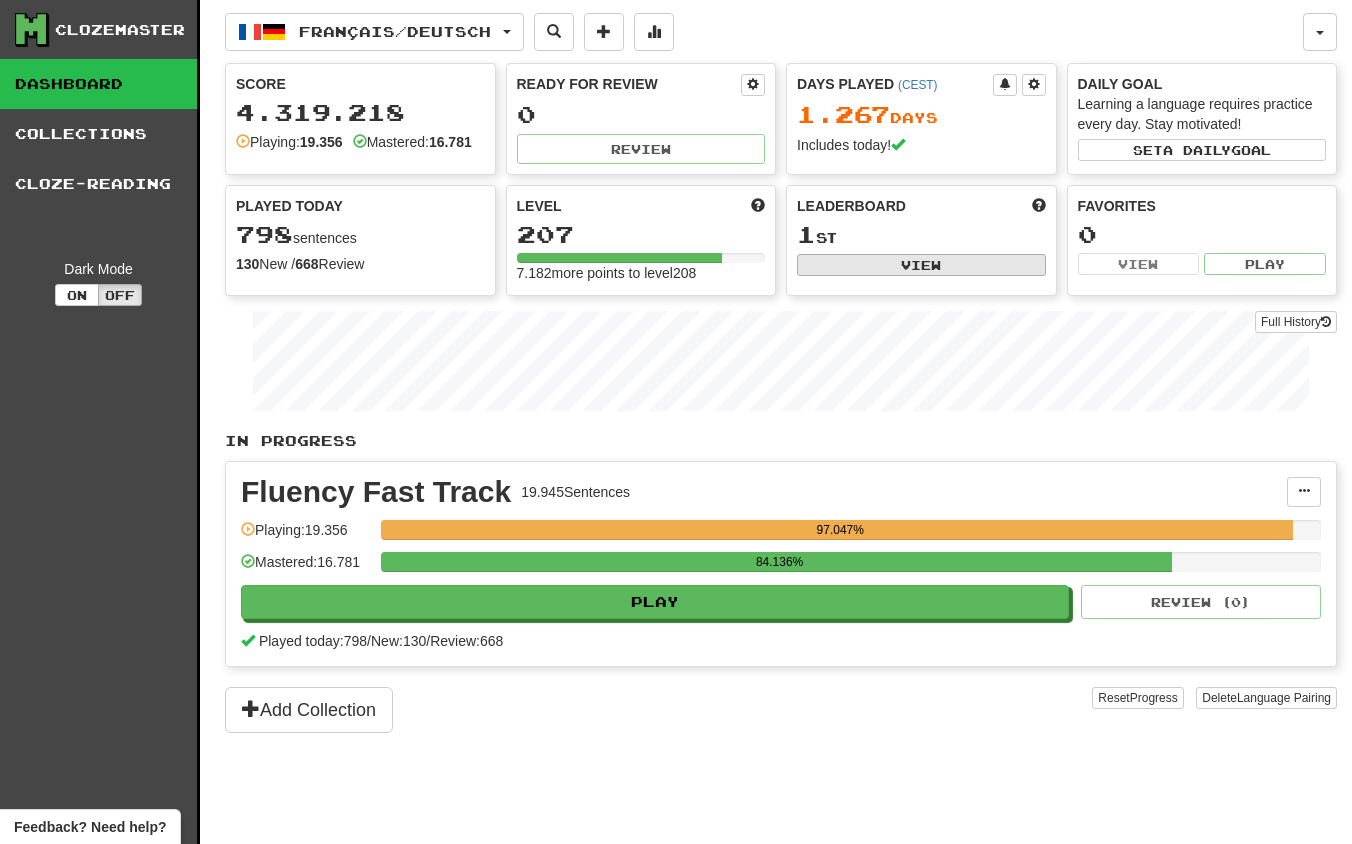 click on "View" at bounding box center [921, 265] 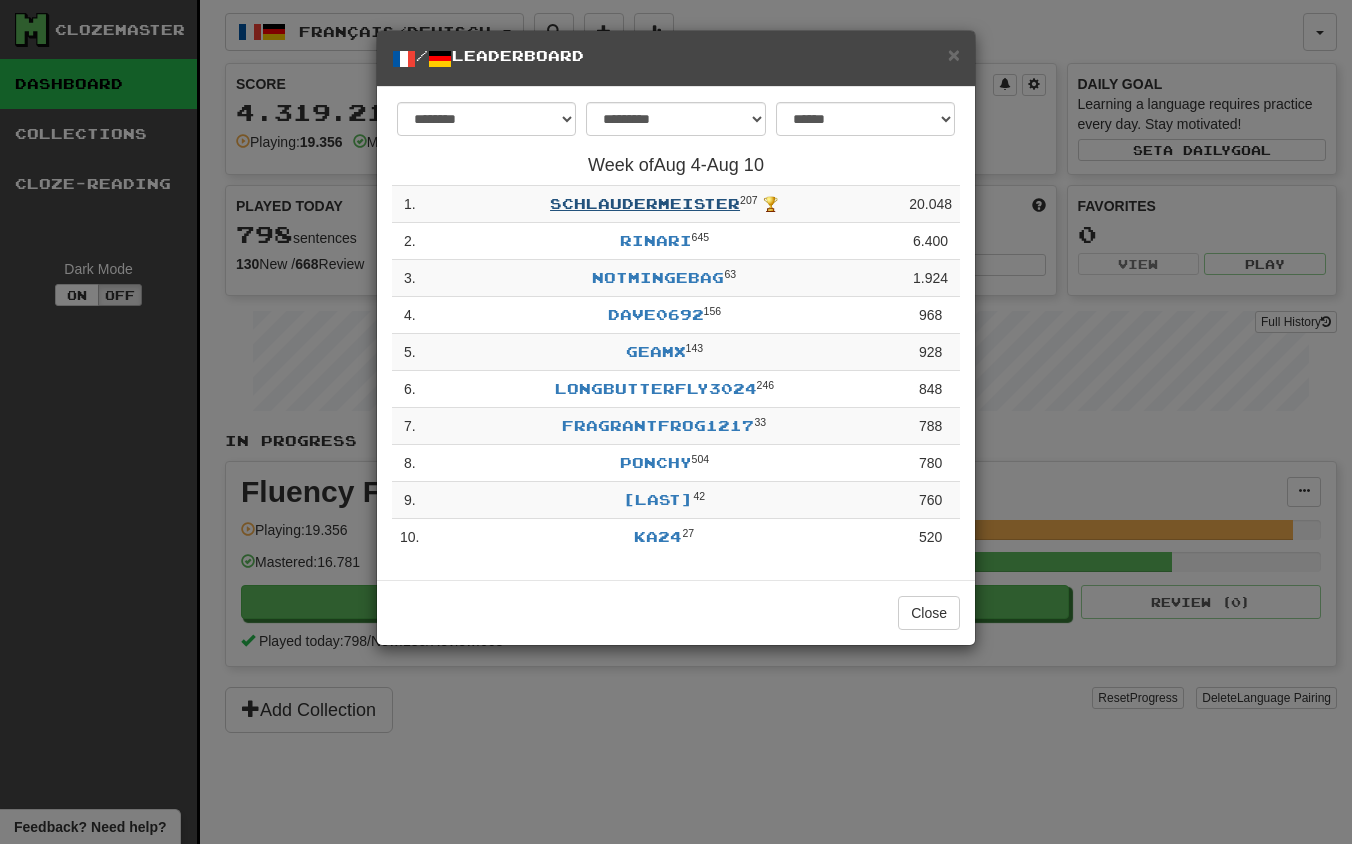 click on "schlaudermeister" at bounding box center [645, 203] 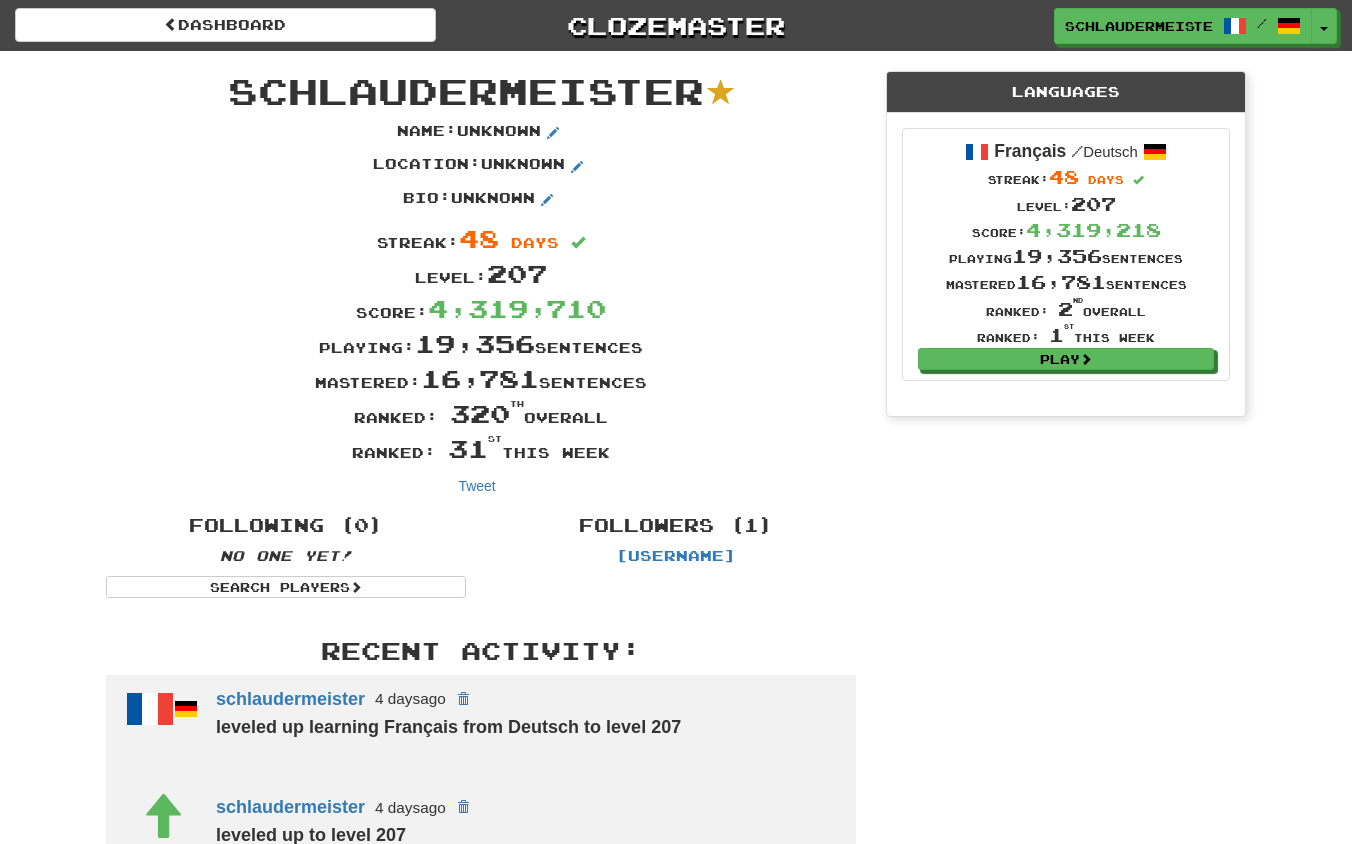 scroll, scrollTop: 0, scrollLeft: 0, axis: both 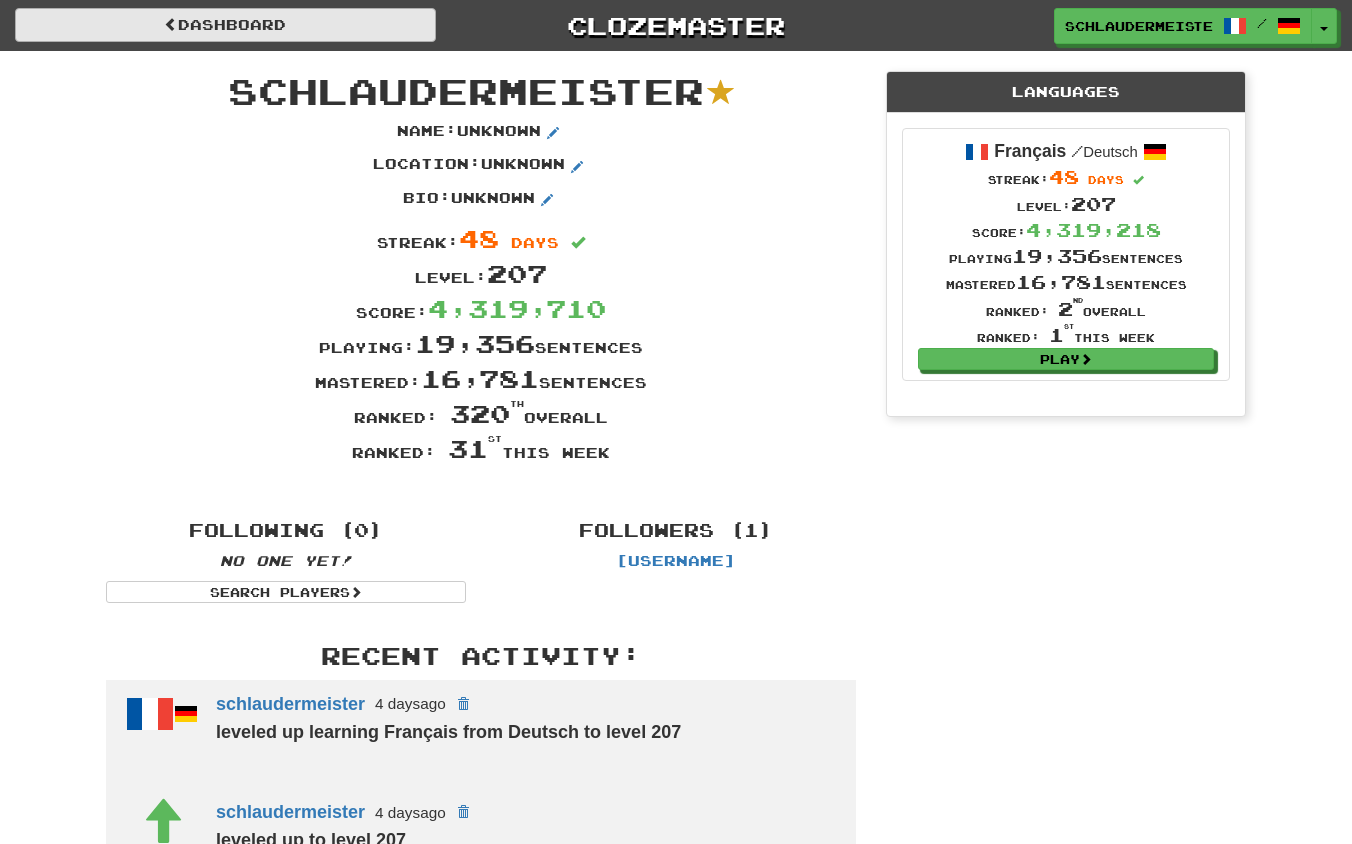 click on "Dashboard" at bounding box center (225, 25) 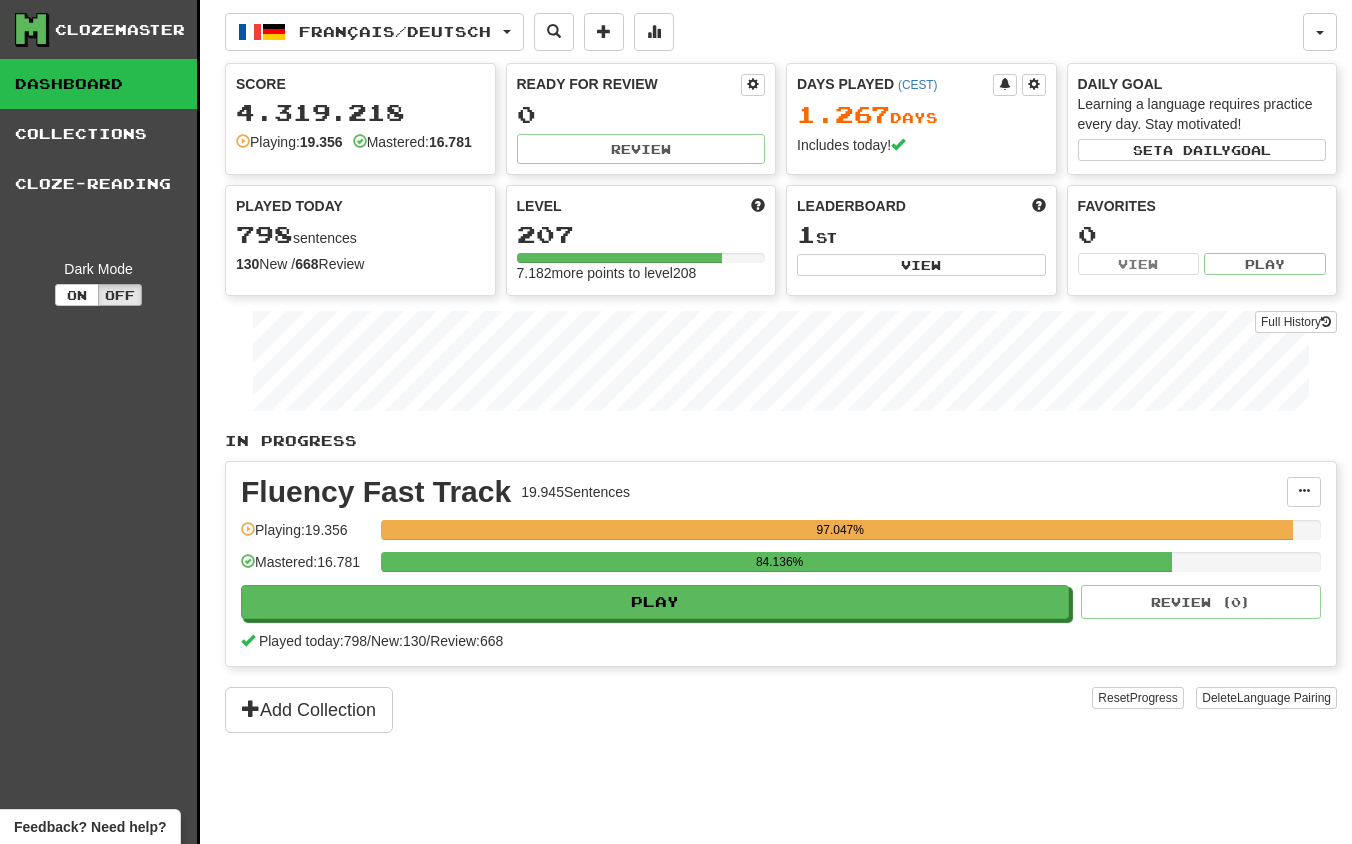 scroll, scrollTop: 0, scrollLeft: 0, axis: both 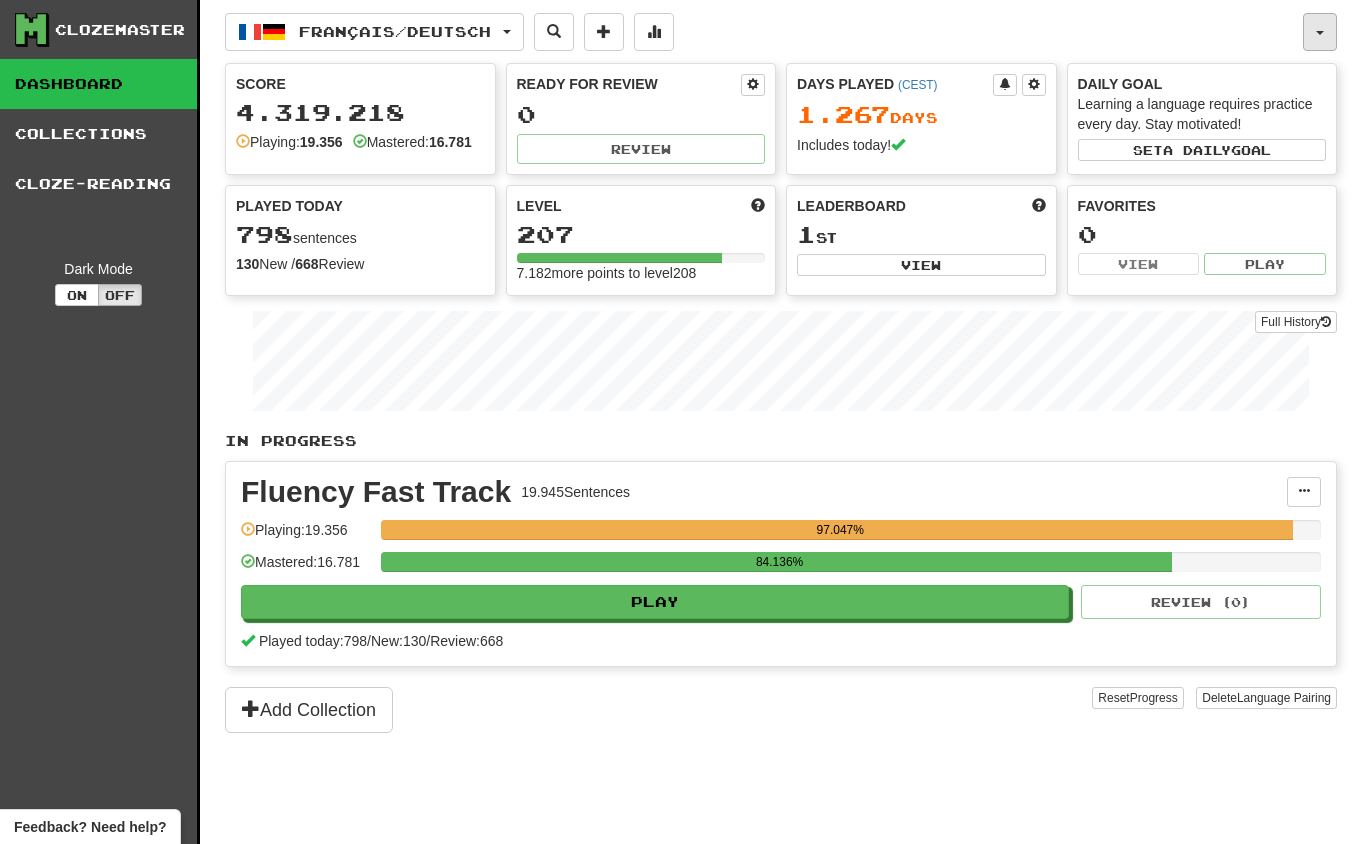 click at bounding box center [1320, 32] 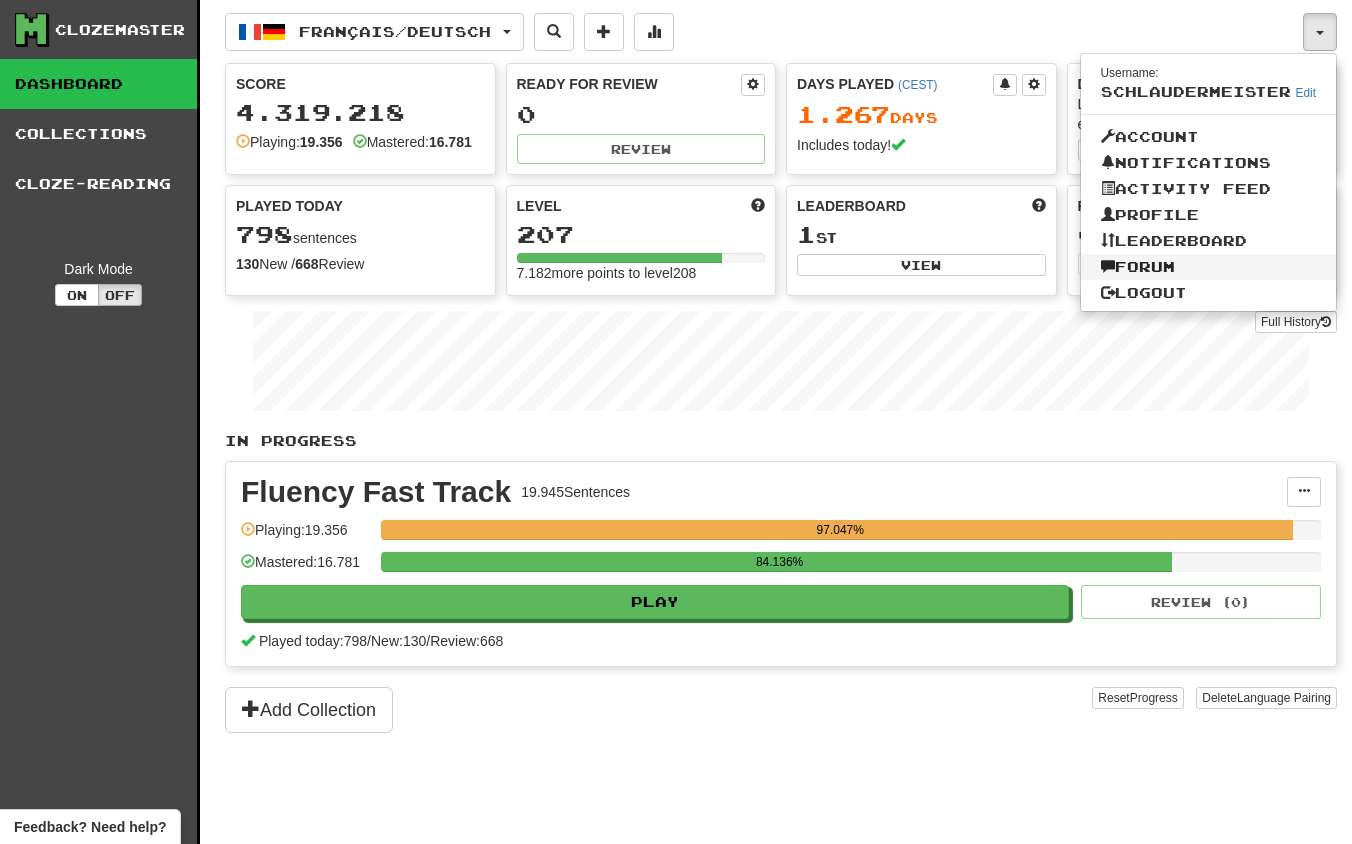 click on "Forum" at bounding box center [1209, 267] 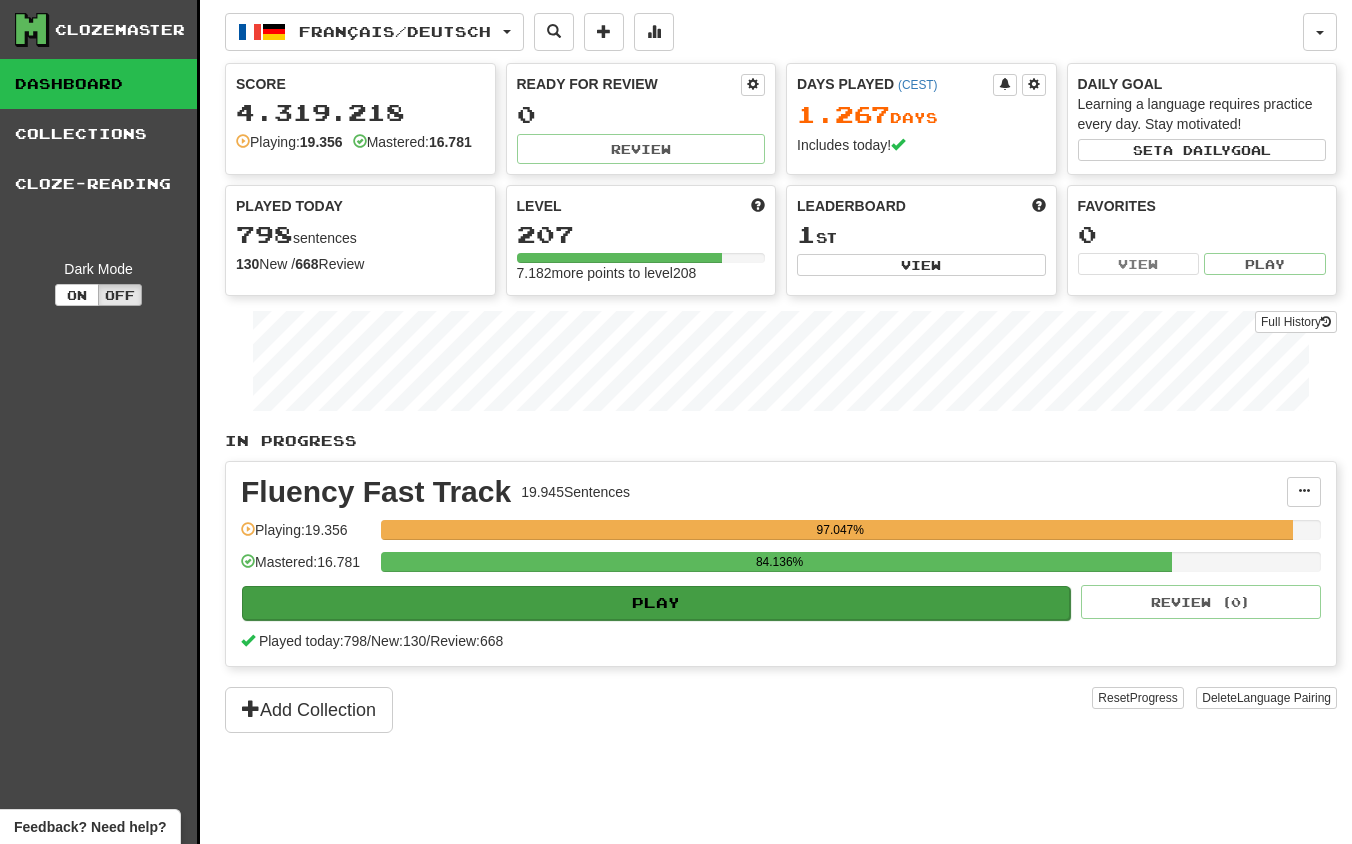 click on "Play" at bounding box center (656, 603) 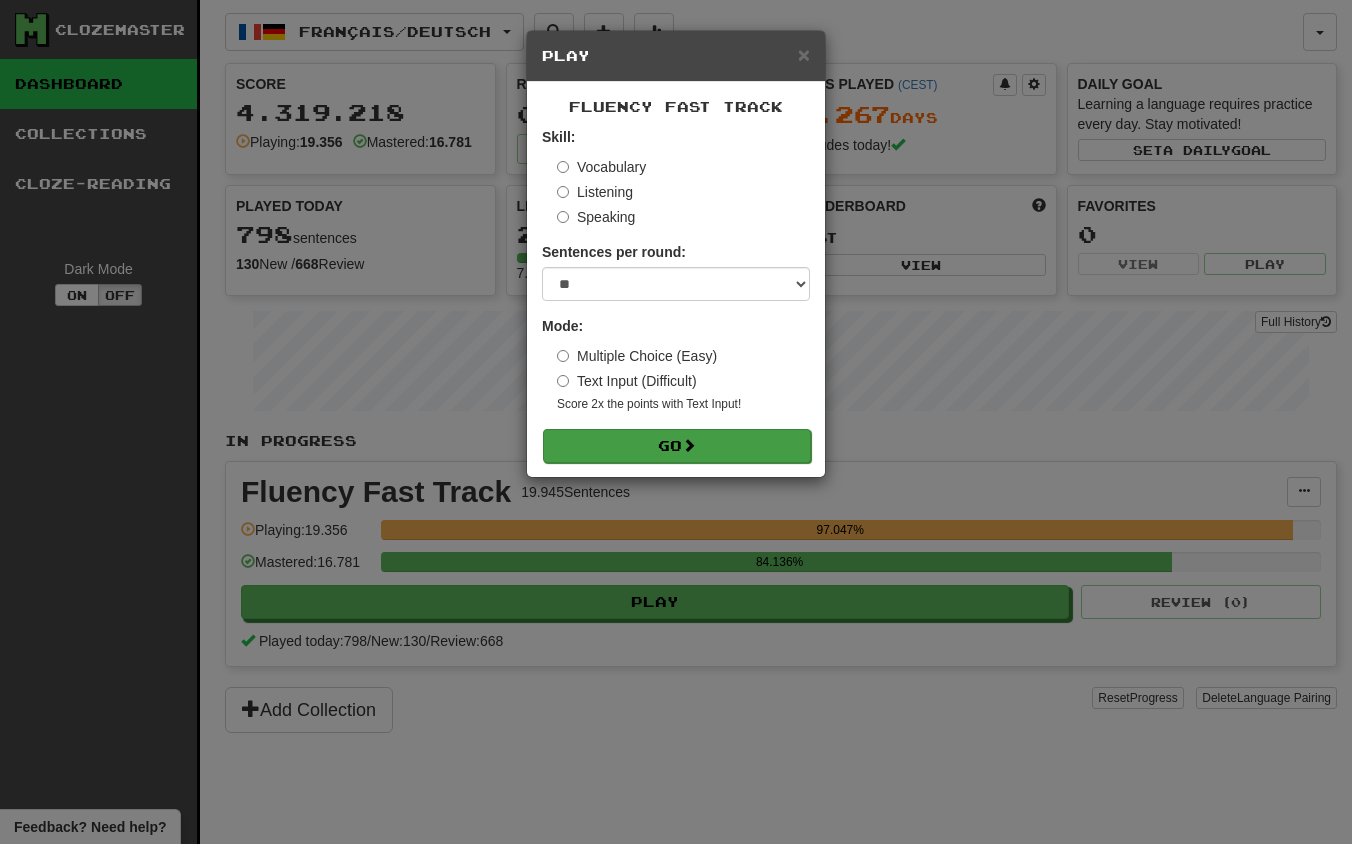 click on "Go" at bounding box center [677, 446] 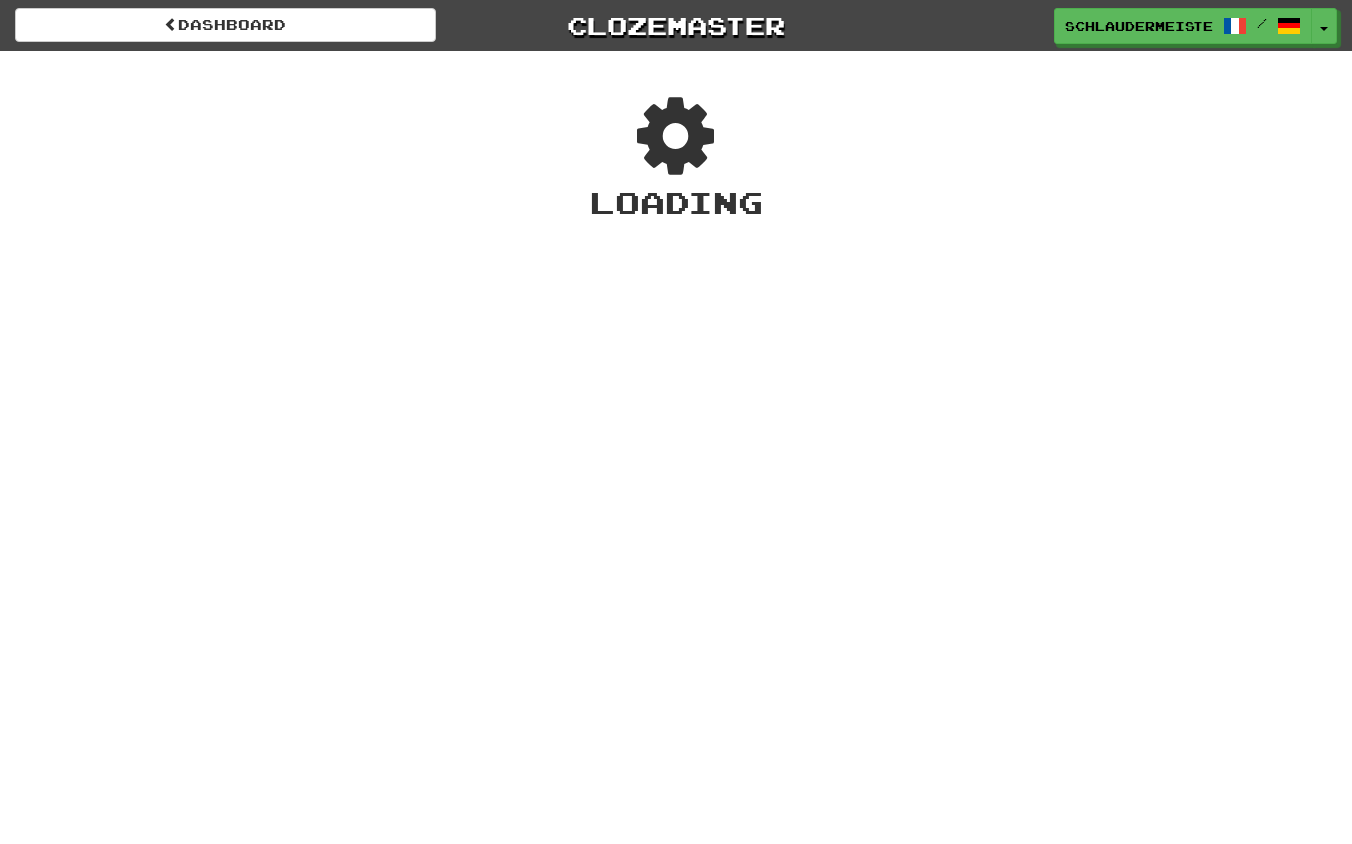 scroll, scrollTop: 0, scrollLeft: 0, axis: both 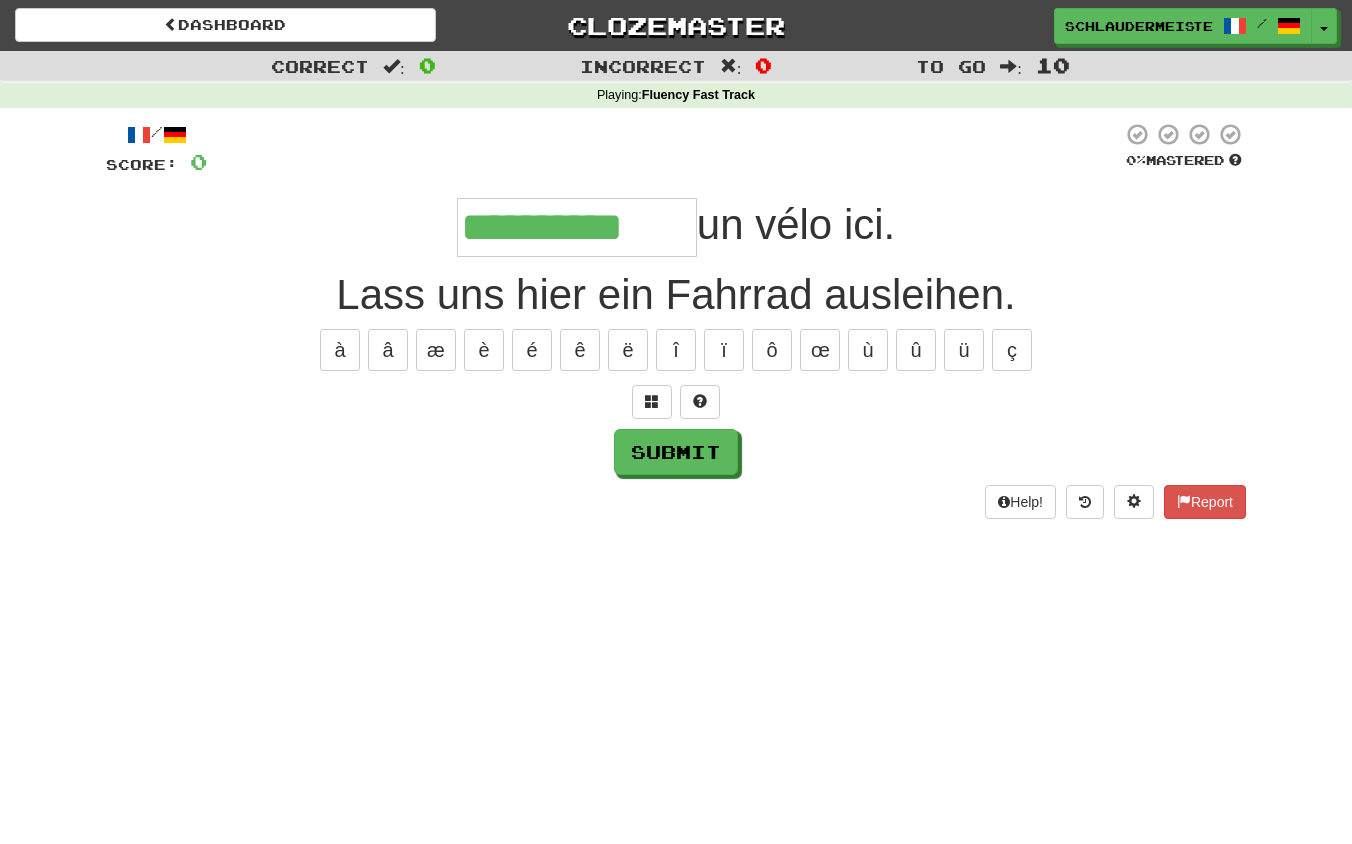 type on "**********" 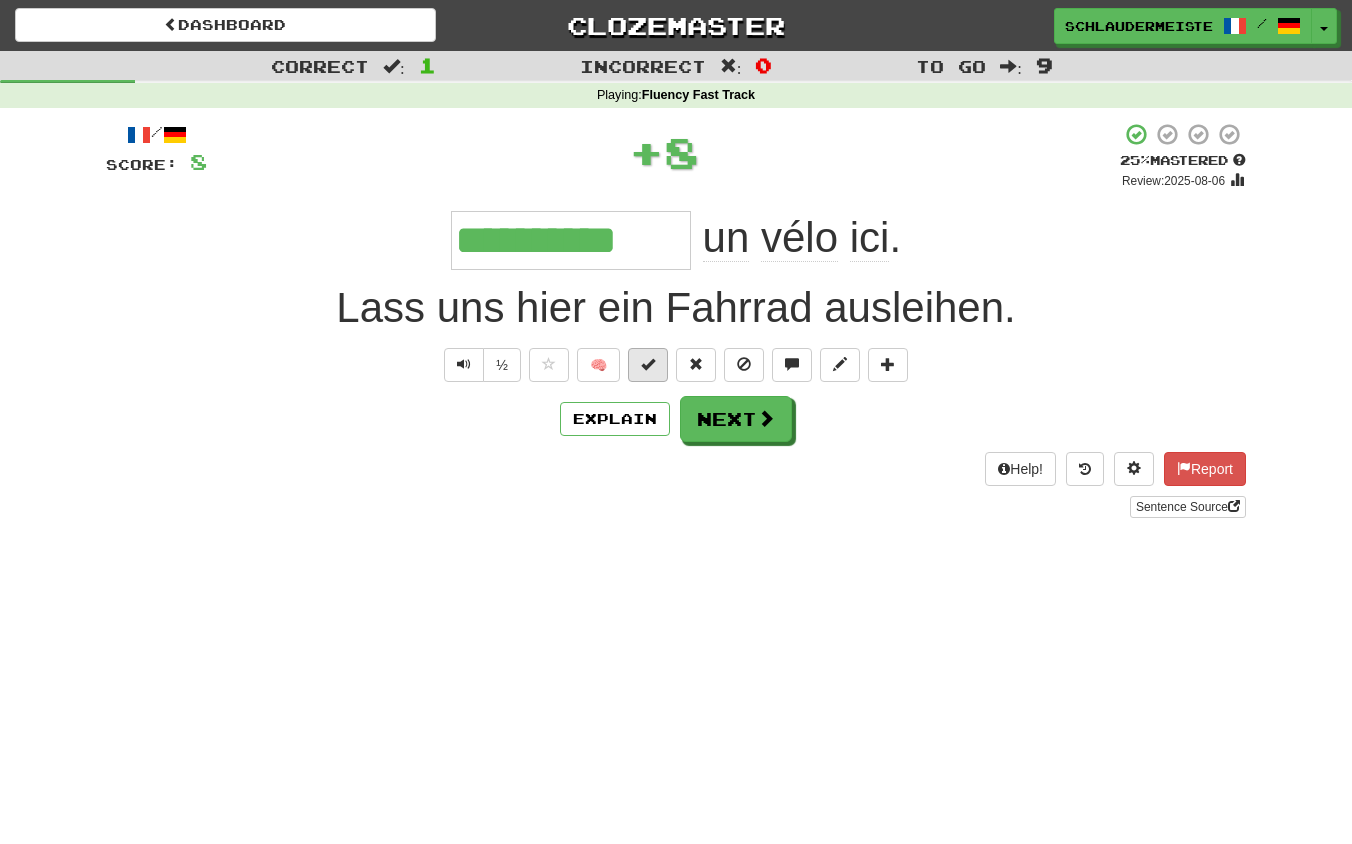 click at bounding box center (648, 364) 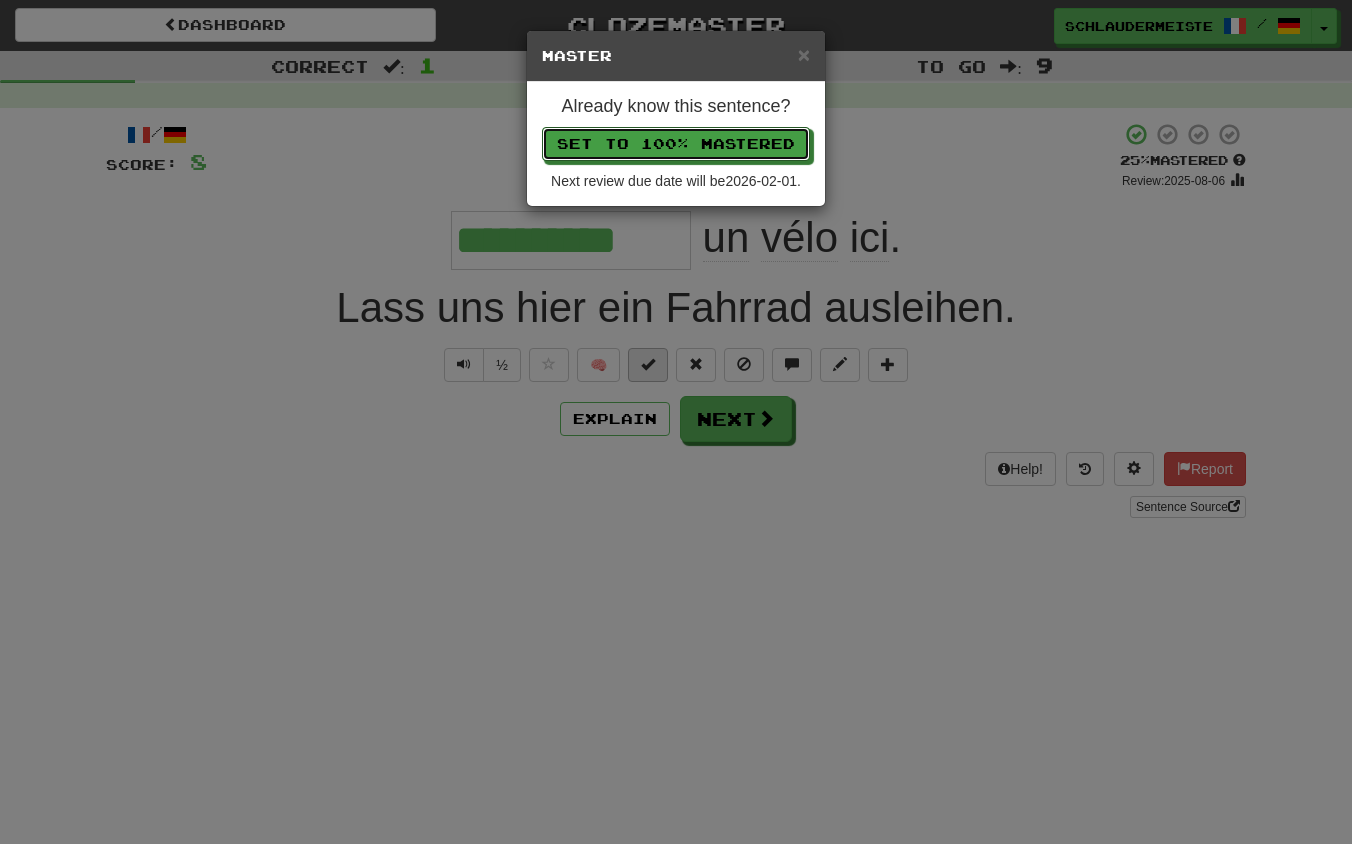 type 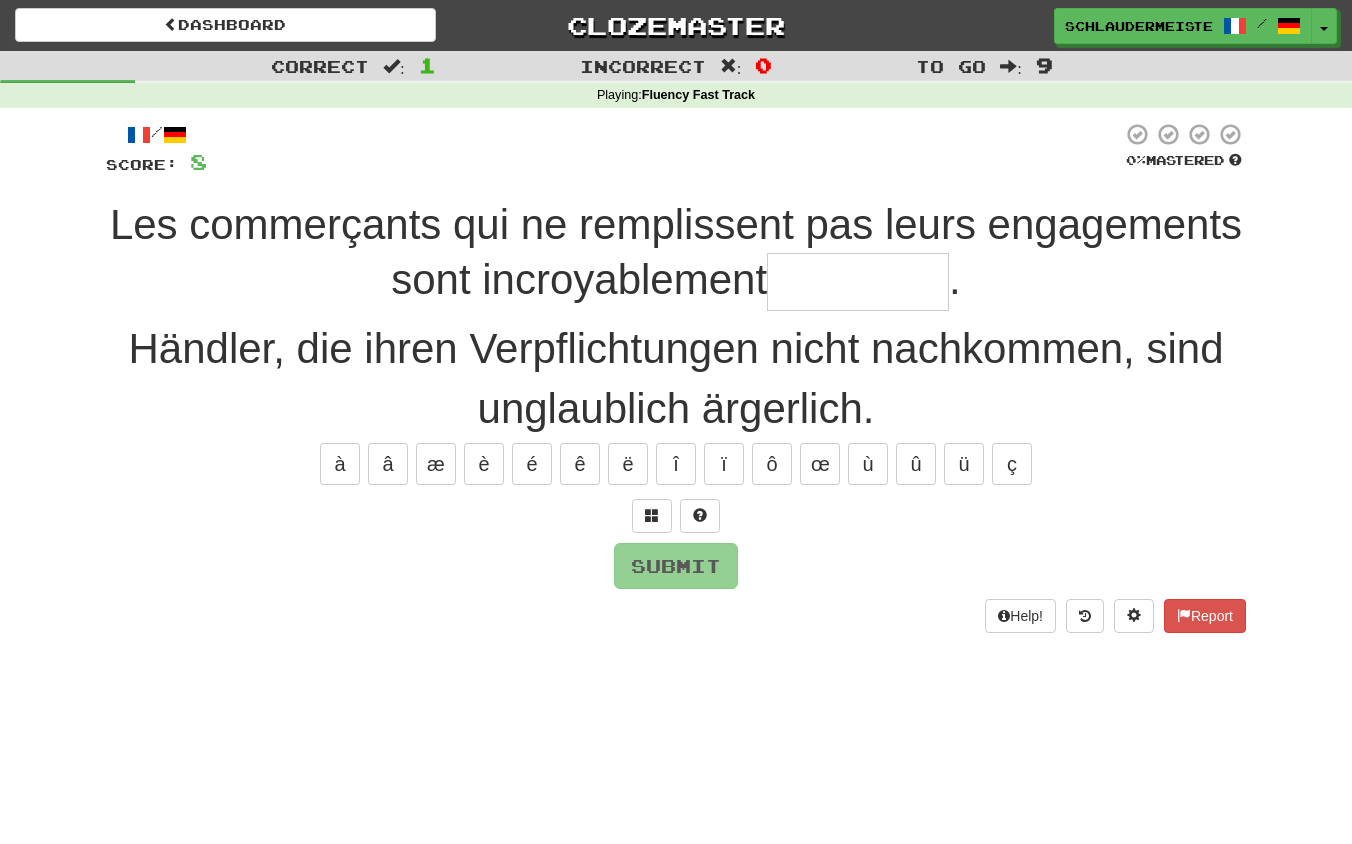 type on "*" 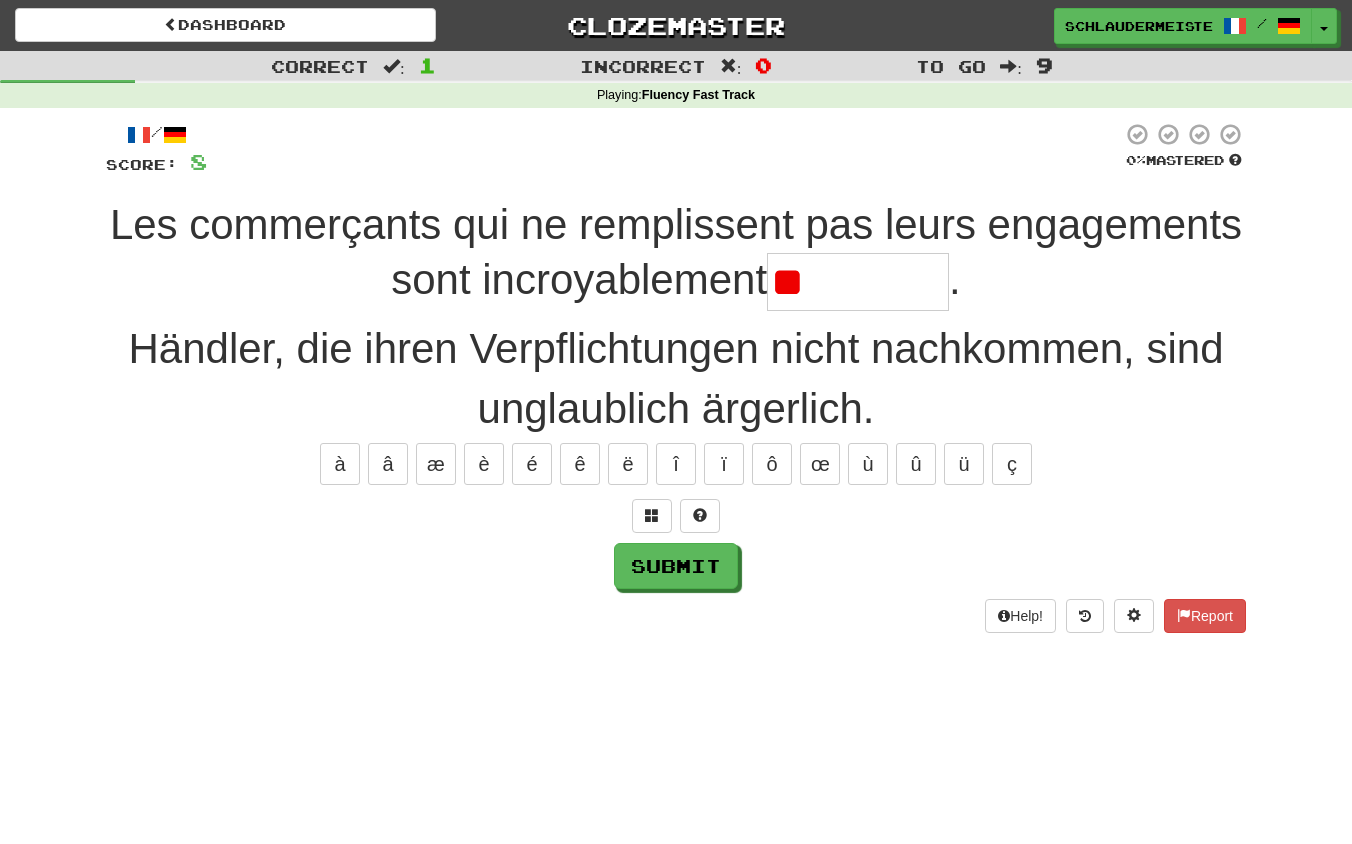 type on "********" 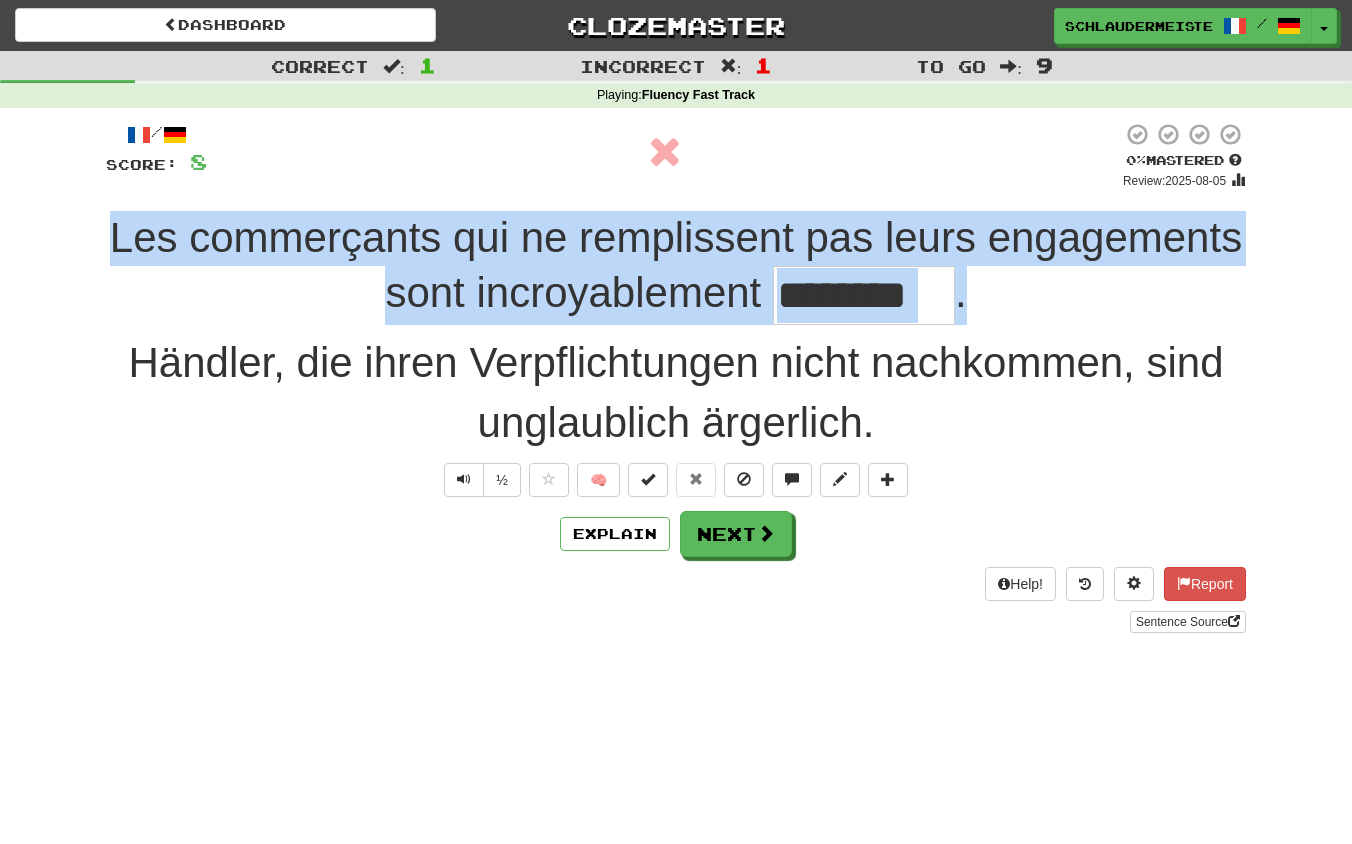drag, startPoint x: 96, startPoint y: 215, endPoint x: 1051, endPoint y: 321, distance: 960.8647 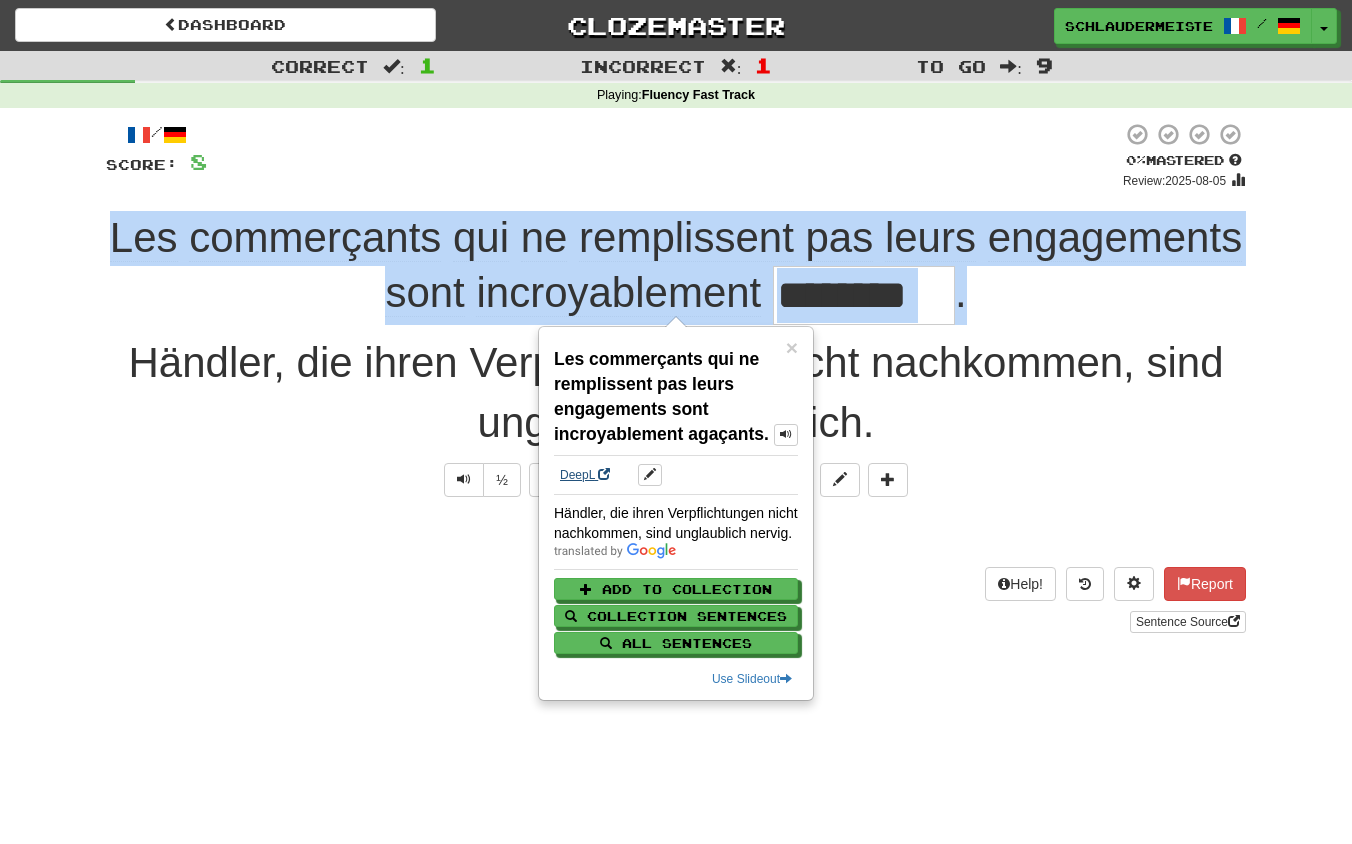 click on "DeepL" at bounding box center (585, 475) 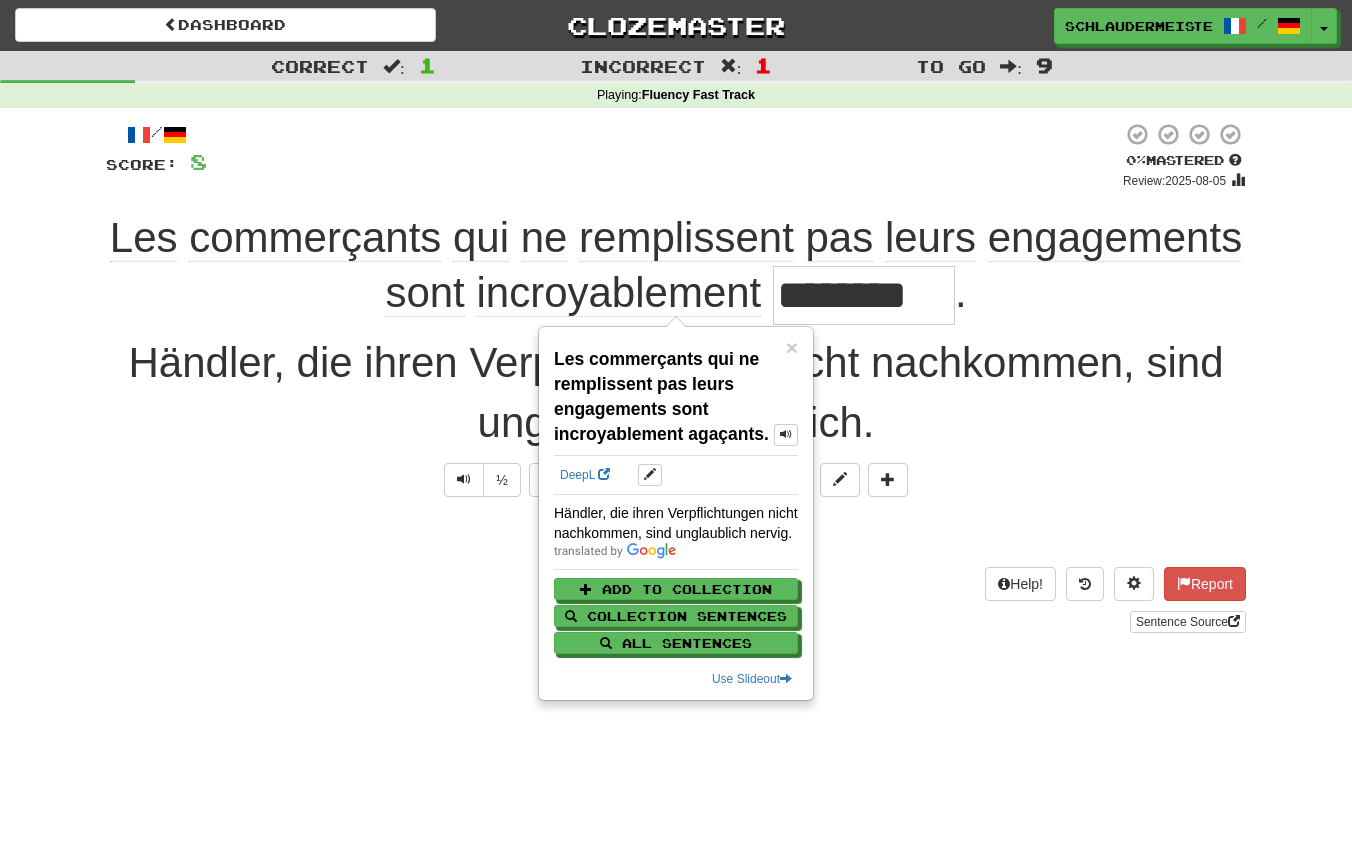 click on "Explain Next" at bounding box center [676, 534] 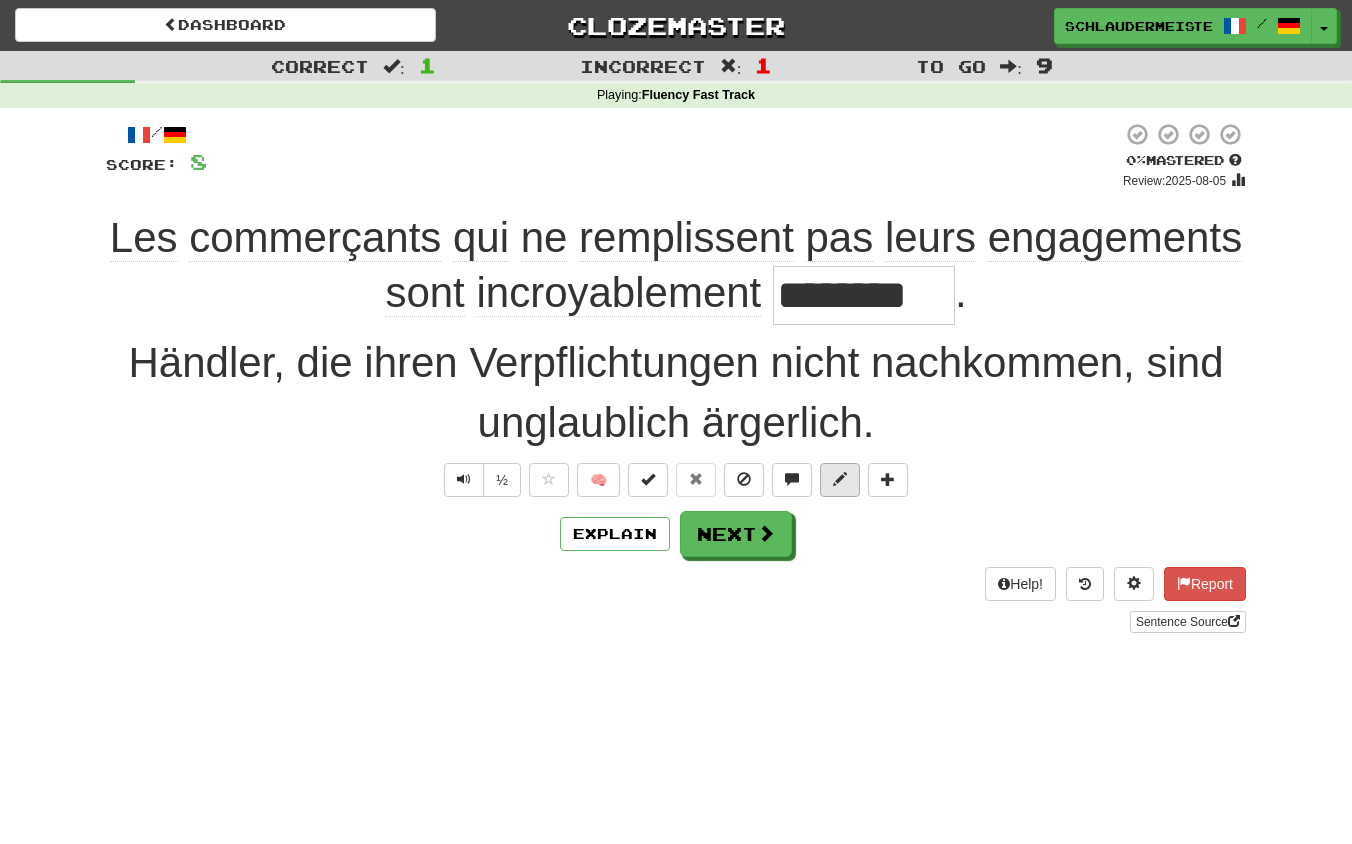 click at bounding box center (840, 479) 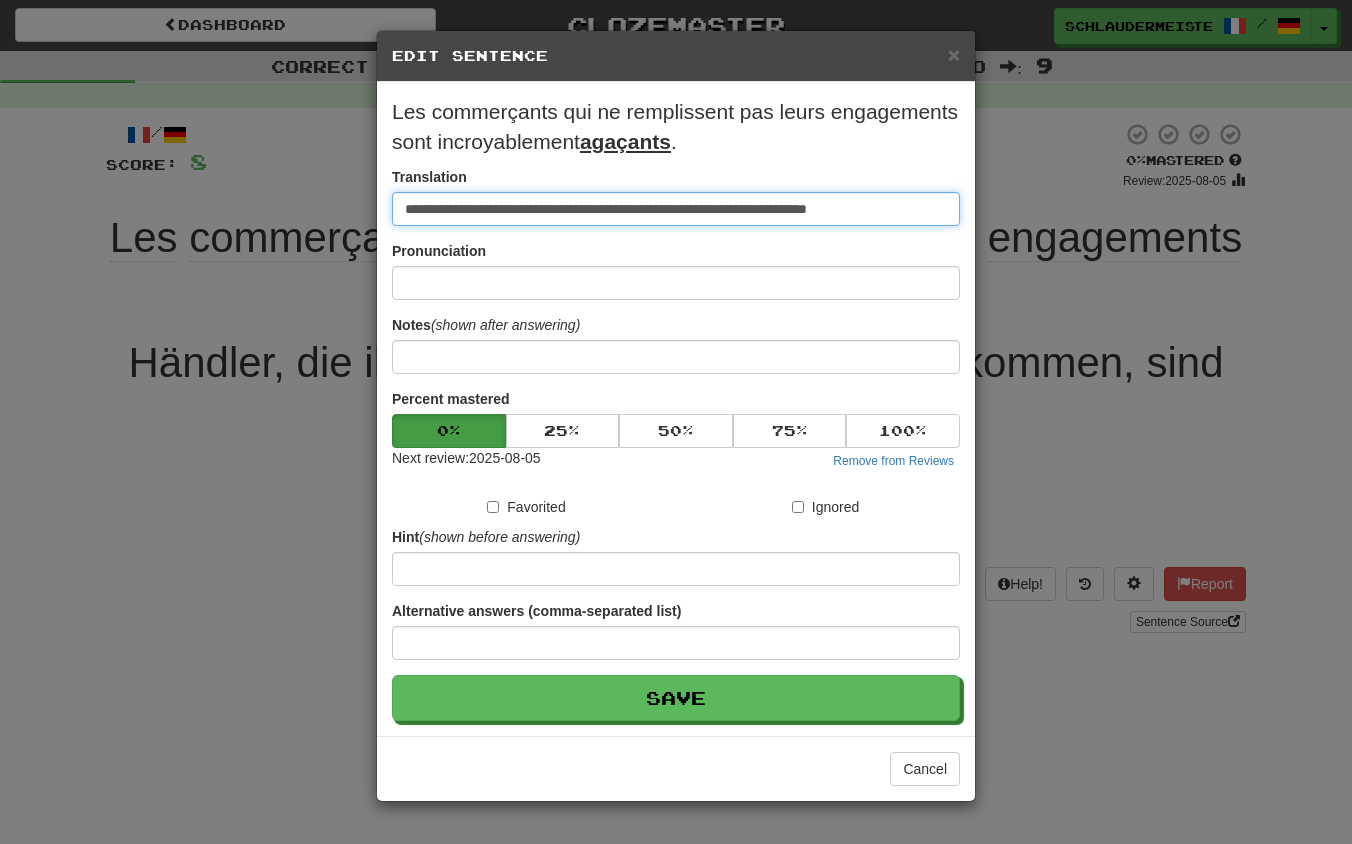drag, startPoint x: 923, startPoint y: 211, endPoint x: 199, endPoint y: 198, distance: 724.1167 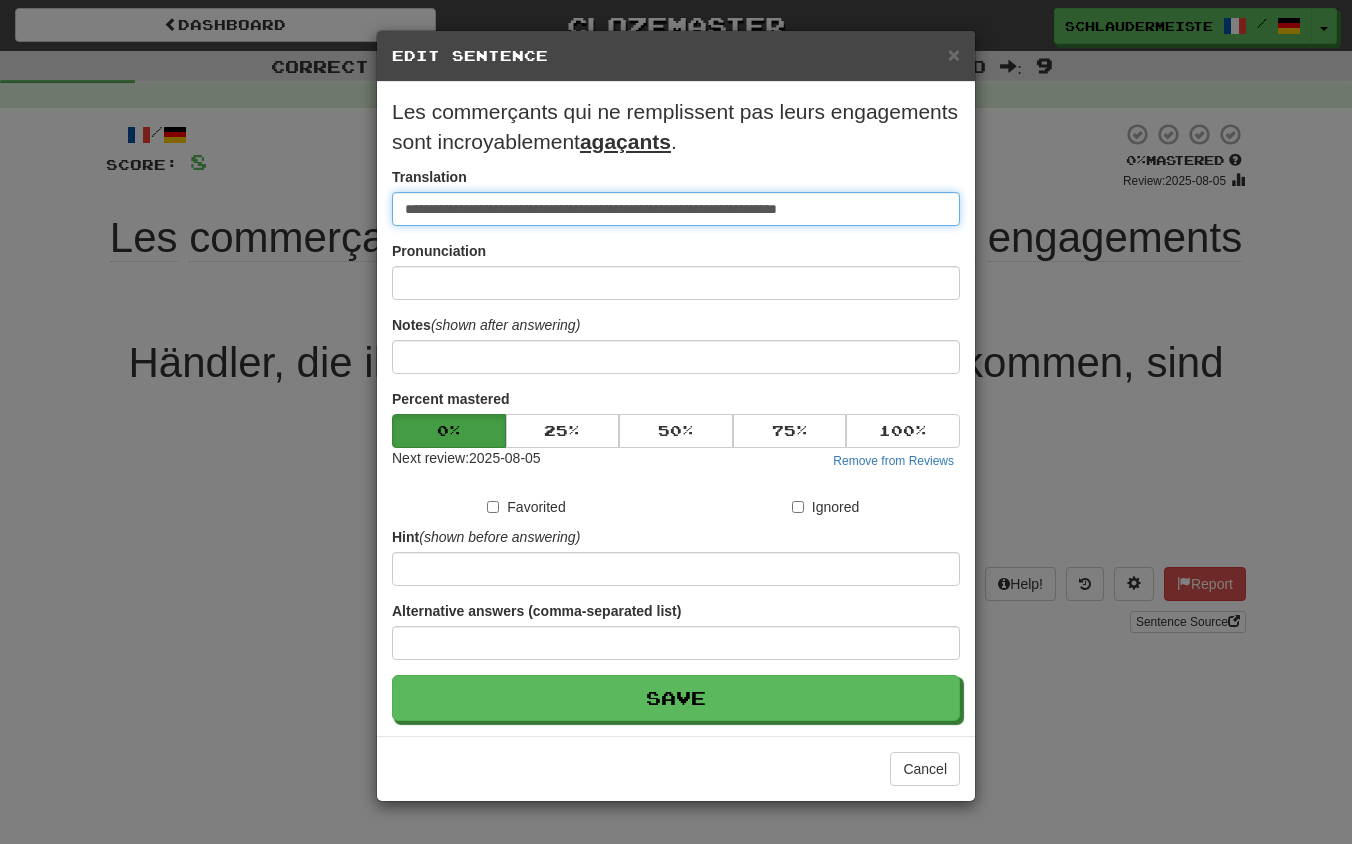 type on "**********" 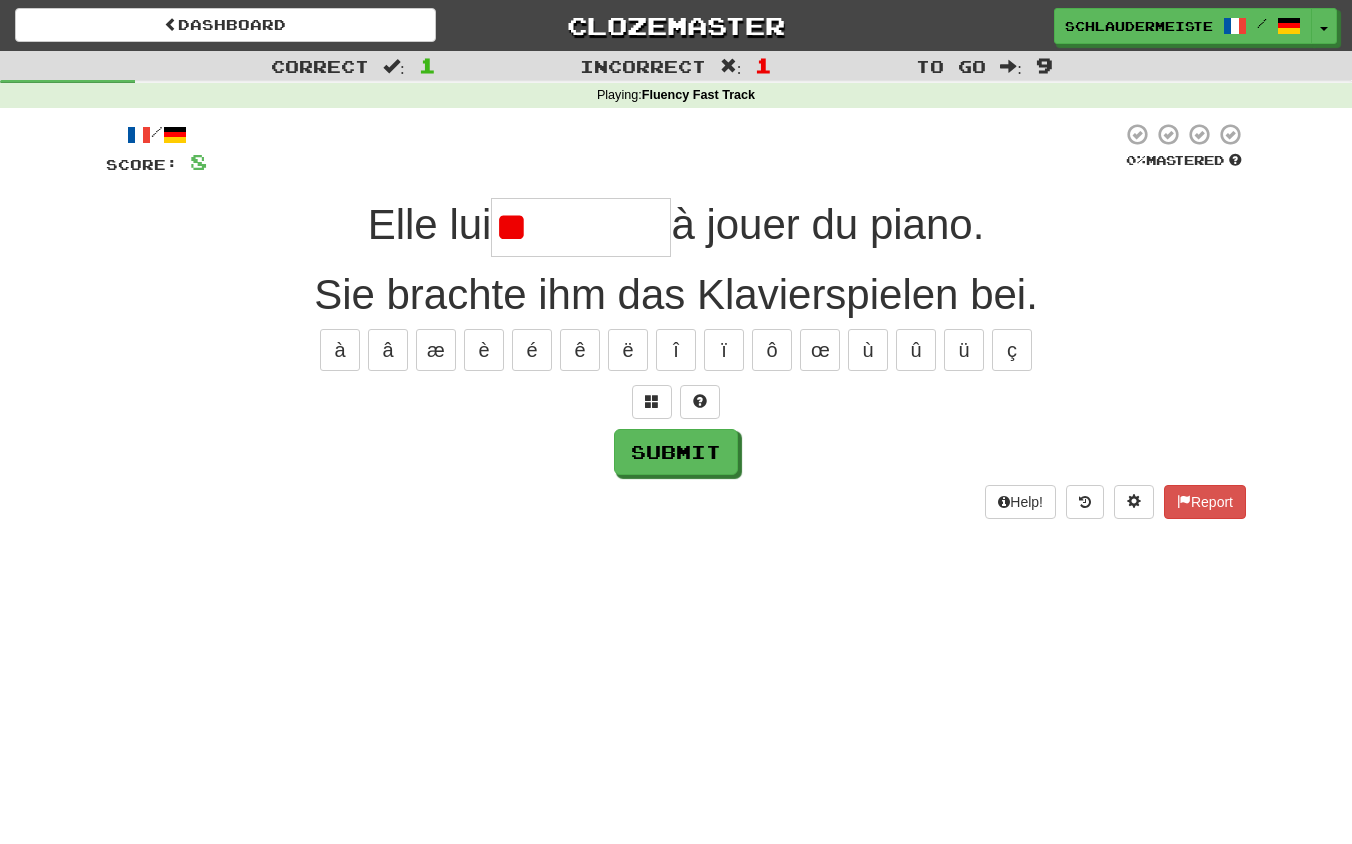 type on "*" 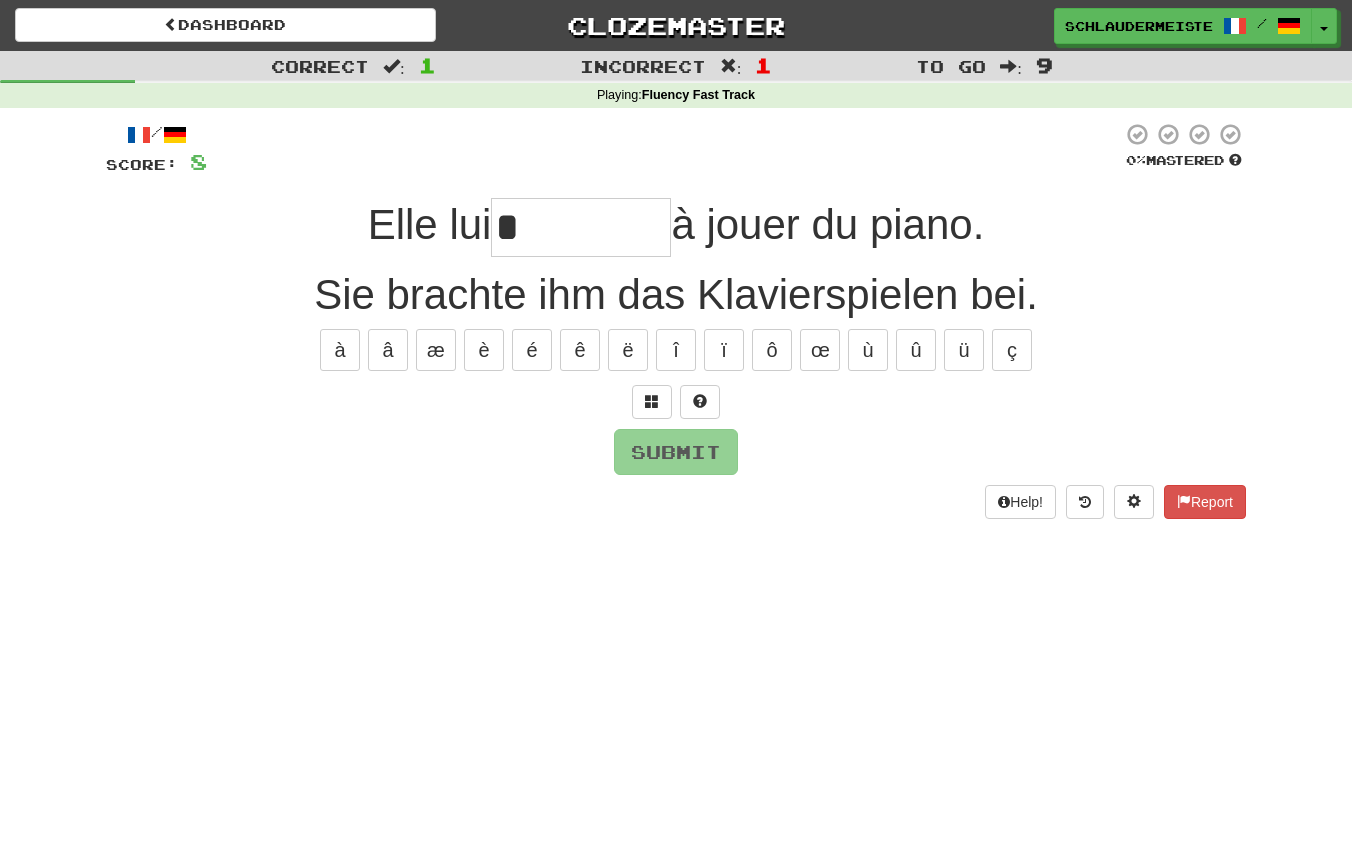 type on "*" 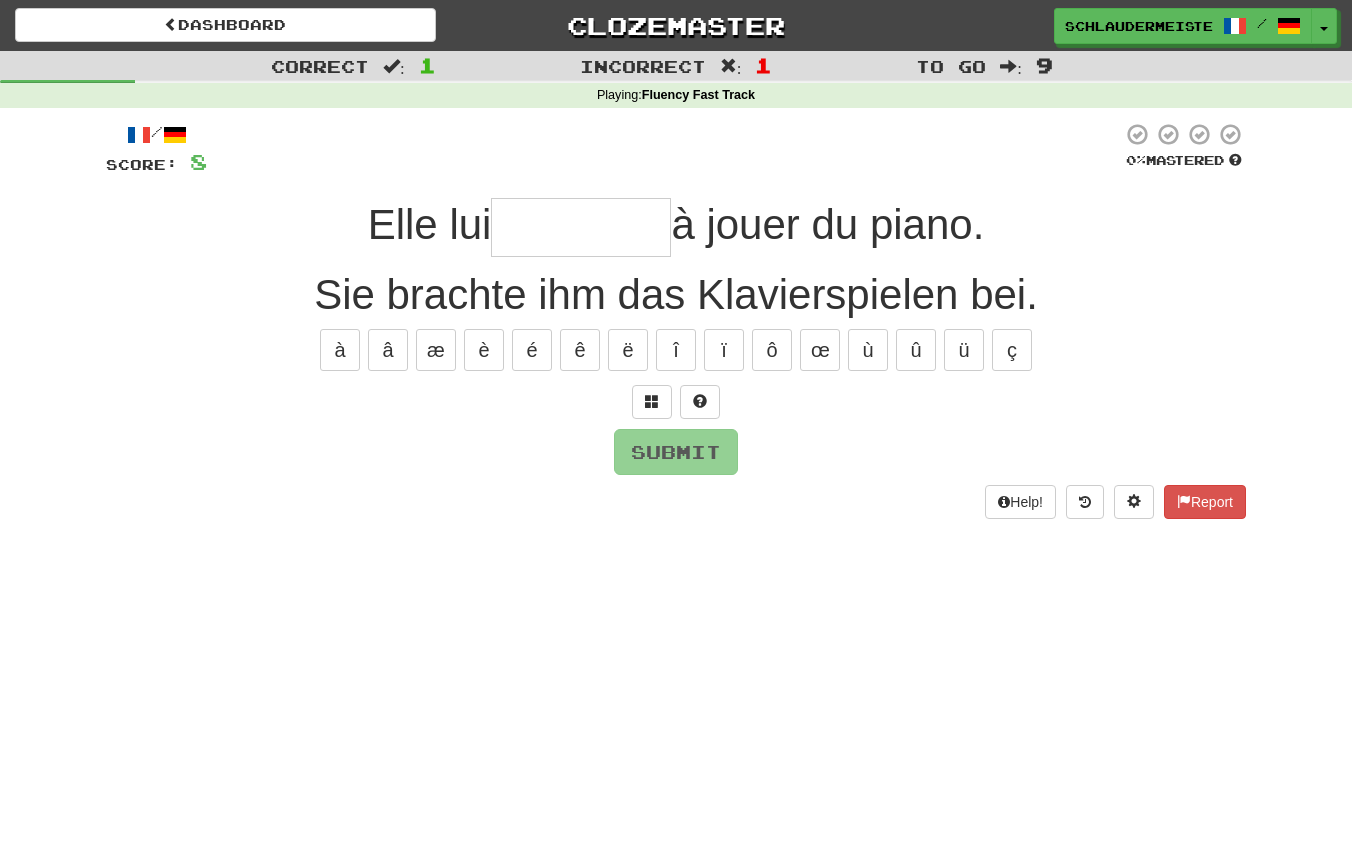 type on "*" 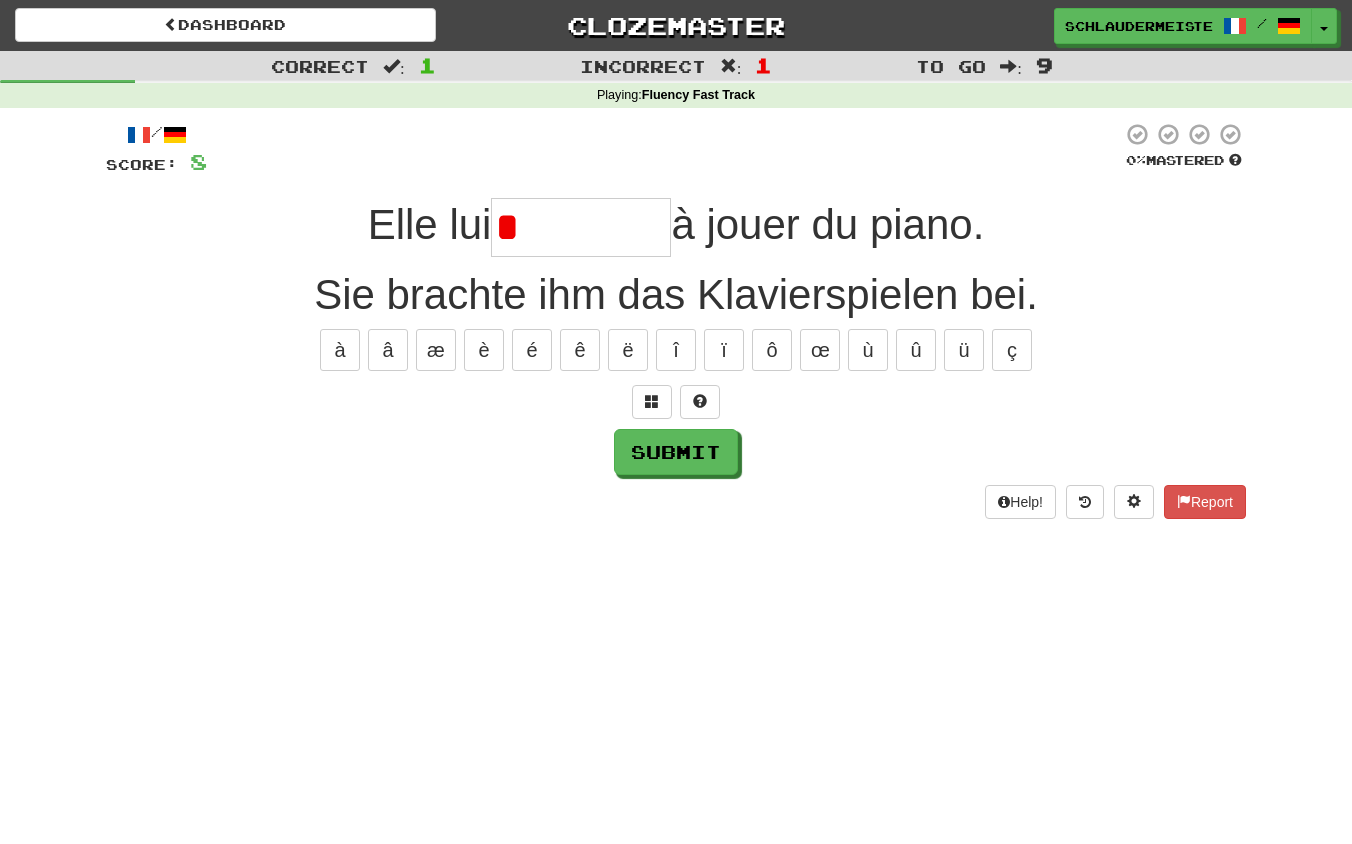 type on "********" 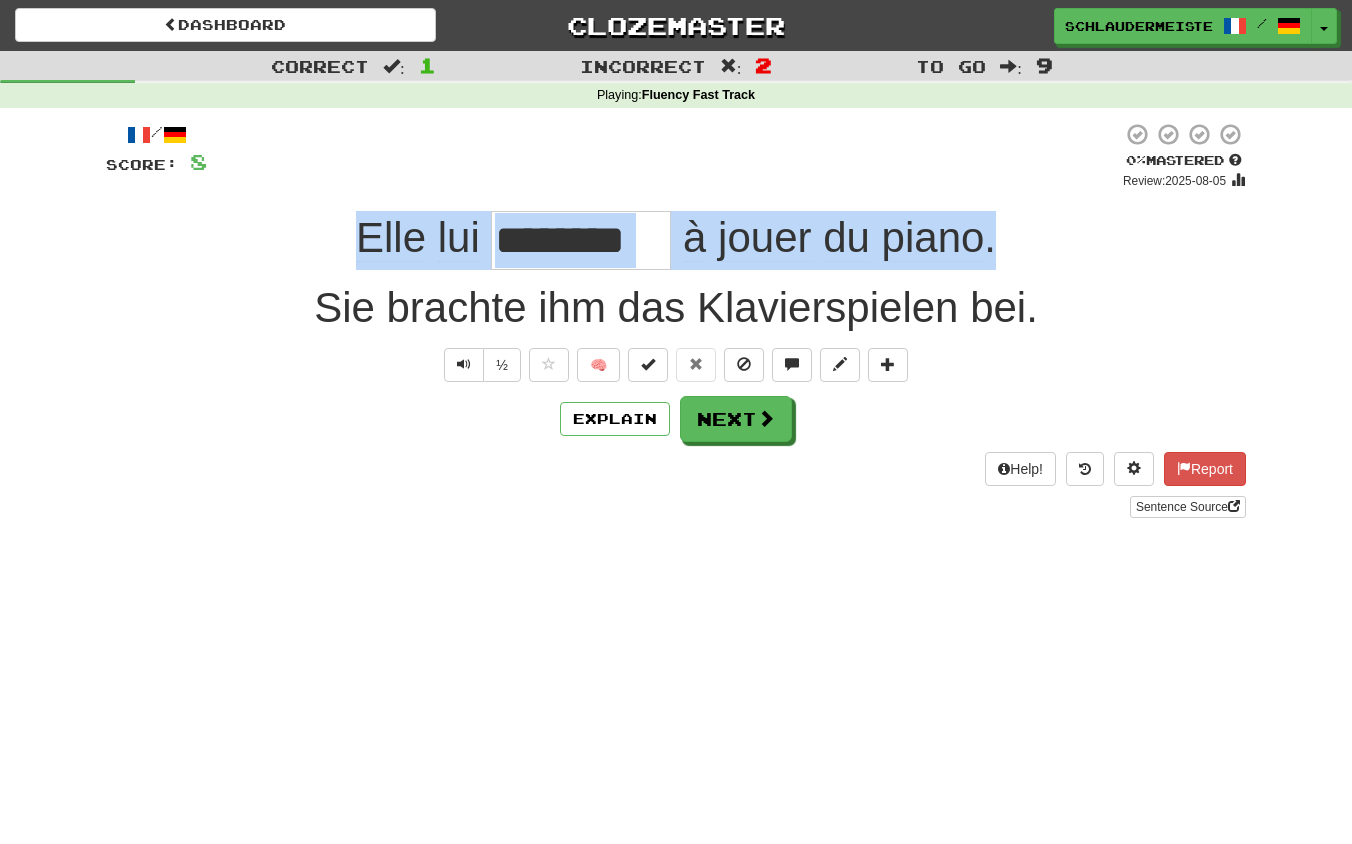 drag, startPoint x: 279, startPoint y: 215, endPoint x: 1101, endPoint y: 257, distance: 823.07227 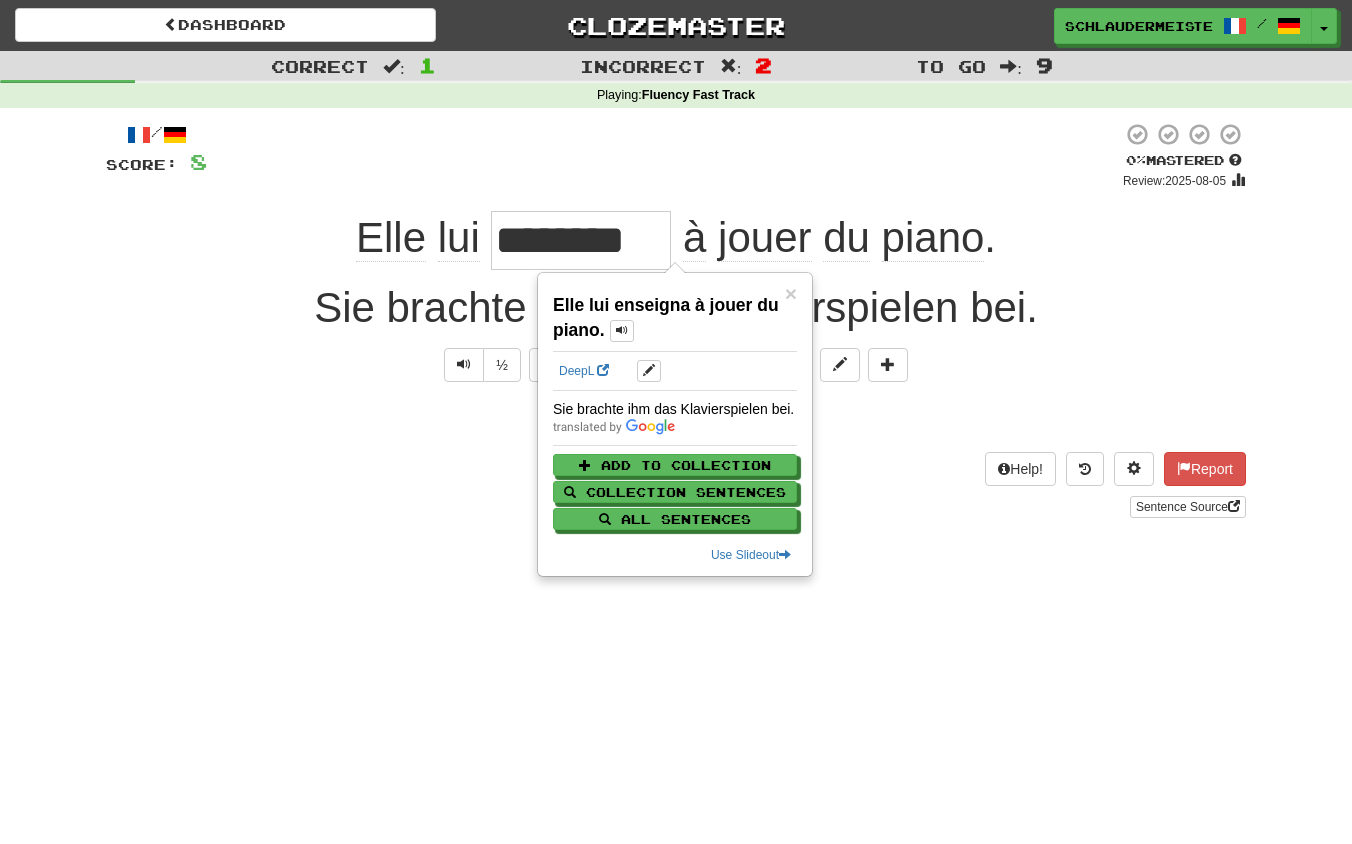 click on "Help!  Report Sentence Source" at bounding box center [676, 485] 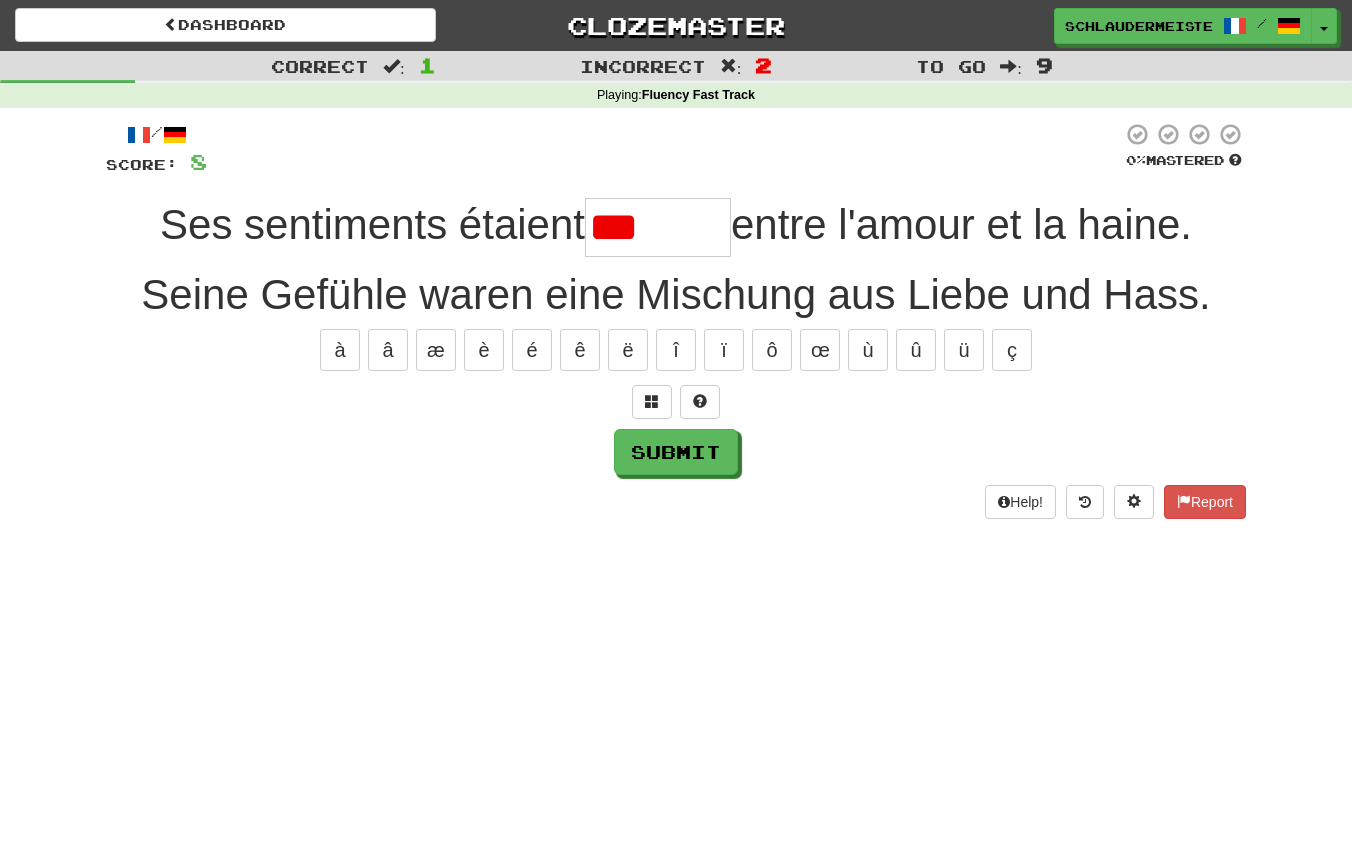 type on "*******" 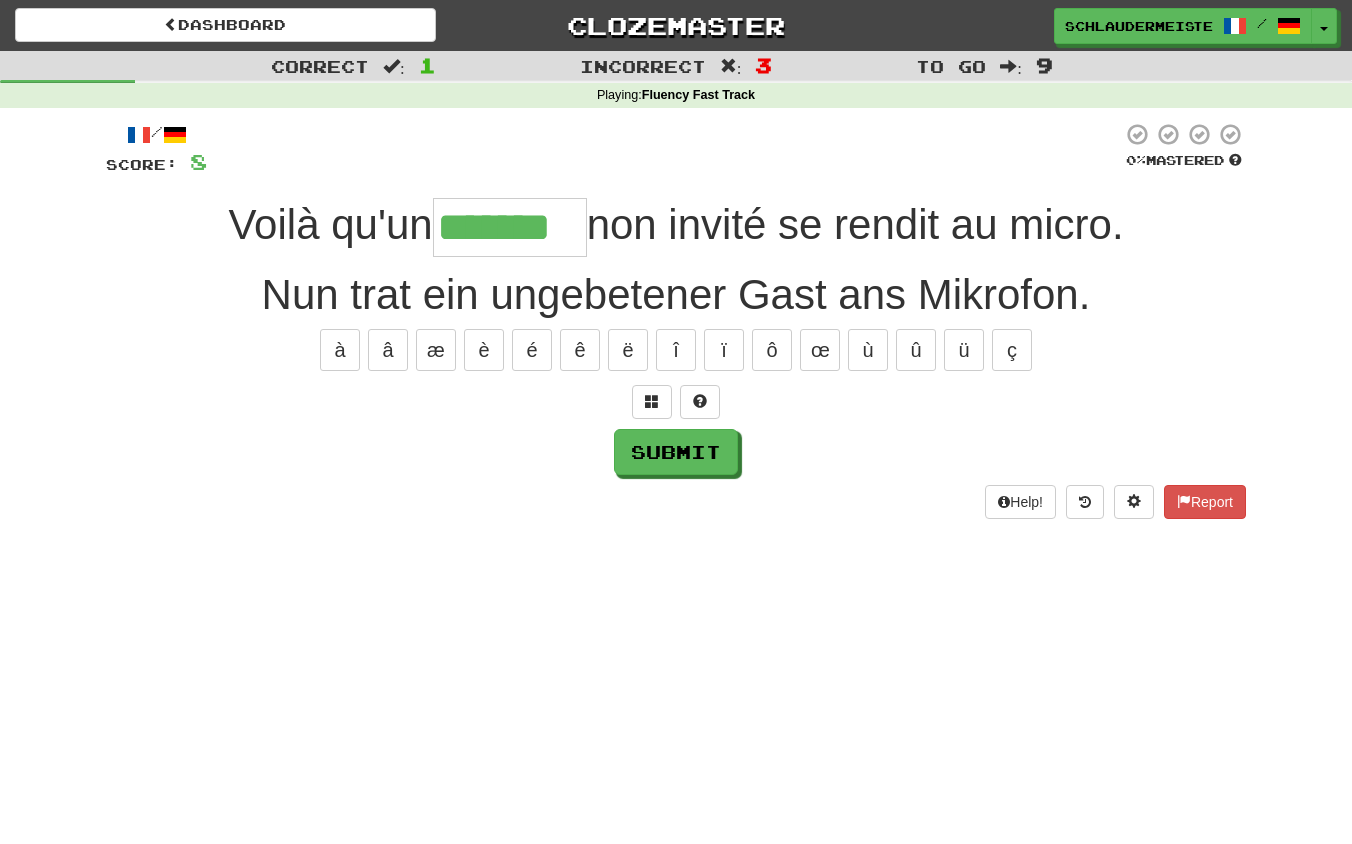 type on "*******" 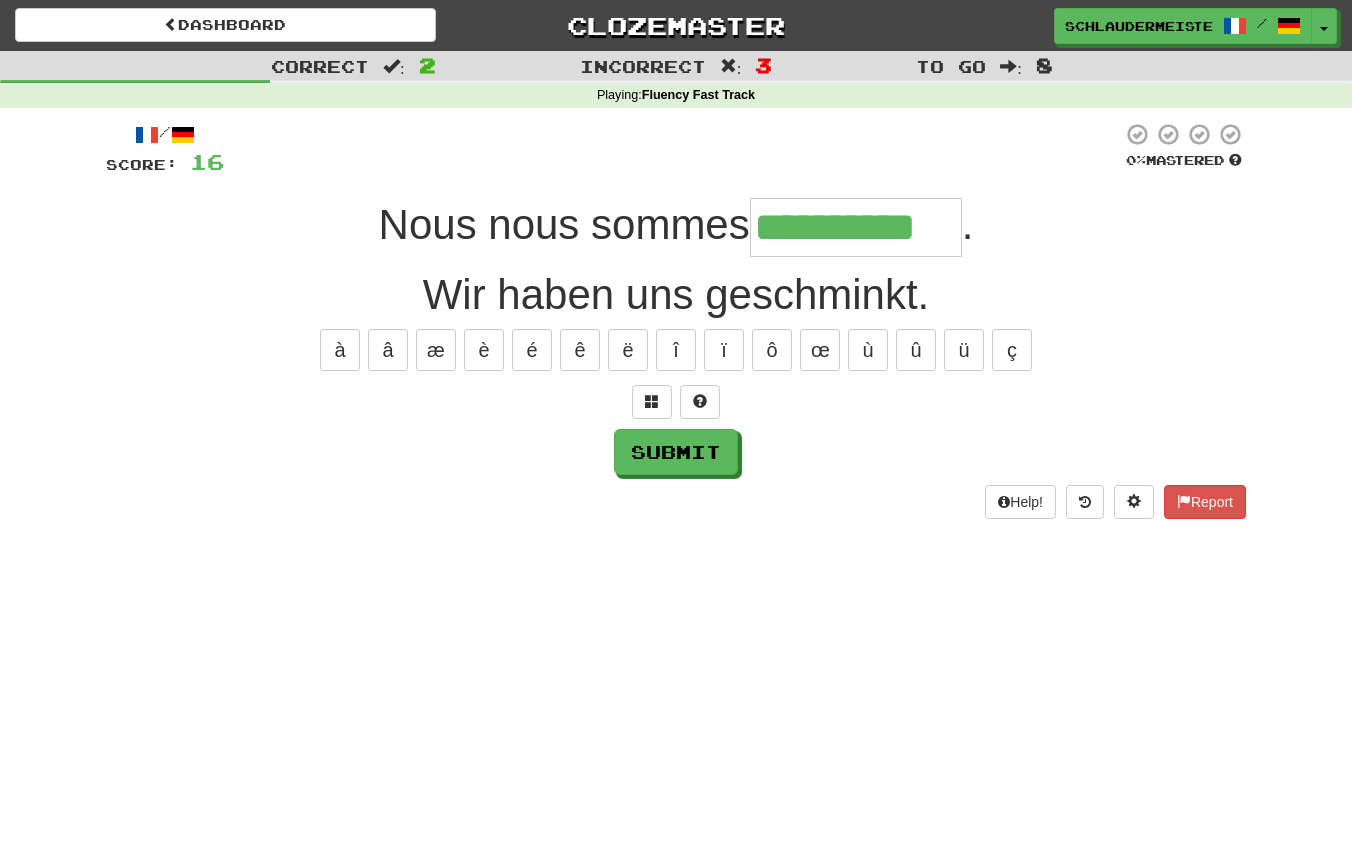 type on "**********" 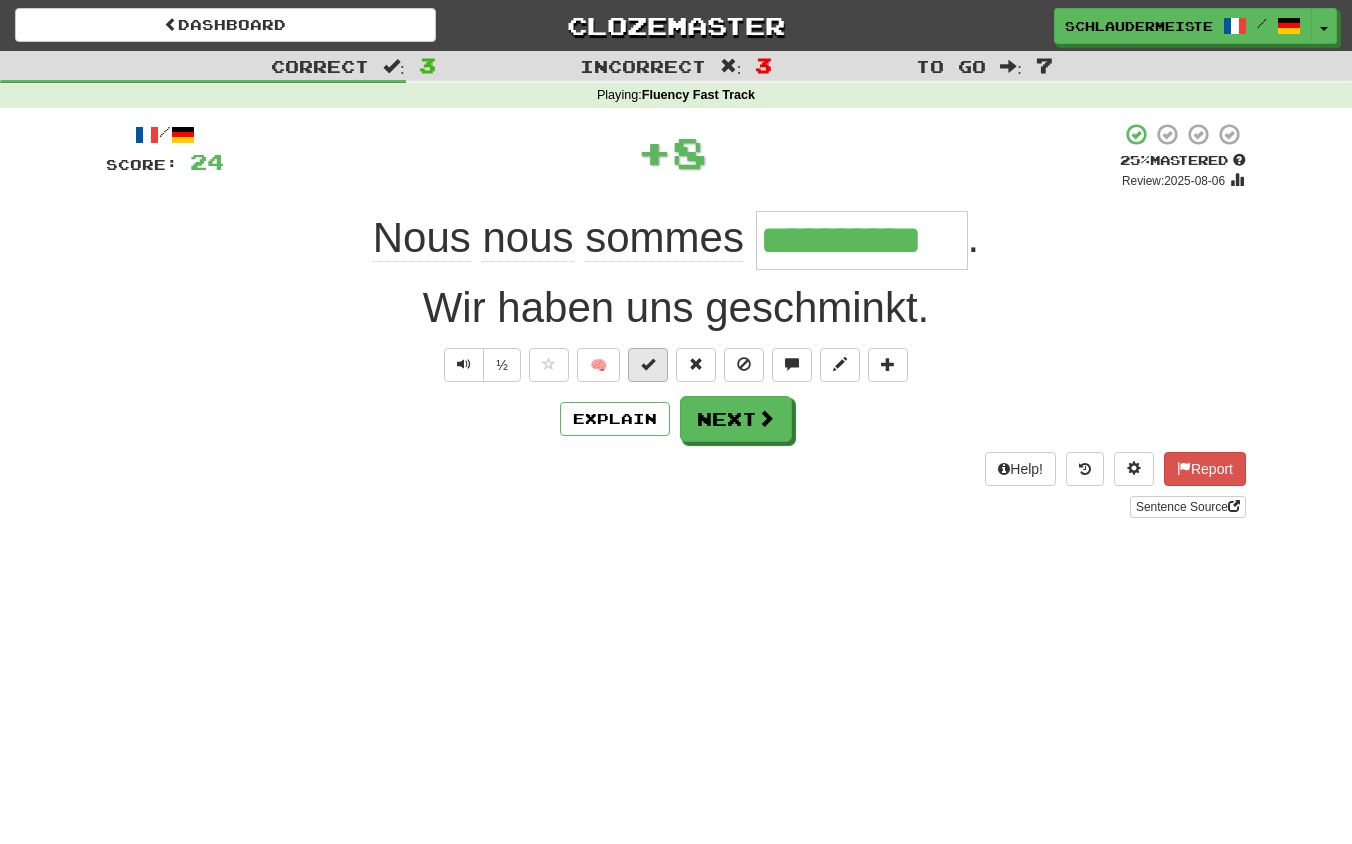 click at bounding box center [648, 365] 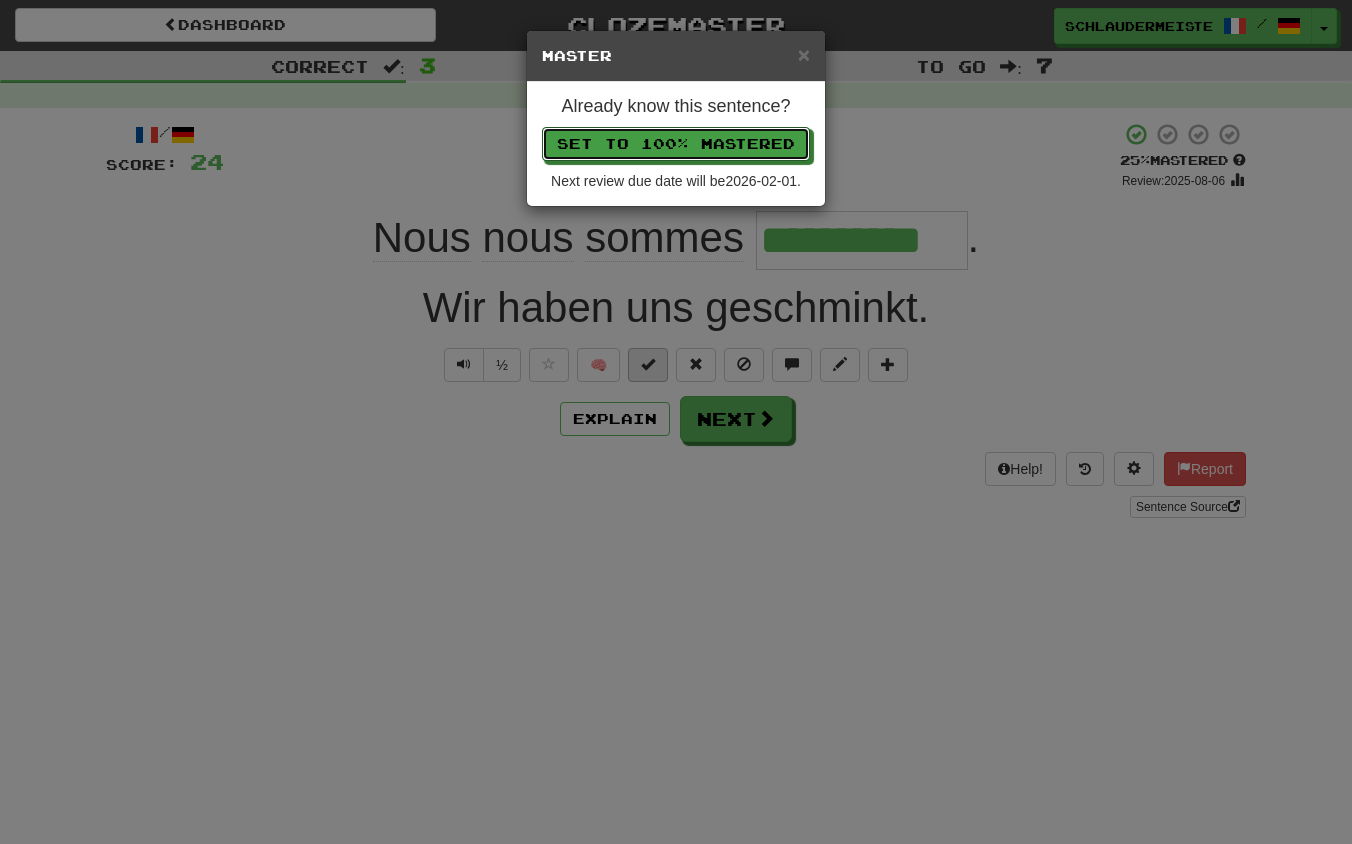 click on "Set to 100% Mastered" at bounding box center [676, 144] 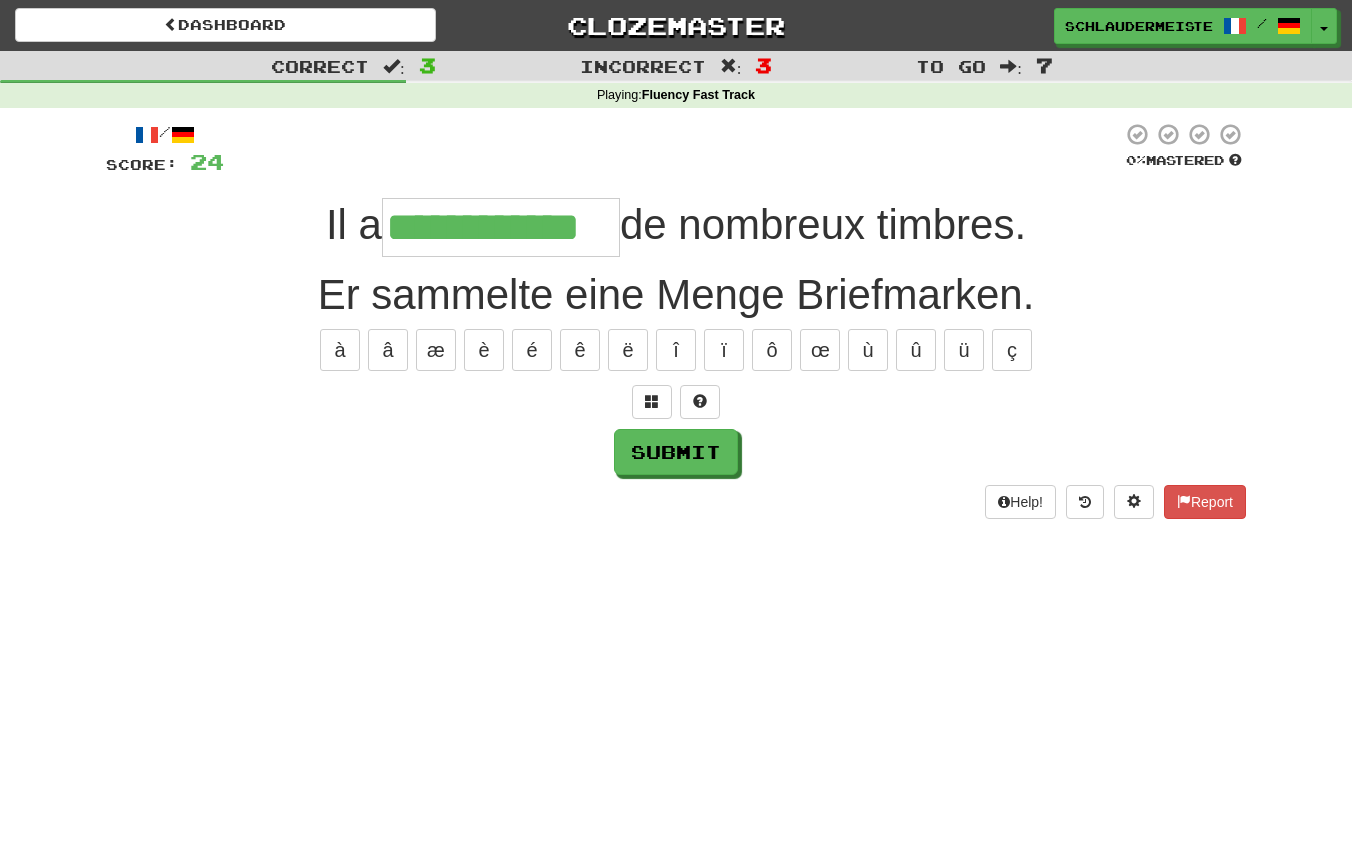 type on "**********" 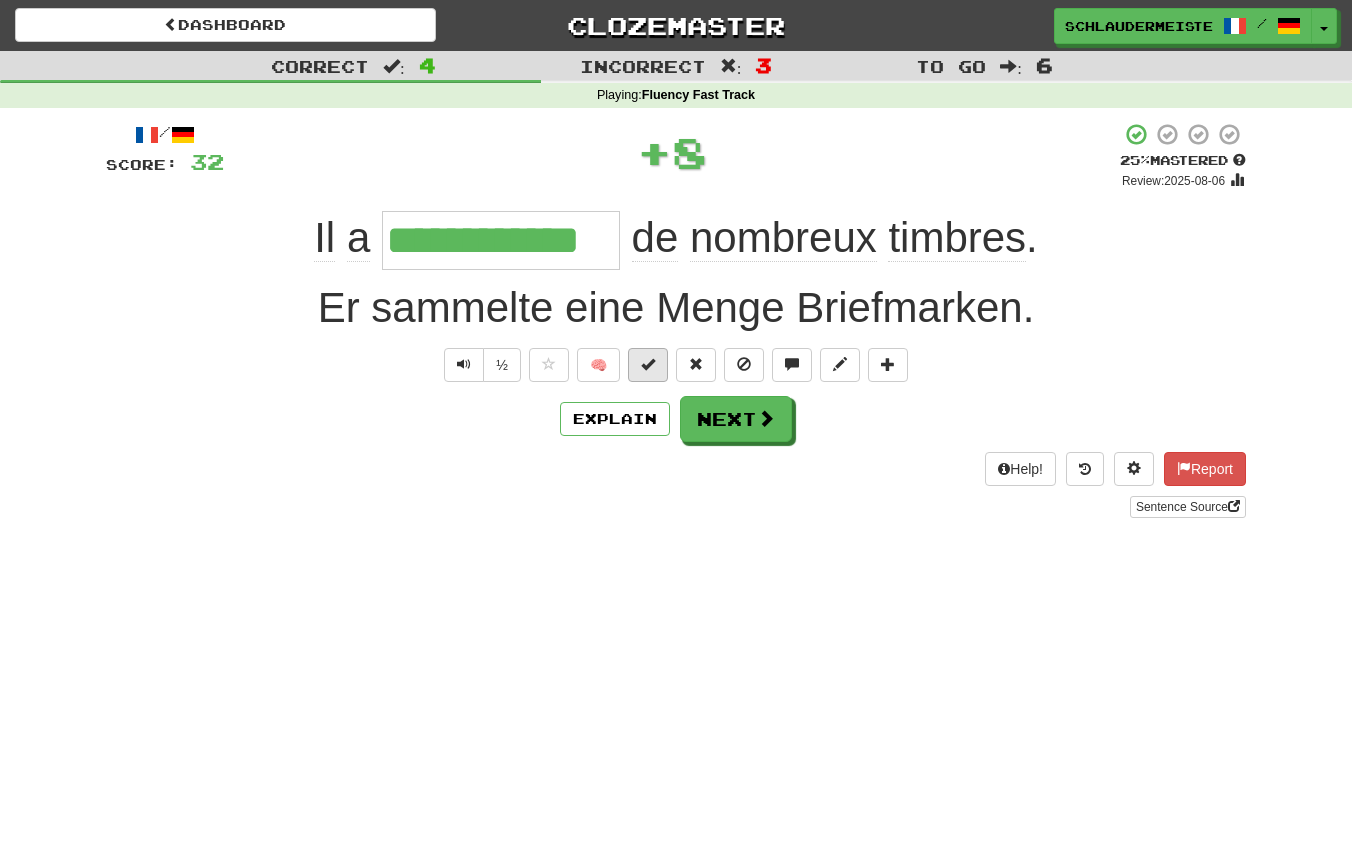 click at bounding box center [648, 364] 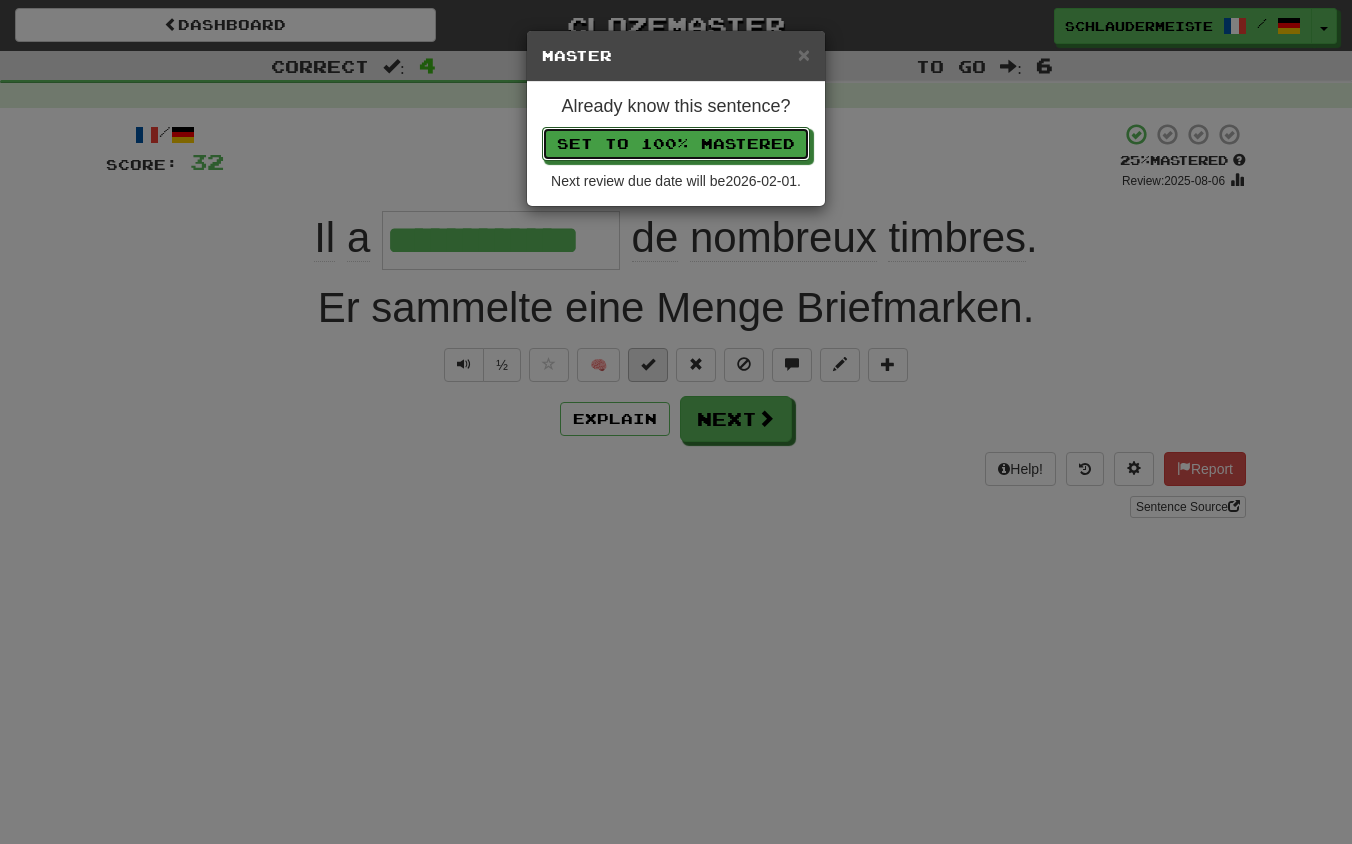 click on "Set to 100% Mastered" at bounding box center (676, 144) 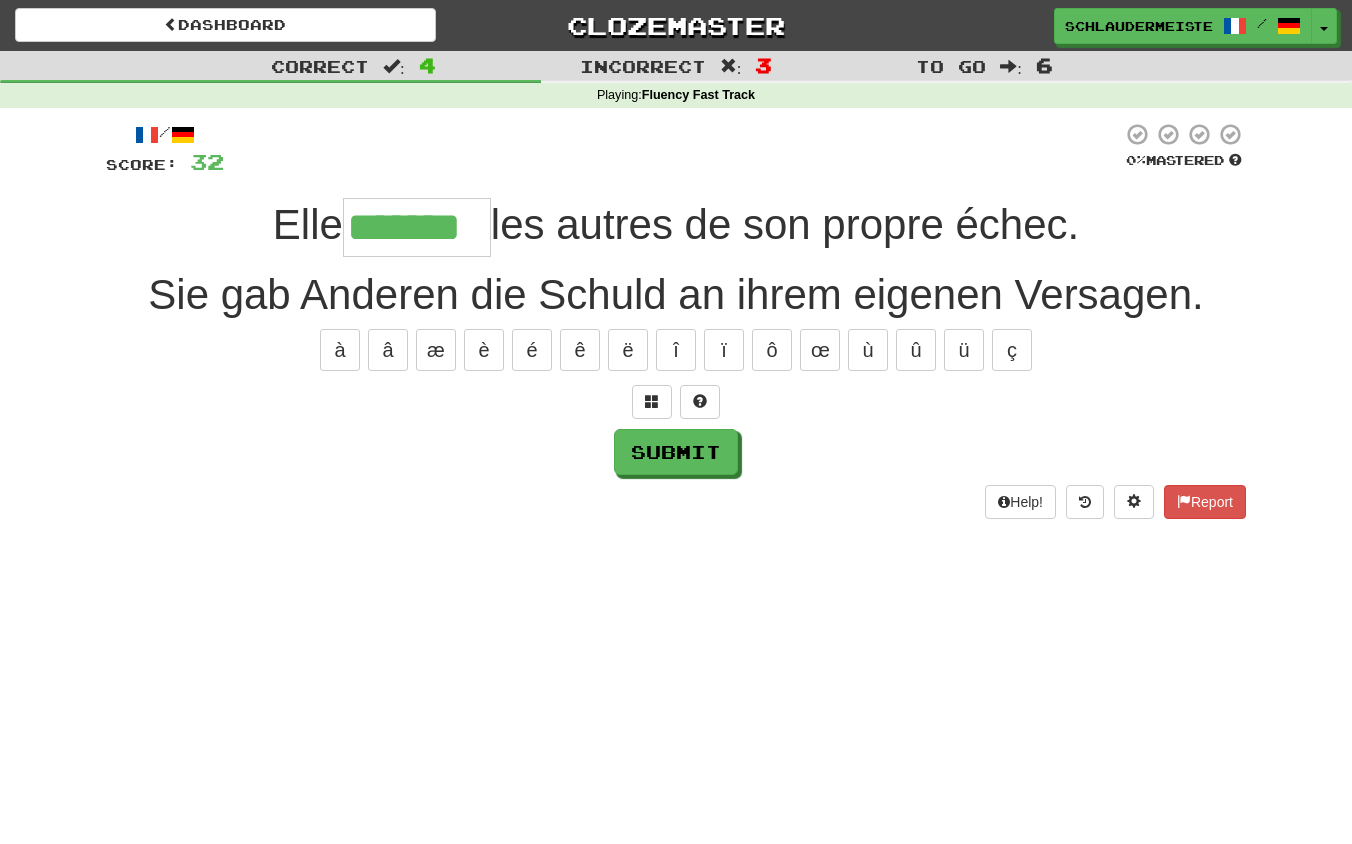 type on "*******" 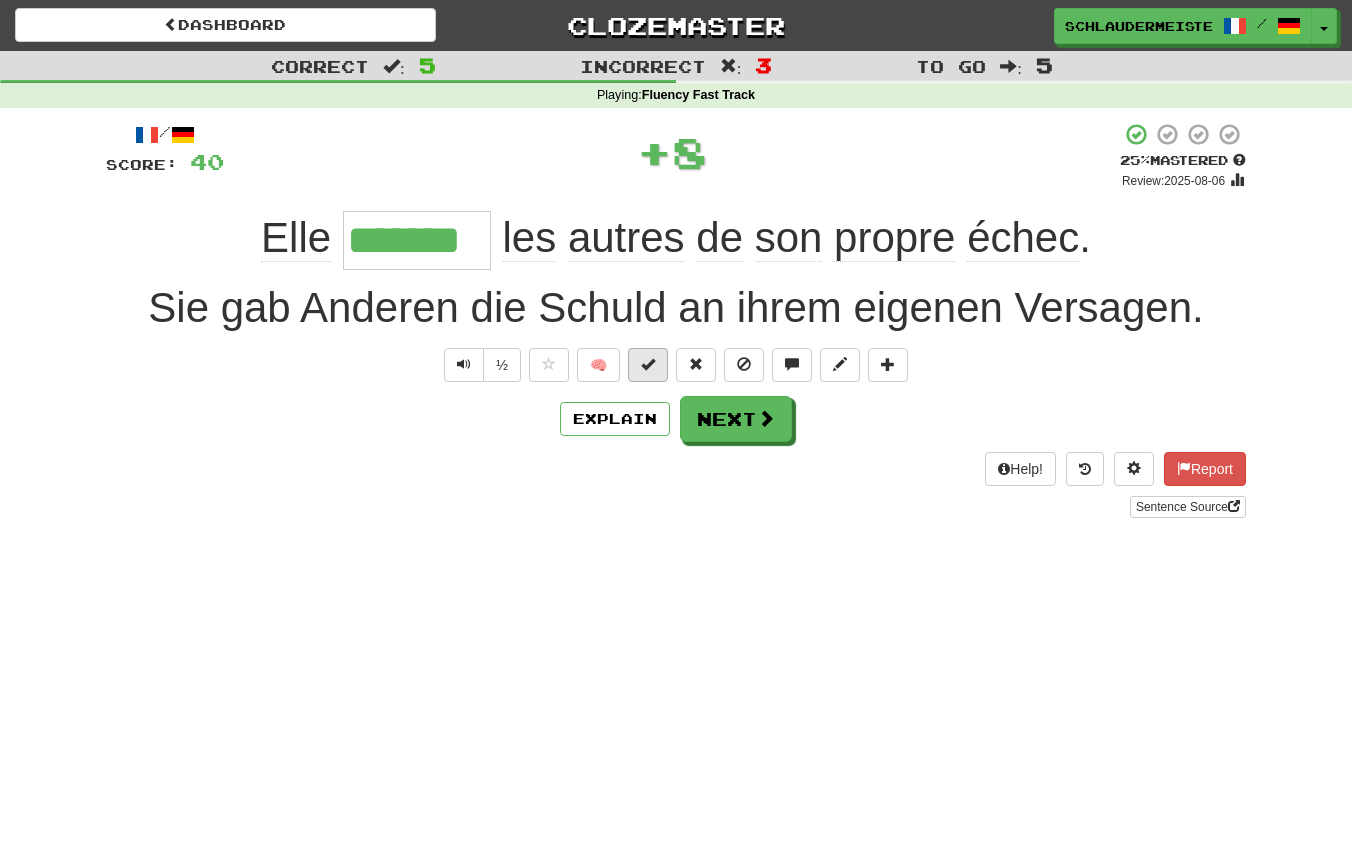 click at bounding box center [648, 364] 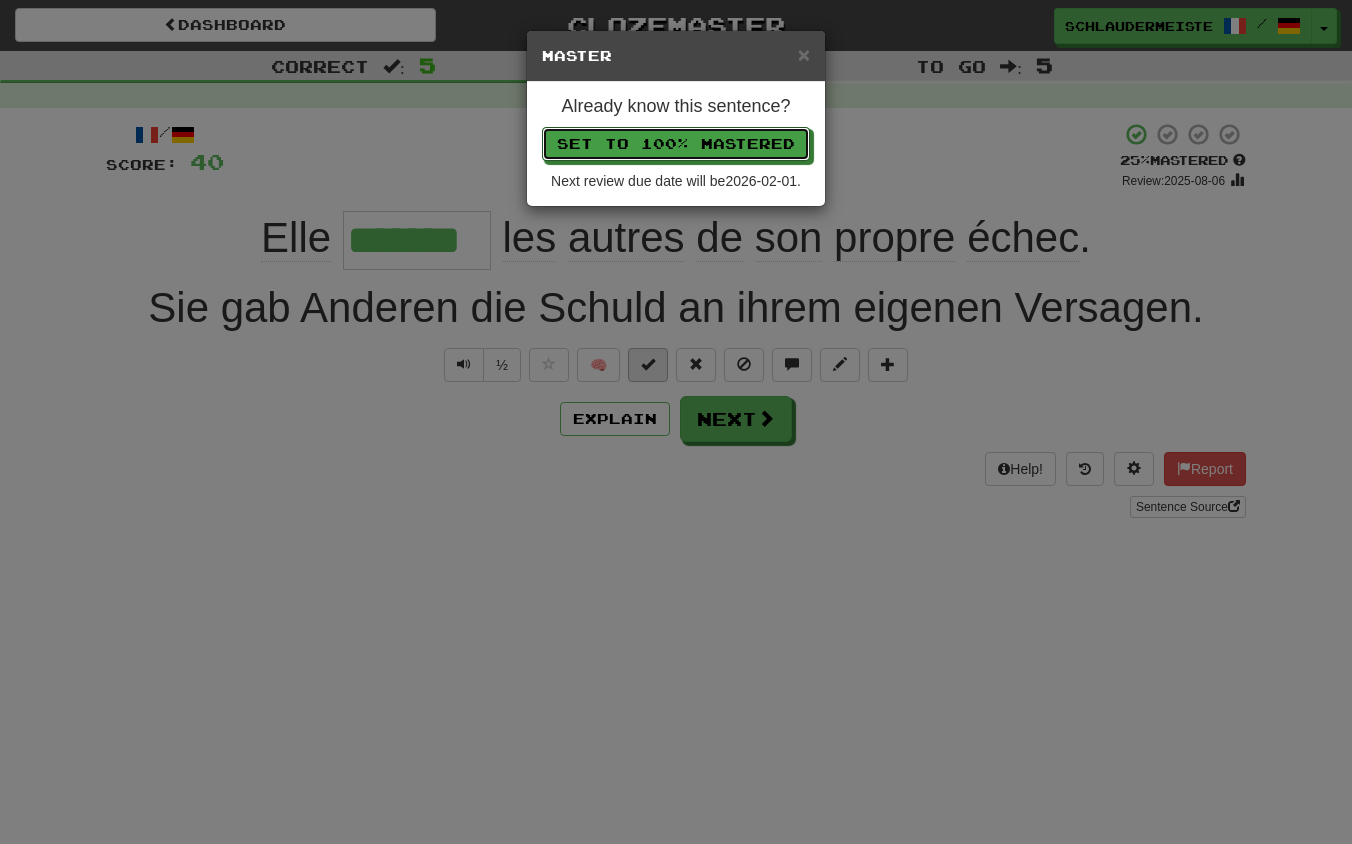 click on "Set to 100% Mastered" at bounding box center [676, 144] 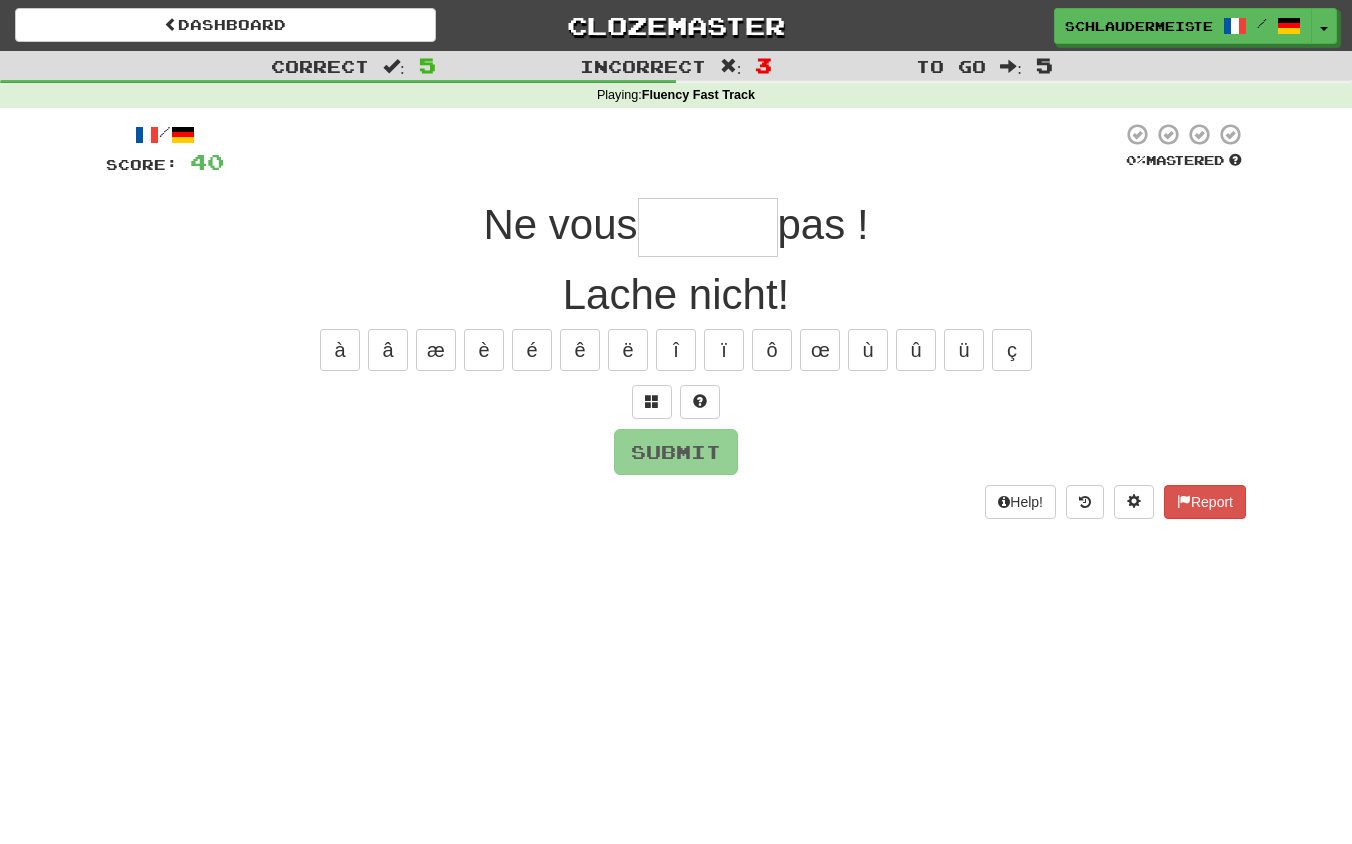 type on "*" 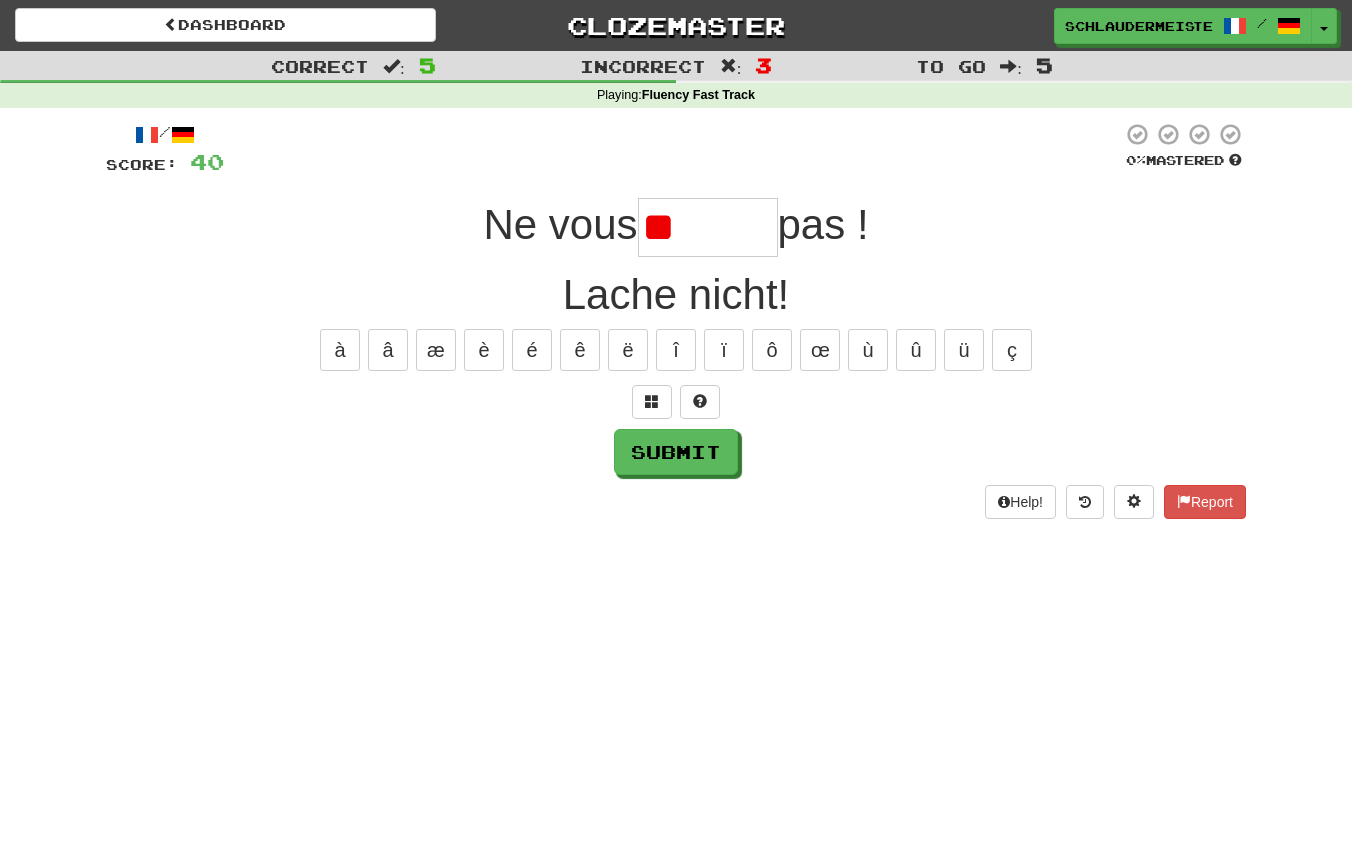 type on "*" 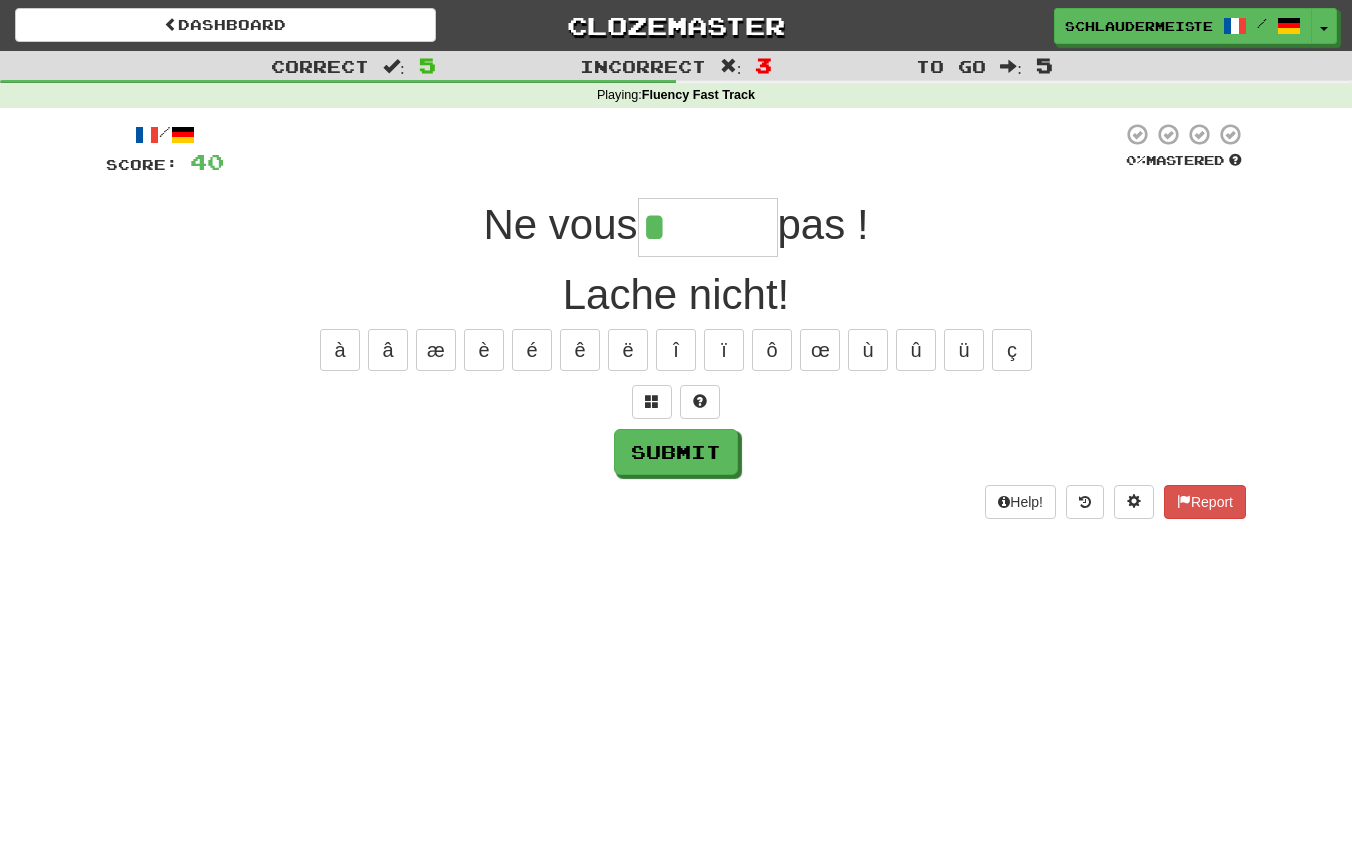 type on "******" 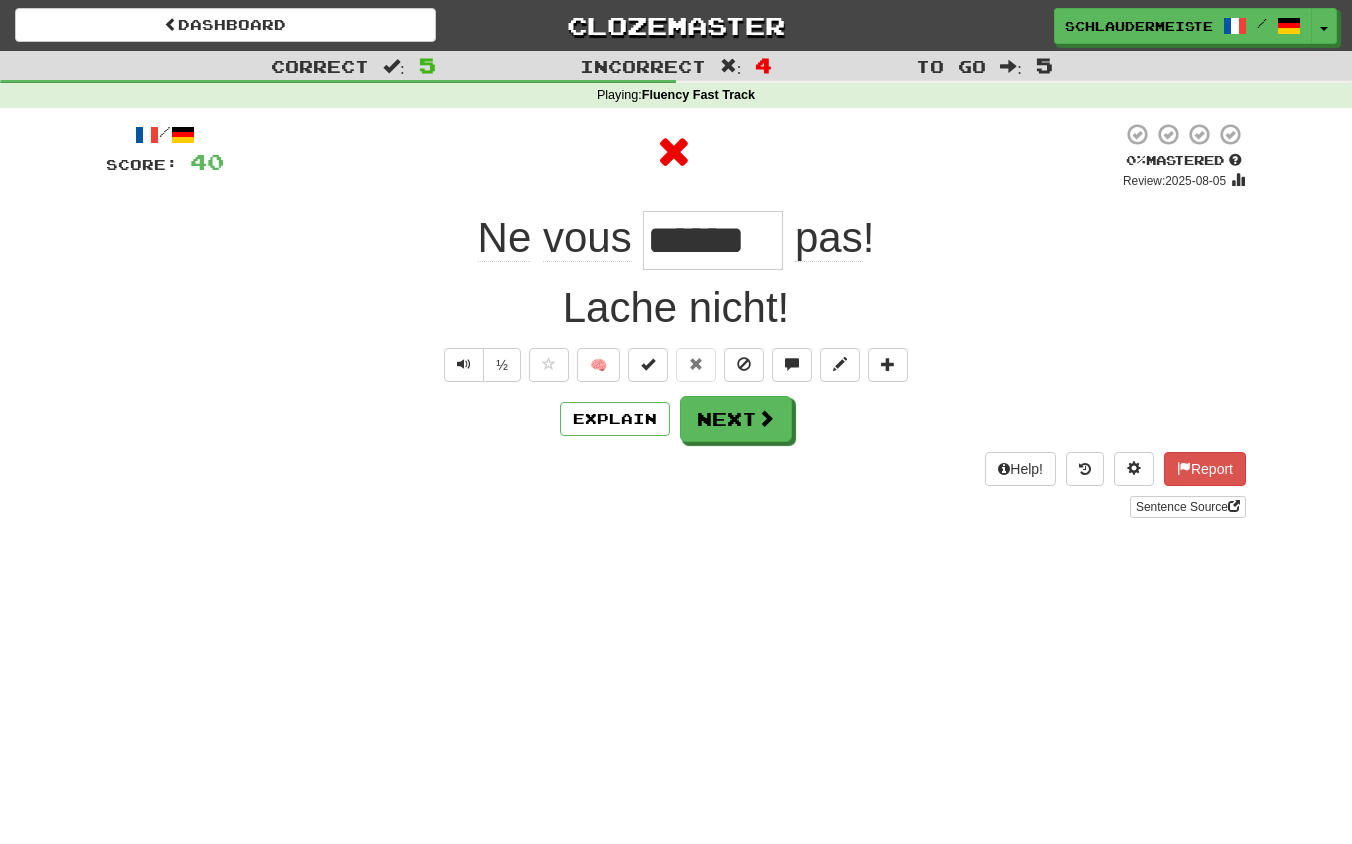drag, startPoint x: 460, startPoint y: 245, endPoint x: 944, endPoint y: 247, distance: 484.00412 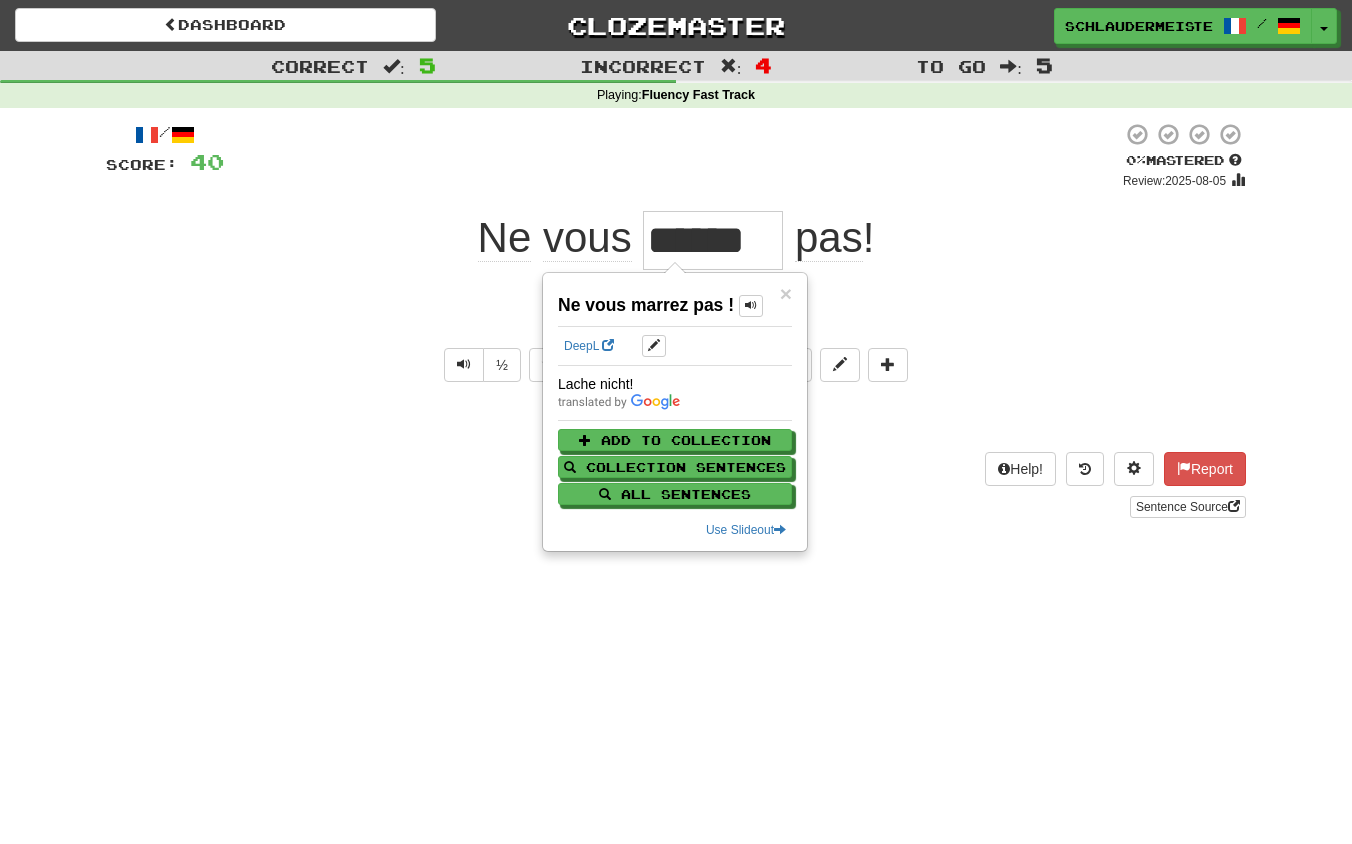 click on "Sentence Source" at bounding box center (676, 507) 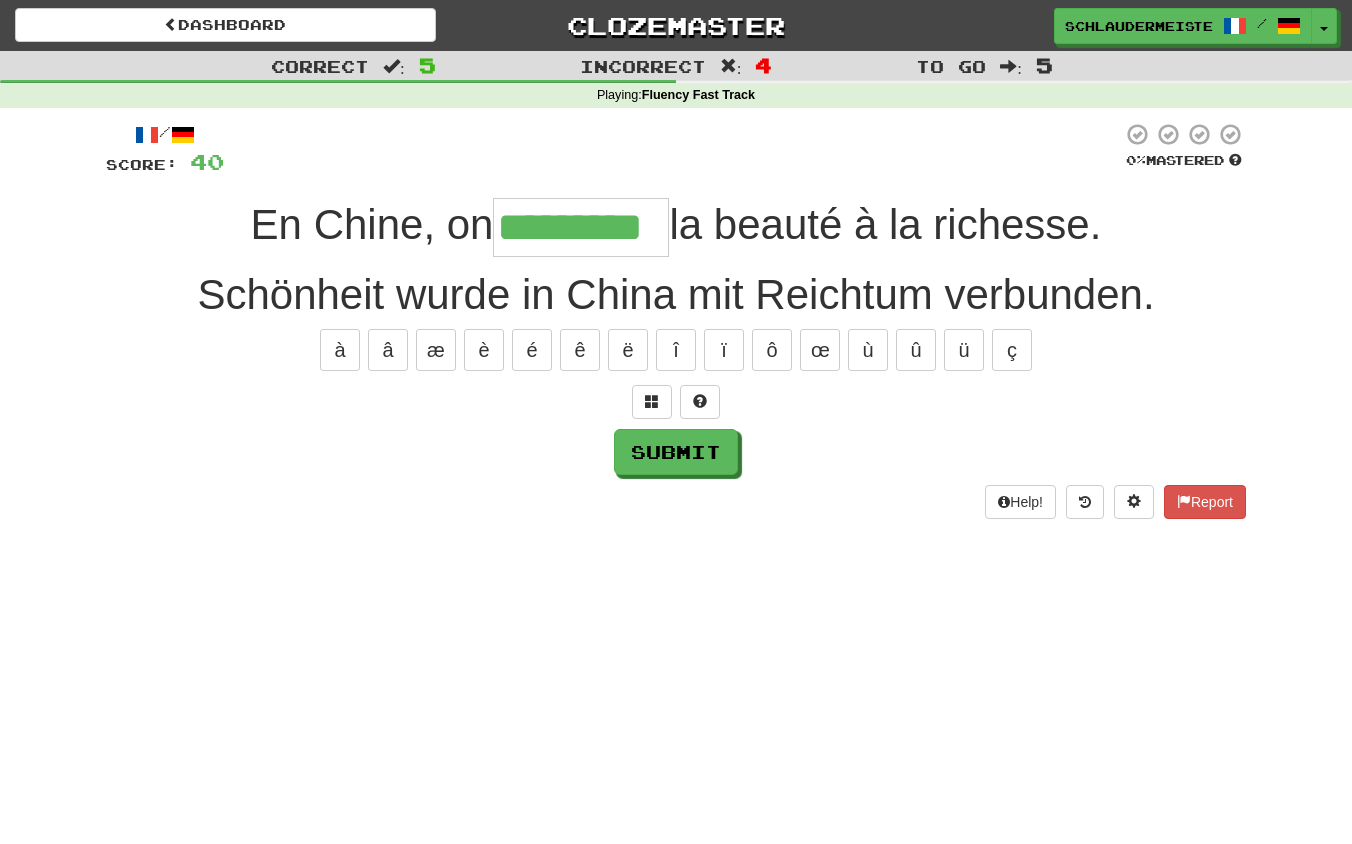 type on "*********" 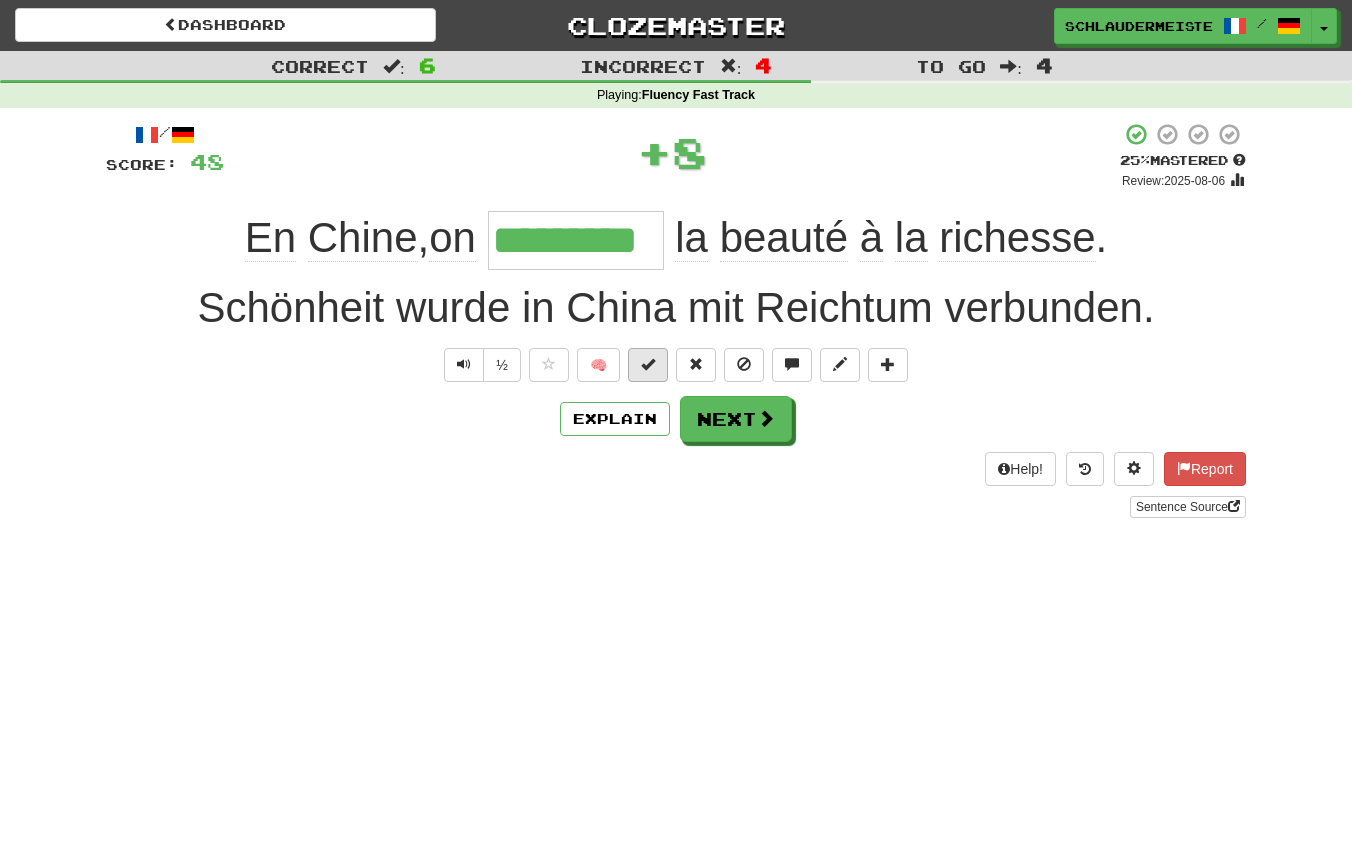 click at bounding box center [648, 364] 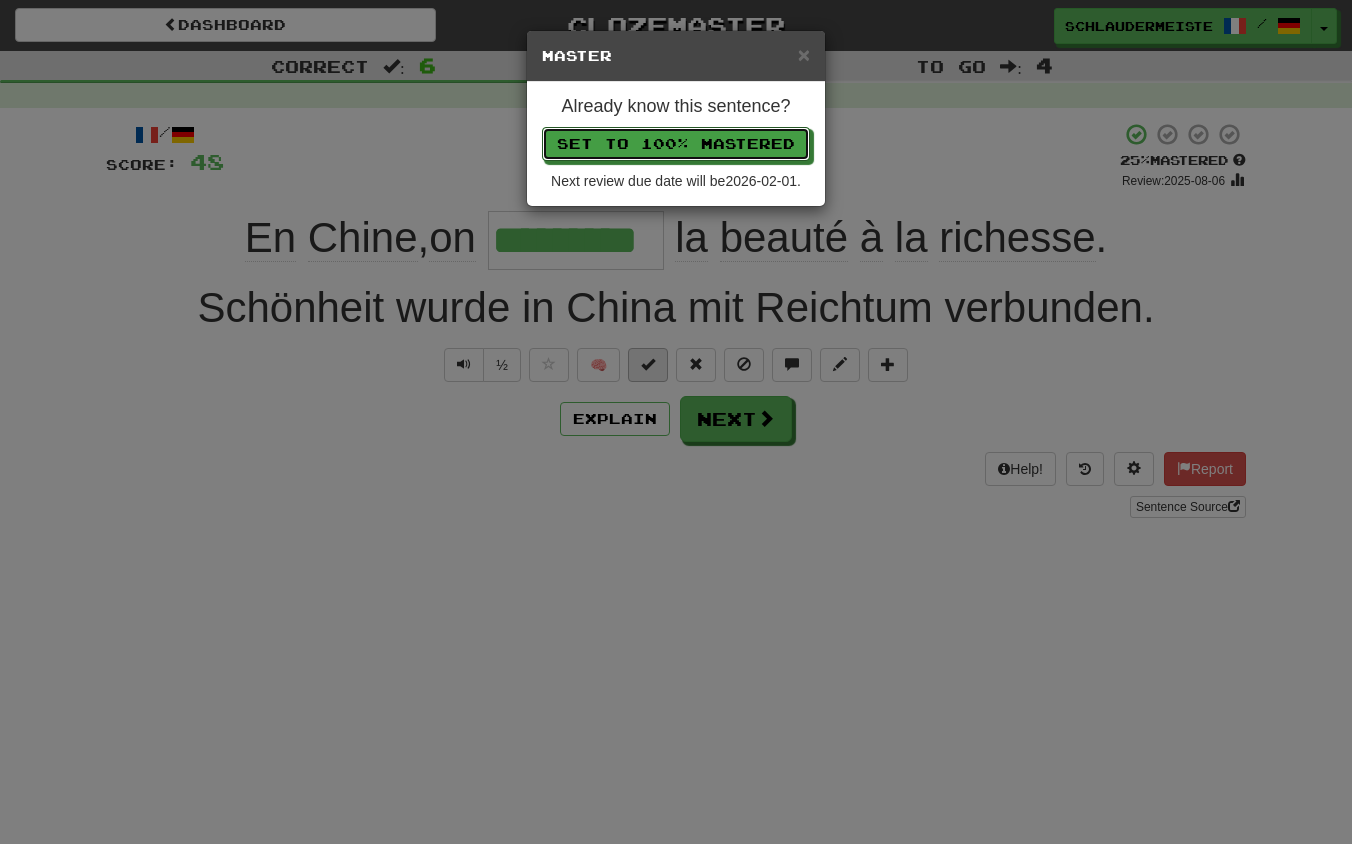 click on "Set to 100% Mastered" at bounding box center (676, 144) 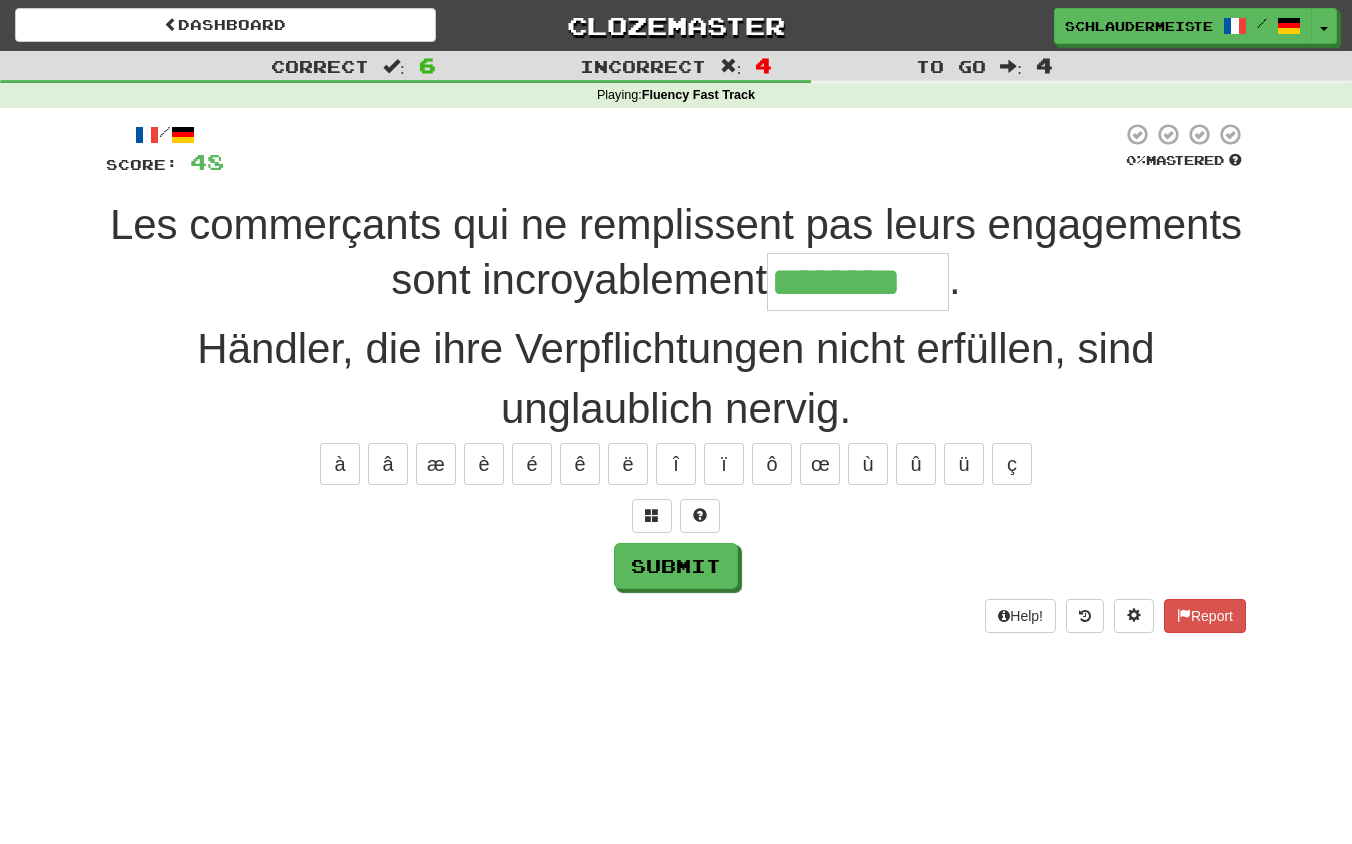 type on "********" 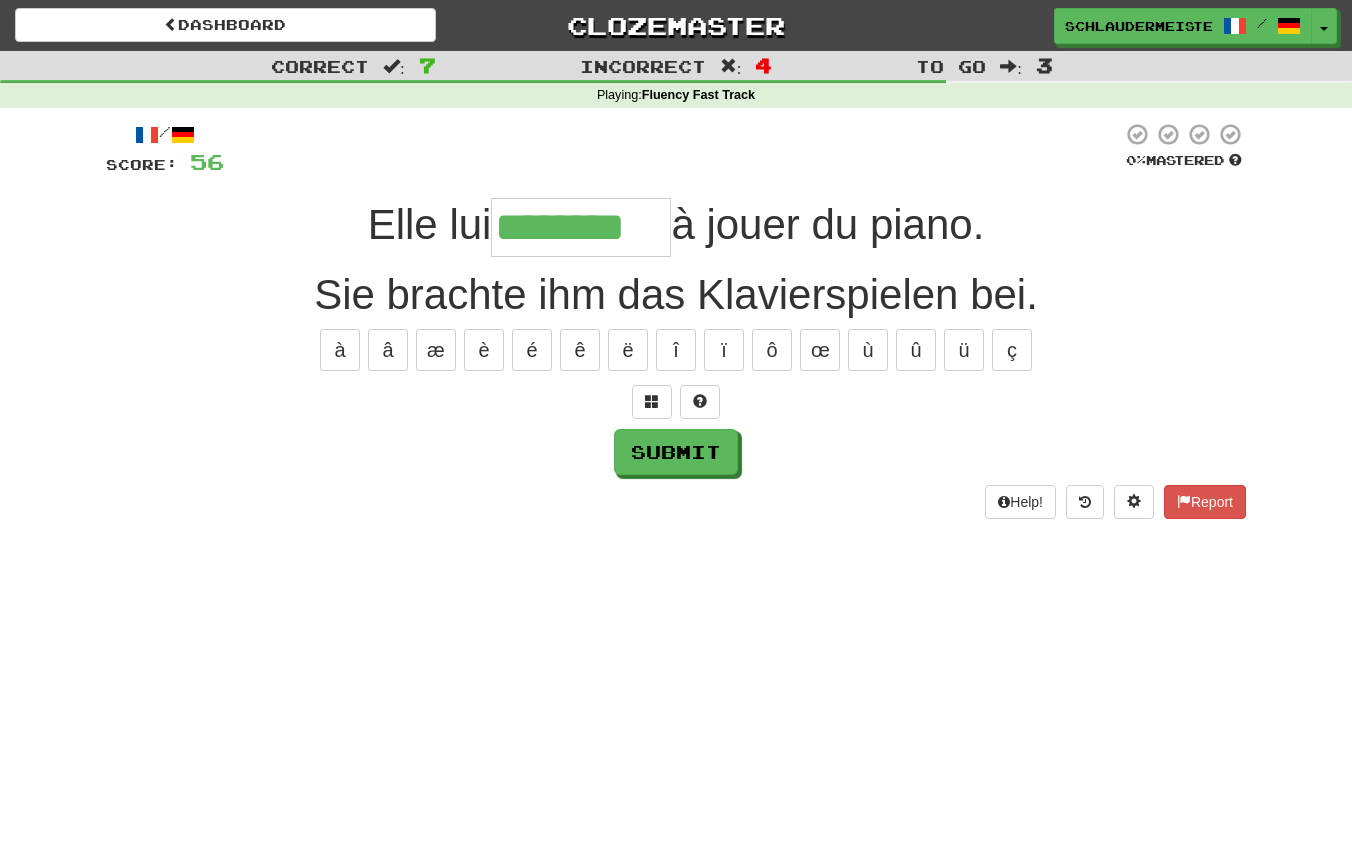 type on "********" 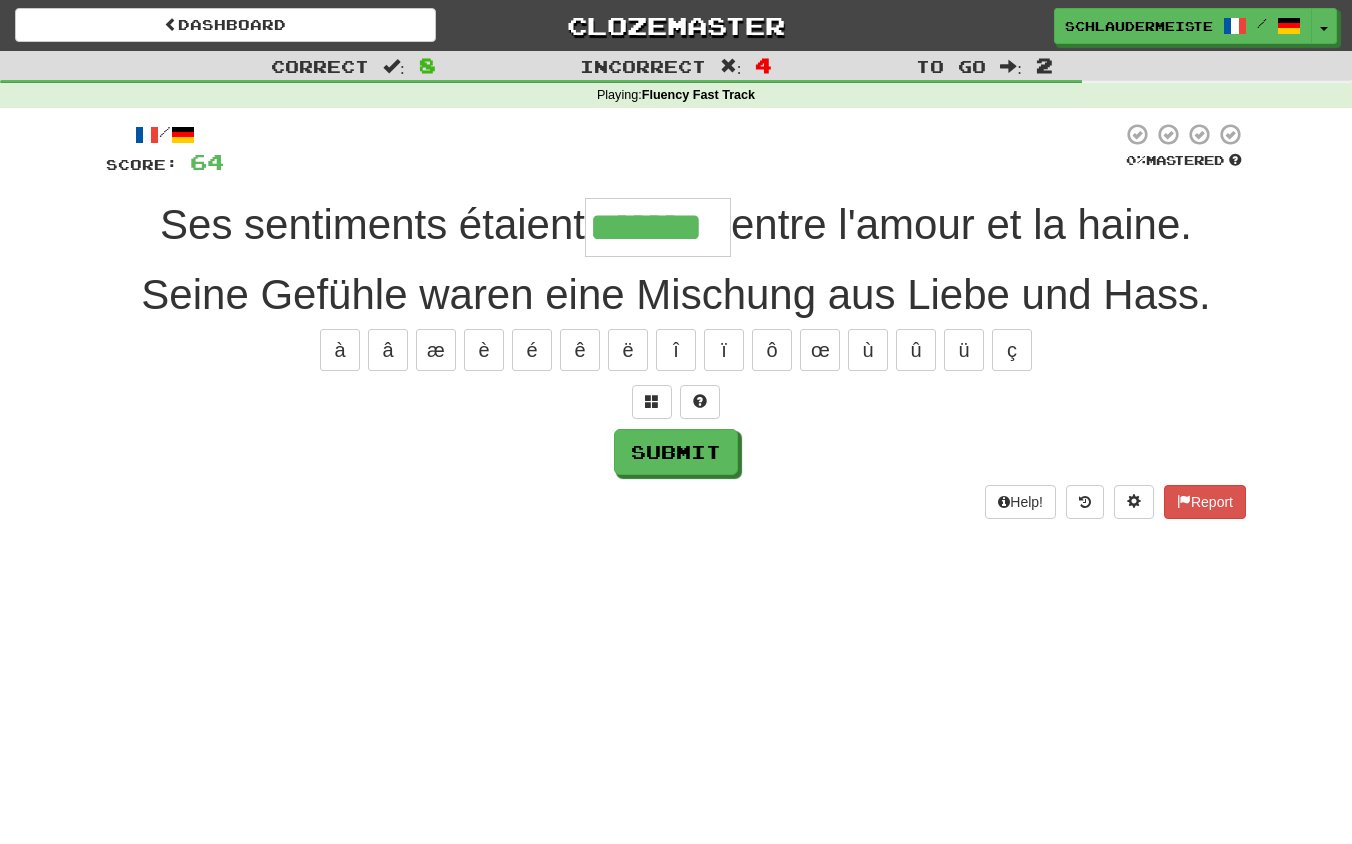 type on "*******" 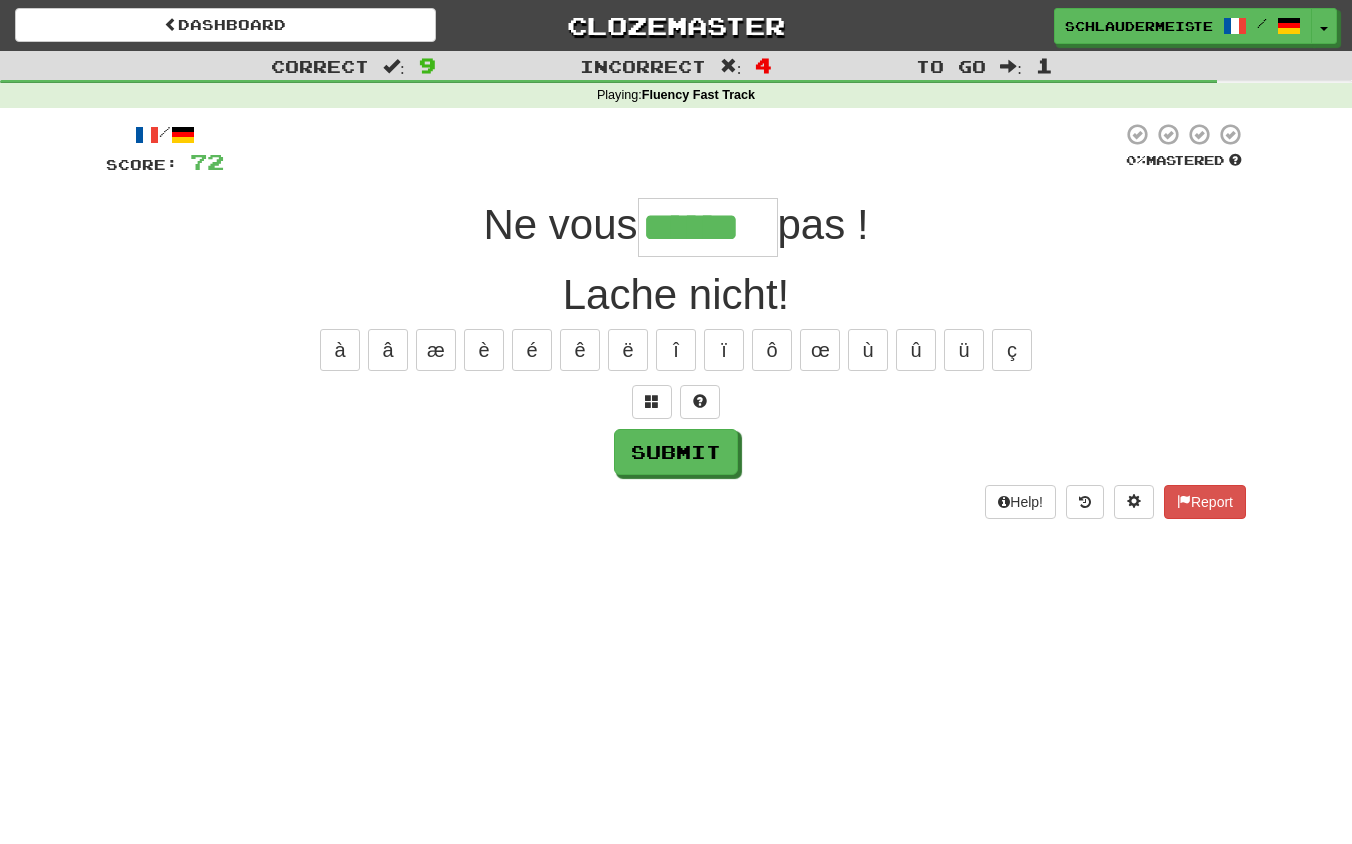 type on "******" 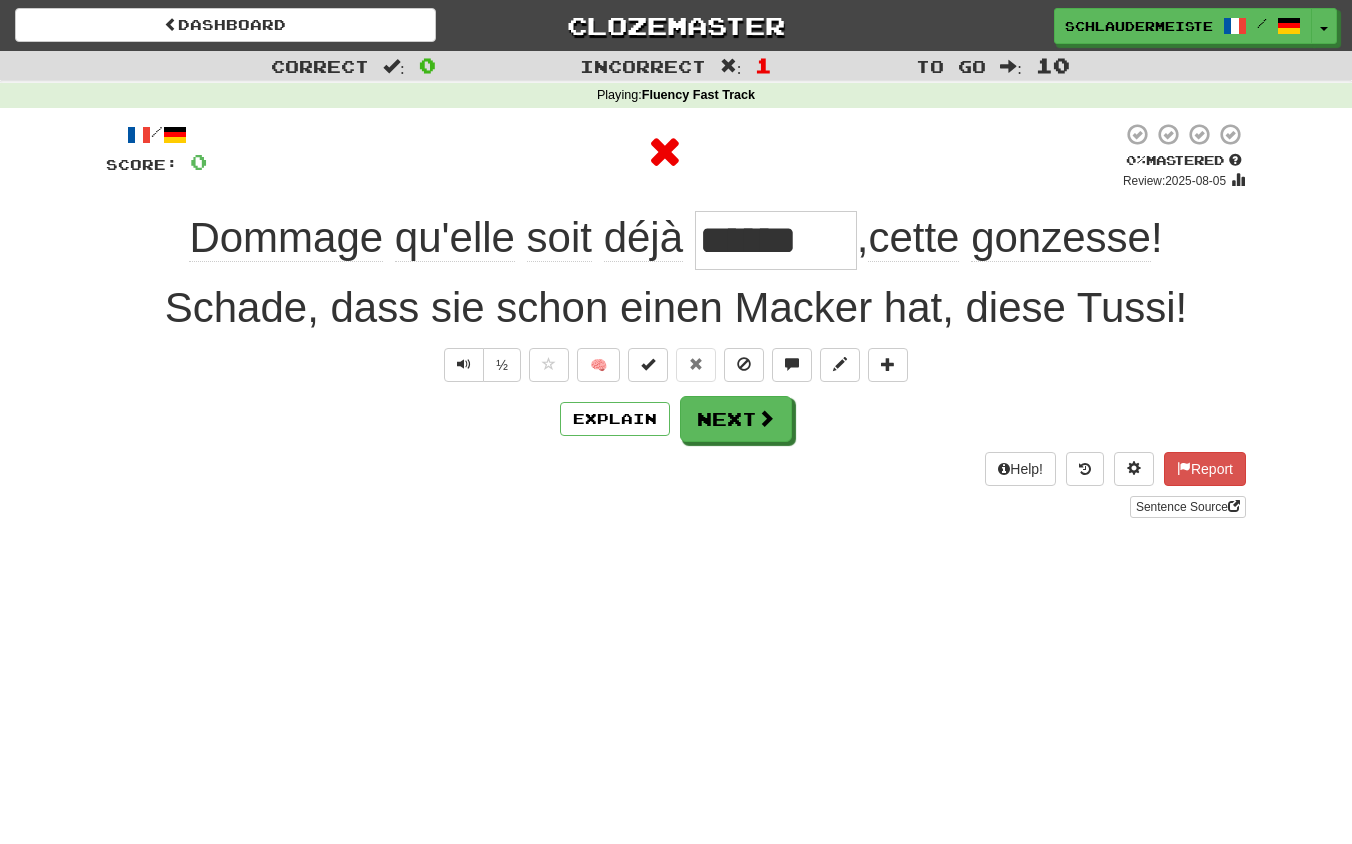 type on "******" 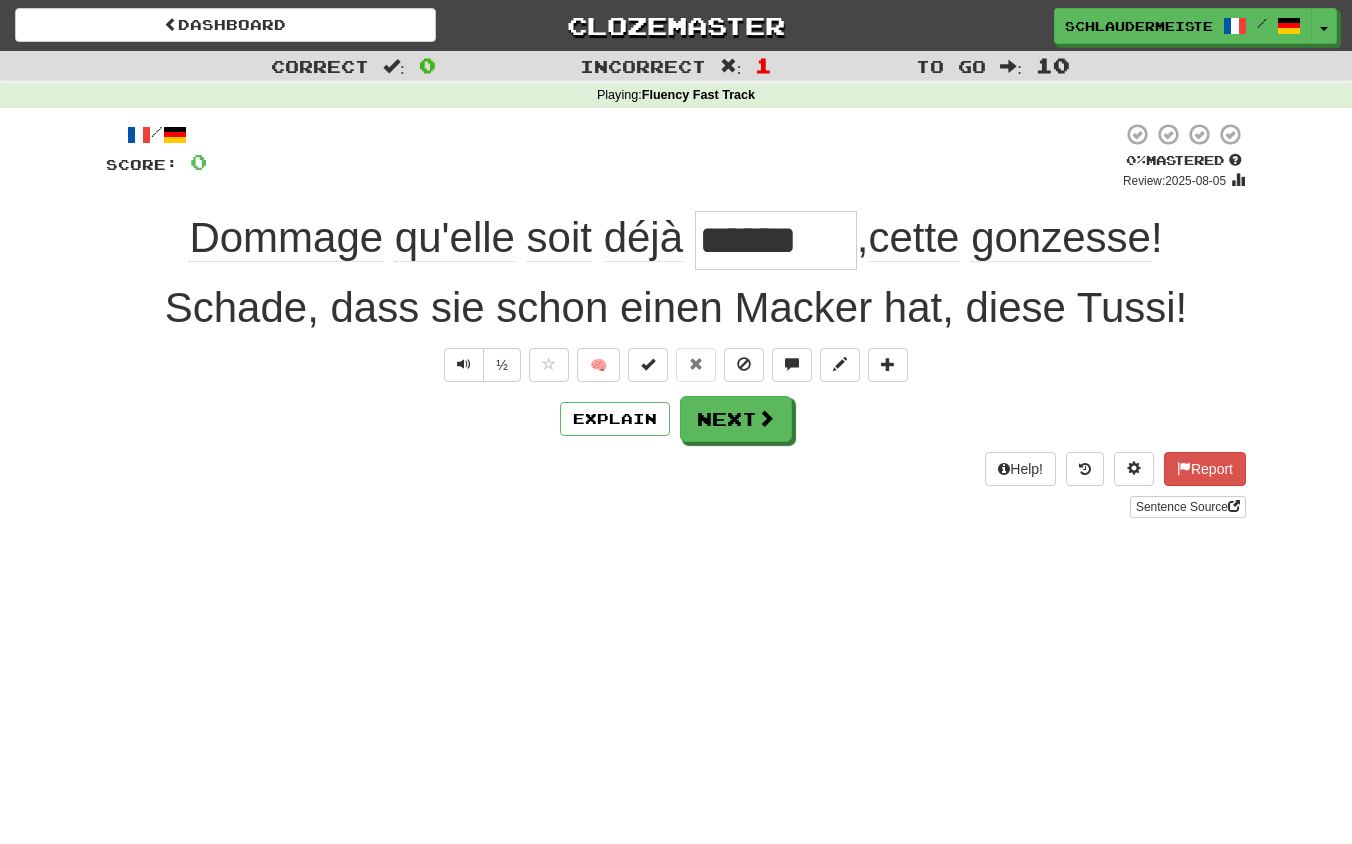 drag, startPoint x: 119, startPoint y: 240, endPoint x: 1193, endPoint y: 254, distance: 1074.0912 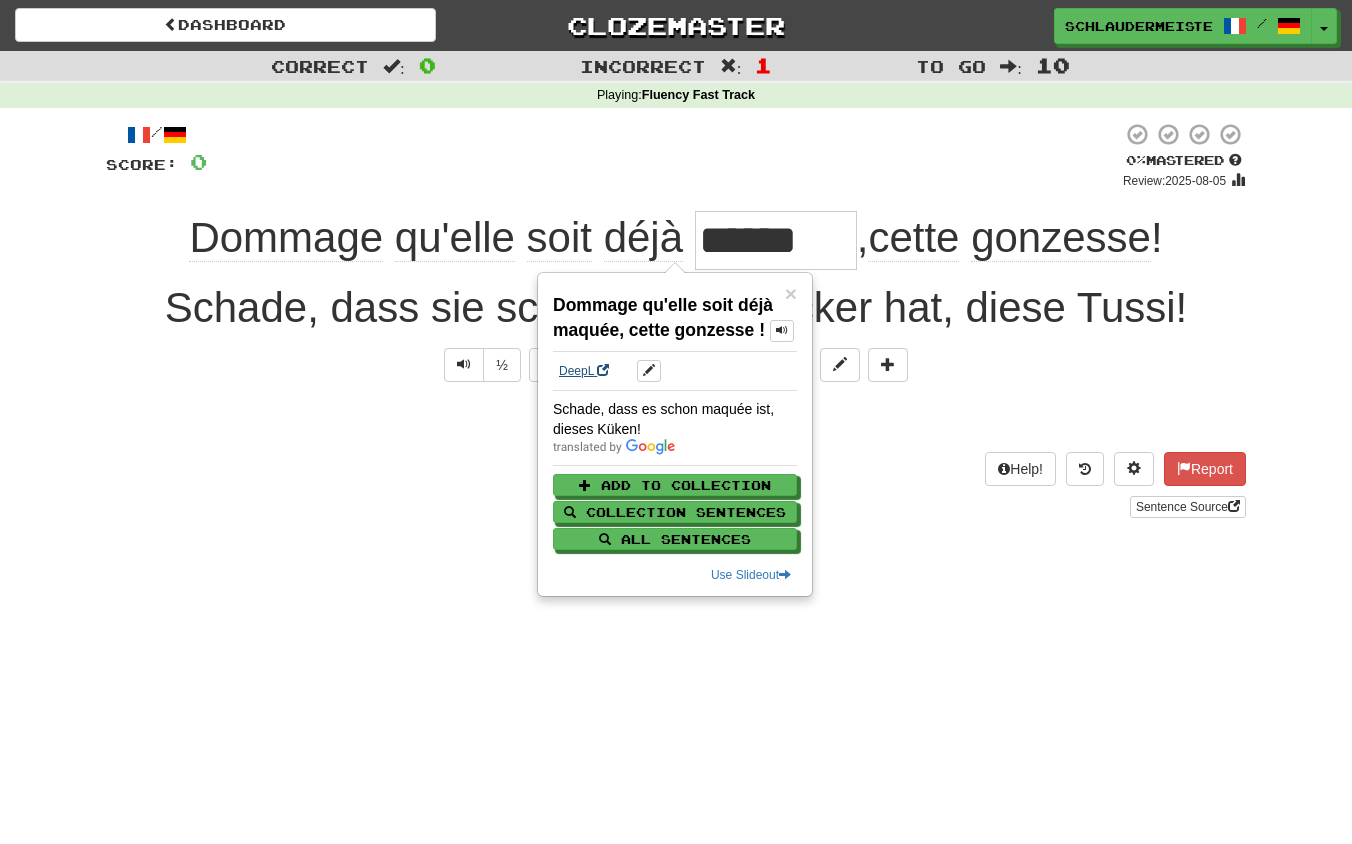 click on "DeepL" at bounding box center (584, 371) 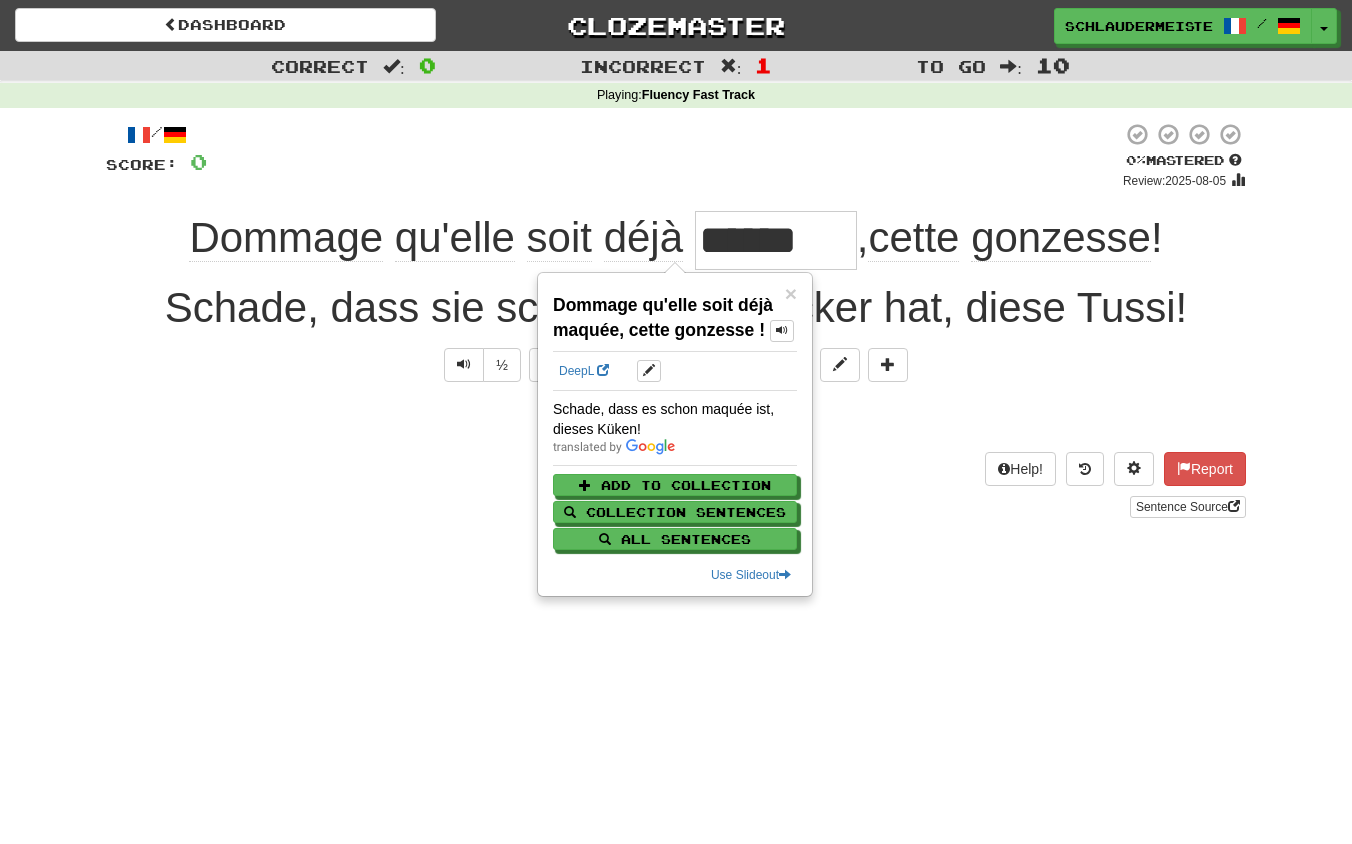click on "/  Score:   0 0 %  Mastered Review:  2025-08-05 Dommage   qu'elle   soit   déjà   ****** ,  cette   gonzesse  ! Schade, dass sie schon einen Macker hat, diese Tussi! ½ 🧠 Explain Next  Help!  Report Sentence Source" at bounding box center (676, 327) 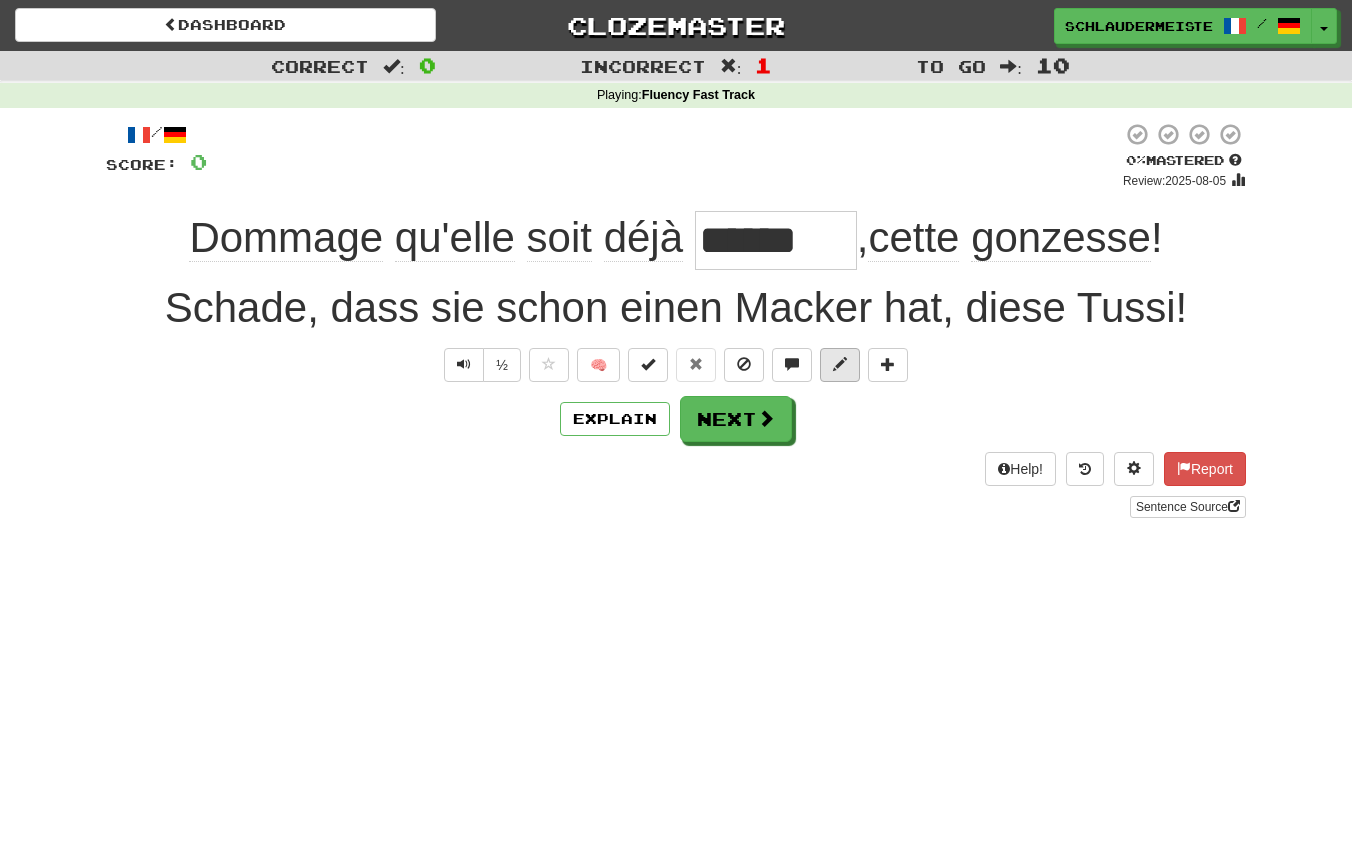 click at bounding box center [840, 364] 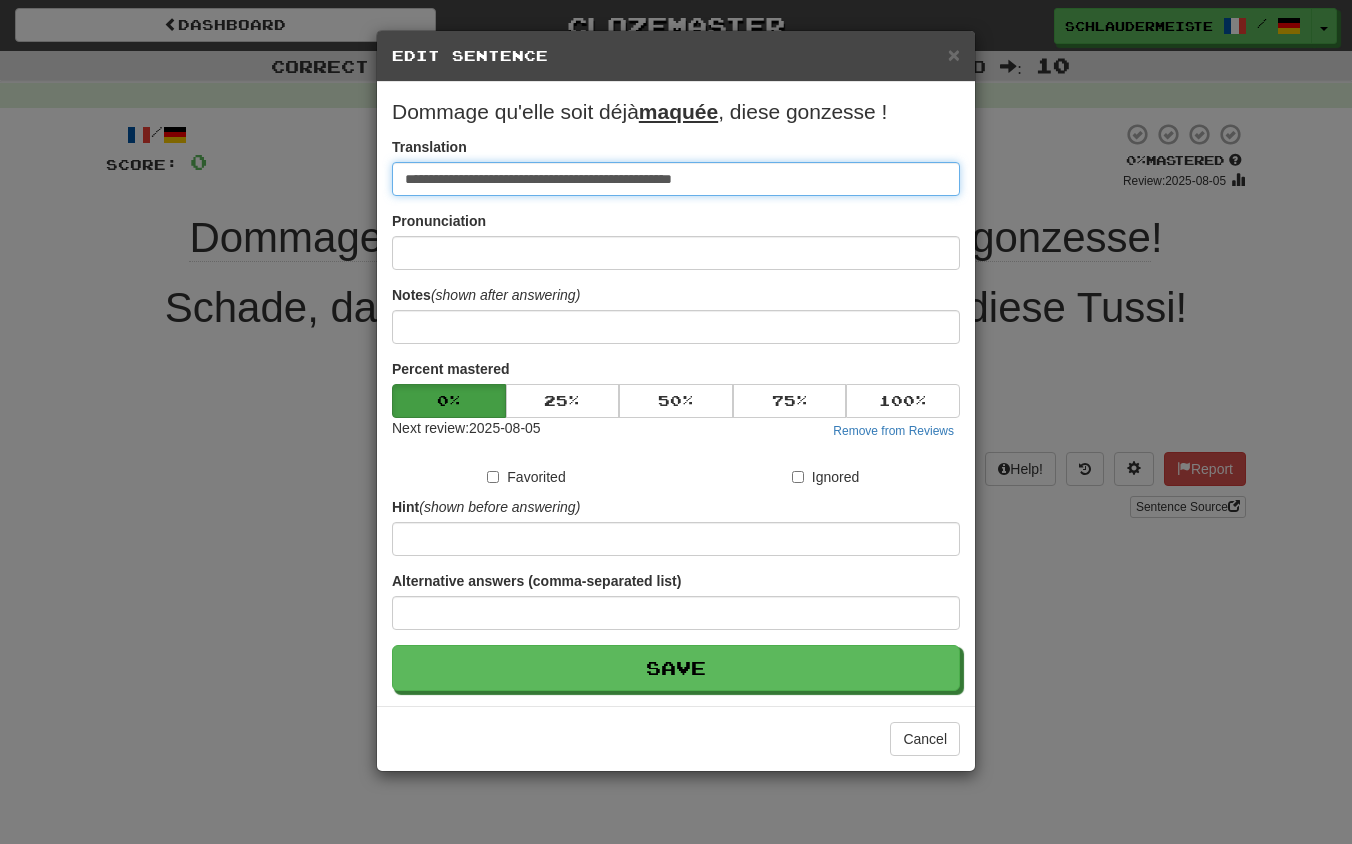 drag, startPoint x: 781, startPoint y: 185, endPoint x: 202, endPoint y: 145, distance: 580.38007 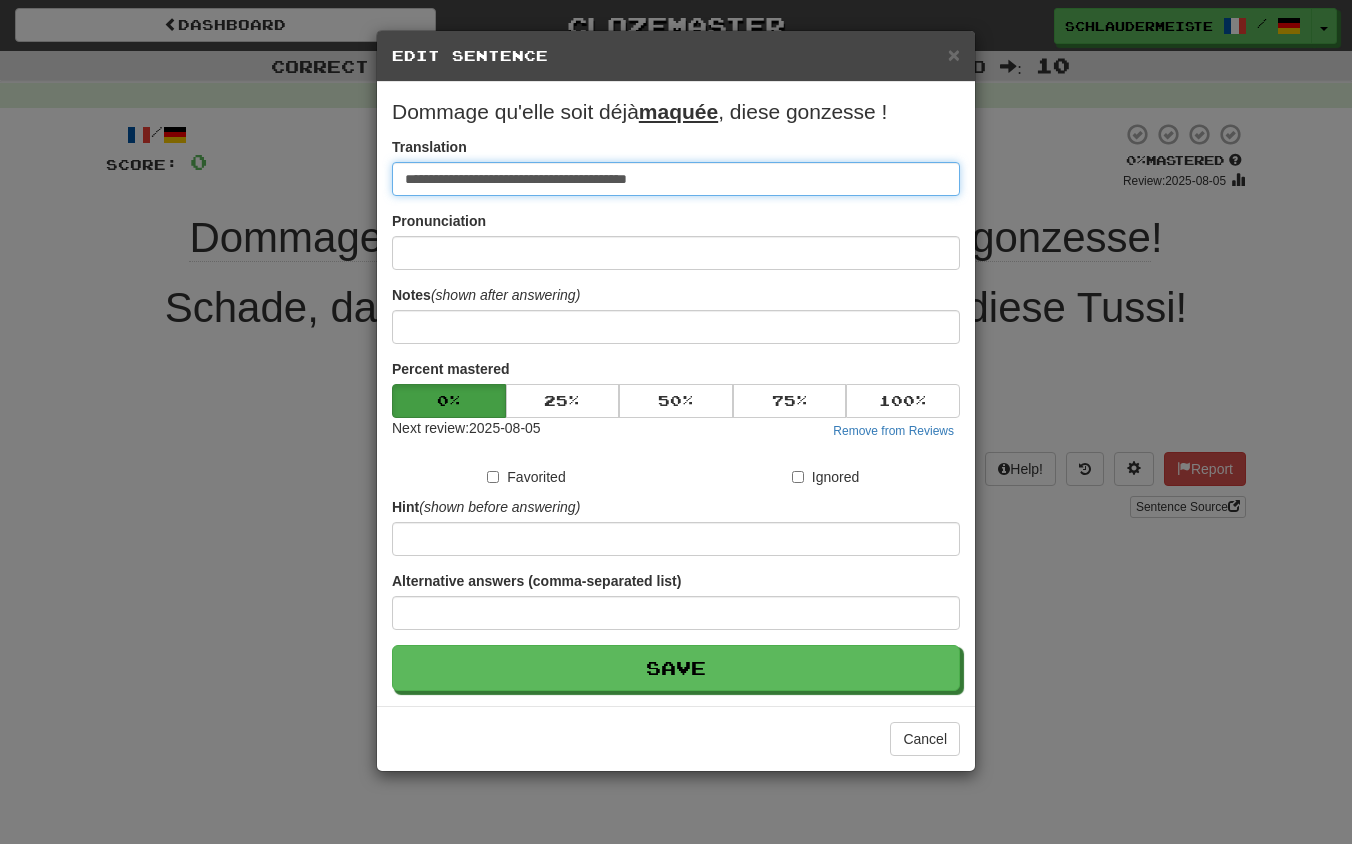 type on "**********" 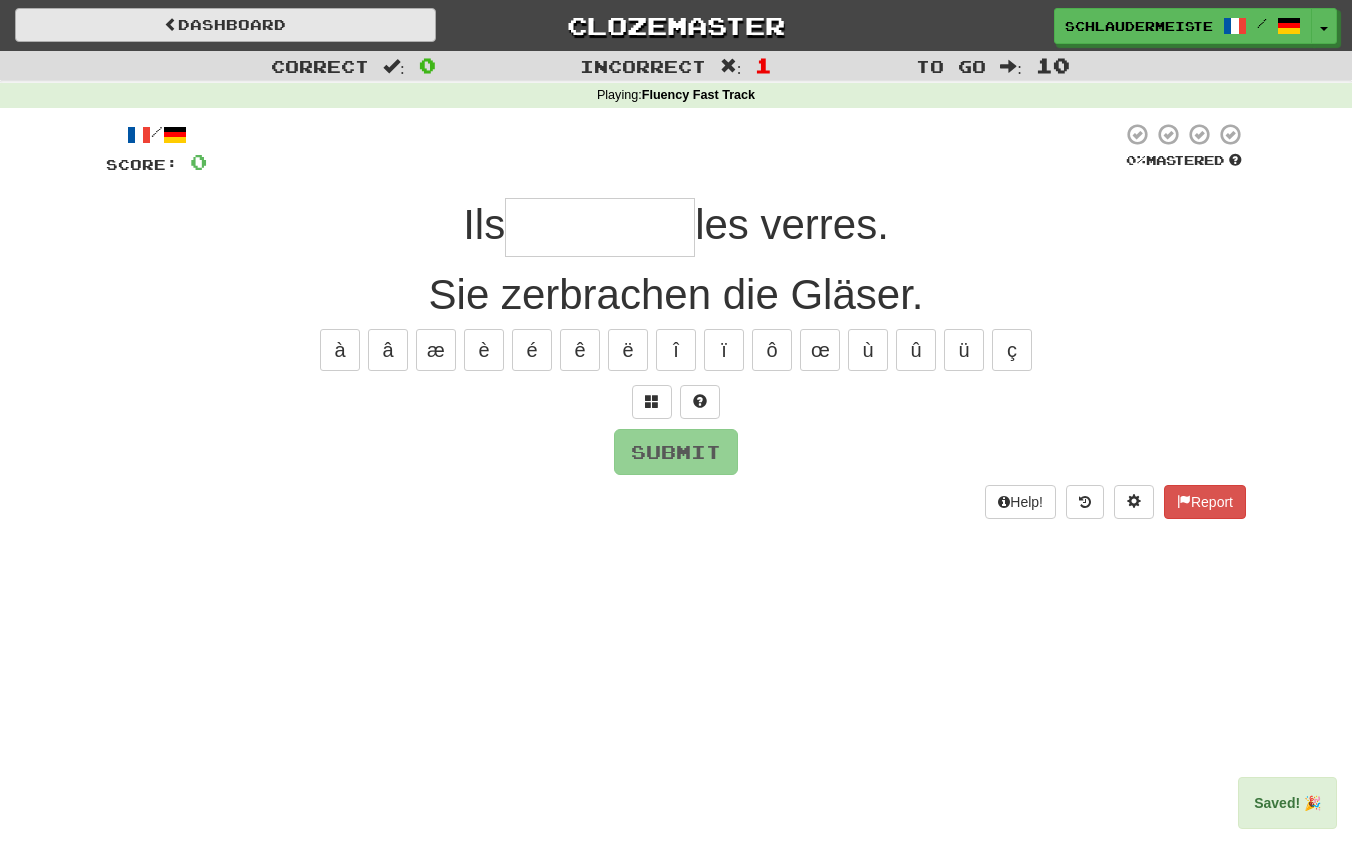 type on "*" 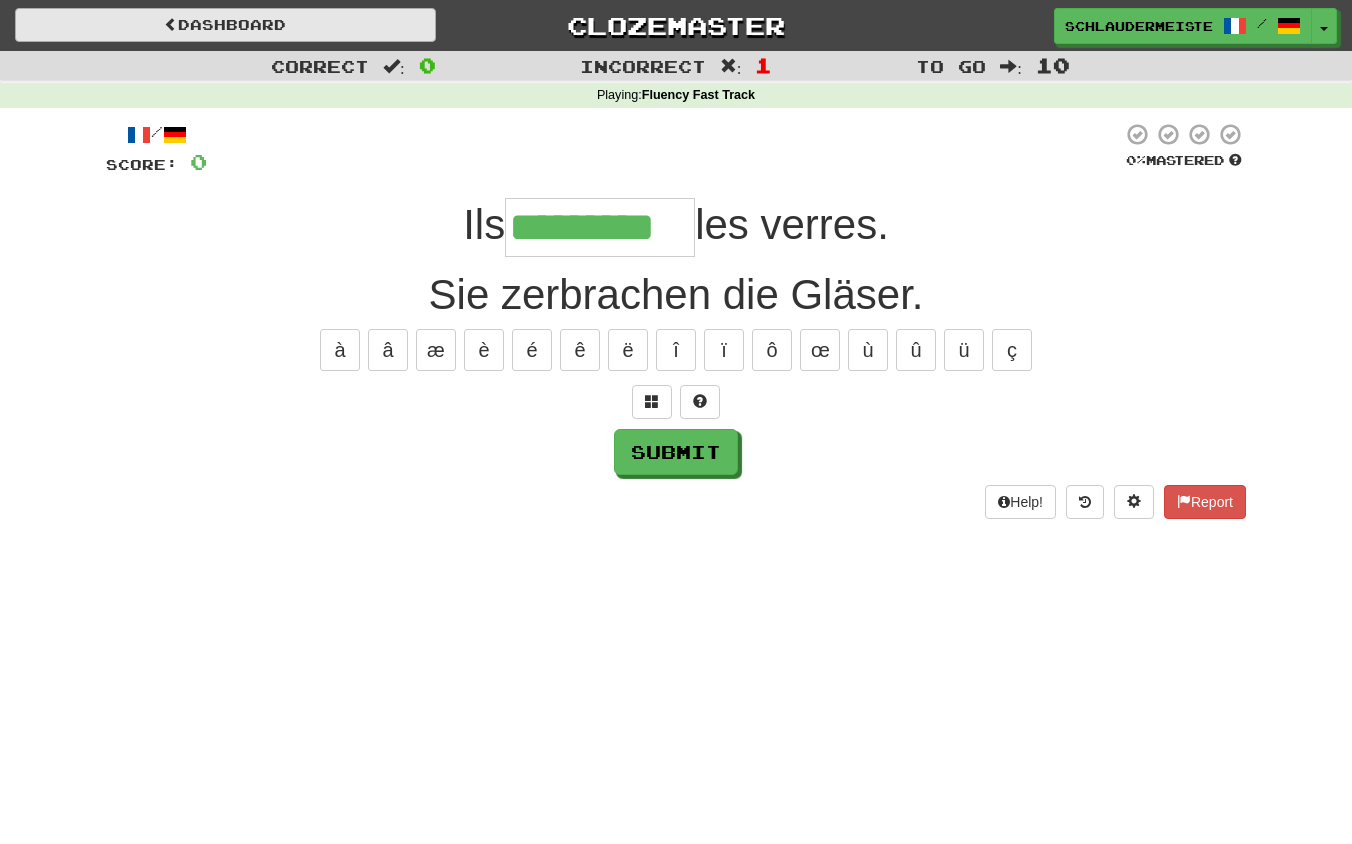 type on "*********" 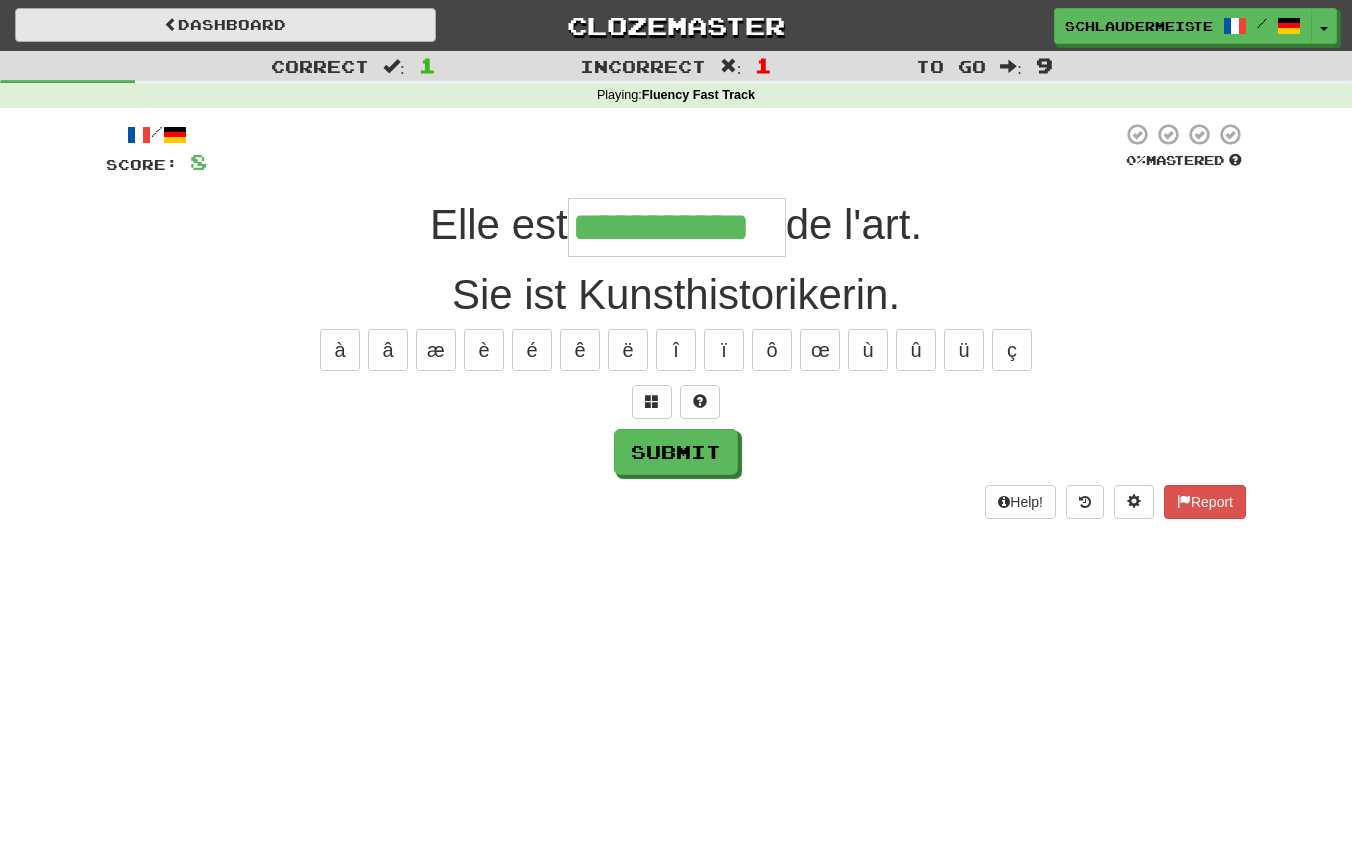 type on "**********" 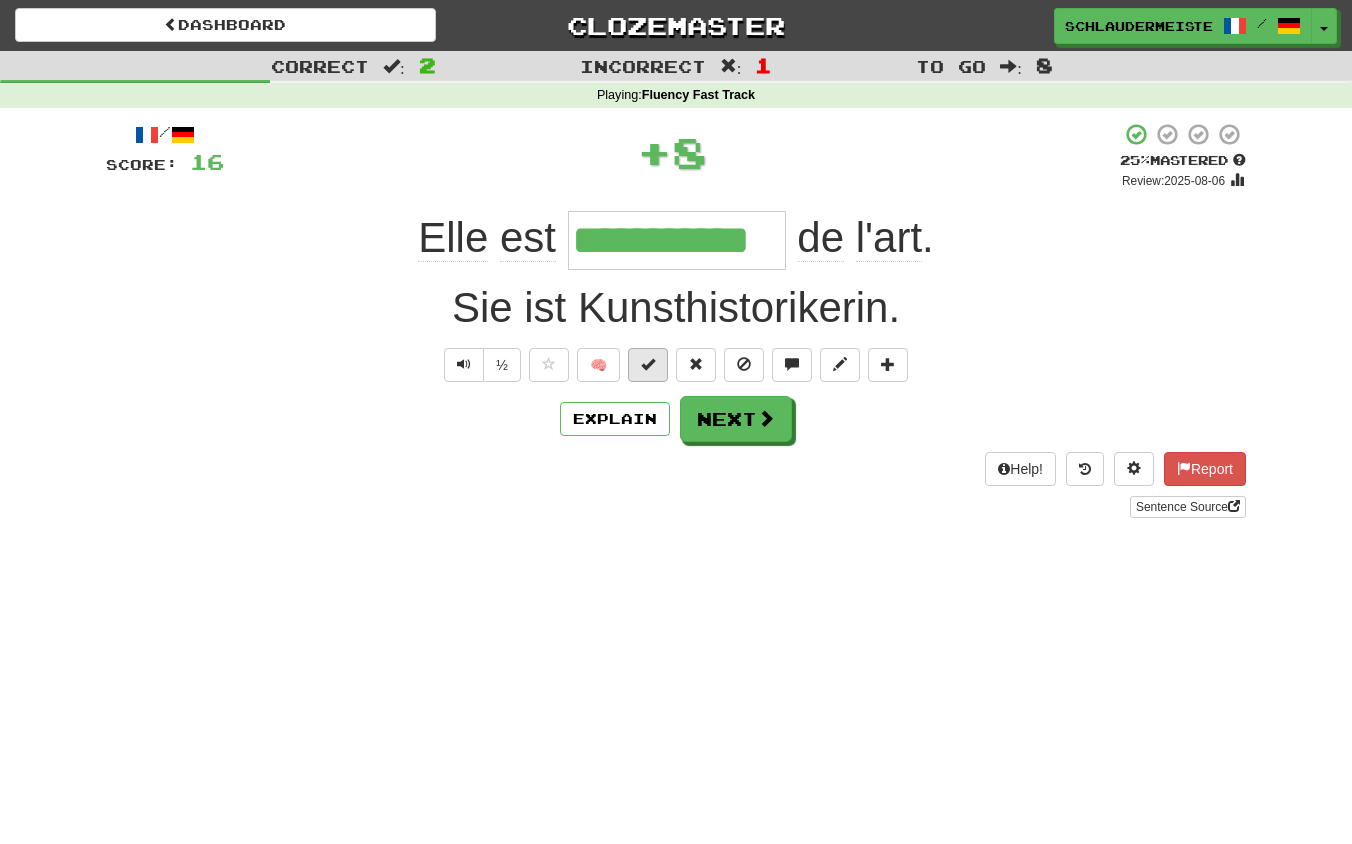 click at bounding box center [648, 364] 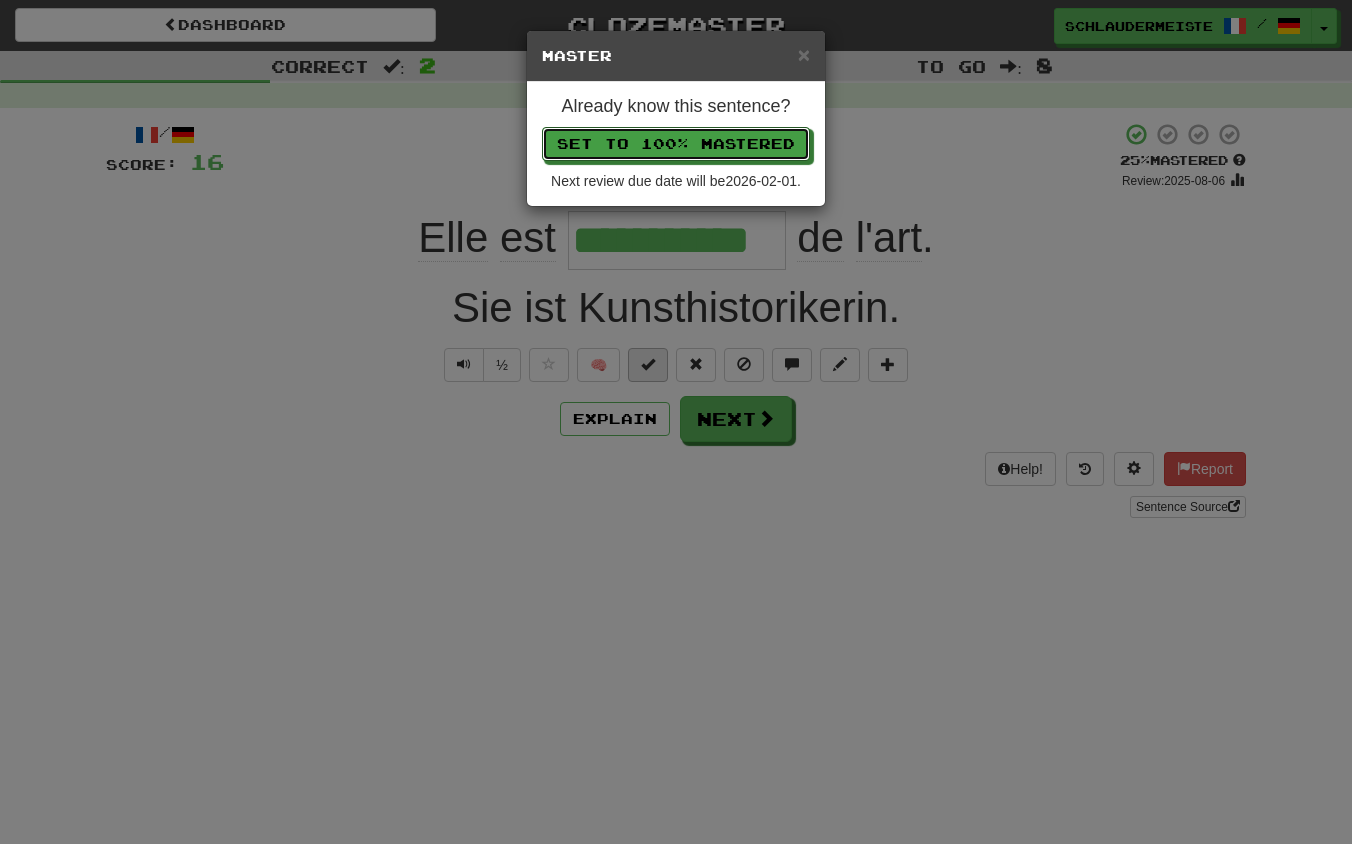 type 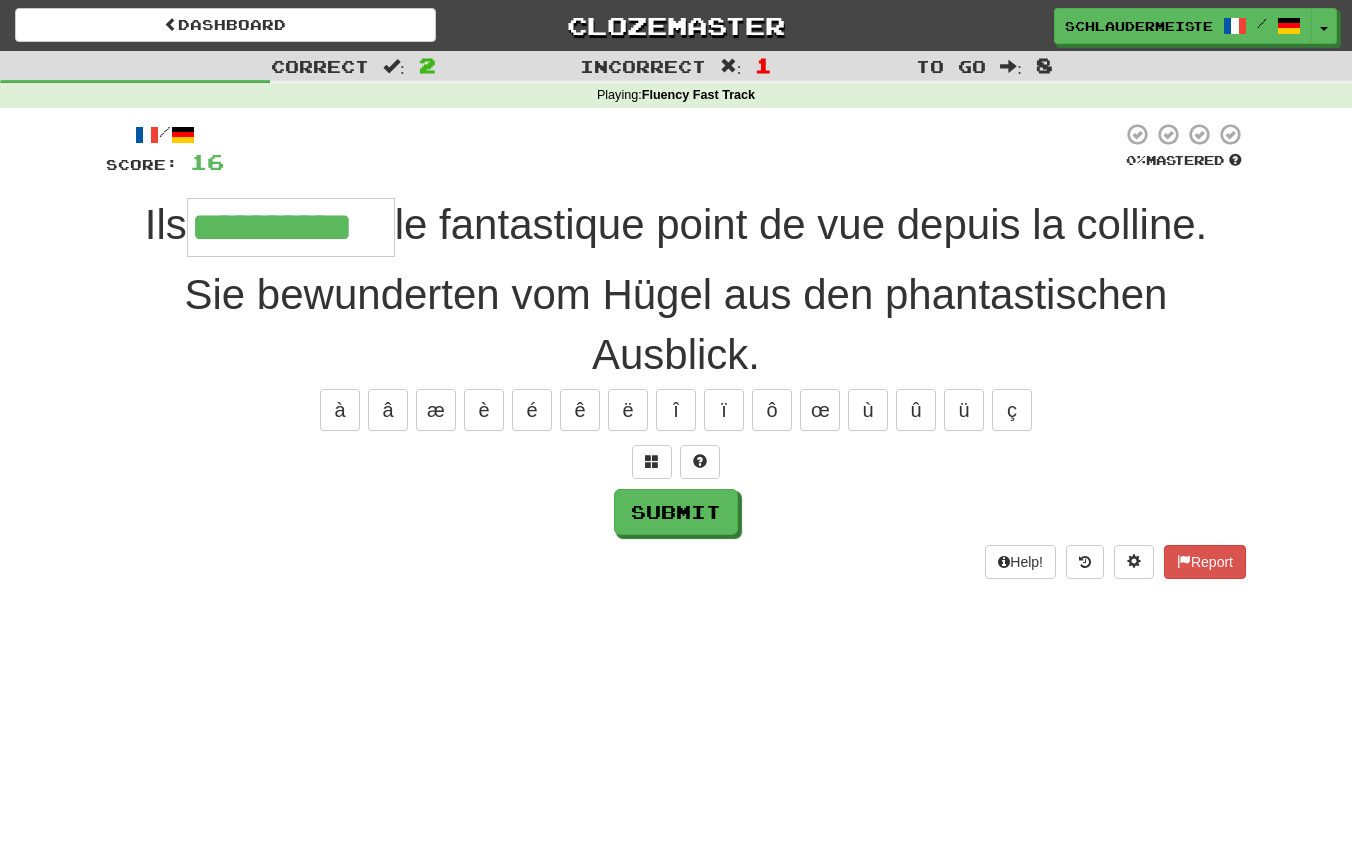 type on "**********" 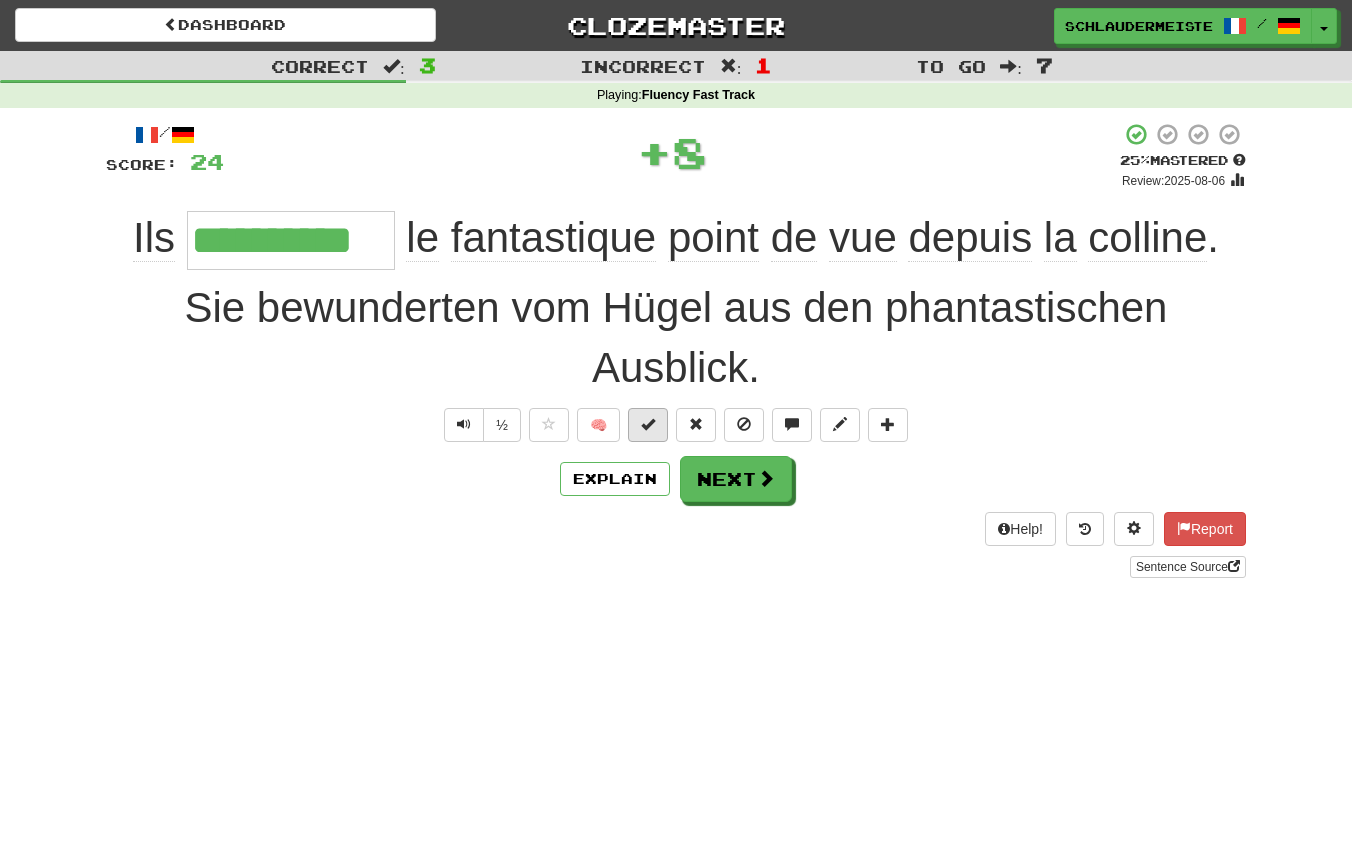 click at bounding box center [648, 424] 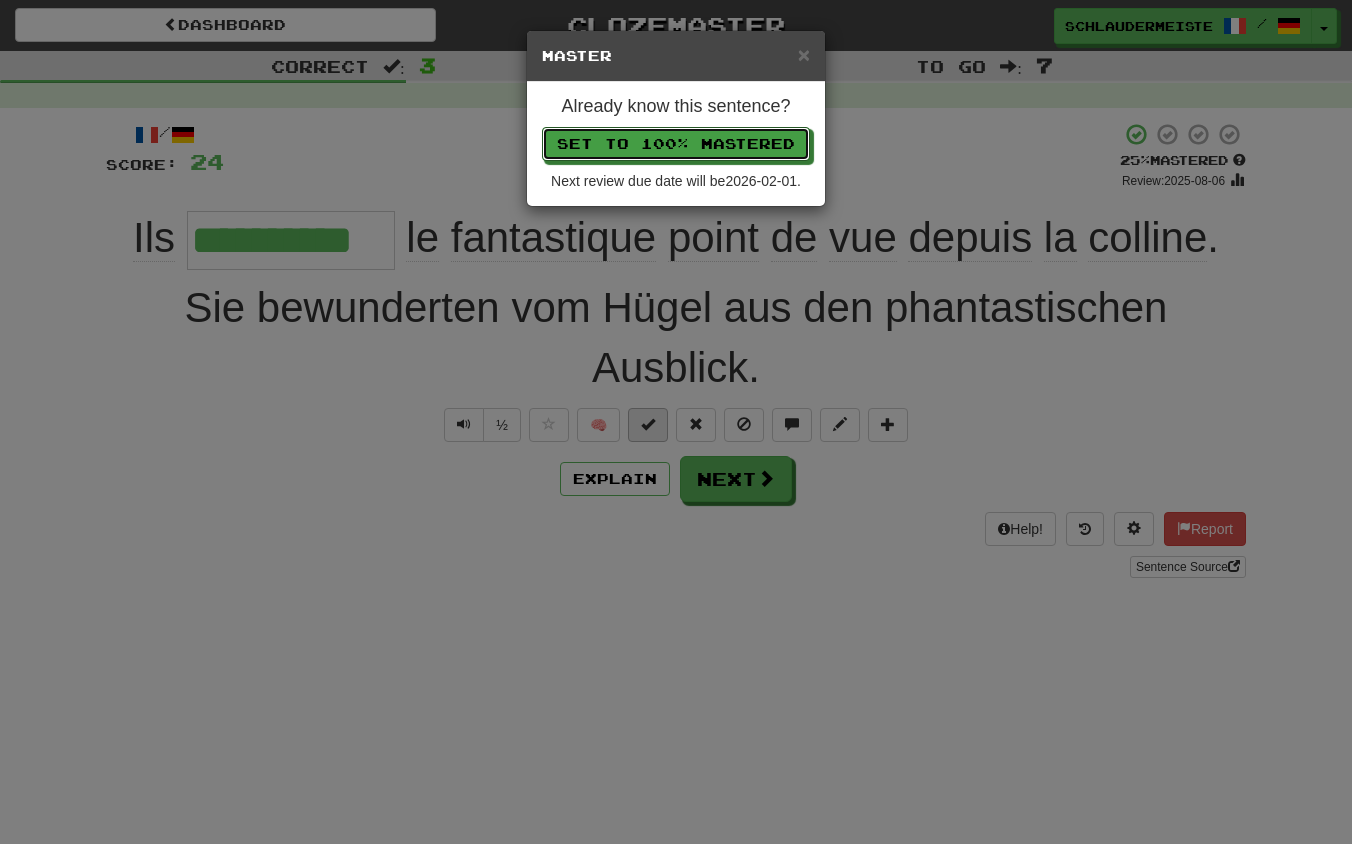 click on "Set to 100% Mastered" at bounding box center (676, 144) 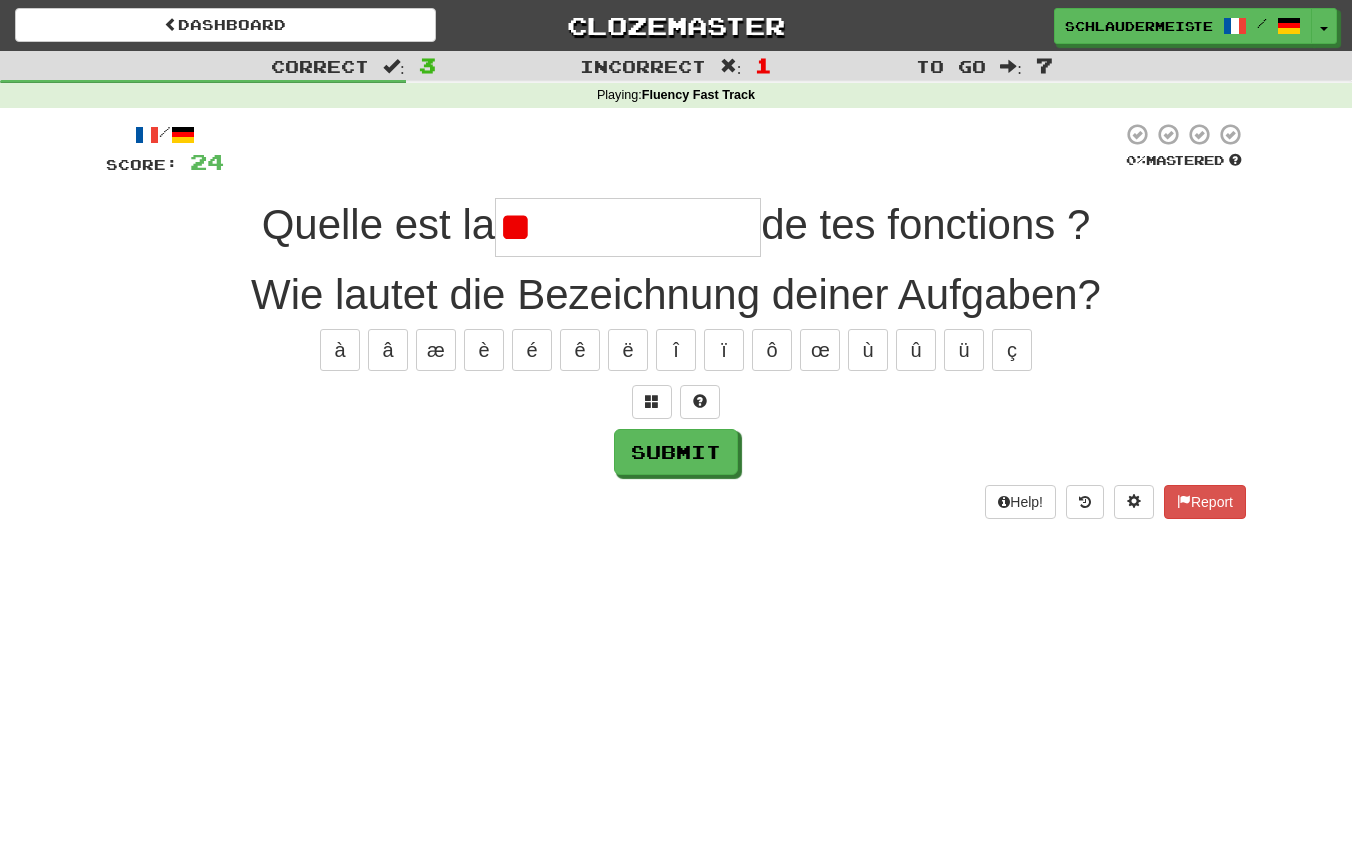 type on "**********" 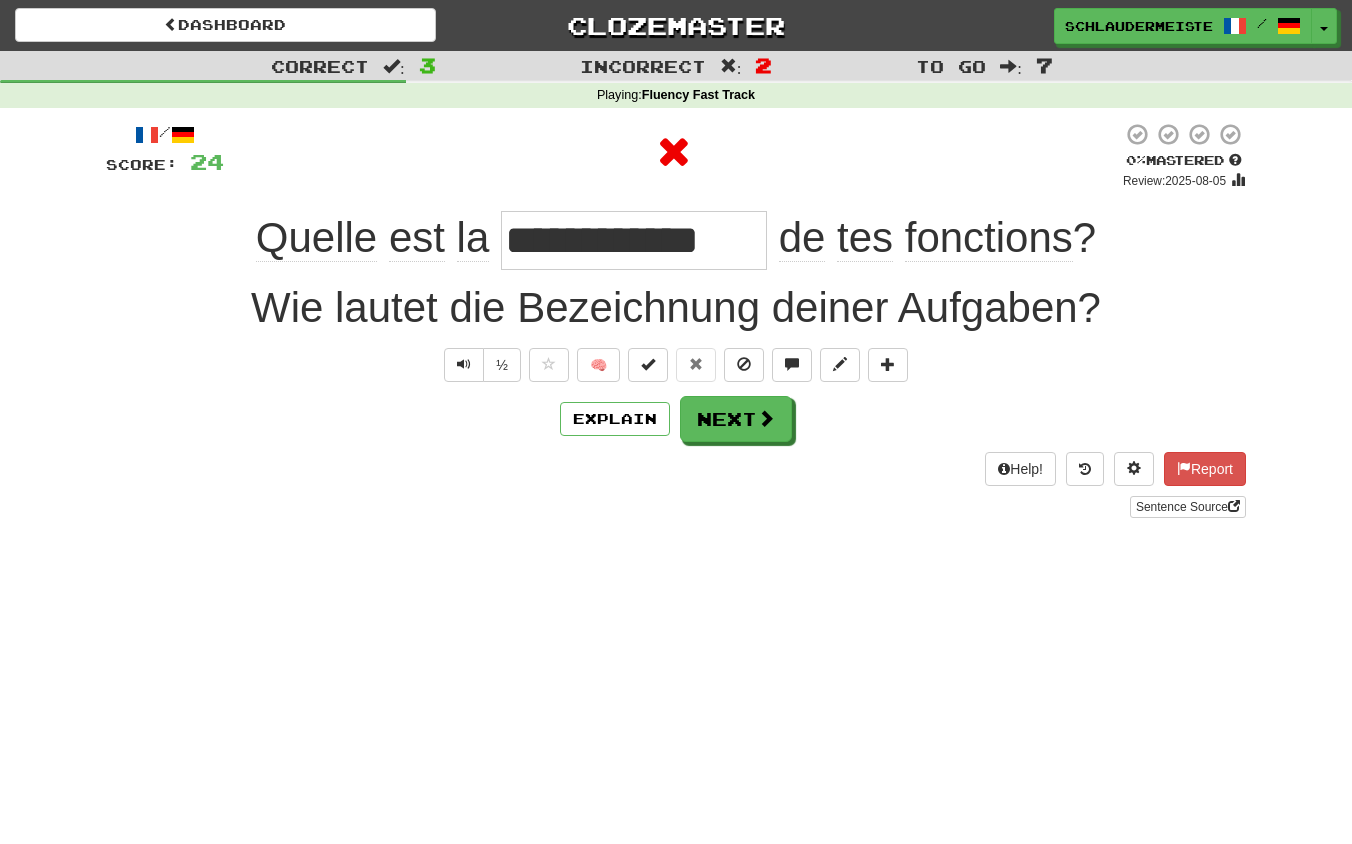 drag, startPoint x: 224, startPoint y: 239, endPoint x: 1186, endPoint y: 256, distance: 962.1502 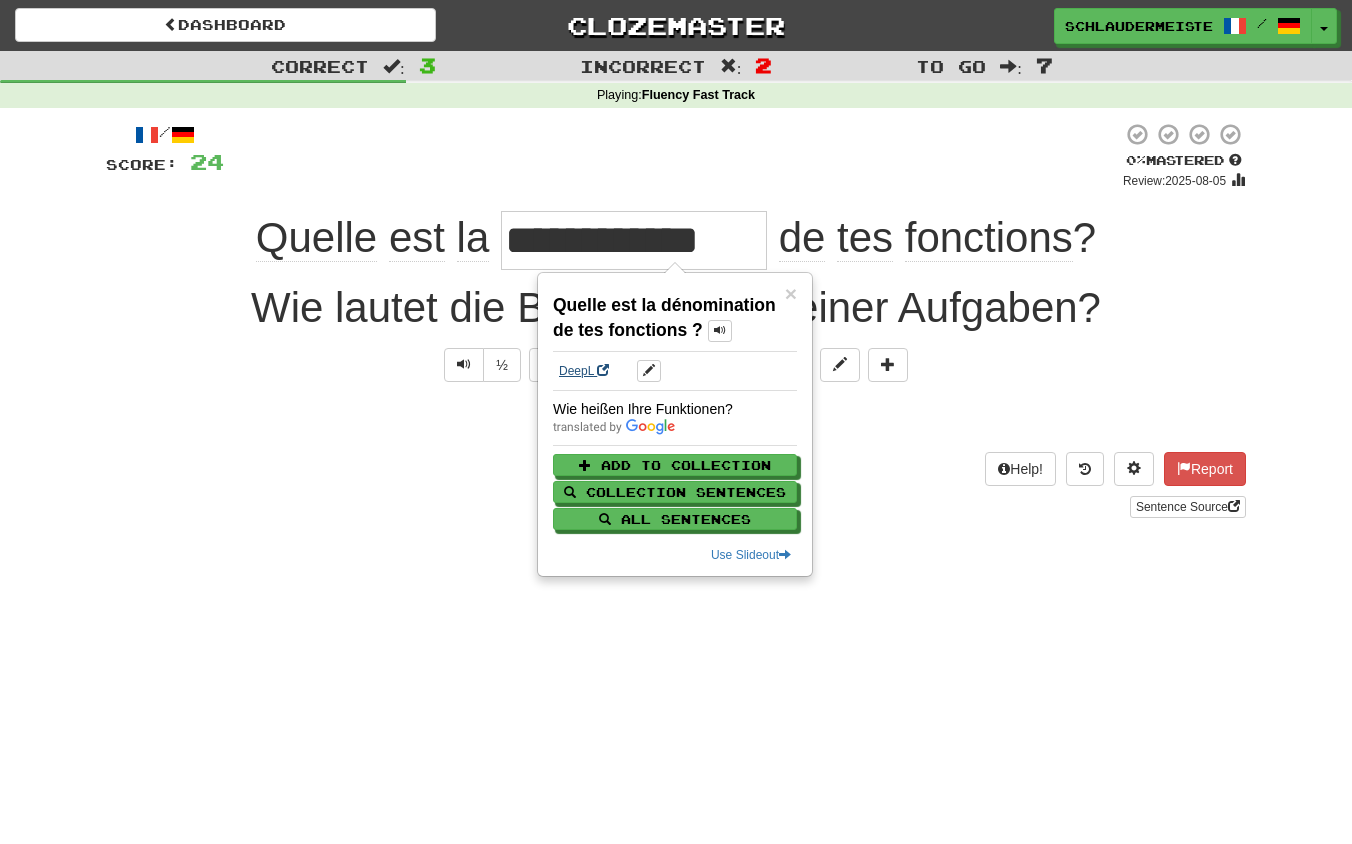 click on "DeepL" at bounding box center (584, 371) 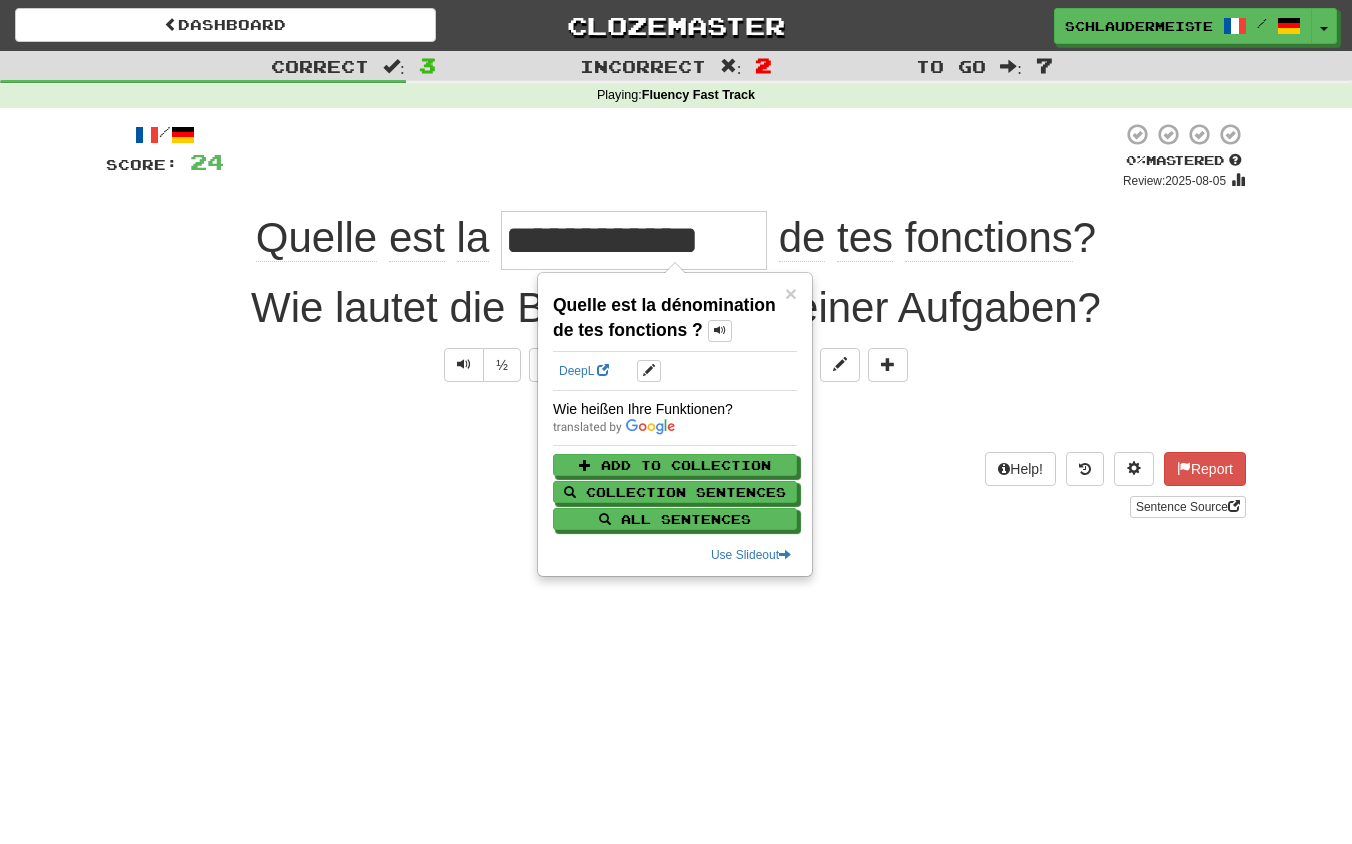 click on "**********" at bounding box center [676, 320] 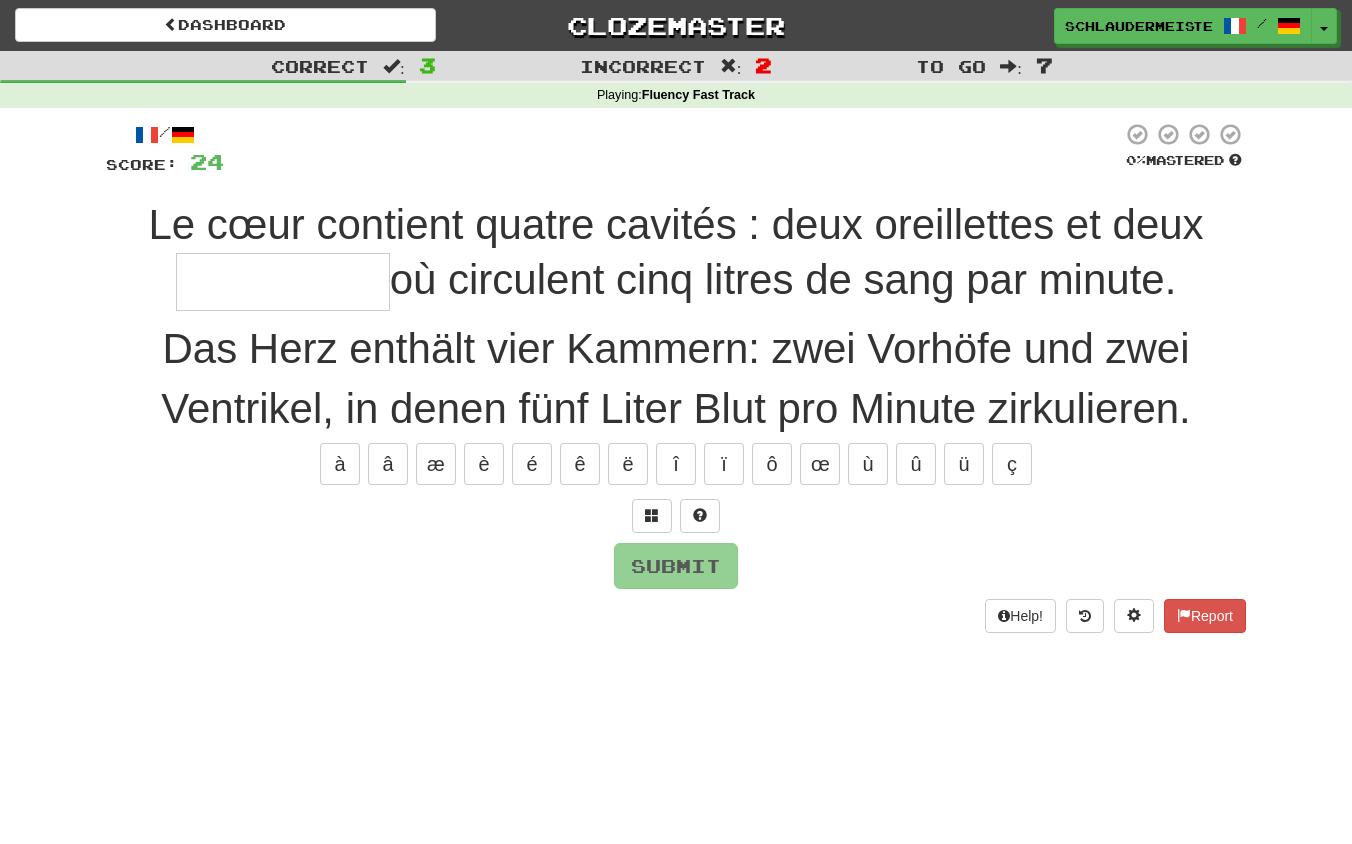 type on "*" 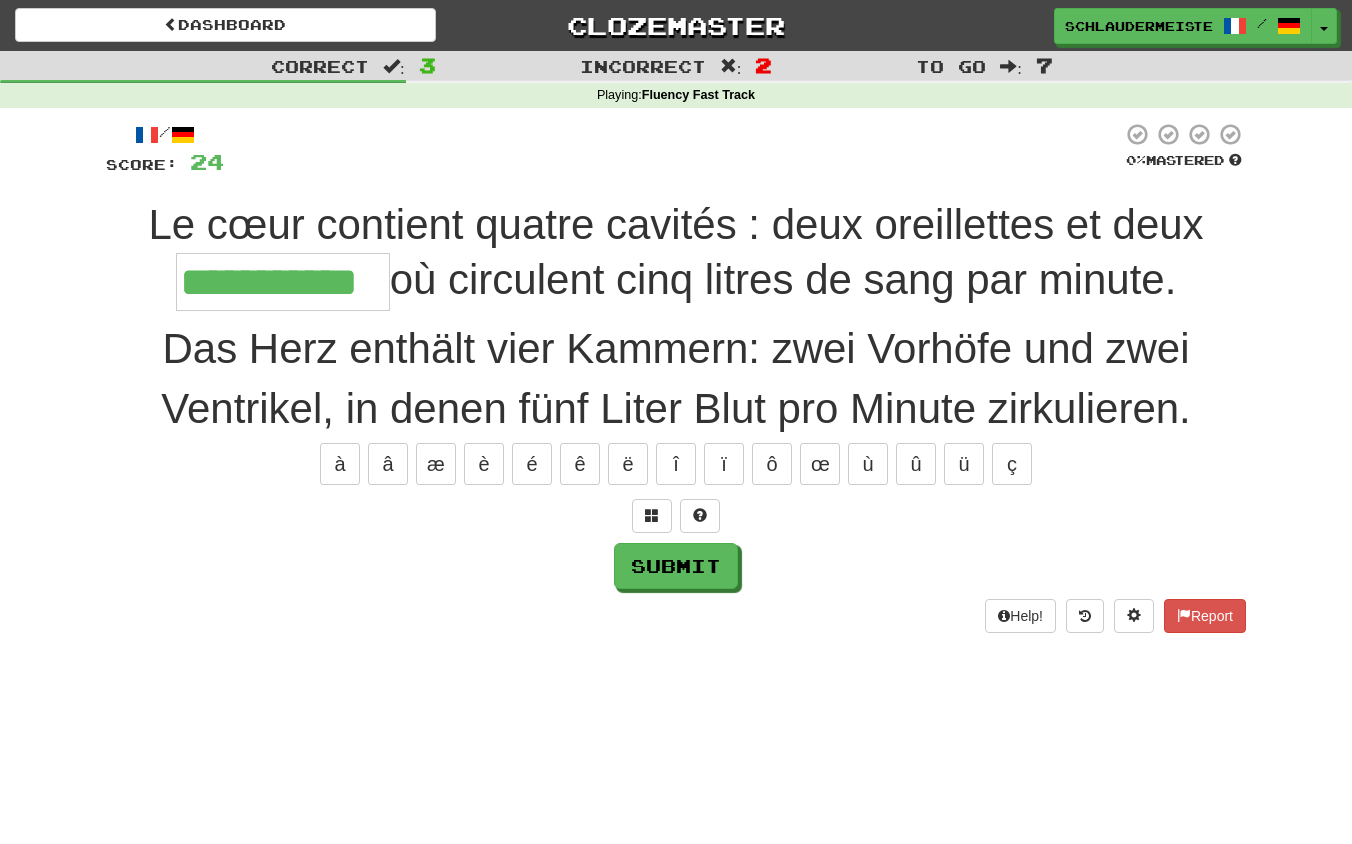 type on "**********" 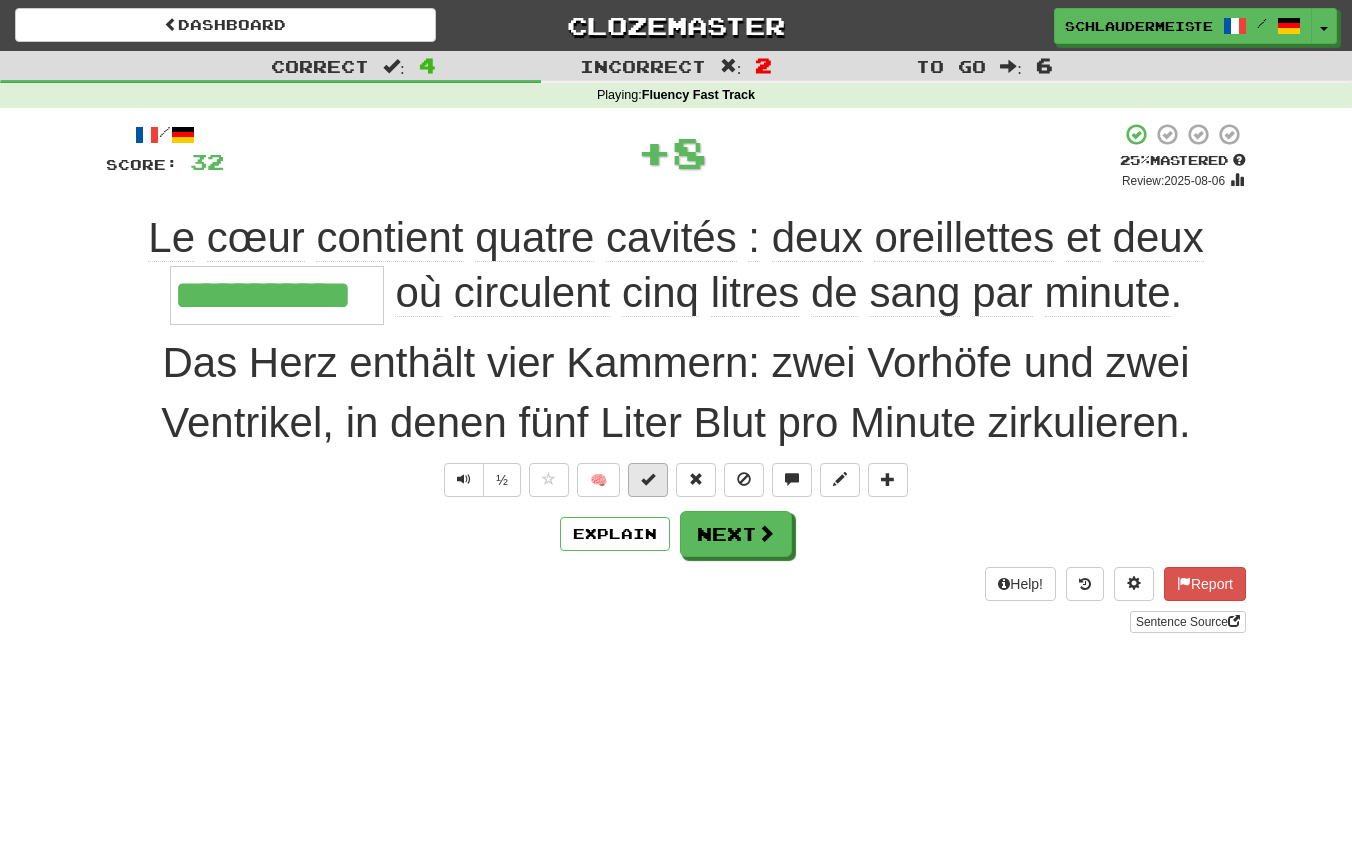 click at bounding box center [648, 479] 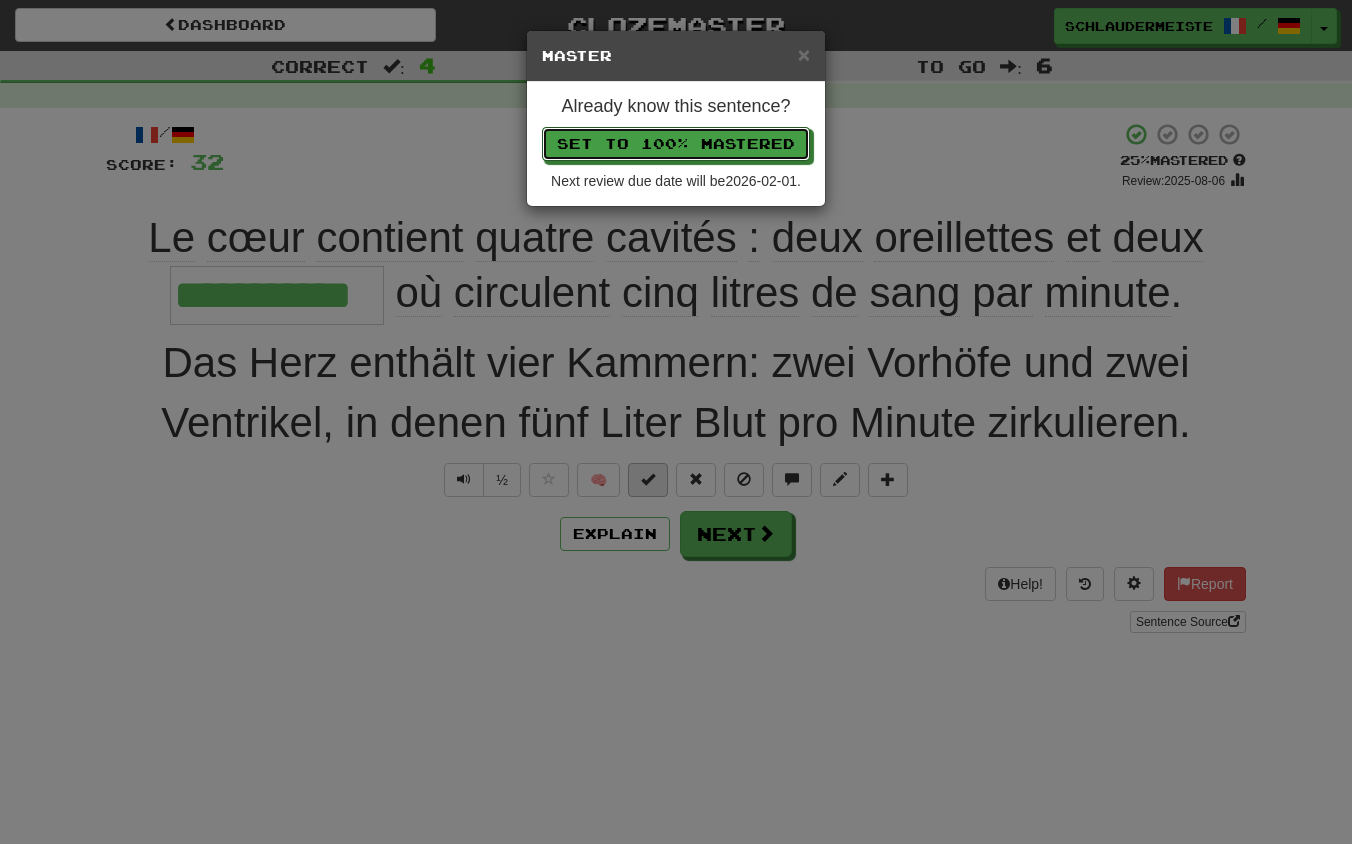 click on "Set to 100% Mastered" at bounding box center [676, 144] 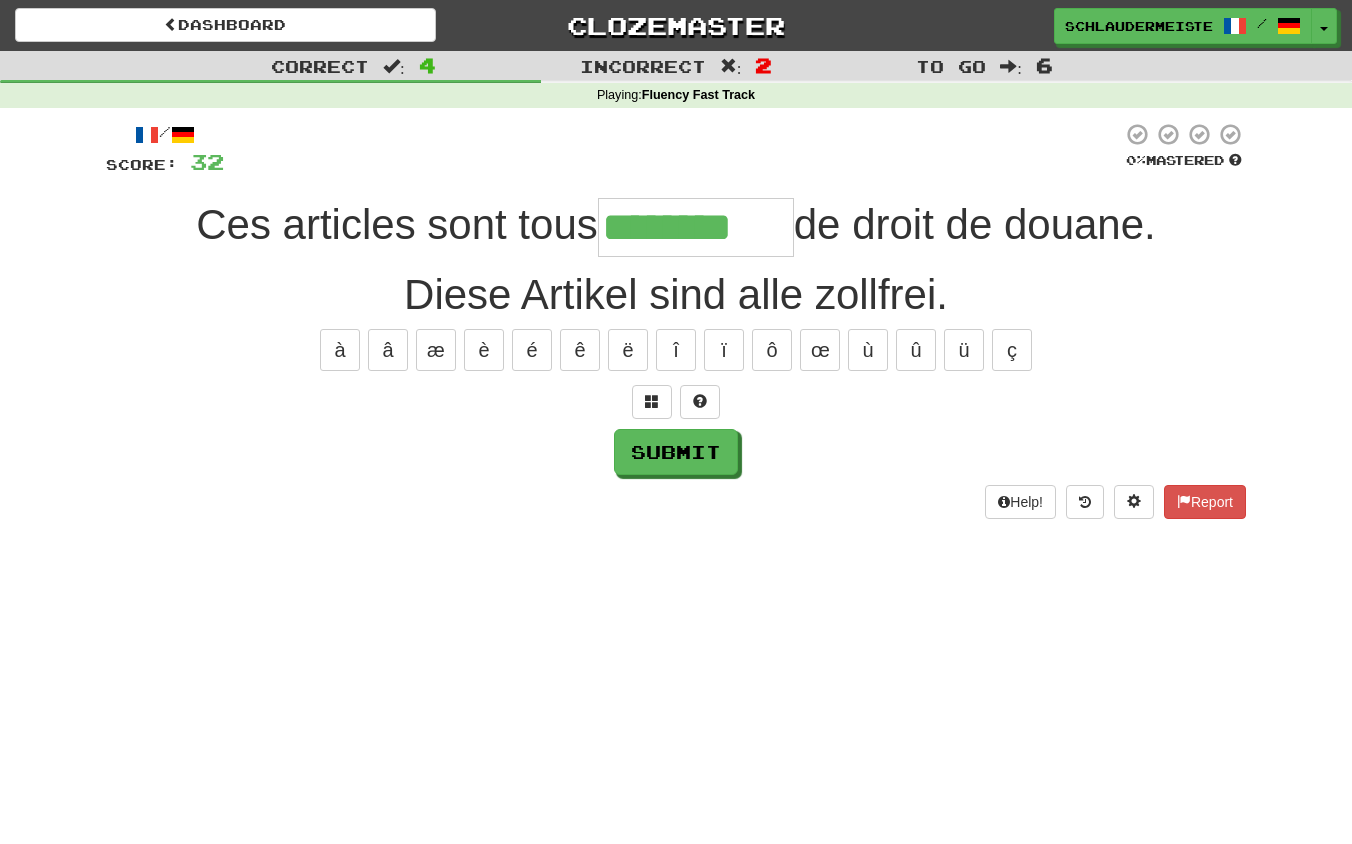 type on "********" 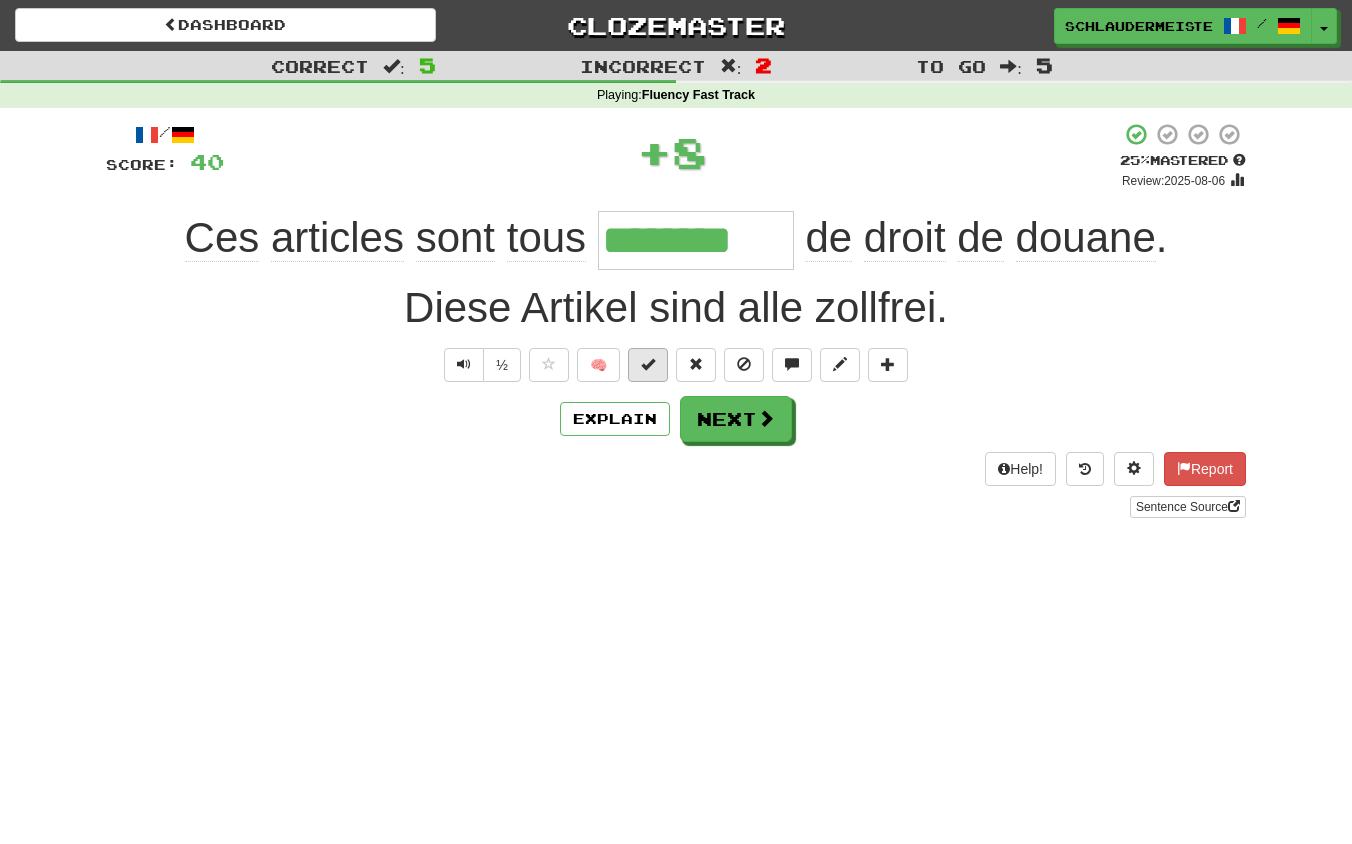 click at bounding box center [648, 364] 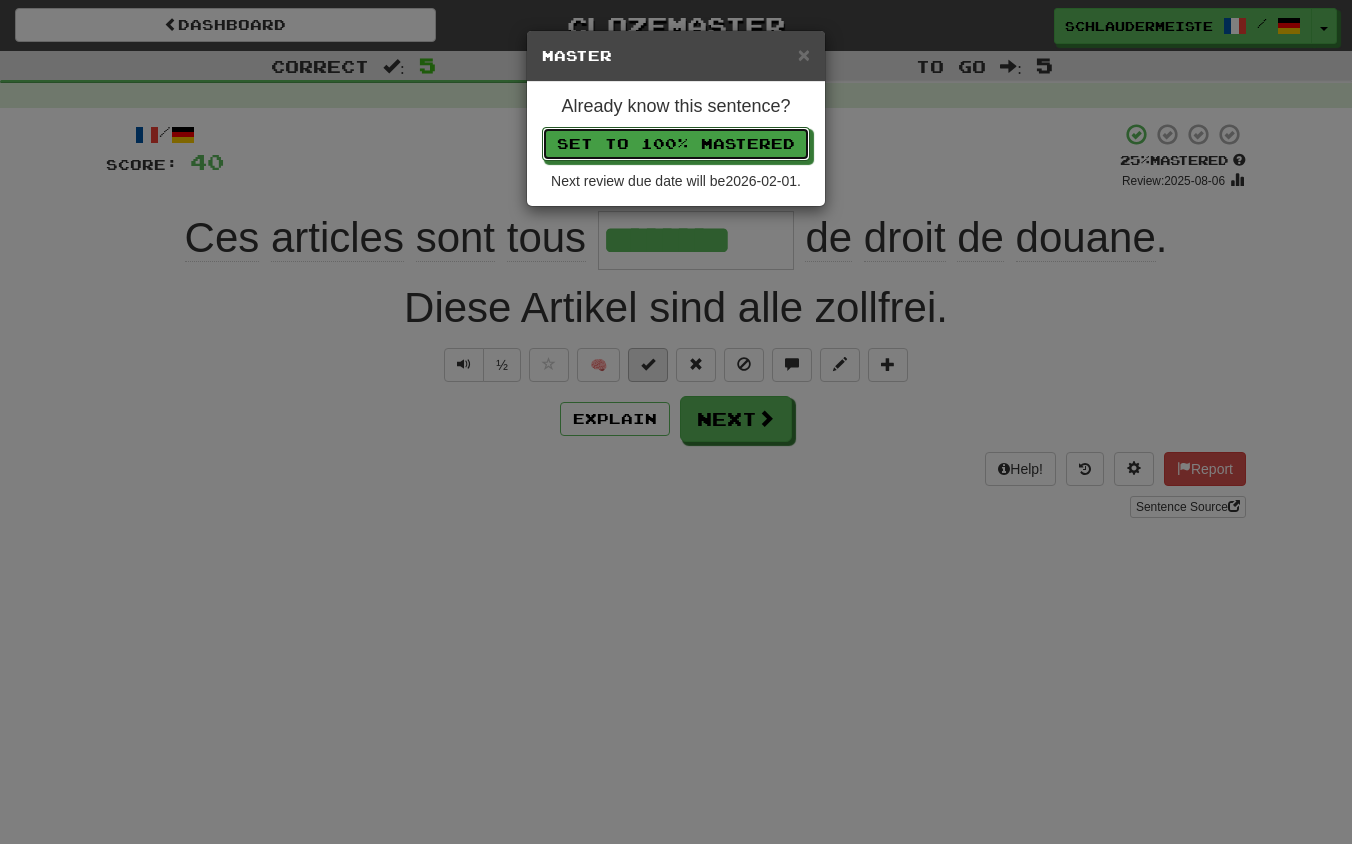 click on "Set to 100% Mastered" at bounding box center (676, 144) 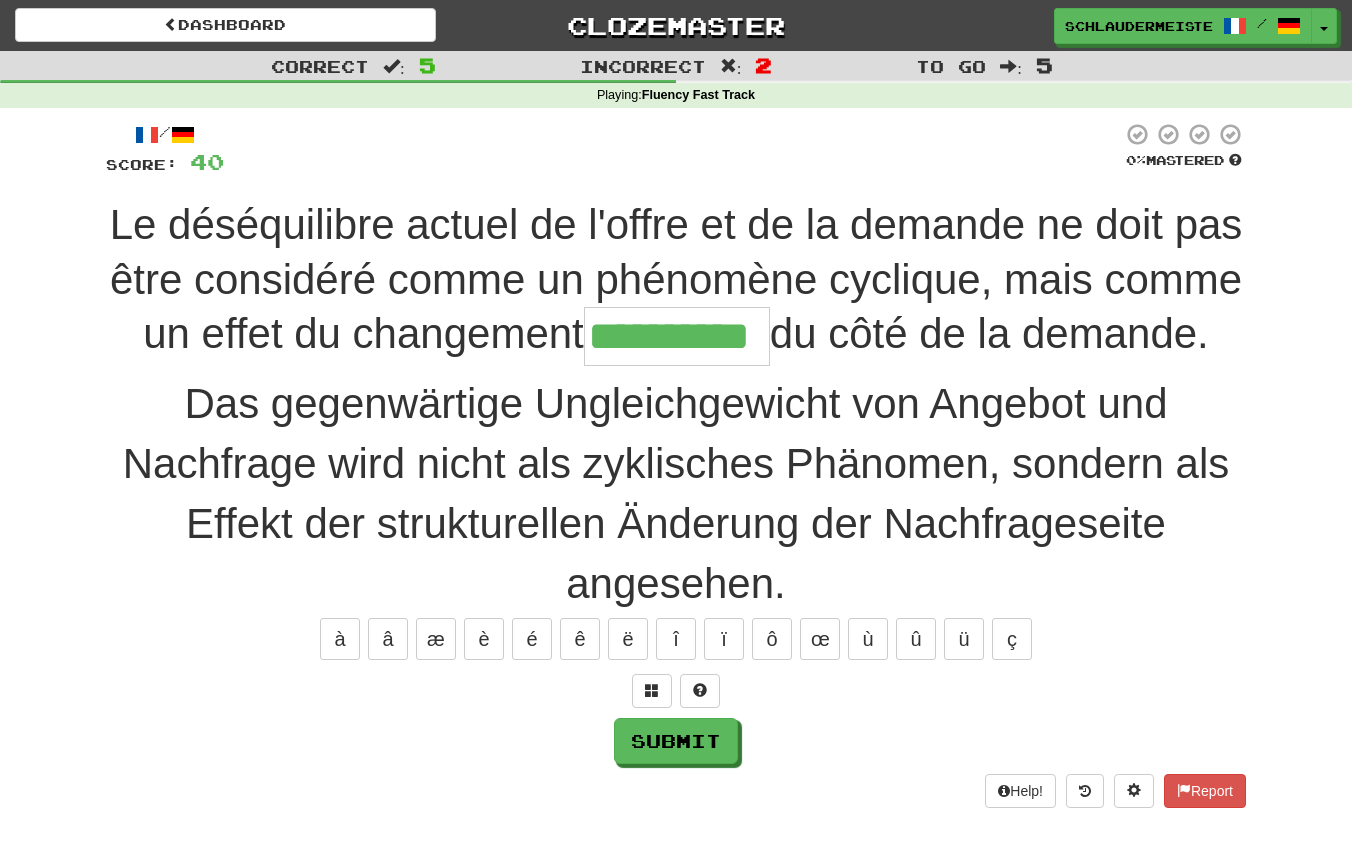type on "**********" 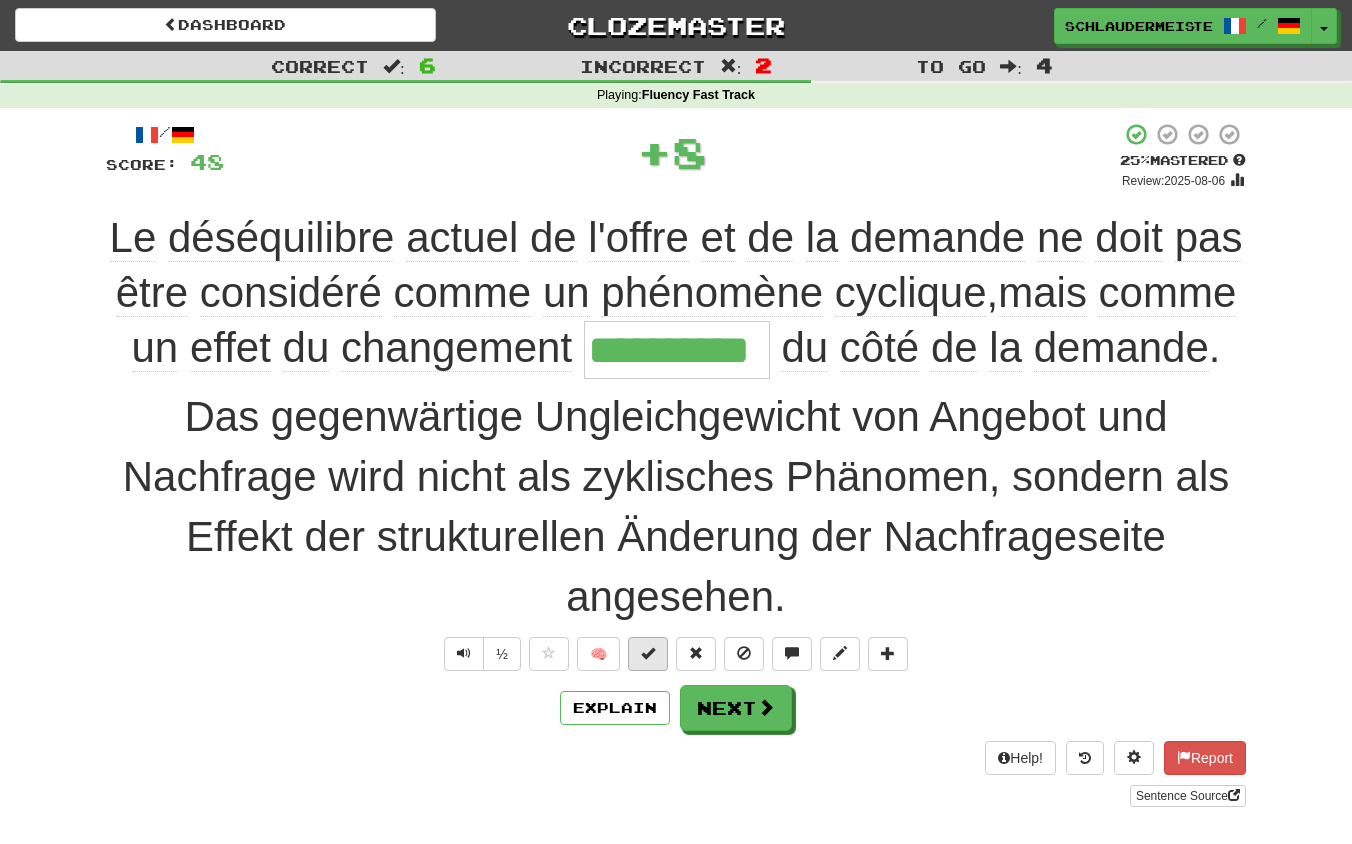 click at bounding box center [648, 653] 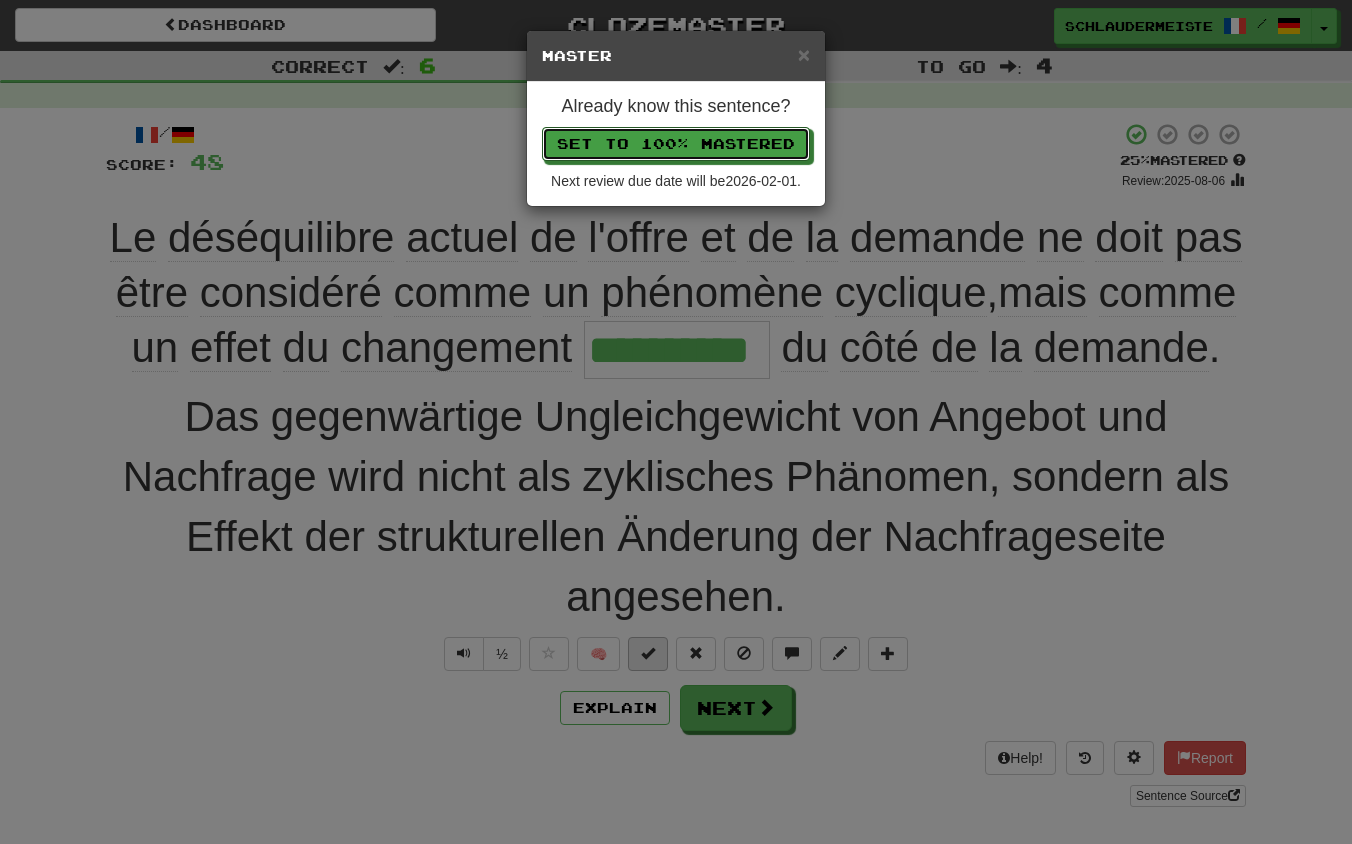 click on "Set to 100% Mastered" at bounding box center [676, 144] 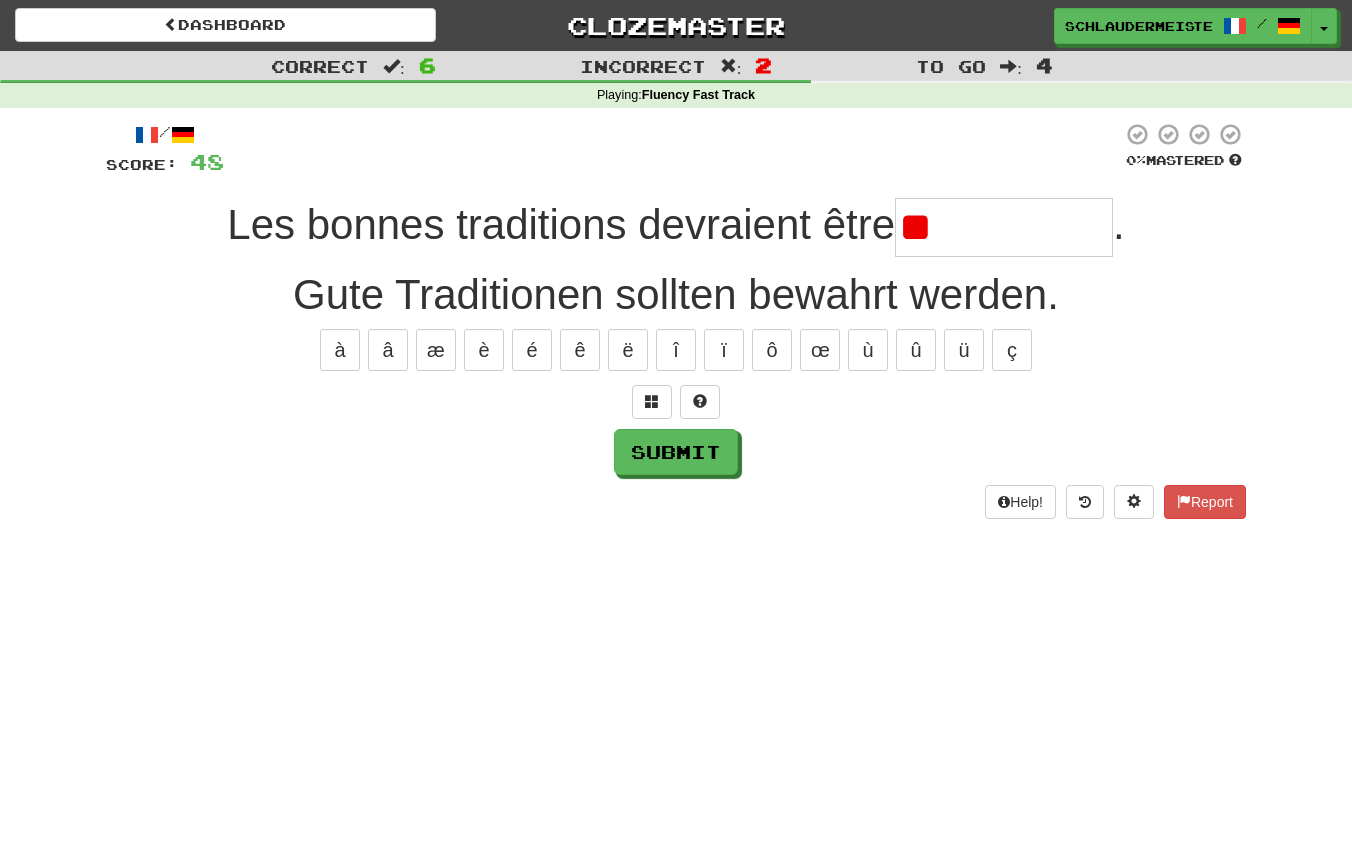 type on "*" 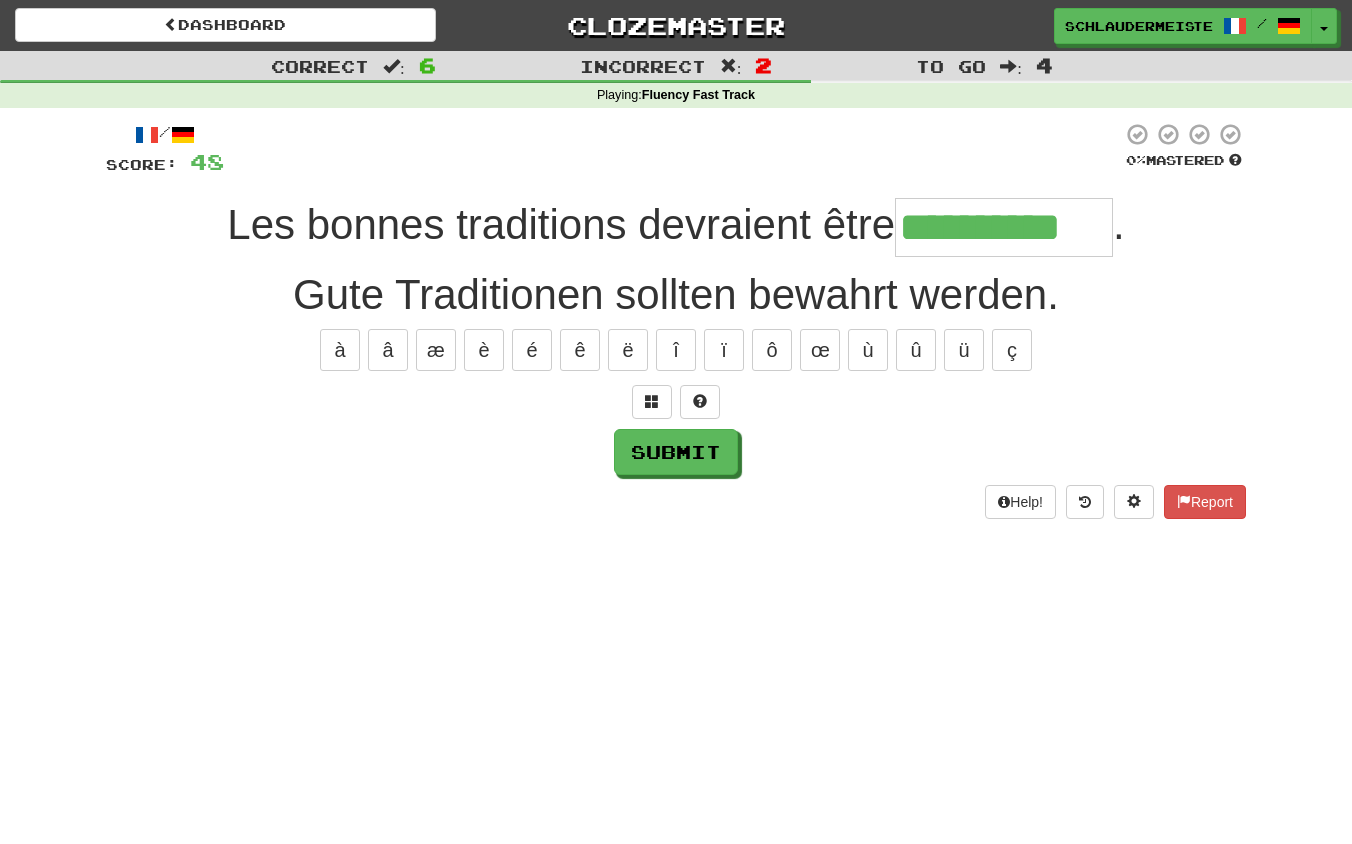 type on "**********" 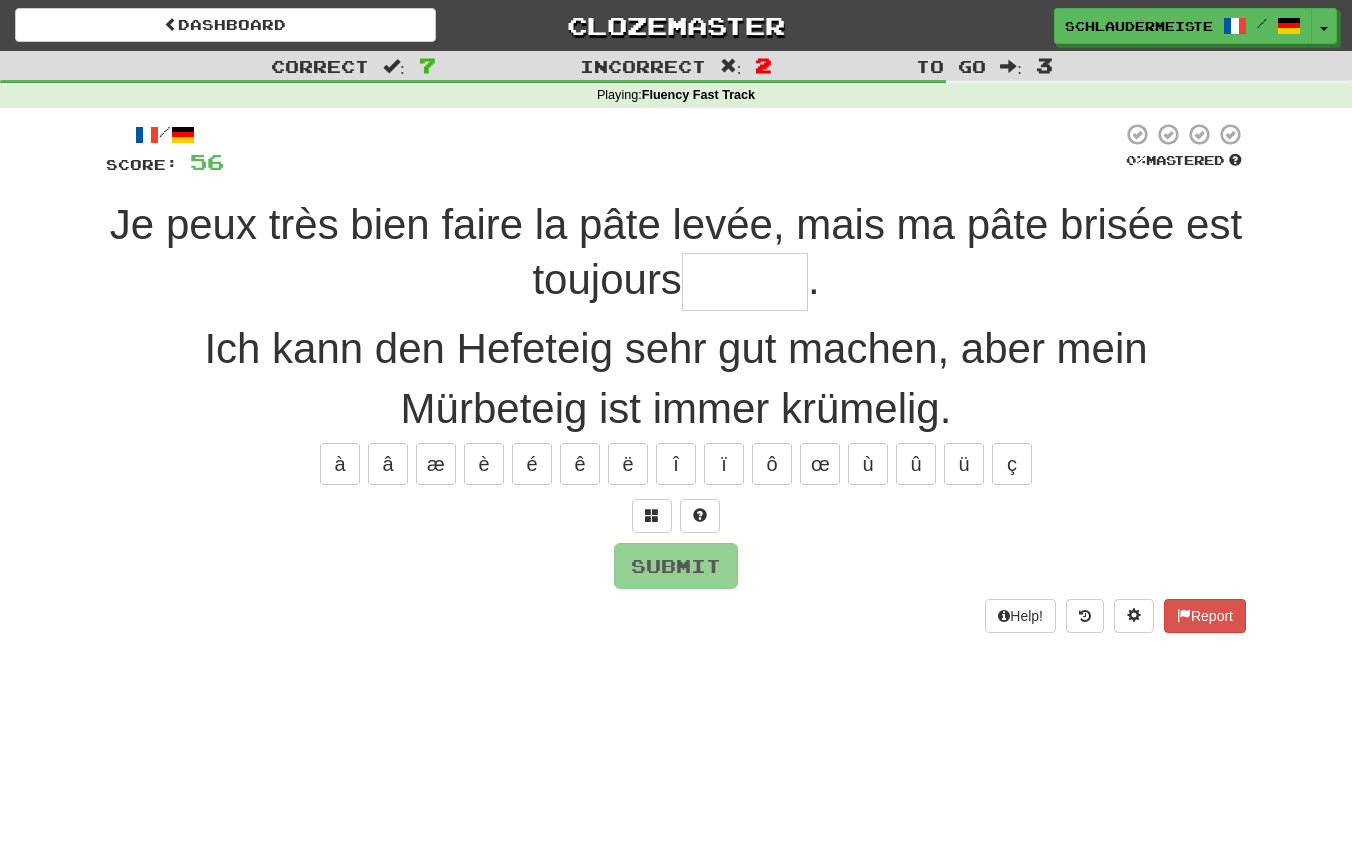 type on "*******" 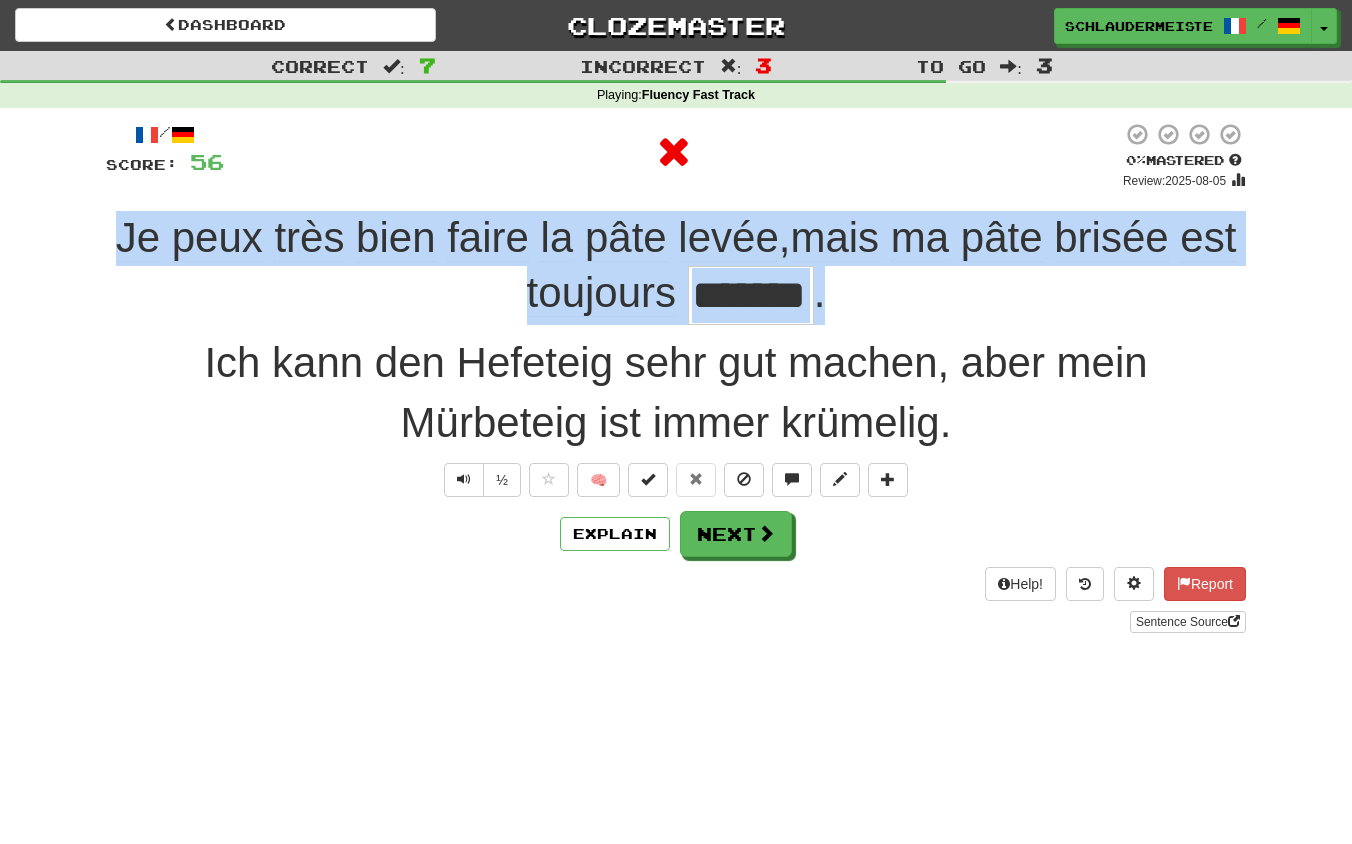 drag, startPoint x: 96, startPoint y: 213, endPoint x: 889, endPoint y: 301, distance: 797.8678 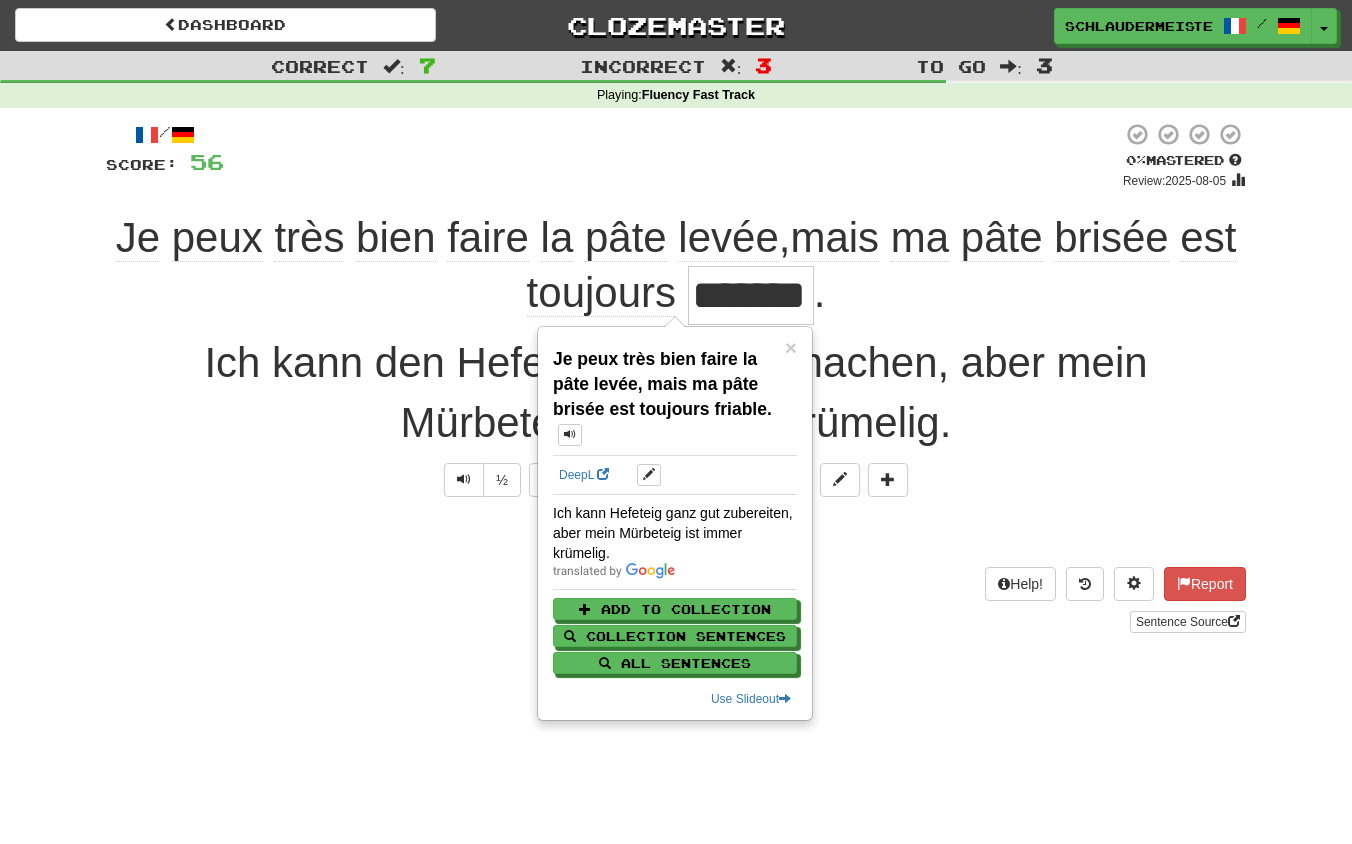 click on "/  Score:   56 0 %  Mastered Review:  2025-08-05 Je   peux   très   bien   faire   la   pâte   levée ,  mais   ma   pâte   brisée   est   toujours   ******* . Ich kann den Hefeteig sehr gut machen, aber mein Mürbeteig ist immer krümelig. ½ 🧠 Explain Next  Help!  Report Sentence Source" at bounding box center (676, 384) 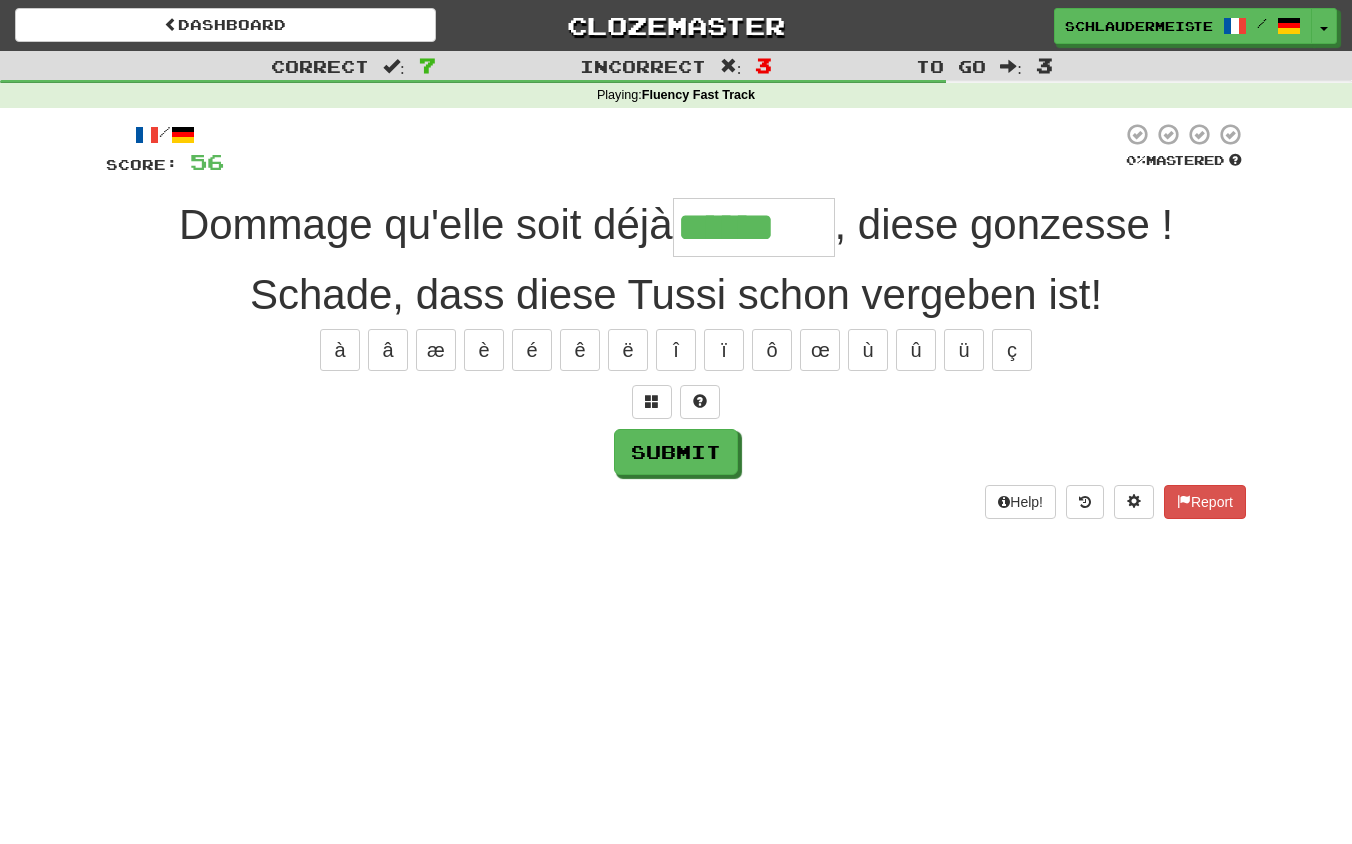 type on "******" 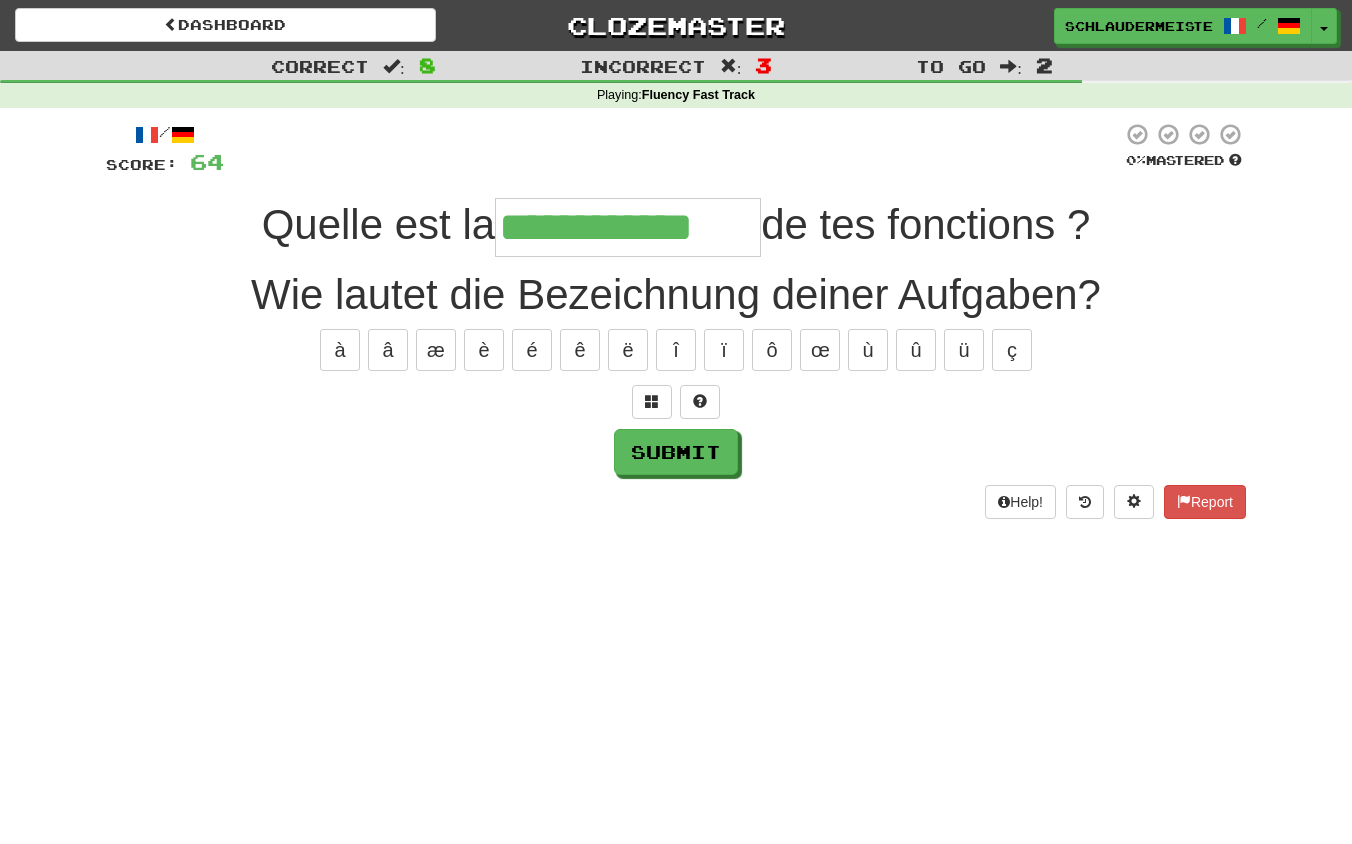 type on "**********" 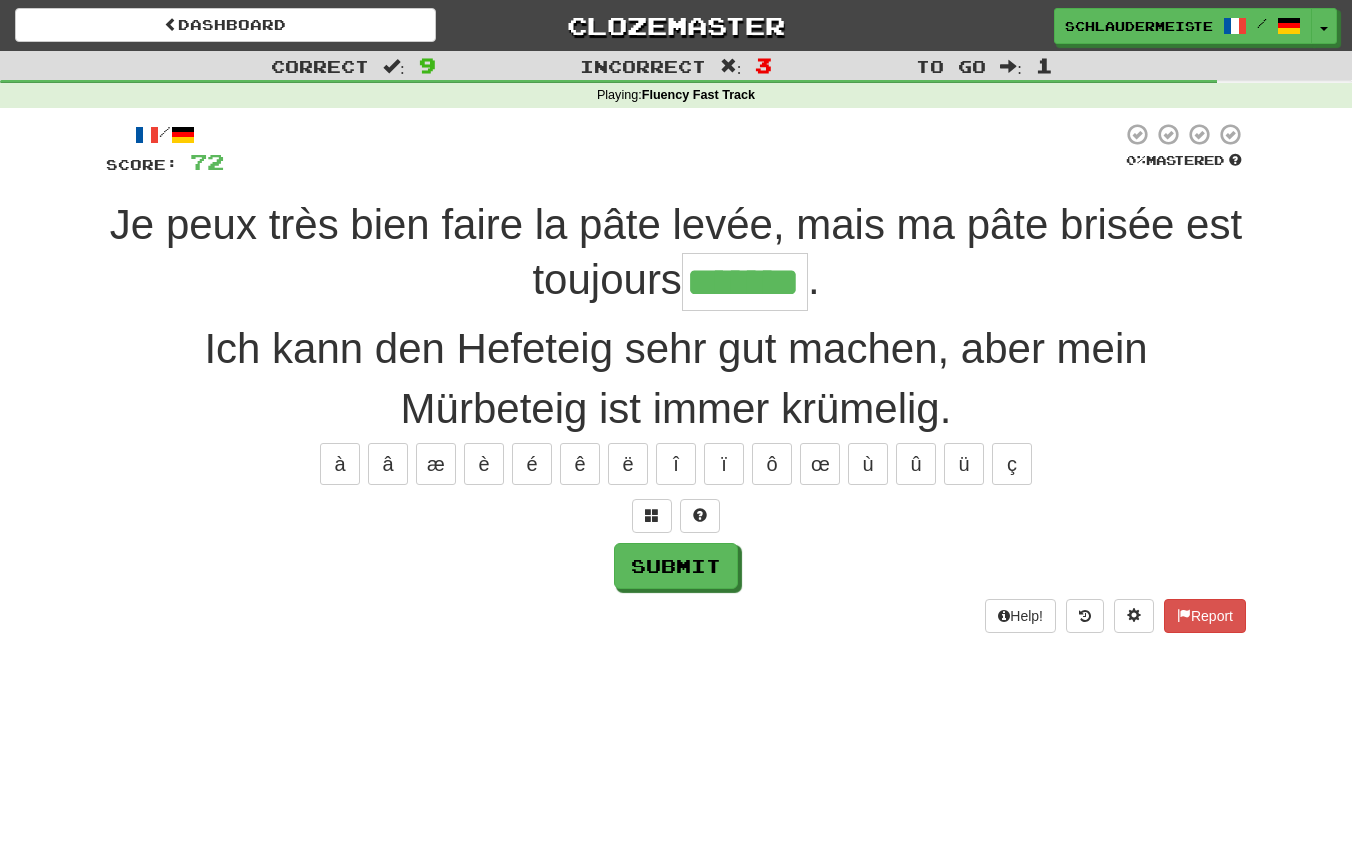 type on "*******" 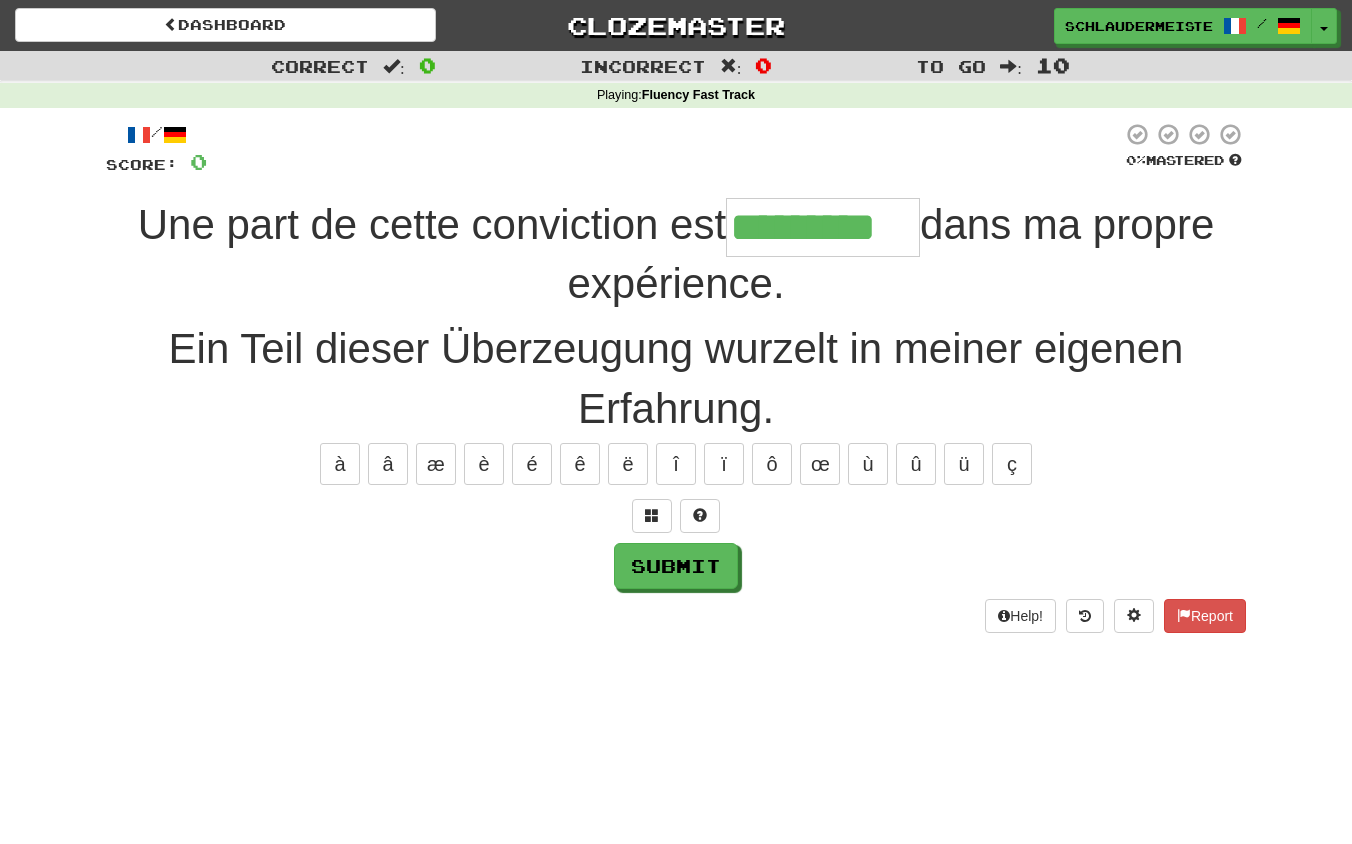 type on "*********" 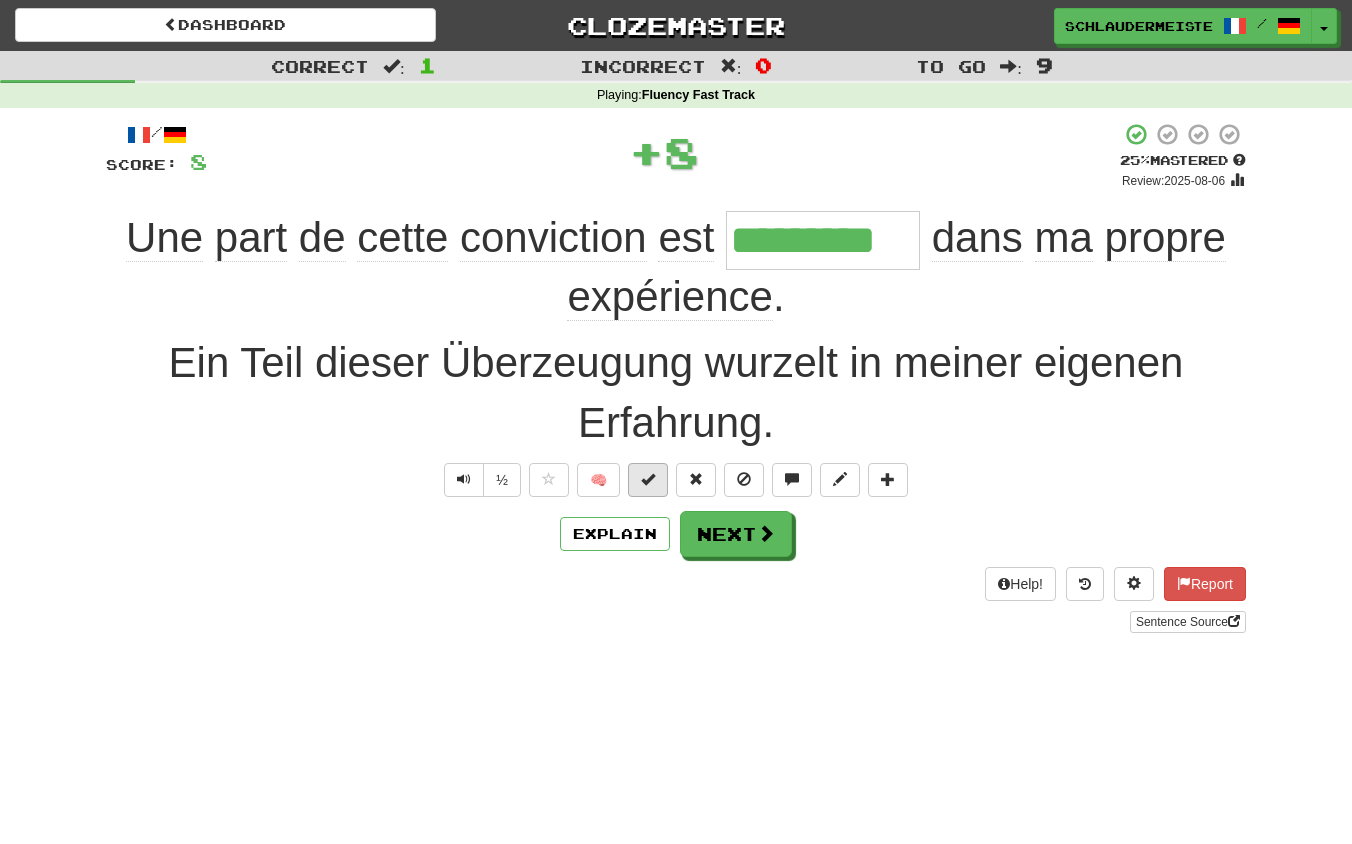 click at bounding box center (648, 479) 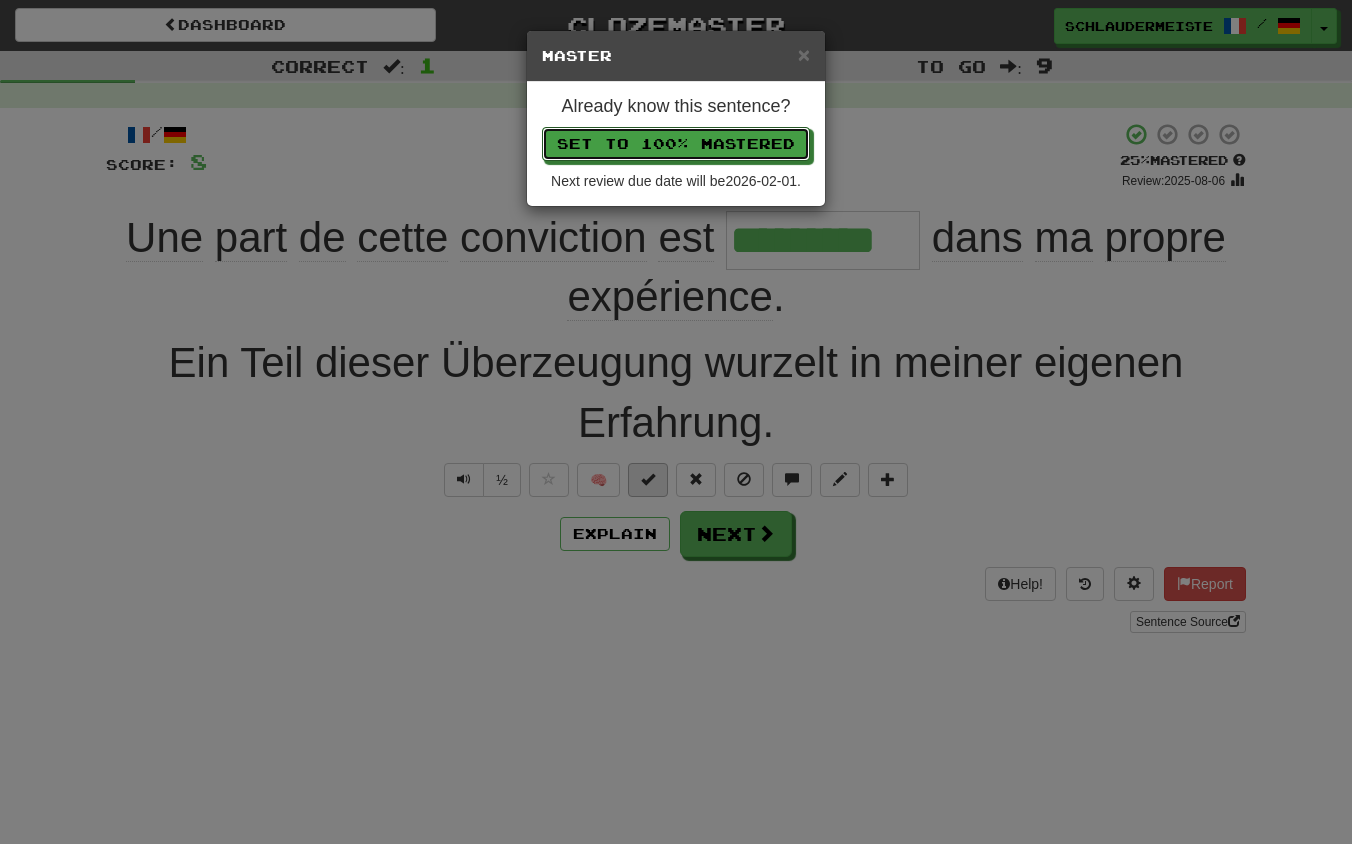 type 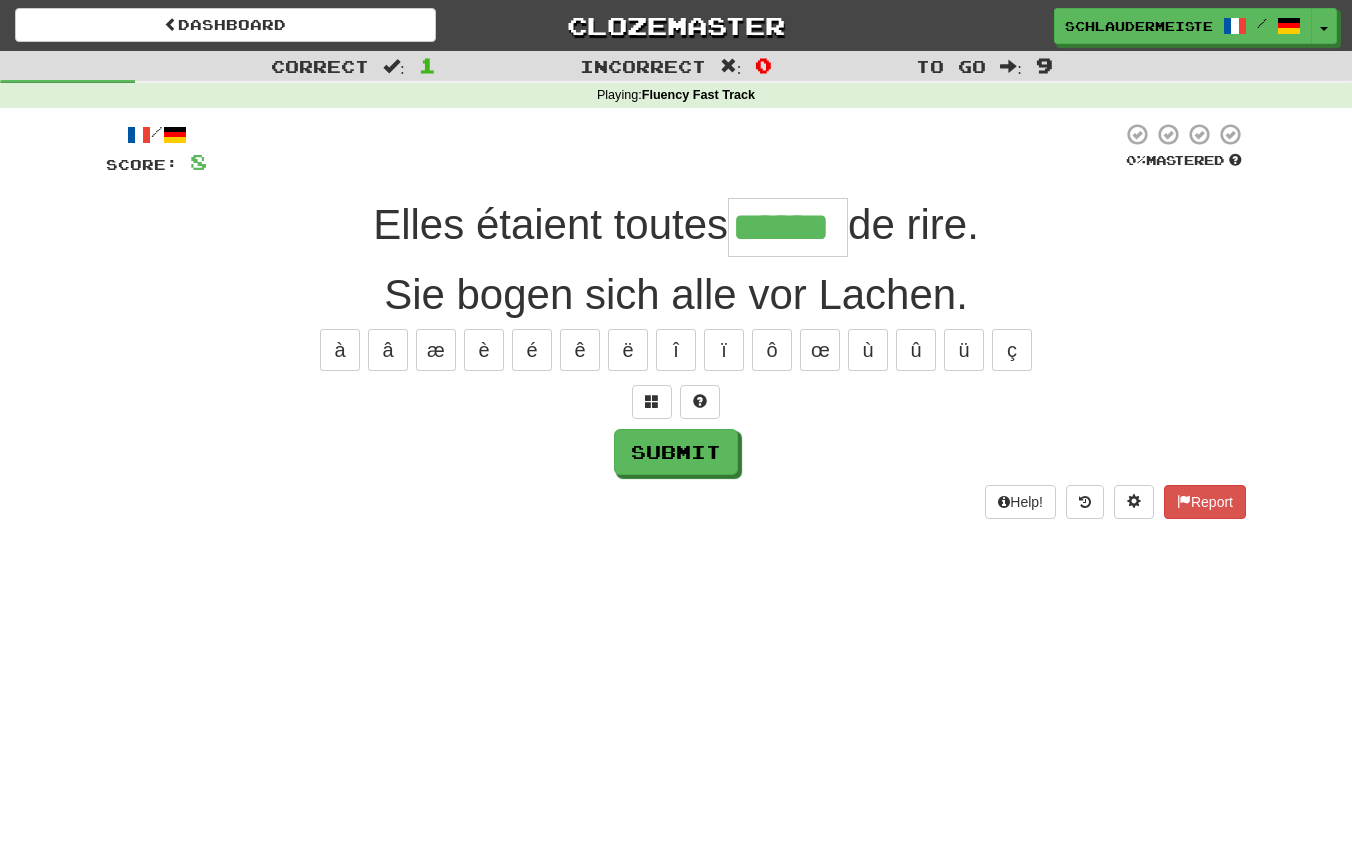type on "******" 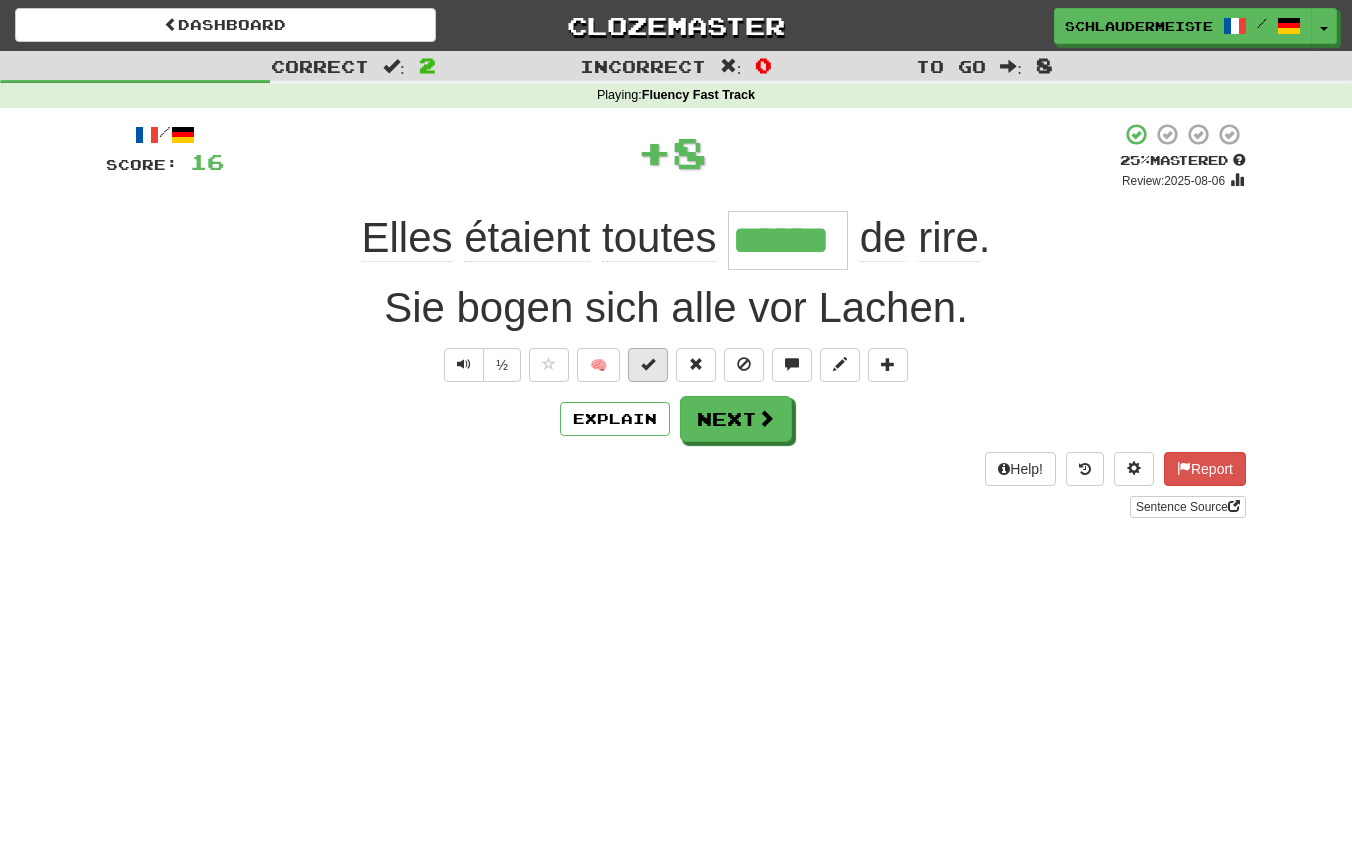 click at bounding box center [648, 364] 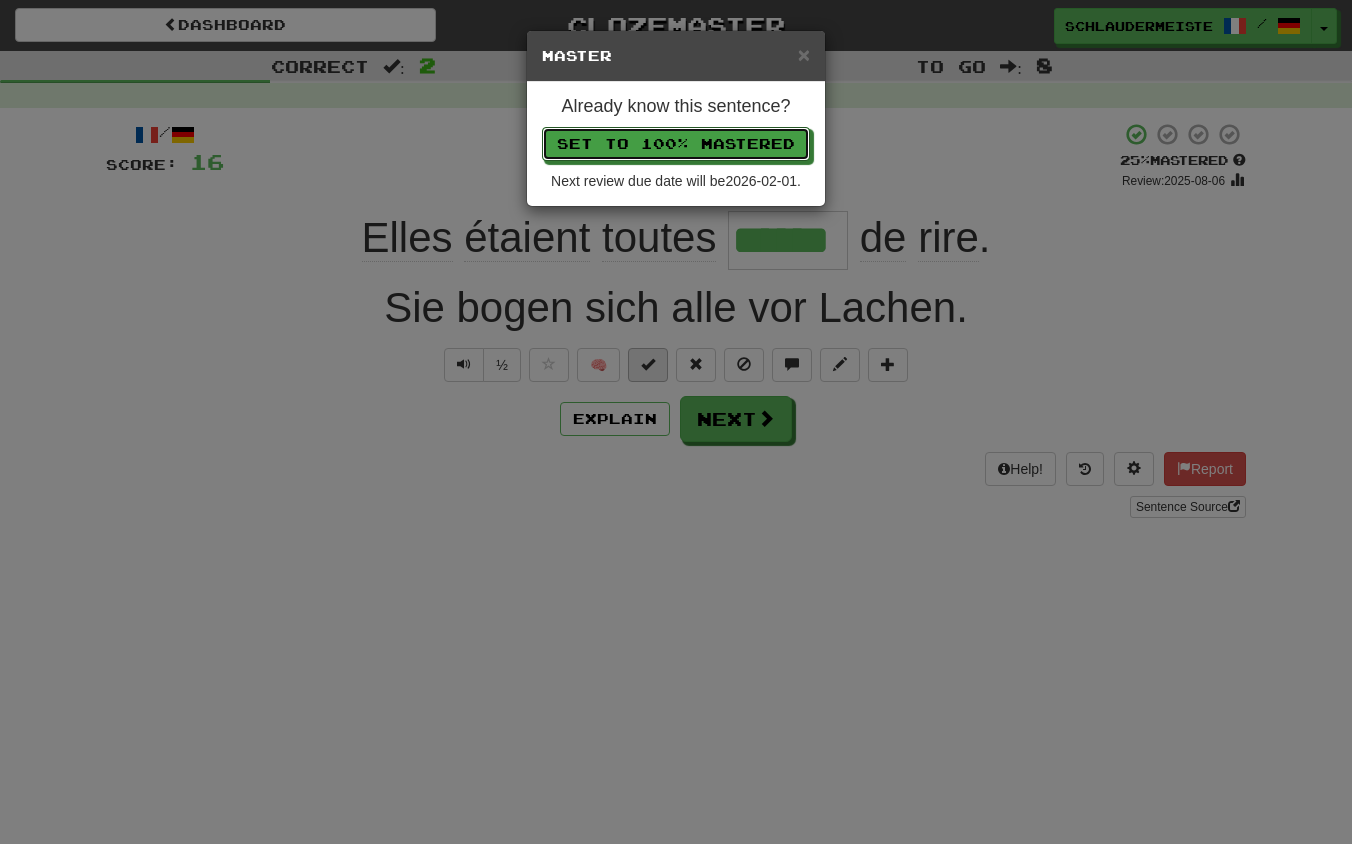 click on "Set to 100% Mastered" at bounding box center (676, 144) 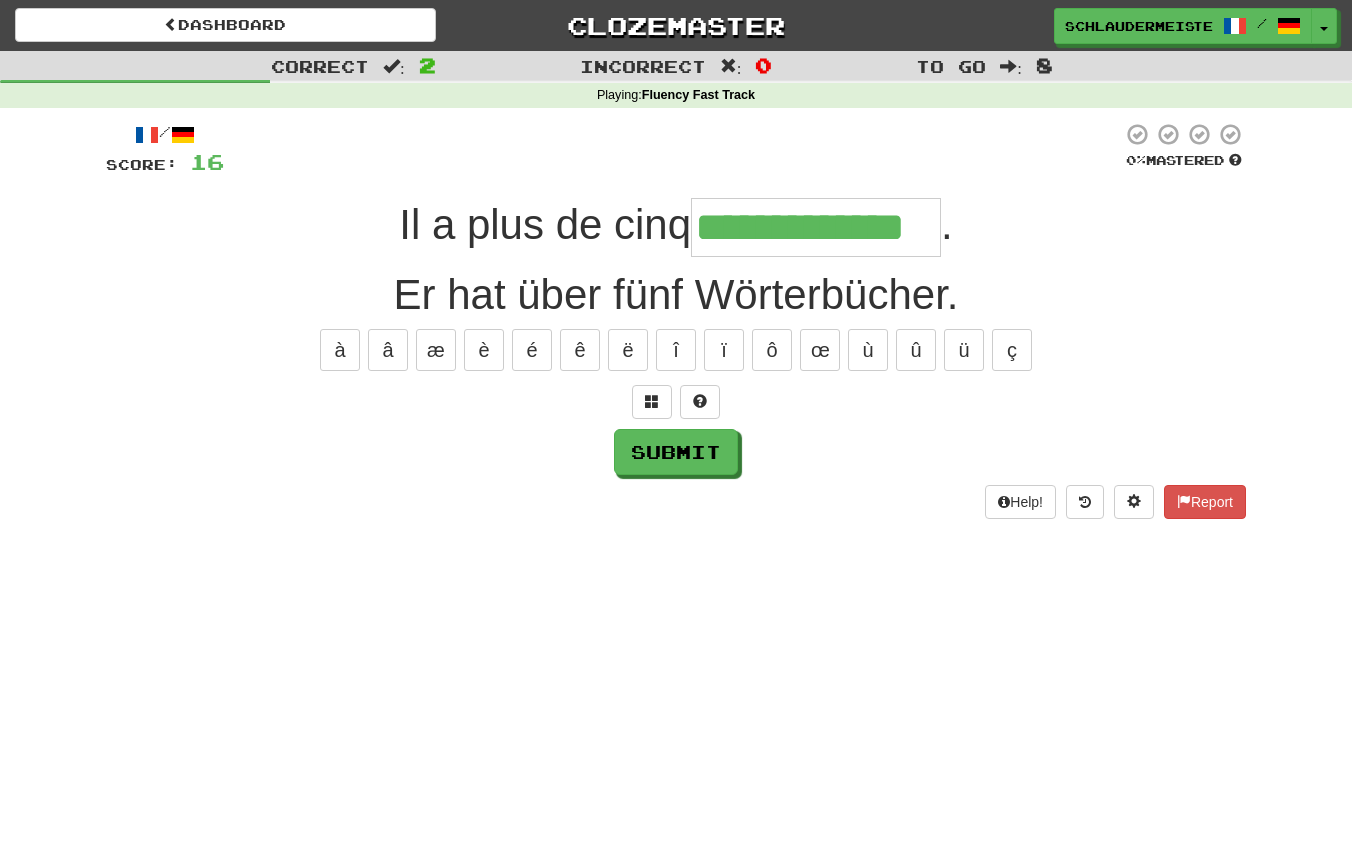 type on "**********" 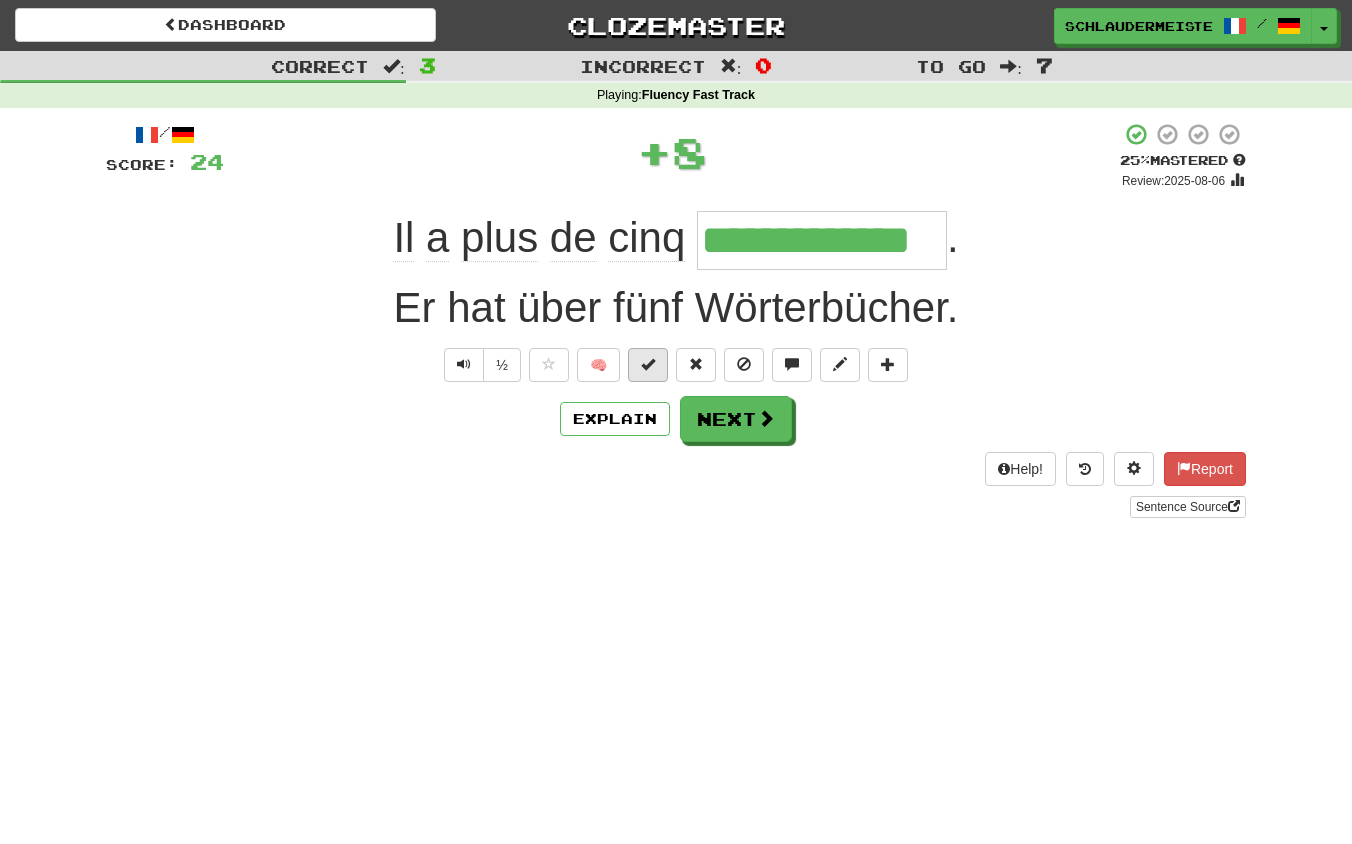 click at bounding box center (648, 364) 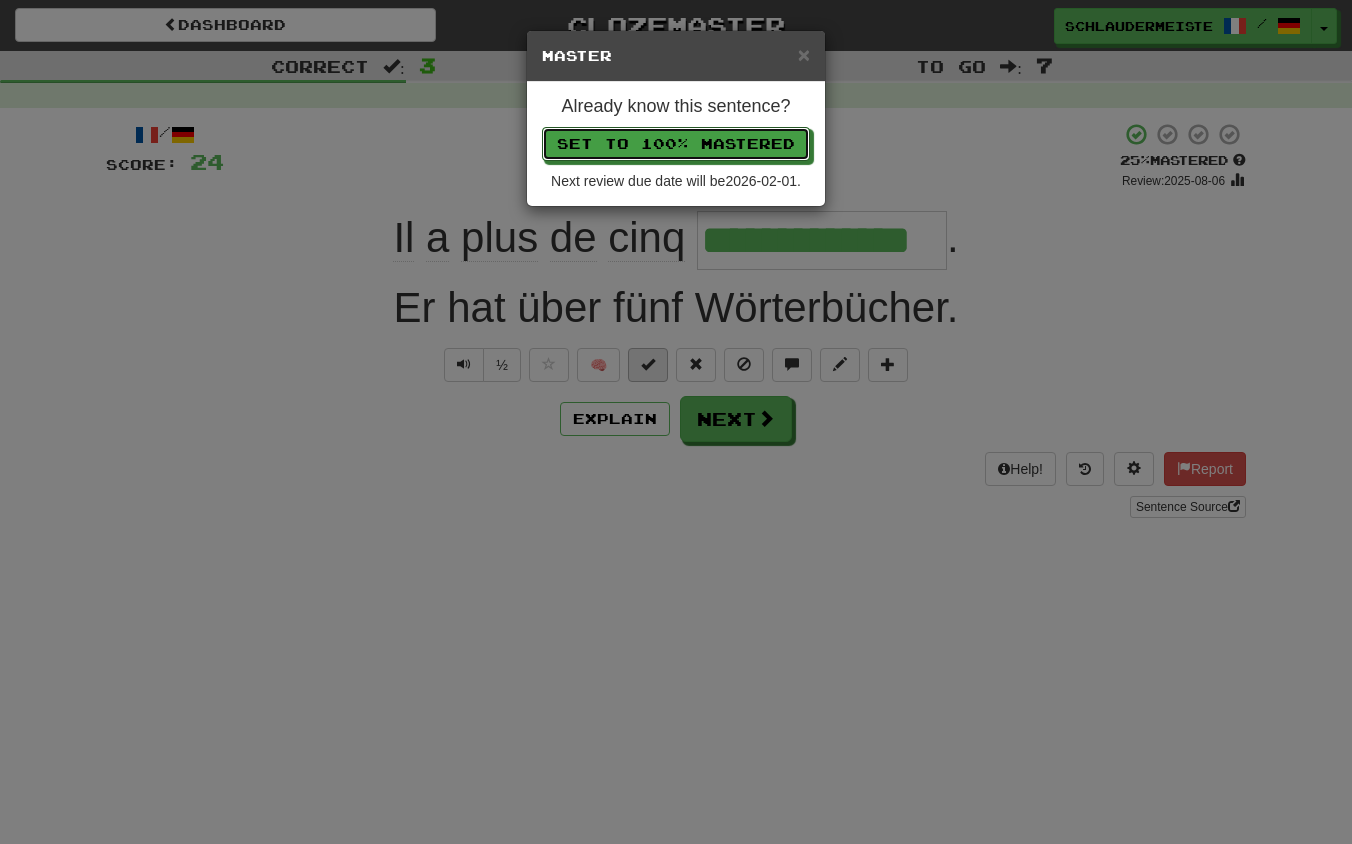 click on "Set to 100% Mastered" at bounding box center [676, 144] 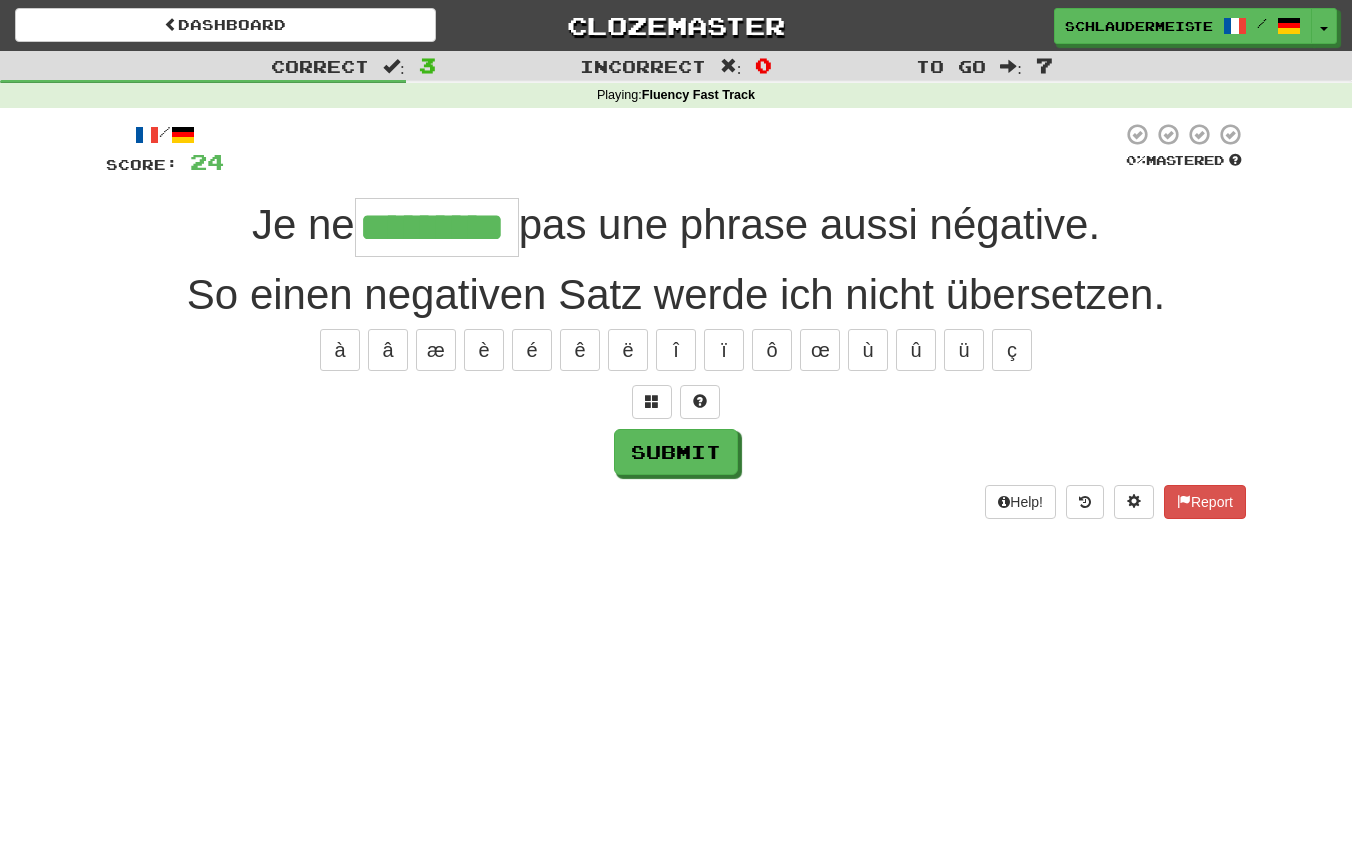 type on "*********" 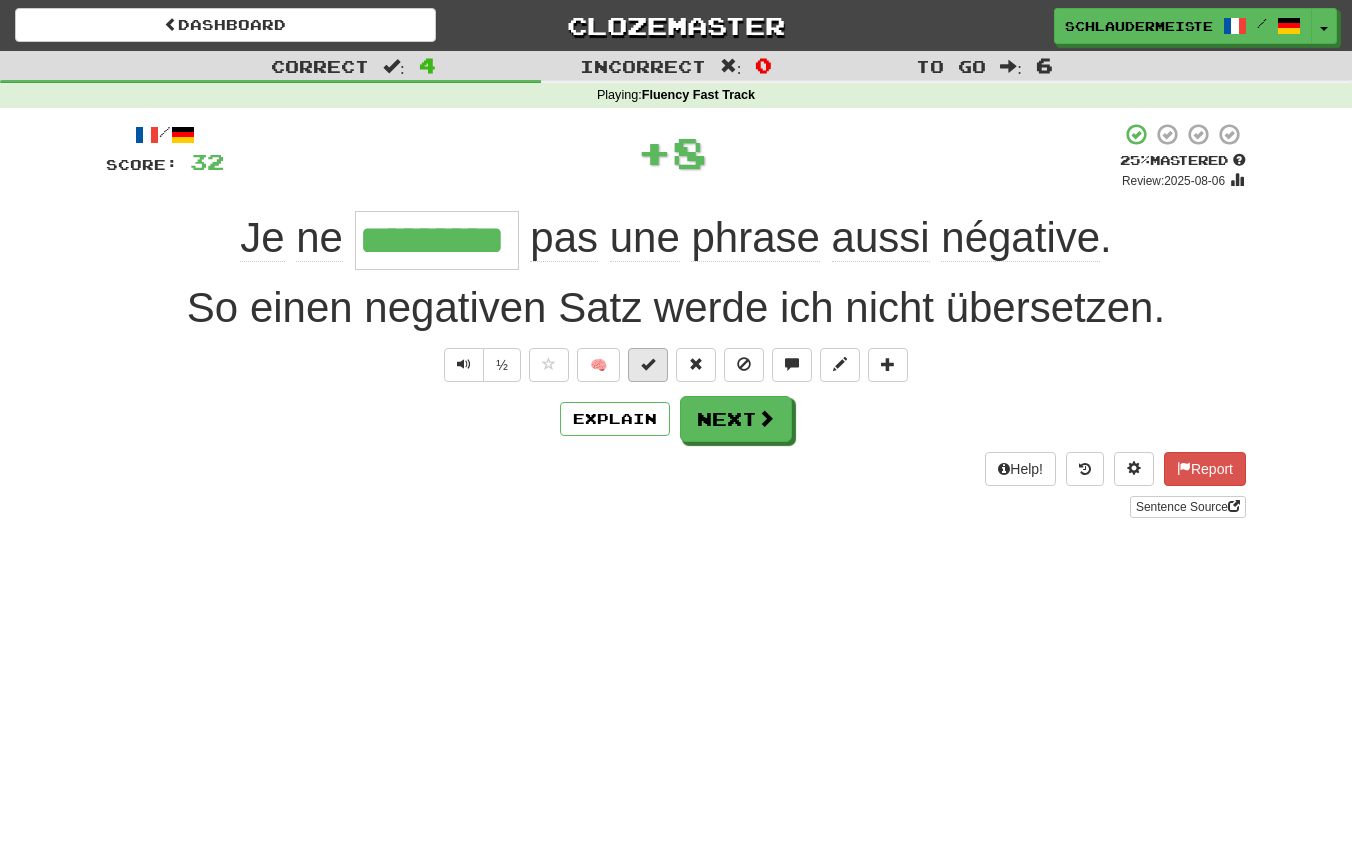 click at bounding box center [648, 364] 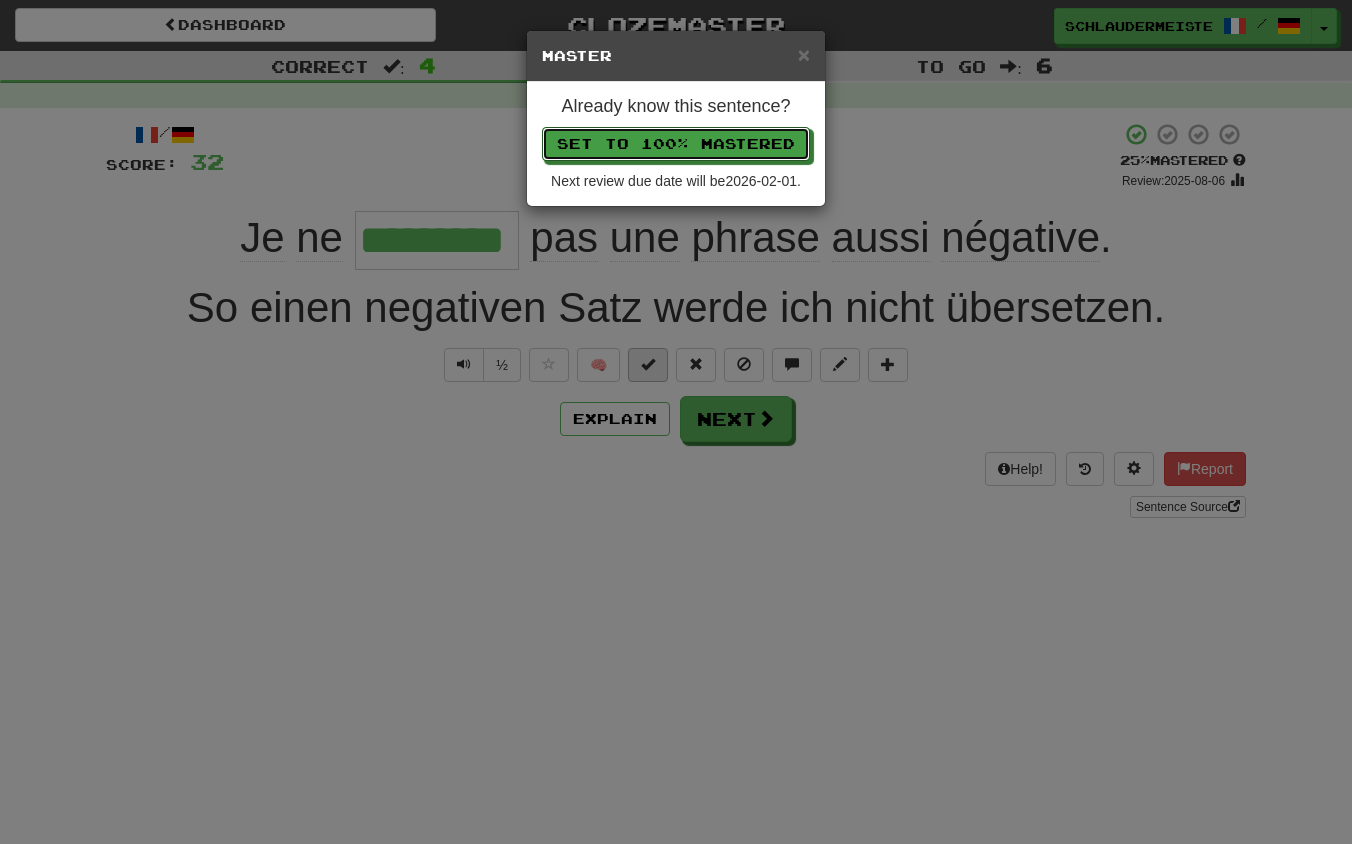 click on "Set to 100% Mastered" at bounding box center (676, 144) 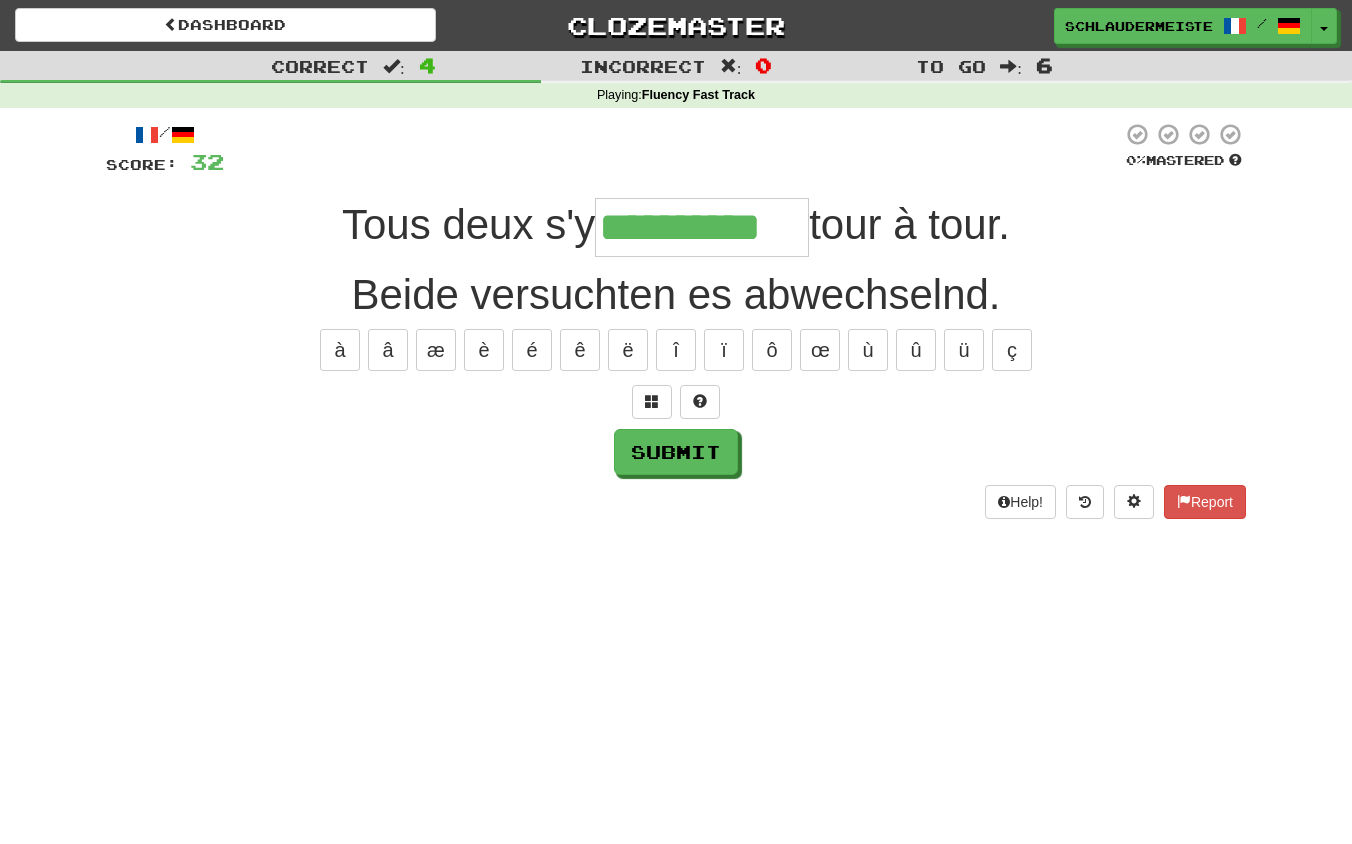 type on "**********" 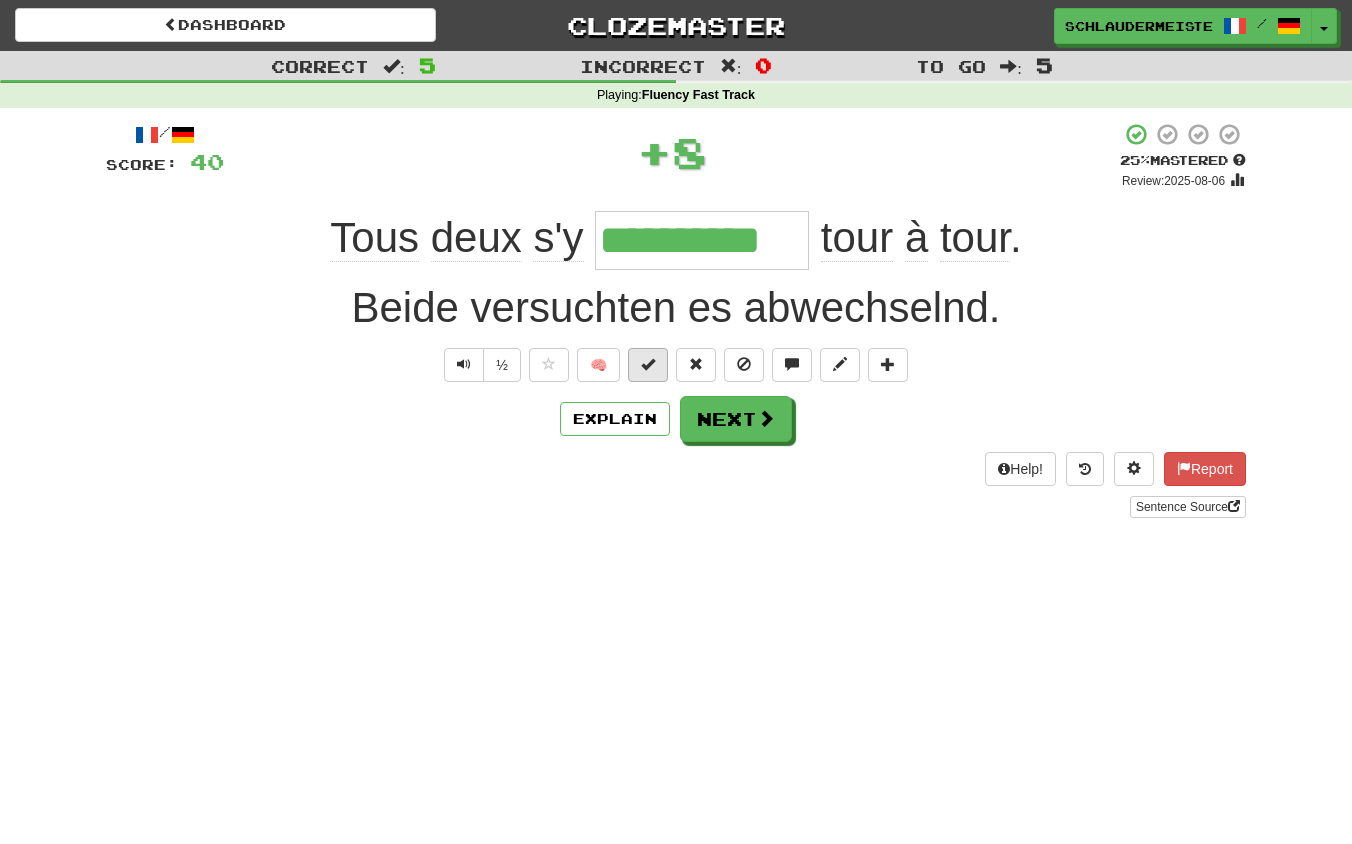 click at bounding box center [648, 364] 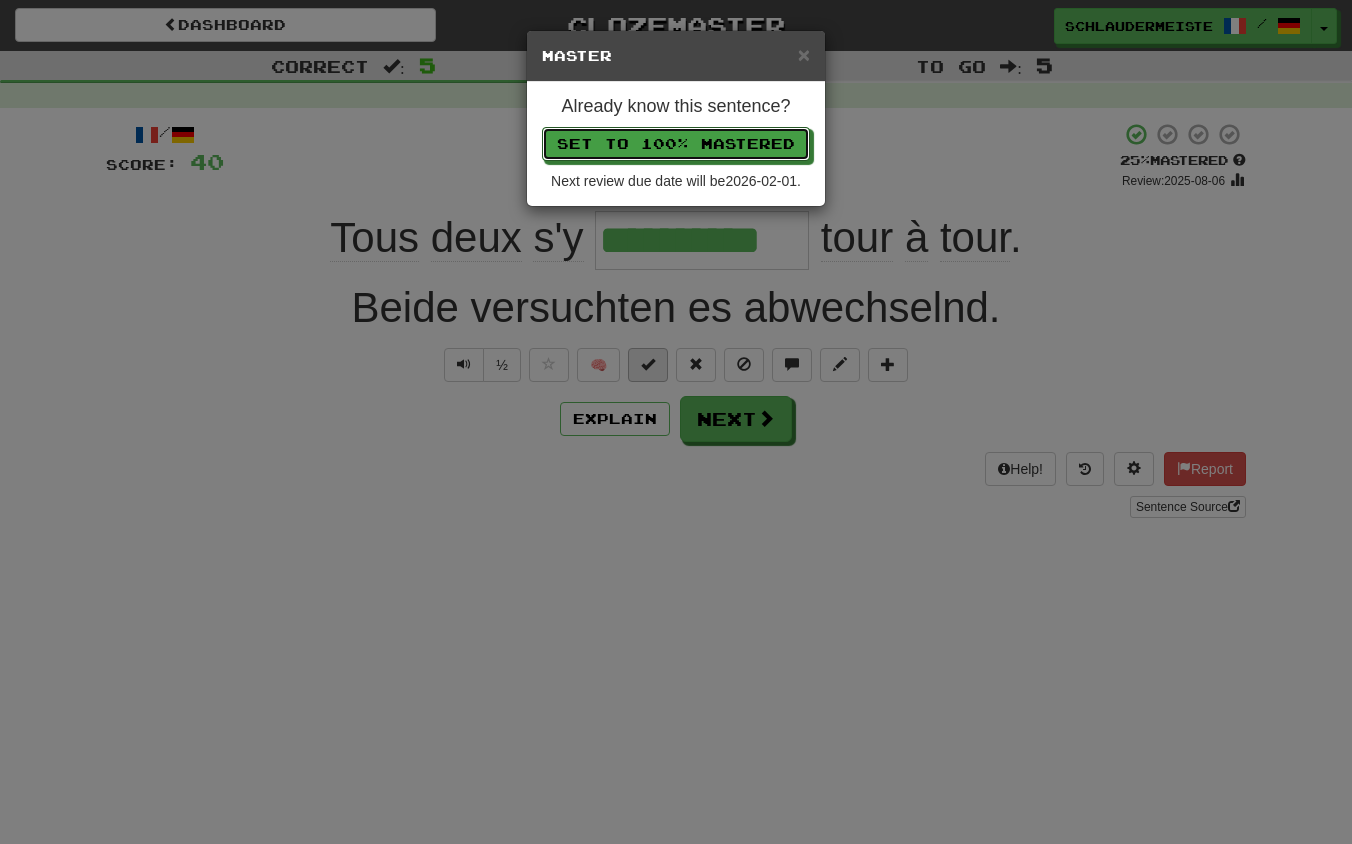 click on "Set to 100% Mastered" at bounding box center (676, 144) 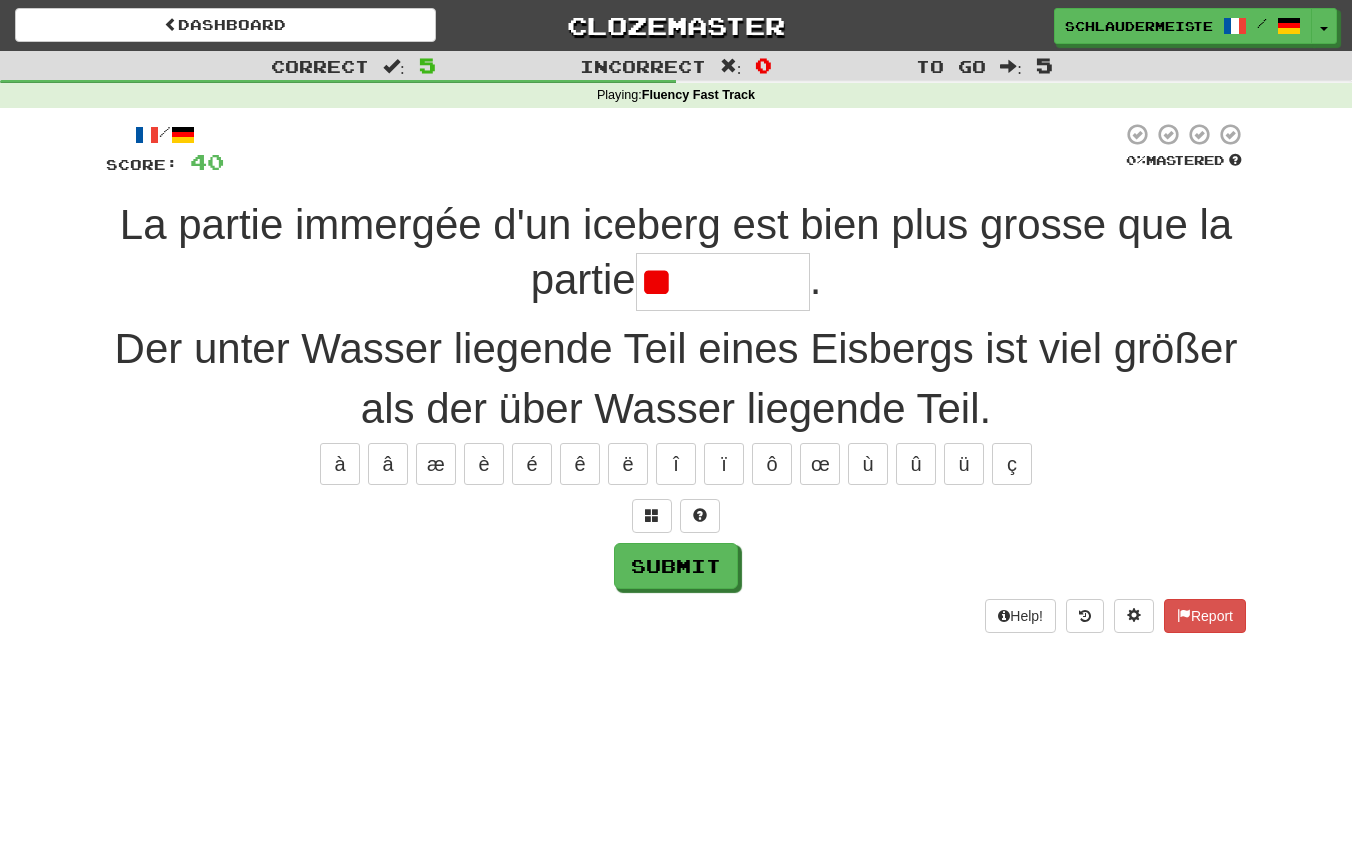 type on "*" 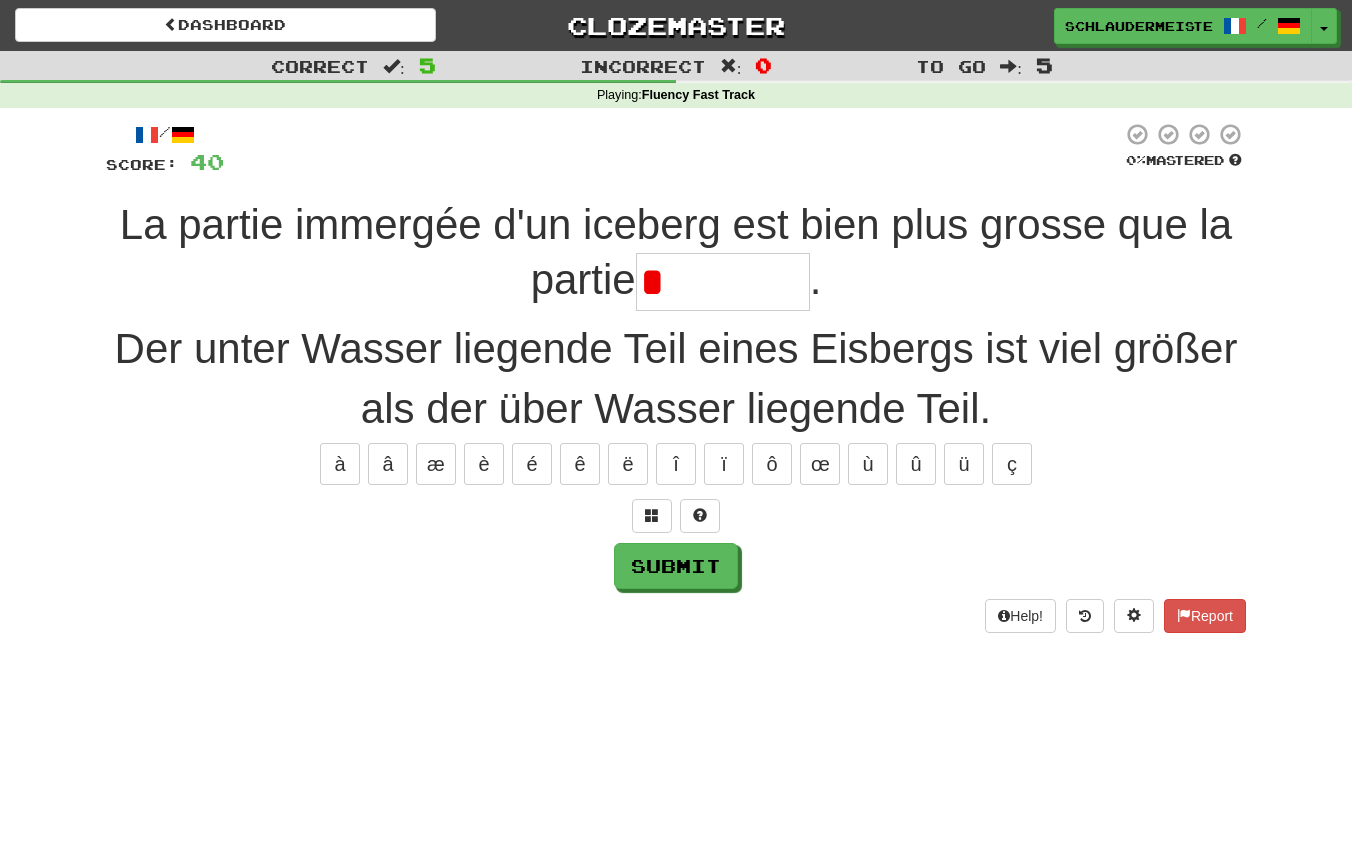 type on "*******" 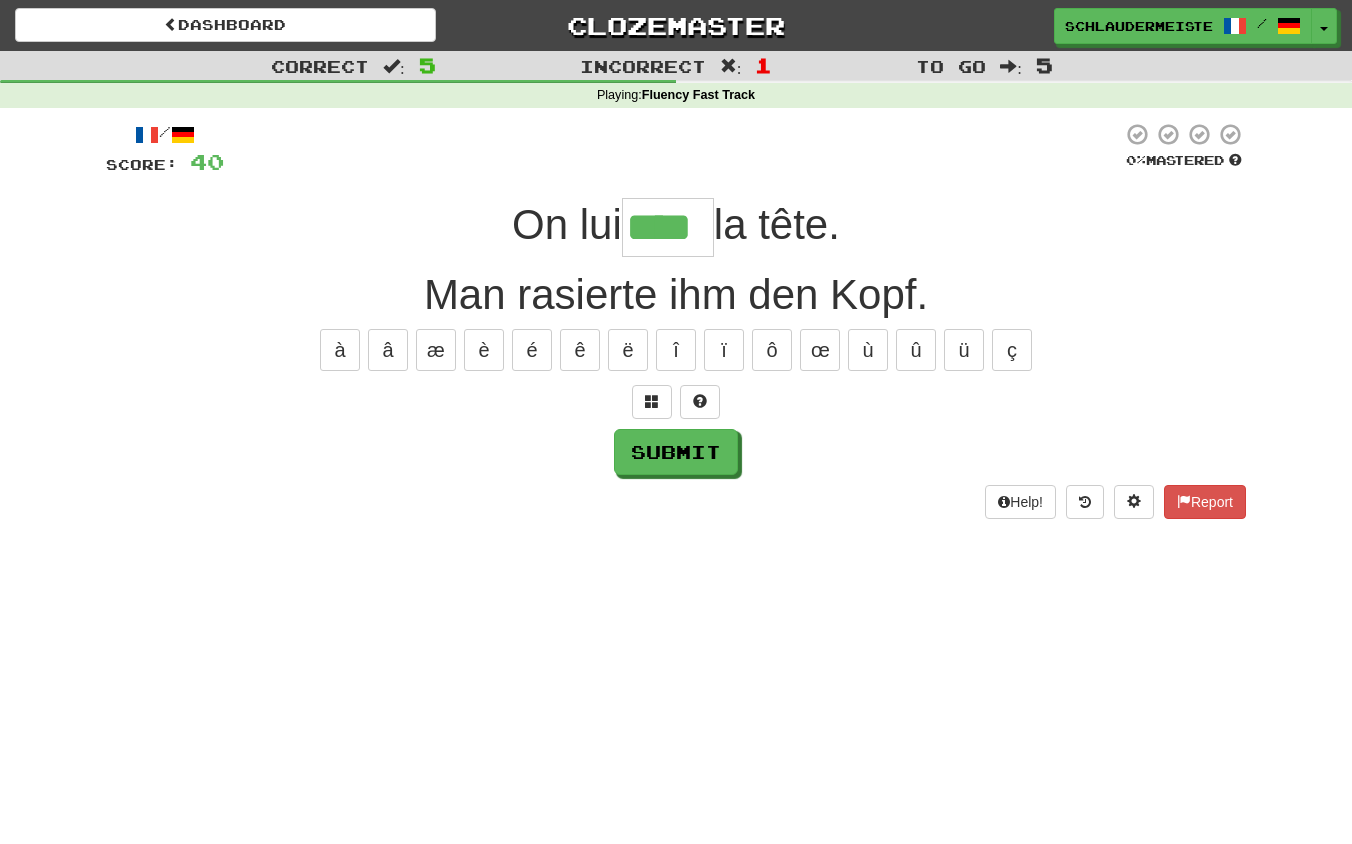 type on "****" 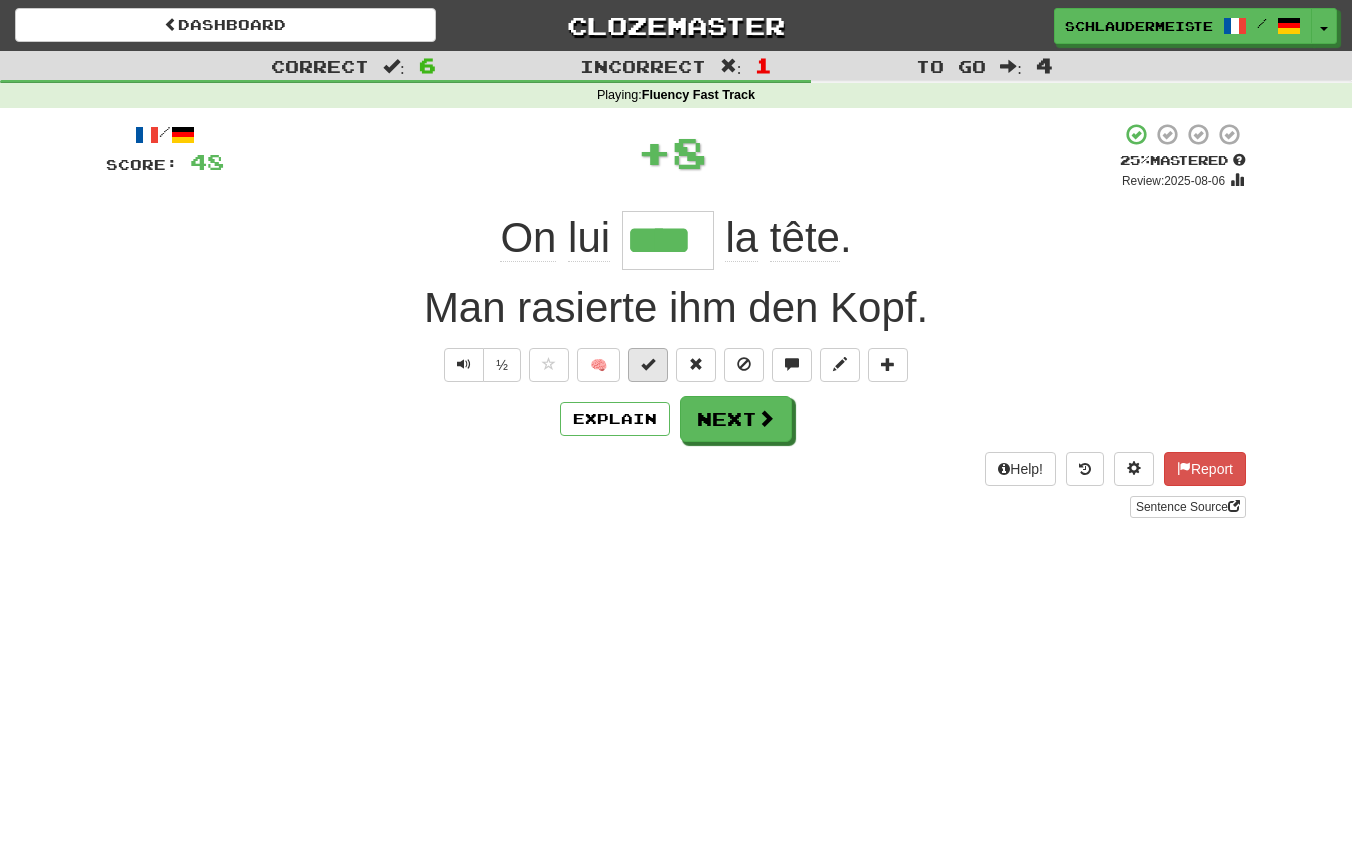 click at bounding box center (648, 364) 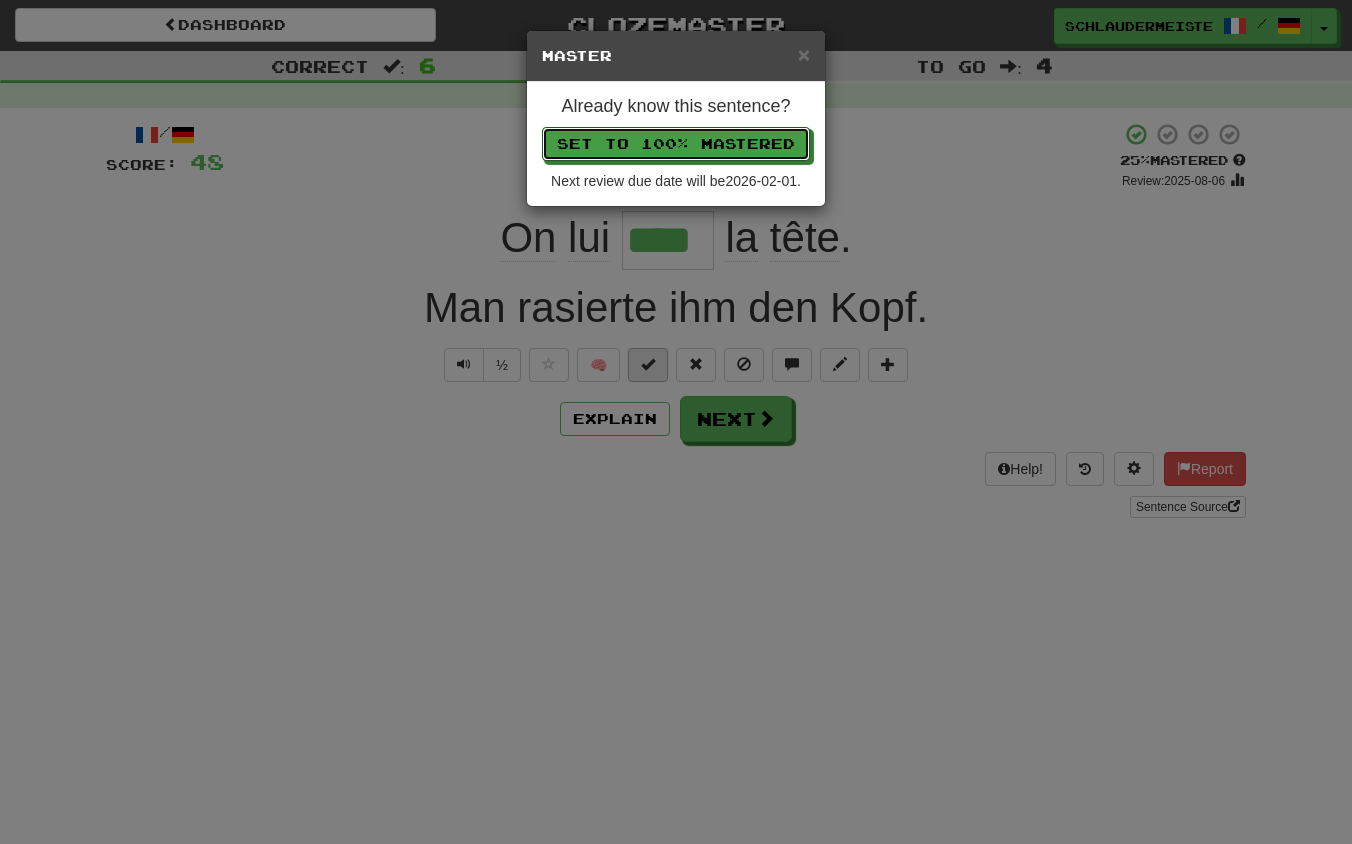 click on "Set to 100% Mastered" at bounding box center (676, 144) 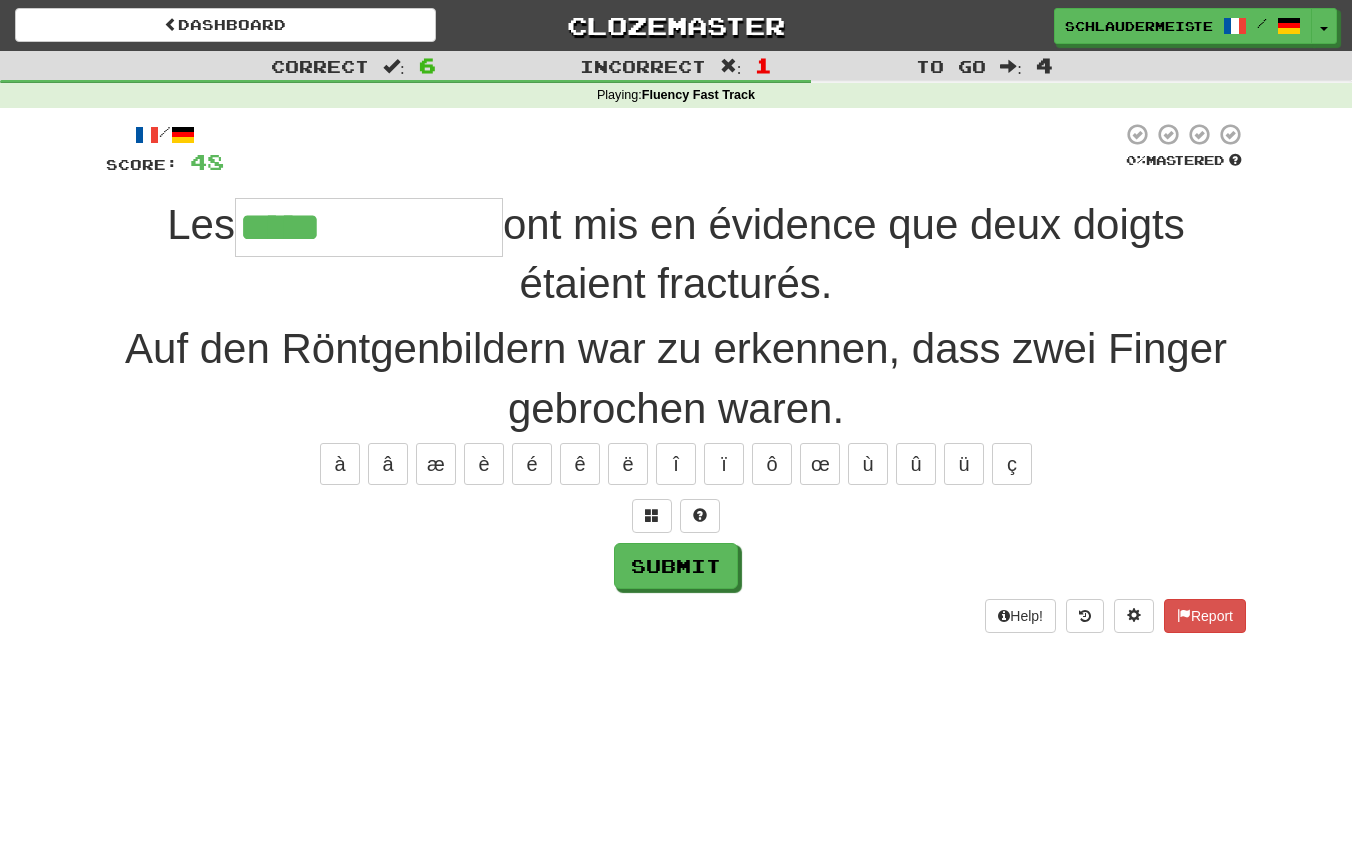 type on "**********" 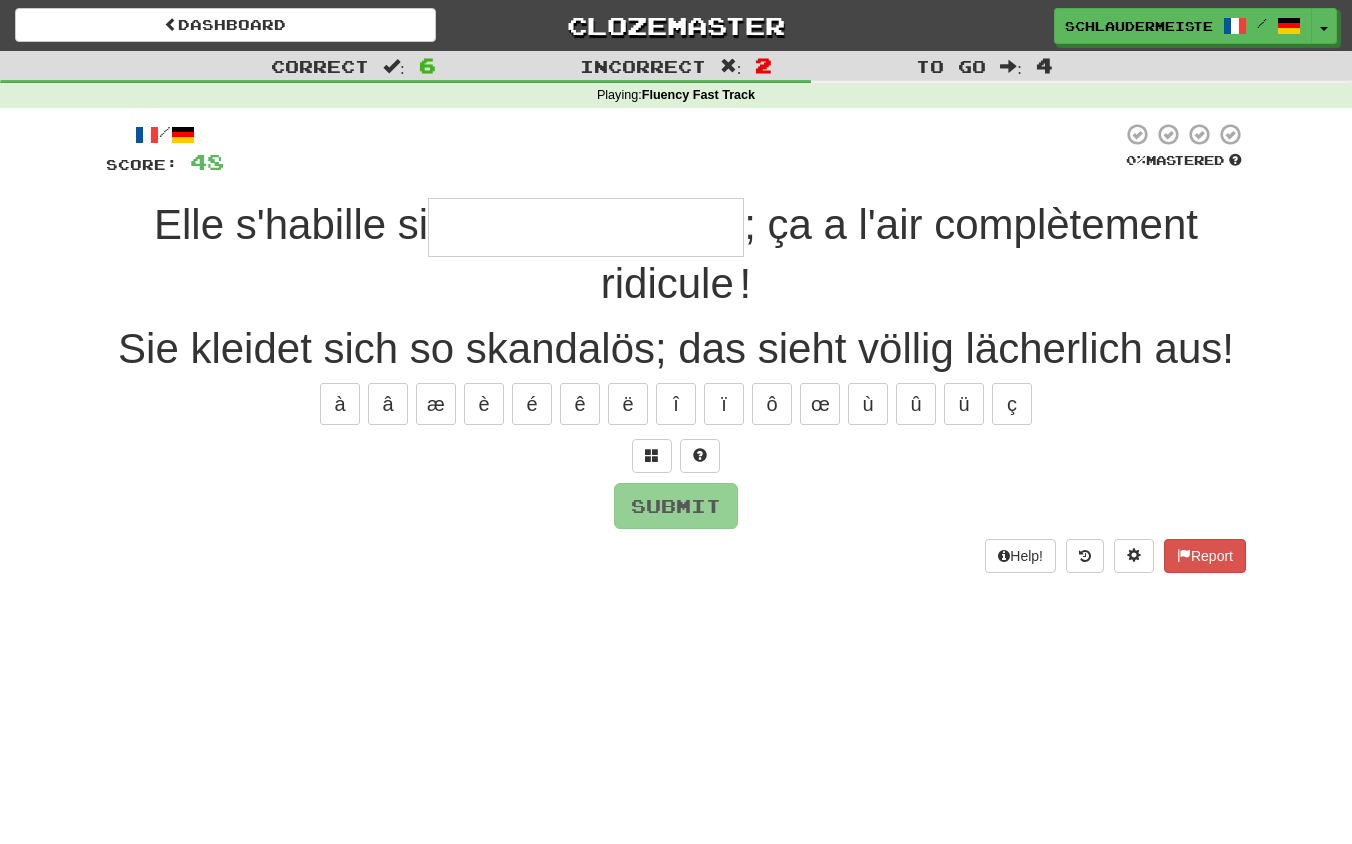 type on "*" 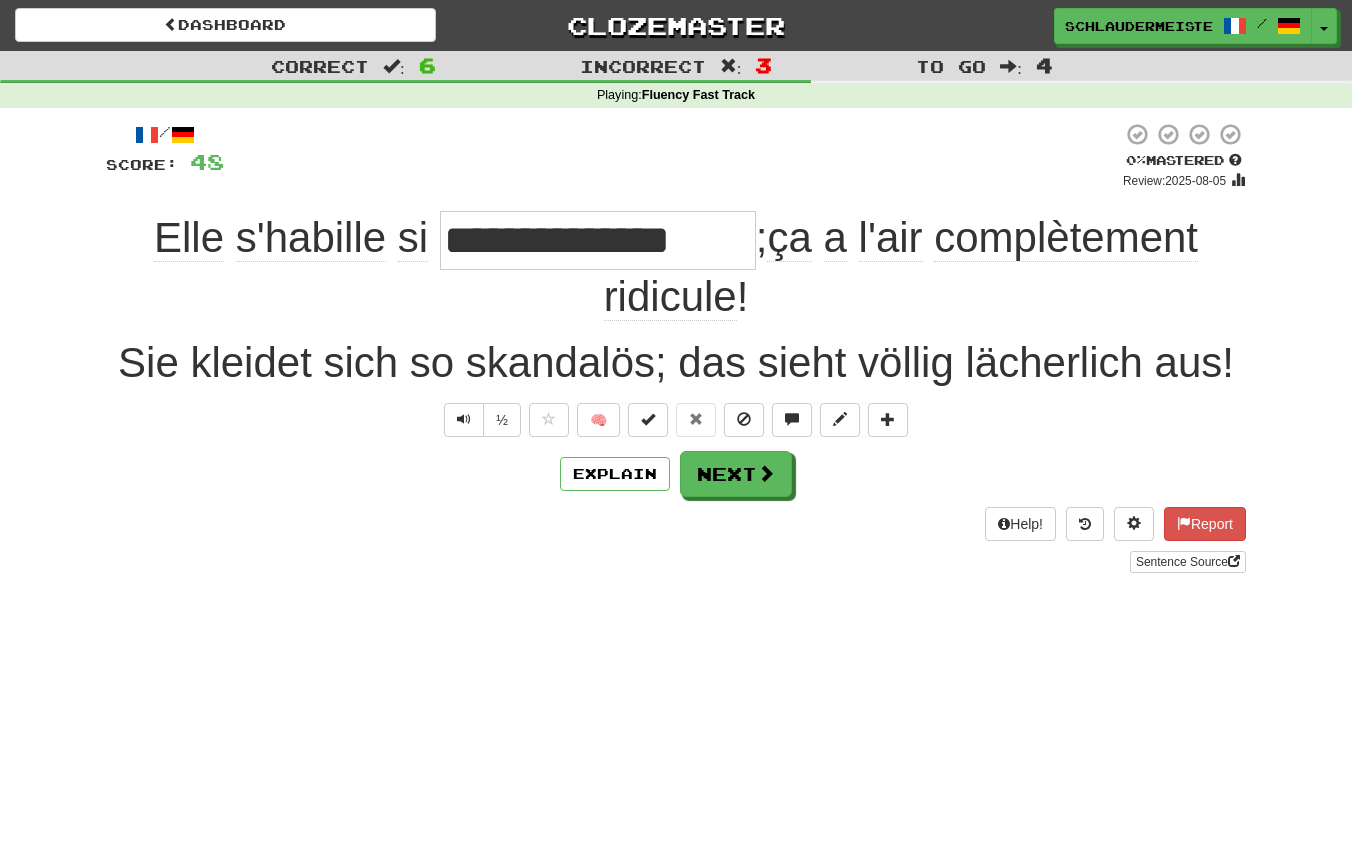 drag, startPoint x: 132, startPoint y: 230, endPoint x: 849, endPoint y: 306, distance: 721.01666 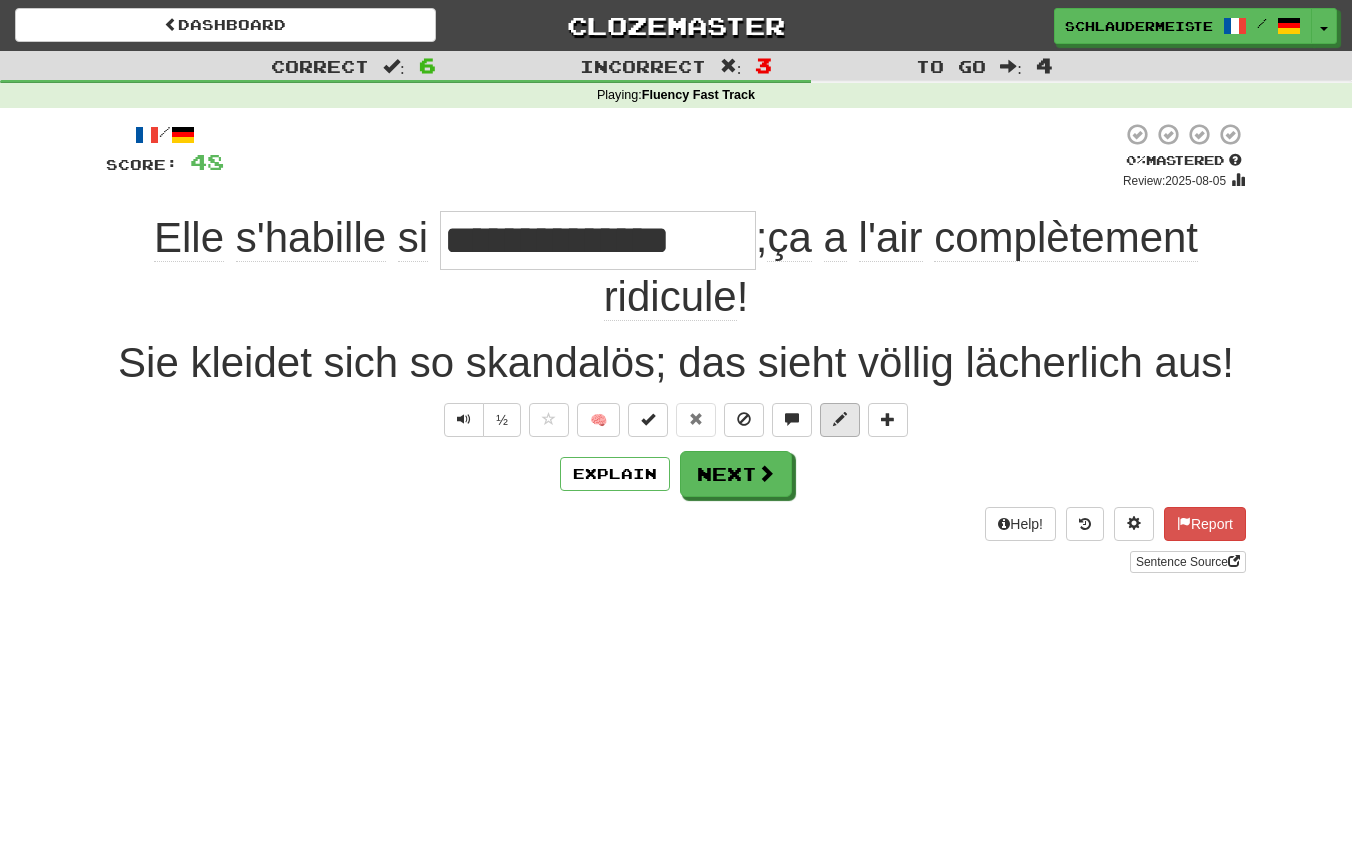 click at bounding box center (840, 419) 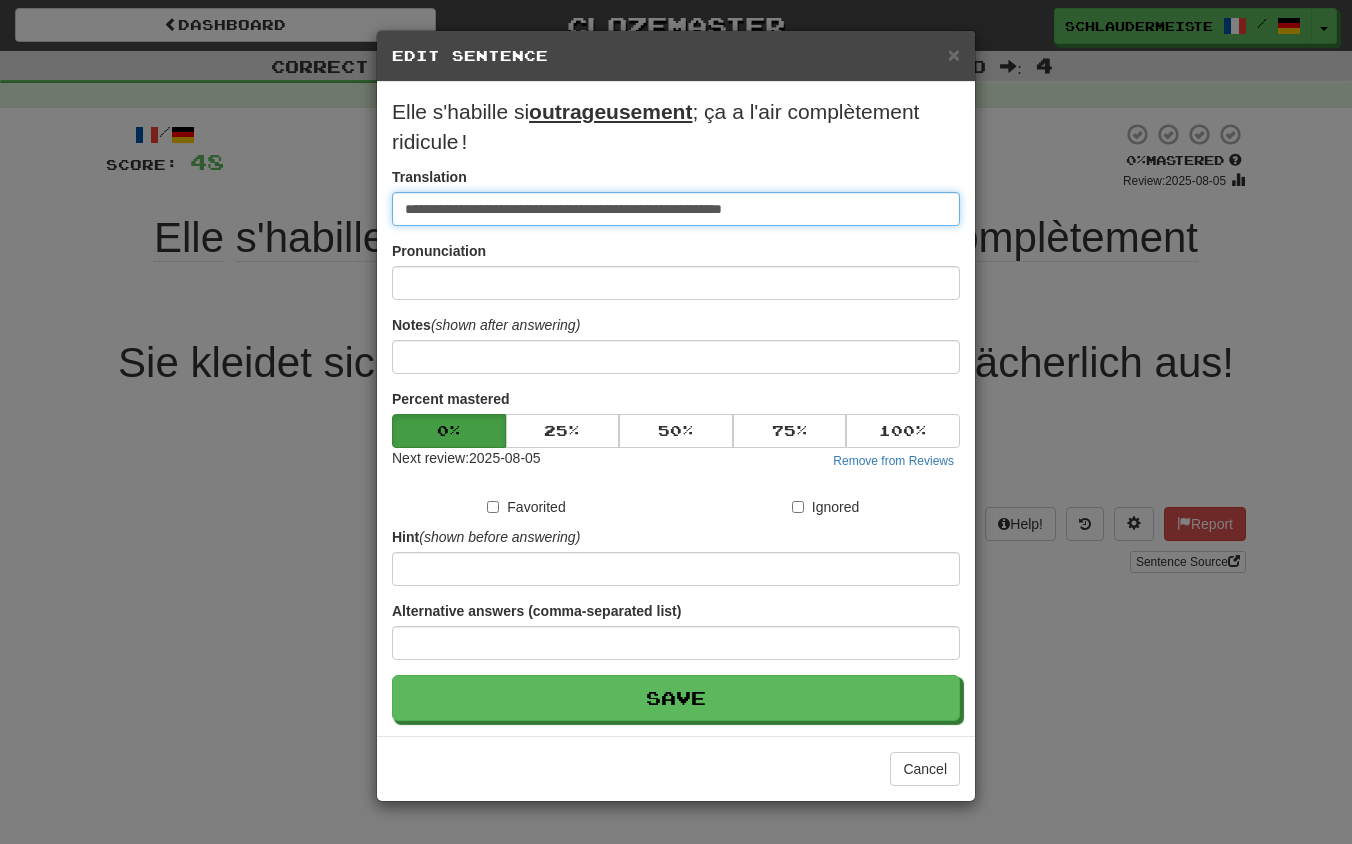 drag, startPoint x: 836, startPoint y: 210, endPoint x: 234, endPoint y: 176, distance: 602.95935 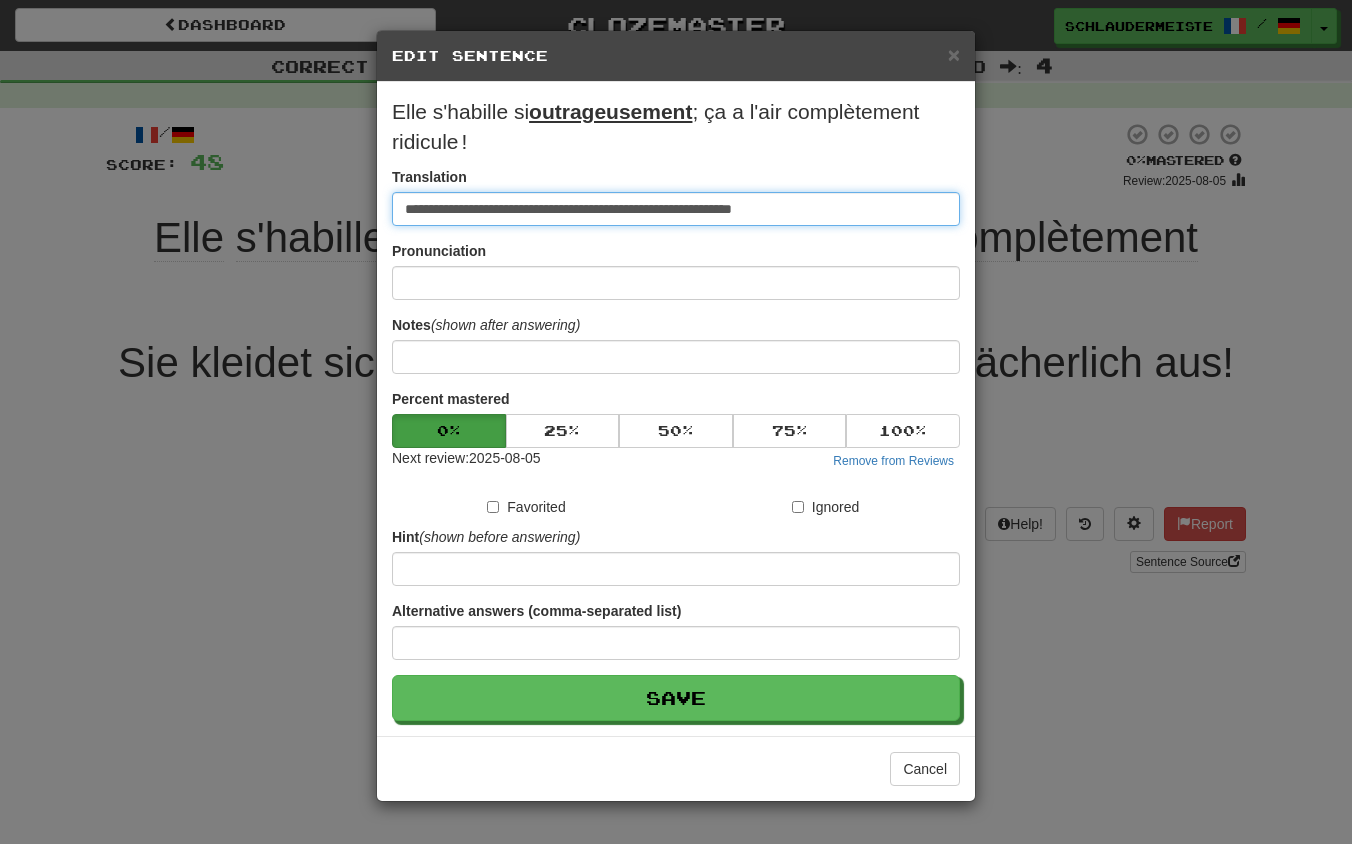 type on "**********" 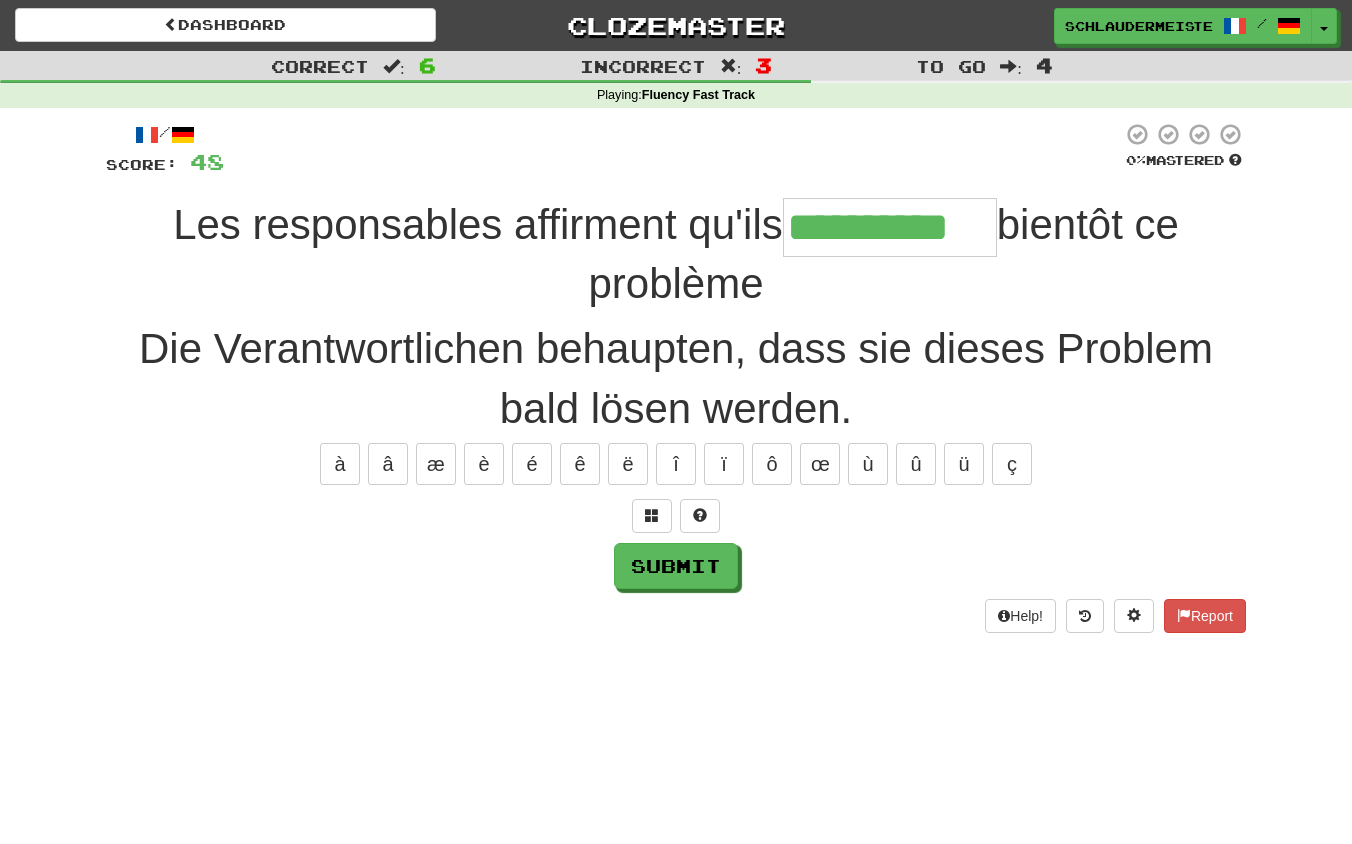 type on "**********" 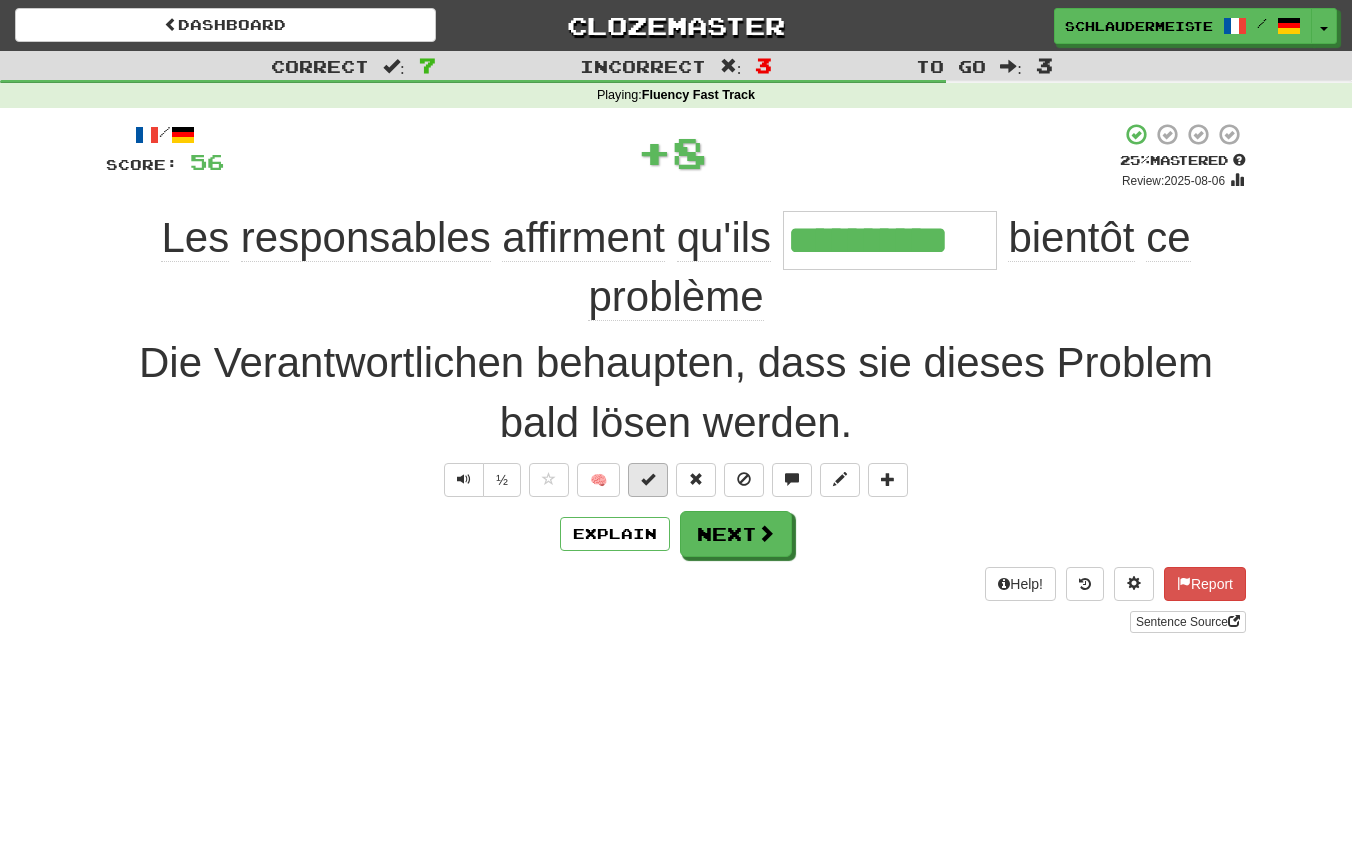 click at bounding box center [648, 479] 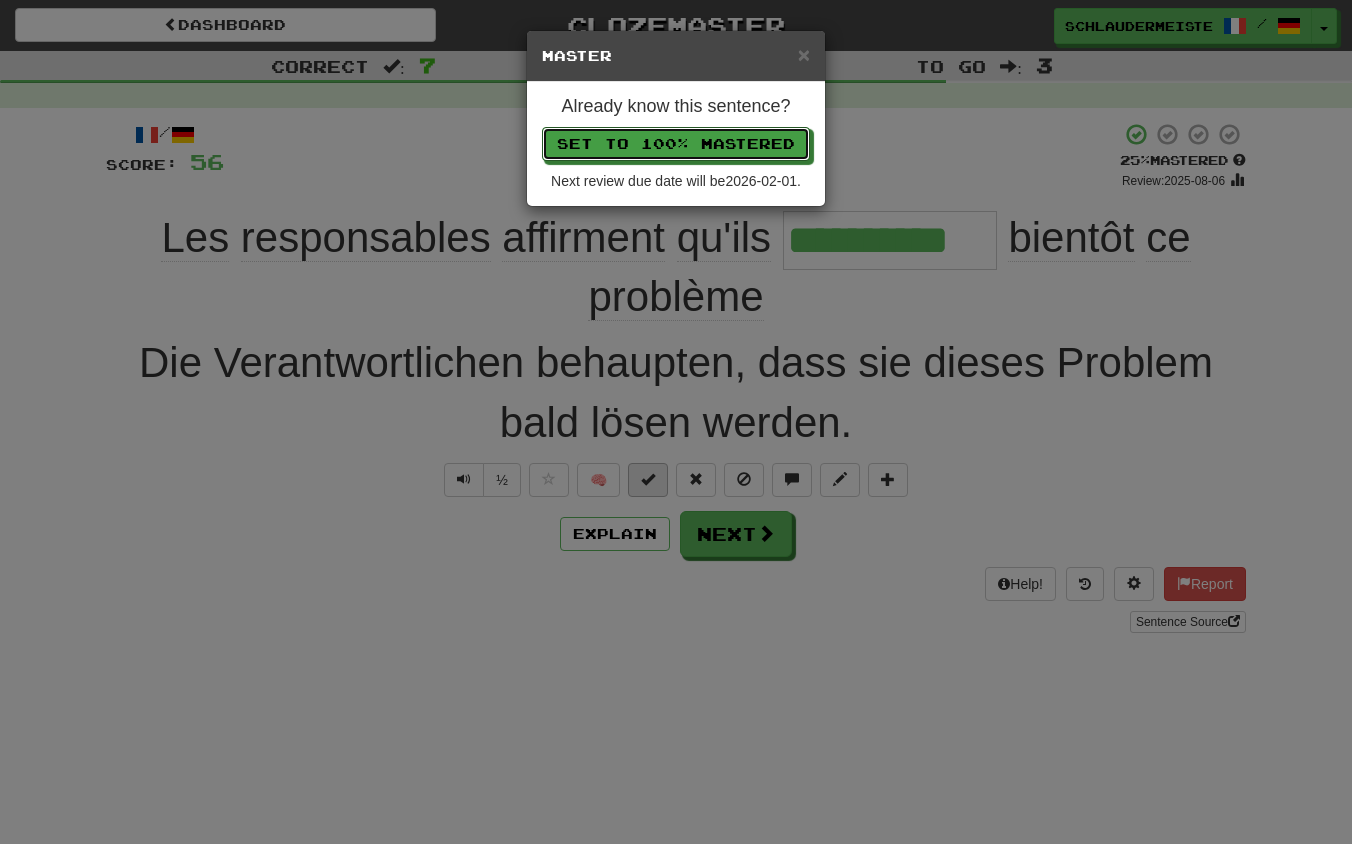 click on "Set to 100% Mastered" at bounding box center (676, 144) 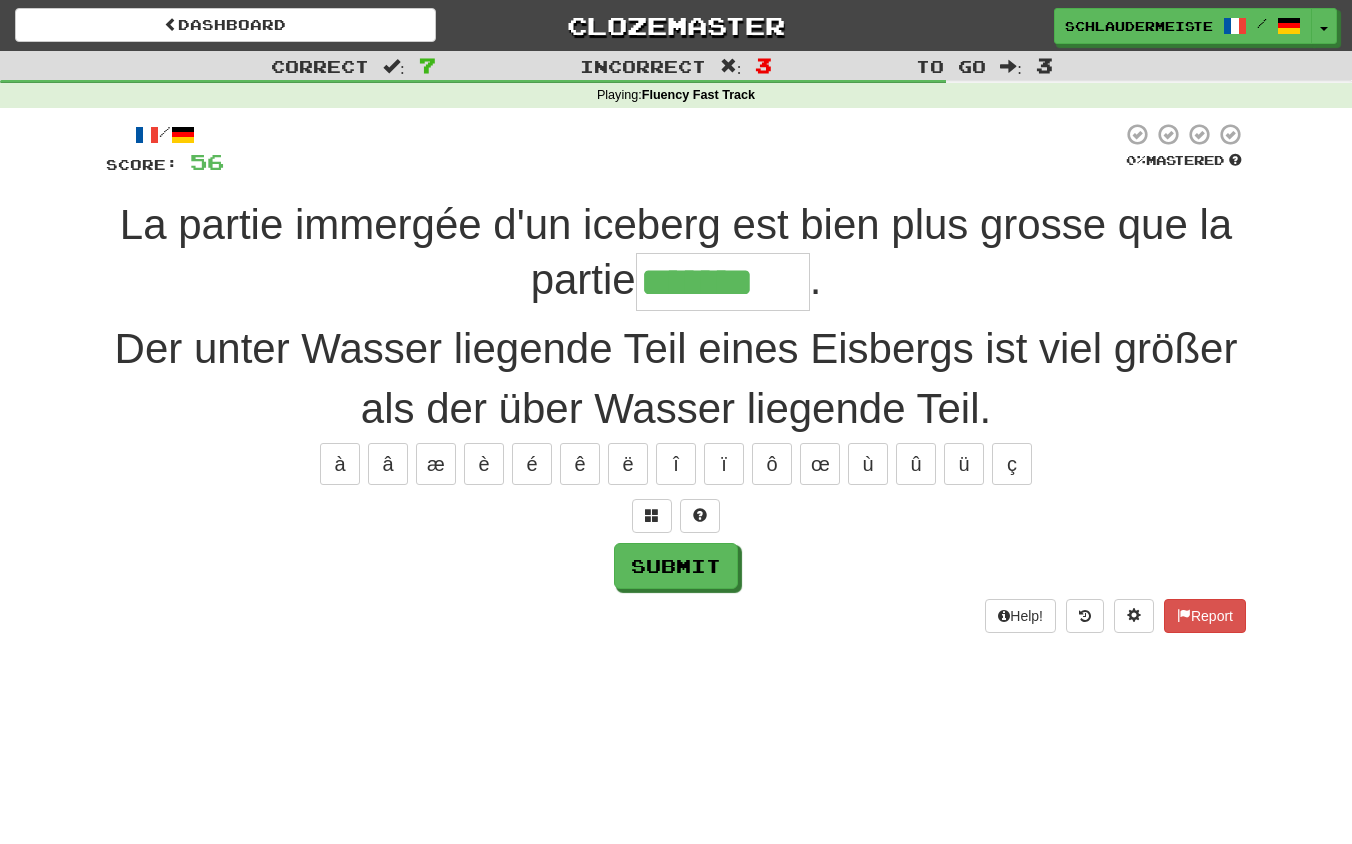 type on "*******" 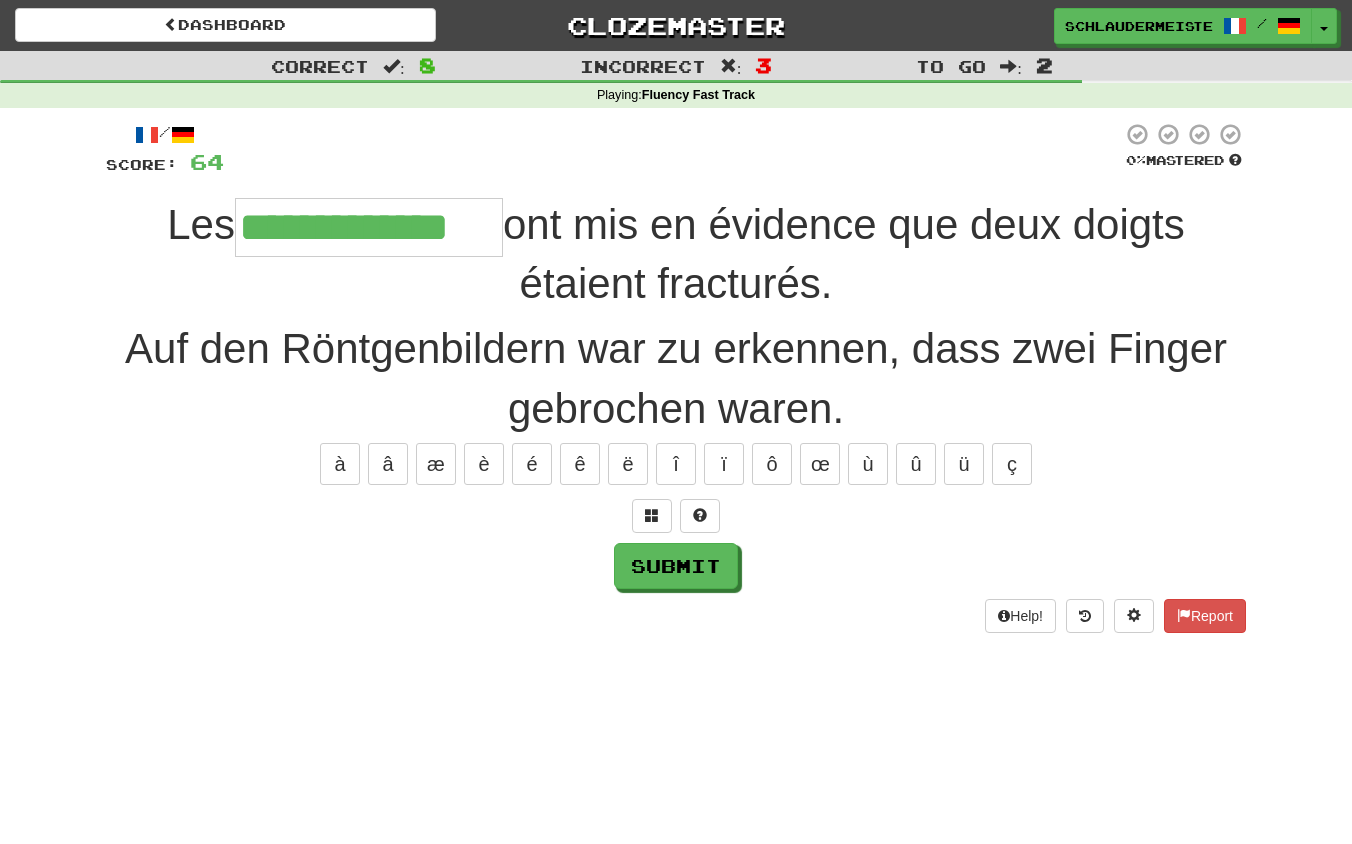 type on "**********" 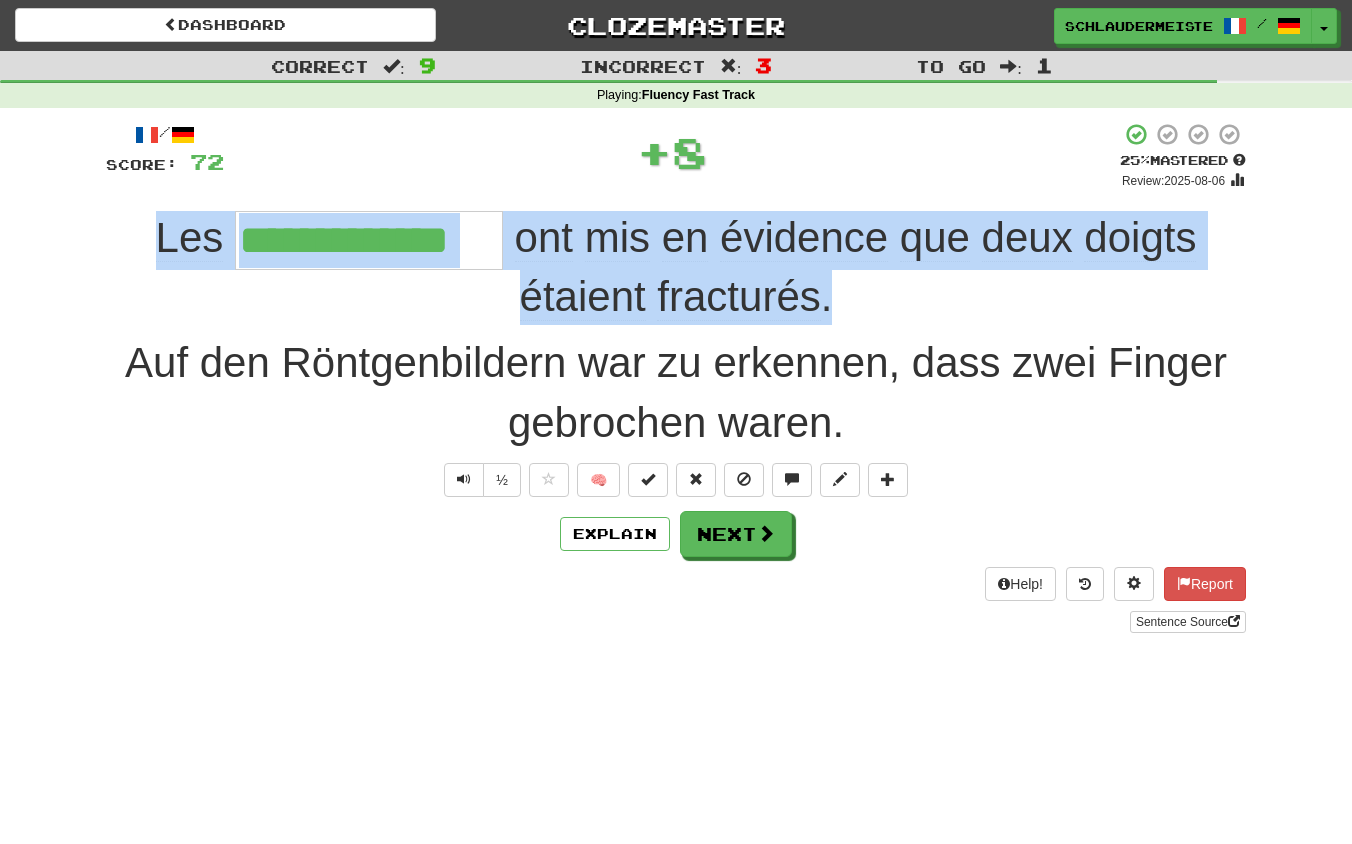 drag, startPoint x: 134, startPoint y: 232, endPoint x: 913, endPoint y: 295, distance: 781.54333 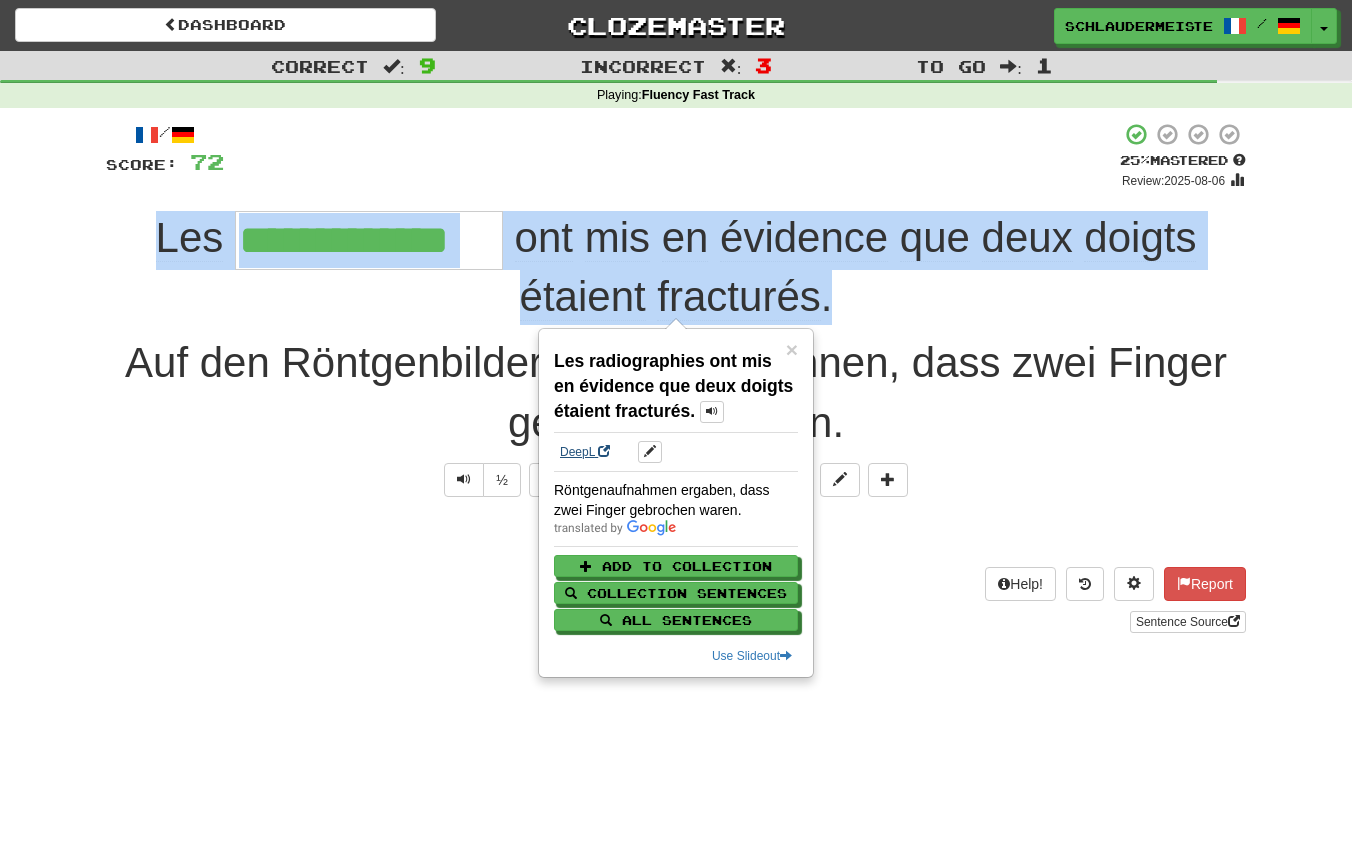click on "DeepL" at bounding box center [585, 452] 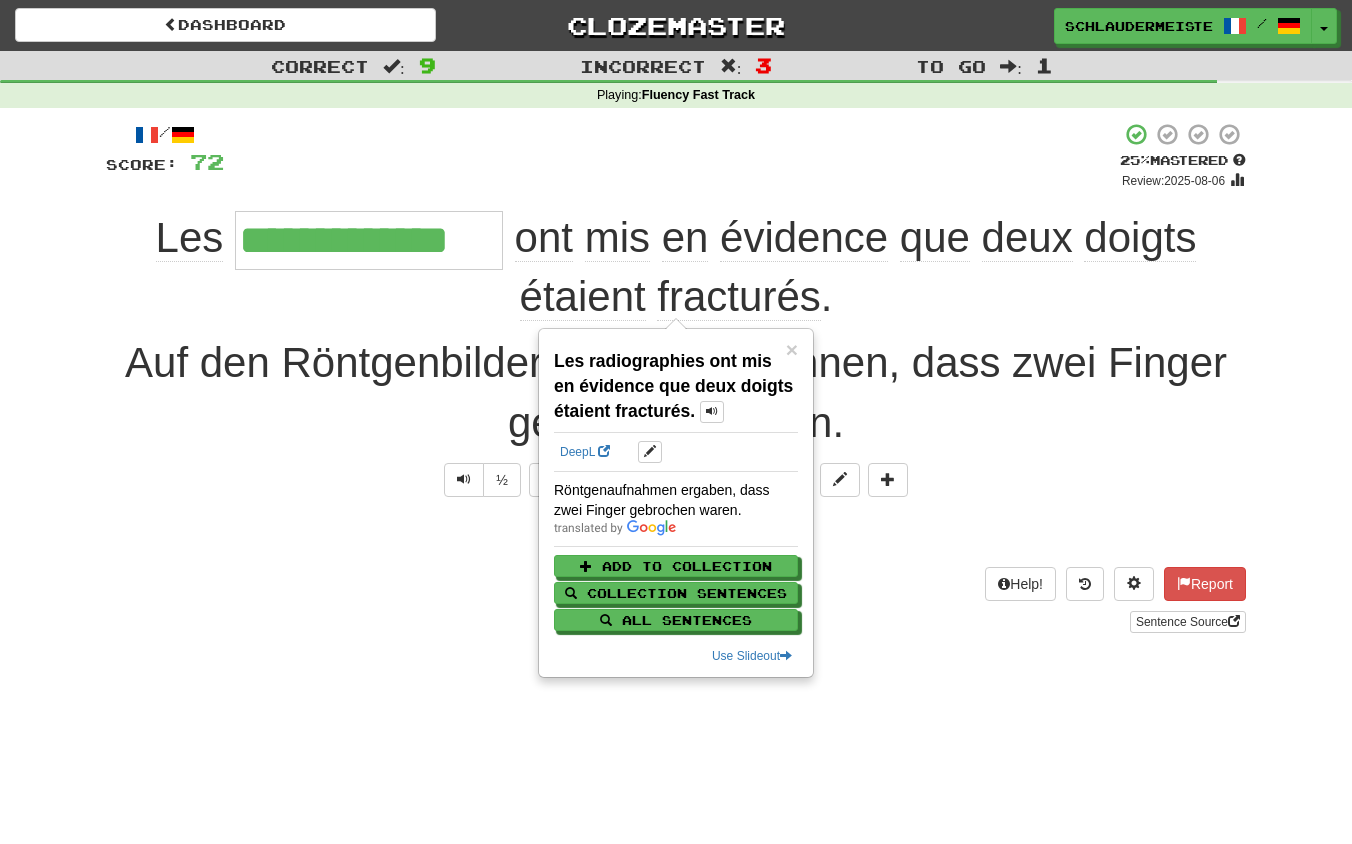 click on "Help!  Report Sentence Source" at bounding box center (676, 600) 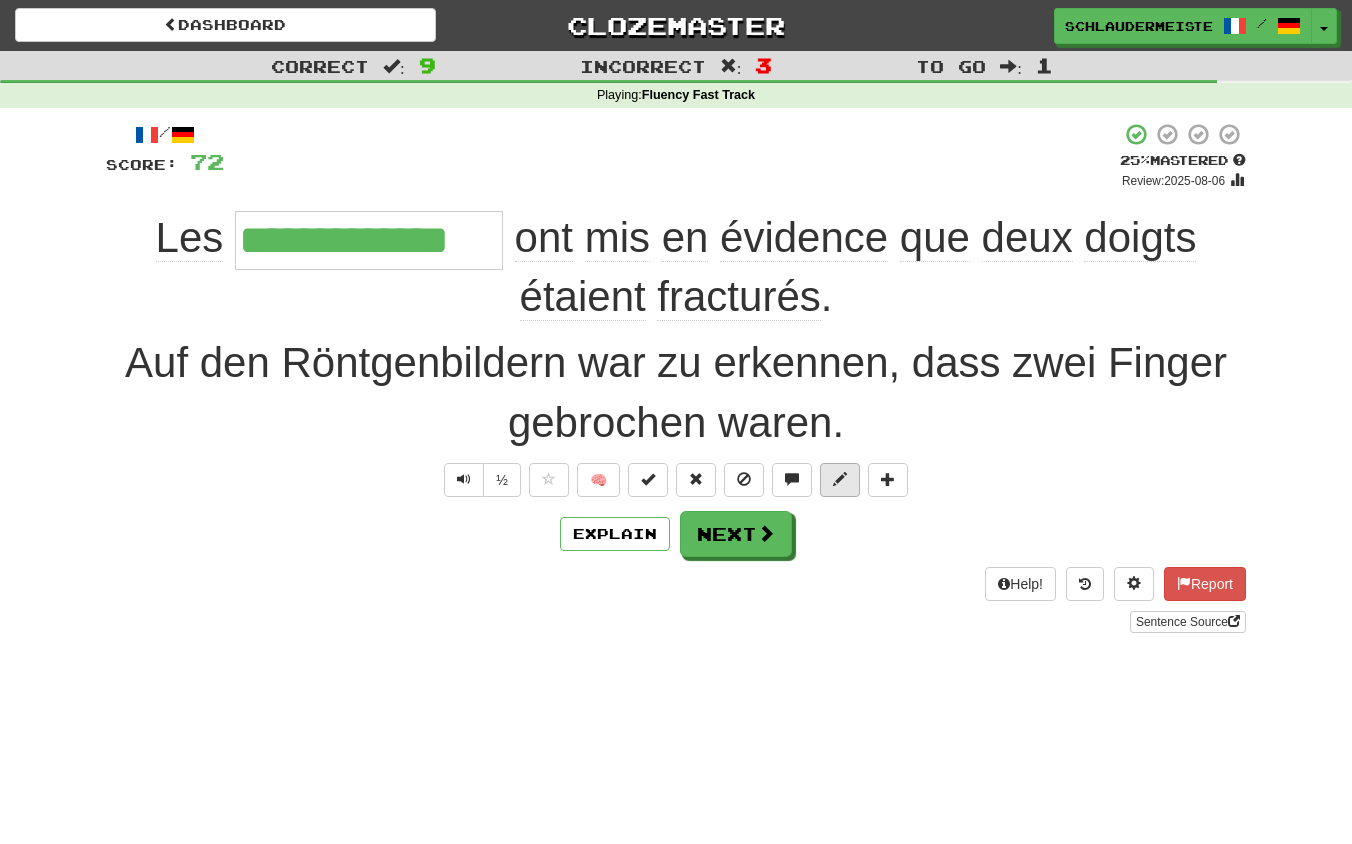 click at bounding box center [840, 479] 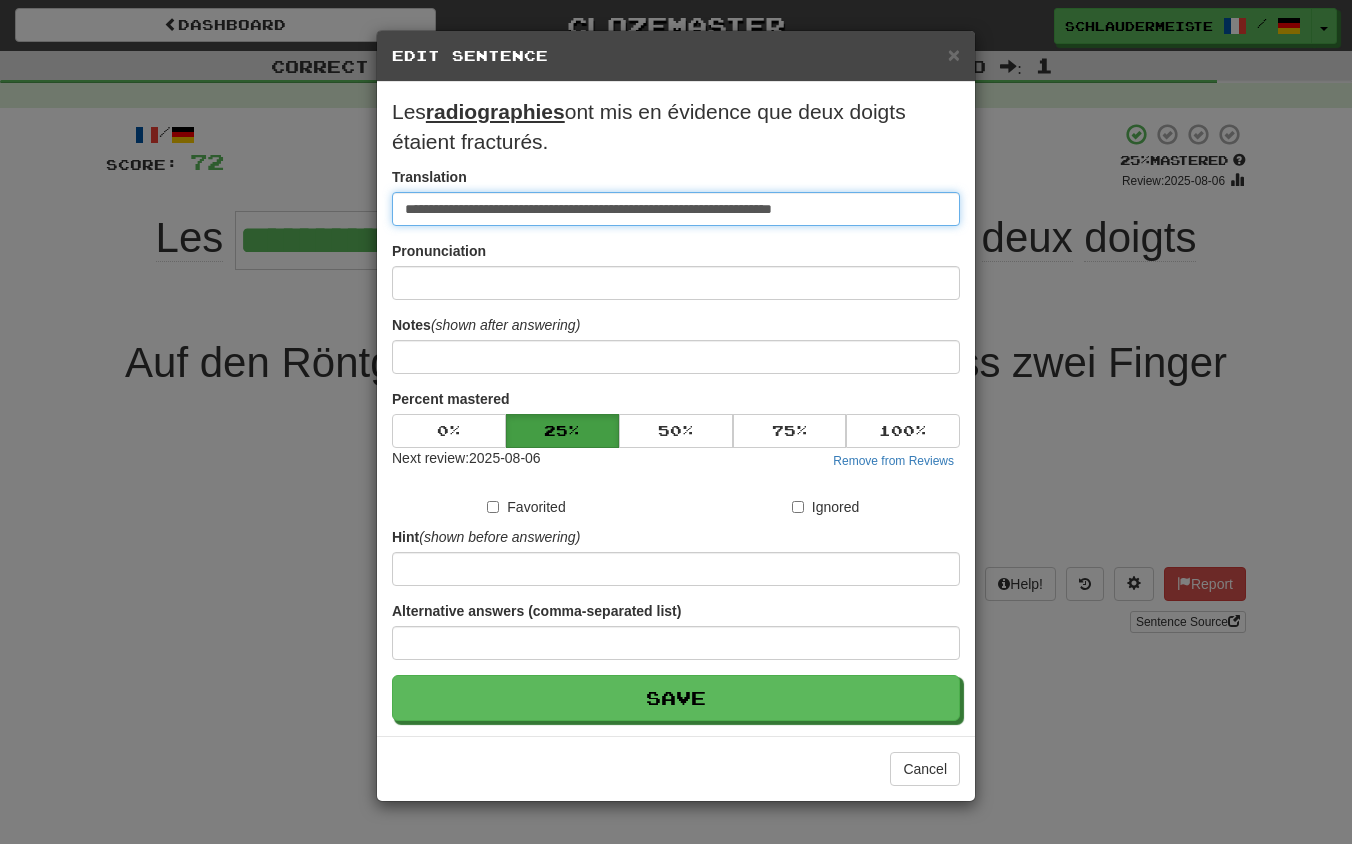 drag, startPoint x: 917, startPoint y: 211, endPoint x: 93, endPoint y: 157, distance: 825.7675 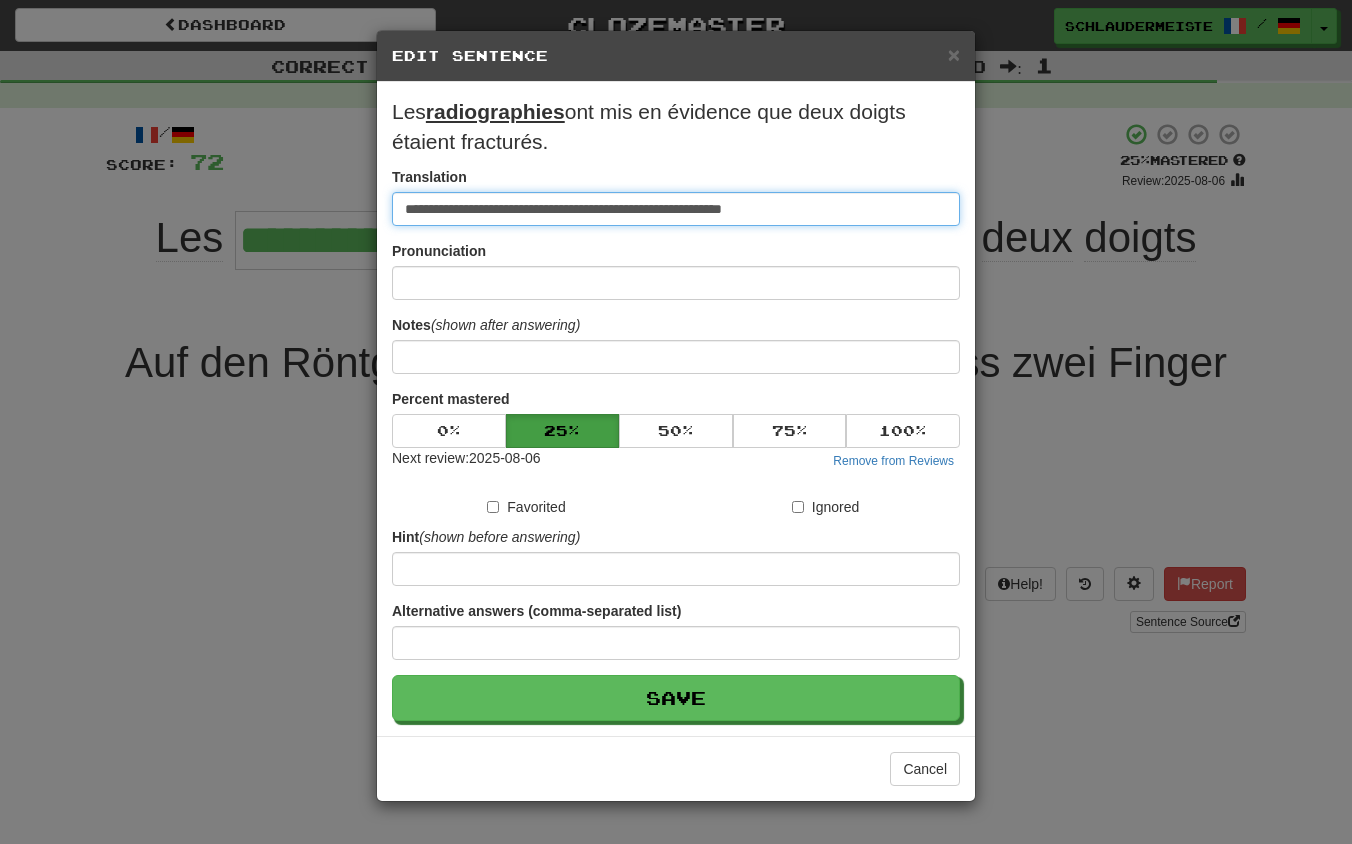 type on "**********" 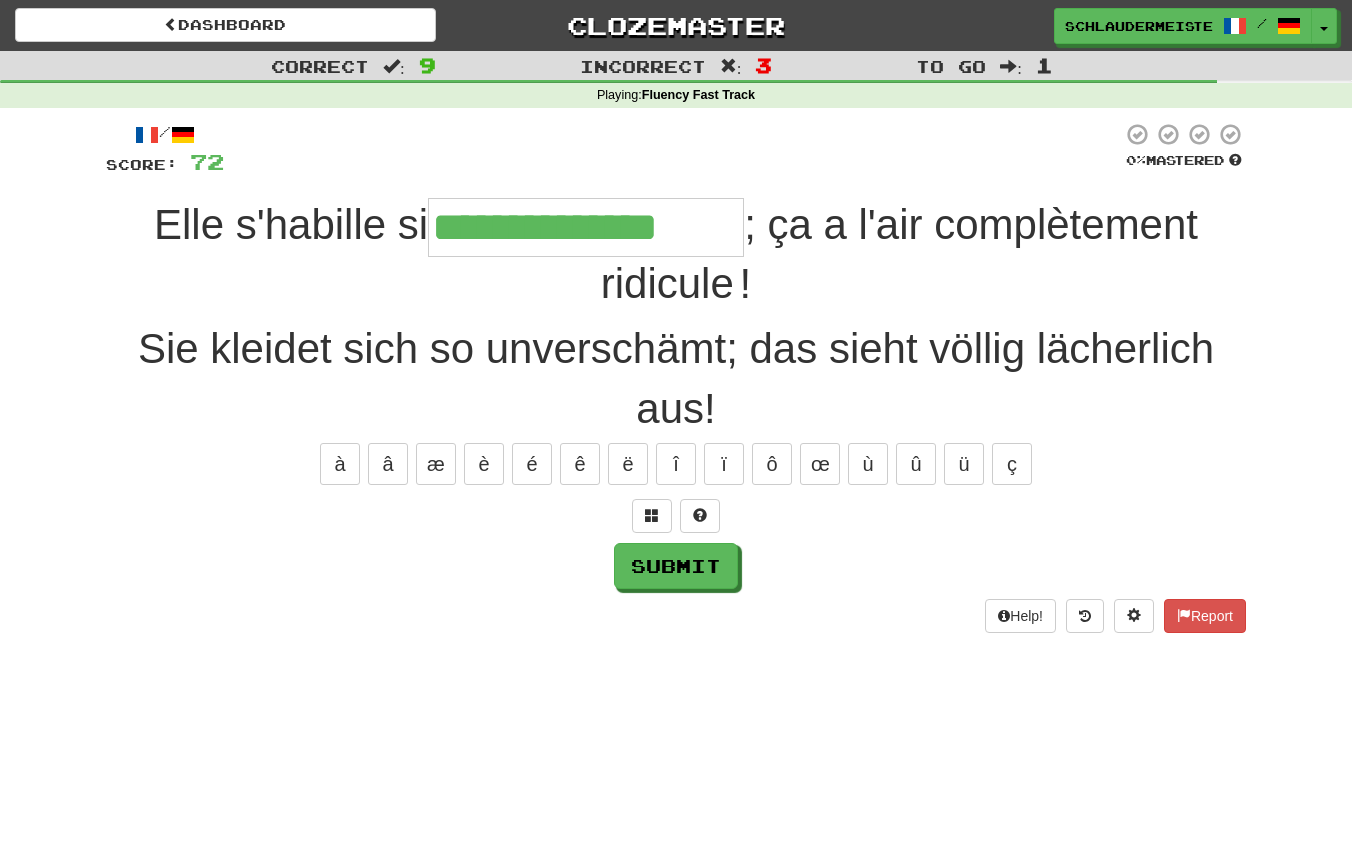 type on "**********" 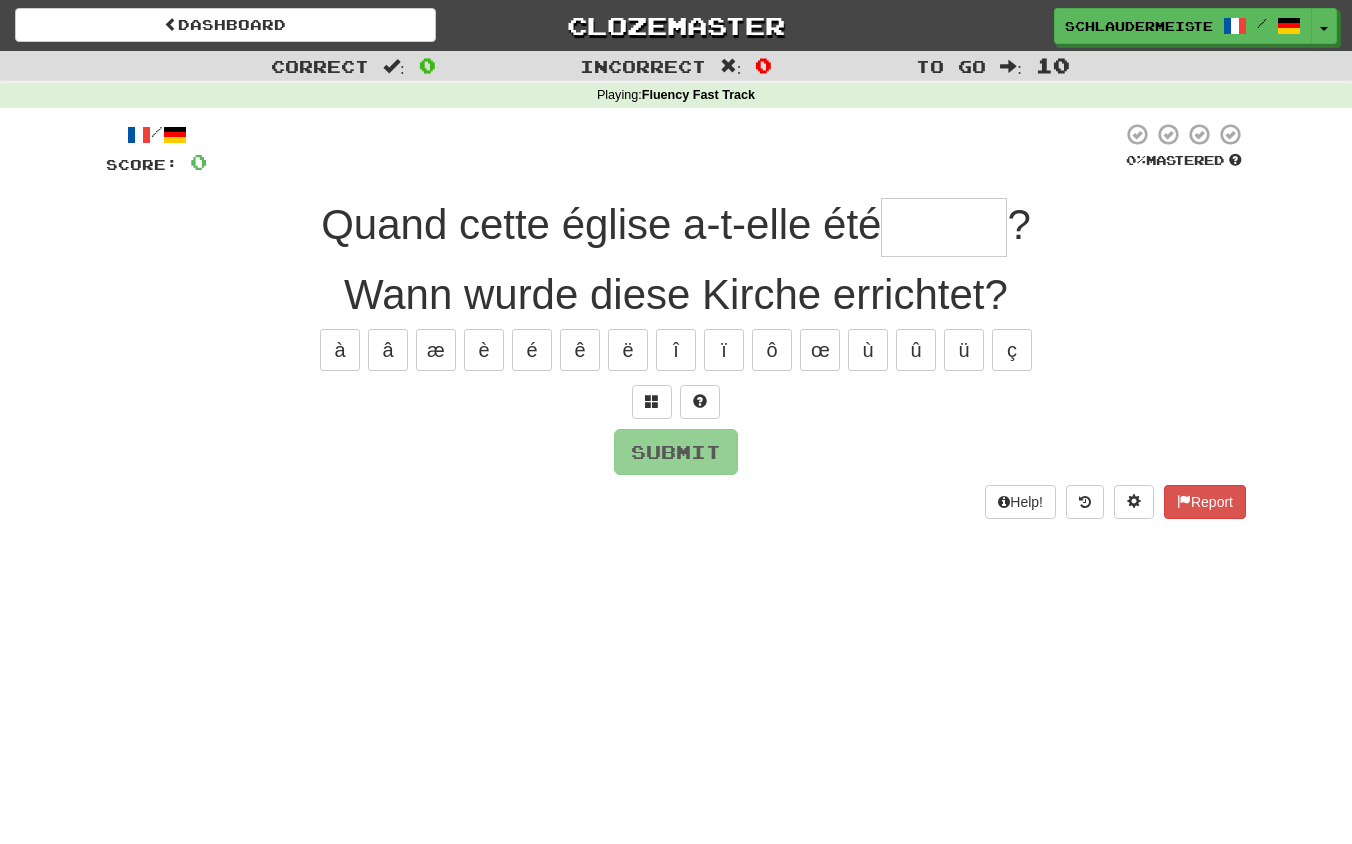 type on "*" 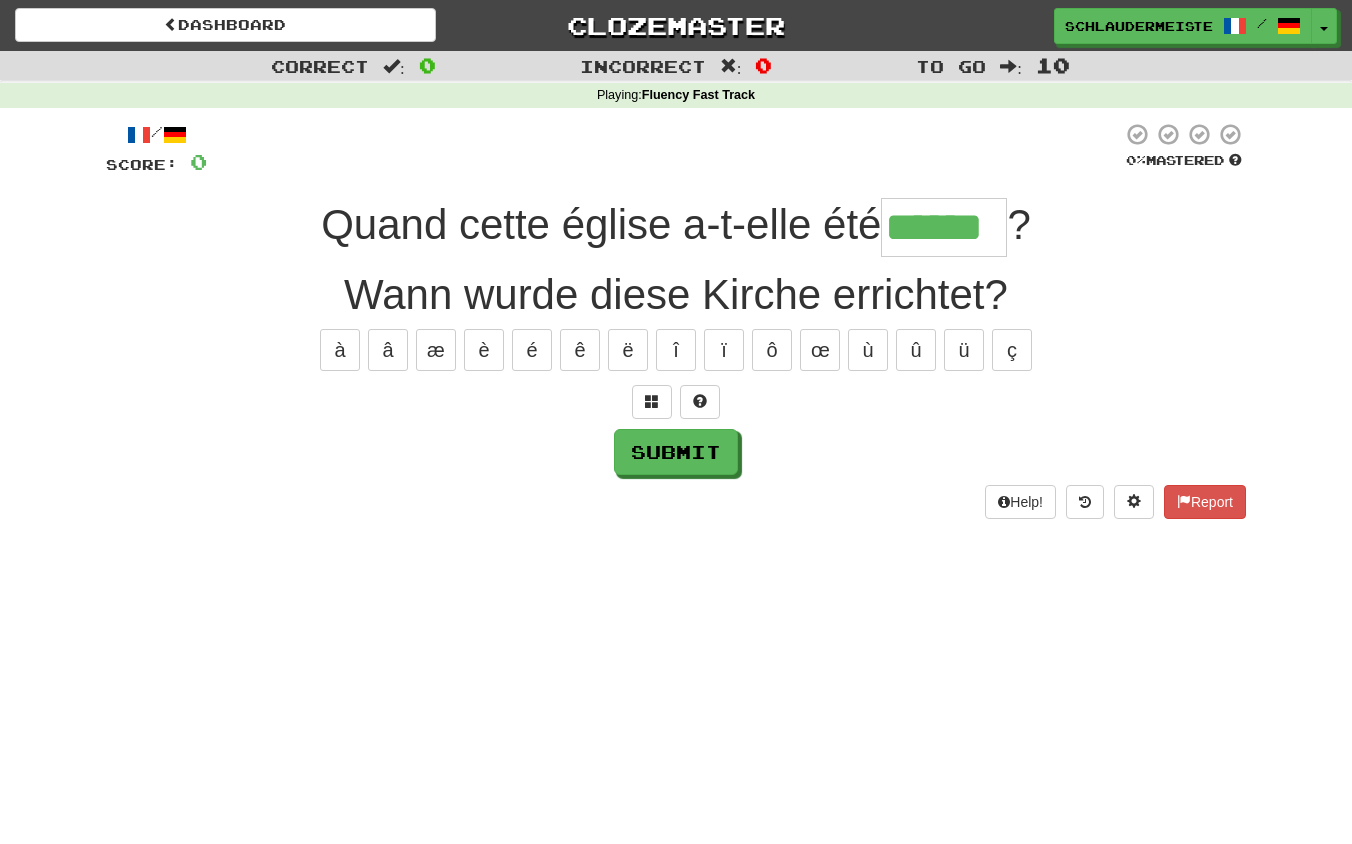 type on "******" 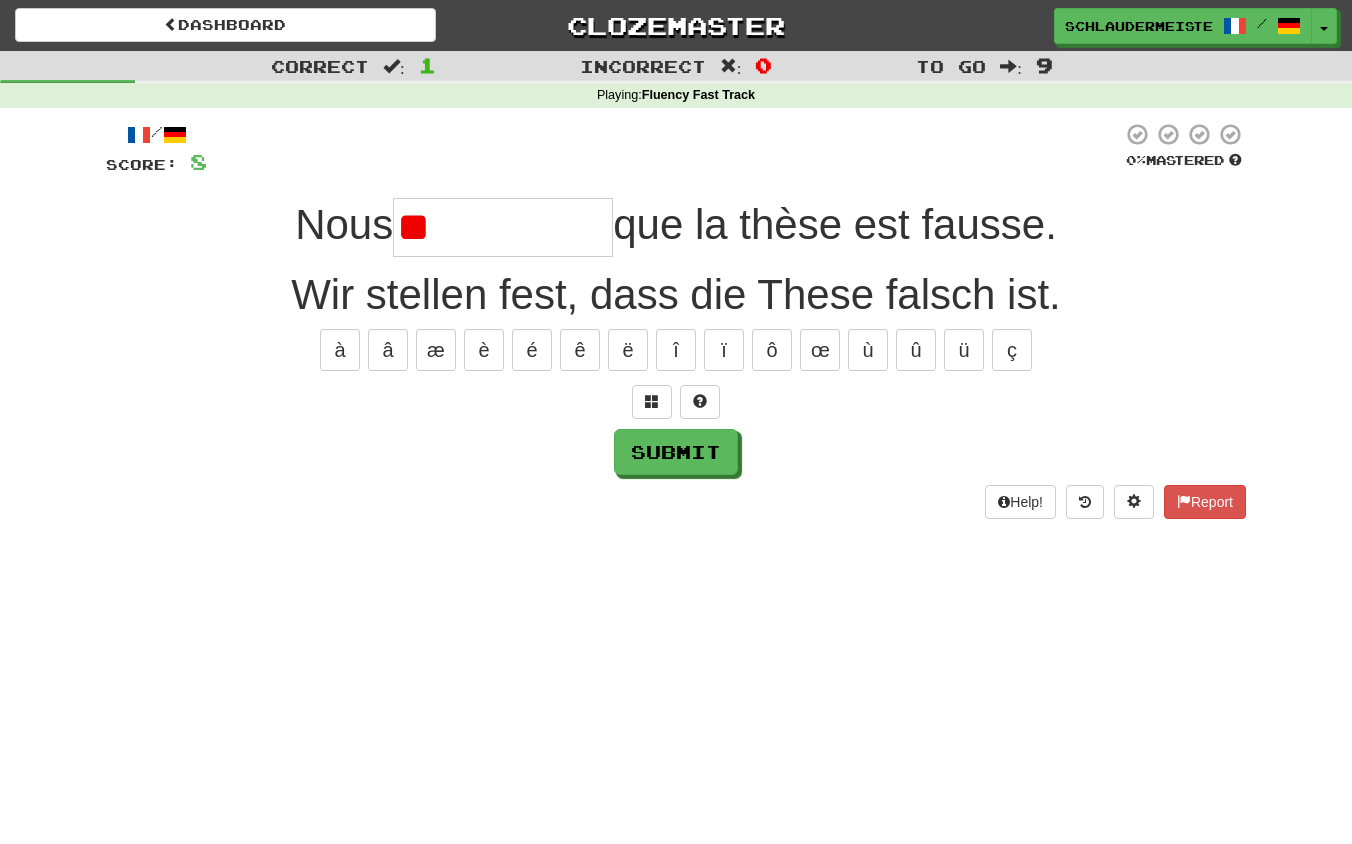 type on "*" 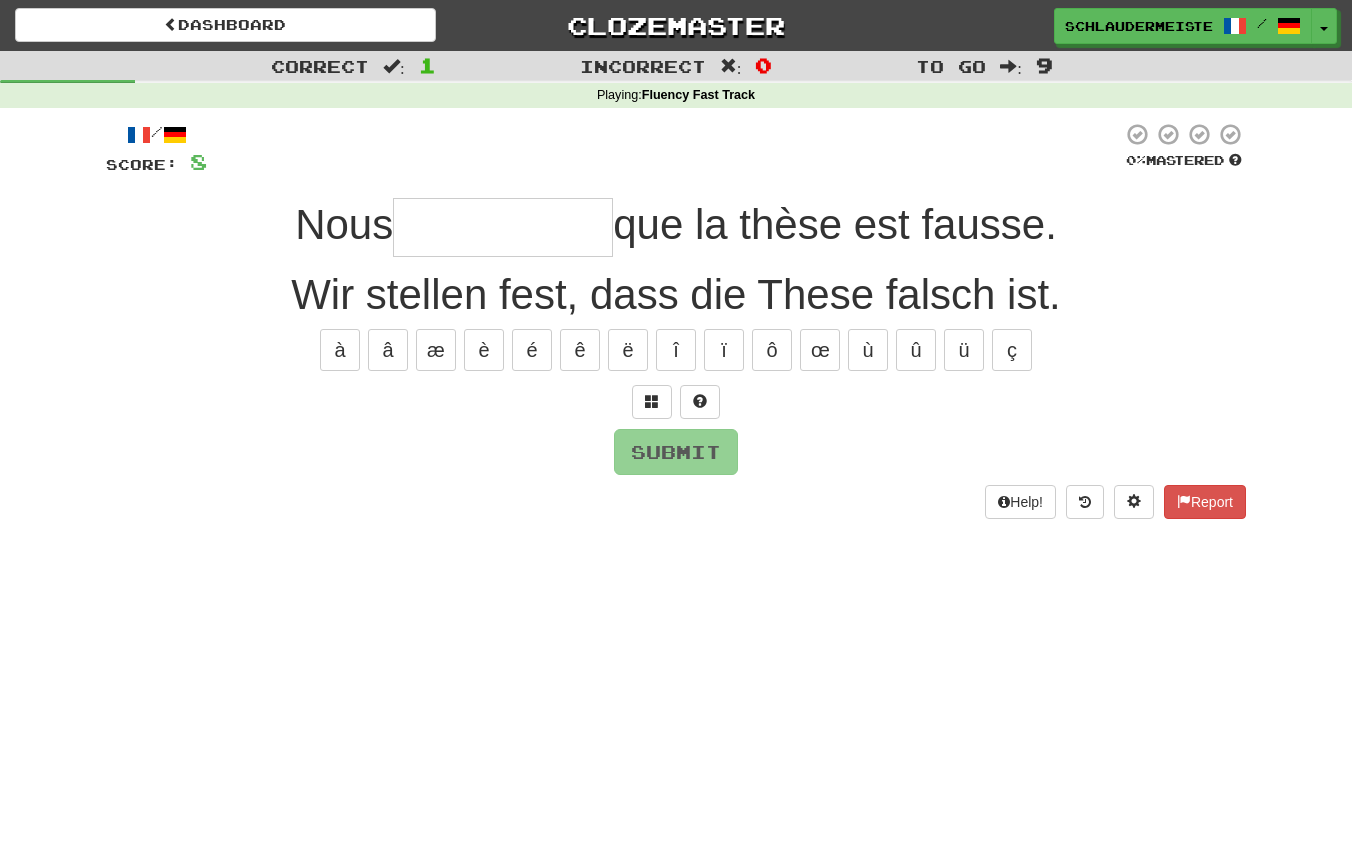 type on "**********" 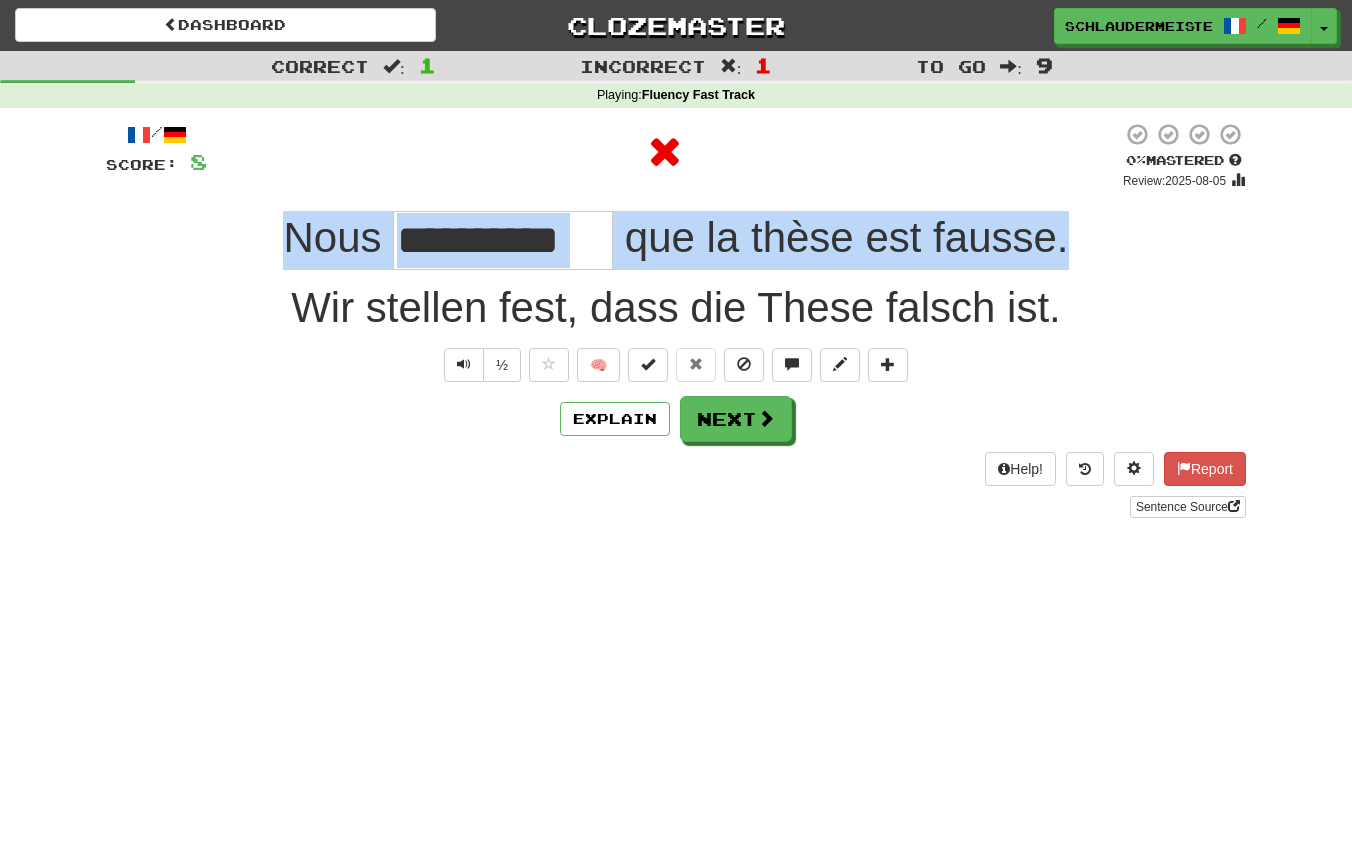 drag, startPoint x: 268, startPoint y: 233, endPoint x: 1206, endPoint y: 252, distance: 938.1924 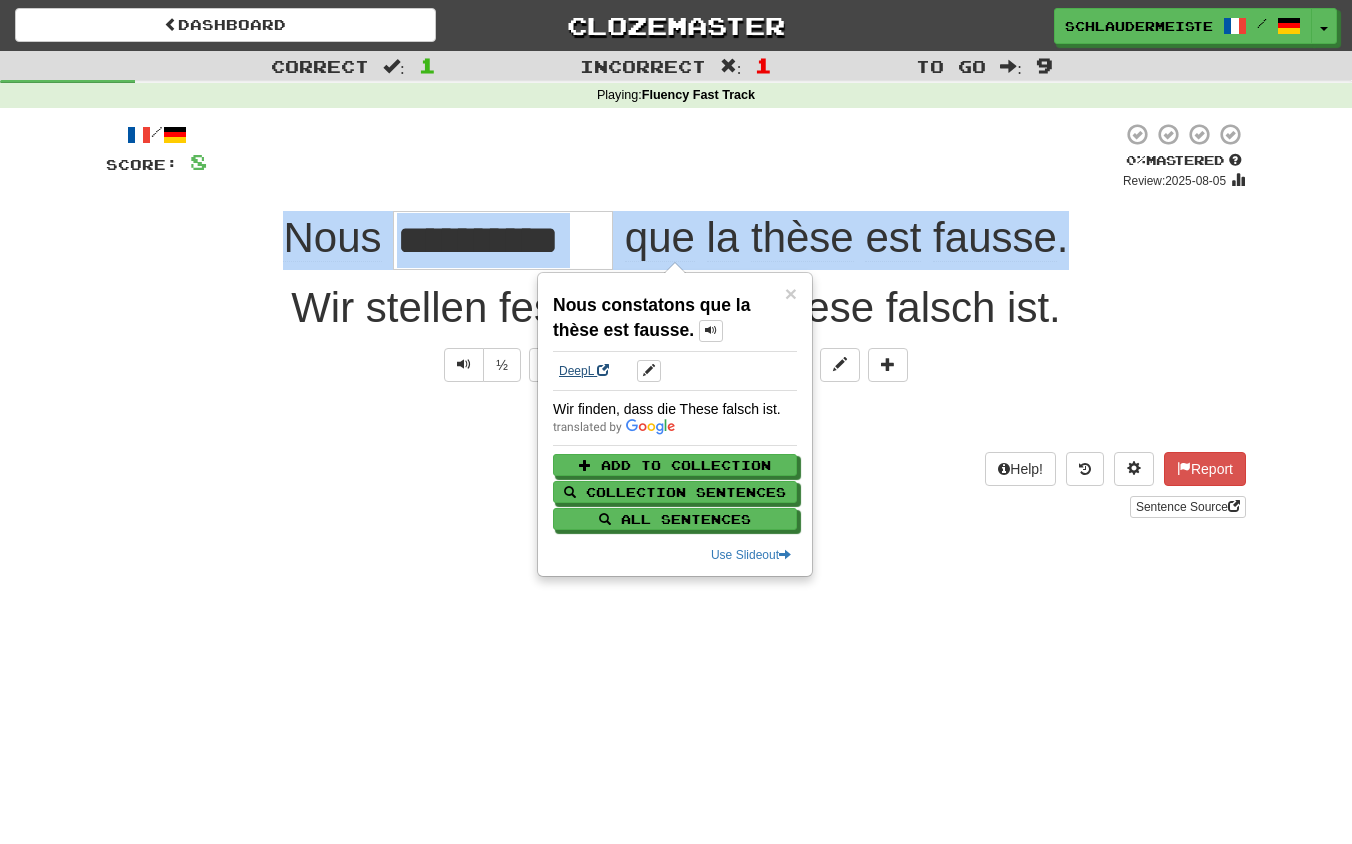 click on "DeepL" at bounding box center (584, 371) 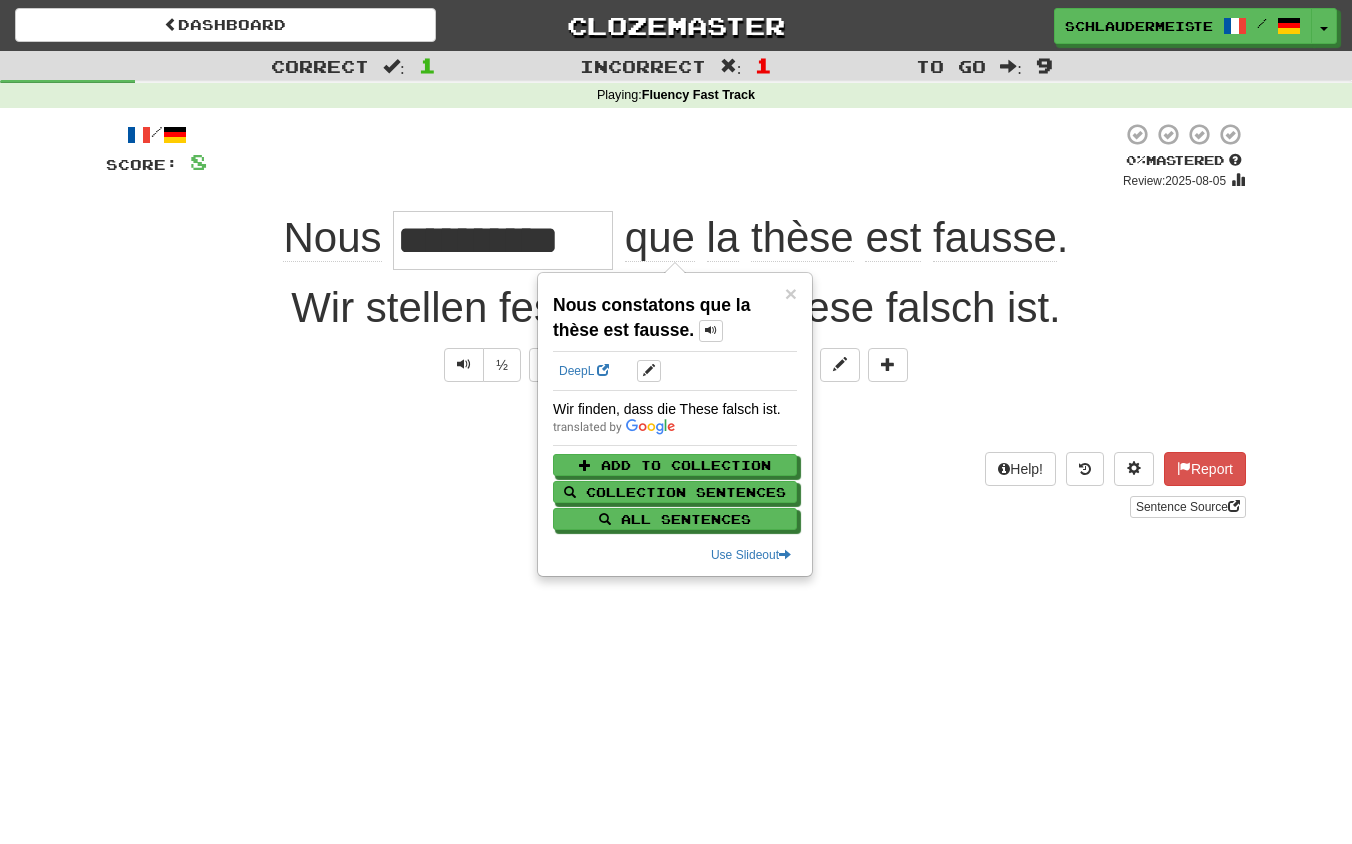 click on "**********" at bounding box center (676, 327) 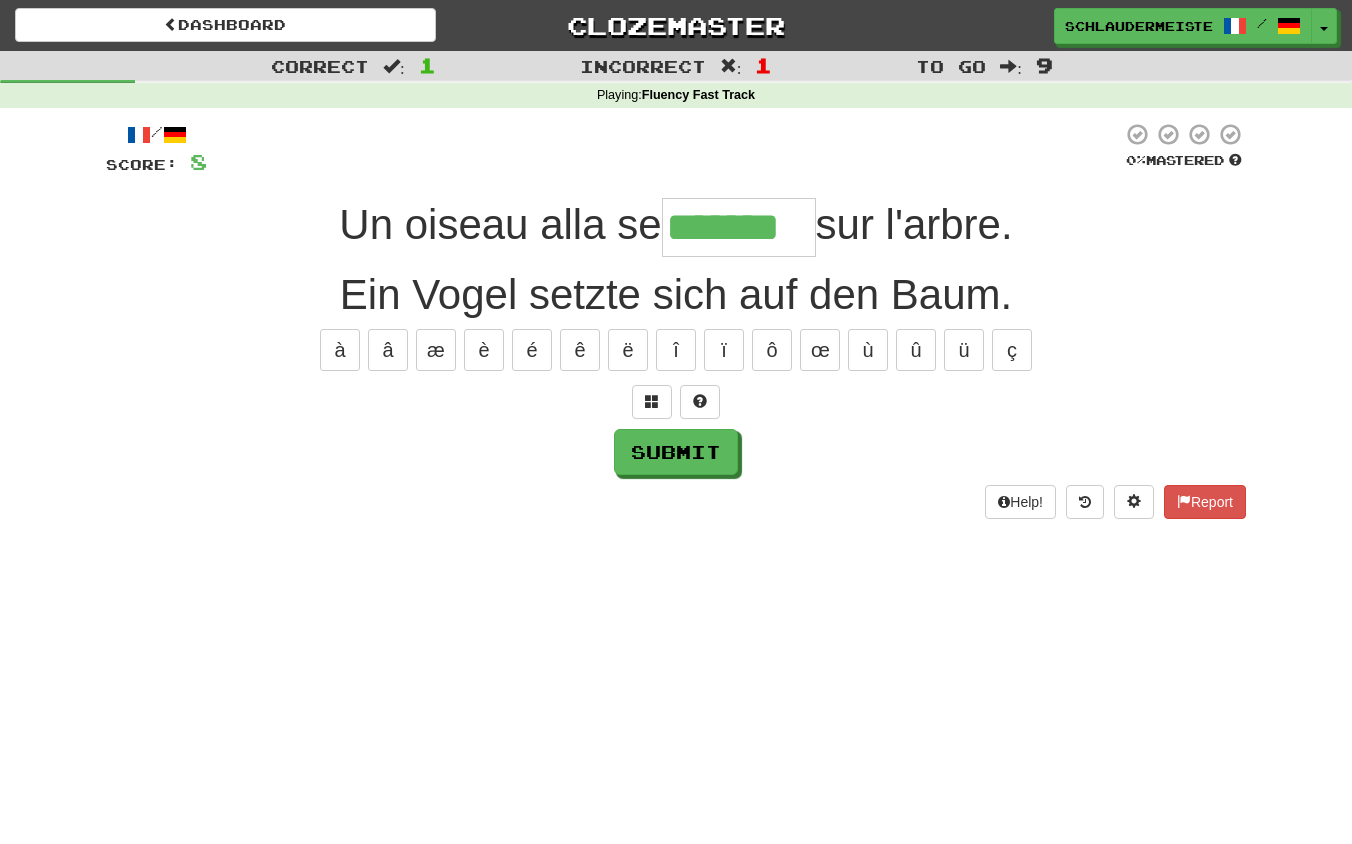 type on "*******" 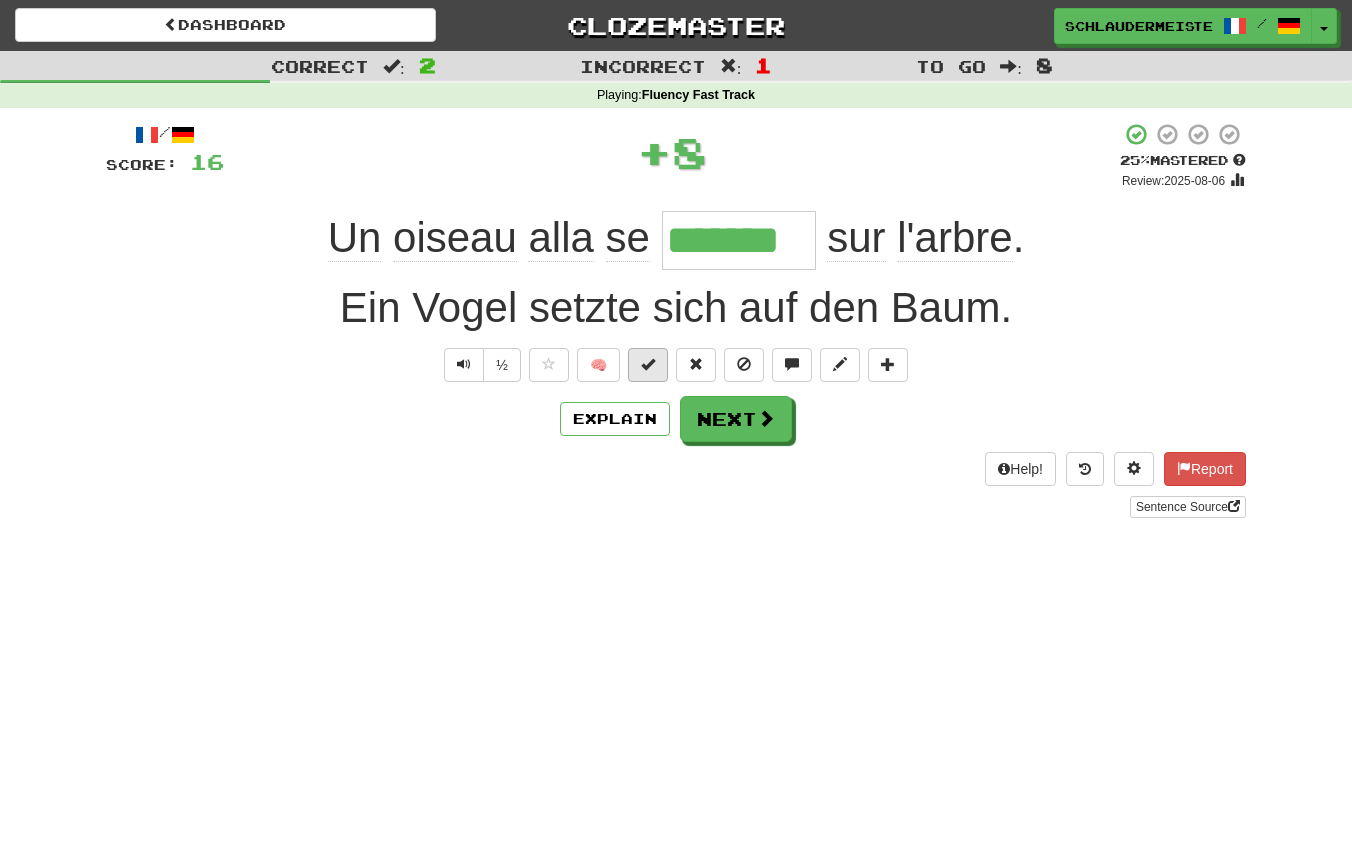 click at bounding box center (648, 364) 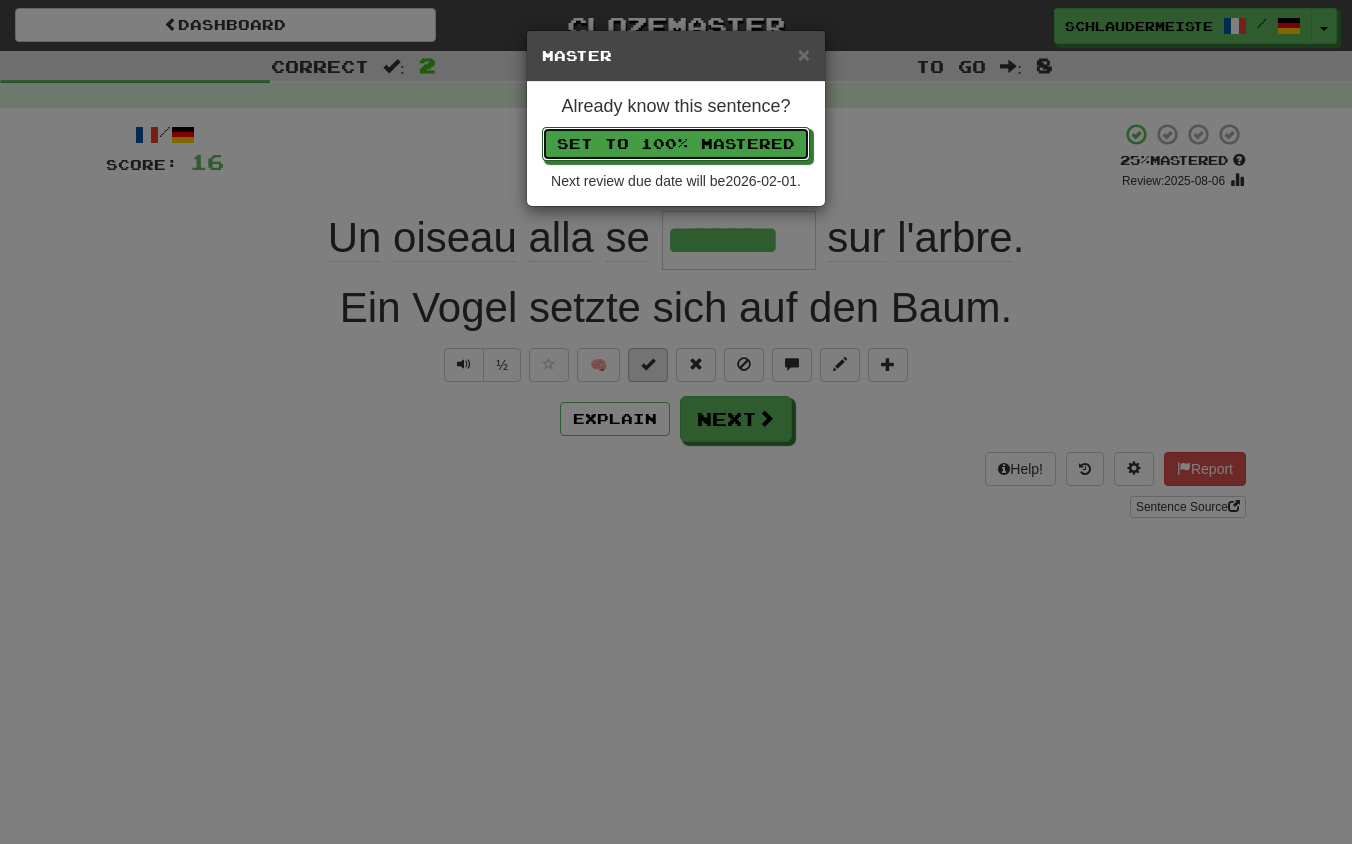 type 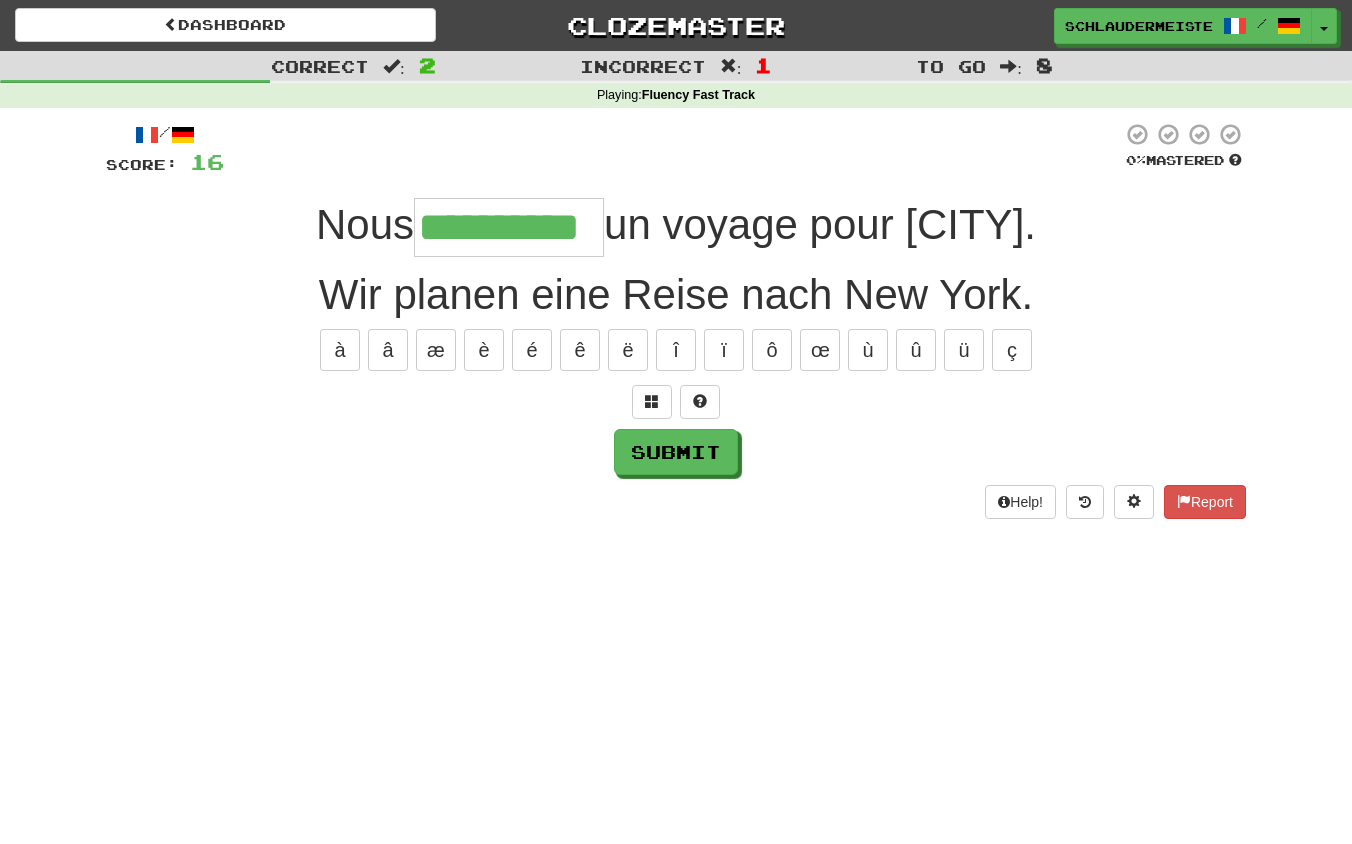 type on "**********" 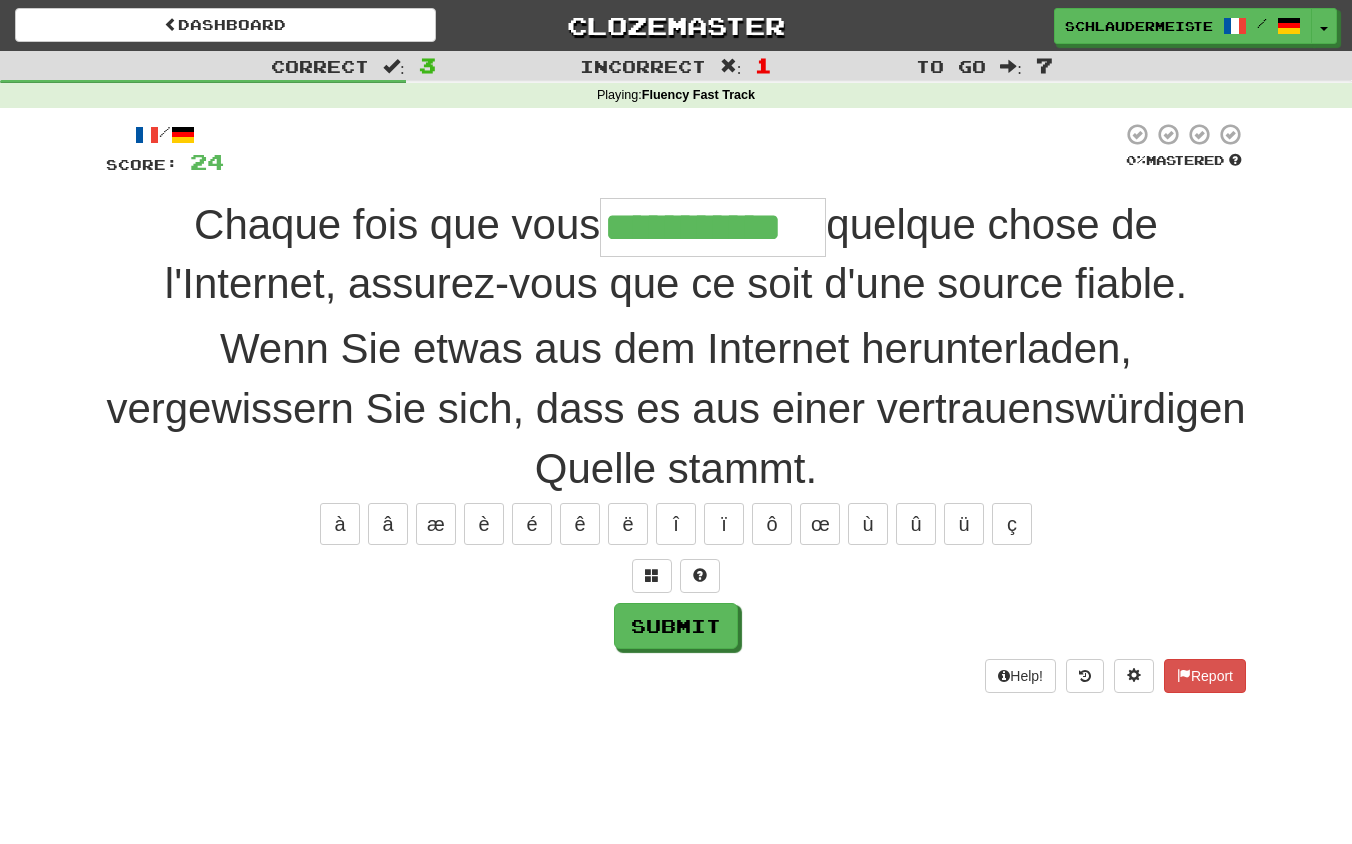 type on "**********" 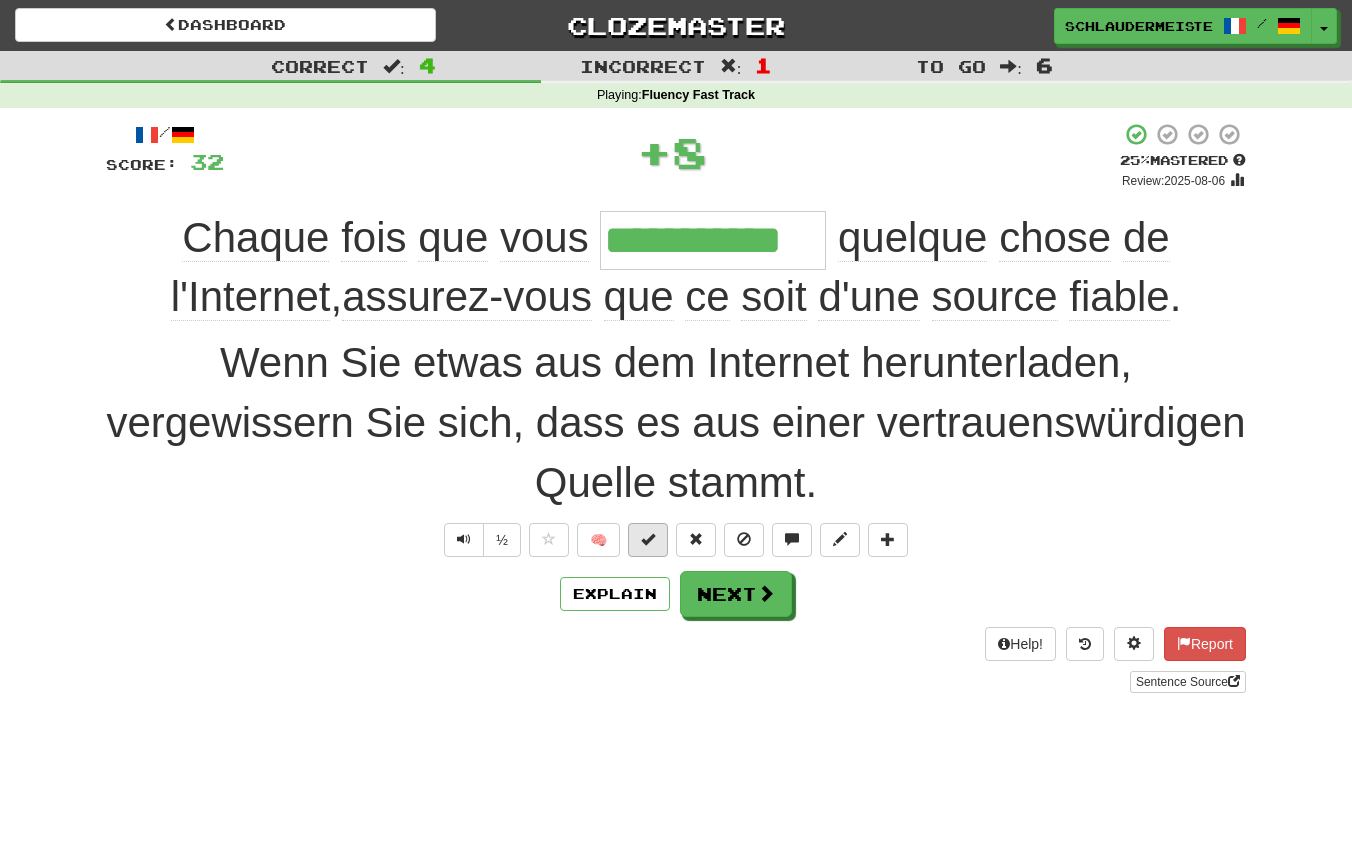 click at bounding box center (648, 539) 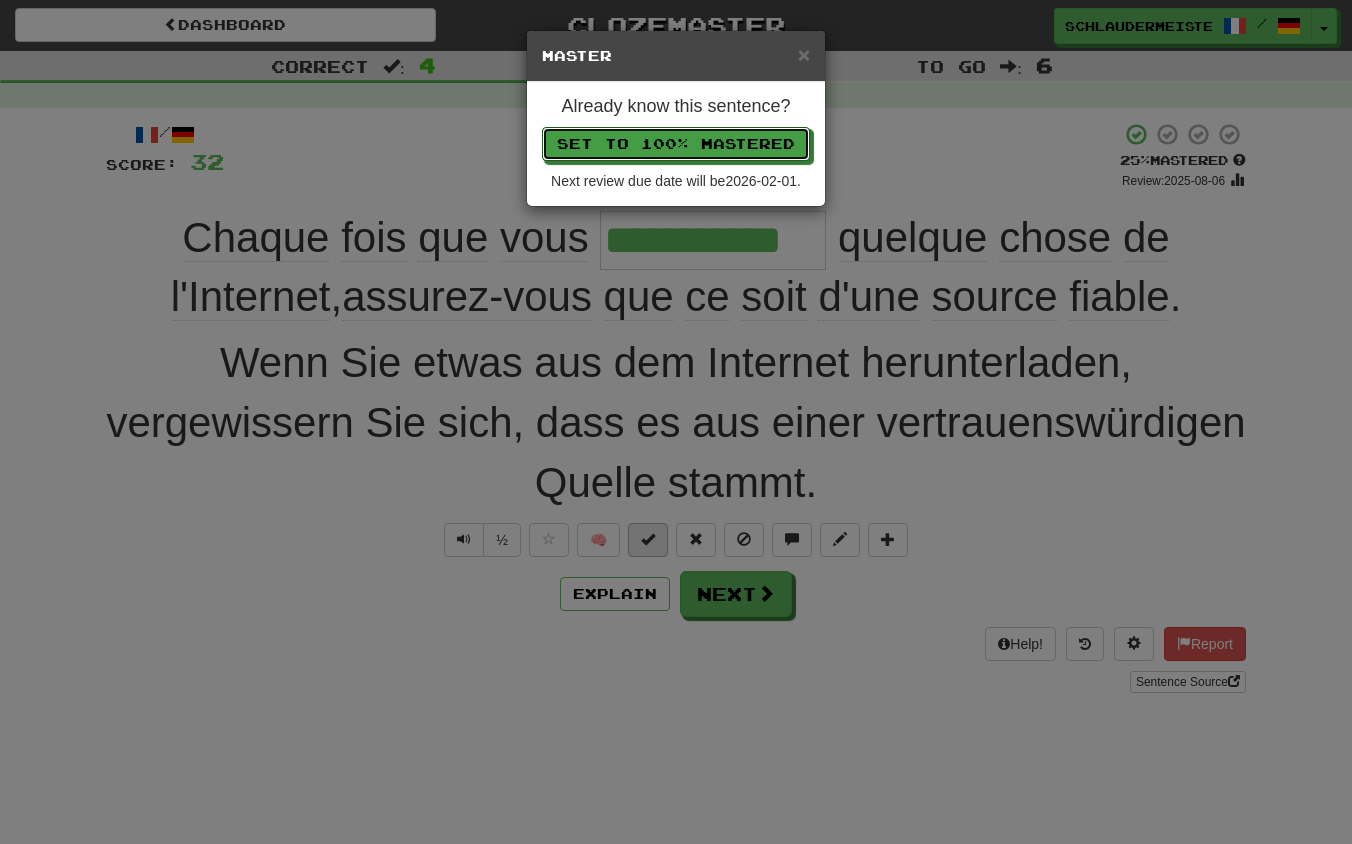 click on "Set to 100% Mastered" at bounding box center (676, 144) 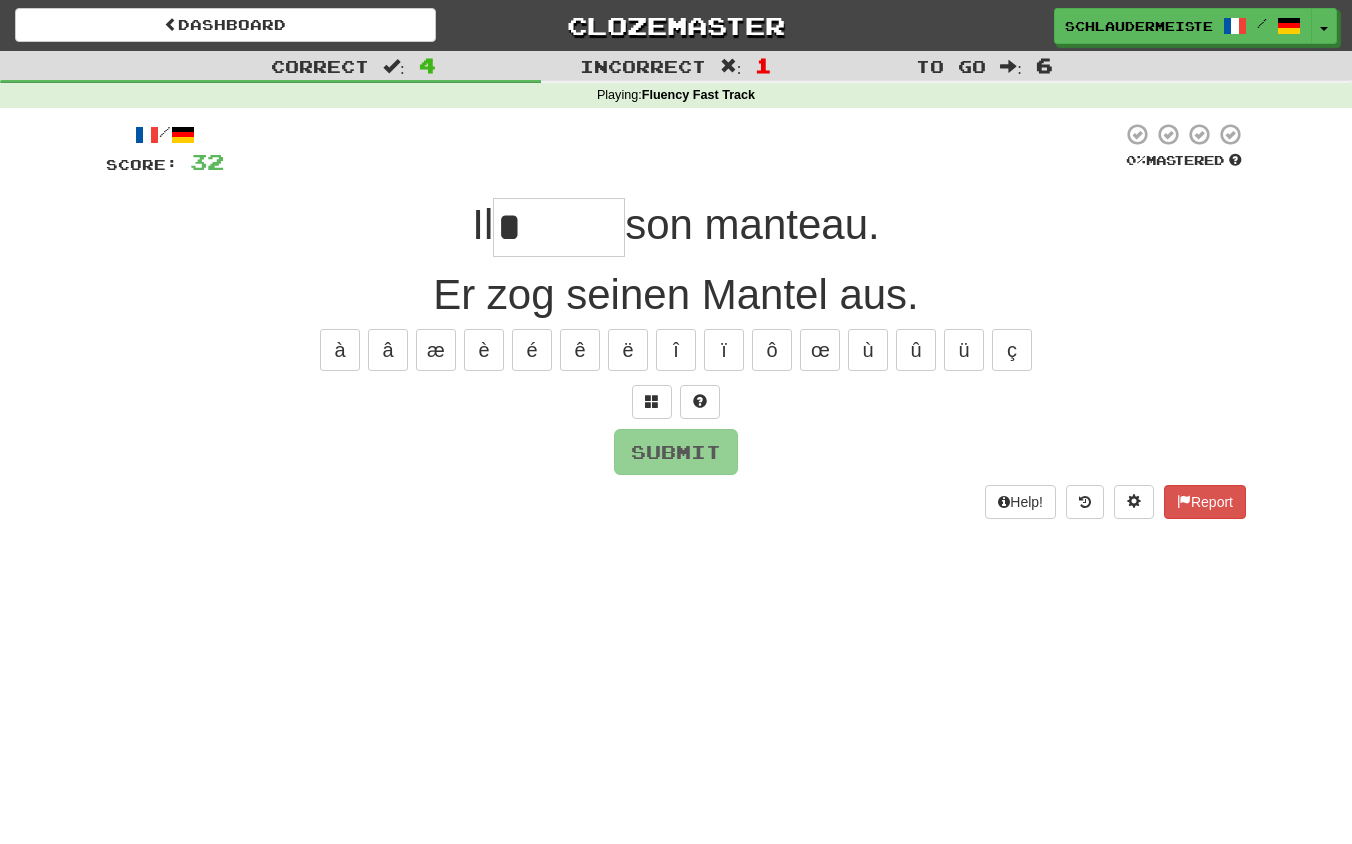 type on "*" 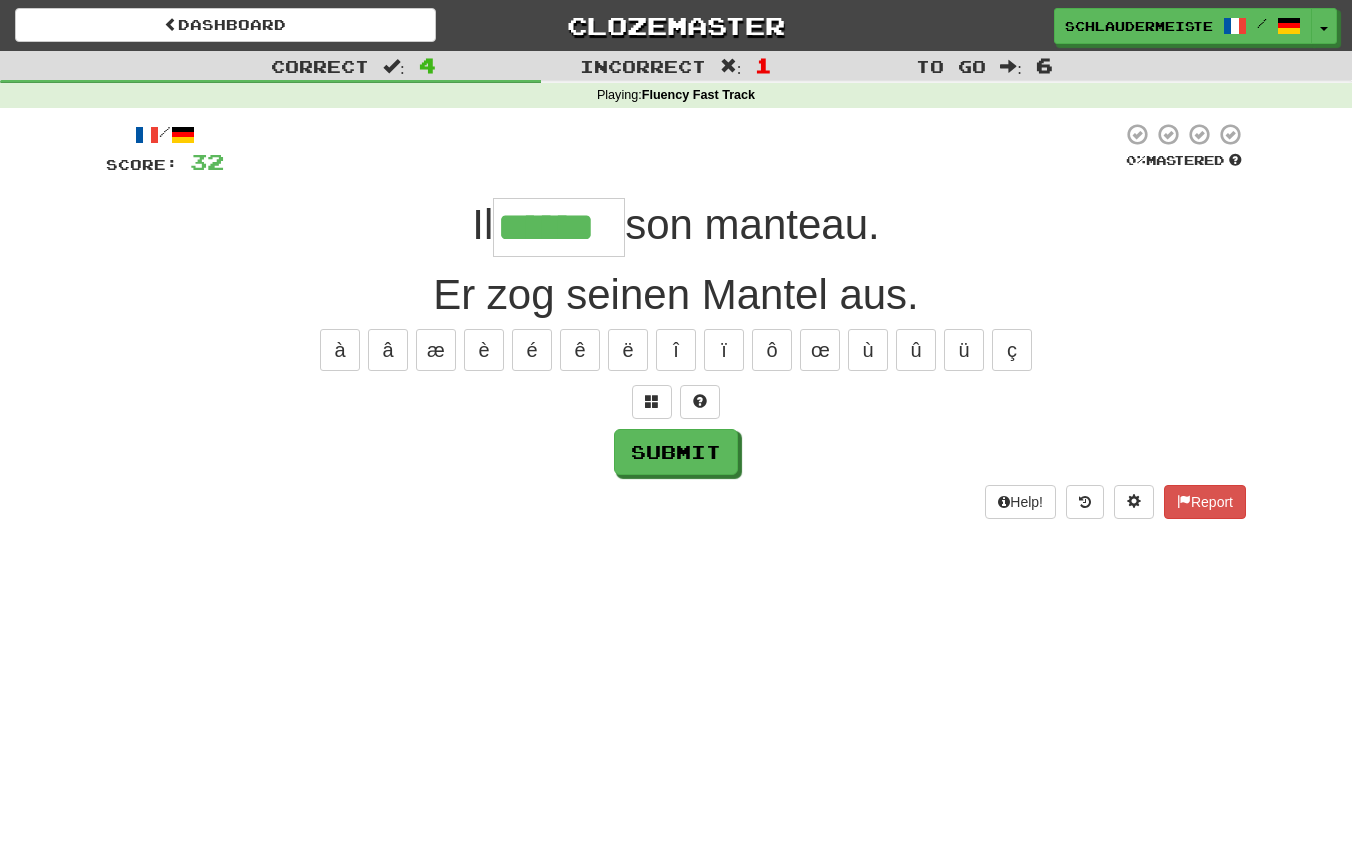 type on "******" 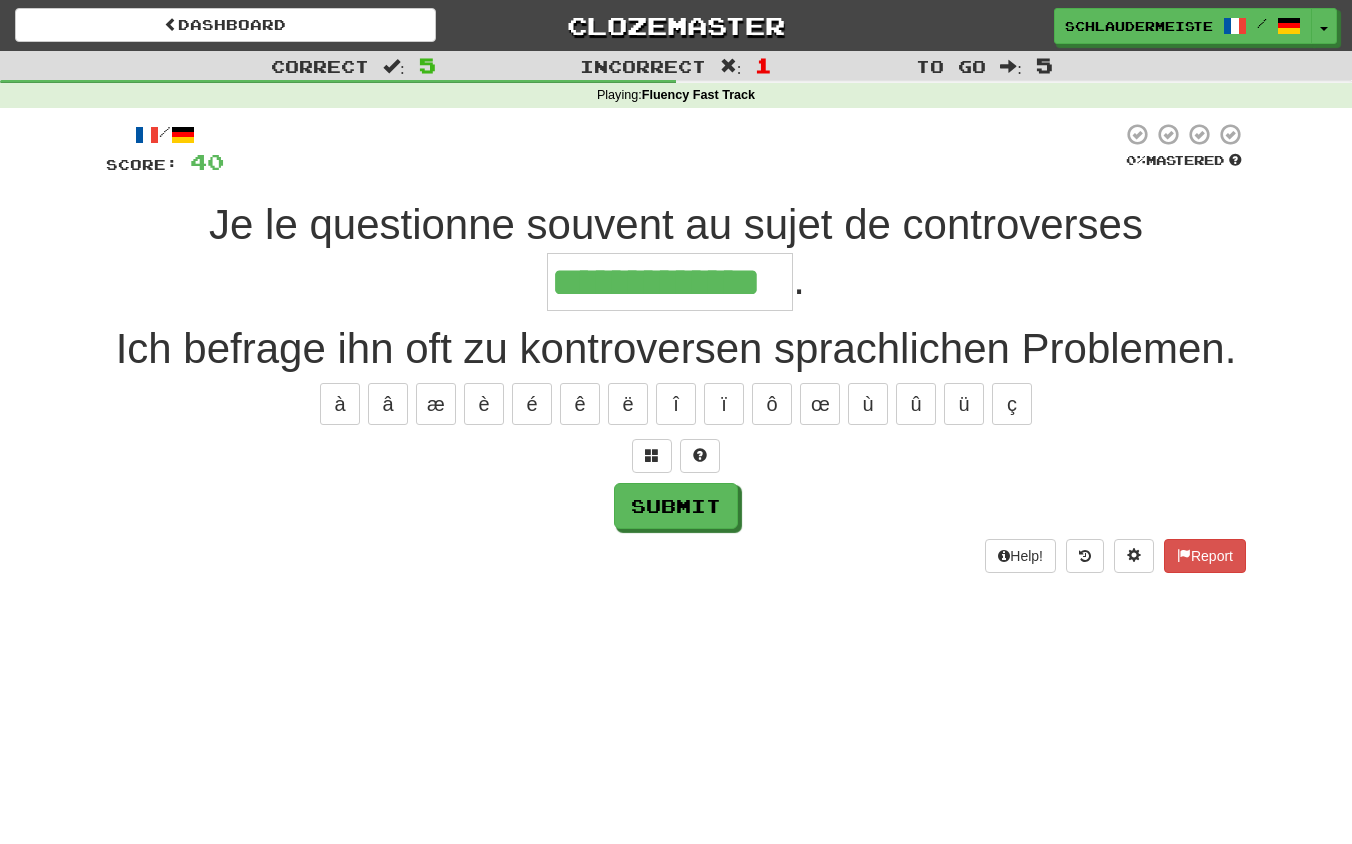 type on "**********" 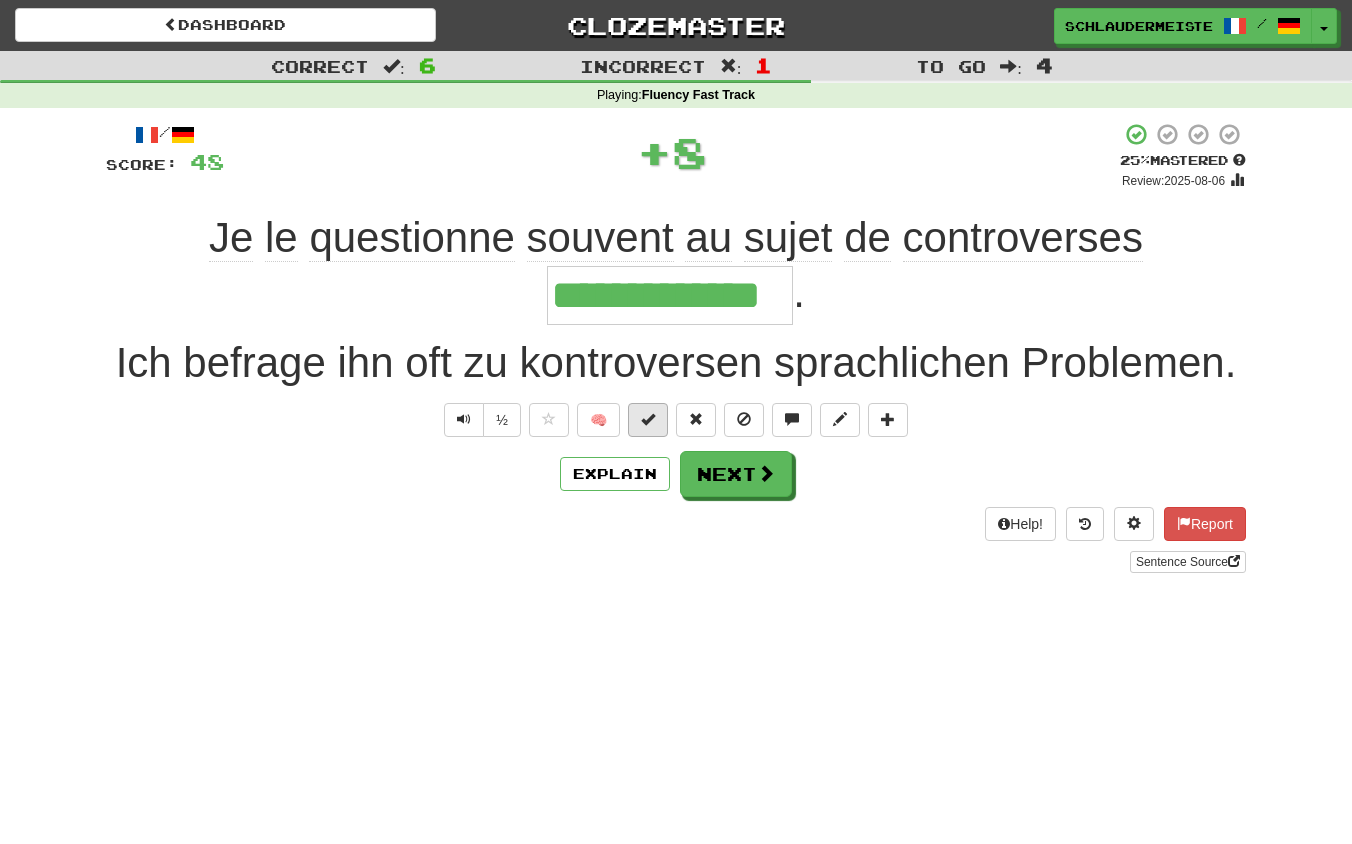 click at bounding box center (648, 419) 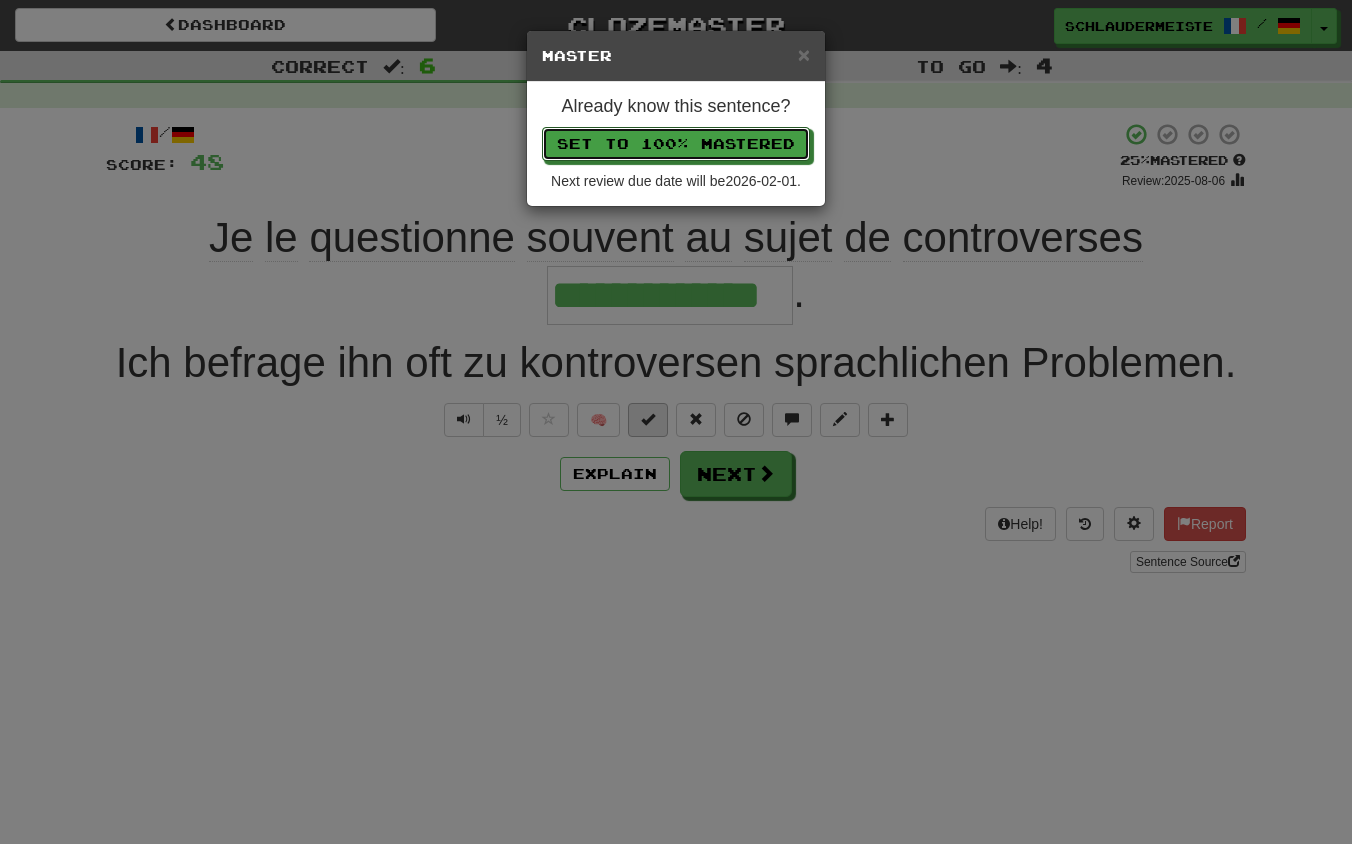 click on "Set to 100% Mastered" at bounding box center (676, 144) 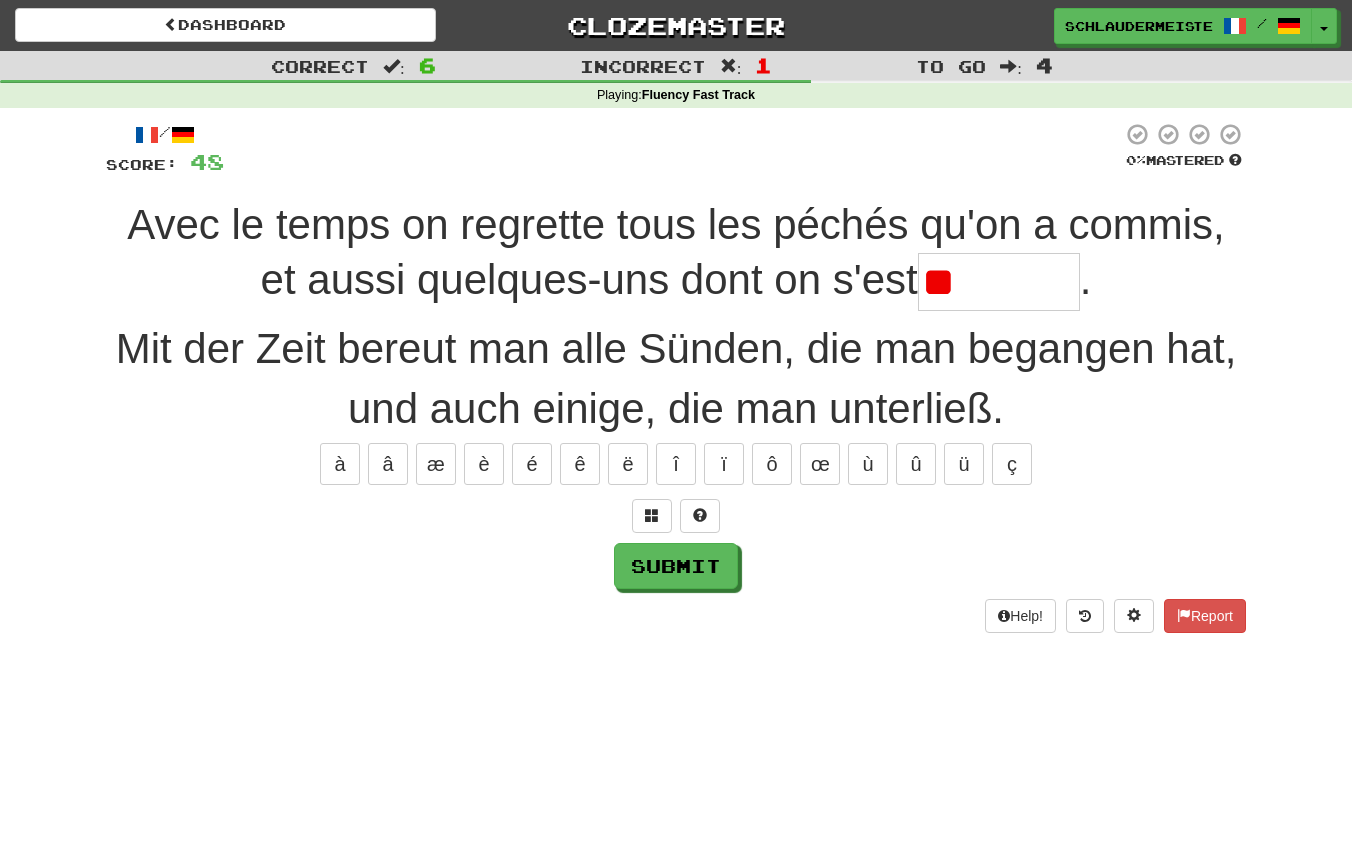 type on "*" 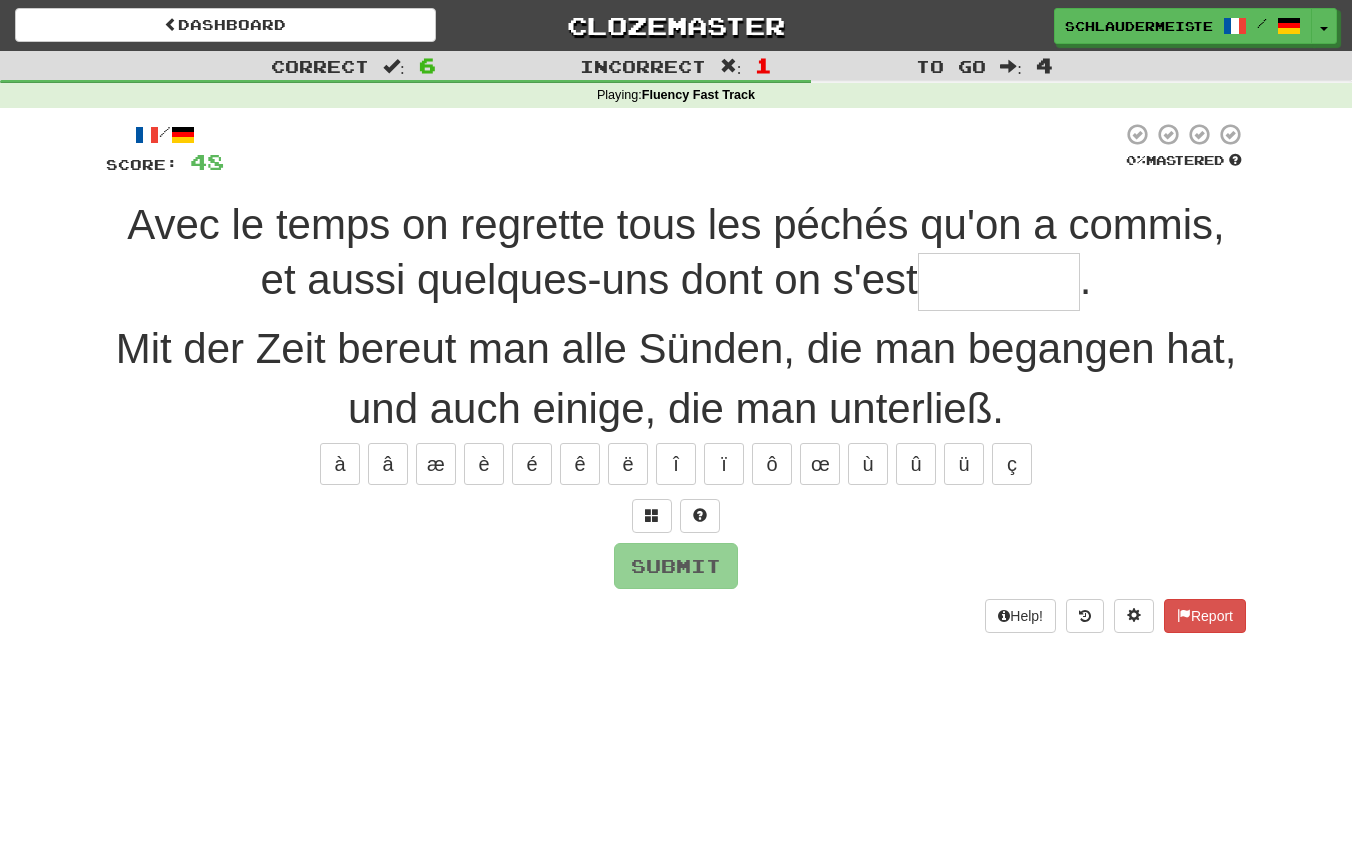 type on "*******" 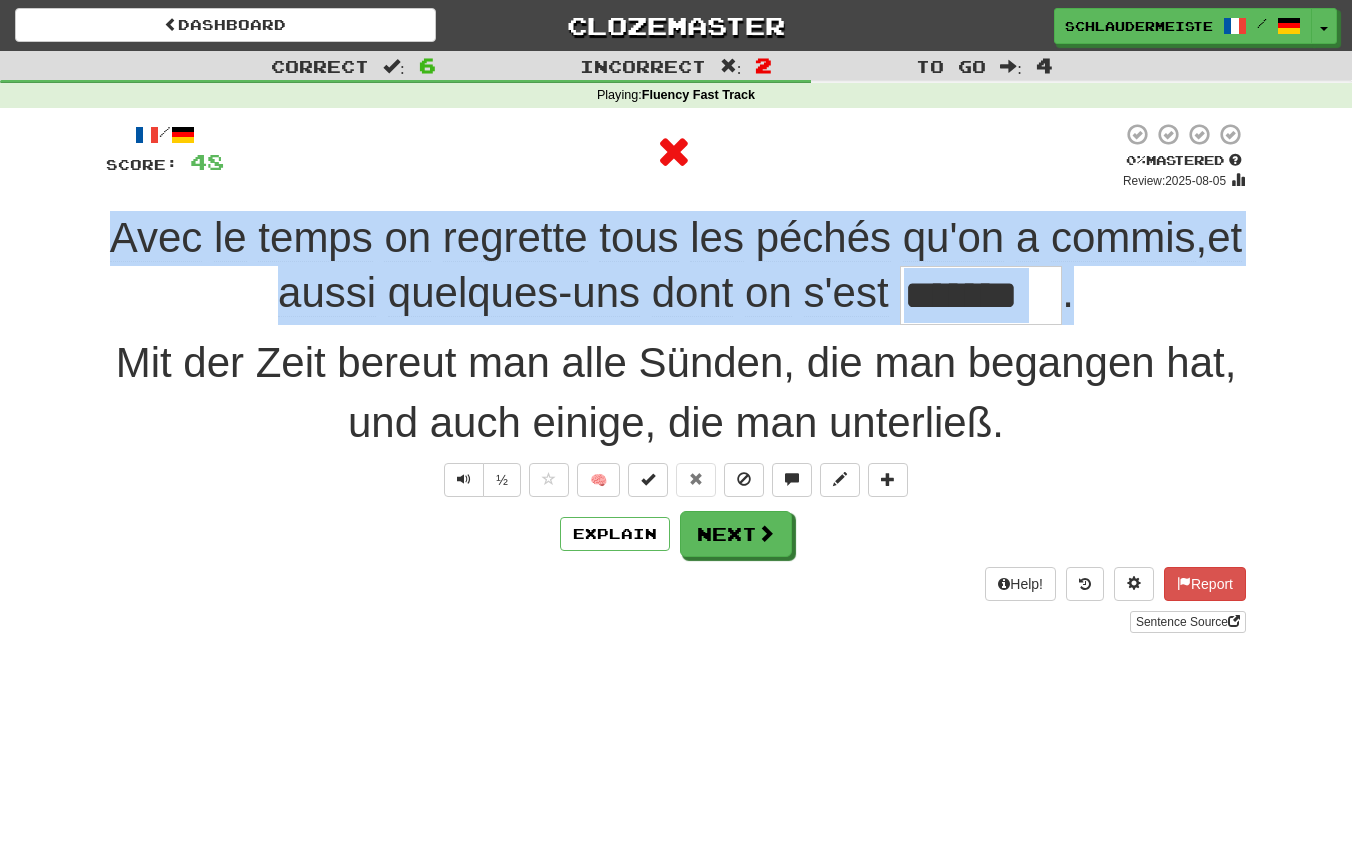 drag, startPoint x: 103, startPoint y: 227, endPoint x: 1139, endPoint y: 291, distance: 1037.975 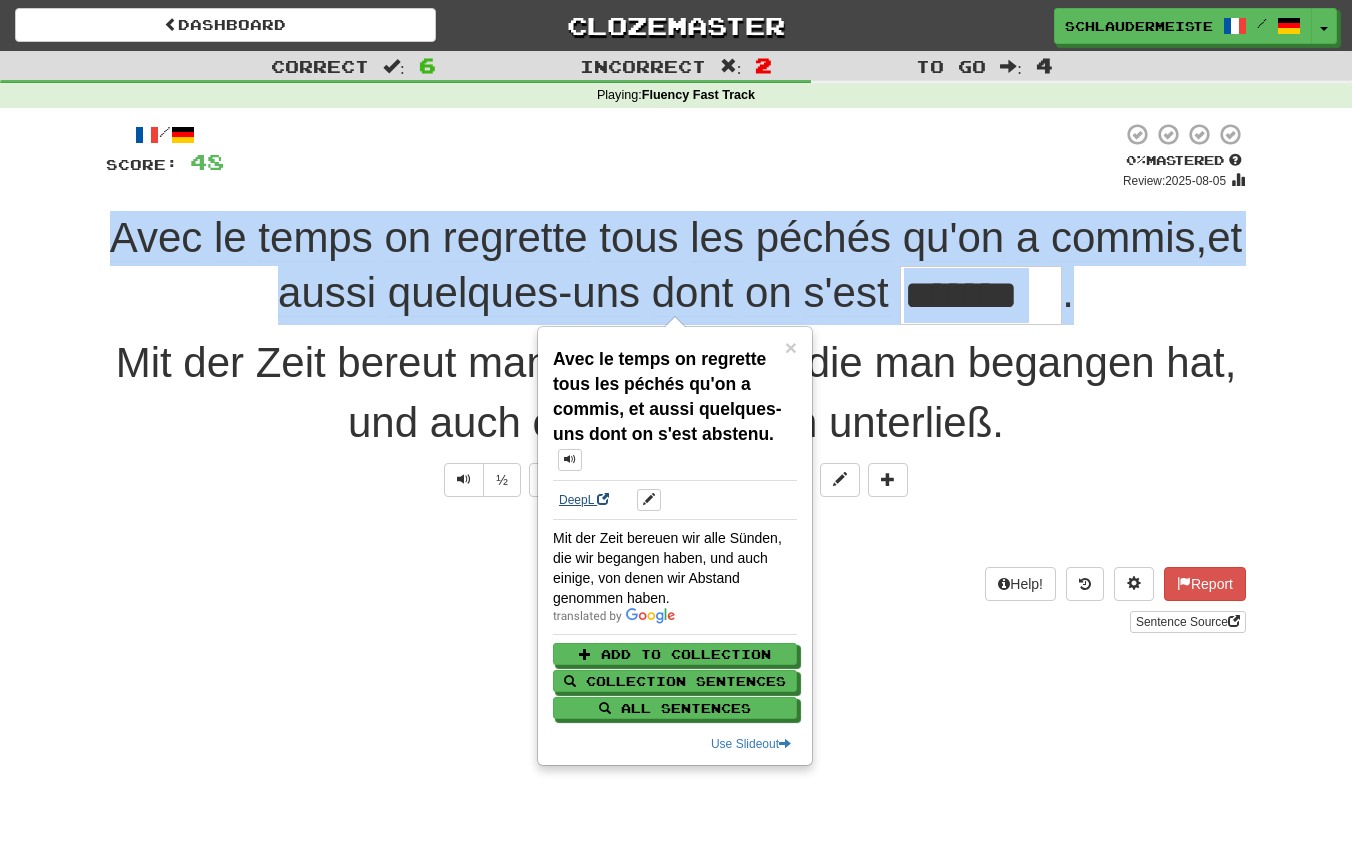 click on "DeepL" at bounding box center [584, 500] 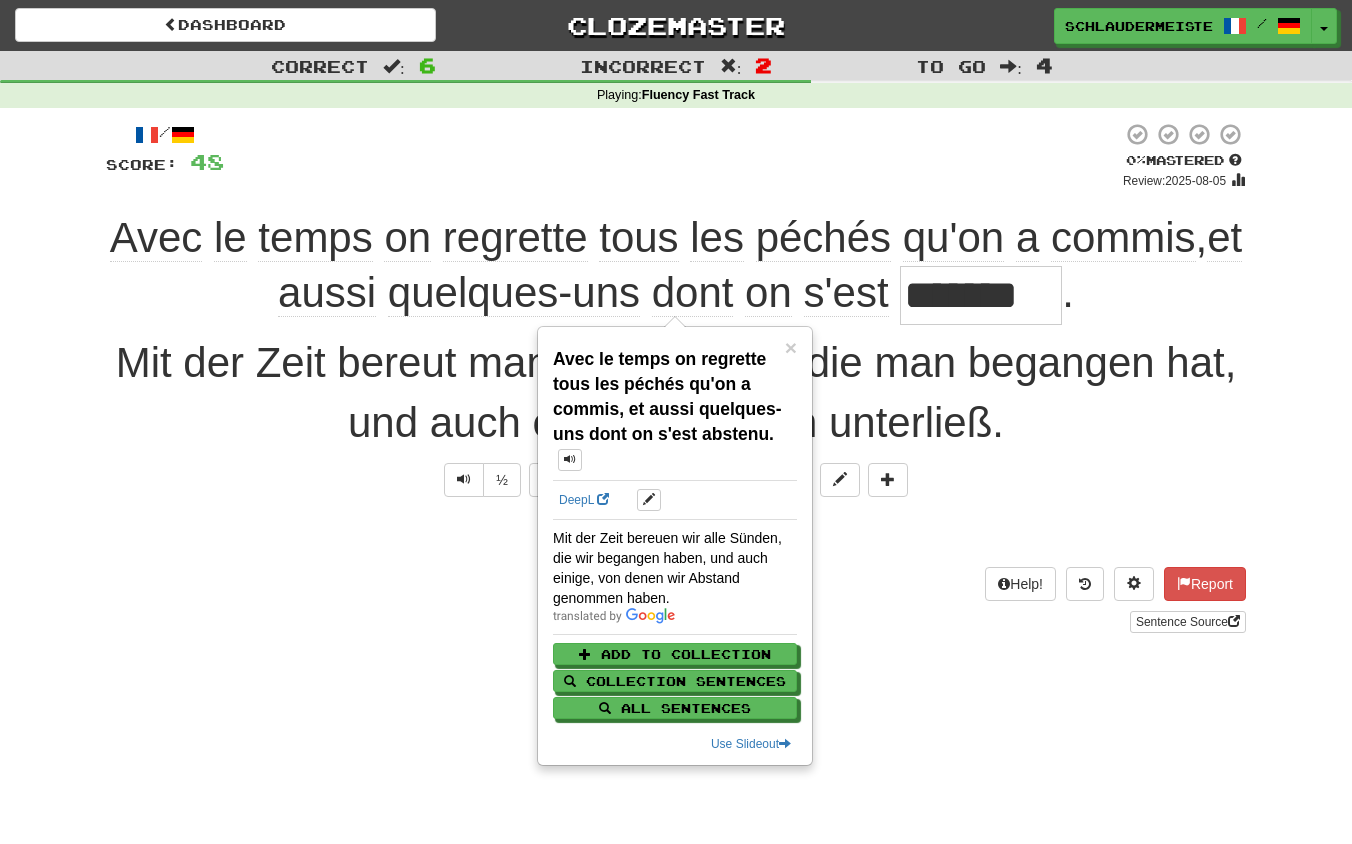 click on "/  Score:   48 0 %  Mastered Review:  2025-08-05 Avec   le   temps   on   regrette   tous   les   péchés   qu'on   a   commis ,  et   aussi   quelques-uns   dont   on   s'est   ******* . Mit der Zeit bereut man alle Sünden, die man begangen hat, und auch einige, die man unterließ. ½ 🧠 Explain Next  Help!  Report Sentence Source" at bounding box center (676, 377) 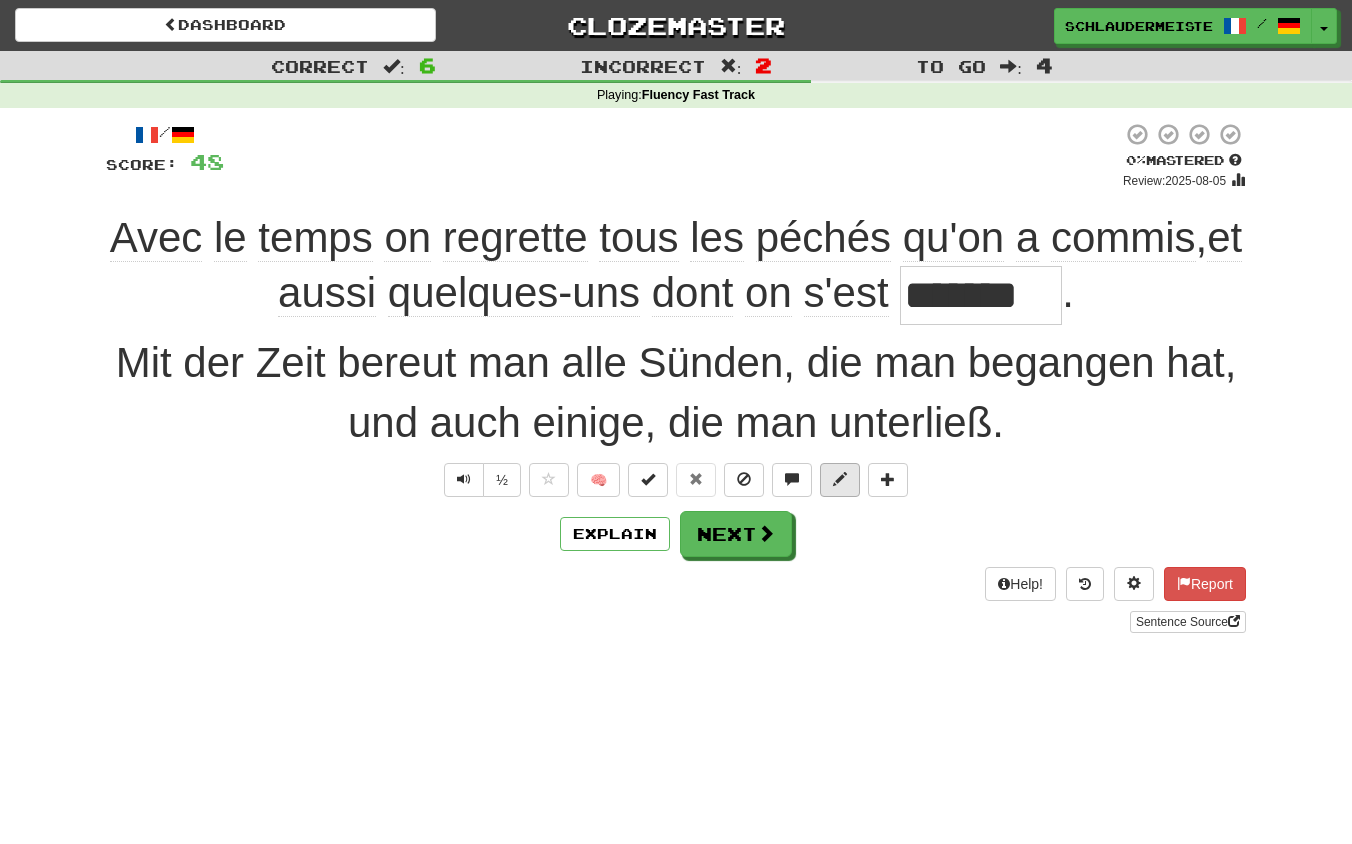 click at bounding box center [840, 479] 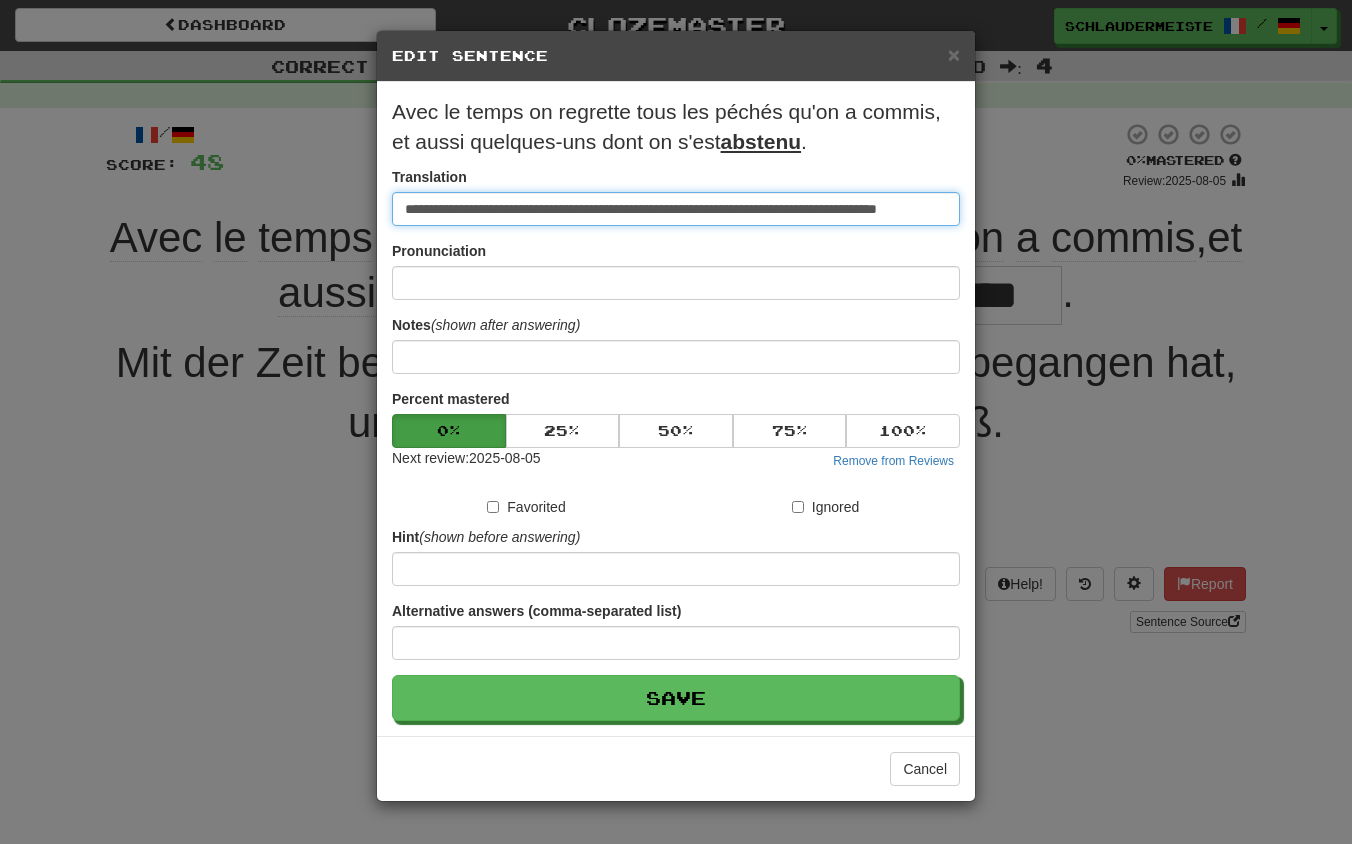 drag, startPoint x: 953, startPoint y: 210, endPoint x: 199, endPoint y: 198, distance: 754.09546 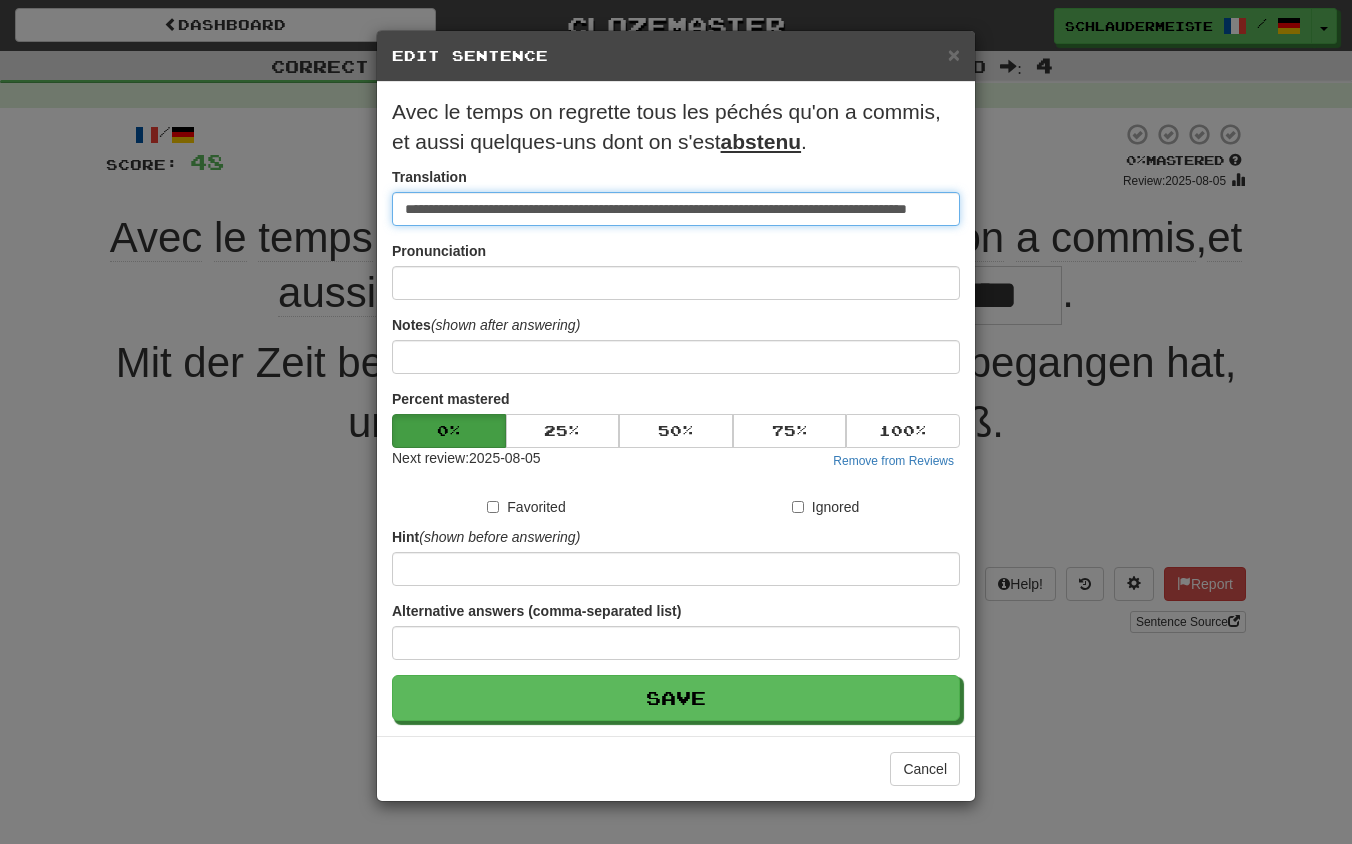 type on "**********" 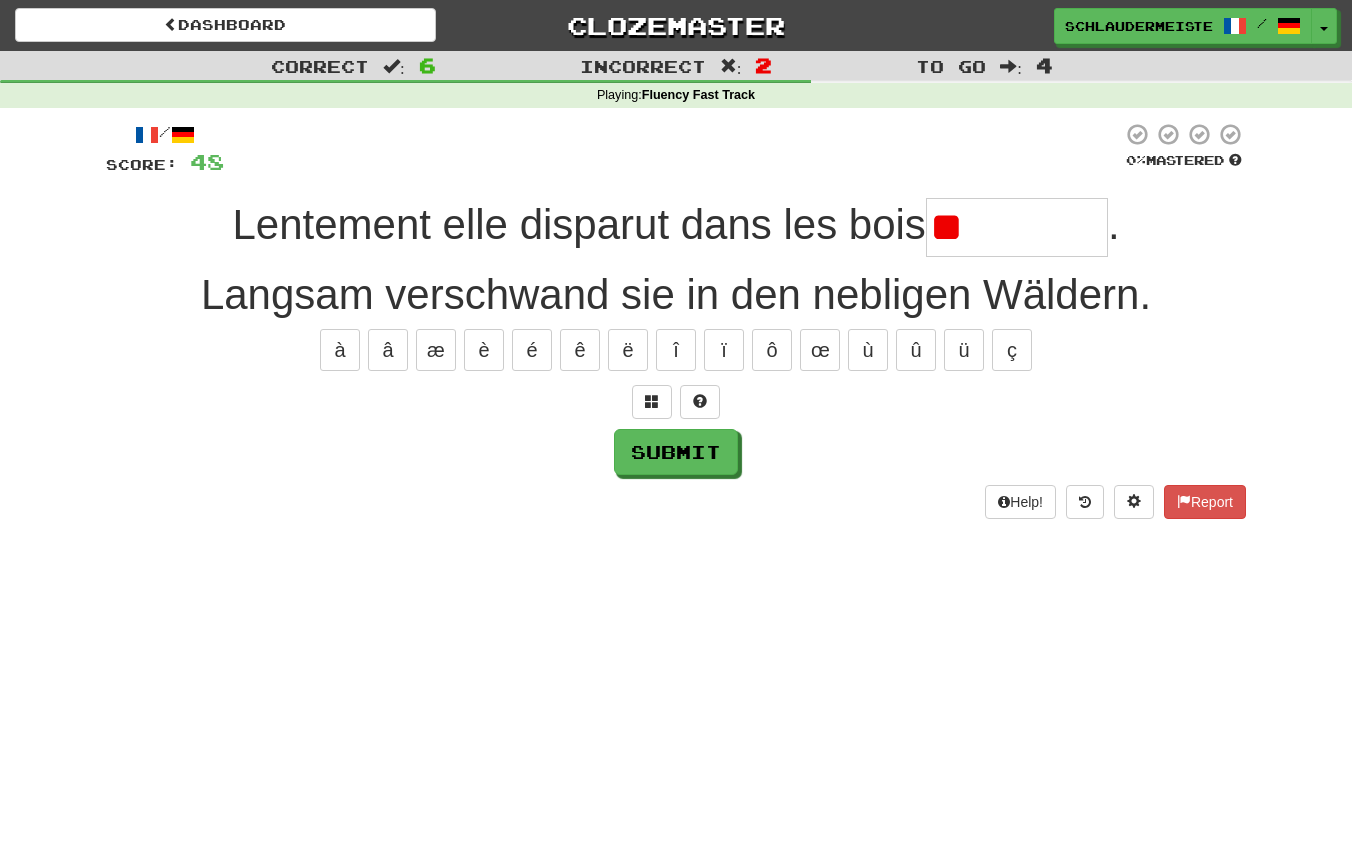 type on "*" 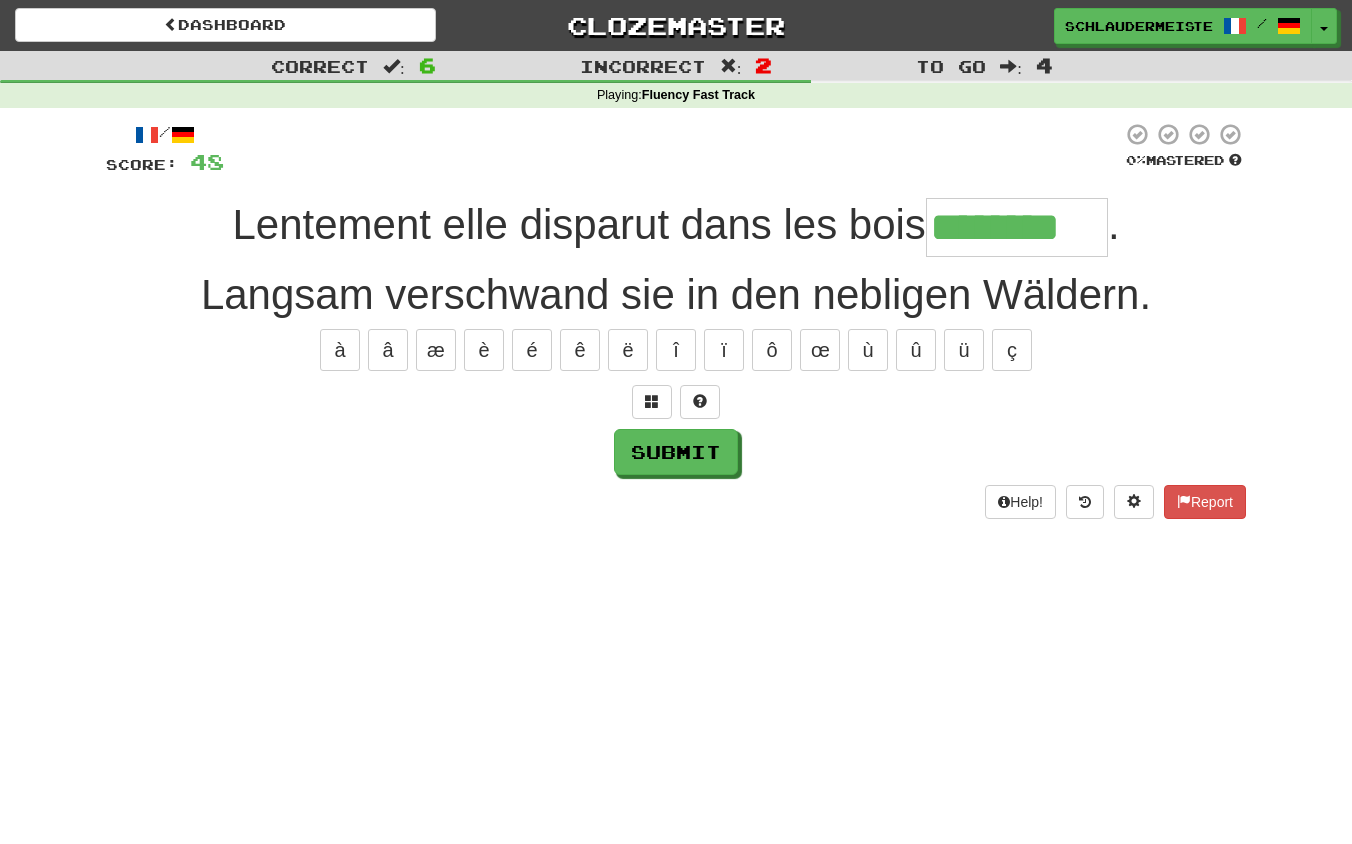 type on "********" 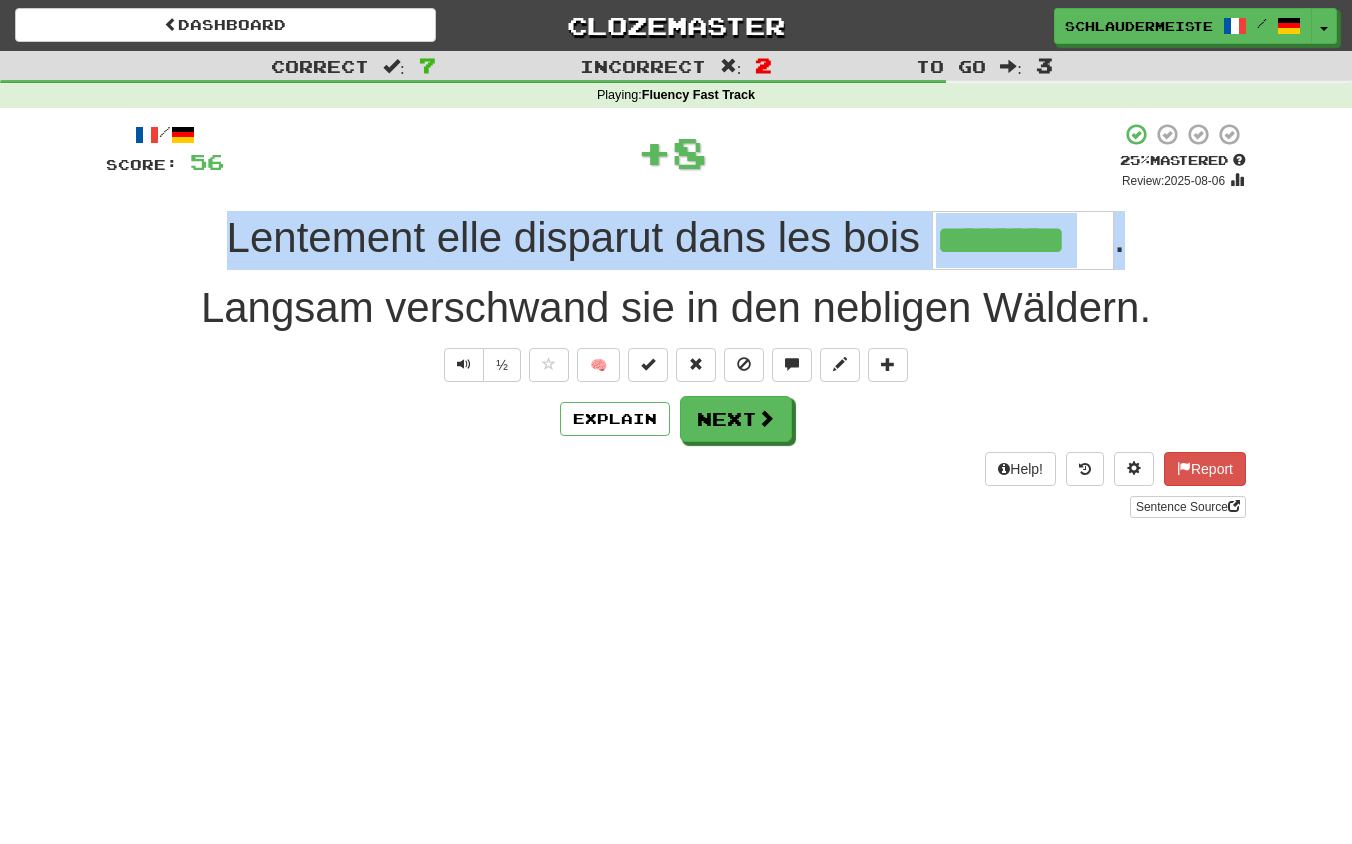 drag, startPoint x: 193, startPoint y: 220, endPoint x: 1151, endPoint y: 255, distance: 958.63916 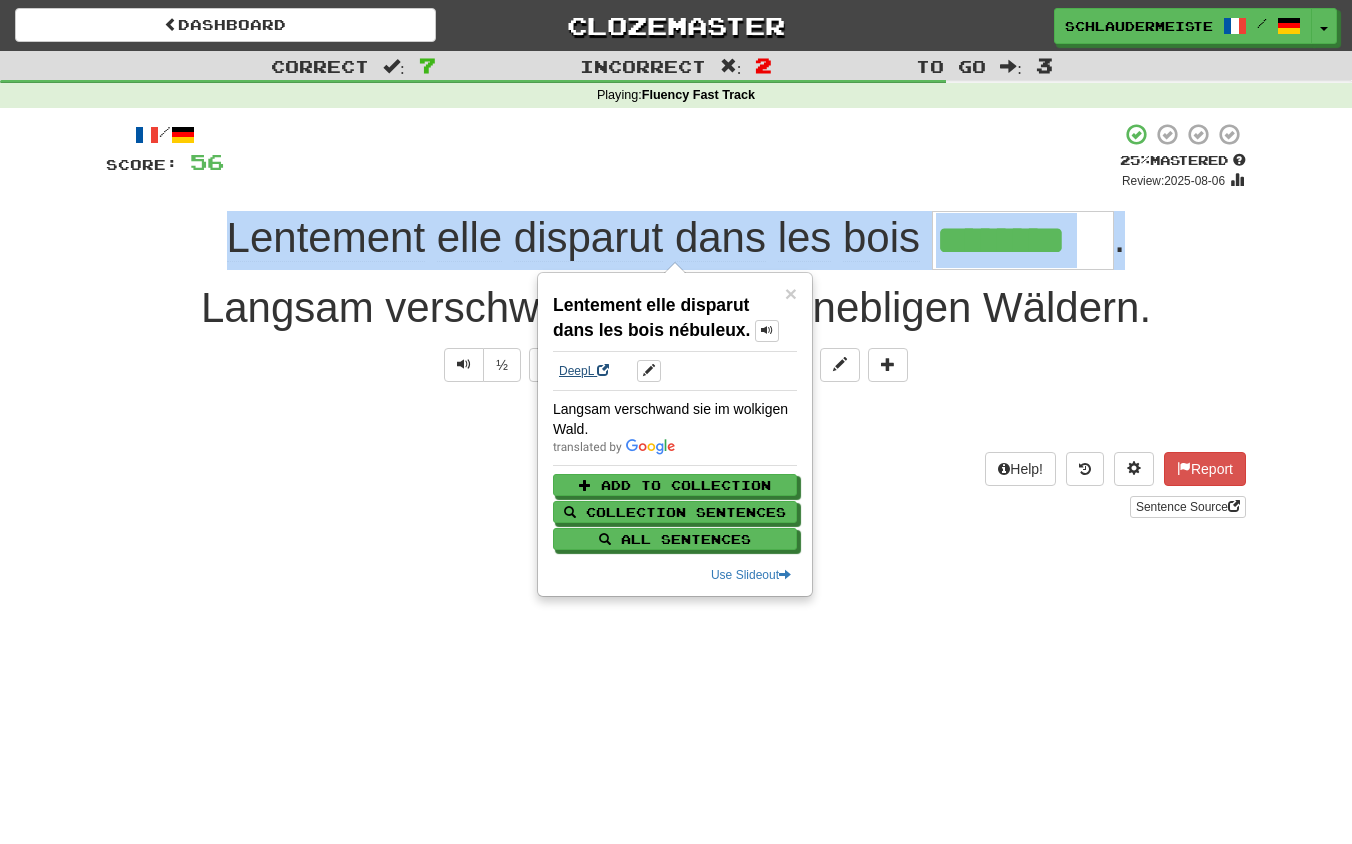 click on "DeepL" at bounding box center (584, 371) 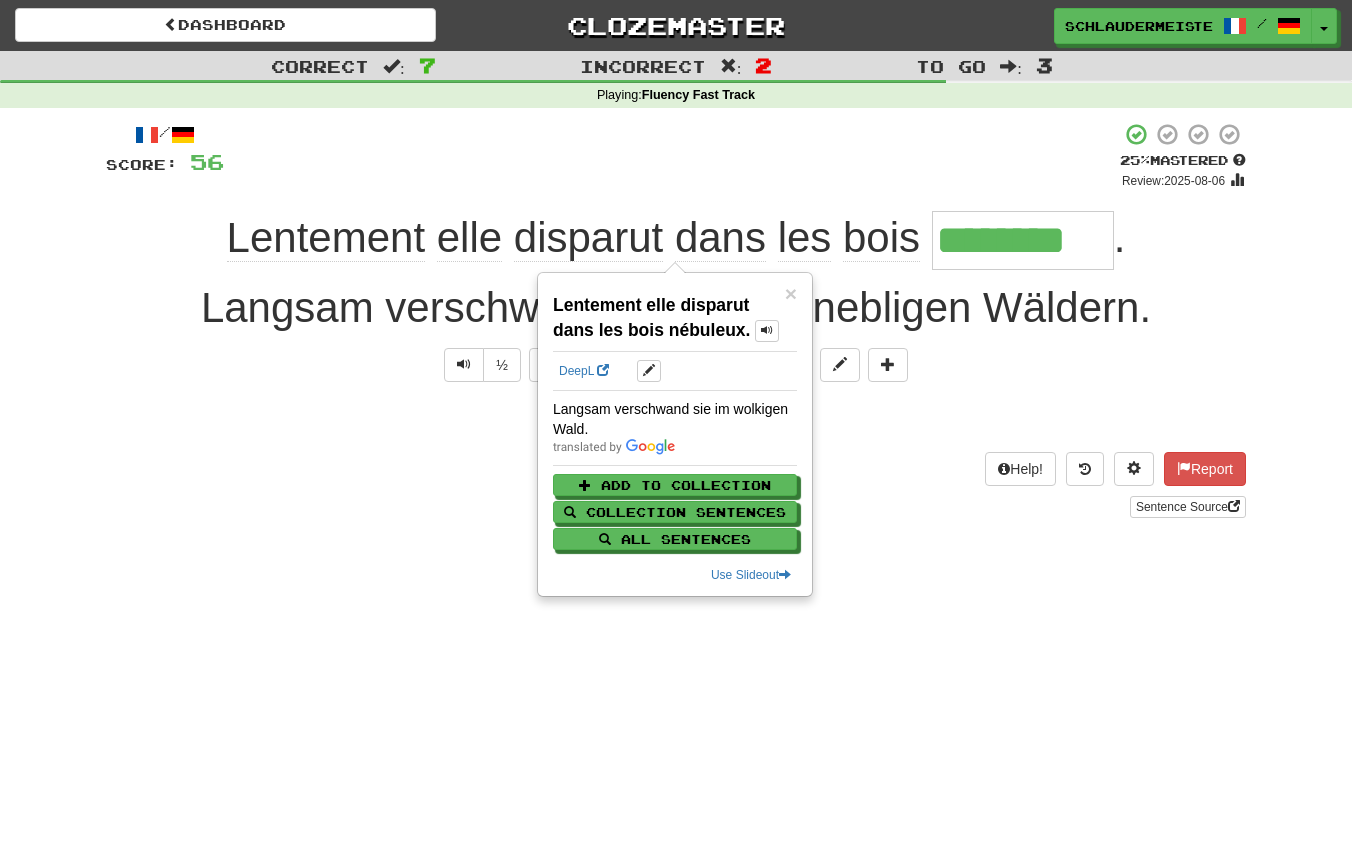 click on "Dashboard
Clozemaster
schlaudermeister
/
Toggle Dropdown
Dashboard
Leaderboard
Activity Feed
Notifications
Profile
Discussions
Français
/
Deutsch
Streak:
48
Review:
0
Points Today: 13768
Languages
Account
Logout
schlaudermeister
/
Toggle Dropdown
Dashboard
Leaderboard
Activity Feed
Notifications
Profile
Discussions
Français
/
Deutsch
Streak:
48
Review:
0
Points Today: 13768
Languages
Account
Logout
clozemaster
Correct   :   7 Incorrect   :   2 To go   :   3 Playing :  Fluency Fast Track  /  Score:   56 + 8 25 %  Mastered Review:  2025-08-06 Lentement   elle   disparut   dans   les   bois   ******** . ½ 🧠 Explain Next" at bounding box center [676, 422] 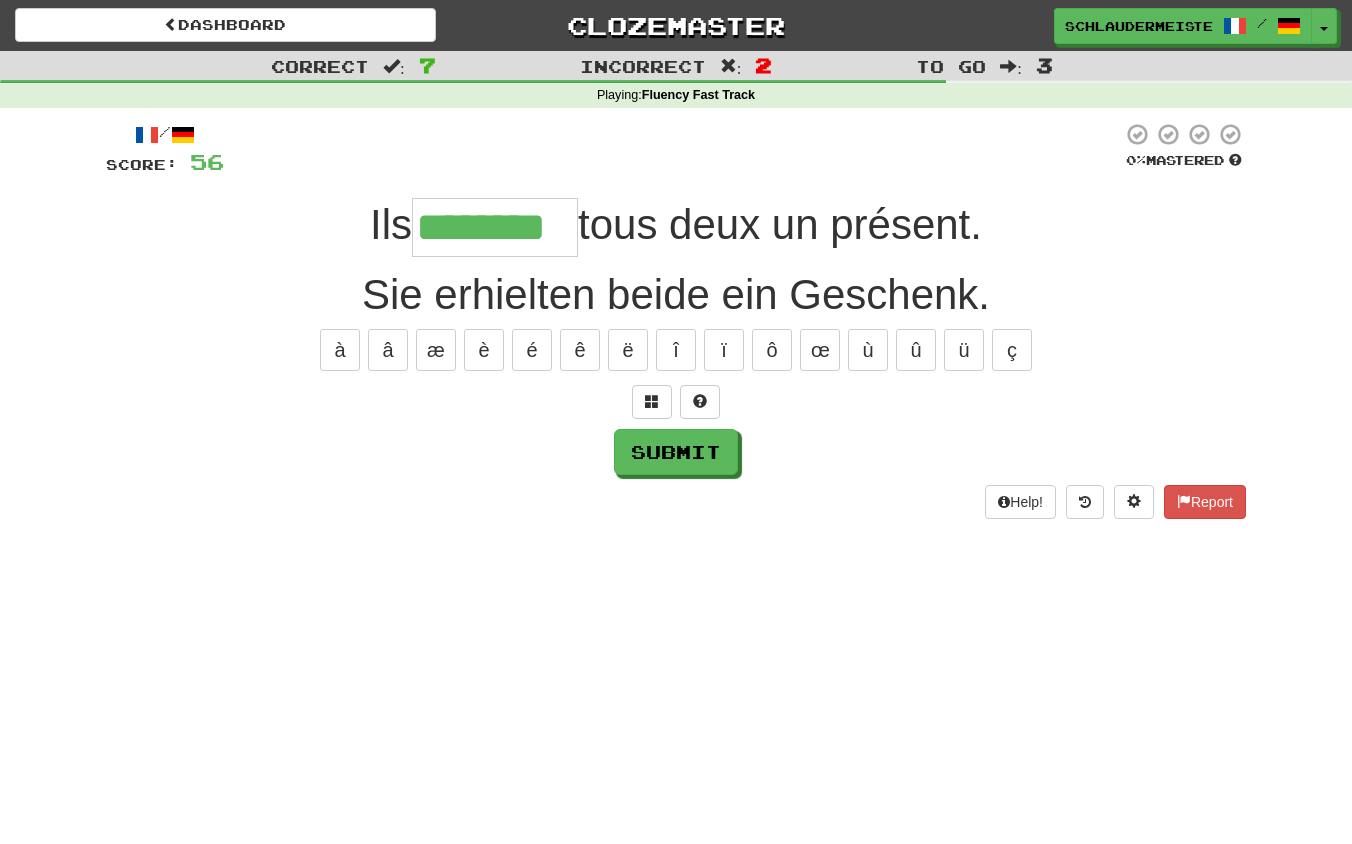 type on "********" 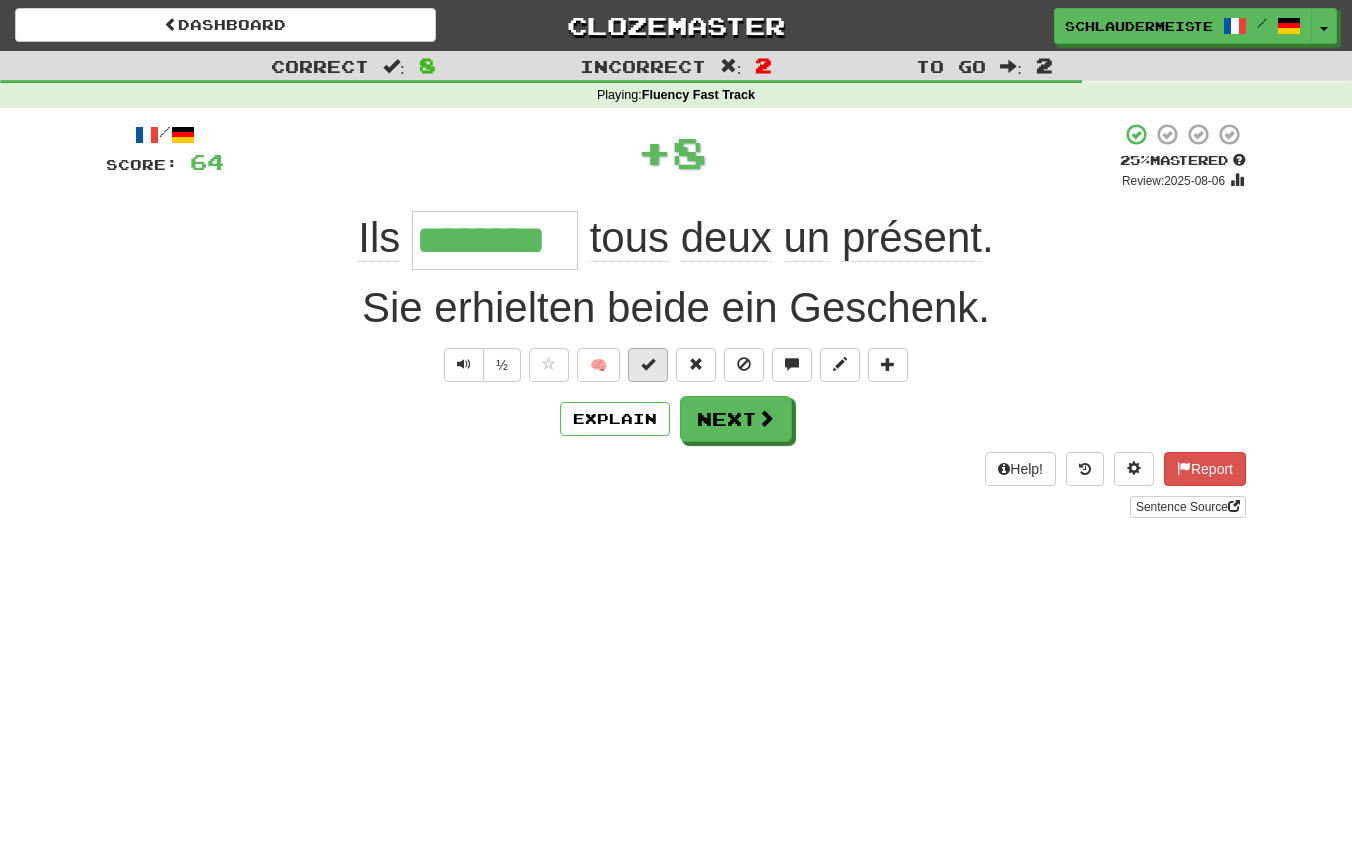 click at bounding box center [648, 364] 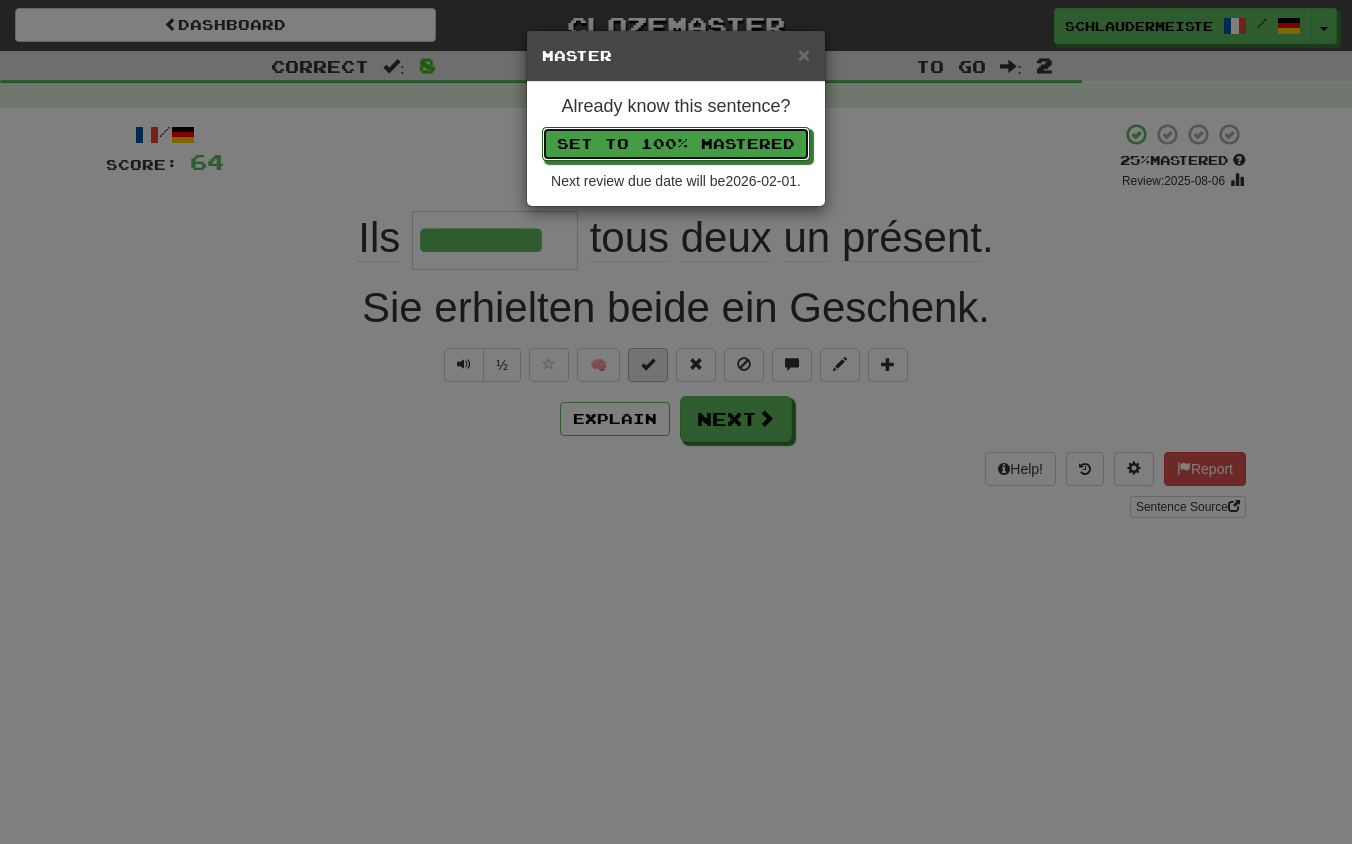 click on "Set to 100% Mastered" at bounding box center [676, 144] 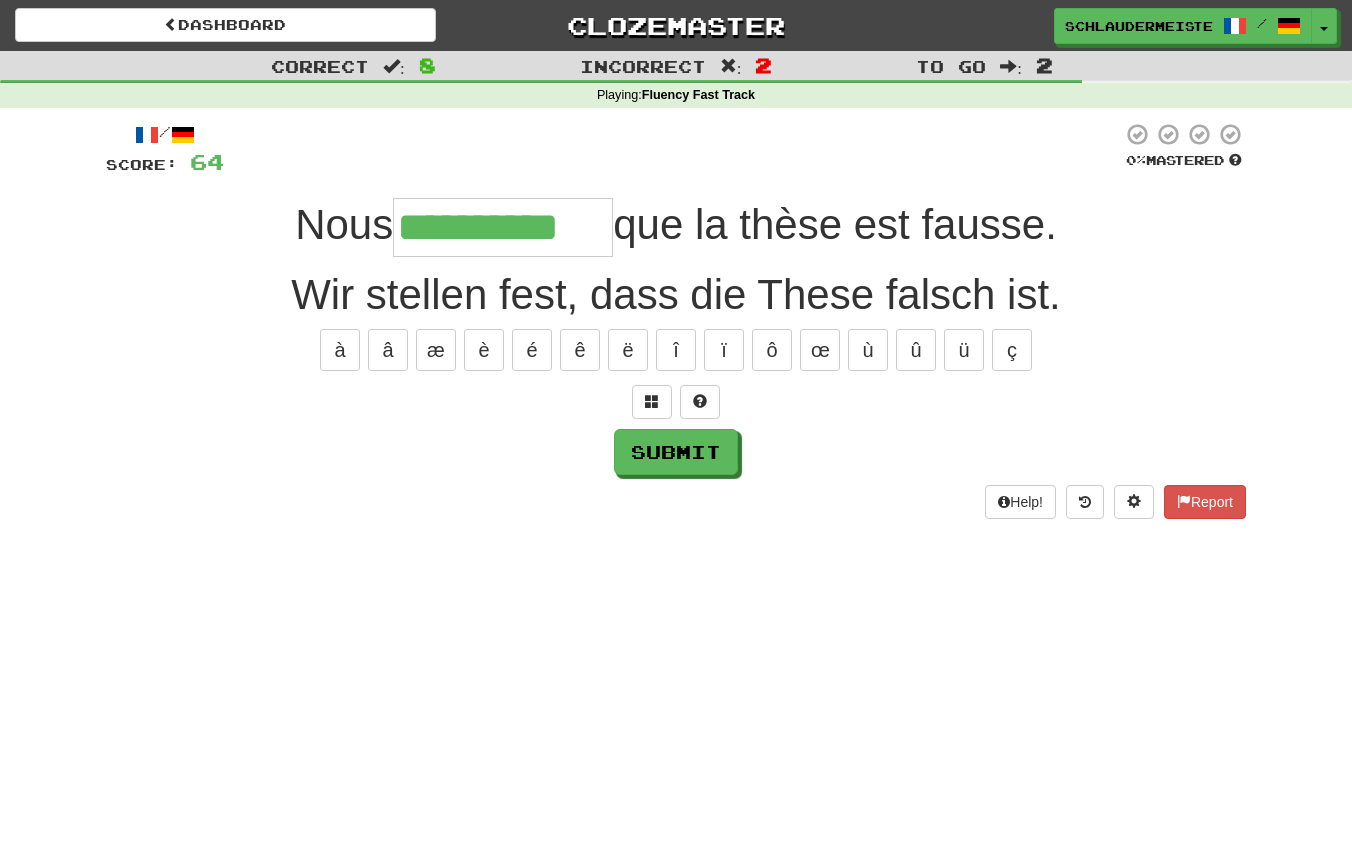 type on "**********" 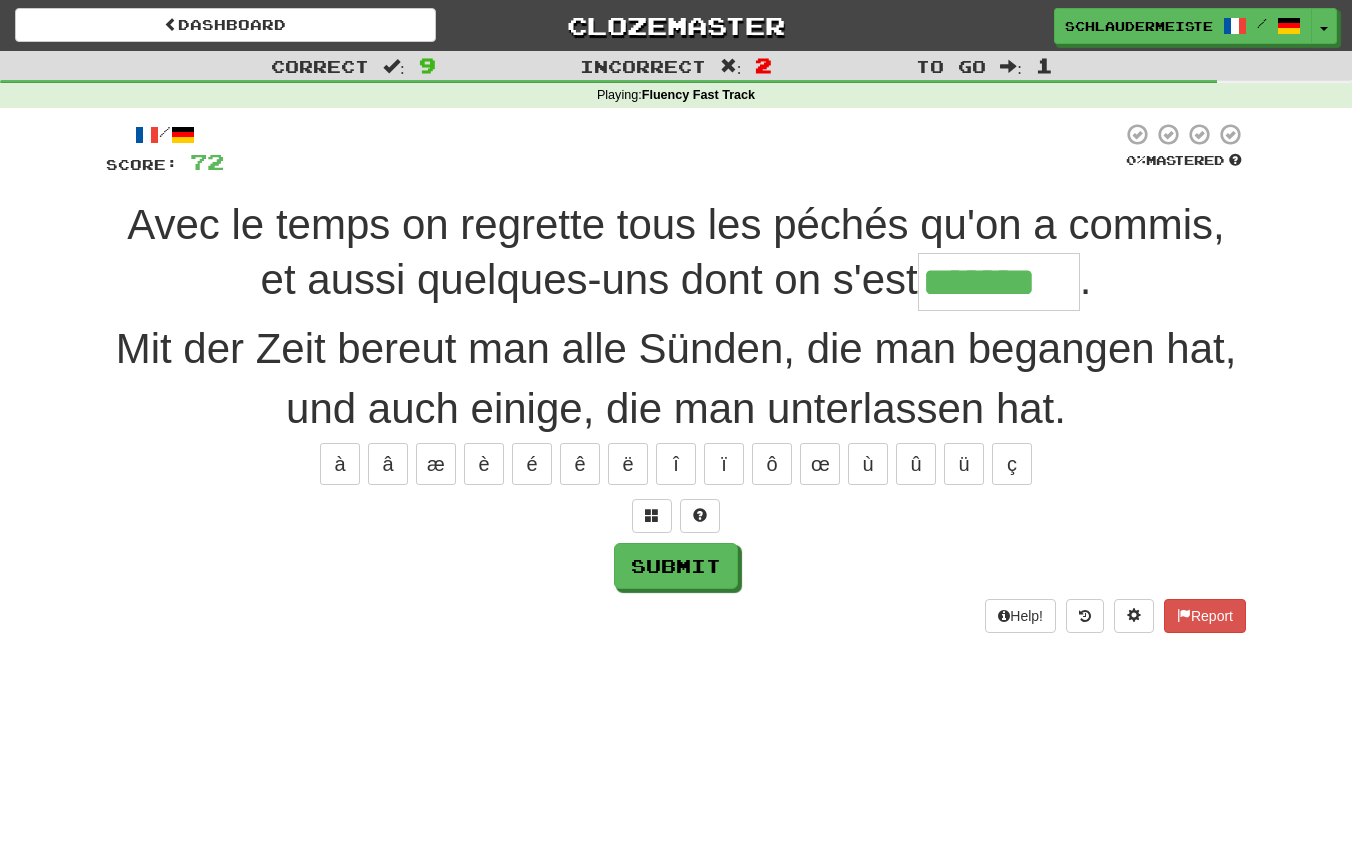 type on "*******" 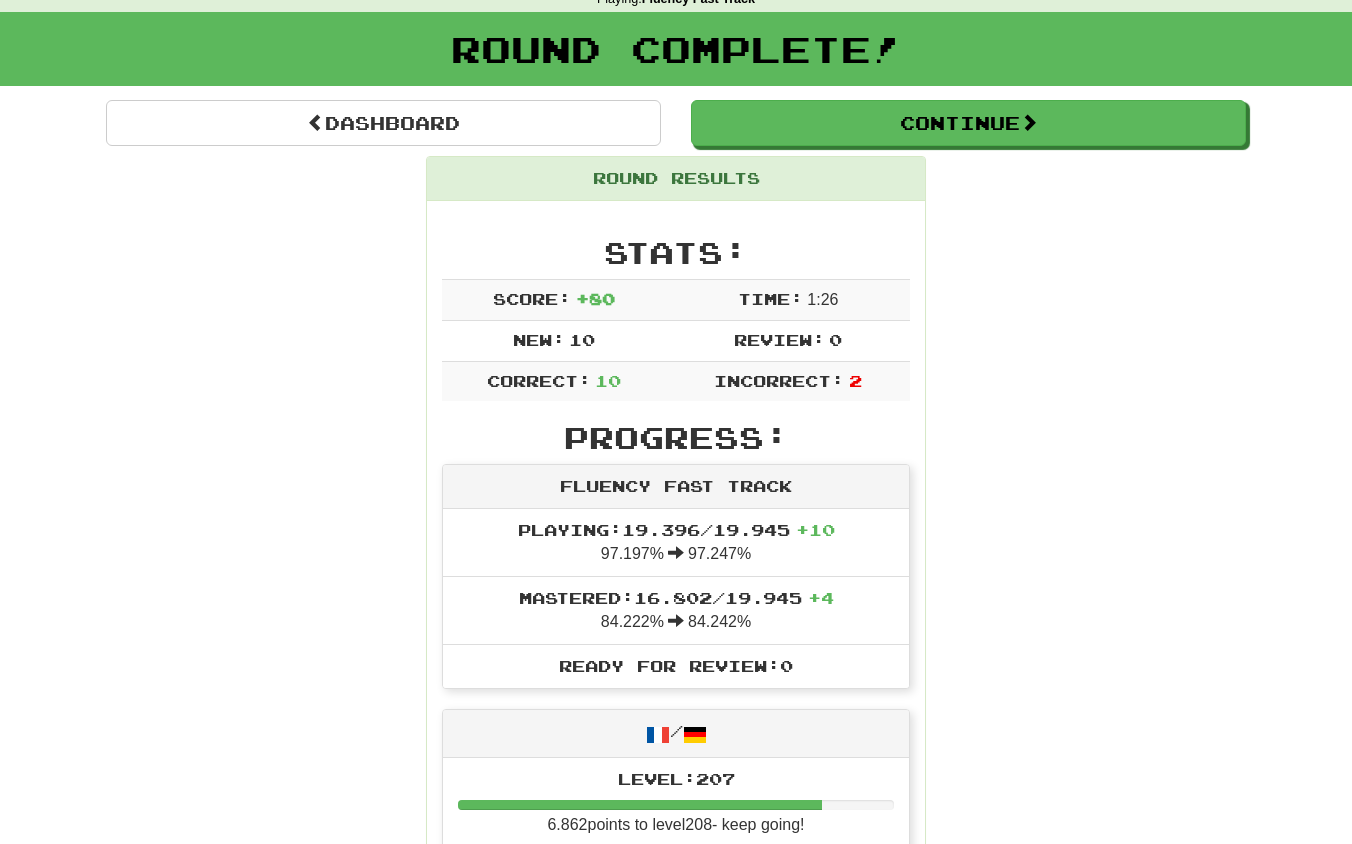 scroll, scrollTop: 102, scrollLeft: 0, axis: vertical 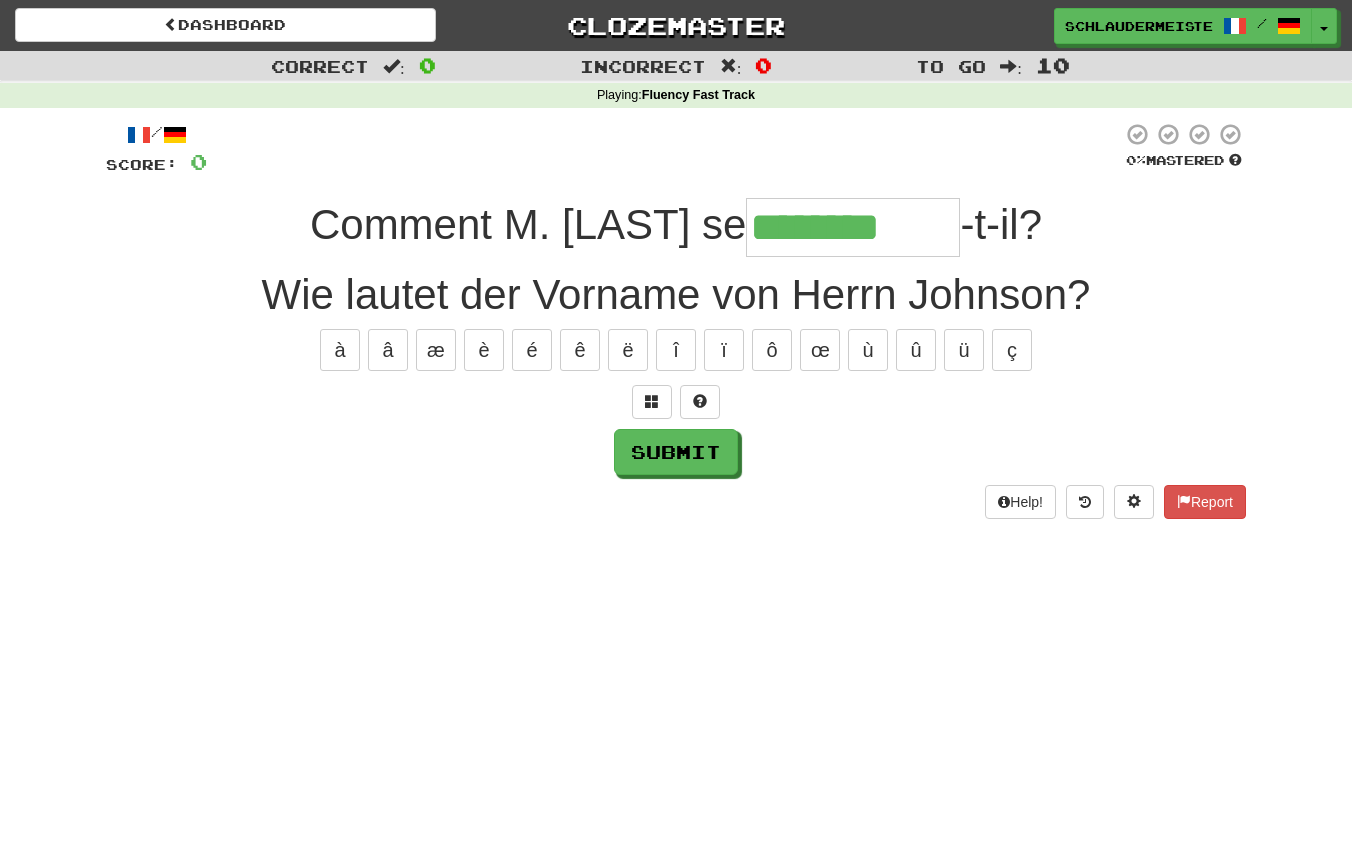 type on "********" 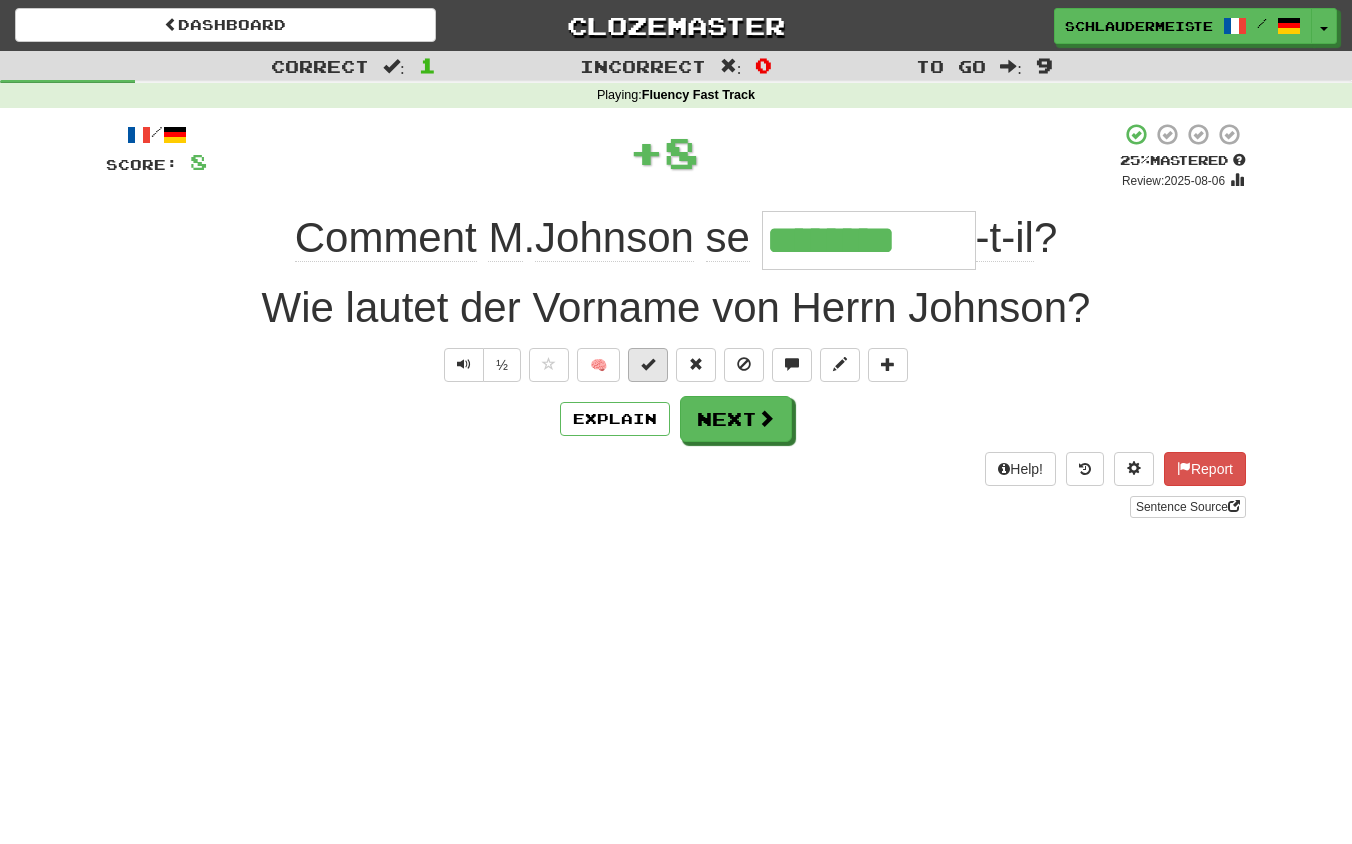 click at bounding box center [648, 364] 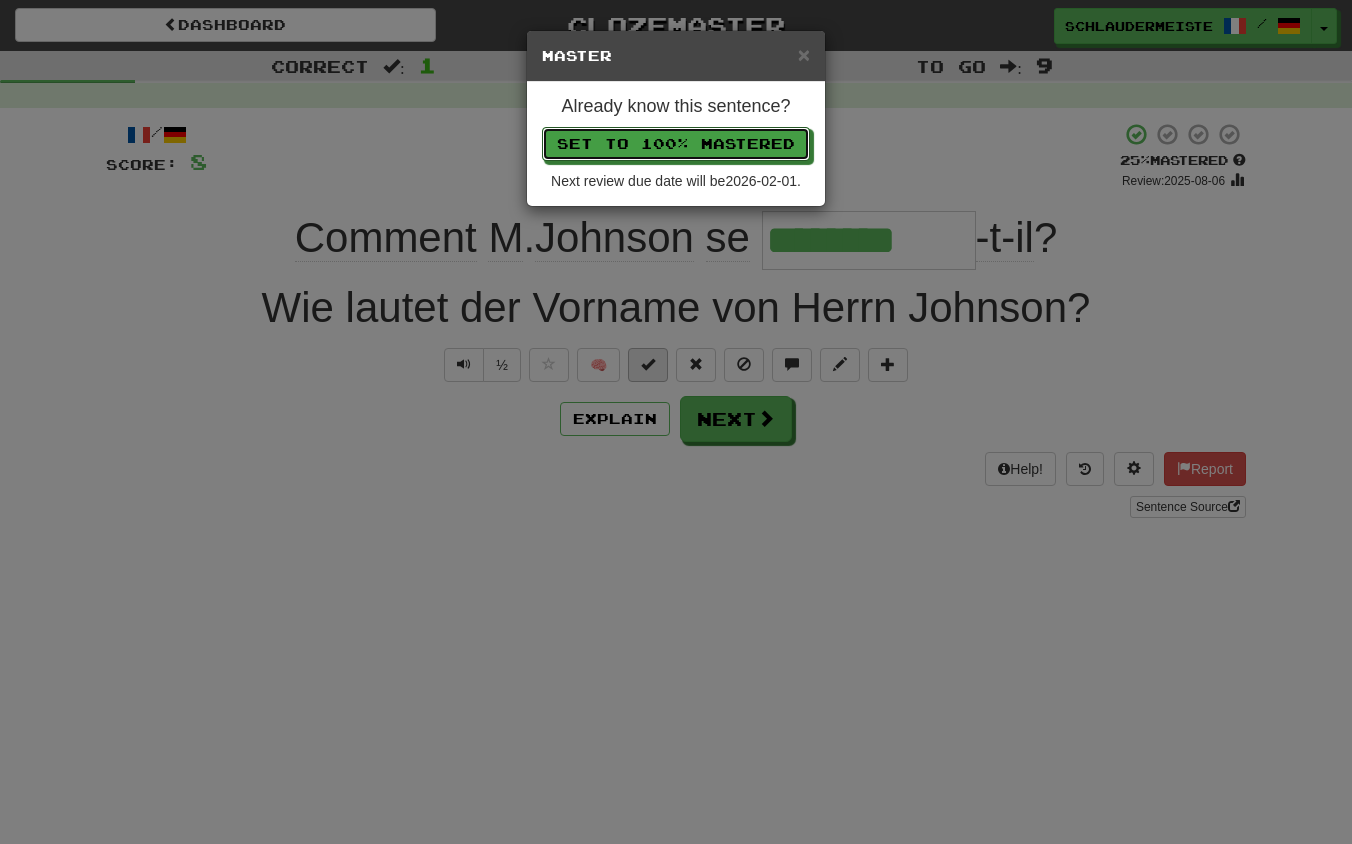 type 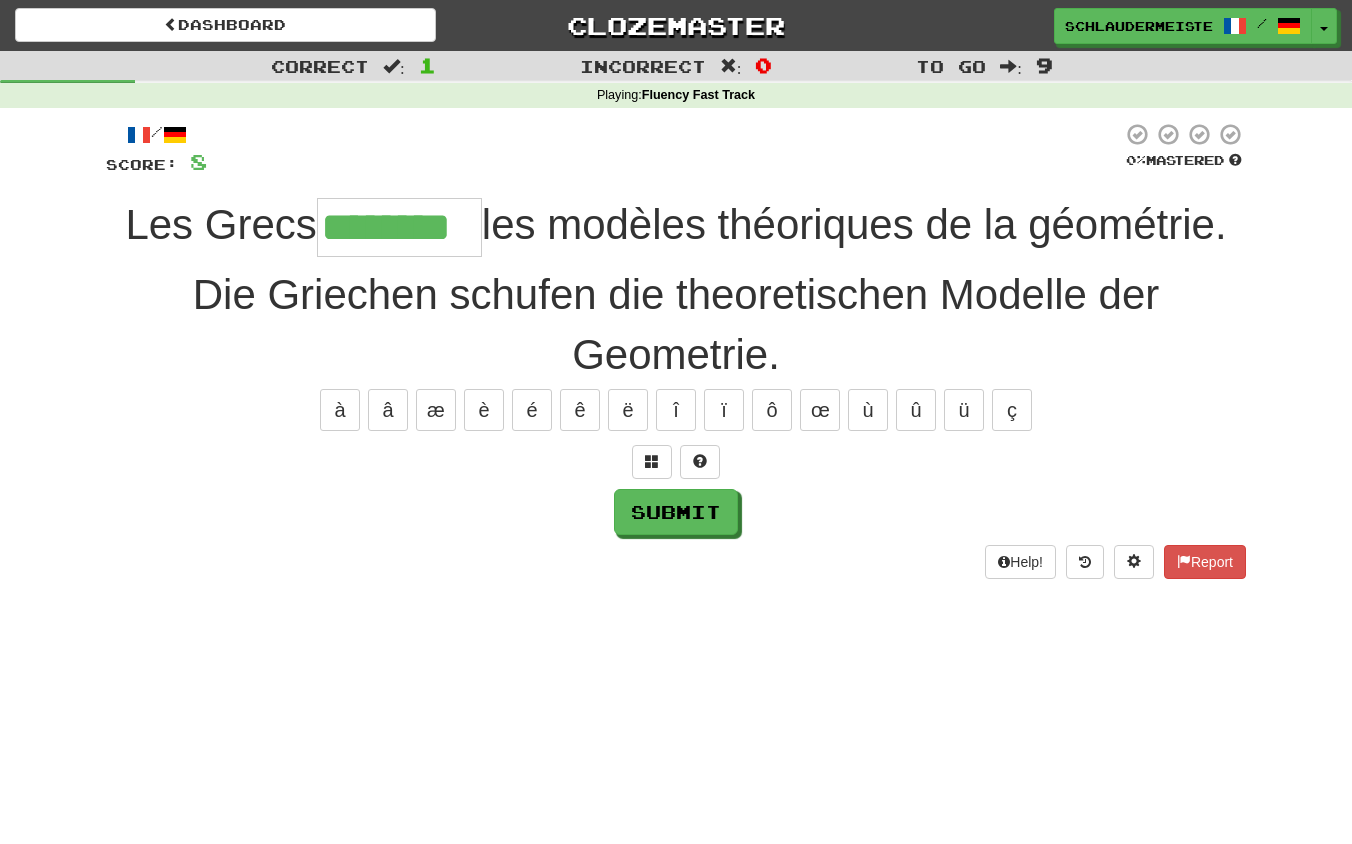 type on "********" 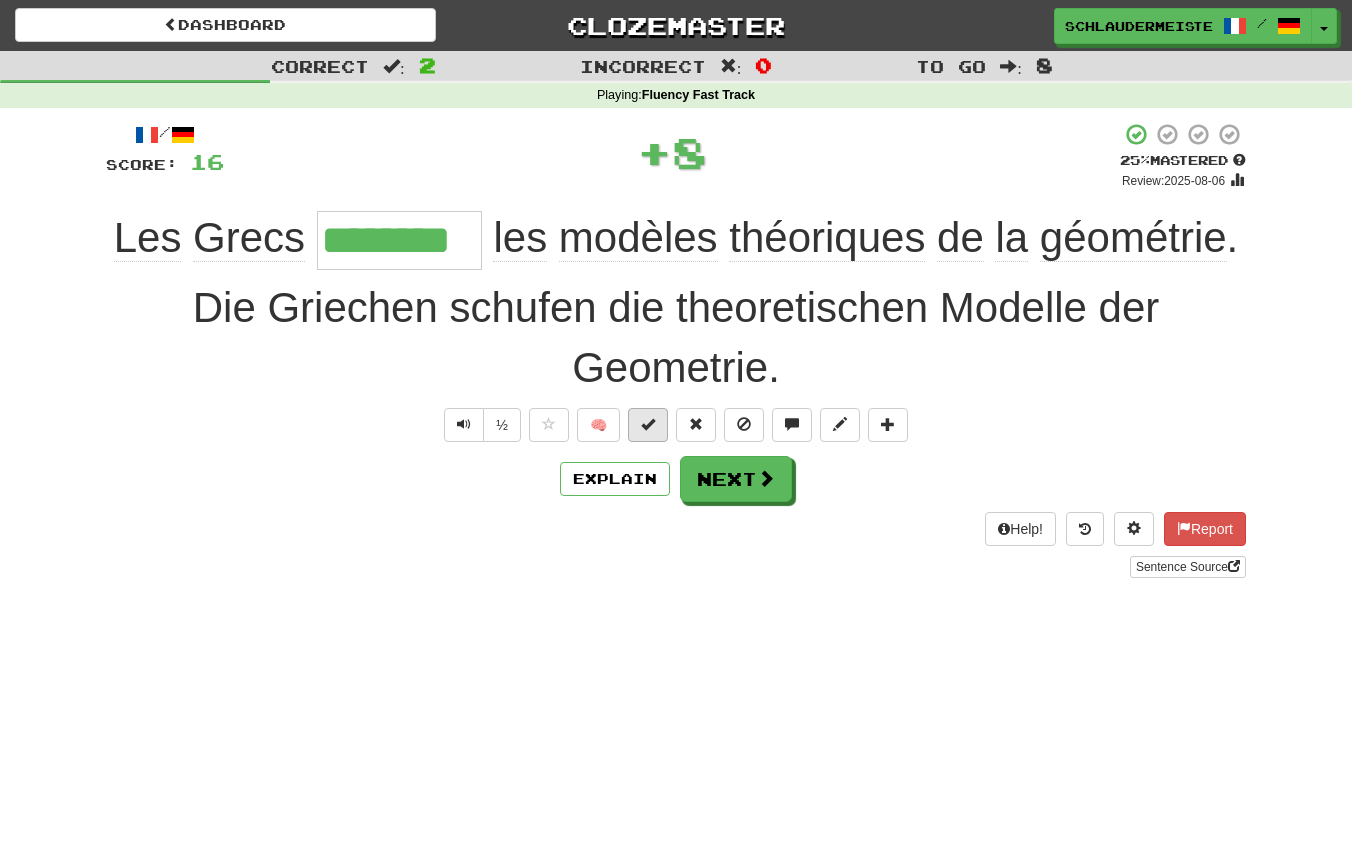 click at bounding box center (648, 424) 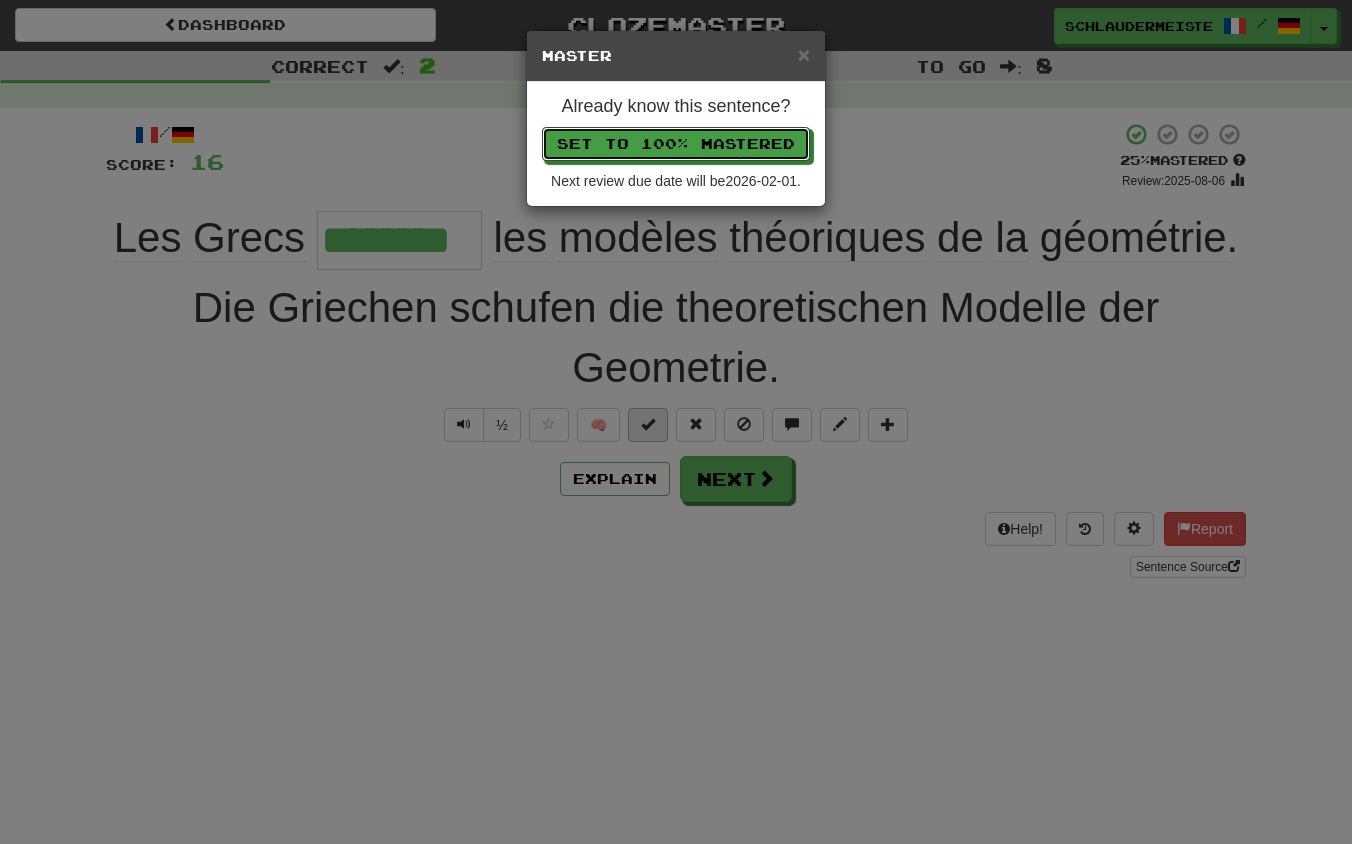click on "Set to 100% Mastered" at bounding box center (676, 144) 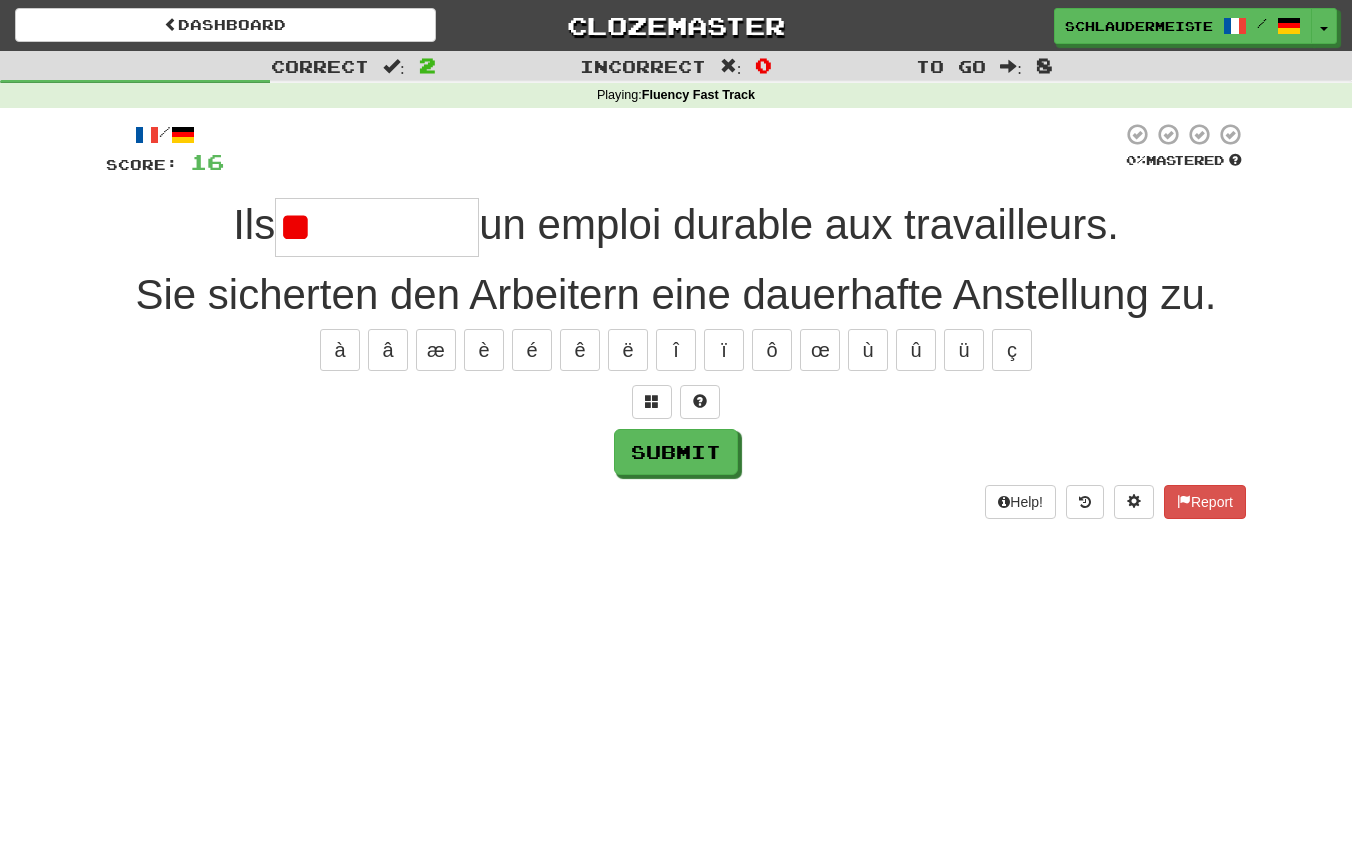 type on "*" 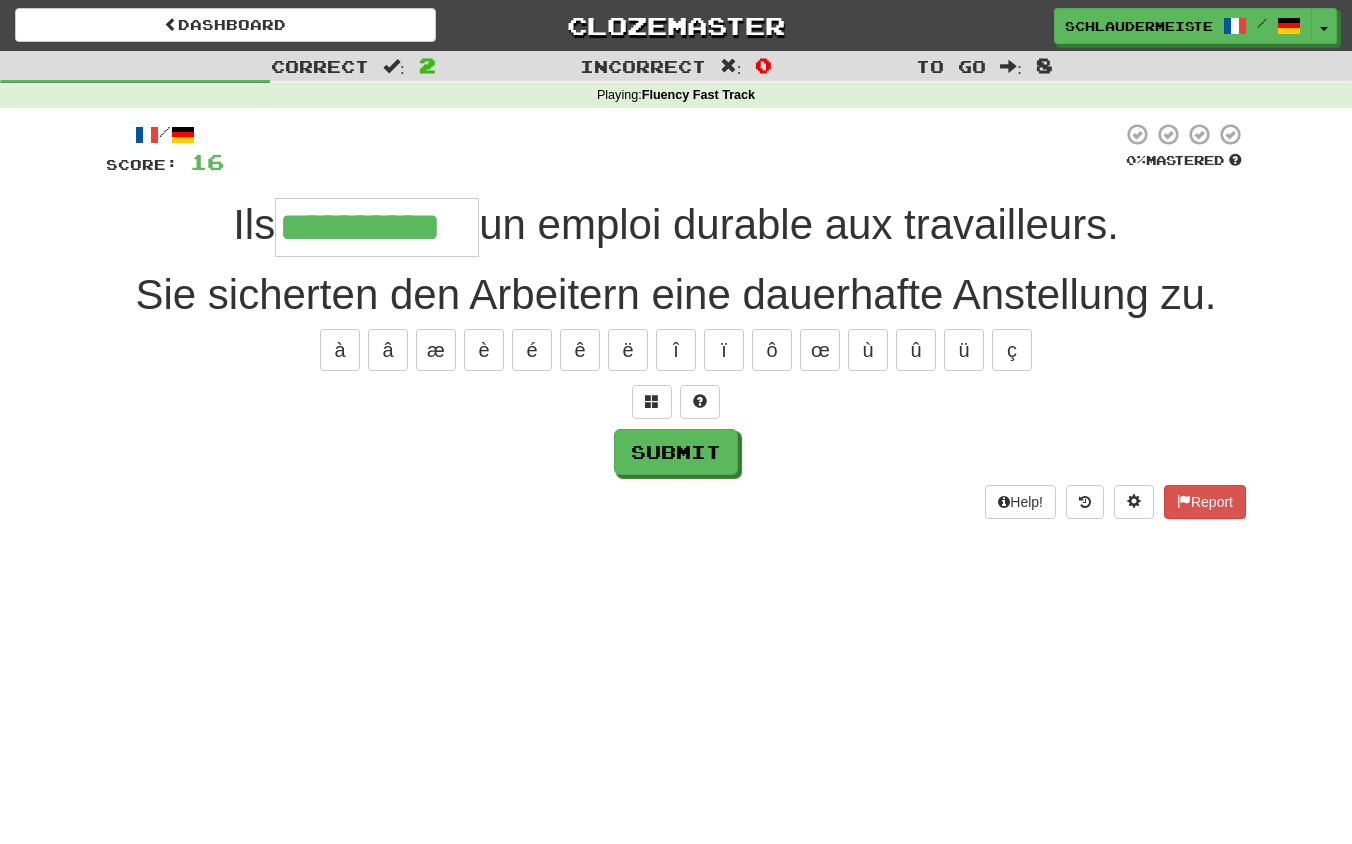 type on "**********" 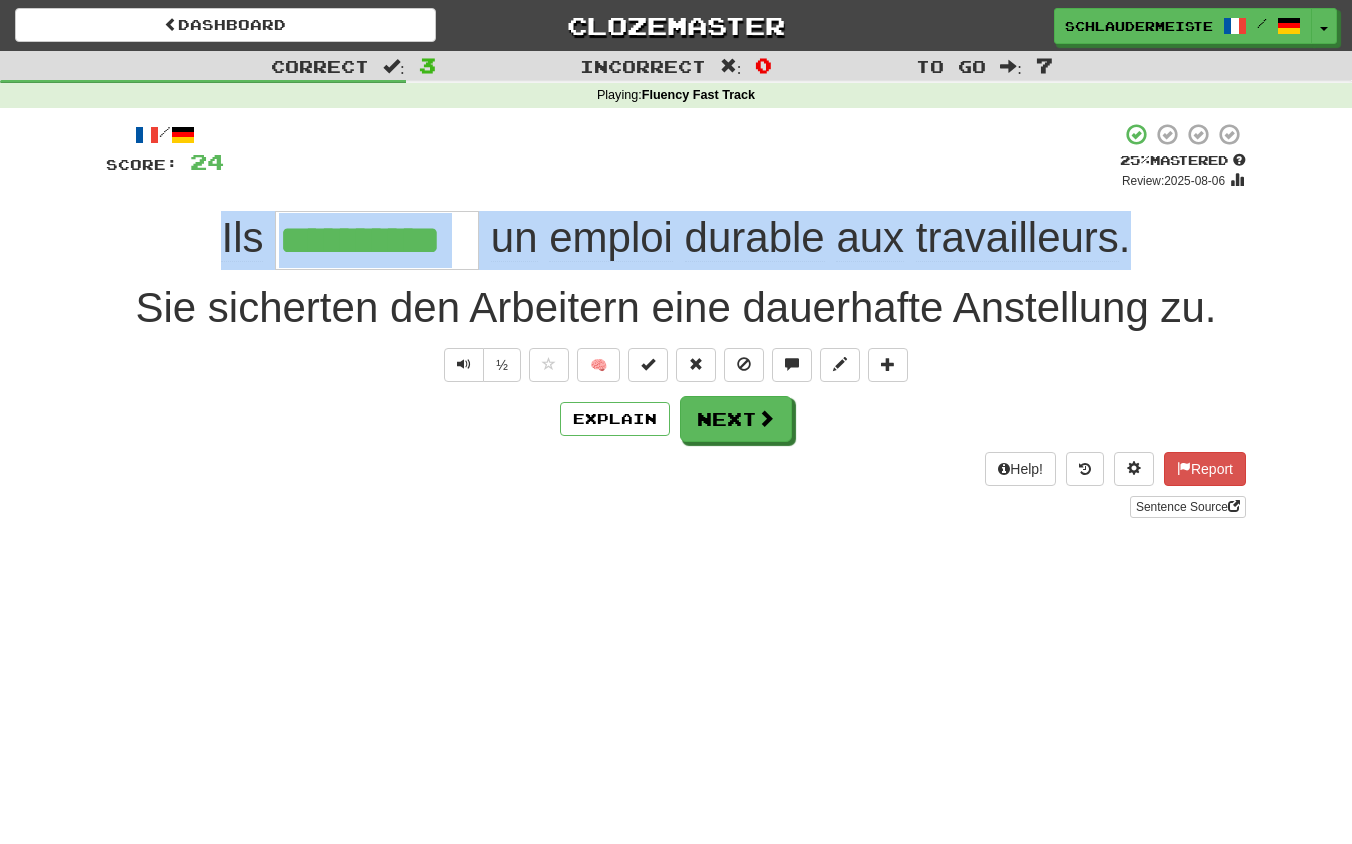 drag, startPoint x: 188, startPoint y: 233, endPoint x: 1277, endPoint y: 240, distance: 1089.0225 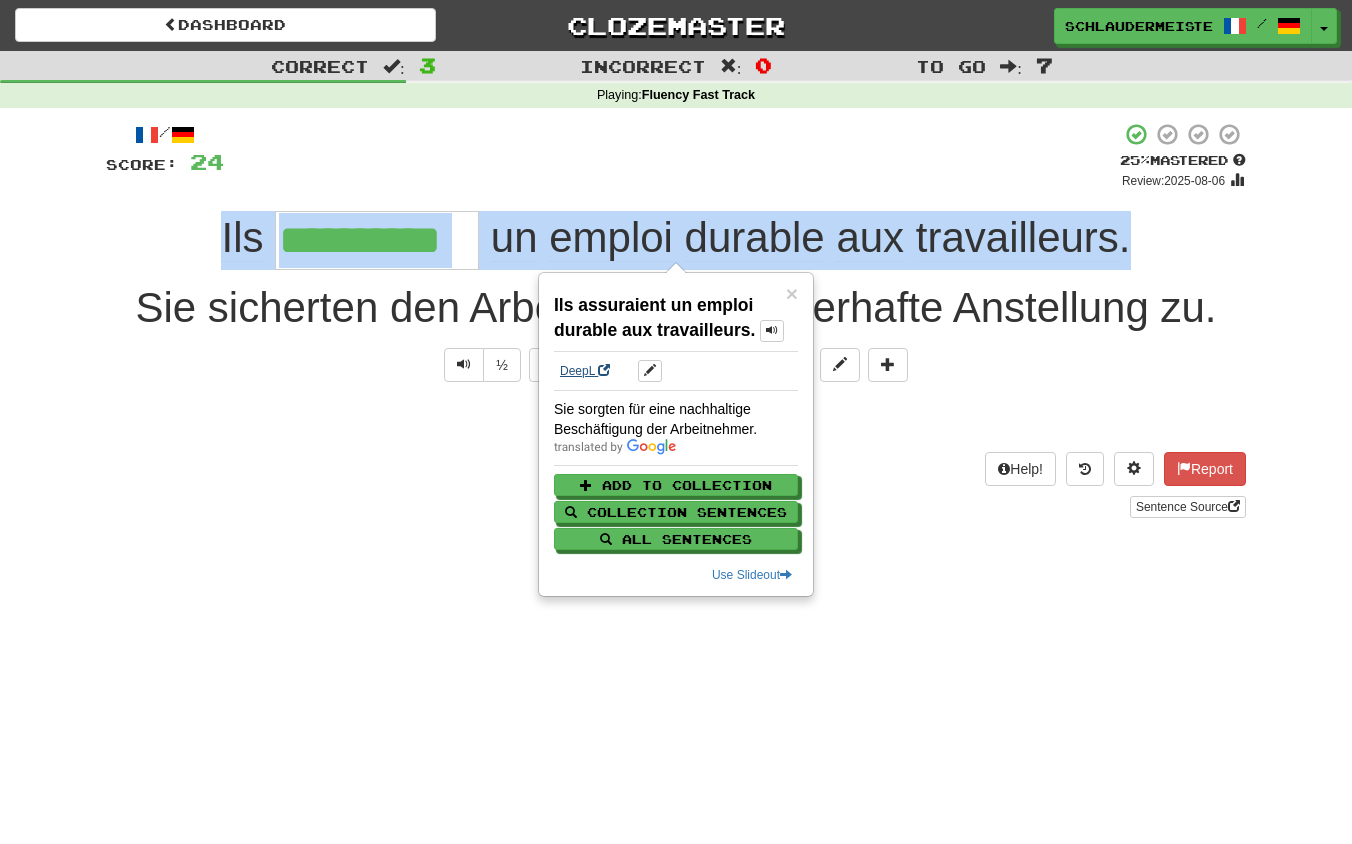 click on "DeepL" at bounding box center [585, 371] 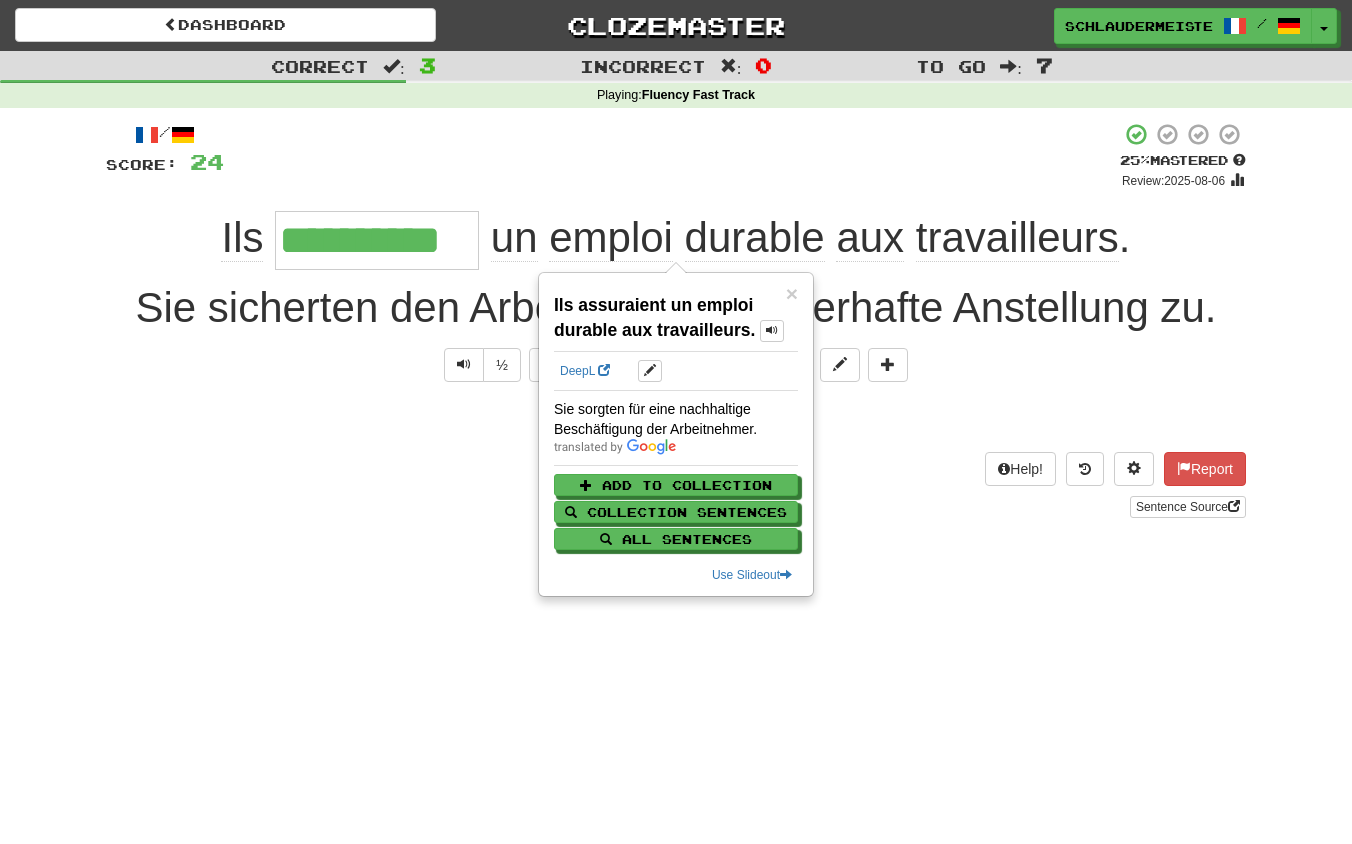 click on "**********" at bounding box center [676, 327] 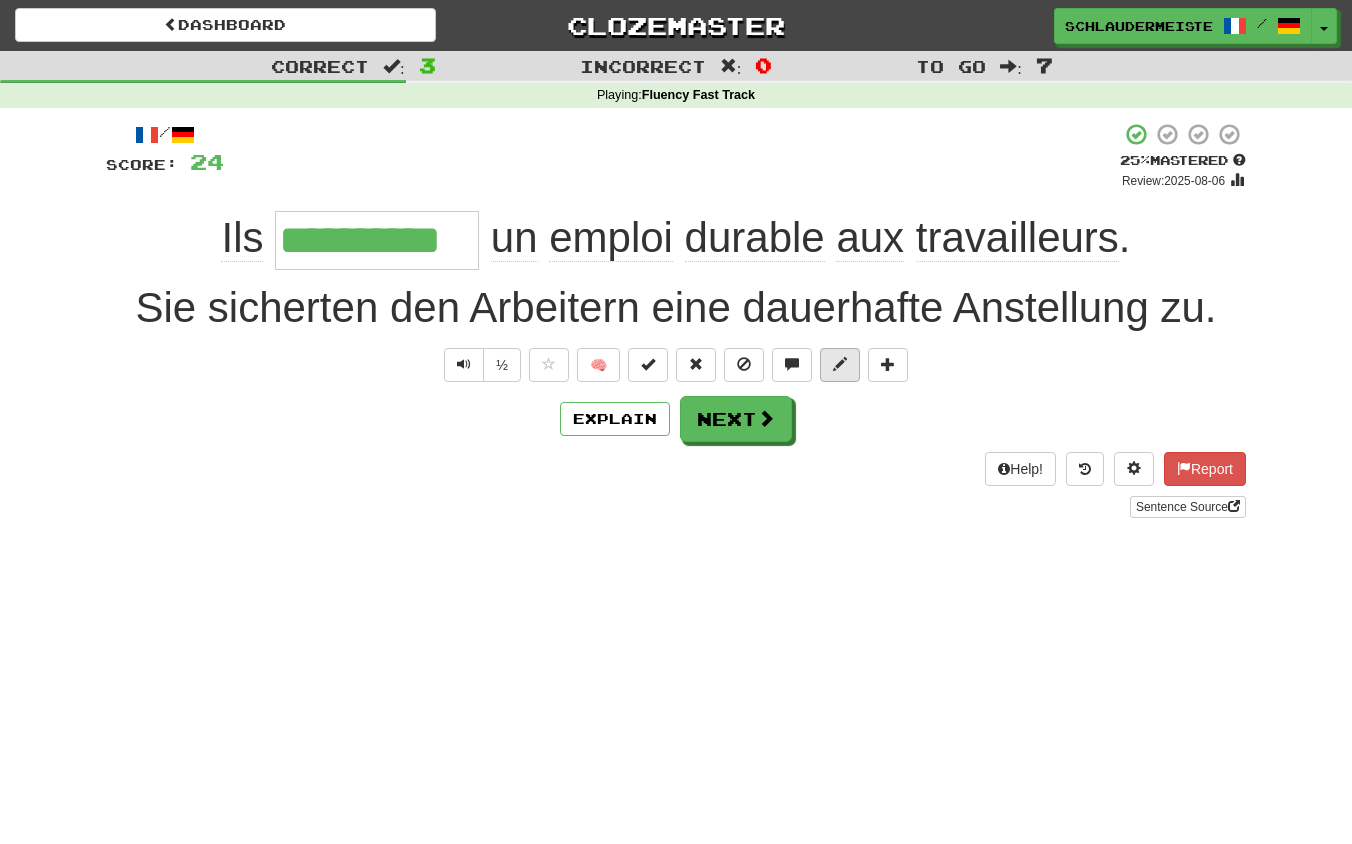 click at bounding box center (840, 364) 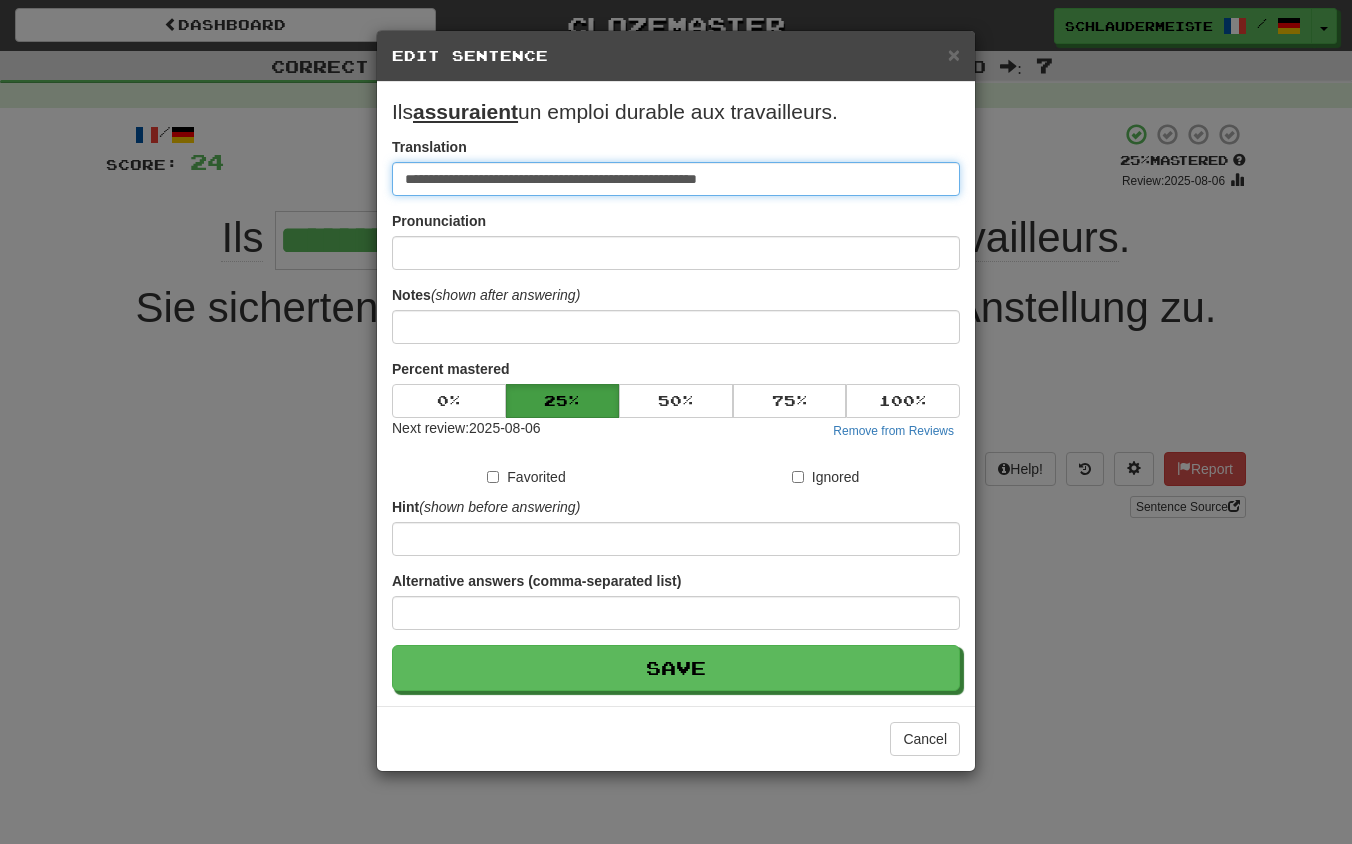 drag, startPoint x: 792, startPoint y: 185, endPoint x: 209, endPoint y: 145, distance: 584.3706 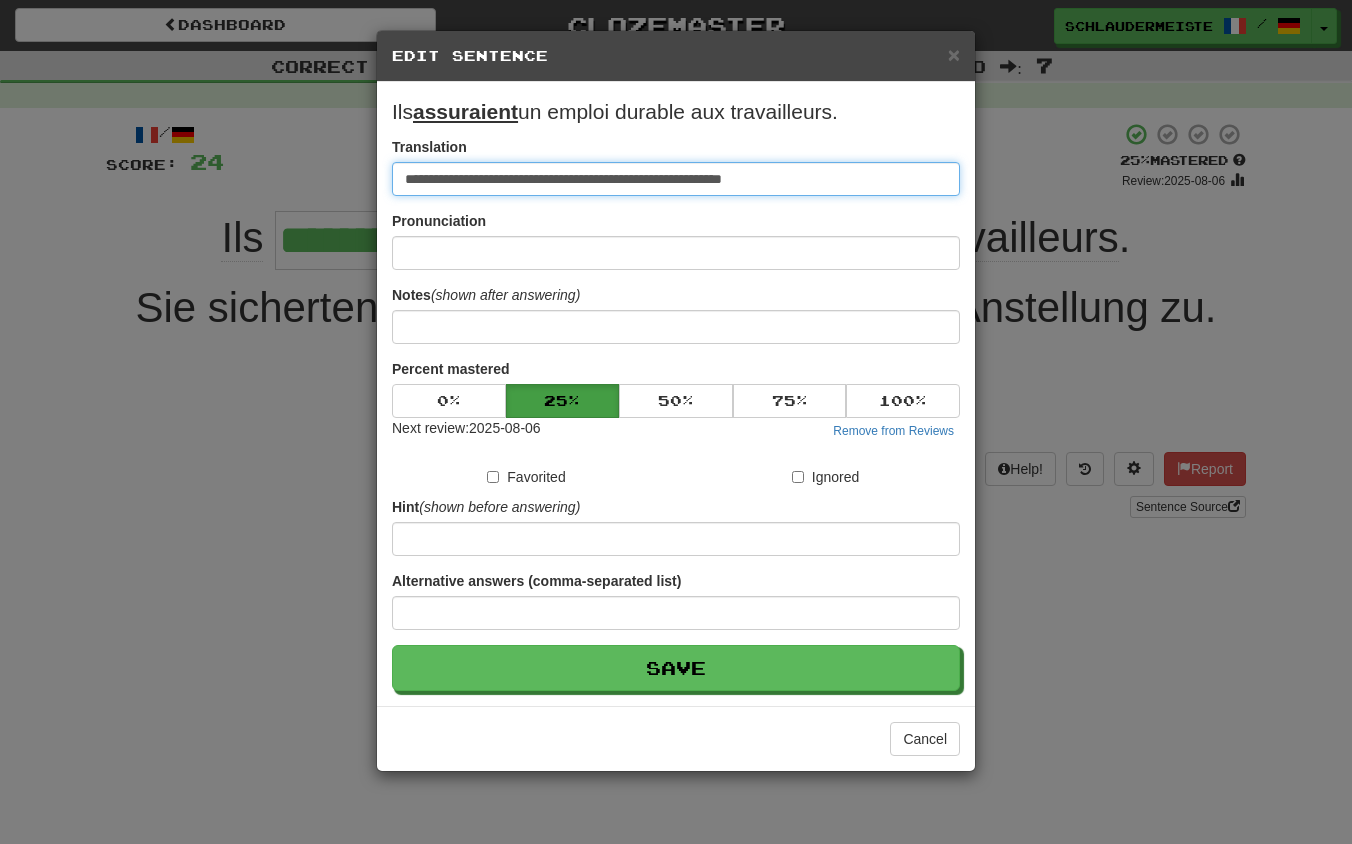 type on "**********" 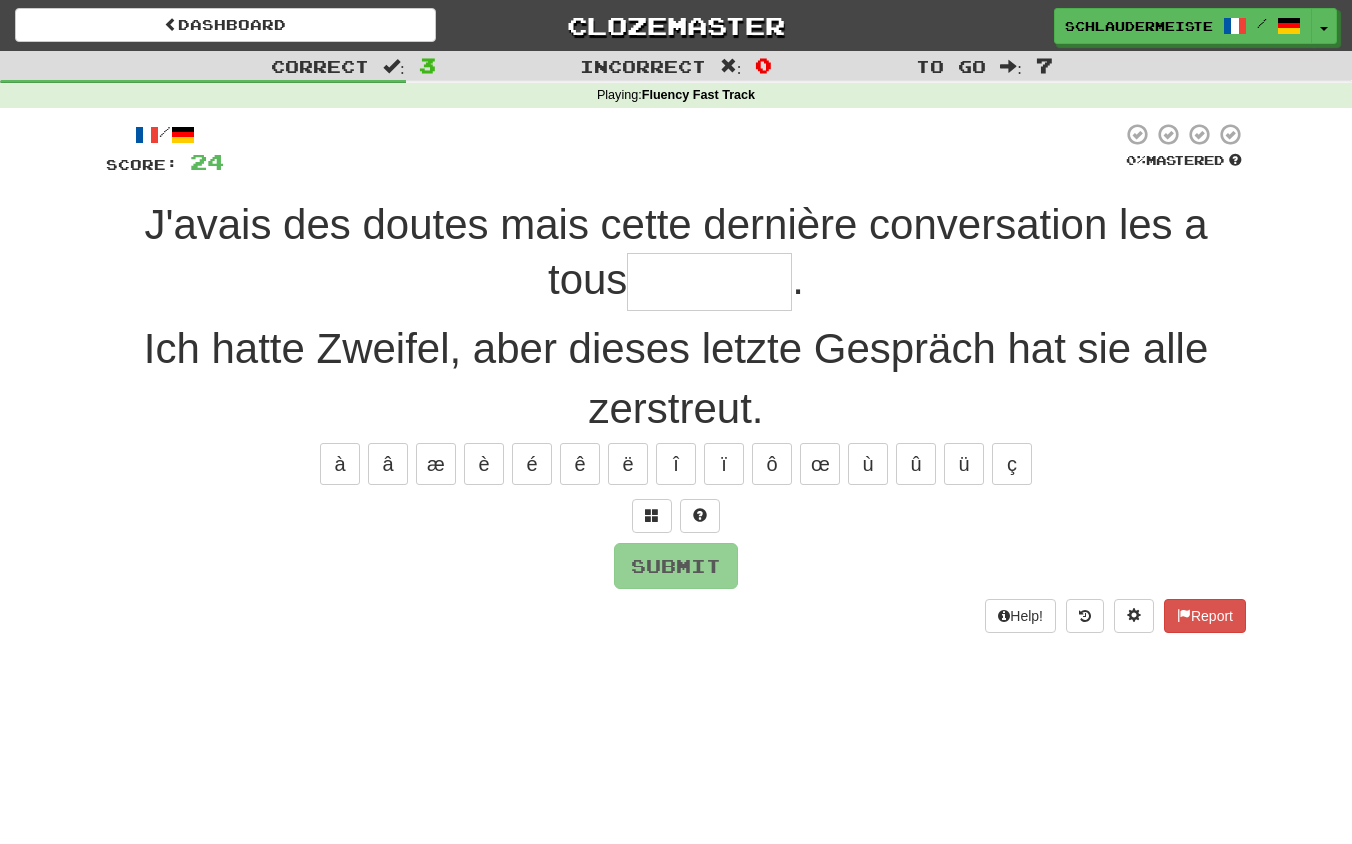 type on "********" 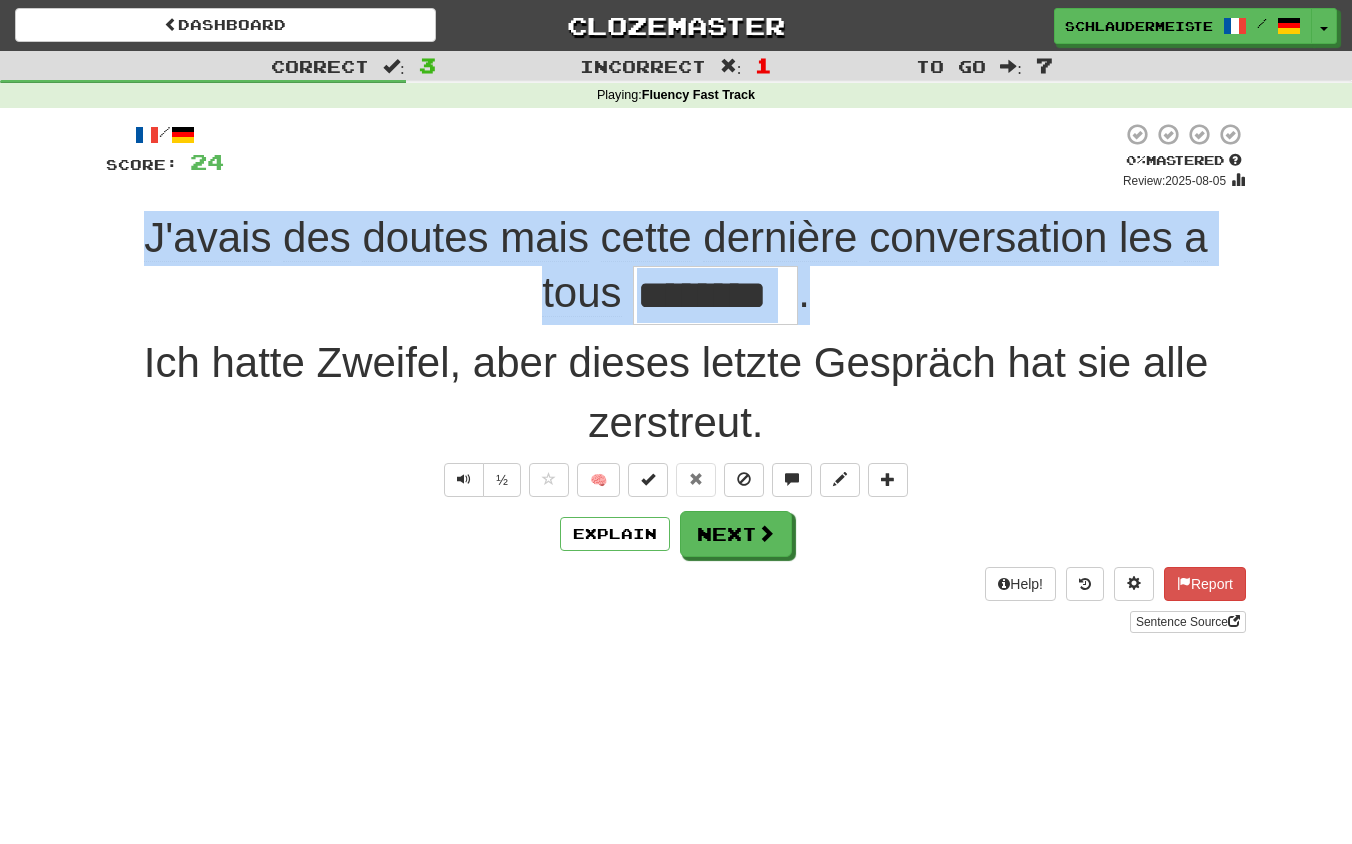 drag, startPoint x: 128, startPoint y: 213, endPoint x: 851, endPoint y: 292, distance: 727.3032 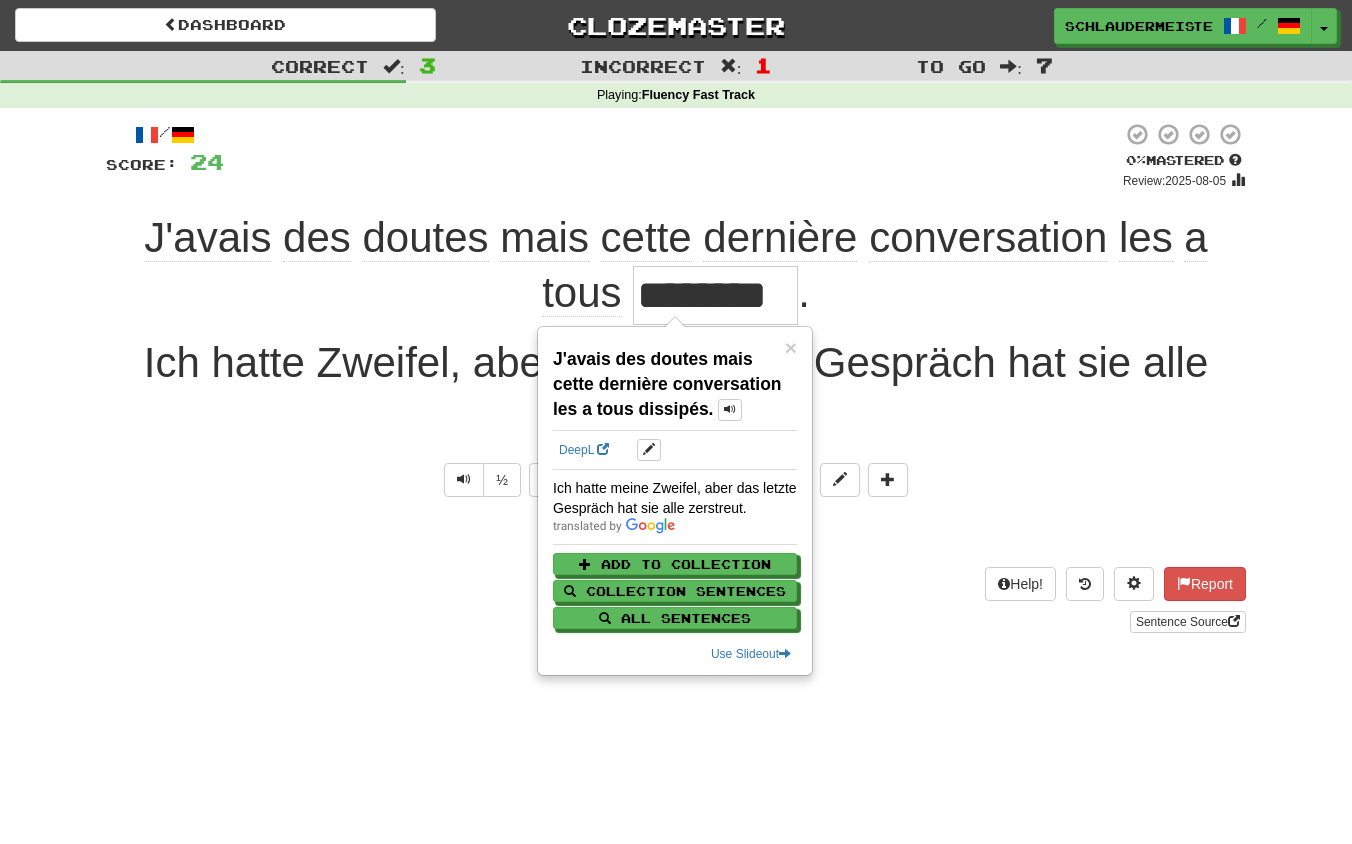 click on "Explain Next" at bounding box center [676, 534] 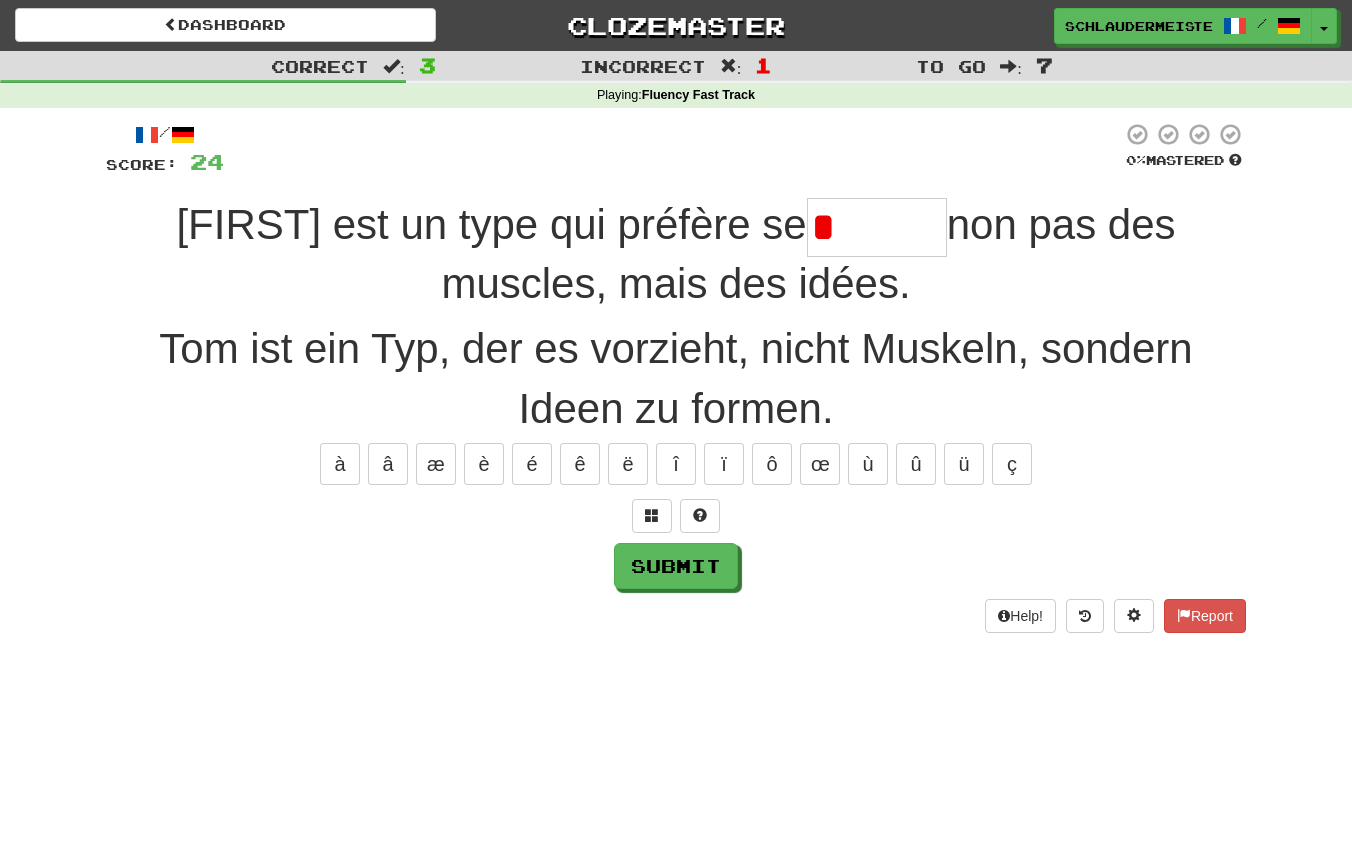 type on "******" 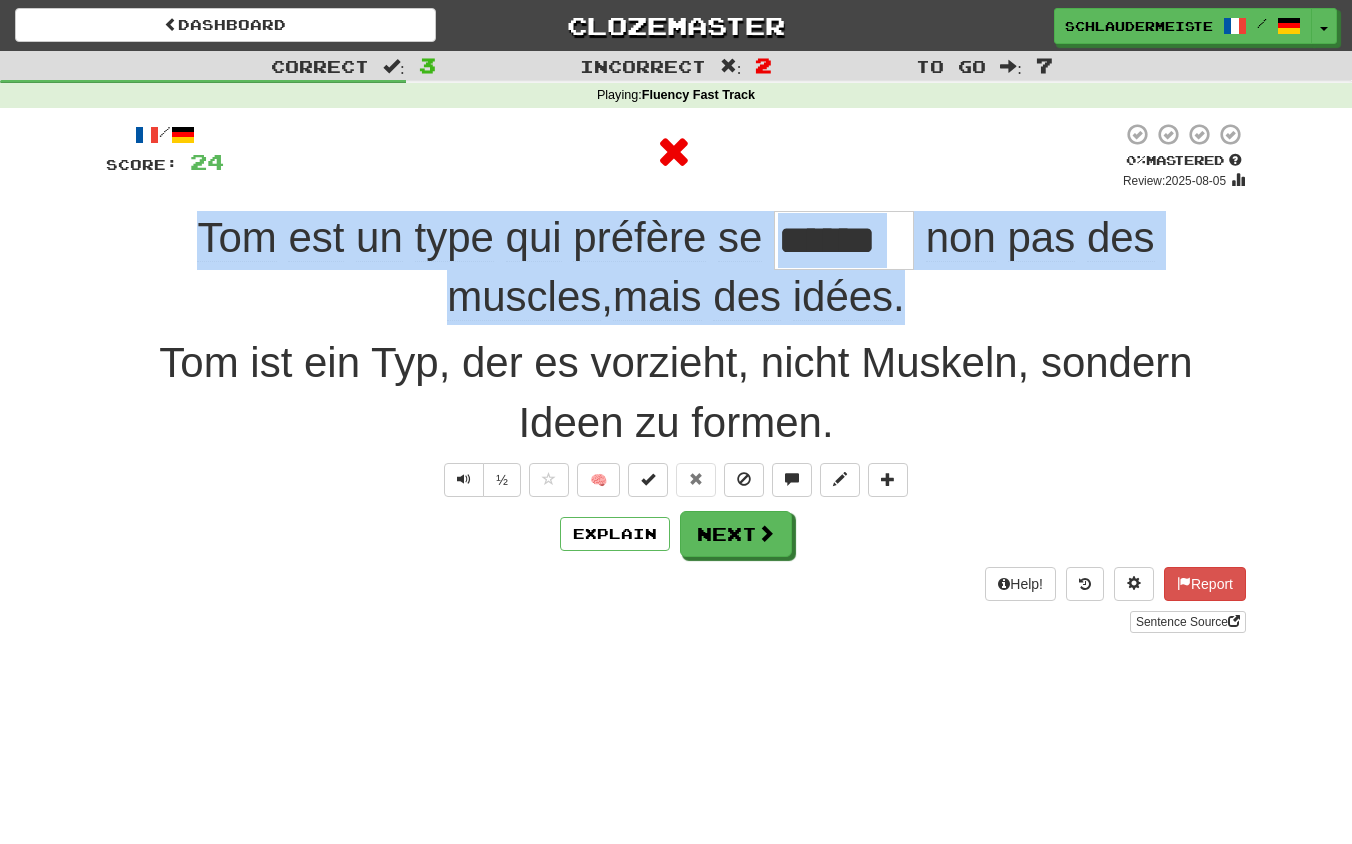 drag, startPoint x: 169, startPoint y: 221, endPoint x: 1044, endPoint y: 299, distance: 878.46967 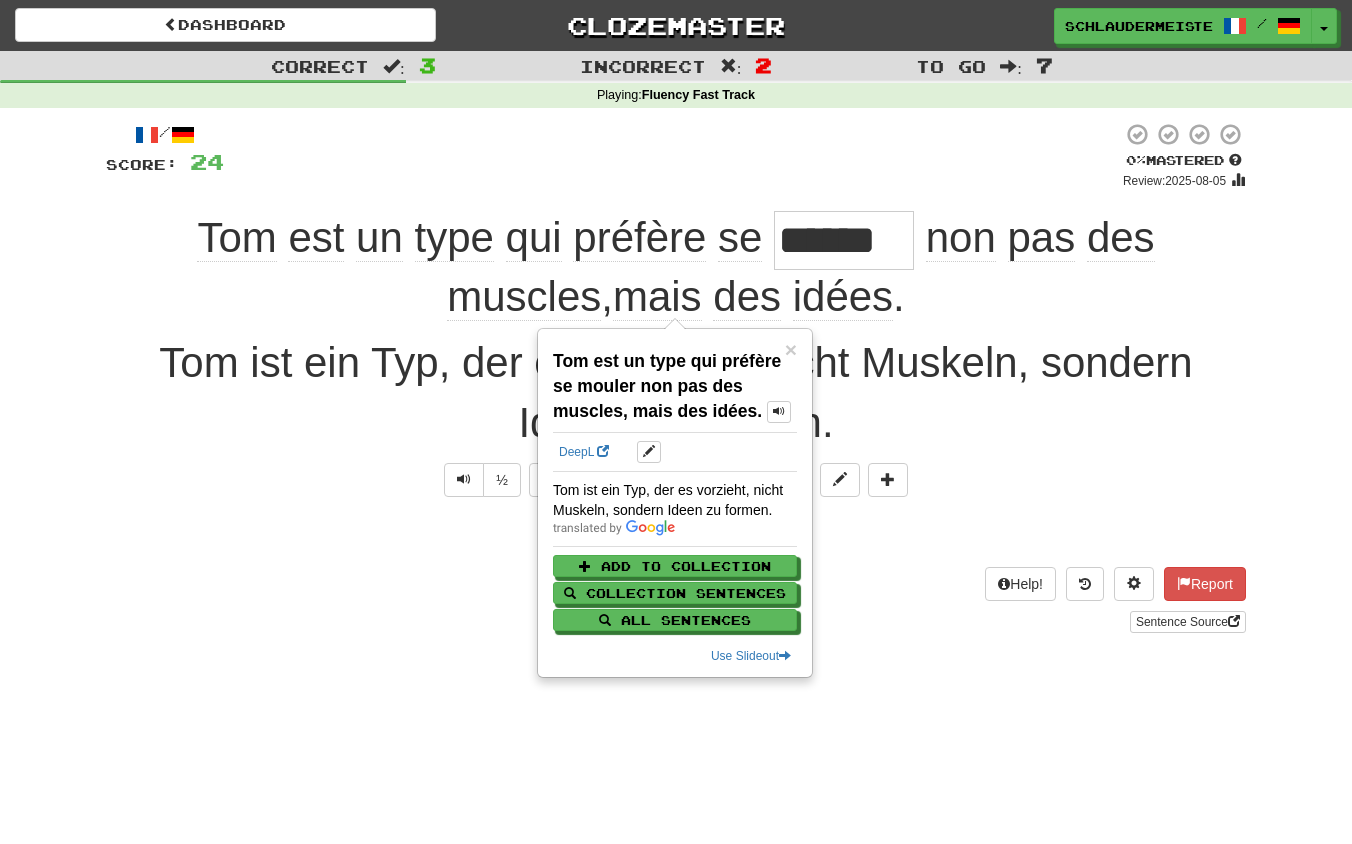 click on "Sentence Source" at bounding box center (676, 622) 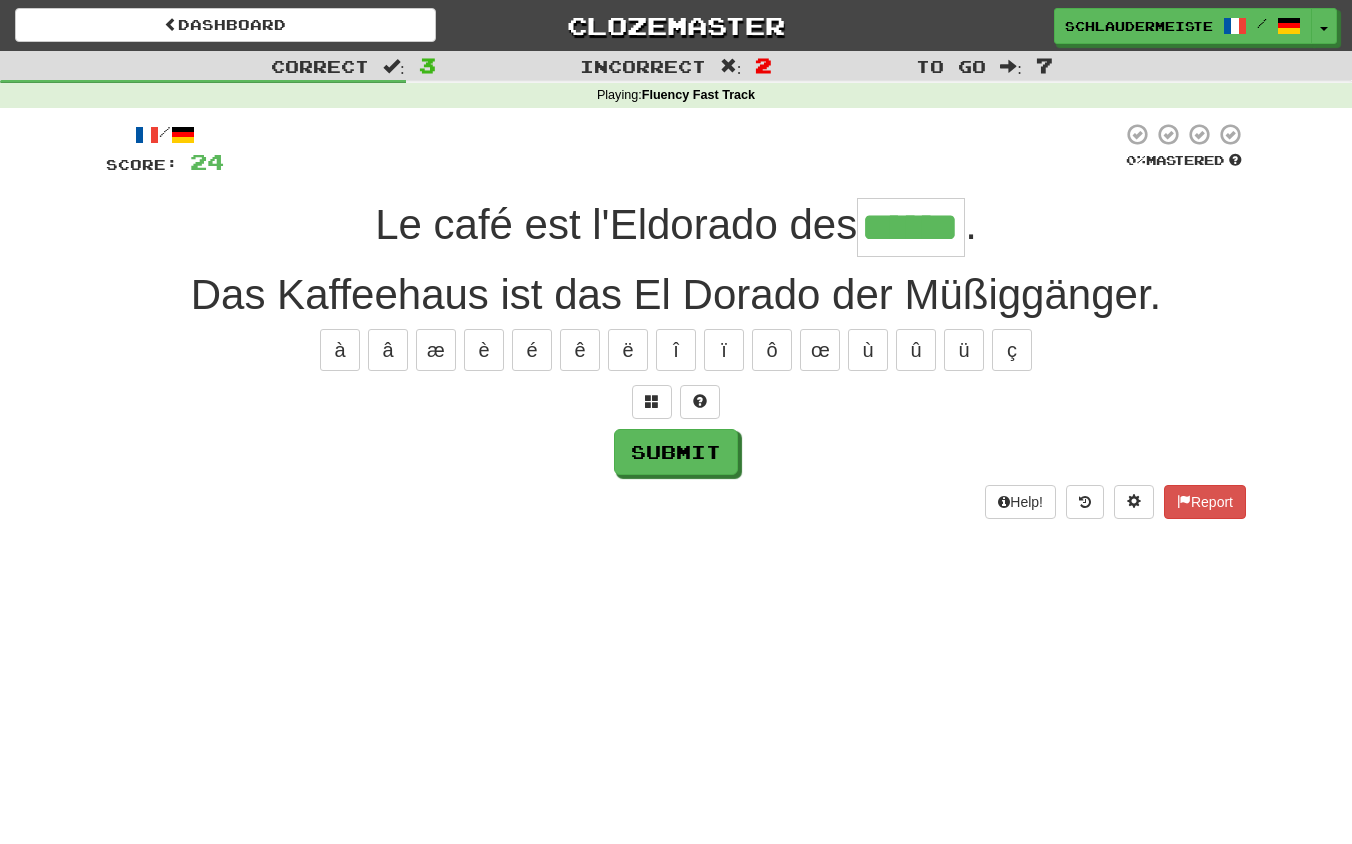 type on "******" 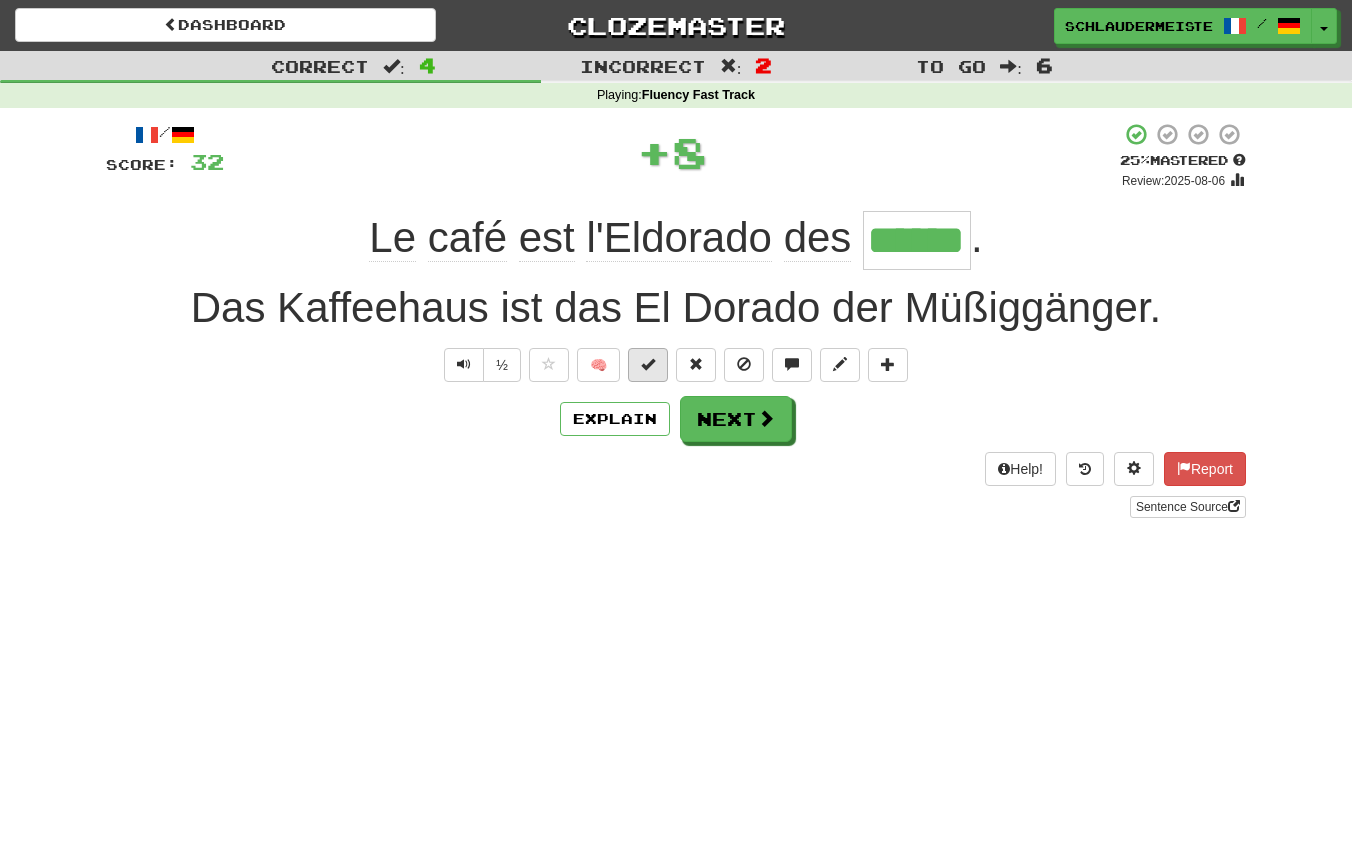 click at bounding box center (648, 364) 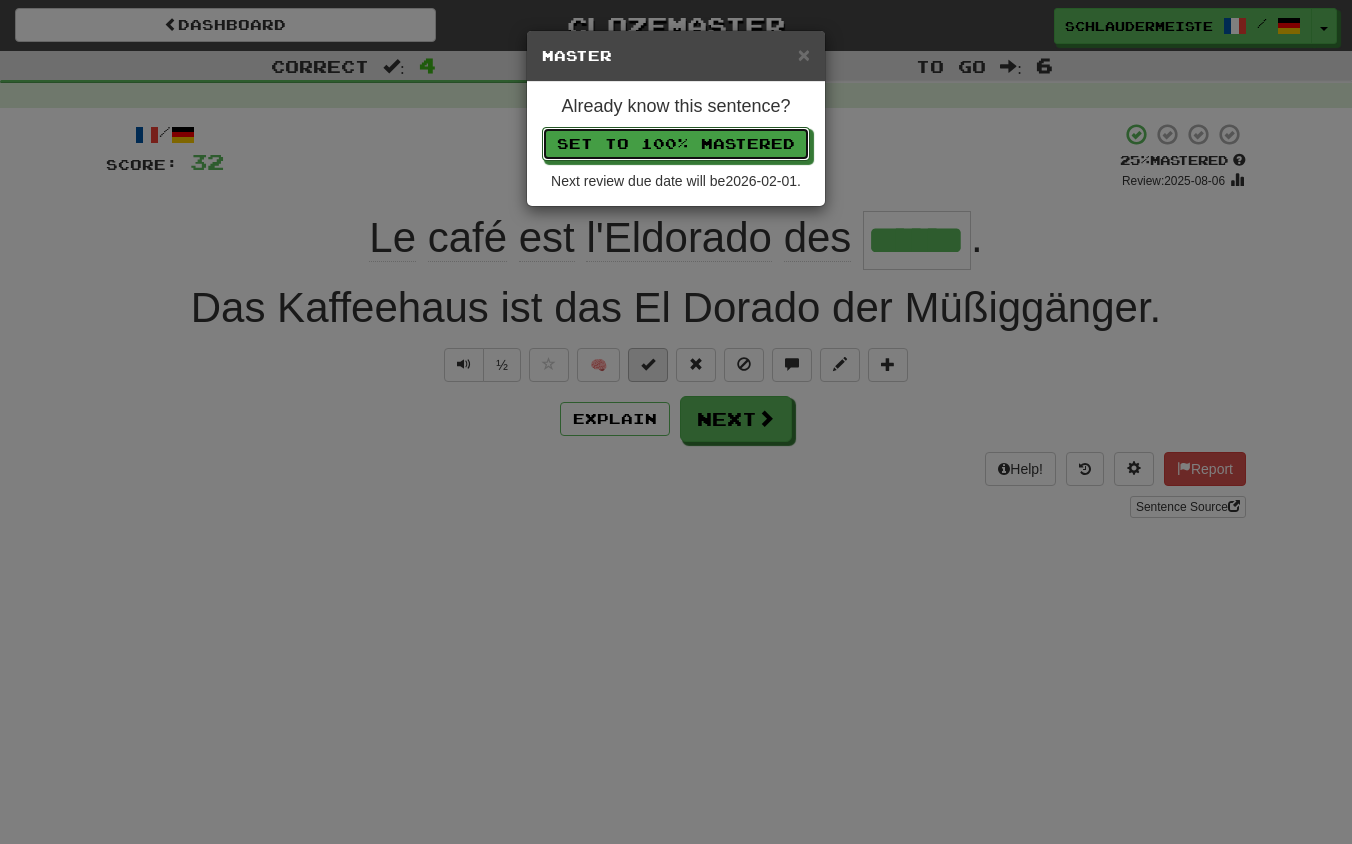 click on "Set to 100% Mastered" at bounding box center [676, 144] 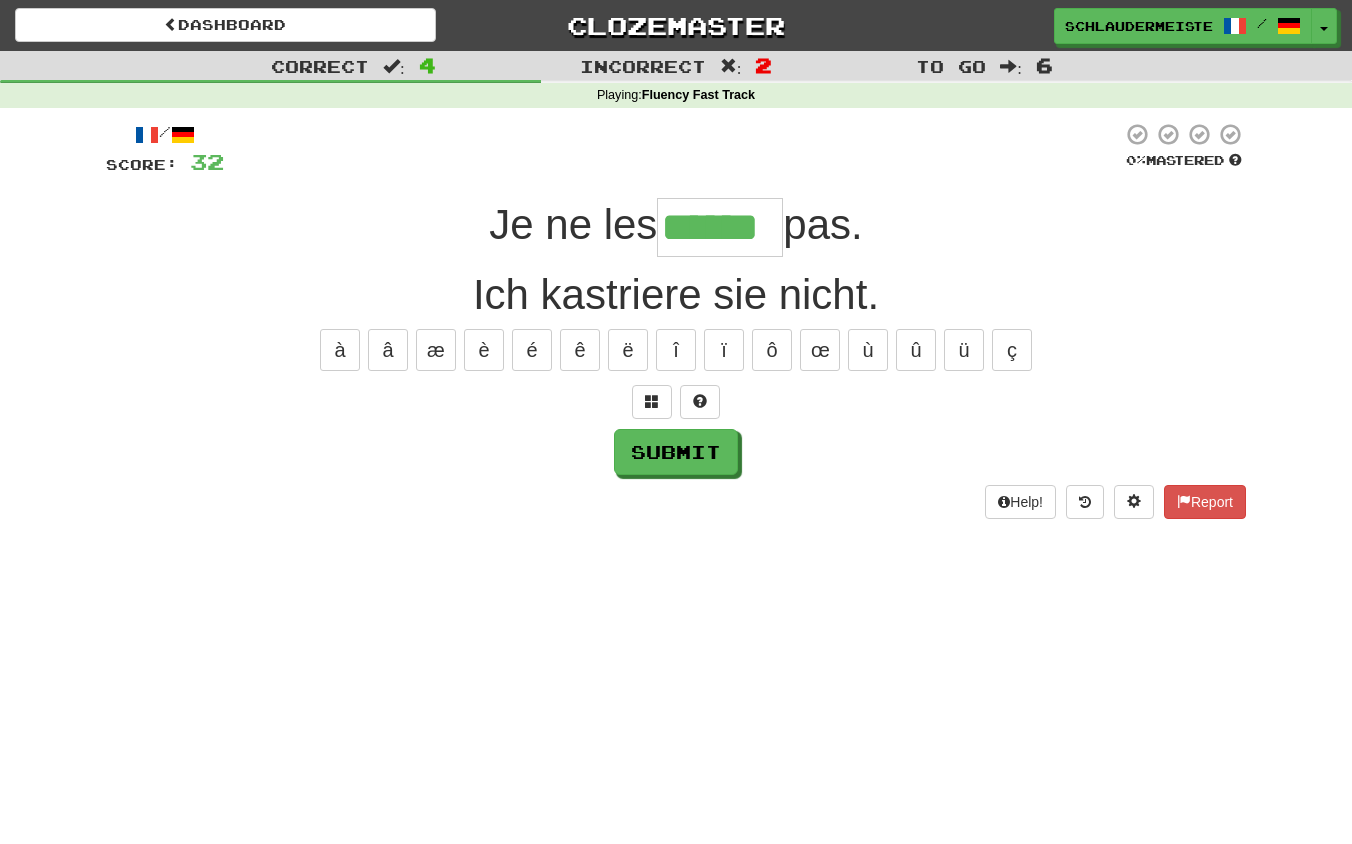 type on "******" 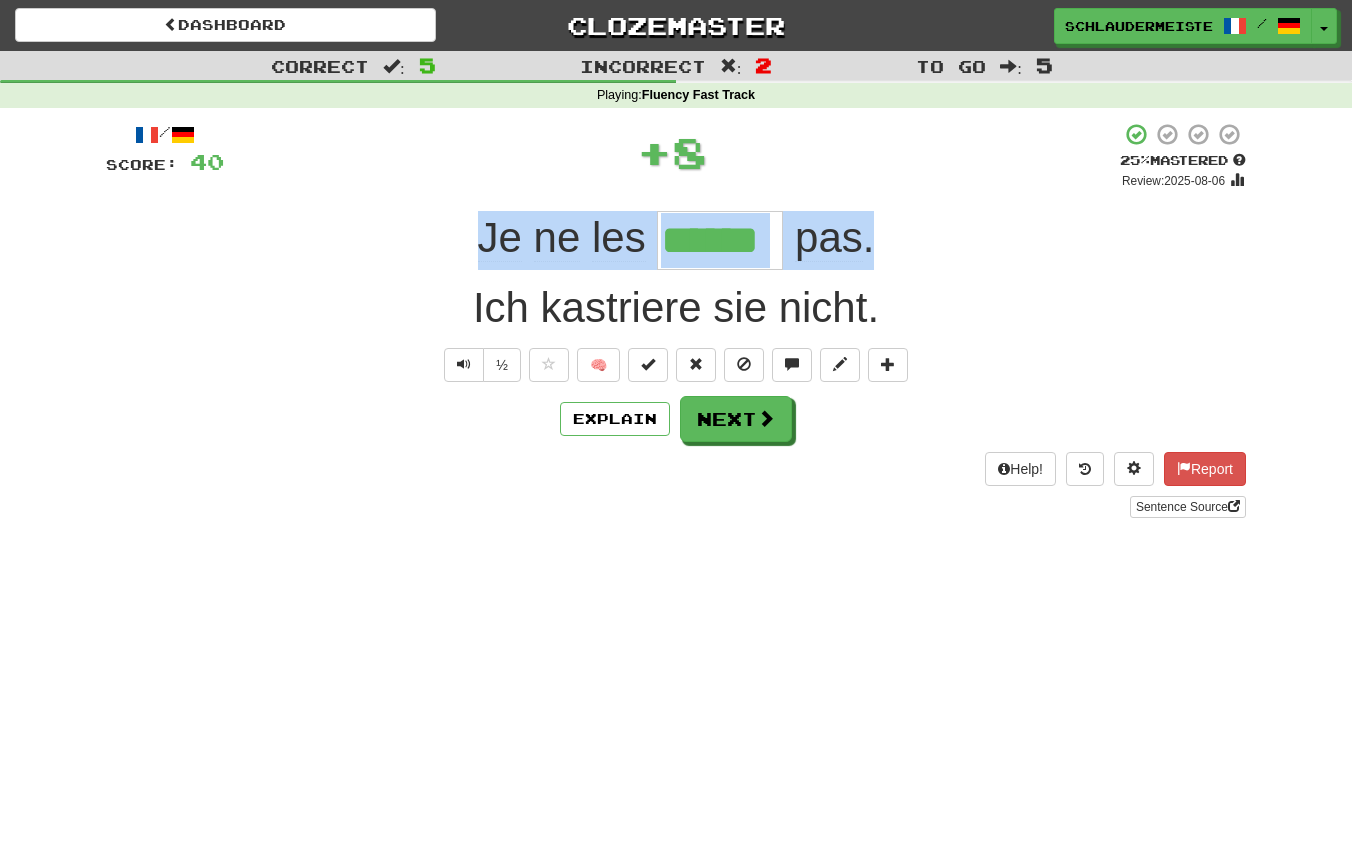 drag, startPoint x: 437, startPoint y: 226, endPoint x: 938, endPoint y: 252, distance: 501.6742 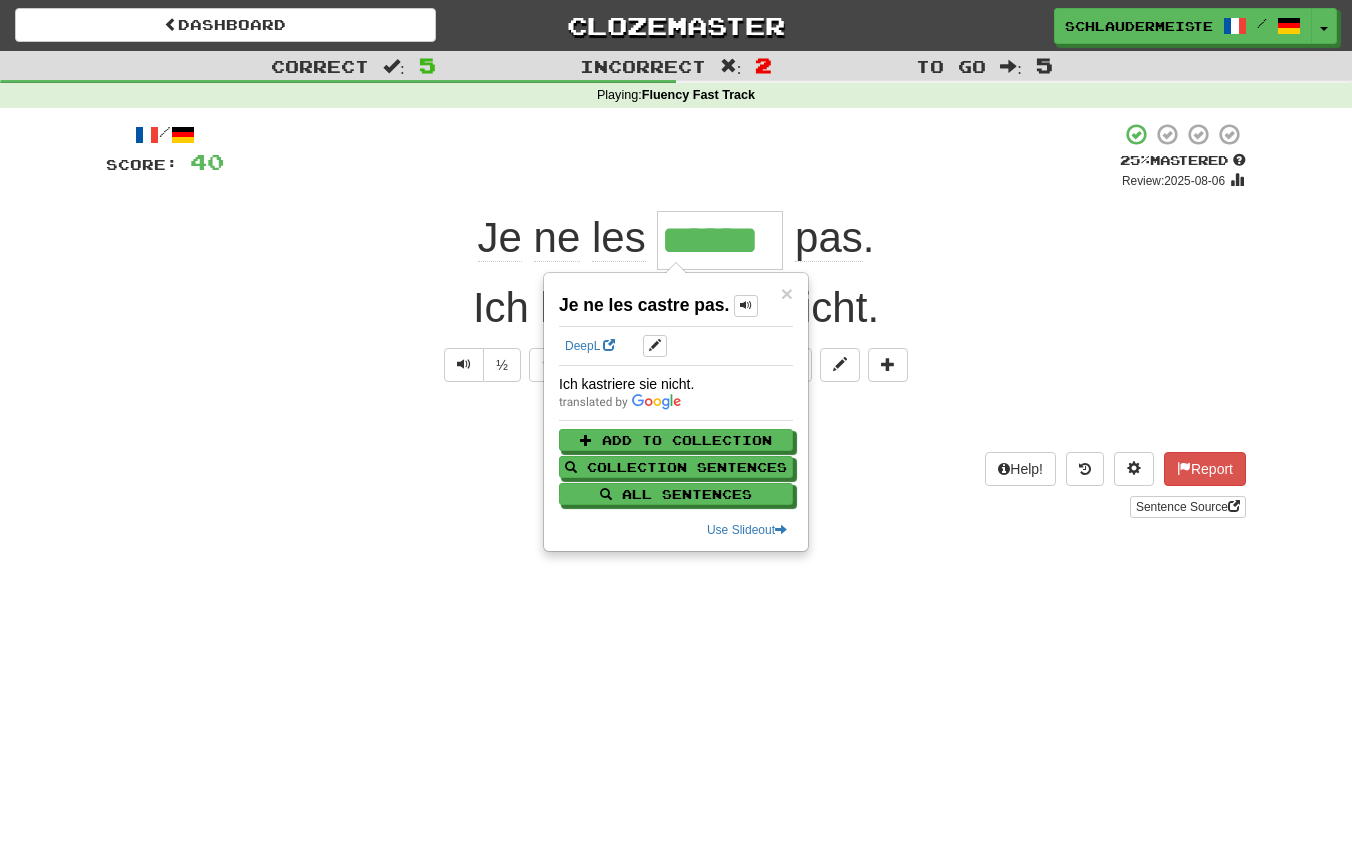 click on "Sentence Source" at bounding box center (676, 507) 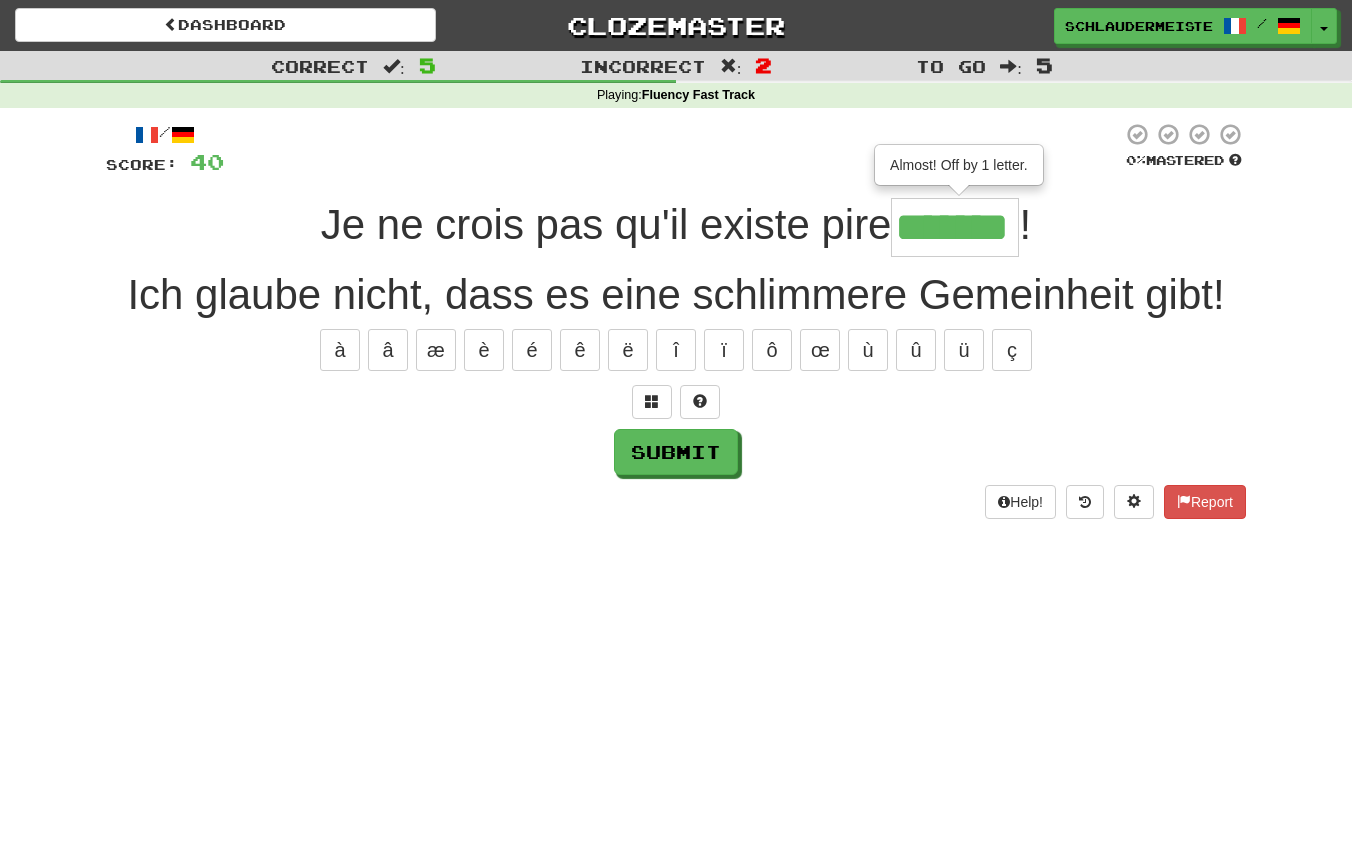 type on "*******" 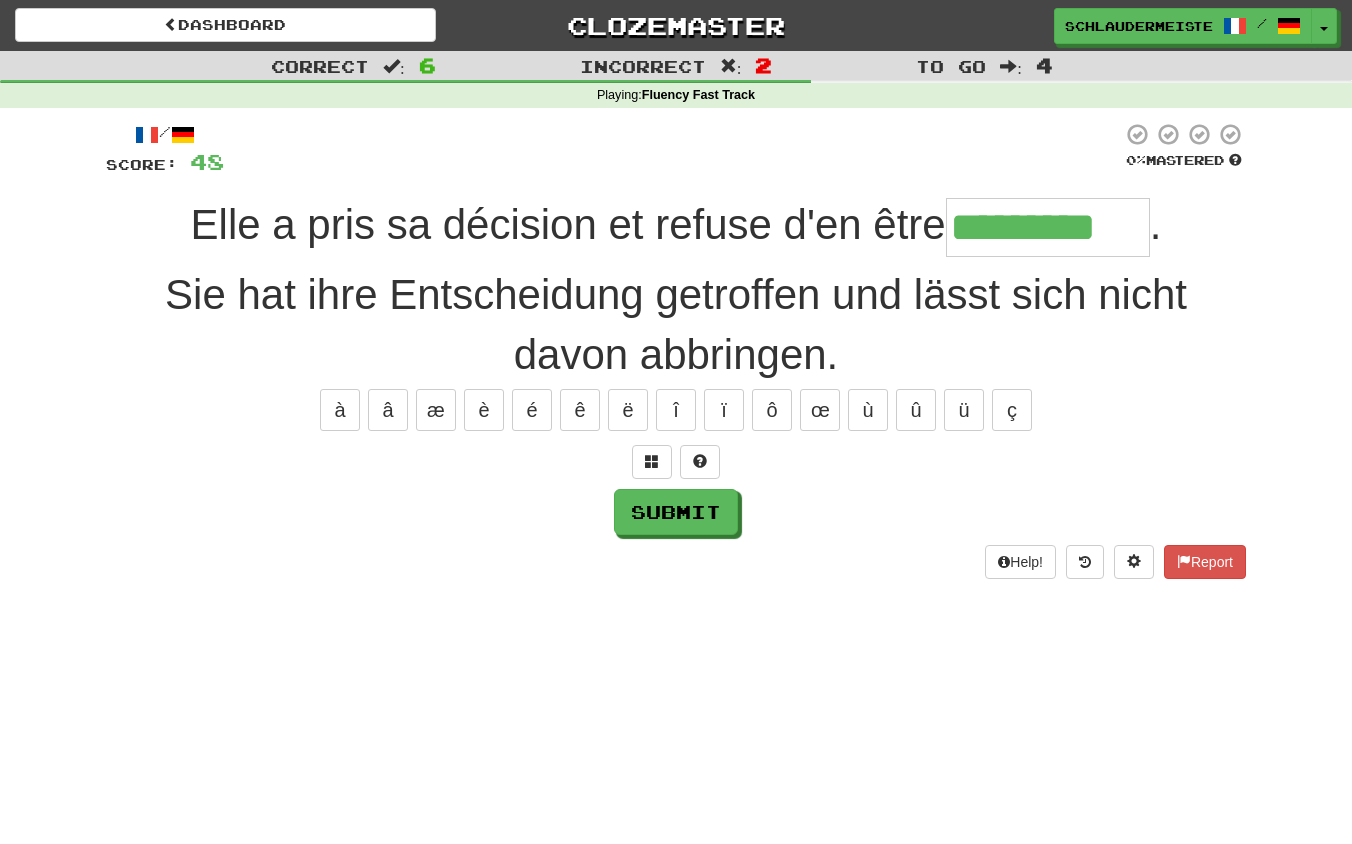 type on "*********" 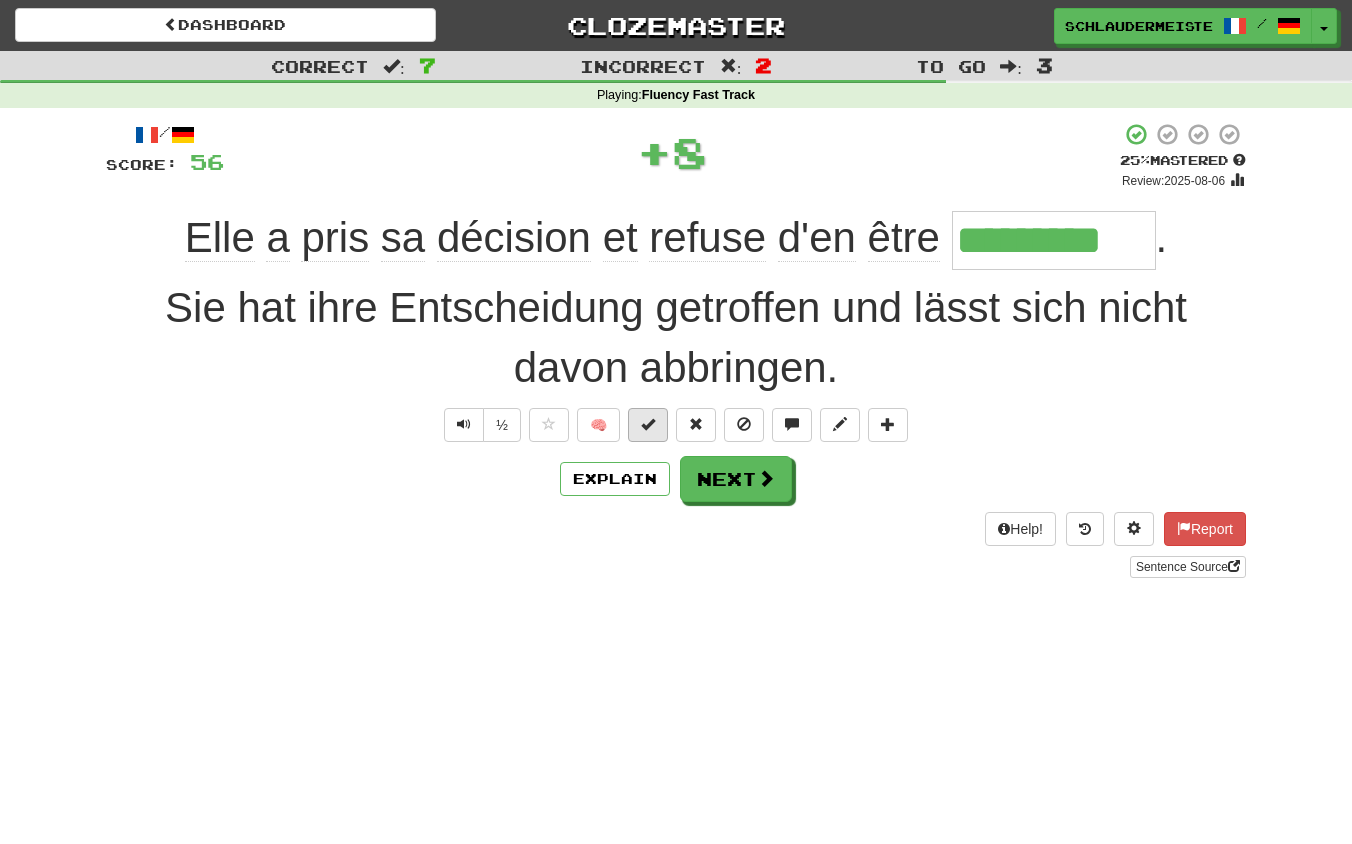 click at bounding box center [648, 424] 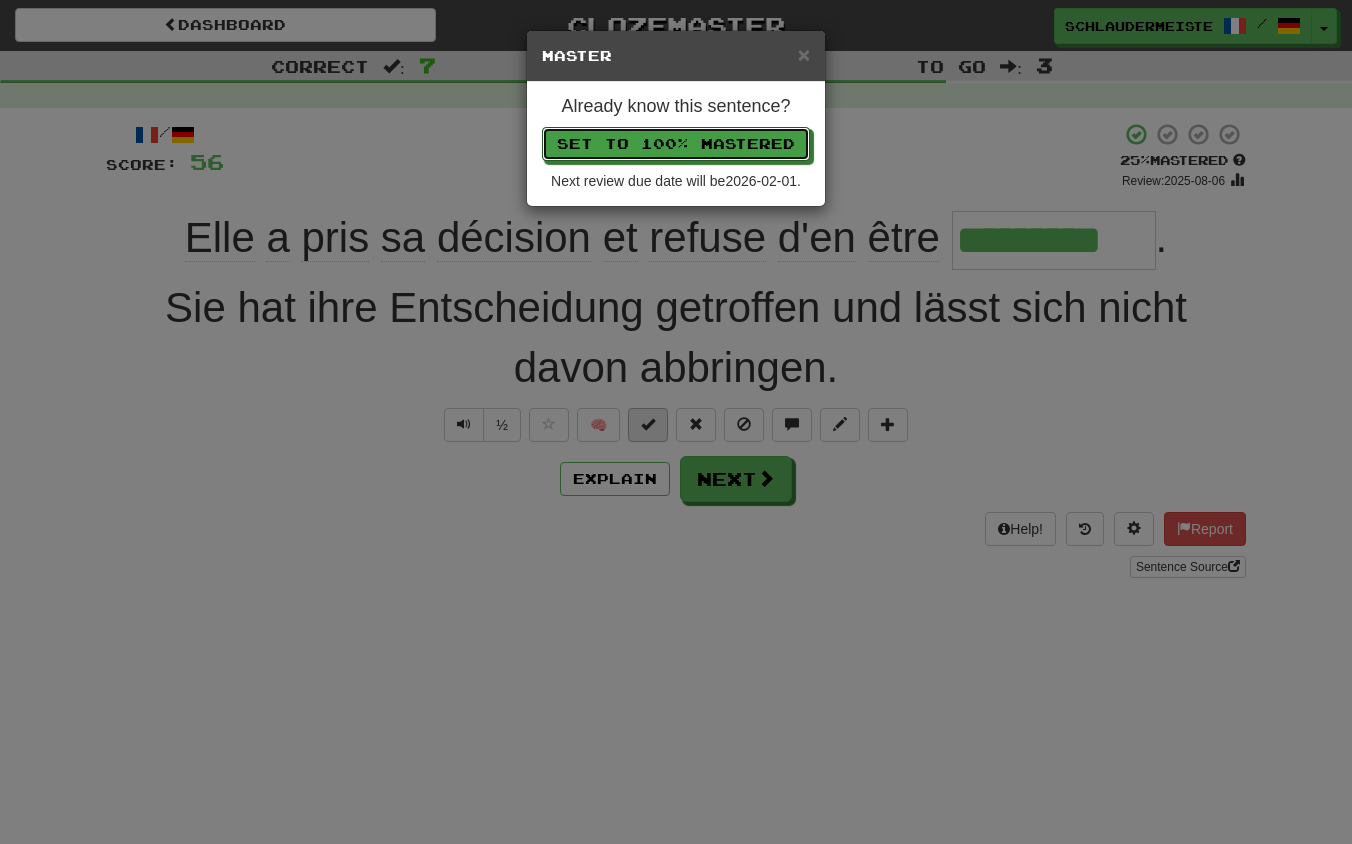 click on "Set to 100% Mastered" at bounding box center (676, 144) 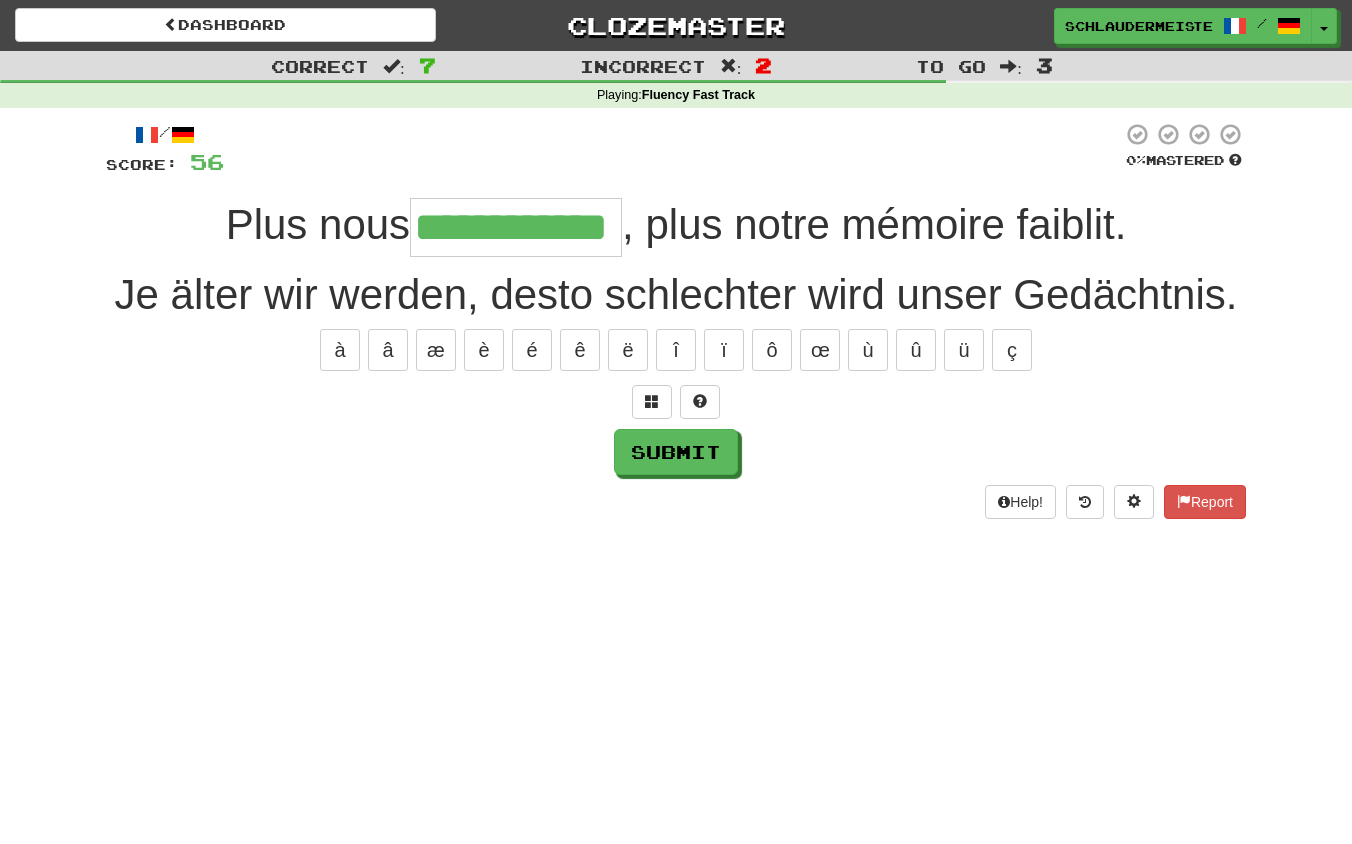 type on "**********" 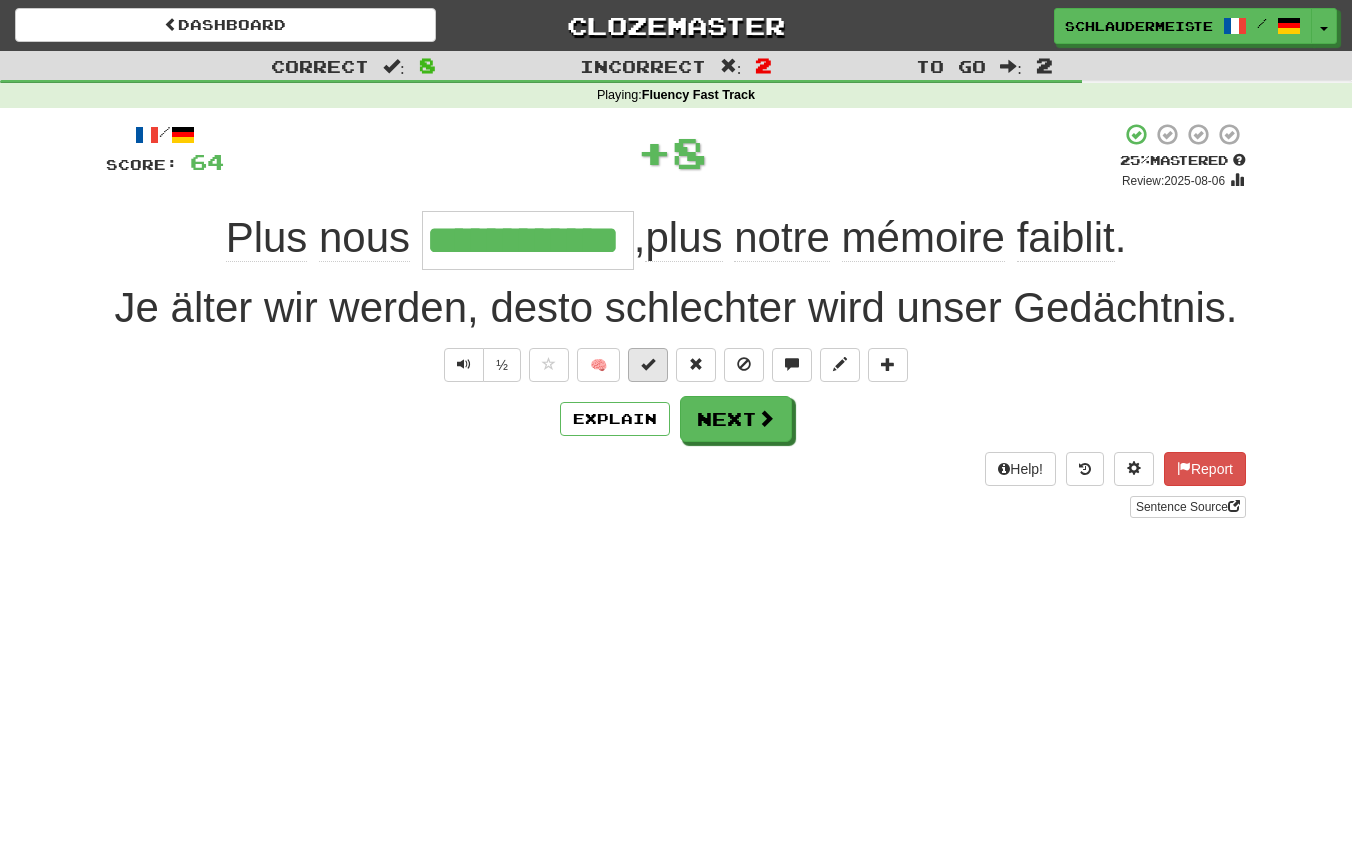 click at bounding box center (648, 364) 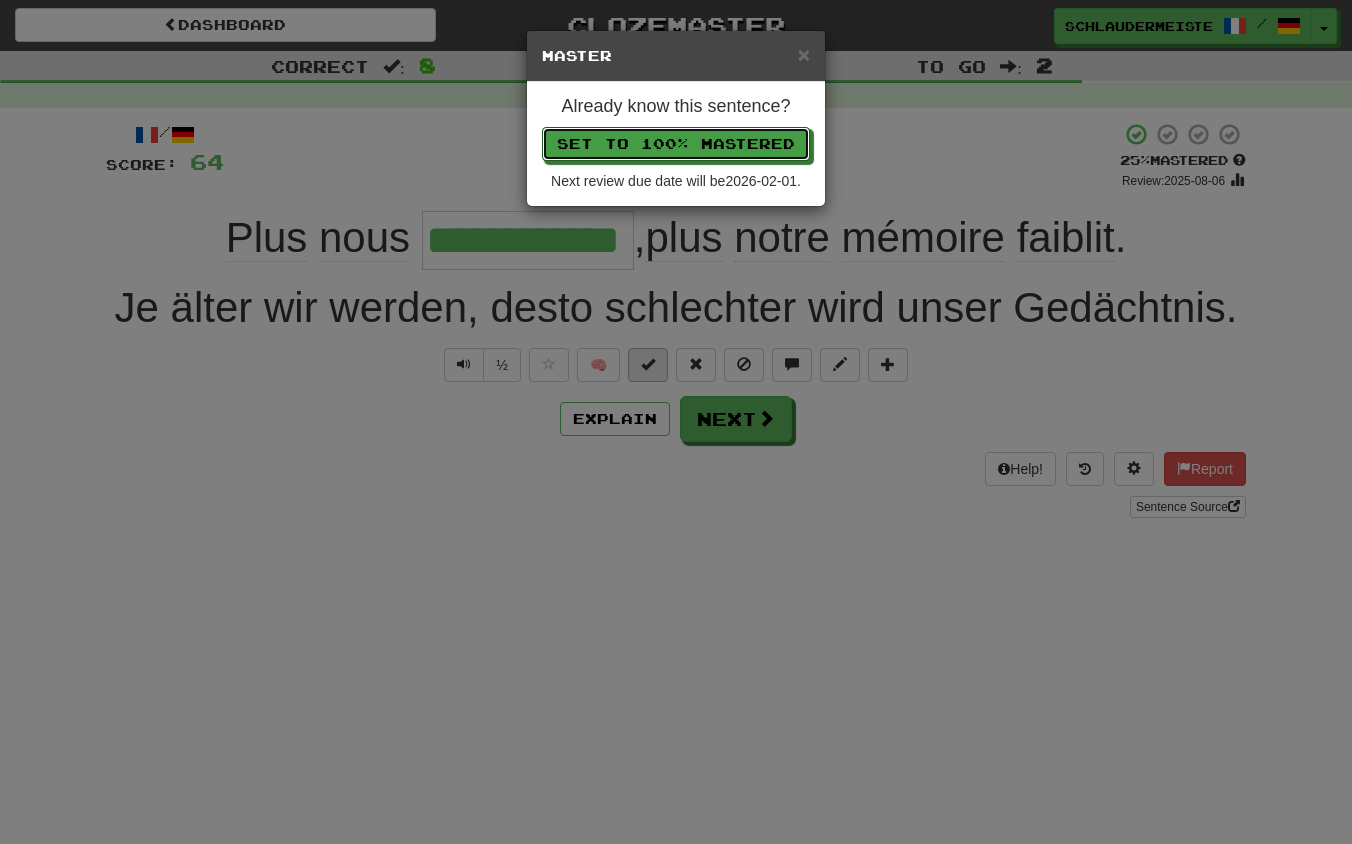 click on "Set to 100% Mastered" at bounding box center [676, 144] 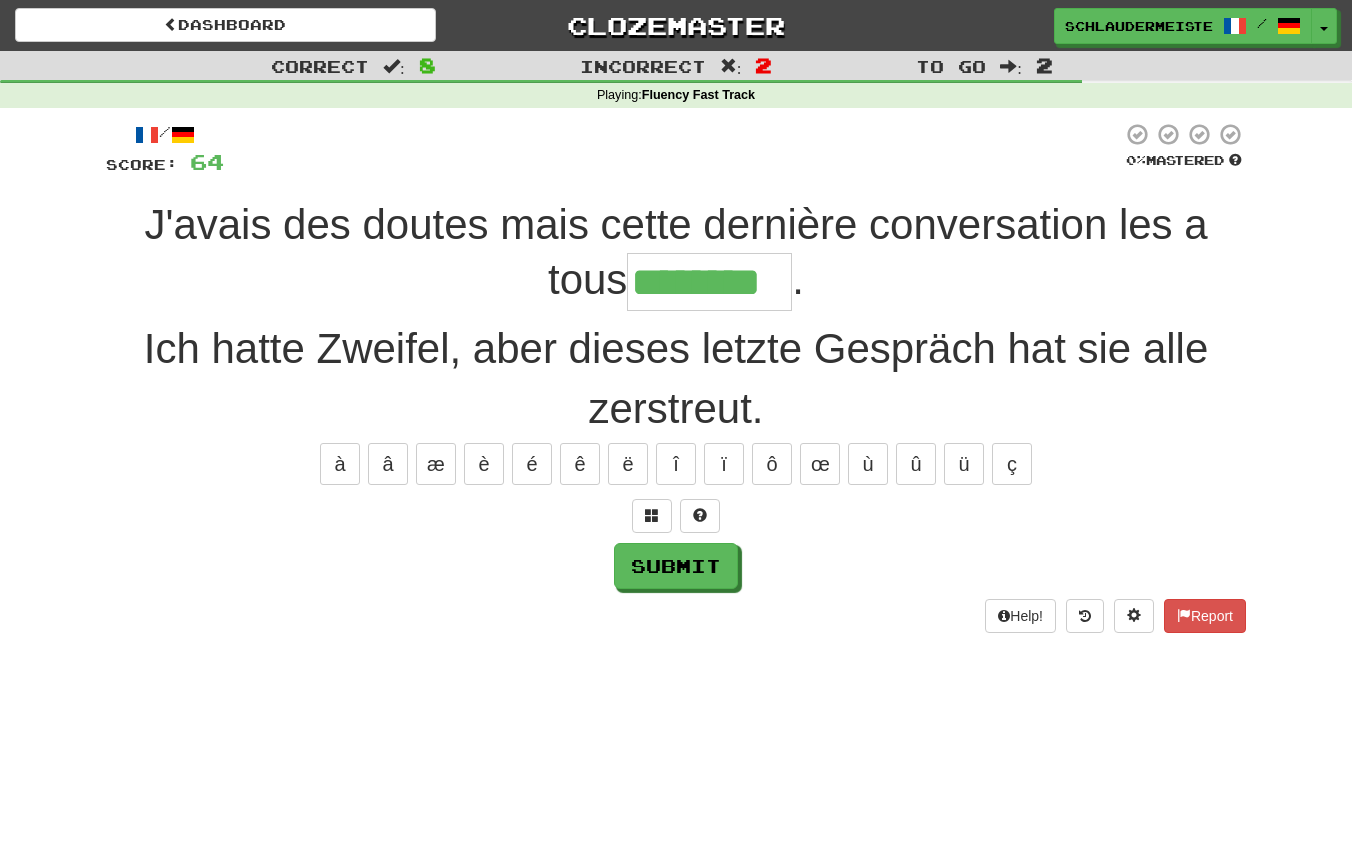 type on "********" 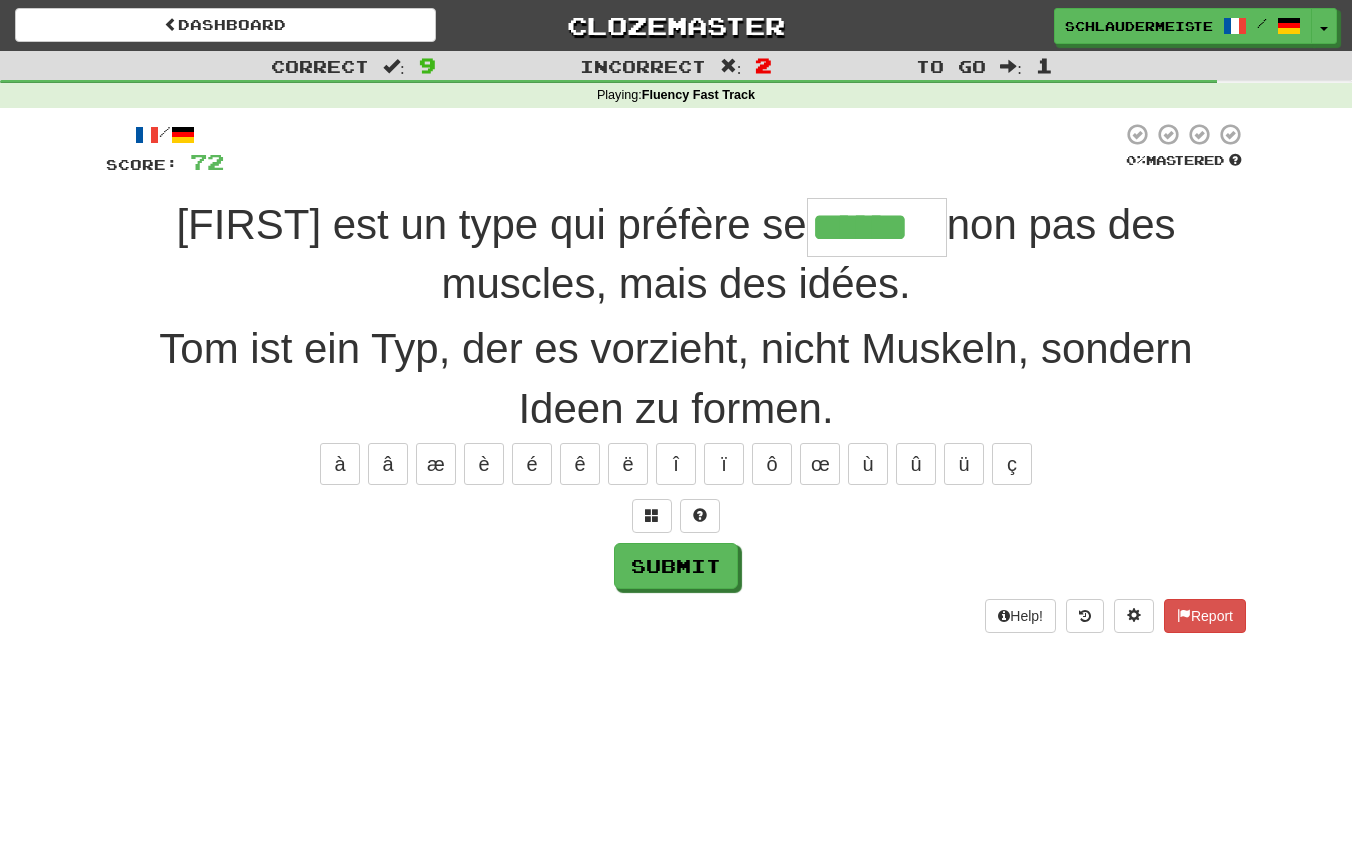 type on "******" 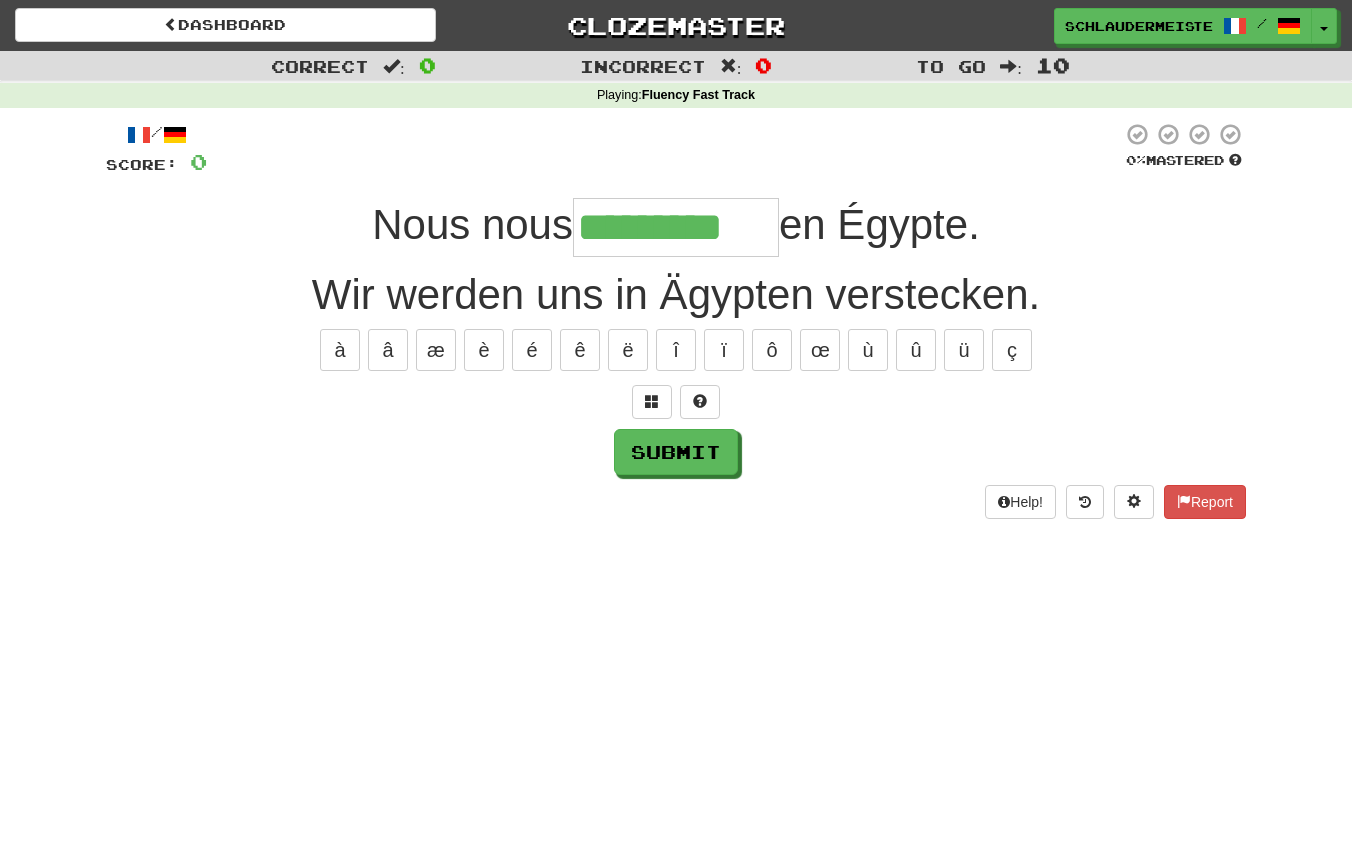 type on "*********" 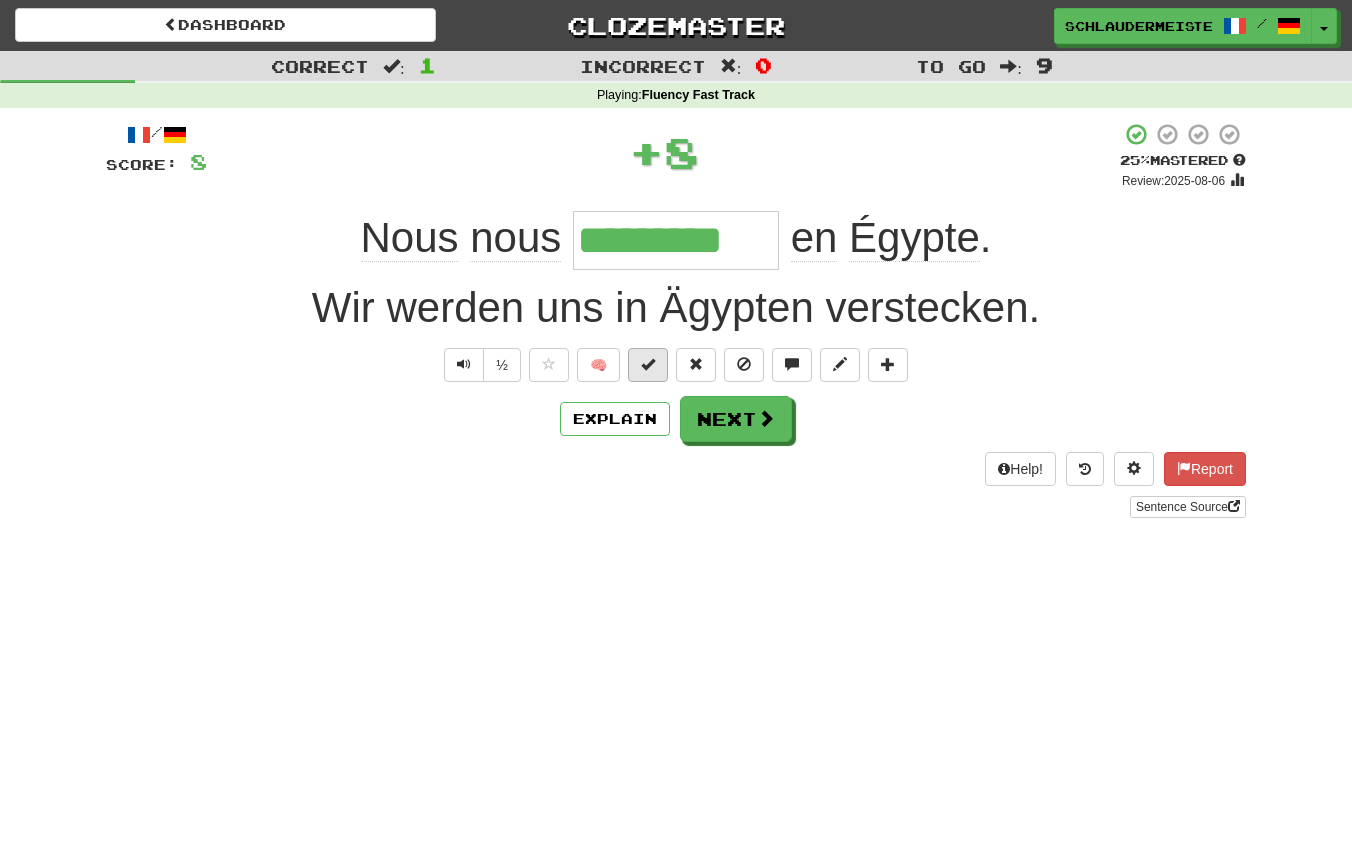 click at bounding box center [648, 364] 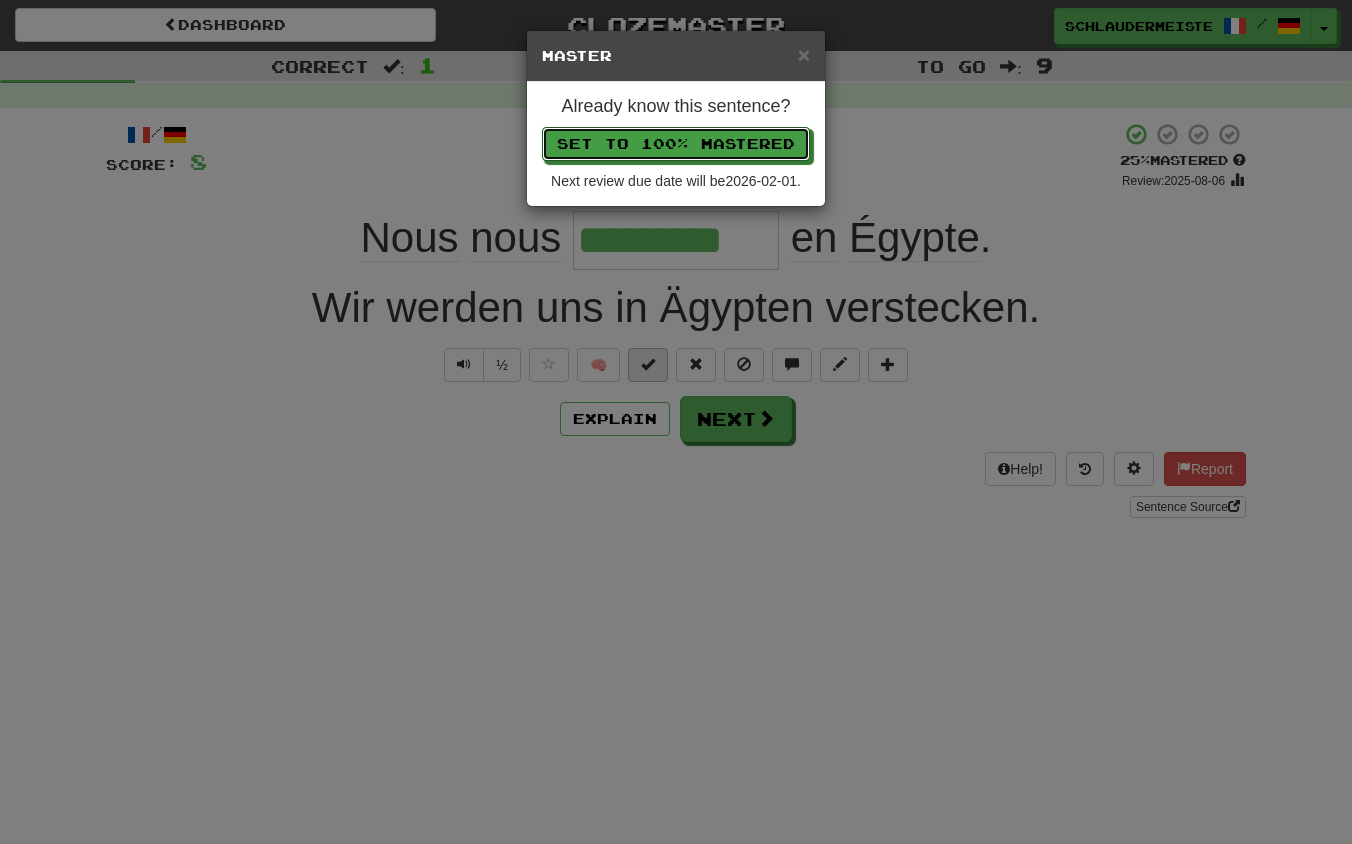 type 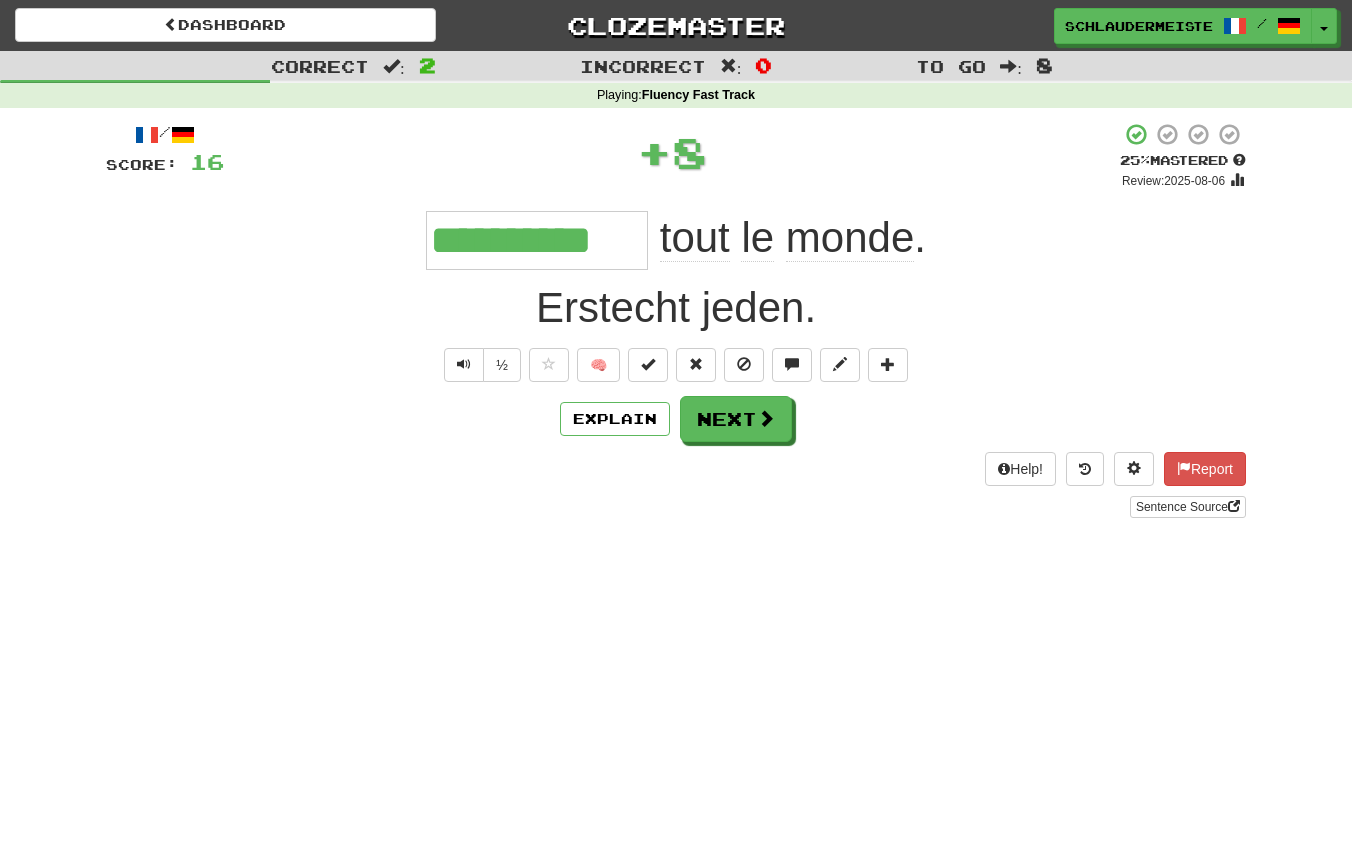 type on "**********" 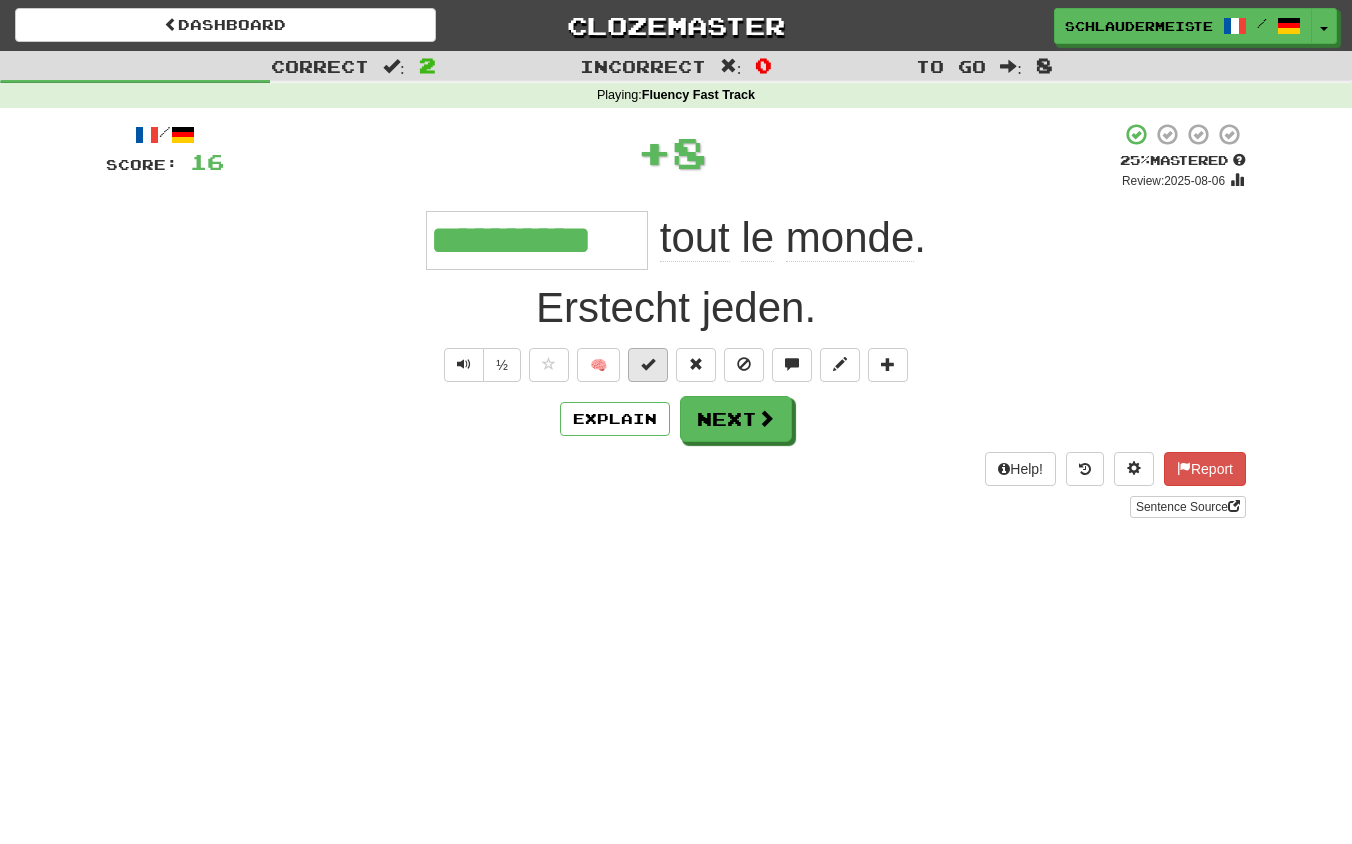 click at bounding box center [648, 364] 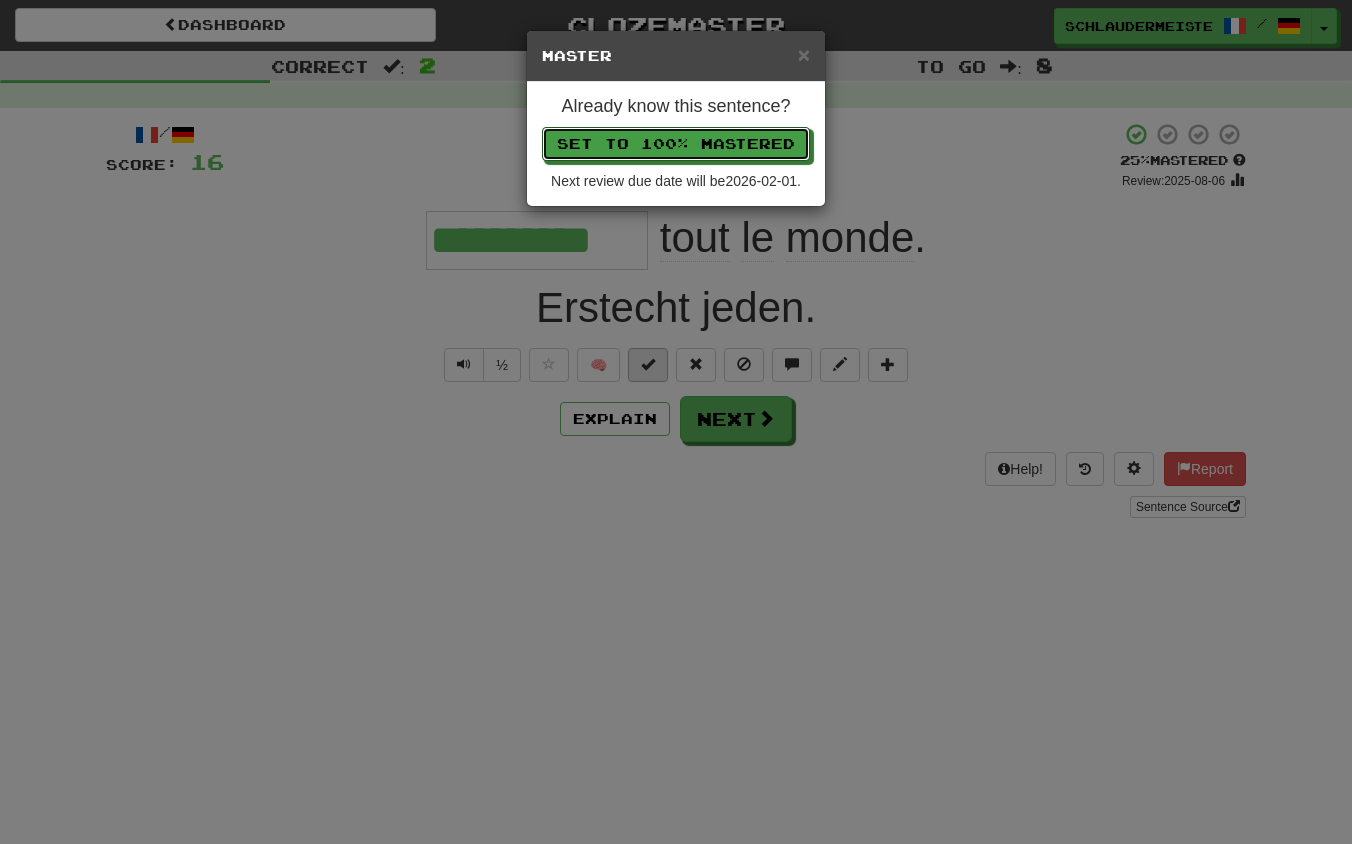 click on "Set to 100% Mastered" at bounding box center (676, 144) 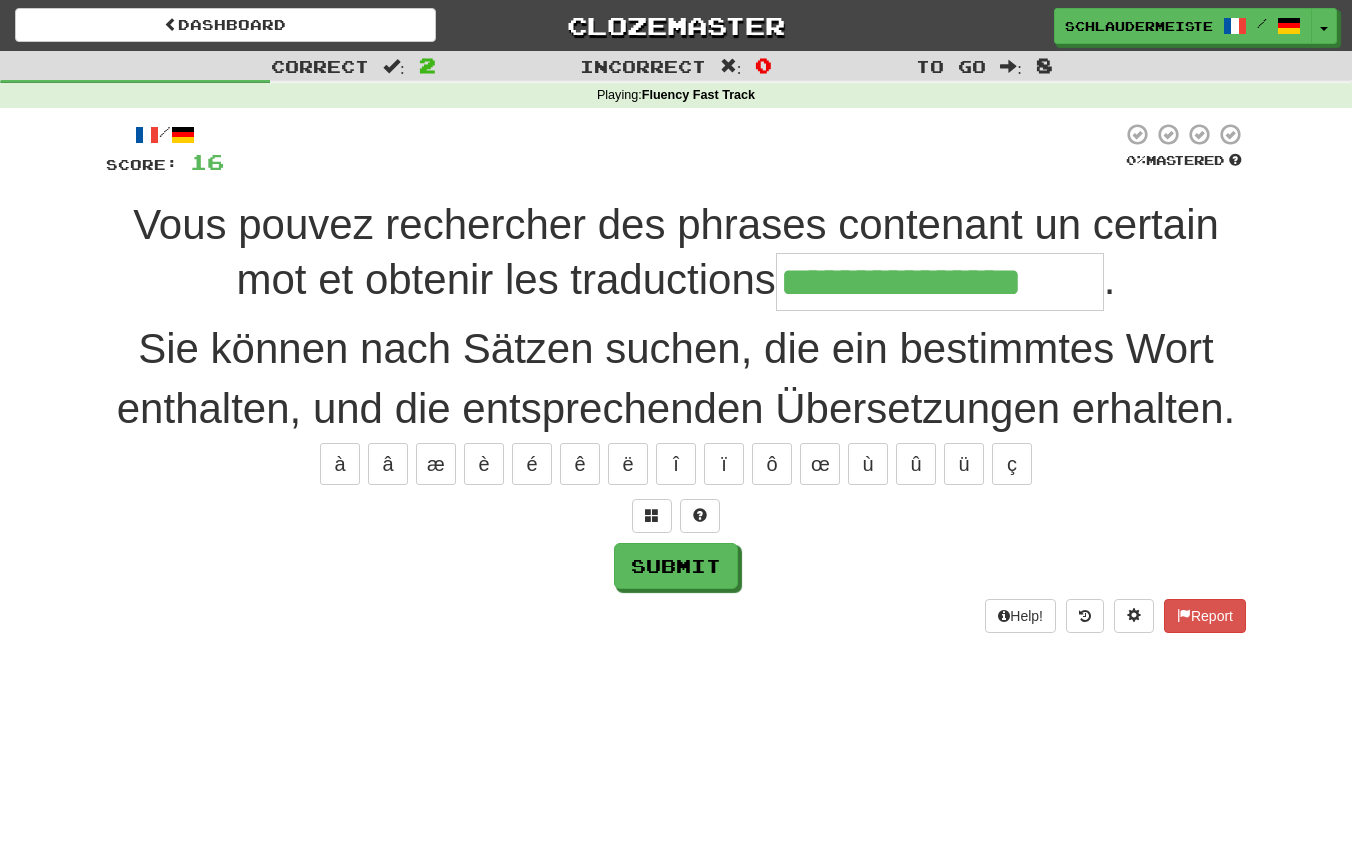 type on "**********" 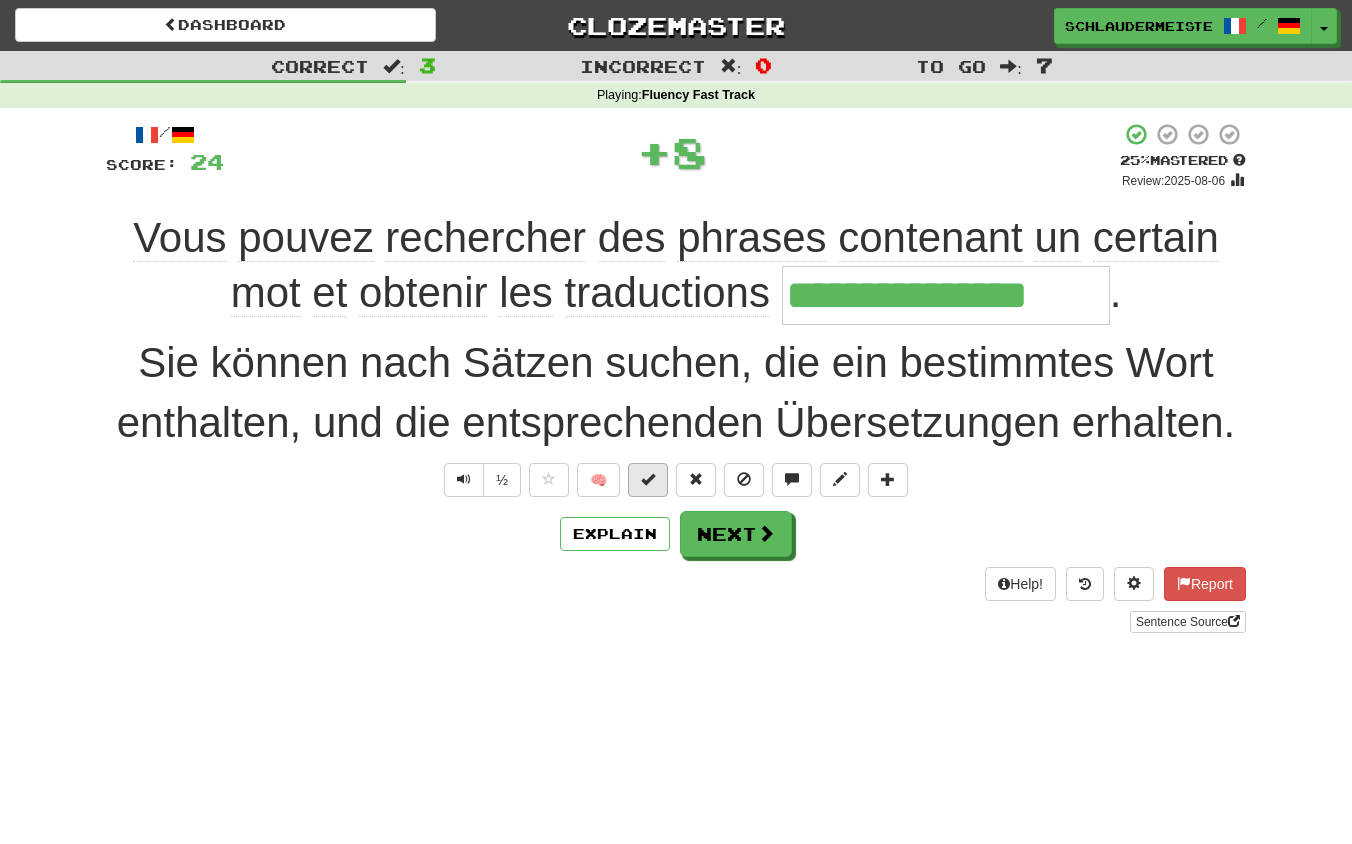 click at bounding box center (648, 479) 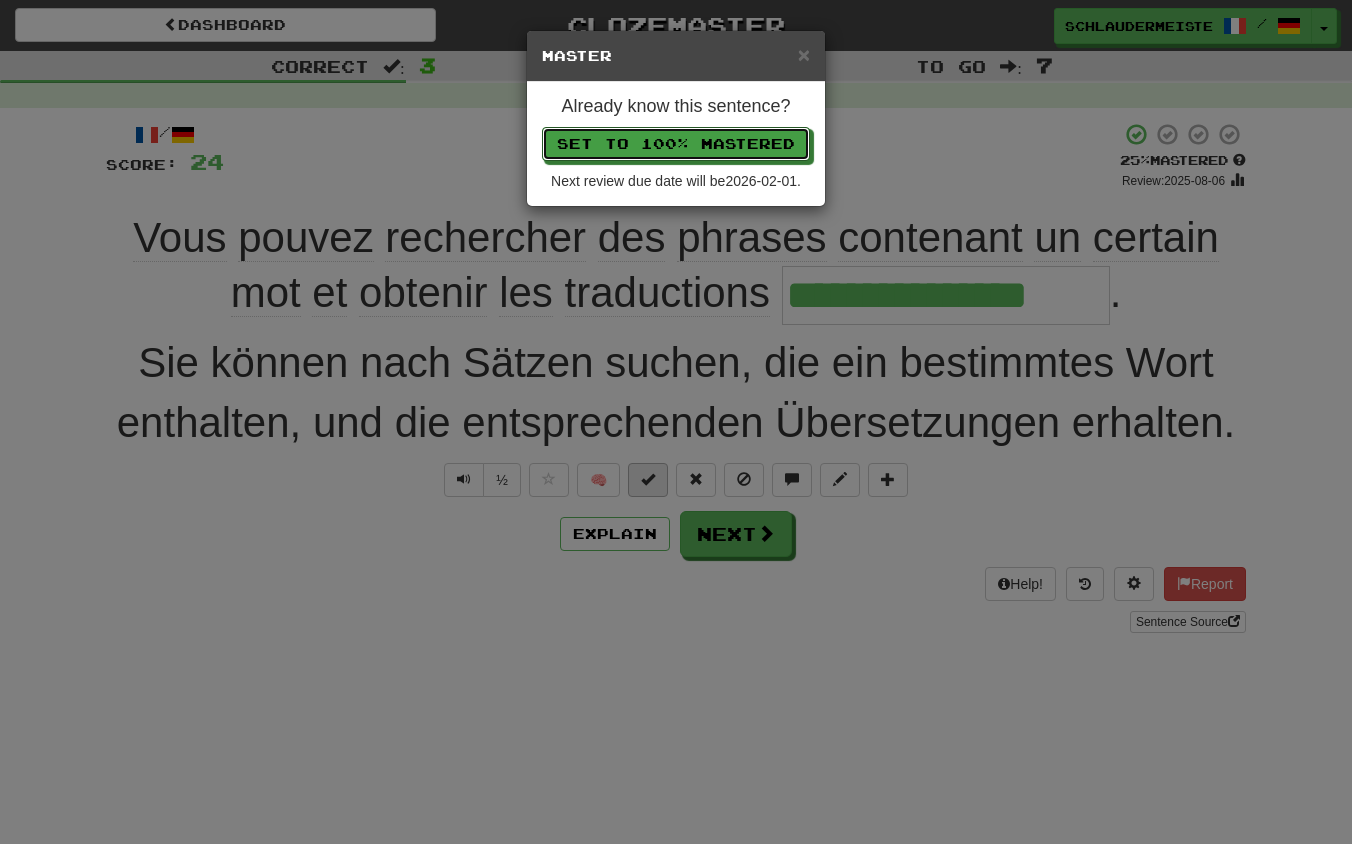 click on "Set to 100% Mastered" at bounding box center [676, 144] 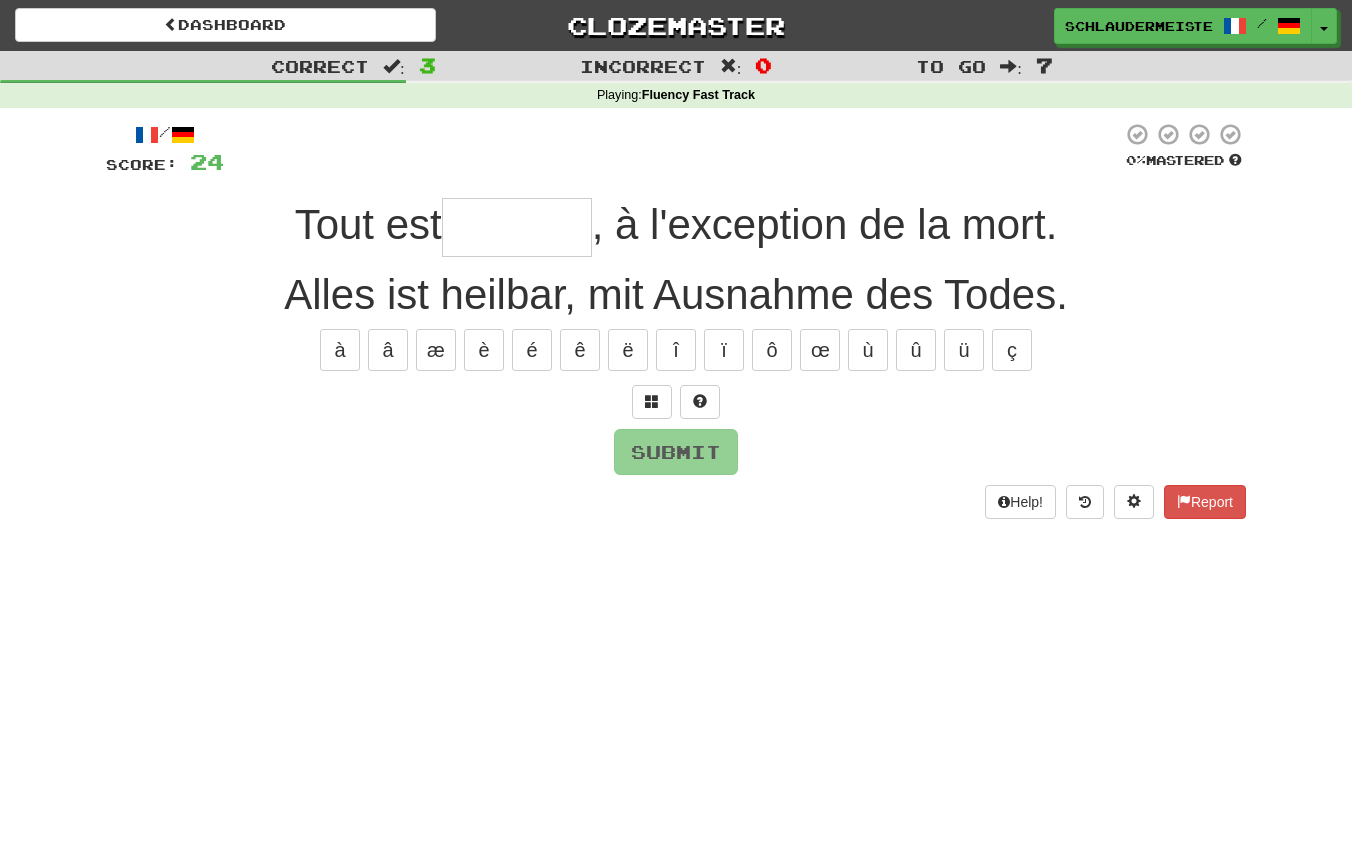 type on "*" 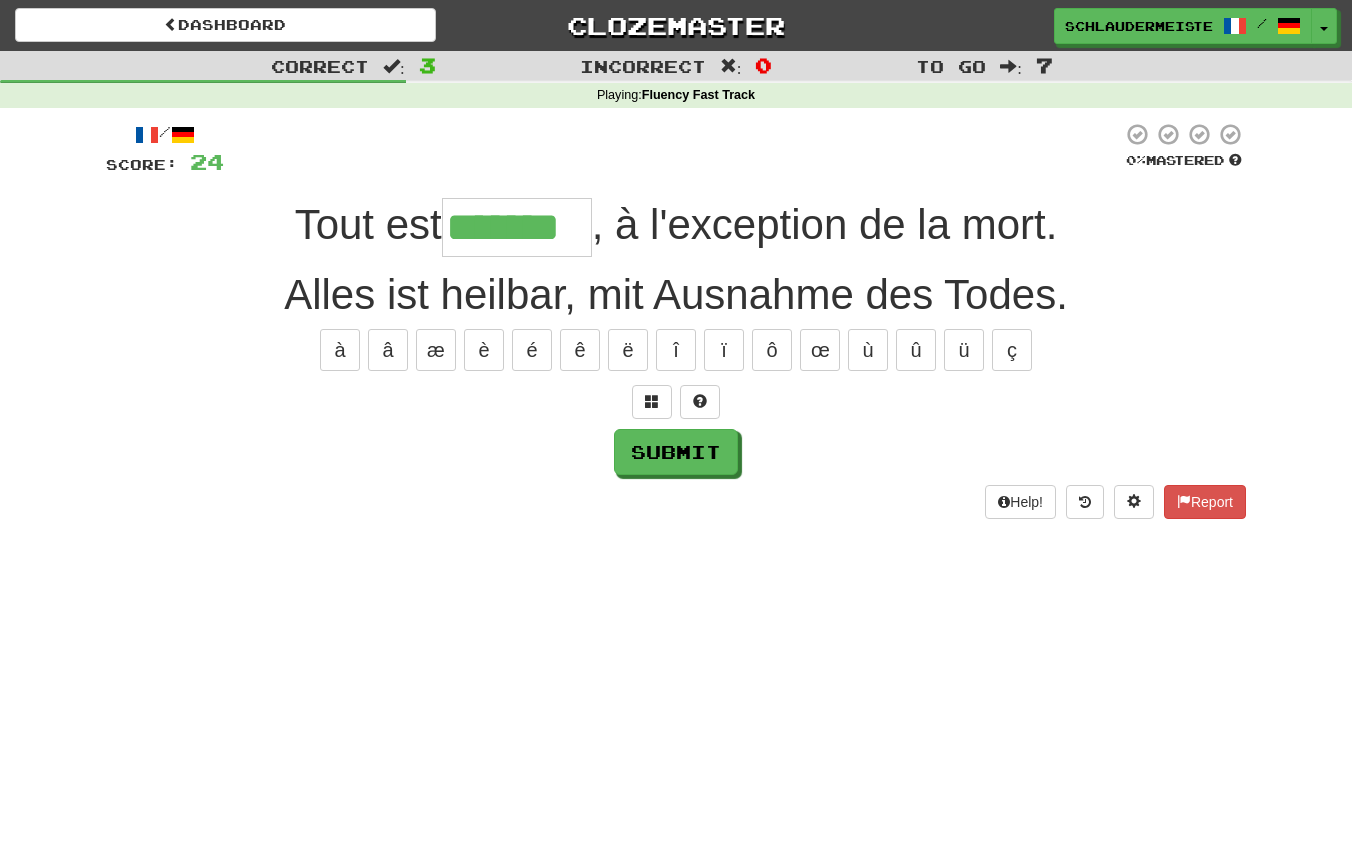type on "*******" 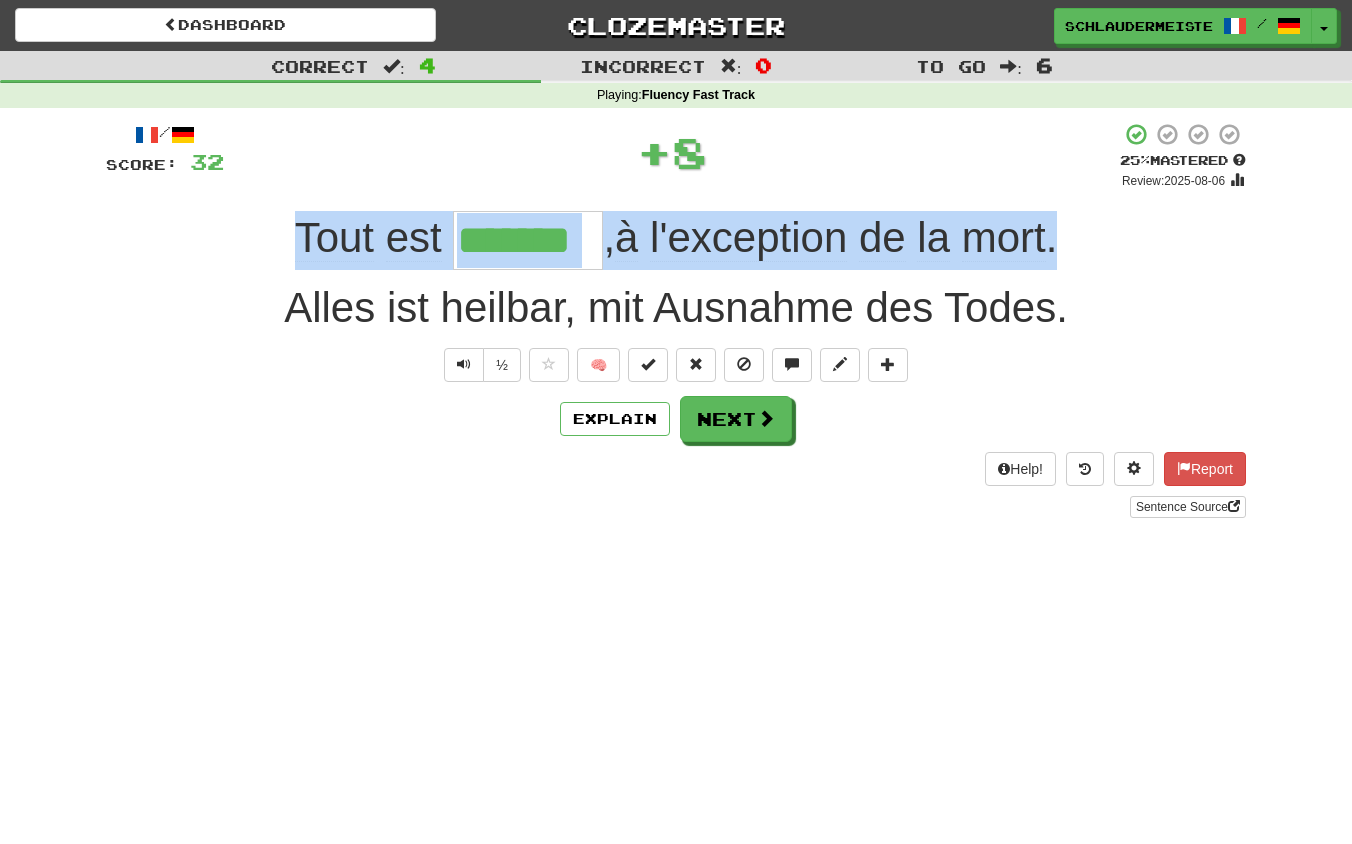 drag, startPoint x: 270, startPoint y: 226, endPoint x: 1206, endPoint y: 253, distance: 936.38934 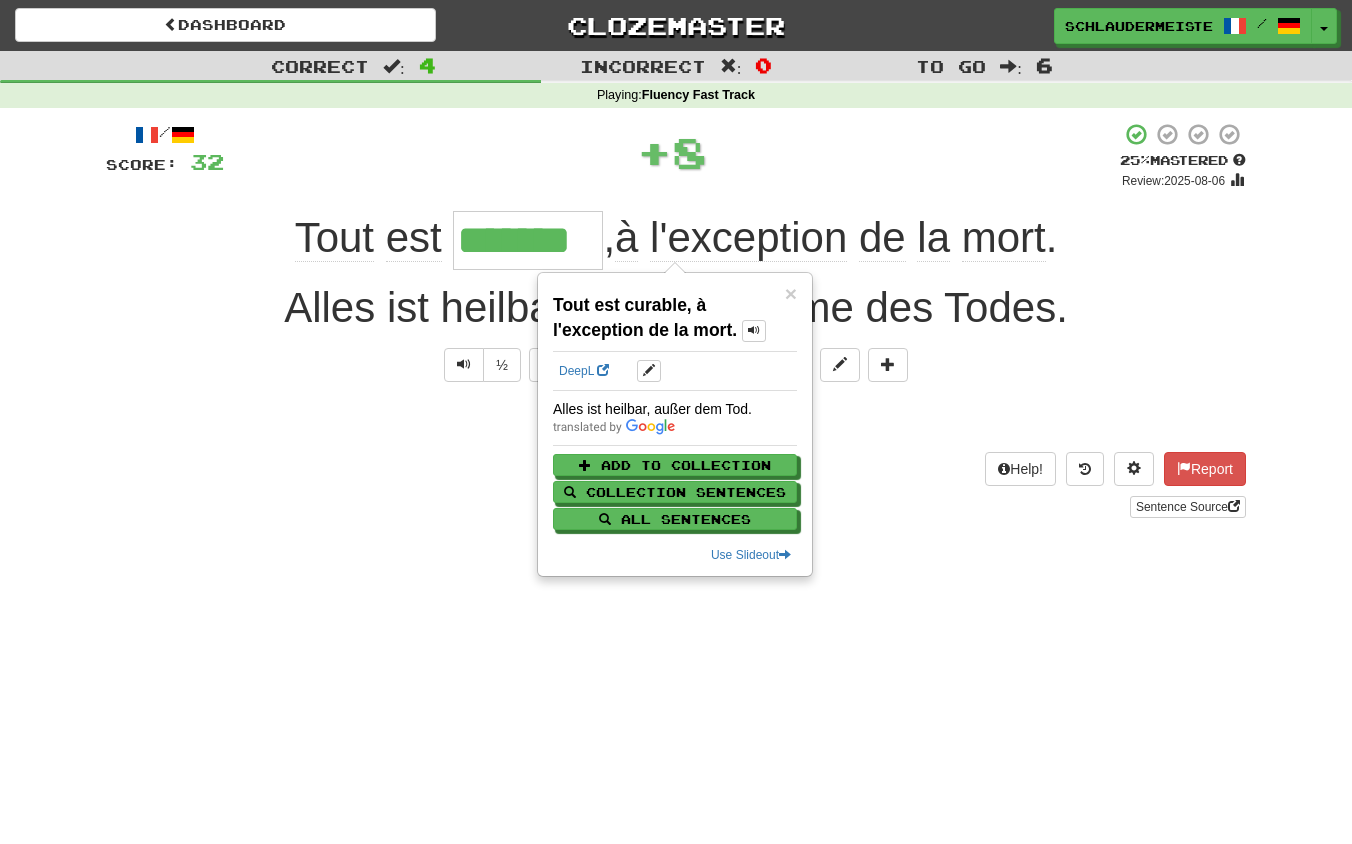 click on "/  Score:   32 + 8 25 %  Mastered Review:  2025-08-06 Tout   est   ******* ,  à   l'exception   de   la   mort . Alles ist heilbar, mit Ausnahme des Todes. ½ 🧠 Explain Next  Help!  Report Sentence Source" at bounding box center (676, 327) 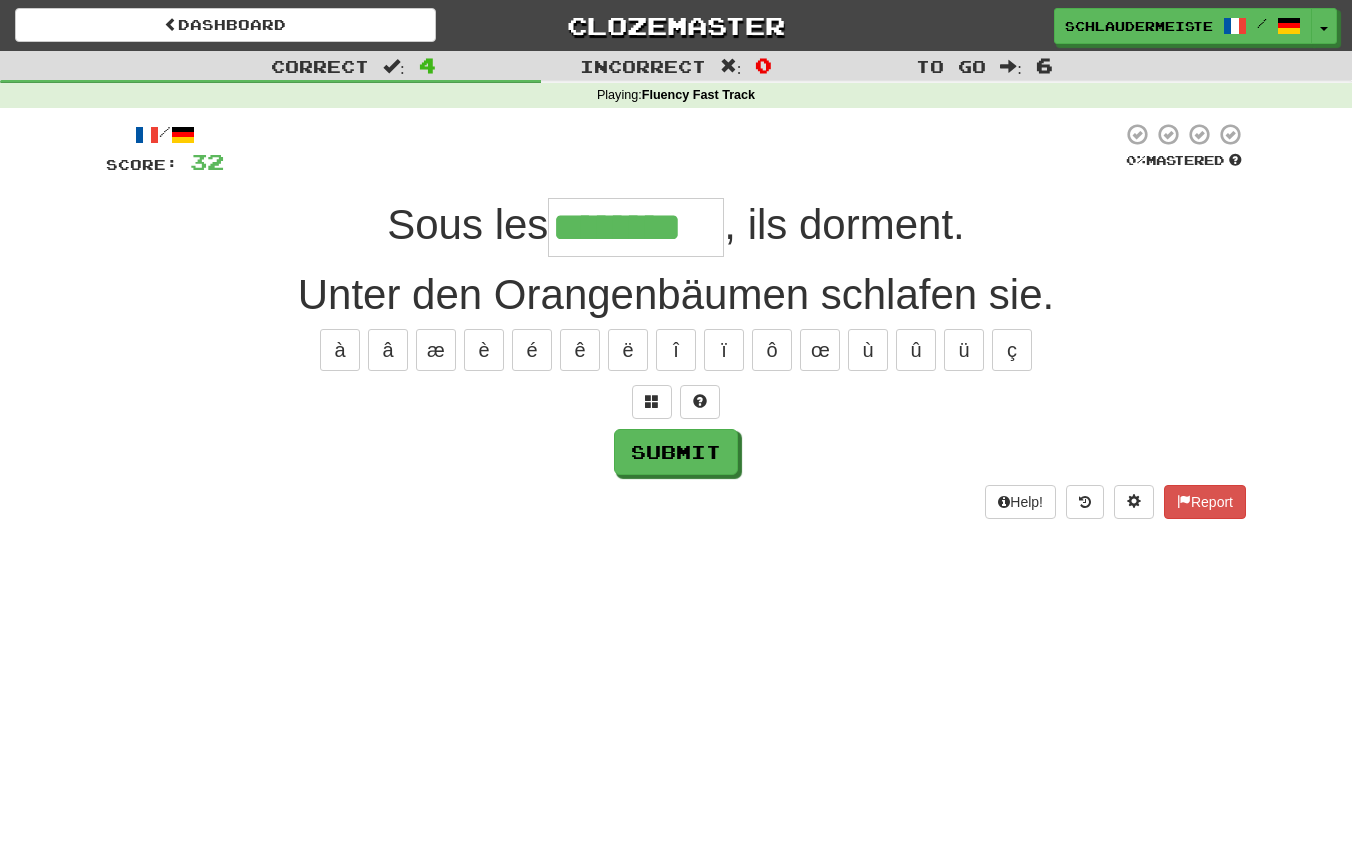 type on "********" 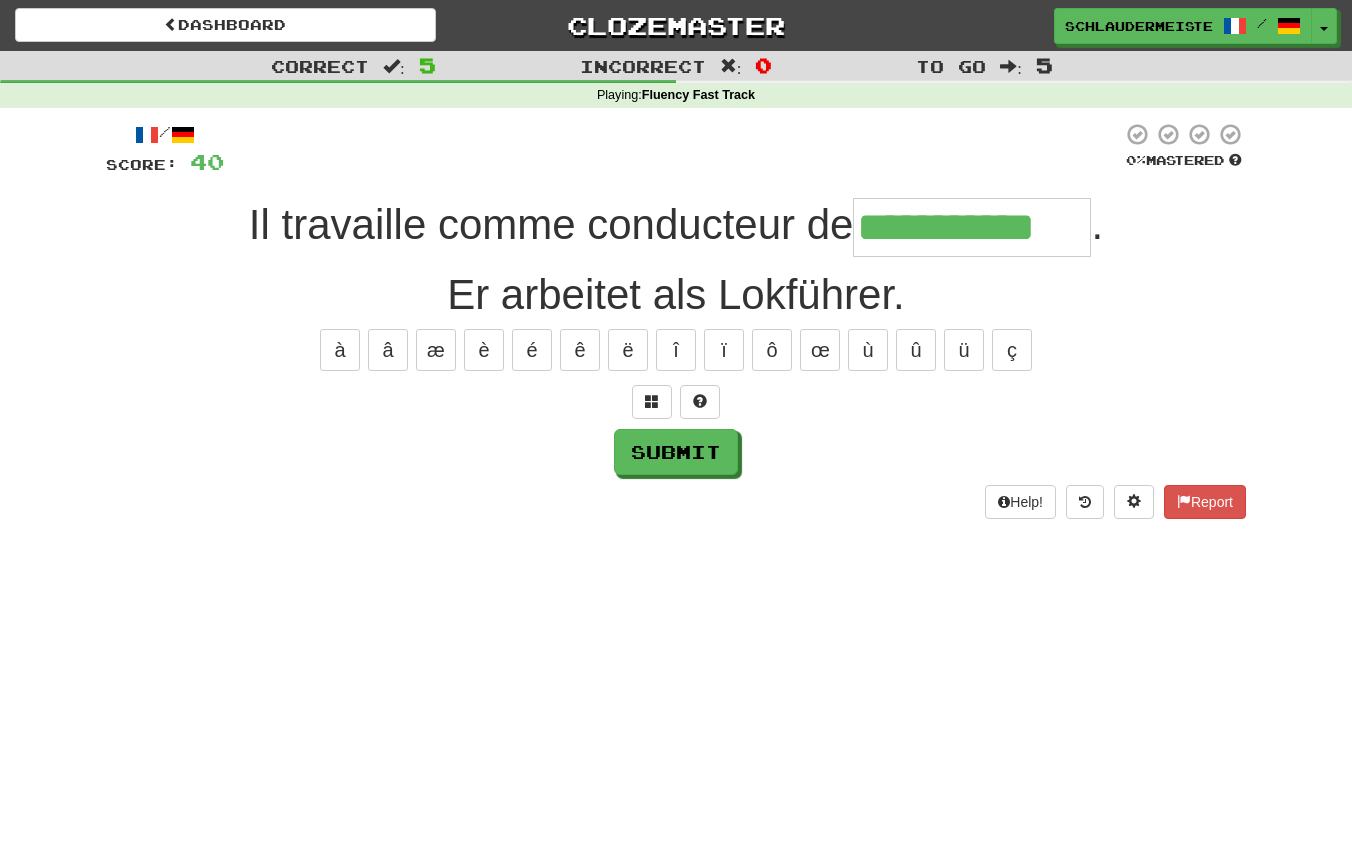 type on "**********" 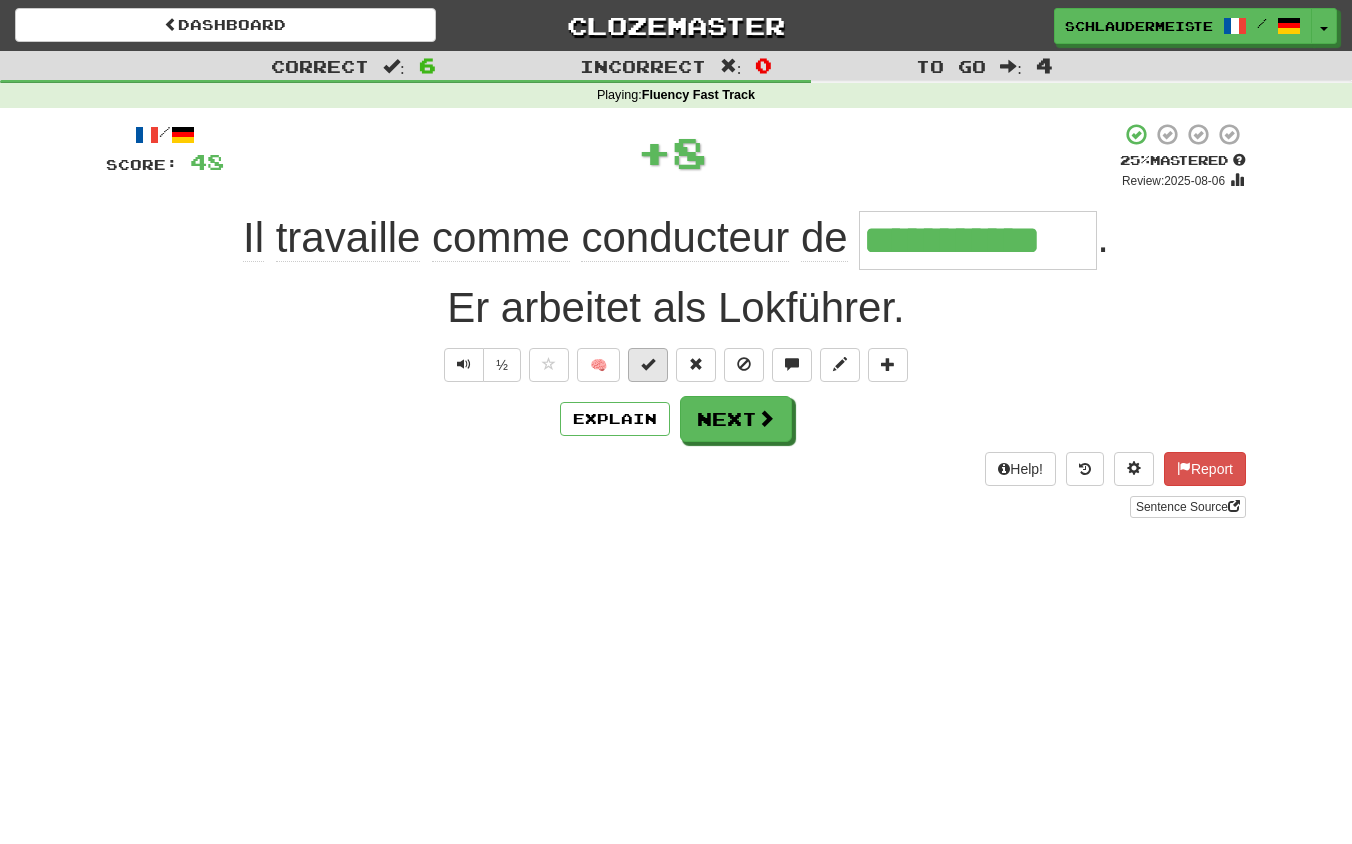 click at bounding box center [648, 364] 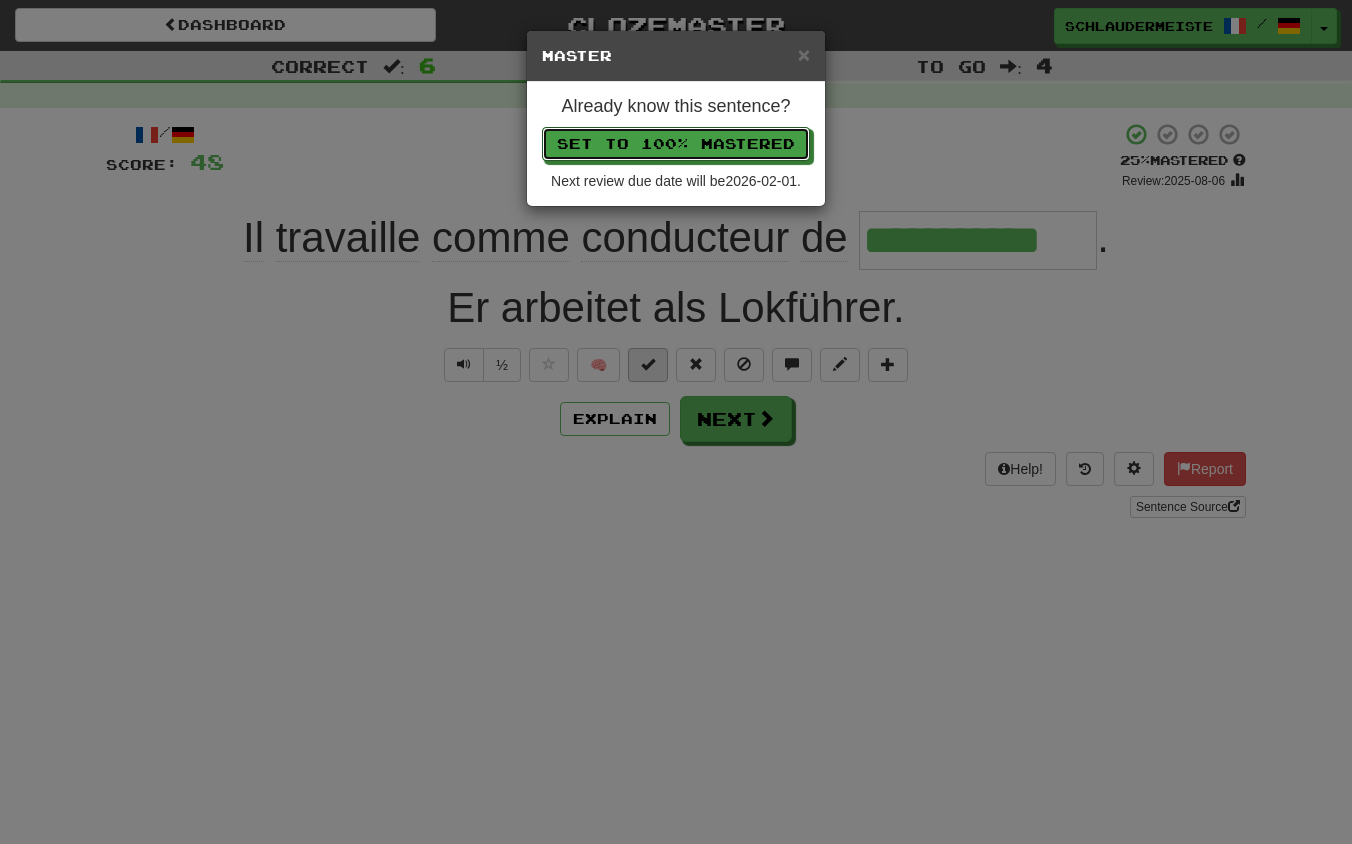click on "Set to 100% Mastered" at bounding box center (676, 144) 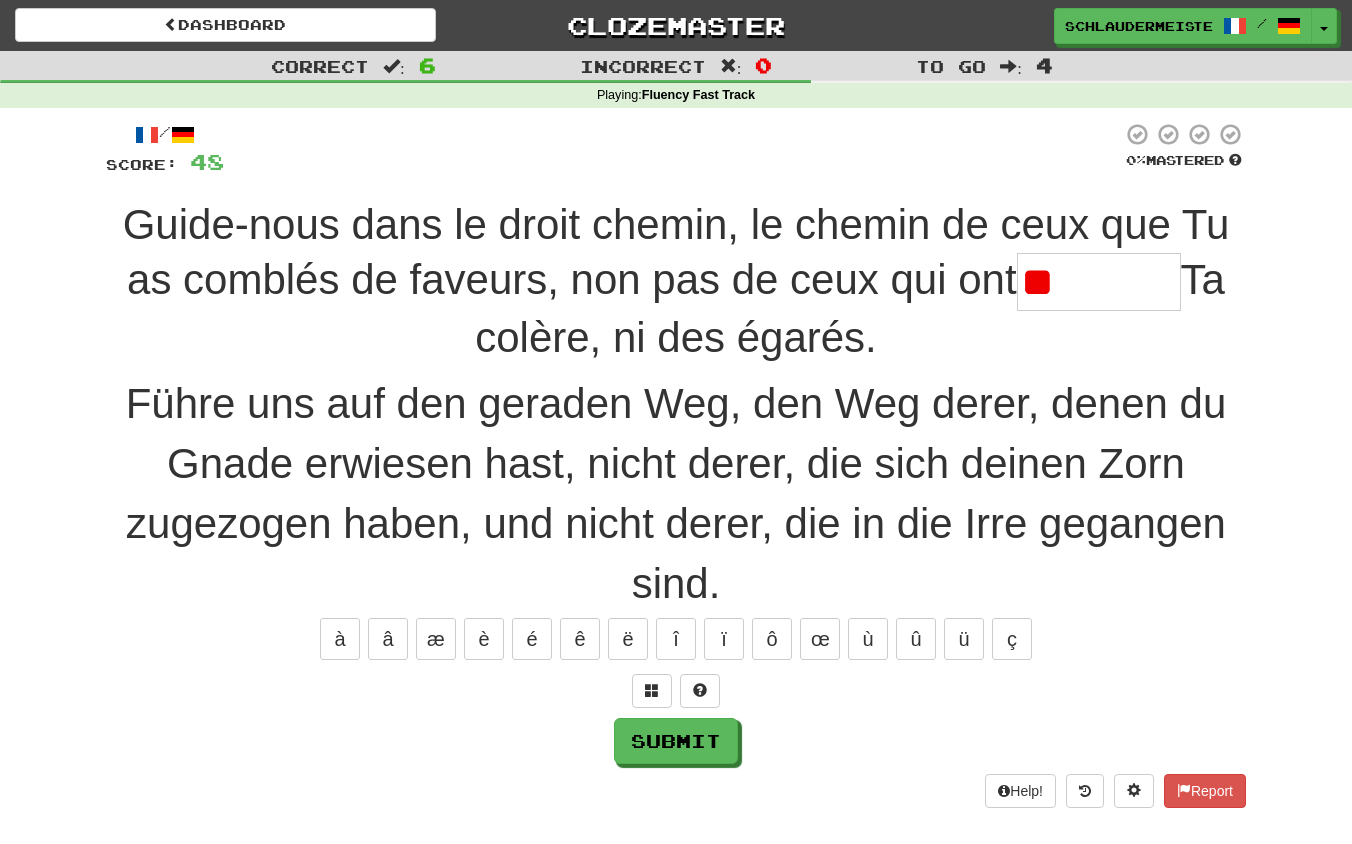 type on "*******" 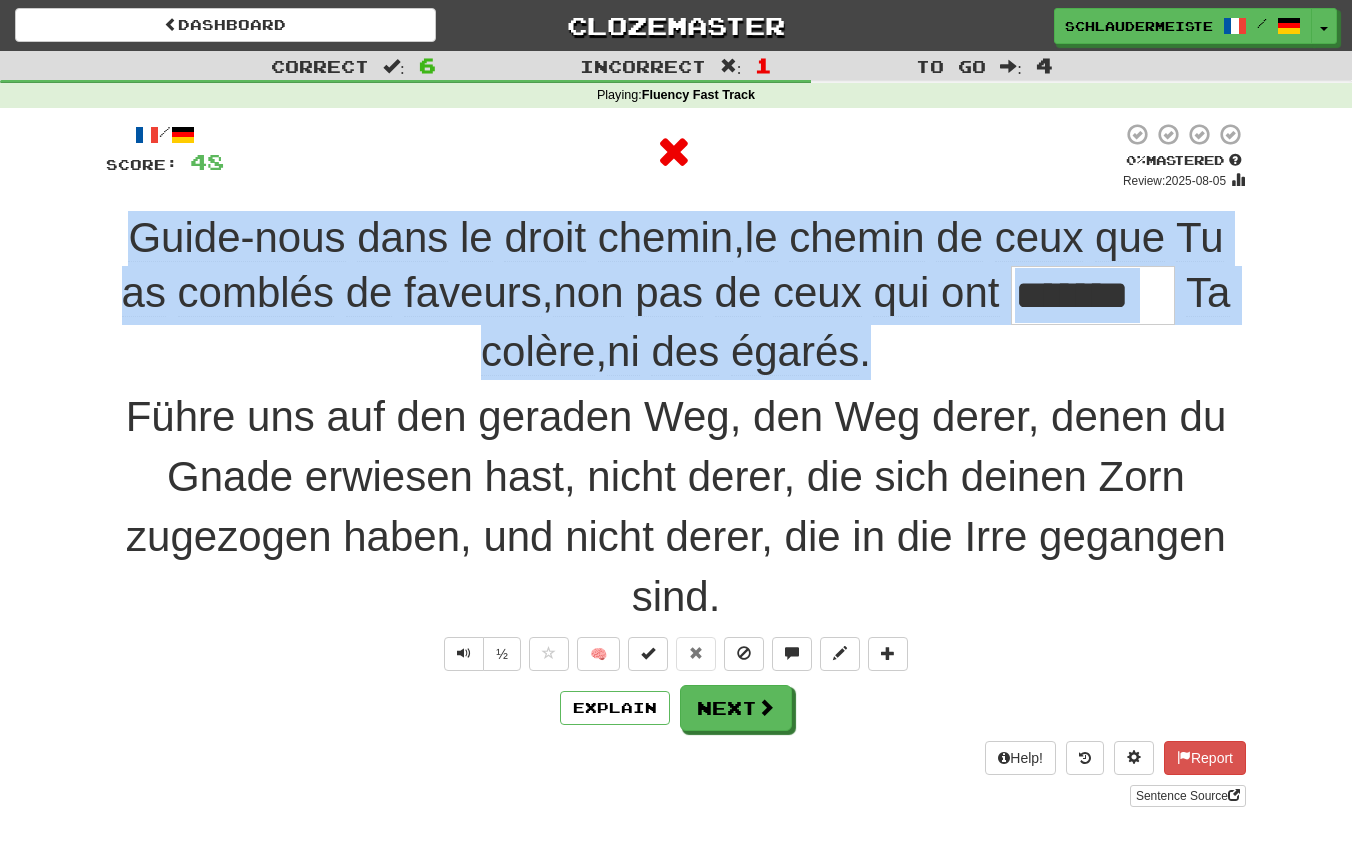 drag, startPoint x: 112, startPoint y: 216, endPoint x: 1017, endPoint y: 348, distance: 914.57587 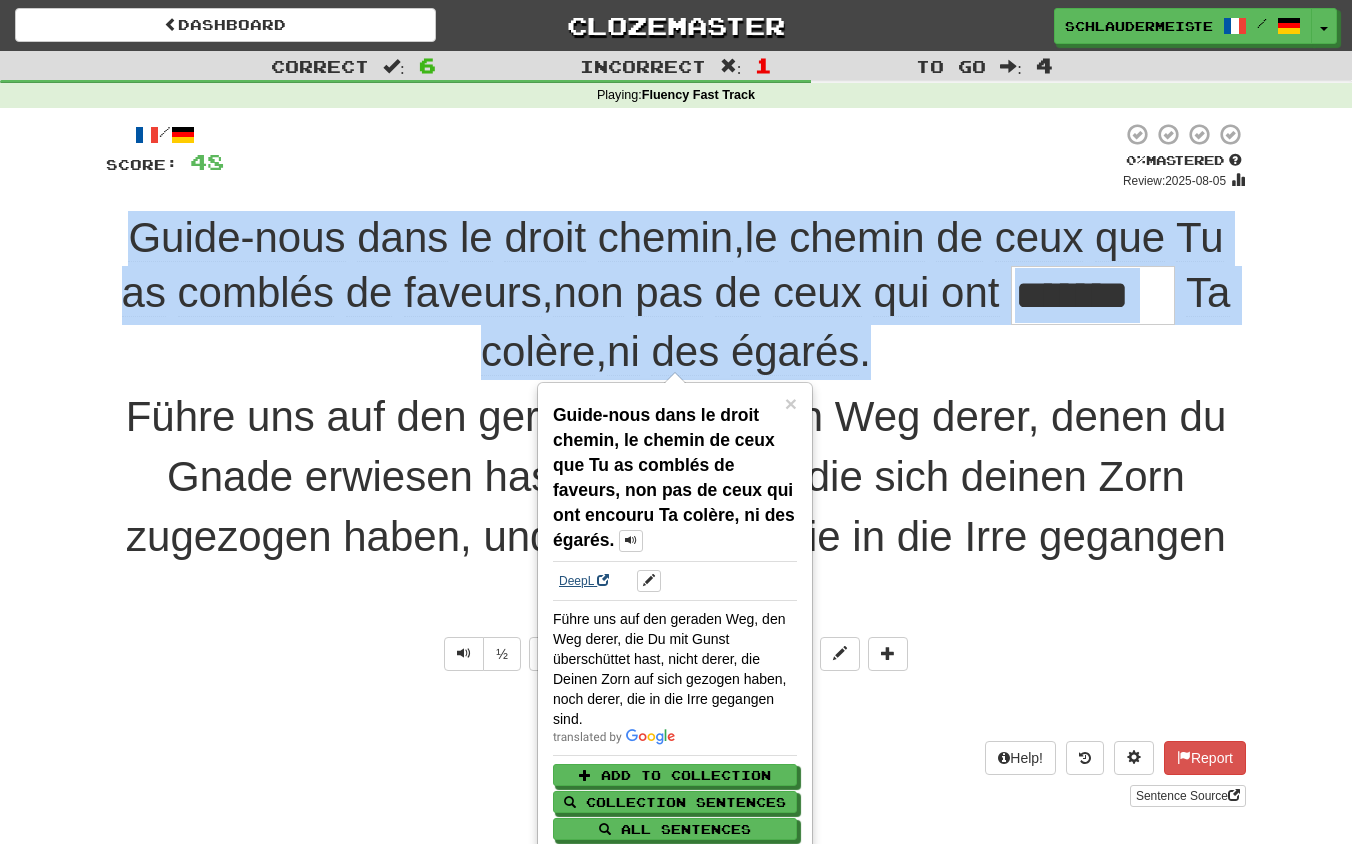 click on "DeepL" at bounding box center (584, 581) 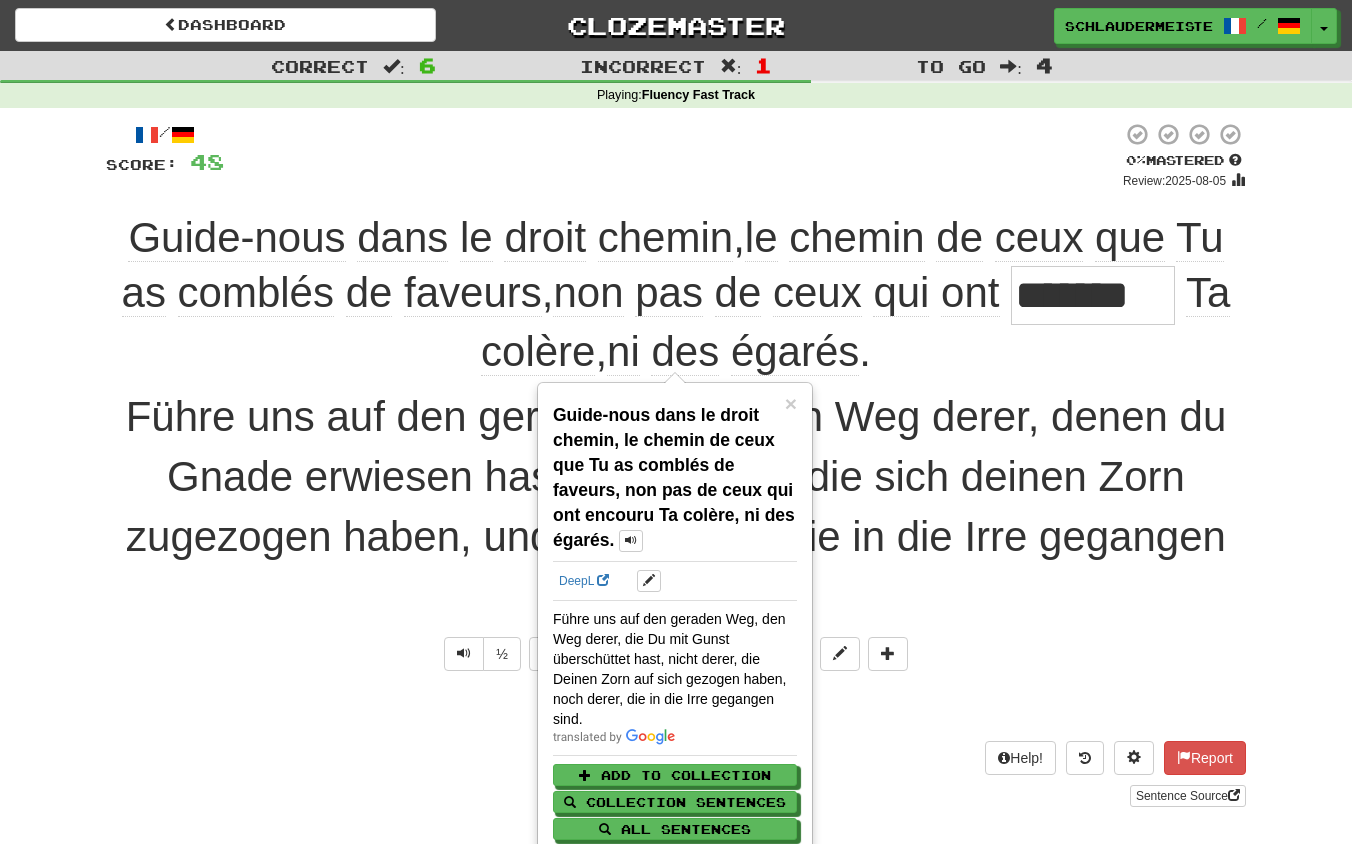 click on "/  Score:   48 0 %  Mastered Review:  2025-08-05 Guide-nous   dans   le   droit   chemin ,  le   chemin   de   ceux   que   Tu   as   comblés   de   faveurs ,  non   pas   de   ceux   qui   ont   *******   Ta   colère ,  ni   des   égarés . Führe uns auf den geraden Weg, den Weg derer, denen du Gnade erwiesen hast, nicht derer, die sich deinen Zorn zugezogen haben, und nicht derer, die in die Irre gegangen sind. ½ 🧠 Explain Next  Help!  Report Sentence Source" at bounding box center [676, 464] 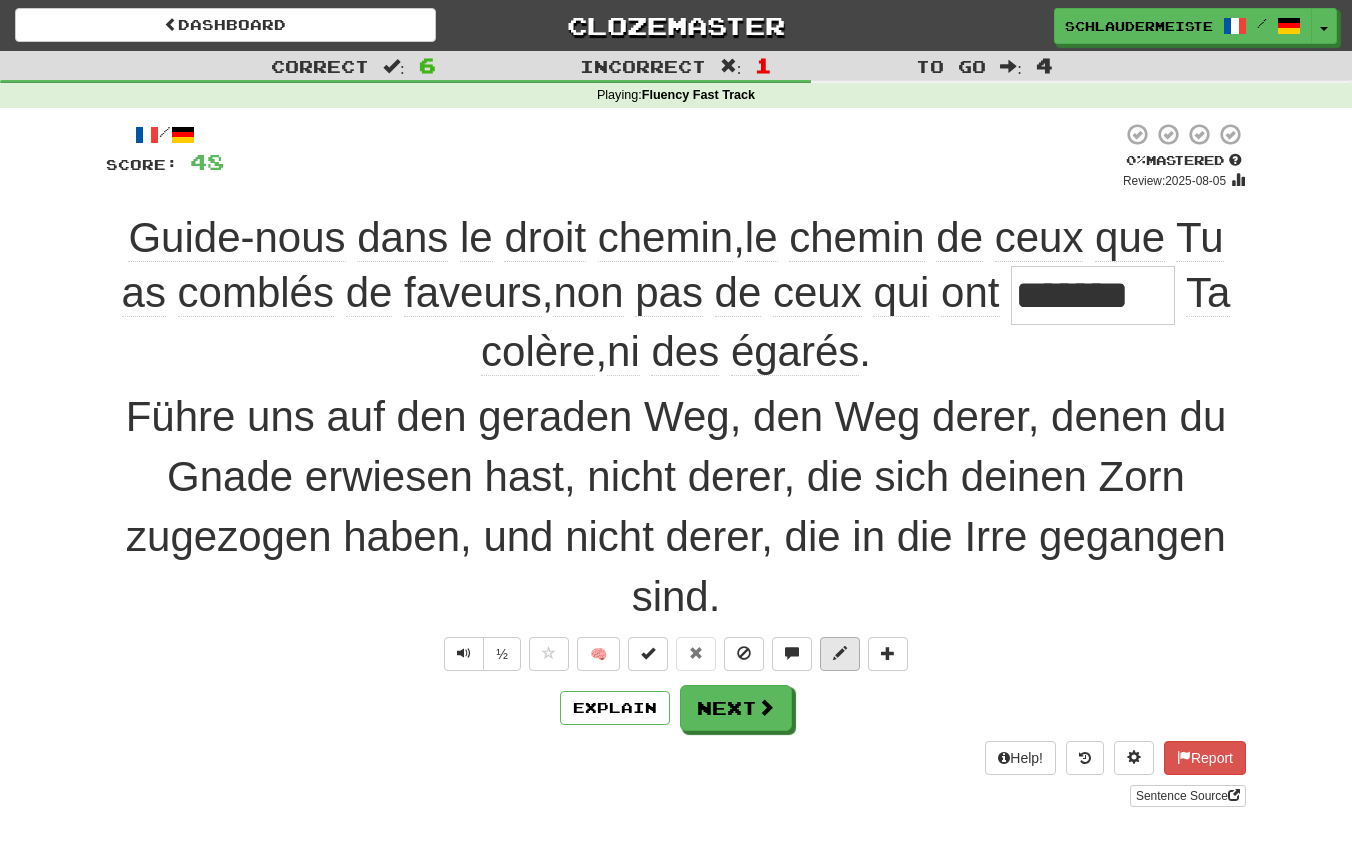 click at bounding box center [840, 653] 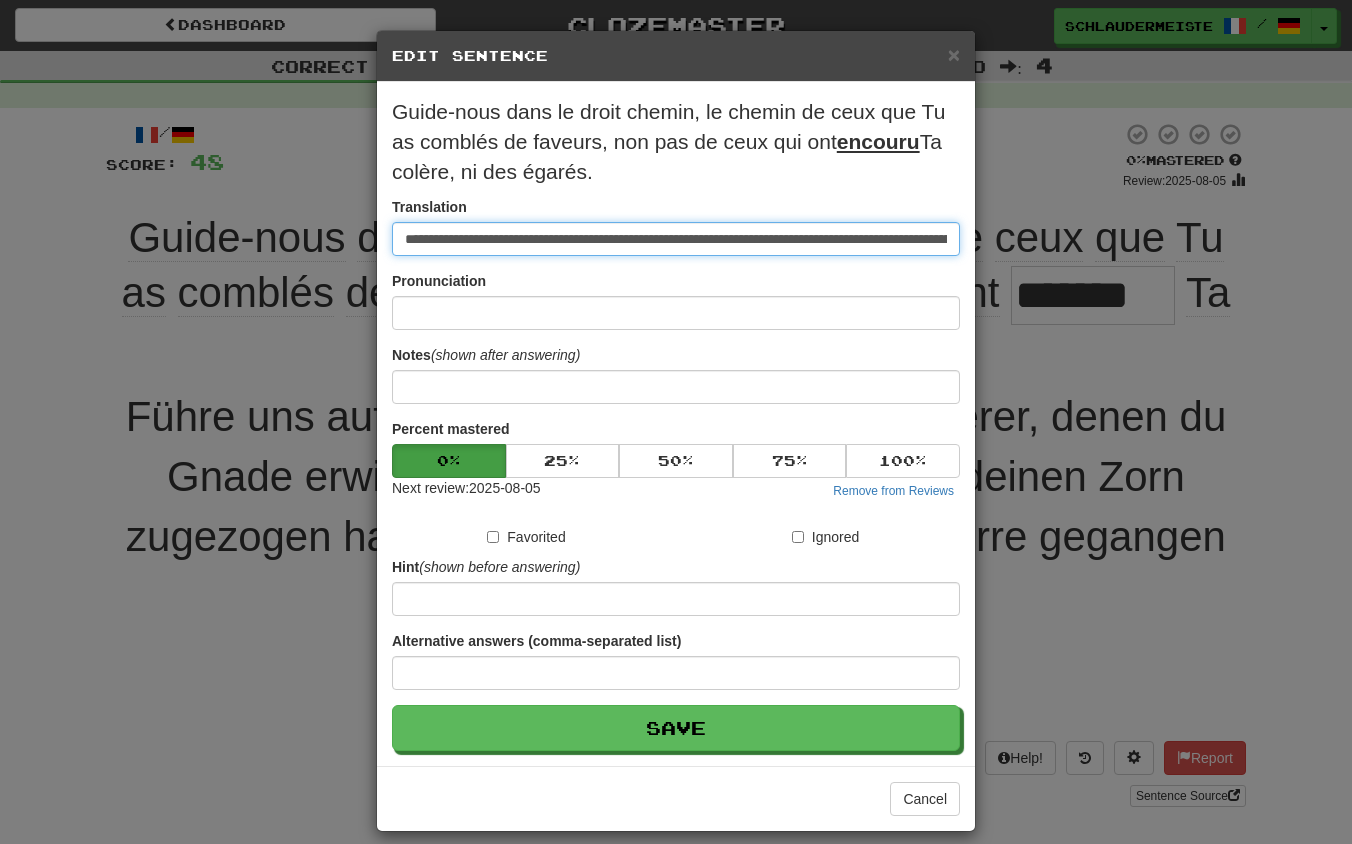 drag, startPoint x: 956, startPoint y: 243, endPoint x: 277, endPoint y: 216, distance: 679.5366 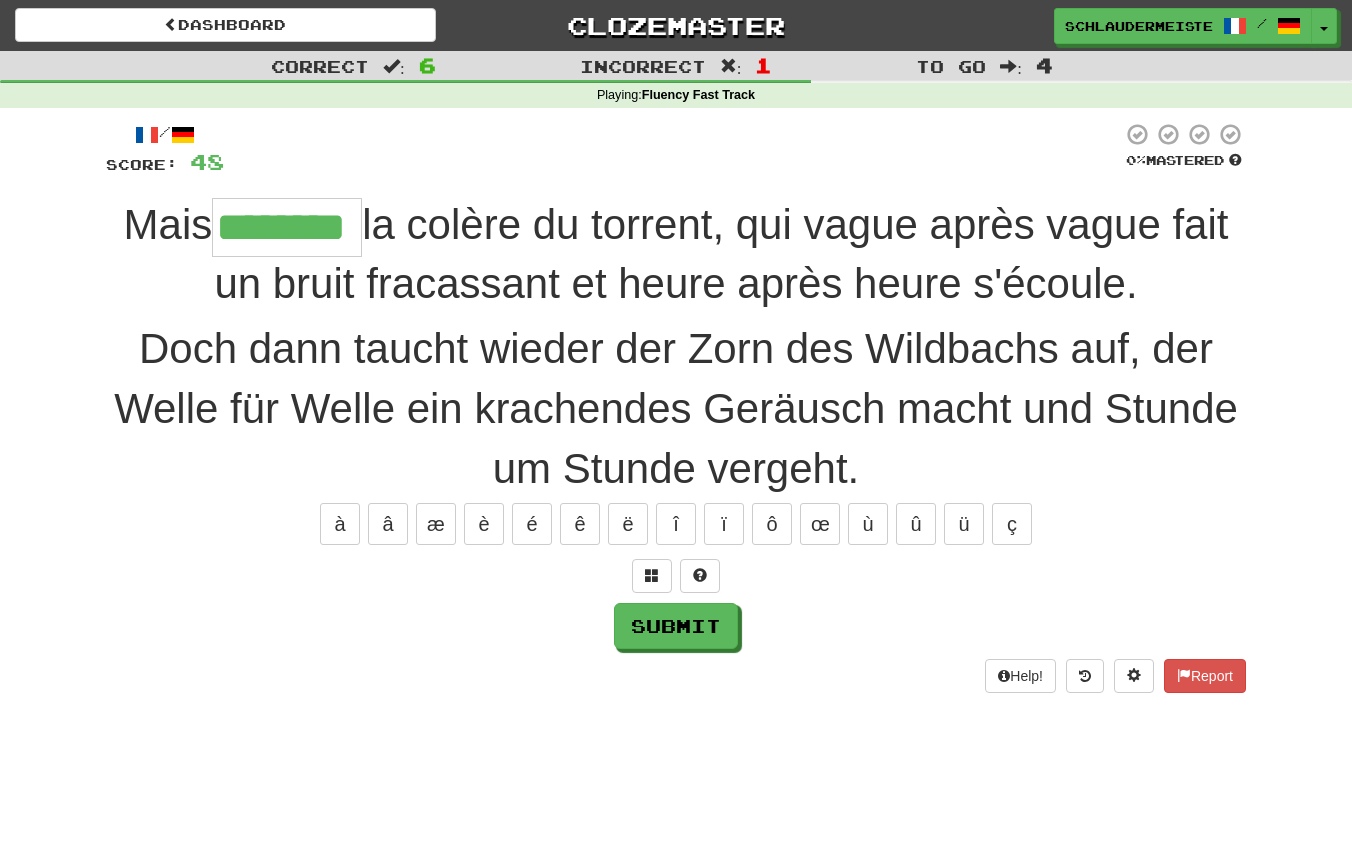 type on "********" 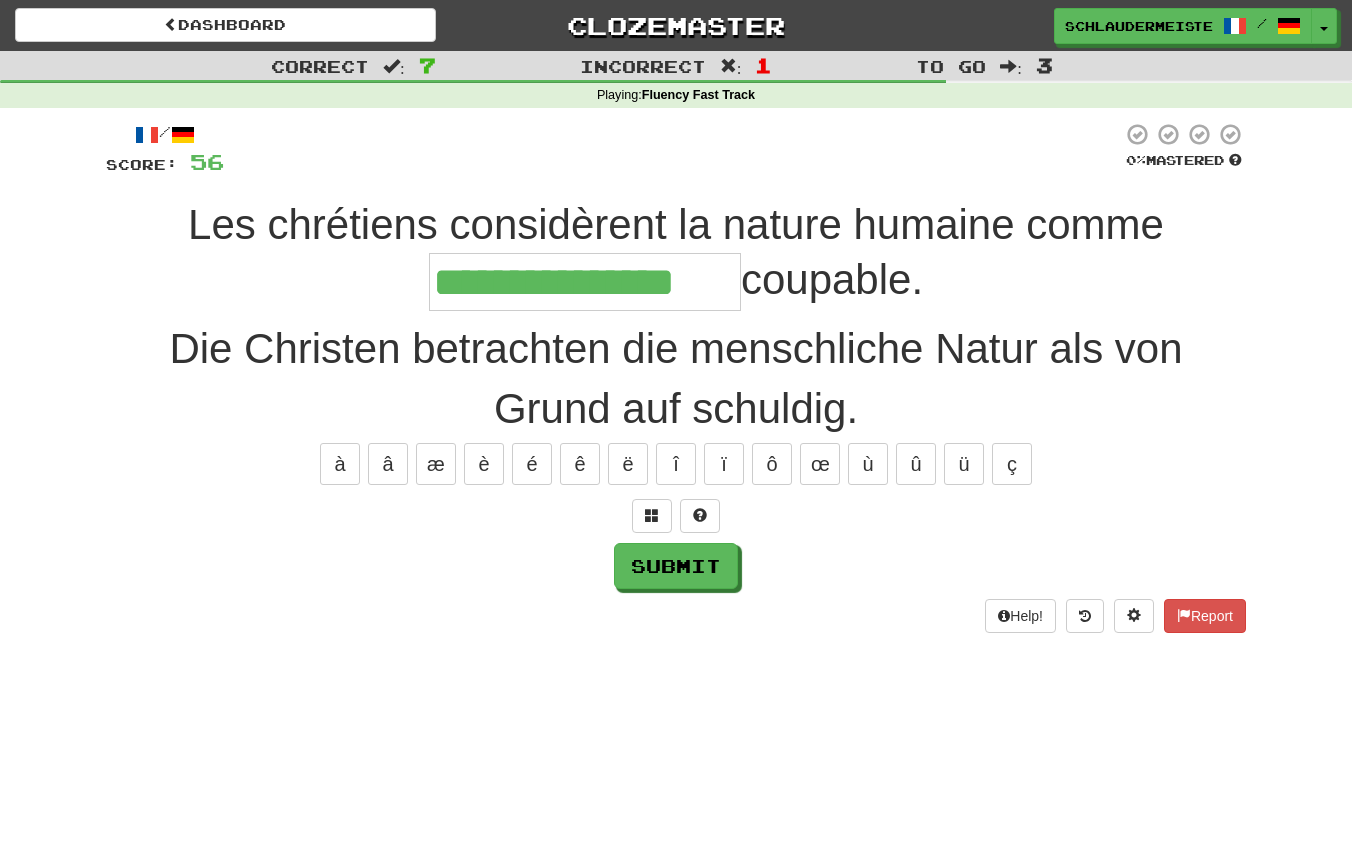 type on "**********" 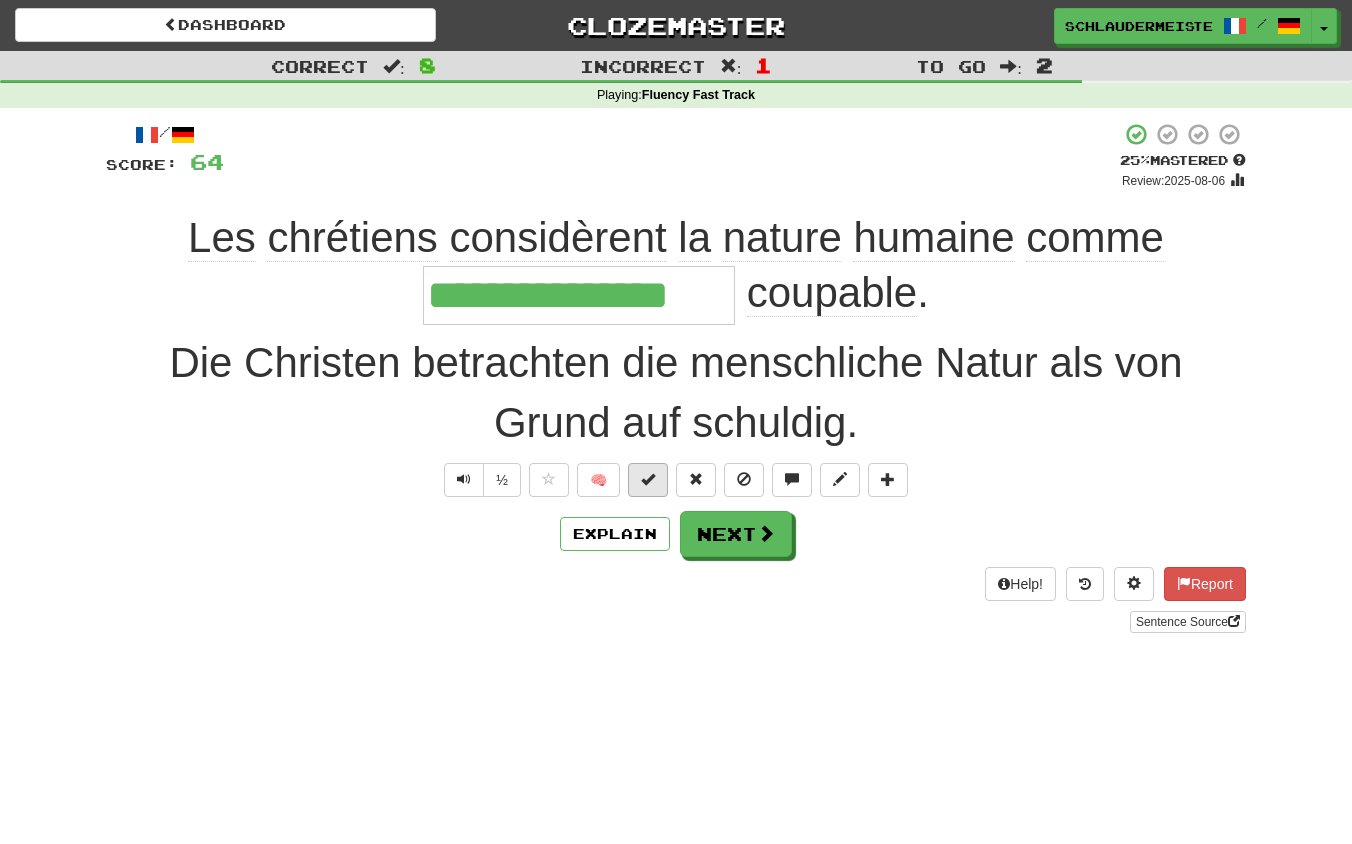 click at bounding box center [648, 479] 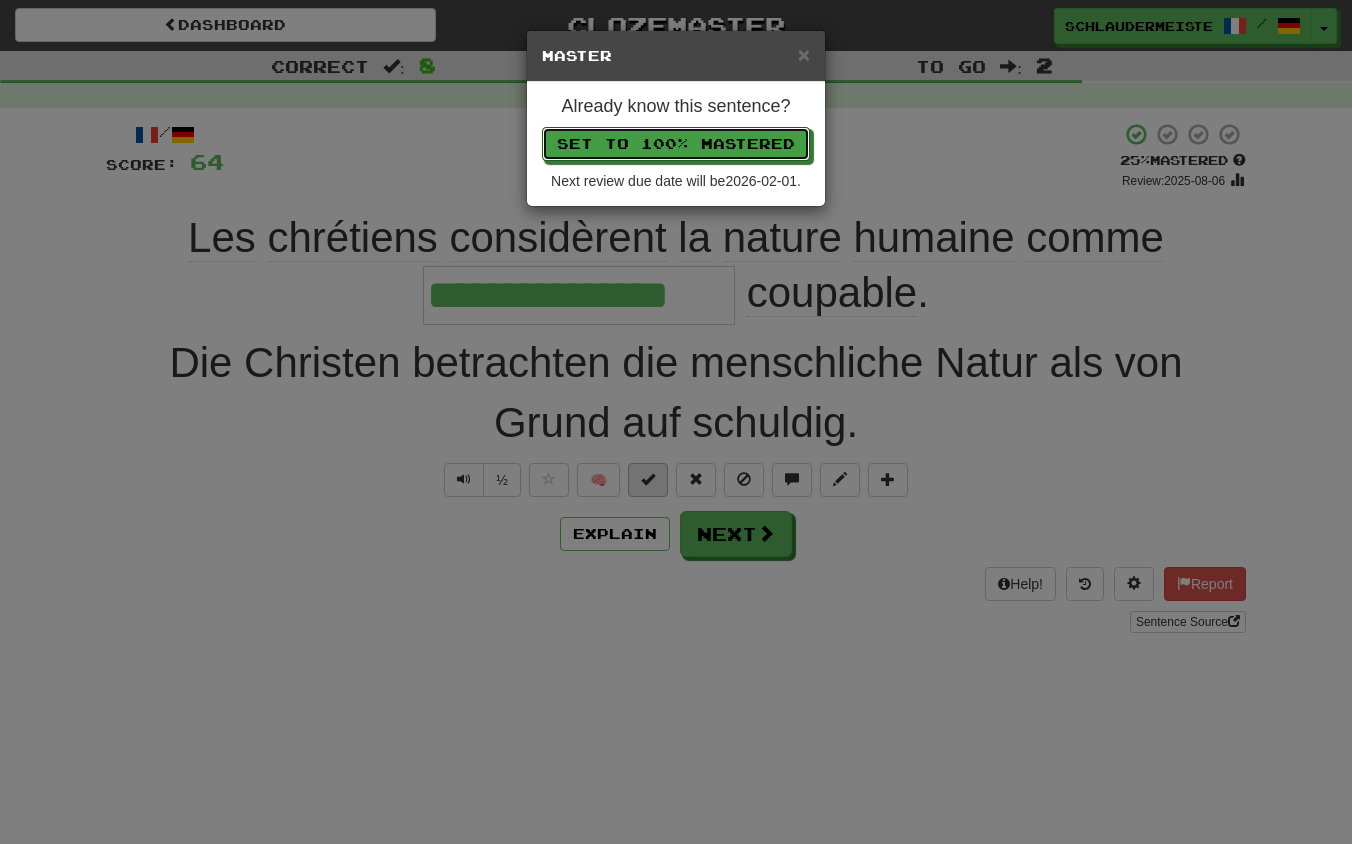 click on "Set to 100% Mastered" at bounding box center (676, 144) 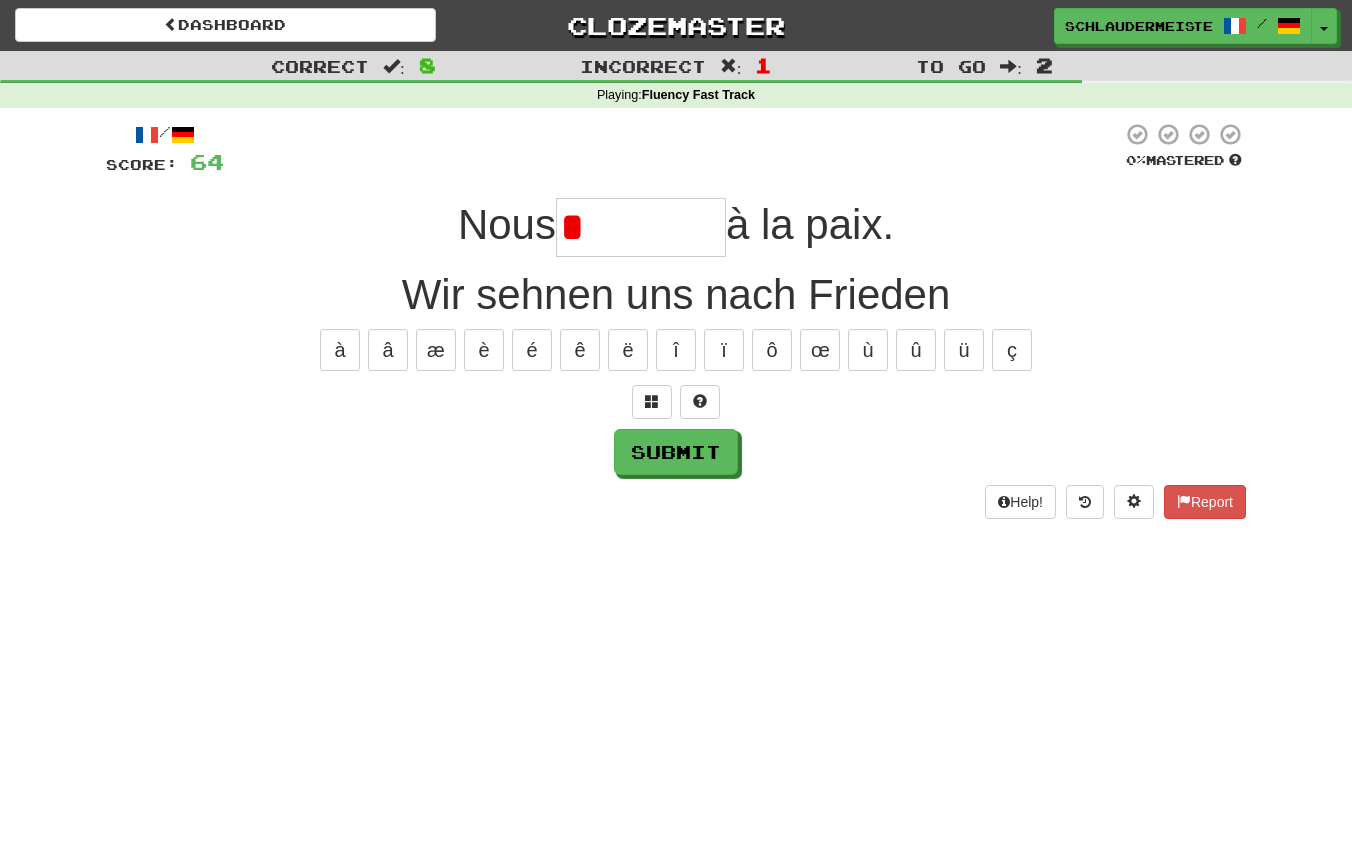 type on "********" 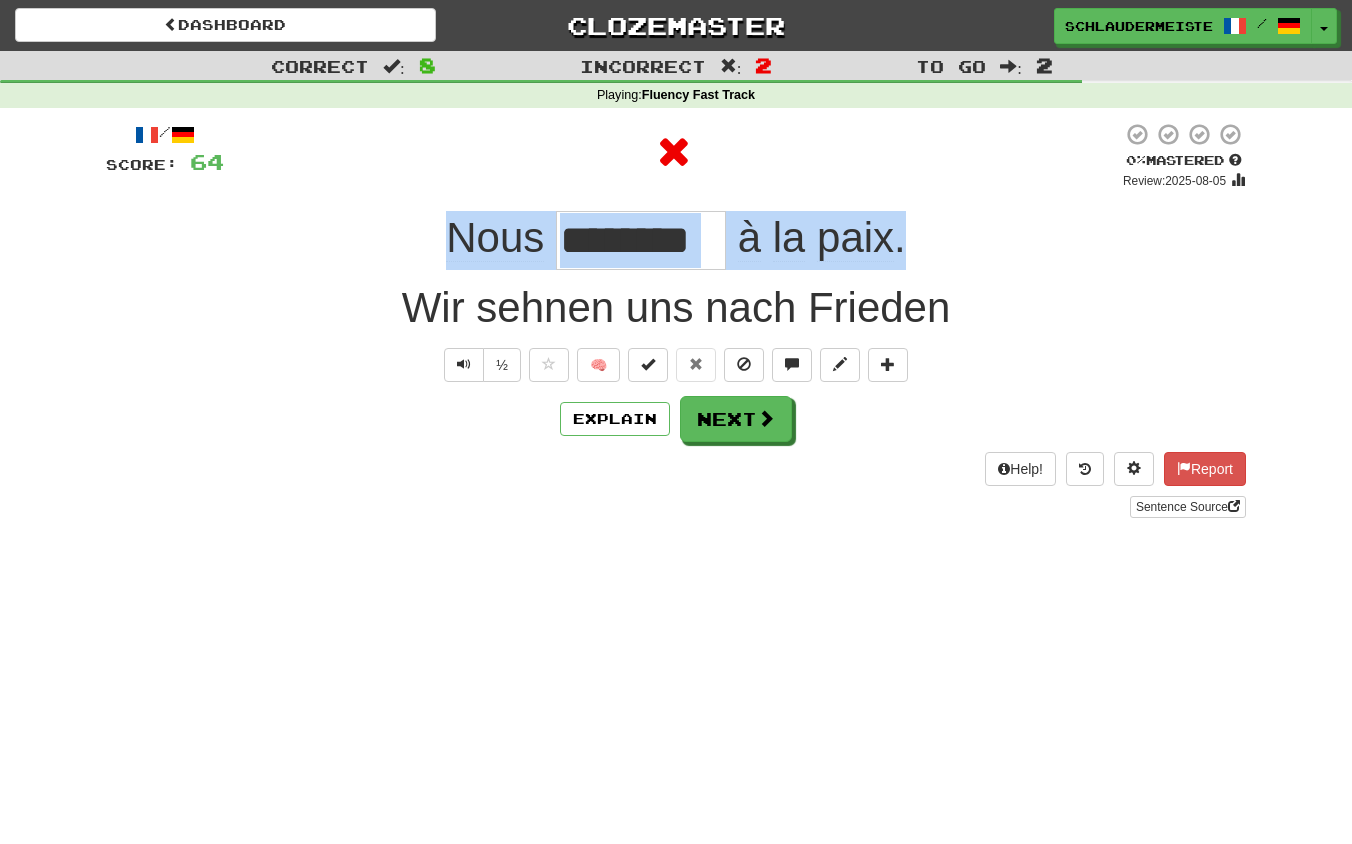 drag, startPoint x: 394, startPoint y: 213, endPoint x: 967, endPoint y: 241, distance: 573.6837 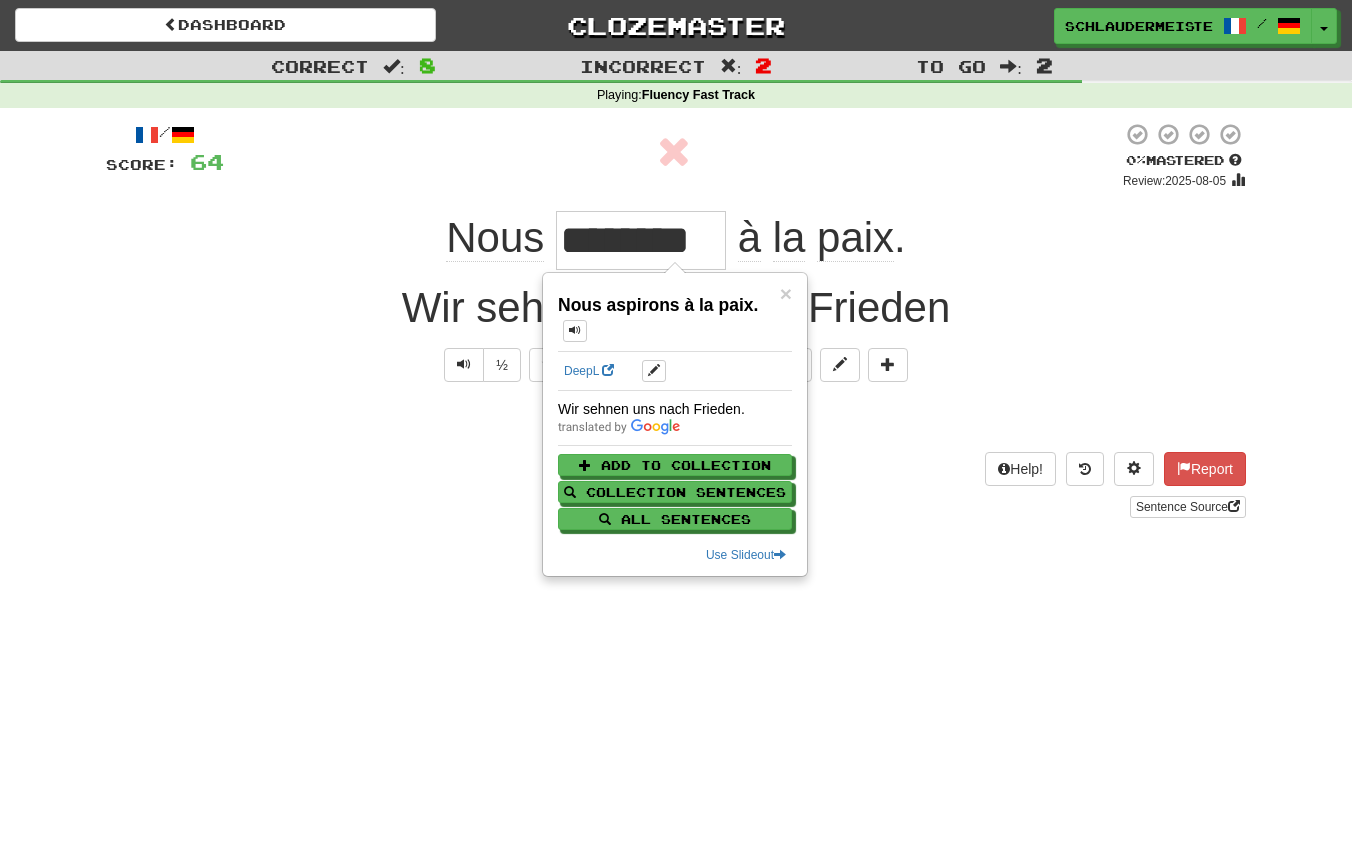 click on "Help!  Report Sentence Source" at bounding box center [676, 485] 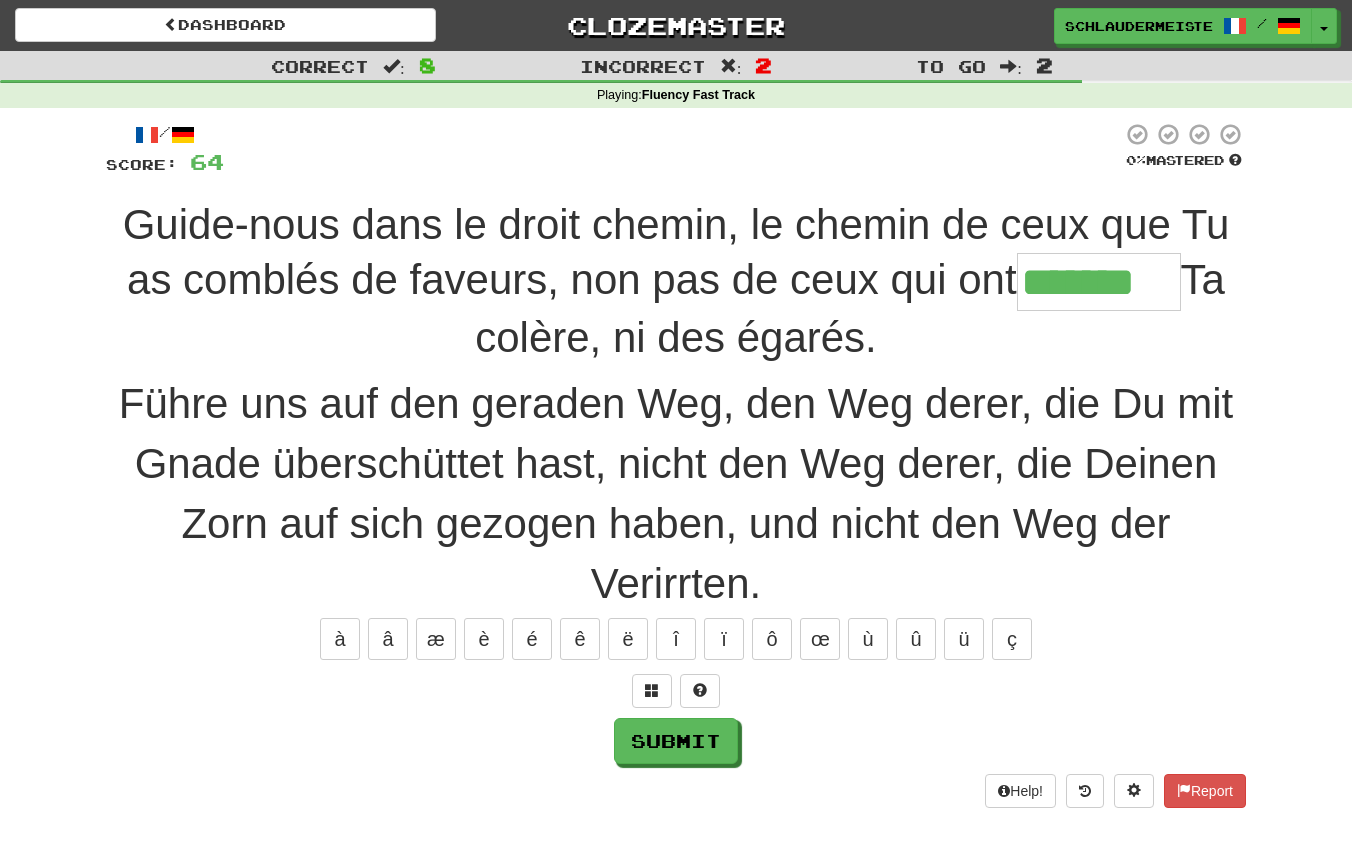 type on "*******" 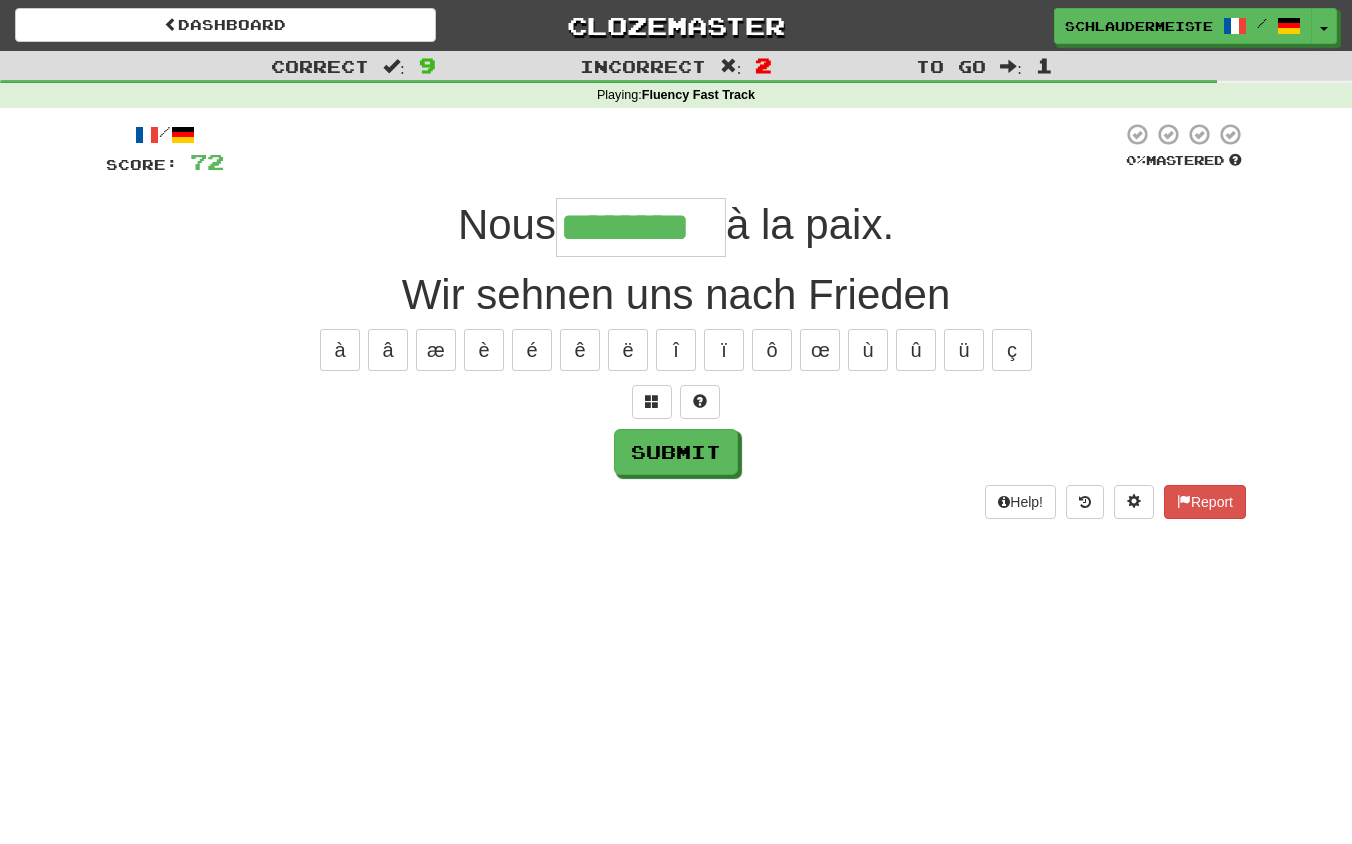 type on "********" 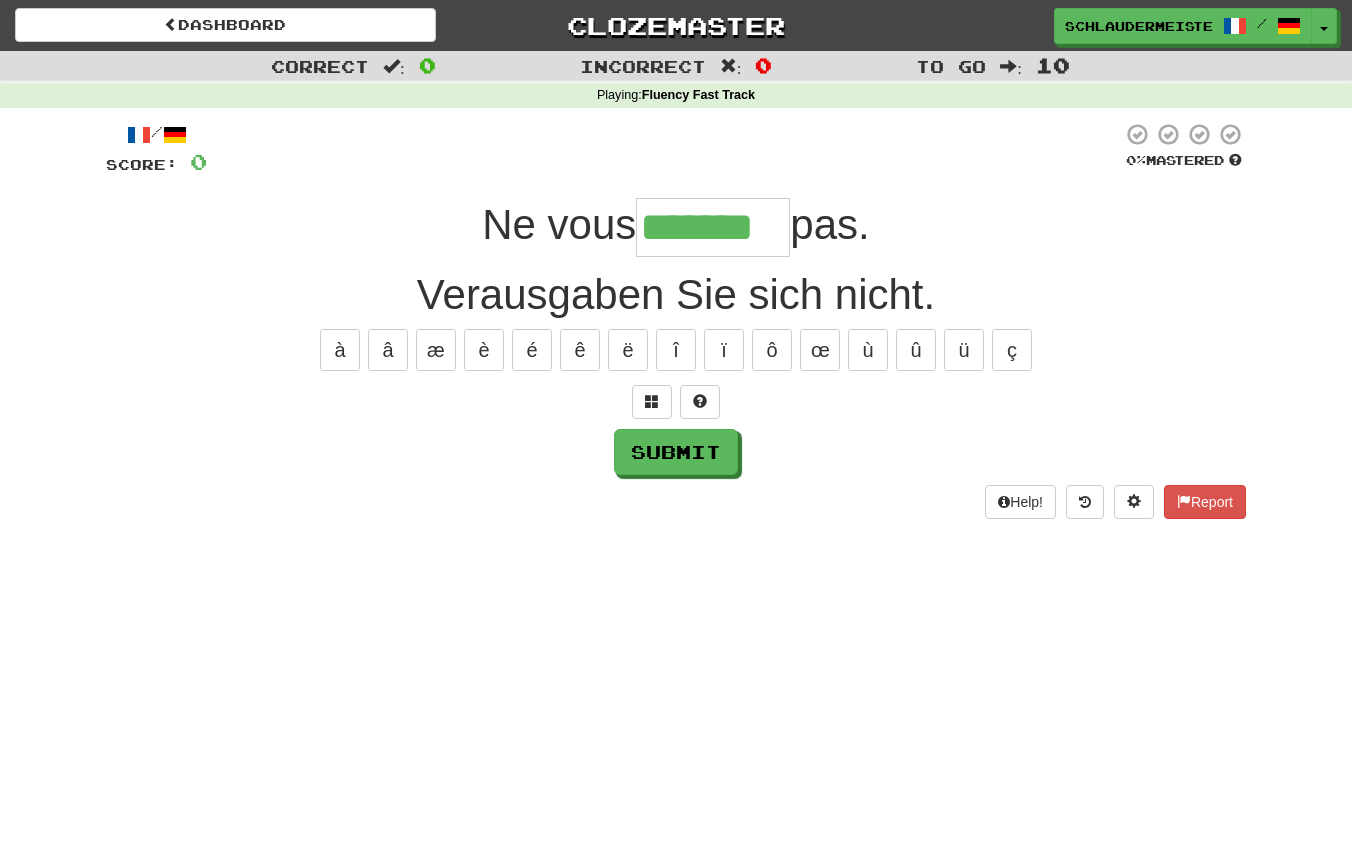 type on "*******" 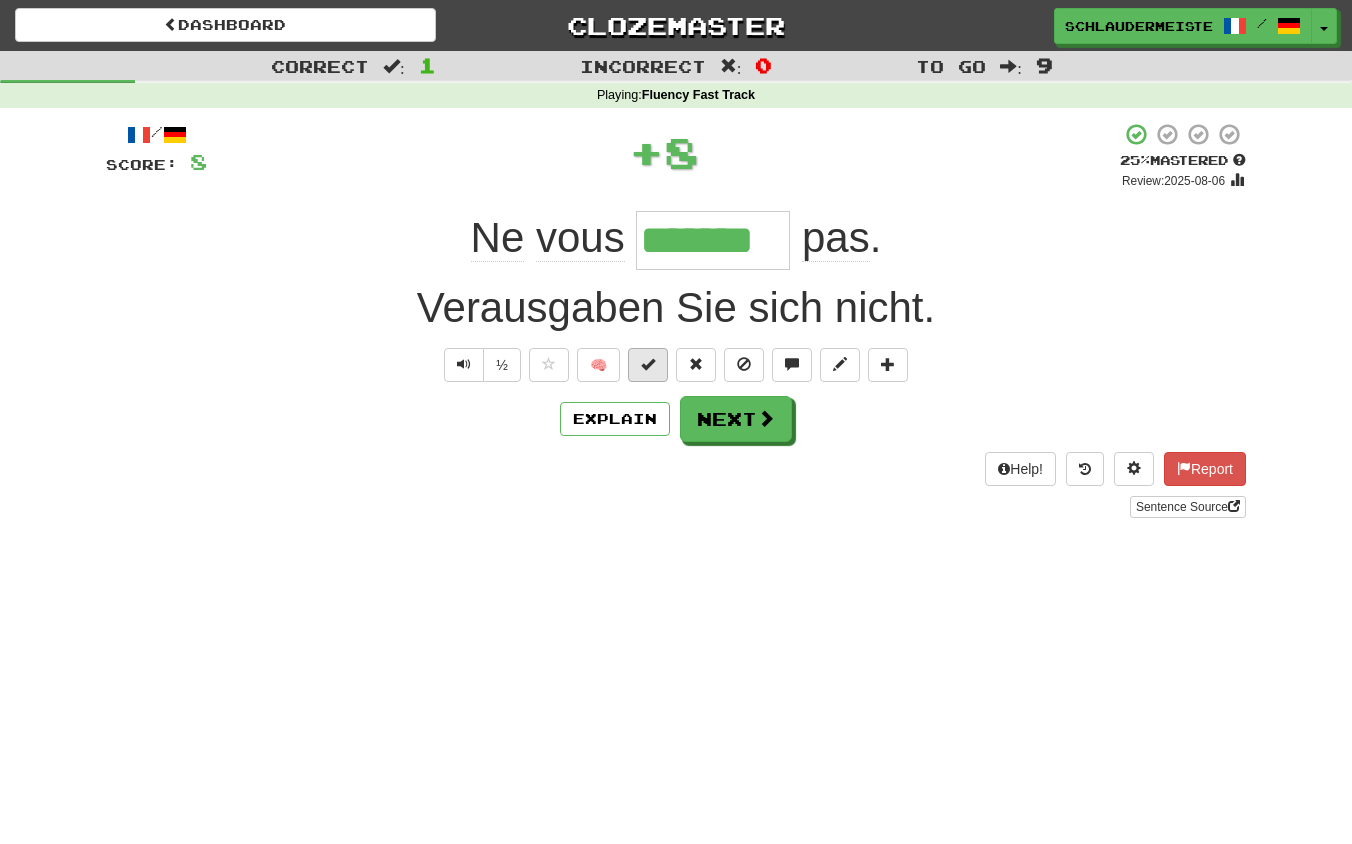 click at bounding box center [648, 364] 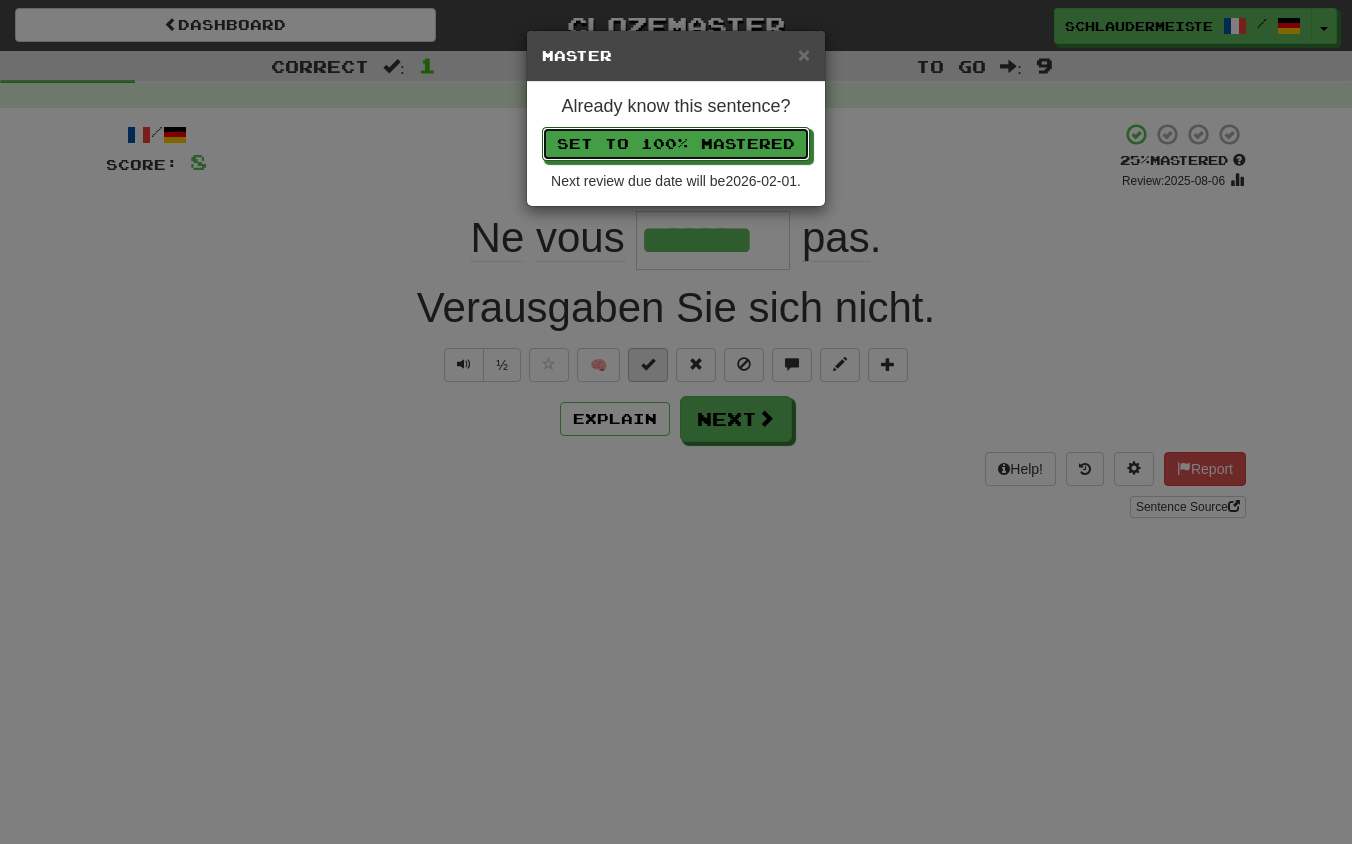 type 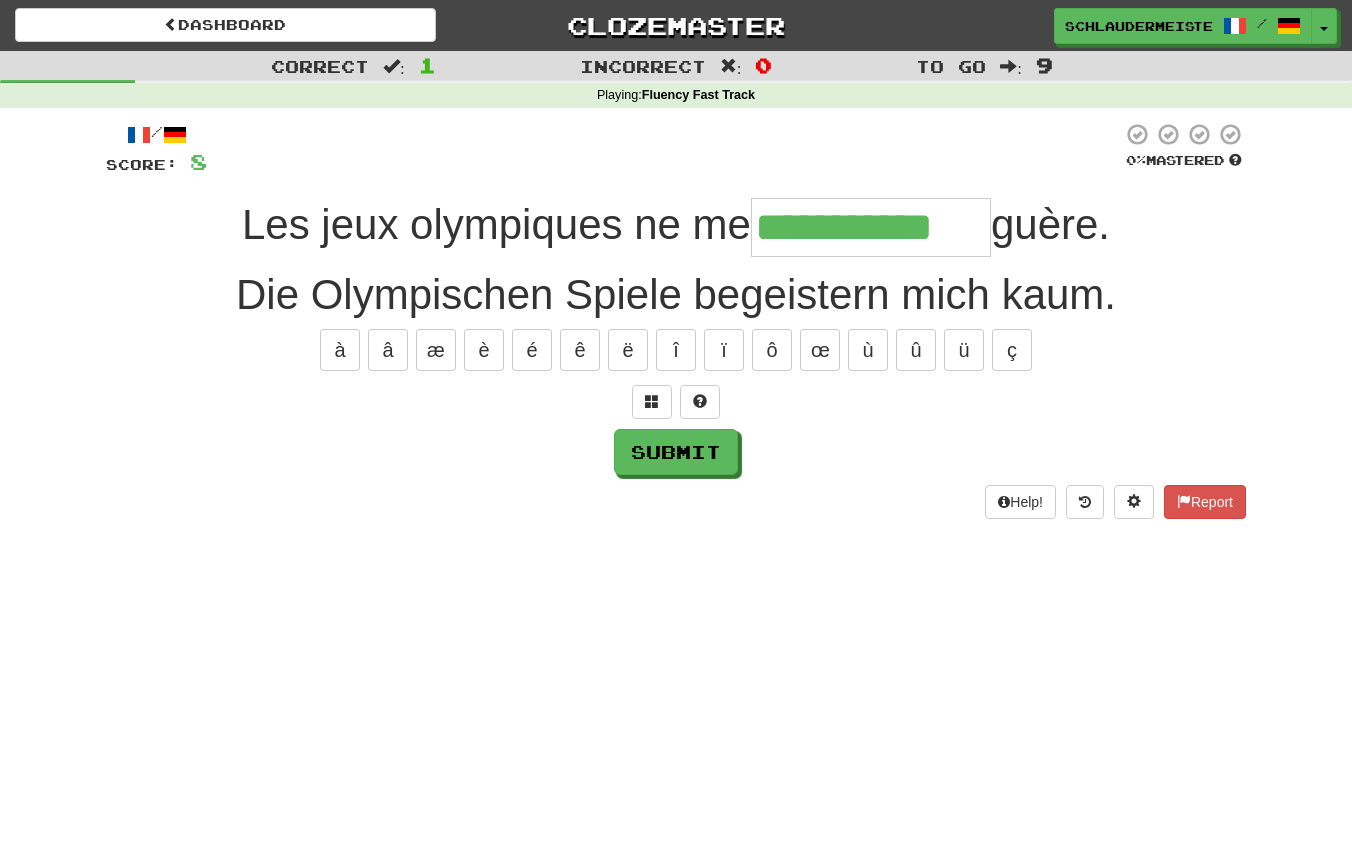 type on "**********" 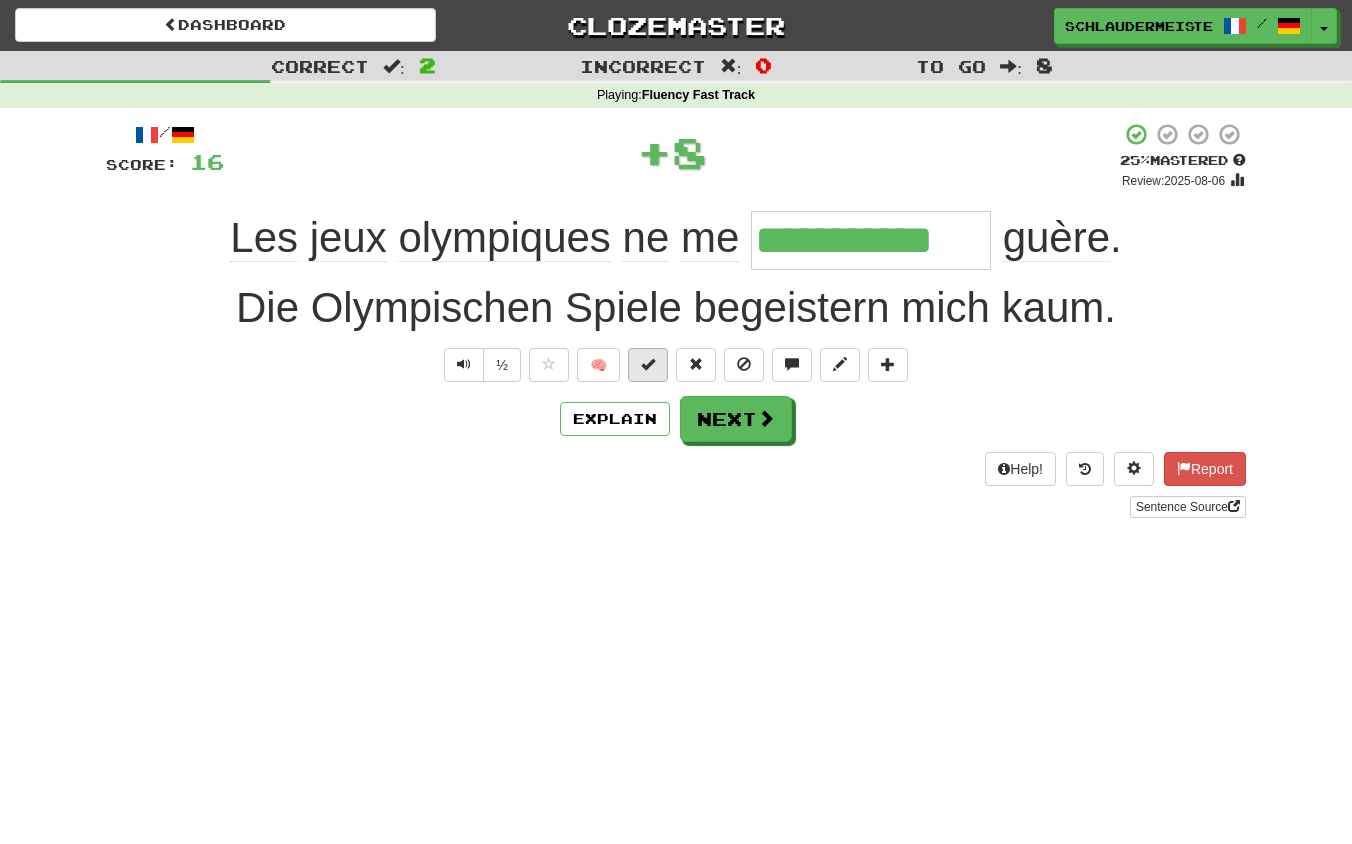 click at bounding box center [648, 364] 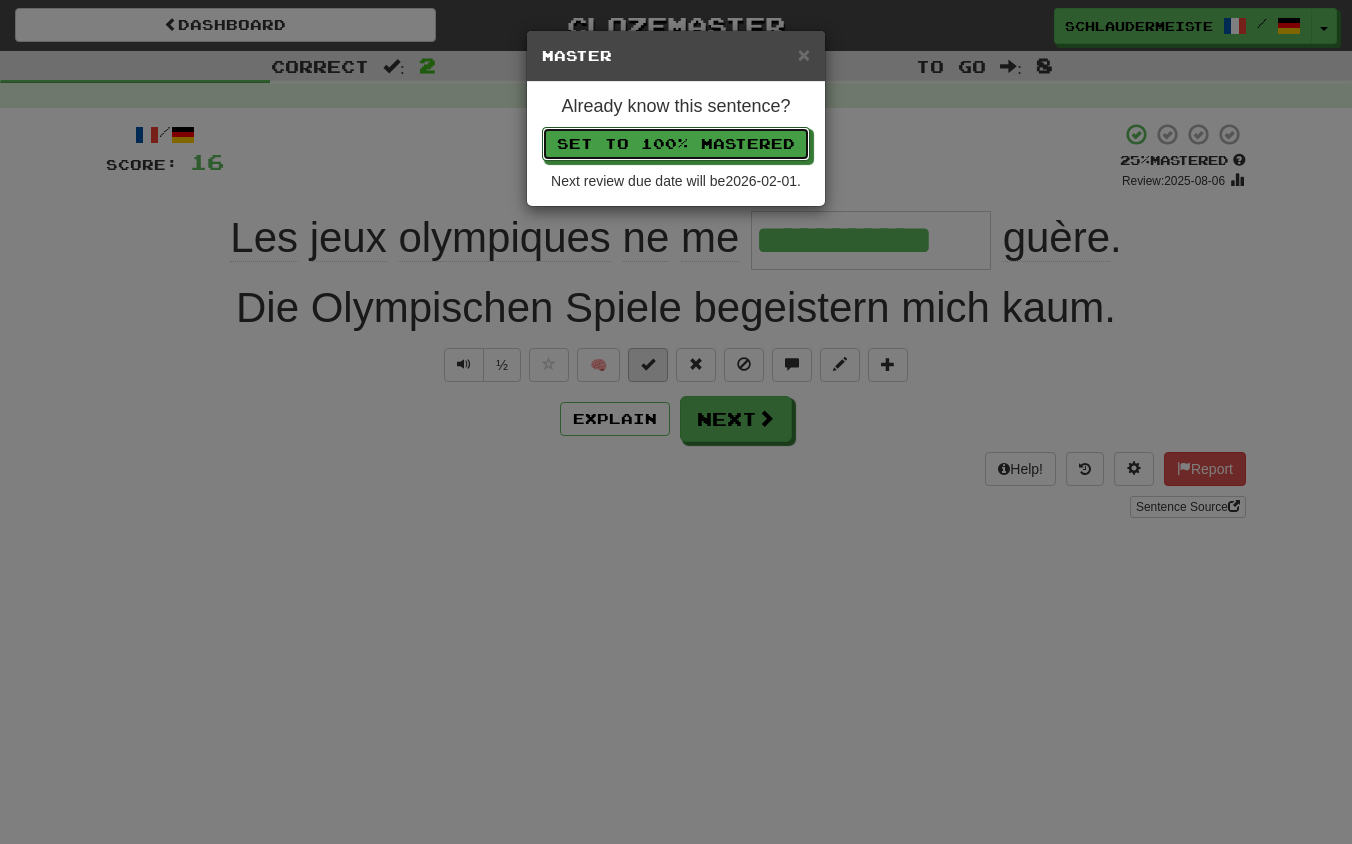 click on "Set to 100% Mastered" at bounding box center (676, 144) 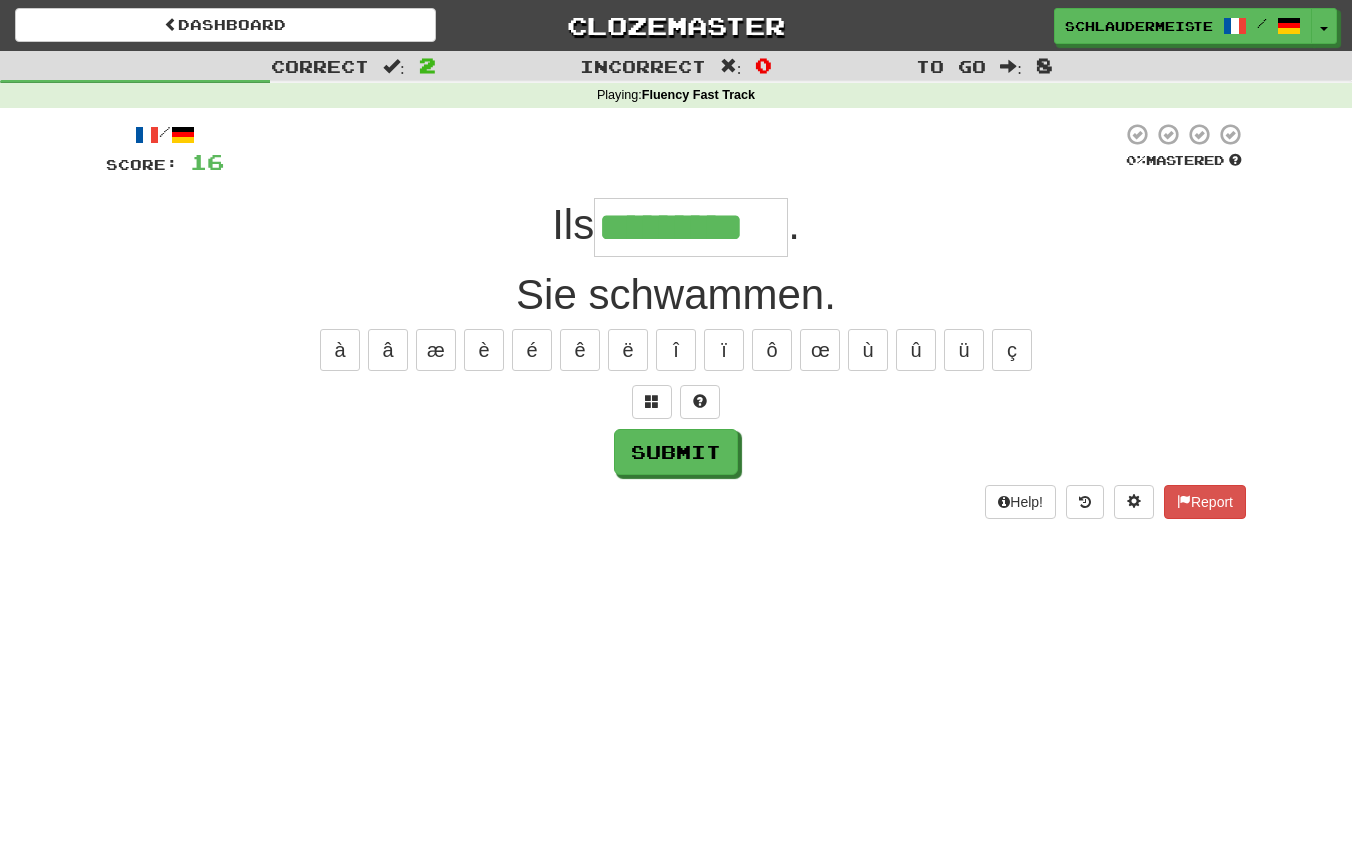 type on "*********" 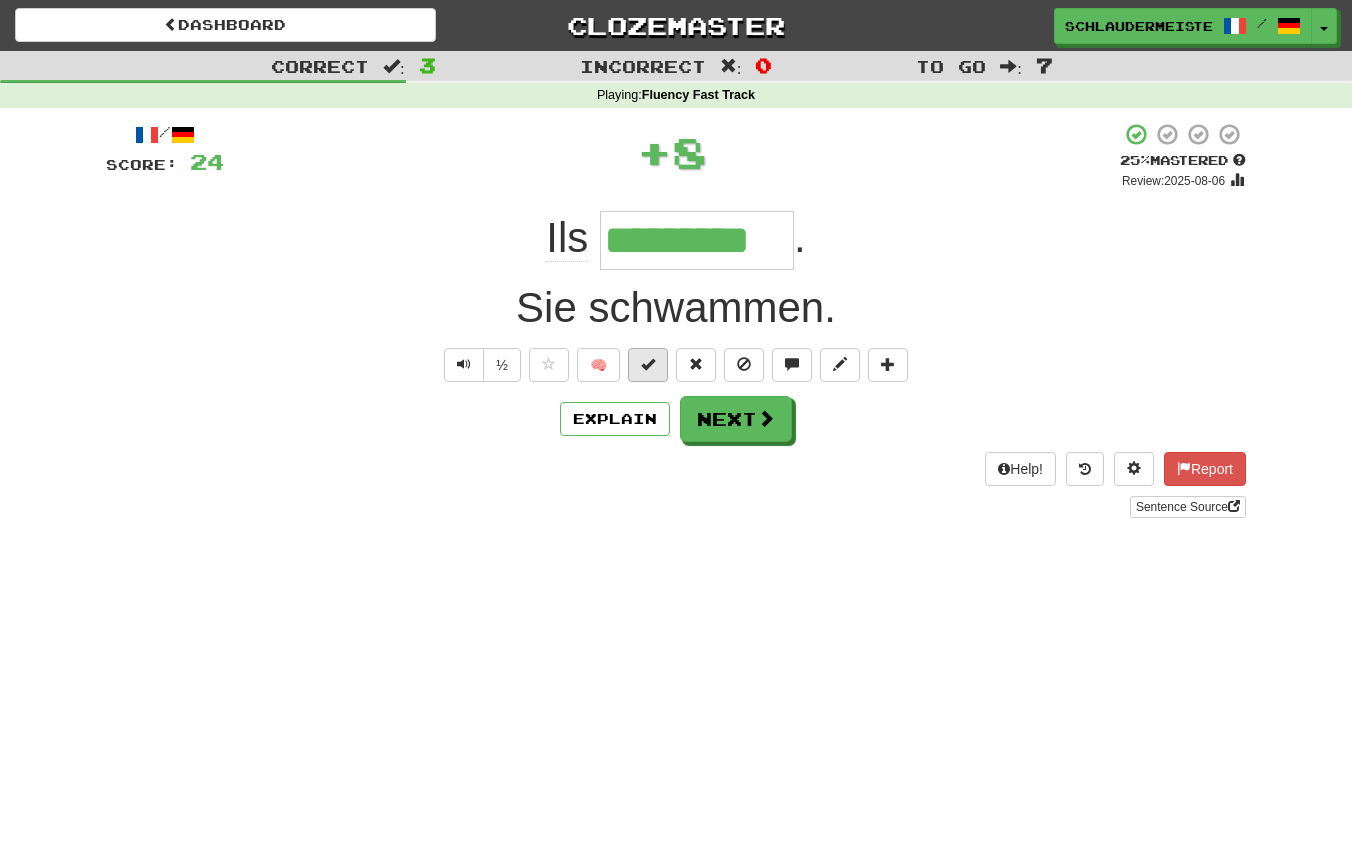 click at bounding box center [648, 364] 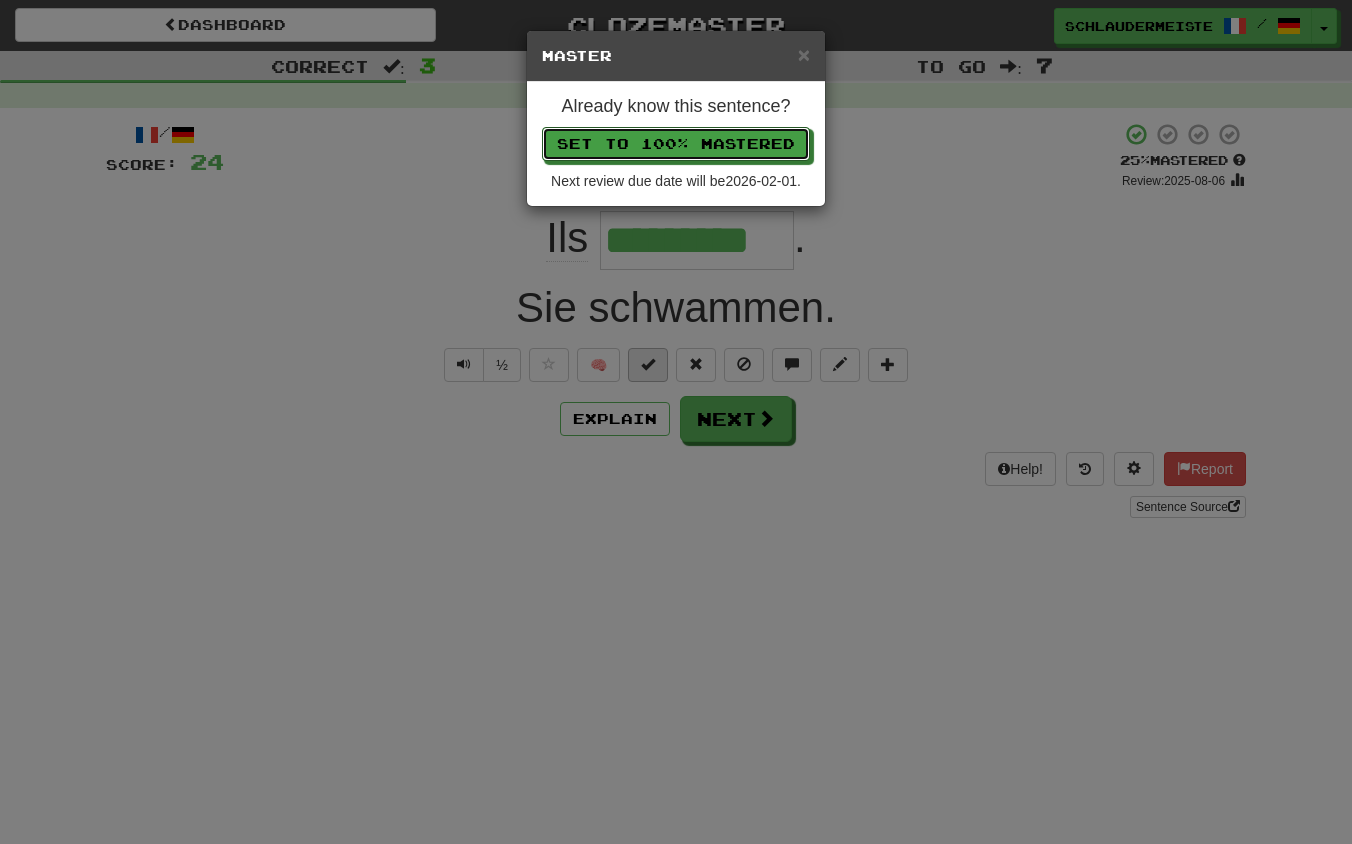 click on "Set to 100% Mastered" at bounding box center (676, 144) 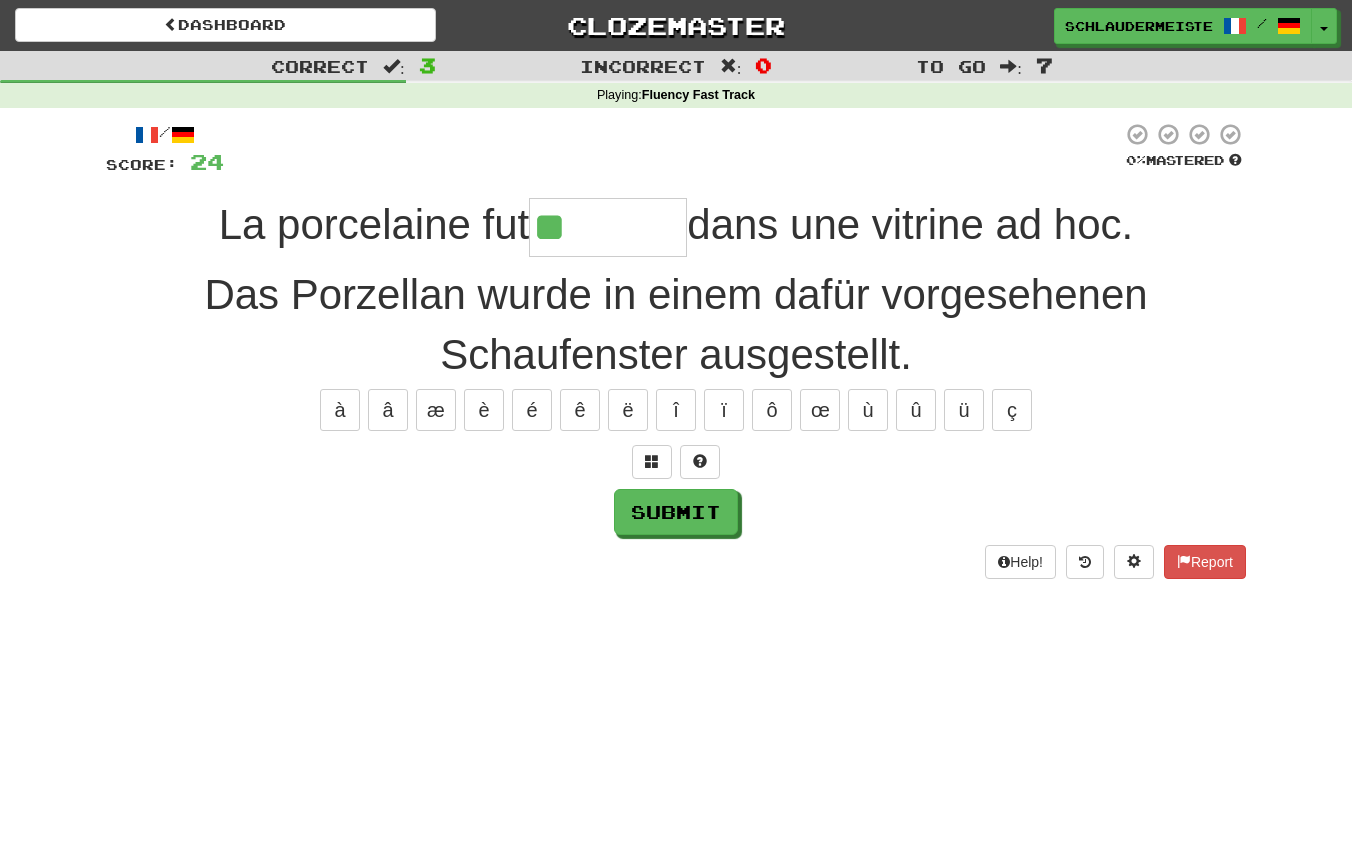 type on "*******" 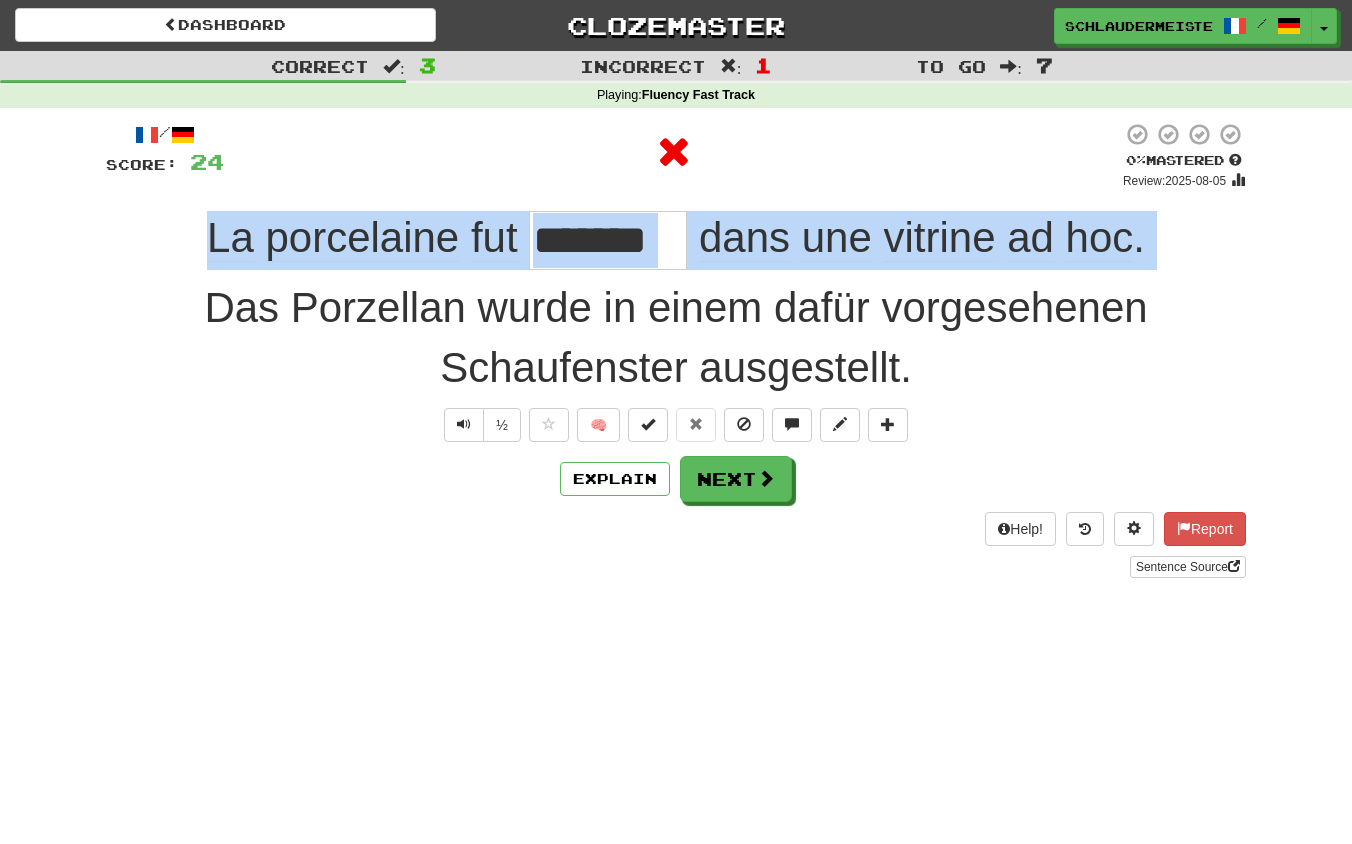 drag, startPoint x: 177, startPoint y: 234, endPoint x: 1178, endPoint y: 270, distance: 1001.64716 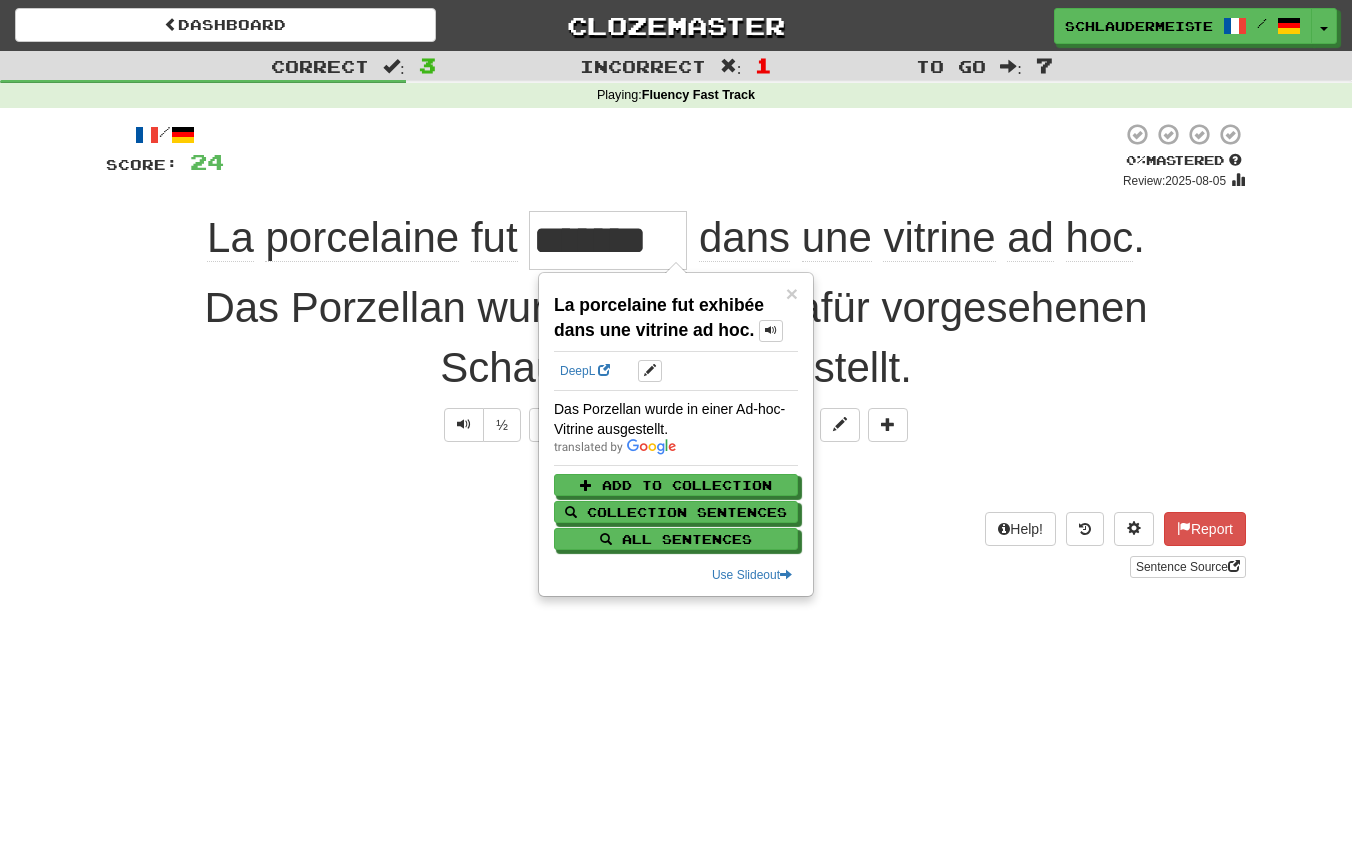 click on "Help!  Report Sentence Source" at bounding box center (676, 545) 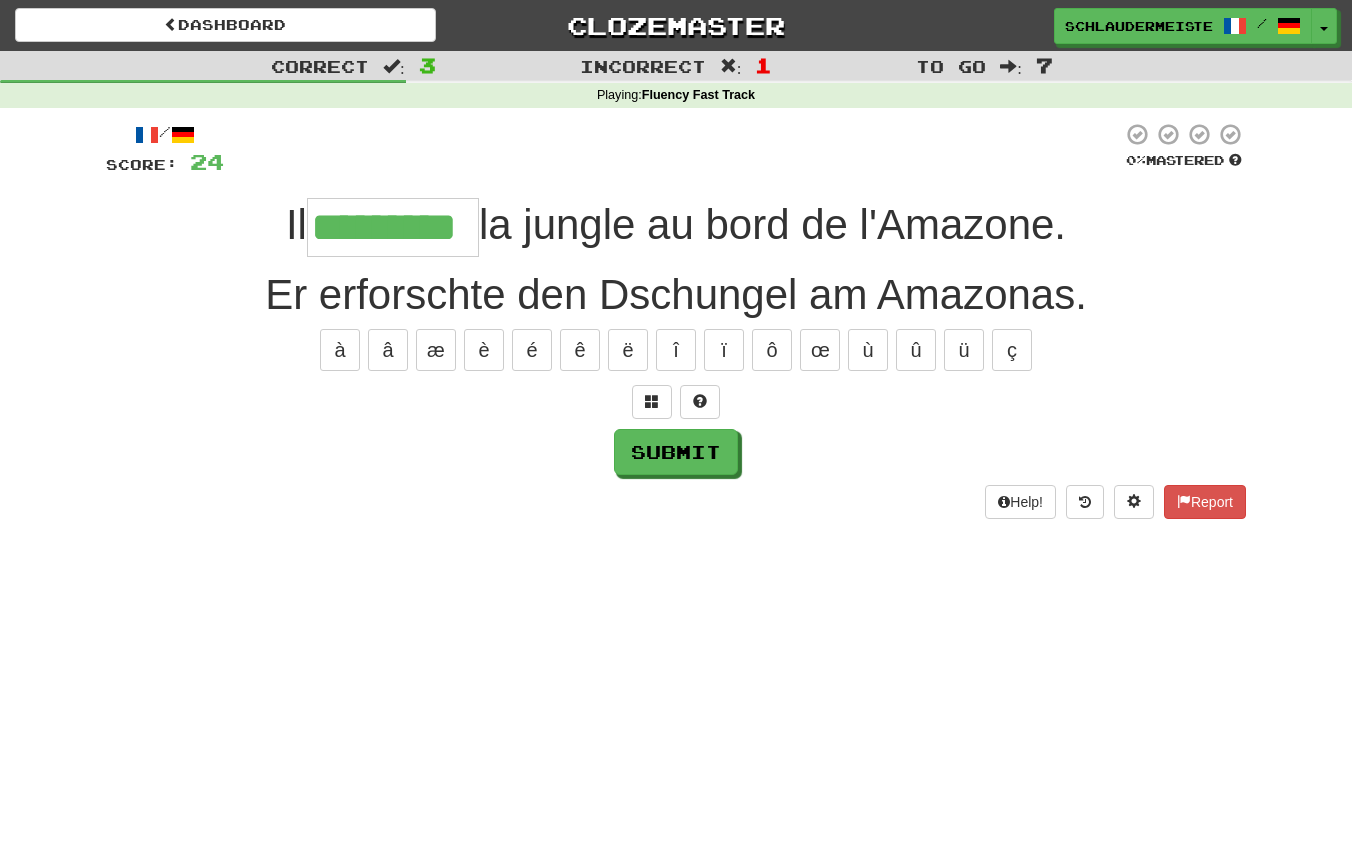 type on "*********" 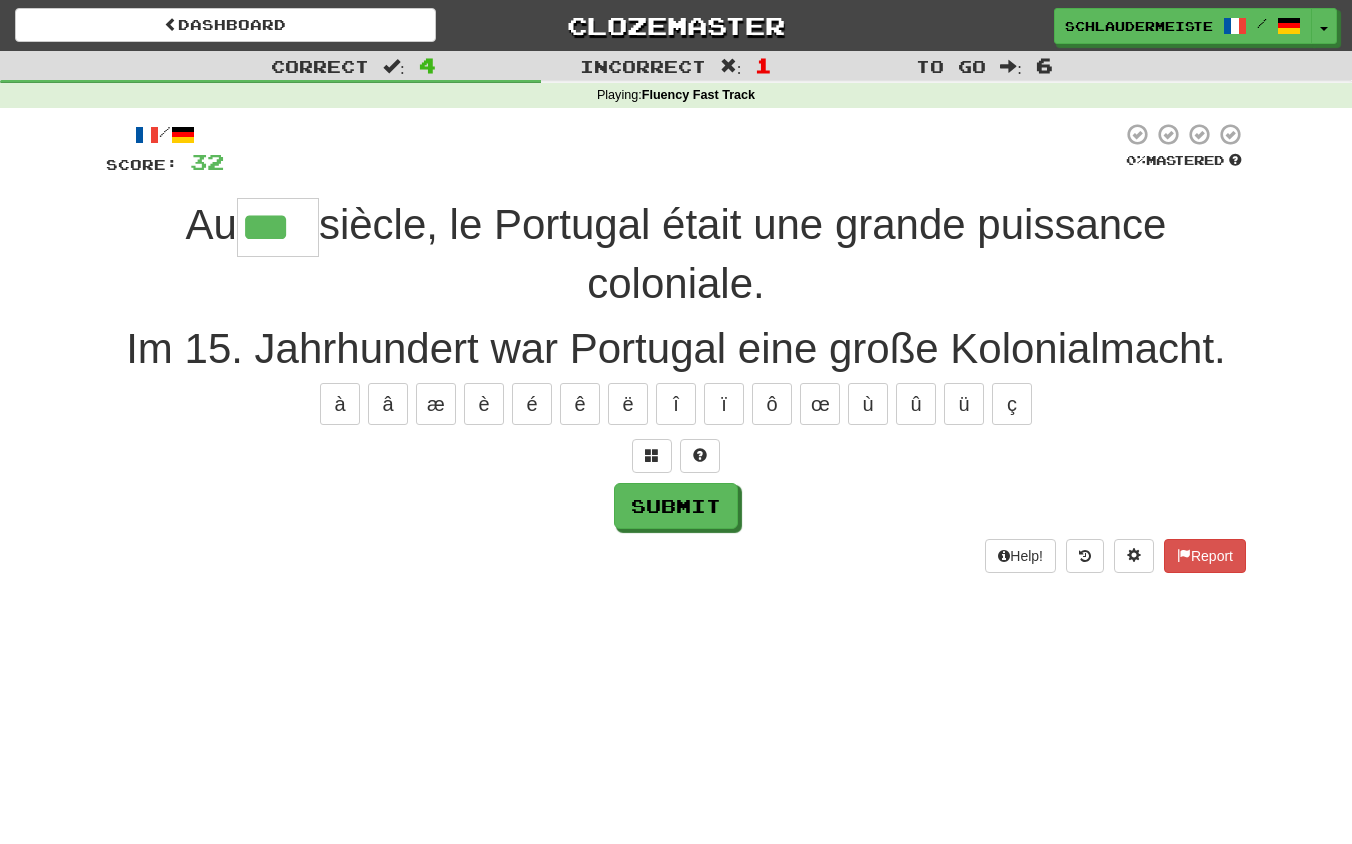 type on "***" 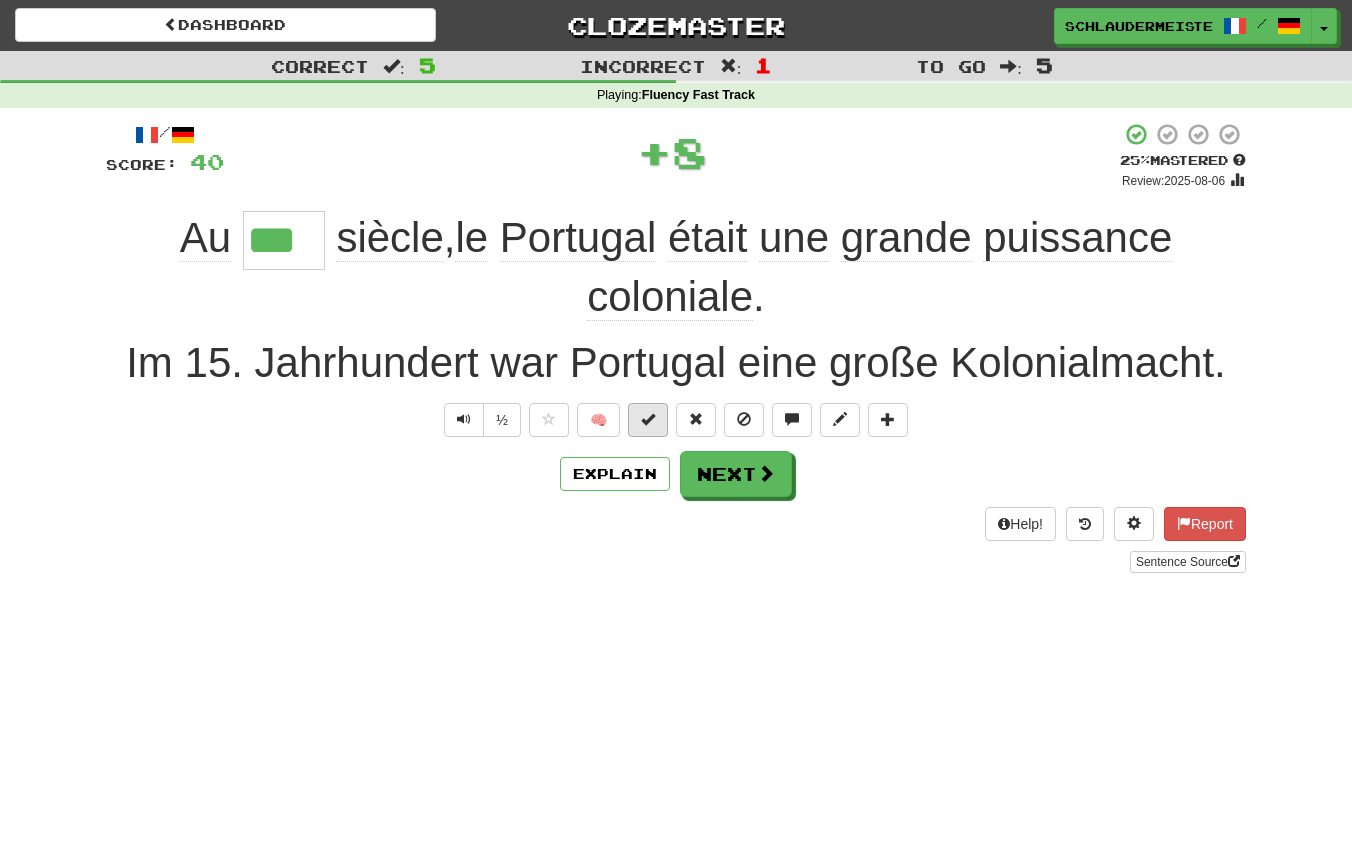 click at bounding box center (648, 419) 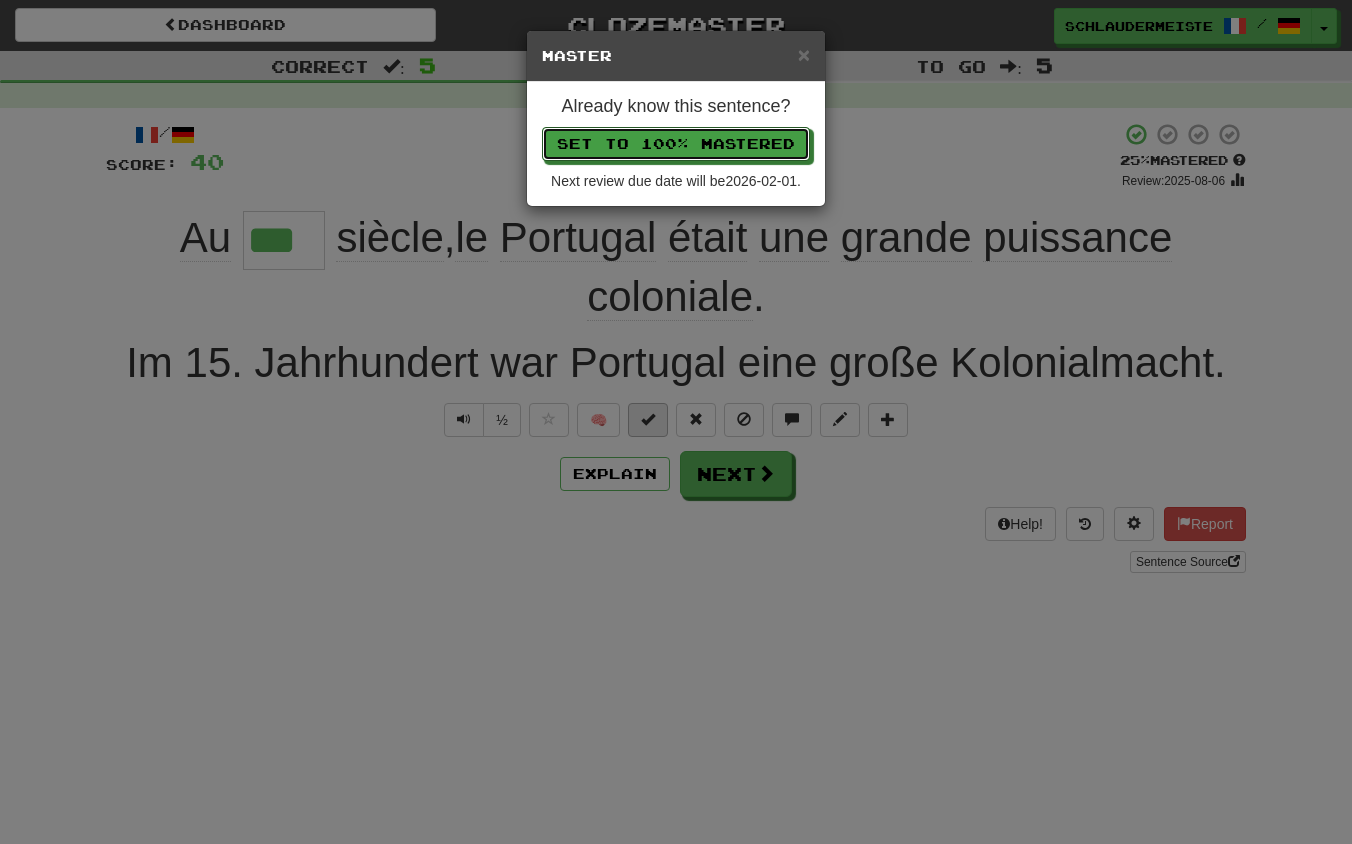 click on "Set to 100% Mastered" at bounding box center (676, 144) 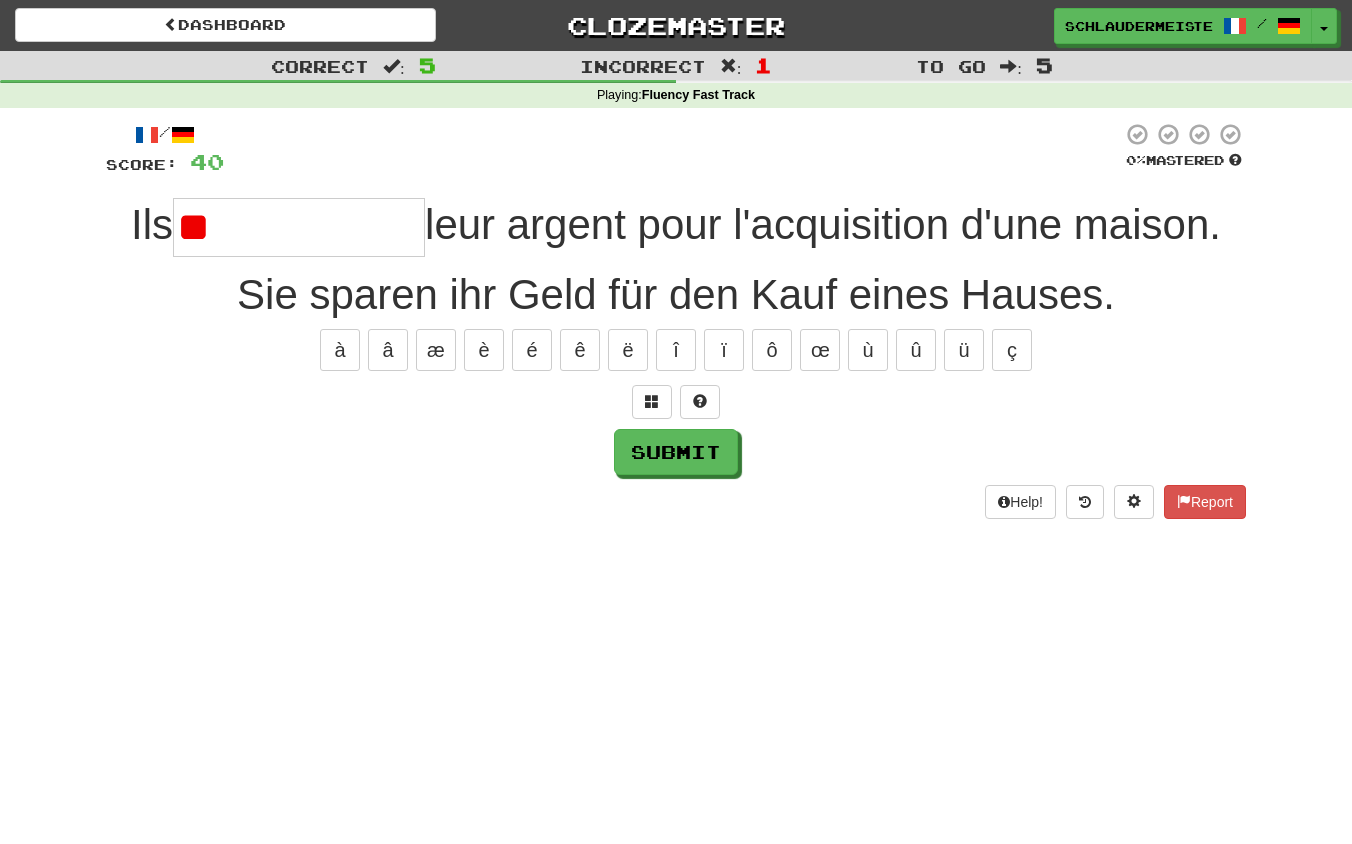 type on "*" 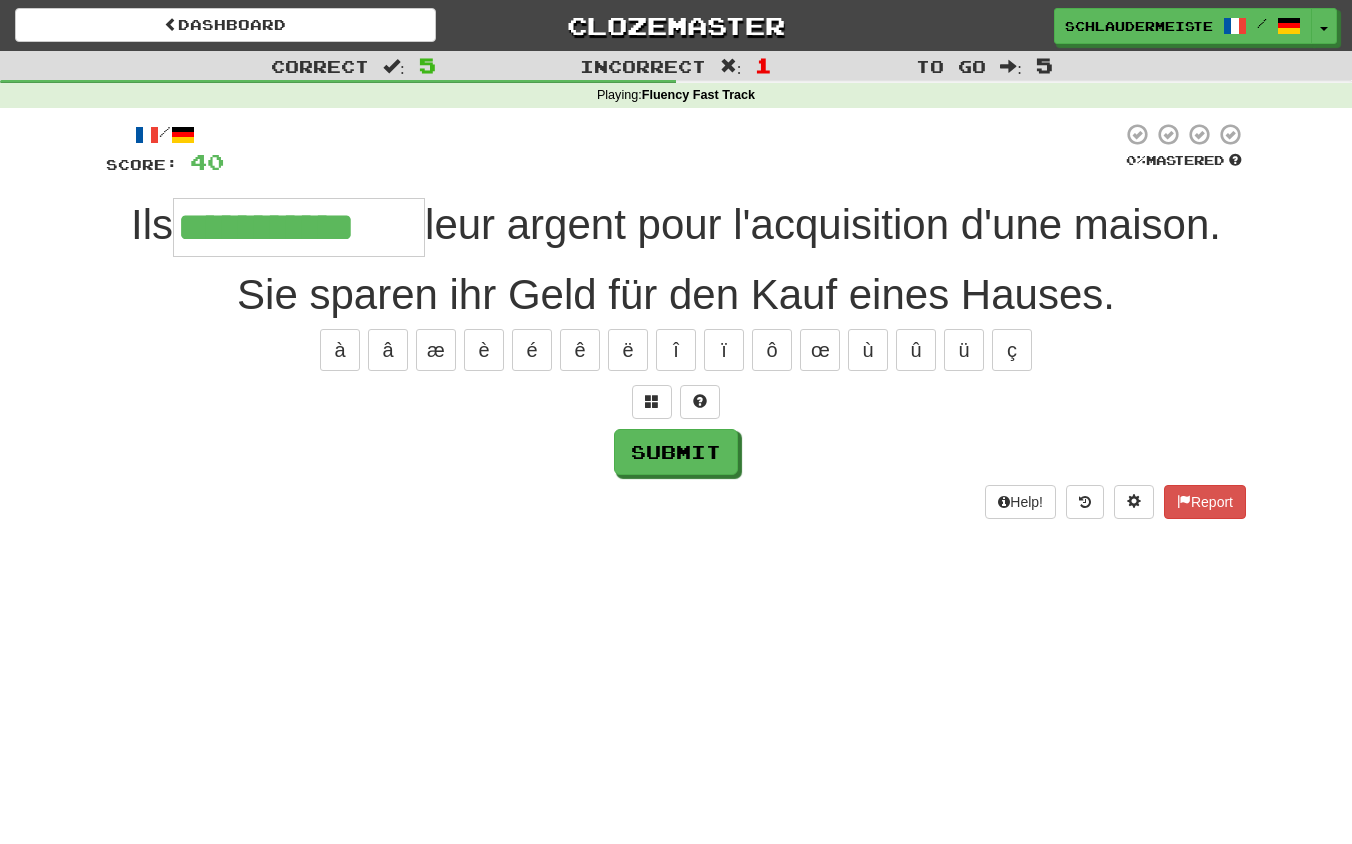 type on "**********" 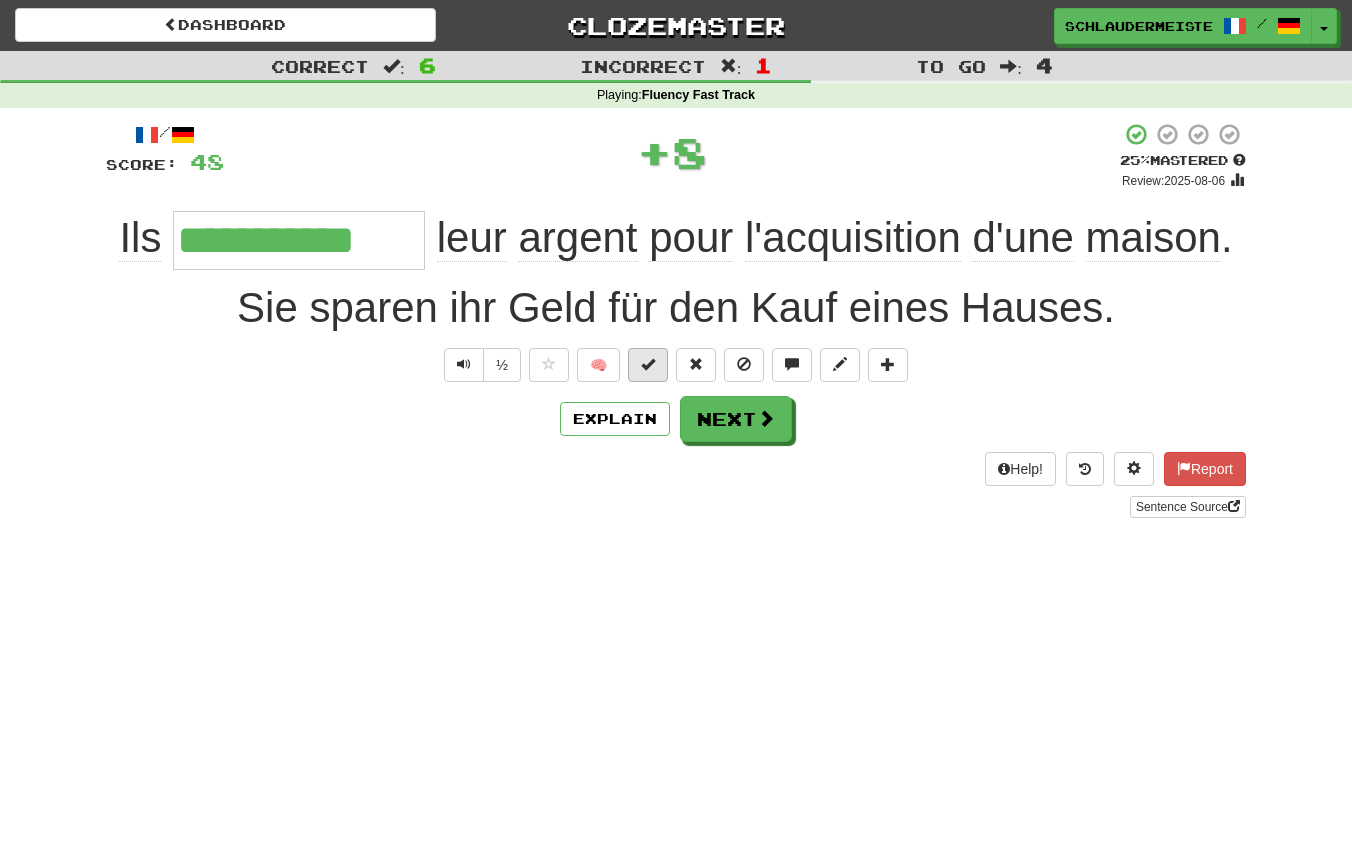 click at bounding box center [648, 365] 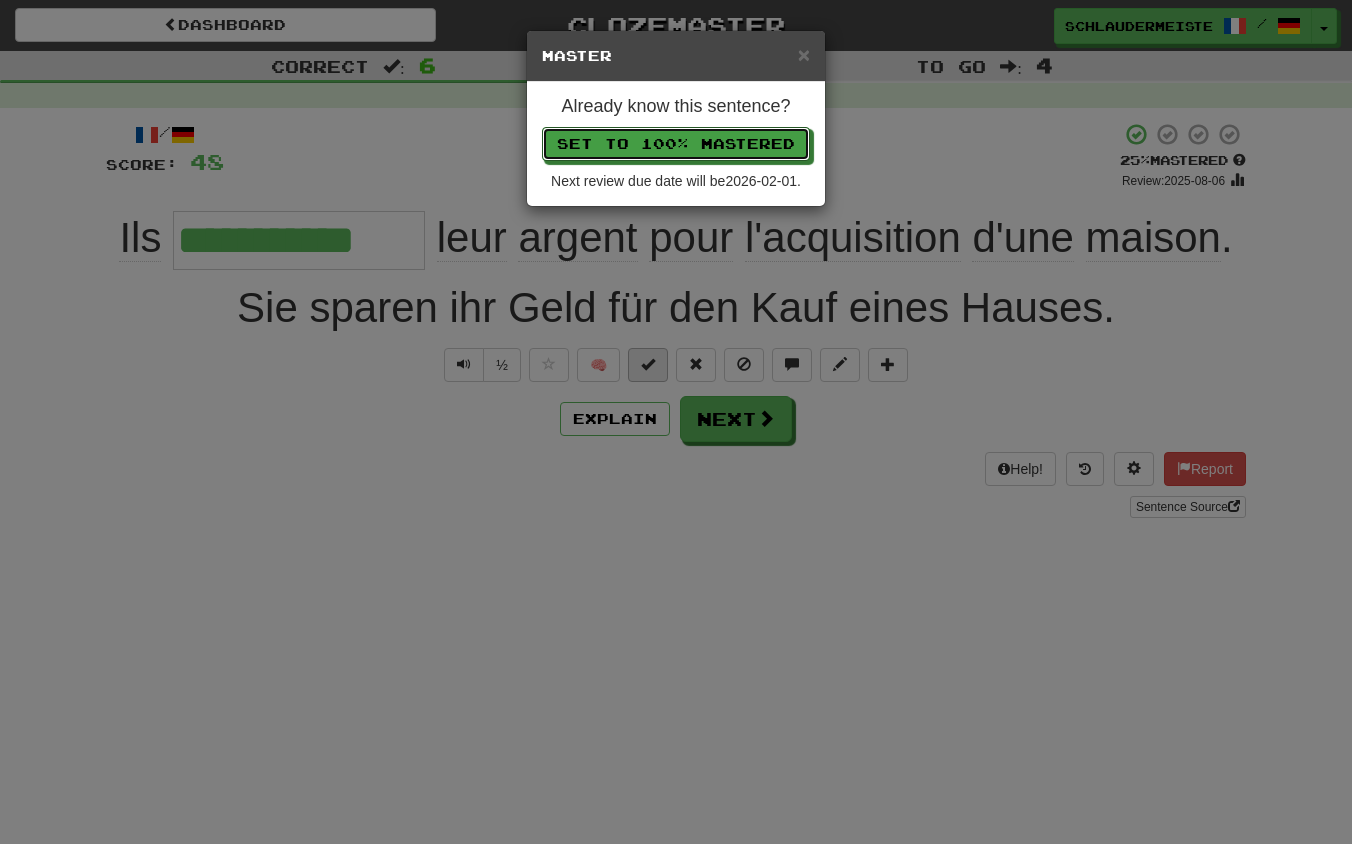 click on "Set to 100% Mastered" at bounding box center [676, 144] 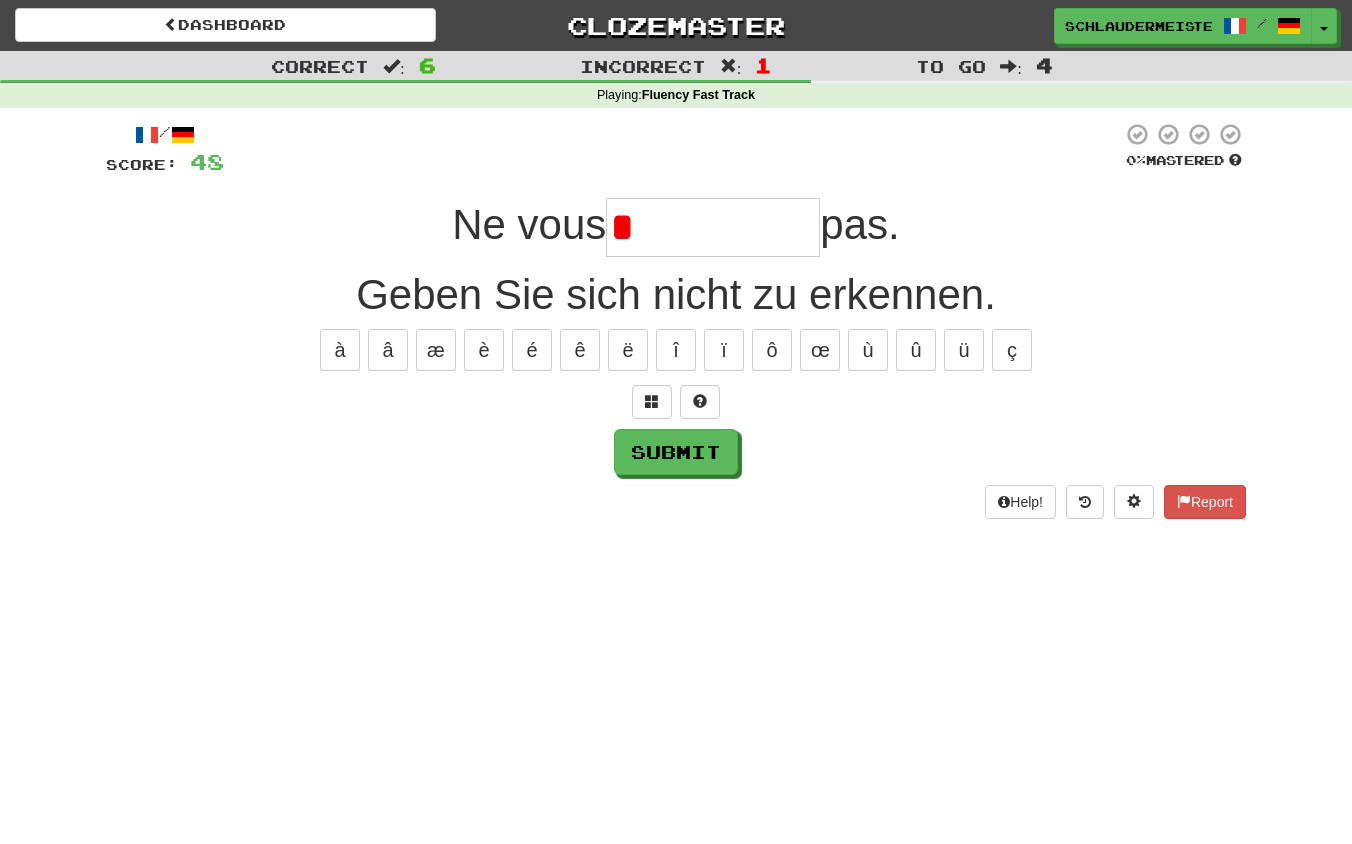 type on "**********" 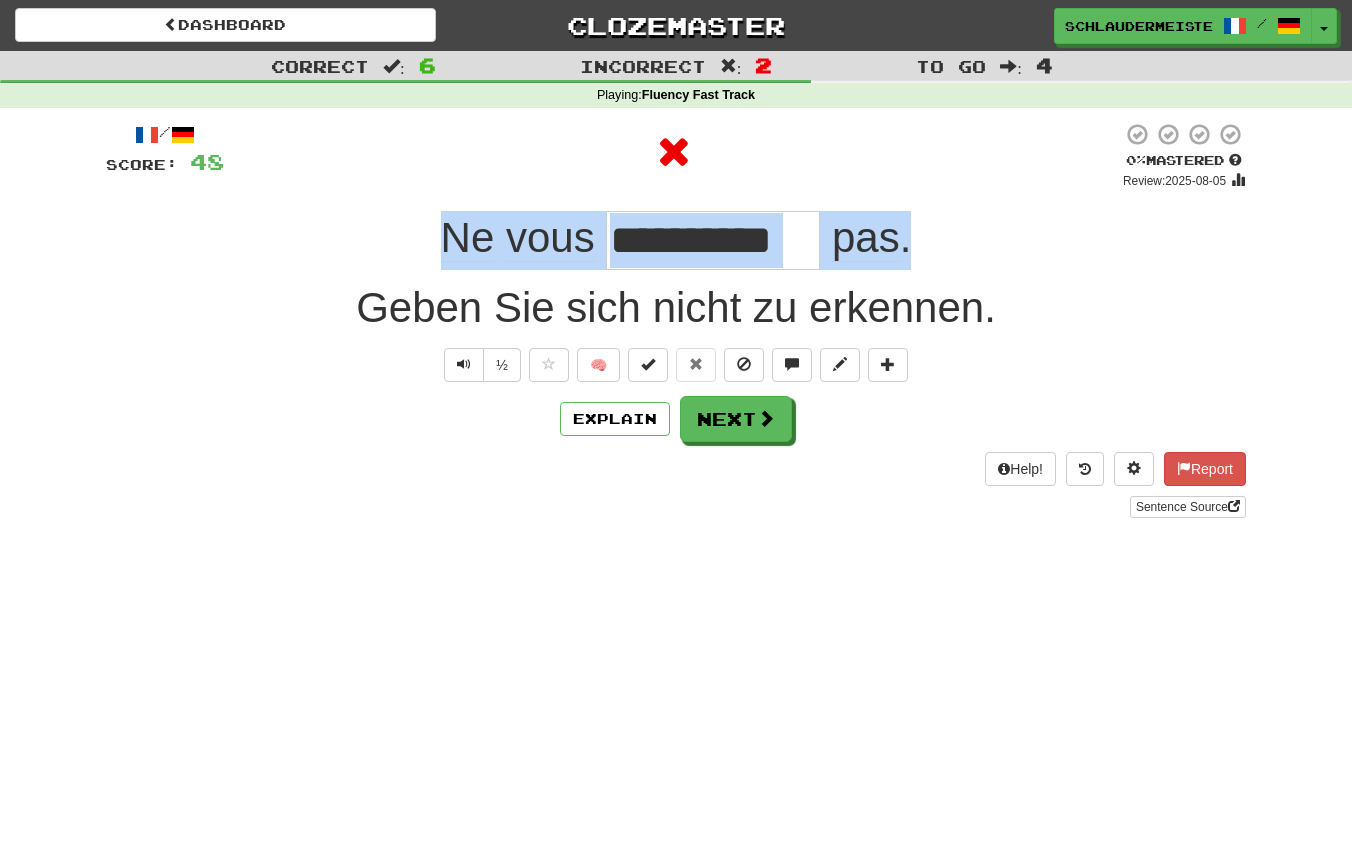 drag, startPoint x: 403, startPoint y: 221, endPoint x: 967, endPoint y: 259, distance: 565.2787 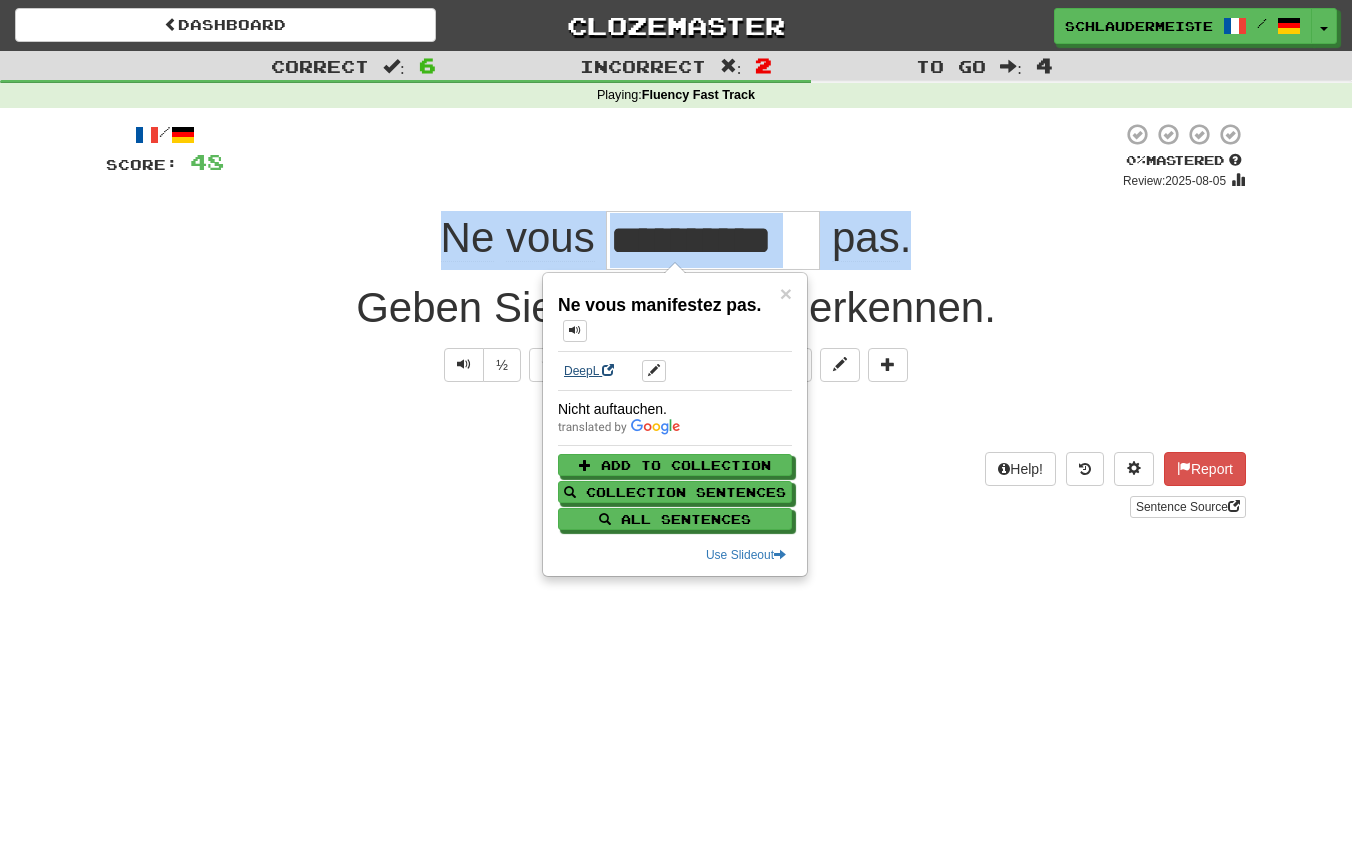 click on "DeepL" at bounding box center [589, 371] 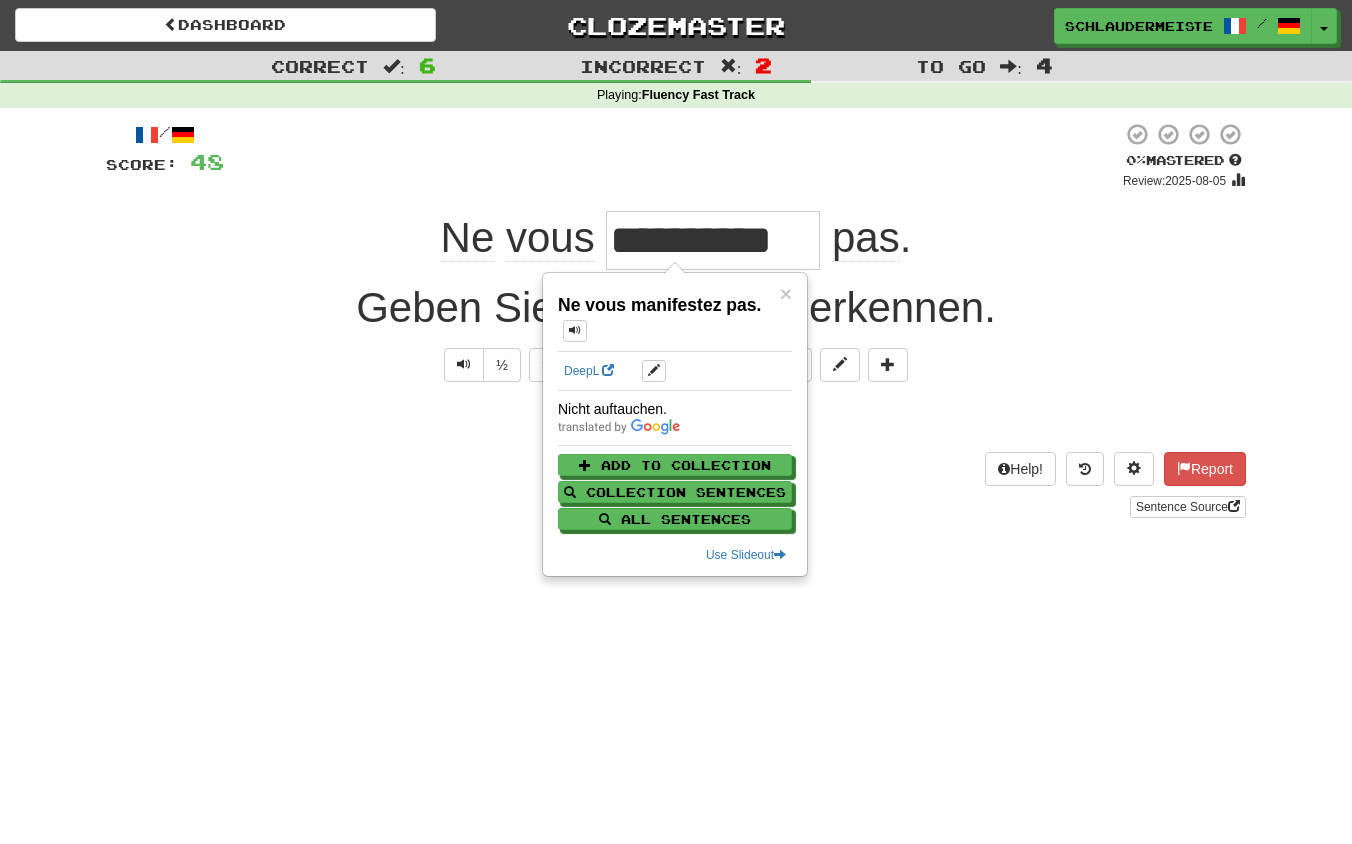 click on "Help!  Report Sentence Source" at bounding box center [676, 485] 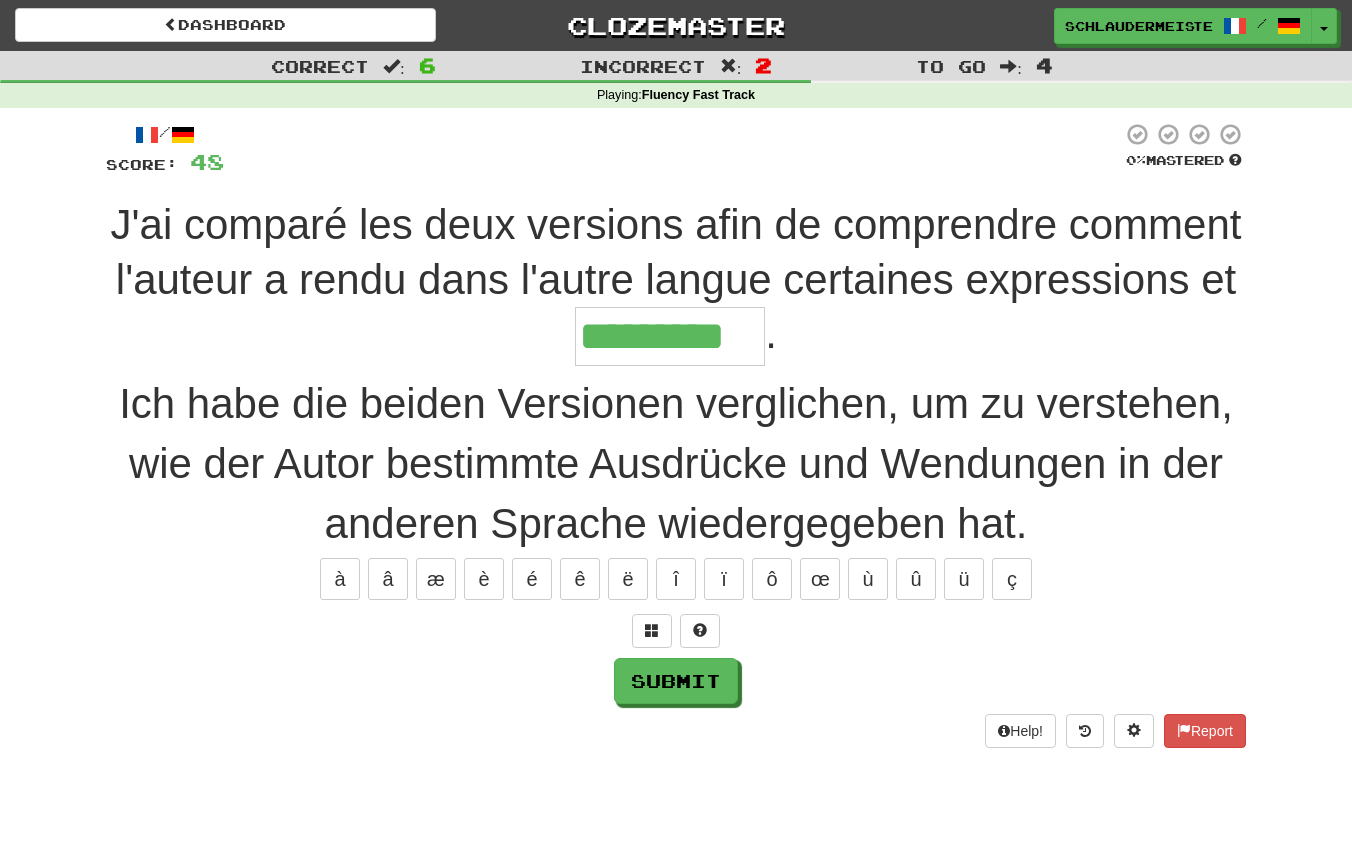 type on "*********" 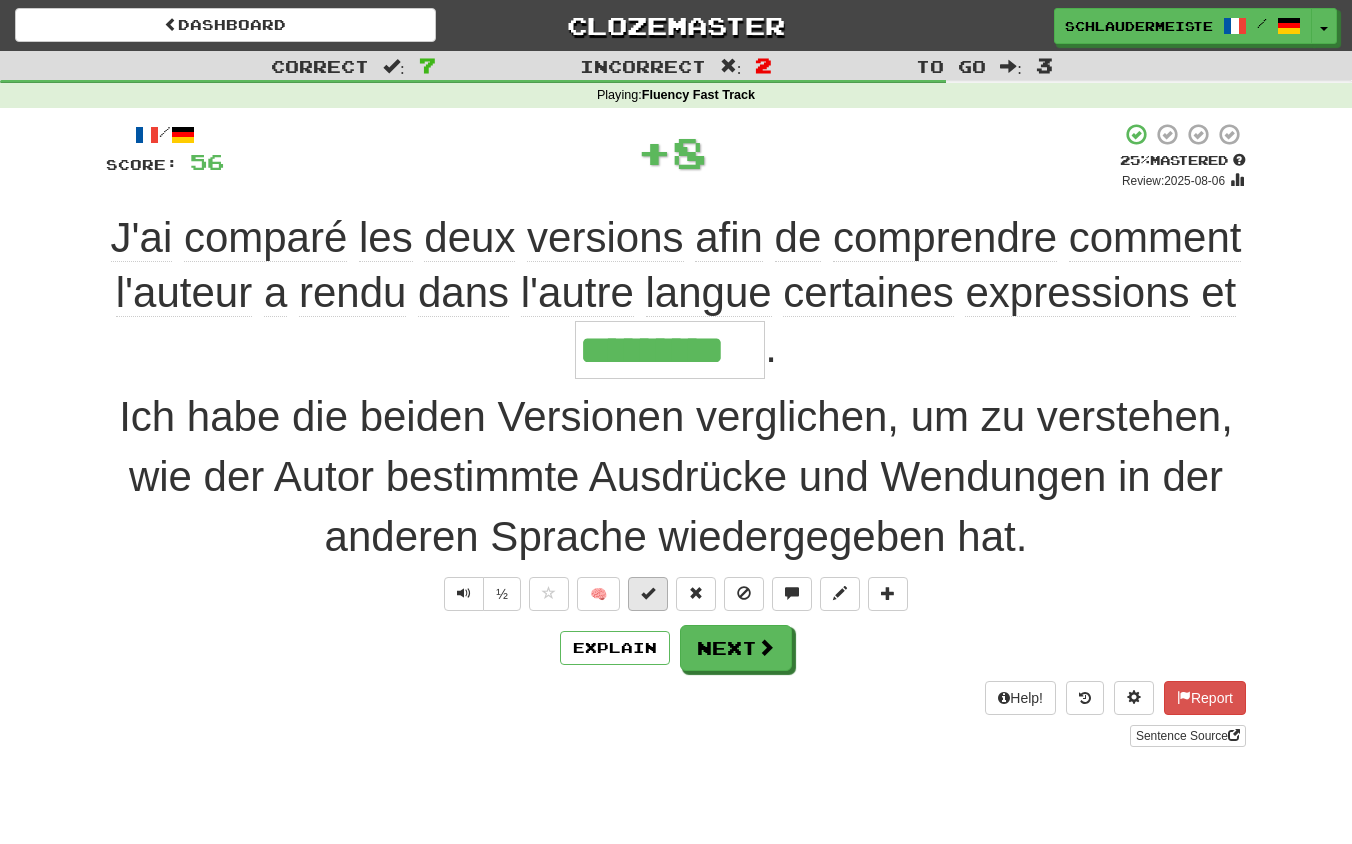 click at bounding box center [648, 593] 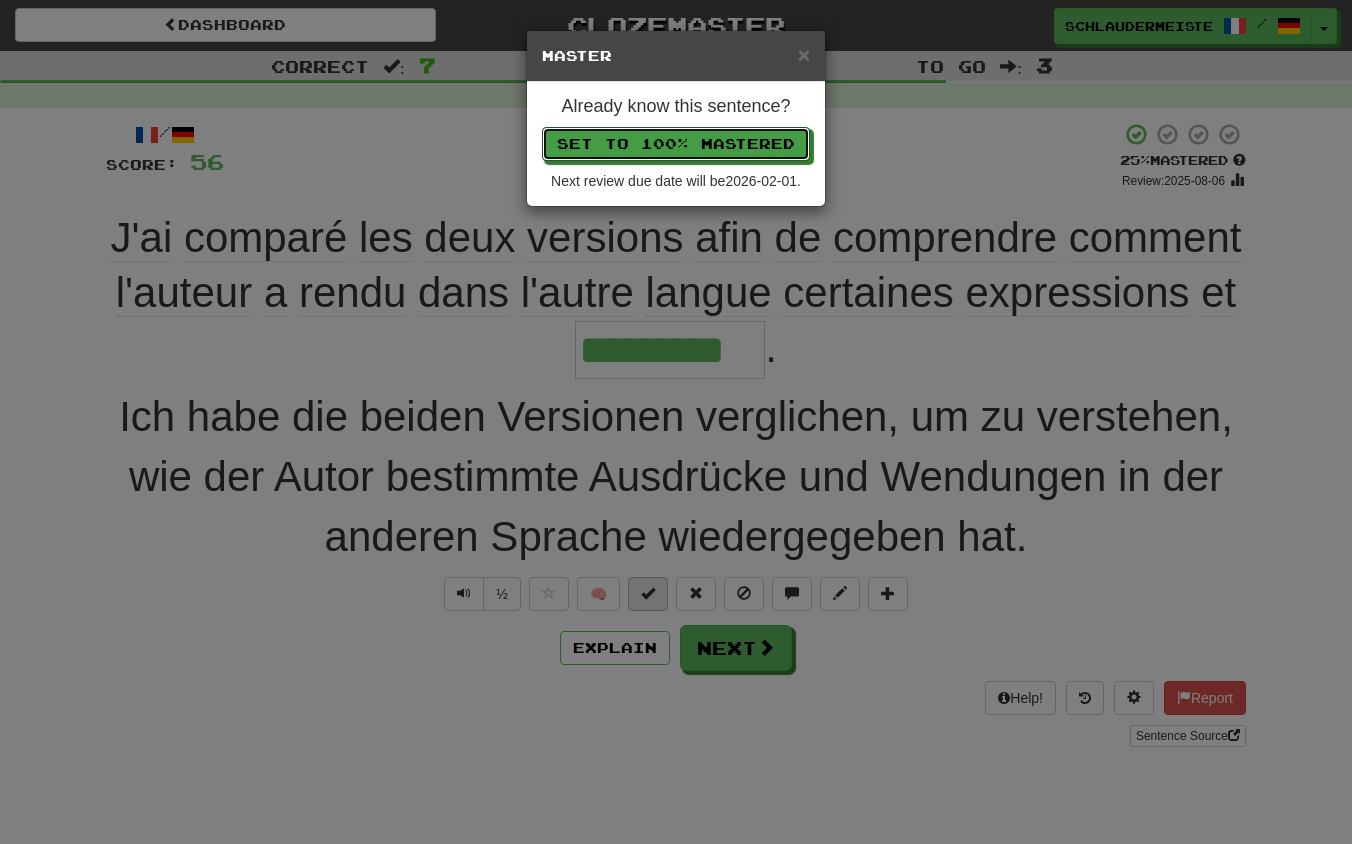 click on "Set to 100% Mastered" at bounding box center [676, 144] 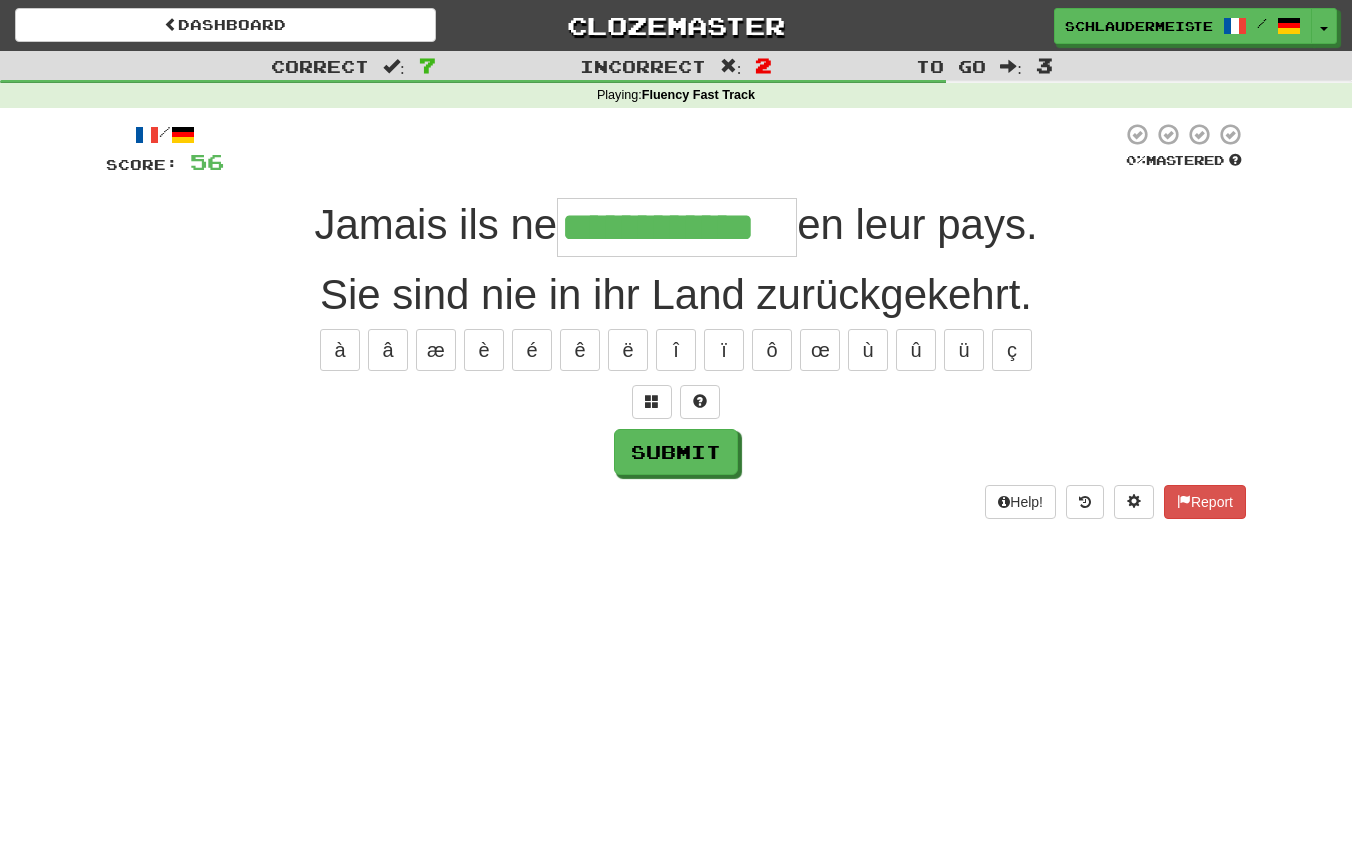 type on "**********" 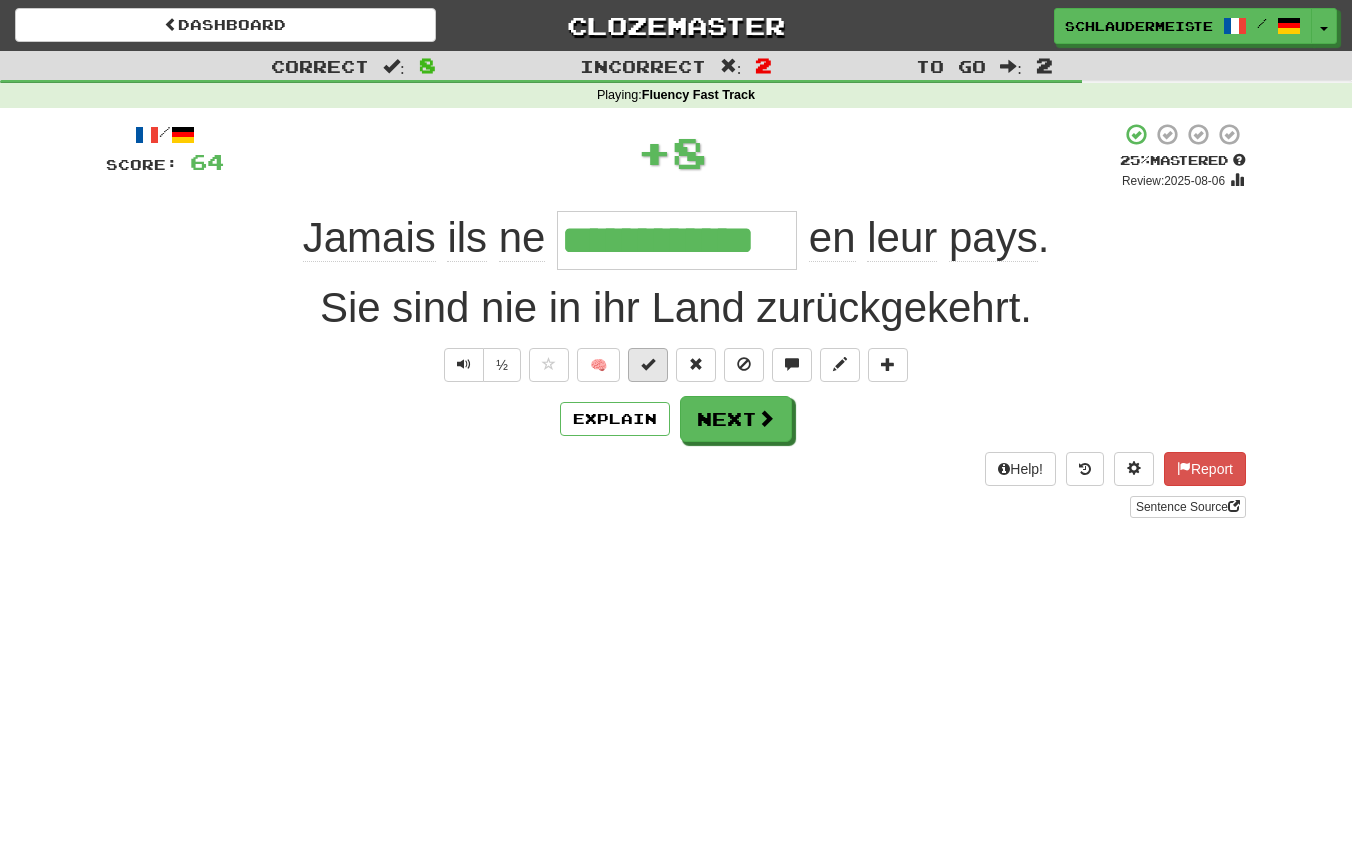 click at bounding box center [648, 364] 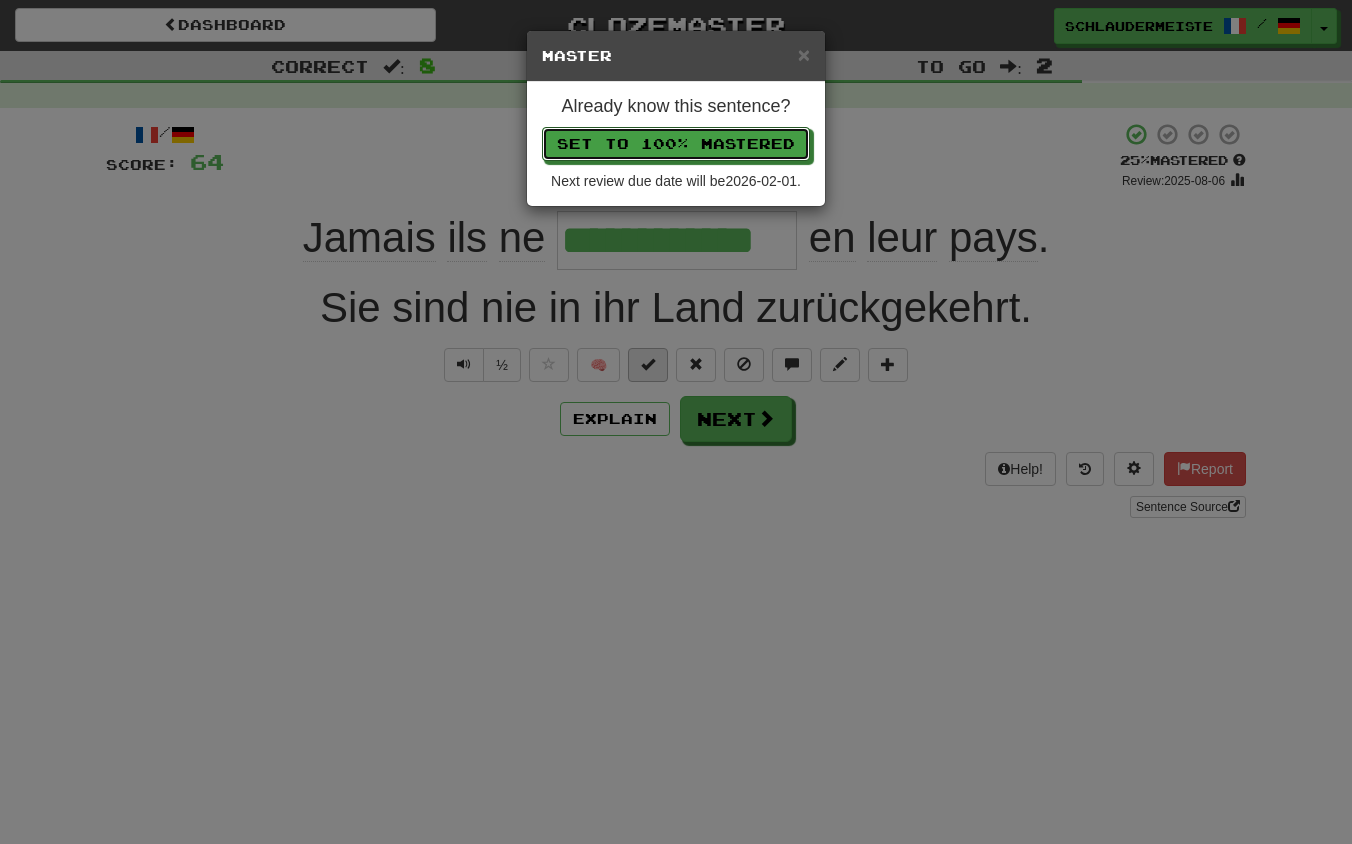 click on "Set to 100% Mastered" at bounding box center [676, 144] 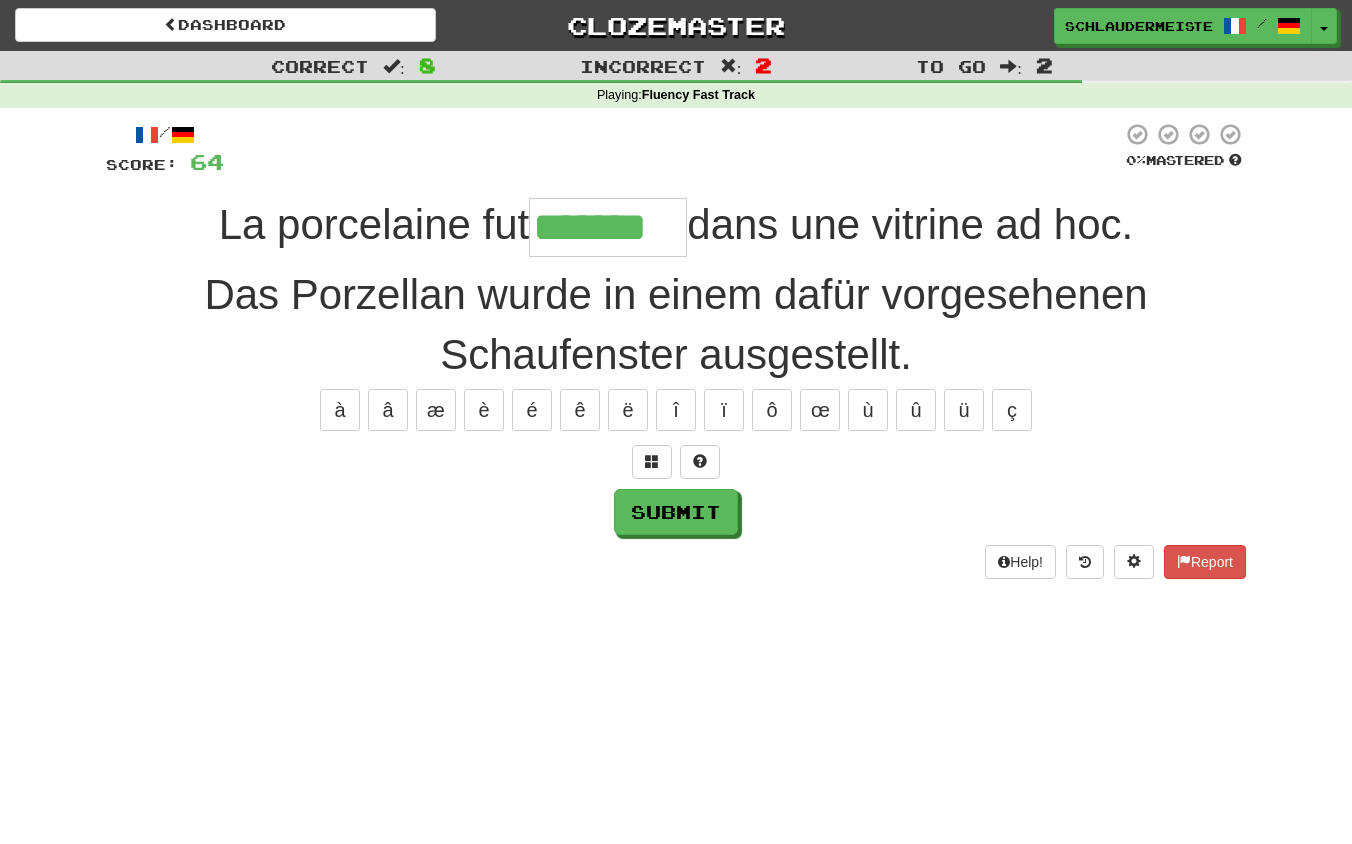 type on "*******" 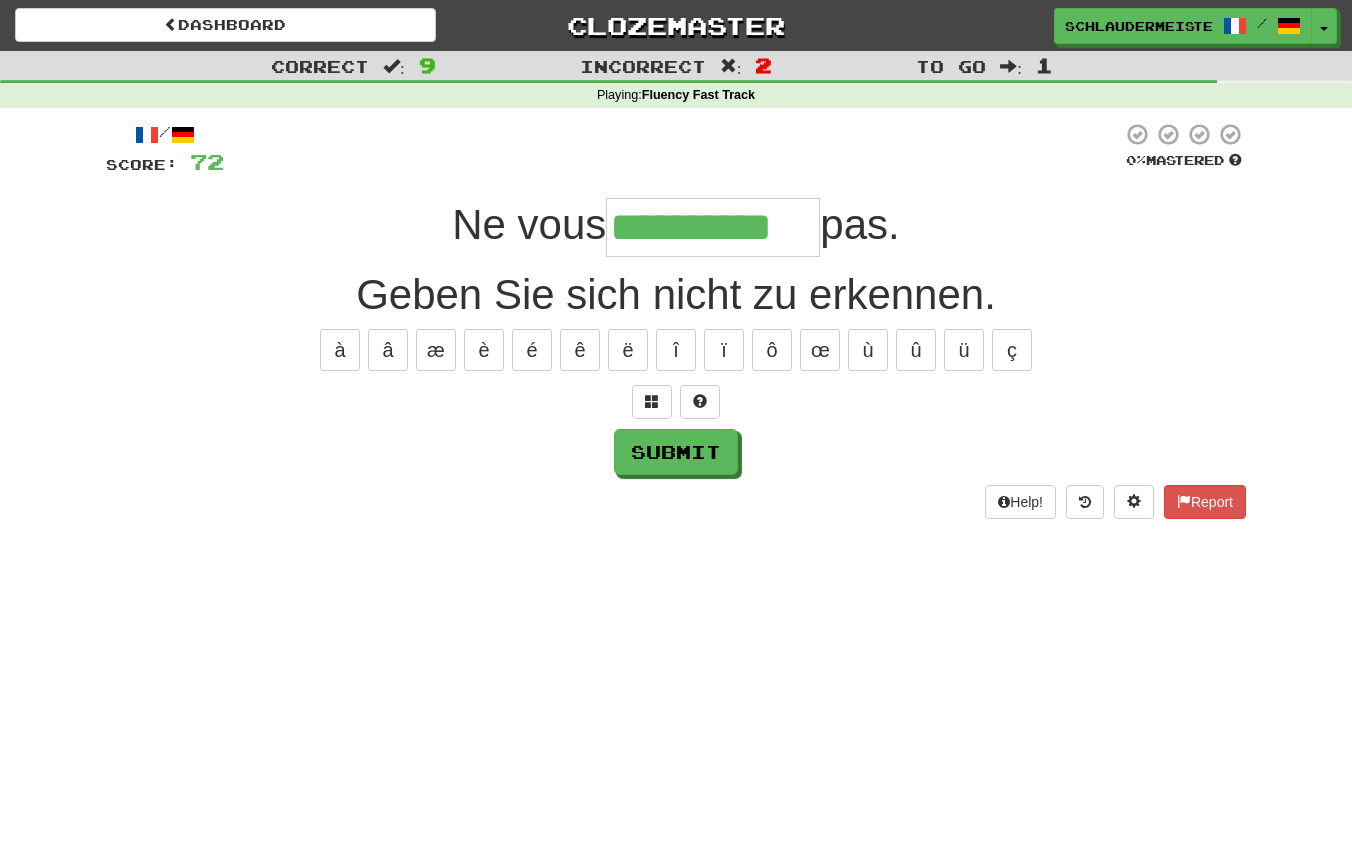 type on "**********" 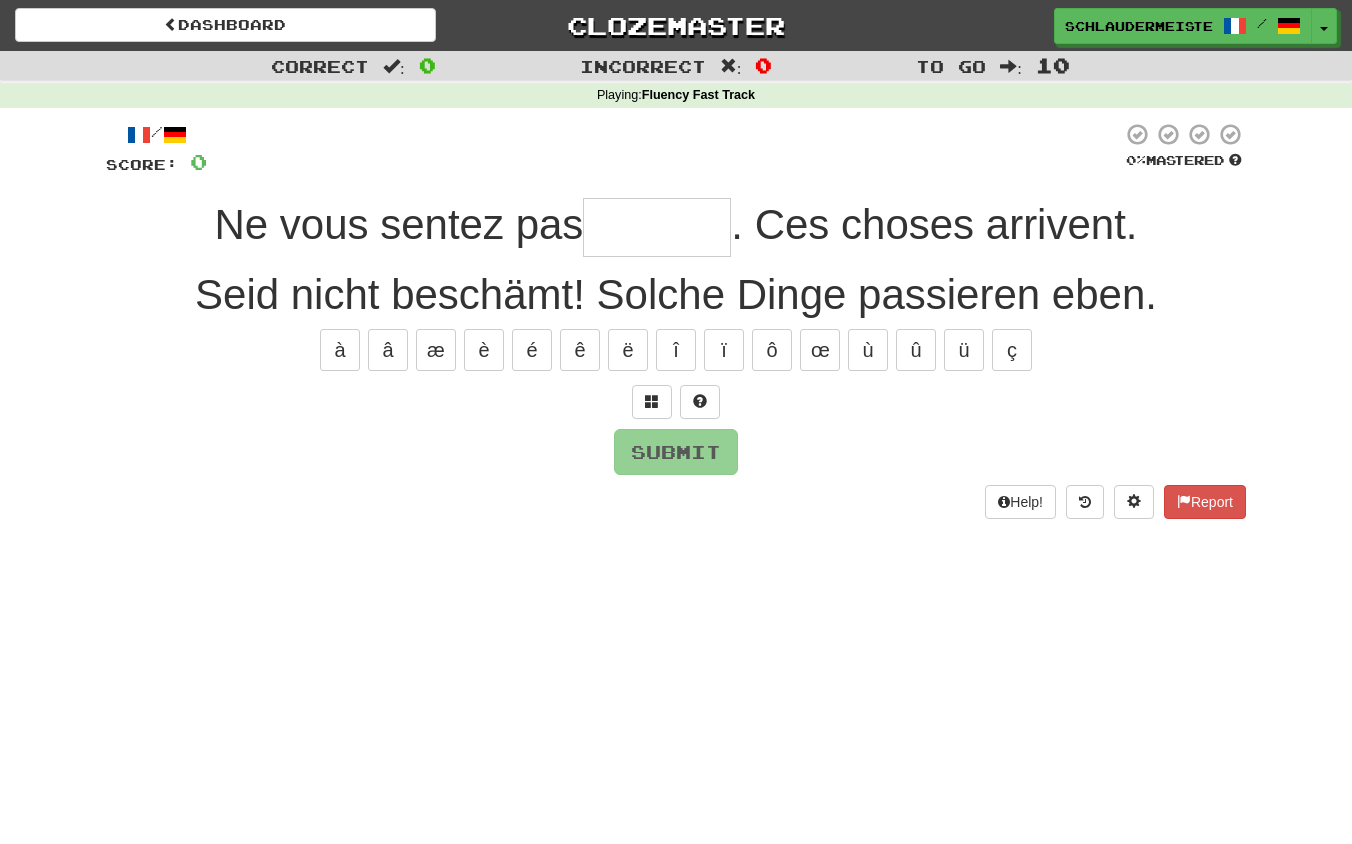 type on "*" 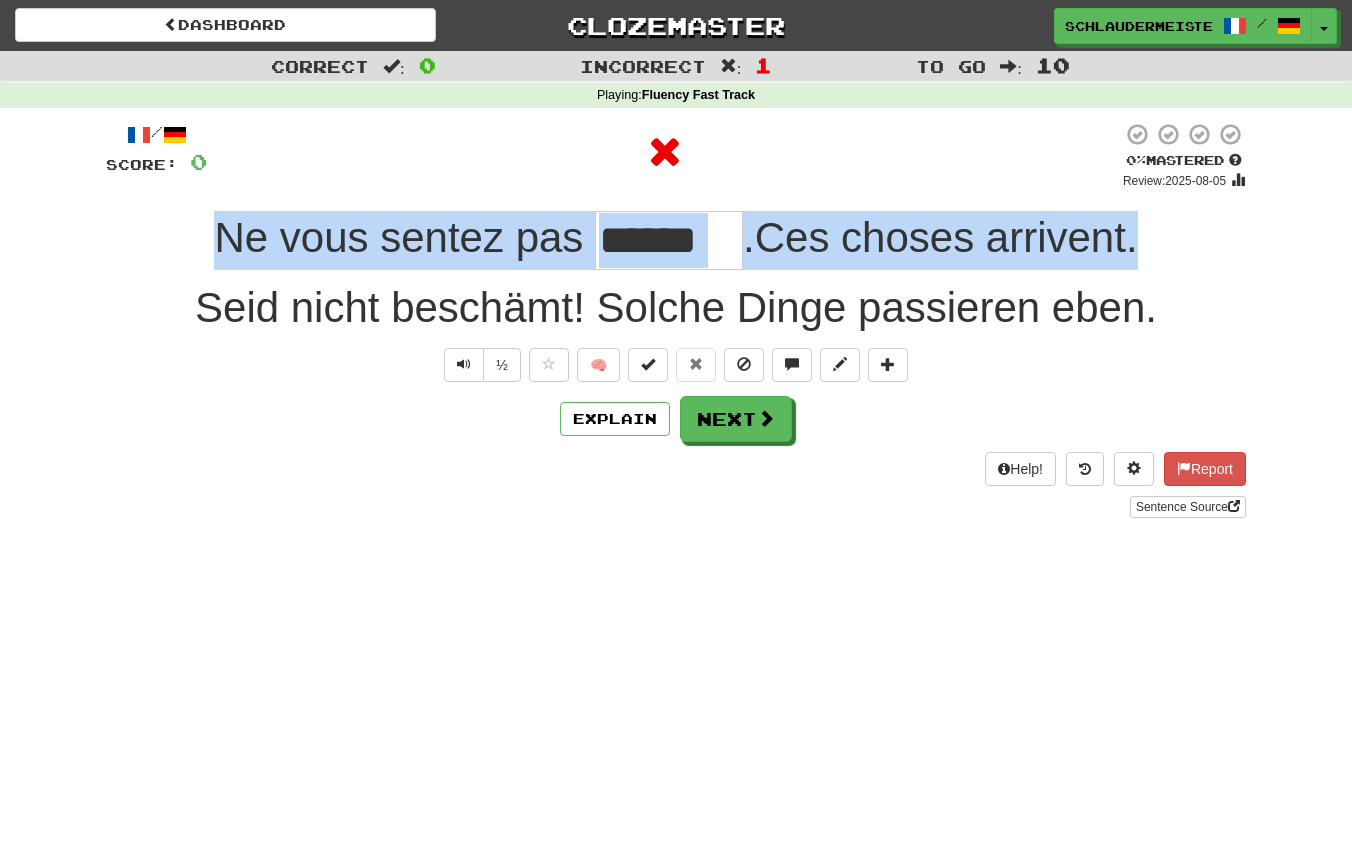 drag, startPoint x: 187, startPoint y: 226, endPoint x: 1329, endPoint y: 241, distance: 1142.0985 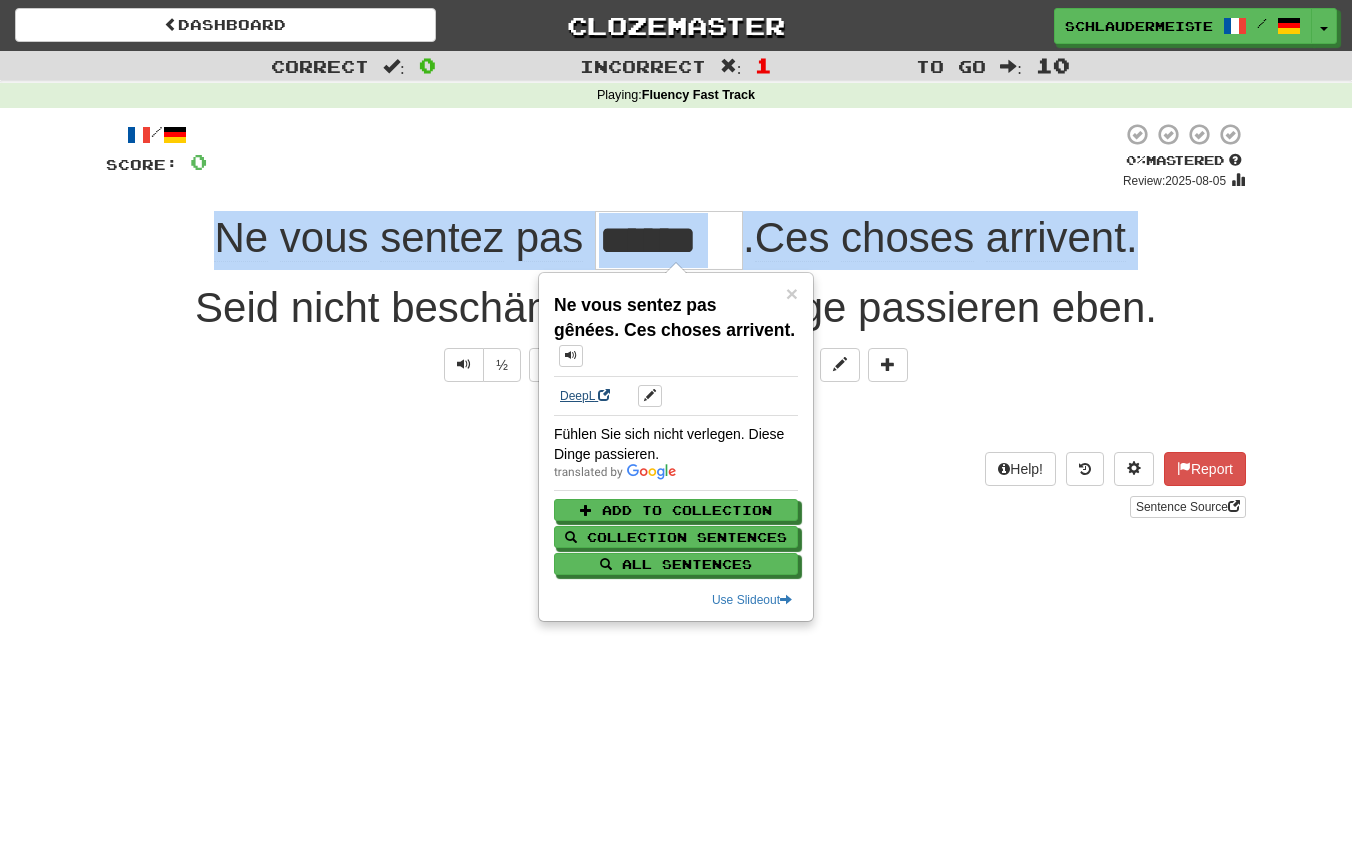 click on "DeepL" at bounding box center (585, 396) 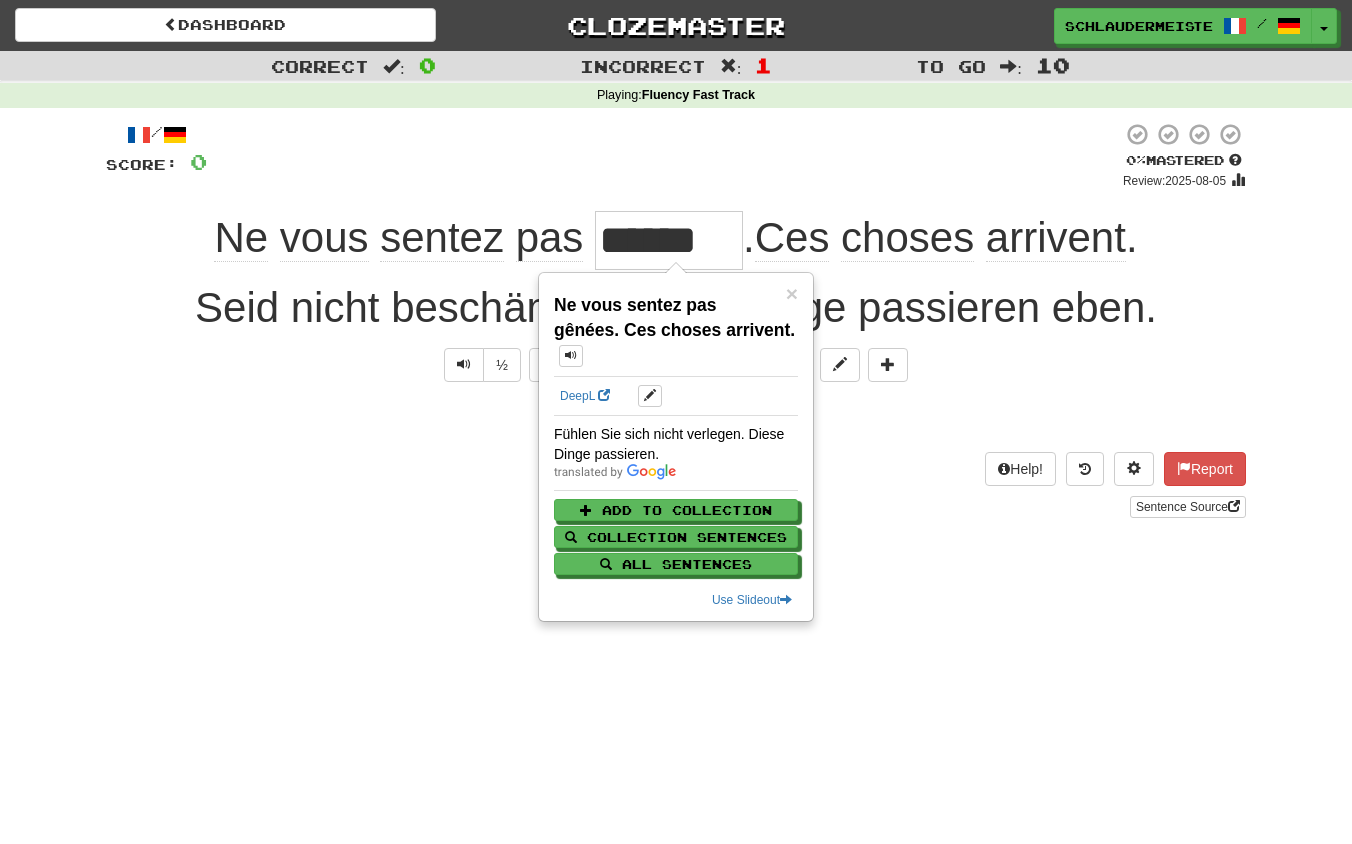 click on "/  Score:   0 0 %  Mastered Review:  2025-08-05 Ne   vous   sentez   pas   ****** .  Ces   choses   arrivent . Seid nicht beschämt! Solche Dinge passieren eben. ½ 🧠 Explain Next  Help!  Report Sentence Source" at bounding box center [676, 327] 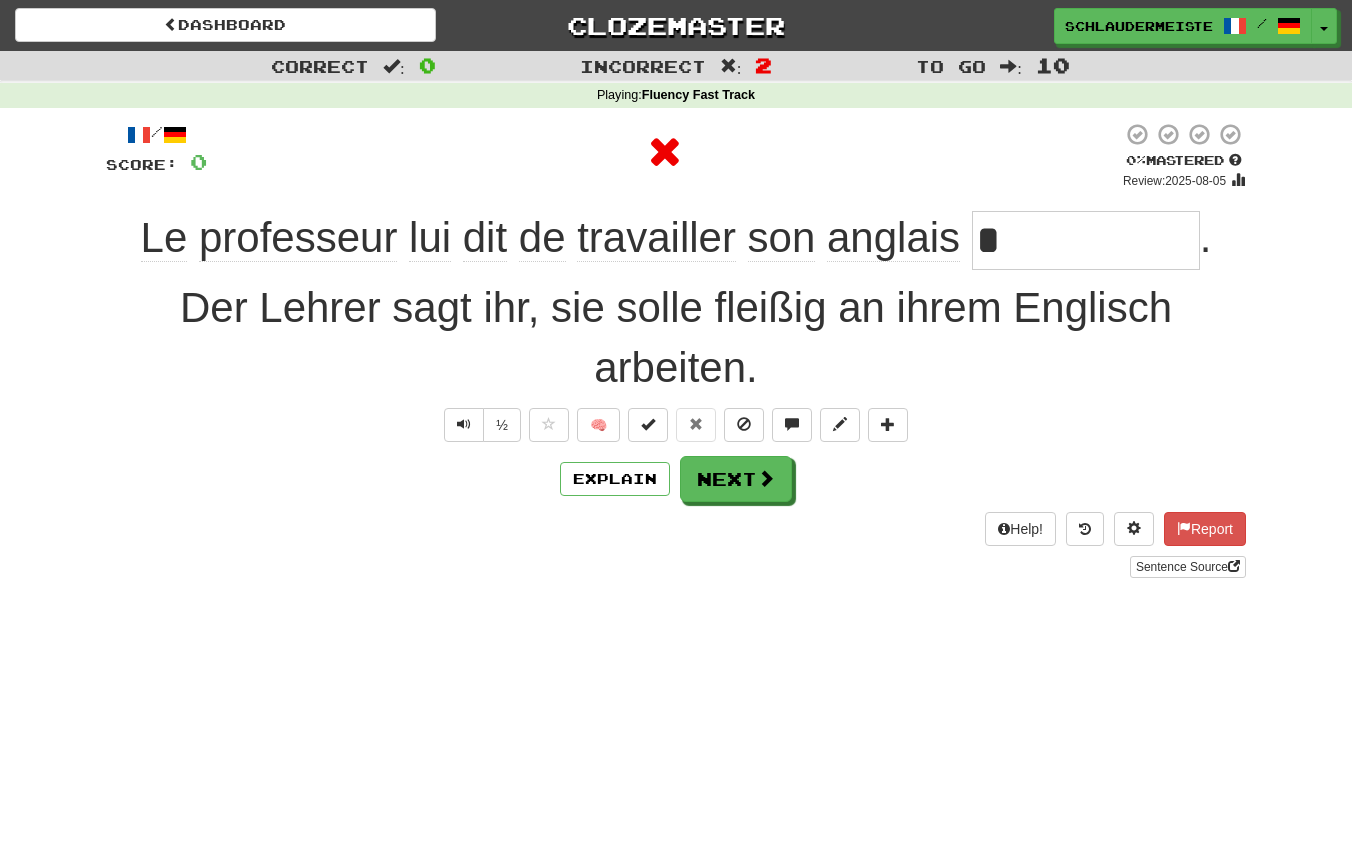 type on "**********" 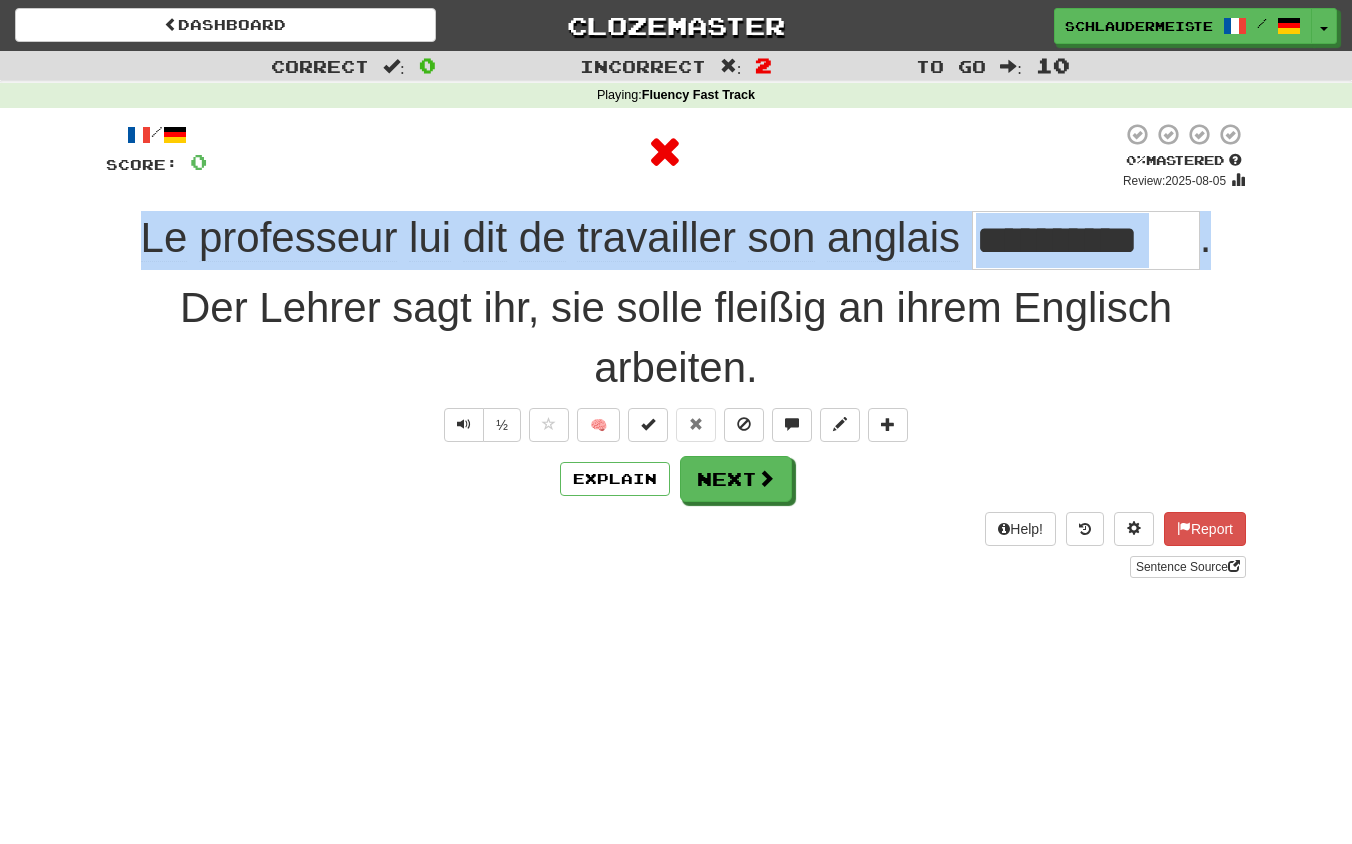 drag, startPoint x: 109, startPoint y: 214, endPoint x: 1299, endPoint y: 253, distance: 1190.6389 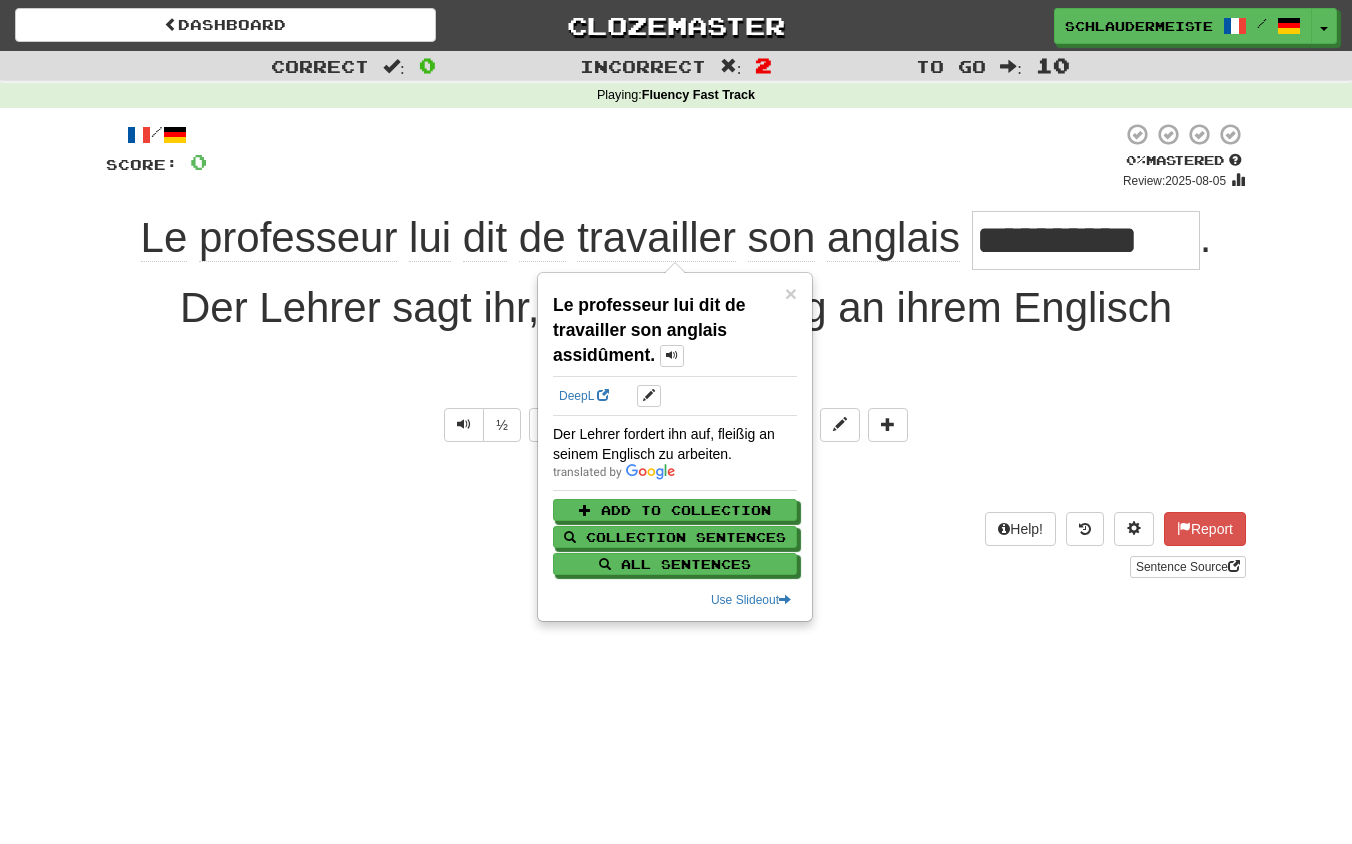 click on "Explain Next" at bounding box center [676, 479] 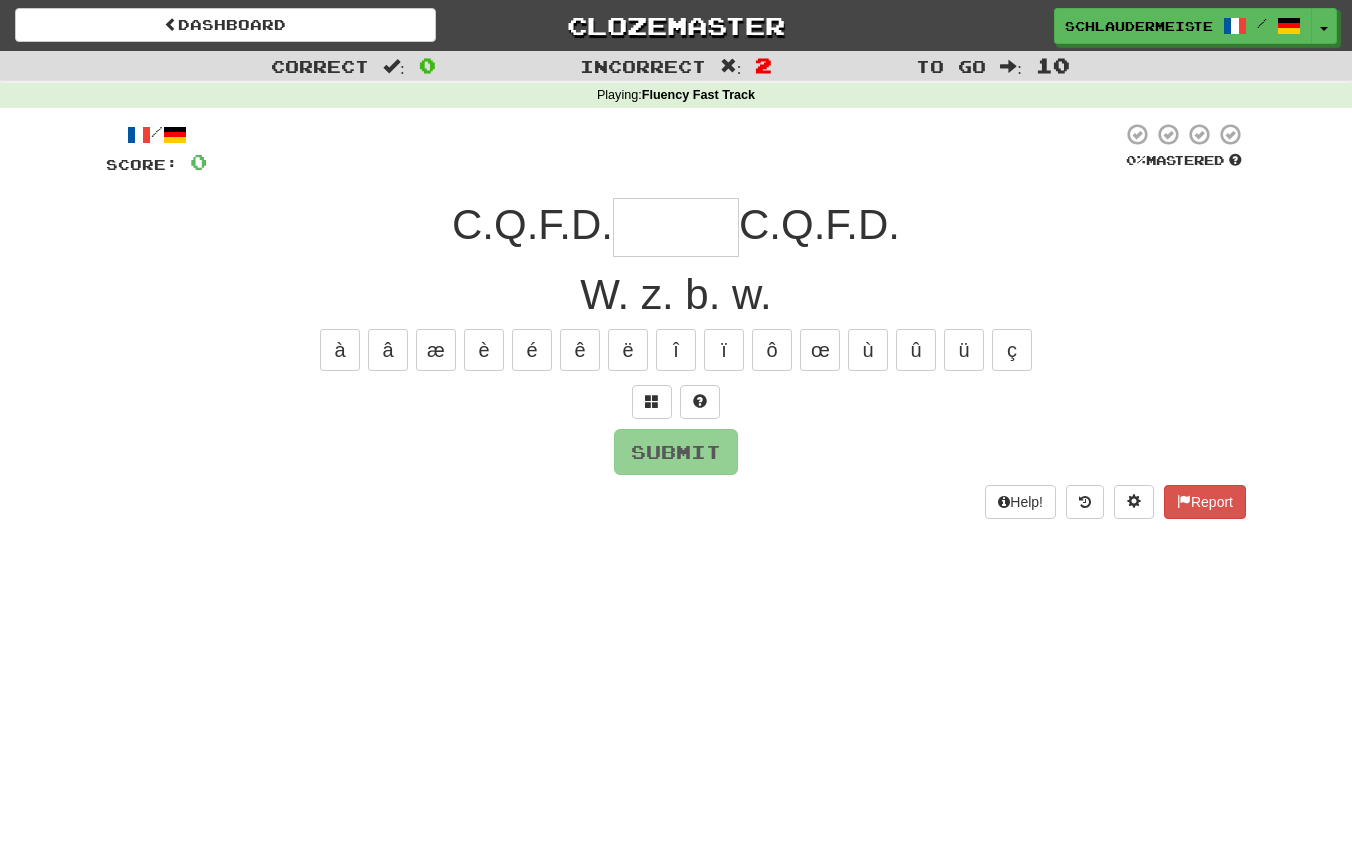 type on "*" 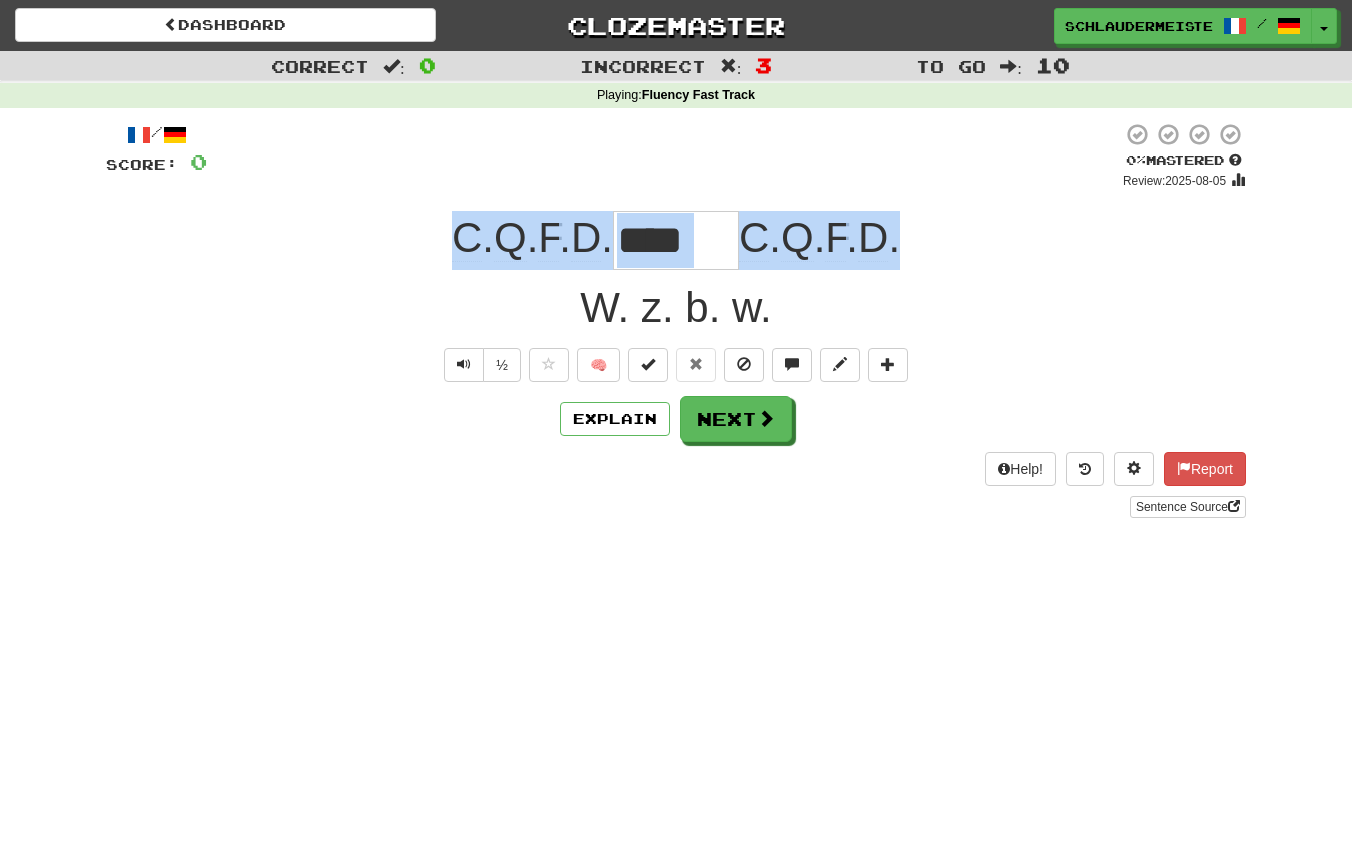 drag, startPoint x: 426, startPoint y: 222, endPoint x: 911, endPoint y: 252, distance: 485.92694 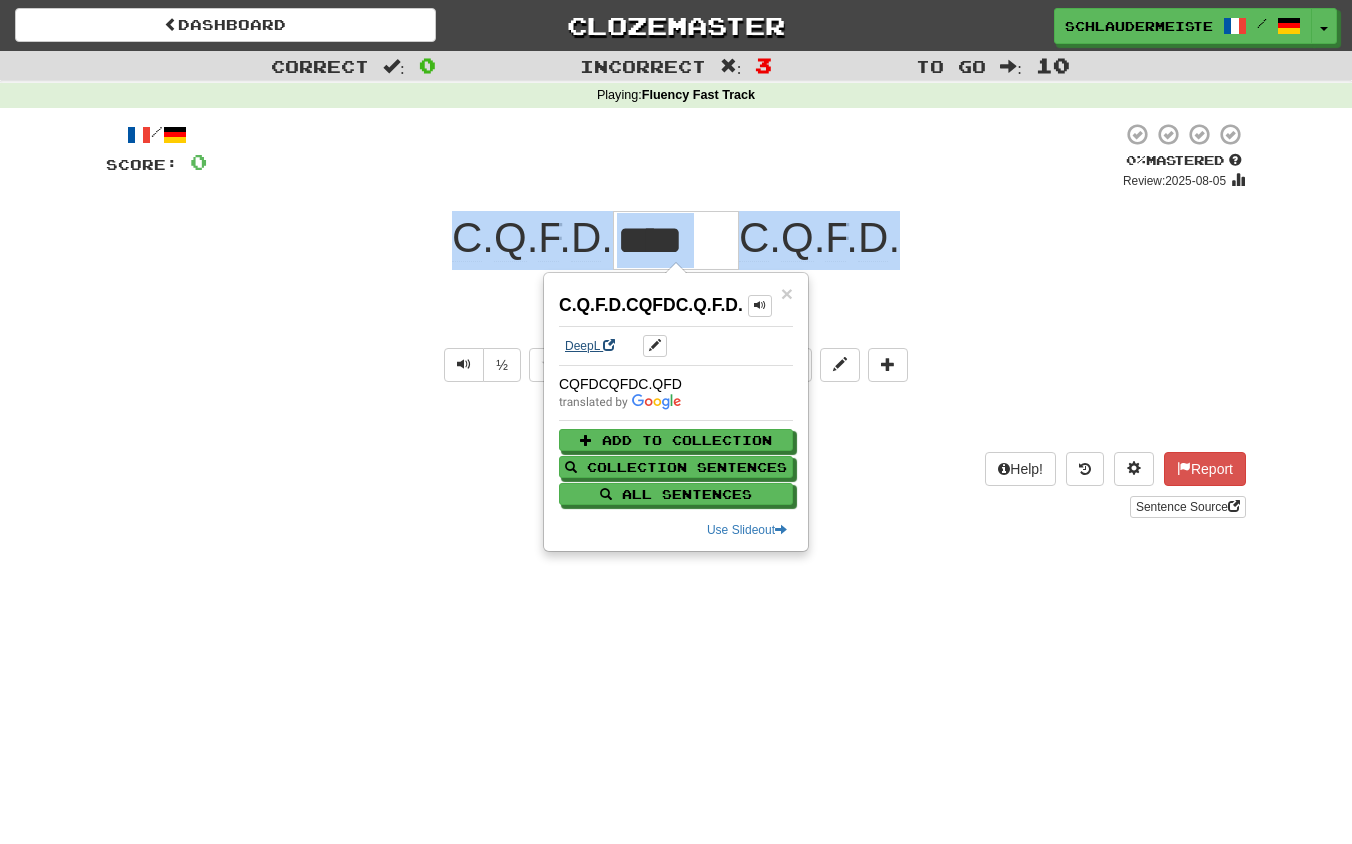 click on "DeepL" at bounding box center [590, 346] 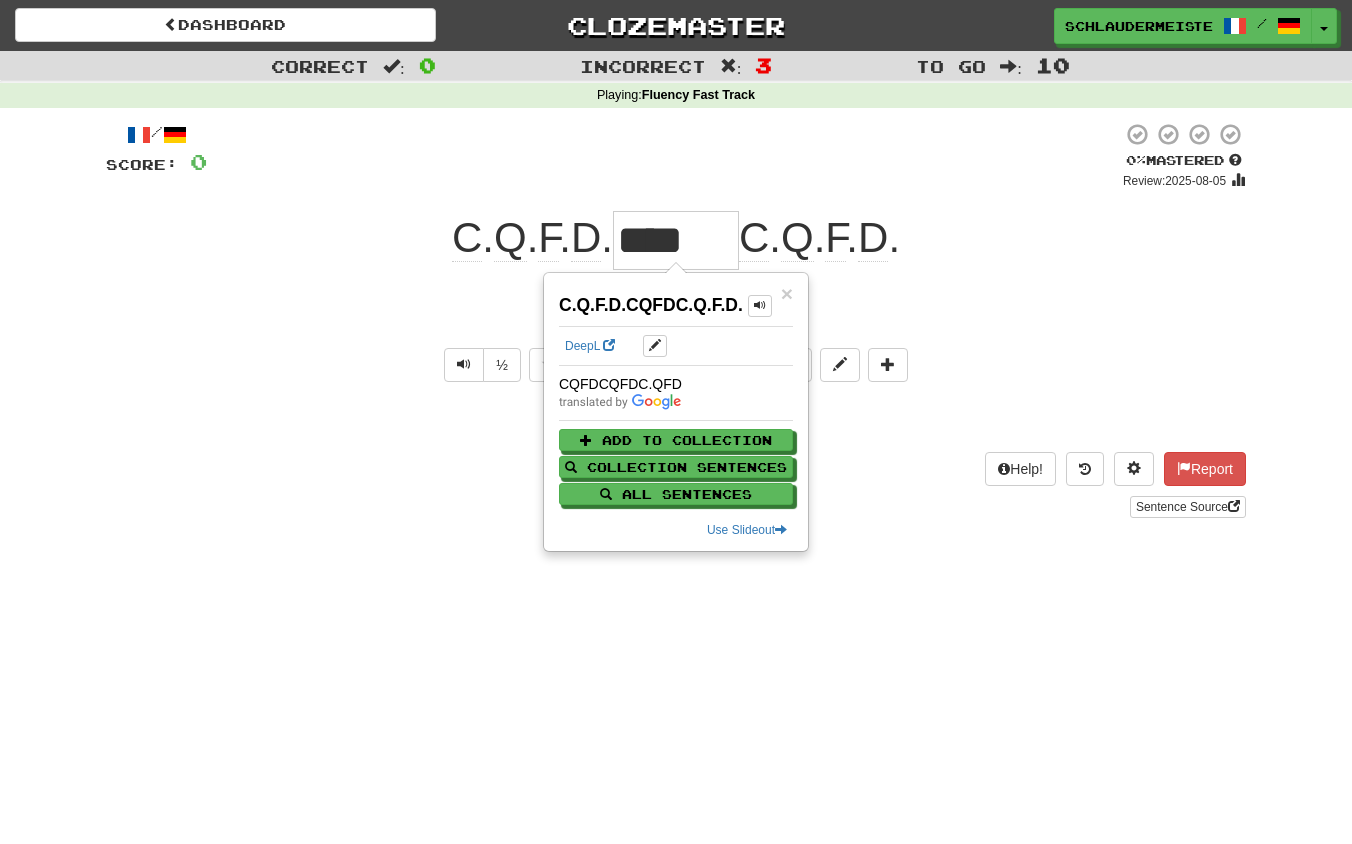 click on "Sentence Source" at bounding box center [676, 507] 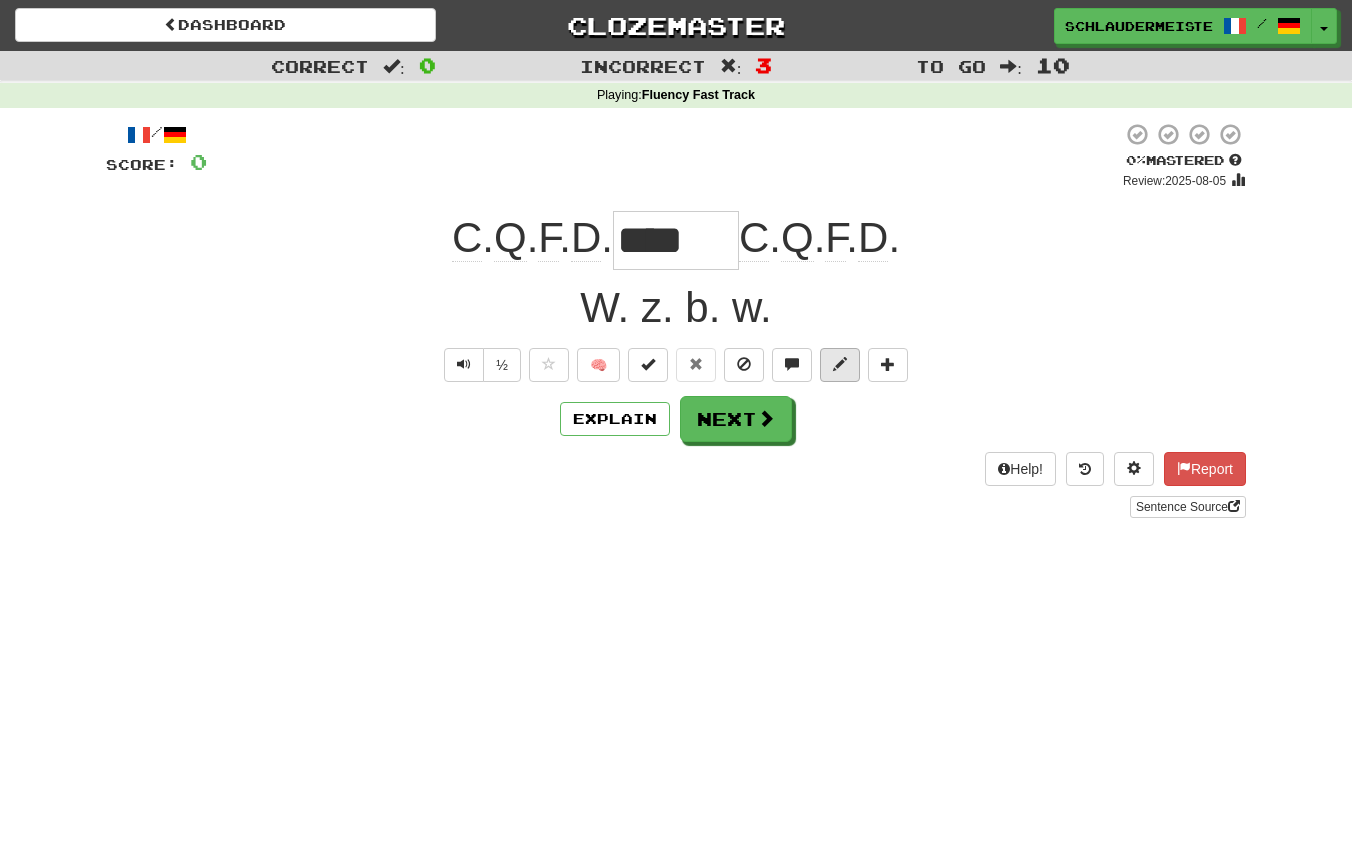 click at bounding box center (840, 364) 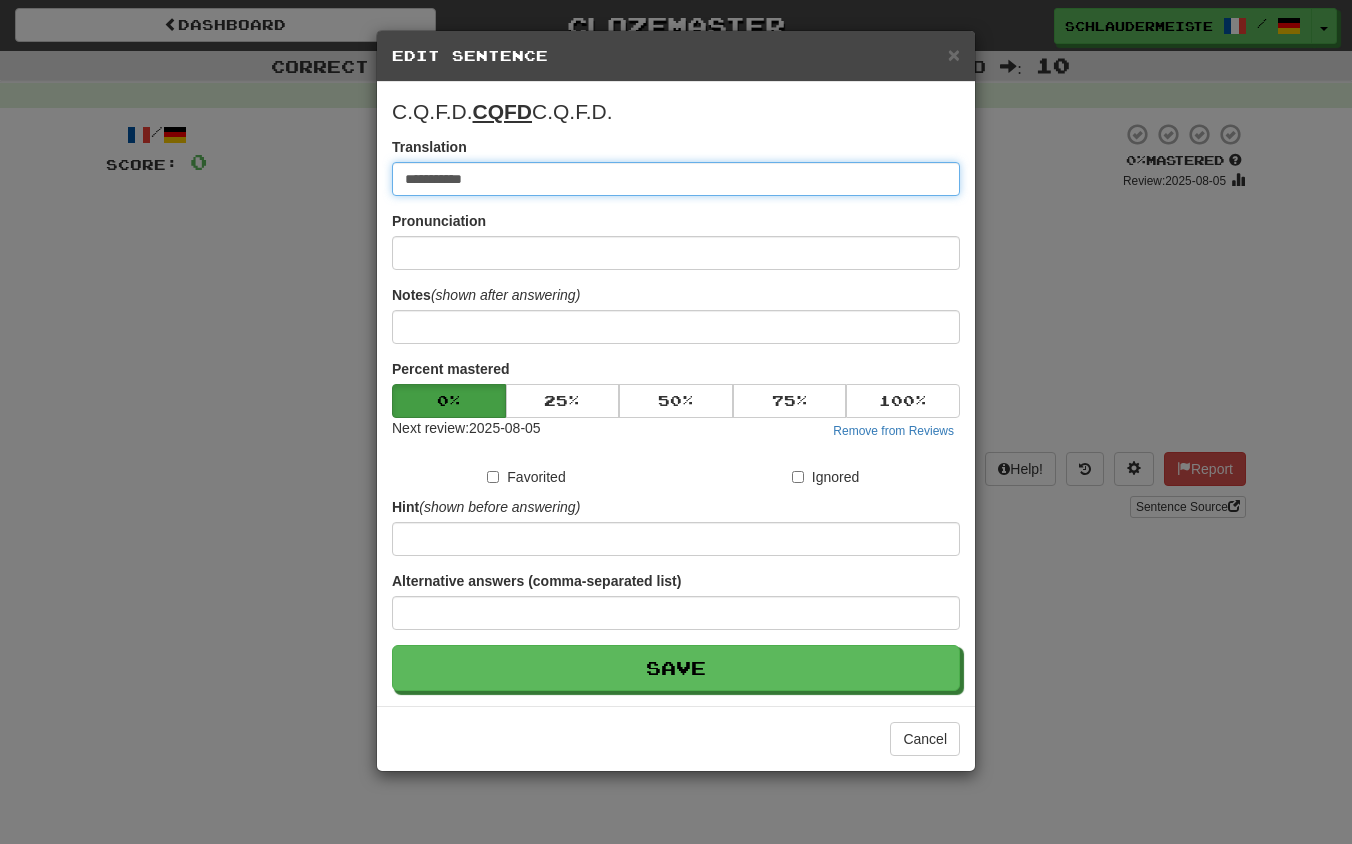drag, startPoint x: 665, startPoint y: 187, endPoint x: 259, endPoint y: 144, distance: 408.27075 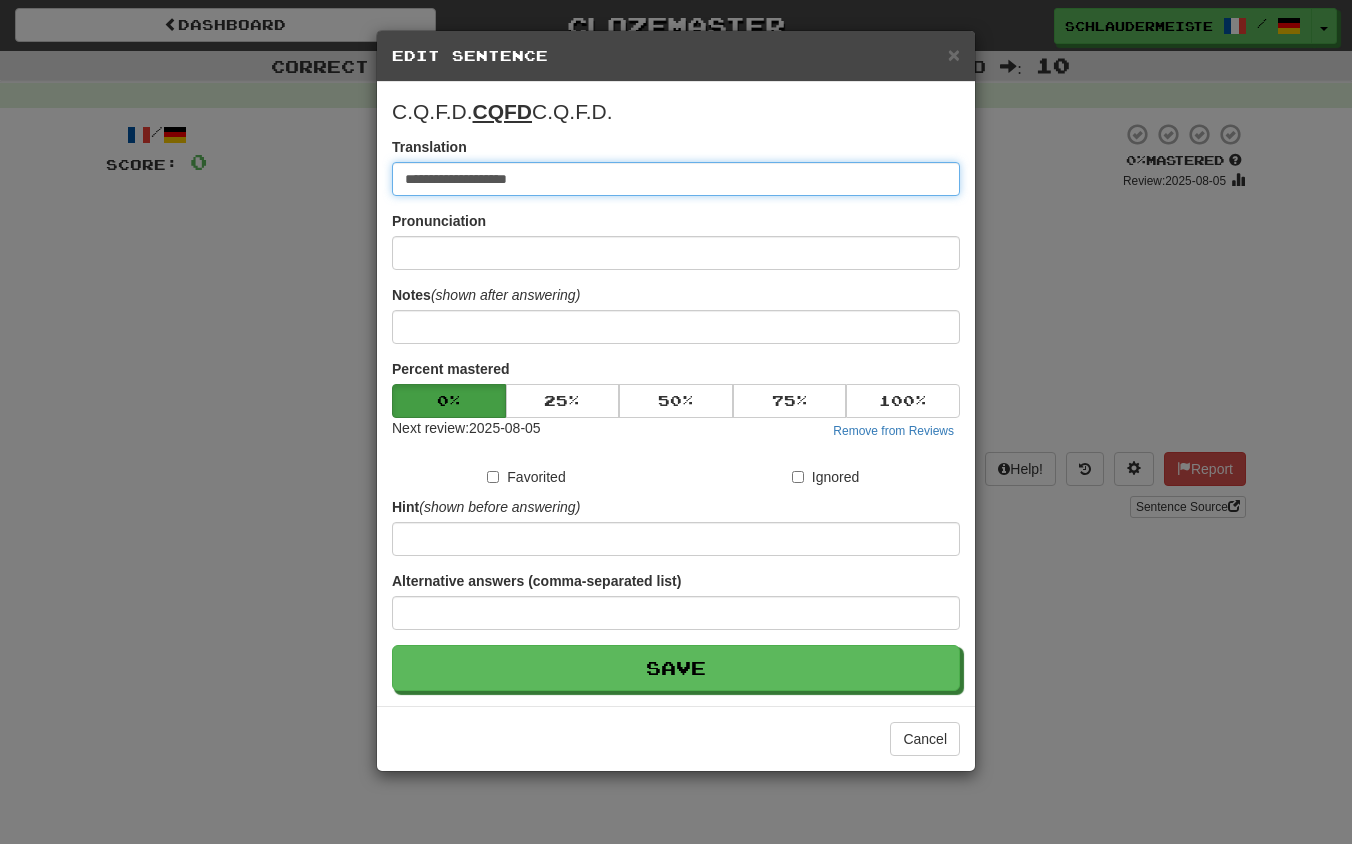 type on "**********" 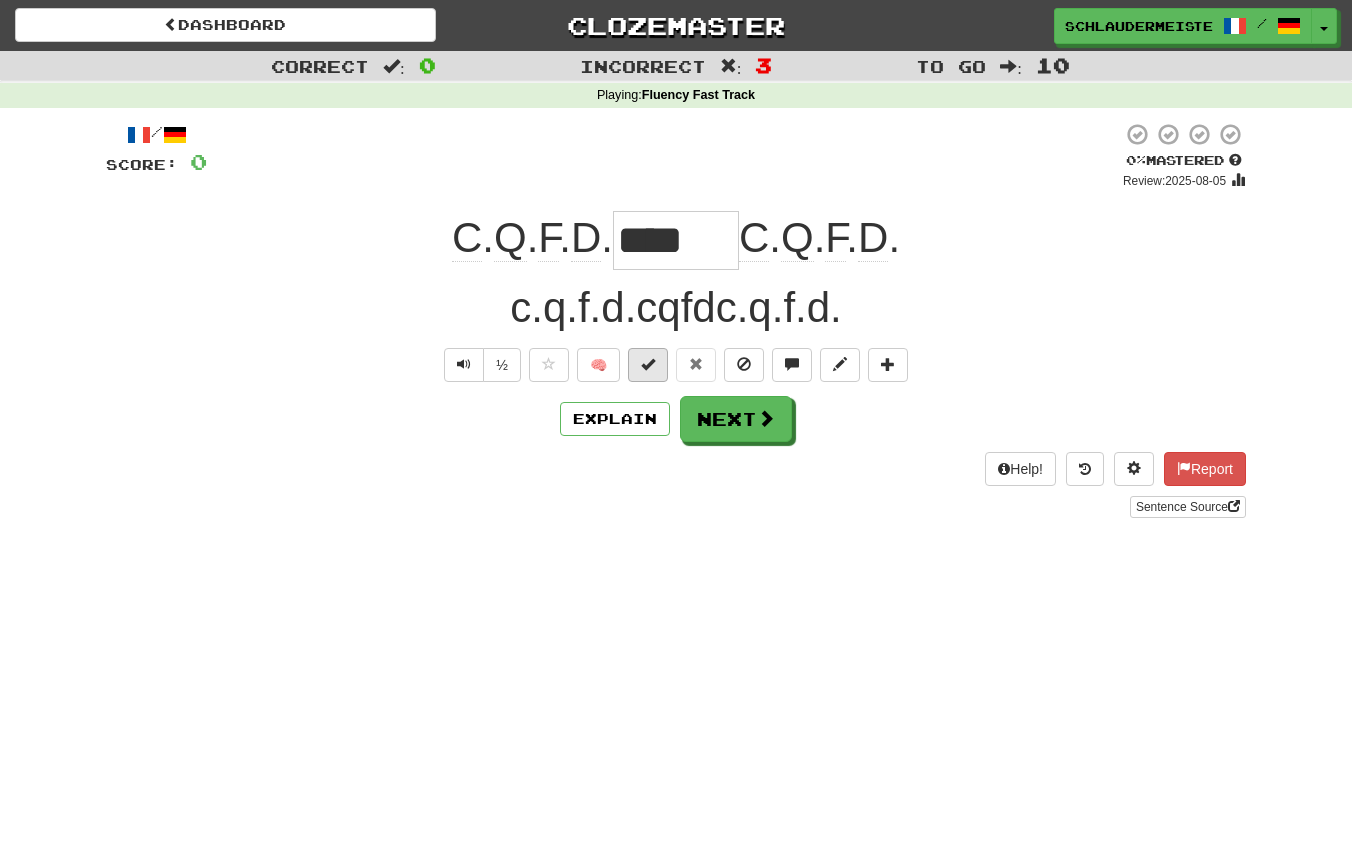 click at bounding box center (648, 364) 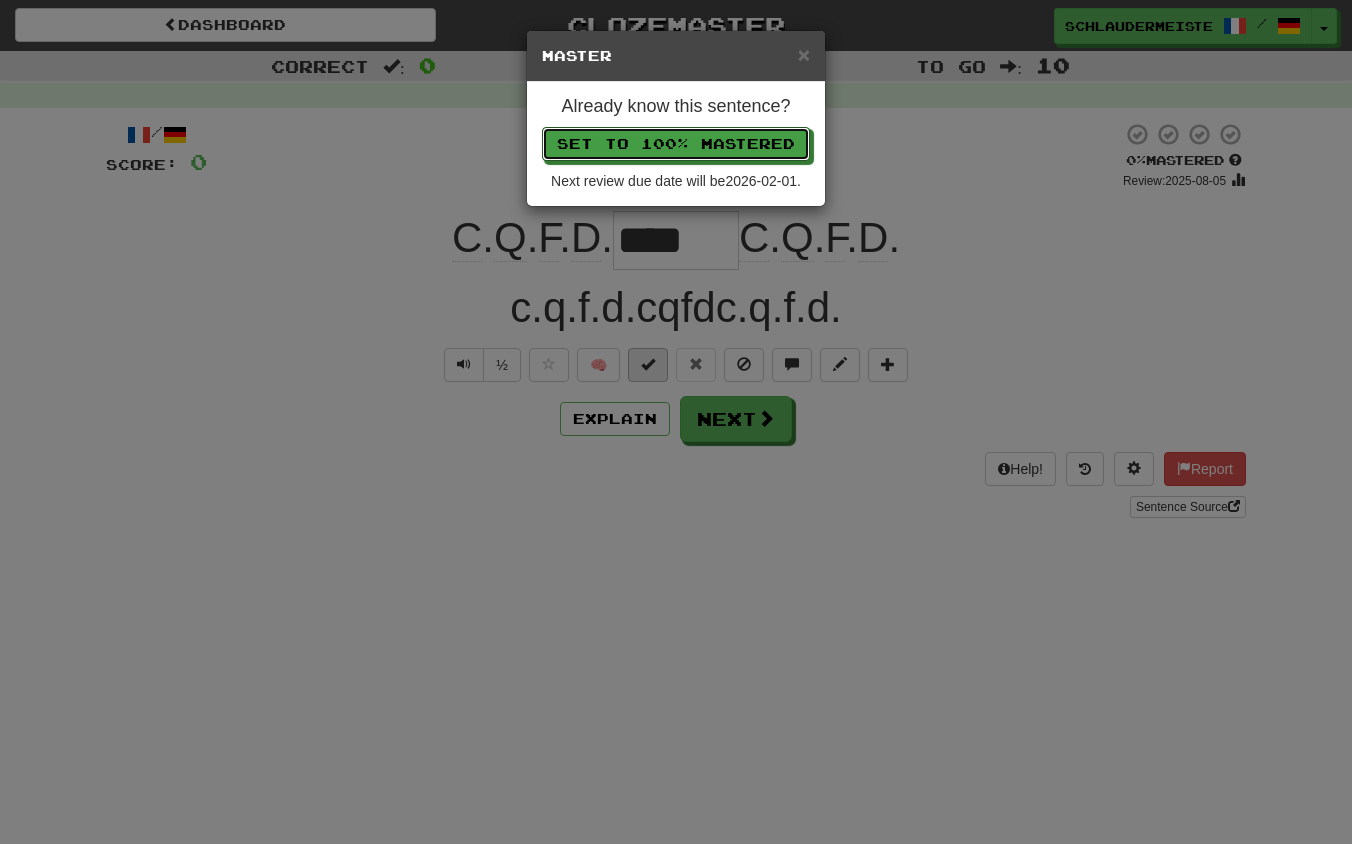 type 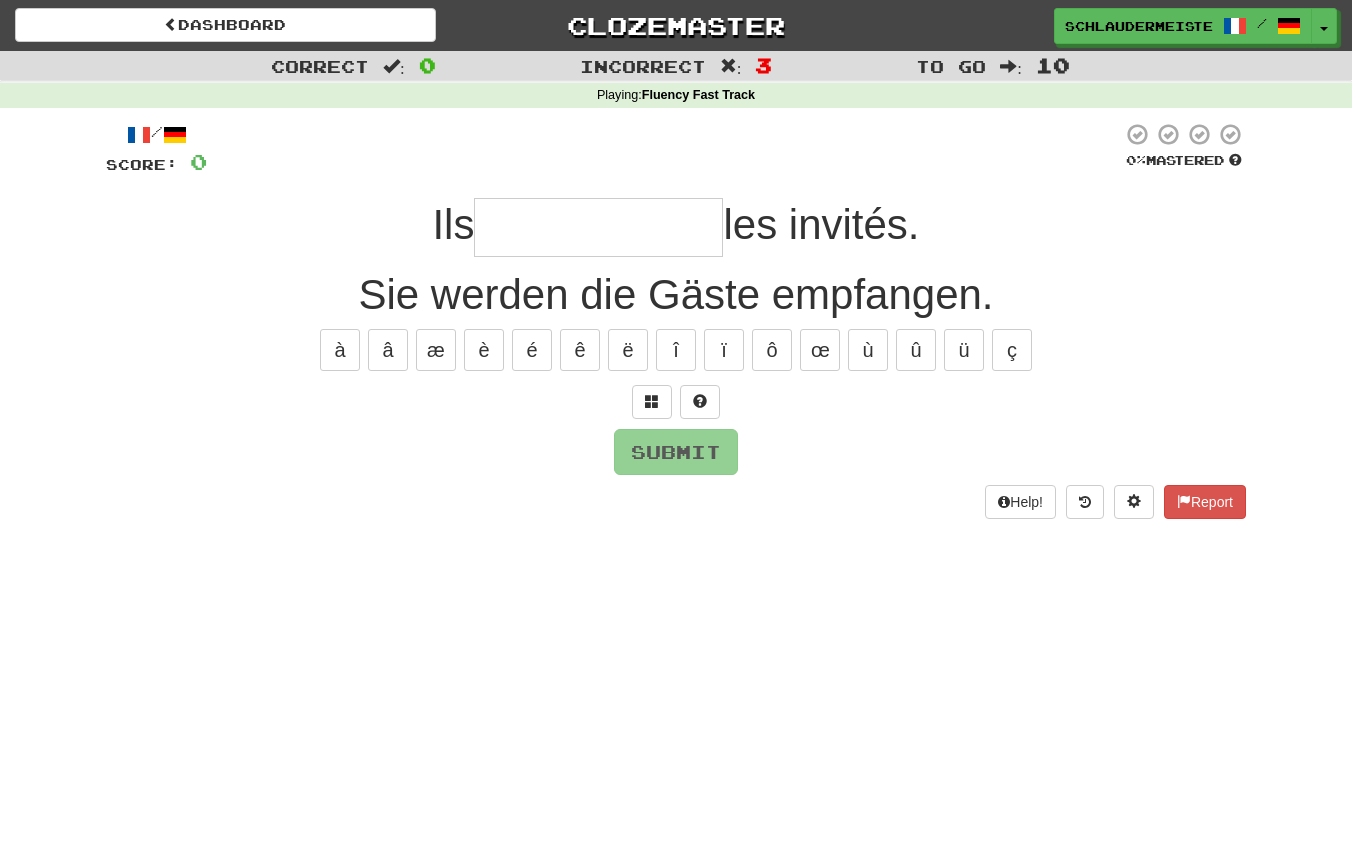 type on "*" 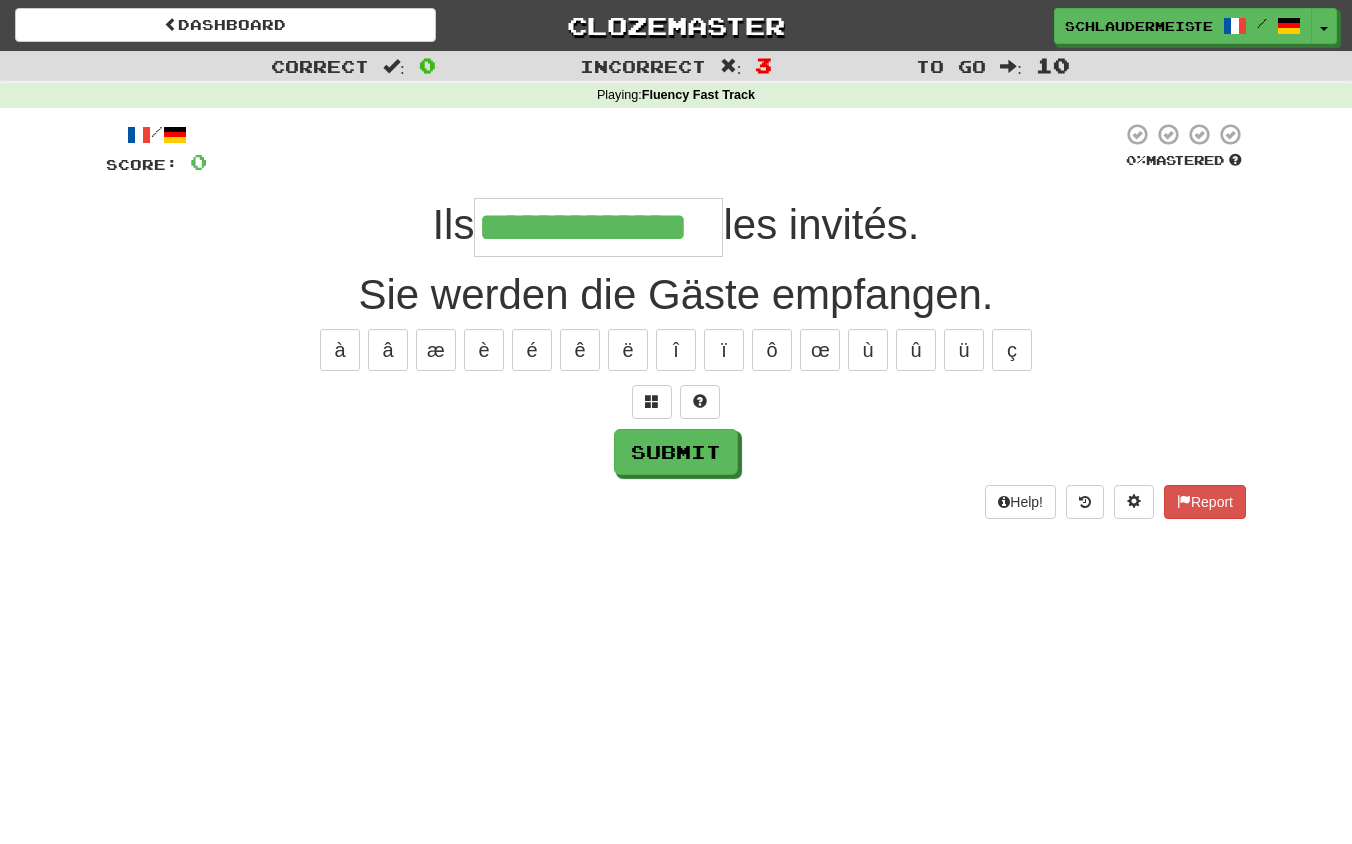 type on "**********" 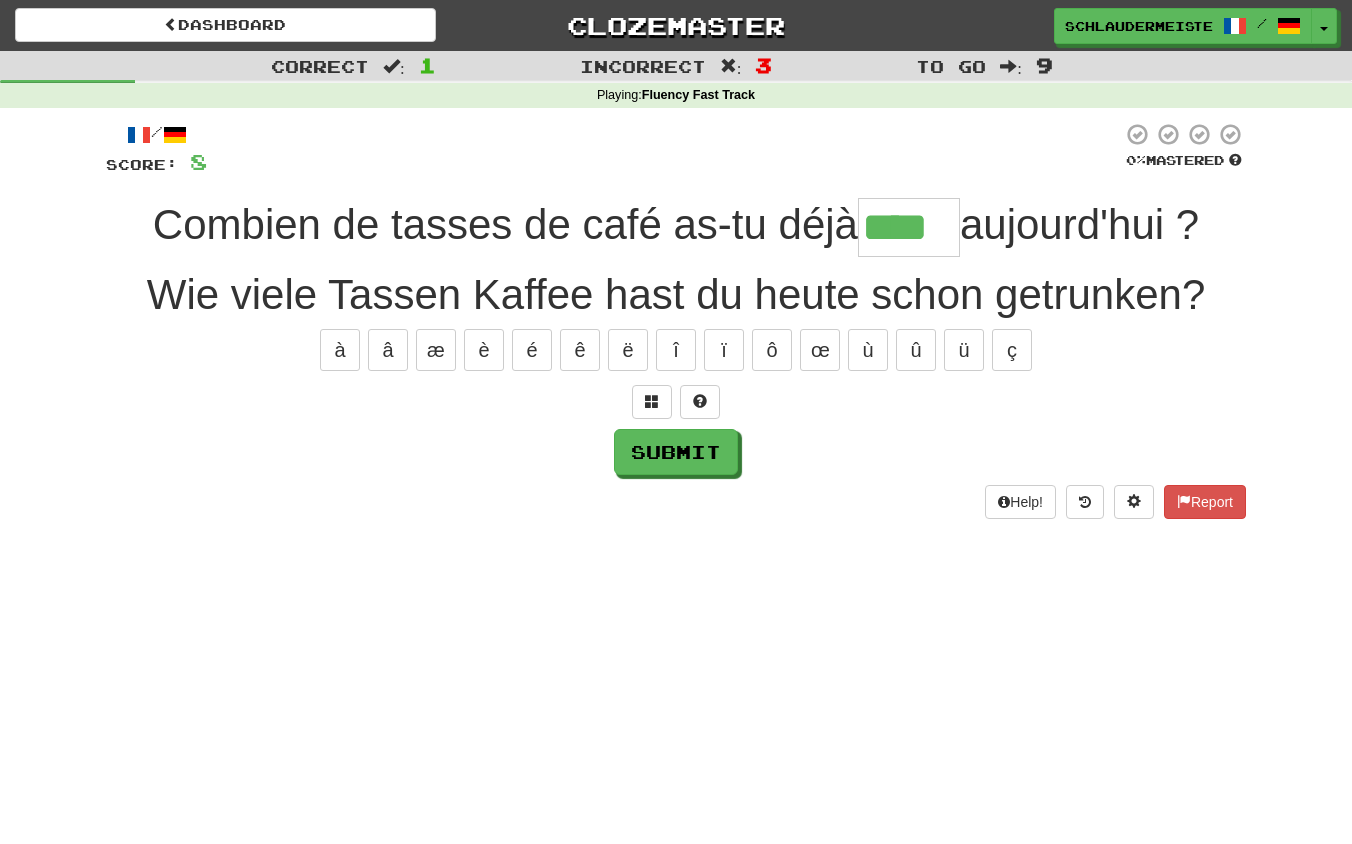 type on "****" 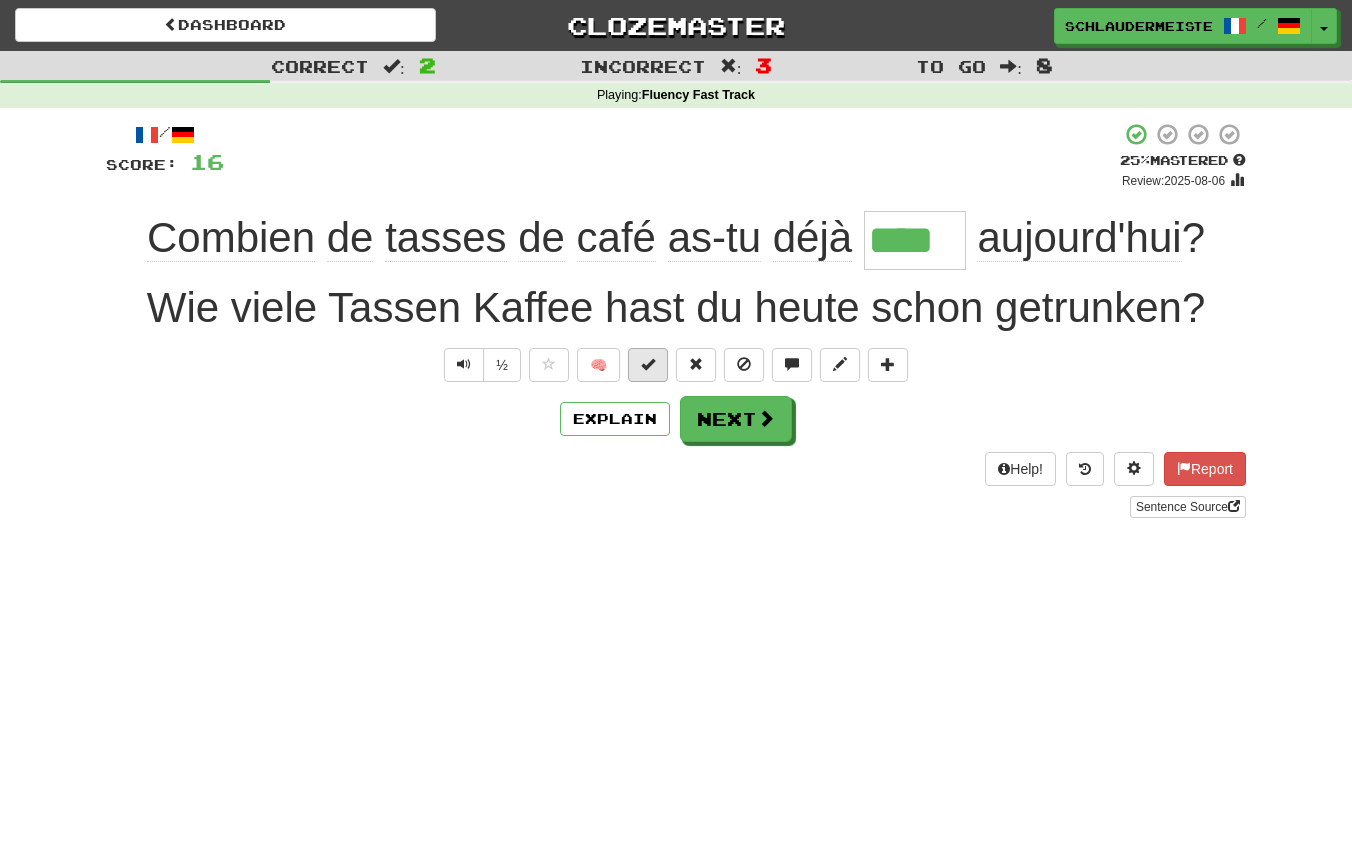 click at bounding box center (648, 364) 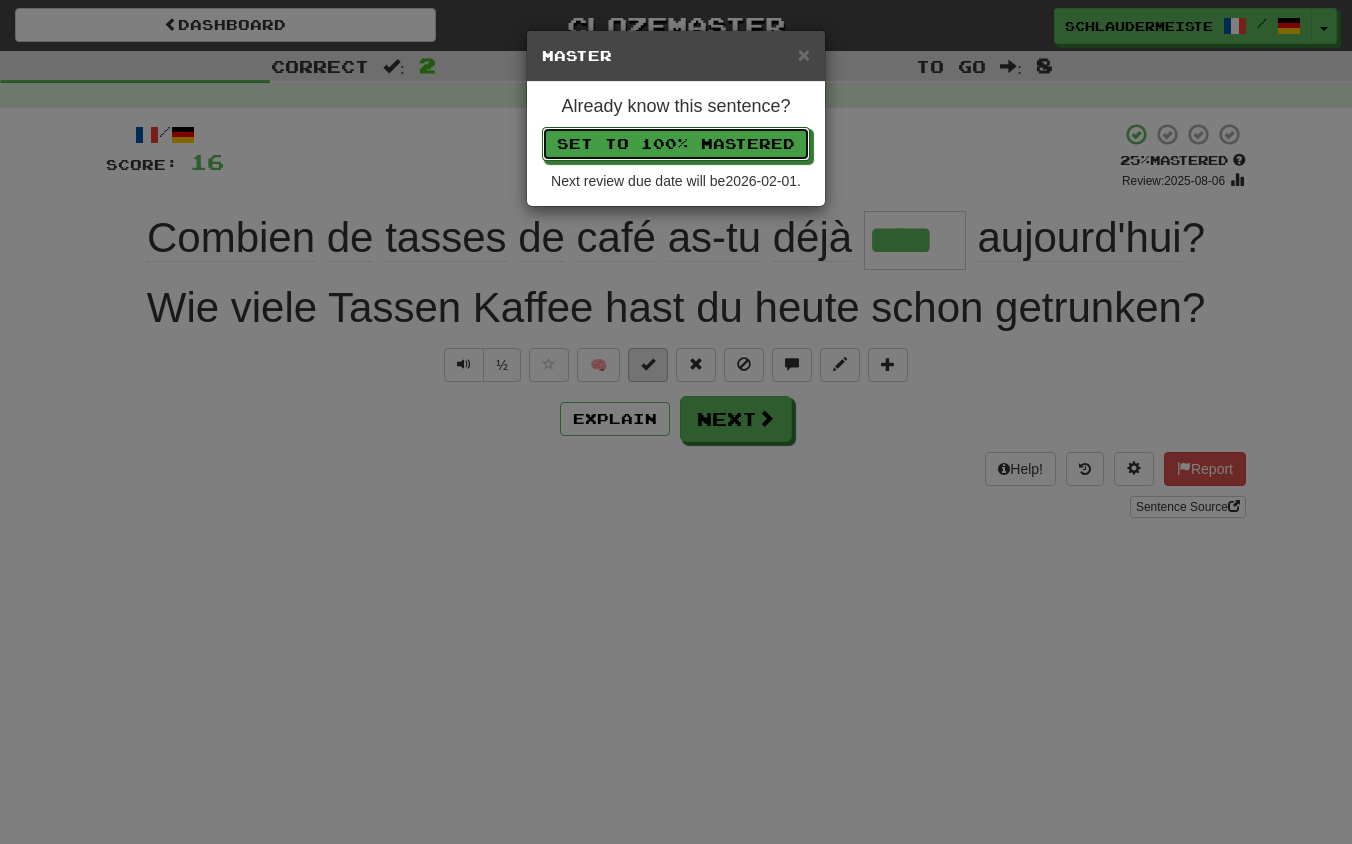 click on "Set to 100% Mastered" at bounding box center [676, 144] 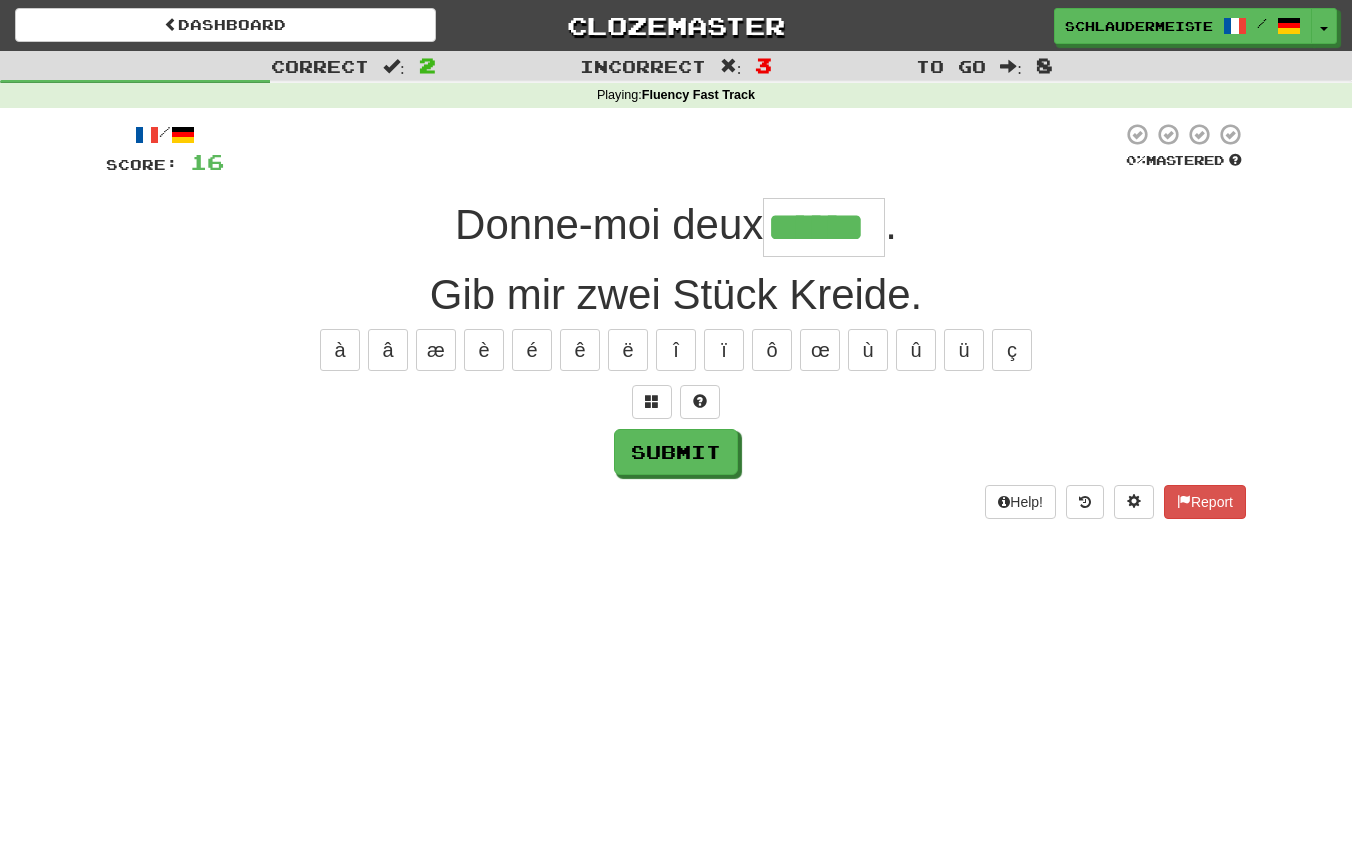 type on "******" 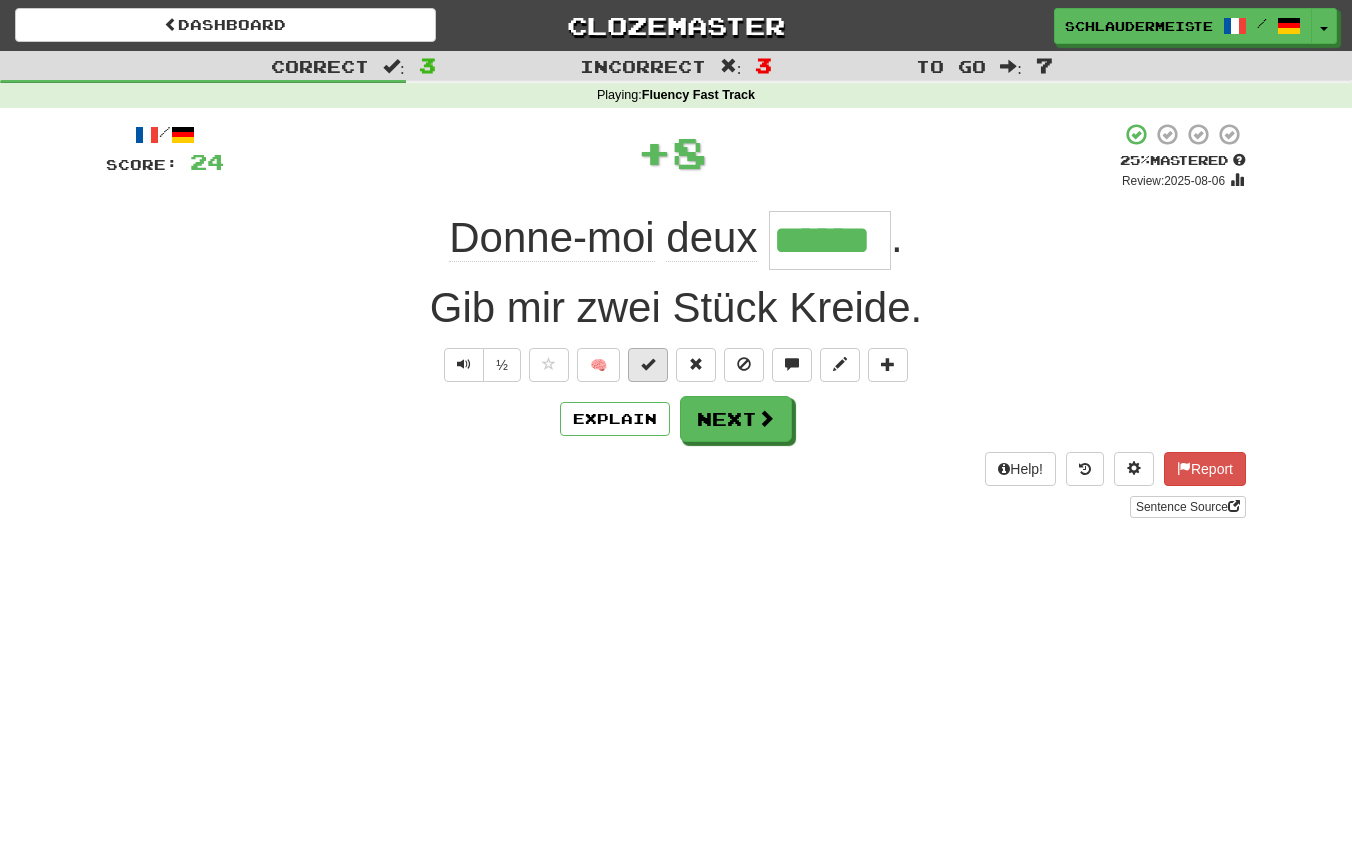 click at bounding box center [648, 364] 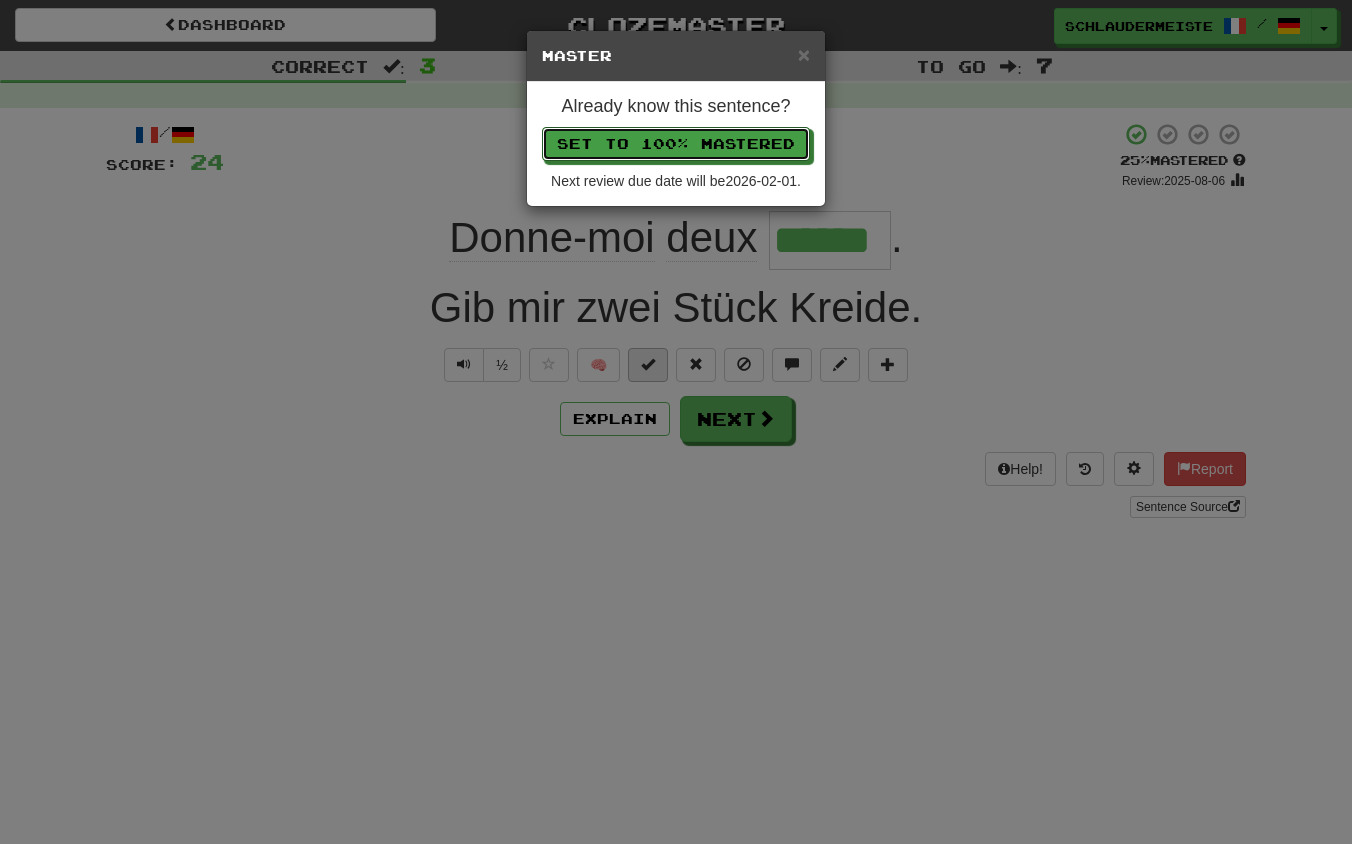 click on "Set to 100% Mastered" at bounding box center [676, 144] 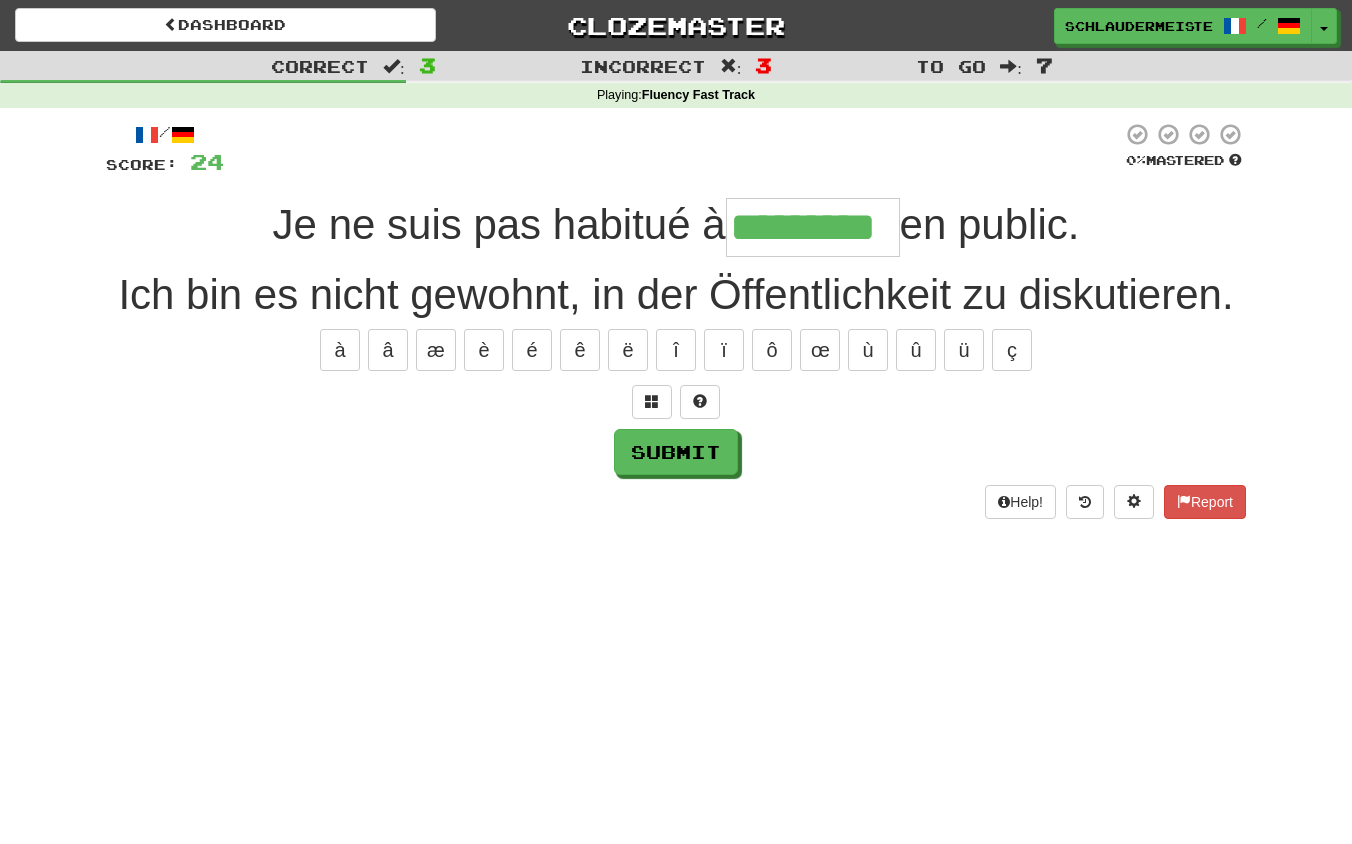 type on "*********" 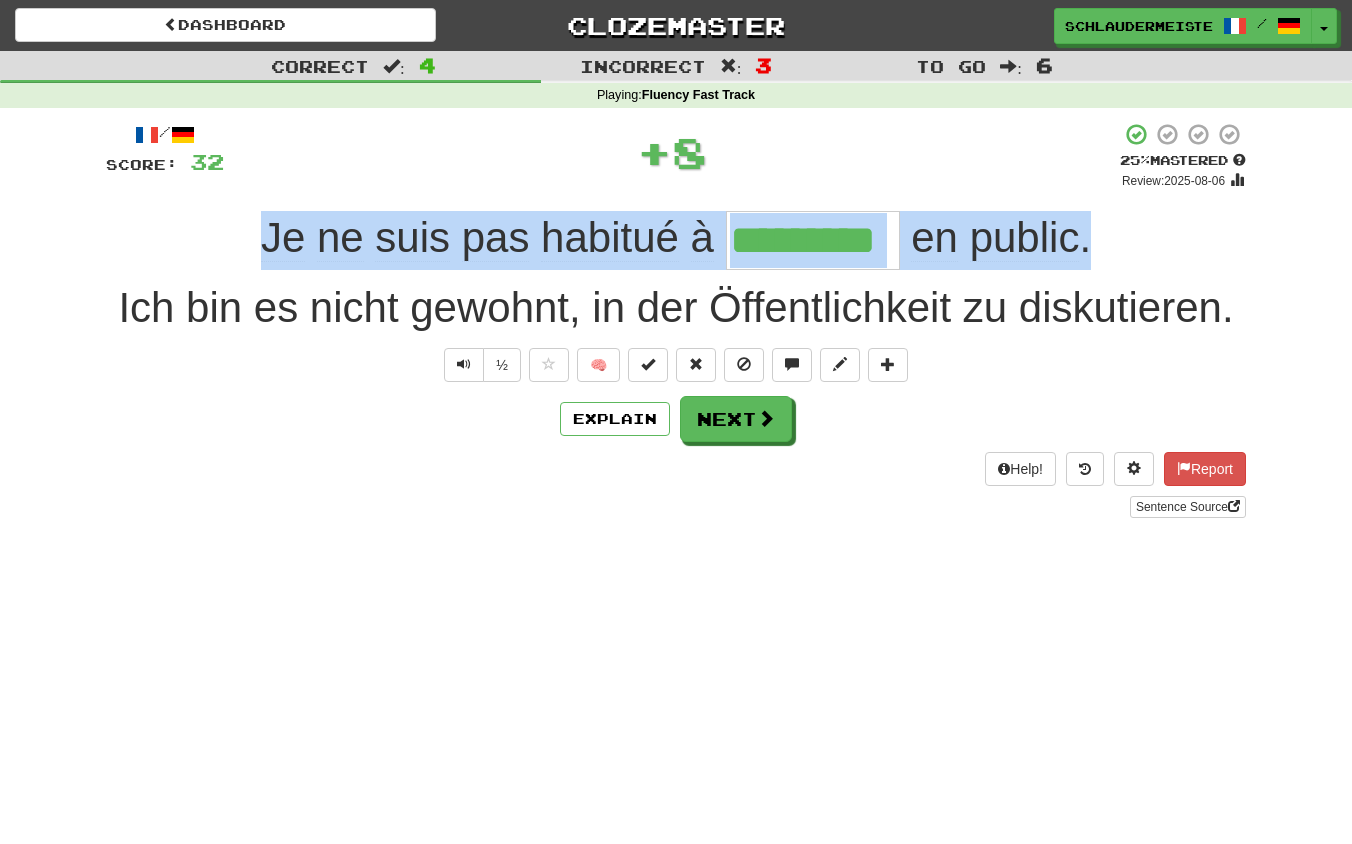 drag, startPoint x: 240, startPoint y: 230, endPoint x: 1189, endPoint y: 240, distance: 949.0527 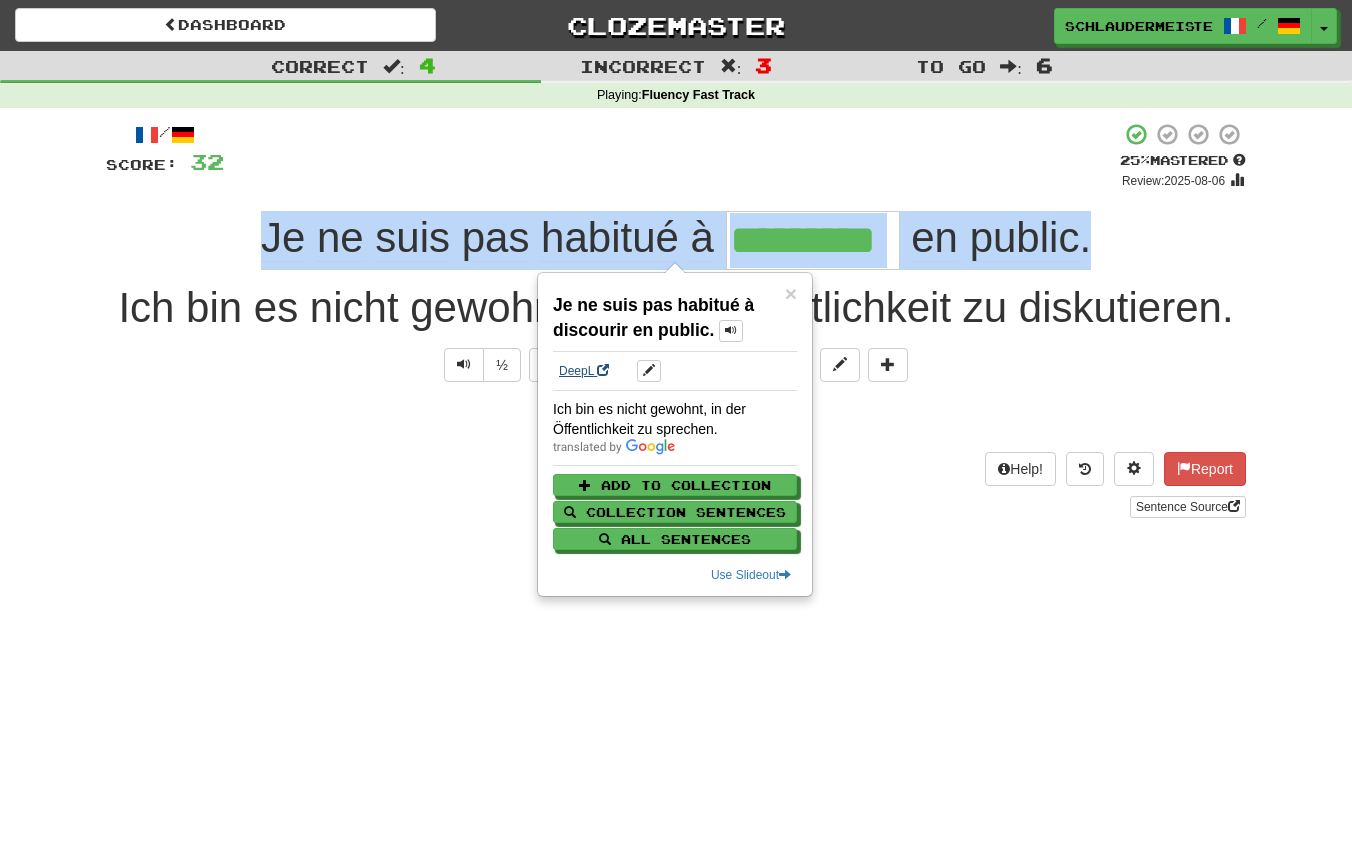 click on "DeepL" at bounding box center [584, 371] 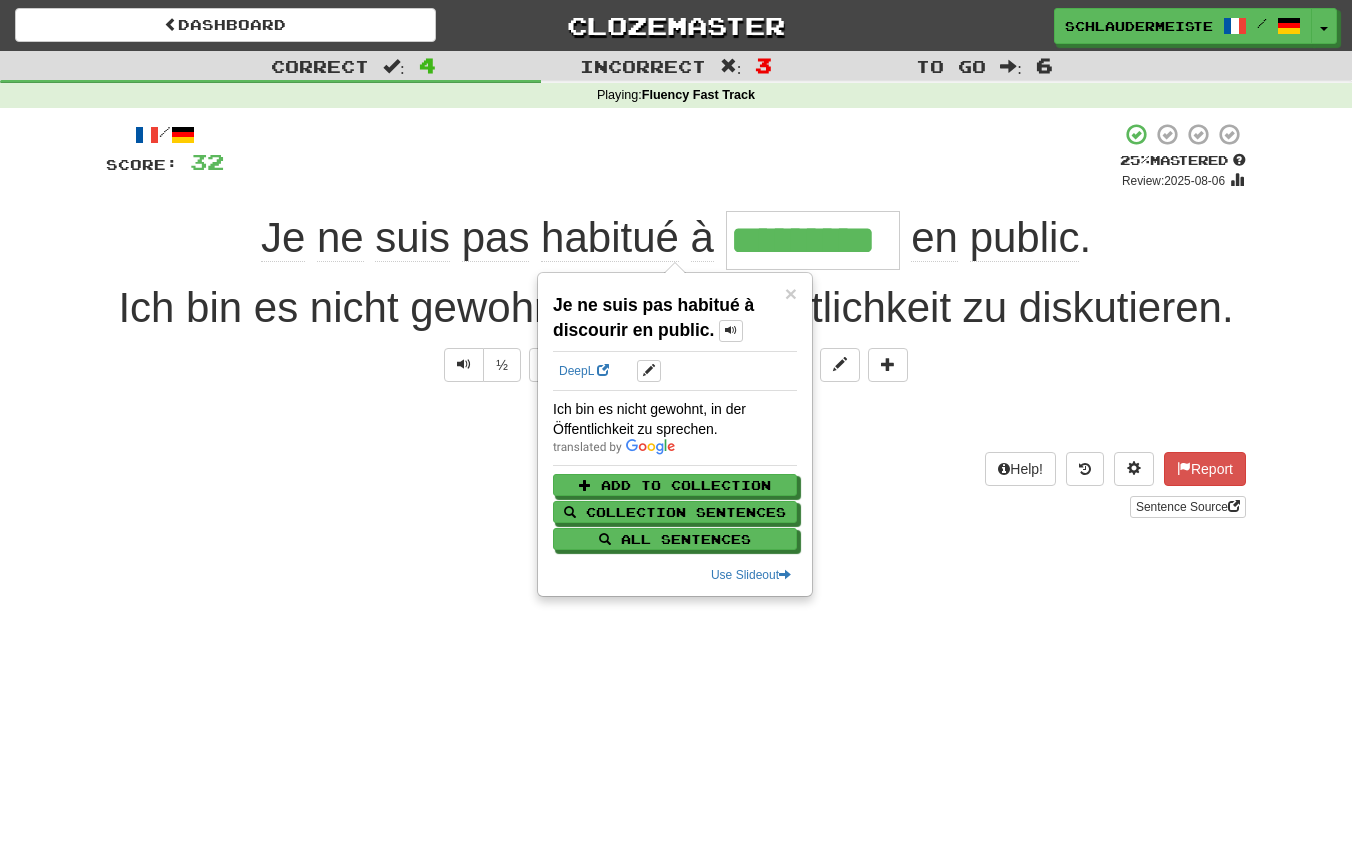 click on "Dashboard
Clozemaster
schlaudermeister
/
Toggle Dropdown
Dashboard
Leaderboard
Activity Feed
Notifications
Profile
Discussions
Français
/
Deutsch
Streak:
48
Review:
0
Points Today: 13768
Languages
Account
Logout
schlaudermeister
/
Toggle Dropdown
Dashboard
Leaderboard
Activity Feed
Notifications
Profile
Discussions
Français
/
Deutsch
Streak:
48
Review:
0
Points Today: 13768
Languages
Account
Logout
clozemaster
Correct   :   4 Incorrect   :   3 To go   :   6 Playing :  Fluency Fast Track  /  Score:   32 + 8 25 %  Mastered Review:  2025-08-06 Je   ne   suis   pas   habitué   à   *********   en   public . ½ 🧠 Explain" at bounding box center (676, 422) 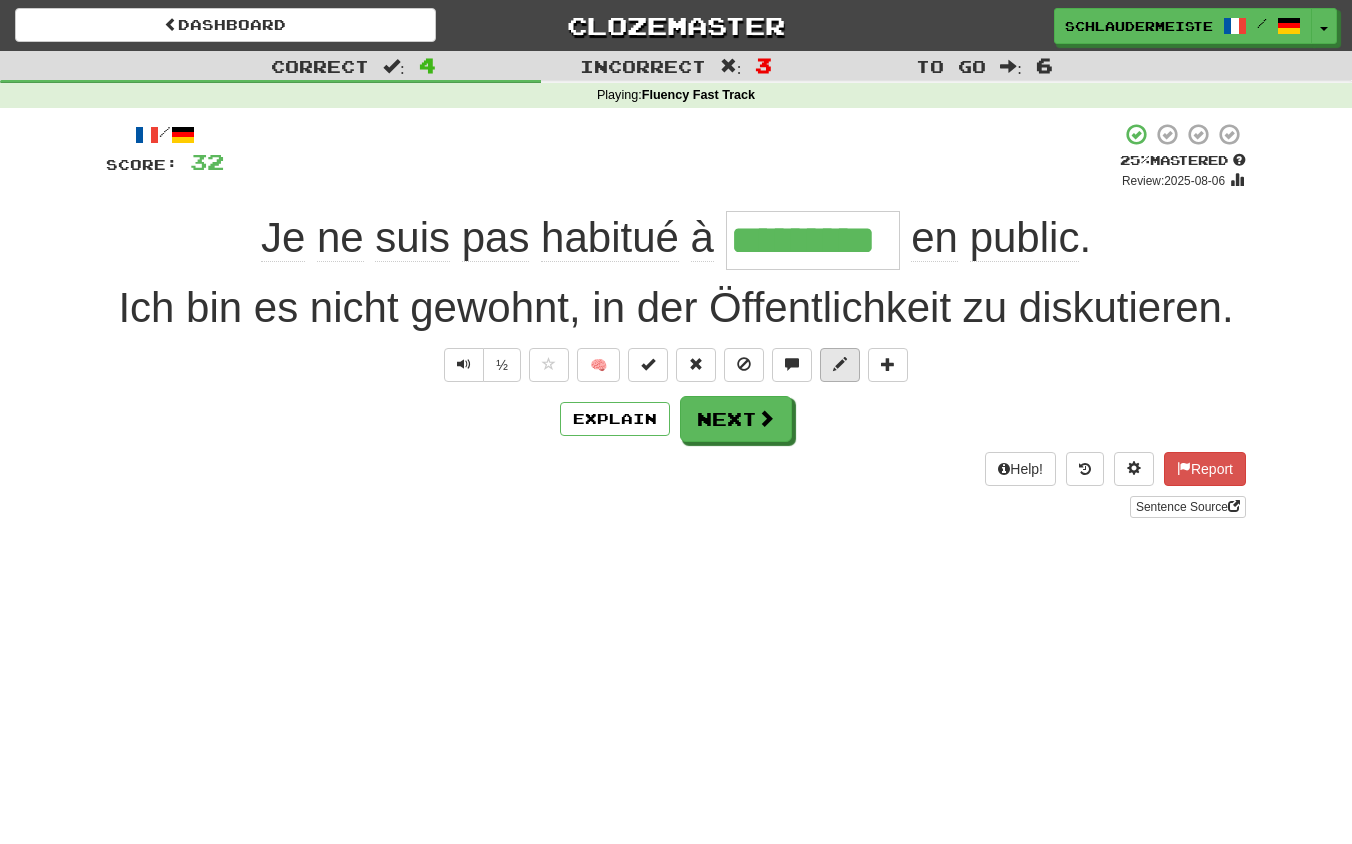 click at bounding box center (840, 364) 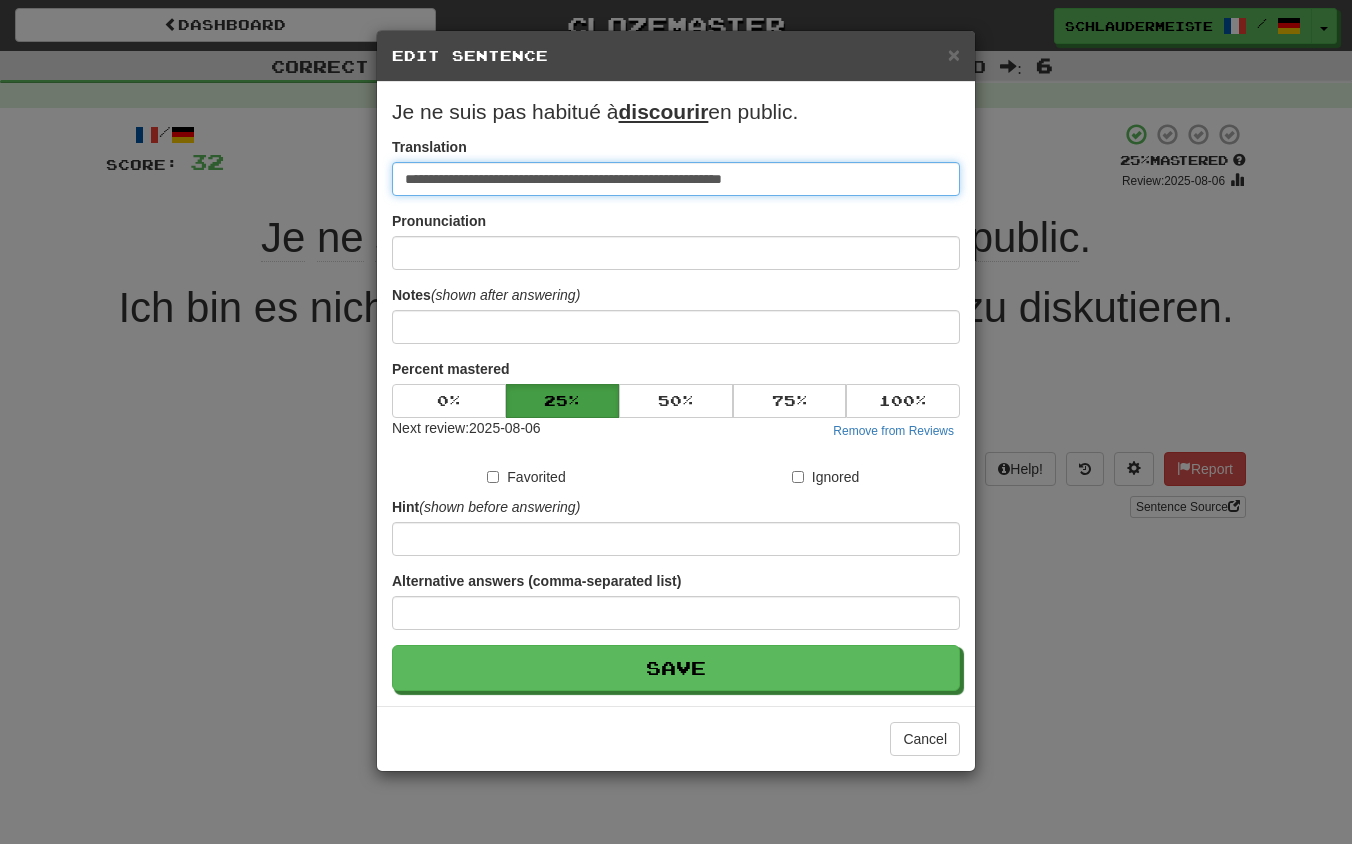 drag, startPoint x: 799, startPoint y: 179, endPoint x: 215, endPoint y: 121, distance: 586.87305 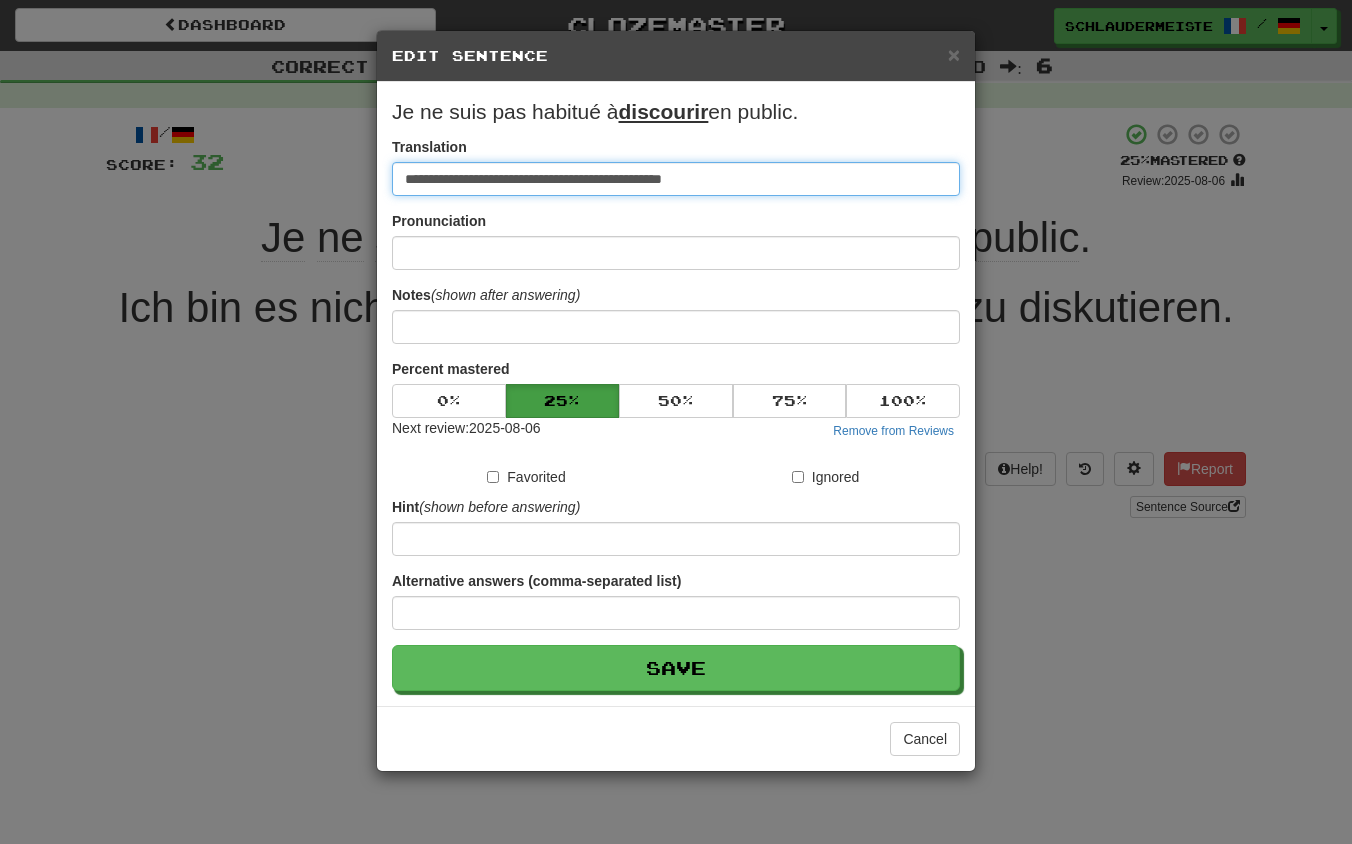 type on "**********" 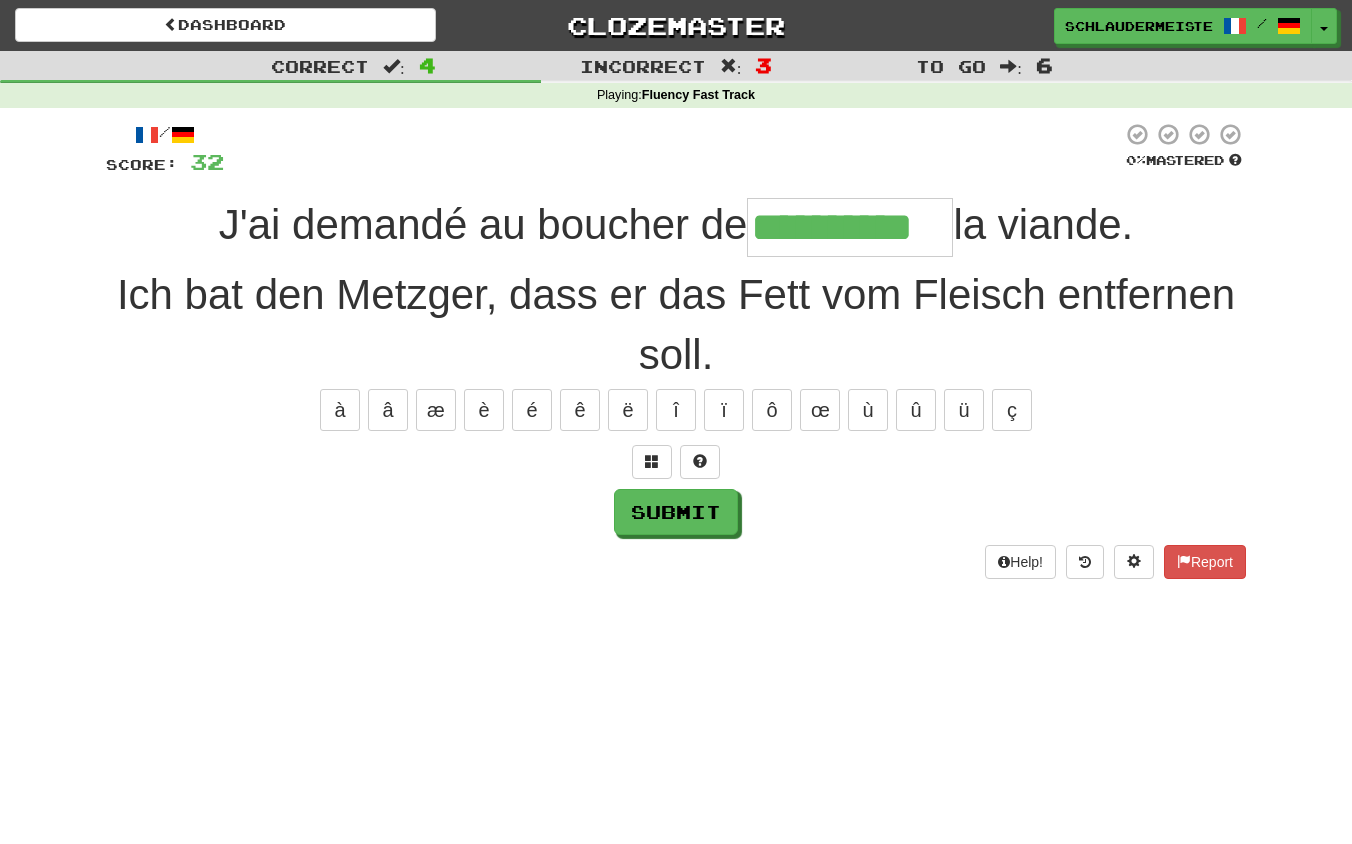 type on "**********" 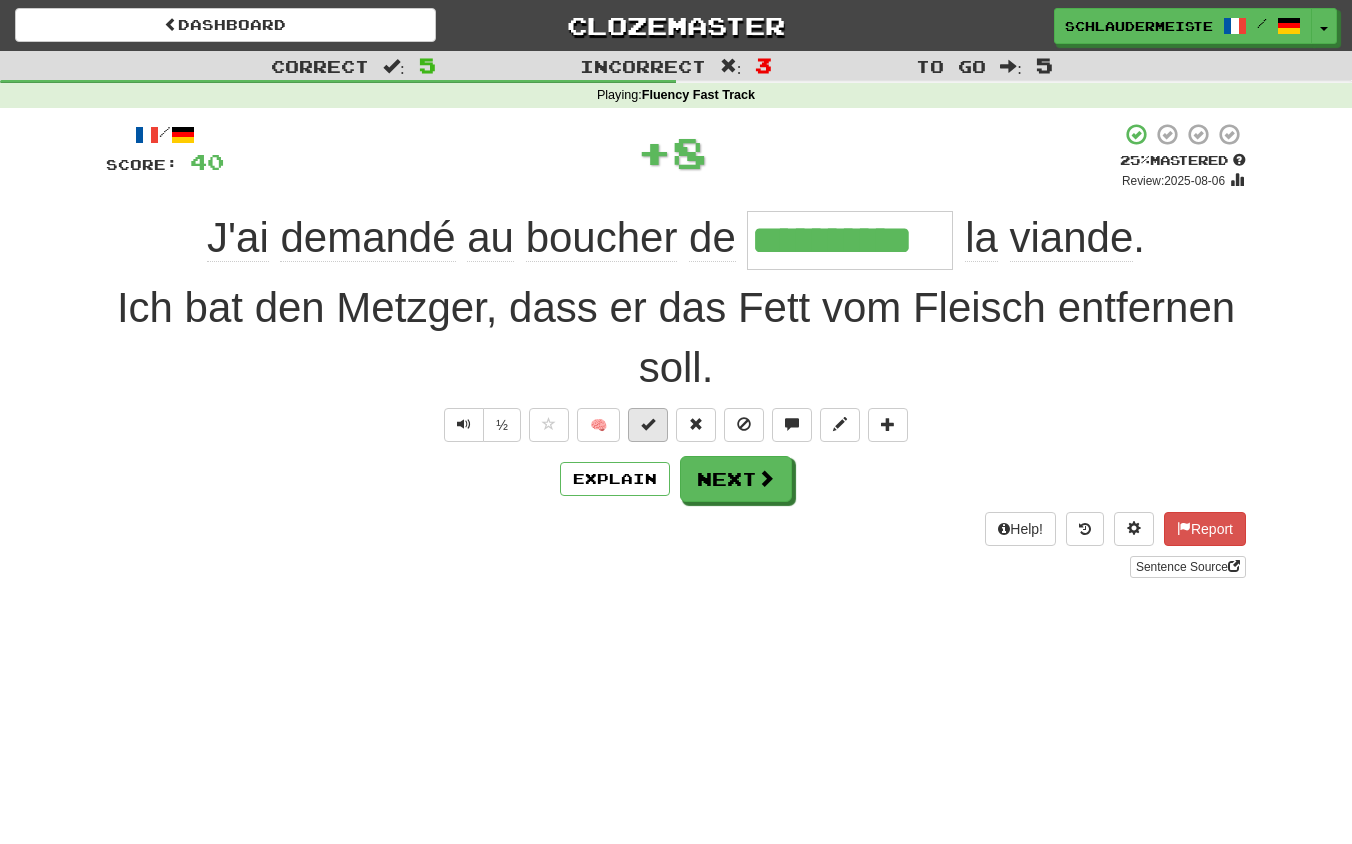click at bounding box center [648, 424] 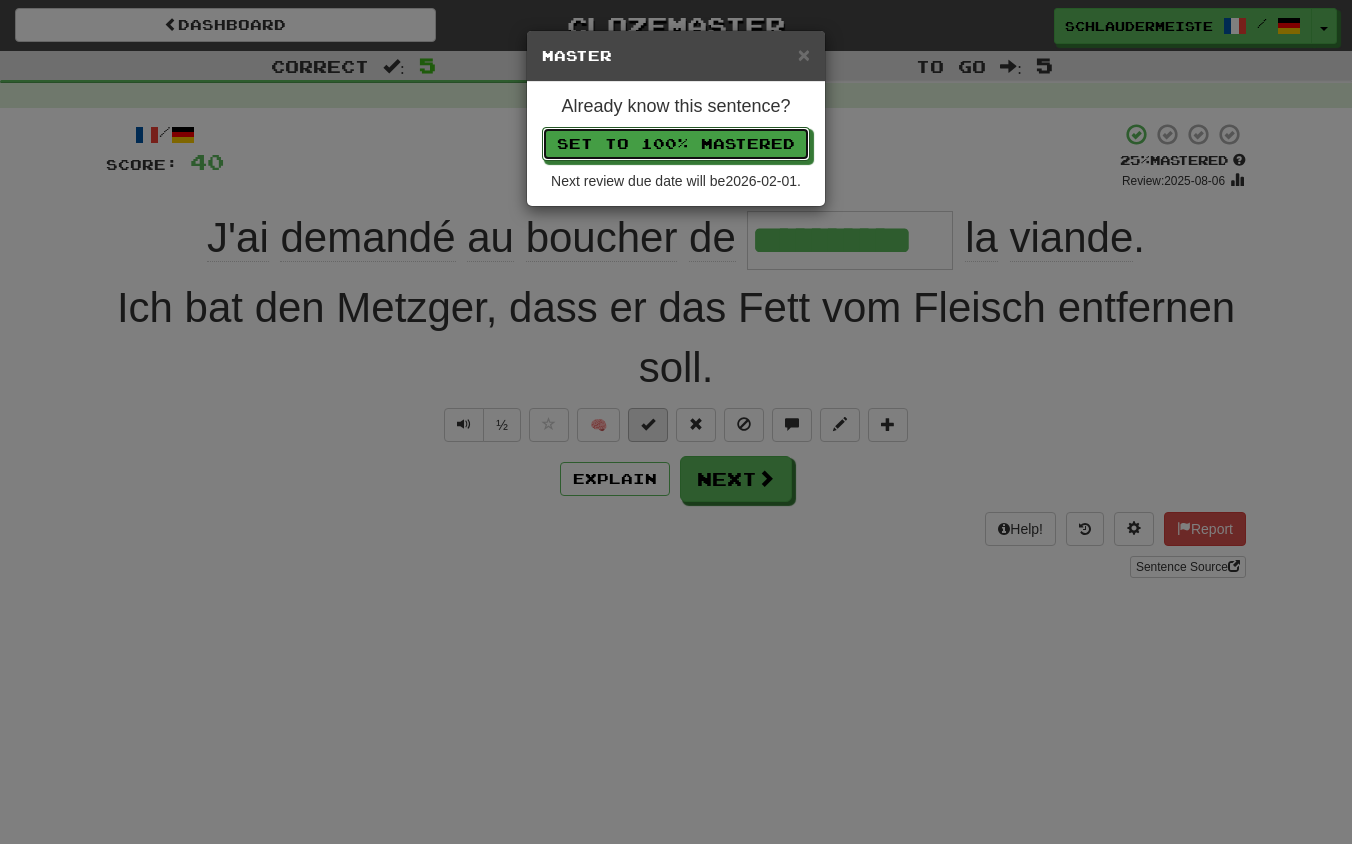 click on "Set to 100% Mastered" at bounding box center [676, 144] 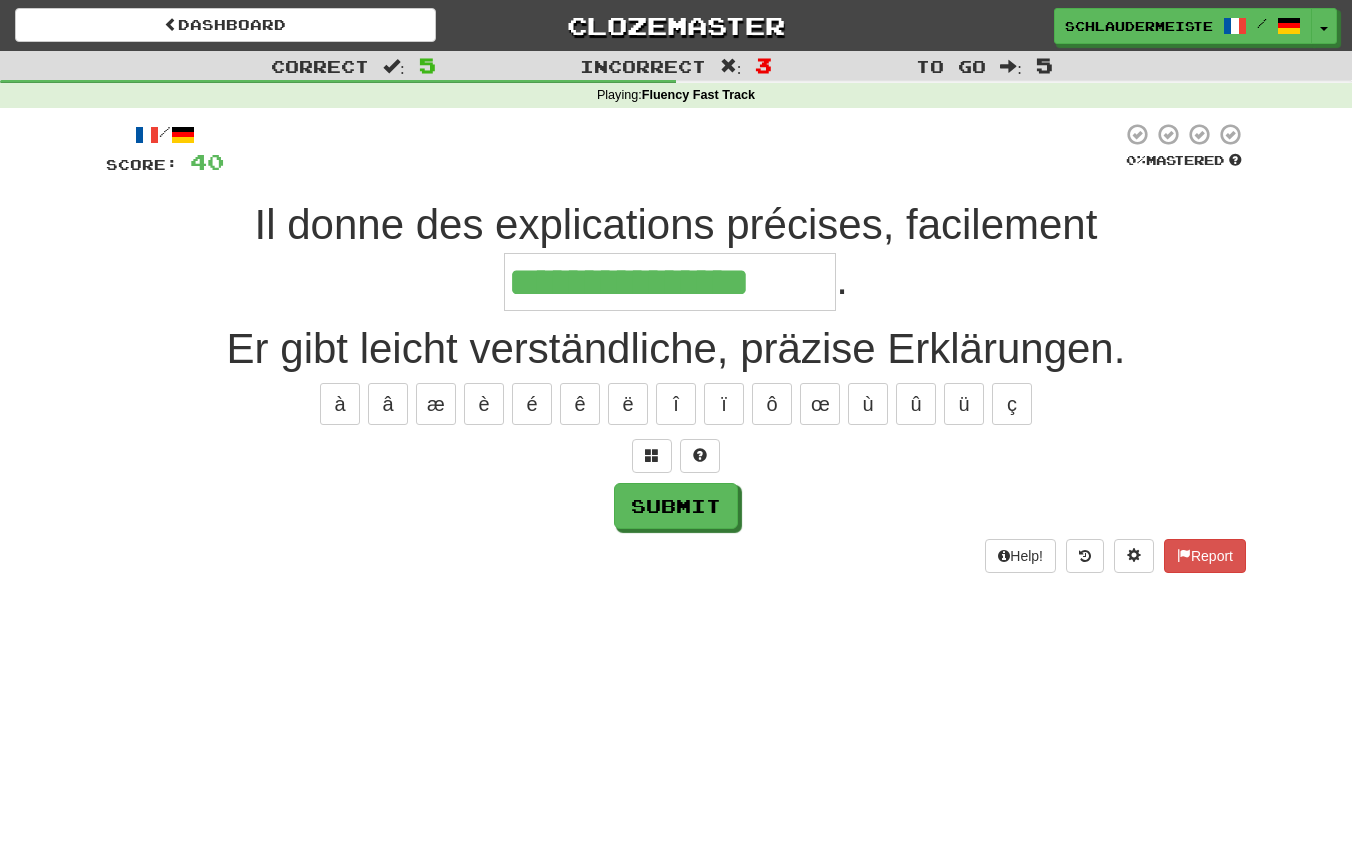 type on "**********" 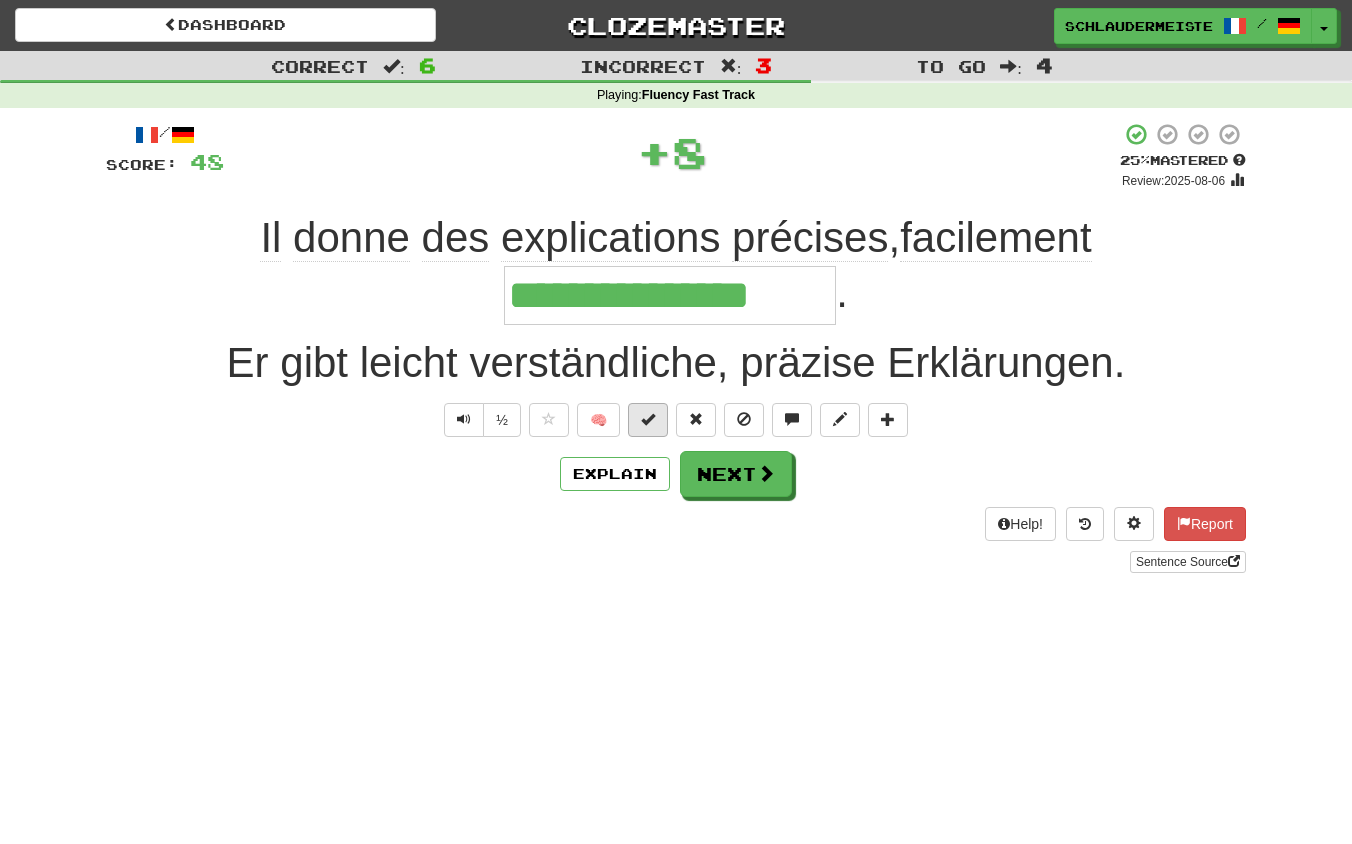 click at bounding box center [648, 419] 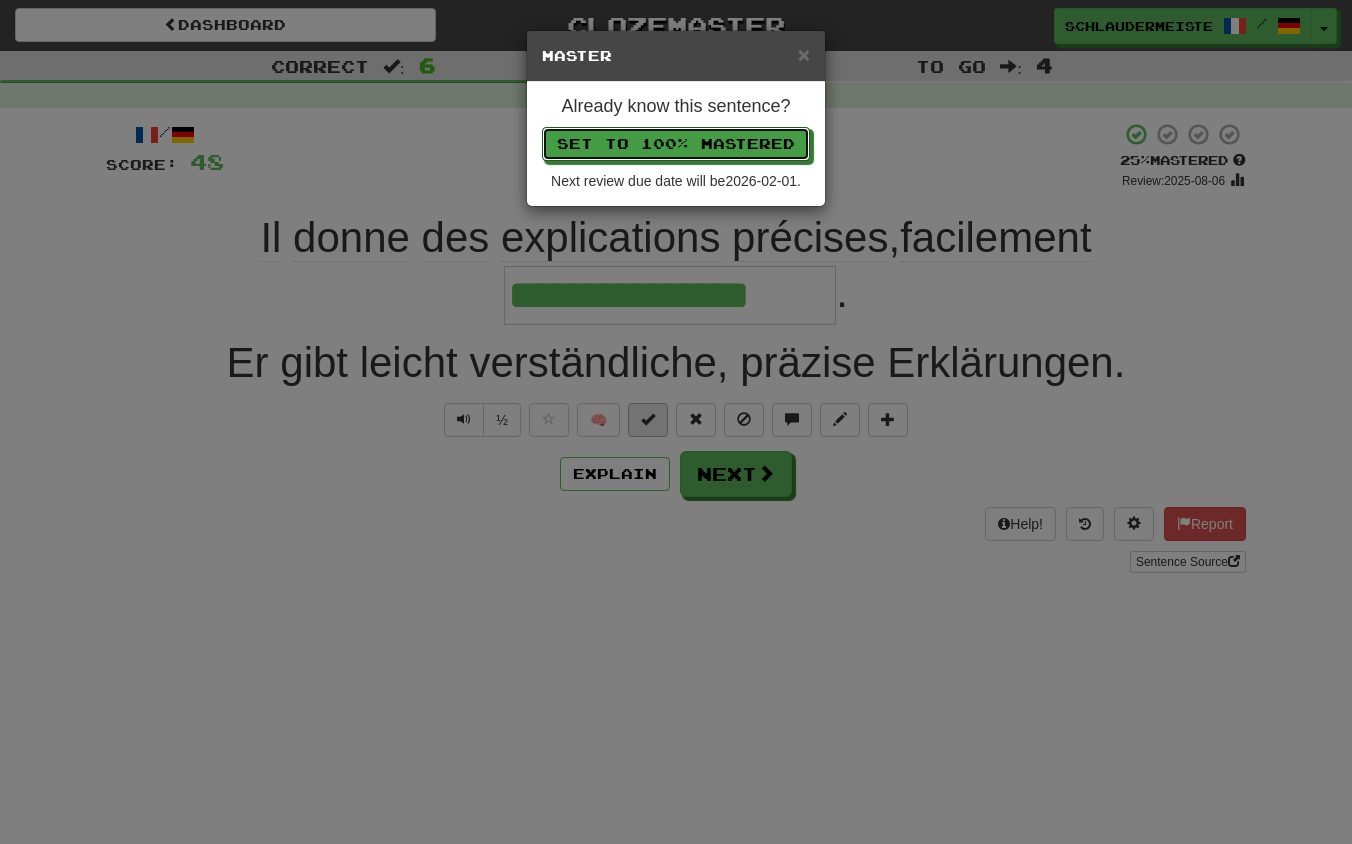 click on "Set to 100% Mastered" at bounding box center [676, 144] 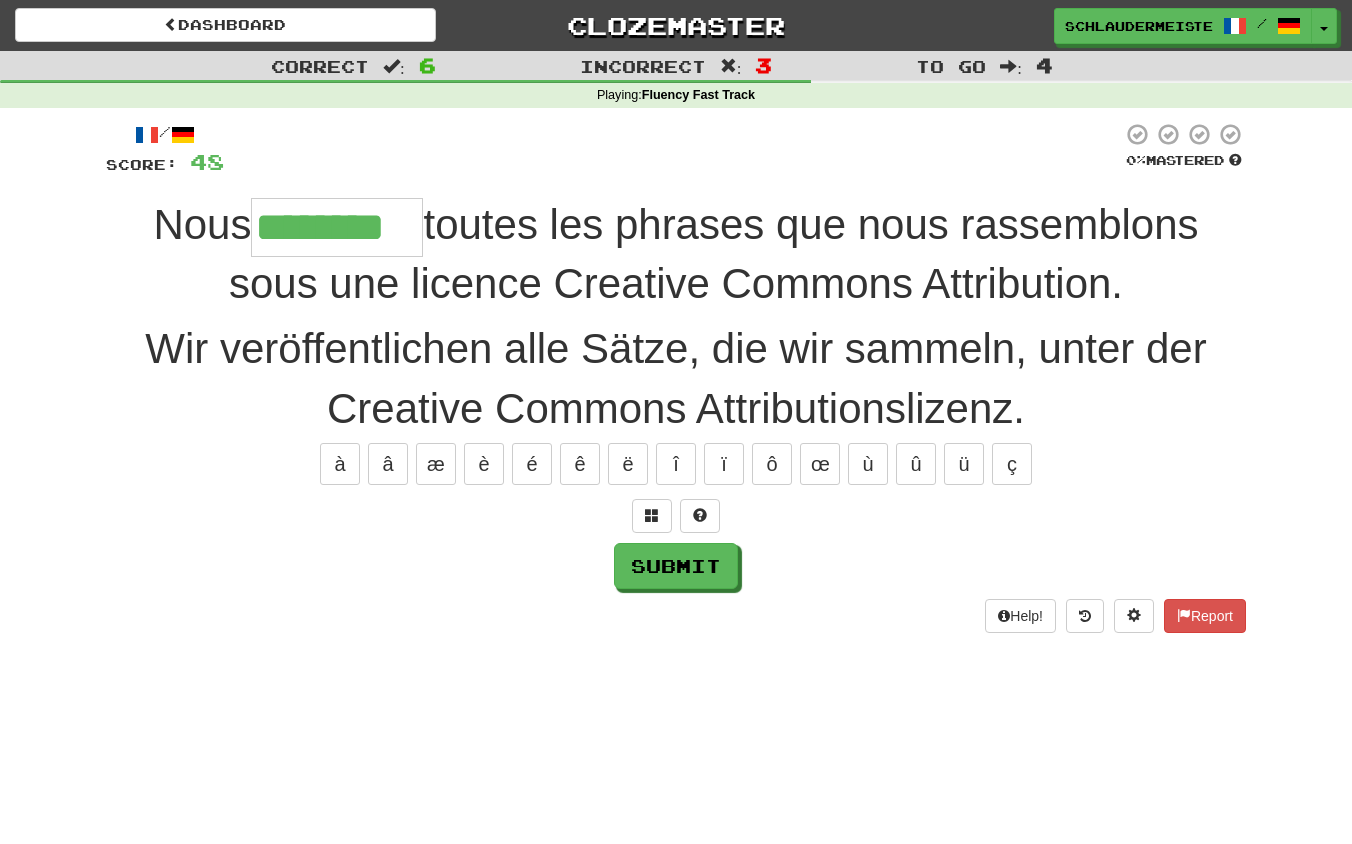 type on "********" 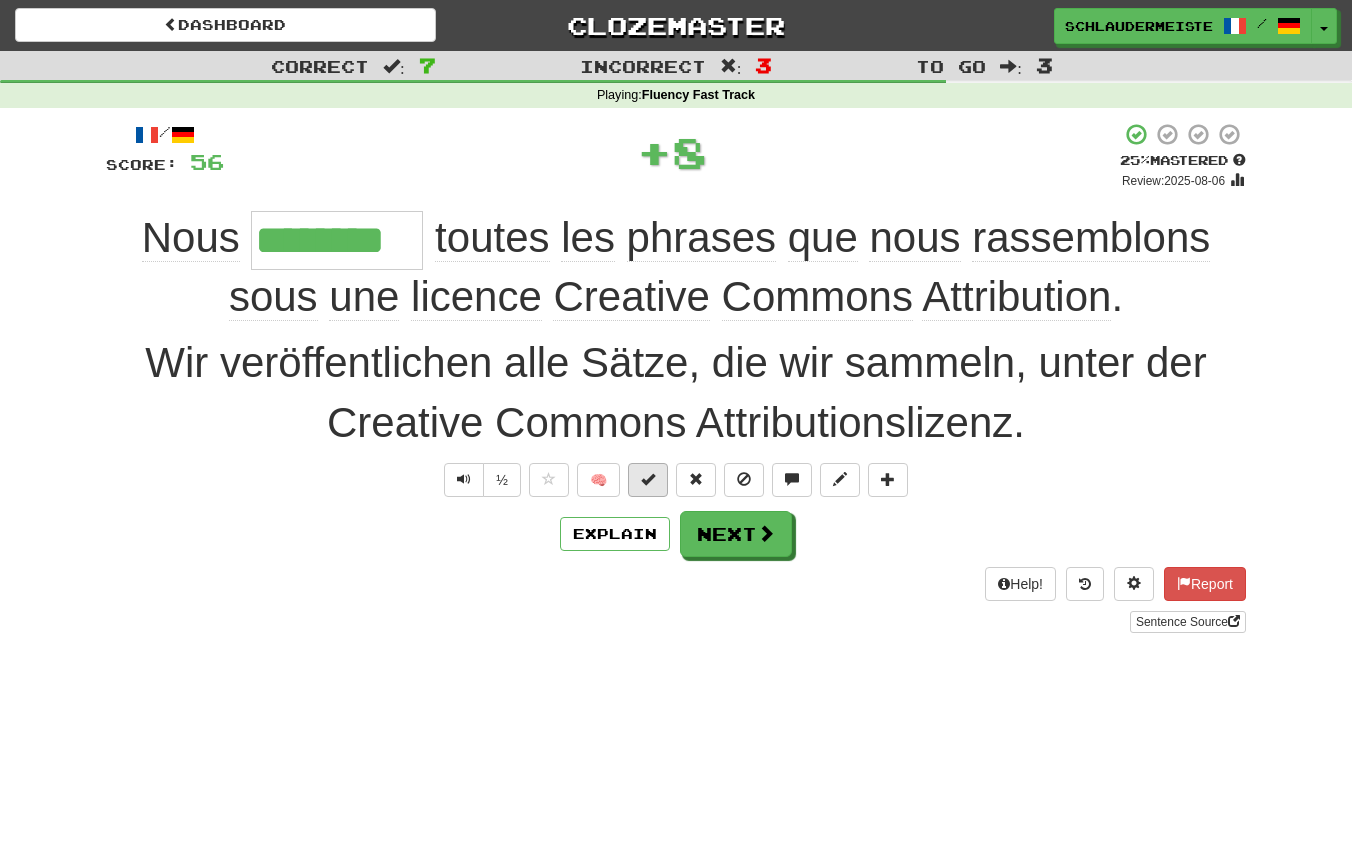 click at bounding box center [648, 479] 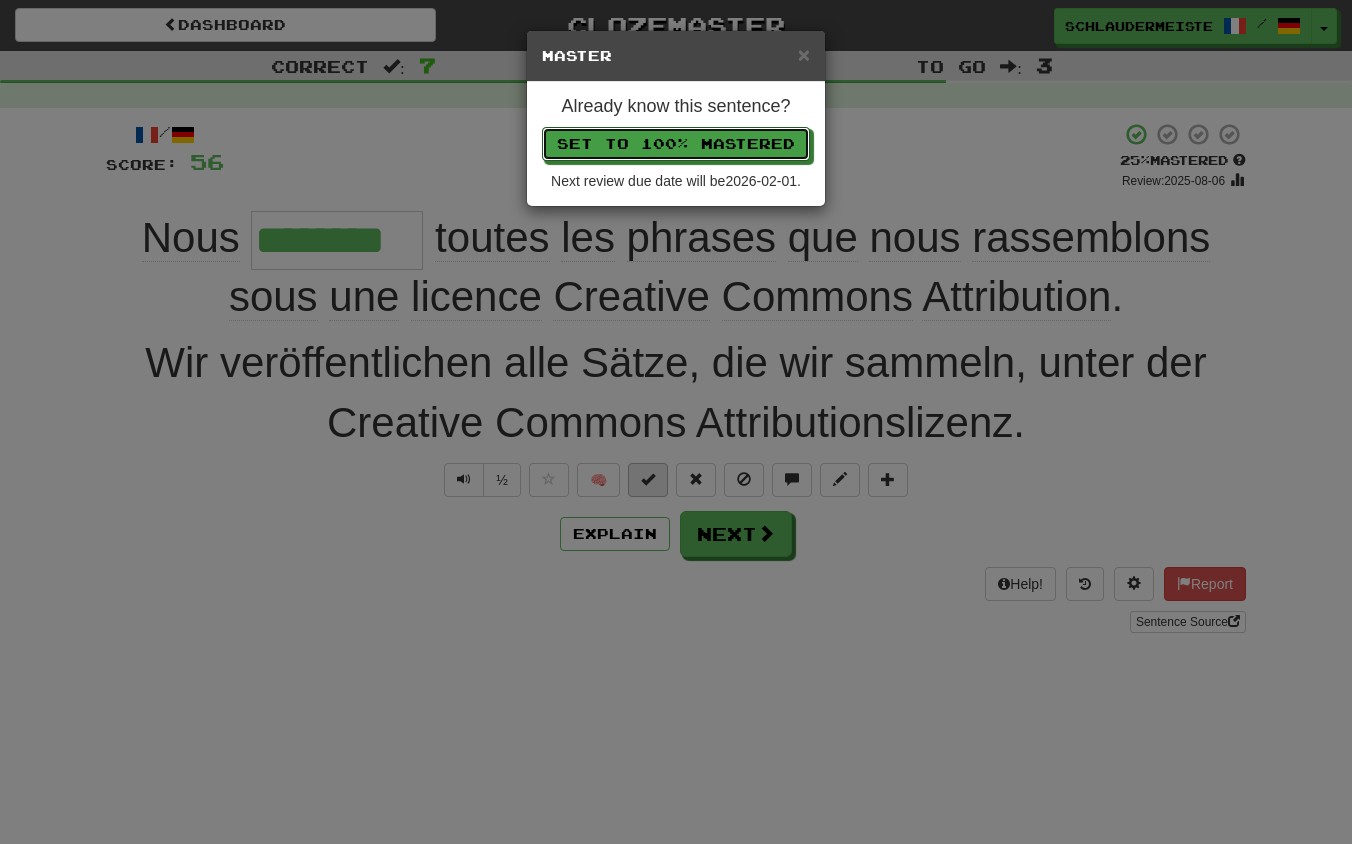 click on "Set to 100% Mastered" at bounding box center (676, 144) 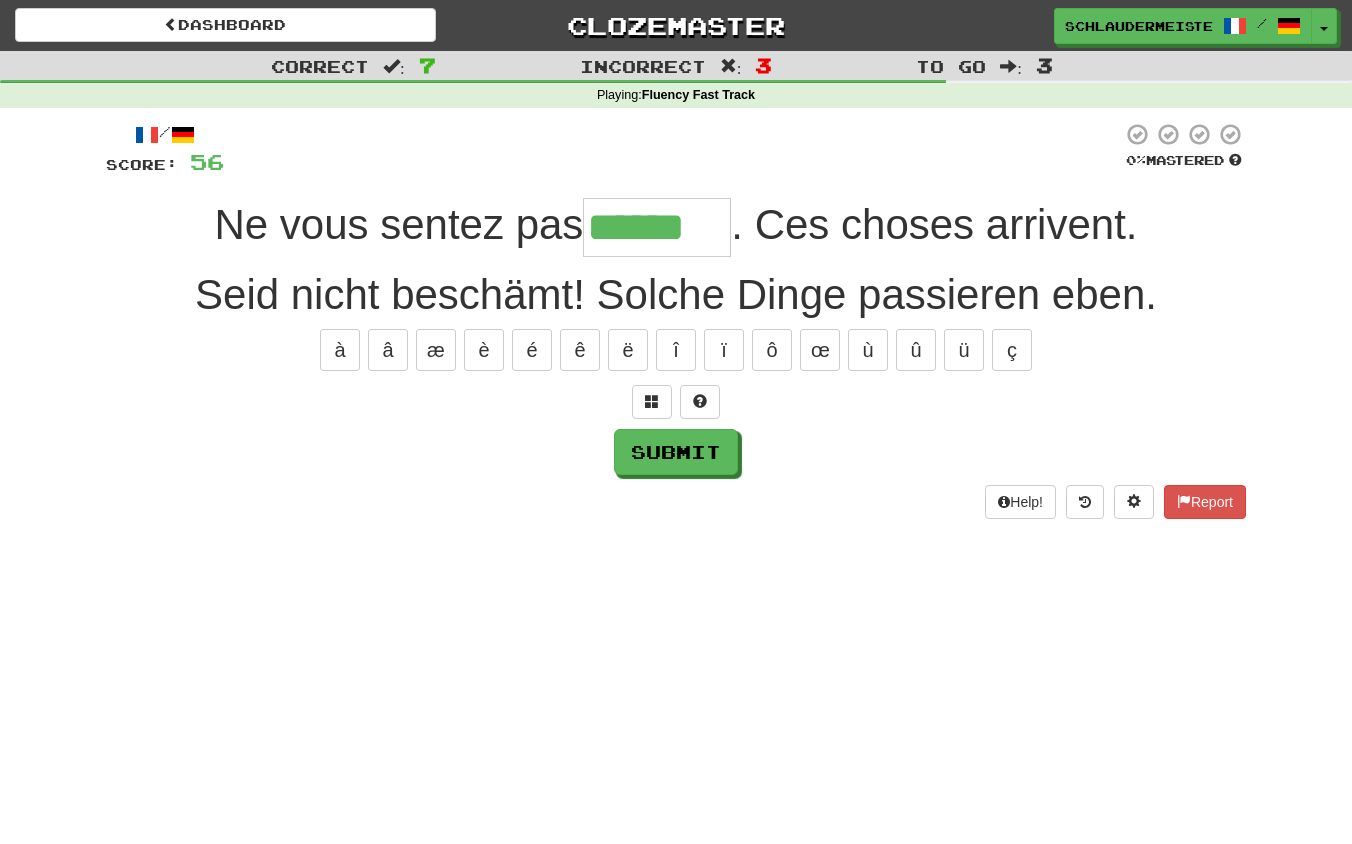 type on "******" 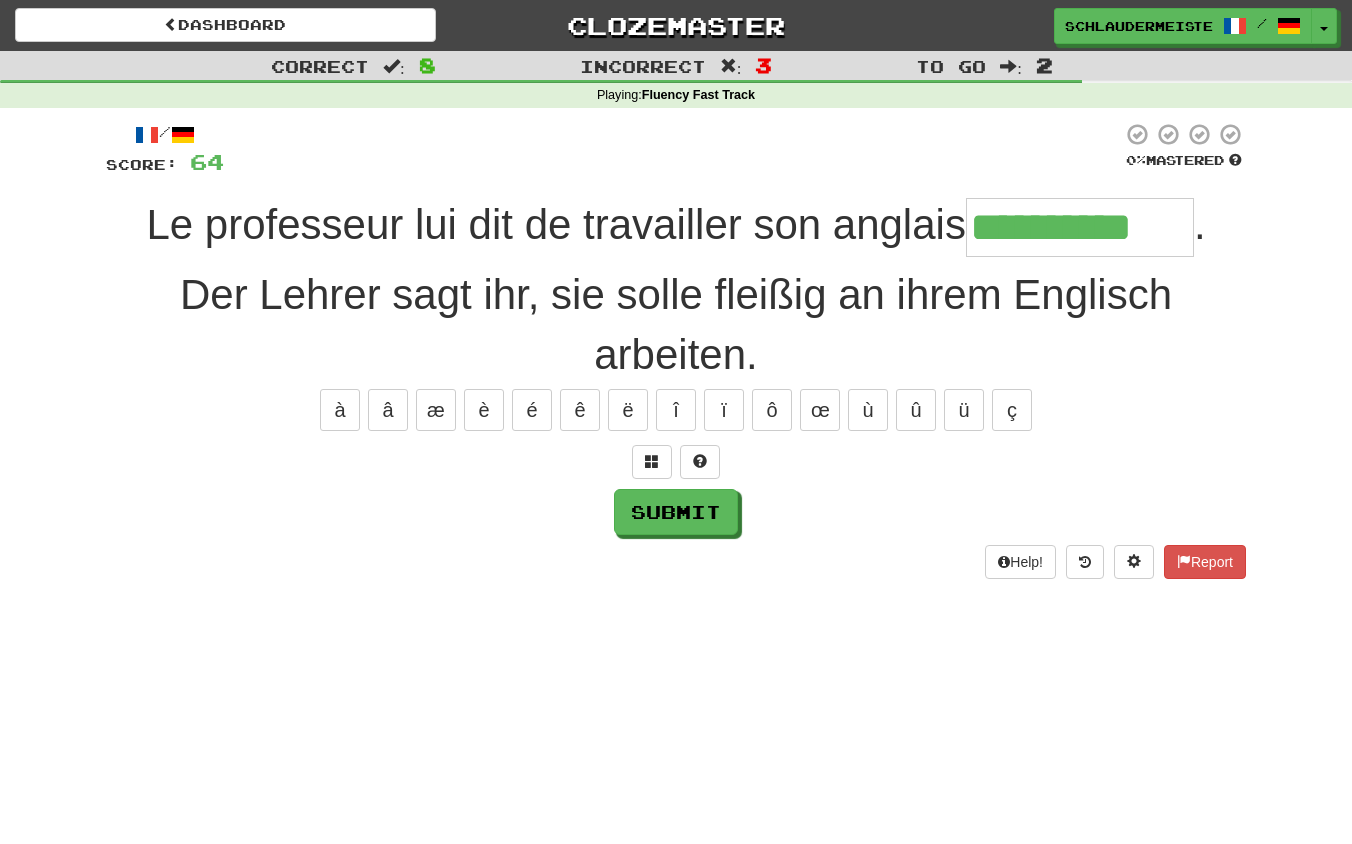 type on "**********" 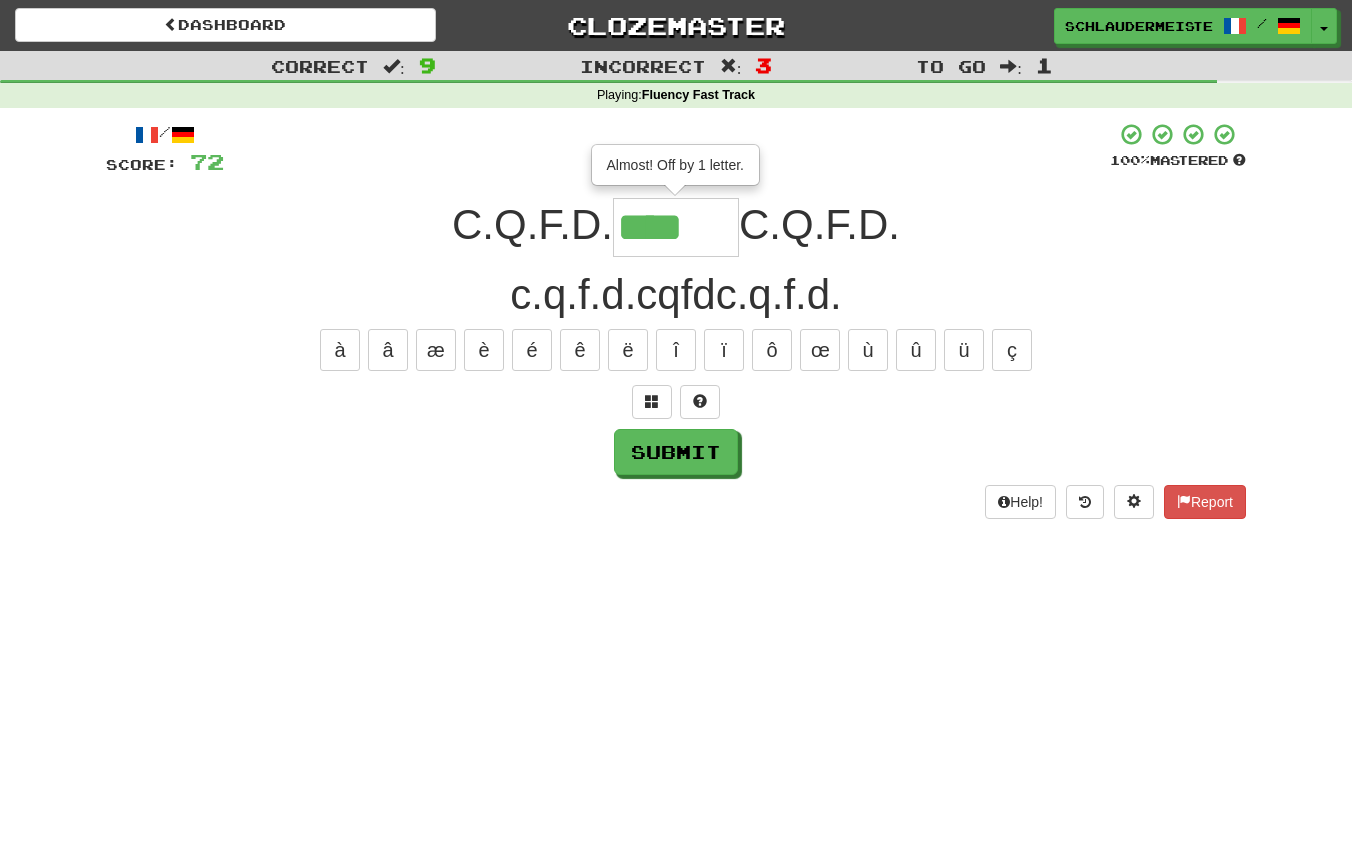 type on "****" 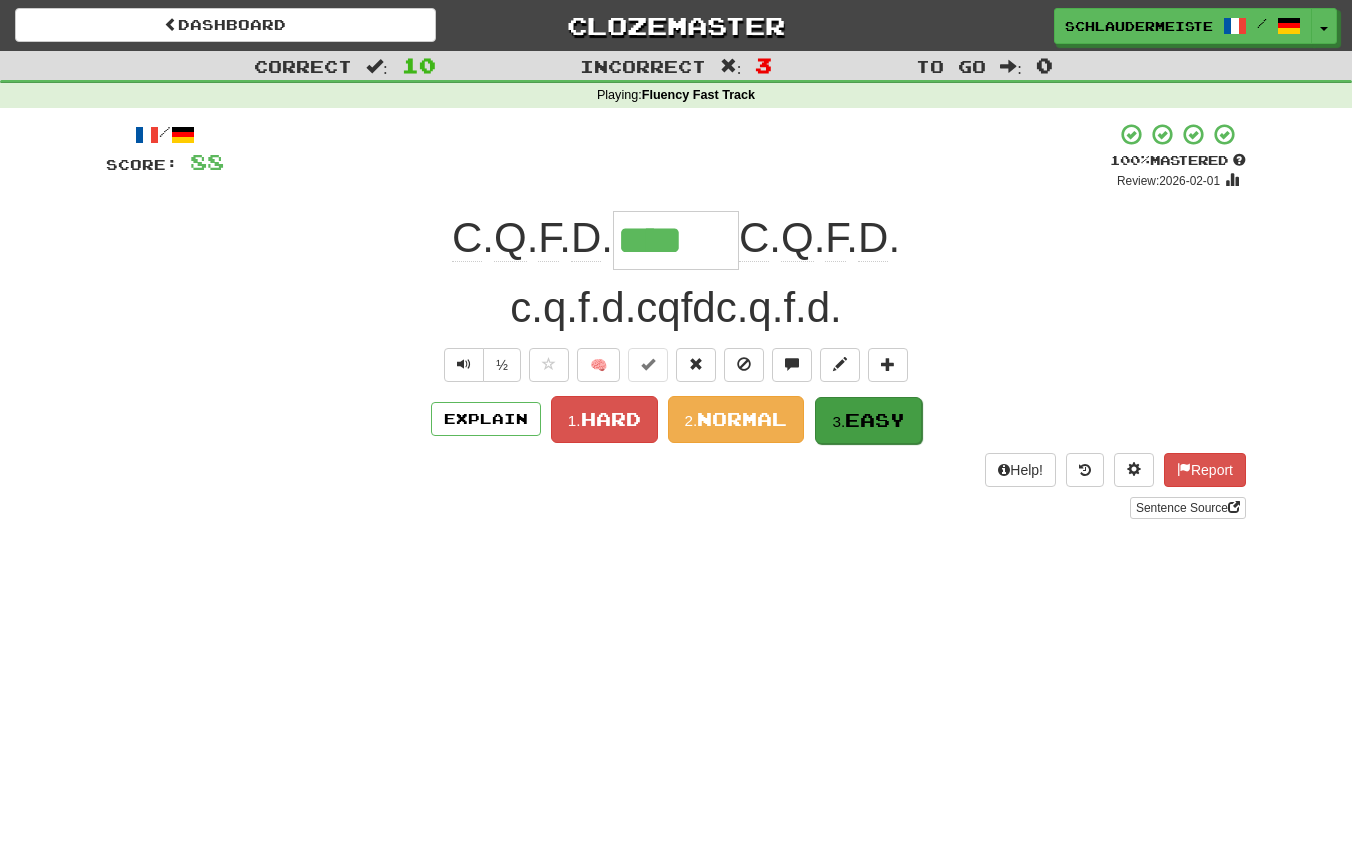 click on "Easy" at bounding box center (875, 420) 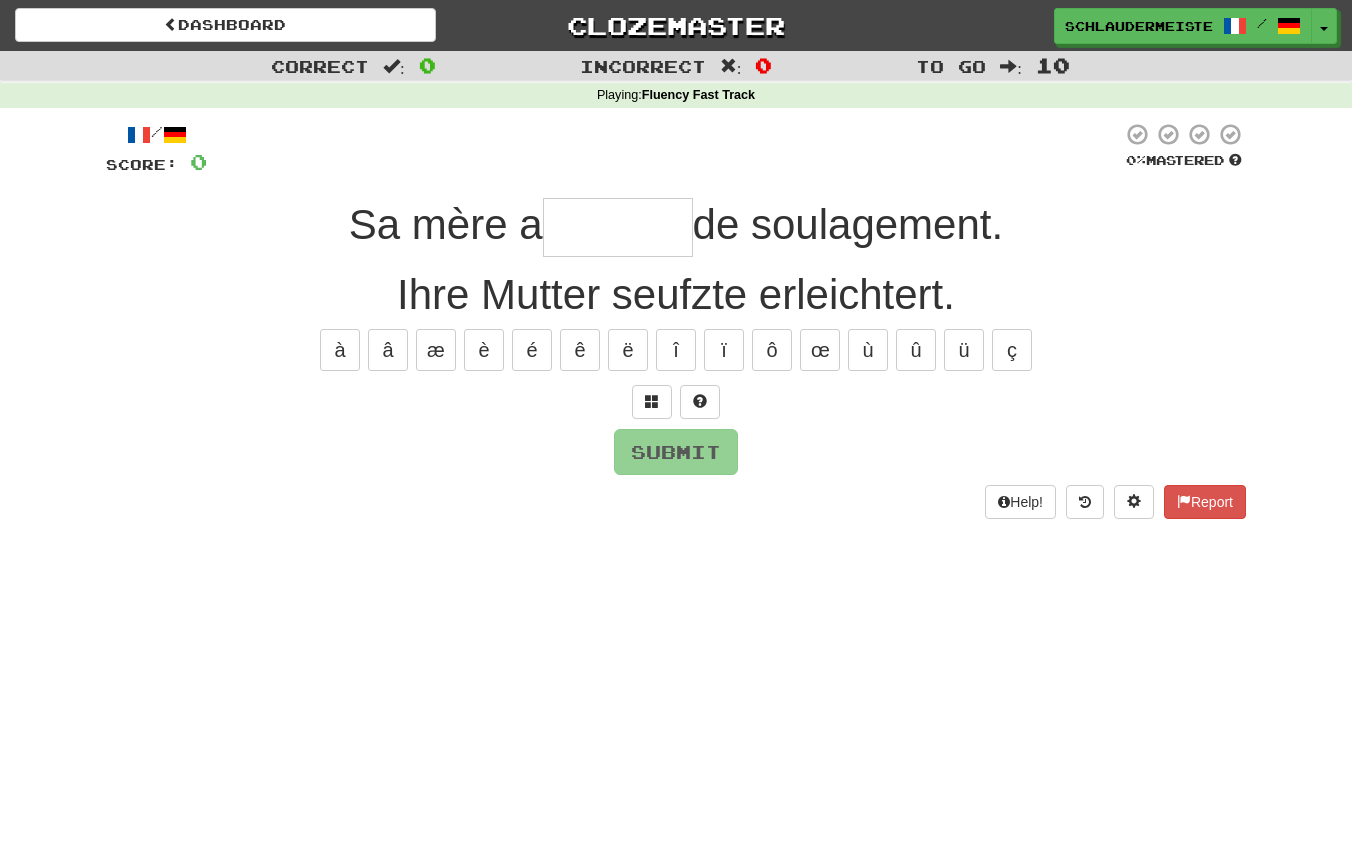 type on "*******" 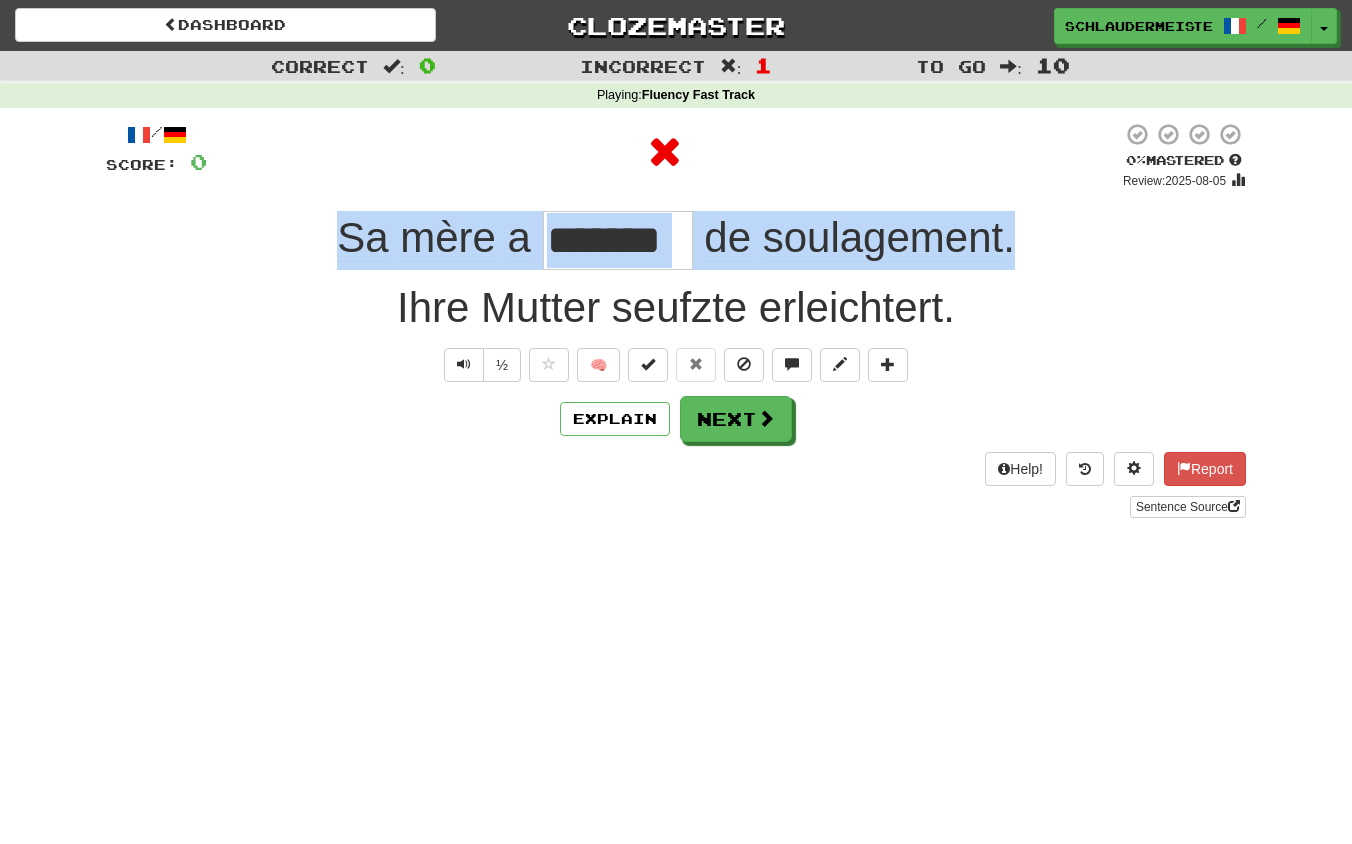 drag, startPoint x: 313, startPoint y: 235, endPoint x: 1049, endPoint y: 244, distance: 736.05505 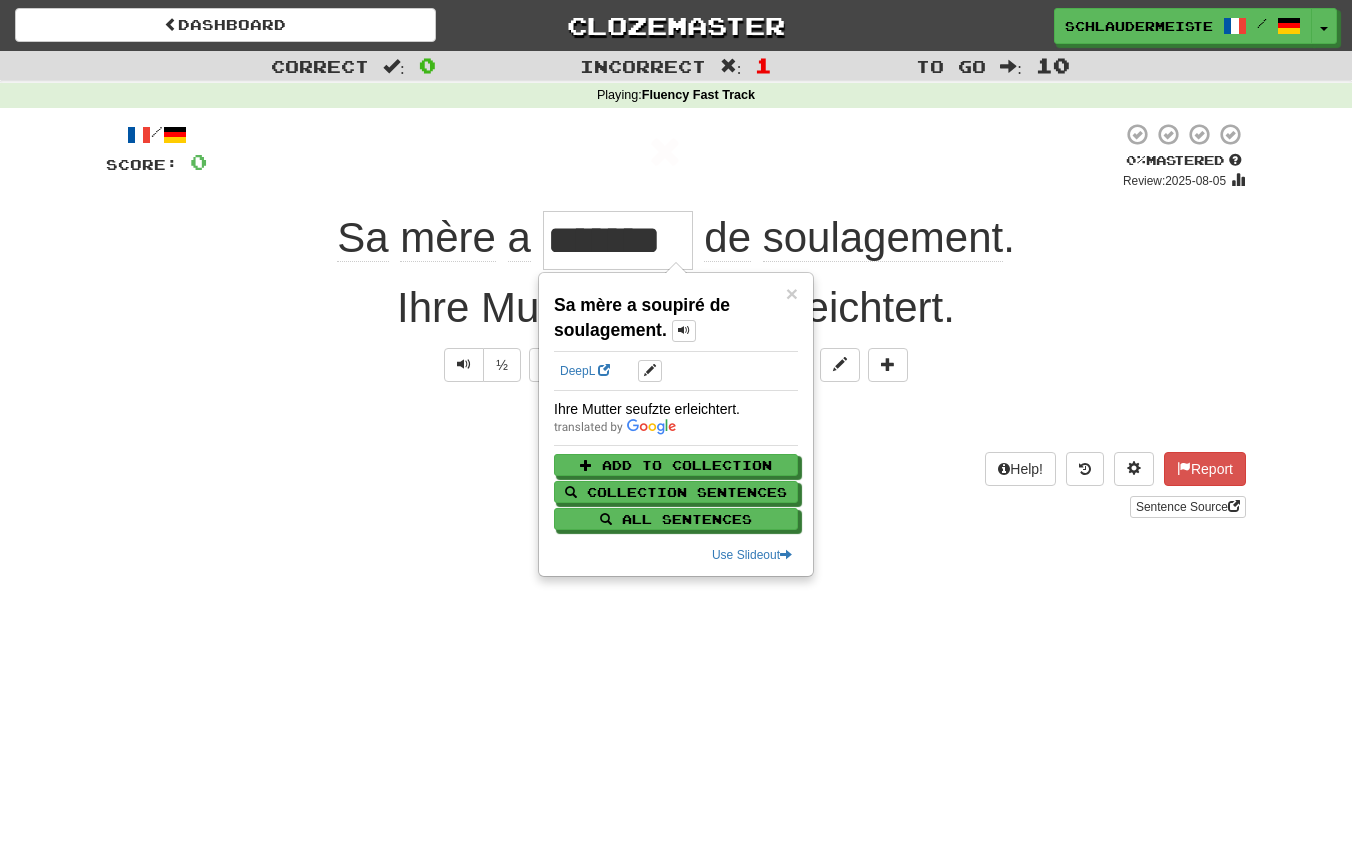click on "Explain Next" at bounding box center [676, 419] 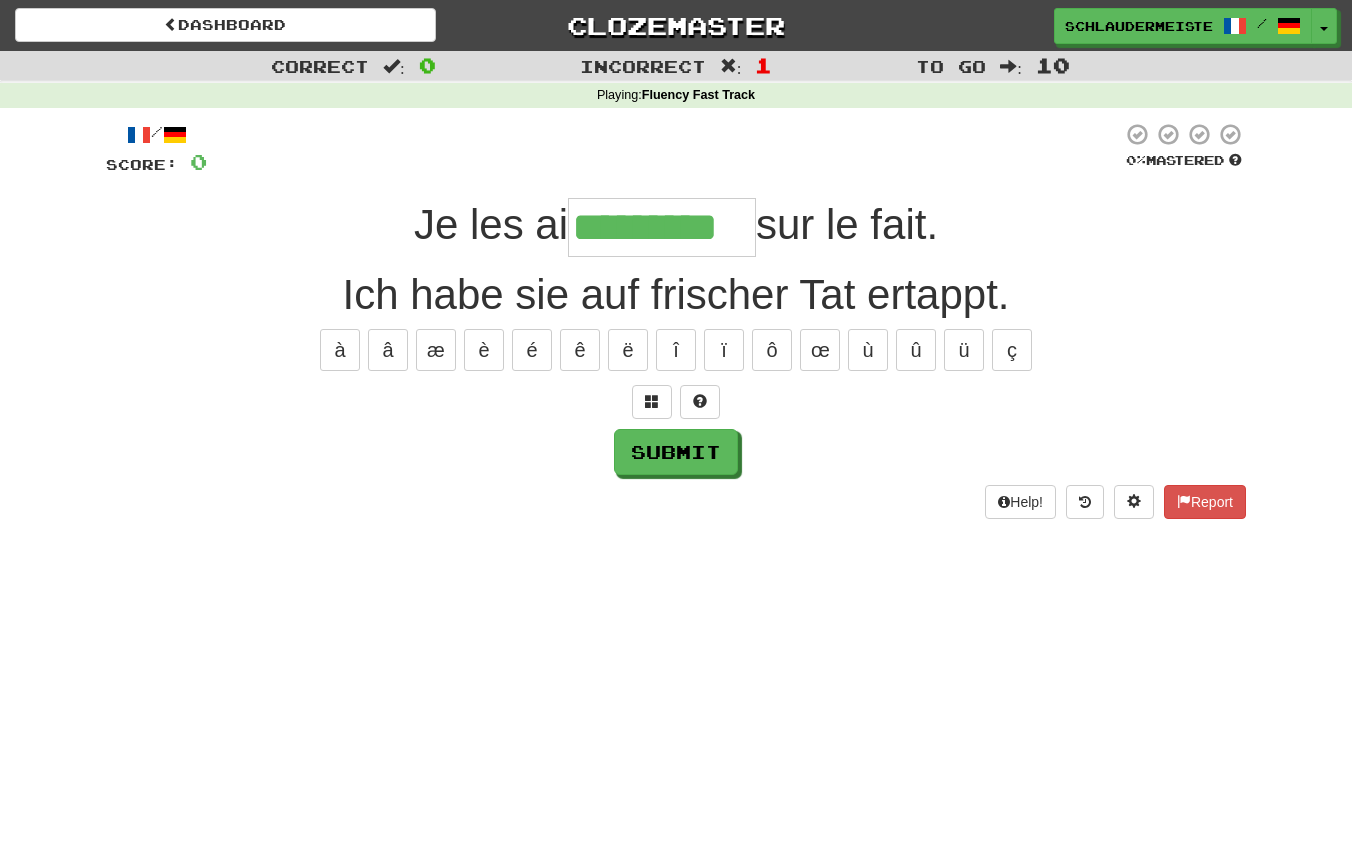 type on "*********" 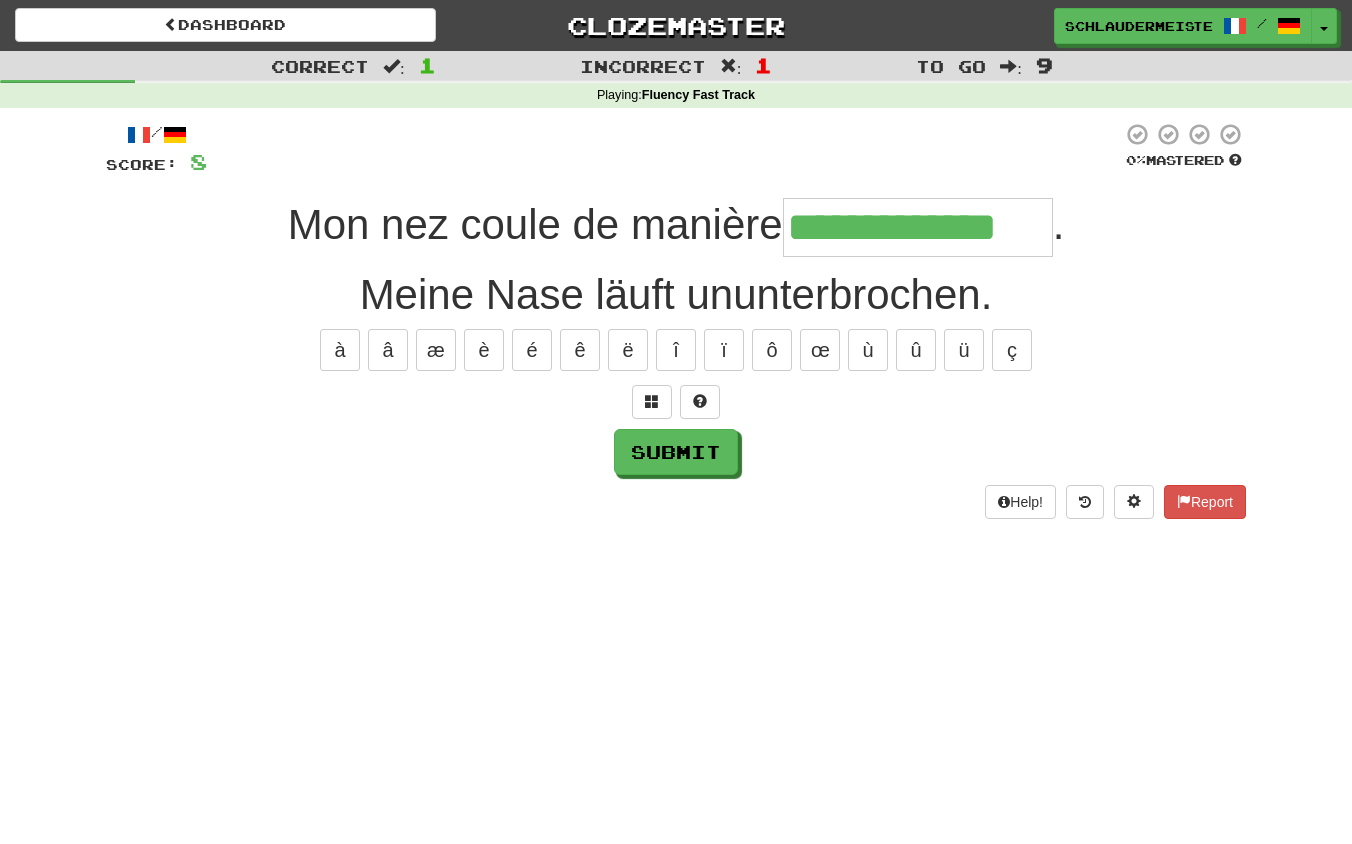type on "**********" 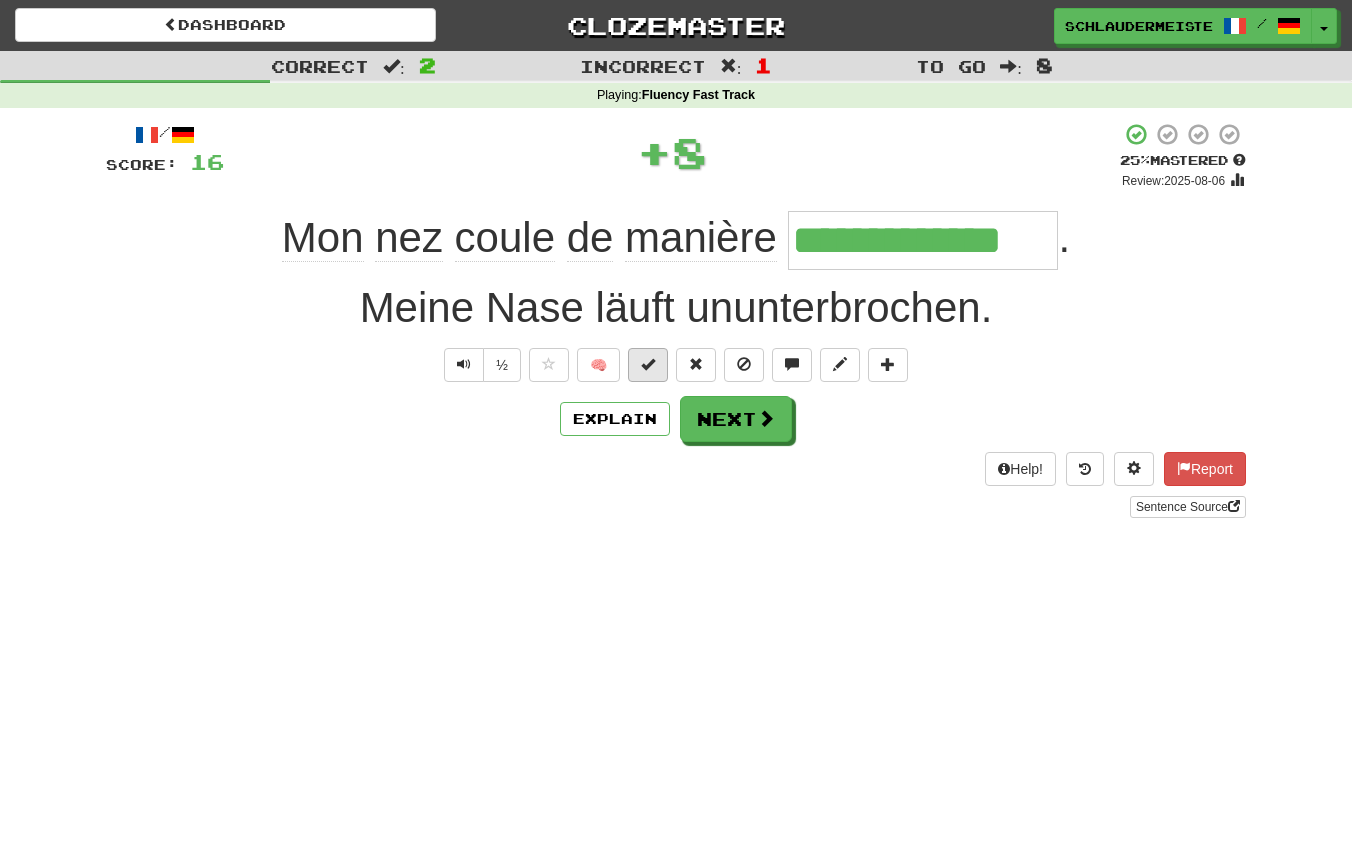 click at bounding box center [648, 364] 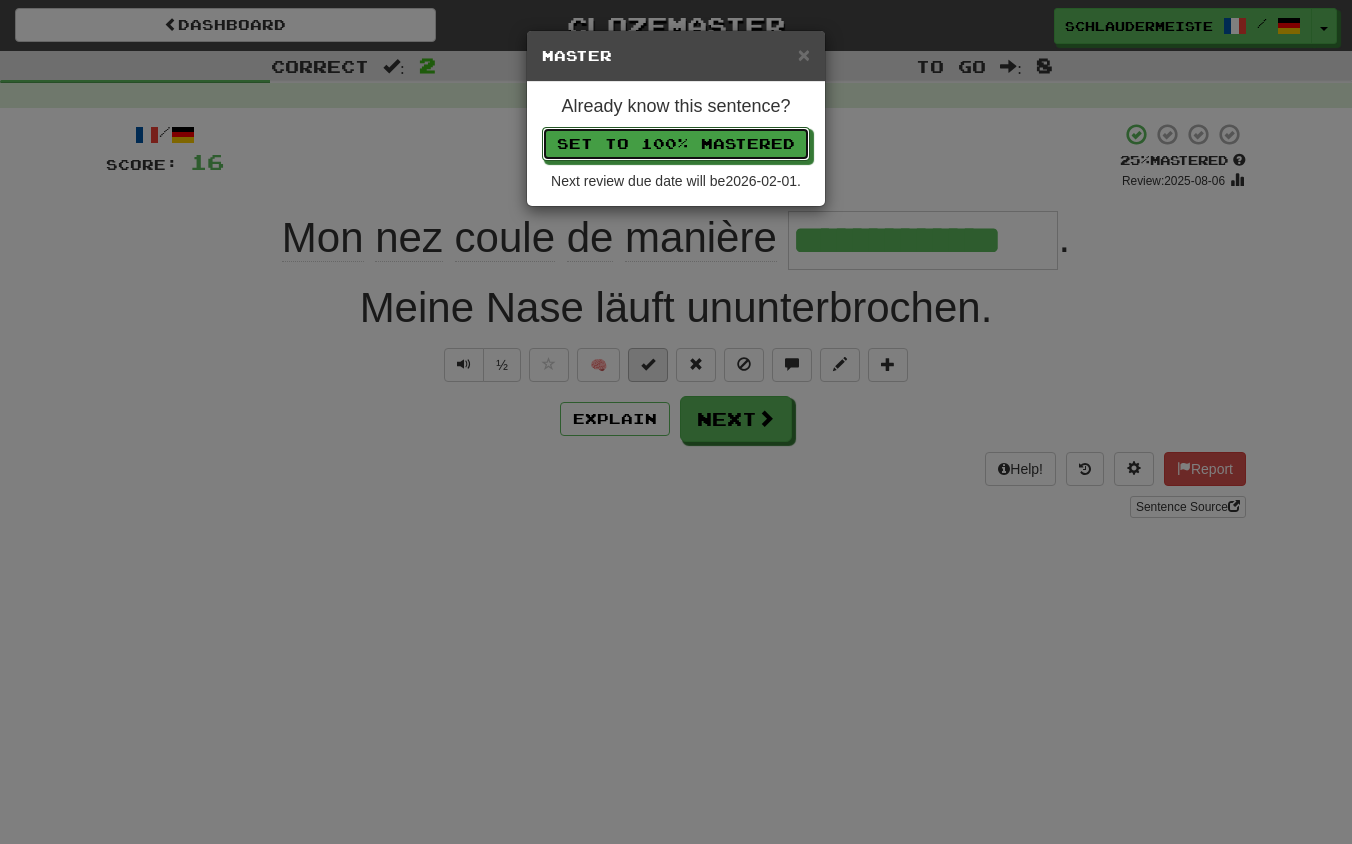 type 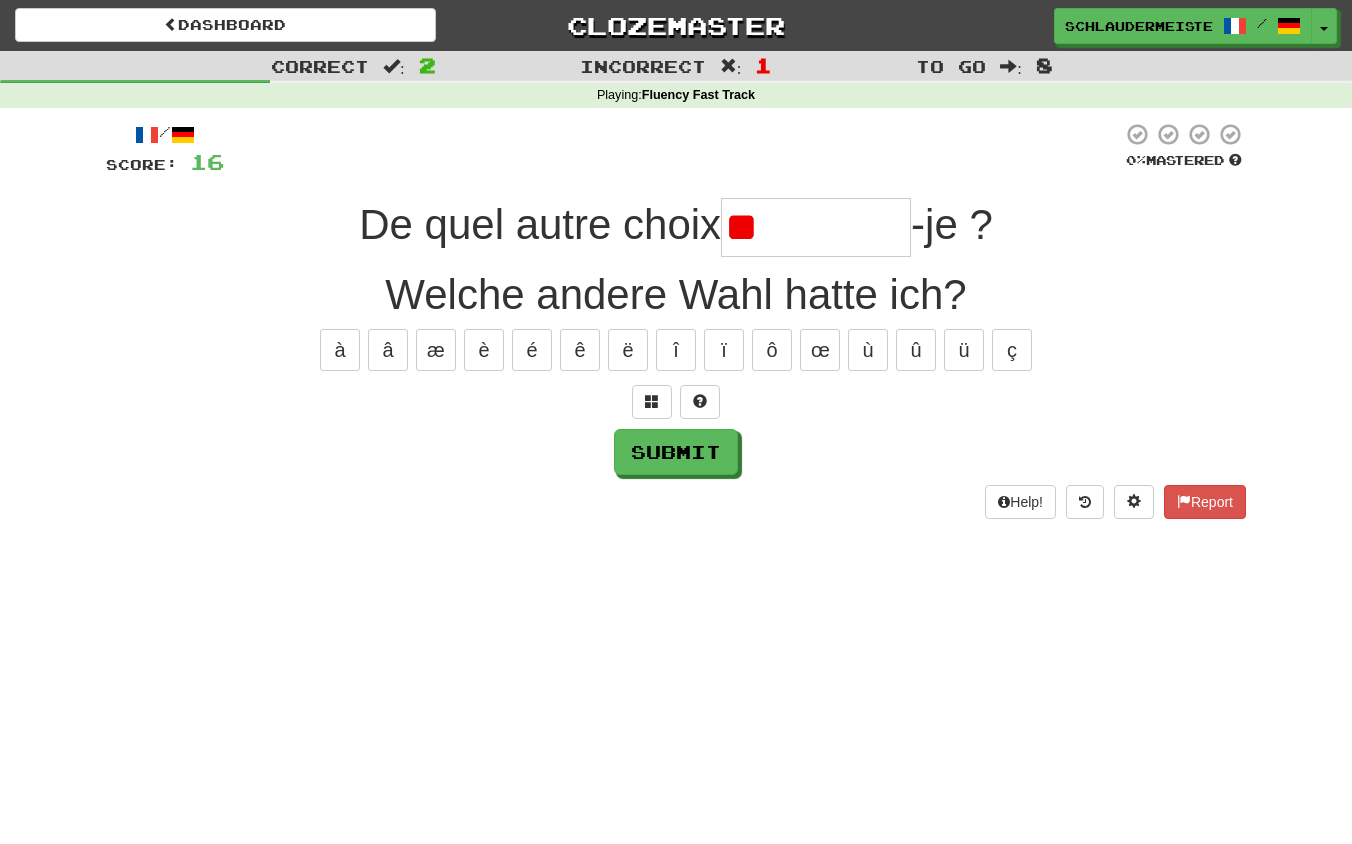 type on "*" 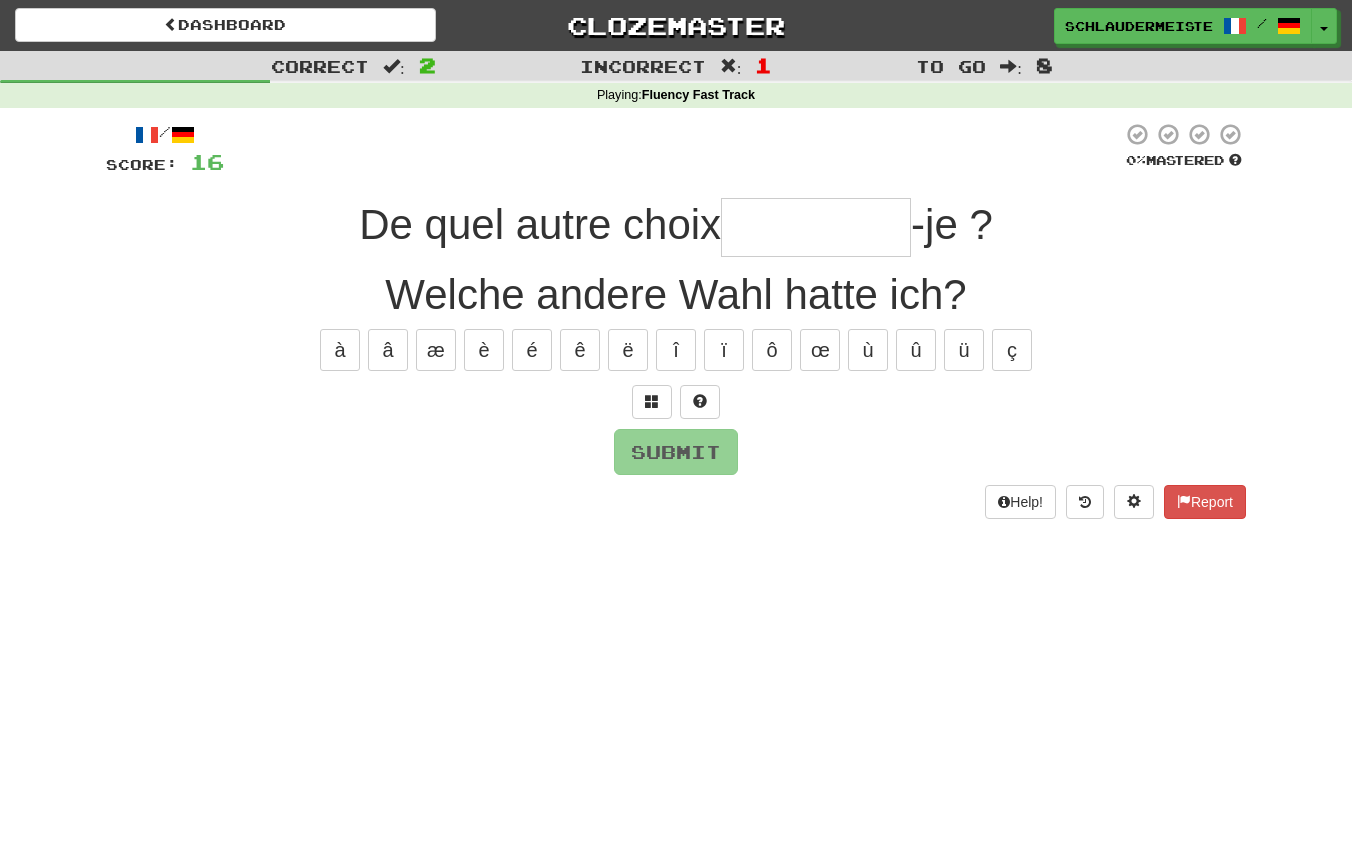 type on "*********" 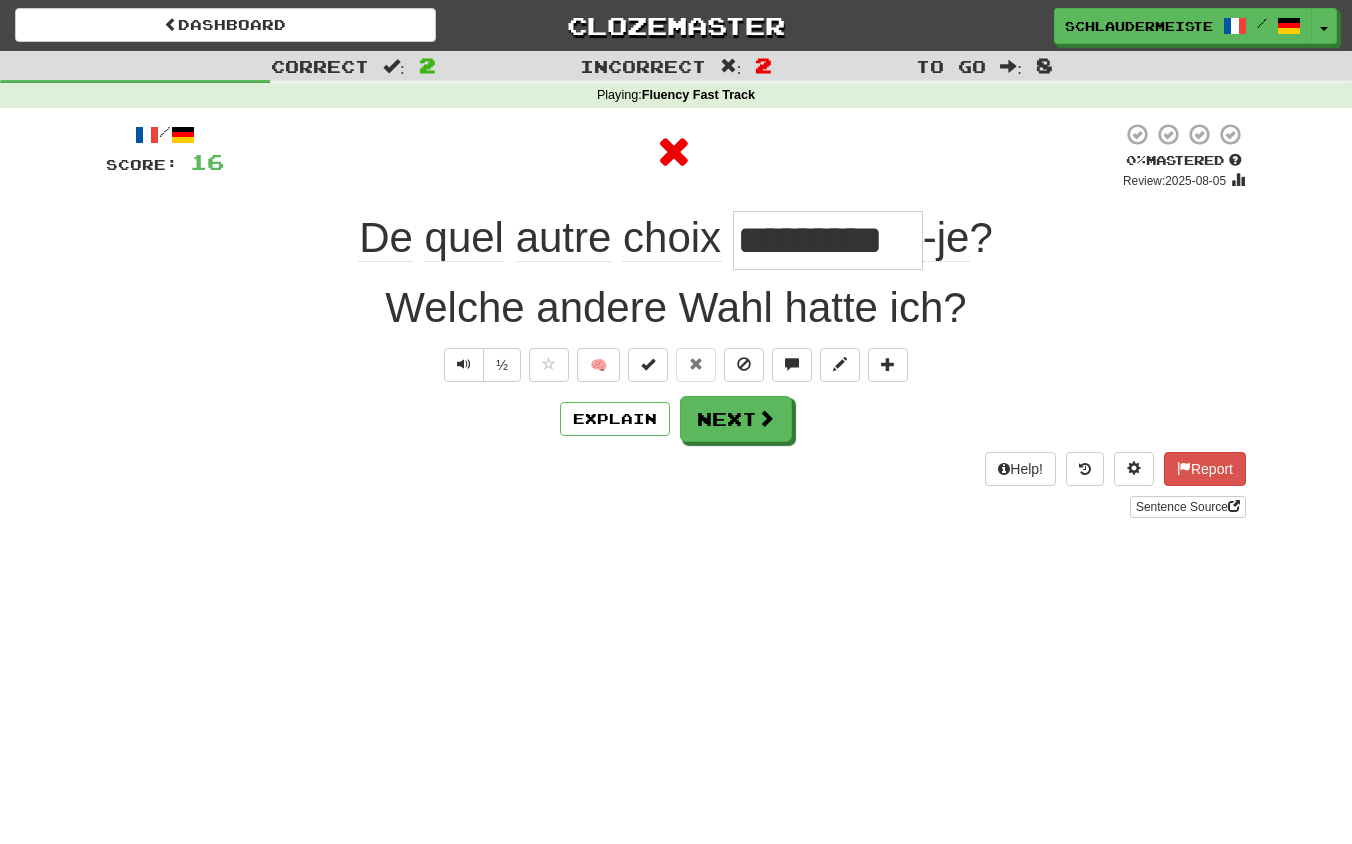 drag, startPoint x: 341, startPoint y: 230, endPoint x: 1050, endPoint y: 250, distance: 709.28204 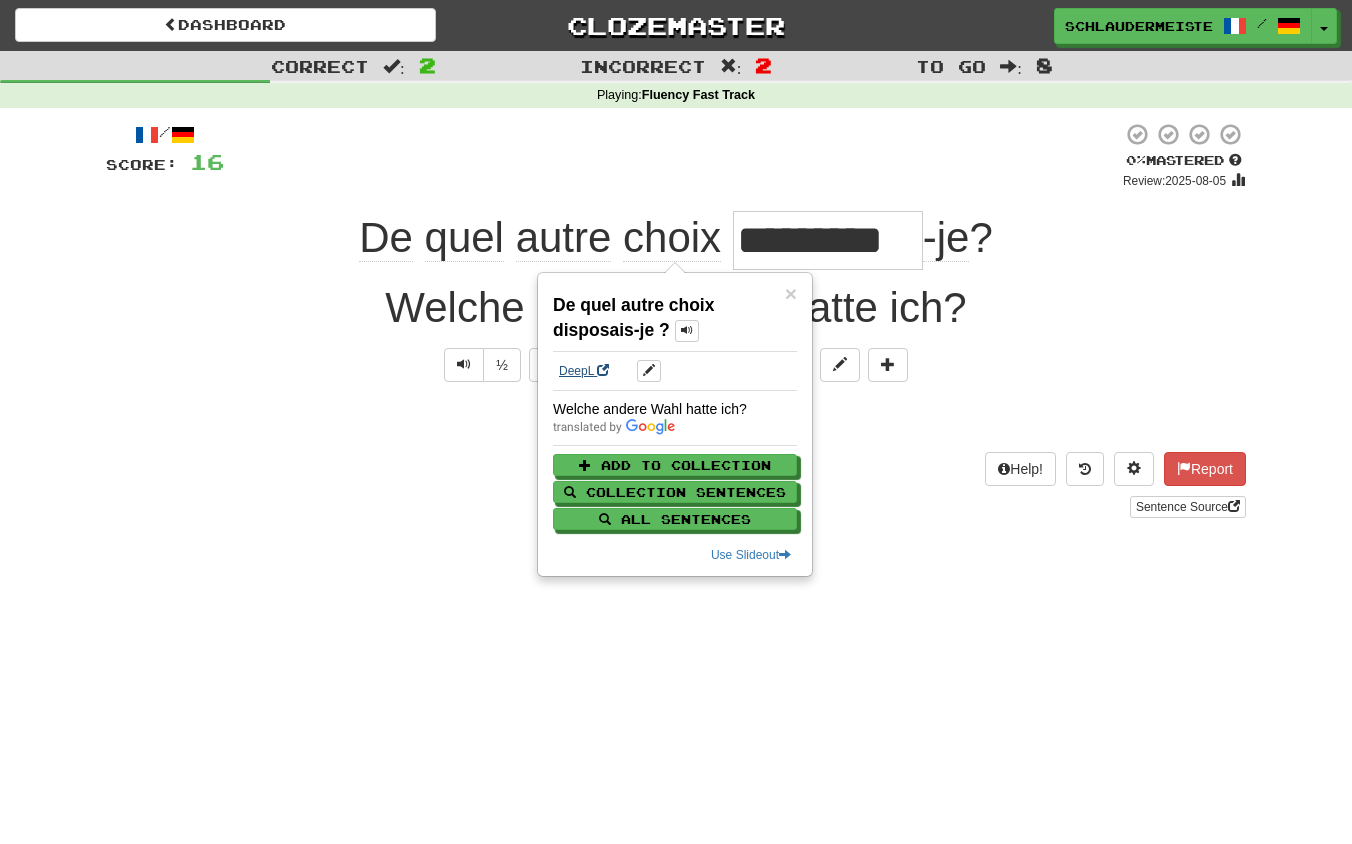 click on "DeepL" at bounding box center (584, 371) 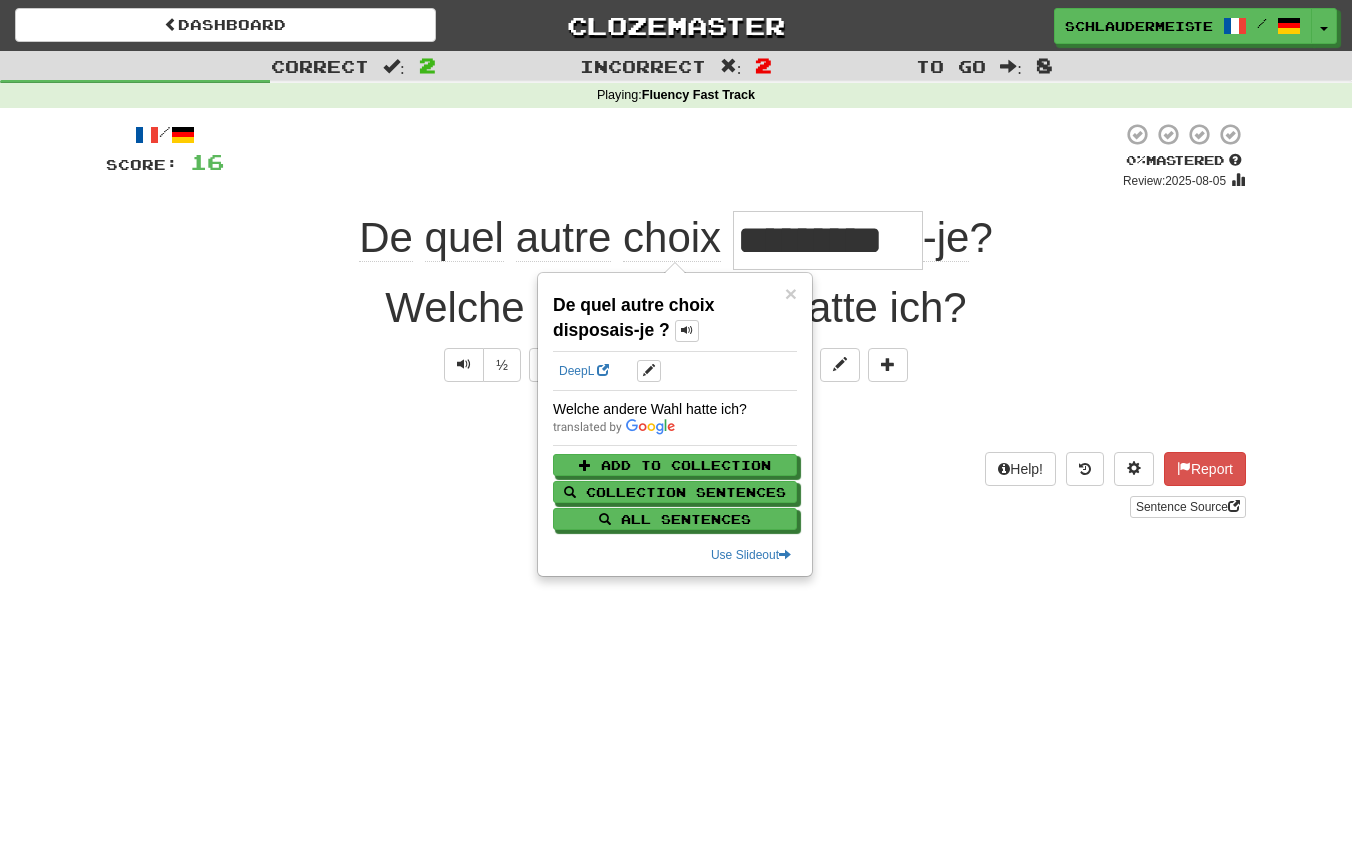 click on "/  Score:   16 0 %  Mastered Review:  2025-08-05 De   quel   autre   choix   ********* -je  ? Welche andere Wahl hatte ich? ½ 🧠 Explain Next  Help!  Report Sentence Source" at bounding box center (676, 320) 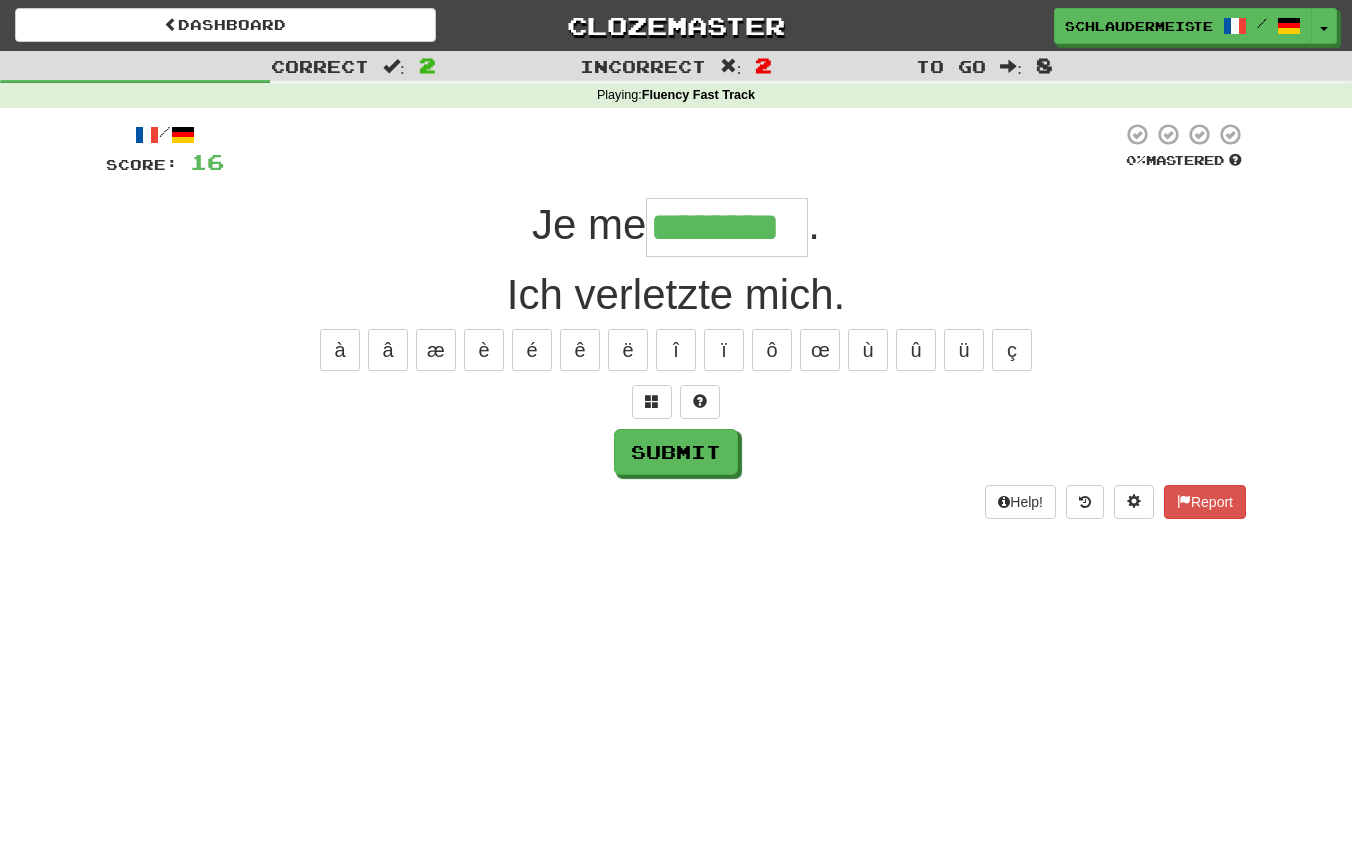 type on "********" 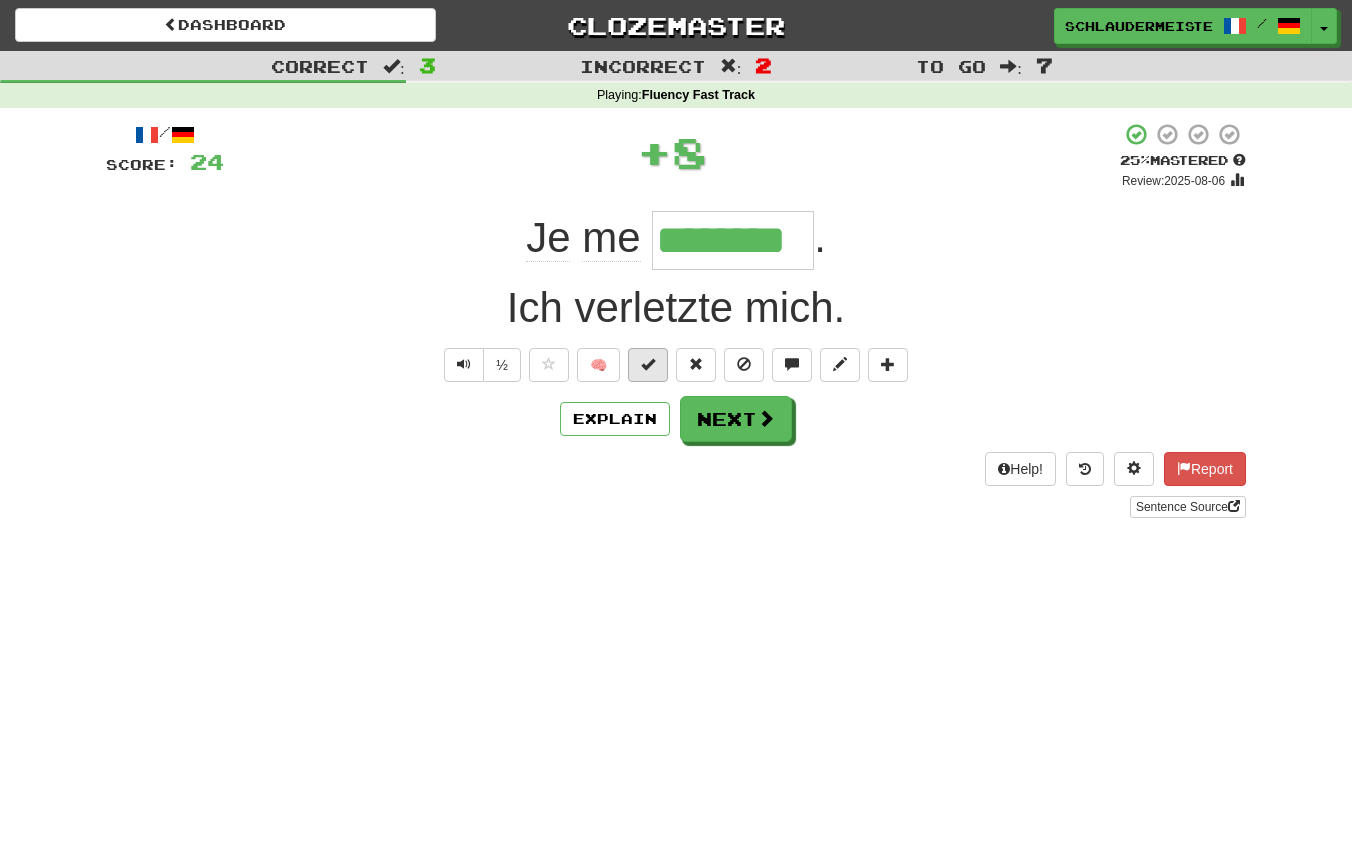 click at bounding box center (648, 365) 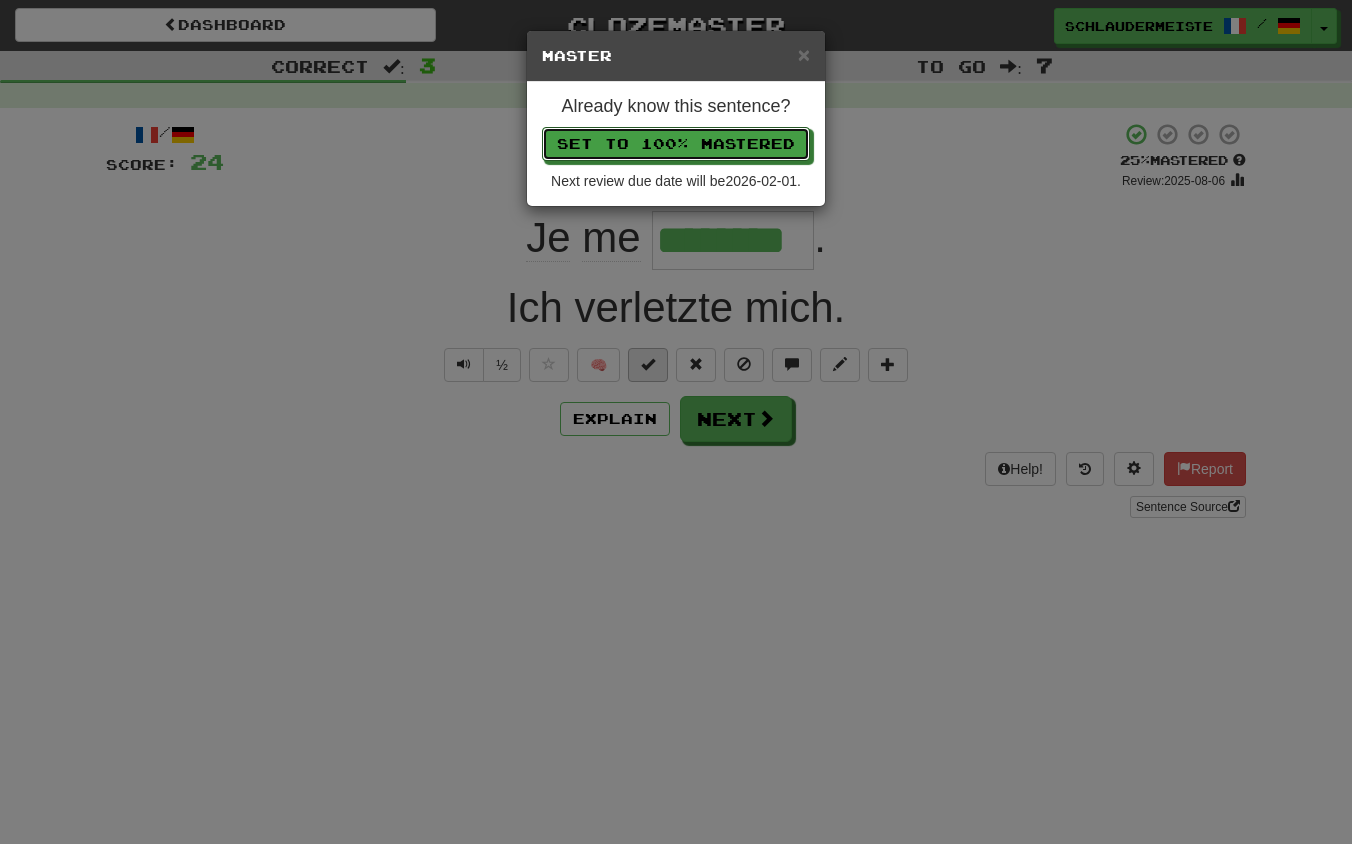 click on "Set to 100% Mastered" at bounding box center [676, 144] 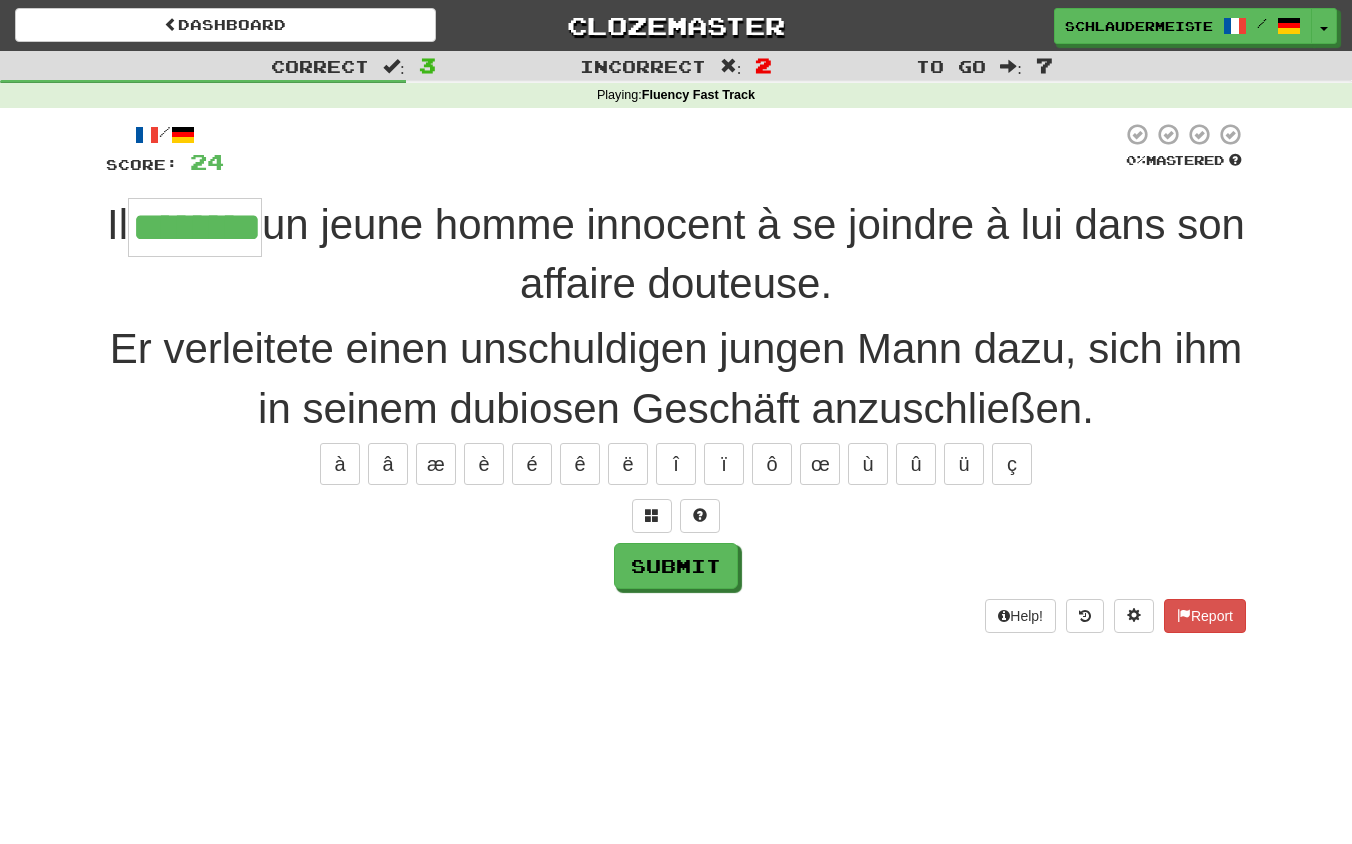 type on "********" 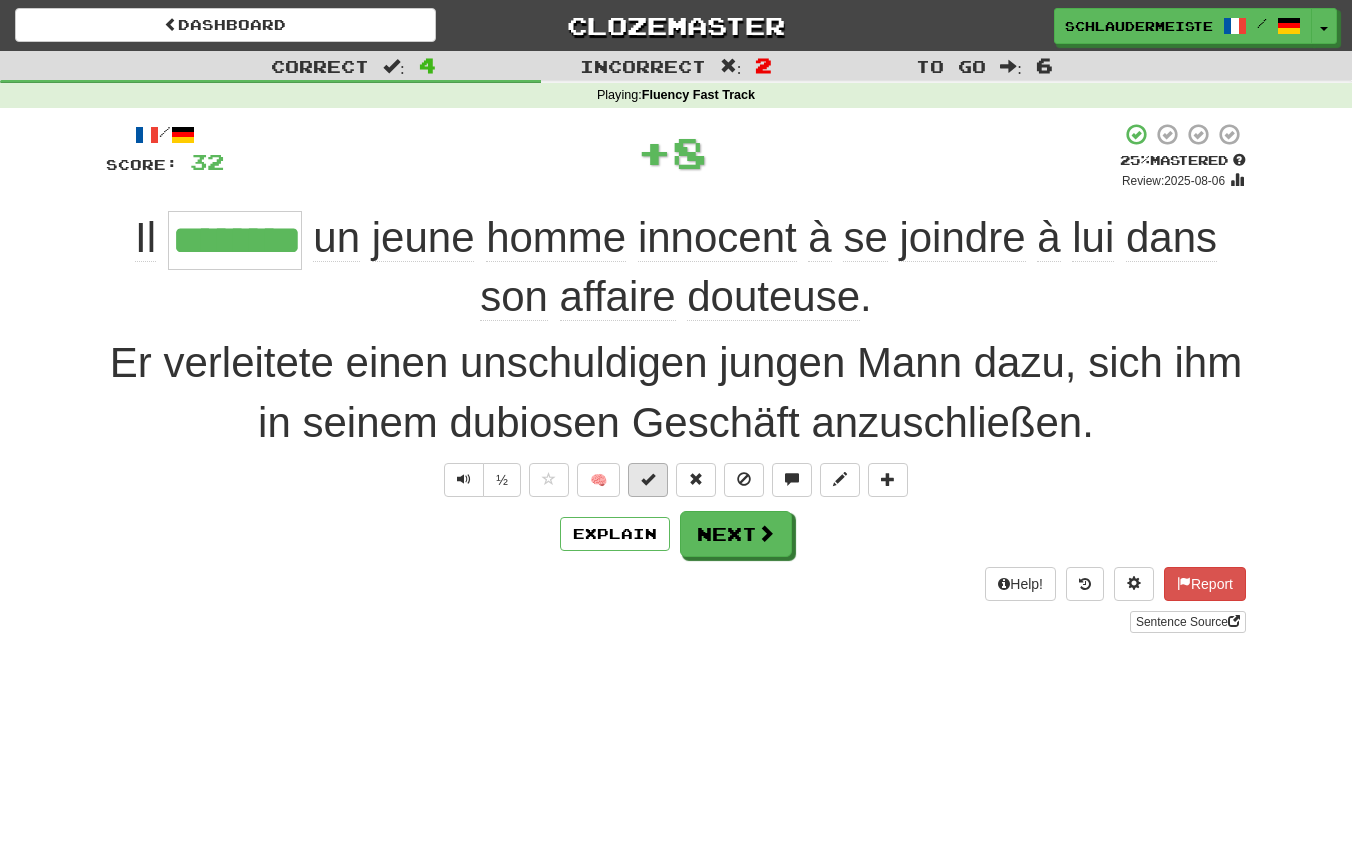 click at bounding box center (648, 479) 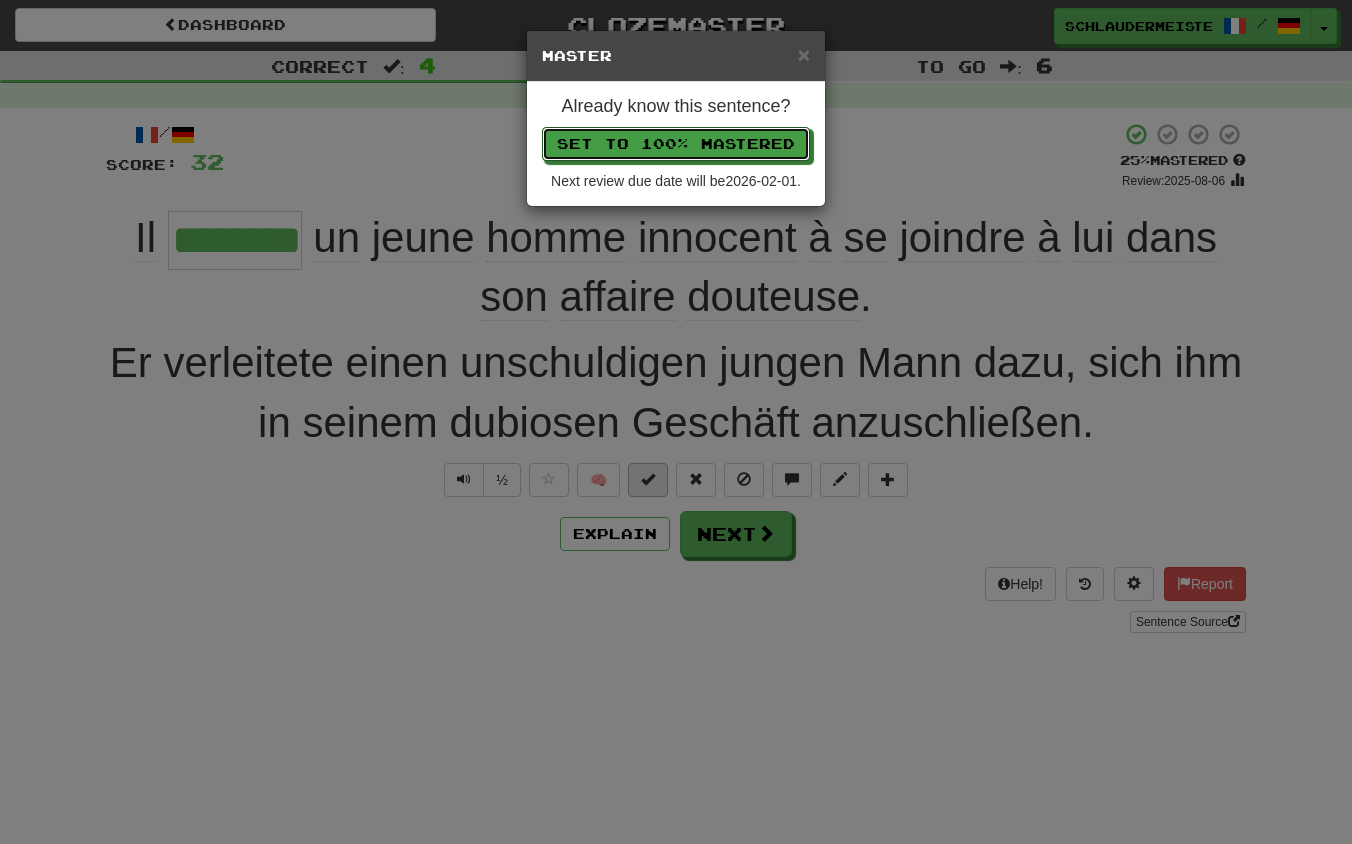 click on "Set to 100% Mastered" at bounding box center [676, 144] 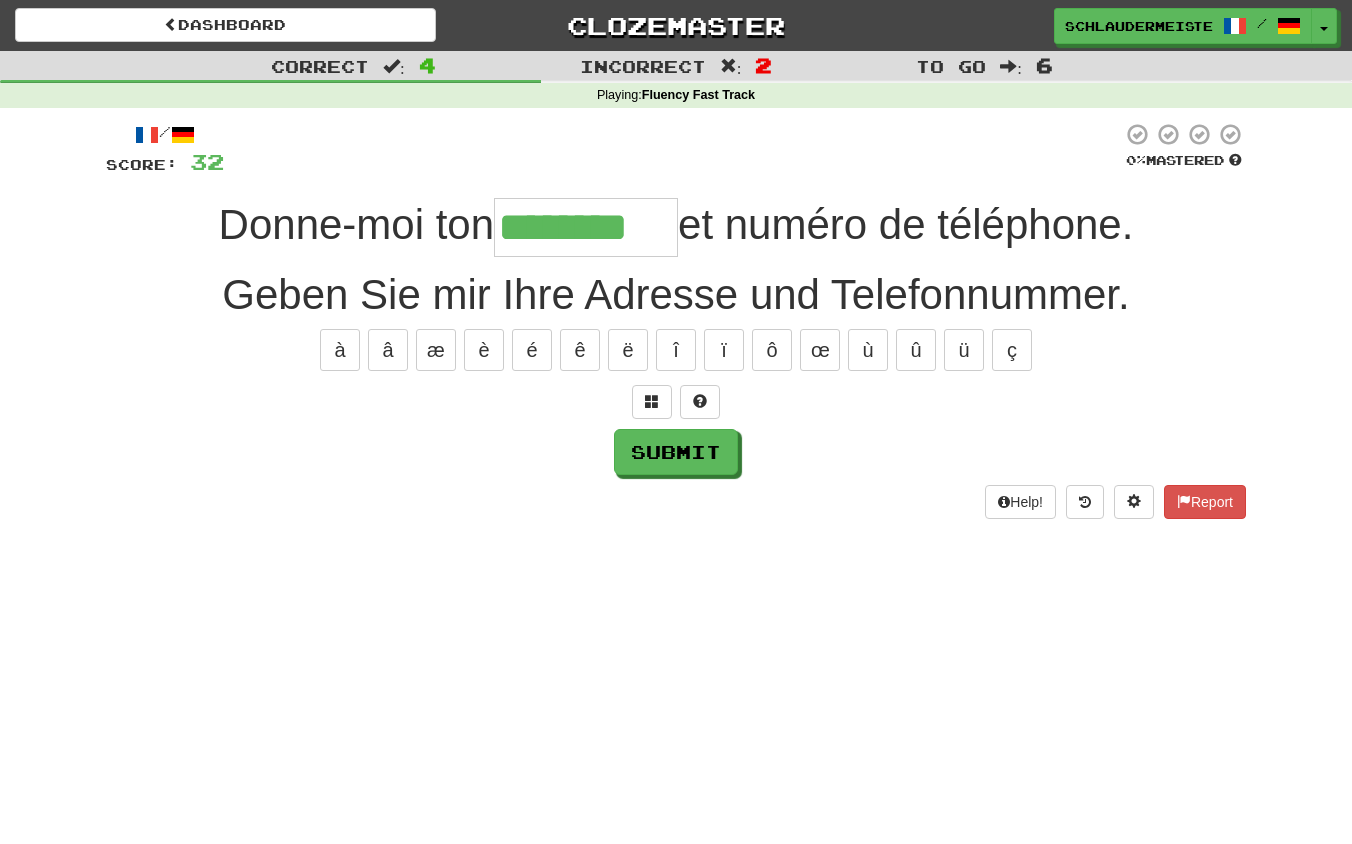 type on "********" 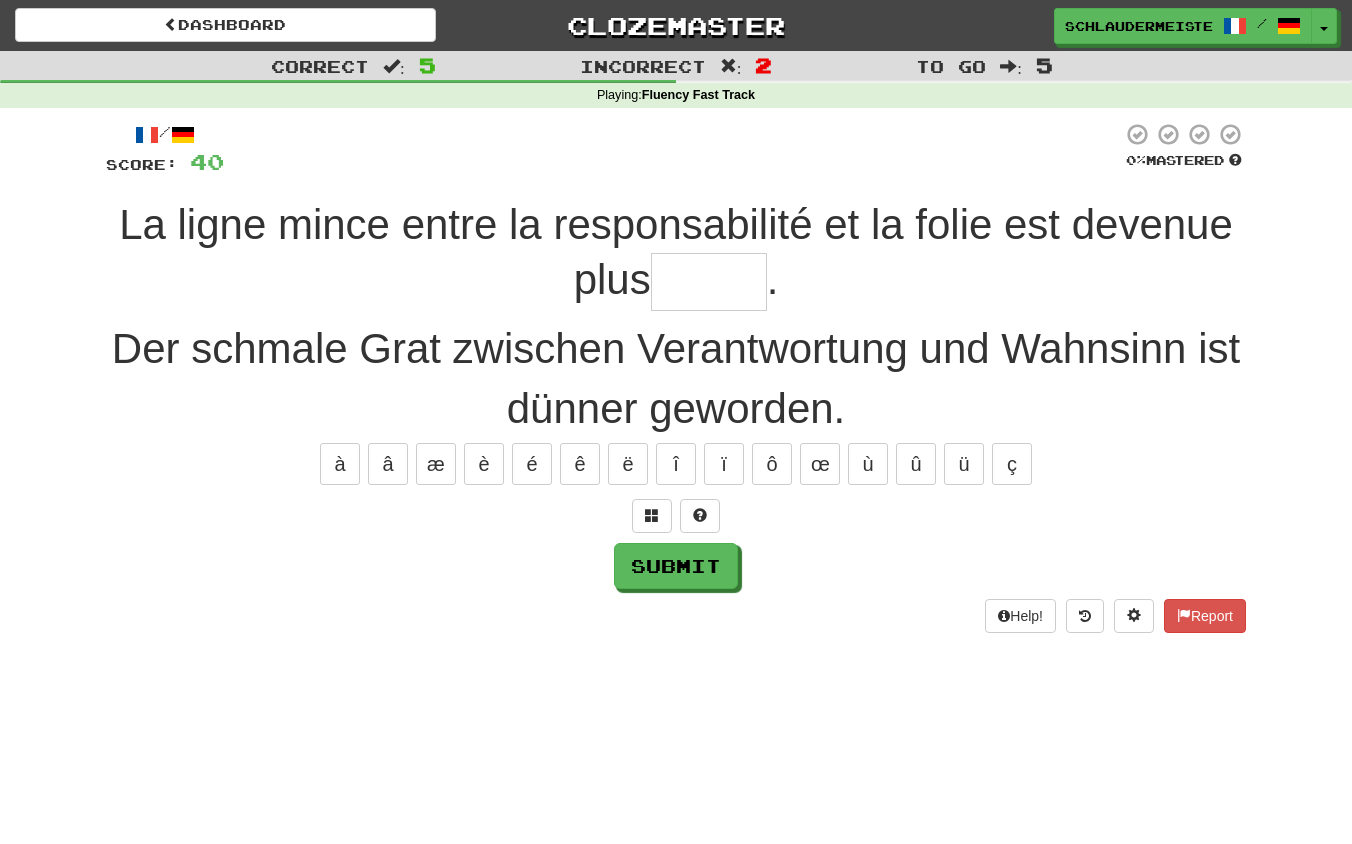 type on "*" 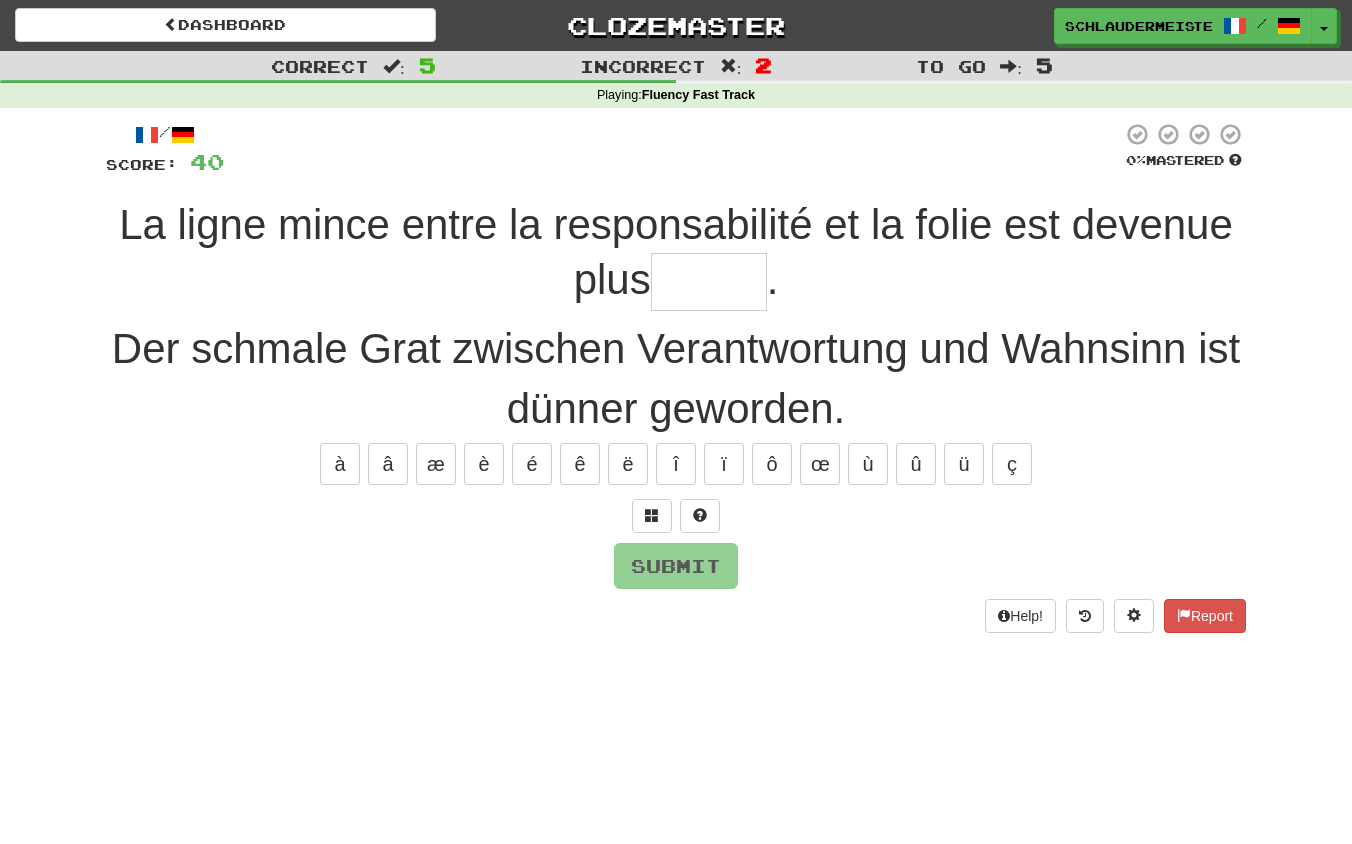 type on "*" 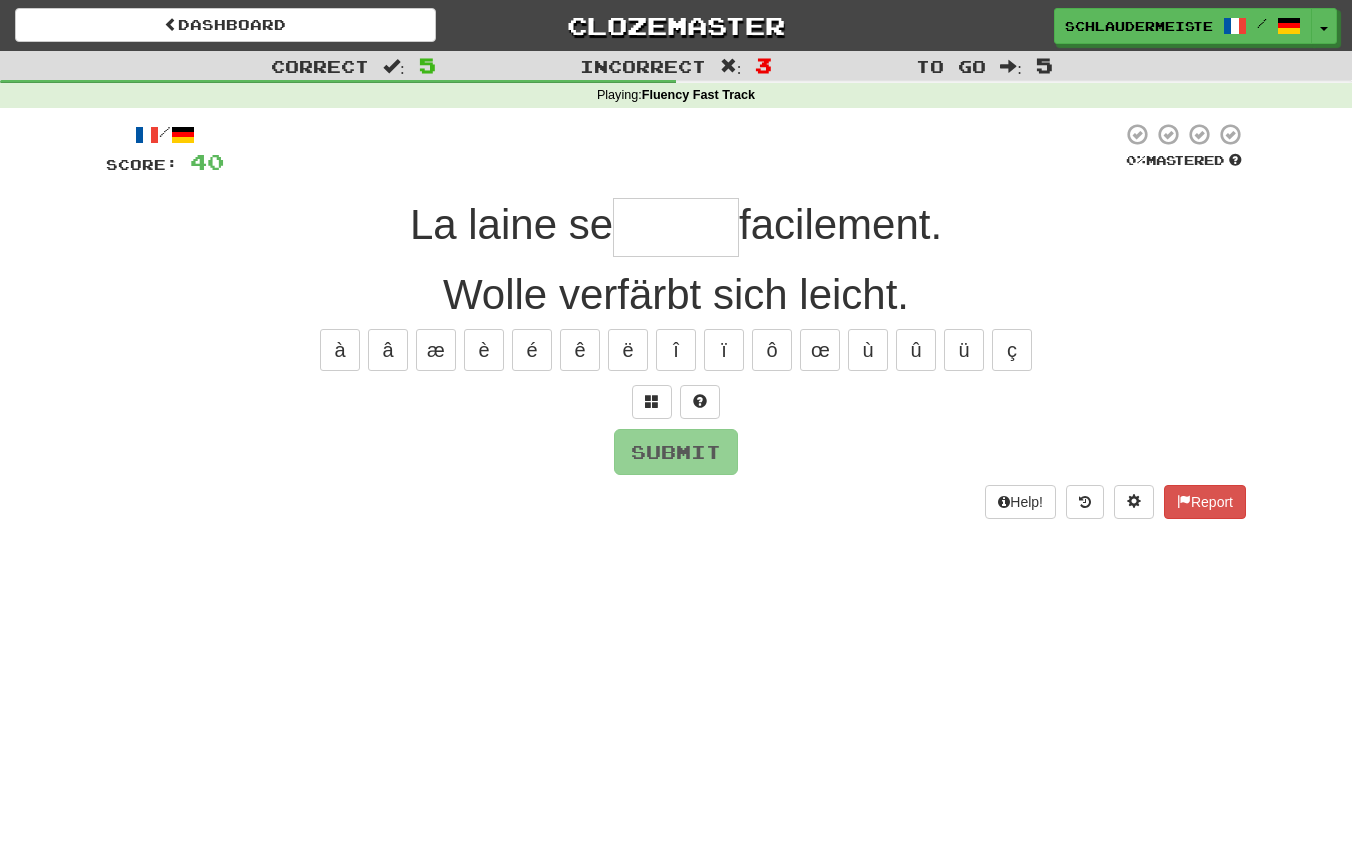 type on "*" 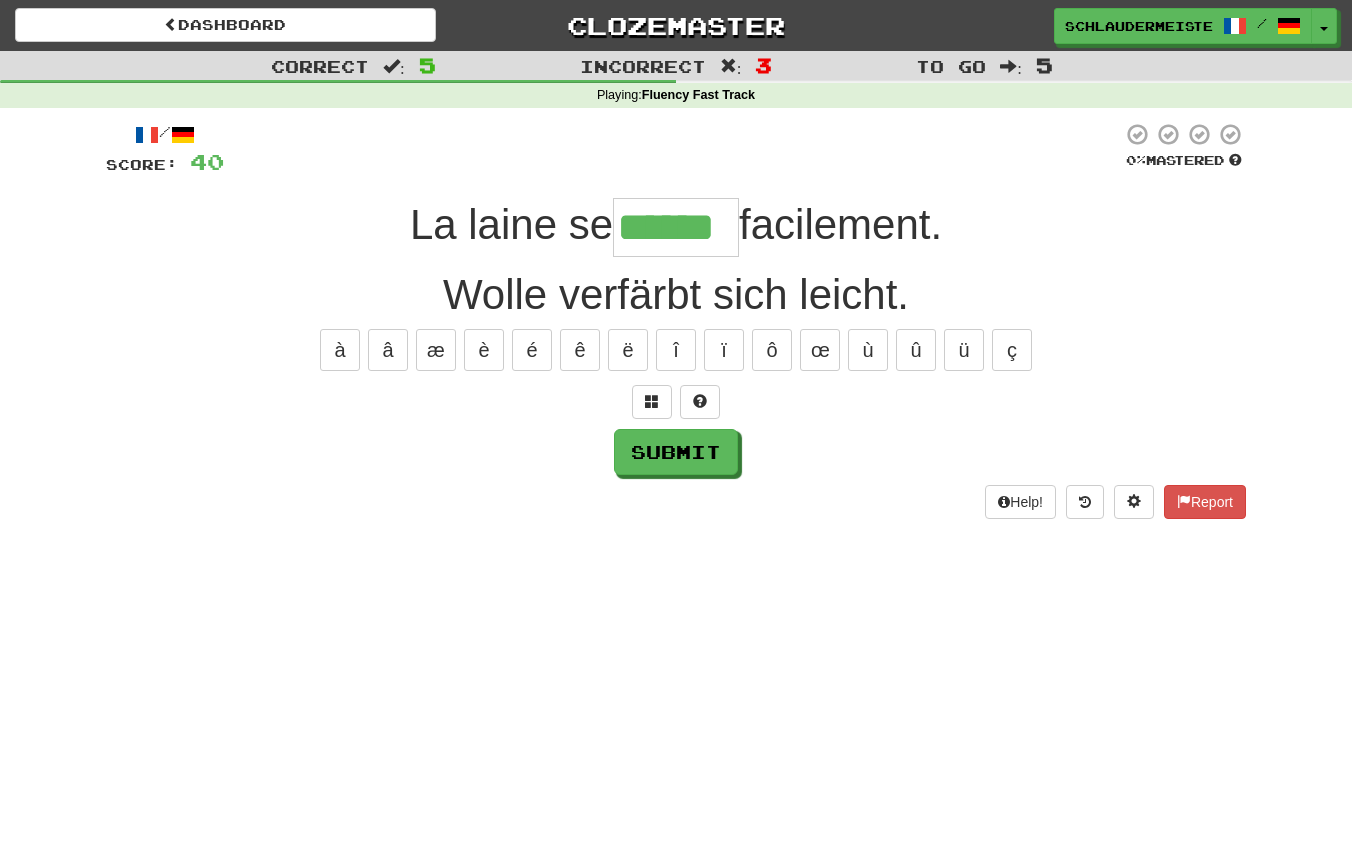 type on "******" 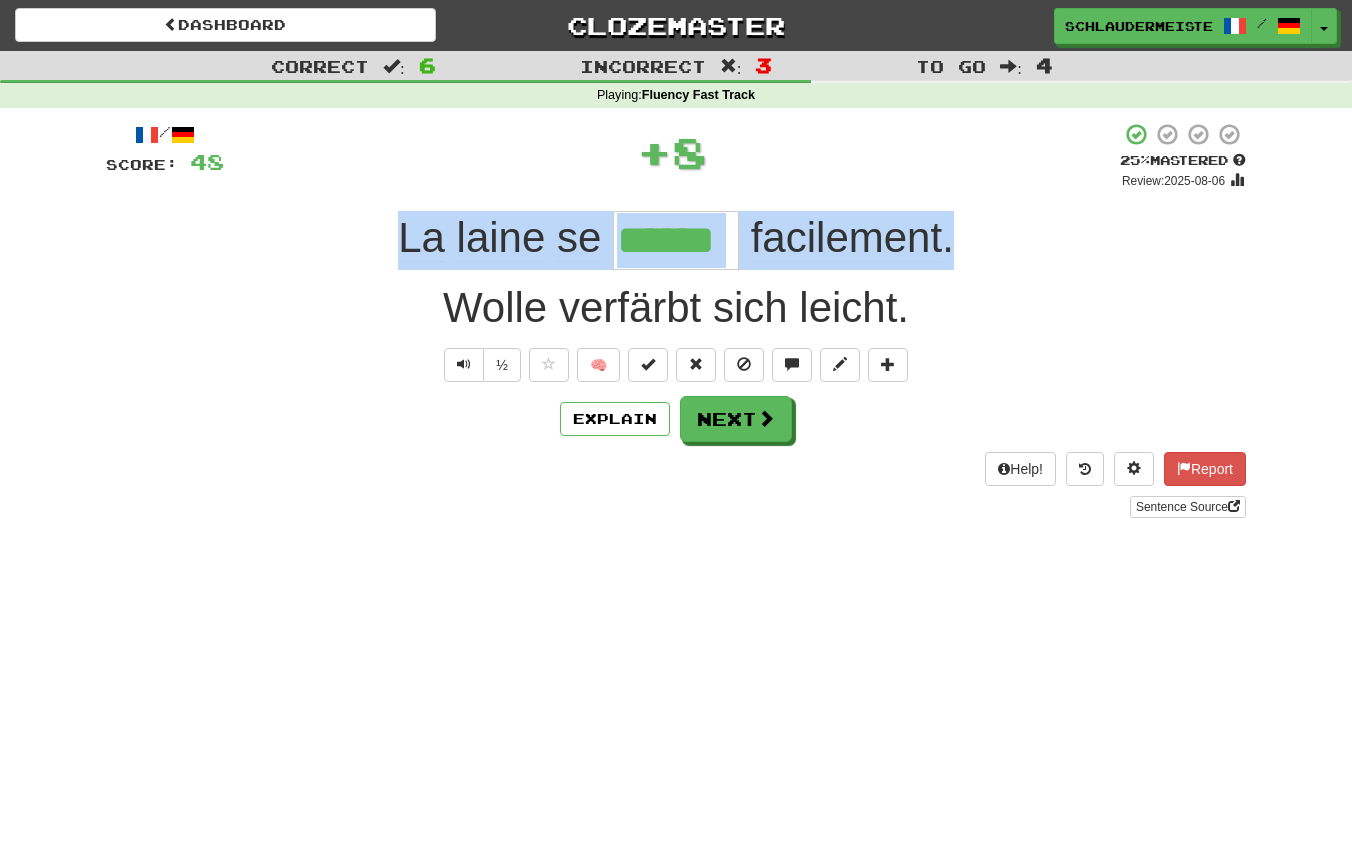 drag, startPoint x: 342, startPoint y: 213, endPoint x: 1061, endPoint y: 231, distance: 719.2253 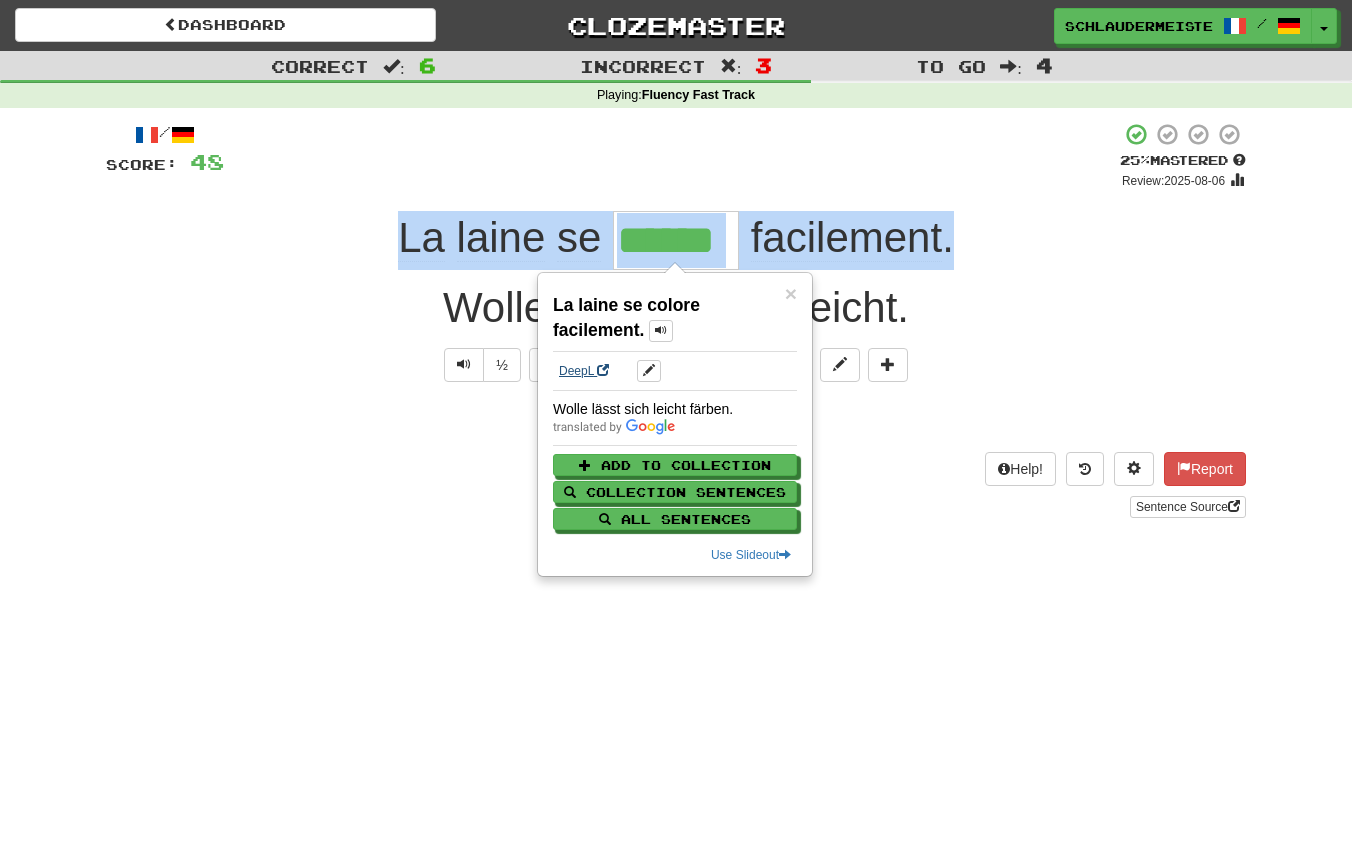 click on "DeepL" at bounding box center (584, 371) 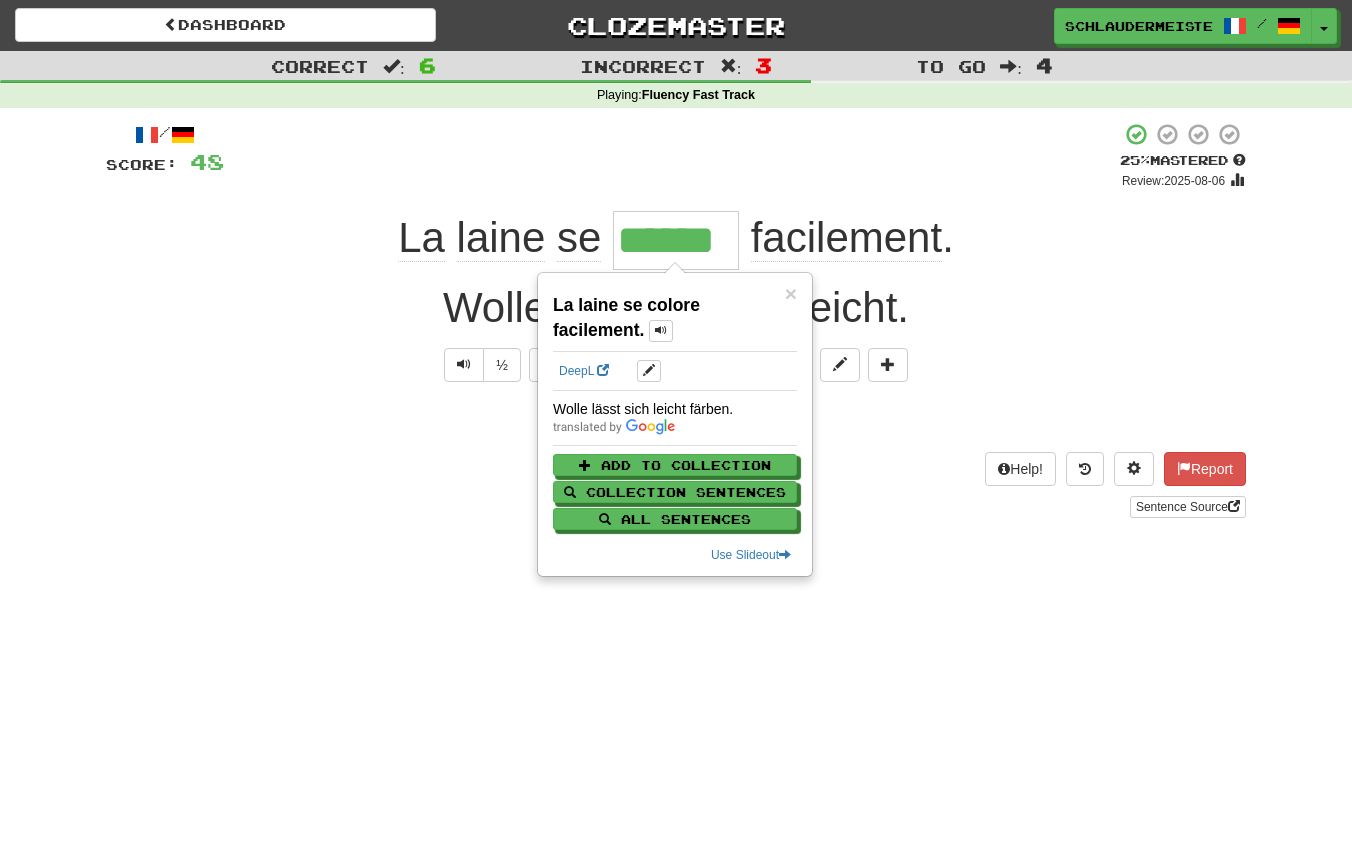 click on "/  Score:   48 + 8 25 %  Mastered Review:  2025-08-06 La   laine   se   ******   facilement . Wolle verfärbt sich leicht. ½ 🧠 Explain Next  Help!  Report Sentence Source" at bounding box center (676, 327) 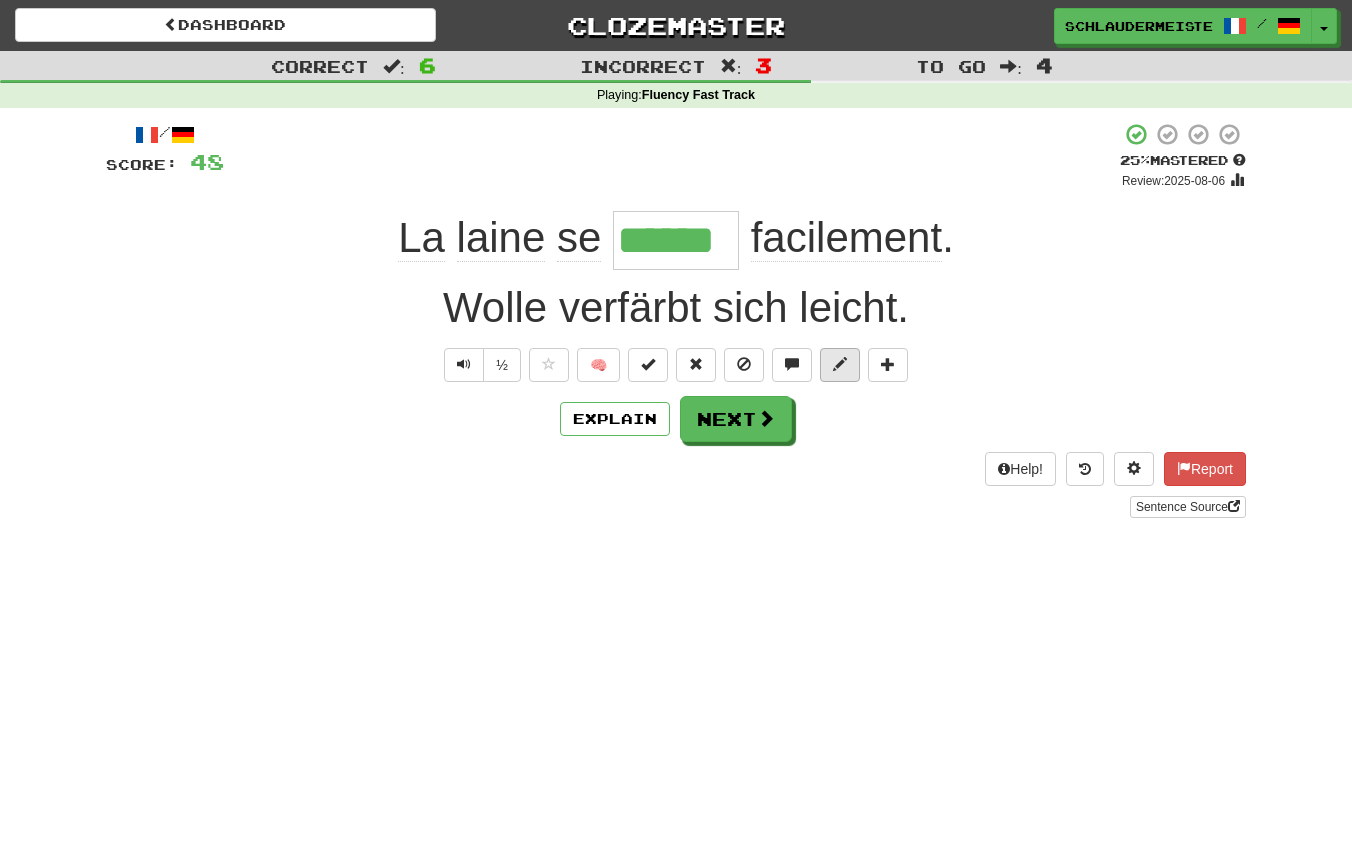 click at bounding box center [840, 364] 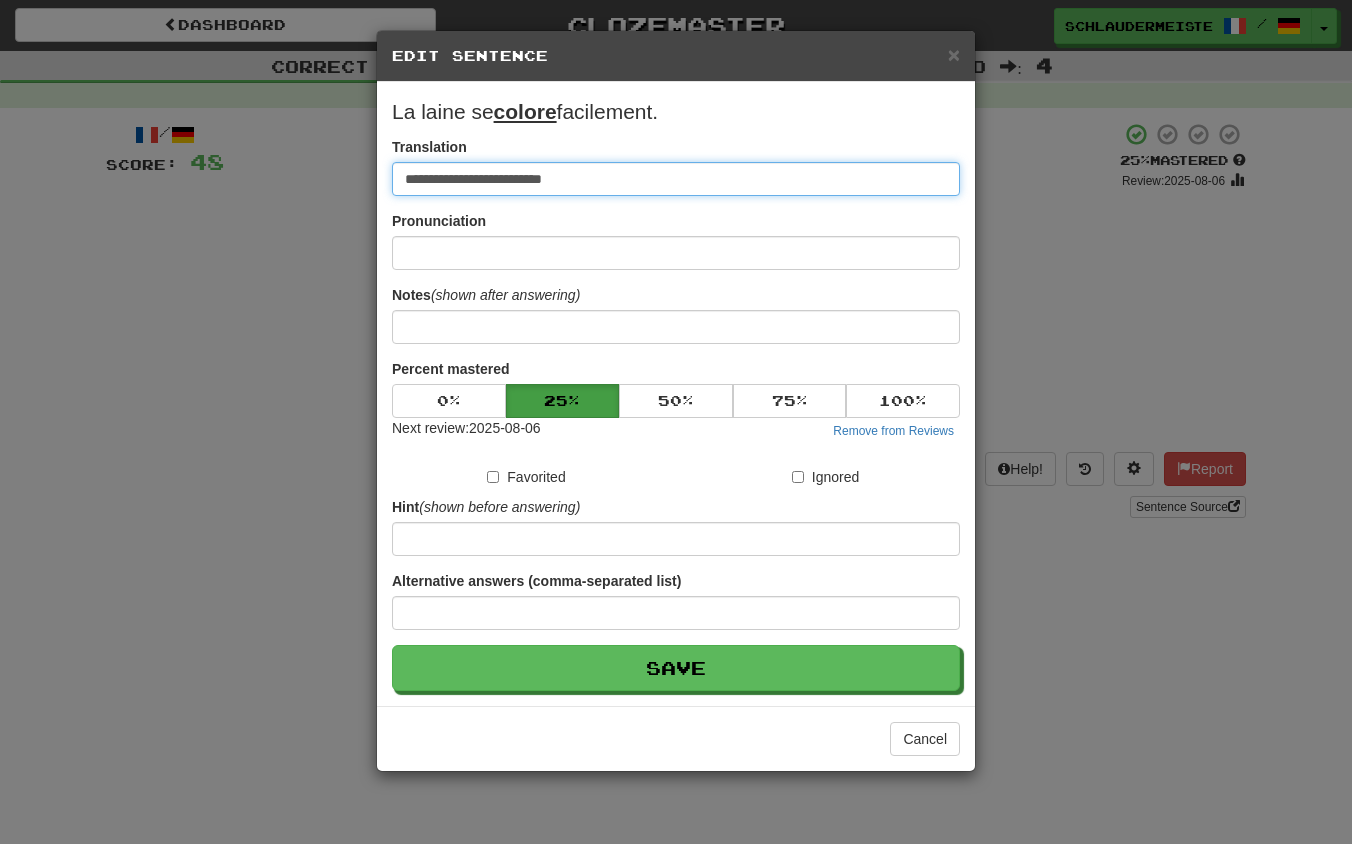 drag, startPoint x: 775, startPoint y: 190, endPoint x: 232, endPoint y: 131, distance: 546.1959 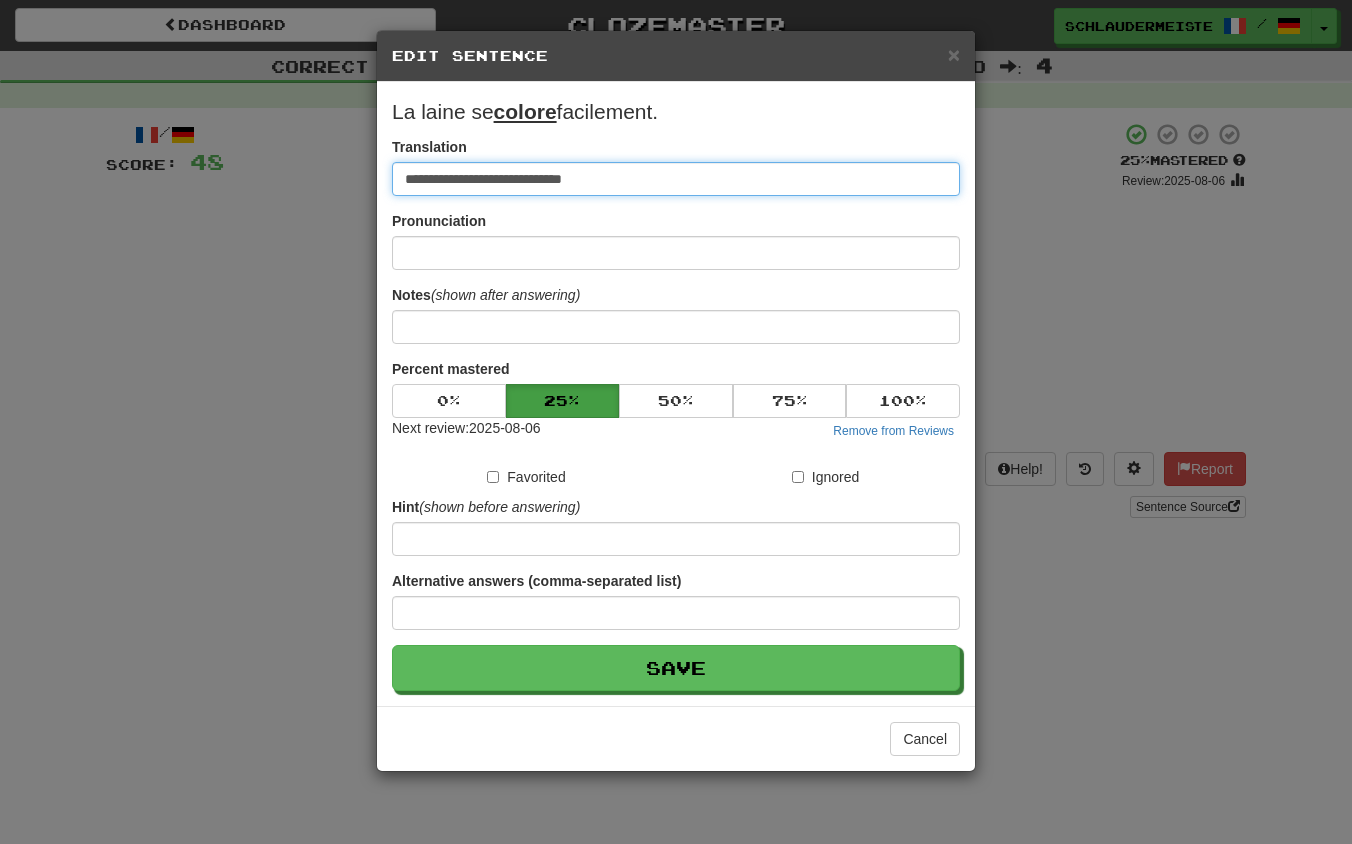 type on "**********" 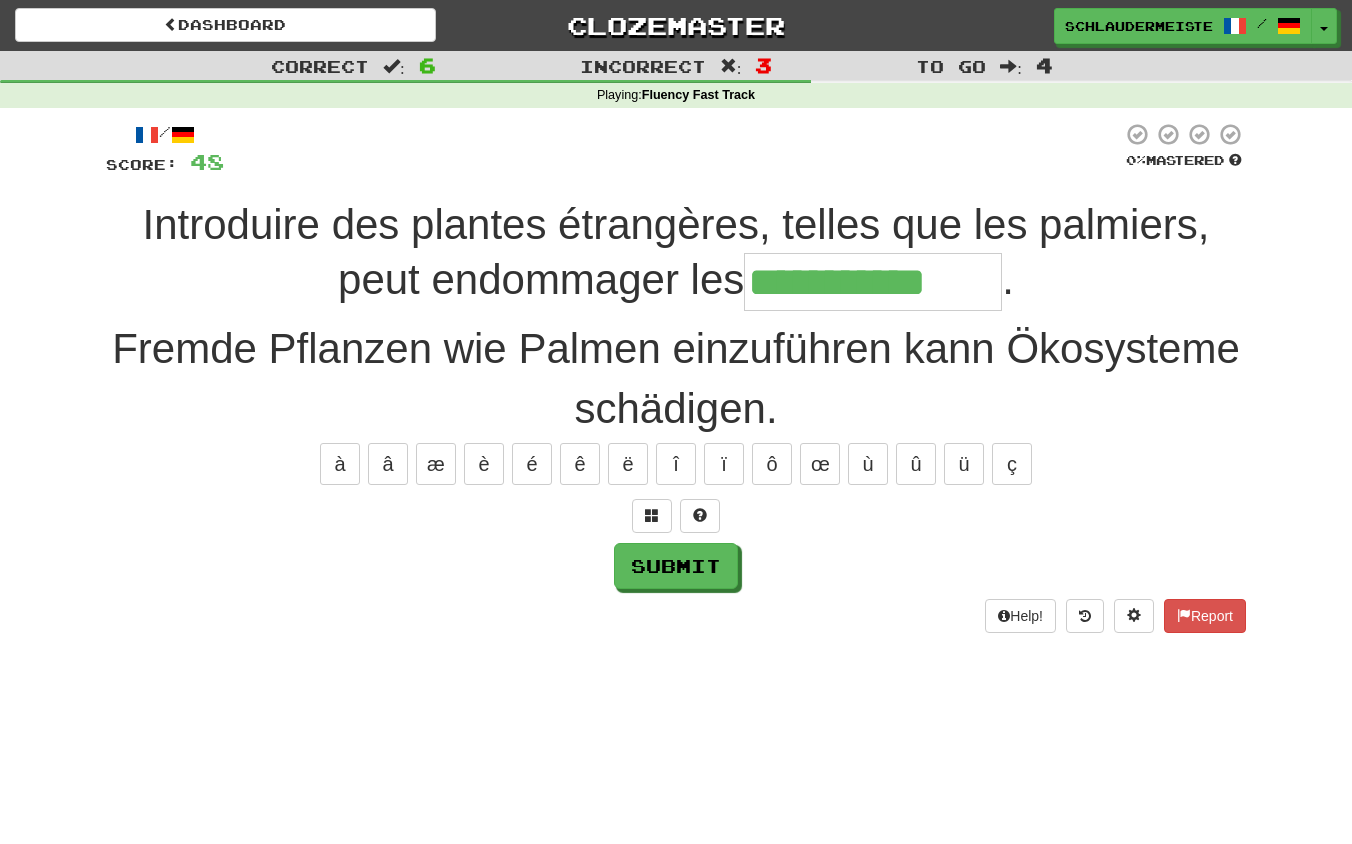 type on "**********" 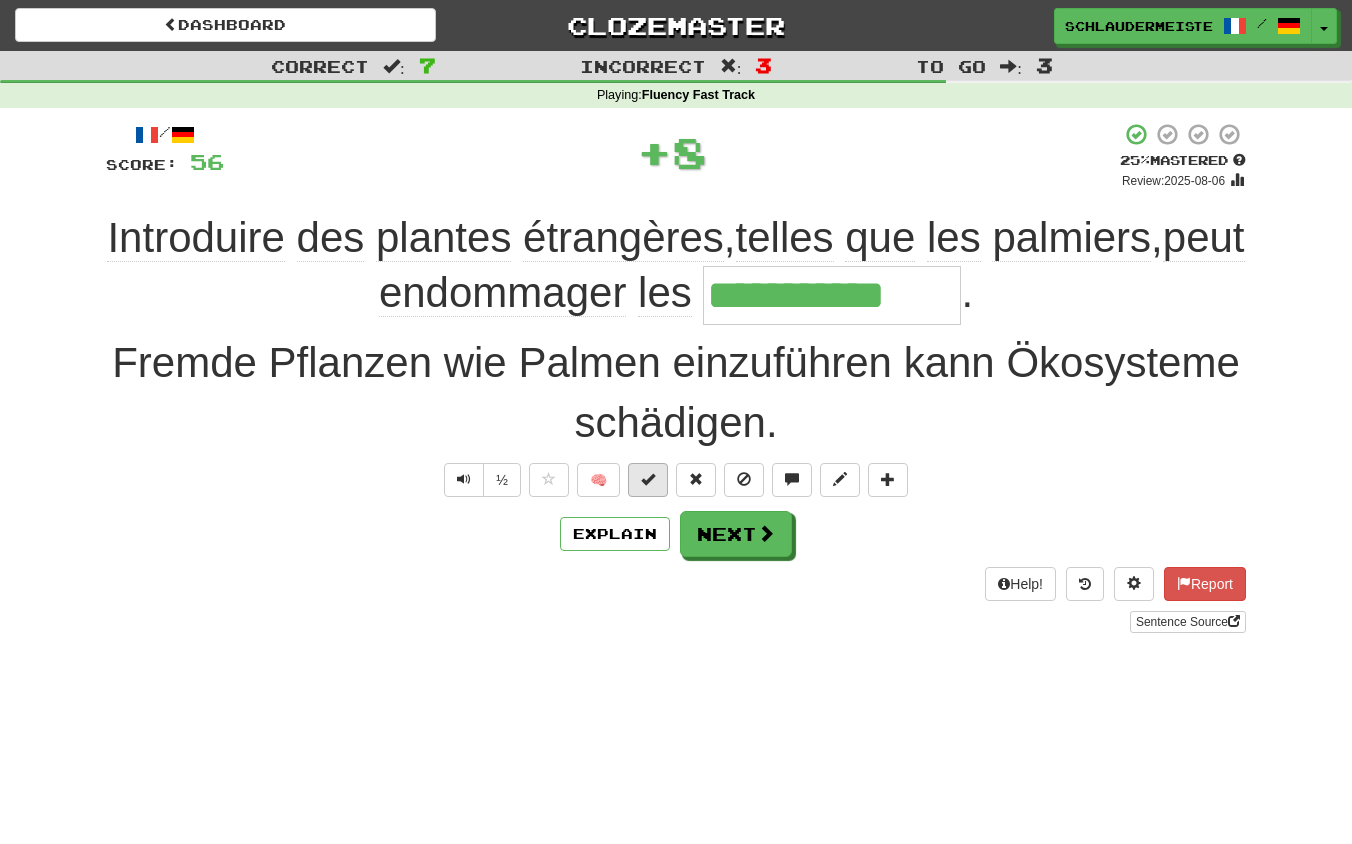 click at bounding box center [648, 479] 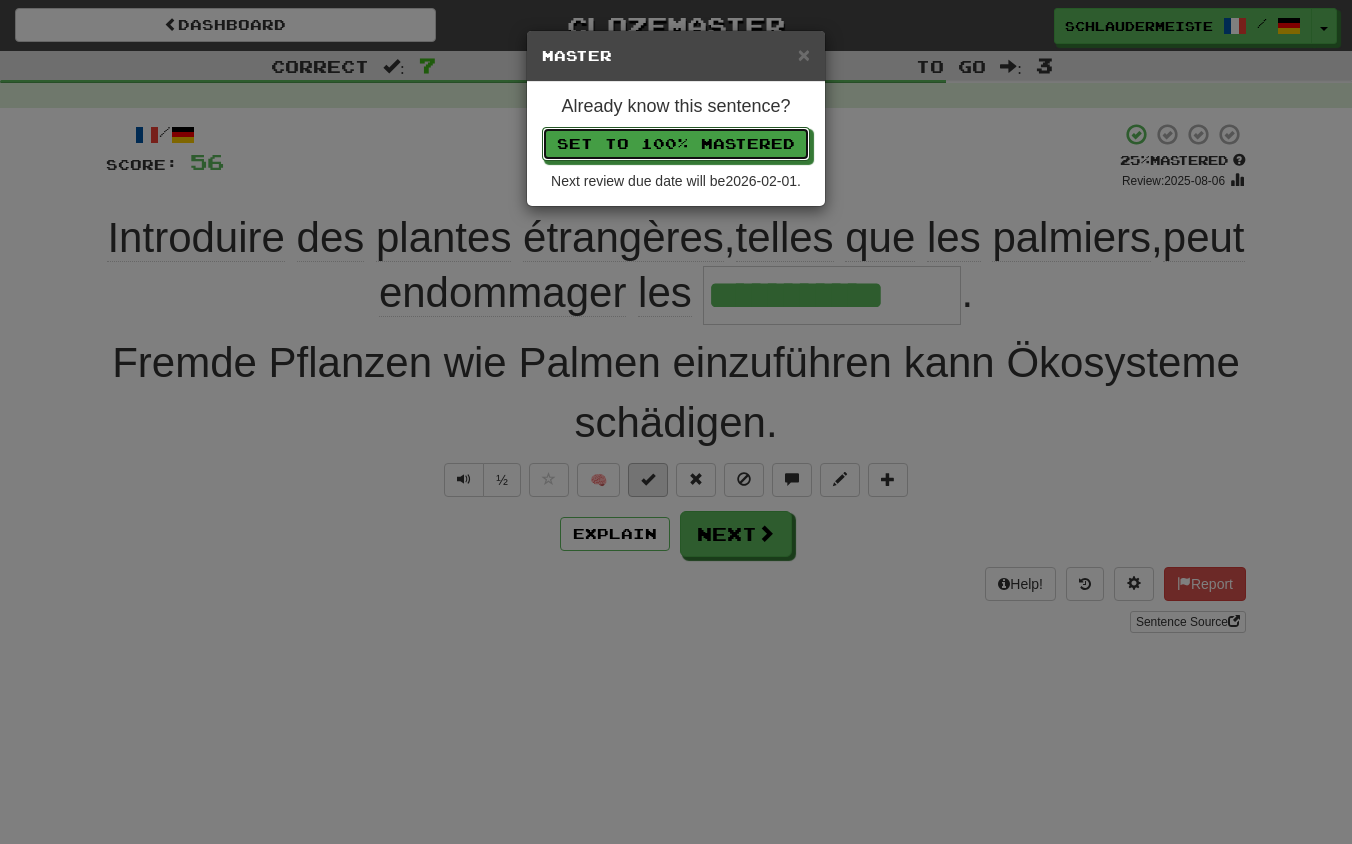 click on "Set to 100% Mastered" at bounding box center (676, 144) 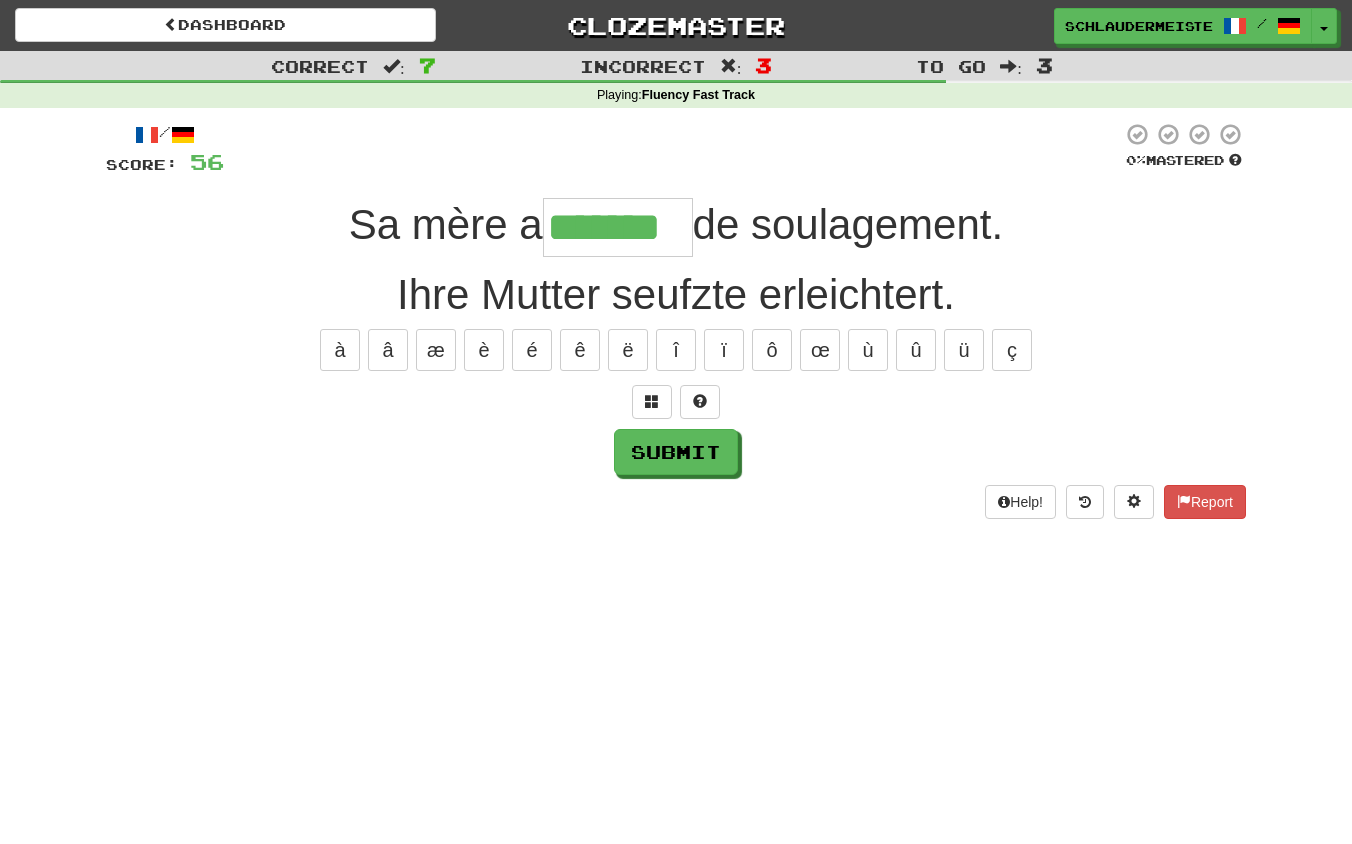 type on "*******" 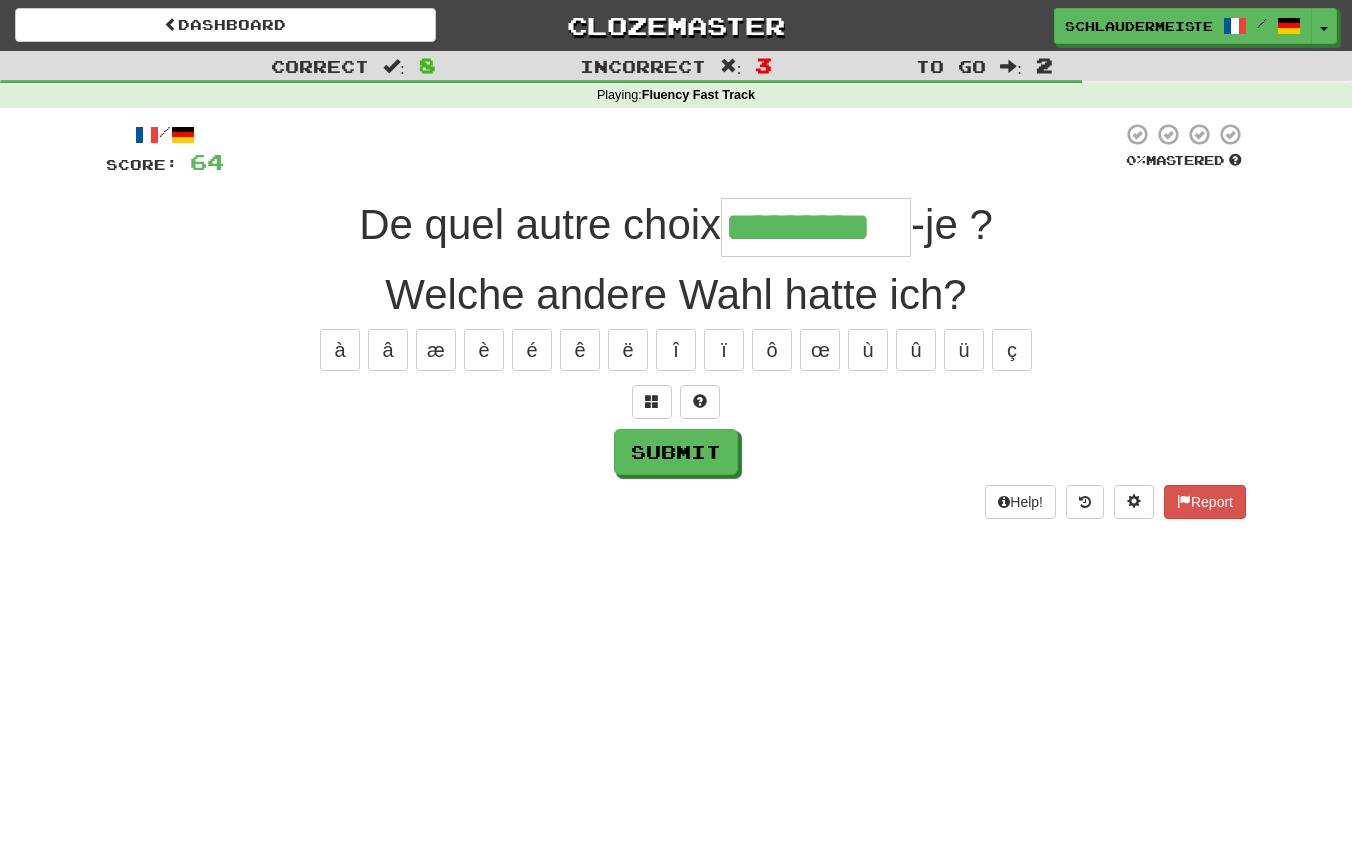 type on "*********" 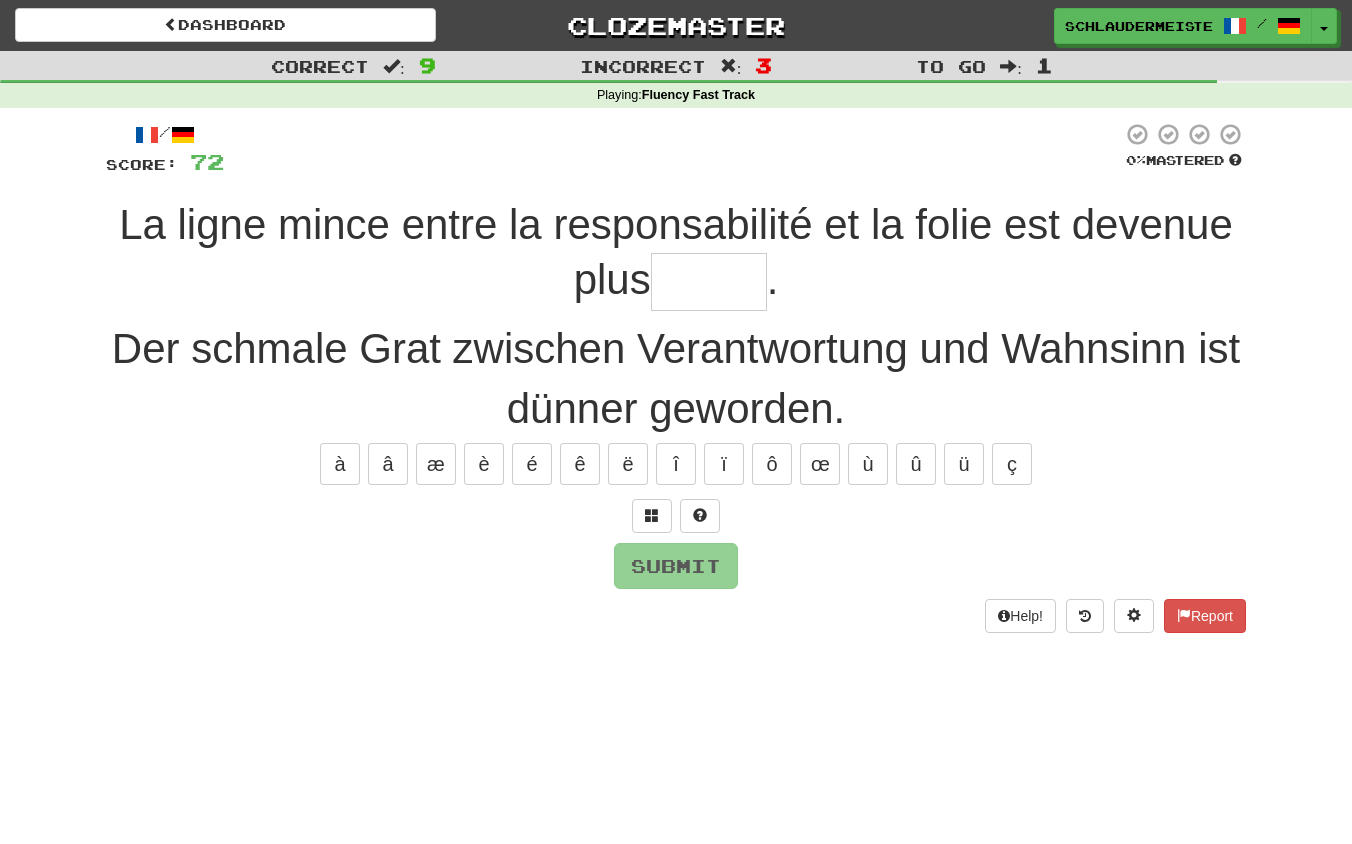 type on "*****" 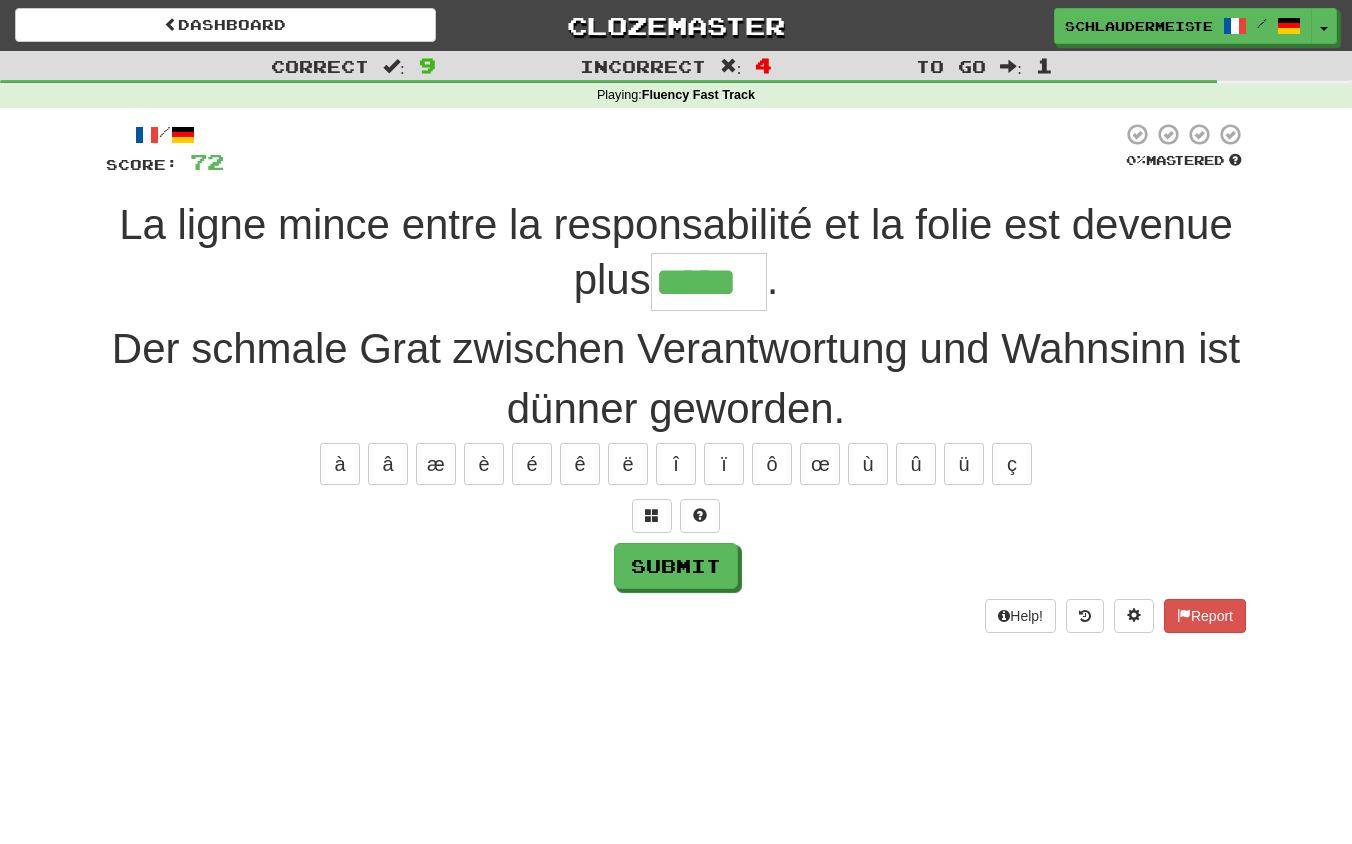 type on "*****" 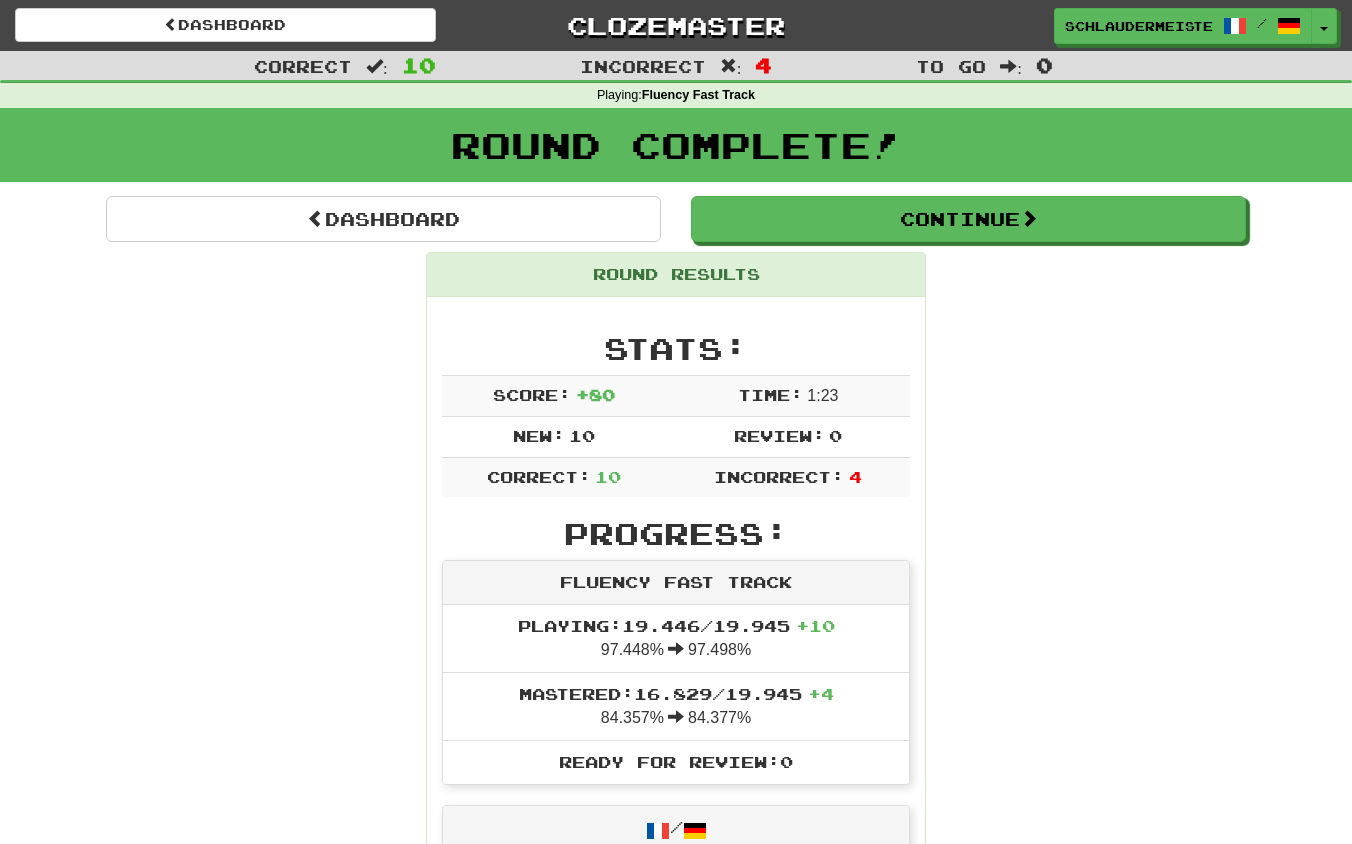 scroll, scrollTop: 0, scrollLeft: 0, axis: both 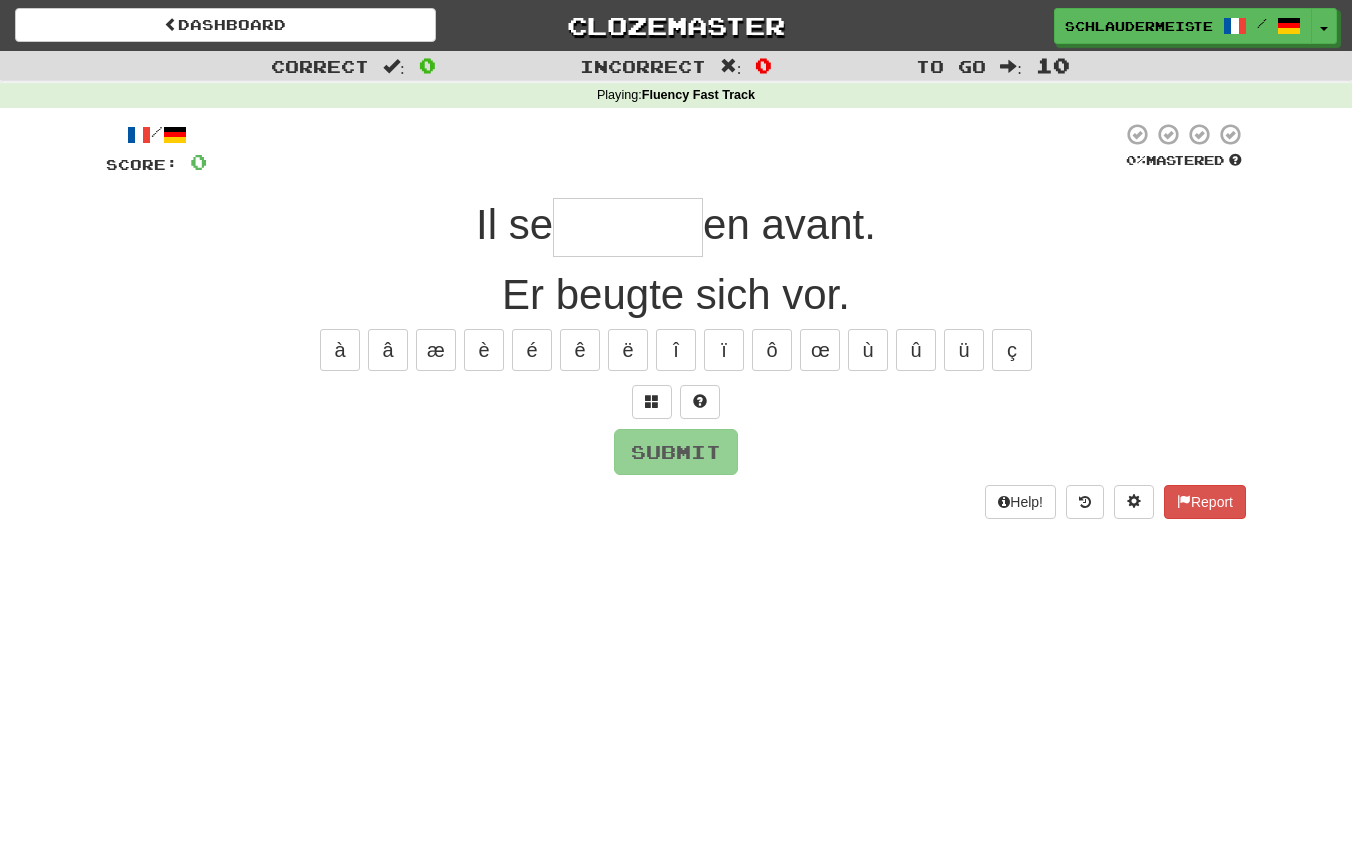 type on "*" 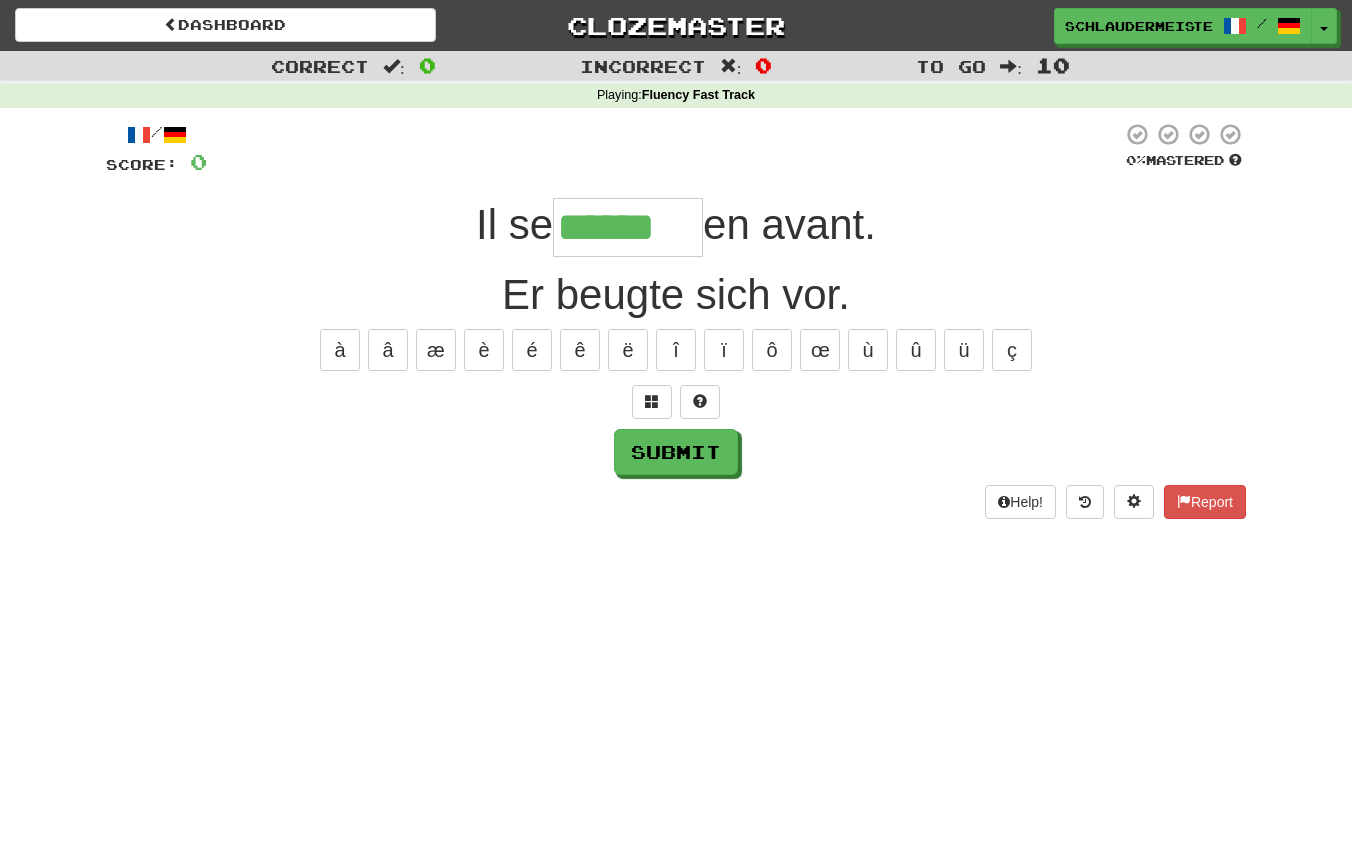 type on "******" 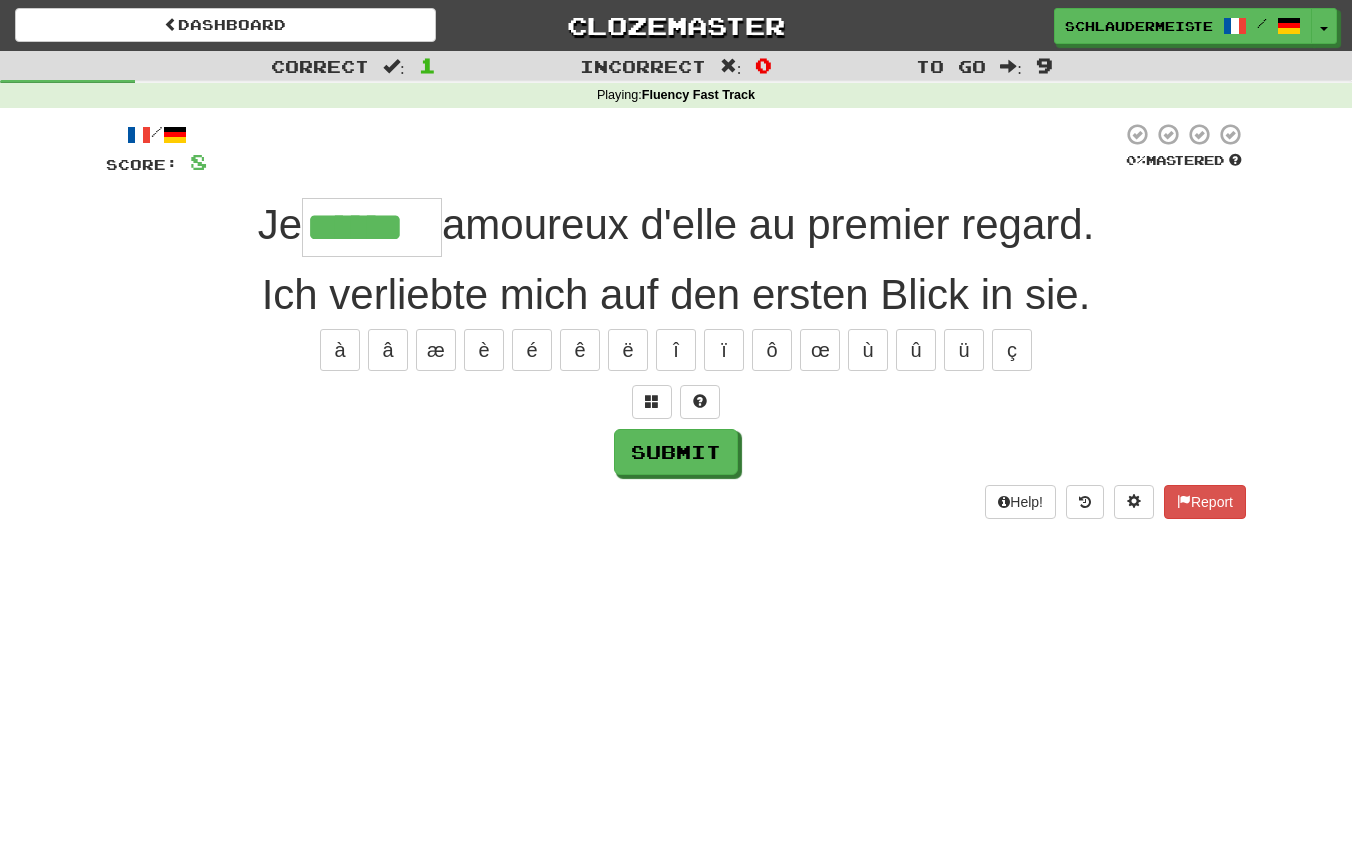 type on "******" 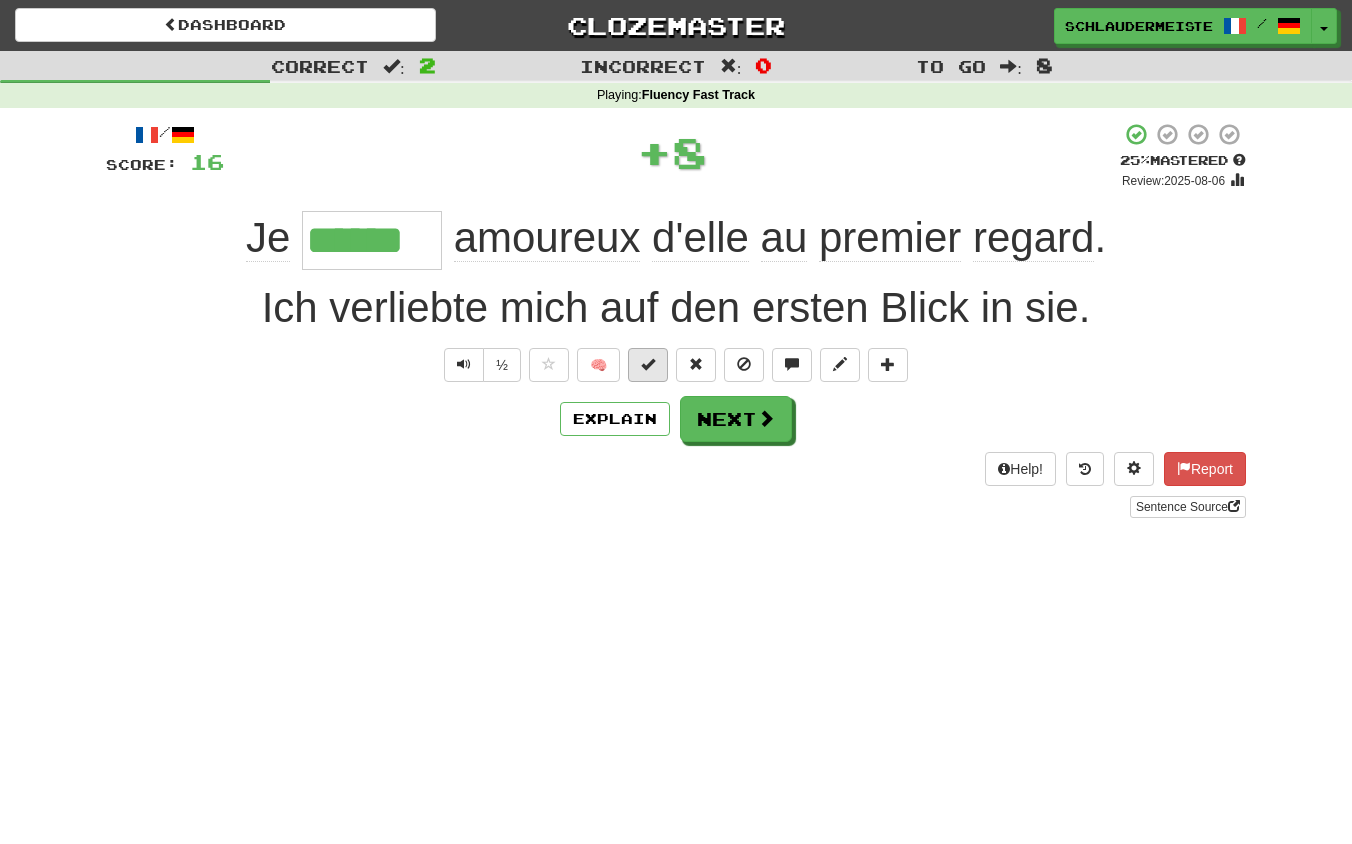 click at bounding box center [648, 364] 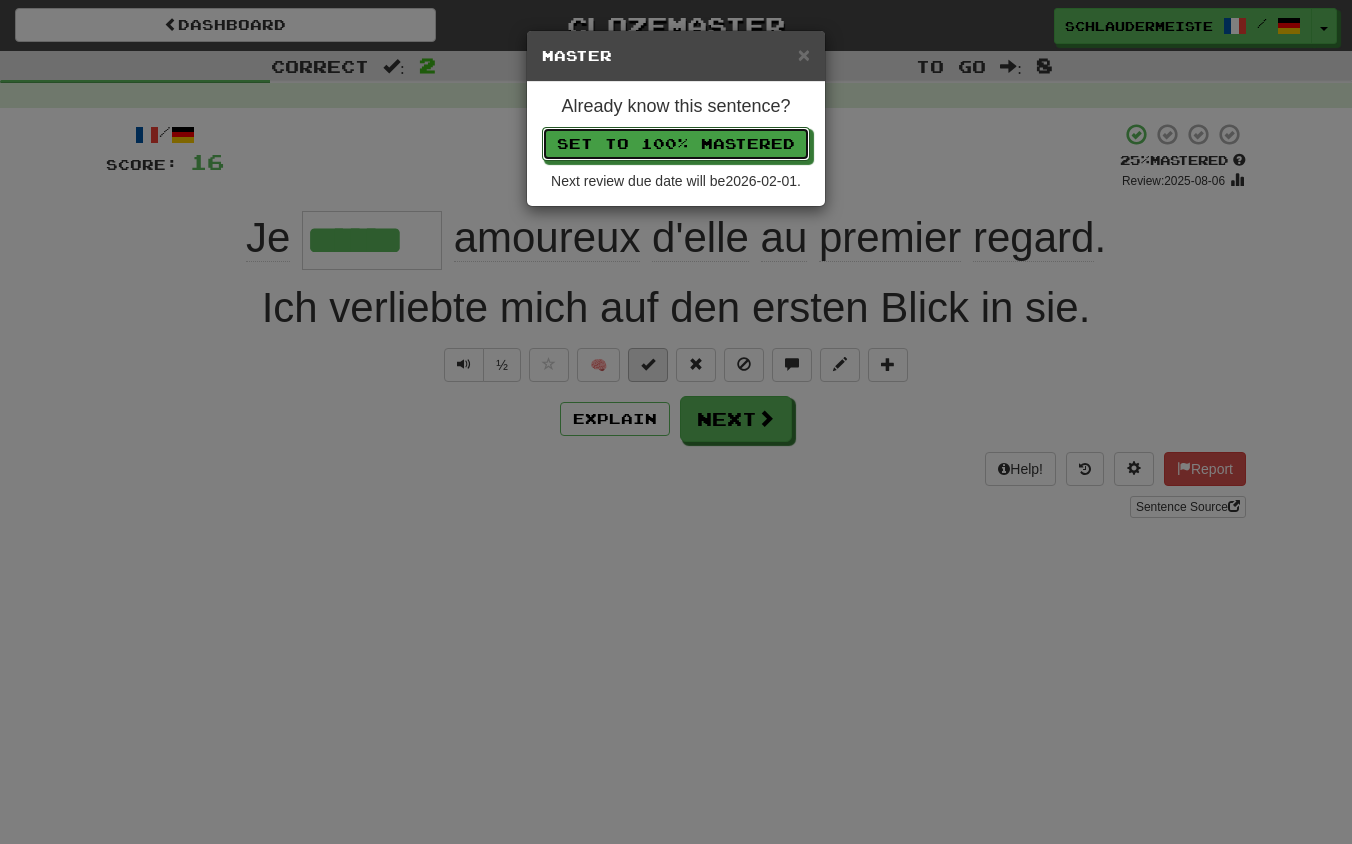 type 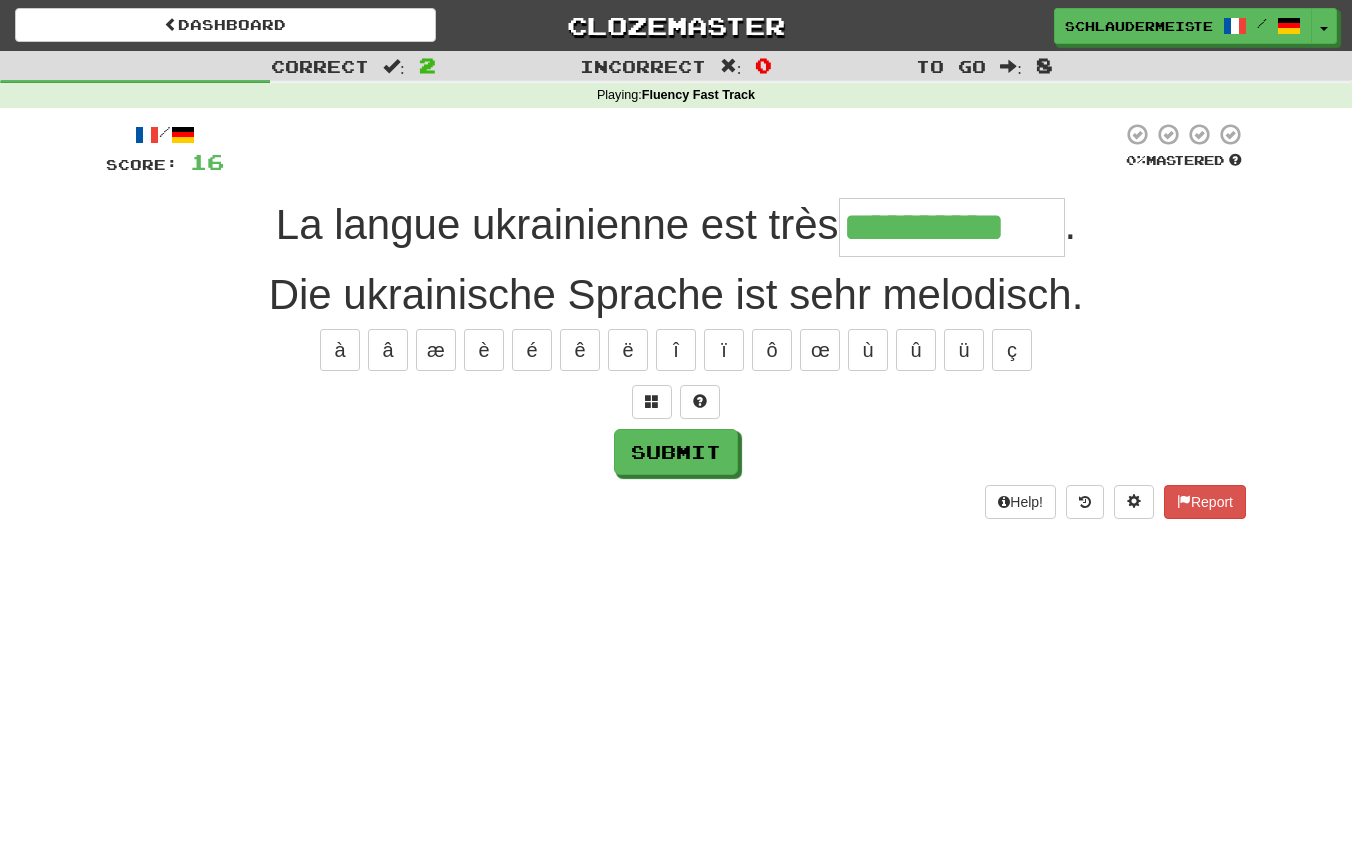 type on "**********" 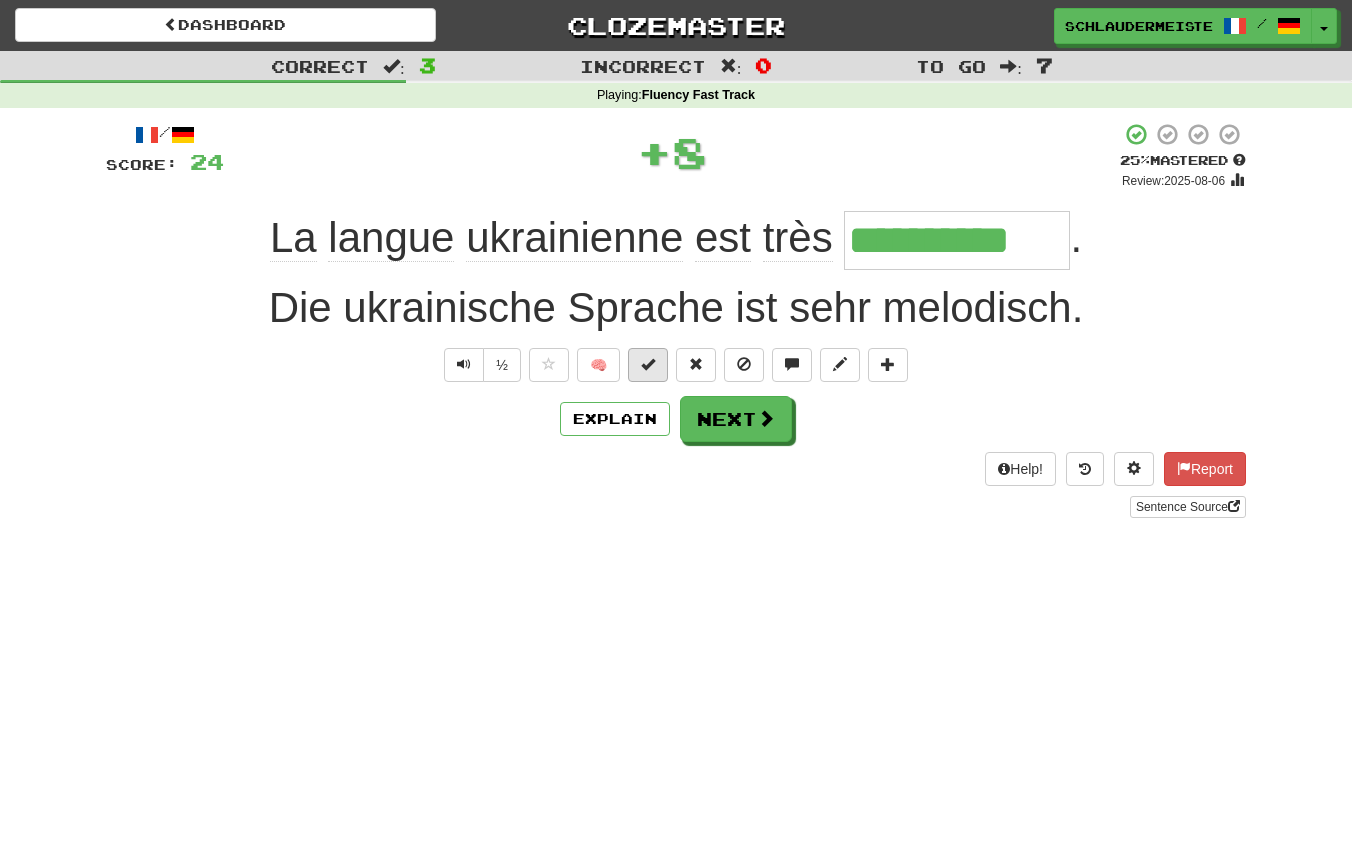click at bounding box center [648, 364] 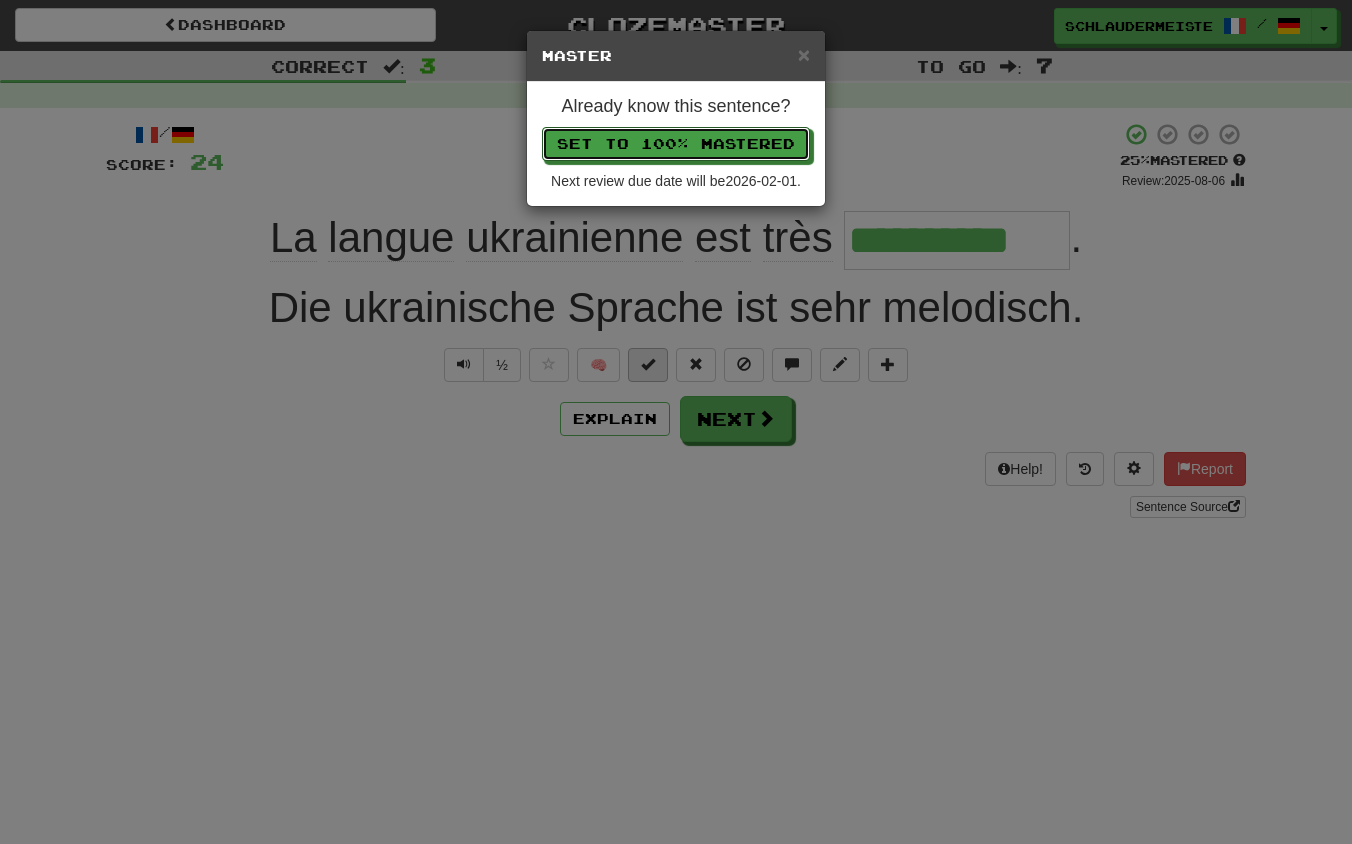 click on "Set to 100% Mastered" at bounding box center [676, 144] 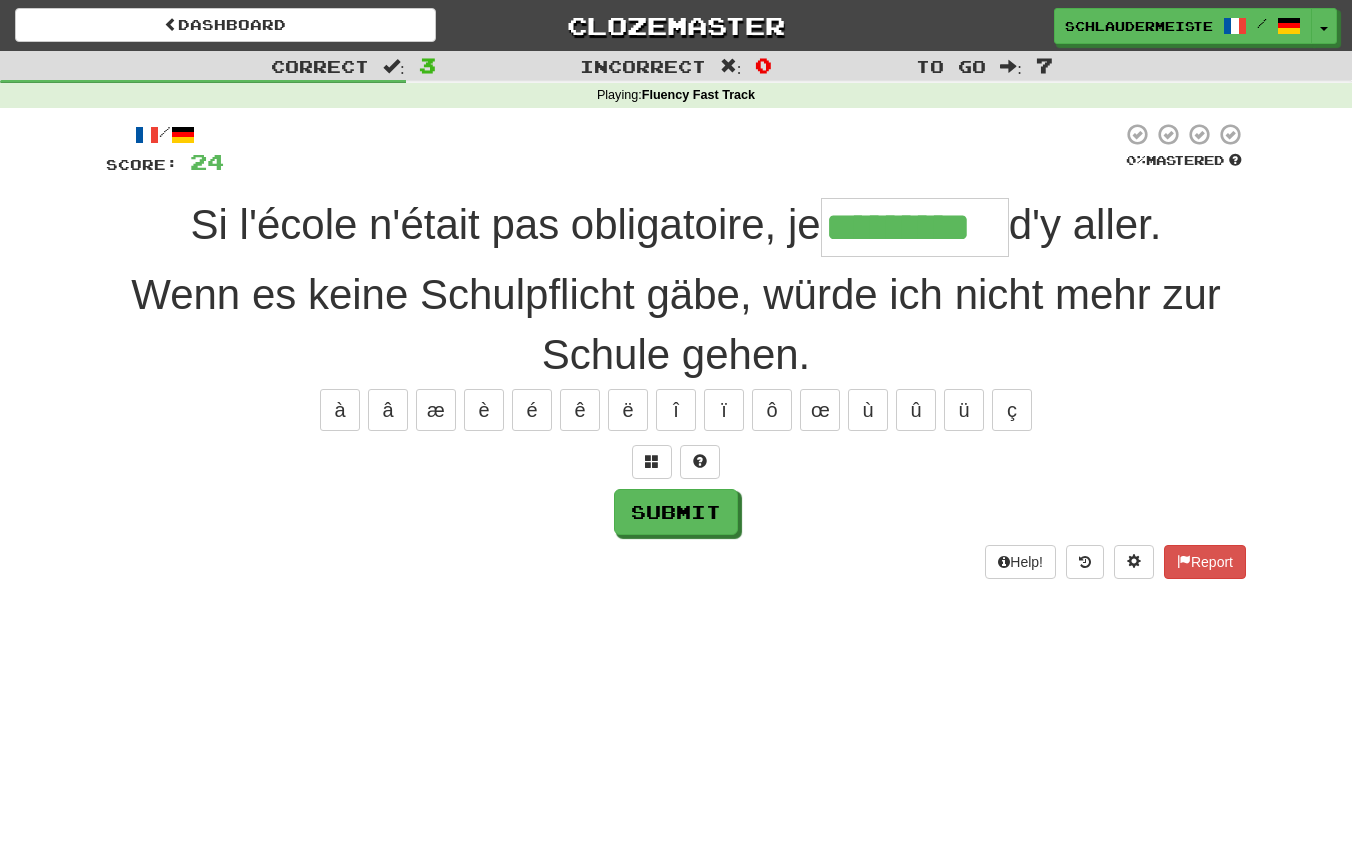type on "*********" 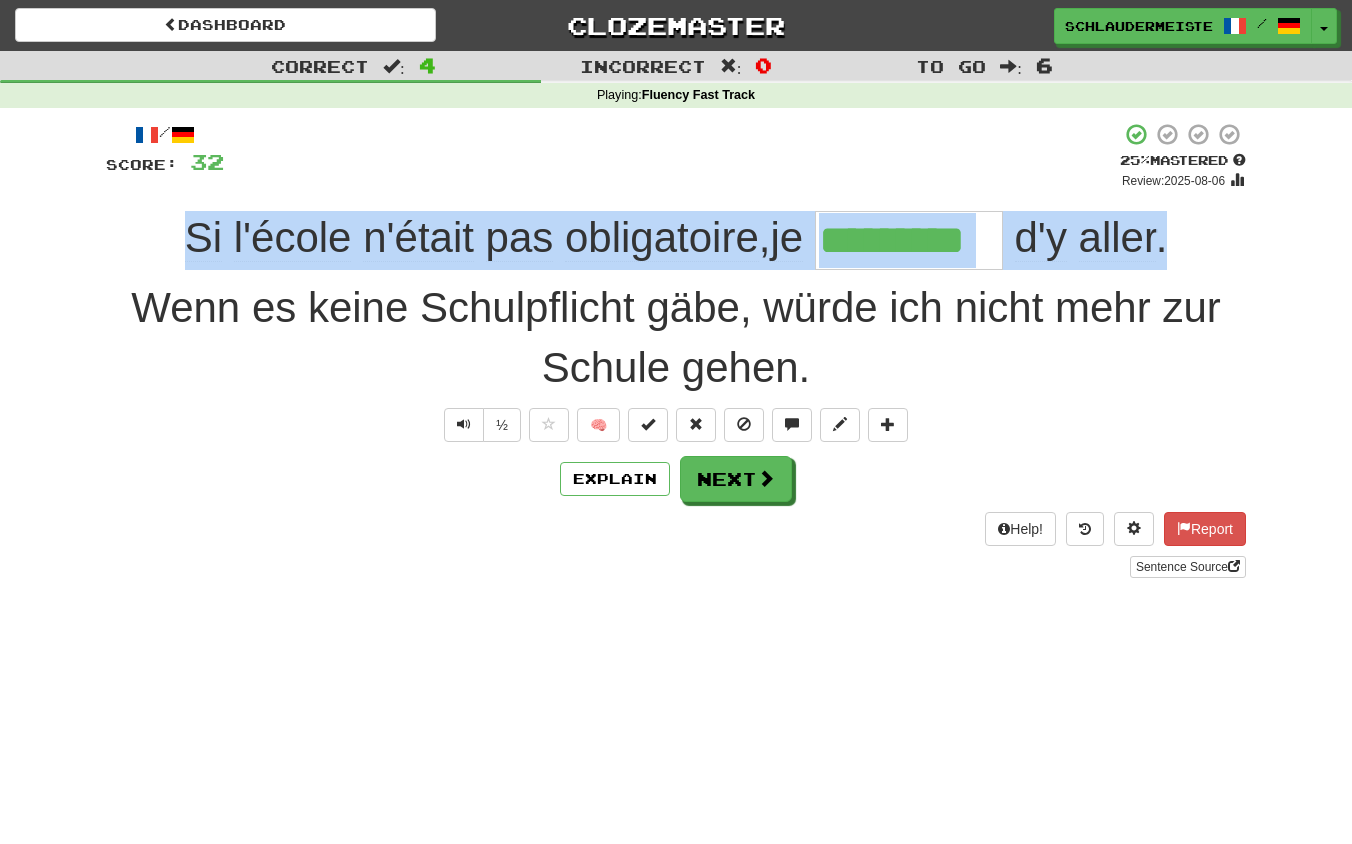 drag, startPoint x: 159, startPoint y: 224, endPoint x: 1194, endPoint y: 251, distance: 1035.3522 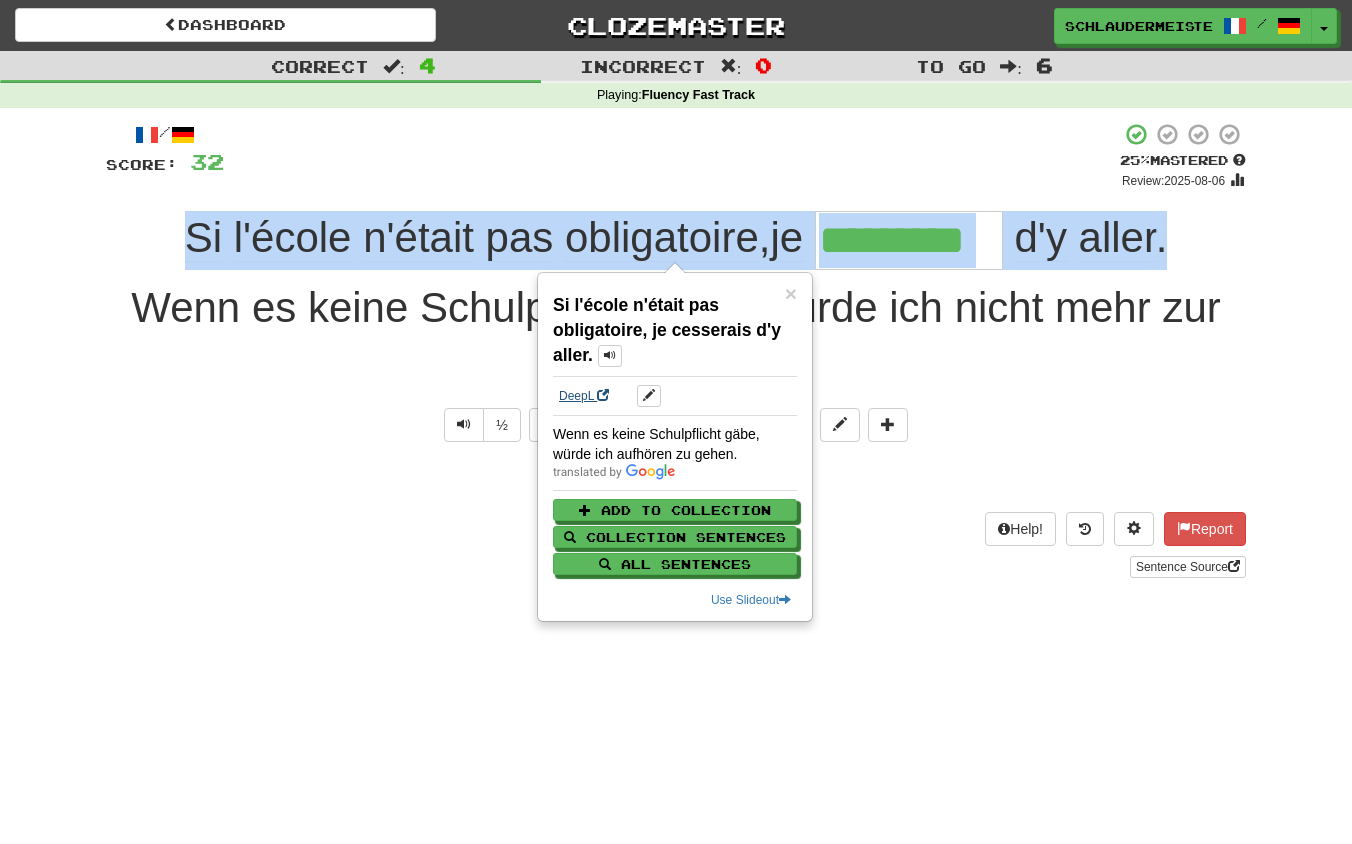 click on "DeepL" at bounding box center [584, 396] 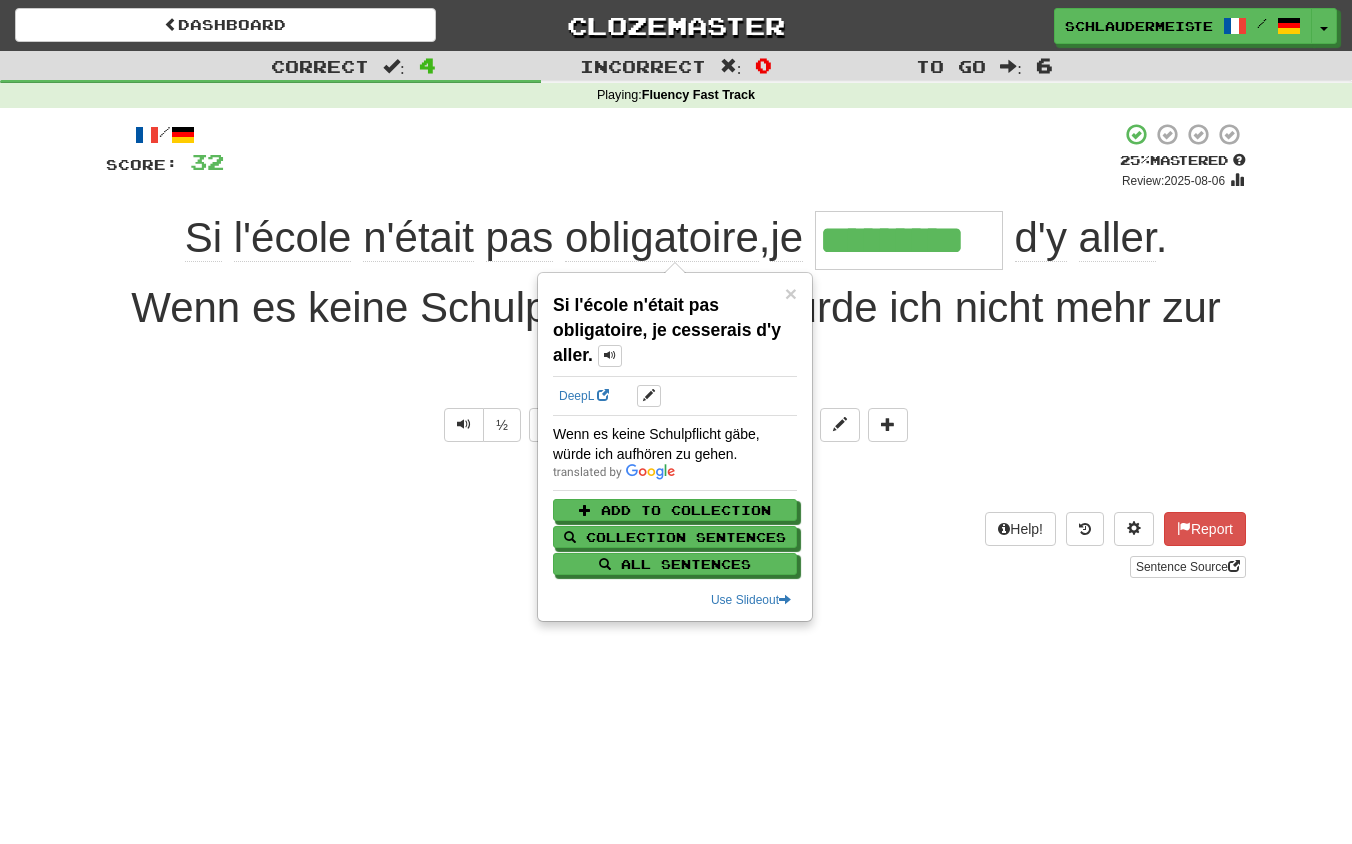 click on "Dashboard
Clozemaster
schlaudermeister
/
Toggle Dropdown
Dashboard
Leaderboard
Activity Feed
Notifications
Profile
Discussions
Français
/
Deutsch
Streak:
48
Review:
0
Points Today: 13768
Languages
Account
Logout
schlaudermeister
/
Toggle Dropdown
Dashboard
Leaderboard
Activity Feed
Notifications
Profile
Discussions
Français
/
Deutsch
Streak:
48
Review:
0
Points Today: 13768
Languages
Account
Logout
clozemaster
Correct   :   4 Incorrect   :   0 To go   :   6 Playing :  Fluency Fast Track  /  Score:   32 + 8 25 %  Mastered Review:  2025-08-06 Si   l'école   n'était   pas   obligatoire ,  je   *********   d'y   aller . ½" at bounding box center [676, 422] 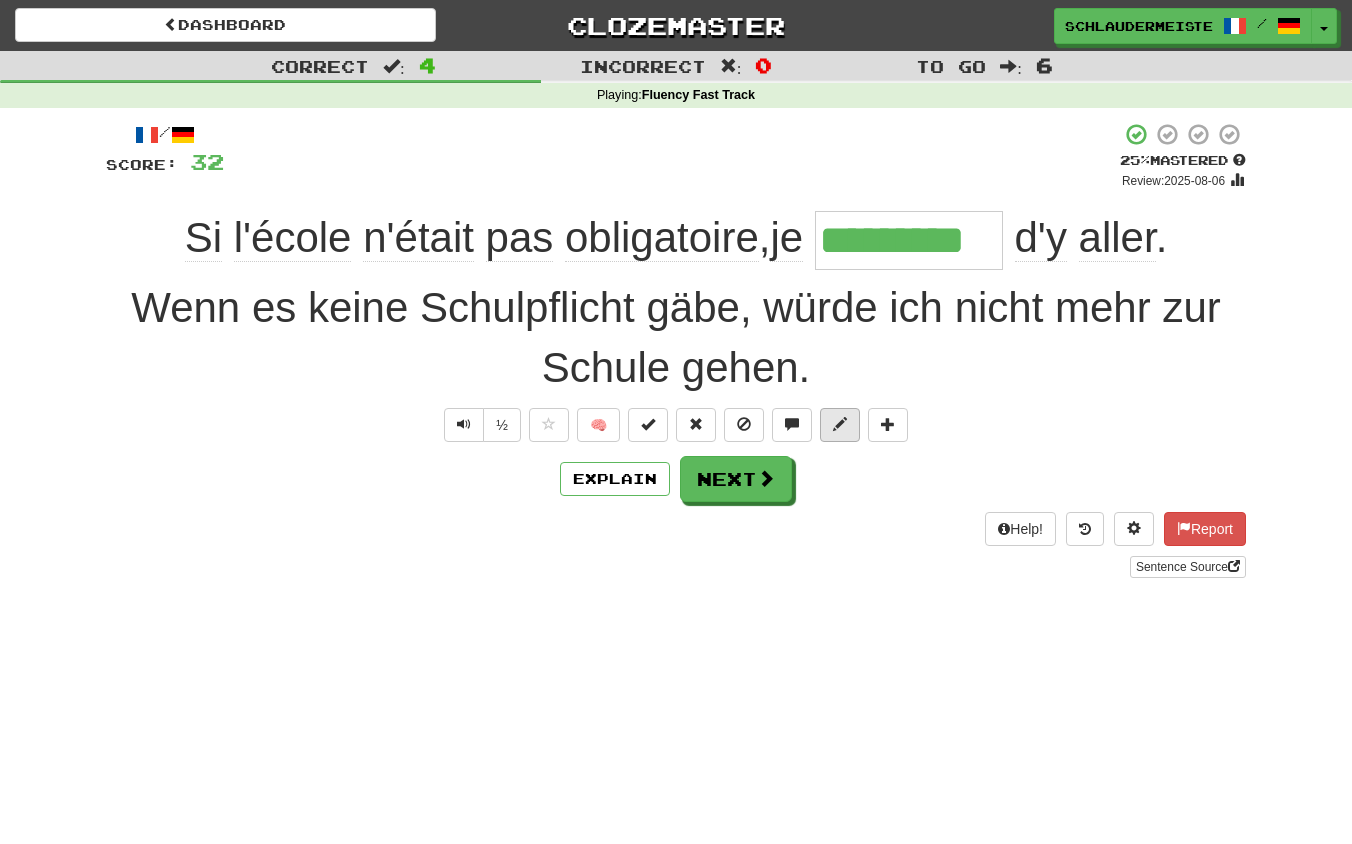 click at bounding box center [840, 424] 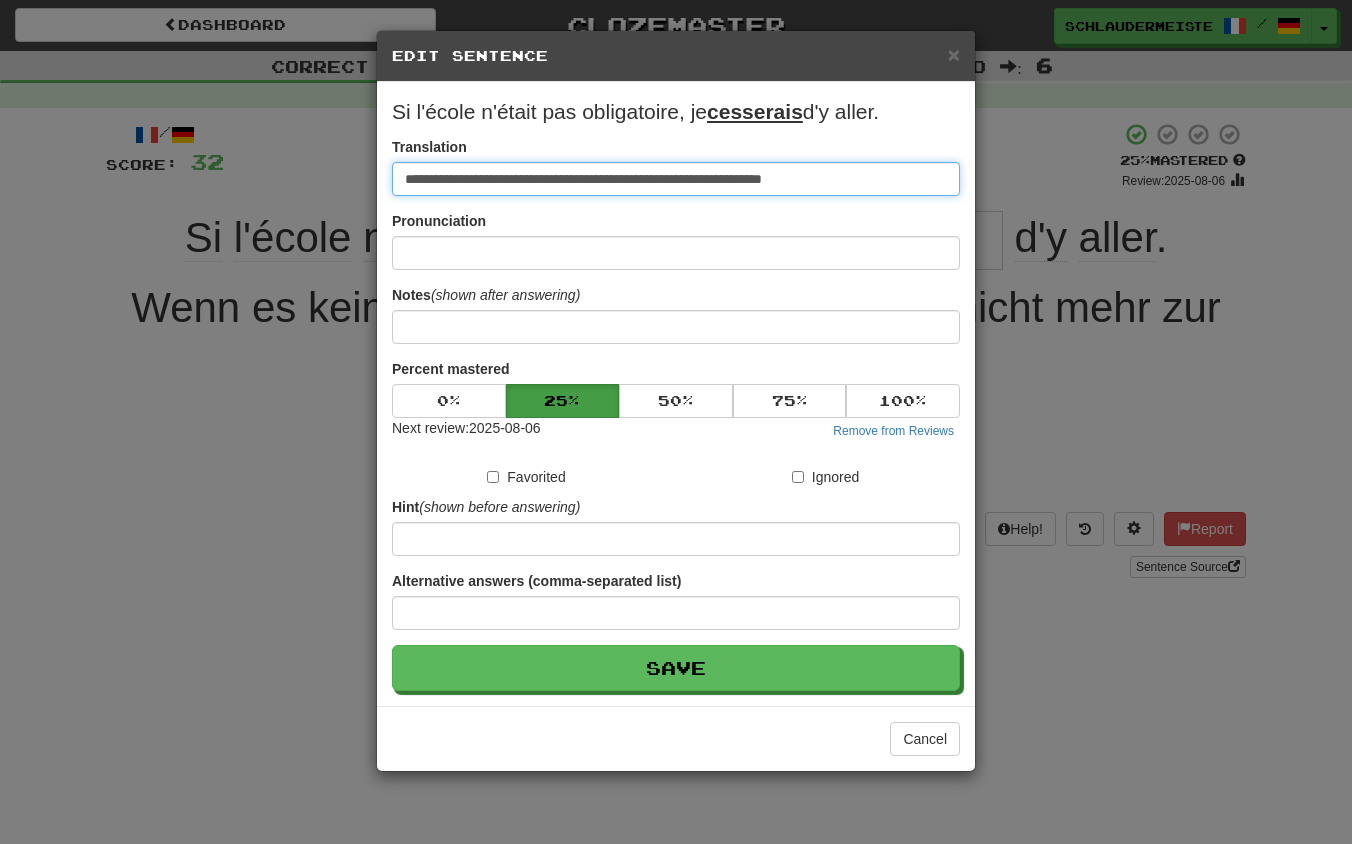 drag, startPoint x: 882, startPoint y: 176, endPoint x: 166, endPoint y: 142, distance: 716.8068 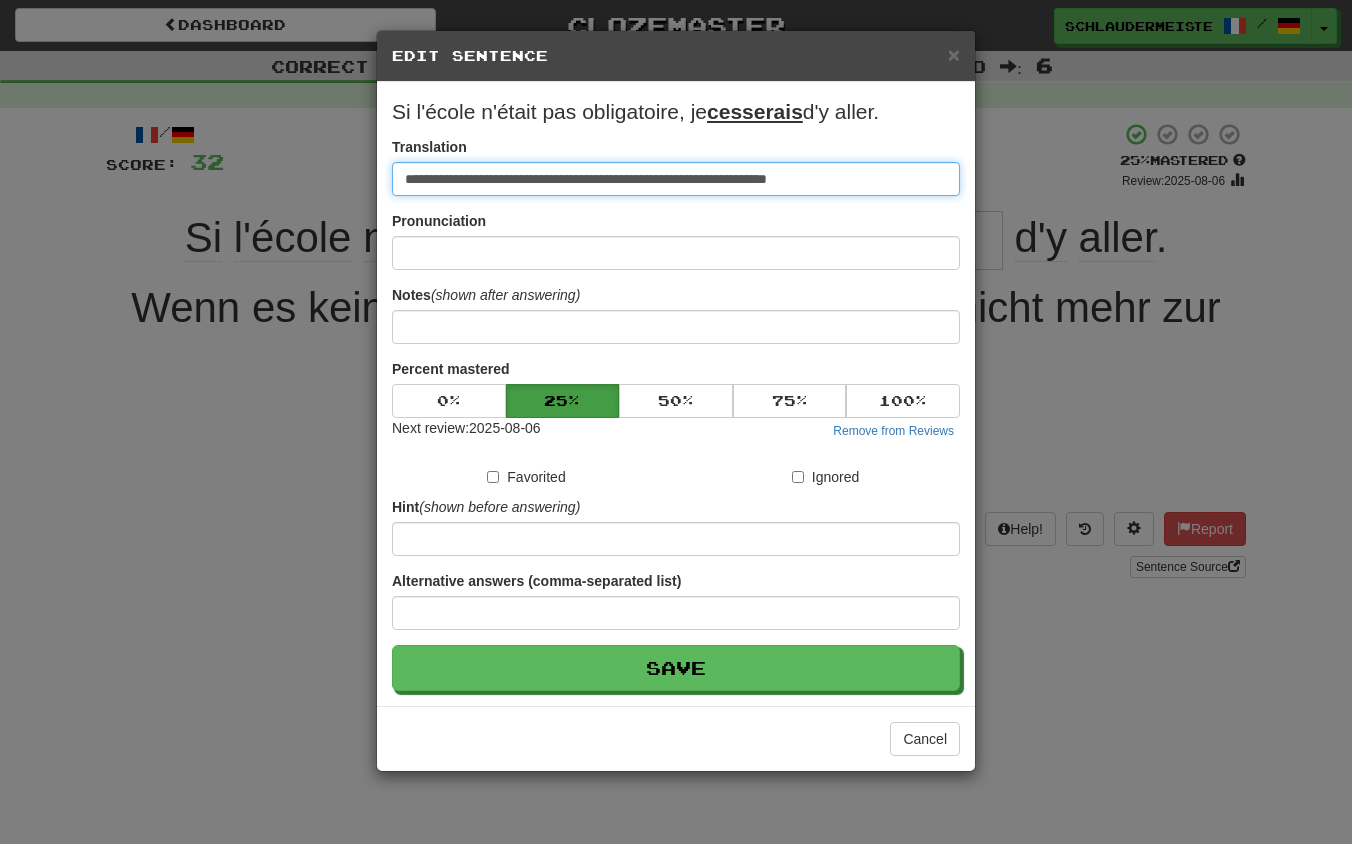 type on "**********" 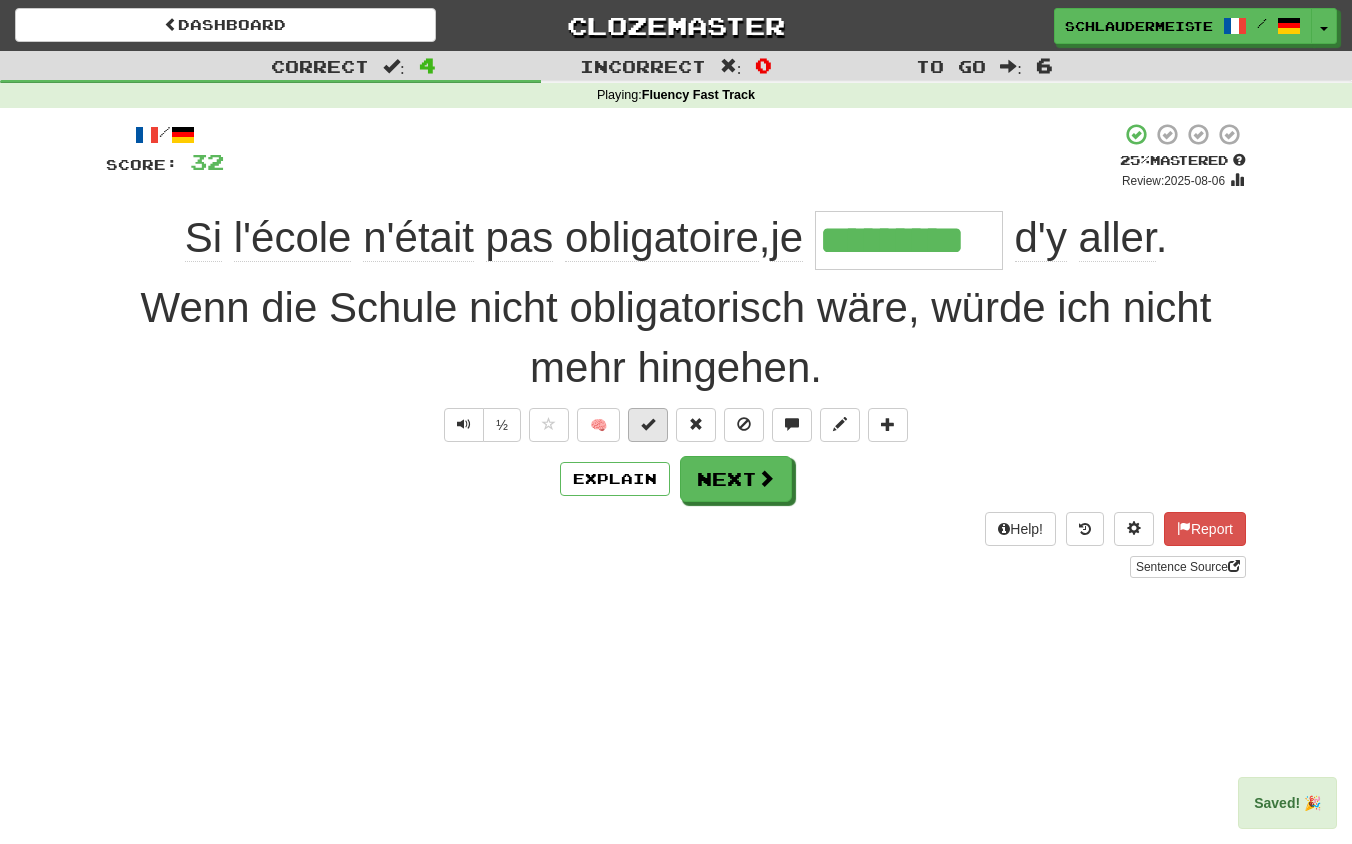 click at bounding box center [648, 424] 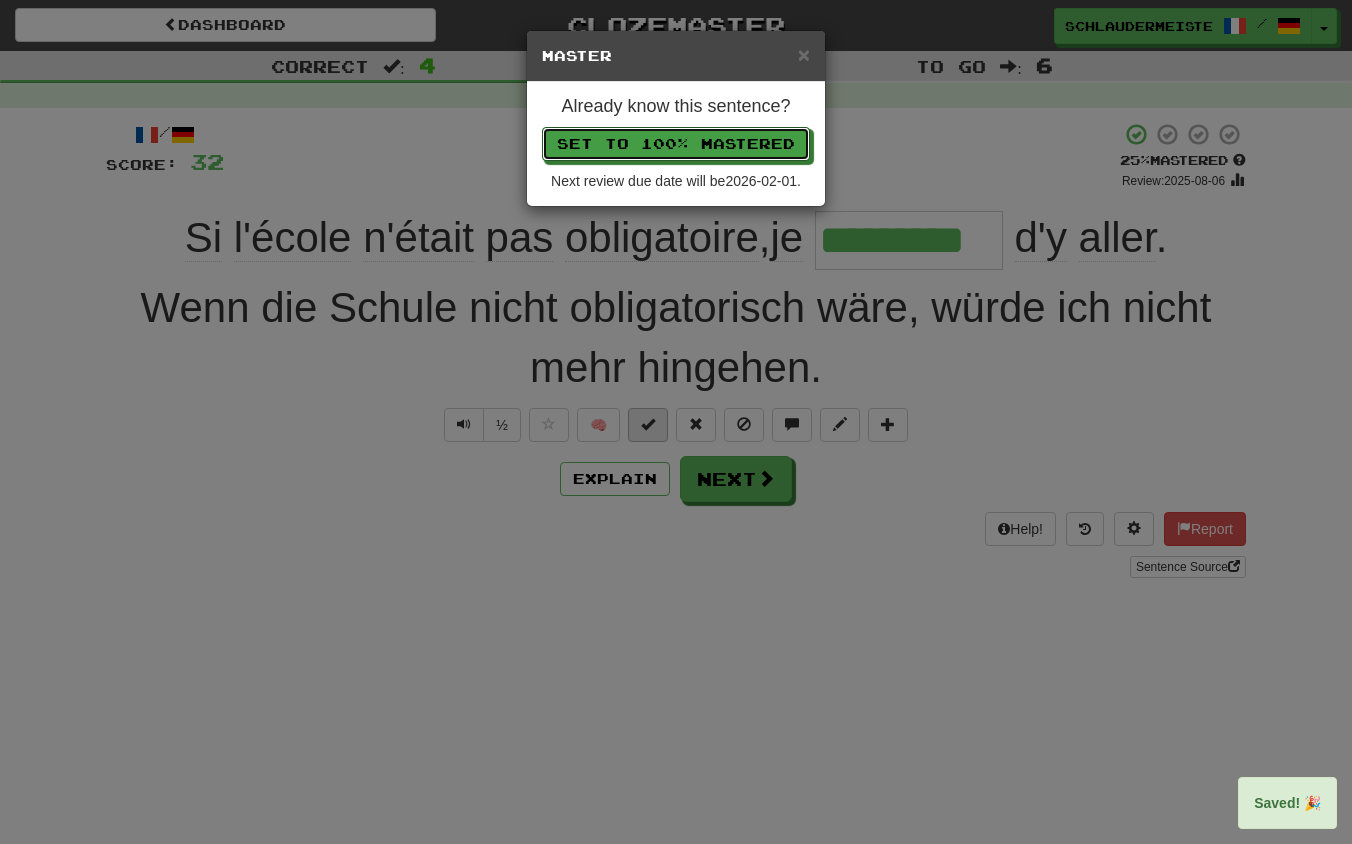 click on "Set to 100% Mastered" at bounding box center (676, 144) 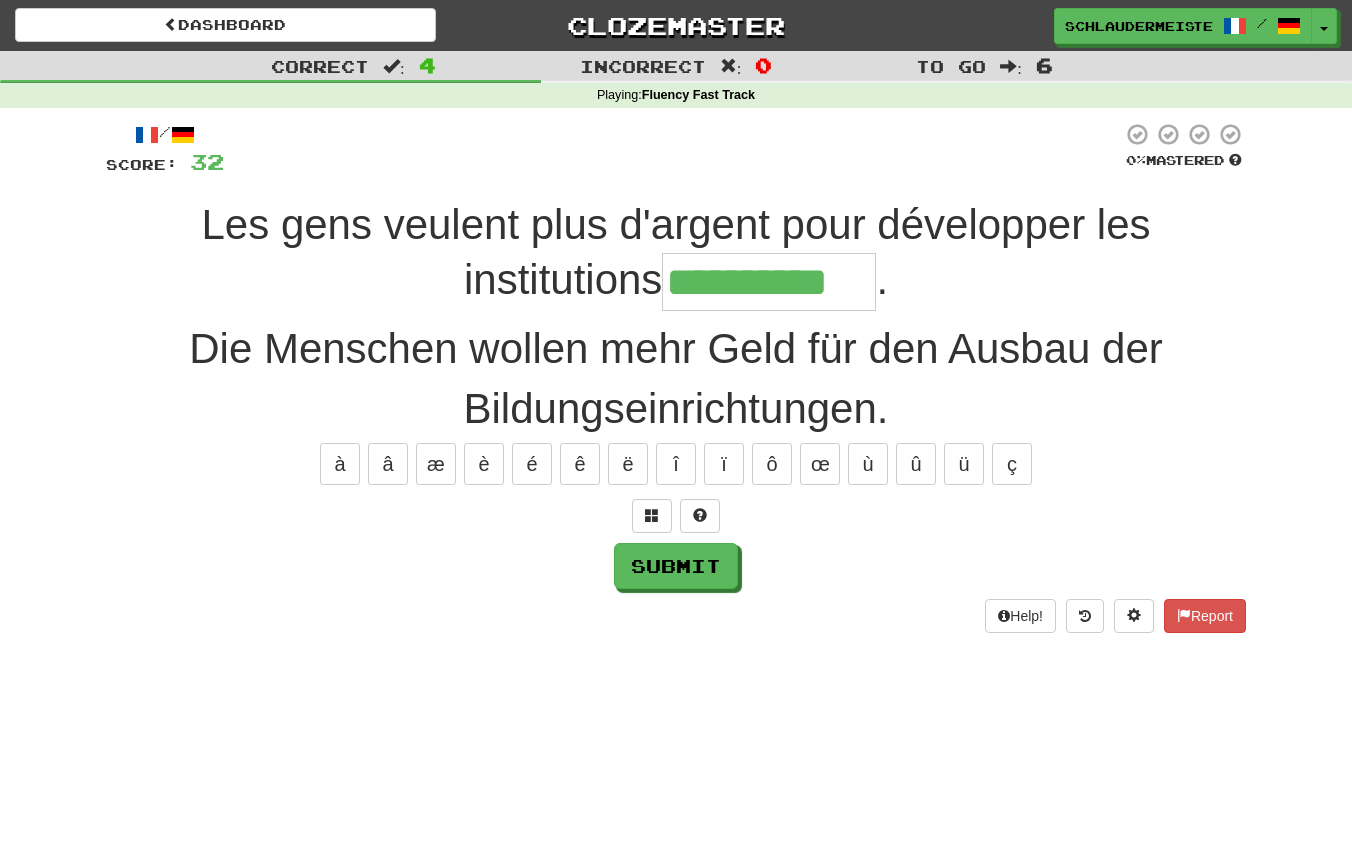 type on "**********" 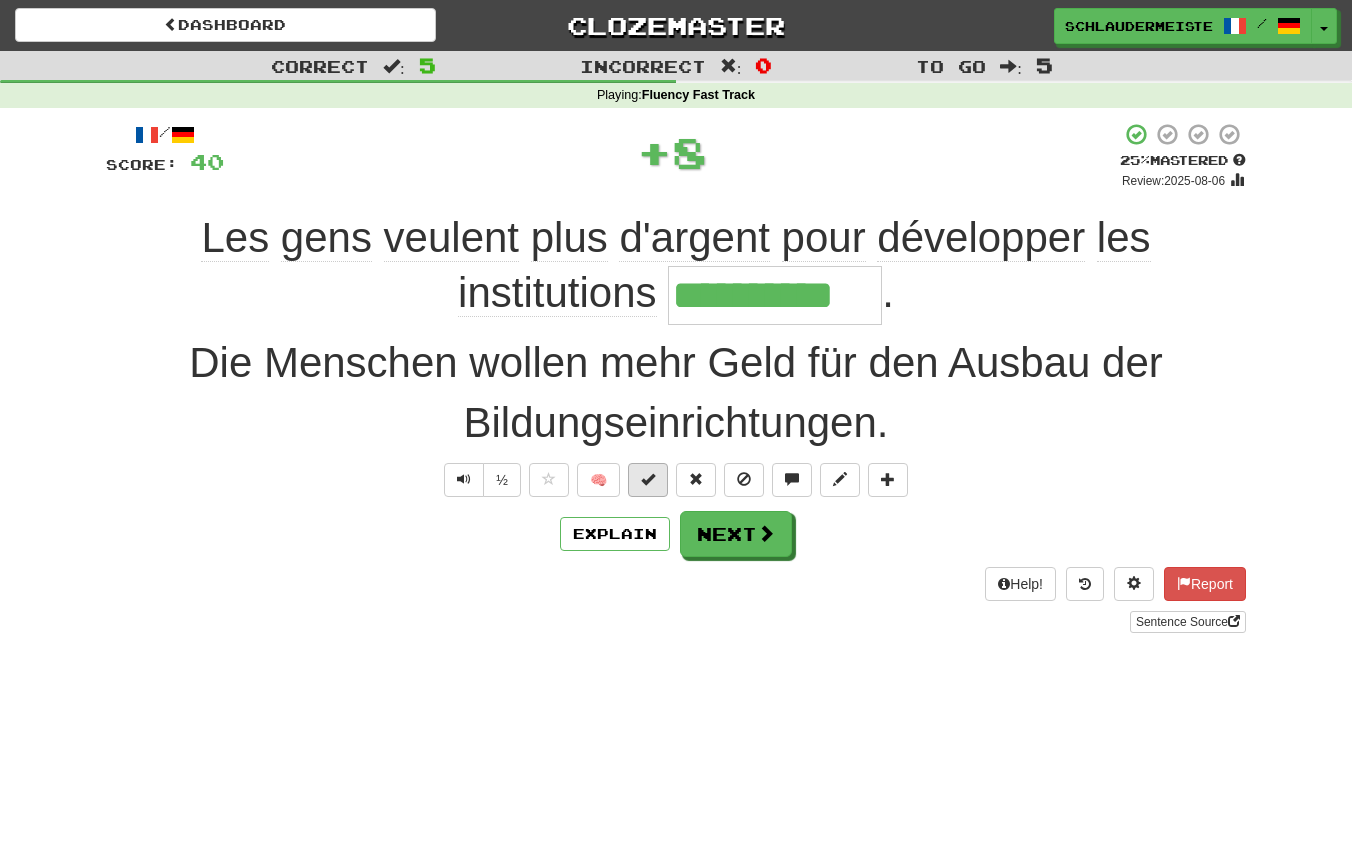 click at bounding box center (648, 479) 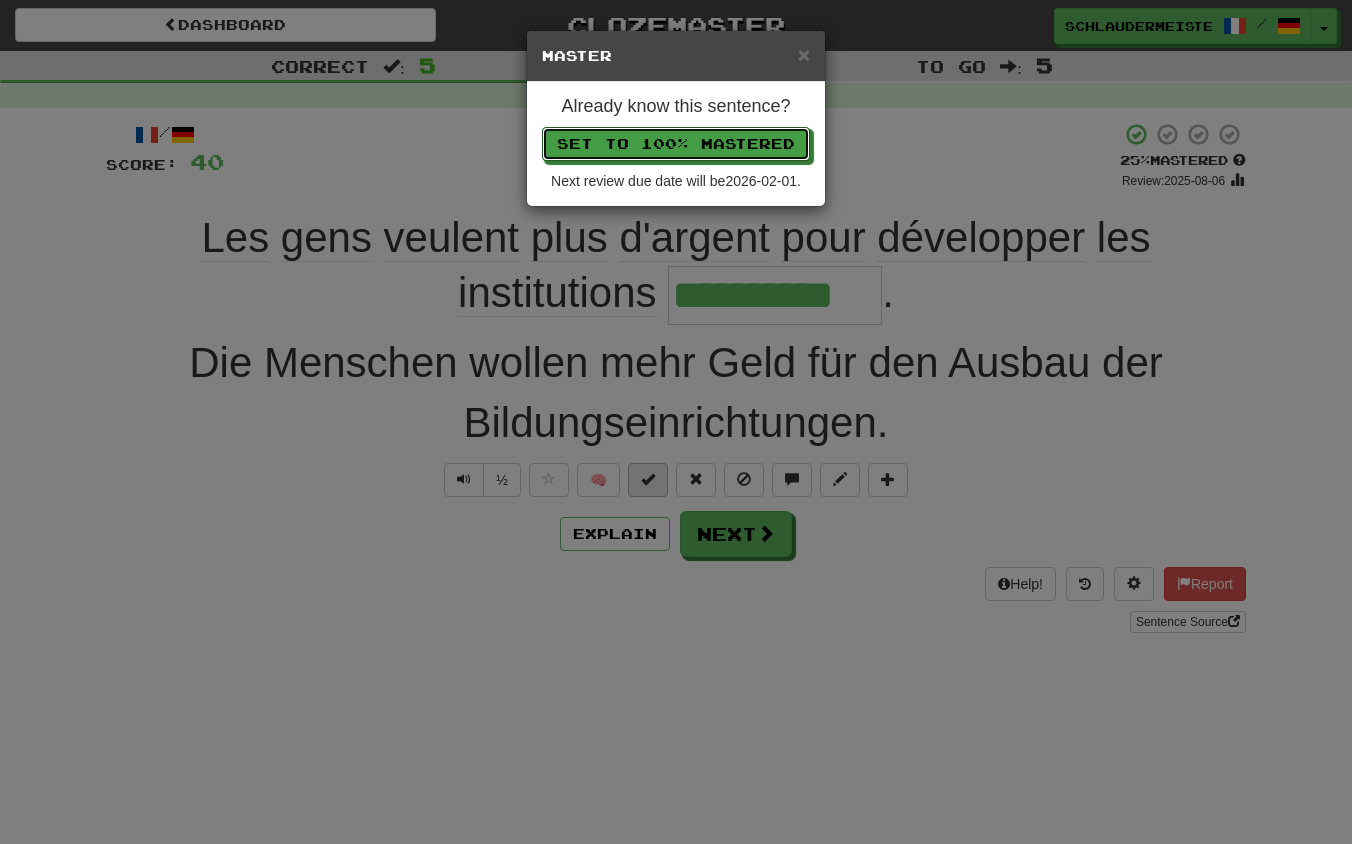 click on "Set to 100% Mastered" at bounding box center (676, 144) 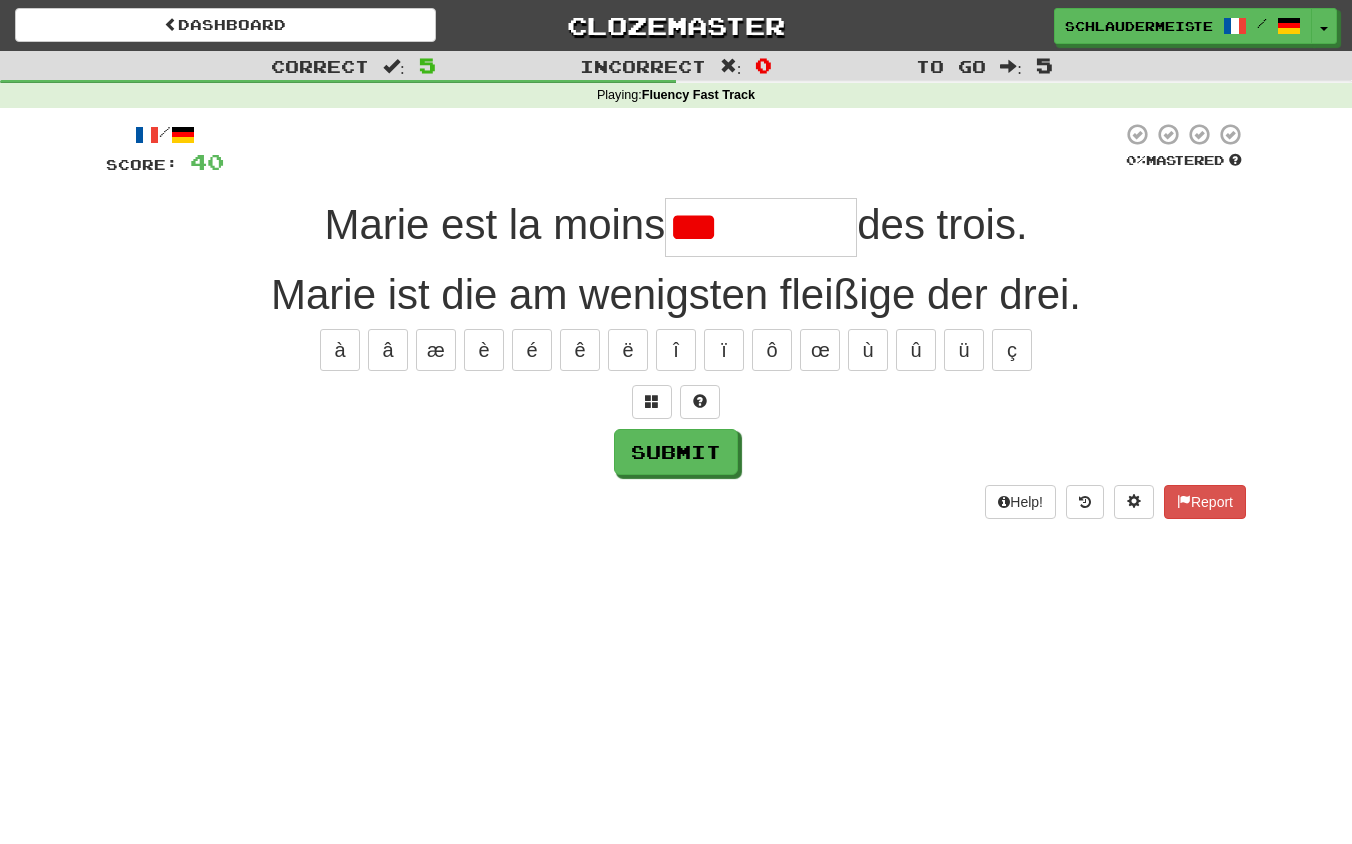type on "*********" 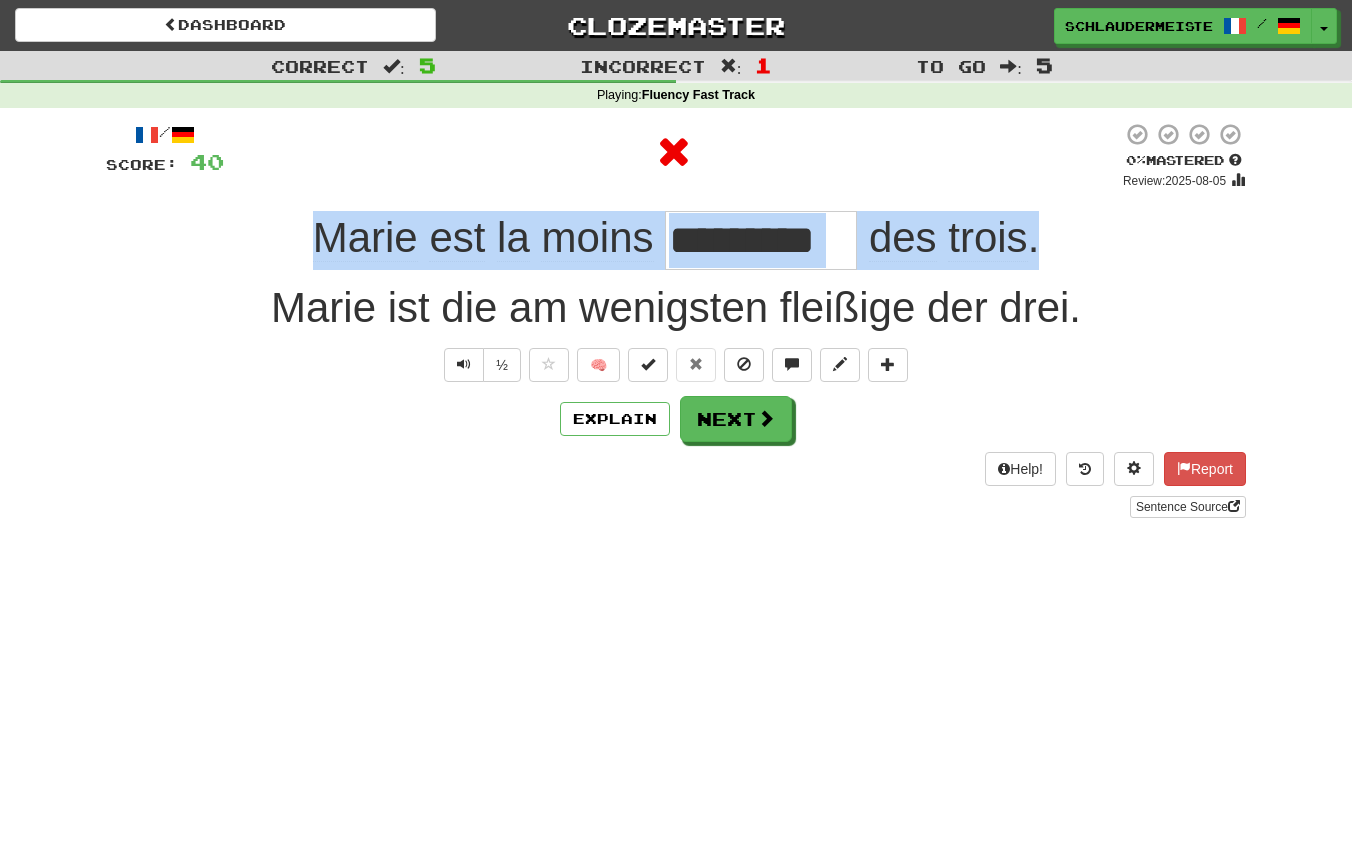 drag, startPoint x: 293, startPoint y: 232, endPoint x: 1088, endPoint y: 249, distance: 795.18176 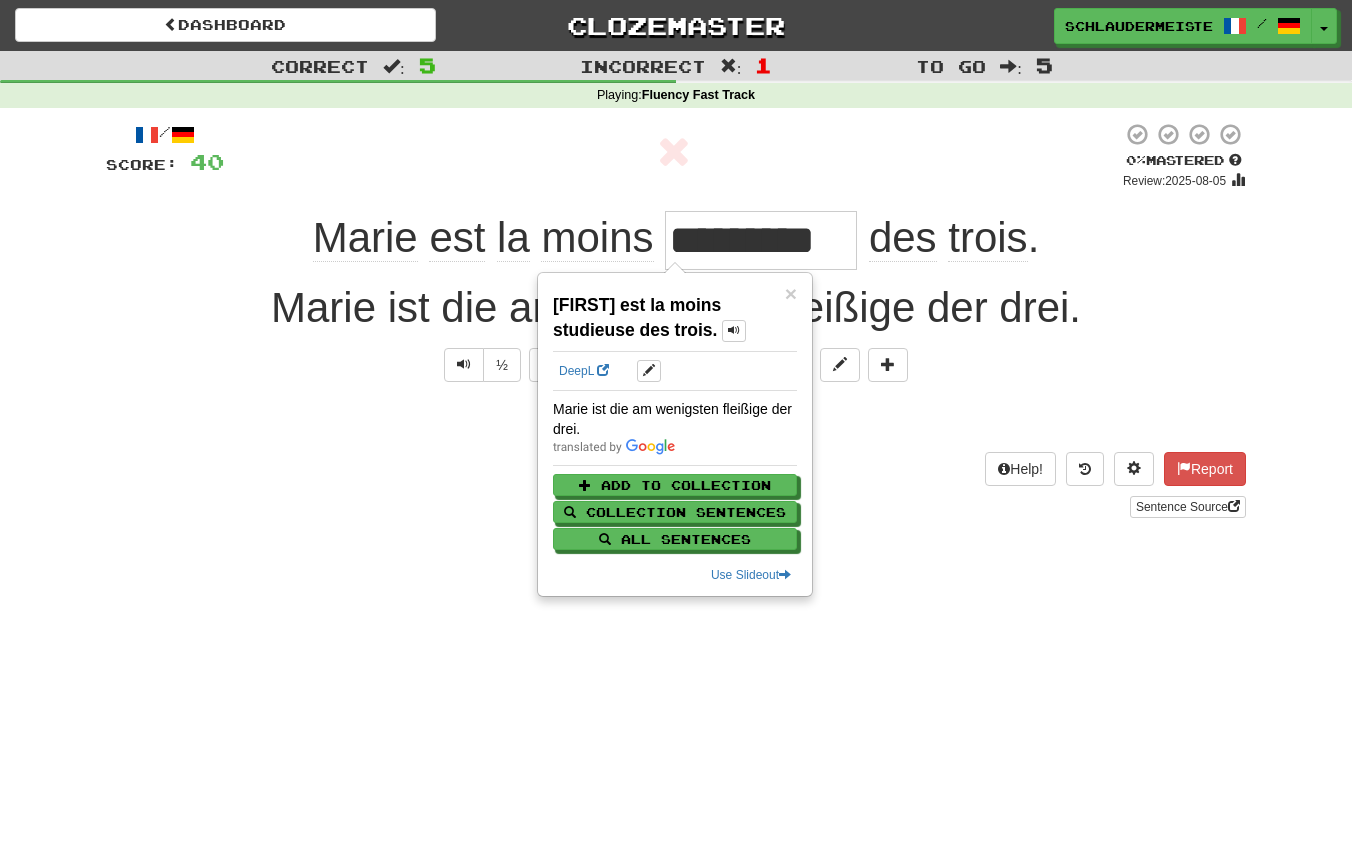 click on "Explain Next" at bounding box center (676, 419) 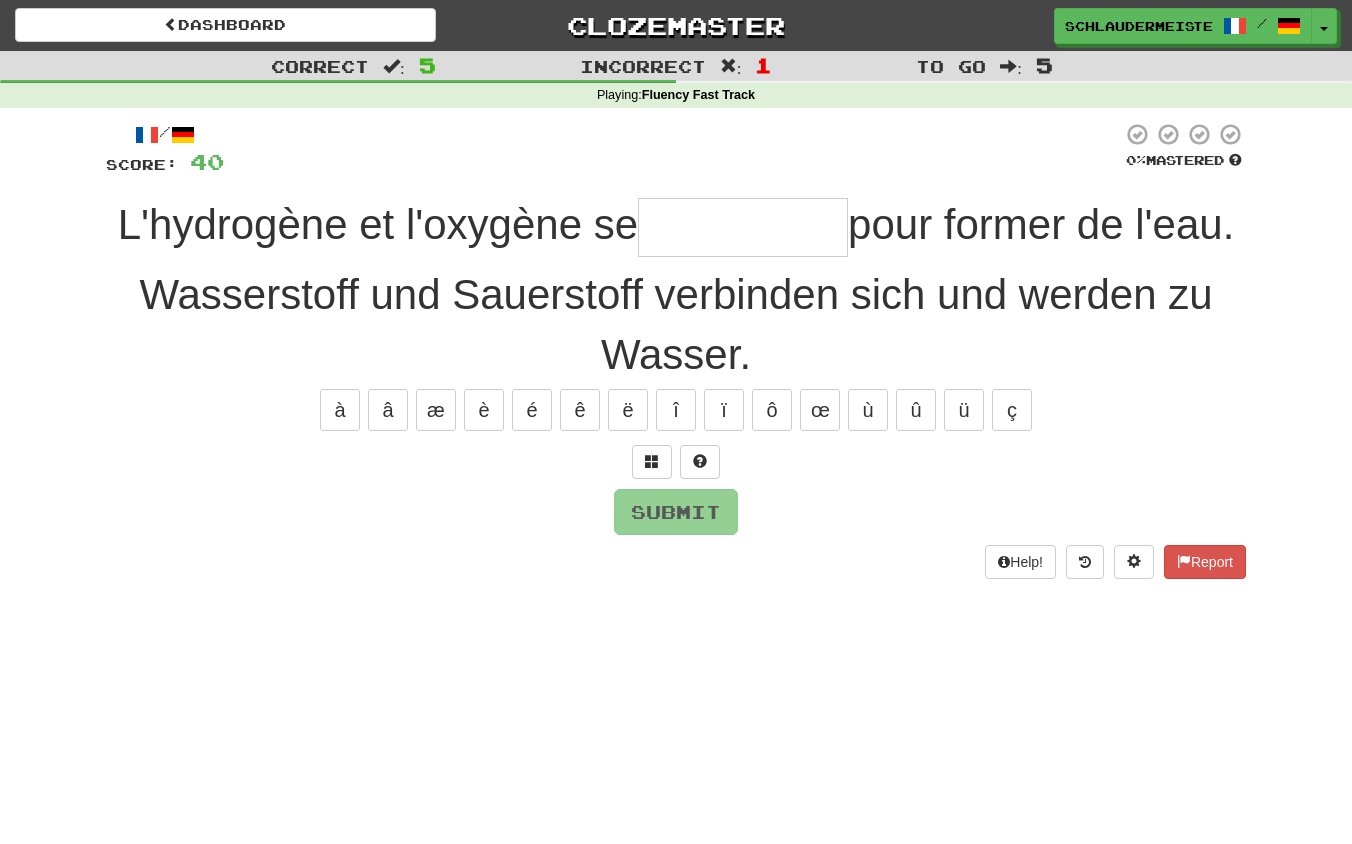 type on "*" 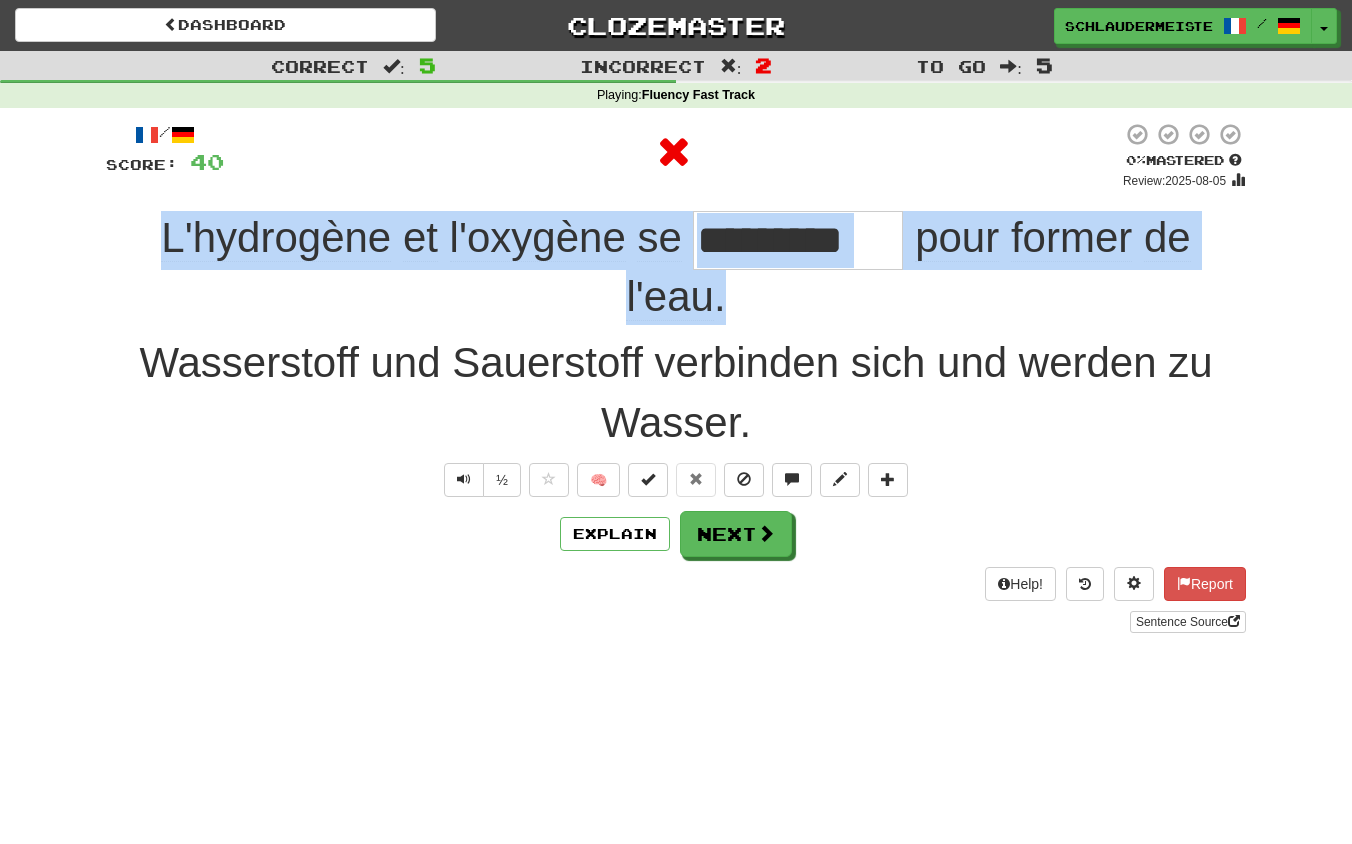 drag, startPoint x: 135, startPoint y: 226, endPoint x: 874, endPoint y: 295, distance: 742.21423 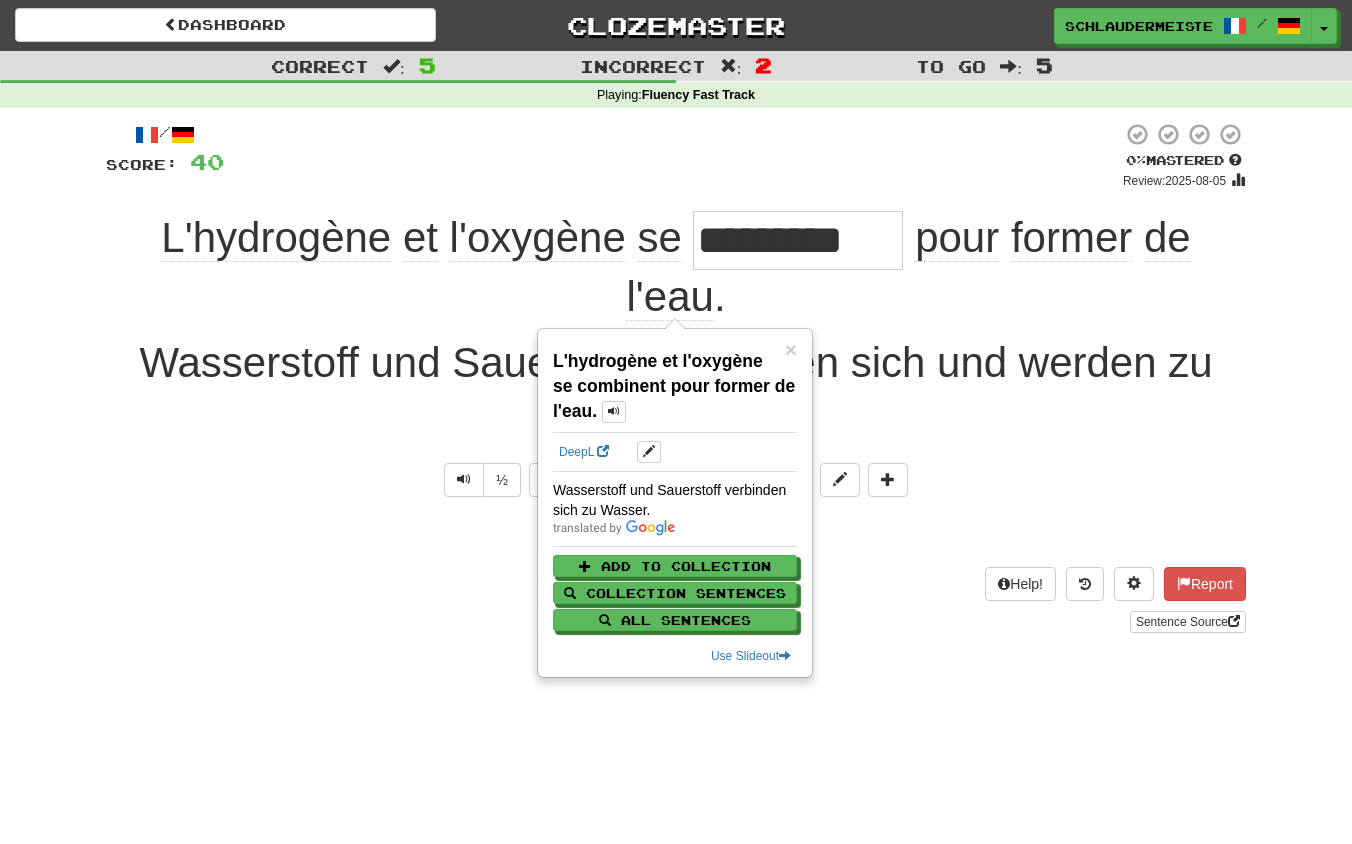 click on "Sentence Source" at bounding box center [676, 622] 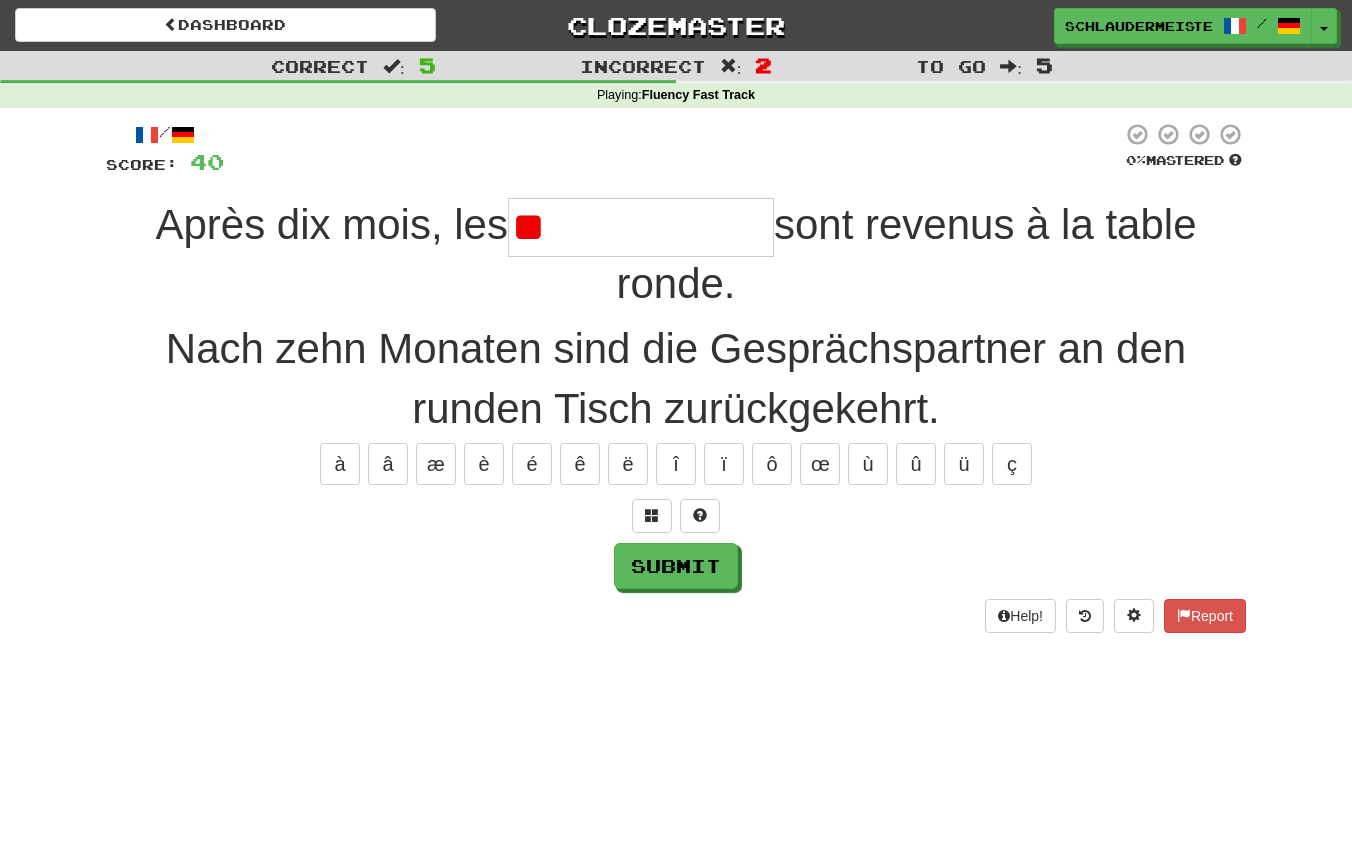 type on "*" 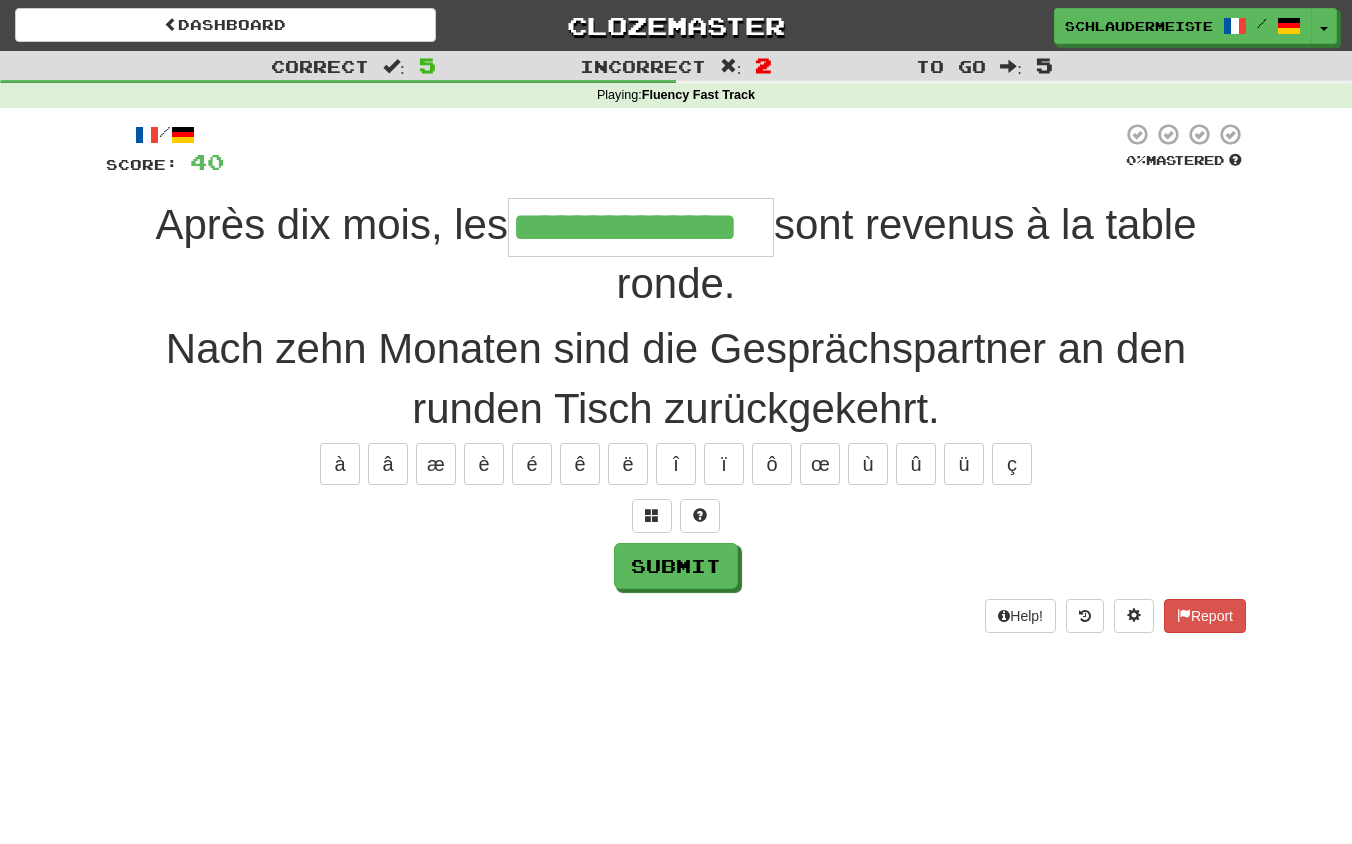 type on "**********" 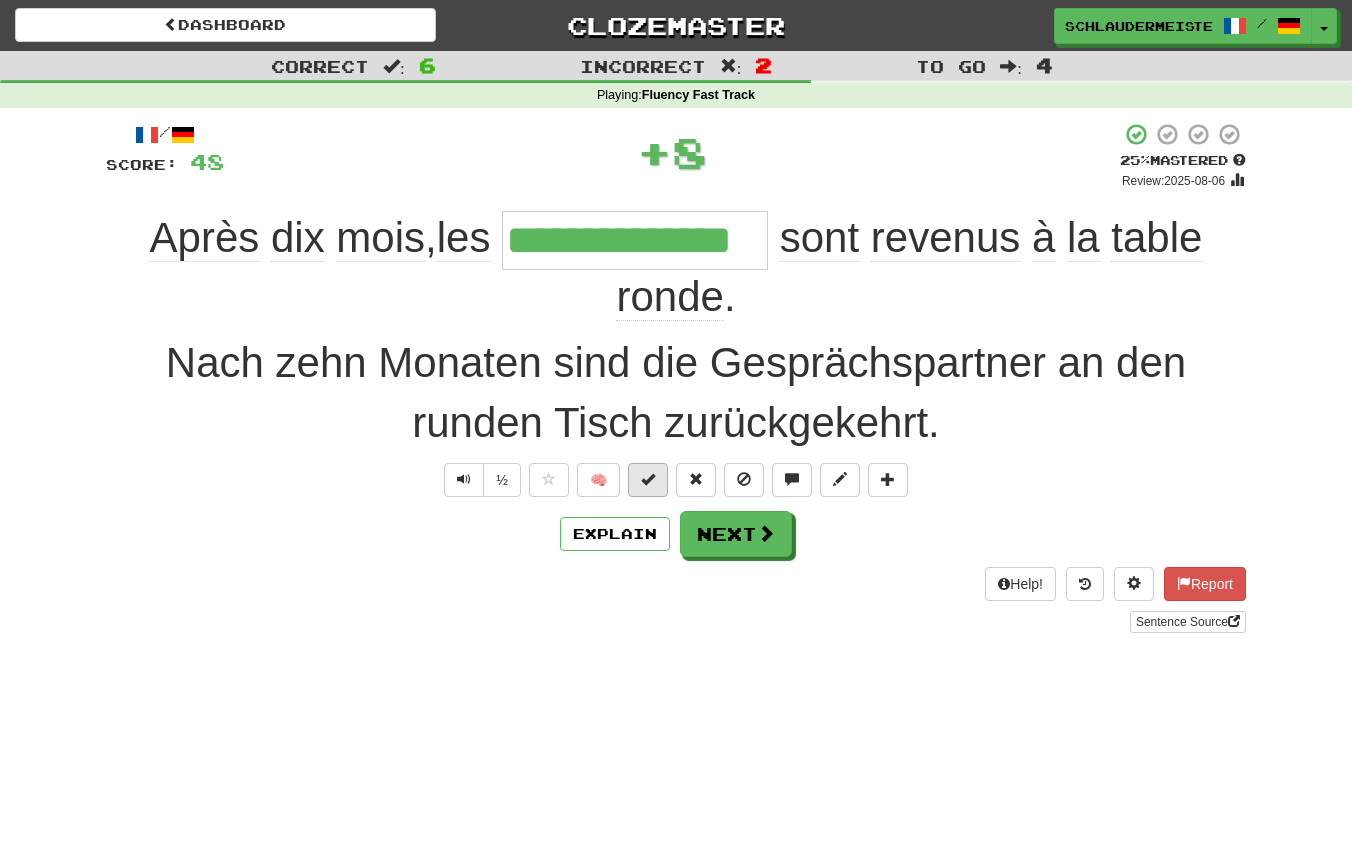 click at bounding box center (648, 479) 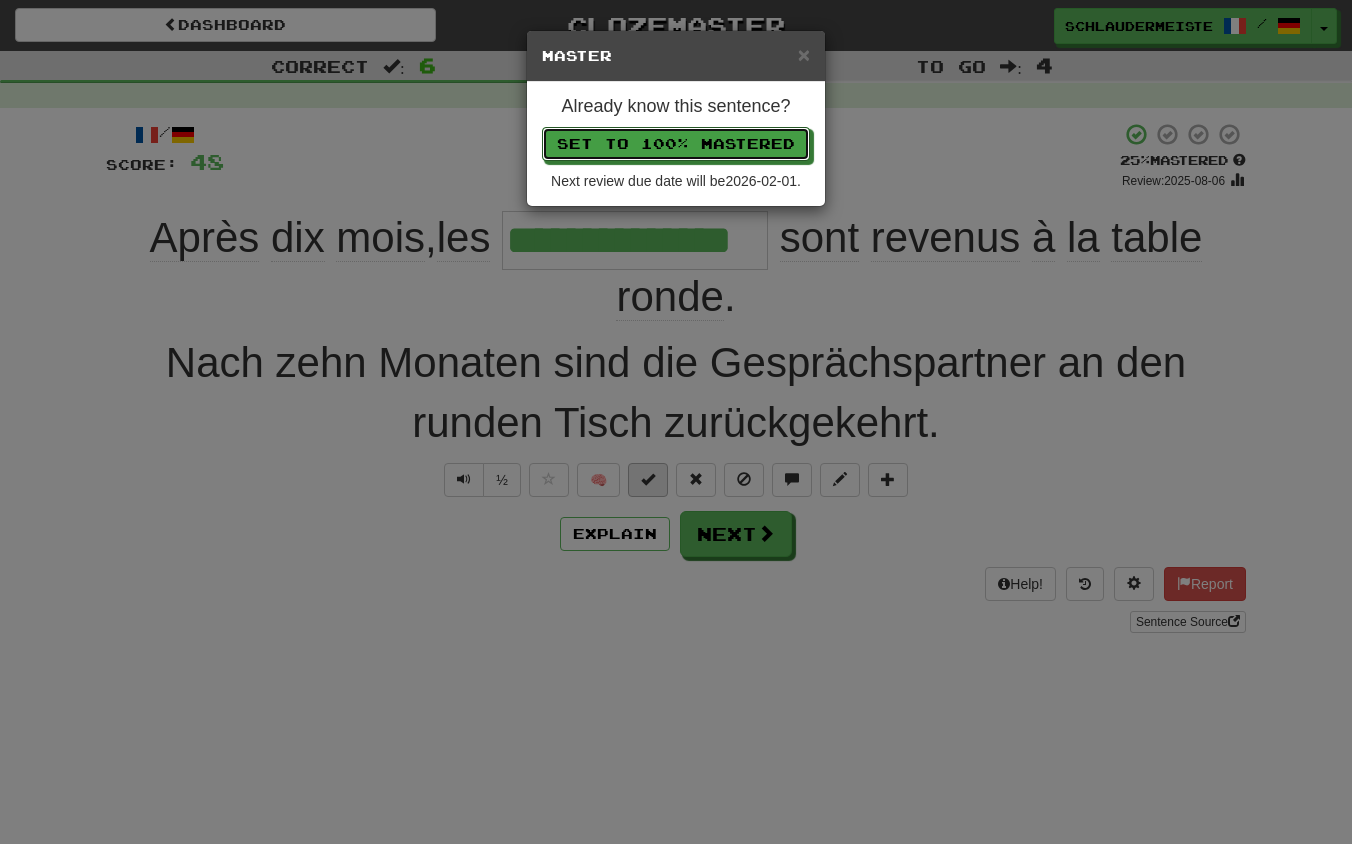 click on "Set to 100% Mastered" at bounding box center [676, 144] 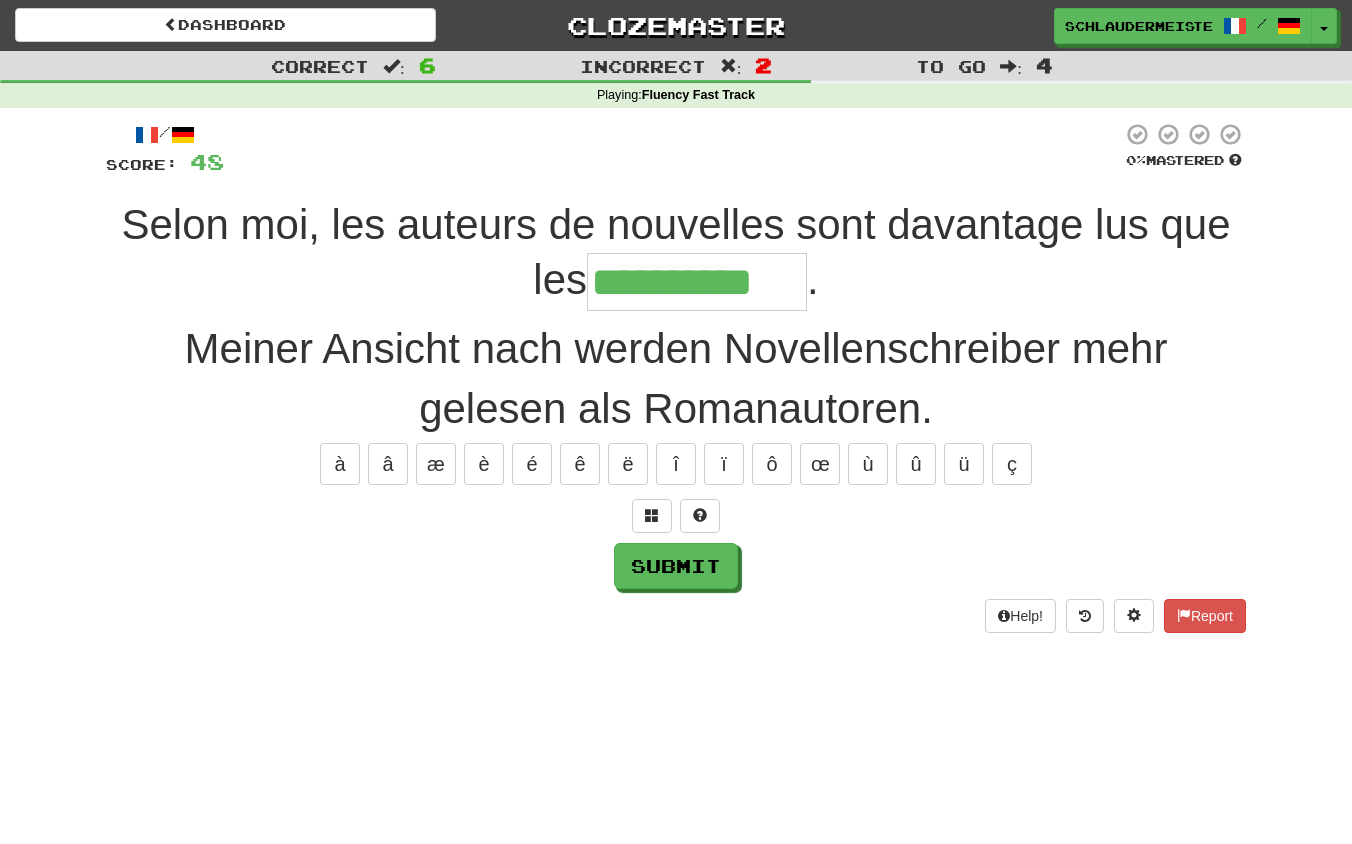 type on "**********" 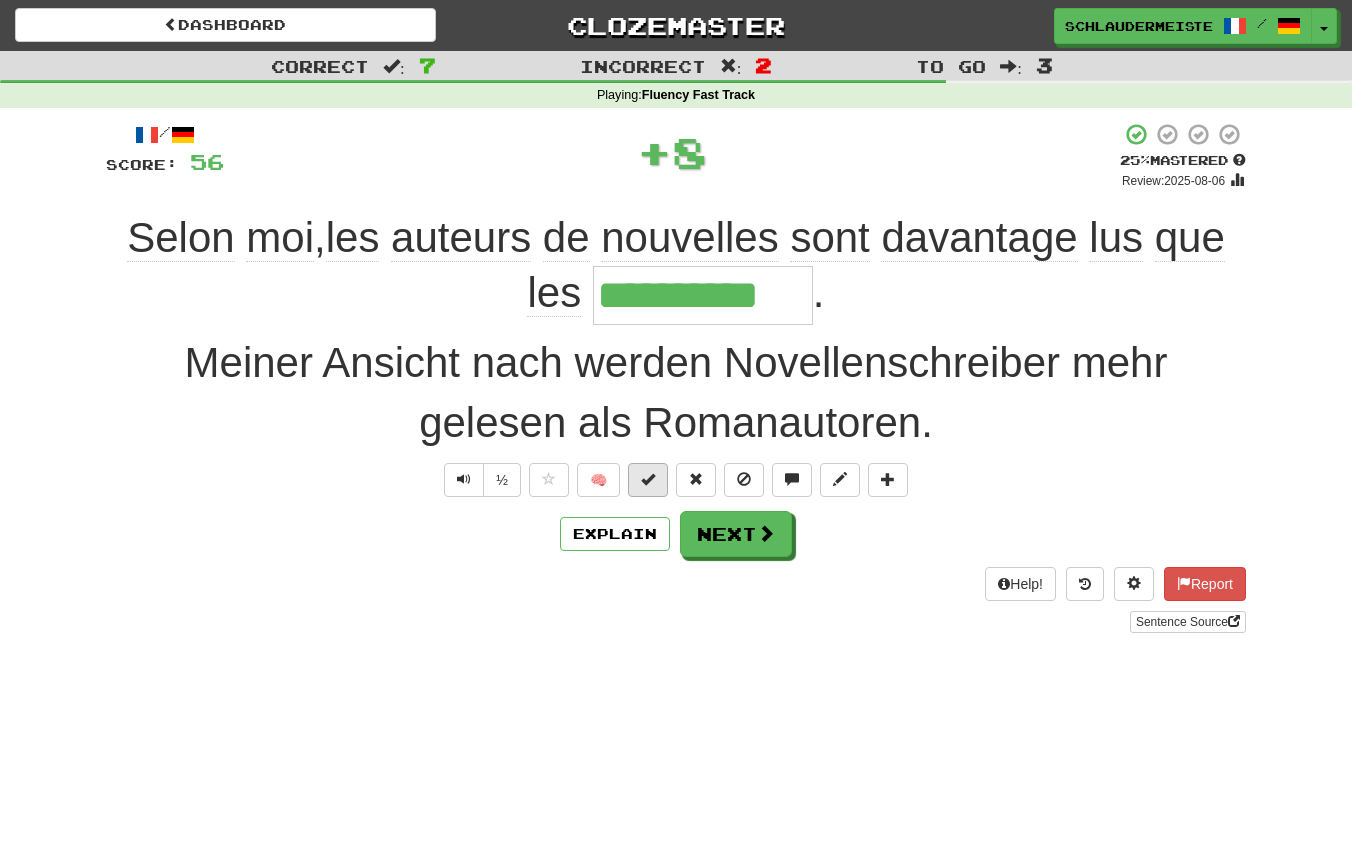 click at bounding box center (648, 479) 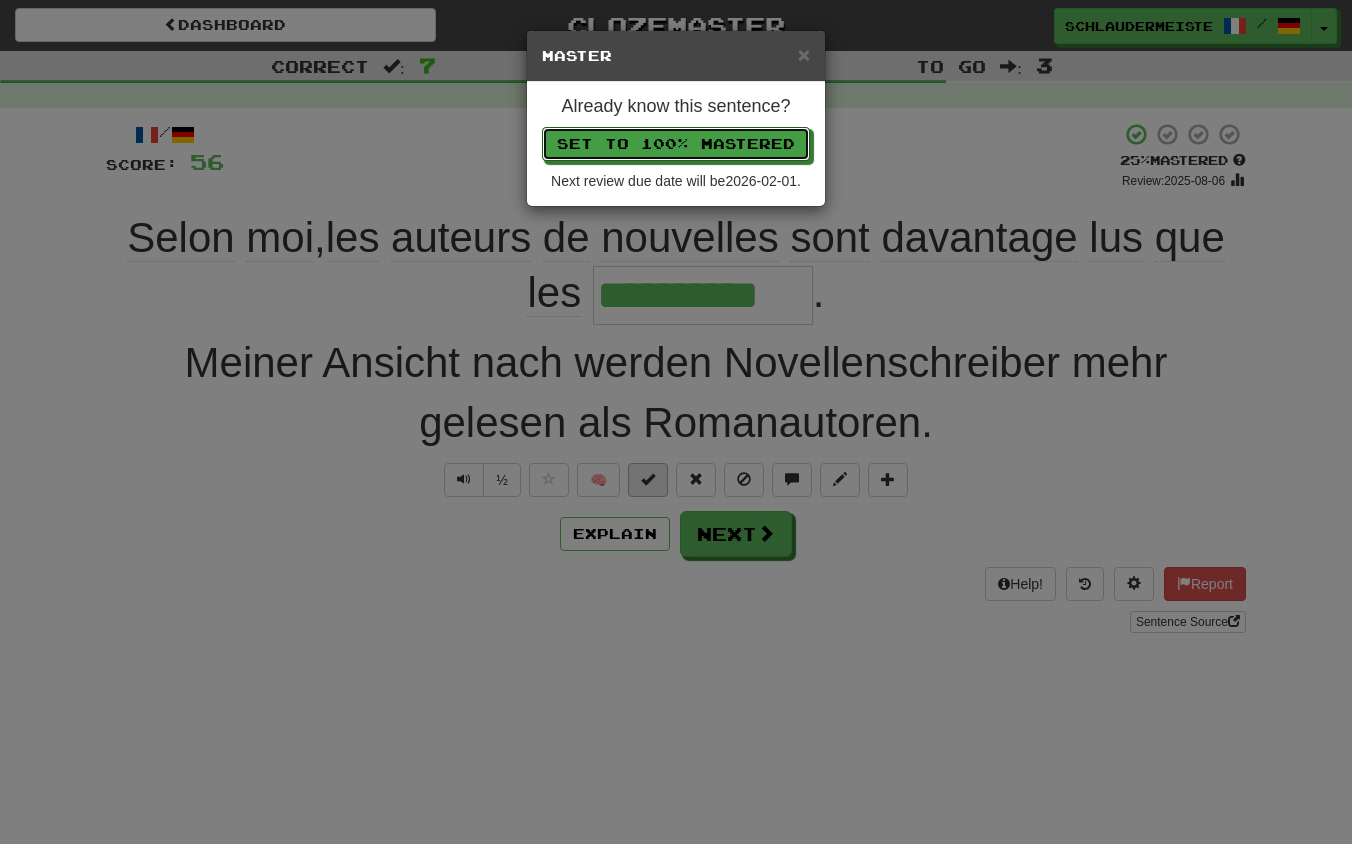 click on "Set to 100% Mastered" at bounding box center (676, 144) 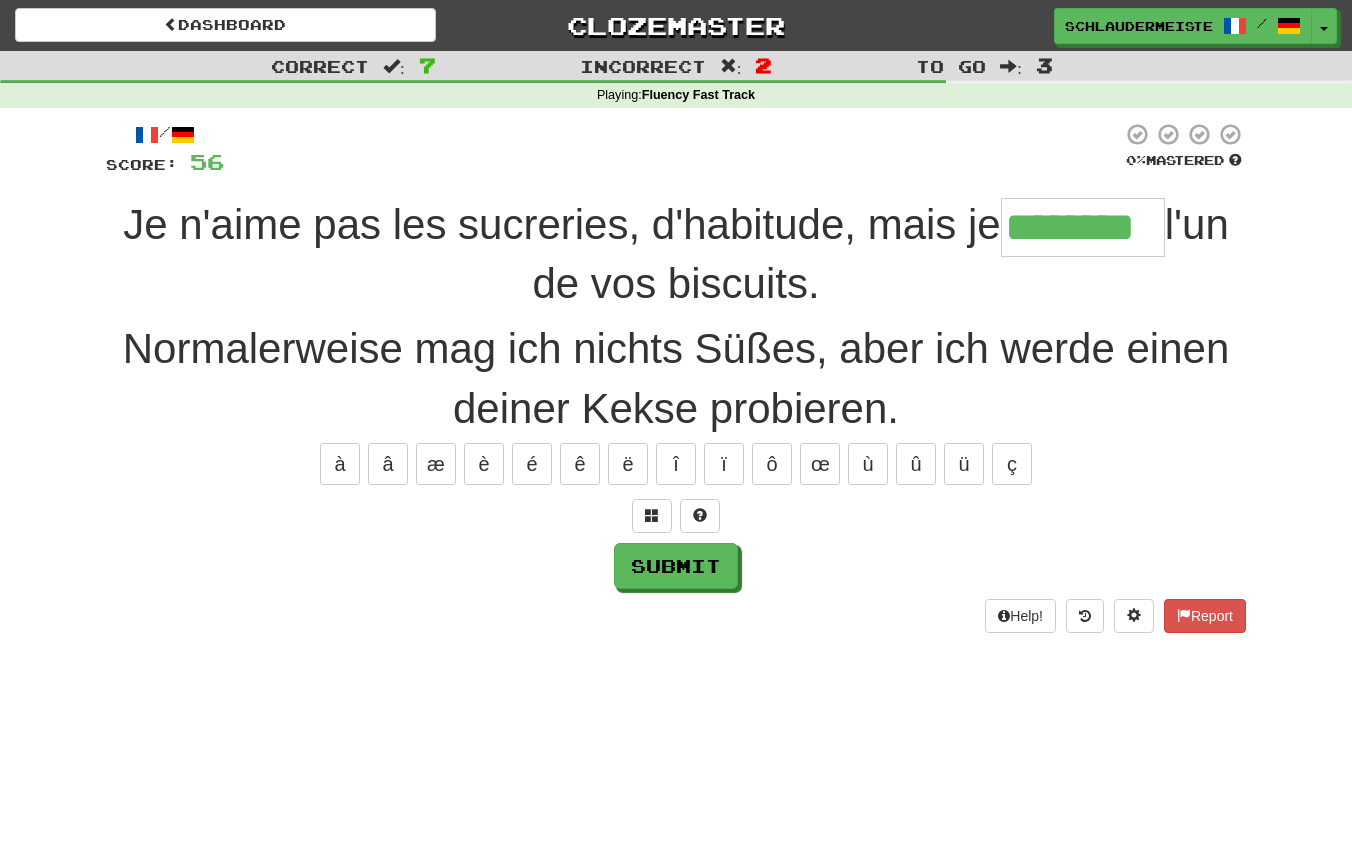 type on "********" 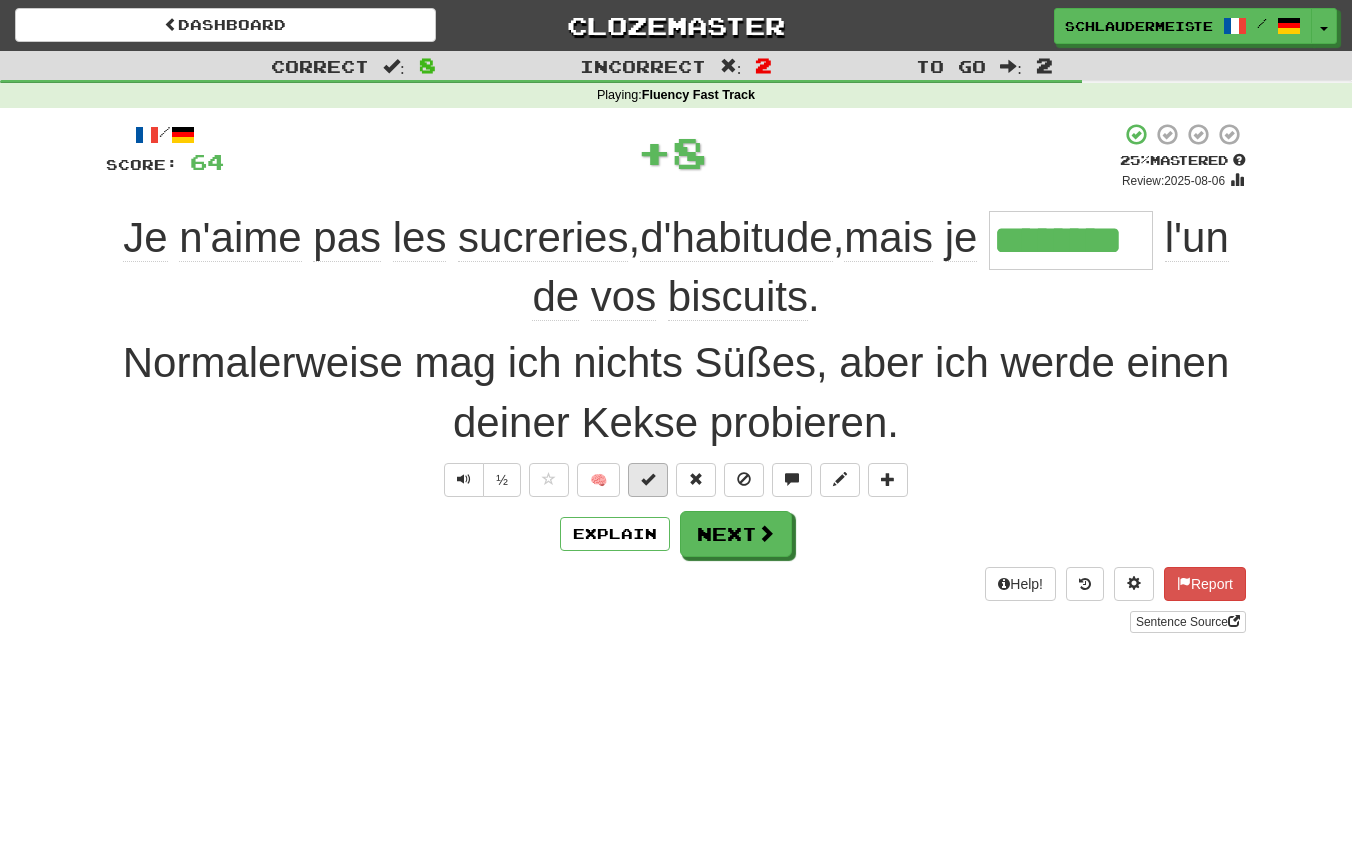 click at bounding box center [648, 479] 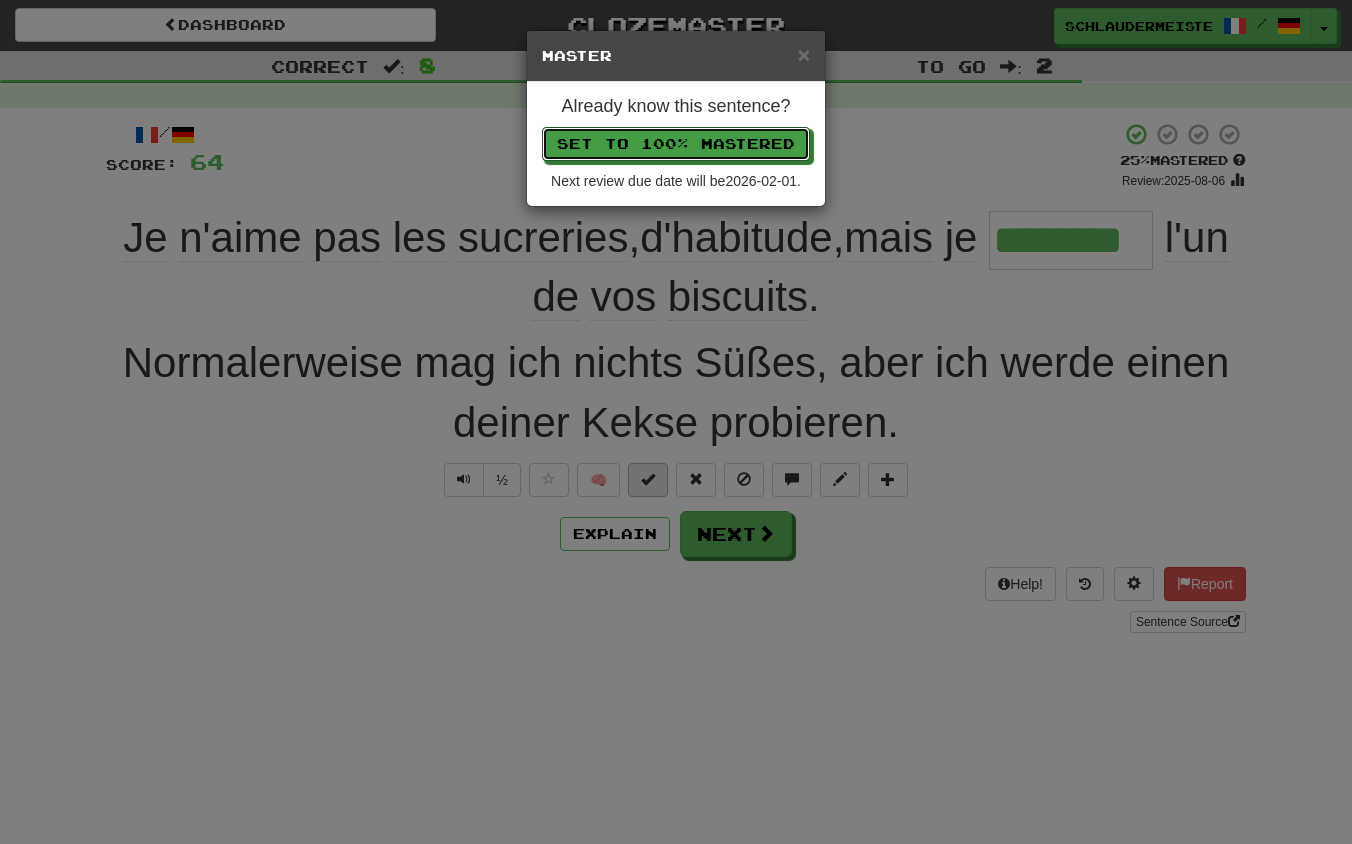 click on "Set to 100% Mastered" at bounding box center (676, 144) 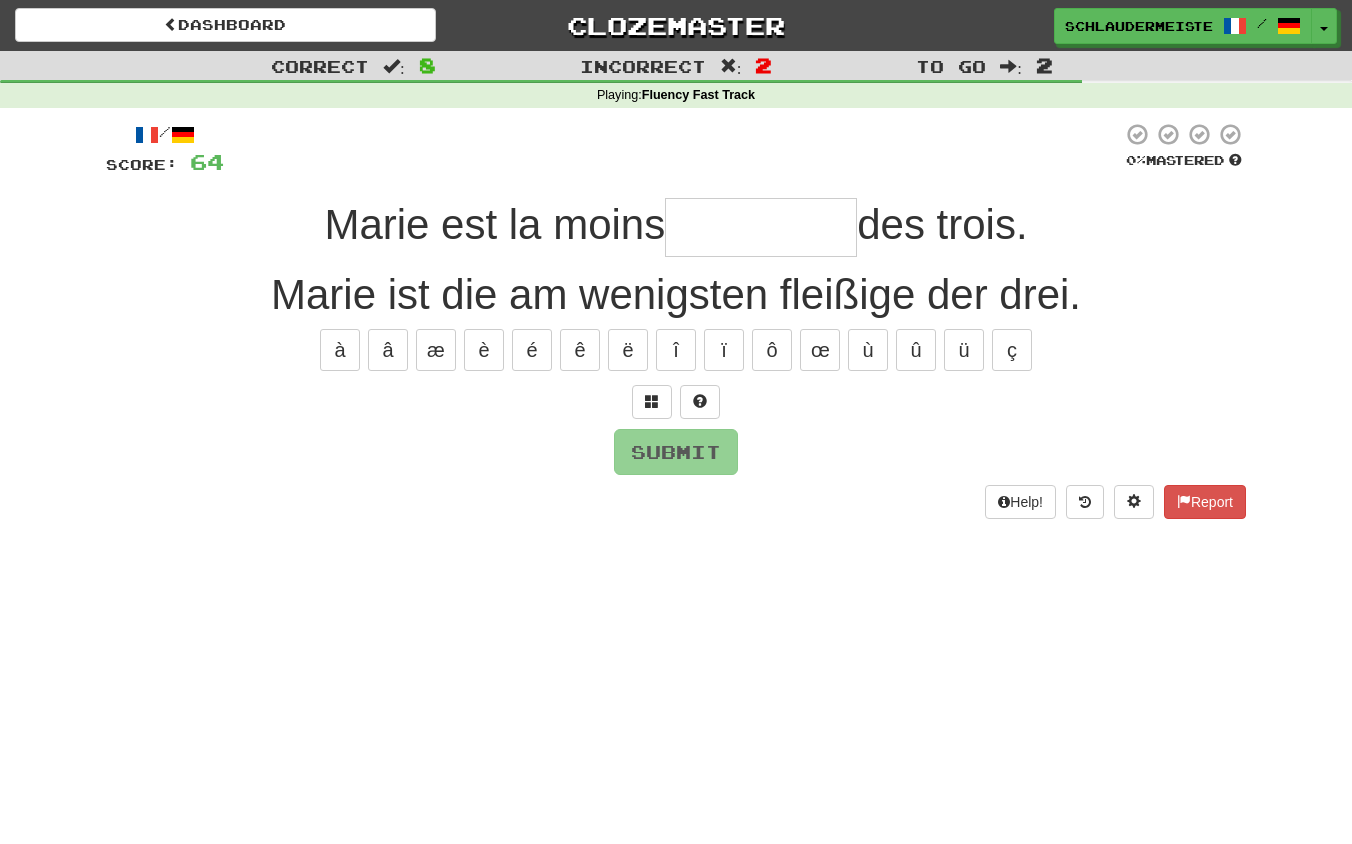 type on "*" 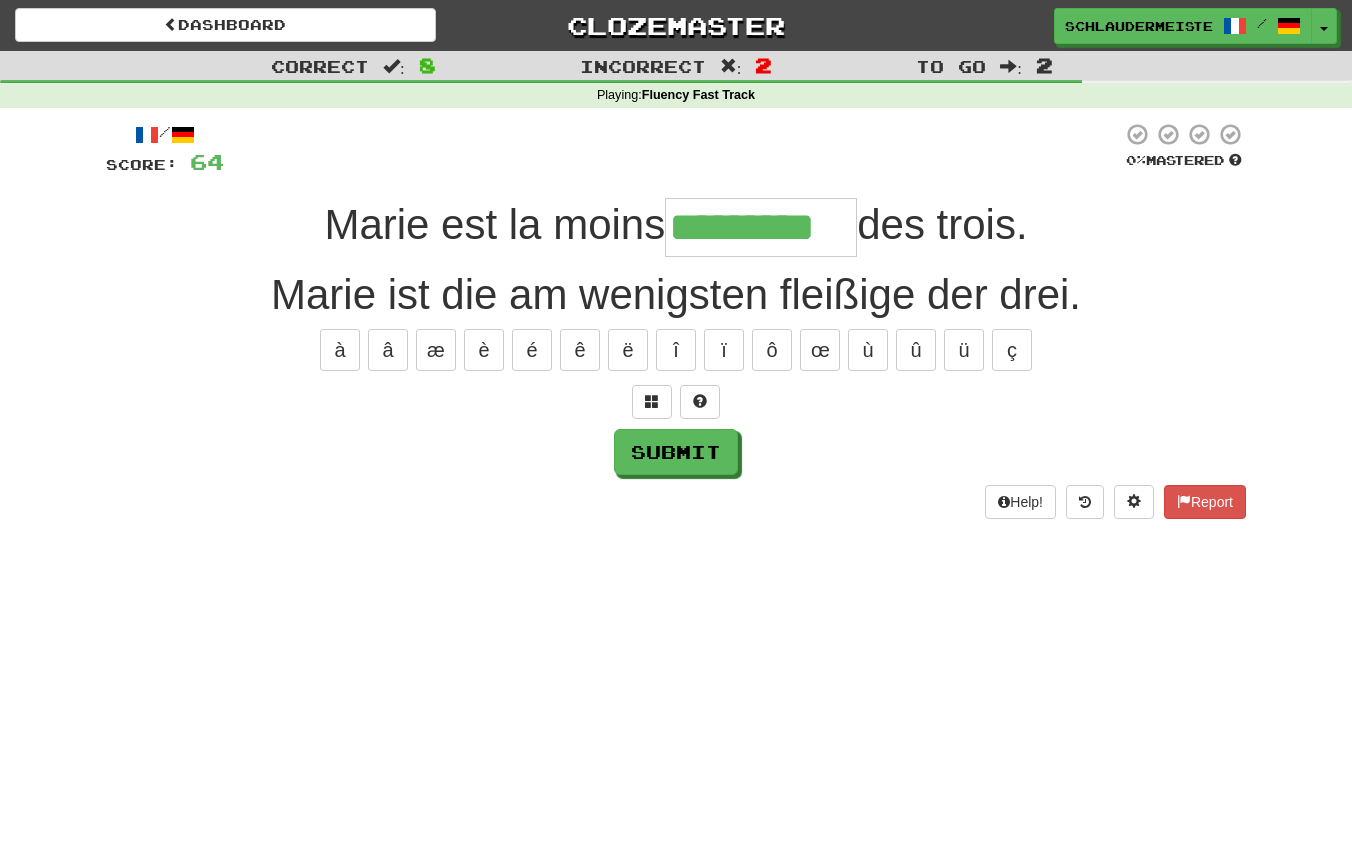 type on "*********" 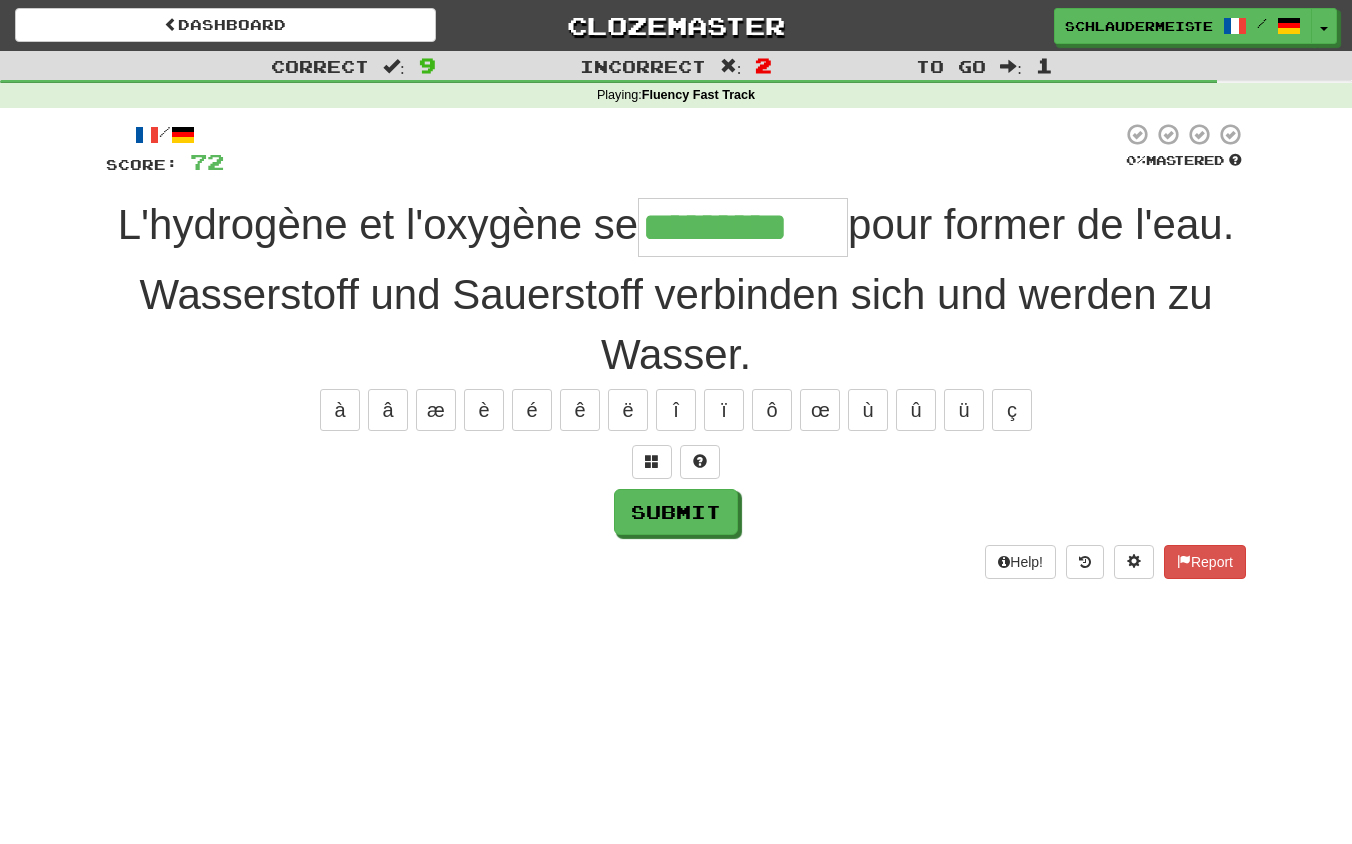 type on "*********" 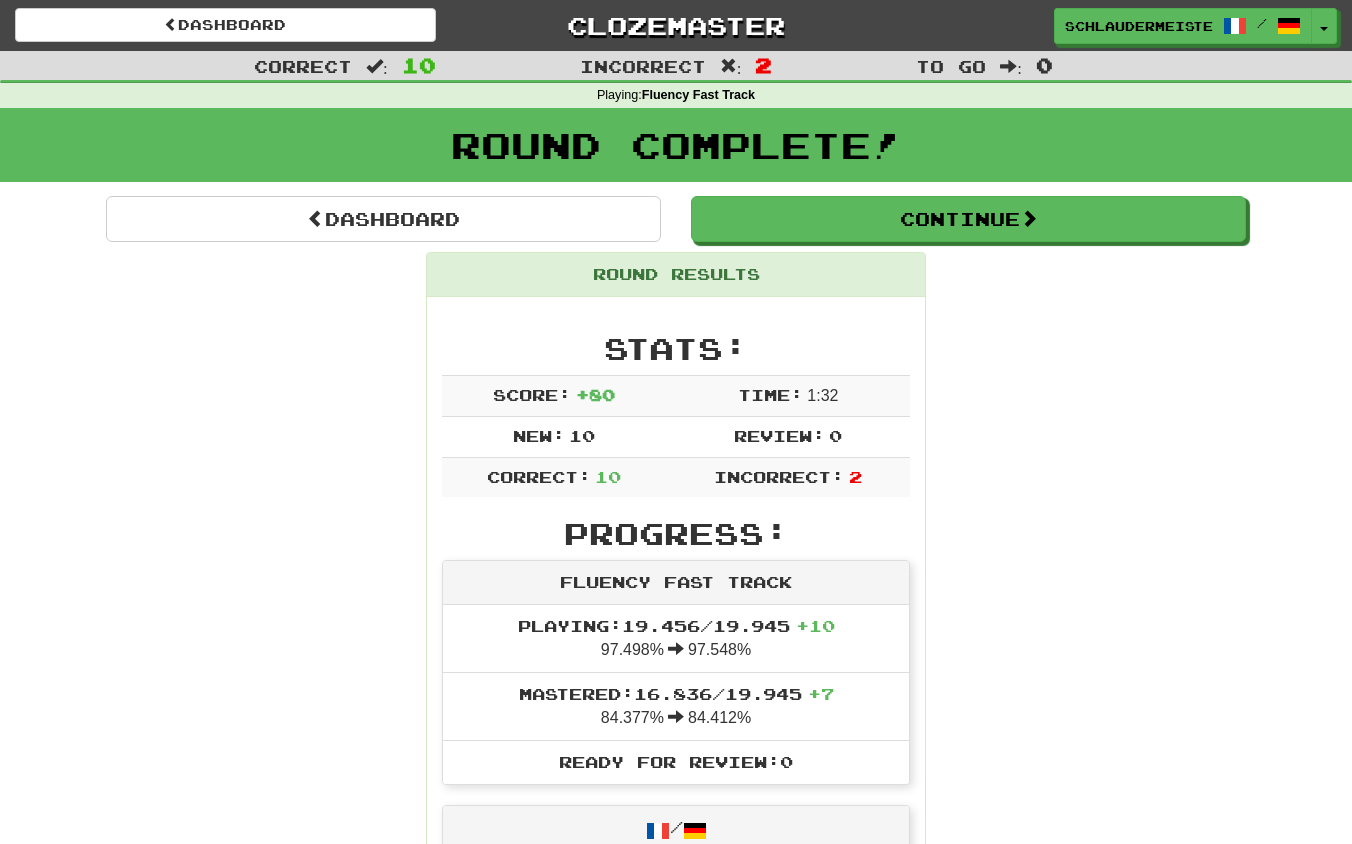 scroll, scrollTop: 0, scrollLeft: 0, axis: both 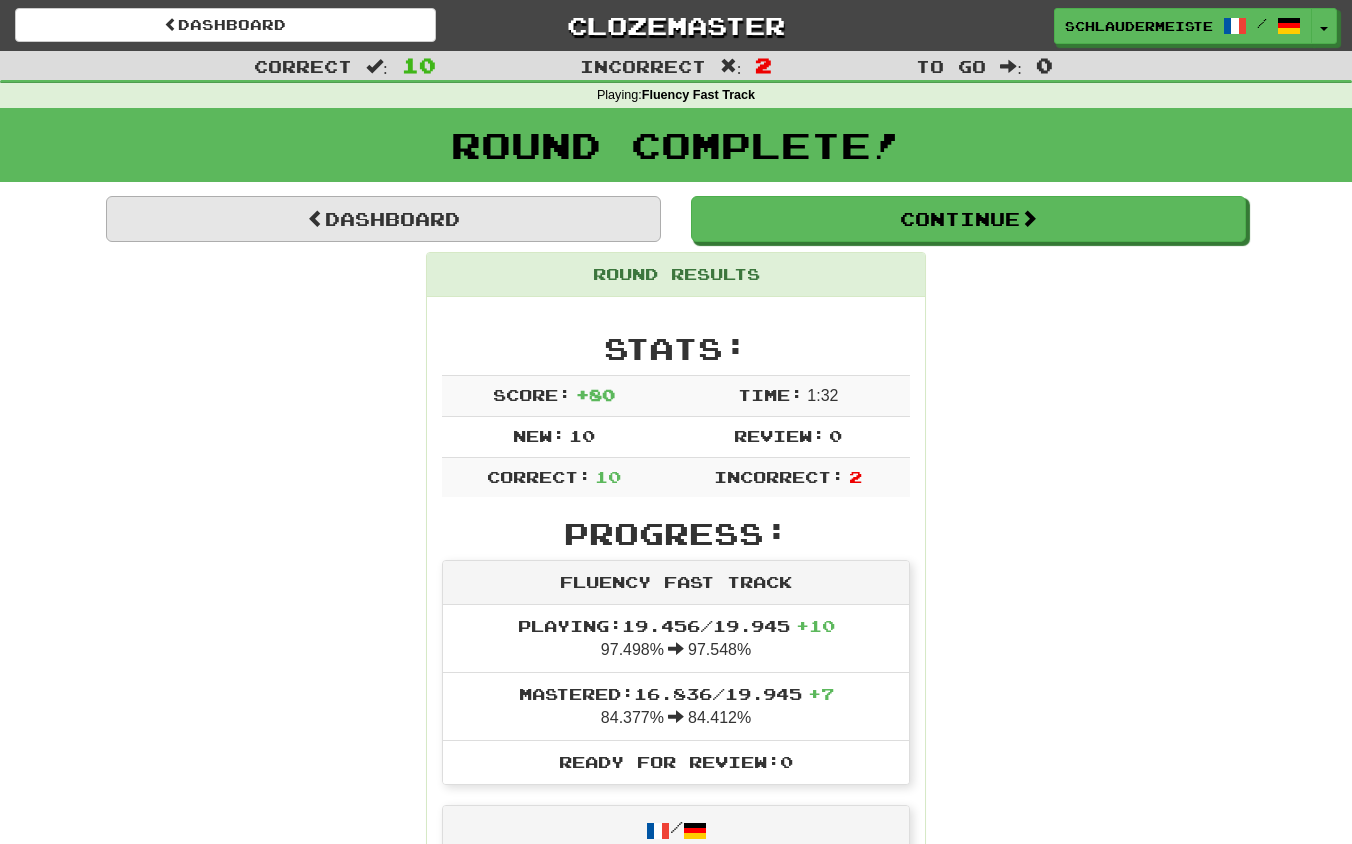 click on "Dashboard" at bounding box center (383, 219) 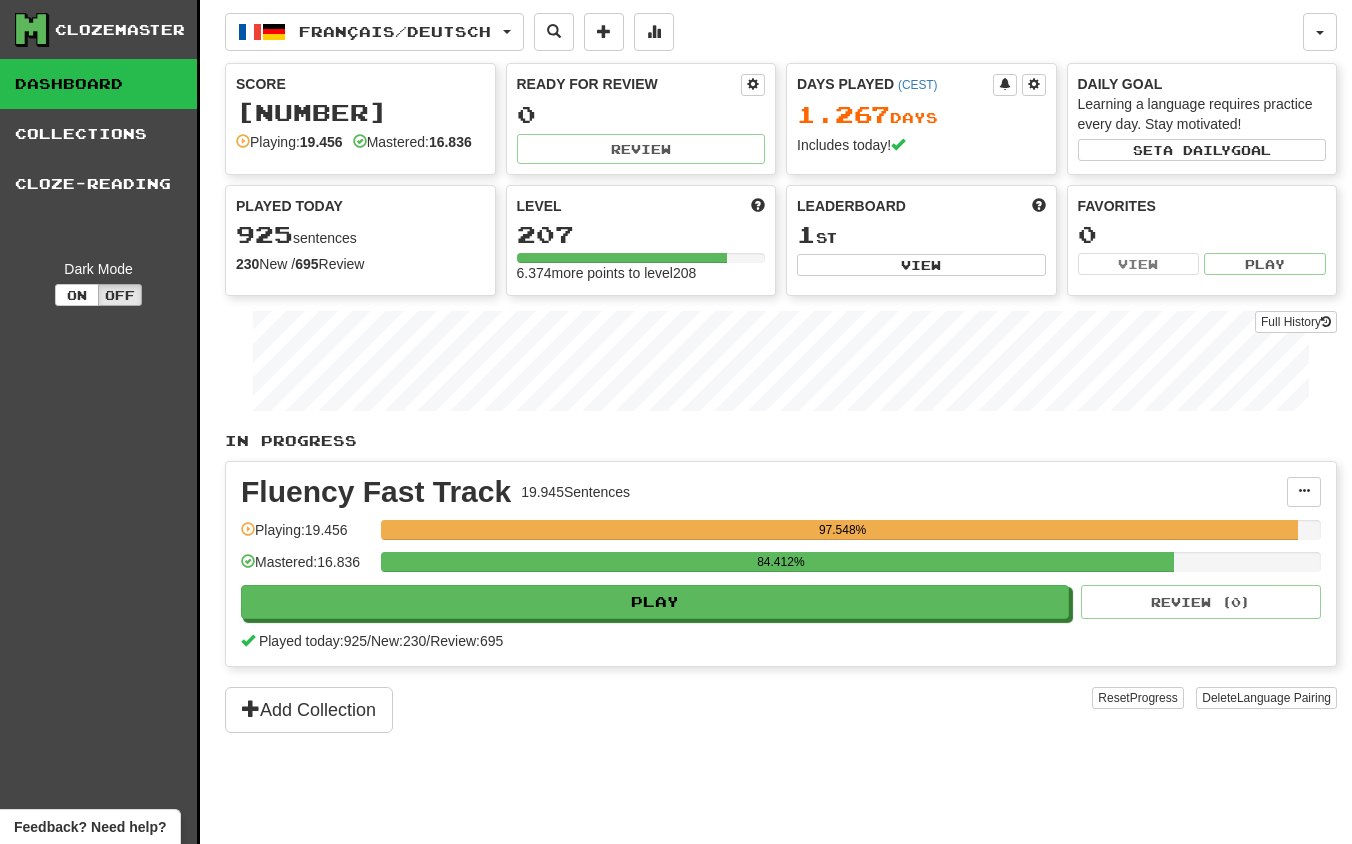 scroll, scrollTop: 0, scrollLeft: 0, axis: both 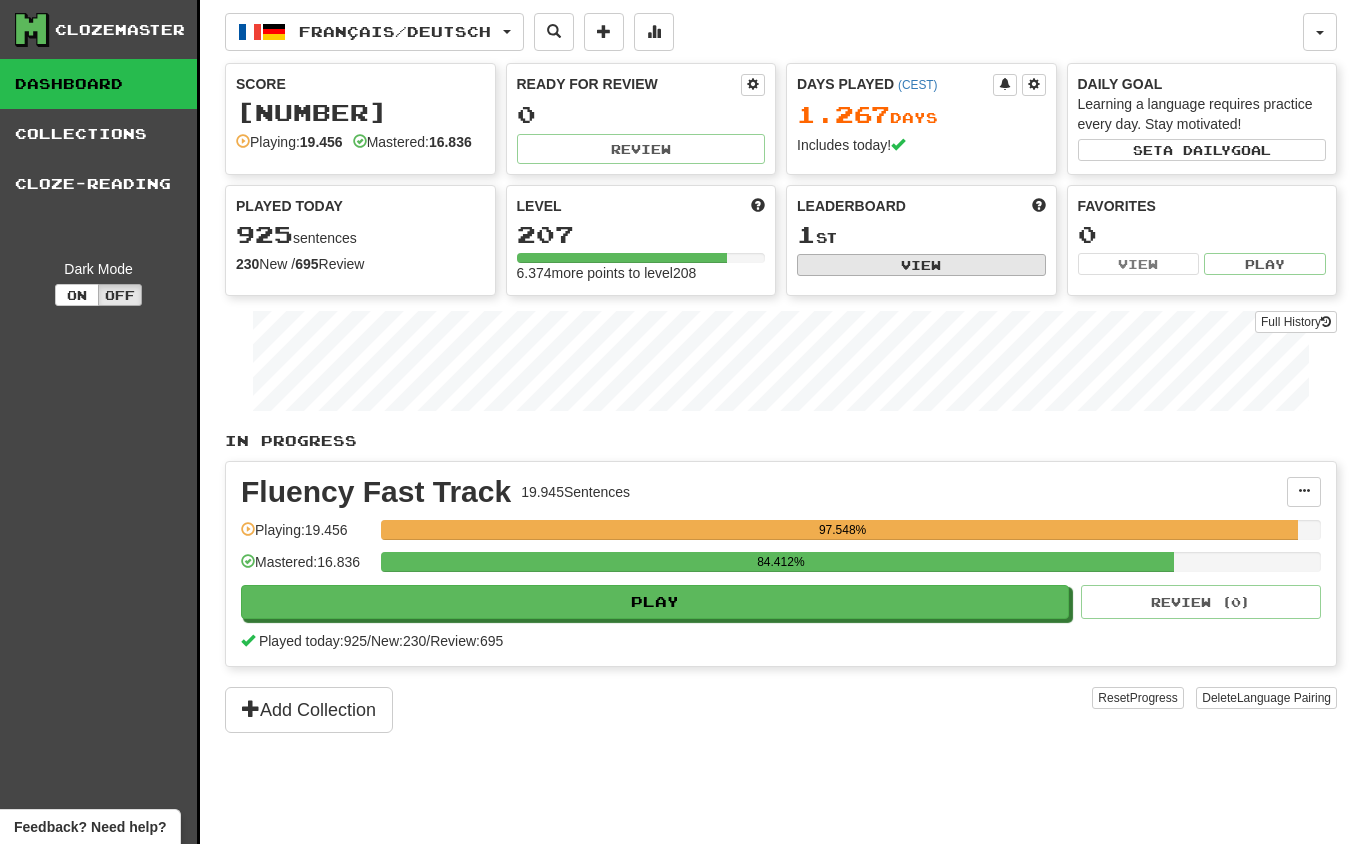 click on "View" at bounding box center (921, 265) 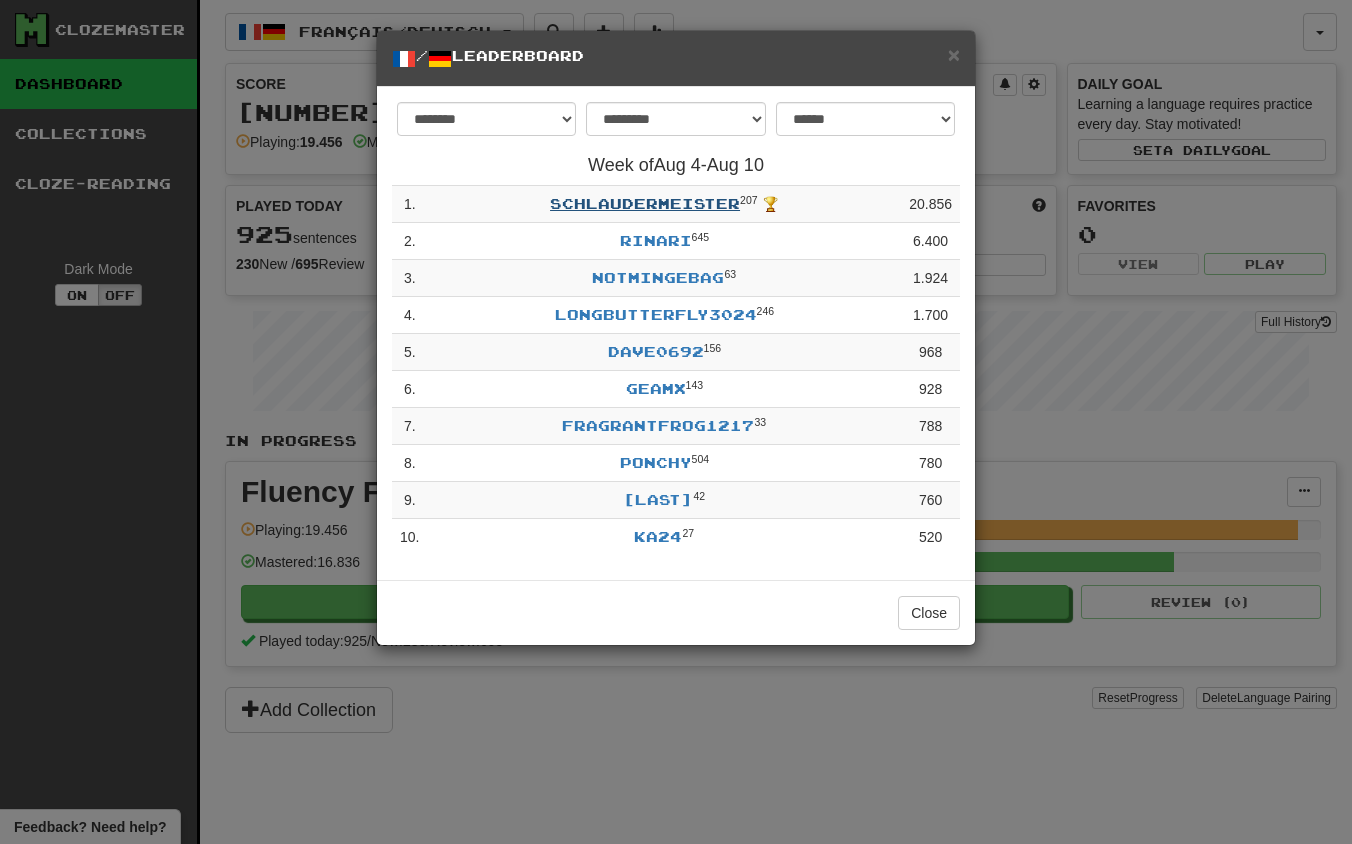 click on "schlaudermeister" at bounding box center (645, 203) 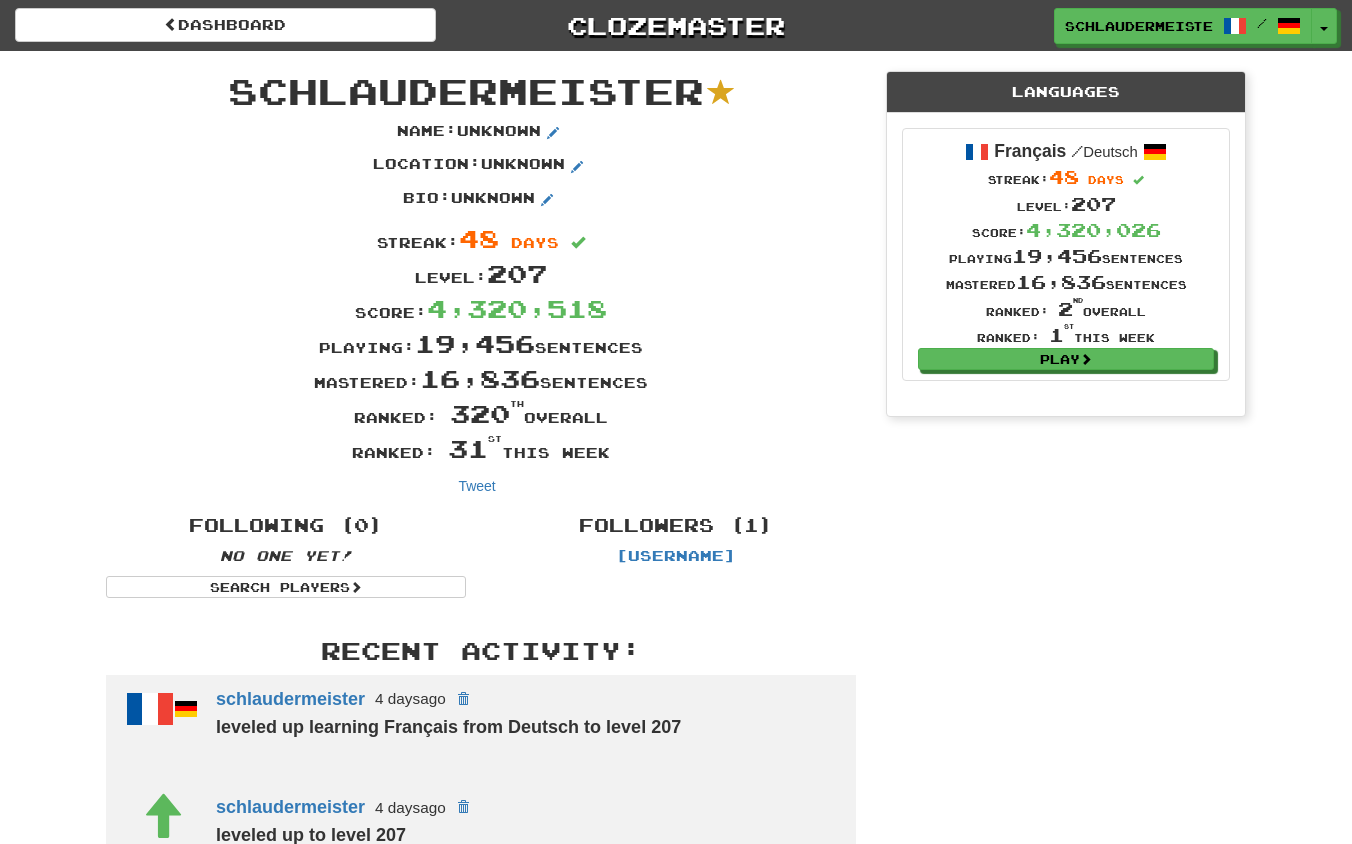 scroll, scrollTop: 0, scrollLeft: 0, axis: both 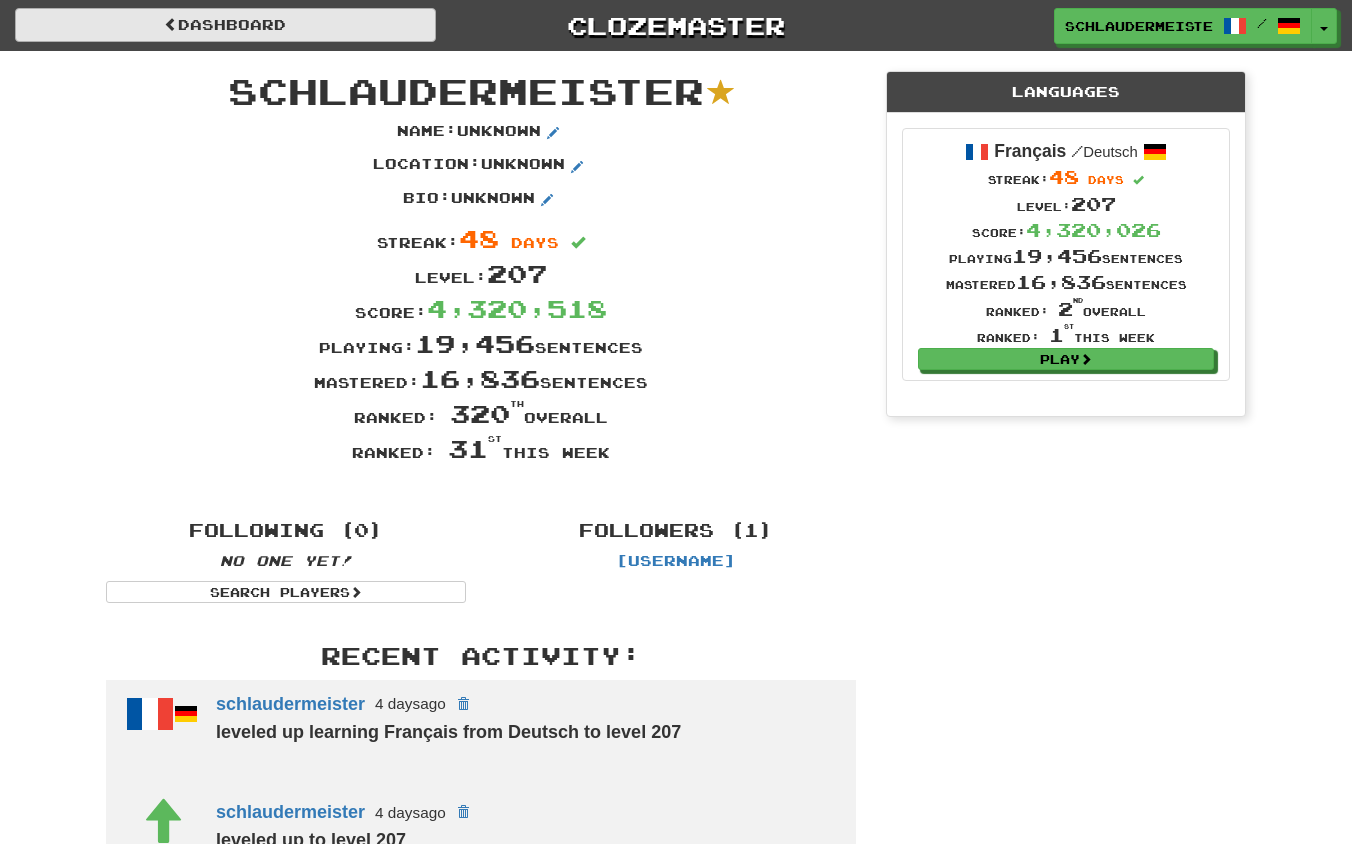 click on "Dashboard" at bounding box center [225, 25] 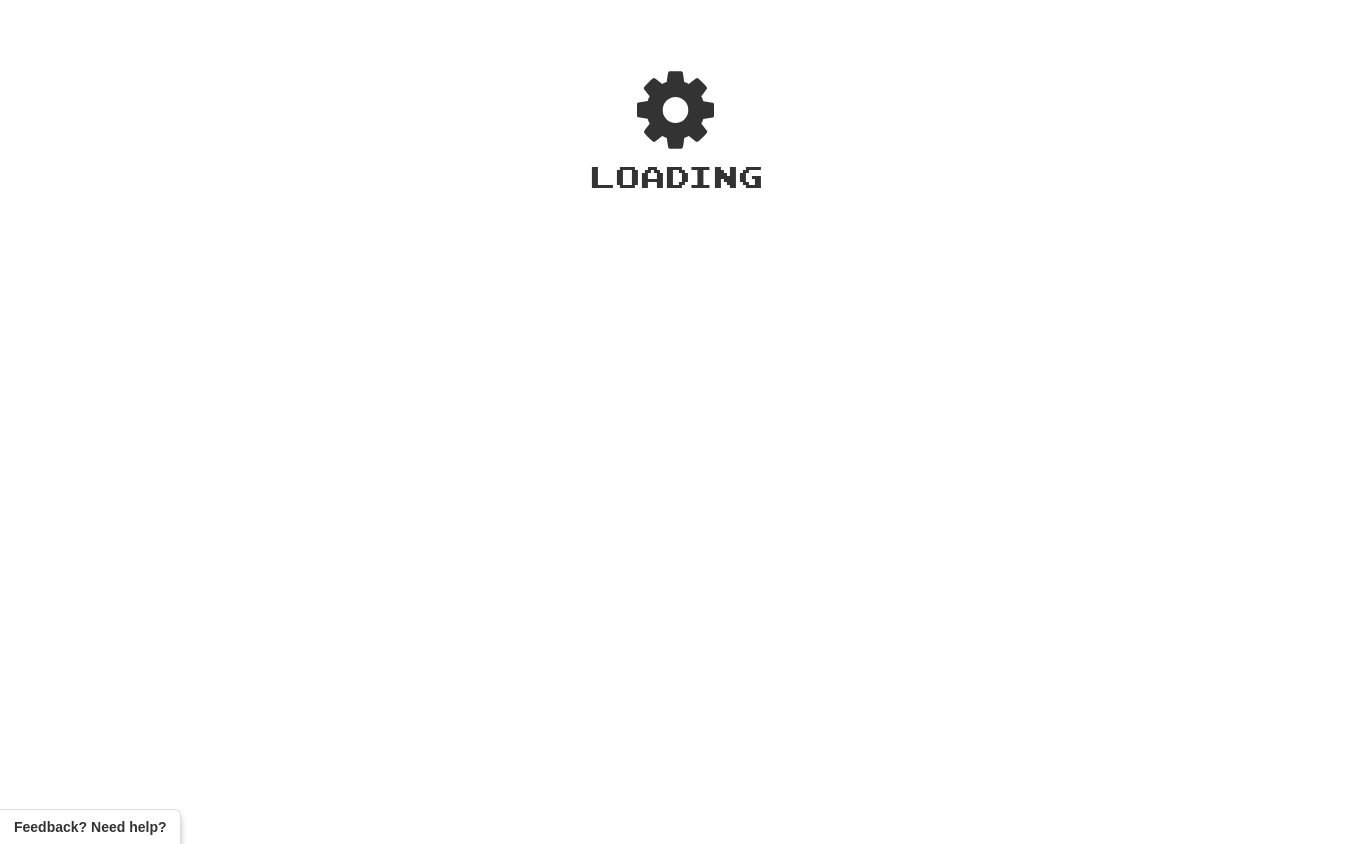 scroll, scrollTop: 0, scrollLeft: 0, axis: both 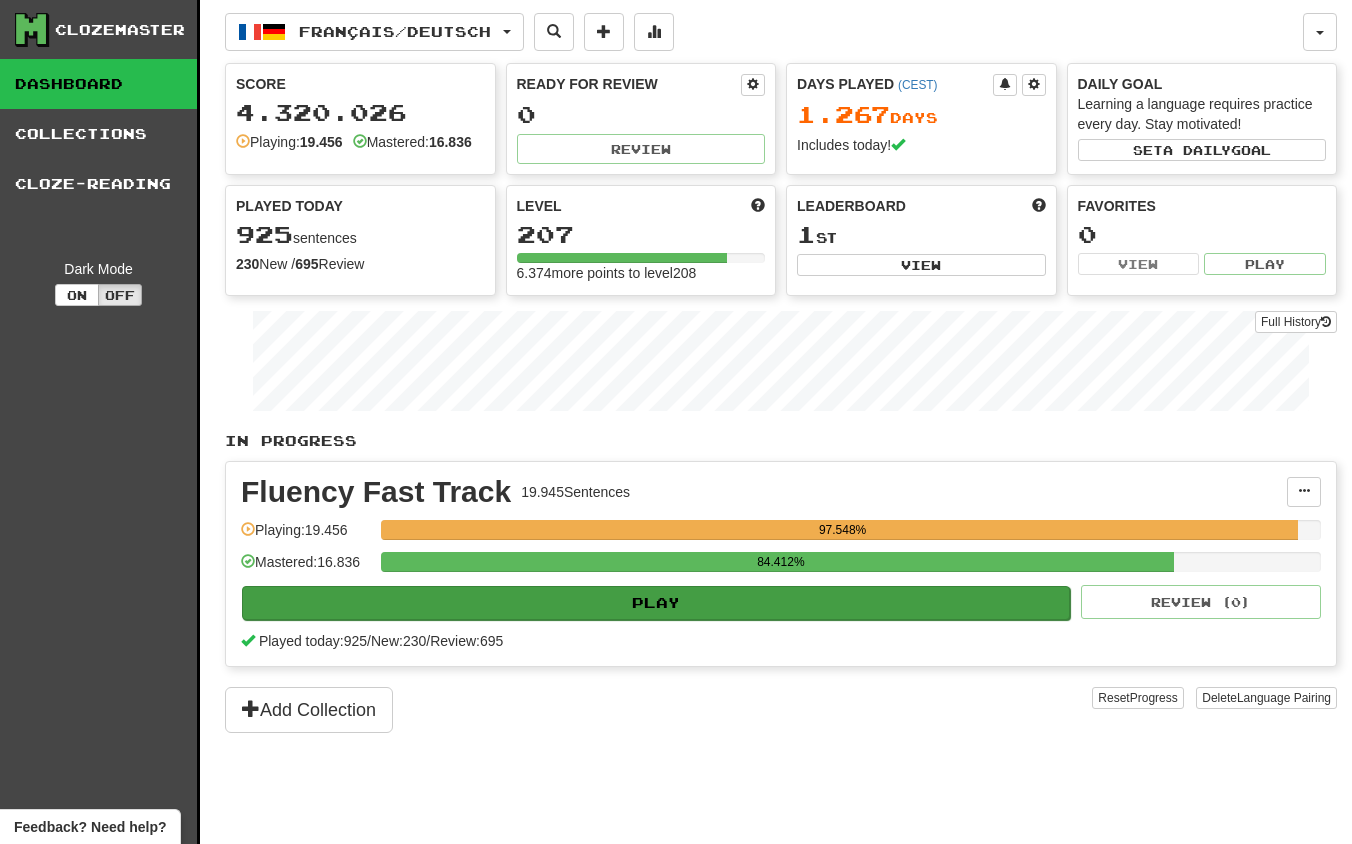 click on "Play" at bounding box center [656, 603] 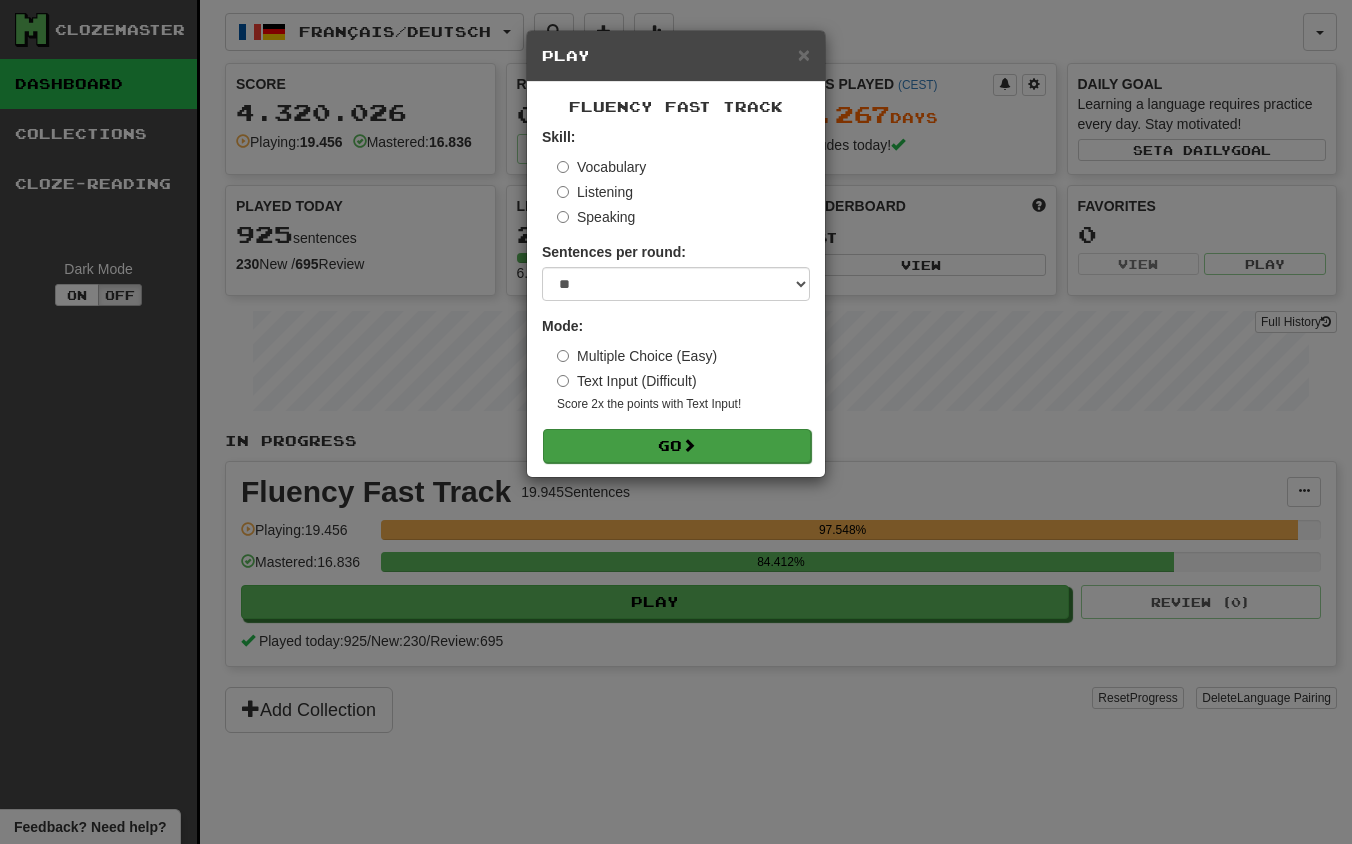 click on "Go" at bounding box center [677, 446] 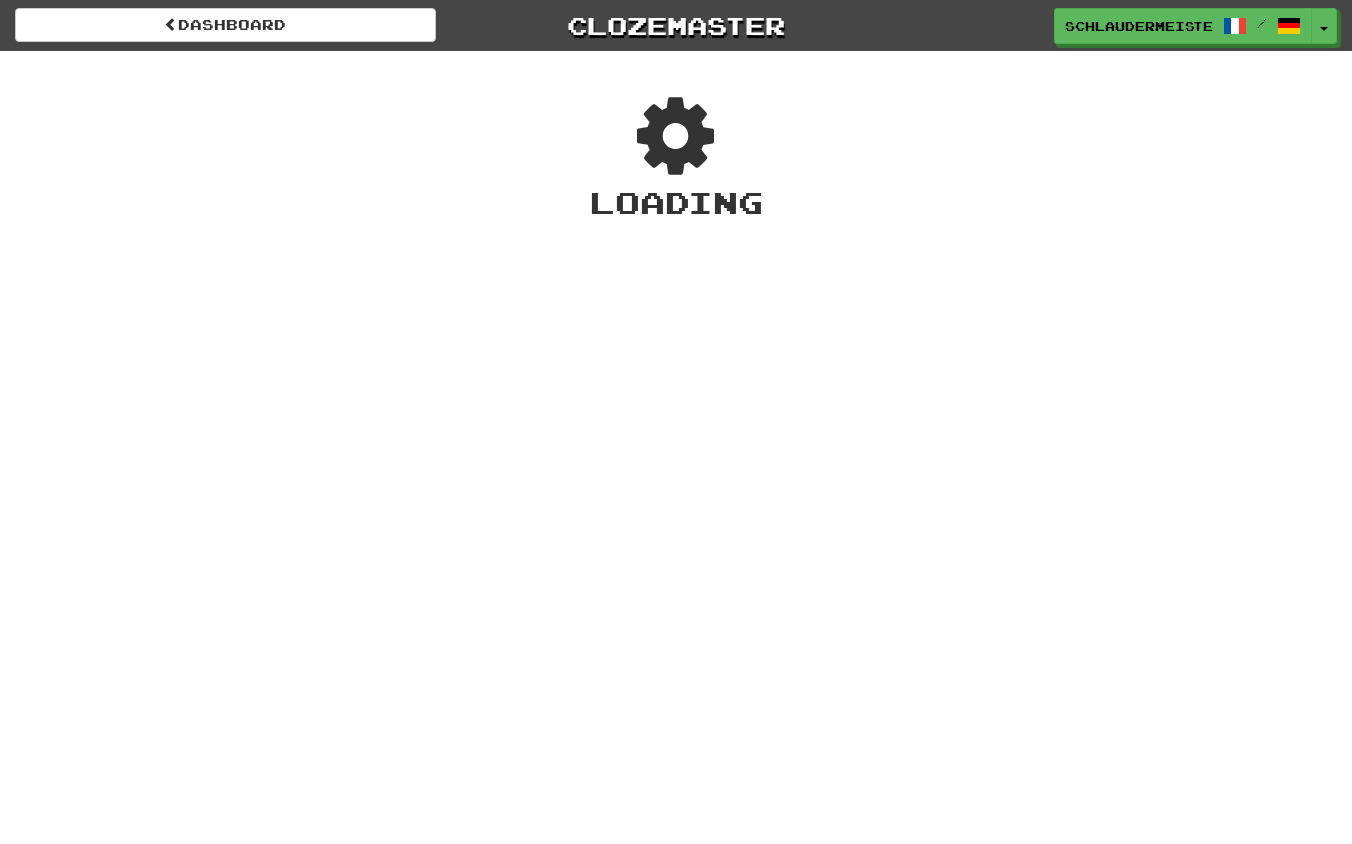 scroll, scrollTop: 0, scrollLeft: 0, axis: both 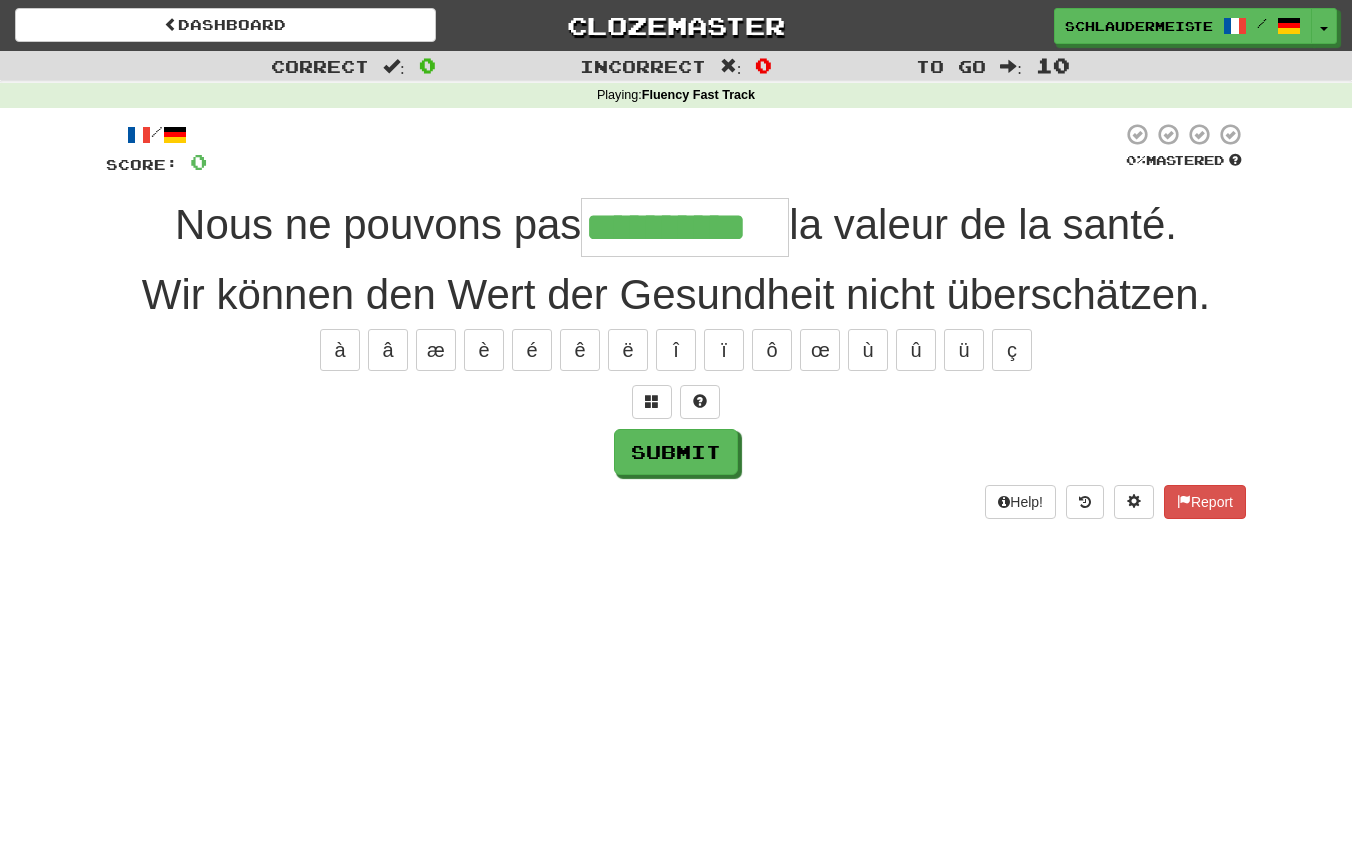 type on "**********" 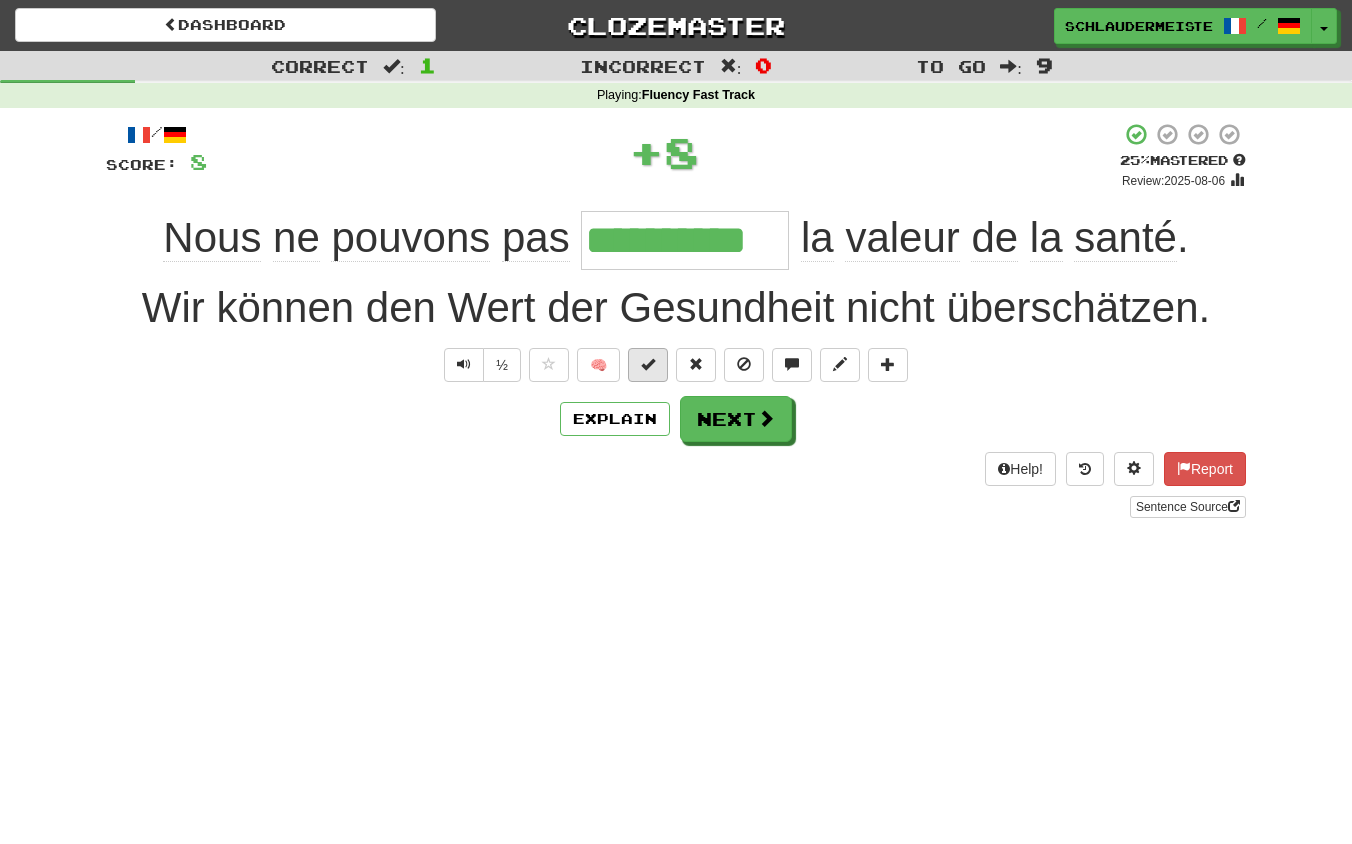 click at bounding box center (648, 364) 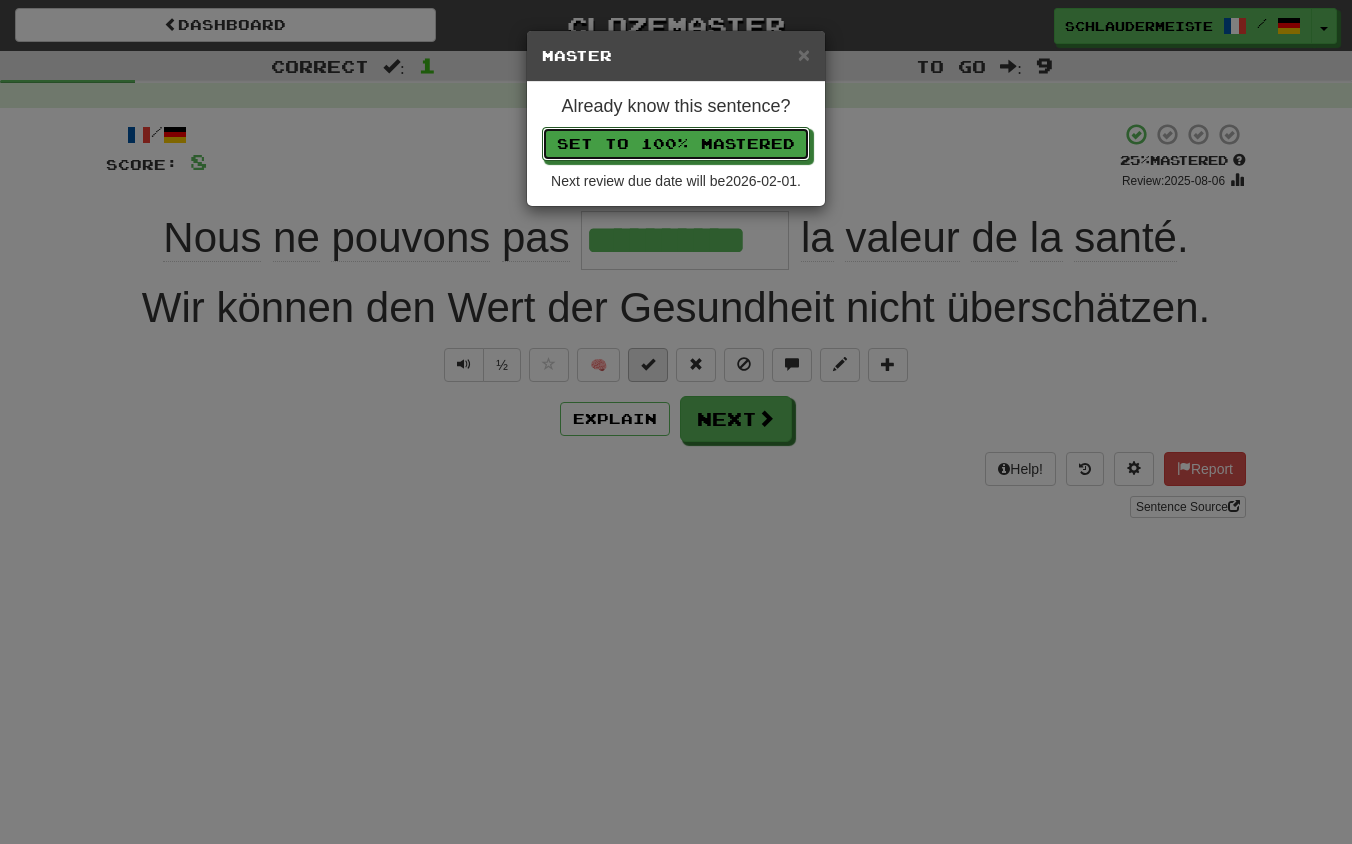 type 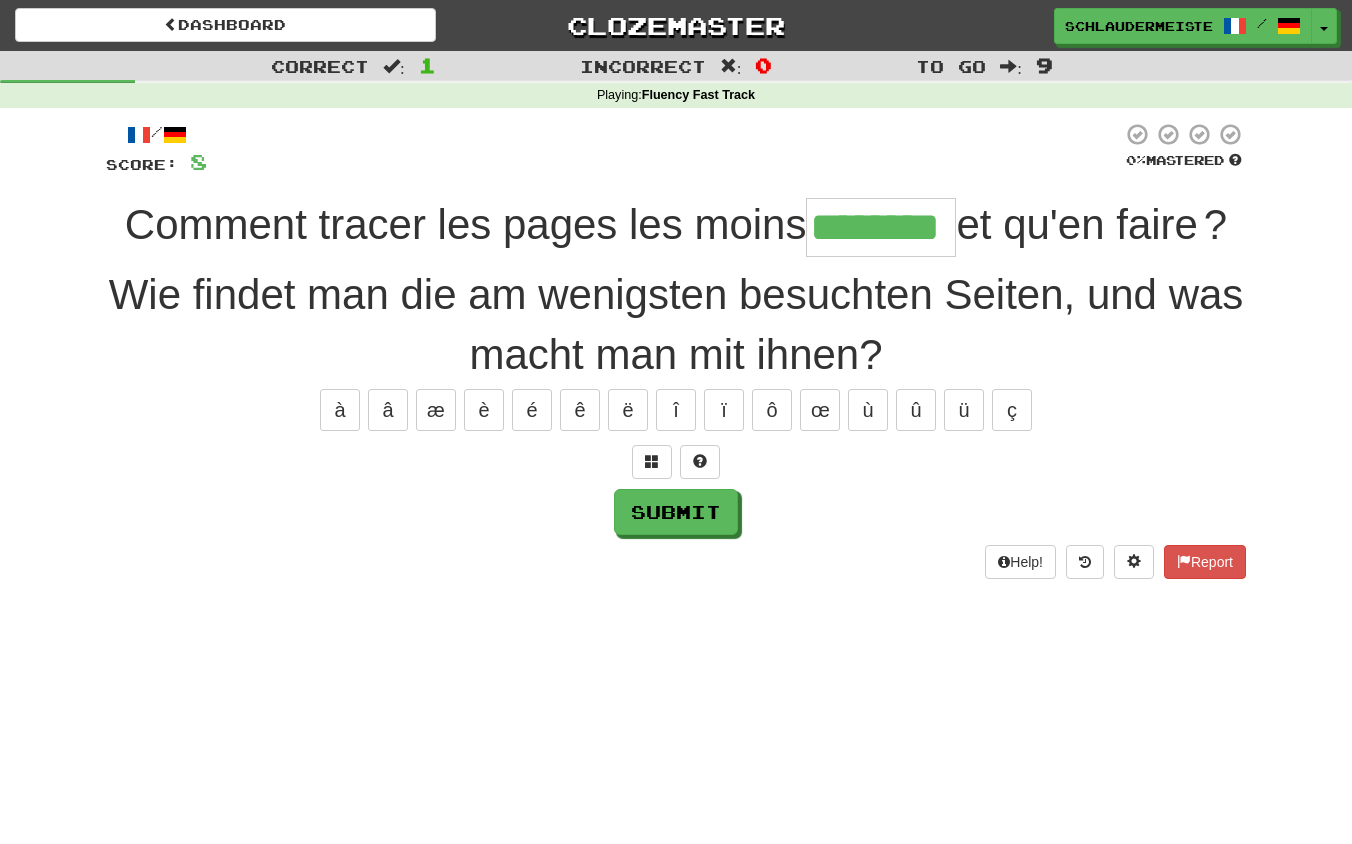 type on "********" 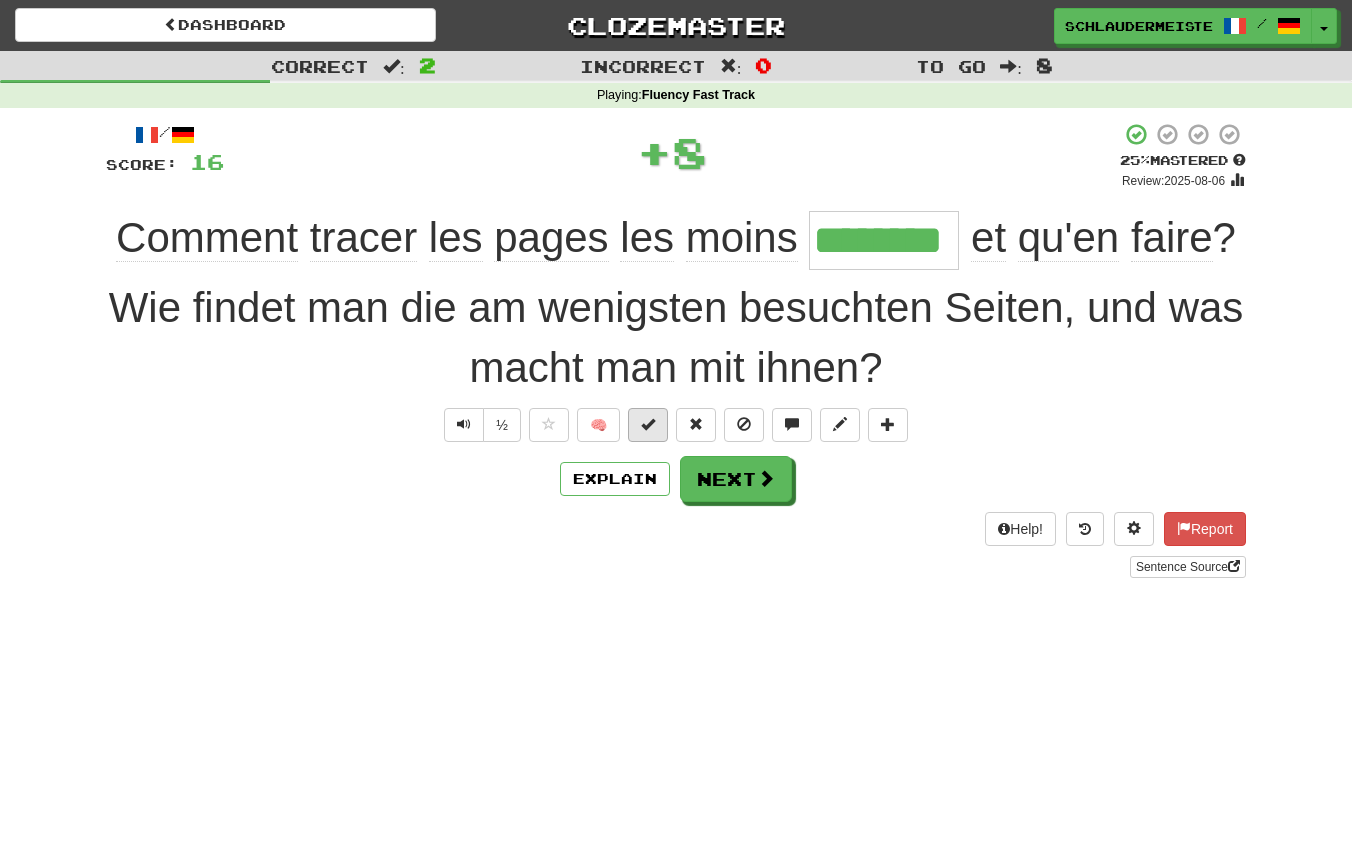 click at bounding box center [648, 424] 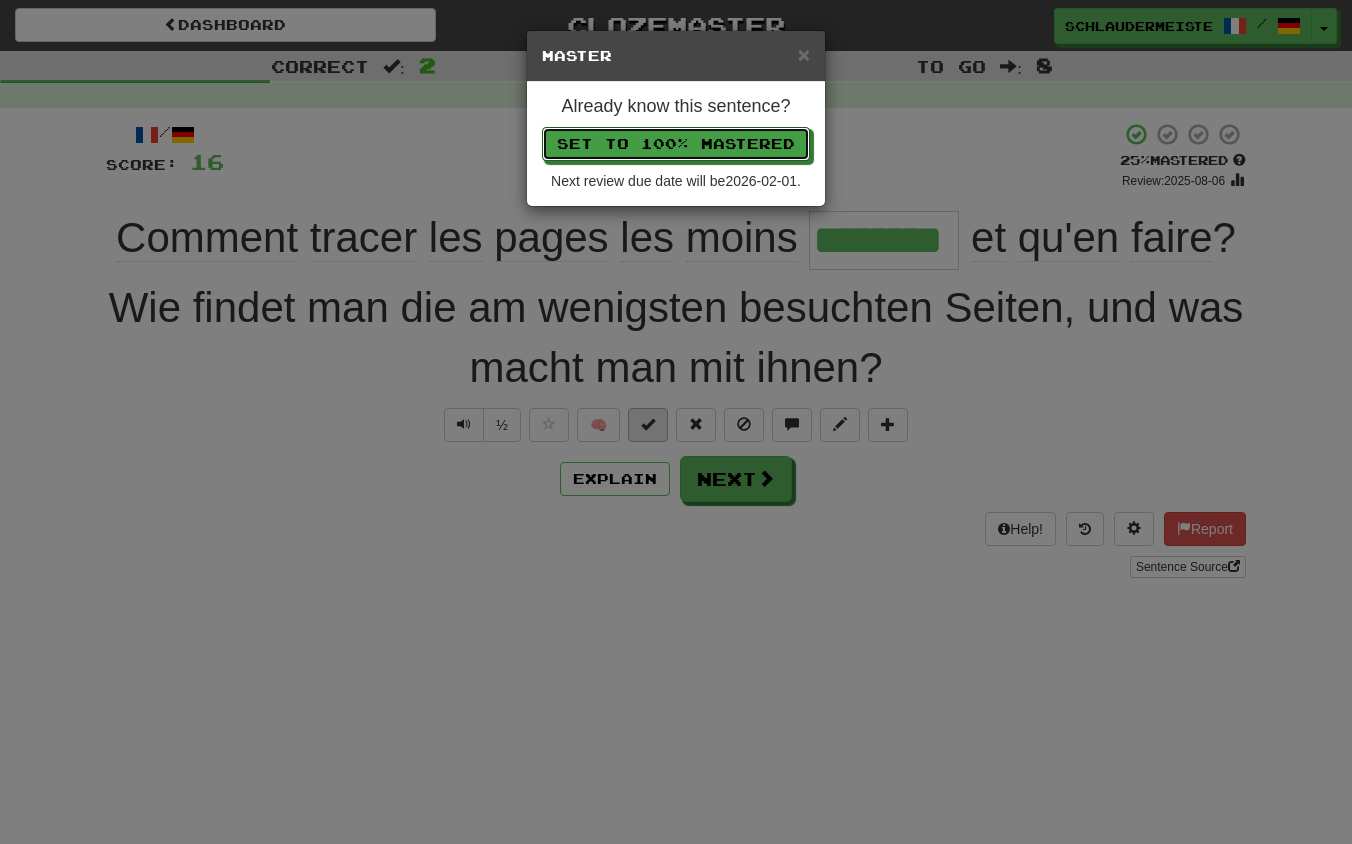 click on "Set to 100% Mastered" at bounding box center [676, 144] 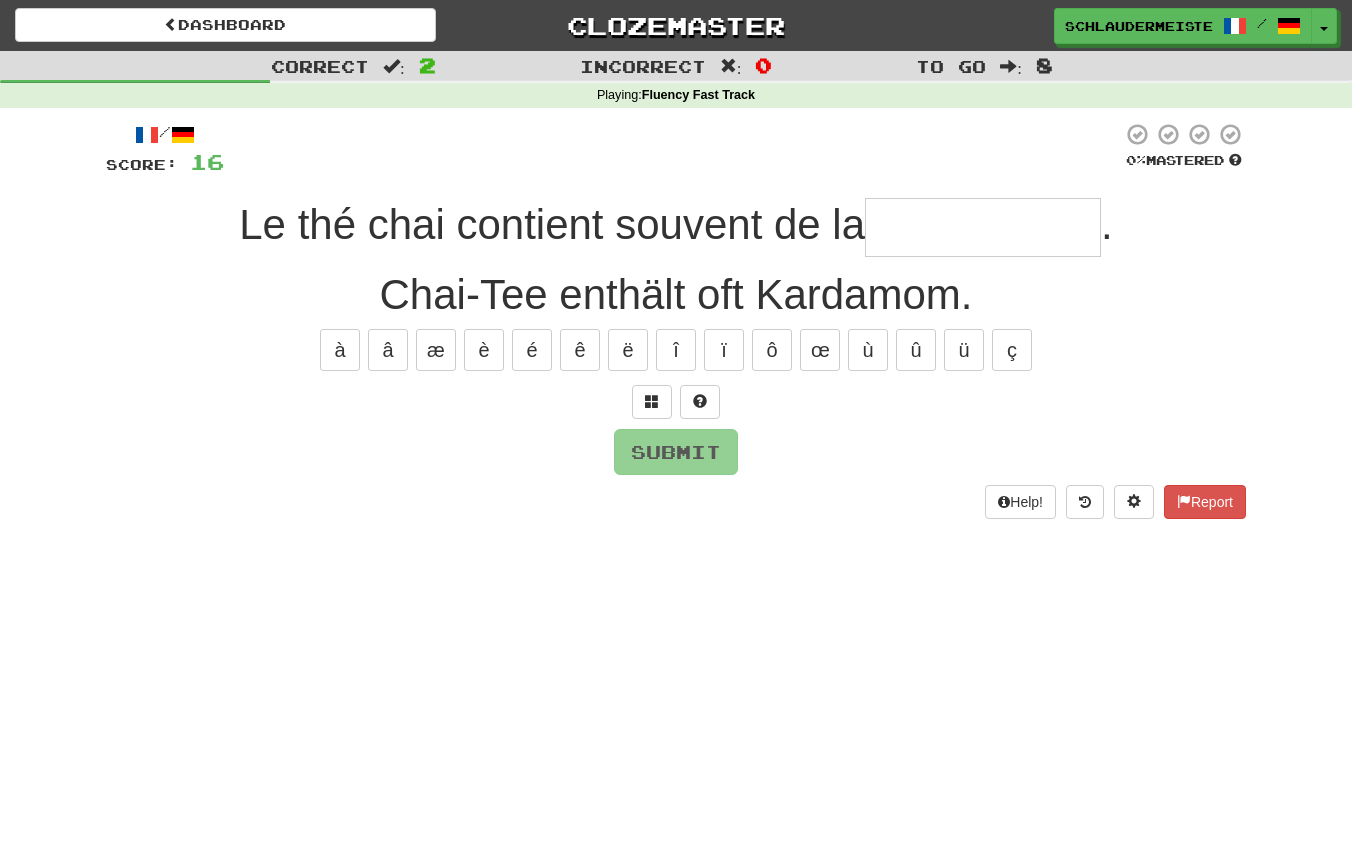 type on "*" 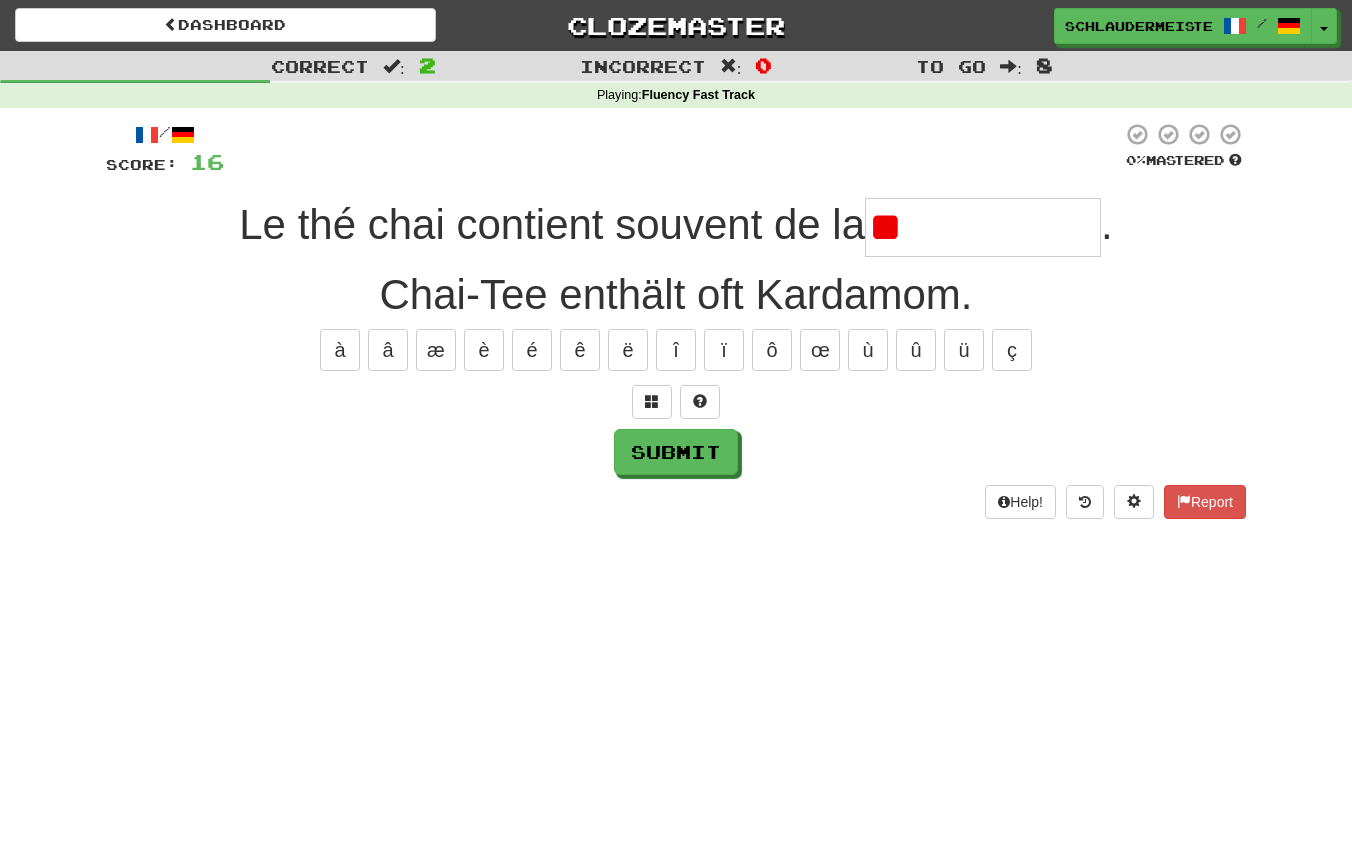 type on "*" 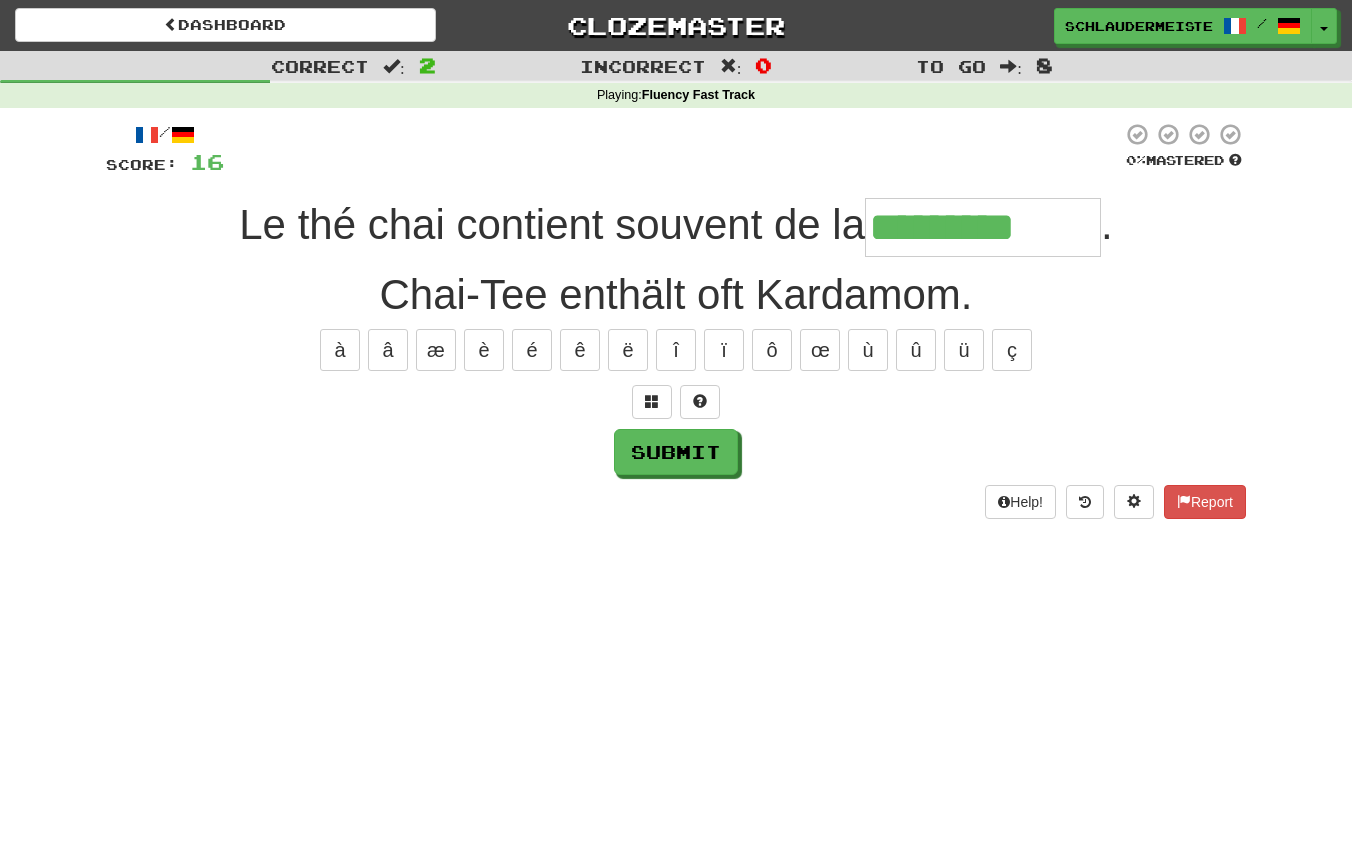 type on "*********" 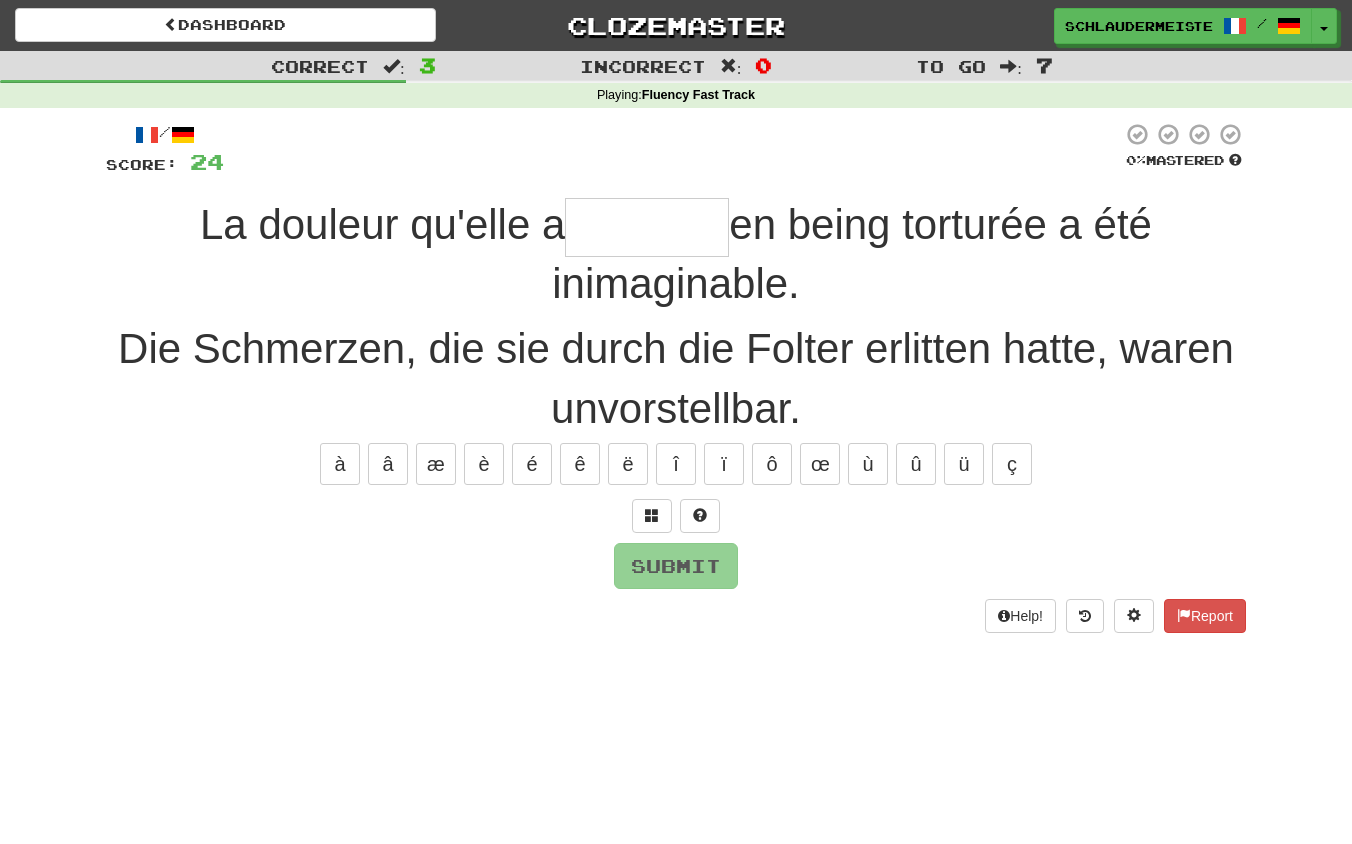 type on "*" 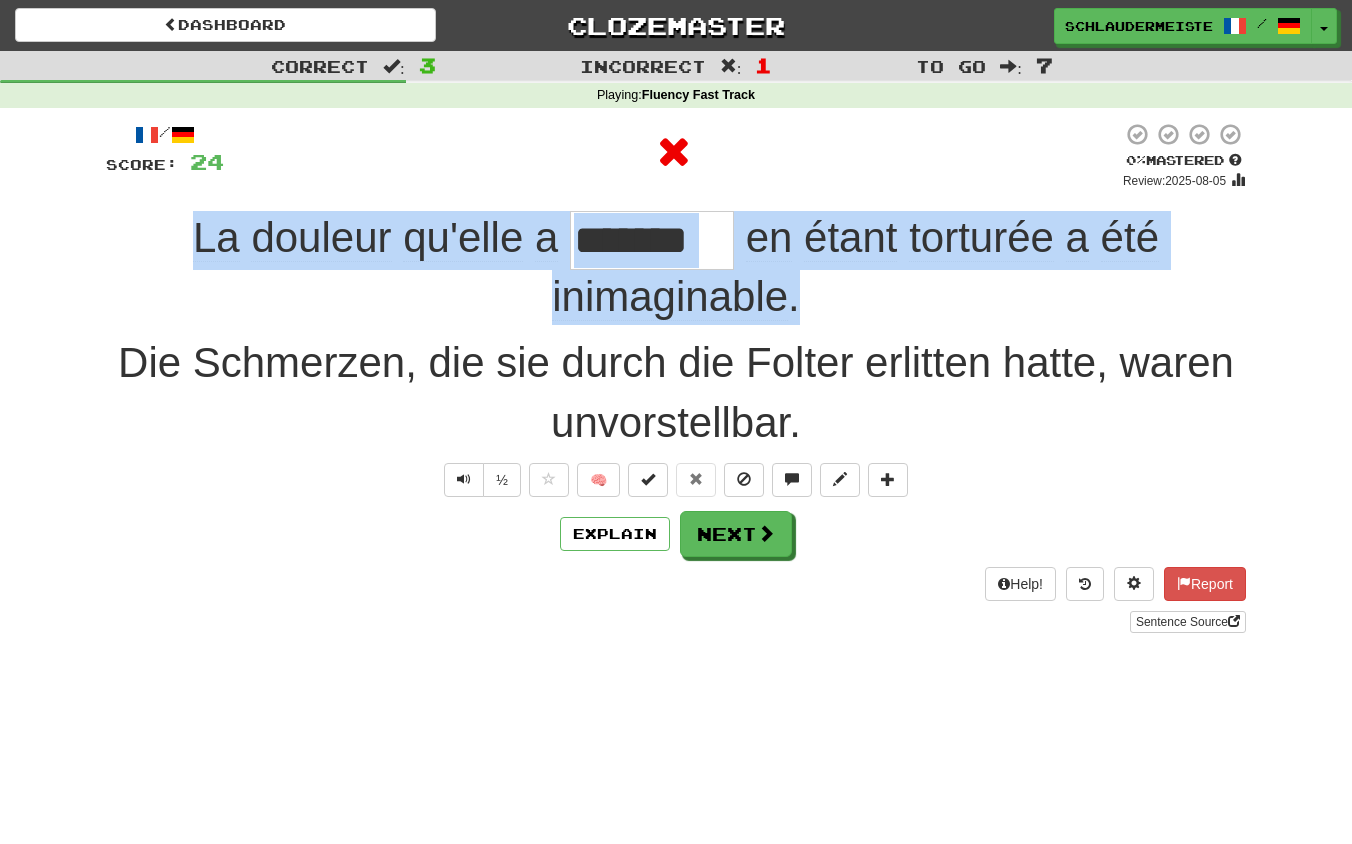 drag, startPoint x: 160, startPoint y: 233, endPoint x: 844, endPoint y: 295, distance: 686.8042 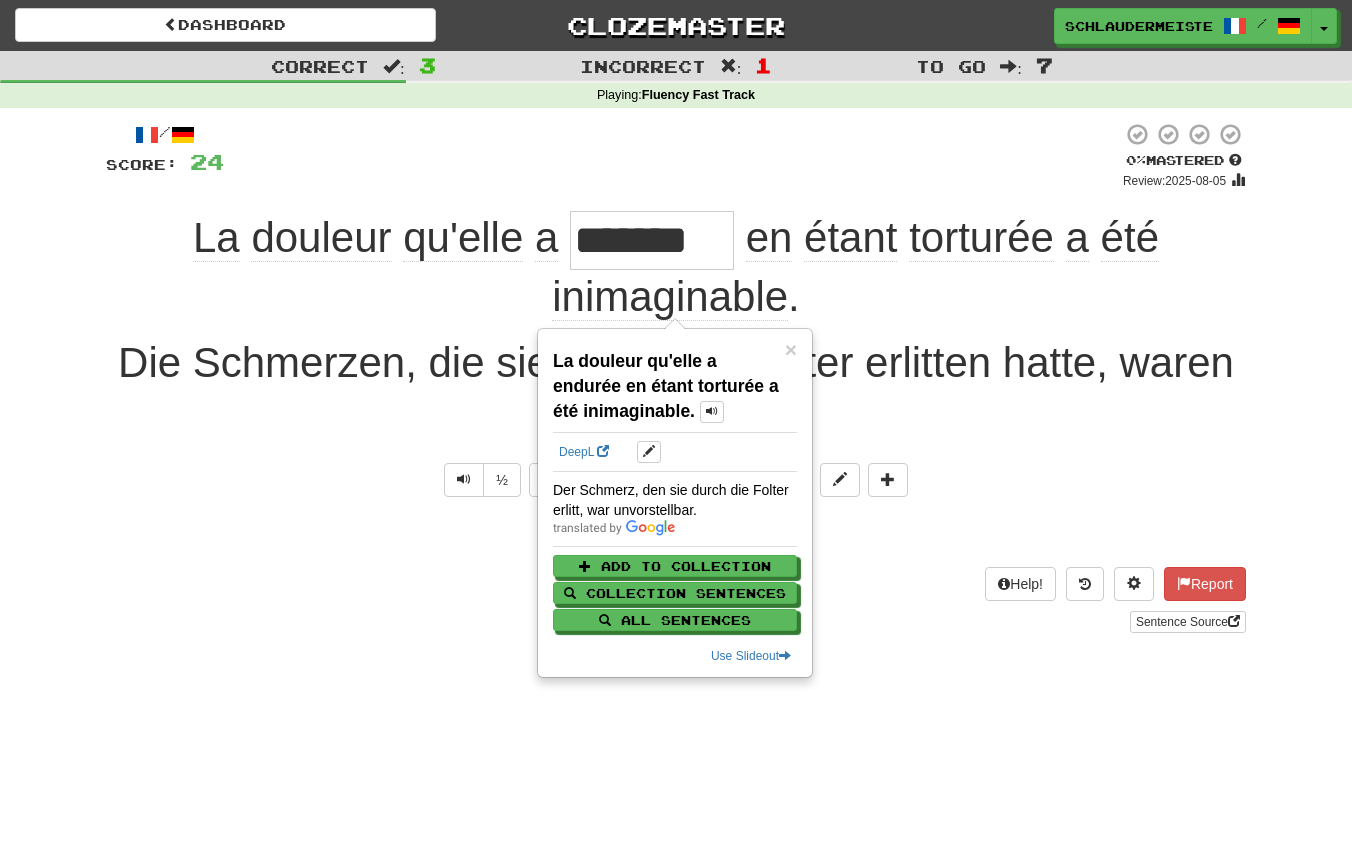 click on "Explain Next" at bounding box center (676, 534) 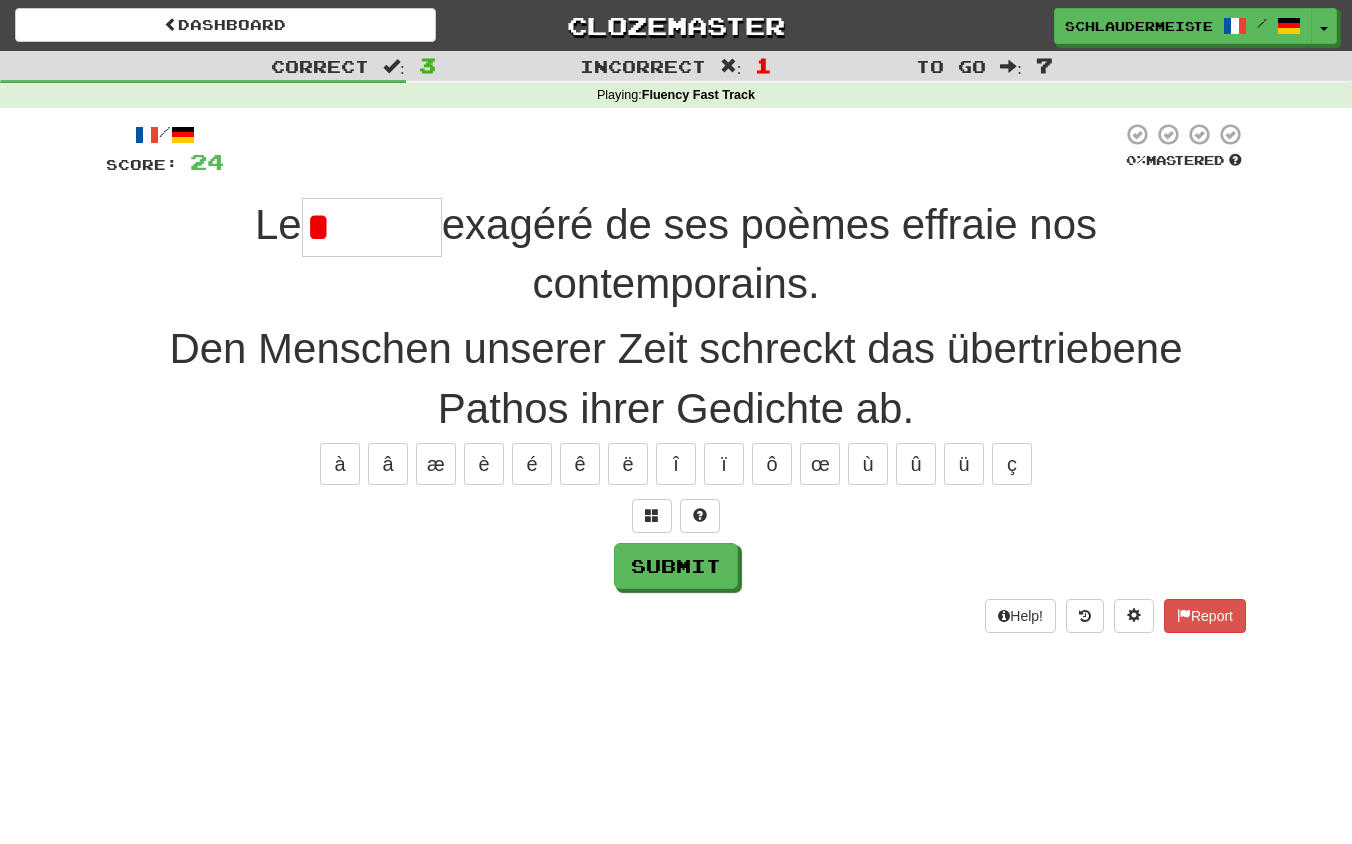 type on "******" 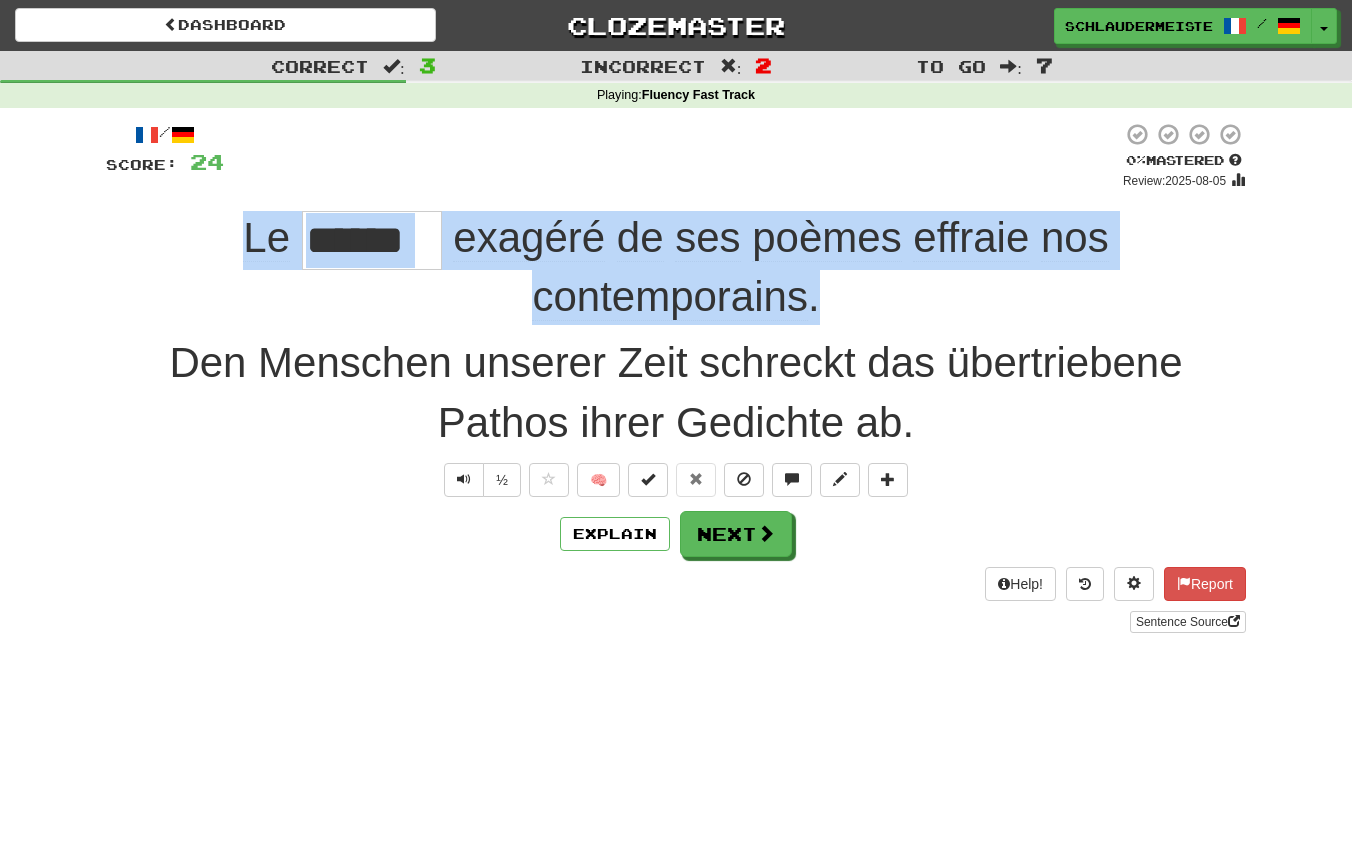 drag, startPoint x: 227, startPoint y: 245, endPoint x: 885, endPoint y: 319, distance: 662.148 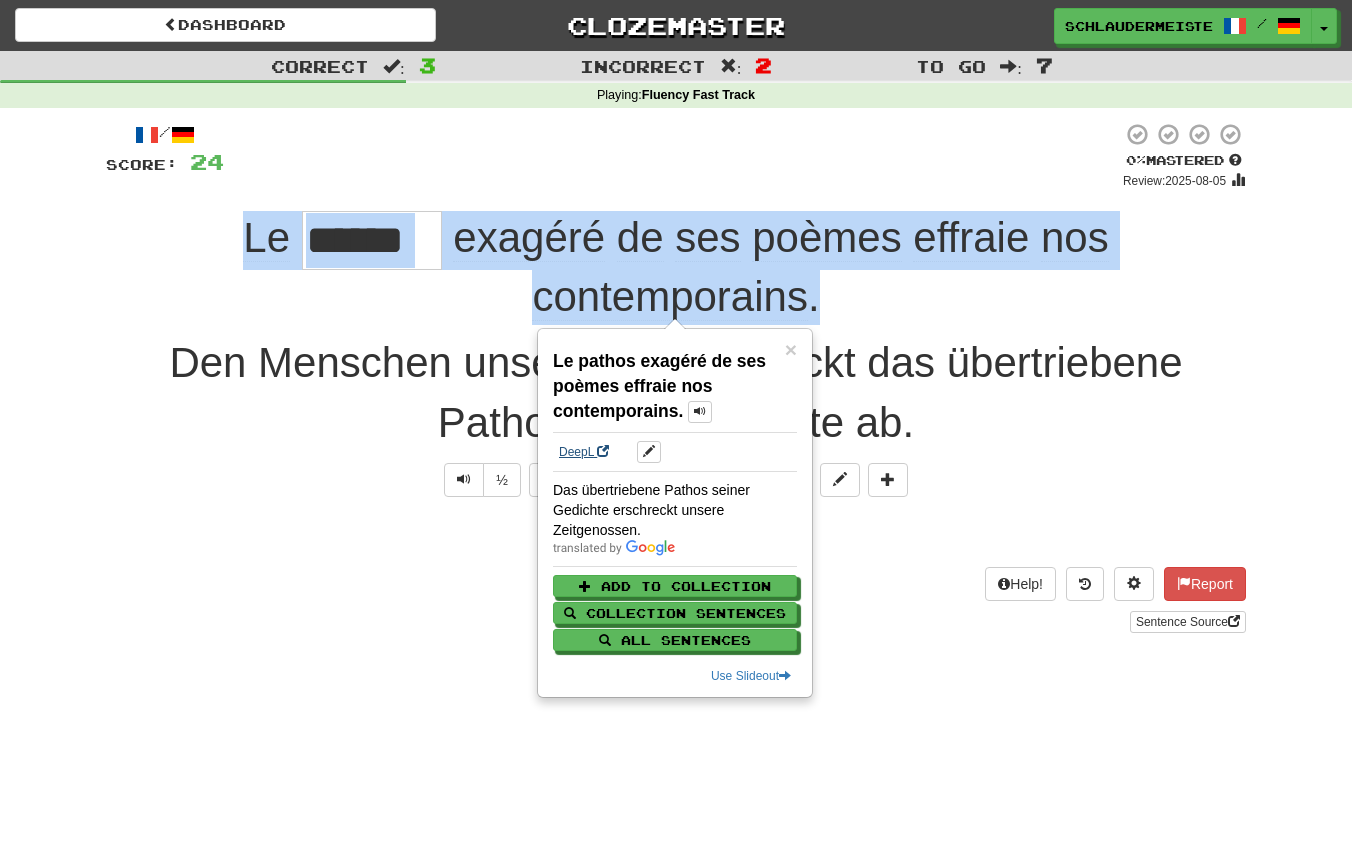 click on "DeepL" at bounding box center [584, 452] 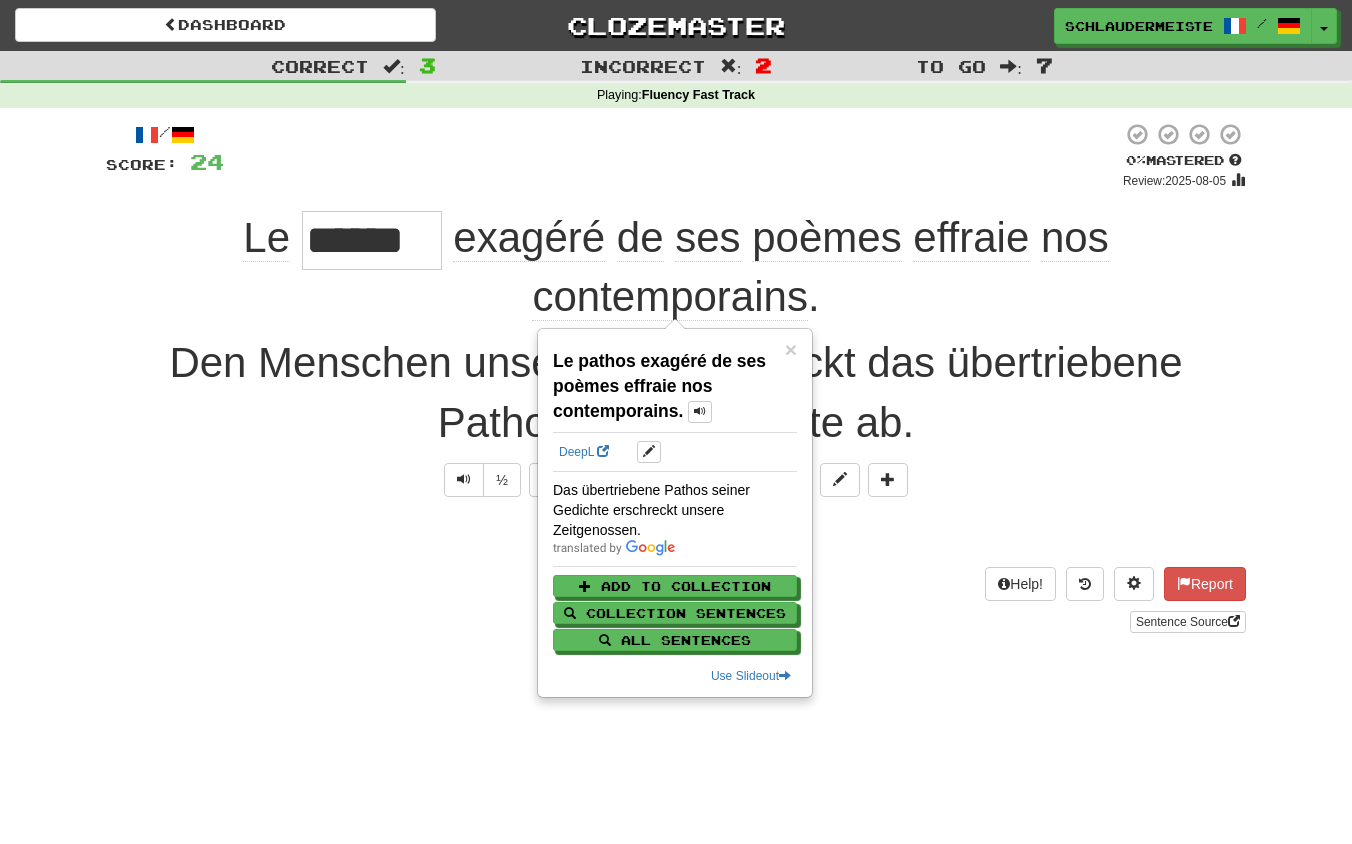 click on "Help!  Report Sentence Source" at bounding box center (676, 600) 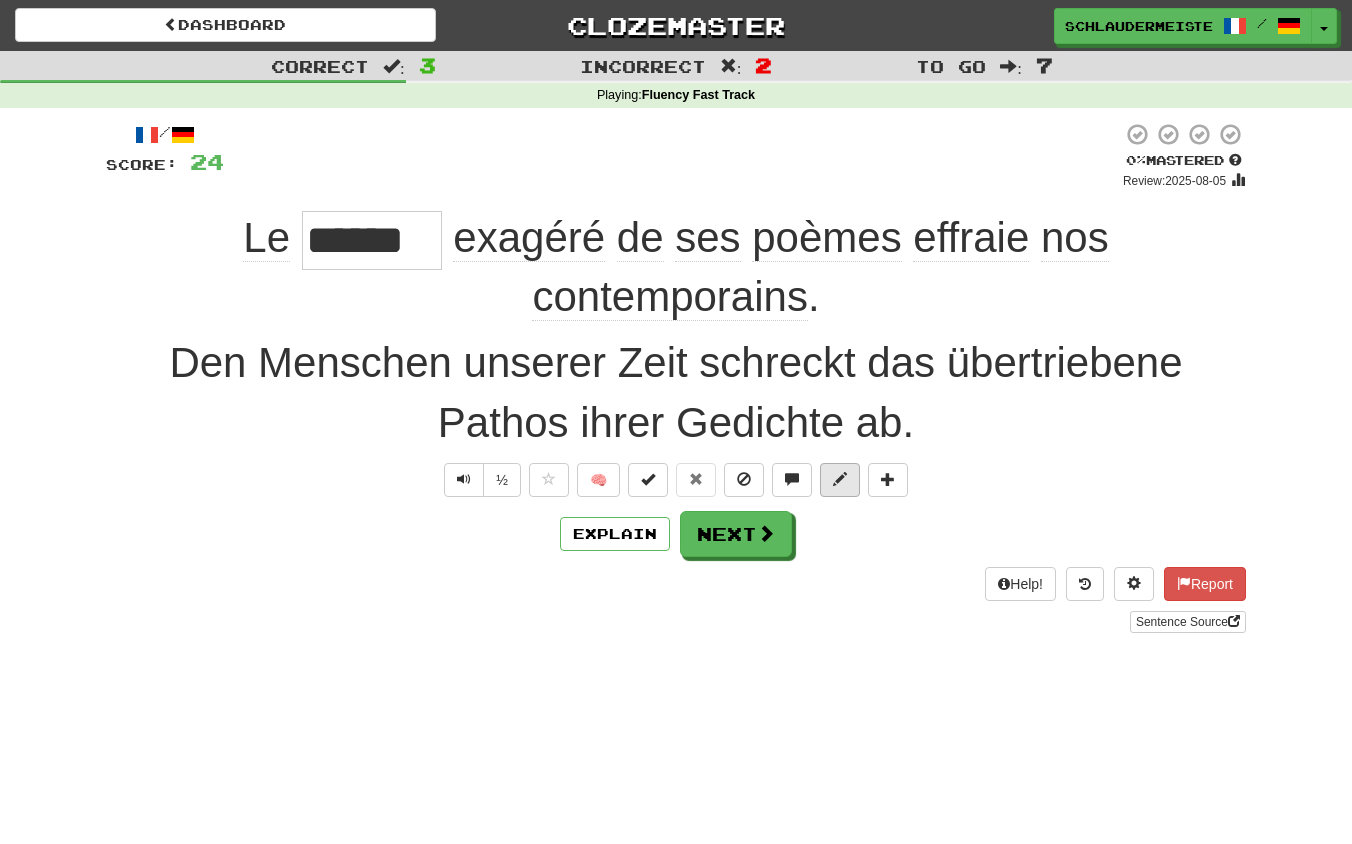 click at bounding box center (840, 479) 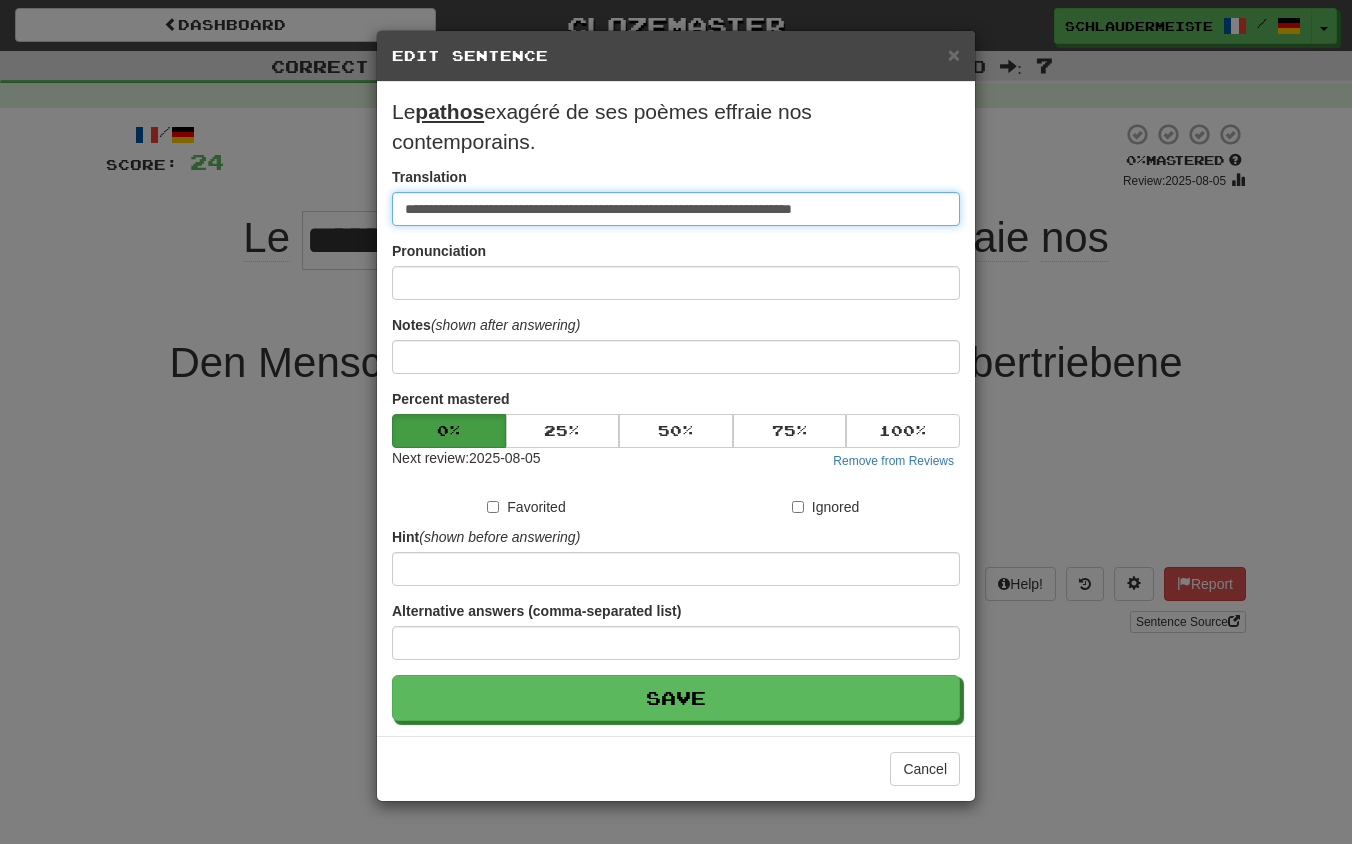 drag, startPoint x: 929, startPoint y: 215, endPoint x: 244, endPoint y: 179, distance: 685.9453 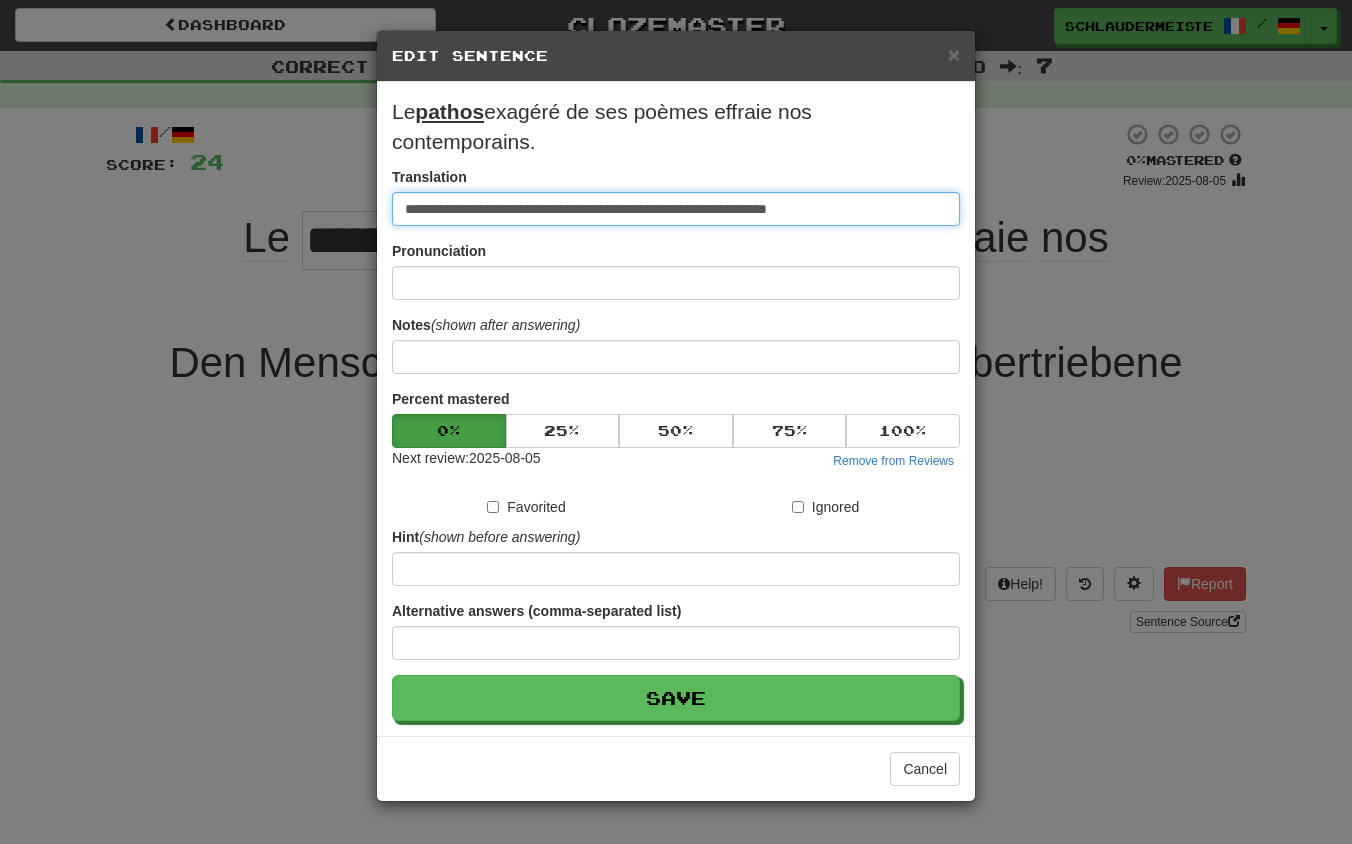 type on "**********" 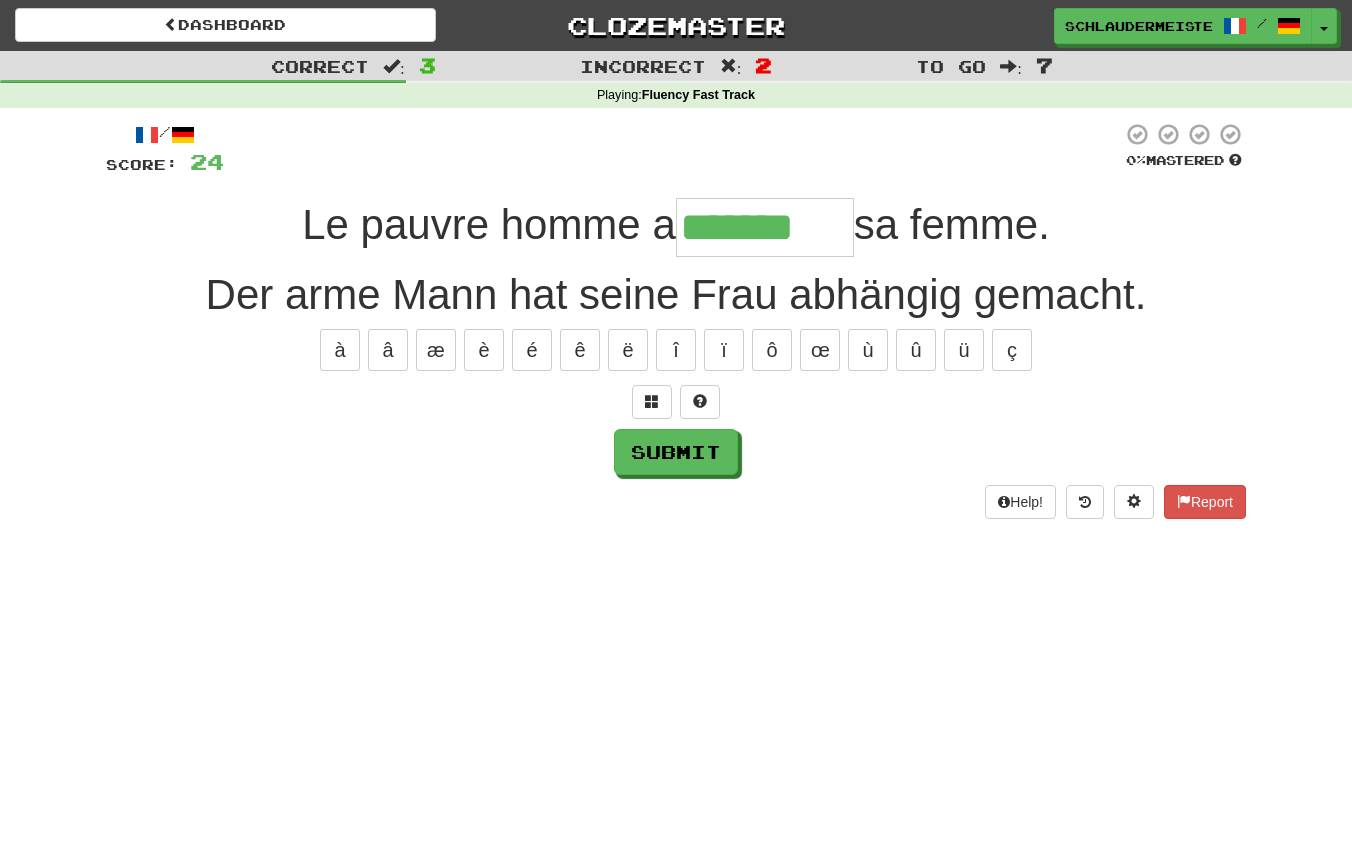 type on "*******" 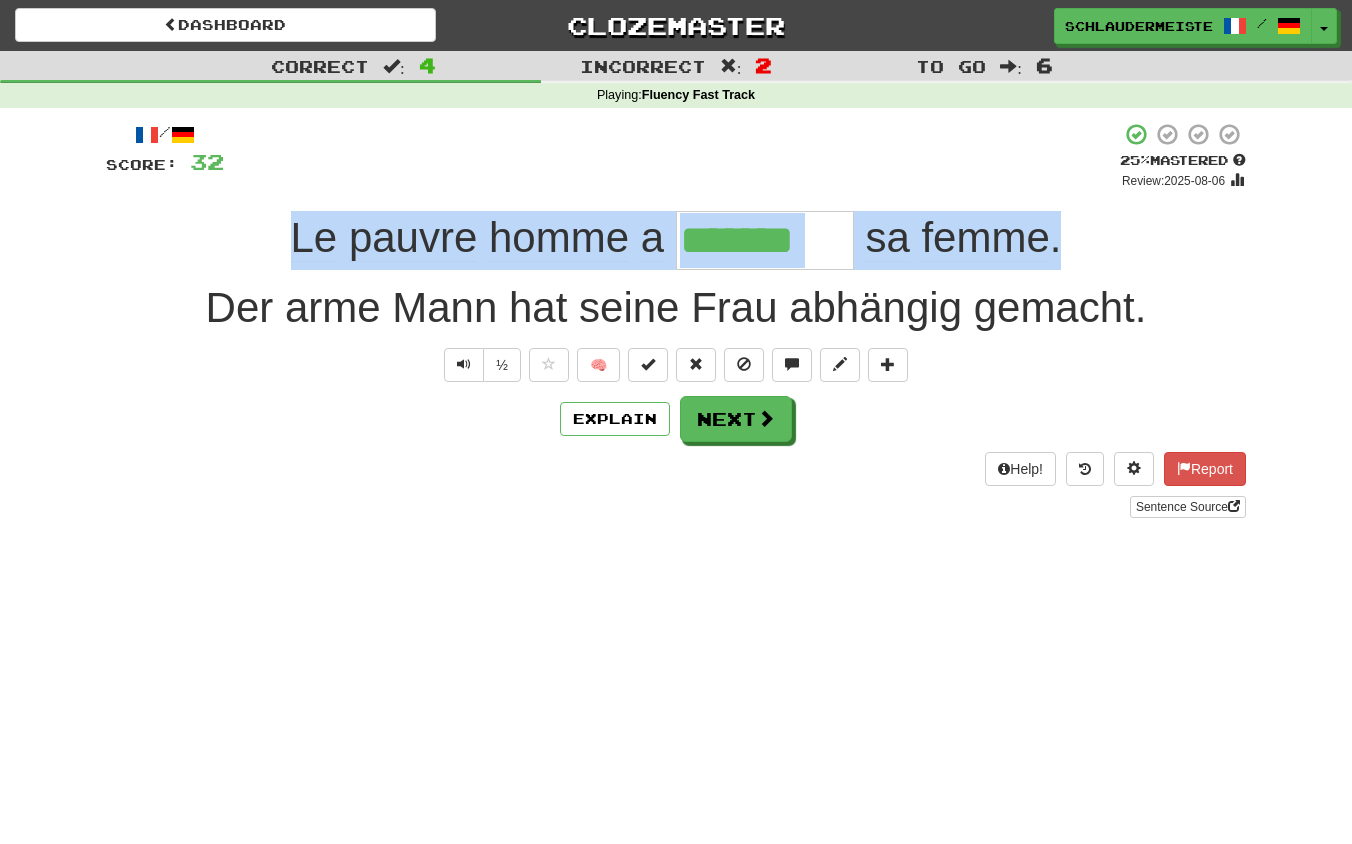drag, startPoint x: 280, startPoint y: 229, endPoint x: 1132, endPoint y: 240, distance: 852.071 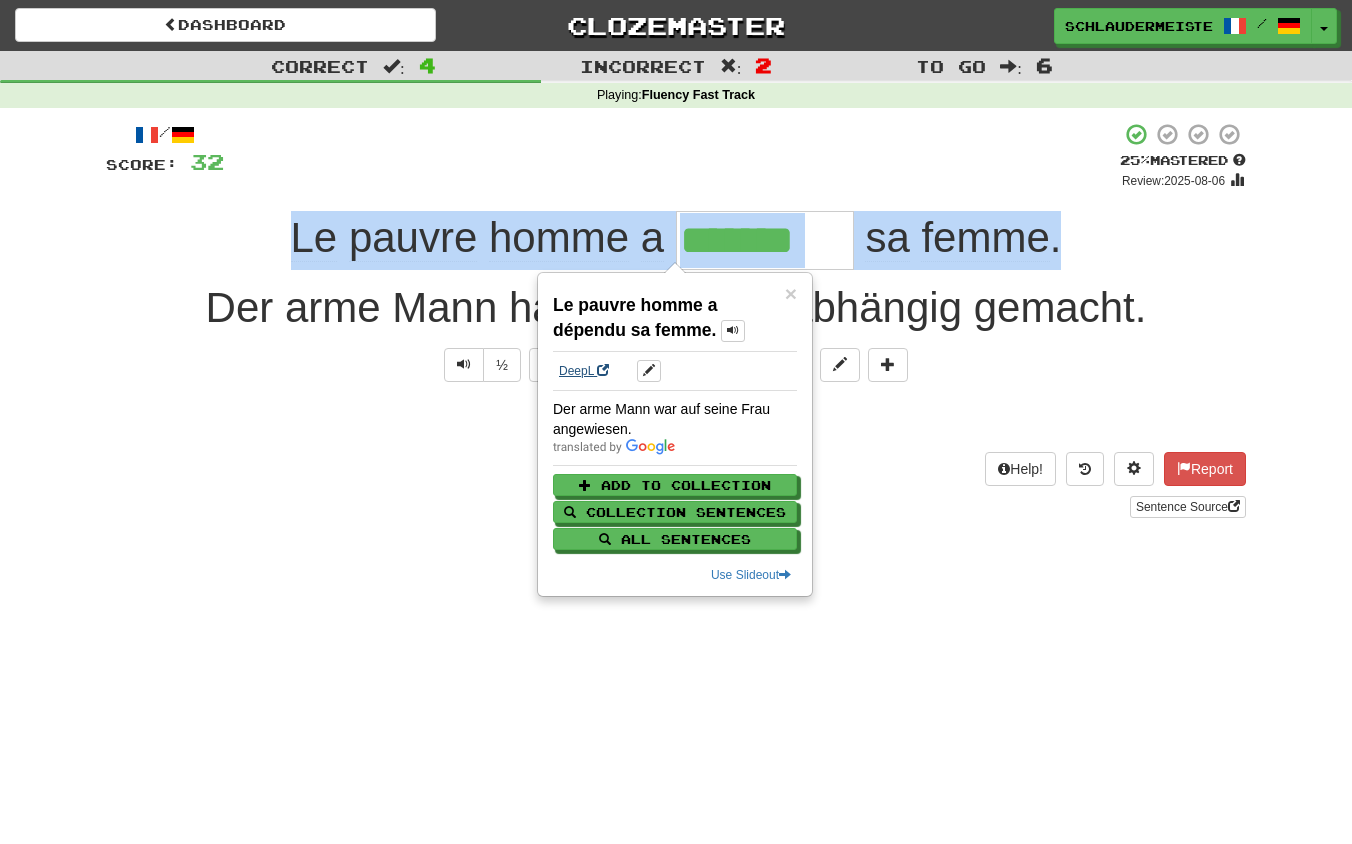 click on "DeepL" at bounding box center [584, 371] 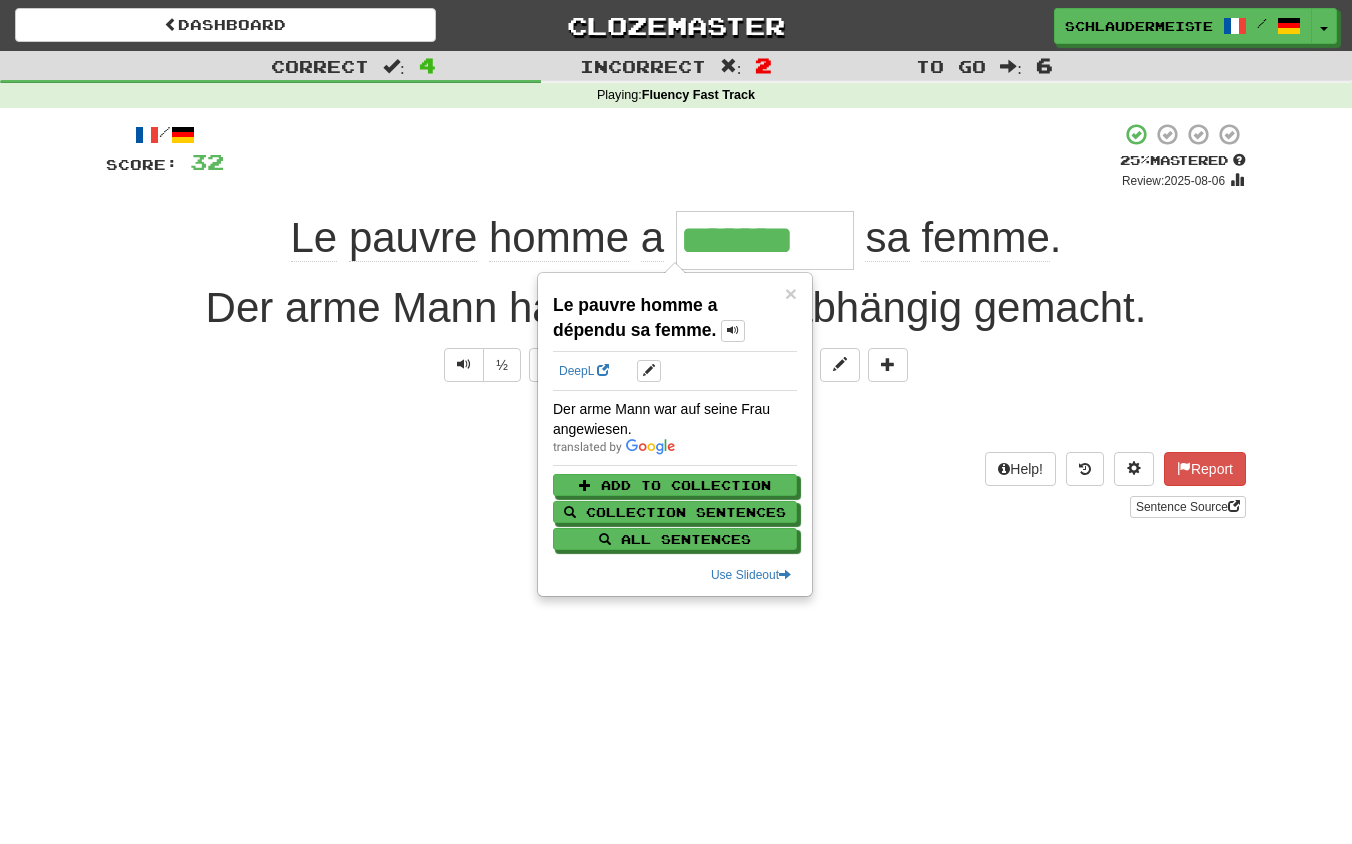 click on "Dashboard
Clozemaster
schlaudermeister
/
Toggle Dropdown
Dashboard
Leaderboard
Activity Feed
Notifications
Profile
Discussions
Français
/
Deutsch
Streak:
48
Review:
0
Points Today: 14576
Languages
Account
Logout
schlaudermeister
/
Toggle Dropdown
Dashboard
Leaderboard
Activity Feed
Notifications
Profile
Discussions
Français
/
Deutsch
Streak:
48
Review:
0
Points Today: 14576
Languages
Account
Logout
clozemaster
Correct   :   4 Incorrect   :   2 To go   :   6 Playing :  Fluency Fast Track  /  Score:   32 + 8 25 %  Mastered Review:  2025-08-06 Le   pauvre   homme   a   *******   sa   femme . ½ 🧠 Explain Next  Help!" at bounding box center (676, 422) 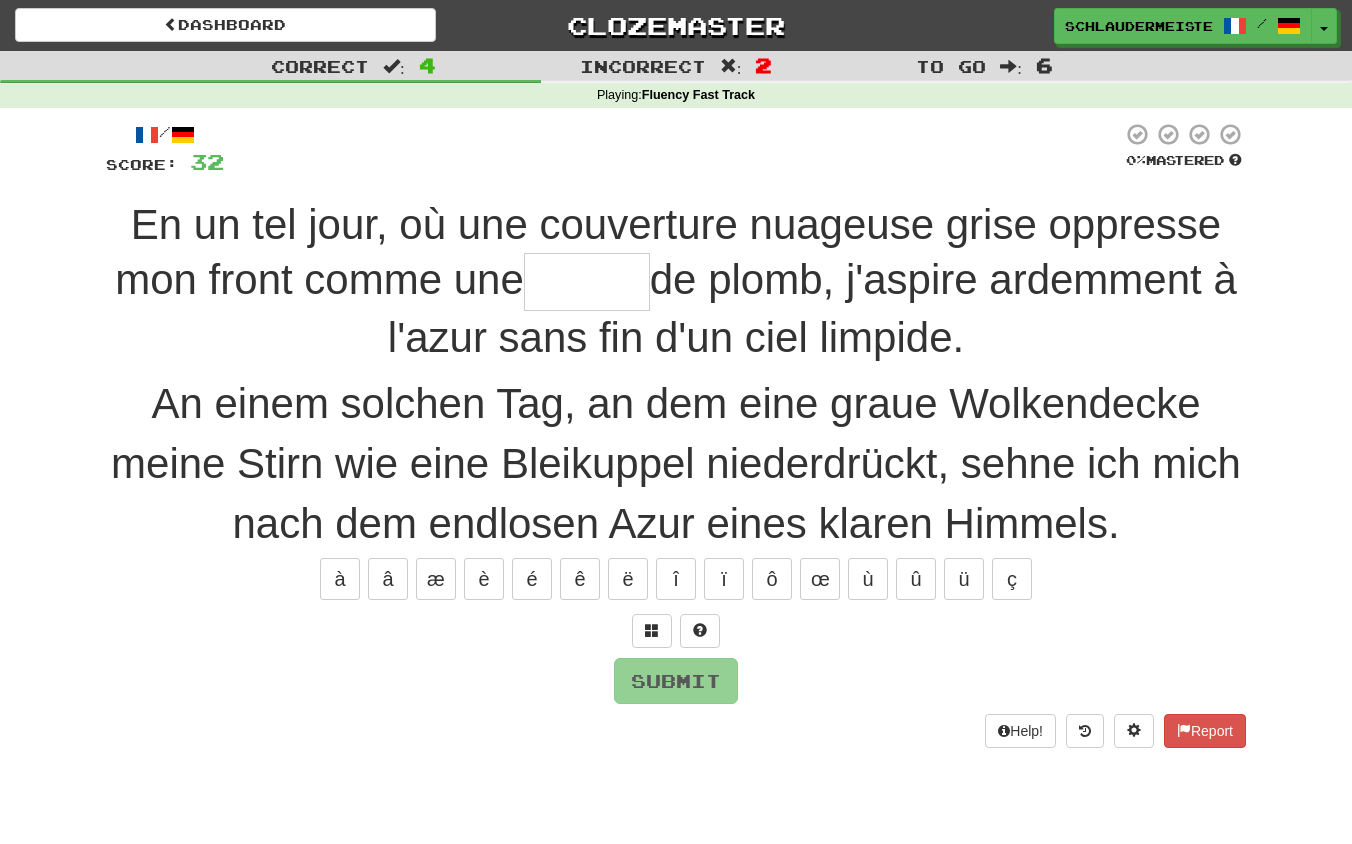 type on "*" 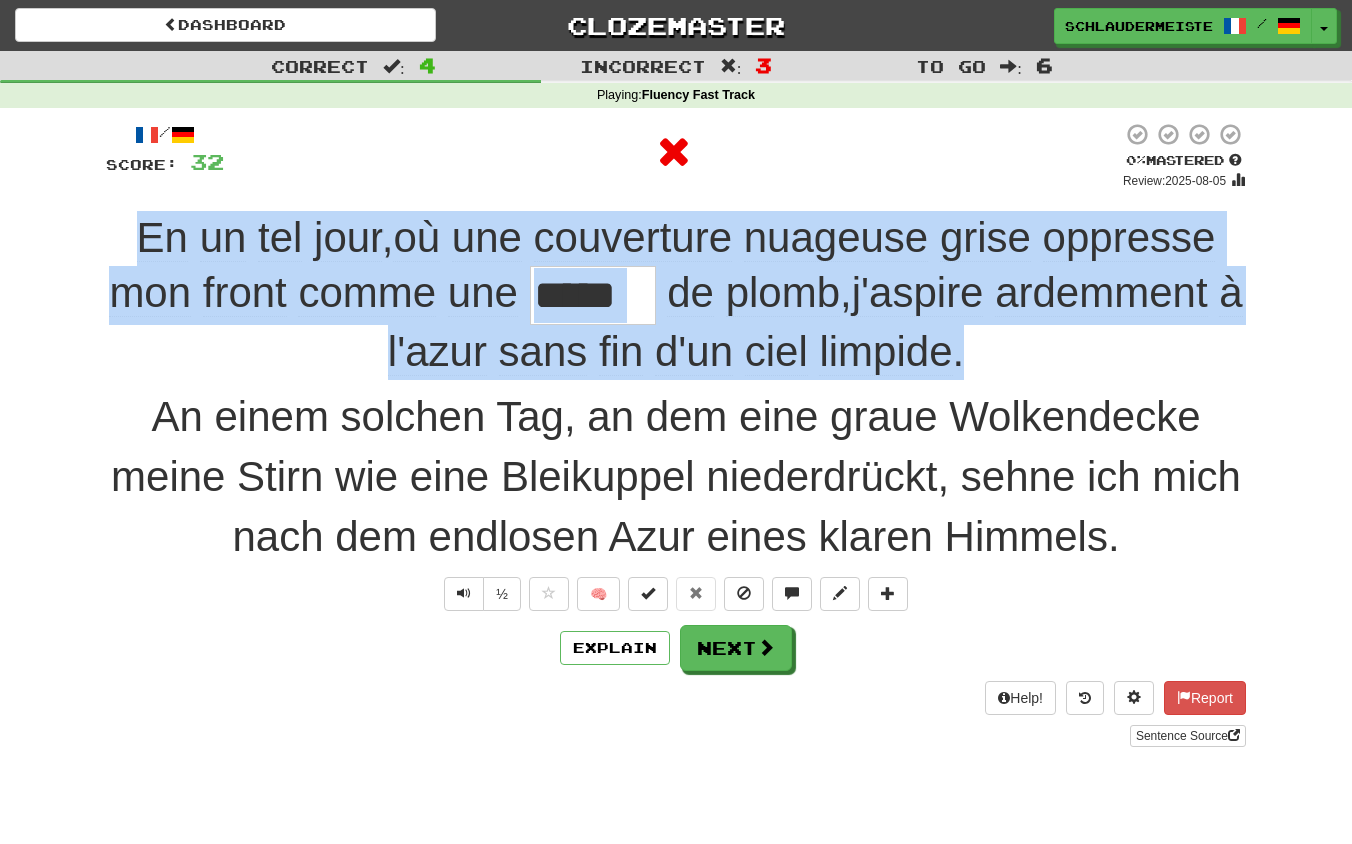 drag, startPoint x: 104, startPoint y: 218, endPoint x: 1078, endPoint y: 354, distance: 983.44904 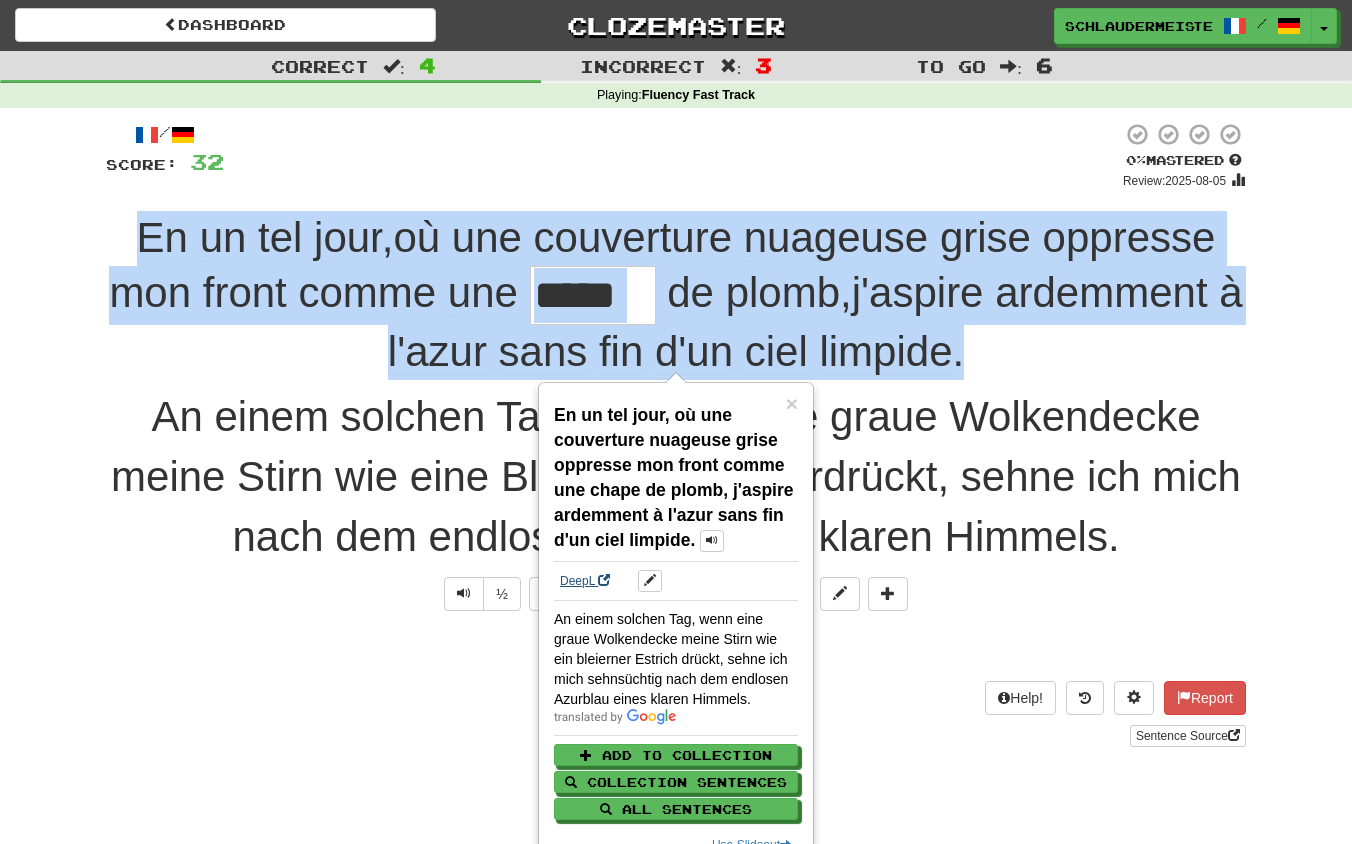 click on "DeepL" at bounding box center [585, 581] 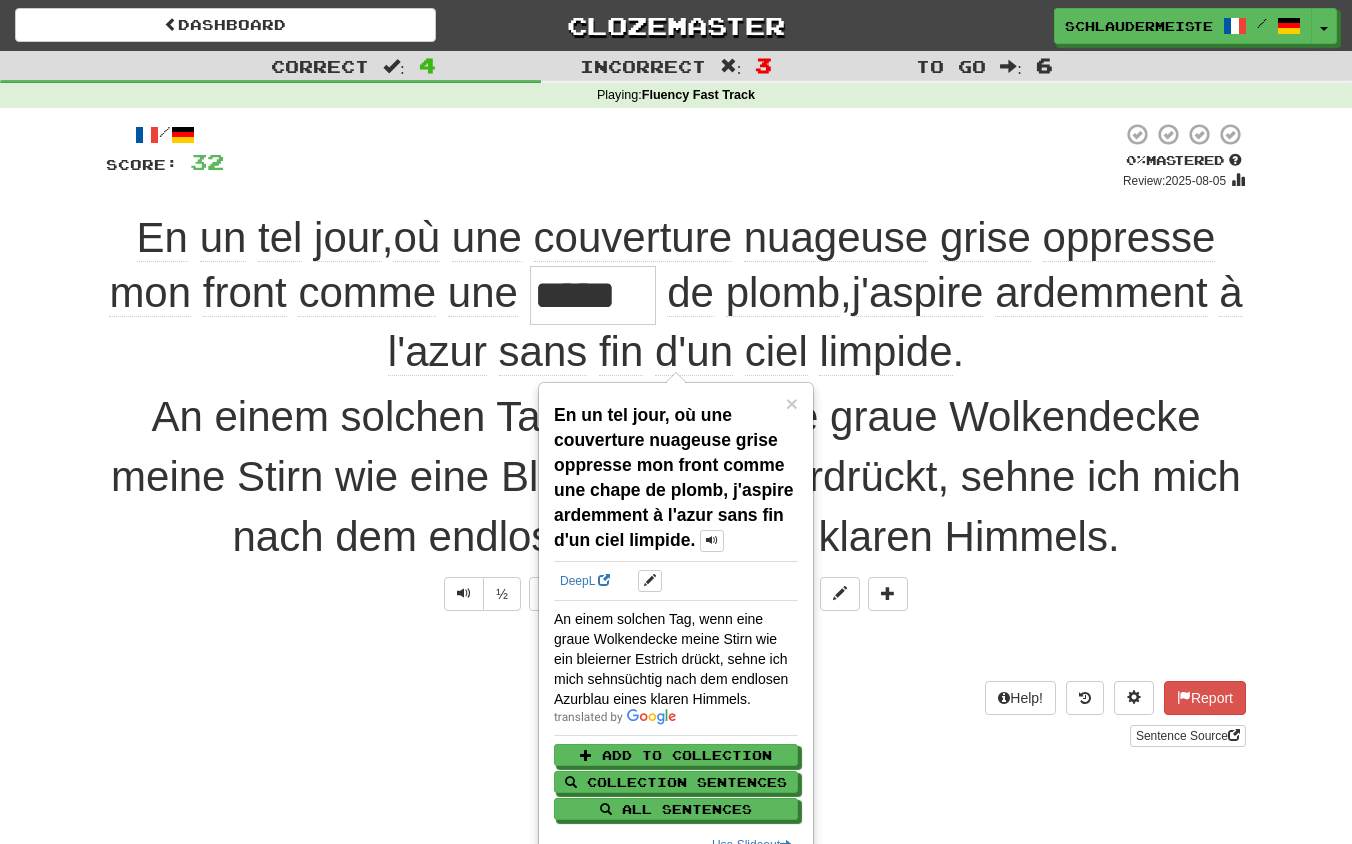 click on "Sentence Source" at bounding box center [676, 736] 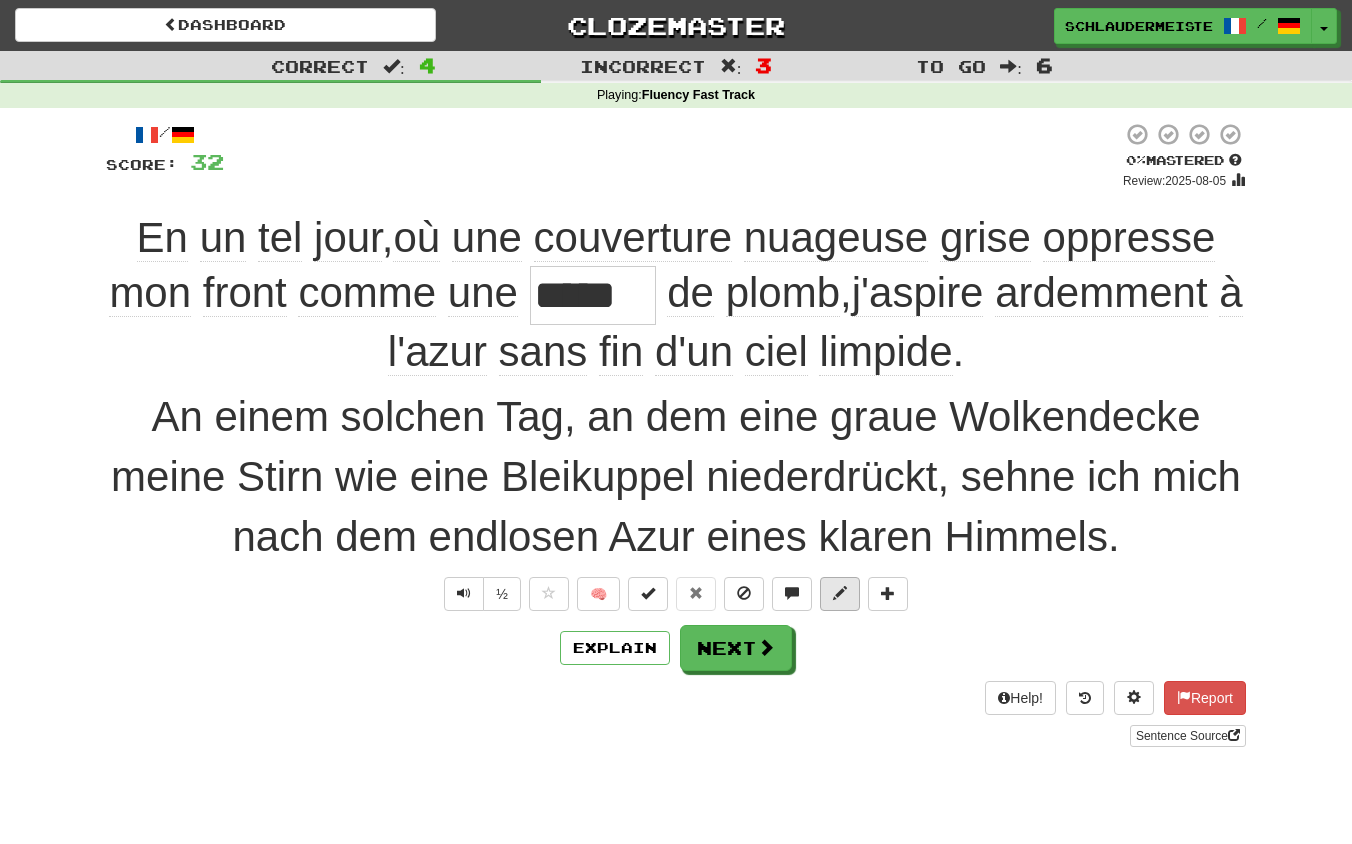 click at bounding box center [840, 593] 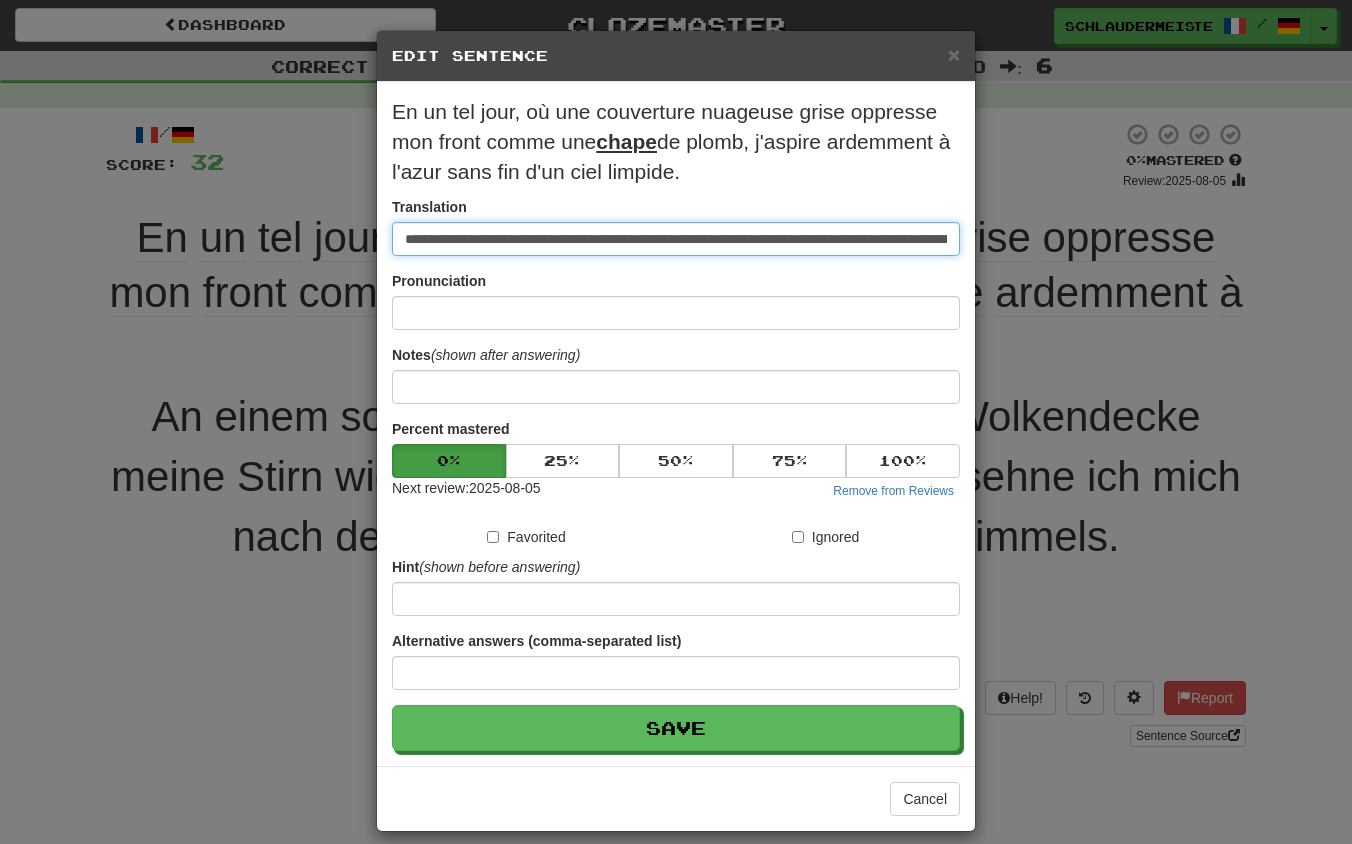 drag, startPoint x: 950, startPoint y: 238, endPoint x: 172, endPoint y: 238, distance: 778 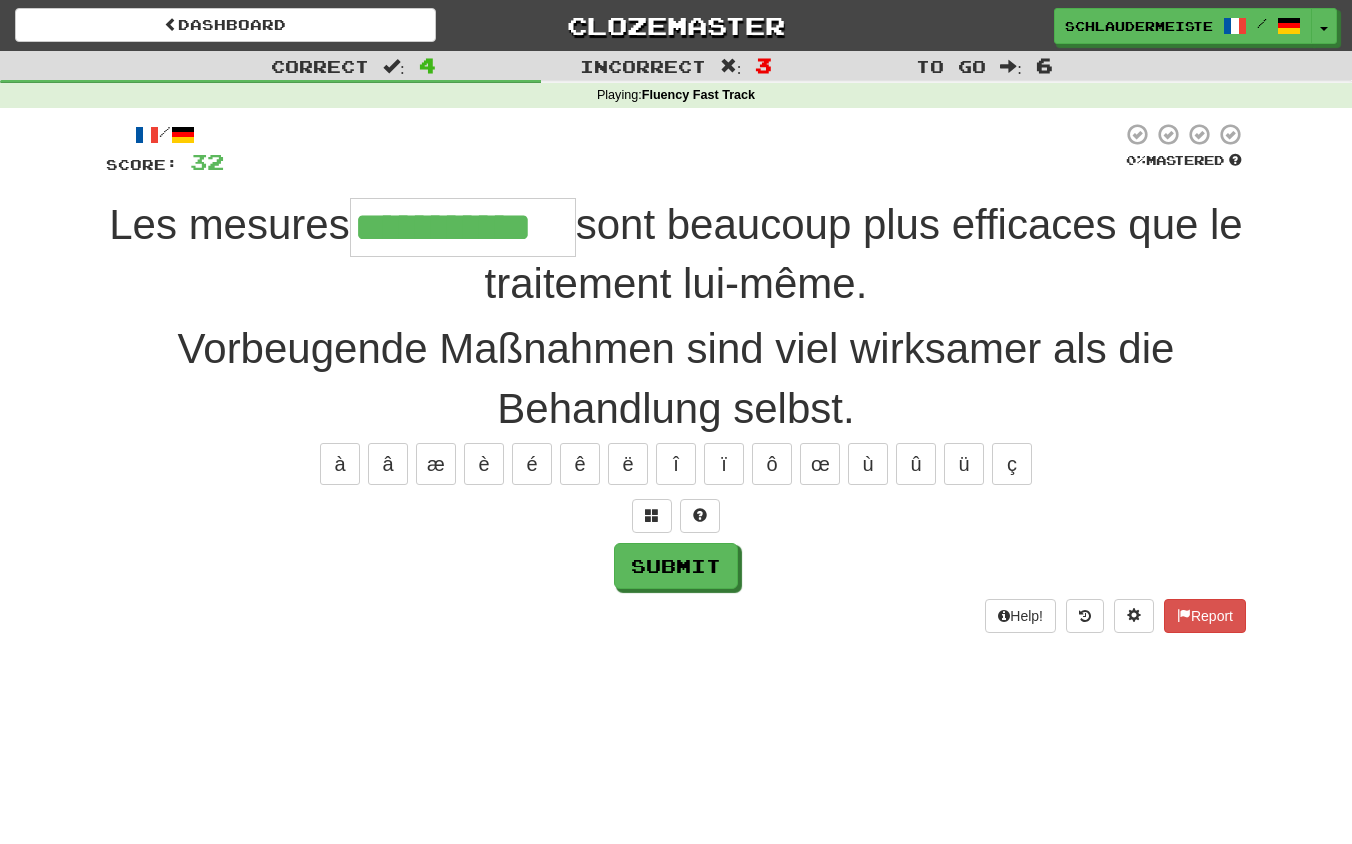 type on "**********" 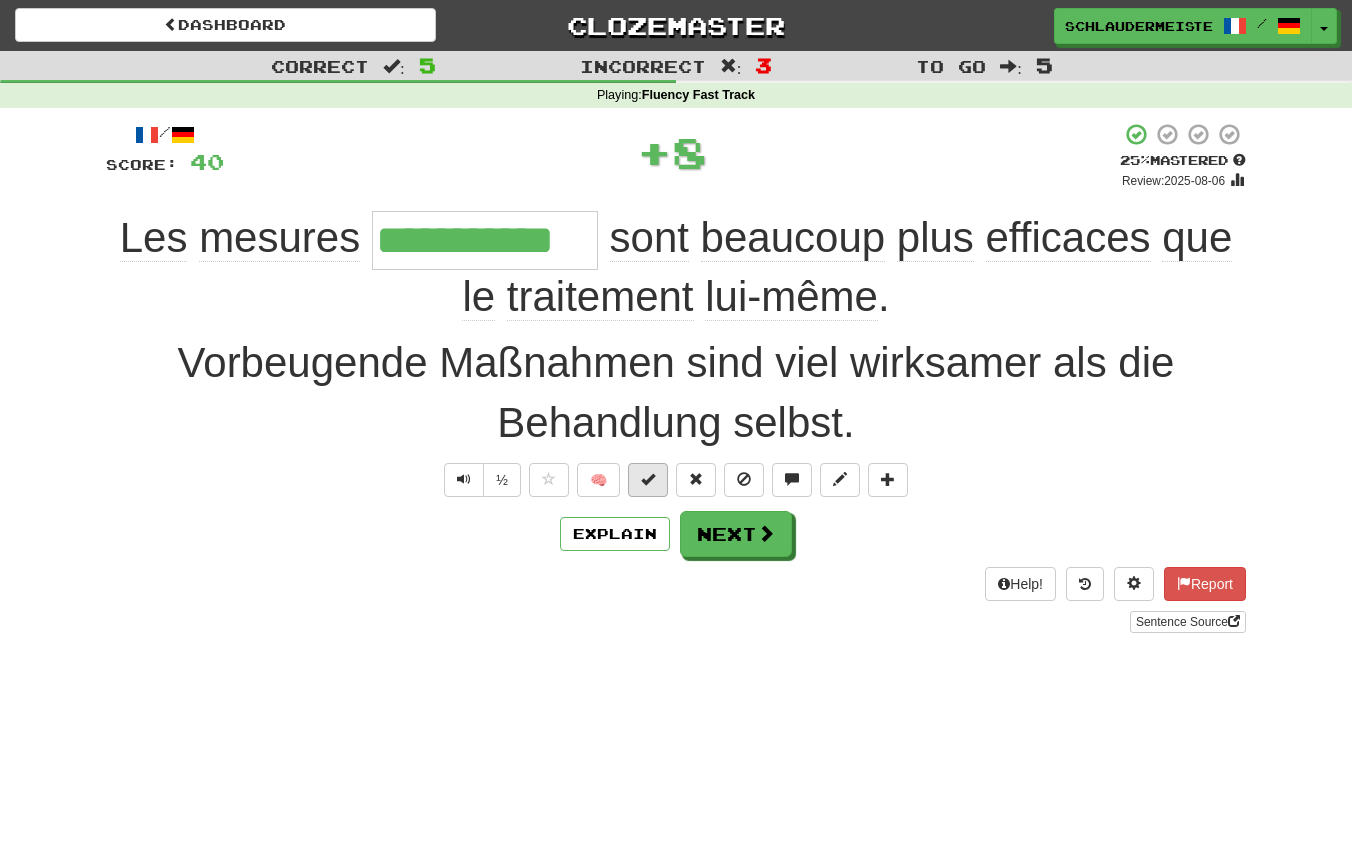 click at bounding box center [648, 479] 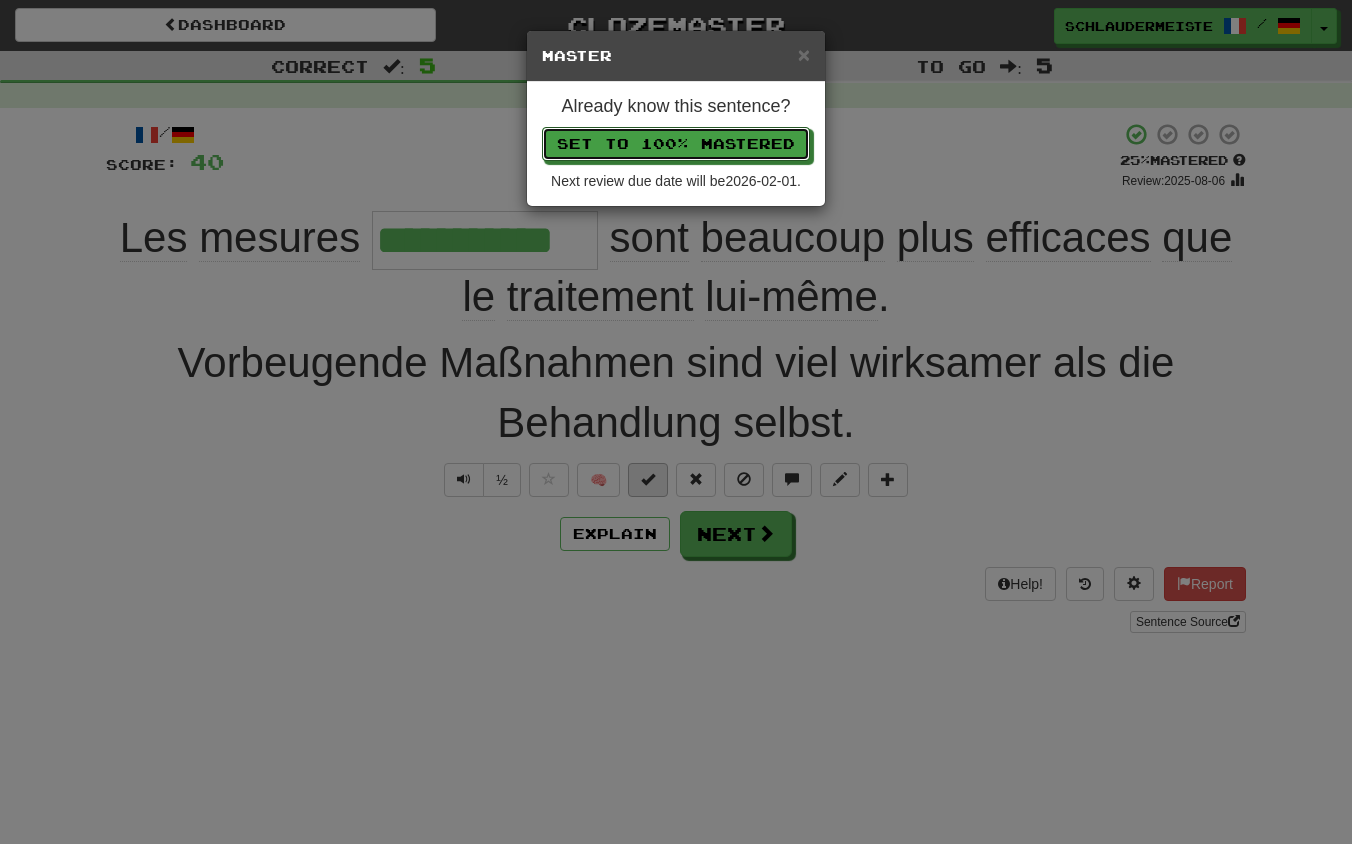 click on "Set to 100% Mastered" at bounding box center (676, 144) 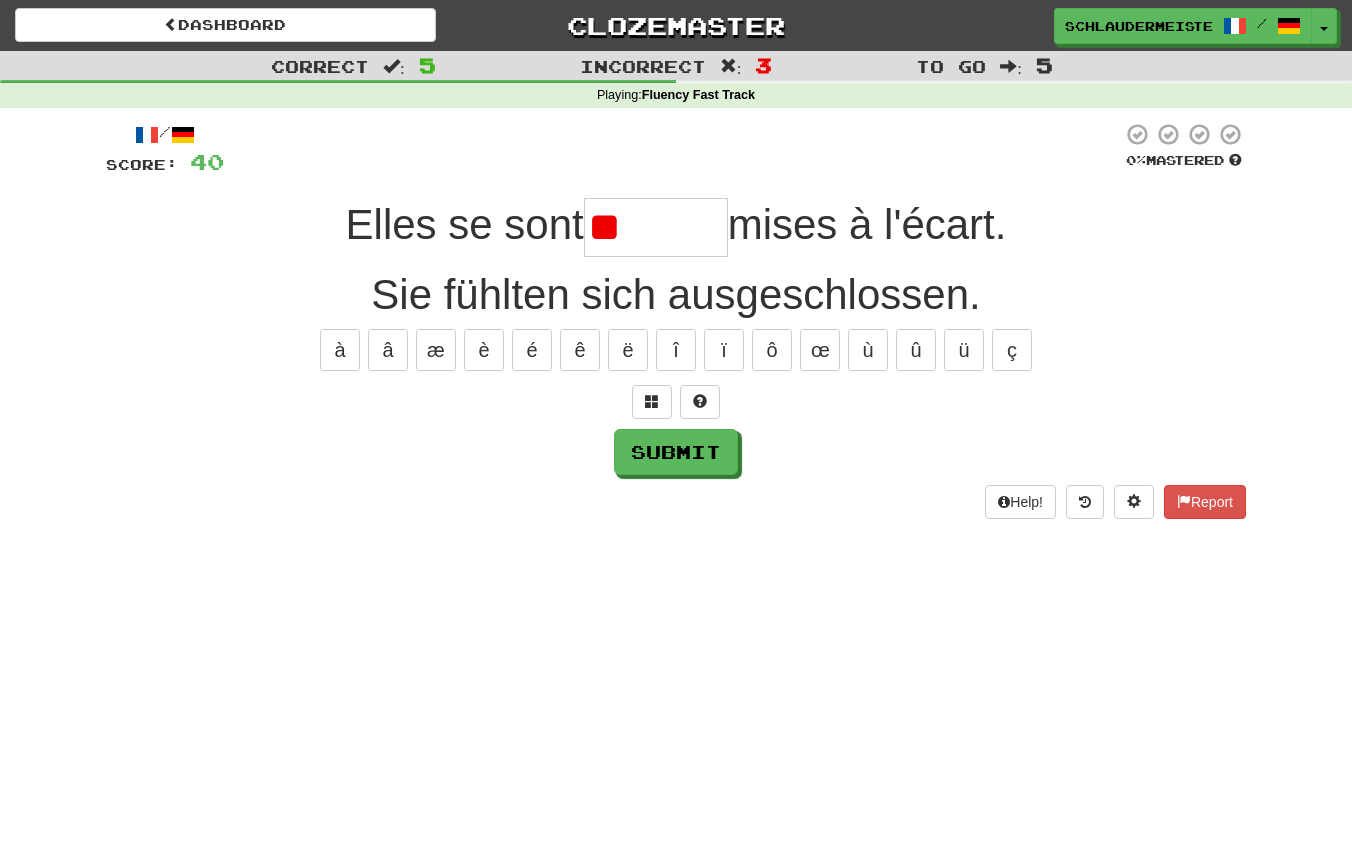 type on "*" 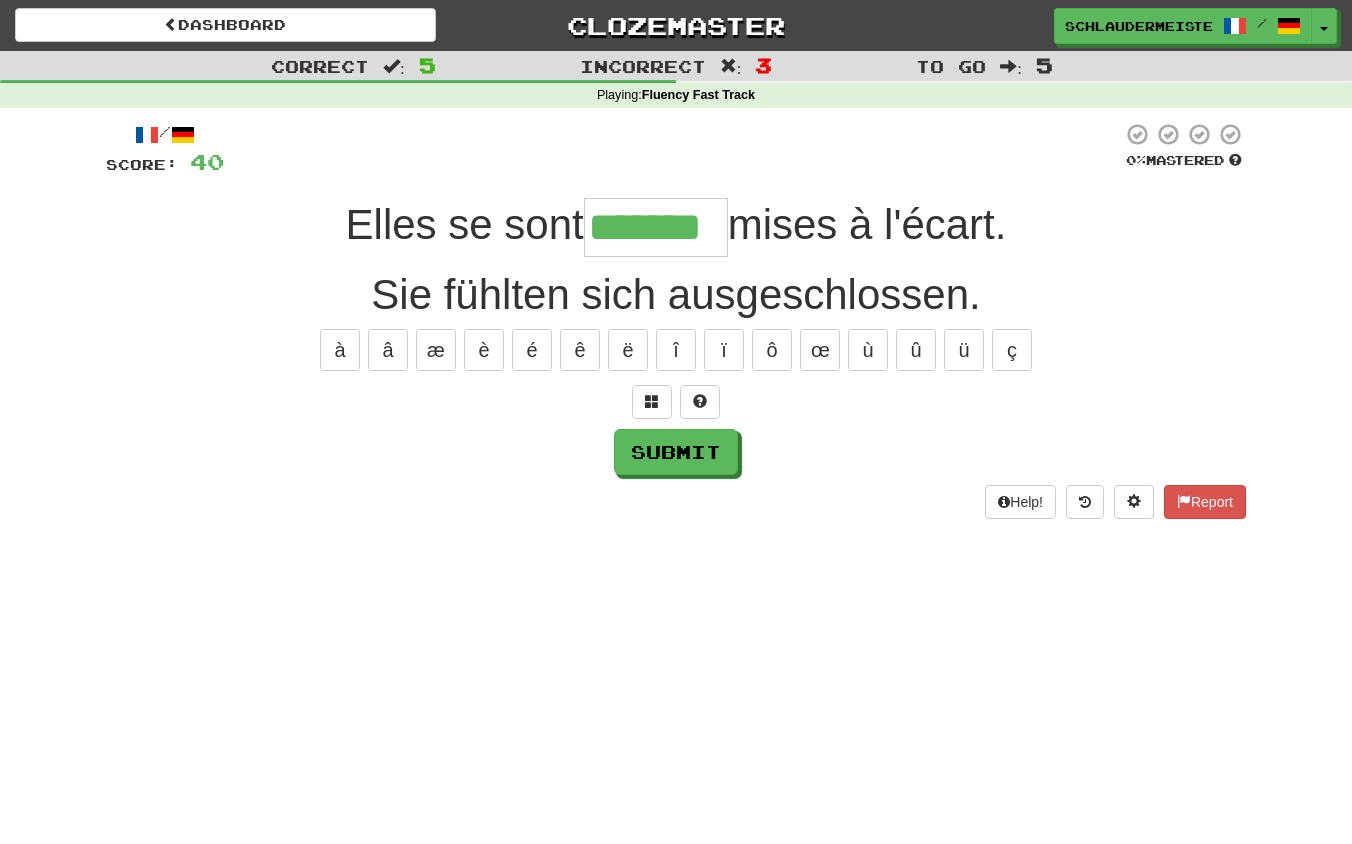 type on "*******" 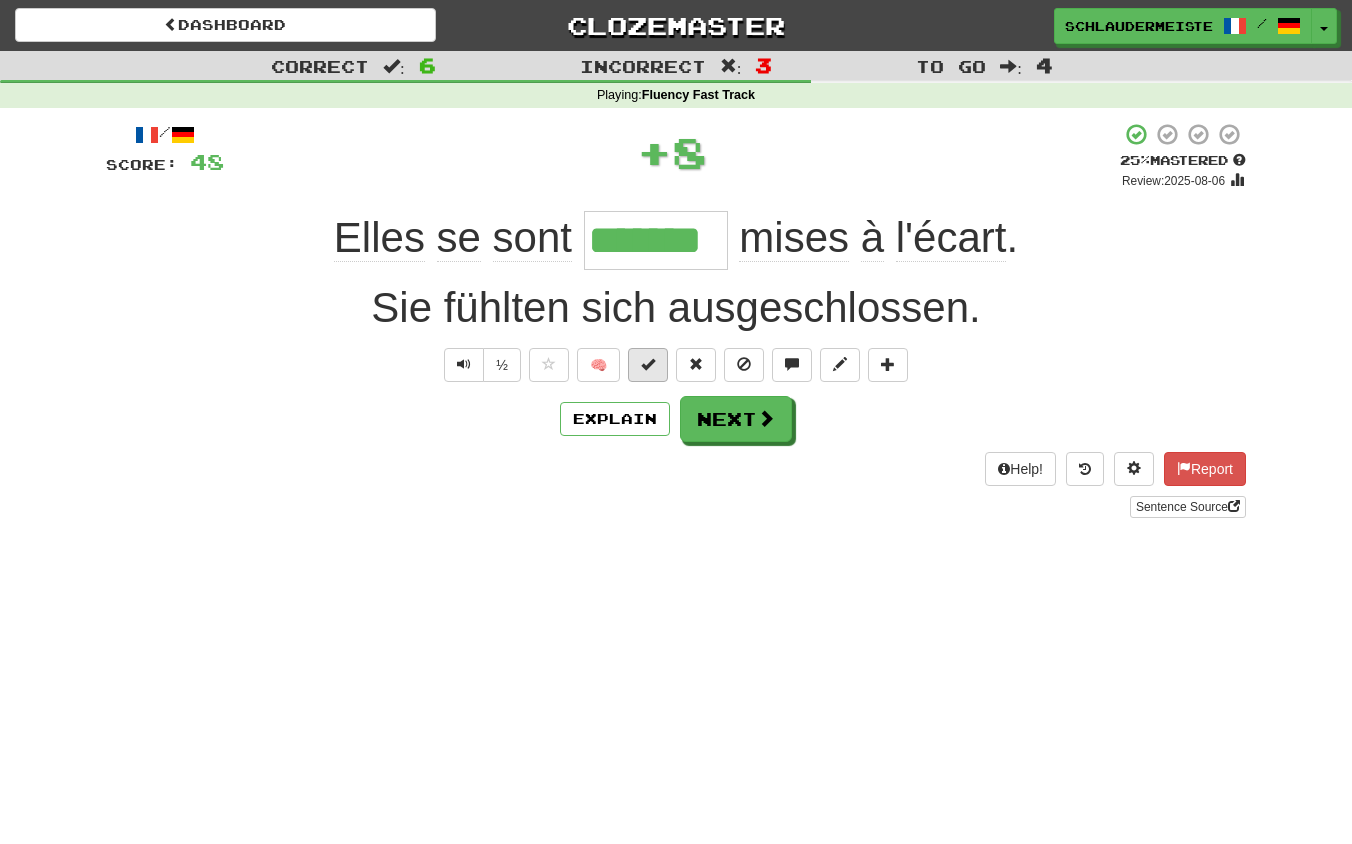 click at bounding box center [648, 364] 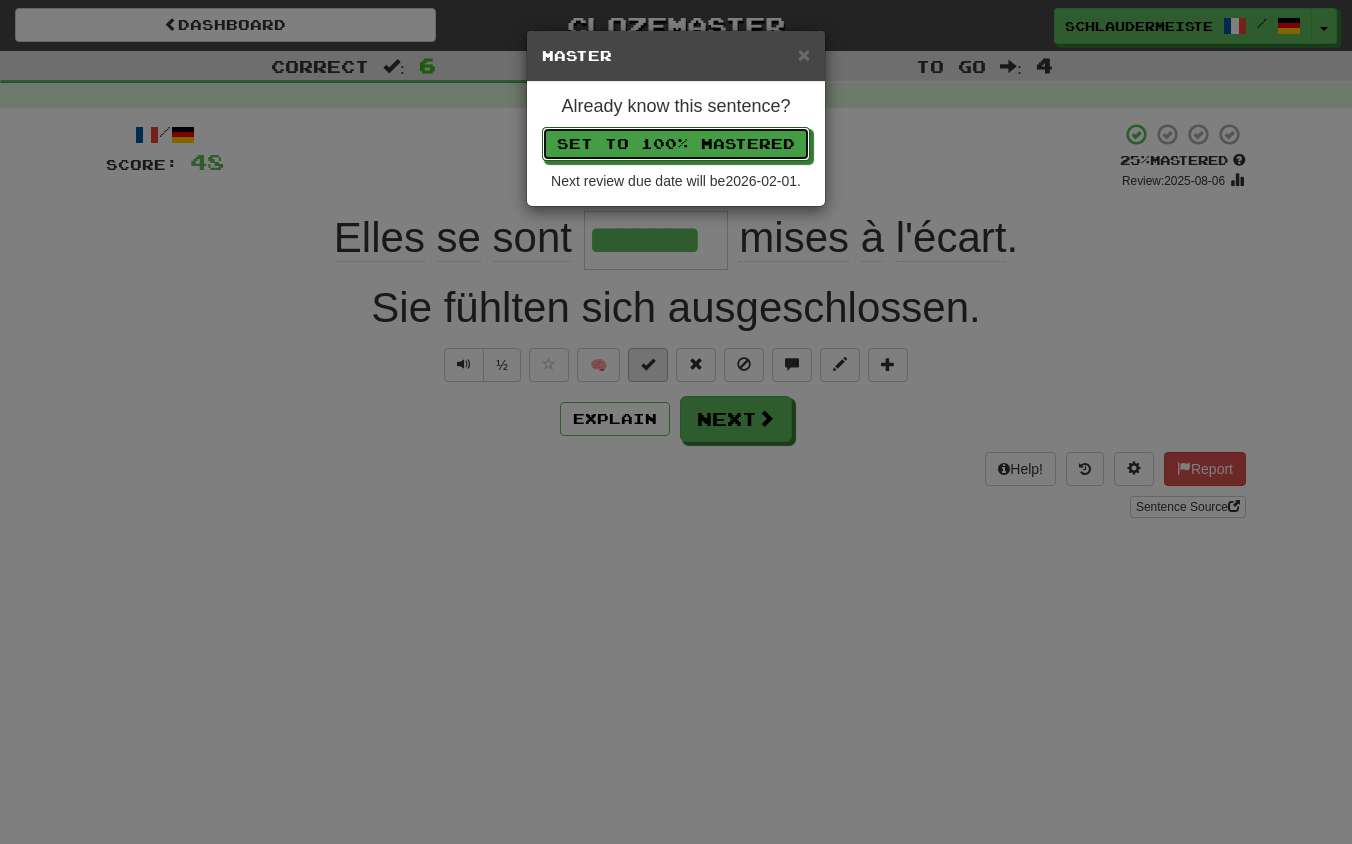 click on "Set to 100% Mastered" at bounding box center [676, 144] 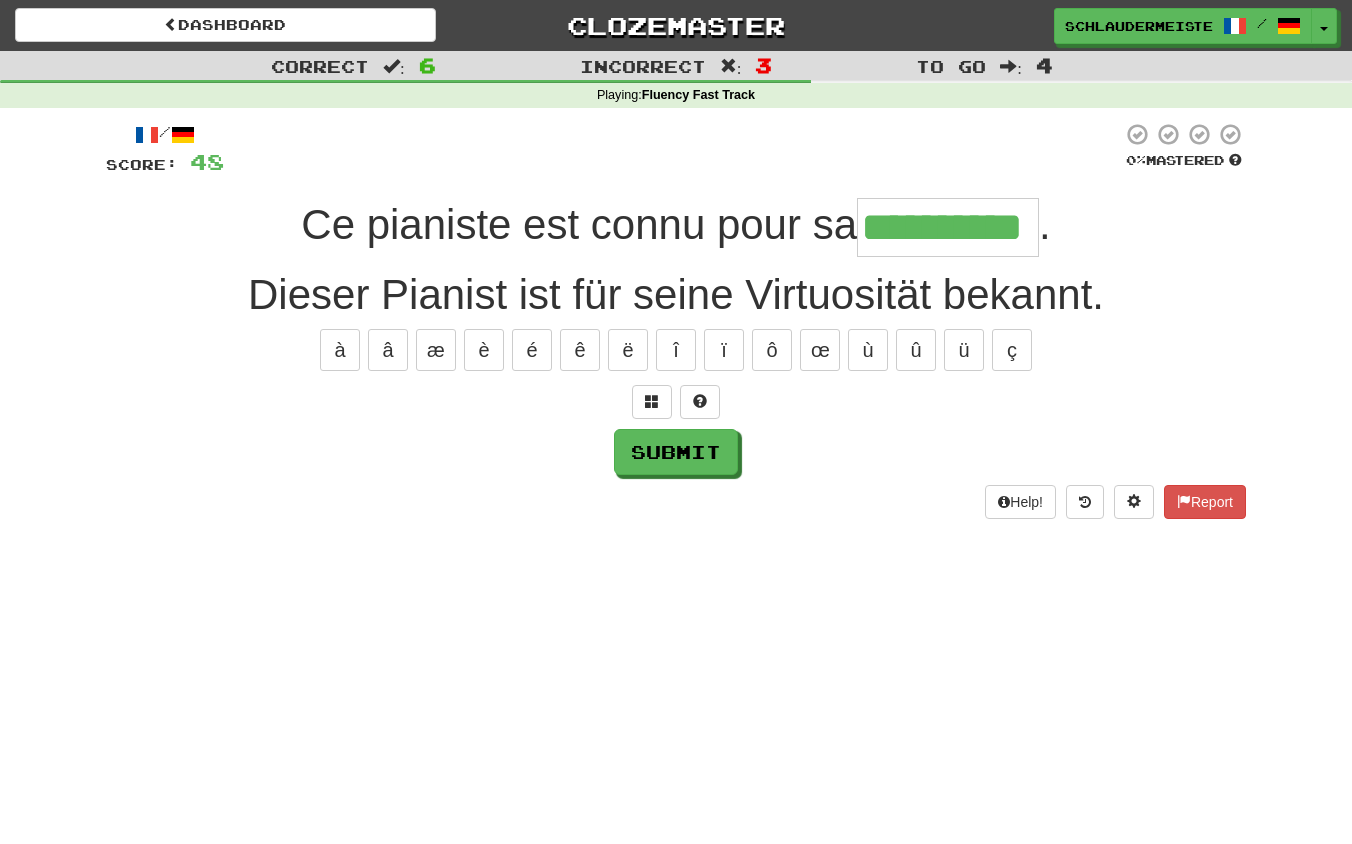 type on "**********" 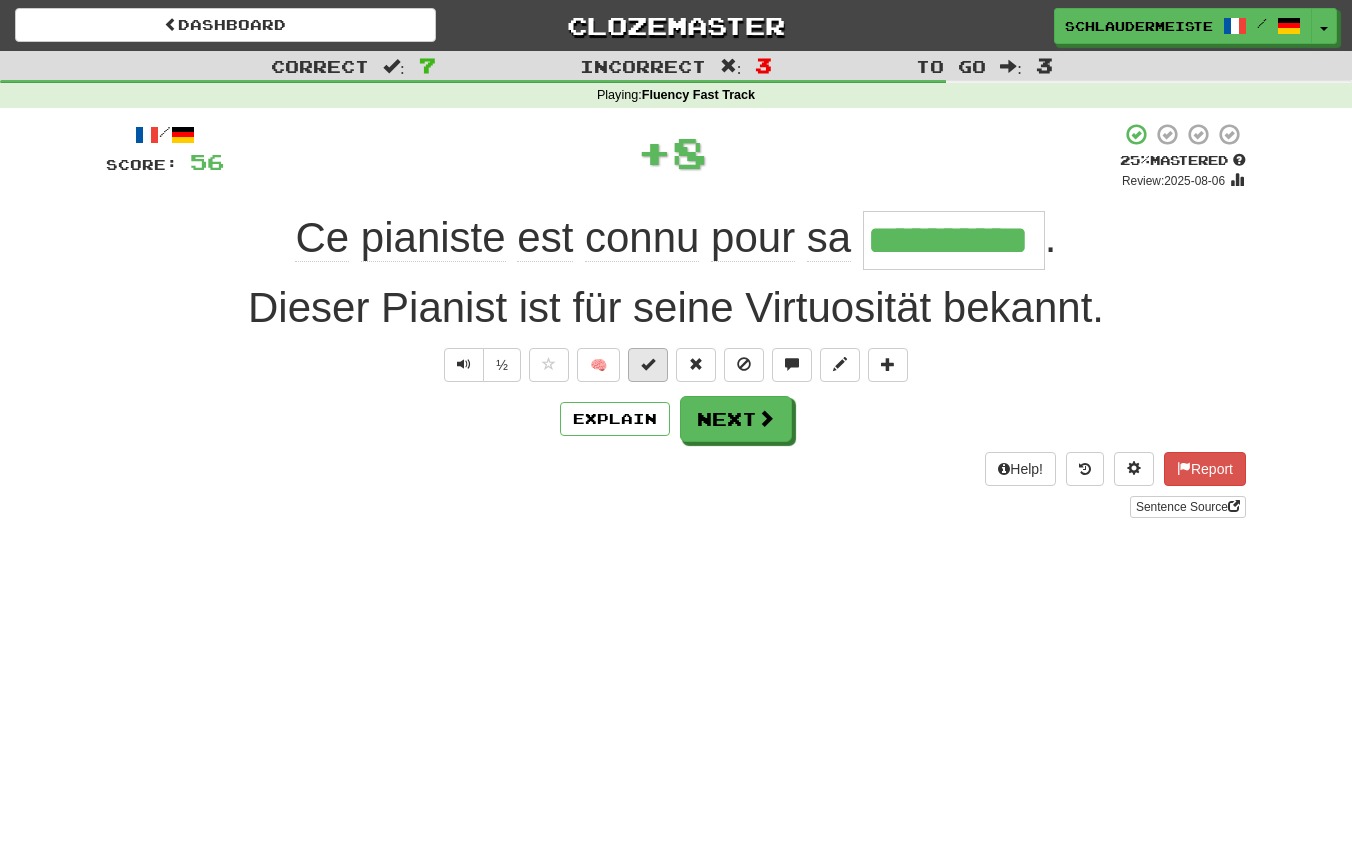 click at bounding box center [648, 364] 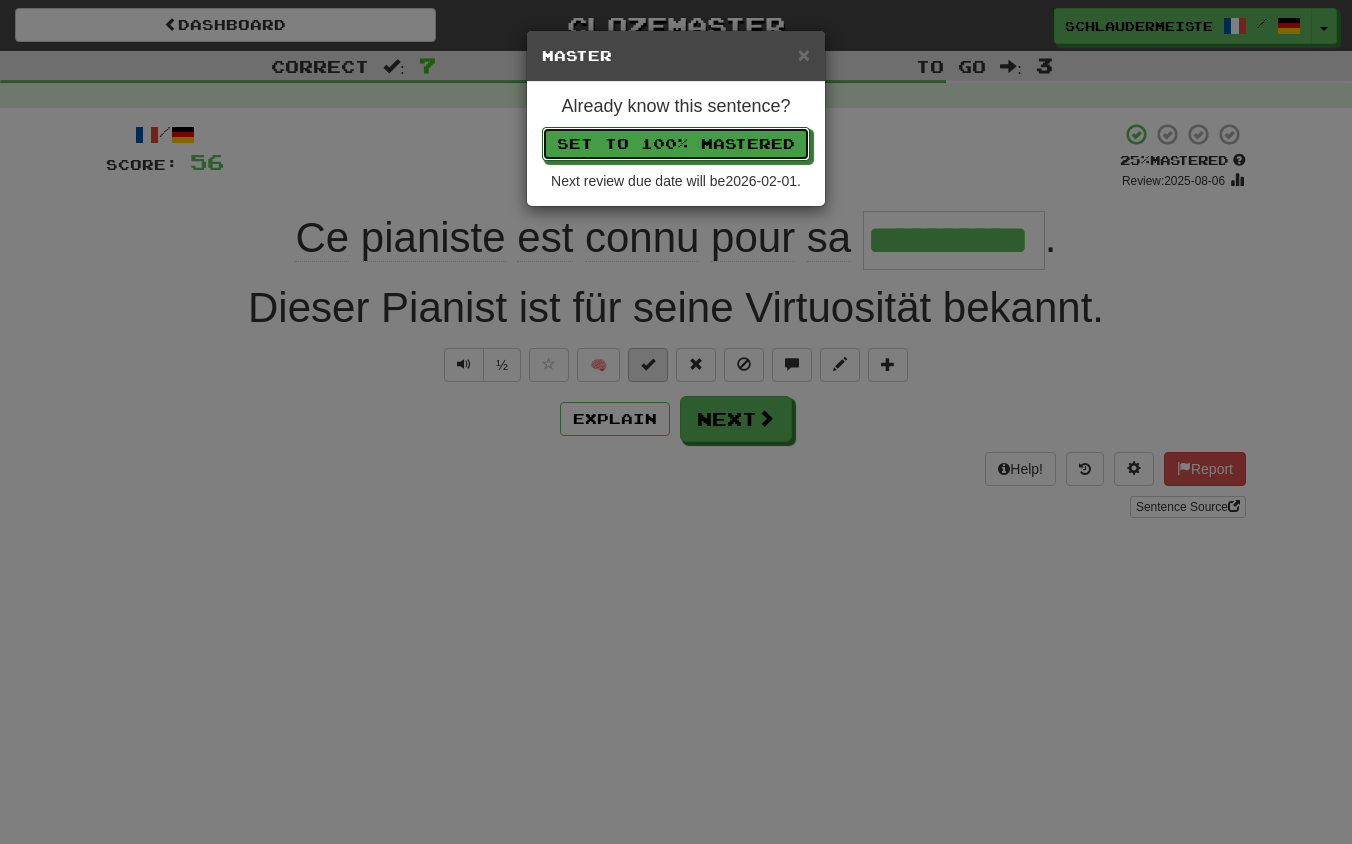click on "Set to 100% Mastered" at bounding box center [676, 144] 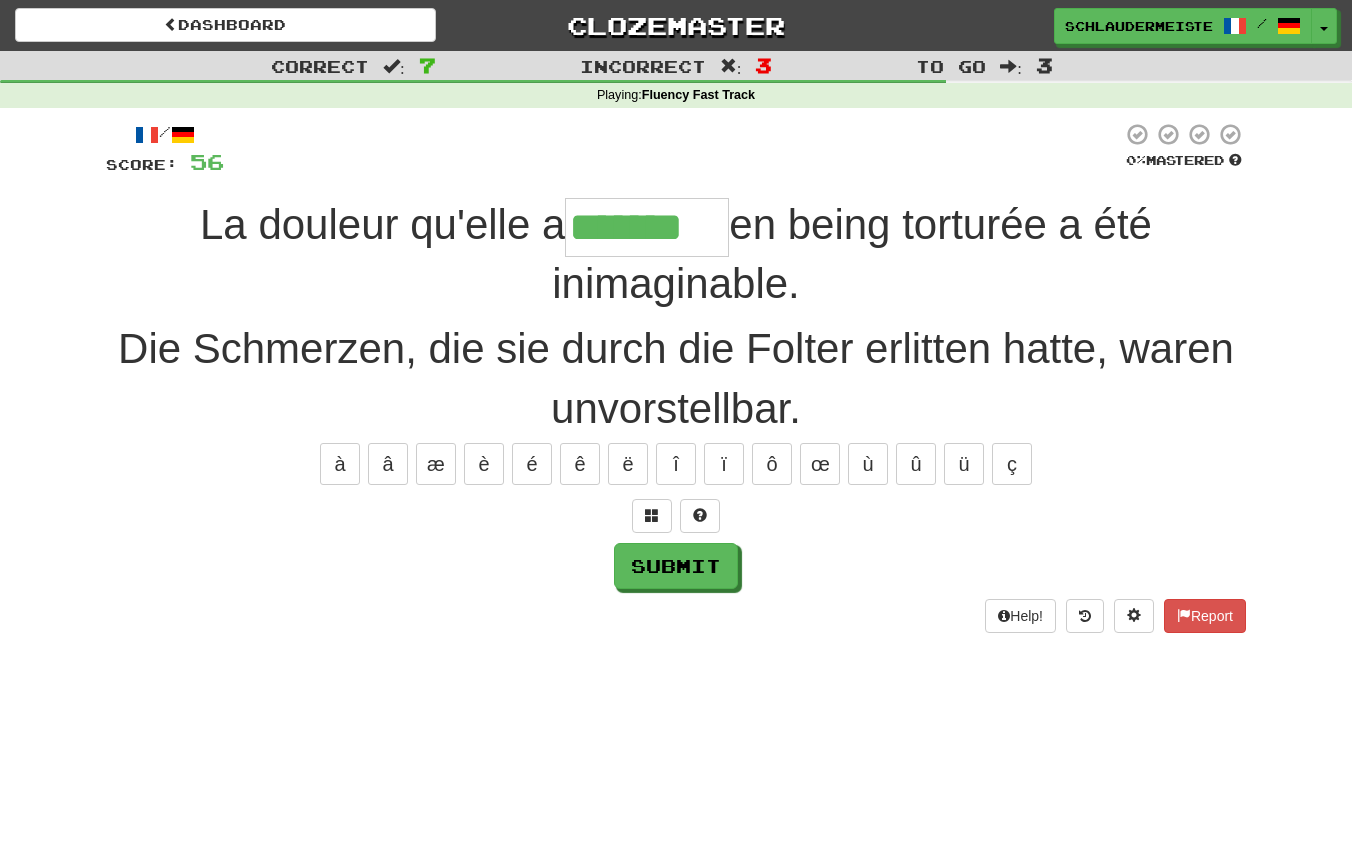 type on "*******" 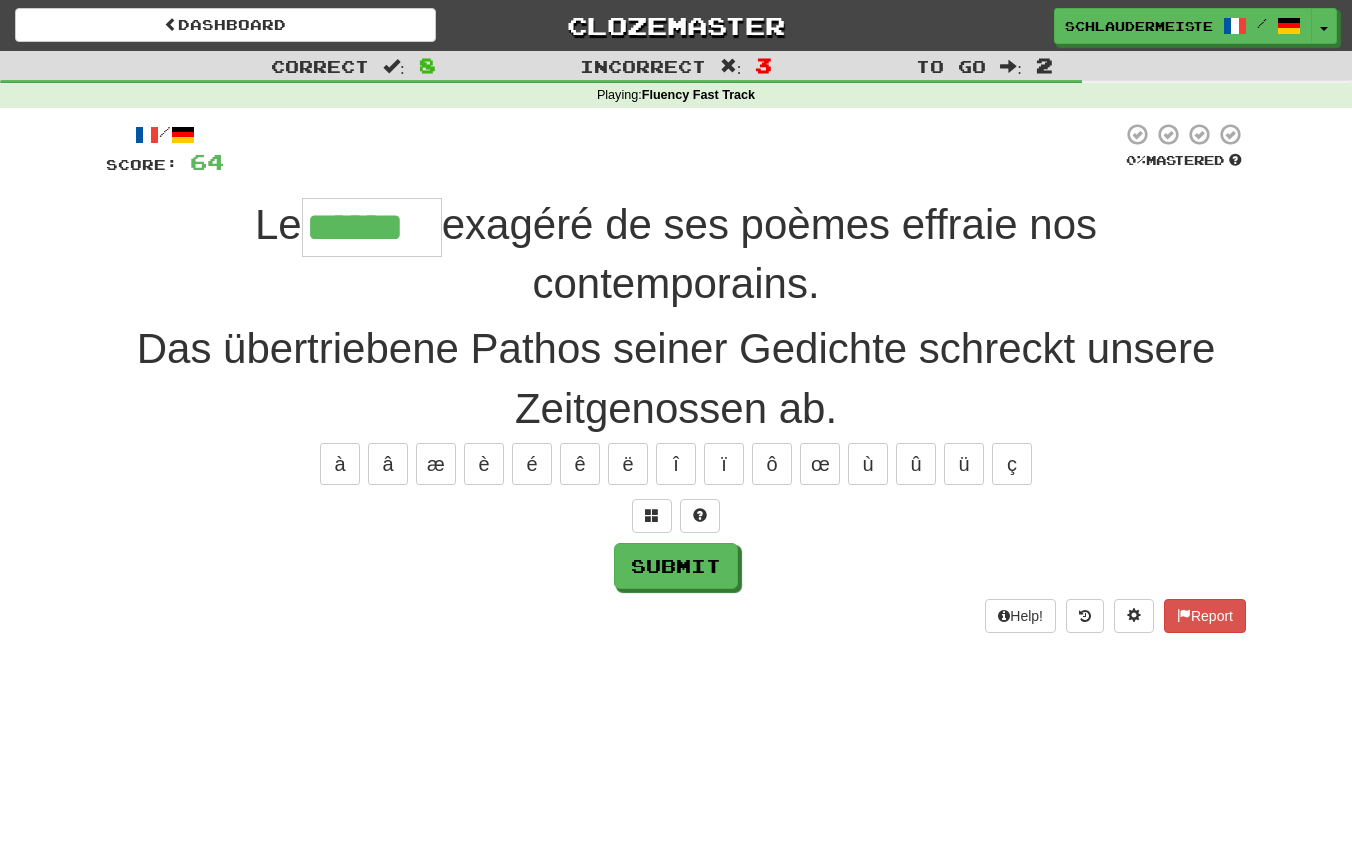 type on "******" 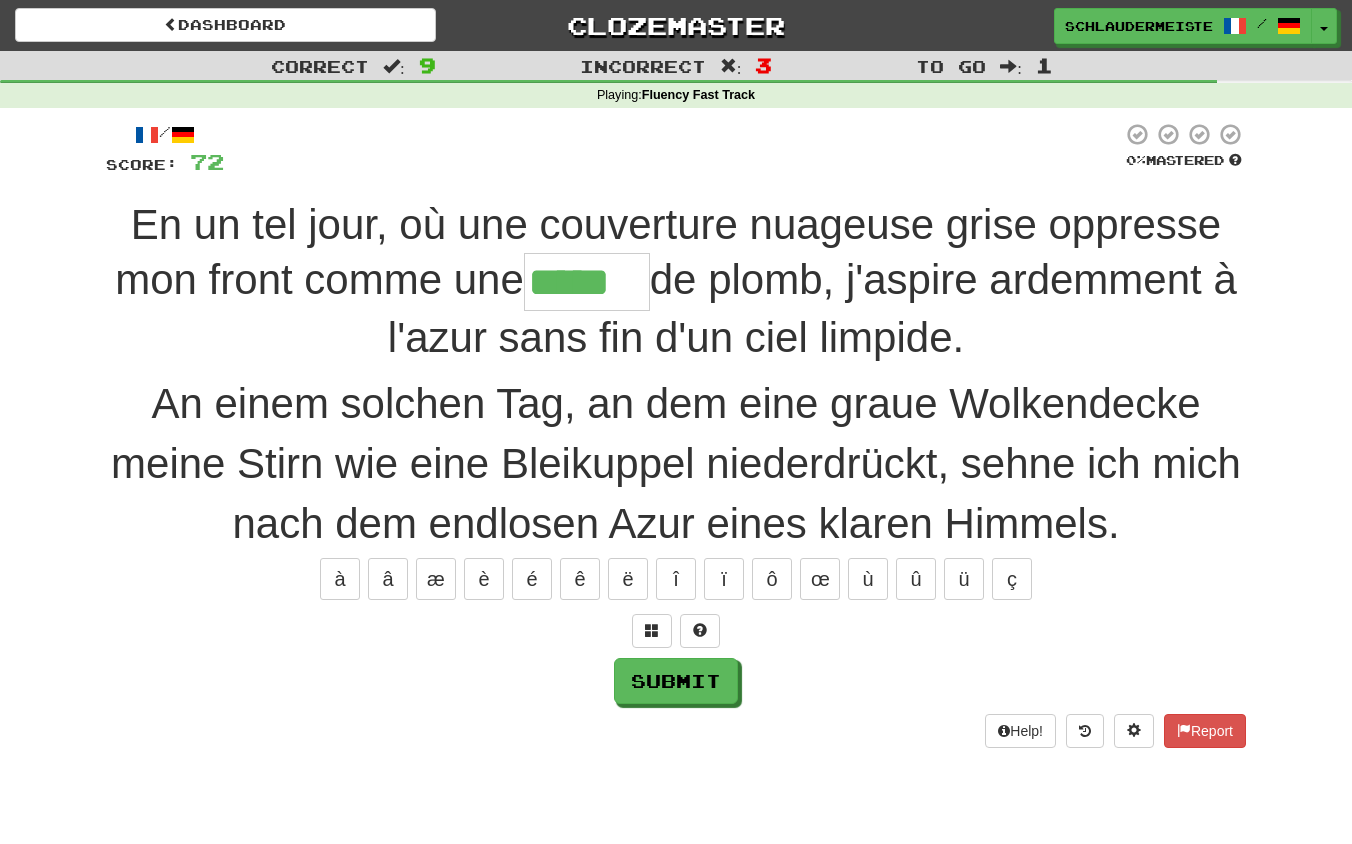 type on "*****" 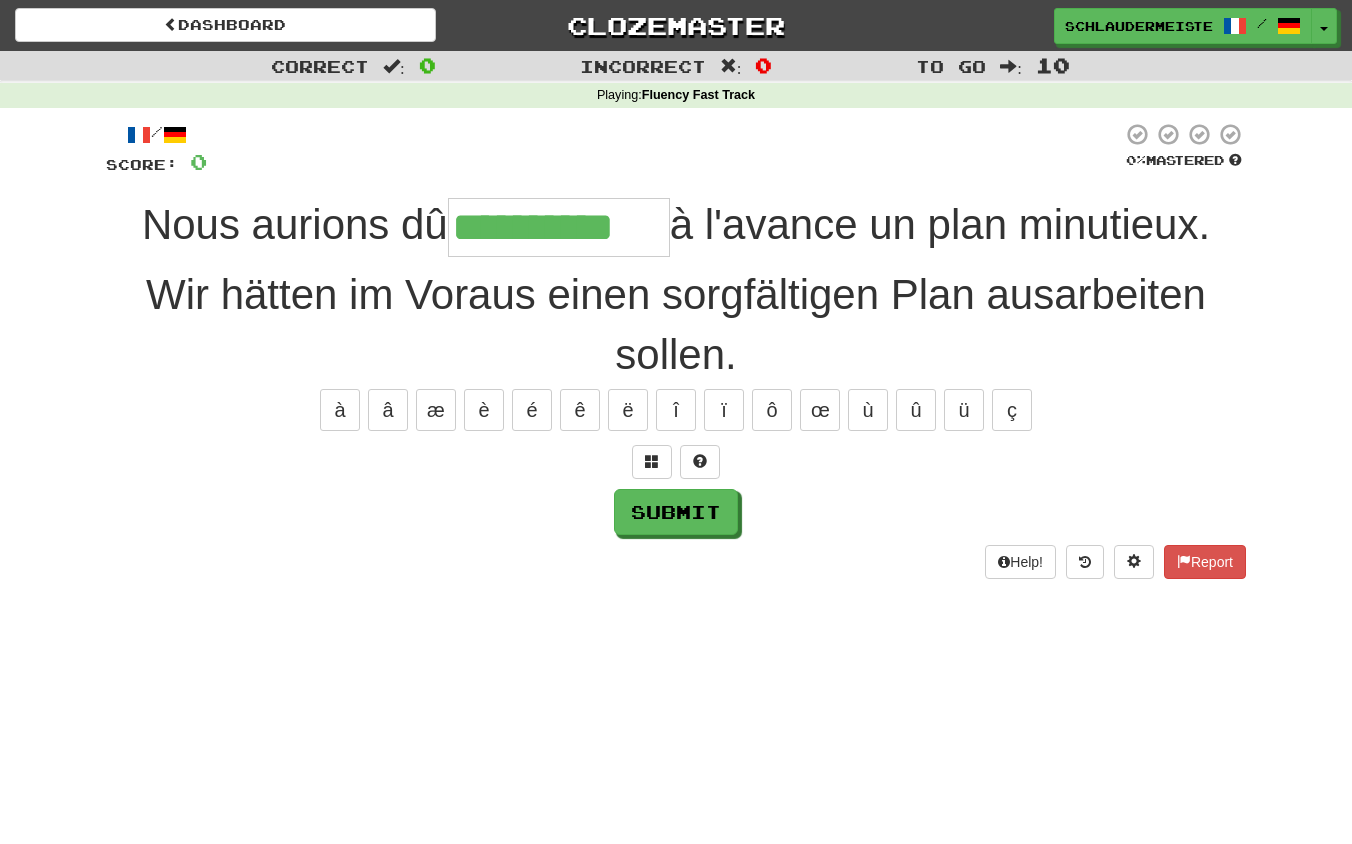 type on "**********" 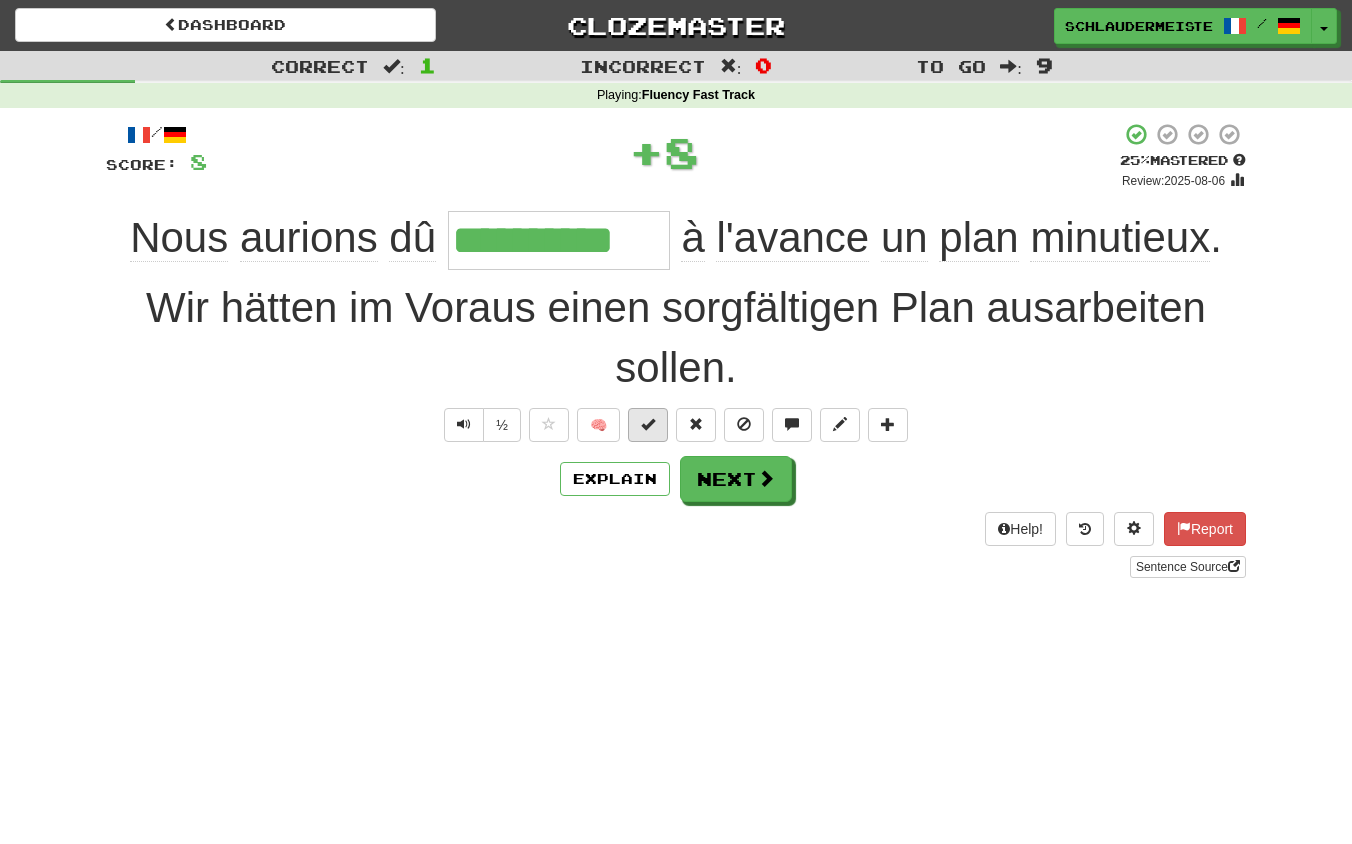 click at bounding box center [648, 424] 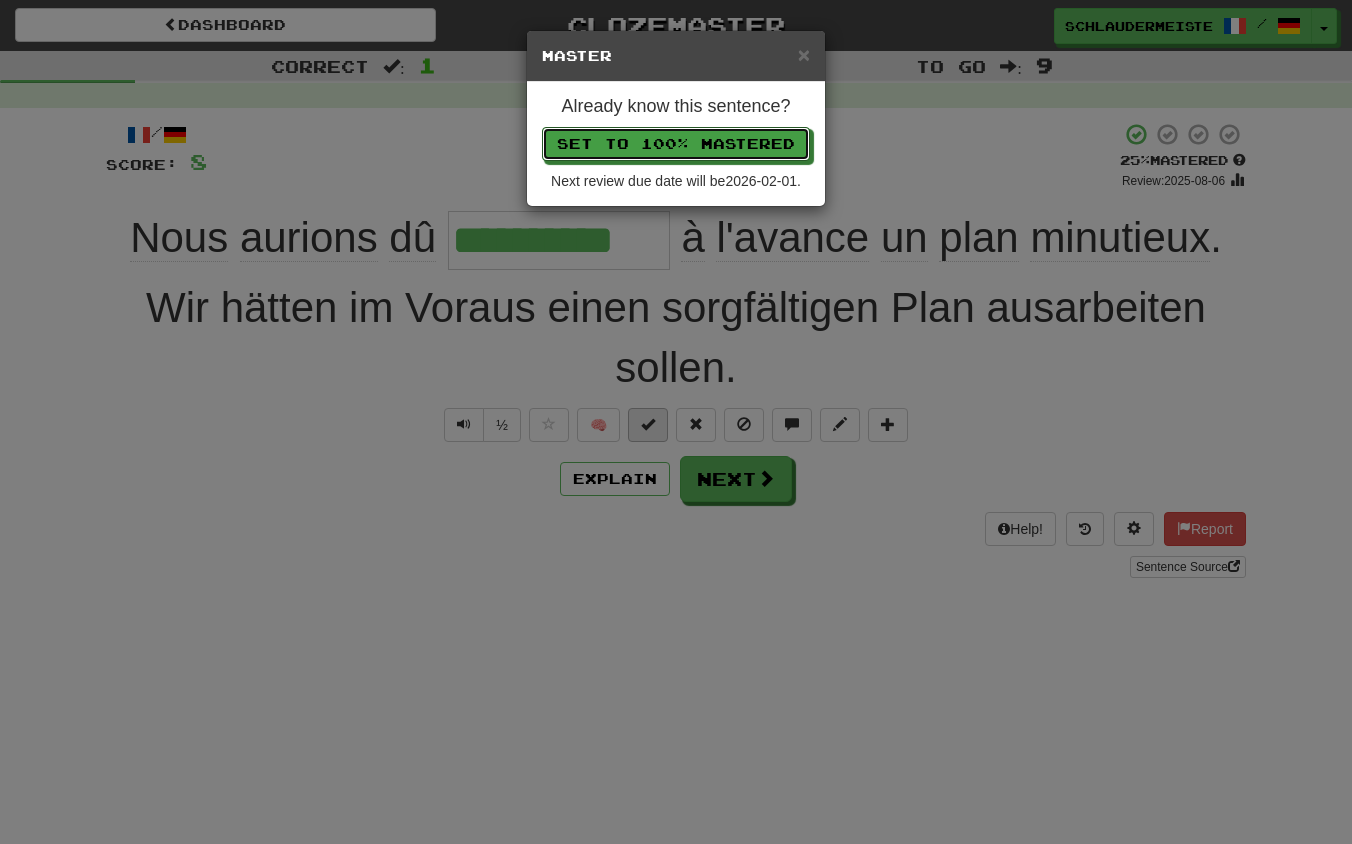 type 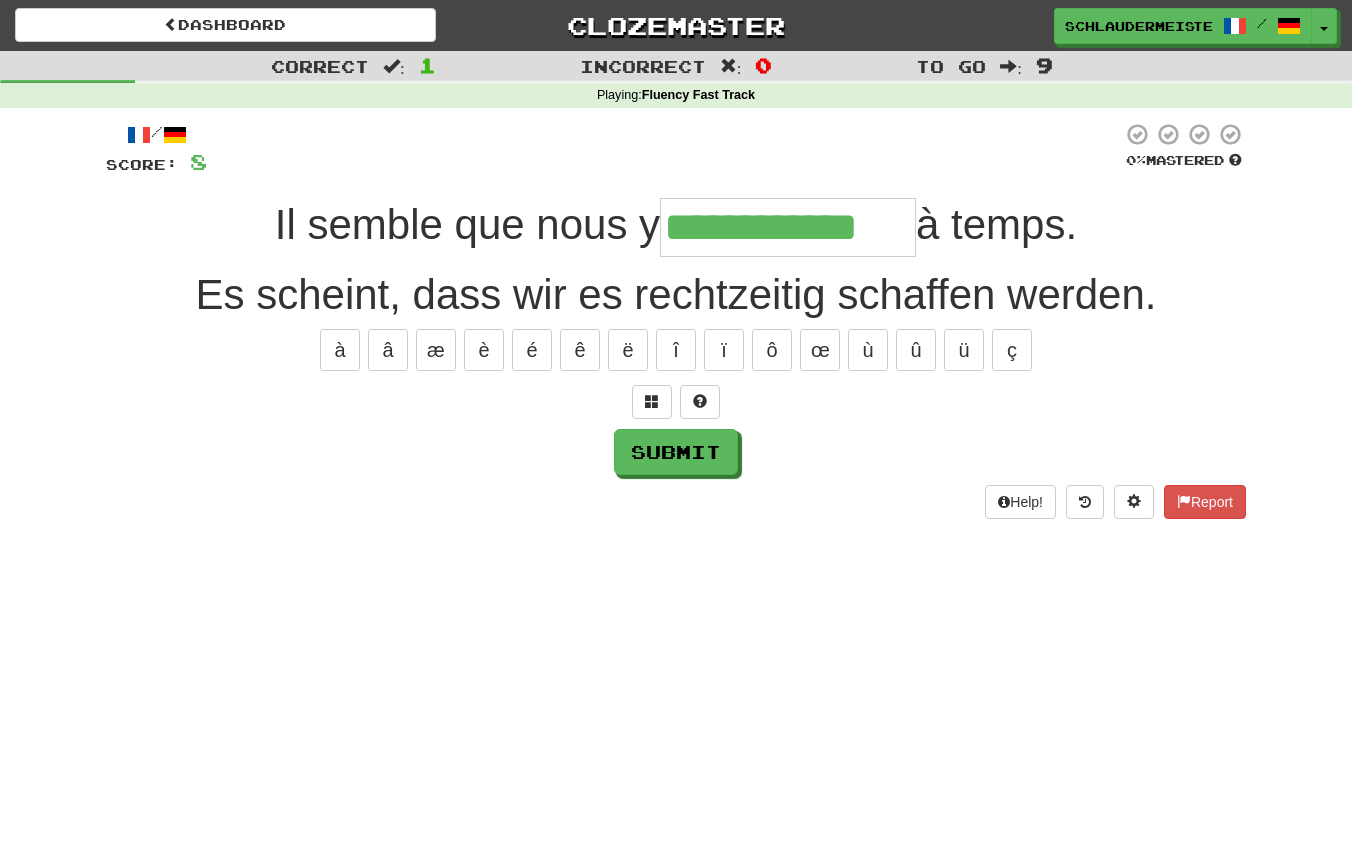 type on "**********" 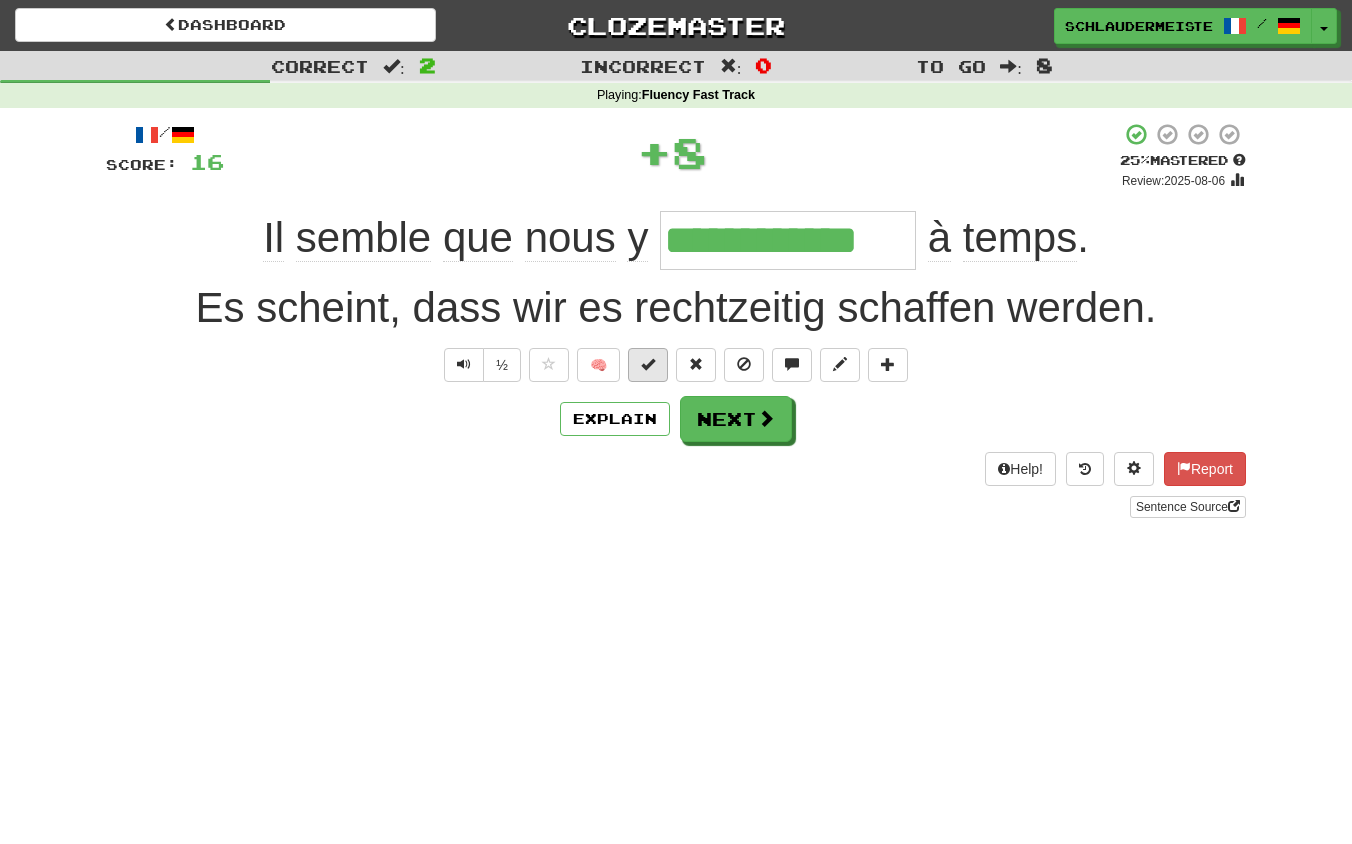 click at bounding box center (648, 364) 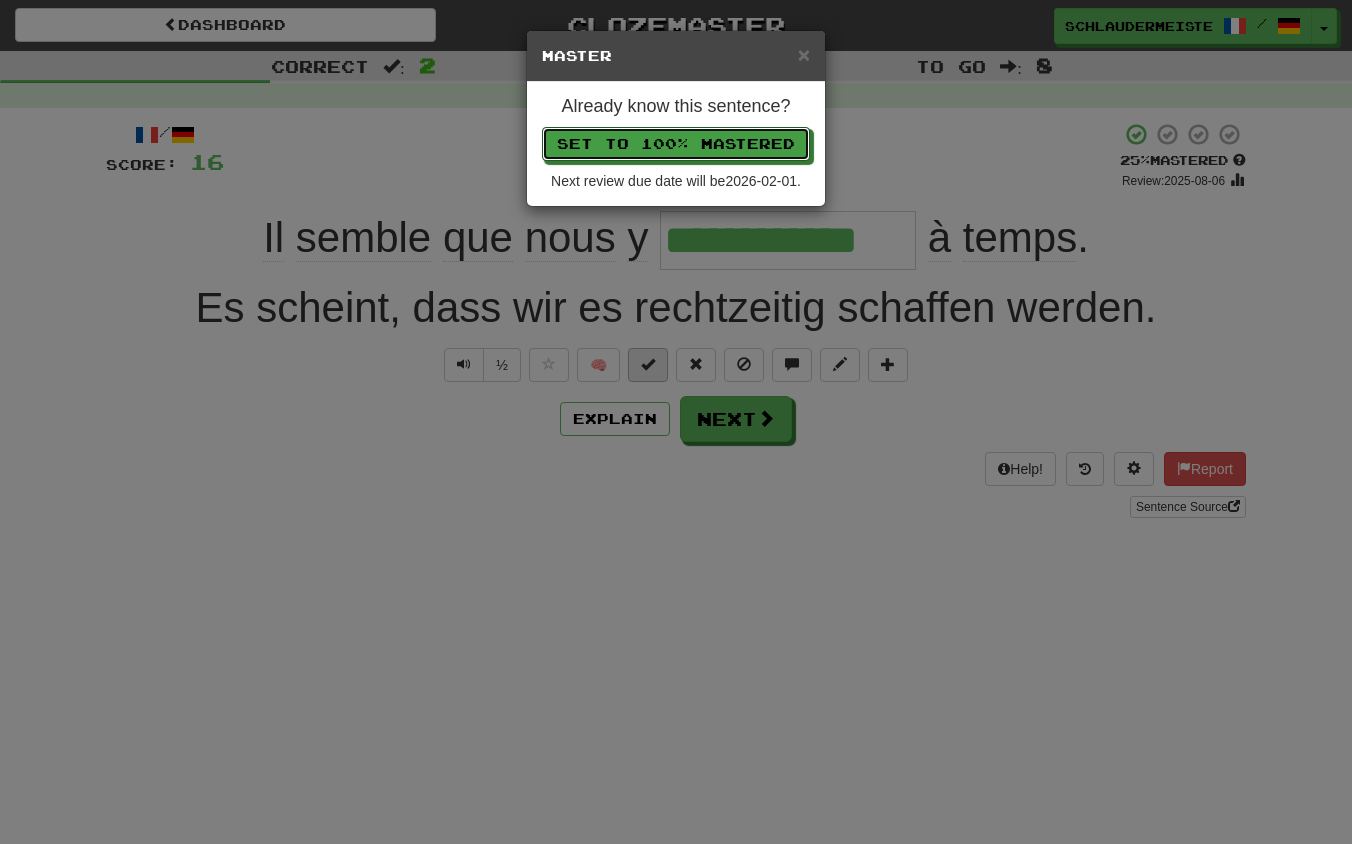 click on "Set to 100% Mastered" at bounding box center [676, 144] 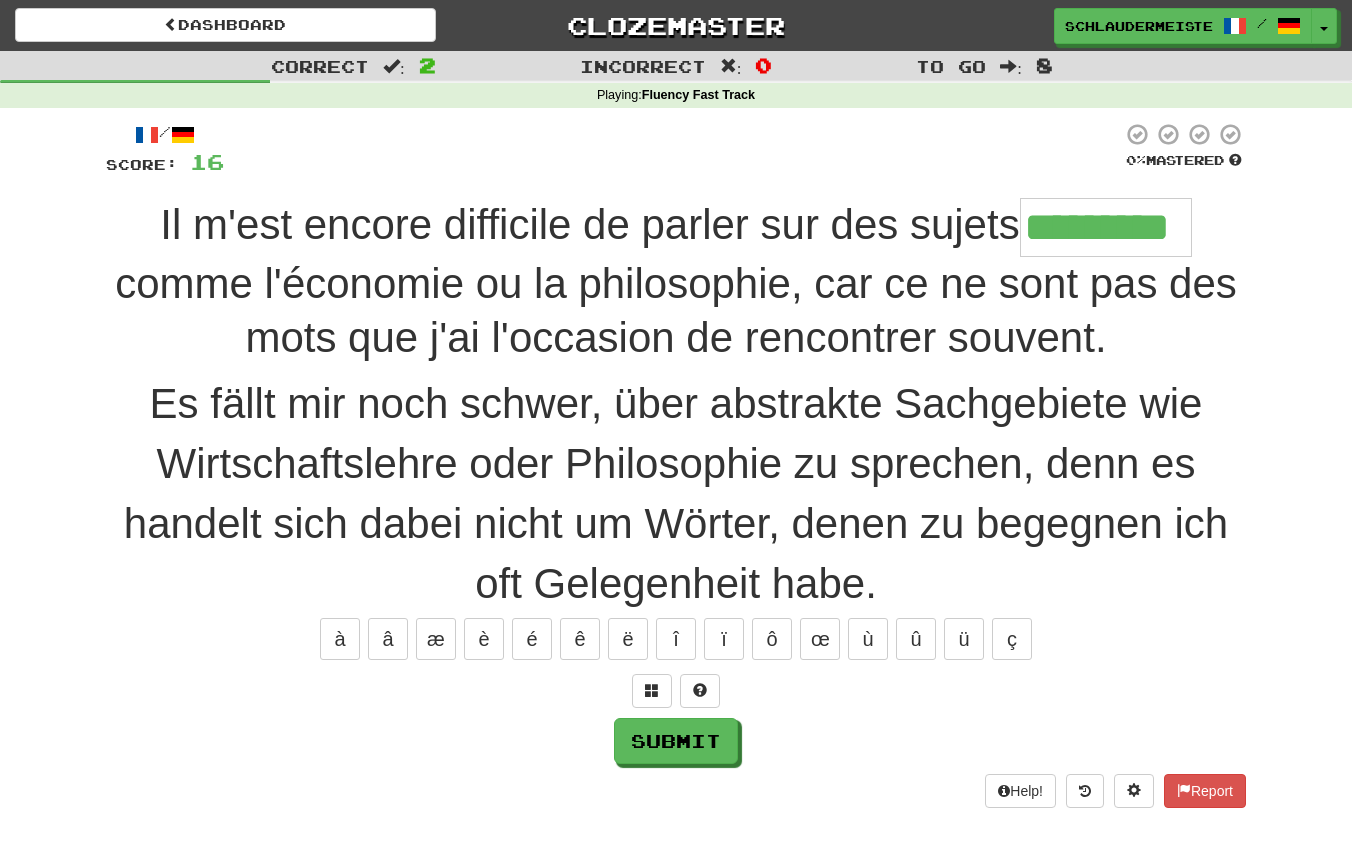 type on "*********" 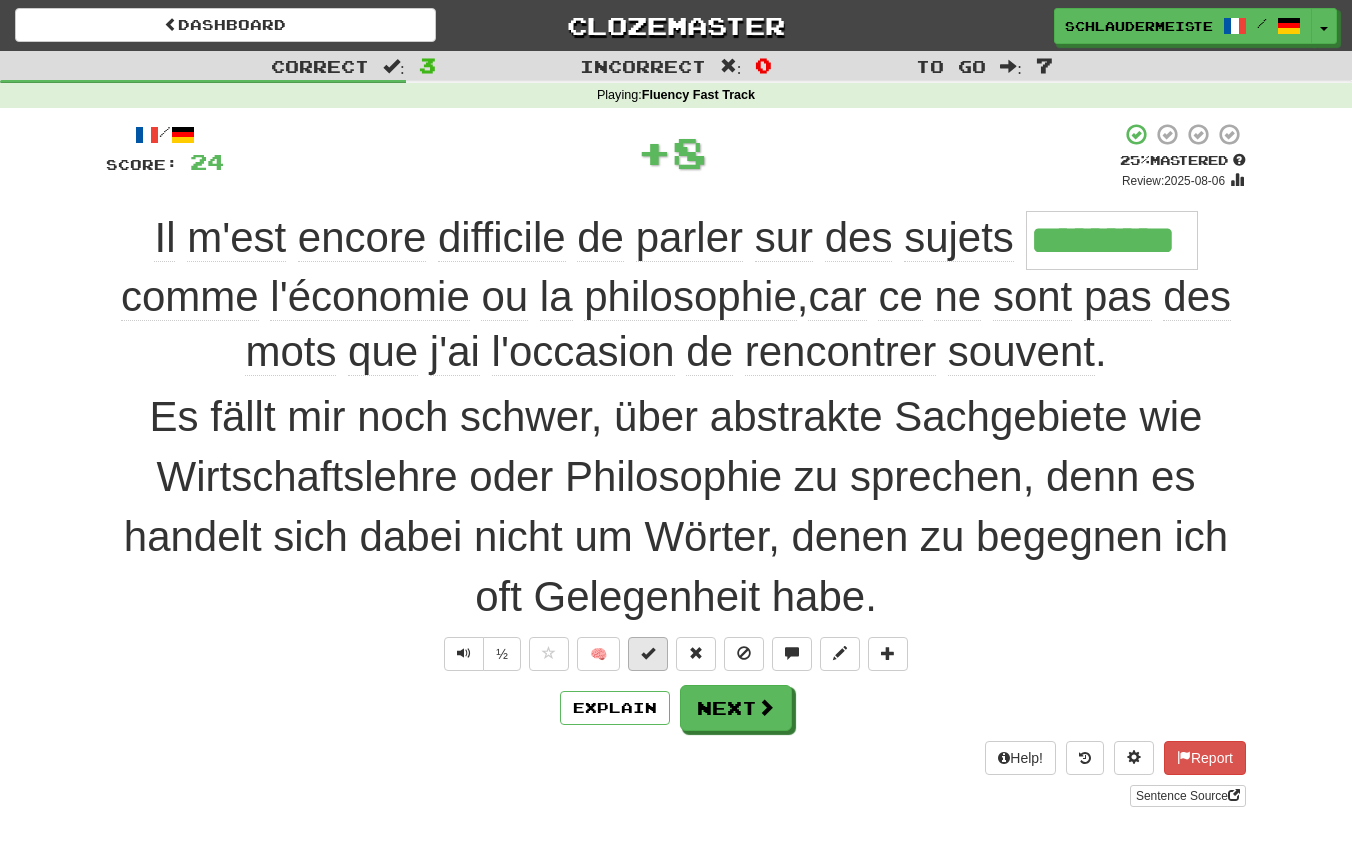 click at bounding box center [648, 654] 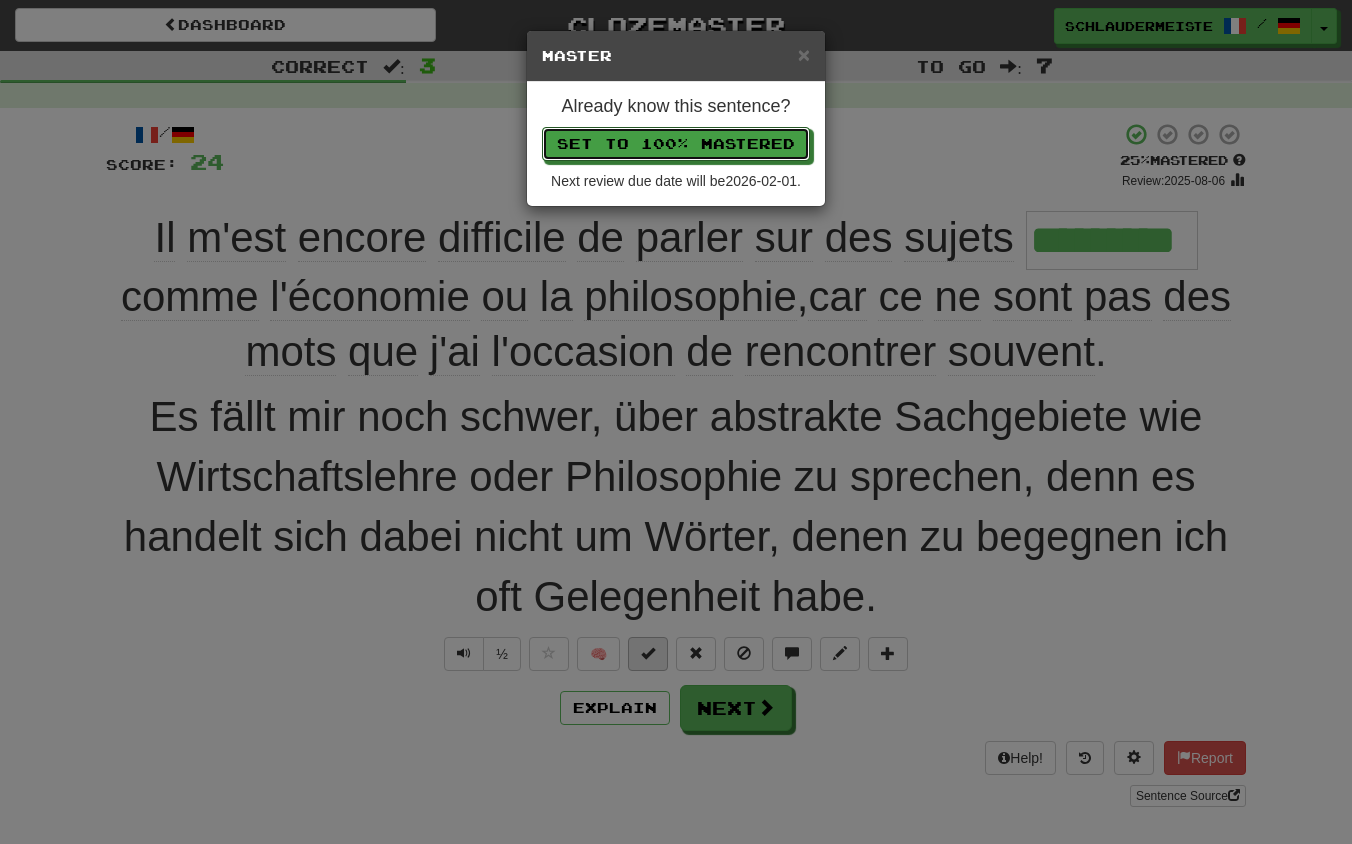 click on "Set to 100% Mastered" at bounding box center (676, 144) 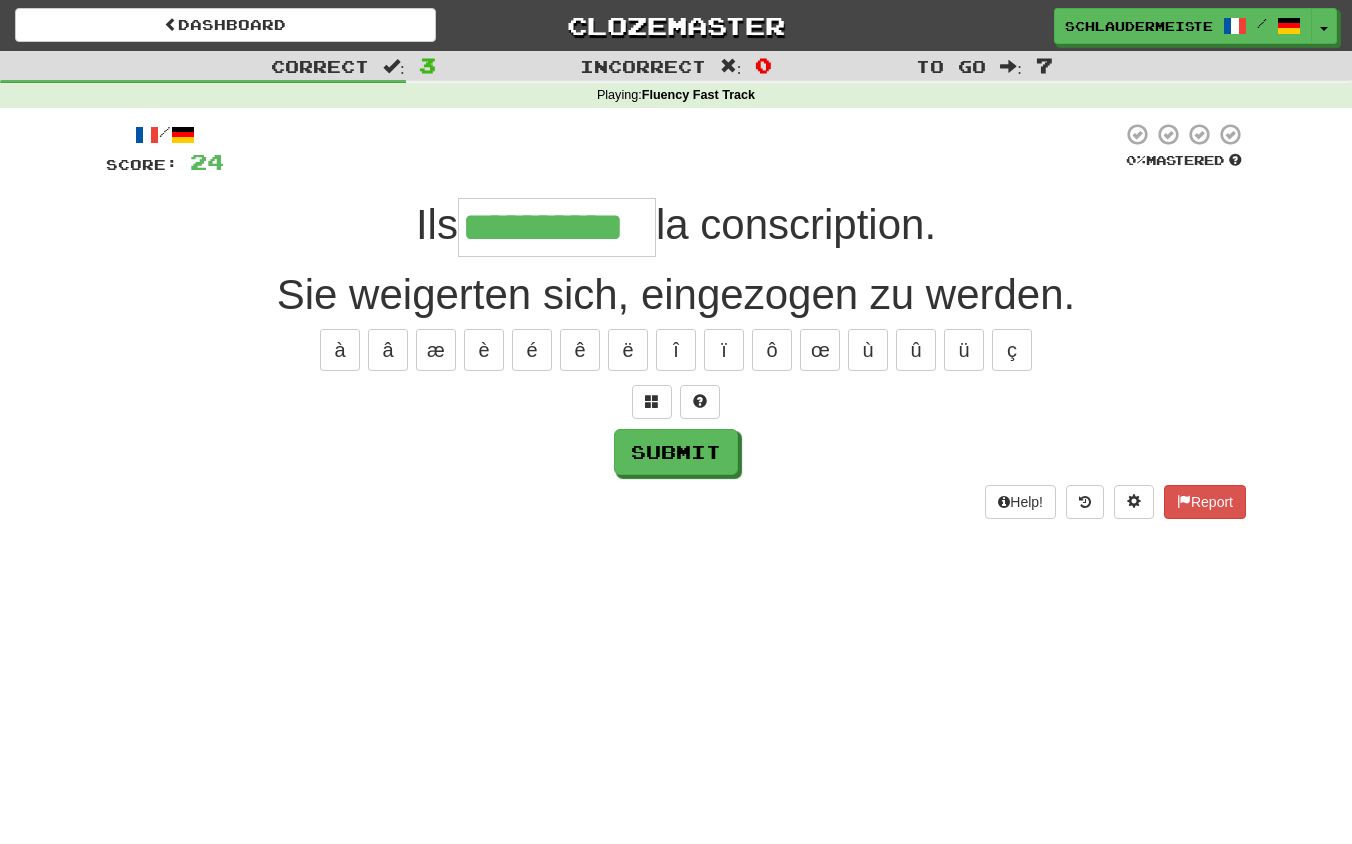 type on "**********" 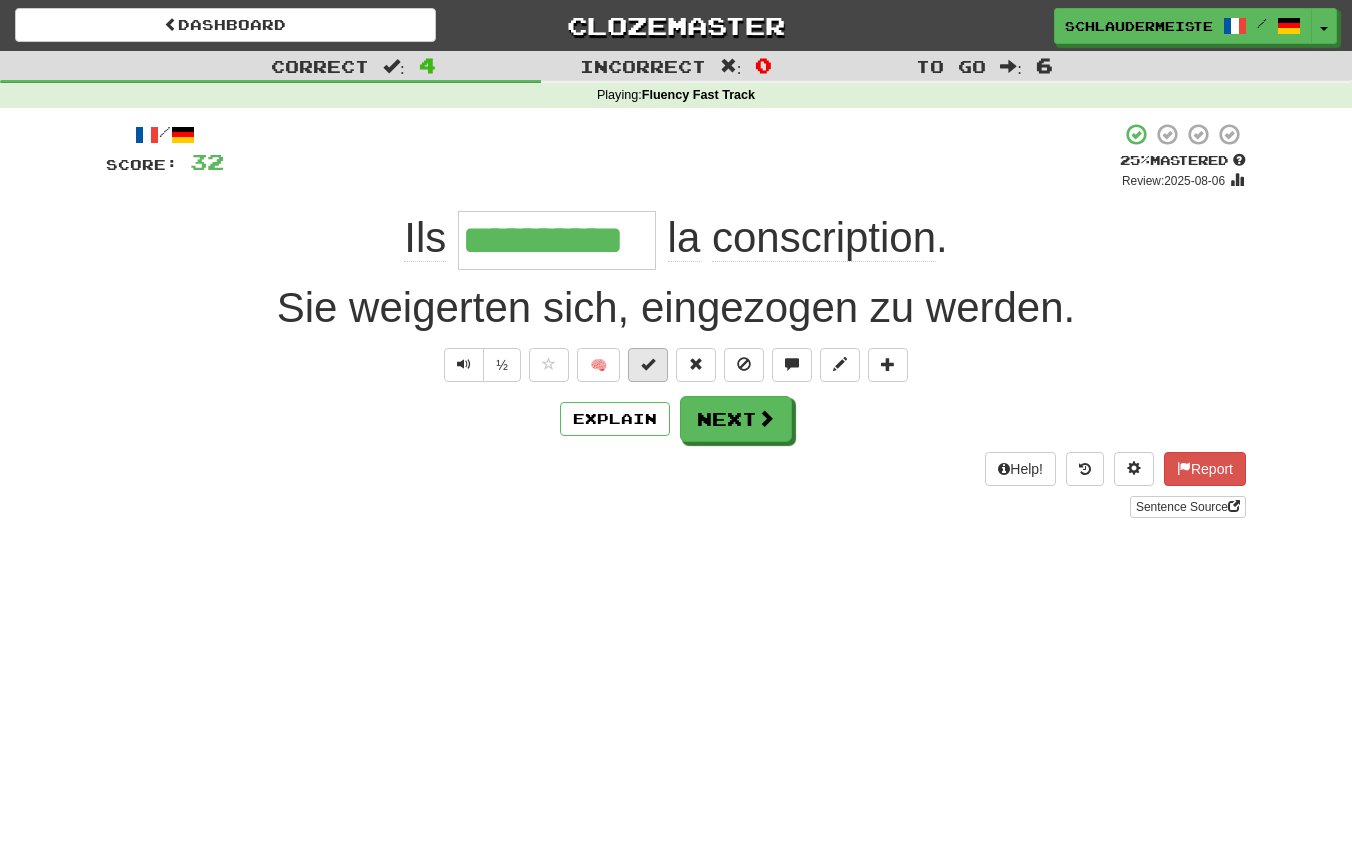 click at bounding box center [648, 364] 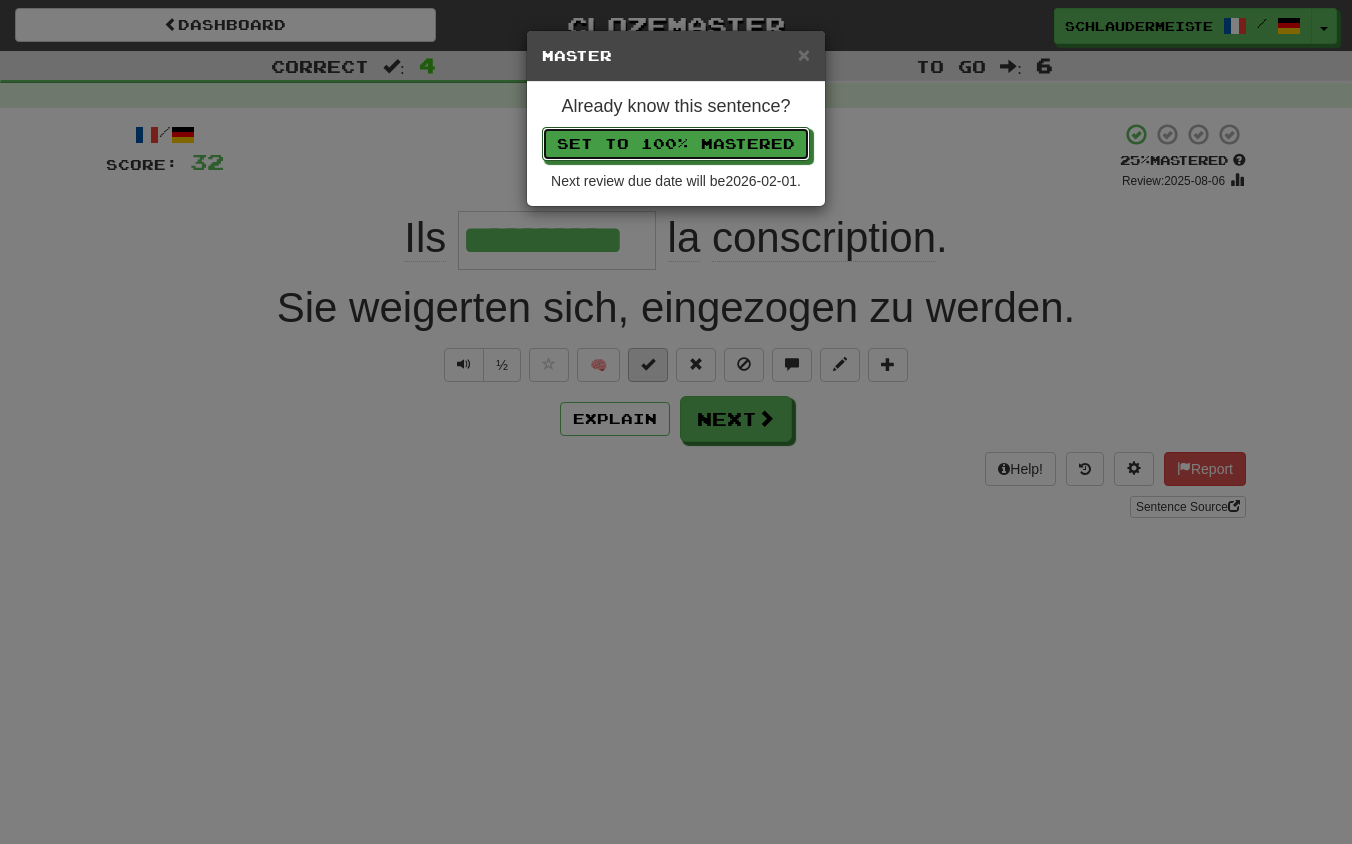 click on "Set to 100% Mastered" at bounding box center [676, 144] 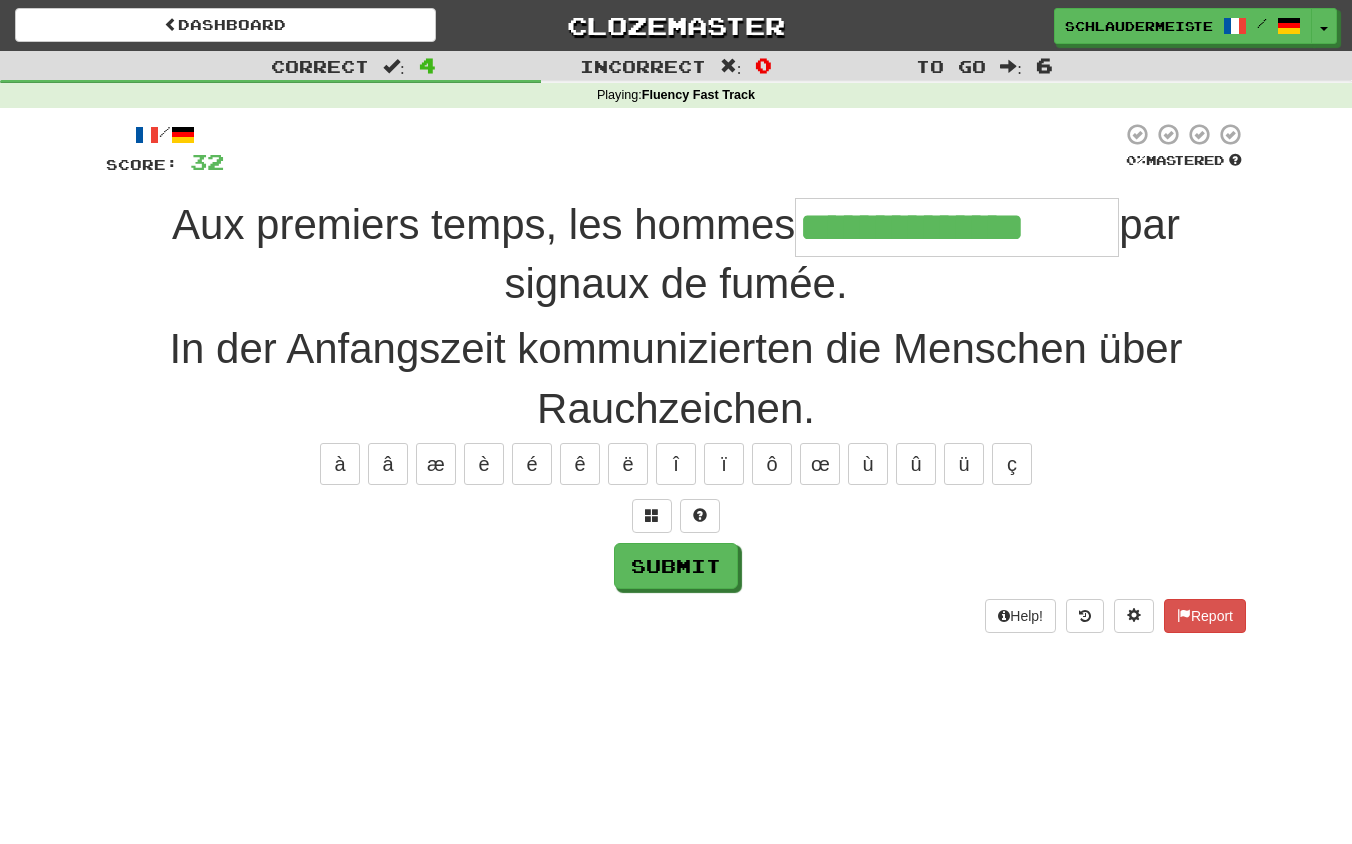 type on "**********" 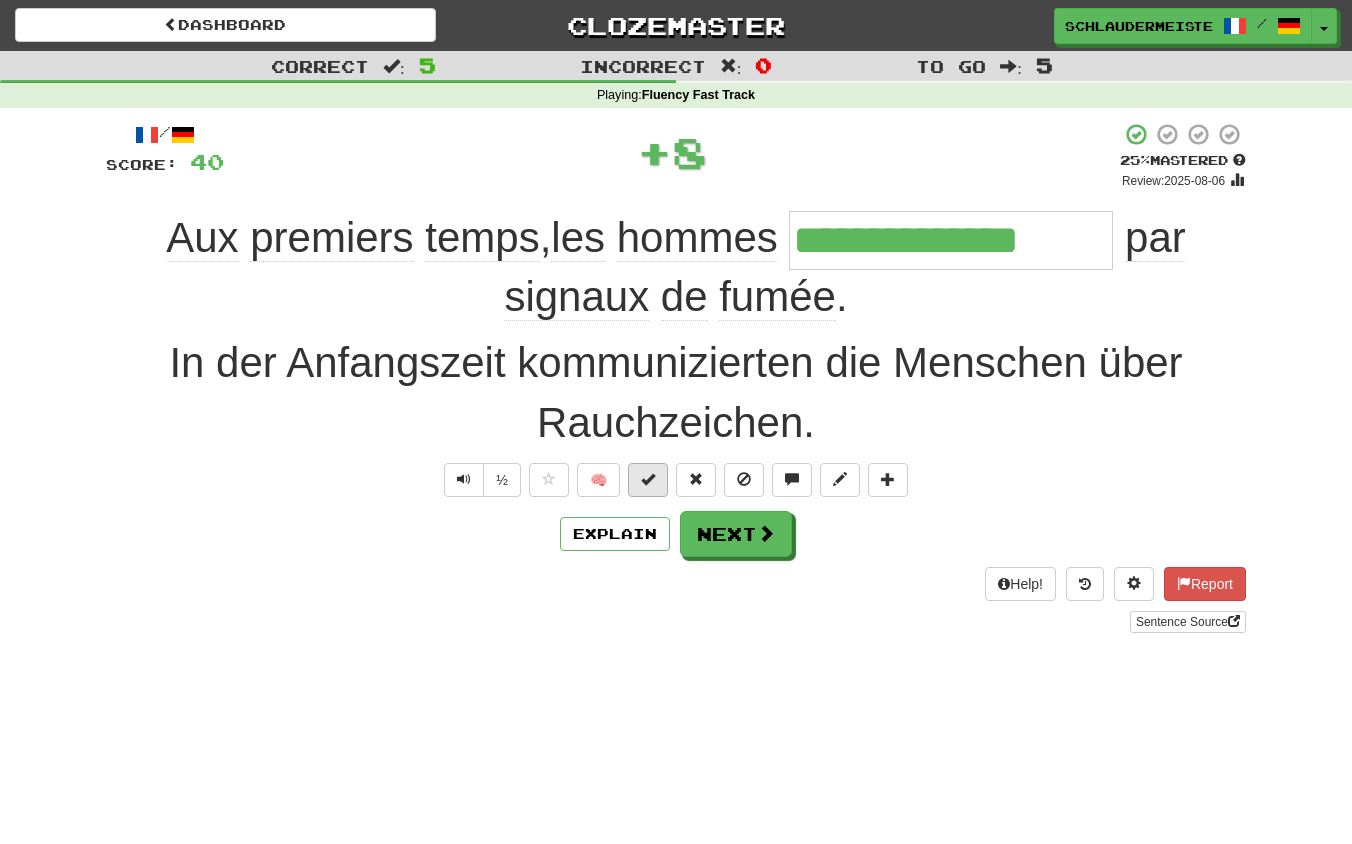 click at bounding box center (648, 479) 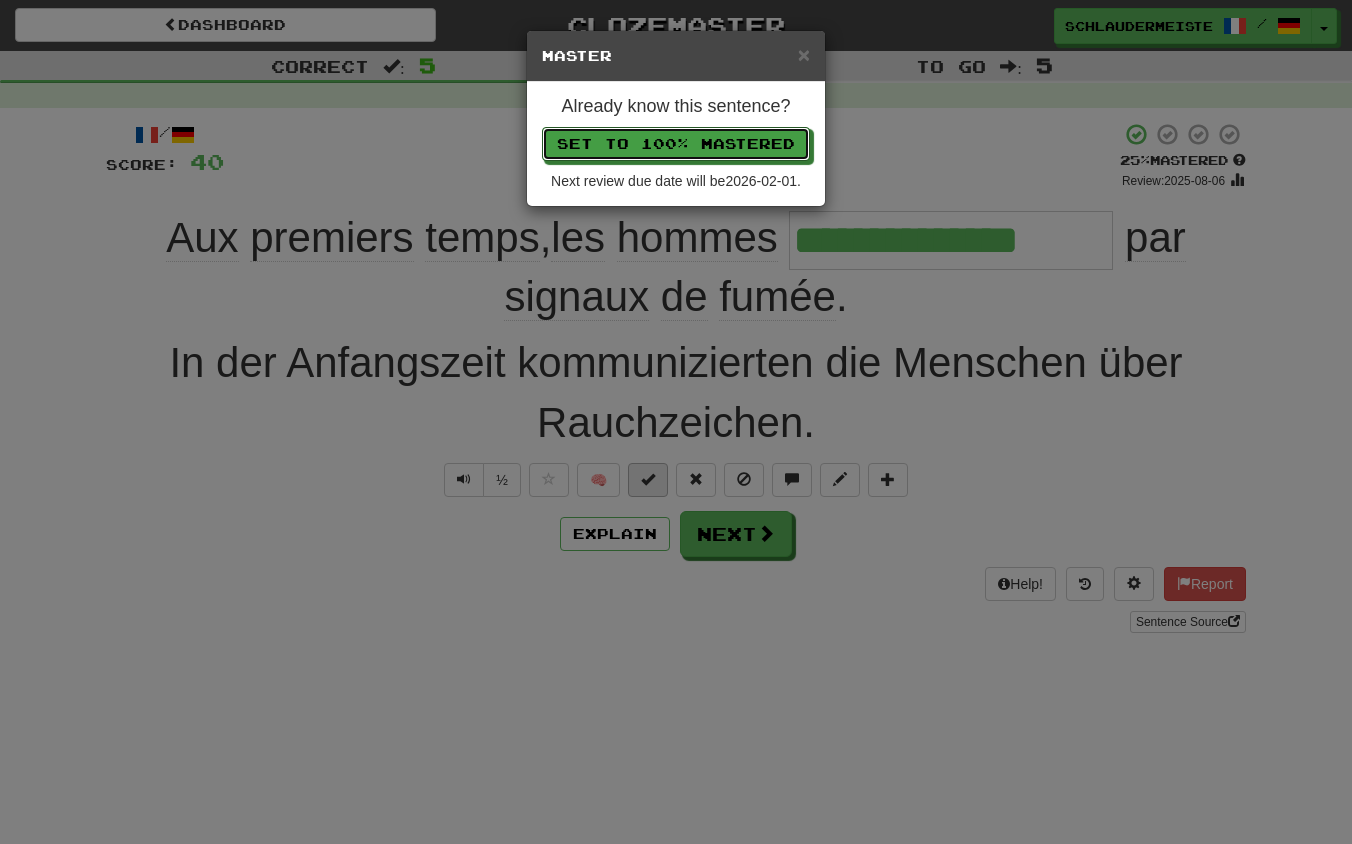 click on "Set to 100% Mastered" at bounding box center [676, 144] 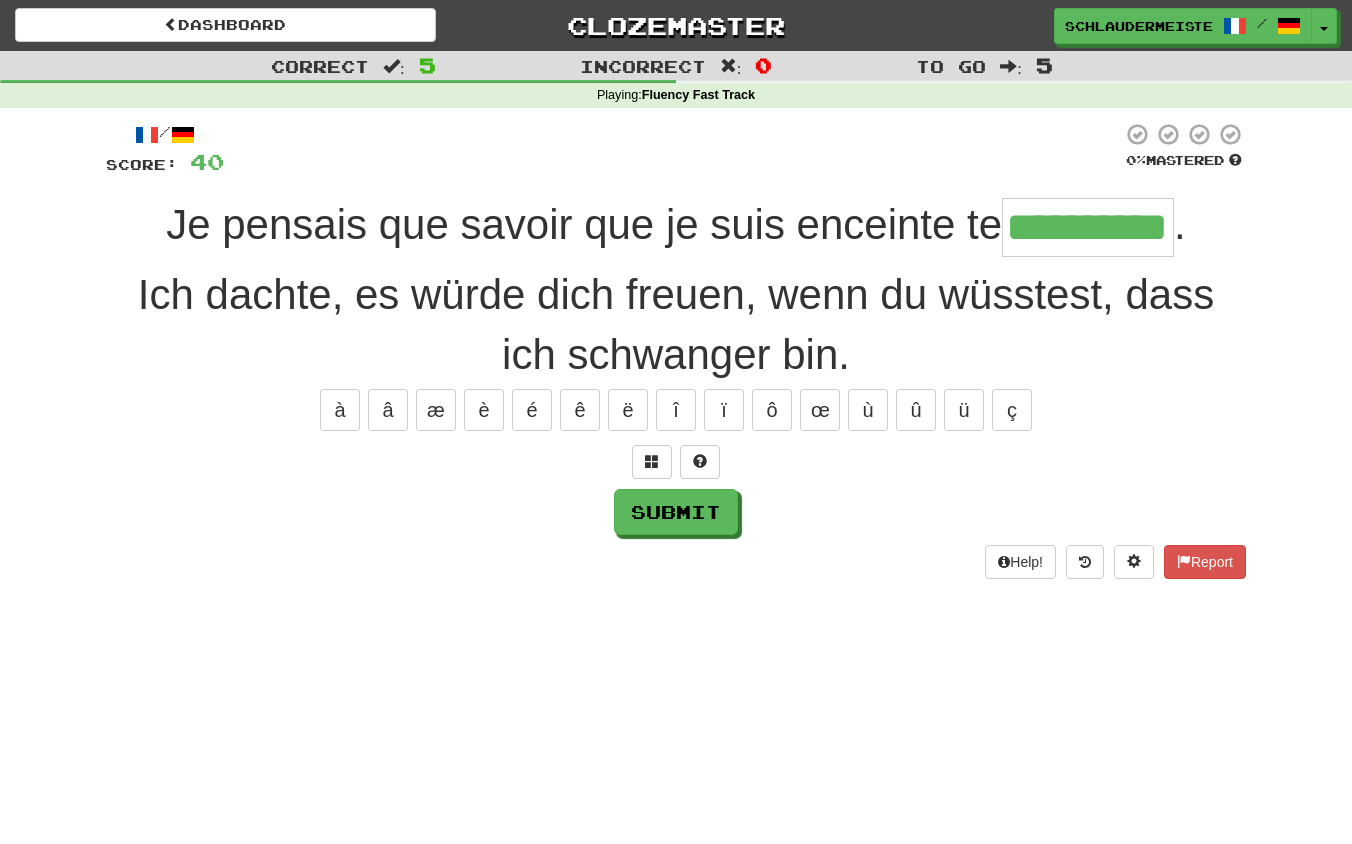 type on "**********" 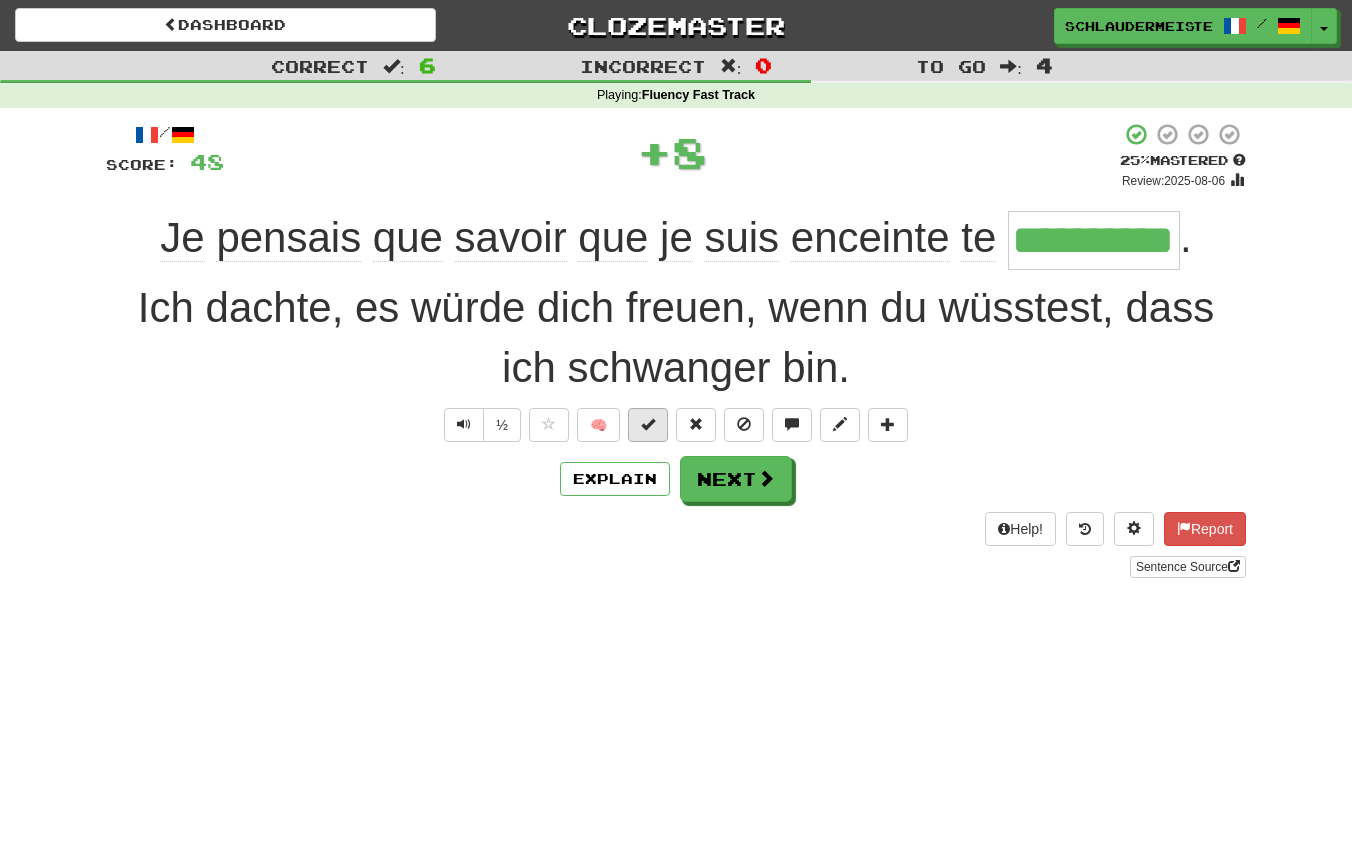 click at bounding box center [648, 424] 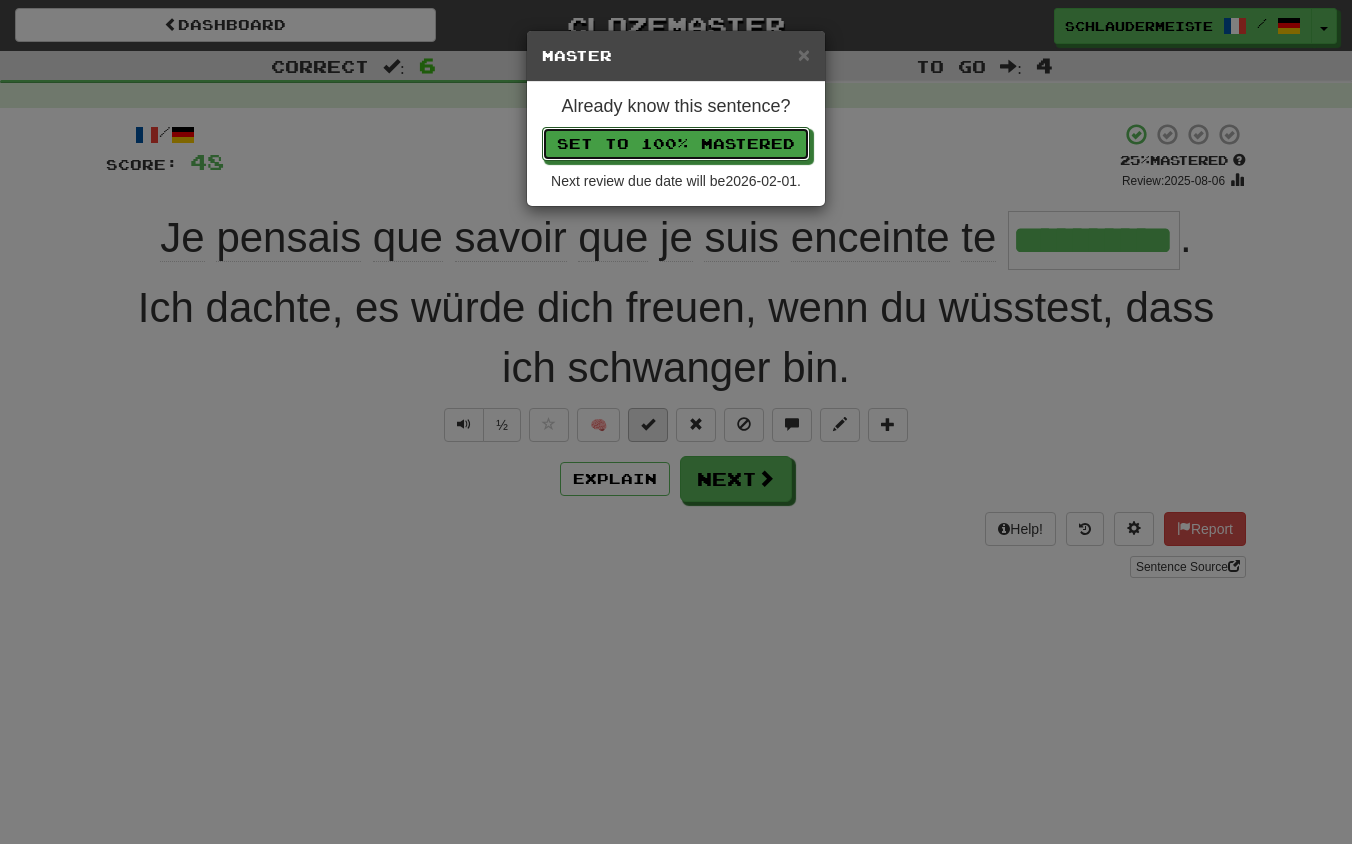 click on "Set to 100% Mastered" at bounding box center [676, 144] 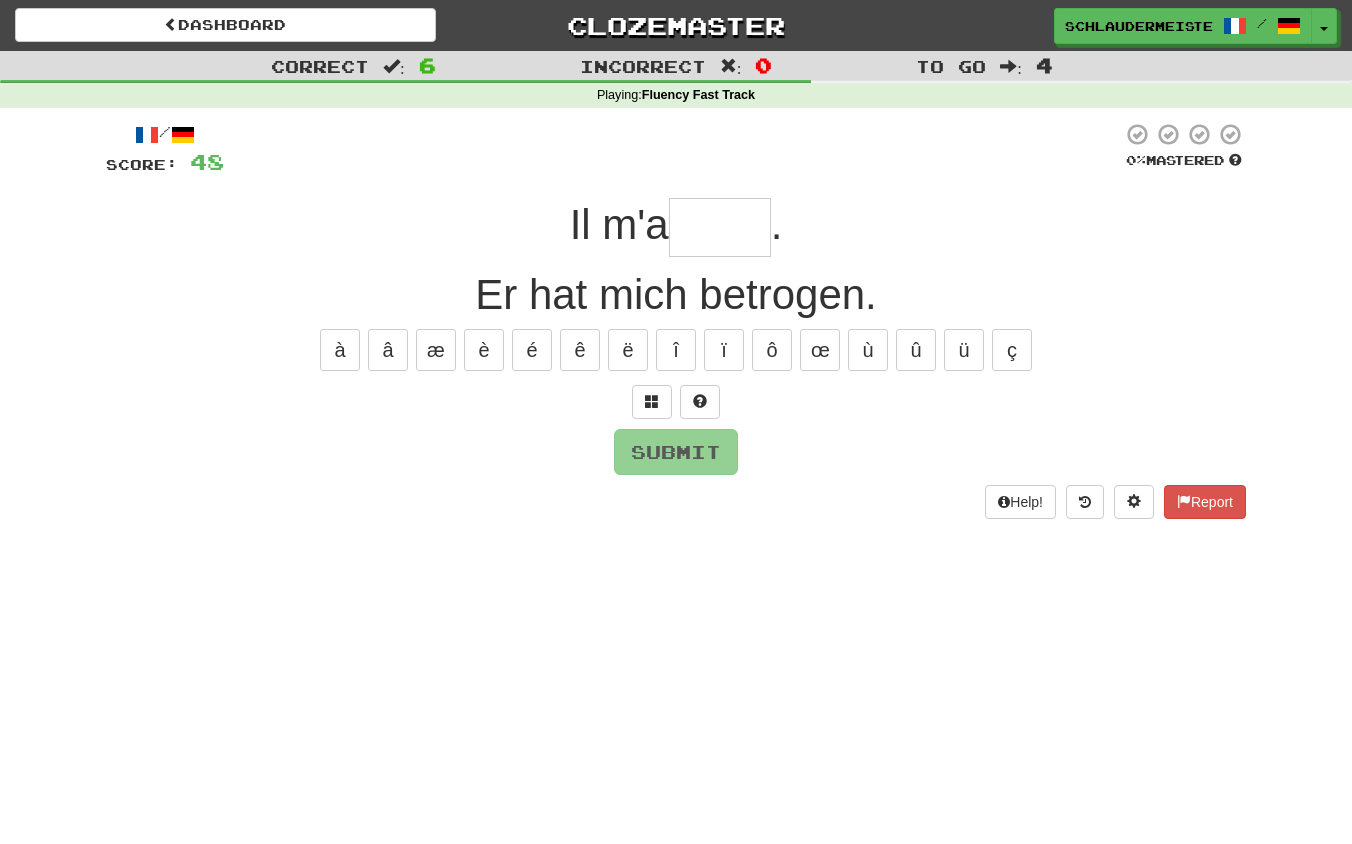 type on "*" 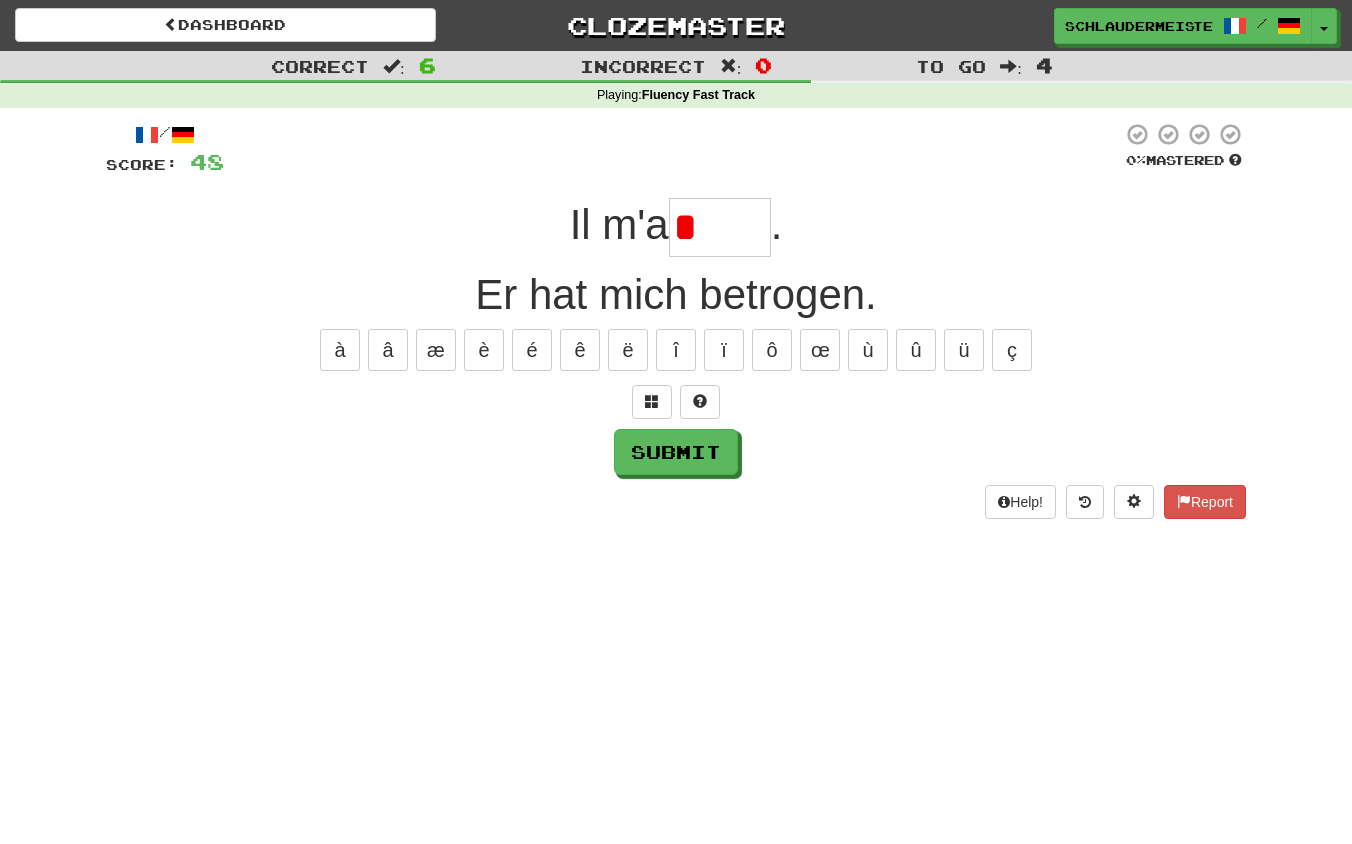 type on "*****" 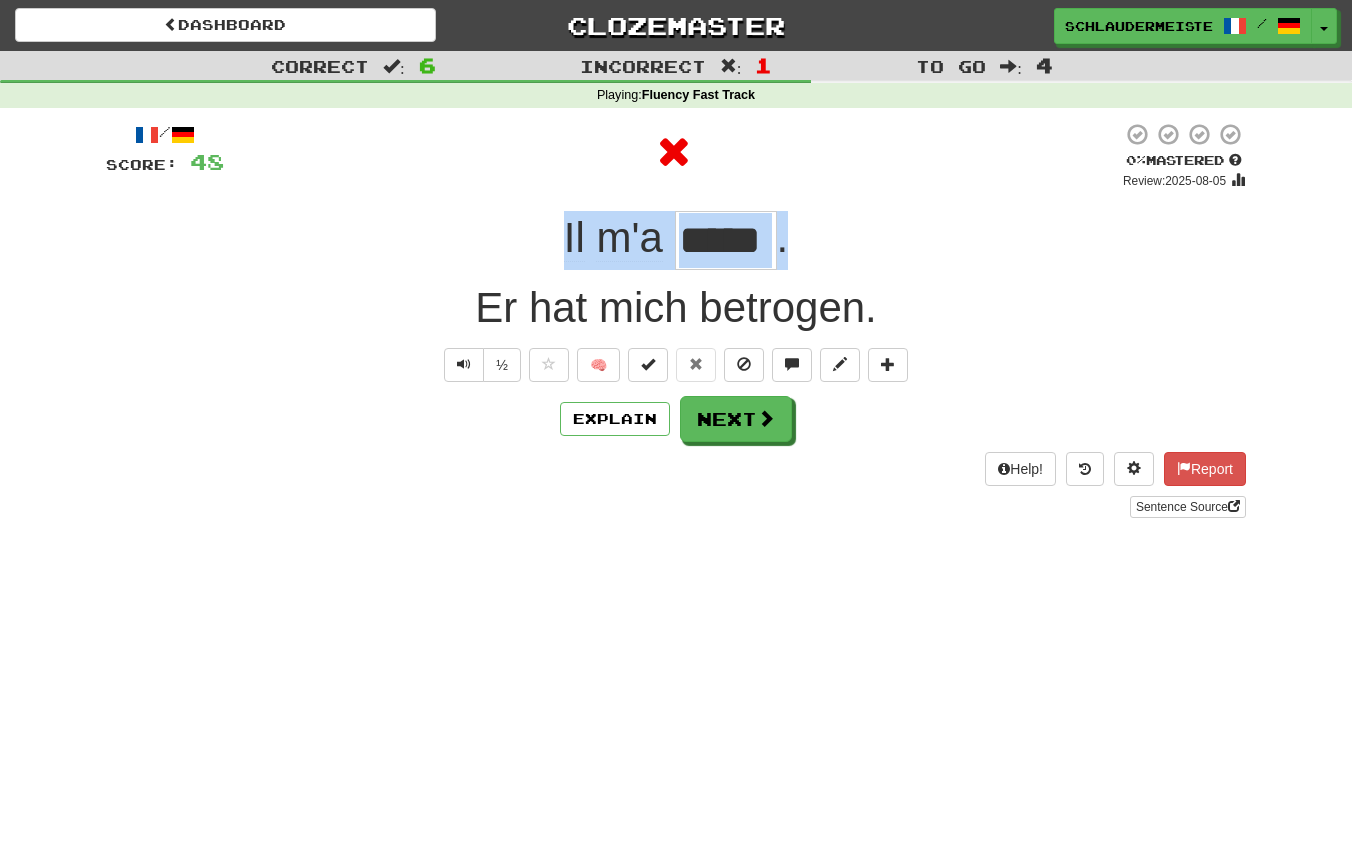 drag, startPoint x: 521, startPoint y: 210, endPoint x: 816, endPoint y: 246, distance: 297.1885 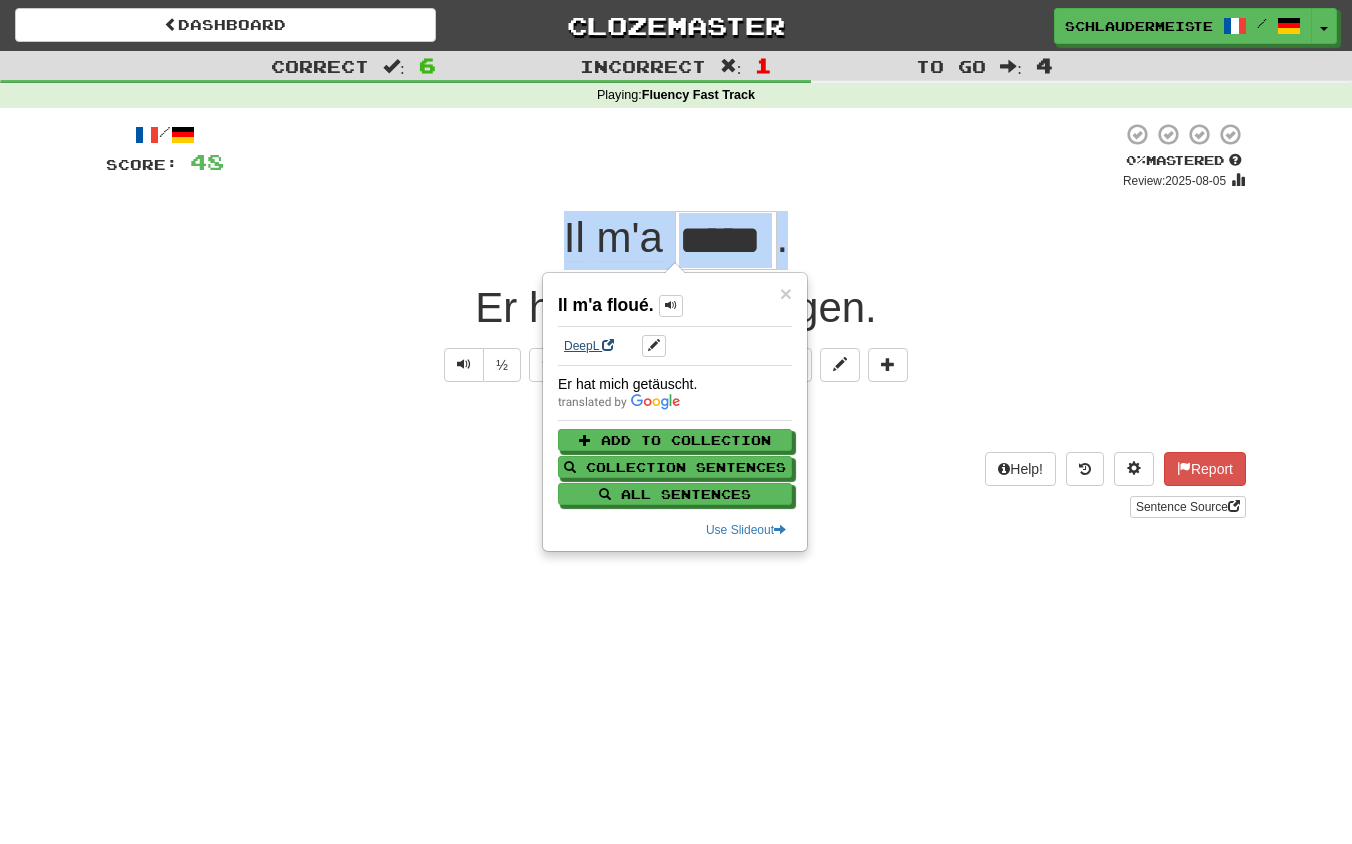 click on "DeepL" at bounding box center [589, 346] 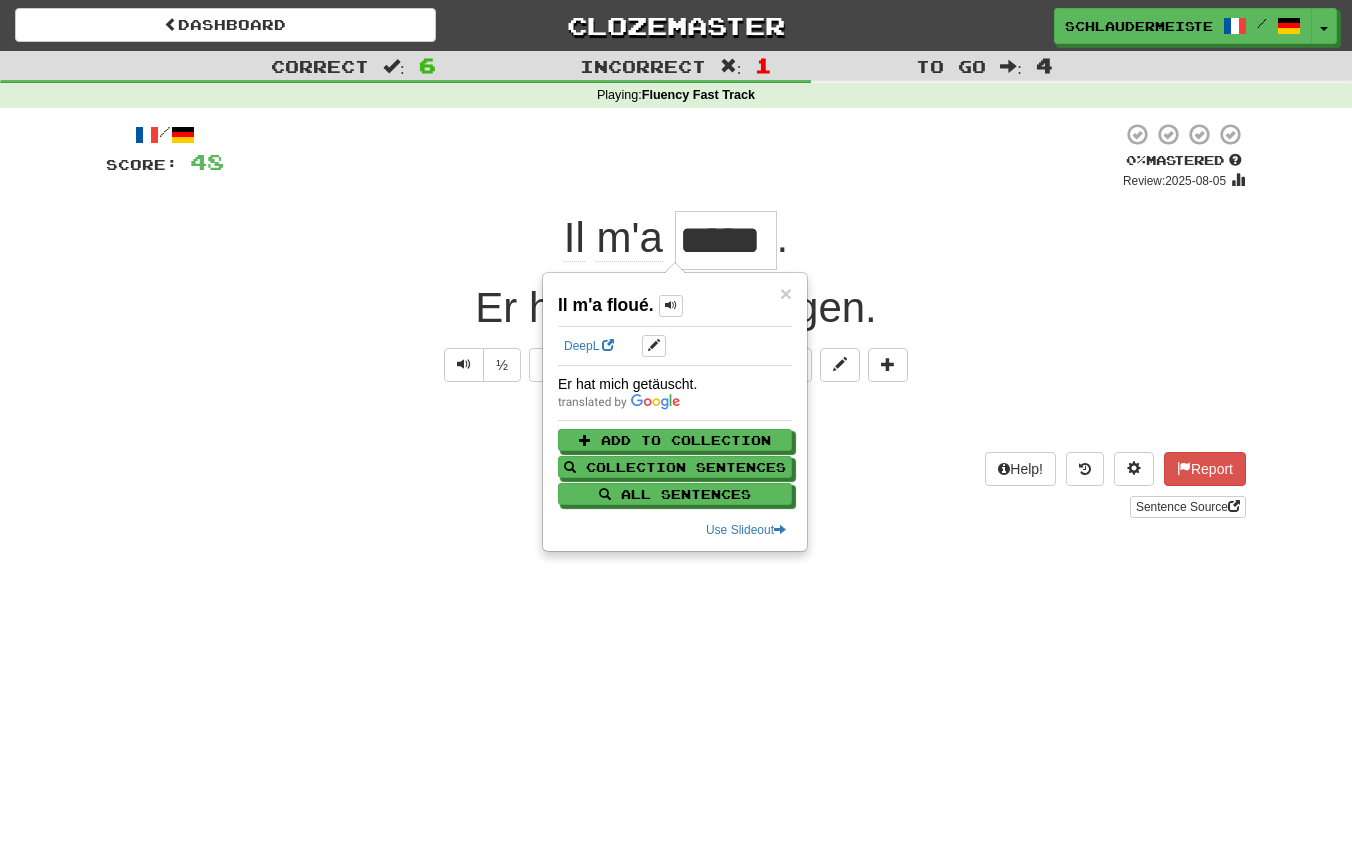 click on "/  Score:   48 0 %  Mastered Review:  2025-08-05 Il   m'a   ***** . Er hat mich betrogen. ½ 🧠 Explain Next  Help!  Report Sentence Source" at bounding box center [676, 327] 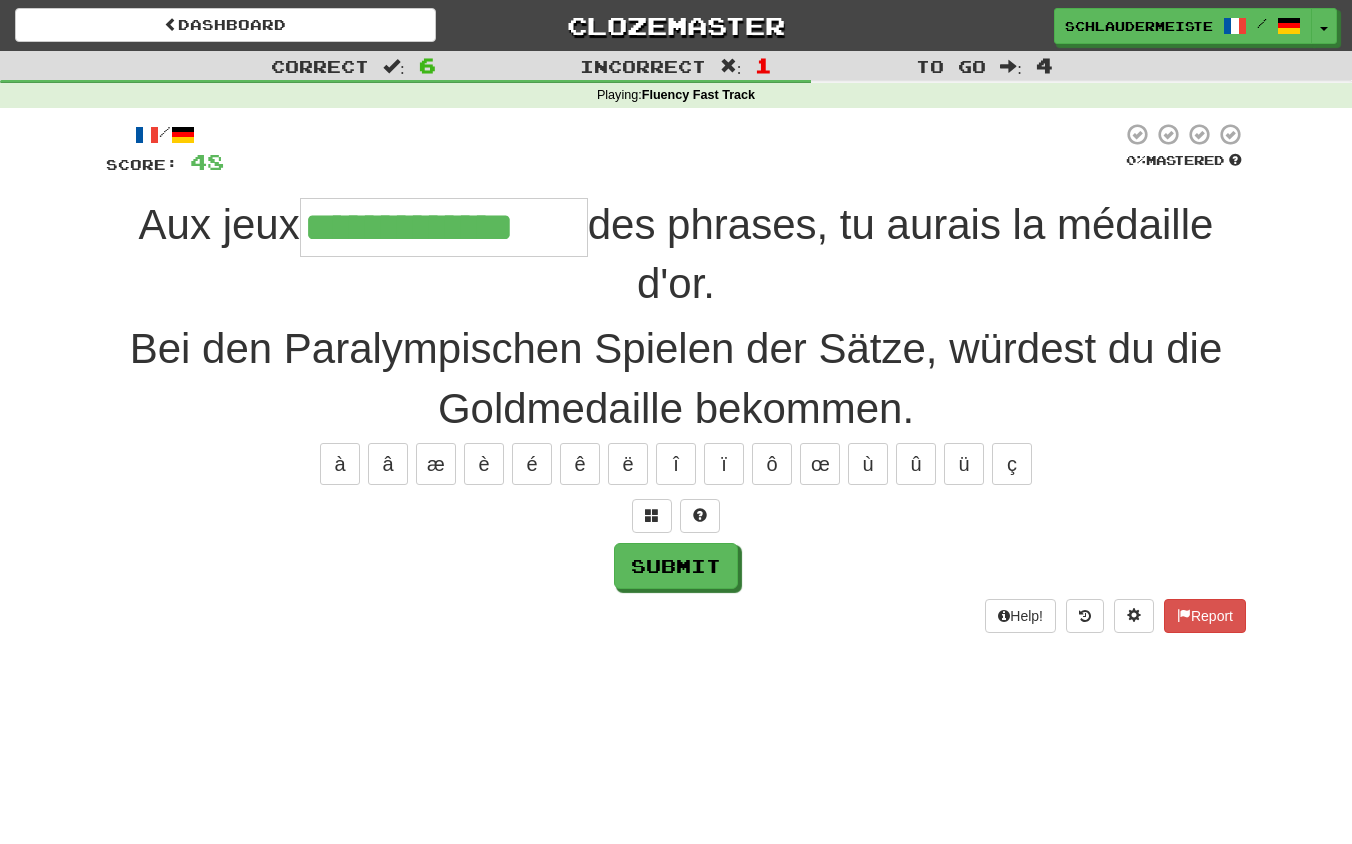 type on "**********" 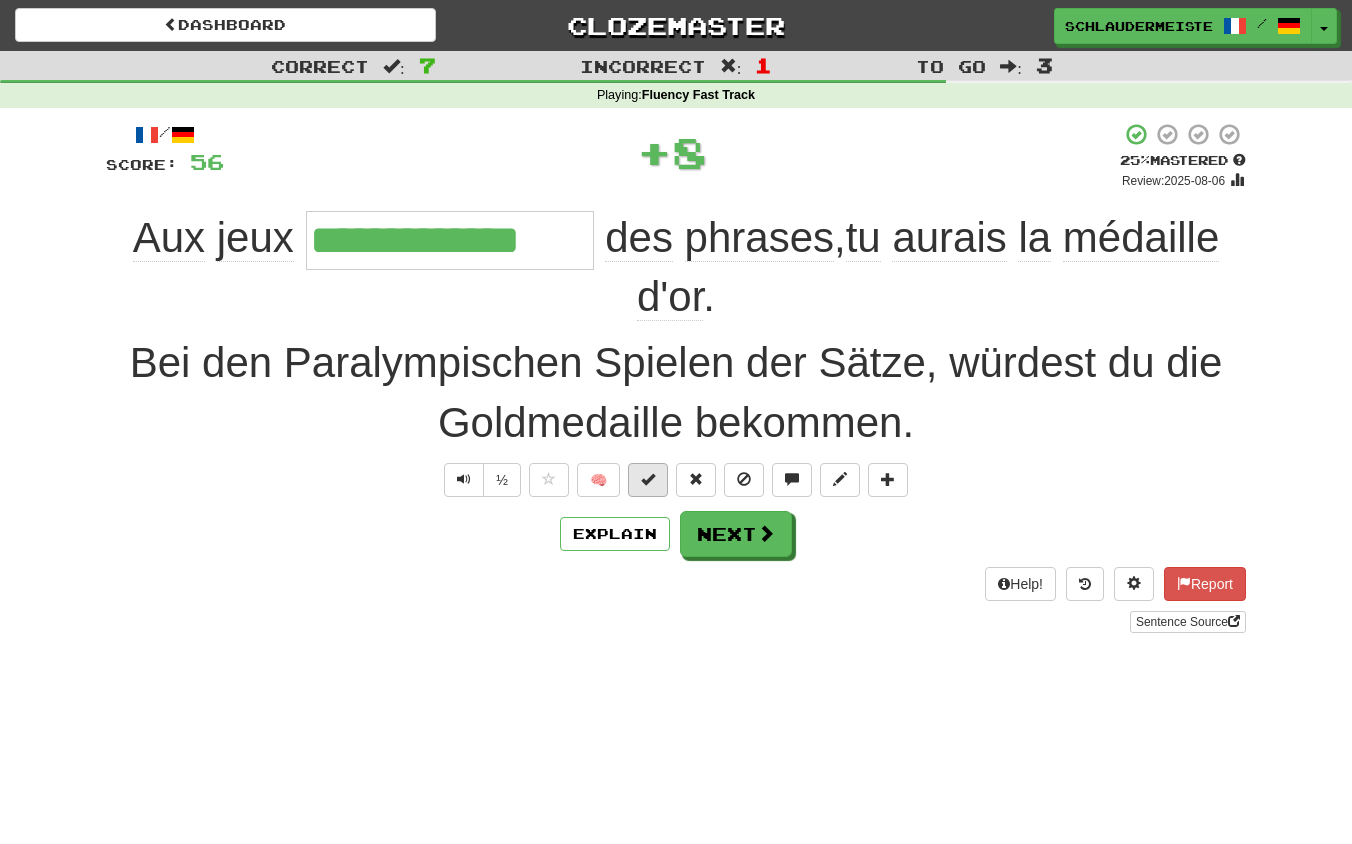 click at bounding box center [648, 479] 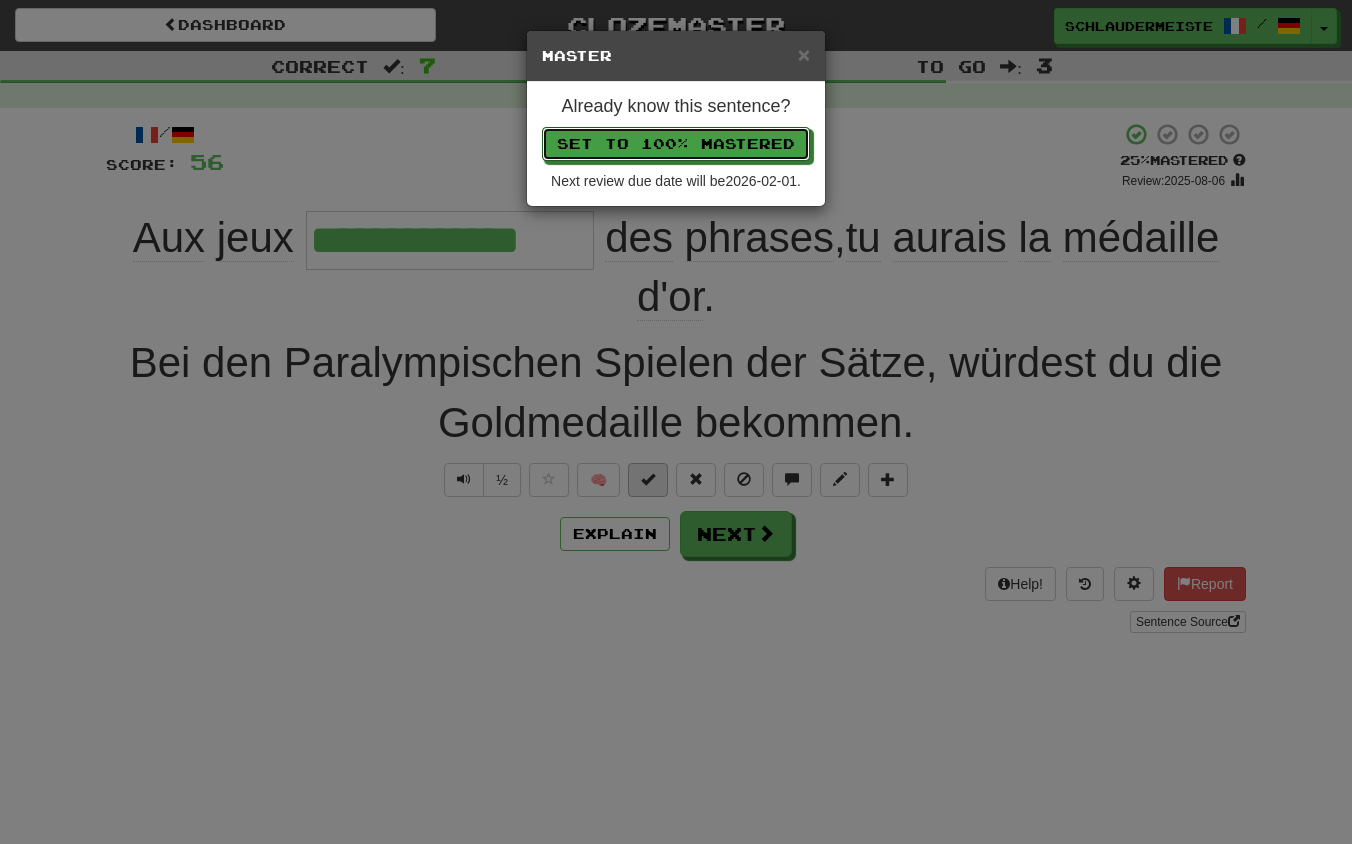click on "Set to 100% Mastered" at bounding box center [676, 144] 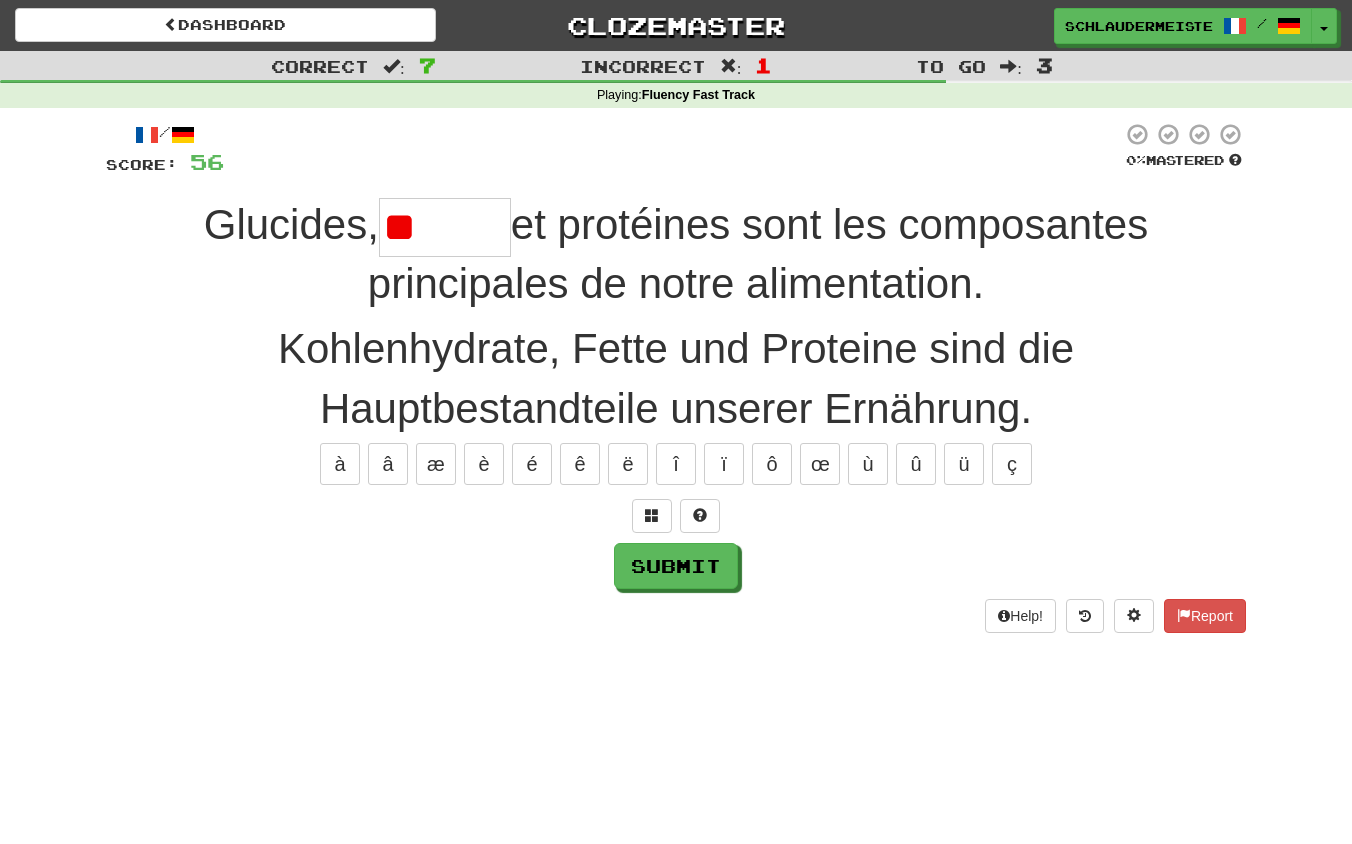 type on "*" 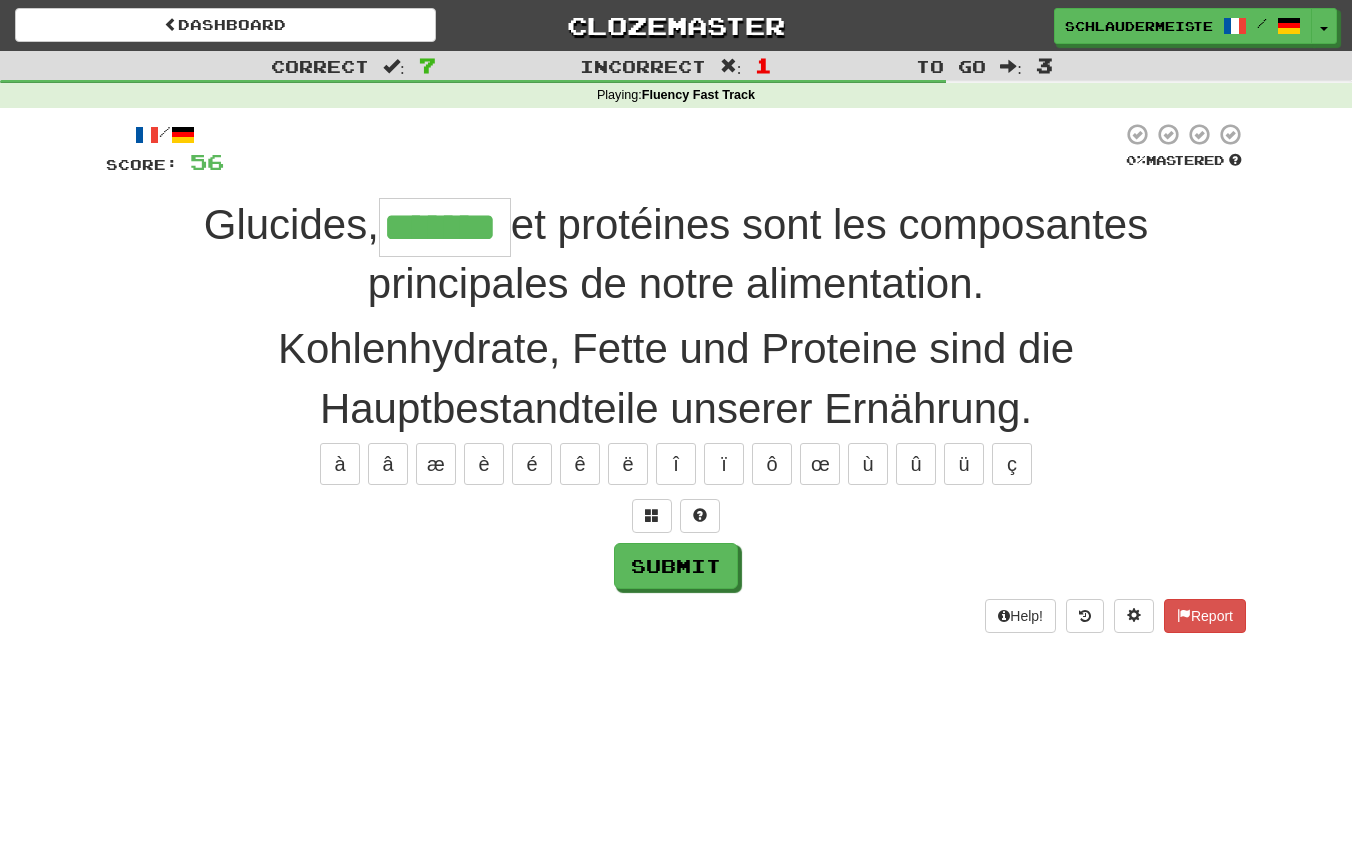 type on "*******" 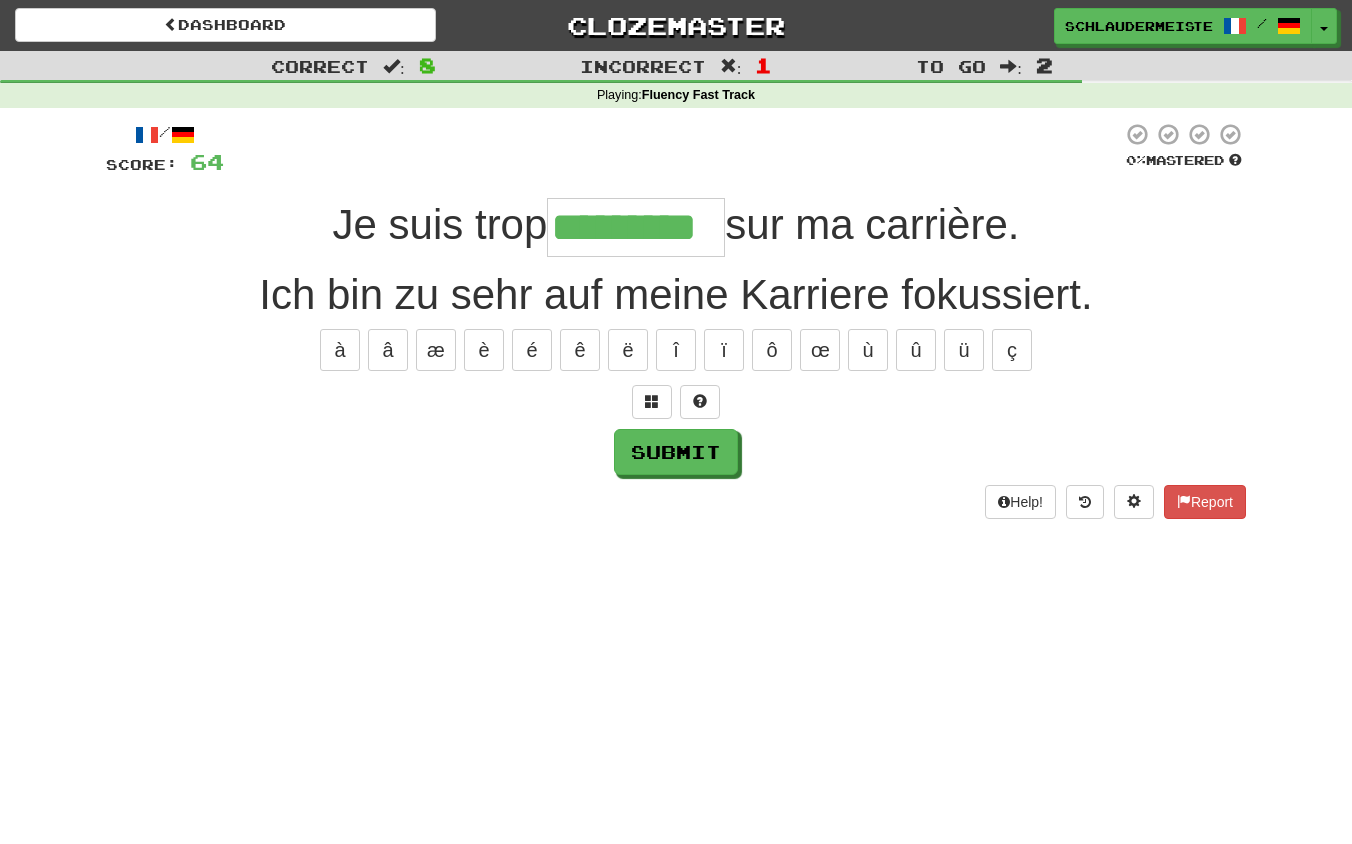 type on "*********" 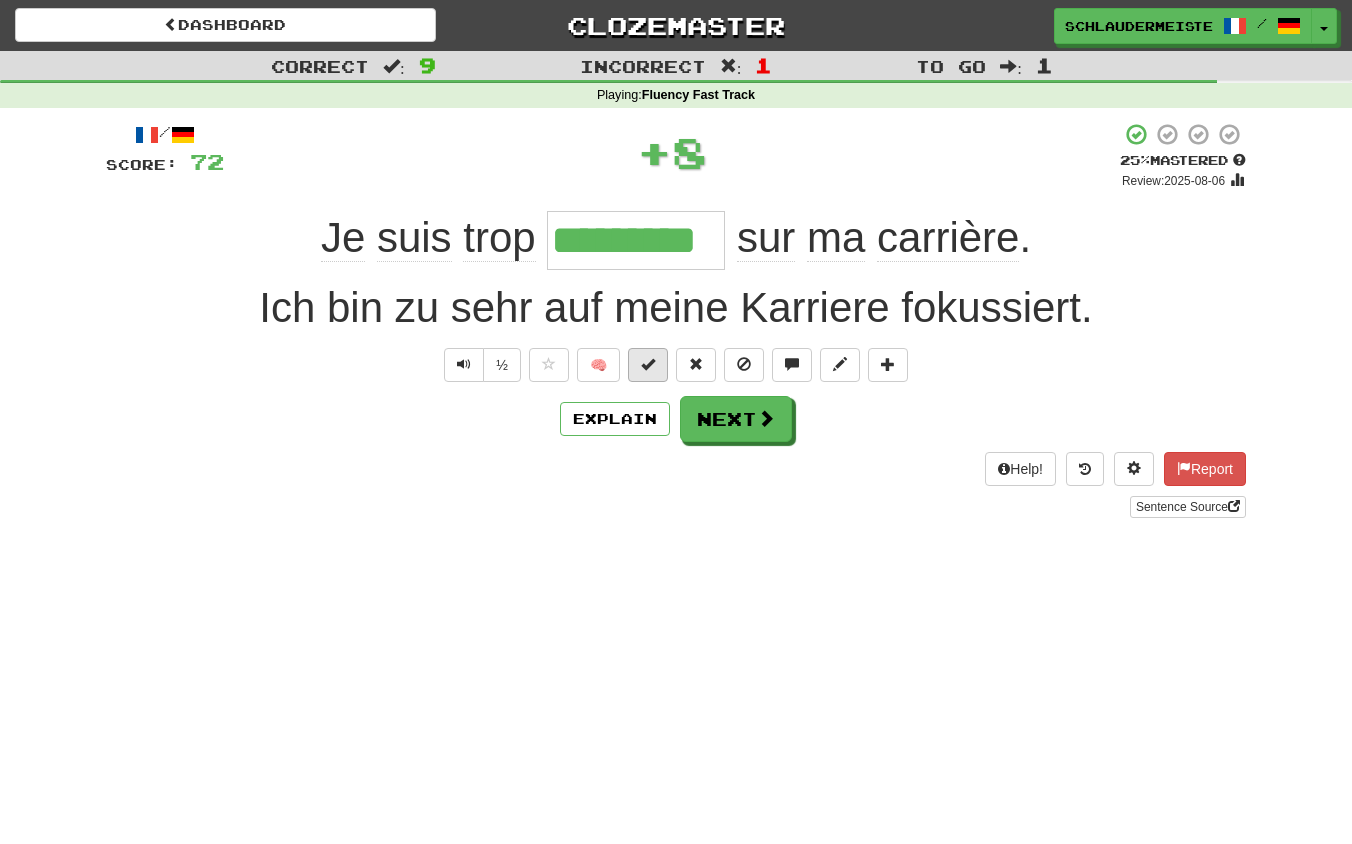 click at bounding box center (648, 364) 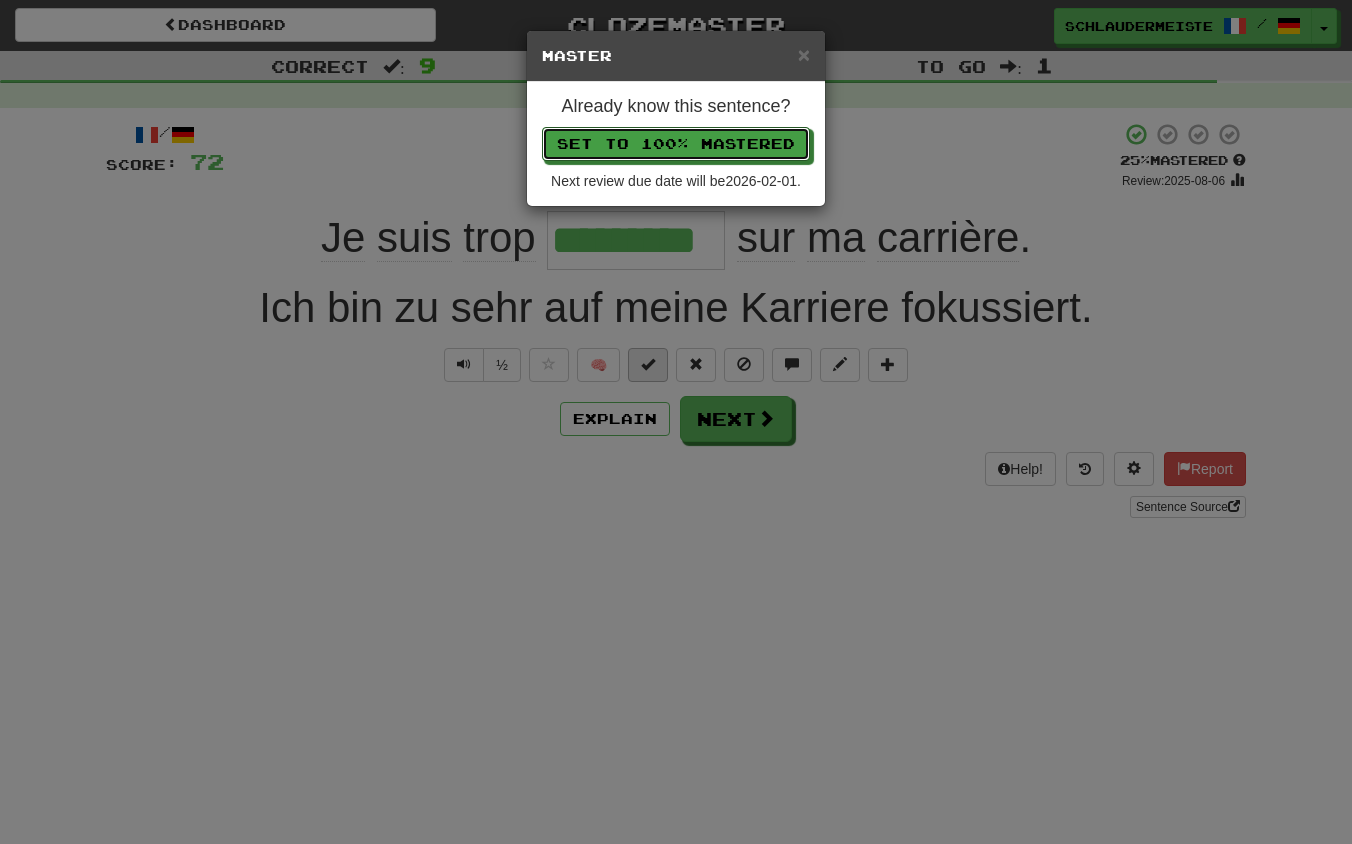 click on "Set to 100% Mastered" at bounding box center (676, 144) 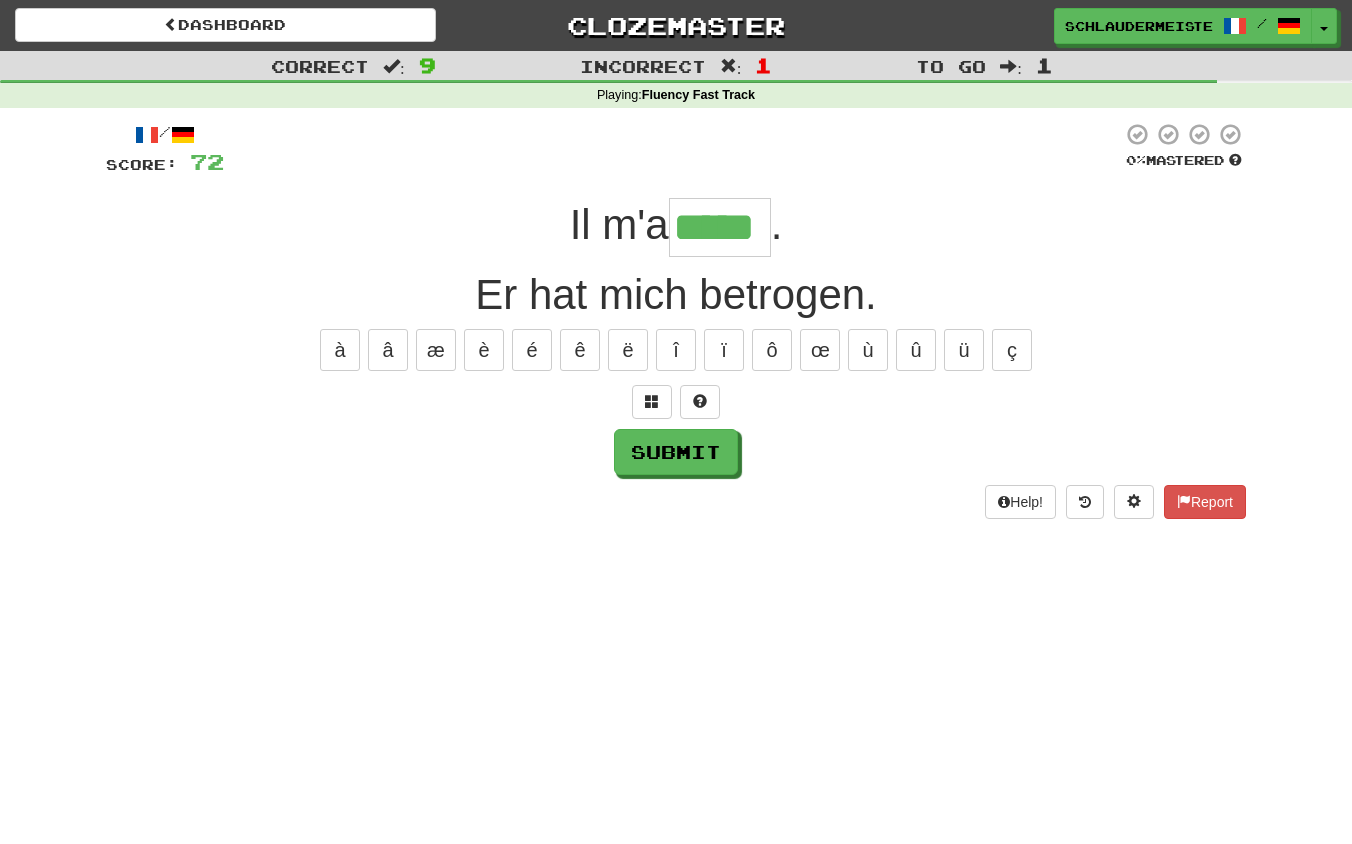 type on "*****" 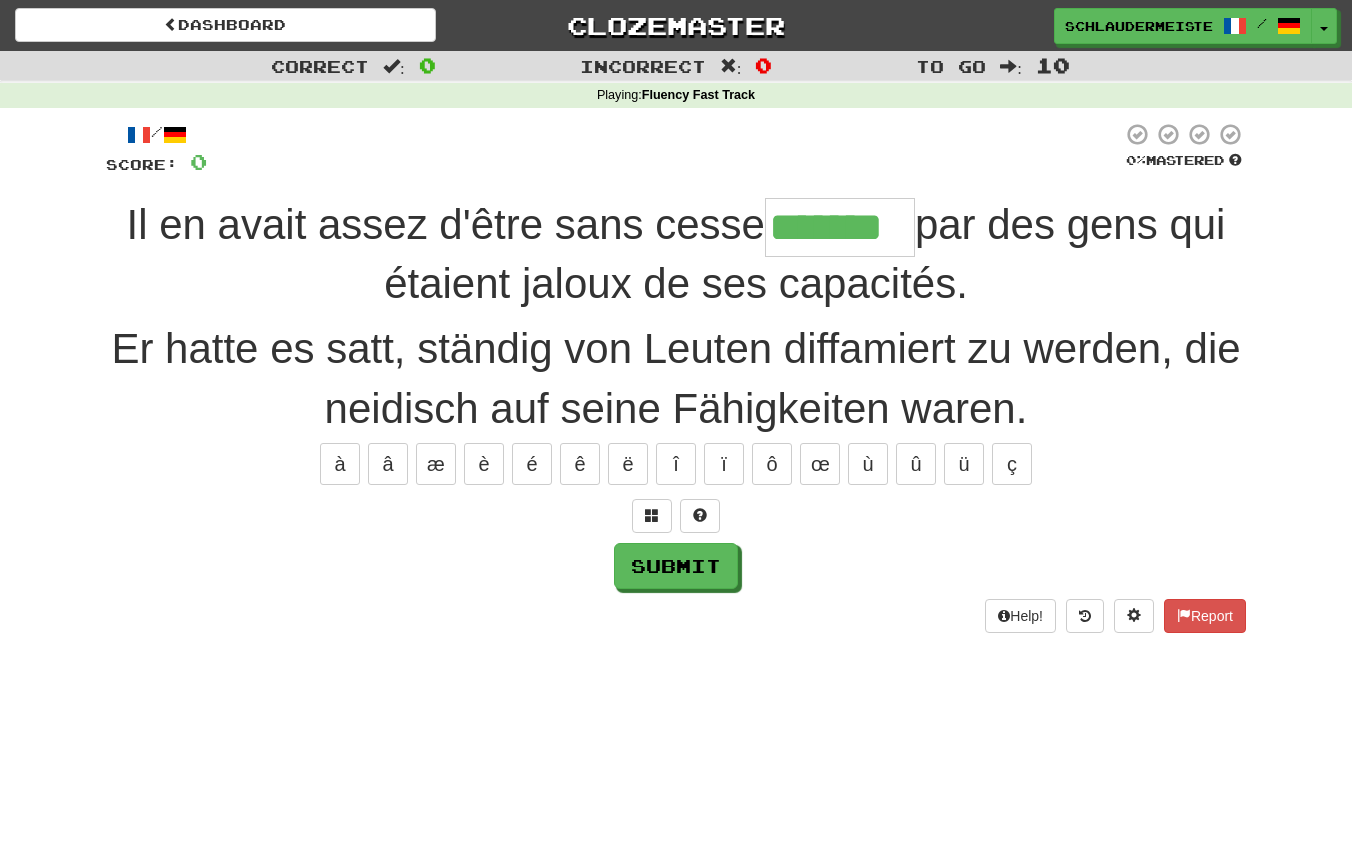 type on "*******" 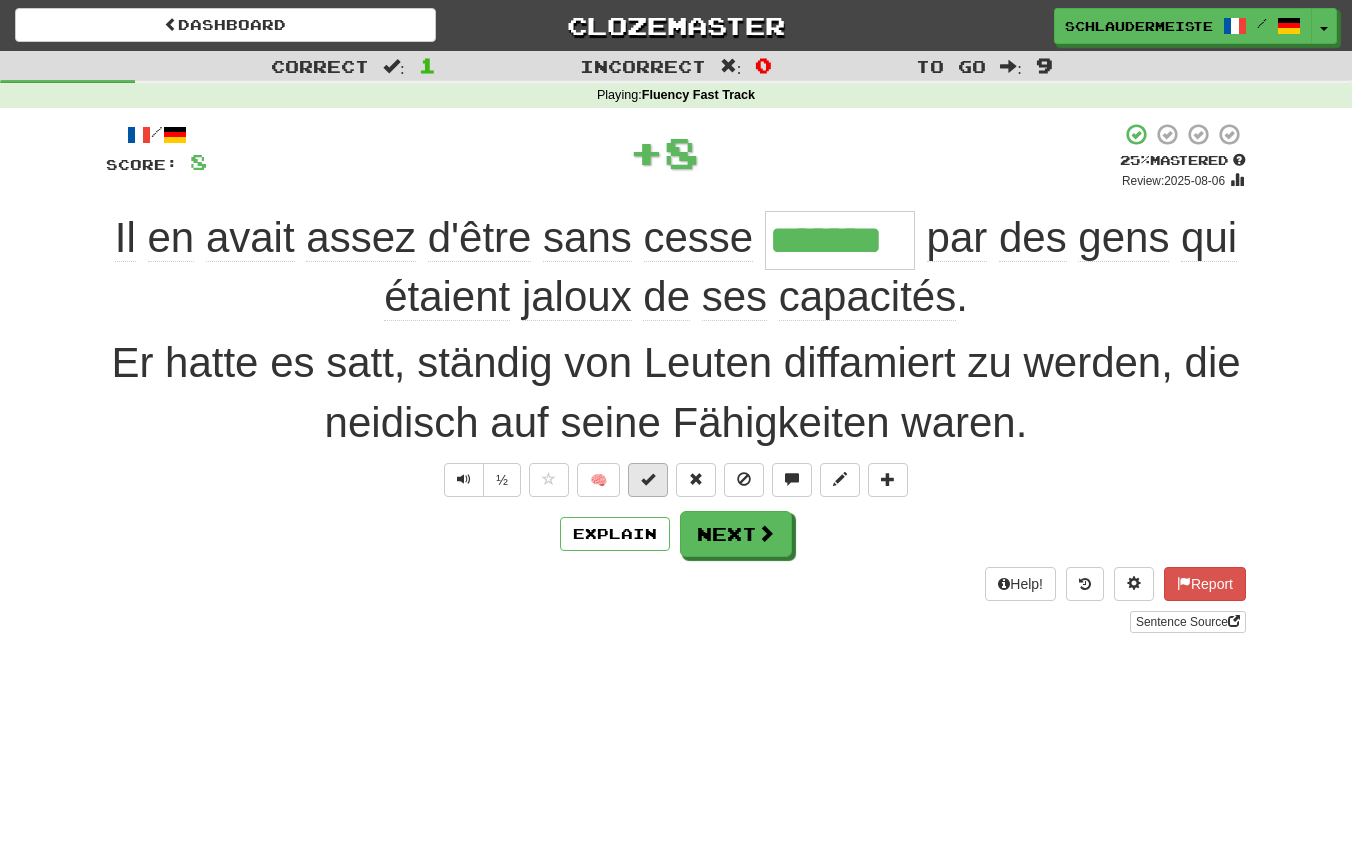 click at bounding box center (648, 479) 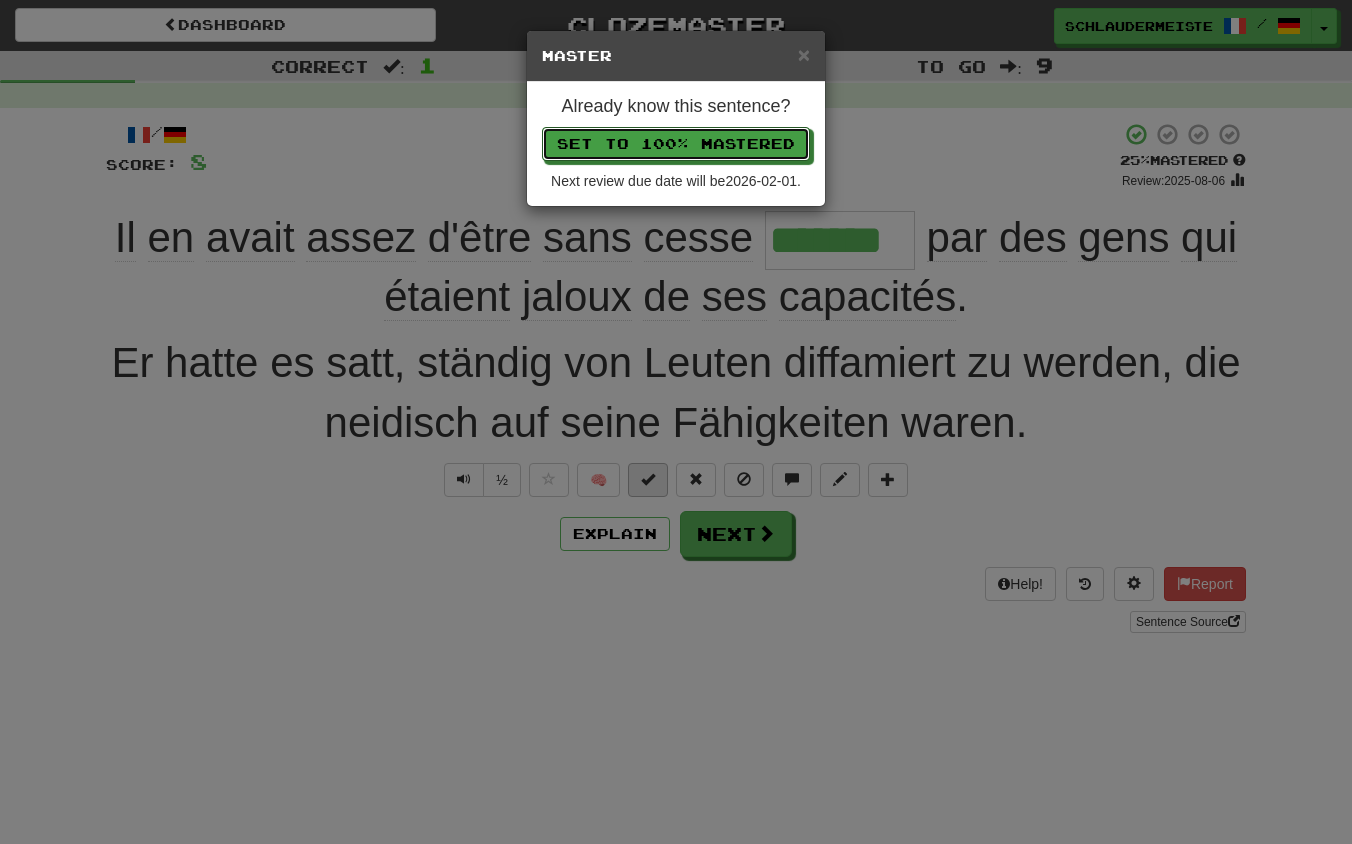 type 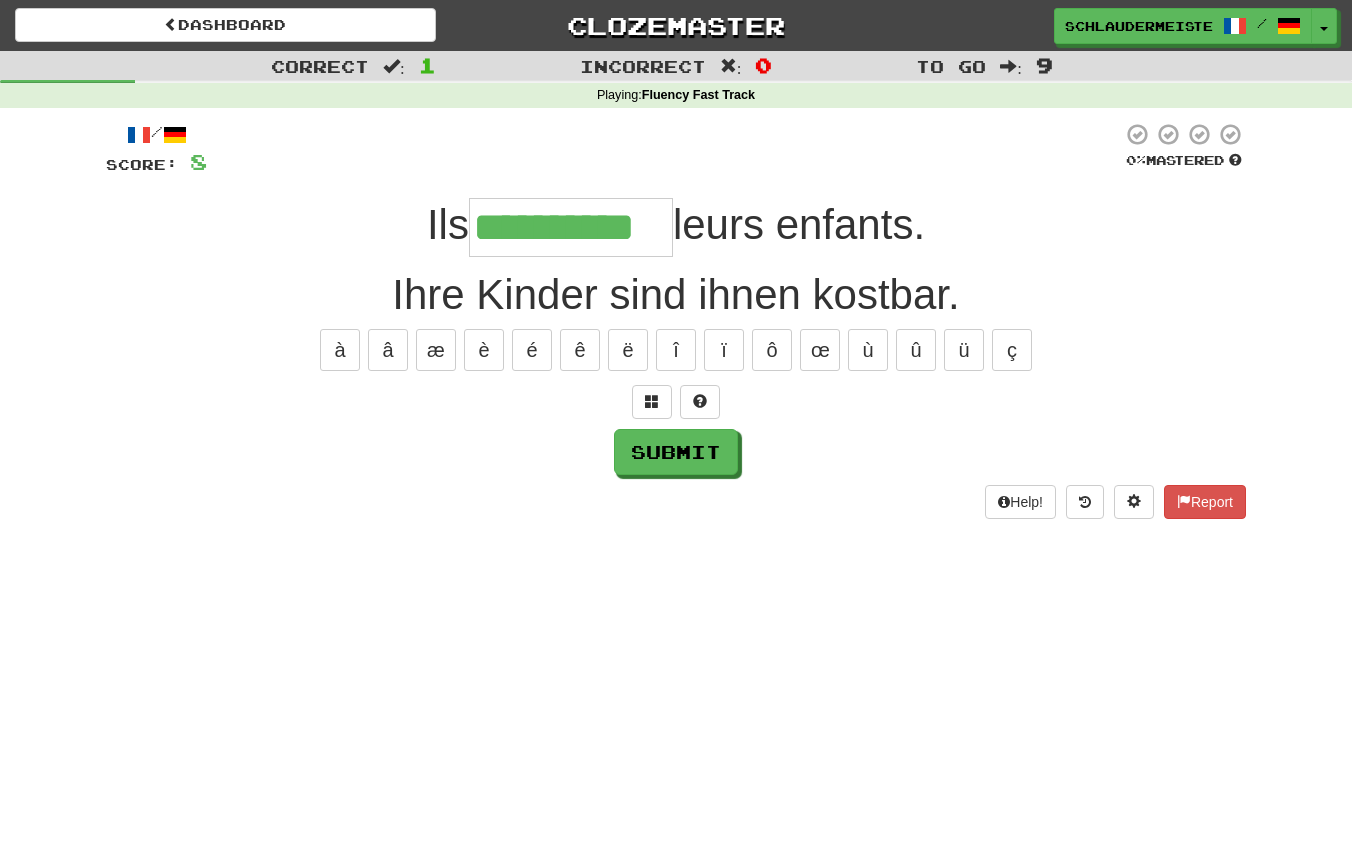 type on "**********" 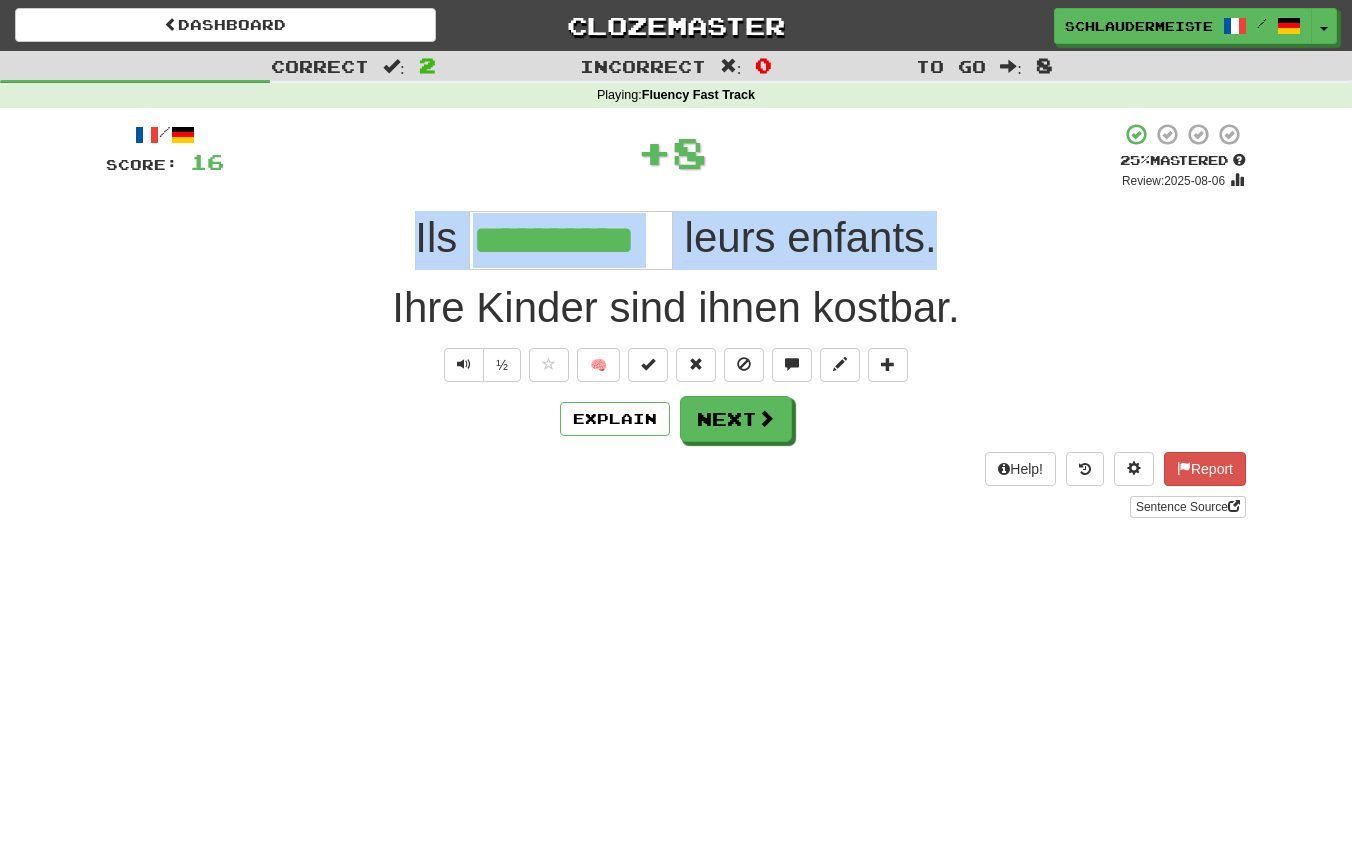 drag, startPoint x: 382, startPoint y: 243, endPoint x: 987, endPoint y: 249, distance: 605.0297 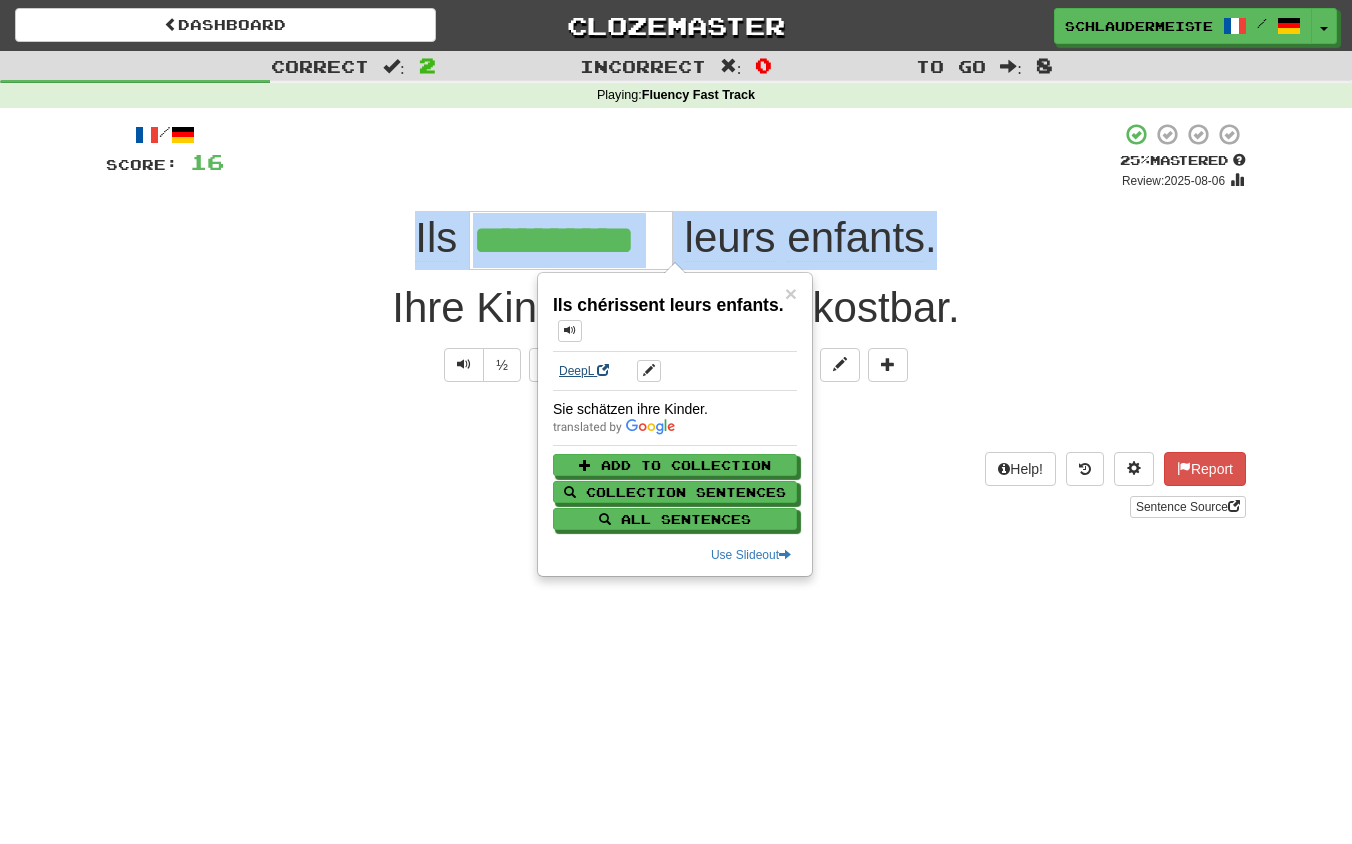 click on "DeepL" at bounding box center [584, 371] 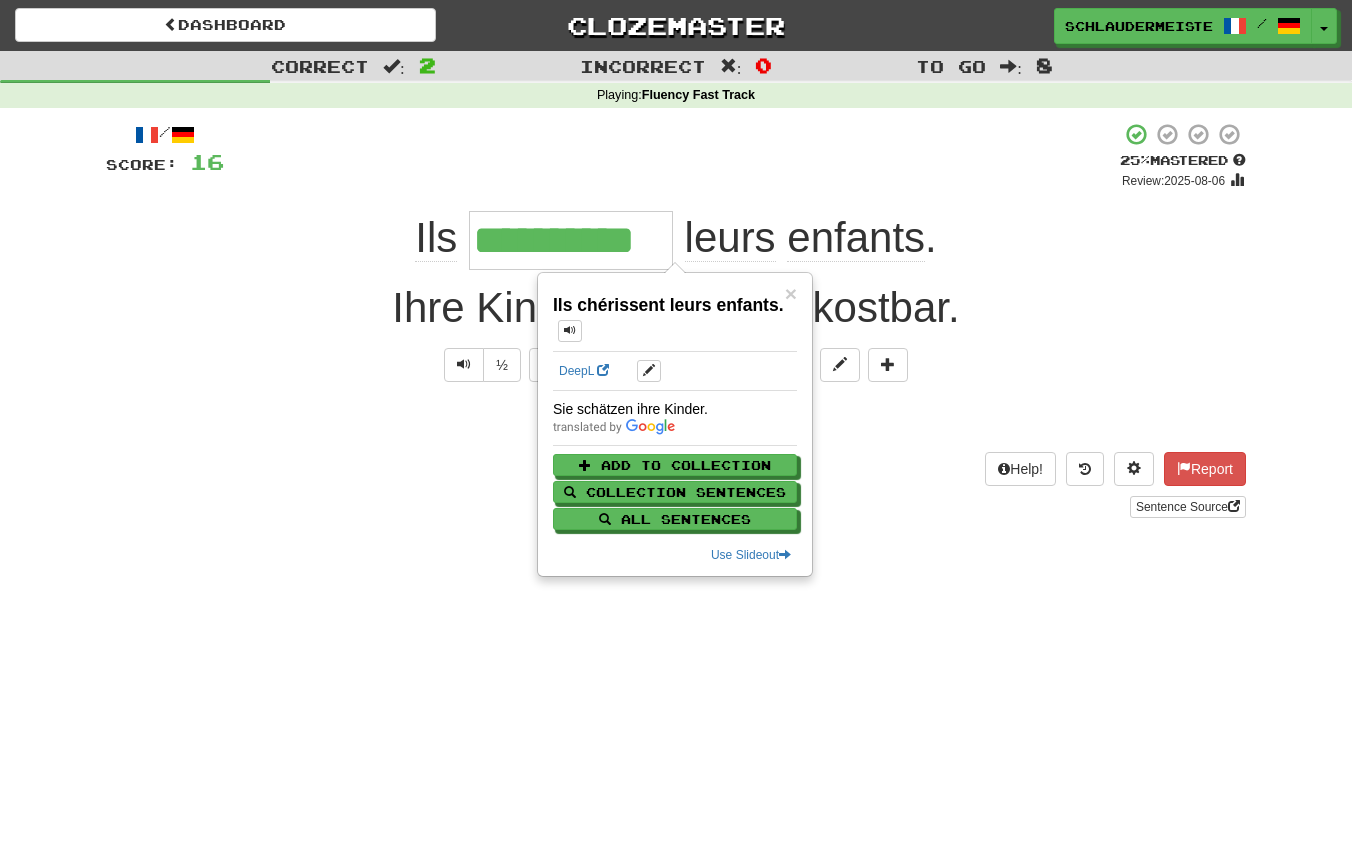 click on "**********" at bounding box center [676, 327] 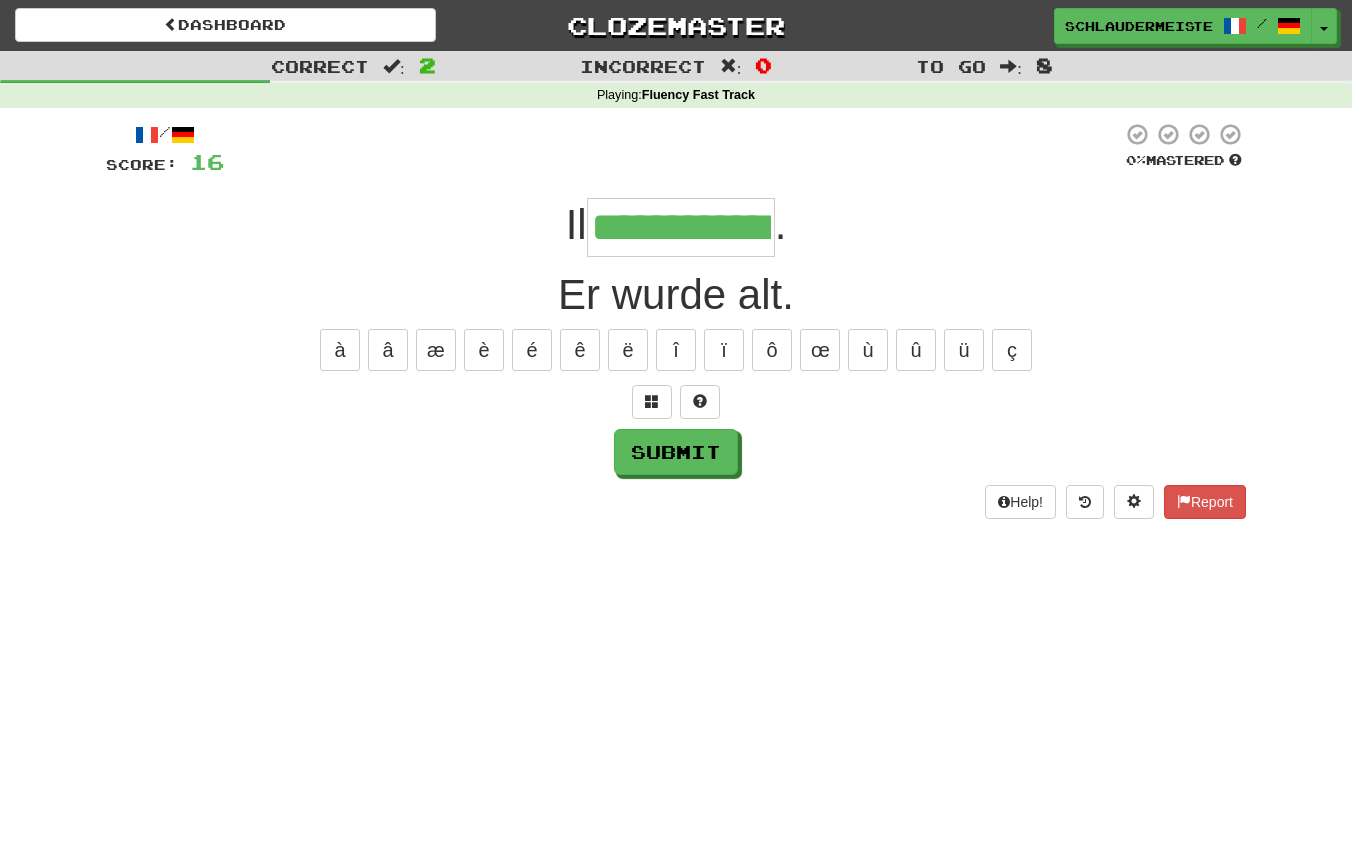 type on "**********" 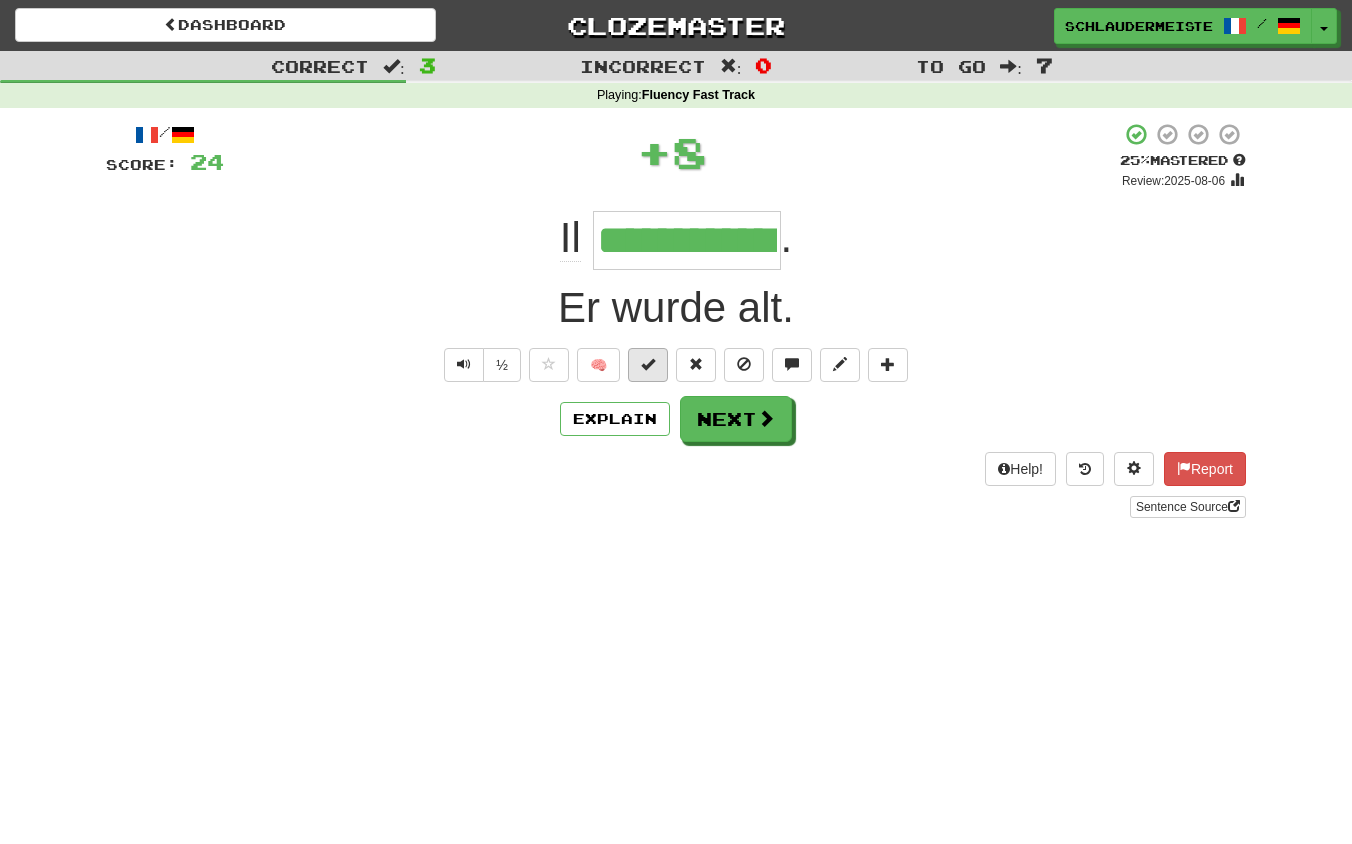 click at bounding box center [648, 364] 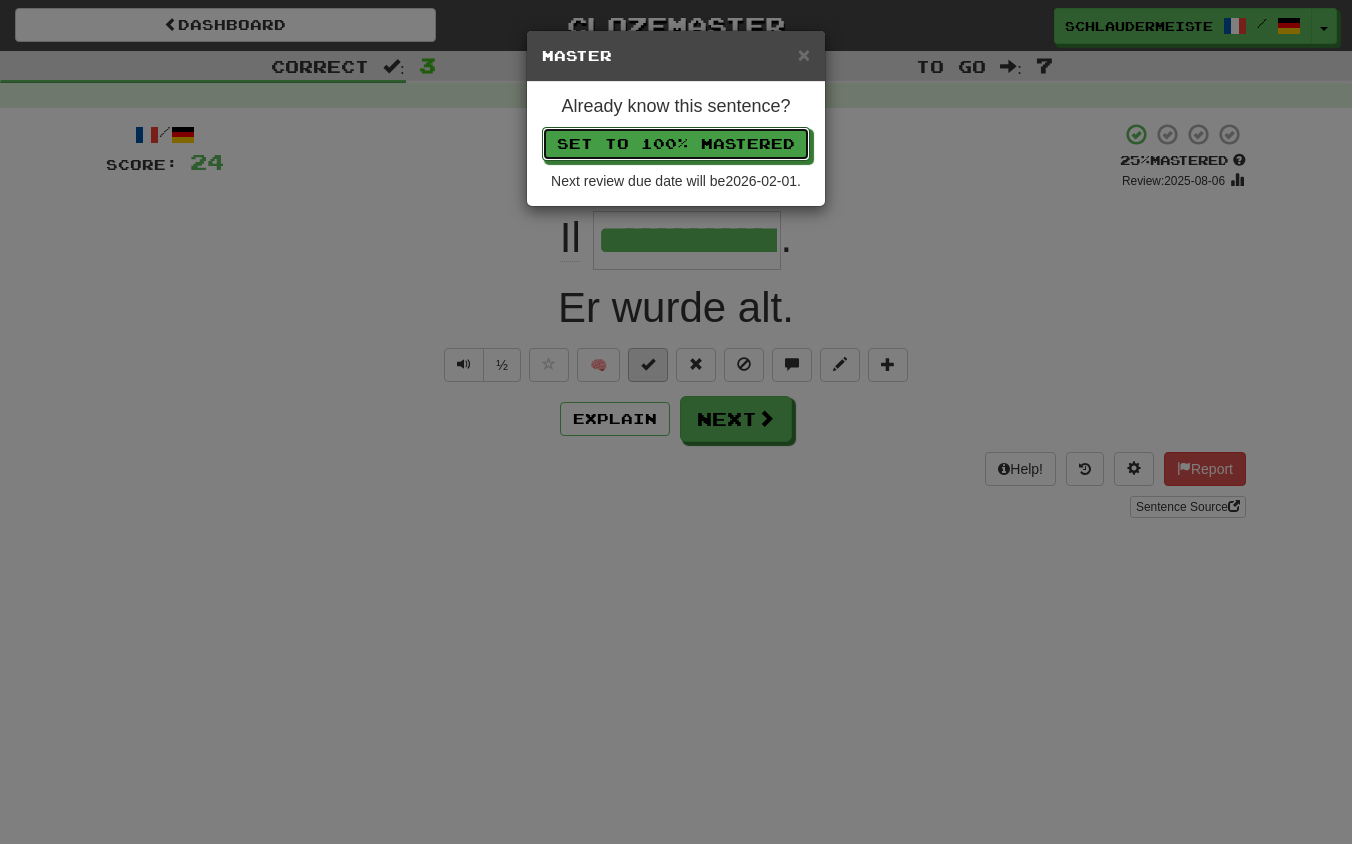 click on "Set to 100% Mastered" at bounding box center (676, 144) 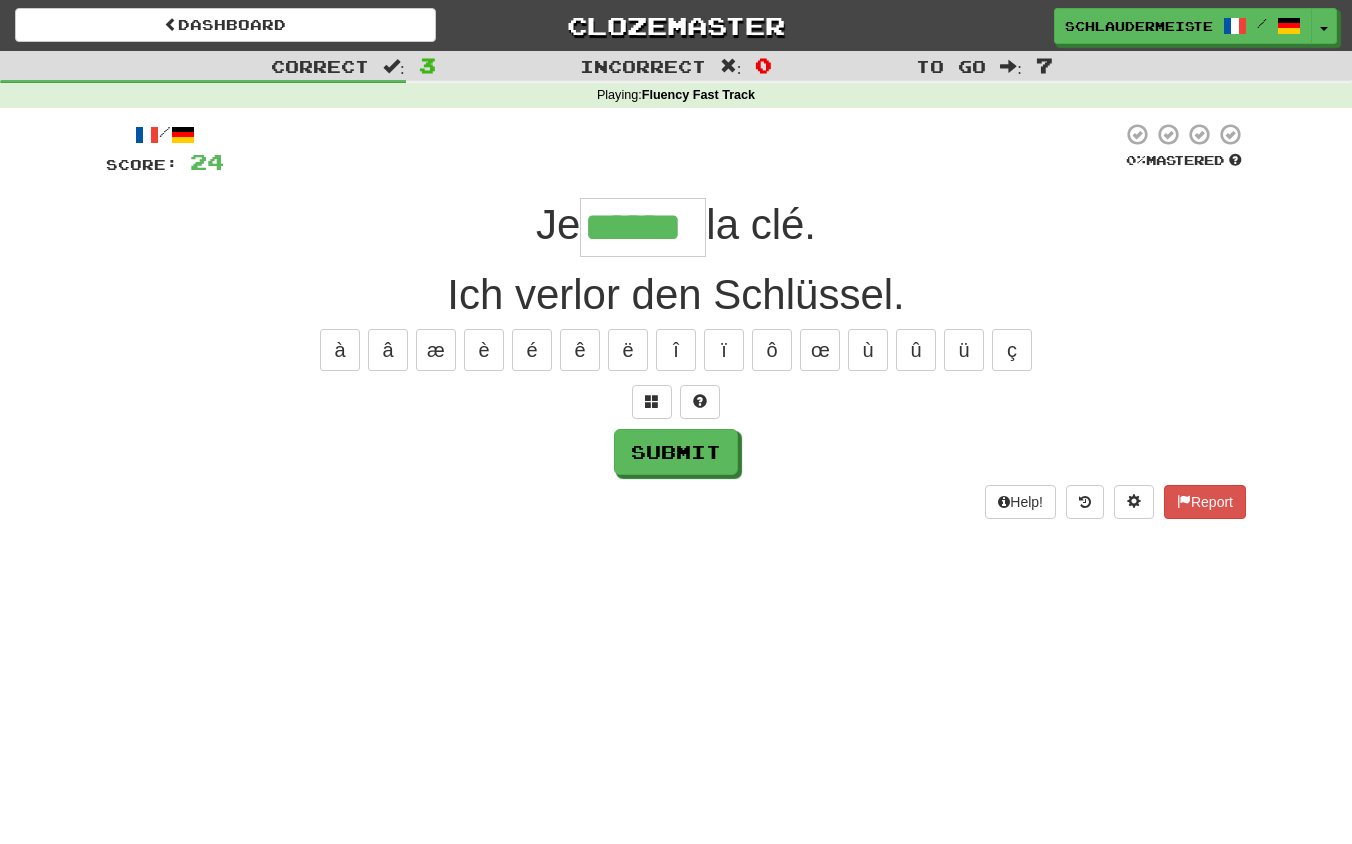 type on "******" 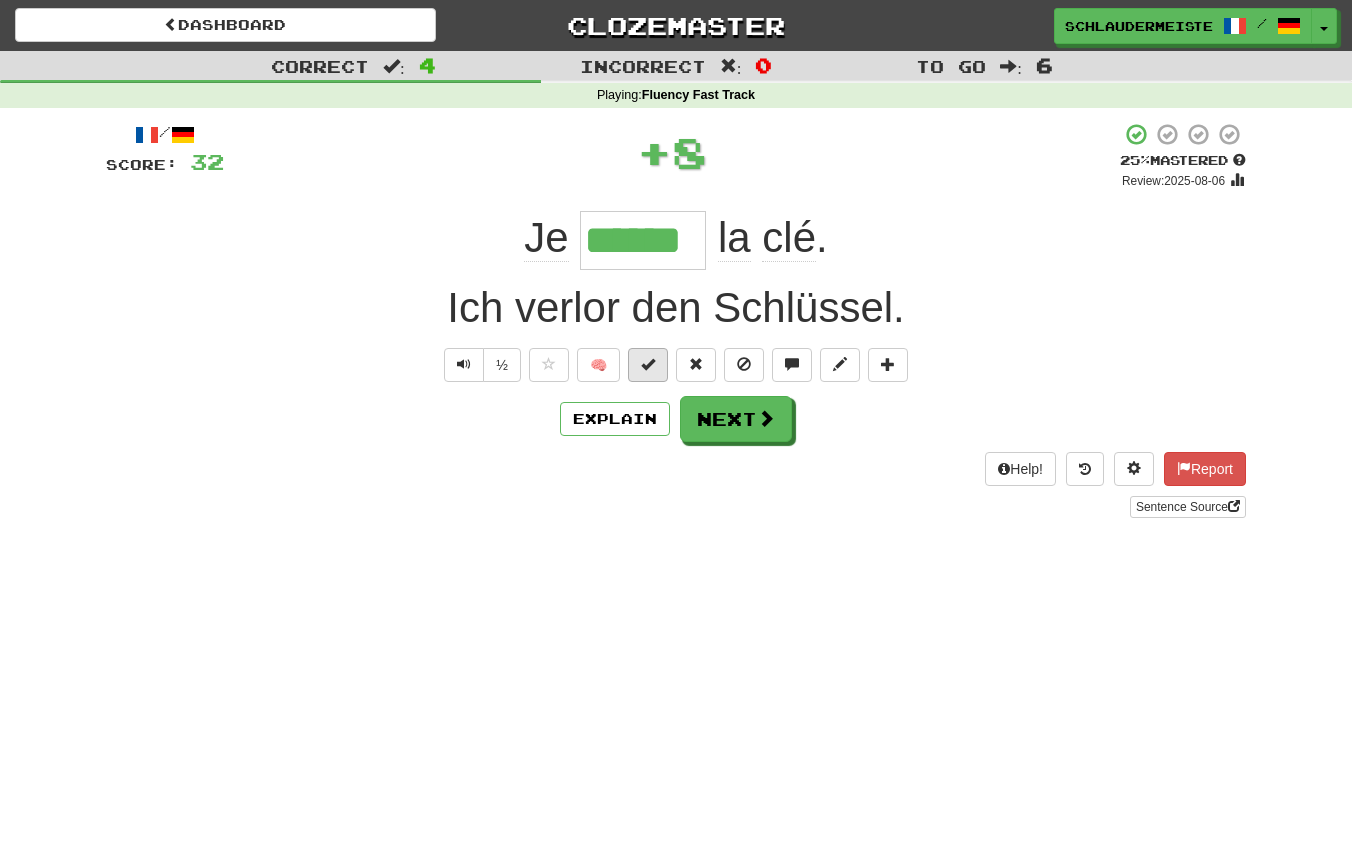 click at bounding box center [648, 364] 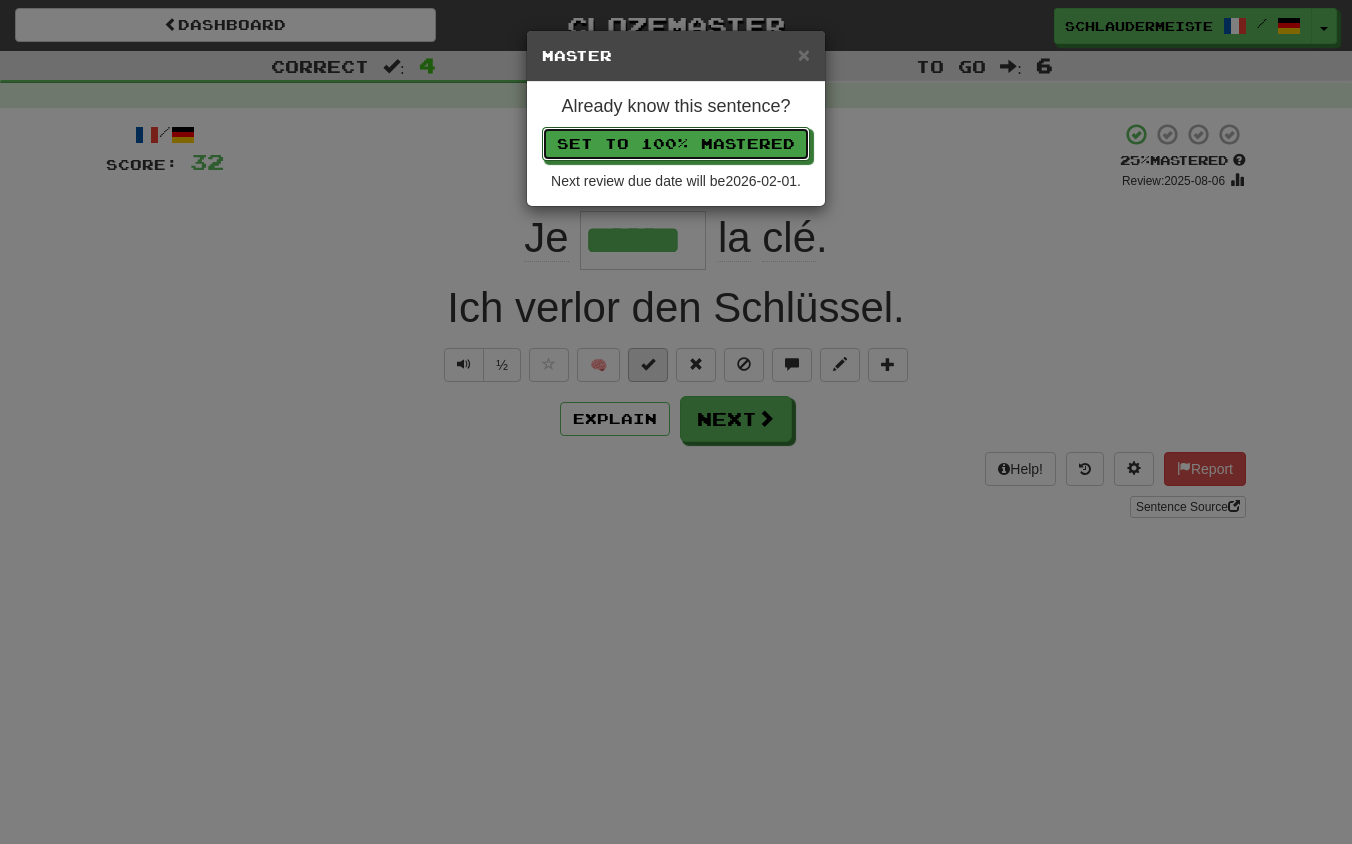 click on "Set to 100% Mastered" at bounding box center [676, 144] 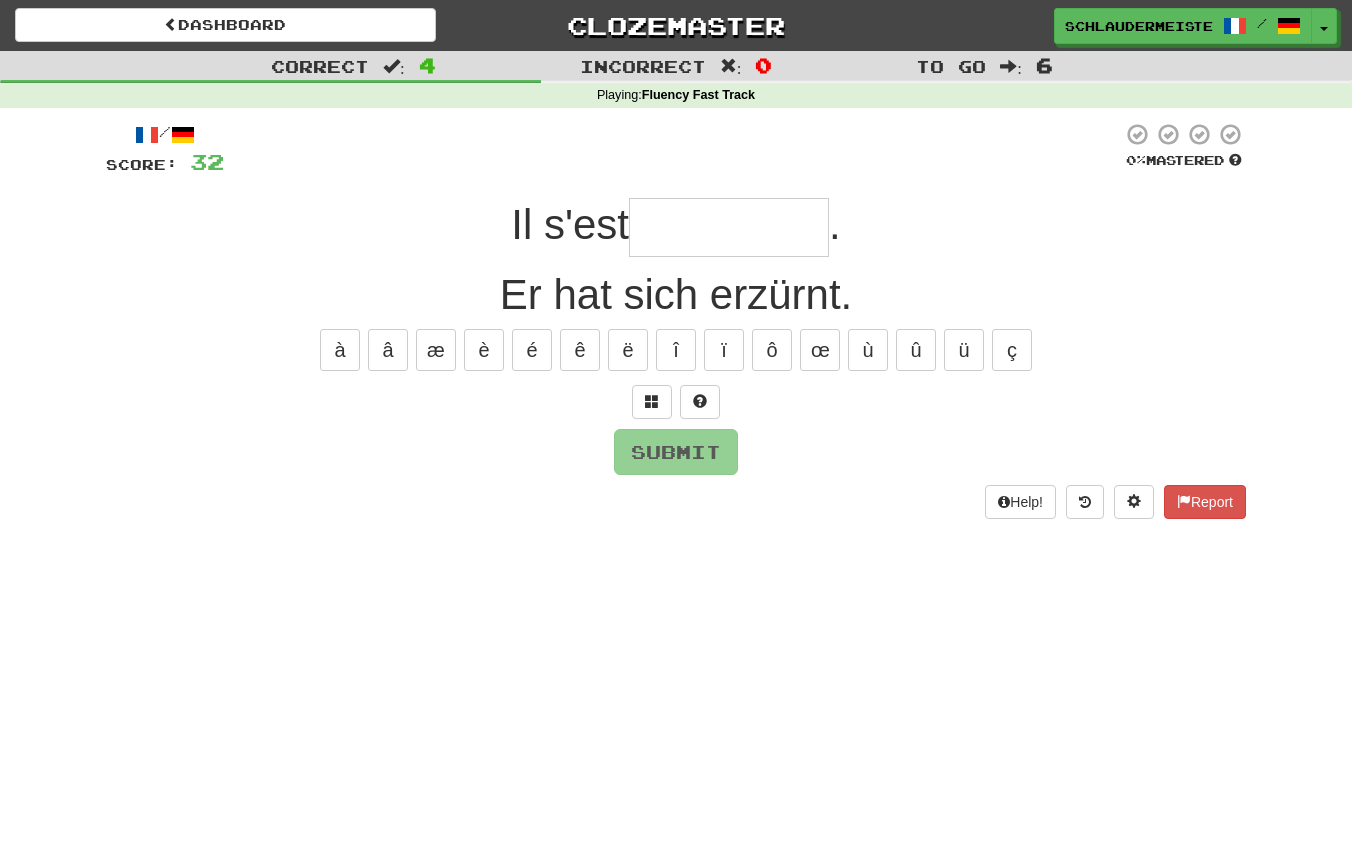 type on "*********" 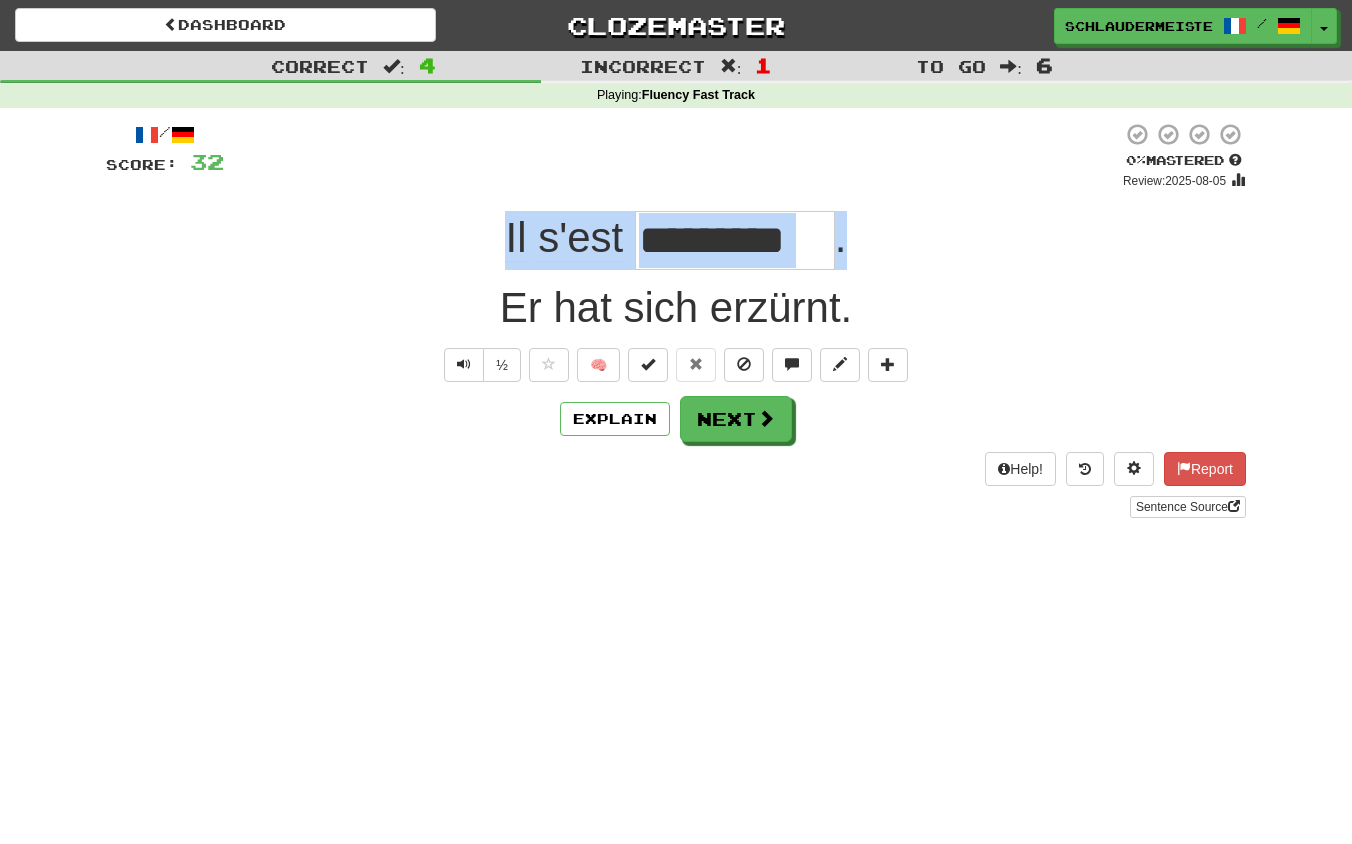 drag, startPoint x: 483, startPoint y: 227, endPoint x: 890, endPoint y: 254, distance: 407.8946 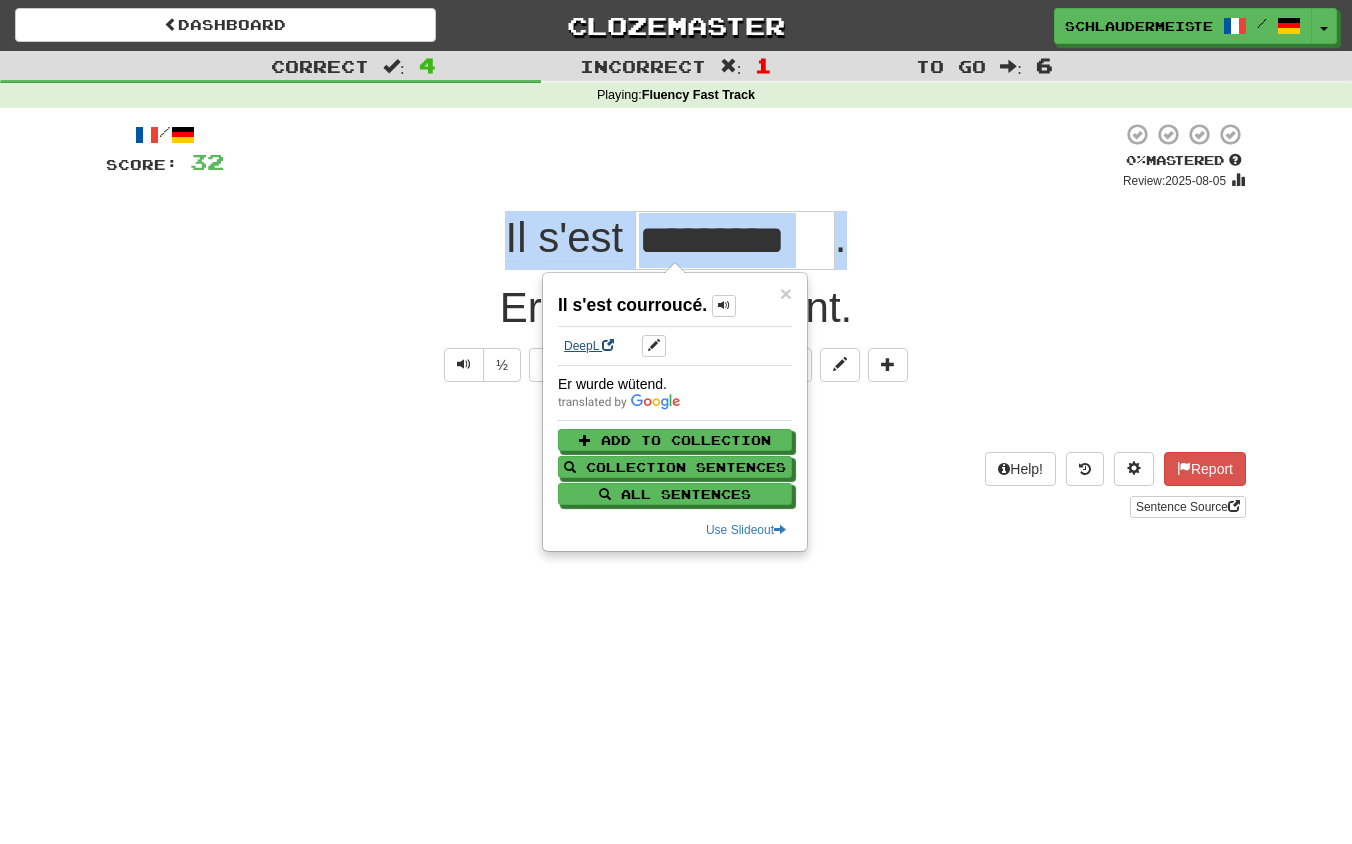 click on "DeepL" at bounding box center [589, 346] 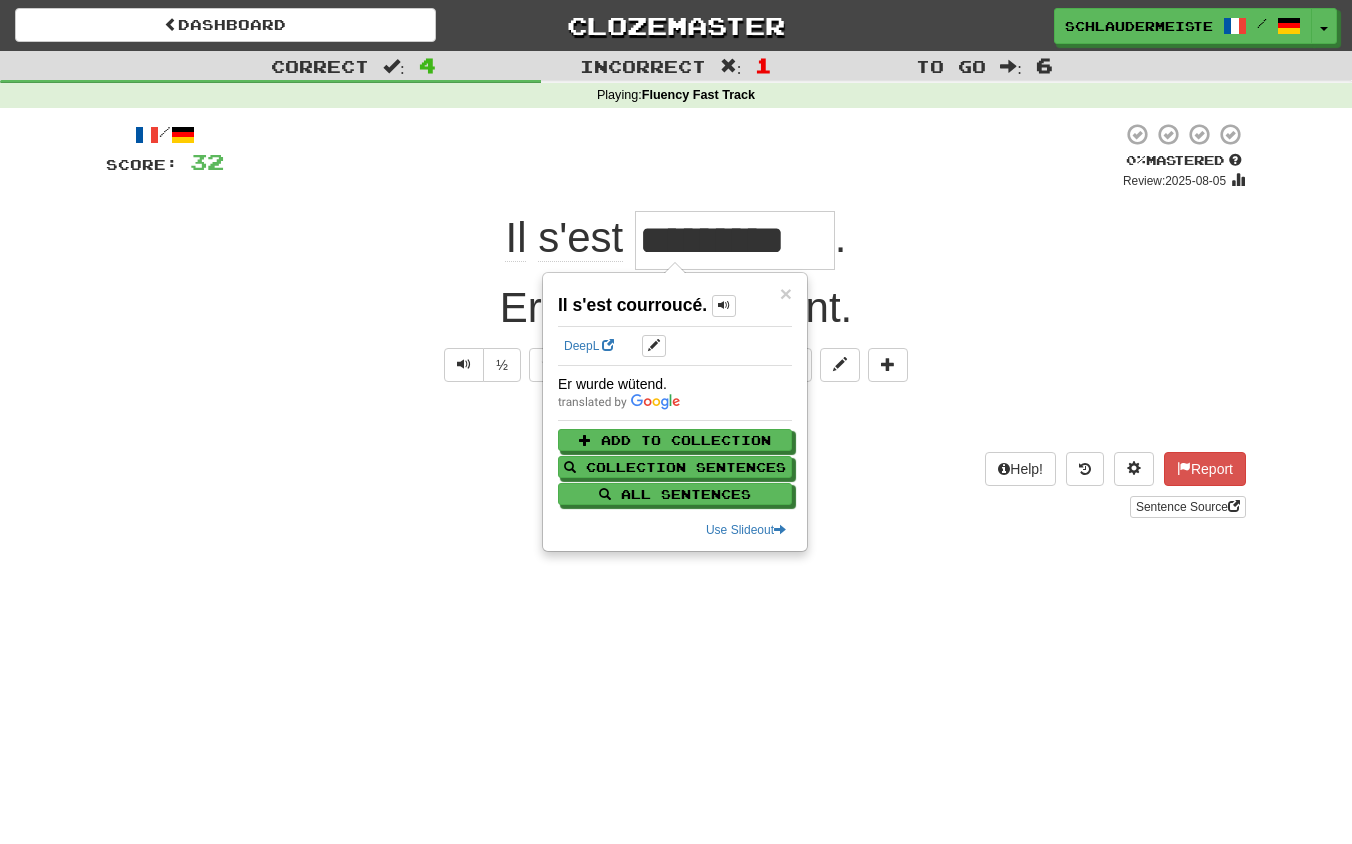 click on "Help!  Report Sentence Source" at bounding box center (676, 485) 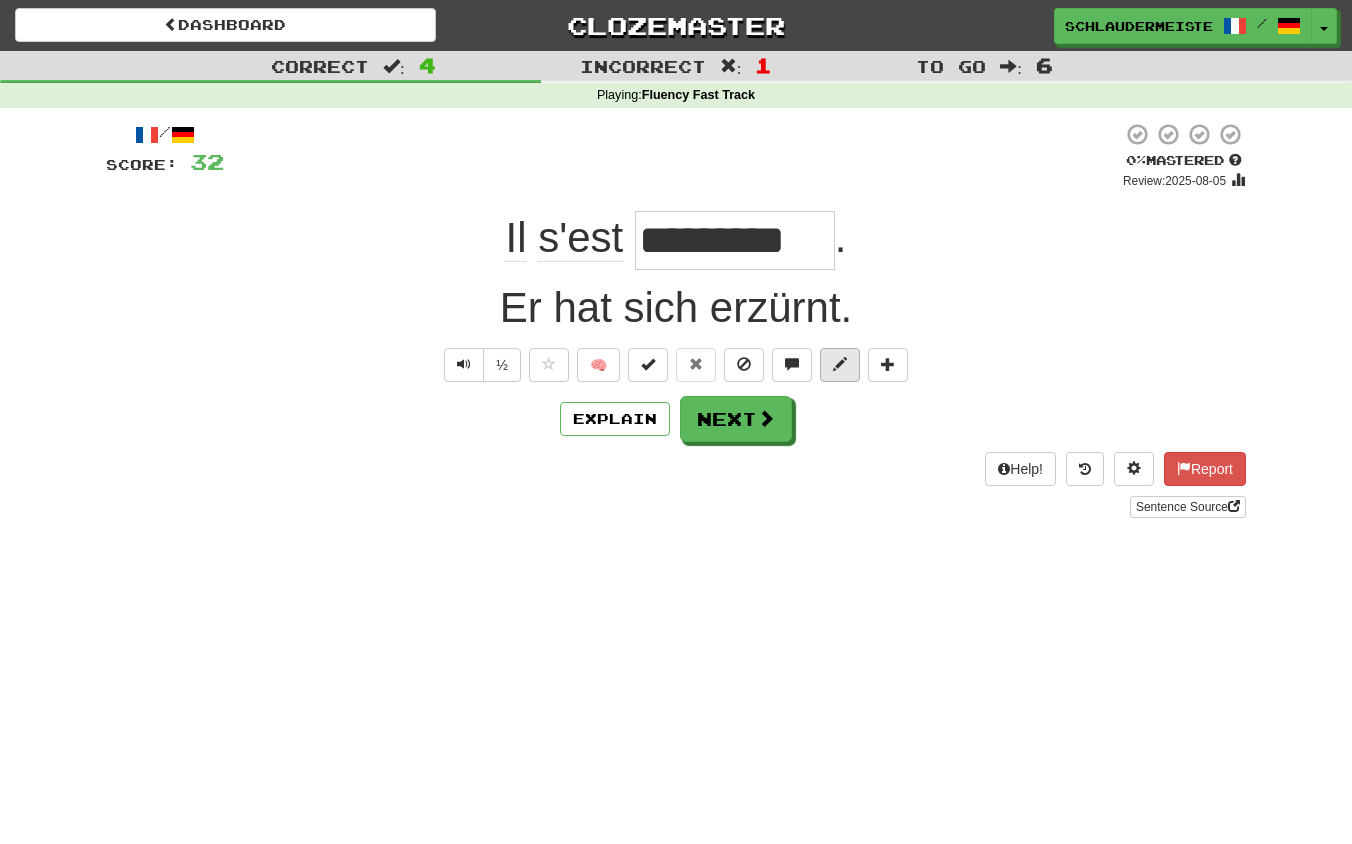 click at bounding box center [840, 364] 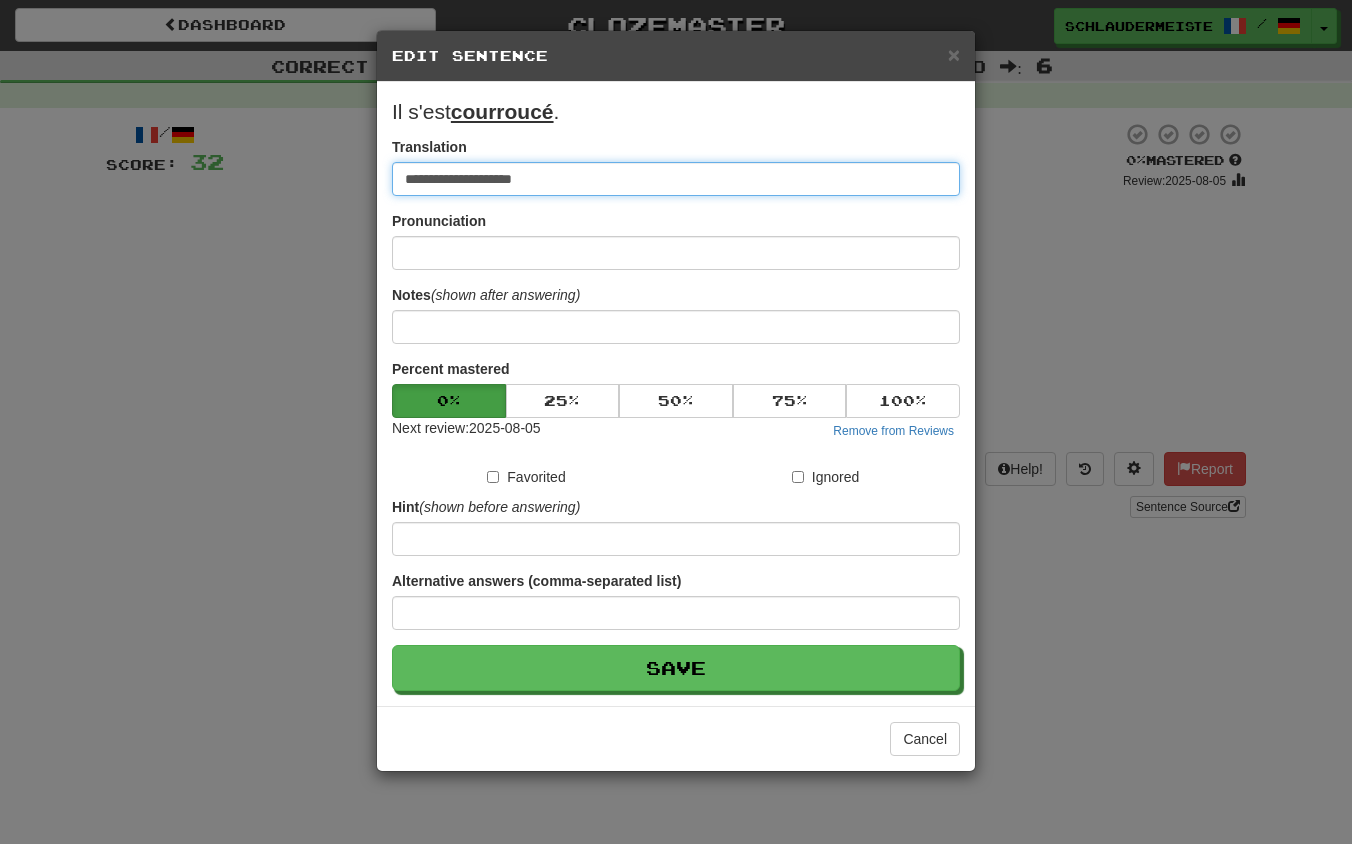 drag, startPoint x: 733, startPoint y: 185, endPoint x: 311, endPoint y: 101, distance: 430.279 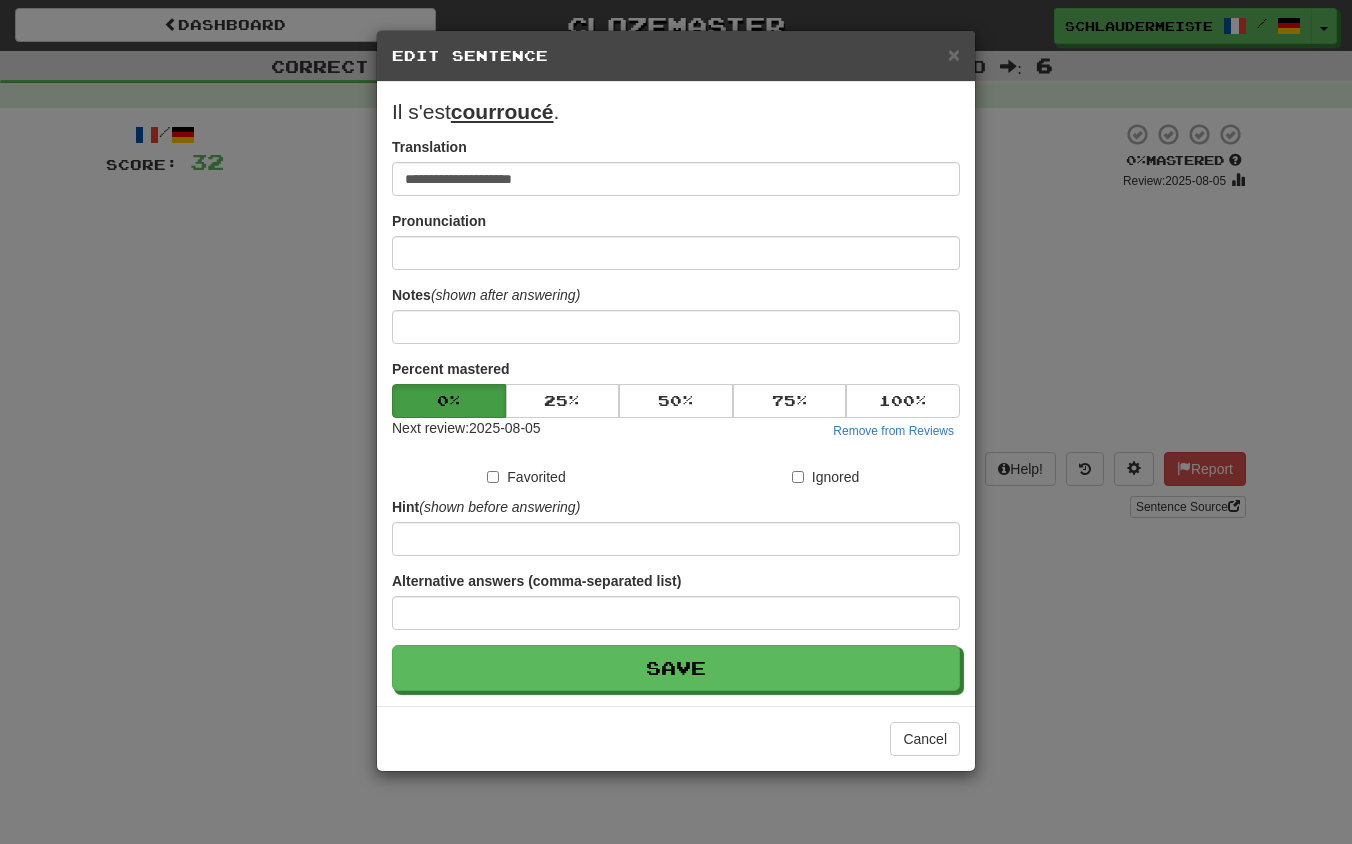 click on "**********" at bounding box center [676, 422] 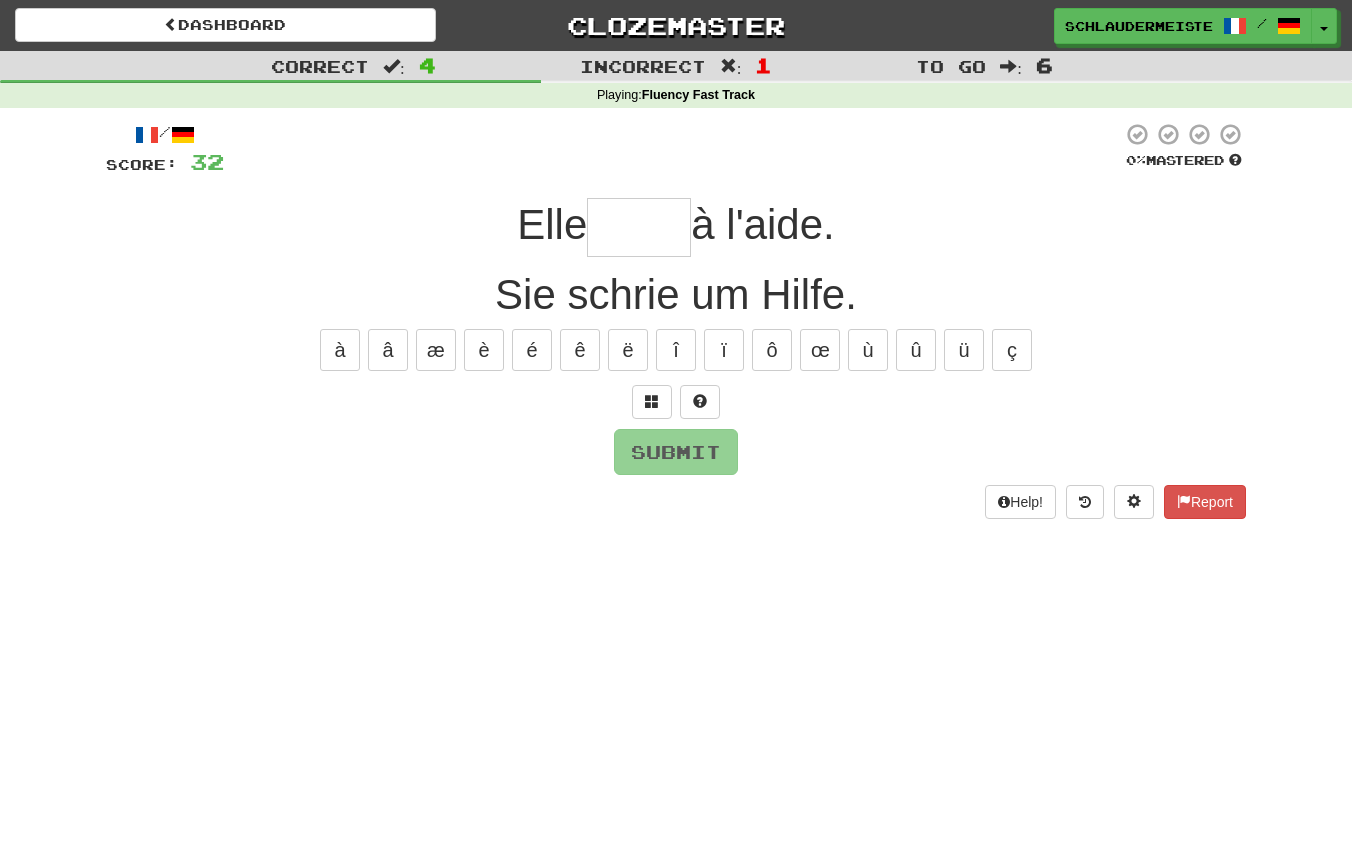 type on "*" 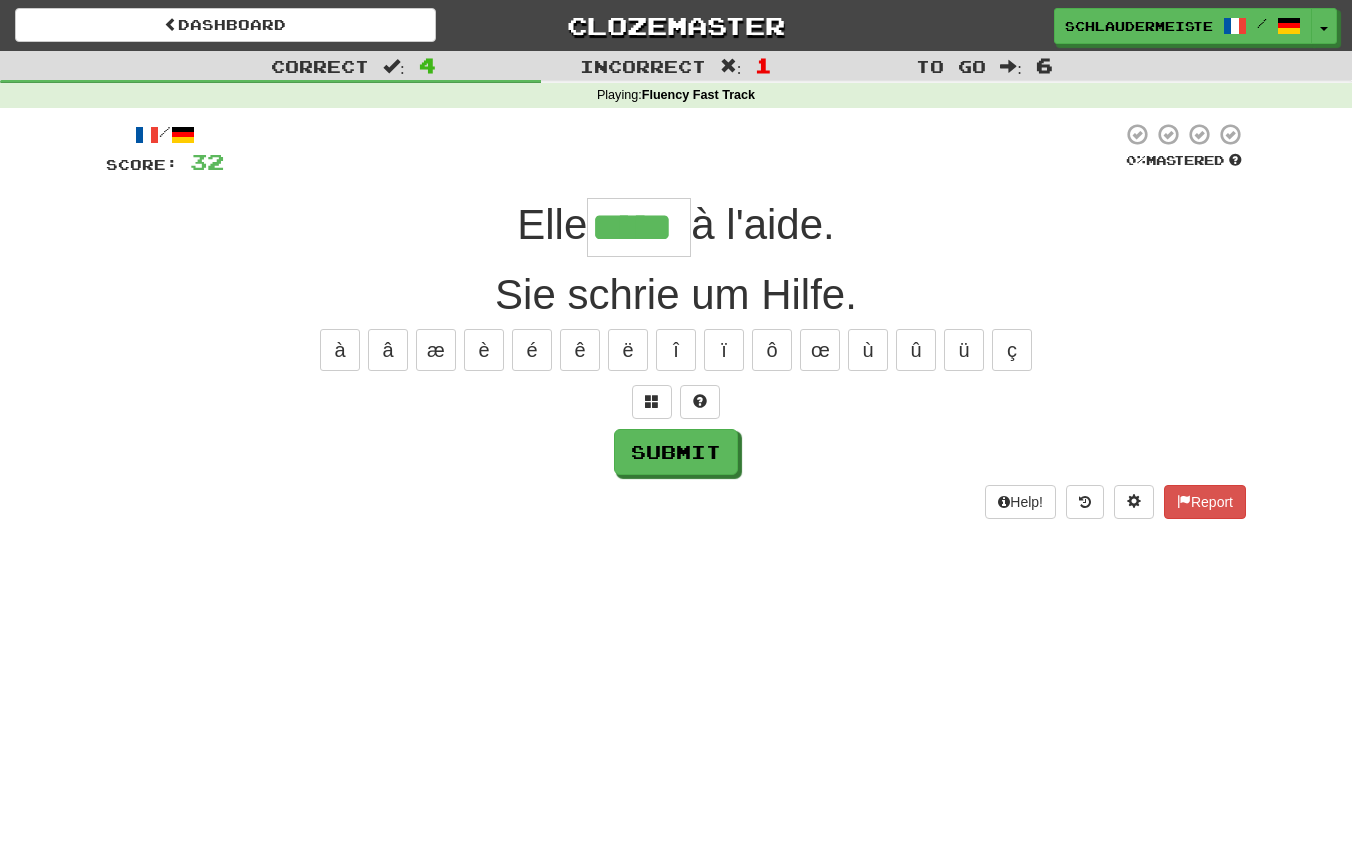 type on "*****" 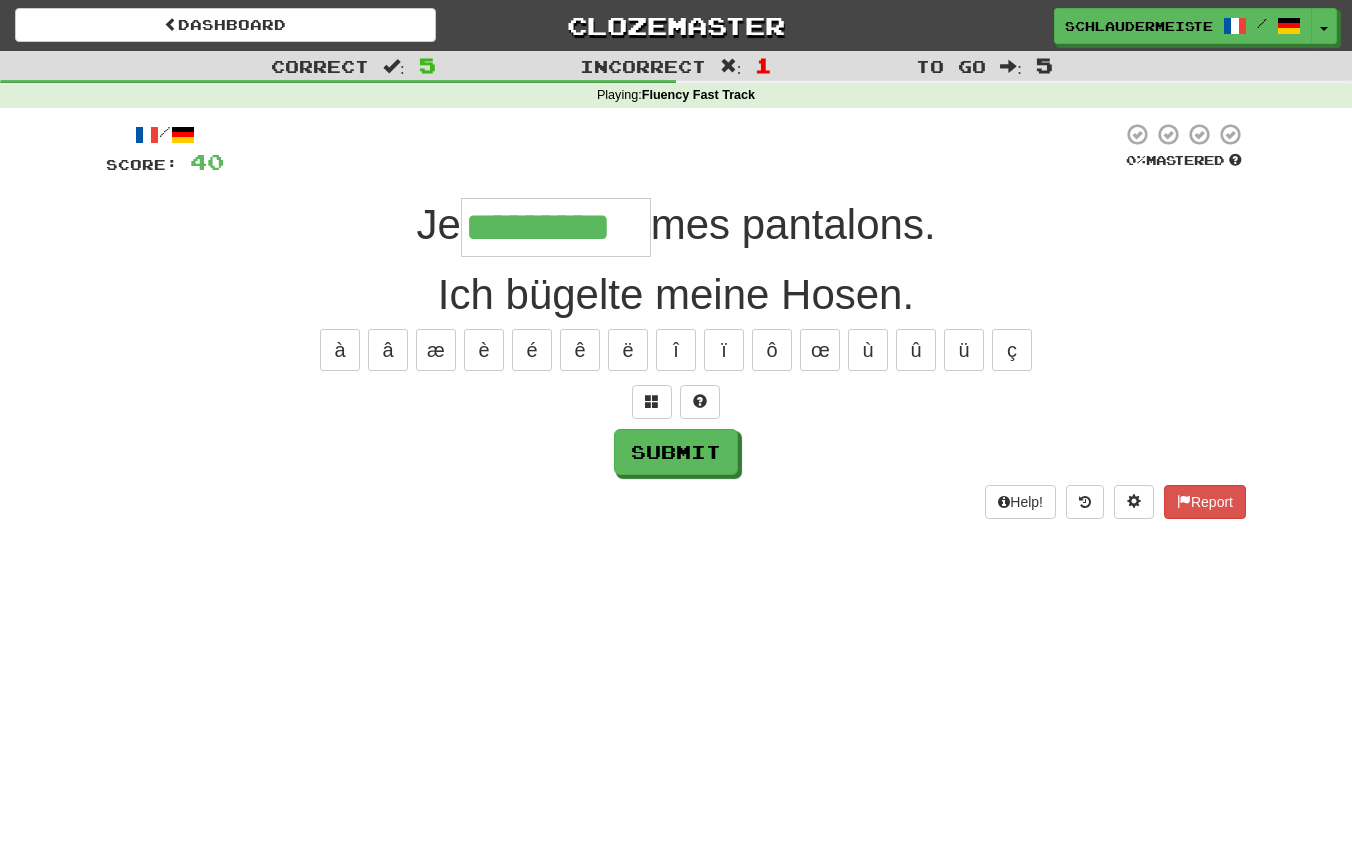 type on "*********" 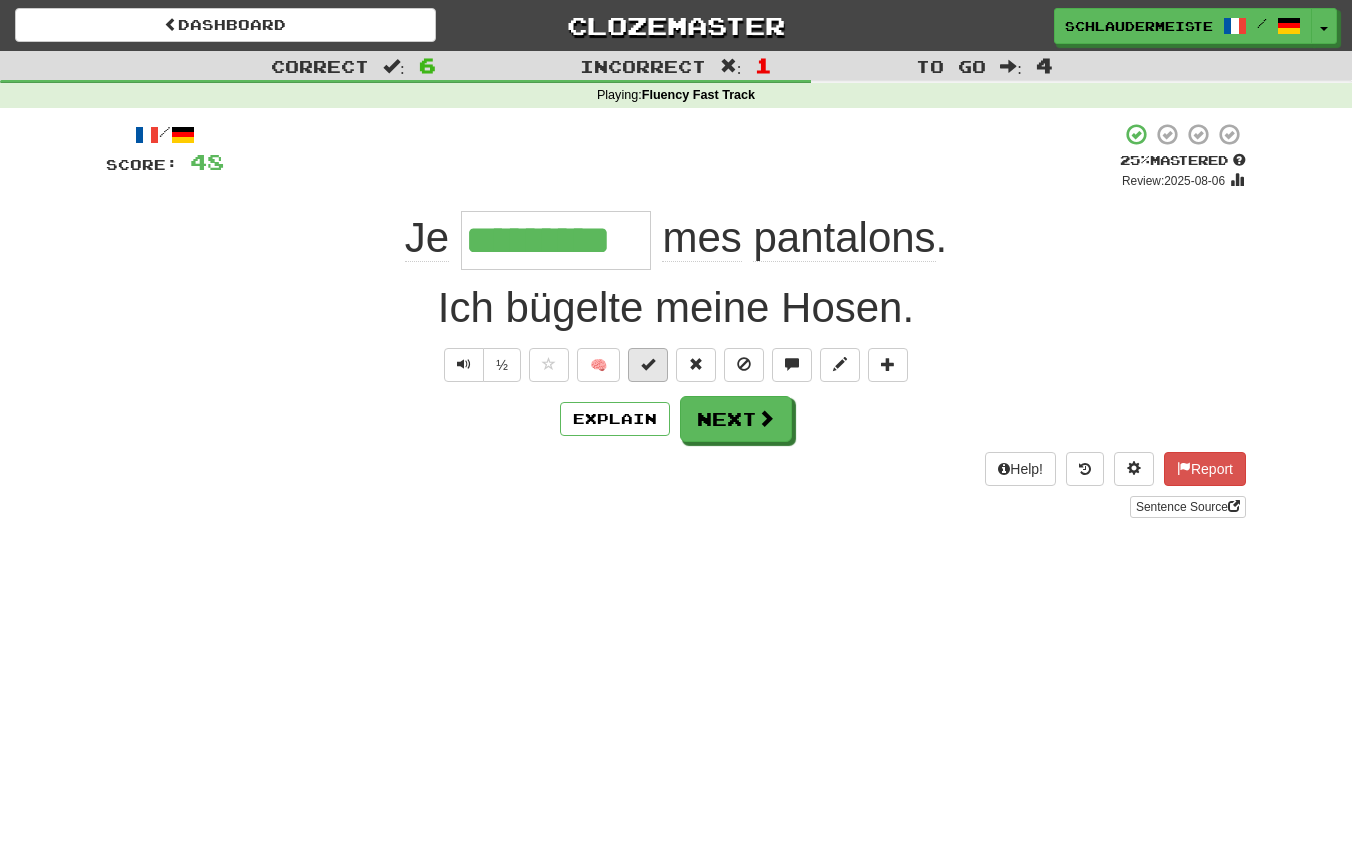 click at bounding box center [648, 364] 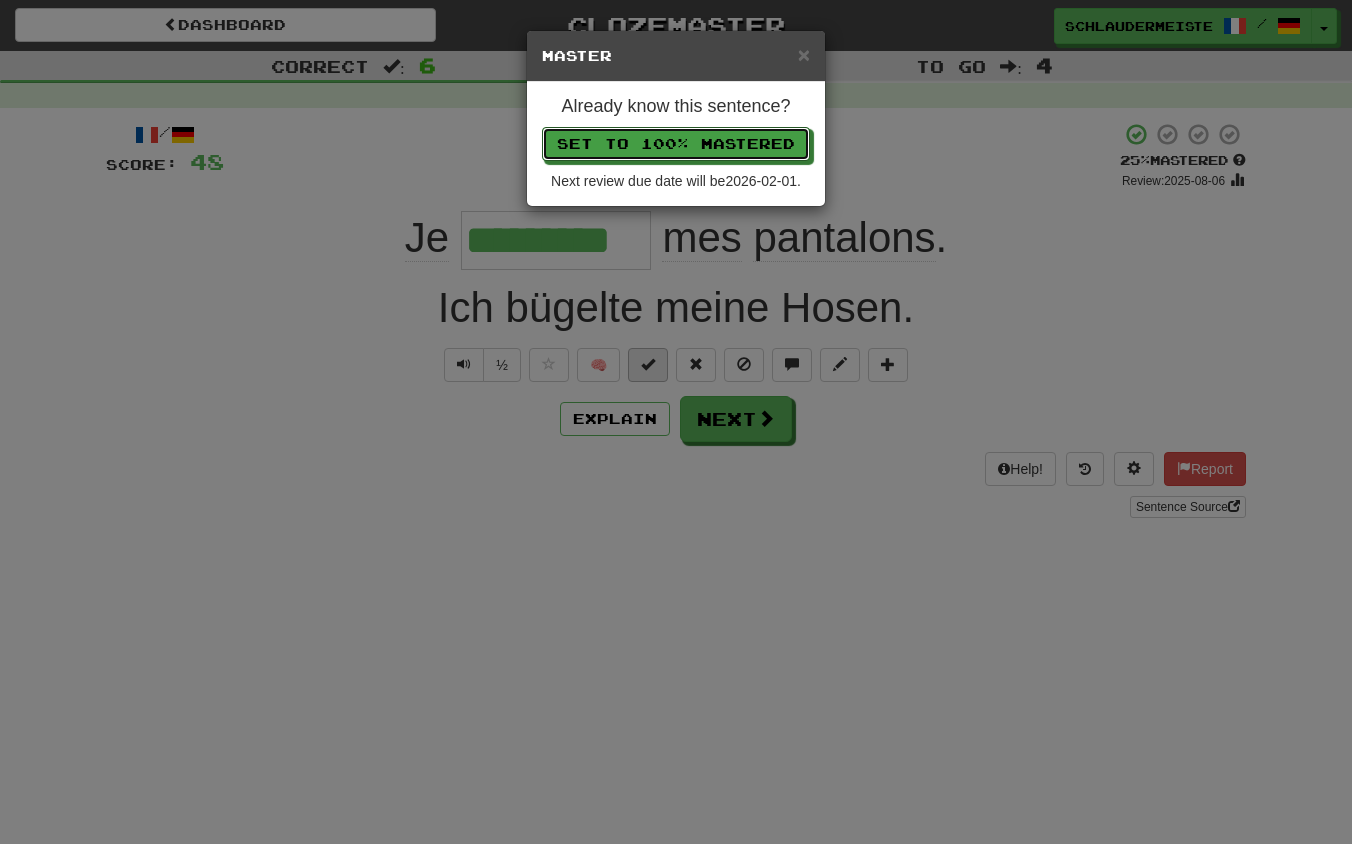 click on "Set to 100% Mastered" at bounding box center (676, 144) 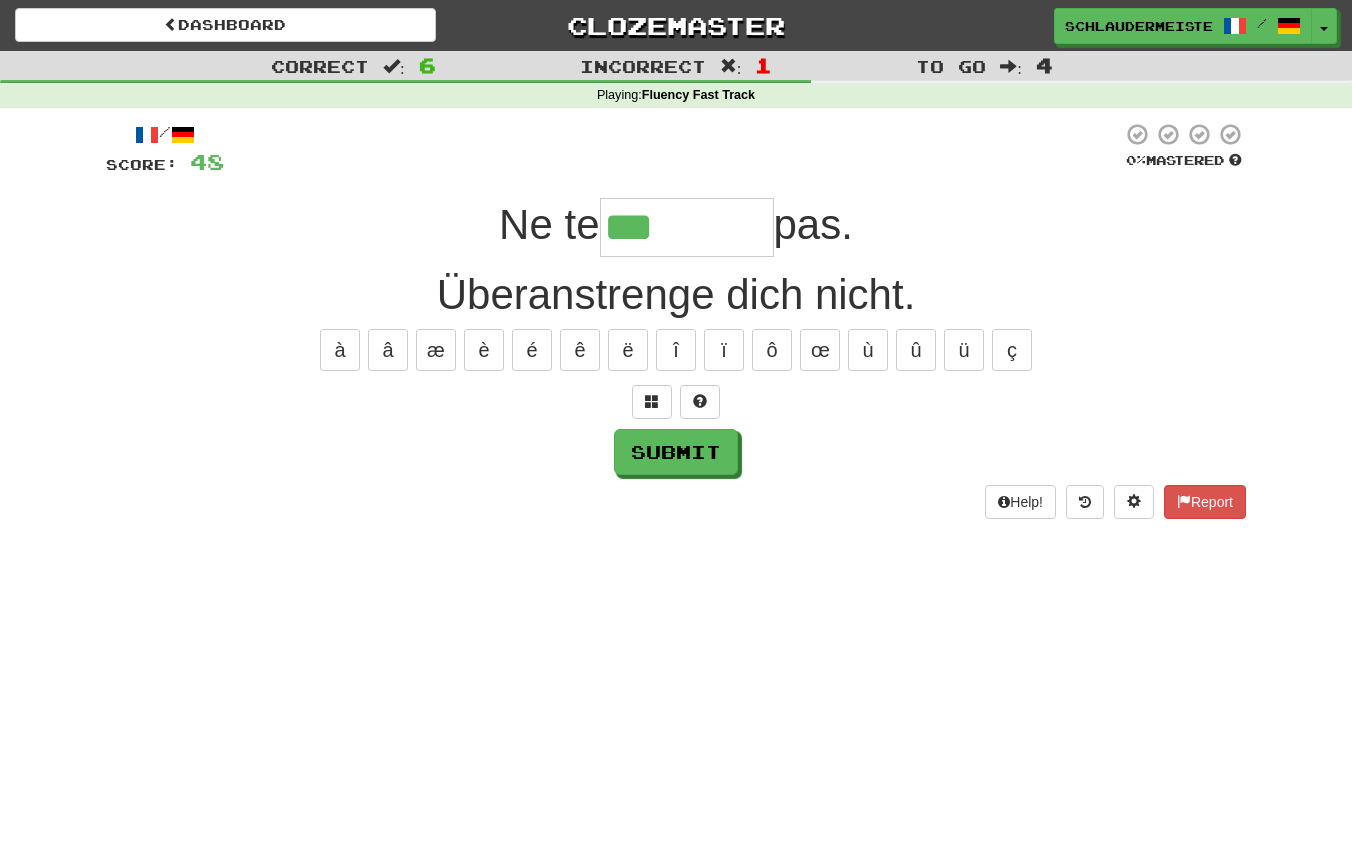 type on "*******" 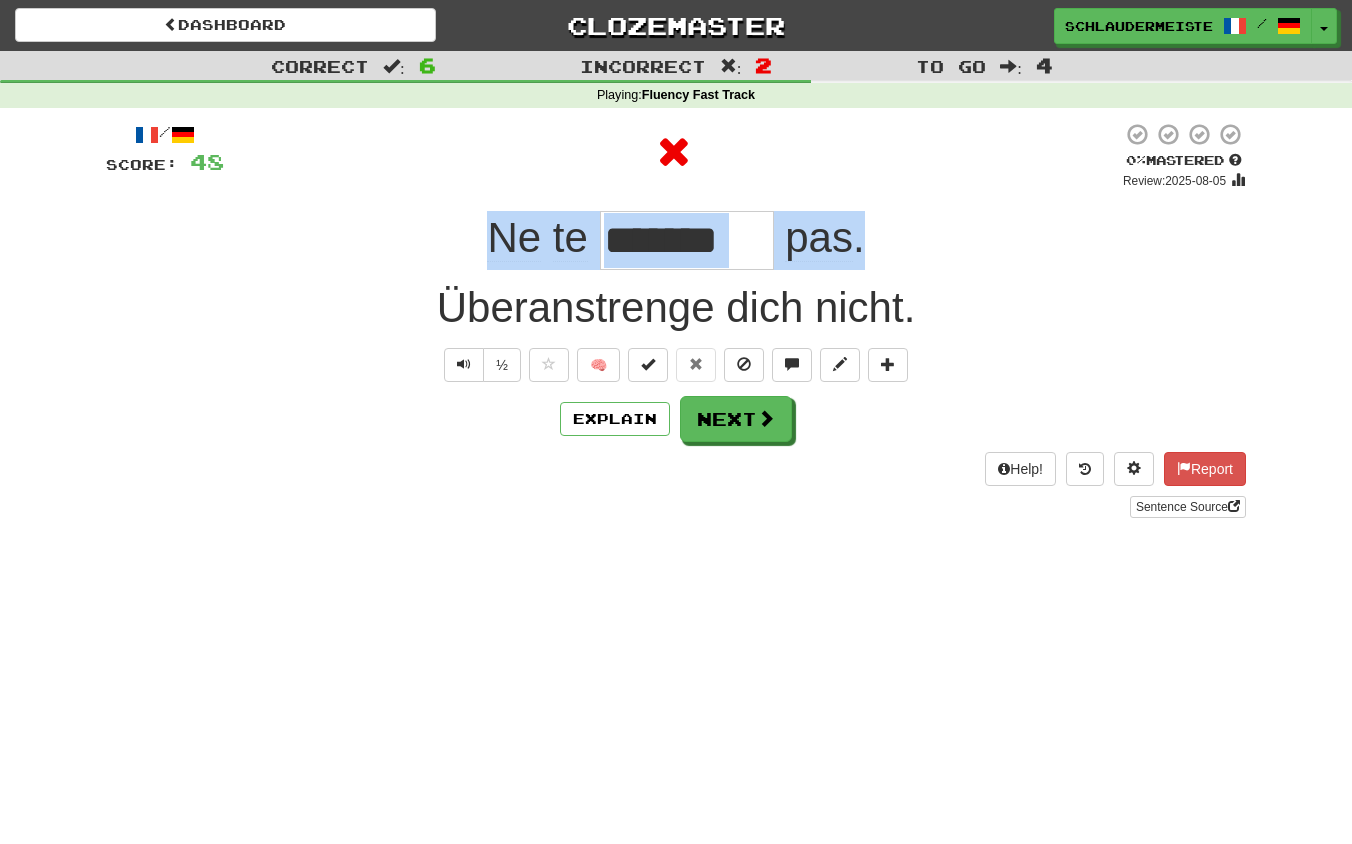 drag, startPoint x: 457, startPoint y: 239, endPoint x: 931, endPoint y: 256, distance: 474.30475 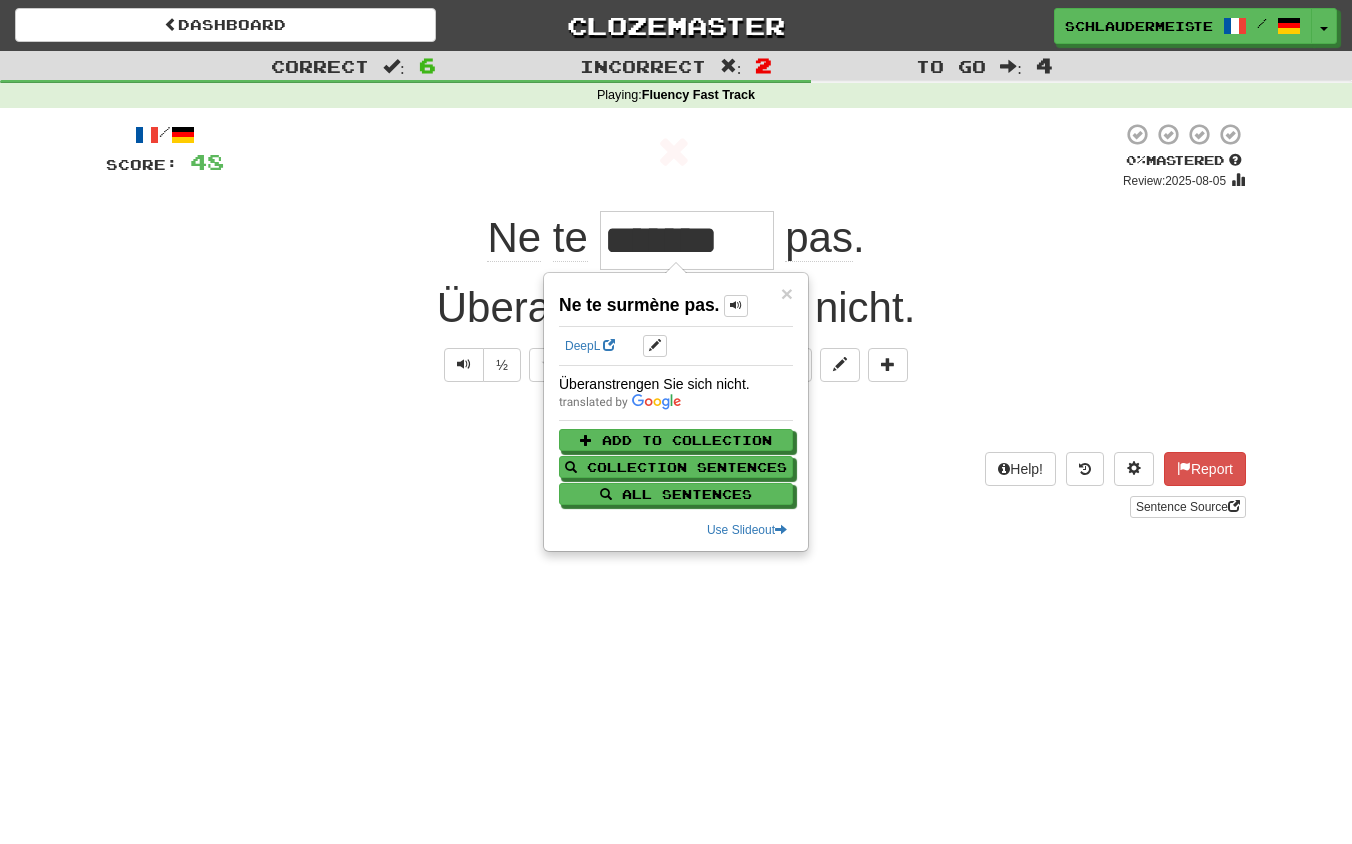 click on "Help!  Report Sentence Source" at bounding box center (676, 485) 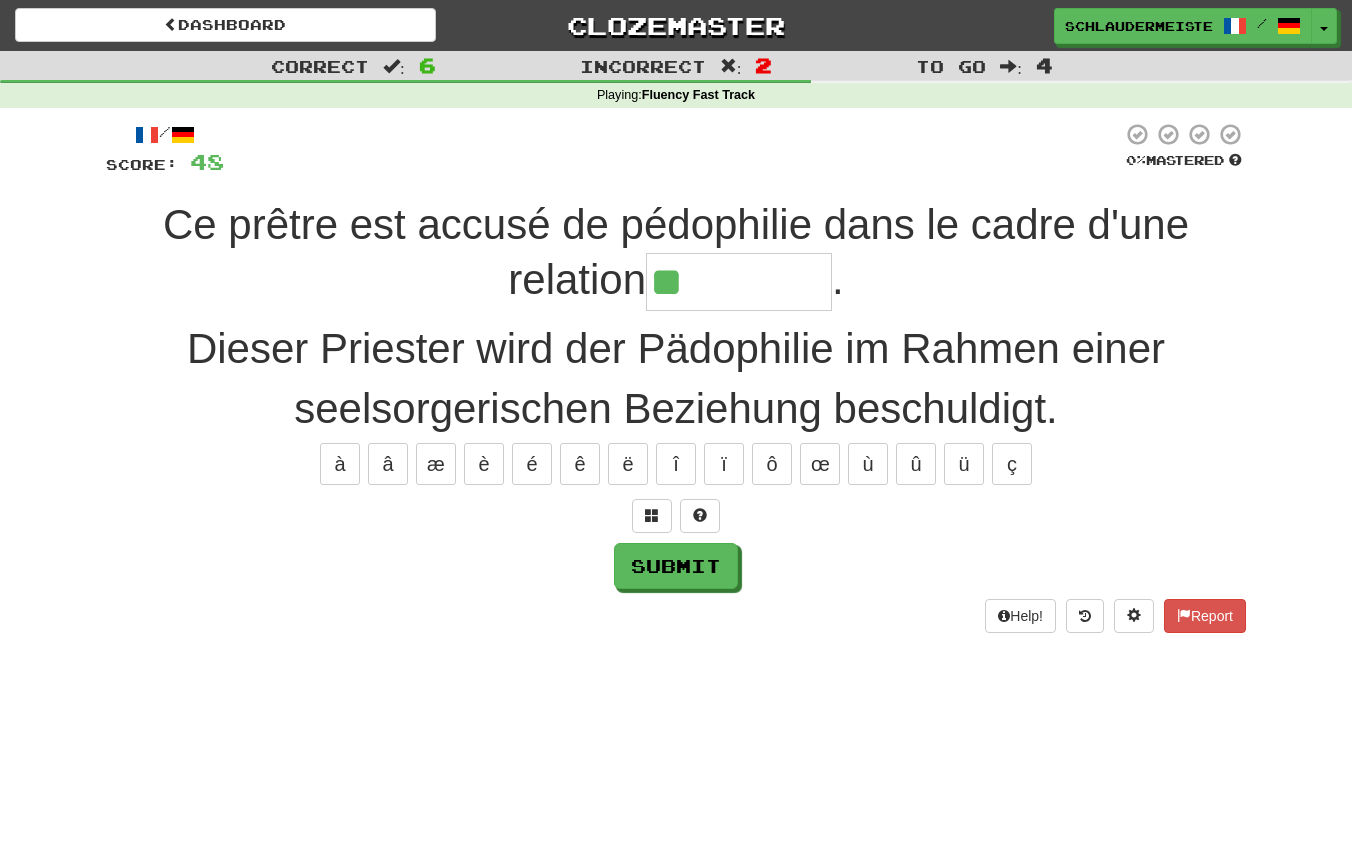 type on "*********" 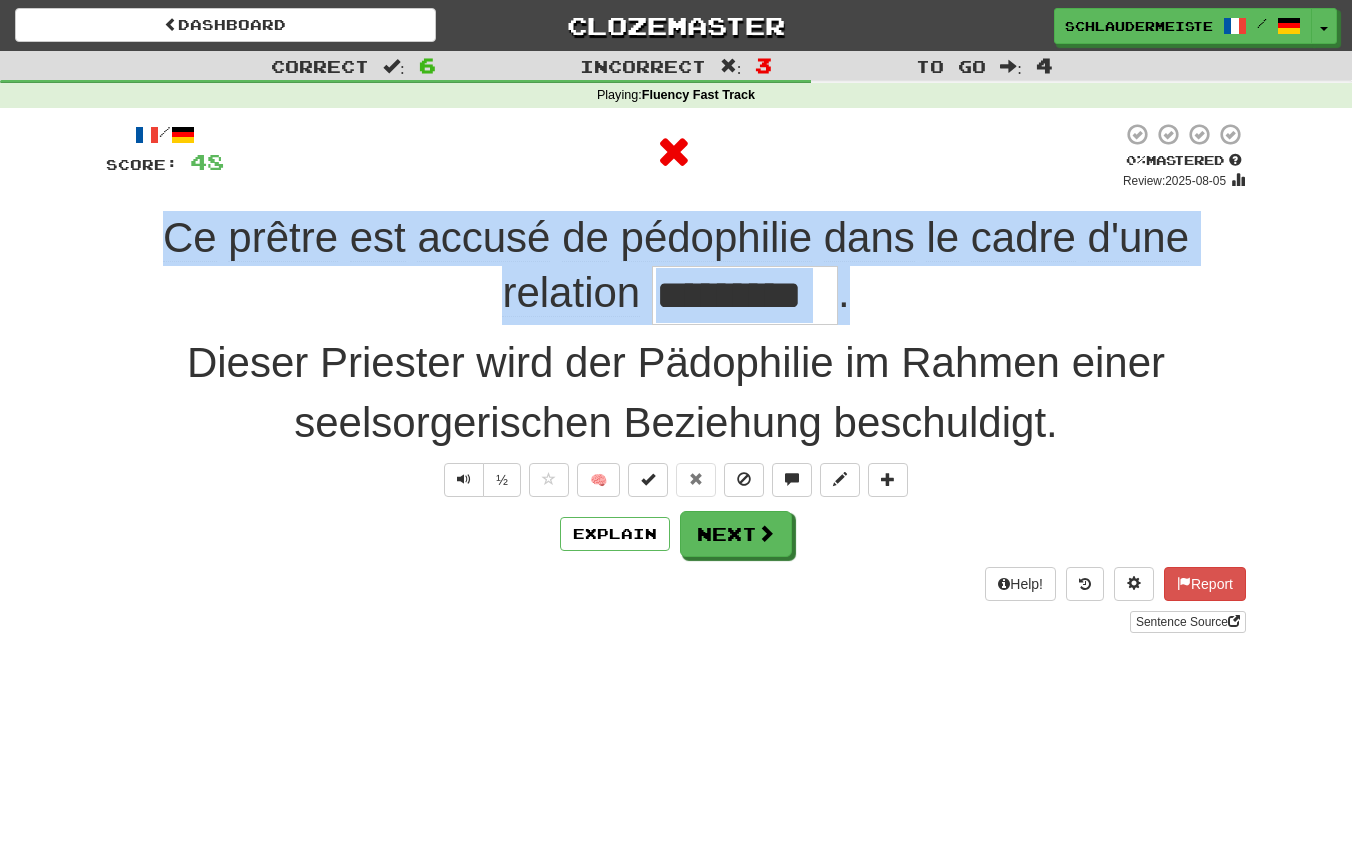 drag, startPoint x: 152, startPoint y: 221, endPoint x: 945, endPoint y: 315, distance: 798.5518 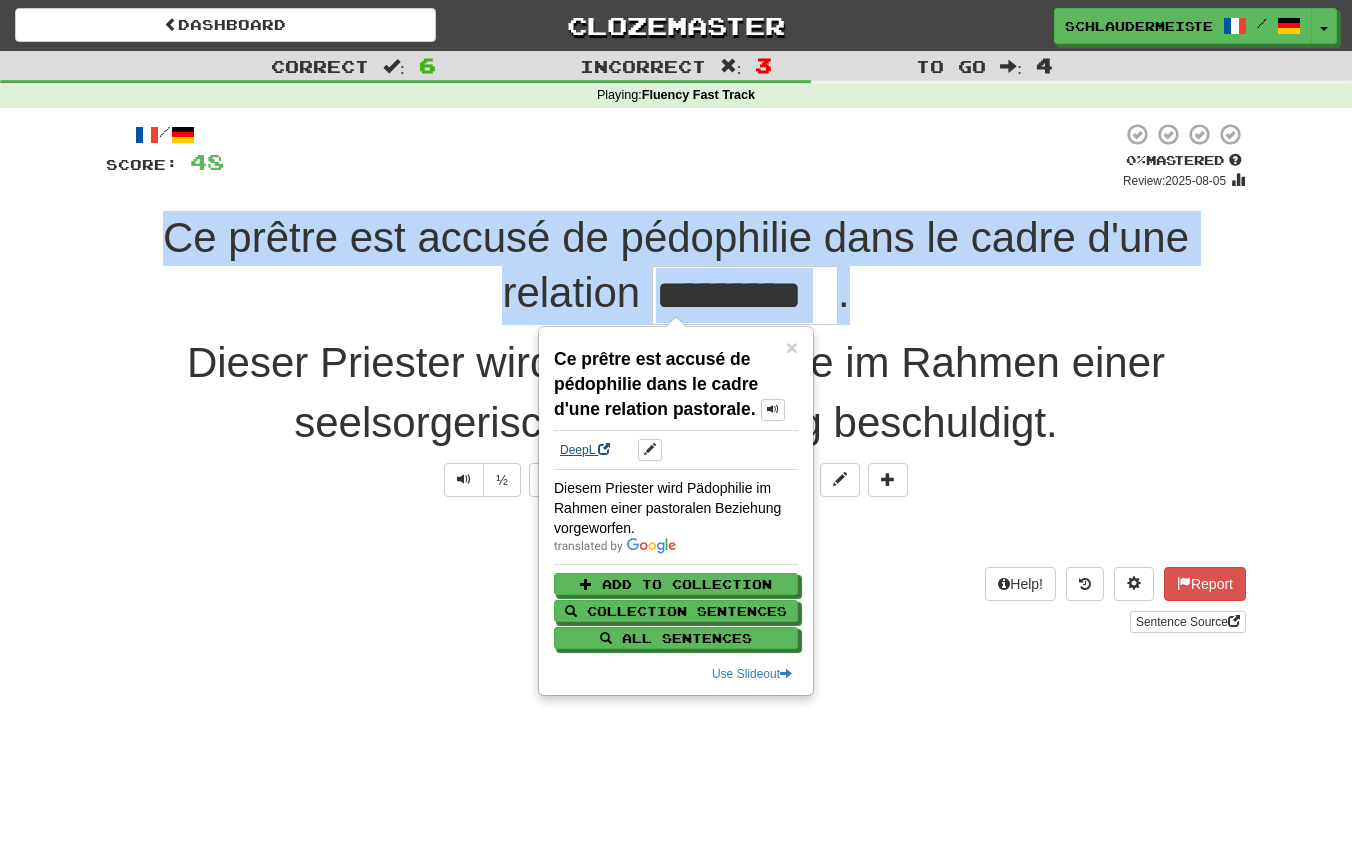 click on "DeepL" at bounding box center [585, 450] 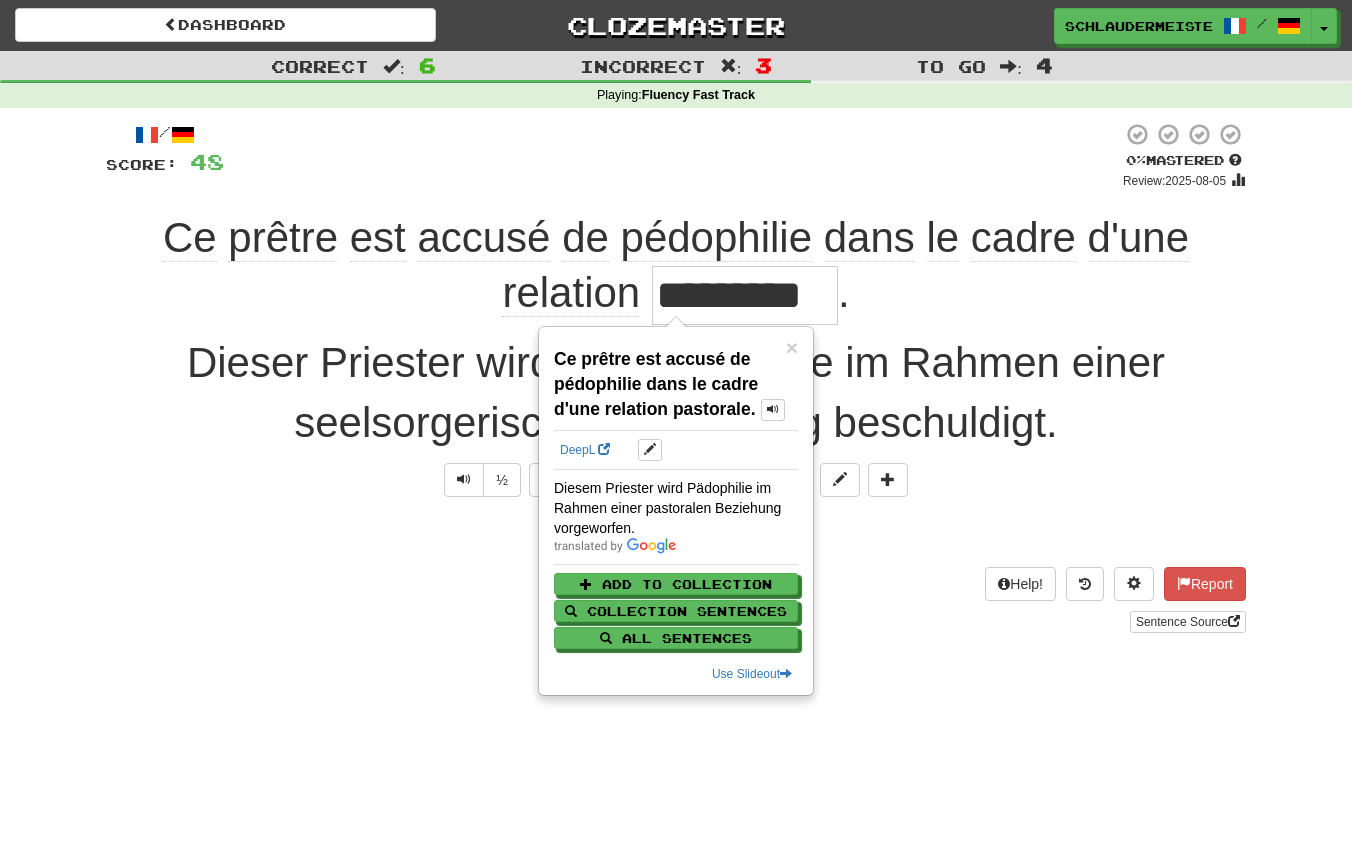 click on "/  Score:   48 0 %  Mastered Review:  2025-08-05 Ce   prêtre   est   accusé   de   pédophilie   dans   le   cadre   d'une   relation   ********* . Dieser Priester wird der Pädophilie im Rahmen einer seelsorgerischen Beziehung beschuldigt. ½ 🧠 Explain Next  Help!  Report Sentence Source" at bounding box center [676, 377] 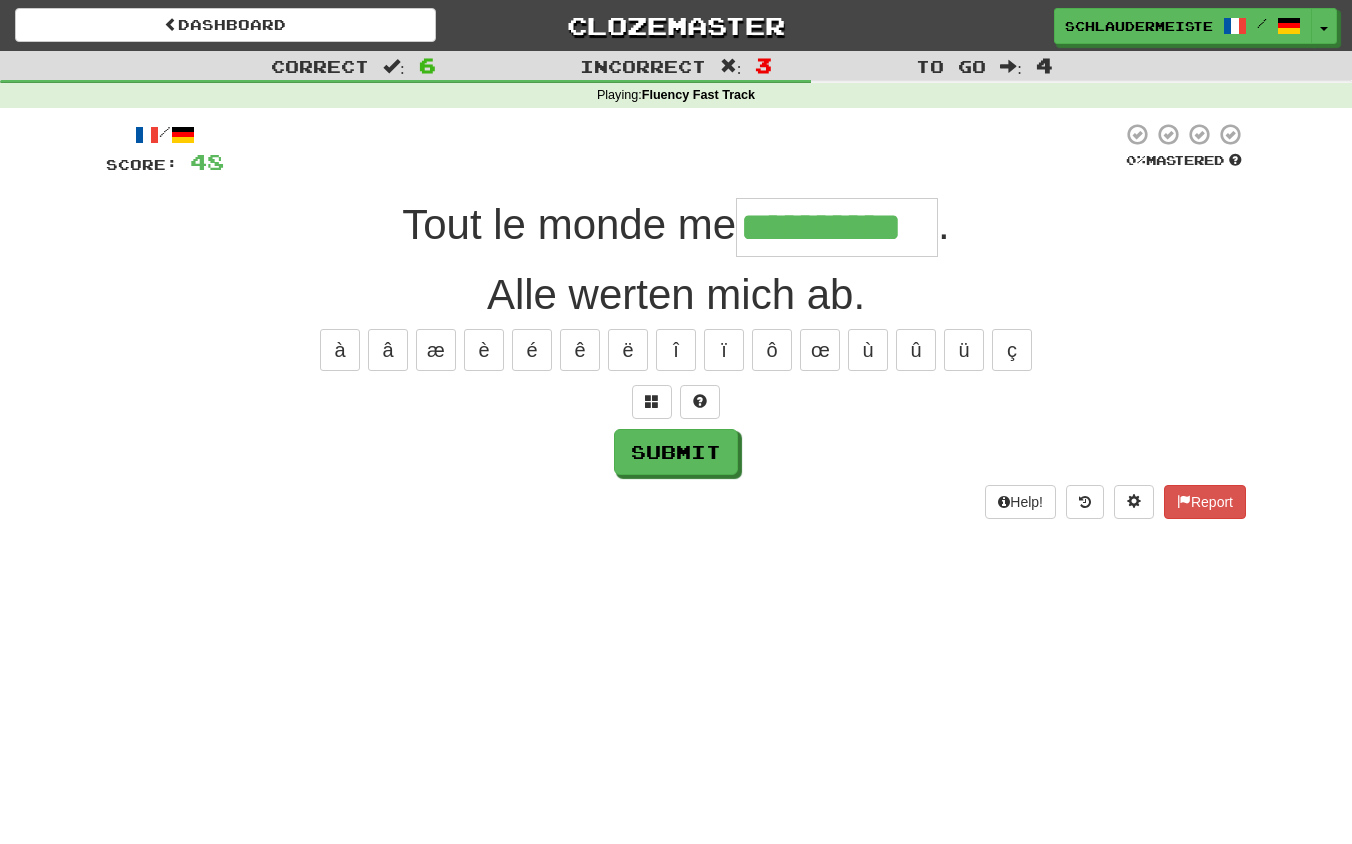 type on "**********" 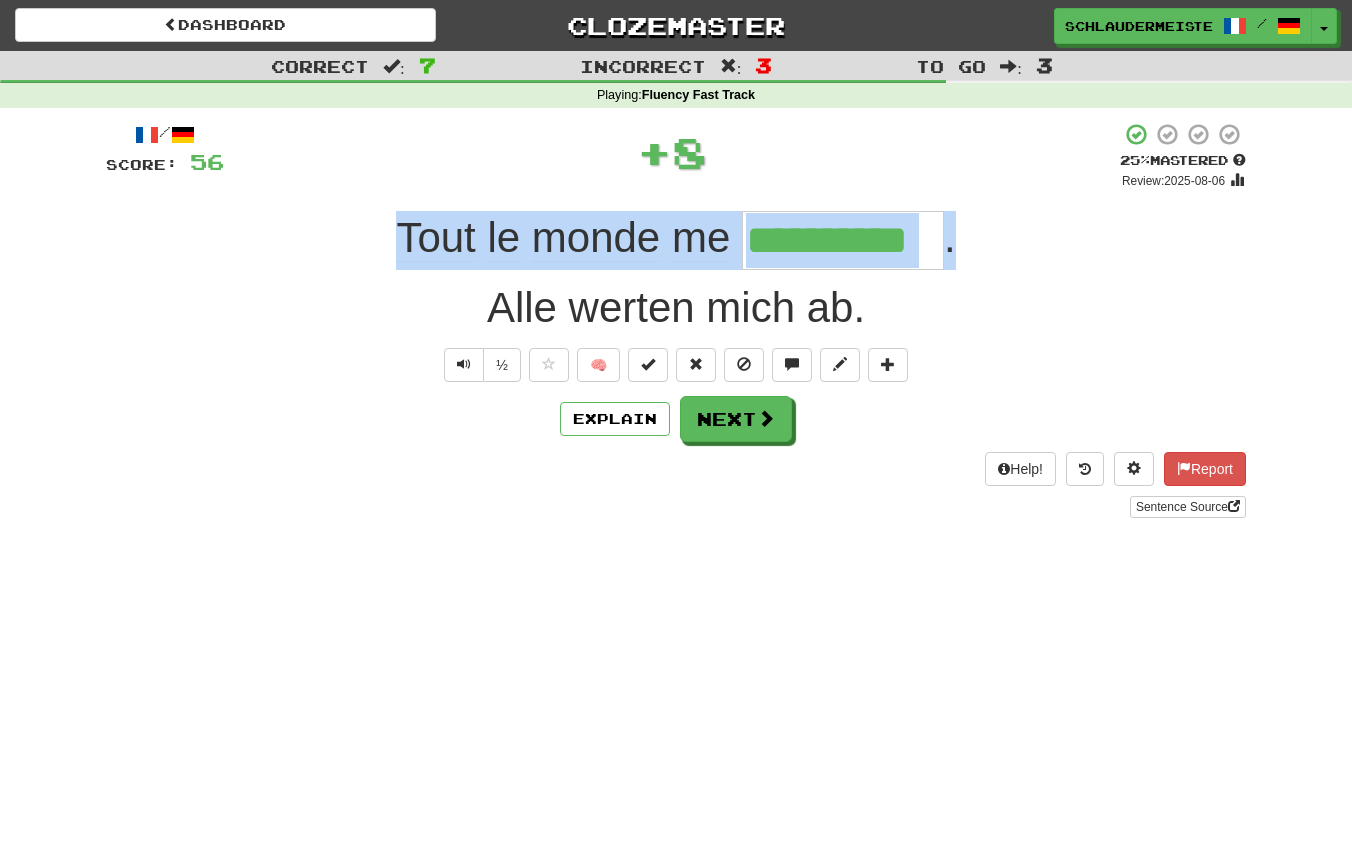 drag, startPoint x: 378, startPoint y: 218, endPoint x: 975, endPoint y: 259, distance: 598.4062 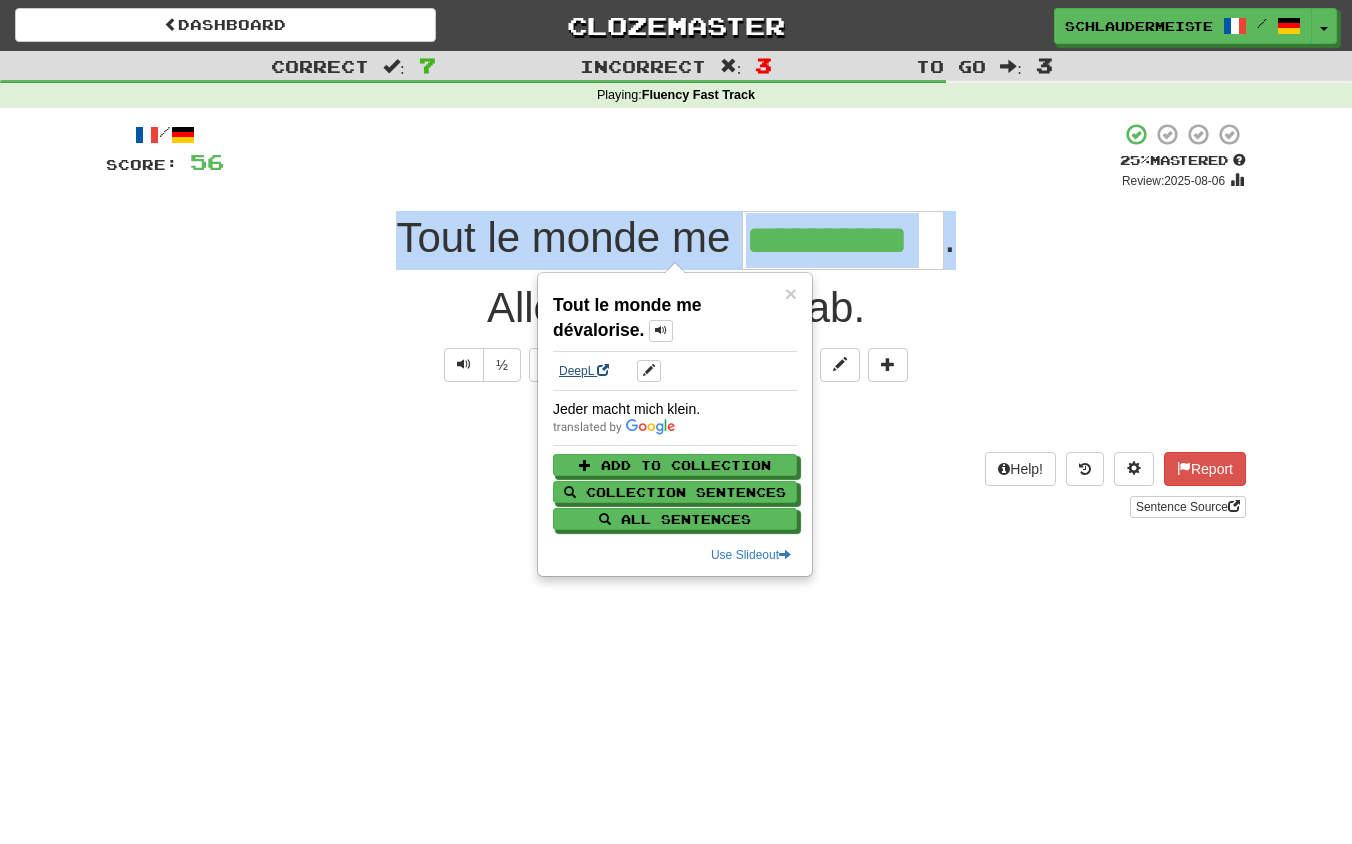 click on "DeepL" at bounding box center [584, 371] 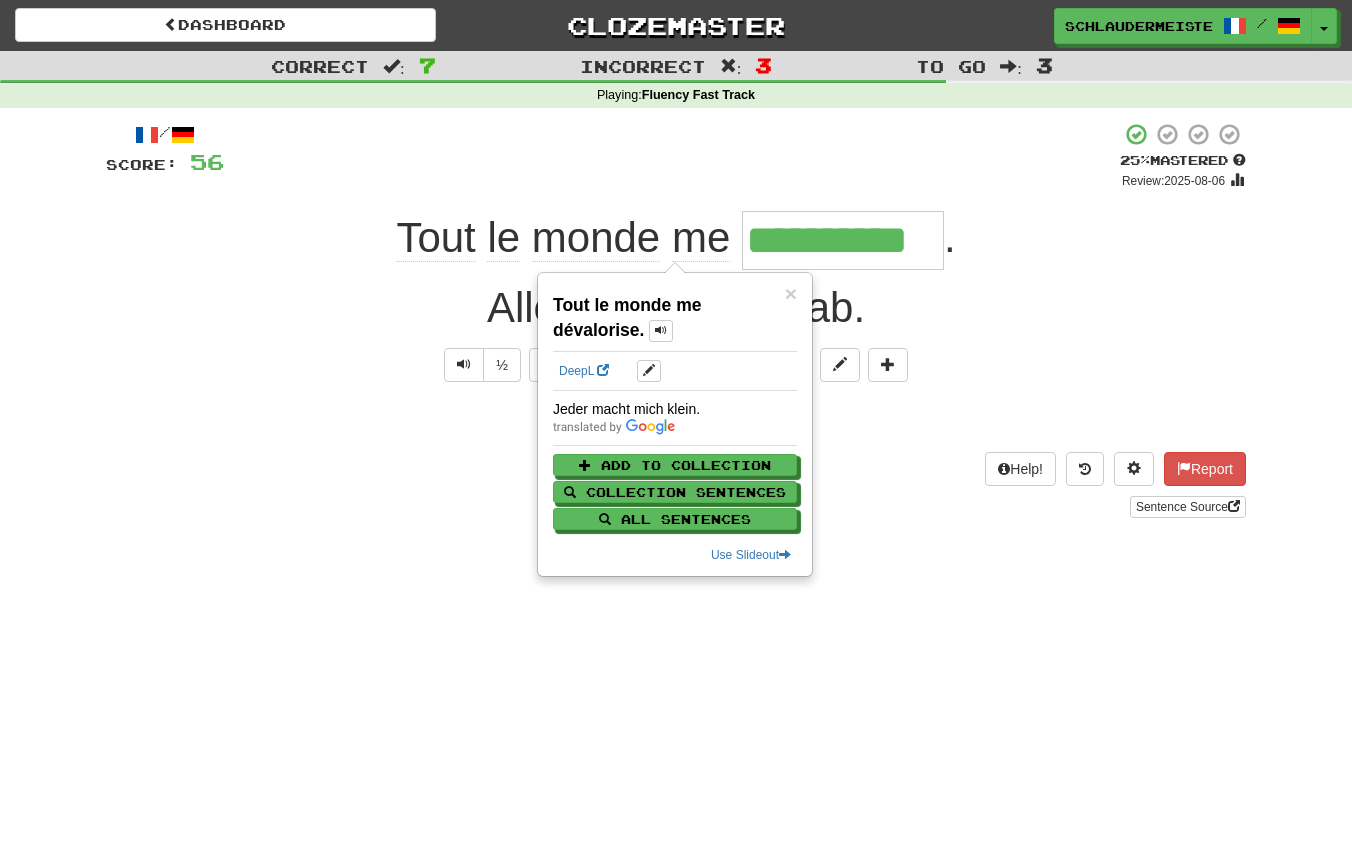 click on "**********" at bounding box center [676, 422] 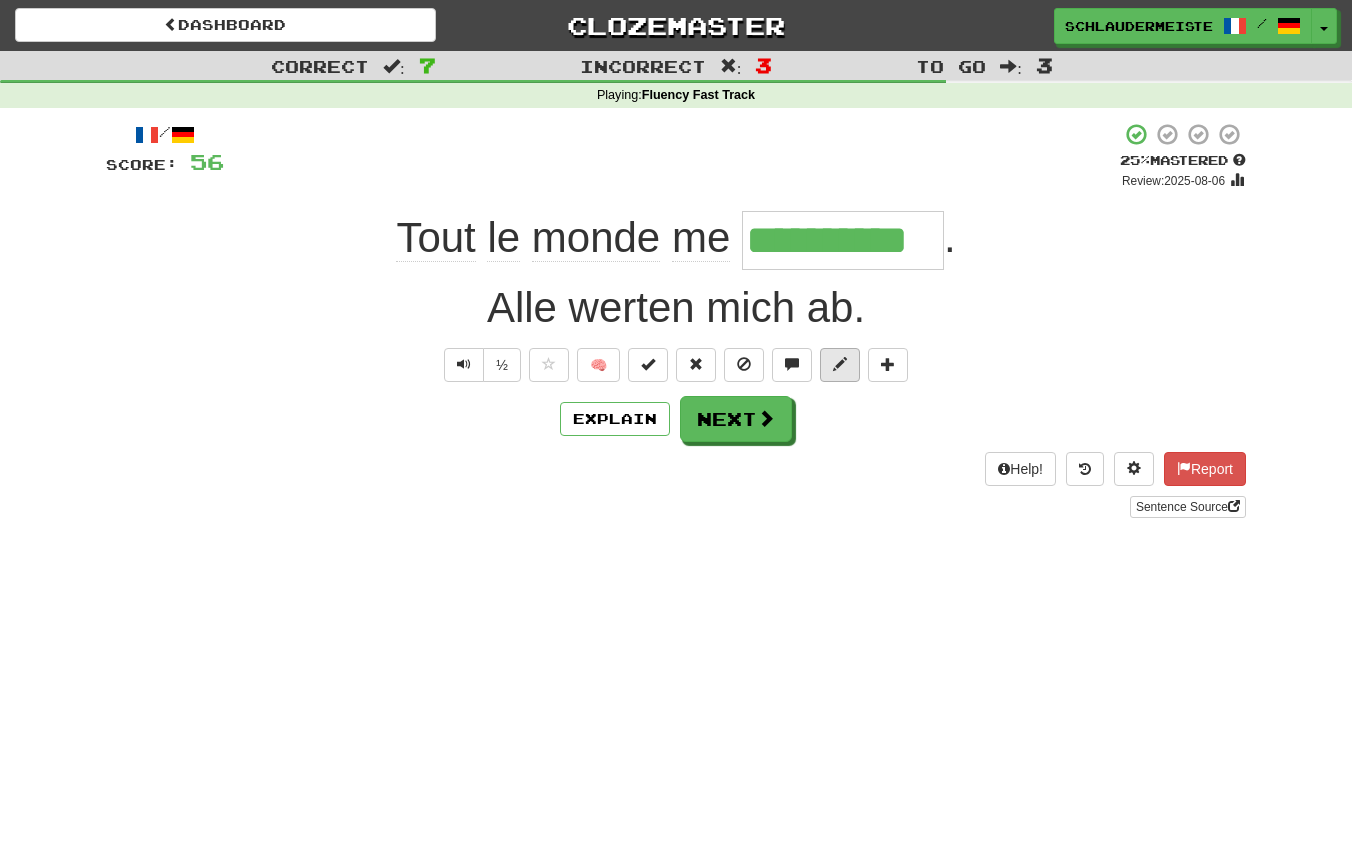 click at bounding box center (840, 364) 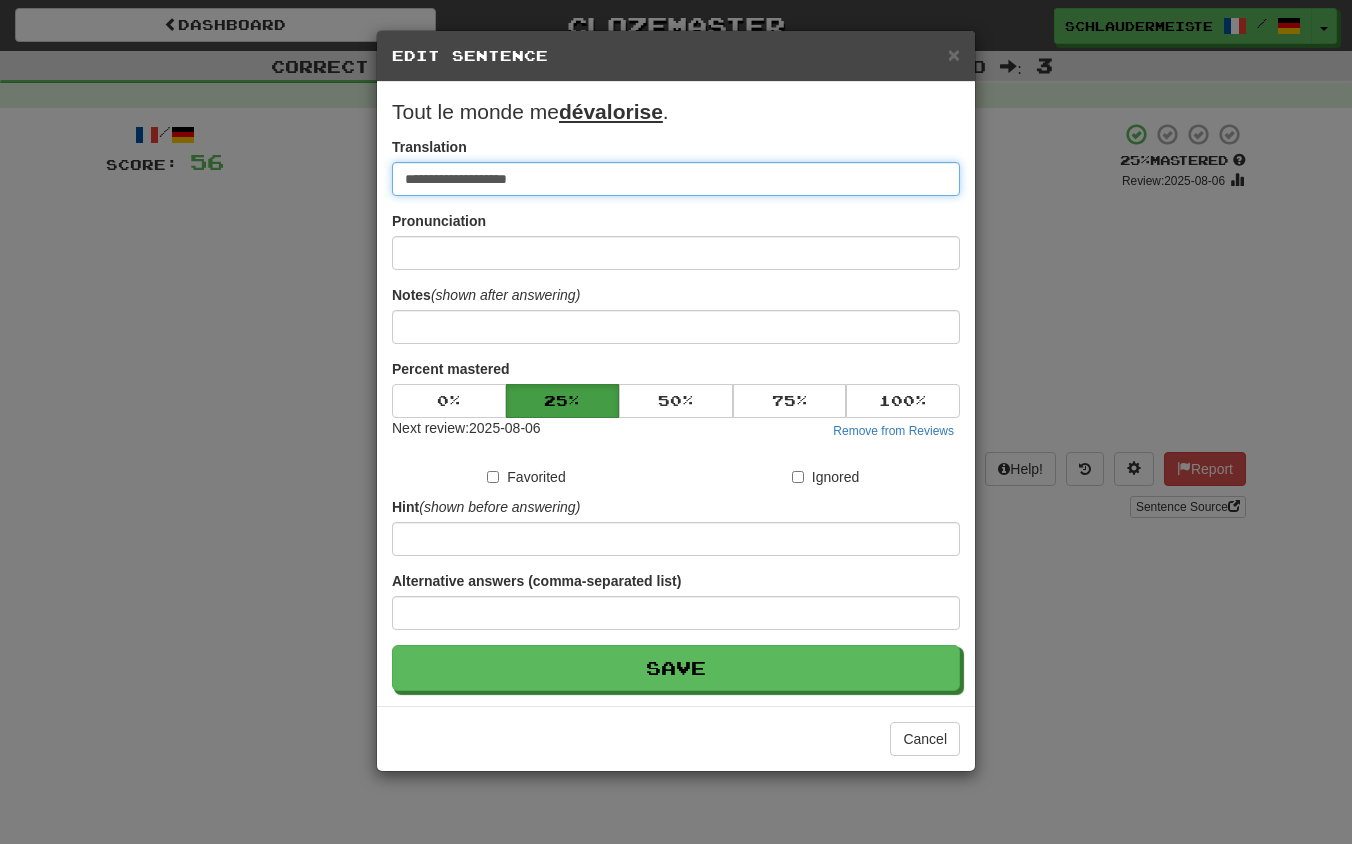 drag, startPoint x: 730, startPoint y: 182, endPoint x: 228, endPoint y: 104, distance: 508.02362 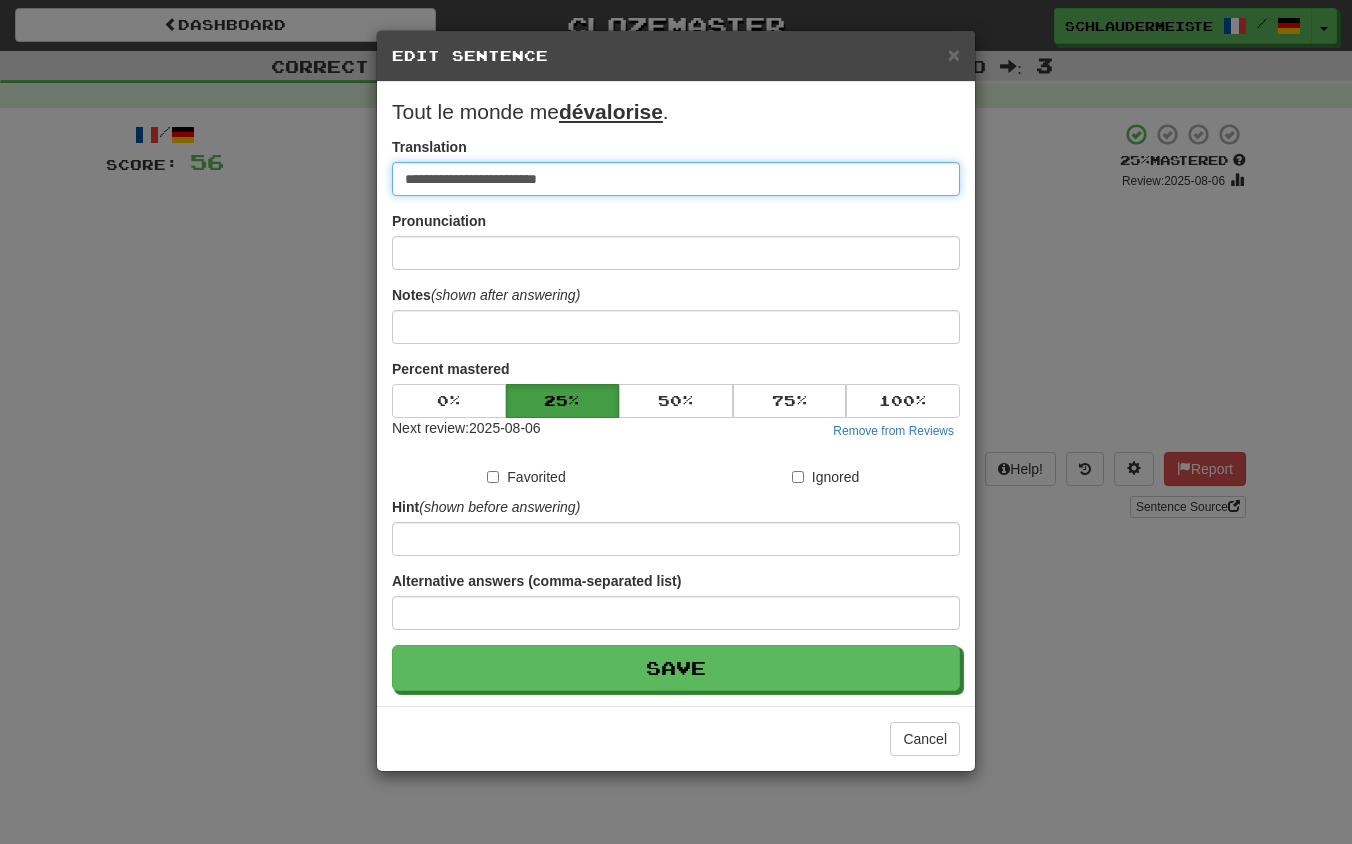 click on "Save" at bounding box center [676, 668] 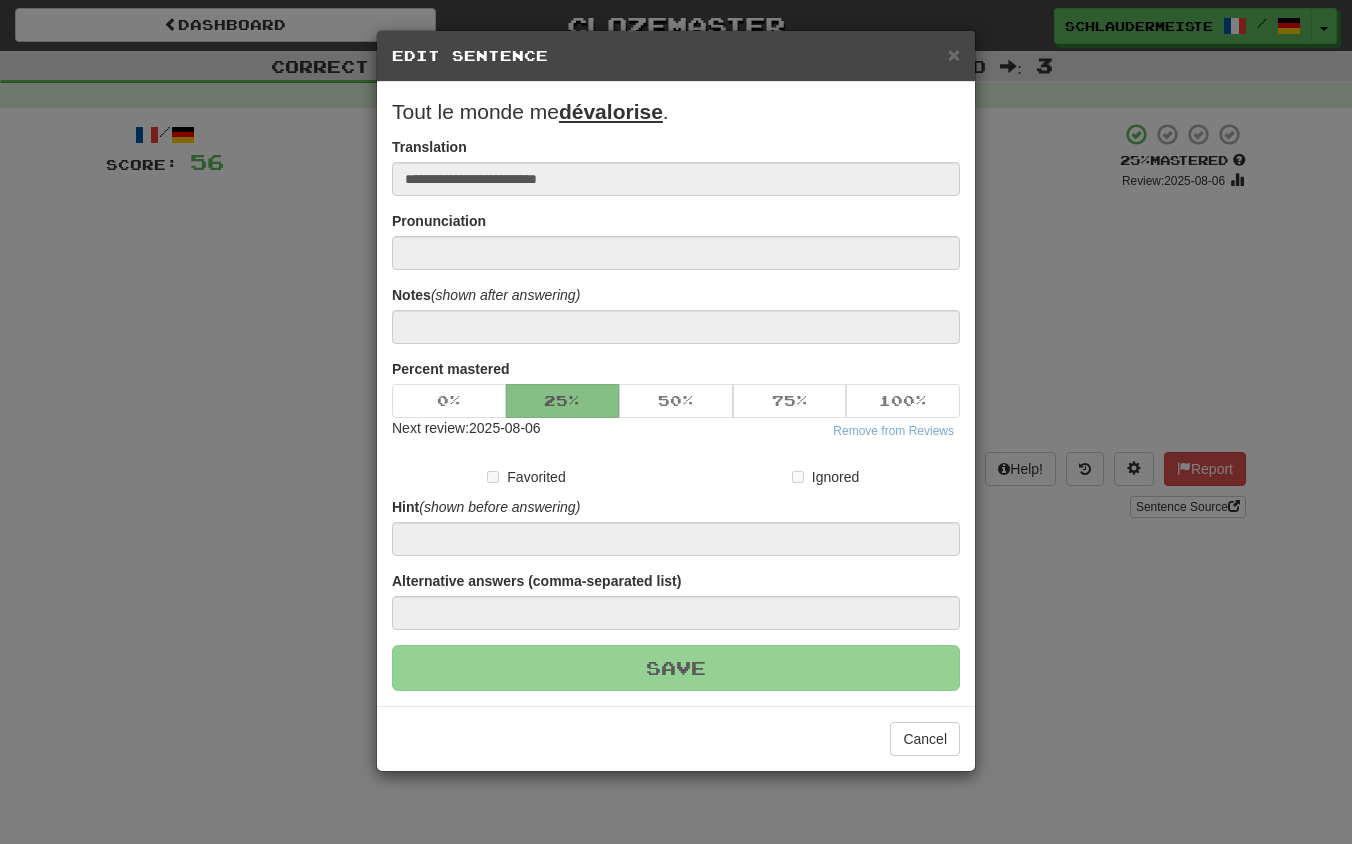 type on "**********" 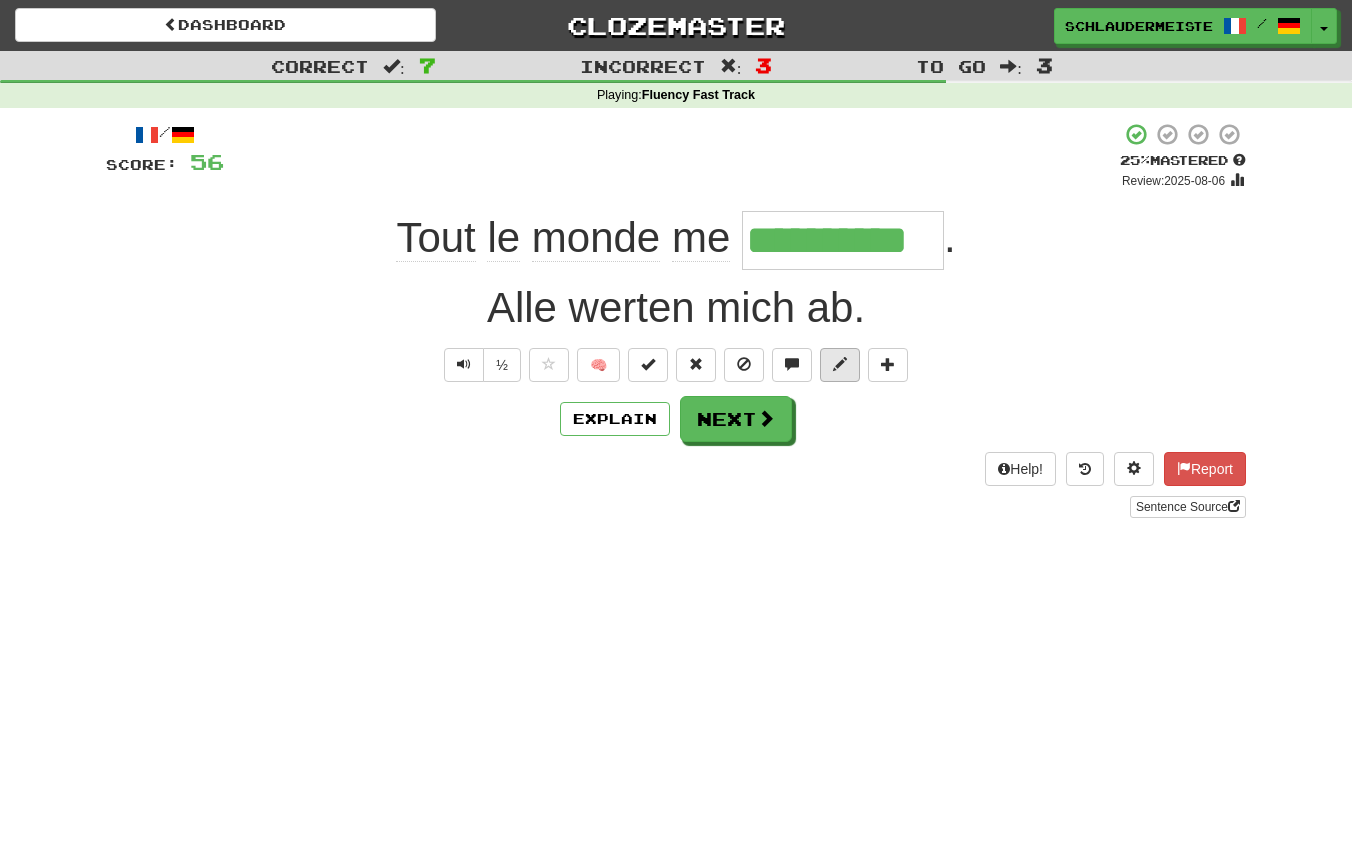 click at bounding box center (840, 364) 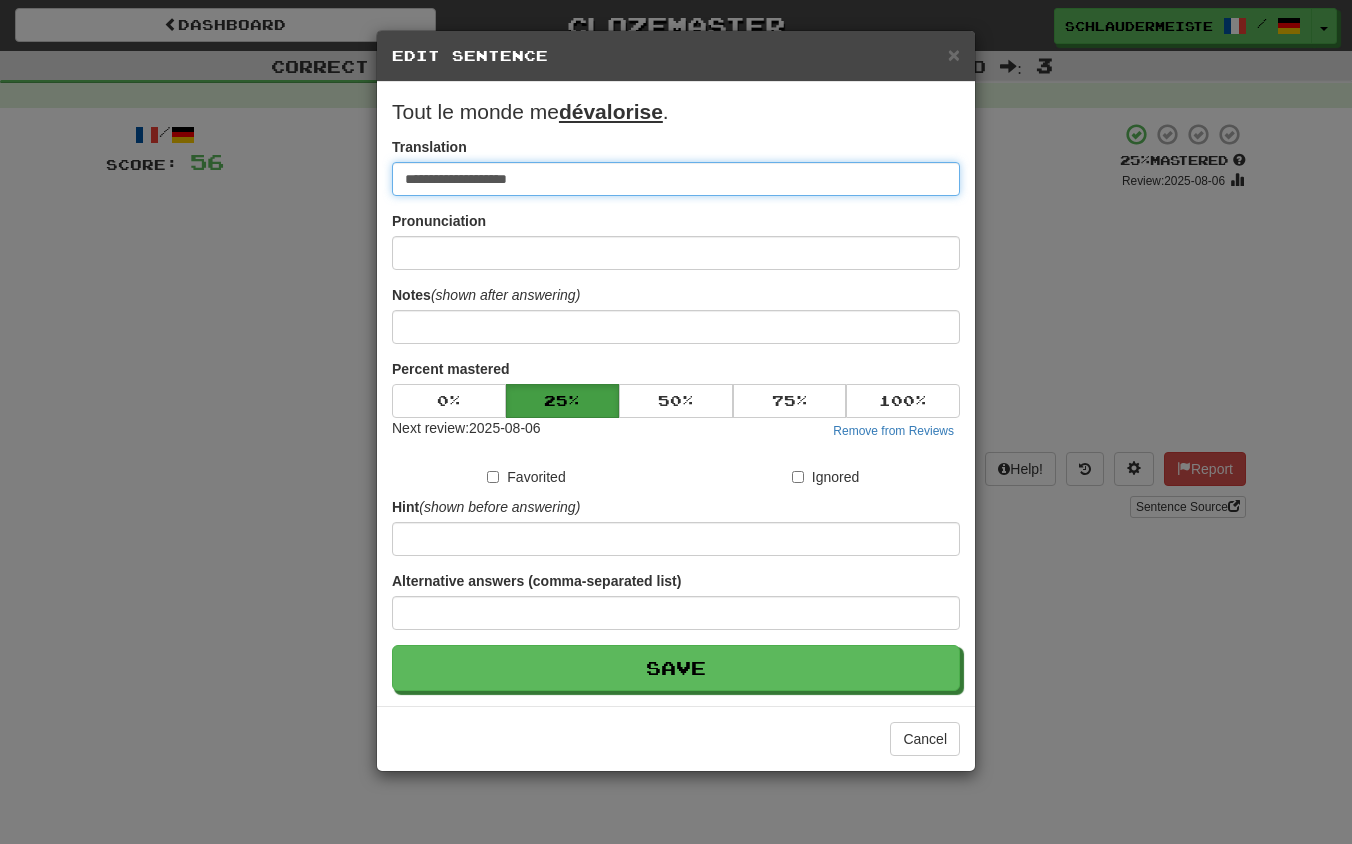 drag, startPoint x: 662, startPoint y: 185, endPoint x: 271, endPoint y: 143, distance: 393.2493 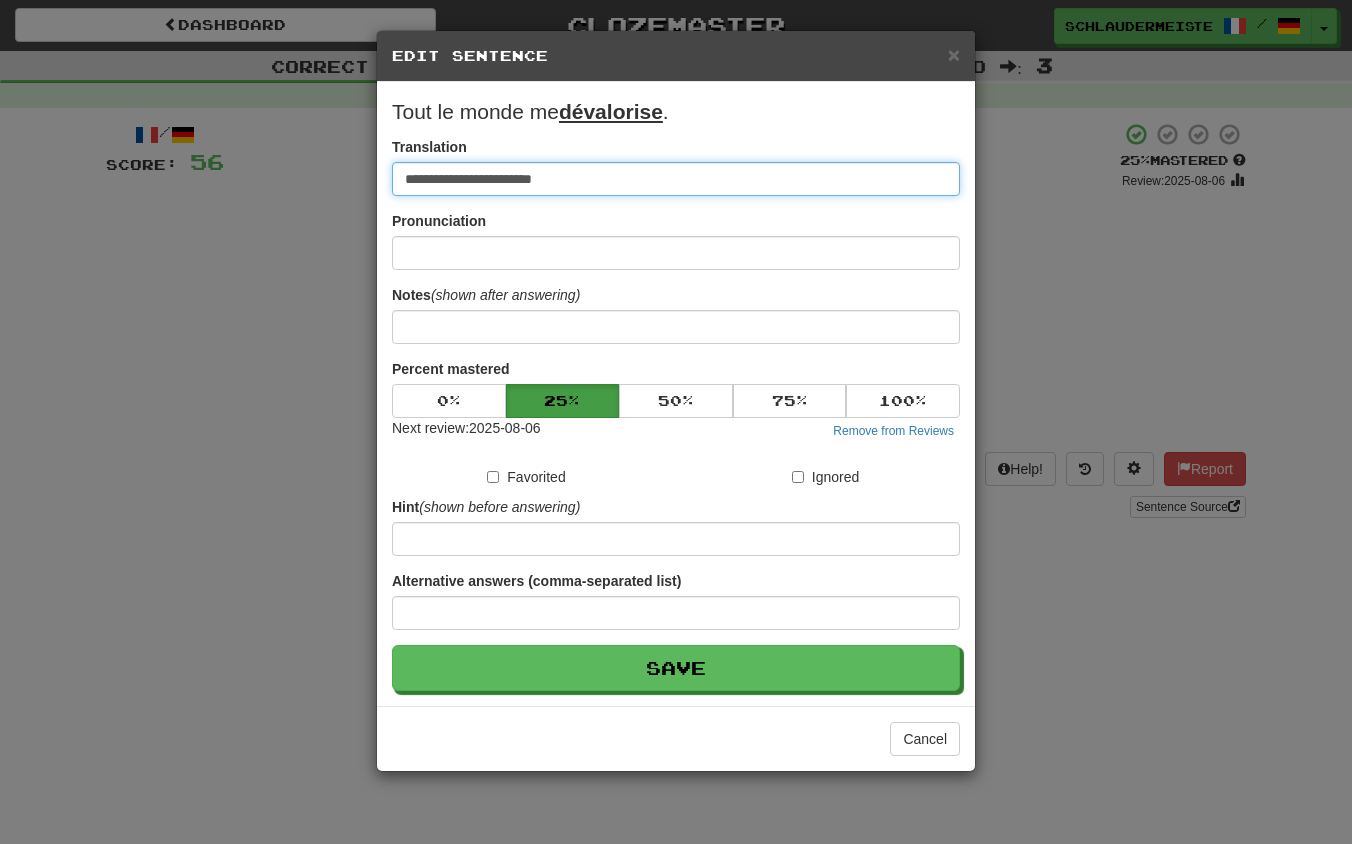 type on "**********" 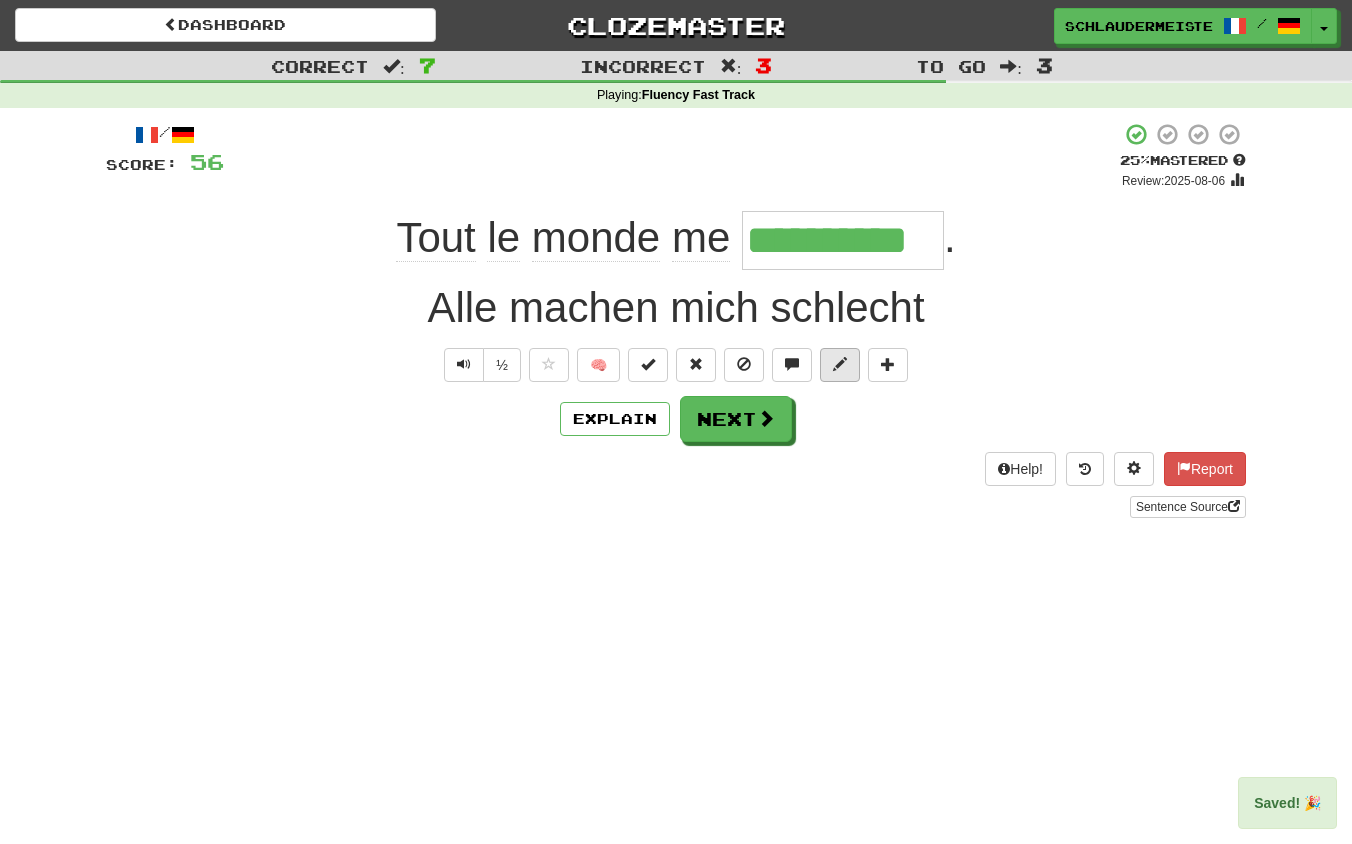 click at bounding box center (840, 364) 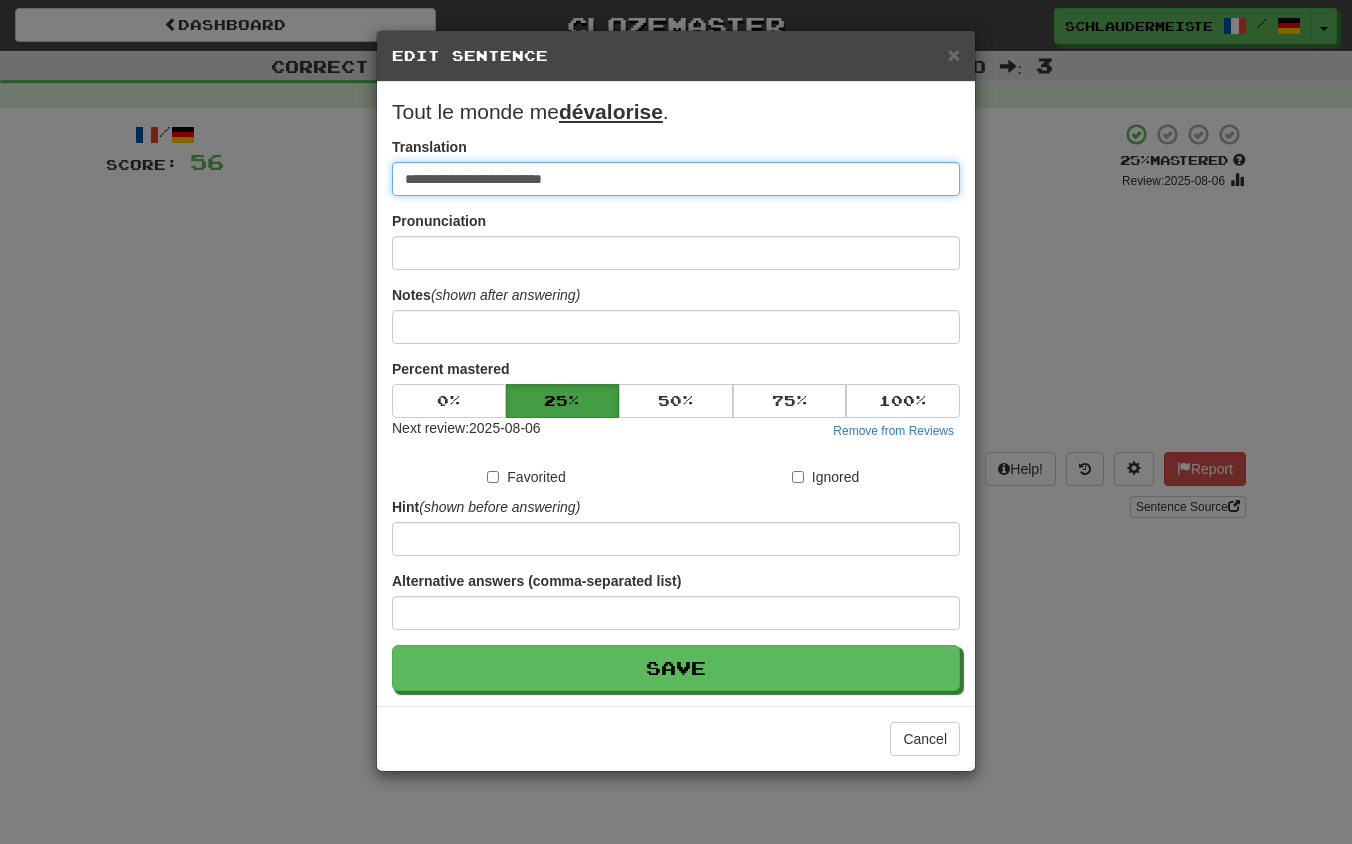 type on "**********" 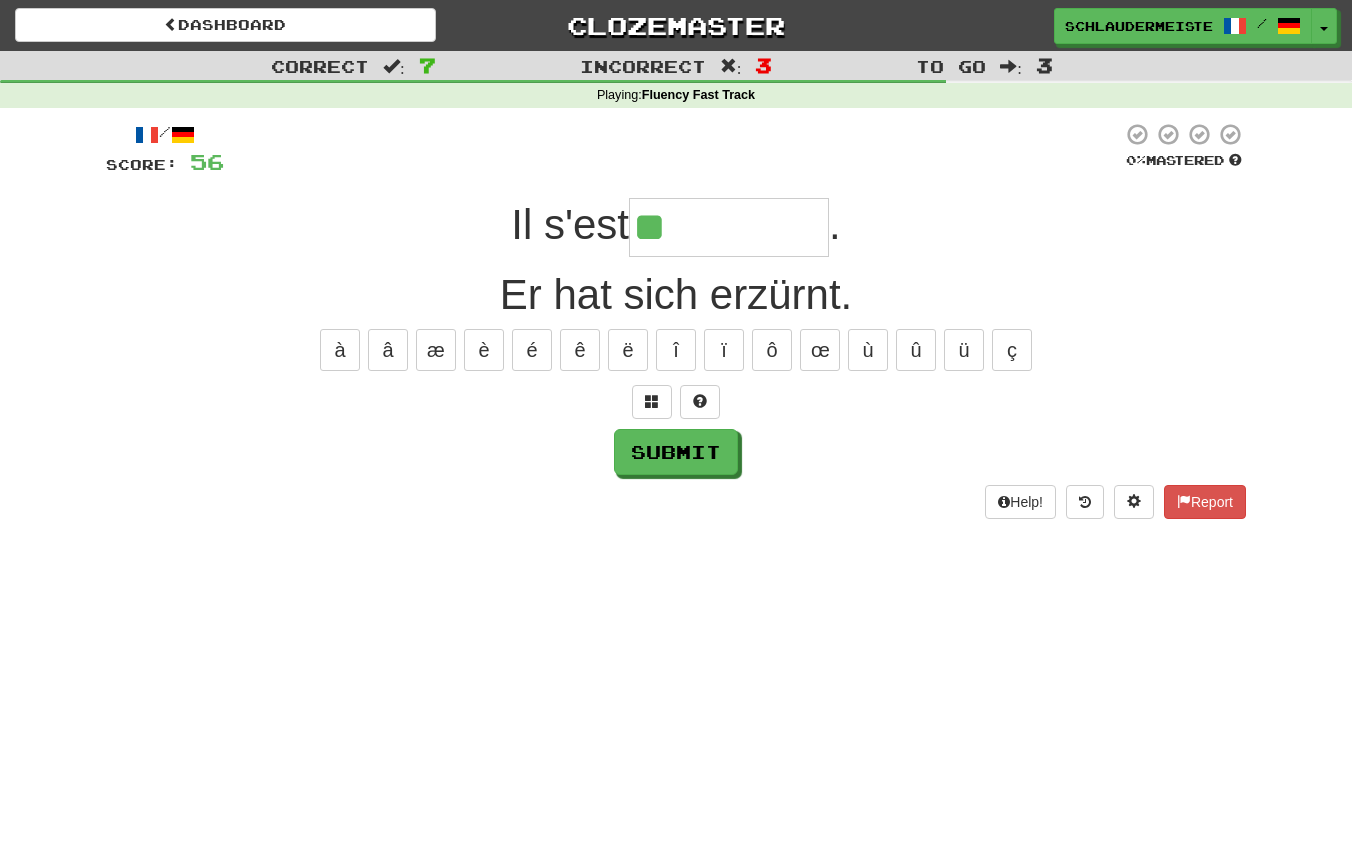 type on "*********" 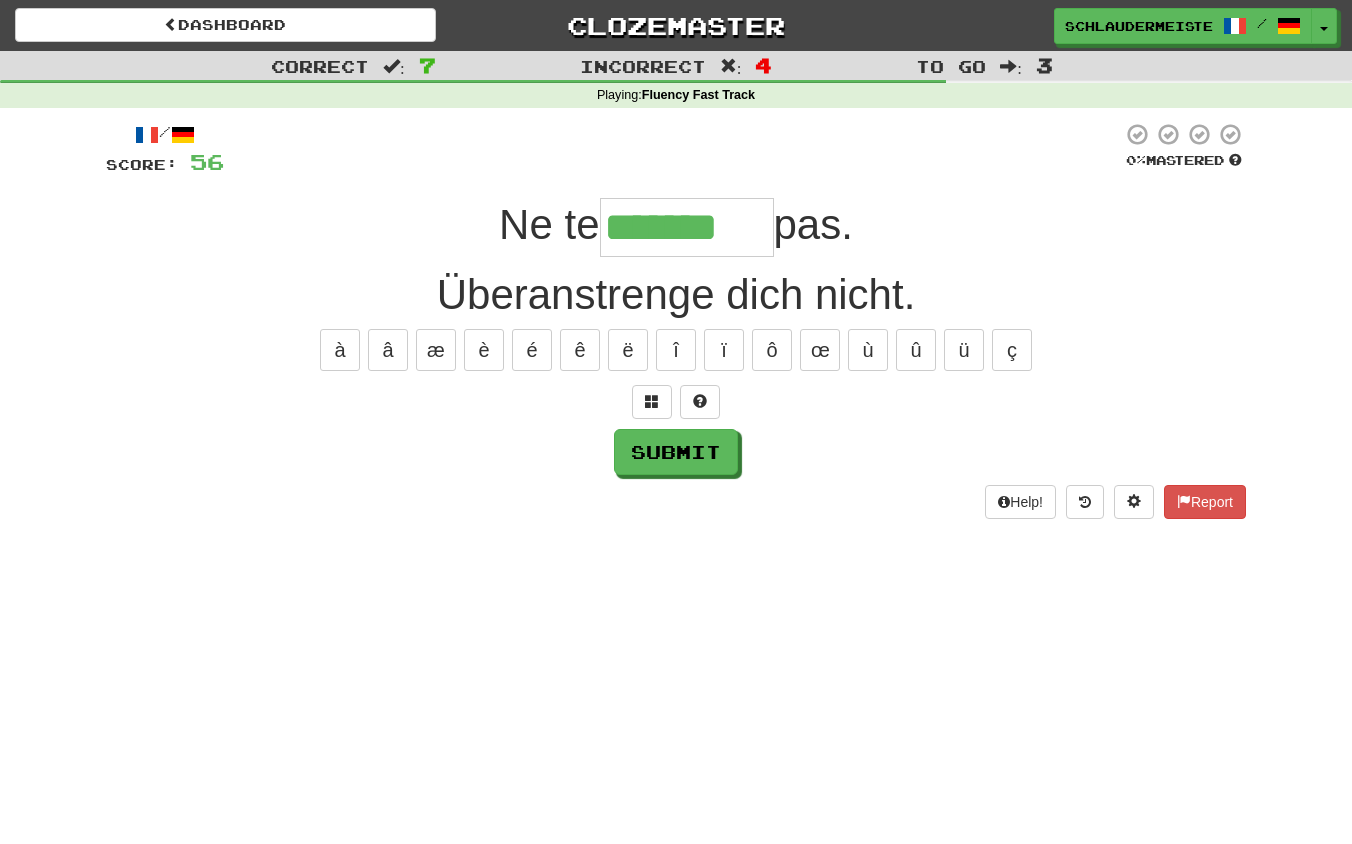 type on "*******" 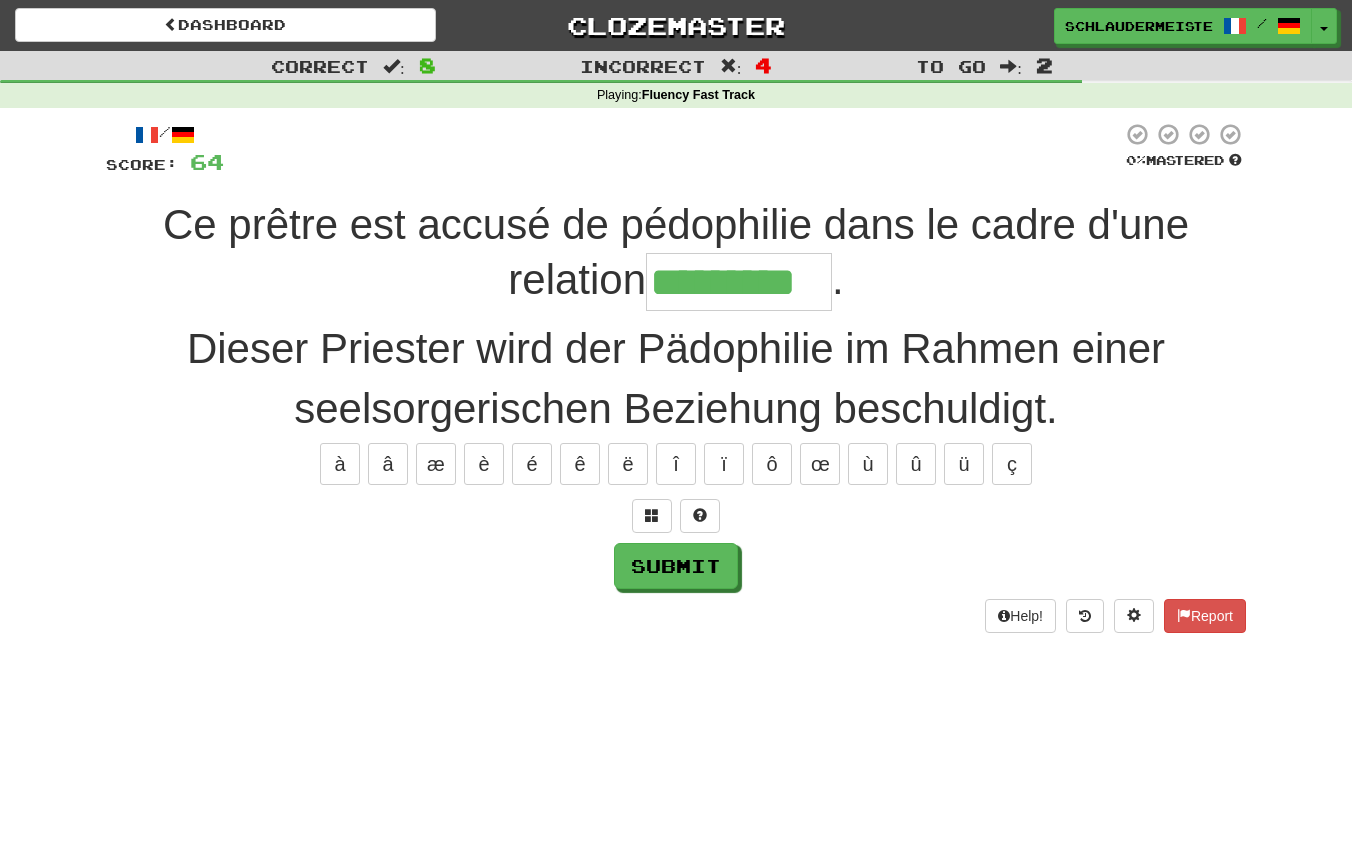 type on "*********" 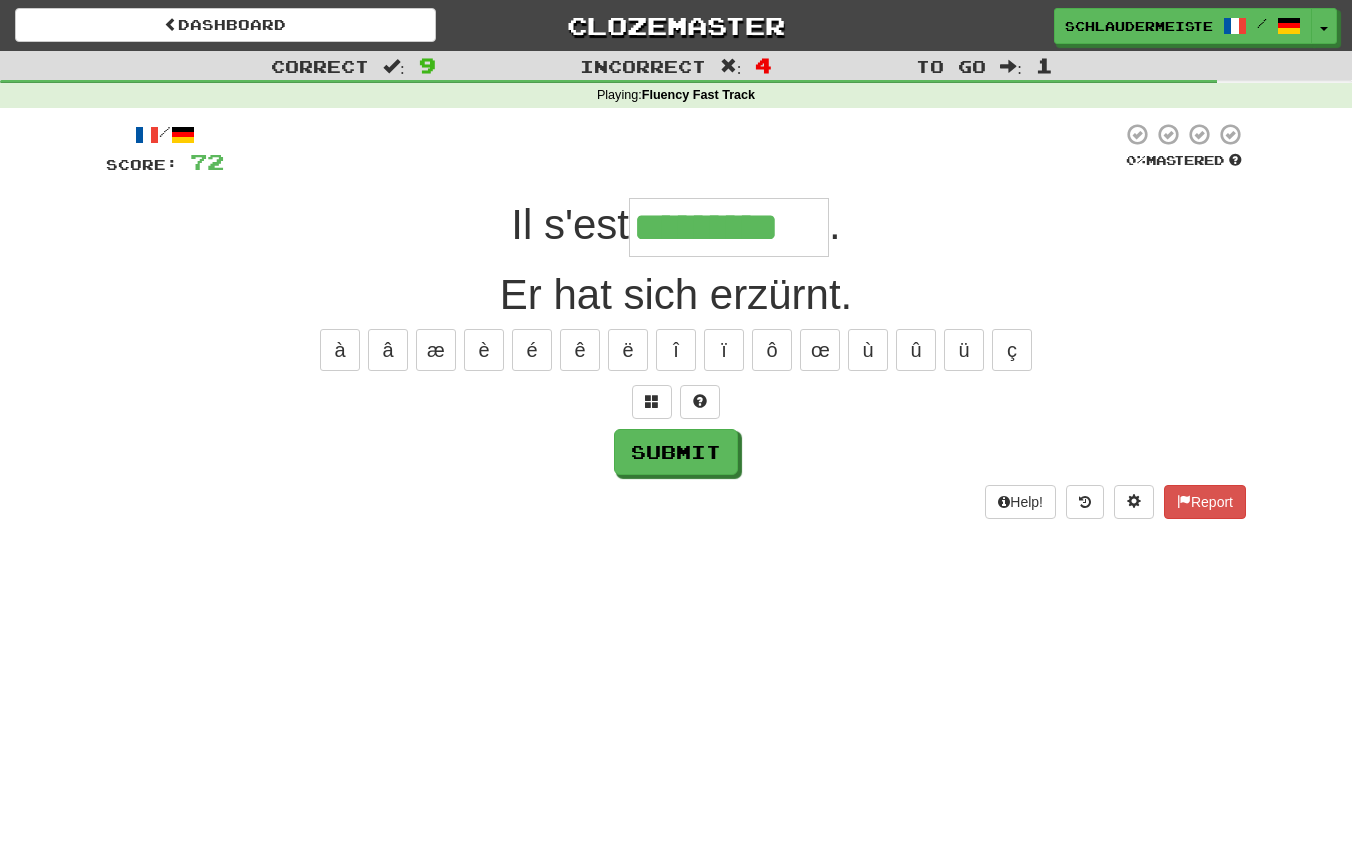 type on "*********" 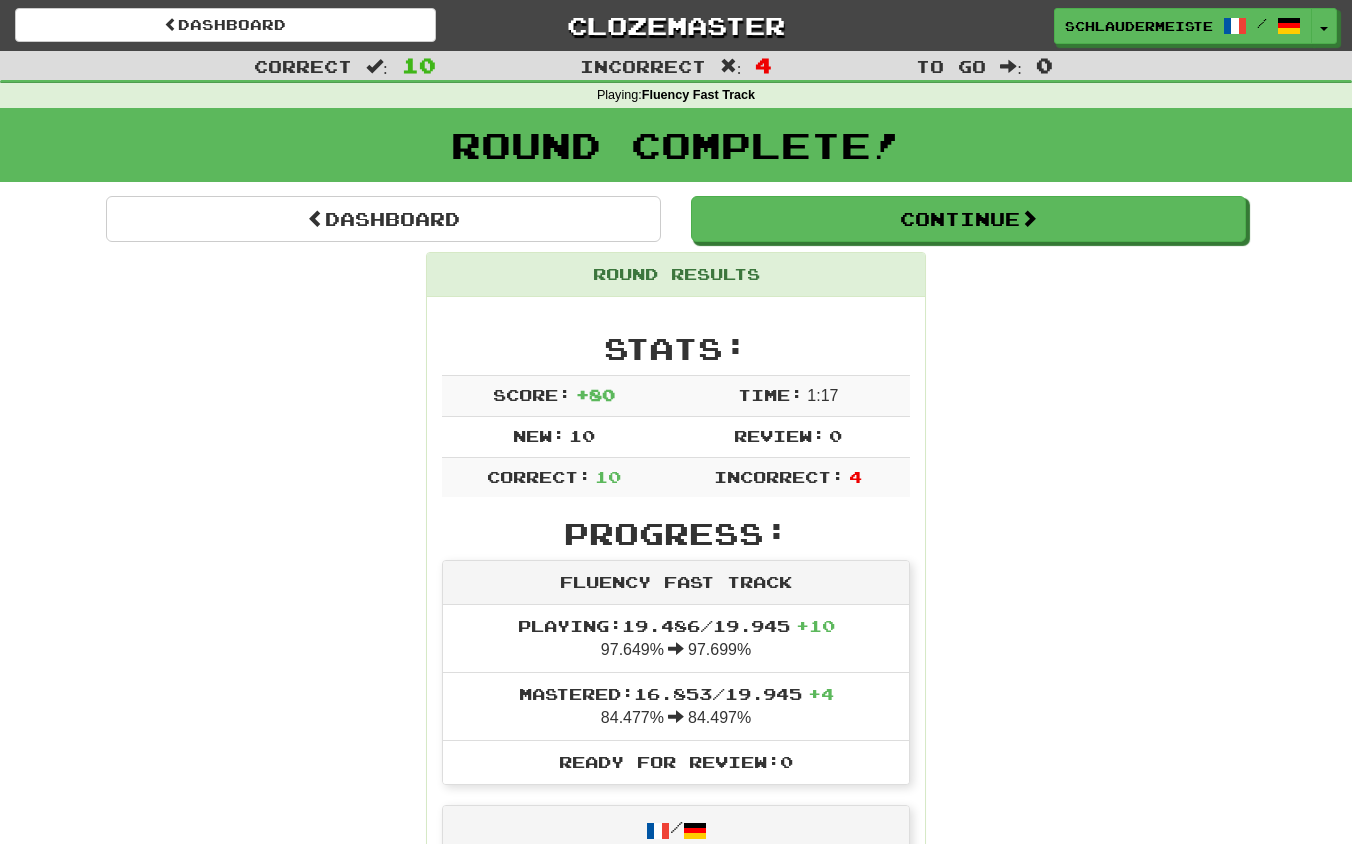scroll, scrollTop: 0, scrollLeft: 0, axis: both 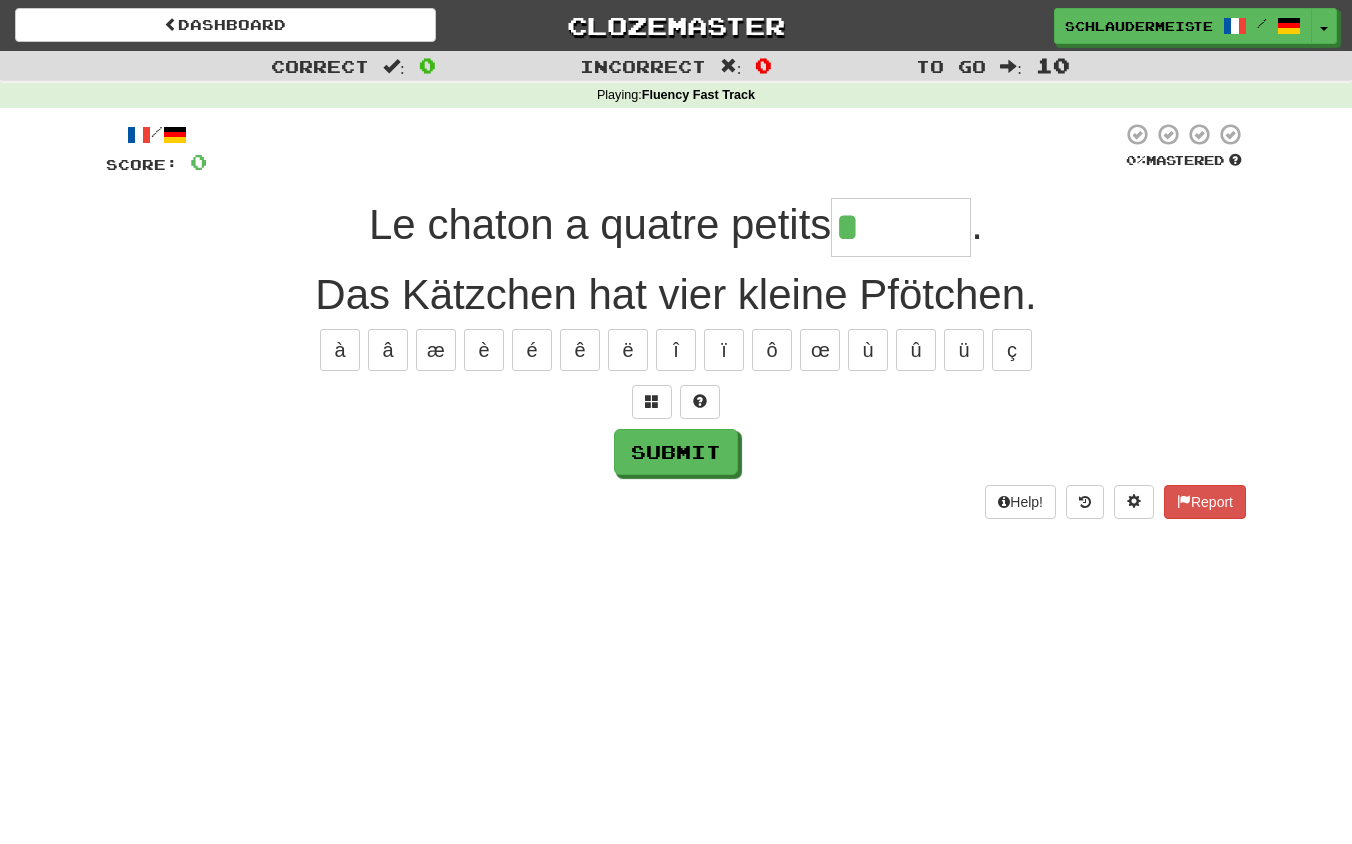 type on "******" 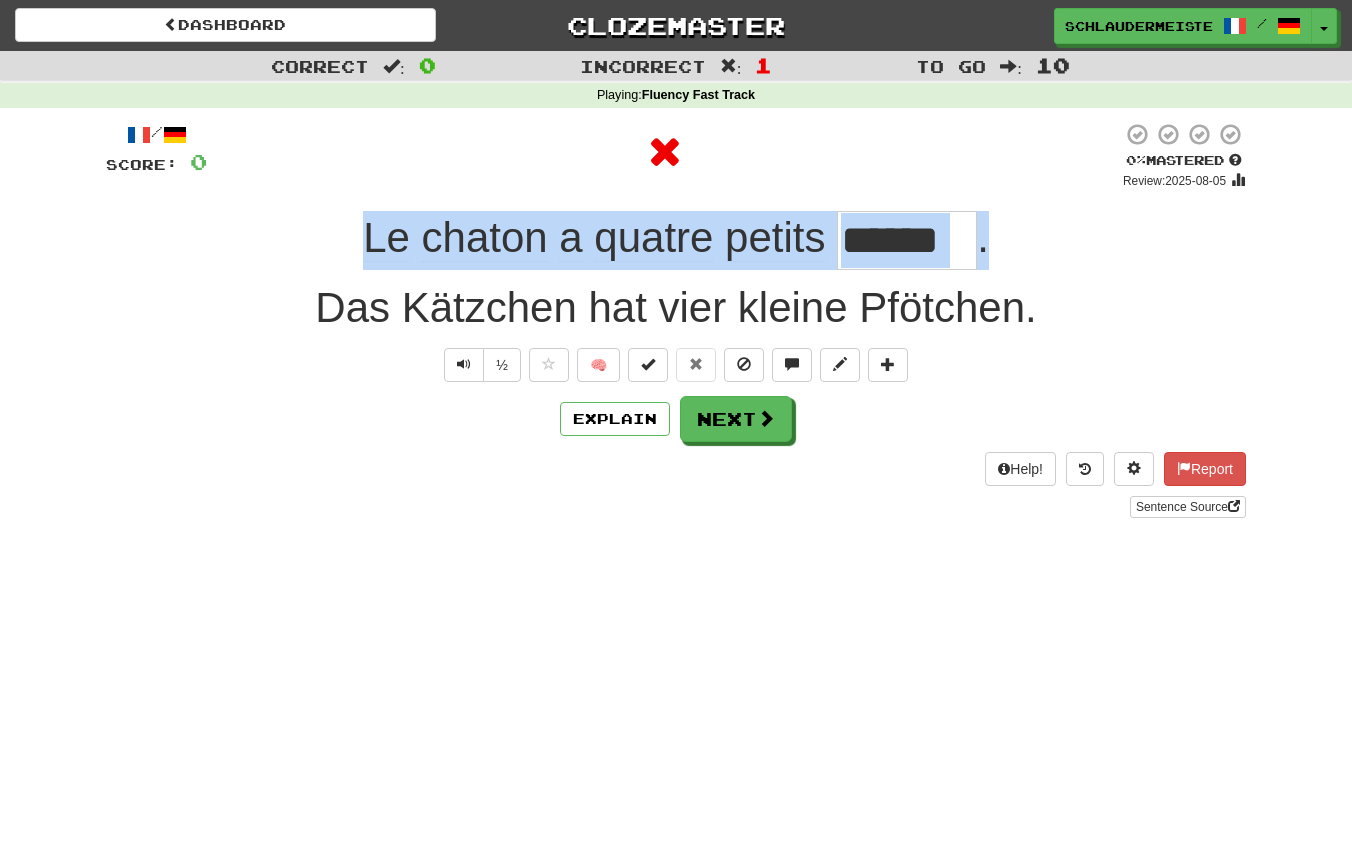 drag, startPoint x: 328, startPoint y: 230, endPoint x: 1036, endPoint y: 255, distance: 708.4412 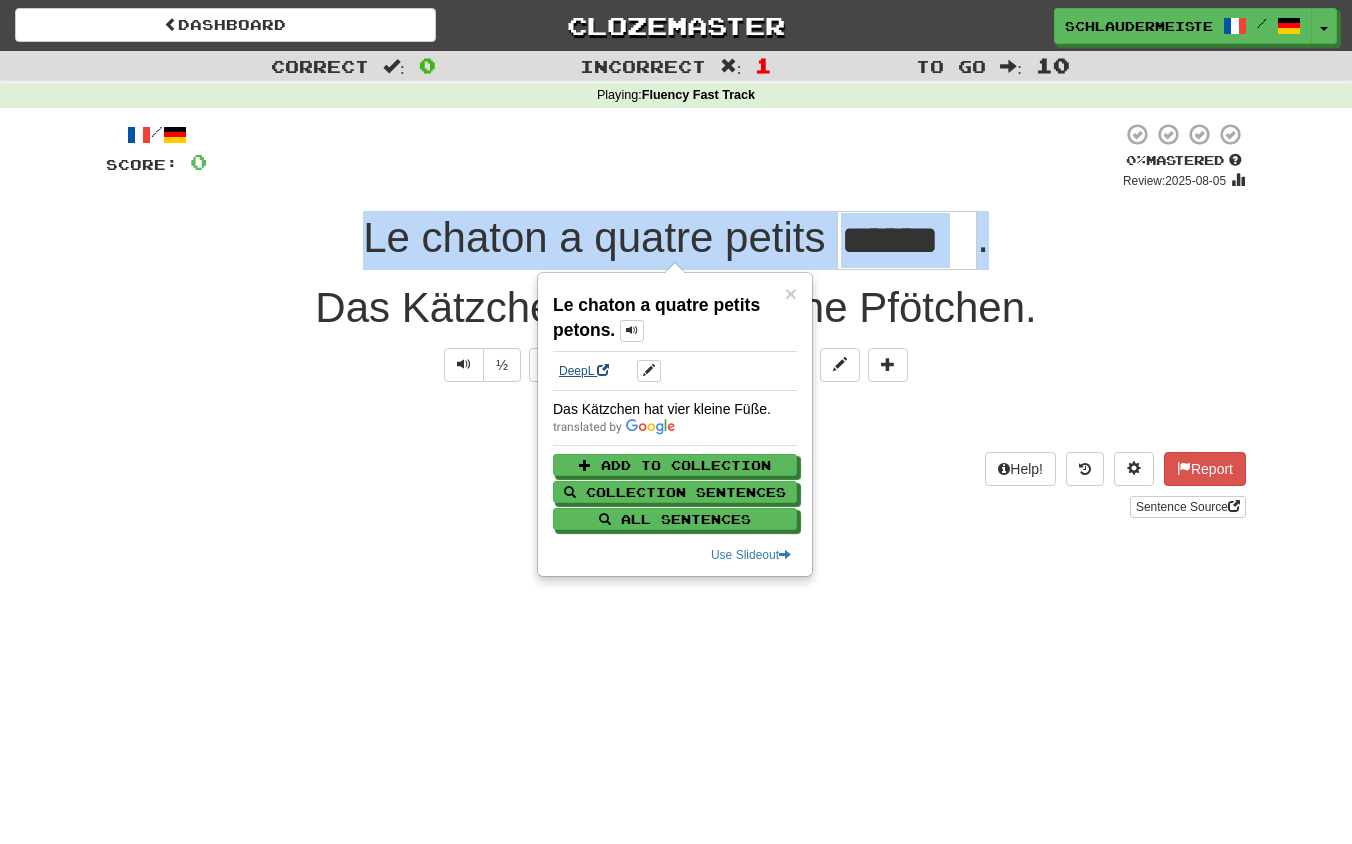 click on "DeepL" at bounding box center (584, 371) 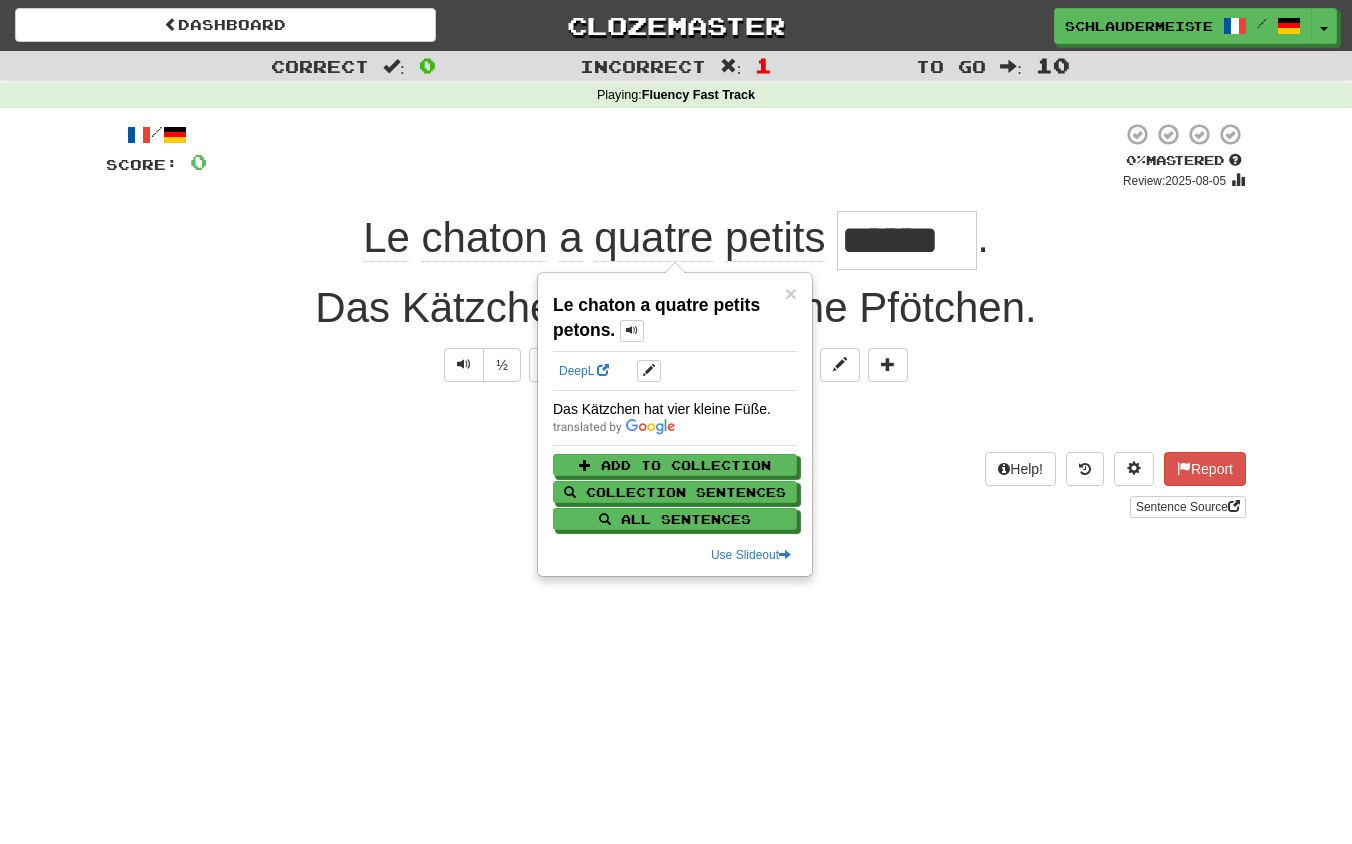click on "Help!  Report Sentence Source" at bounding box center [676, 485] 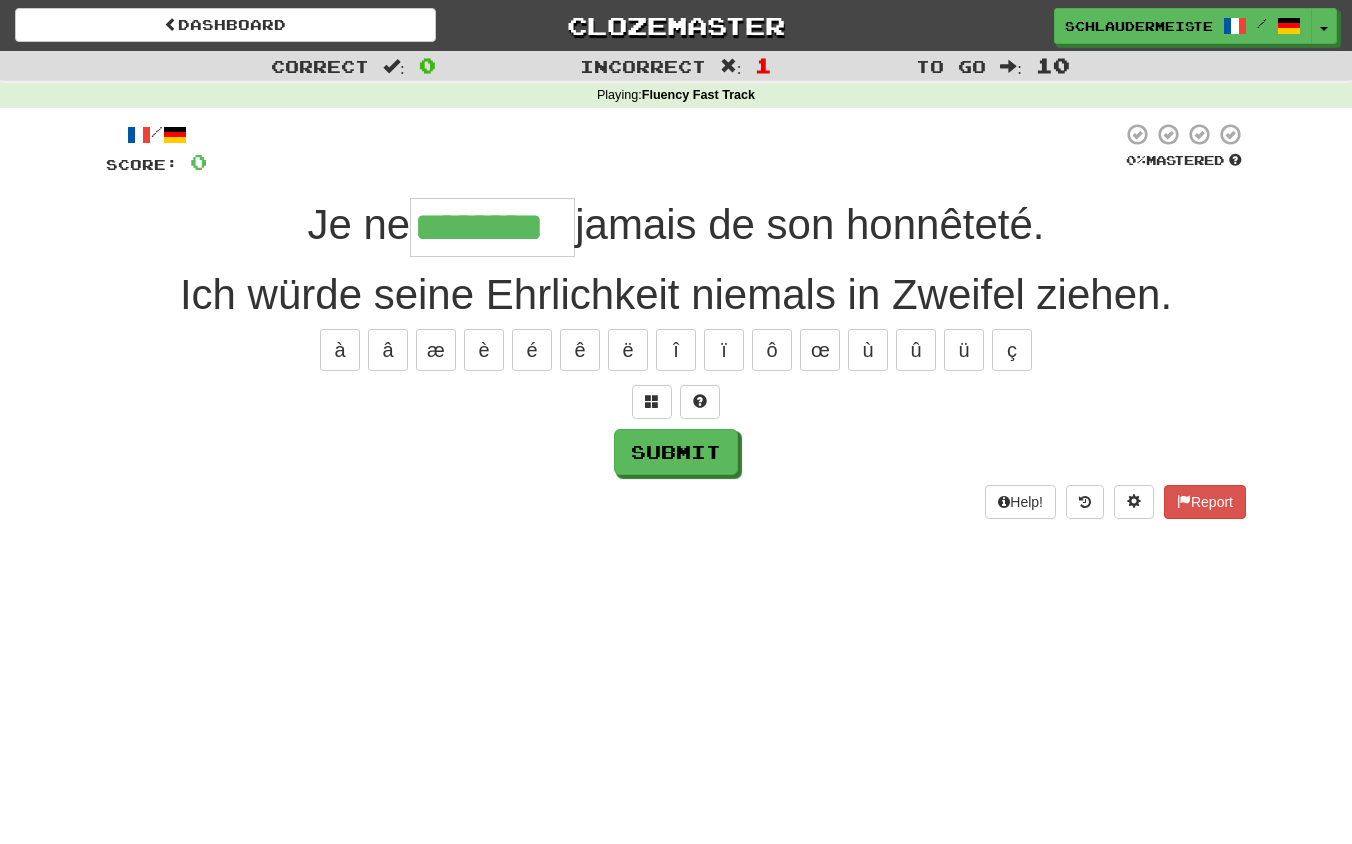 type on "********" 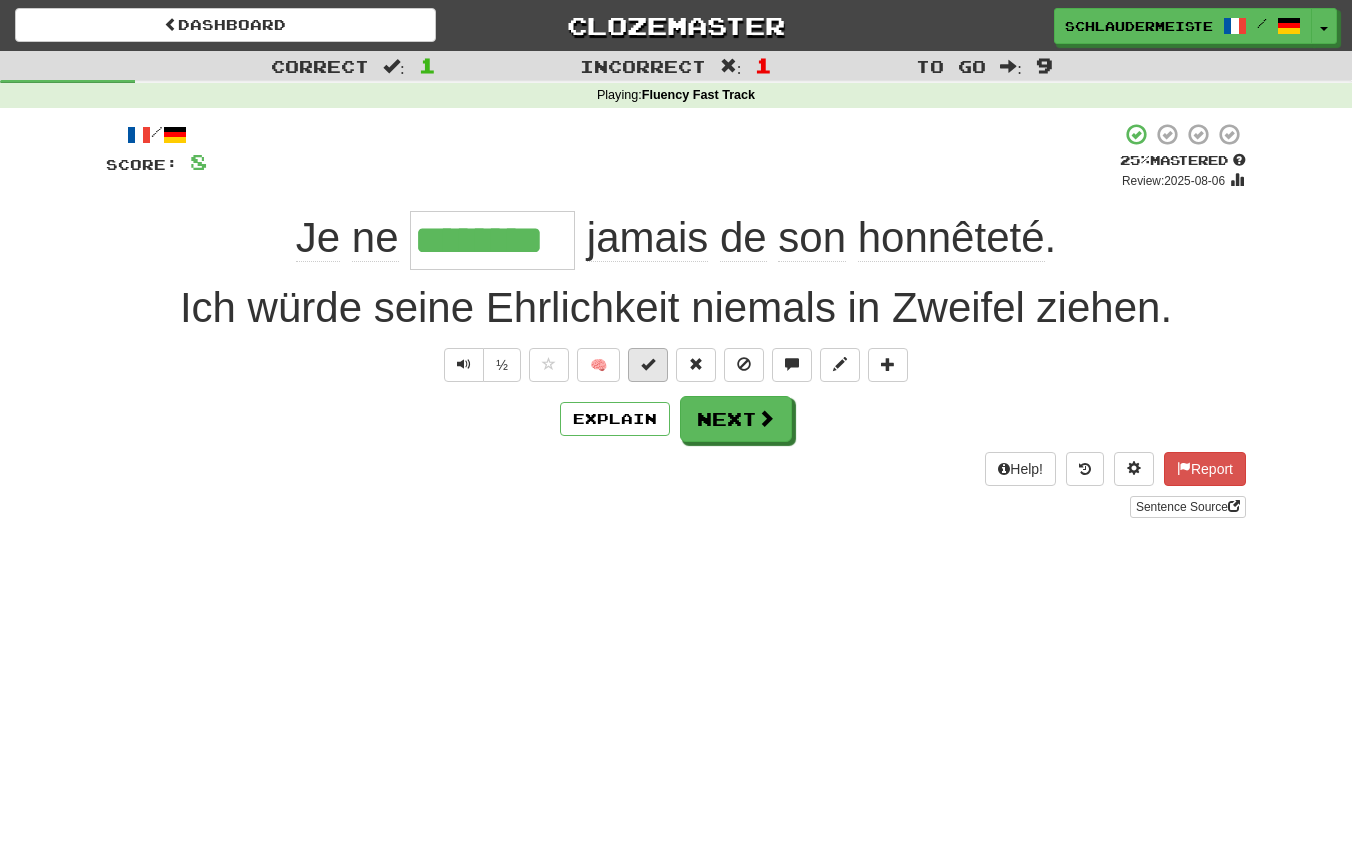 click at bounding box center (648, 364) 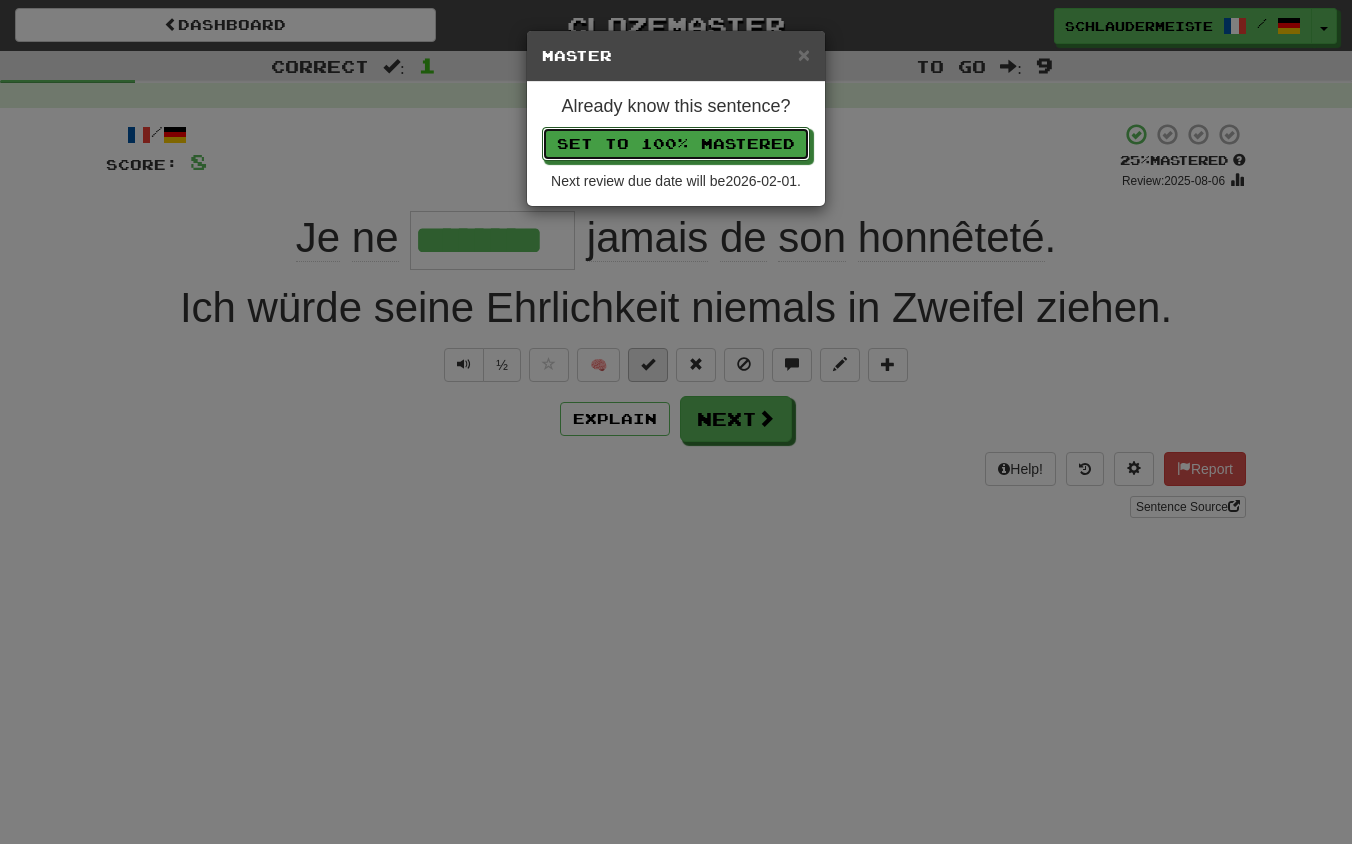 type 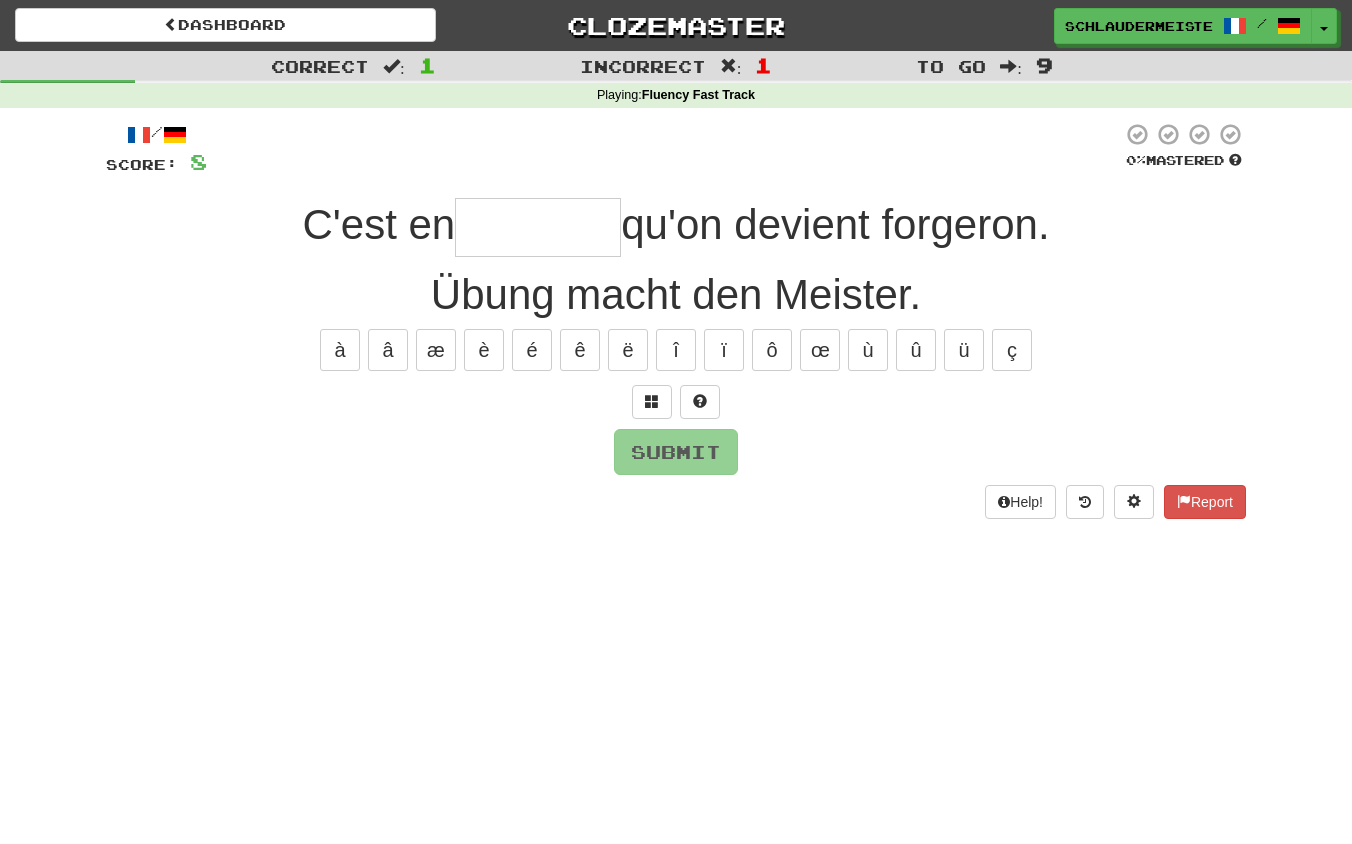 type on "*" 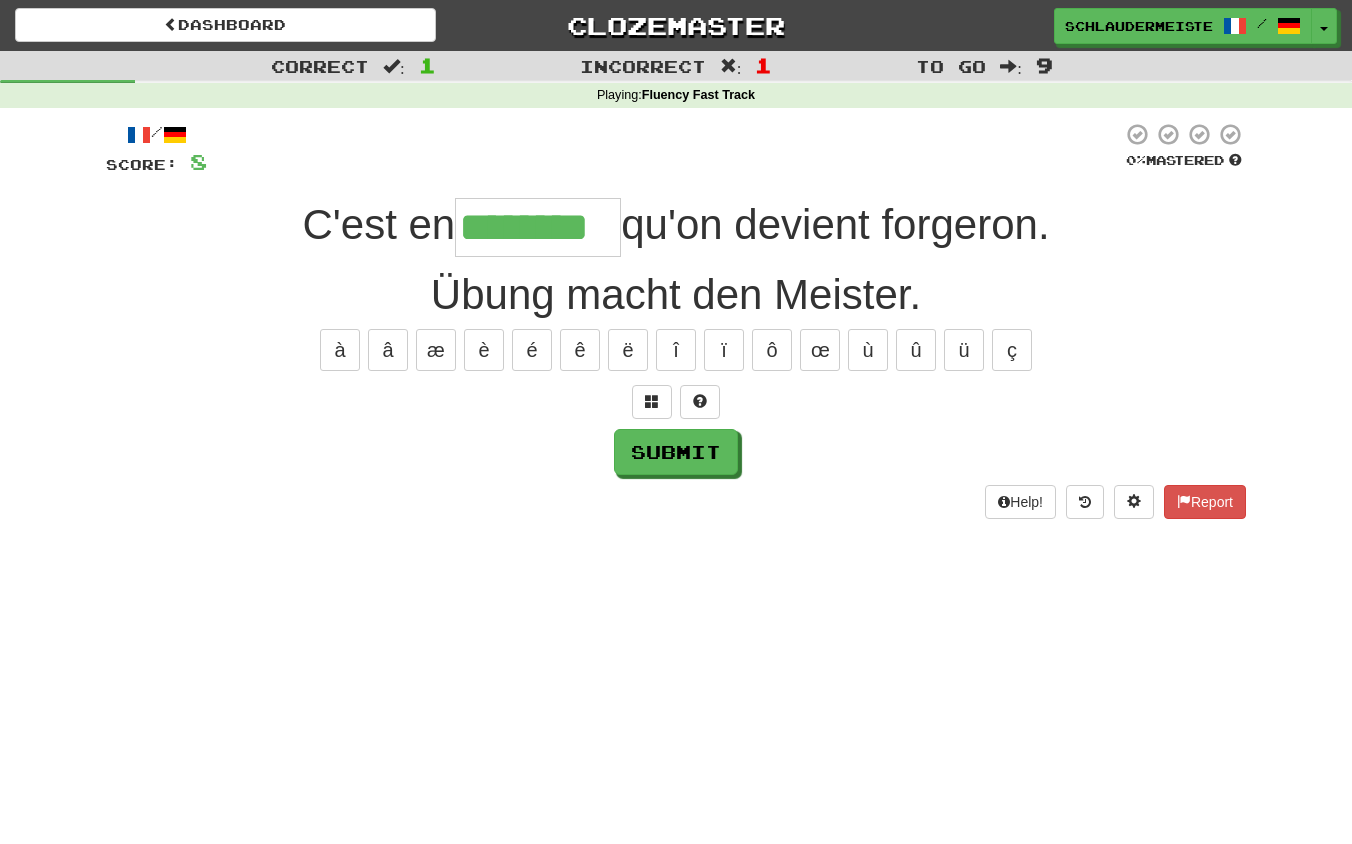 type on "********" 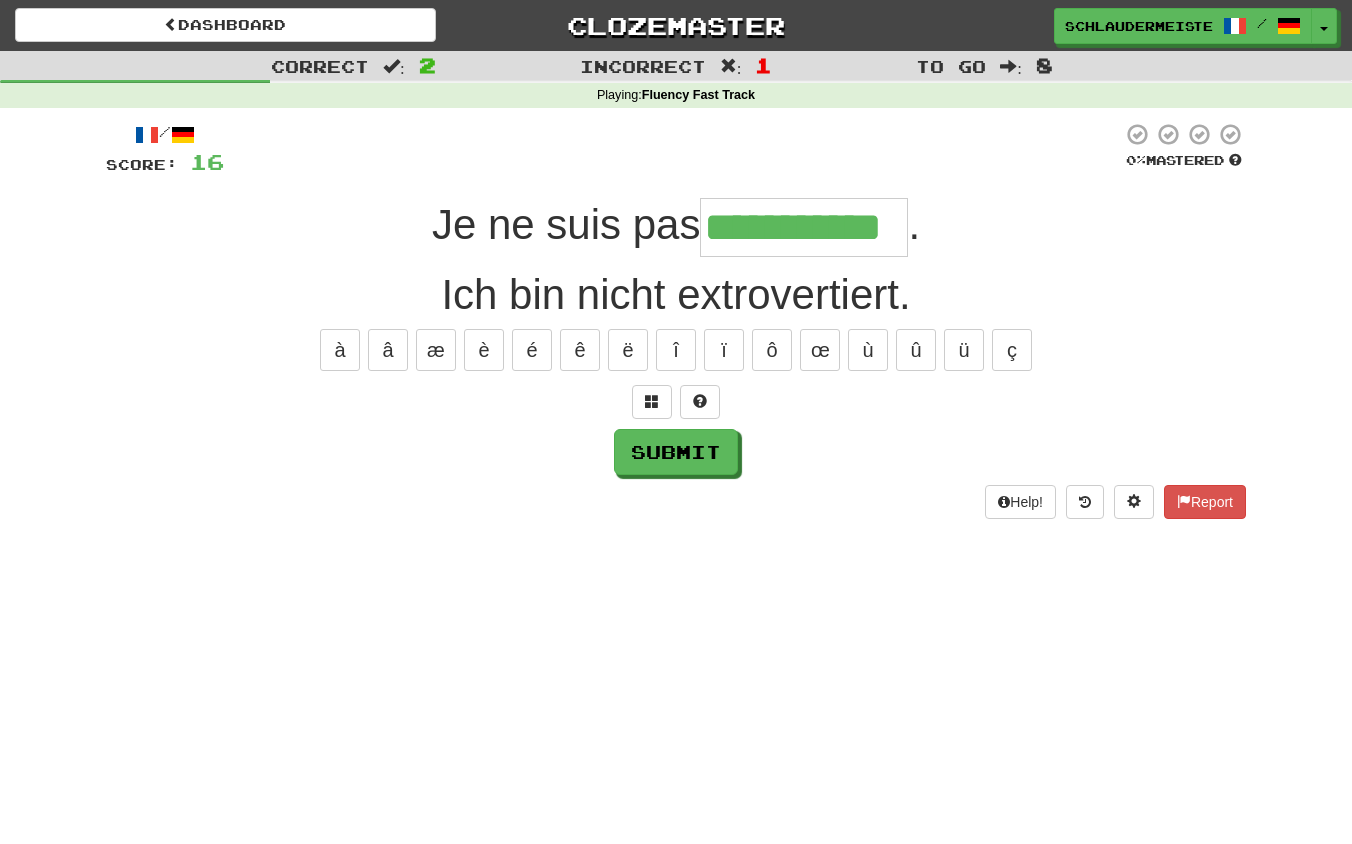 type on "**********" 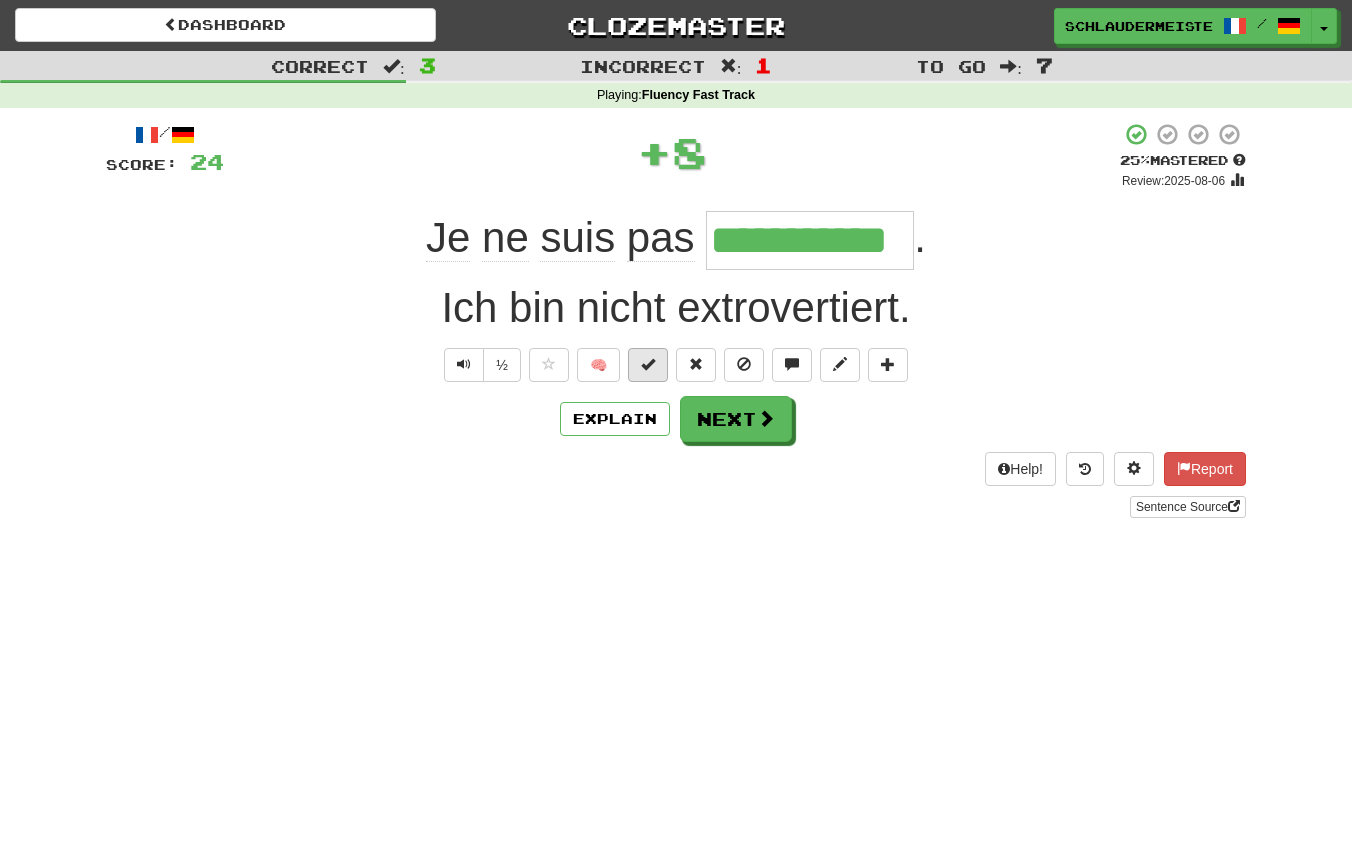 click at bounding box center (648, 364) 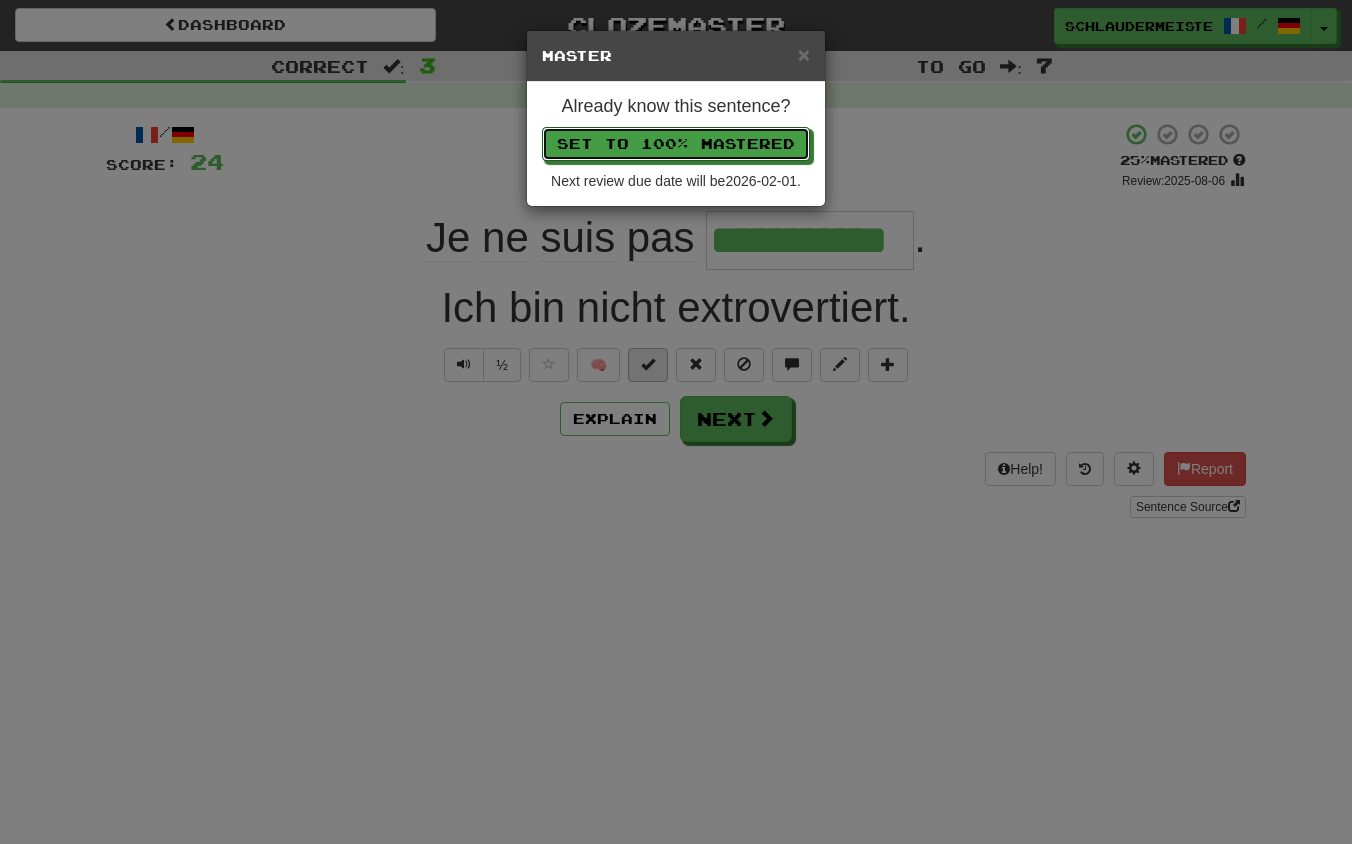 click on "Set to 100% Mastered" at bounding box center (676, 144) 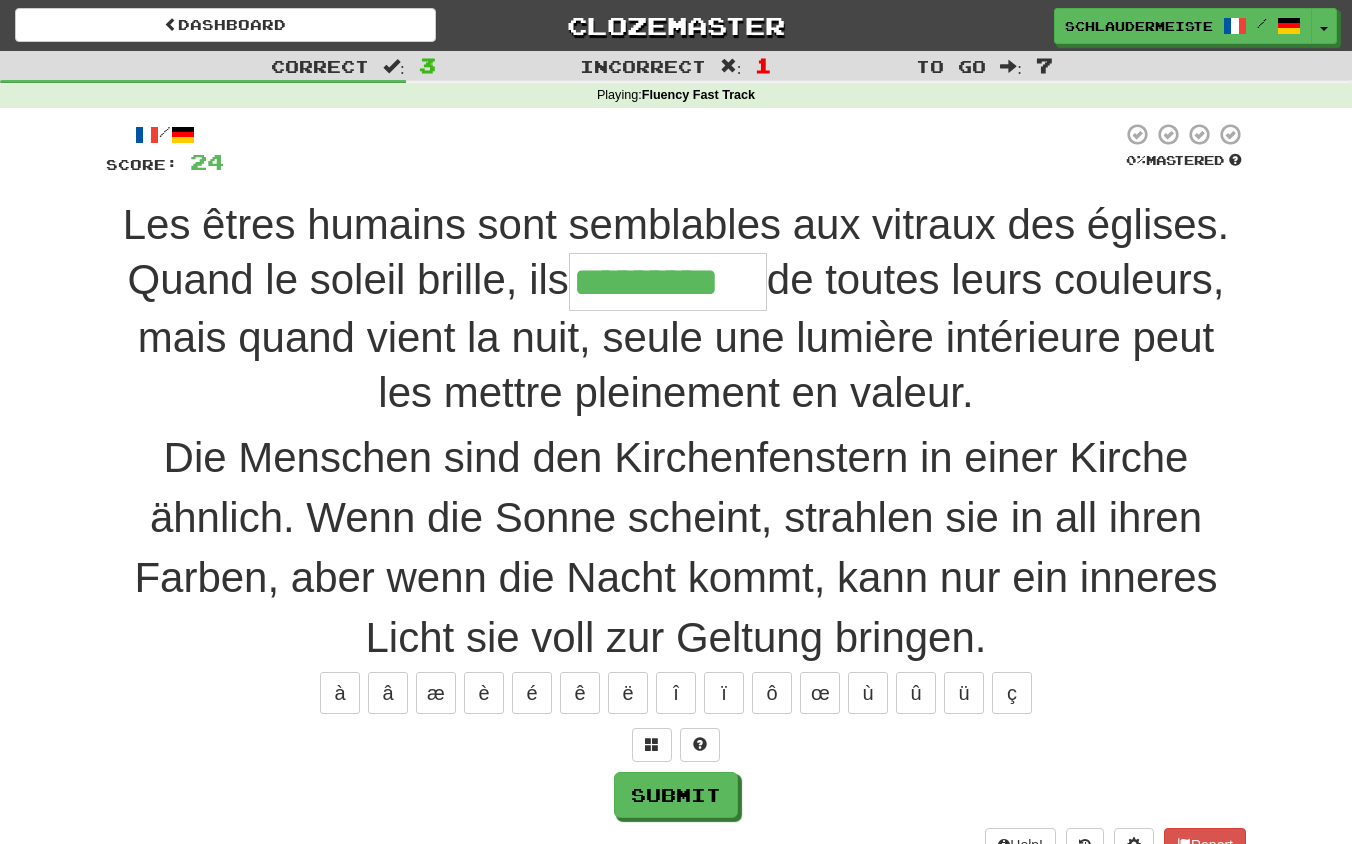type on "*********" 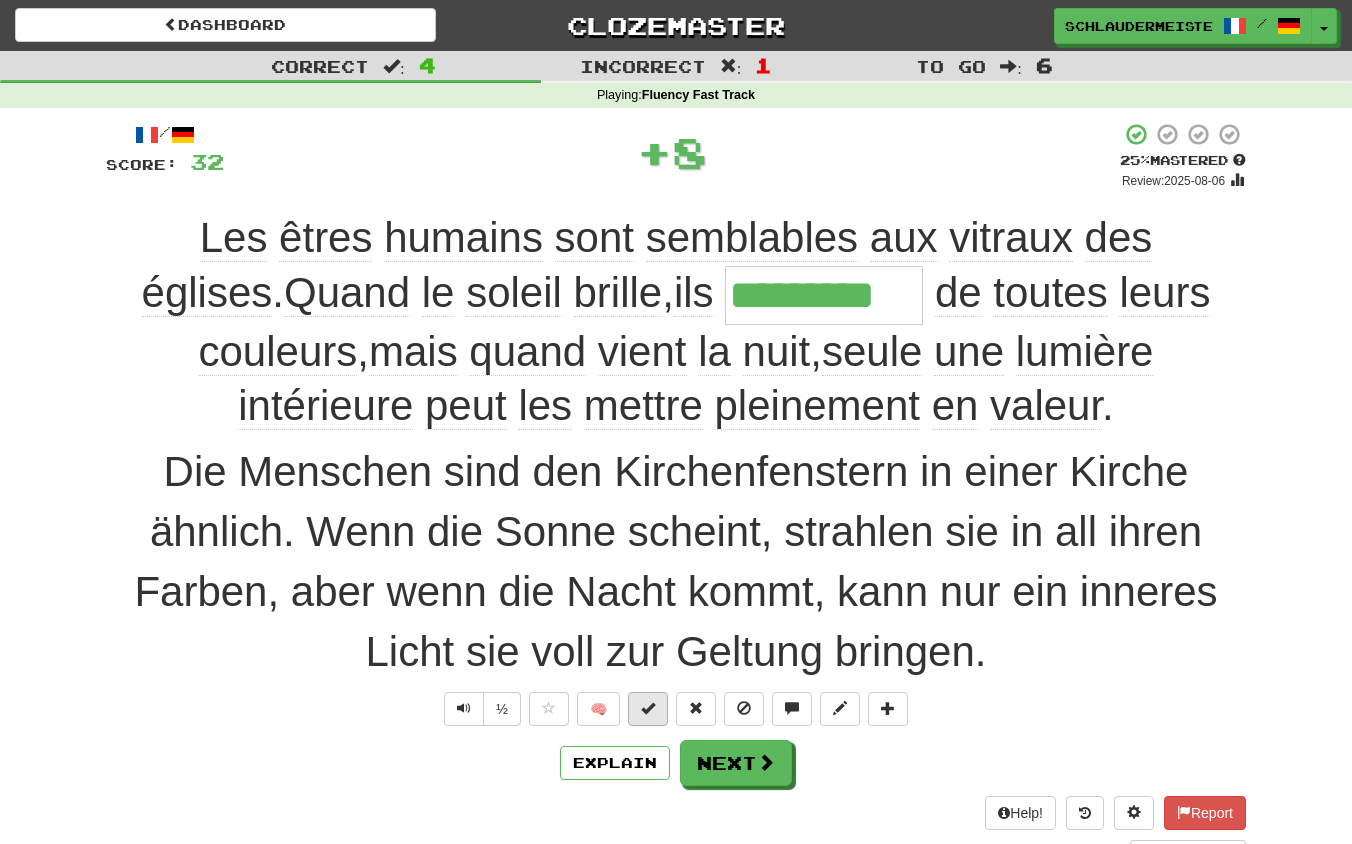click at bounding box center (648, 708) 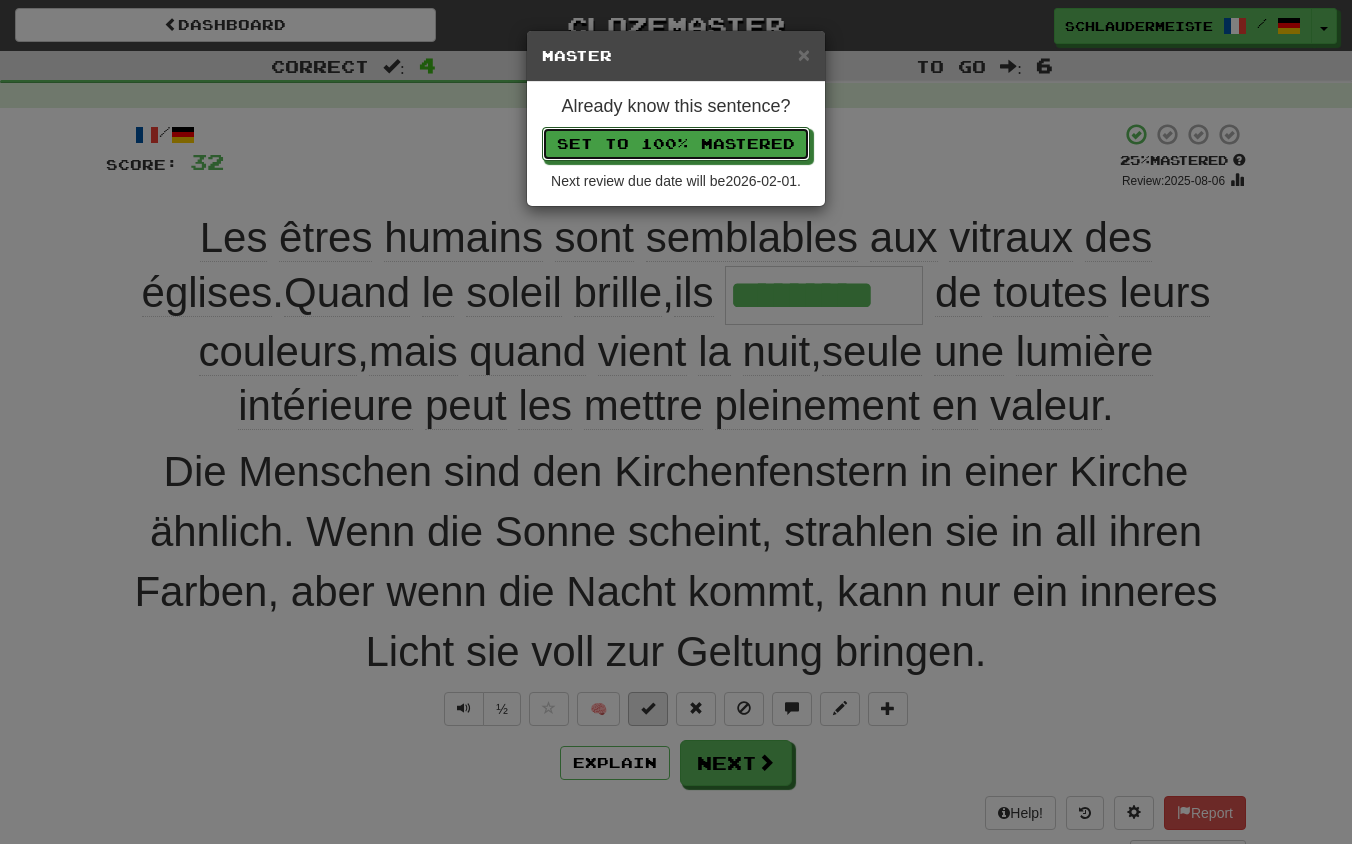 click on "Set to 100% Mastered" at bounding box center [676, 144] 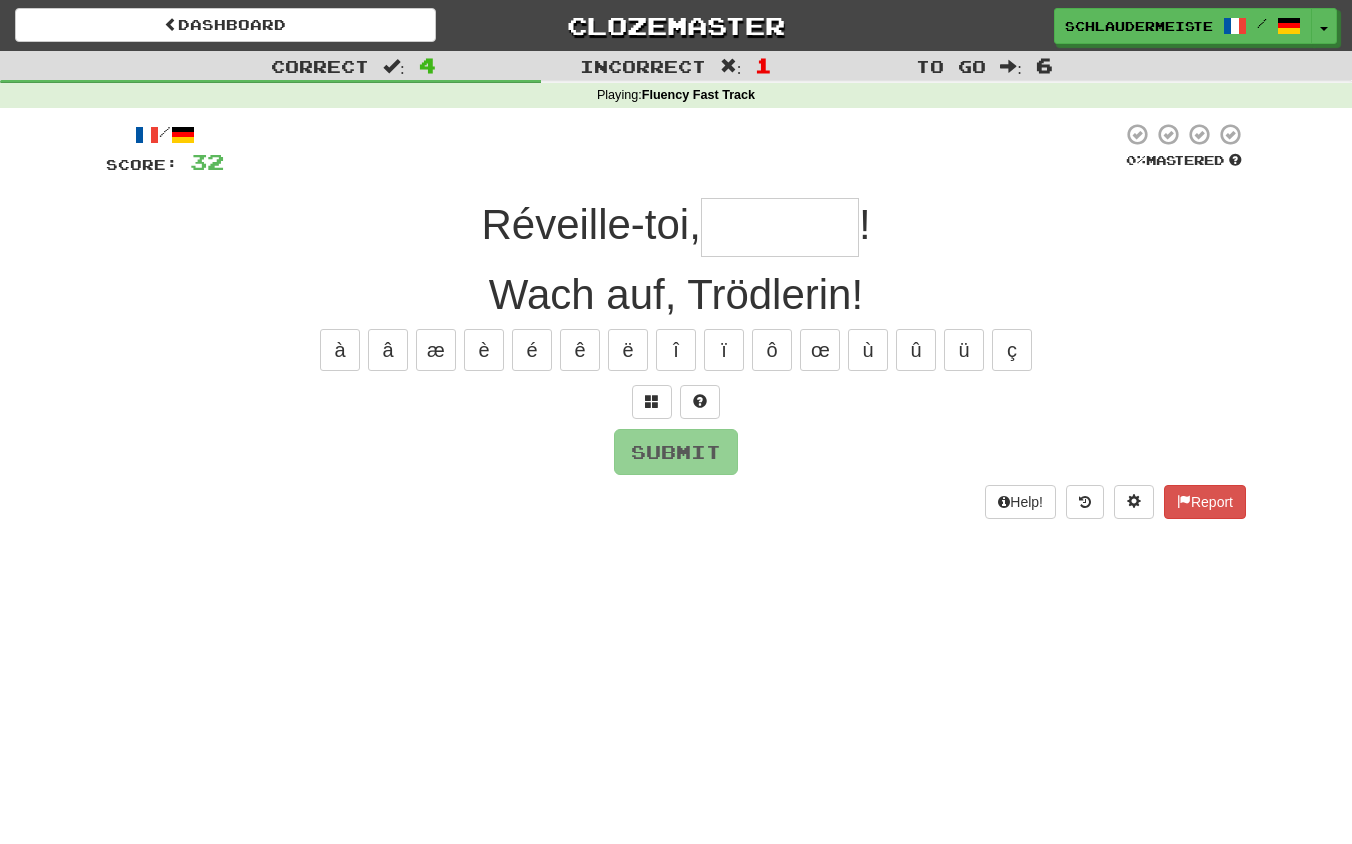 type on "*" 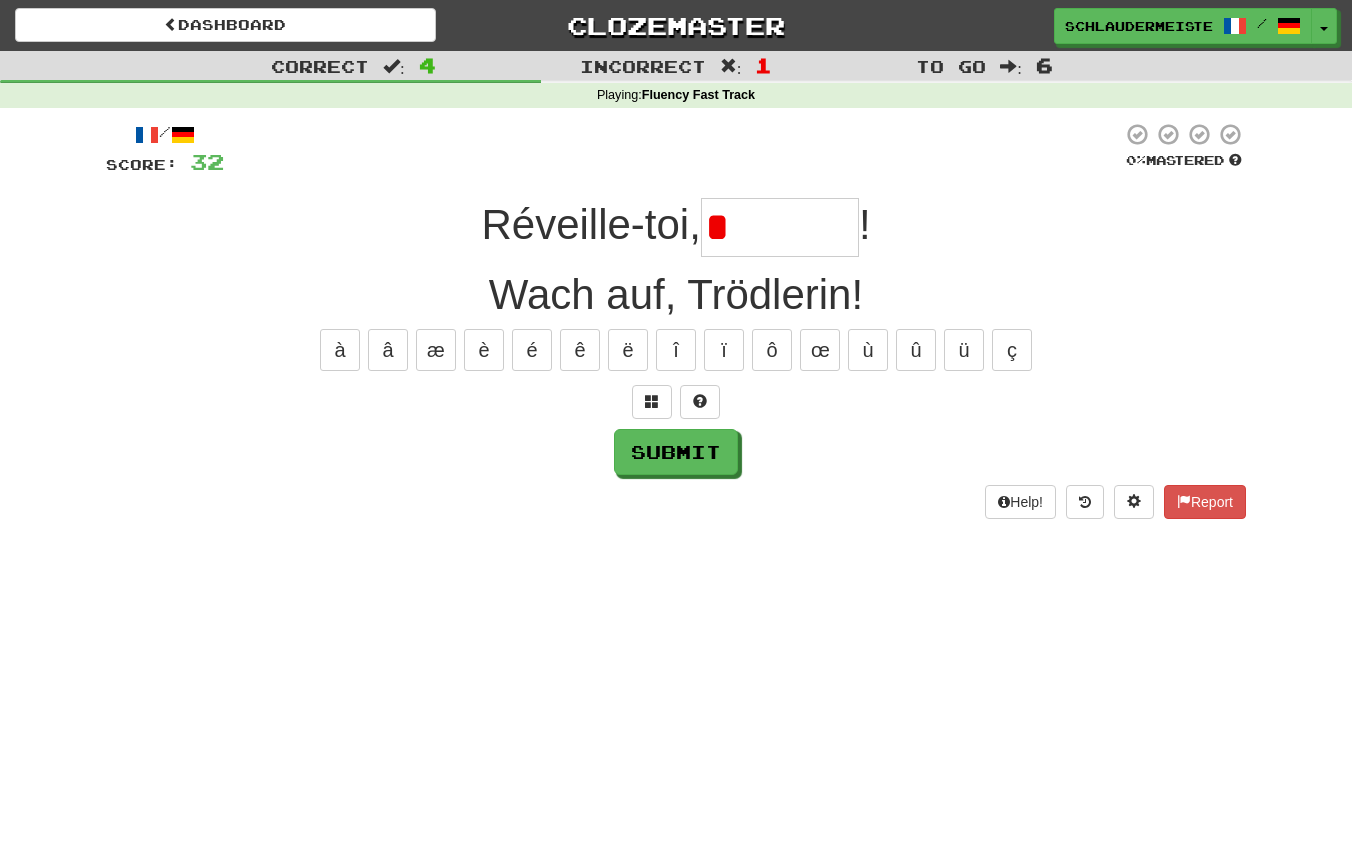 type on "*******" 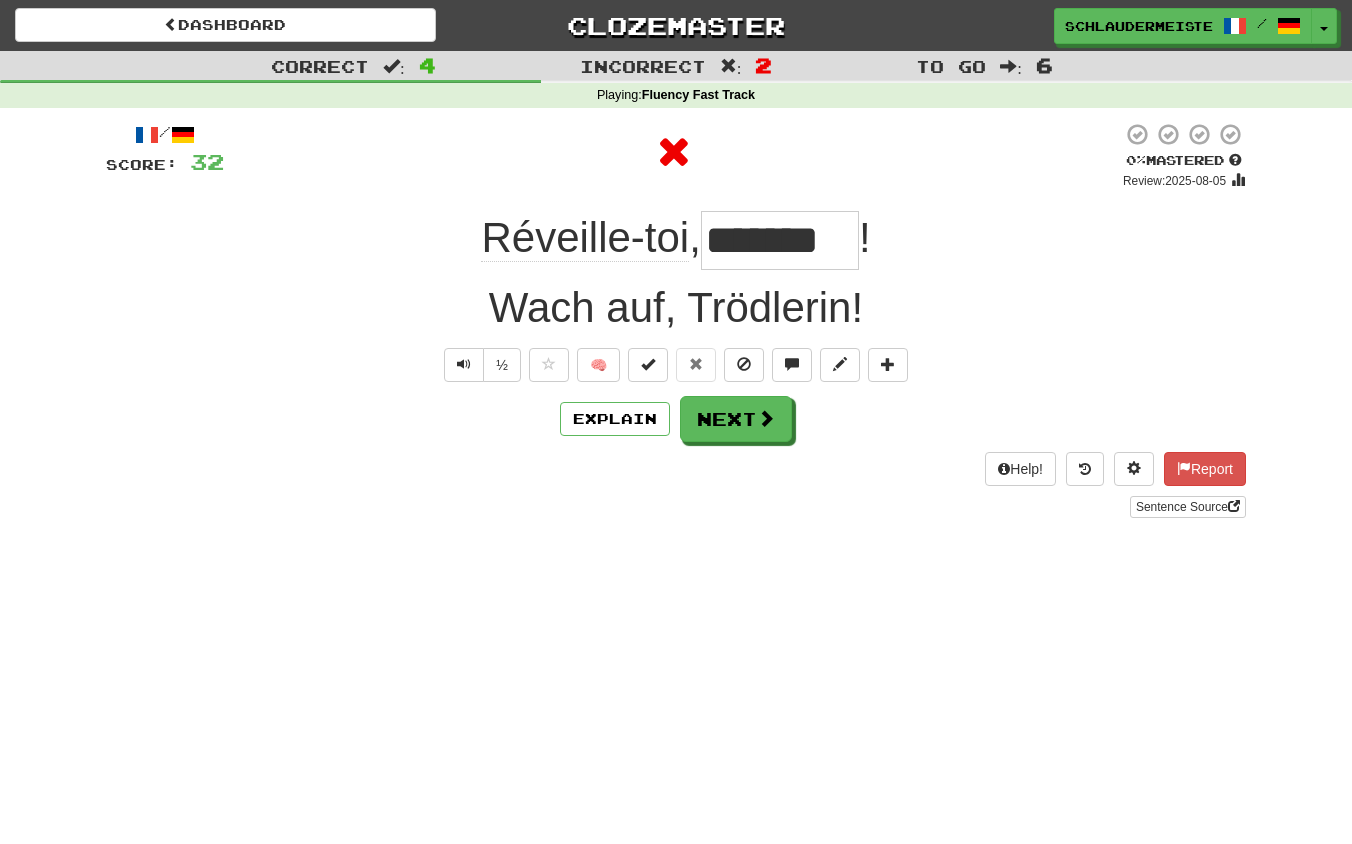 drag, startPoint x: 453, startPoint y: 222, endPoint x: 925, endPoint y: 223, distance: 472.00107 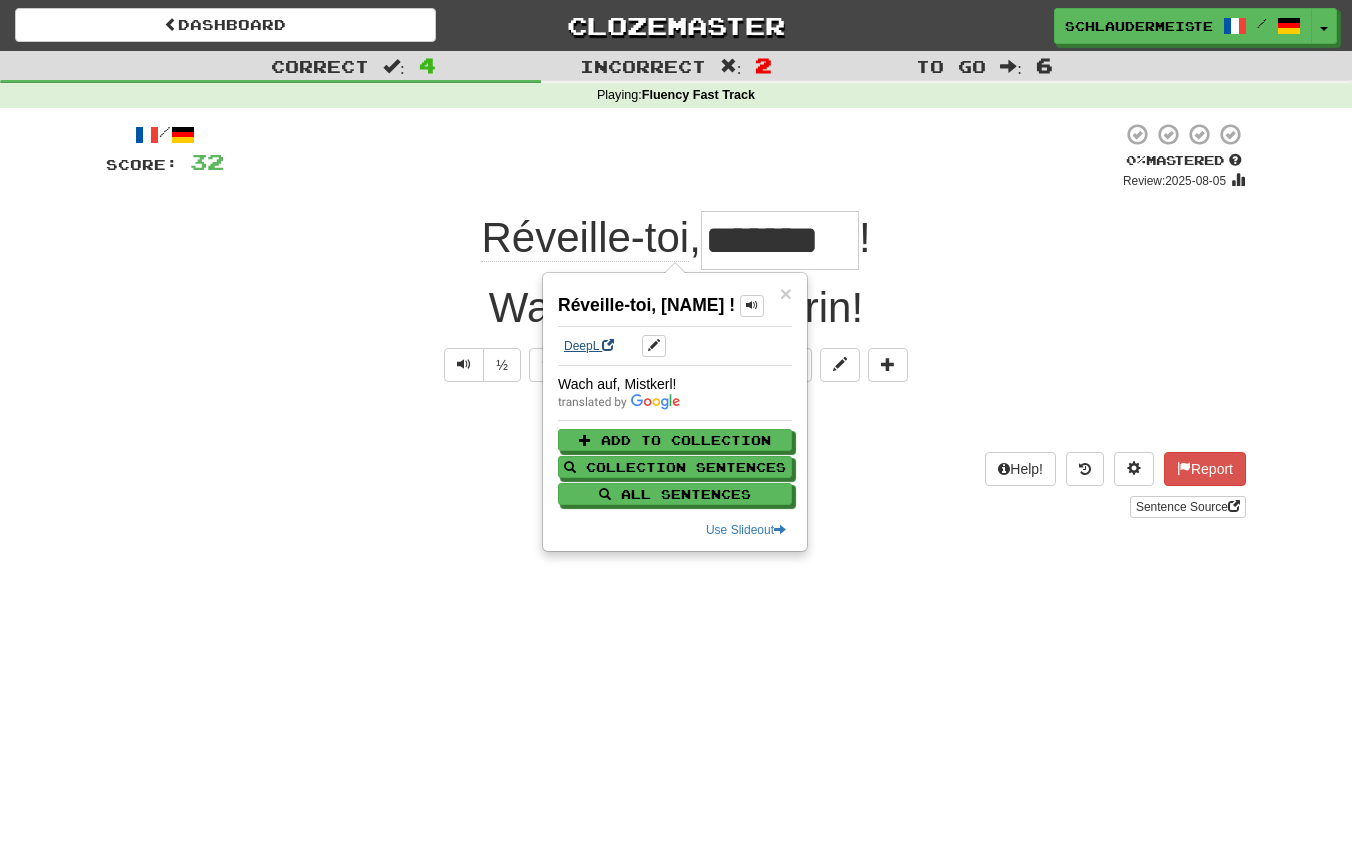 click on "DeepL" at bounding box center [589, 346] 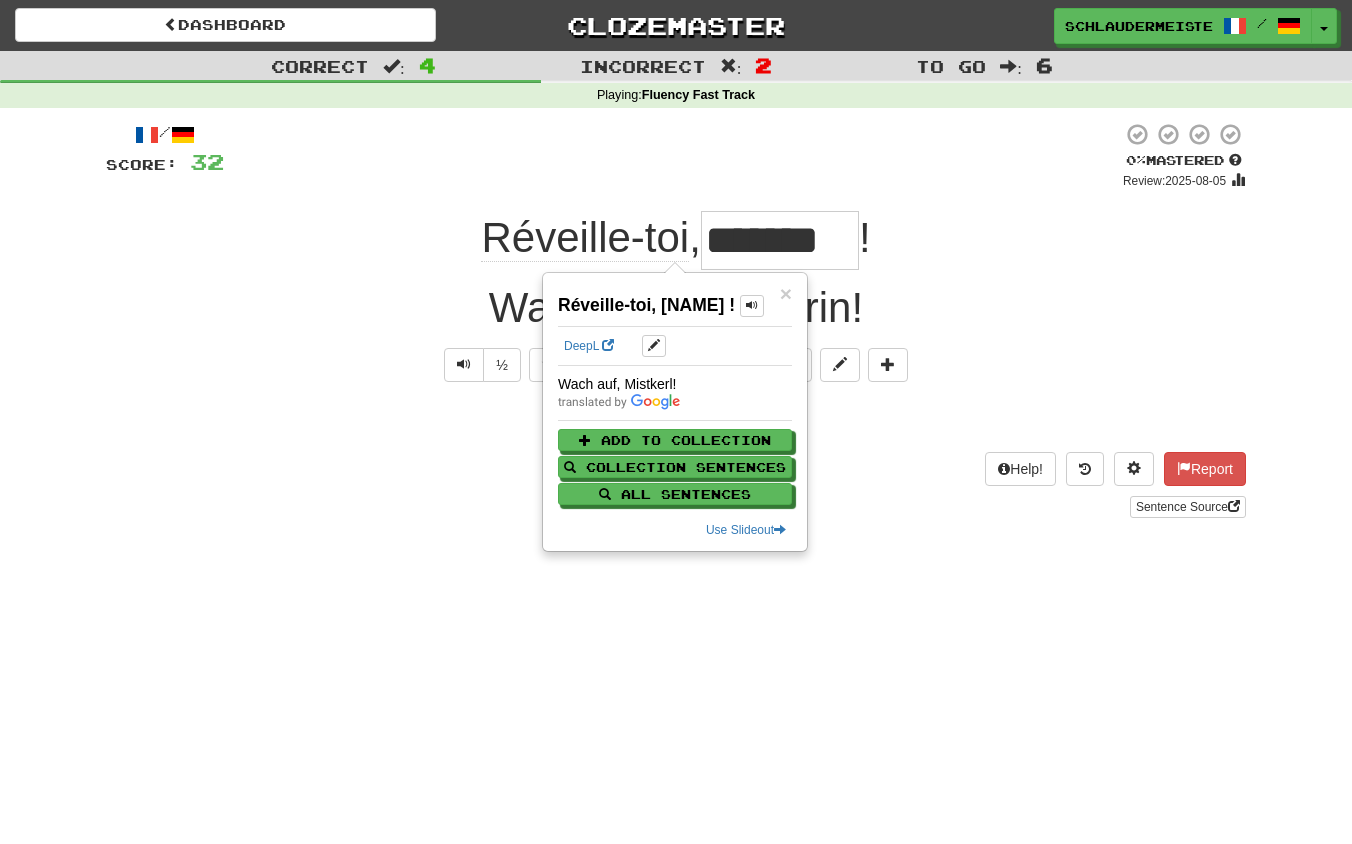 click on "Dashboard
Clozemaster
schlaudermeister
/
Toggle Dropdown
Dashboard
Leaderboard
Activity Feed
Notifications
Profile
Discussions
Français
/
Deutsch
Streak:
48
Review:
0
Points Today: 14576
Languages
Account
Logout
schlaudermeister
/
Toggle Dropdown
Dashboard
Leaderboard
Activity Feed
Notifications
Profile
Discussions
Français
/
Deutsch
Streak:
48
Review:
0
Points Today: 14576
Languages
Account
Logout
clozemaster
Correct   :   4 Incorrect   :   2 To go   :   6 Playing :  Fluency Fast Track  /  Score:   32 0 %  Mastered Review:  2025-08-05 Réveille-toi ,  *******  ! Wach auf, Trödlerin! ½ 🧠 Explain Next  Help!  Report" at bounding box center [676, 422] 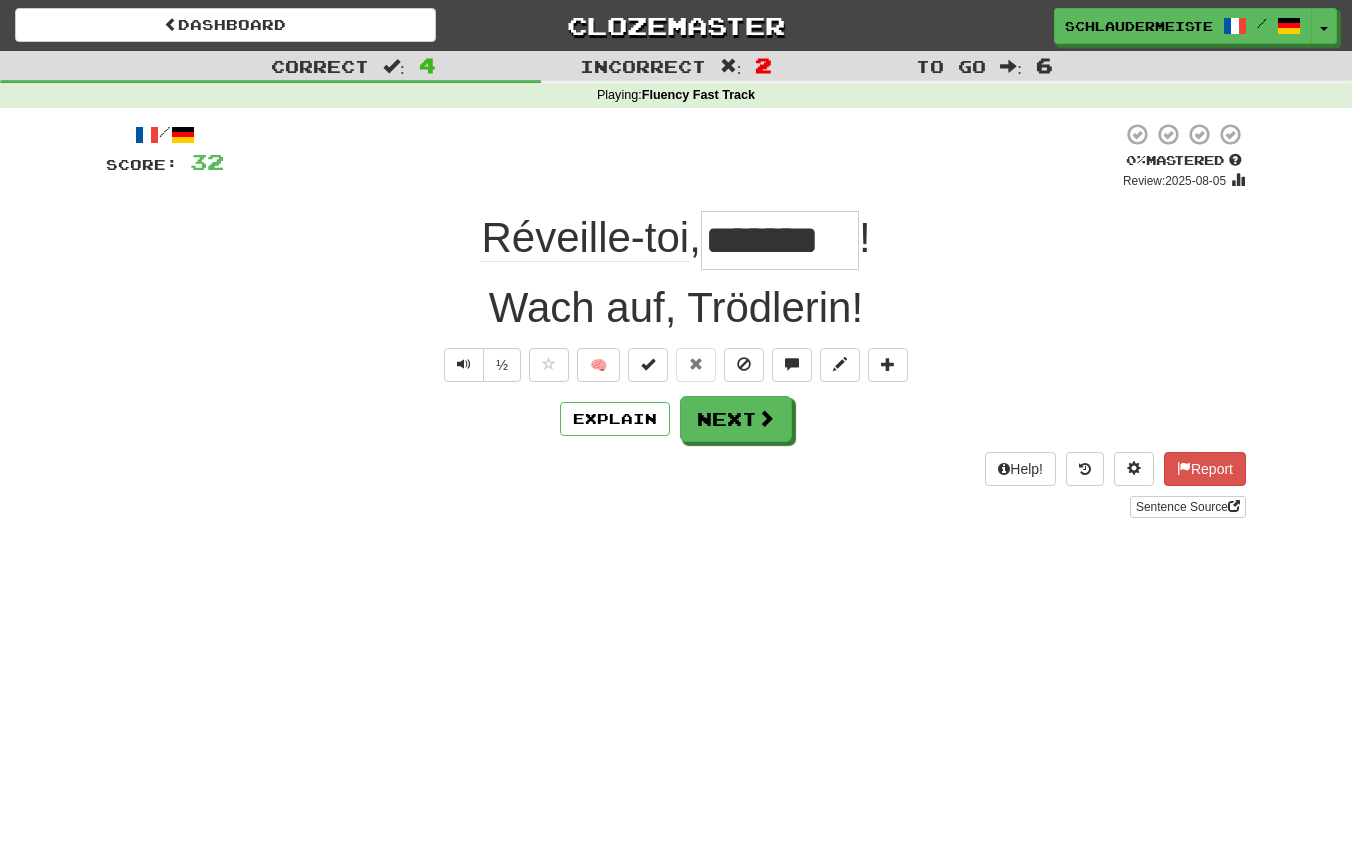 click on "Dashboard
Clozemaster
schlaudermeister
/
Toggle Dropdown
Dashboard
Leaderboard
Activity Feed
Notifications
Profile
Discussions
Français
/
Deutsch
Streak:
48
Review:
0
Points Today: 14576
Languages
Account
Logout
schlaudermeister
/
Toggle Dropdown
Dashboard
Leaderboard
Activity Feed
Notifications
Profile
Discussions
Français
/
Deutsch
Streak:
48
Review:
0
Points Today: 14576
Languages
Account
Logout
clozemaster
Correct   :   4 Incorrect   :   2 To go   :   6 Playing :  Fluency Fast Track  /  Score:   32 0 %  Mastered Review:  2025-08-05 Réveille-toi ,  *******  ! Wach auf, Trödlerin! ½ 🧠 Explain Next  Help!  Report" at bounding box center [676, 422] 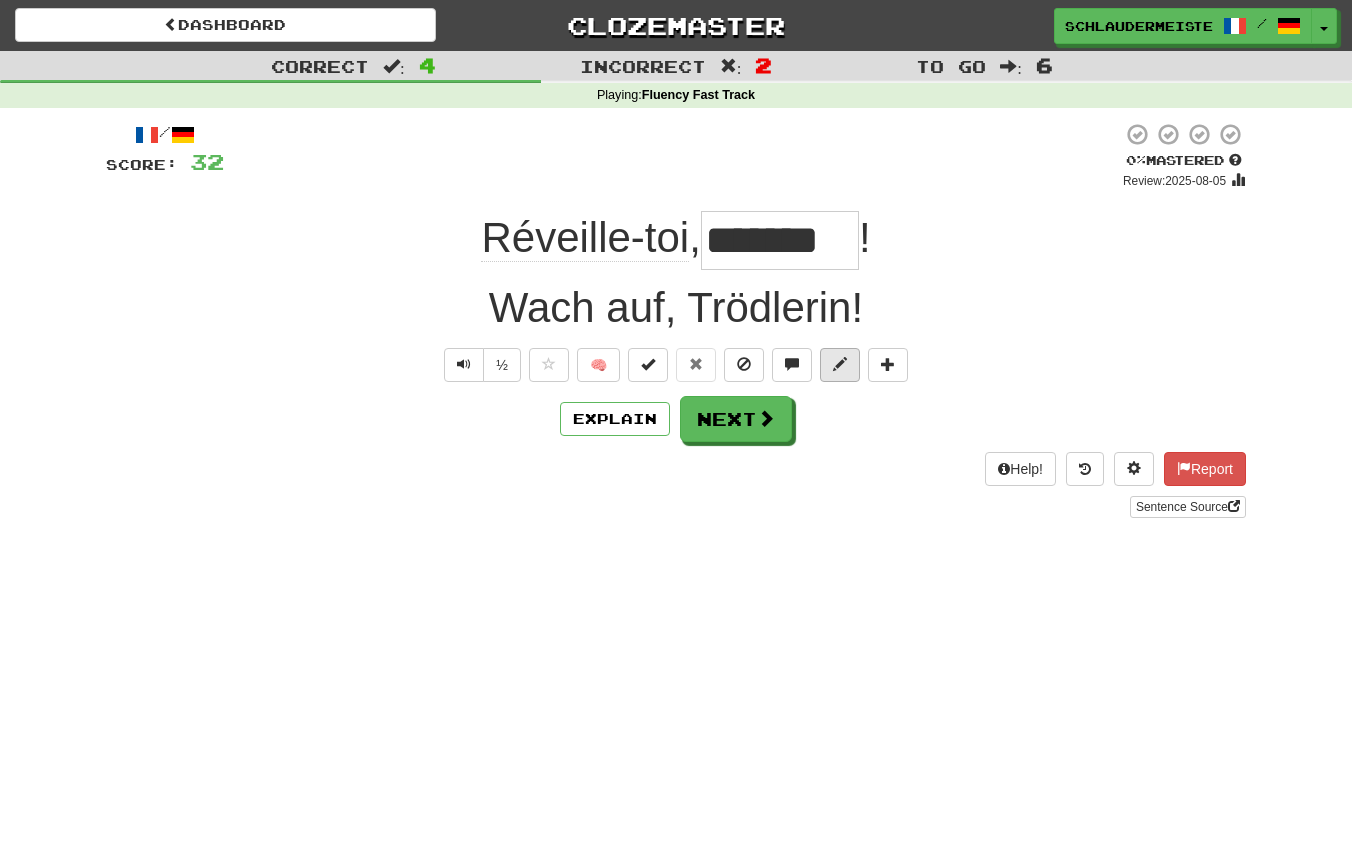click at bounding box center (840, 364) 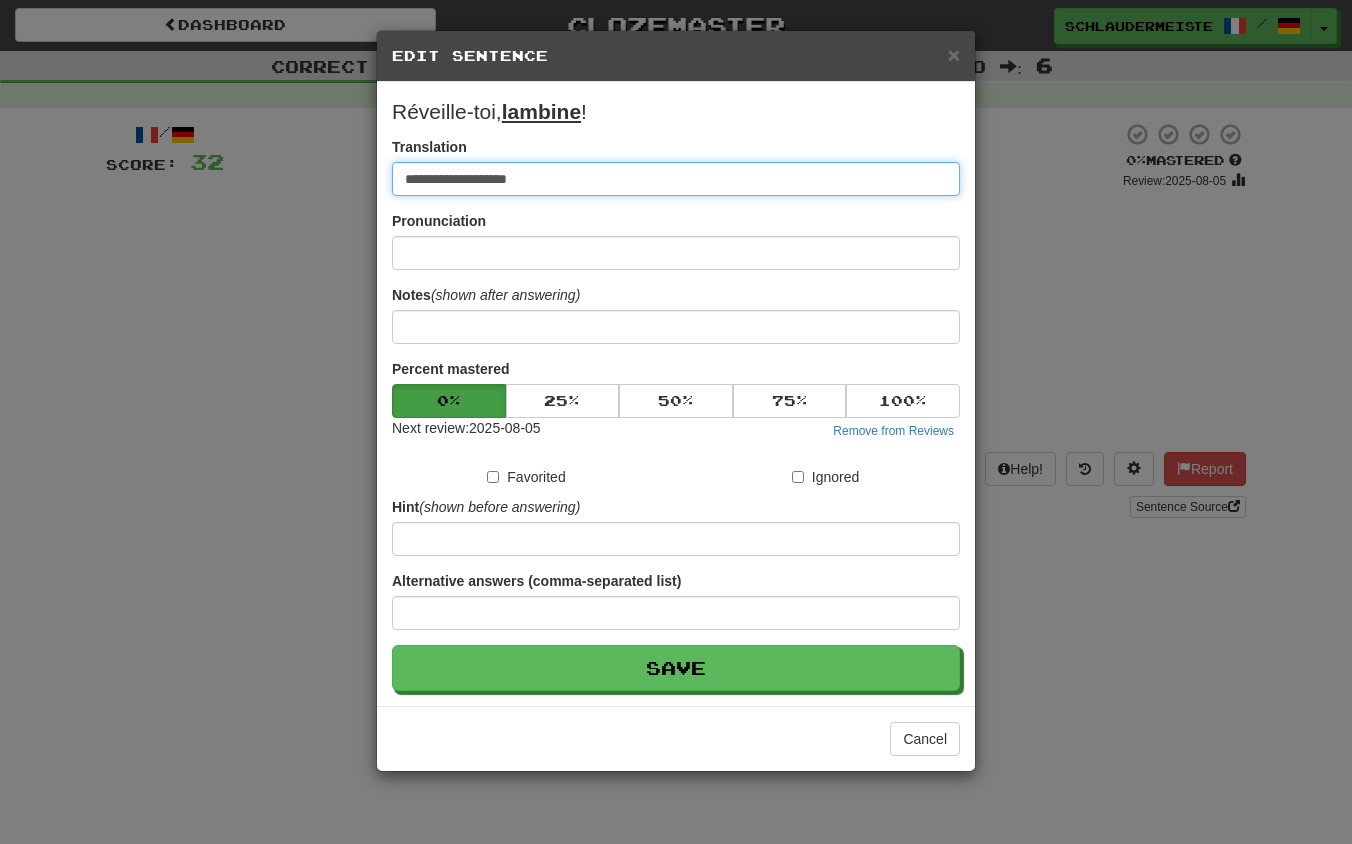 drag, startPoint x: 761, startPoint y: 187, endPoint x: 212, endPoint y: 132, distance: 551.7481 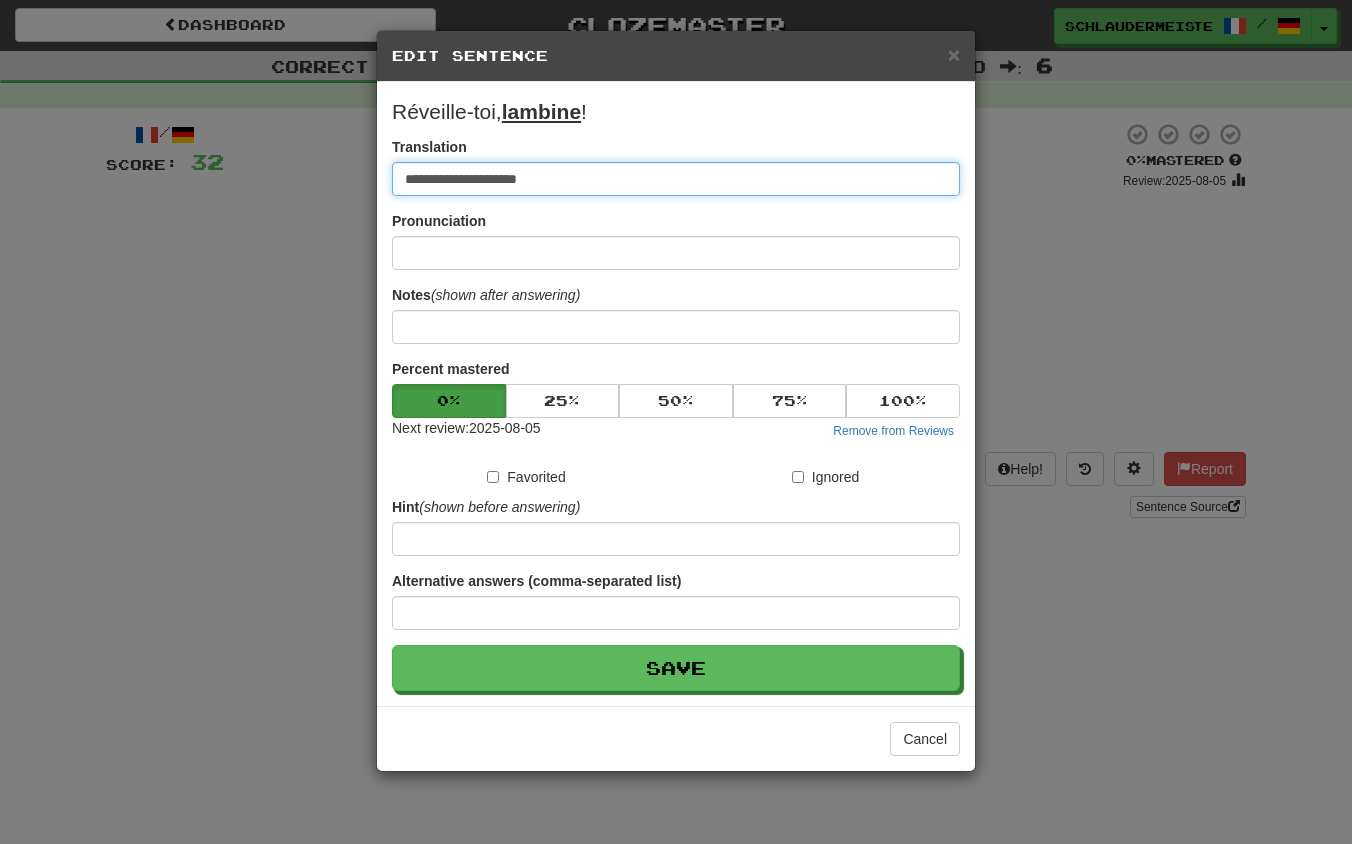 type on "**********" 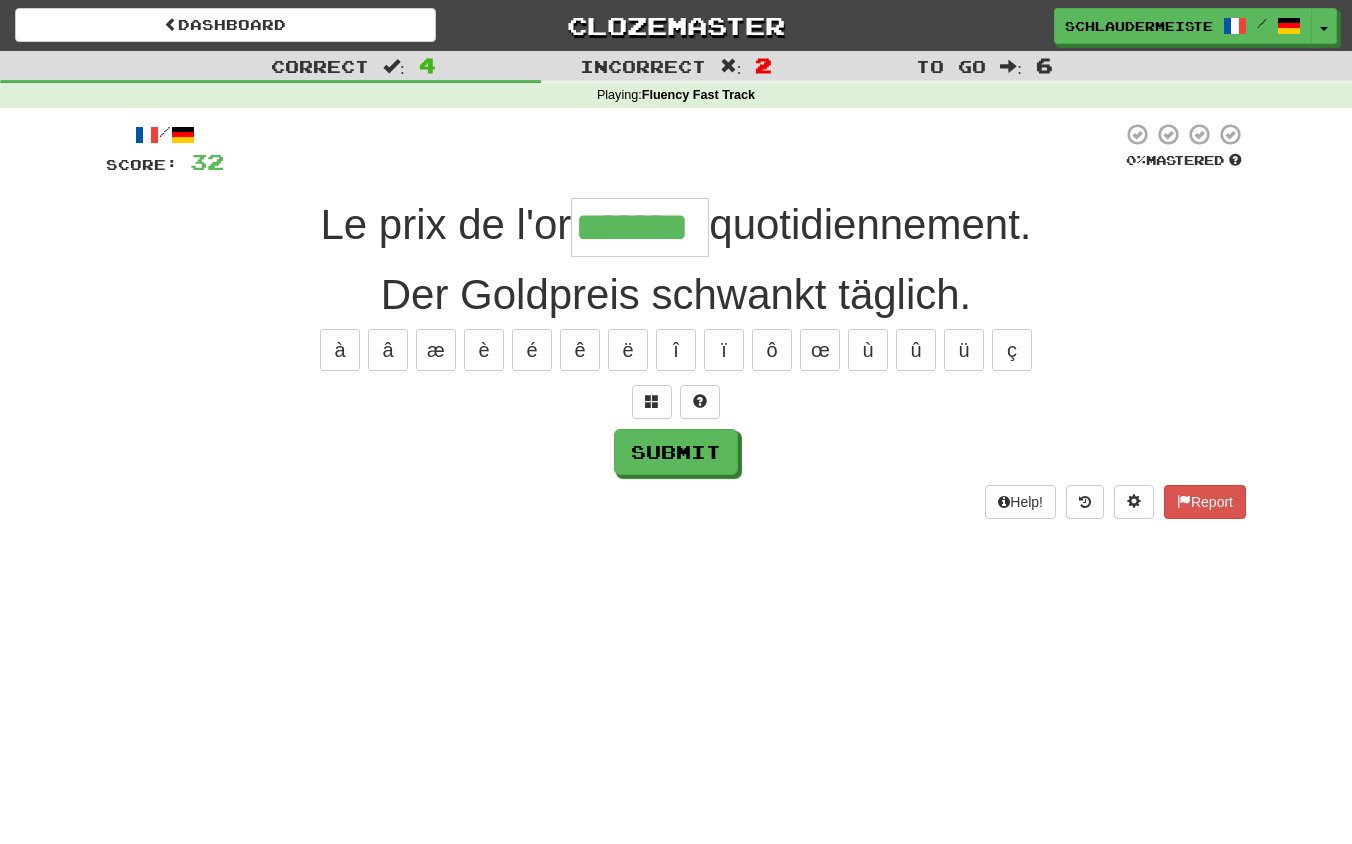 type on "*******" 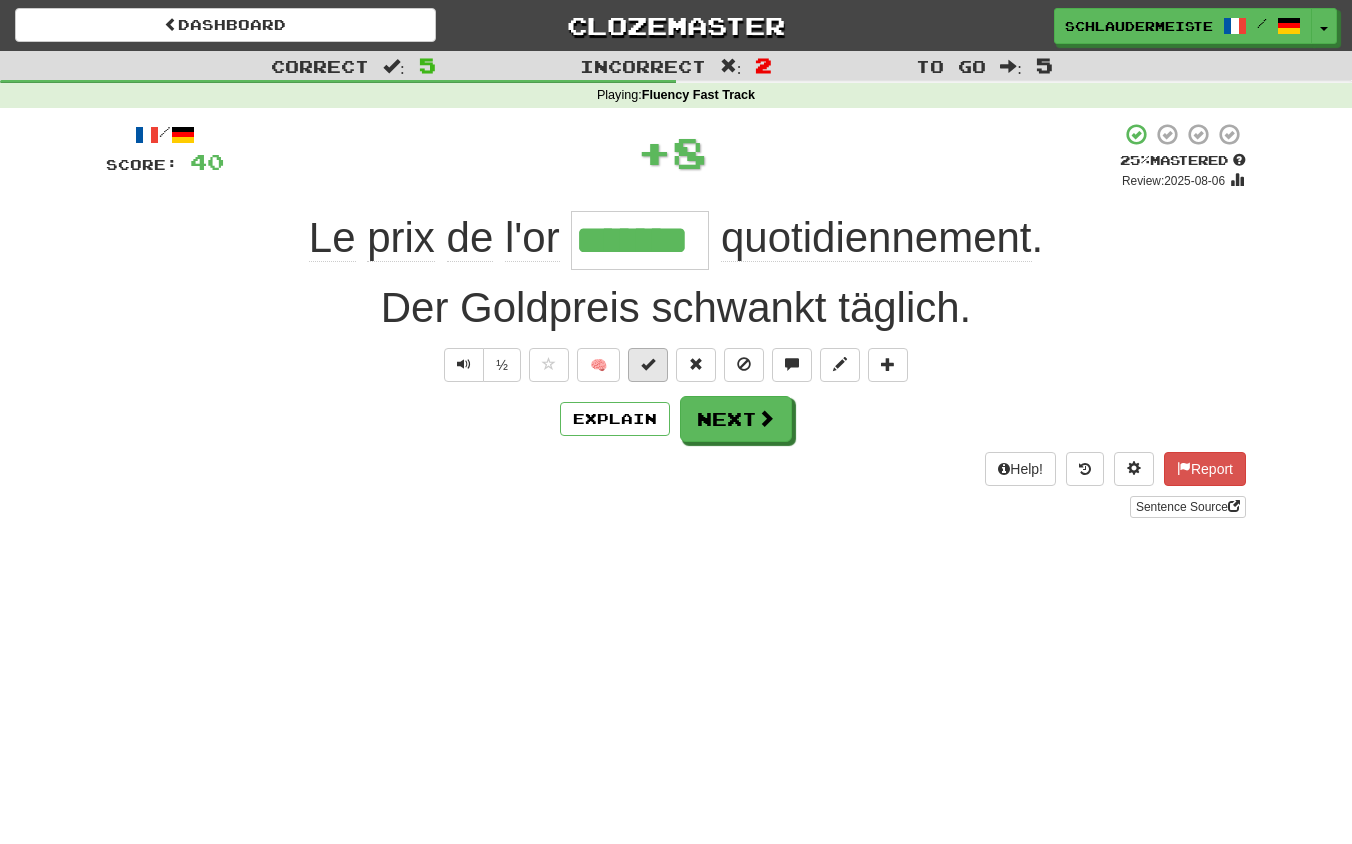 click at bounding box center [648, 364] 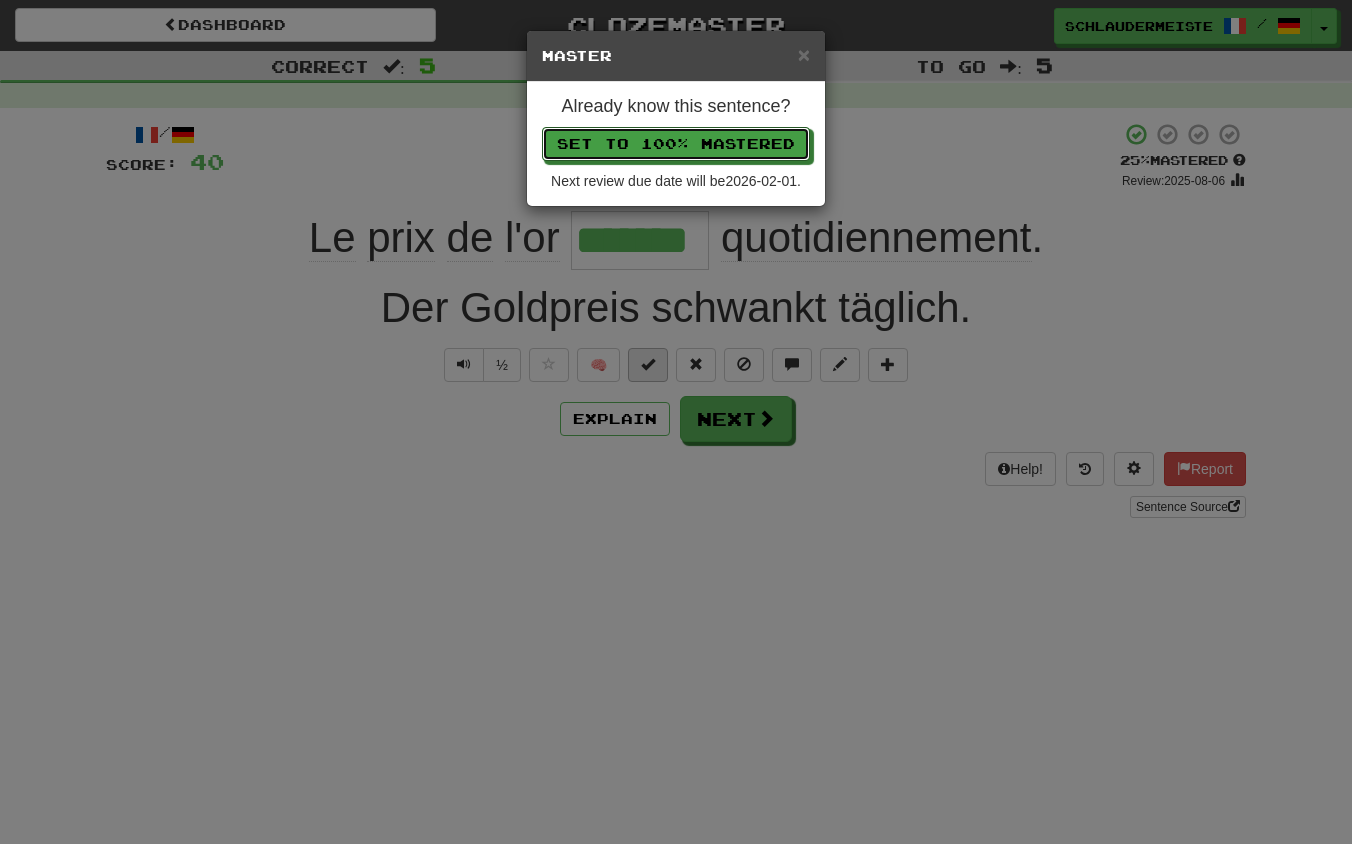click on "Set to 100% Mastered" at bounding box center [676, 144] 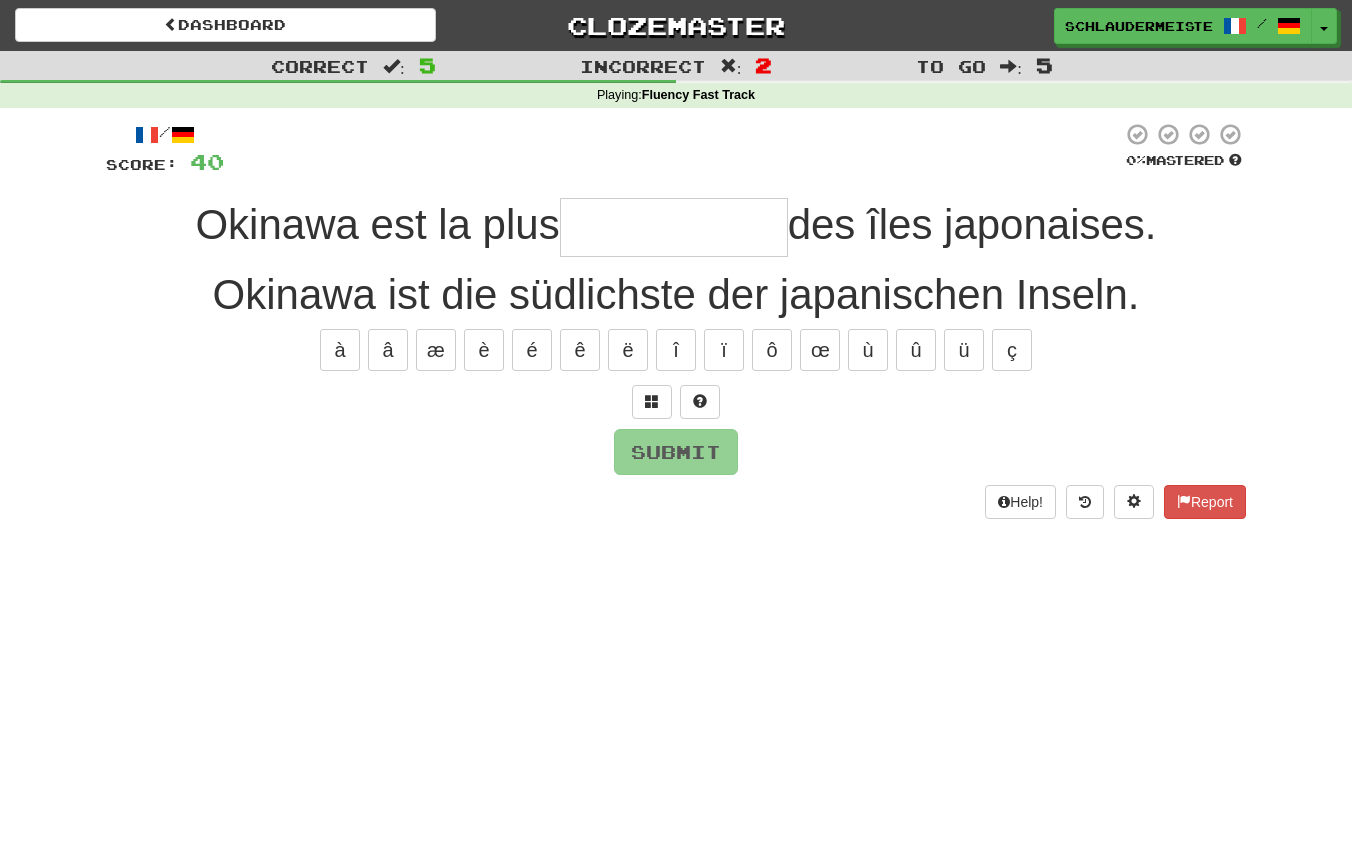 type on "*" 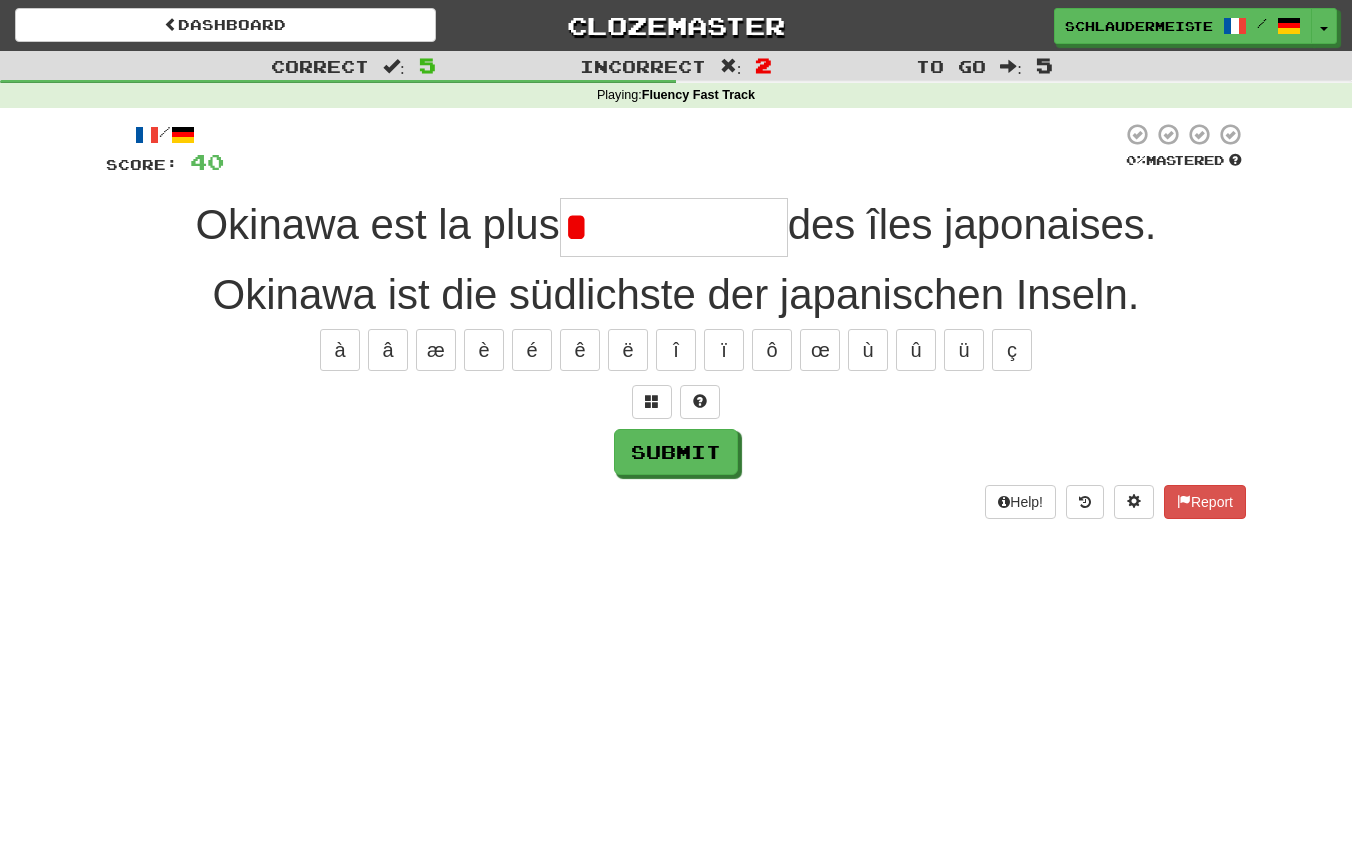 type on "*" 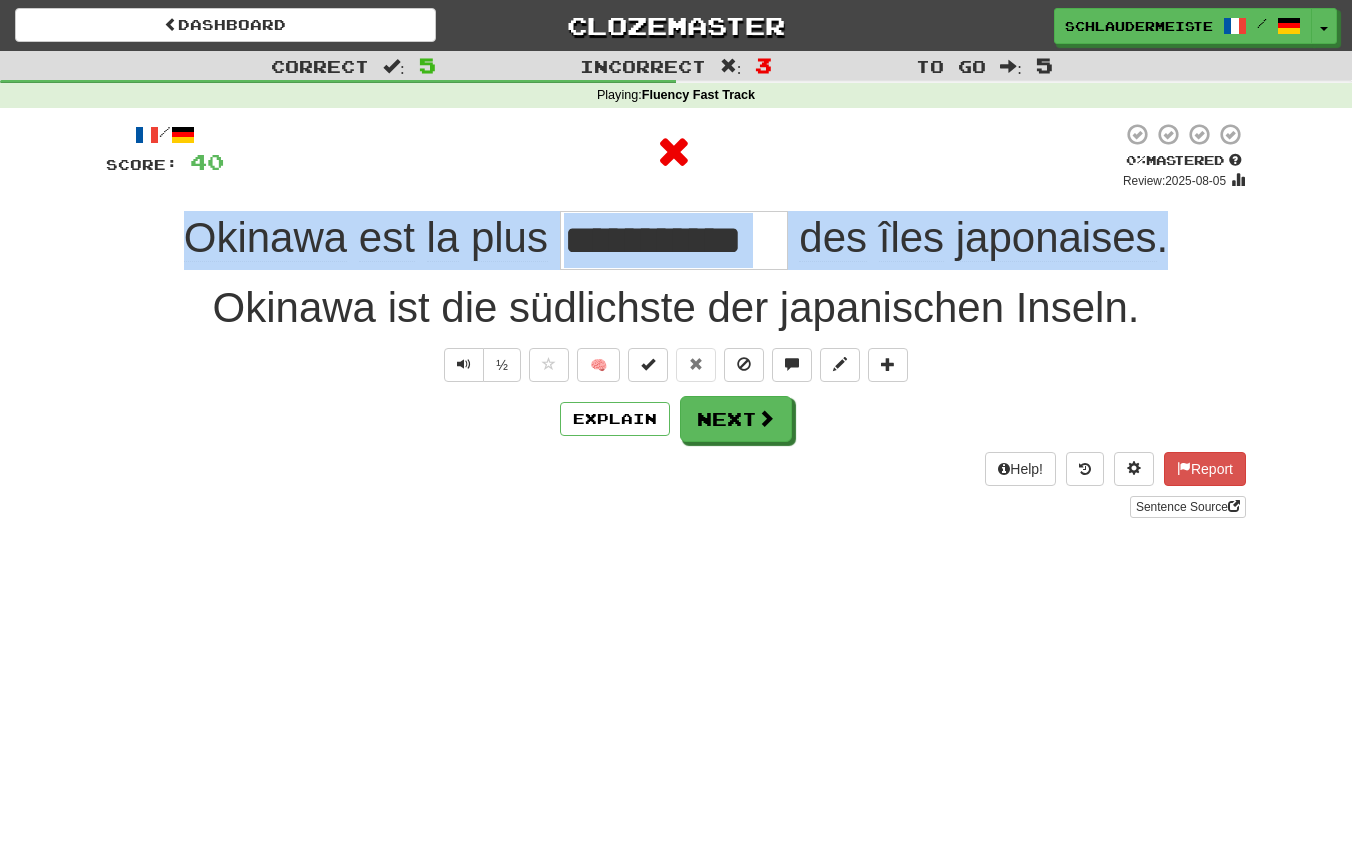 drag, startPoint x: 148, startPoint y: 222, endPoint x: 1247, endPoint y: 250, distance: 1099.3567 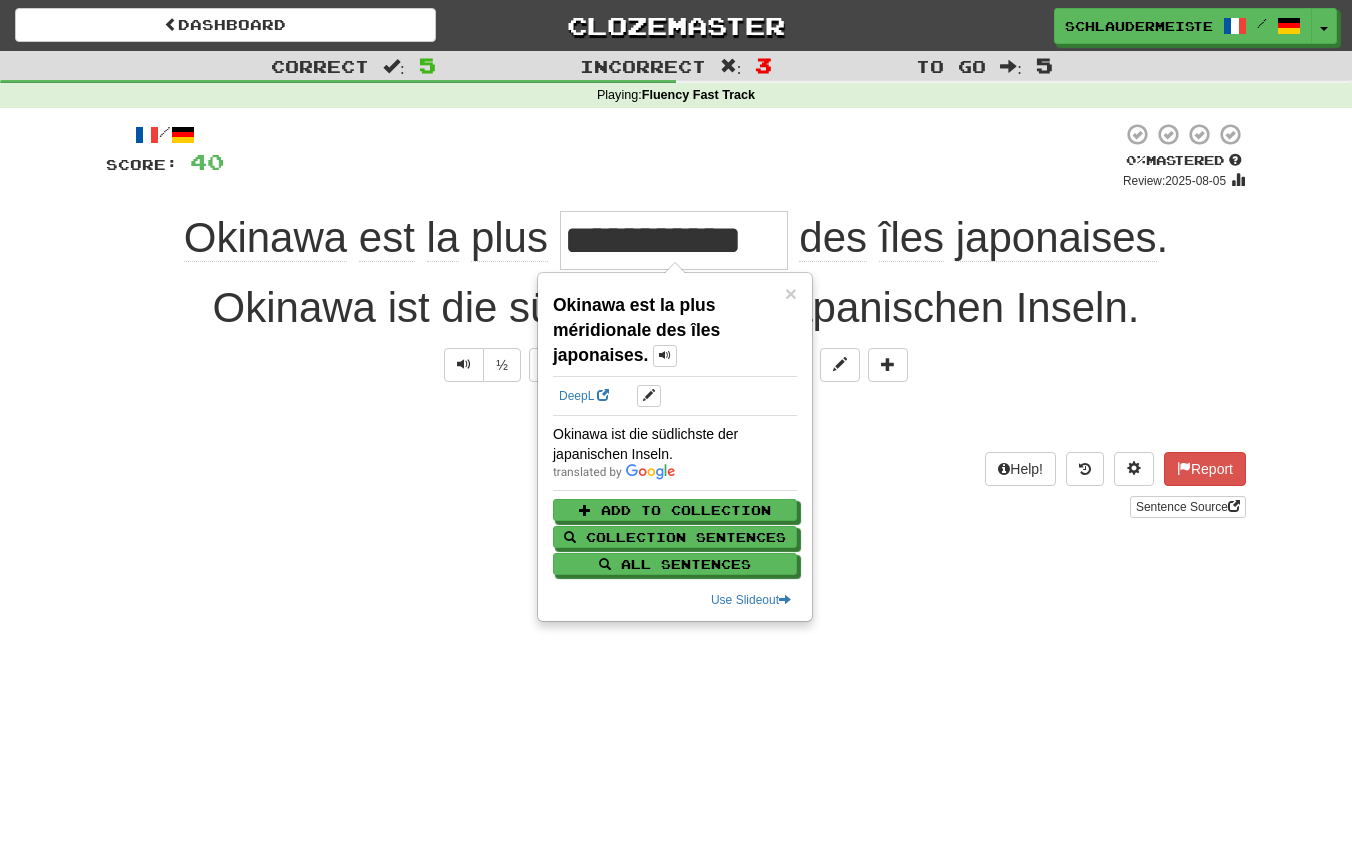 click on "Help!  Report Sentence Source" at bounding box center [676, 485] 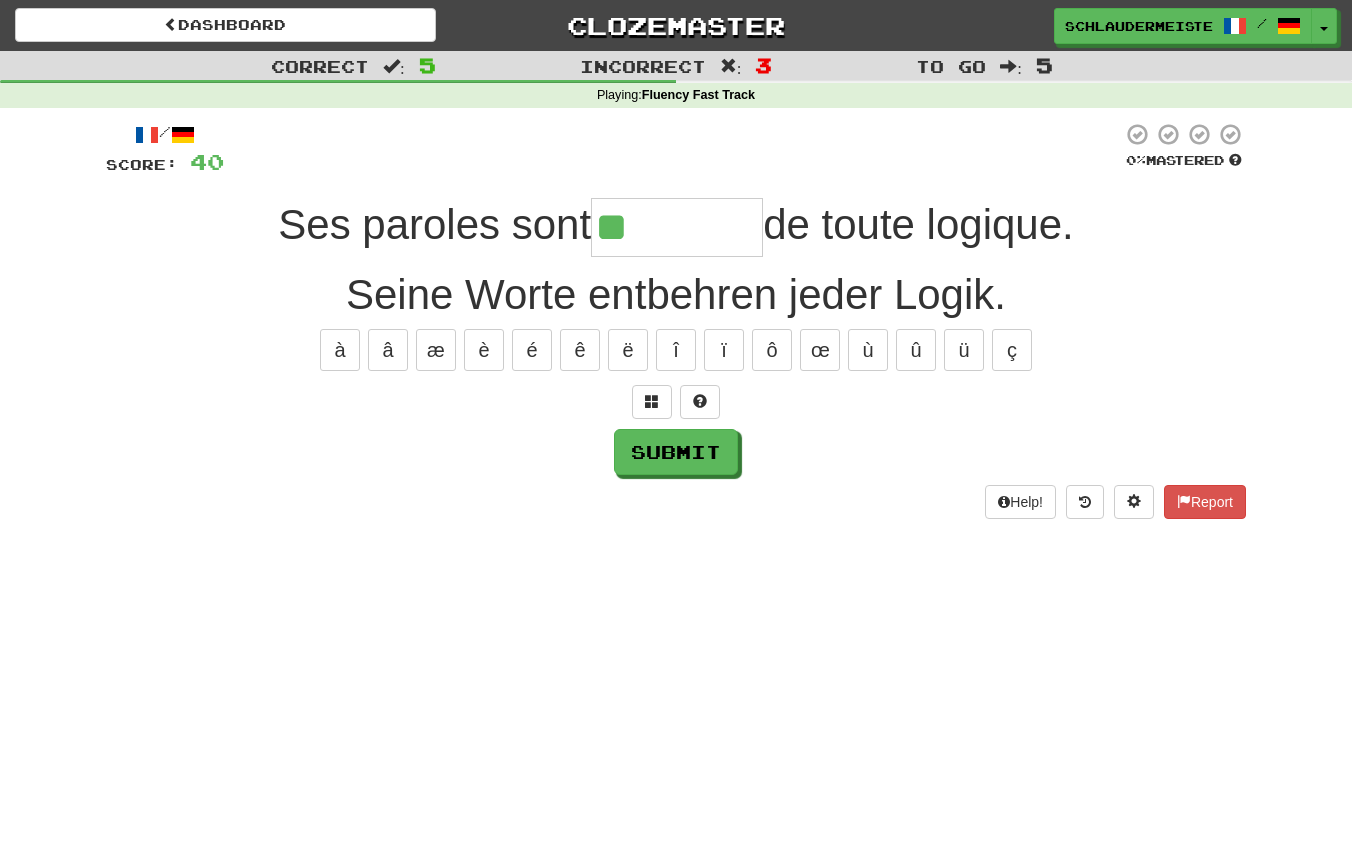 type on "*******" 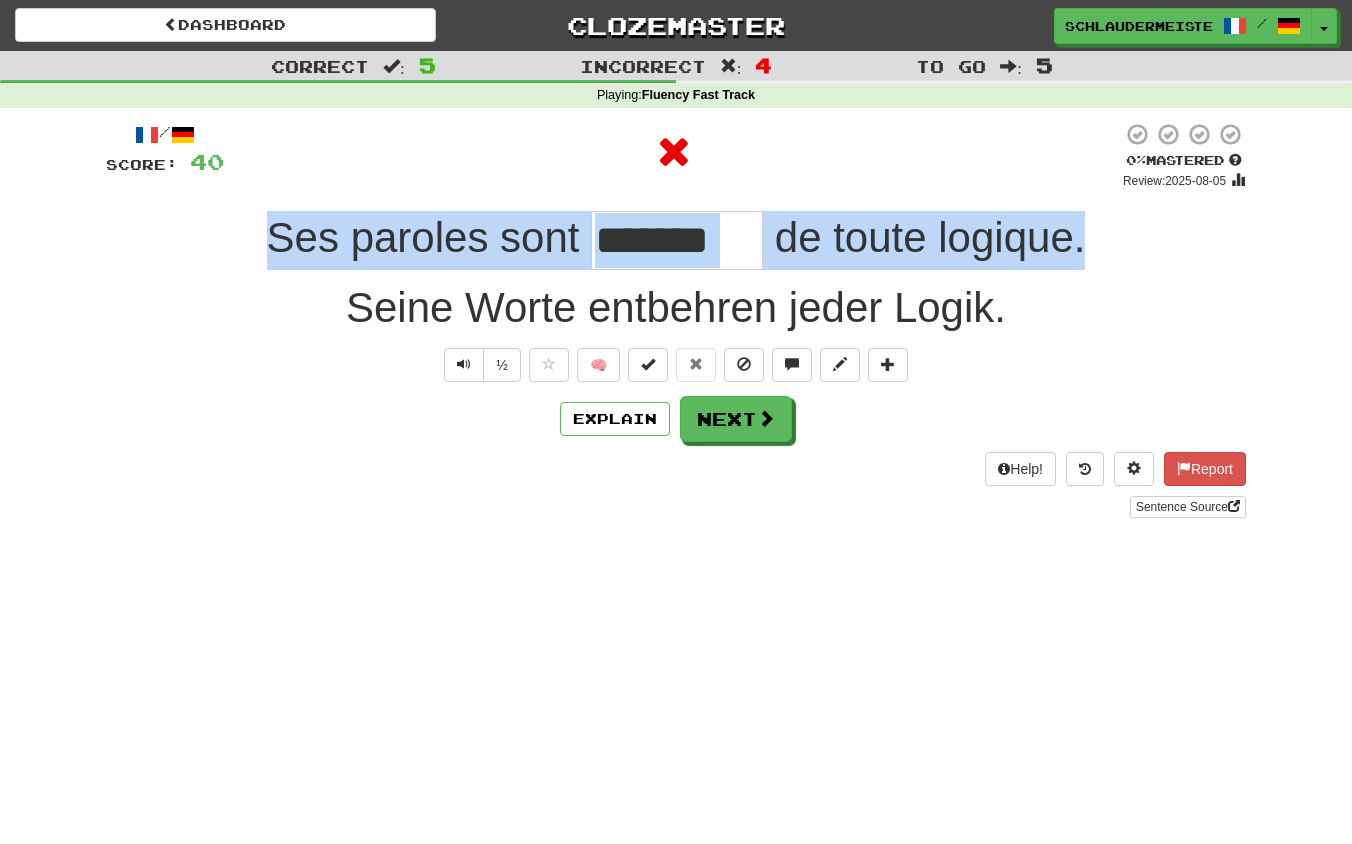 drag, startPoint x: 232, startPoint y: 224, endPoint x: 1153, endPoint y: 250, distance: 921.36694 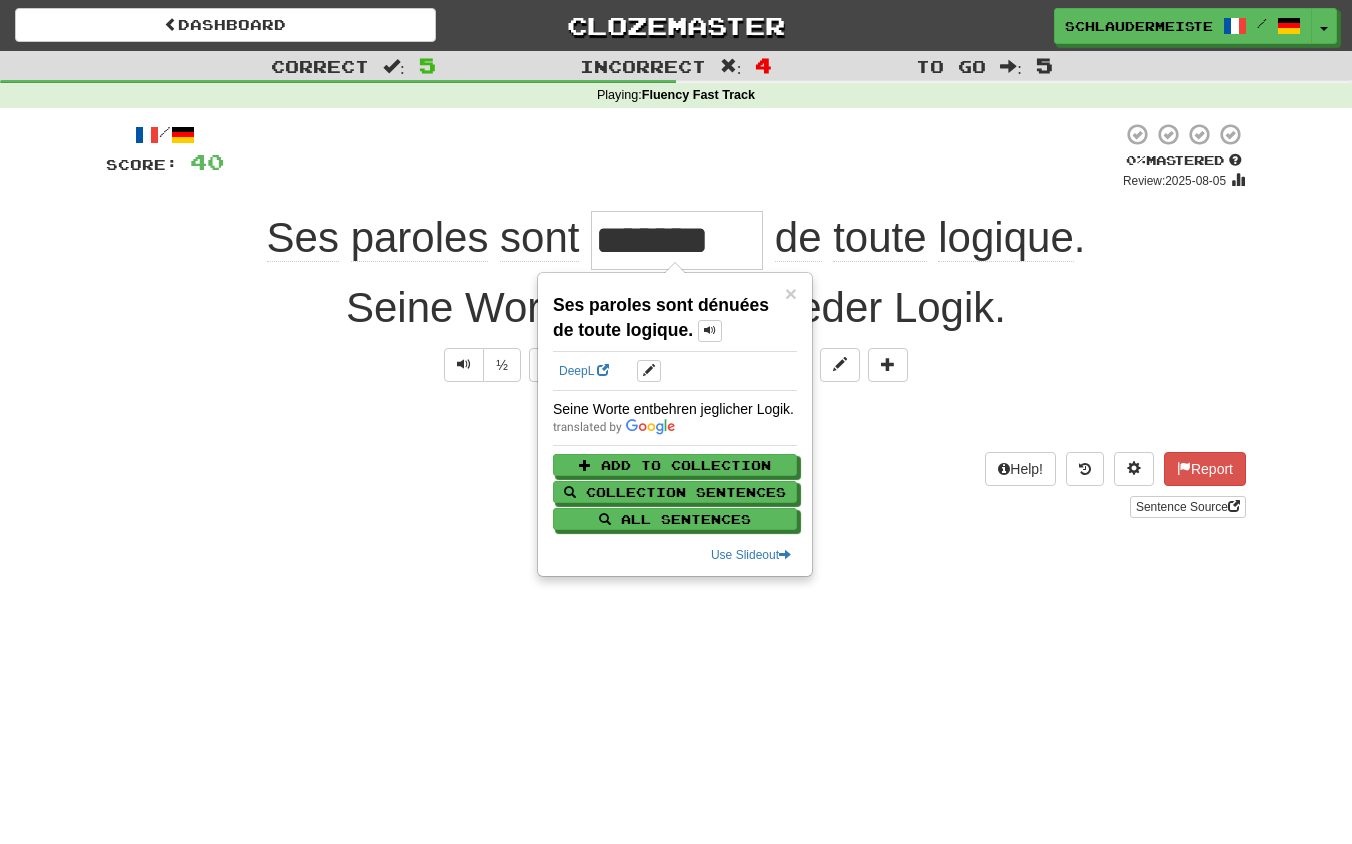 click on "/  Score:   40 0 %  Mastered Review:  2025-08-05 Ses   paroles   sont   *******   de   toute   logique . Seine Worte entbehren jeder Logik. ½ 🧠 Explain Next  Help!  Report Sentence Source" at bounding box center (676, 327) 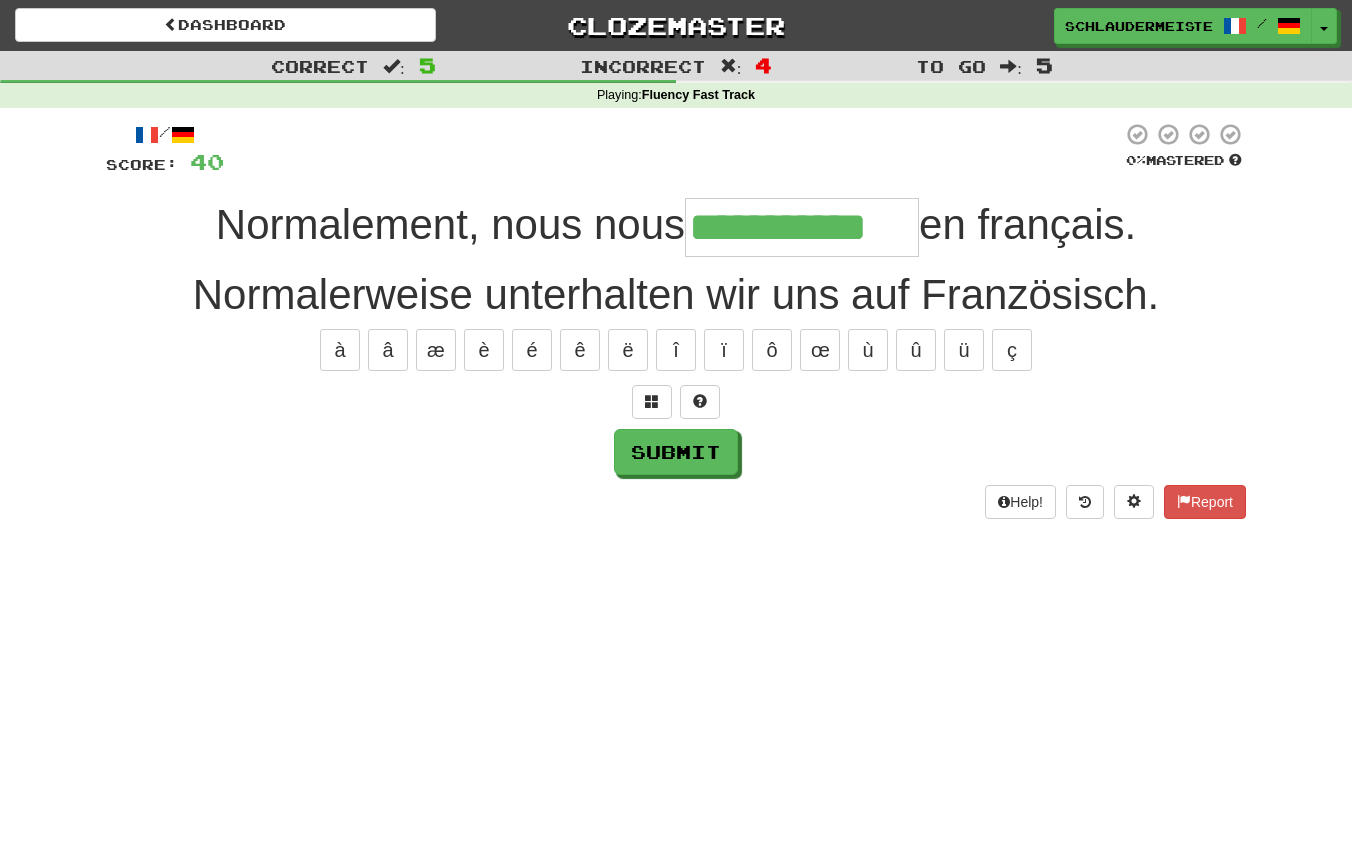 type on "**********" 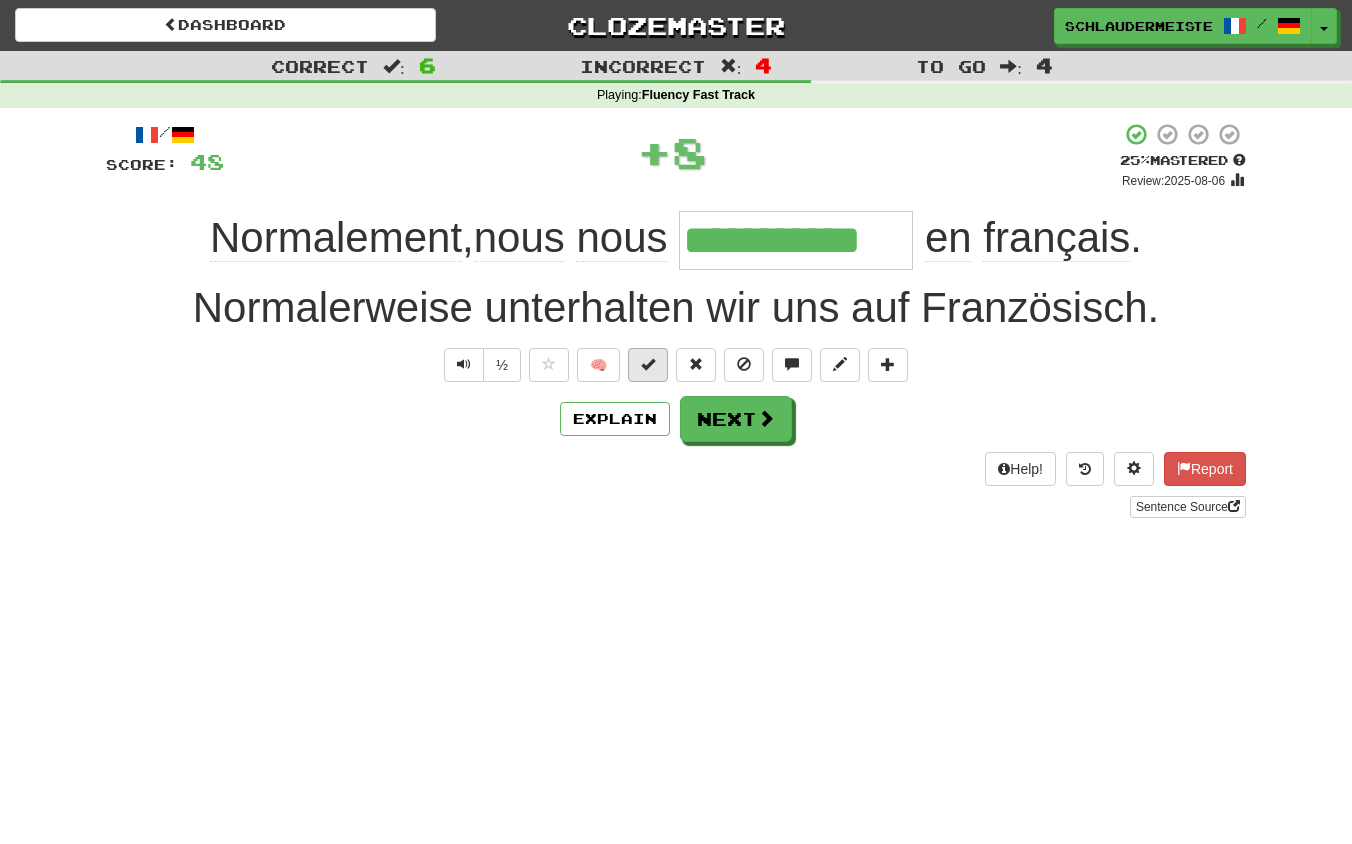 click at bounding box center (648, 364) 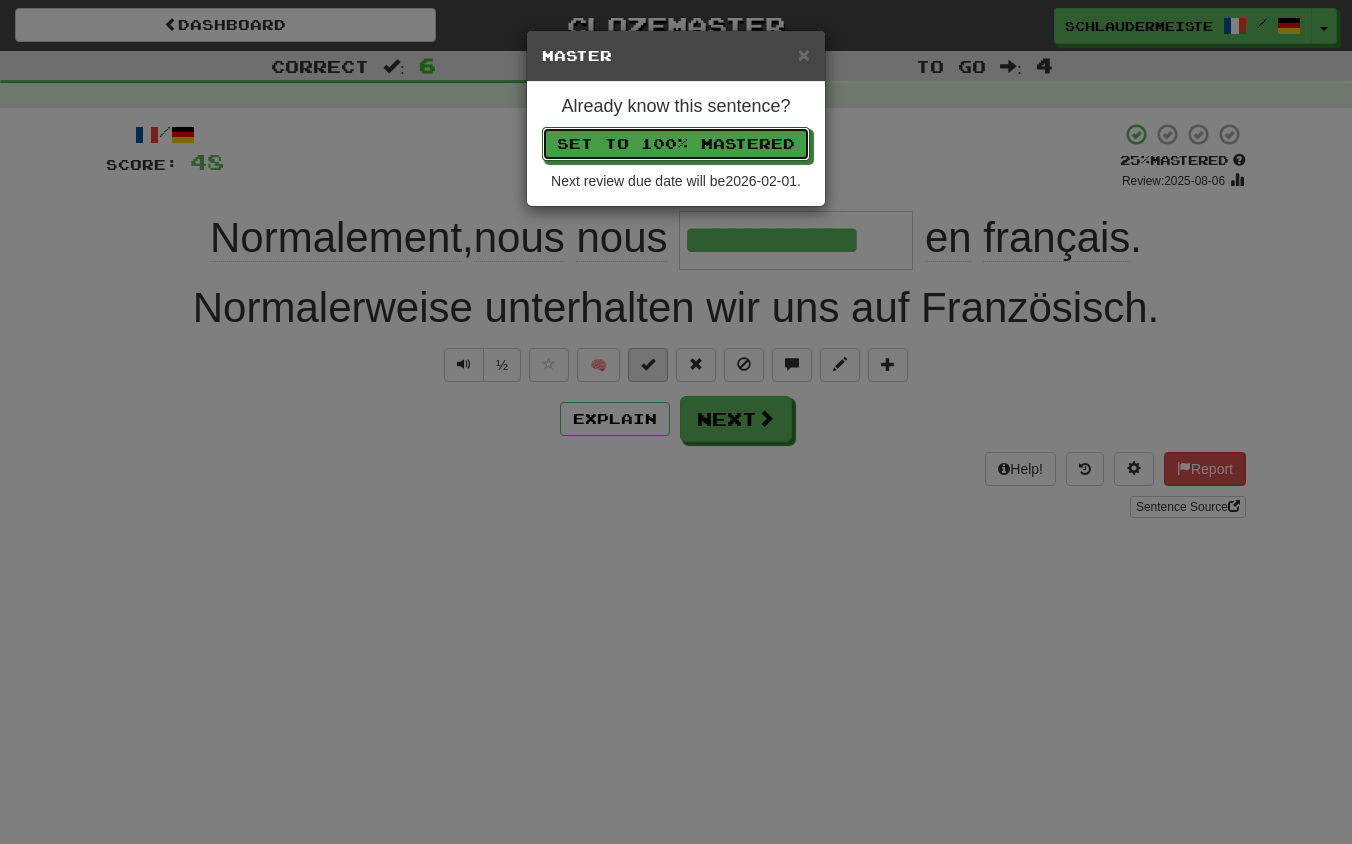 click on "Set to 100% Mastered" at bounding box center (676, 144) 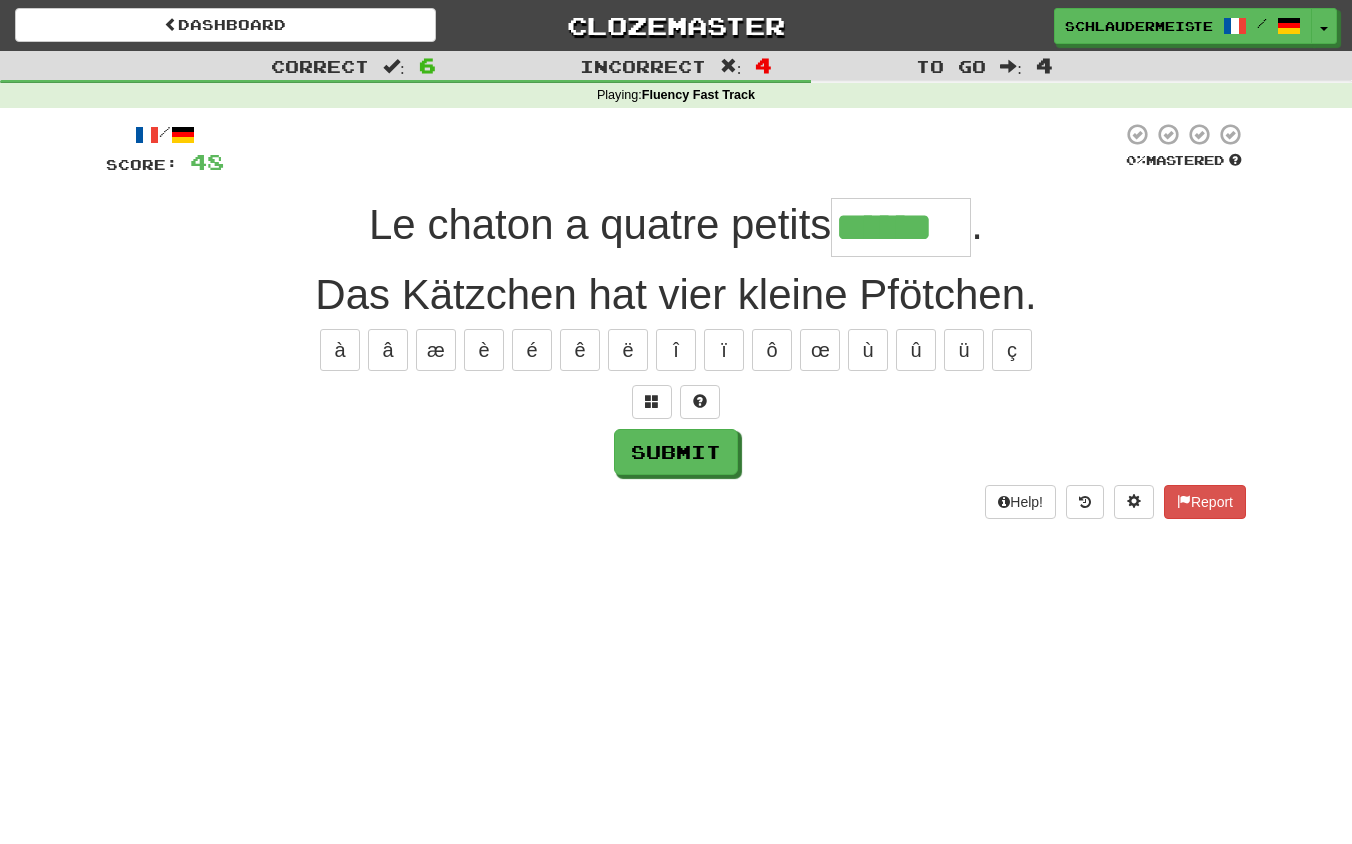 type on "******" 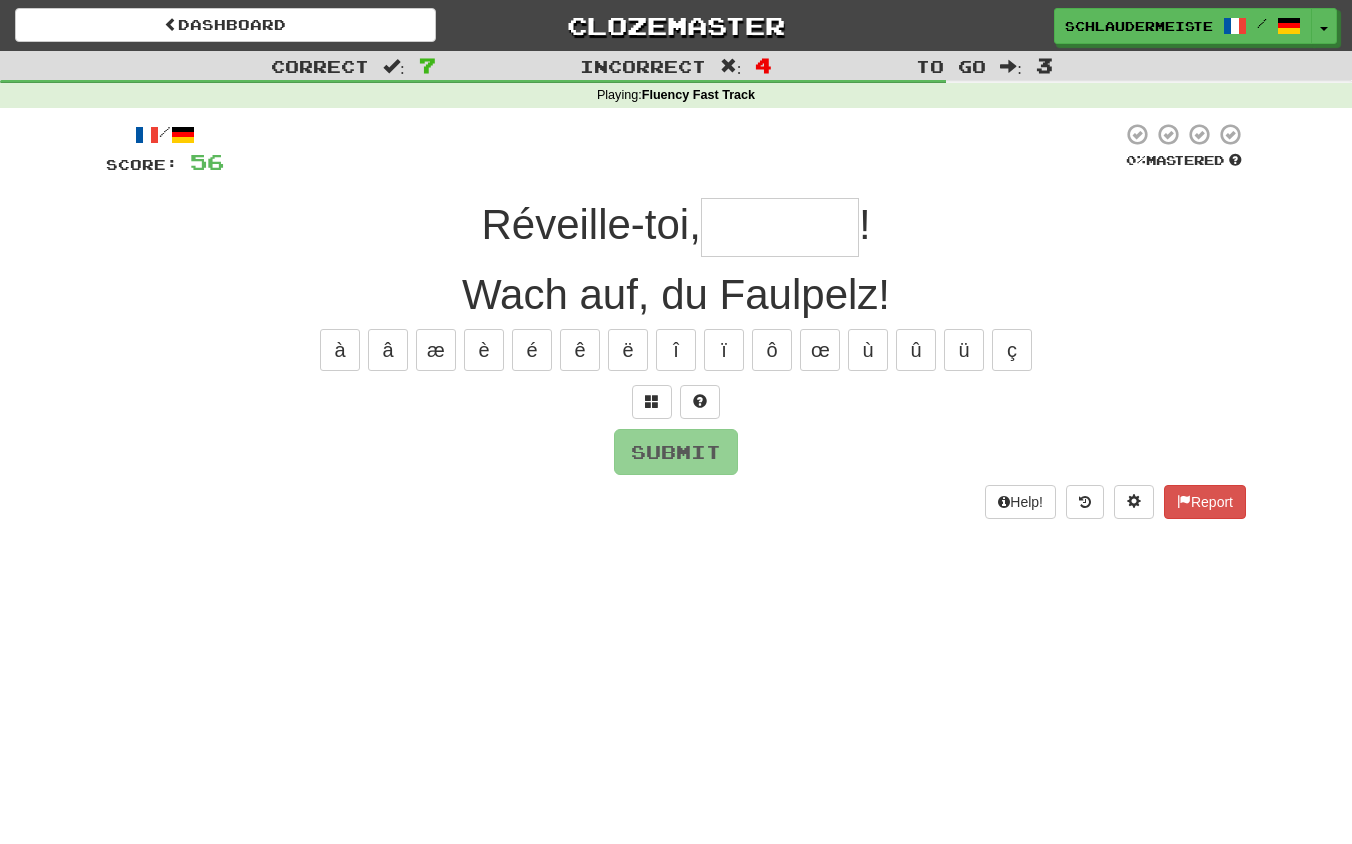 type on "*" 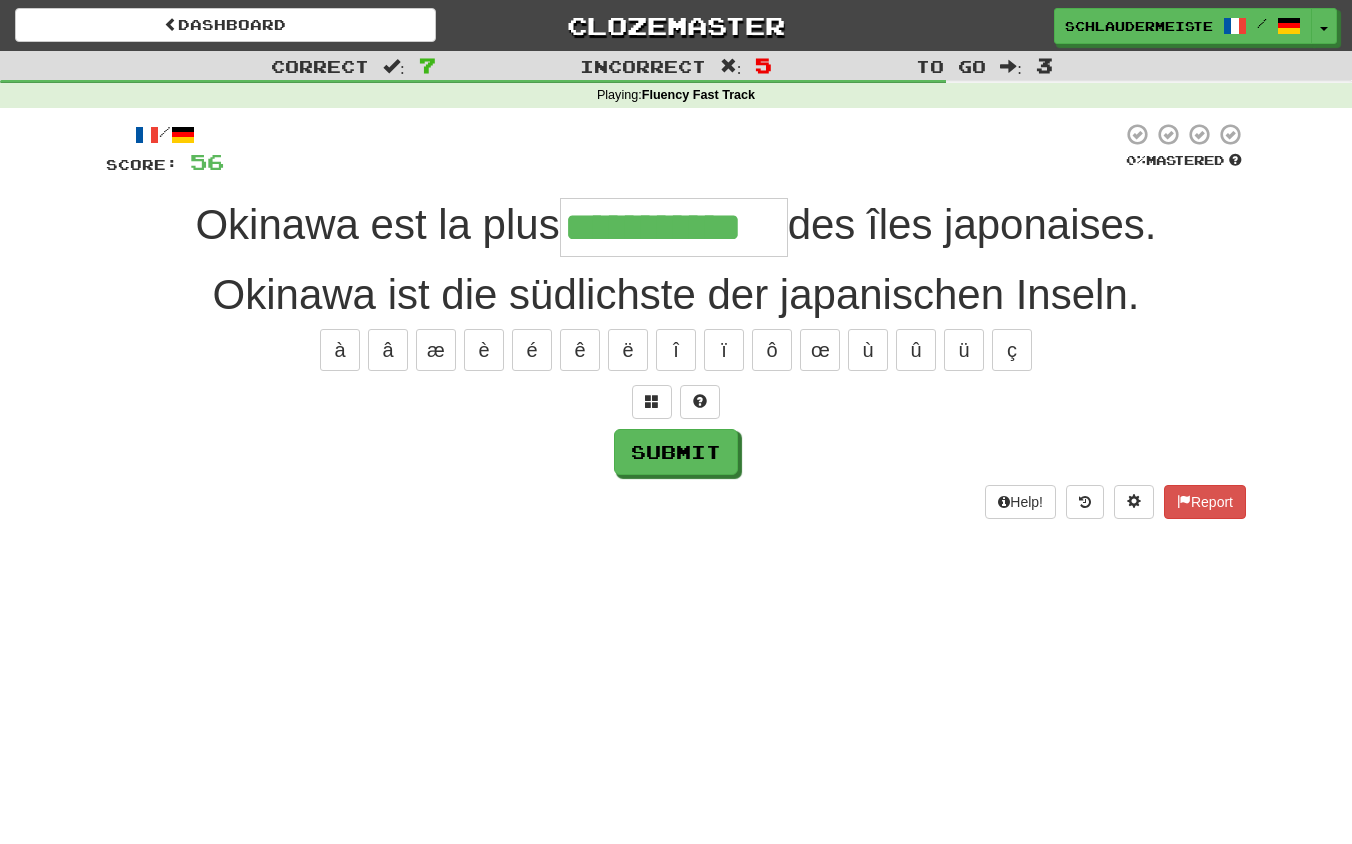 type on "**********" 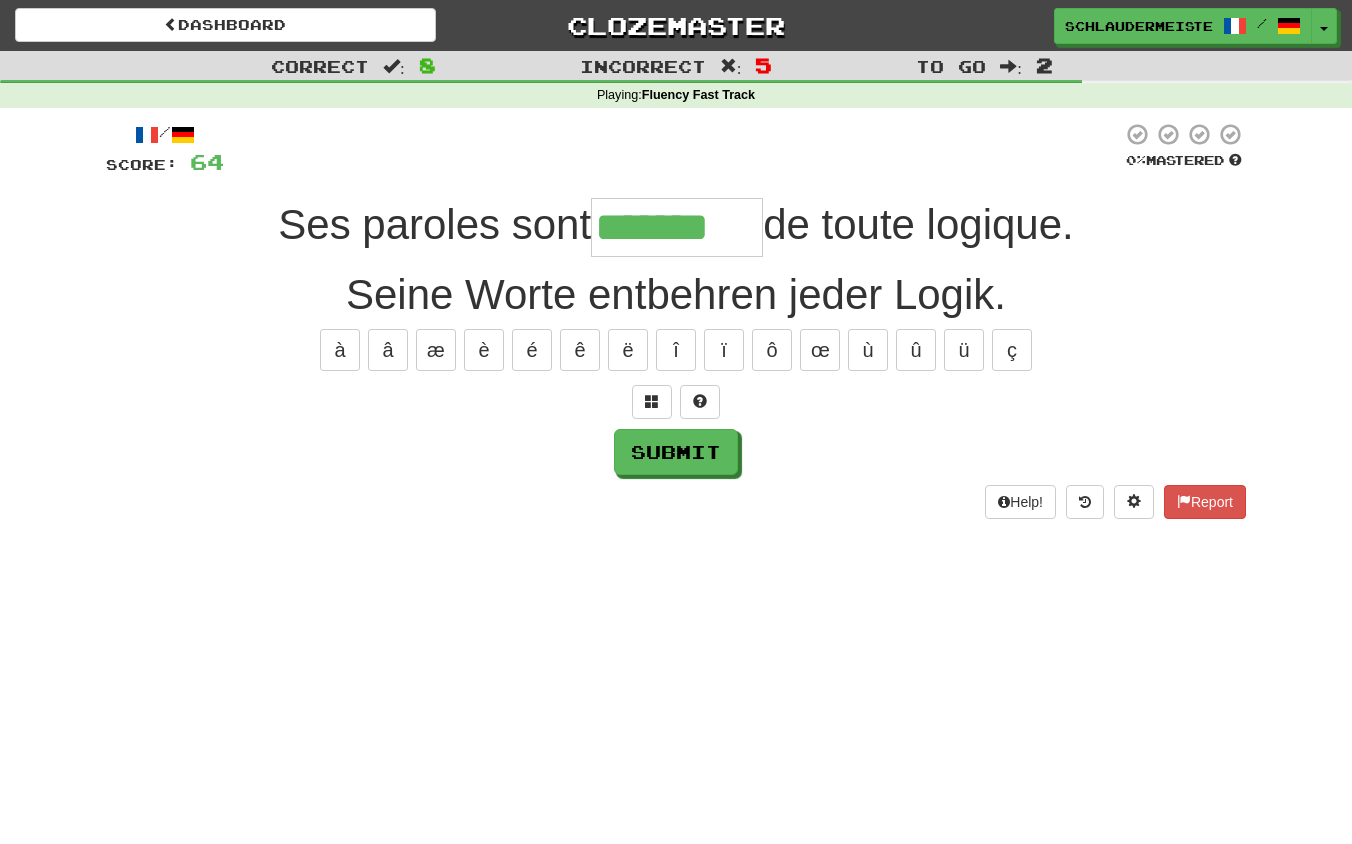 type on "*******" 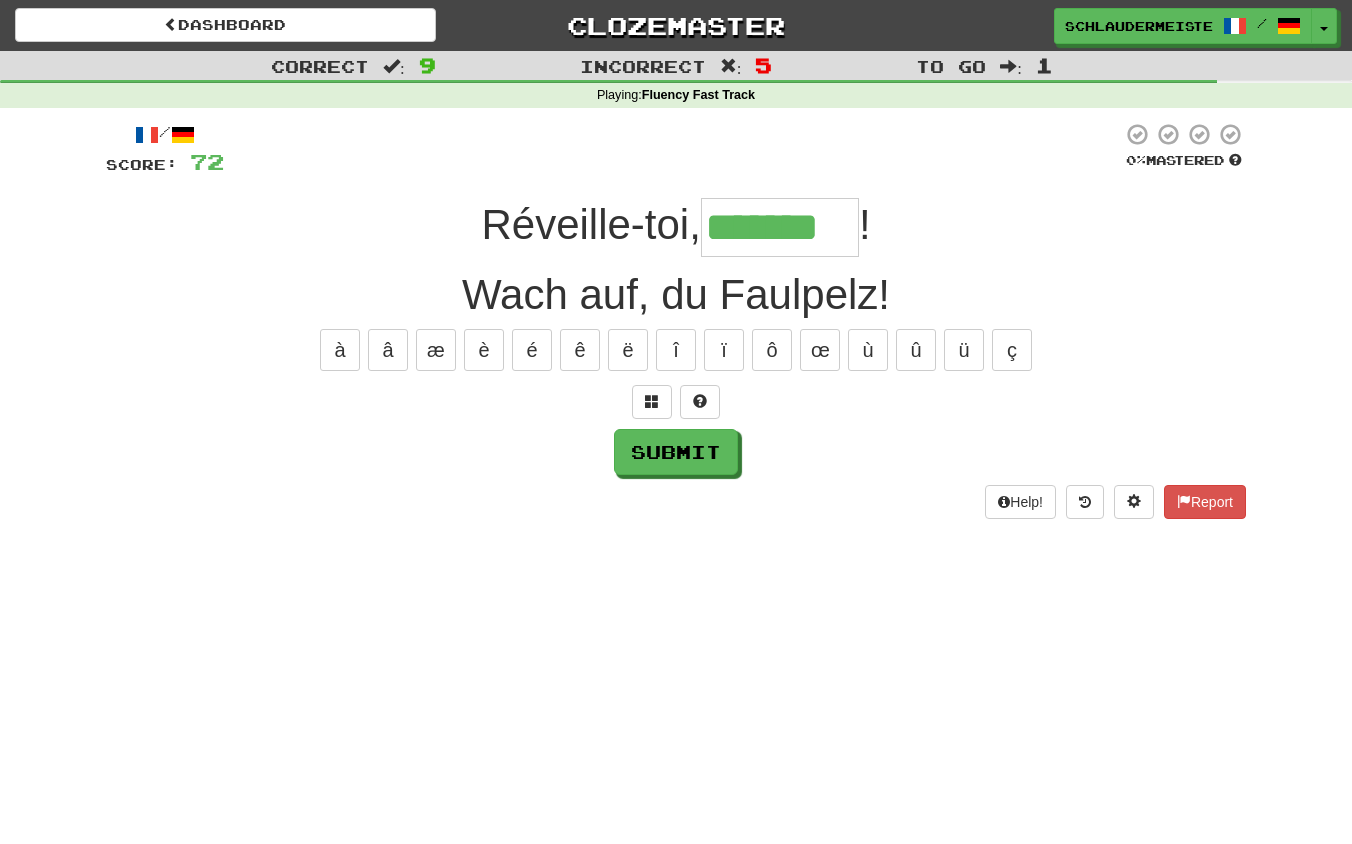 type on "*******" 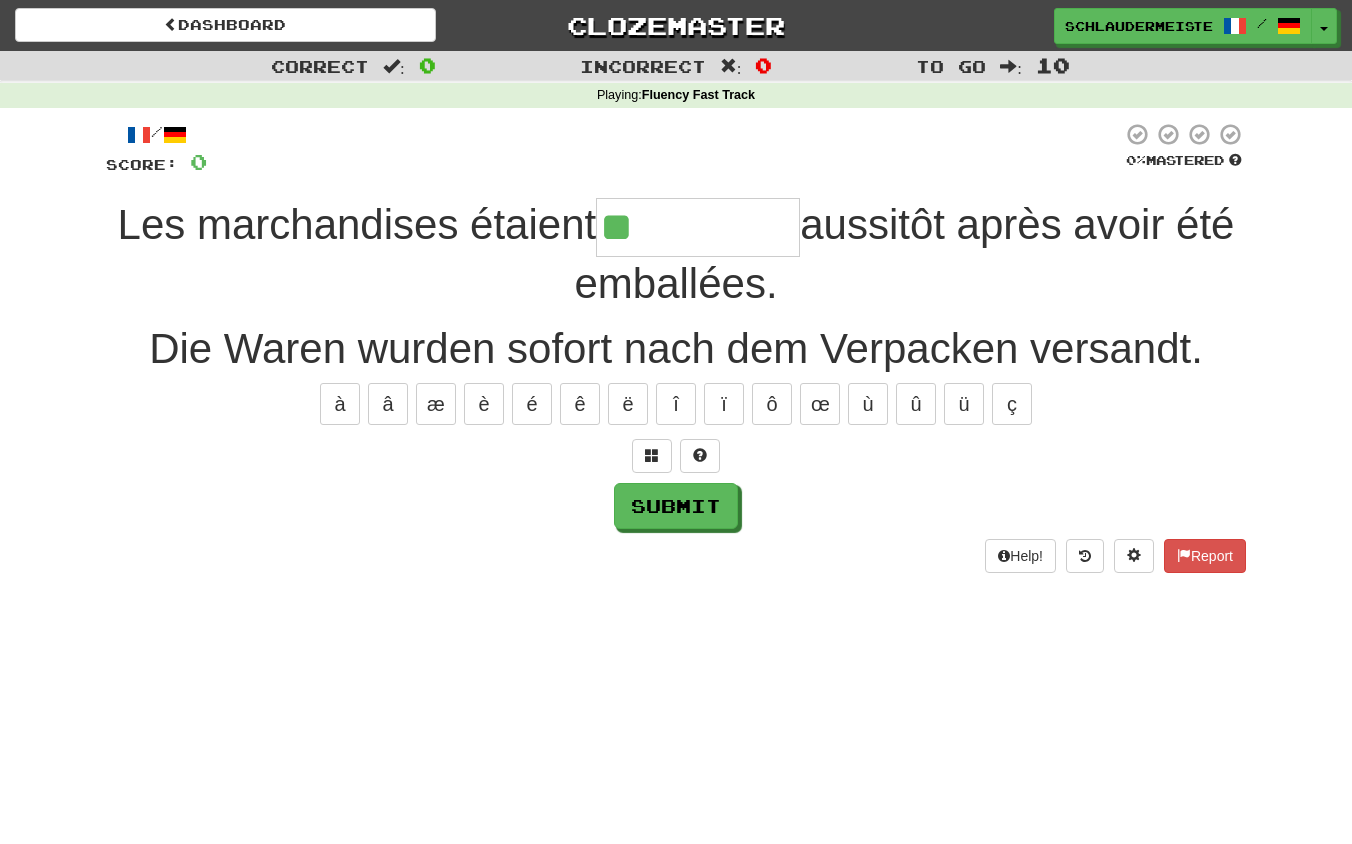 type on "*********" 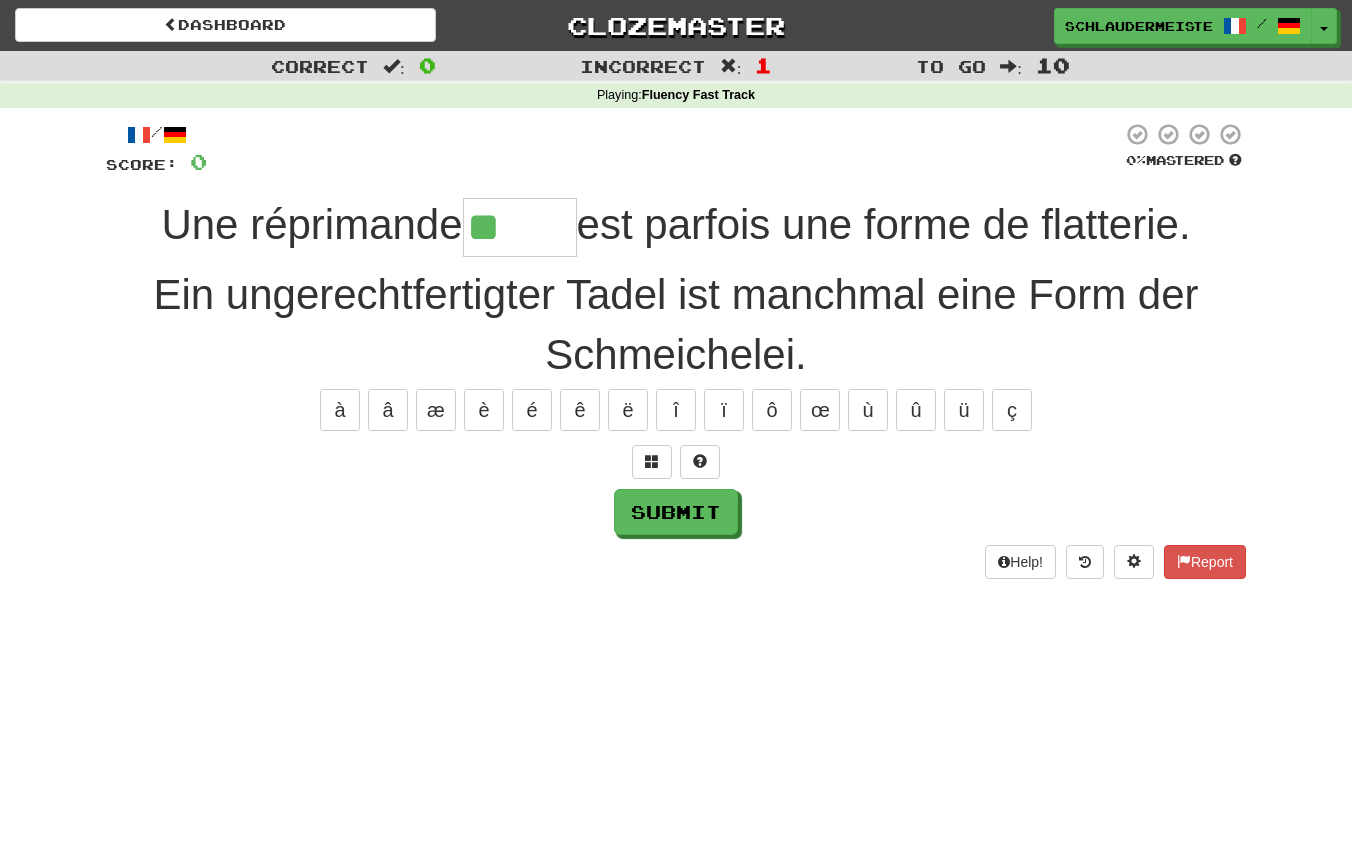 type on "*****" 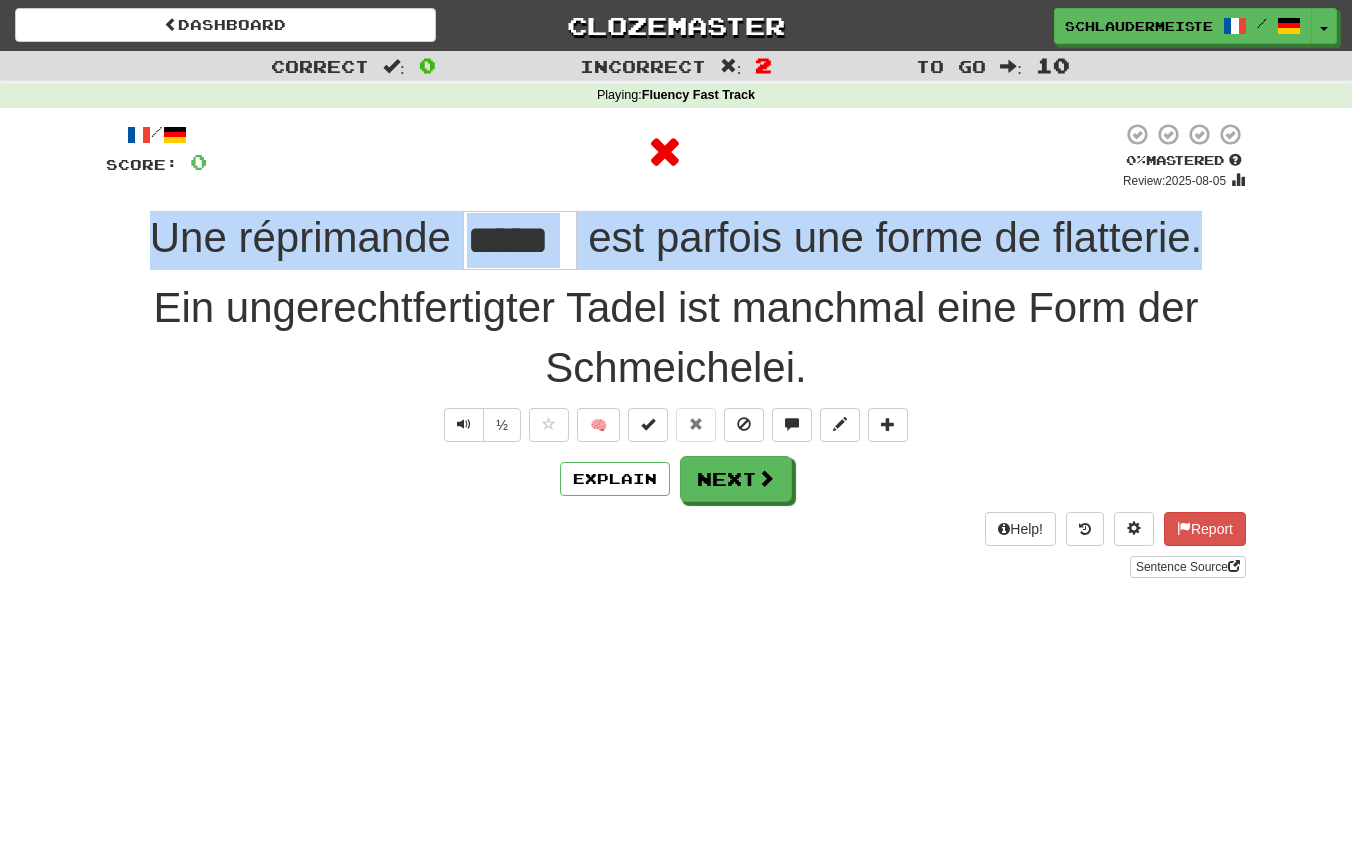 drag, startPoint x: 132, startPoint y: 230, endPoint x: 1296, endPoint y: 256, distance: 1164.2903 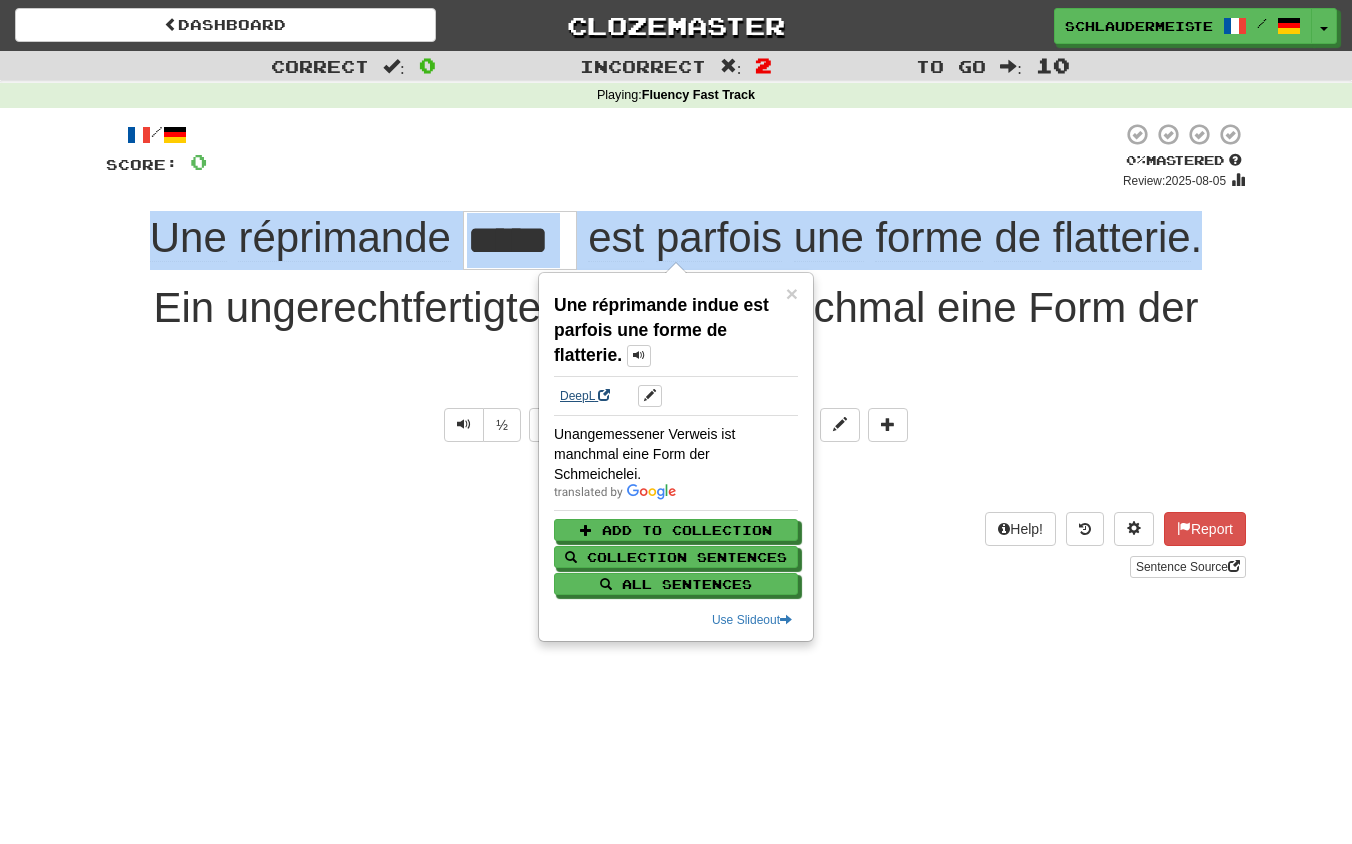click on "DeepL" at bounding box center [585, 396] 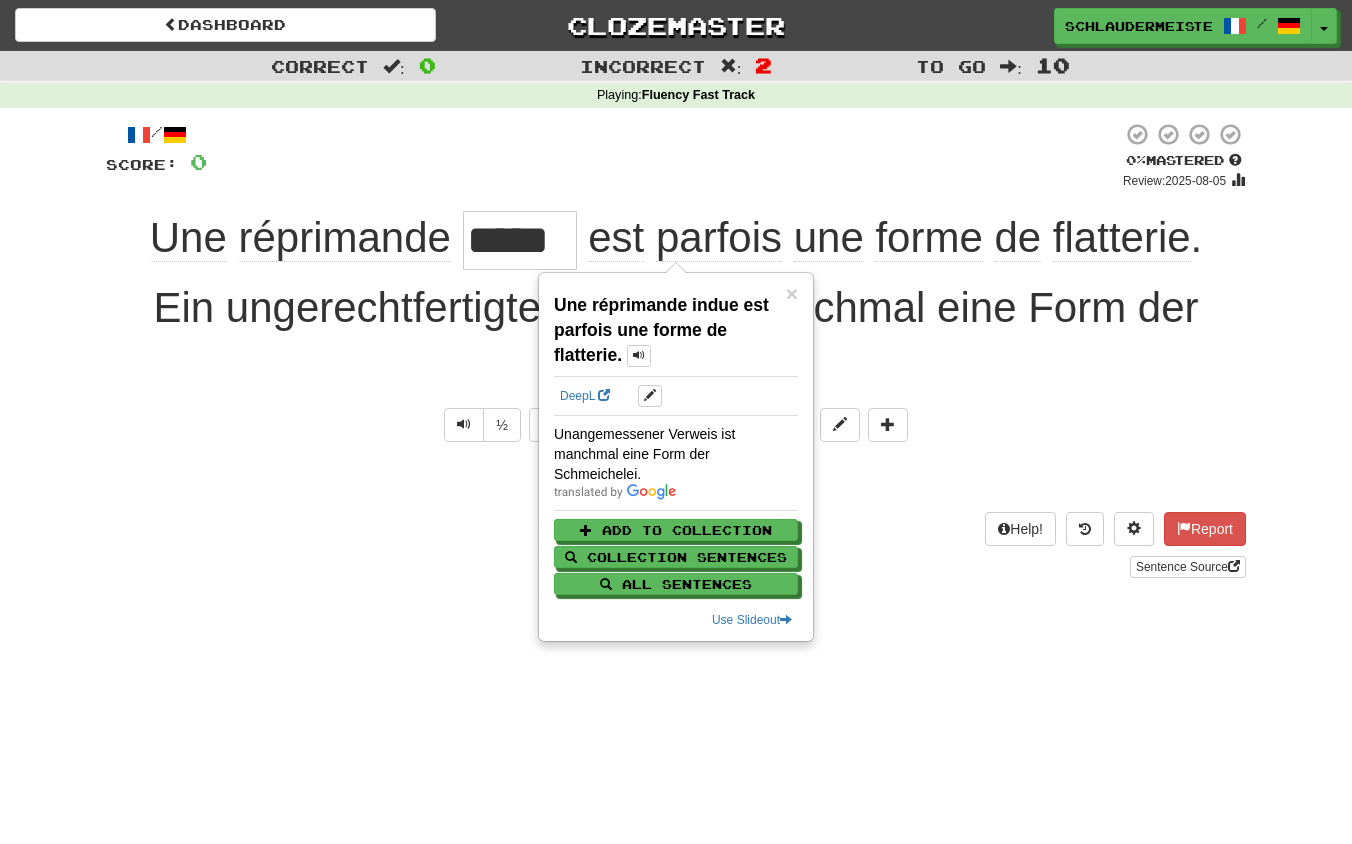 click on "Sentence Source" at bounding box center [676, 567] 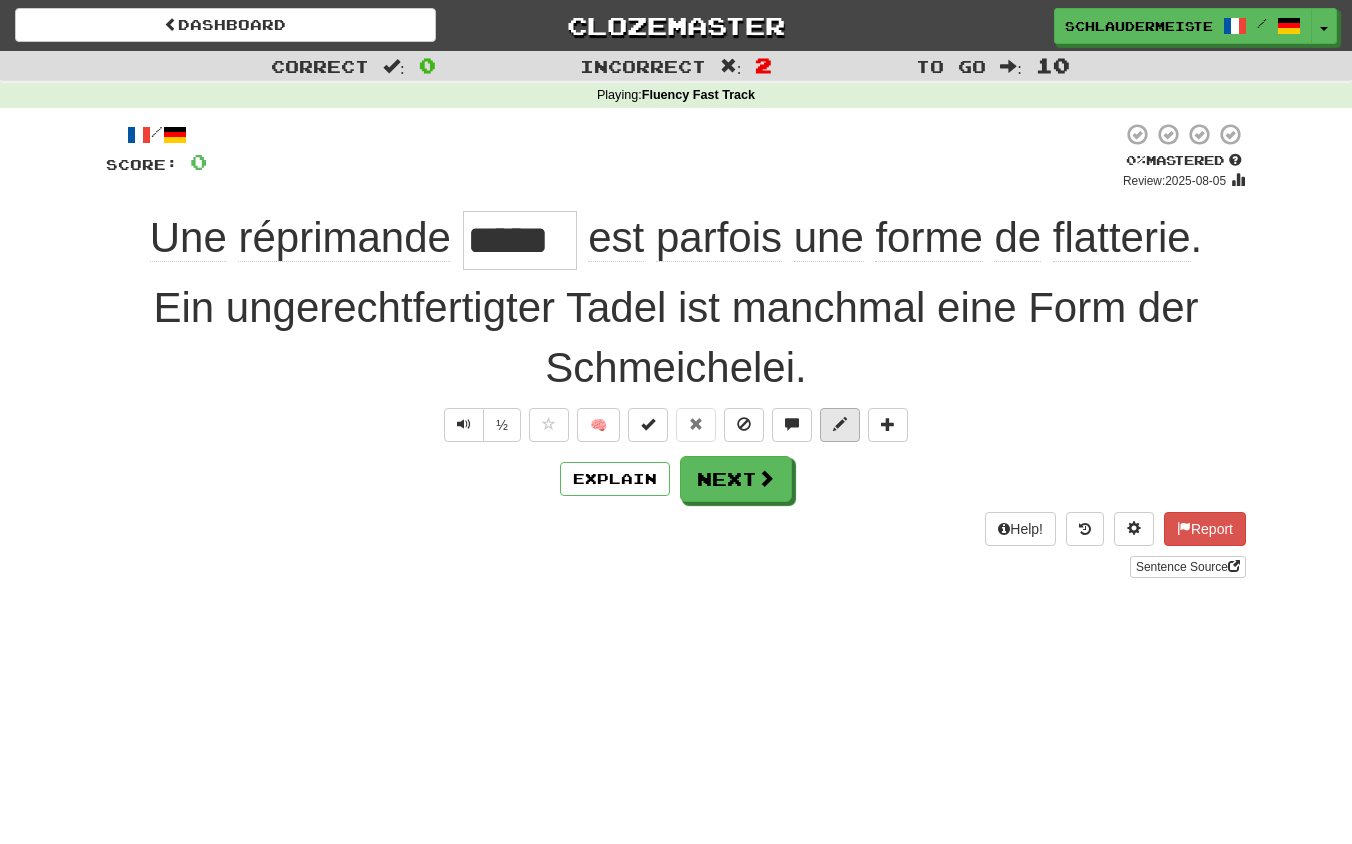 click at bounding box center [840, 424] 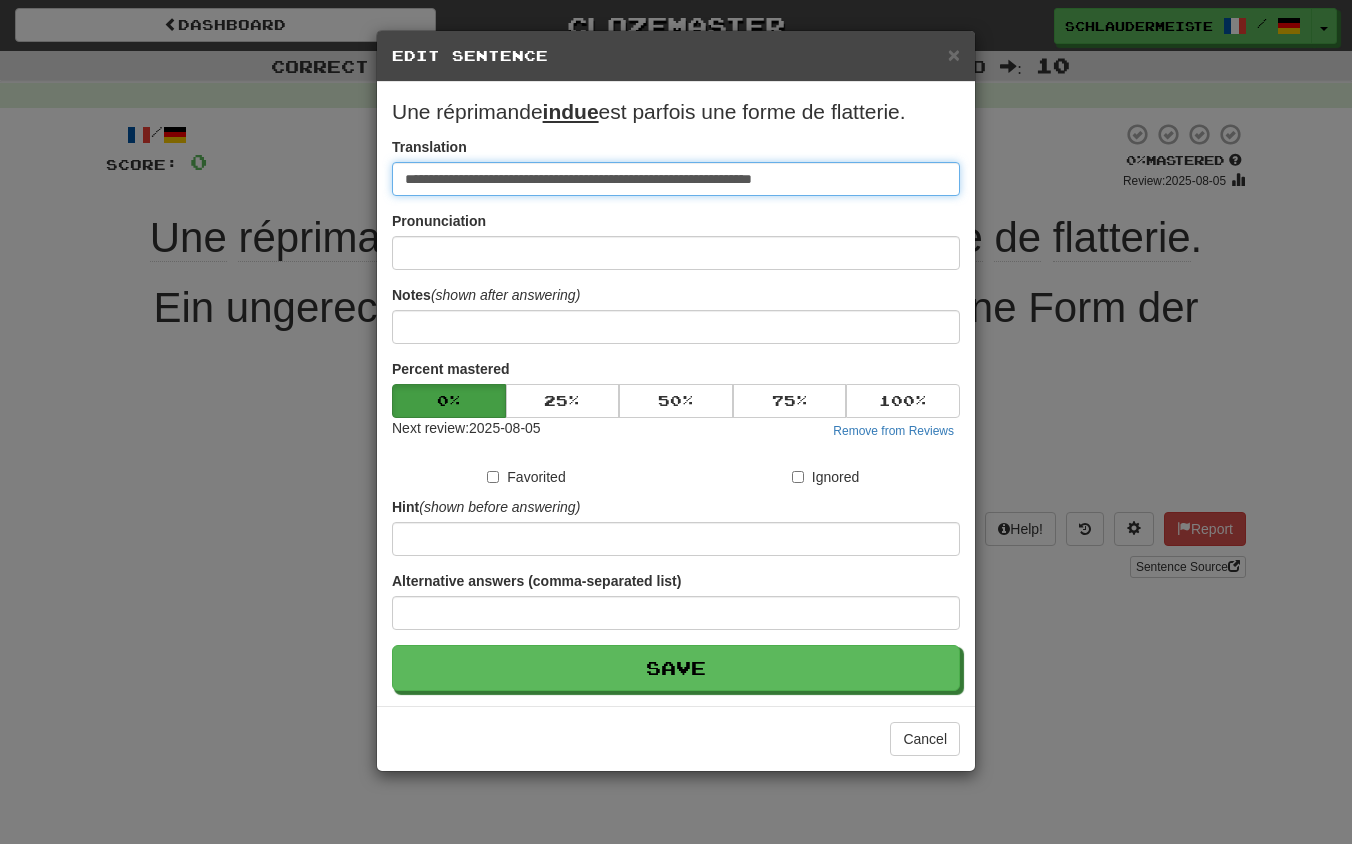 drag, startPoint x: 872, startPoint y: 183, endPoint x: 241, endPoint y: 126, distance: 633.5693 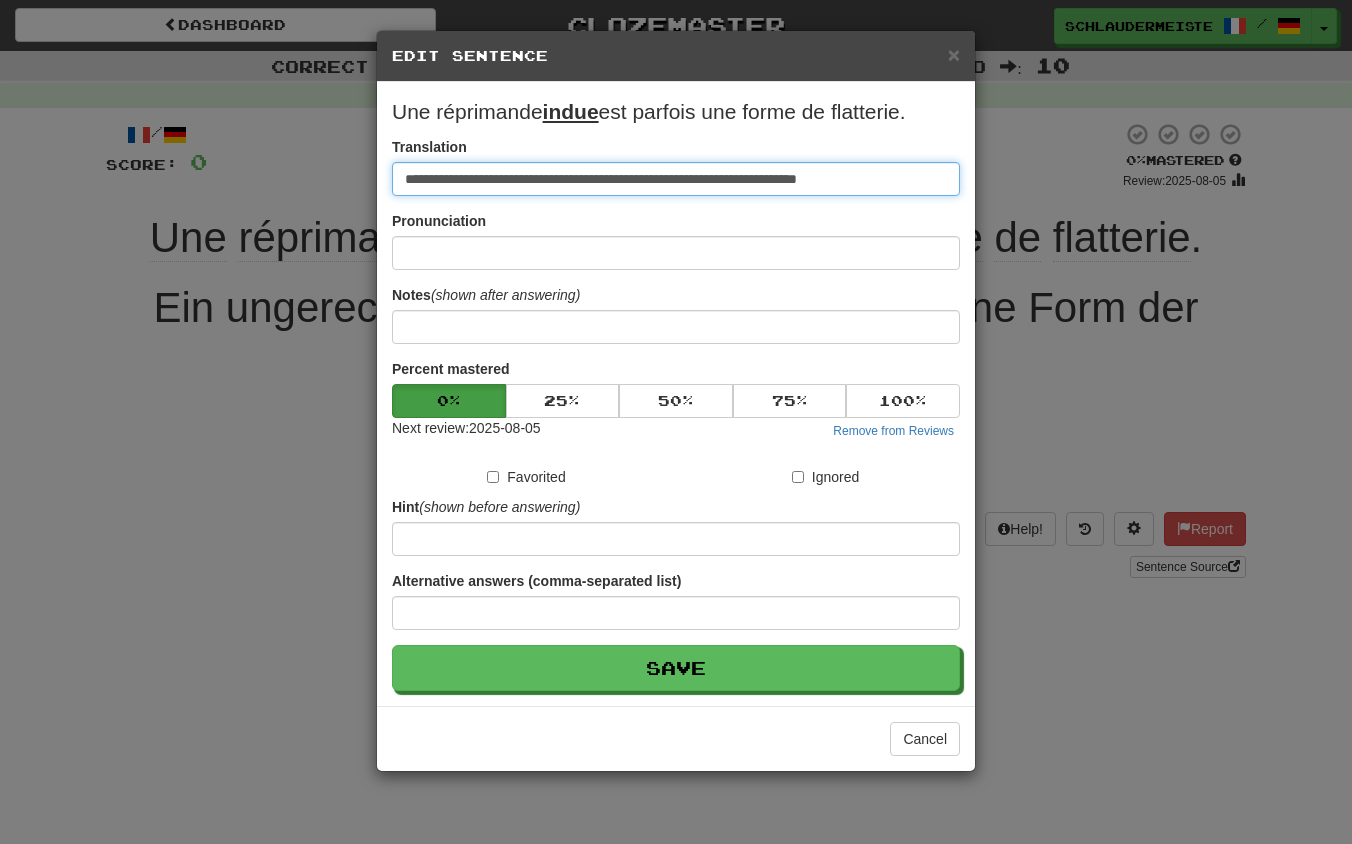 type on "**********" 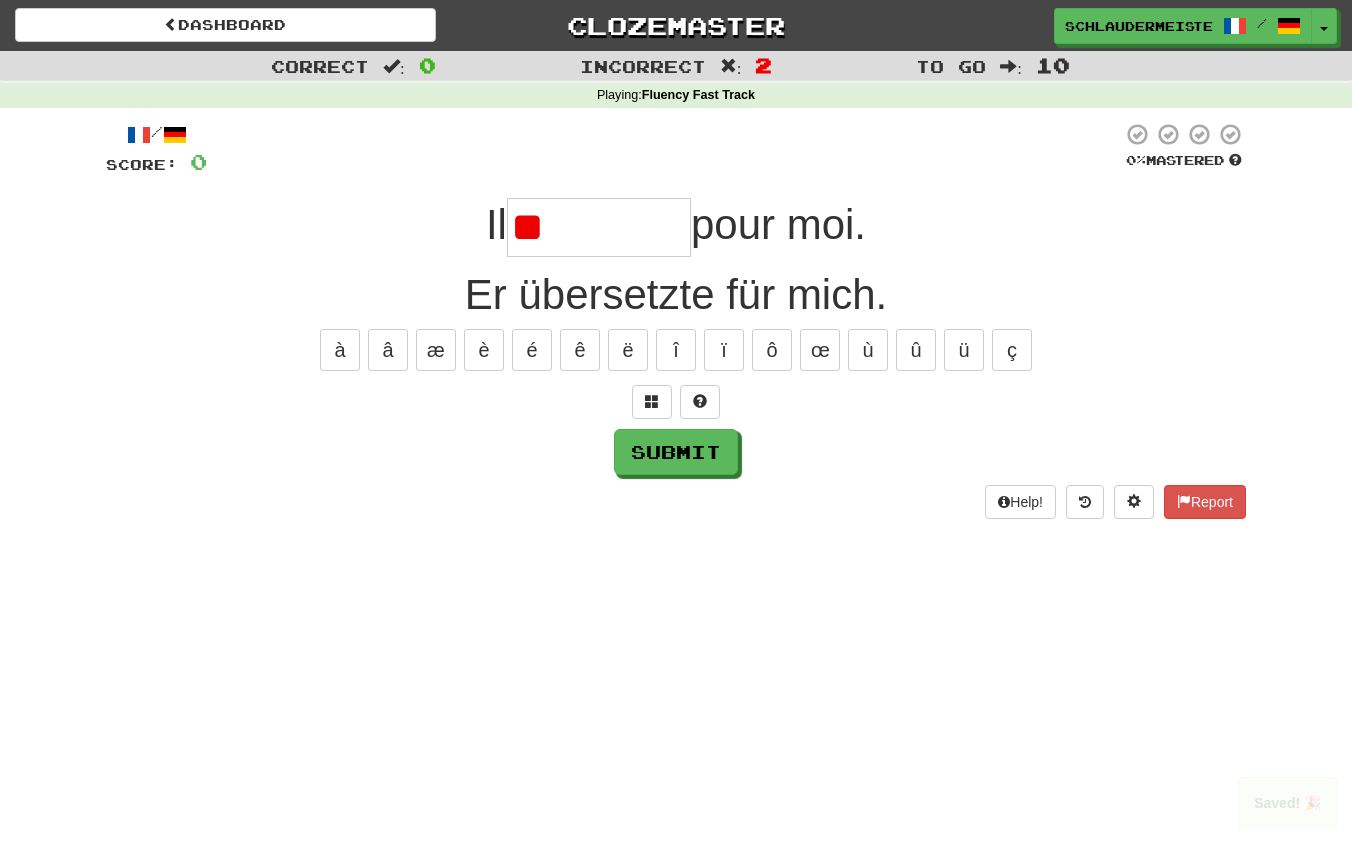 type on "*" 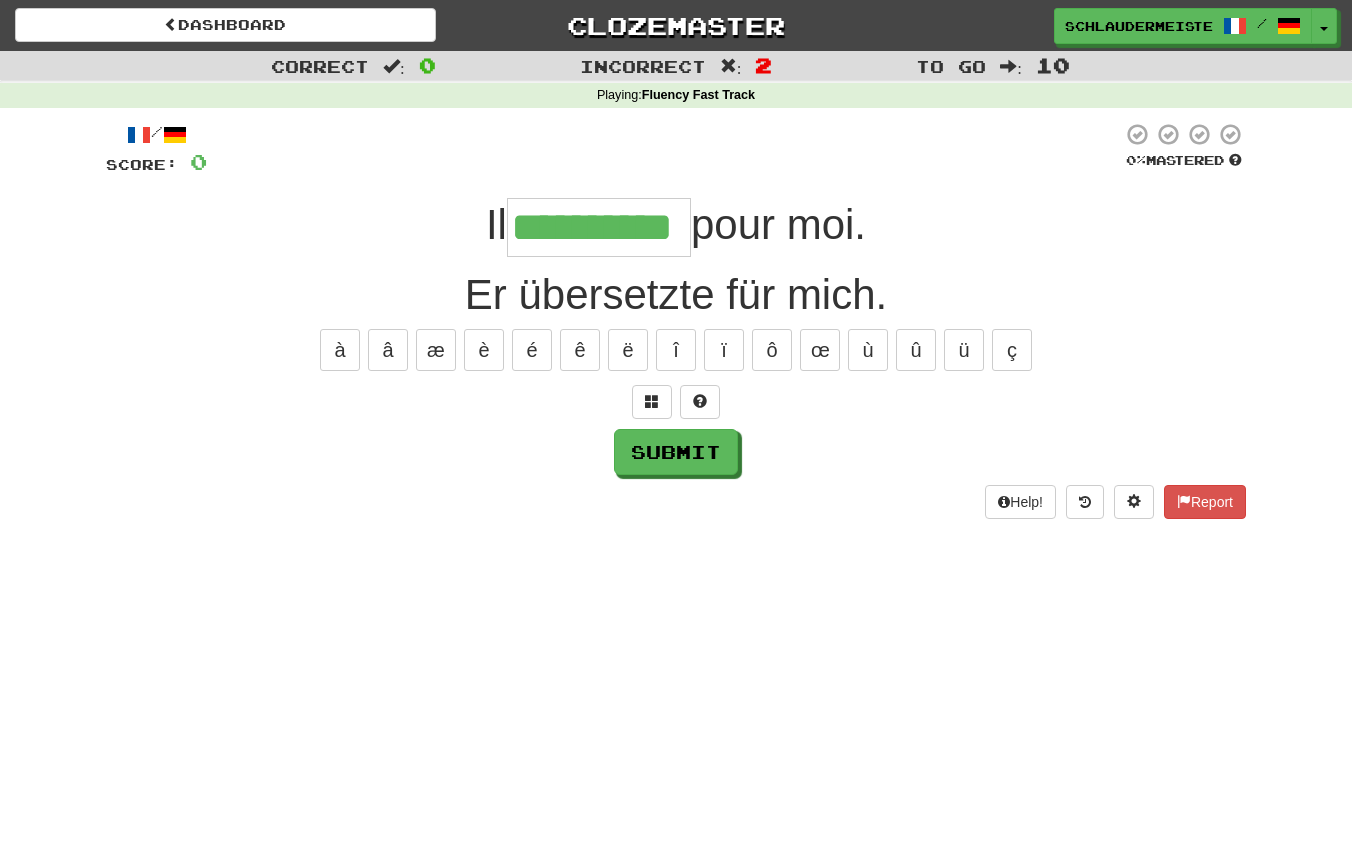 type on "**********" 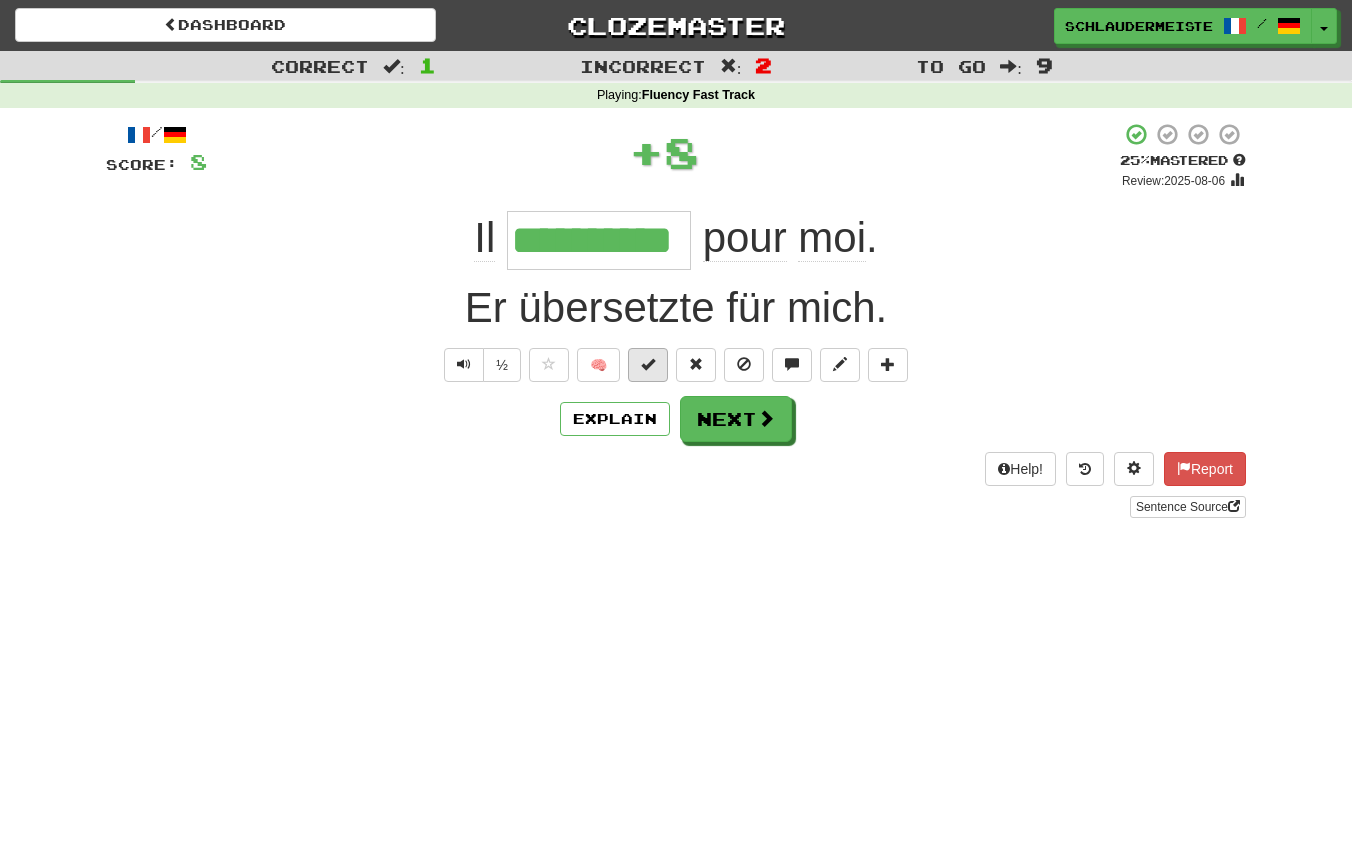 click at bounding box center (648, 364) 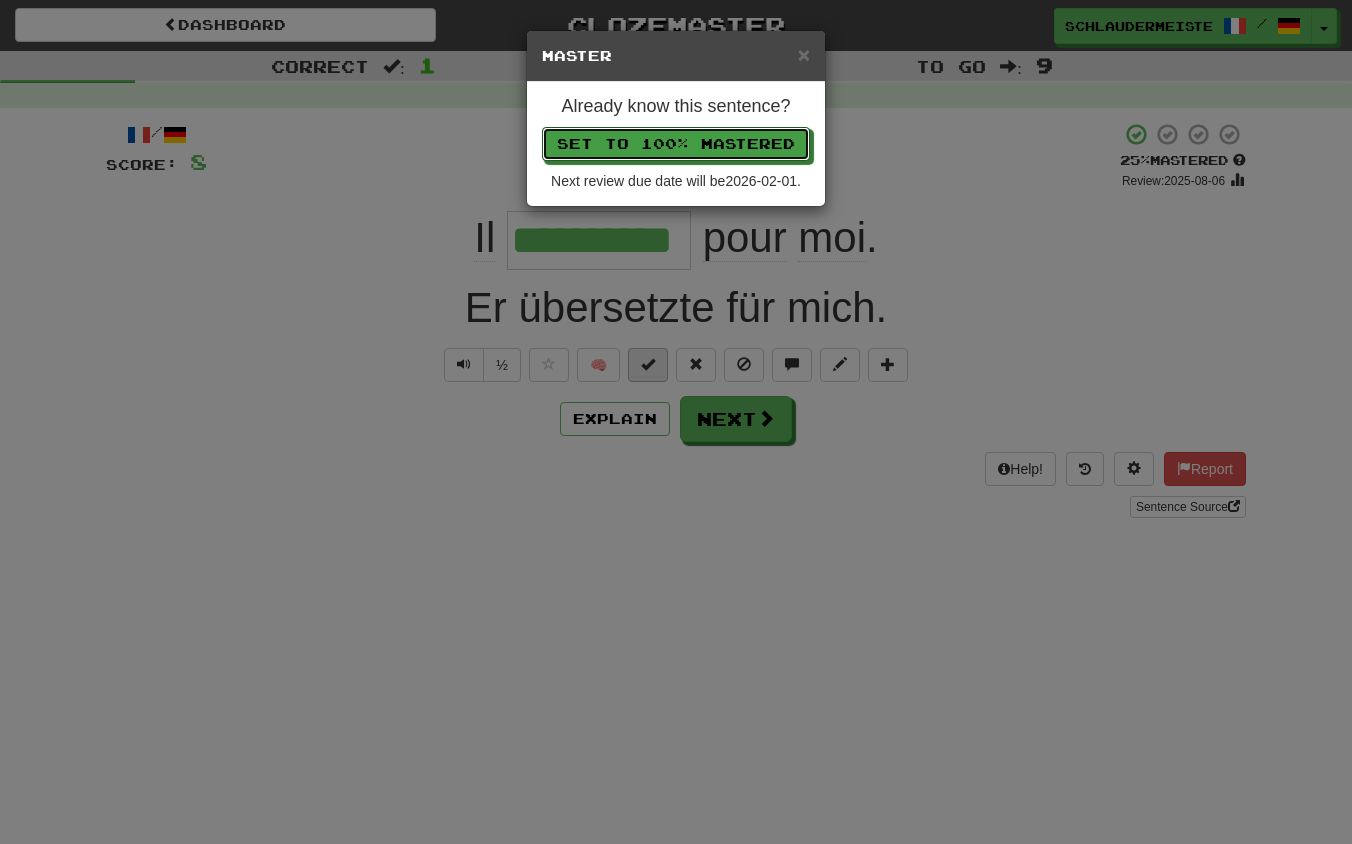 type 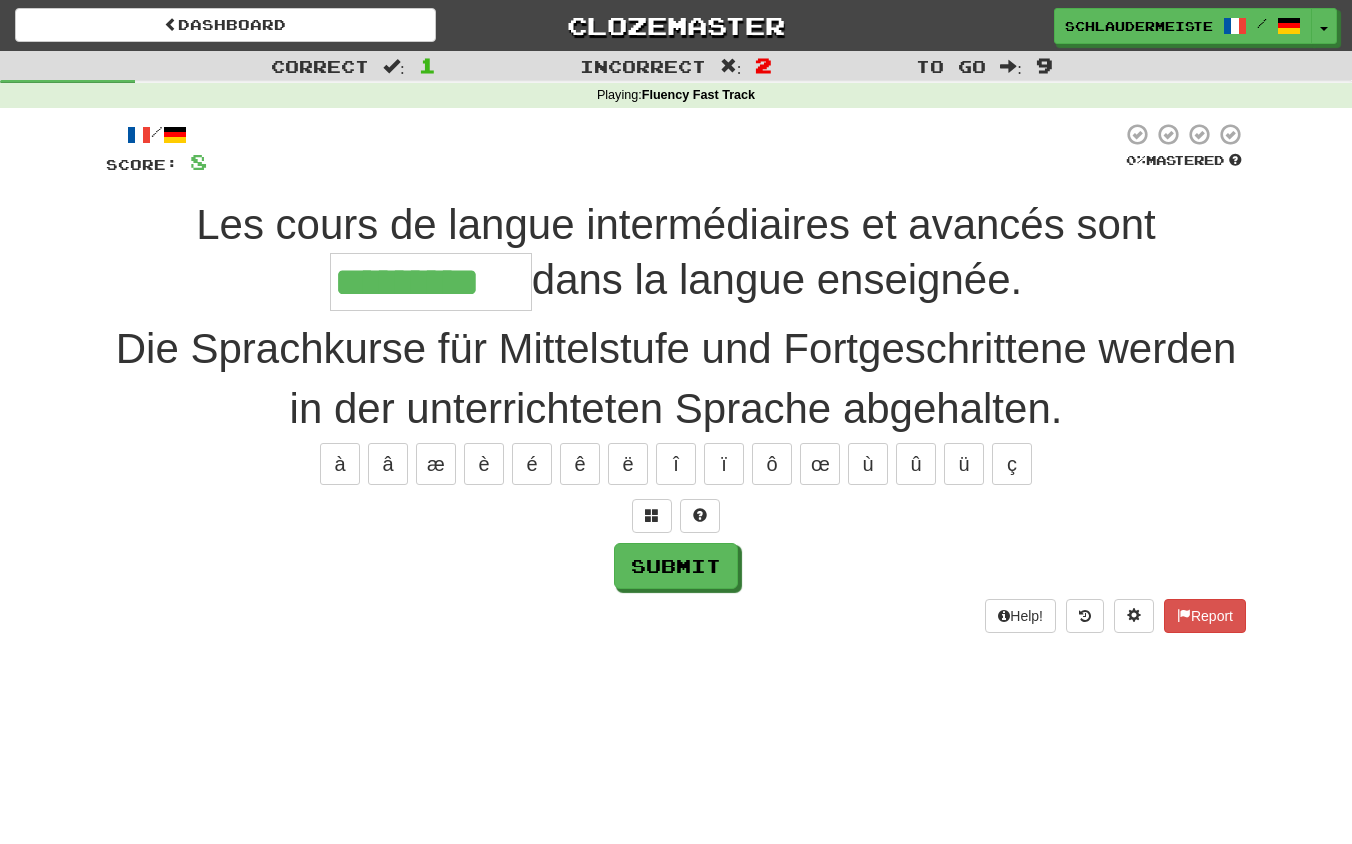 type on "*********" 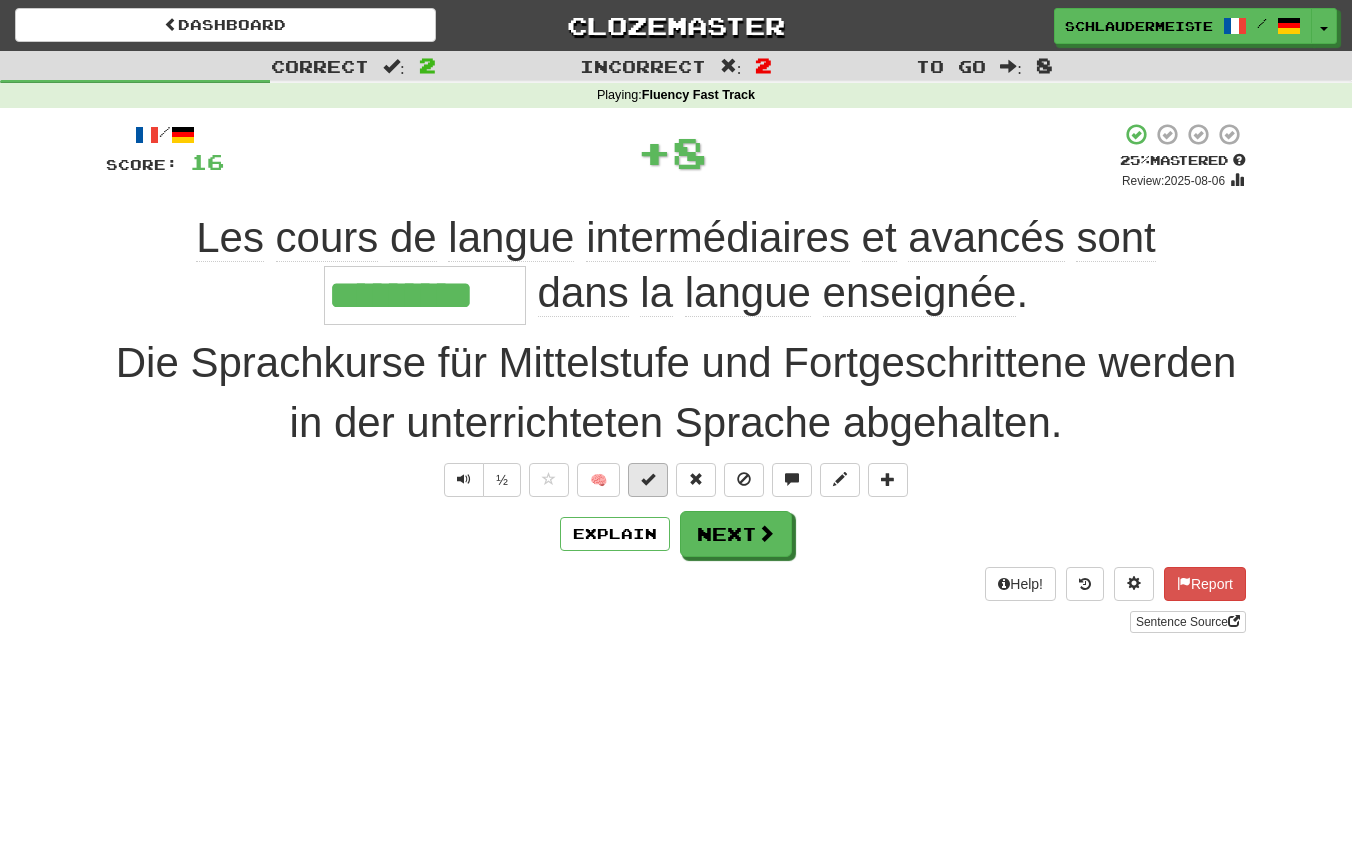 click at bounding box center (648, 479) 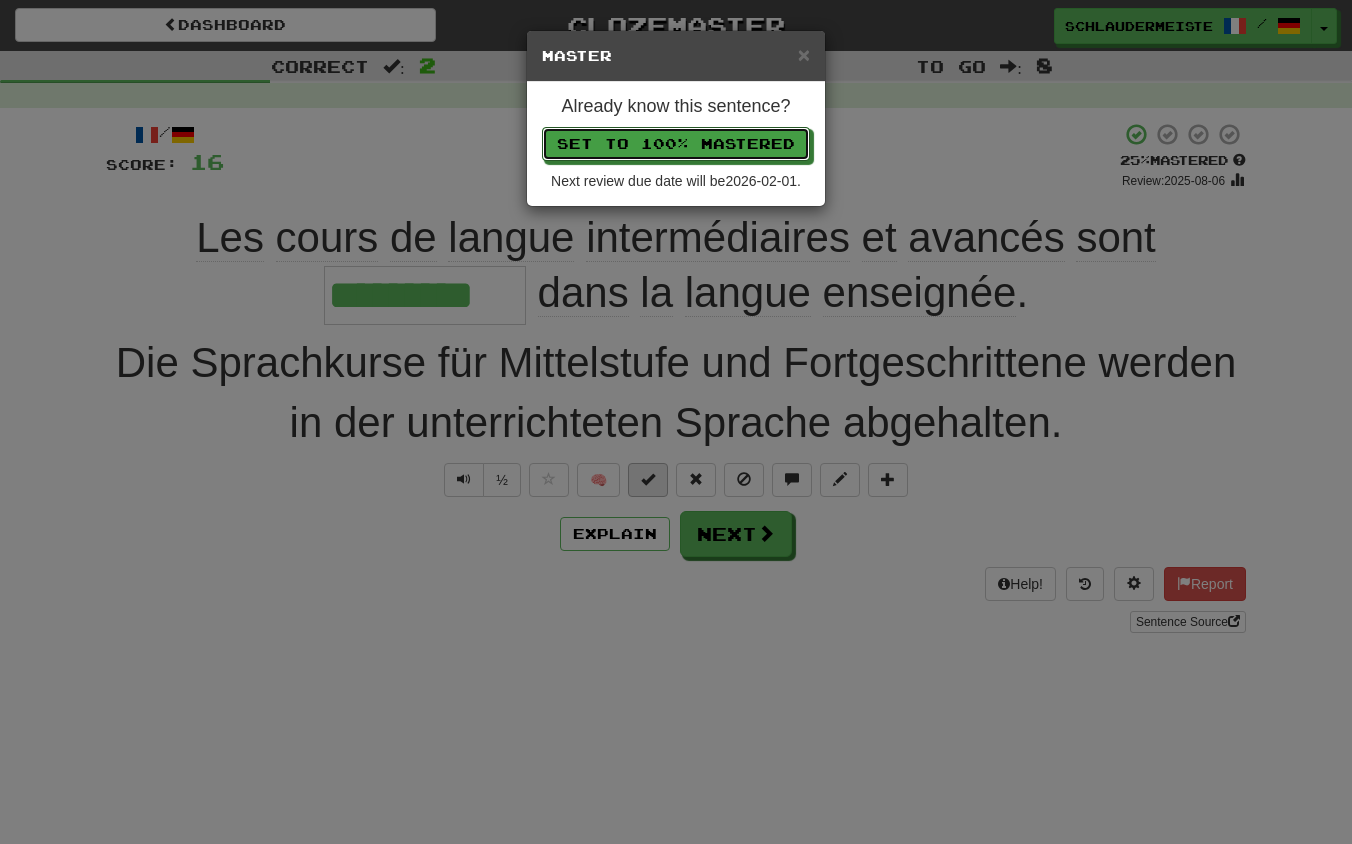 click on "Set to 100% Mastered" at bounding box center [676, 144] 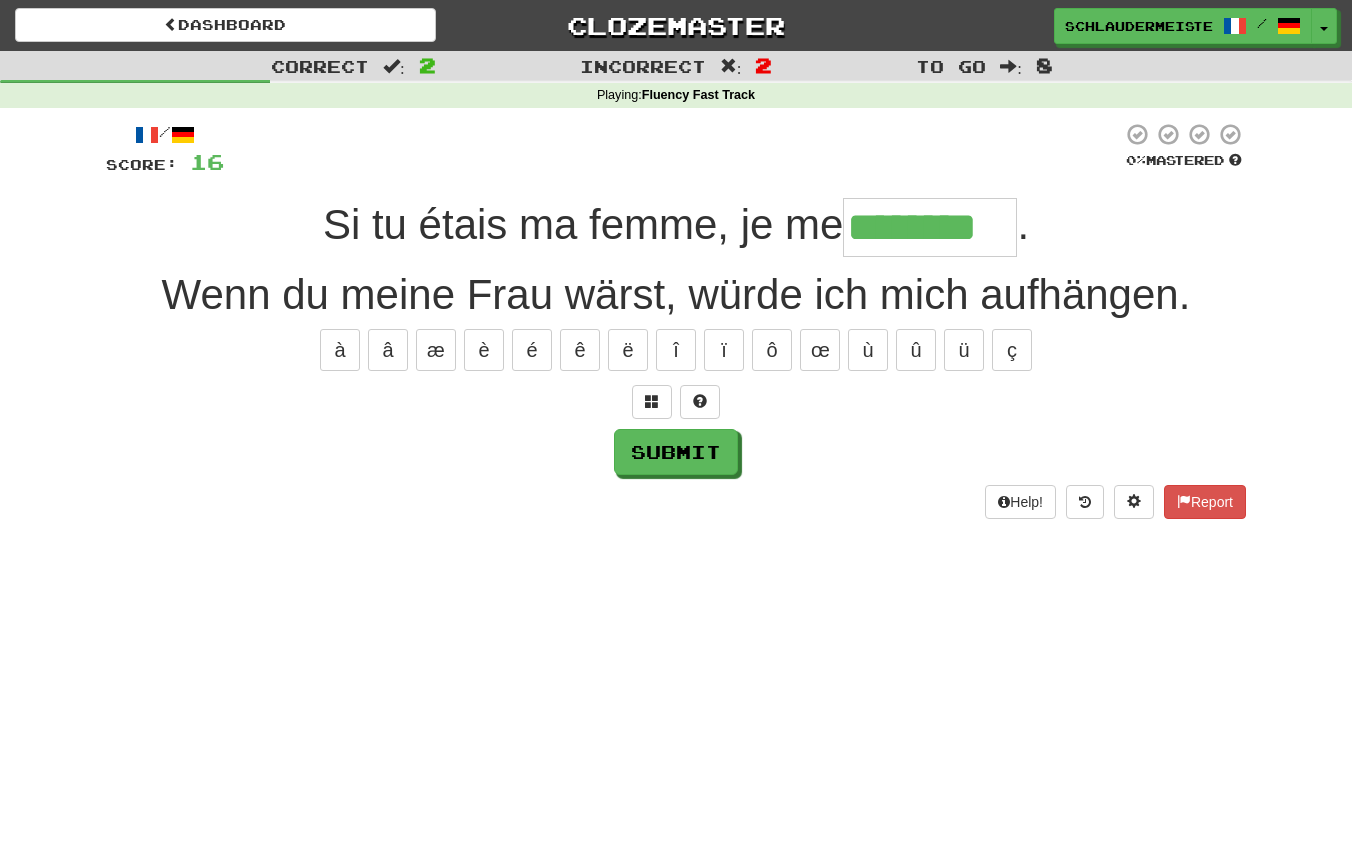 type on "********" 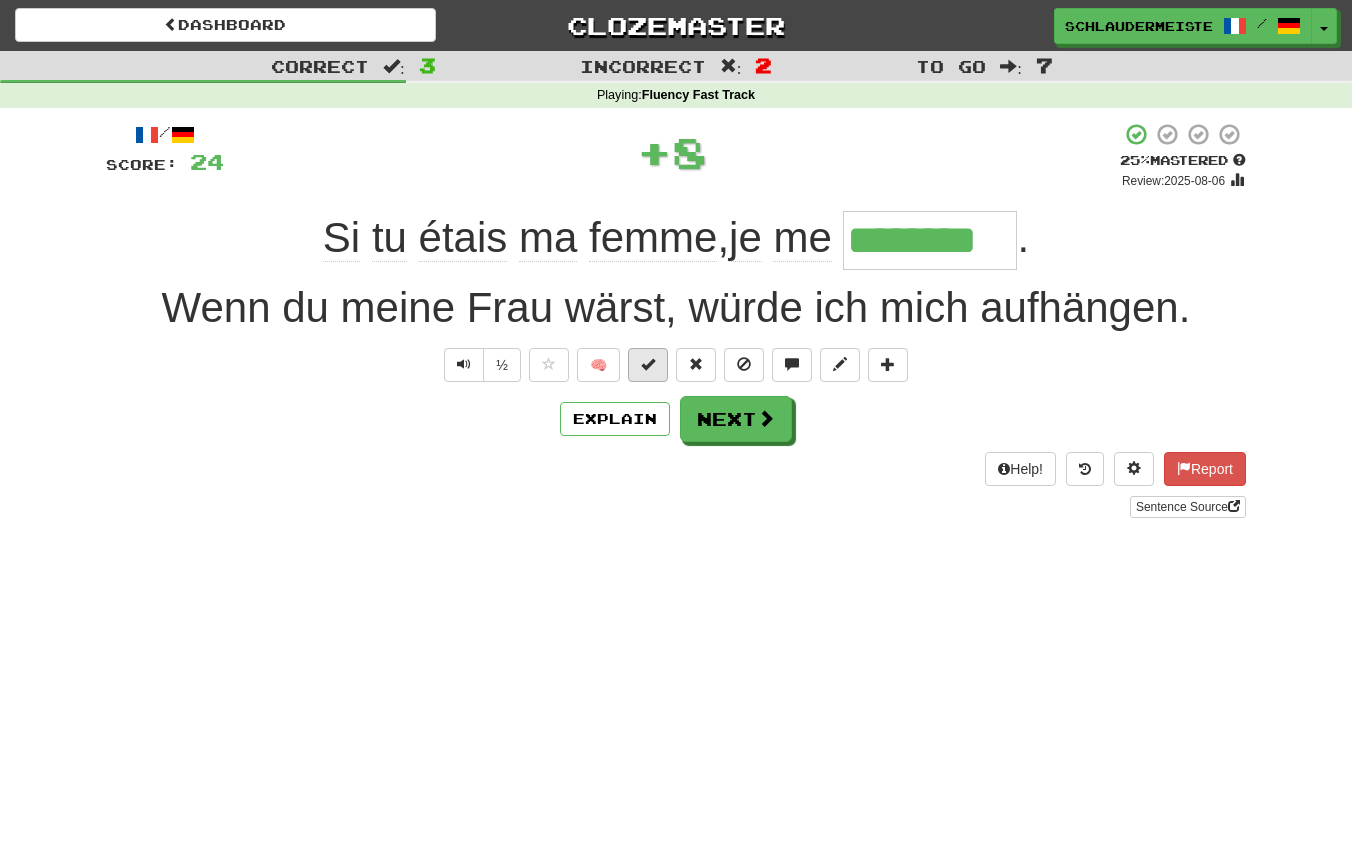click at bounding box center (648, 364) 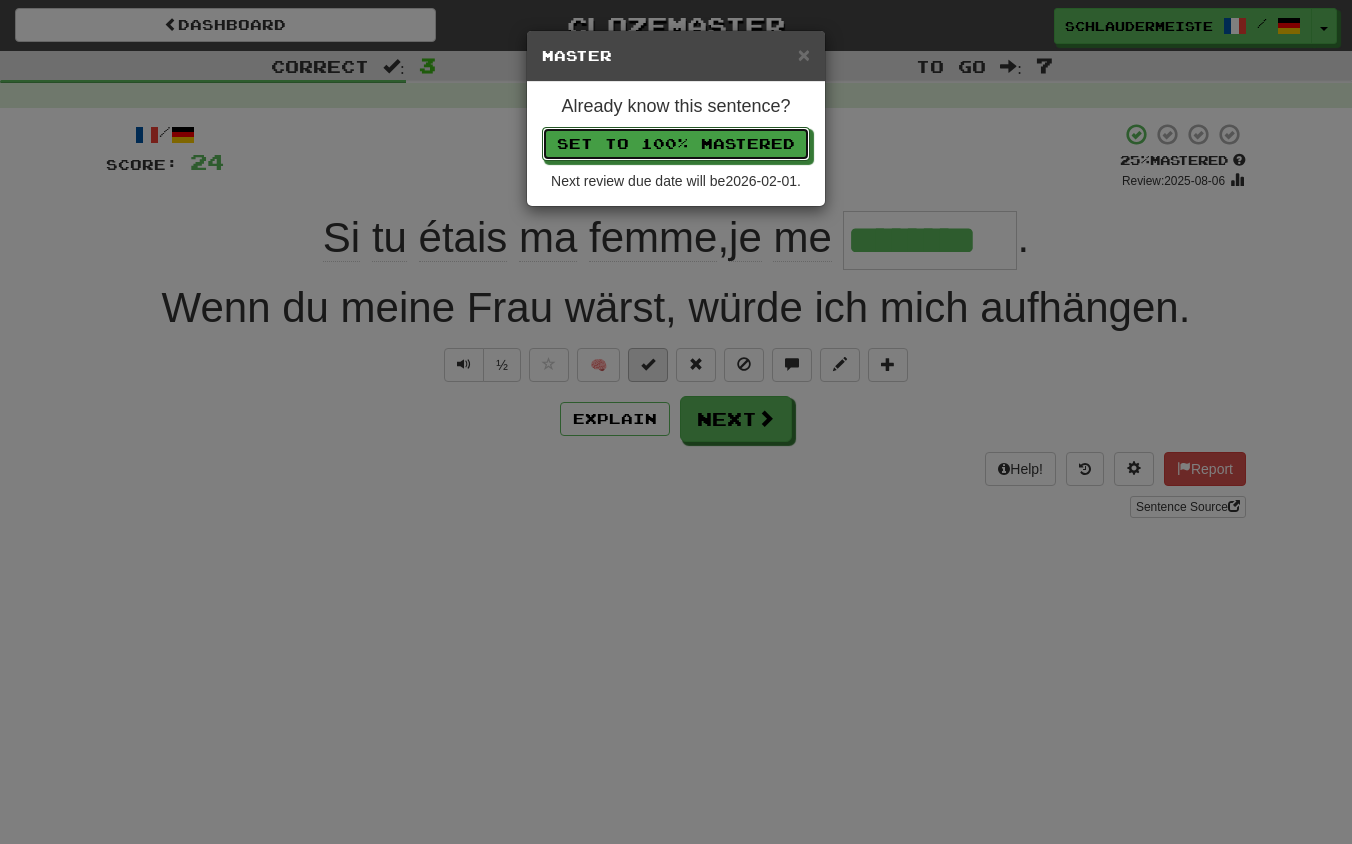 click on "Set to 100% Mastered" at bounding box center (676, 144) 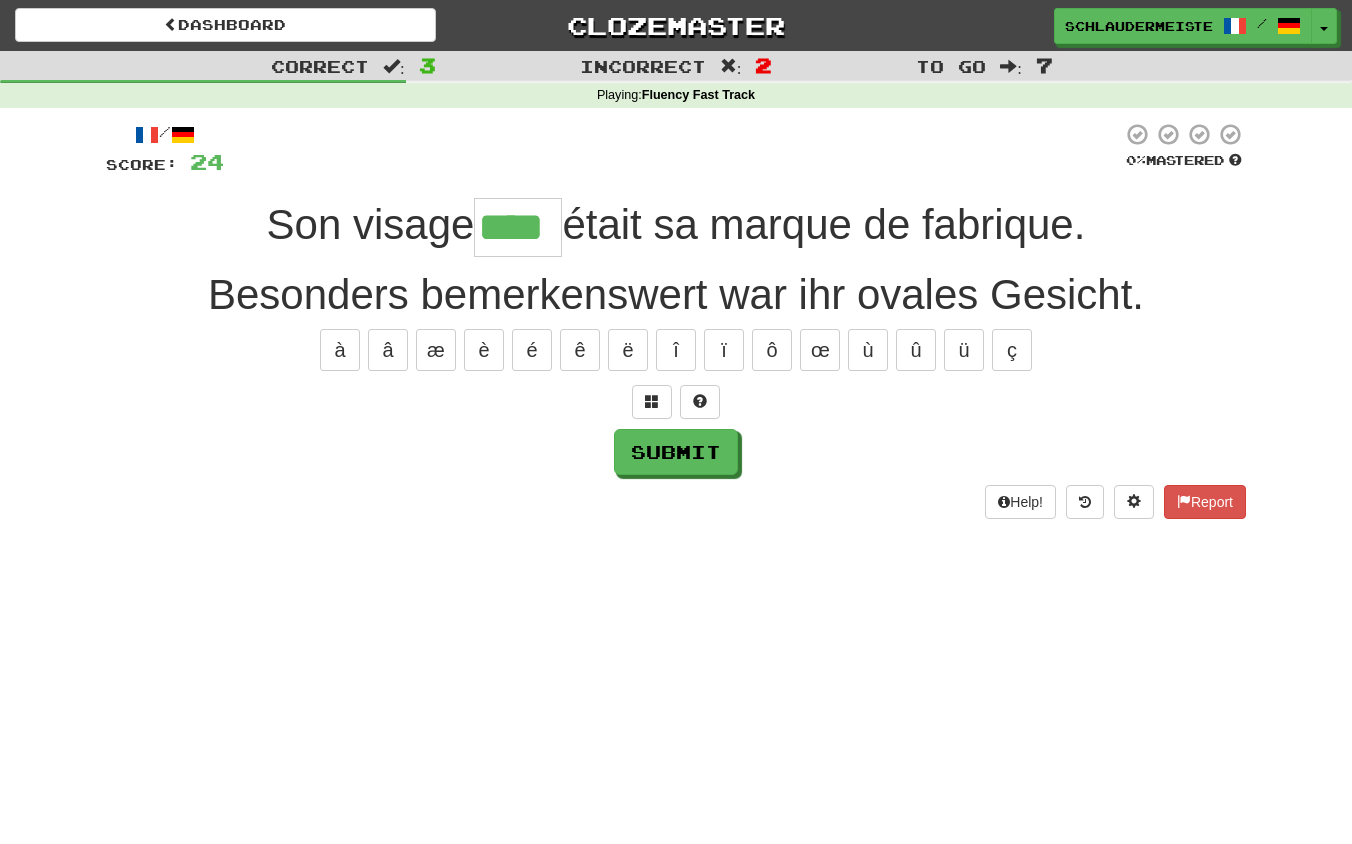 type on "****" 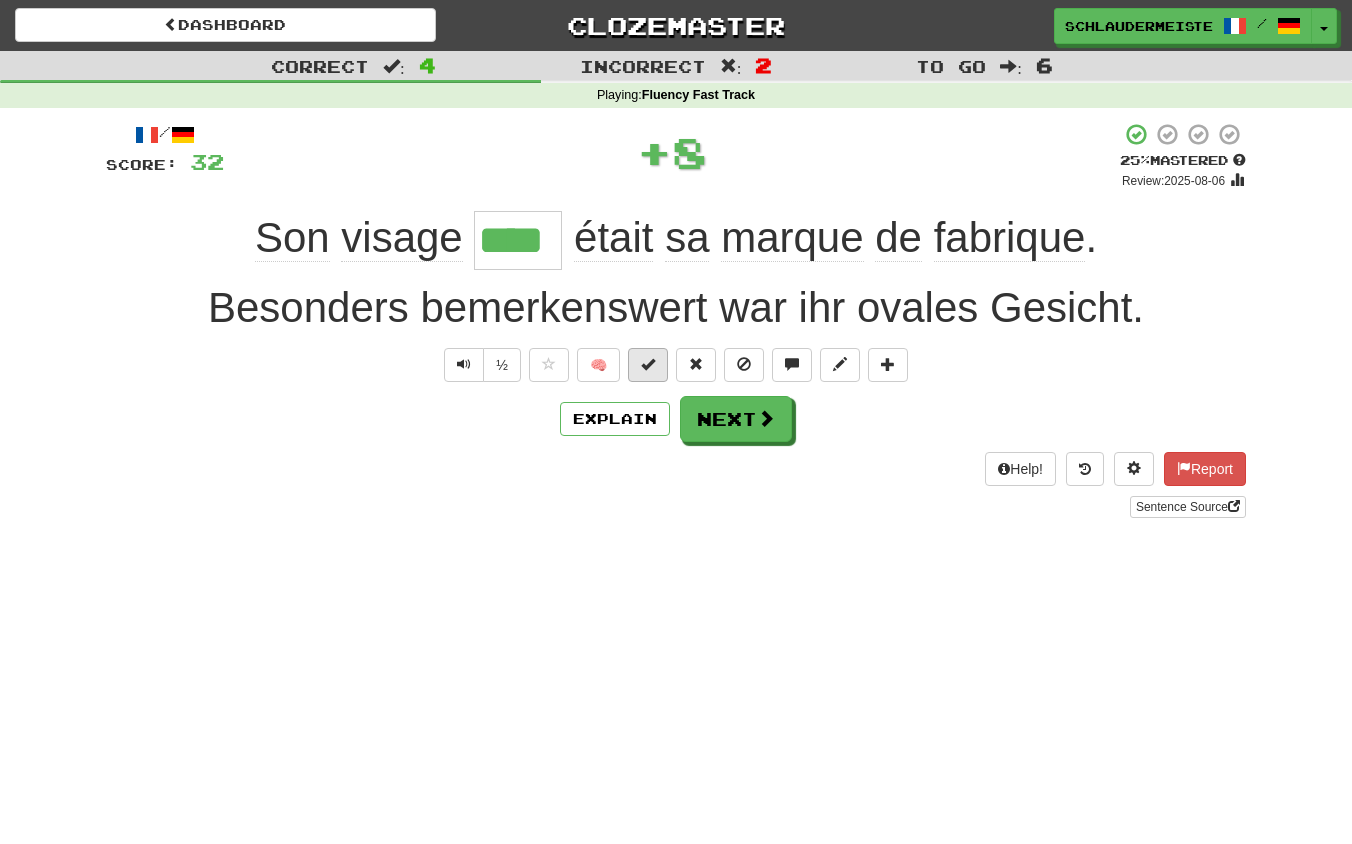 click at bounding box center (648, 364) 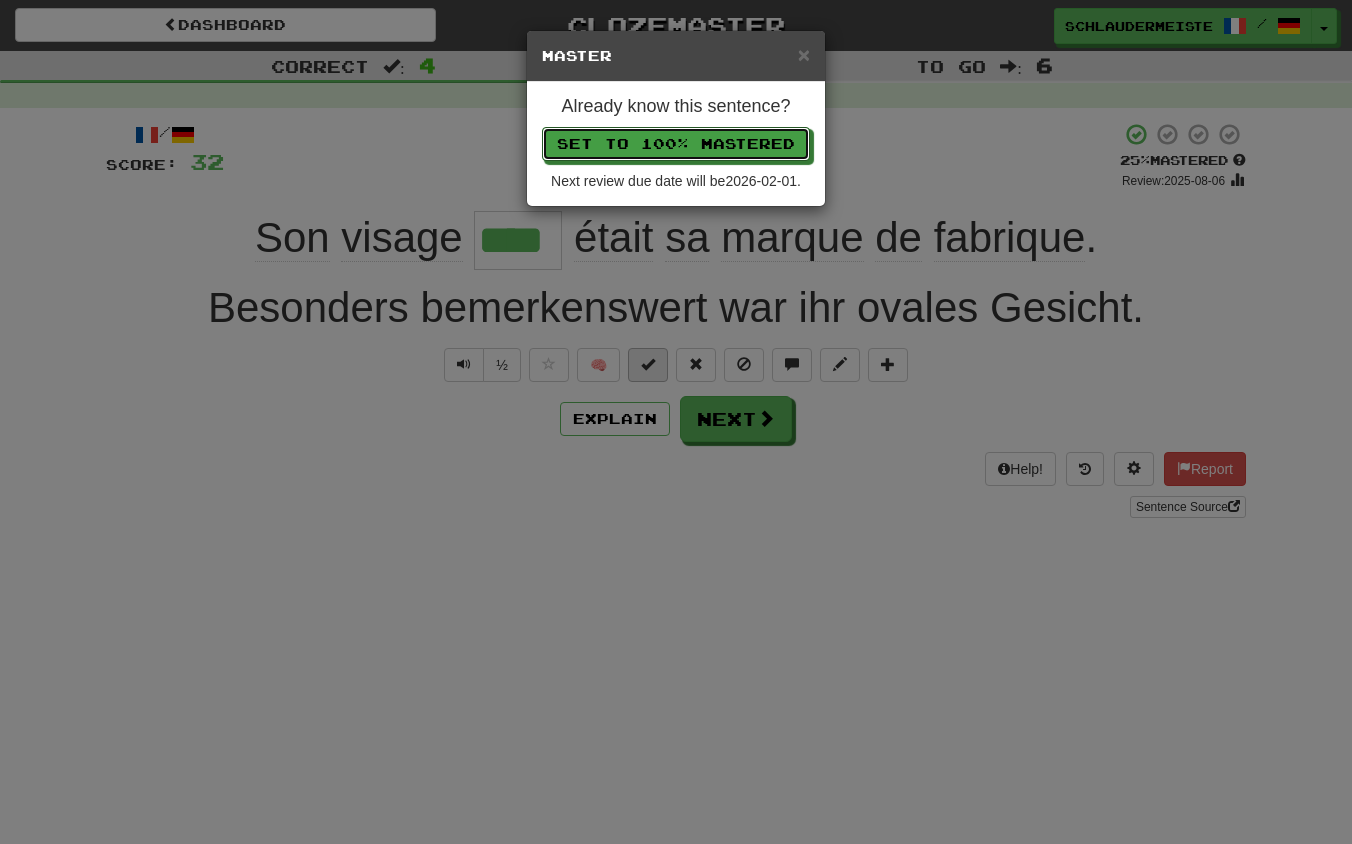 click on "Set to 100% Mastered" at bounding box center [676, 144] 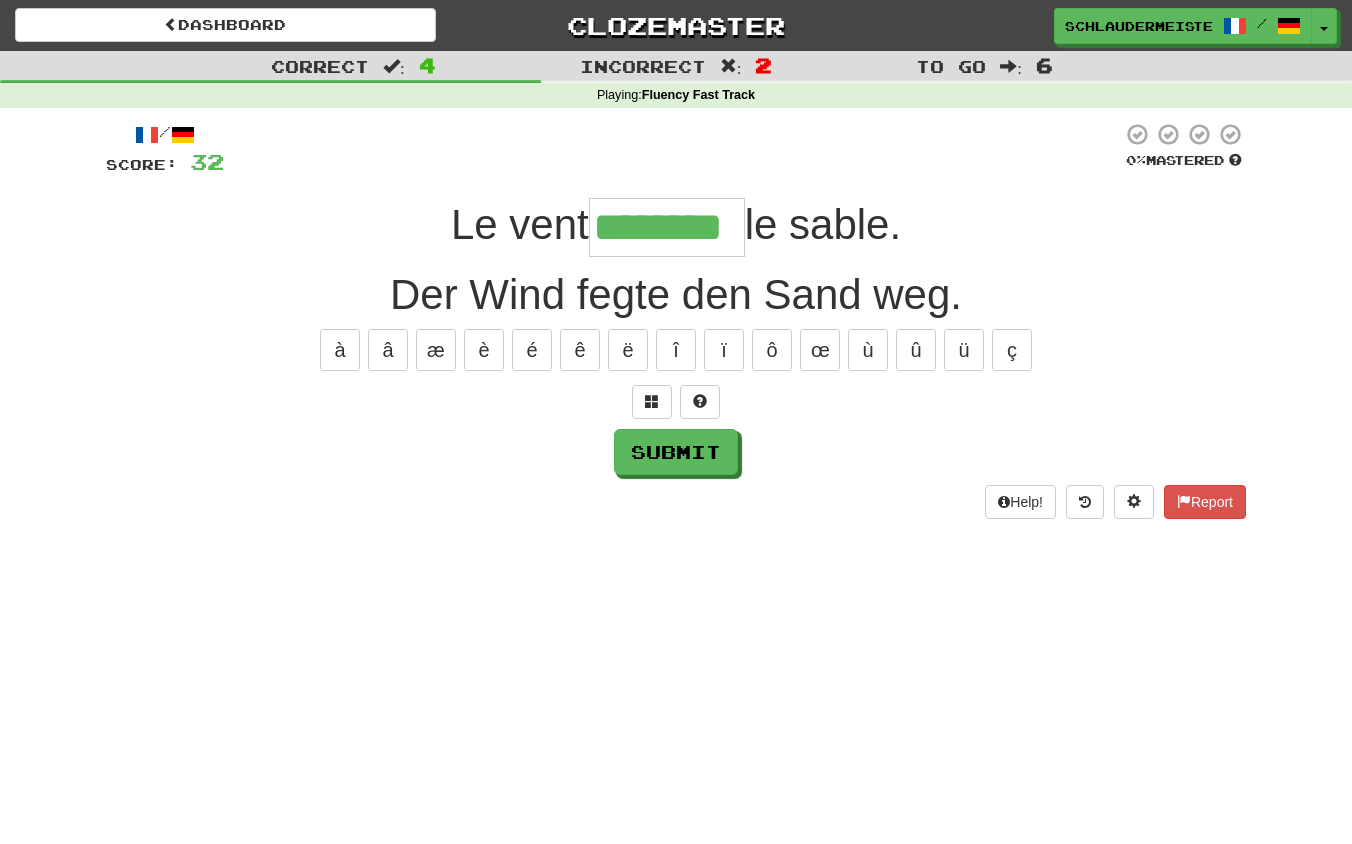 type on "********" 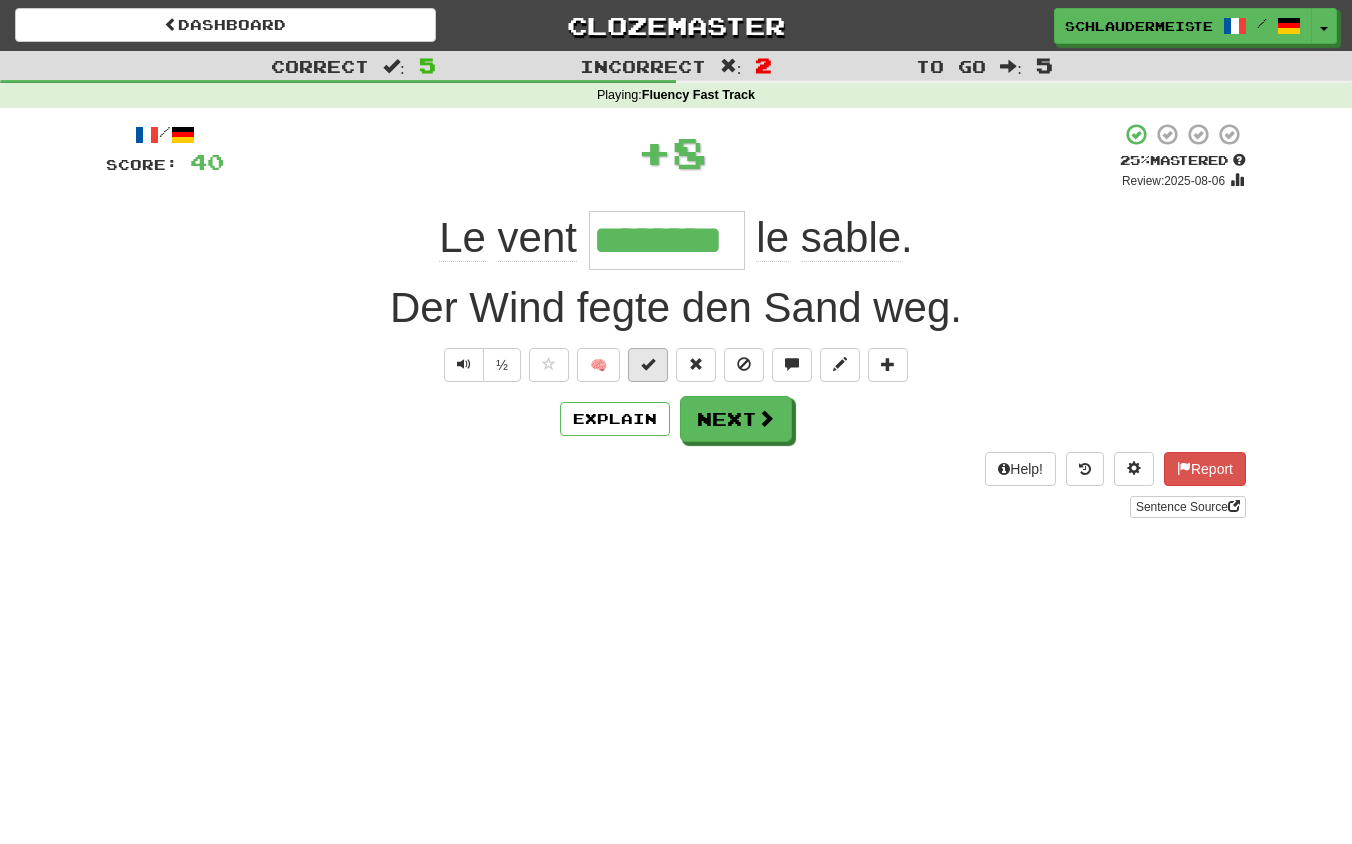 click at bounding box center [648, 364] 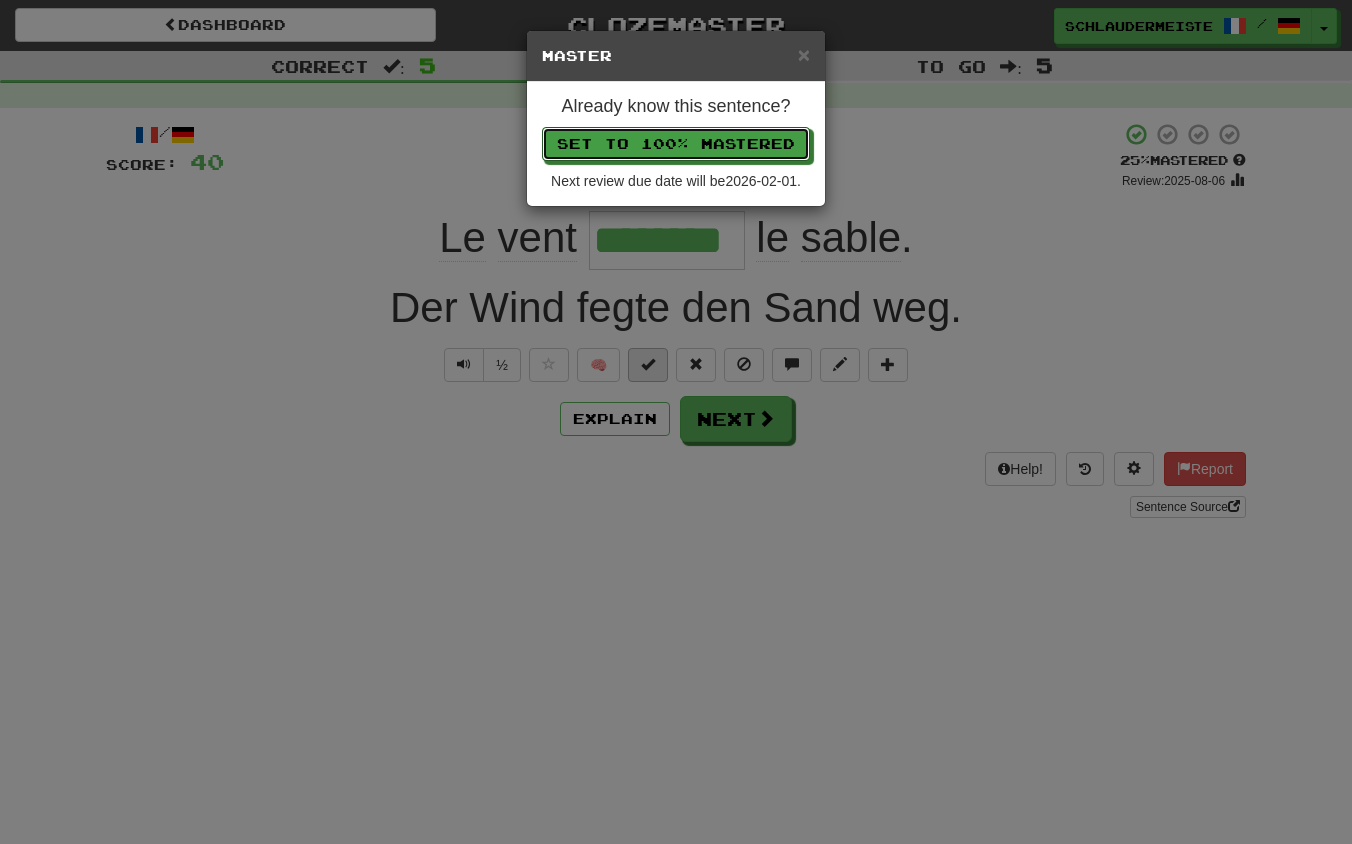click on "Set to 100% Mastered" at bounding box center [676, 144] 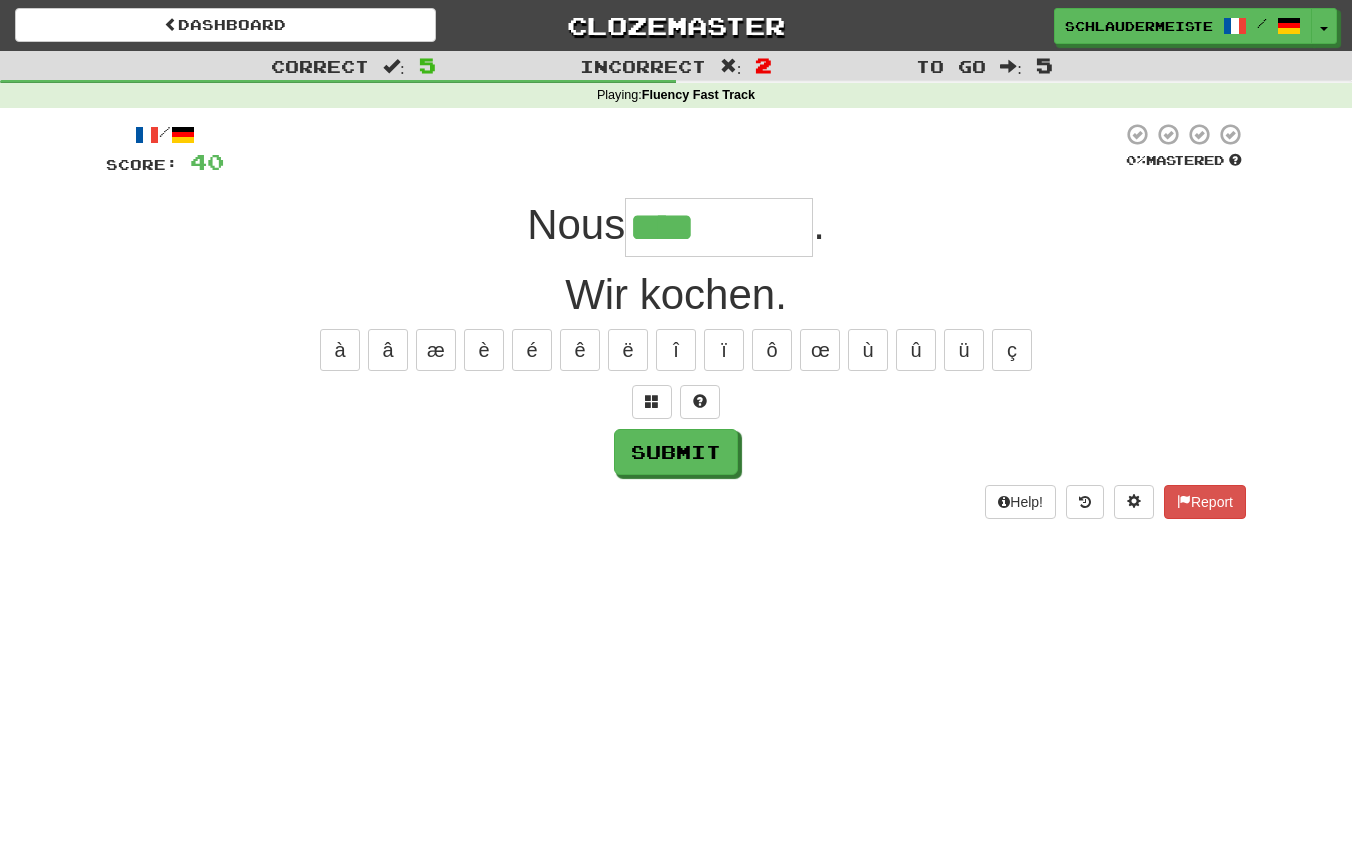 type on "*********" 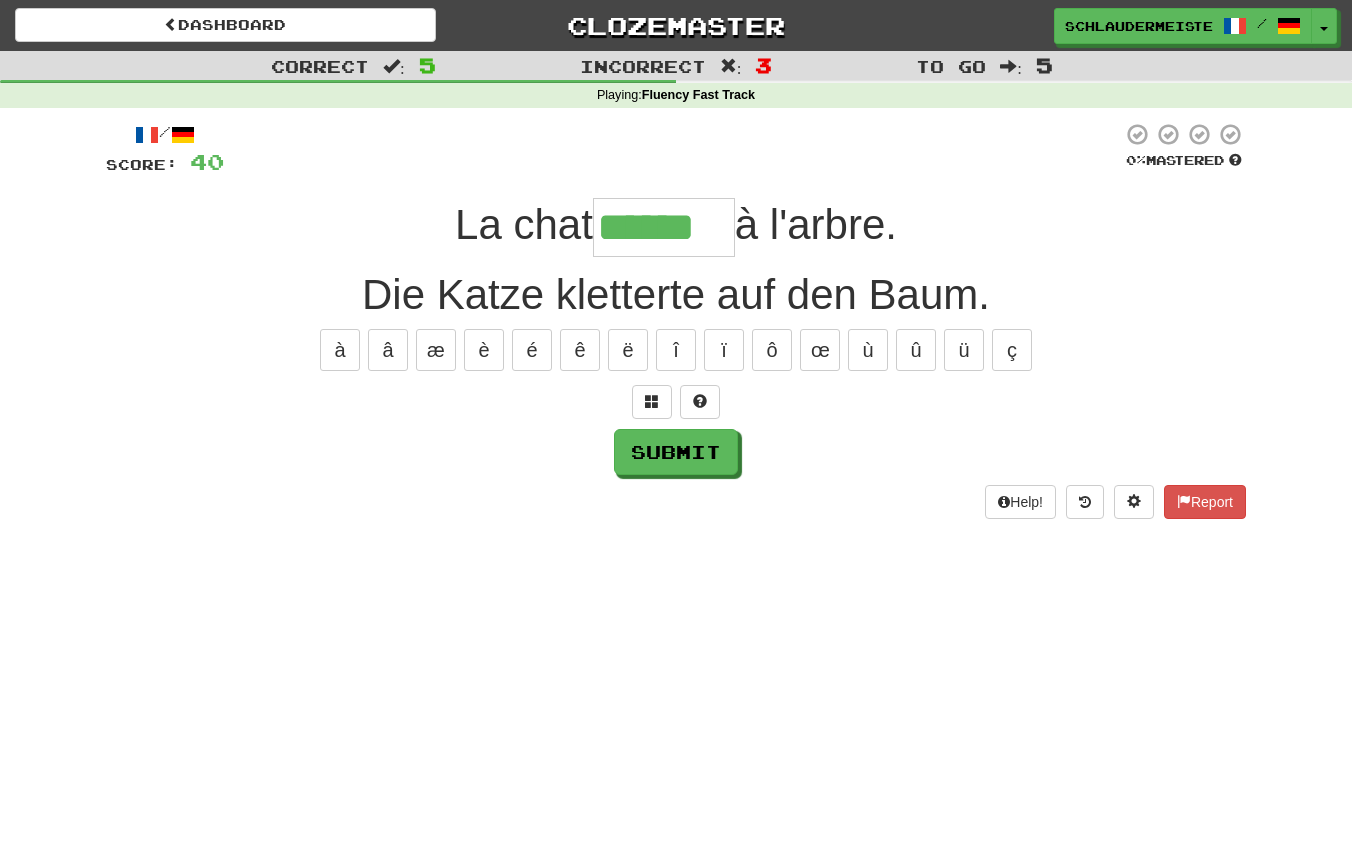 type on "******" 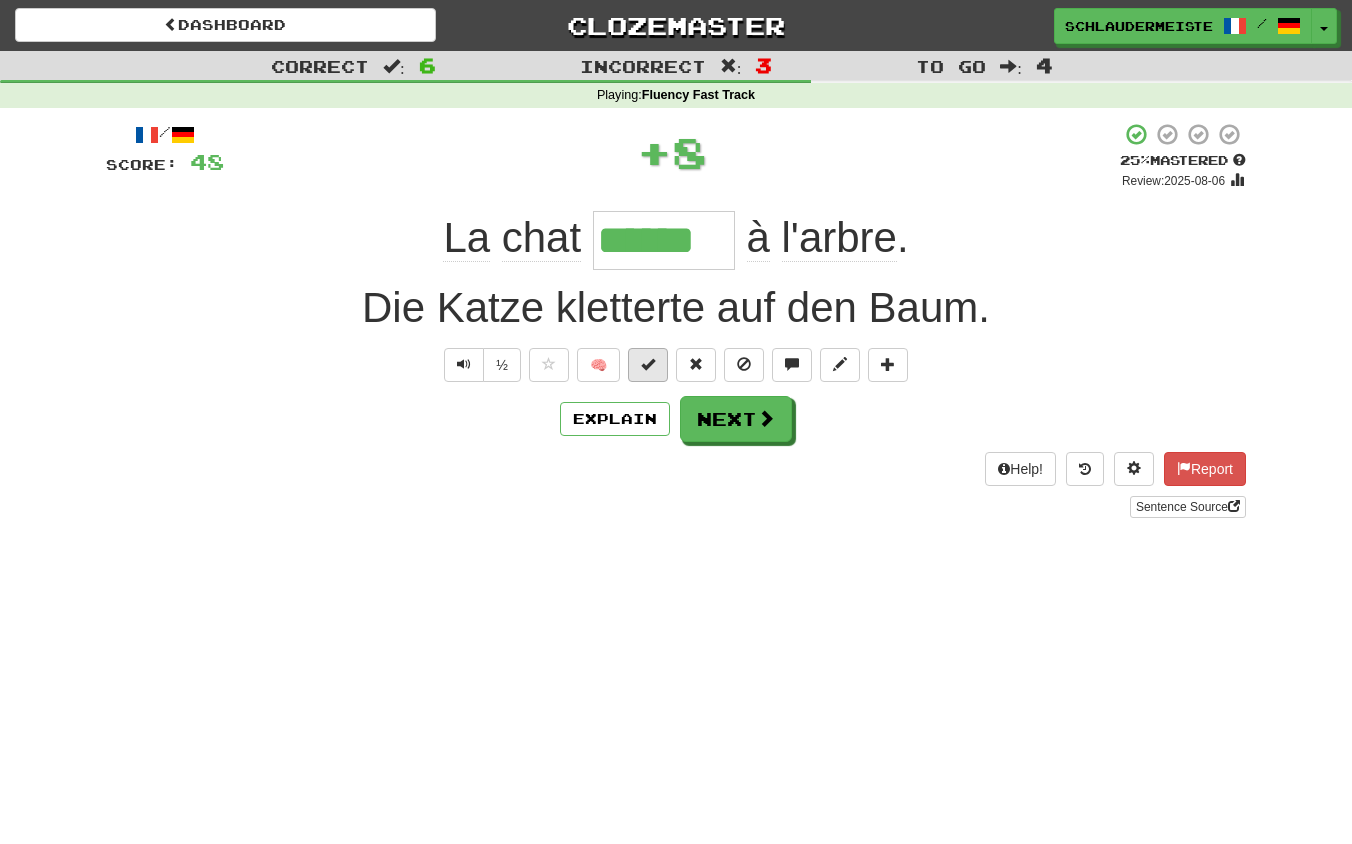 click at bounding box center (648, 364) 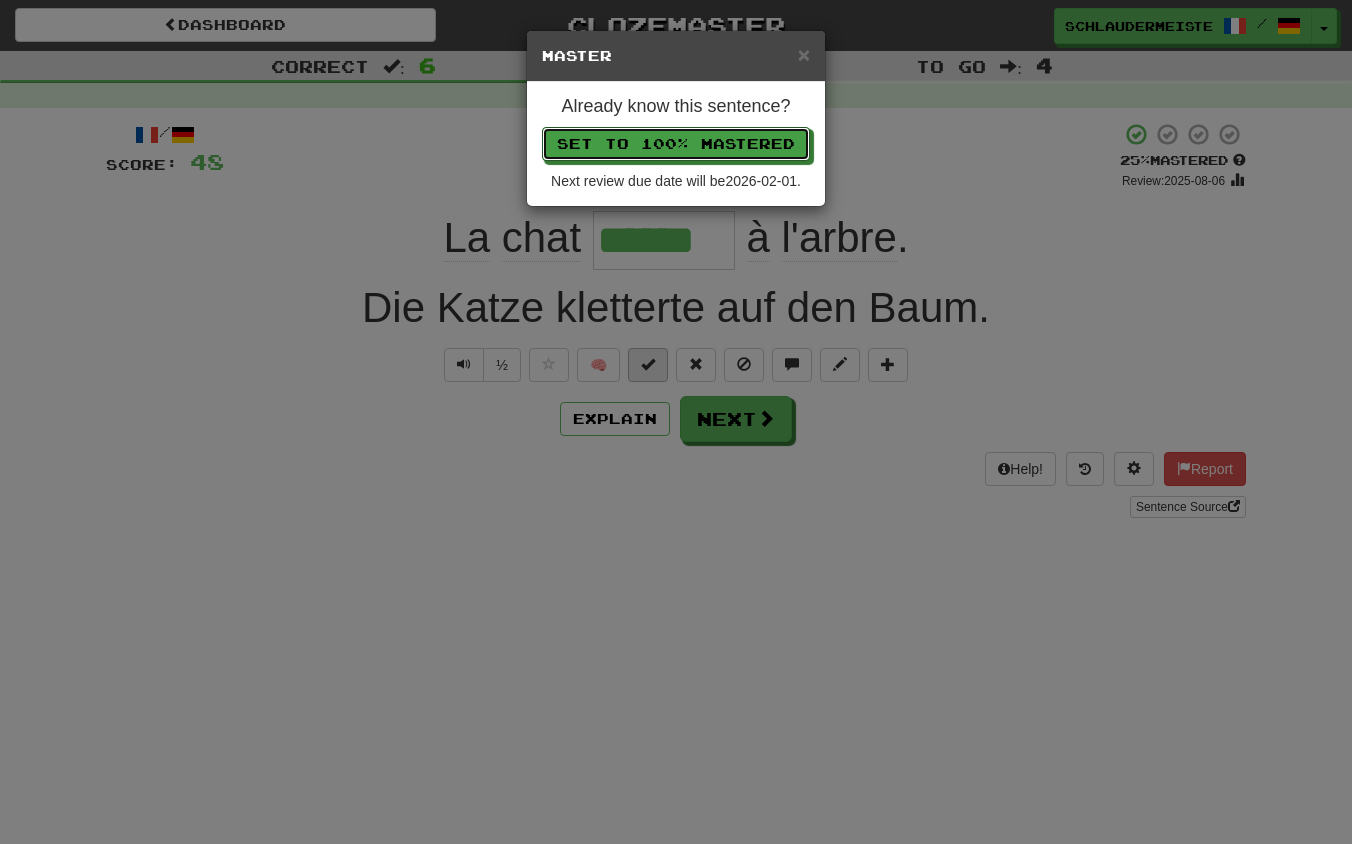 click on "Set to 100% Mastered" at bounding box center [676, 144] 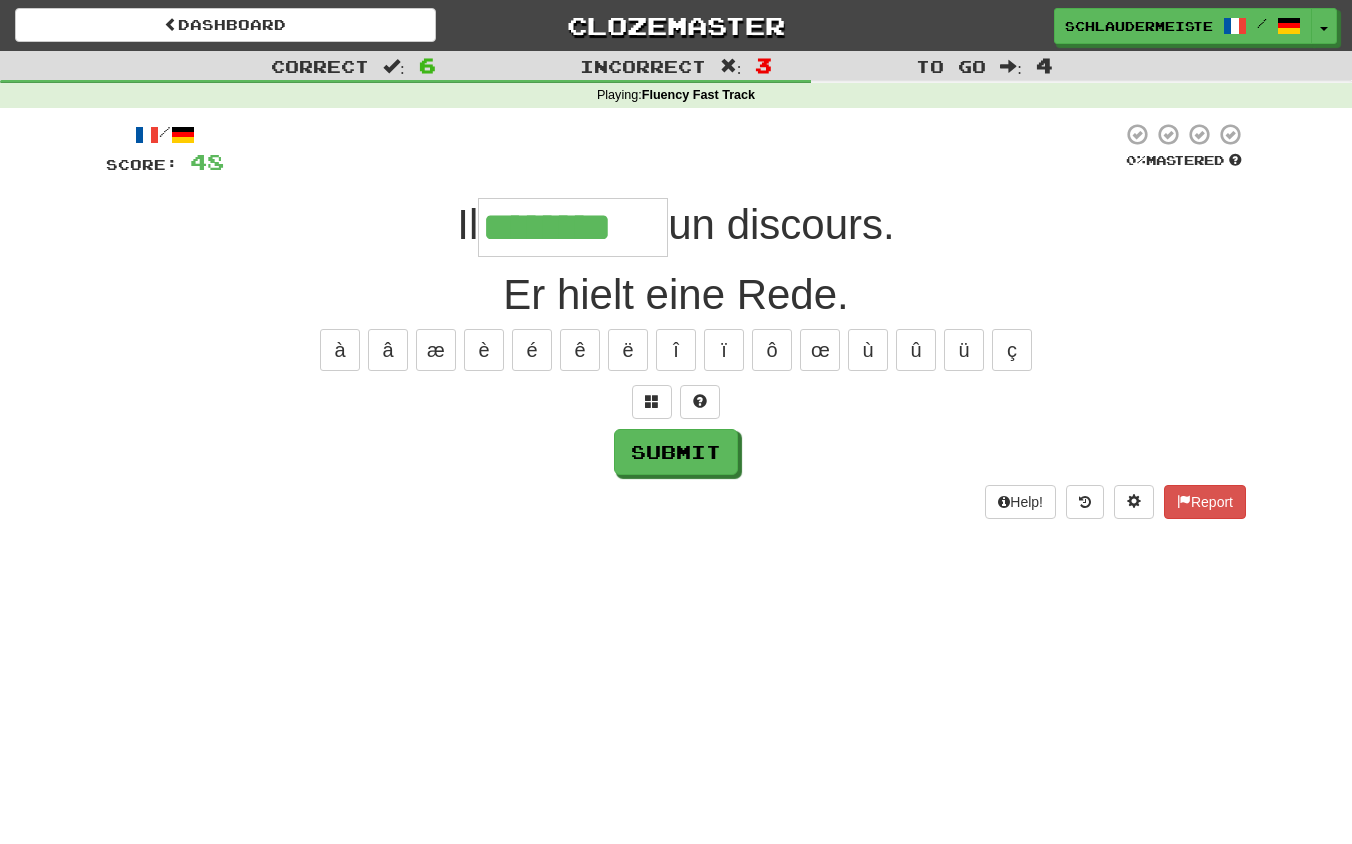 type on "********" 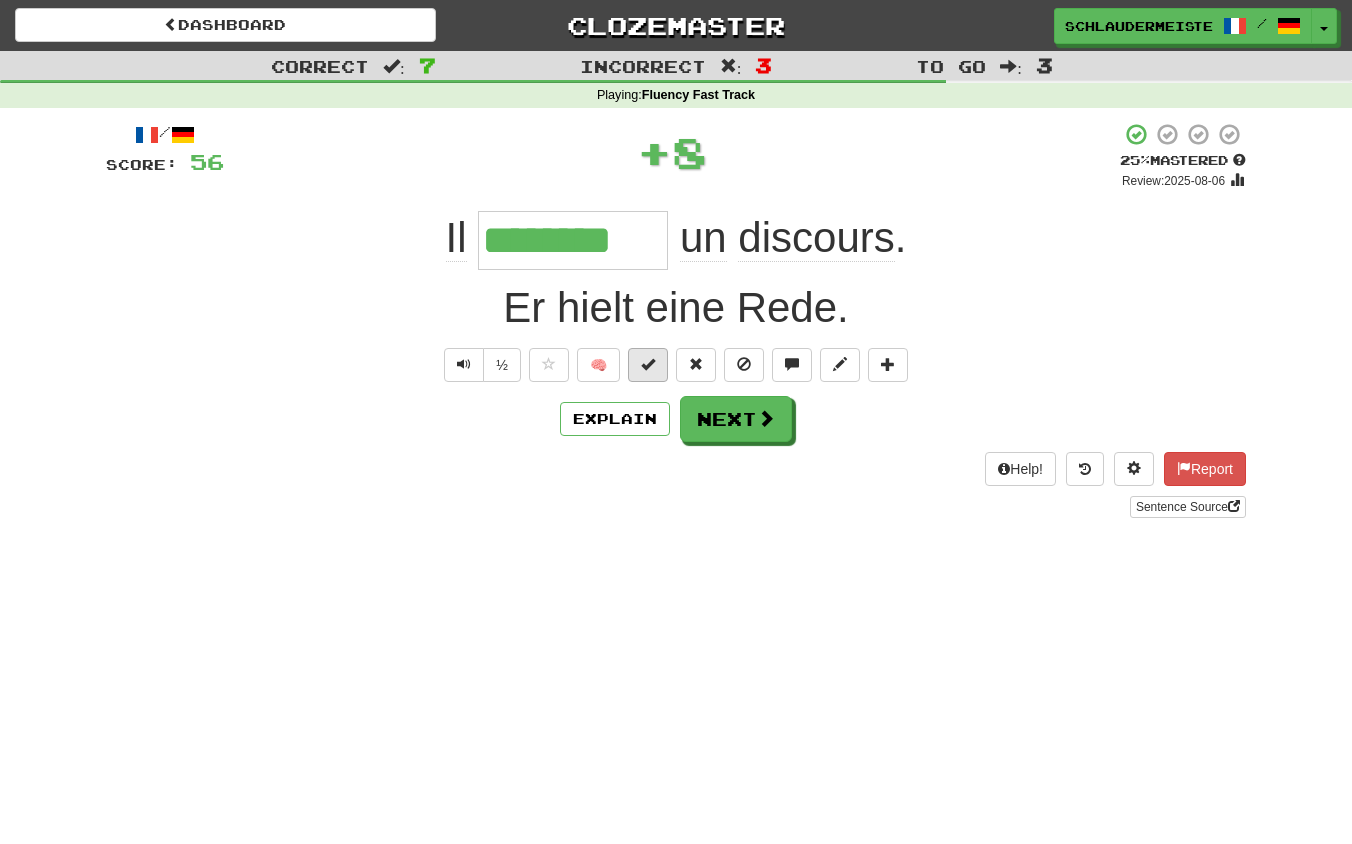 click at bounding box center (648, 364) 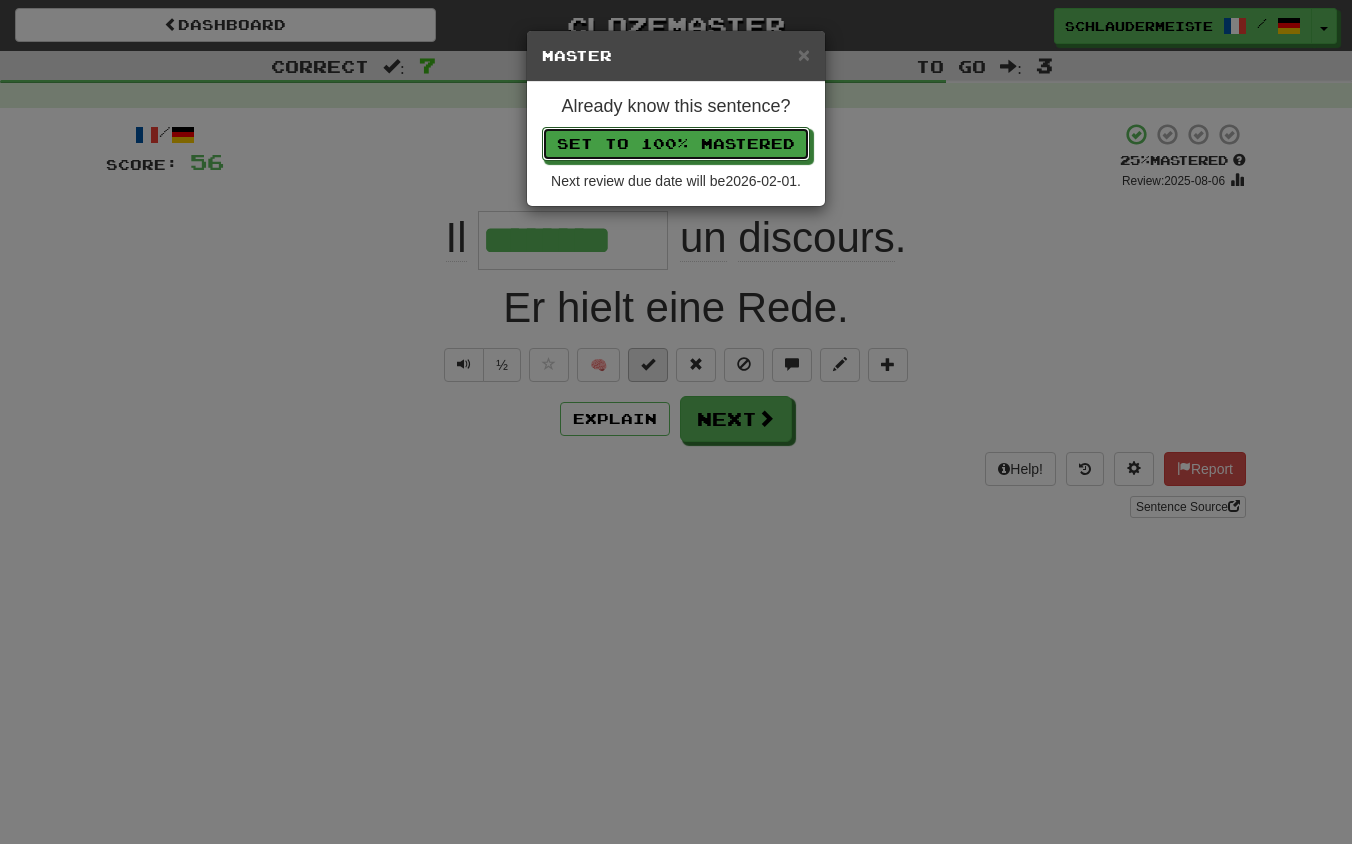 click on "Set to 100% Mastered" at bounding box center [676, 144] 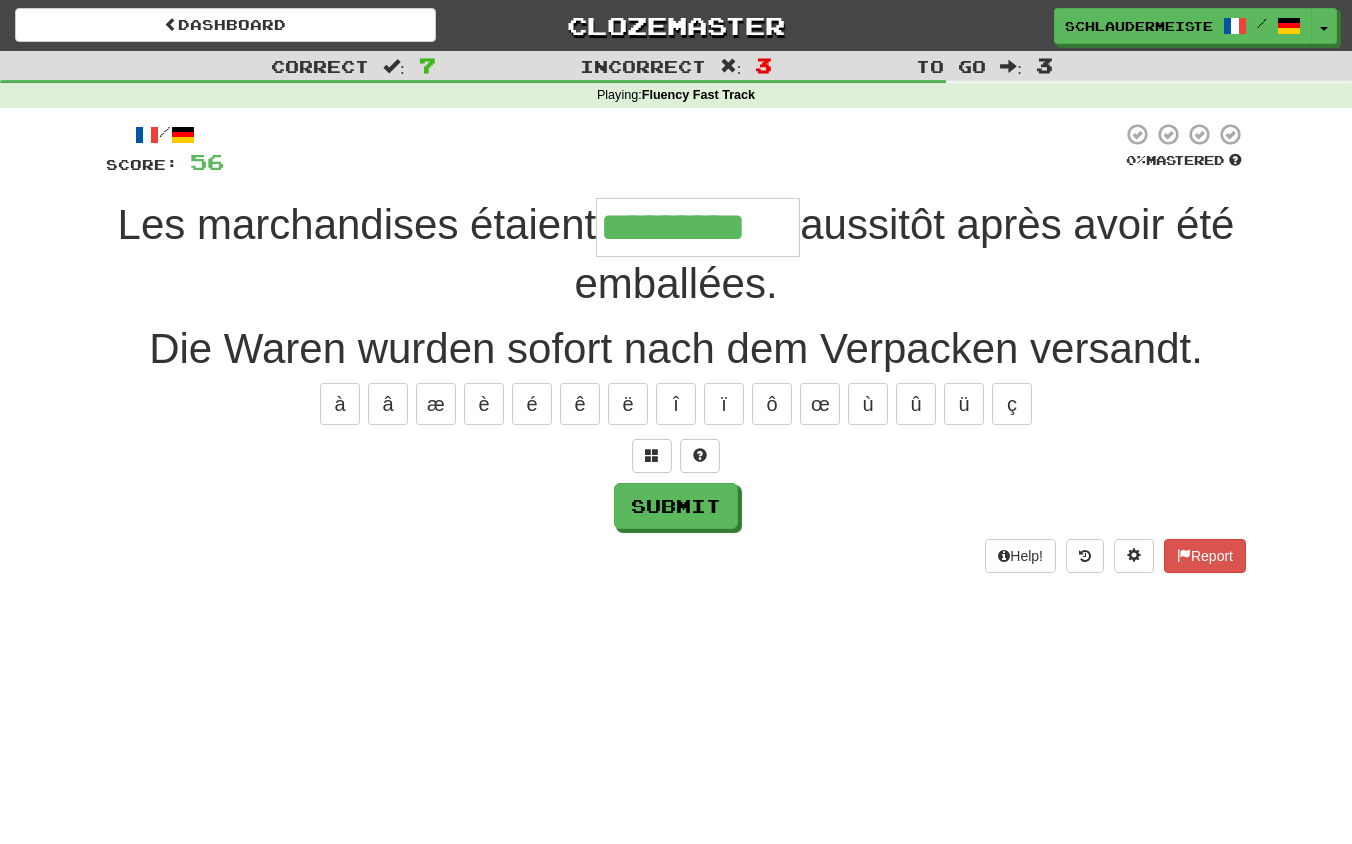 type on "*********" 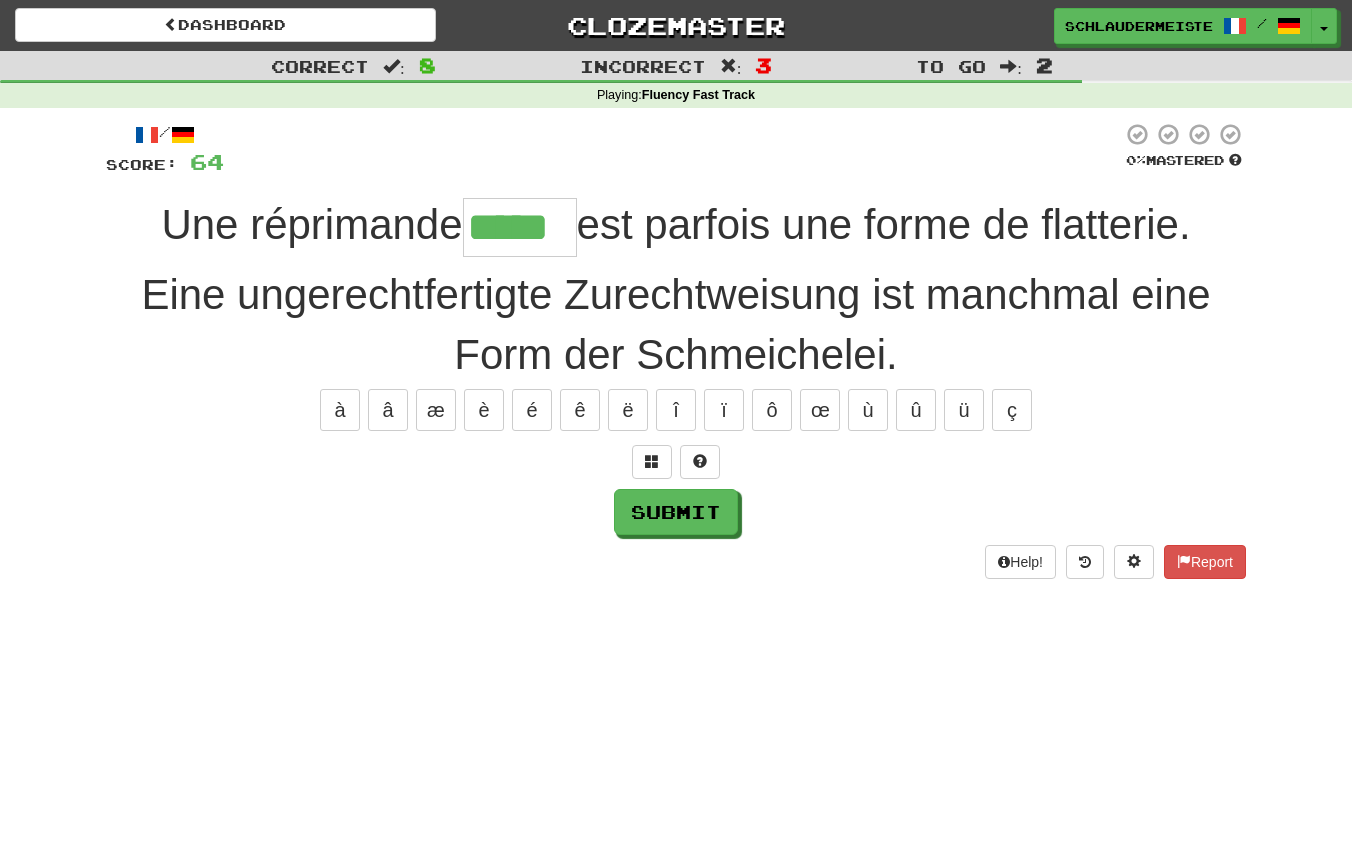 type on "*****" 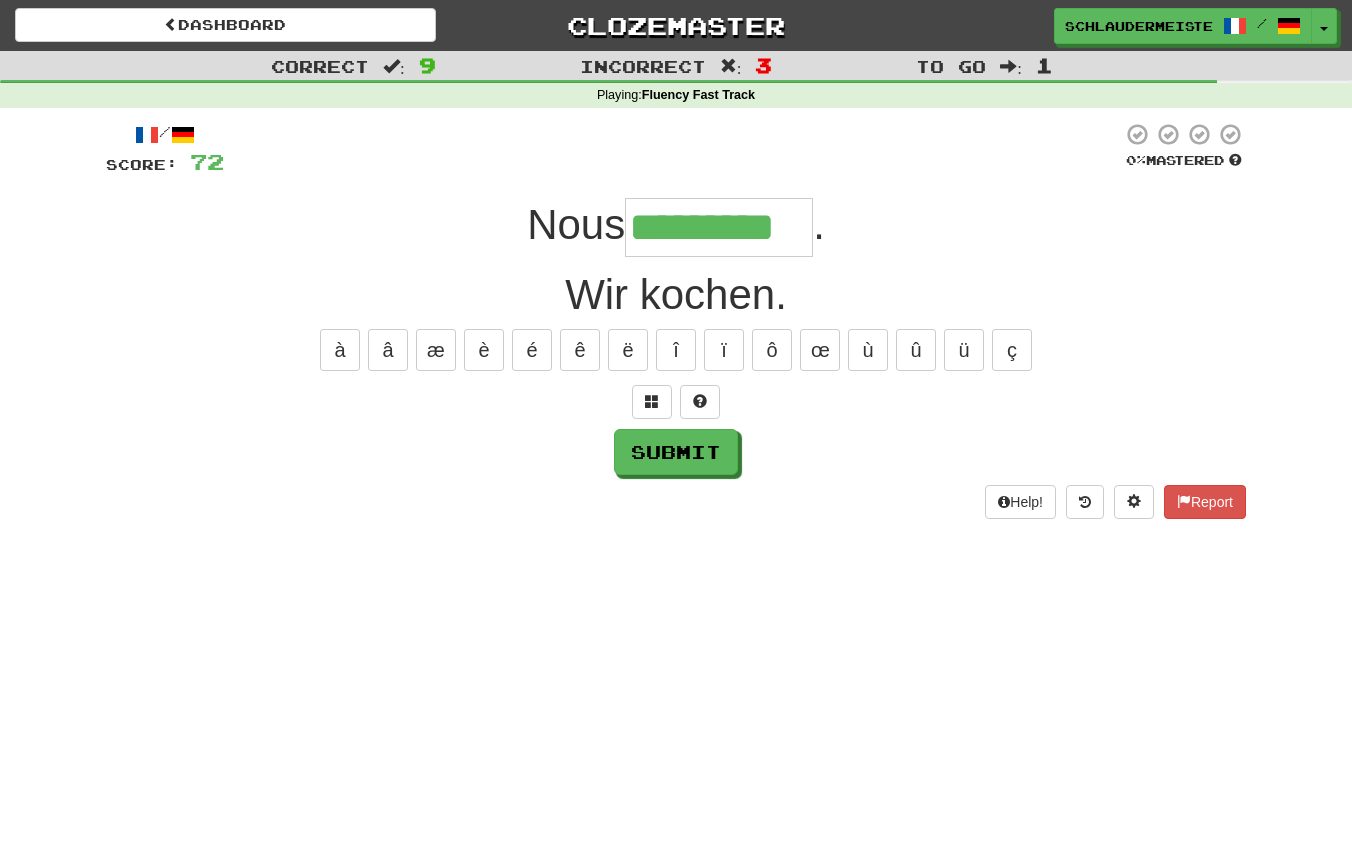 type on "*********" 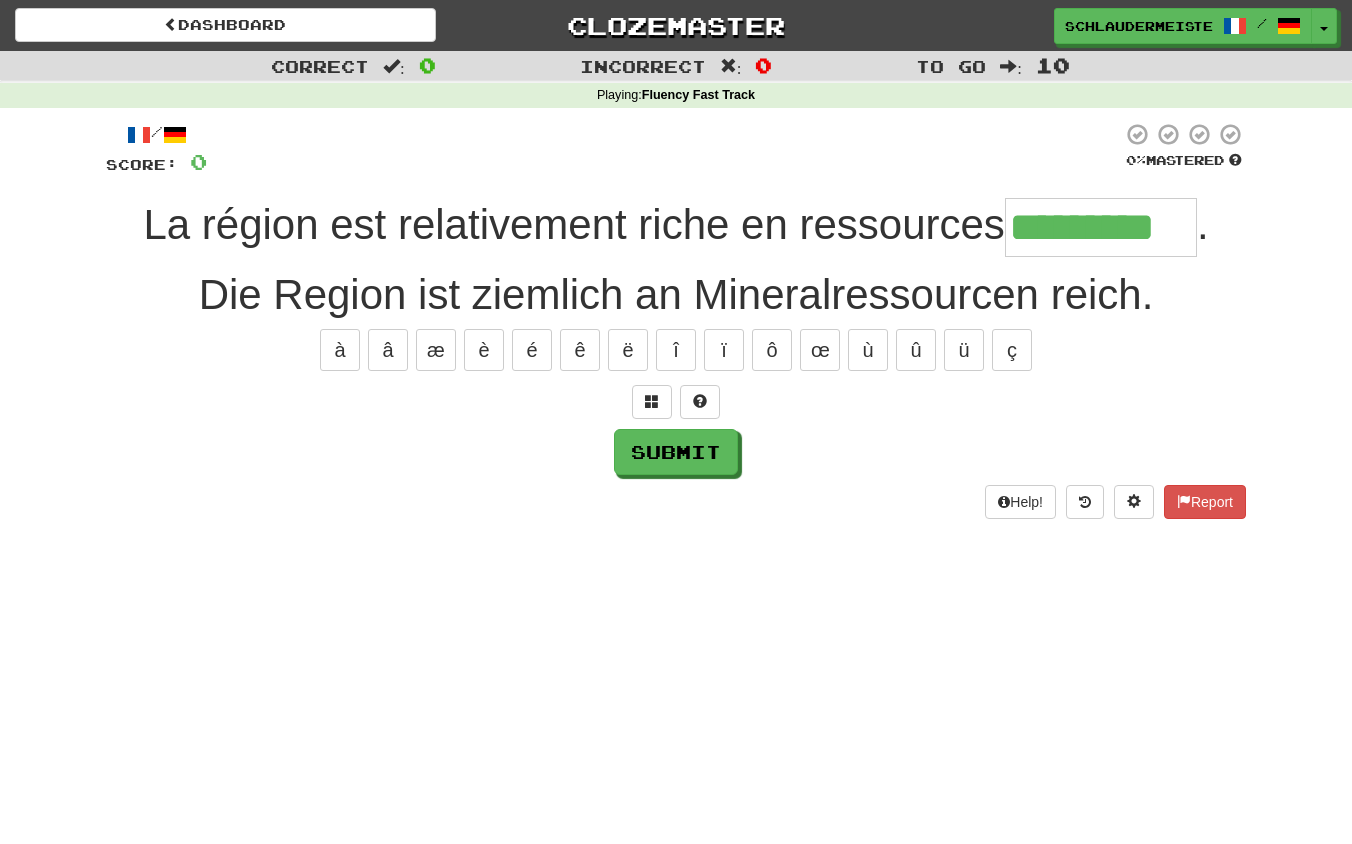 type on "*********" 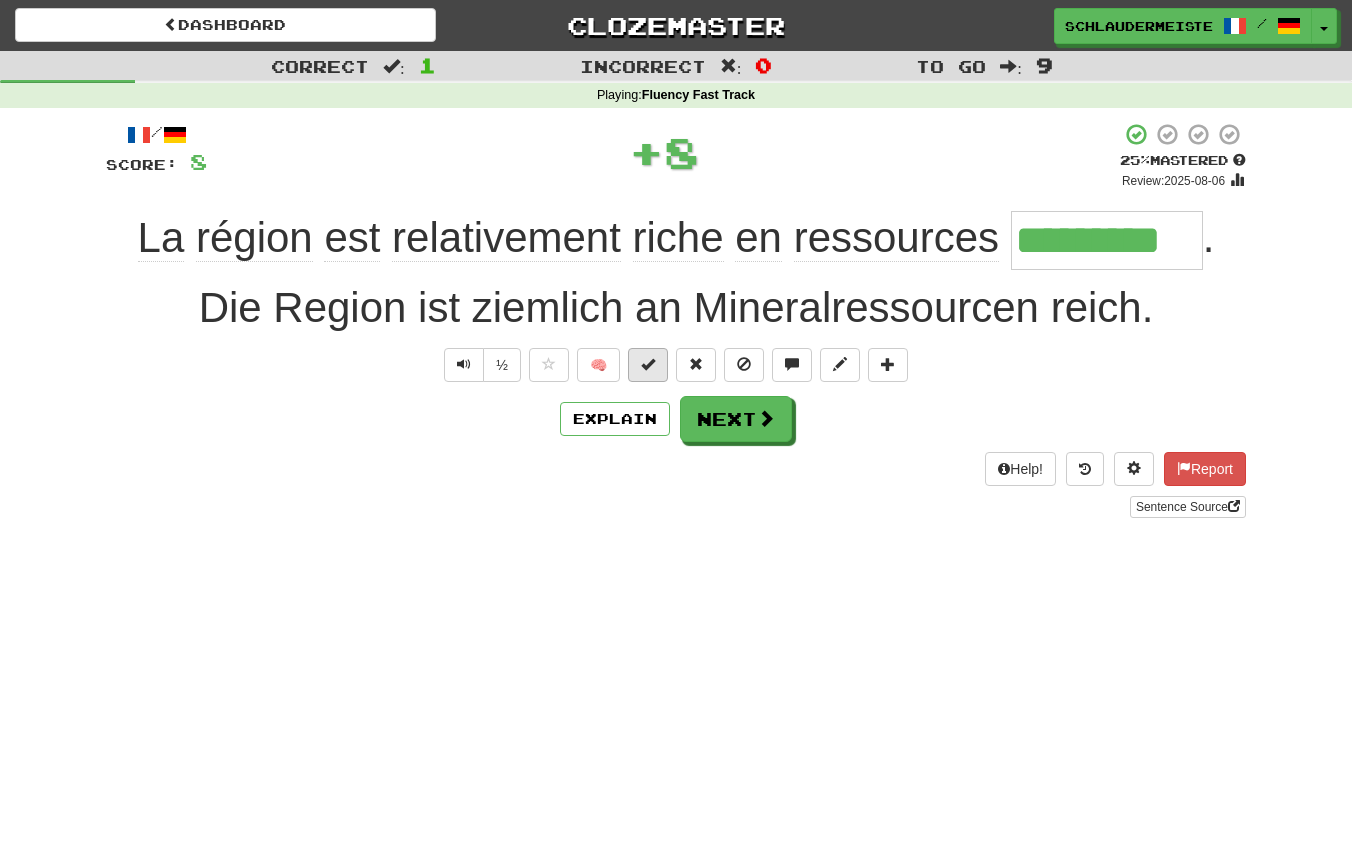 click at bounding box center [648, 364] 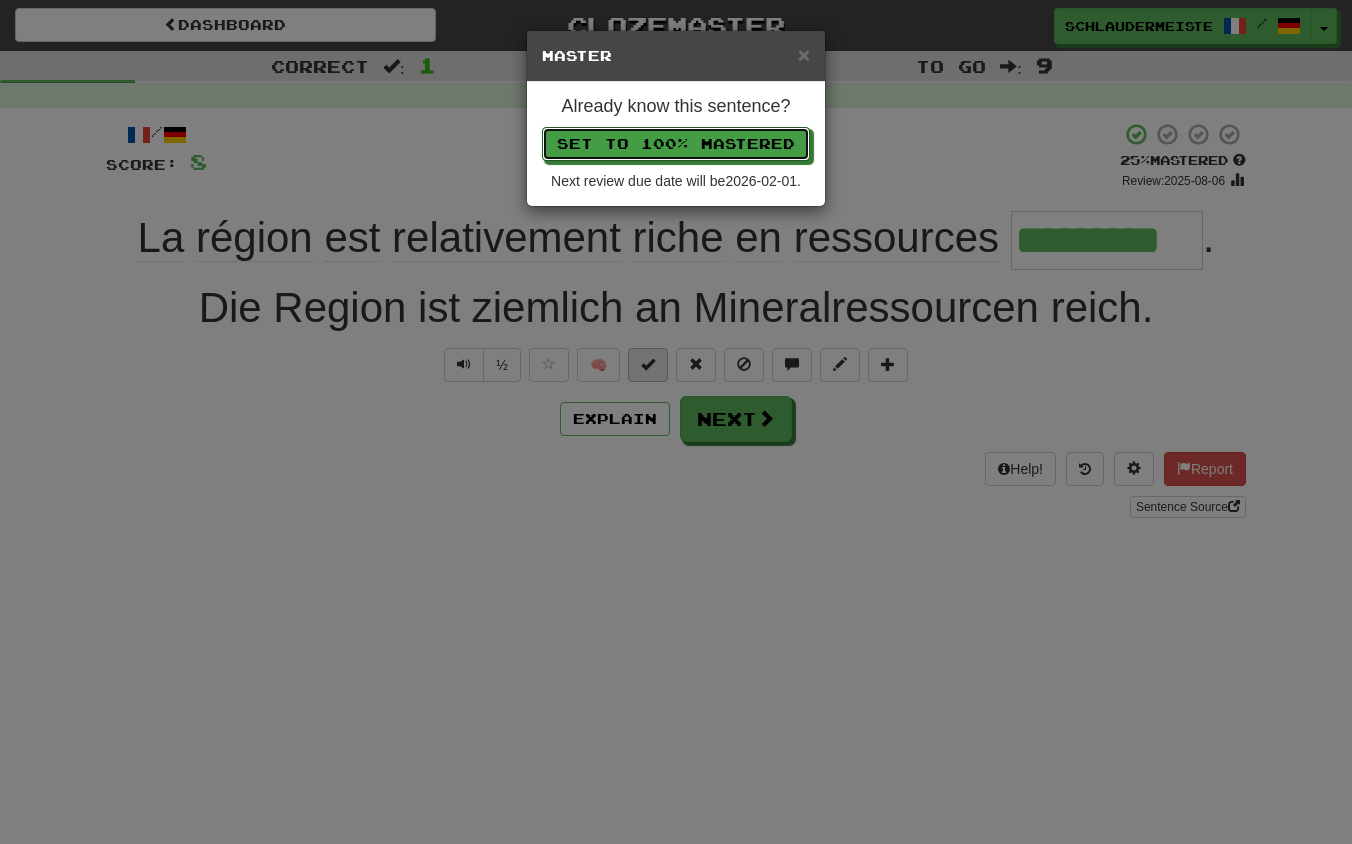 type 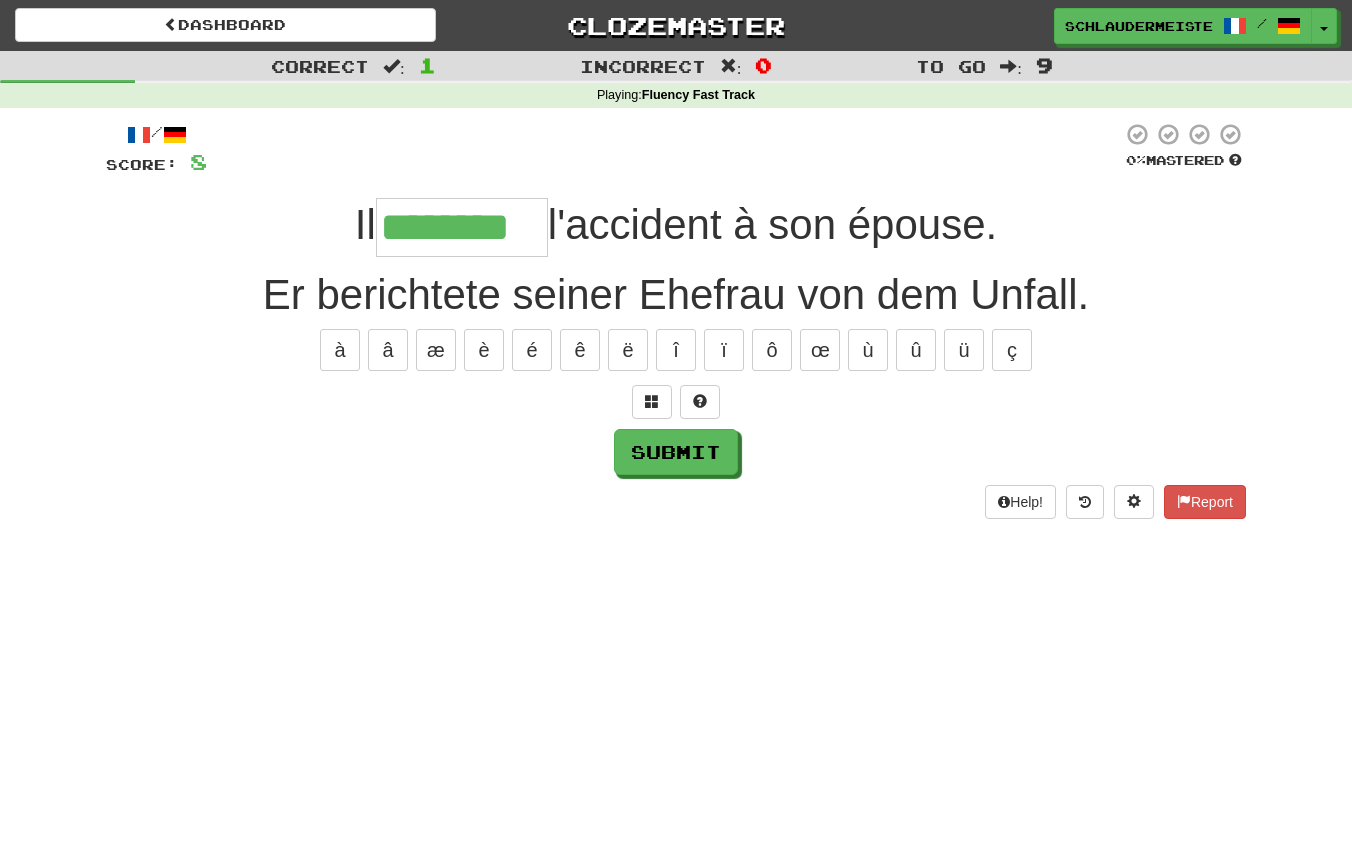 type on "********" 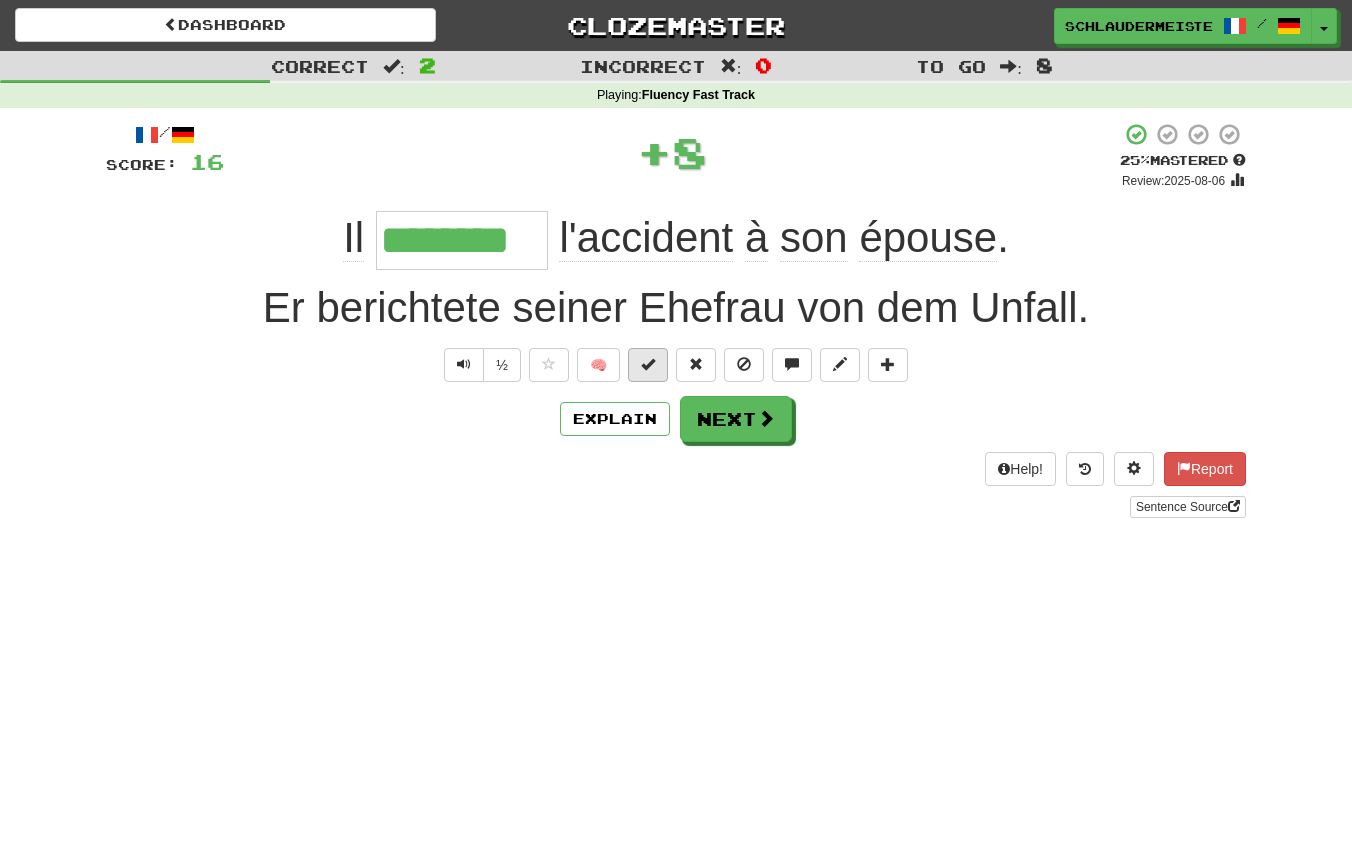 click at bounding box center (648, 364) 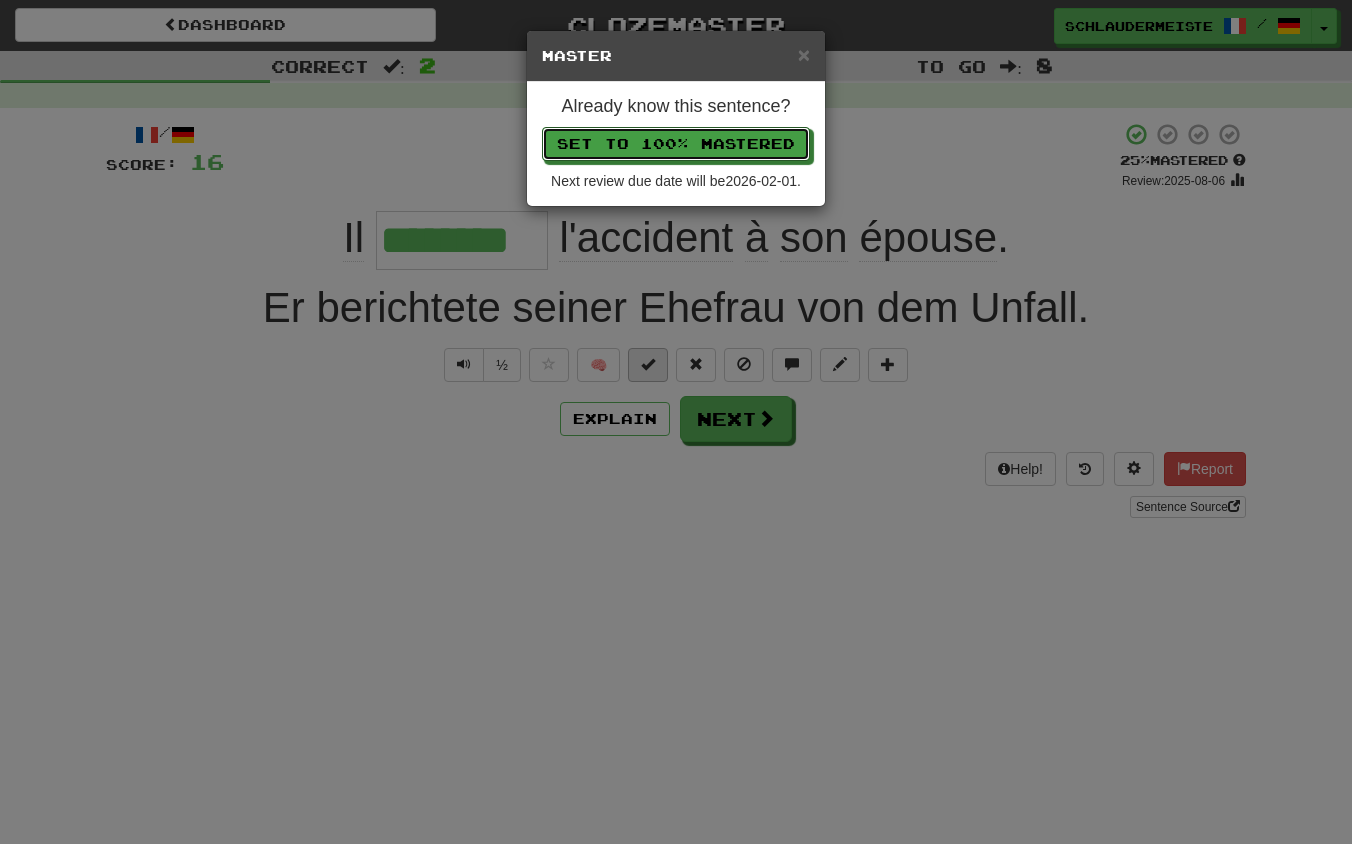 click on "Set to 100% Mastered" at bounding box center [676, 144] 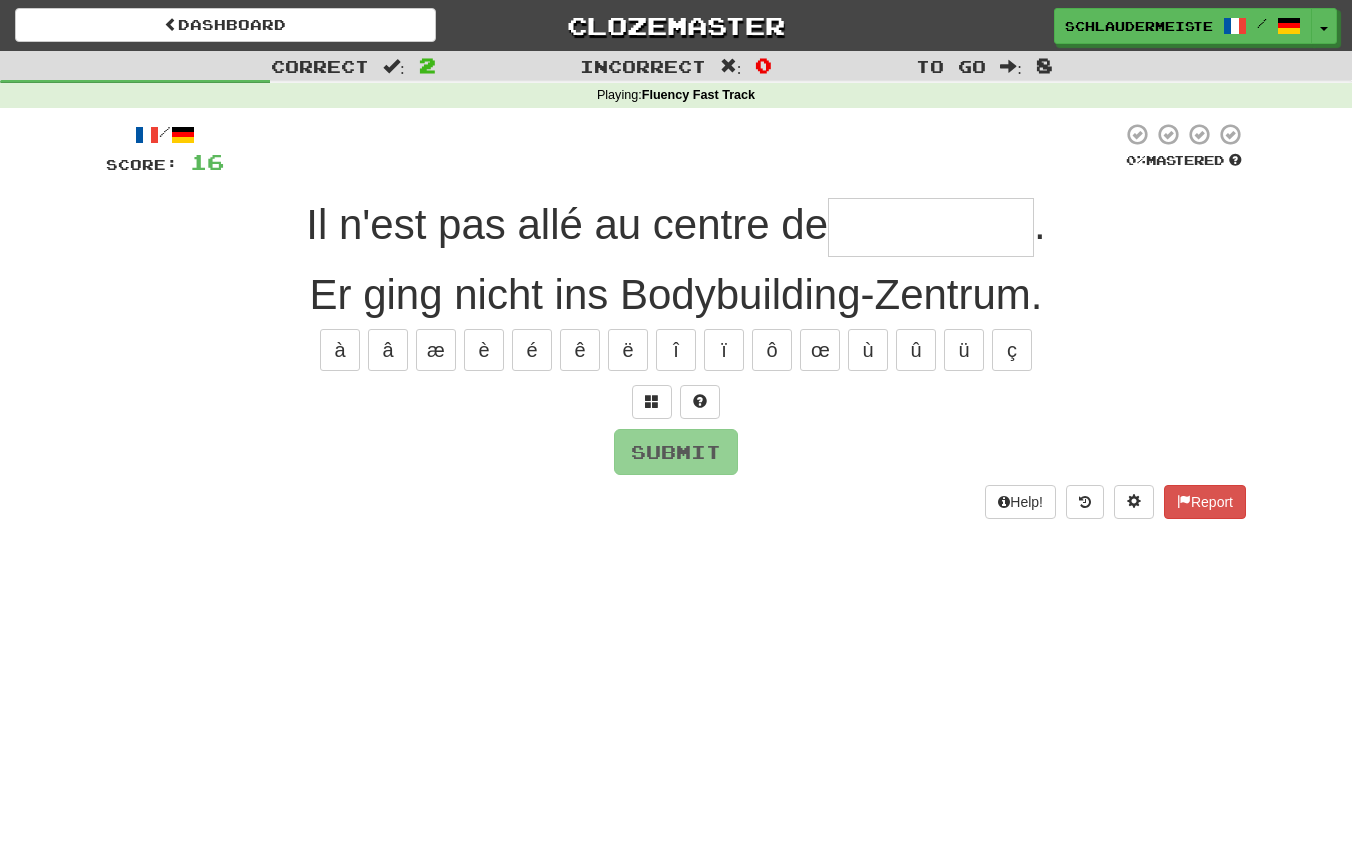 type on "**********" 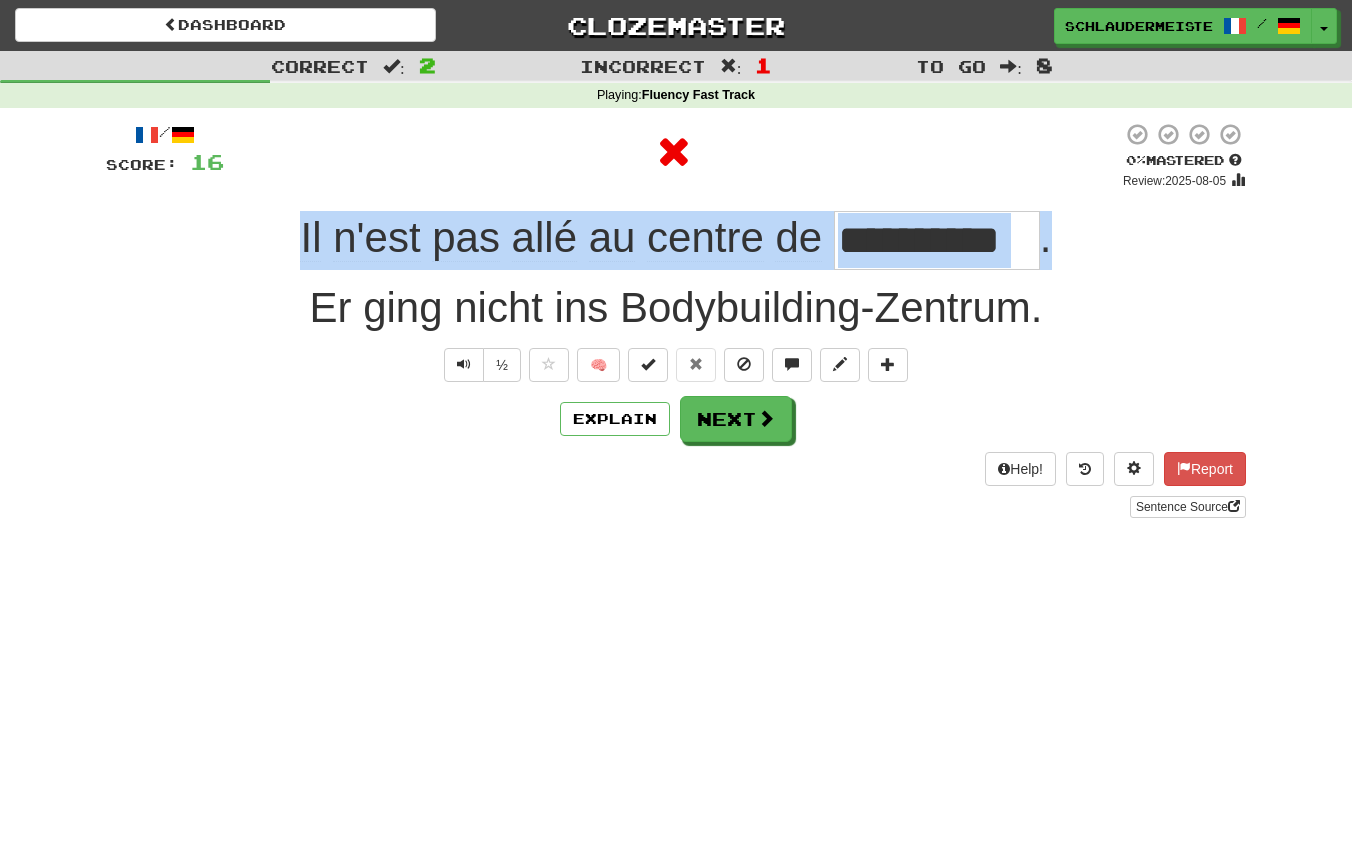 drag, startPoint x: 276, startPoint y: 215, endPoint x: 1094, endPoint y: 244, distance: 818.5139 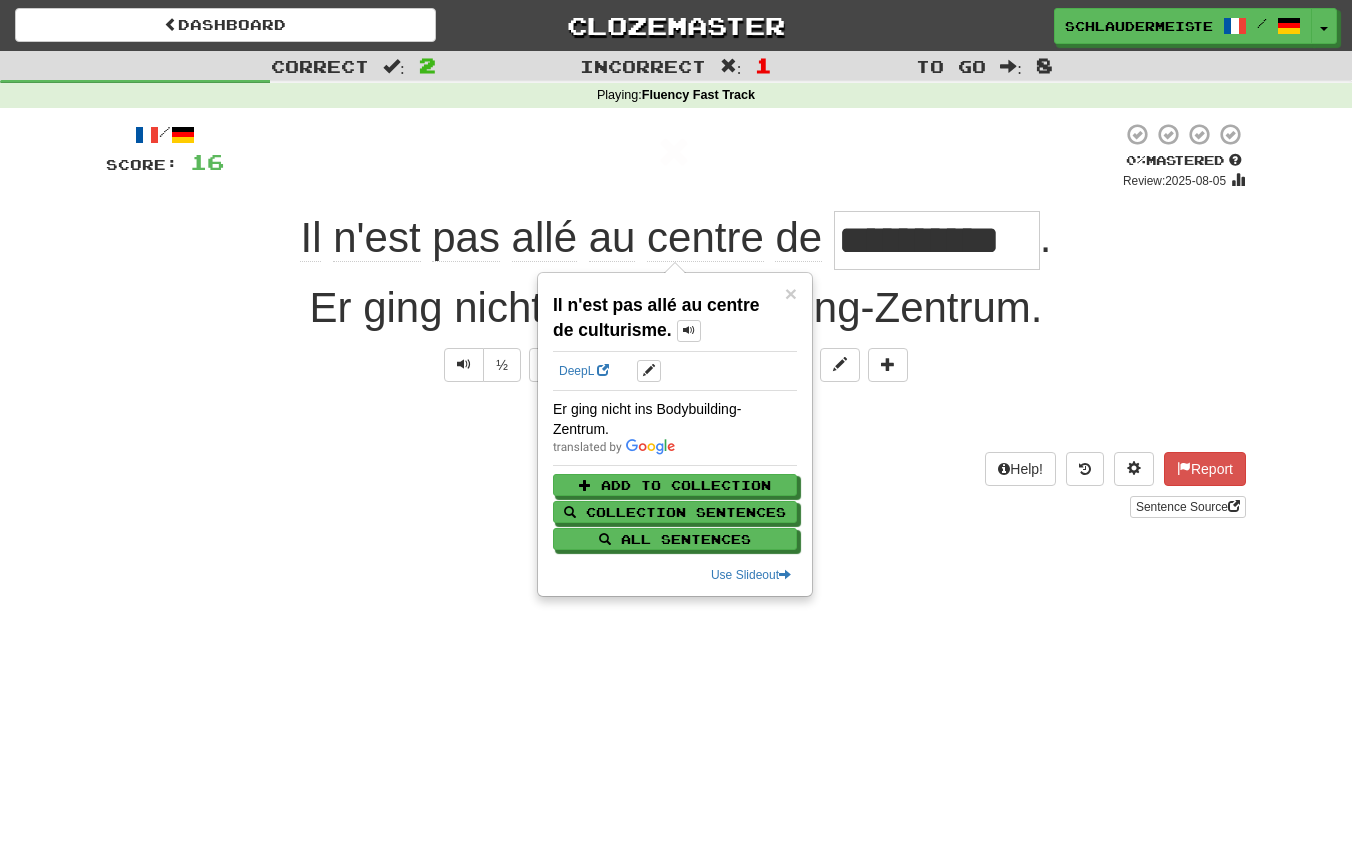 click on "Sentence Source" at bounding box center (676, 507) 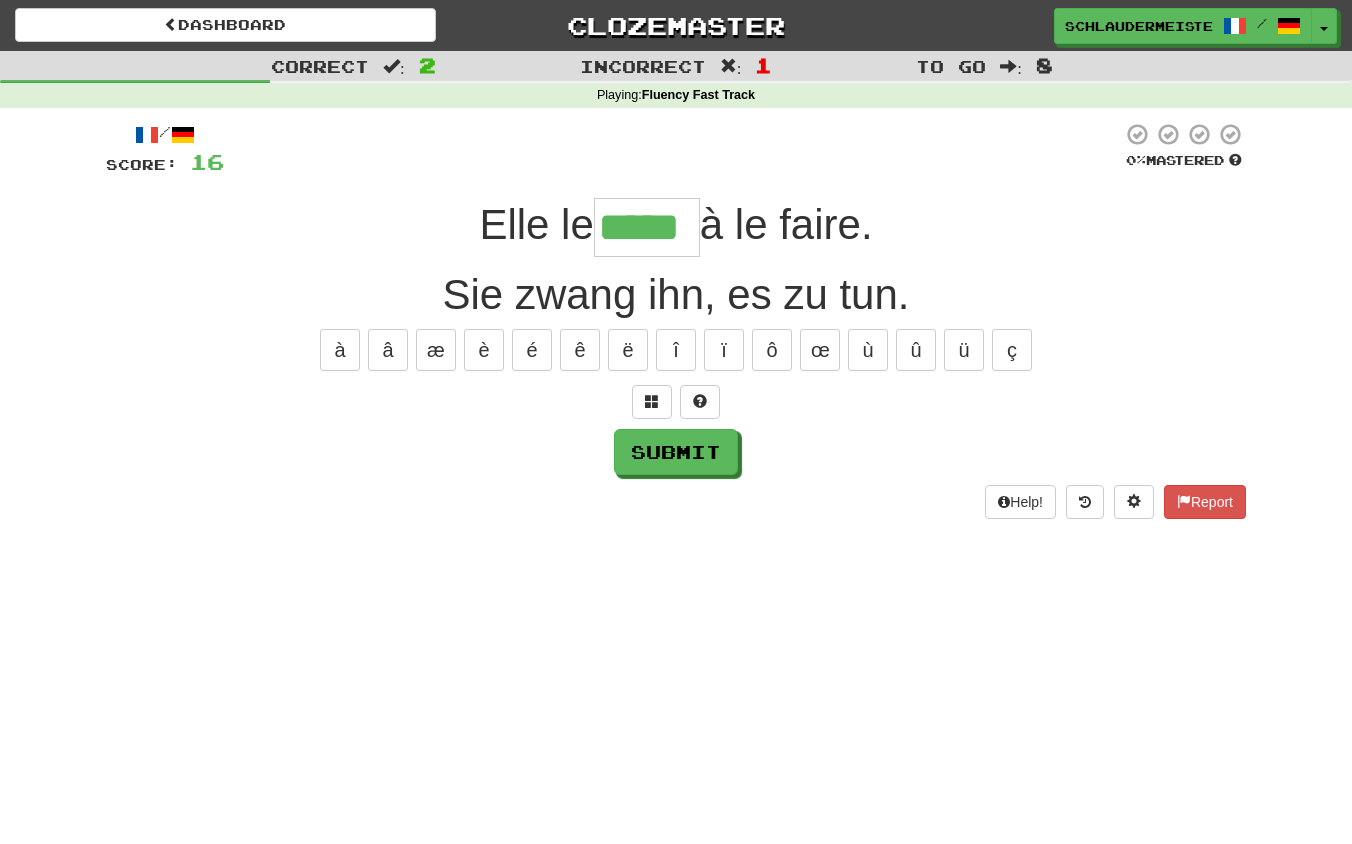 type on "*****" 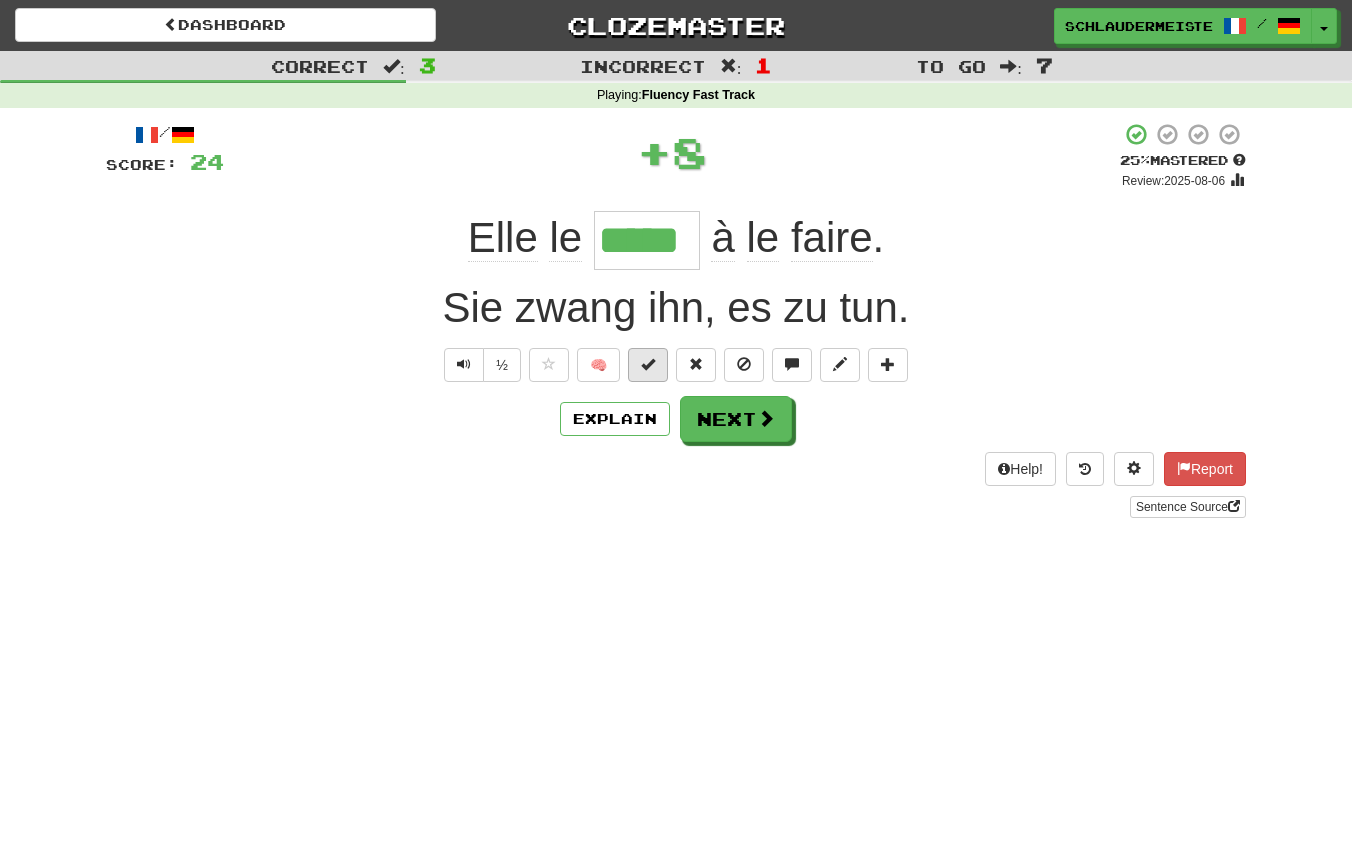 click at bounding box center [648, 364] 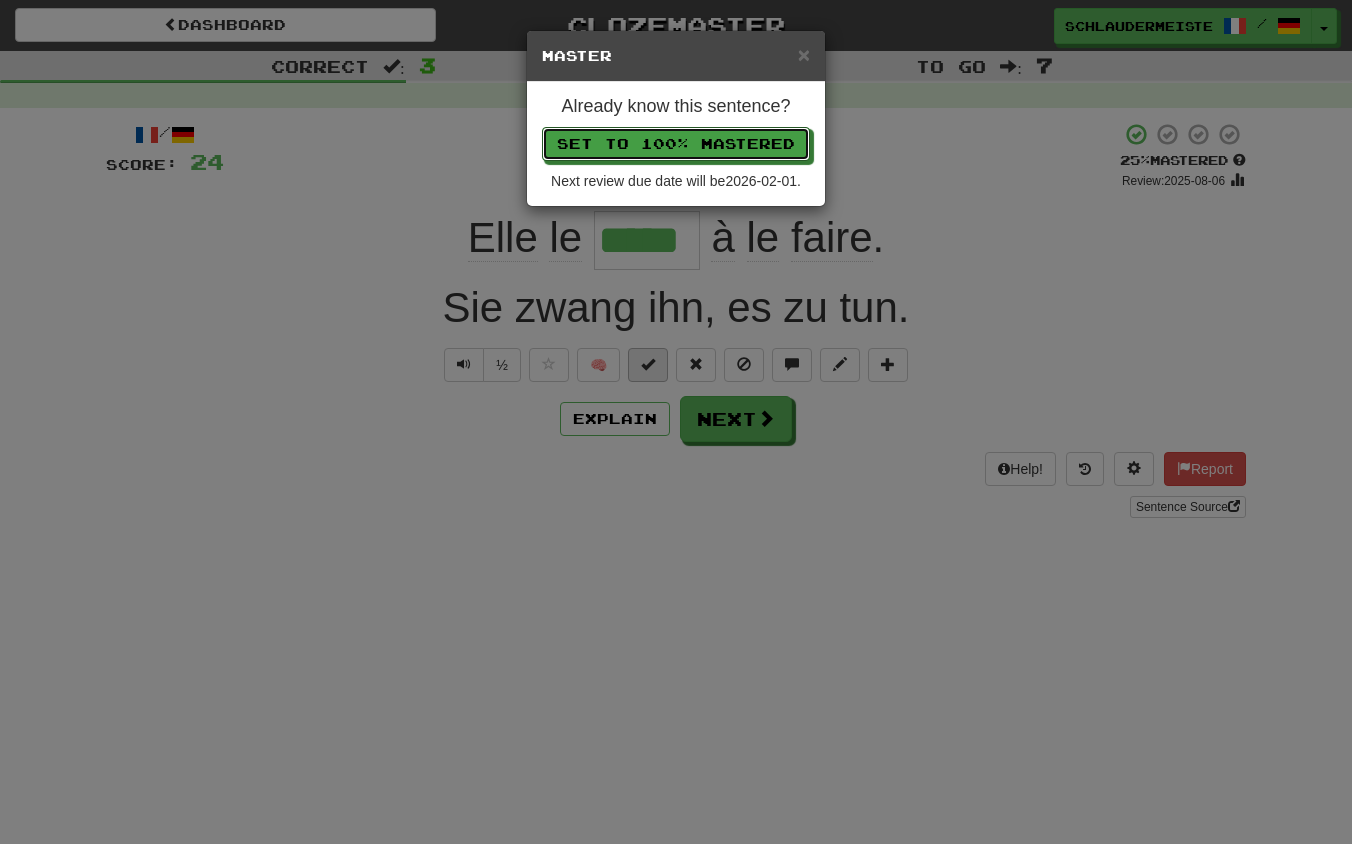 click on "Set to 100% Mastered" at bounding box center [676, 144] 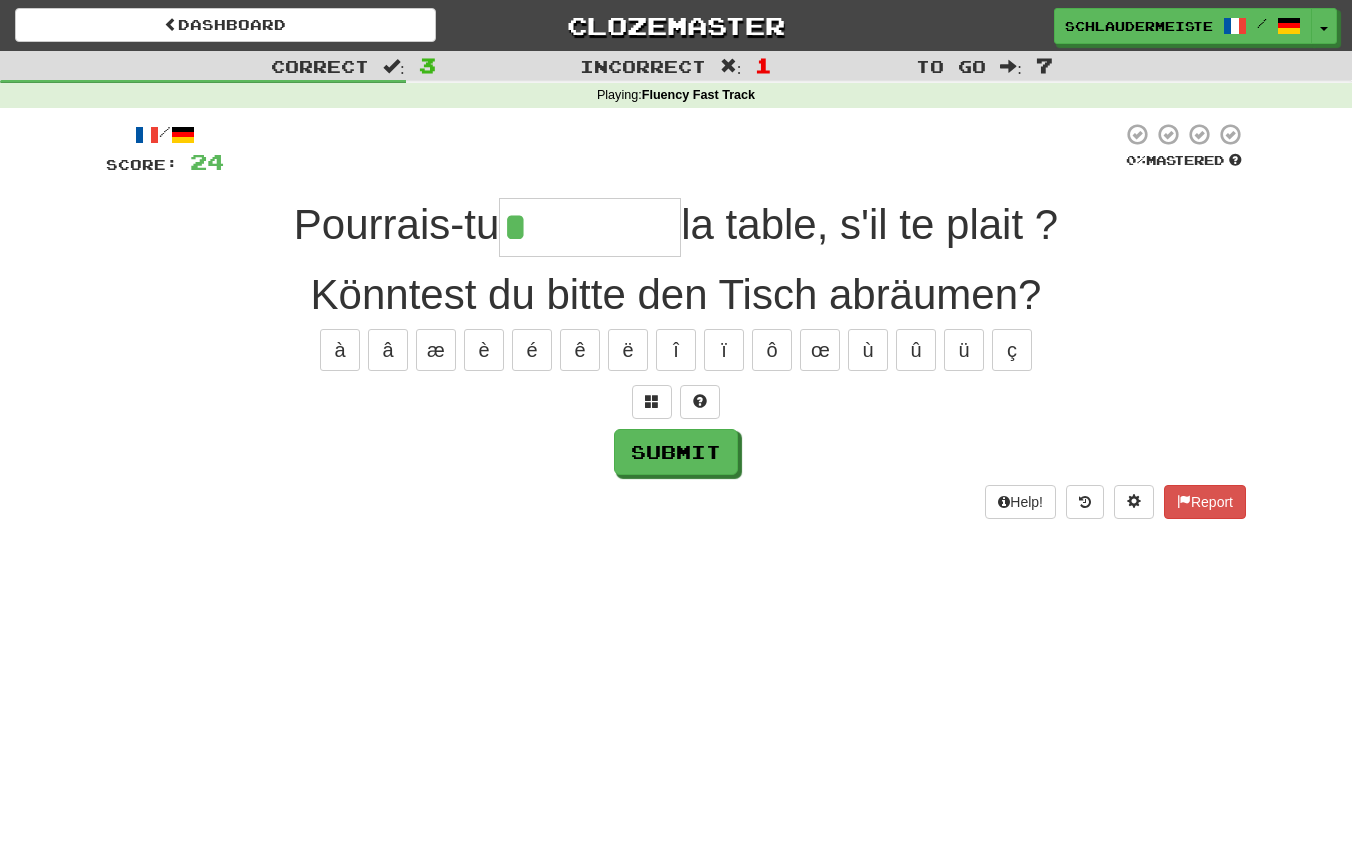 type on "*********" 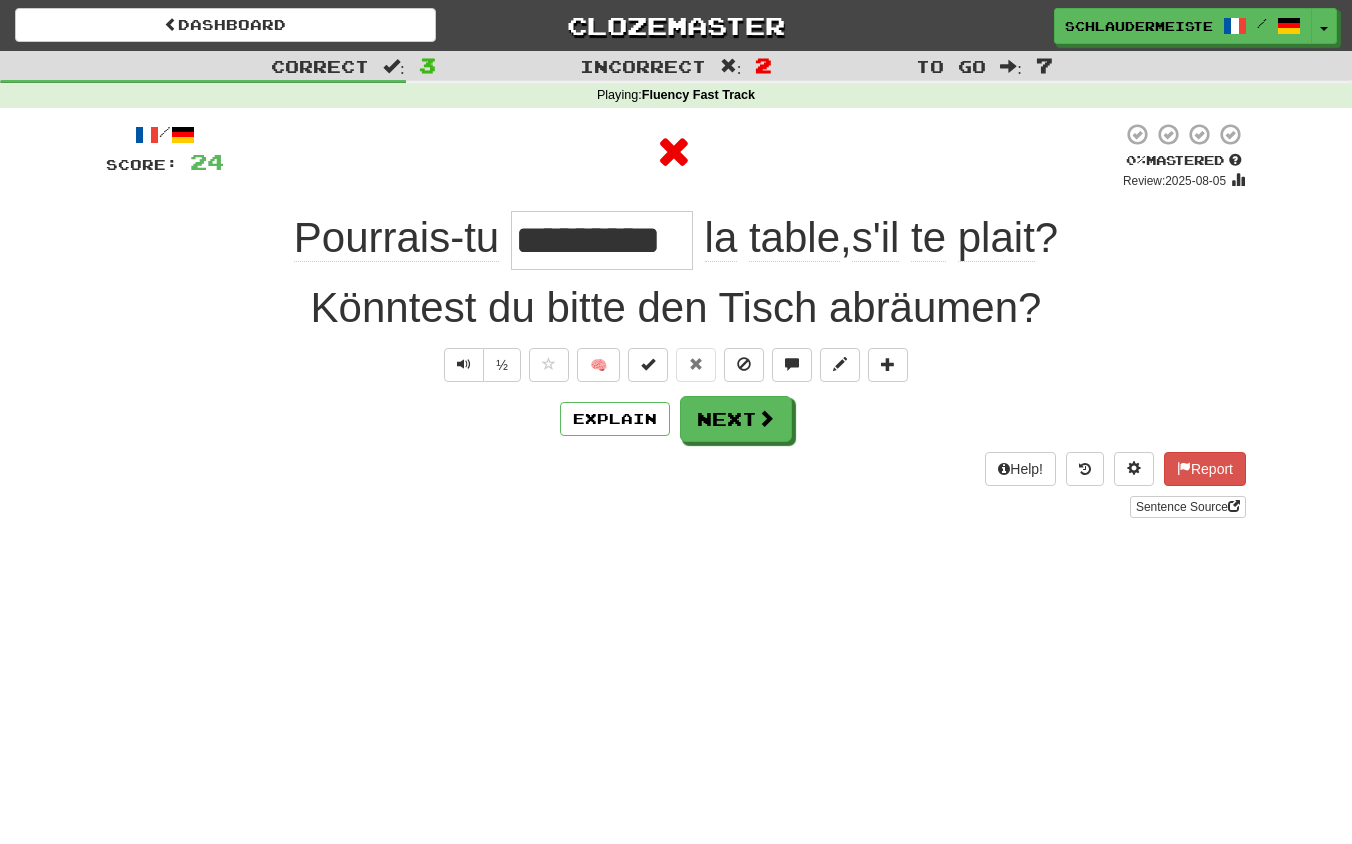 drag, startPoint x: 232, startPoint y: 219, endPoint x: 1183, endPoint y: 230, distance: 951.0636 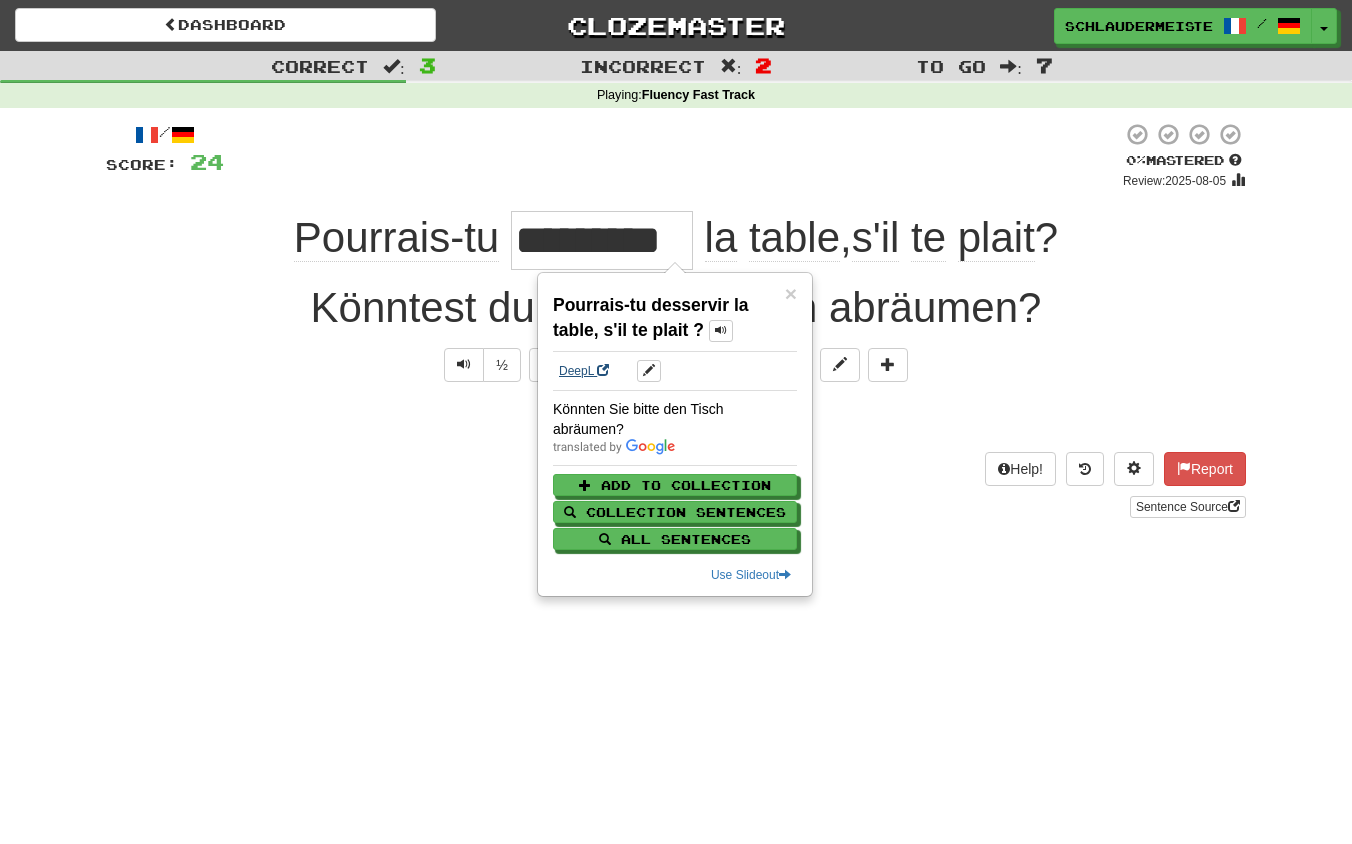 click on "DeepL" at bounding box center (584, 371) 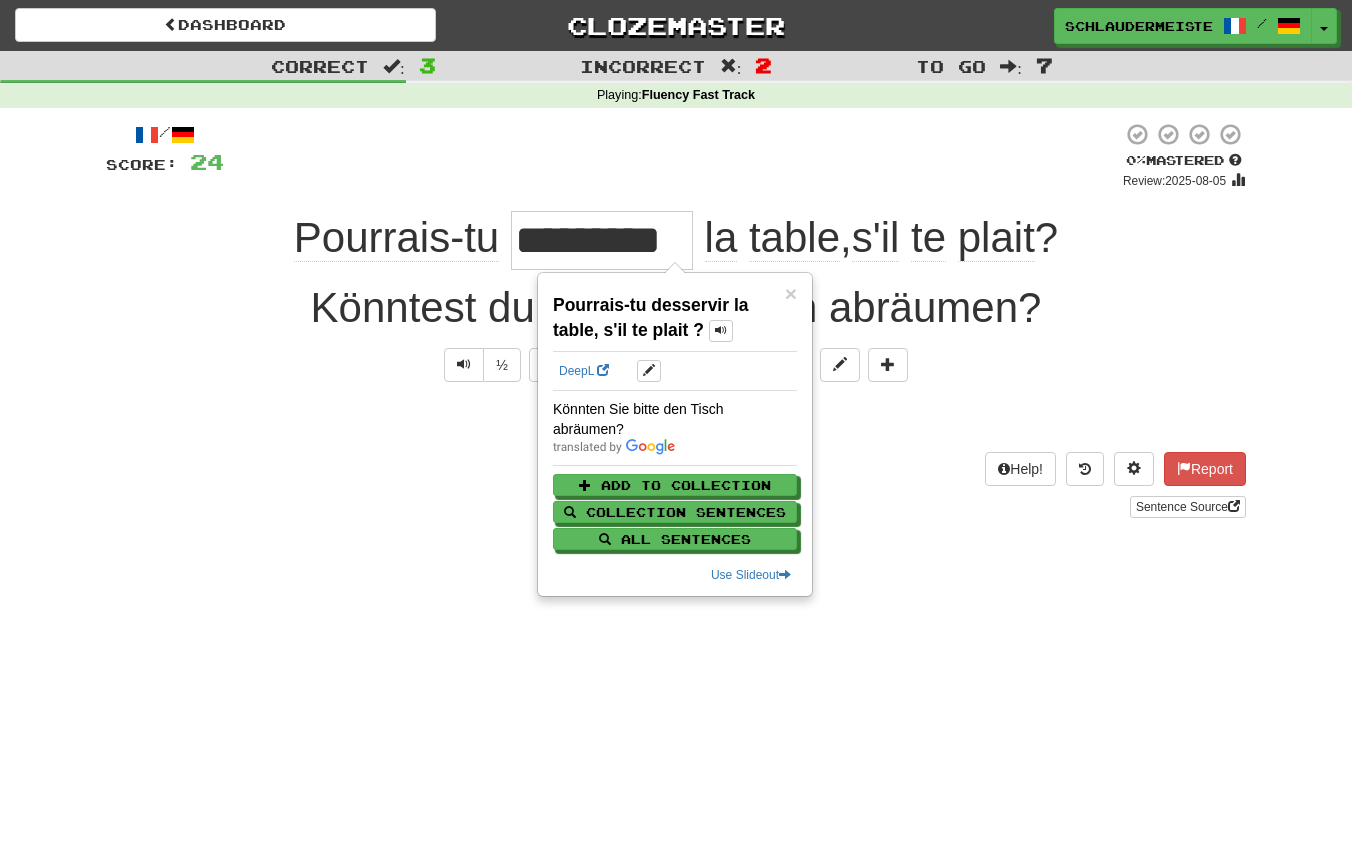 click on "Explain Next" at bounding box center (676, 419) 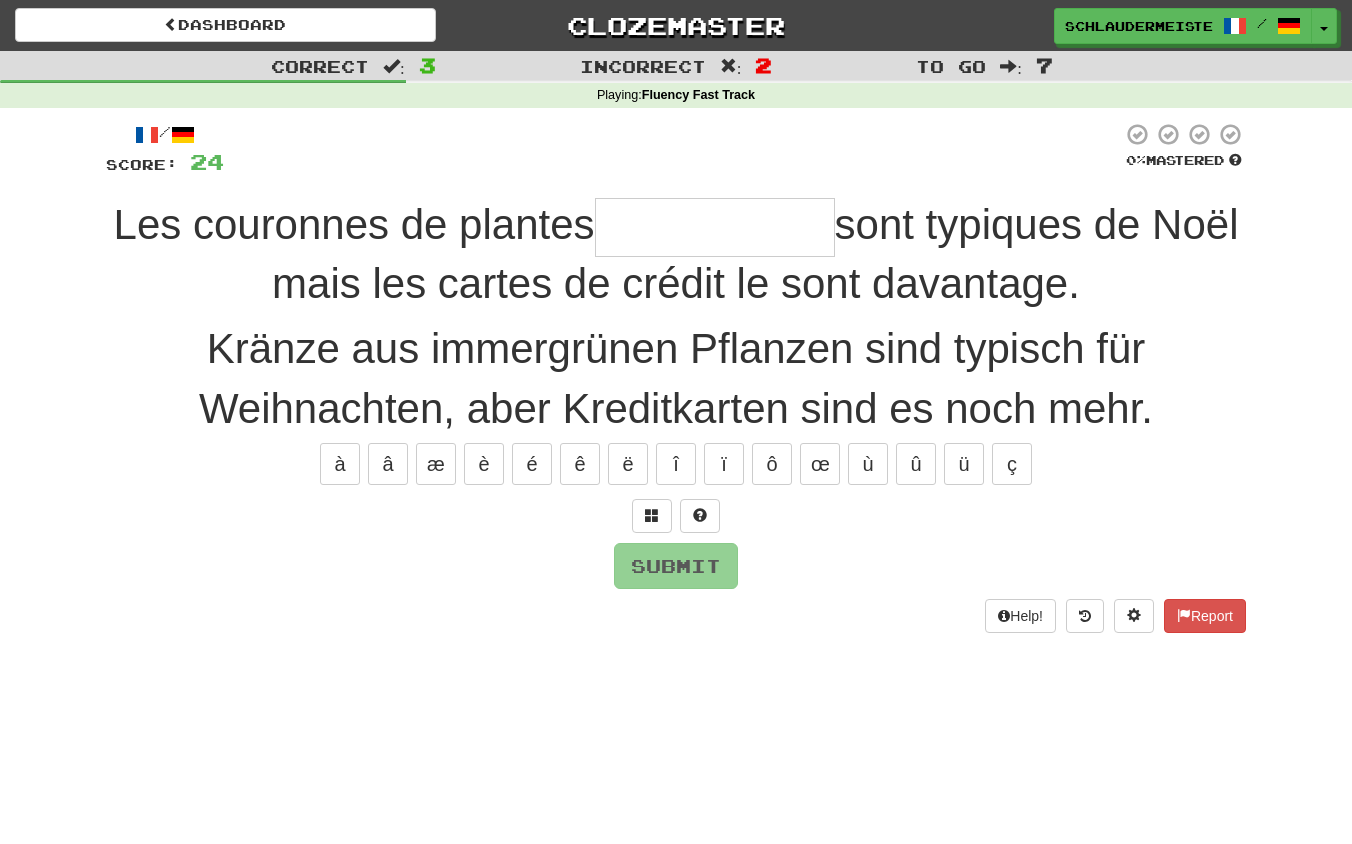 type on "*" 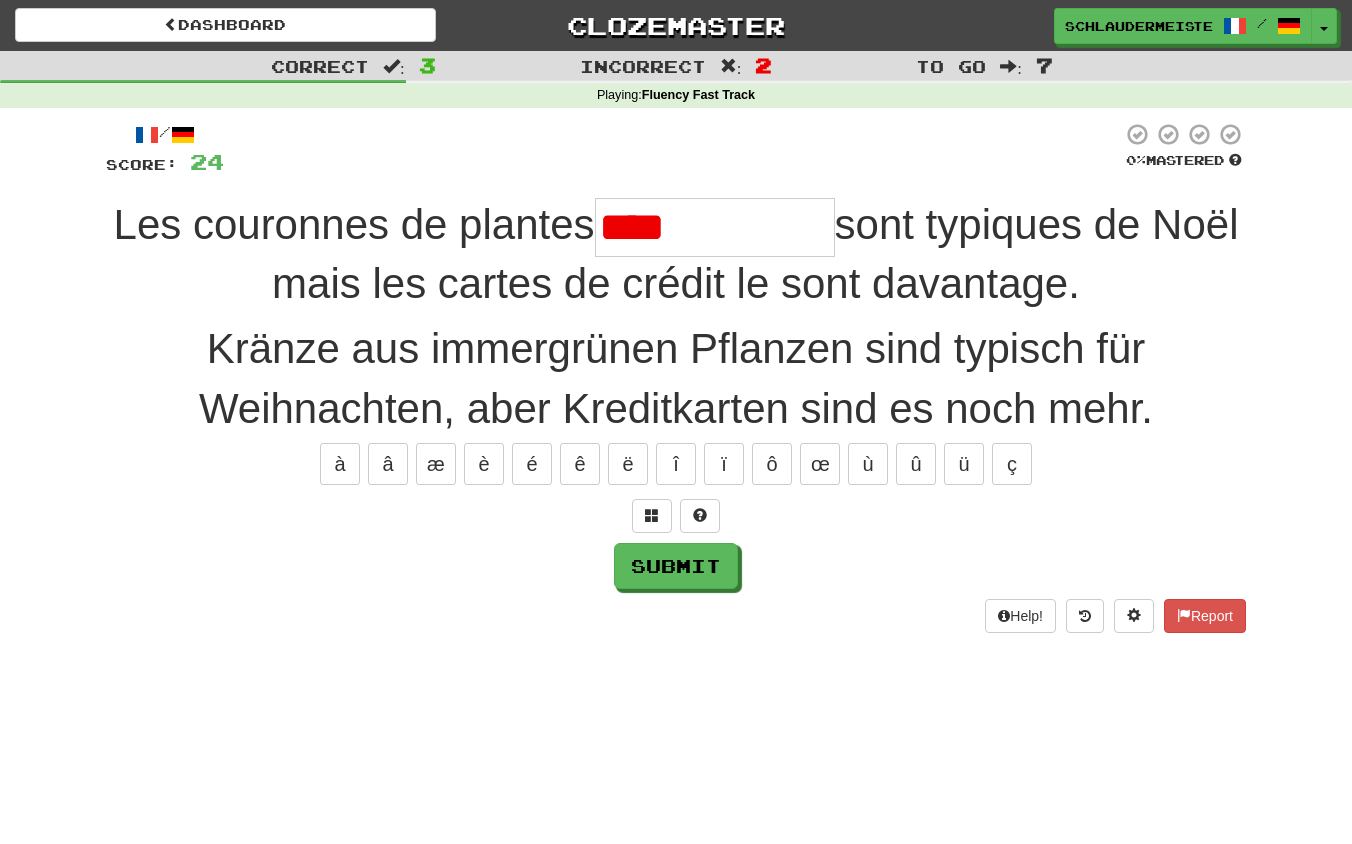 type on "**********" 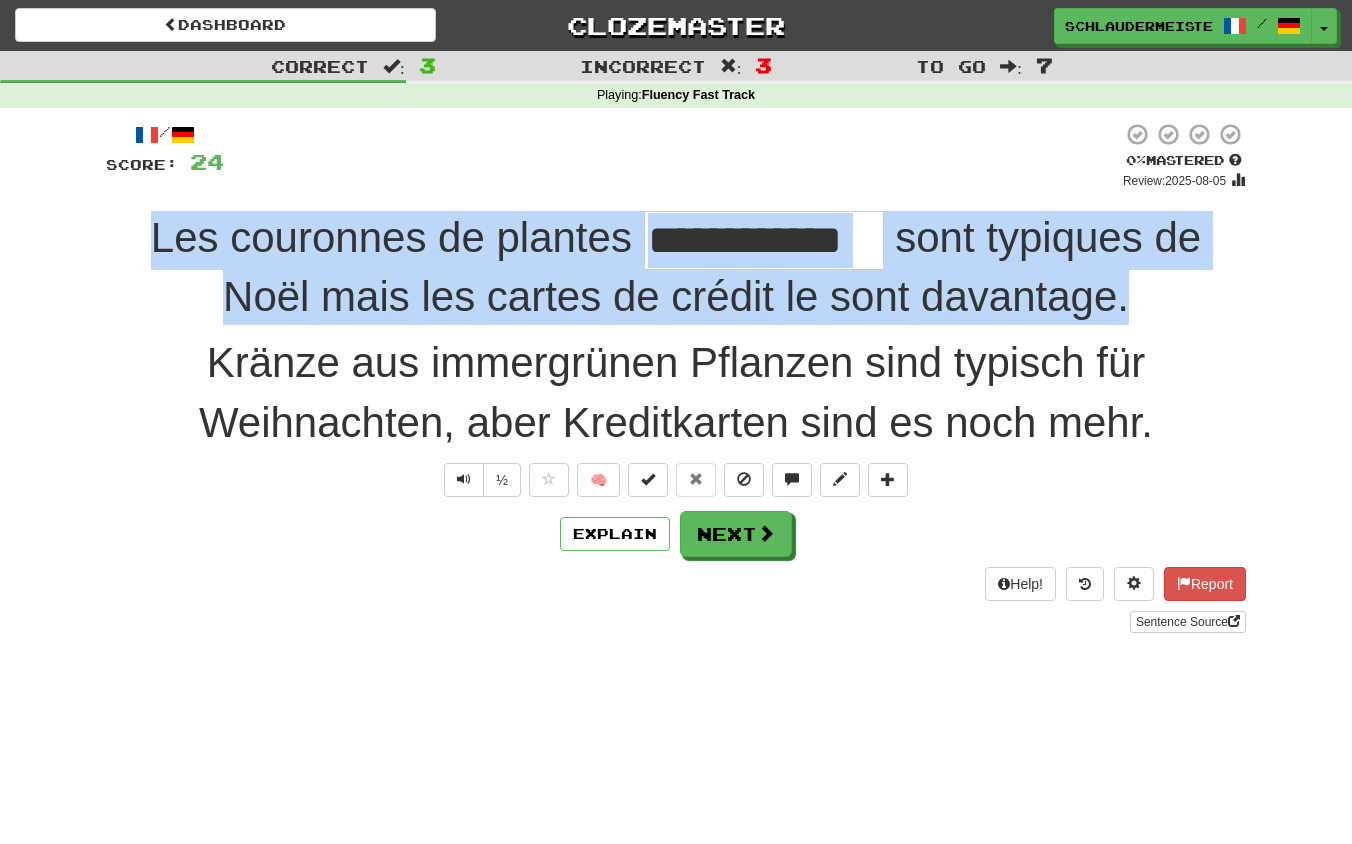 drag, startPoint x: 113, startPoint y: 224, endPoint x: 1152, endPoint y: 291, distance: 1041.158 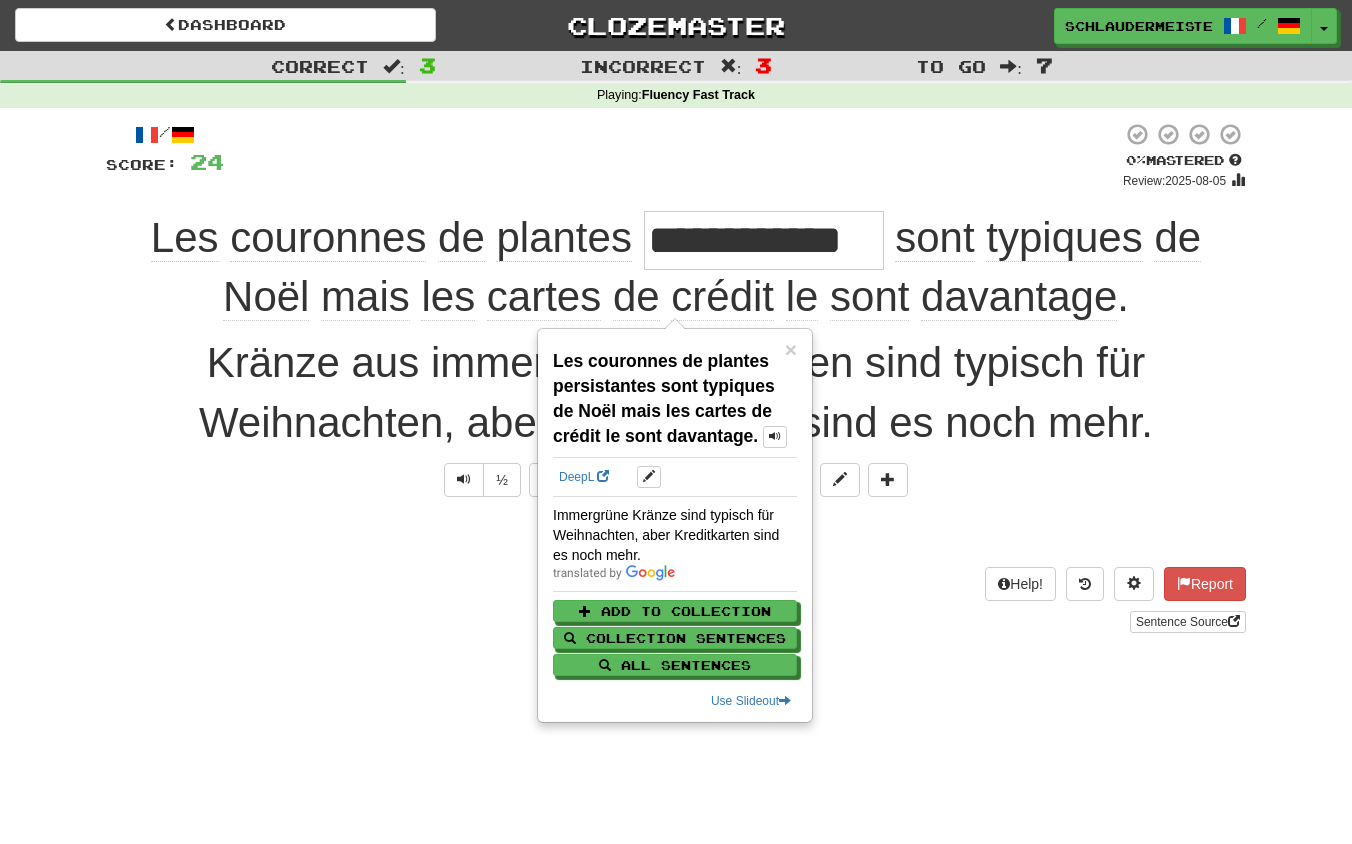 click on "Explain Next" at bounding box center (676, 534) 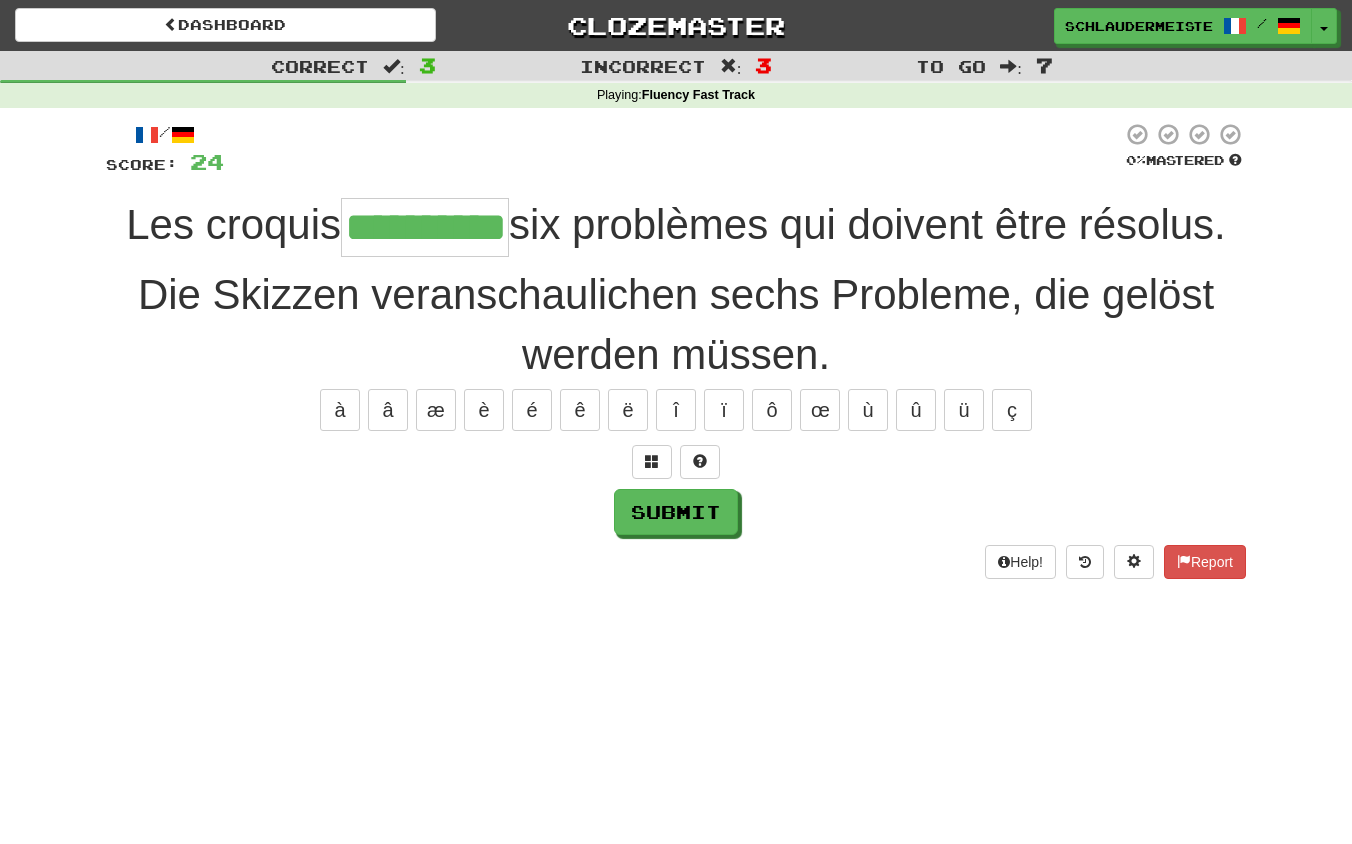 type on "**********" 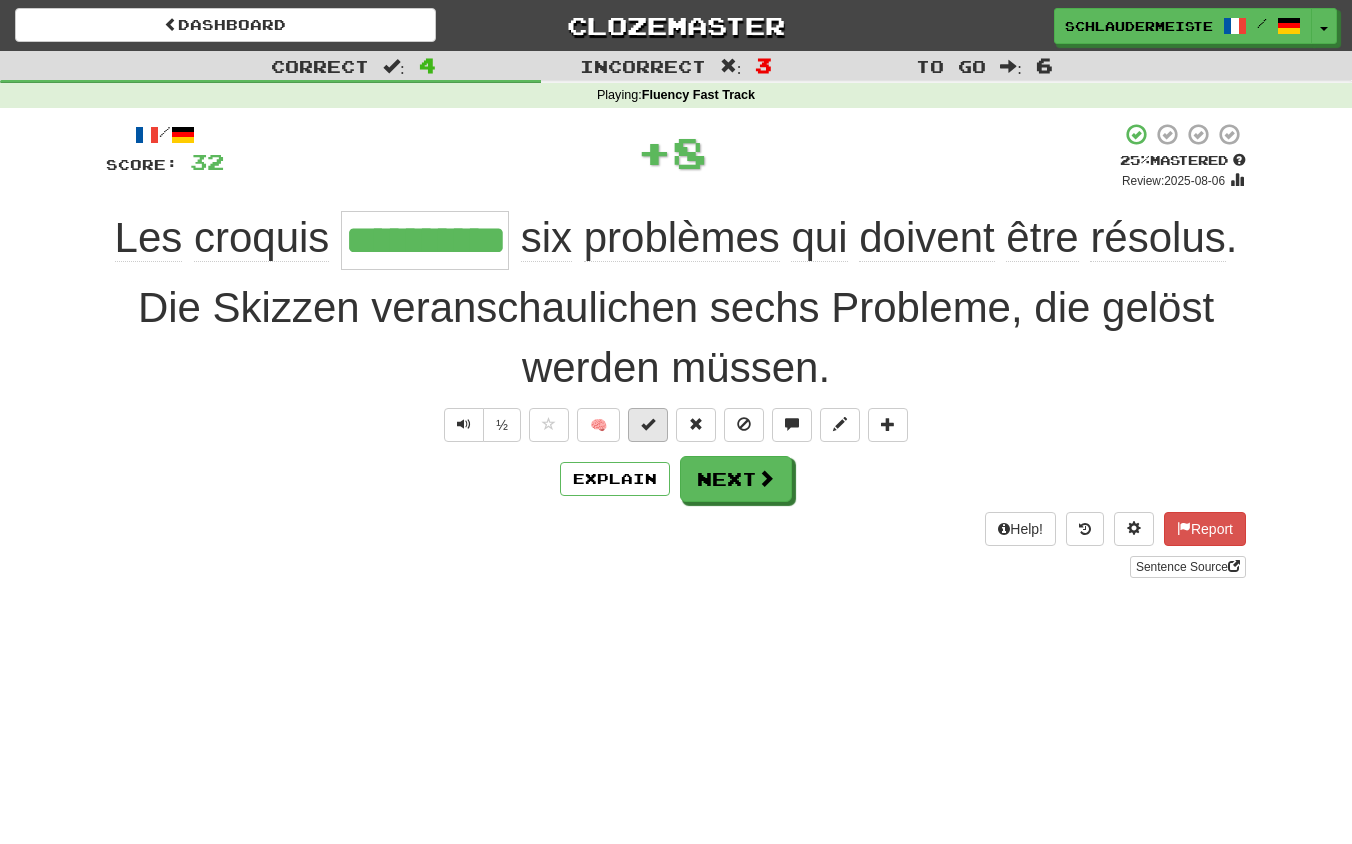 click at bounding box center [648, 424] 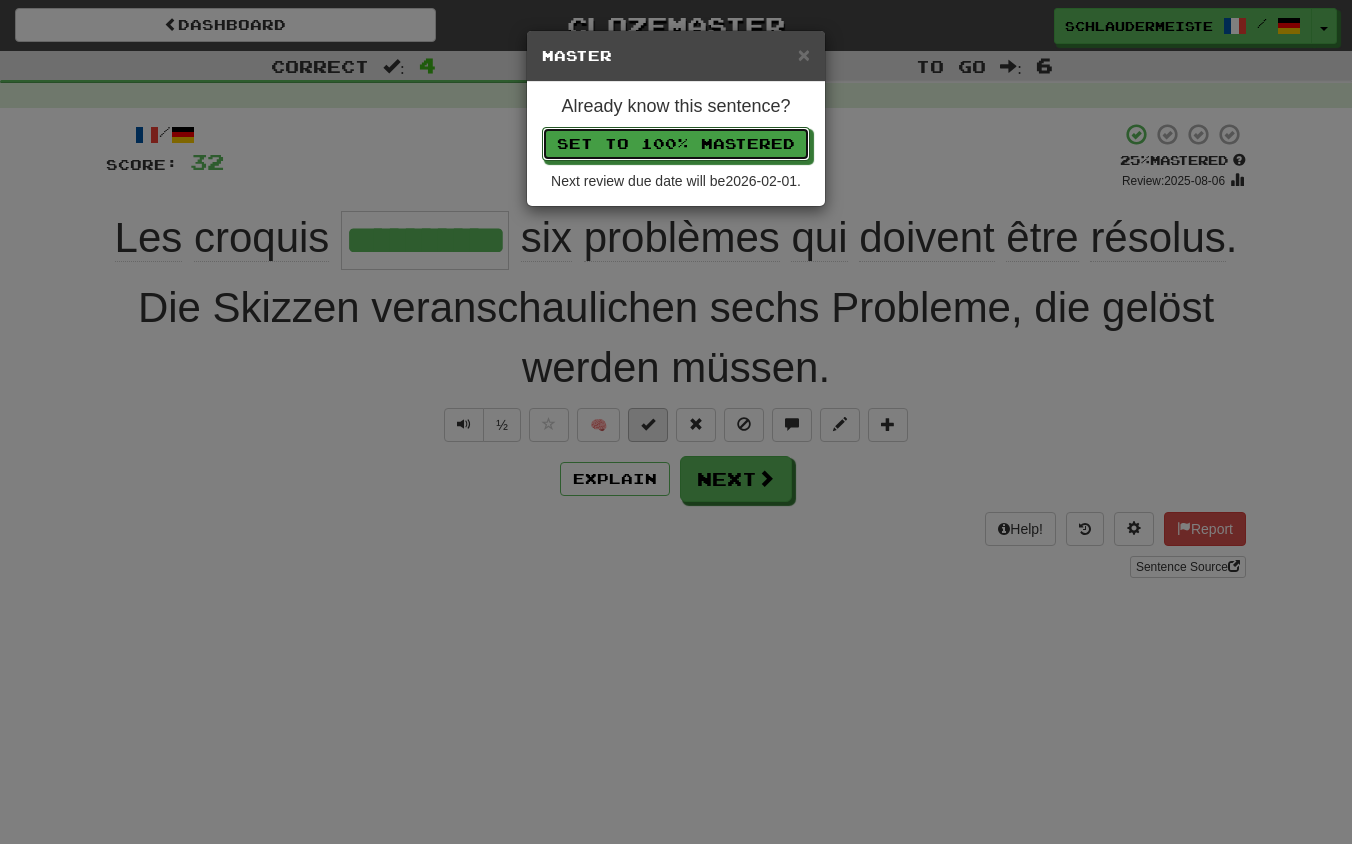 click on "Set to 100% Mastered" at bounding box center (676, 144) 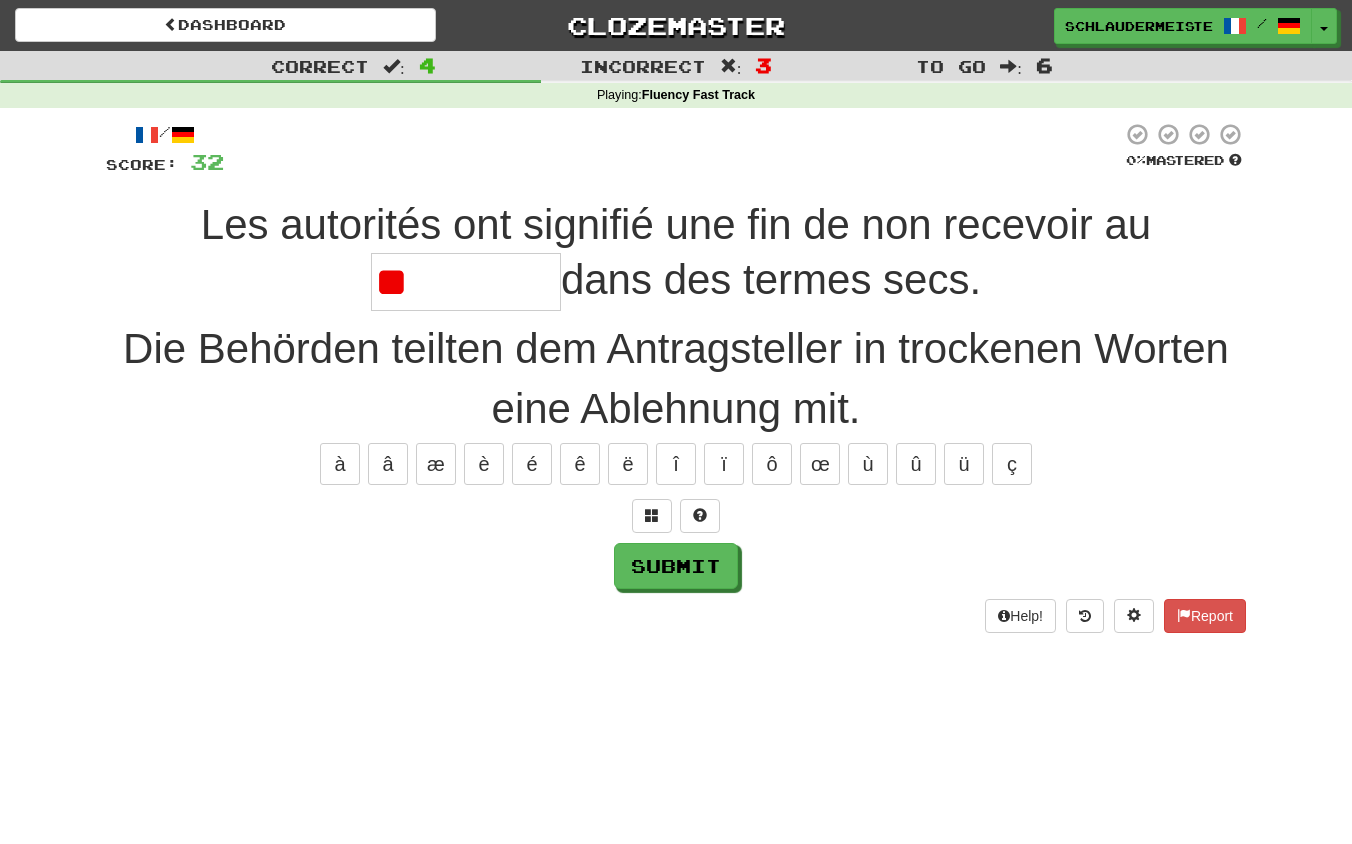 type on "*********" 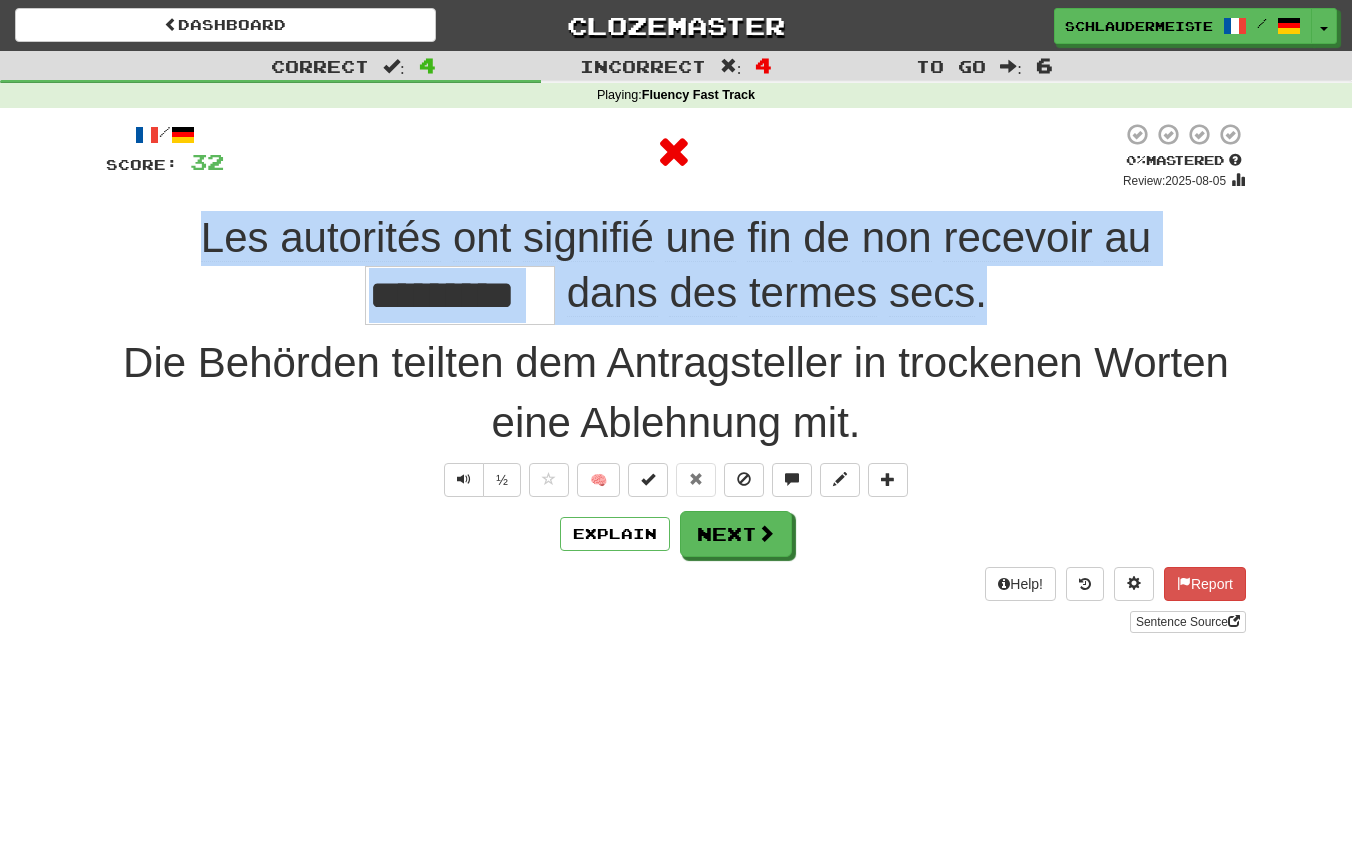 drag, startPoint x: 175, startPoint y: 239, endPoint x: 1033, endPoint y: 292, distance: 859.6354 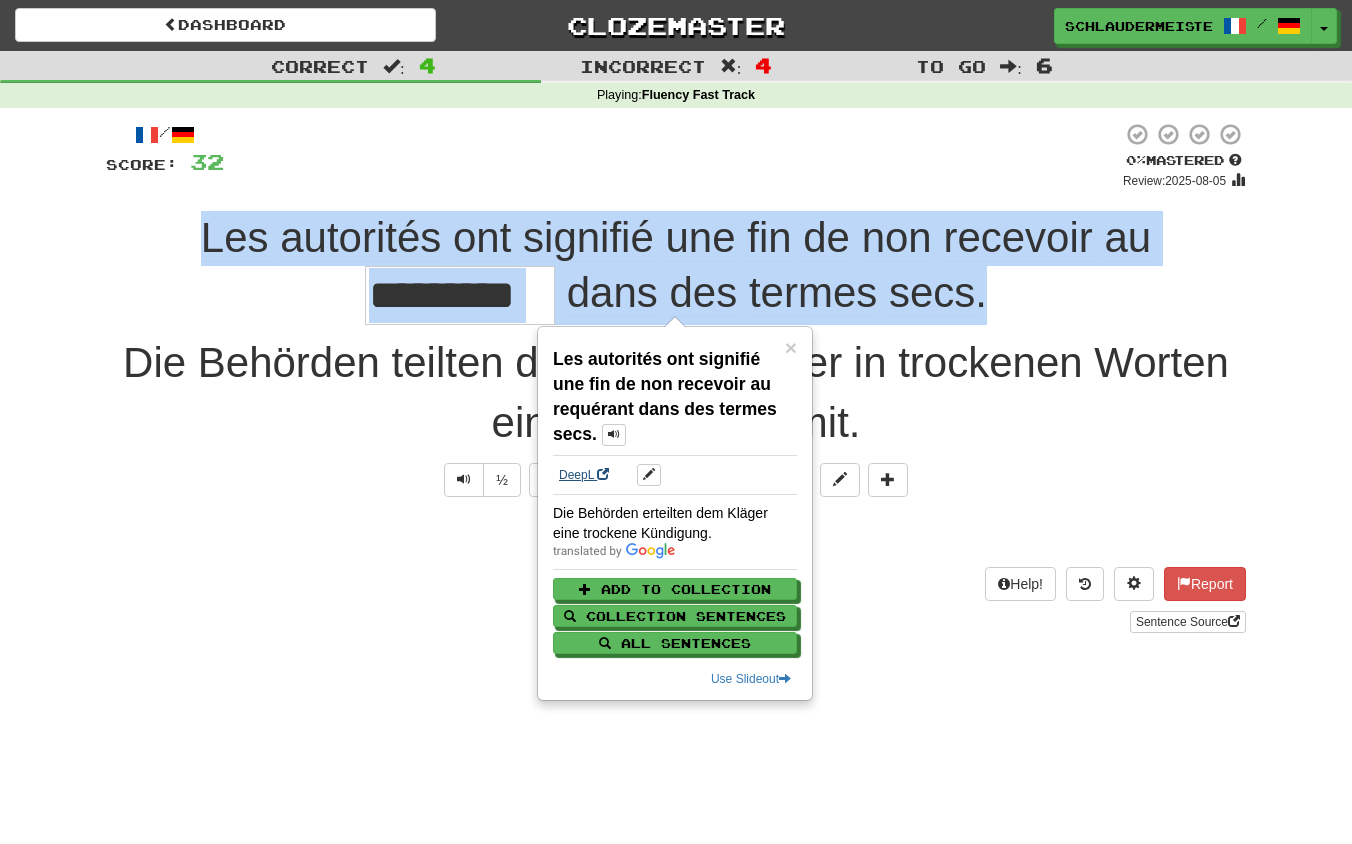 click on "DeepL" at bounding box center (584, 475) 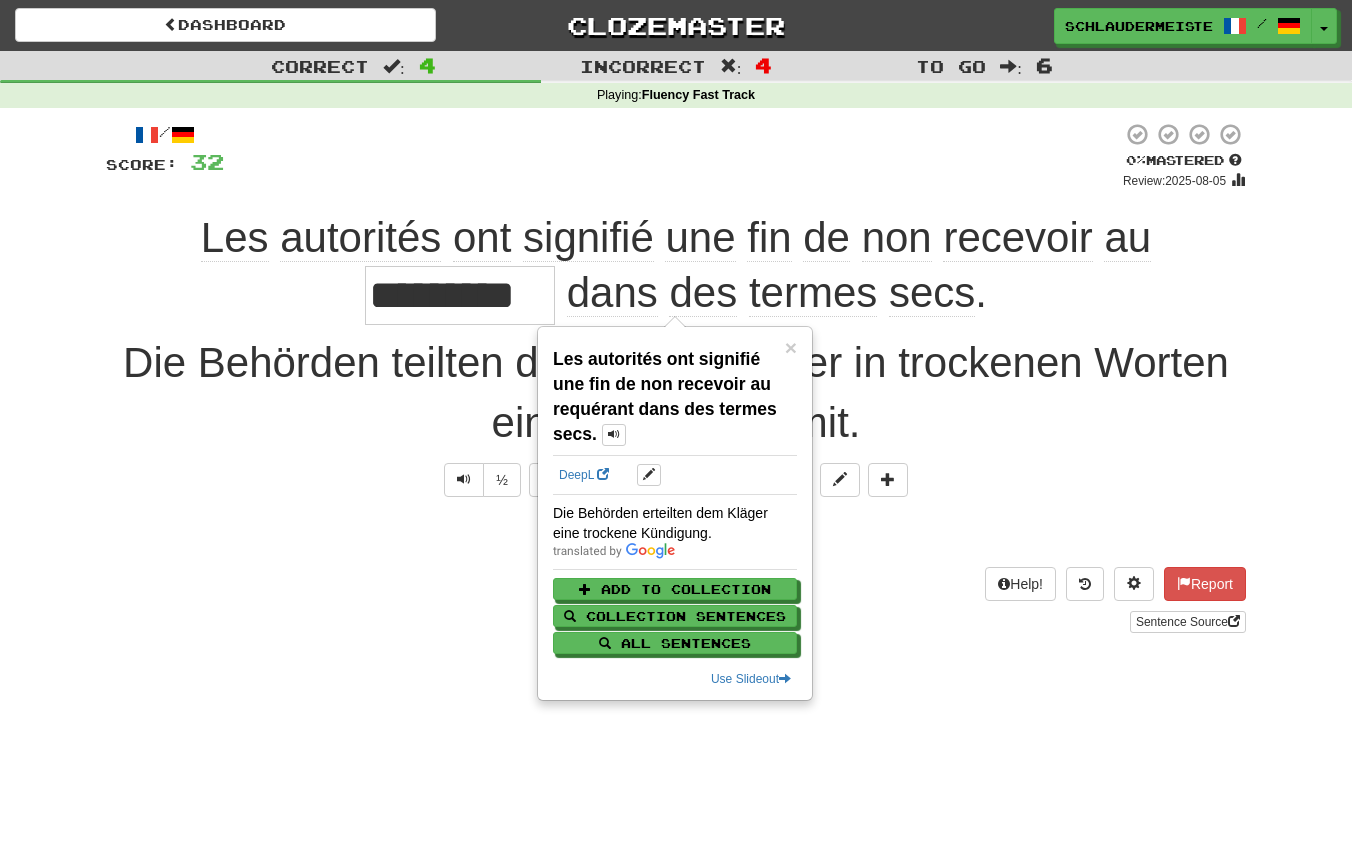 click on "Explain Next" at bounding box center (676, 534) 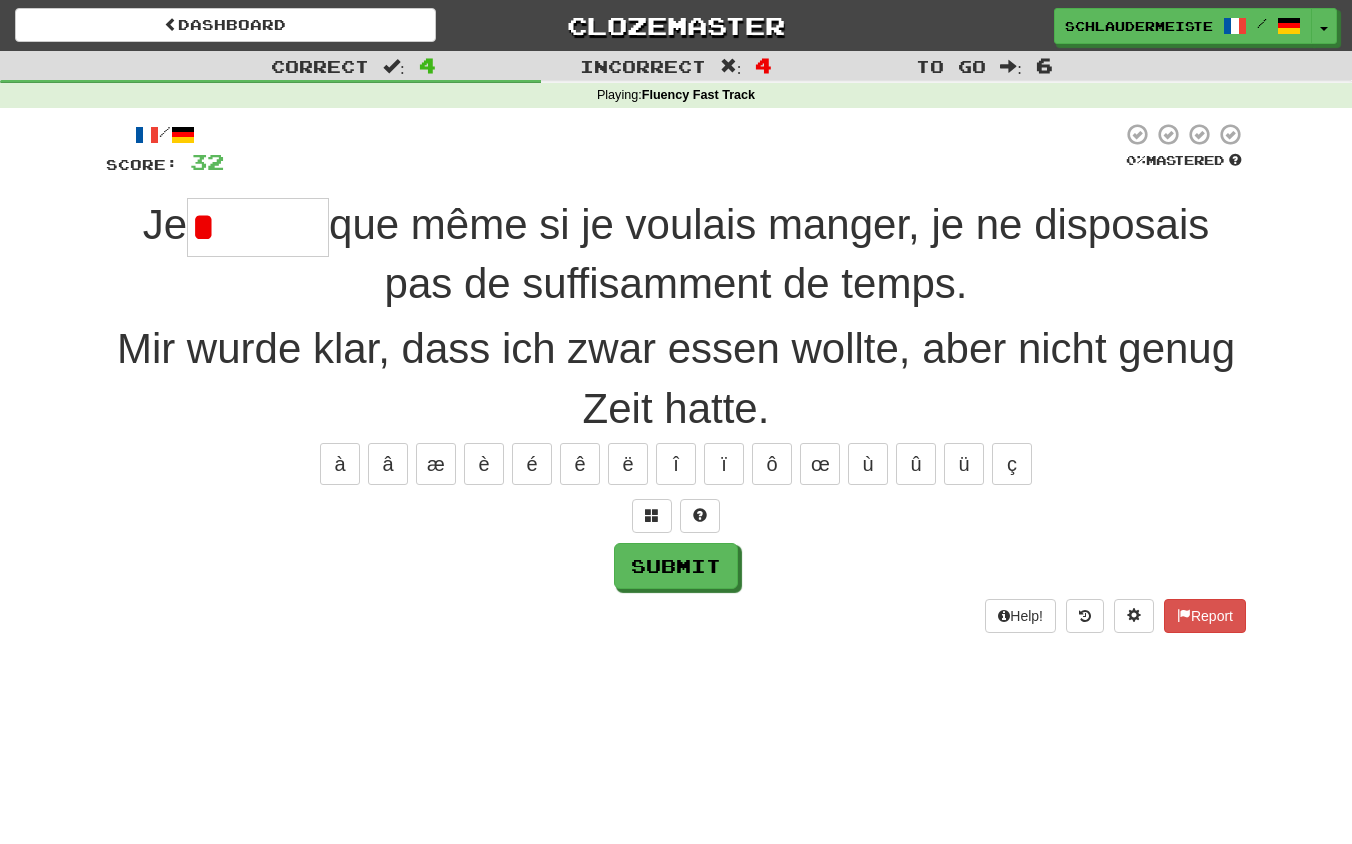 type on "********" 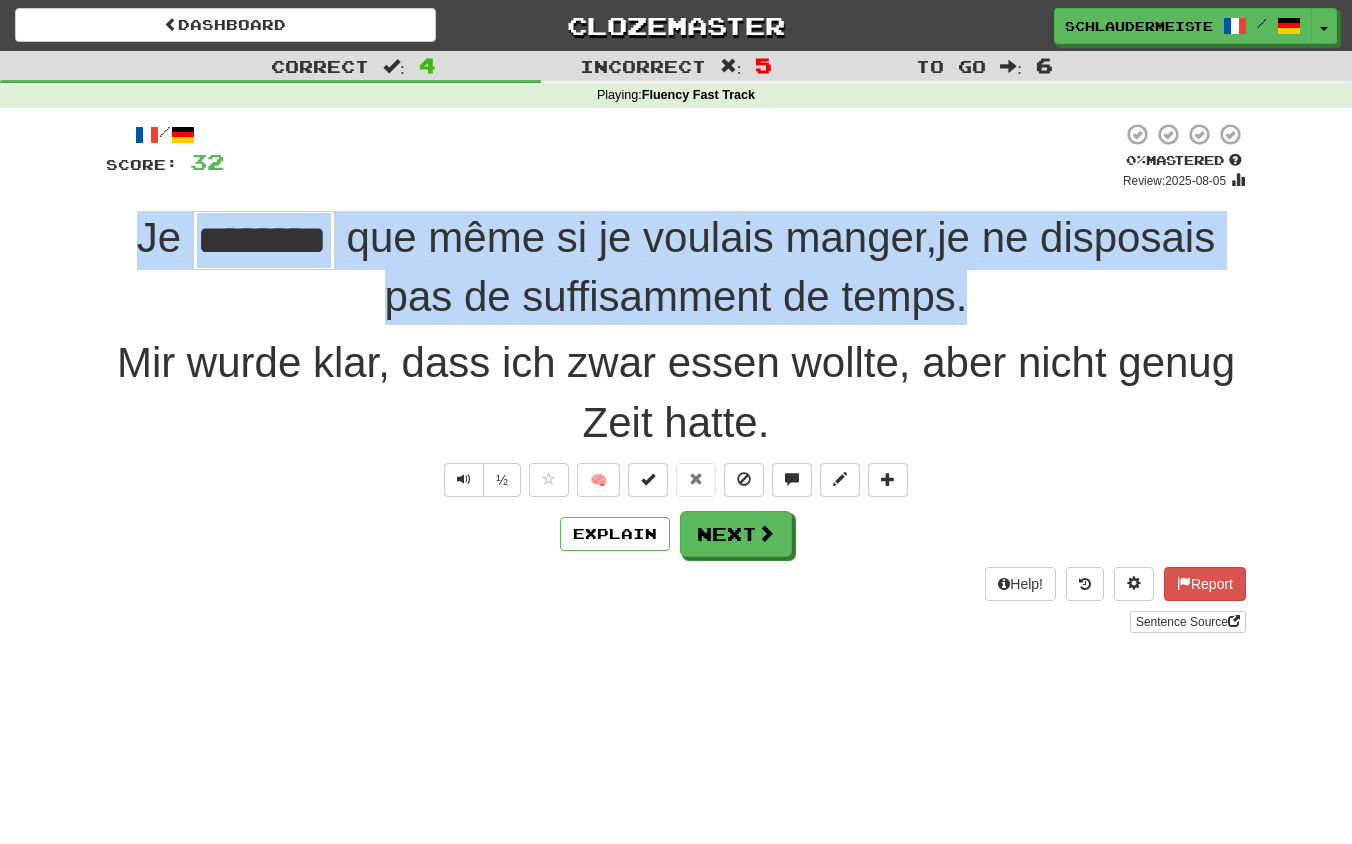 drag, startPoint x: 117, startPoint y: 233, endPoint x: 1013, endPoint y: 312, distance: 899.47595 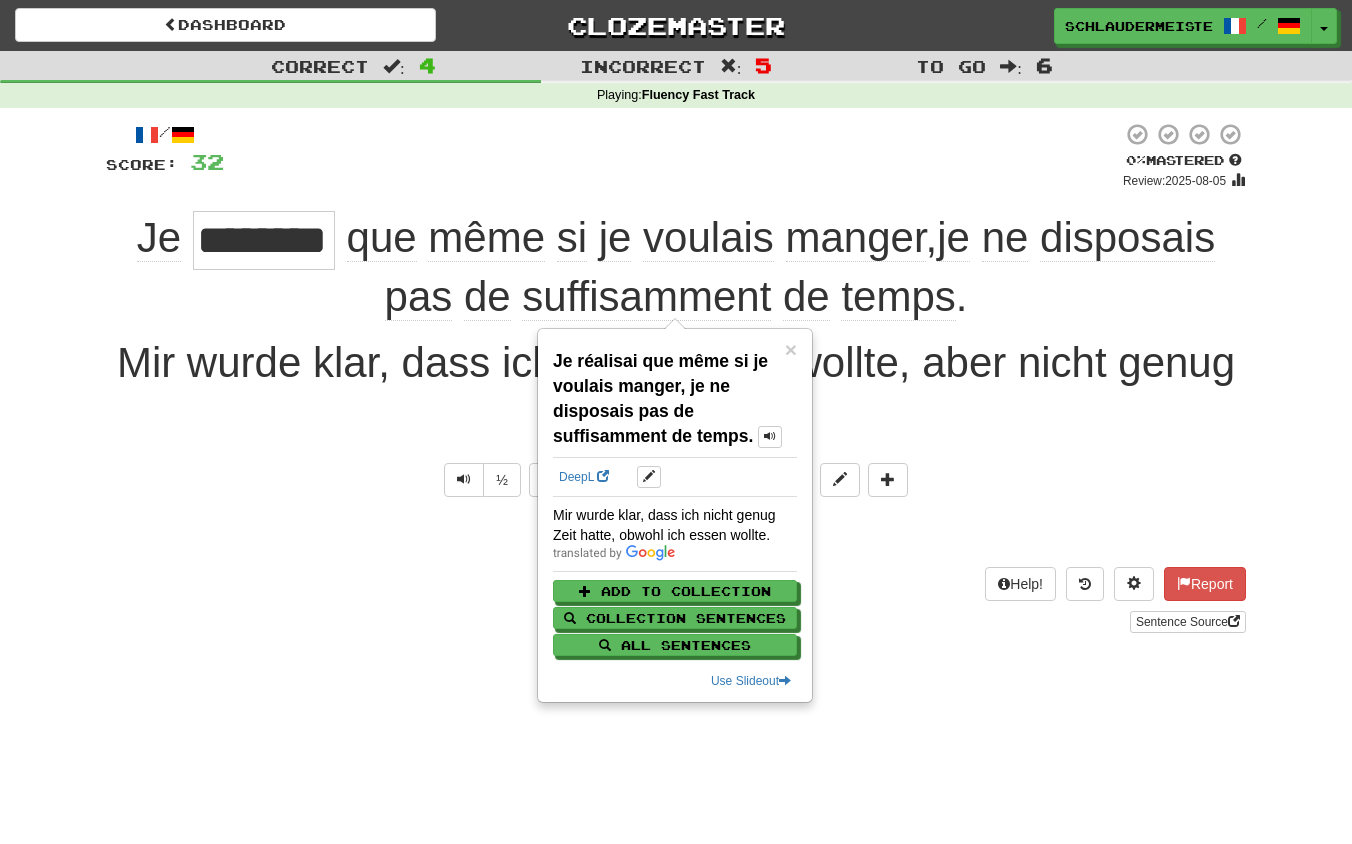 click on "Dashboard
Clozemaster
schlaudermeister
/
Toggle Dropdown
Dashboard
Leaderboard
Activity Feed
Notifications
Profile
Discussions
Français
/
Deutsch
Streak:
48
Review:
0
Points Today: 14576
Languages
Account
Logout
schlaudermeister
/
Toggle Dropdown
Dashboard
Leaderboard
Activity Feed
Notifications
Profile
Discussions
Français
/
Deutsch
Streak:
48
Review:
0
Points Today: 14576
Languages
Account
Logout
clozemaster
Correct   :   4 Incorrect   :   5 To go   :   6 Playing :  Fluency Fast Track  /  Score:   32 0 %  Mastered Review:  2025-08-05 Je   ********   que   même   si   je   voulais   manger ,  je   ne   disposais   pas" at bounding box center [676, 422] 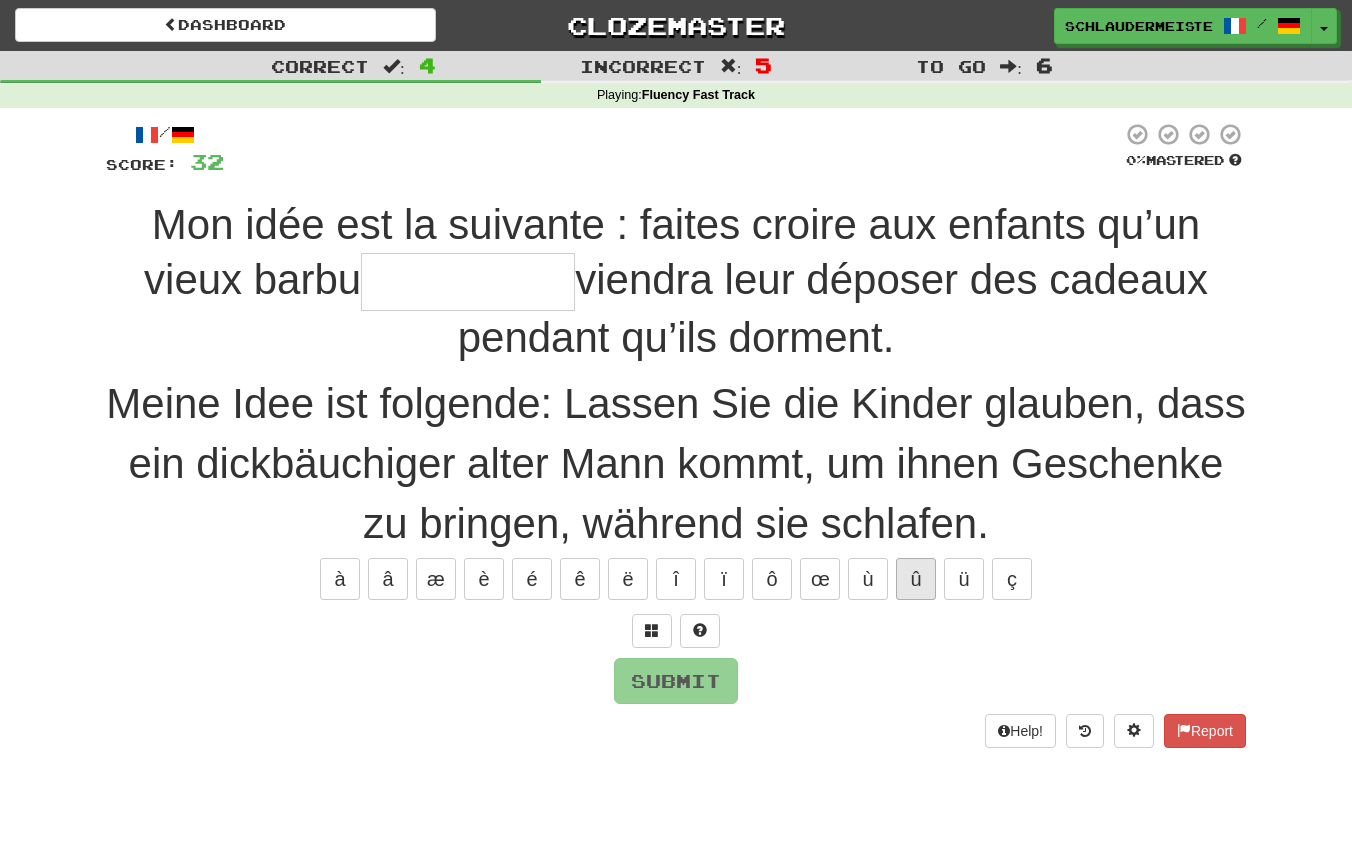 type on "*********" 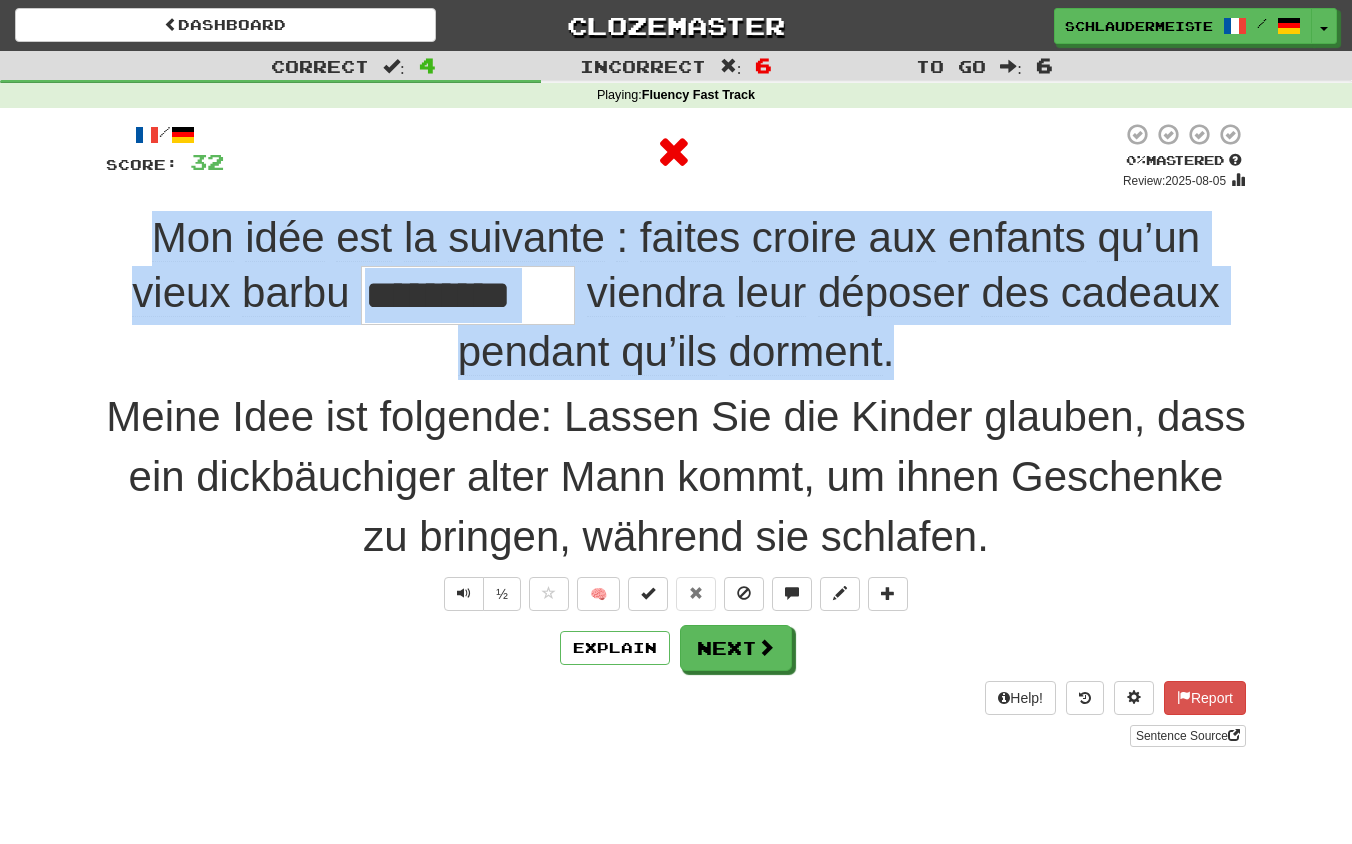 drag, startPoint x: 122, startPoint y: 214, endPoint x: 963, endPoint y: 340, distance: 850.38635 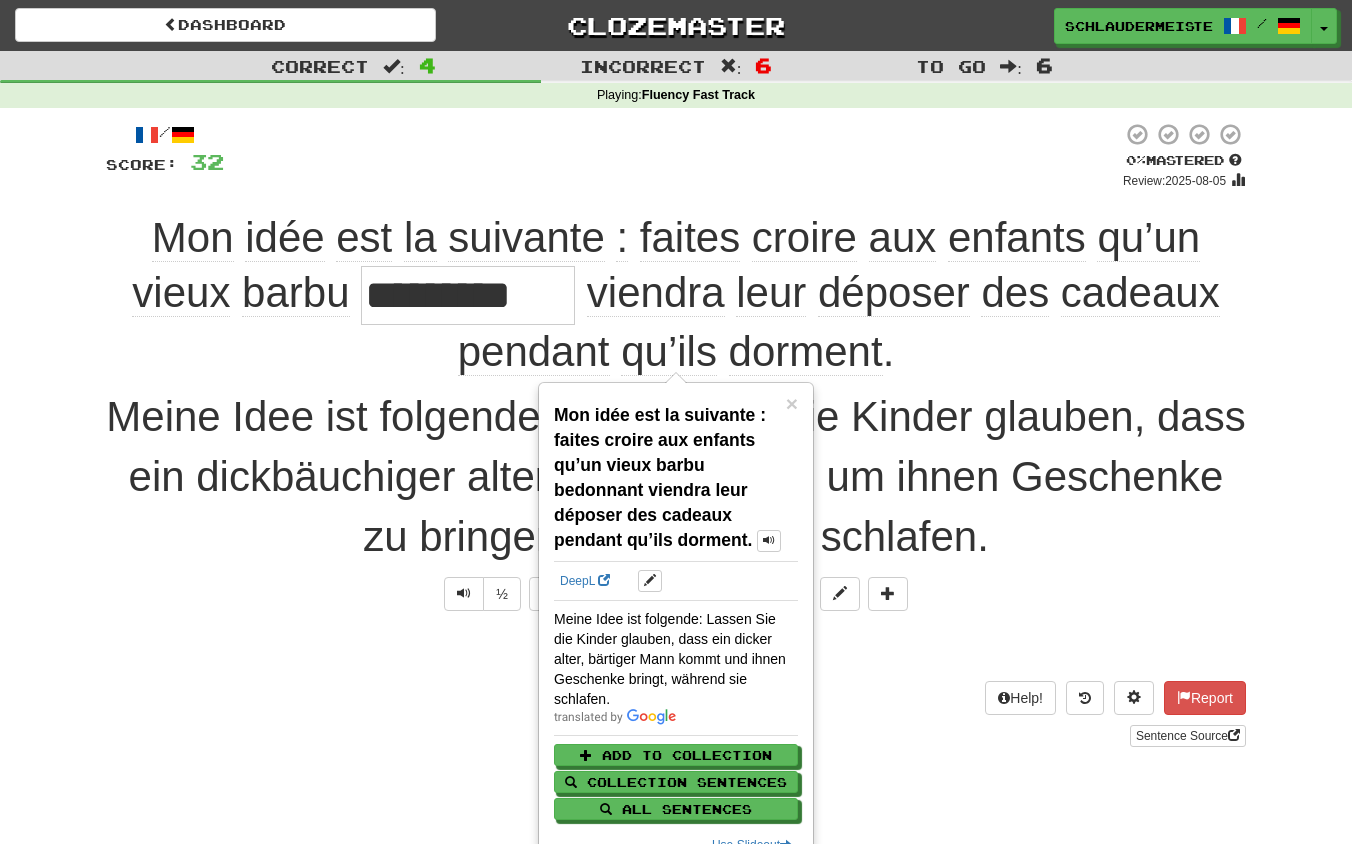 click on "Help!  Report Sentence Source" at bounding box center (676, 714) 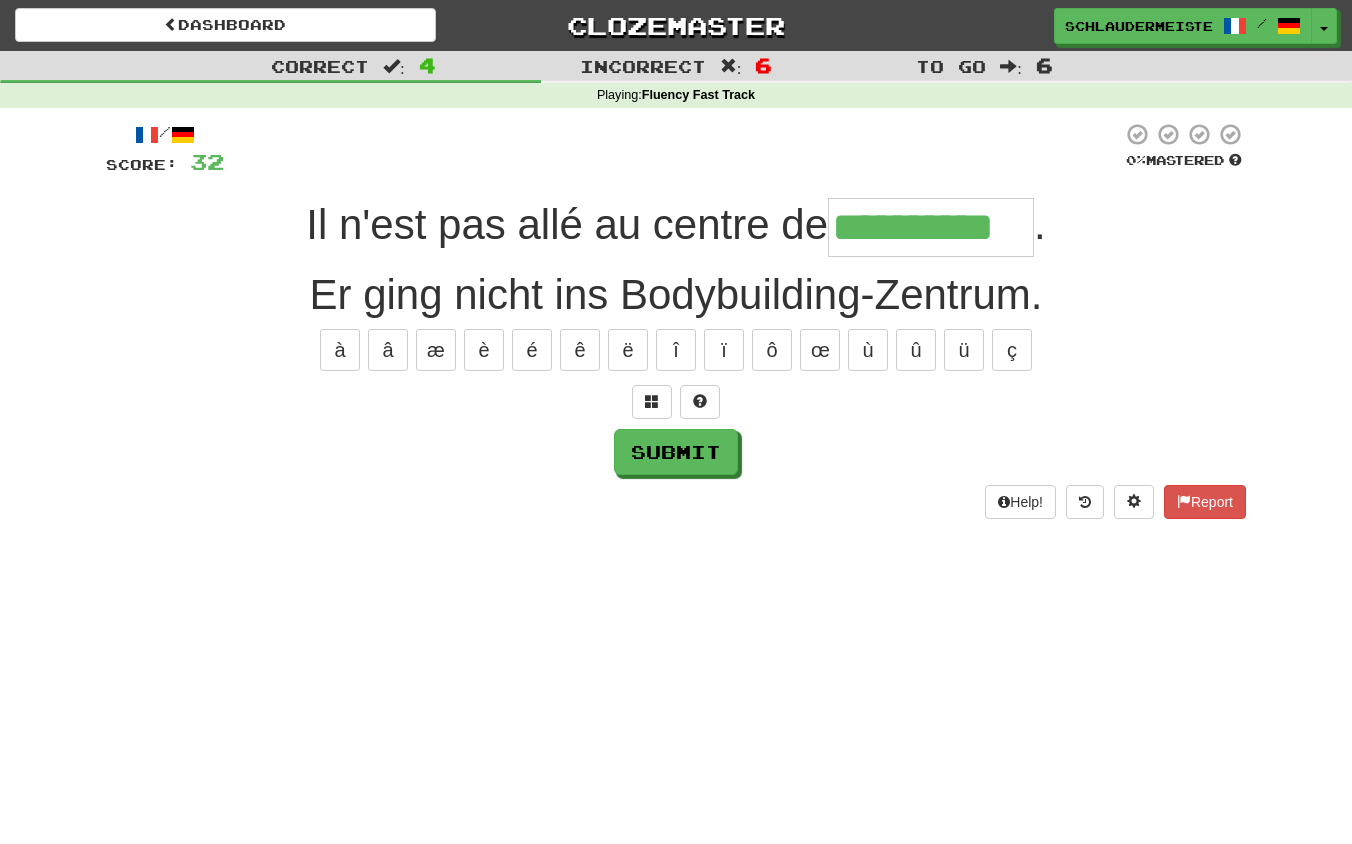 type on "**********" 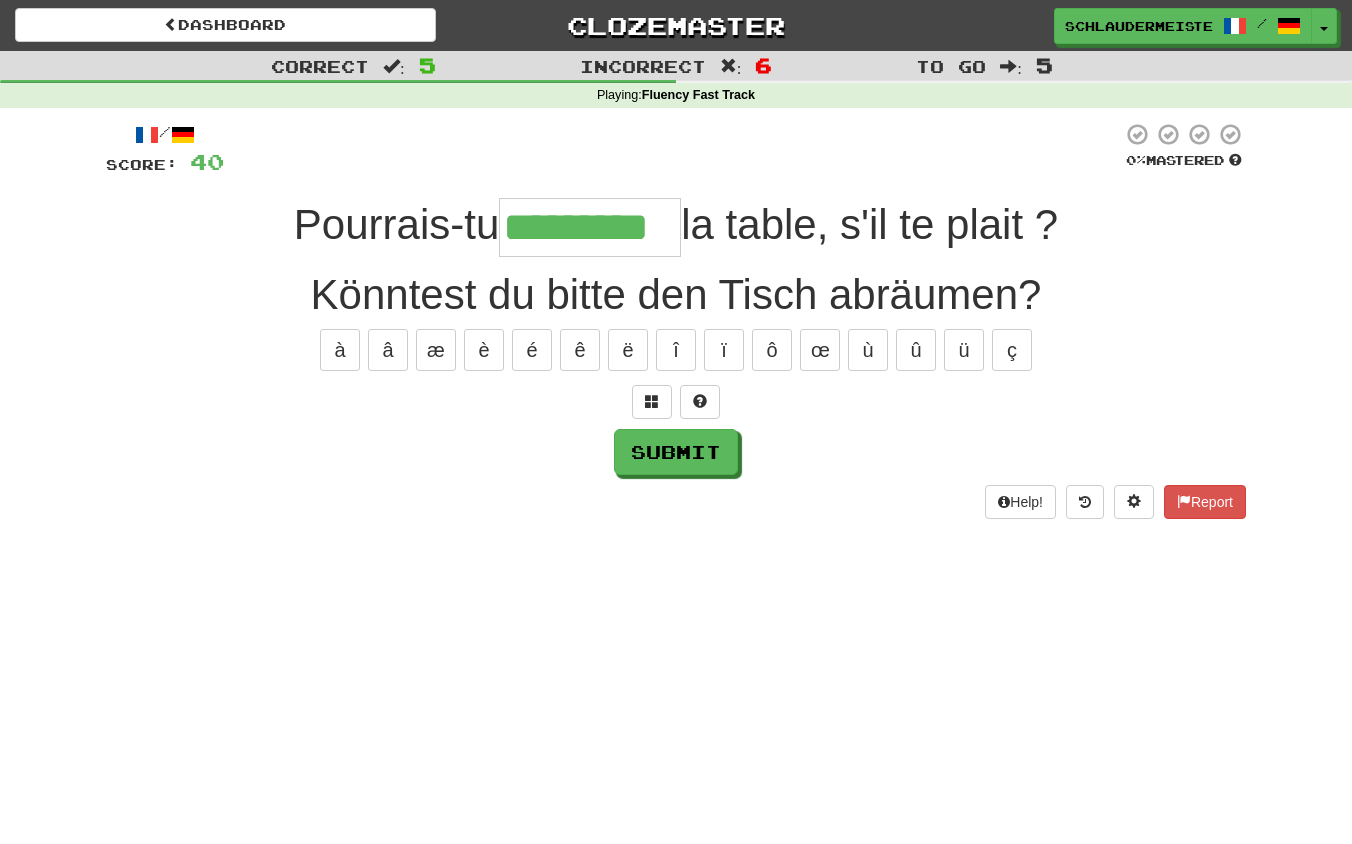 type on "*********" 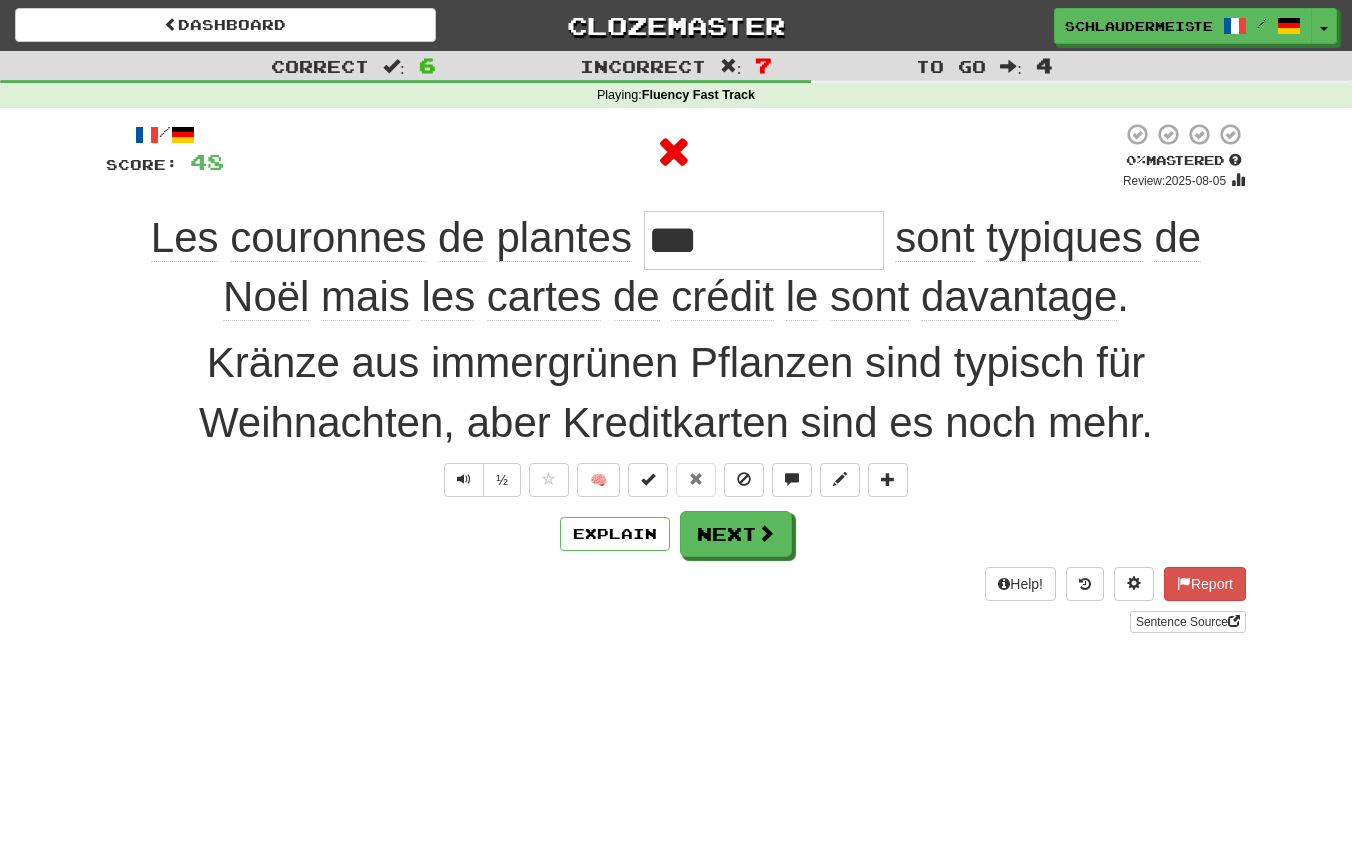 type on "**********" 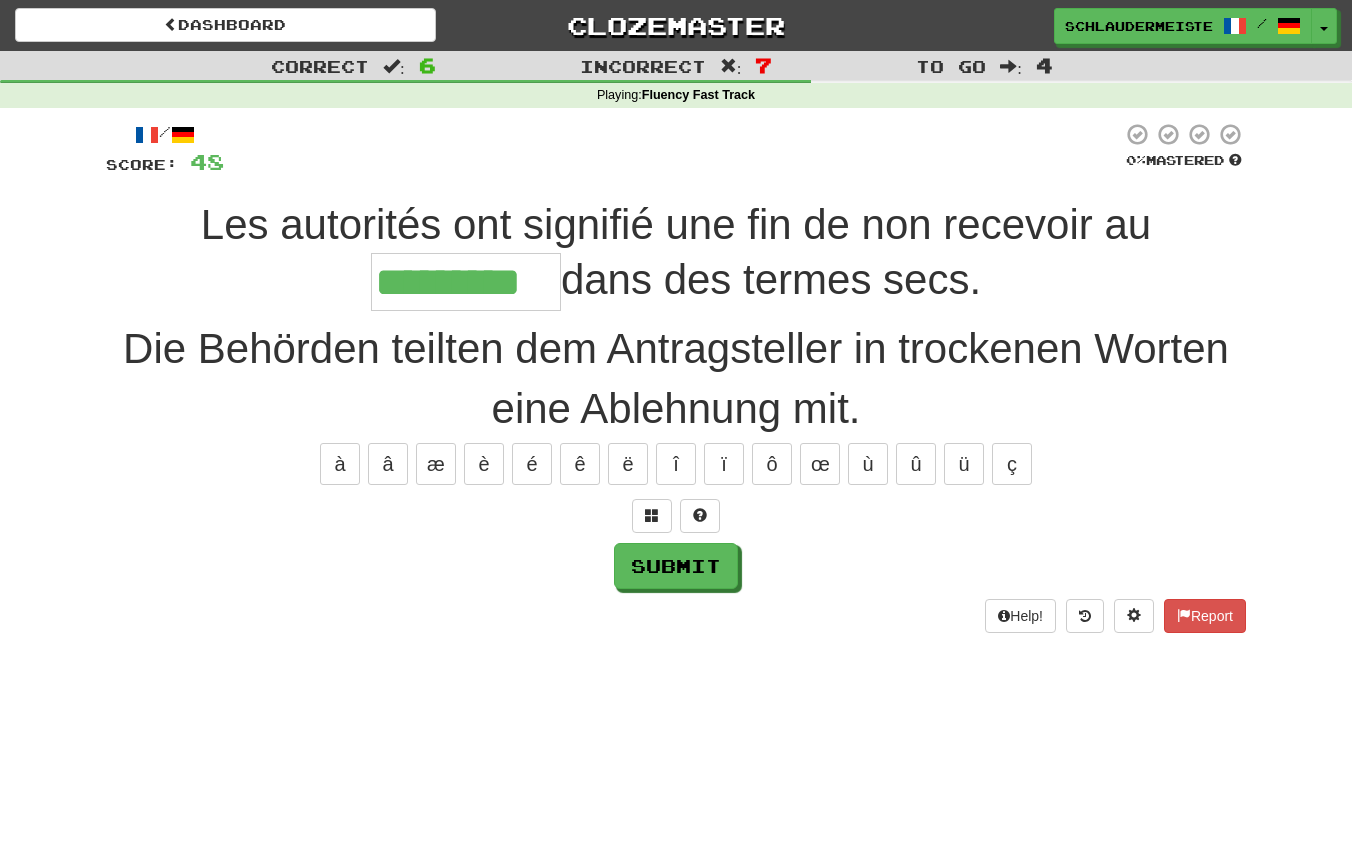 type on "*********" 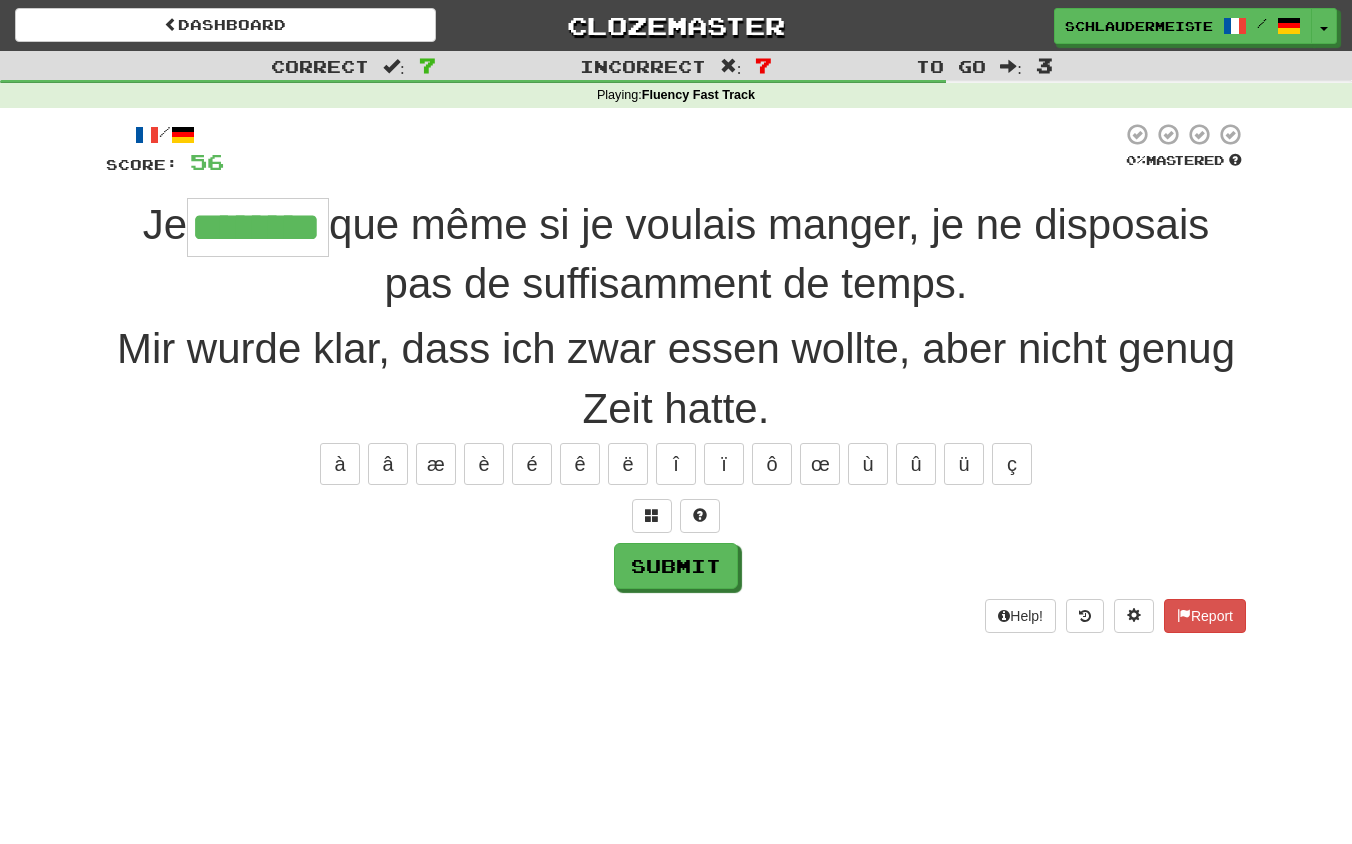 type on "********" 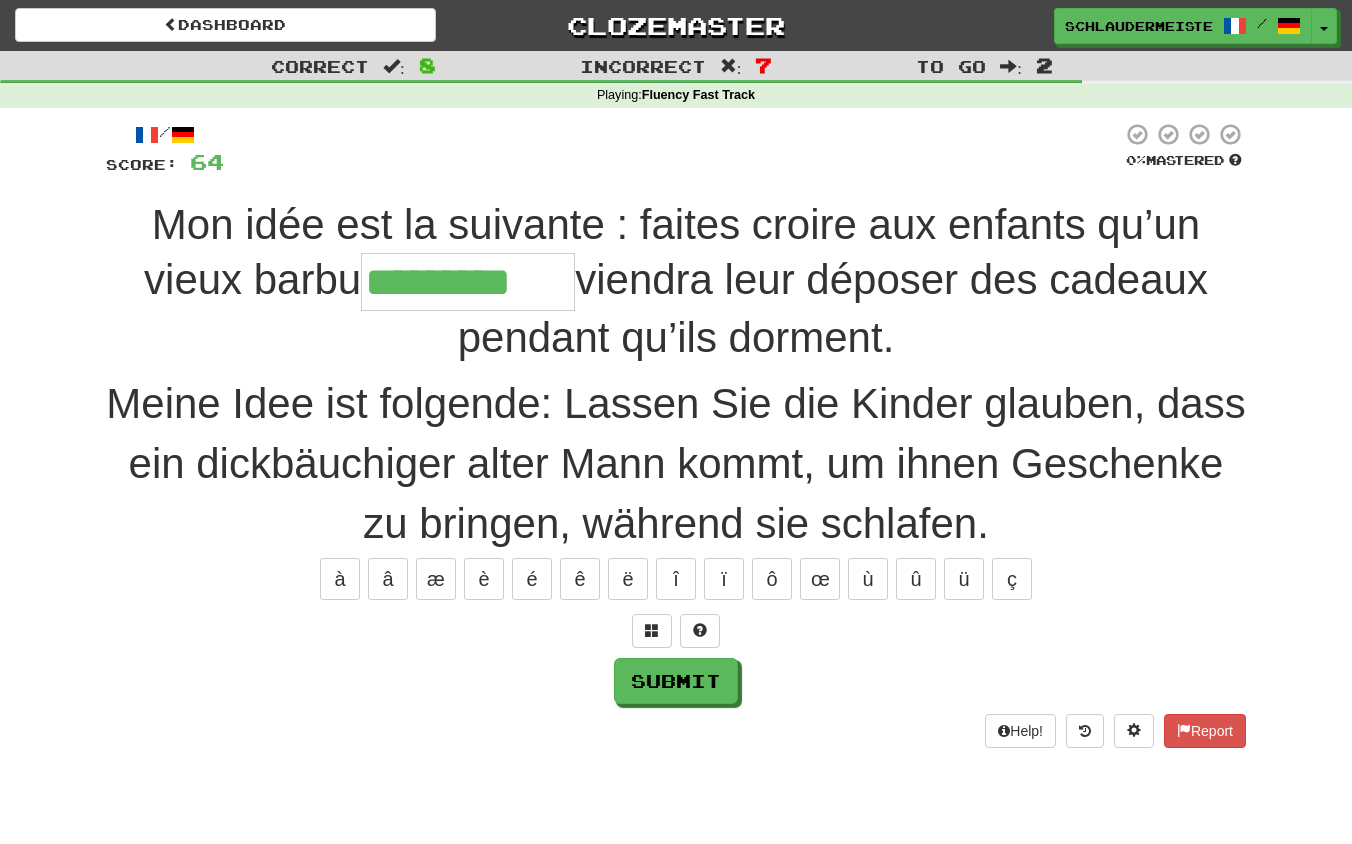 type on "*********" 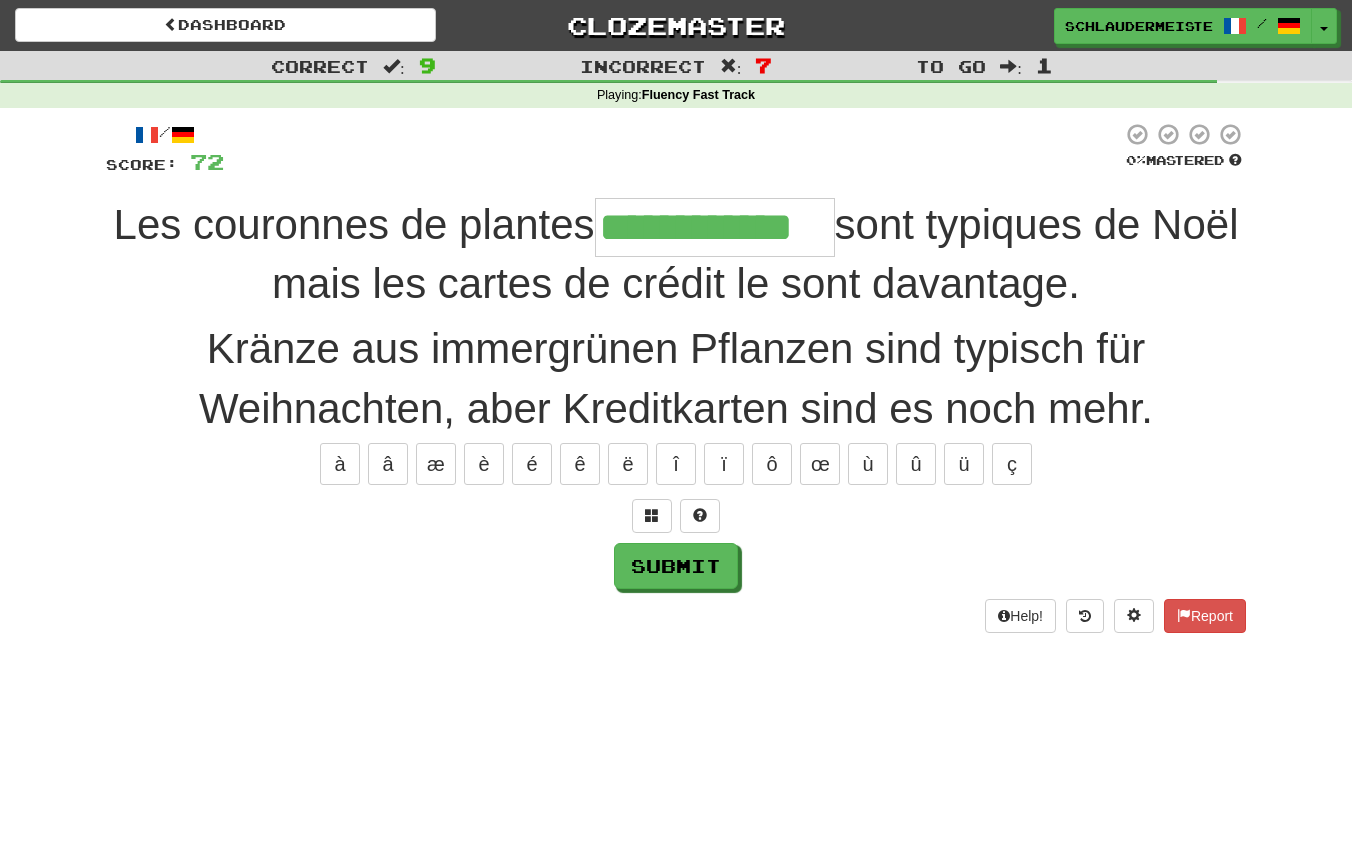 type on "**********" 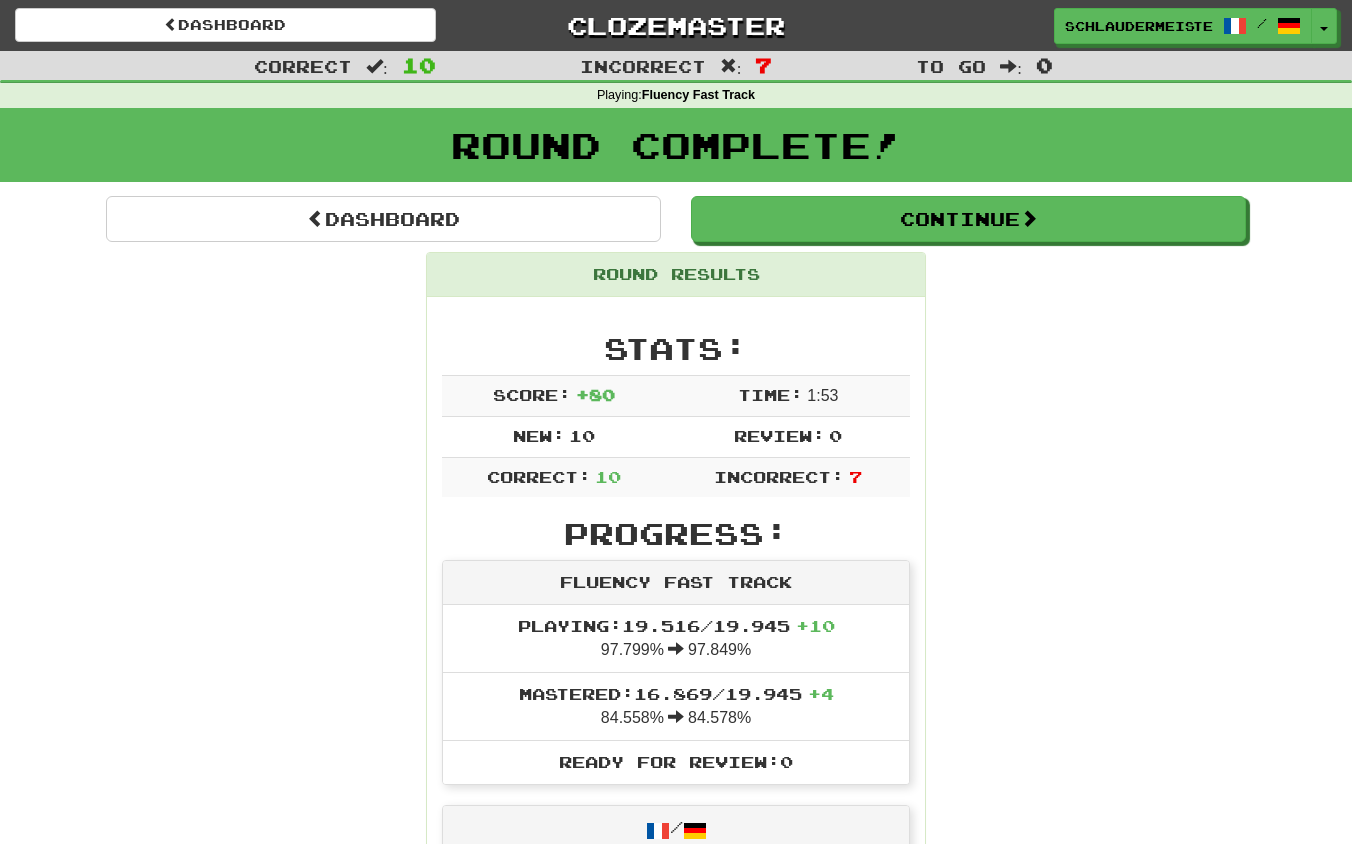 scroll, scrollTop: 0, scrollLeft: 0, axis: both 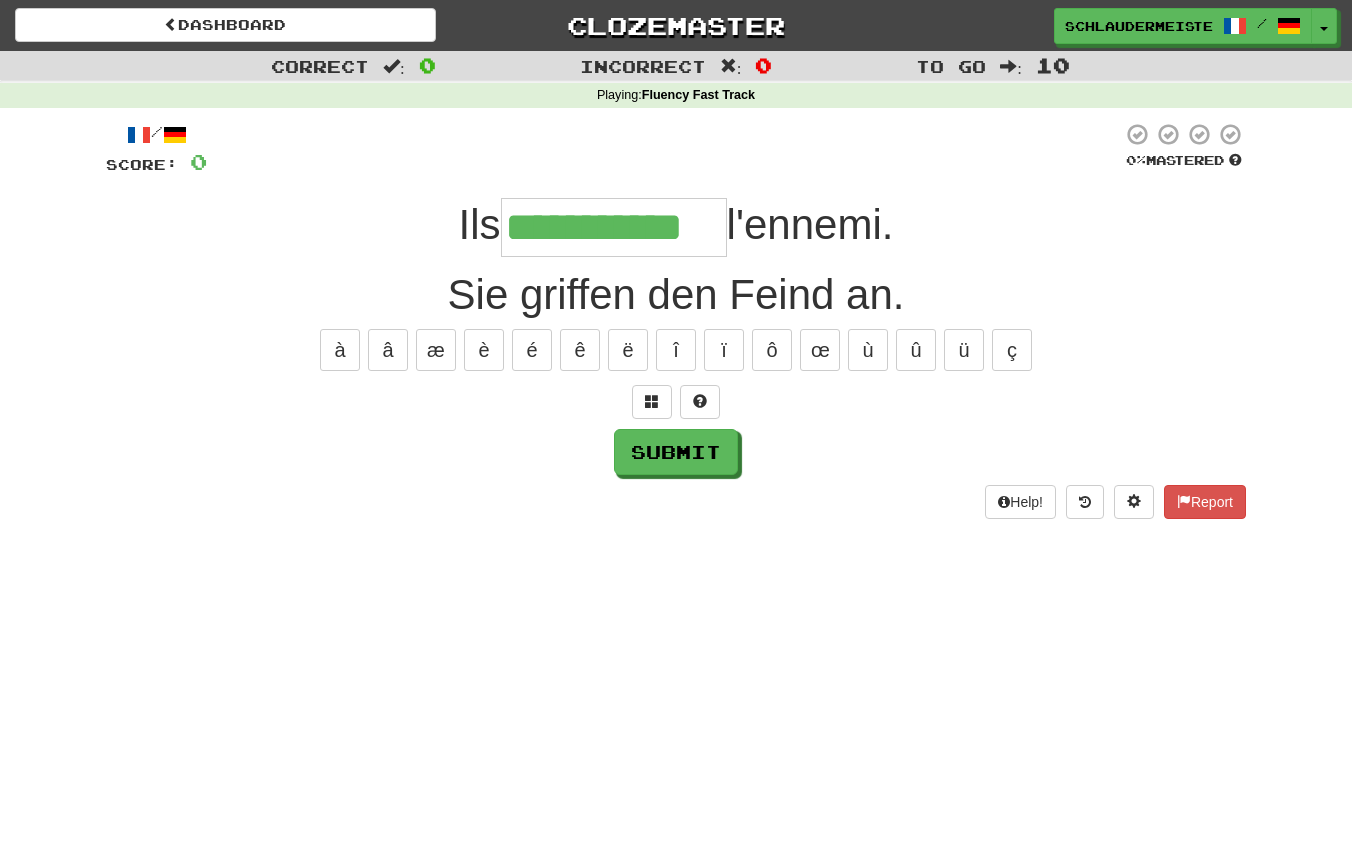 type on "**********" 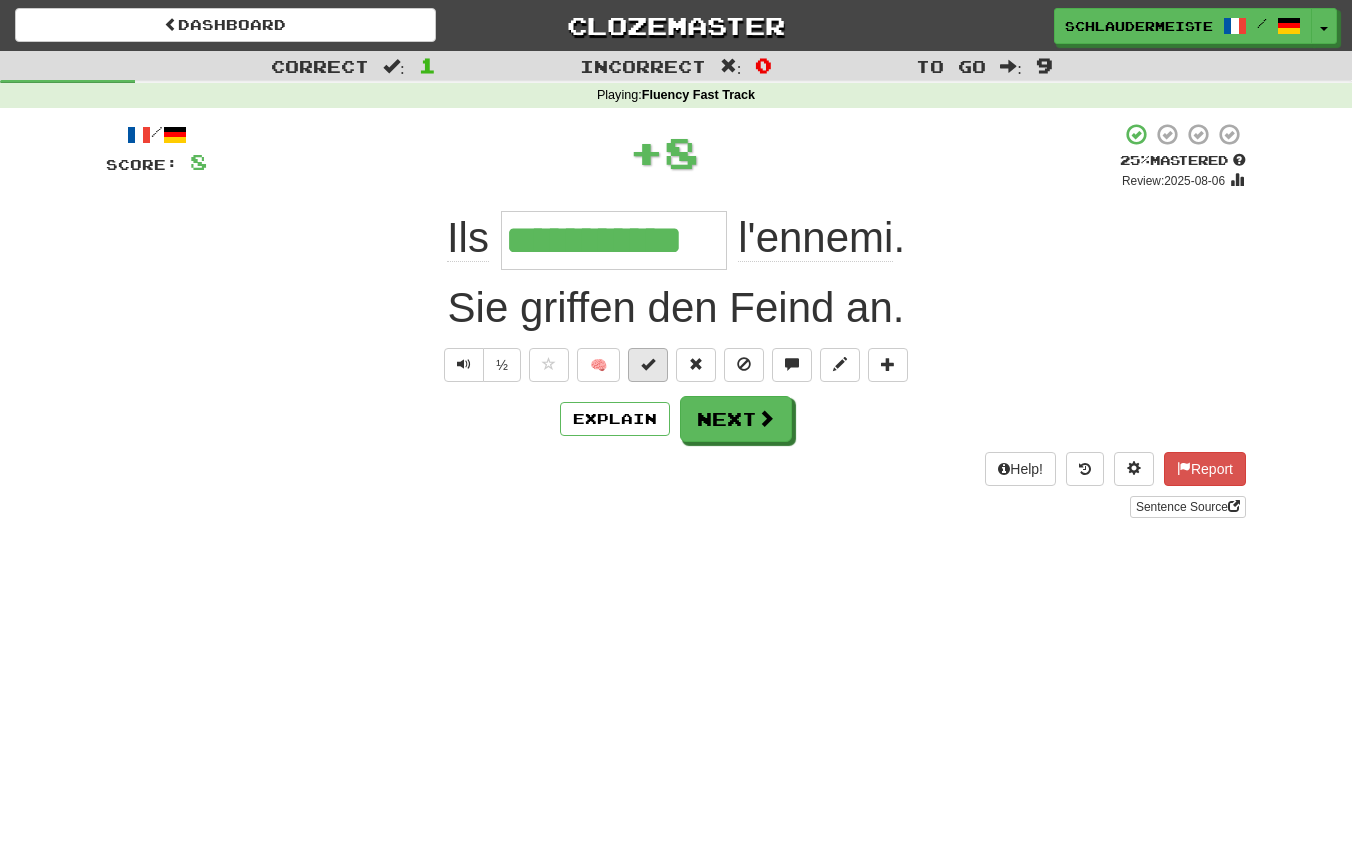 click at bounding box center (648, 364) 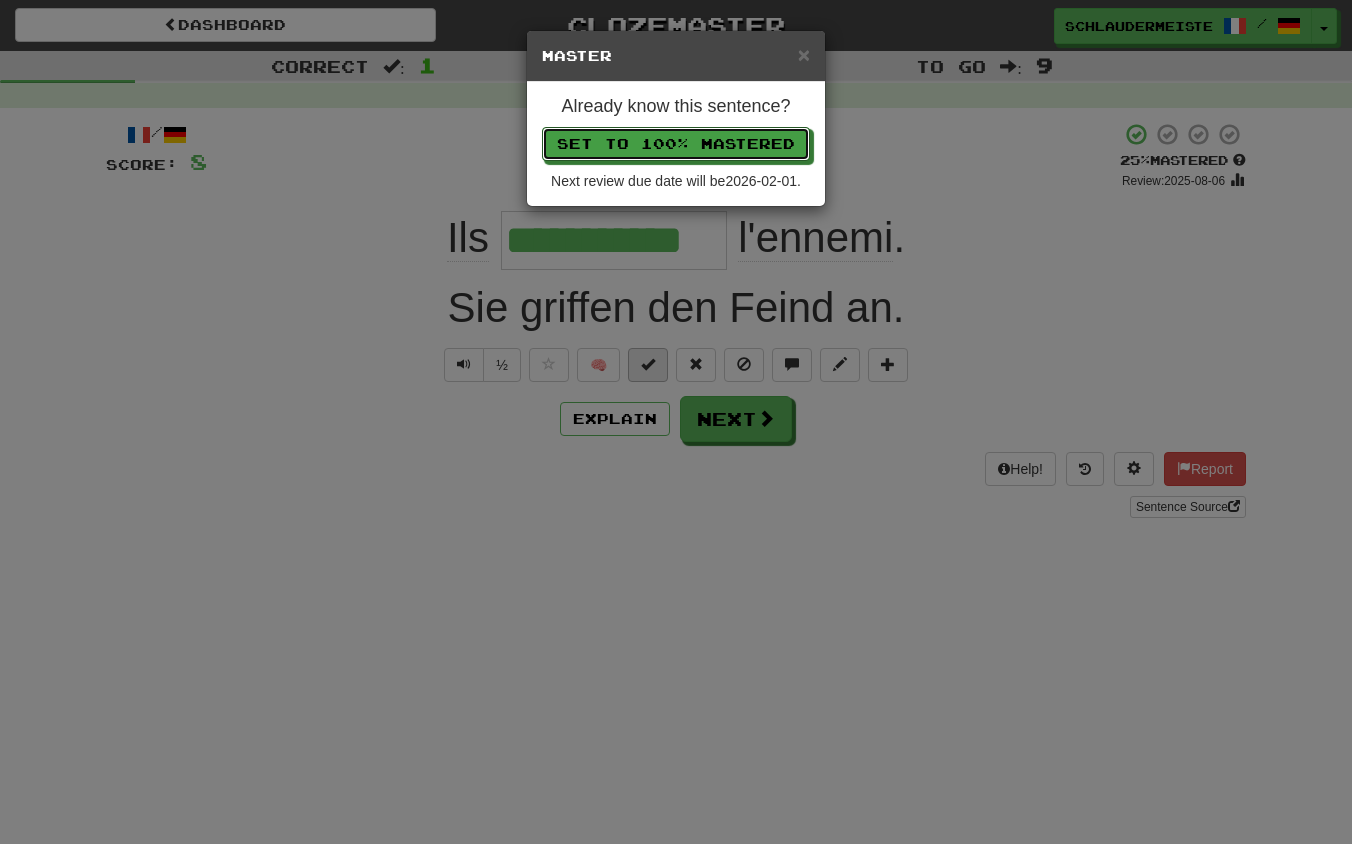 type 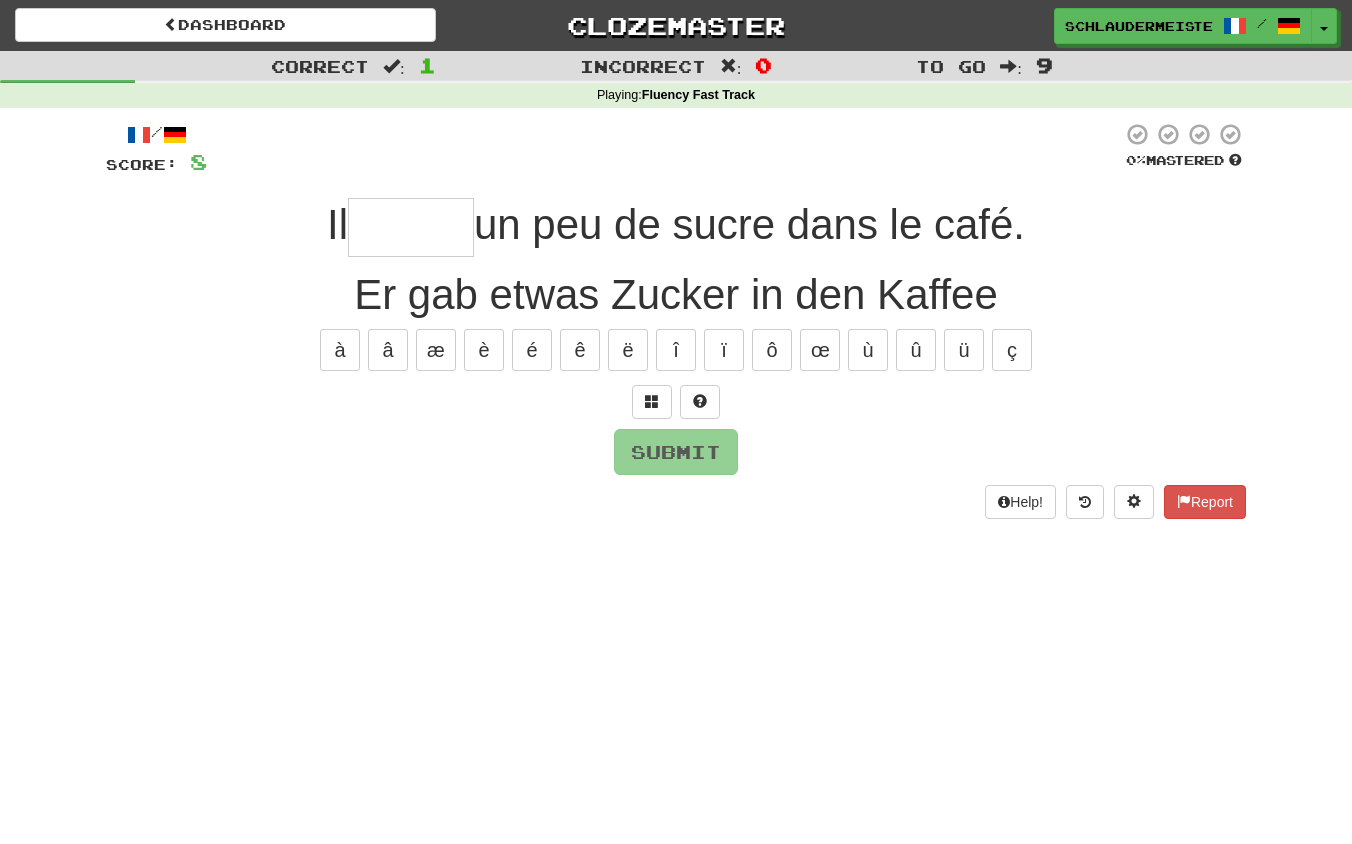 type on "*" 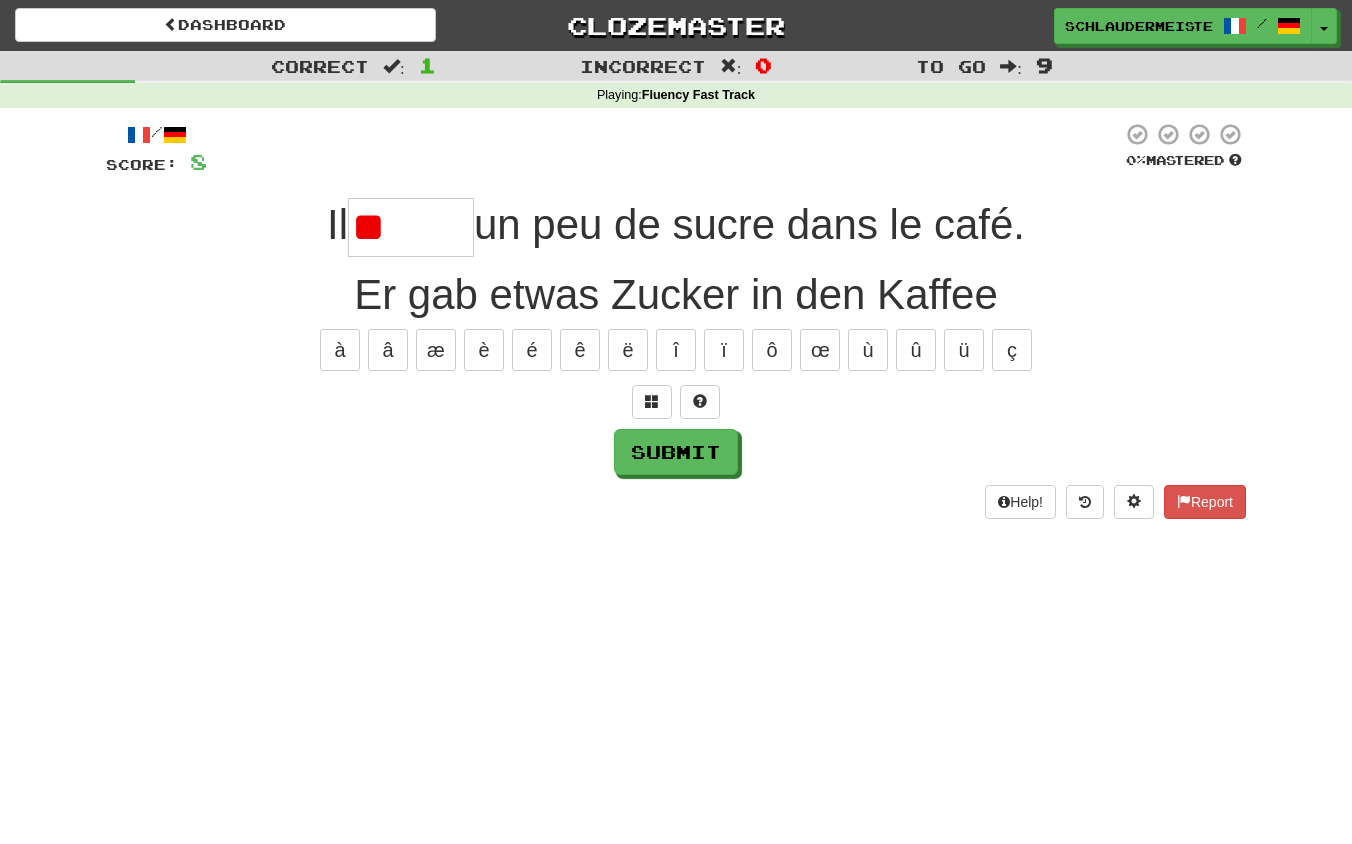 type on "******" 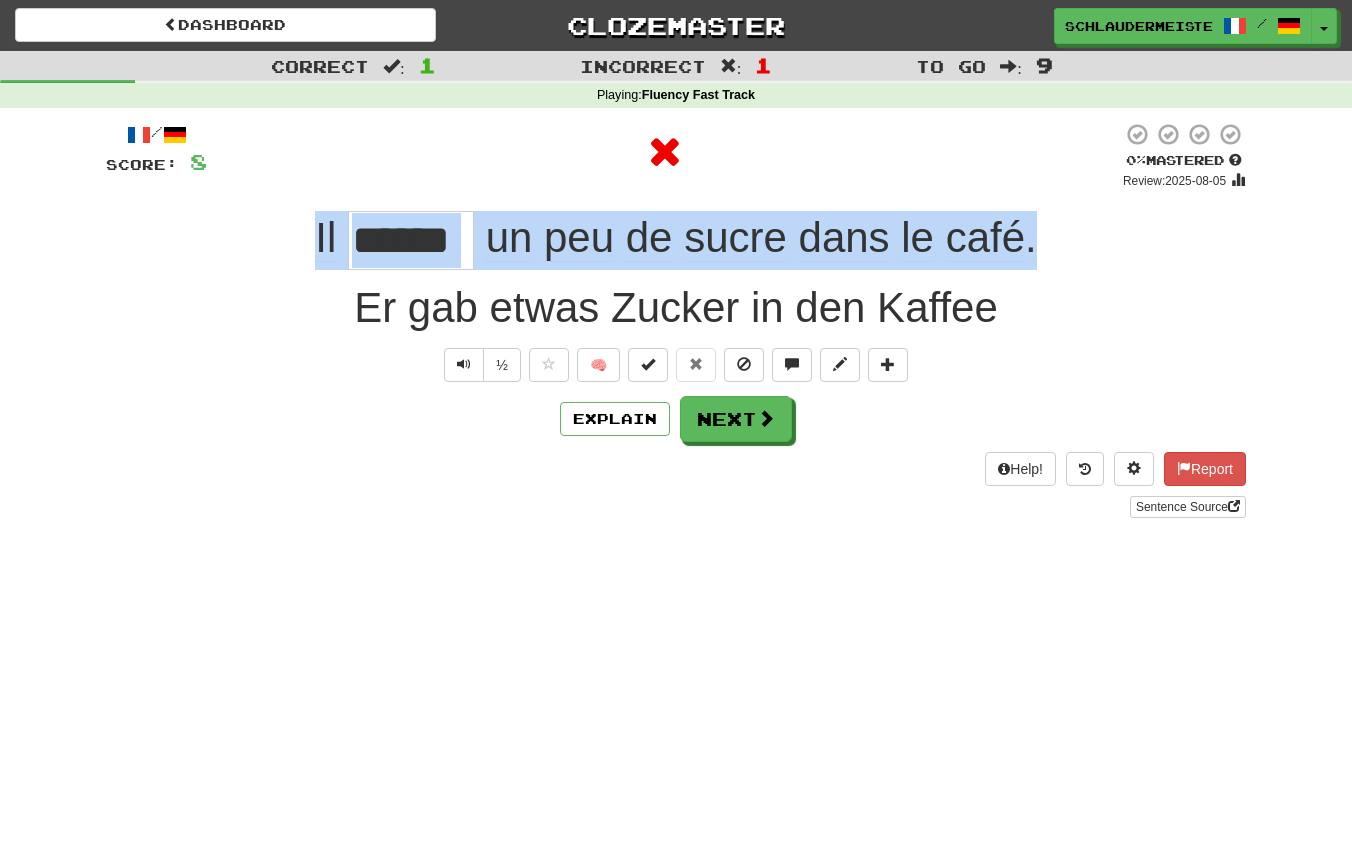 drag, startPoint x: 287, startPoint y: 232, endPoint x: 1074, endPoint y: 252, distance: 787.2541 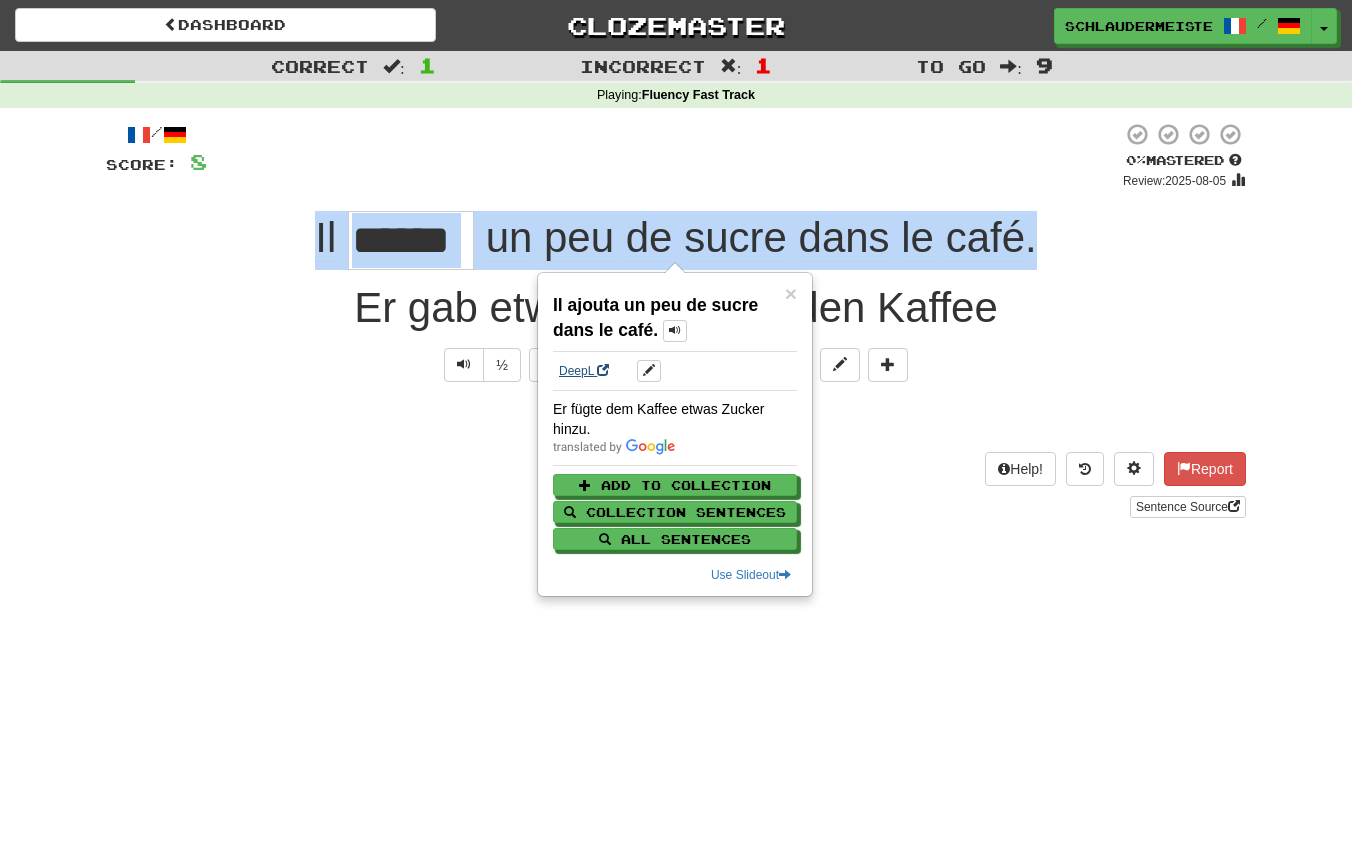 click on "DeepL" at bounding box center (584, 371) 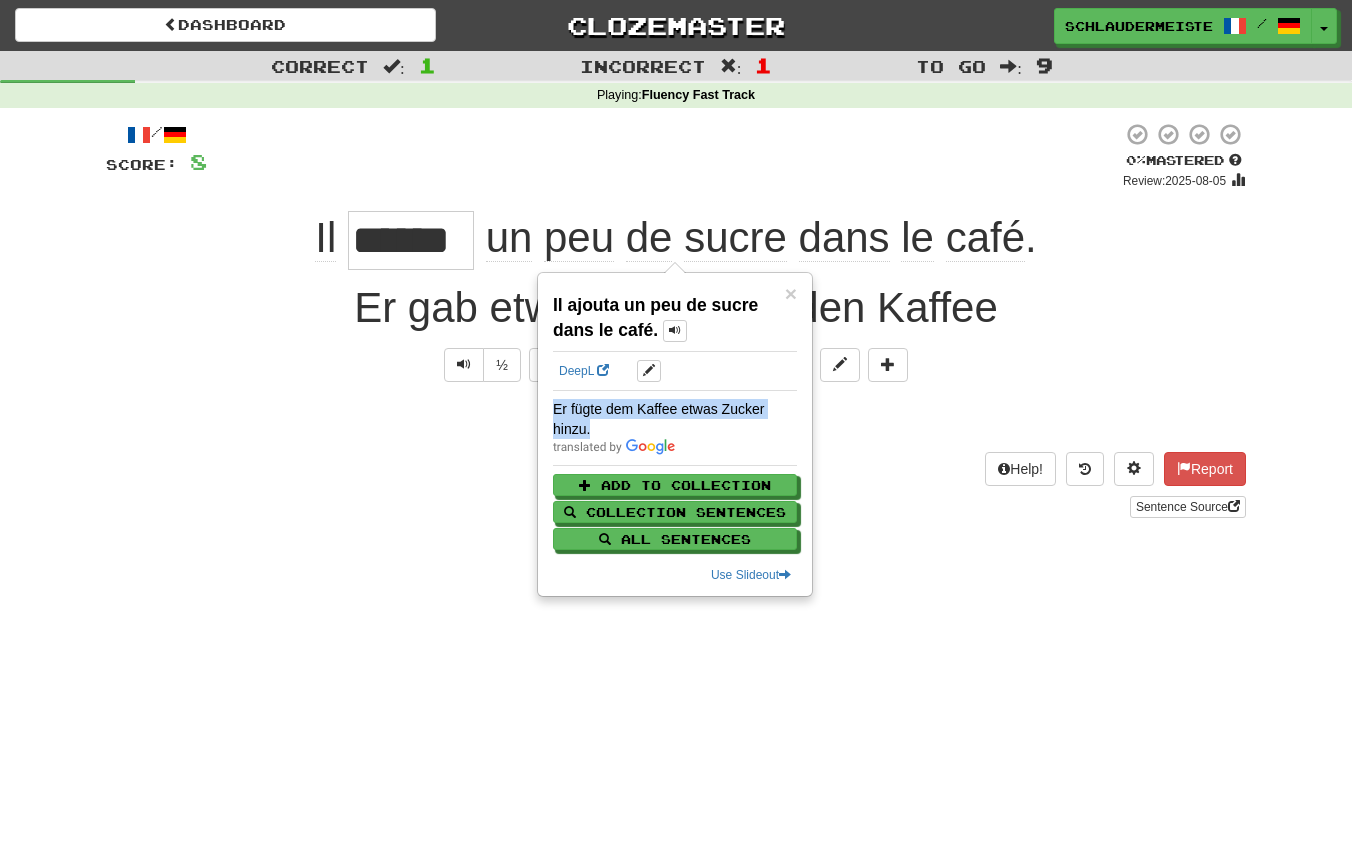 drag, startPoint x: 552, startPoint y: 406, endPoint x: 597, endPoint y: 424, distance: 48.466484 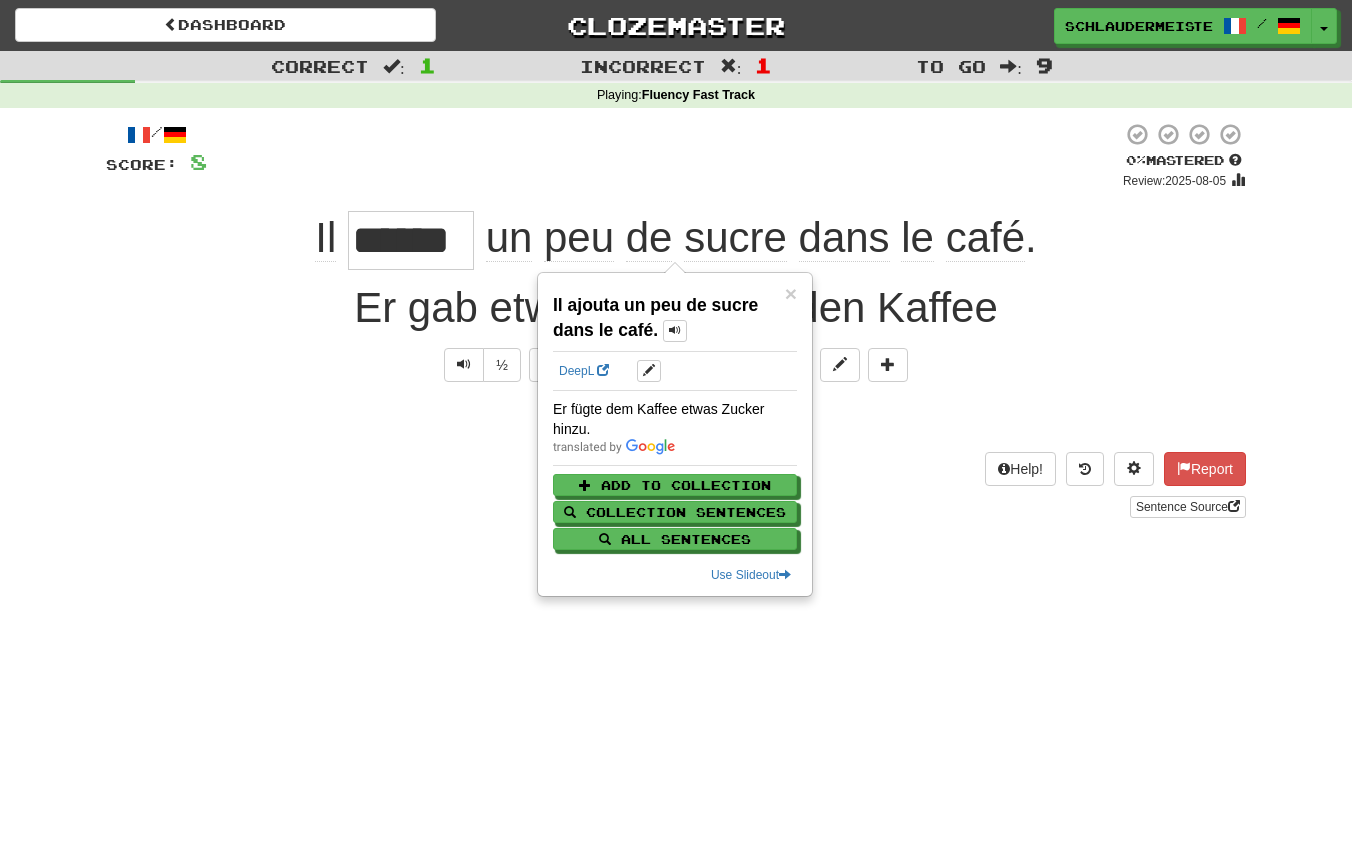 click on "Help!  Report Sentence Source" at bounding box center (676, 485) 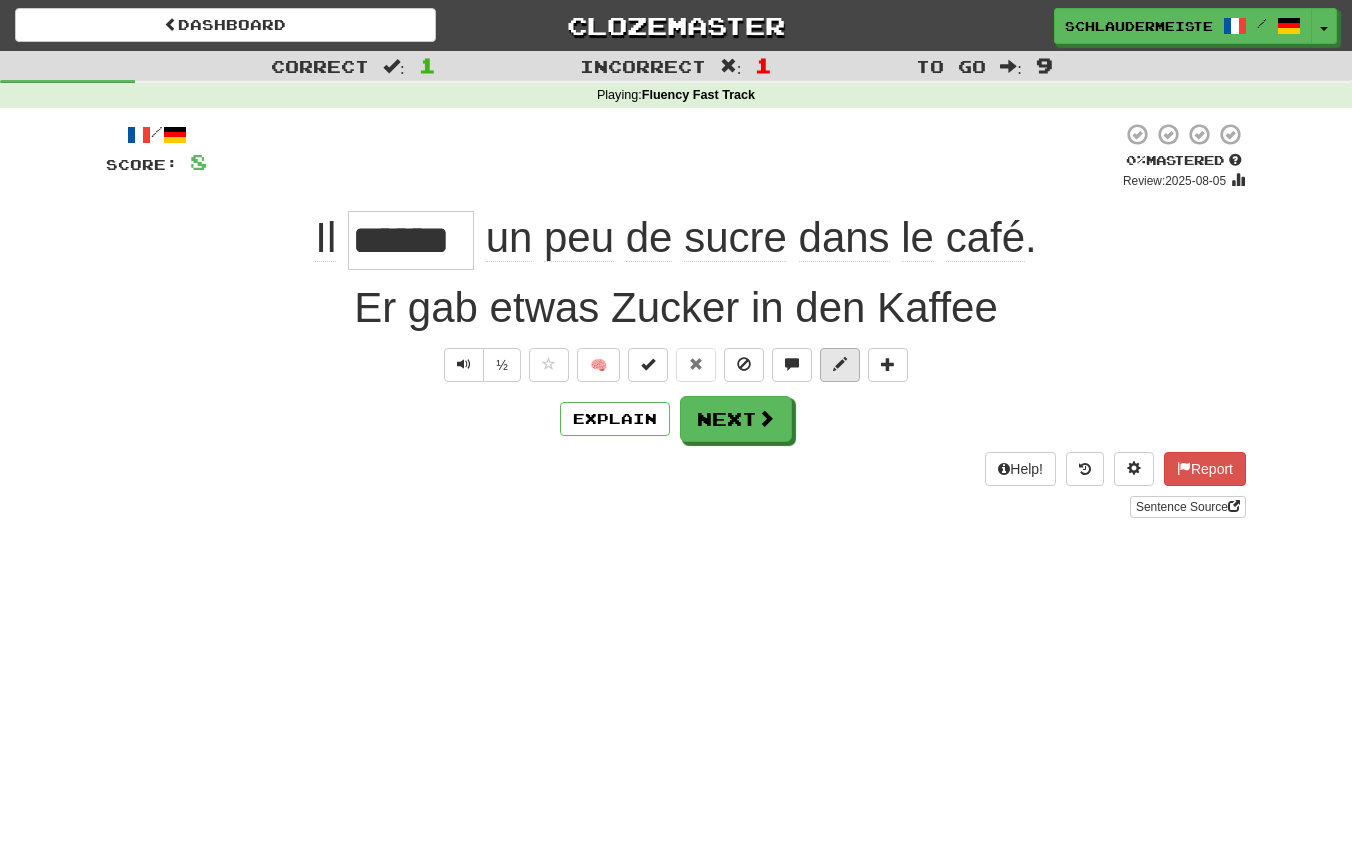 click at bounding box center (840, 365) 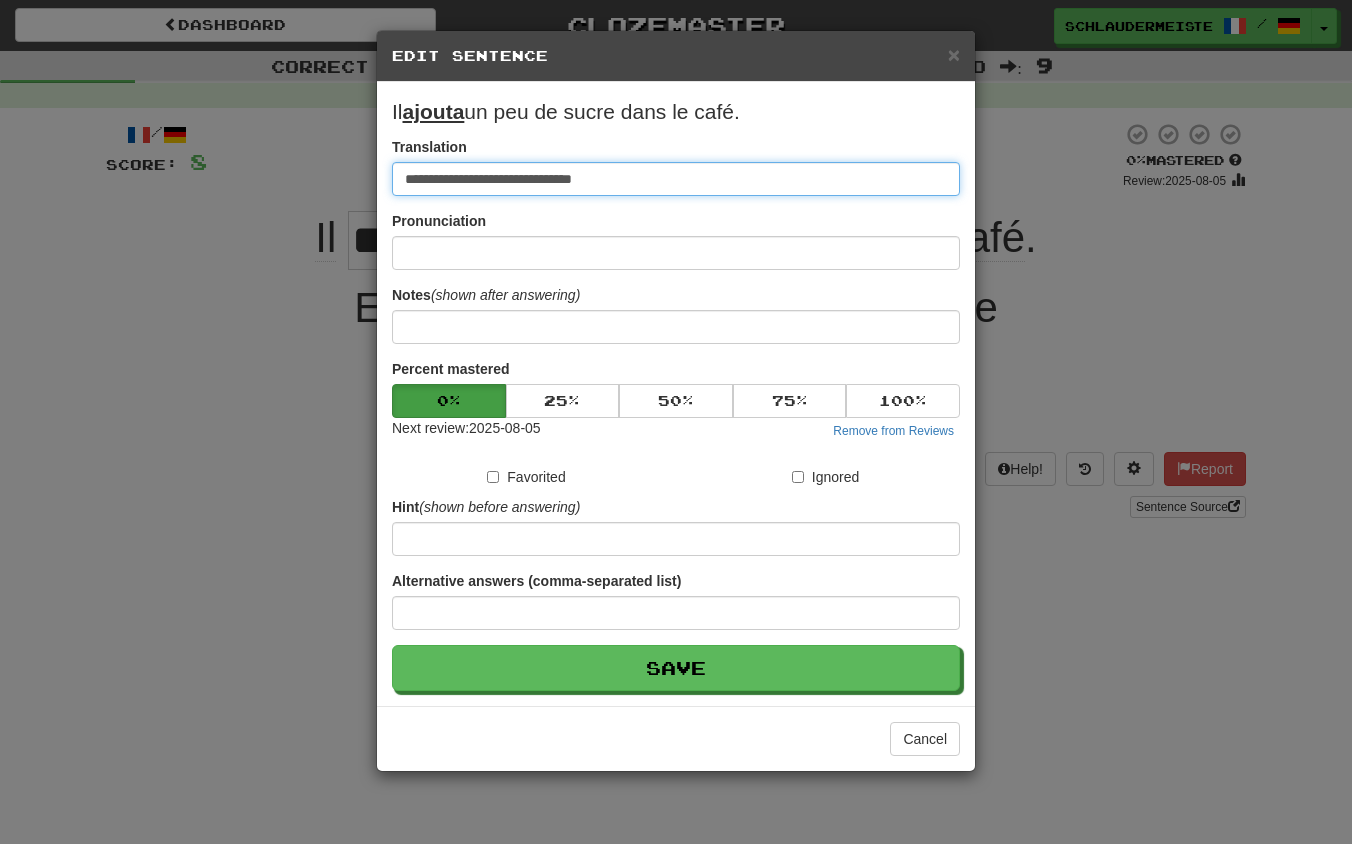 drag, startPoint x: 782, startPoint y: 187, endPoint x: 138, endPoint y: 155, distance: 644.79456 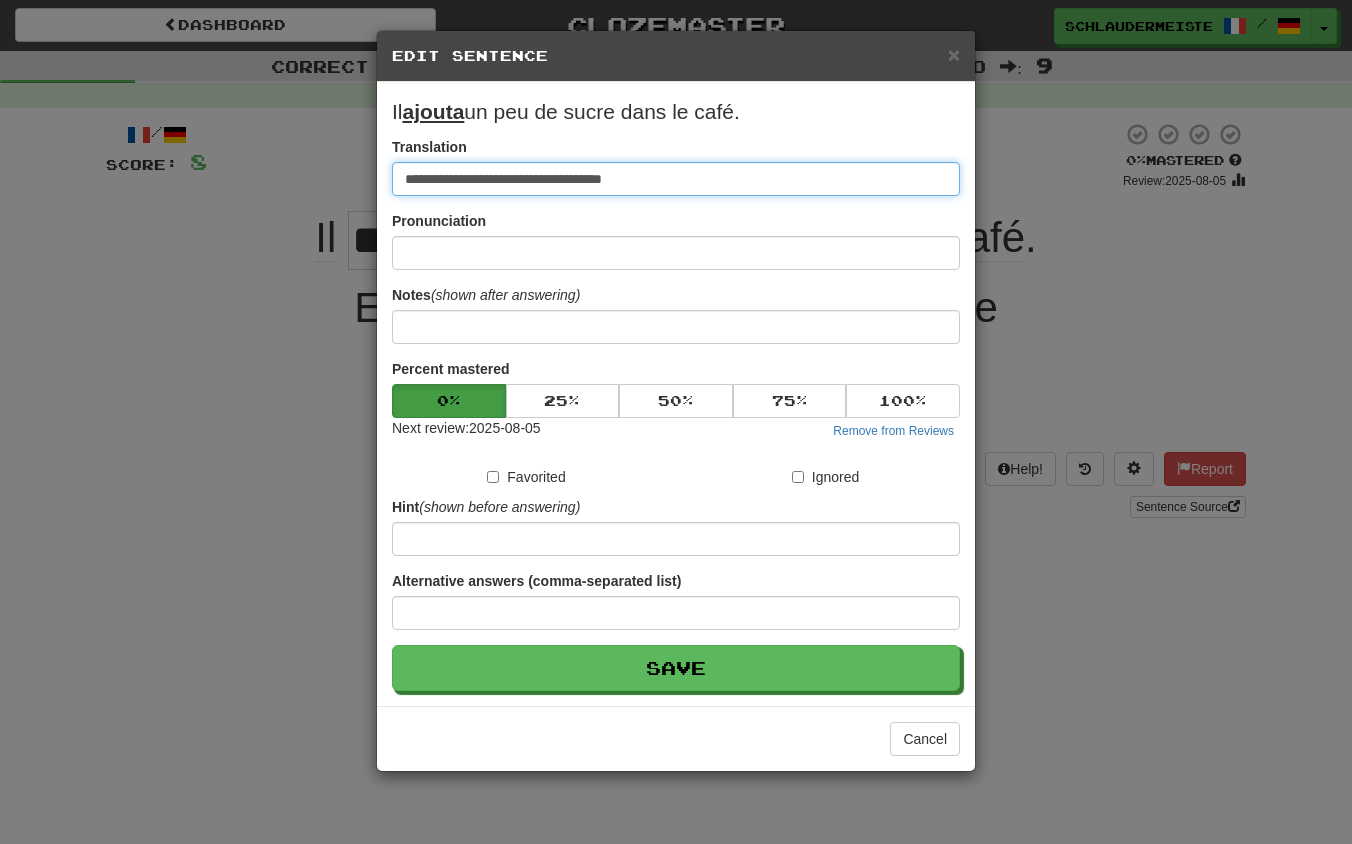 type on "**********" 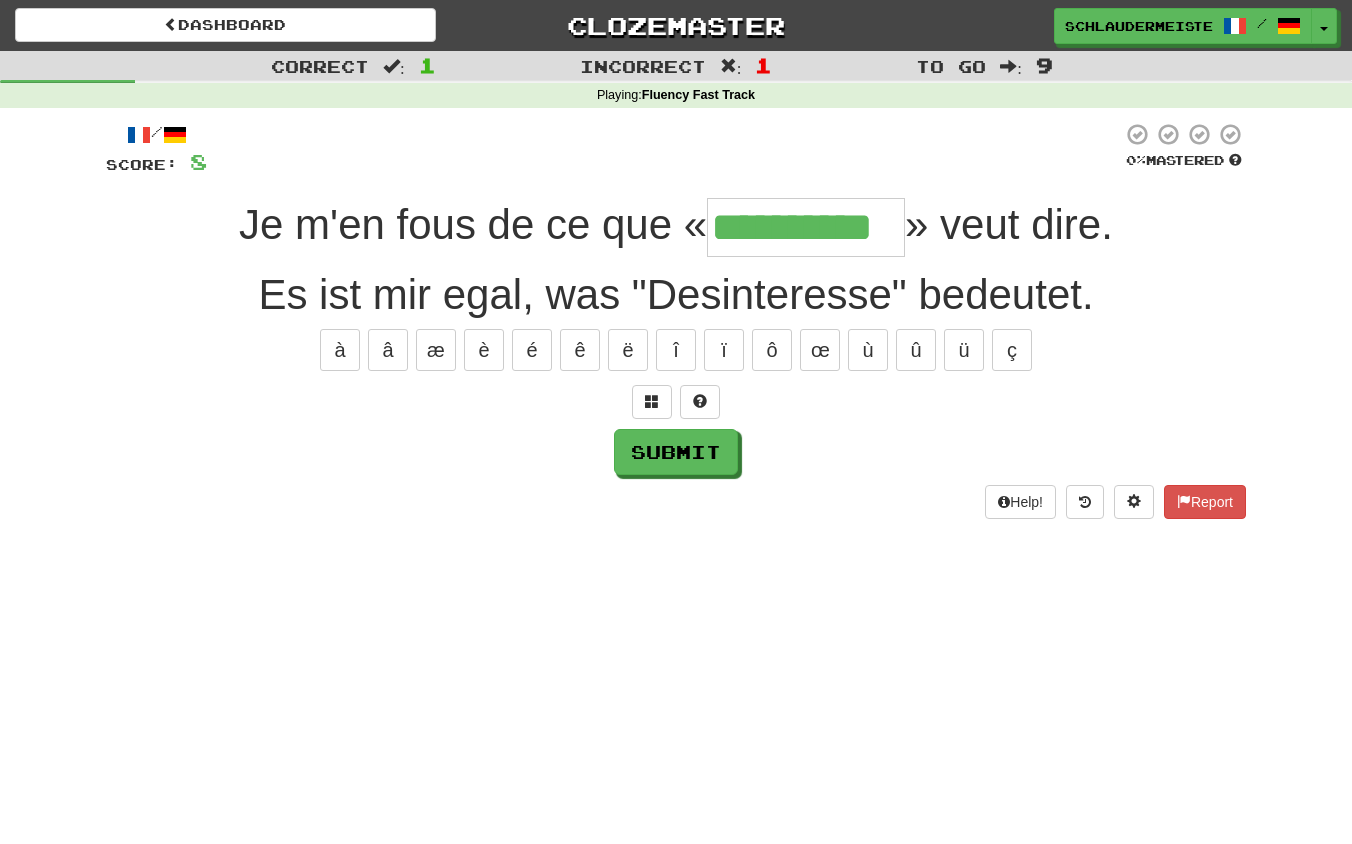 type on "**********" 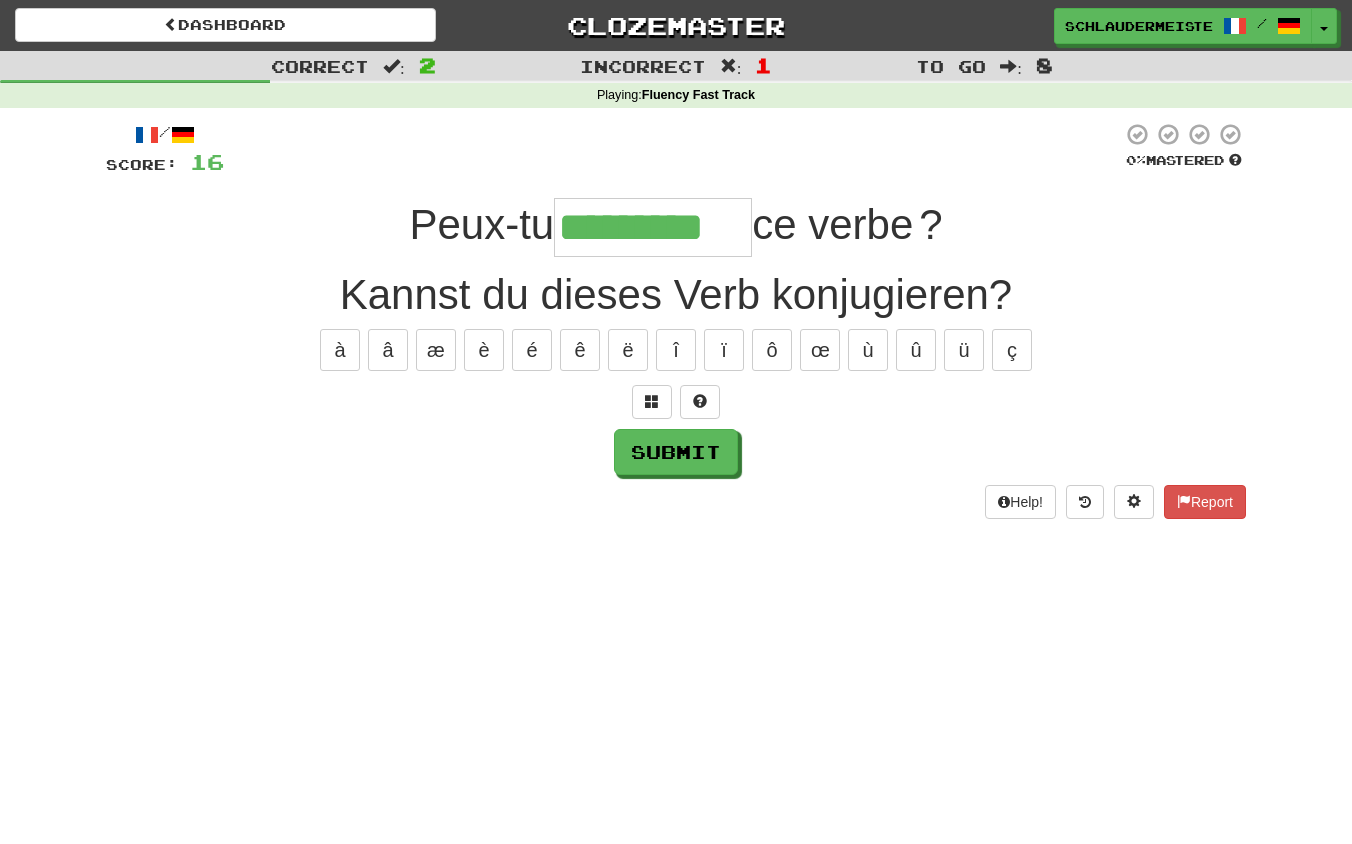 type on "*********" 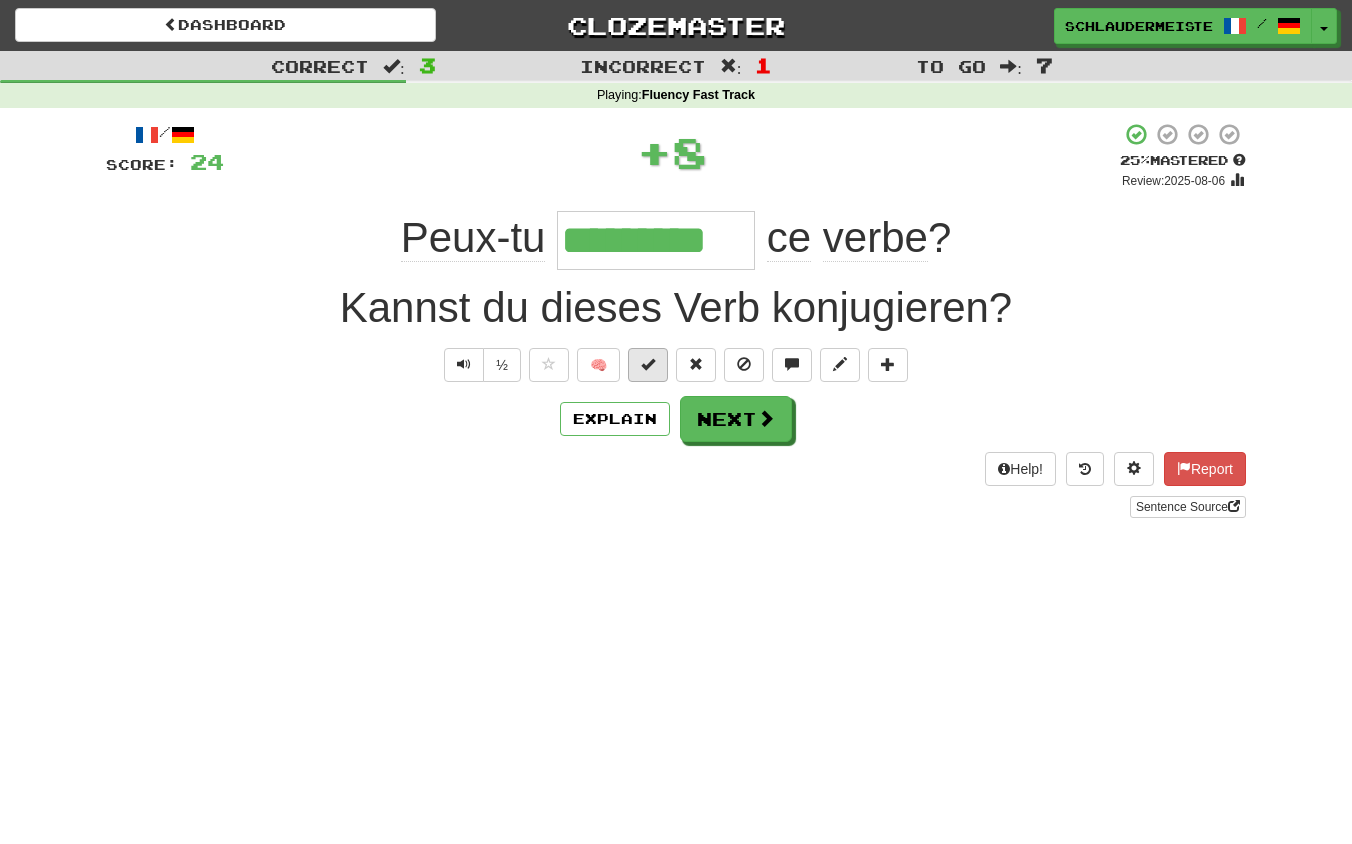 click at bounding box center (648, 364) 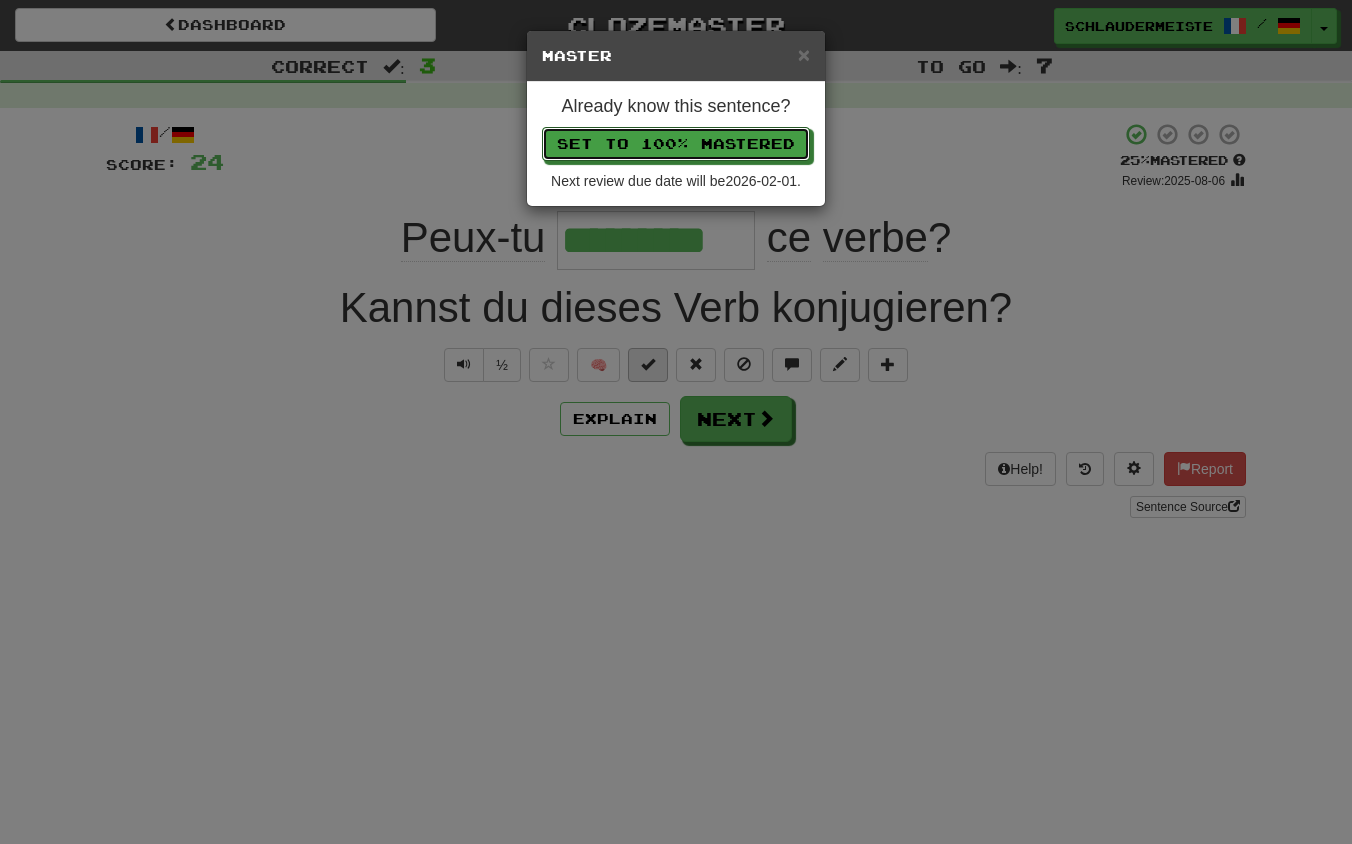 click on "Set to 100% Mastered" at bounding box center [676, 144] 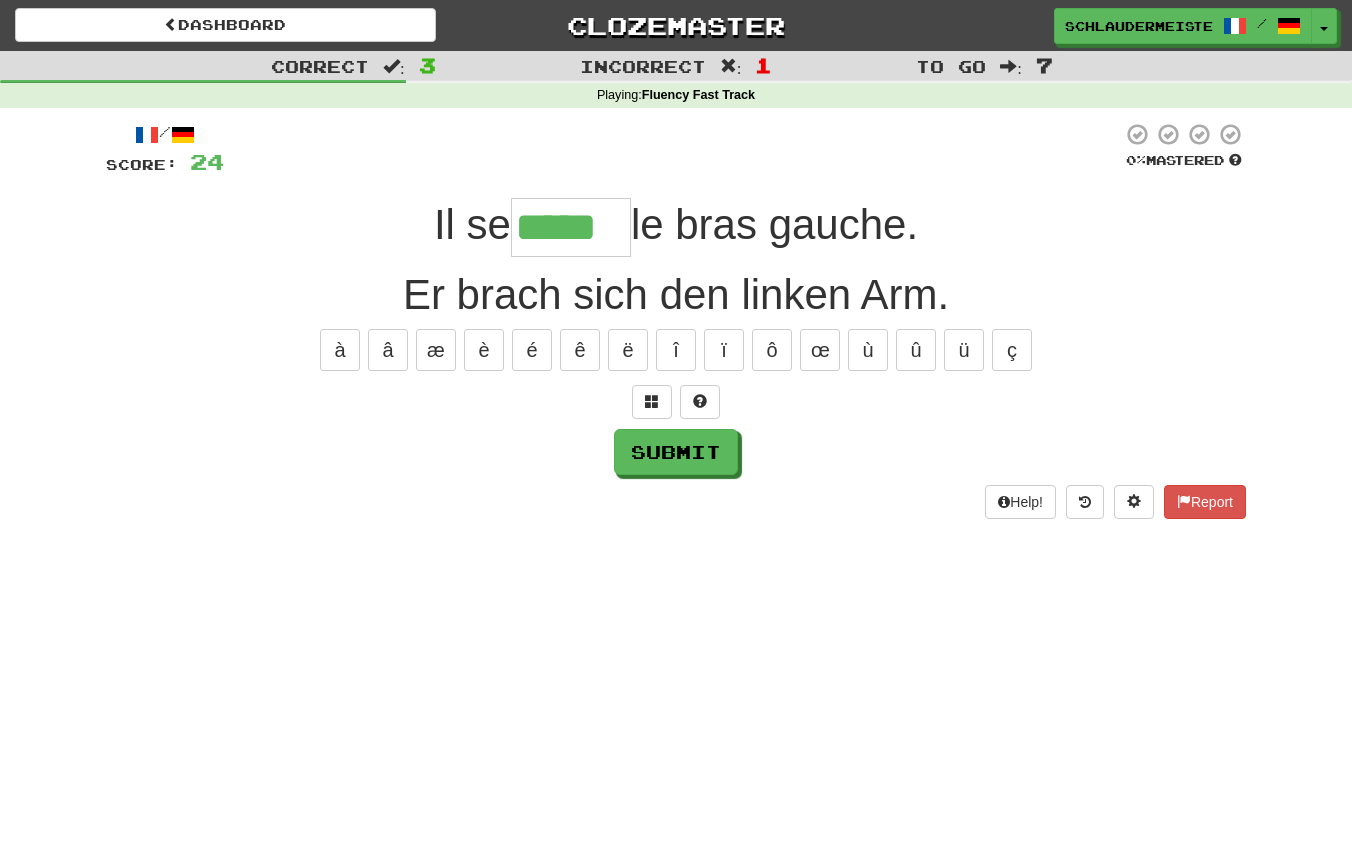 type on "*****" 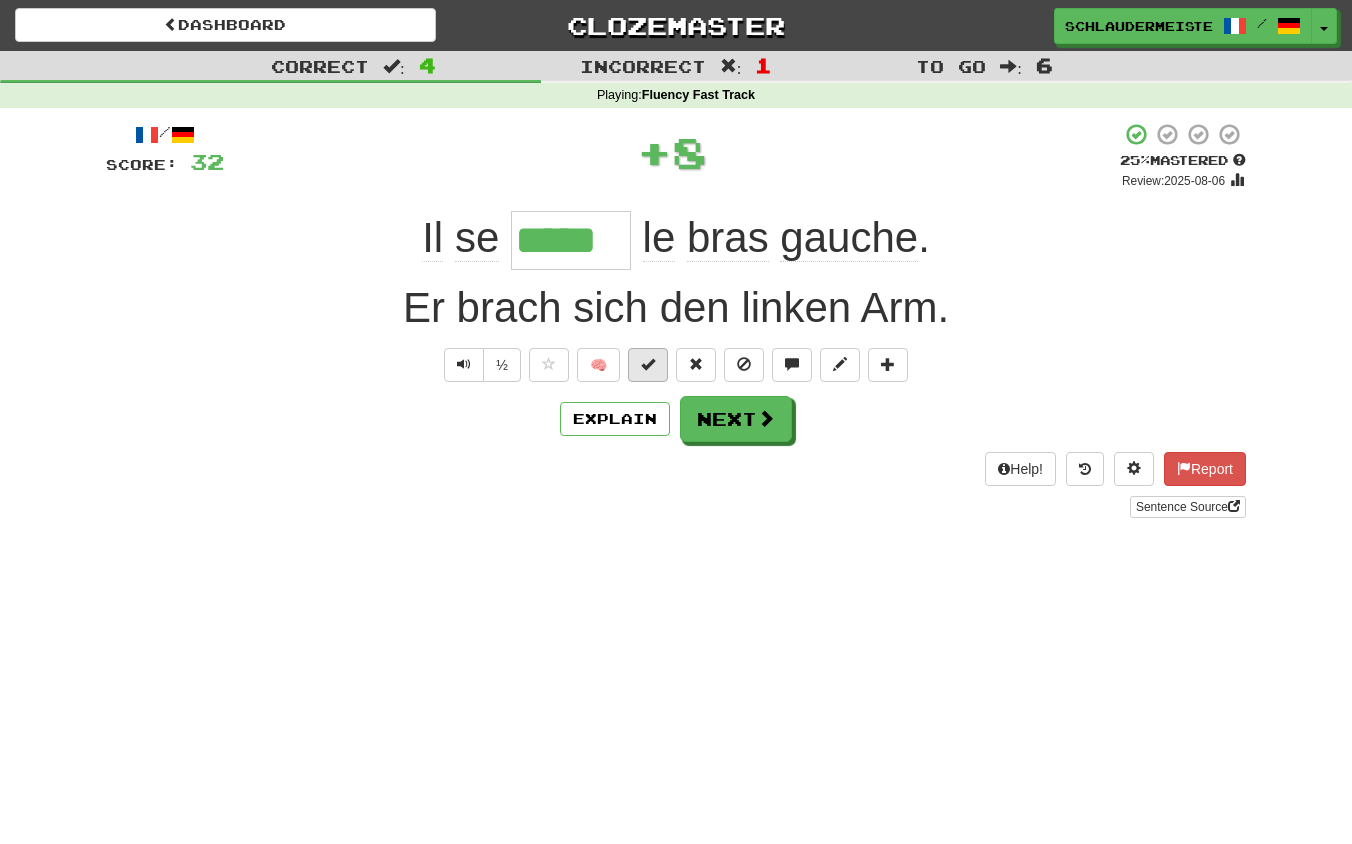click at bounding box center [648, 364] 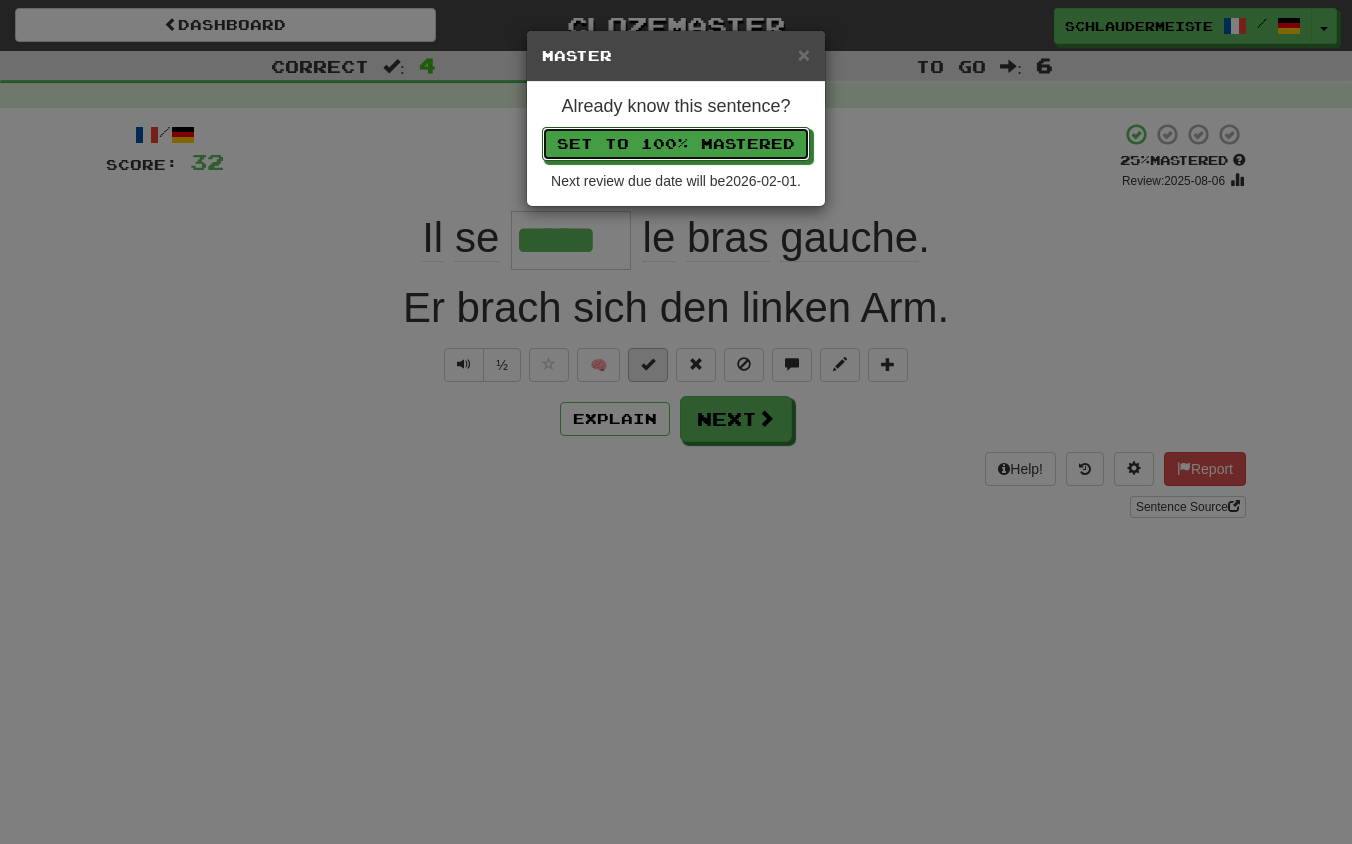 click on "Set to 100% Mastered" at bounding box center (676, 144) 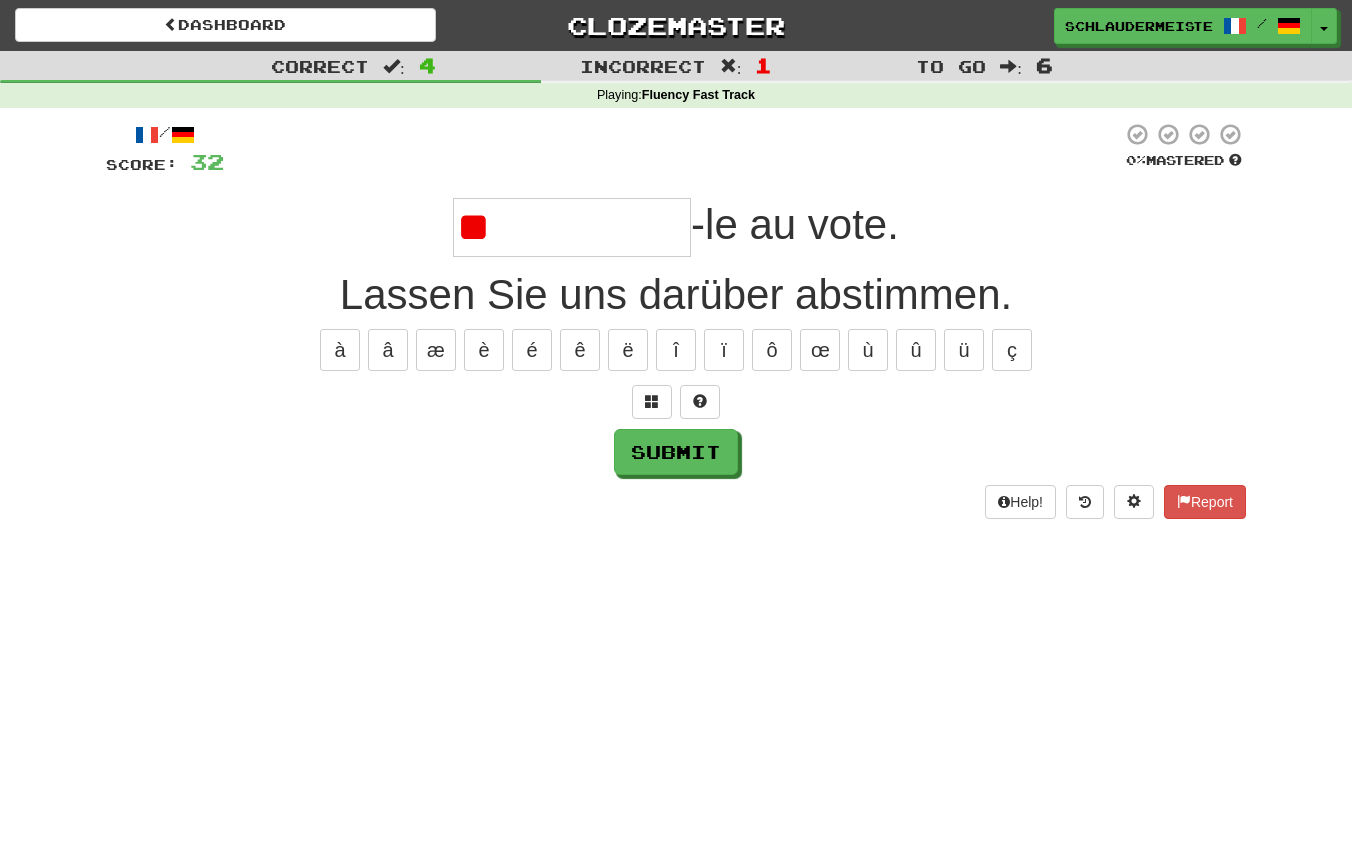 type on "**********" 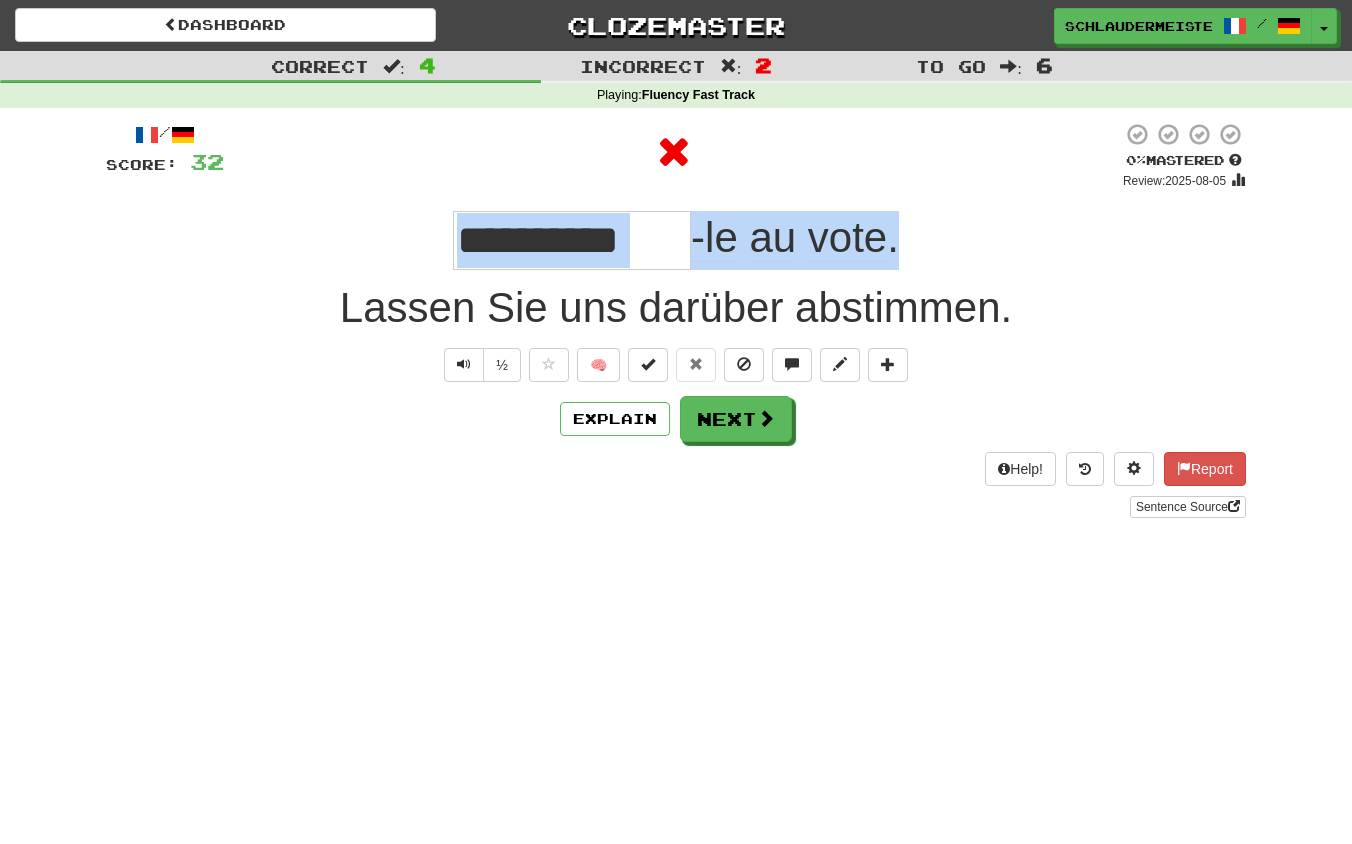 drag, startPoint x: 419, startPoint y: 231, endPoint x: 983, endPoint y: 259, distance: 564.6946 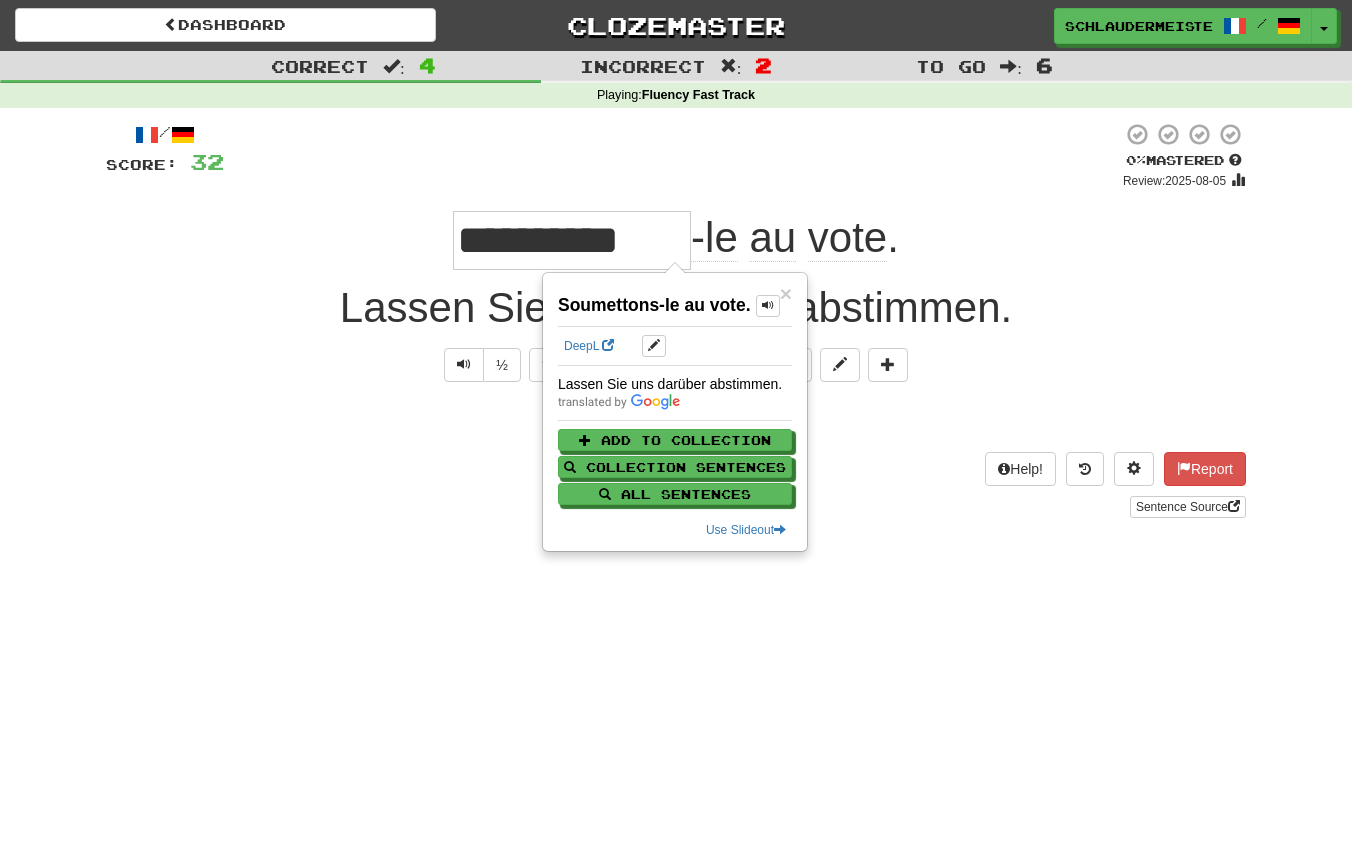 click on "Explain Next" at bounding box center [676, 419] 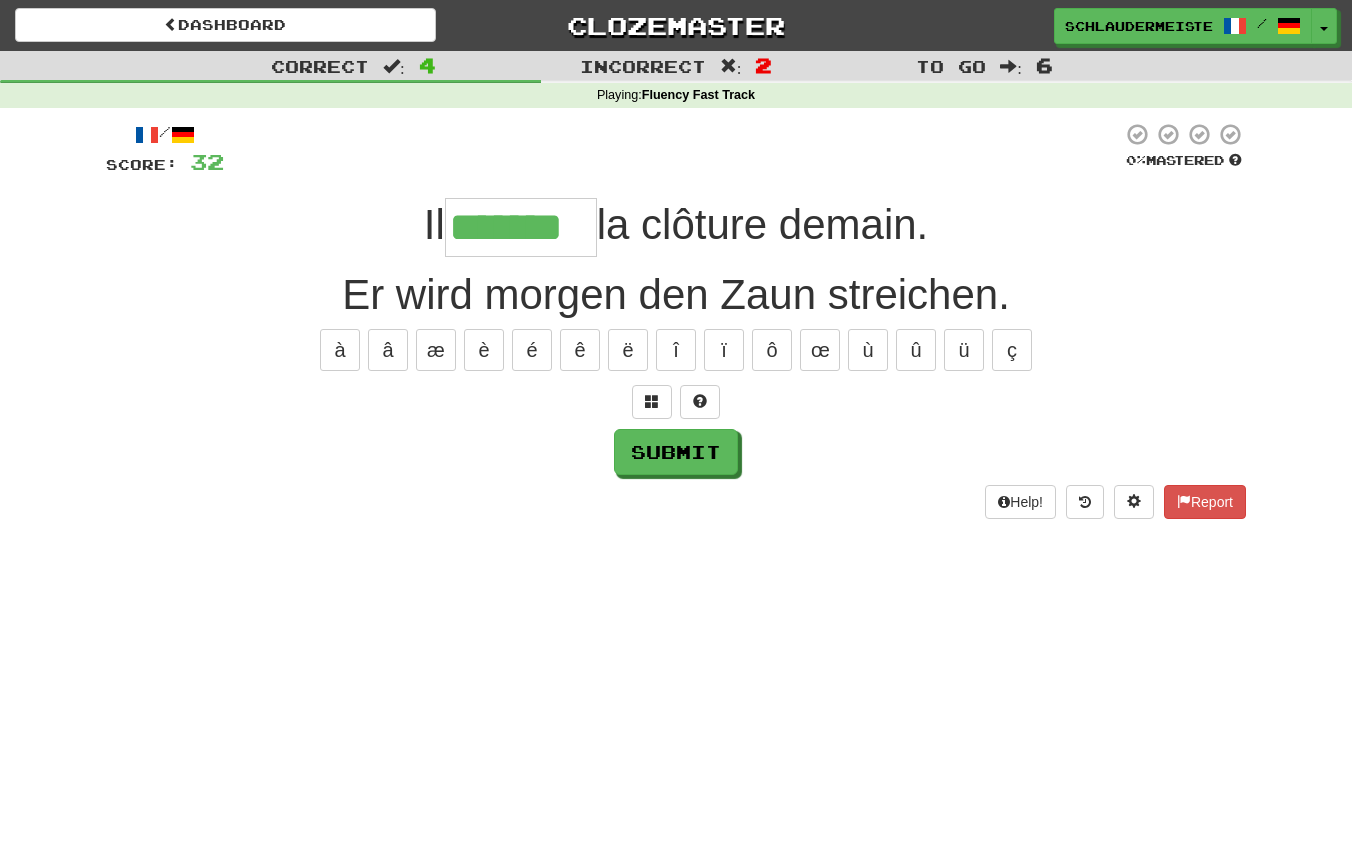 type on "*******" 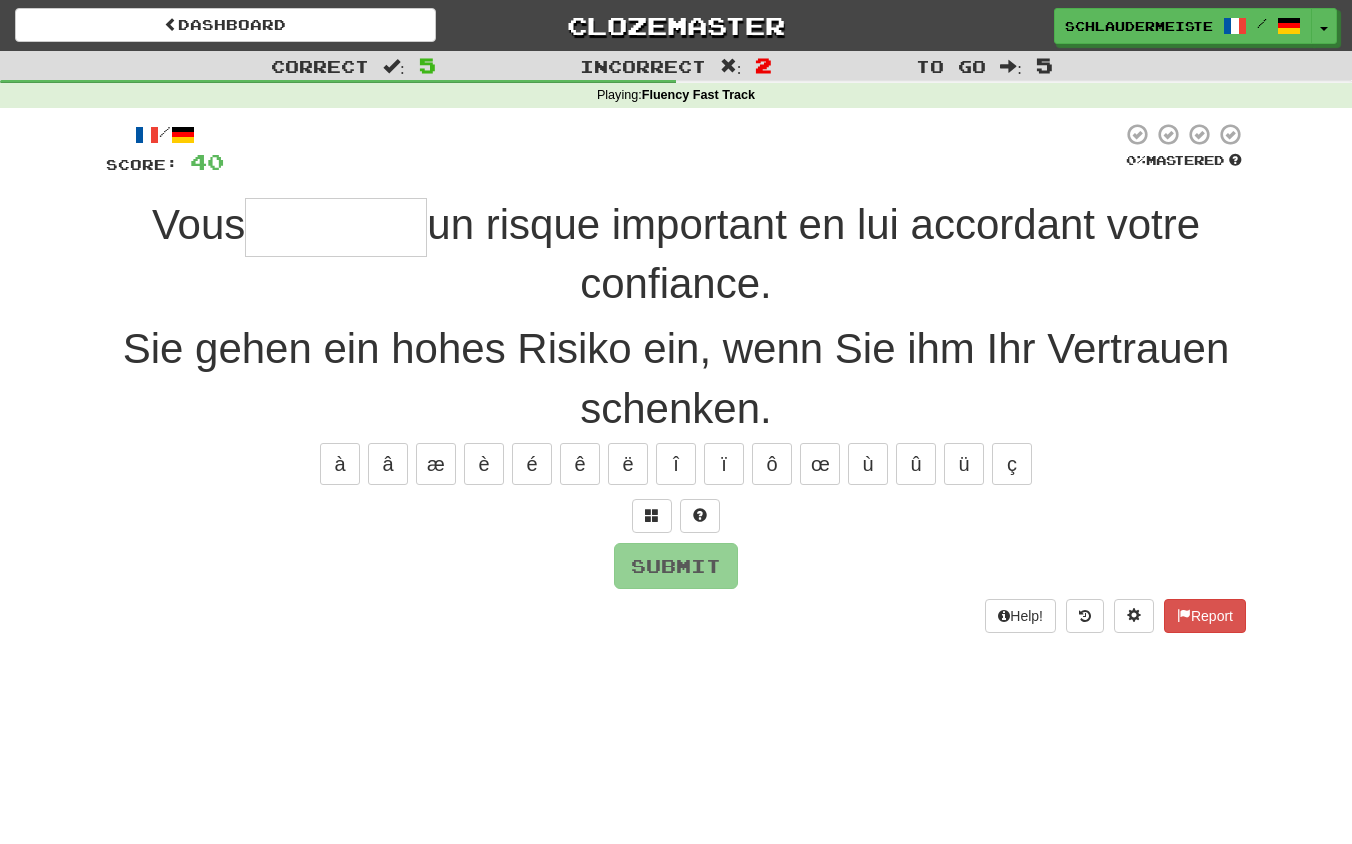 type on "*" 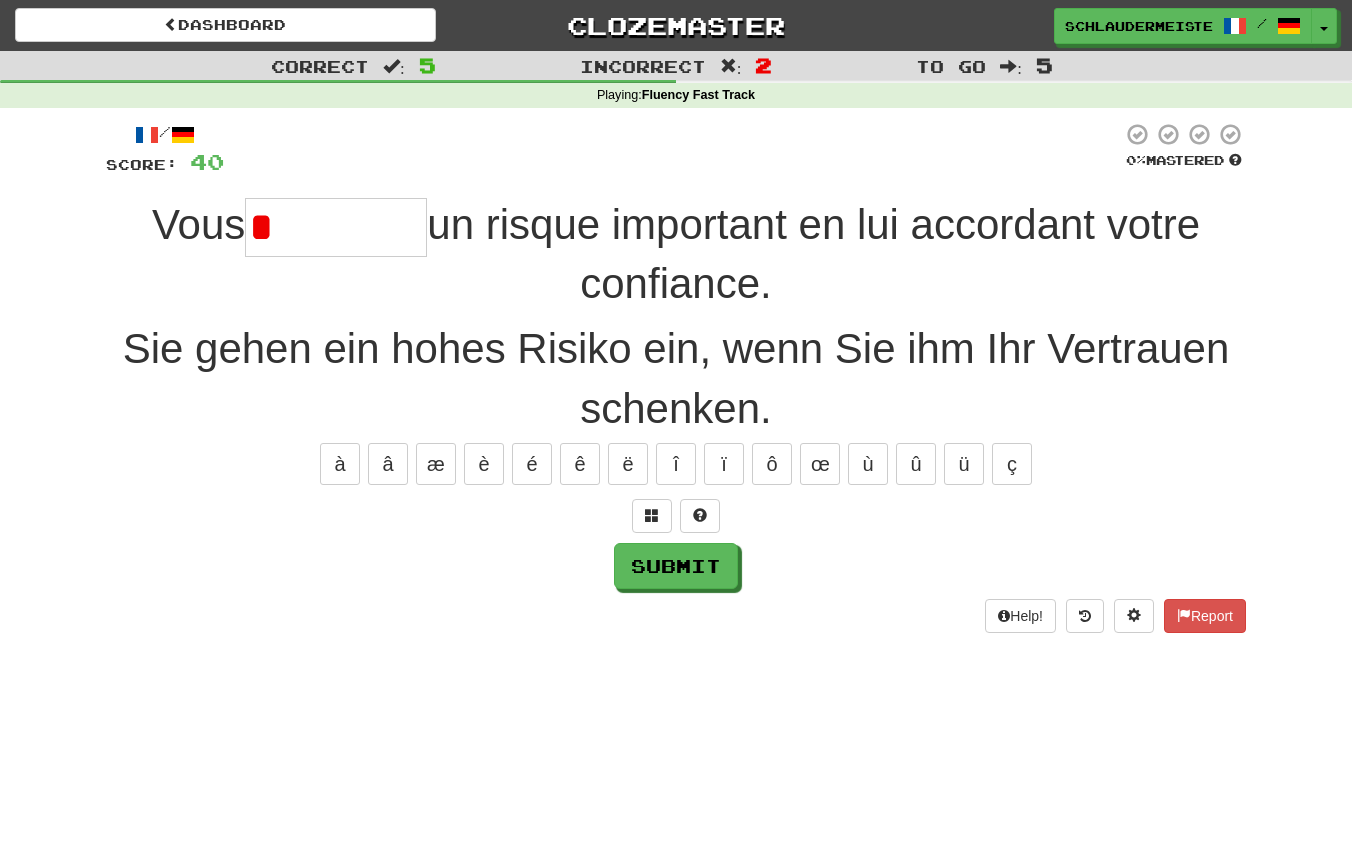 type on "********" 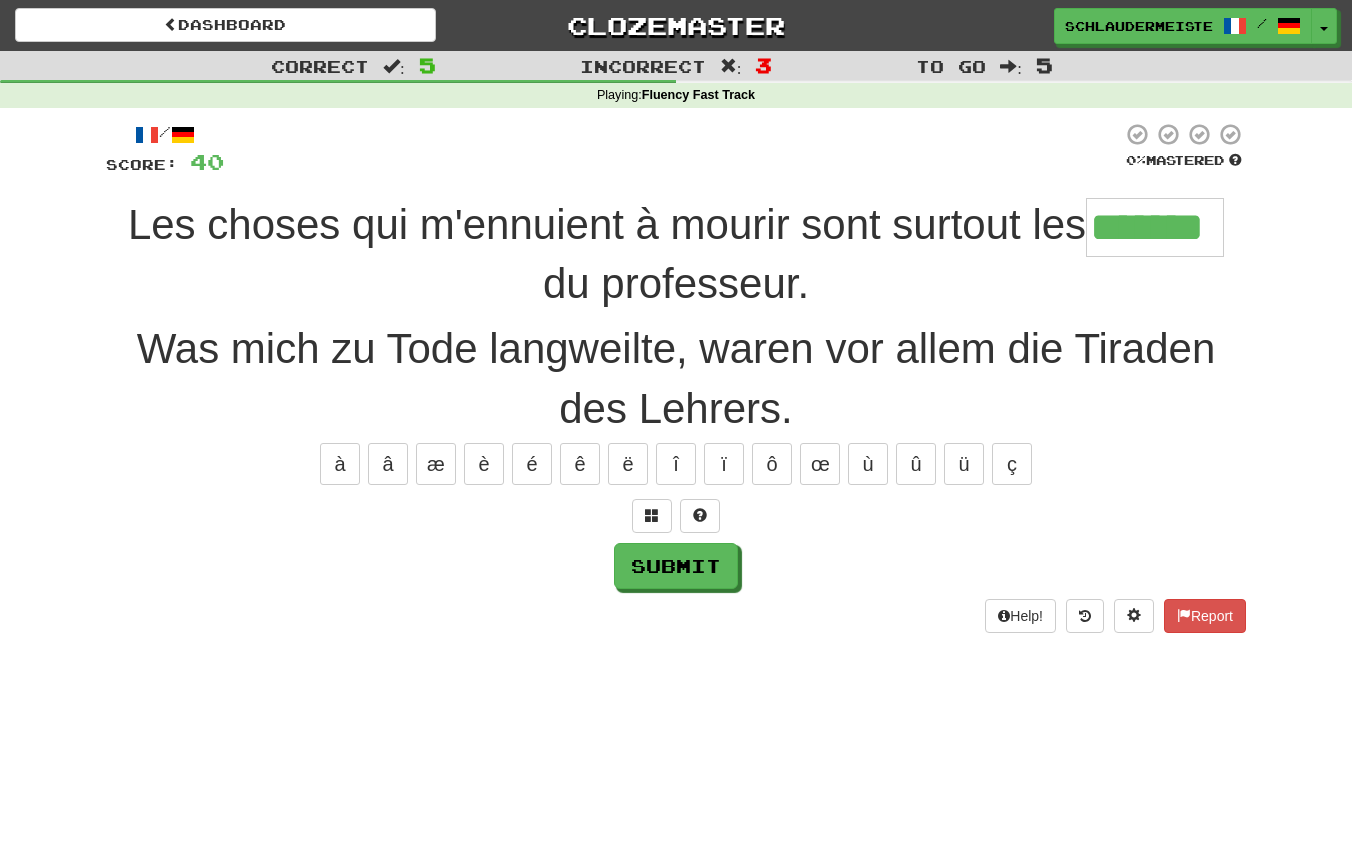 type on "*******" 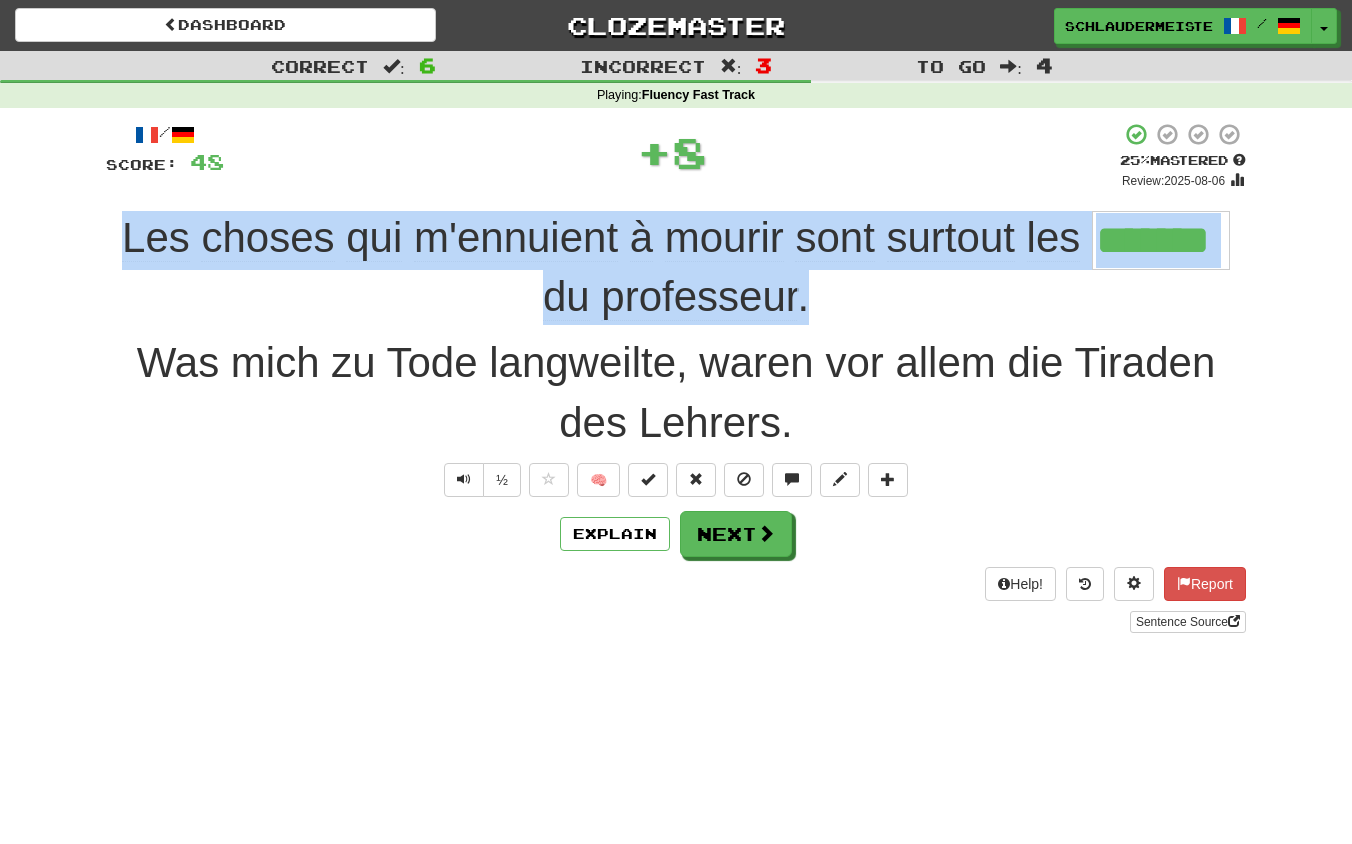 drag, startPoint x: 96, startPoint y: 221, endPoint x: 824, endPoint y: 290, distance: 731.26263 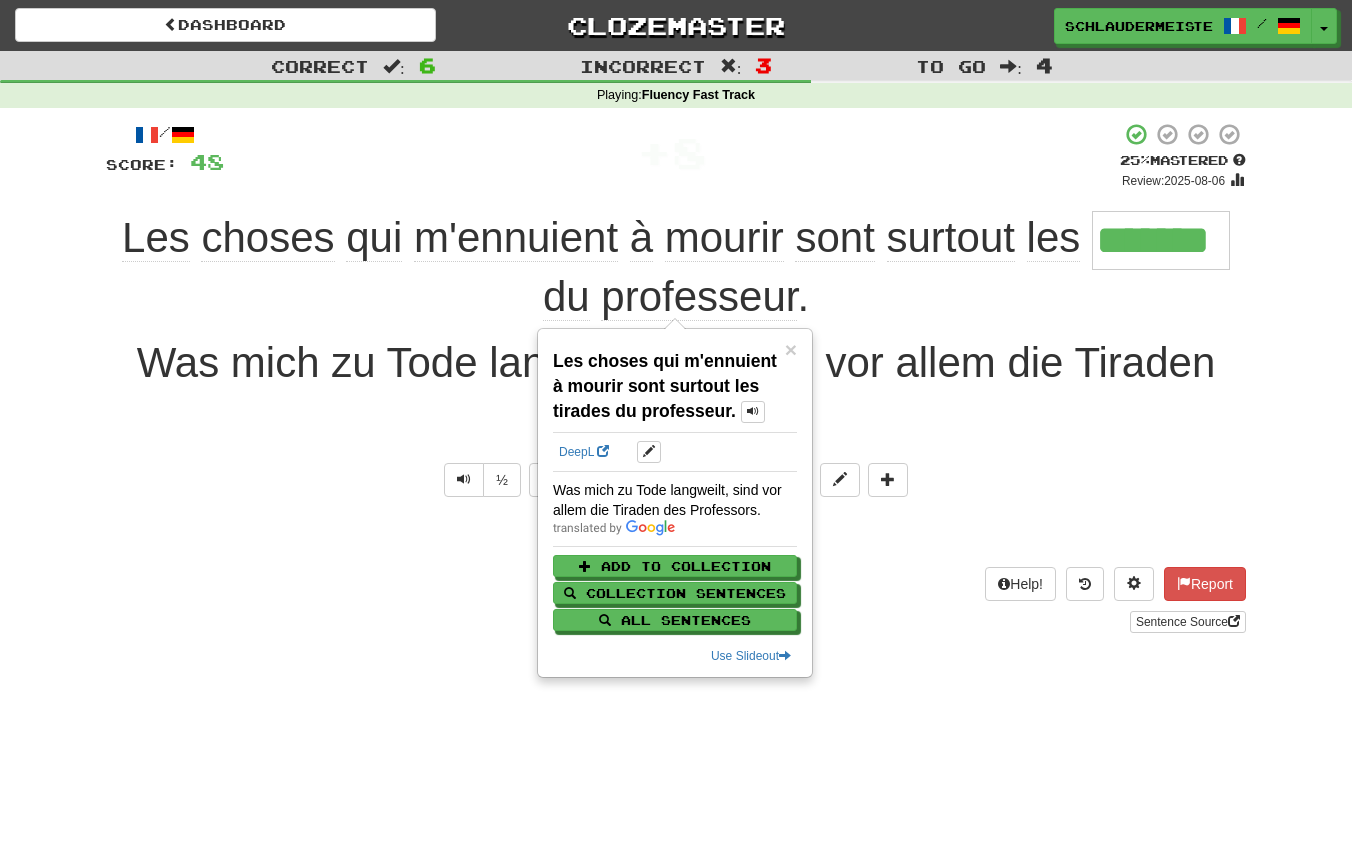 click on "Help!  Report Sentence Source" at bounding box center [676, 600] 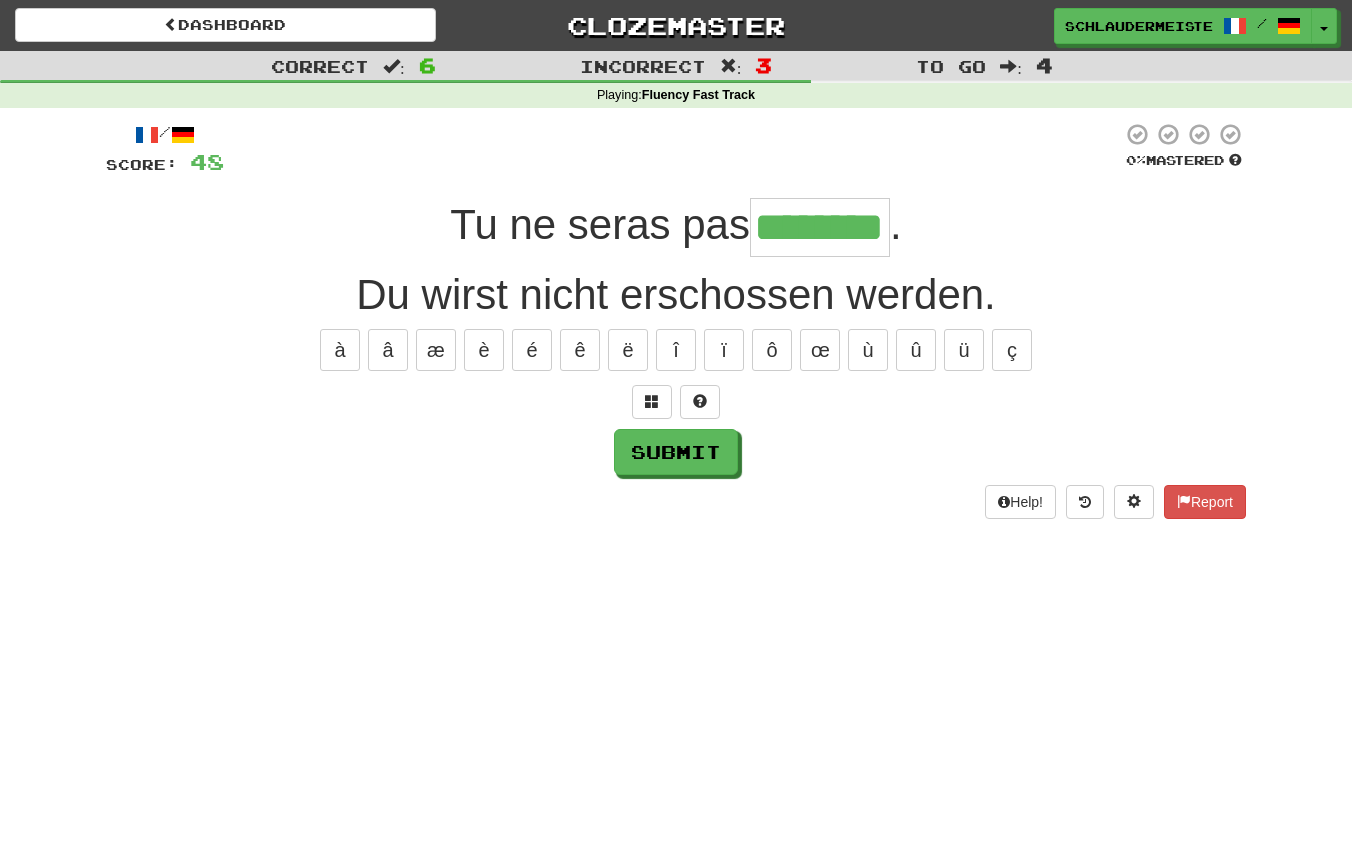 type on "********" 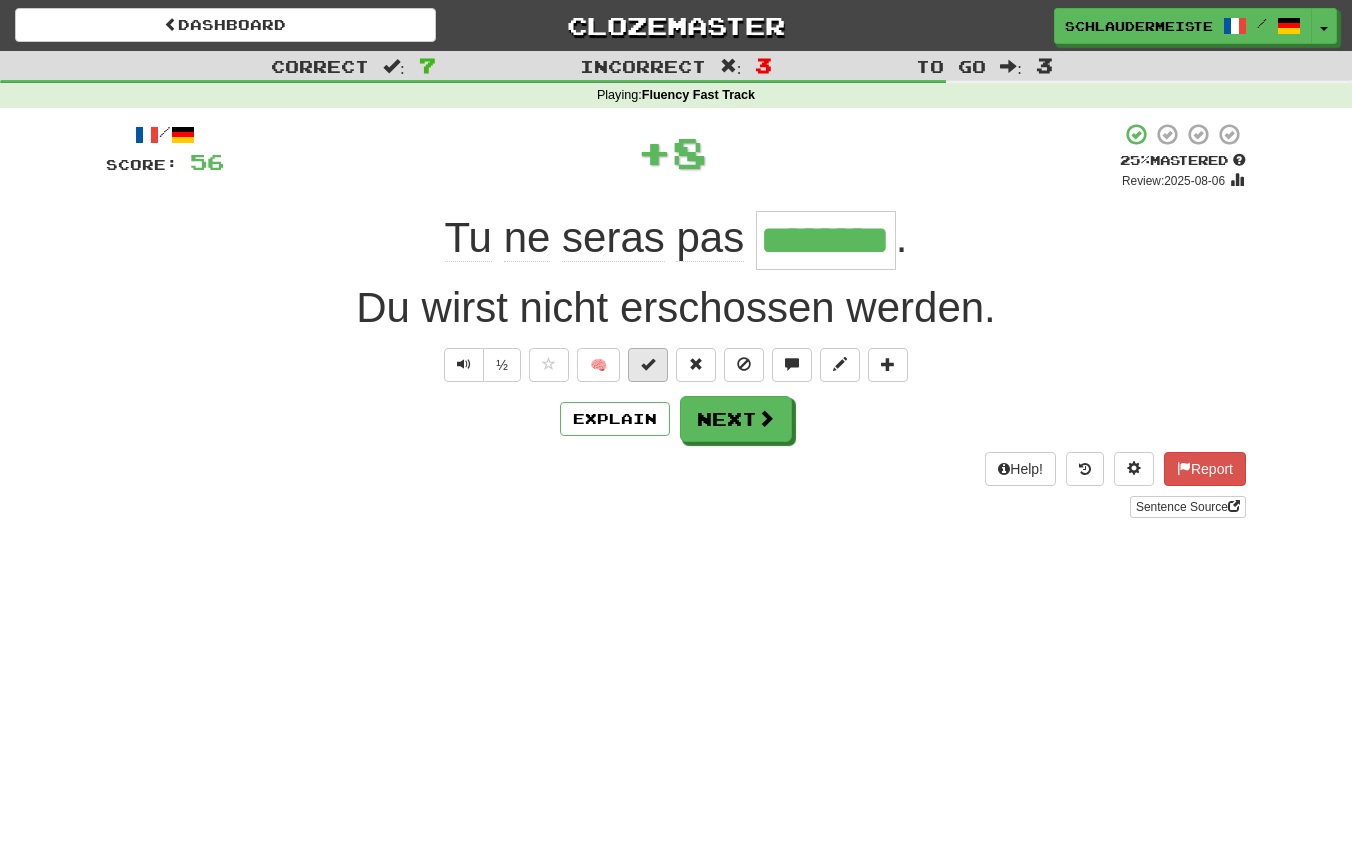 click at bounding box center [648, 365] 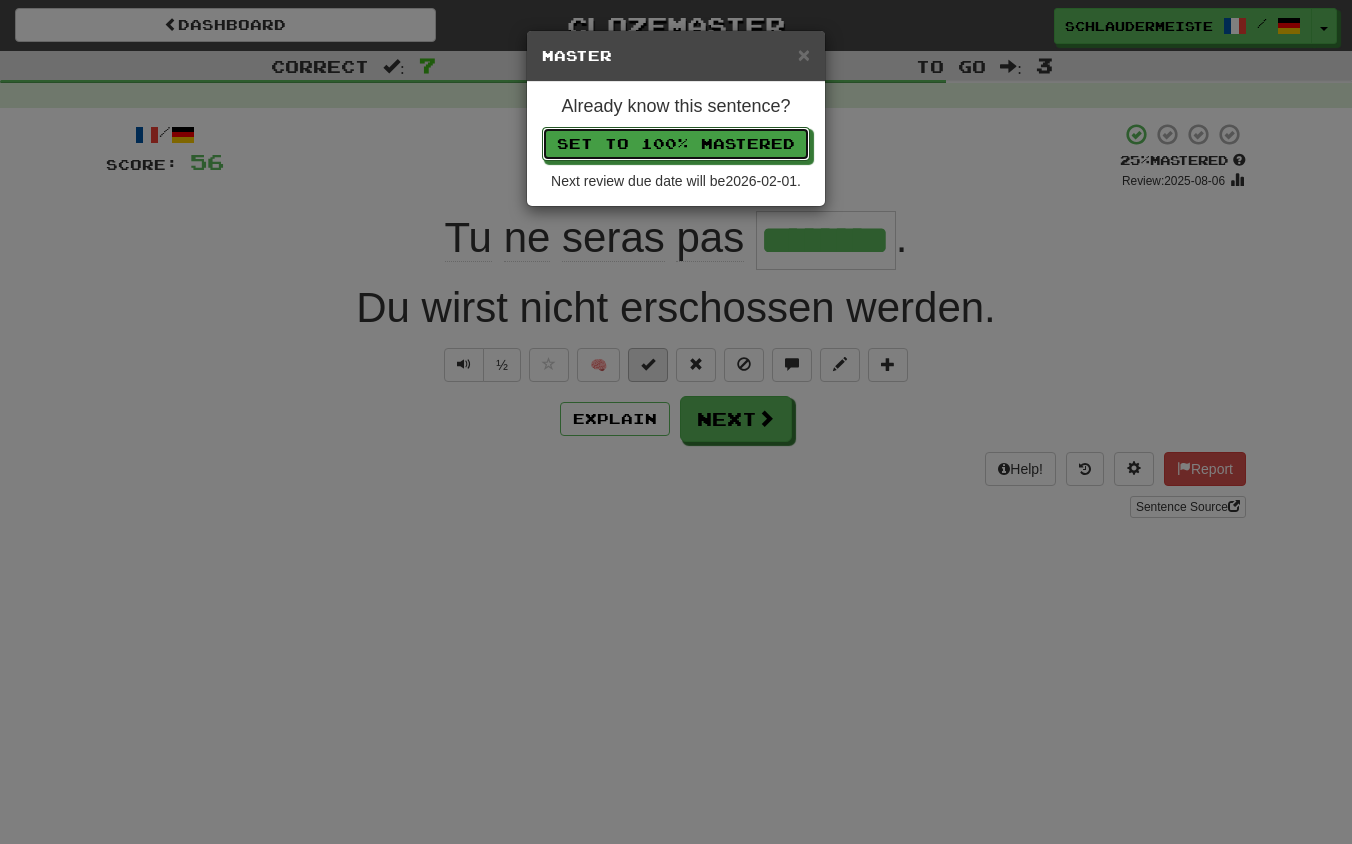 click on "Set to 100% Mastered" at bounding box center [676, 144] 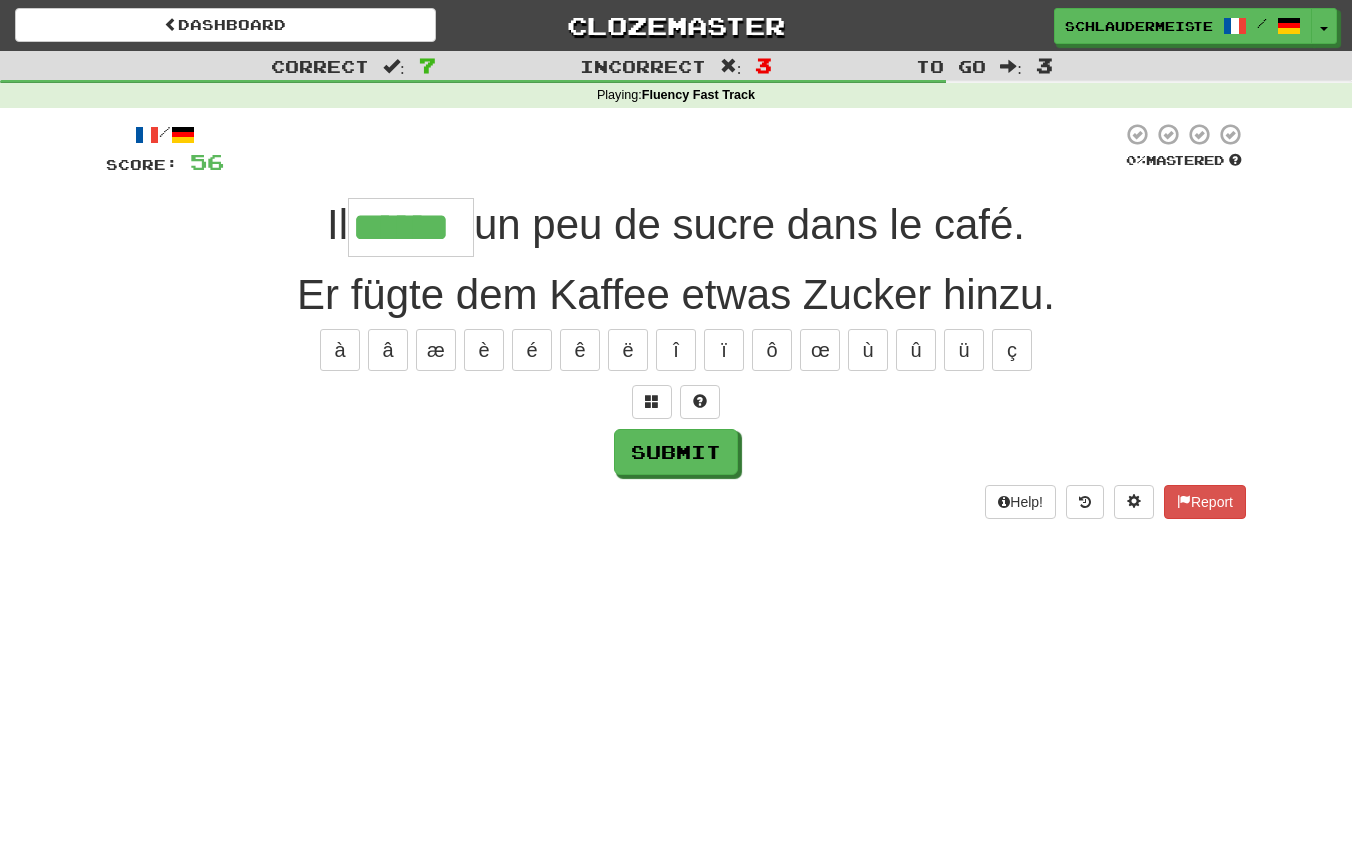 type on "******" 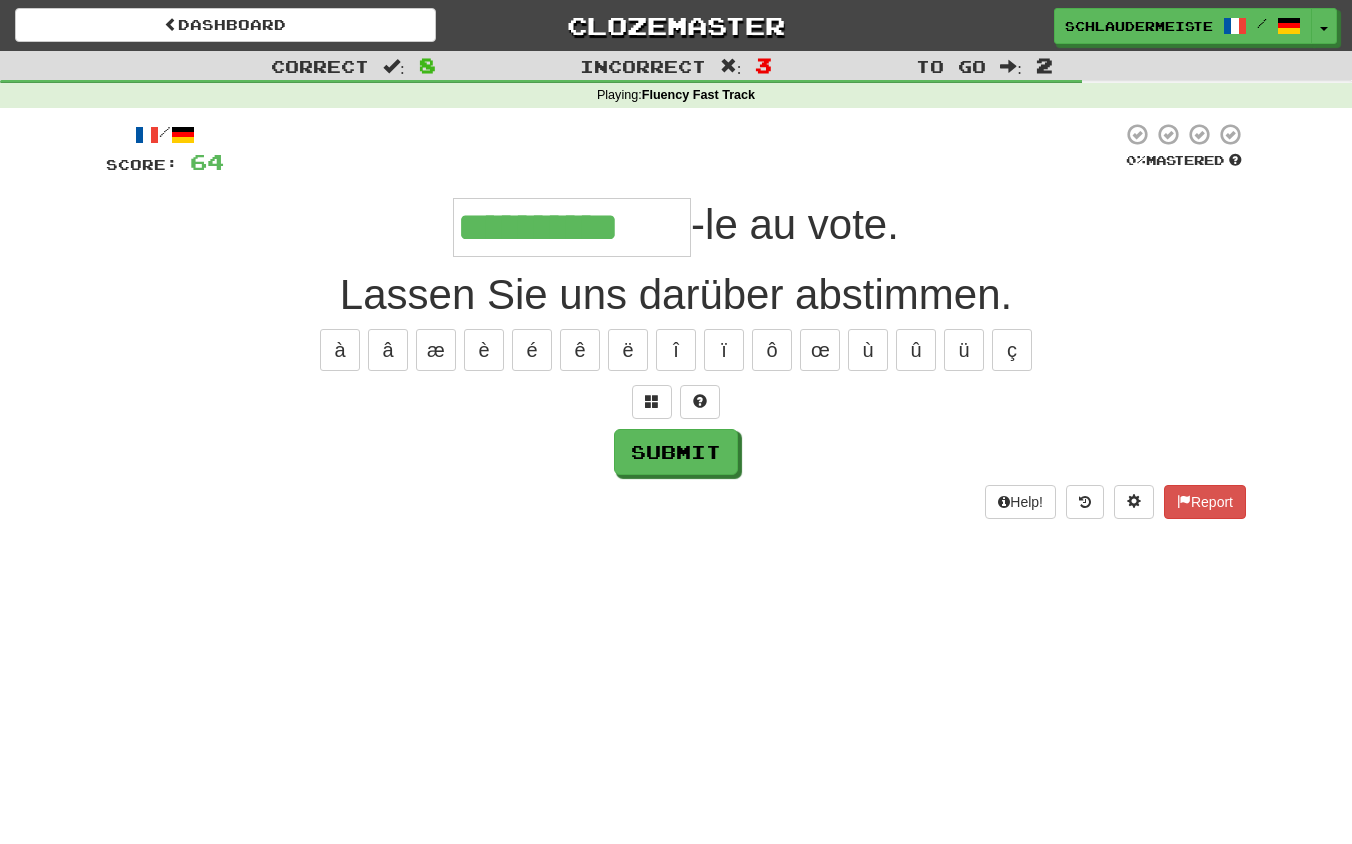 type on "**********" 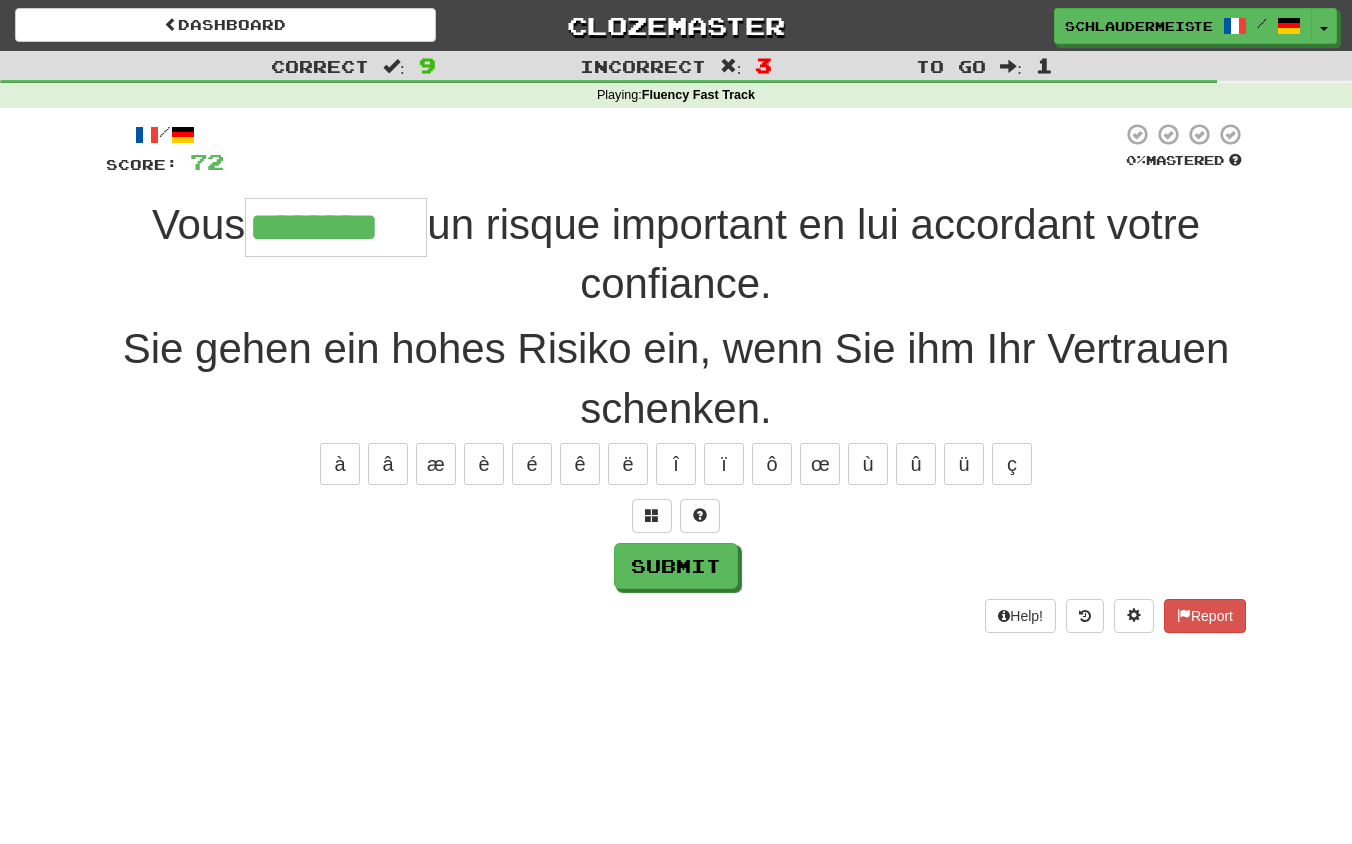 type on "********" 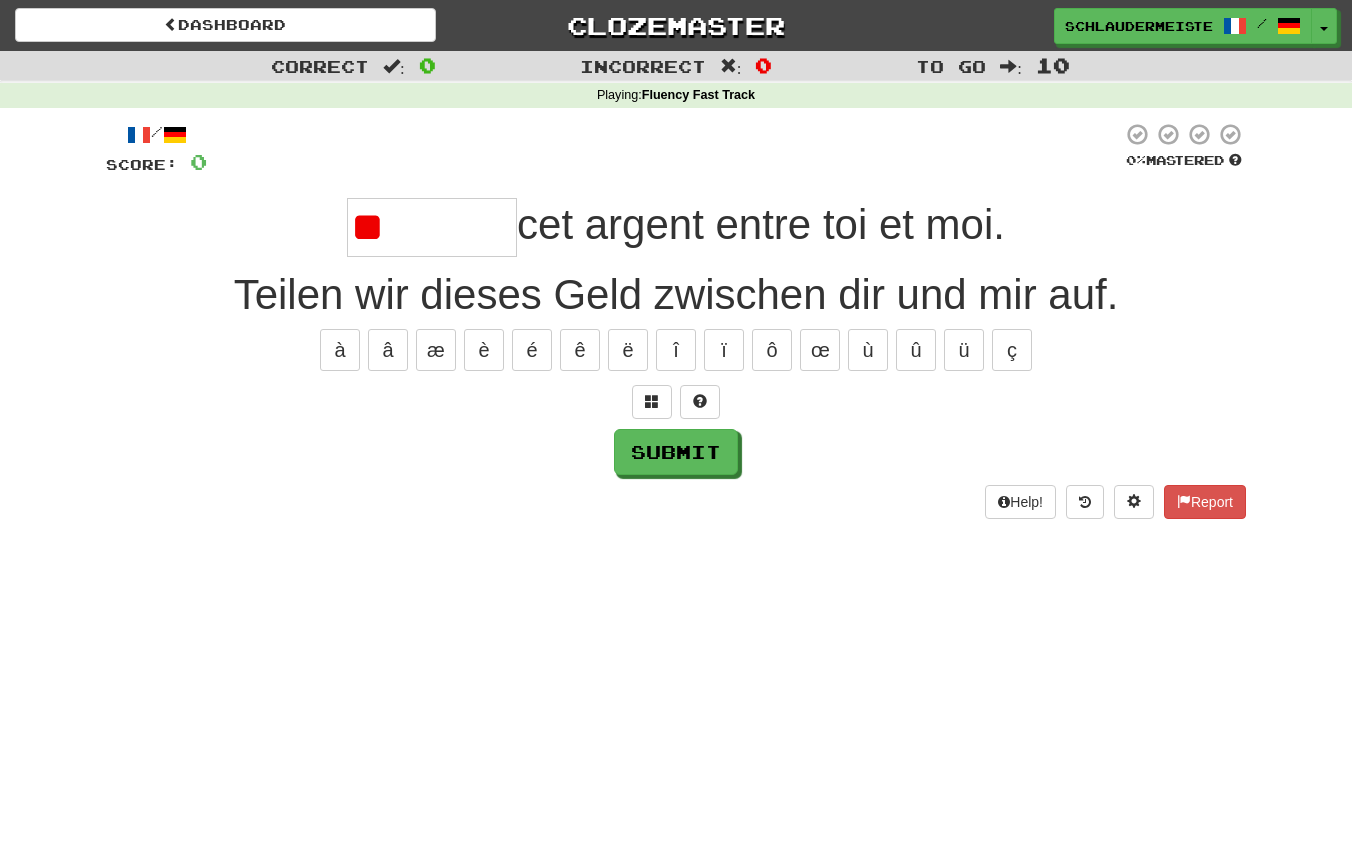 type on "*" 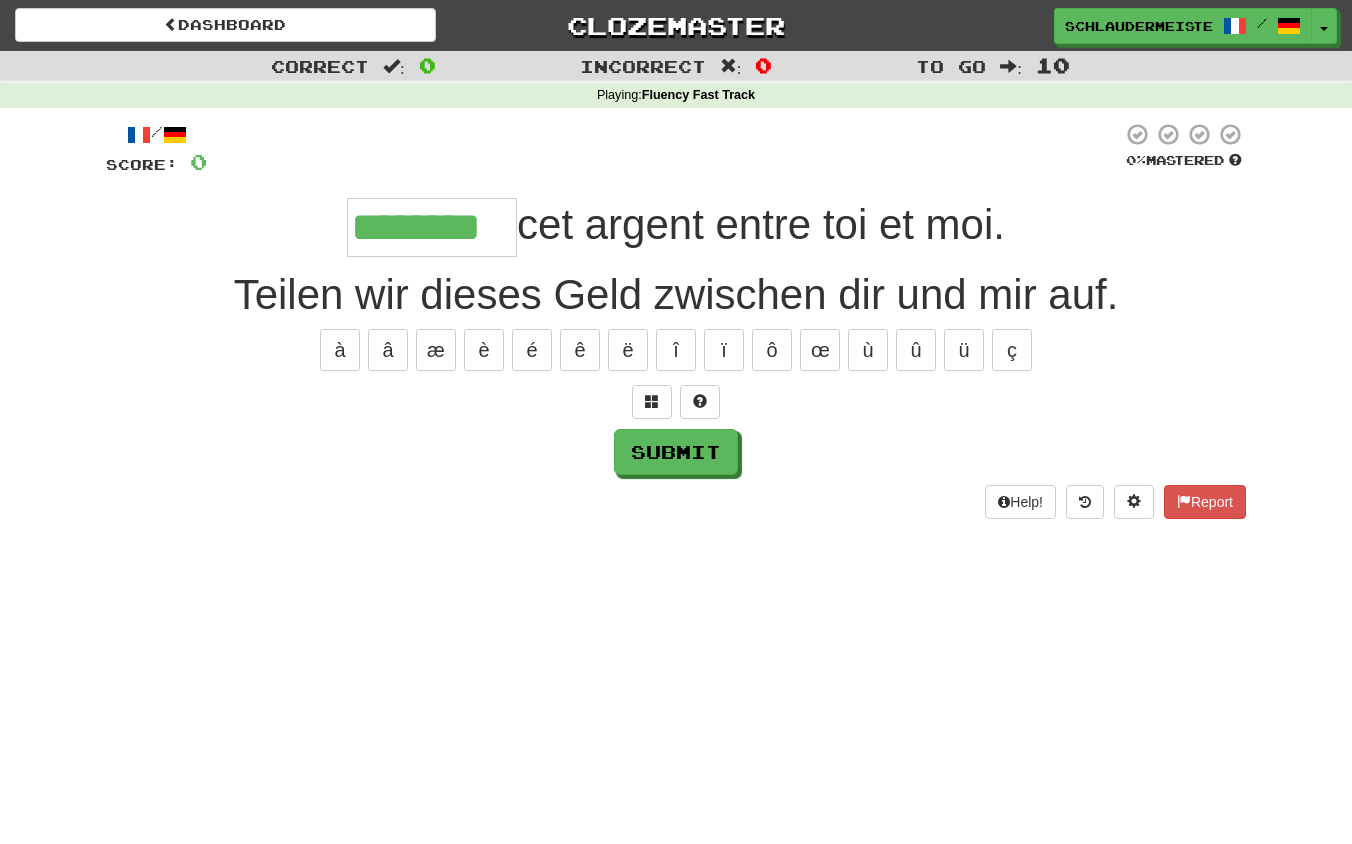 type on "********" 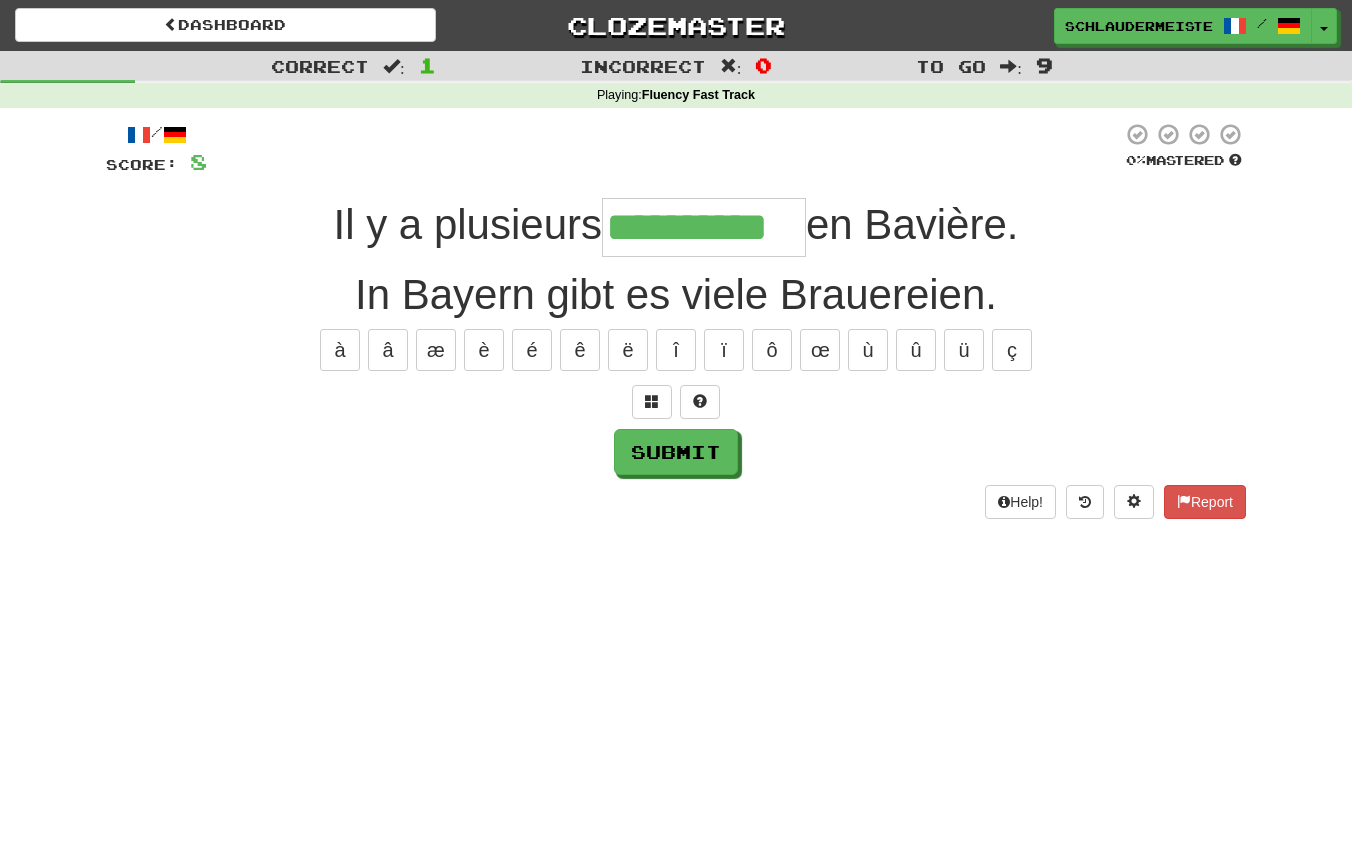 type on "**********" 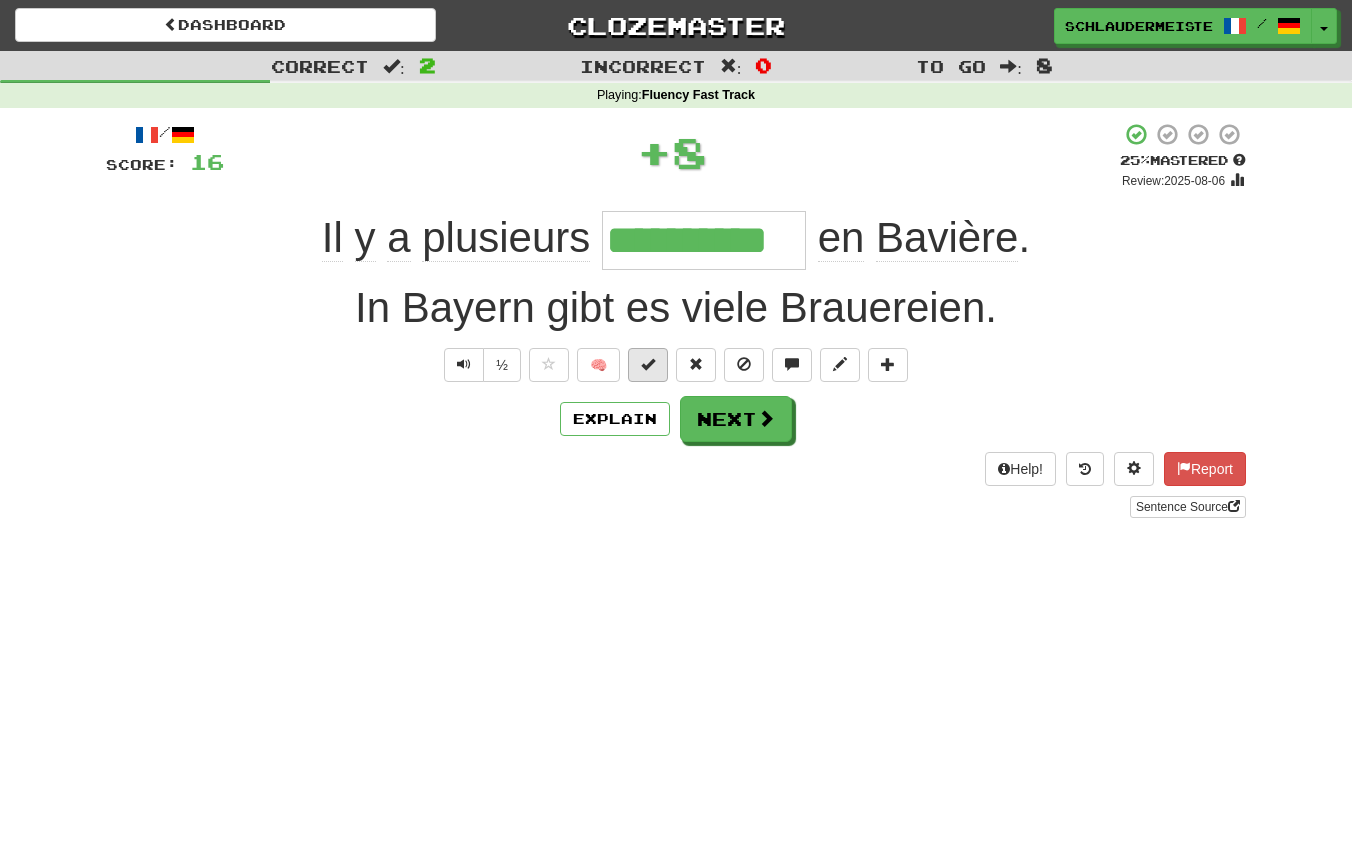 click at bounding box center (648, 364) 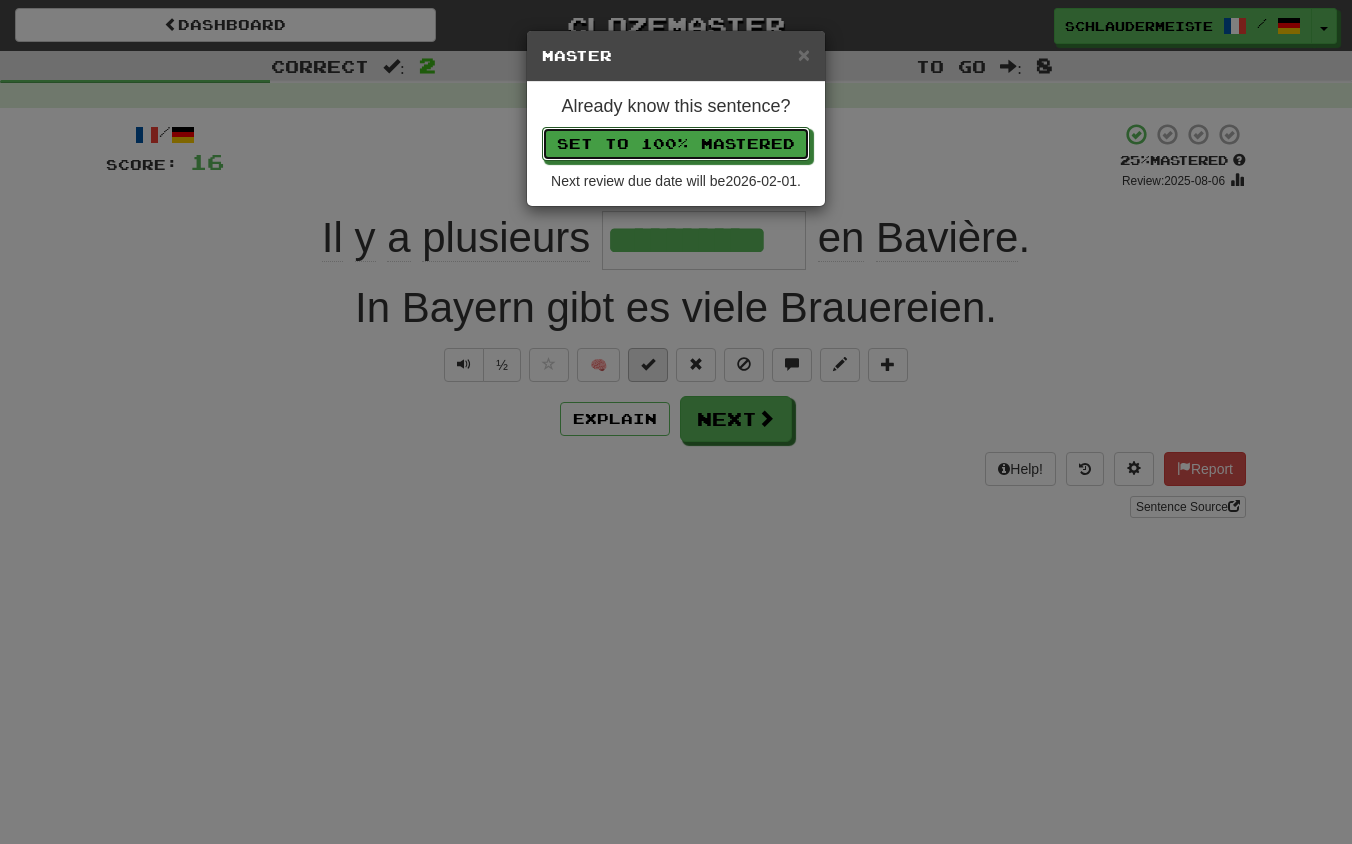 type 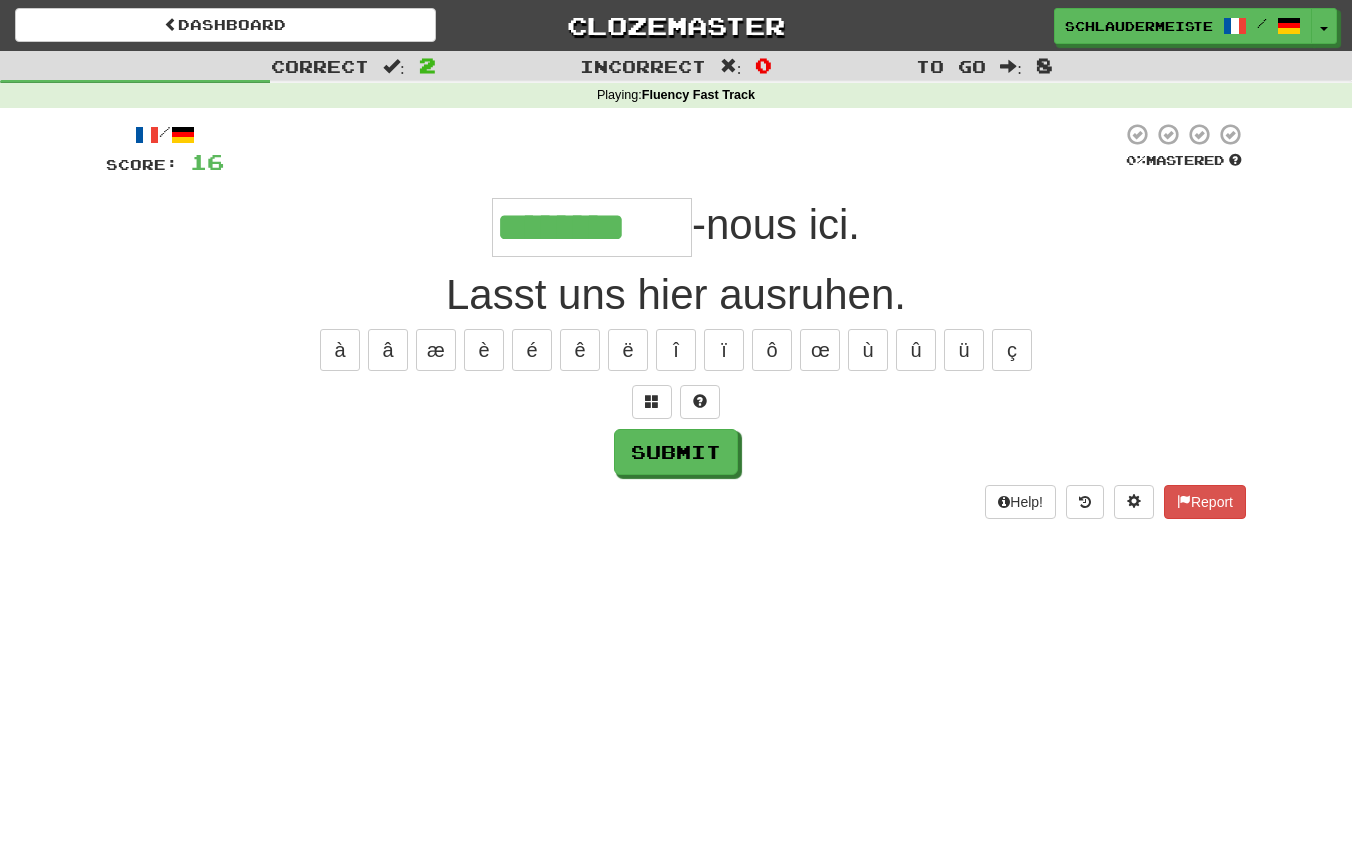 type on "********" 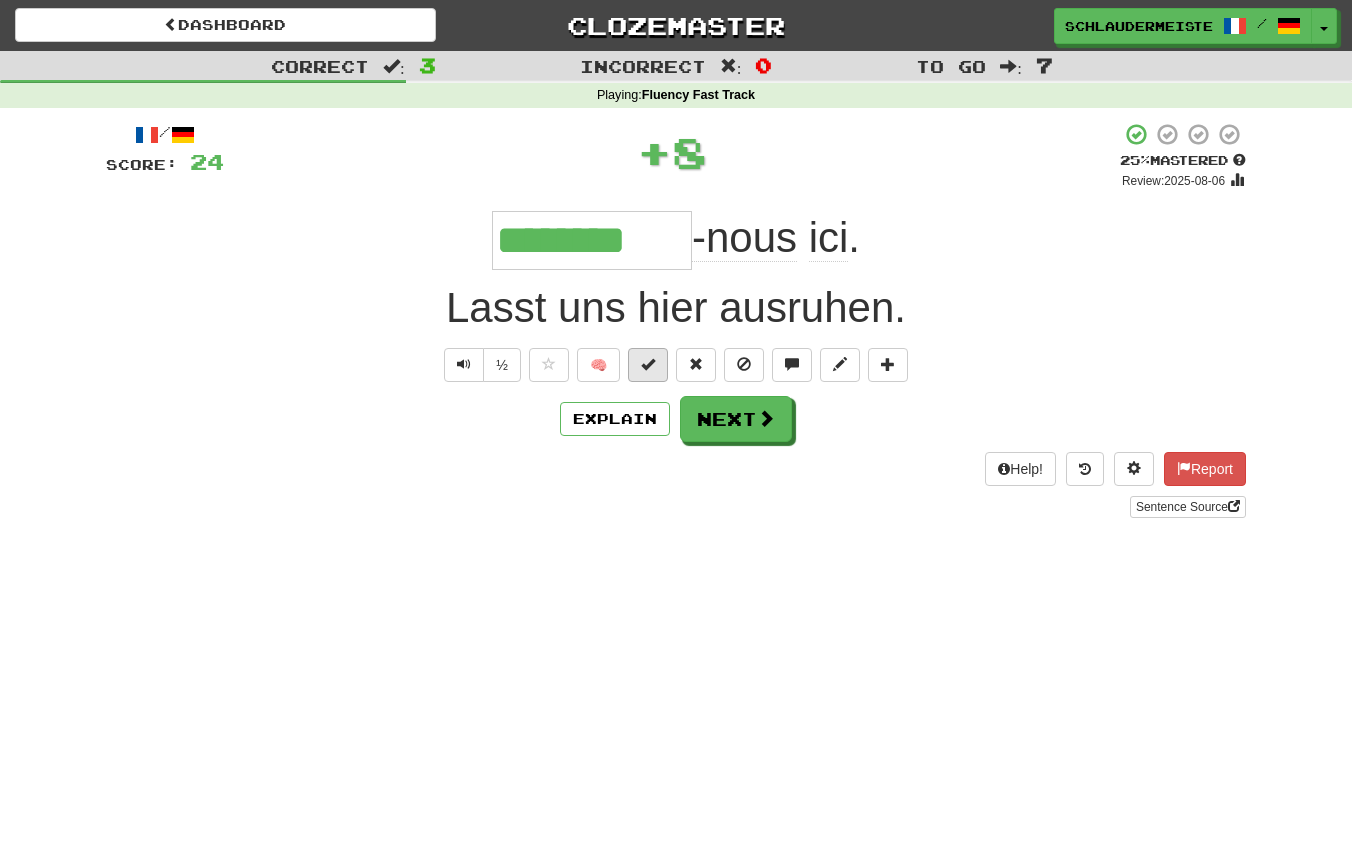 click at bounding box center (648, 364) 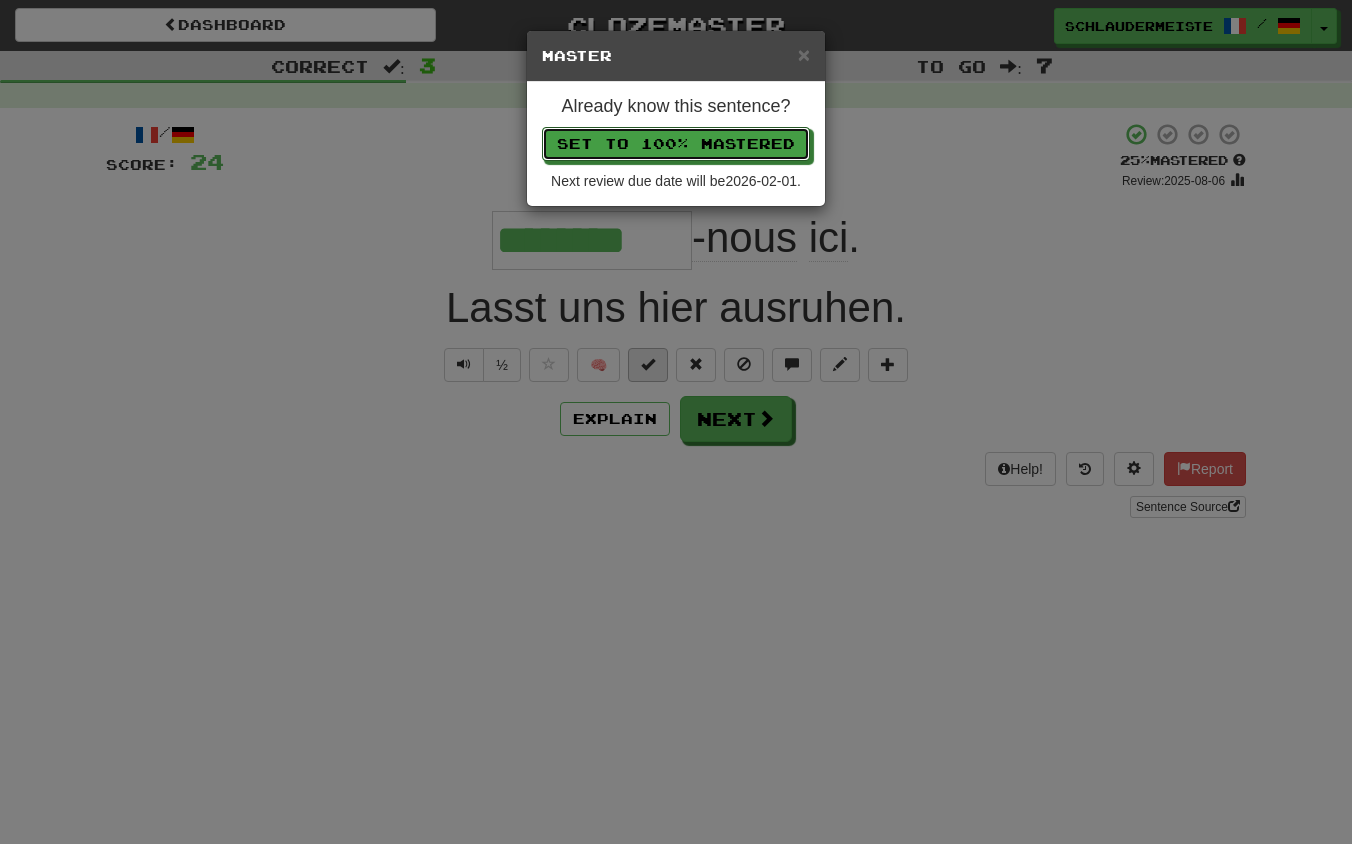click on "Set to 100% Mastered" at bounding box center (676, 144) 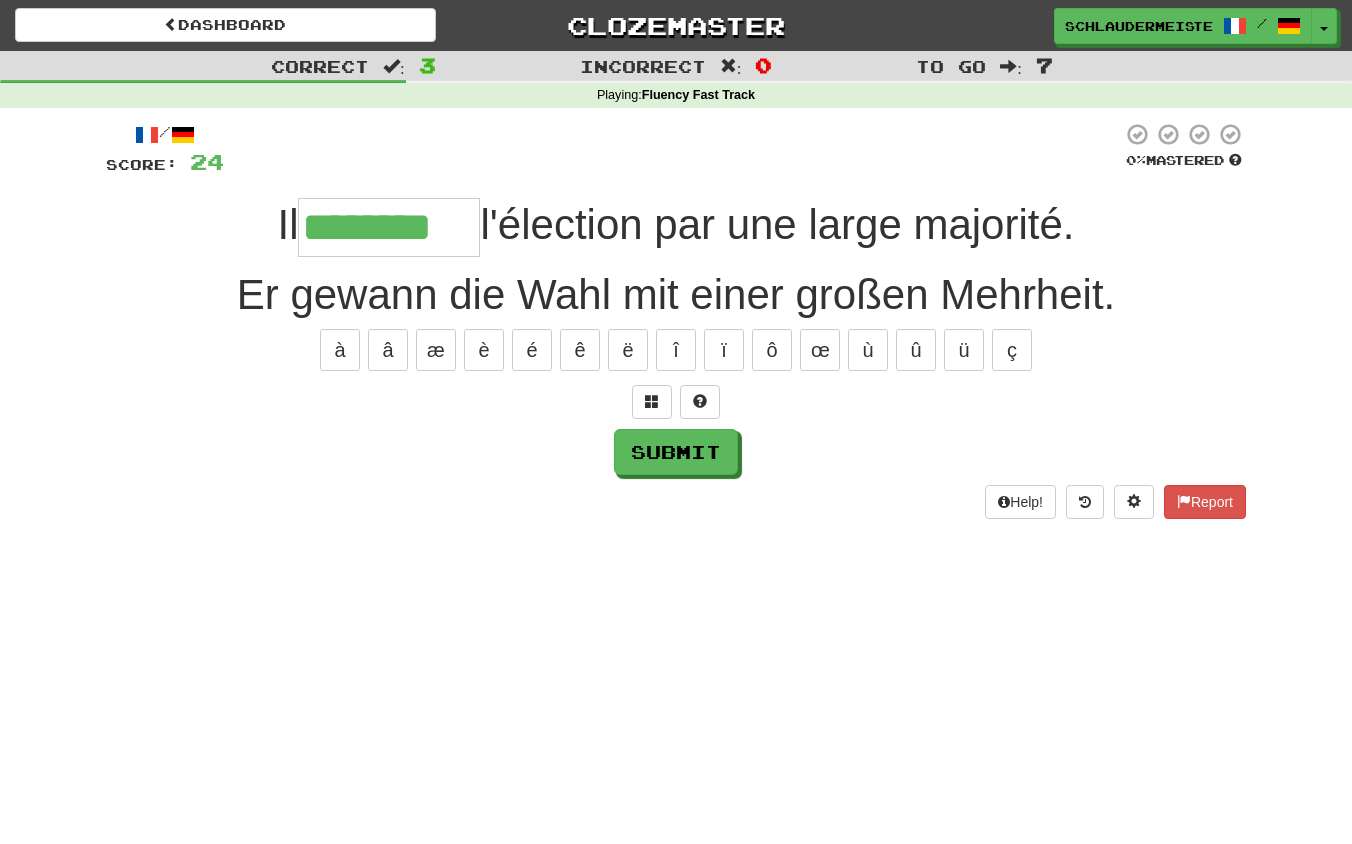 type on "********" 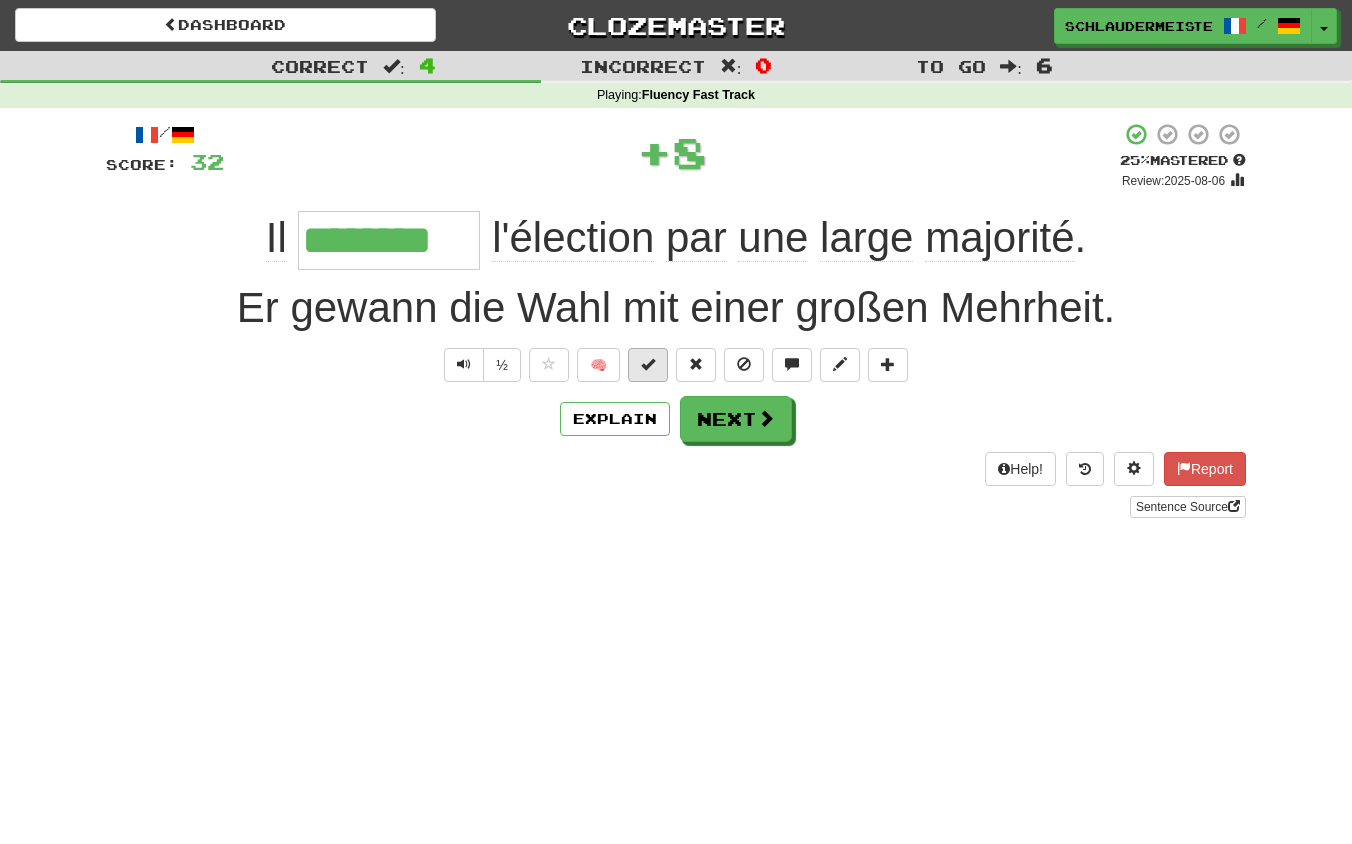 click at bounding box center (648, 364) 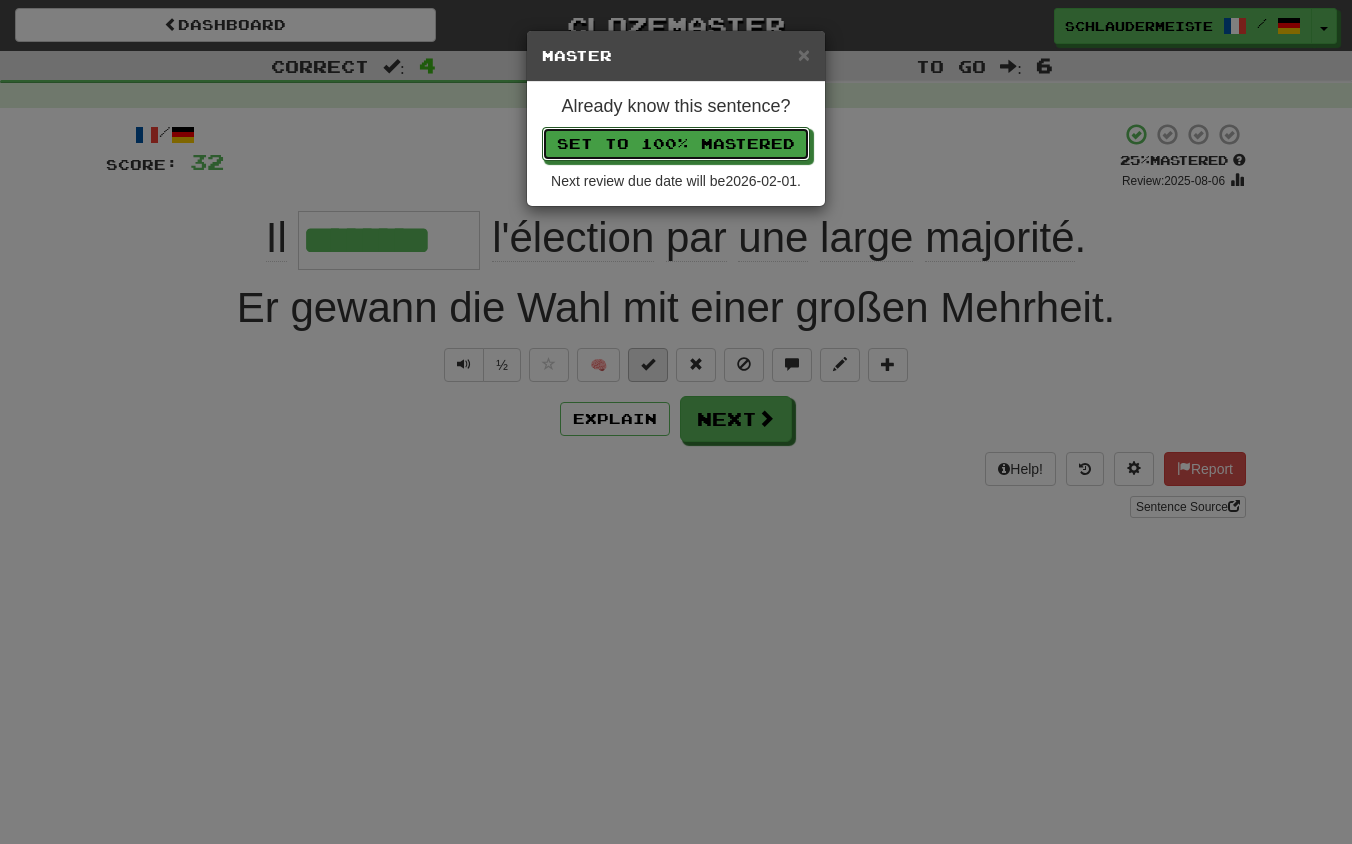 click on "Set to 100% Mastered" at bounding box center [676, 144] 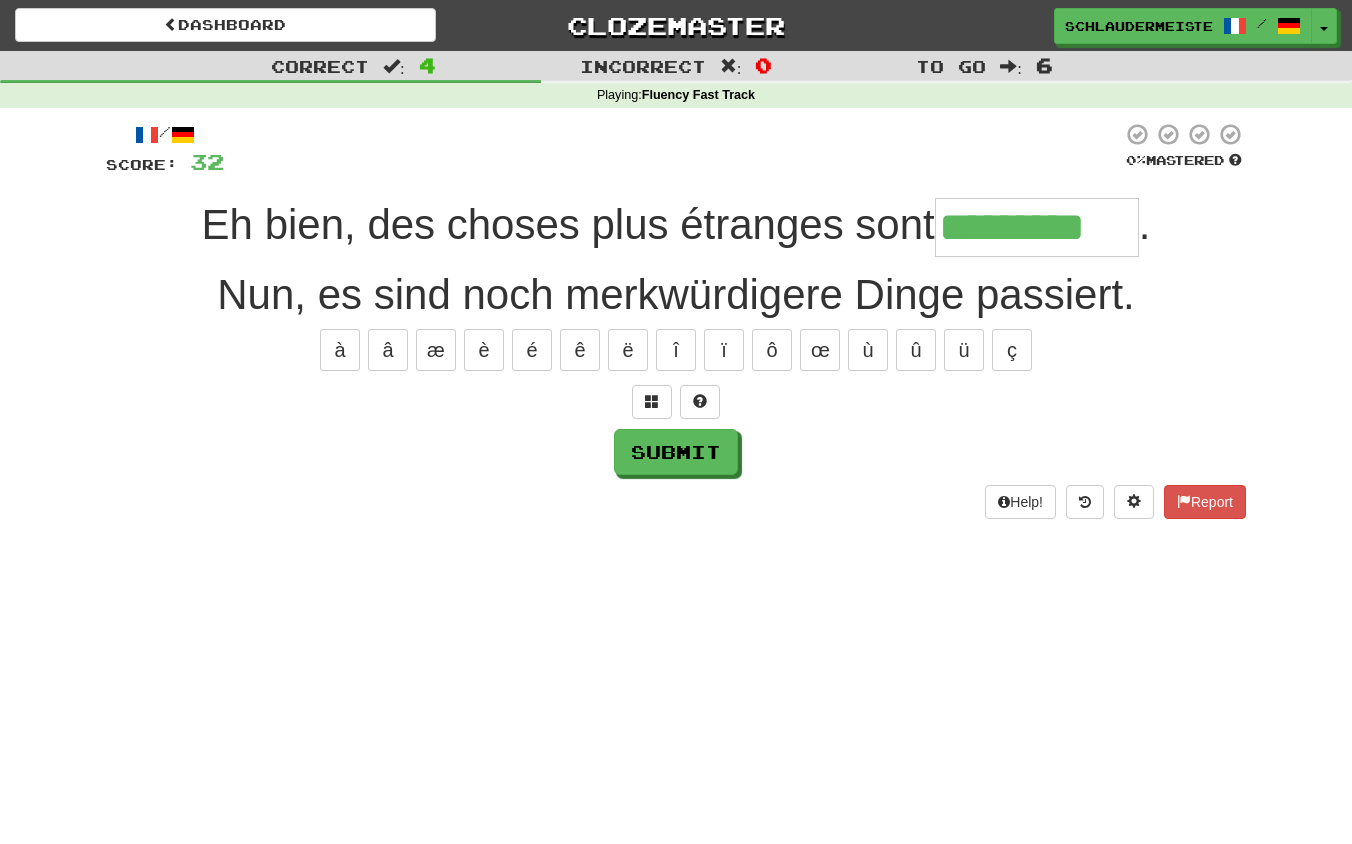 type on "*********" 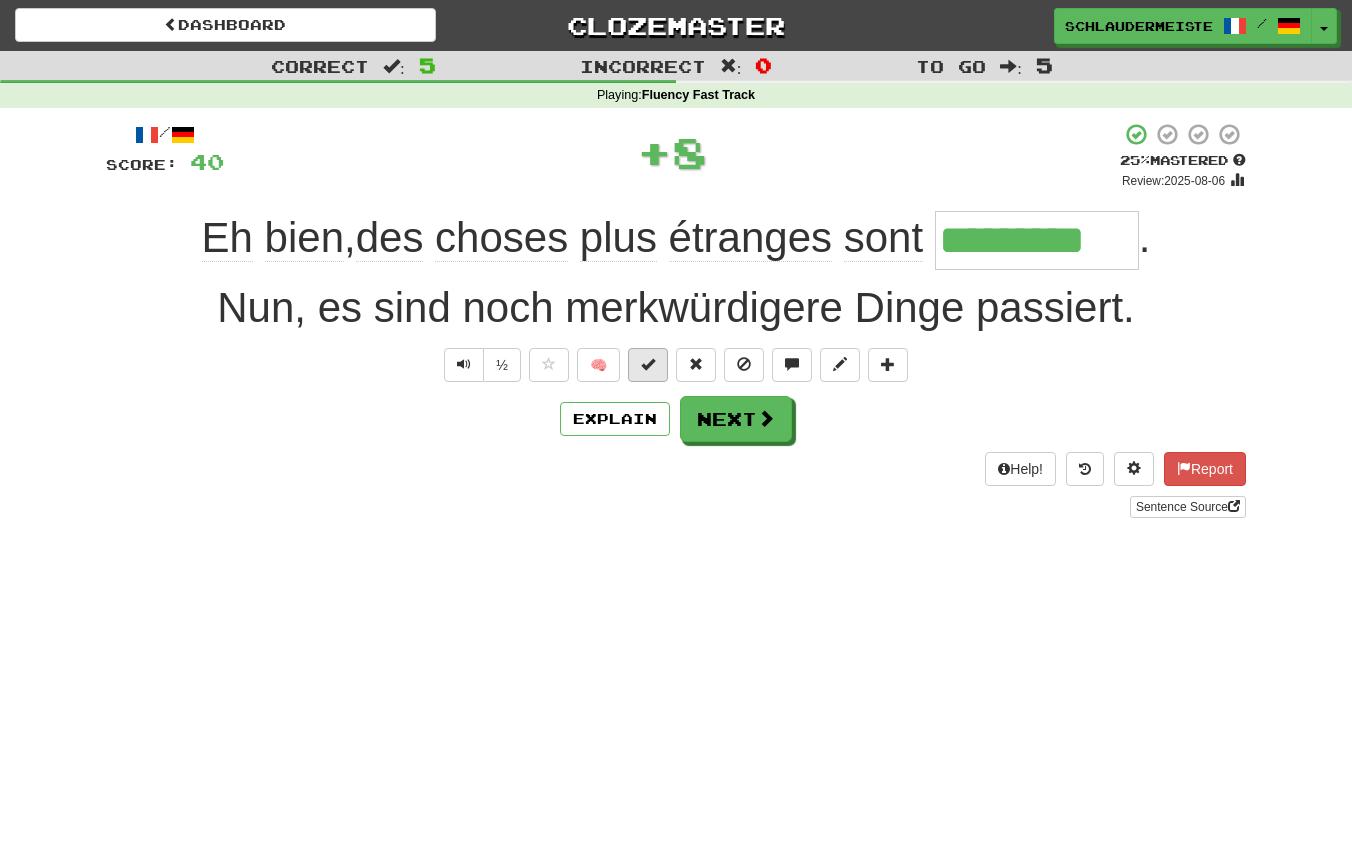 click at bounding box center [648, 364] 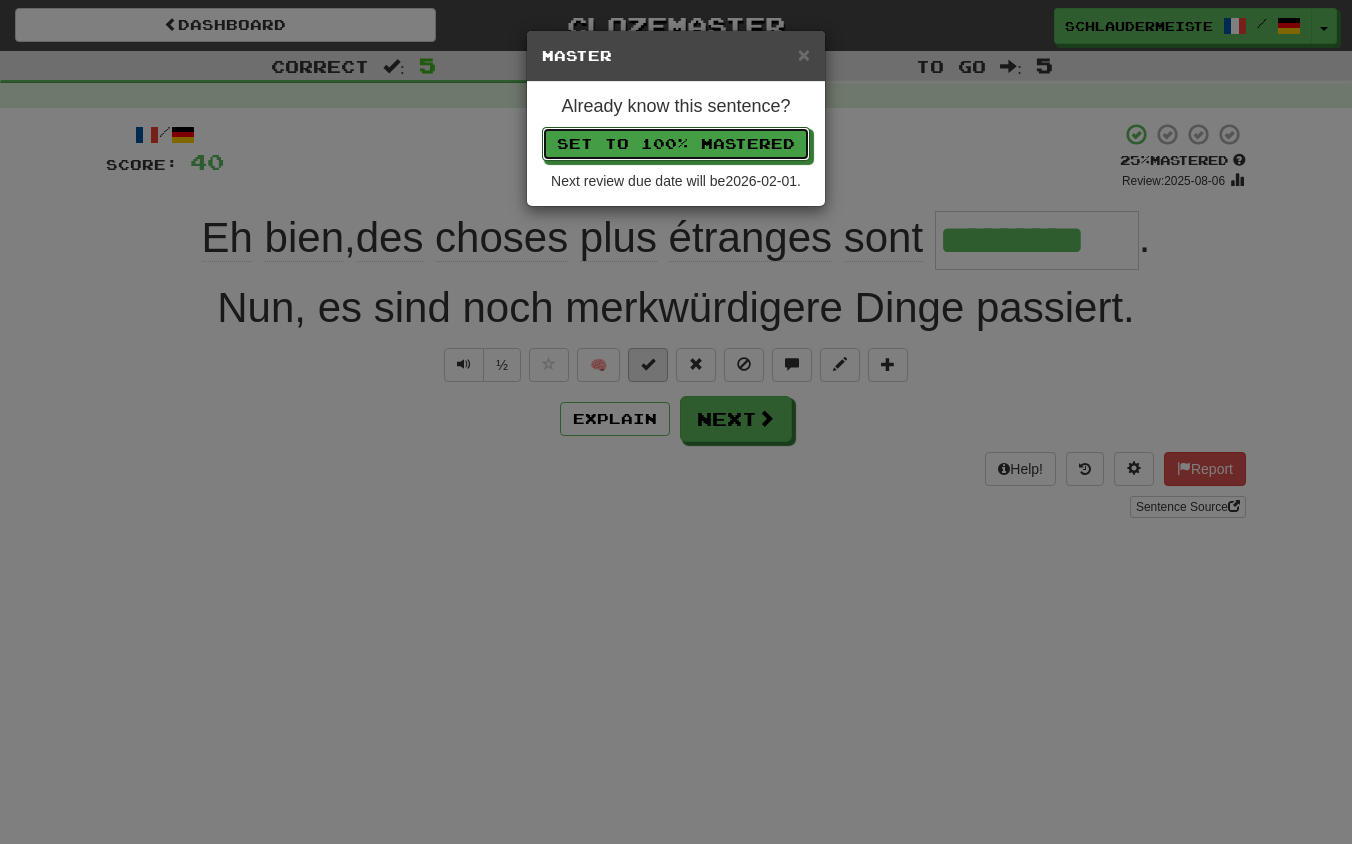 click on "Set to 100% Mastered" at bounding box center (676, 144) 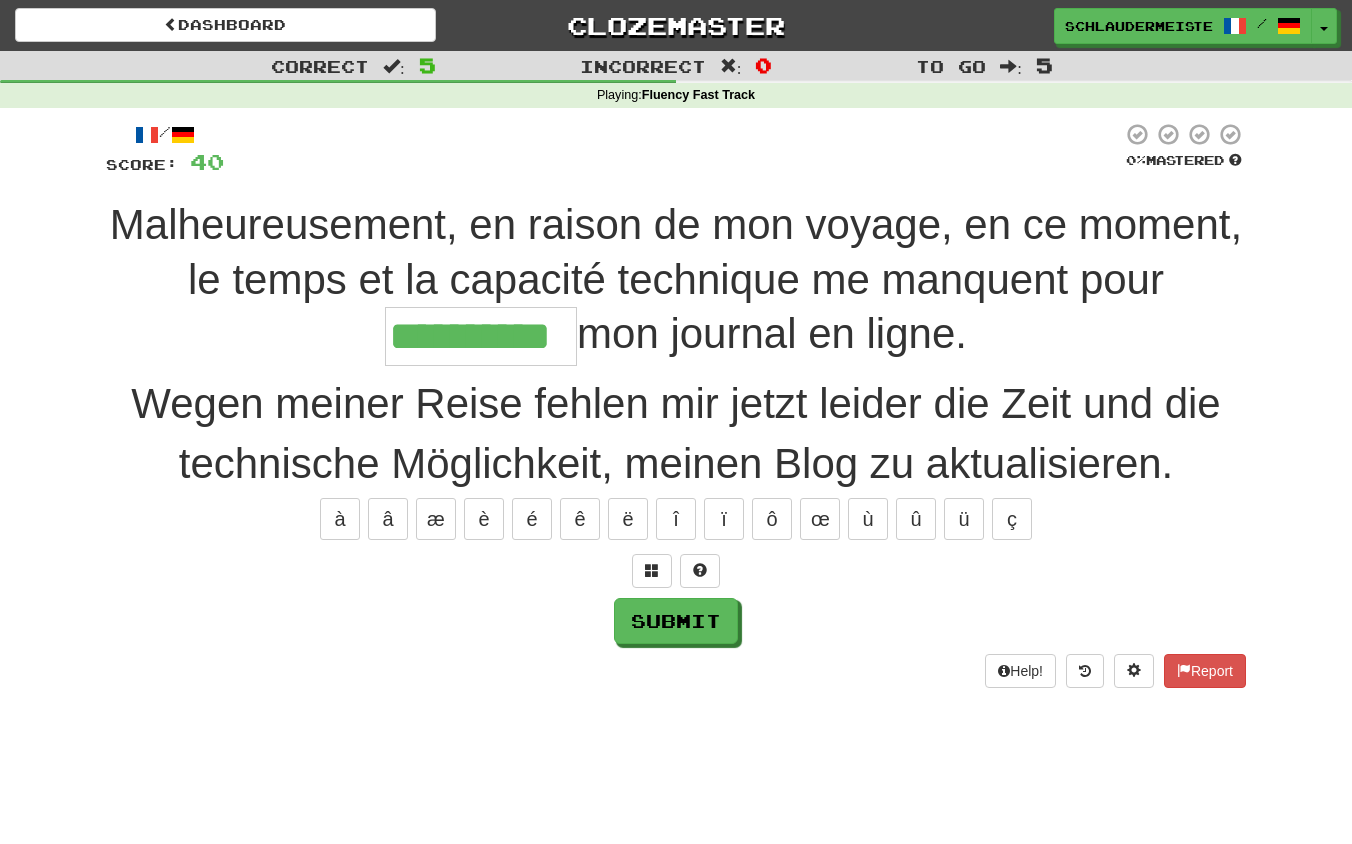 type on "**********" 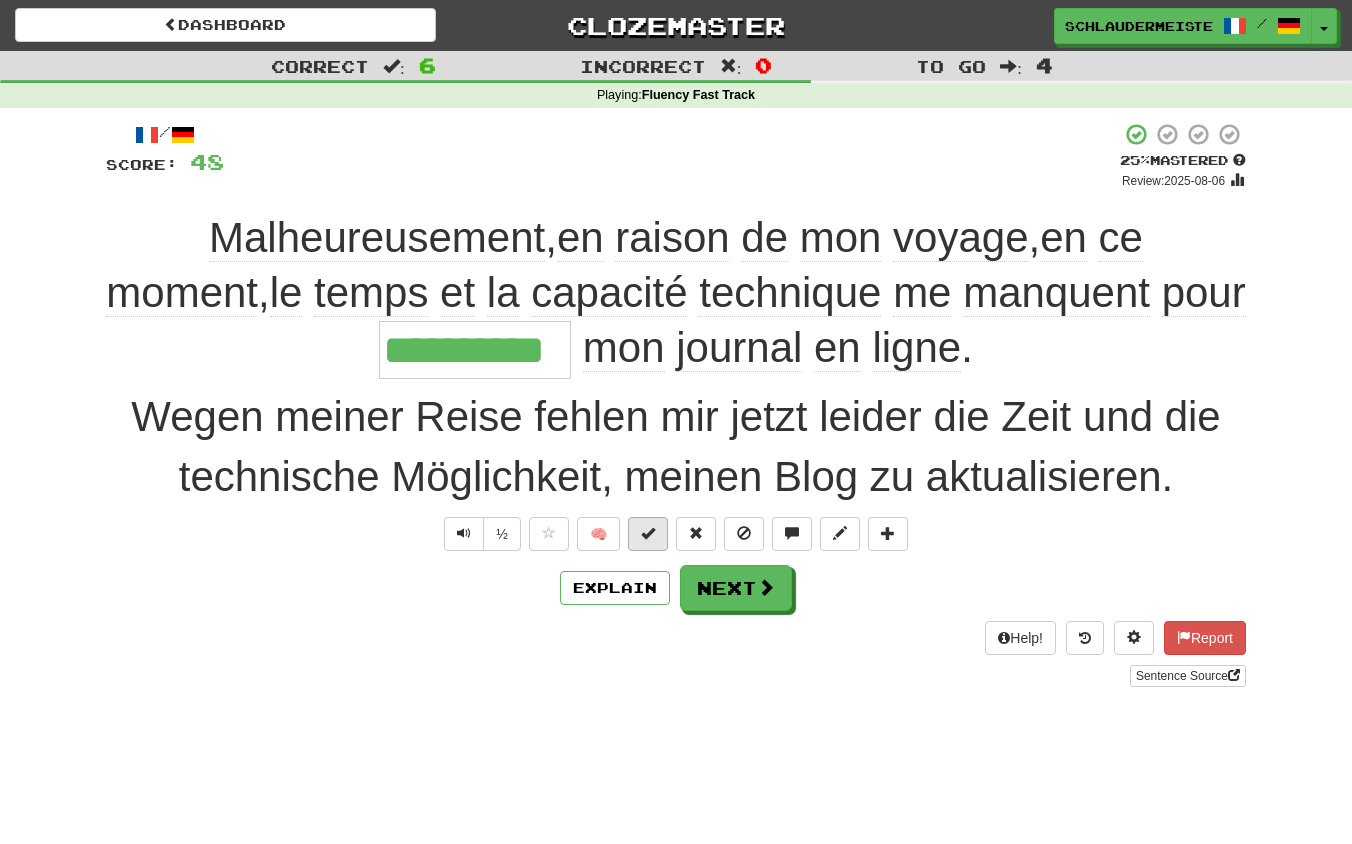 click at bounding box center [648, 533] 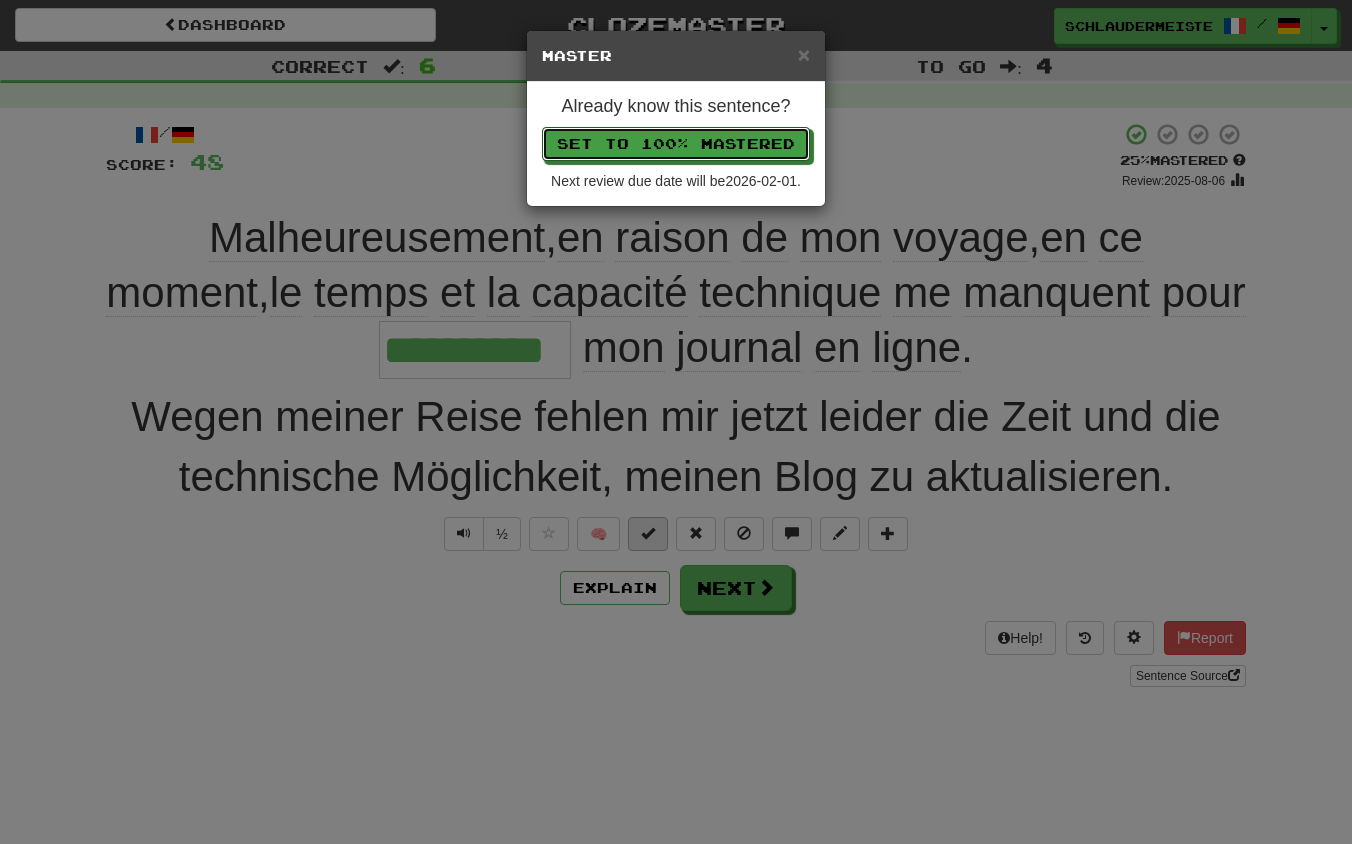 click on "Set to 100% Mastered" at bounding box center (676, 144) 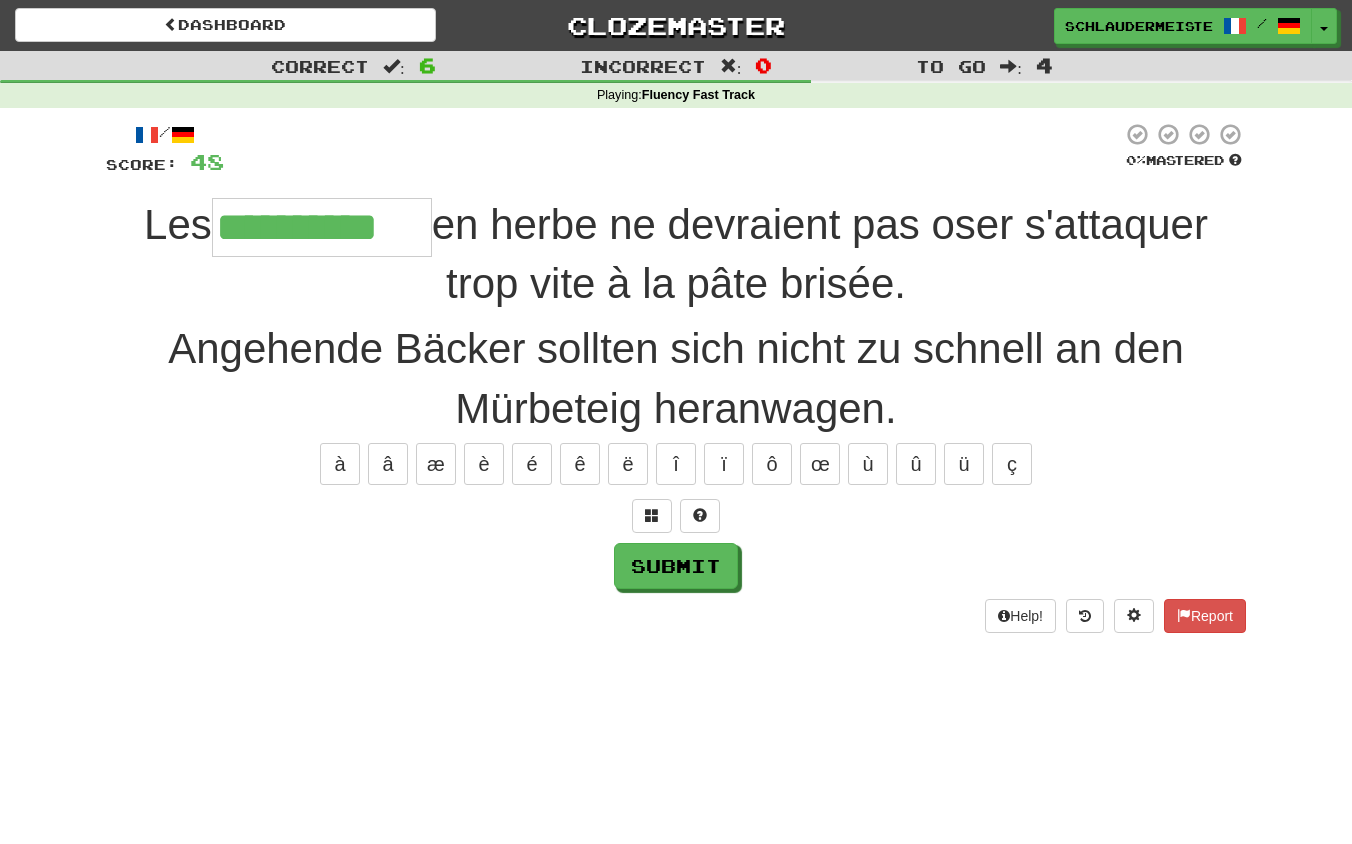 type on "**********" 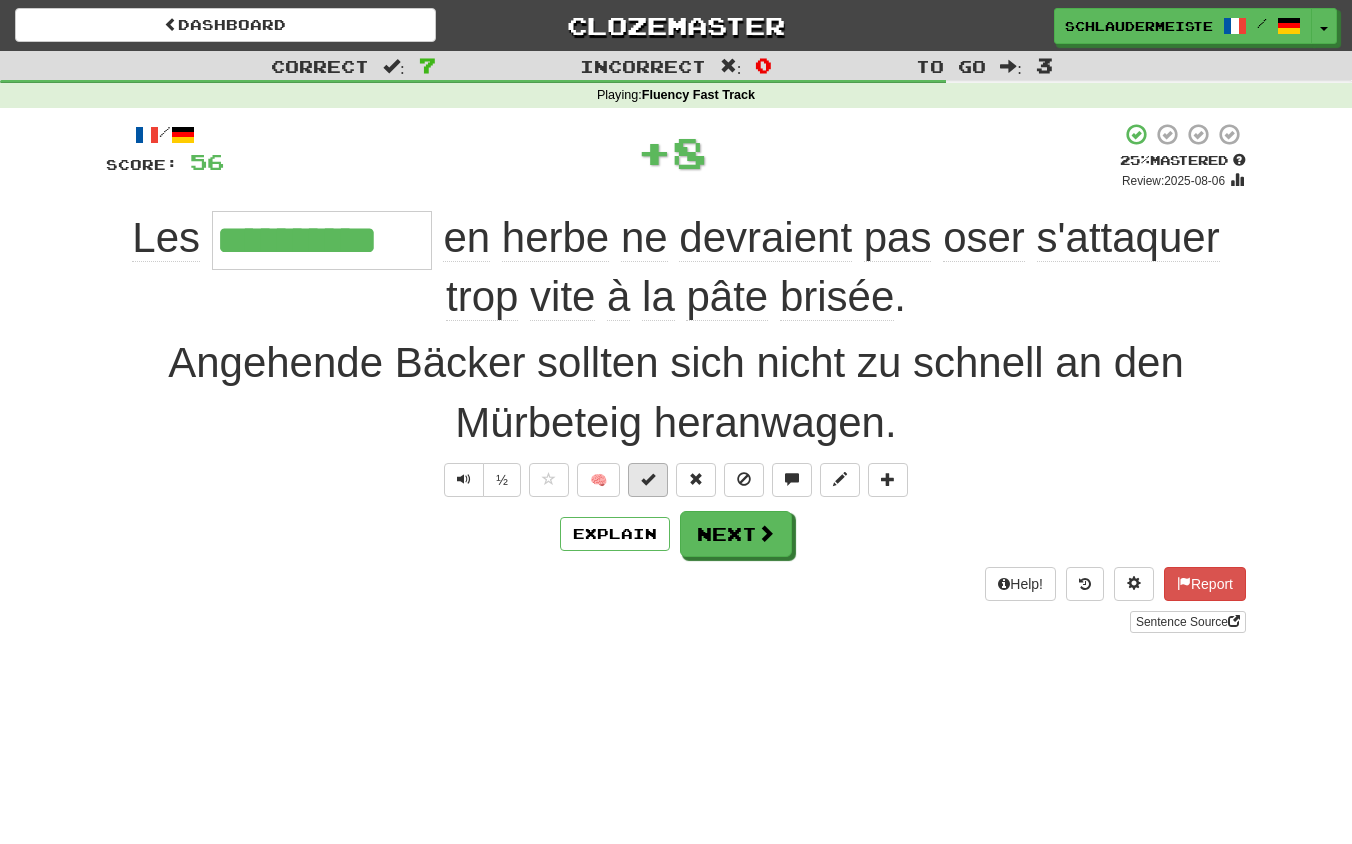 click at bounding box center [648, 479] 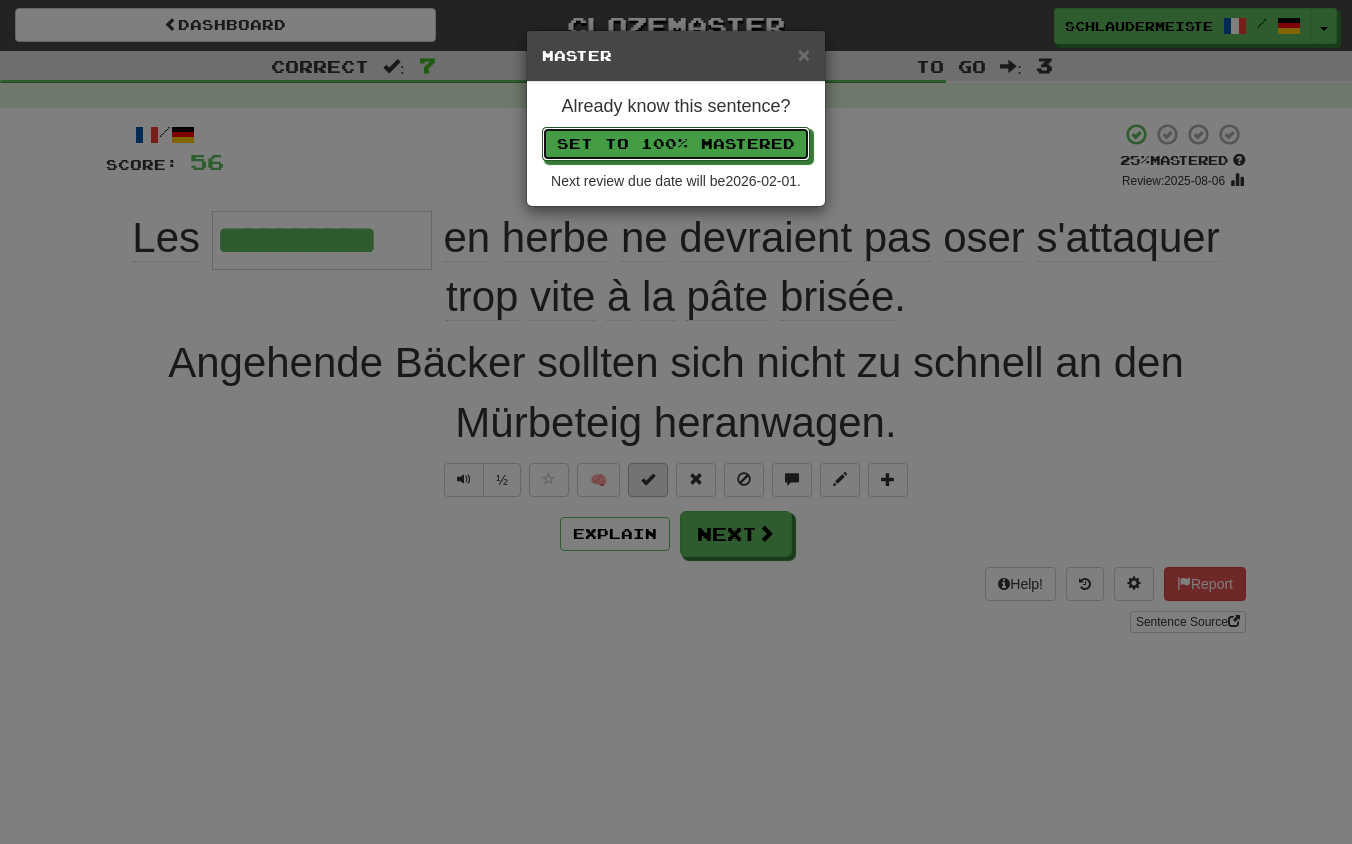 click on "Set to 100% Mastered" at bounding box center [676, 144] 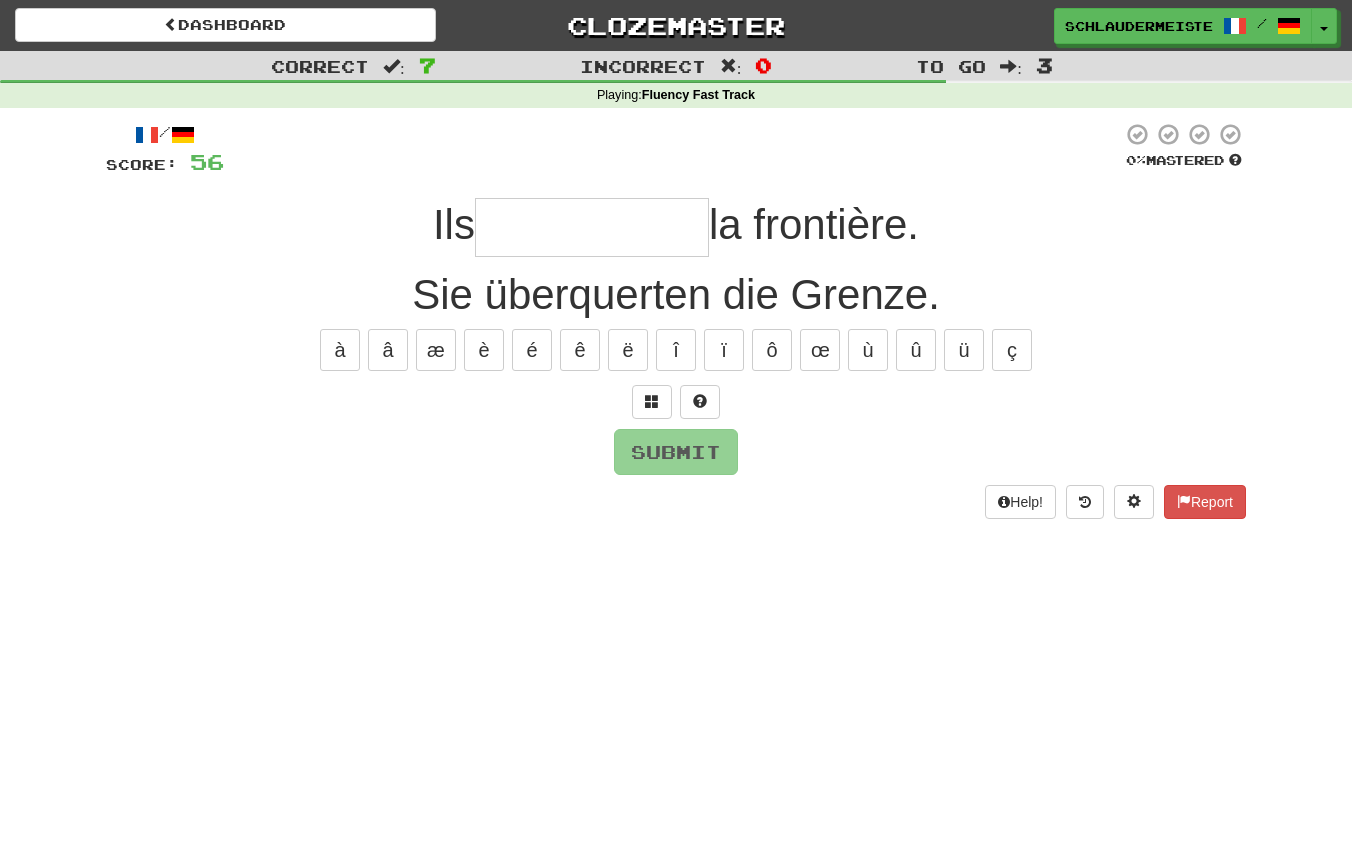 type on "*" 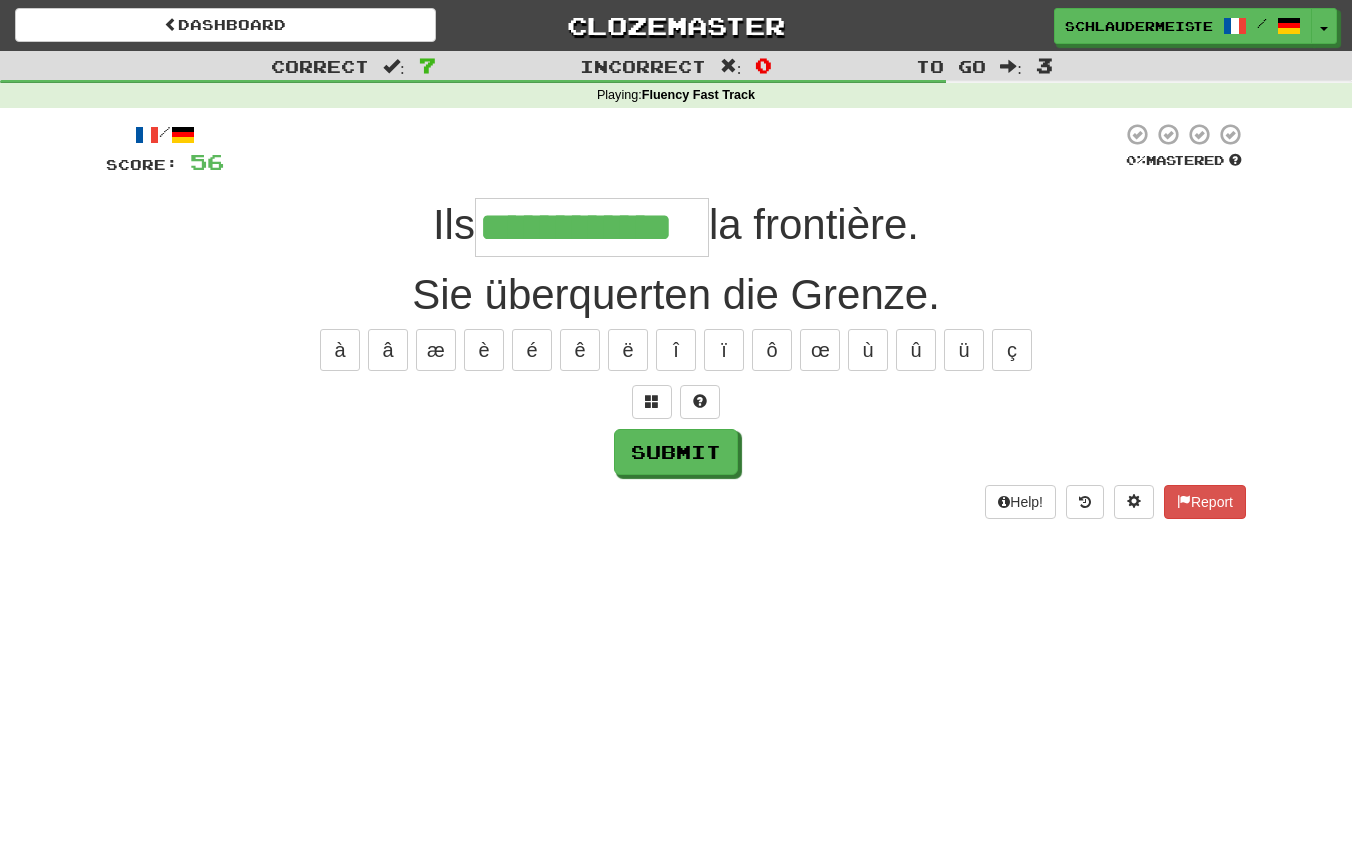 type on "**********" 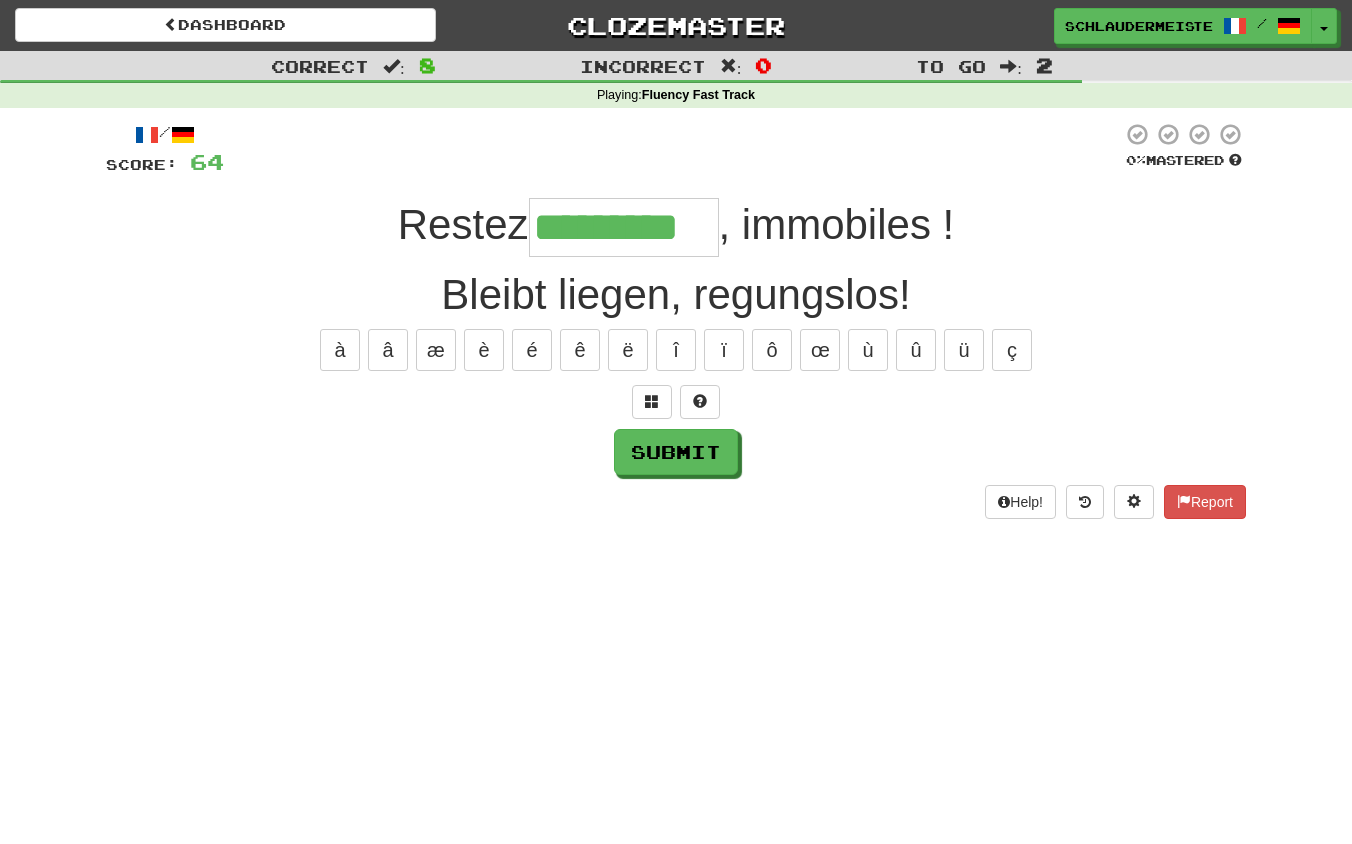 type on "*********" 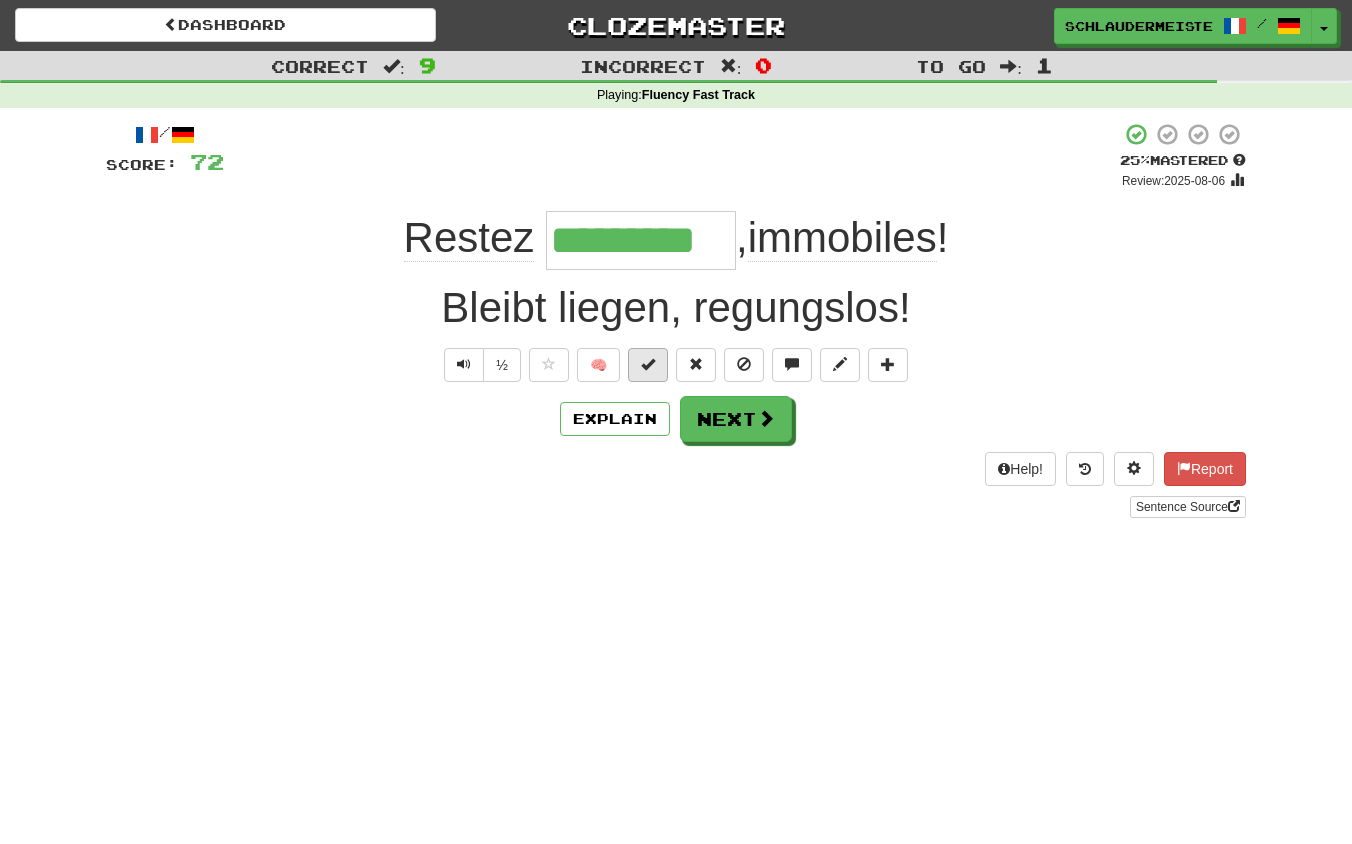 click at bounding box center (648, 365) 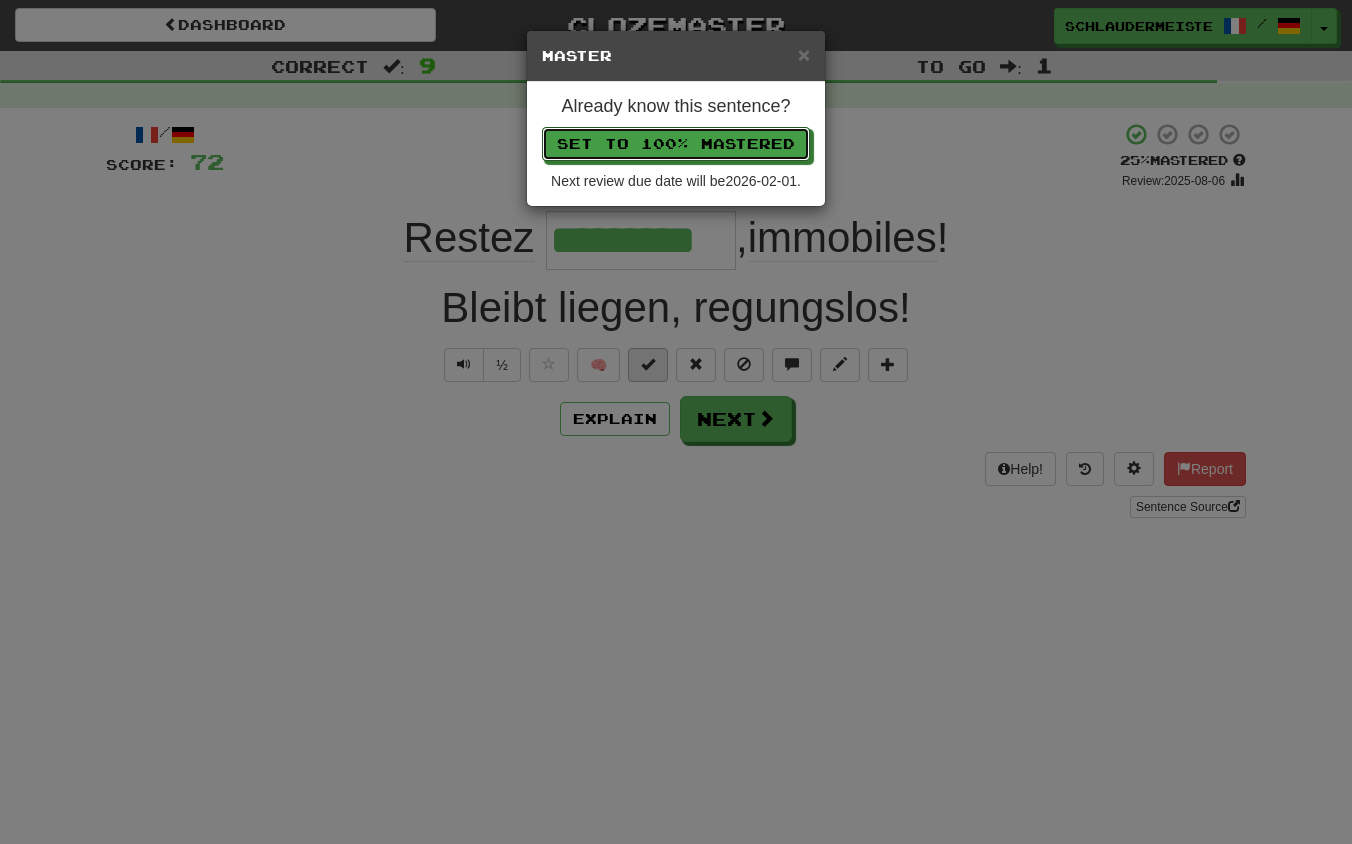 click on "Set to 100% Mastered" at bounding box center (676, 144) 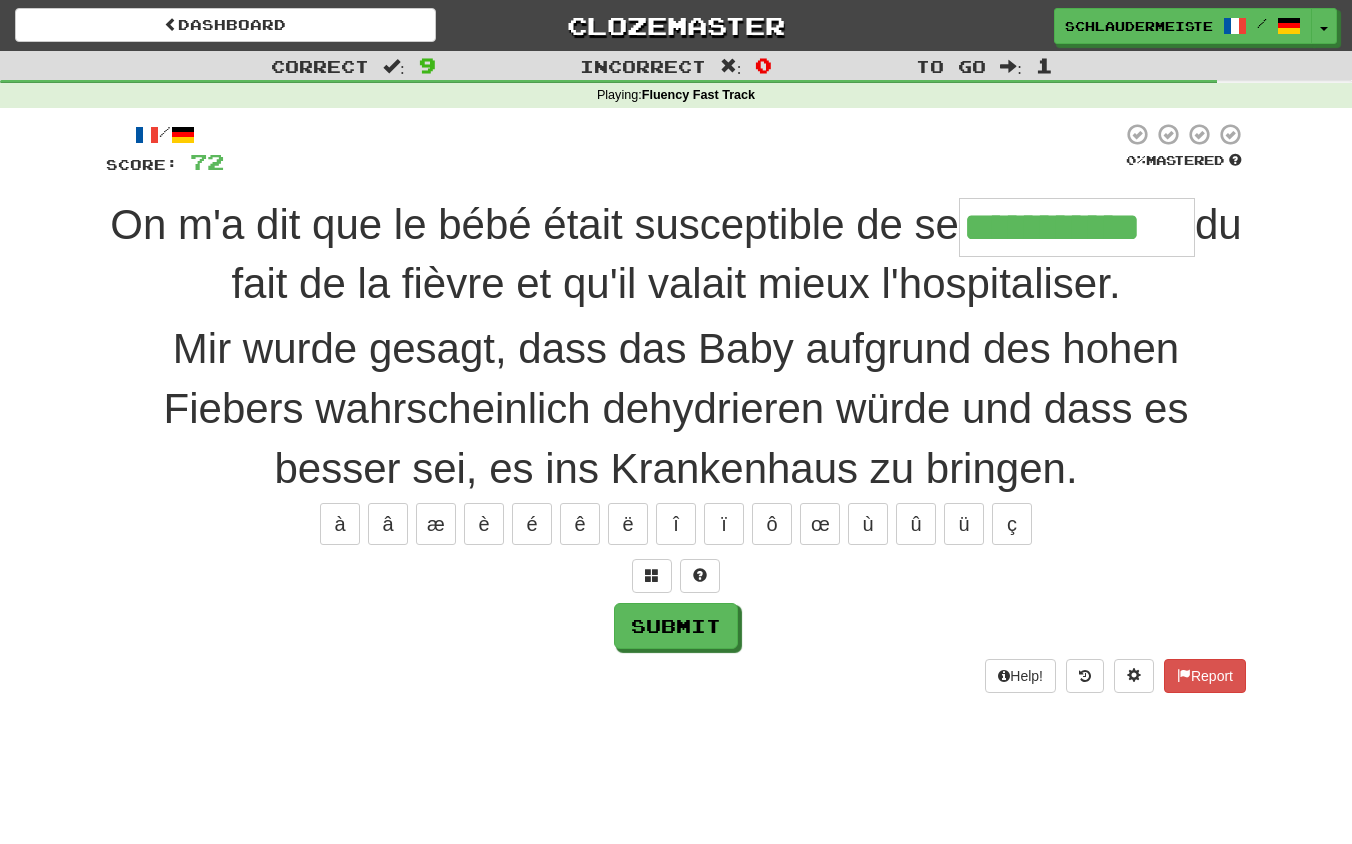 type on "**********" 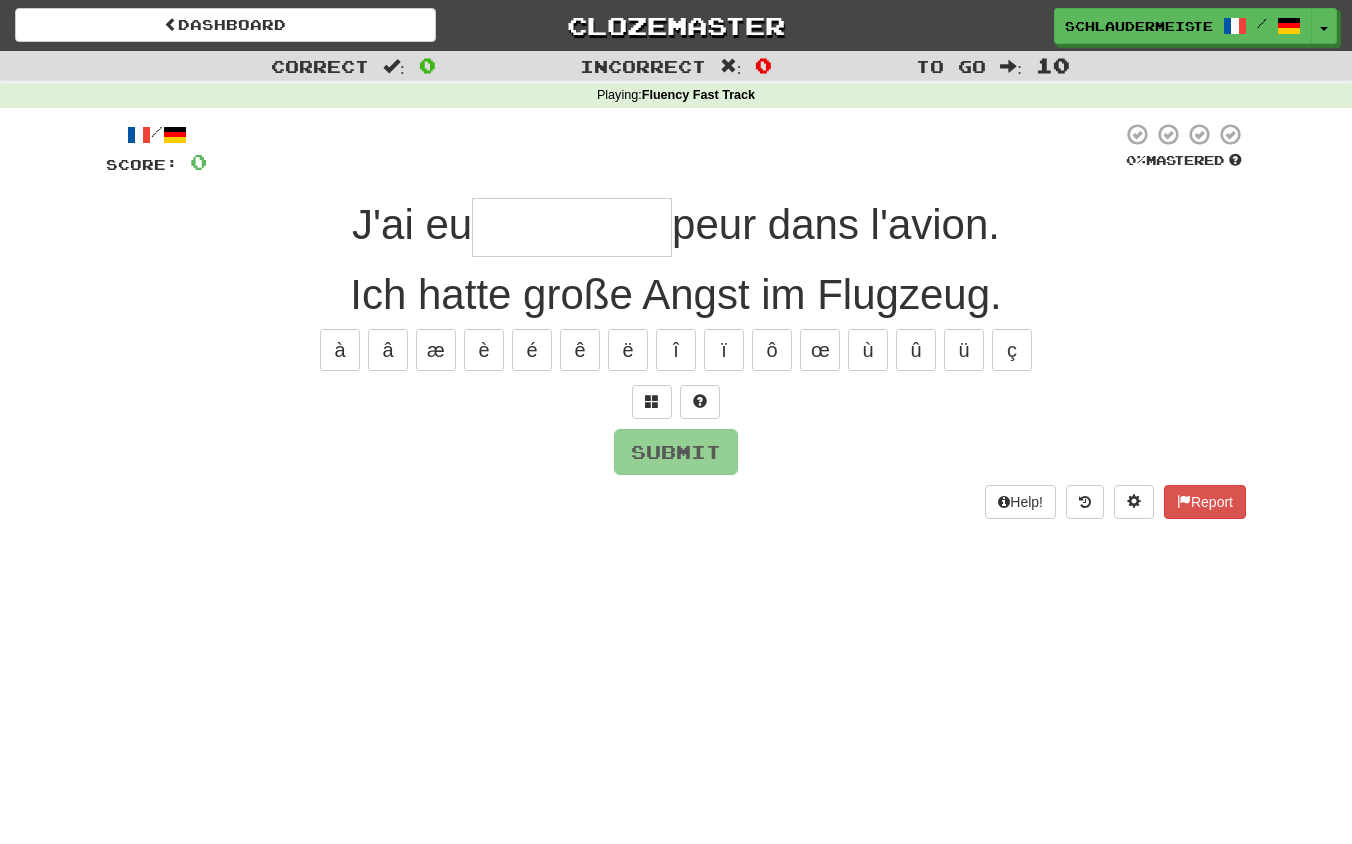 type on "*" 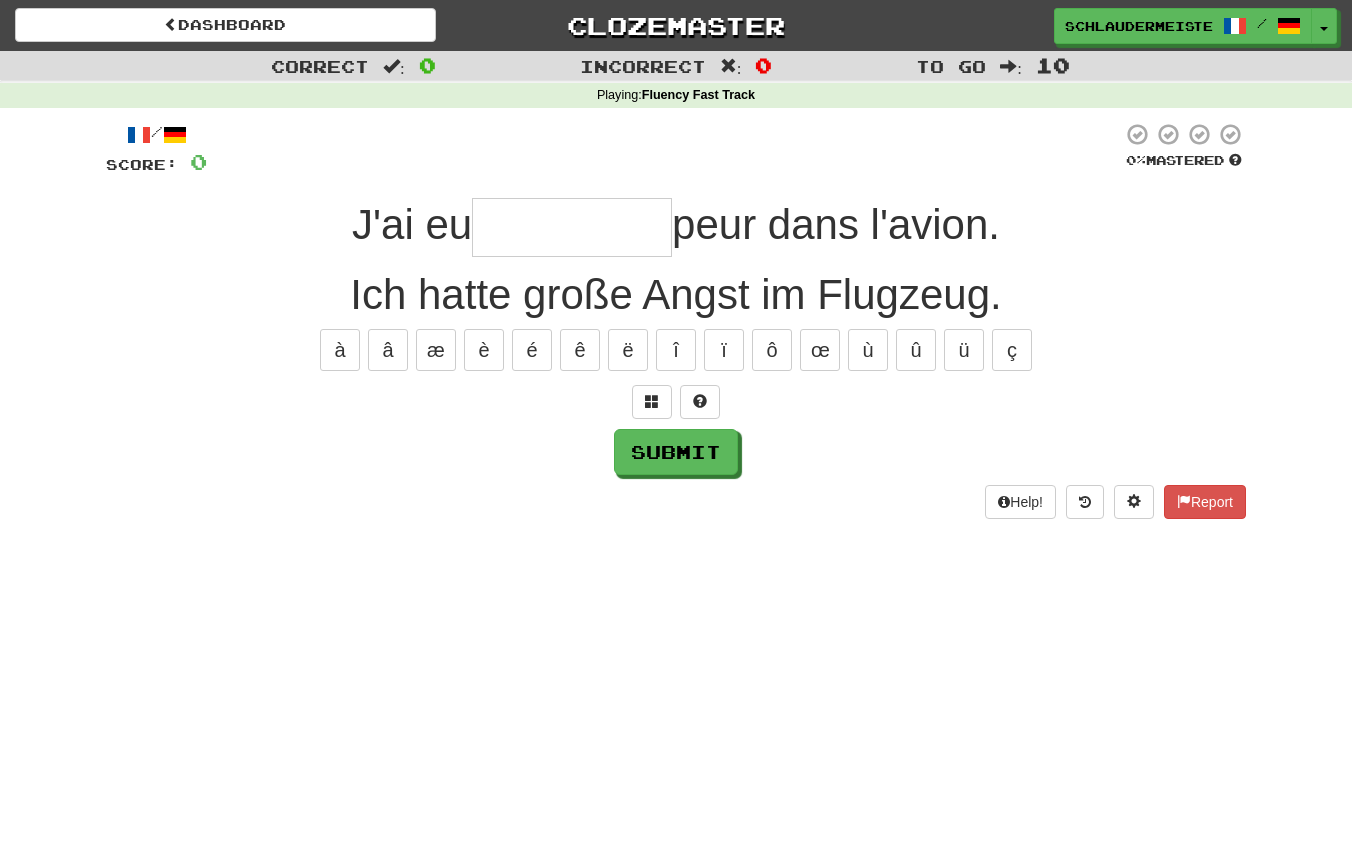 type on "*********" 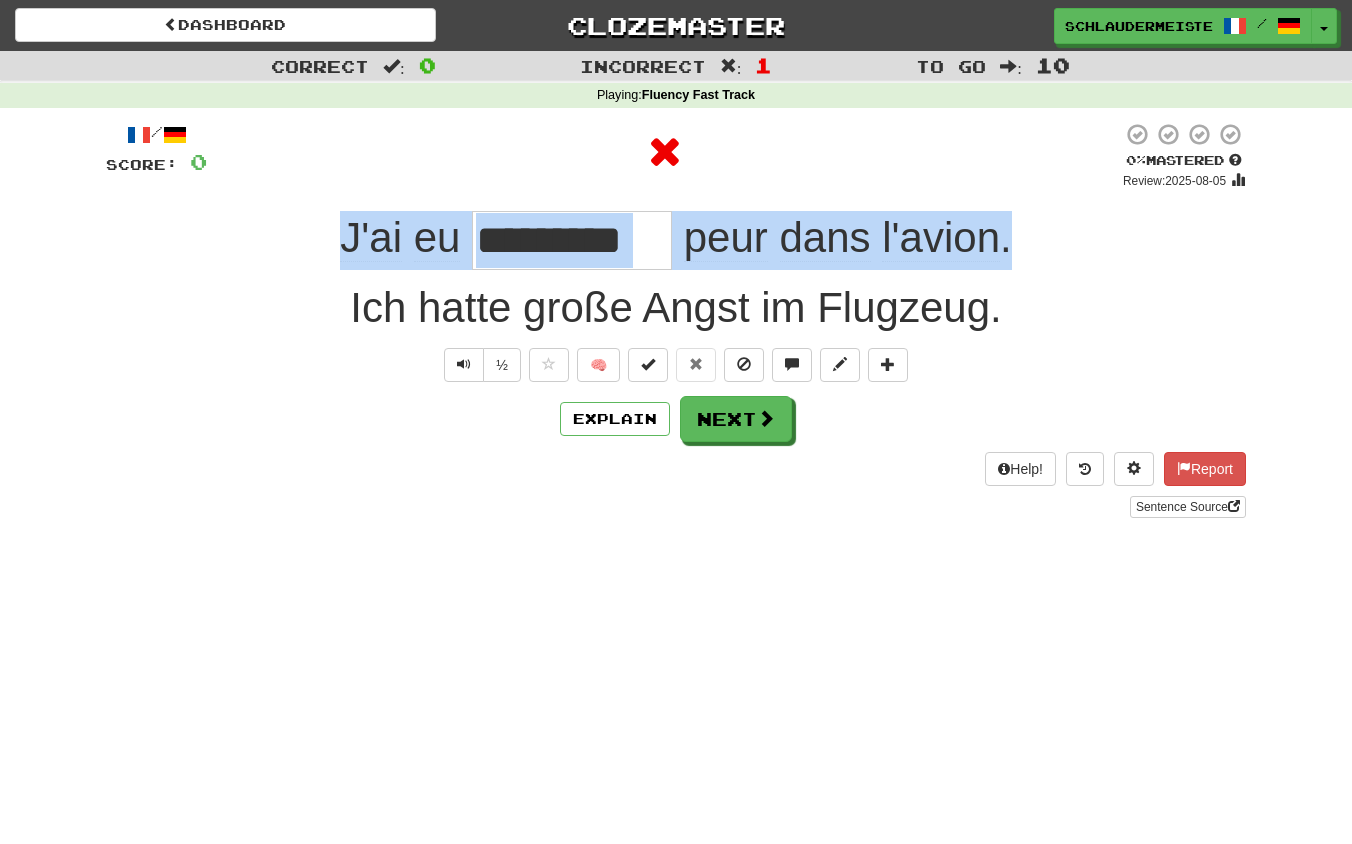 drag, startPoint x: 308, startPoint y: 222, endPoint x: 1079, endPoint y: 253, distance: 771.623 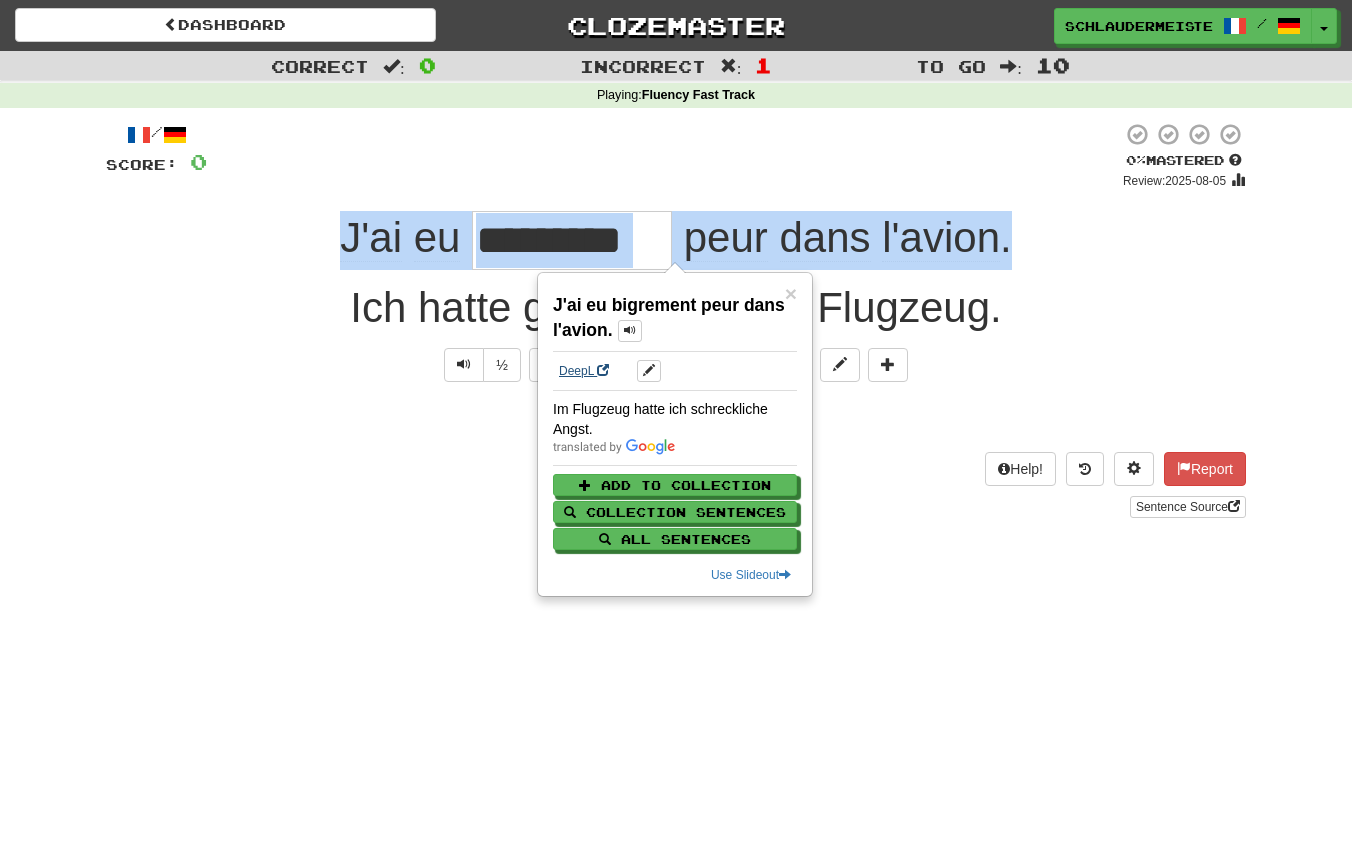 click on "DeepL" at bounding box center [584, 371] 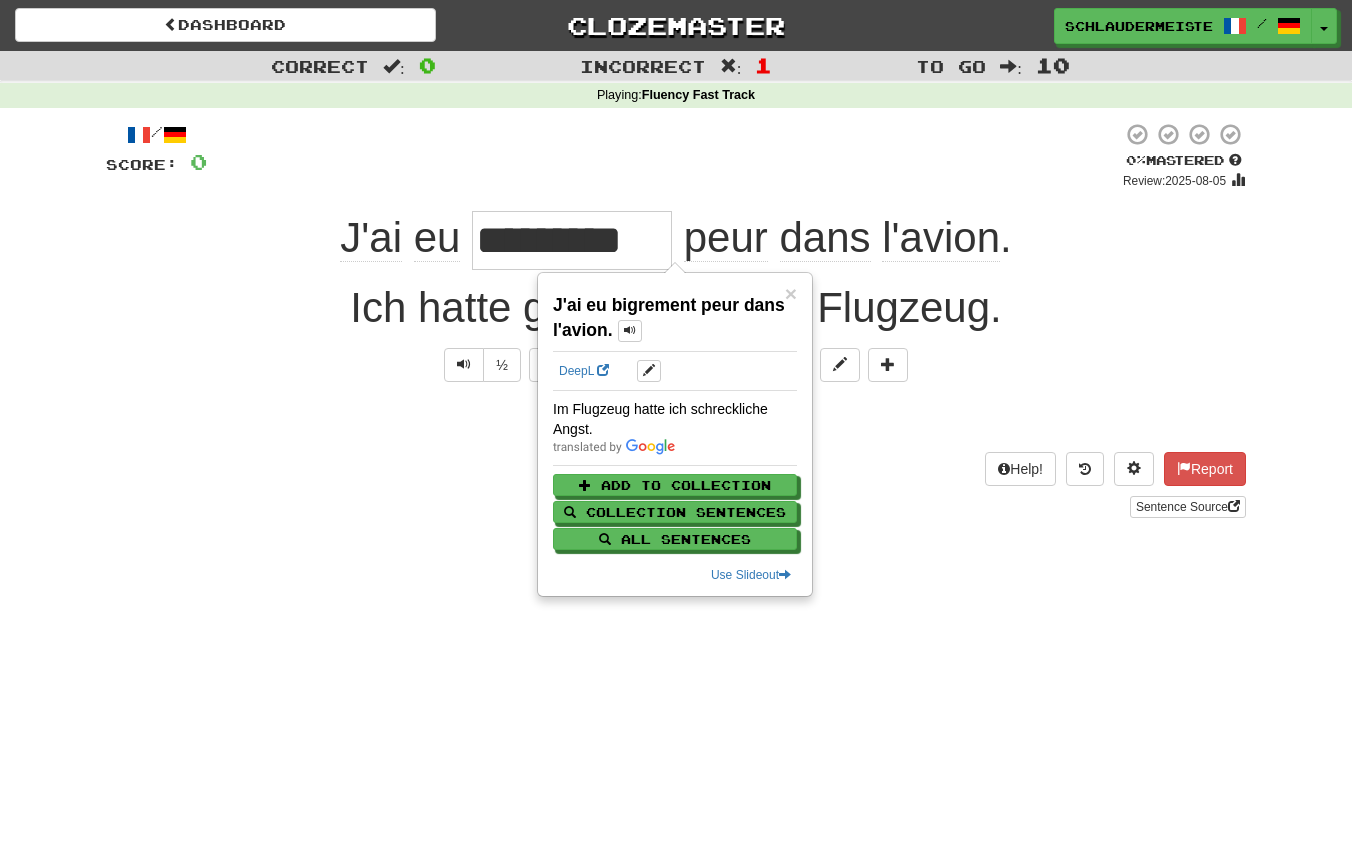 click on "Dashboard
Clozemaster
schlaudermeister
/
Toggle Dropdown
Dashboard
Leaderboard
Activity Feed
Notifications
Profile
Discussions
Français
/
Deutsch
Streak:
48
Review:
0
Points Today: 14576
Languages
Account
Logout
schlaudermeister
/
Toggle Dropdown
Dashboard
Leaderboard
Activity Feed
Notifications
Profile
Discussions
Français
/
Deutsch
Streak:
48
Review:
0
Points Today: 14576
Languages
Account
Logout
clozemaster
Correct   :   0 Incorrect   :   1 To go   :   10 Playing :  Fluency Fast Track  /  Score:   0 0 %  Mastered Review:  2025-08-05 J'ai   eu   *********   peur   dans   l'avion . Ich hatte große Angst im Flugzeug. ½" at bounding box center [676, 422] 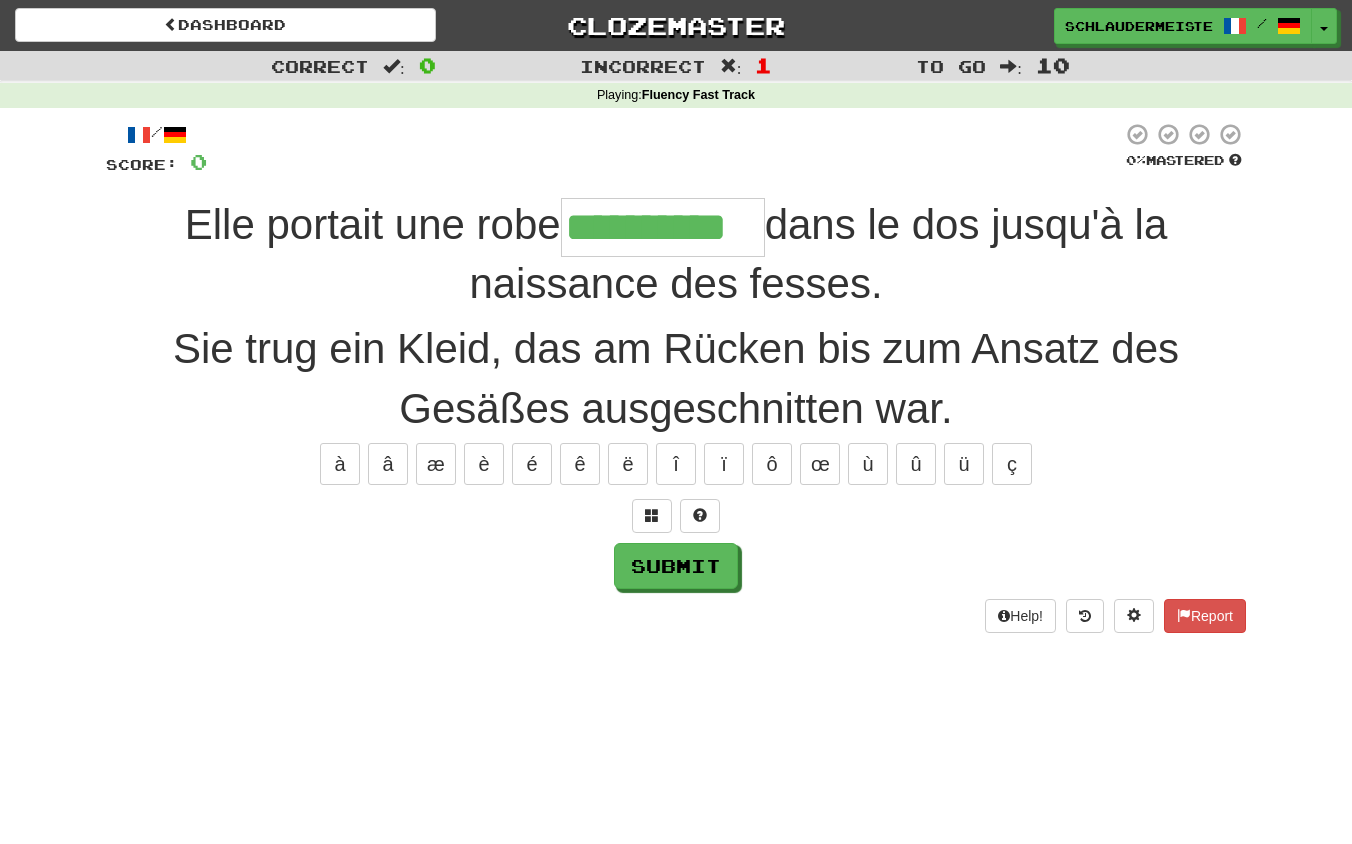 type on "**********" 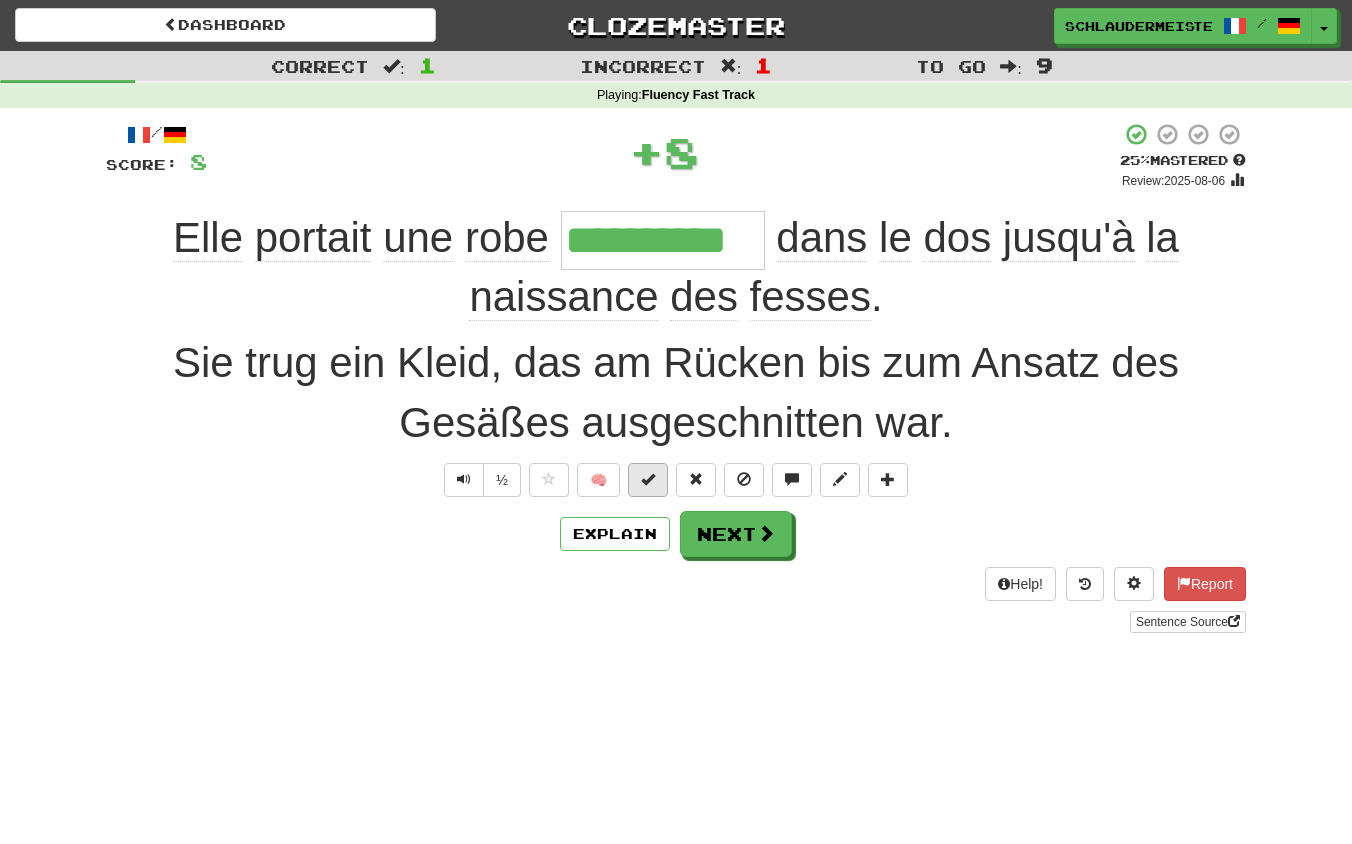 click at bounding box center [648, 479] 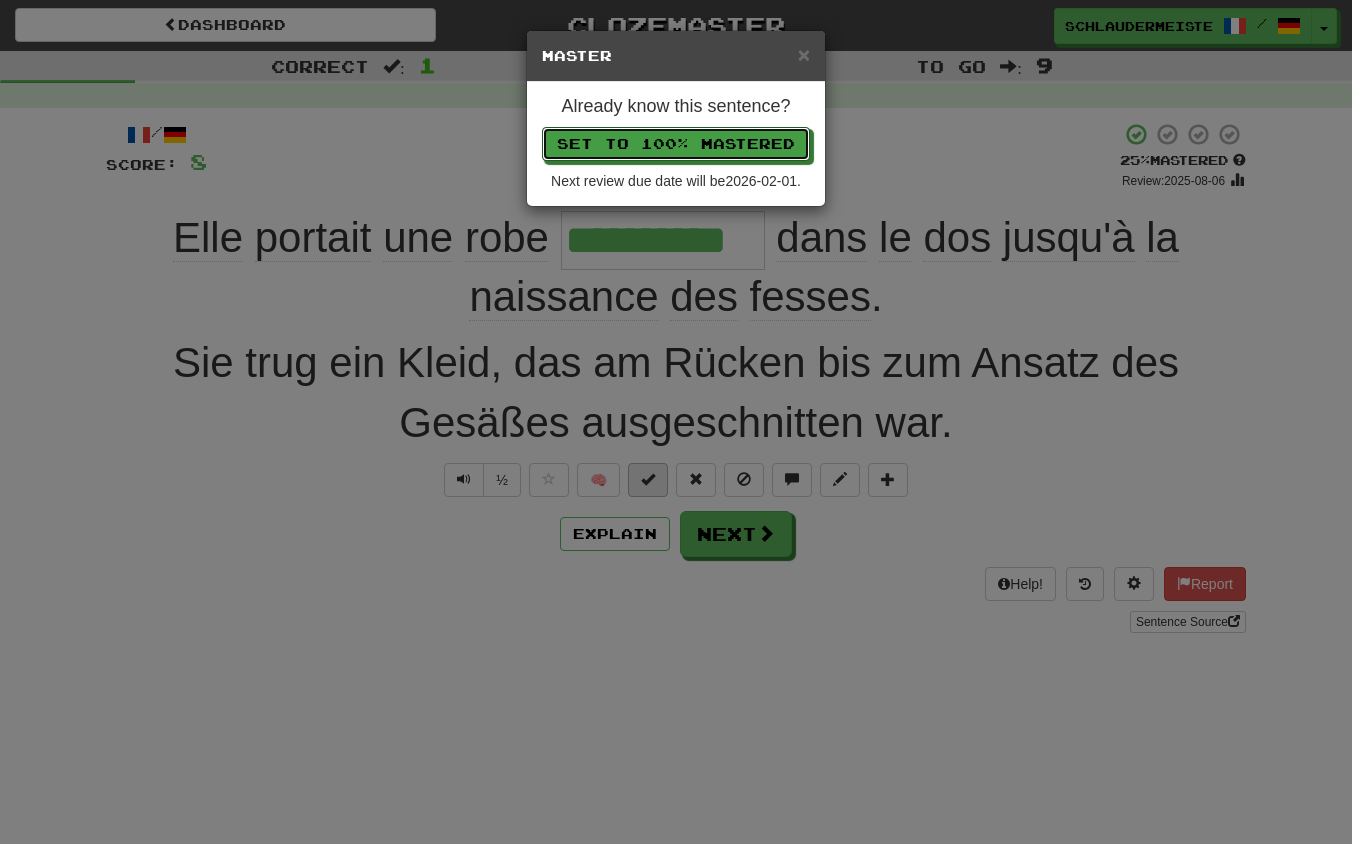 type 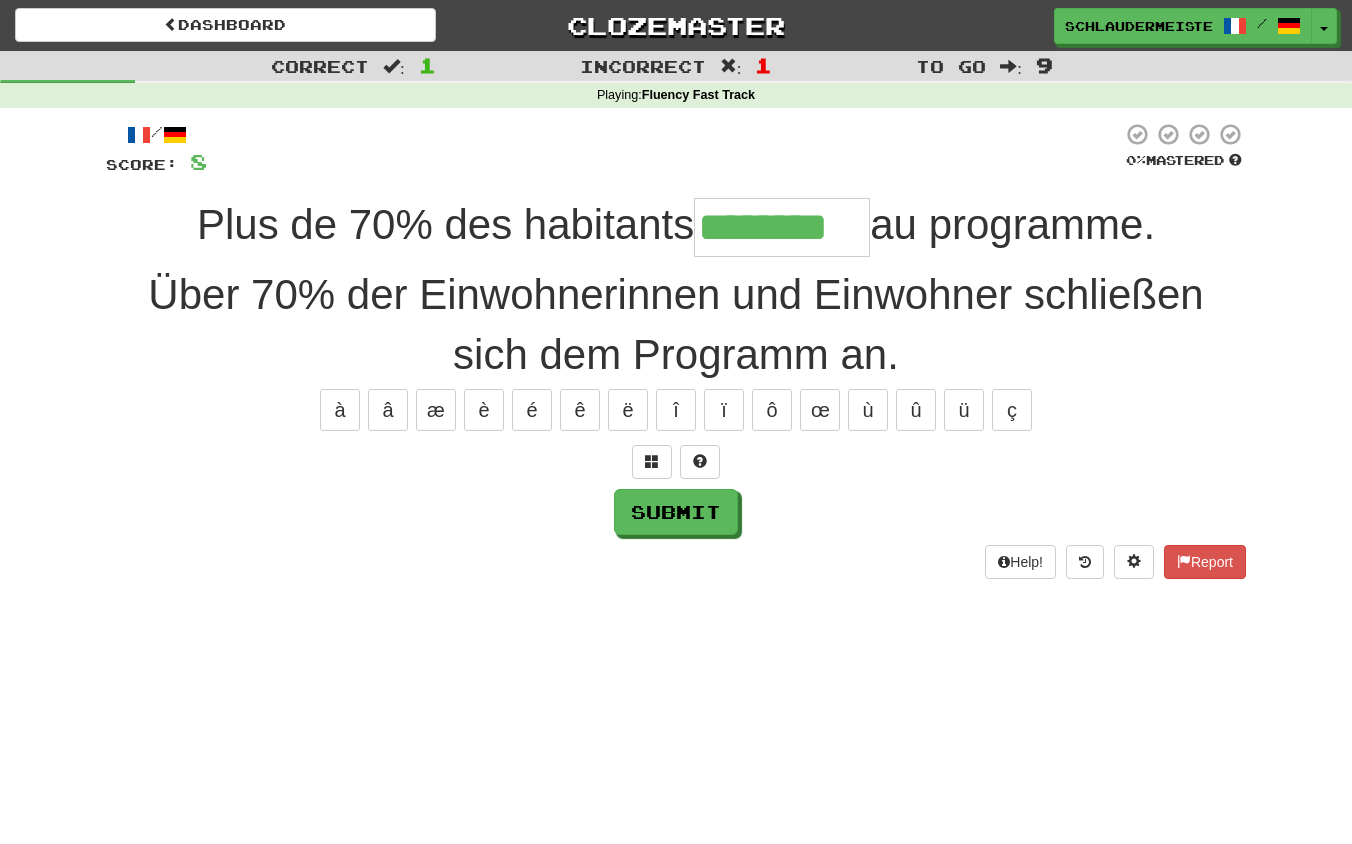 type on "********" 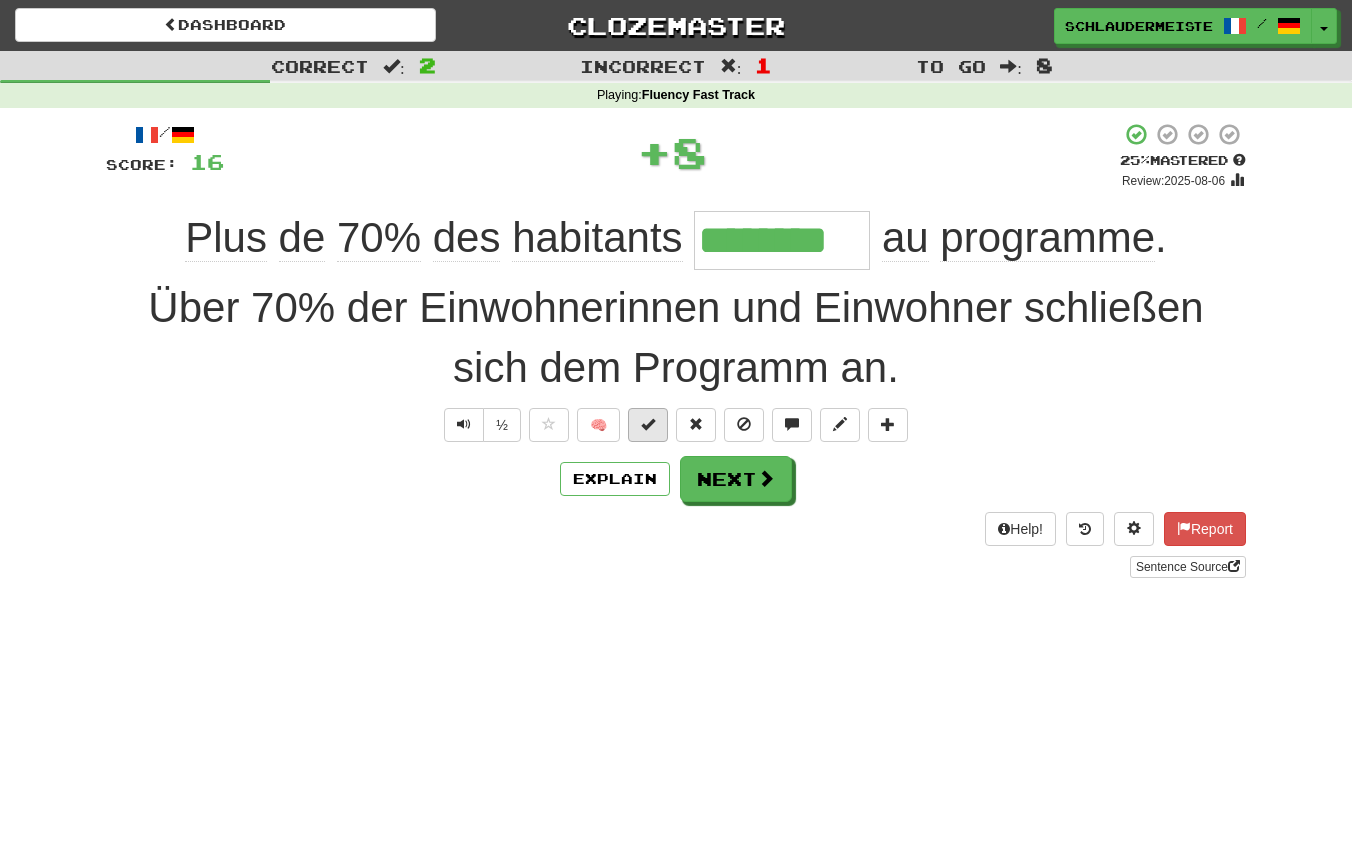 click at bounding box center (648, 424) 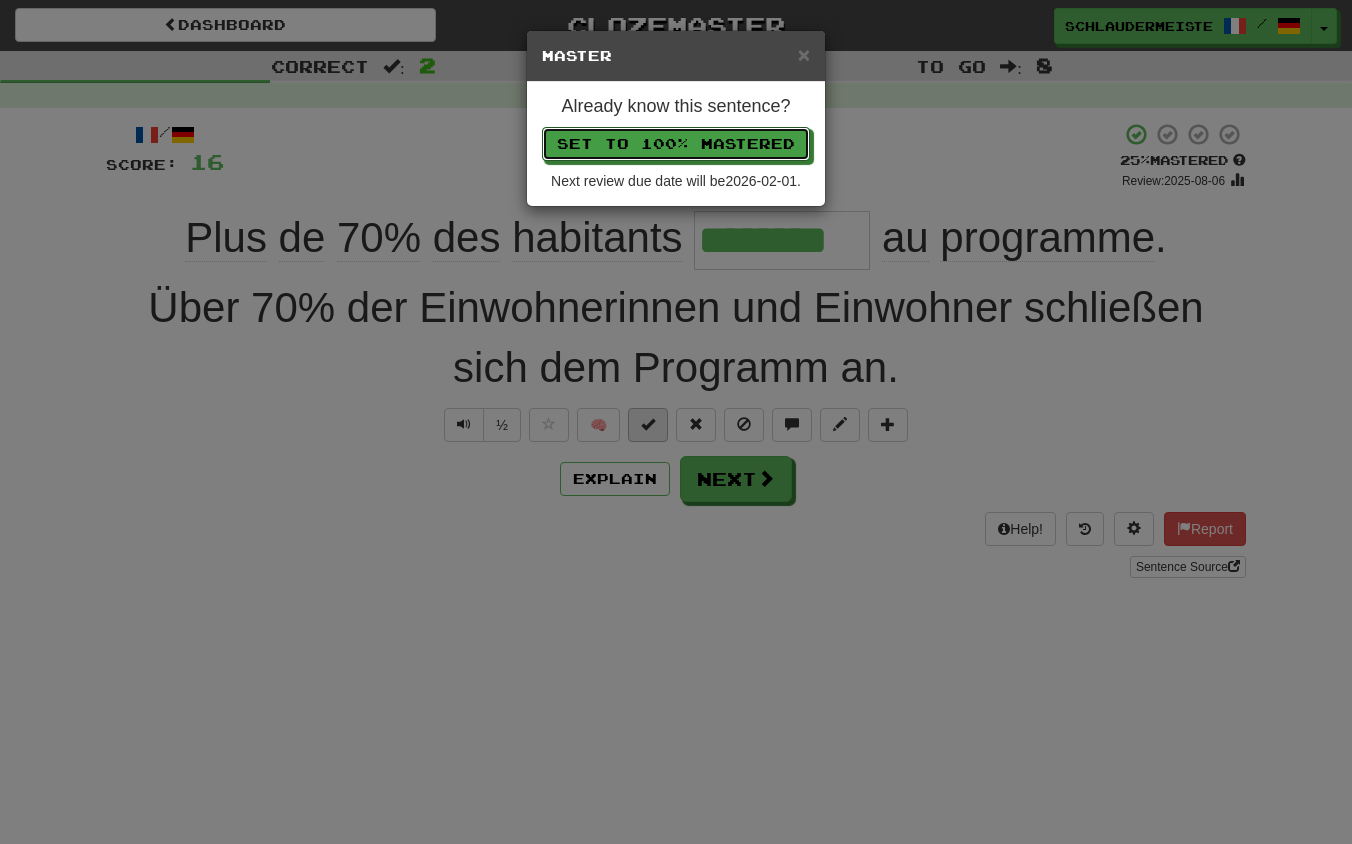 click on "Set to 100% Mastered" at bounding box center [676, 144] 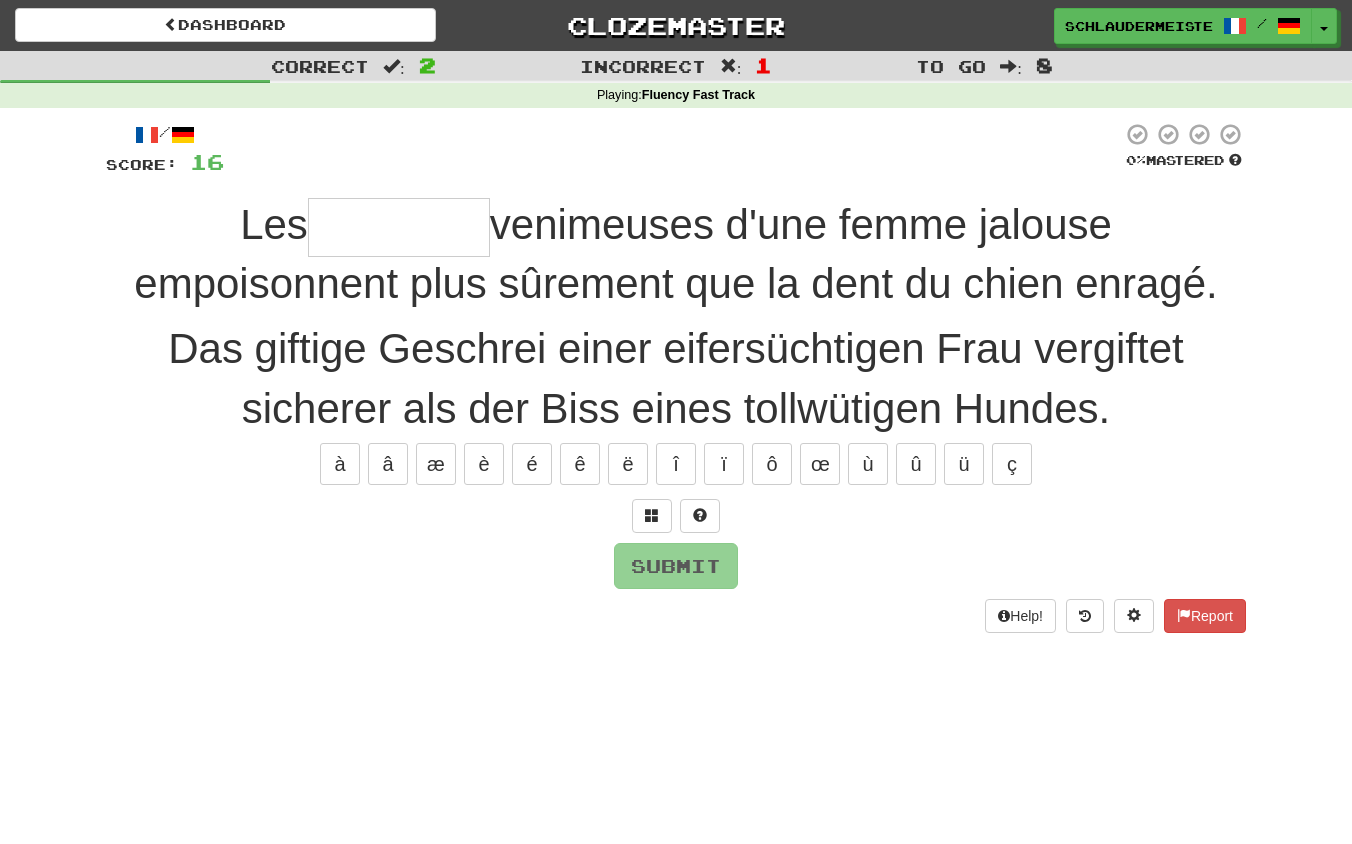 type on "********" 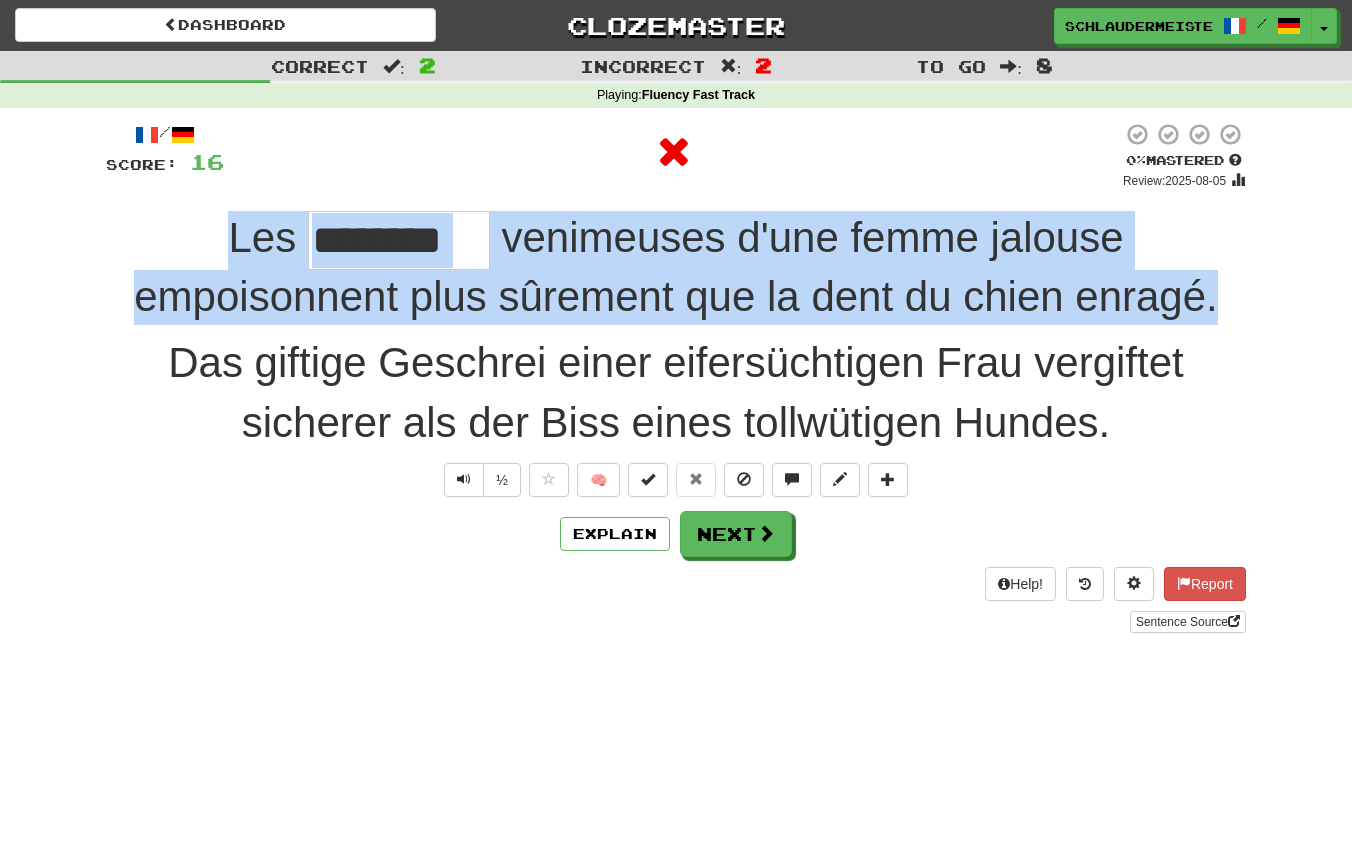 drag, startPoint x: 205, startPoint y: 221, endPoint x: 1223, endPoint y: 320, distance: 1022.80255 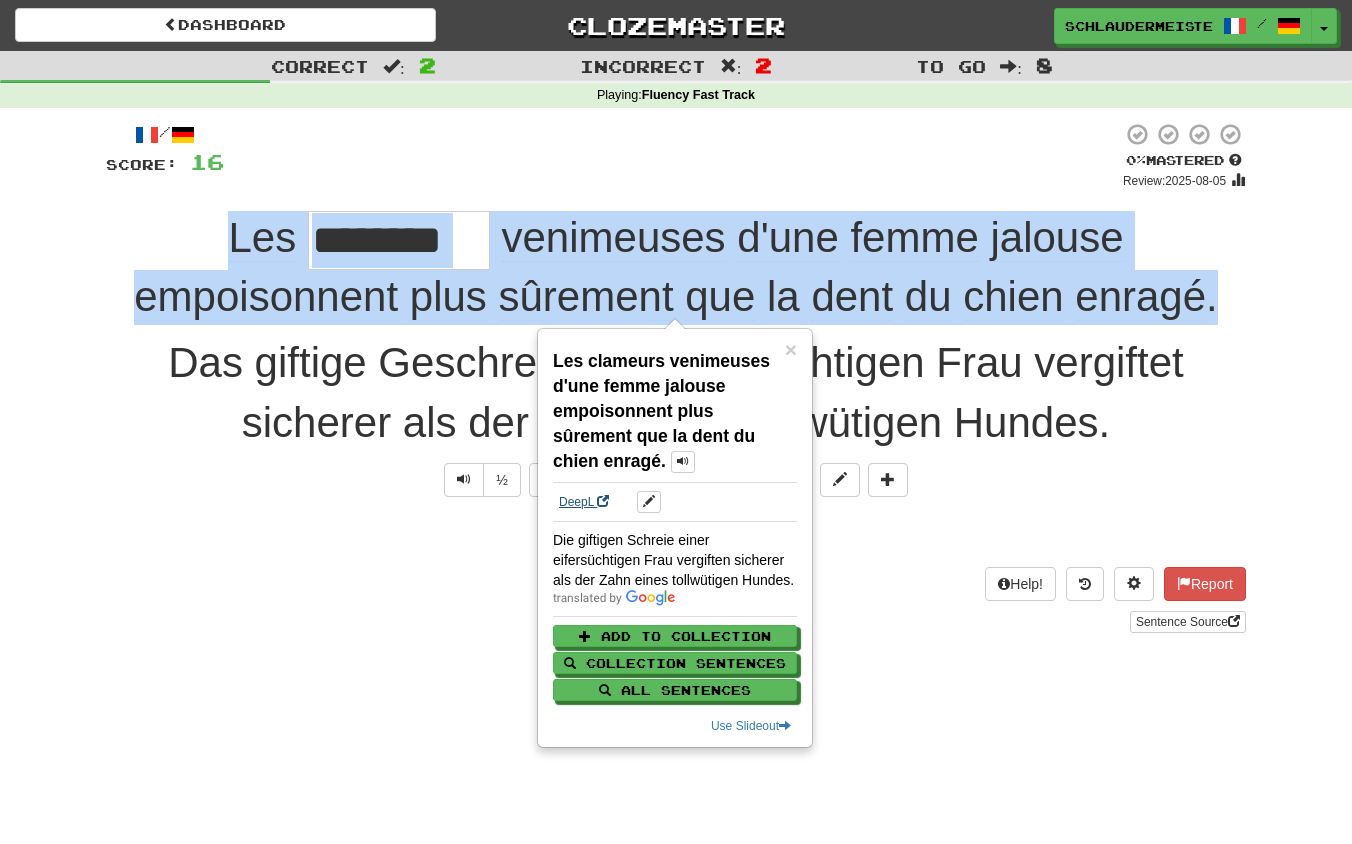 click on "DeepL" at bounding box center (584, 502) 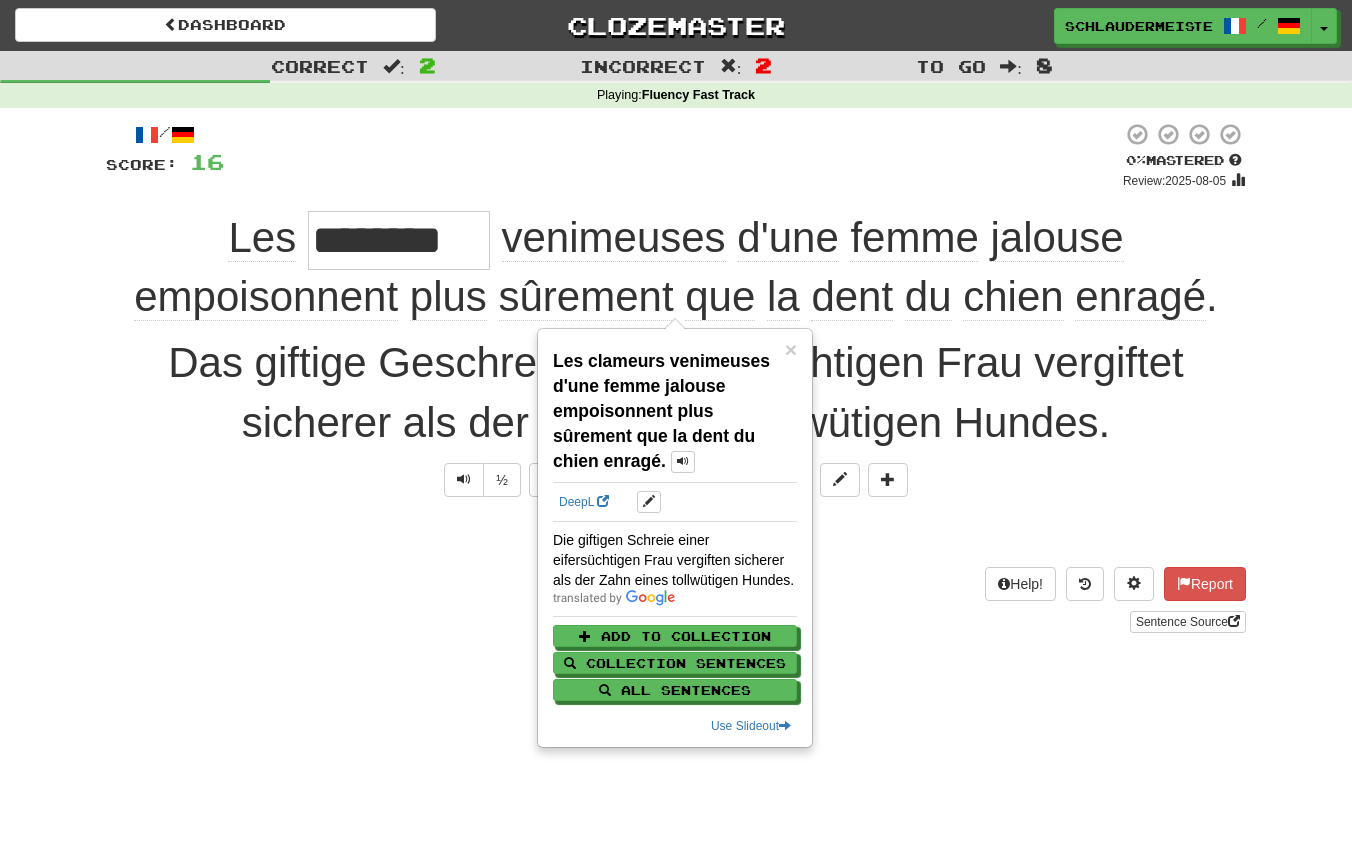 click on "Explain Next" at bounding box center [676, 534] 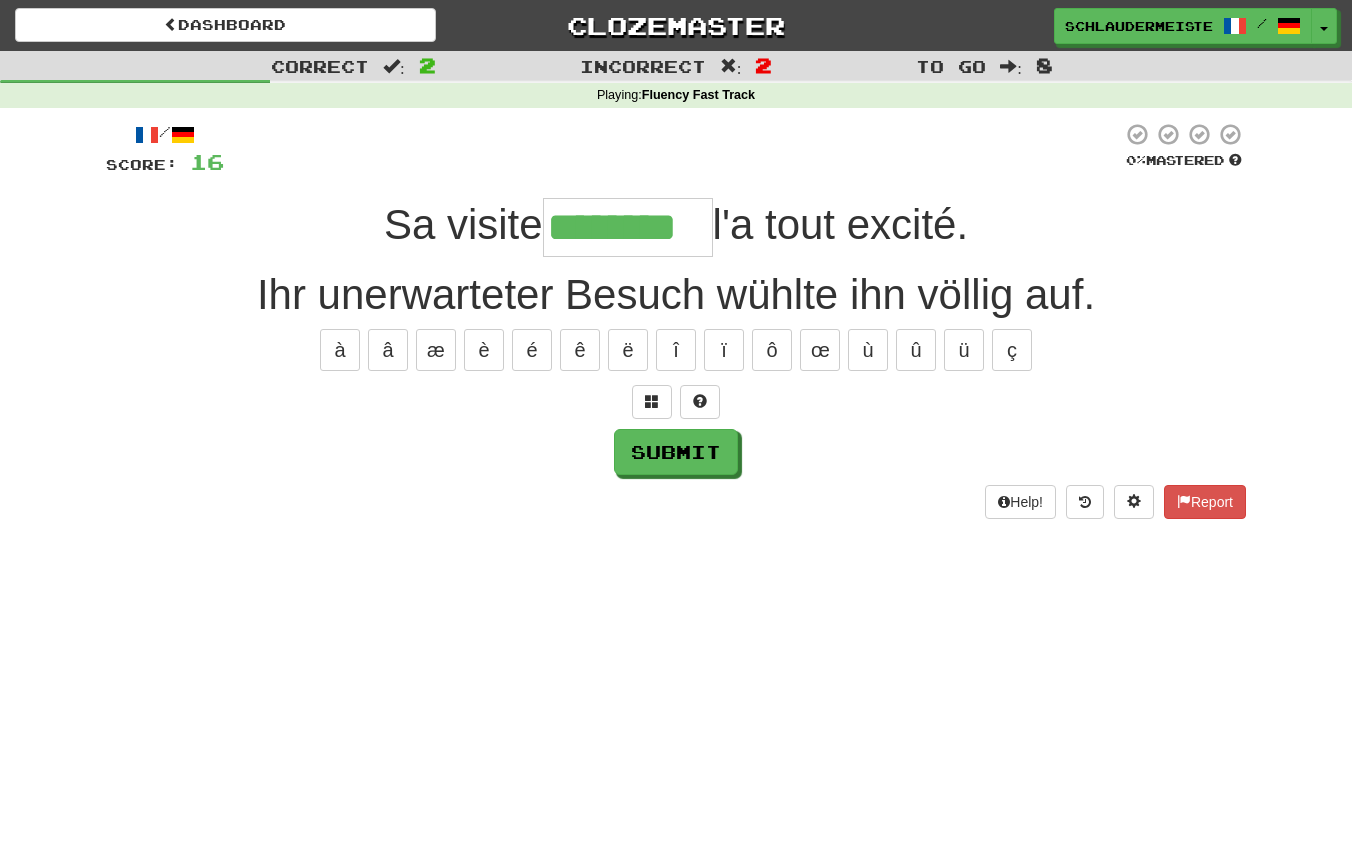 type on "********" 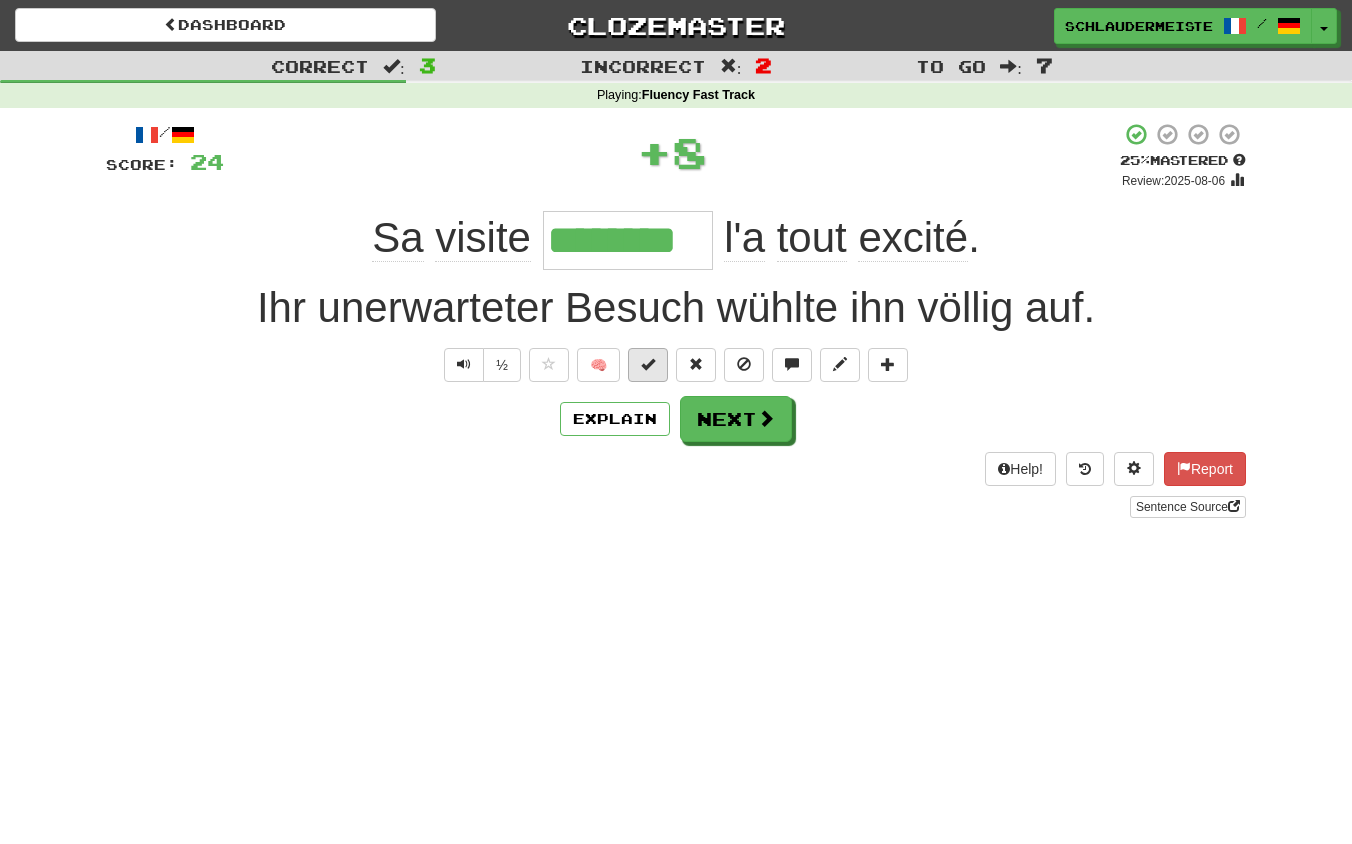 click at bounding box center [648, 364] 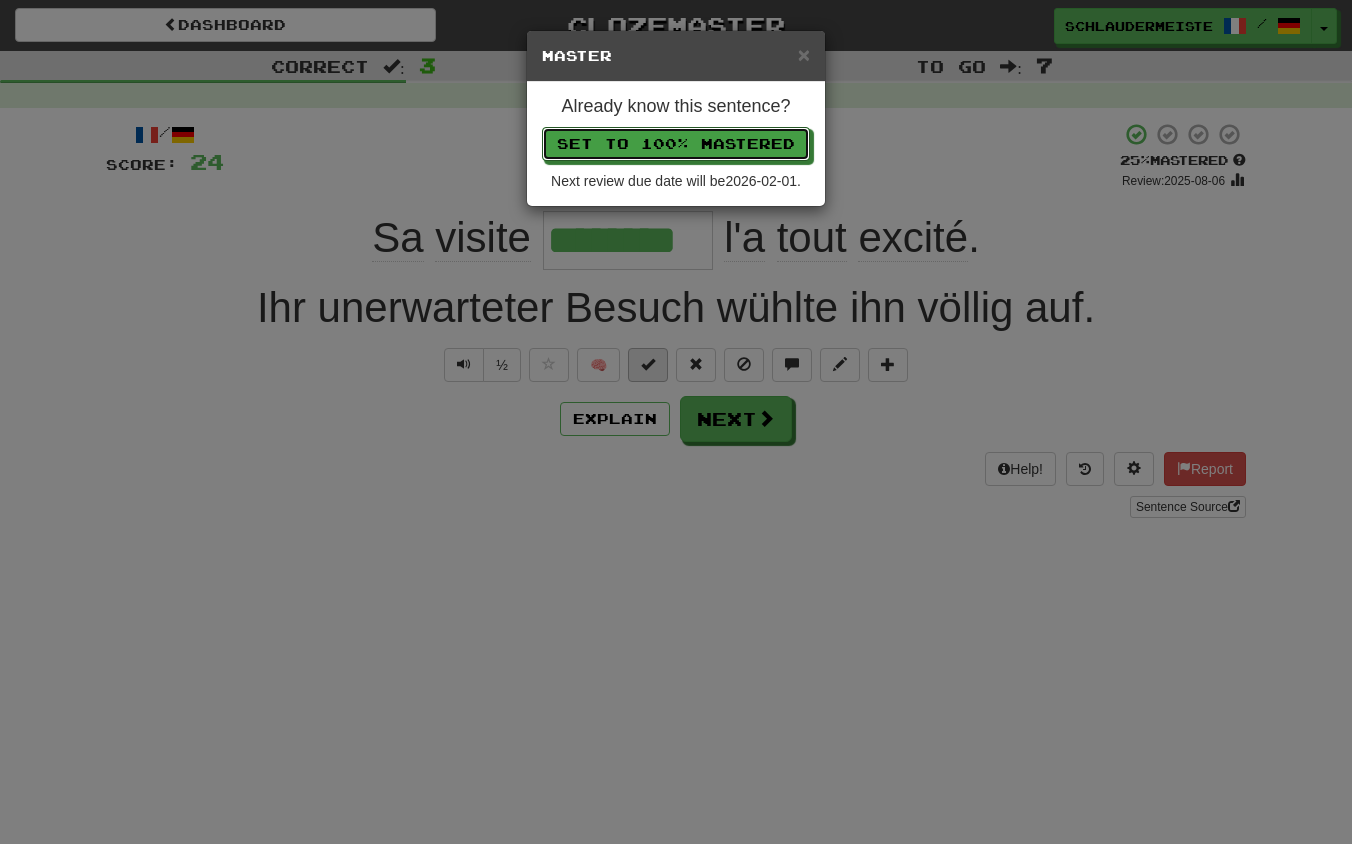 click on "Set to 100% Mastered" at bounding box center [676, 144] 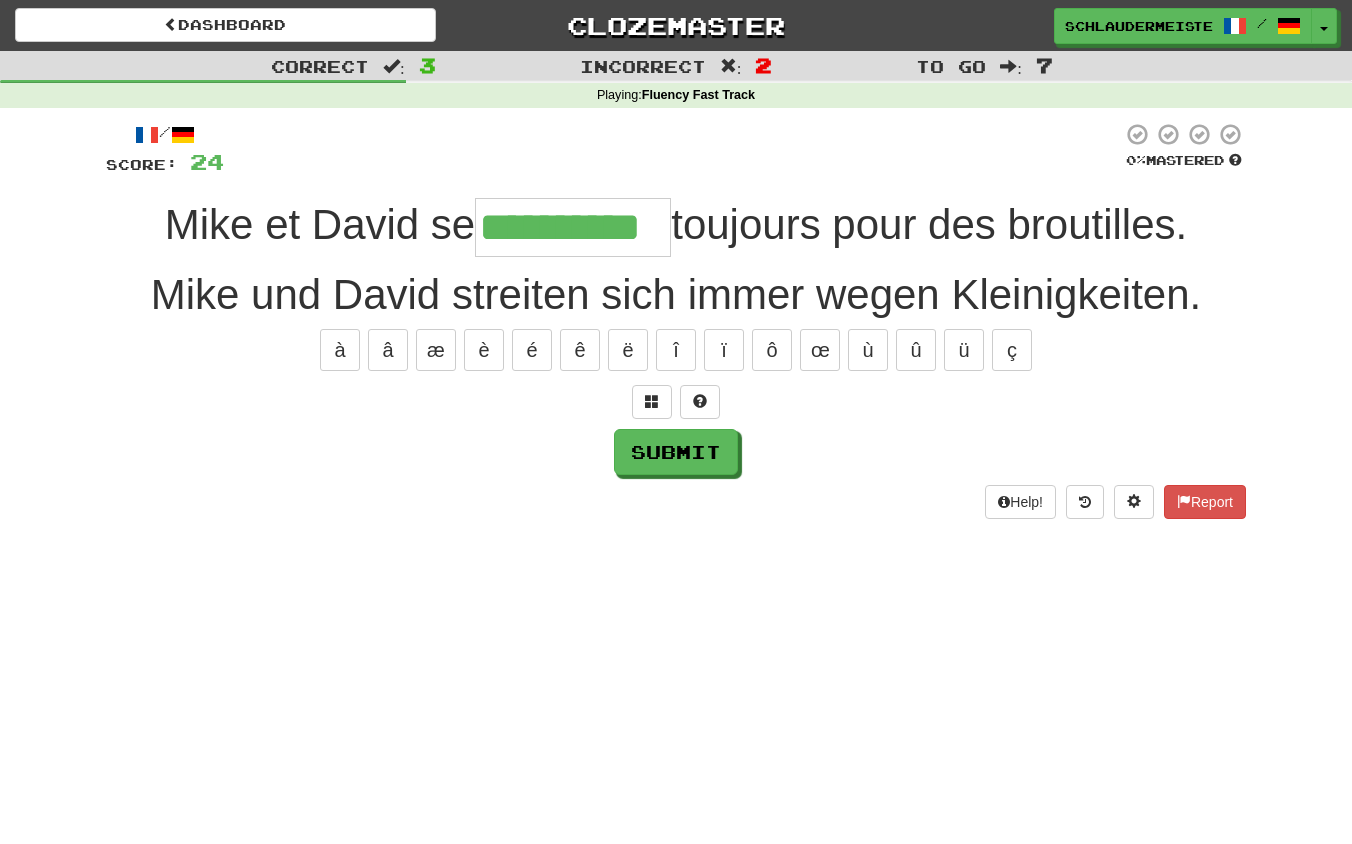 type on "**********" 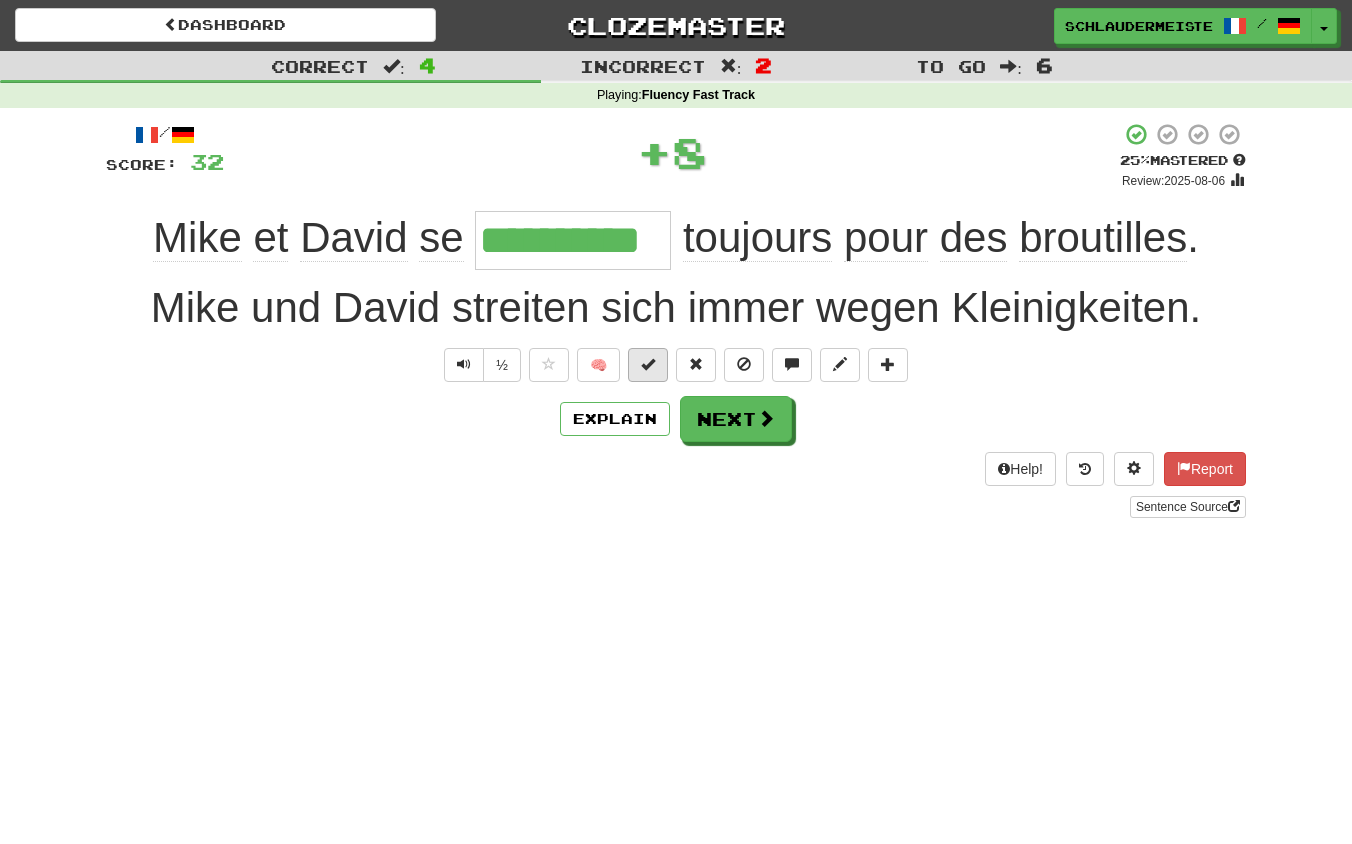 click at bounding box center (648, 364) 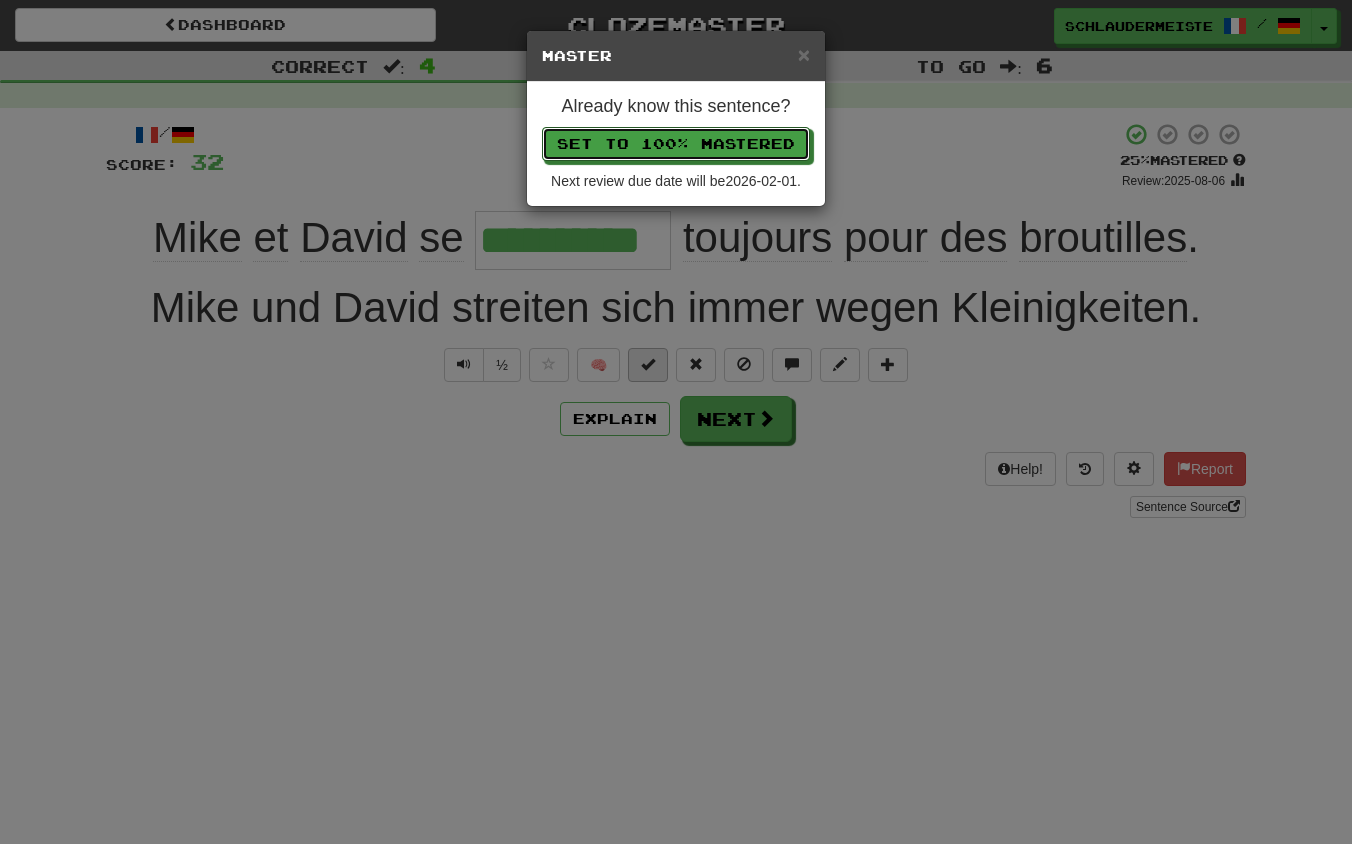 click on "Set to 100% Mastered" at bounding box center (676, 144) 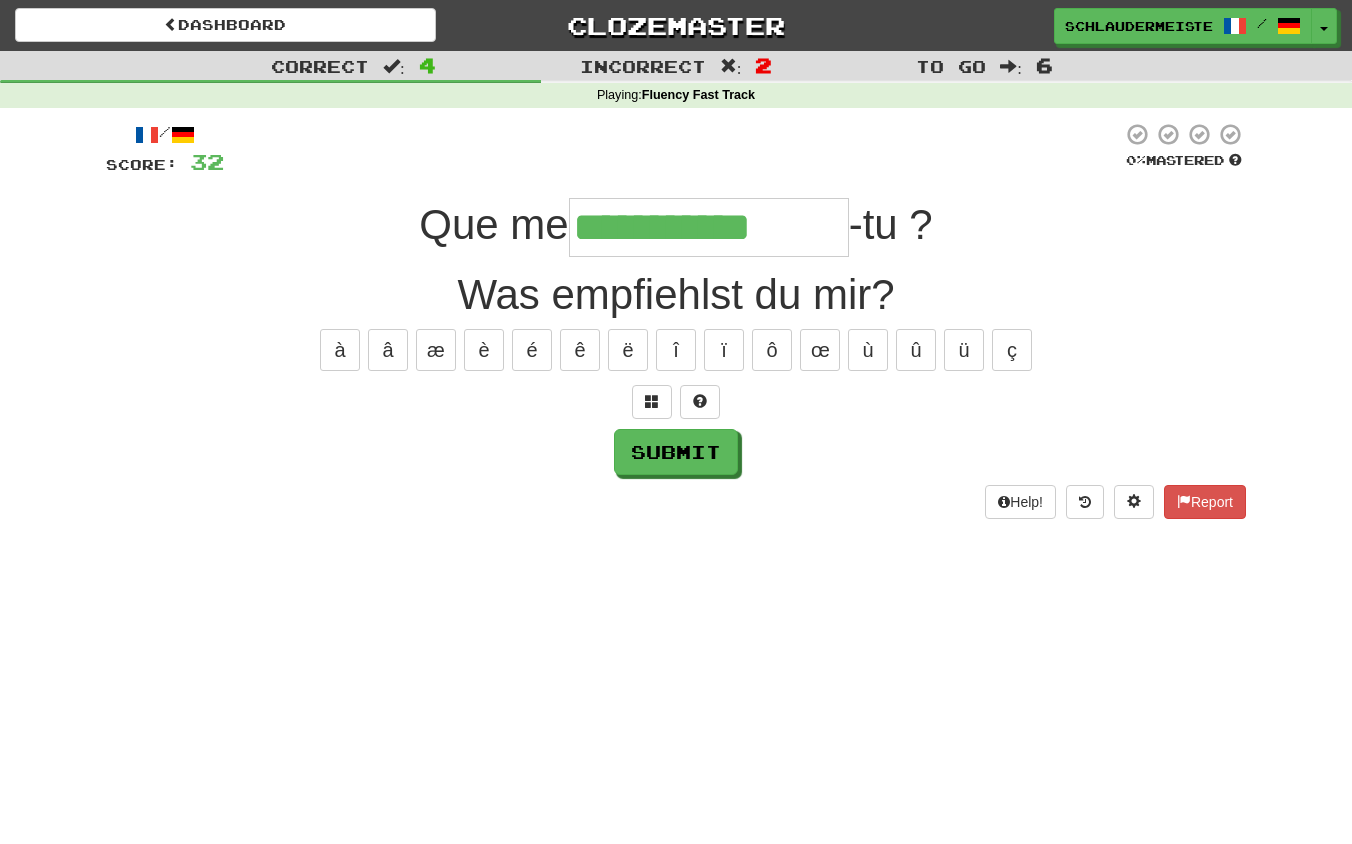 type on "**********" 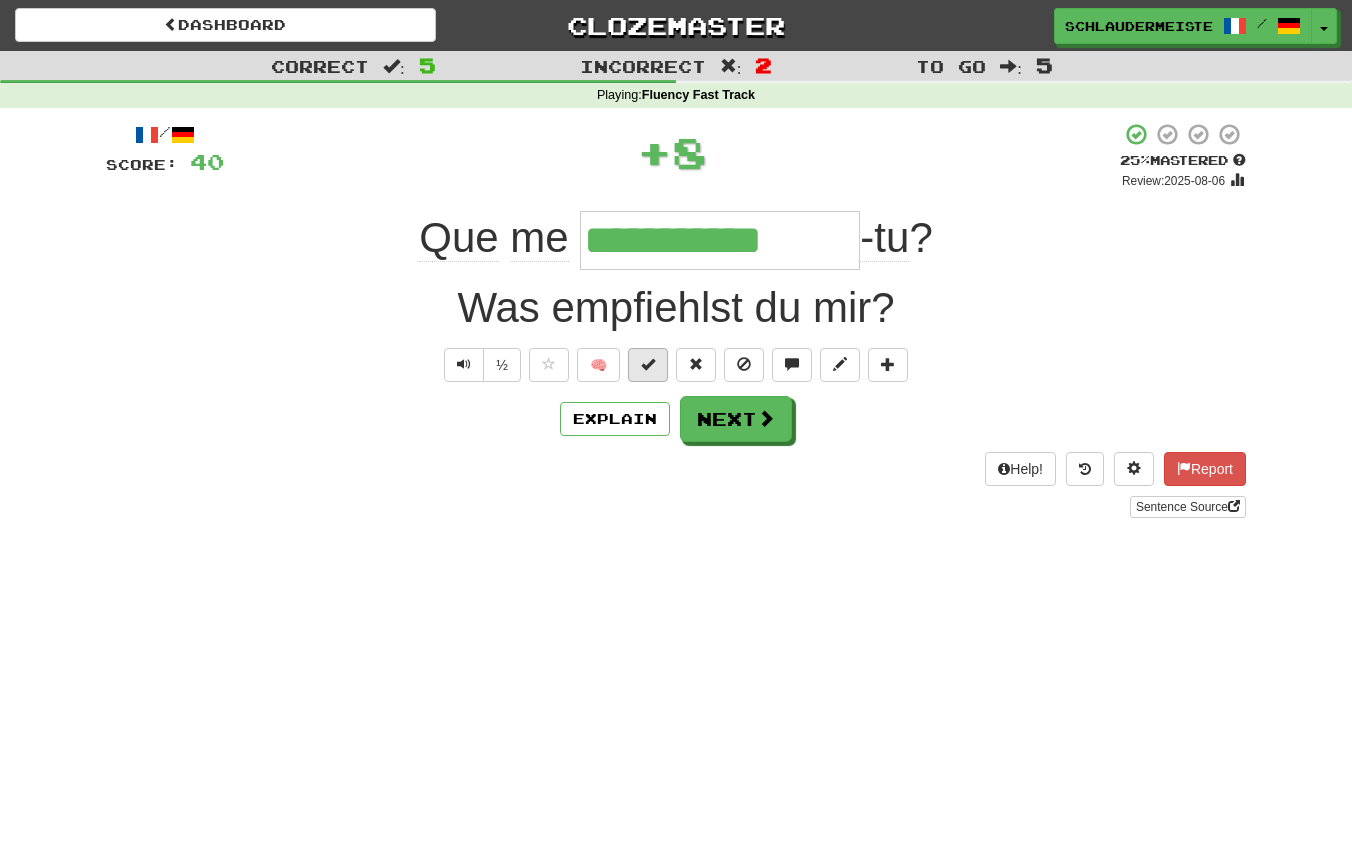click at bounding box center [648, 365] 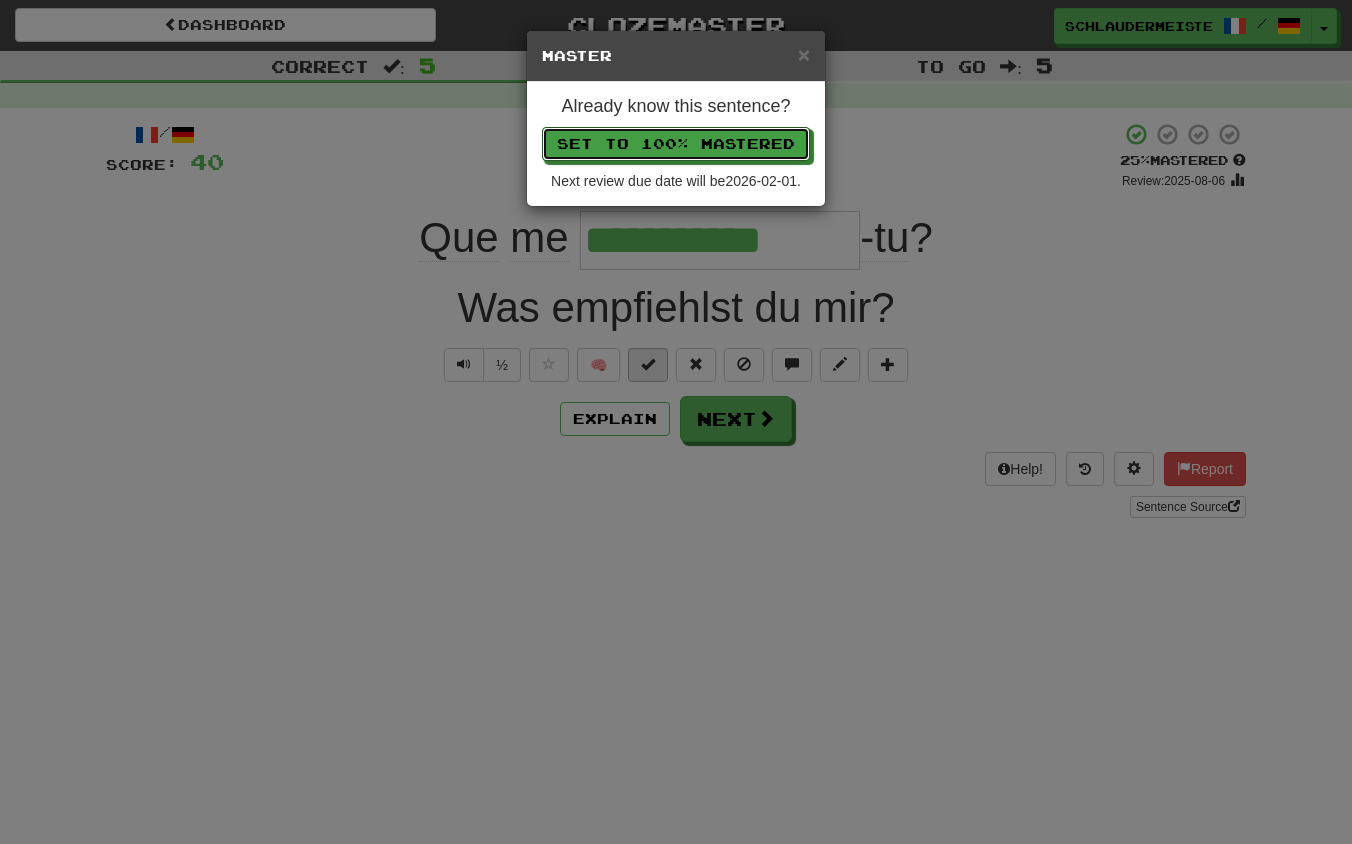 click on "Set to 100% Mastered" at bounding box center (676, 144) 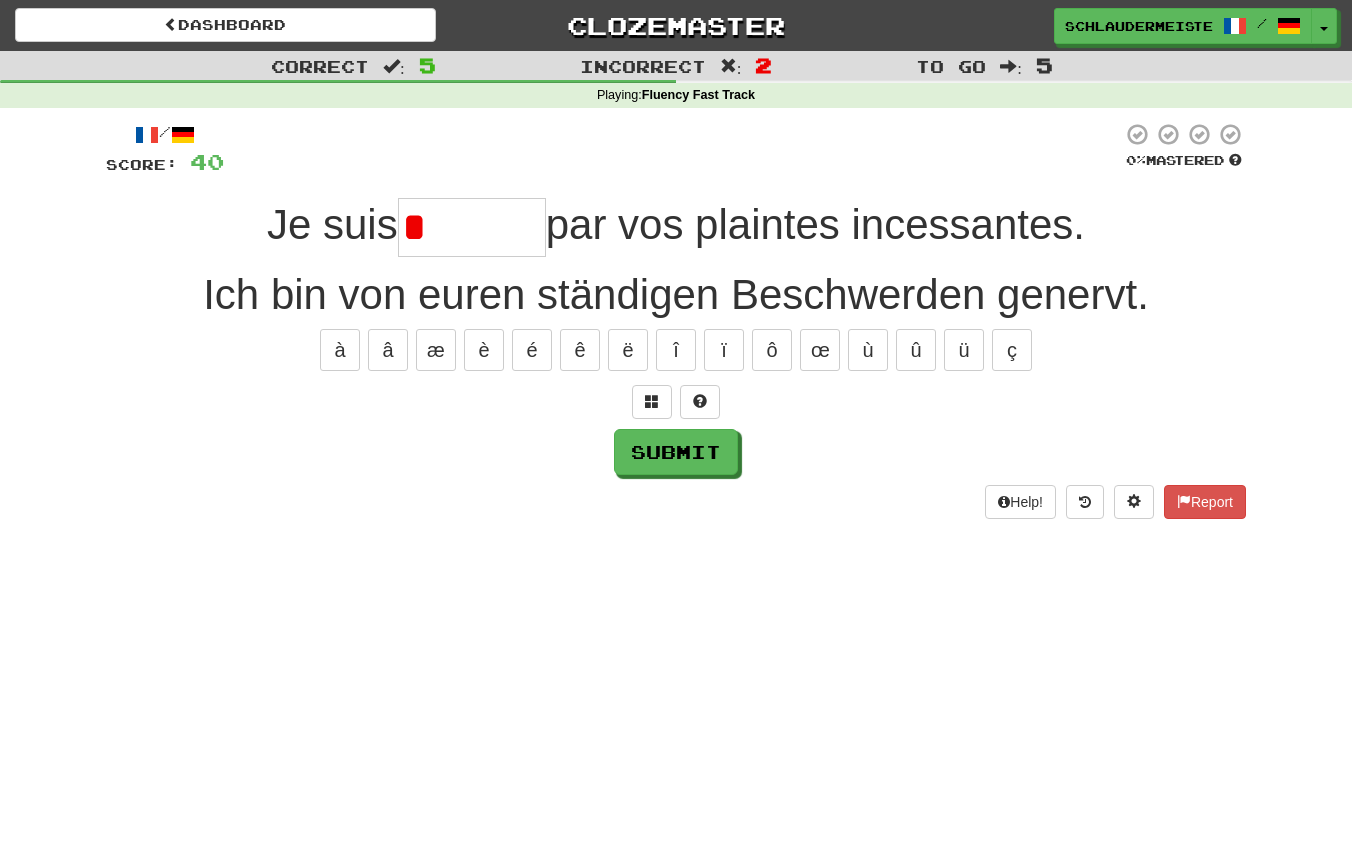 type on "*" 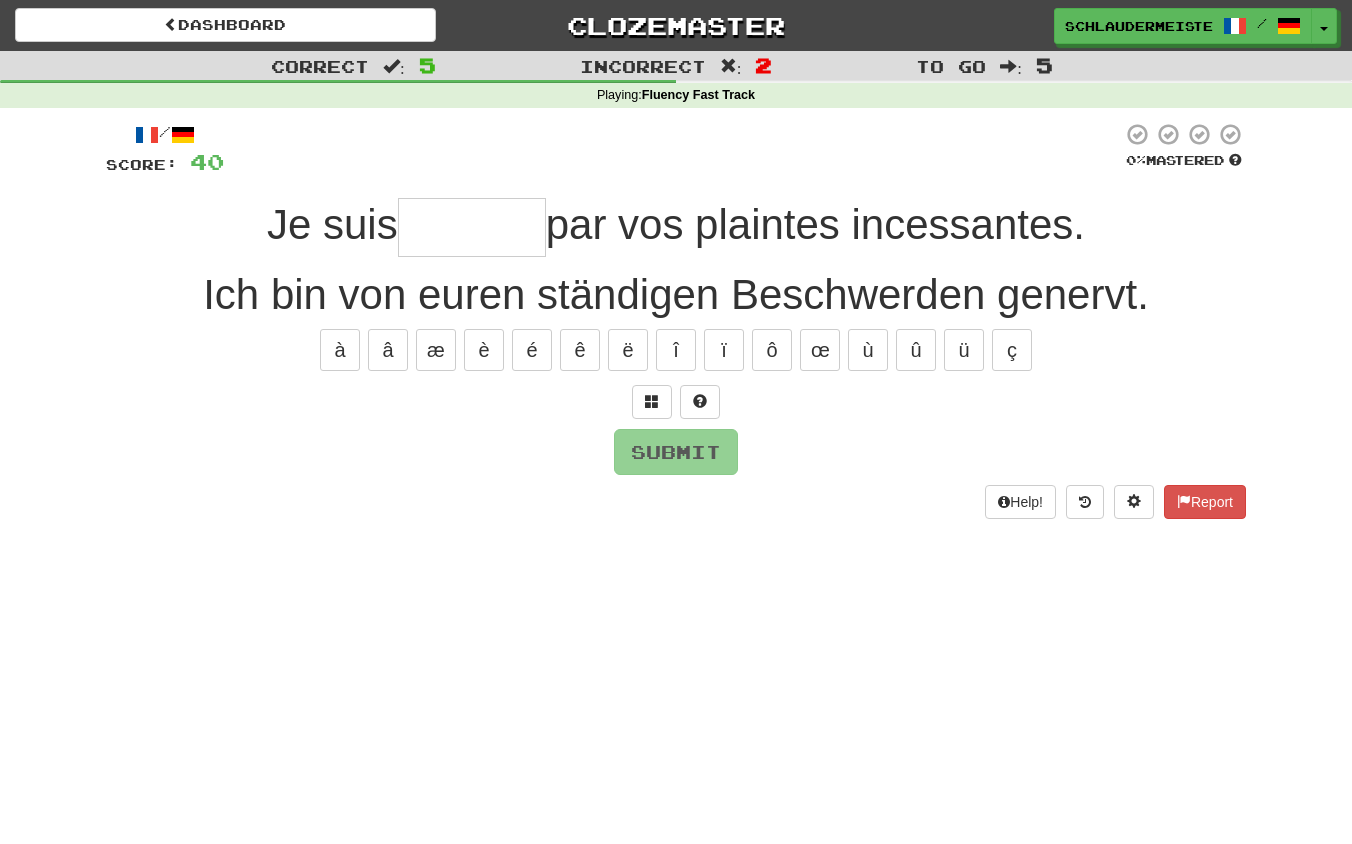 type on "*" 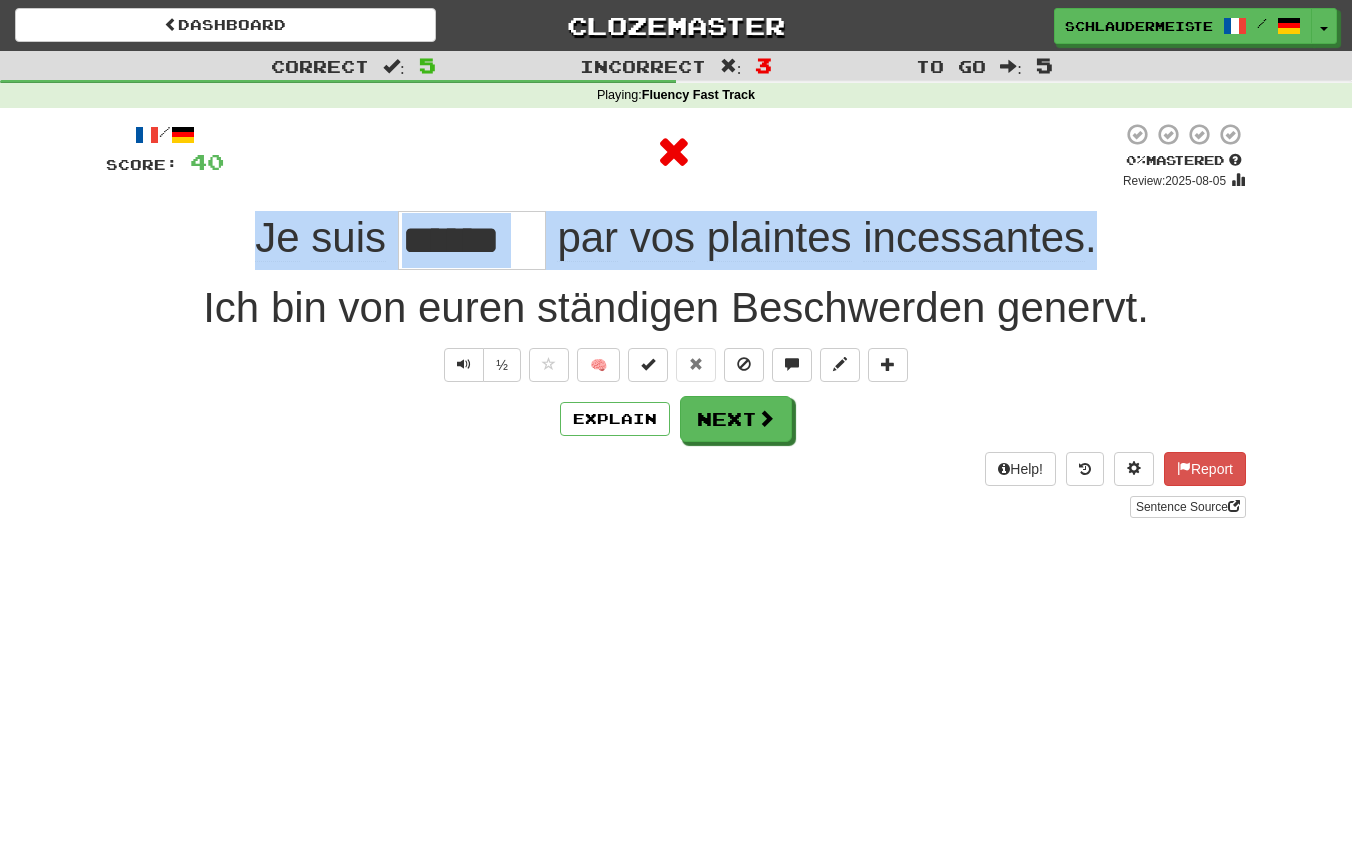 drag, startPoint x: 235, startPoint y: 232, endPoint x: 1168, endPoint y: 253, distance: 933.2363 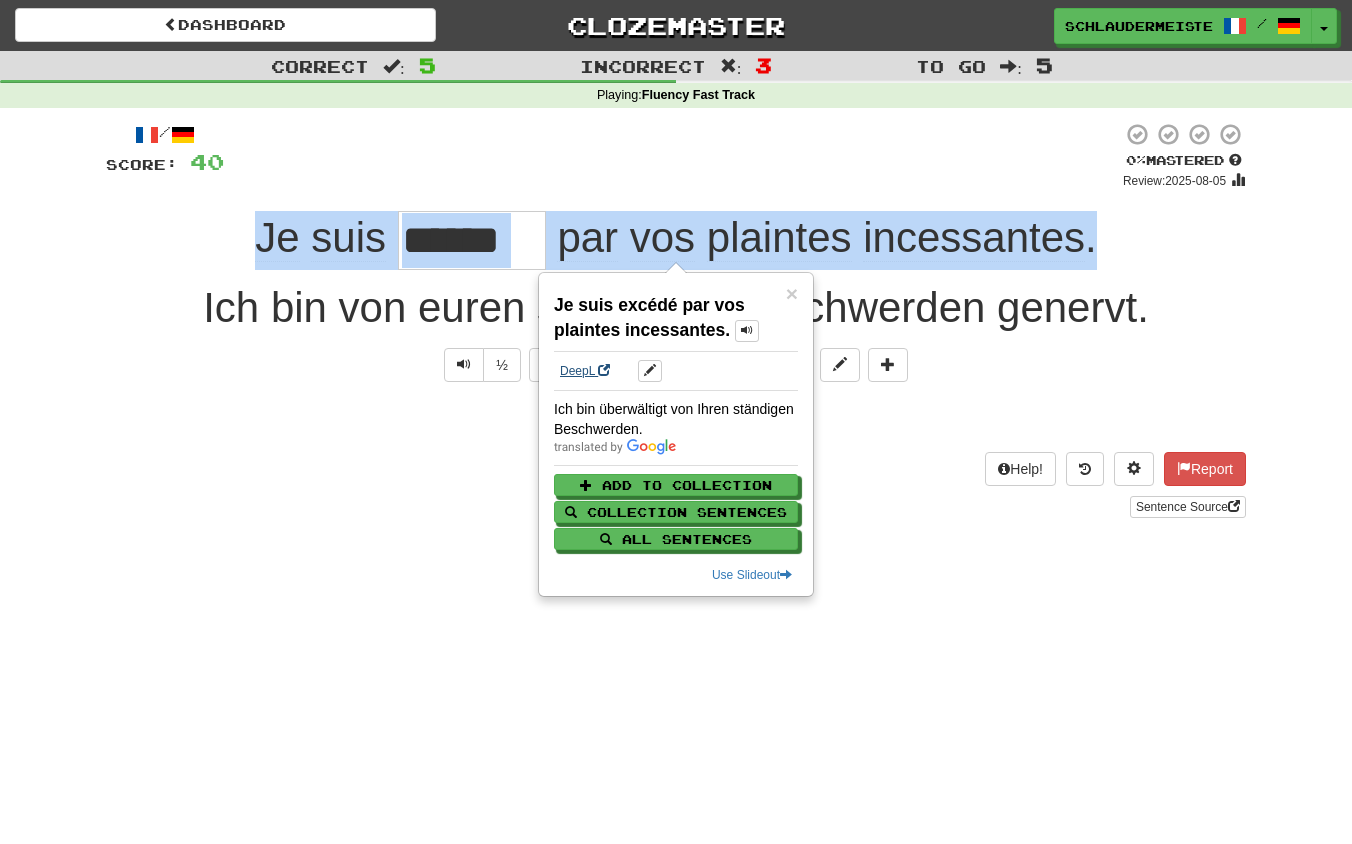 click on "DeepL" at bounding box center (585, 371) 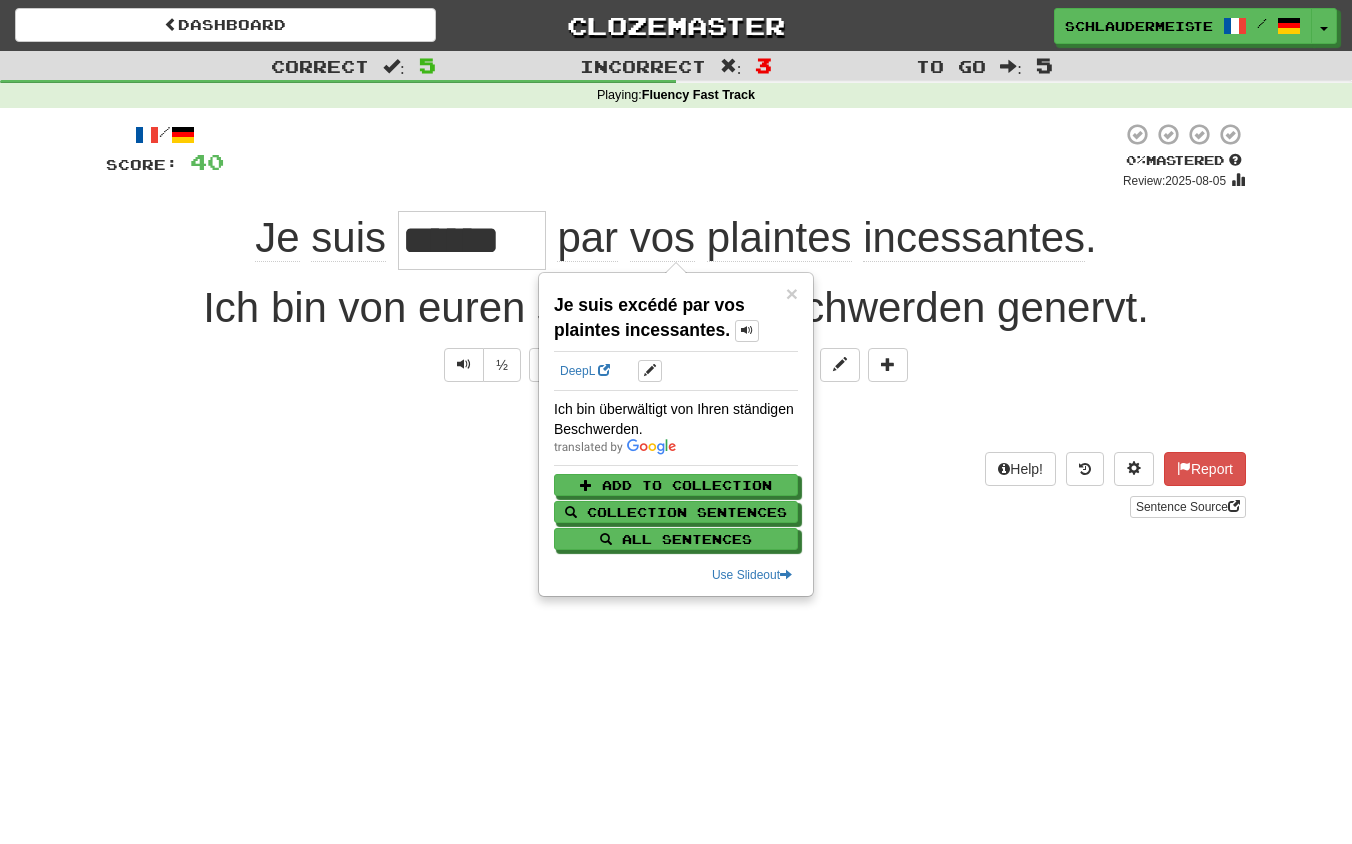click on "/  Score:   40 0 %  Mastered Review:  2025-08-05 Je   suis   ******   par   vos   plaintes   incessantes . Ich bin von euren ständigen Beschwerden genervt. ½ 🧠 Explain Next  Help!  Report Sentence Source" at bounding box center (676, 327) 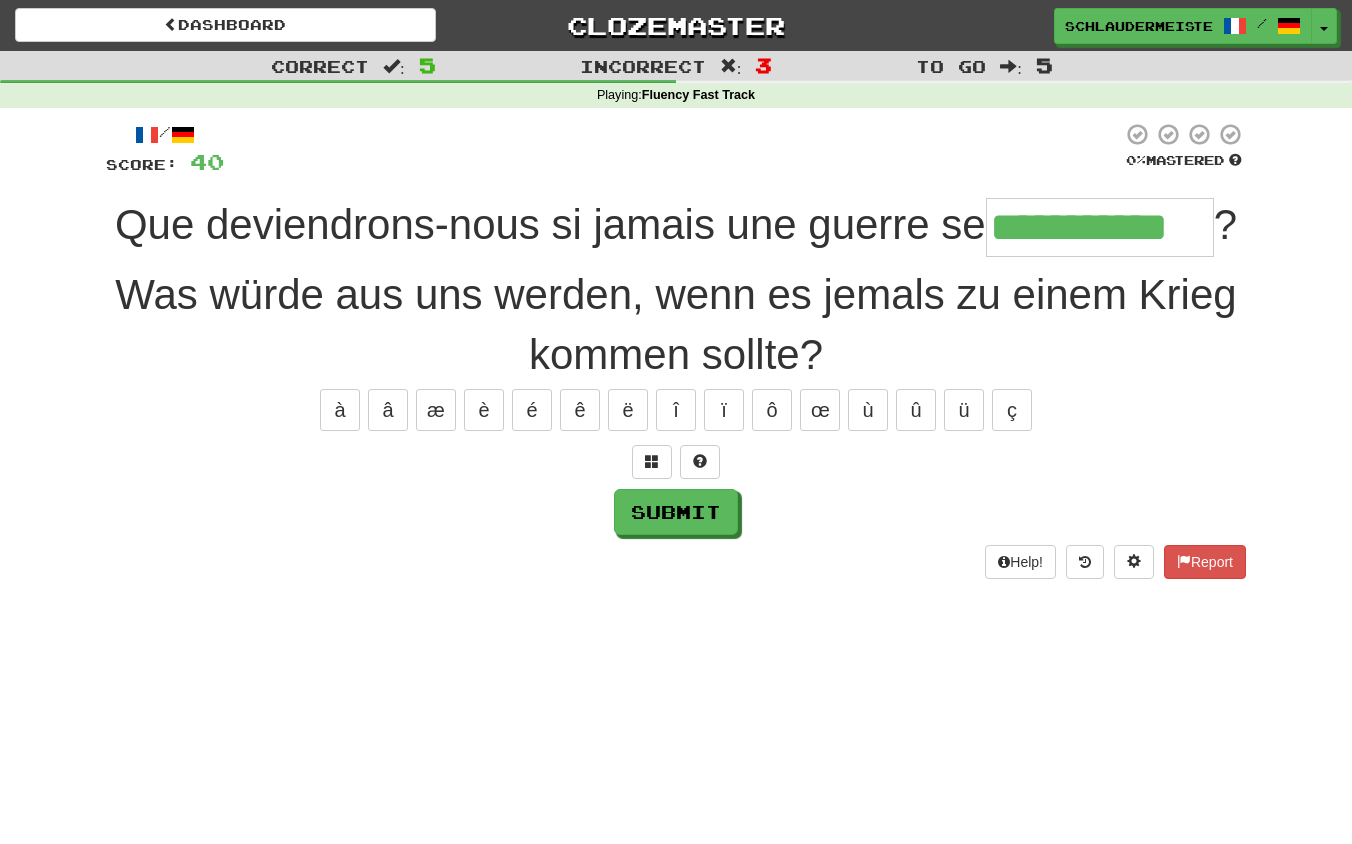 type on "**********" 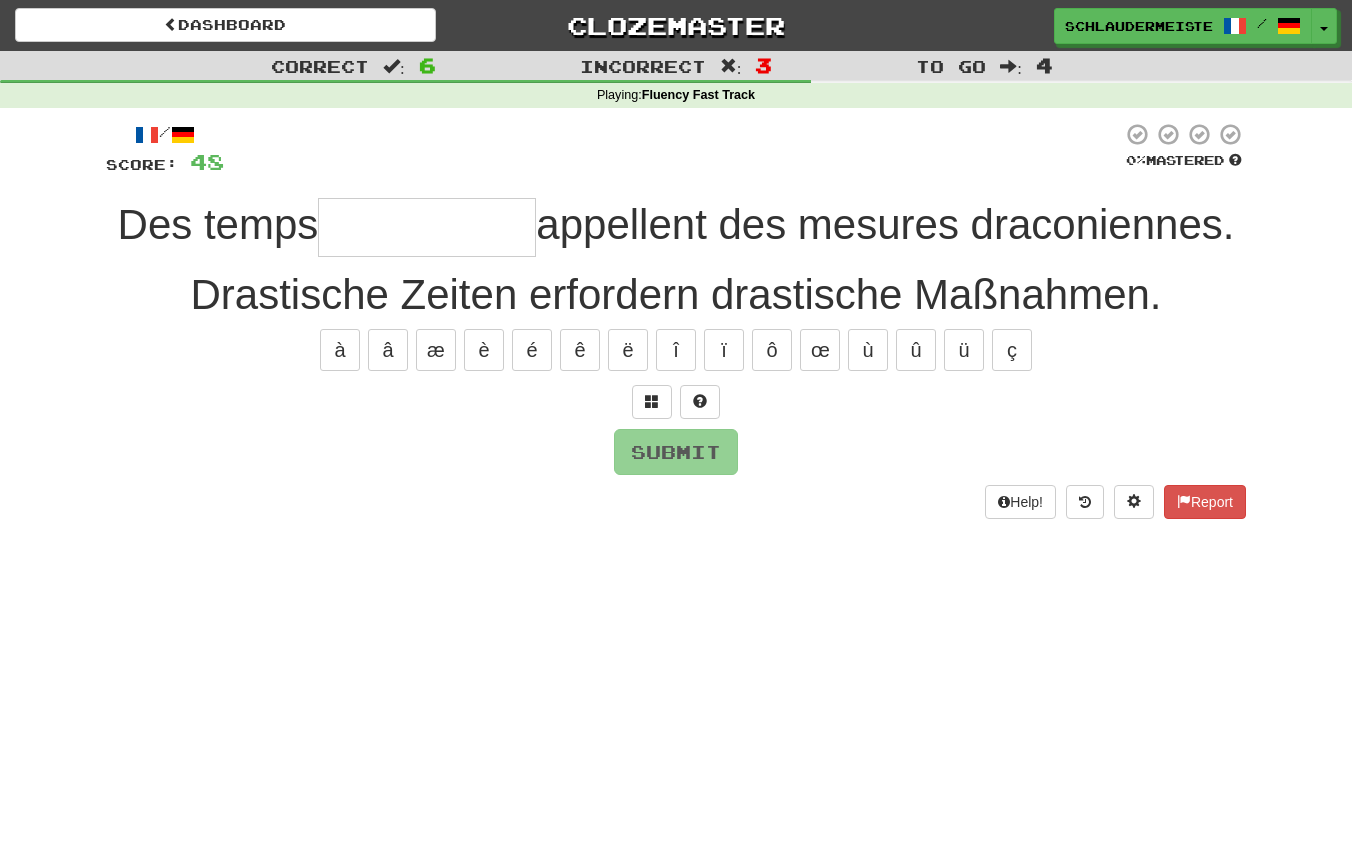 type on "*" 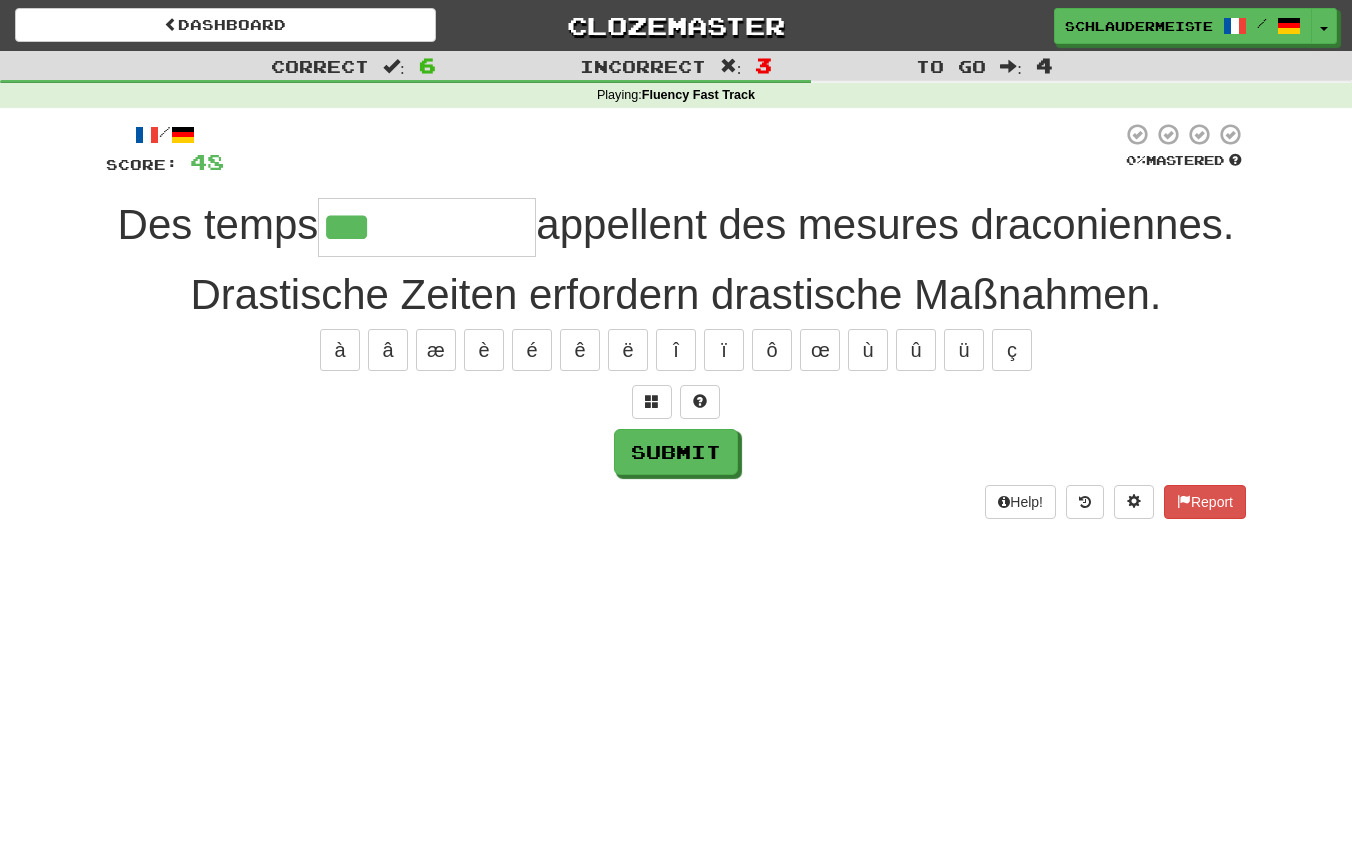 type on "**********" 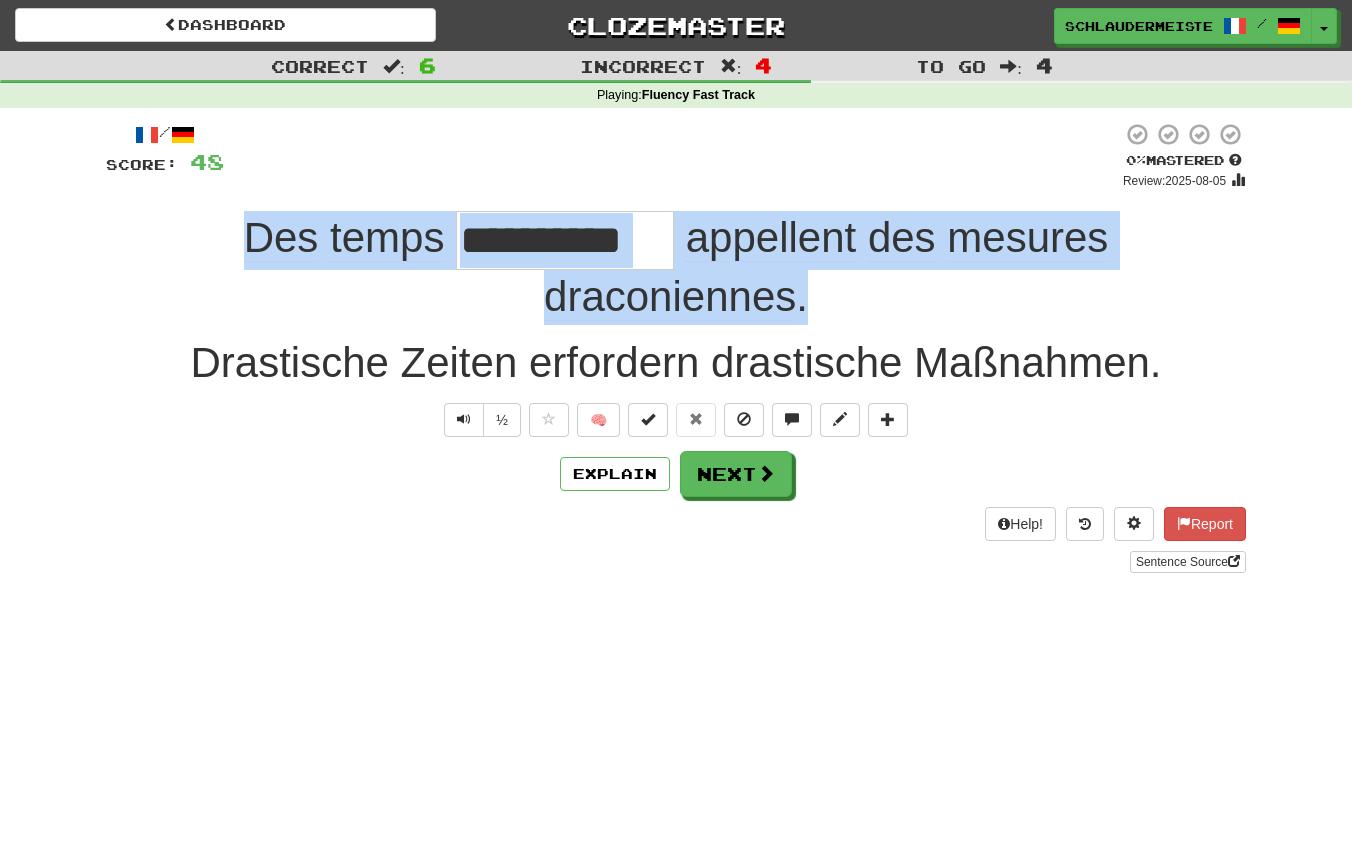 drag, startPoint x: 208, startPoint y: 219, endPoint x: 872, endPoint y: 305, distance: 669.54614 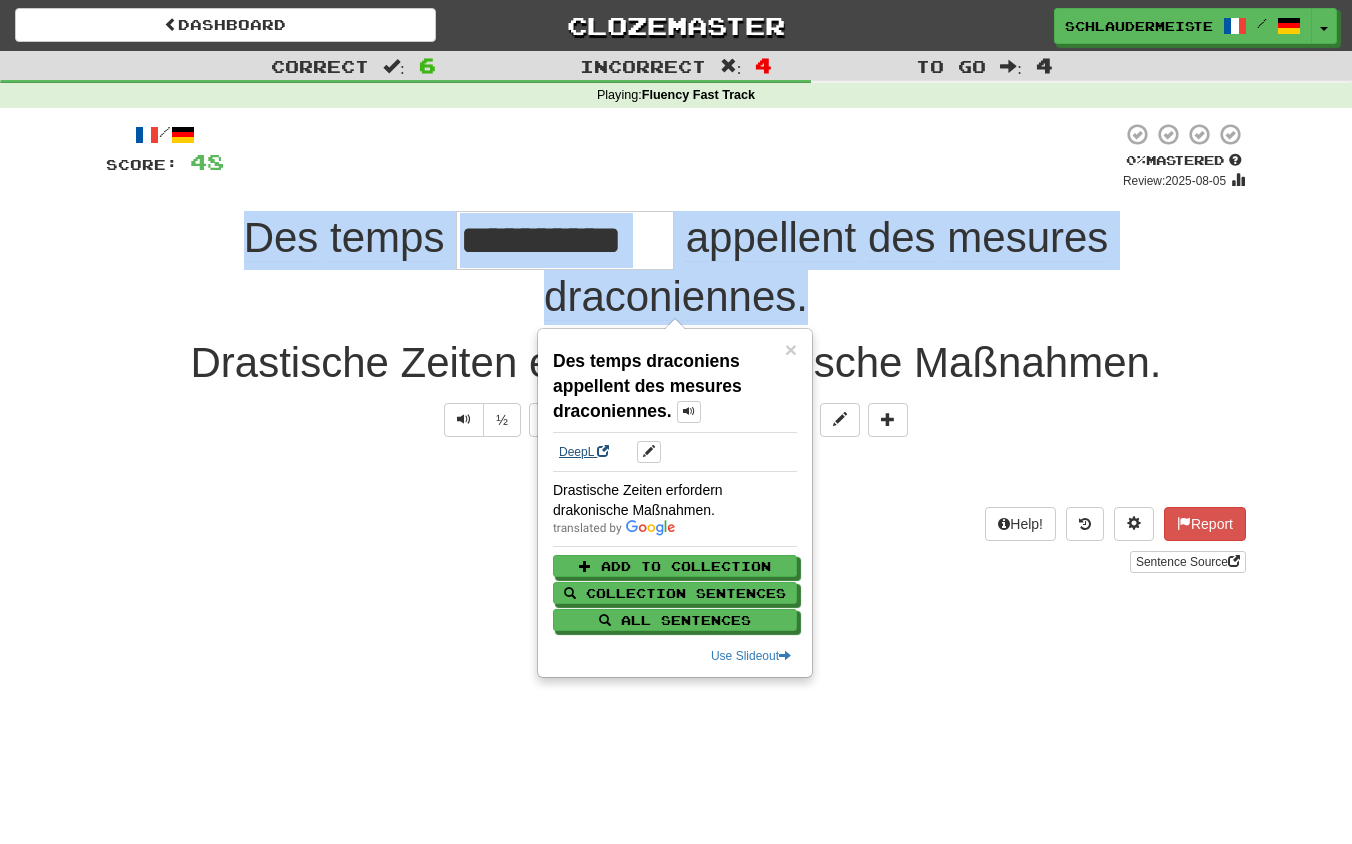 click on "DeepL" at bounding box center (584, 452) 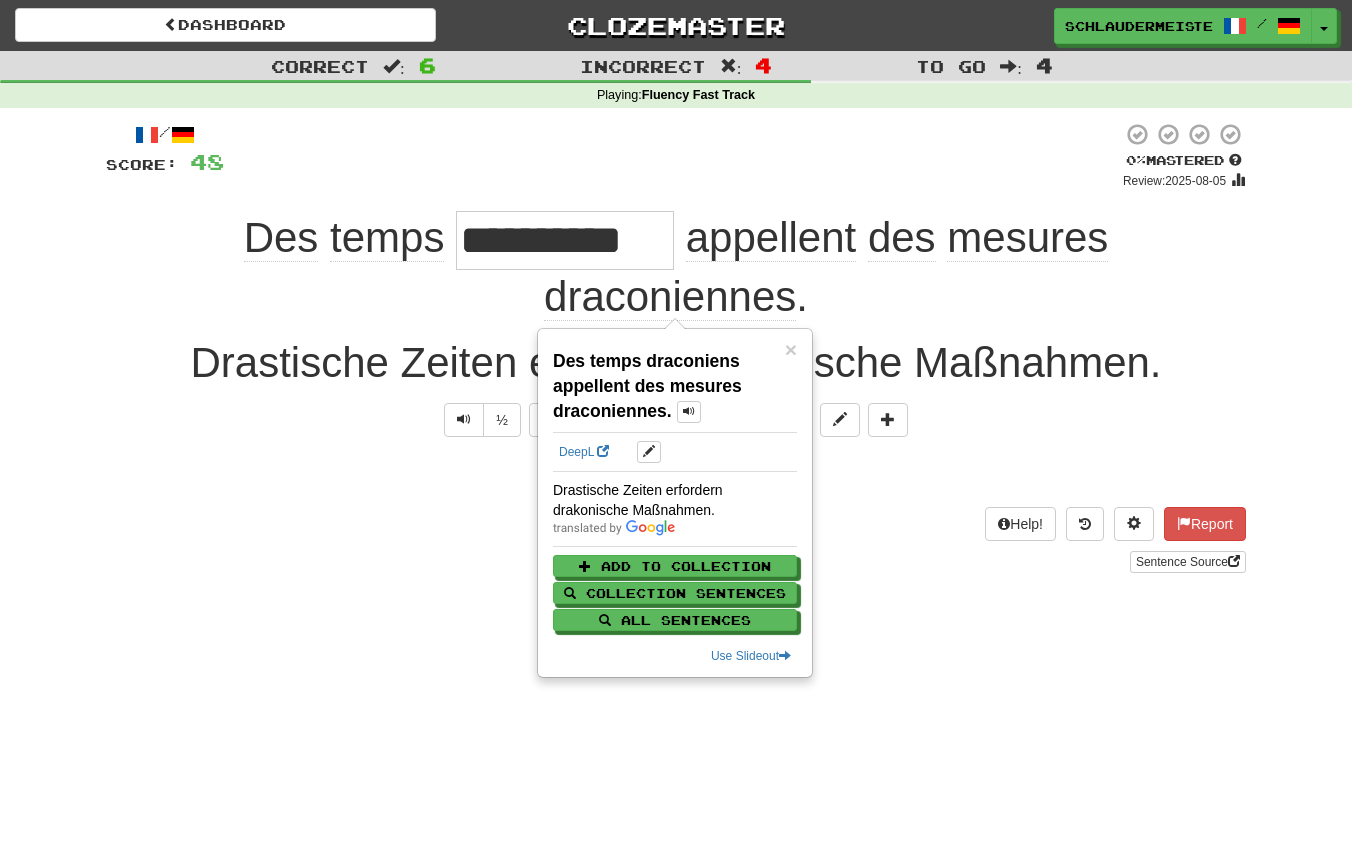 click on "**********" at bounding box center [676, 354] 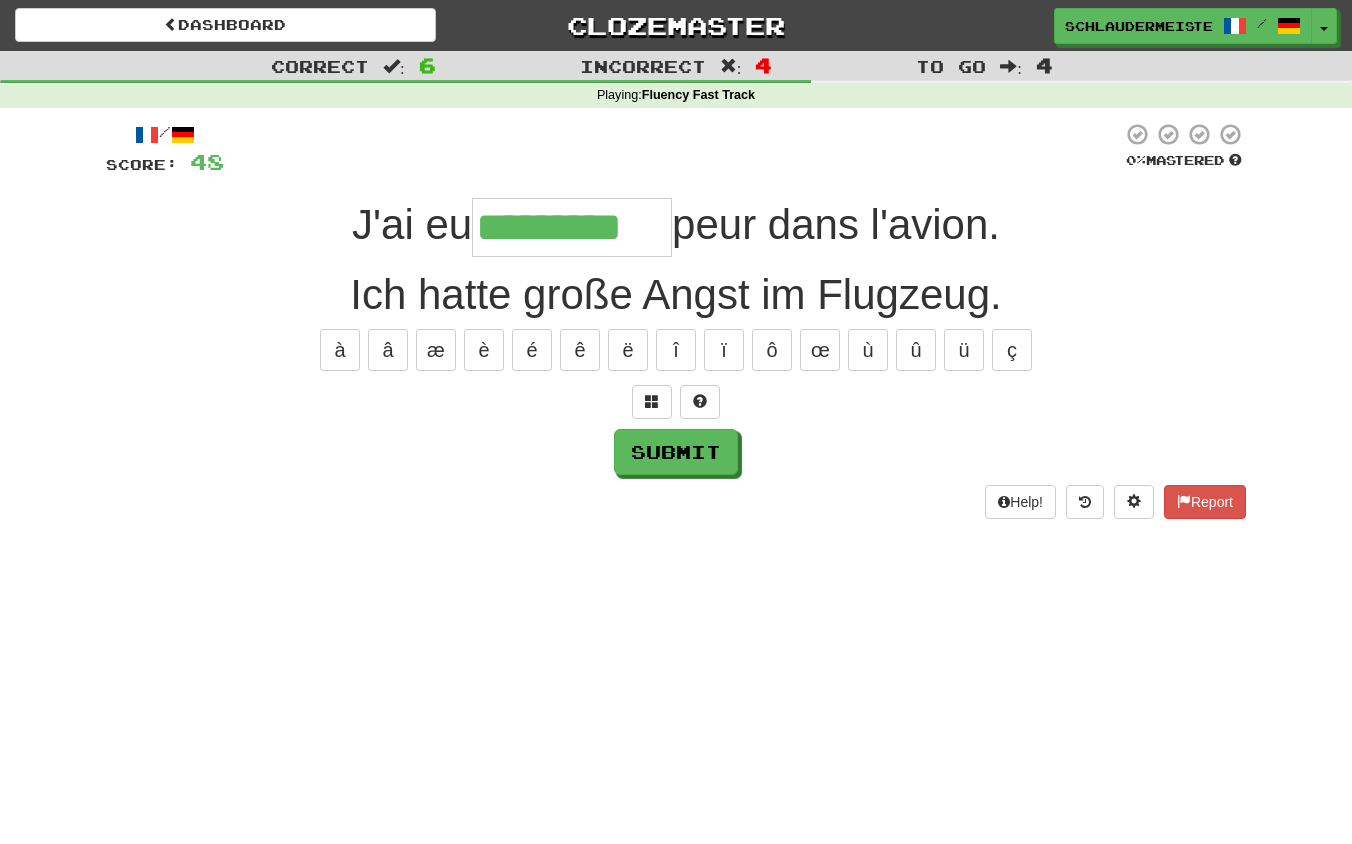 type on "*********" 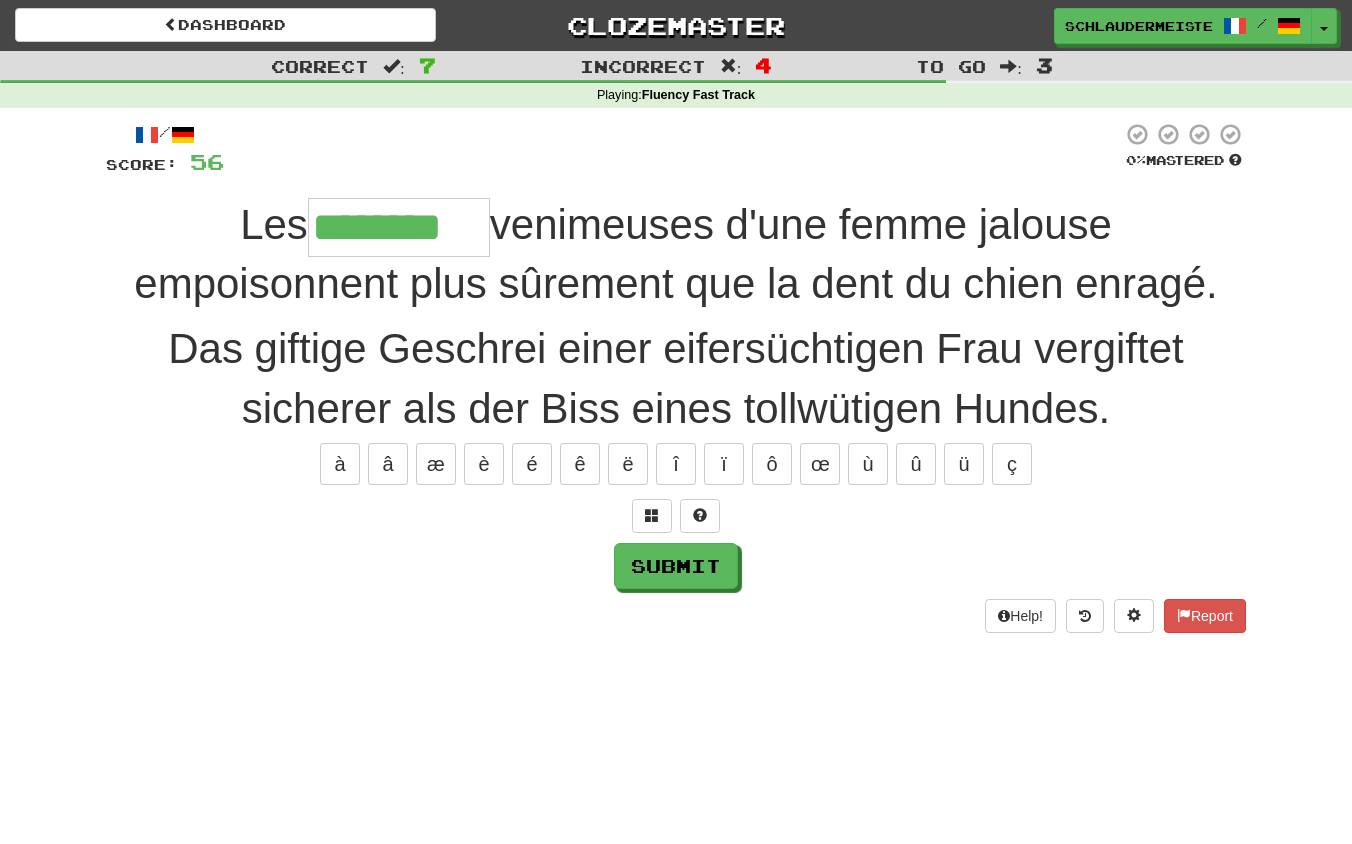 type on "********" 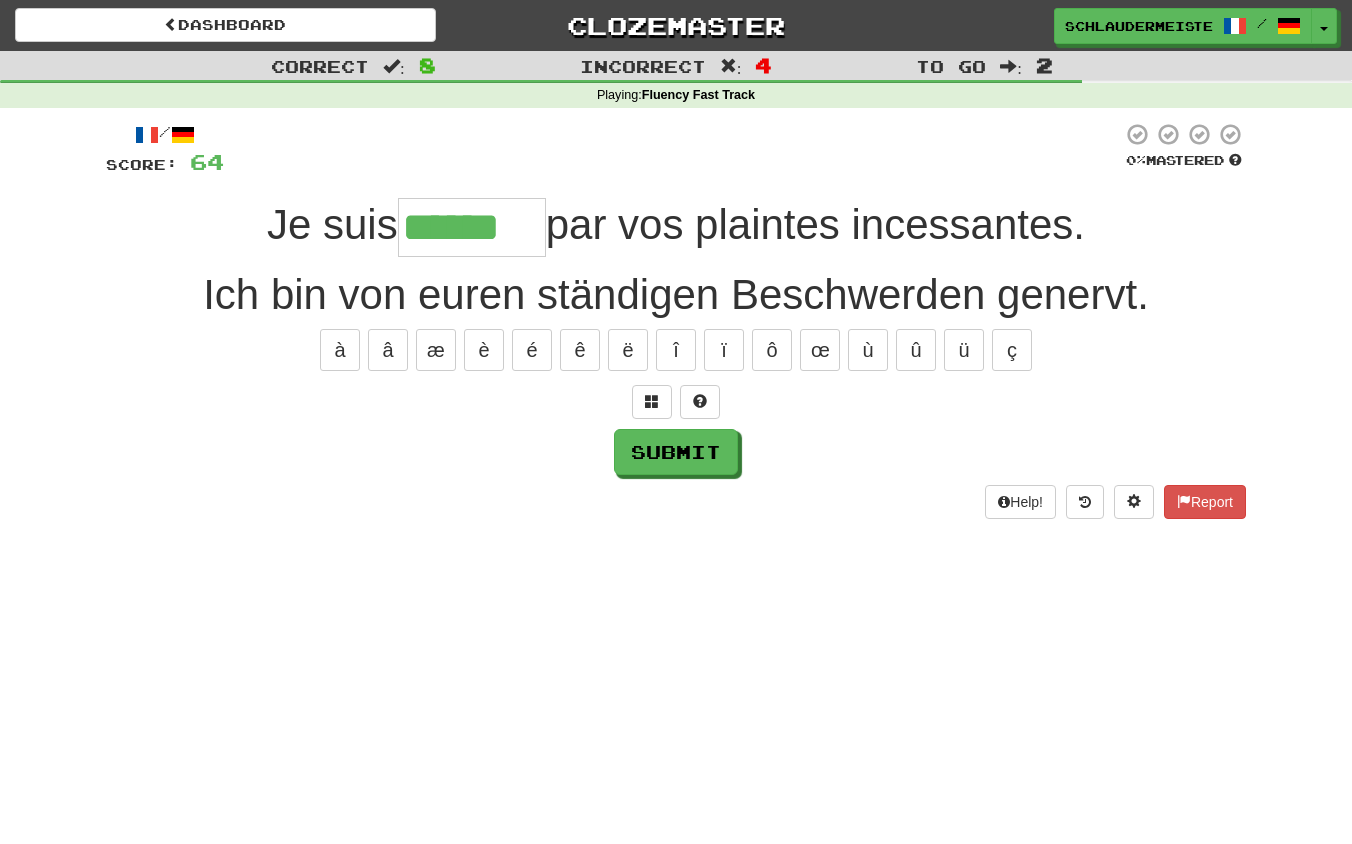 type on "******" 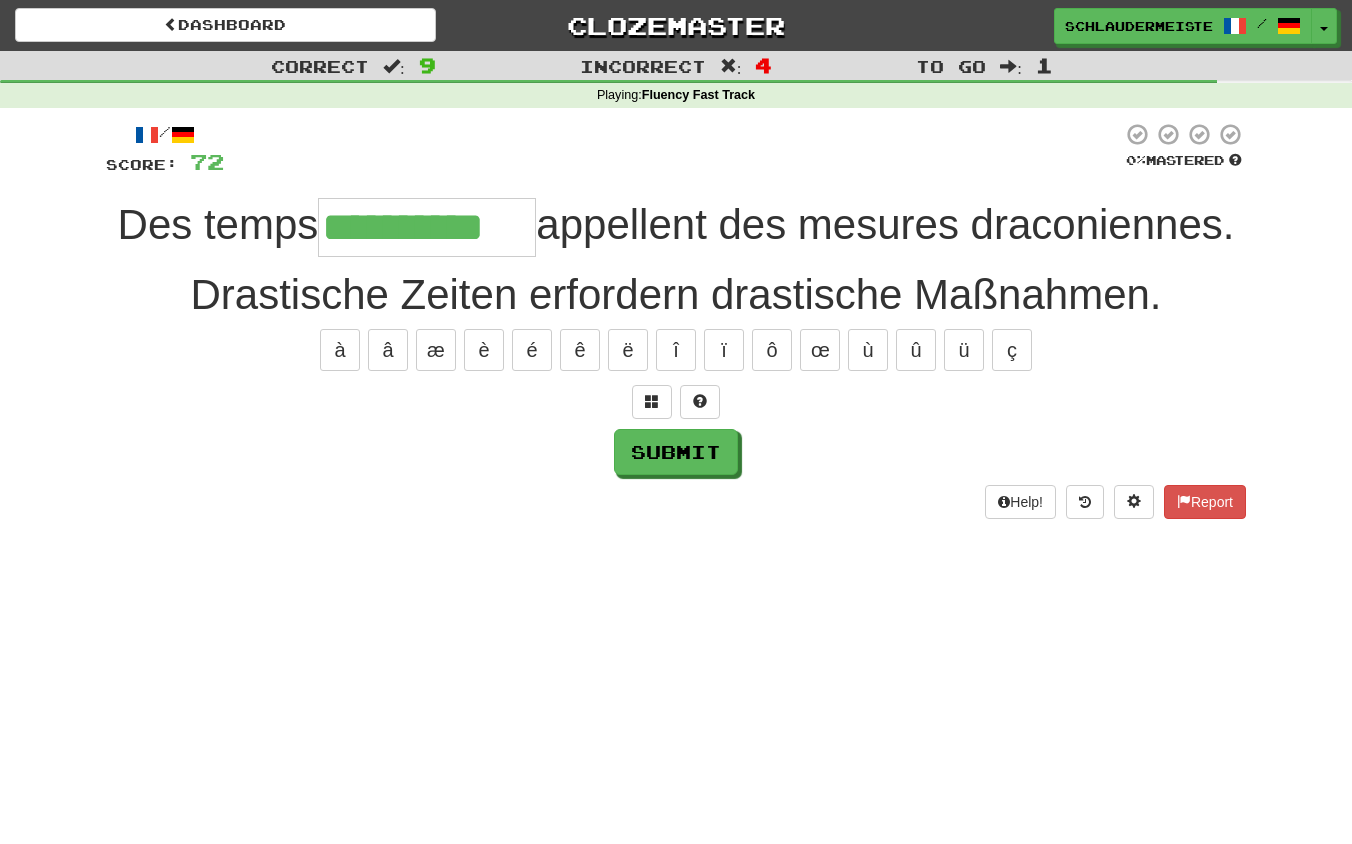 type on "**********" 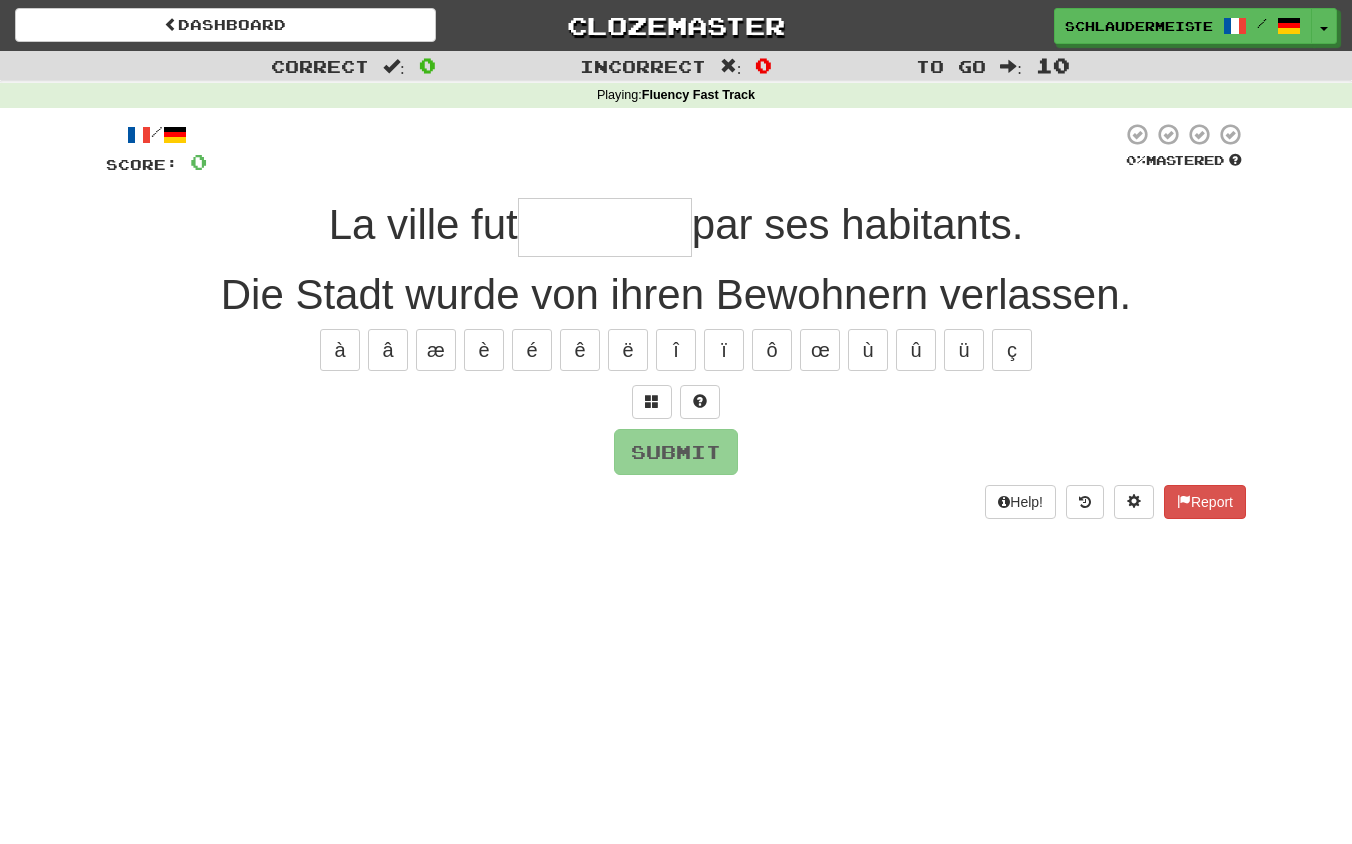 type on "*" 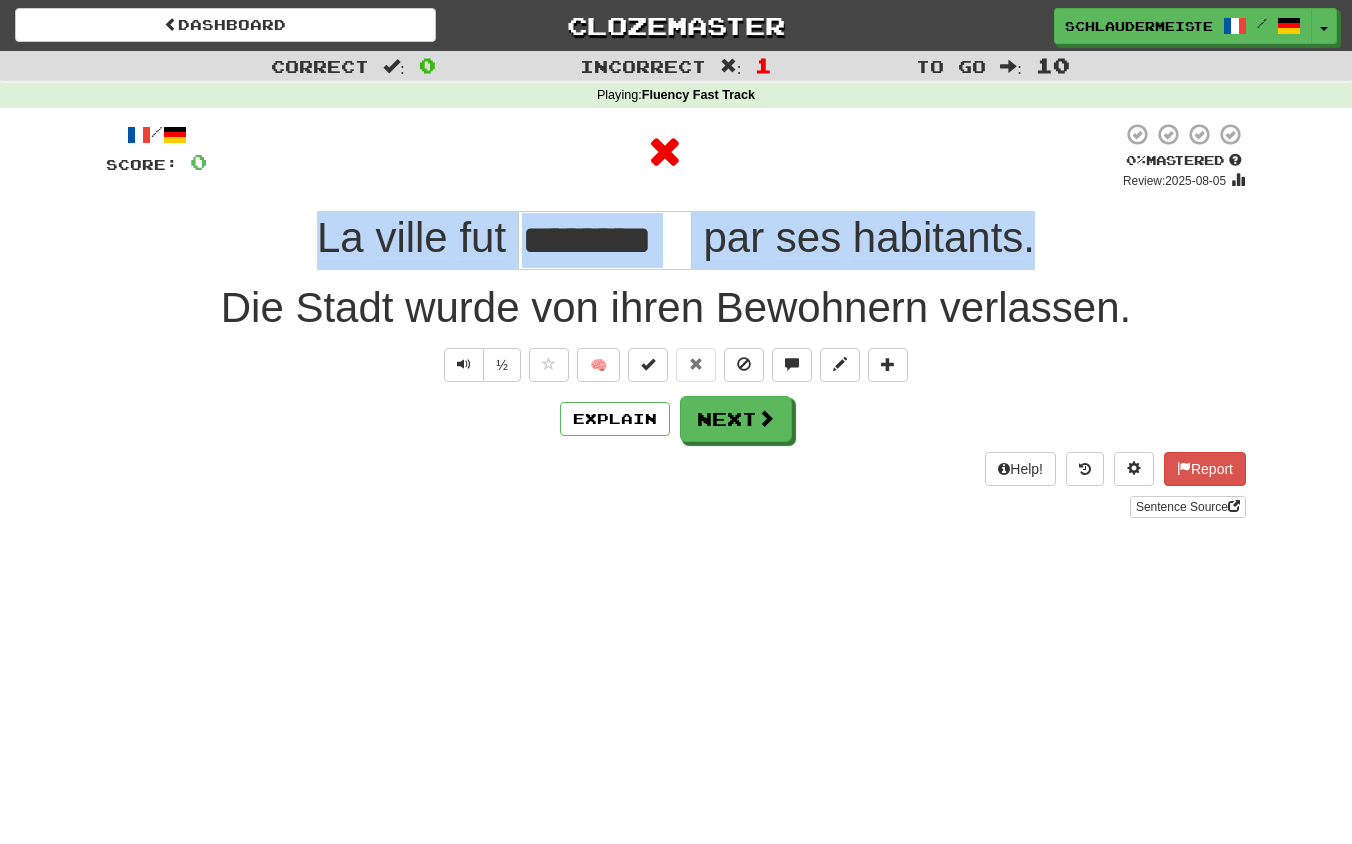 drag, startPoint x: 277, startPoint y: 223, endPoint x: 1055, endPoint y: 214, distance: 778.05206 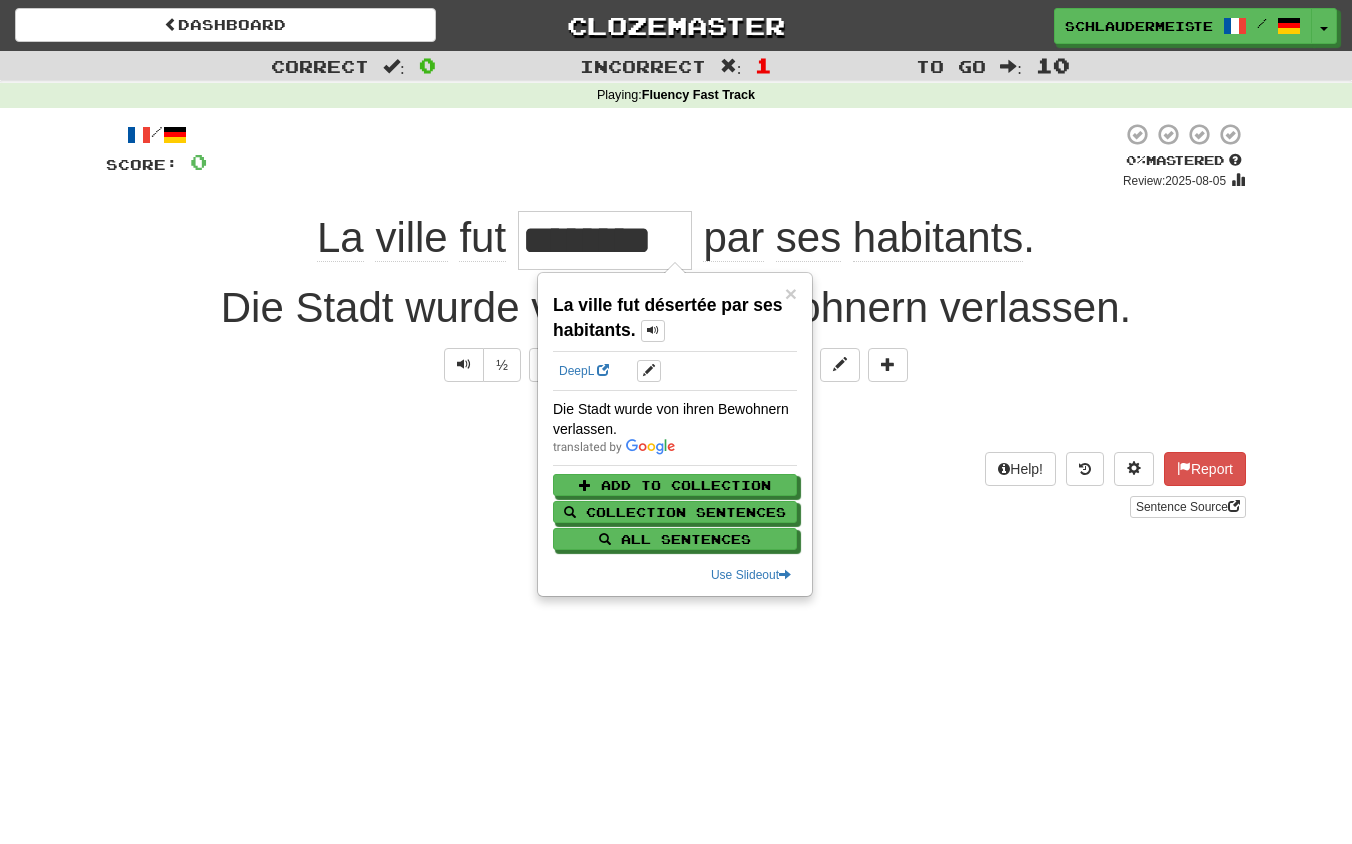 click on "Explain Next" at bounding box center (676, 419) 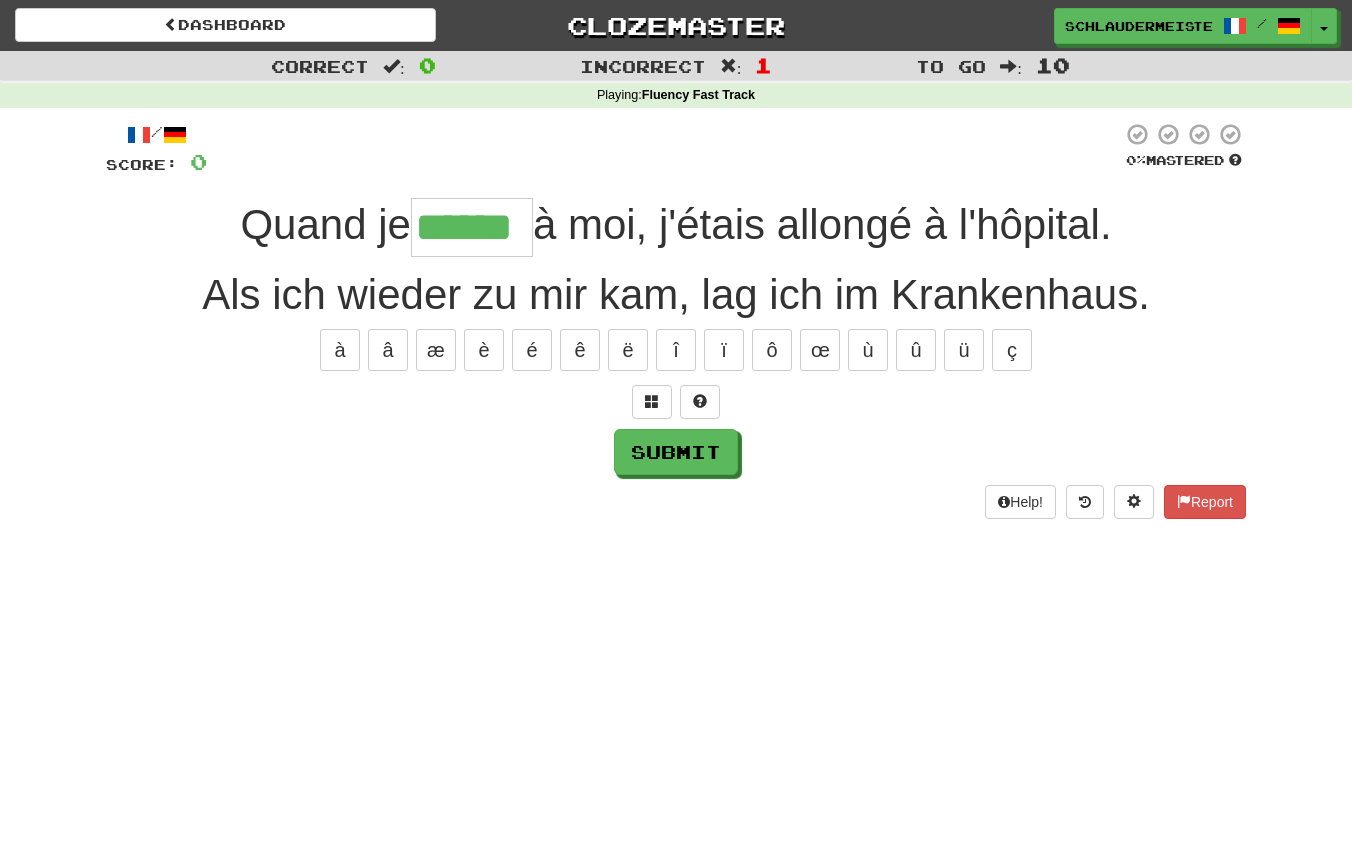 type on "******" 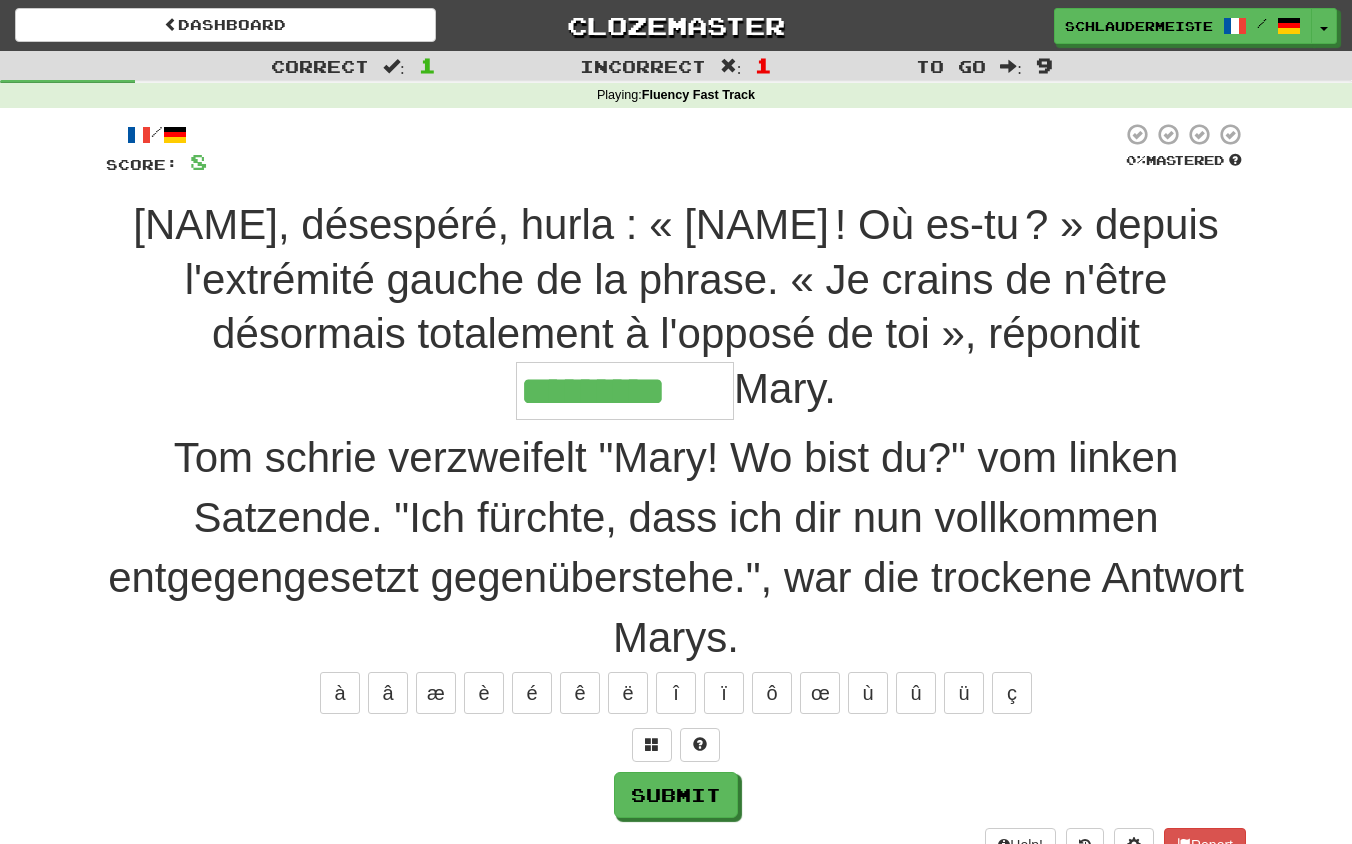 type on "*********" 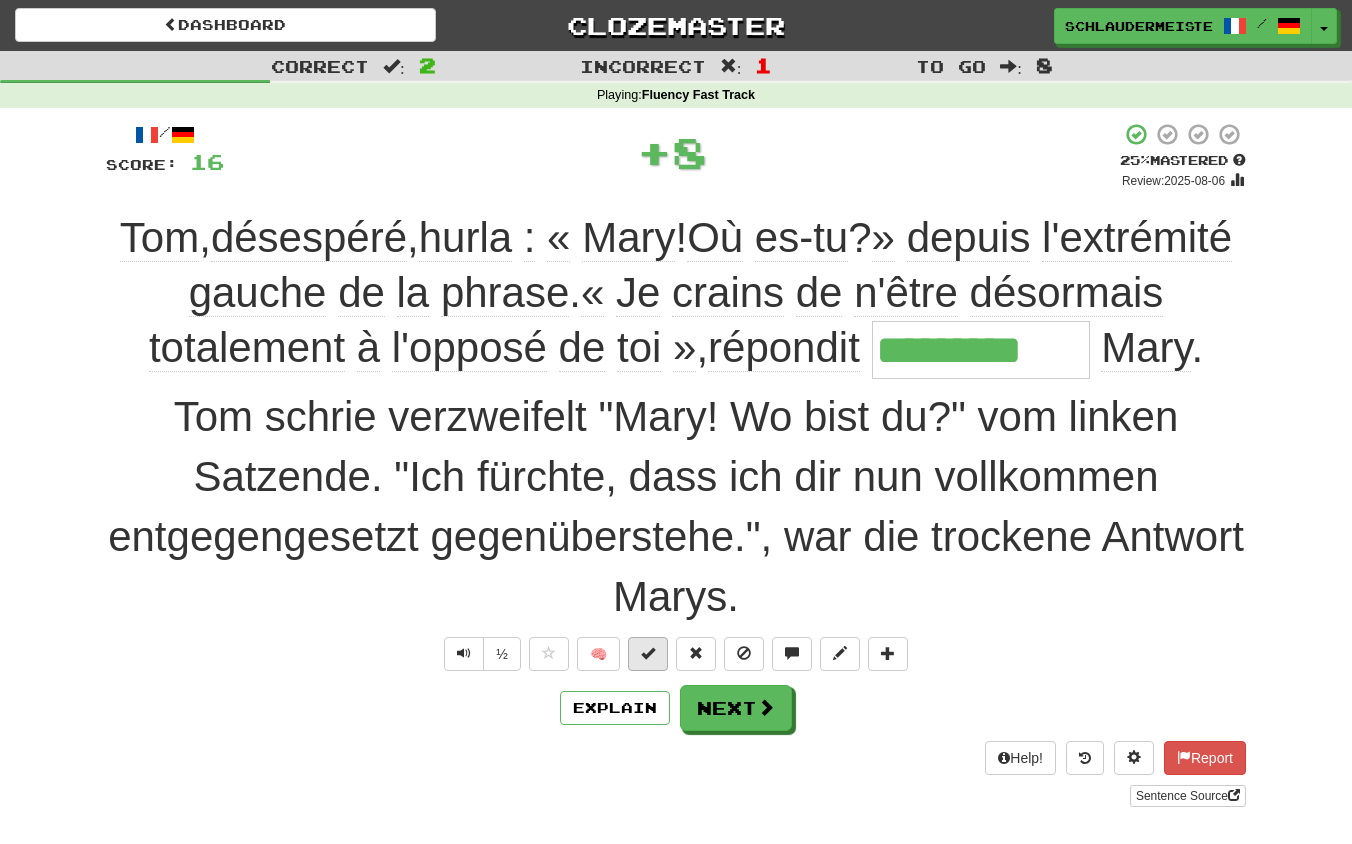 click at bounding box center [648, 654] 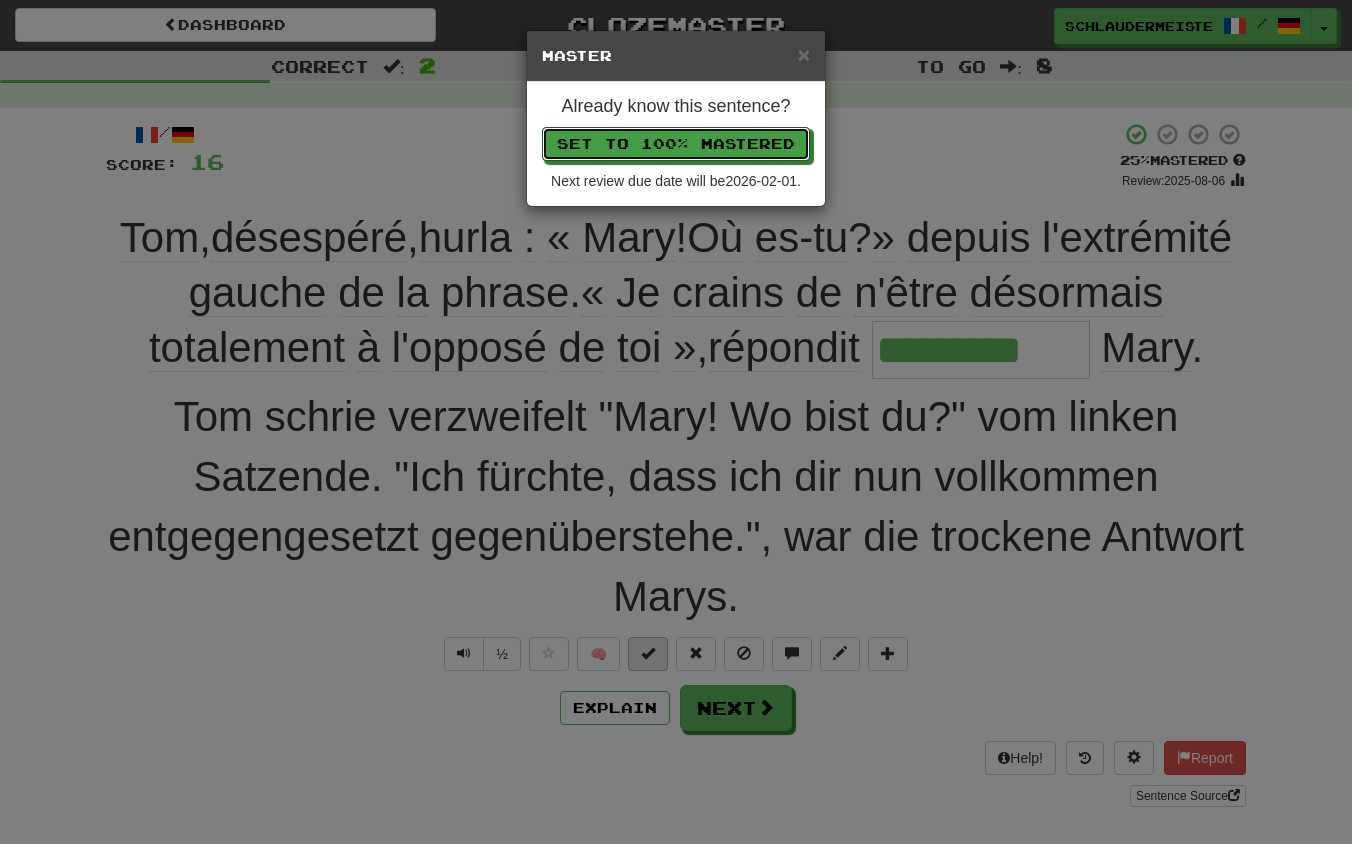 type 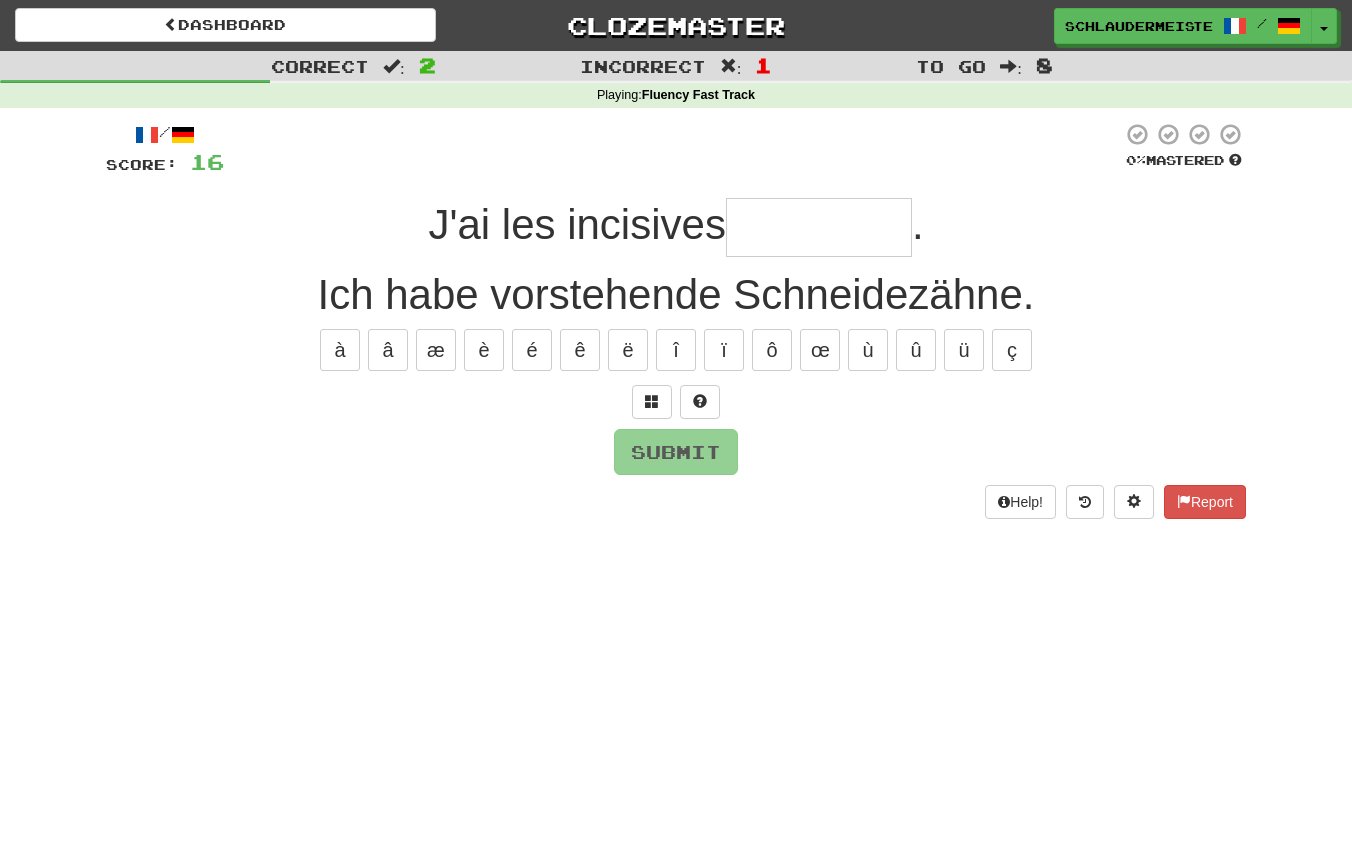 type on "*" 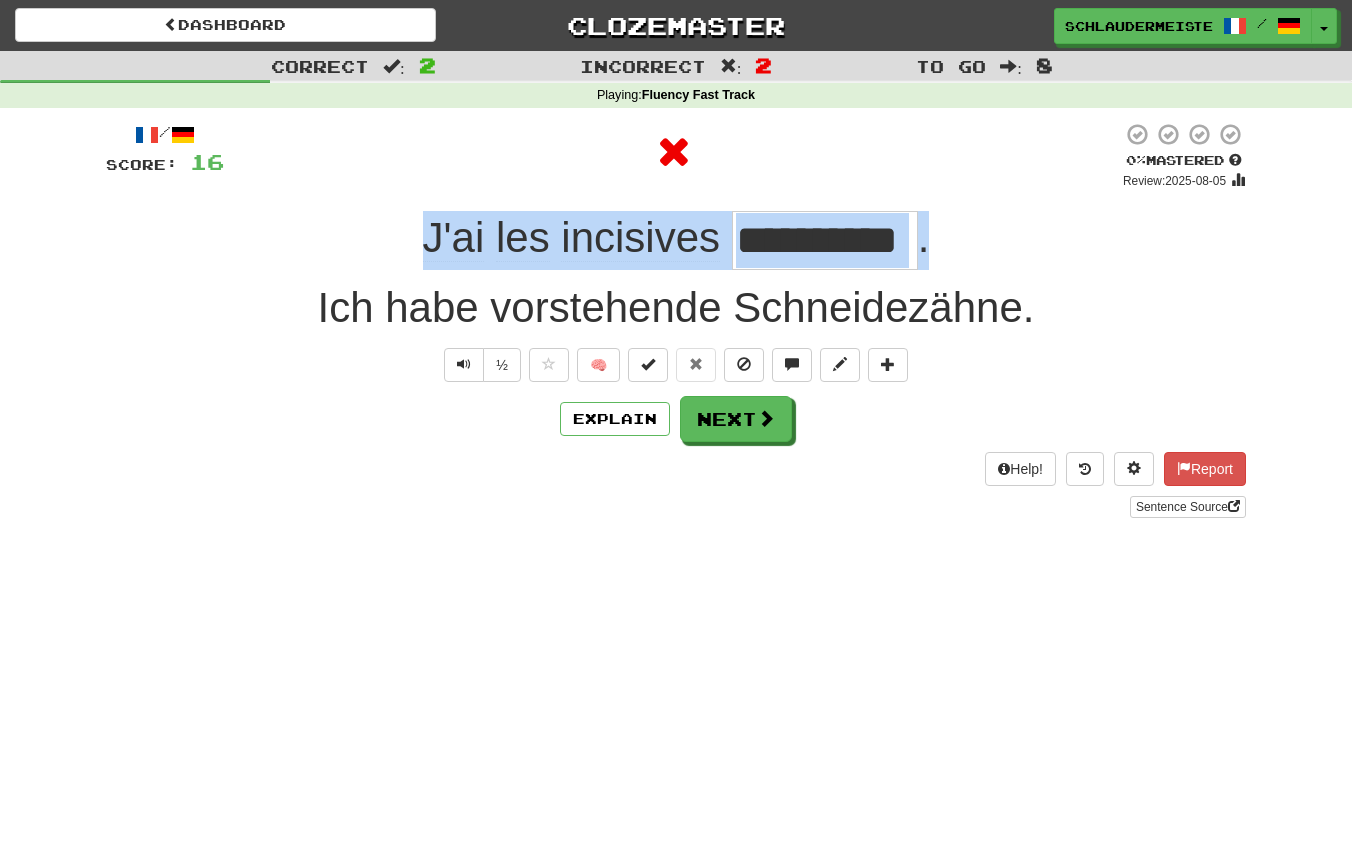 drag, startPoint x: 398, startPoint y: 220, endPoint x: 978, endPoint y: 235, distance: 580.1939 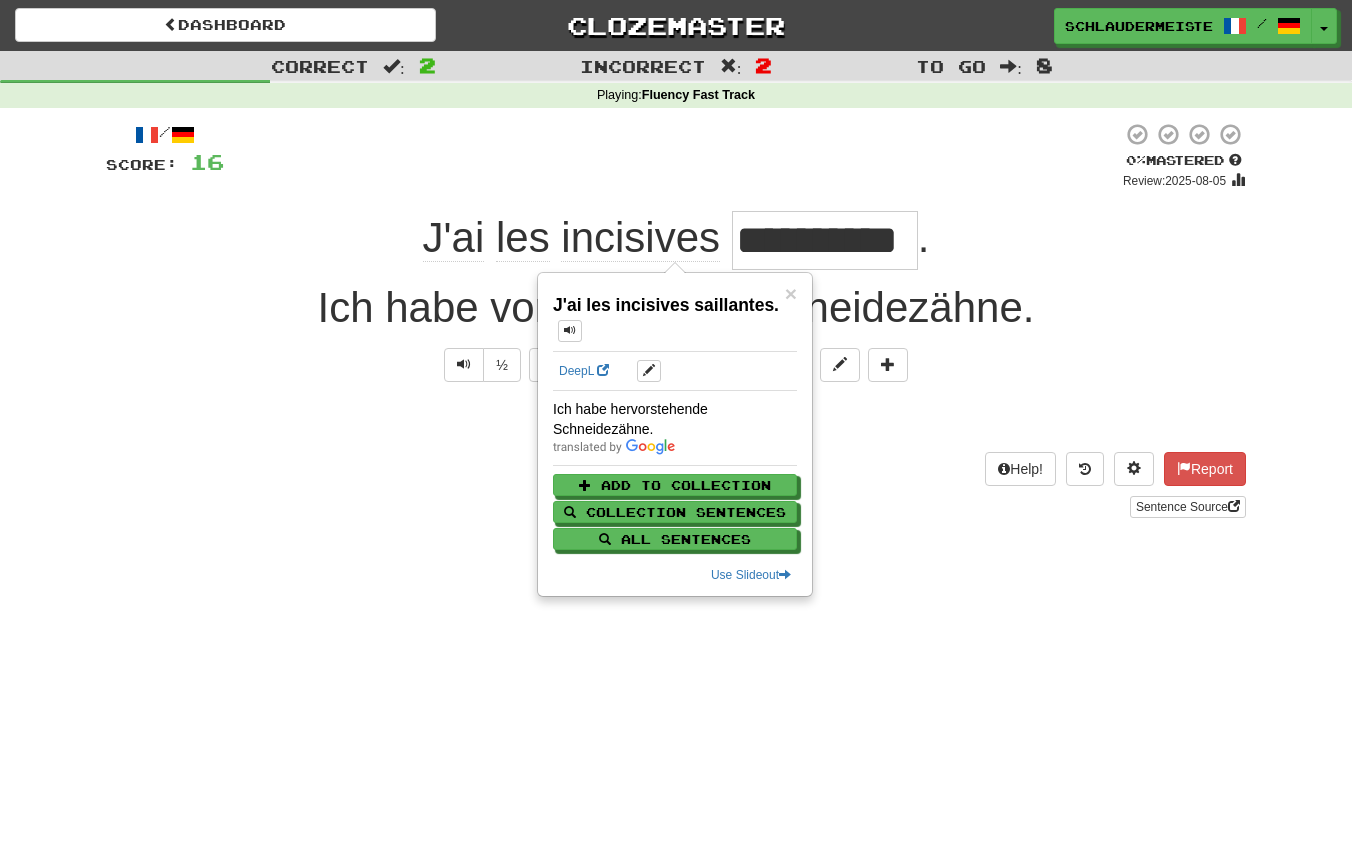 click on "Sentence Source" at bounding box center [676, 507] 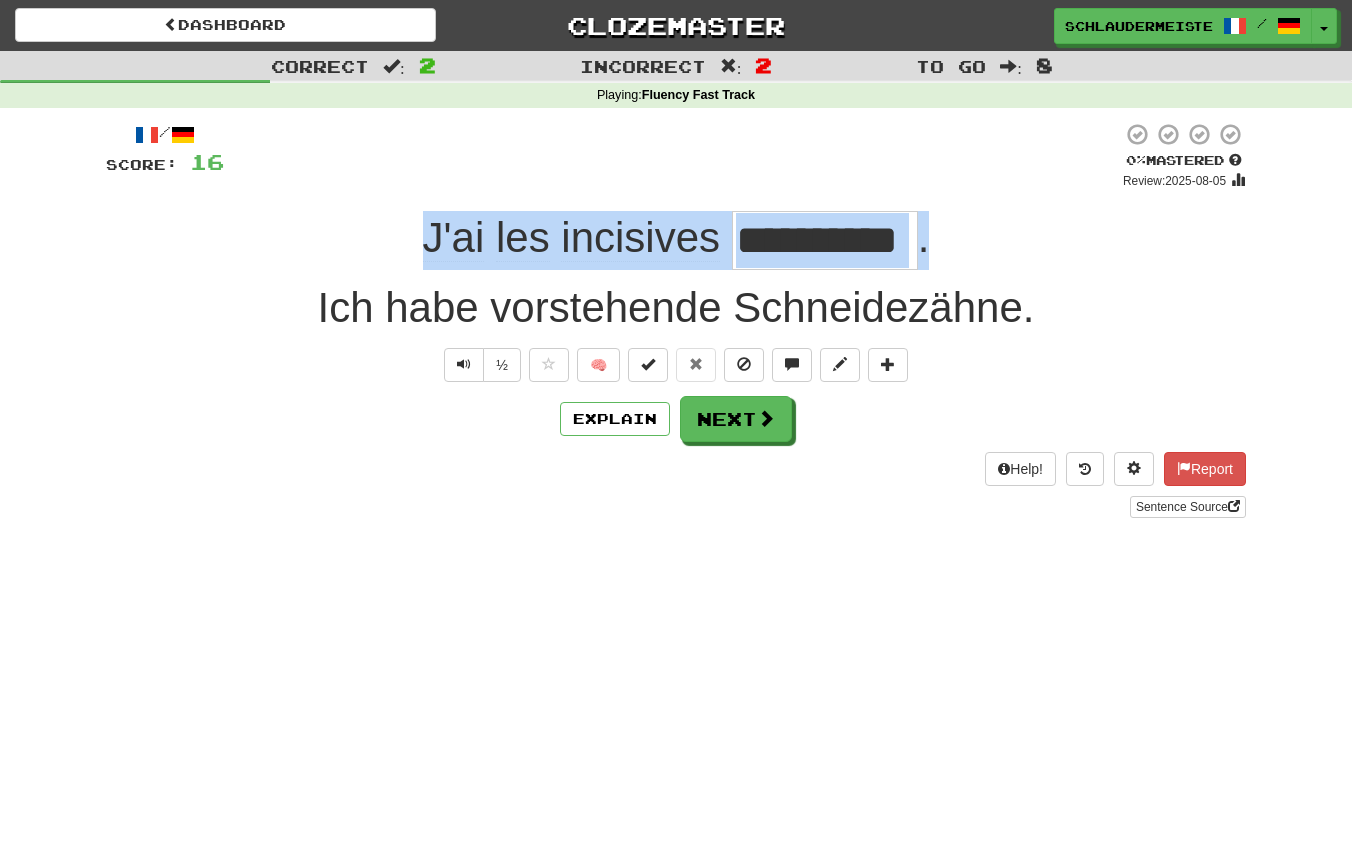 drag, startPoint x: 409, startPoint y: 233, endPoint x: 990, endPoint y: 232, distance: 581.00085 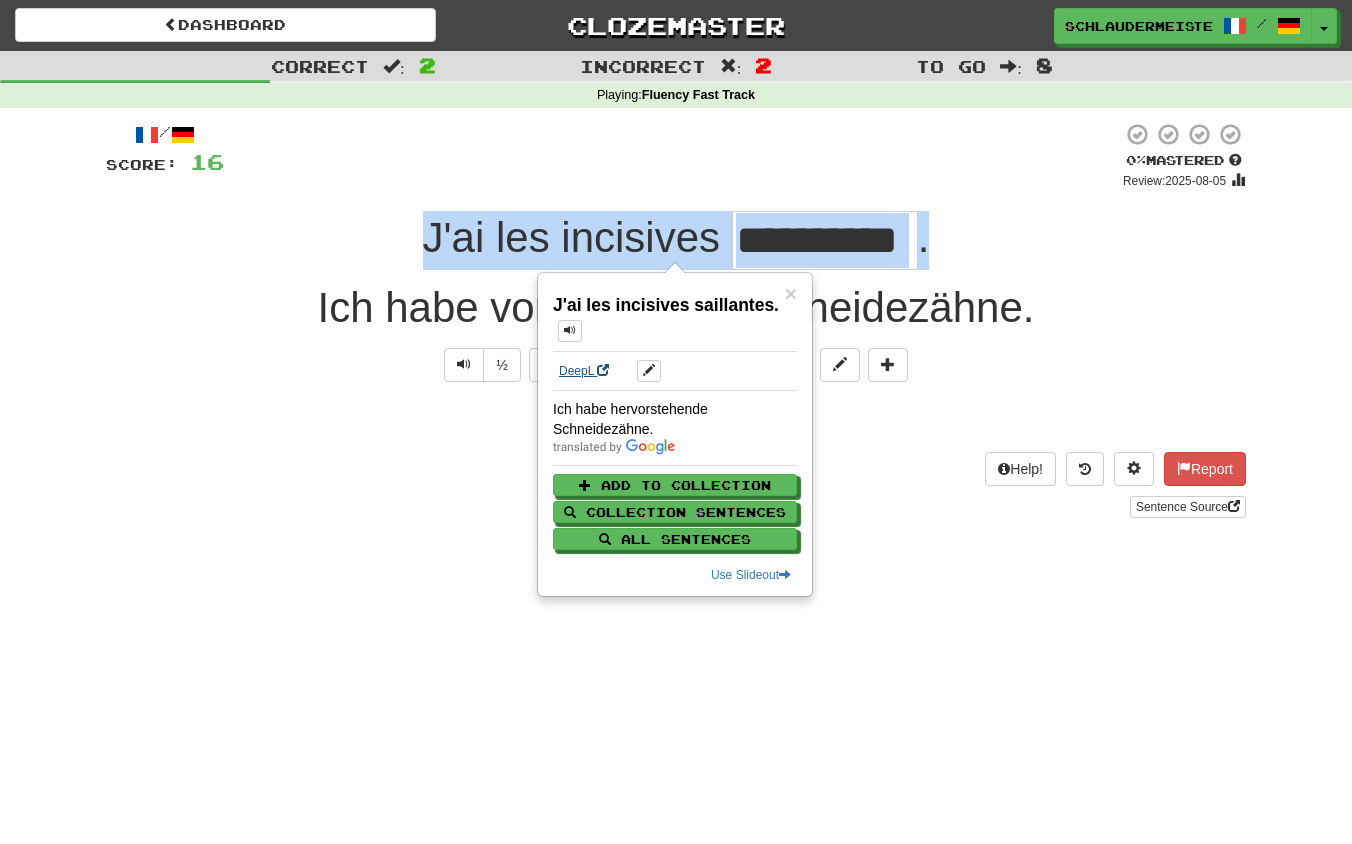 click on "DeepL" at bounding box center [584, 371] 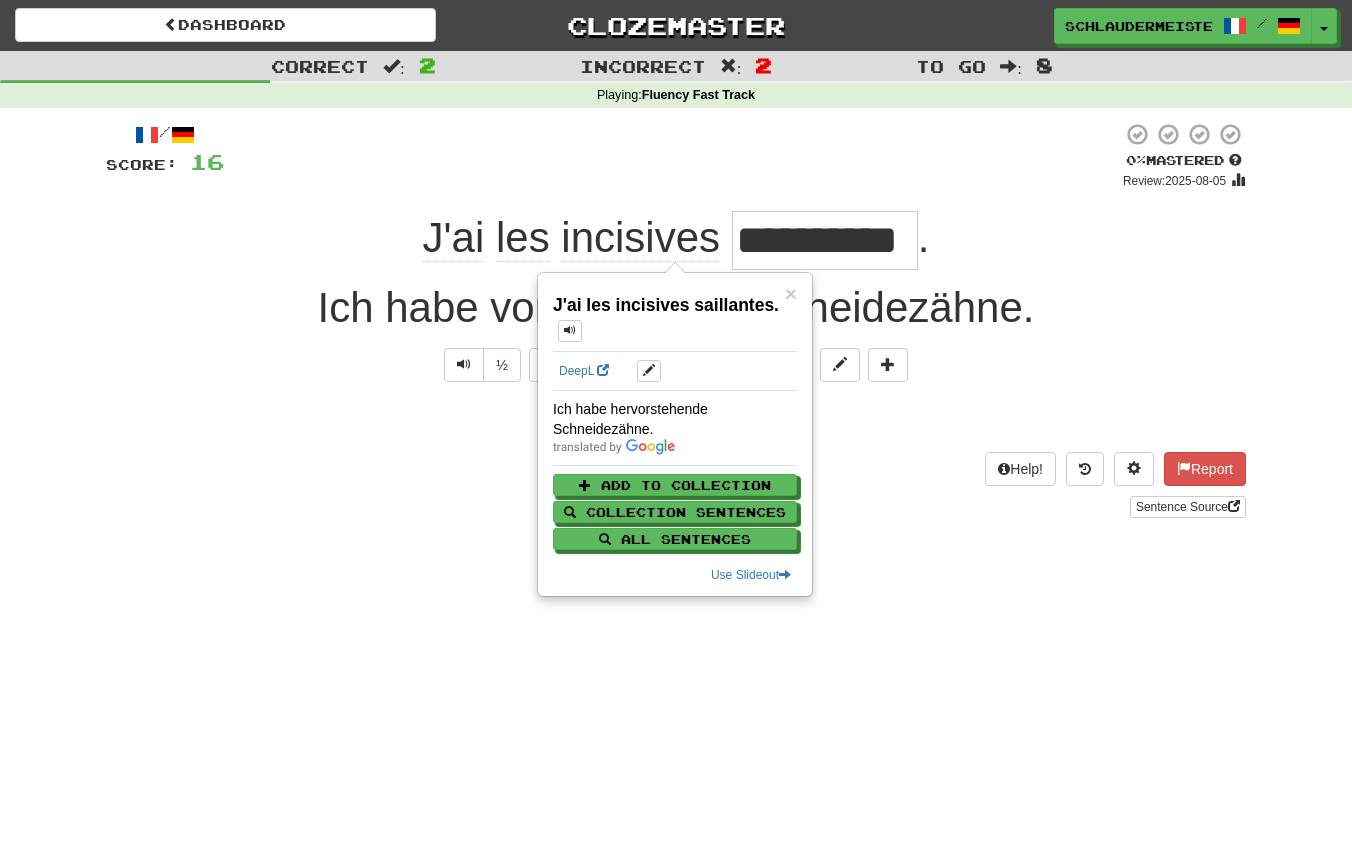 click on "Help!  Report Sentence Source" at bounding box center (676, 485) 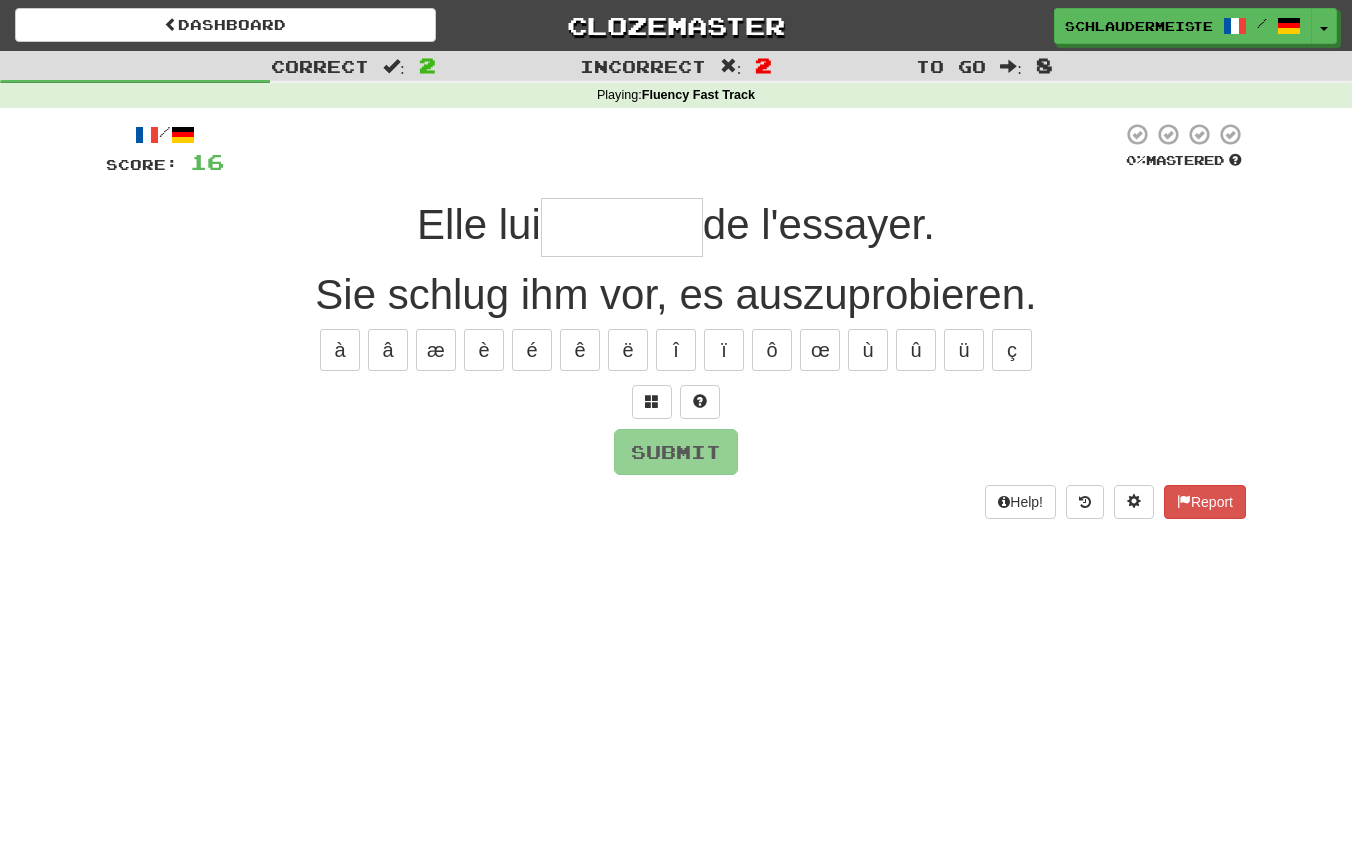 type on "*" 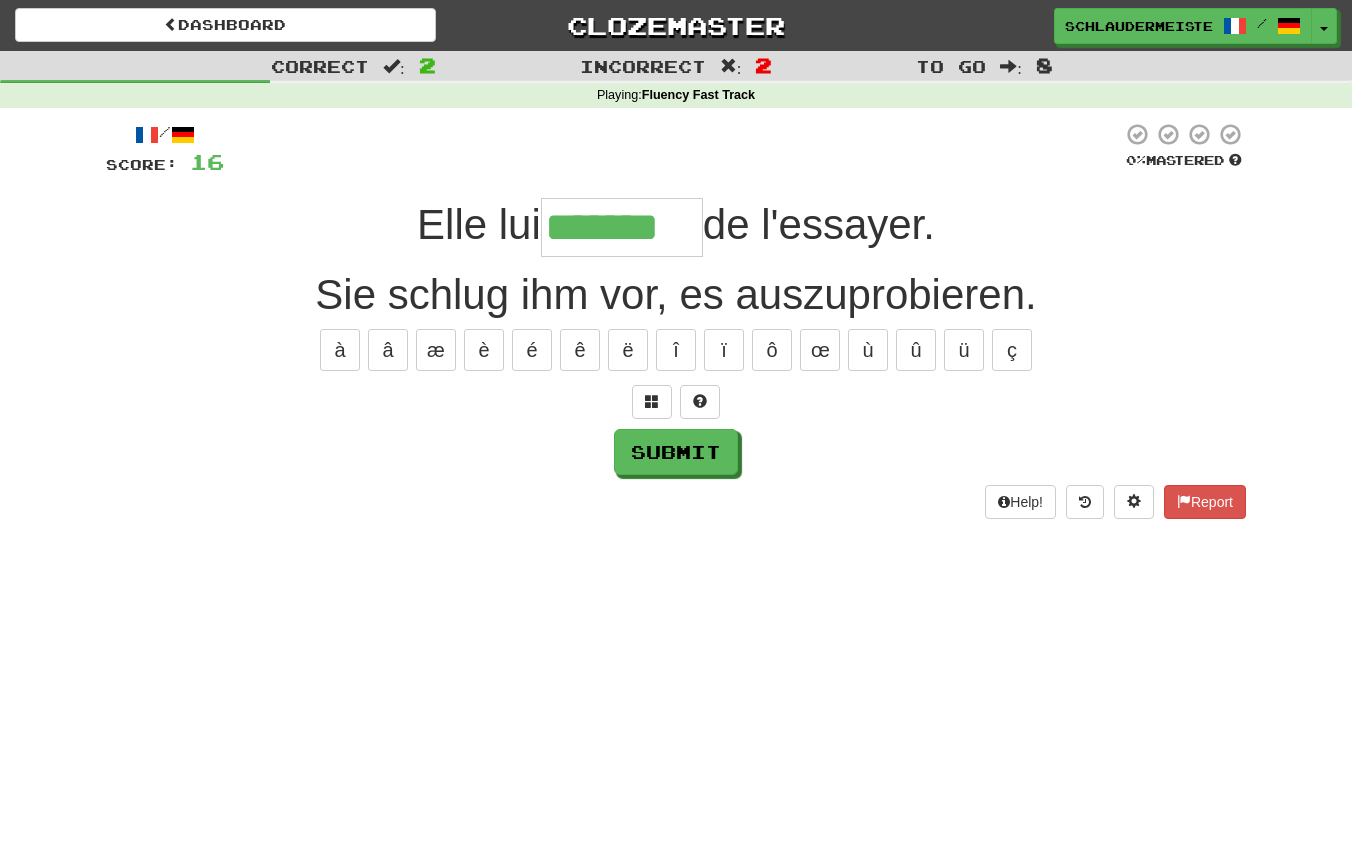type on "*******" 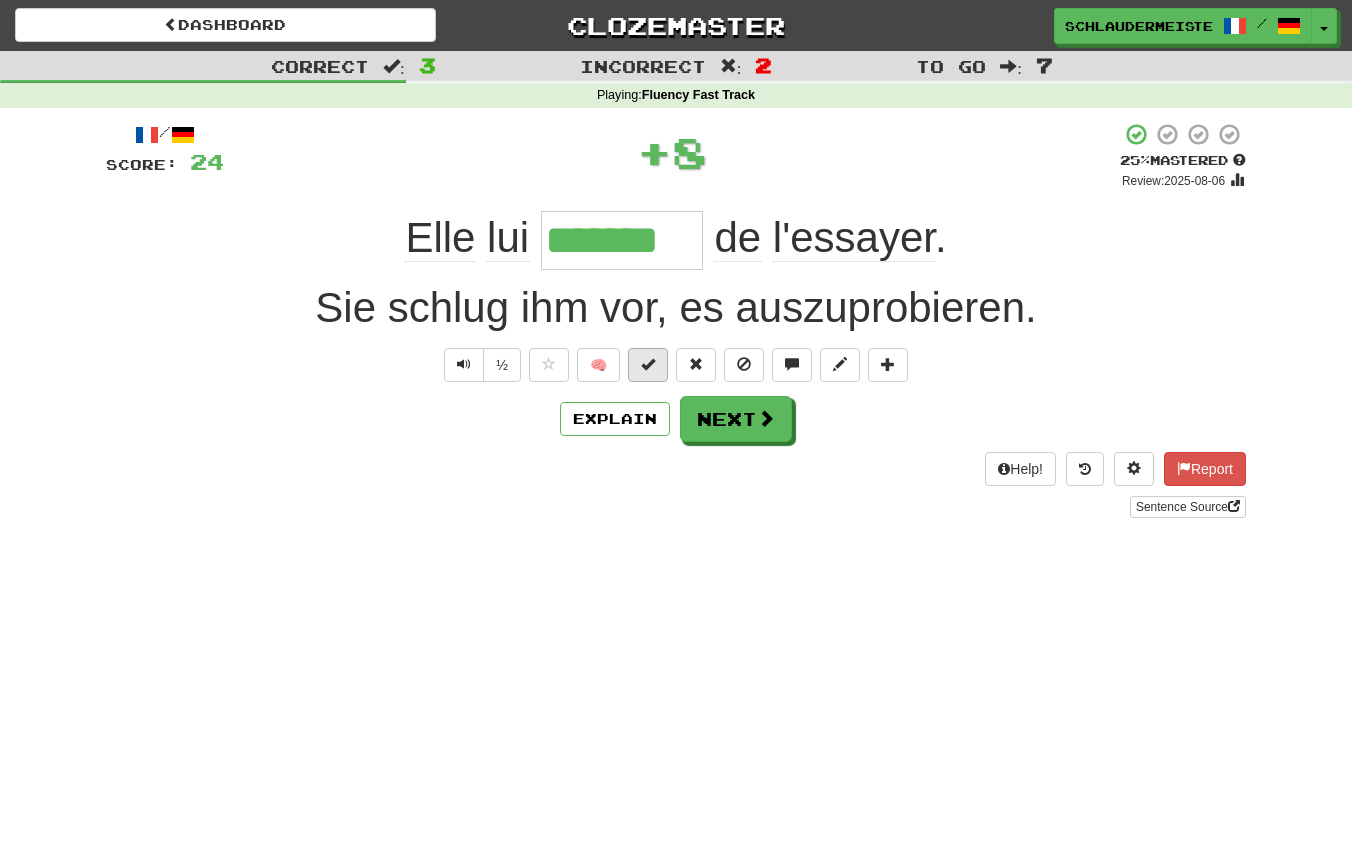 click at bounding box center [648, 364] 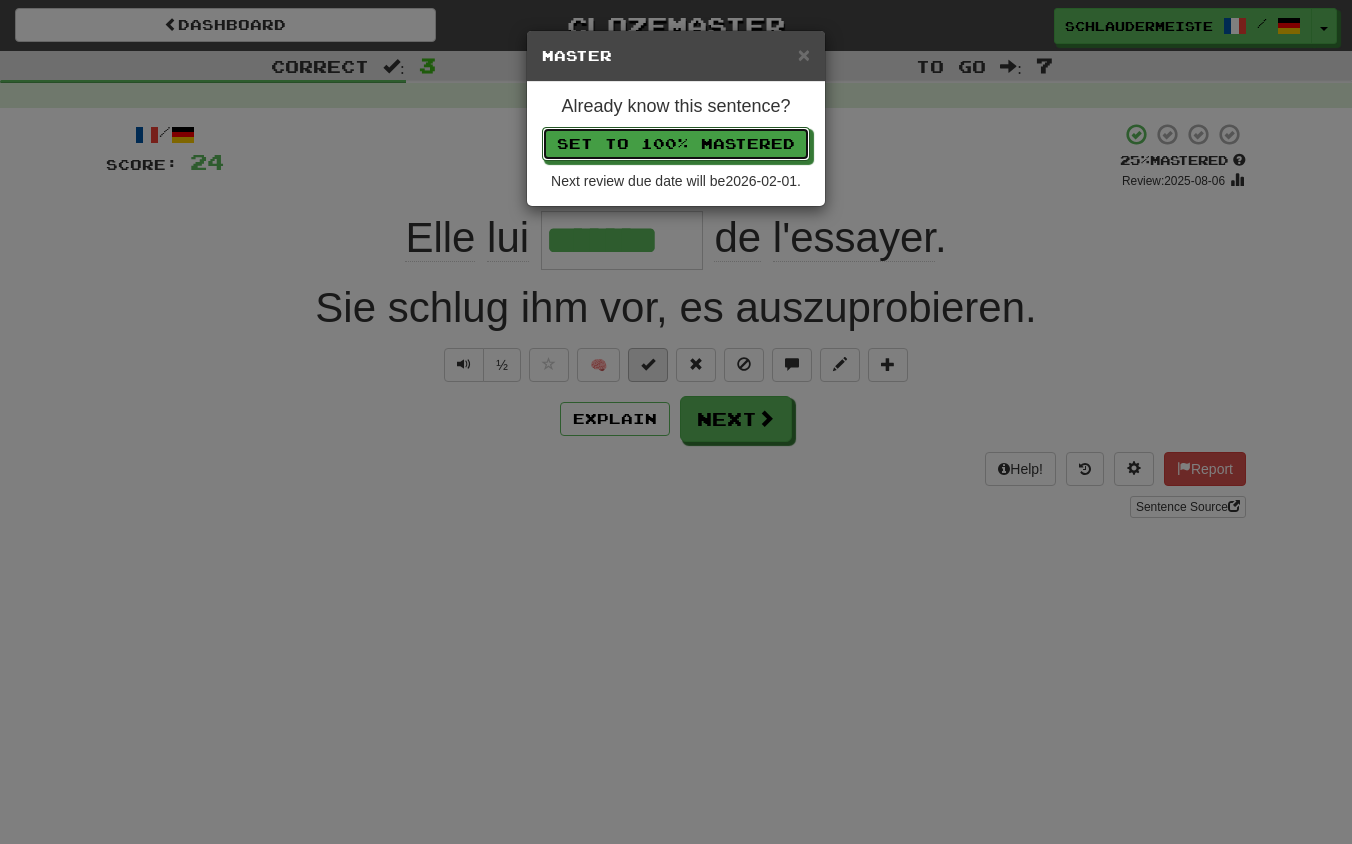 click on "Set to 100% Mastered" at bounding box center [676, 144] 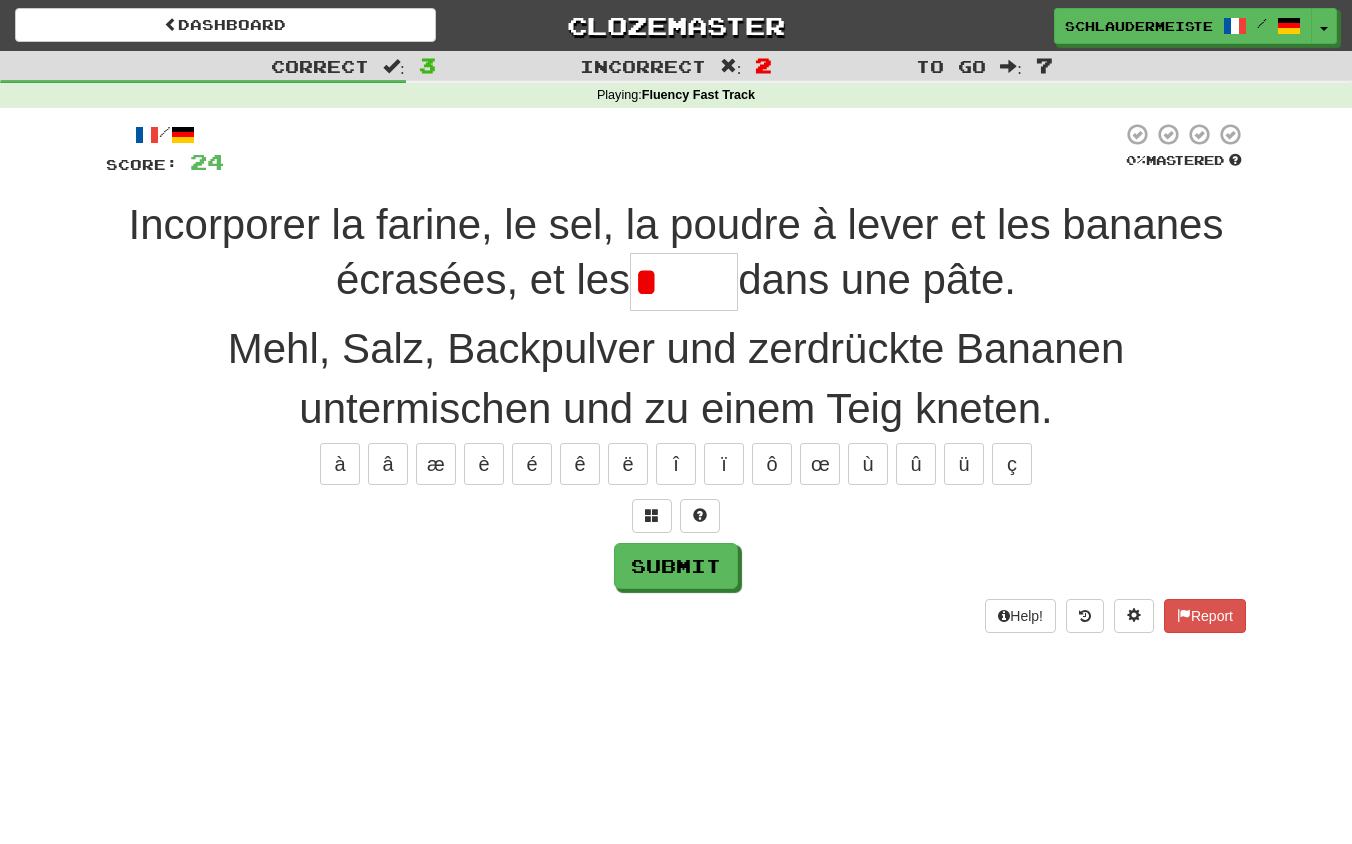 type on "******" 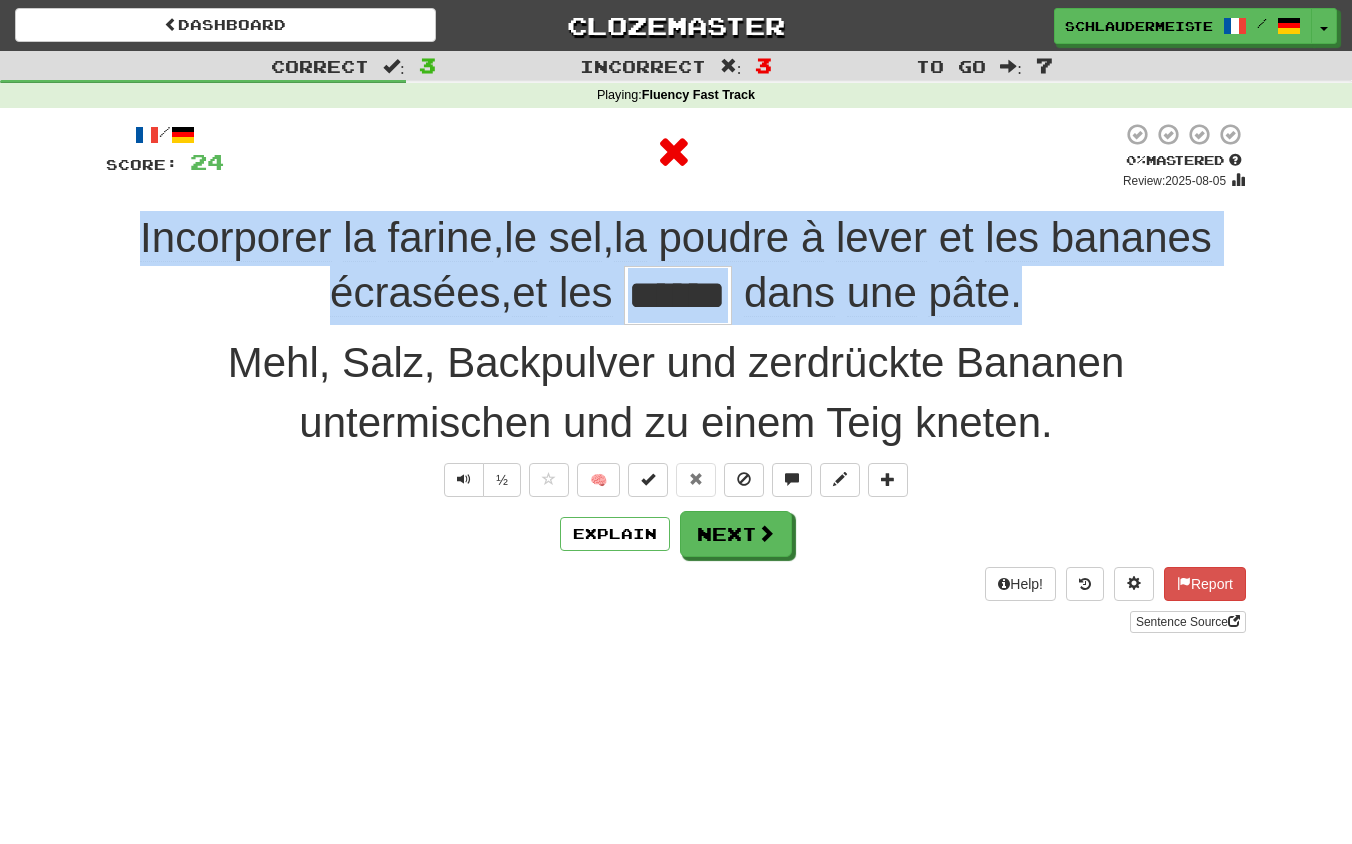 drag, startPoint x: 105, startPoint y: 217, endPoint x: 1118, endPoint y: 271, distance: 1014.4383 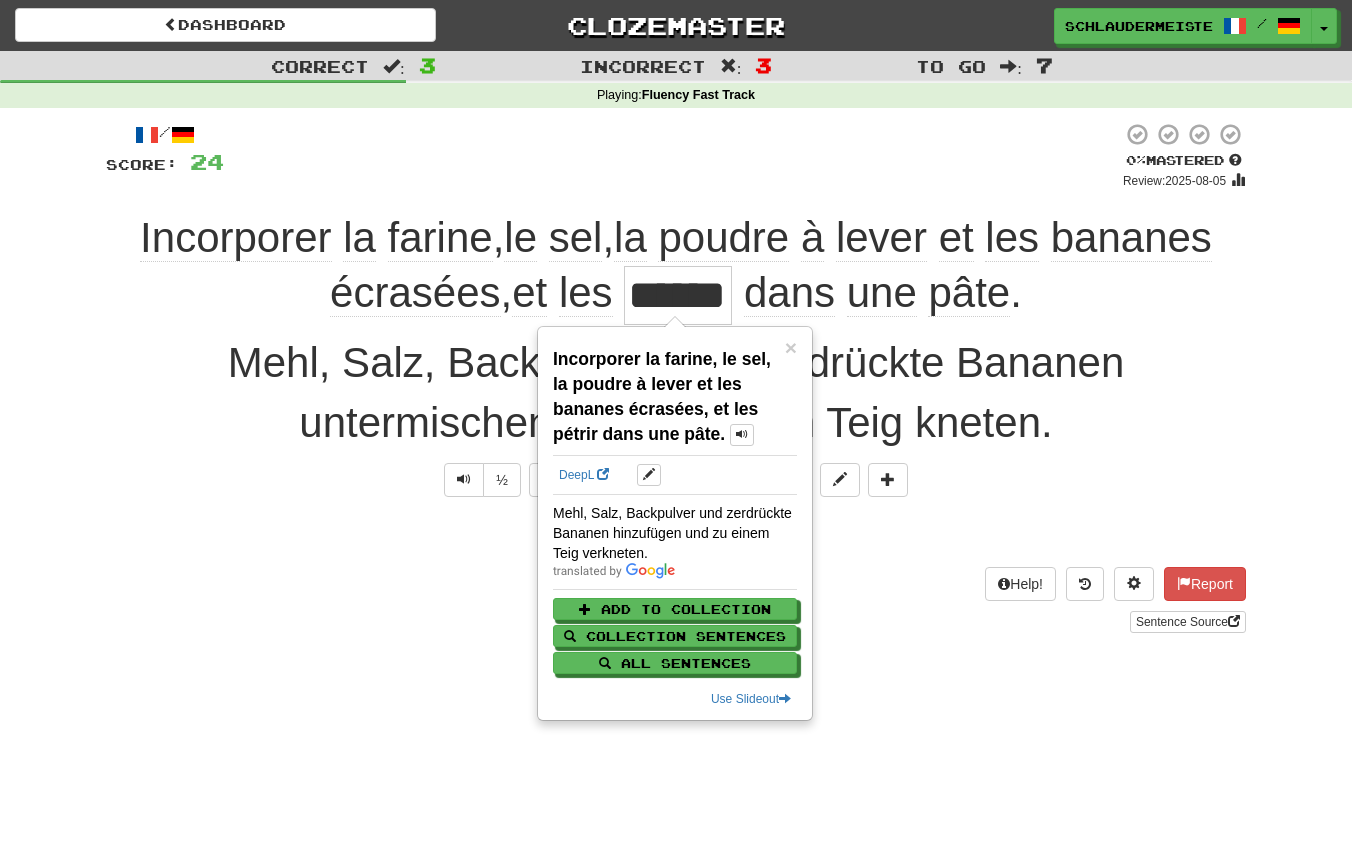 click on "Explain Next" at bounding box center [676, 534] 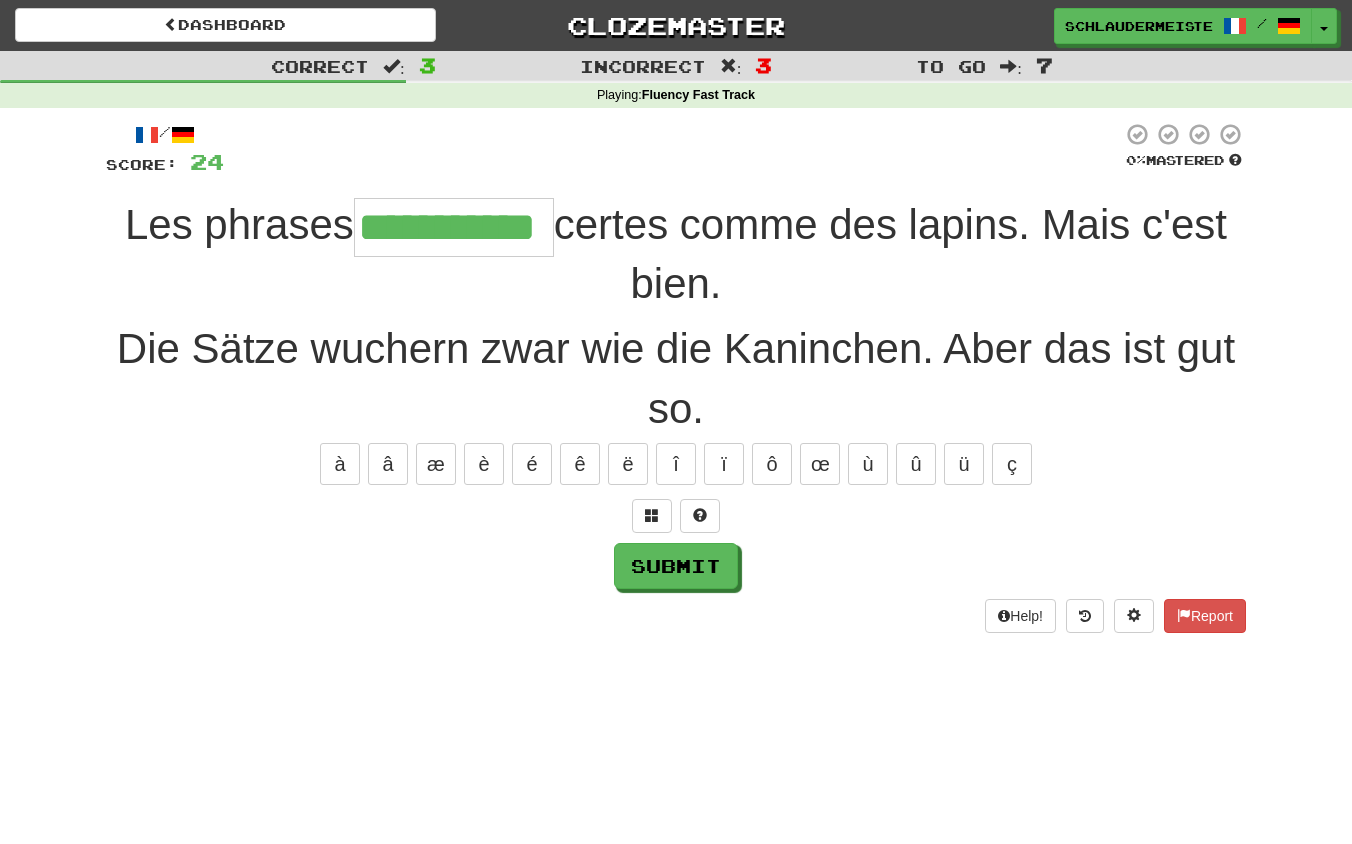 type on "**********" 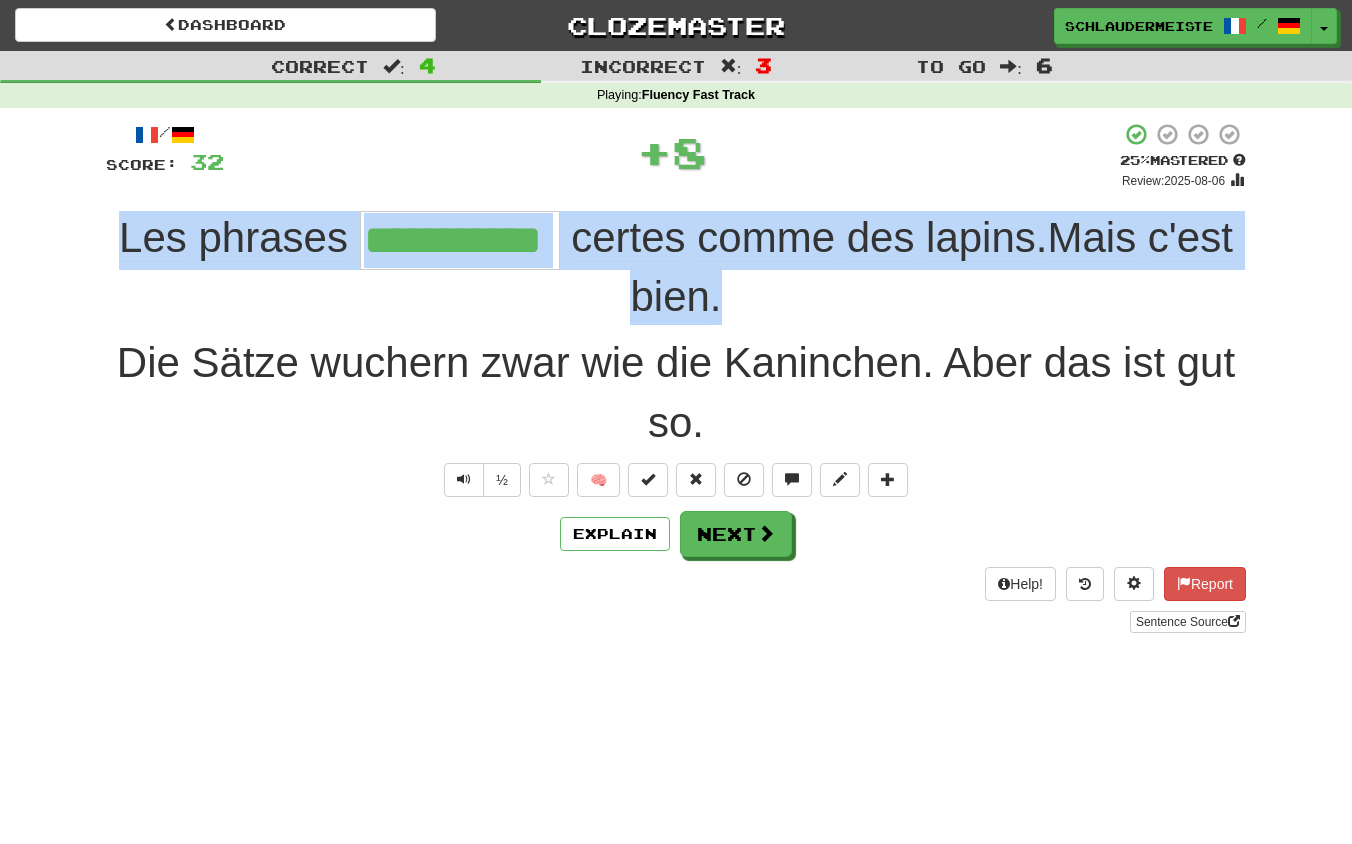 drag, startPoint x: 96, startPoint y: 224, endPoint x: 738, endPoint y: 303, distance: 646.84235 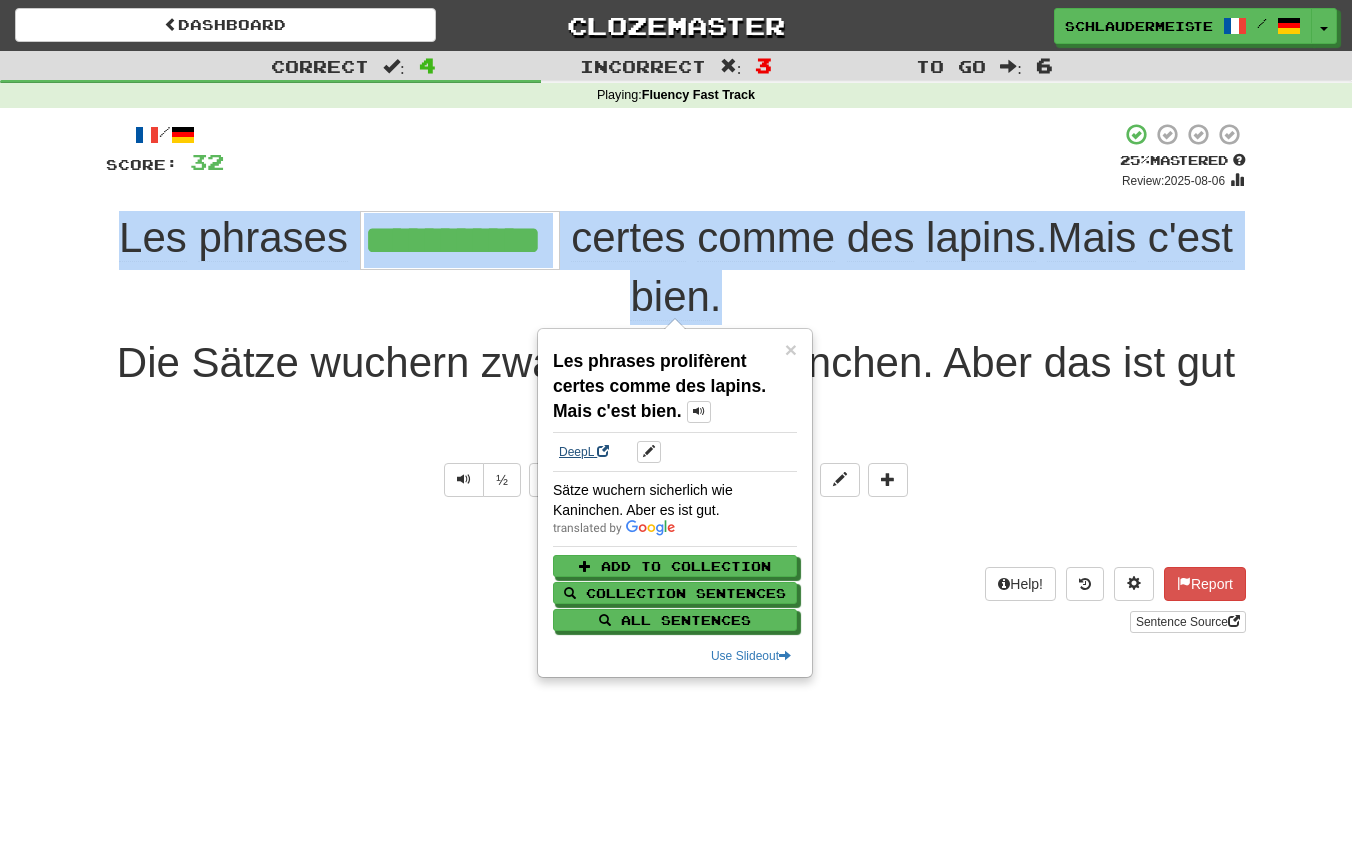 click on "DeepL" at bounding box center [584, 452] 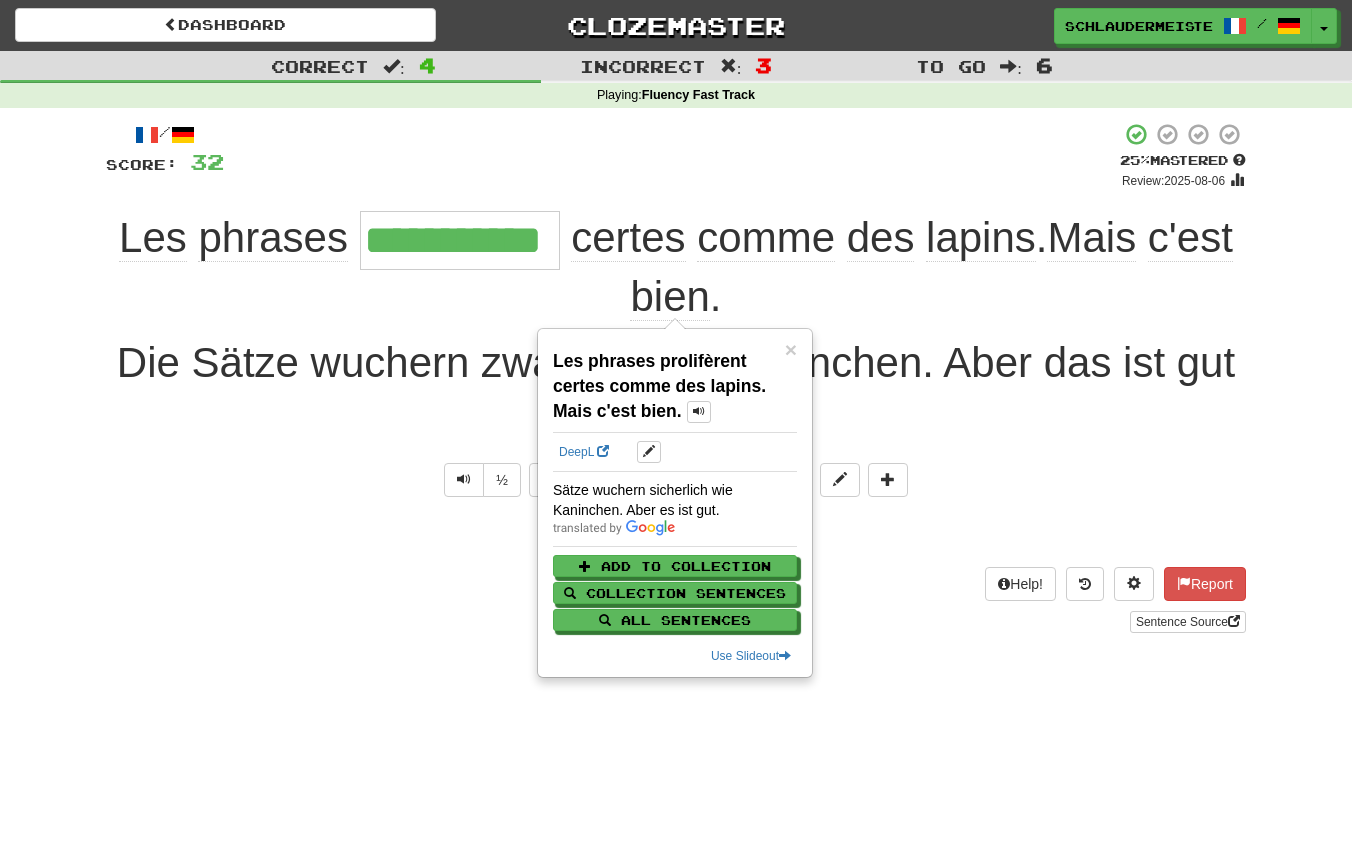 click on "Sentence Source" at bounding box center [676, 622] 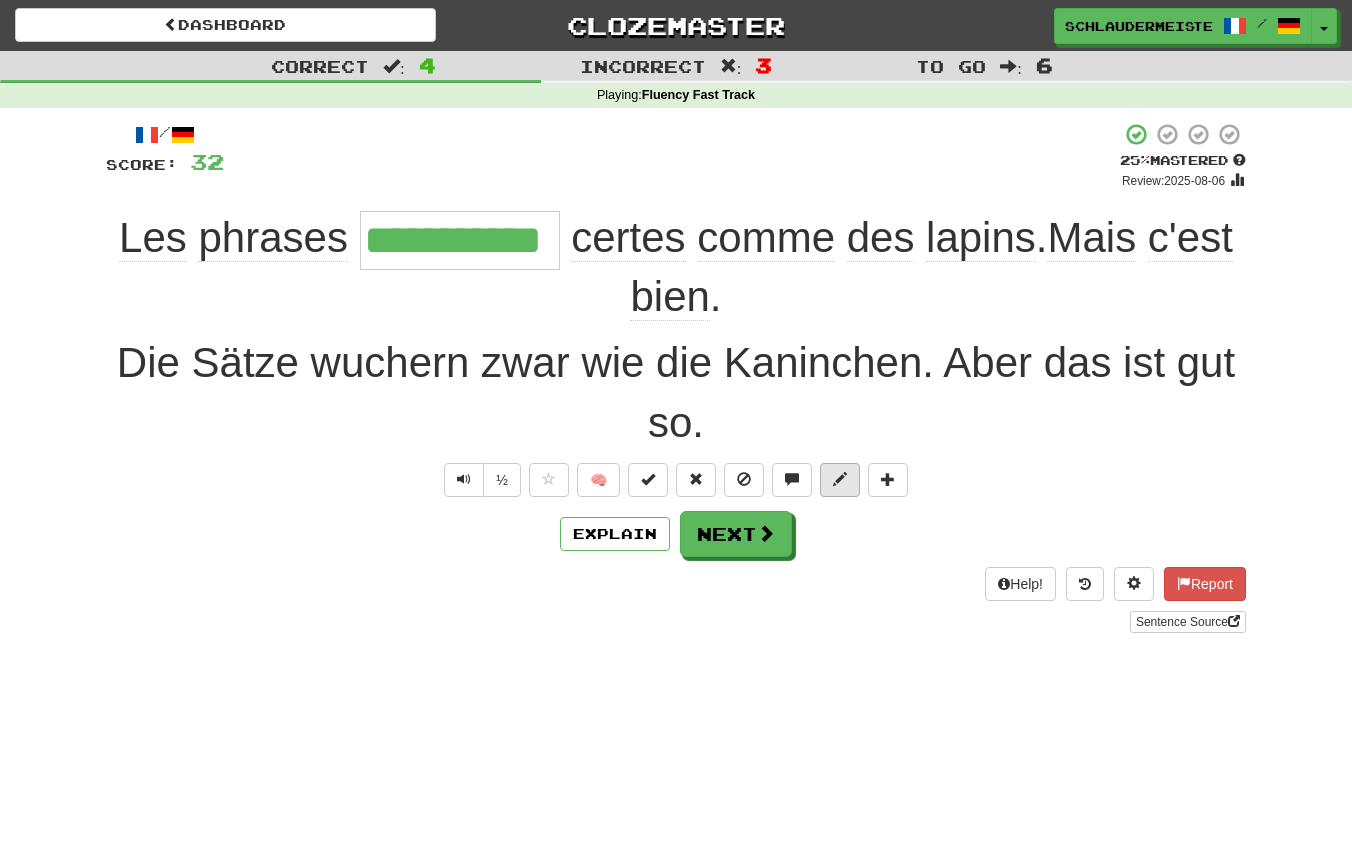 click at bounding box center (840, 479) 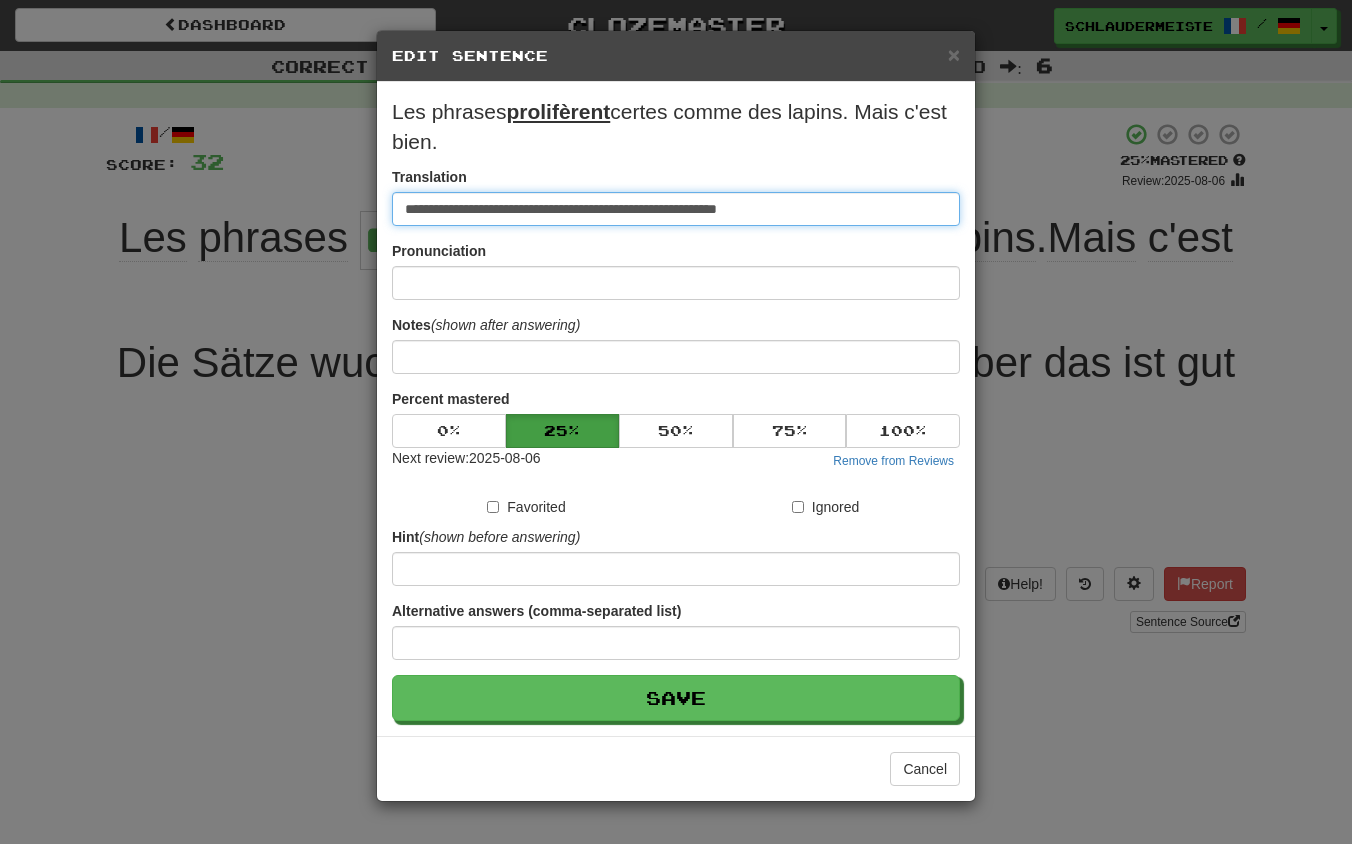 drag, startPoint x: 844, startPoint y: 208, endPoint x: 191, endPoint y: 202, distance: 653.0276 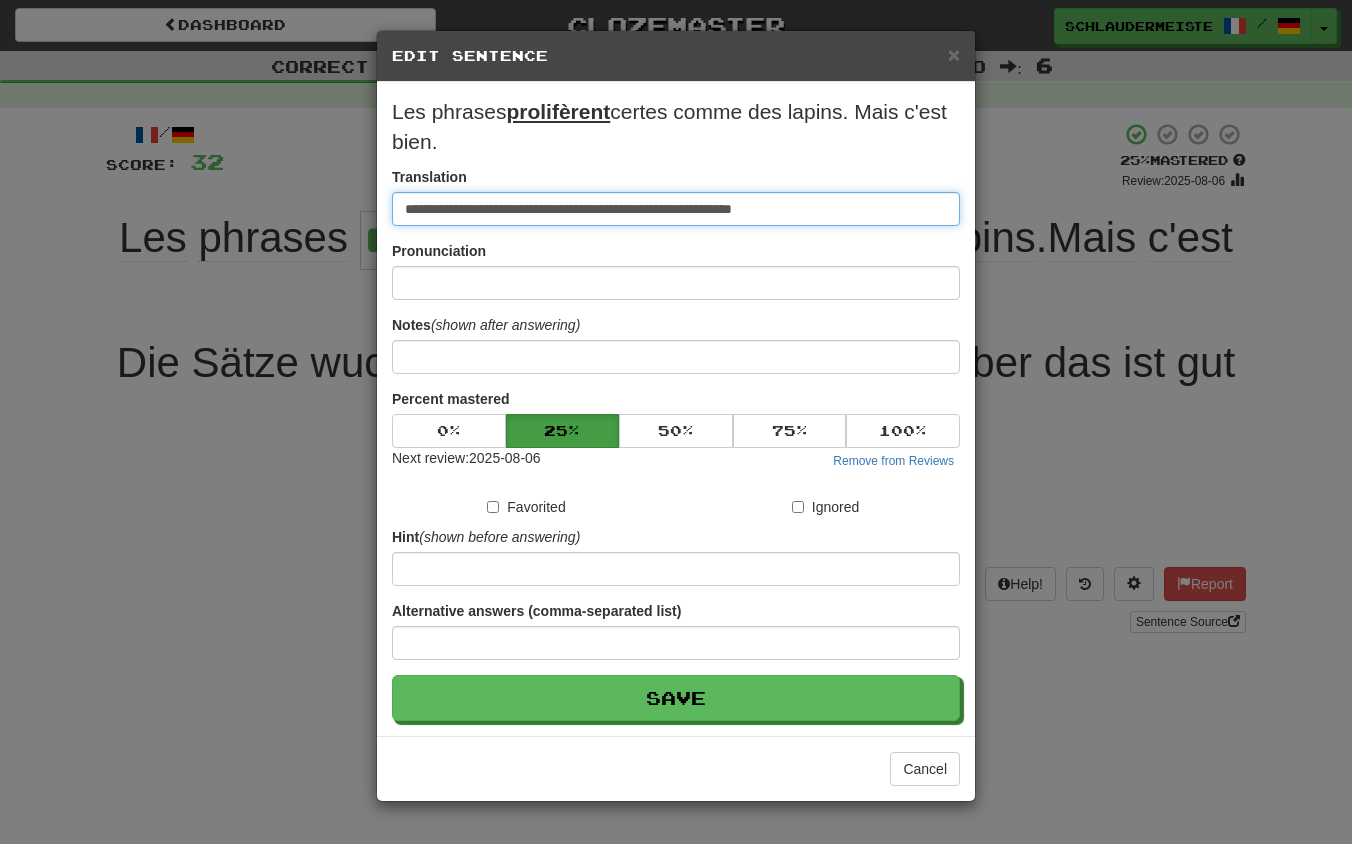 type on "**********" 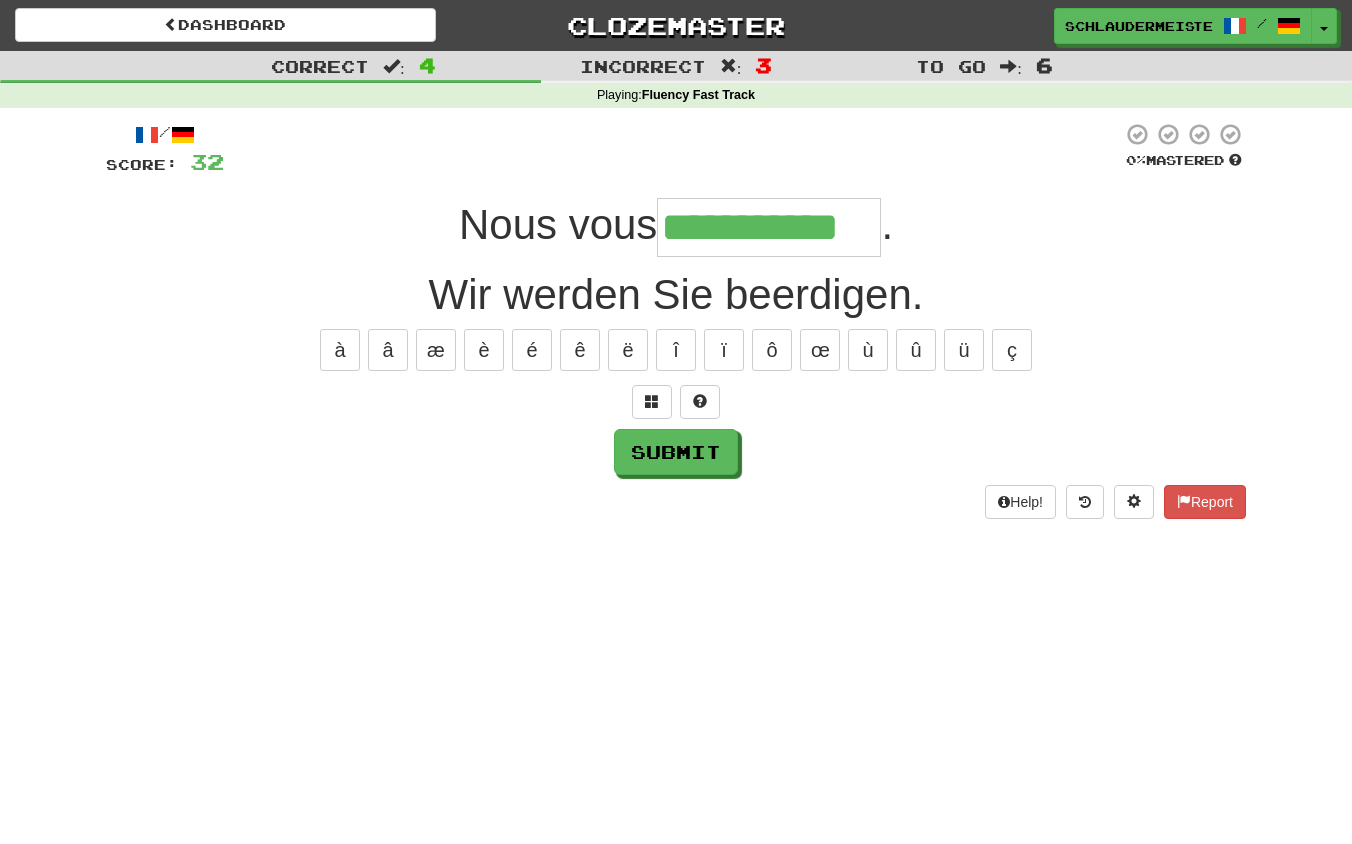 type on "**********" 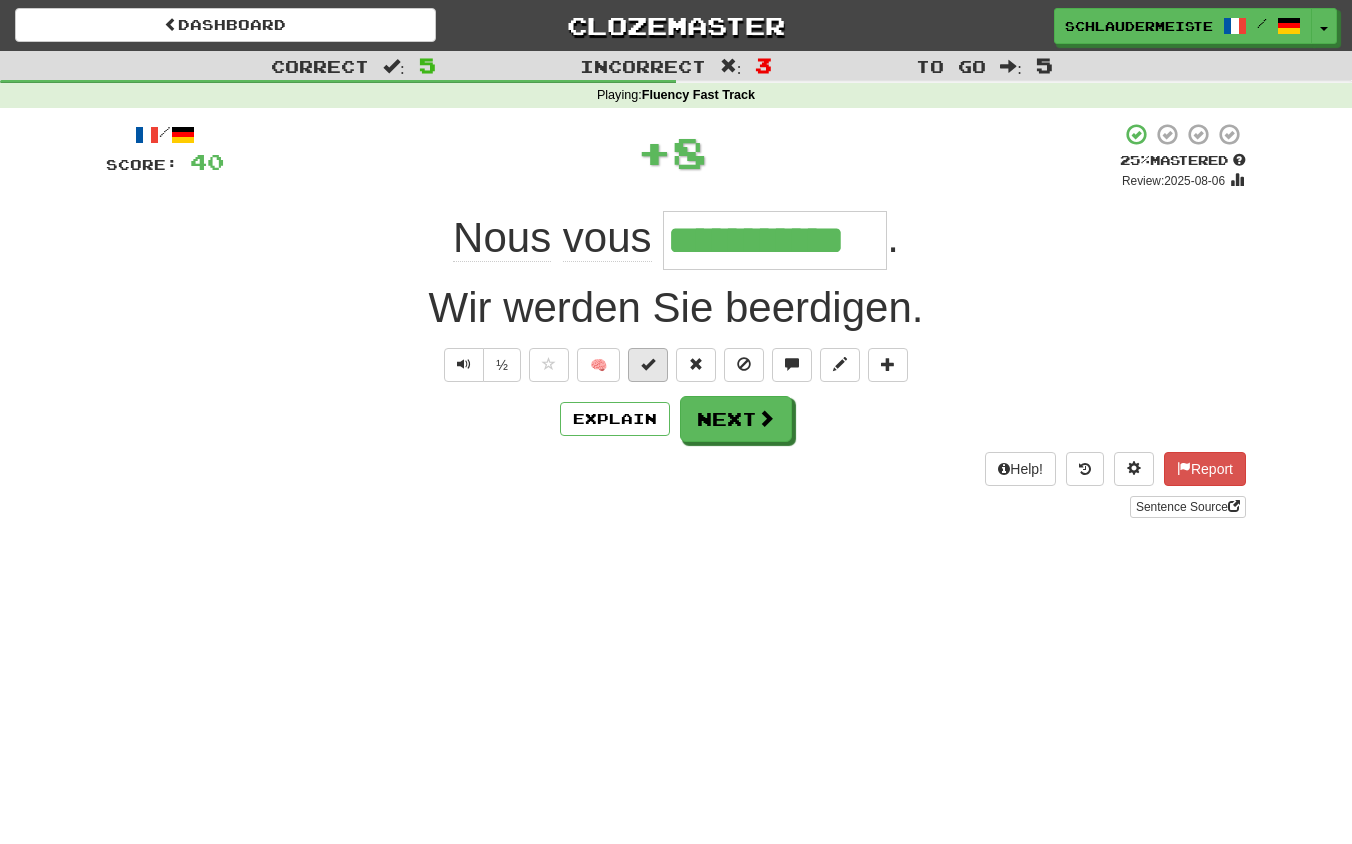 click at bounding box center [648, 364] 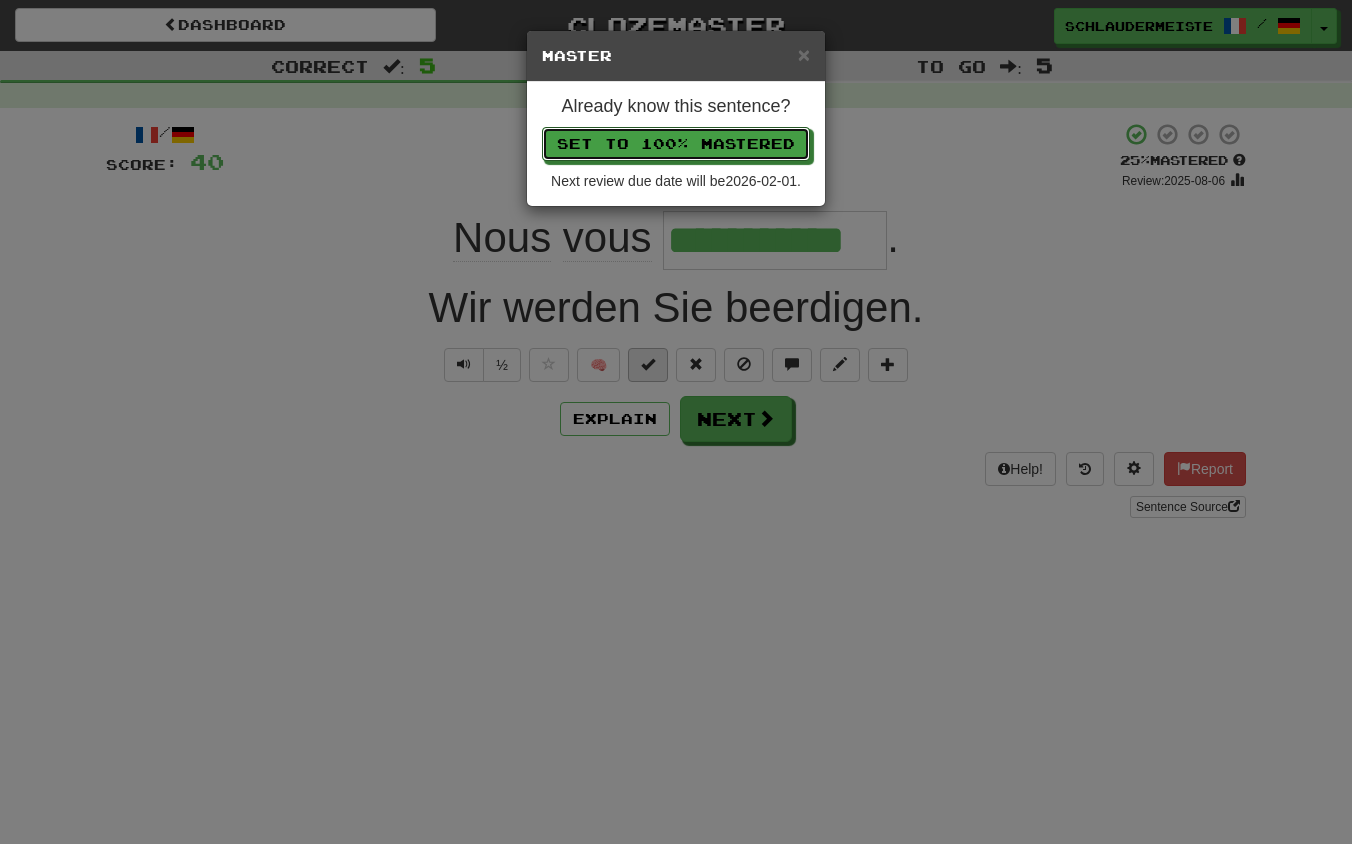 click on "Set to 100% Mastered" at bounding box center (676, 144) 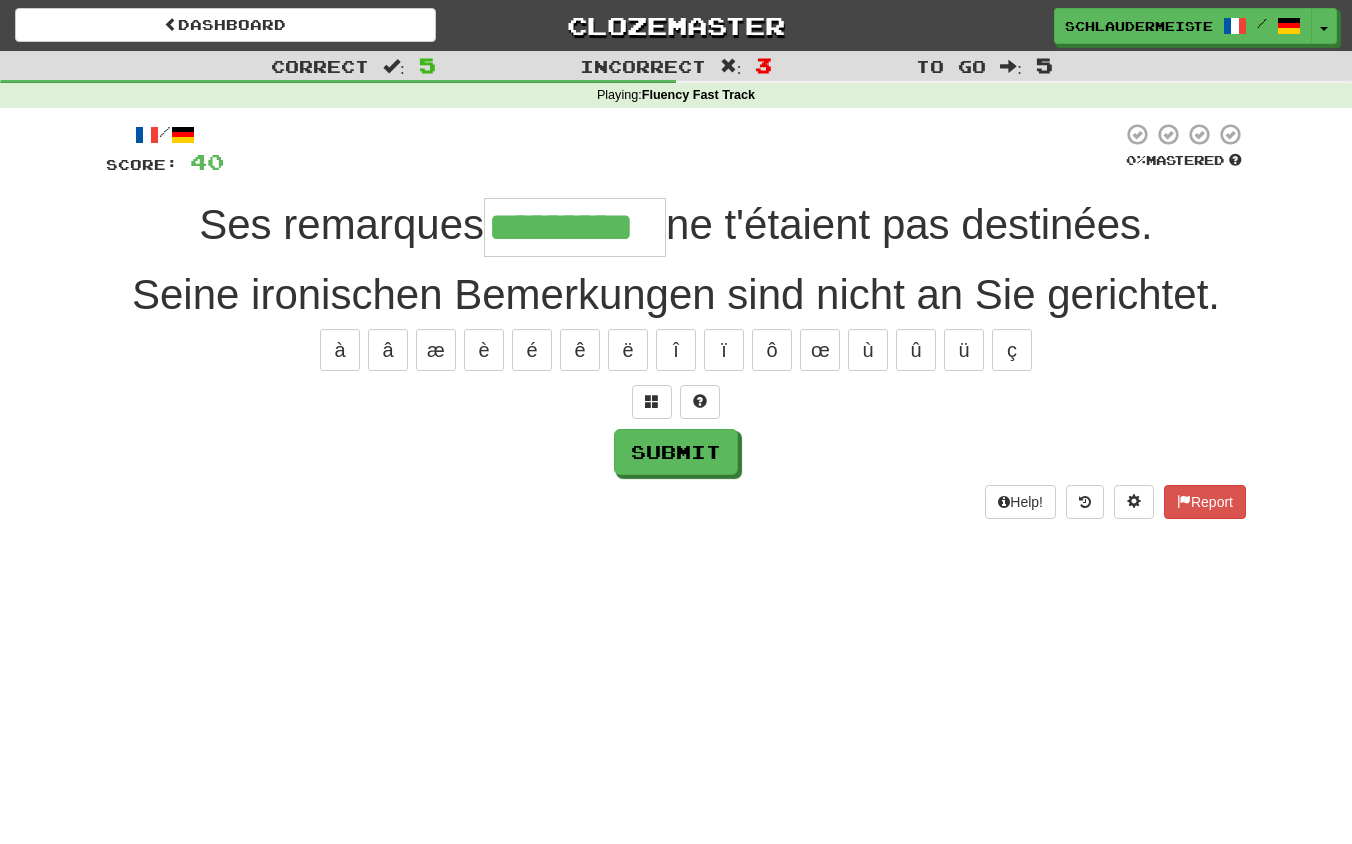 type on "*********" 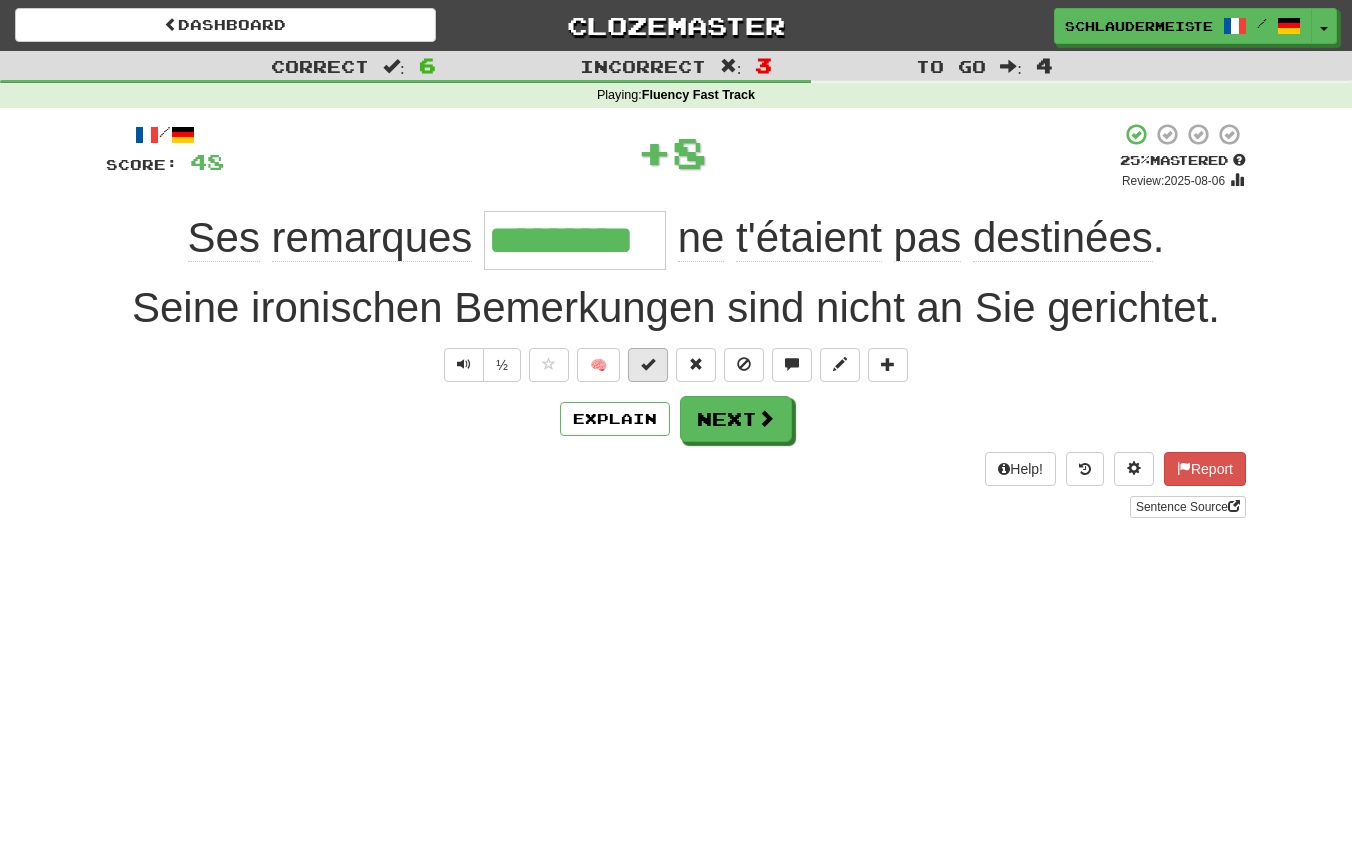 click at bounding box center [648, 364] 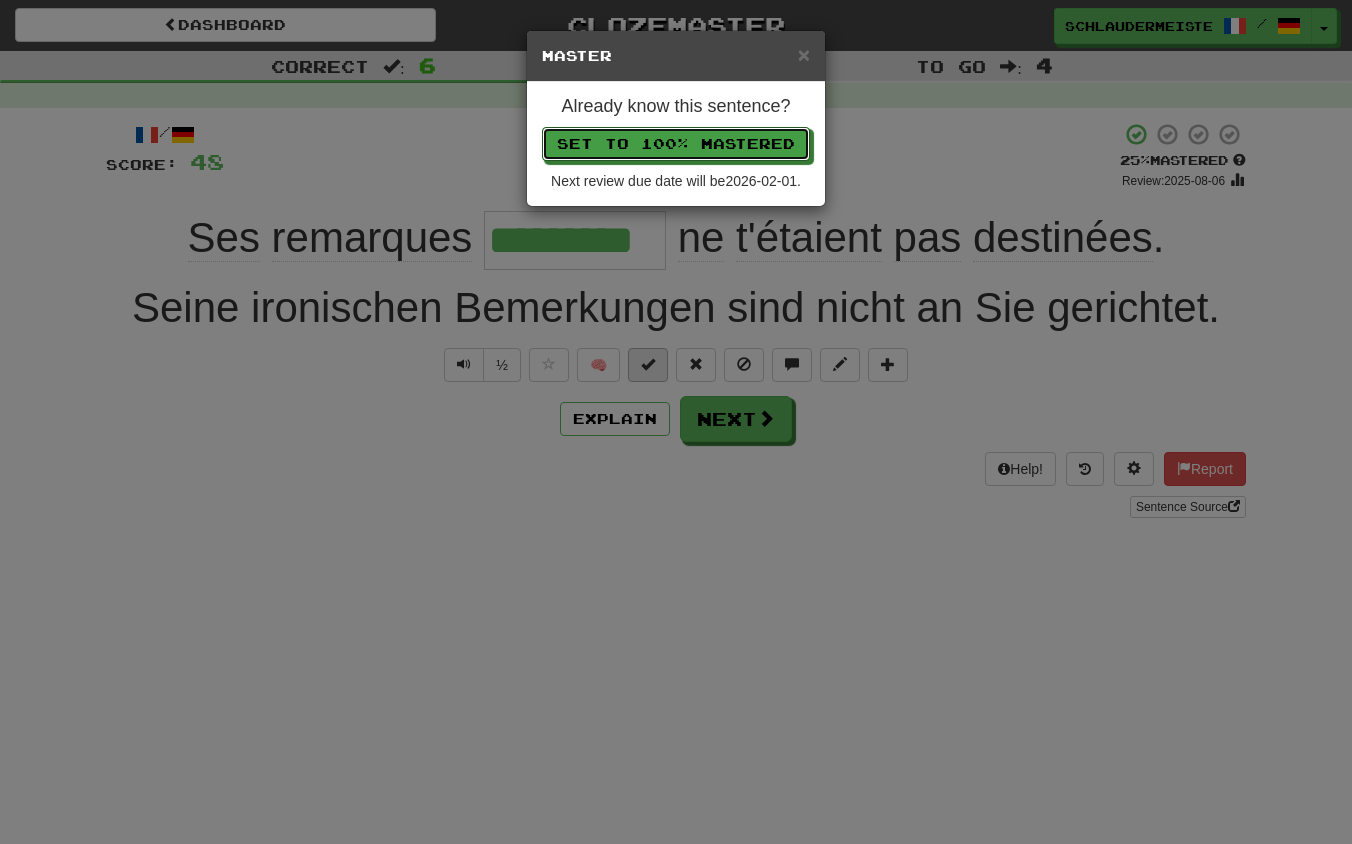click on "Set to 100% Mastered" at bounding box center [676, 144] 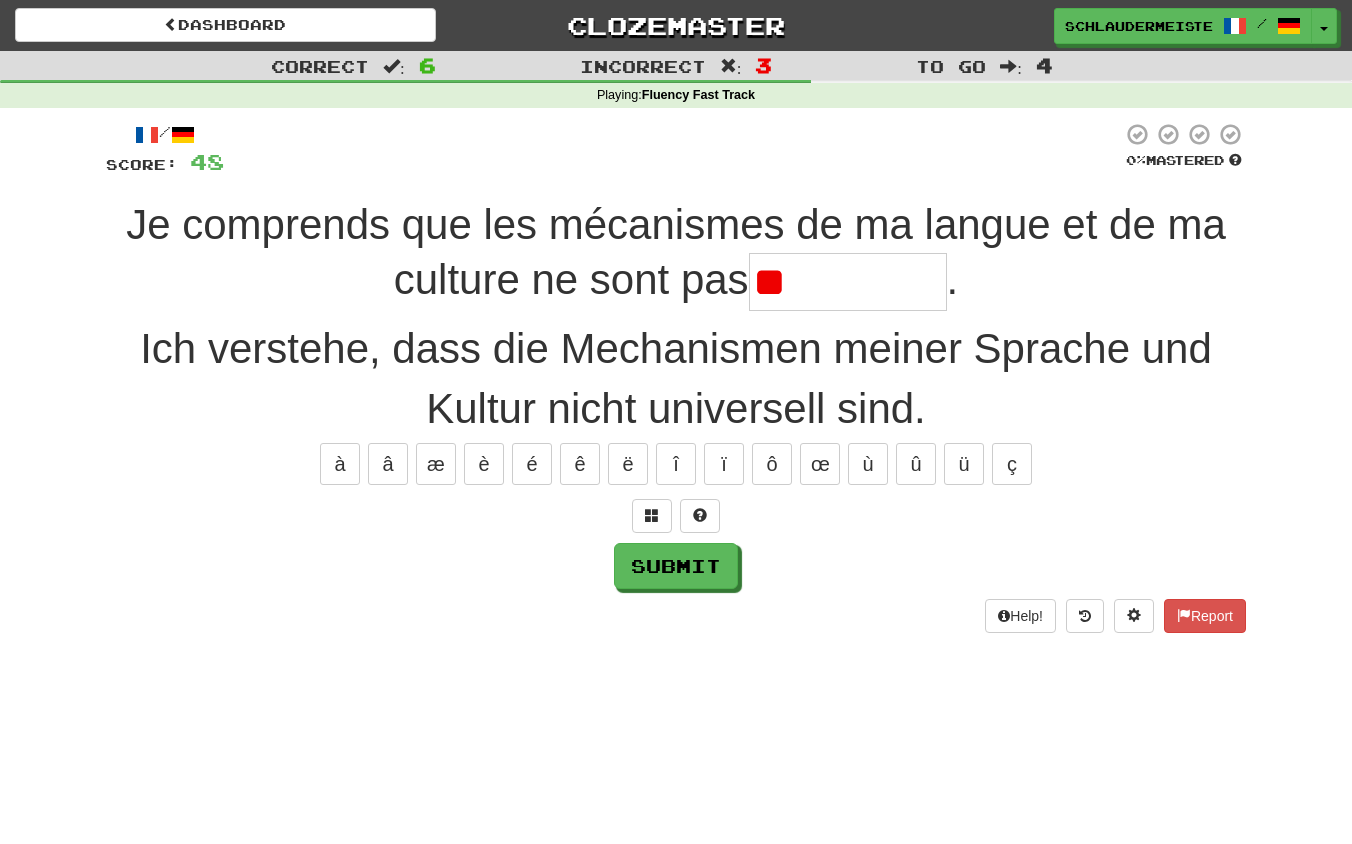 type on "*" 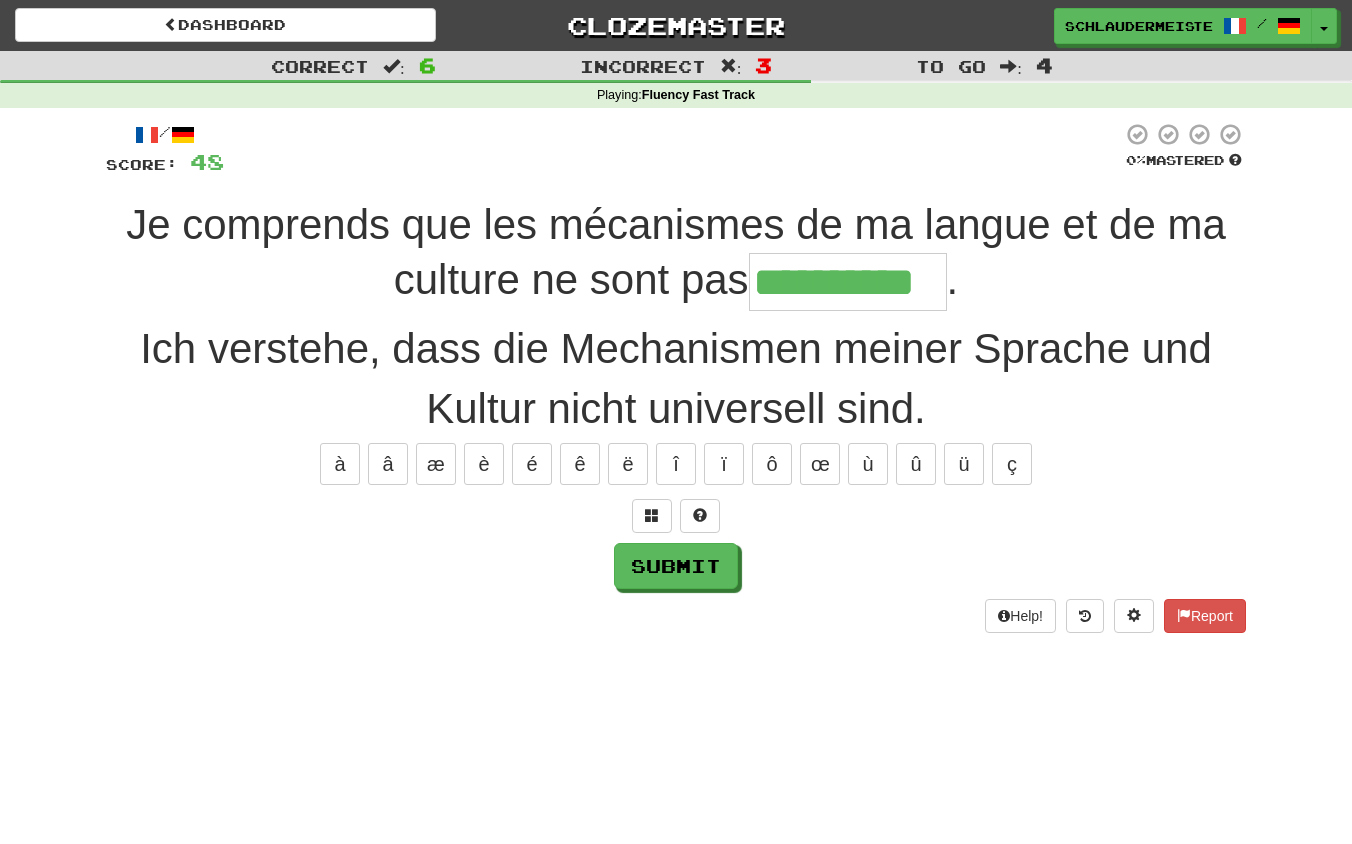 type on "**********" 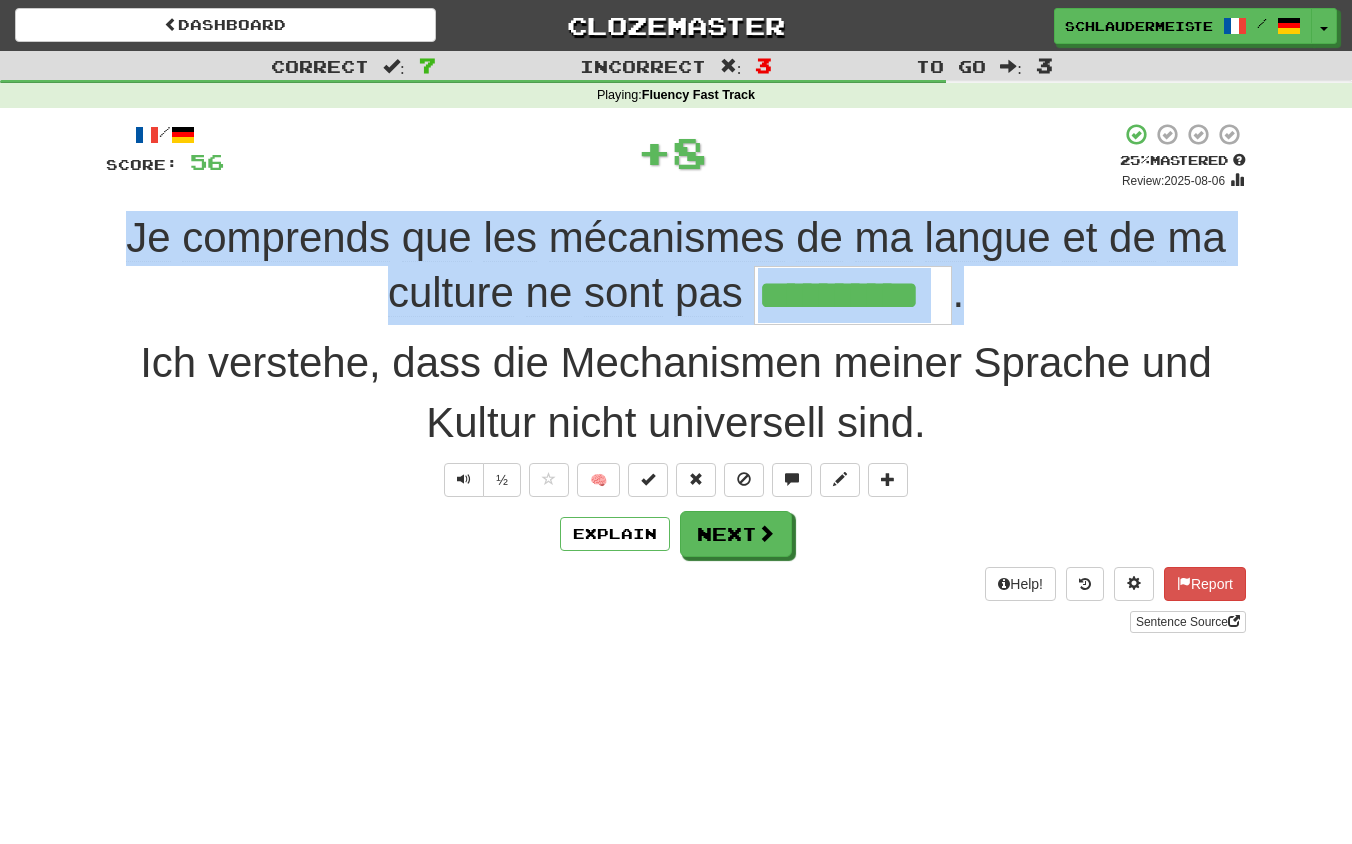 drag, startPoint x: 85, startPoint y: 221, endPoint x: 1043, endPoint y: 295, distance: 960.85376 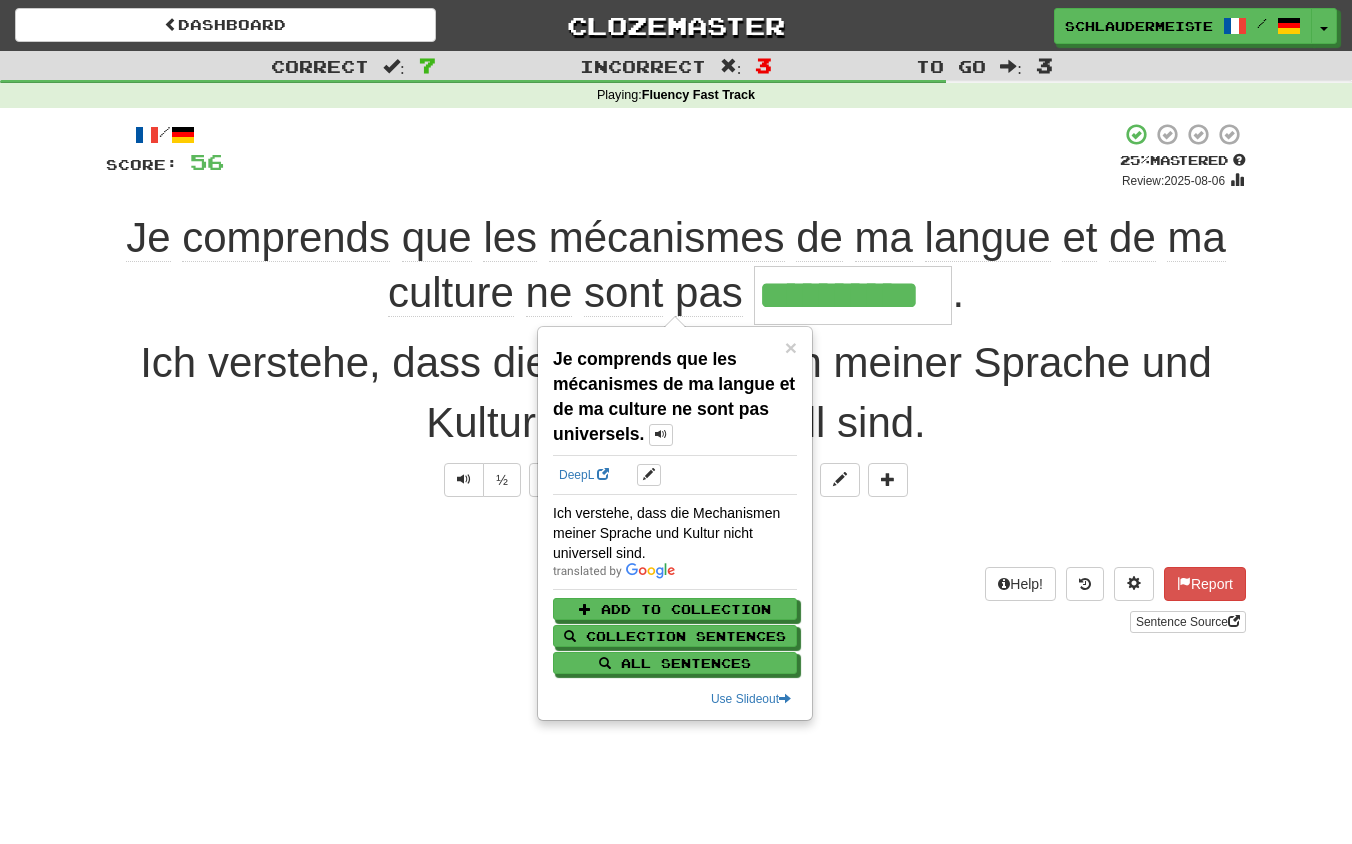 click on "Help!  Report Sentence Source" at bounding box center (676, 600) 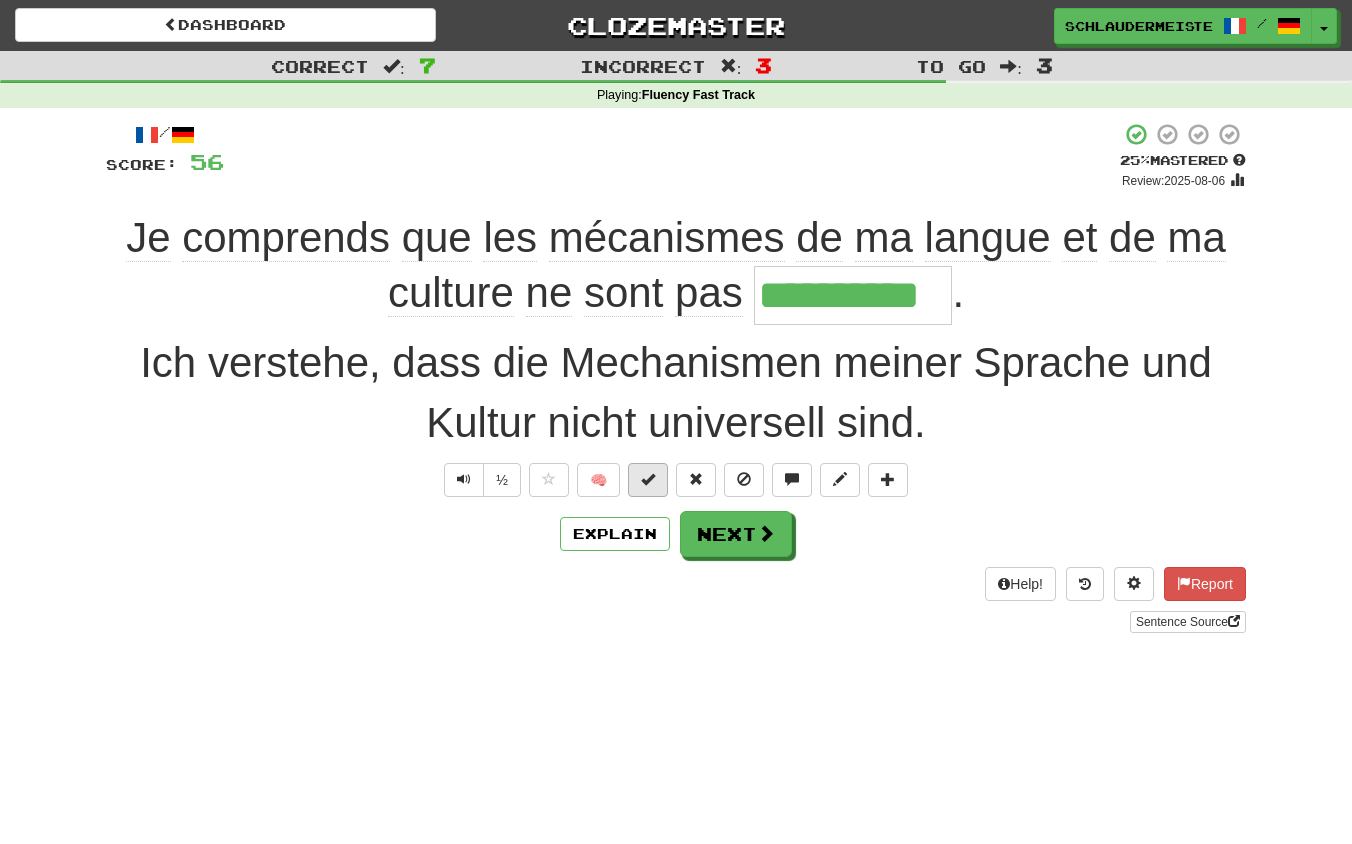 click at bounding box center (648, 479) 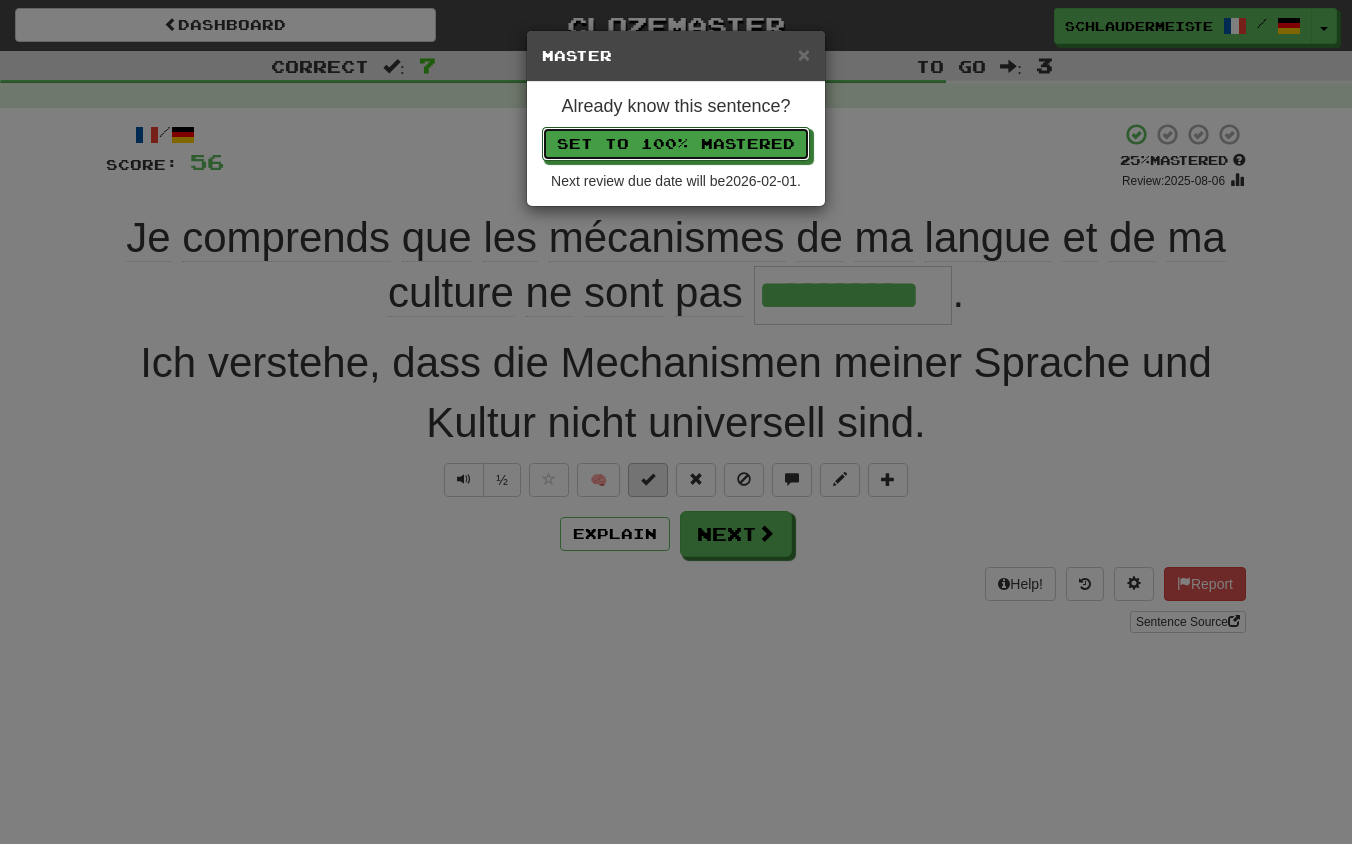click on "Set to 100% Mastered" at bounding box center (676, 144) 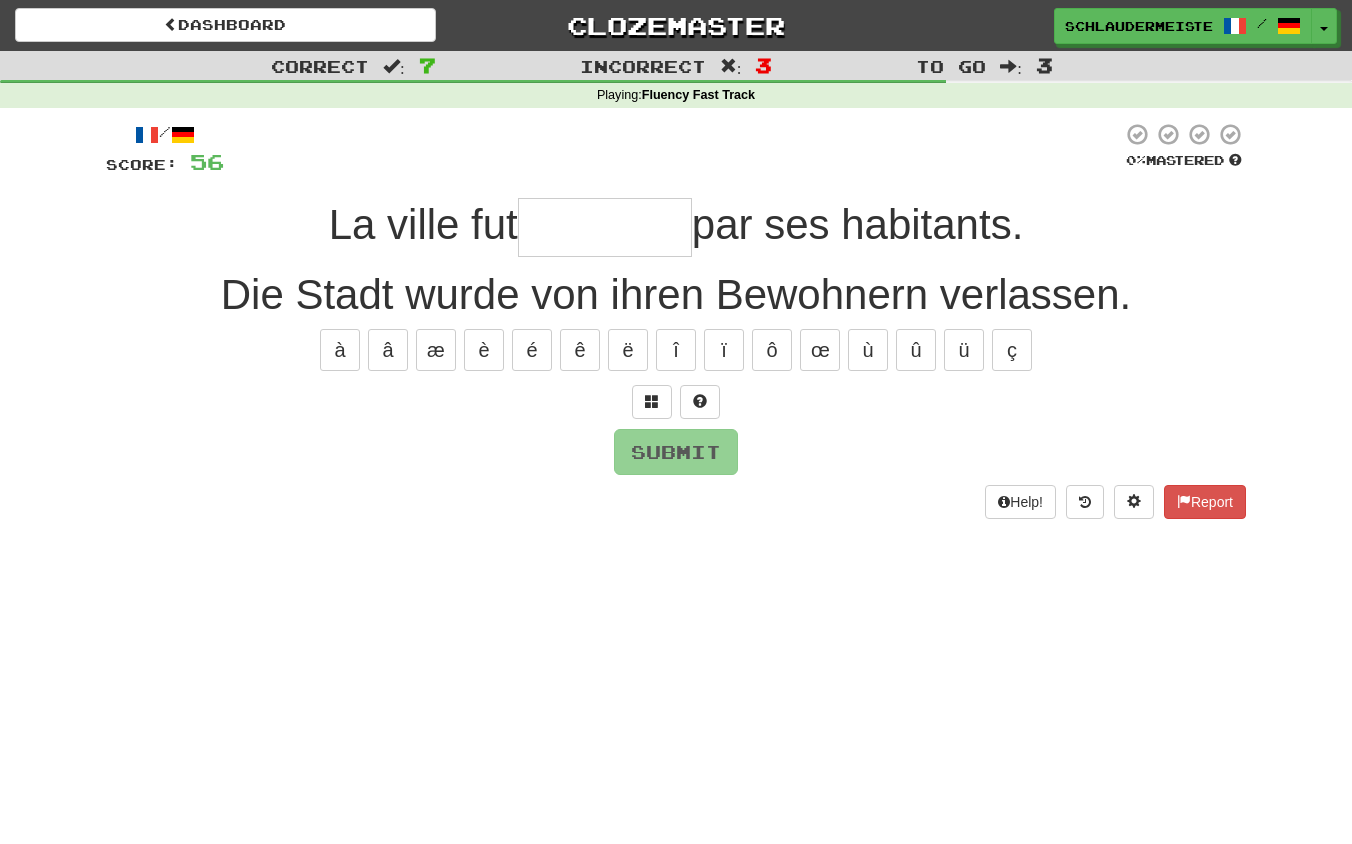 type on "*" 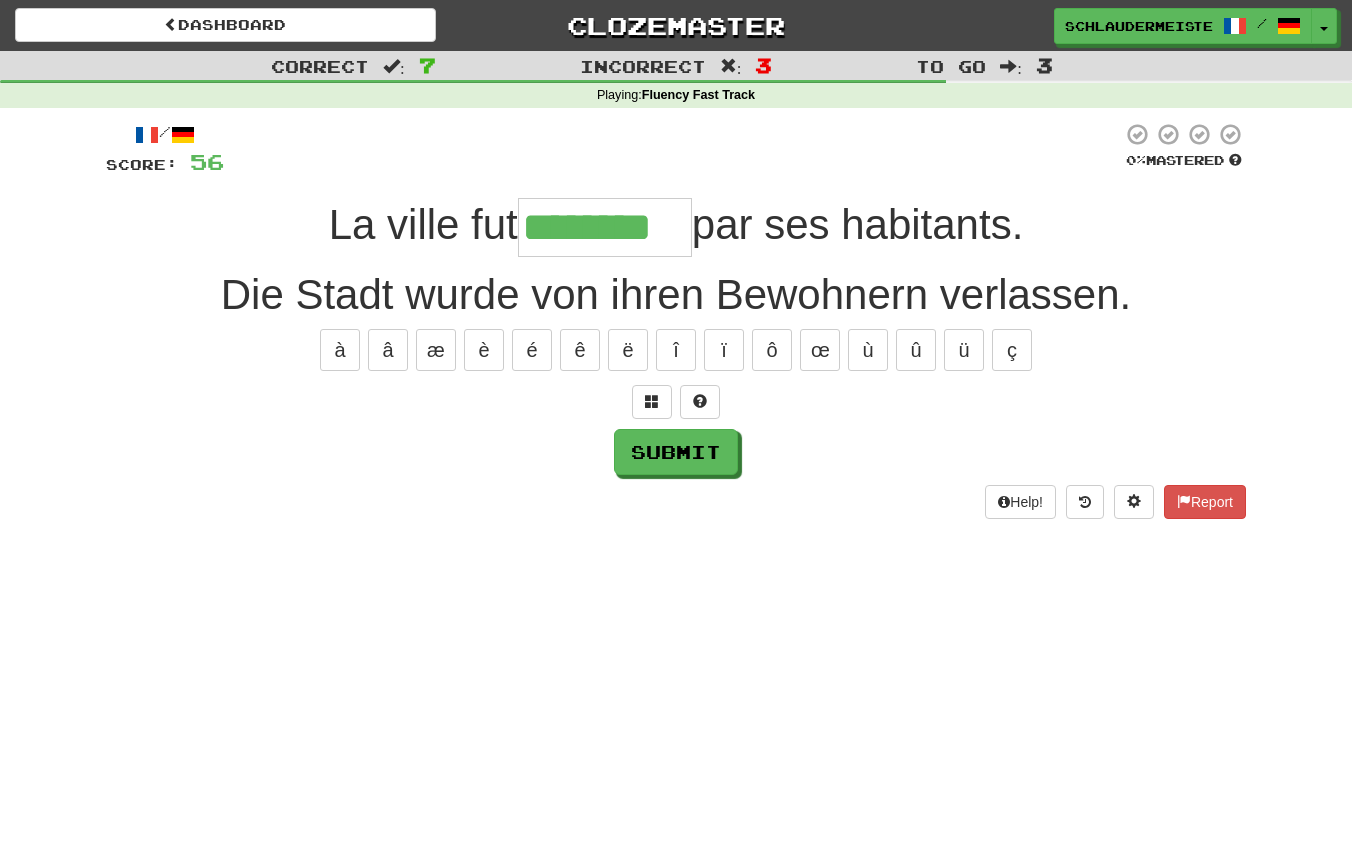 type on "********" 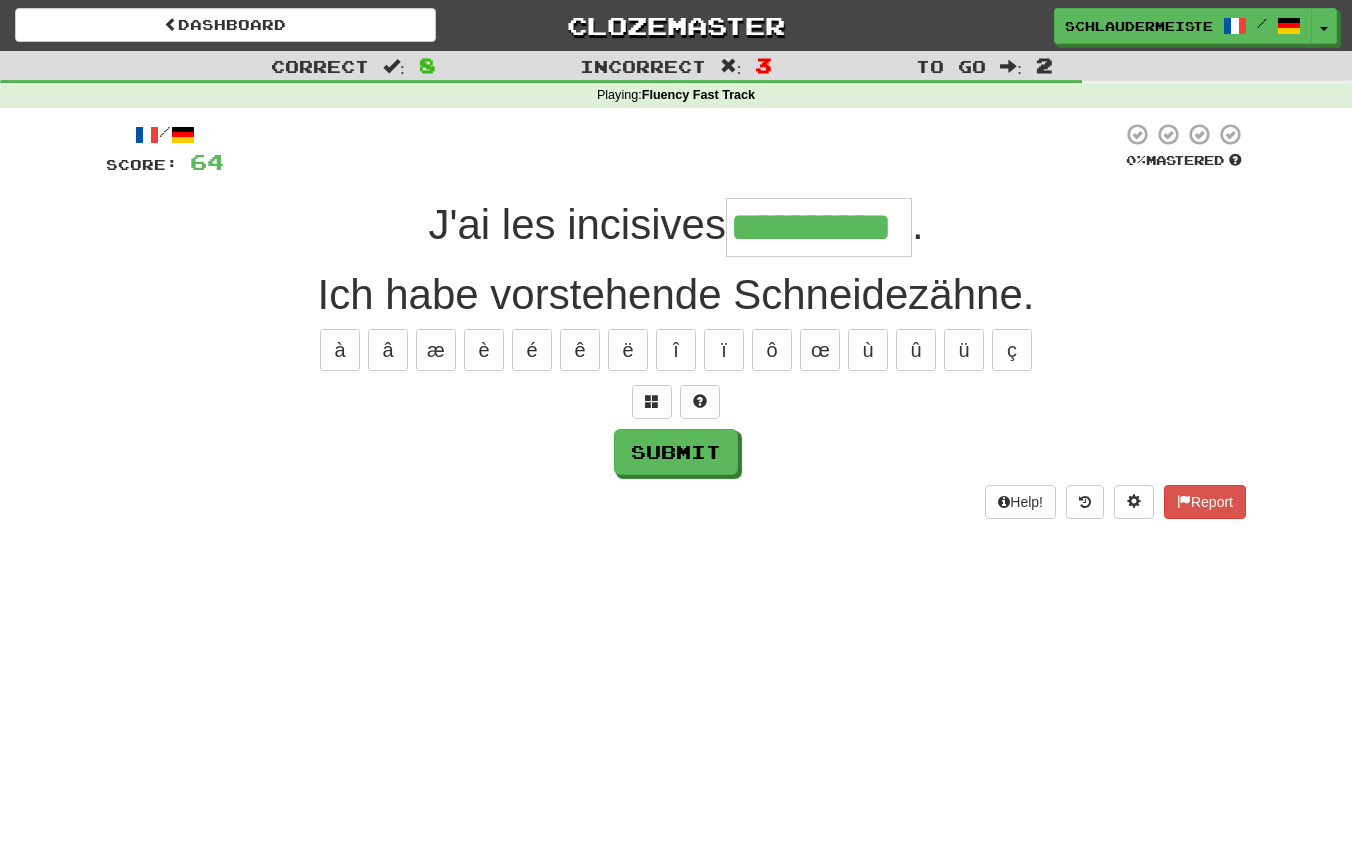 type on "**********" 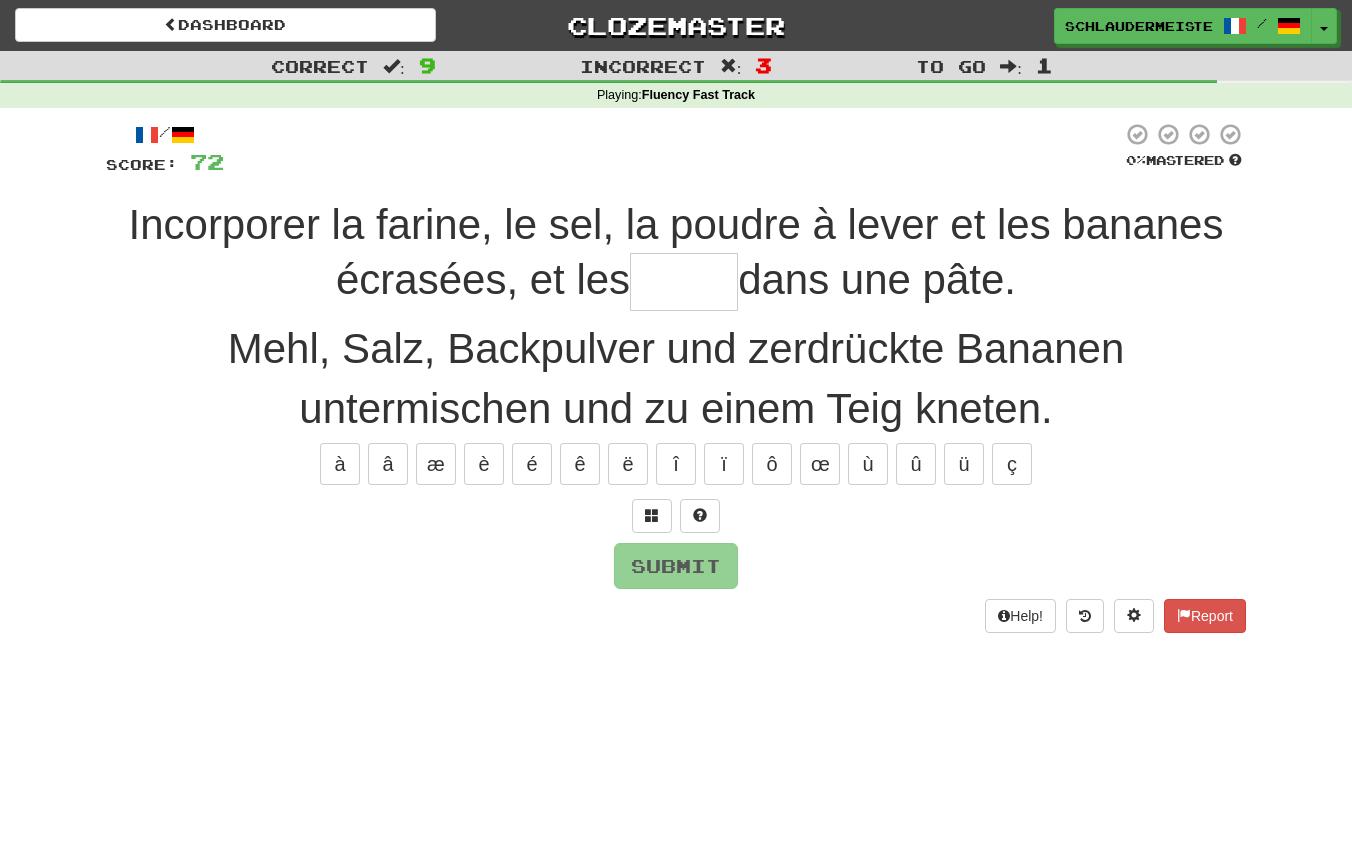 type on "*" 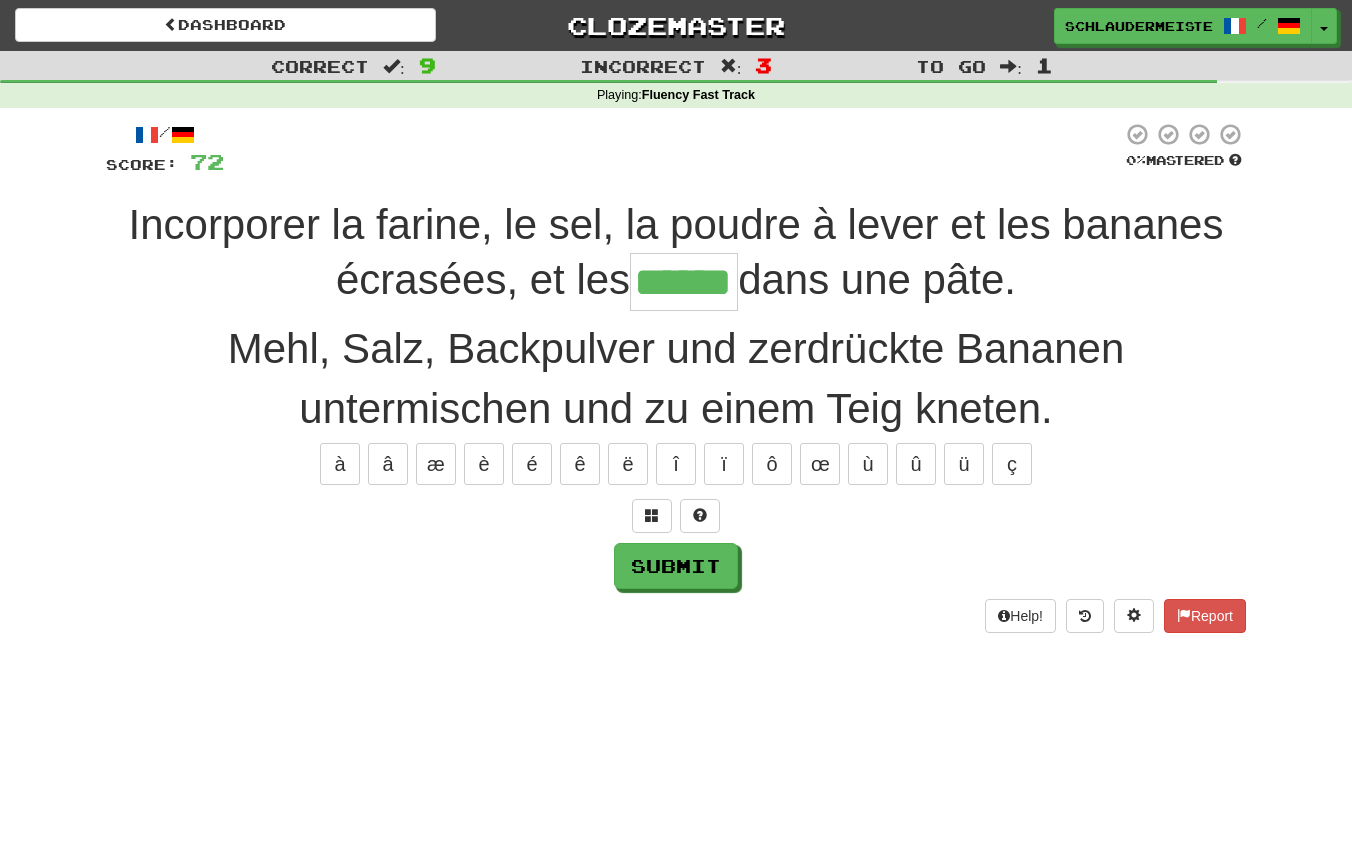 type on "******" 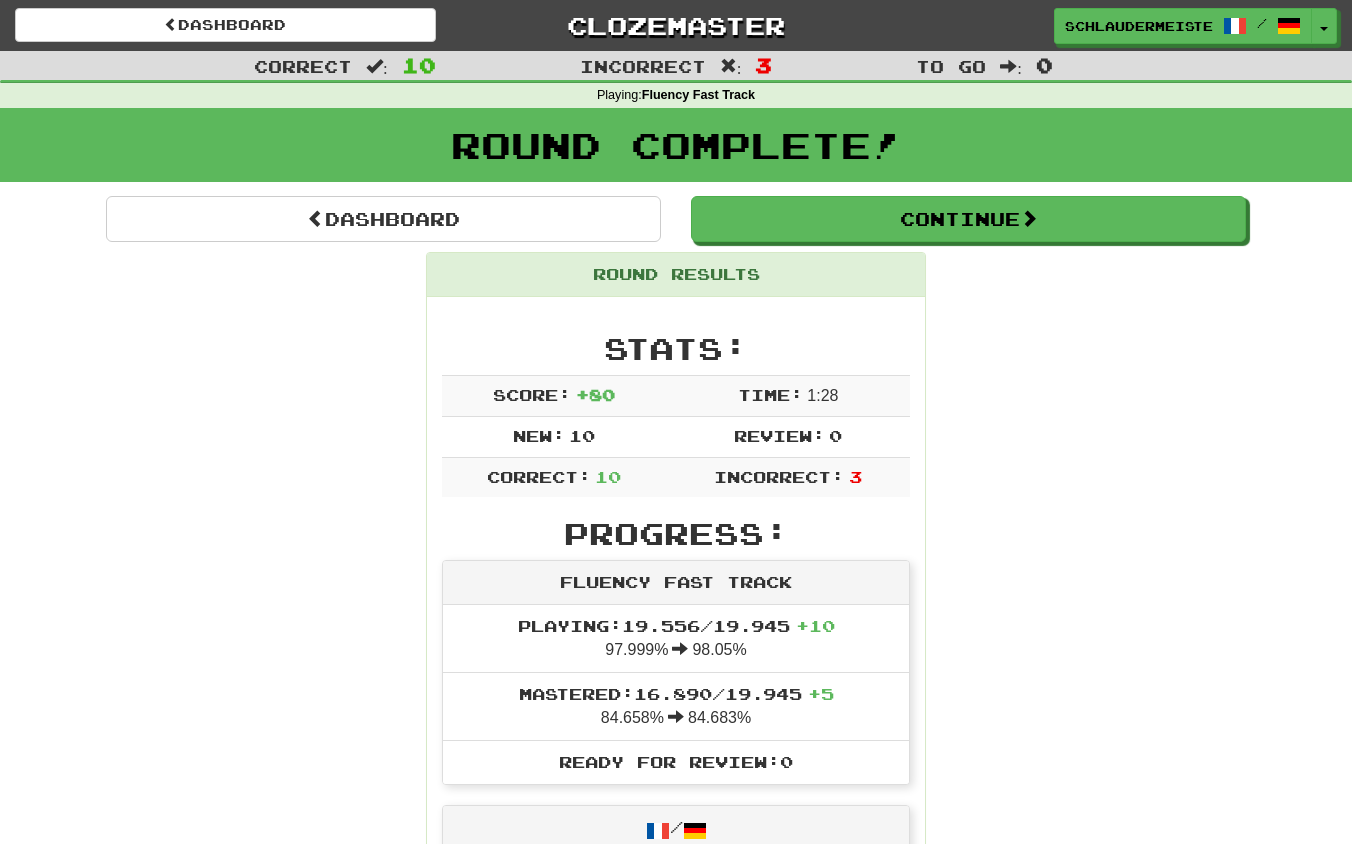 scroll, scrollTop: 0, scrollLeft: 0, axis: both 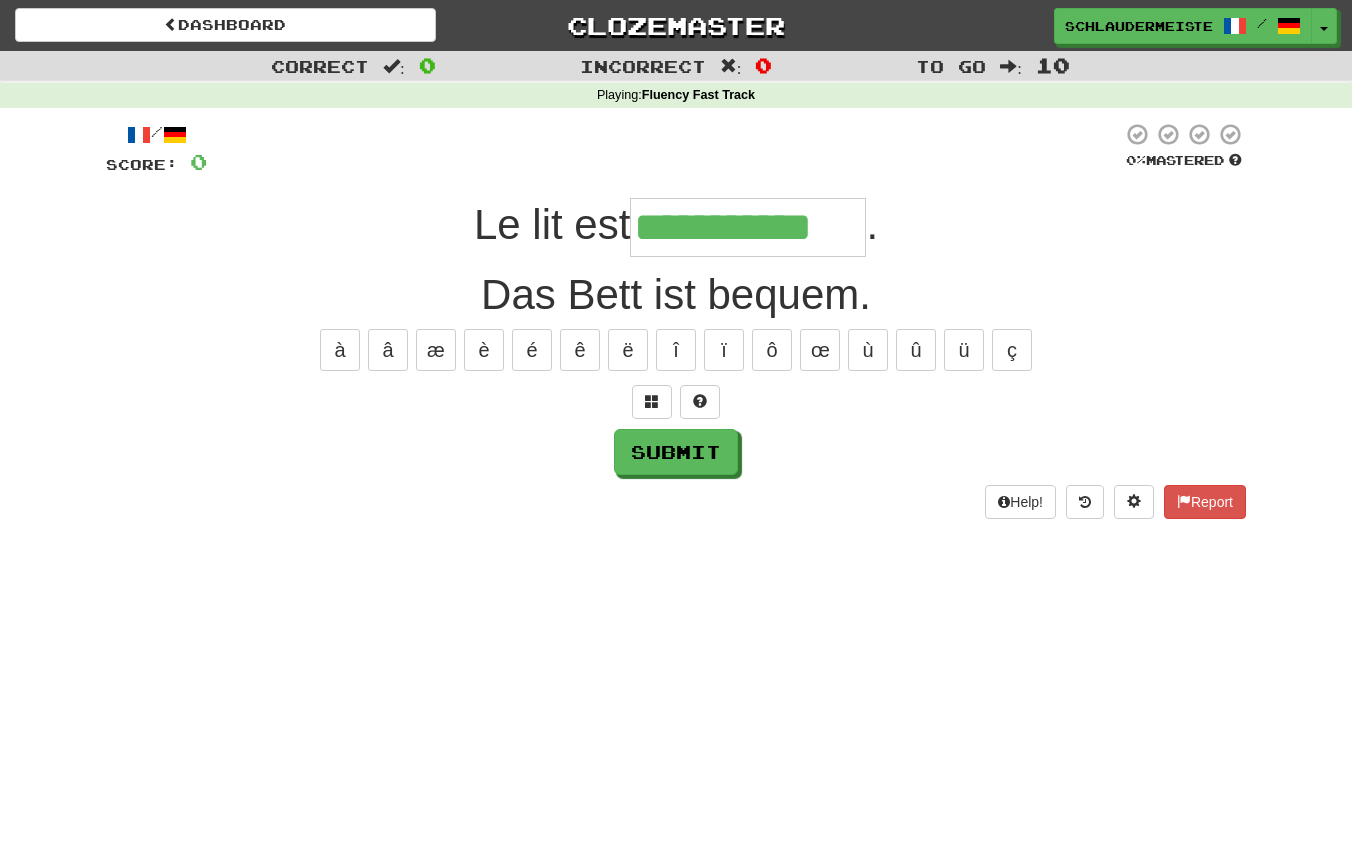 type on "**********" 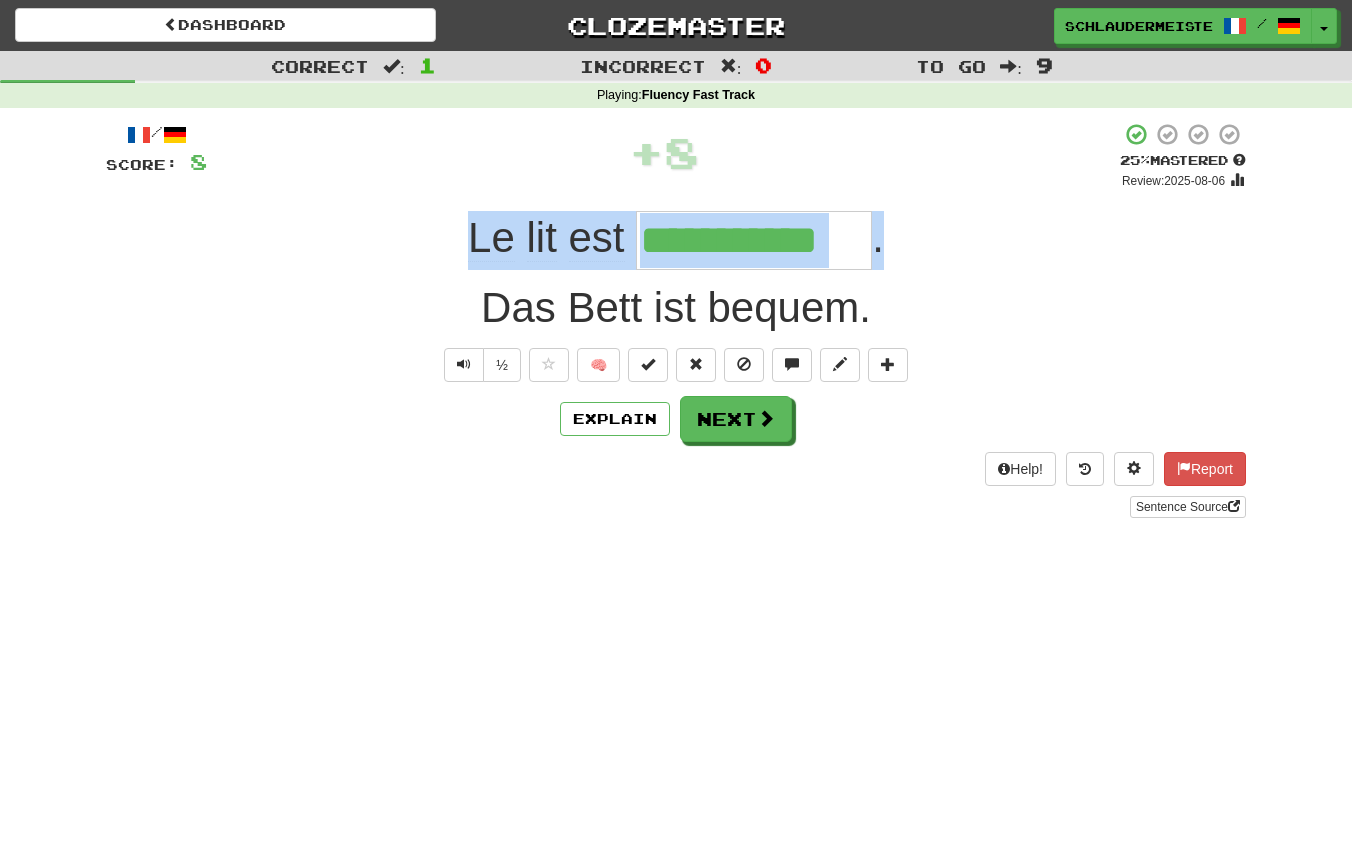 drag, startPoint x: 426, startPoint y: 238, endPoint x: 931, endPoint y: 241, distance: 505.0089 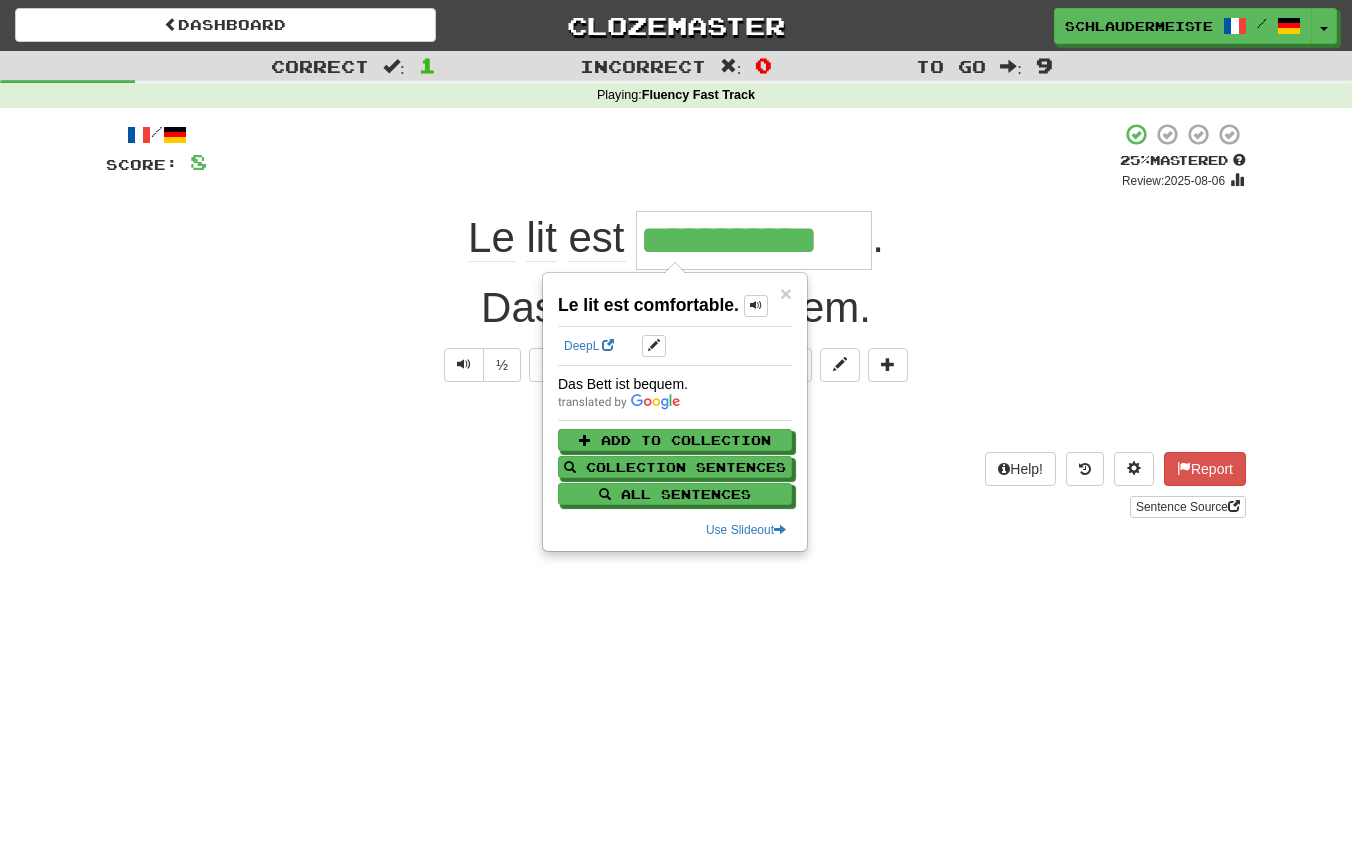 click on "Help!  Report Sentence Source" at bounding box center [676, 485] 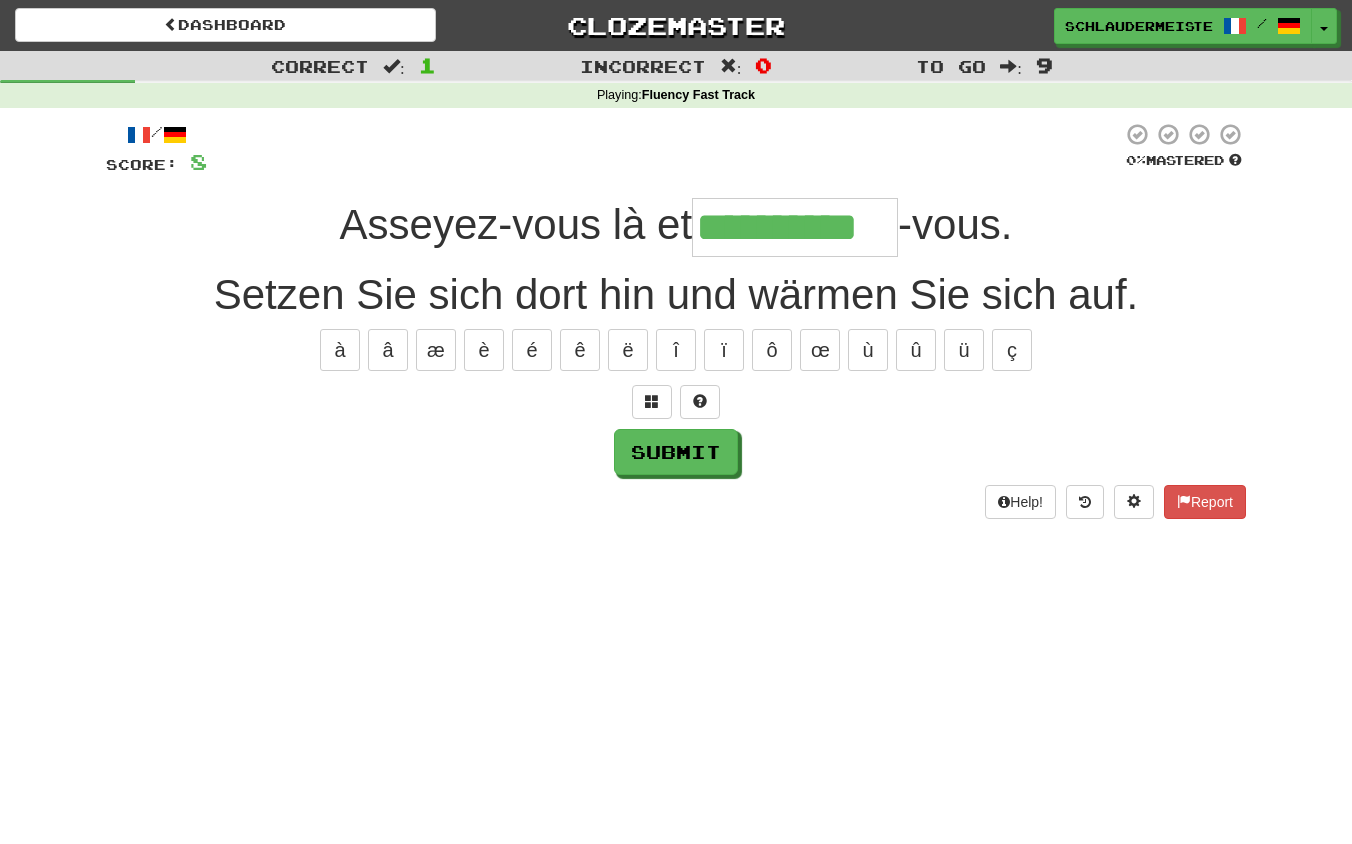 type on "**********" 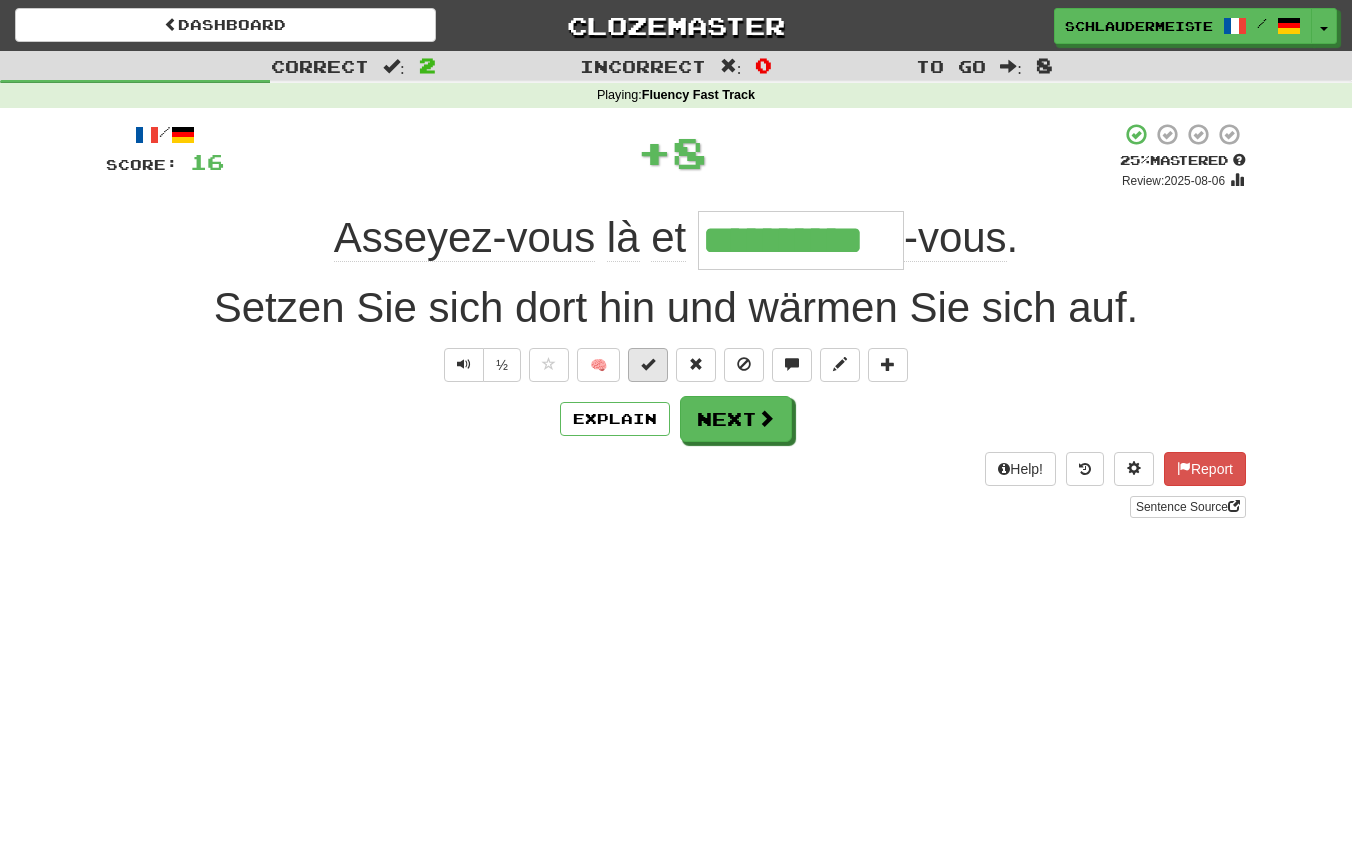 click at bounding box center (648, 364) 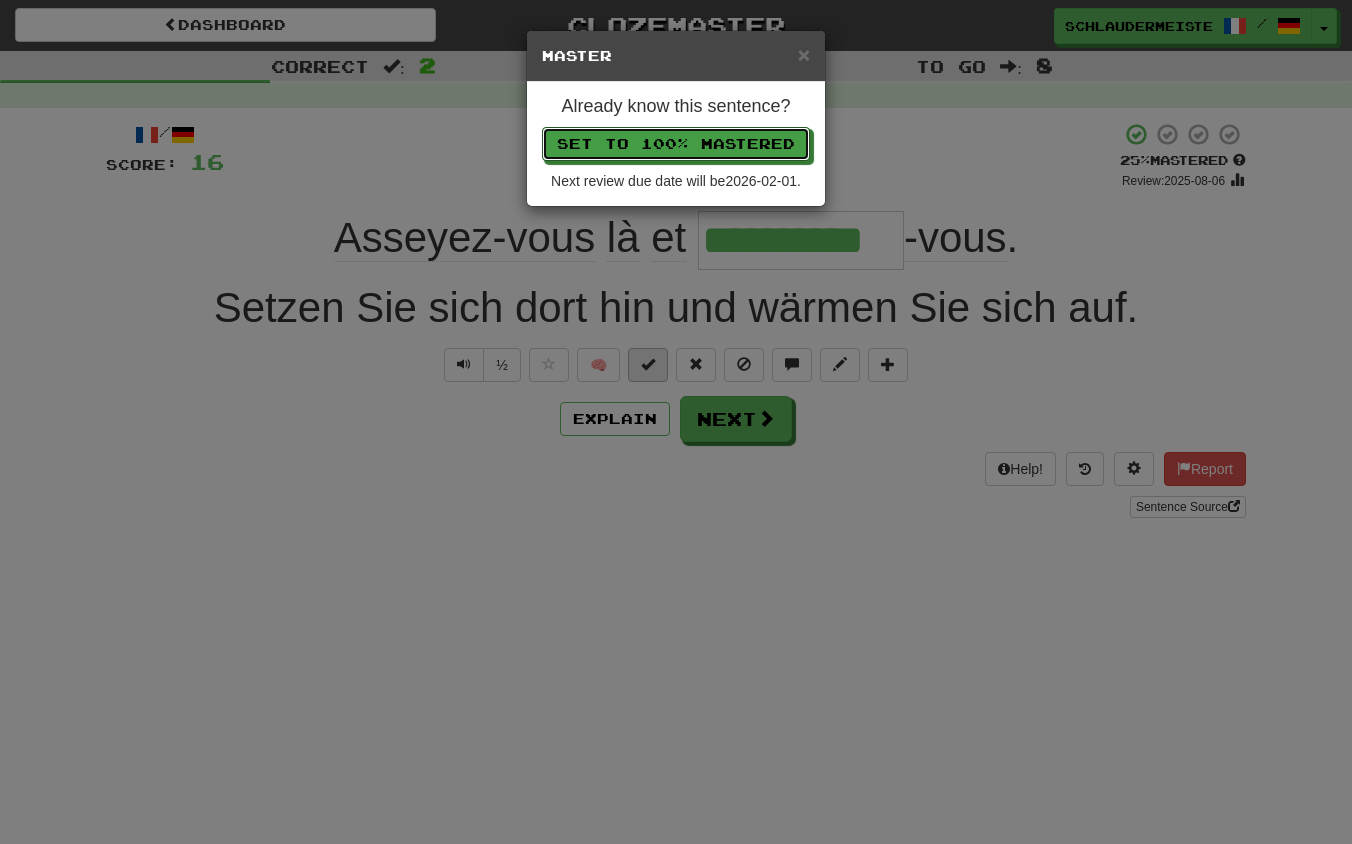 type 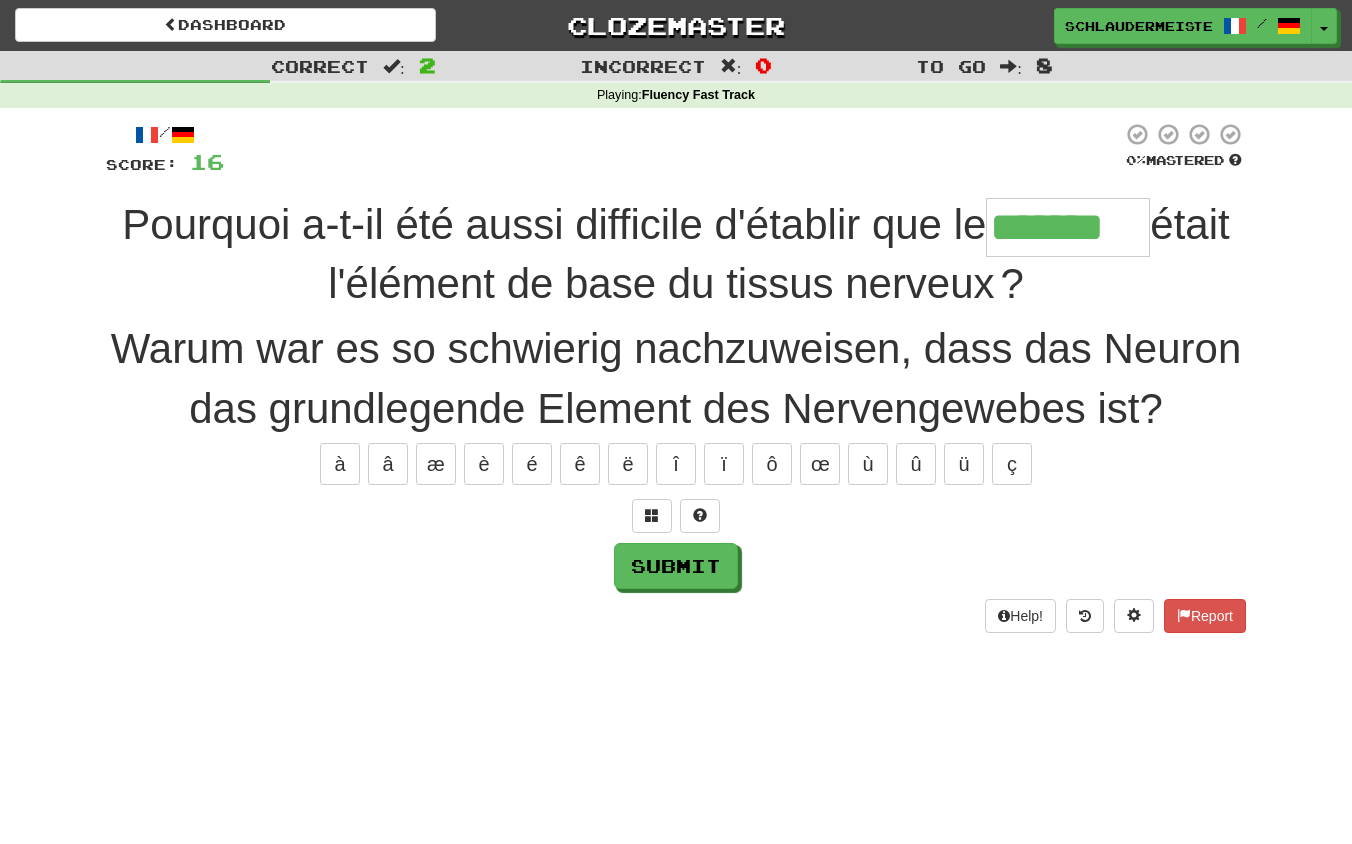 type on "*******" 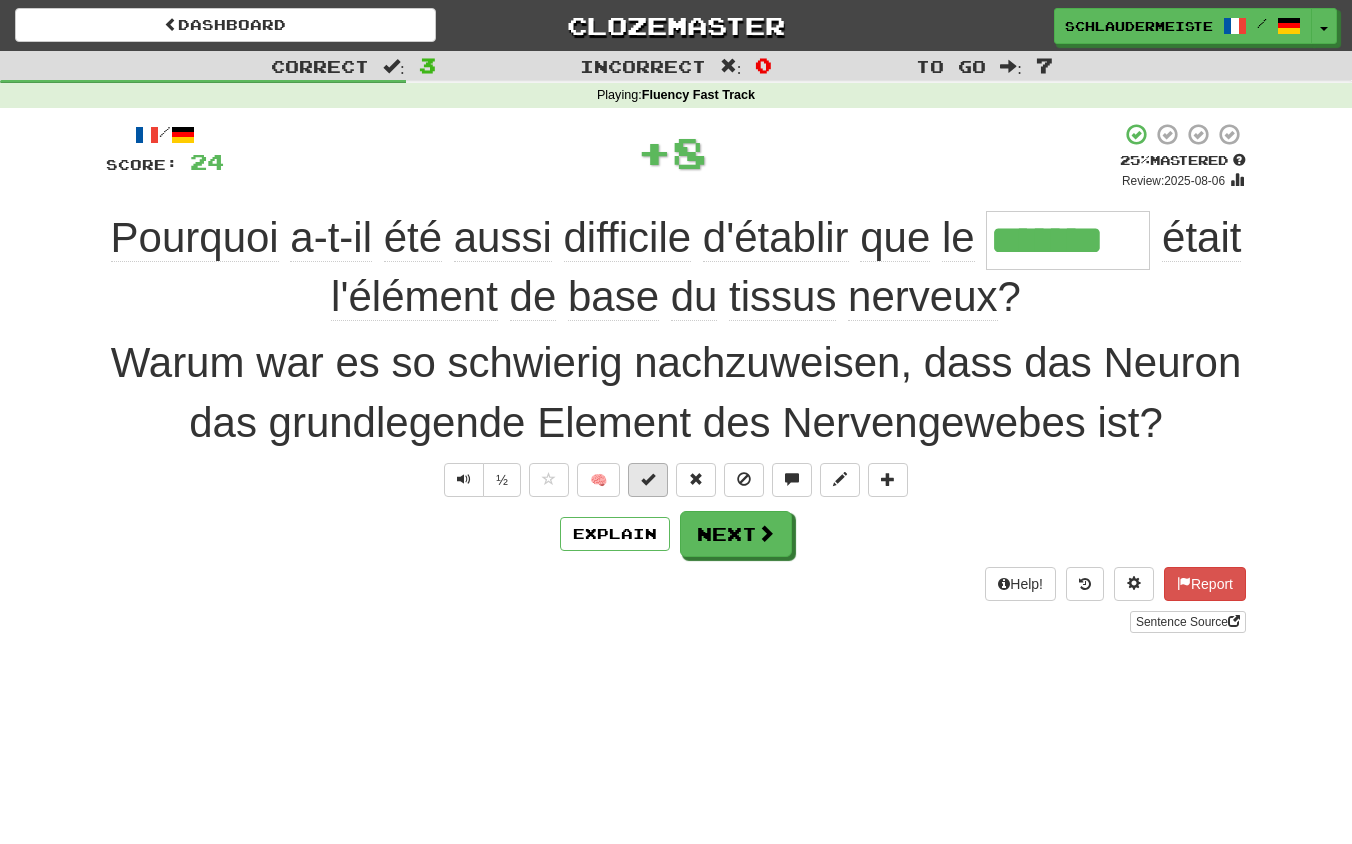 click at bounding box center [648, 479] 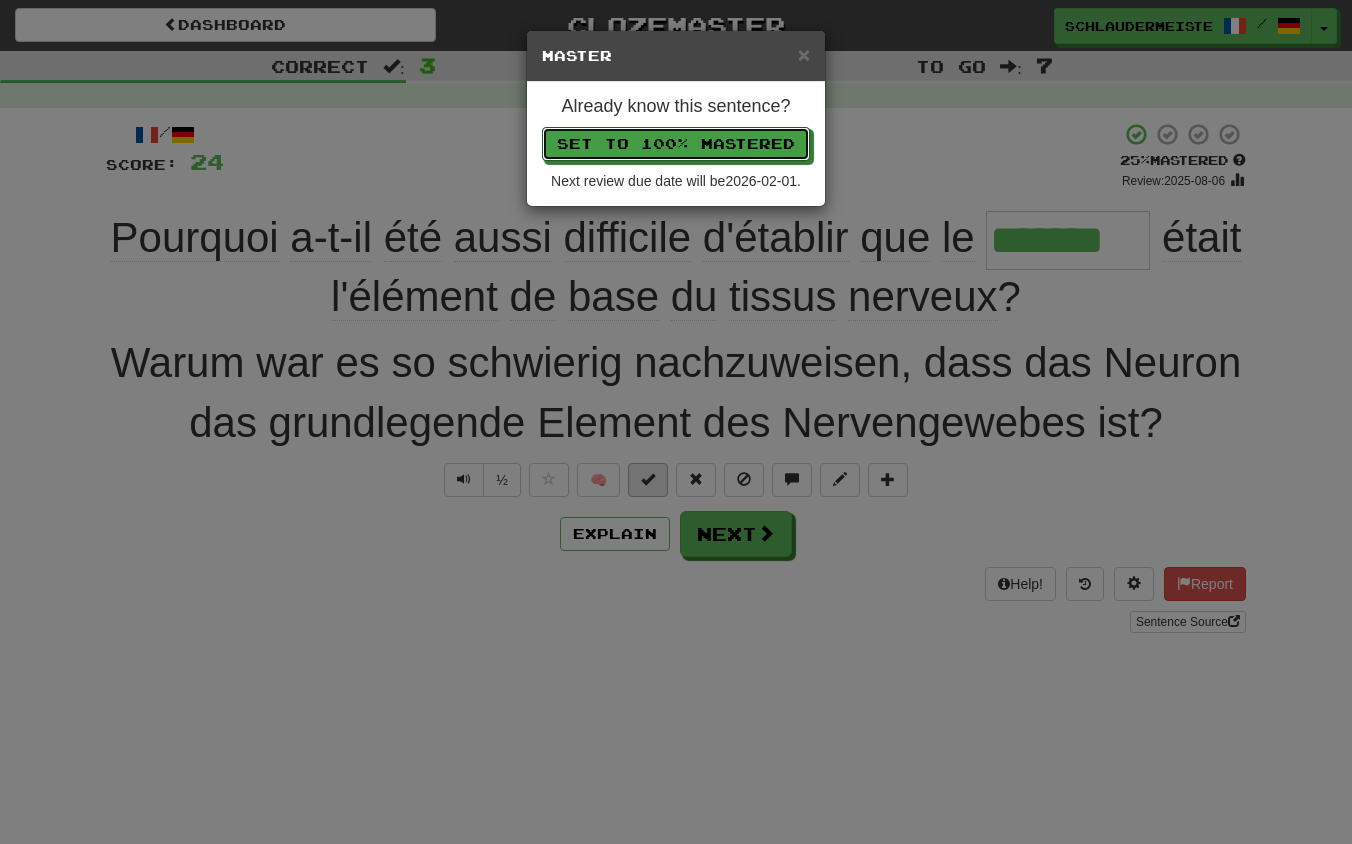 click on "Set to 100% Mastered" at bounding box center (676, 144) 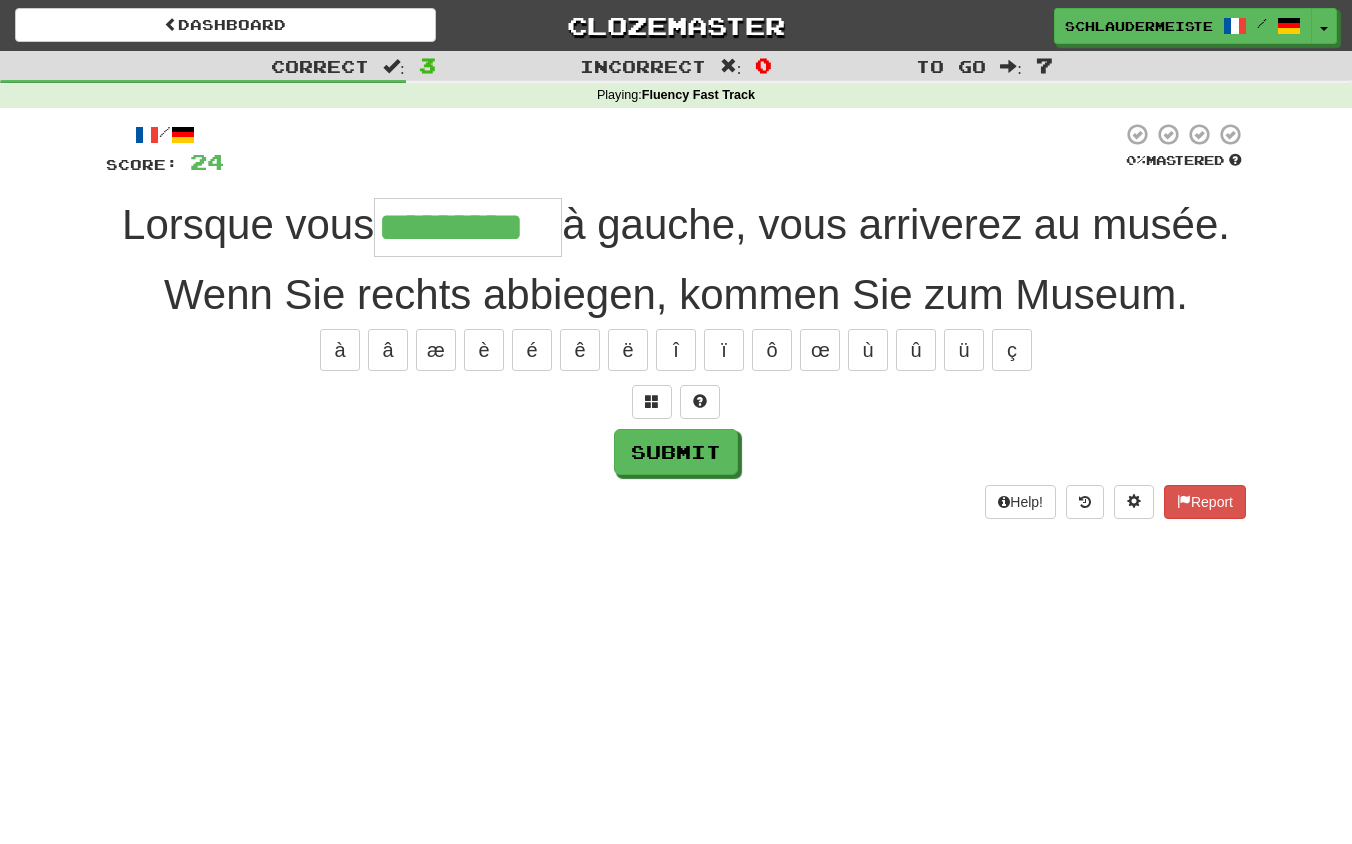 type on "*********" 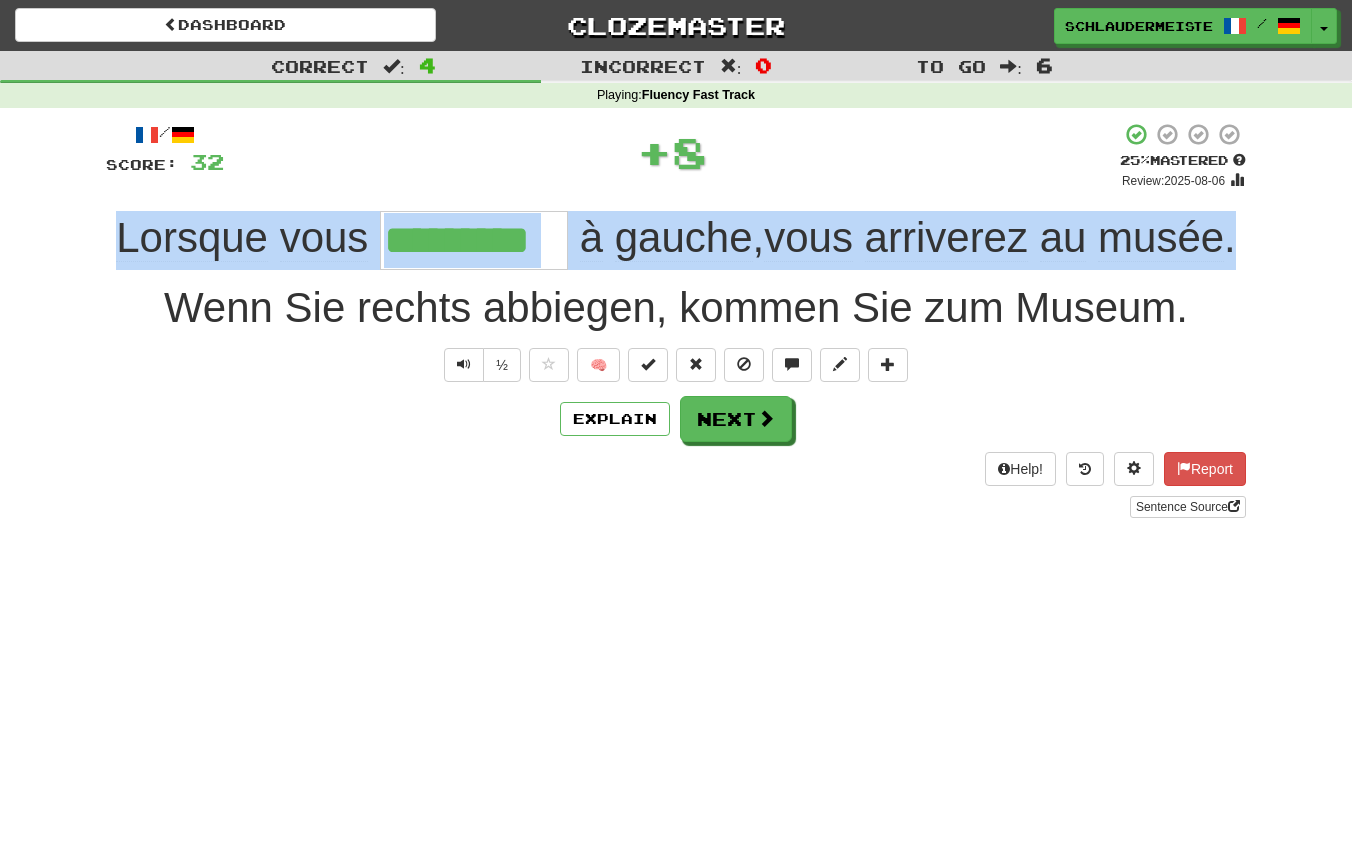 drag, startPoint x: 106, startPoint y: 227, endPoint x: 1287, endPoint y: 244, distance: 1181.1223 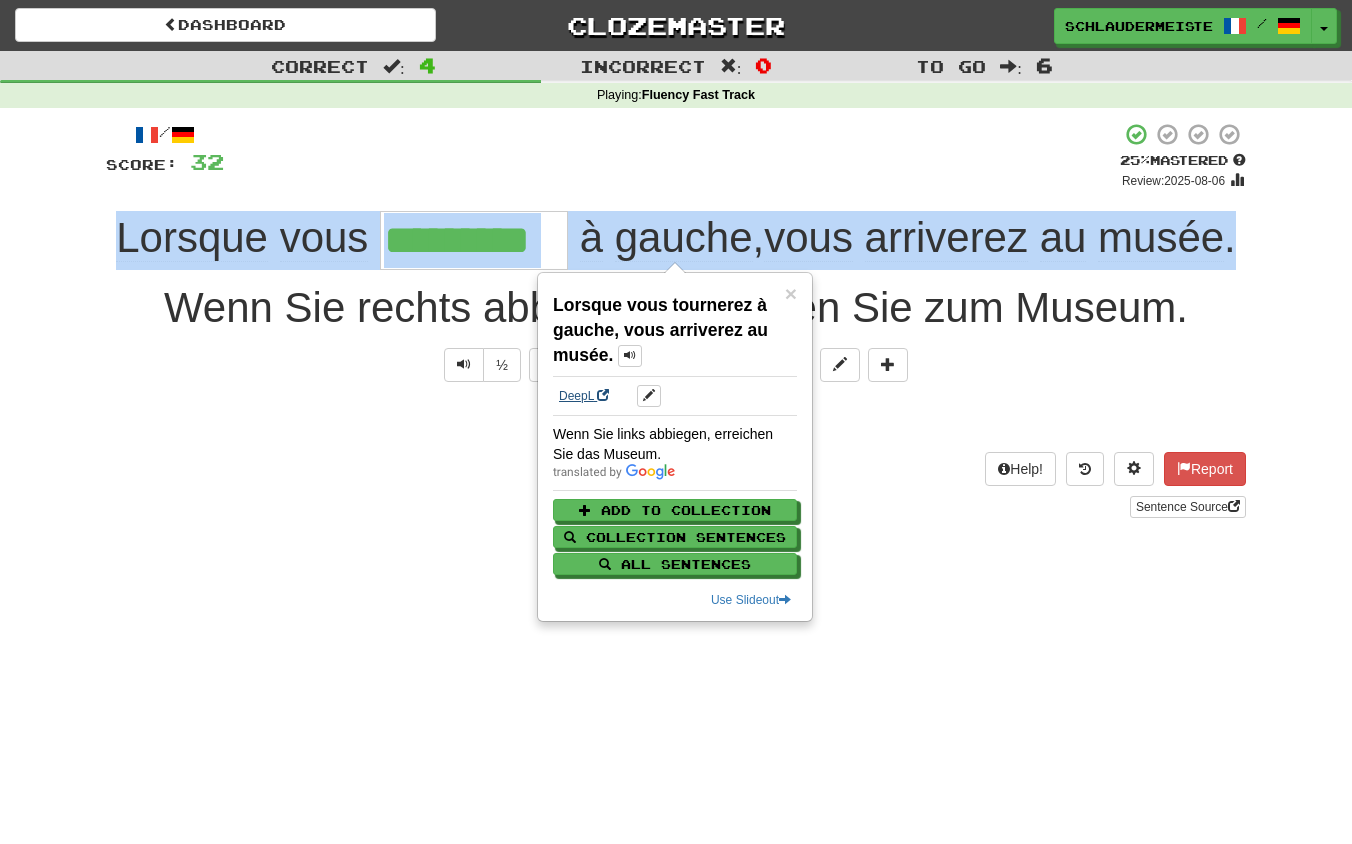 click on "DeepL" at bounding box center (584, 396) 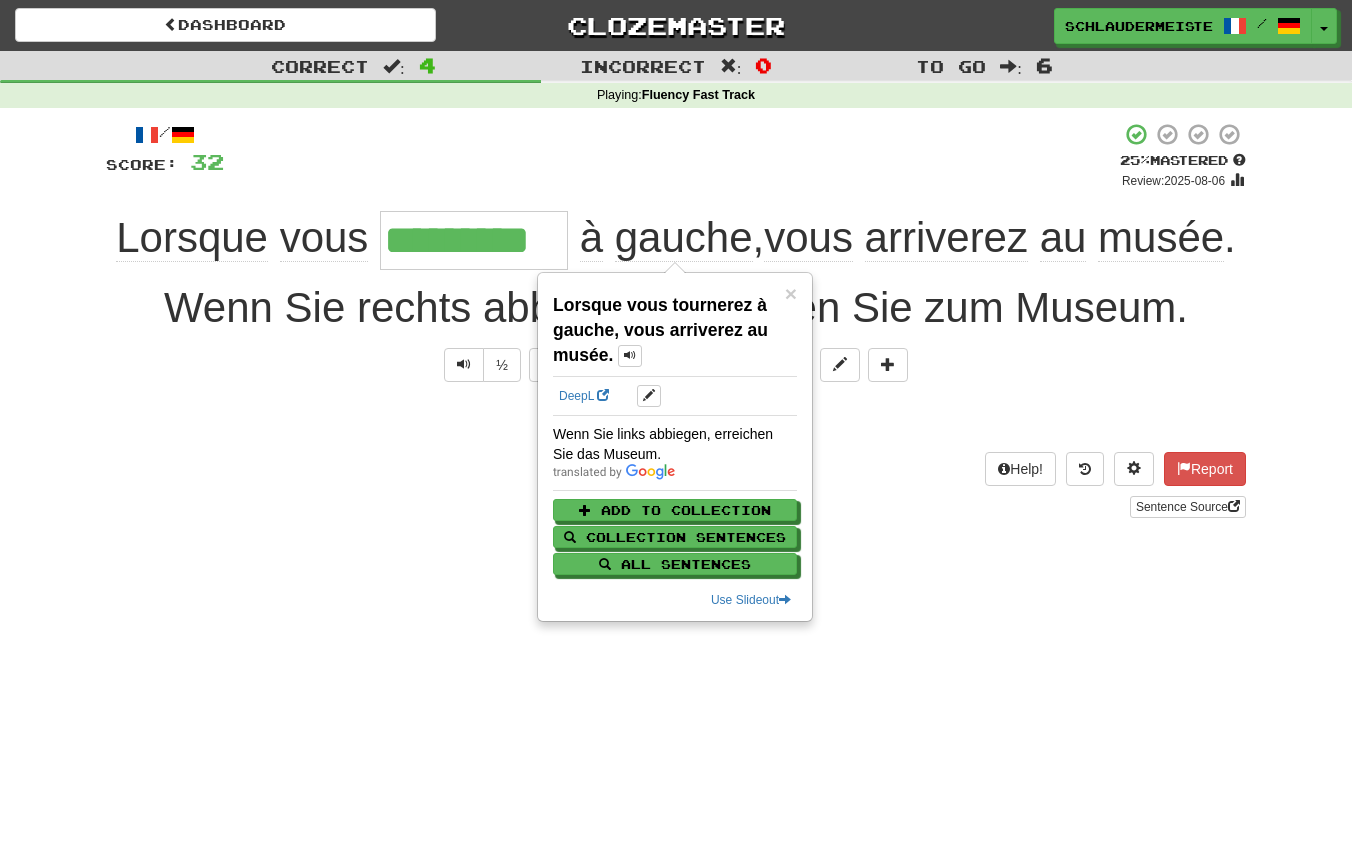 click on "Sentence Source" at bounding box center [676, 507] 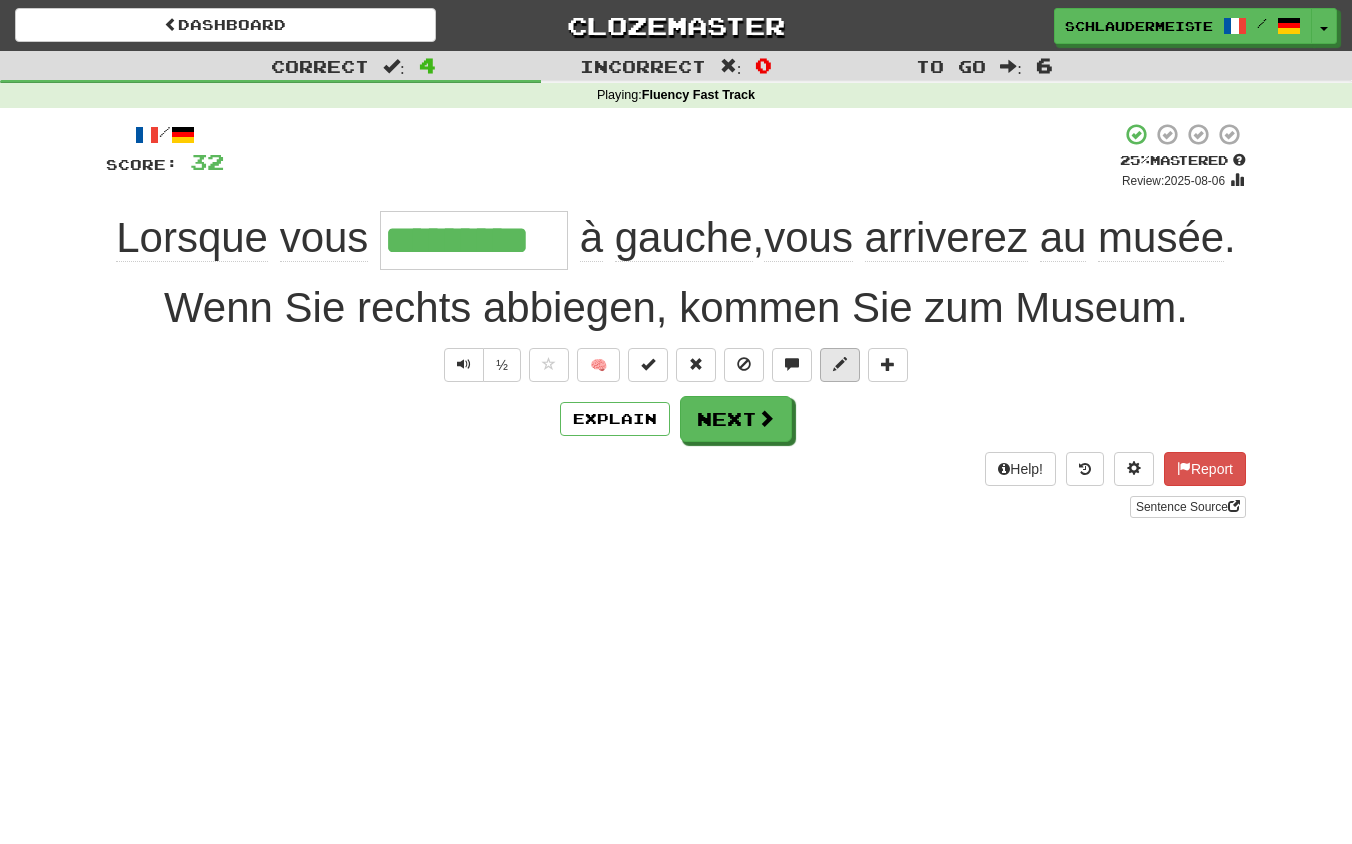 click at bounding box center (840, 364) 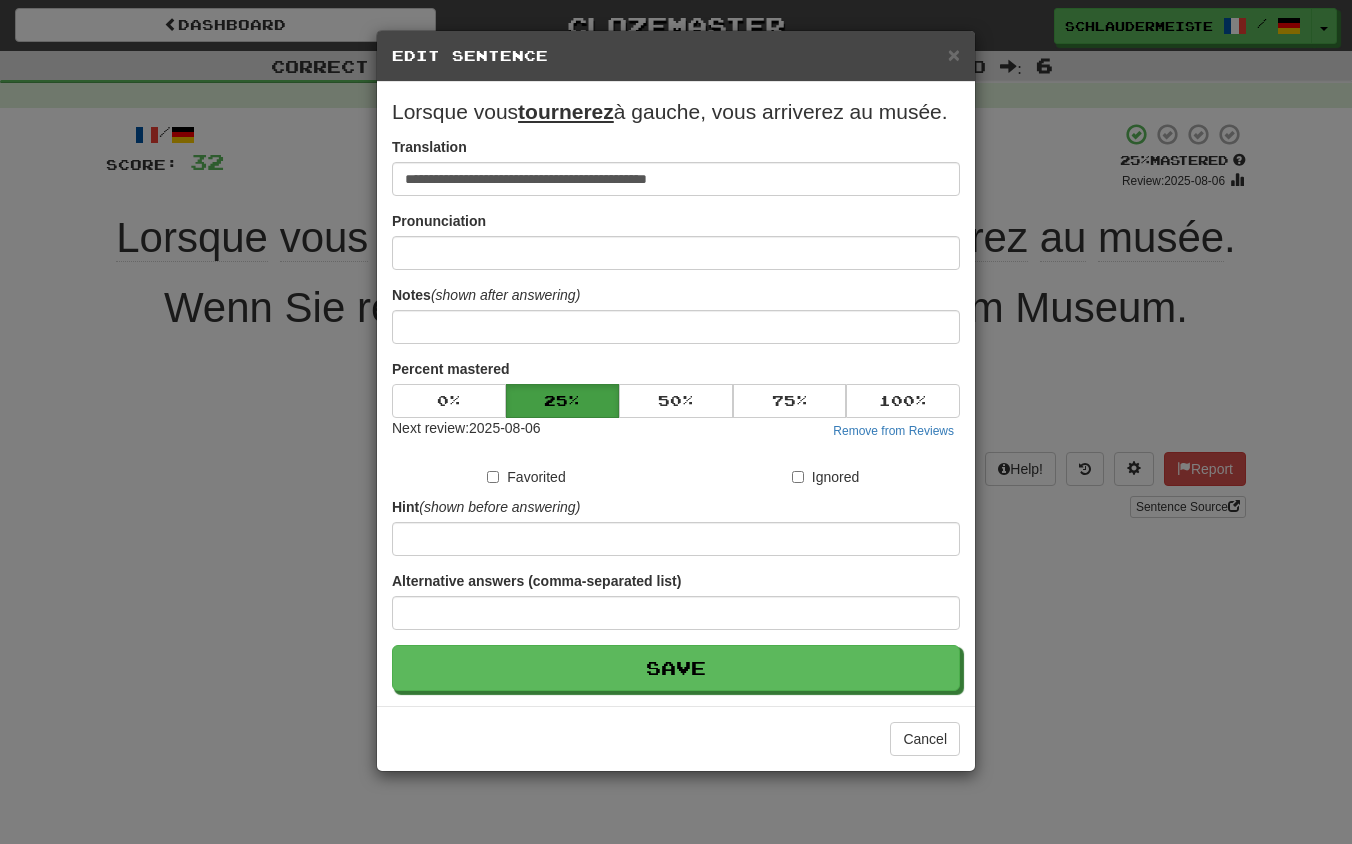 click on "**********" at bounding box center [676, 422] 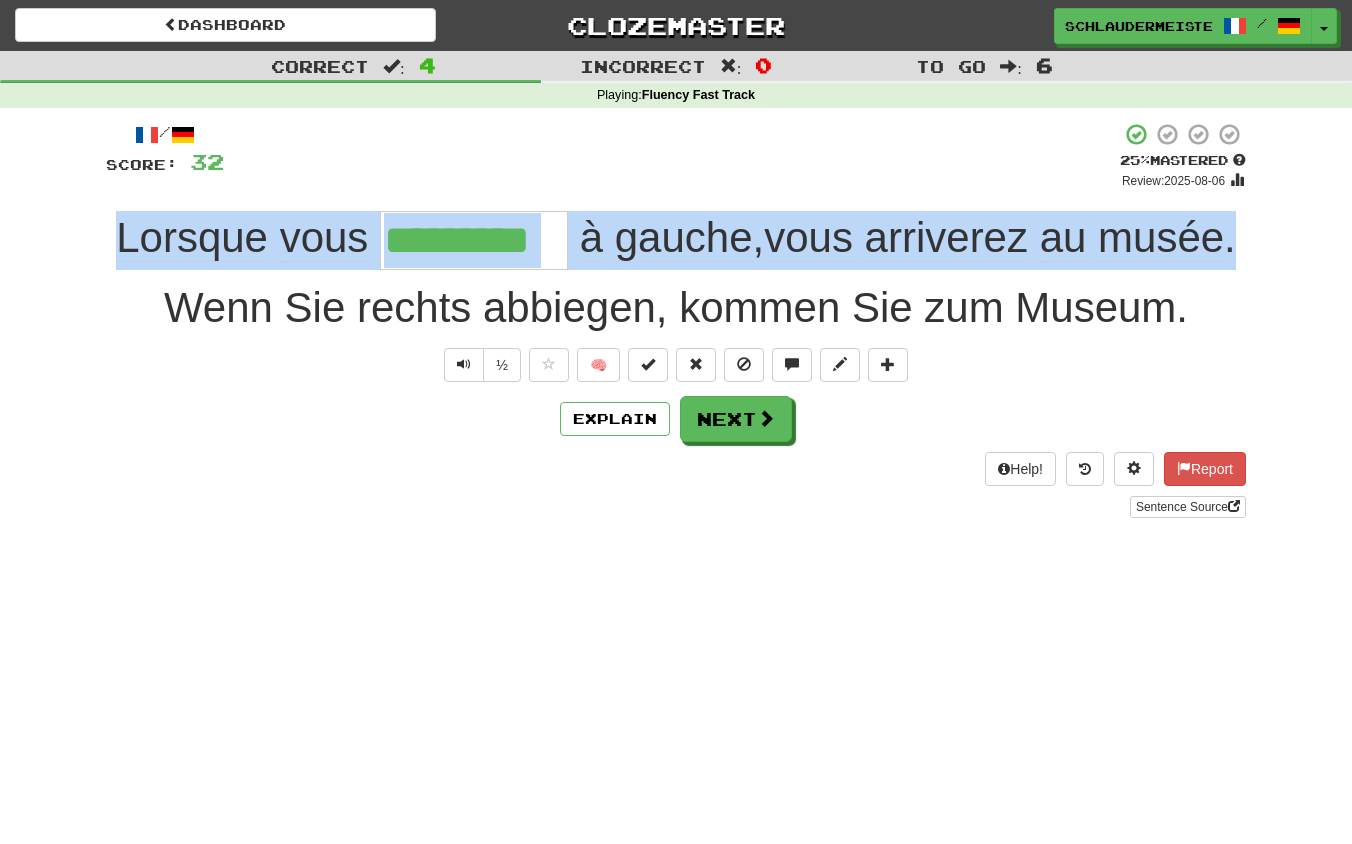 drag, startPoint x: 1239, startPoint y: 240, endPoint x: 72, endPoint y: 212, distance: 1167.3358 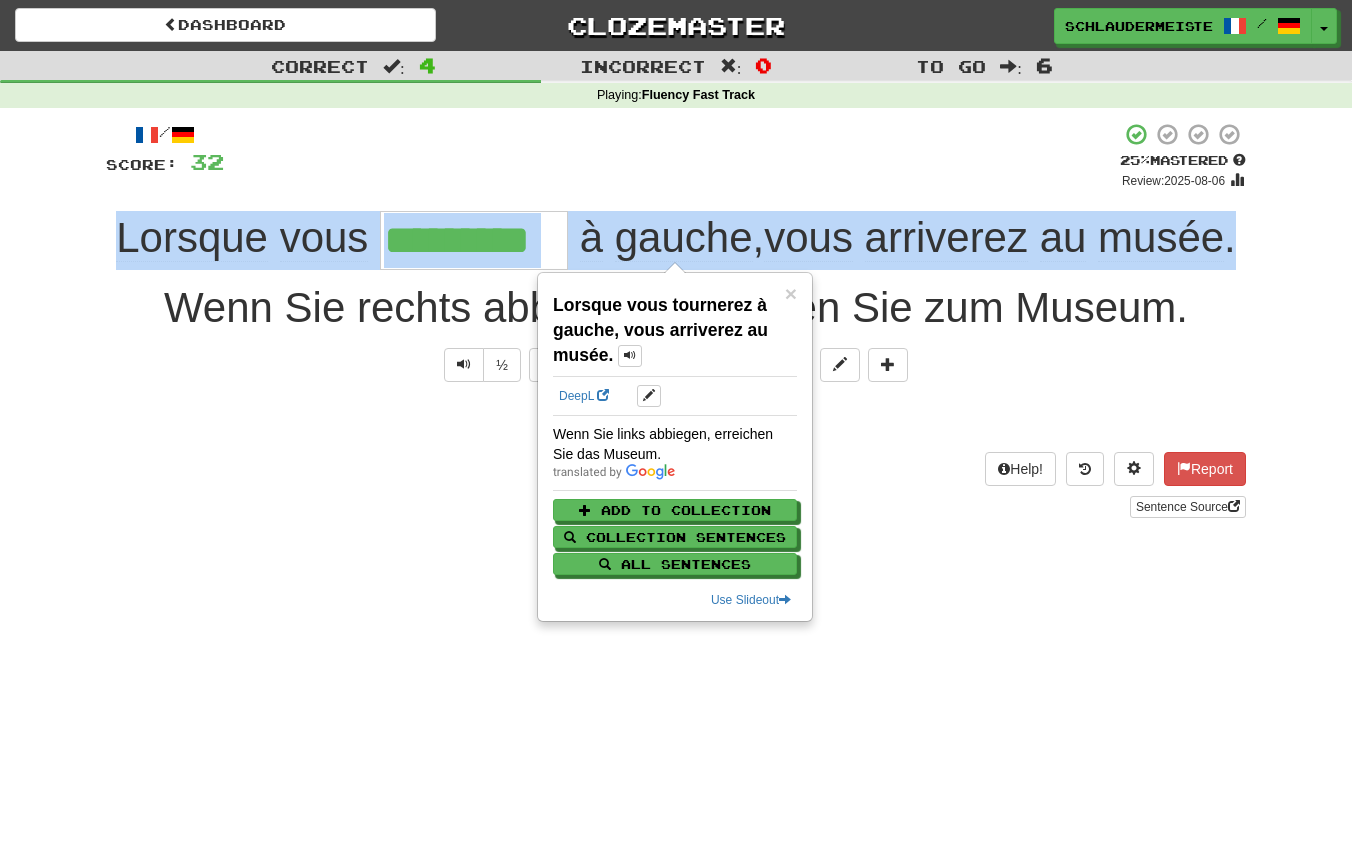 copy on "Lorsque   vous     à   gauche ,  vous   arriverez   au   musée ." 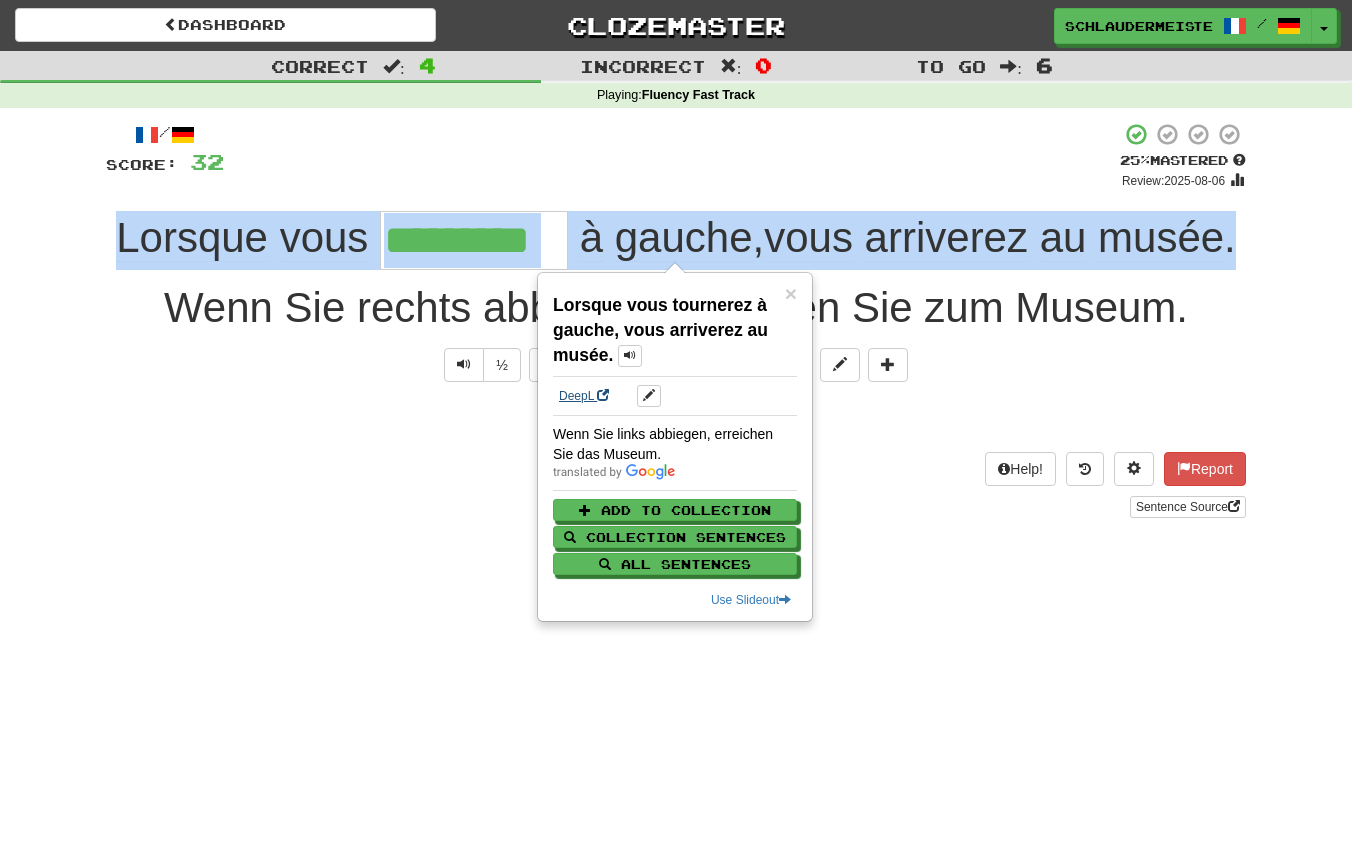 click on "DeepL" at bounding box center [584, 396] 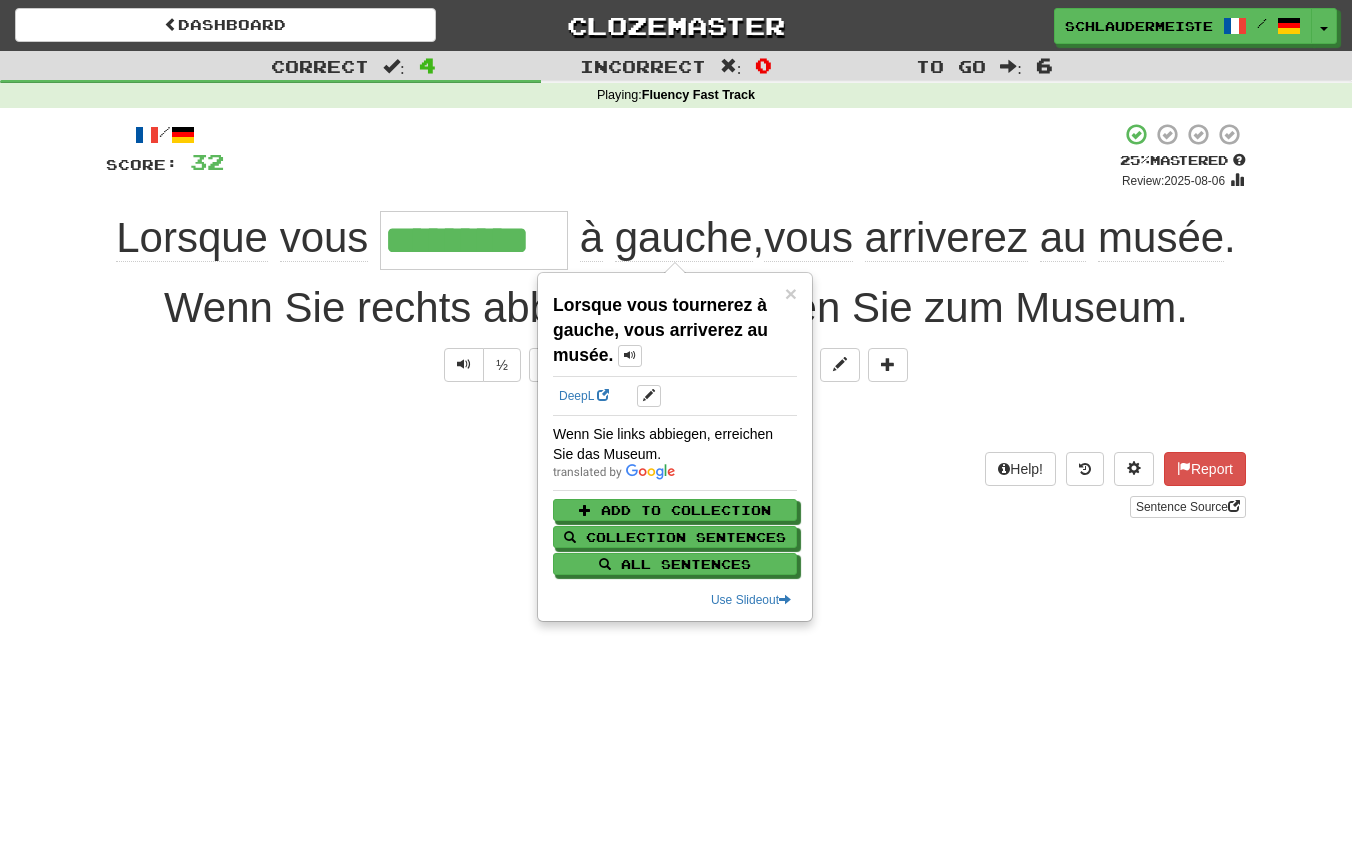 click on "/  Score:   32 + 8 25 %  Mastered Review:  2025-08-06 Lorsque   vous   *********   à   gauche ,  vous   arriverez   au   musée . Wenn Sie rechts abbiegen, kommen Sie zum Museum. ½ 🧠 Explain Next  Help!  Report Sentence Source" at bounding box center [676, 327] 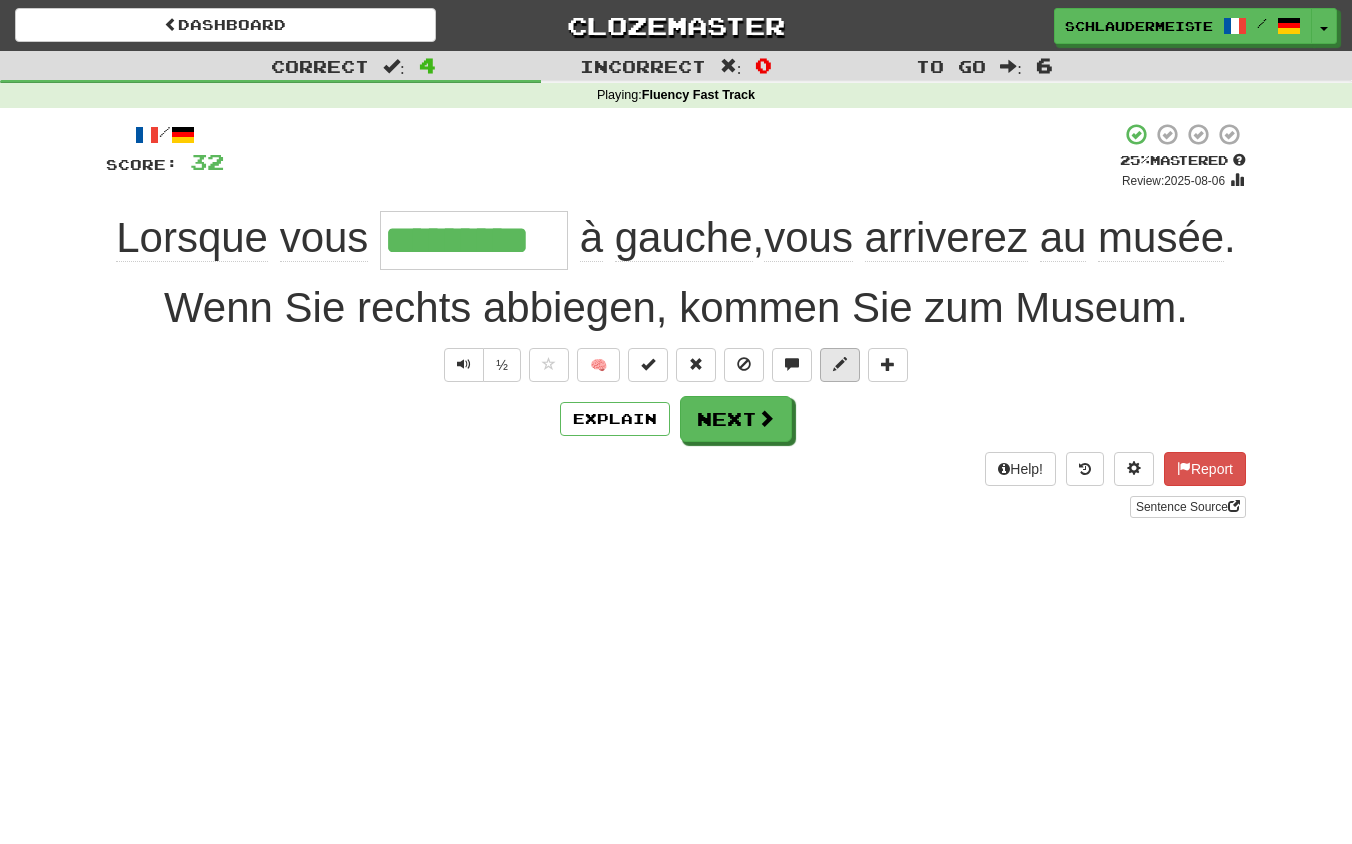click at bounding box center [840, 364] 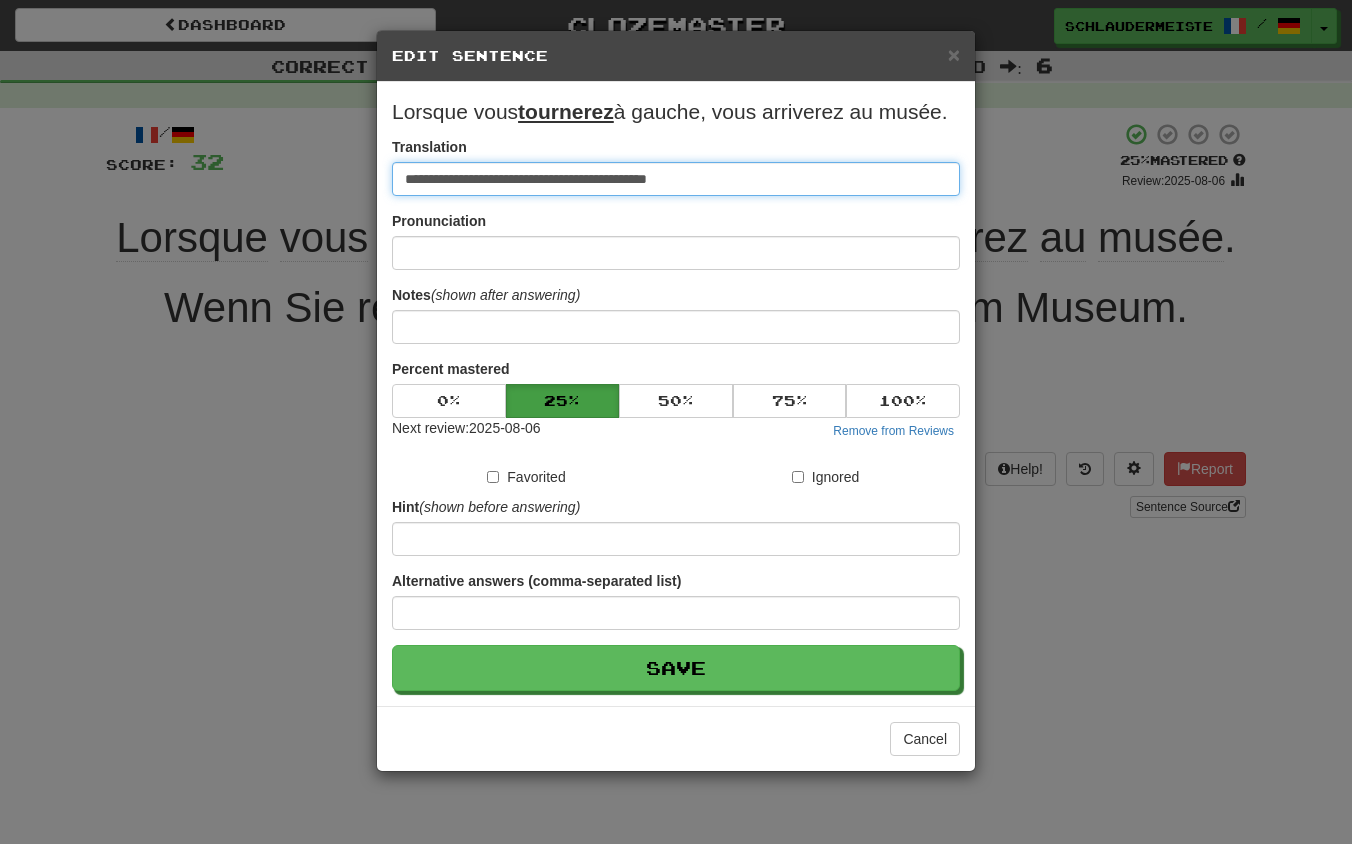drag, startPoint x: 774, startPoint y: 178, endPoint x: 220, endPoint y: 157, distance: 554.3979 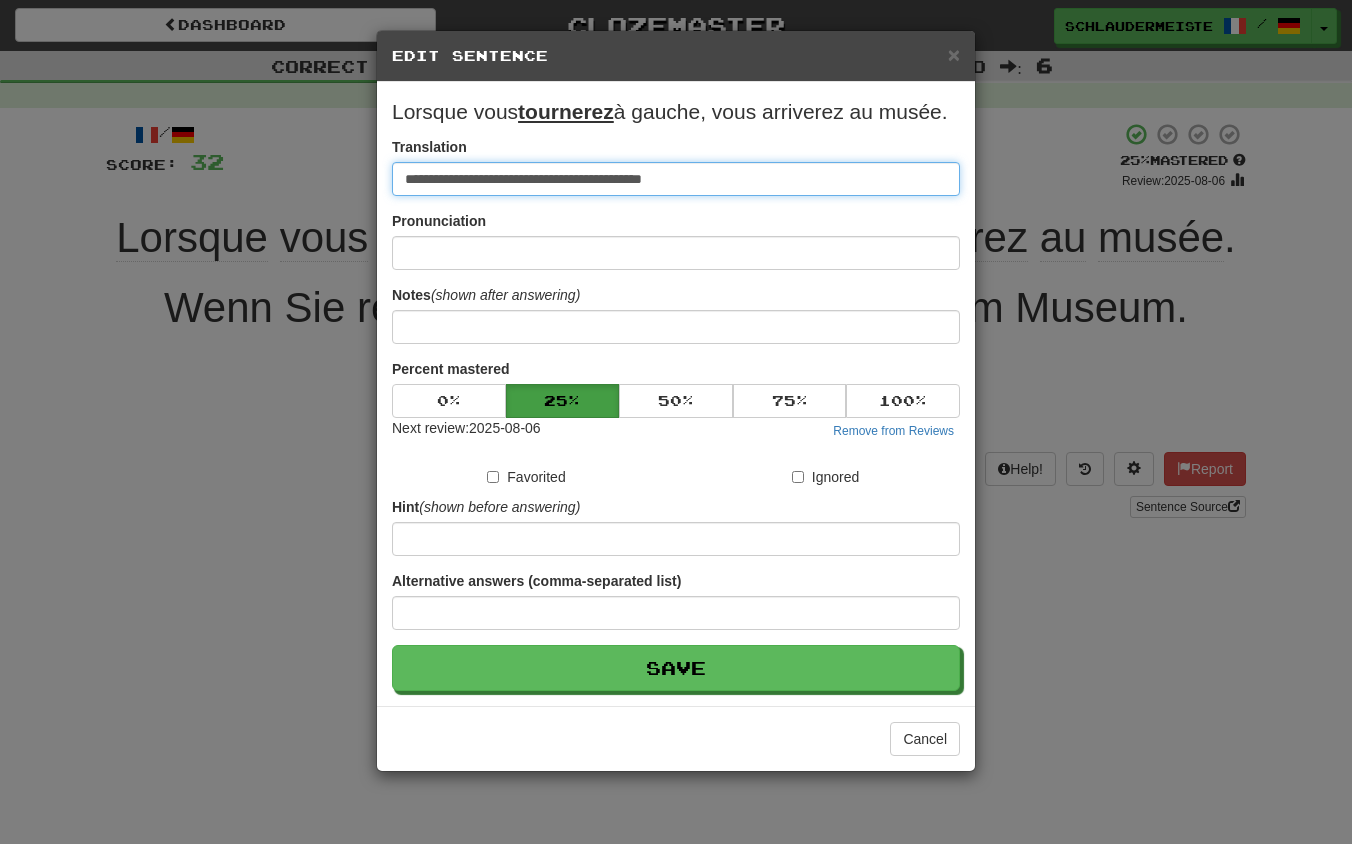 type on "**********" 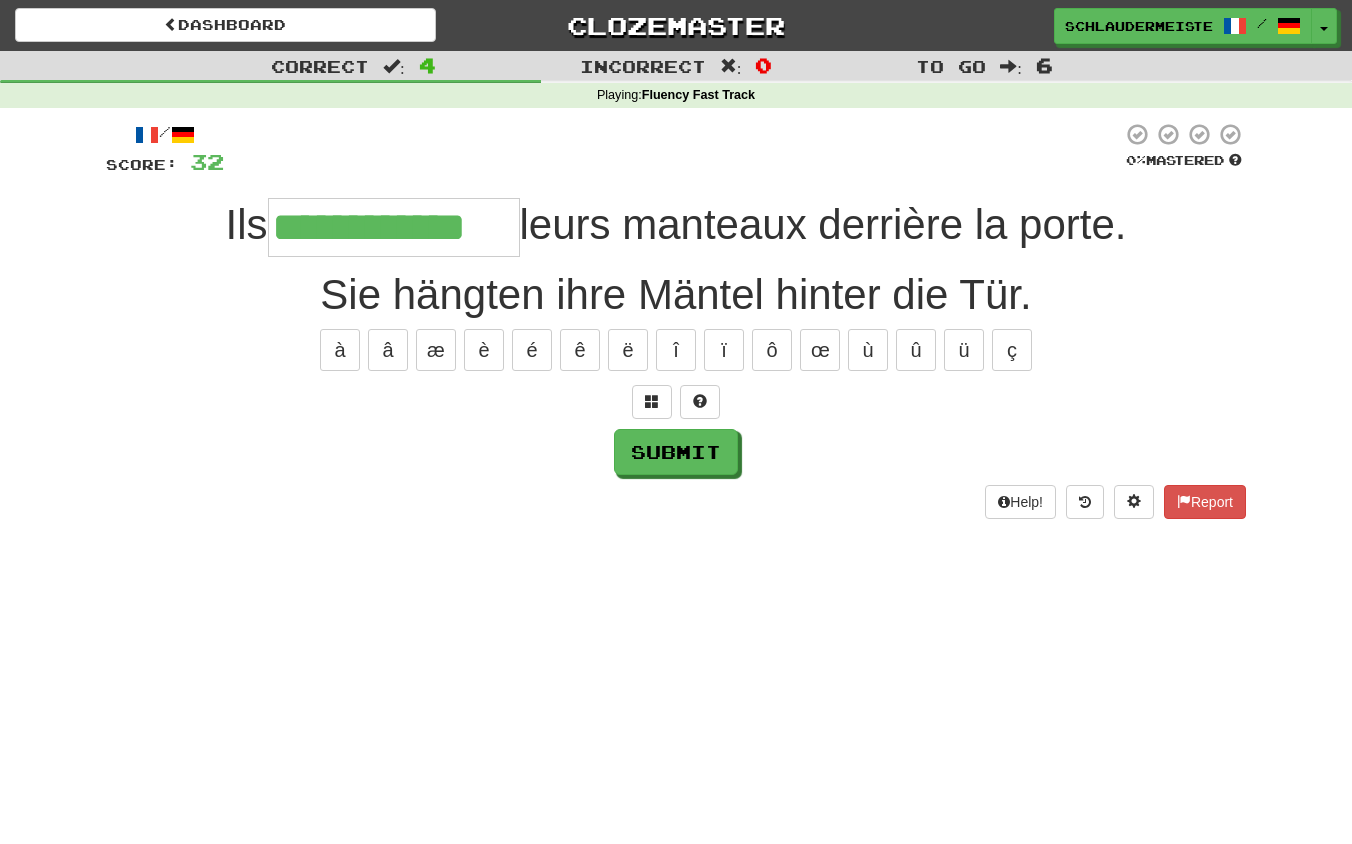 type on "**********" 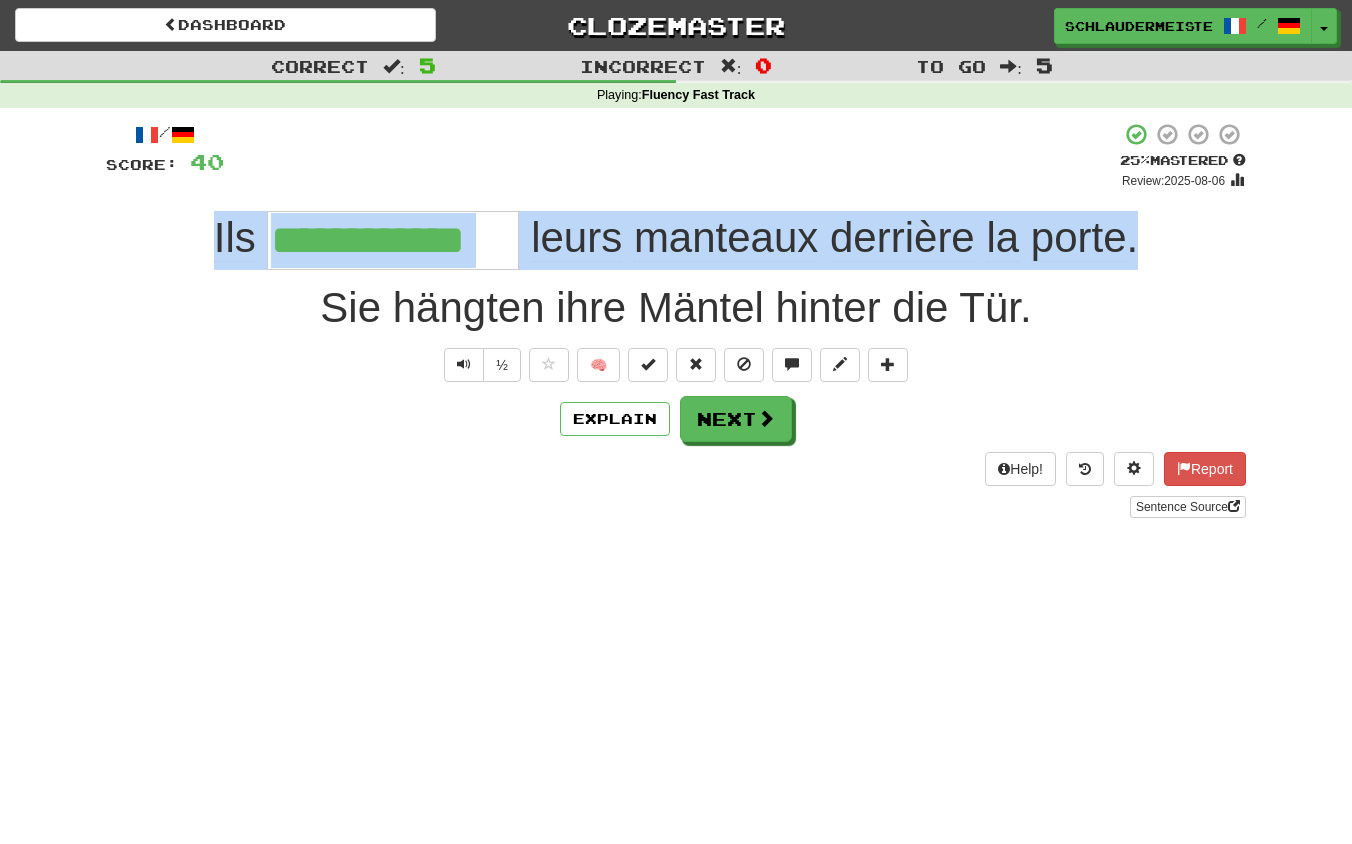 drag, startPoint x: 197, startPoint y: 217, endPoint x: 1177, endPoint y: 257, distance: 980.816 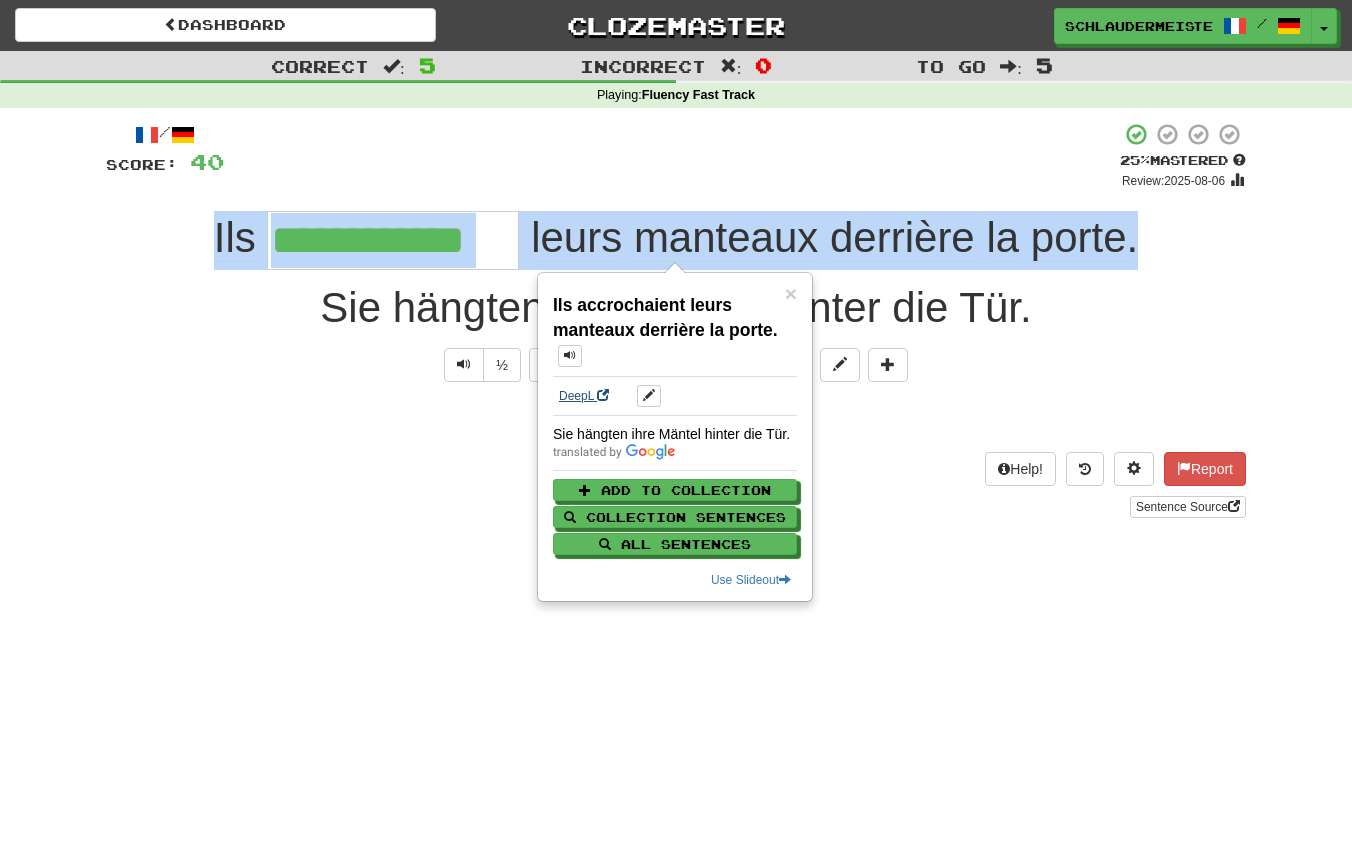 click on "DeepL" at bounding box center [584, 396] 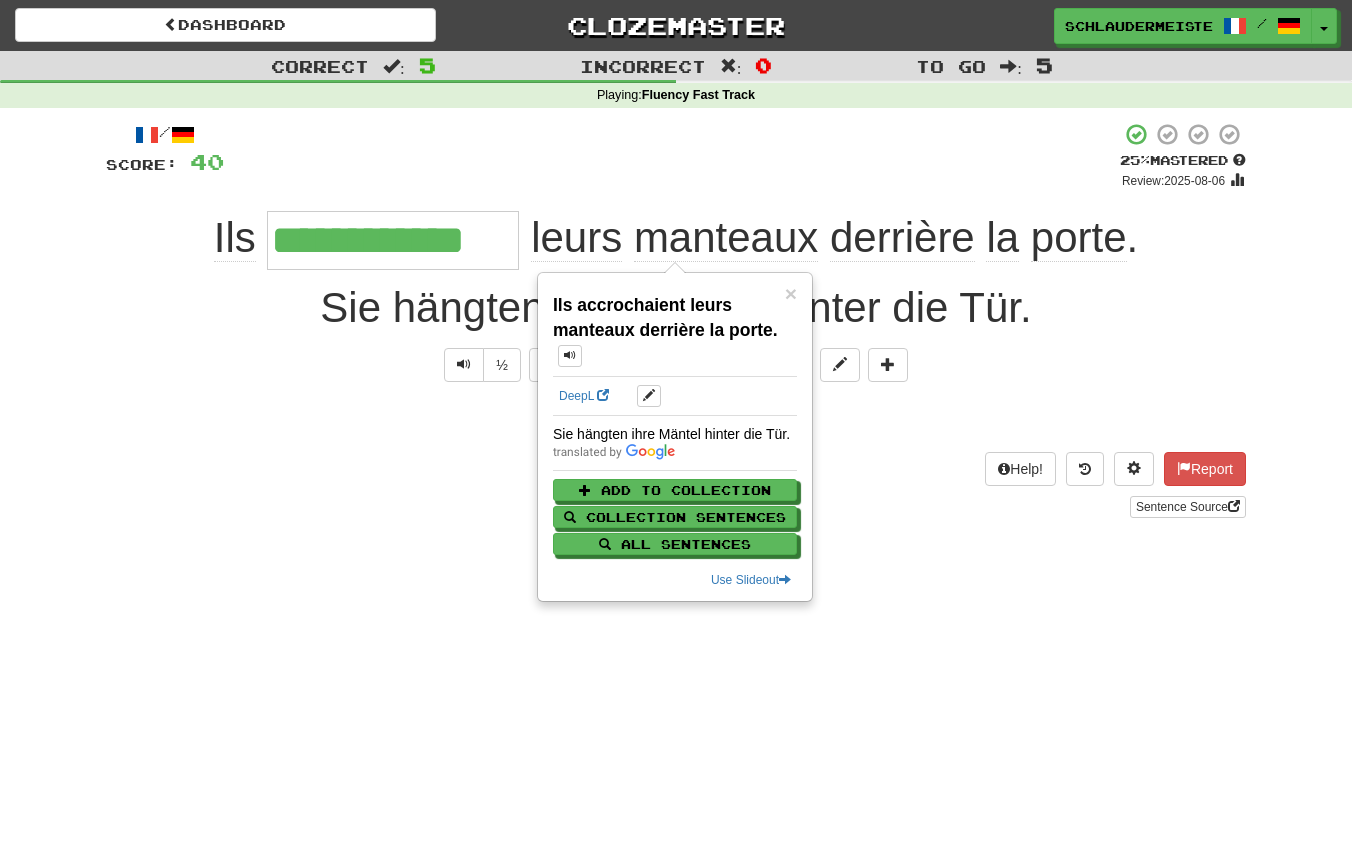 click on "Sentence Source" at bounding box center (676, 507) 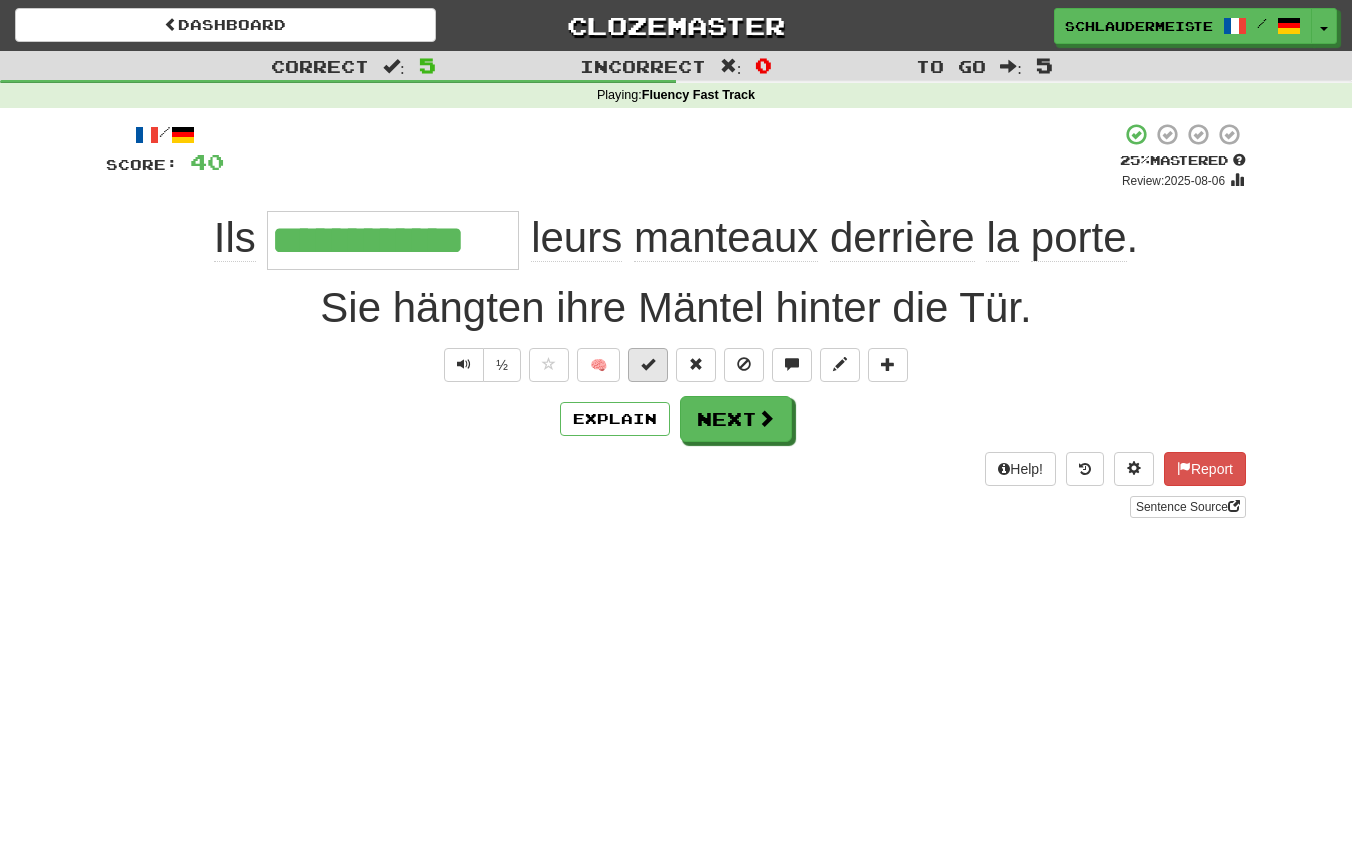 click at bounding box center (648, 364) 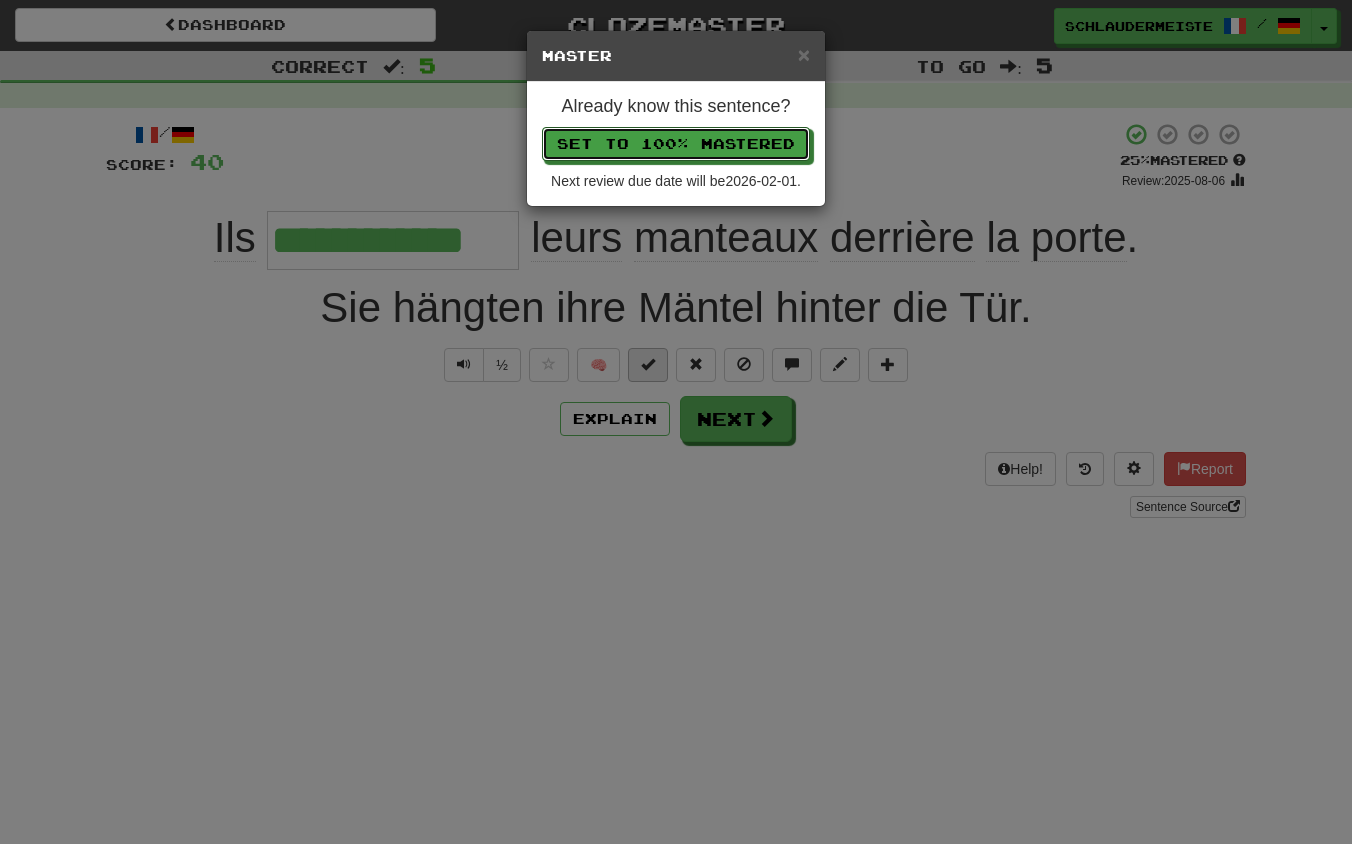 click on "Set to 100% Mastered" at bounding box center (676, 144) 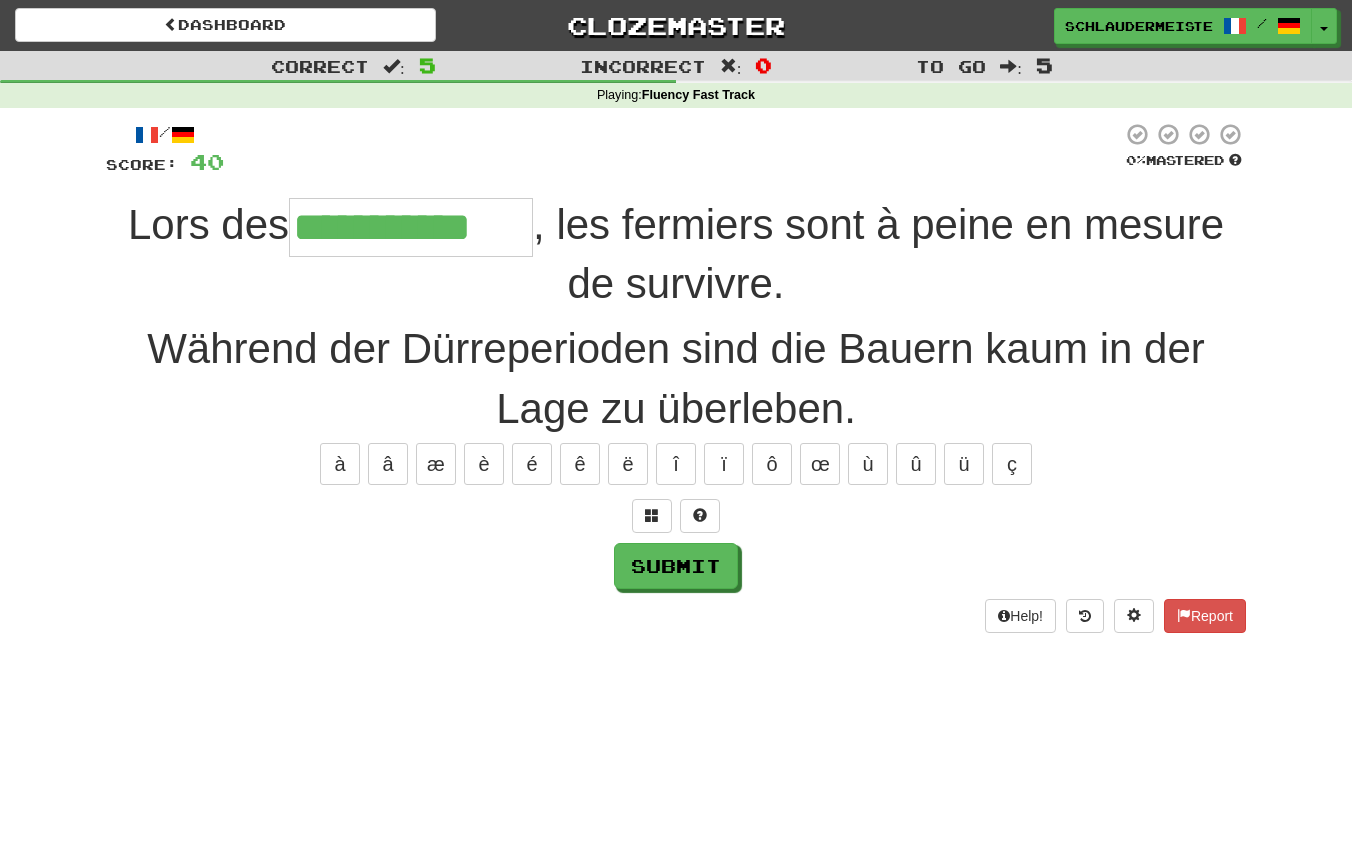 type on "**********" 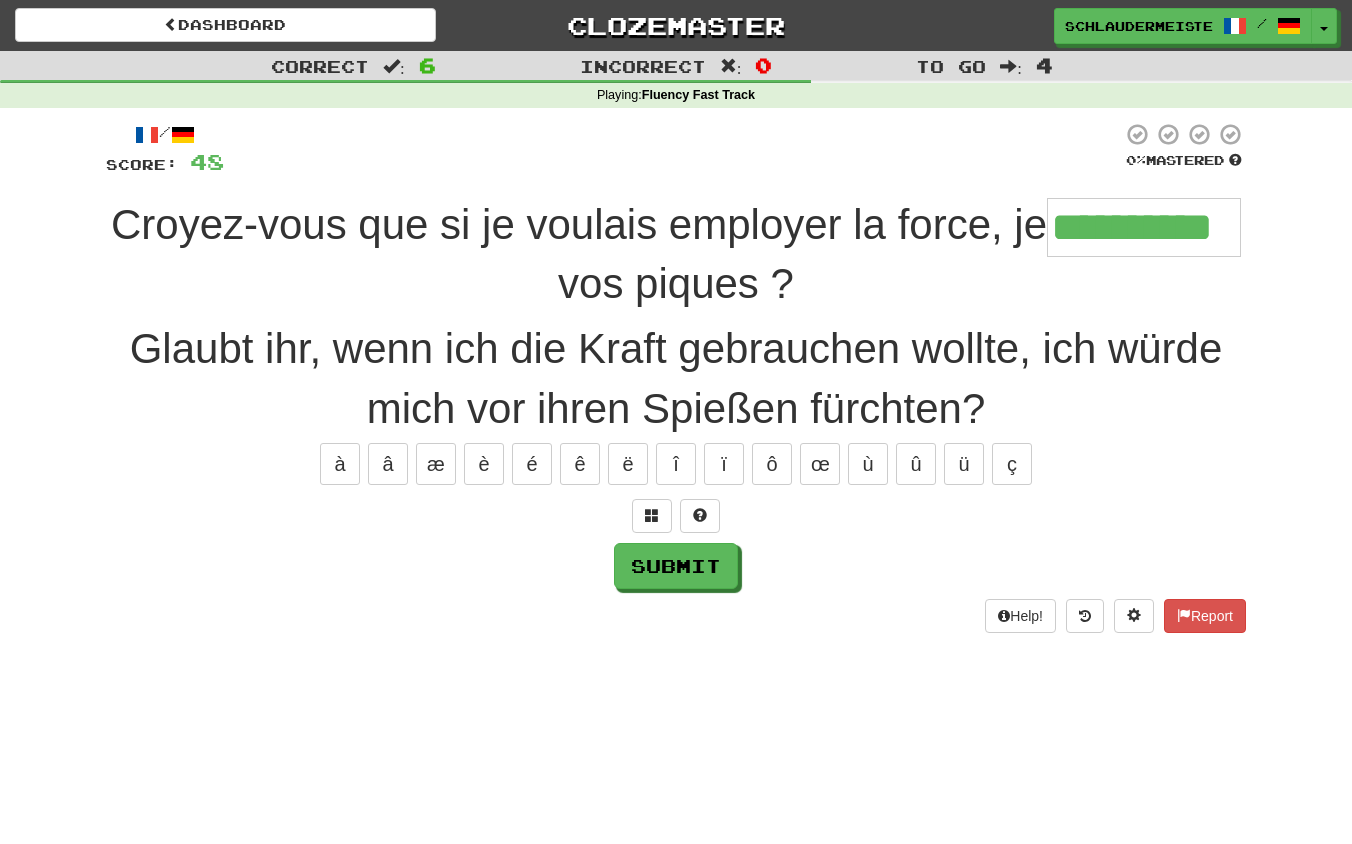 type on "**********" 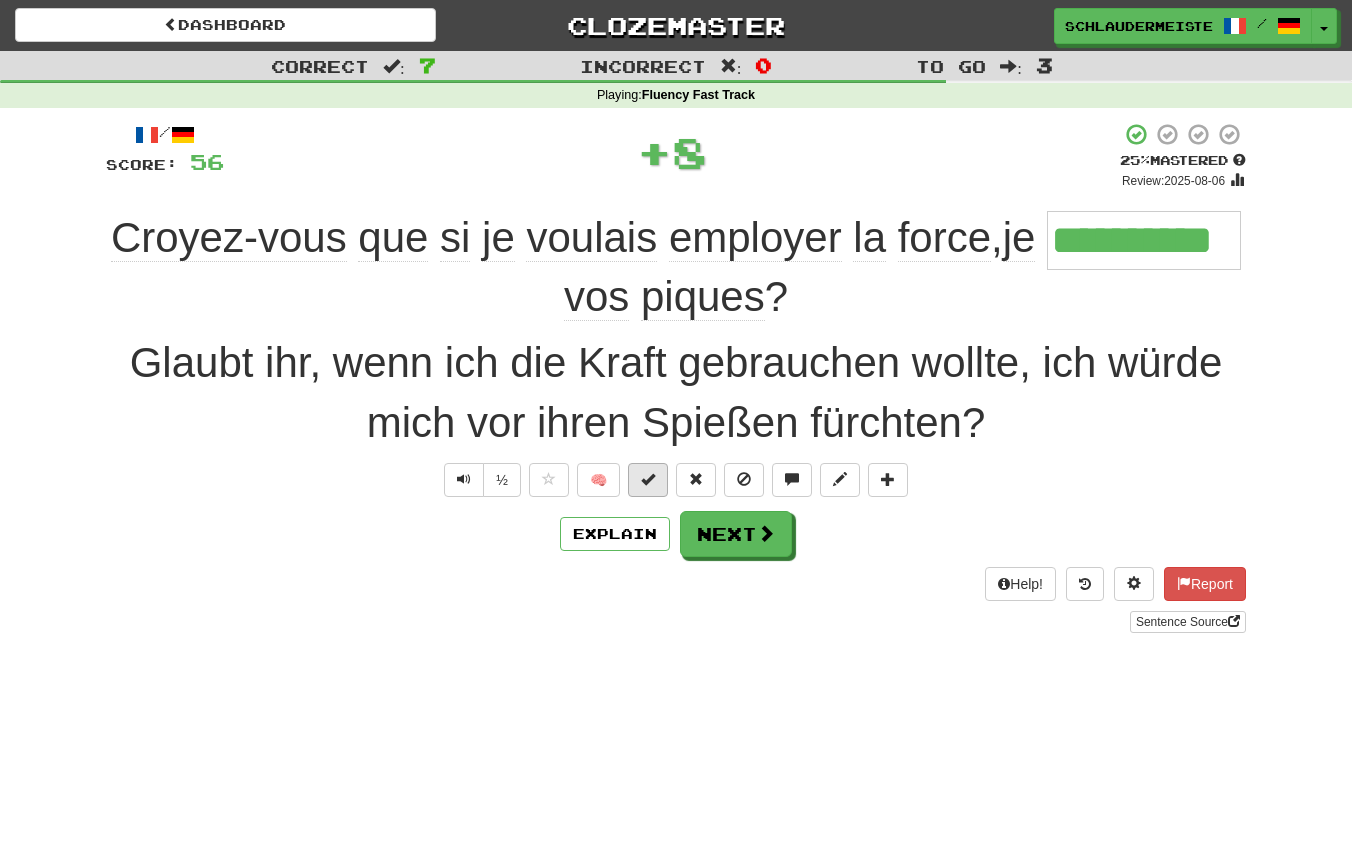 click at bounding box center (648, 479) 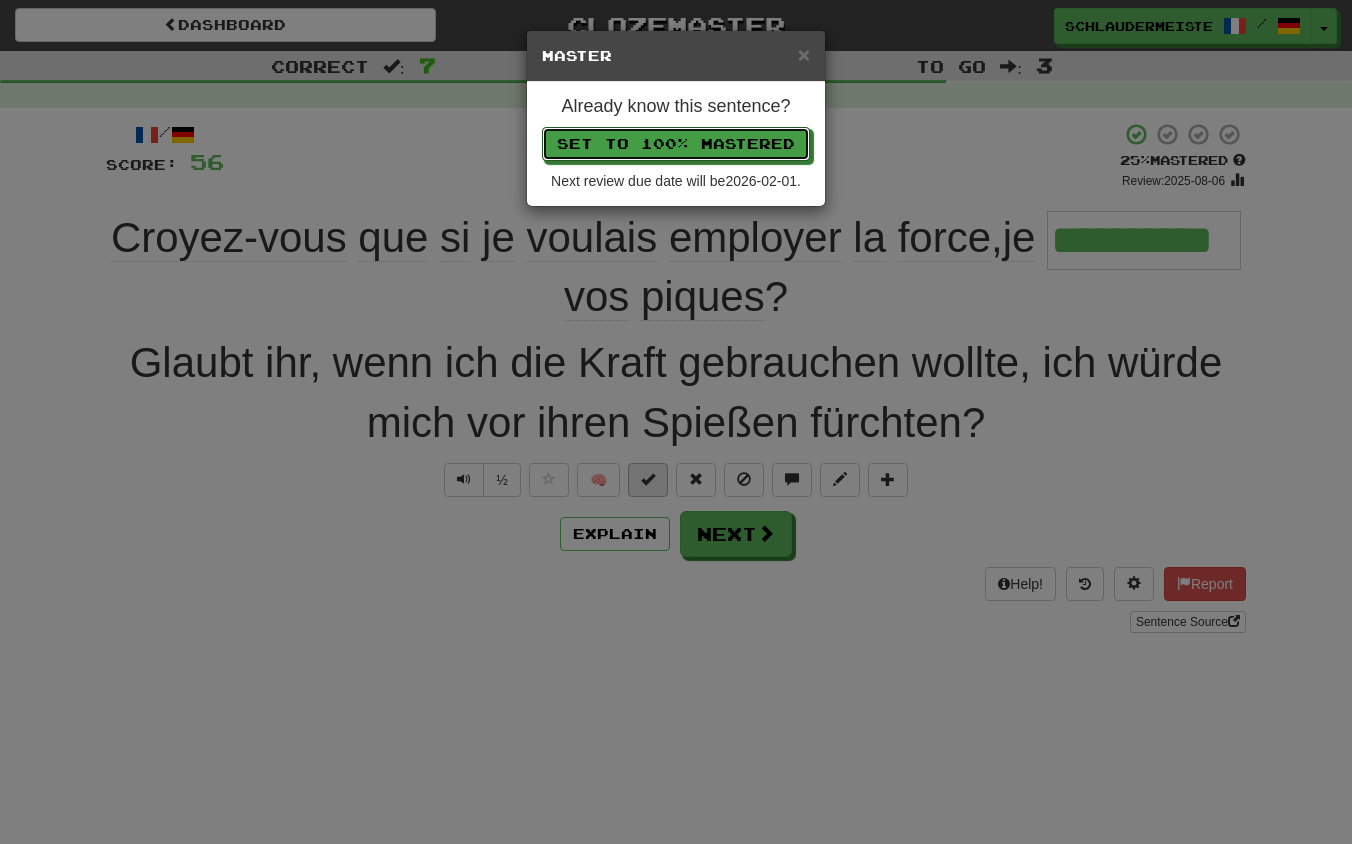 click on "Set to 100% Mastered" at bounding box center (676, 144) 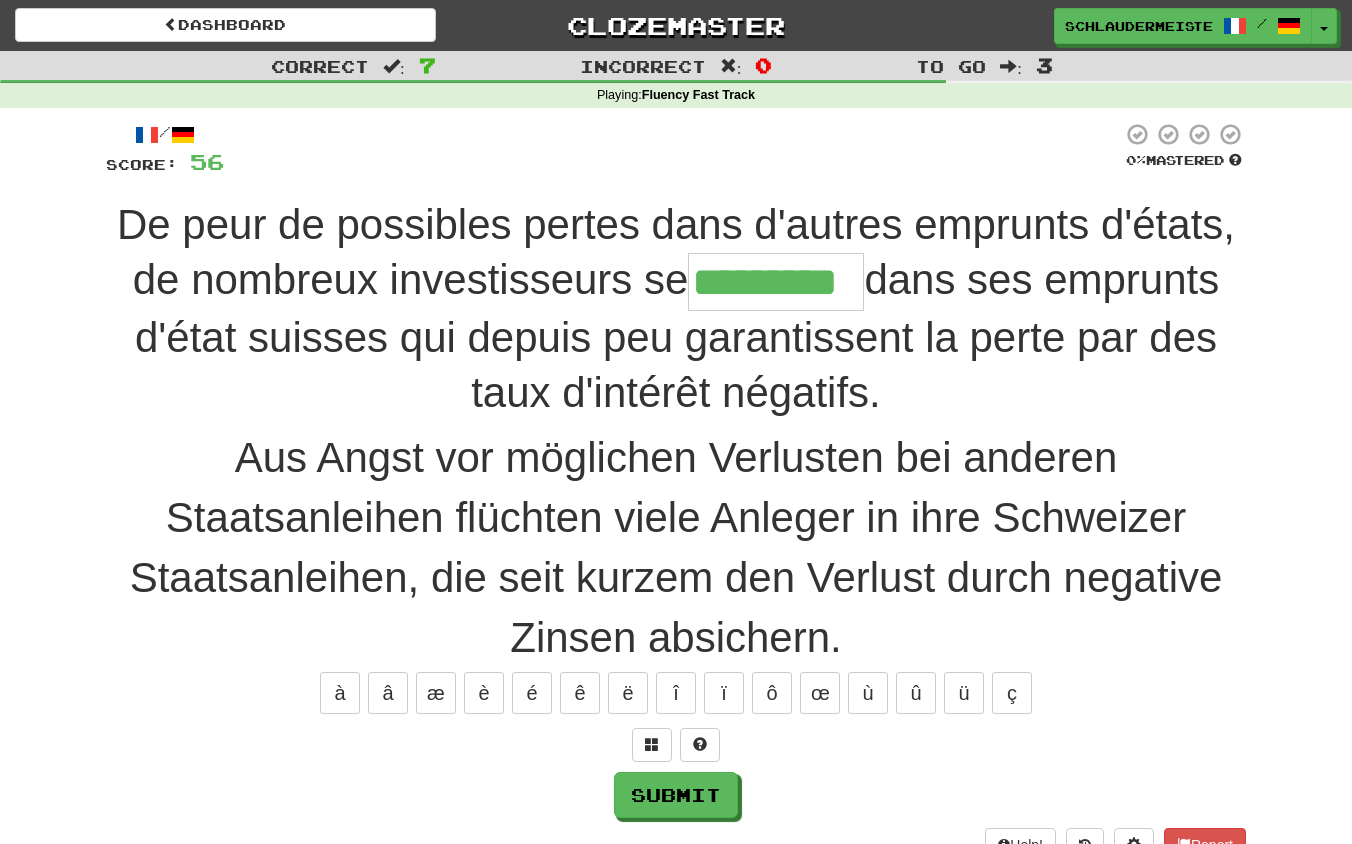 type on "*********" 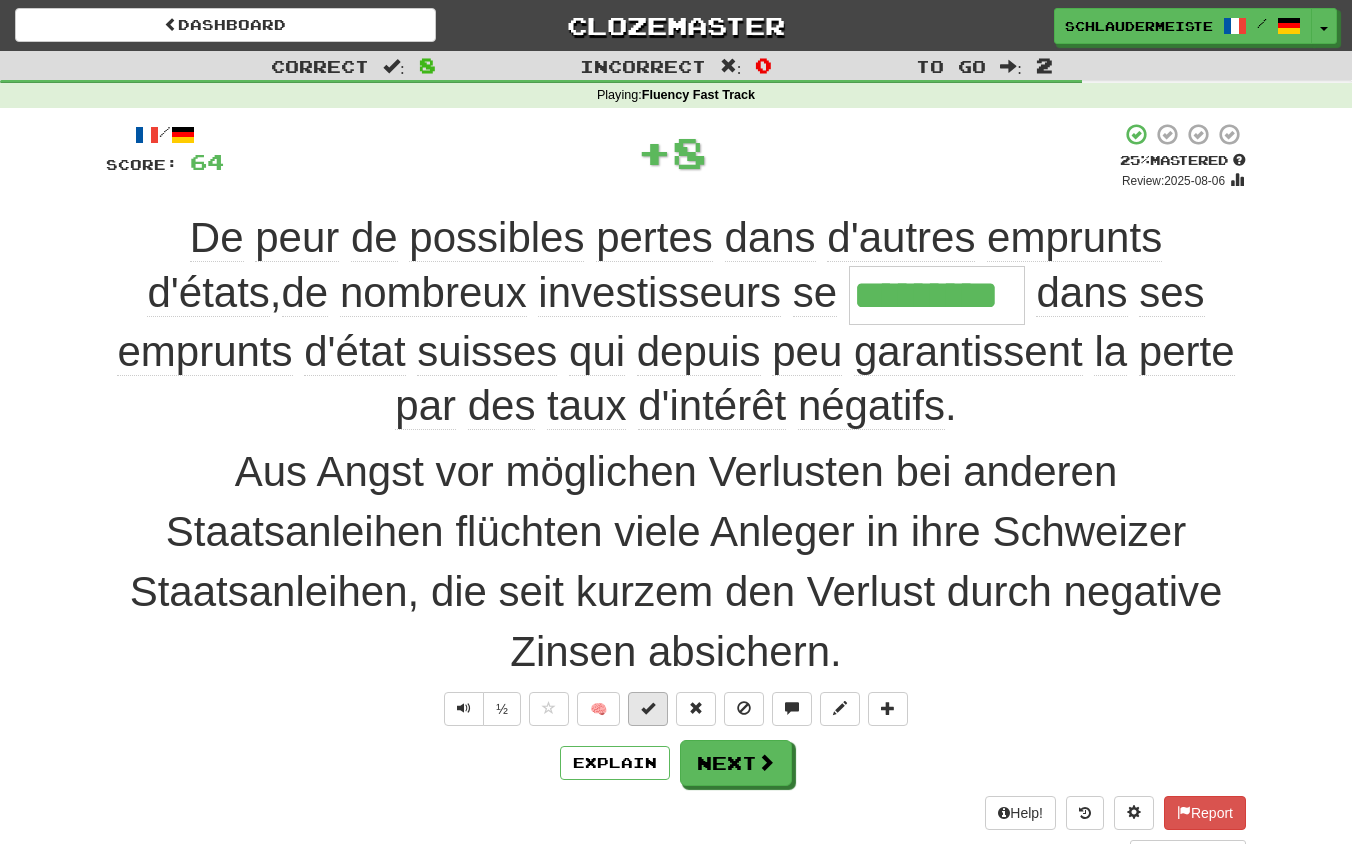 click at bounding box center [648, 708] 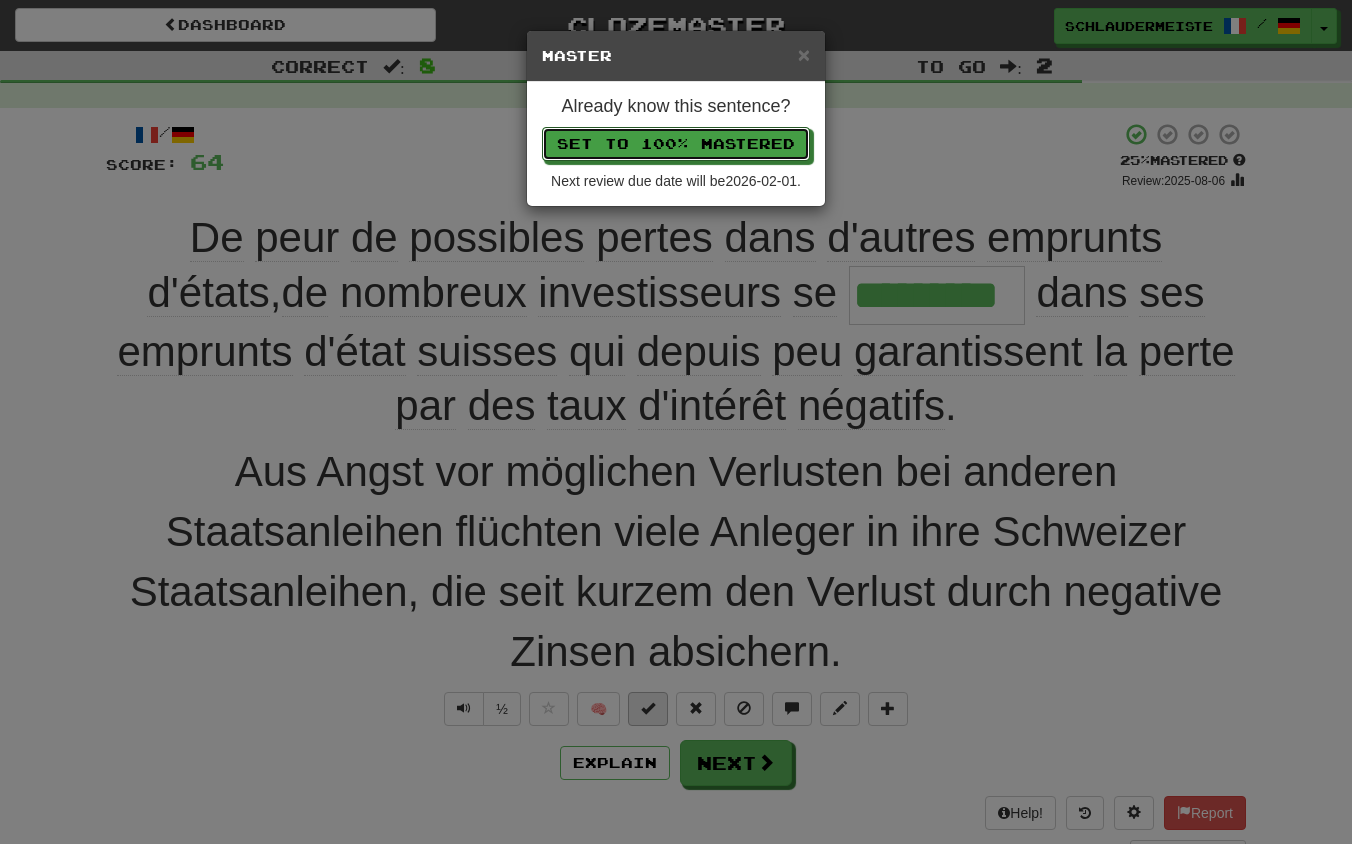 click on "Set to 100% Mastered" at bounding box center (676, 144) 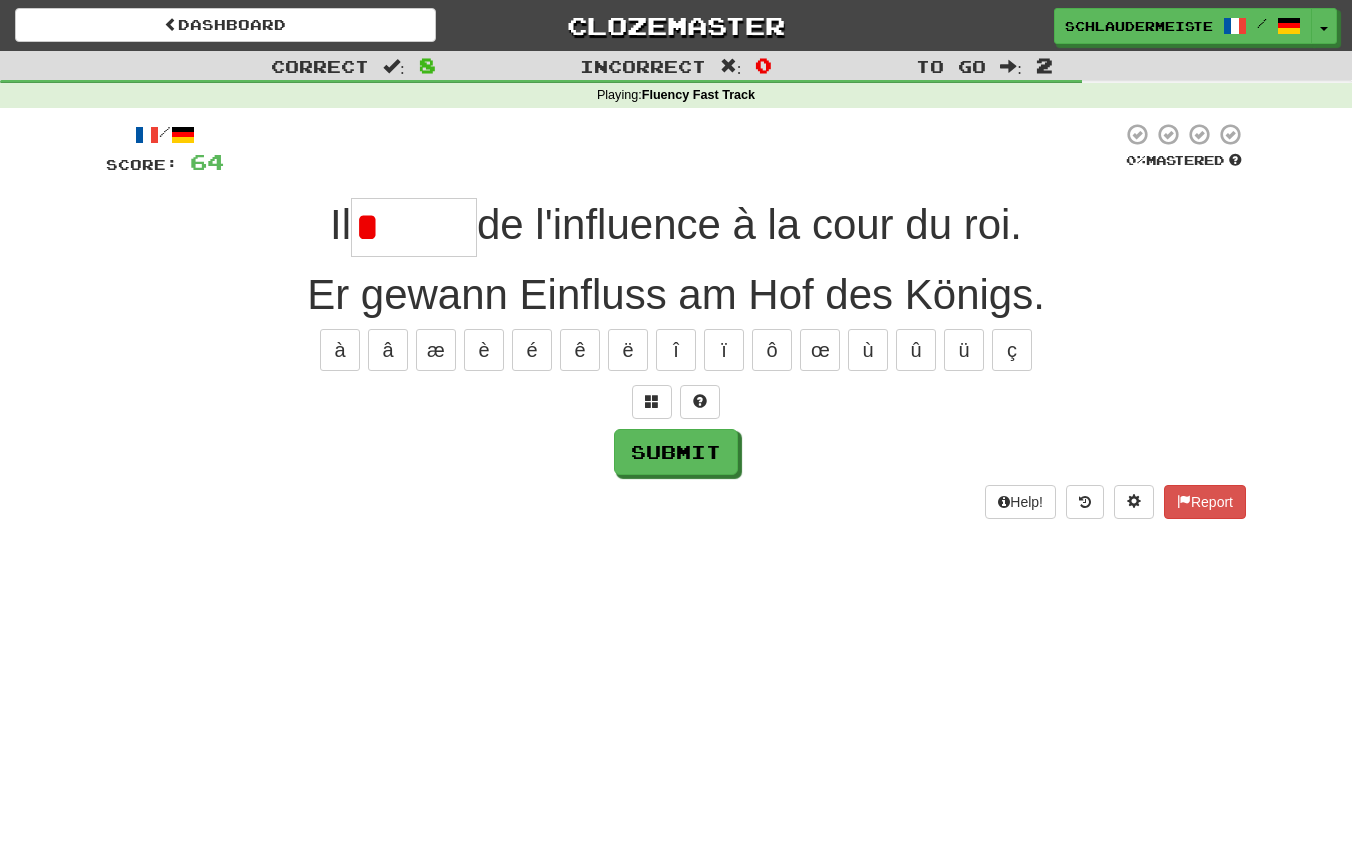 type on "******" 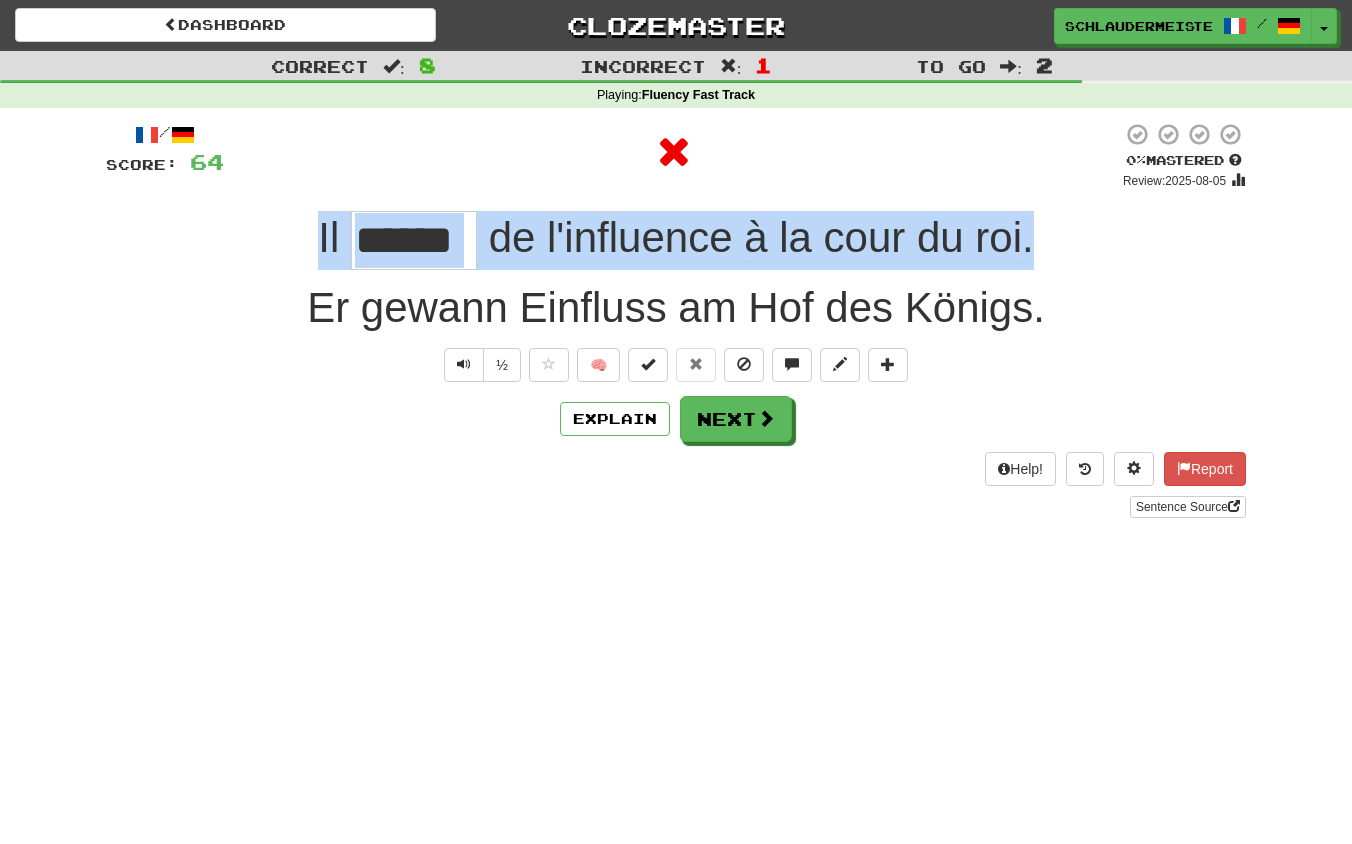drag, startPoint x: 276, startPoint y: 222, endPoint x: 1127, endPoint y: 233, distance: 851.0711 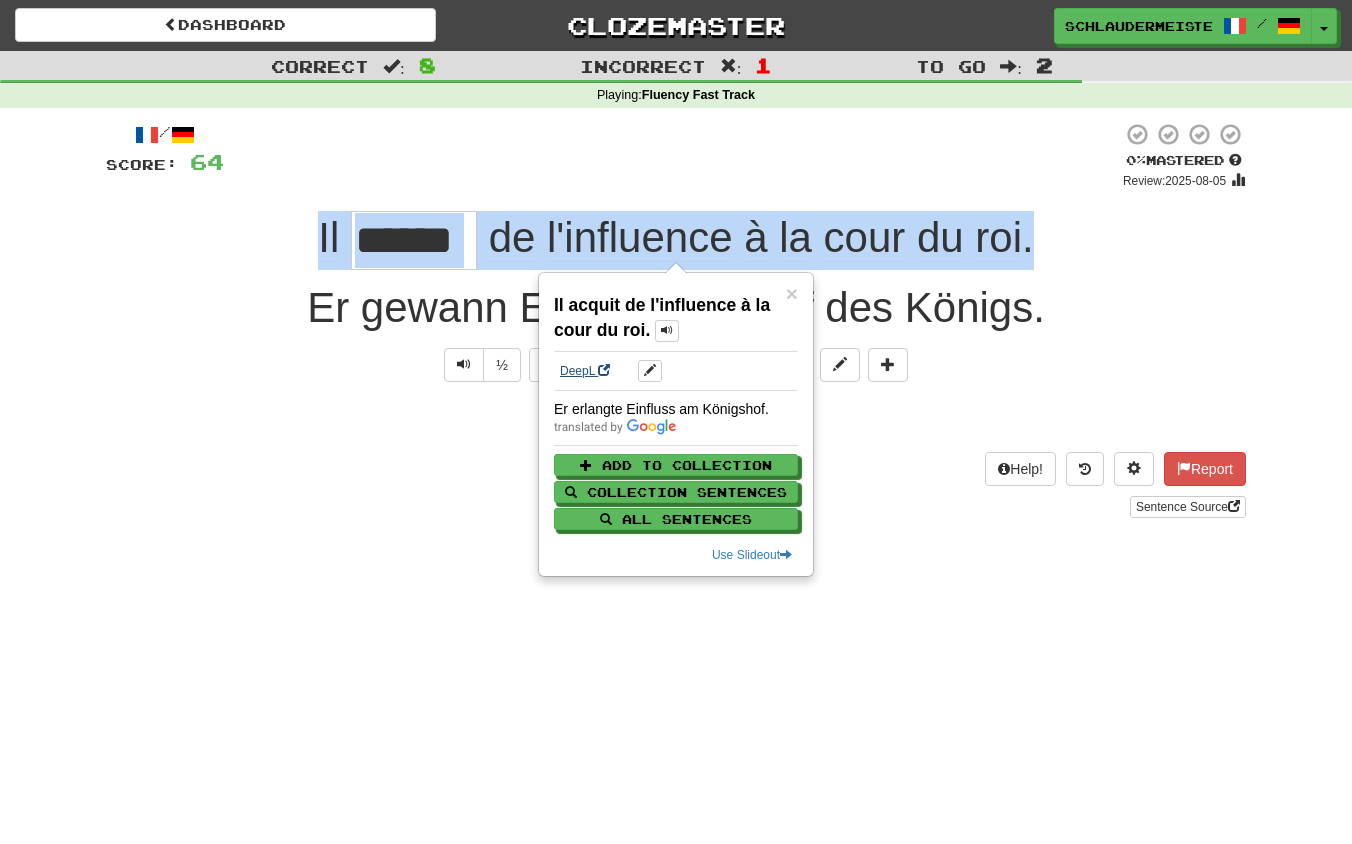 click on "DeepL" at bounding box center [585, 371] 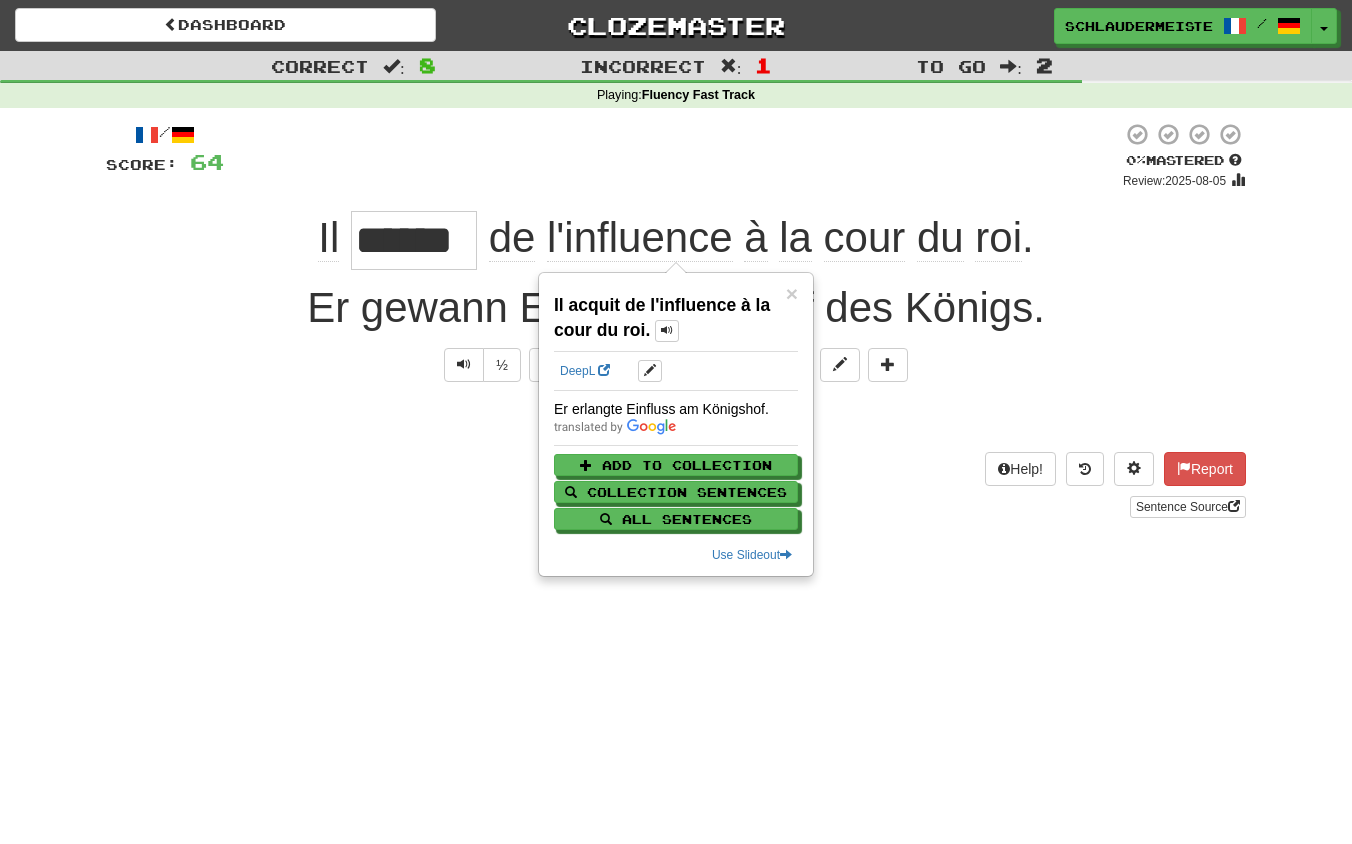 click on "Dashboard
Clozemaster
schlaudermeister
/
Toggle Dropdown
Dashboard
Leaderboard
Activity Feed
Notifications
Profile
Discussions
Français
/
Deutsch
Streak:
48
Review:
0
Points Today: 14576
Languages
Account
Logout
schlaudermeister
/
Toggle Dropdown
Dashboard
Leaderboard
Activity Feed
Notifications
Profile
Discussions
Français
/
Deutsch
Streak:
48
Review:
0
Points Today: 14576
Languages
Account
Logout
clozemaster
Correct   :   8 Incorrect   :   1 To go   :   2 Playing :  Fluency Fast Track  /  Score:   64 0 %  Mastered Review:  2025-08-05 Il   ******   de   l'influence   à   la   cour   du   roi . ½ 🧠 Explain Next" at bounding box center (676, 422) 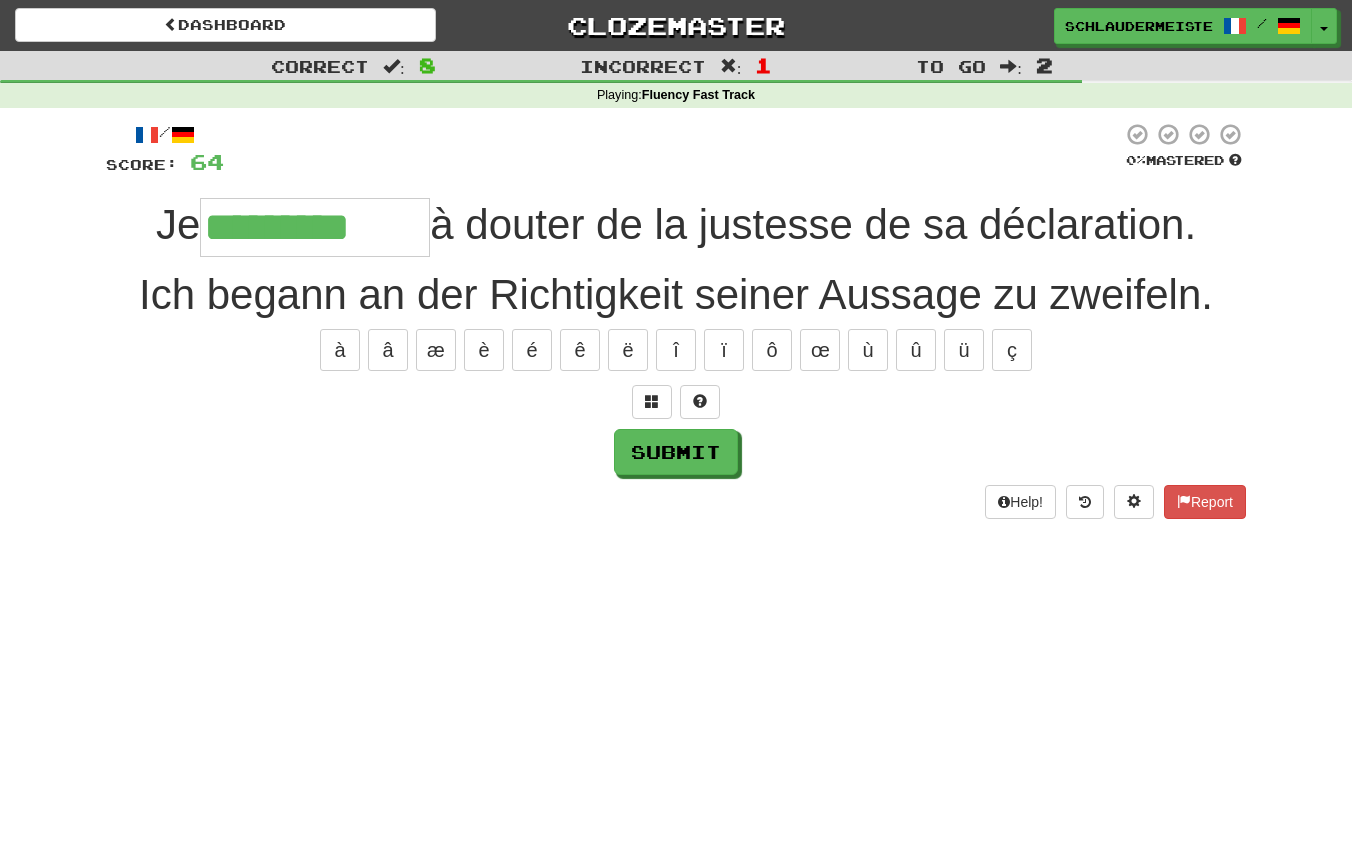 type on "*********" 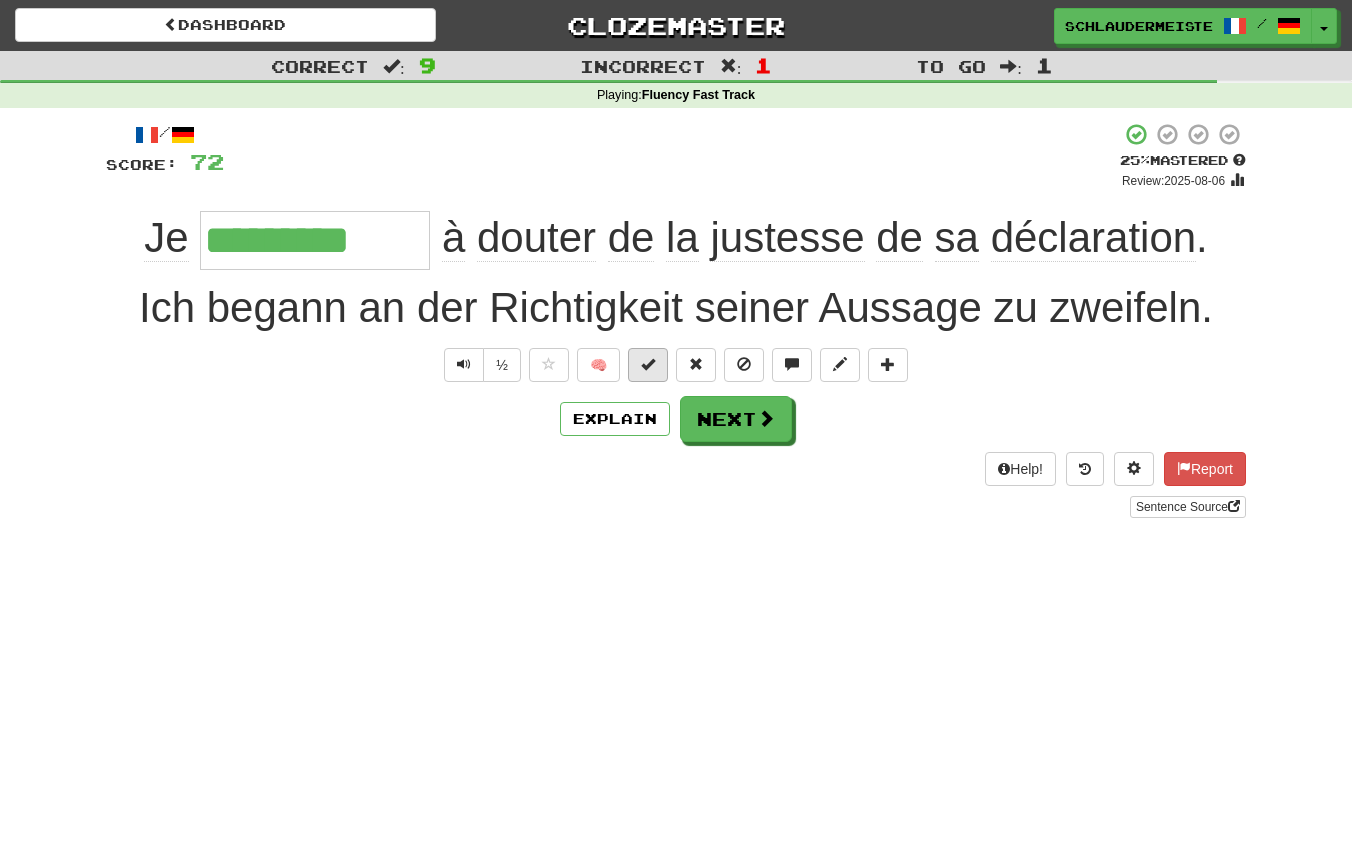 click at bounding box center (648, 364) 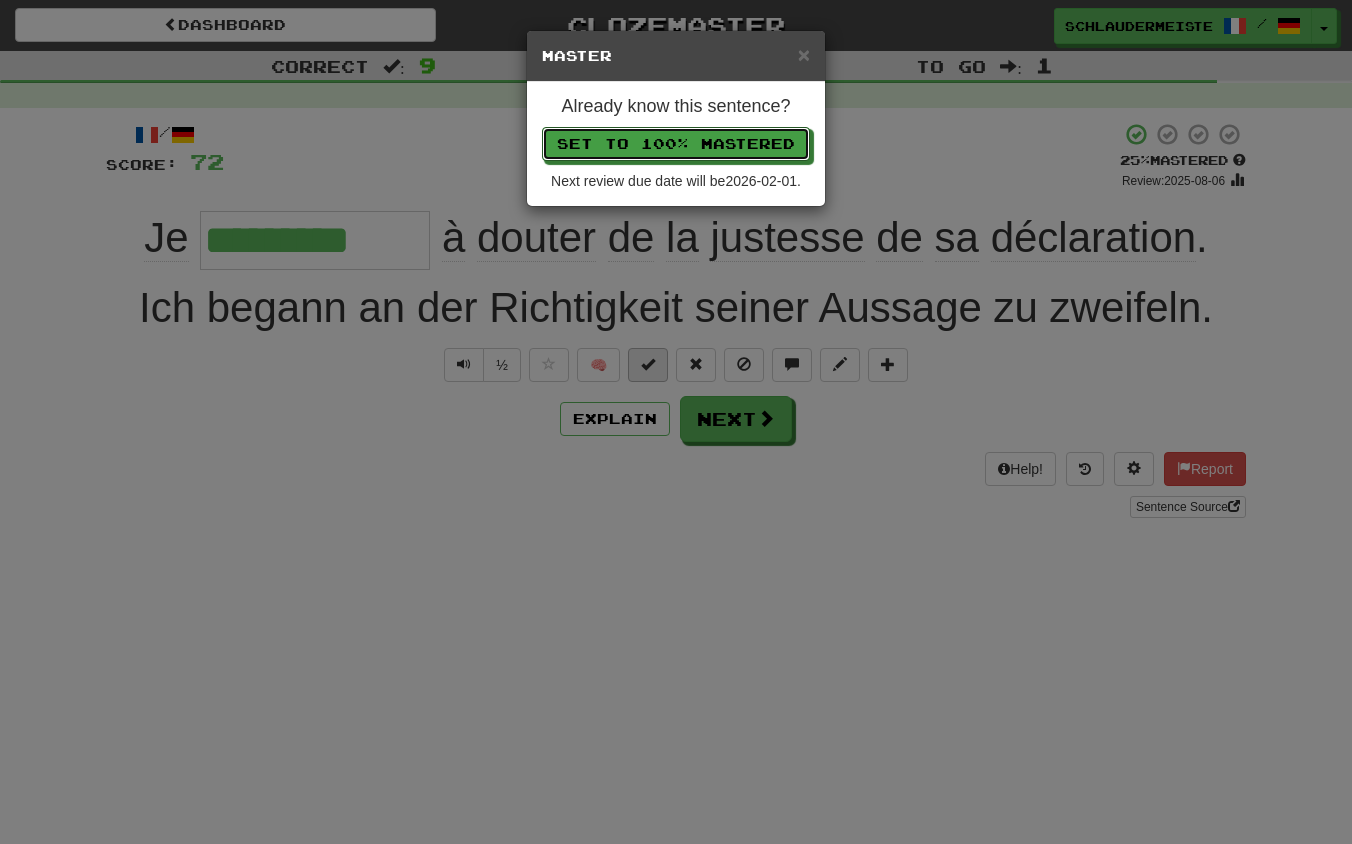 click on "Set to 100% Mastered" at bounding box center [676, 144] 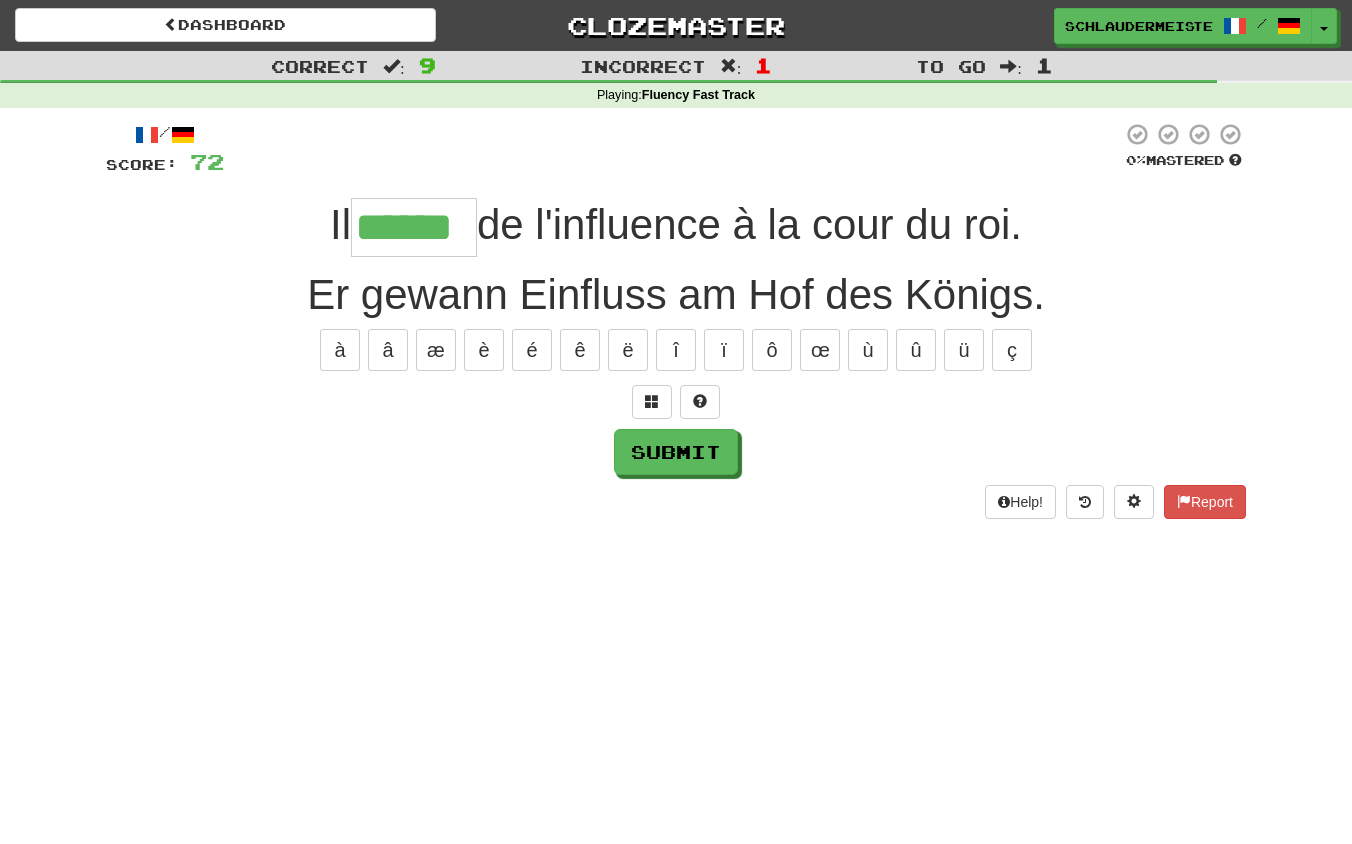 type on "******" 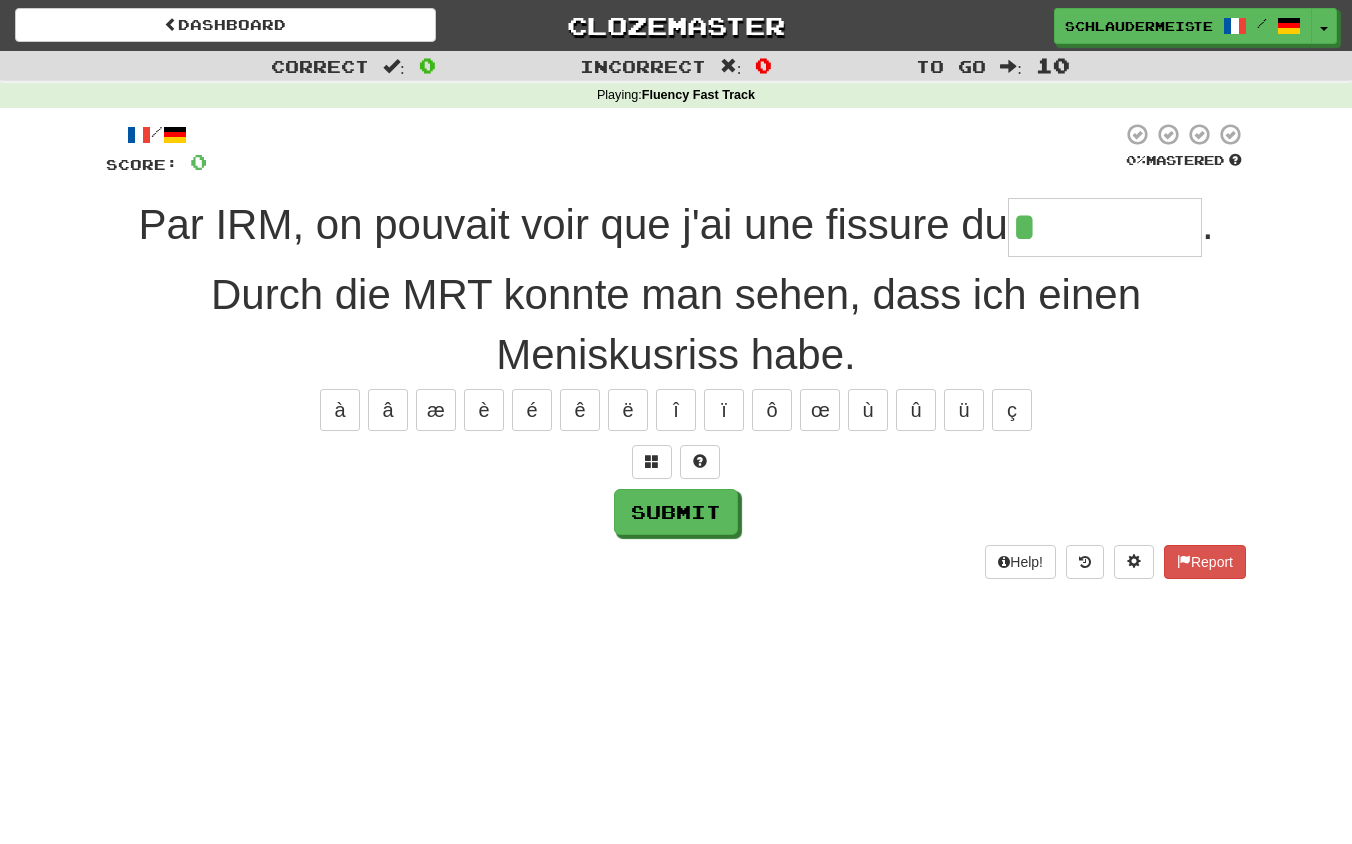 type 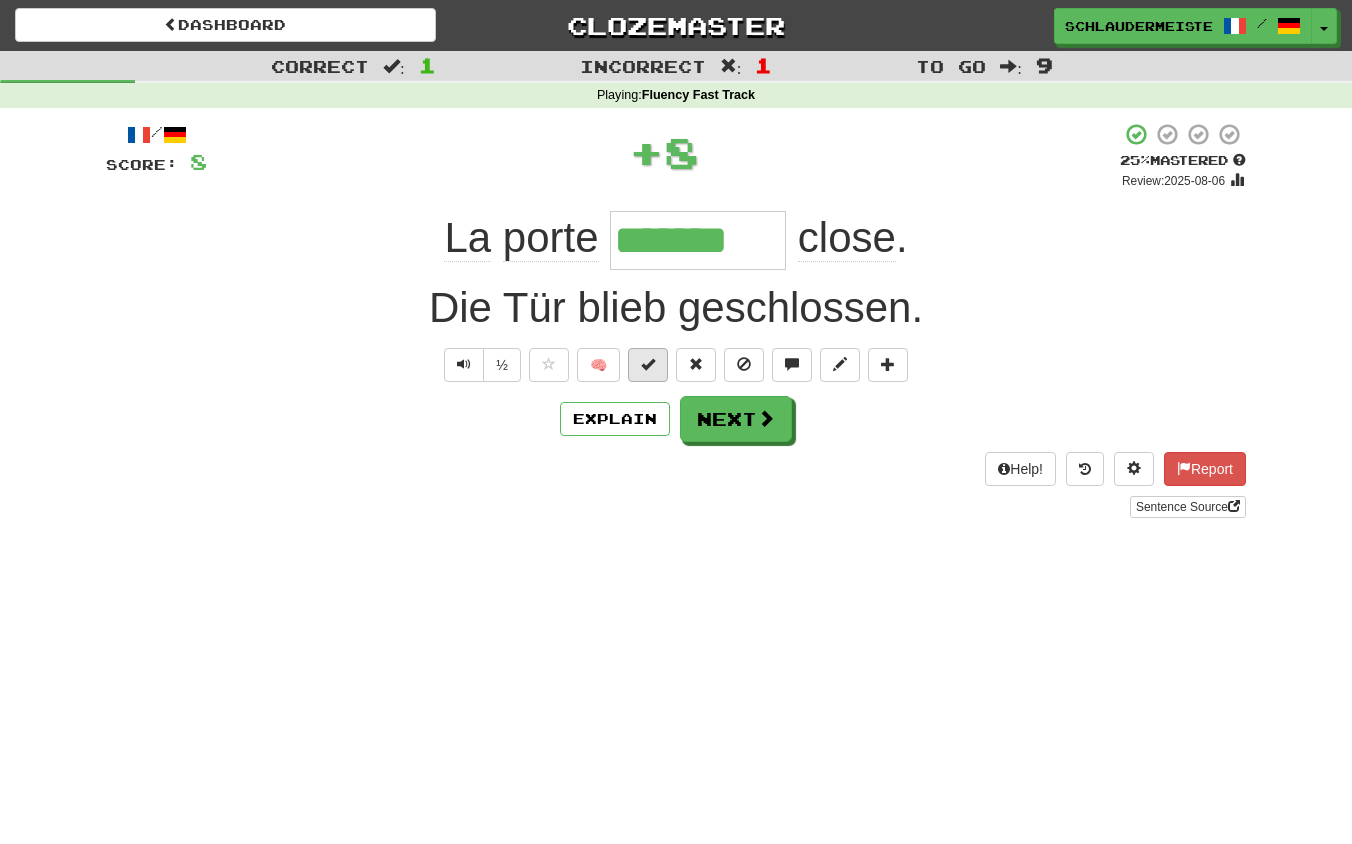 click at bounding box center [648, 364] 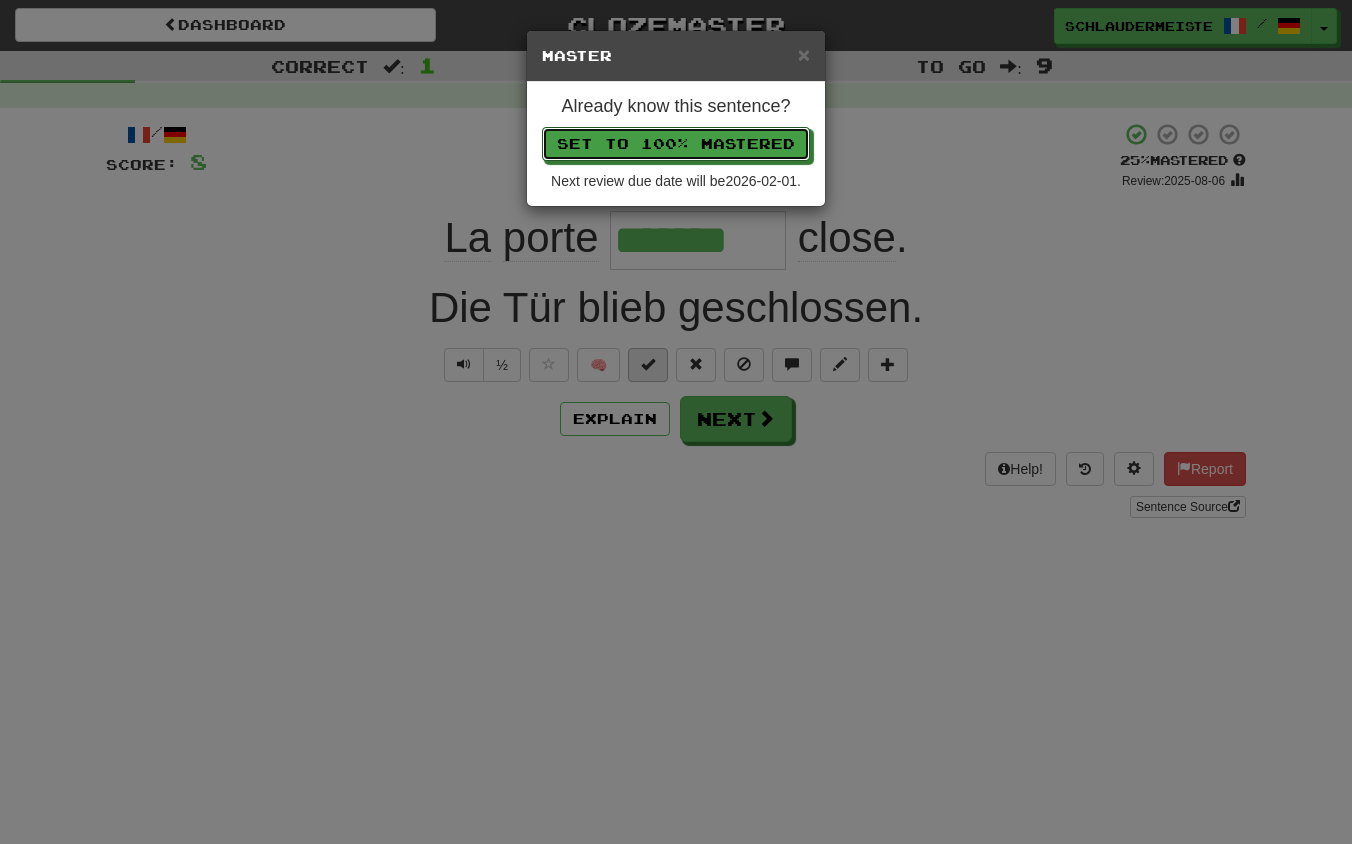 click on "Set to 100% Mastered" at bounding box center (676, 144) 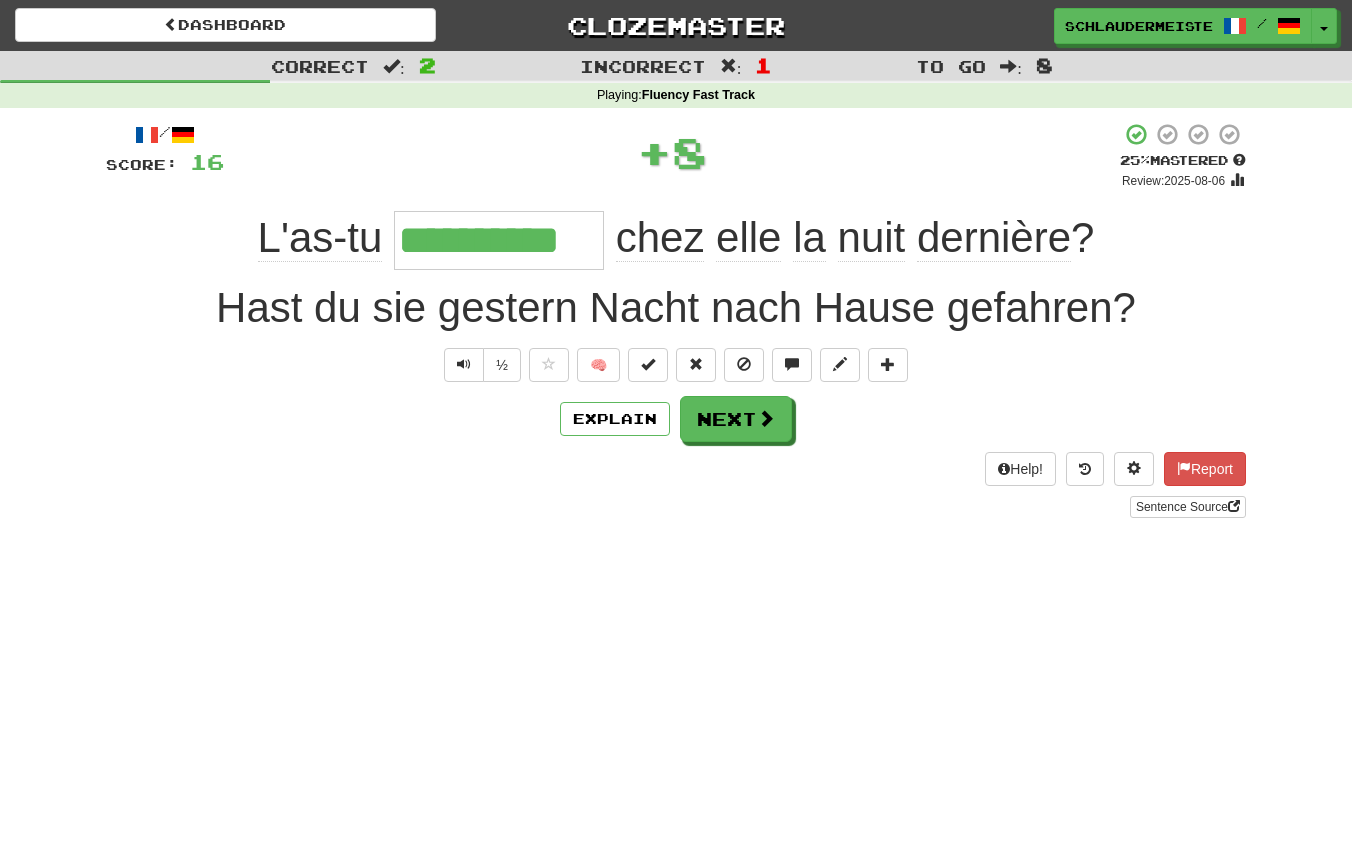 drag, startPoint x: 218, startPoint y: 231, endPoint x: 1105, endPoint y: 243, distance: 887.0812 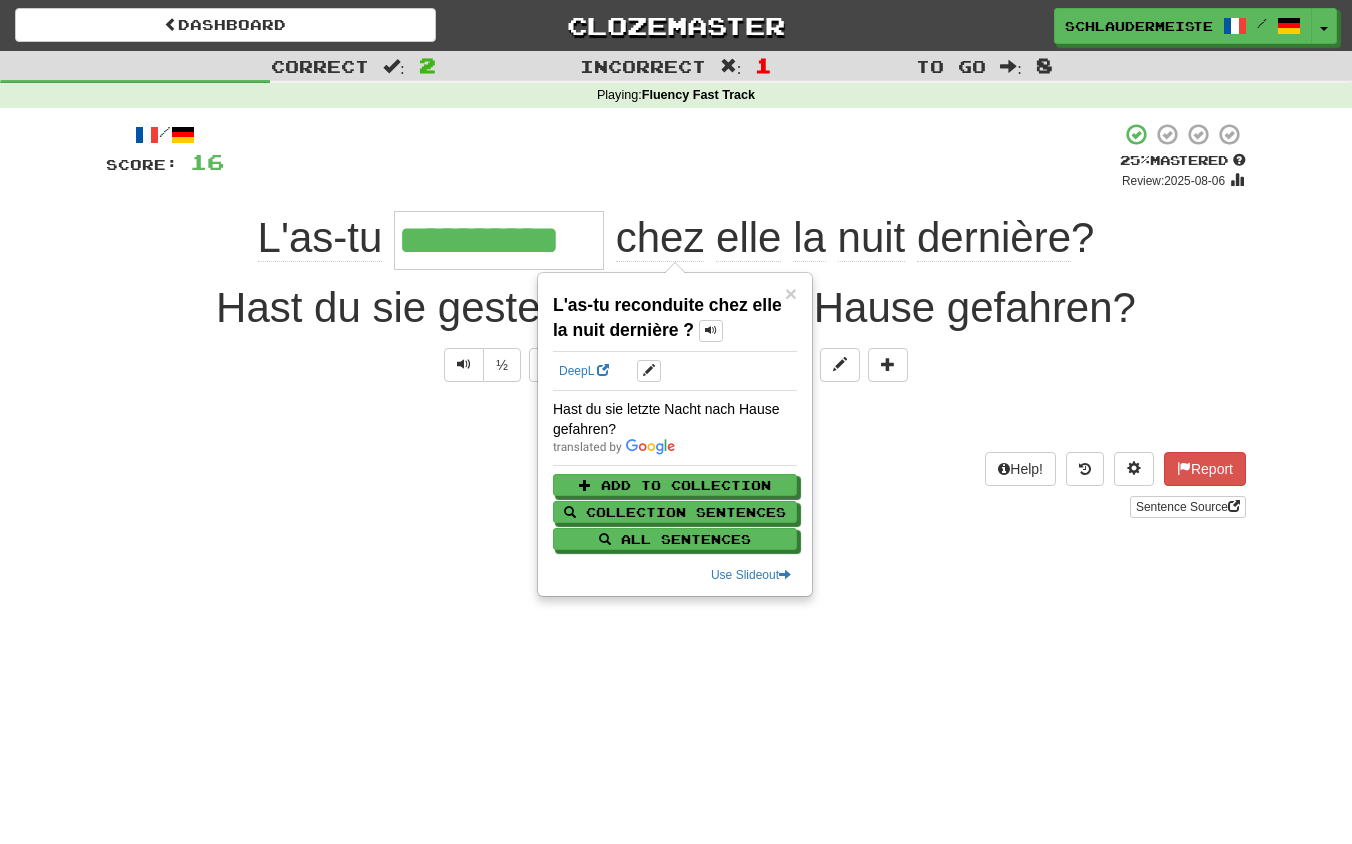 click on "Sentence Source" at bounding box center (676, 507) 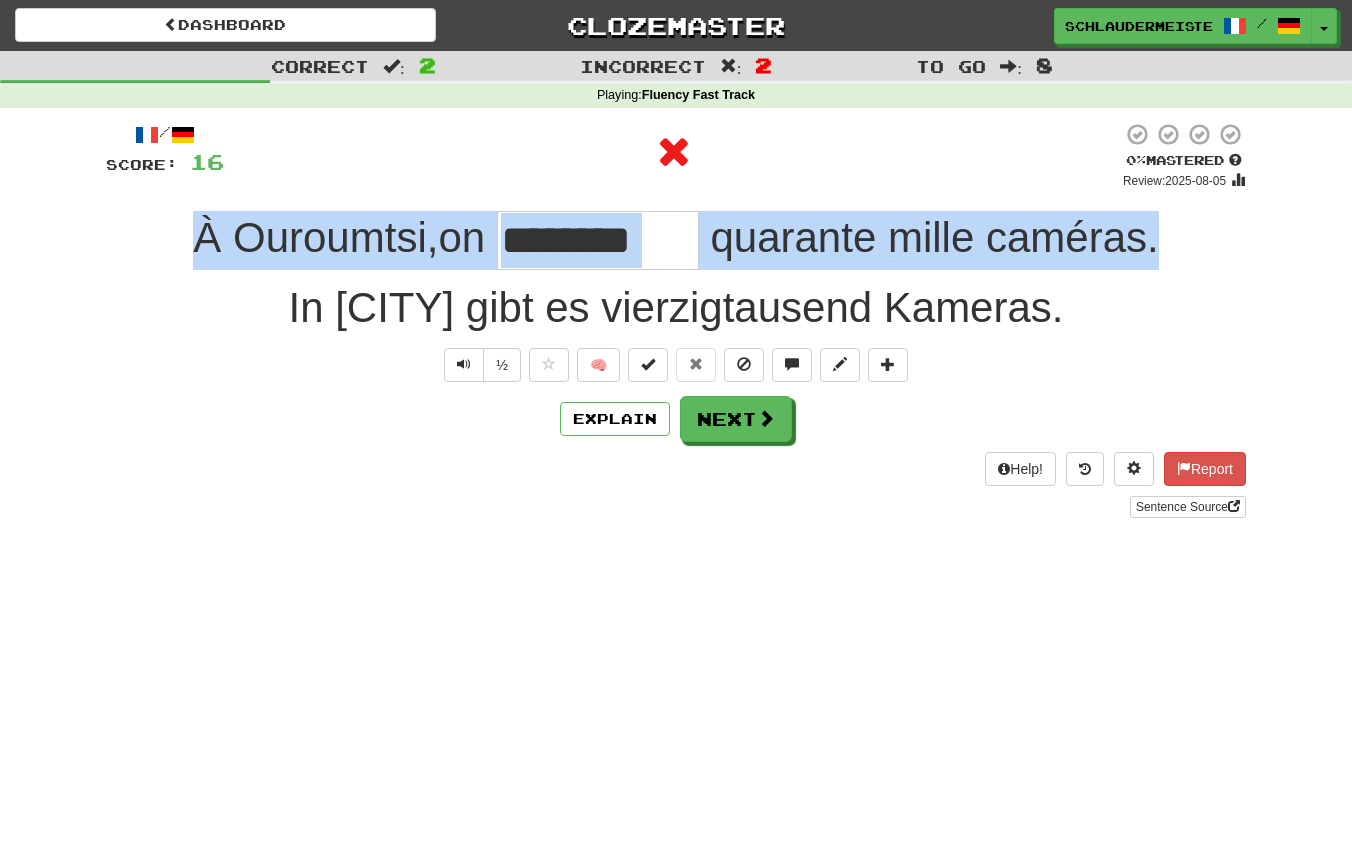 drag, startPoint x: 163, startPoint y: 231, endPoint x: 1285, endPoint y: 251, distance: 1122.1782 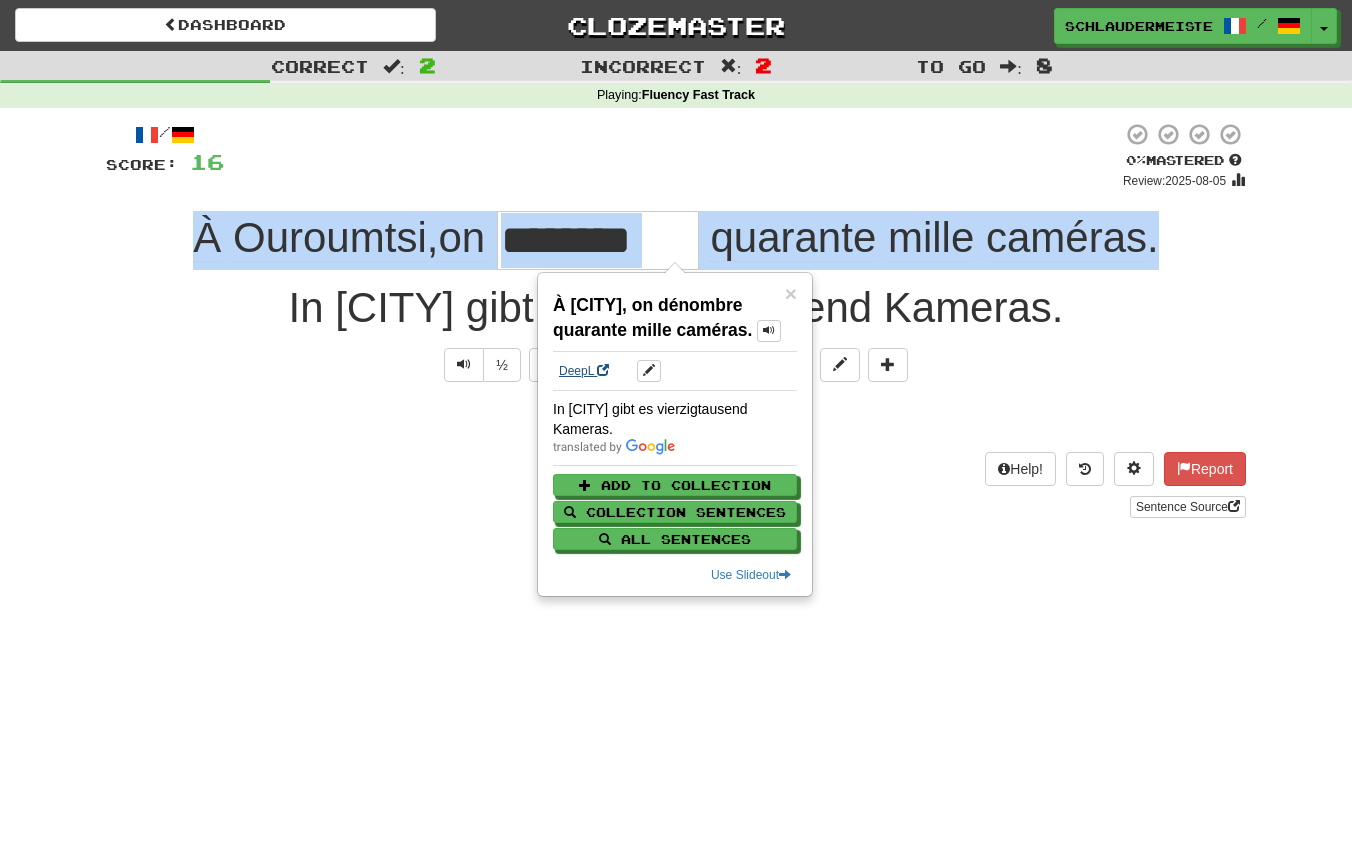 click on "DeepL" at bounding box center [584, 371] 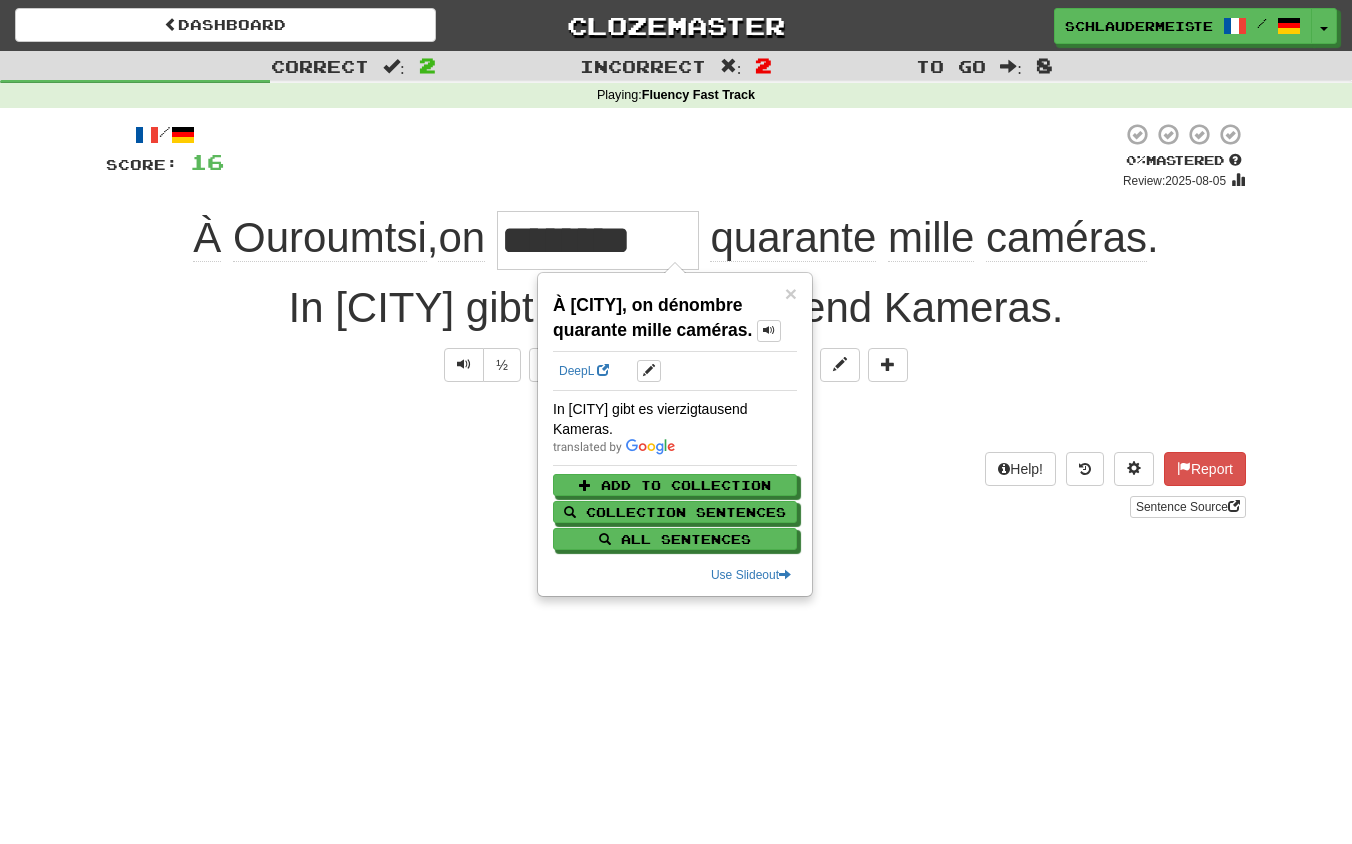 click on "Sentence Source" at bounding box center (676, 507) 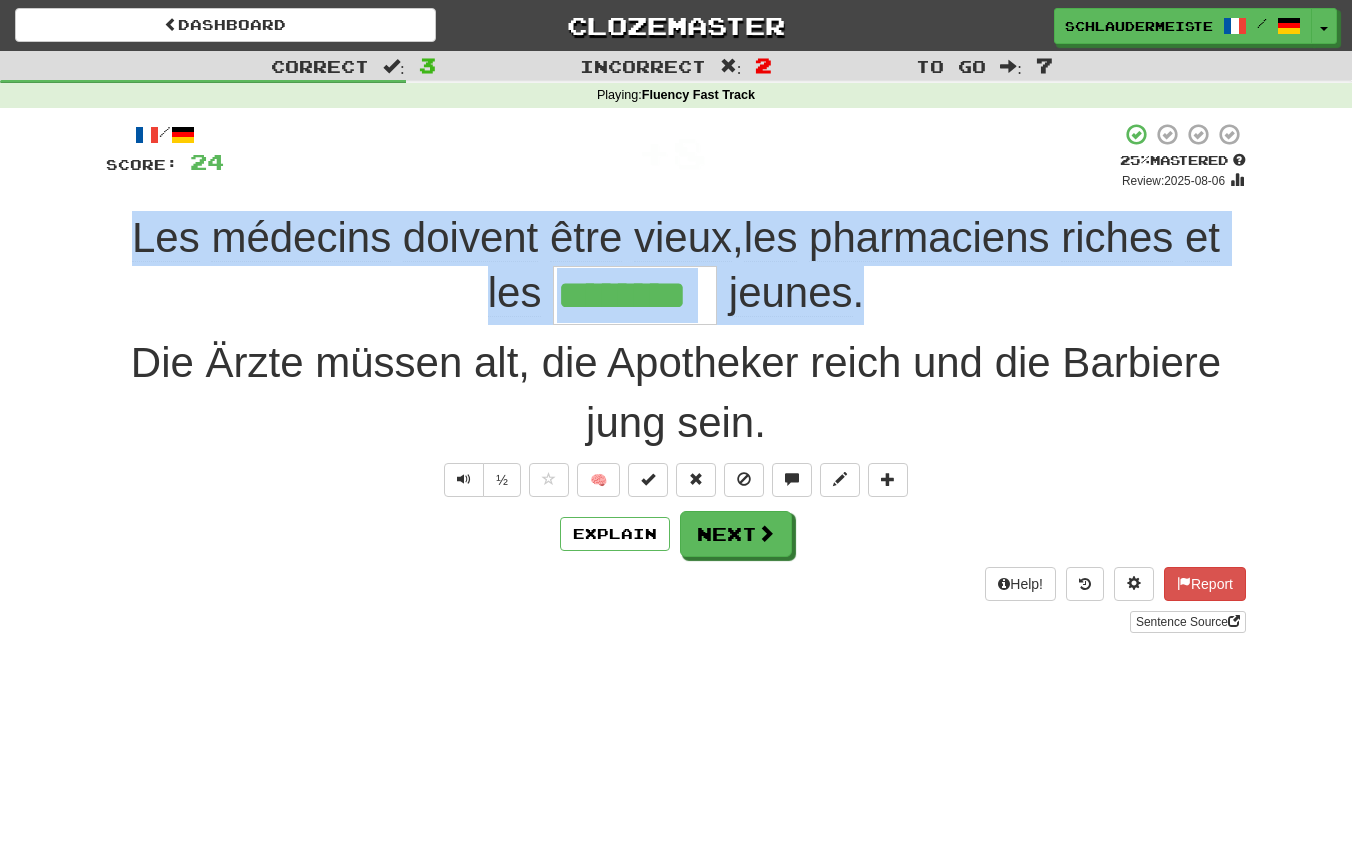 drag, startPoint x: 94, startPoint y: 233, endPoint x: 926, endPoint y: 293, distance: 834.16064 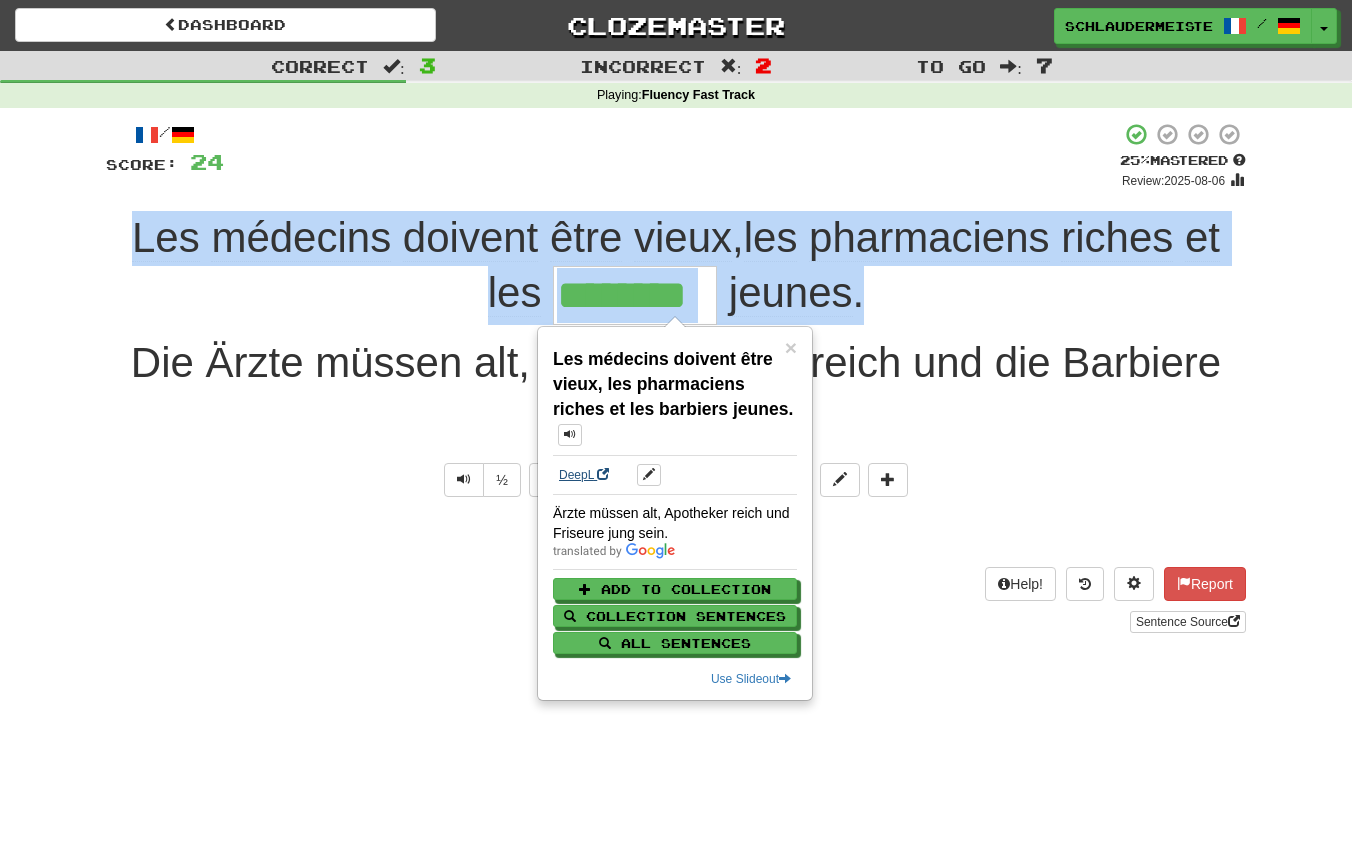 click on "DeepL" at bounding box center (584, 475) 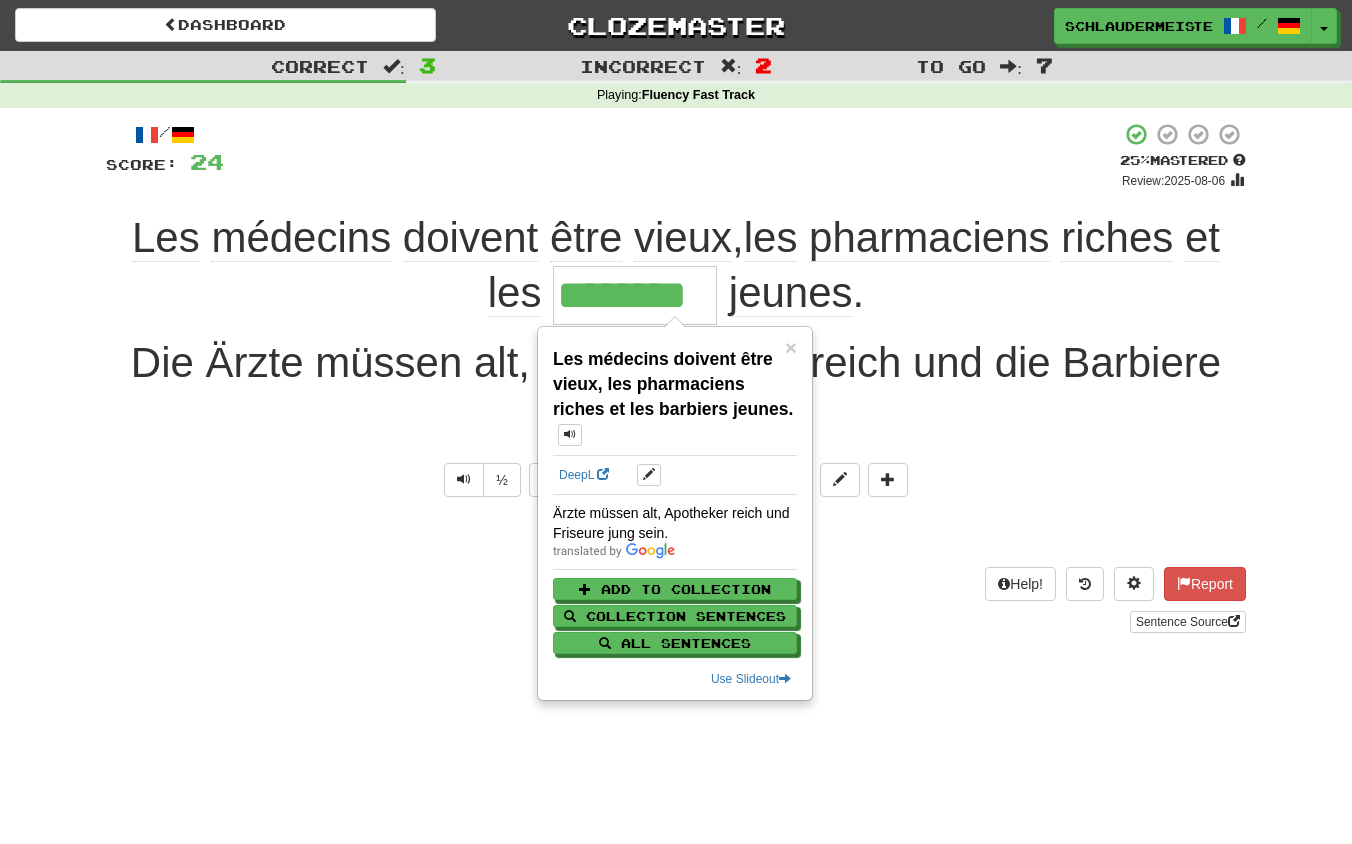 click on "Help!  Report Sentence Source" at bounding box center (676, 600) 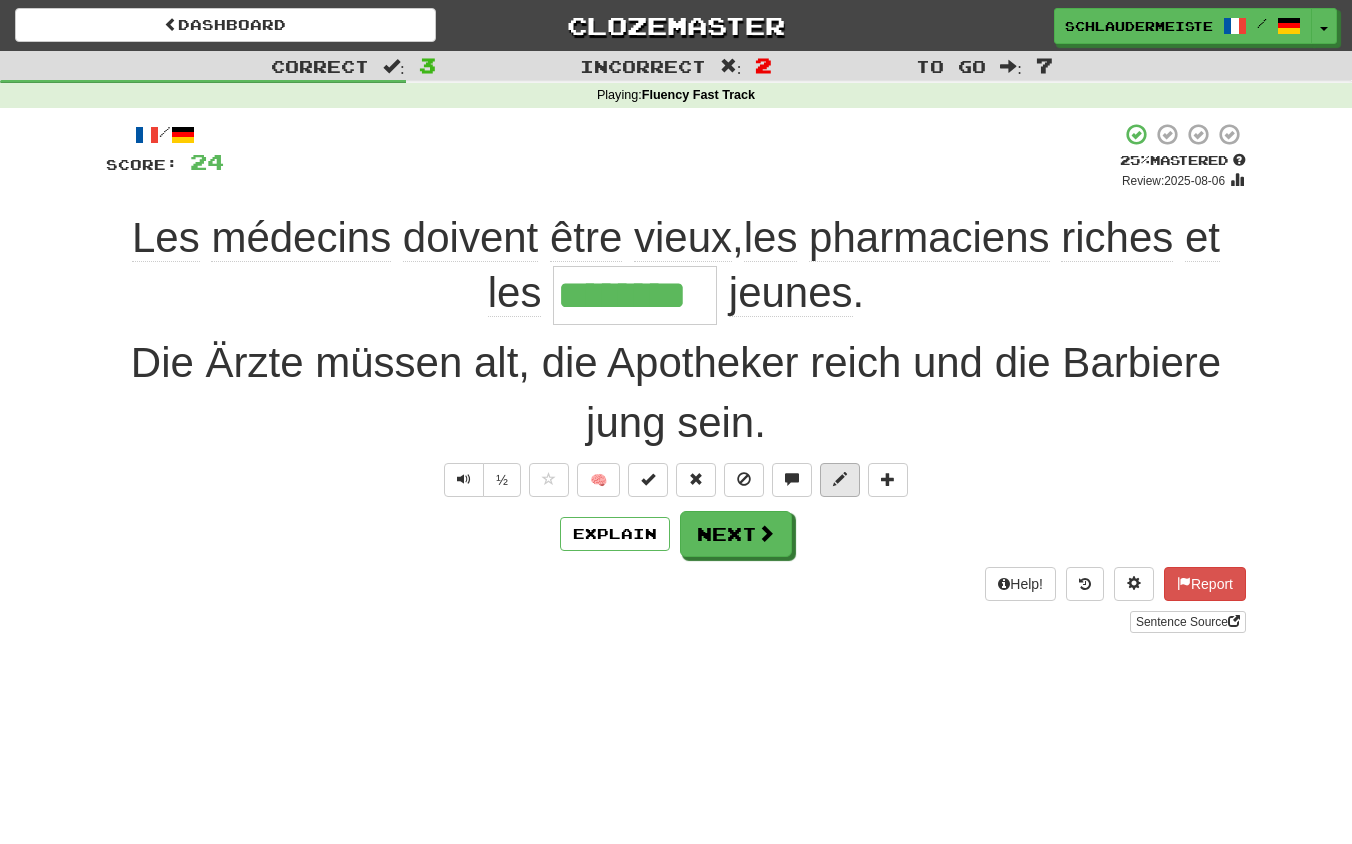 click at bounding box center [840, 479] 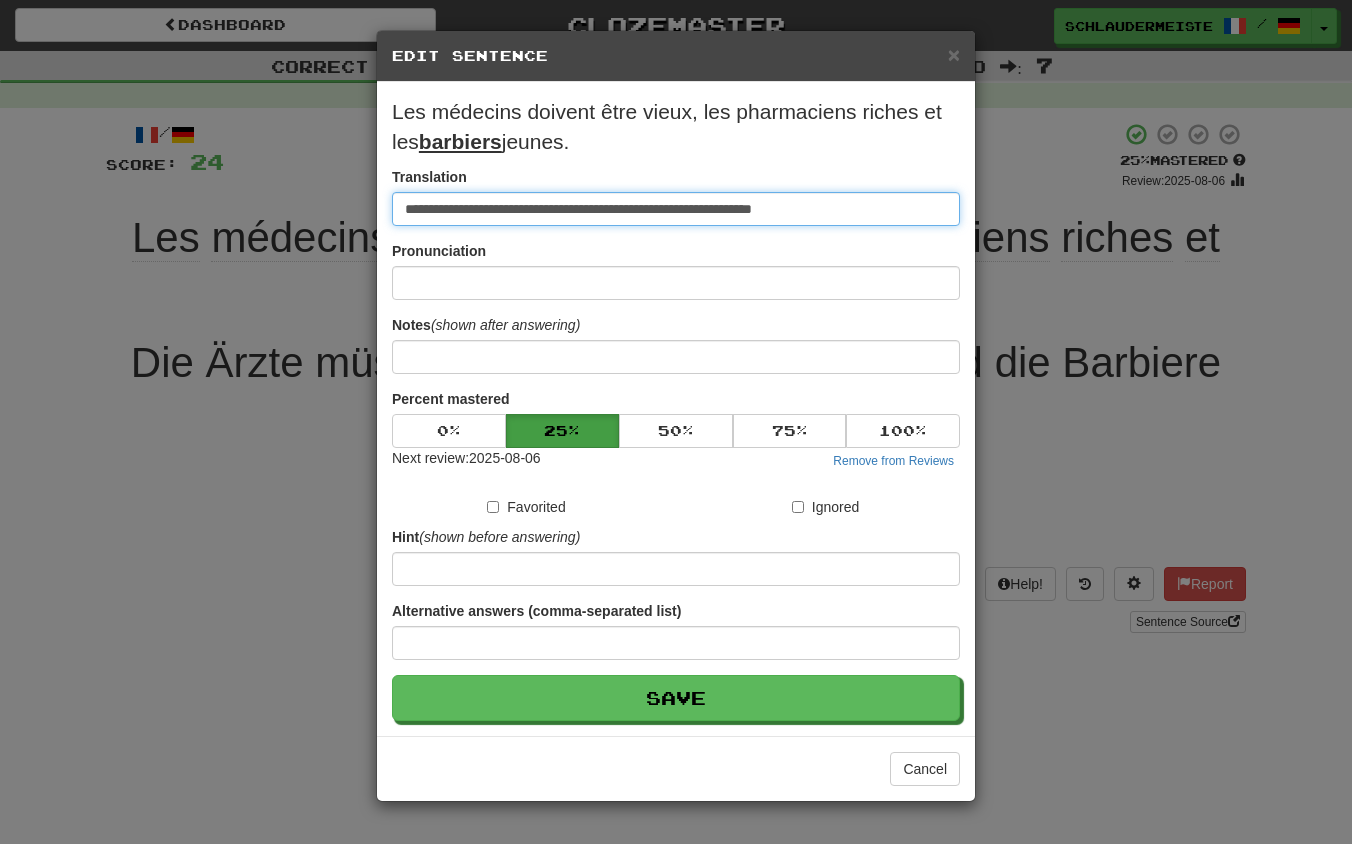 drag, startPoint x: 853, startPoint y: 212, endPoint x: 225, endPoint y: 191, distance: 628.351 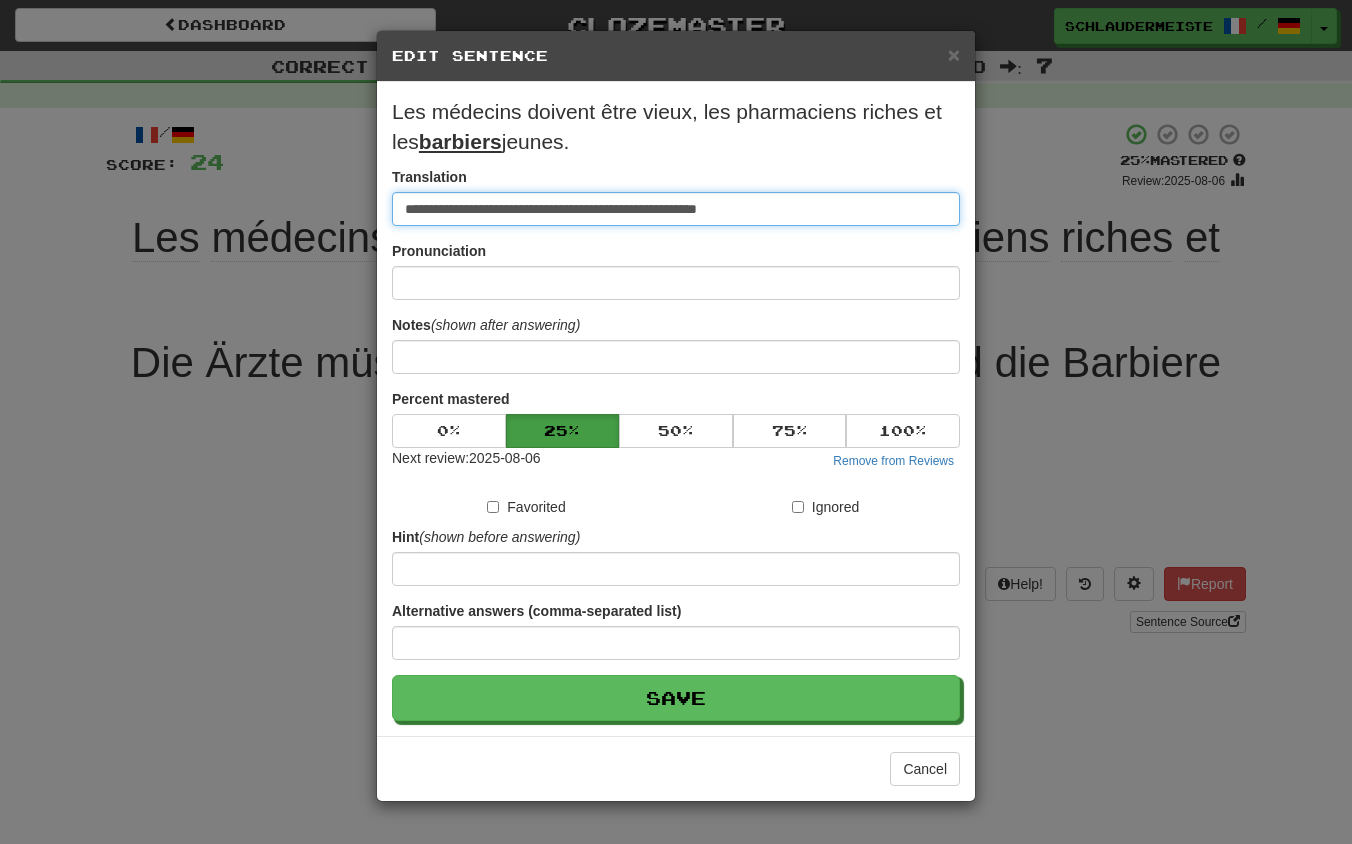 click on "Save" at bounding box center (676, 698) 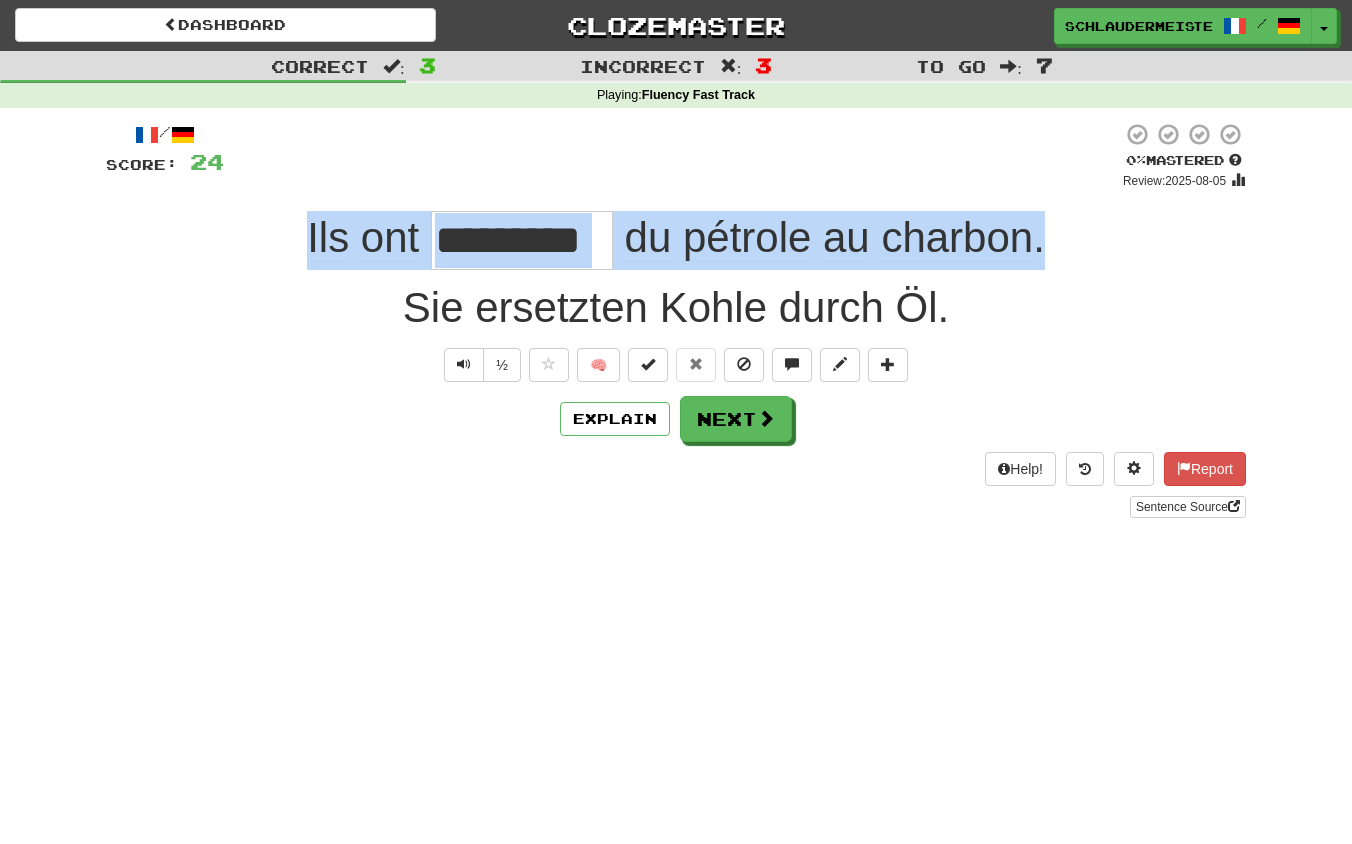 drag, startPoint x: 259, startPoint y: 223, endPoint x: 1050, endPoint y: 264, distance: 792.0619 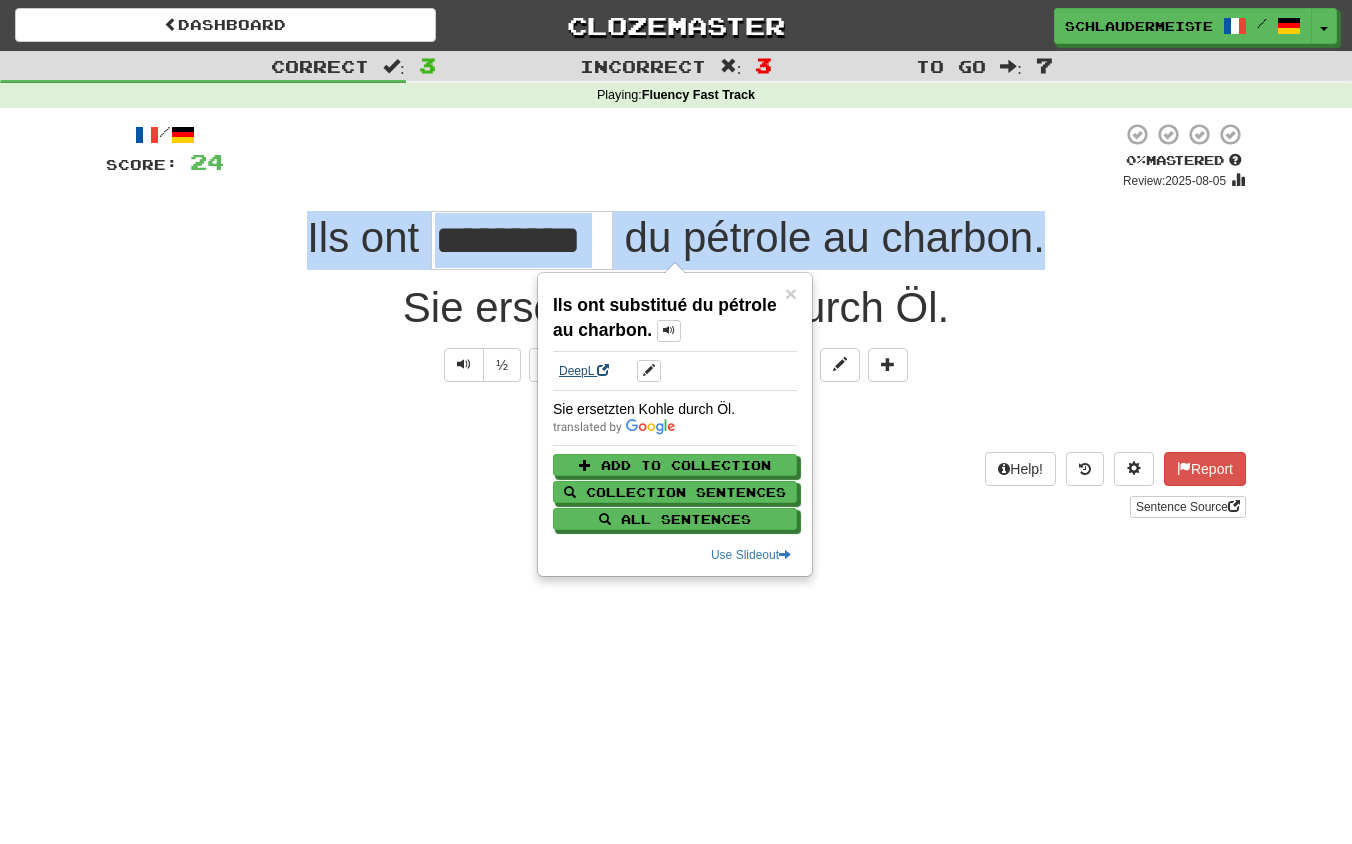 click on "DeepL" at bounding box center [584, 371] 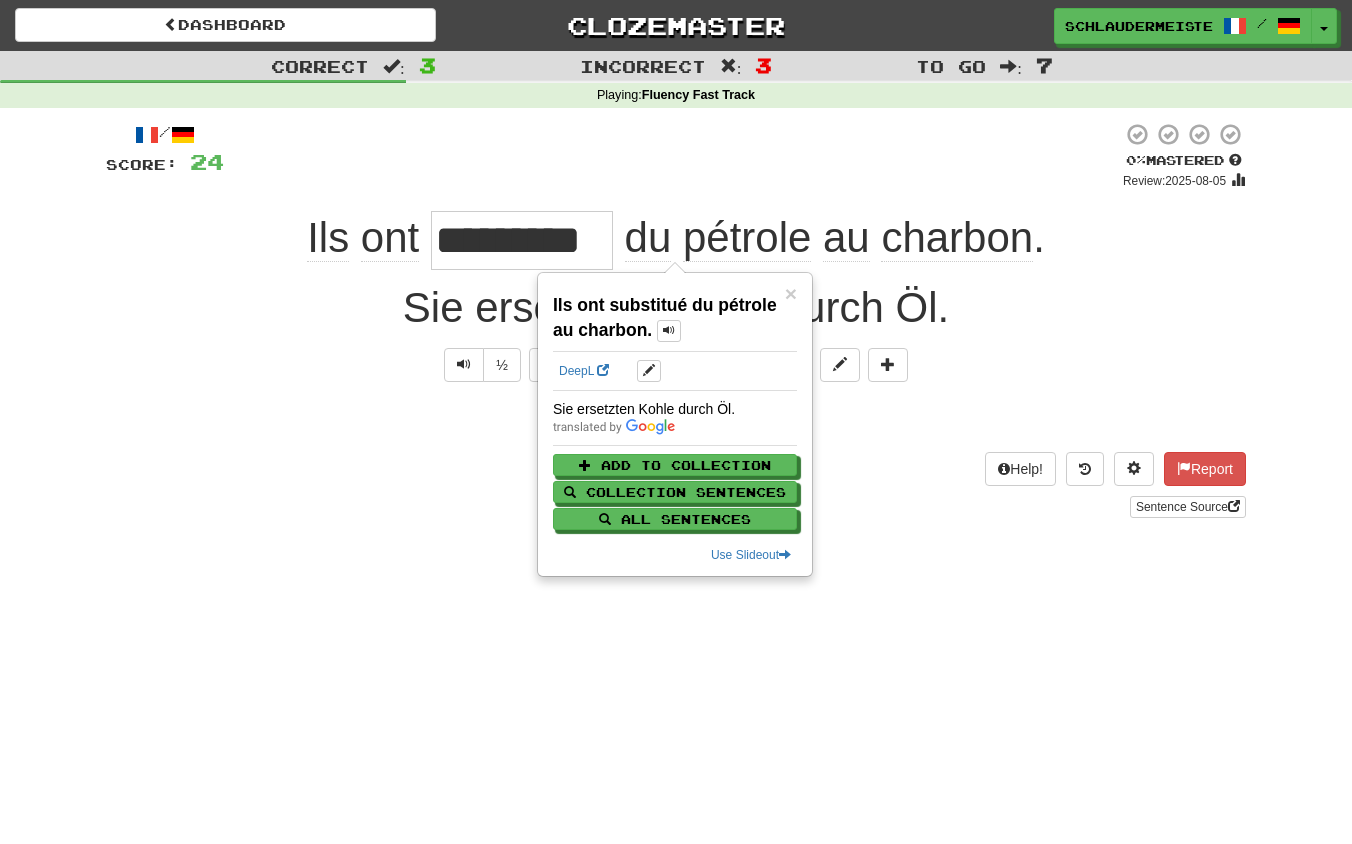 click on "Dashboard
Clozemaster
schlaudermeister
/
Toggle Dropdown
Dashboard
Leaderboard
Activity Feed
Notifications
Profile
Discussions
Français
/
Deutsch
Streak:
48
Review:
0
Points Today: 14576
Languages
Account
Logout
schlaudermeister
/
Toggle Dropdown
Dashboard
Leaderboard
Activity Feed
Notifications
Profile
Discussions
Français
/
Deutsch
Streak:
48
Review:
0
Points Today: 14576
Languages
Account
Logout
clozemaster
Correct   :   3 Incorrect   :   3 To go   :   7 Playing :  Fluency Fast Track  /  Score:   24 0 %  Mastered Review:  2025-08-05 Ils   ont   *********   du   pétrole   au   charbon . ½ 🧠 Explain Next  Help!" at bounding box center [676, 422] 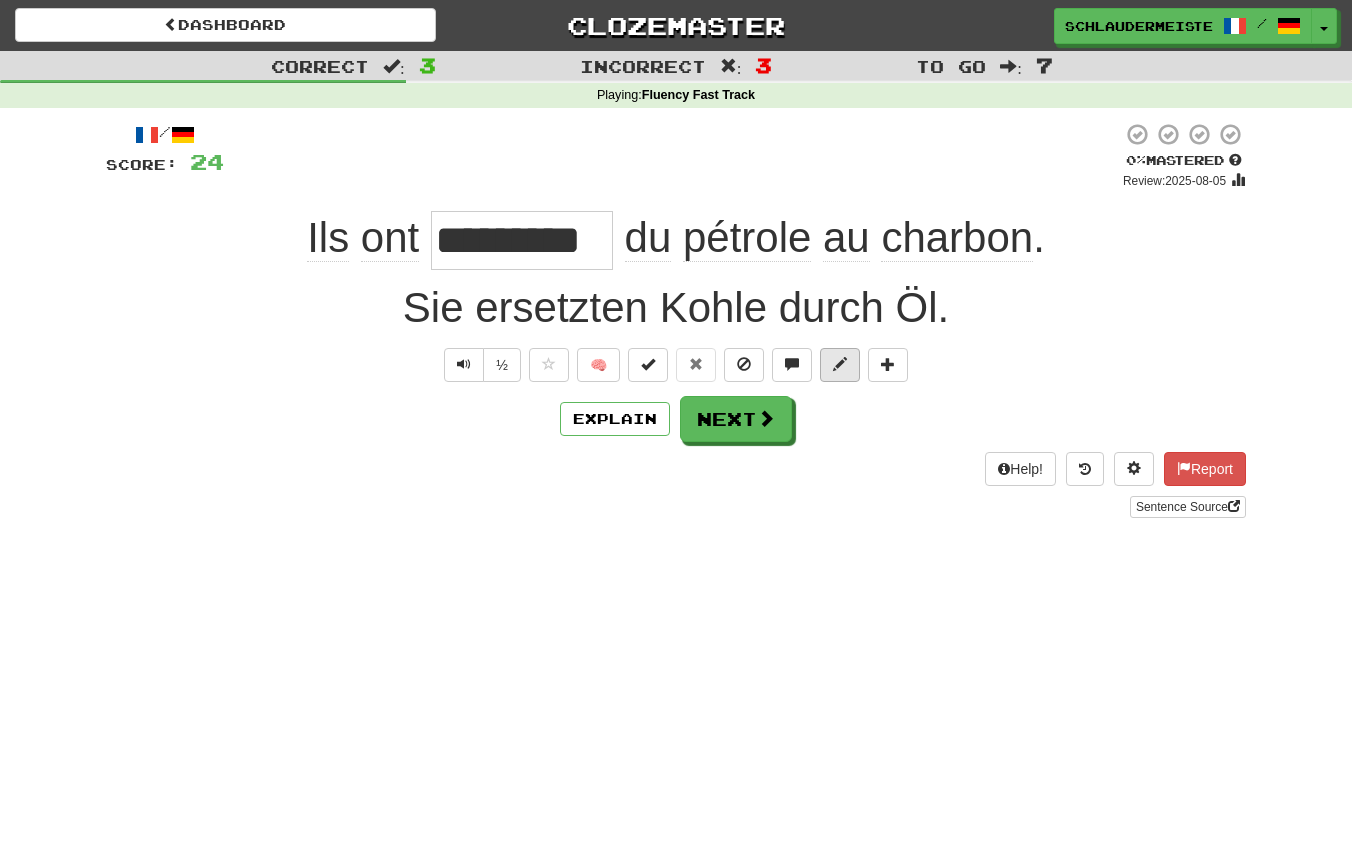 click at bounding box center (840, 364) 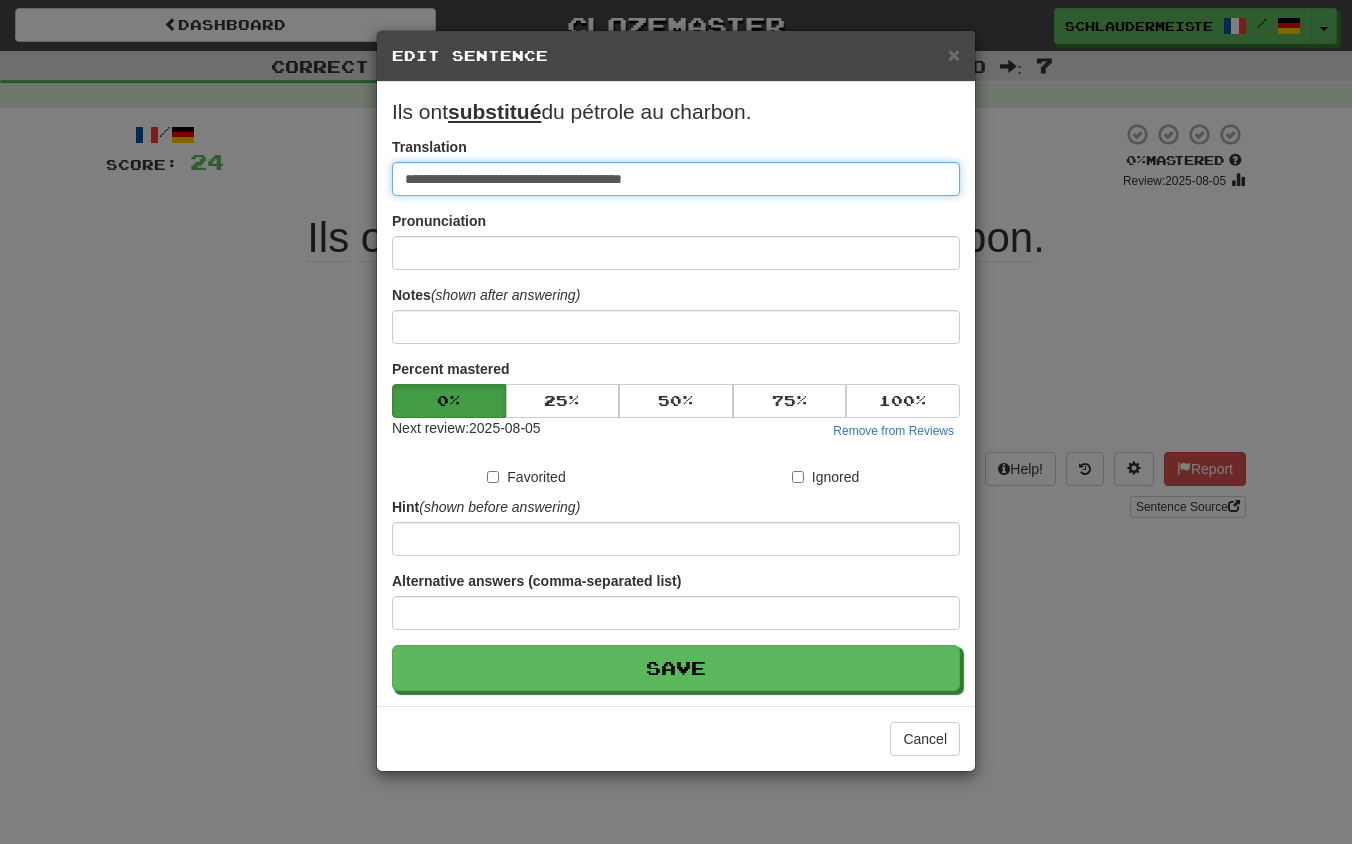 drag, startPoint x: 800, startPoint y: 188, endPoint x: 279, endPoint y: 139, distance: 523.29913 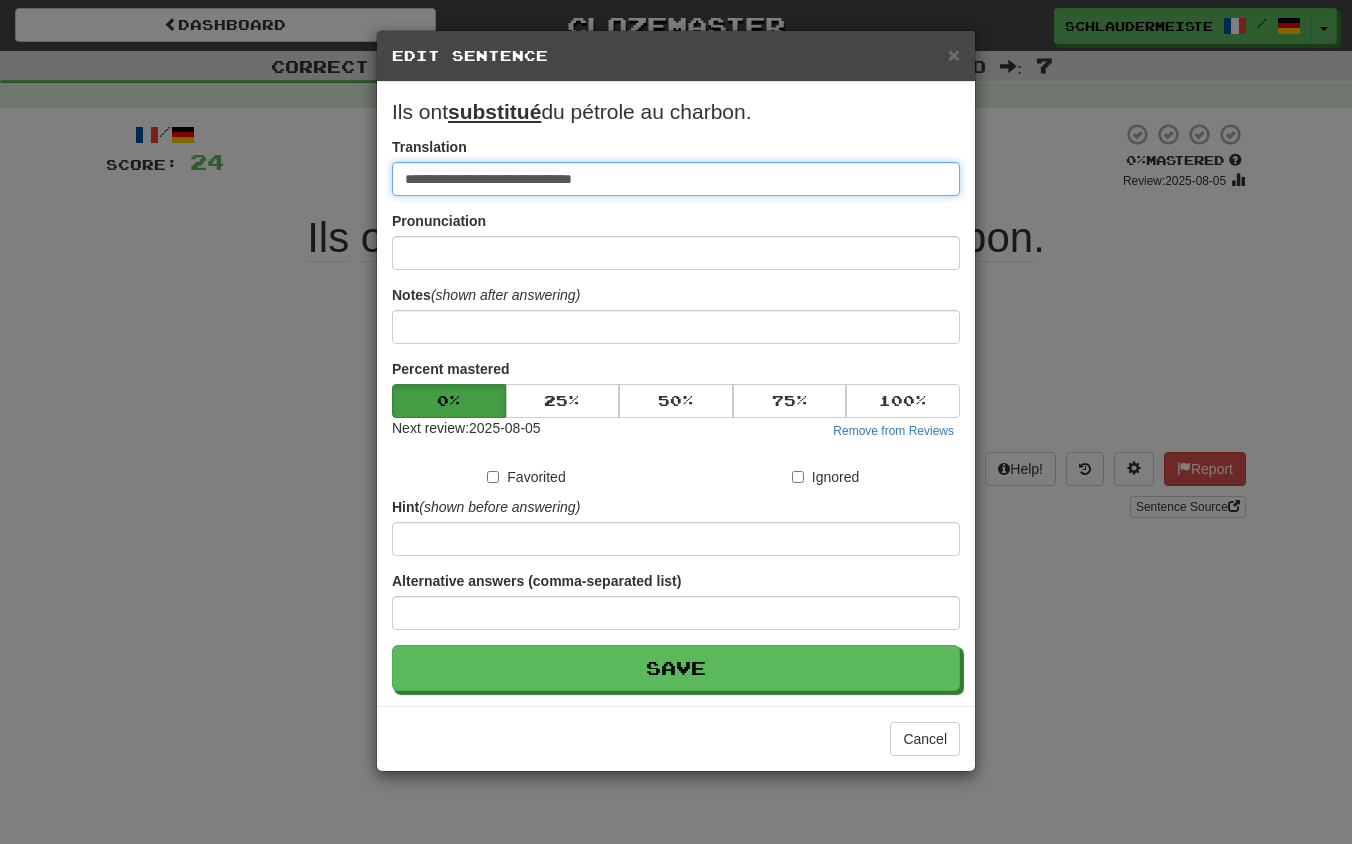 click on "Save" at bounding box center (676, 668) 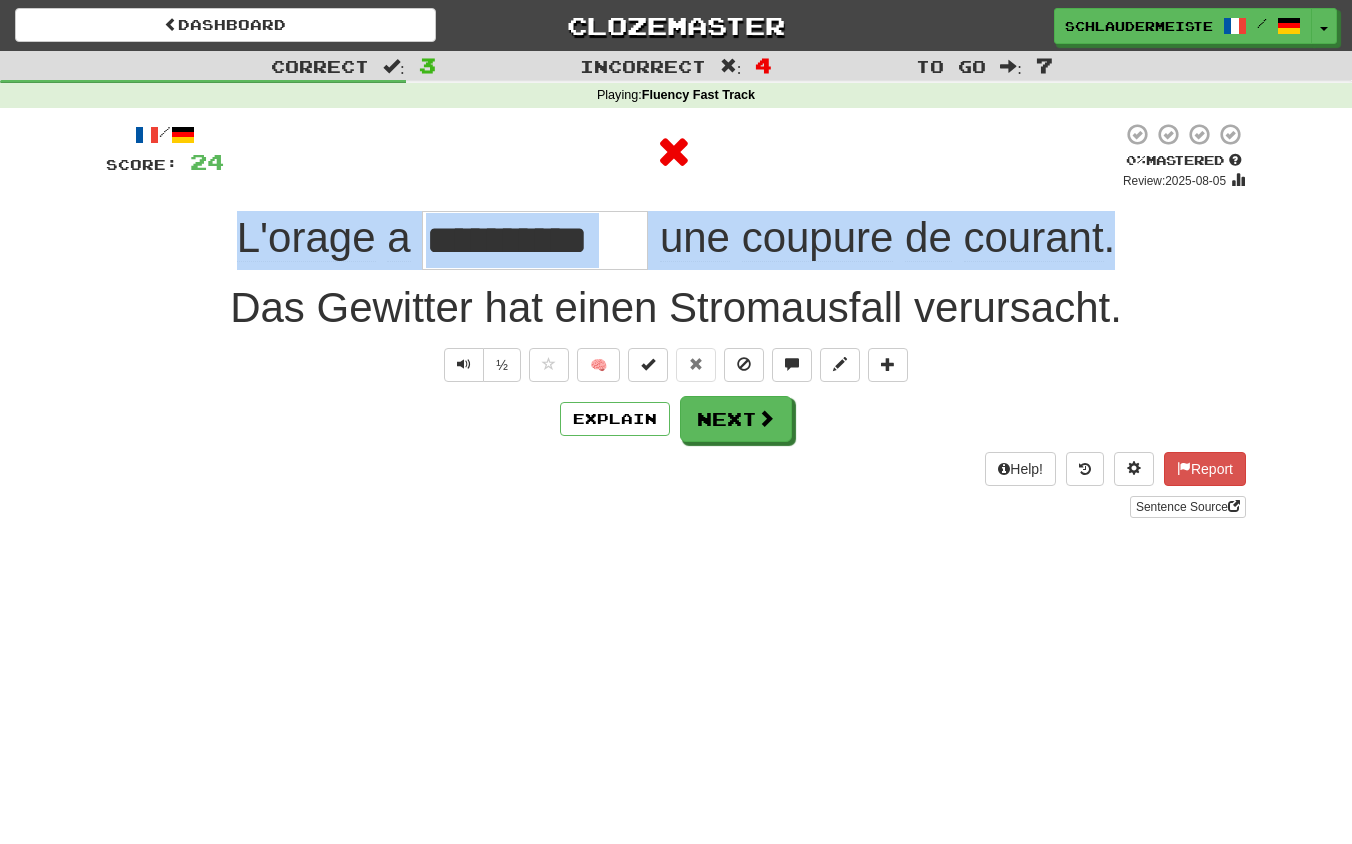 drag, startPoint x: 201, startPoint y: 226, endPoint x: 1161, endPoint y: 254, distance: 960.40826 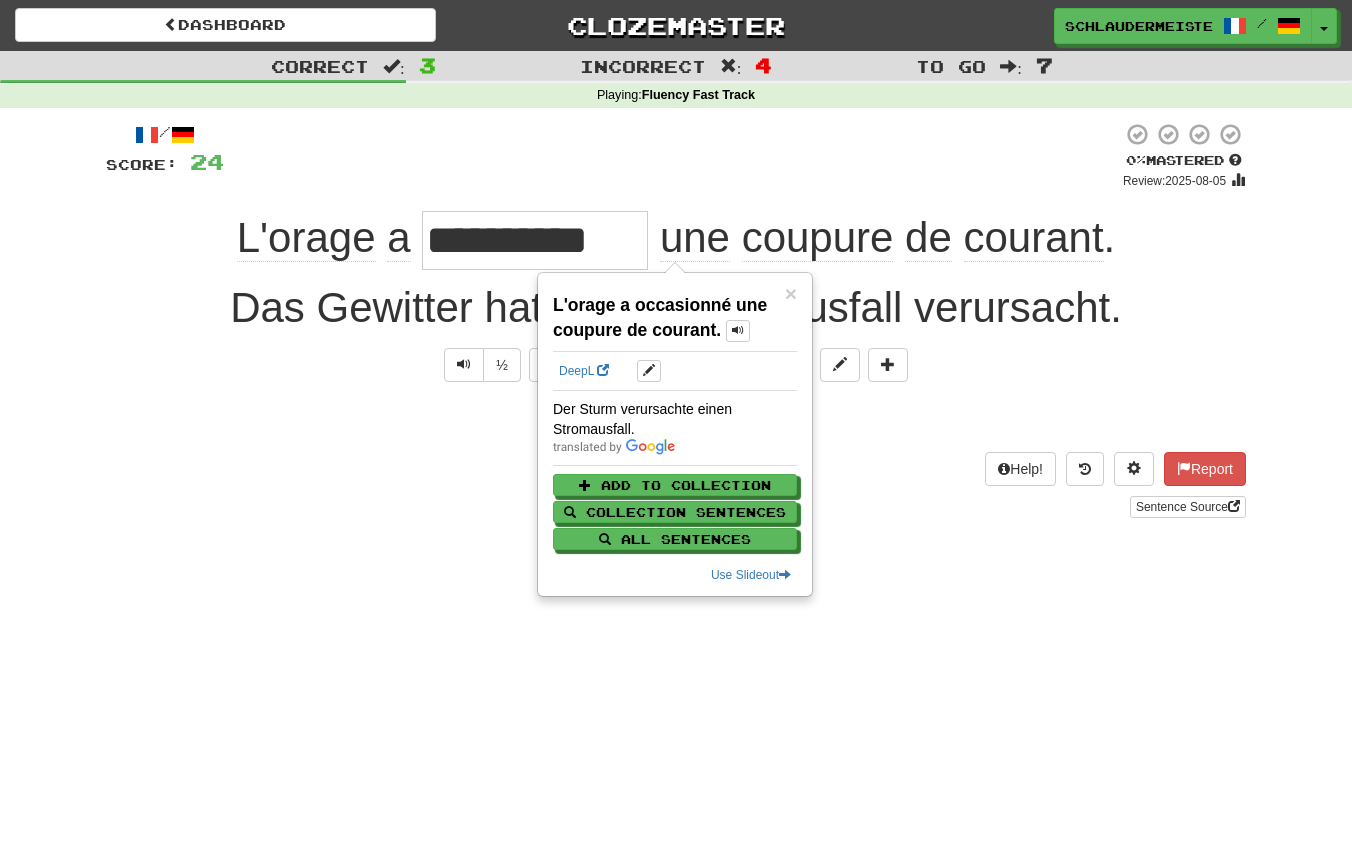 click on "**********" at bounding box center (676, 320) 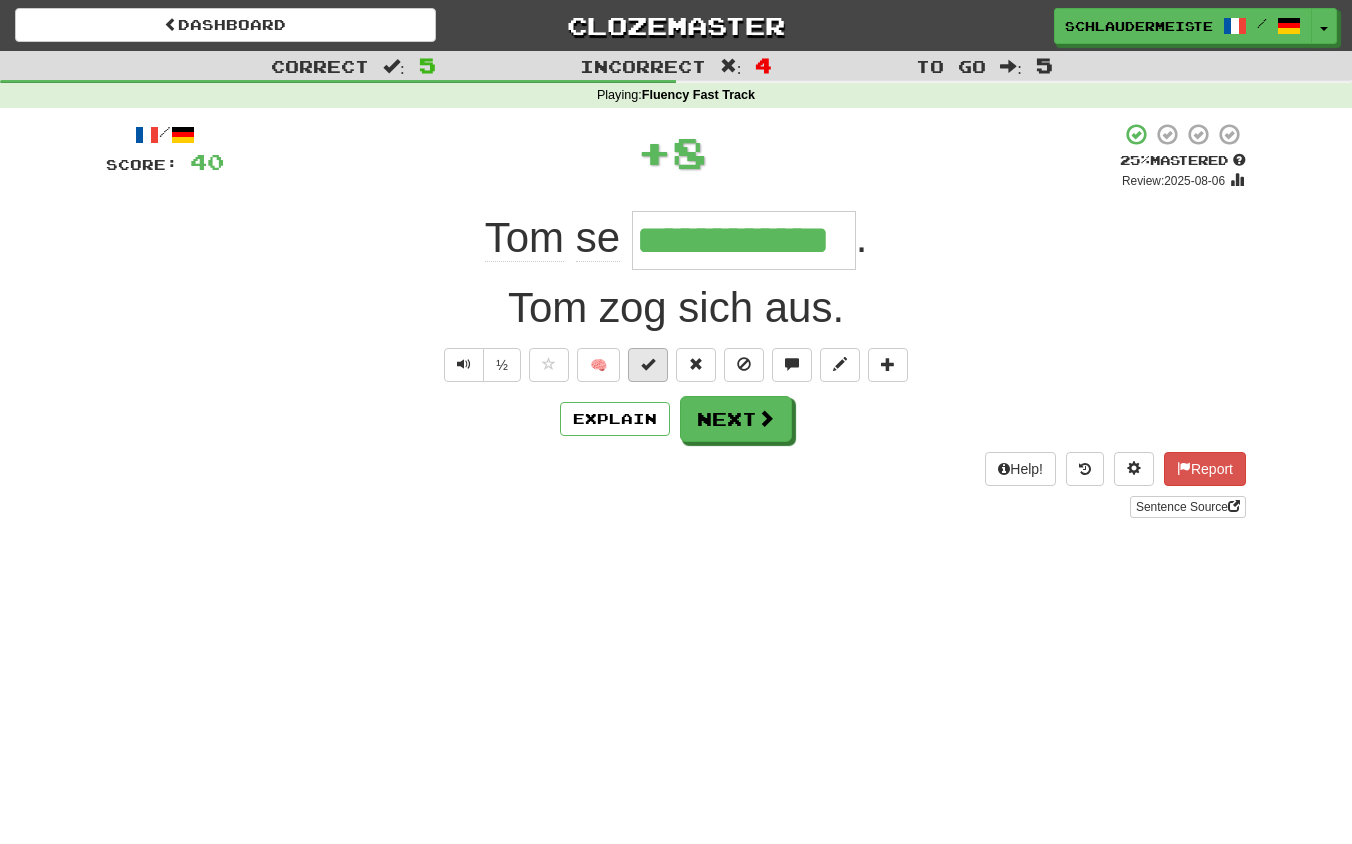 click at bounding box center (648, 364) 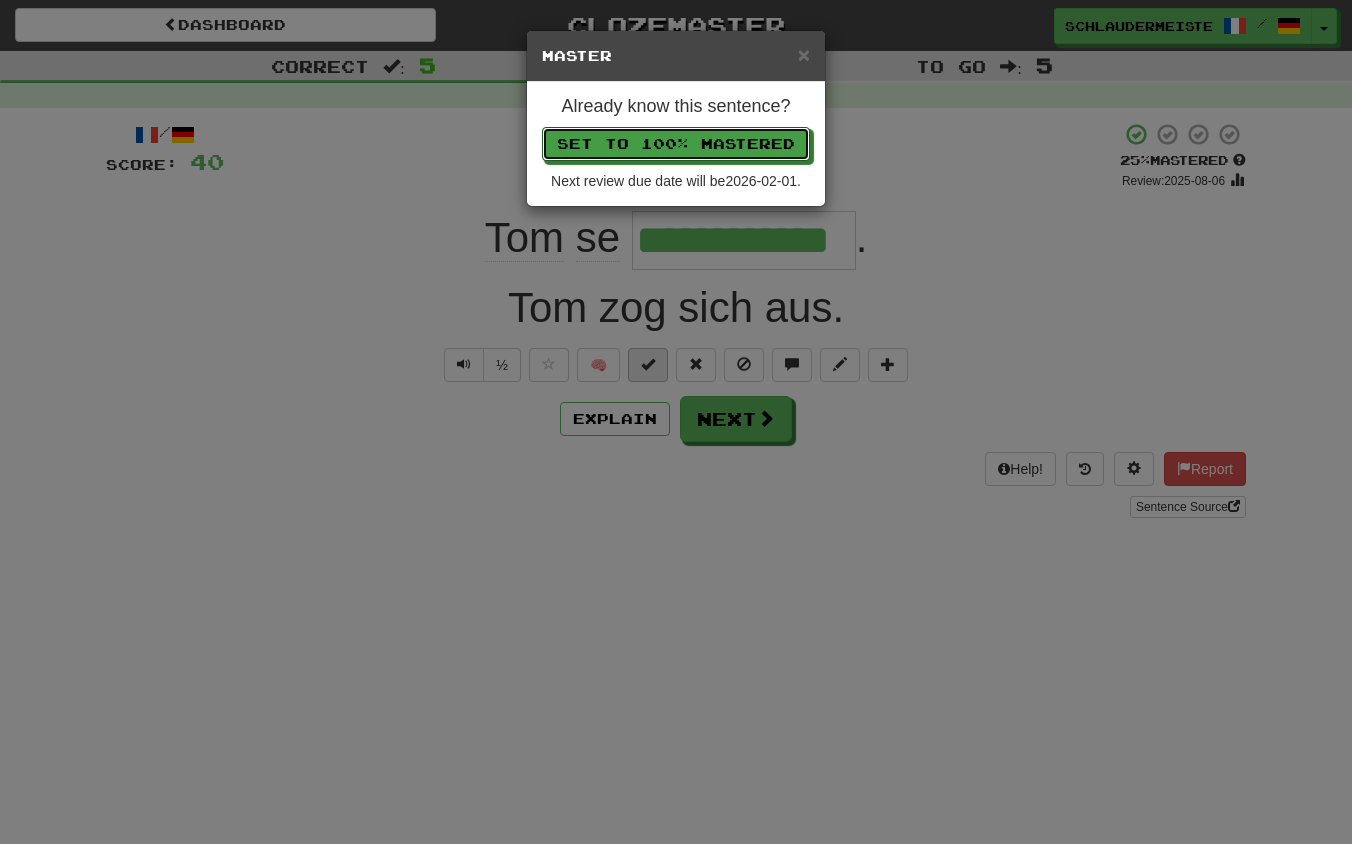 click on "Set to 100% Mastered" at bounding box center (676, 144) 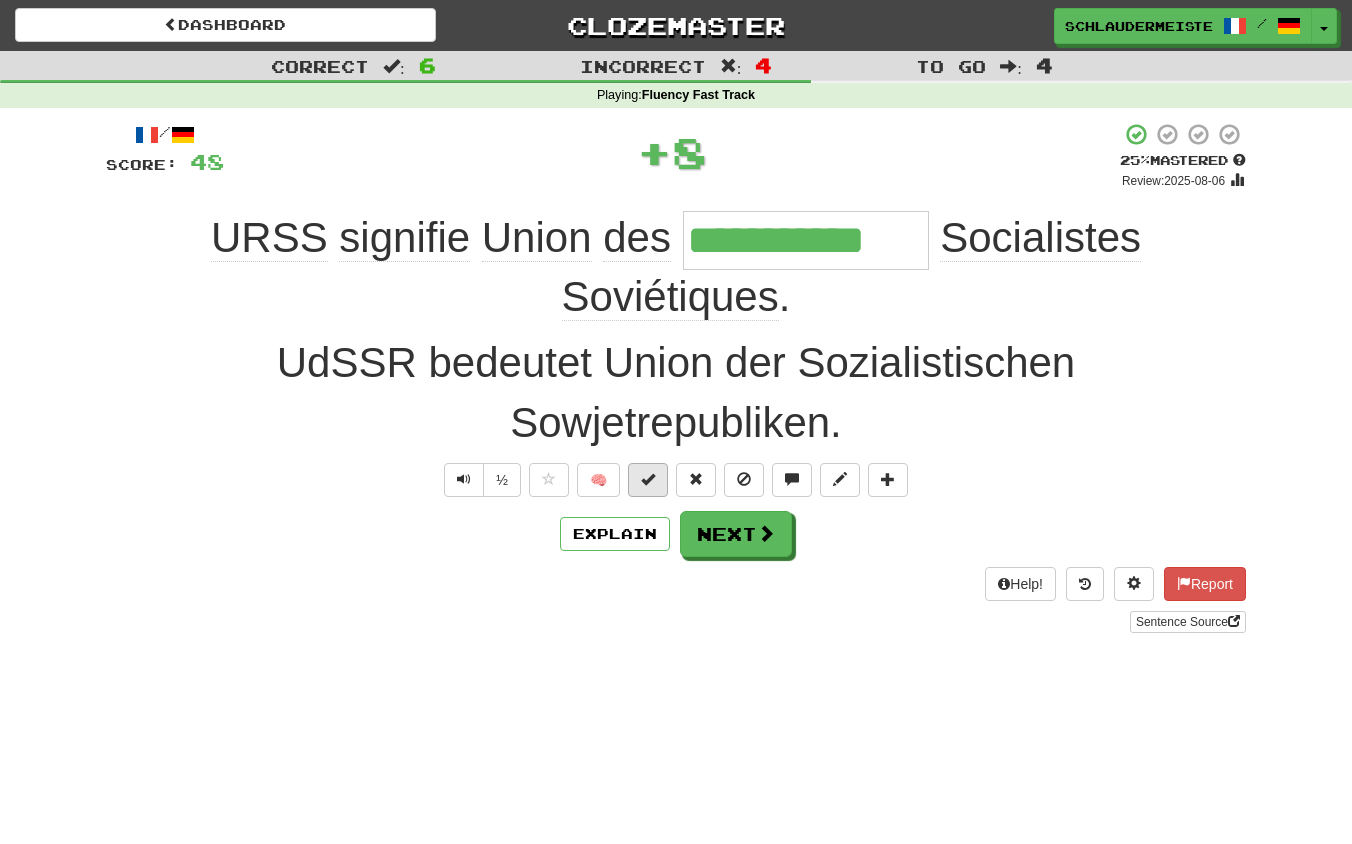 click at bounding box center [648, 479] 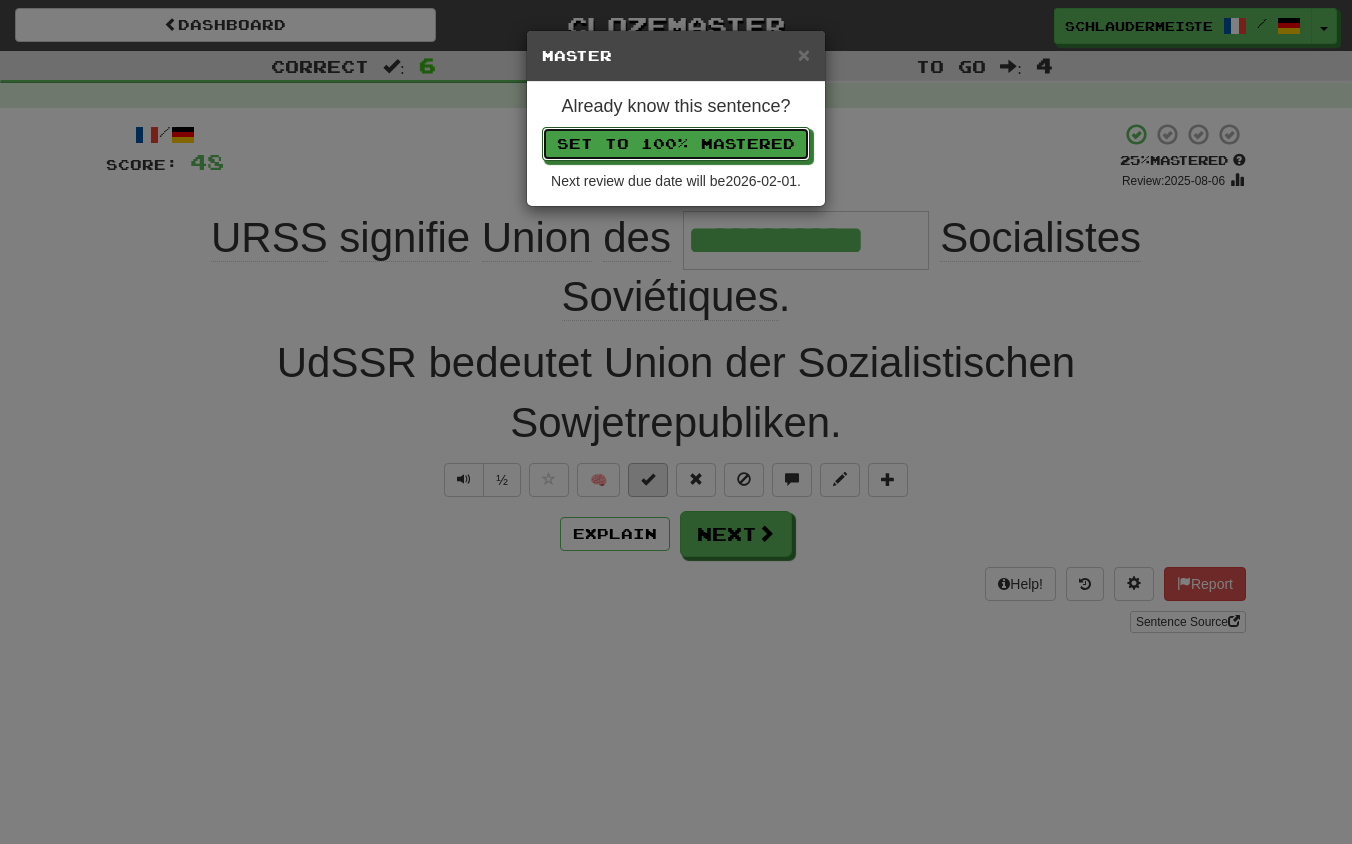 click on "Set to 100% Mastered" at bounding box center (676, 144) 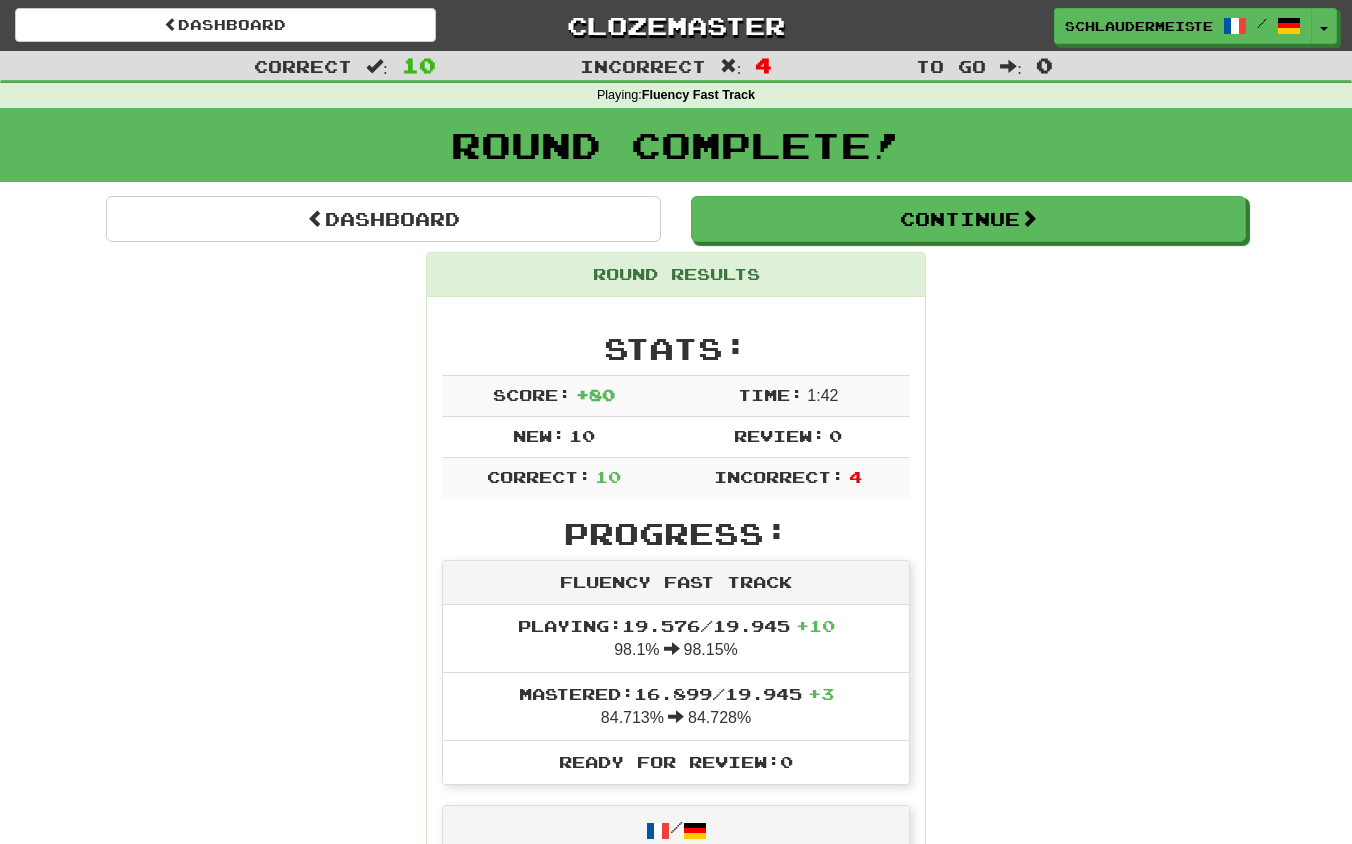scroll, scrollTop: 0, scrollLeft: 0, axis: both 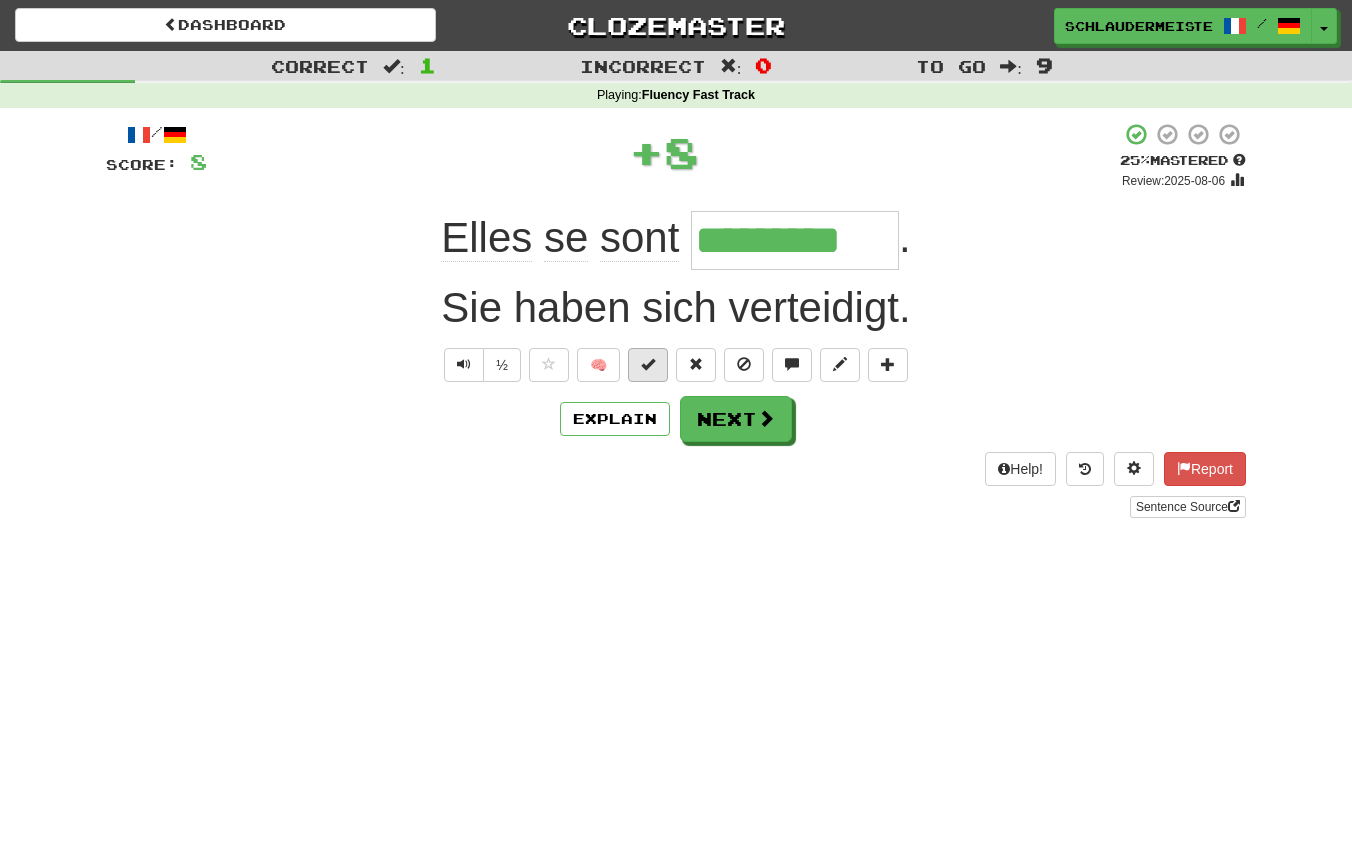click at bounding box center [648, 364] 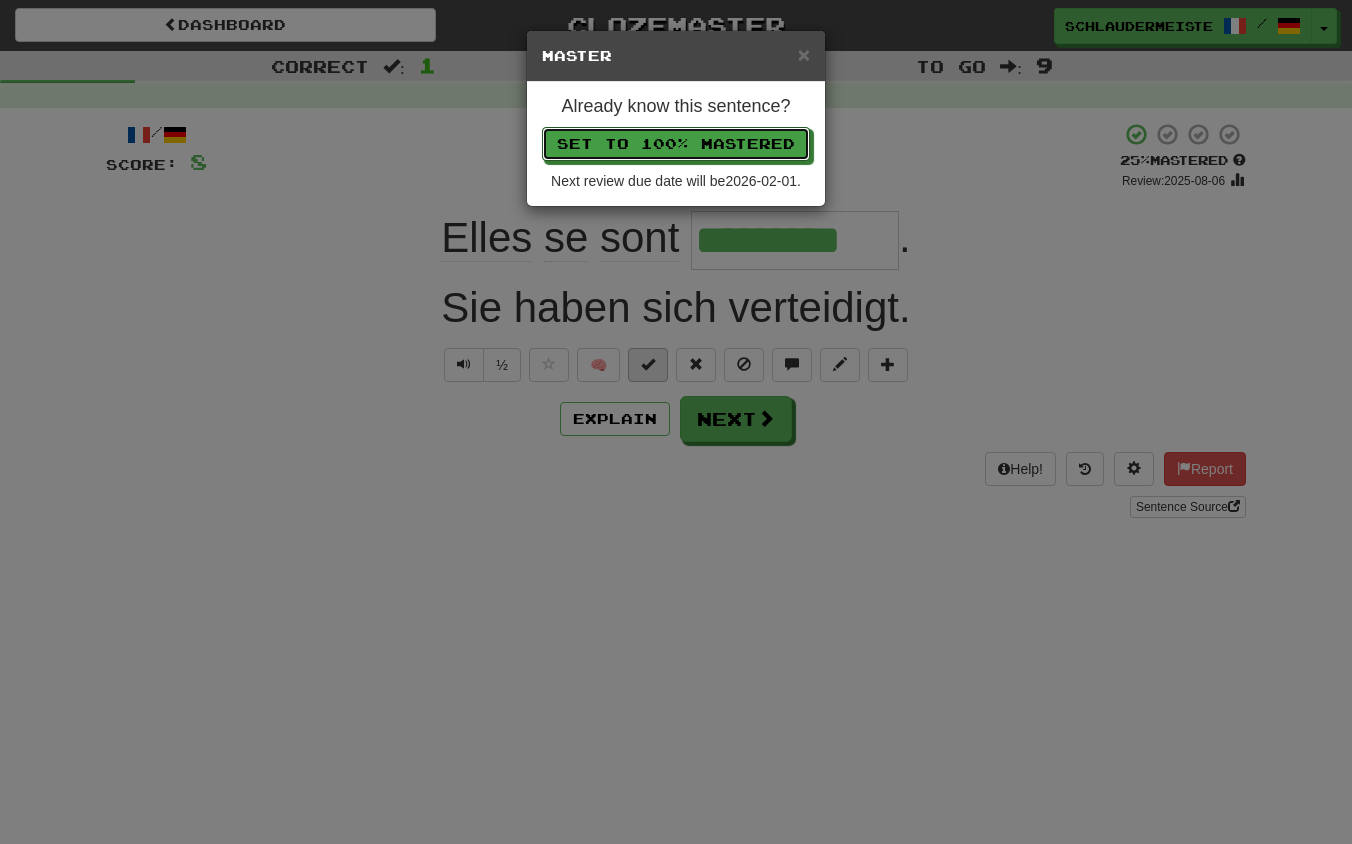 click on "Set to 100% Mastered" at bounding box center [676, 144] 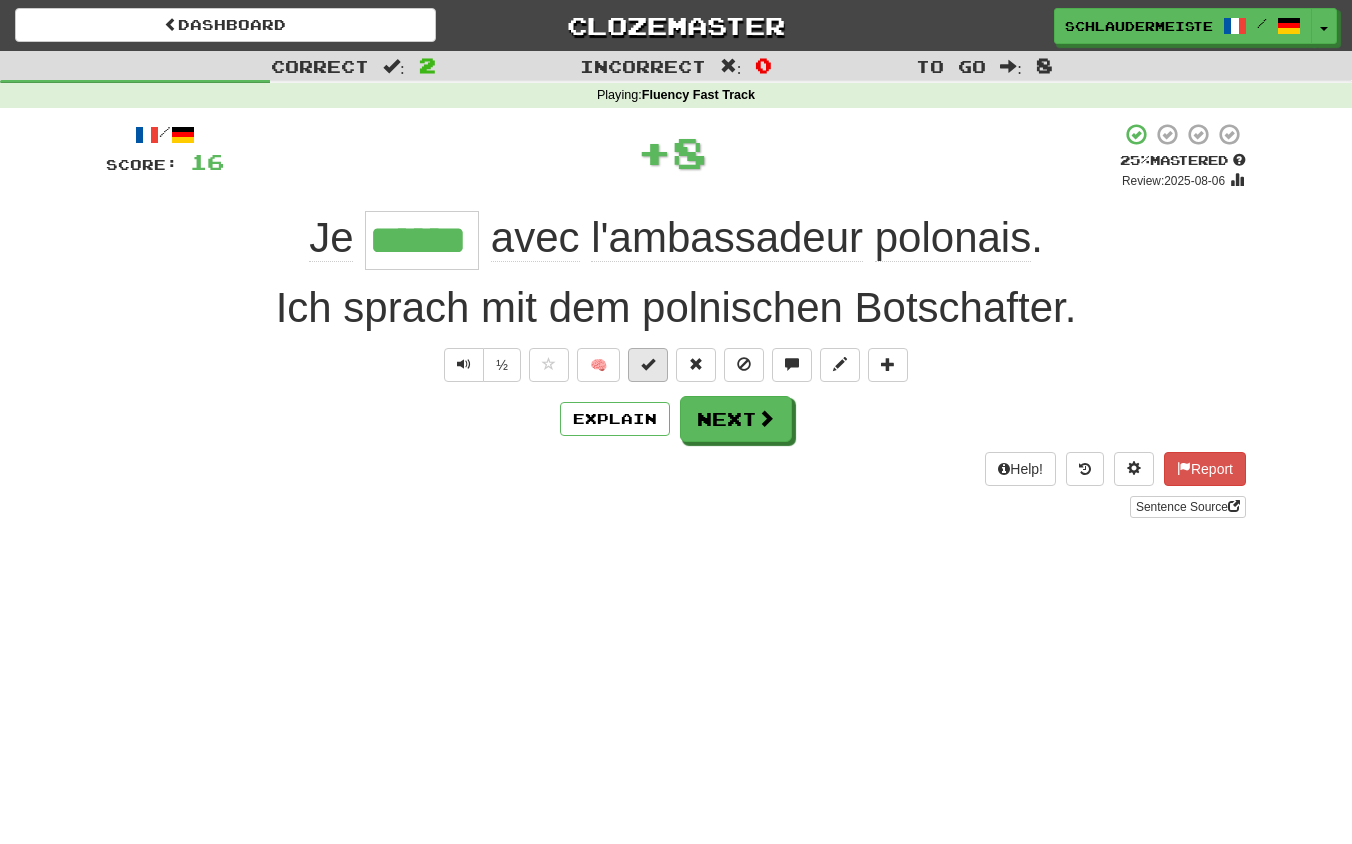 click at bounding box center [648, 364] 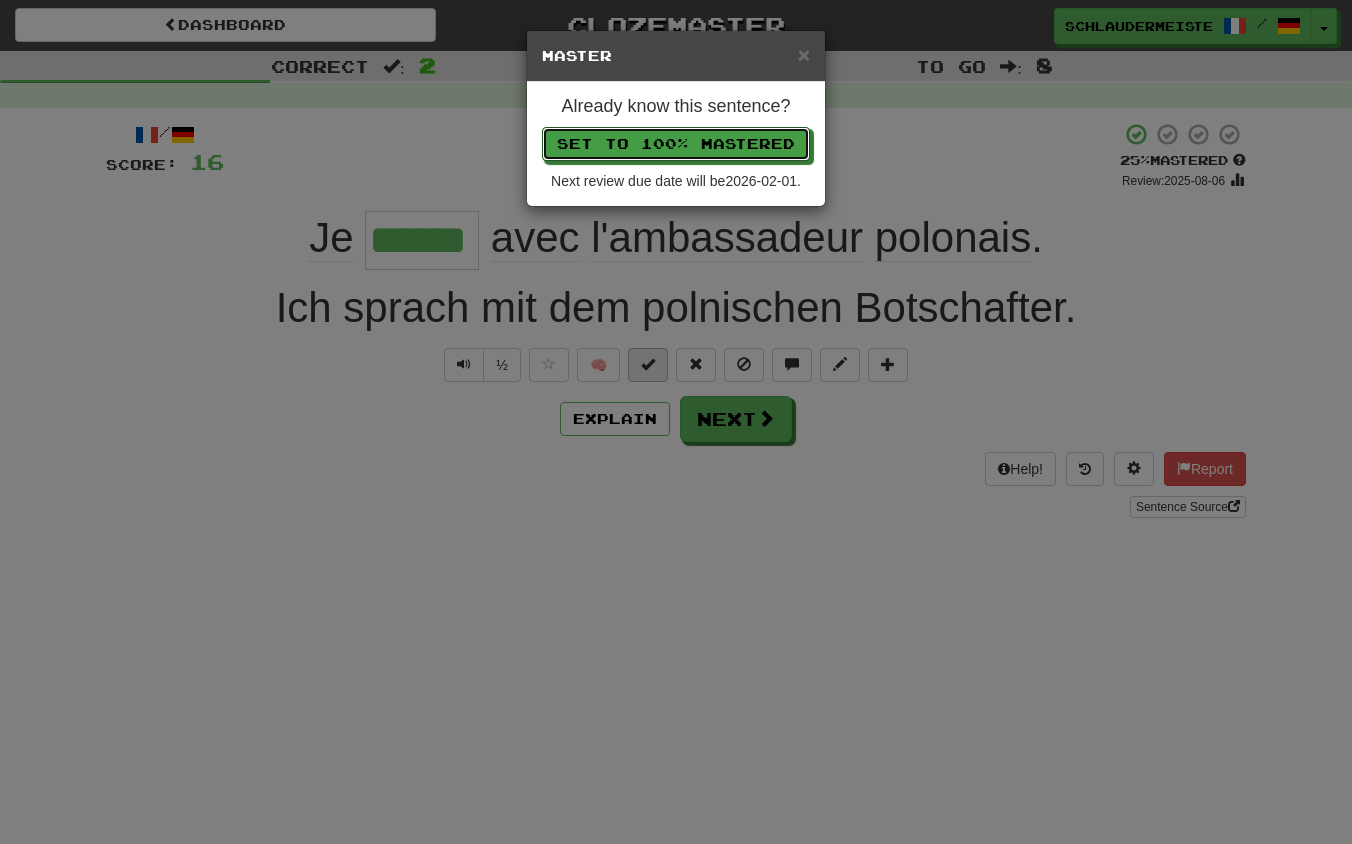 click on "Set to 100% Mastered" at bounding box center (676, 144) 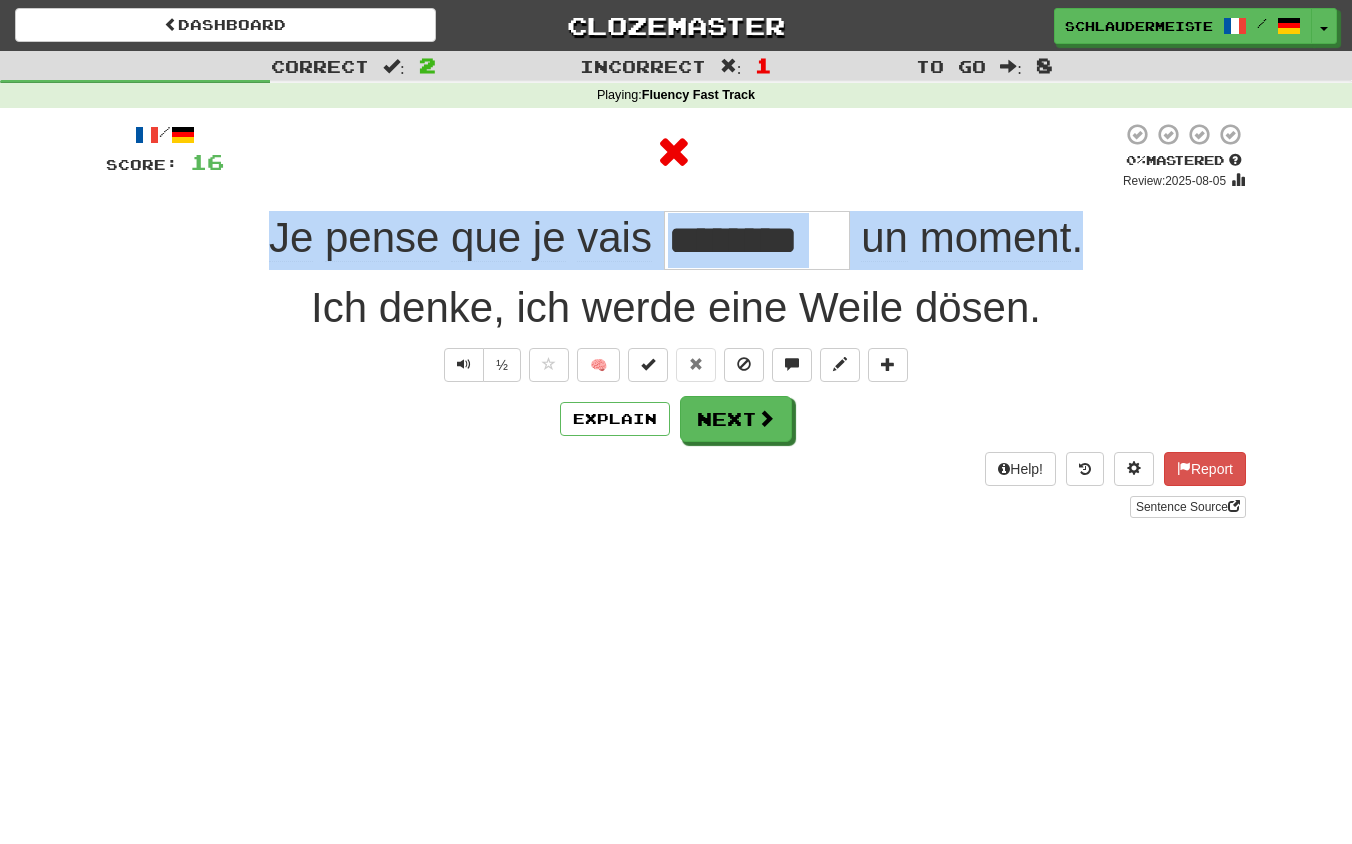 drag, startPoint x: 220, startPoint y: 222, endPoint x: 1230, endPoint y: 232, distance: 1010.0495 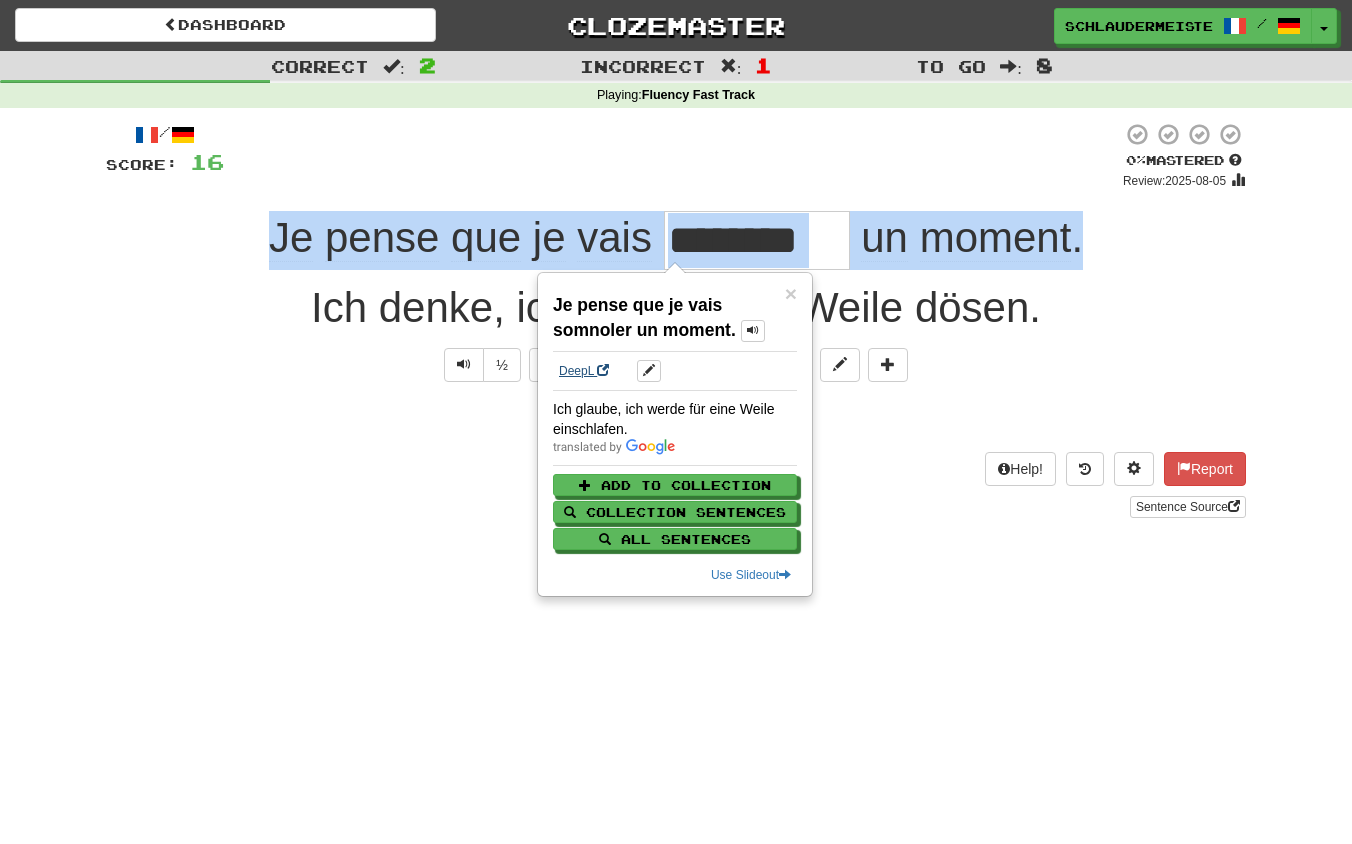 click on "DeepL" at bounding box center [584, 371] 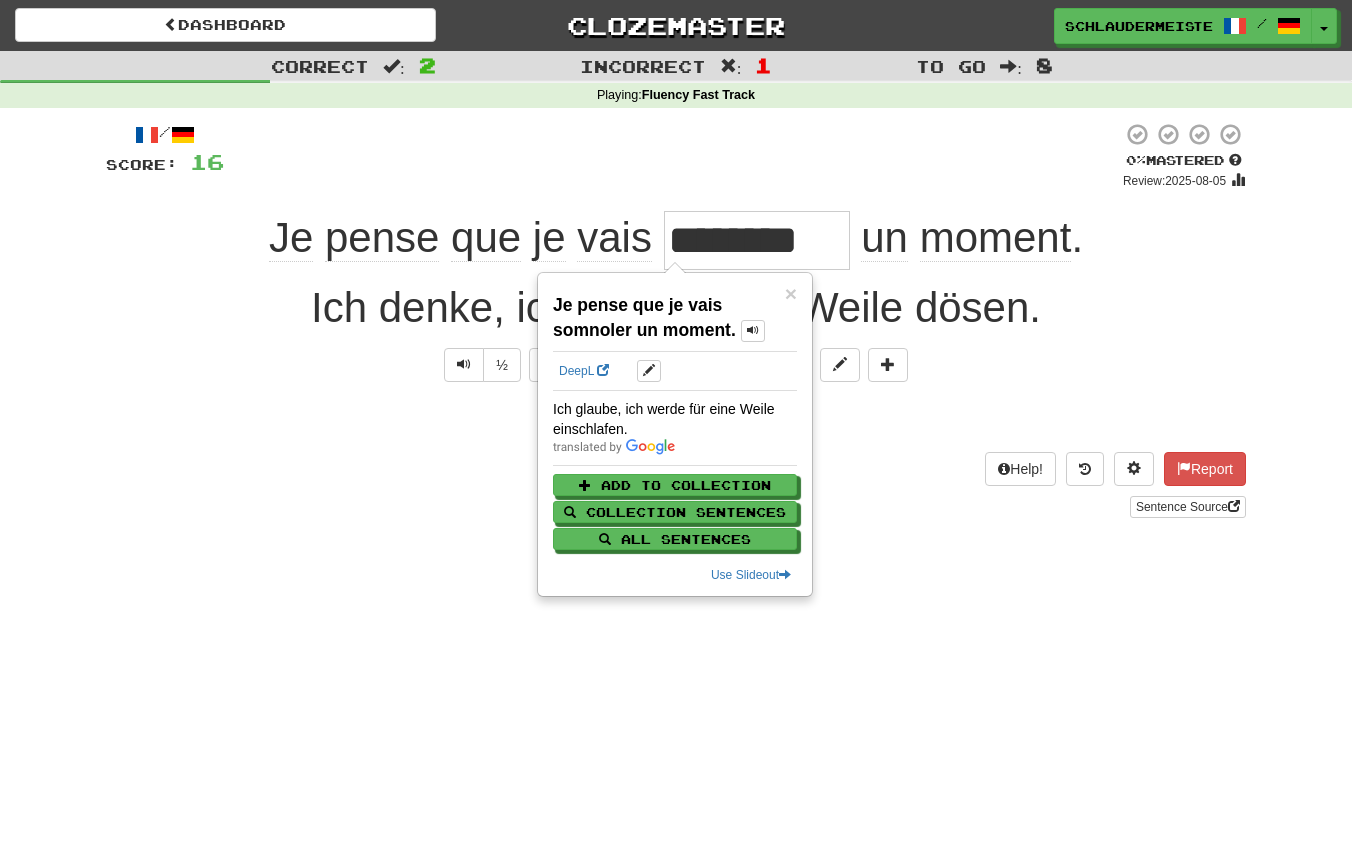 click on "Dashboard
Clozemaster
schlaudermeister
/
Toggle Dropdown
Dashboard
Leaderboard
Activity Feed
Notifications
Profile
Discussions
Français
/
Deutsch
Streak:
48
Review:
0
Points Today: 14576
Languages
Account
Logout
schlaudermeister
/
Toggle Dropdown
Dashboard
Leaderboard
Activity Feed
Notifications
Profile
Discussions
Français
/
Deutsch
Streak:
48
Review:
0
Points Today: 14576
Languages
Account
Logout
clozemaster
Correct   :   2 Incorrect   :   1 To go   :   8 Playing :  Fluency Fast Track  /  Score:   16 0 %  Mastered Review:  2025-08-05 Je   pense   que   je   vais   ********   un   moment . ½ 🧠 Explain Next  Help!" at bounding box center (676, 422) 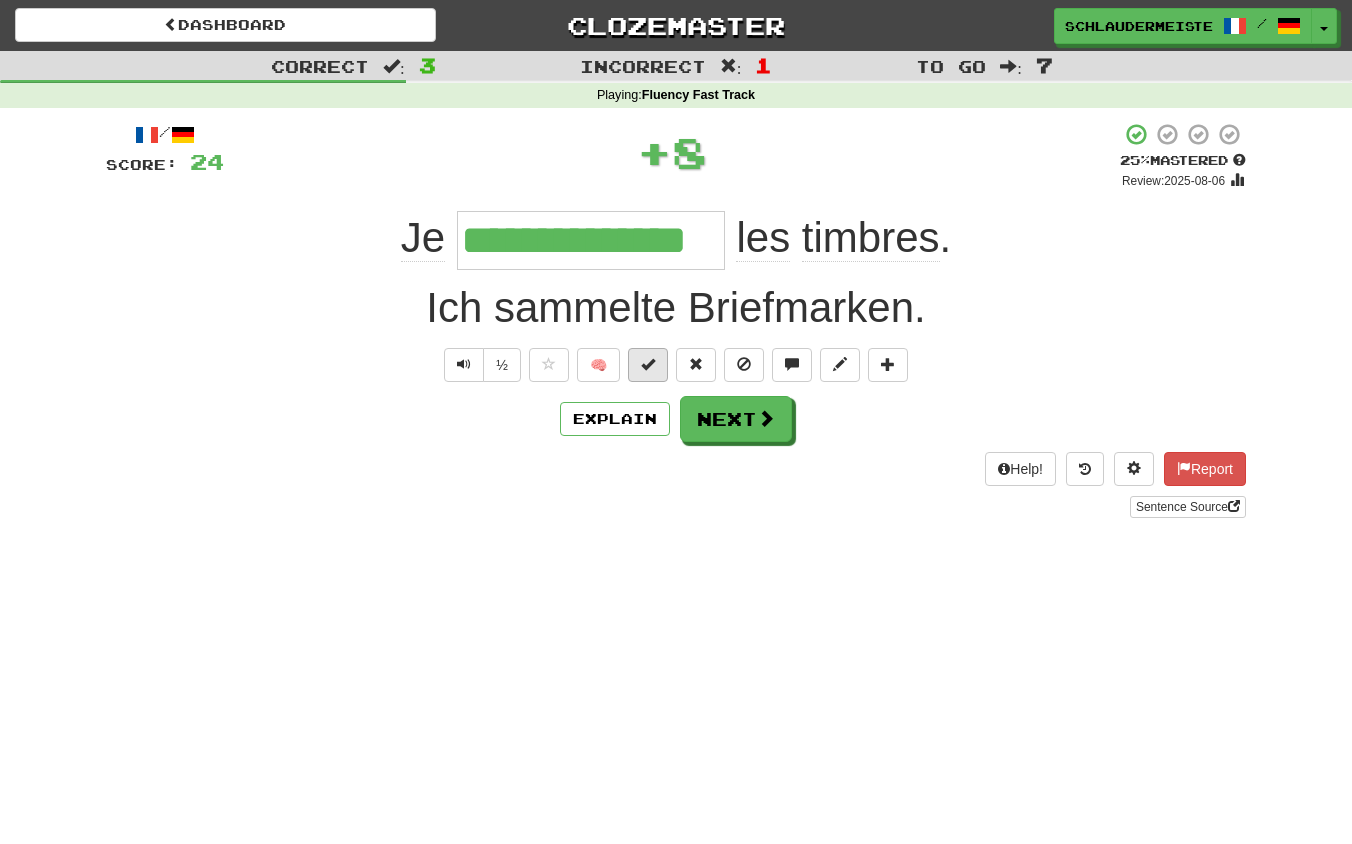 click at bounding box center (648, 365) 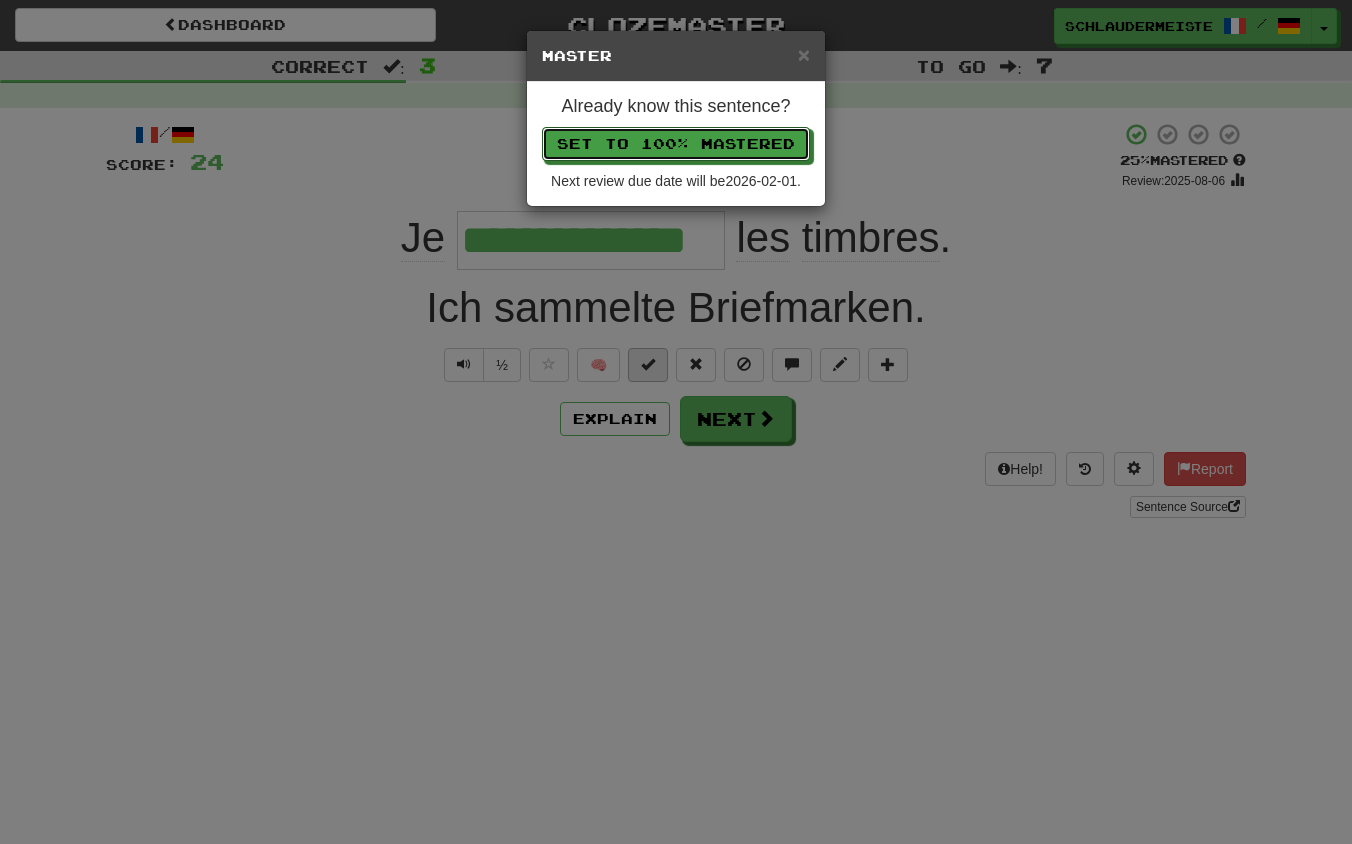 click on "Set to 100% Mastered" at bounding box center (676, 144) 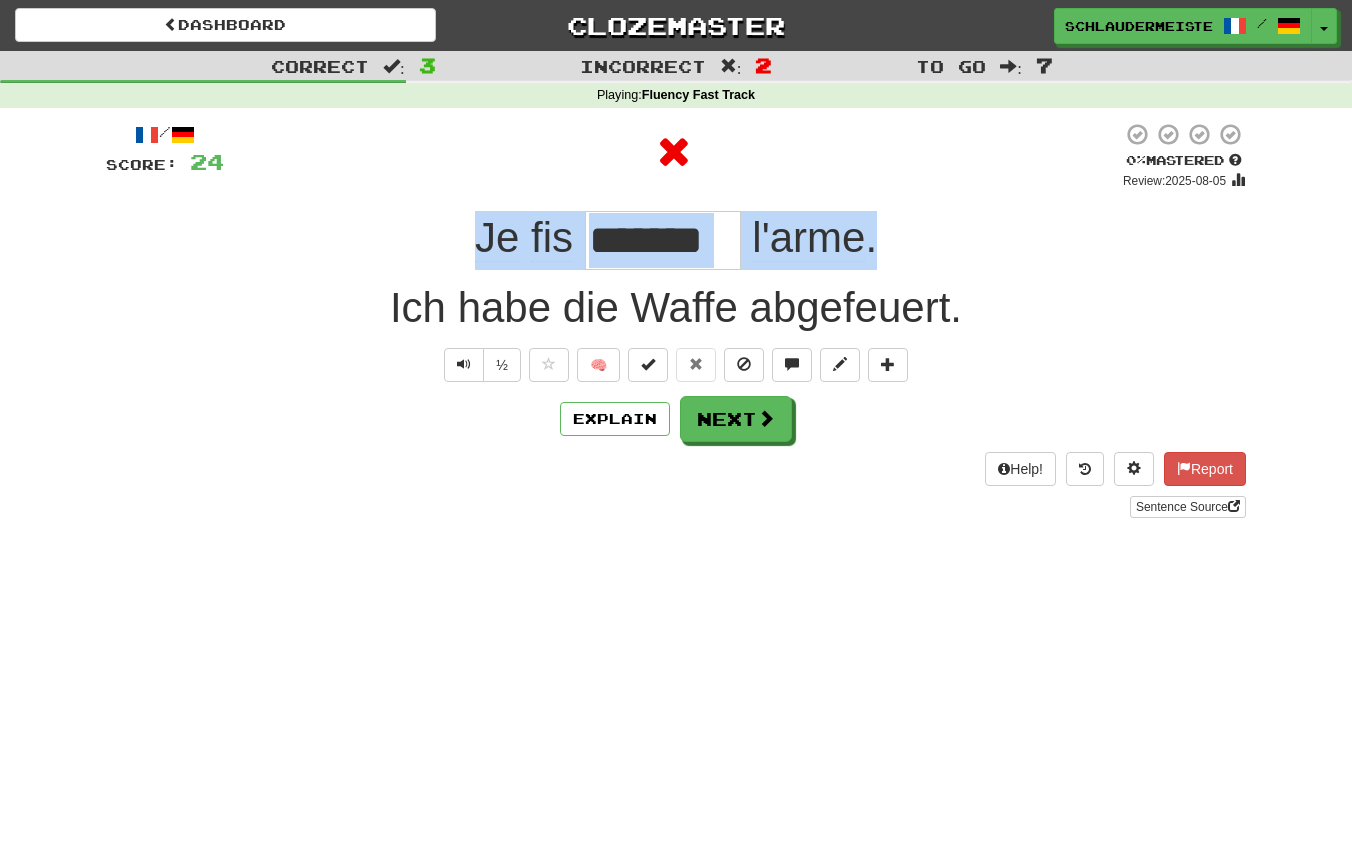 drag, startPoint x: 429, startPoint y: 224, endPoint x: 941, endPoint y: 243, distance: 512.3524 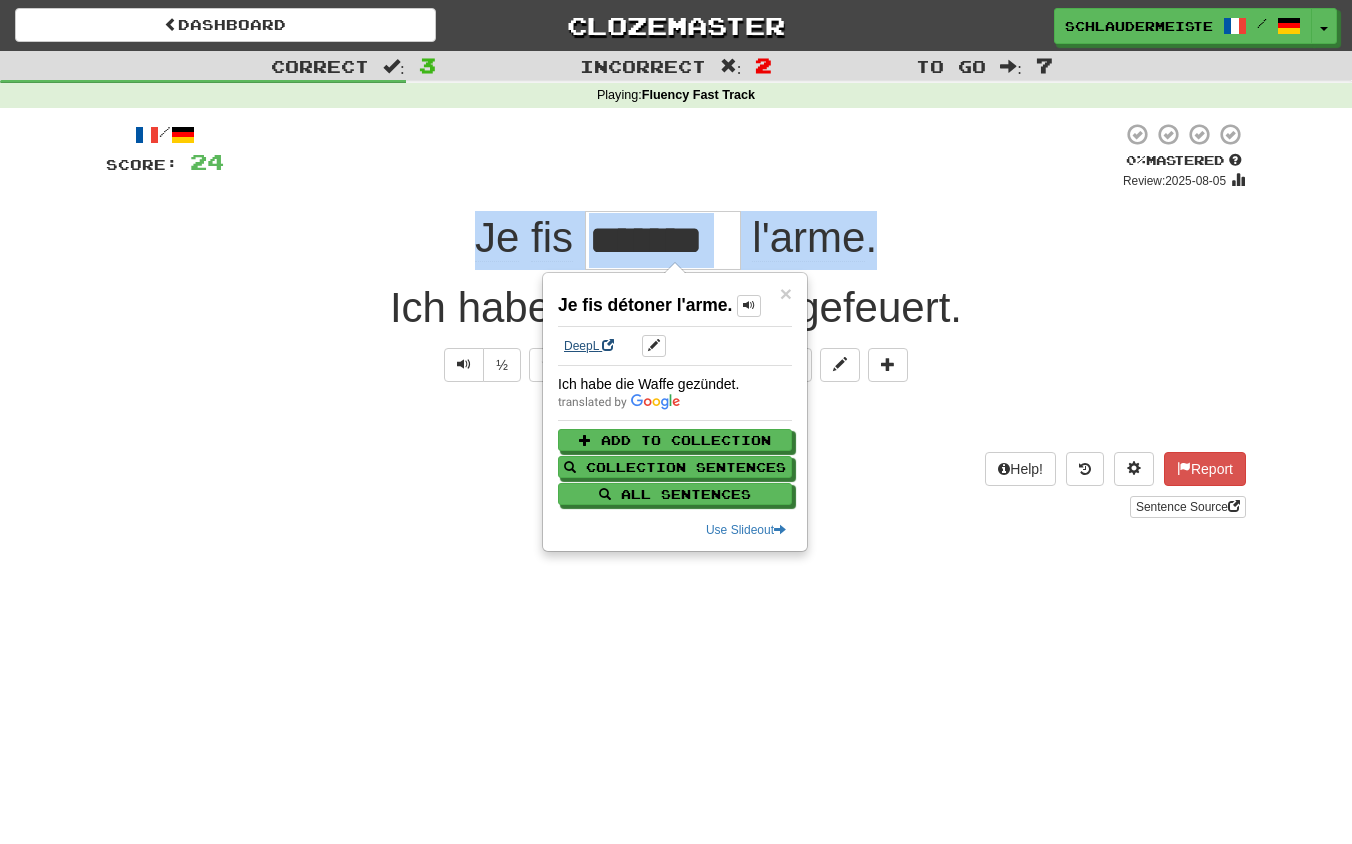 click on "DeepL" at bounding box center (589, 346) 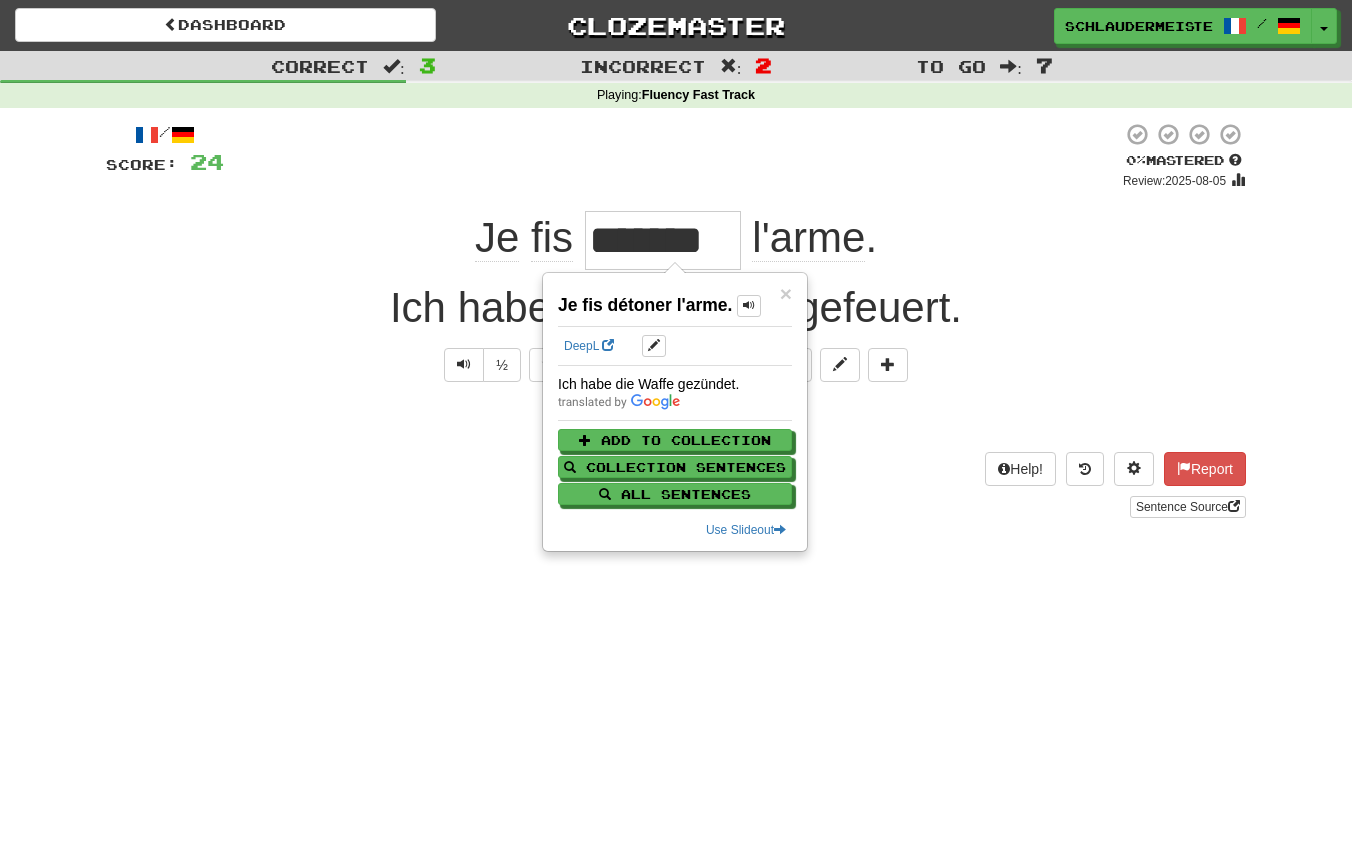 click on "Sentence Source" at bounding box center [676, 507] 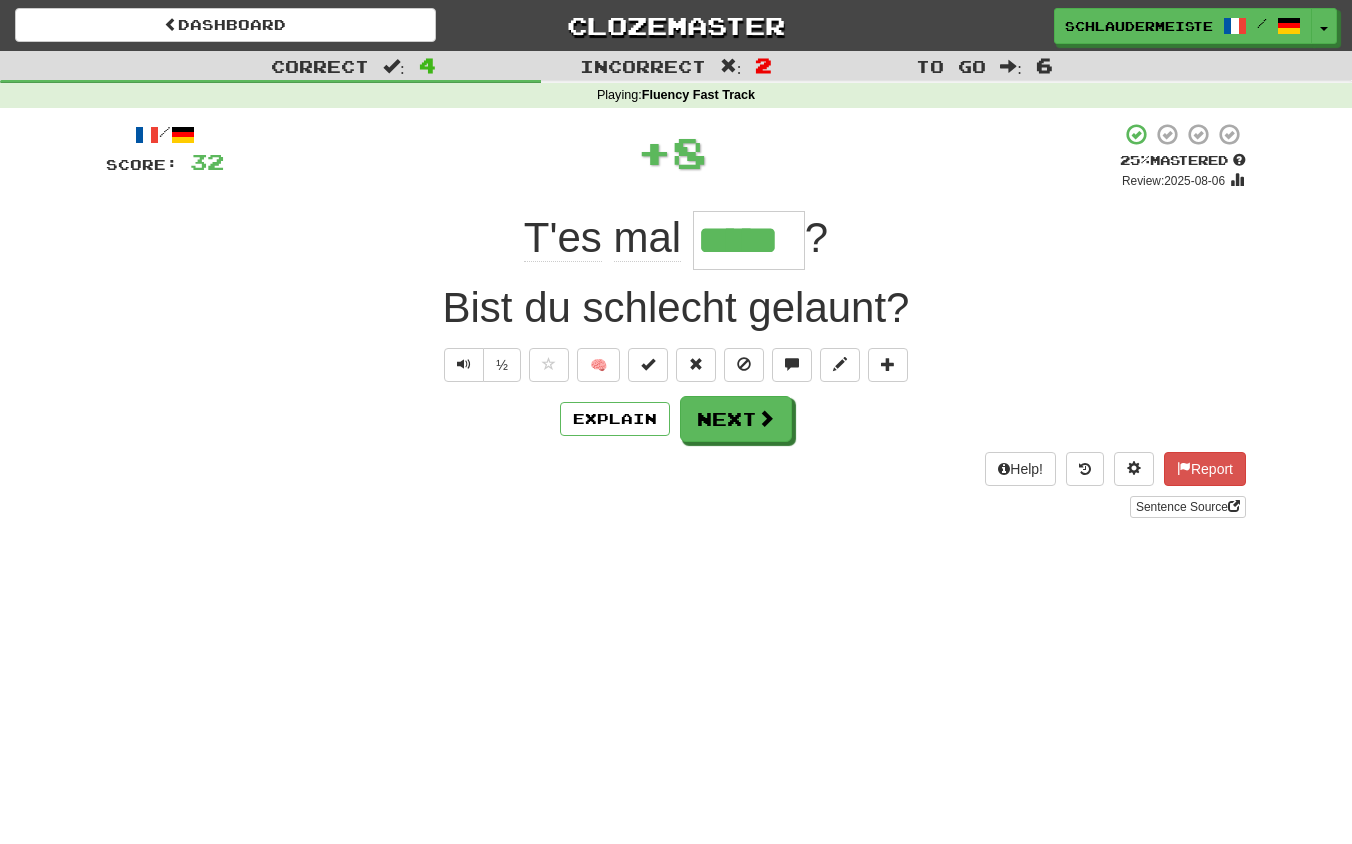 drag, startPoint x: 480, startPoint y: 216, endPoint x: 876, endPoint y: 232, distance: 396.3231 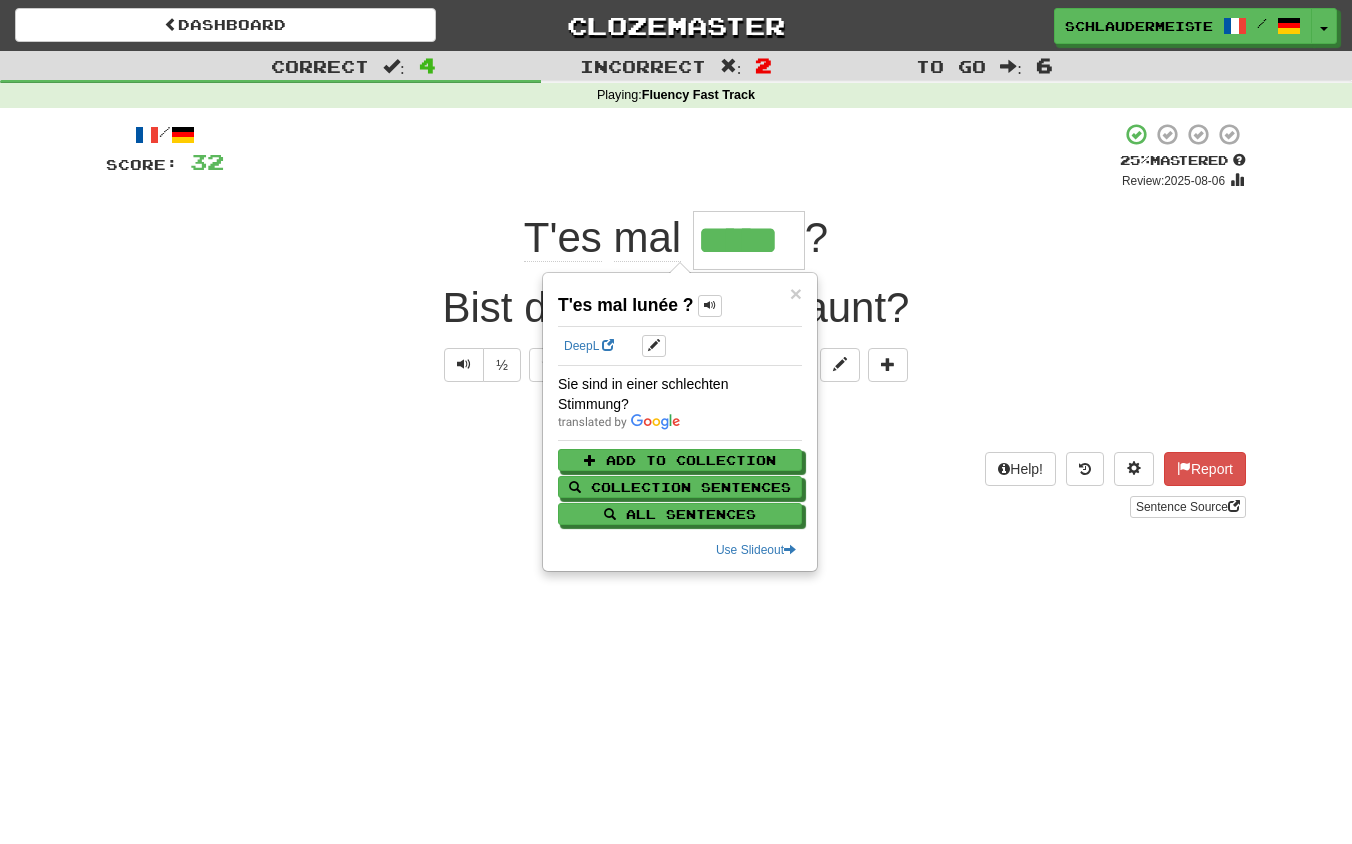 click on "Help!  Report Sentence Source" at bounding box center [676, 485] 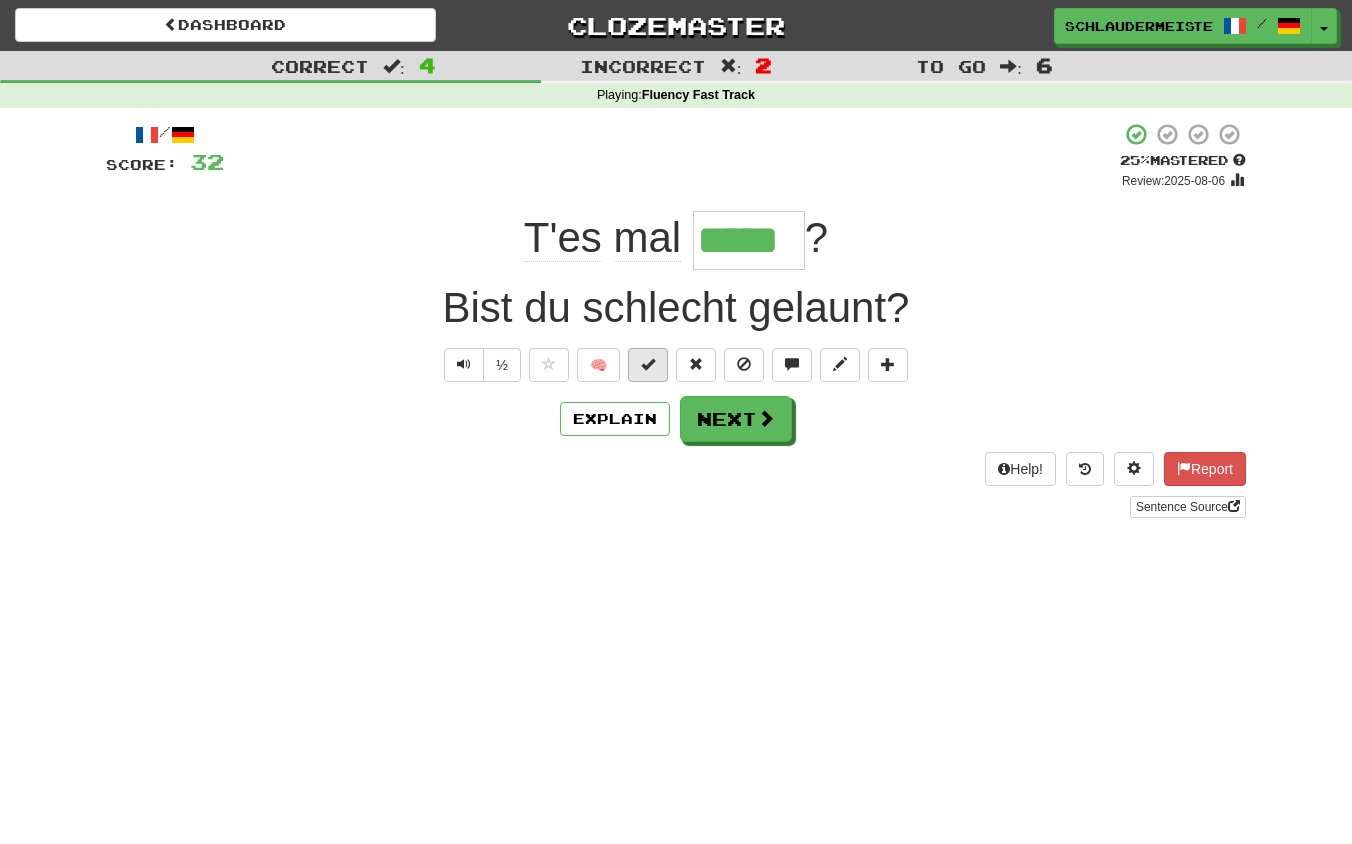 click at bounding box center [648, 364] 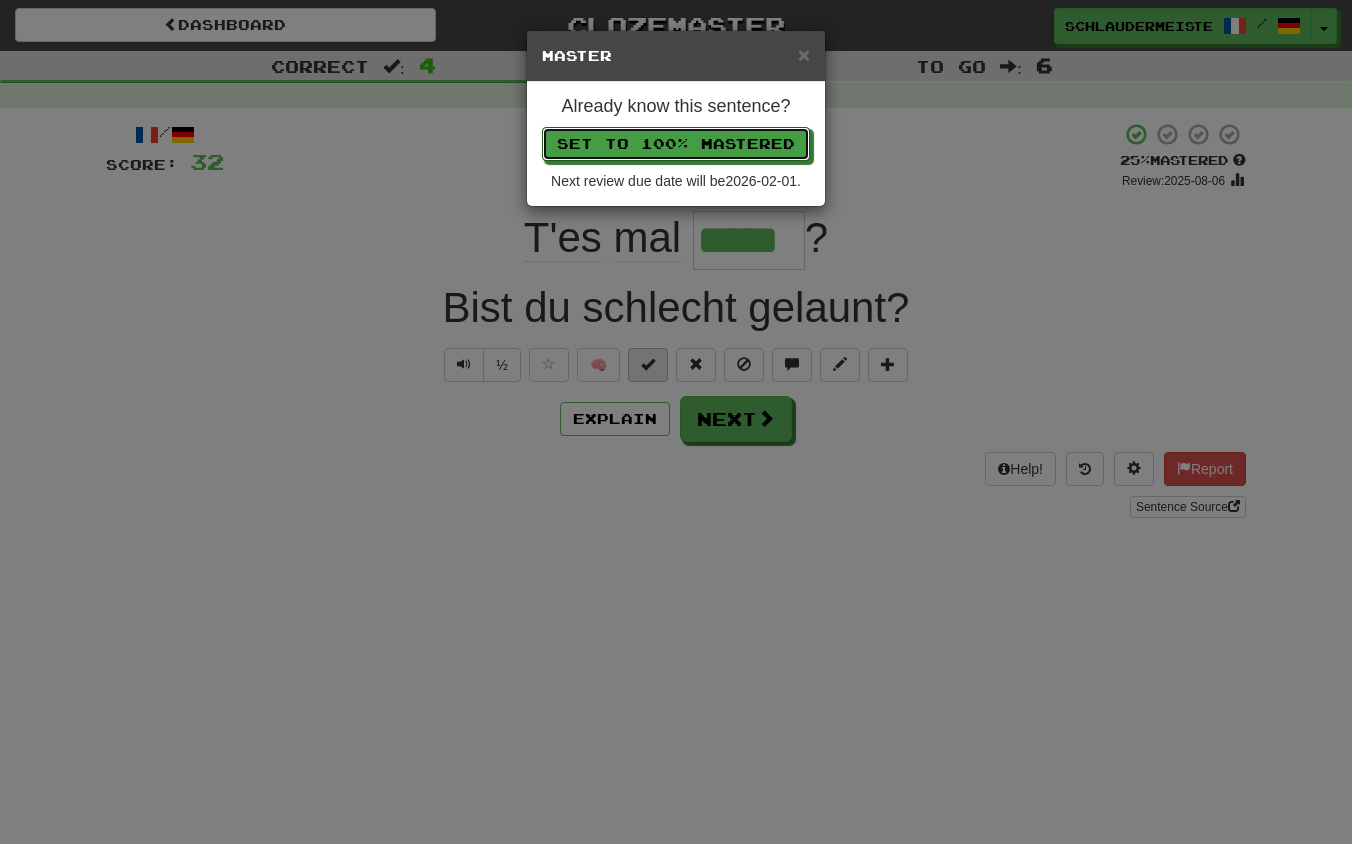 click on "Set to 100% Mastered" at bounding box center [676, 144] 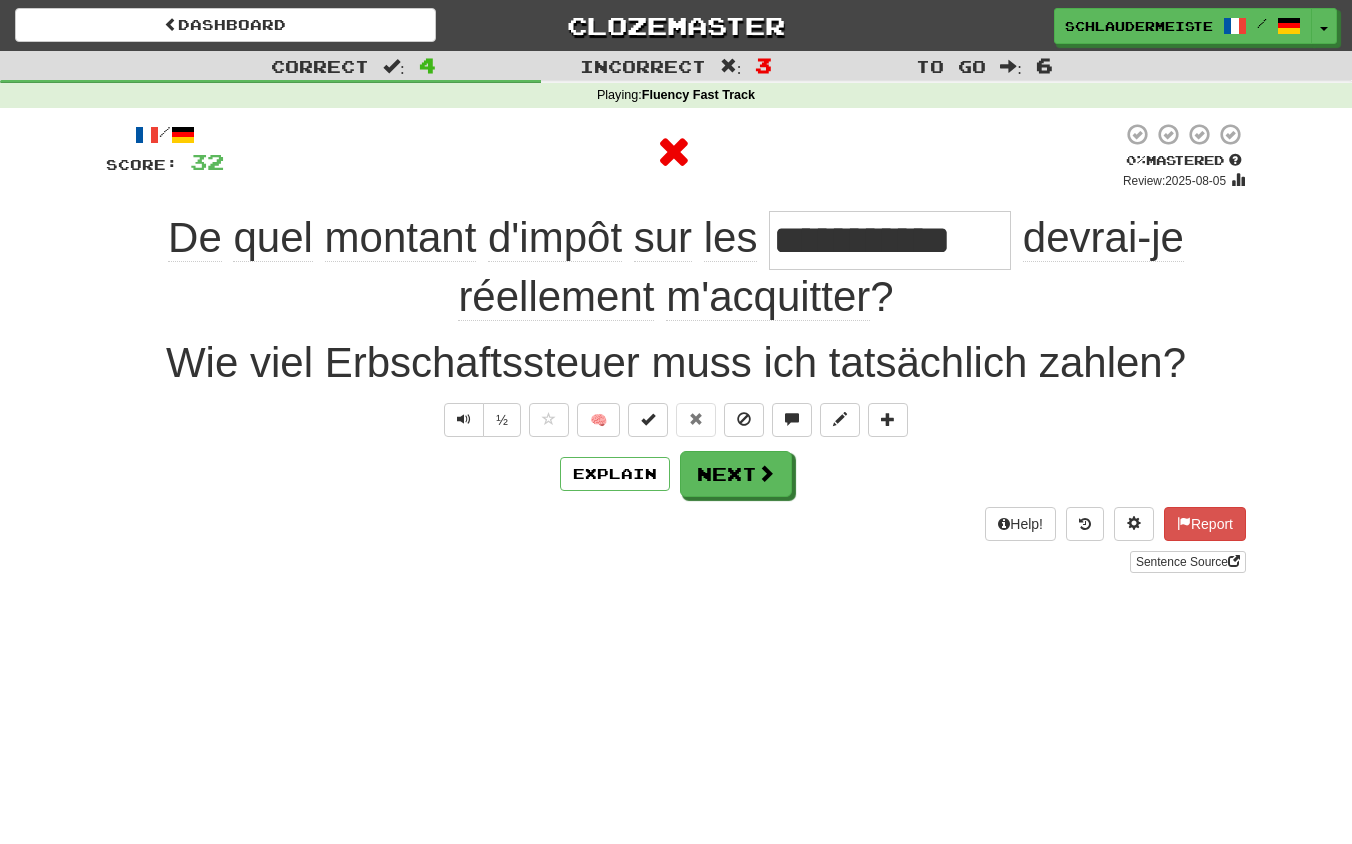 drag, startPoint x: 141, startPoint y: 235, endPoint x: 951, endPoint y: 300, distance: 812.6038 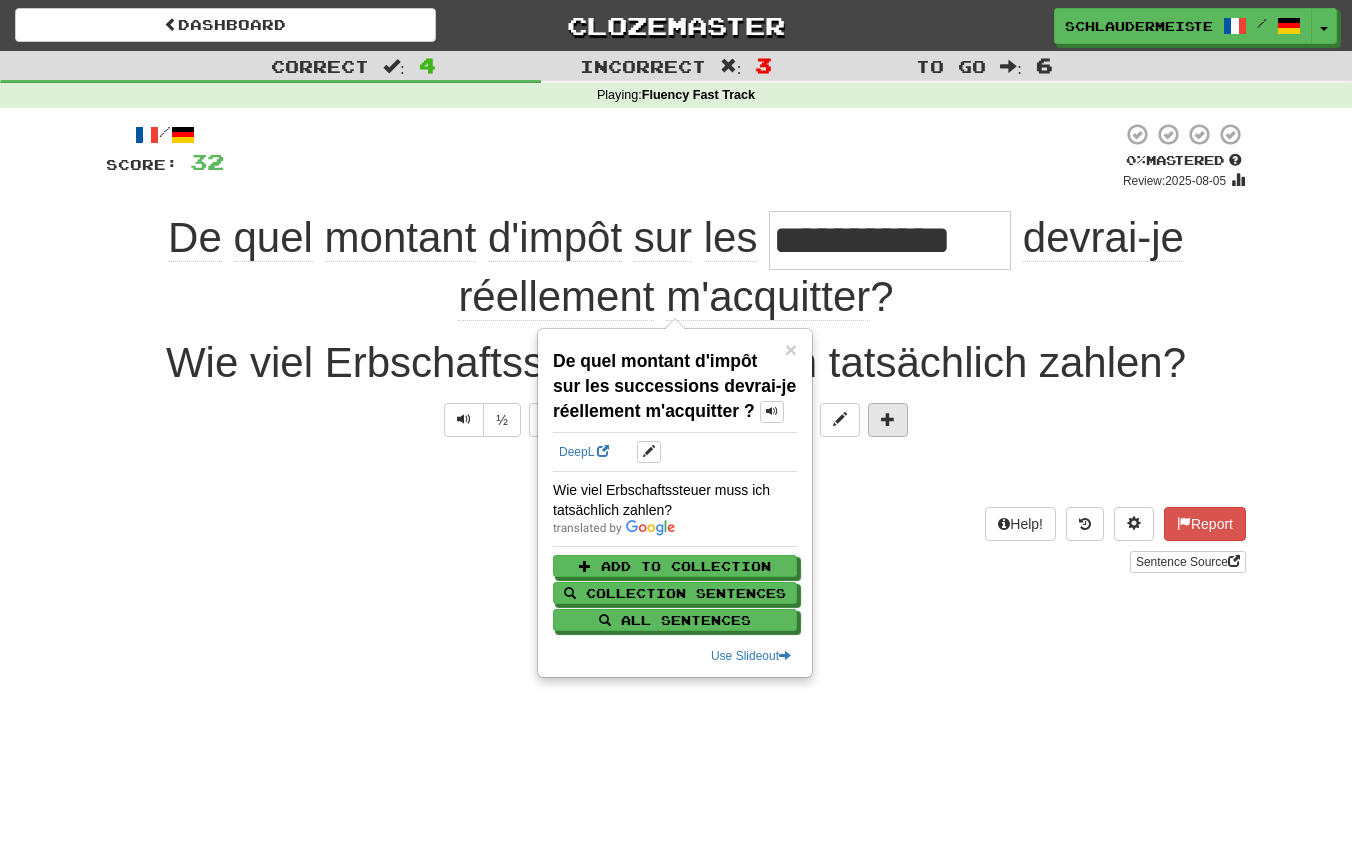 click at bounding box center (888, 420) 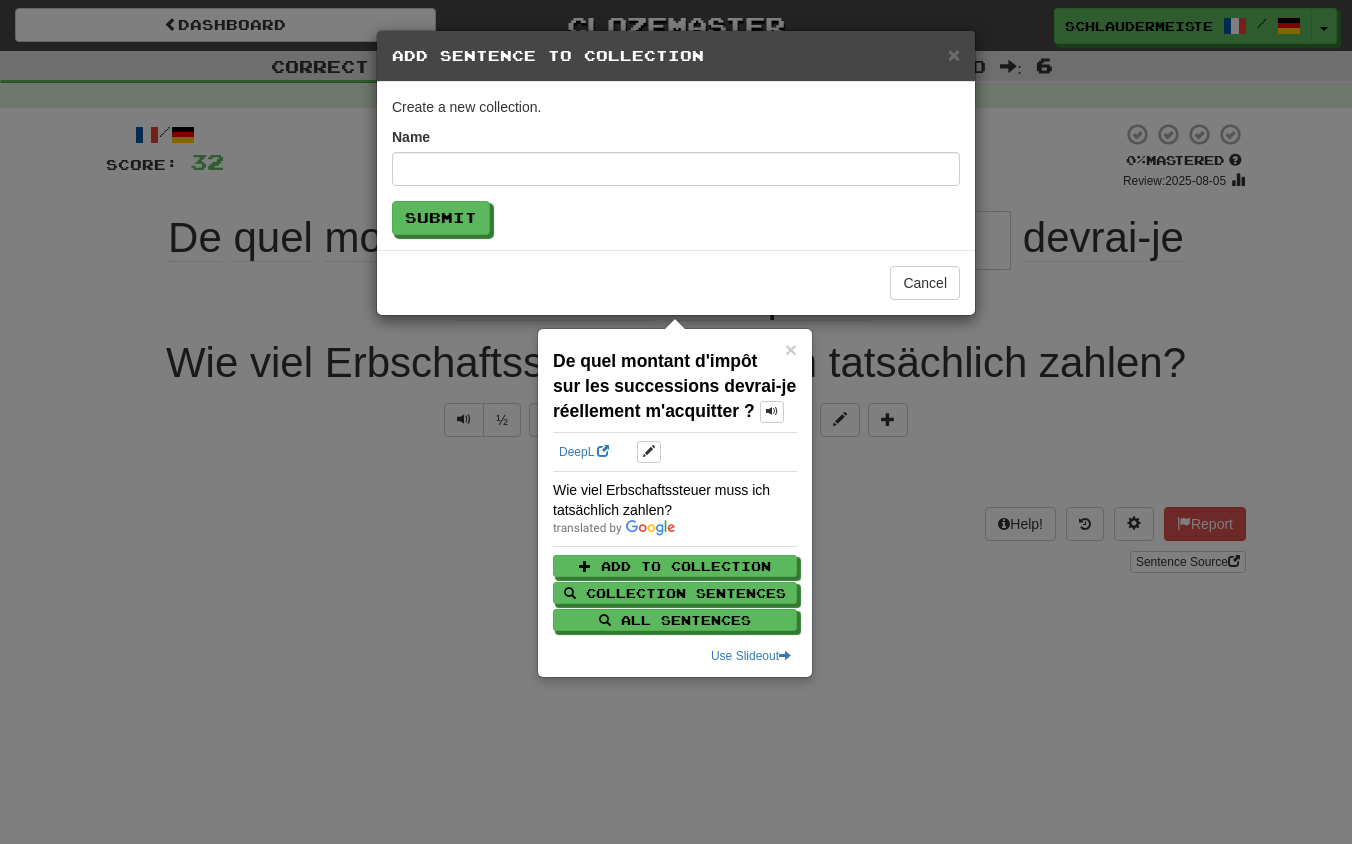 click on "× Add Sentence to Collection Create a new collection. Name Submit Cancel" at bounding box center [676, 422] 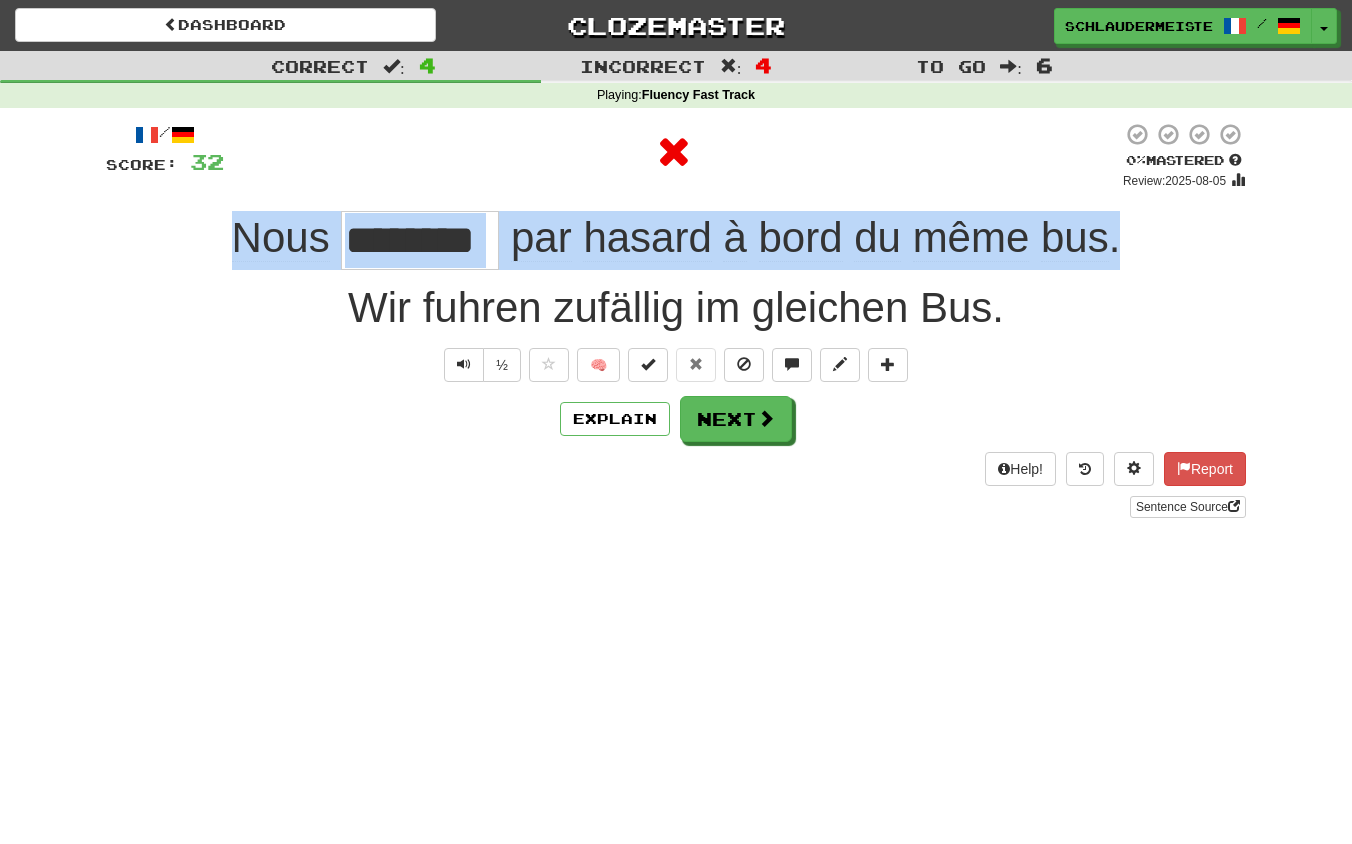 drag, startPoint x: 207, startPoint y: 228, endPoint x: 1284, endPoint y: 224, distance: 1077.0074 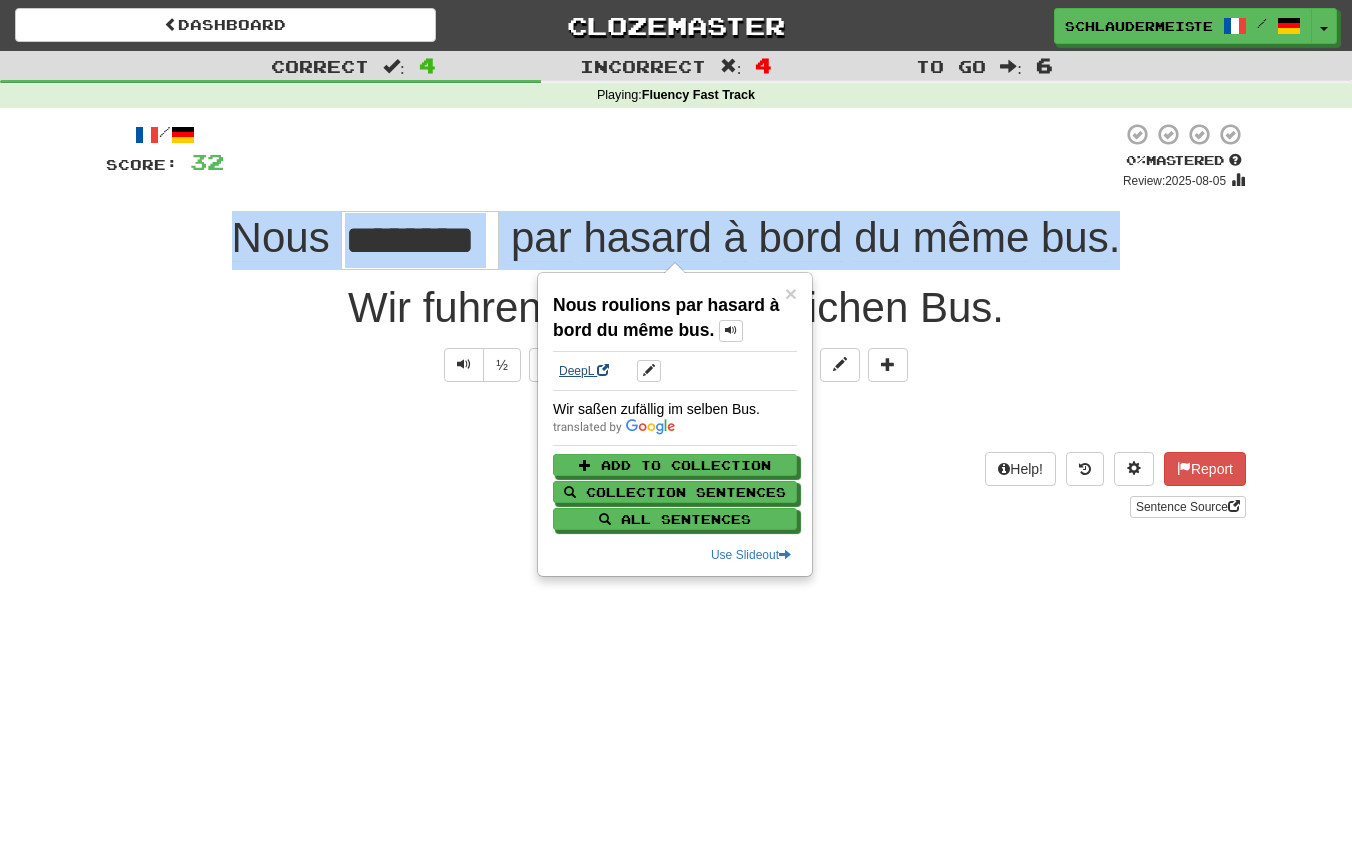 click on "DeepL" at bounding box center (584, 371) 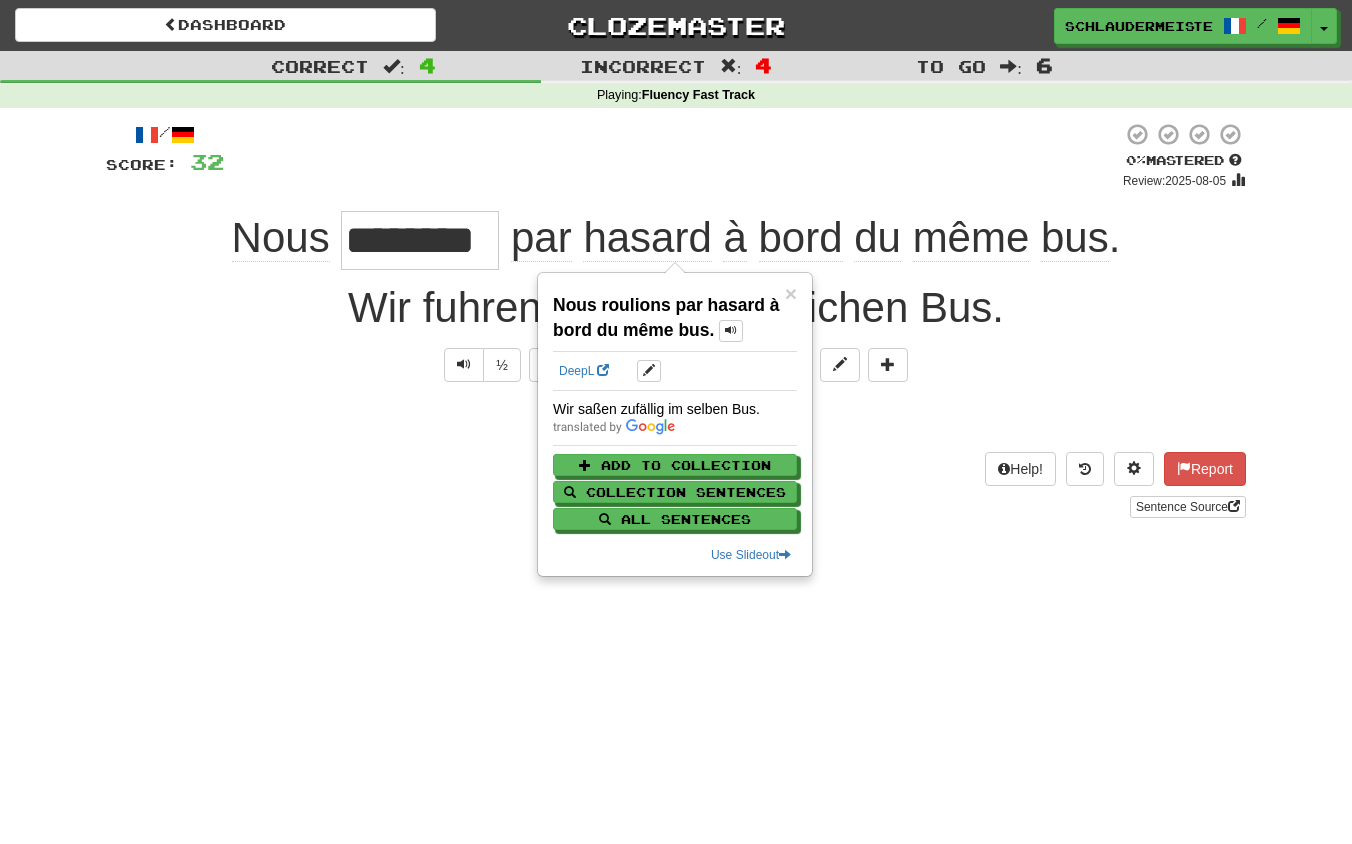 click on "Dashboard
Clozemaster
schlaudermeister
/
Toggle Dropdown
Dashboard
Leaderboard
Activity Feed
Notifications
Profile
Discussions
Français
/
Deutsch
Streak:
48
Review:
0
Points Today: 14576
Languages
Account
Logout
schlaudermeister
/
Toggle Dropdown
Dashboard
Leaderboard
Activity Feed
Notifications
Profile
Discussions
Français
/
Deutsch
Streak:
48
Review:
0
Points Today: 14576
Languages
Account
Logout
clozemaster
Correct   :   4 Incorrect   :   4 To go   :   6 Playing :  Fluency Fast Track  /  Score:   32 0 %  Mastered Review:  2025-08-05 Nous   ********   par   hasard   à   bord   du   même   bus . ½ 🧠 Explain Next" at bounding box center [676, 422] 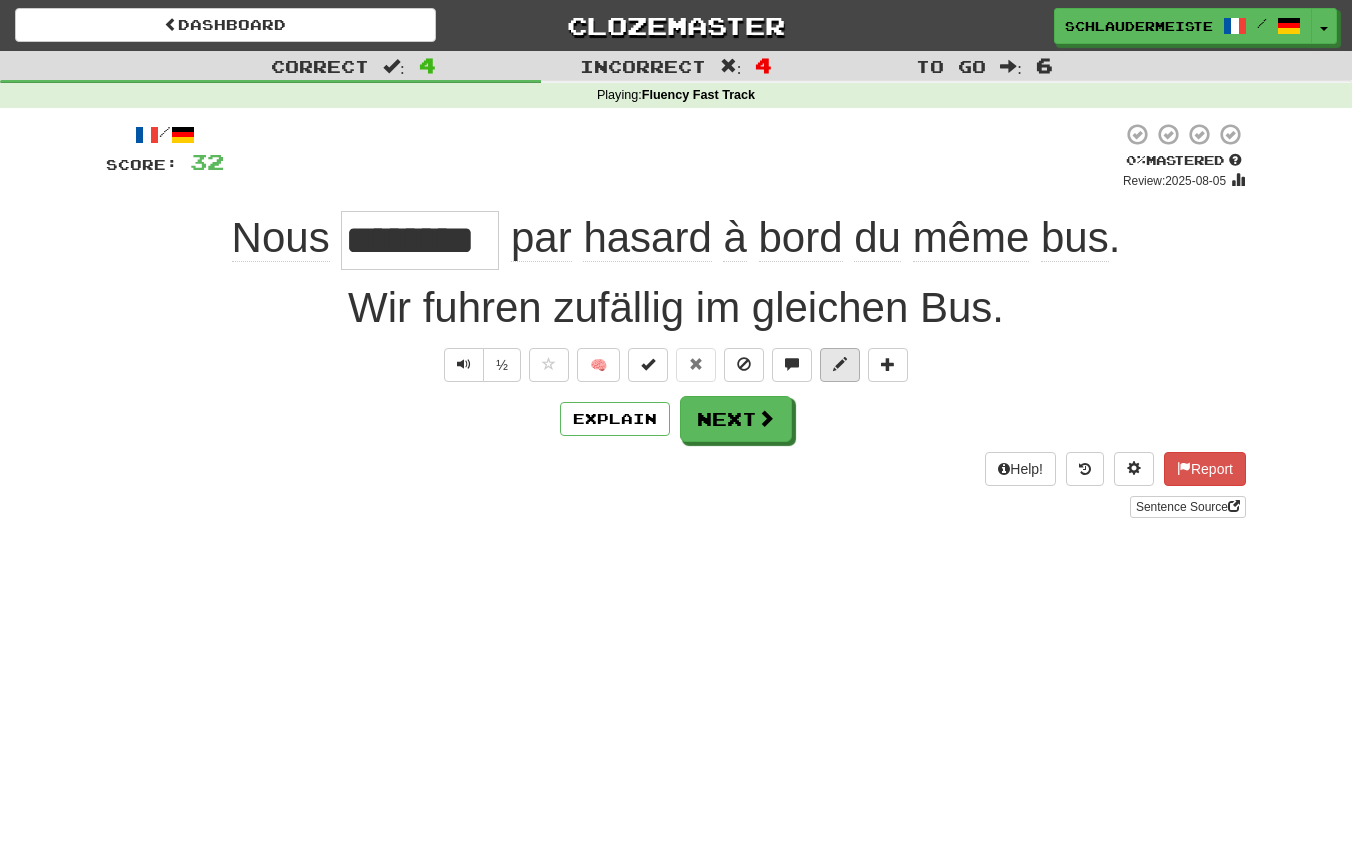 click at bounding box center [840, 364] 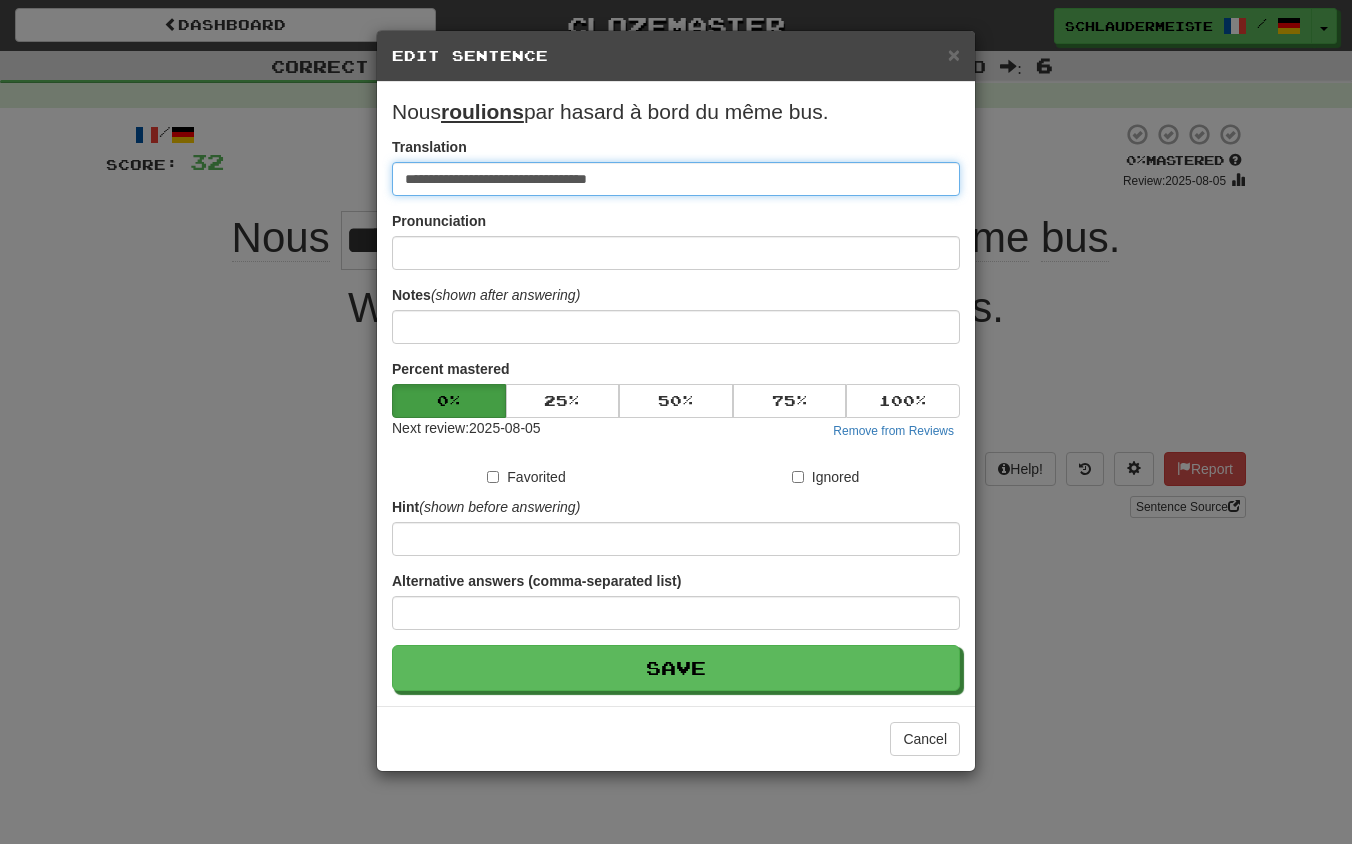 drag, startPoint x: 781, startPoint y: 181, endPoint x: 265, endPoint y: 142, distance: 517.47174 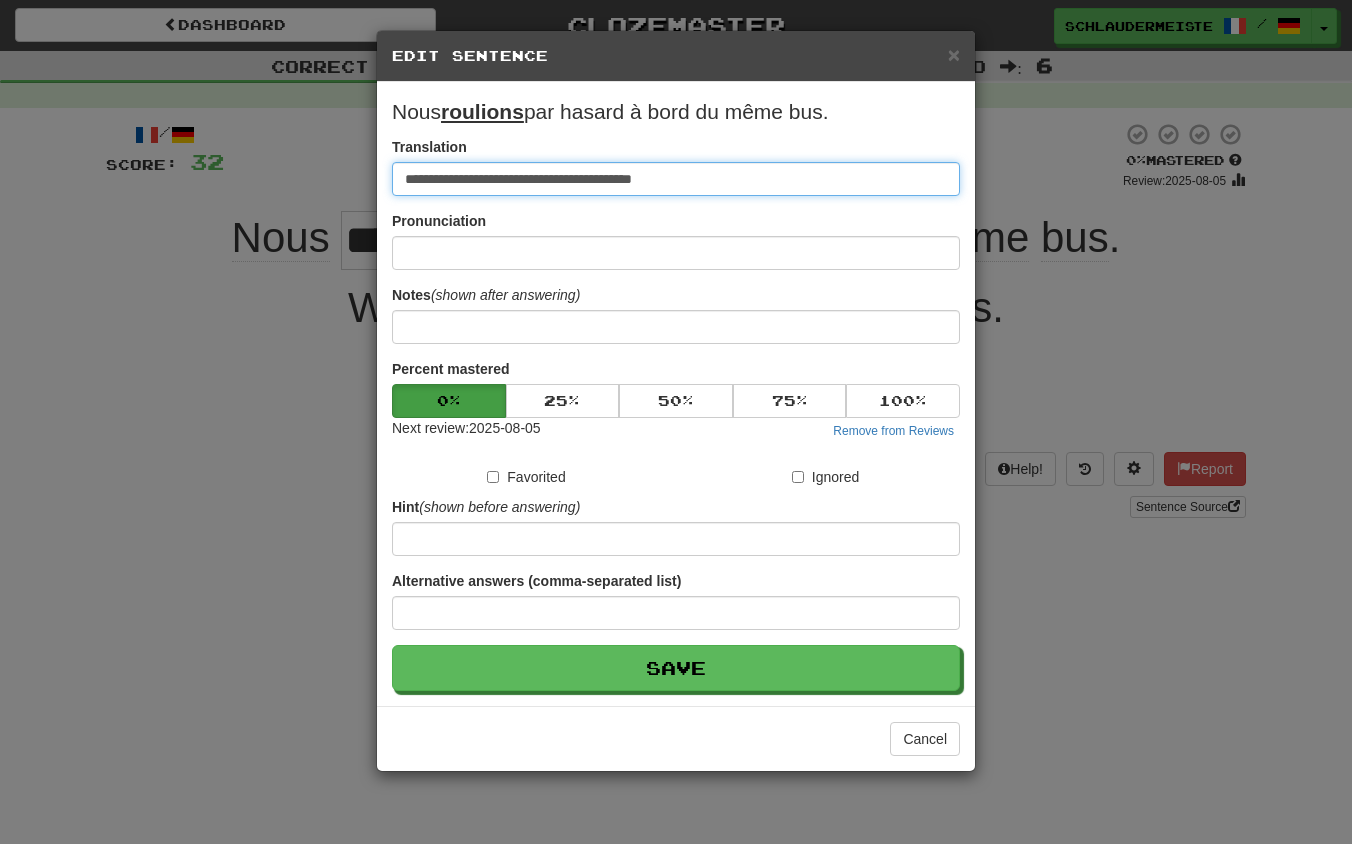 click on "Save" at bounding box center [676, 668] 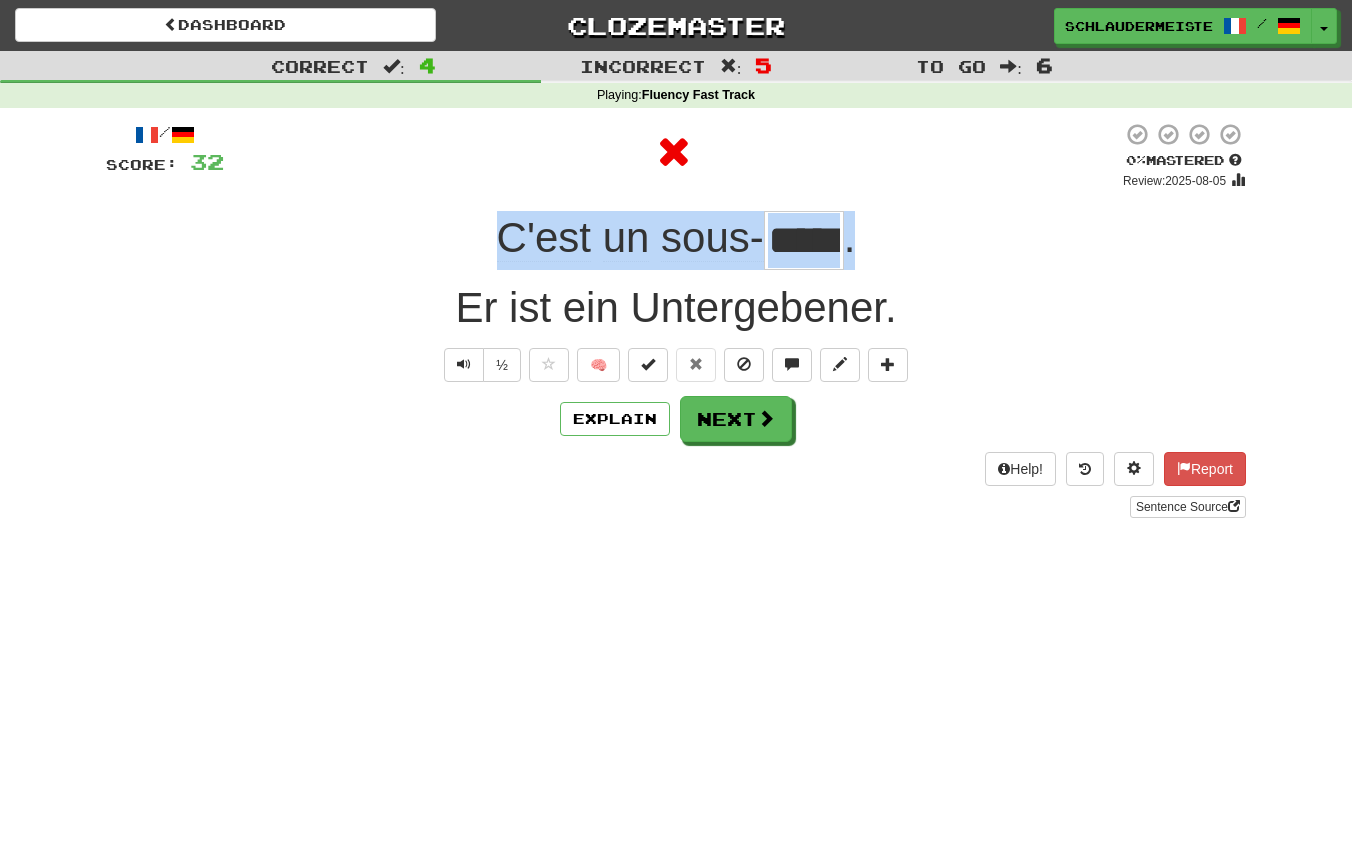 drag, startPoint x: 439, startPoint y: 224, endPoint x: 865, endPoint y: 238, distance: 426.22998 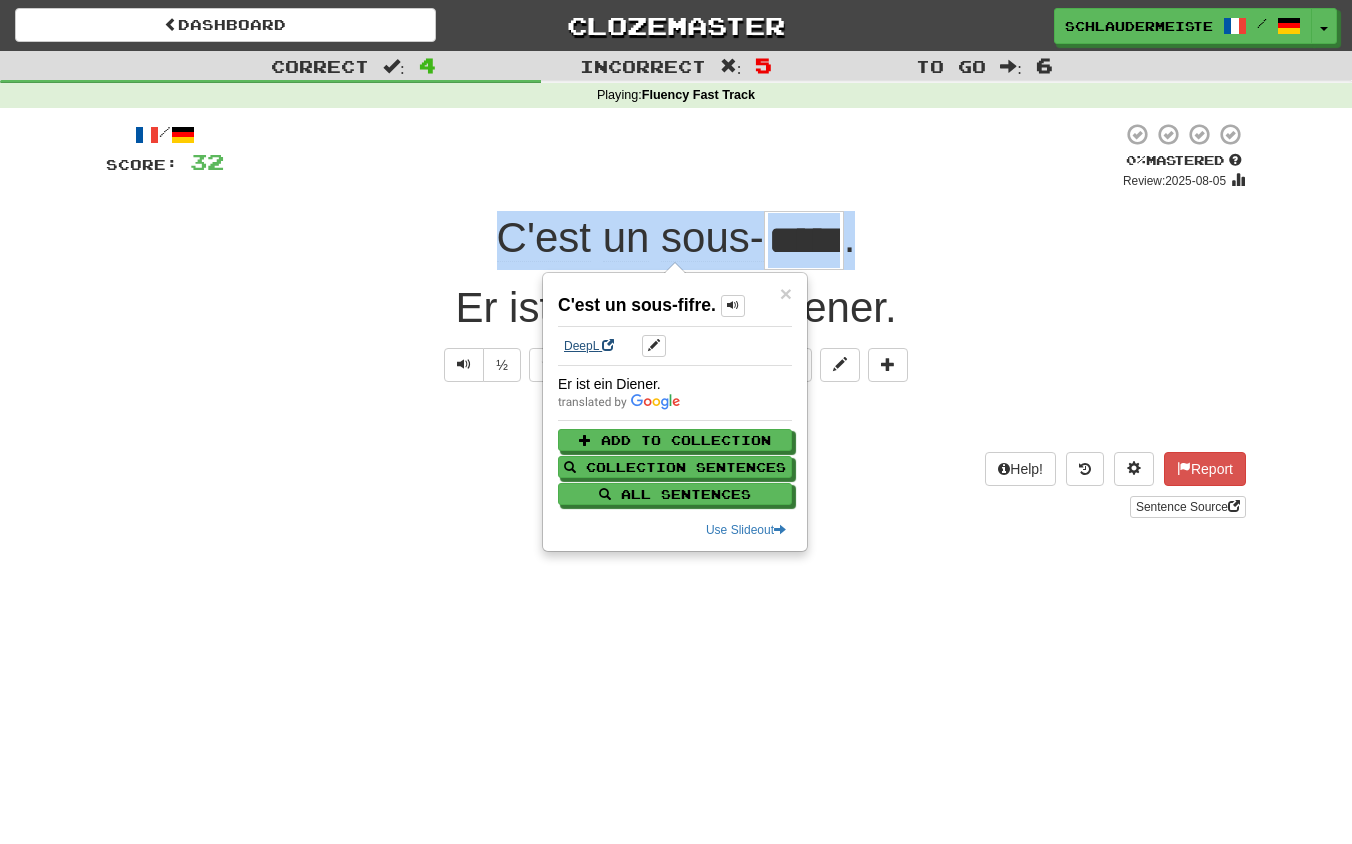 click on "DeepL" at bounding box center (589, 346) 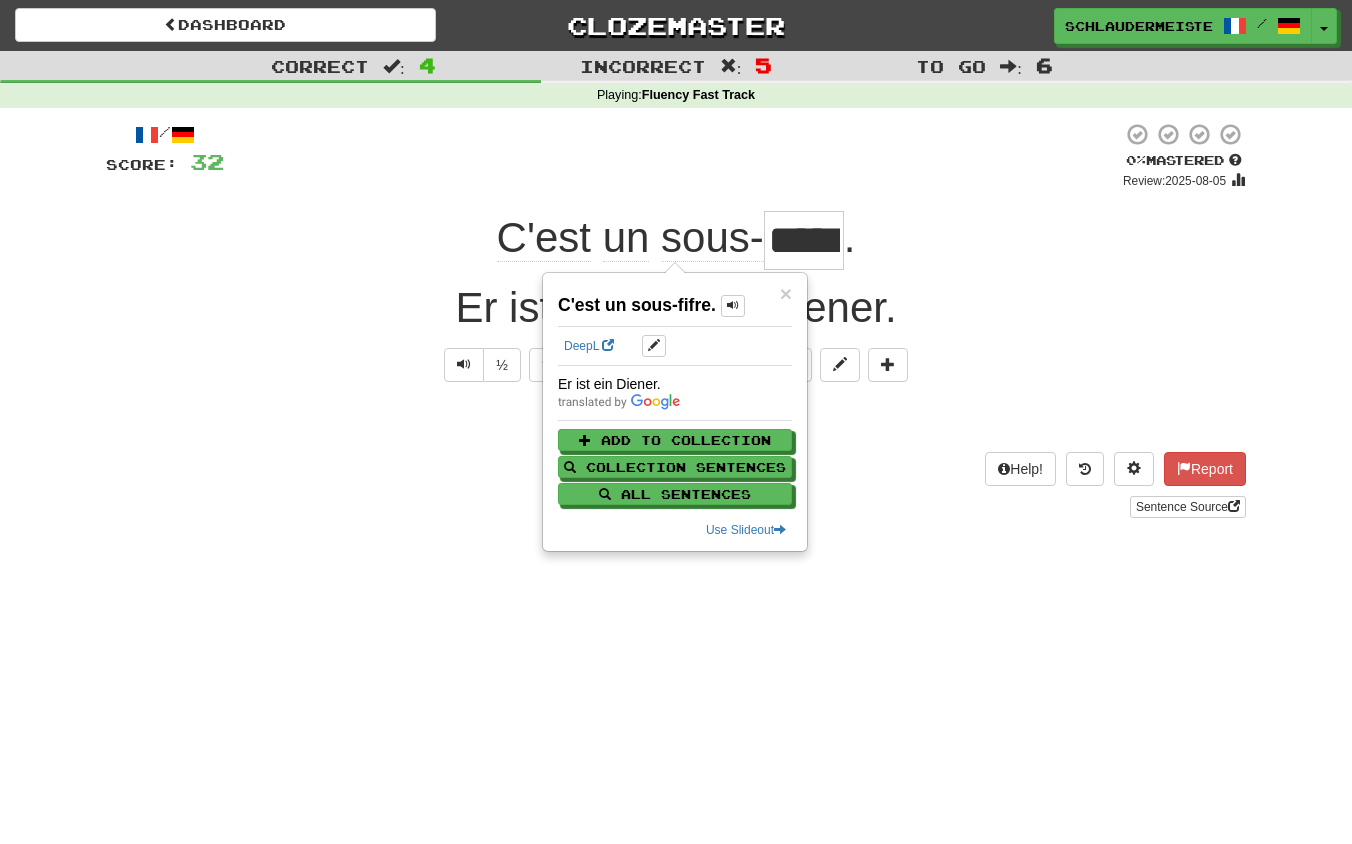 click on "Dashboard
Clozemaster
schlaudermeister
/
Toggle Dropdown
Dashboard
Leaderboard
Activity Feed
Notifications
Profile
Discussions
Français
/
Deutsch
Streak:
48
Review:
0
Points Today: 14576
Languages
Account
Logout
schlaudermeister
/
Toggle Dropdown
Dashboard
Leaderboard
Activity Feed
Notifications
Profile
Discussions
Français
/
Deutsch
Streak:
48
Review:
0
Points Today: 14576
Languages
Account
Logout
clozemaster
Correct   :   4 Incorrect   :   5 To go   :   6 Playing :  Fluency Fast Track  /  Score:   32 0 %  Mastered Review:  2025-08-05 C'est   un   sous- ***** . Er ist ein Untergebener. ½ 🧠 Explain Next  Help!  Report" at bounding box center [676, 422] 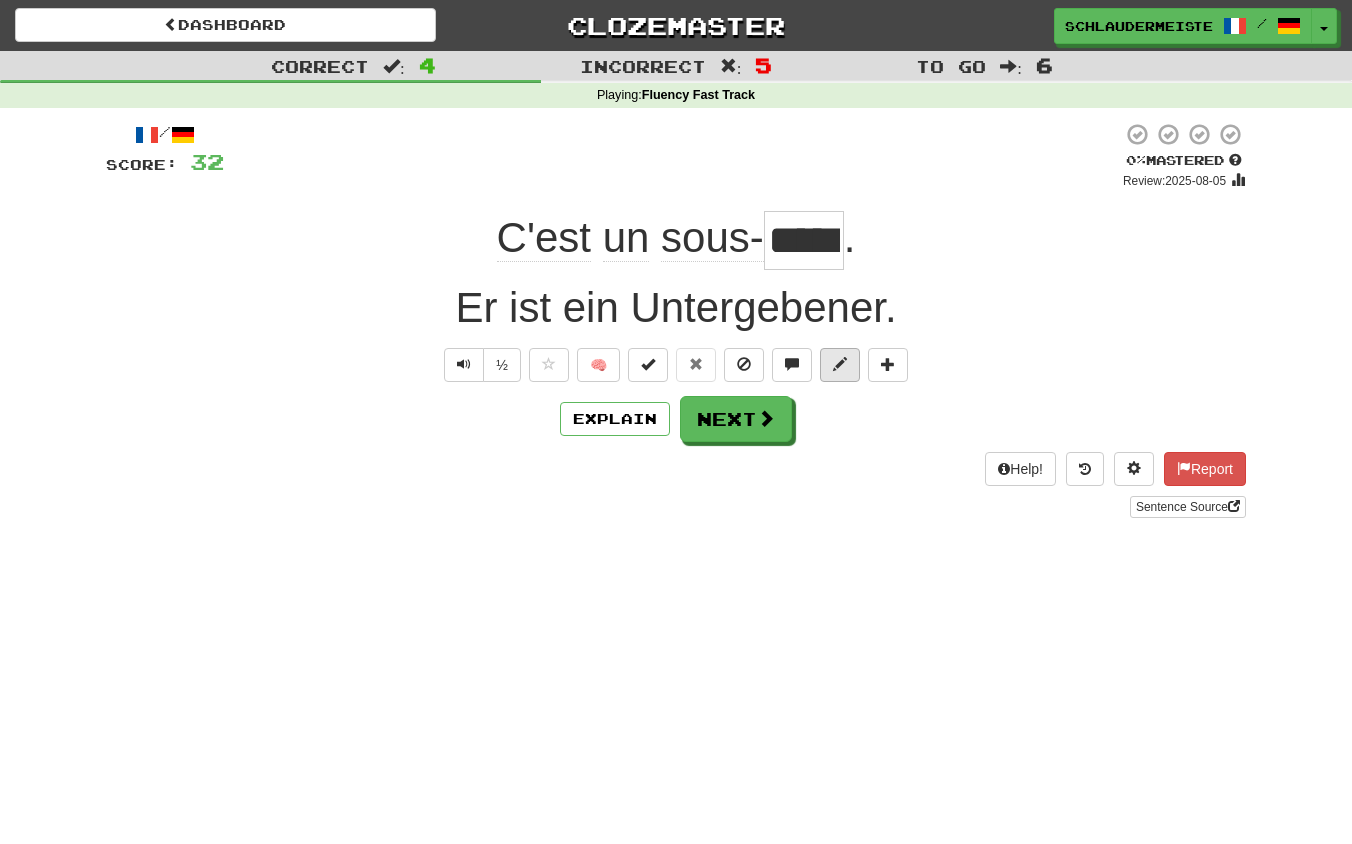 click at bounding box center (840, 364) 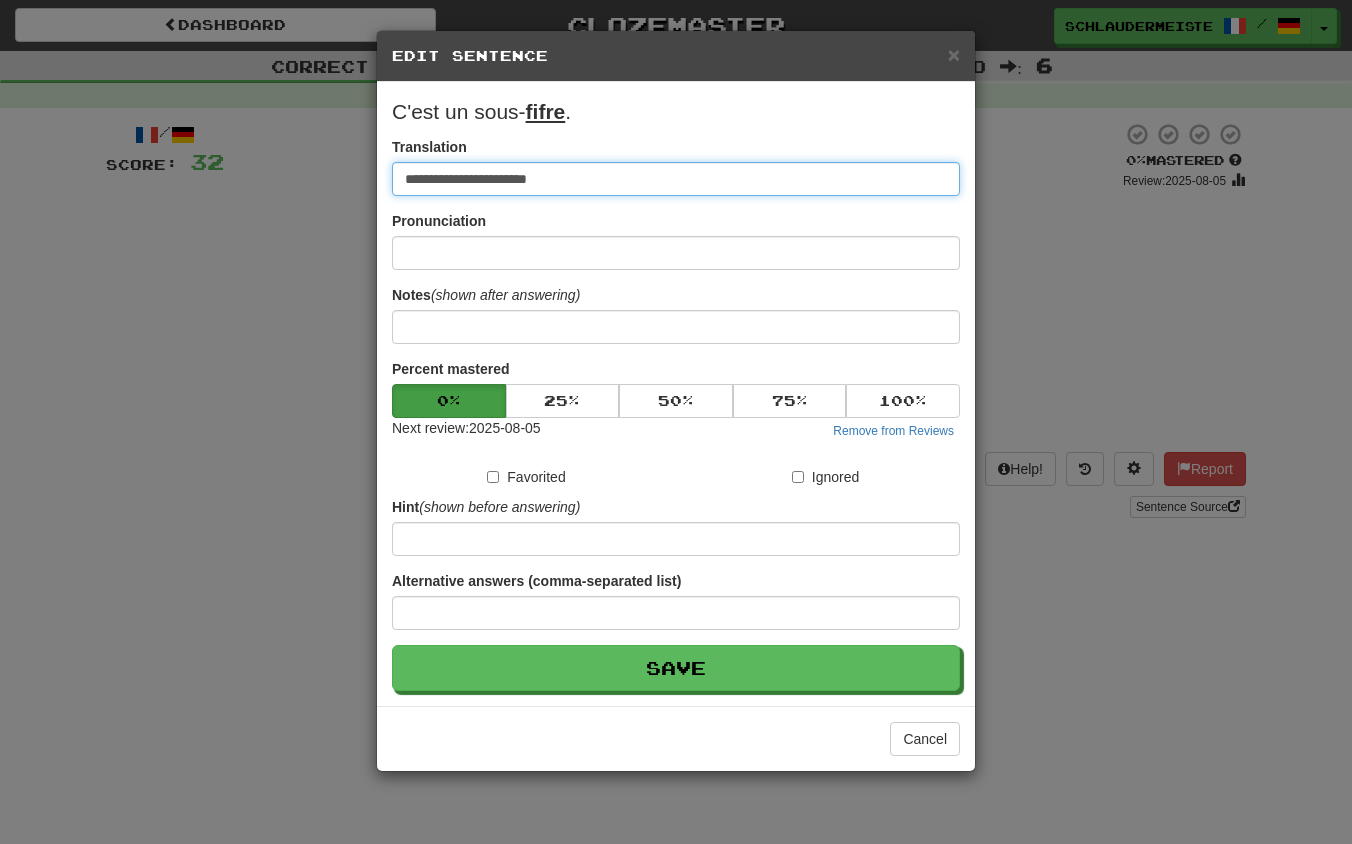 drag, startPoint x: 720, startPoint y: 178, endPoint x: 137, endPoint y: 113, distance: 586.6123 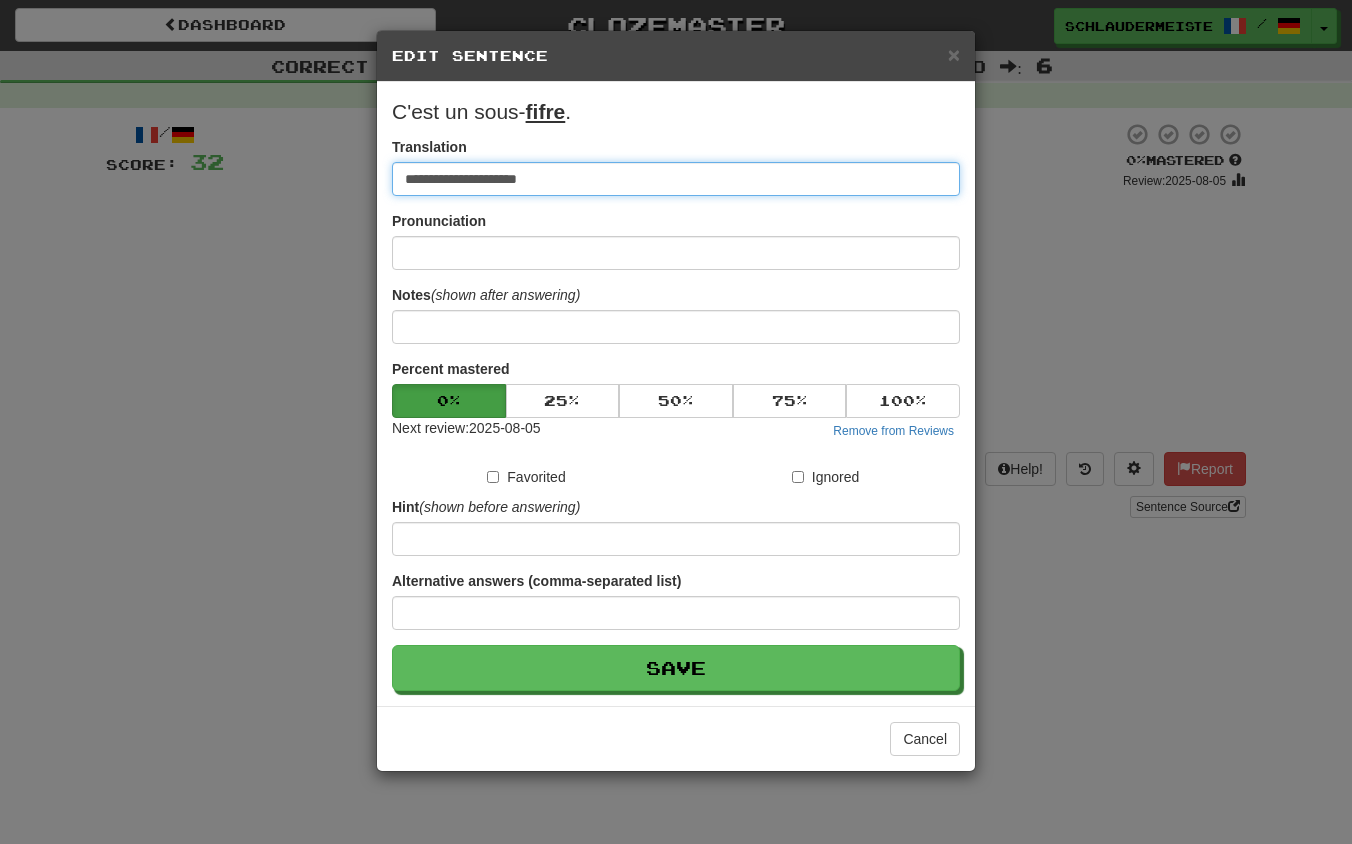 click on "Save" at bounding box center (676, 668) 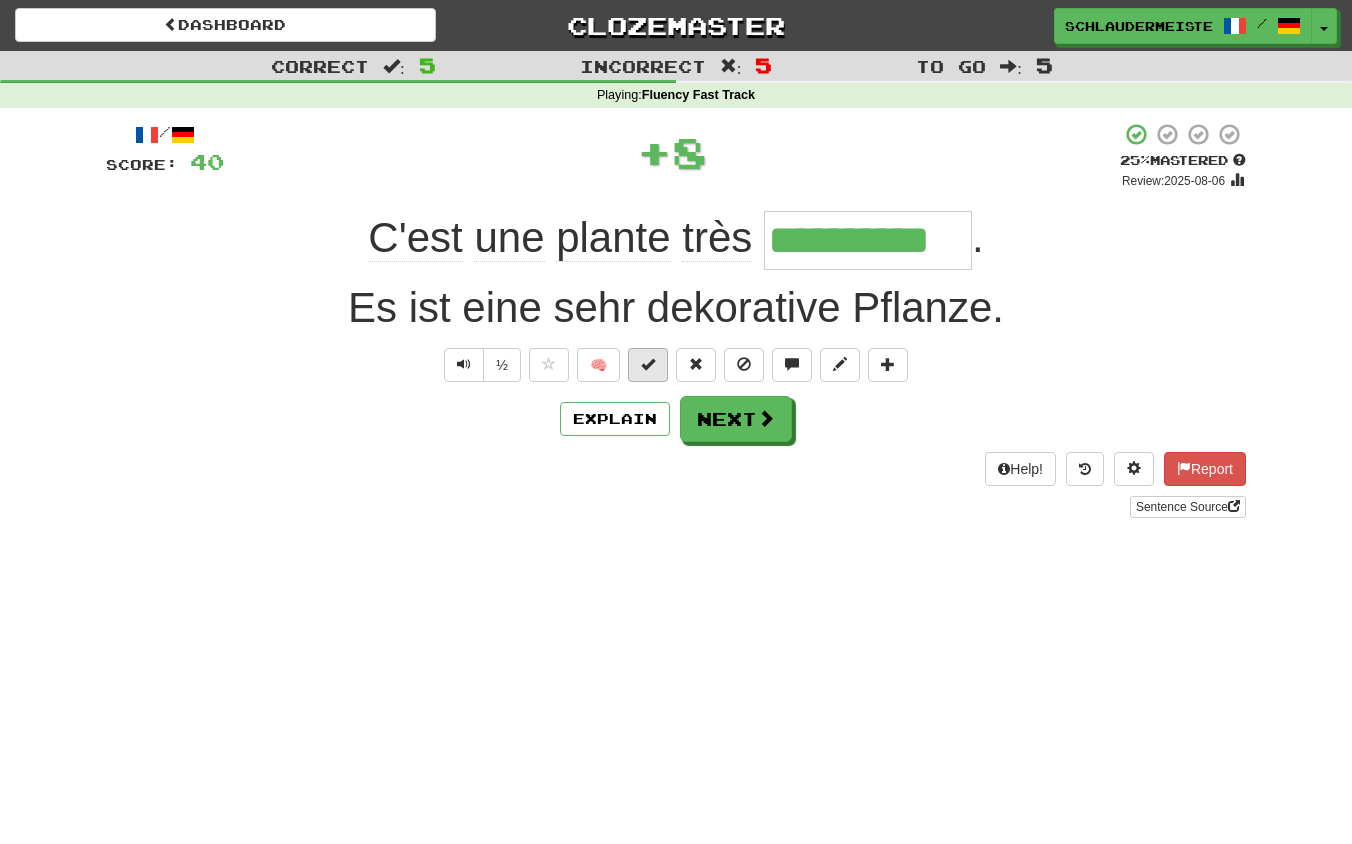click at bounding box center (648, 364) 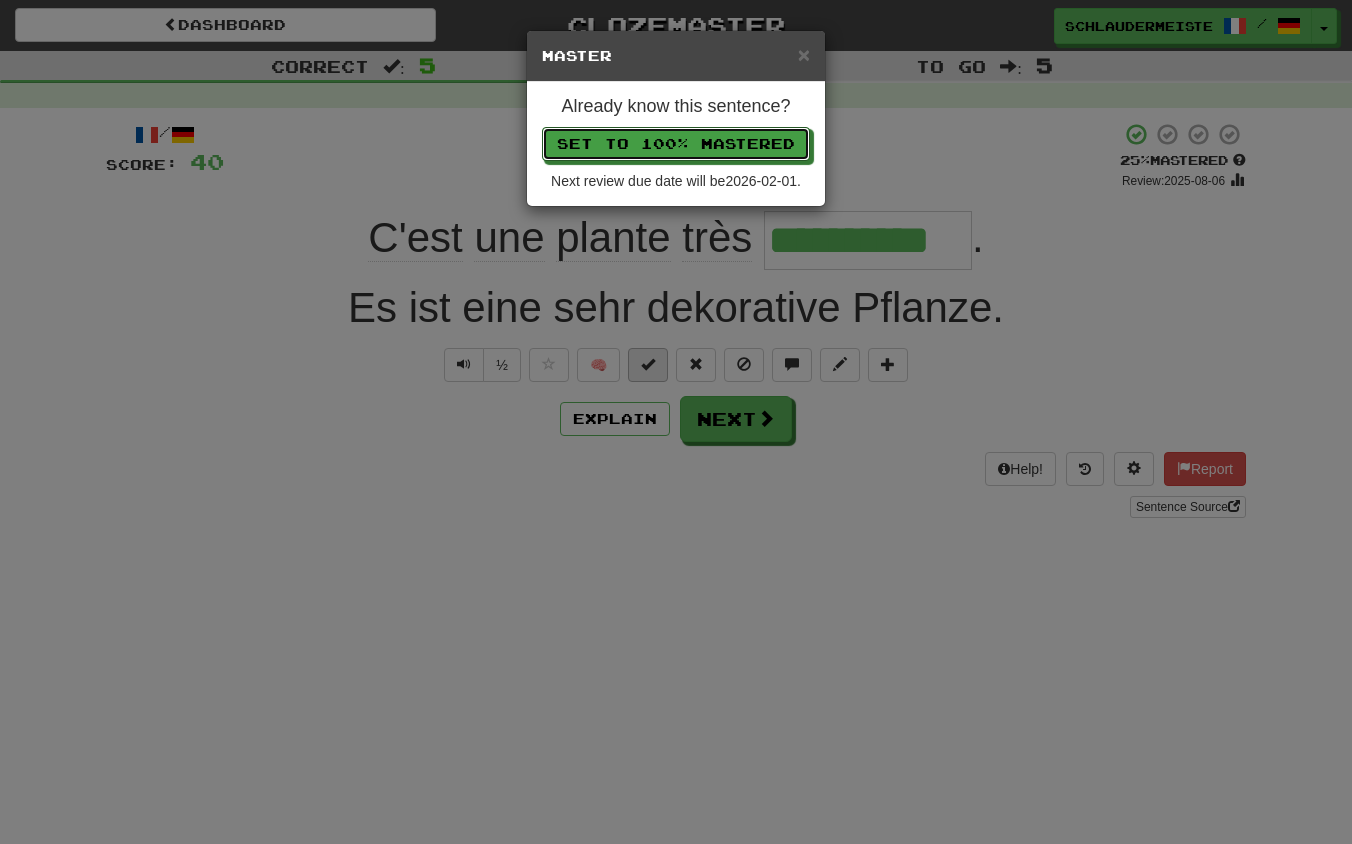 click on "Set to 100% Mastered" at bounding box center [676, 144] 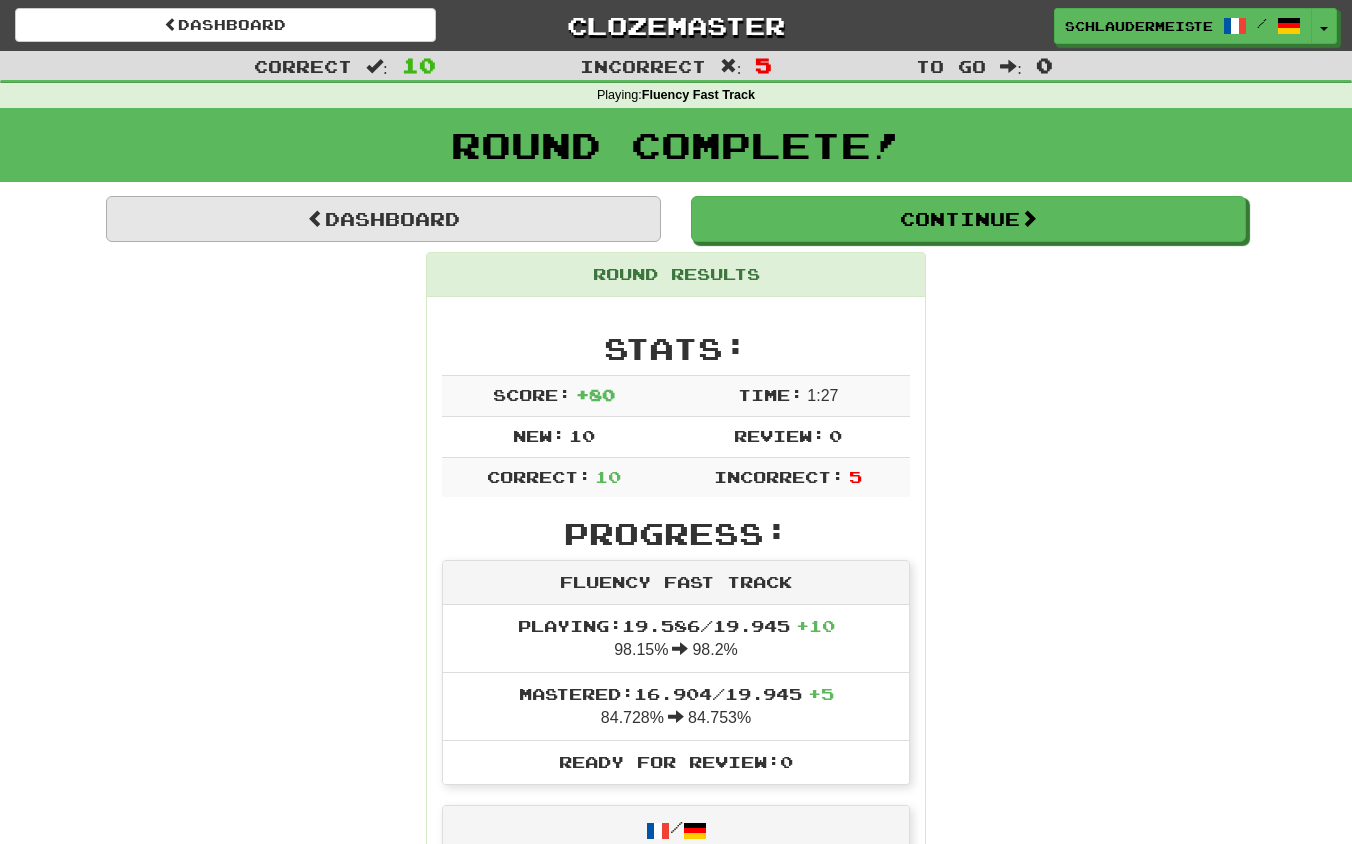 click on "Dashboard" at bounding box center (383, 219) 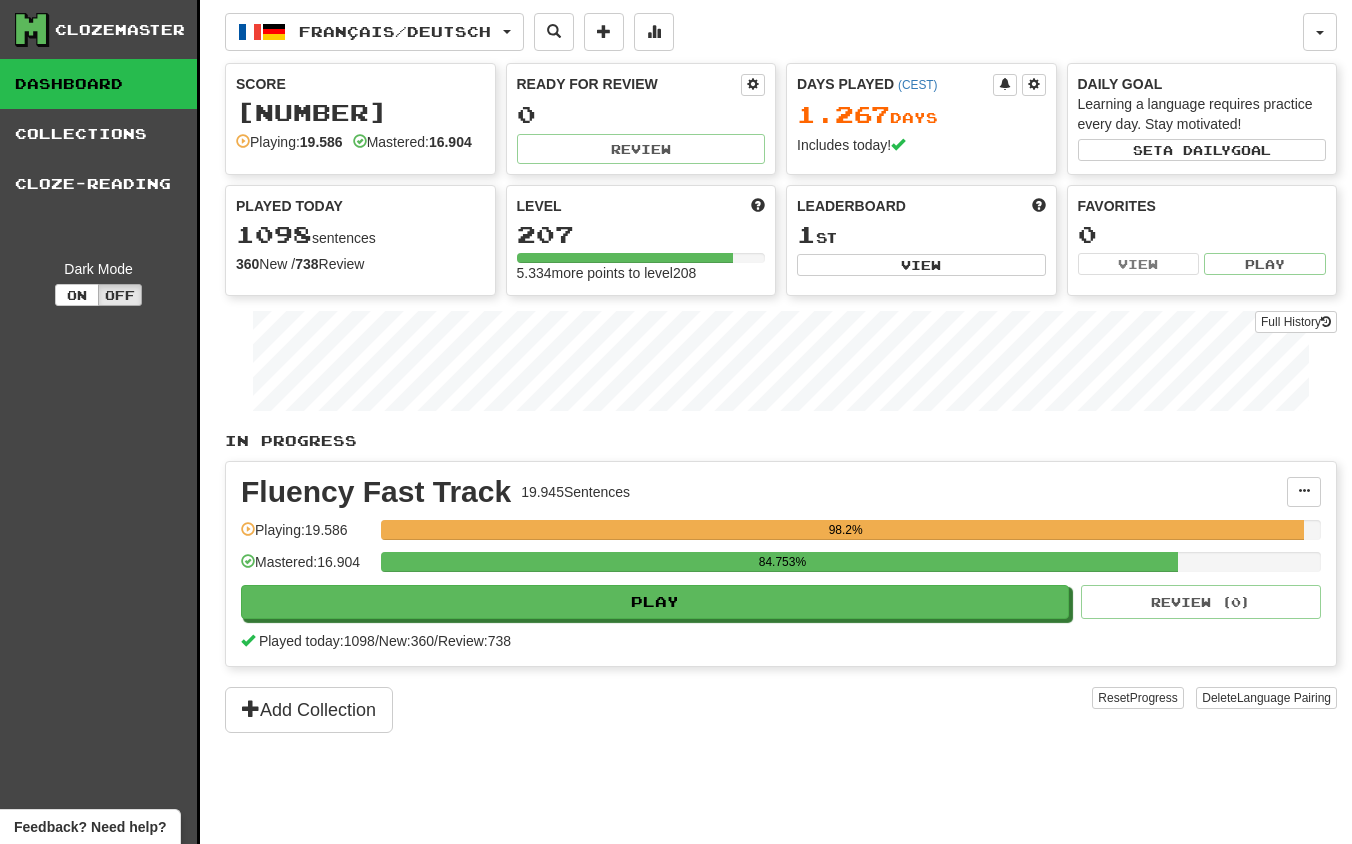 scroll, scrollTop: 0, scrollLeft: 0, axis: both 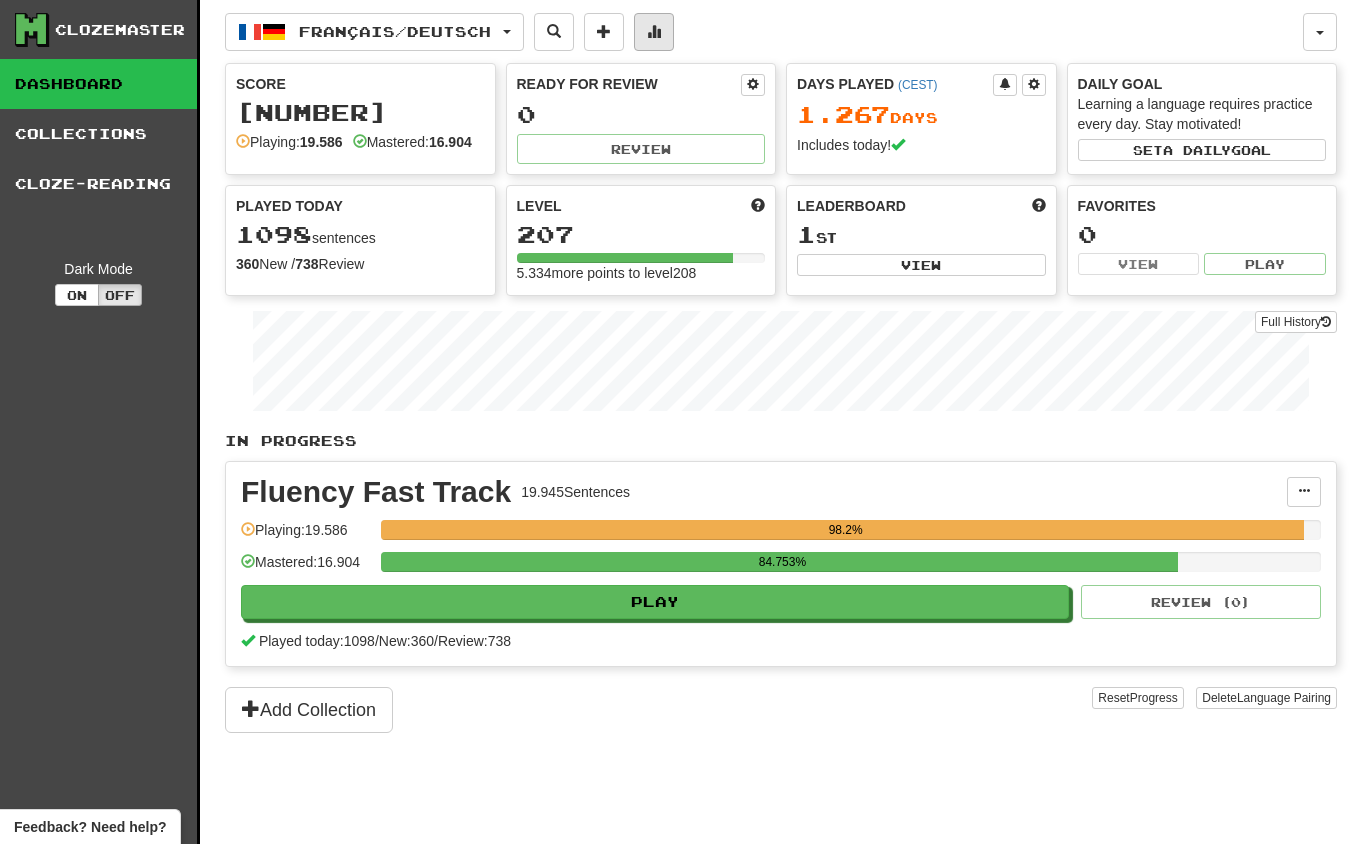 click at bounding box center [654, 32] 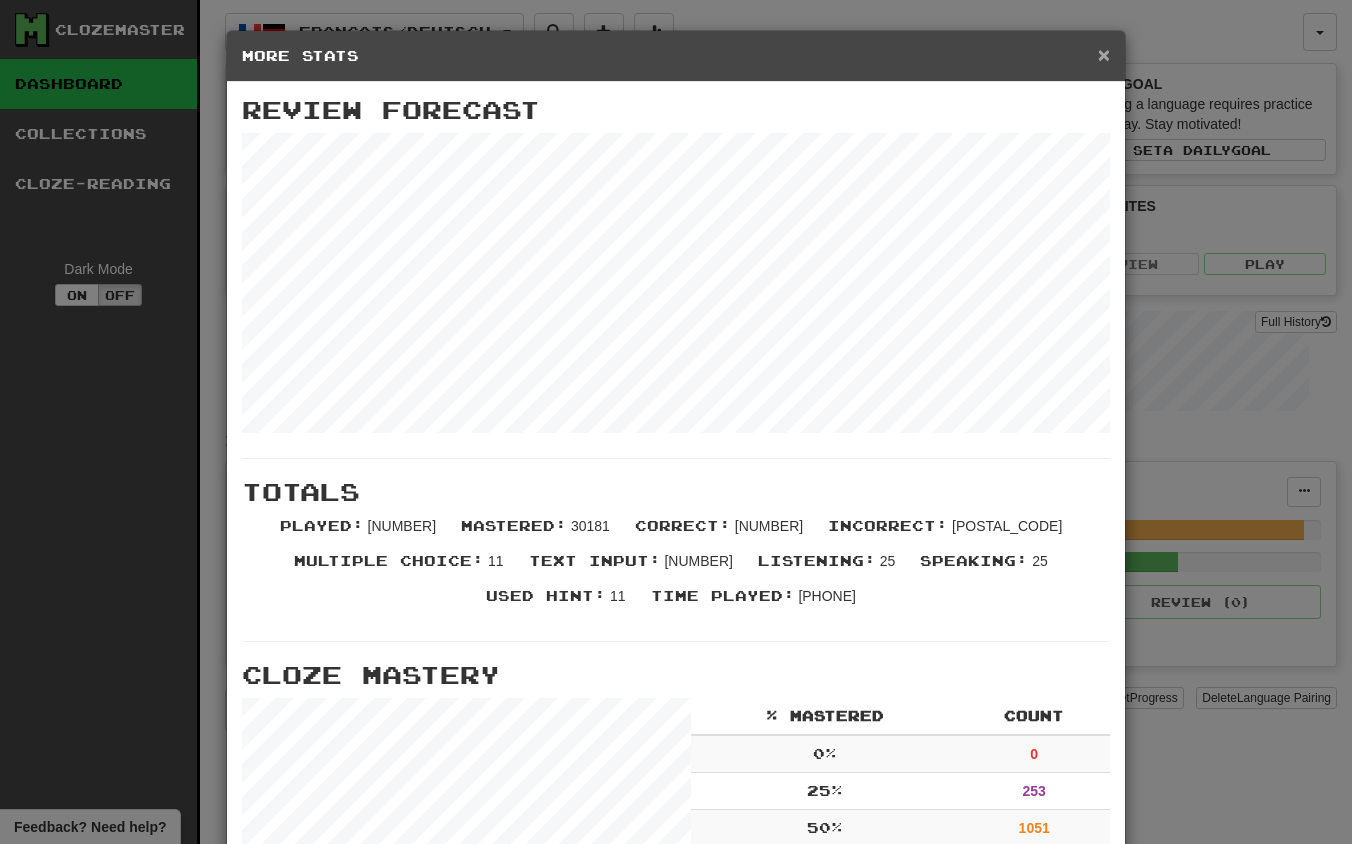 click on "×" at bounding box center [1104, 54] 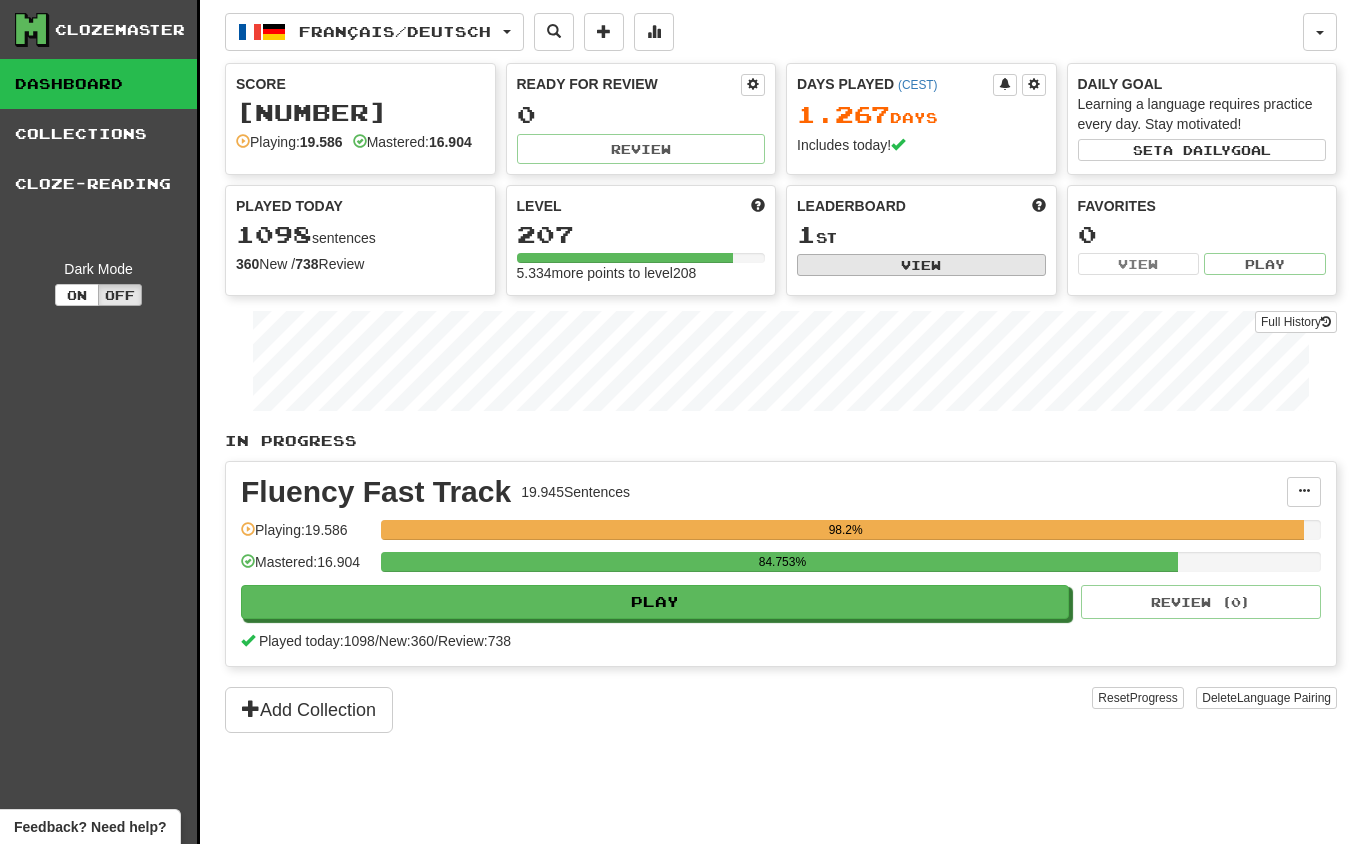 click on "View" at bounding box center [921, 265] 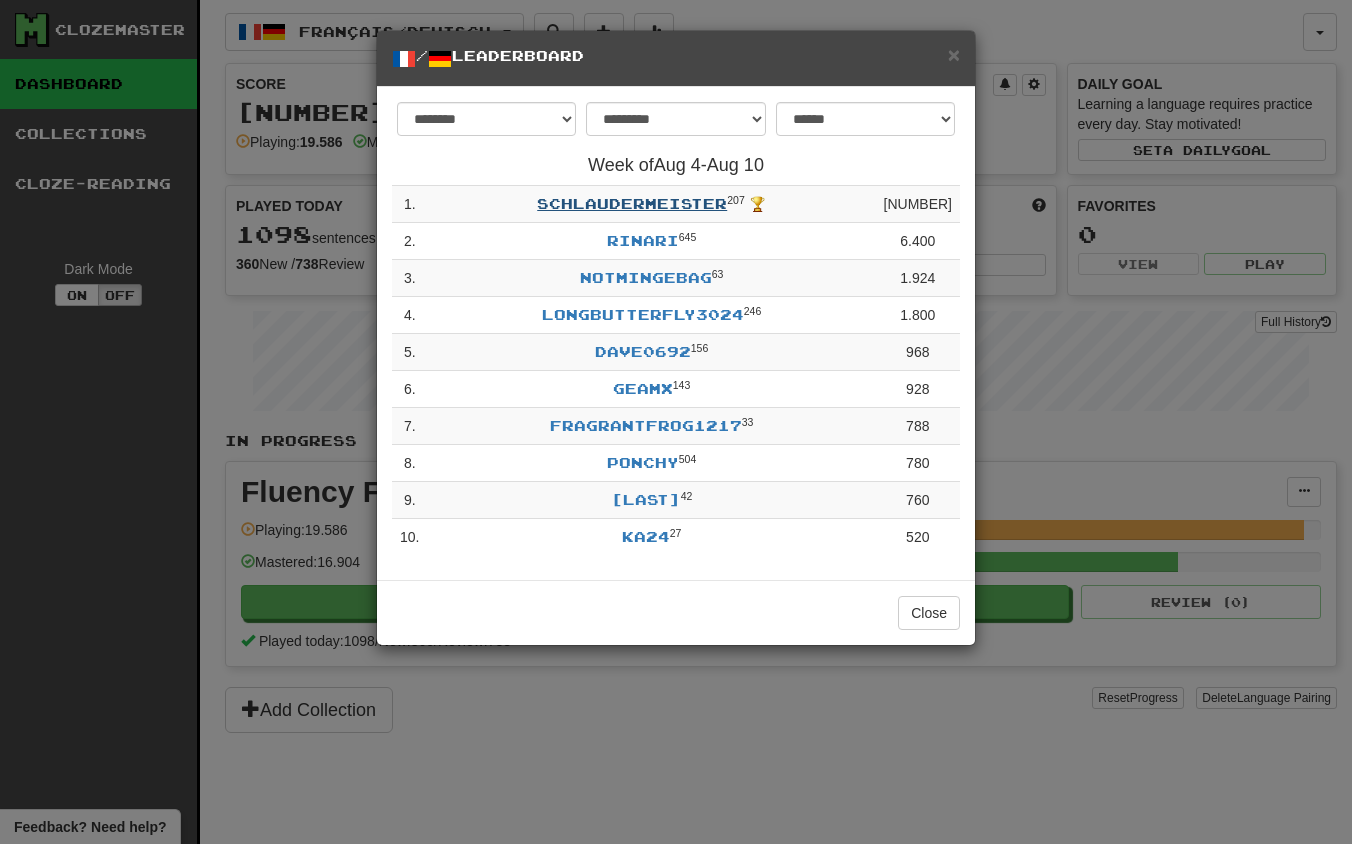 click on "schlaudermeister" at bounding box center [632, 203] 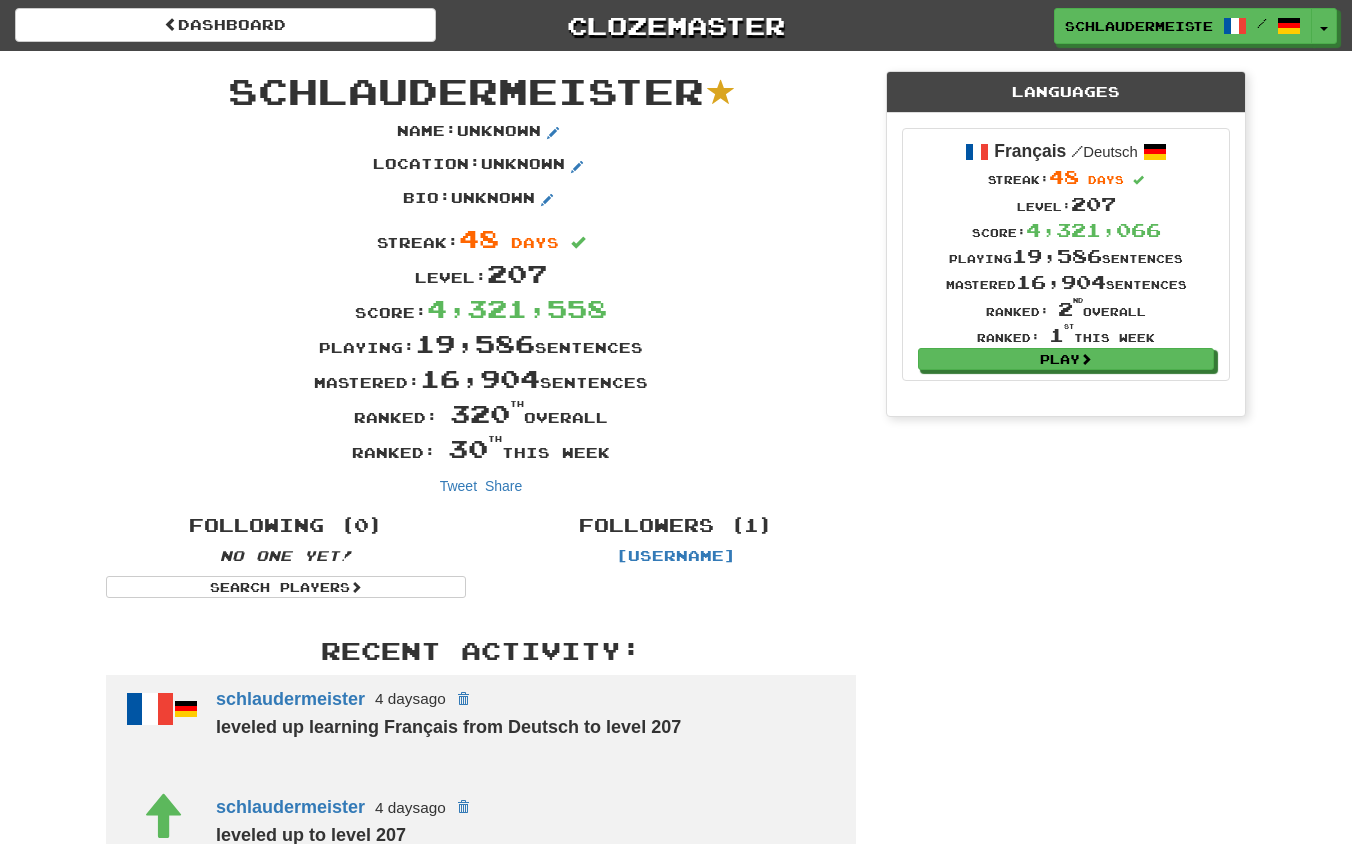 scroll, scrollTop: 0, scrollLeft: 0, axis: both 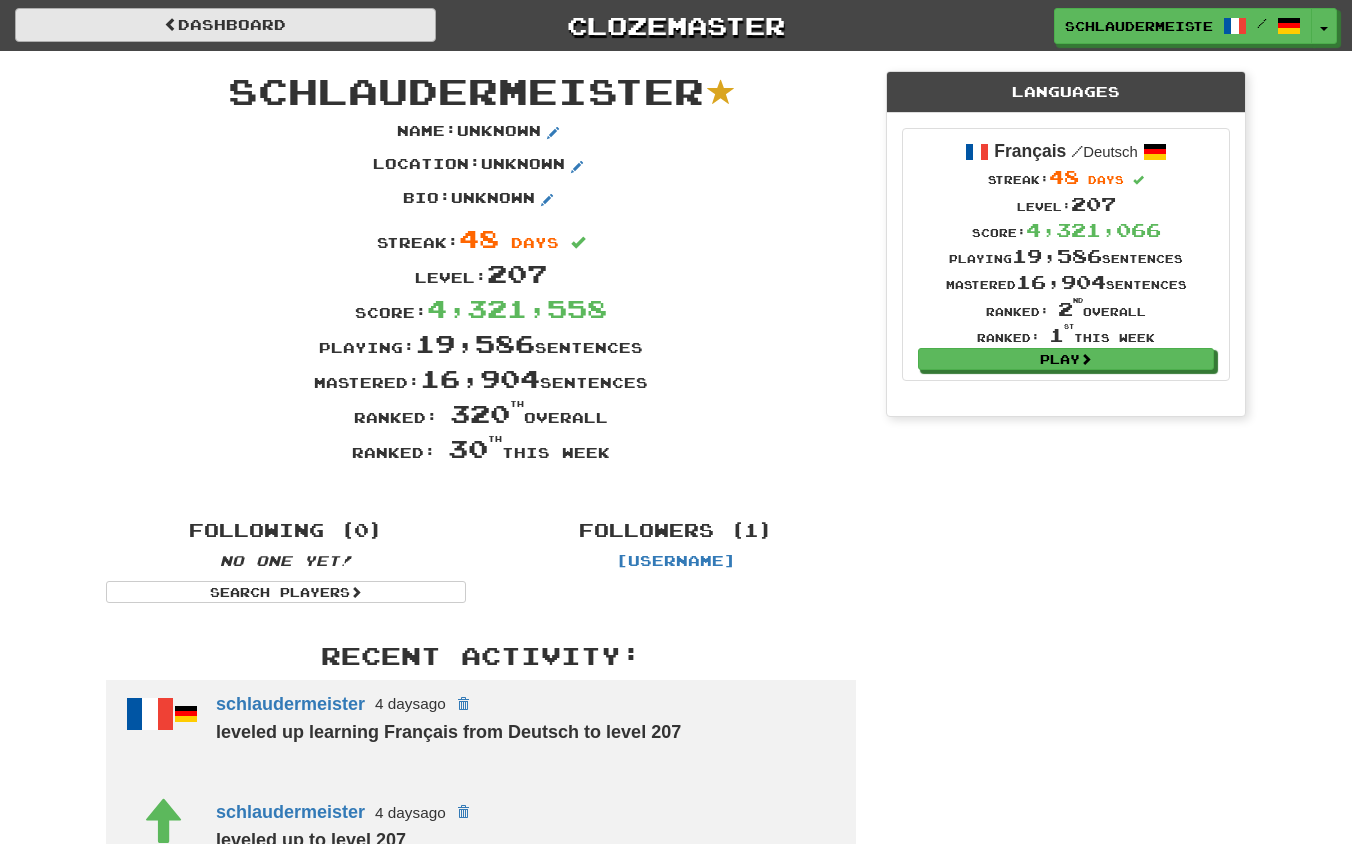 click on "Dashboard" at bounding box center (225, 25) 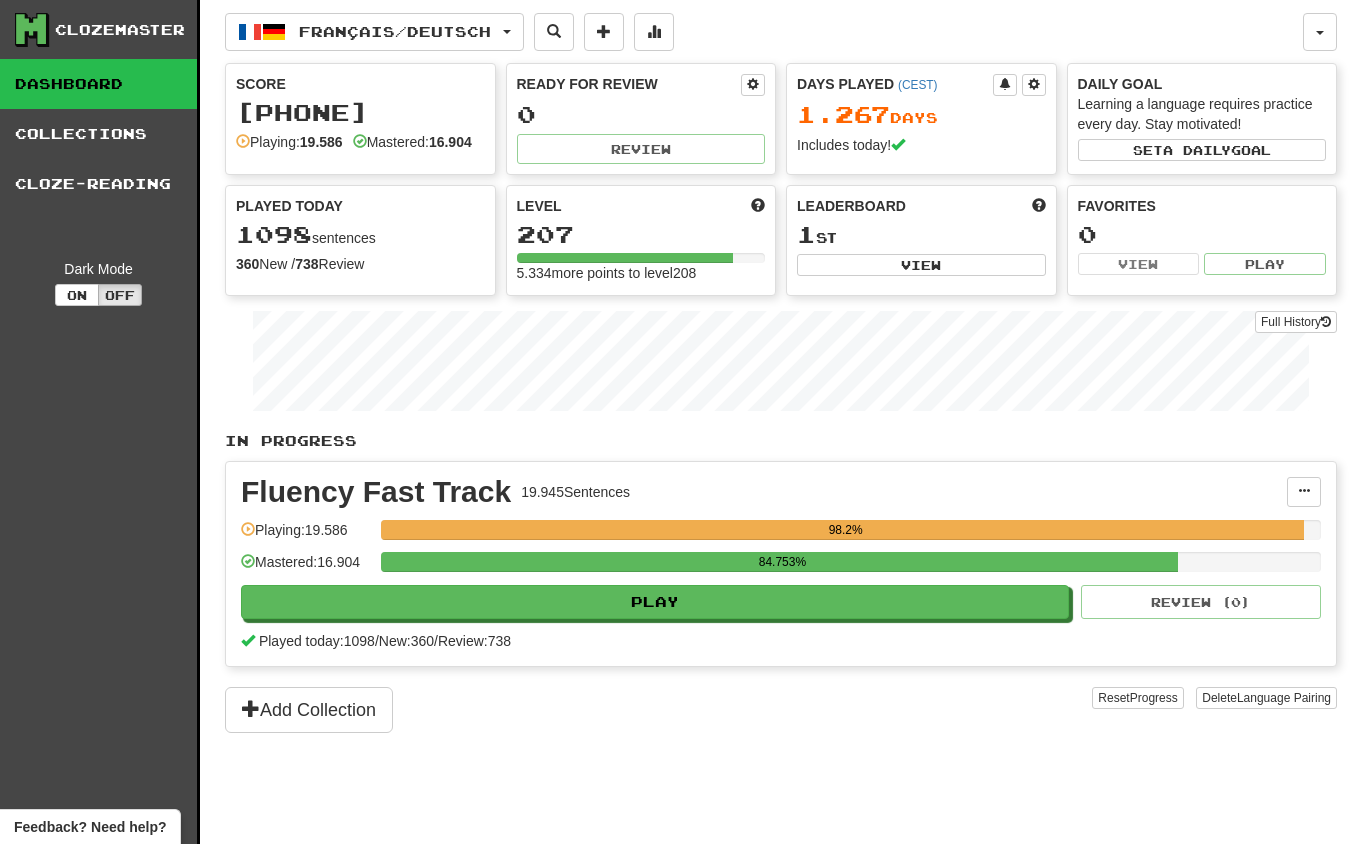 scroll, scrollTop: 0, scrollLeft: 0, axis: both 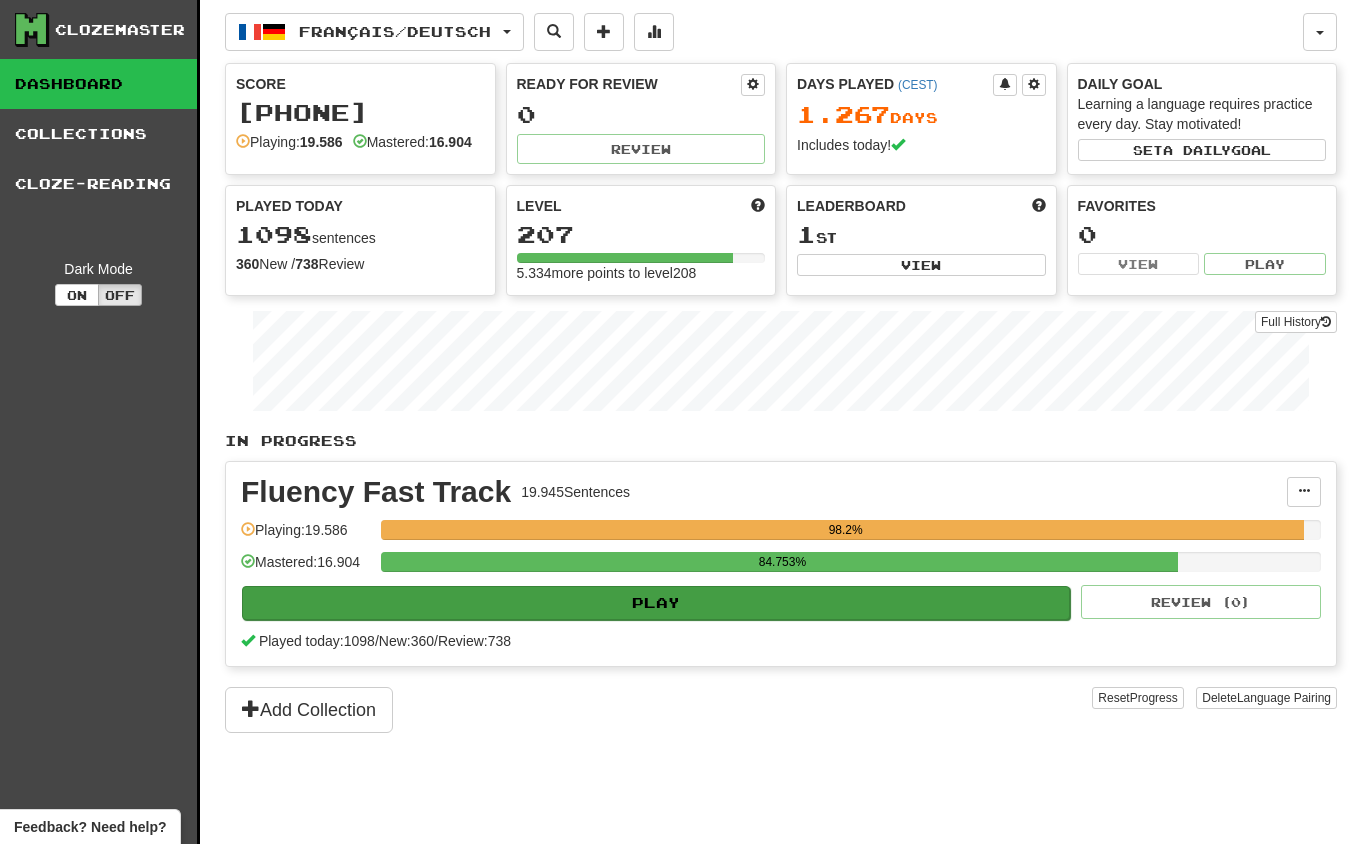 click on "Play" at bounding box center (656, 603) 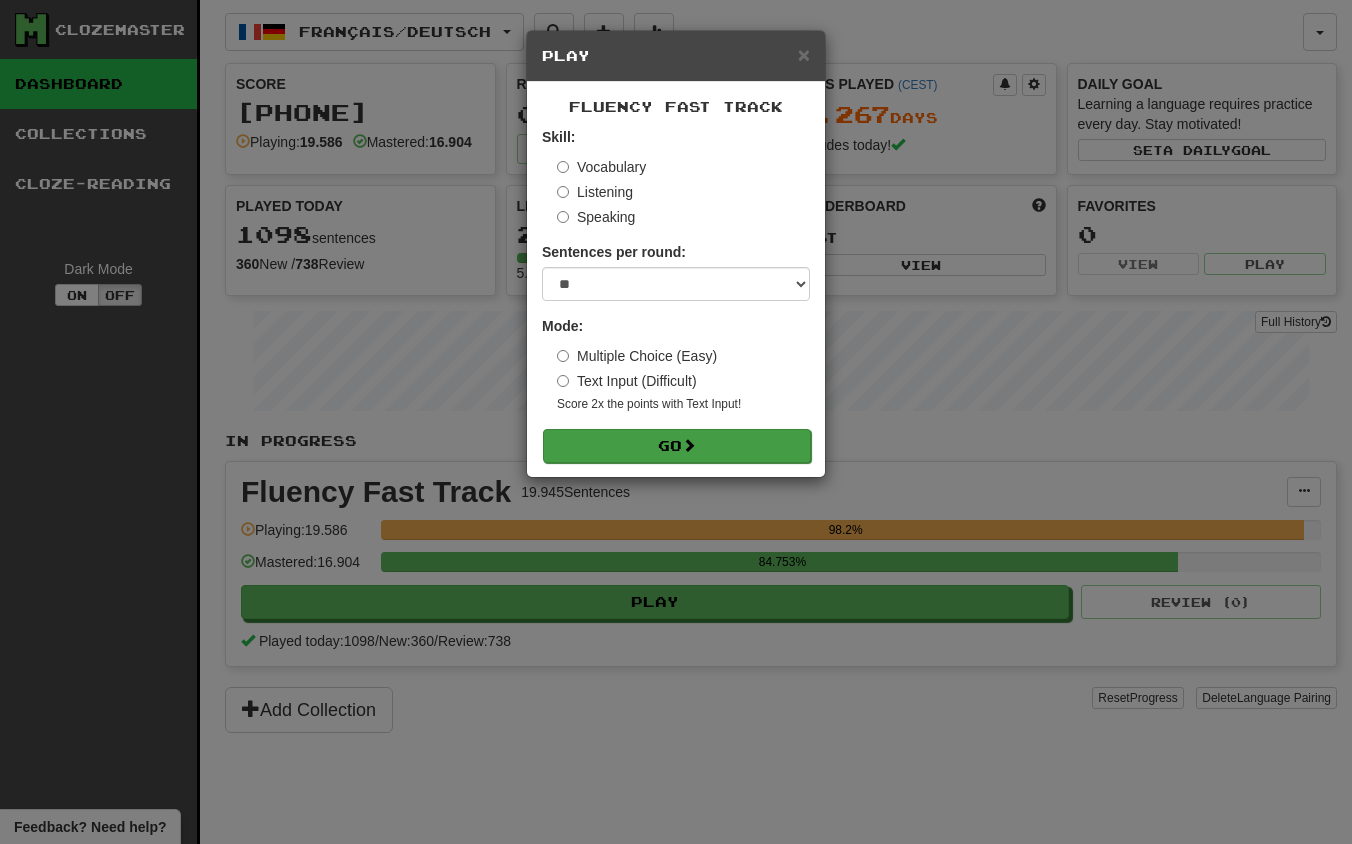click on "Go" at bounding box center [677, 446] 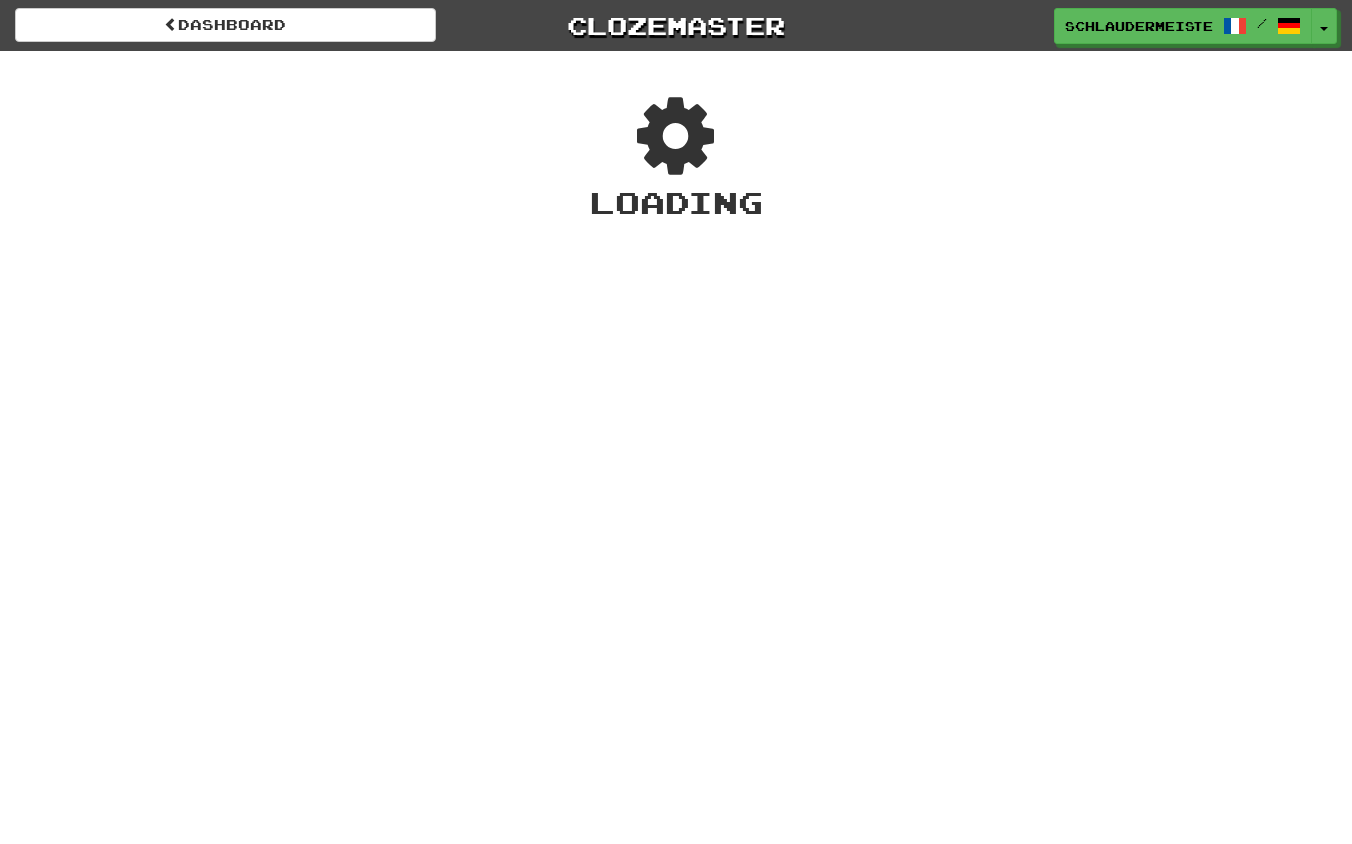 scroll, scrollTop: 0, scrollLeft: 0, axis: both 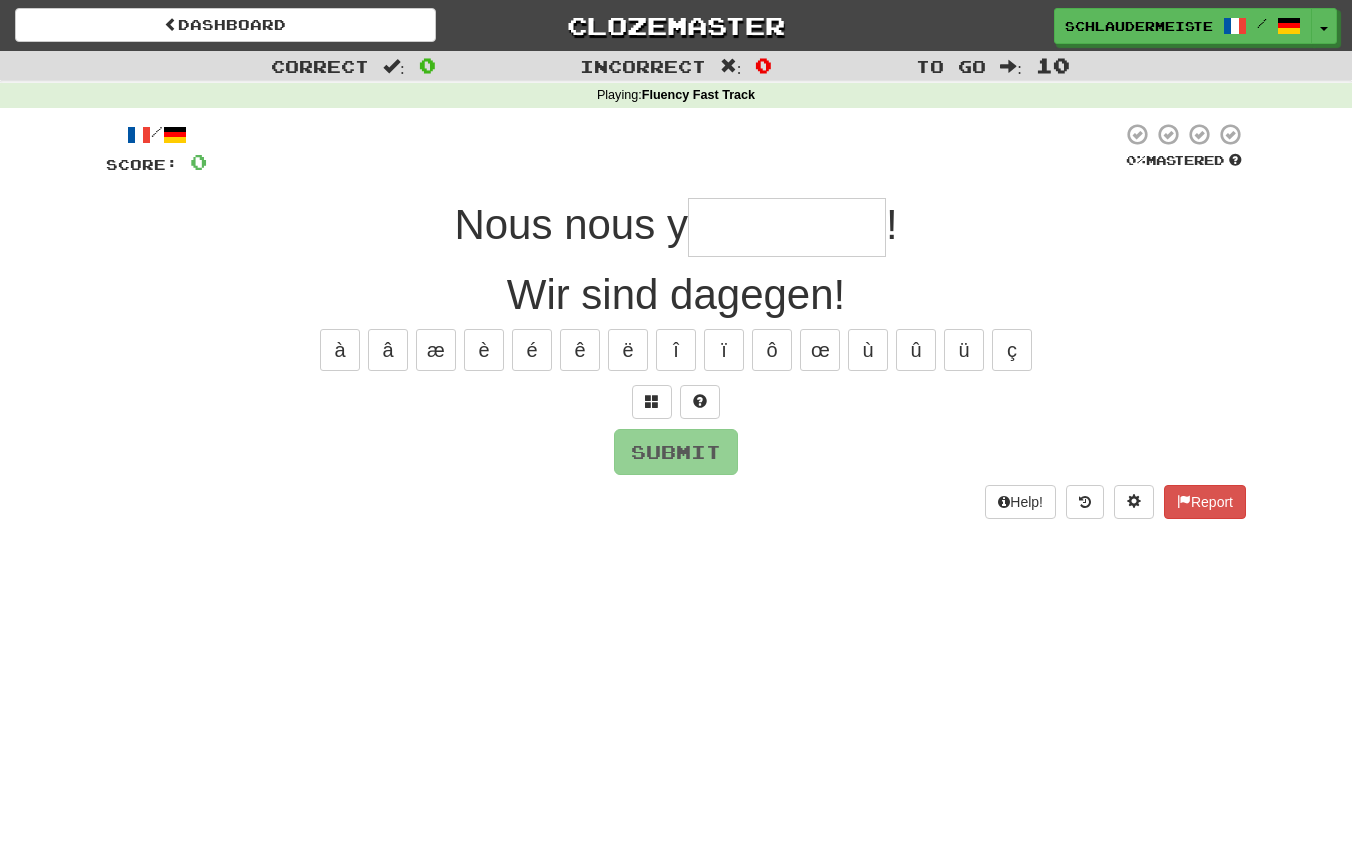 type on "*" 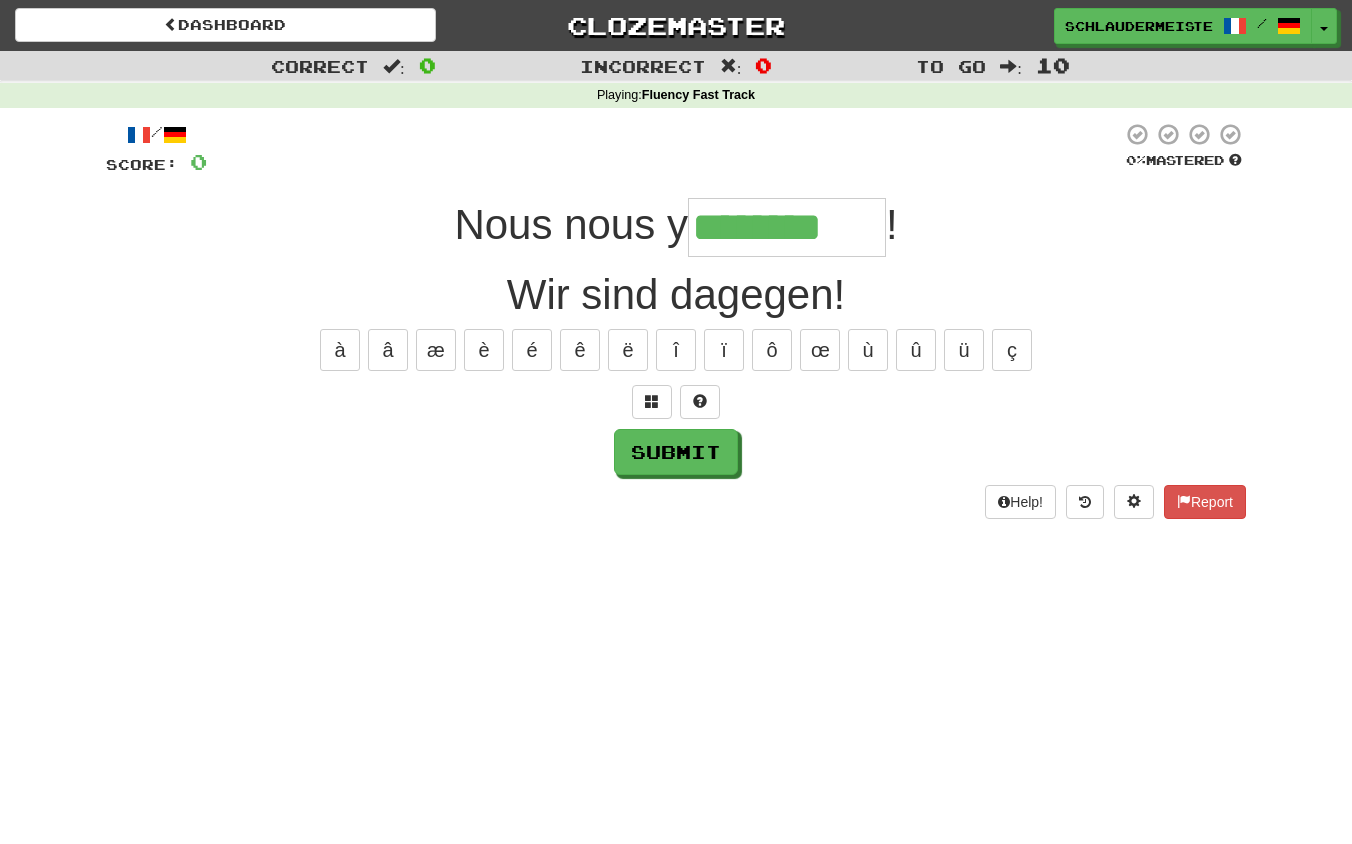 type on "********" 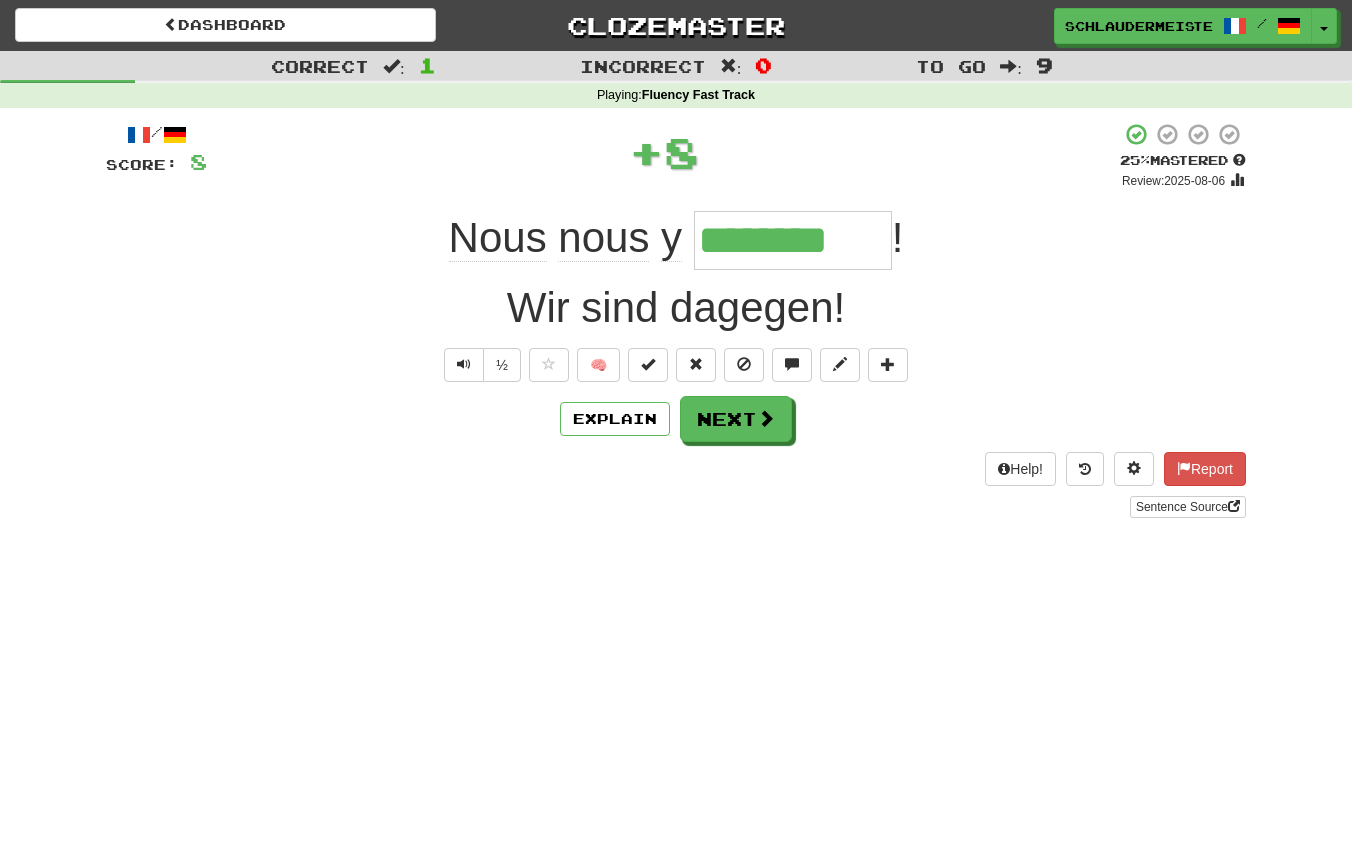 drag, startPoint x: 418, startPoint y: 223, endPoint x: 937, endPoint y: 240, distance: 519.2783 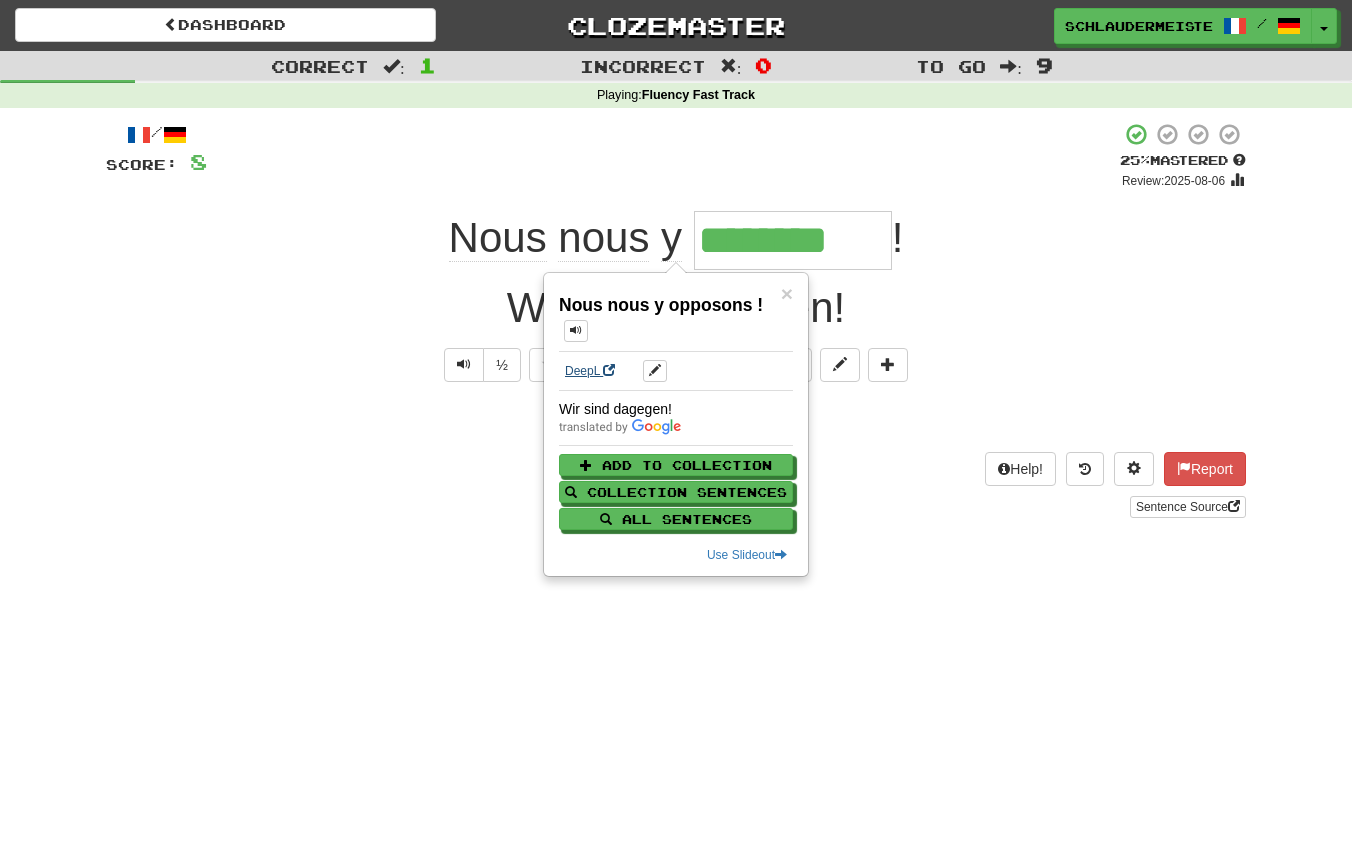 click on "DeepL" at bounding box center (590, 371) 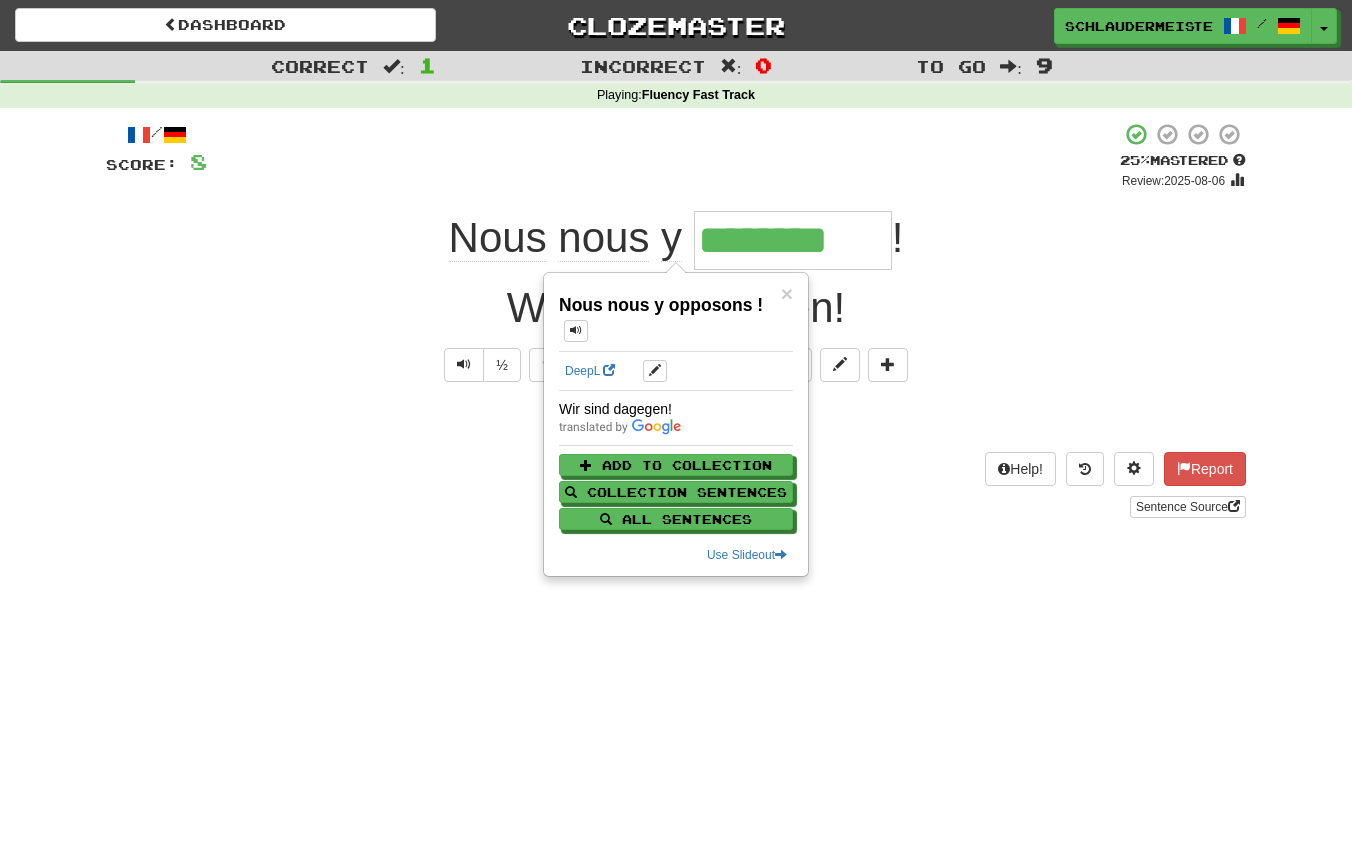 click on "/  Score:   8 + 8 25 %  Mastered Review:  2025-08-06 Nous   nous   y   [MASK]  ! Wir sind dagegen! ½ 🧠 Explain Next  Help!  Report Sentence Source" at bounding box center (676, 320) 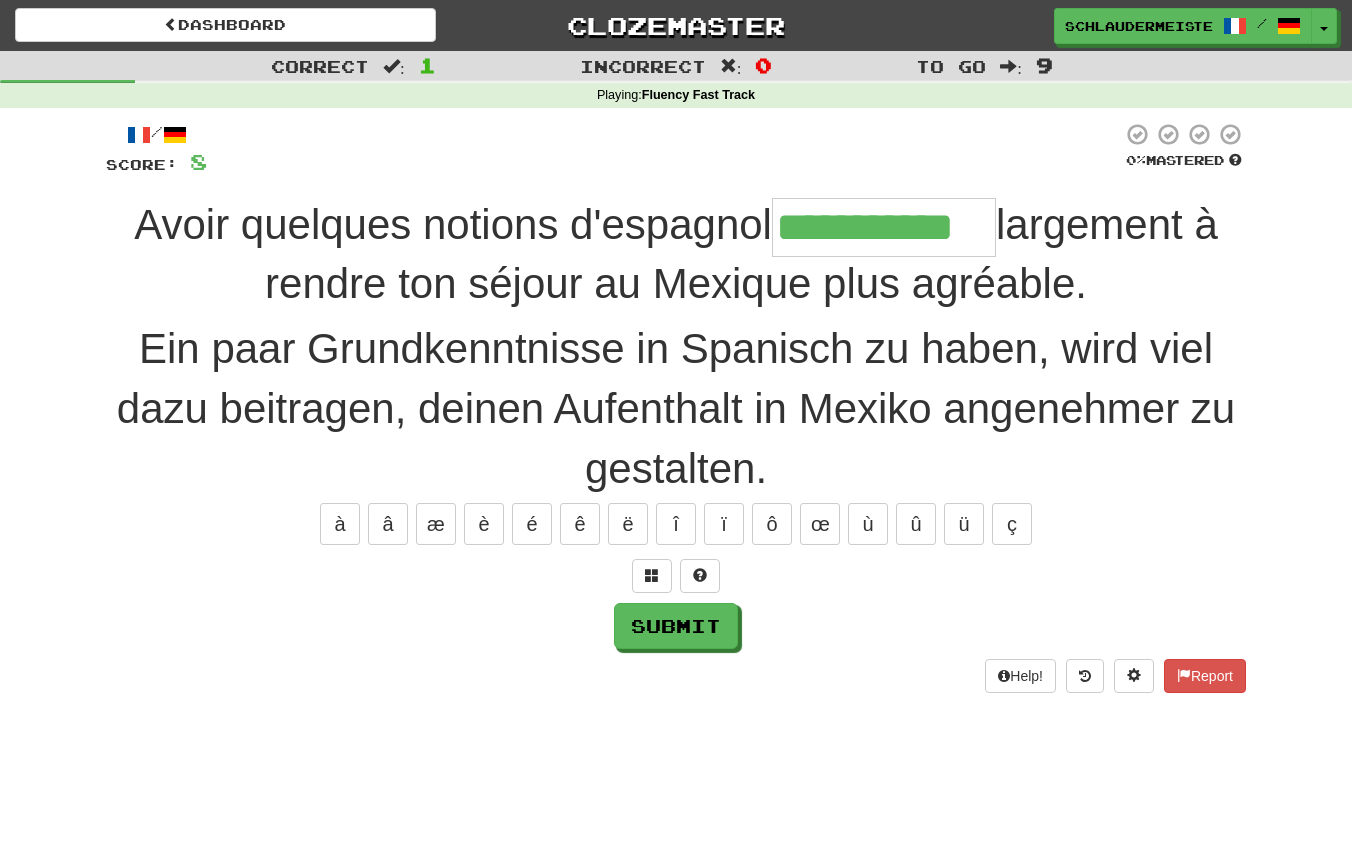type on "**********" 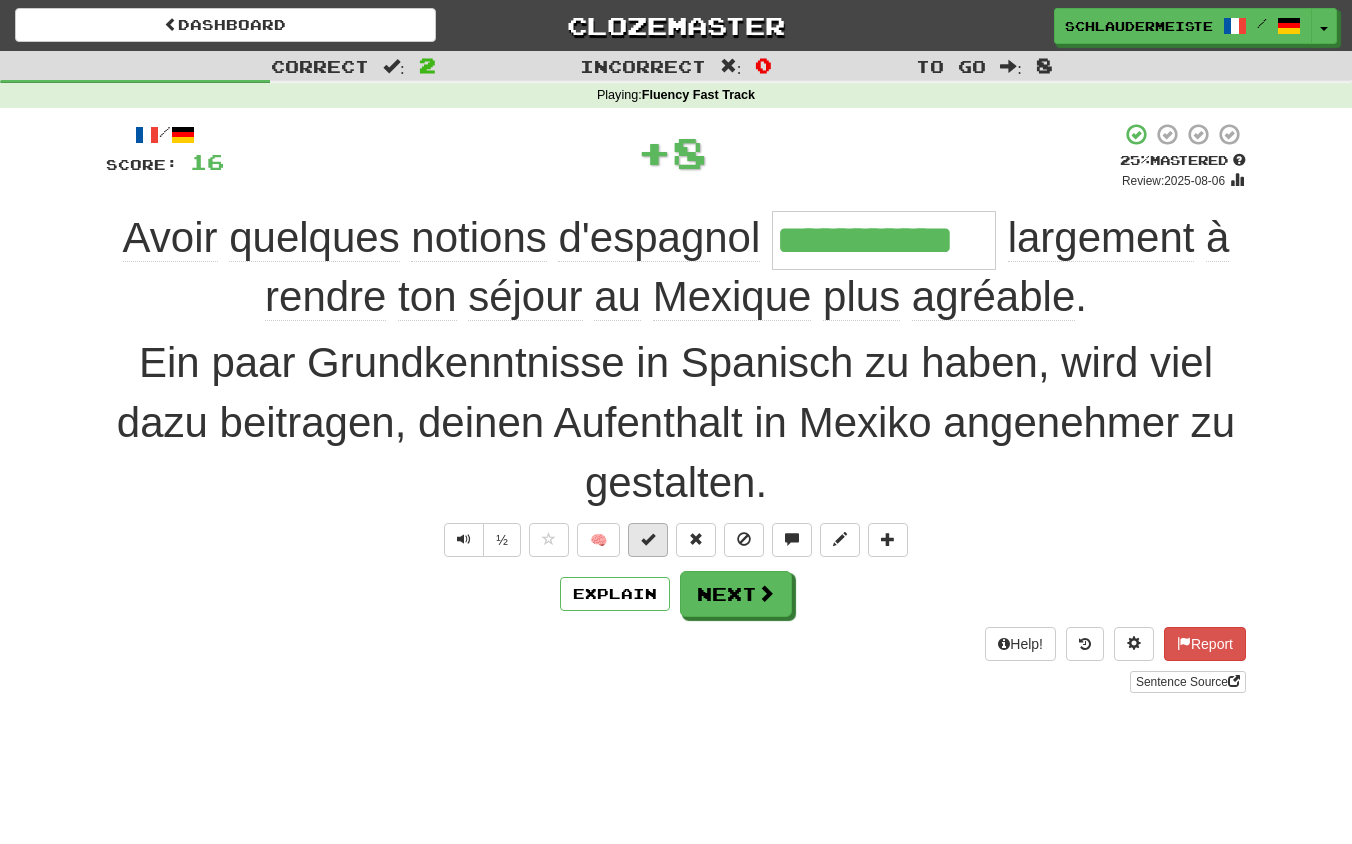 click at bounding box center (648, 539) 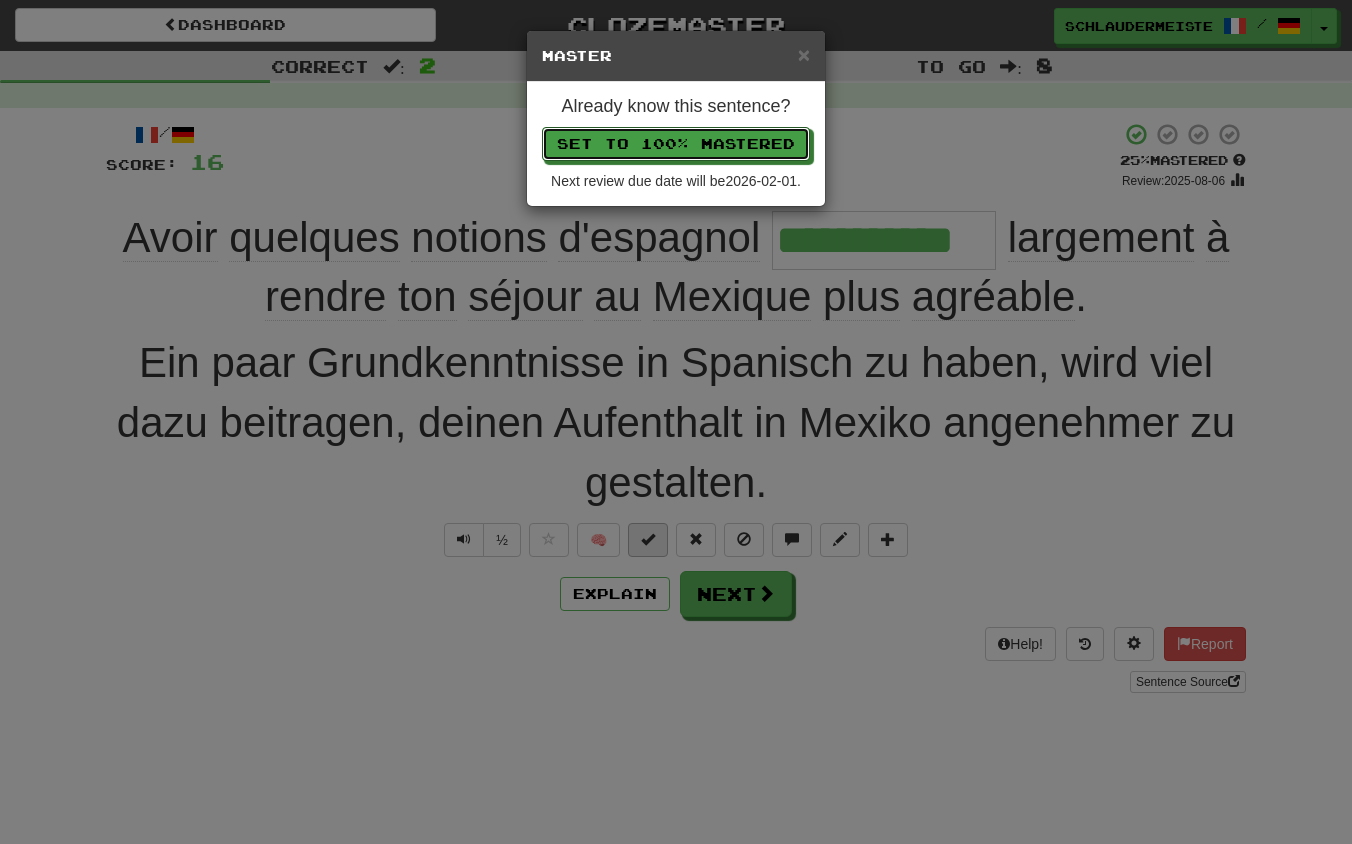 type 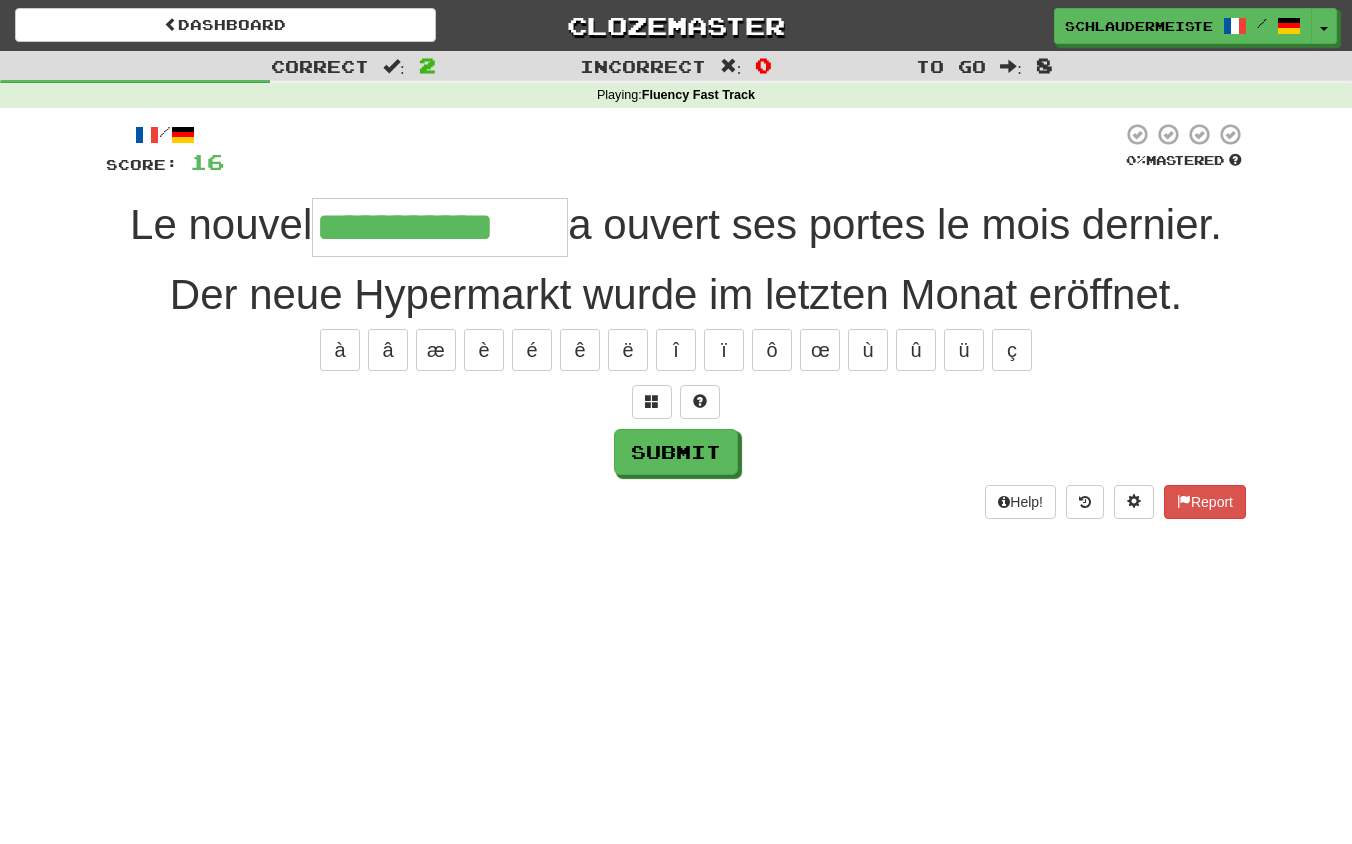type on "**********" 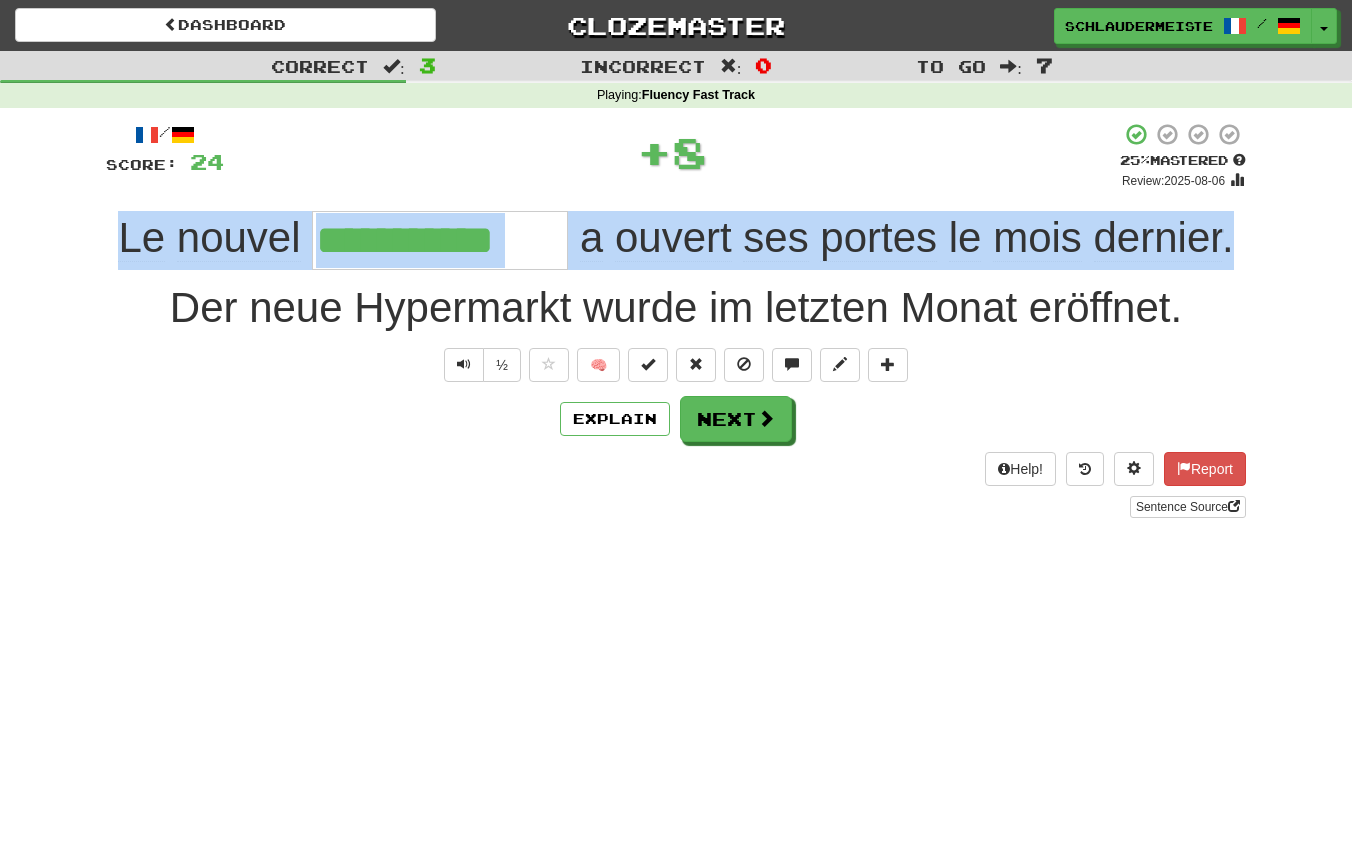 drag, startPoint x: 98, startPoint y: 220, endPoint x: 1260, endPoint y: 253, distance: 1162.4685 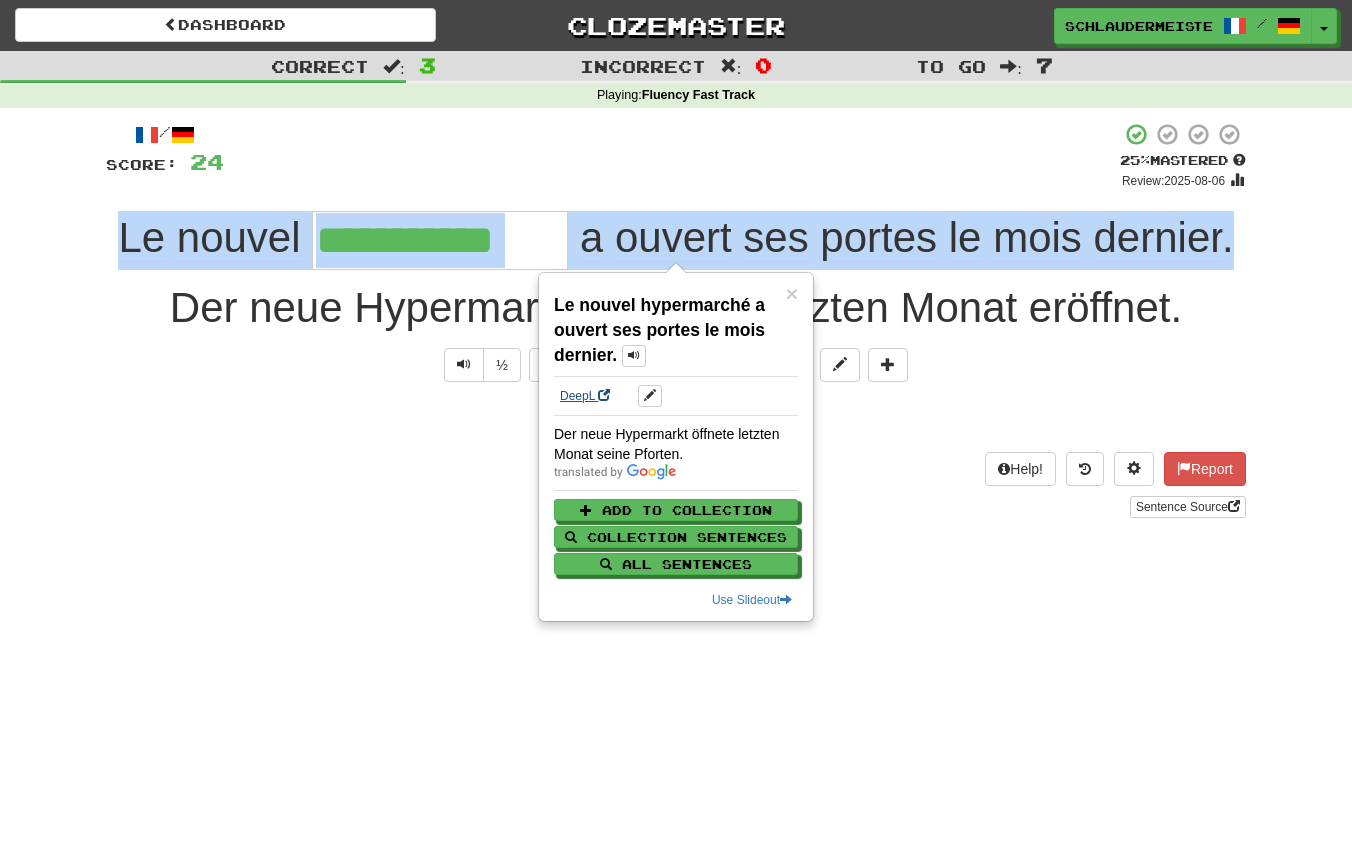 click on "DeepL" at bounding box center [585, 396] 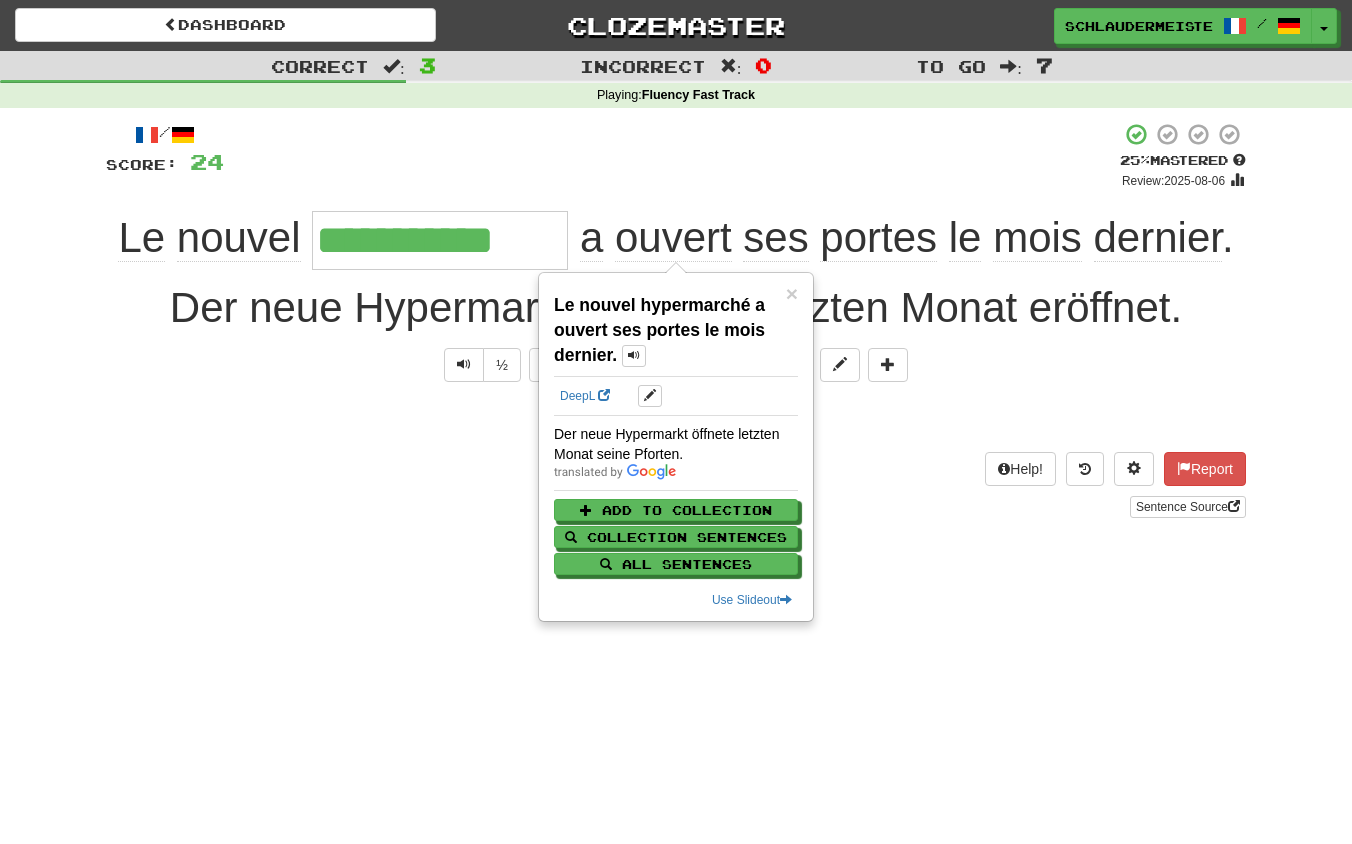 click on "Dashboard
Clozemaster
[USERNAME]
/
Toggle Dropdown
Dashboard
Leaderboard
Activity Feed
Notifications
Profile
Discussions
Français
/
Deutsch
Streak:
48
Review:
0
Points Today: 15616
Languages
Account
Logout
[USERNAME]
/
Toggle Dropdown
Dashboard
Leaderboard
Activity Feed
Notifications
Profile
Discussions
Français
/
Deutsch
Streak:
48
Review:
0
Points Today: 15616
Languages
Account
Logout
clozemaster
Correct   :   3 Incorrect   :   0 To go   :   7 Playing :  Fluency Fast Track  /  Score:   24 + 8 25 %  Mastered Review:  2025-08-06 Le   nouvel   [MASK]   a   ouvert   ses   portes   le   mois   dernier . ½ 🧠 Explain Next  Help!  Report Sentence Source" at bounding box center [676, 422] 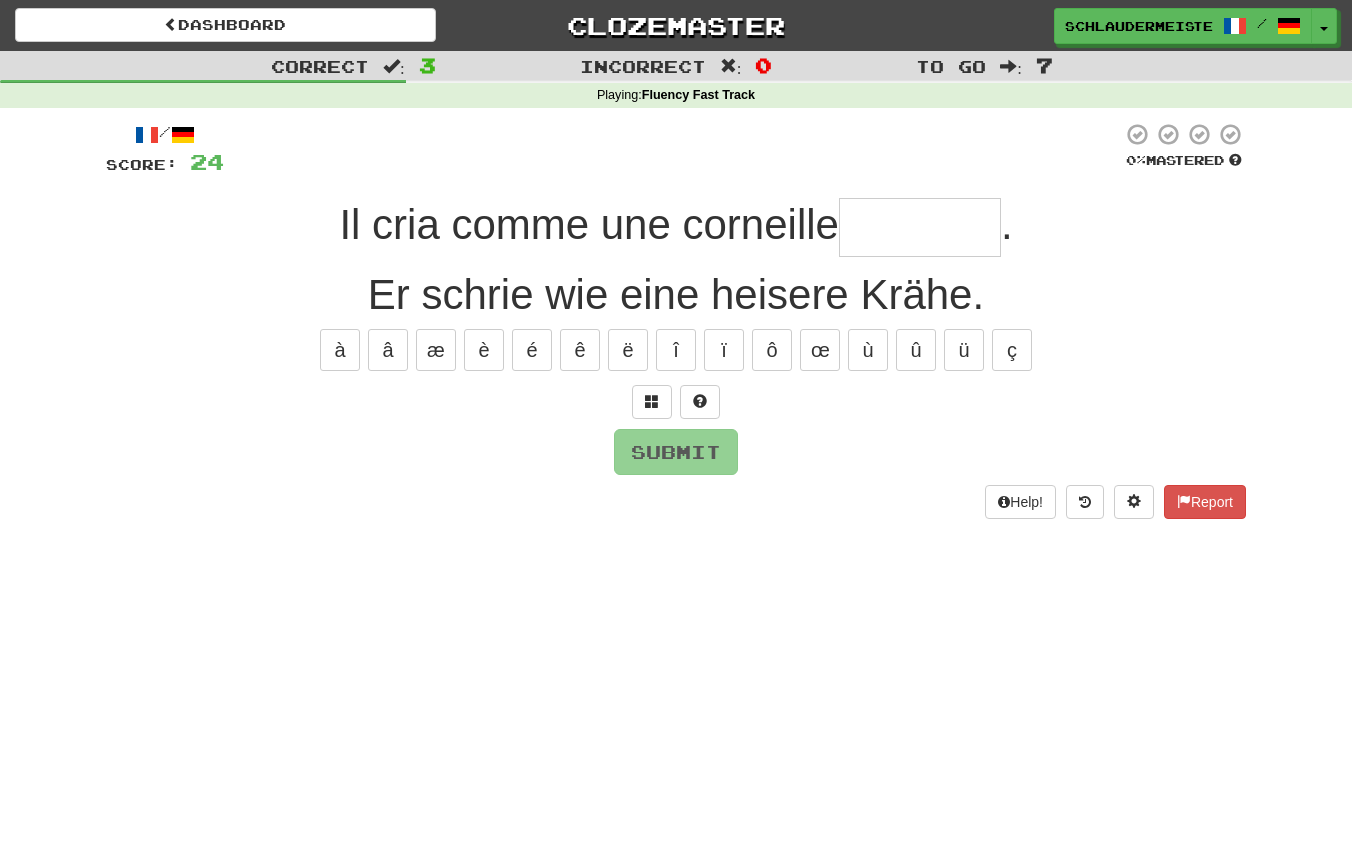 type on "*" 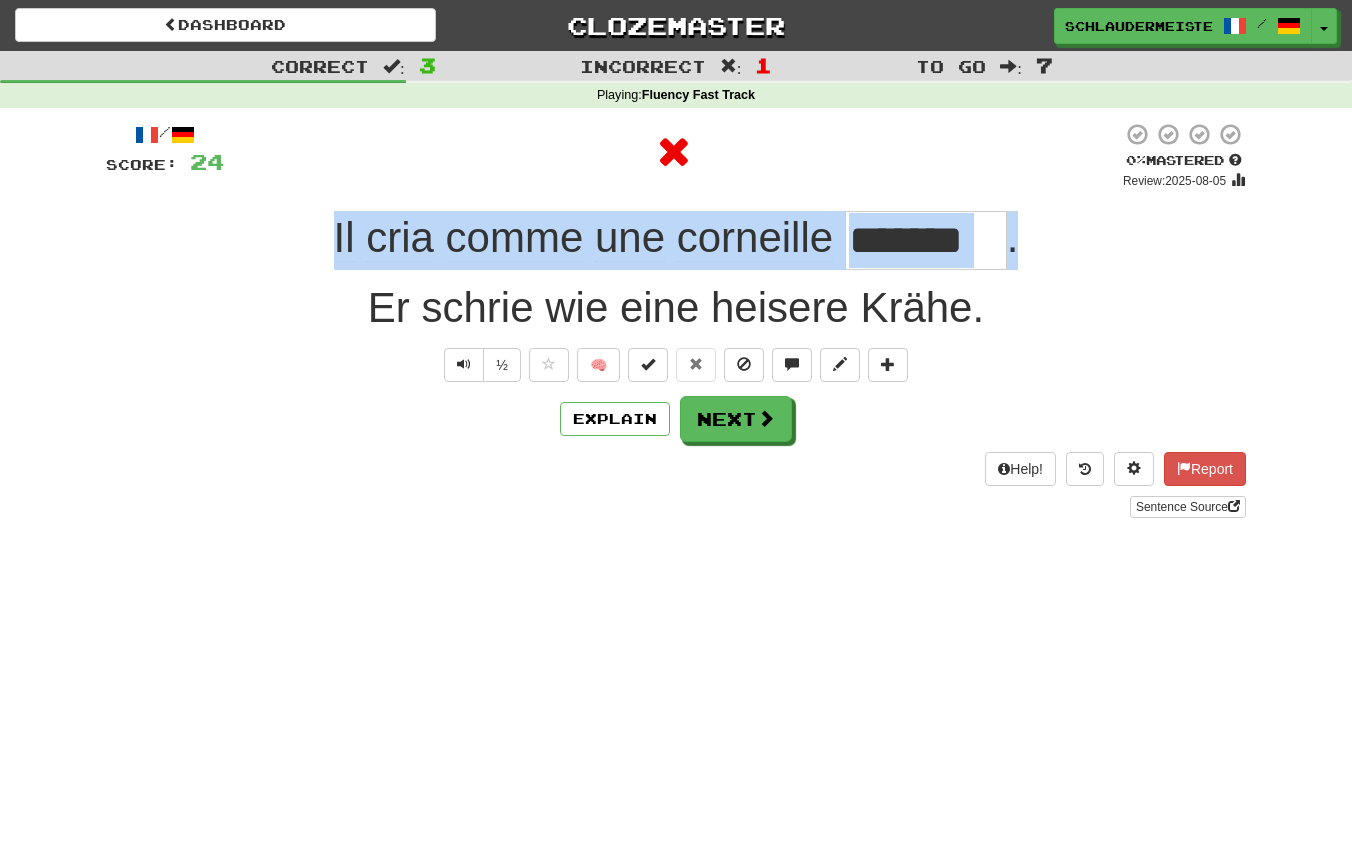 drag, startPoint x: 313, startPoint y: 228, endPoint x: 1051, endPoint y: 260, distance: 738.6934 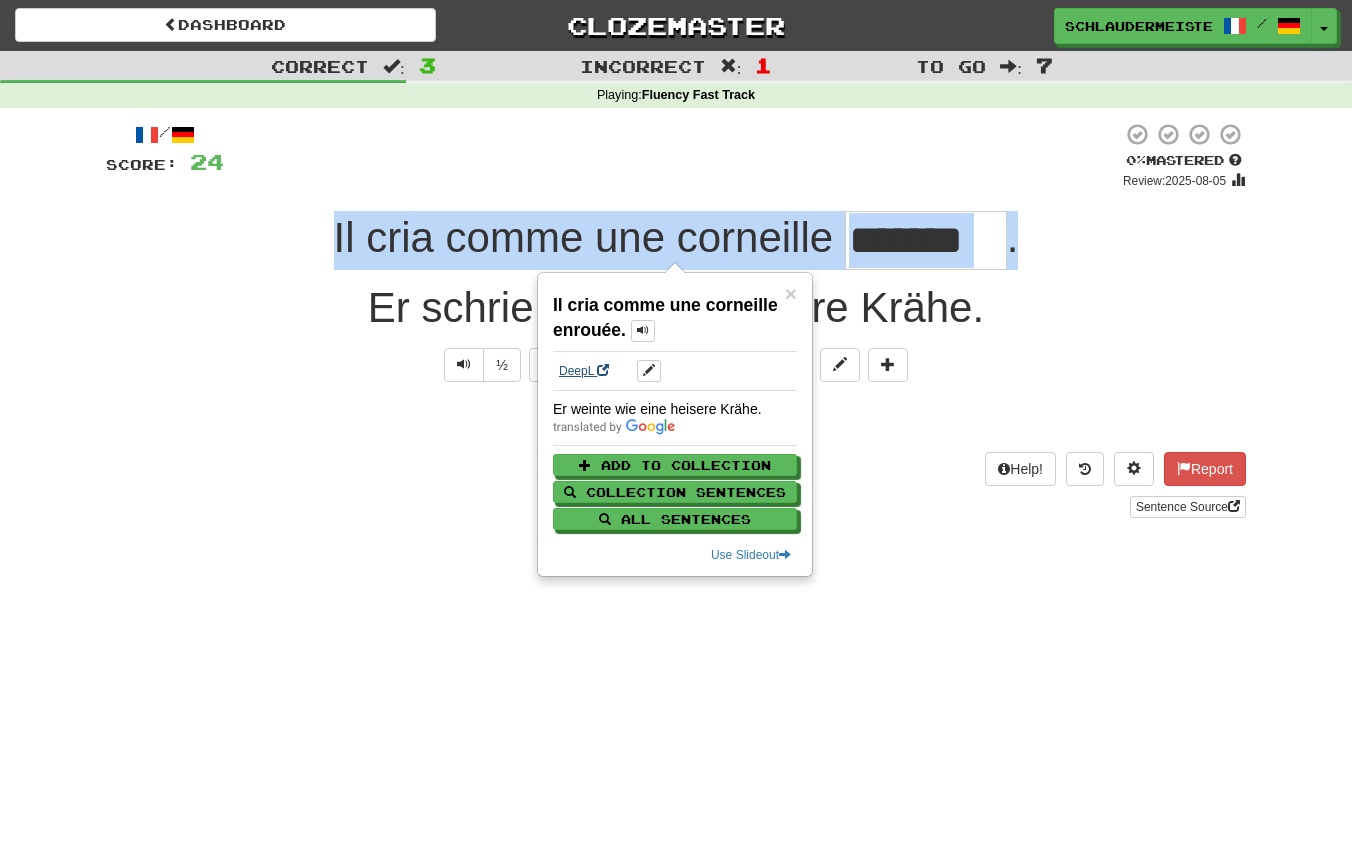 click on "DeepL" at bounding box center [584, 371] 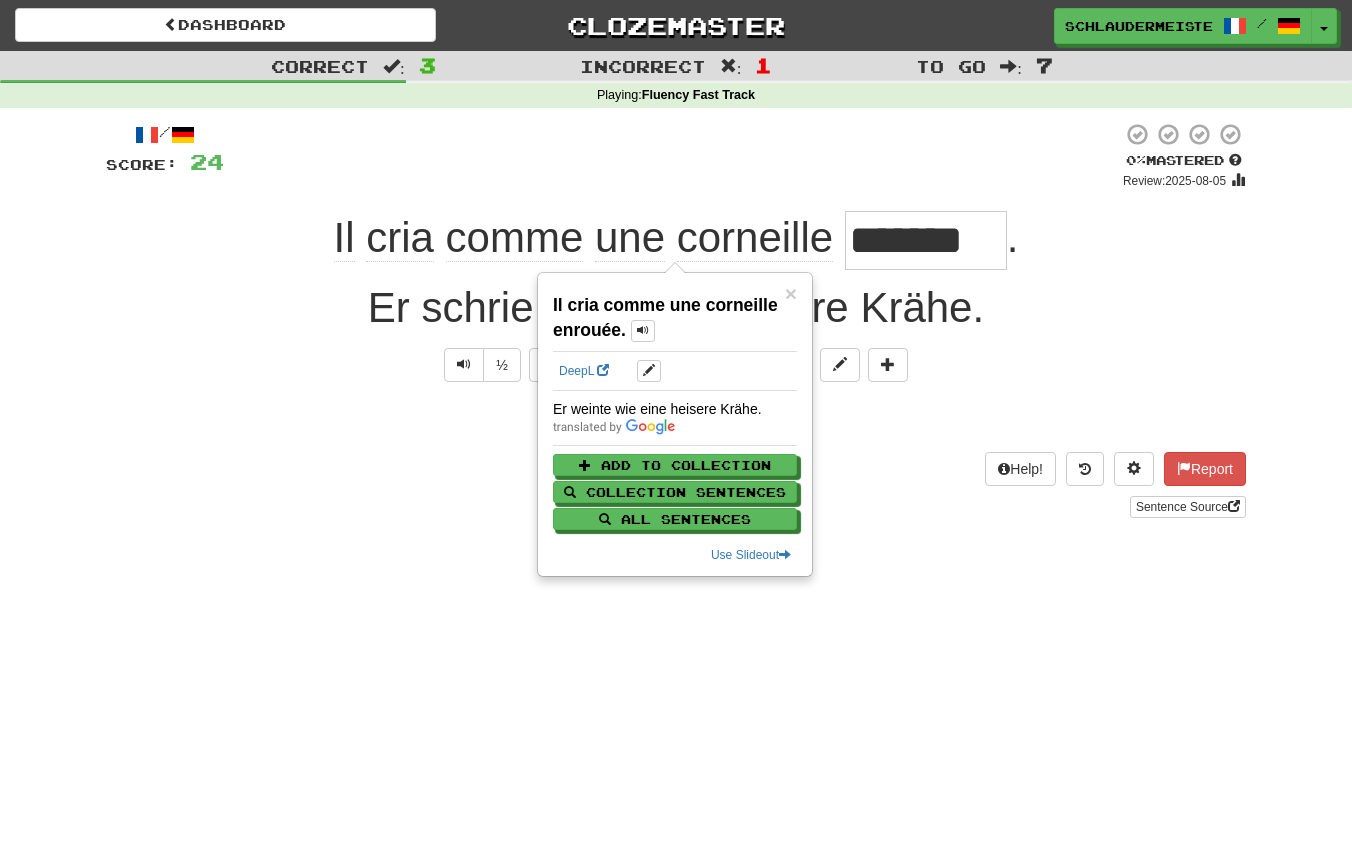 click on "Sentence Source" at bounding box center [676, 507] 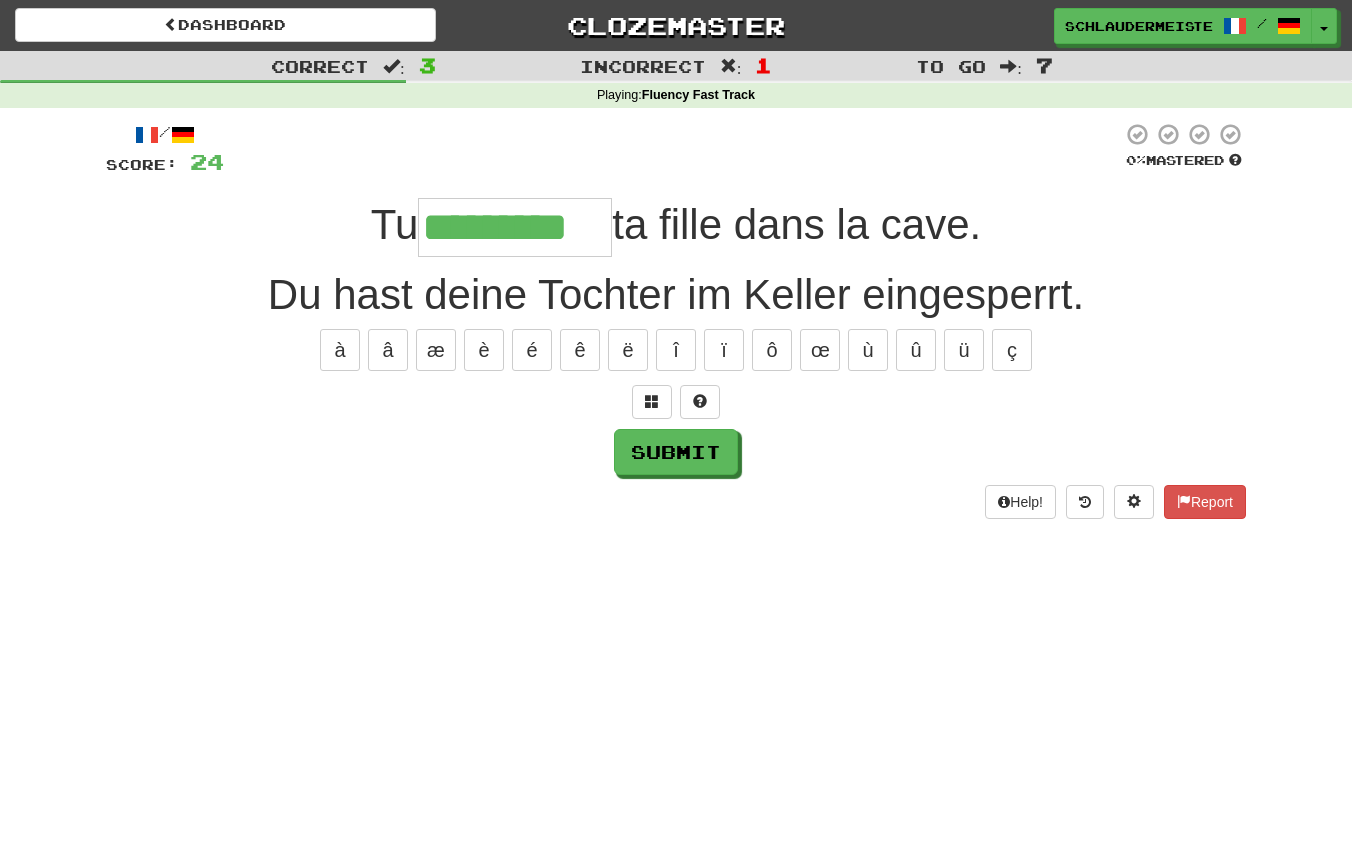 type on "*********" 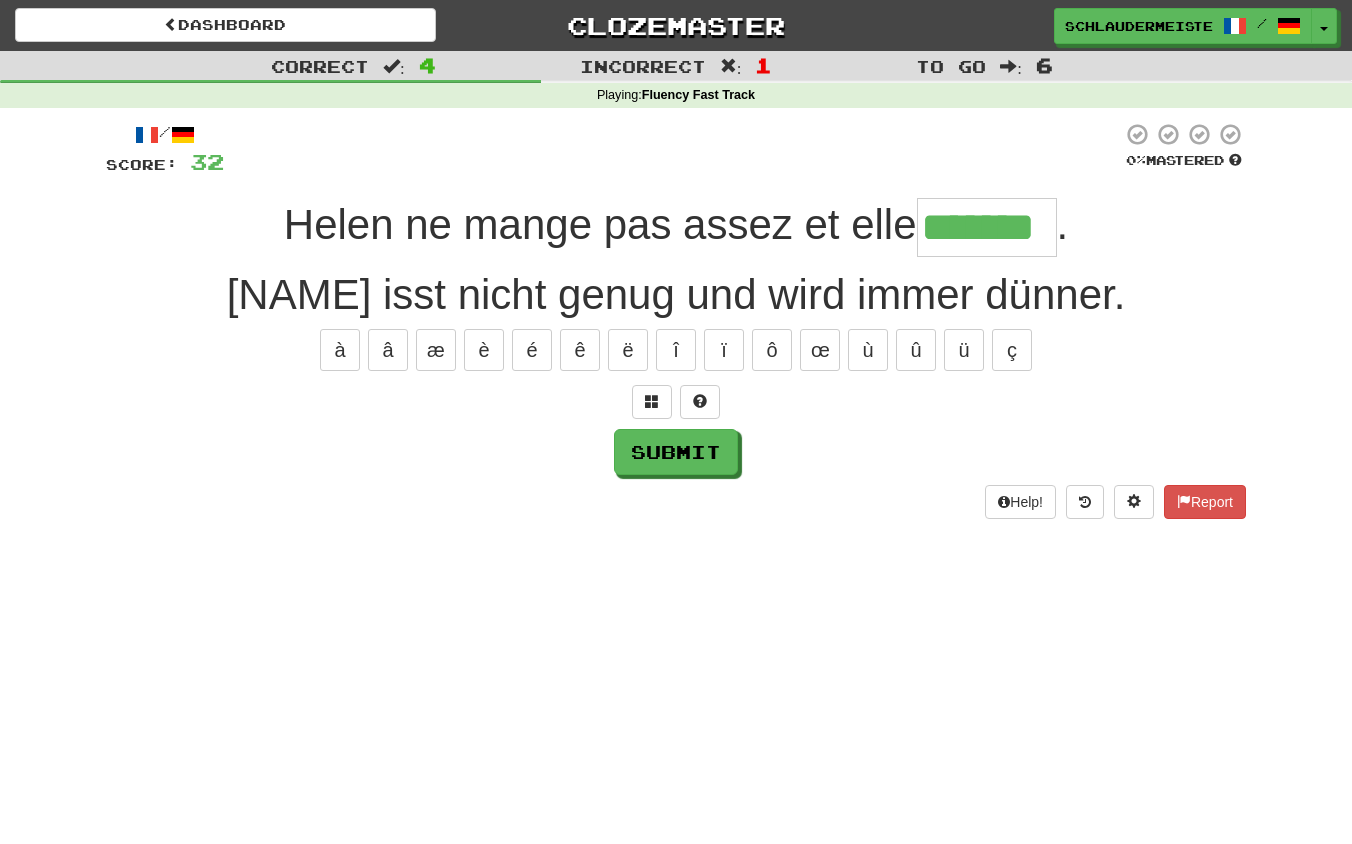 type on "*******" 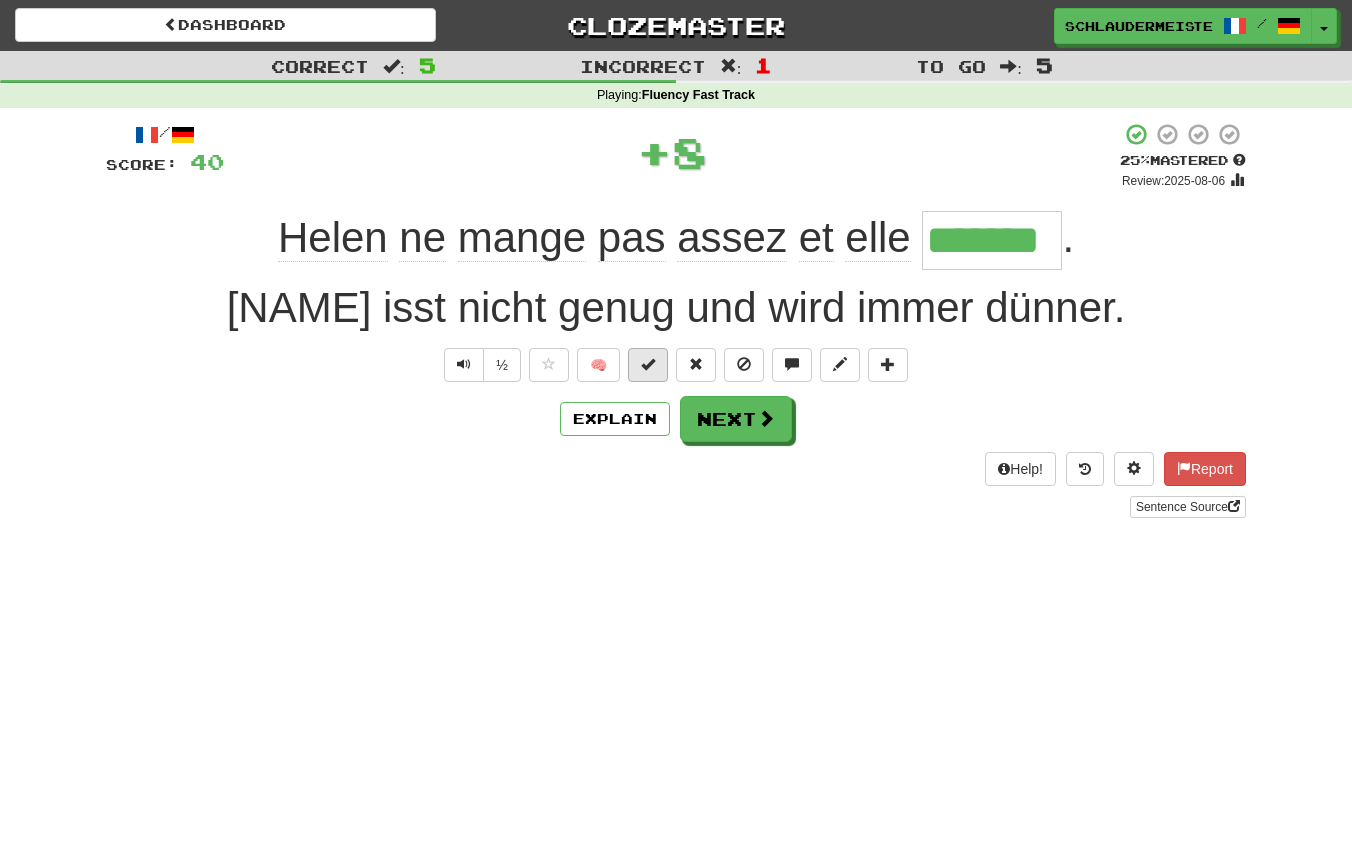 click at bounding box center (648, 364) 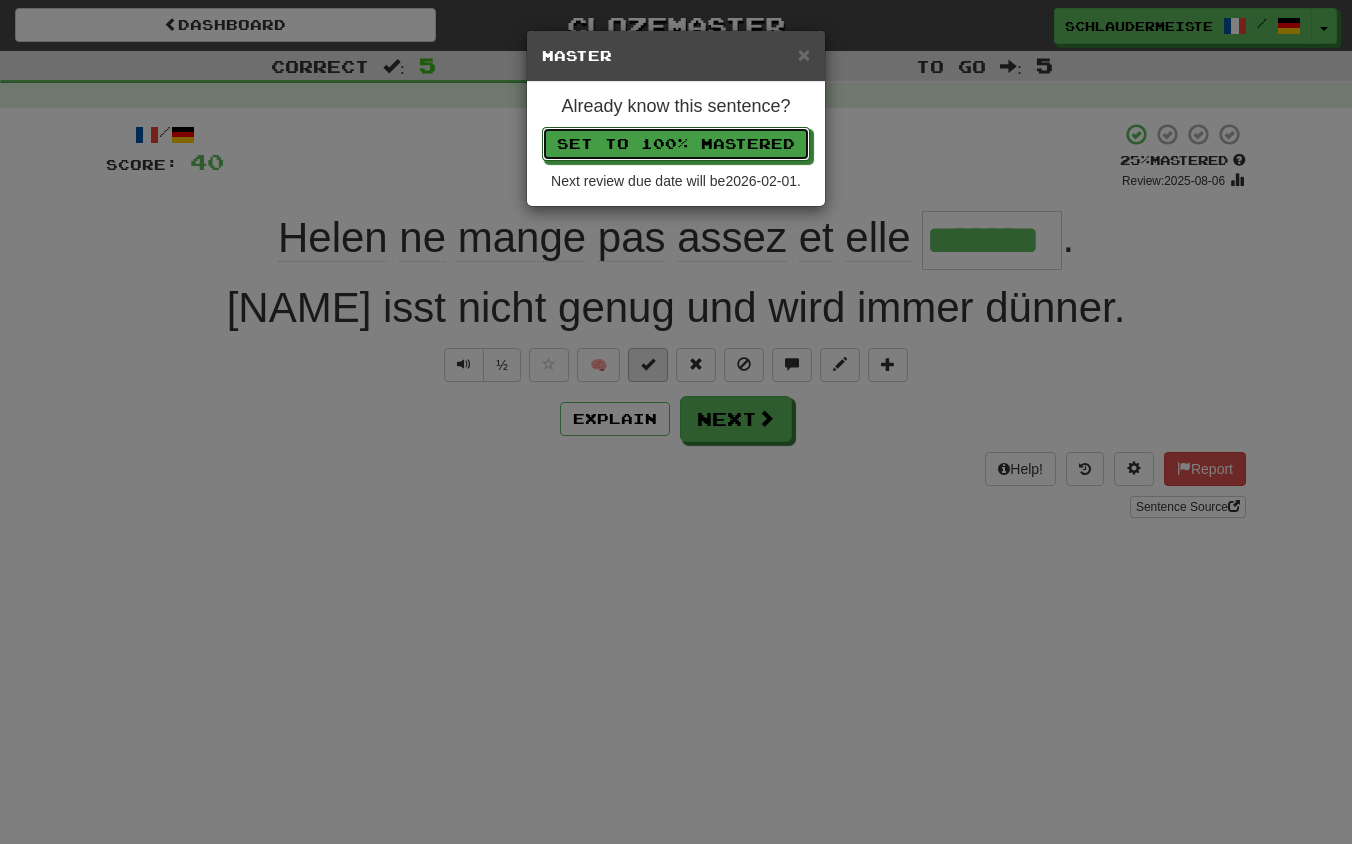 click on "Set to 100% Mastered" at bounding box center [676, 144] 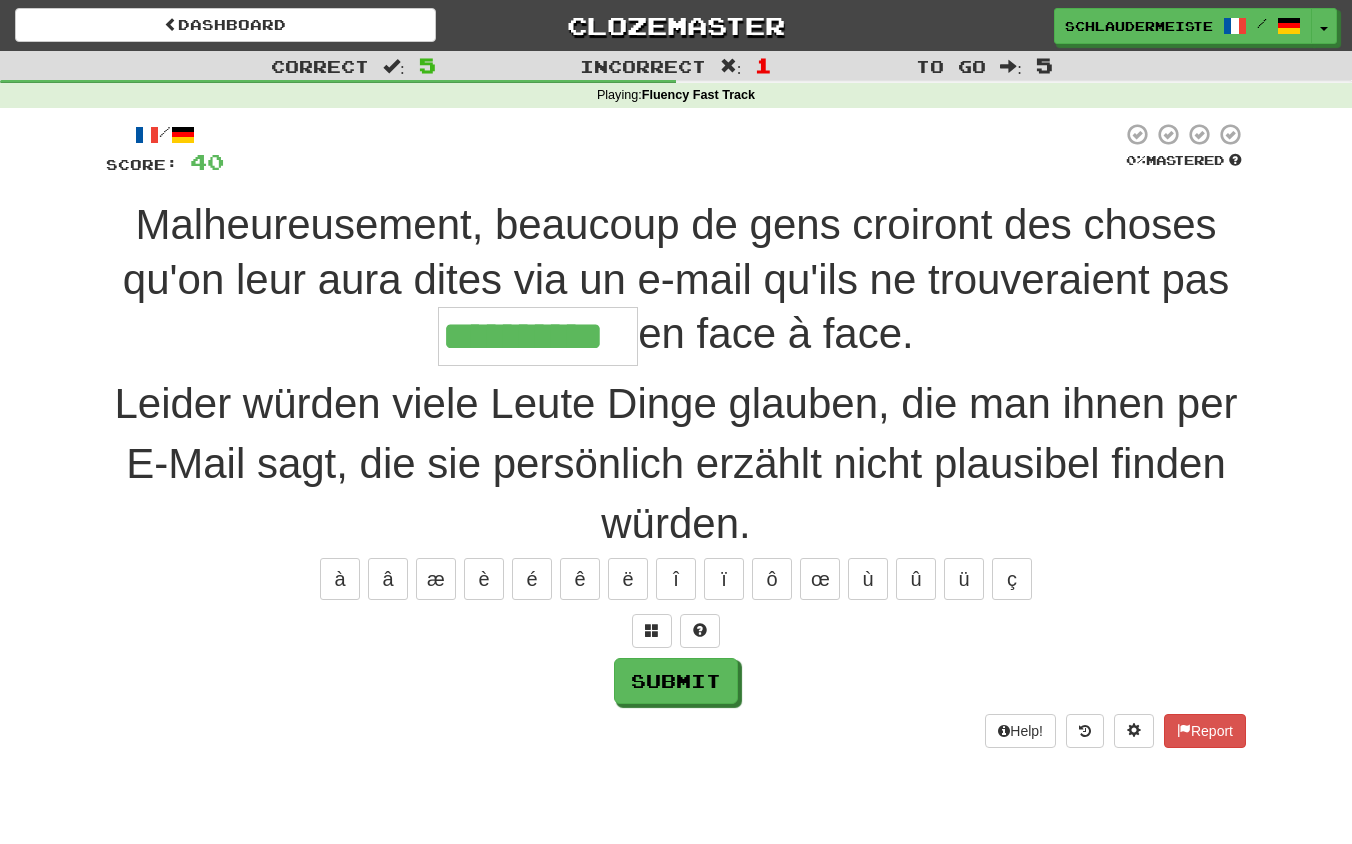 type on "**********" 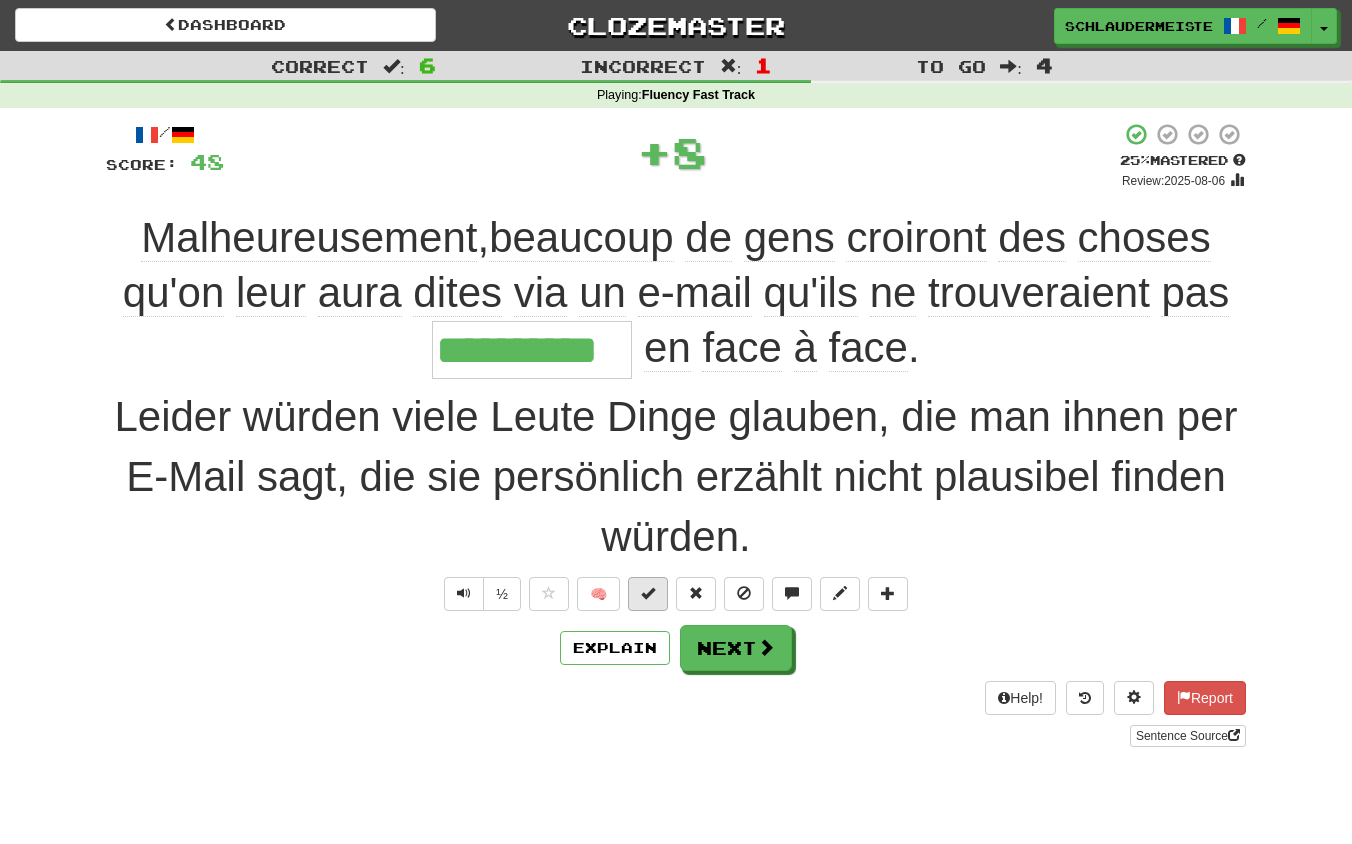 click at bounding box center [648, 593] 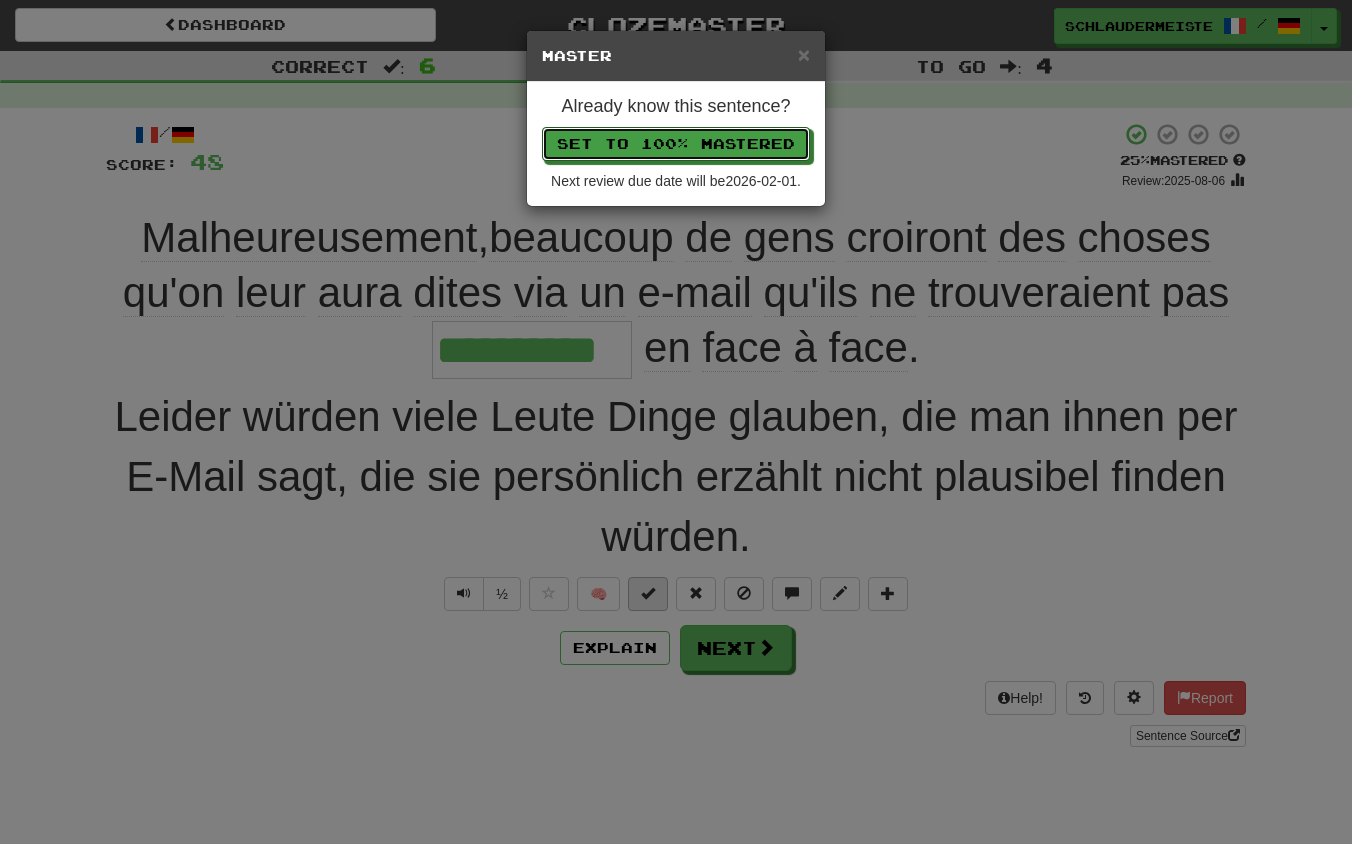 click on "Set to 100% Mastered" at bounding box center [676, 144] 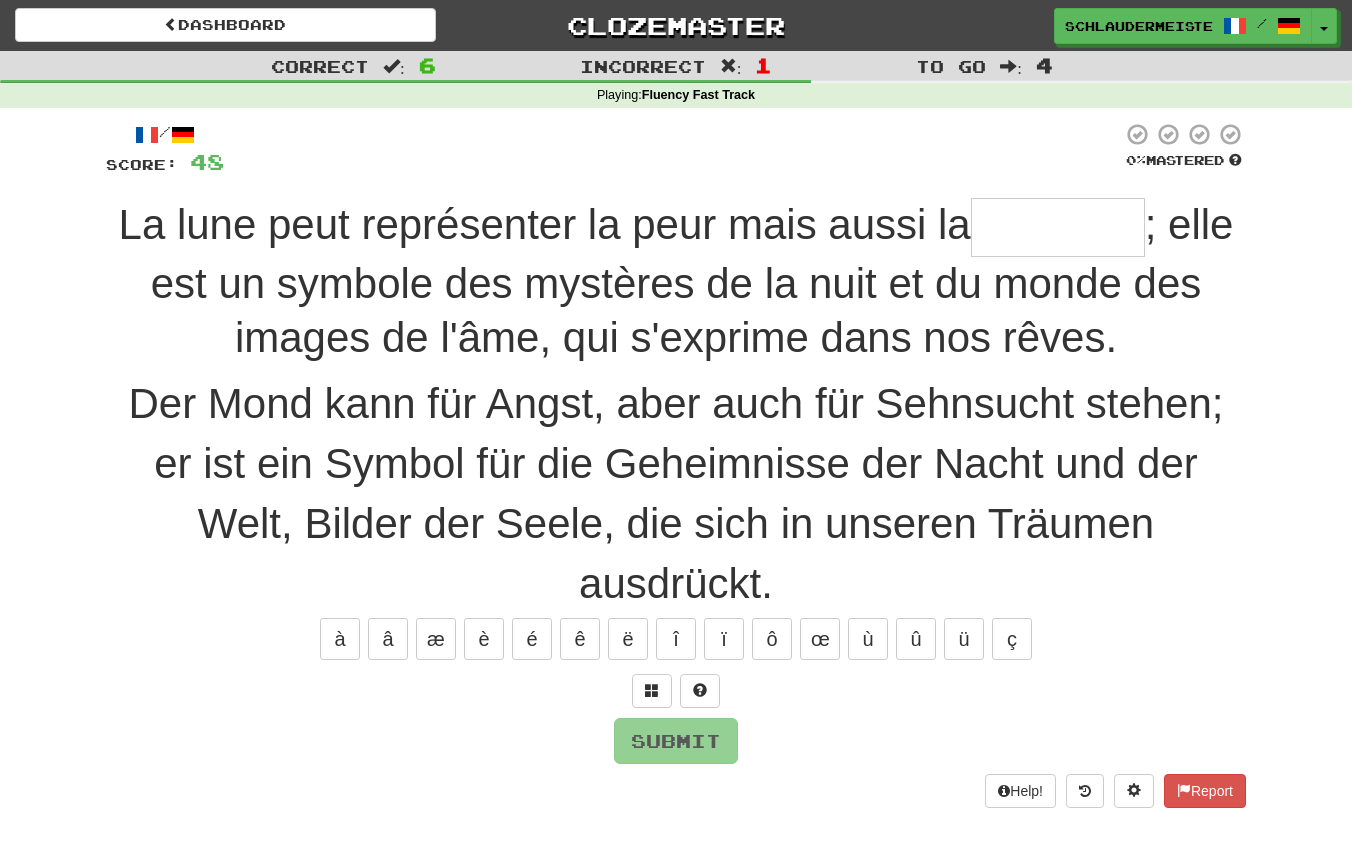 type on "********" 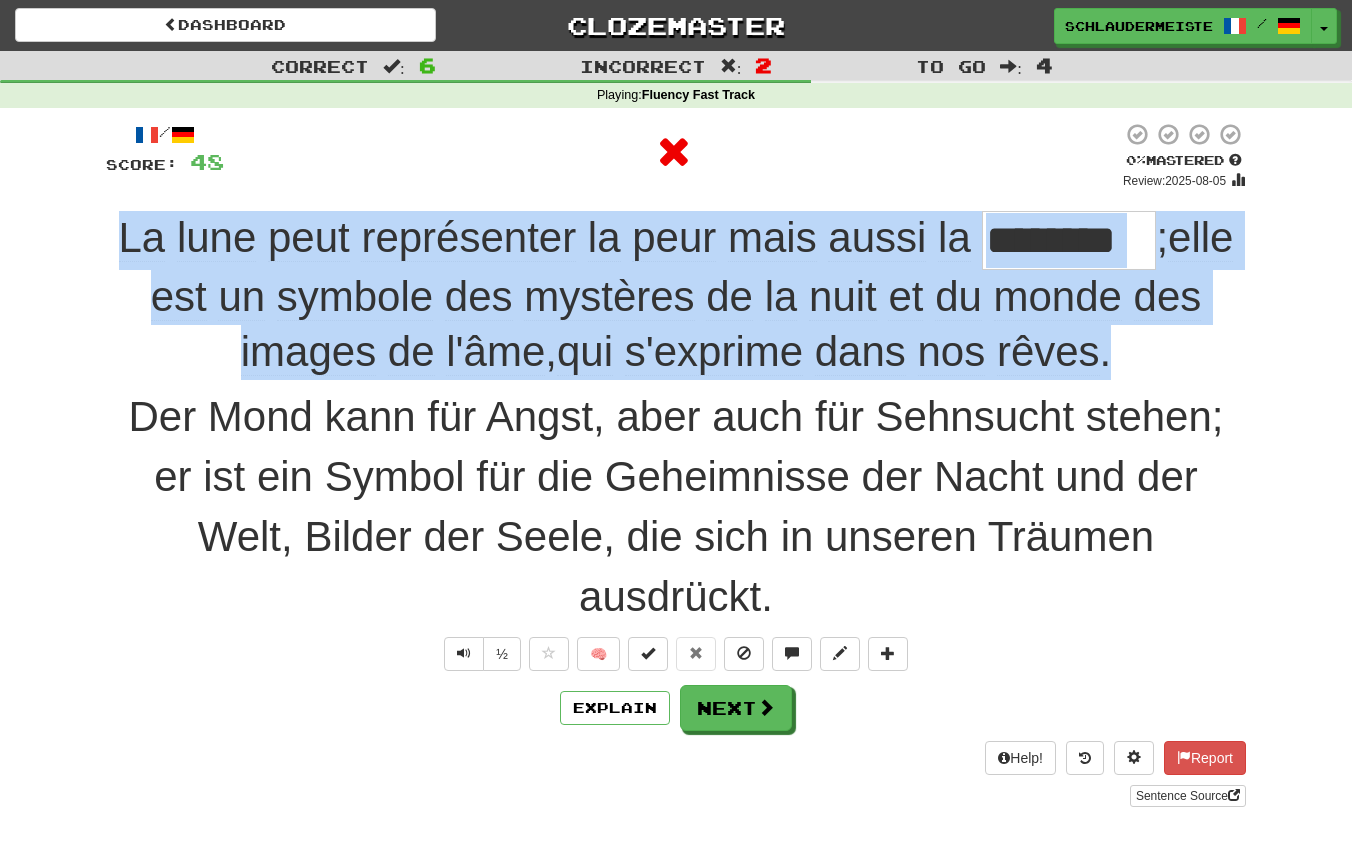 drag, startPoint x: 82, startPoint y: 225, endPoint x: 1197, endPoint y: 350, distance: 1121.9849 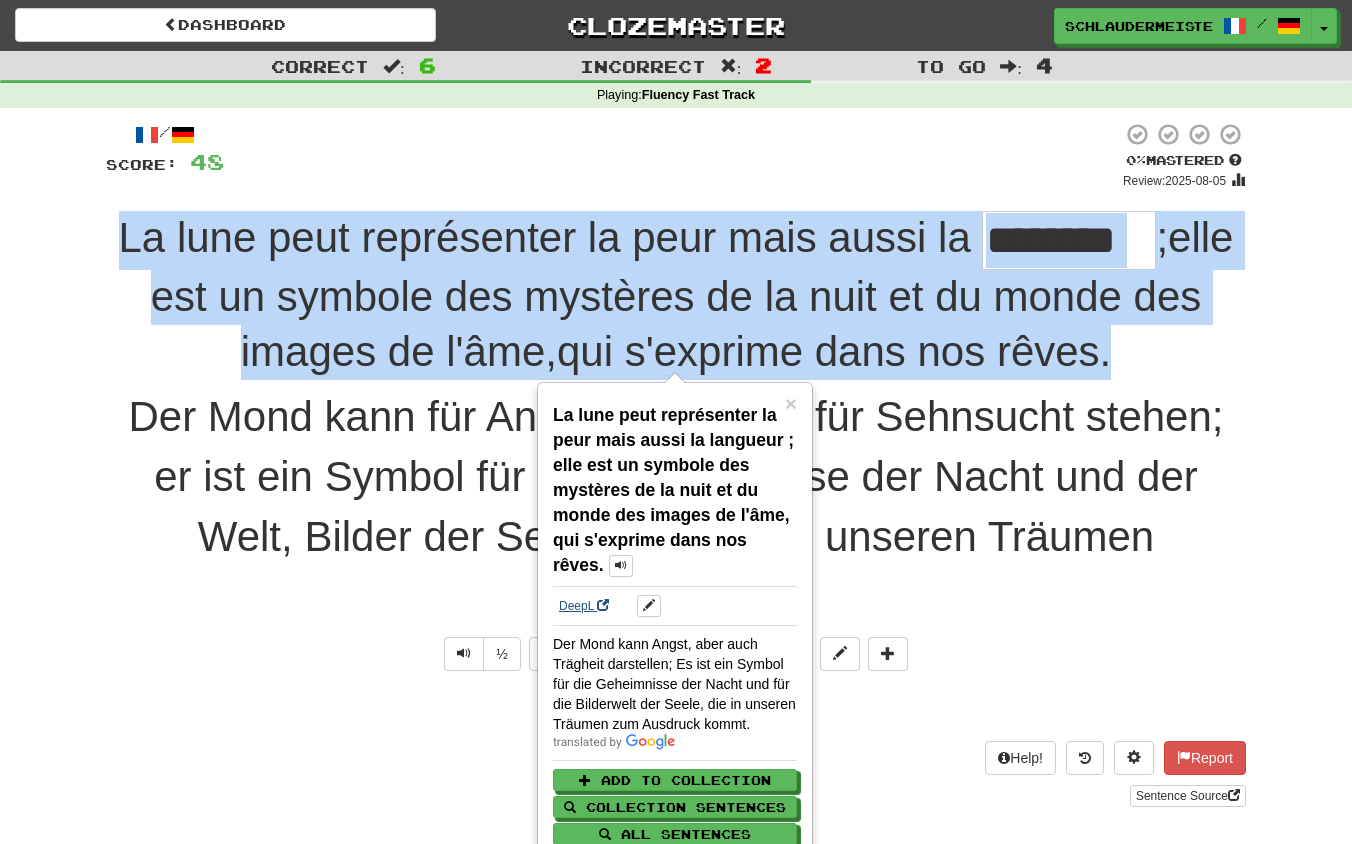 click on "DeepL" at bounding box center (584, 606) 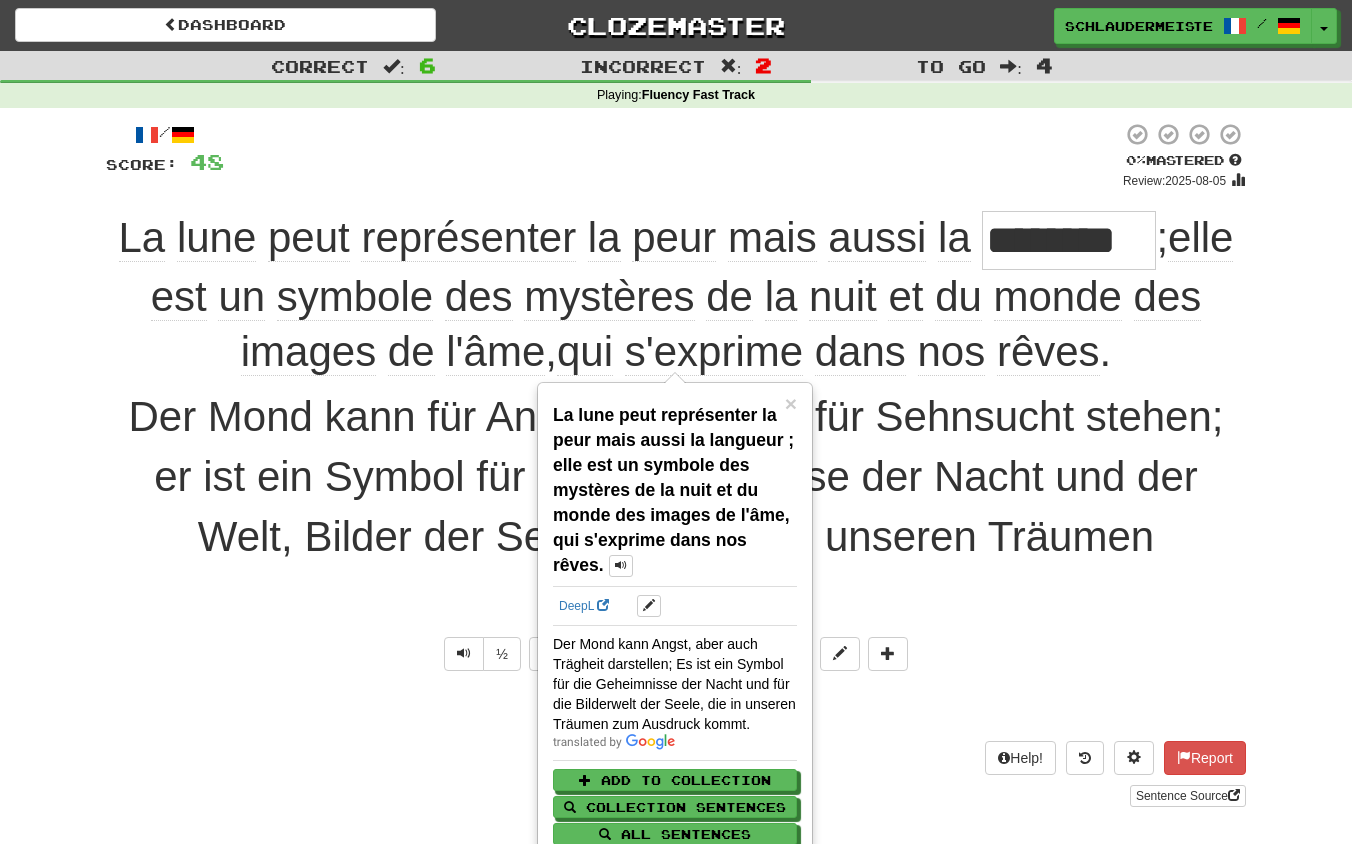 click on "½ 🧠" at bounding box center [676, 654] 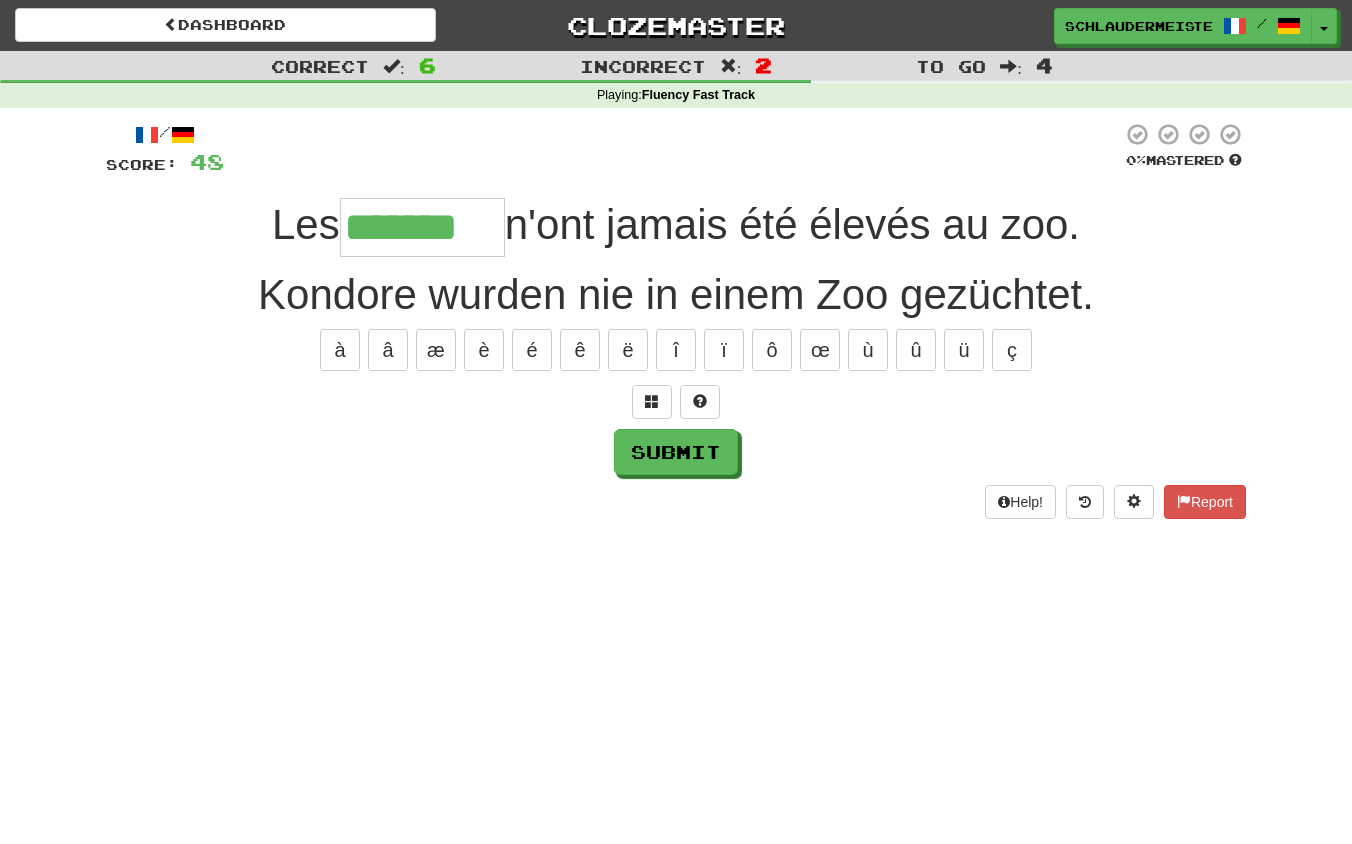 type on "*******" 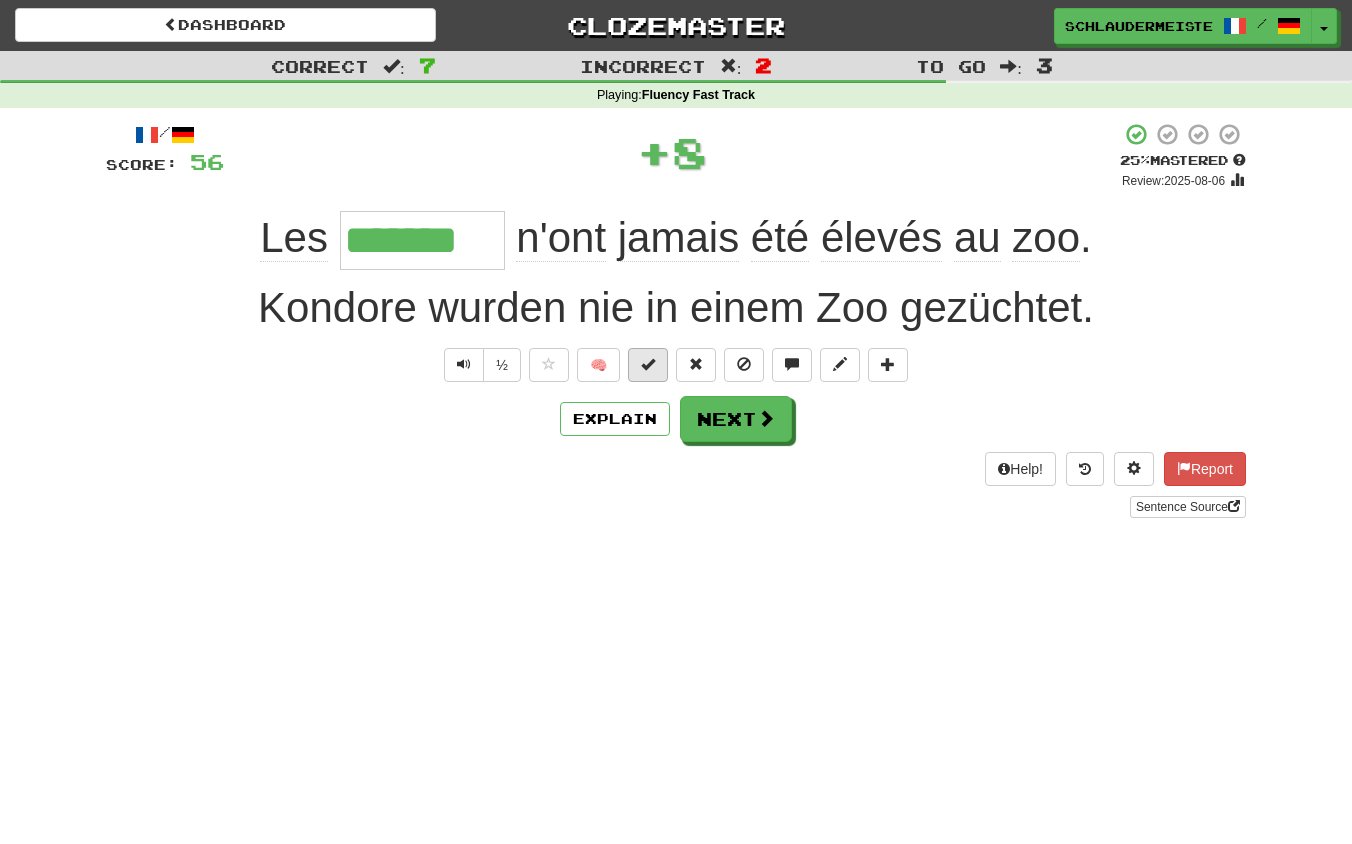 click at bounding box center [648, 364] 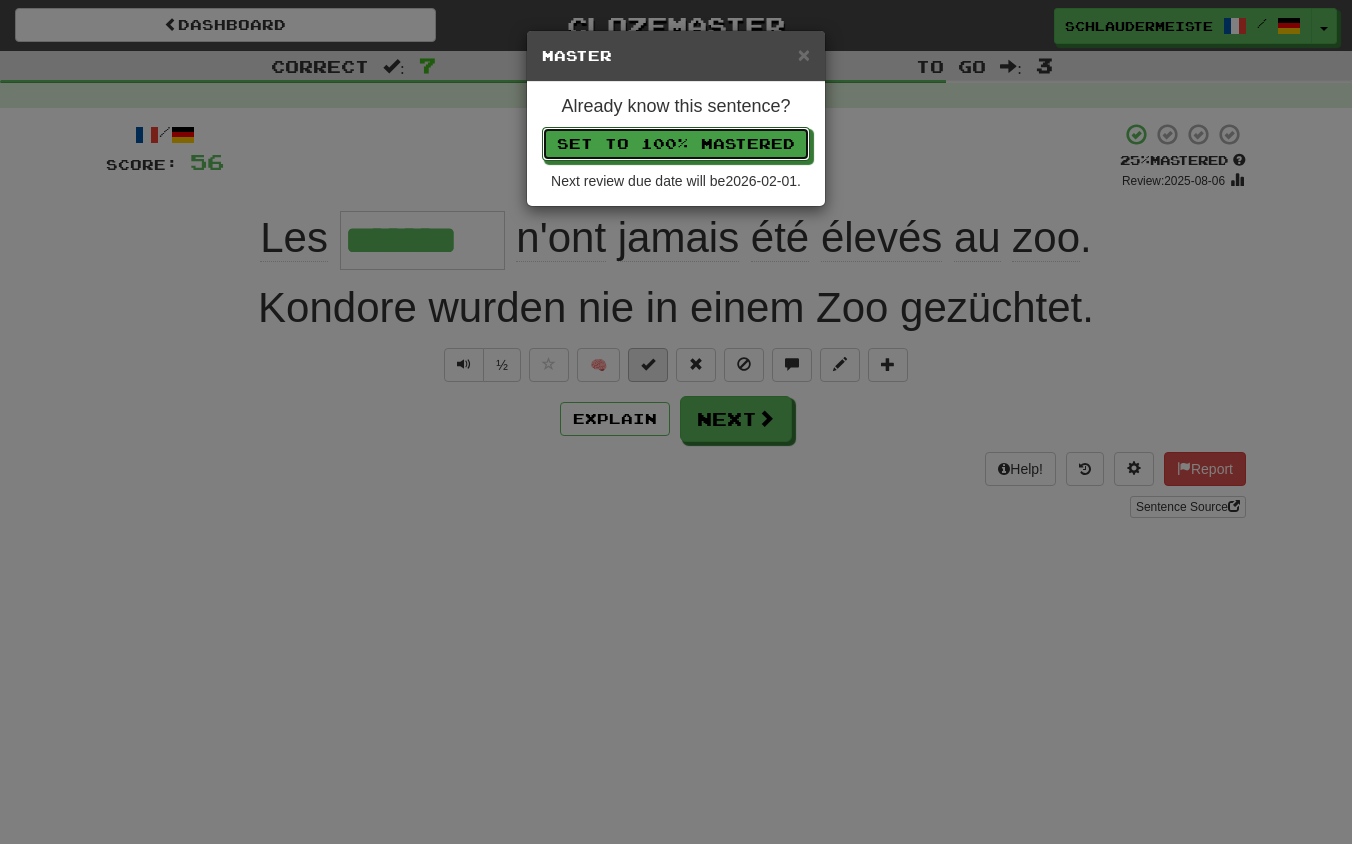click on "Set to 100% Mastered" at bounding box center [676, 144] 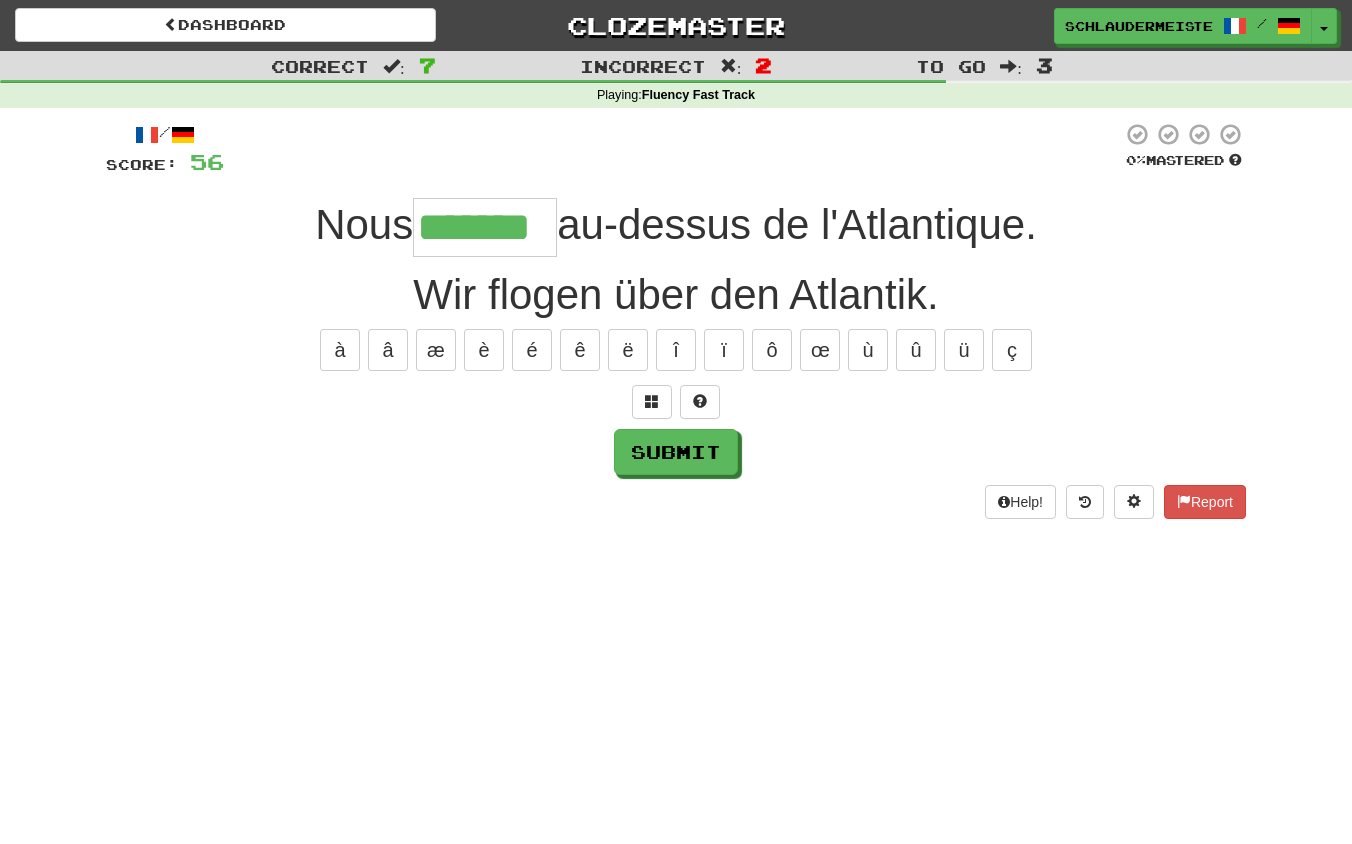 type on "*******" 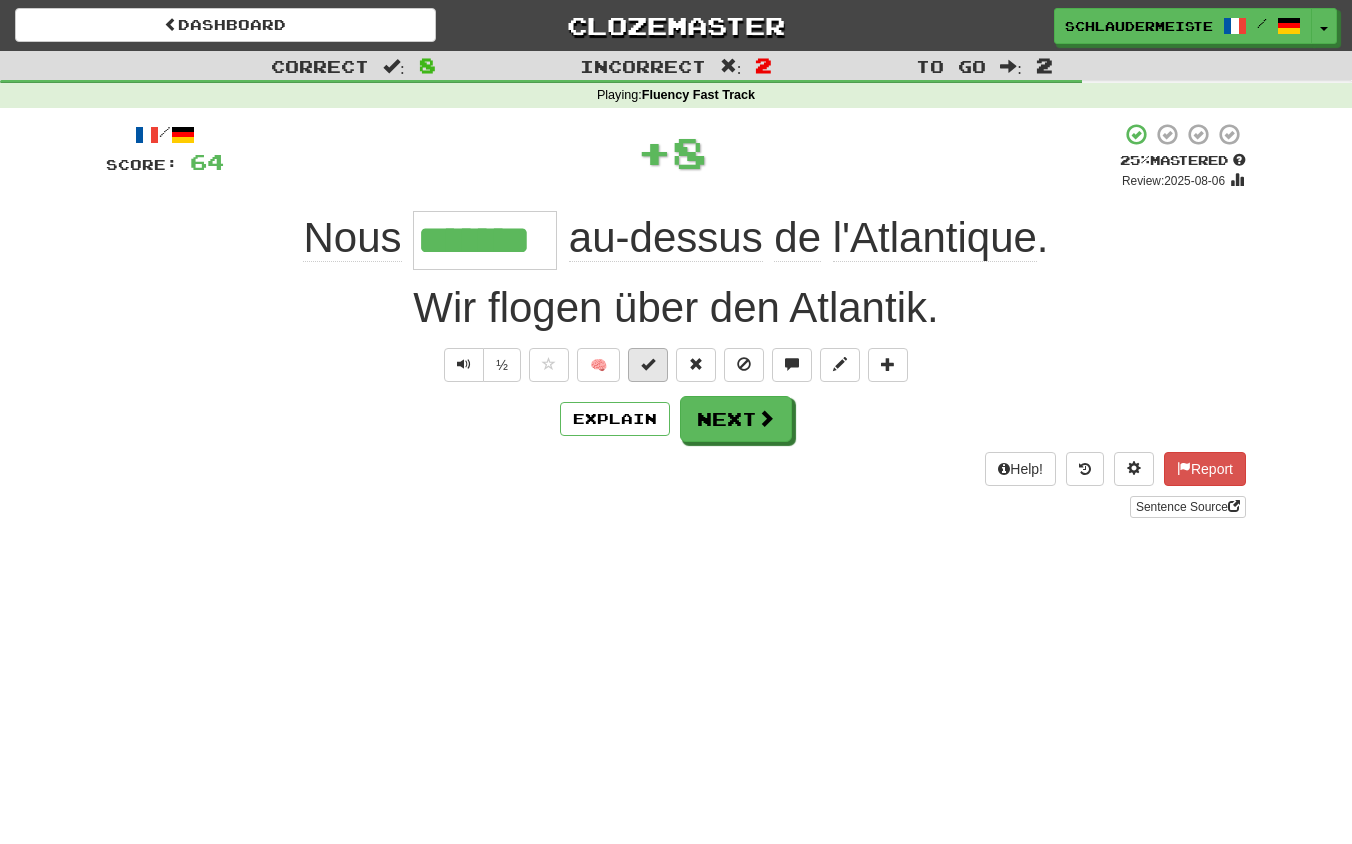 click at bounding box center [648, 364] 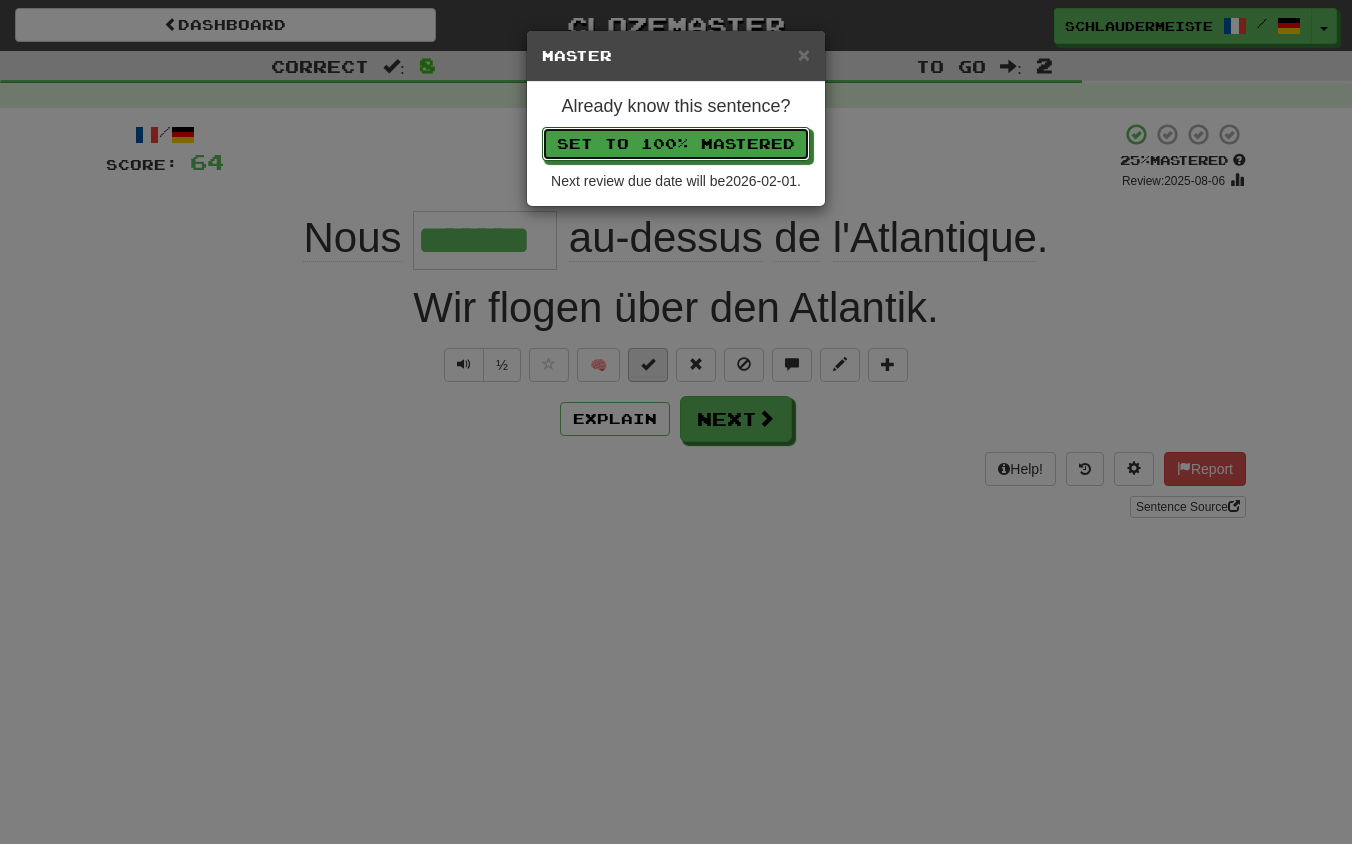 click on "Set to 100% Mastered" at bounding box center (676, 144) 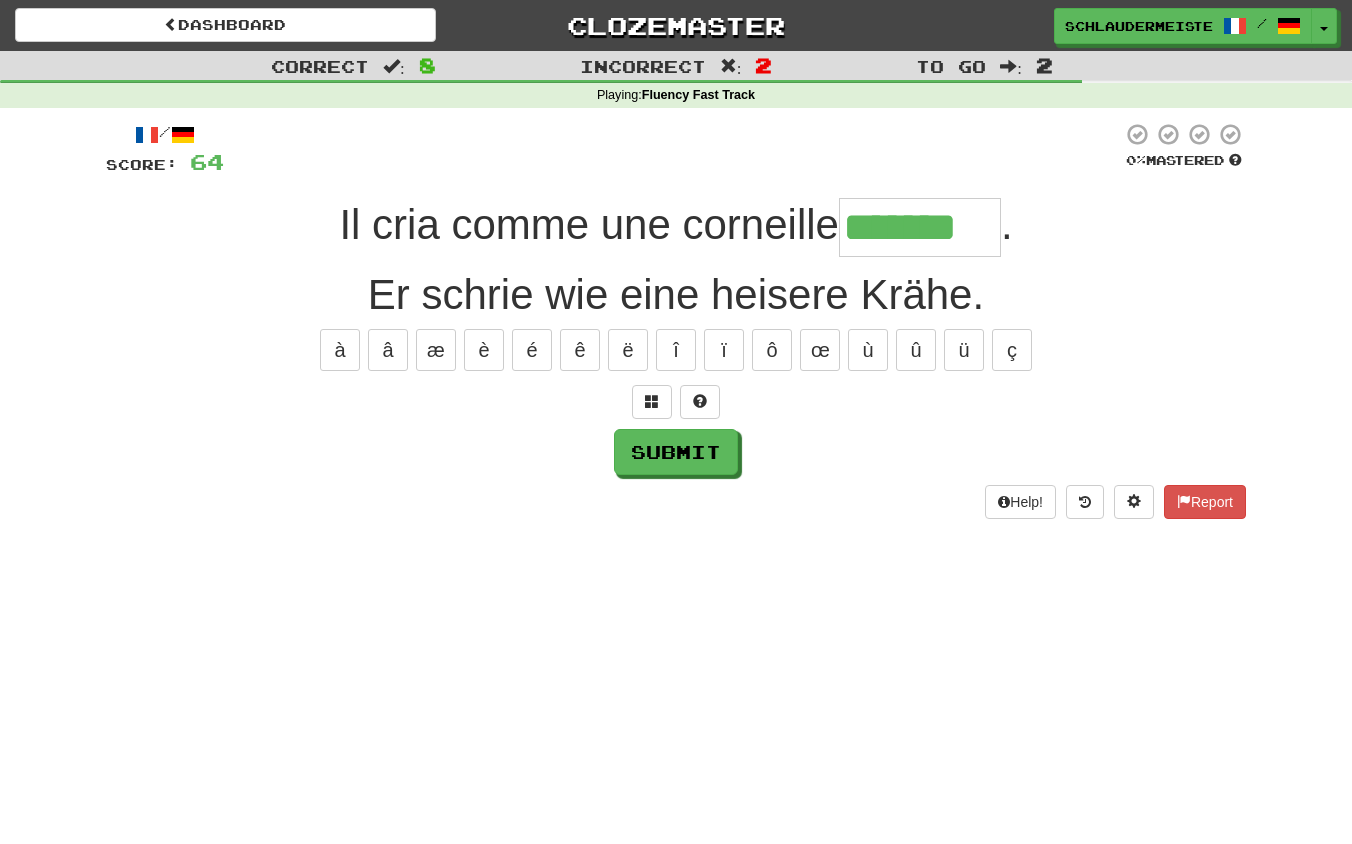type on "*******" 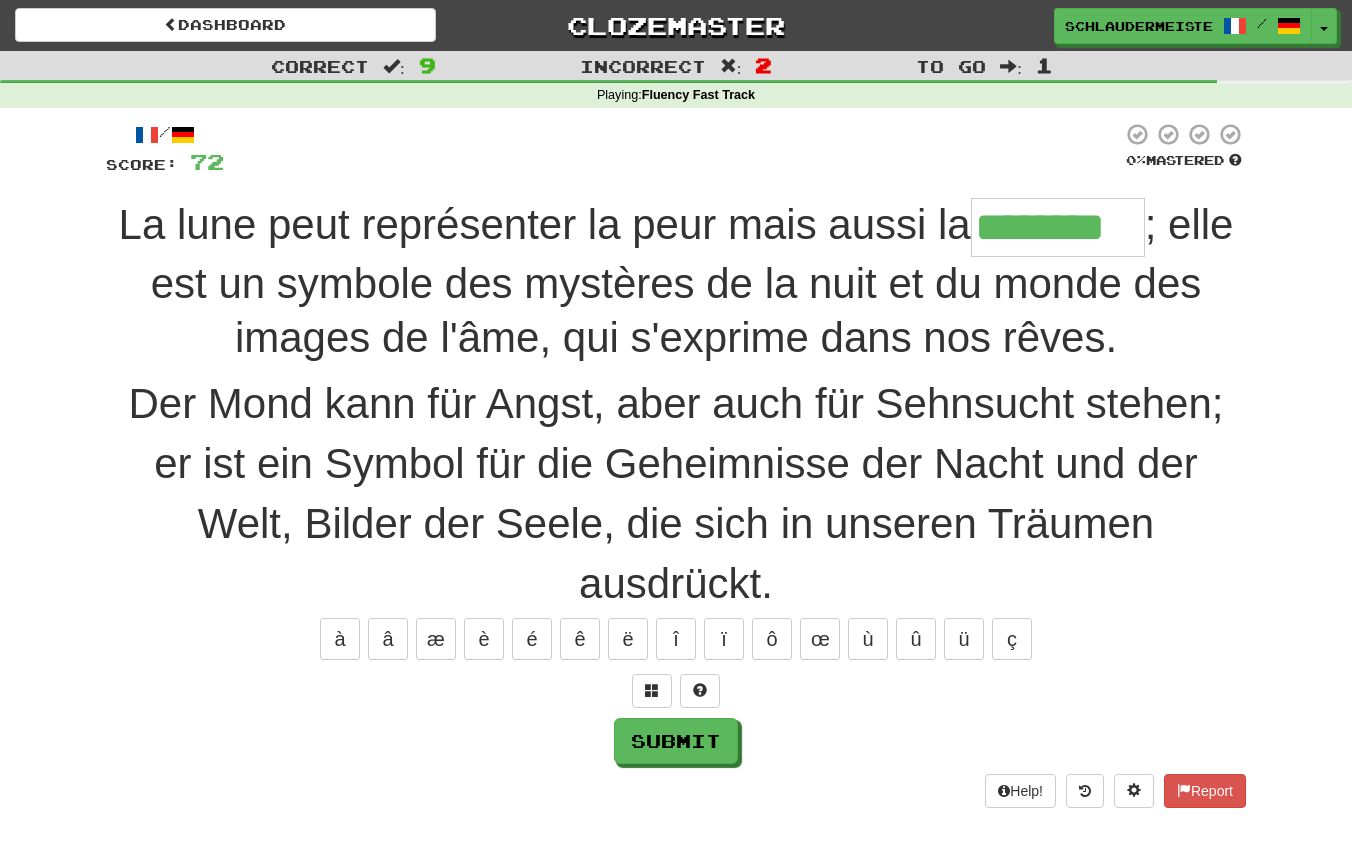 type on "********" 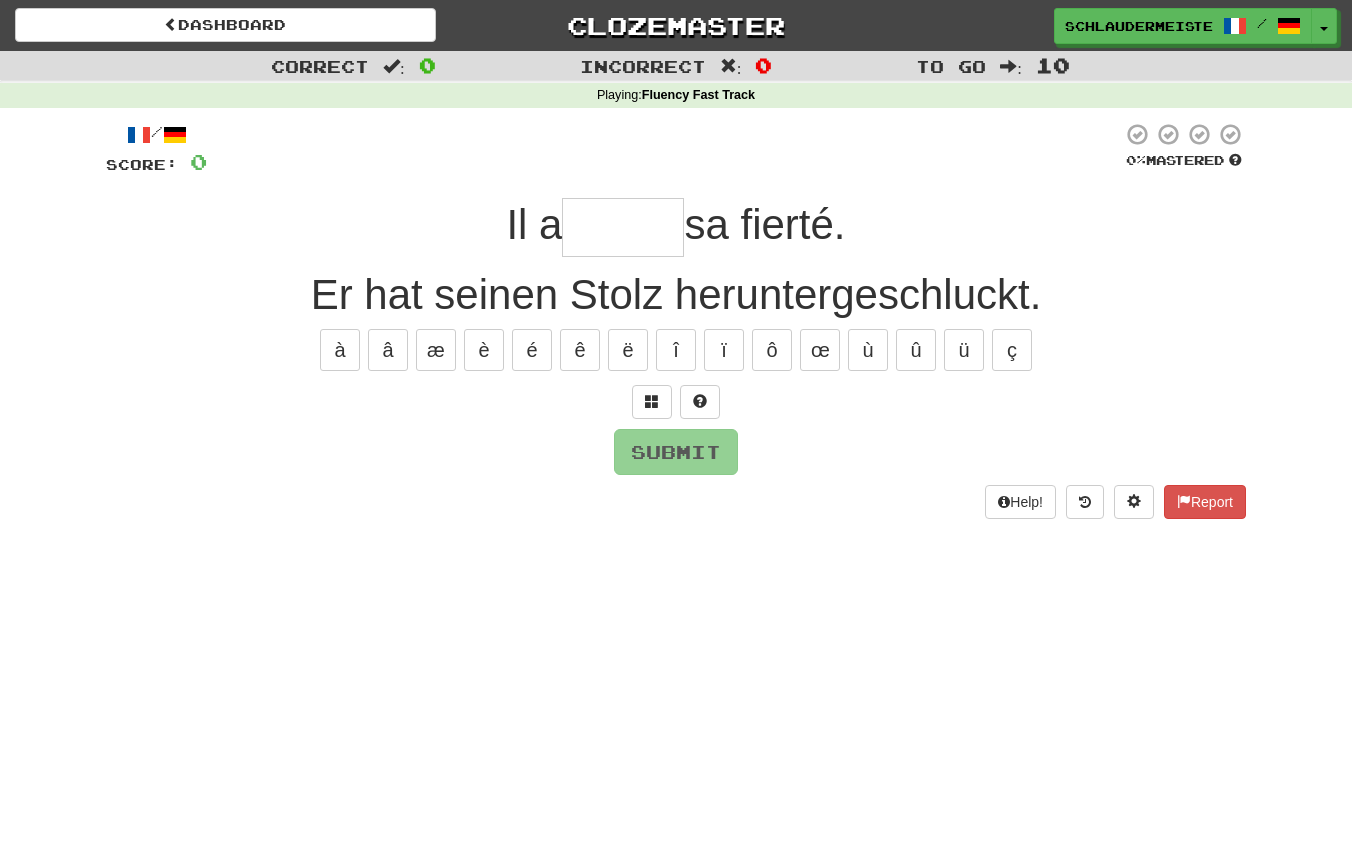 type on "*" 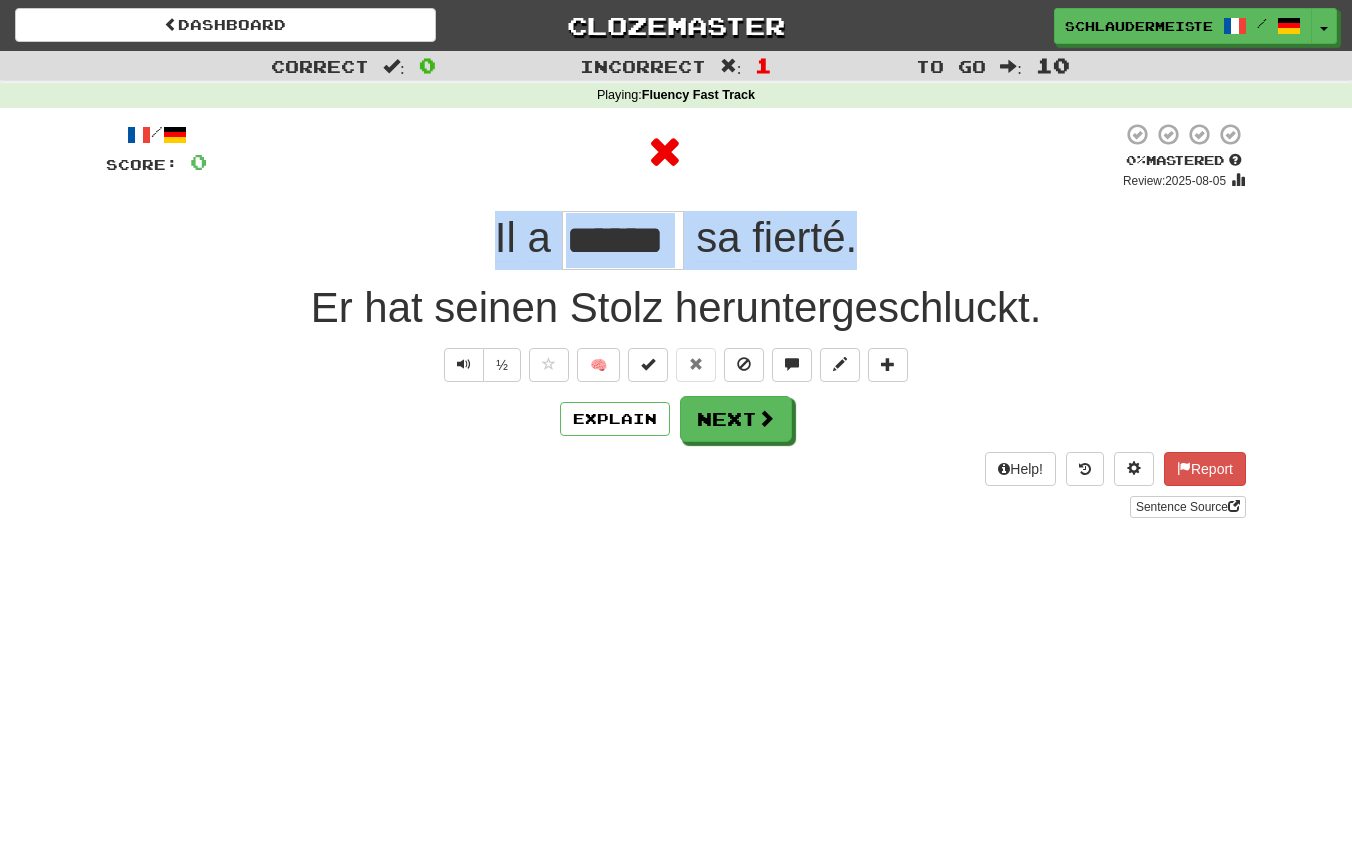 drag, startPoint x: 462, startPoint y: 232, endPoint x: 870, endPoint y: 242, distance: 408.12253 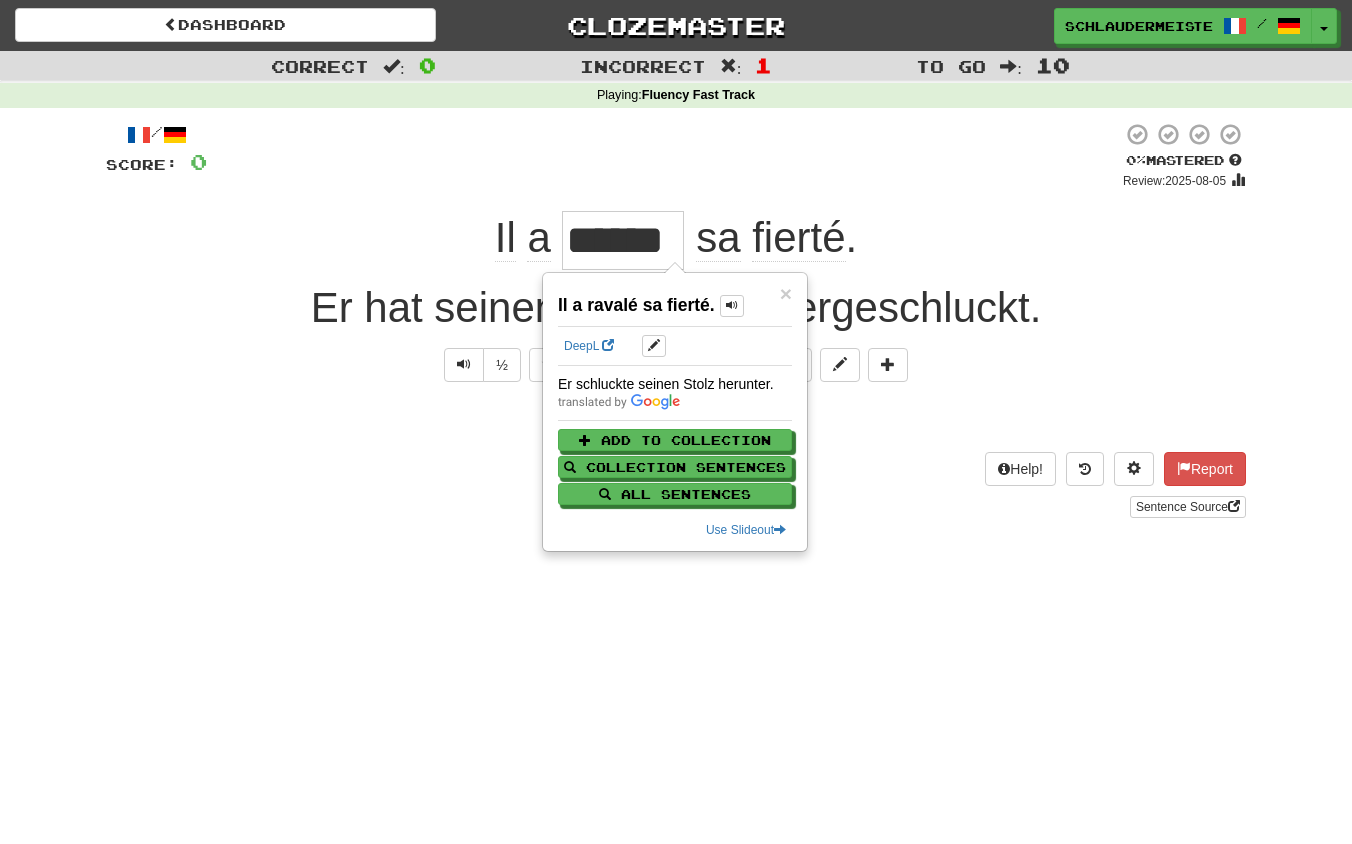click on "Help!  Report Sentence Source" at bounding box center (676, 485) 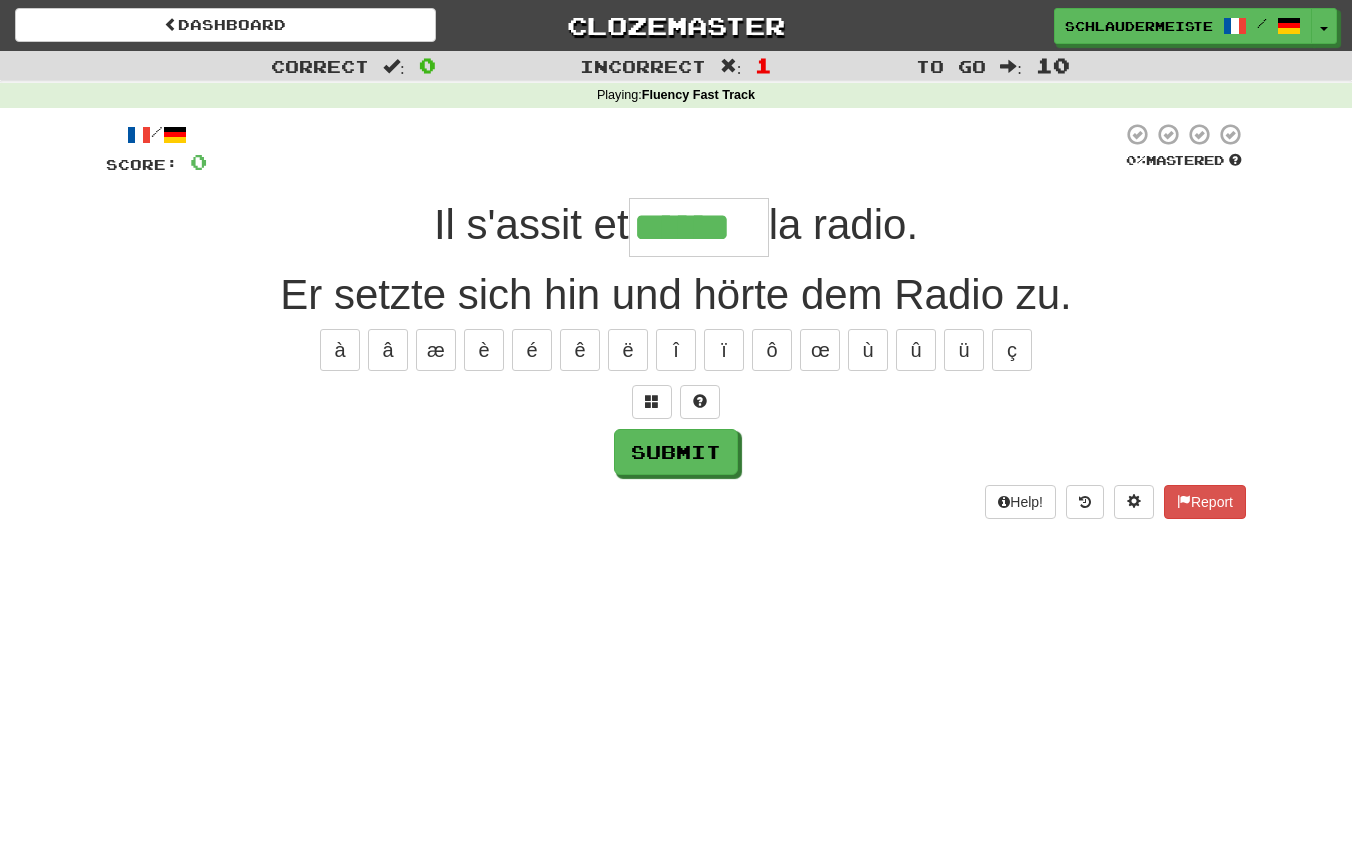 type on "******" 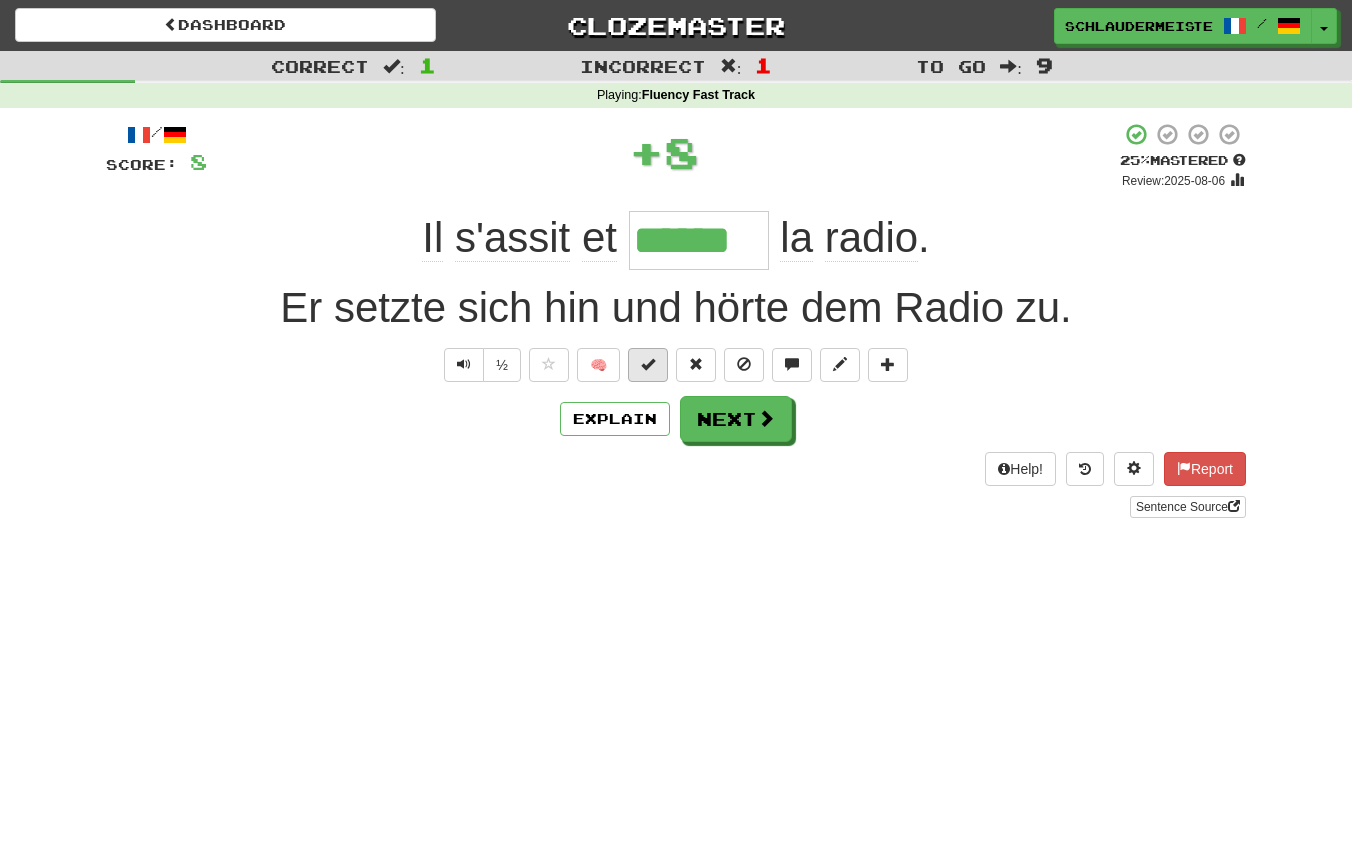 click at bounding box center (648, 364) 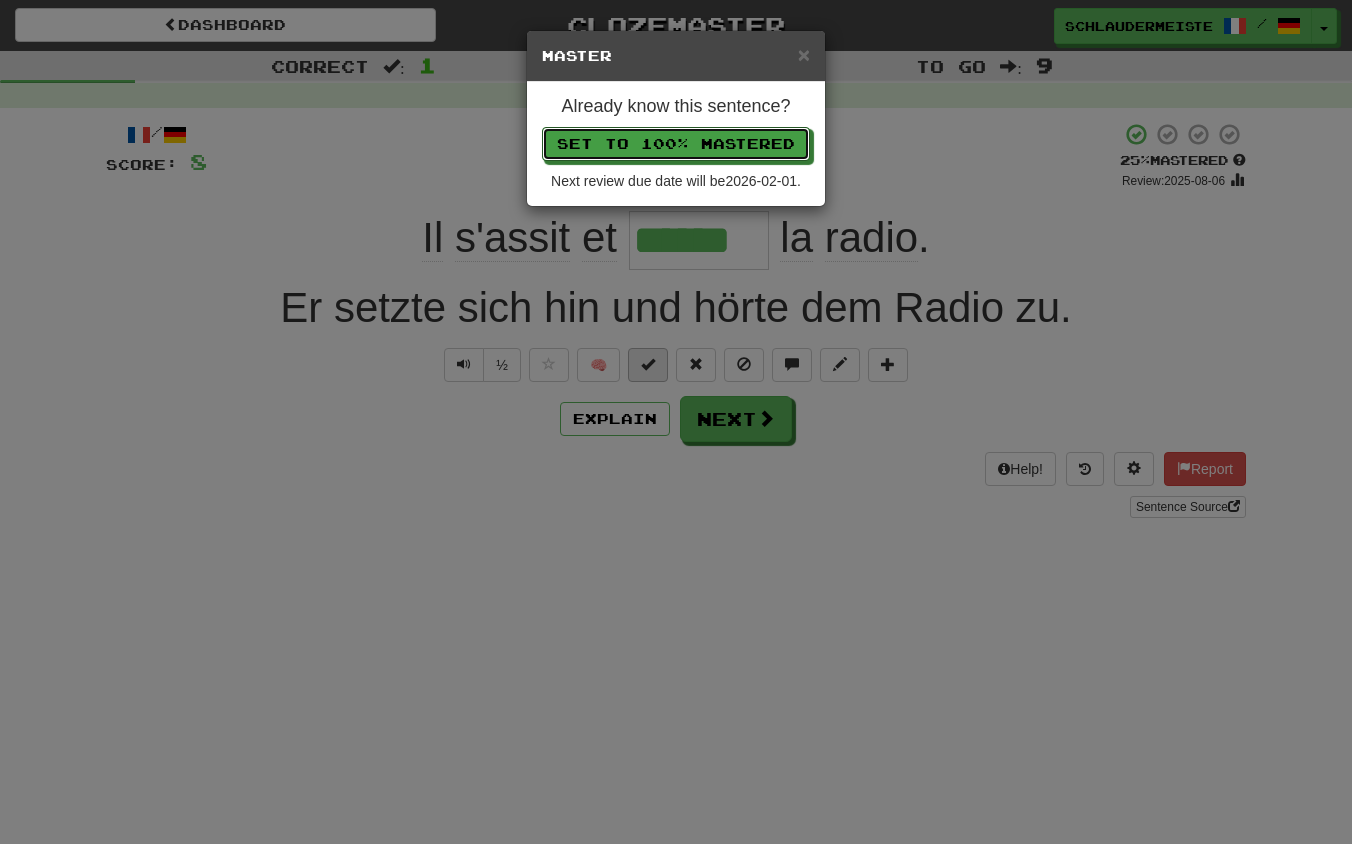 type 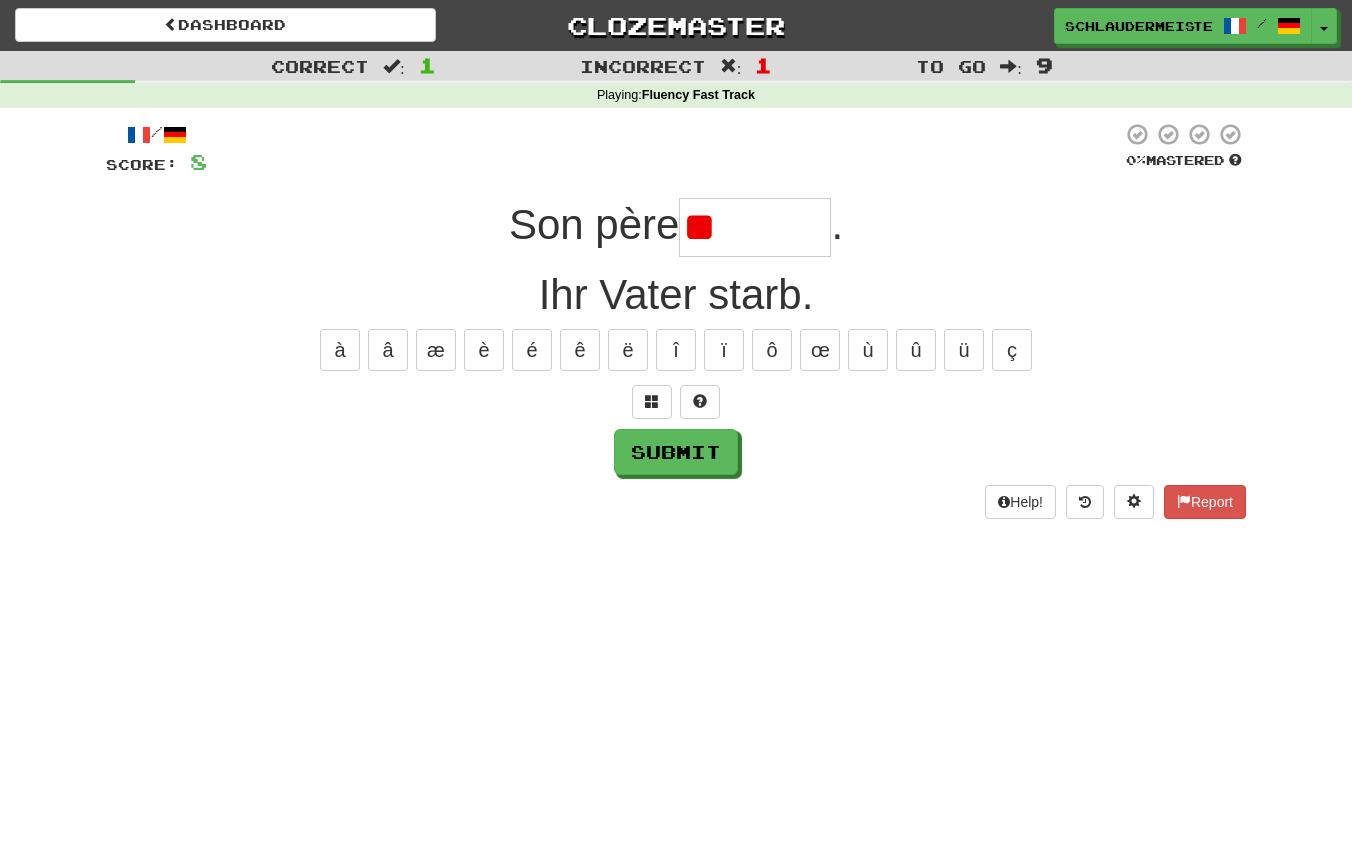 type on "*" 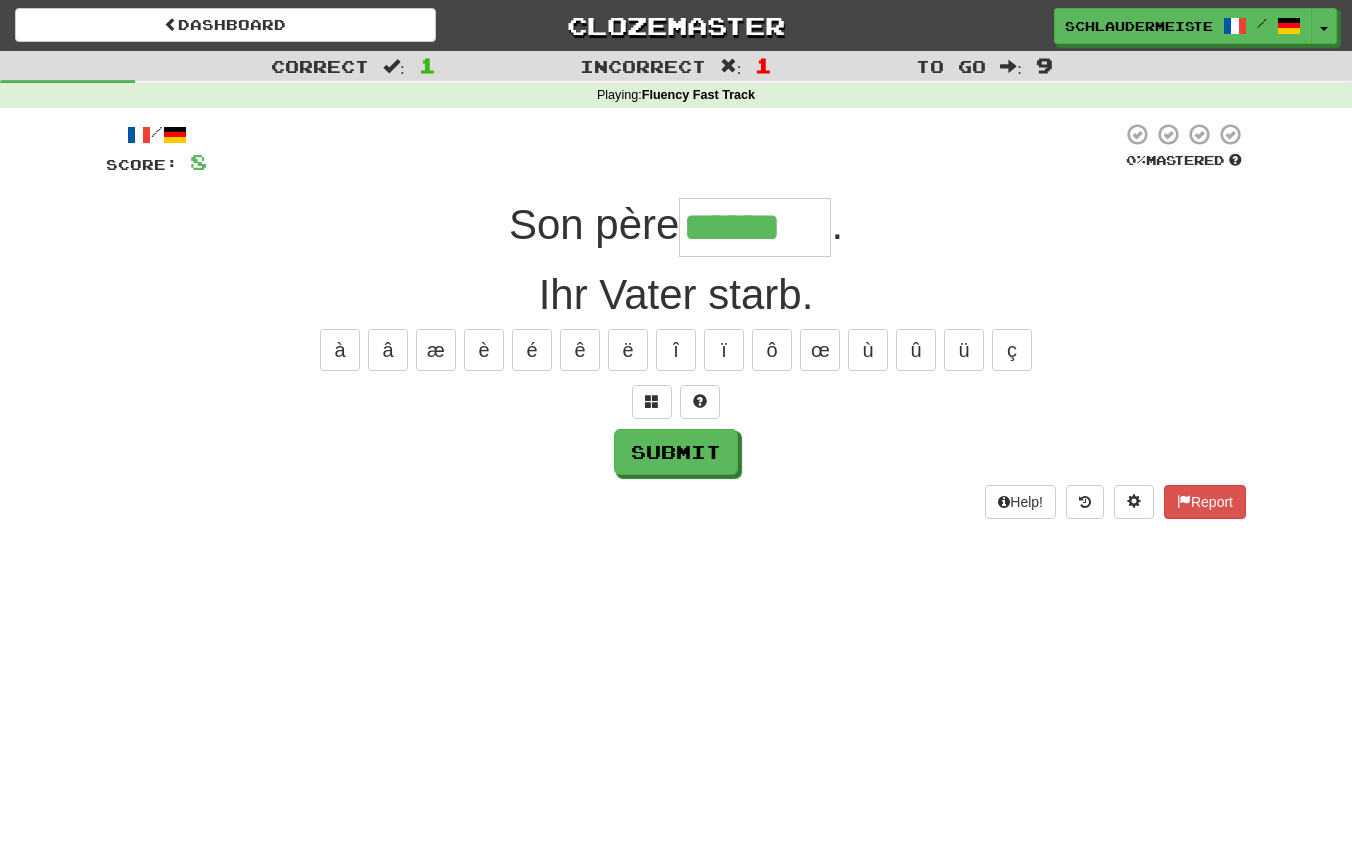 type on "******" 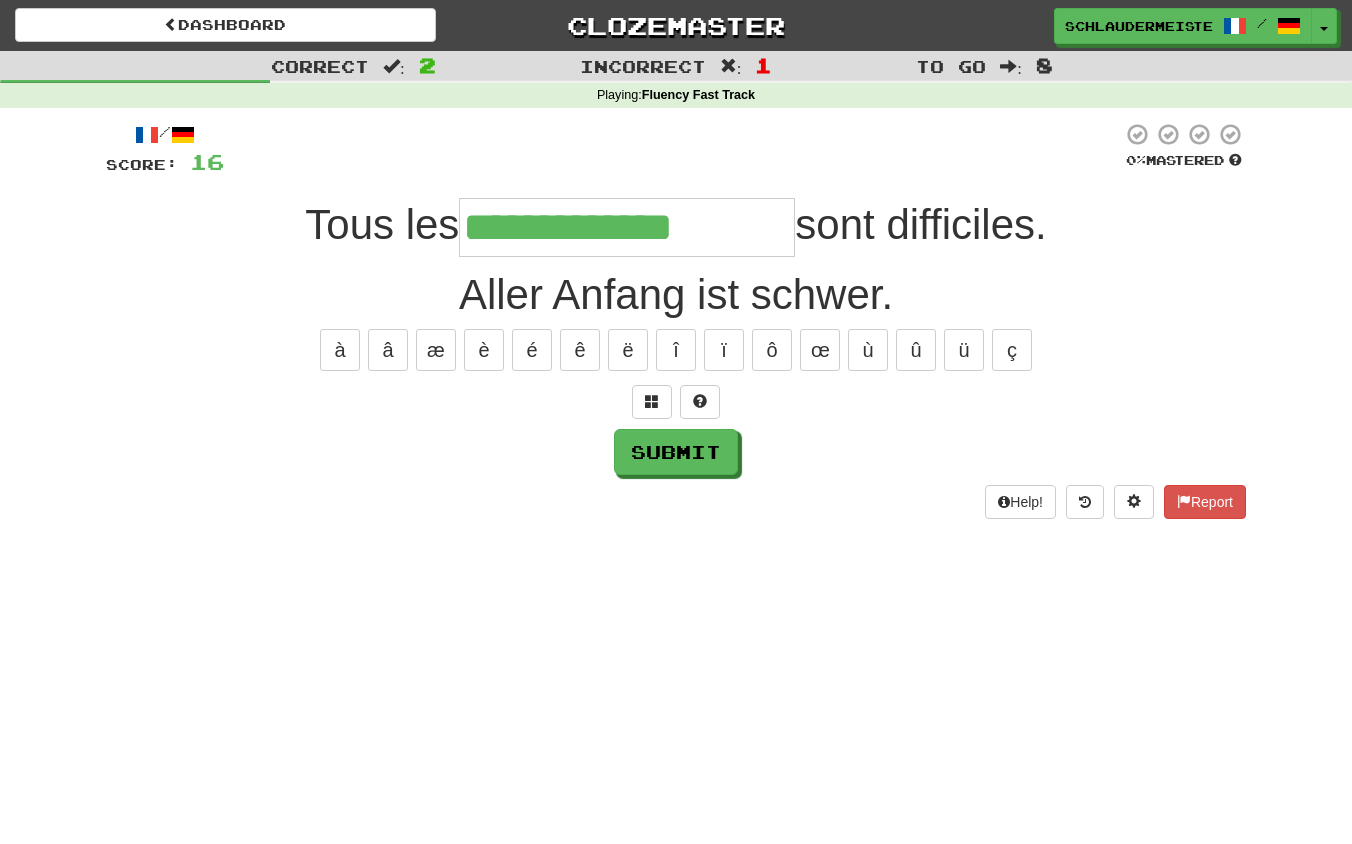 type on "**********" 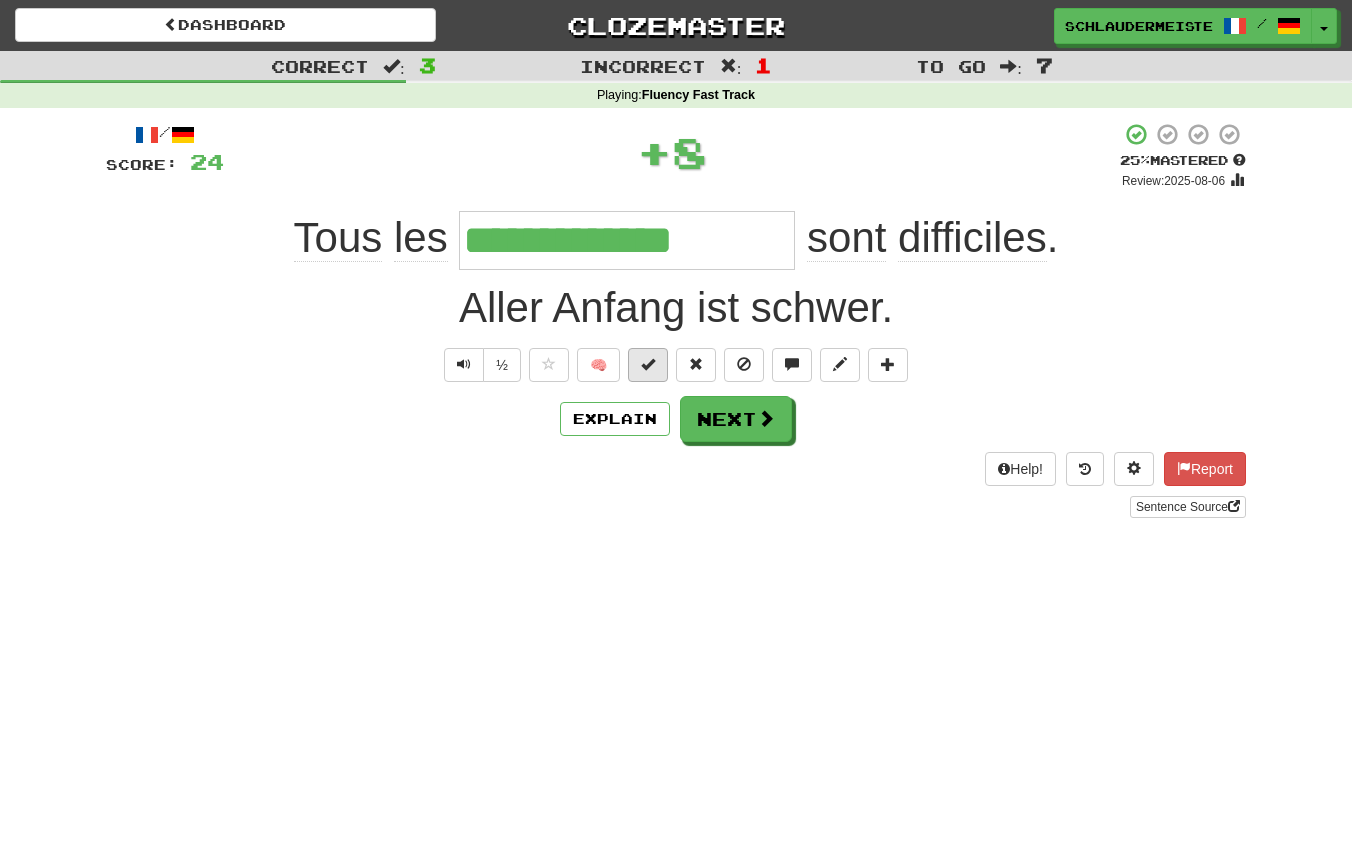 click at bounding box center (648, 364) 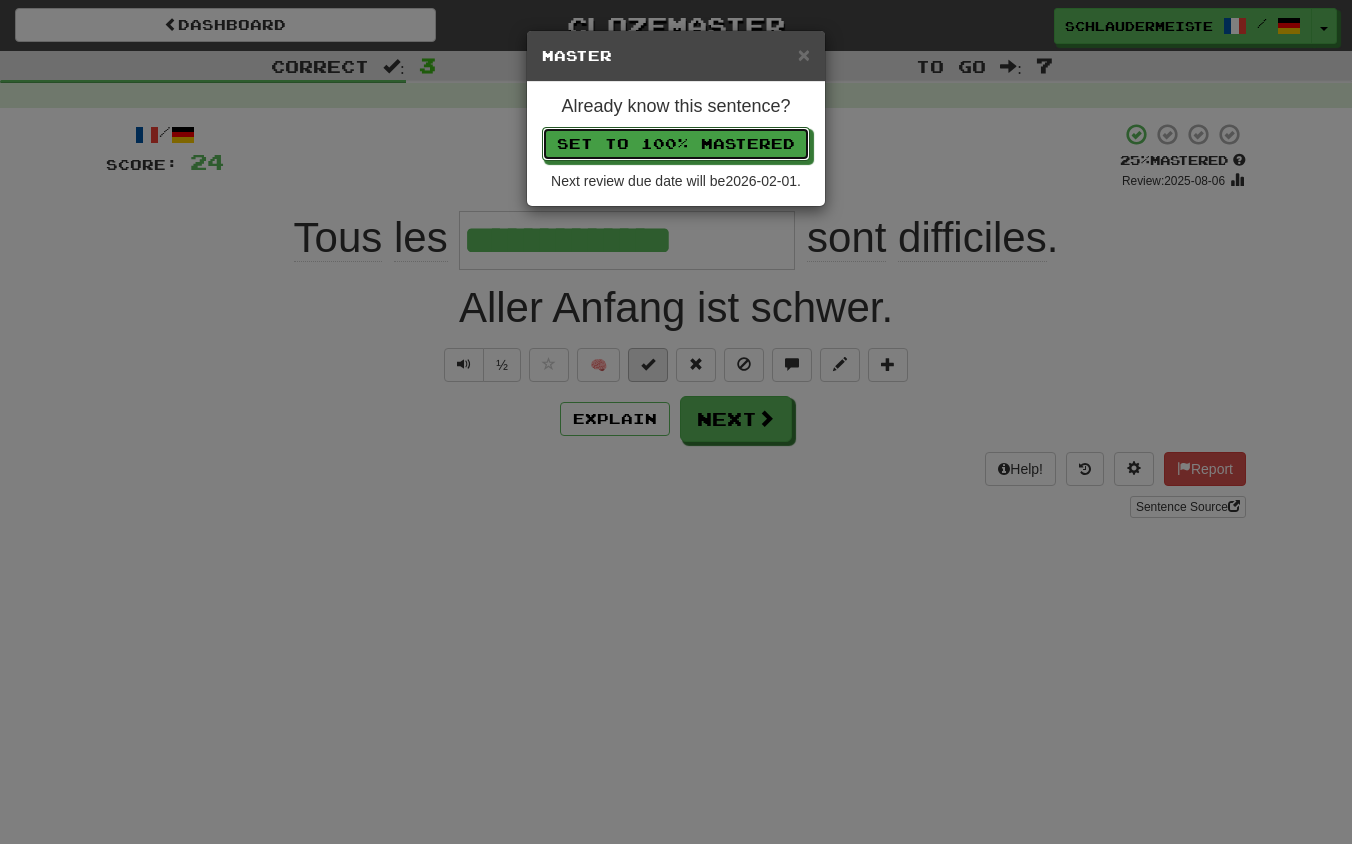 click on "Set to 100% Mastered" at bounding box center [676, 144] 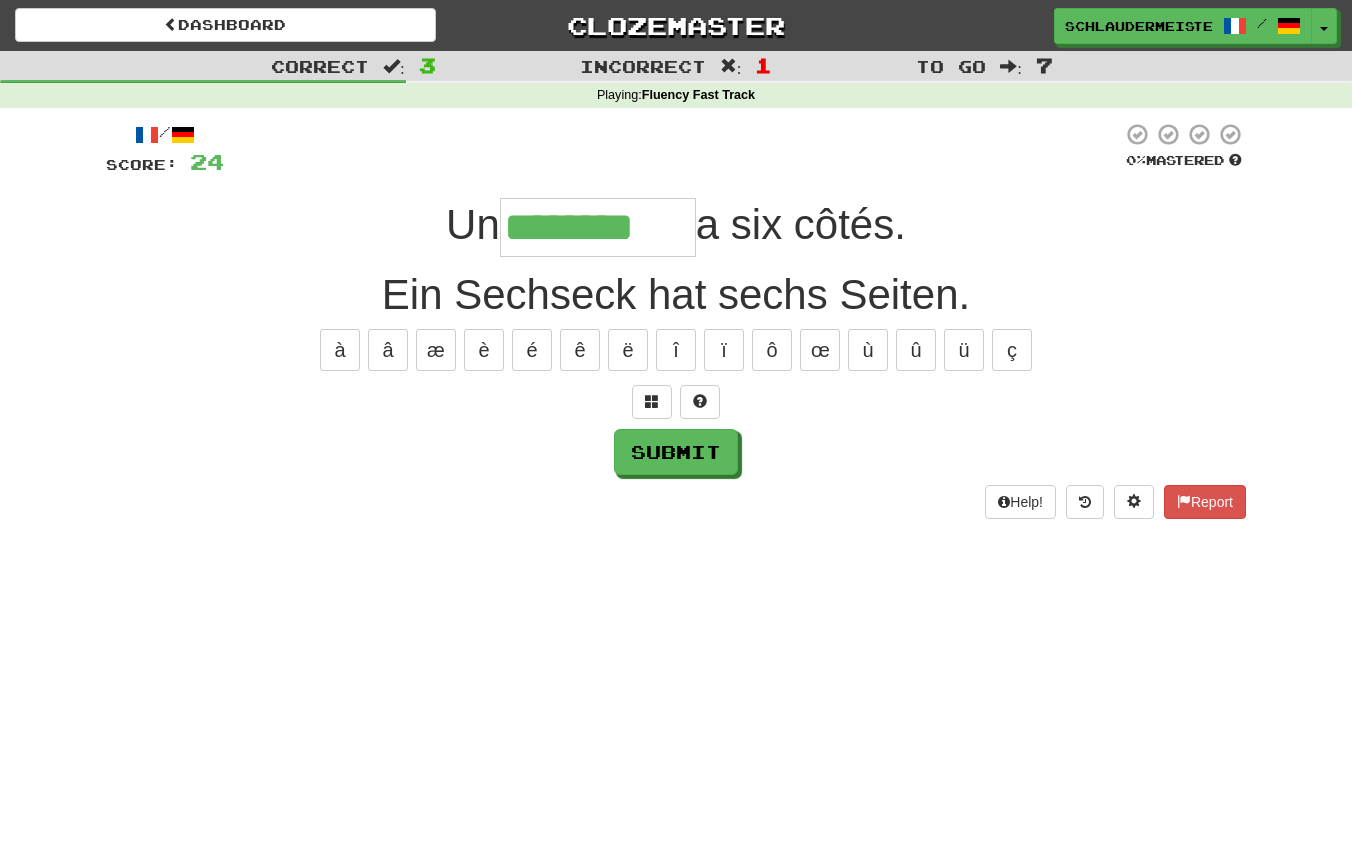 type on "********" 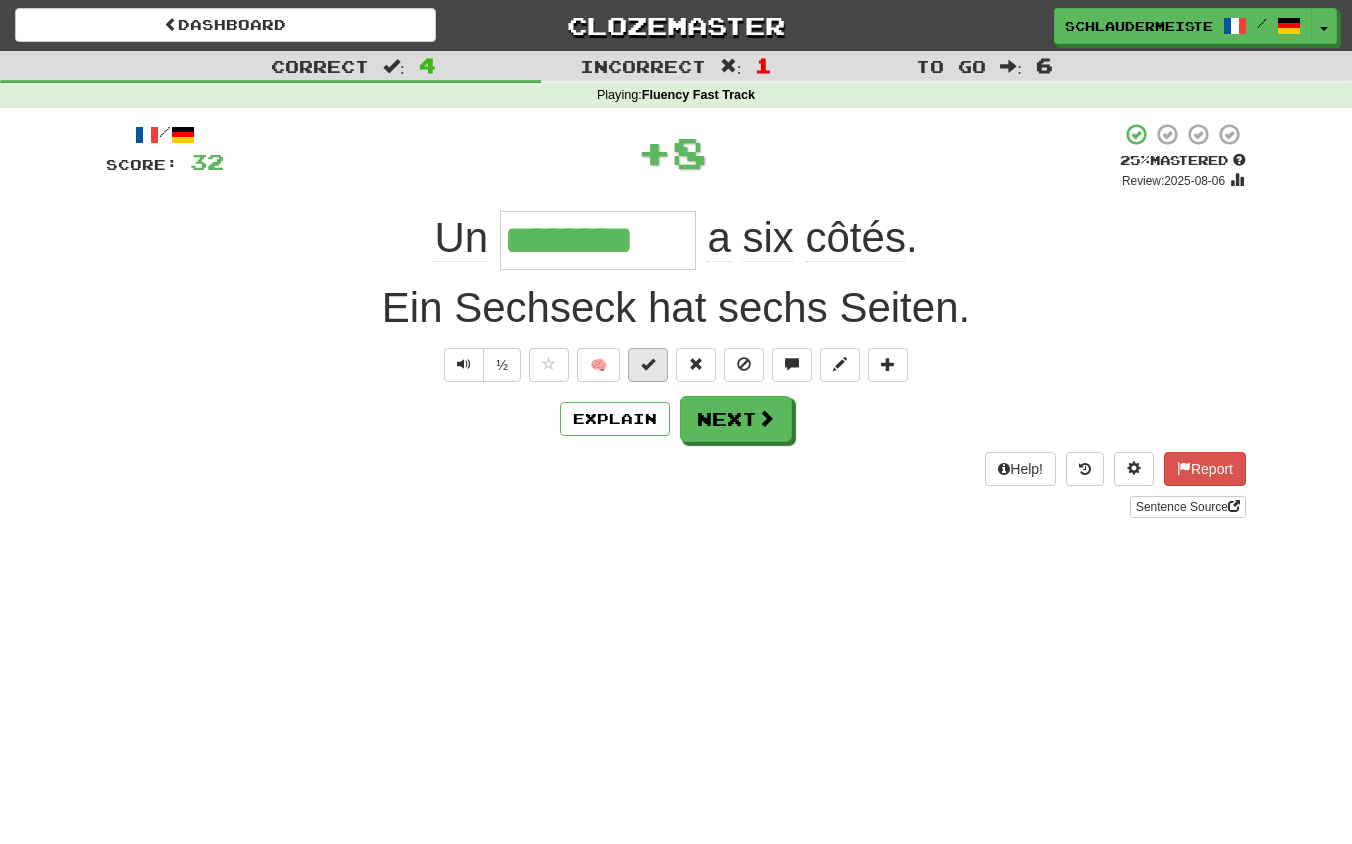 click at bounding box center [648, 364] 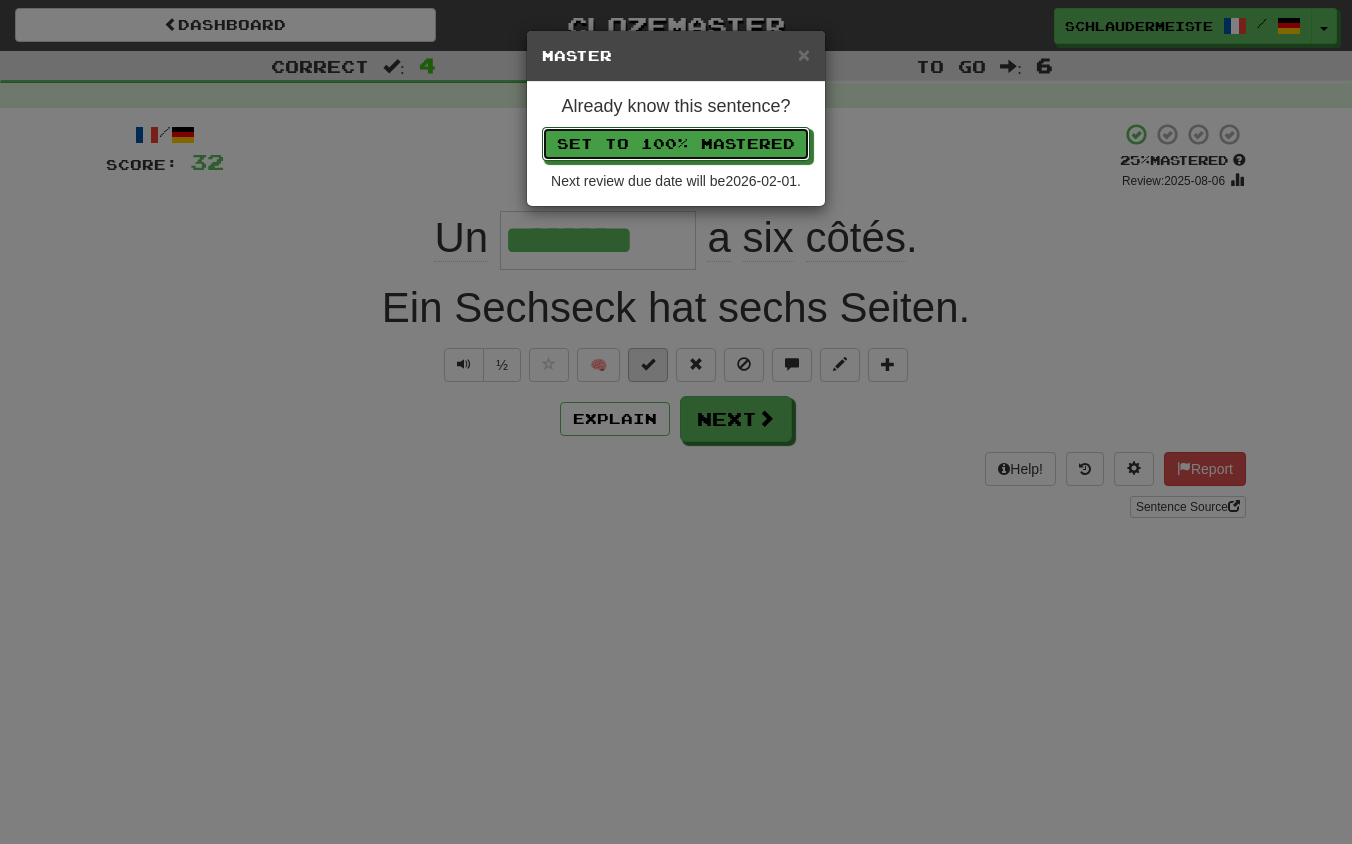 click on "Set to 100% Mastered" at bounding box center [676, 144] 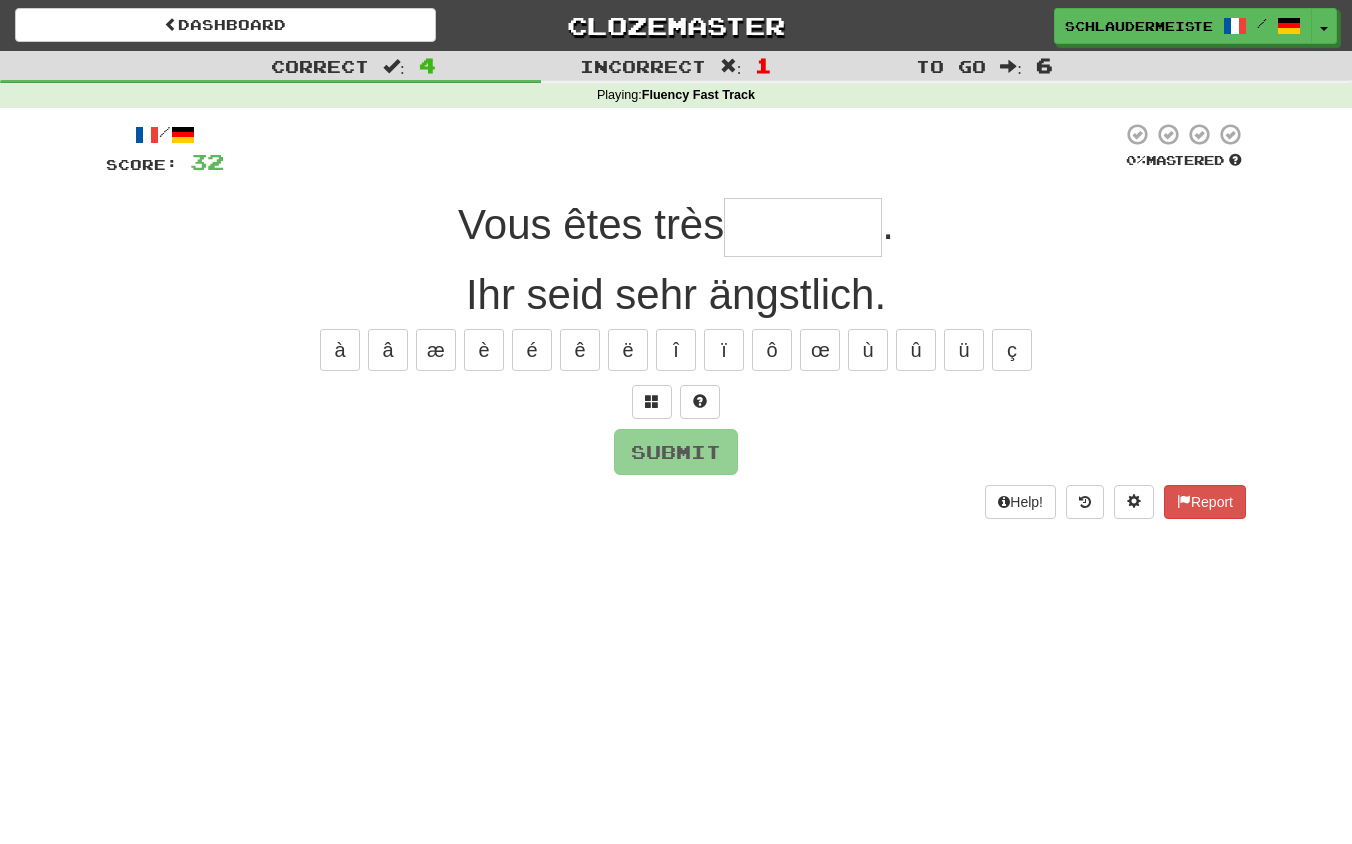 type on "*" 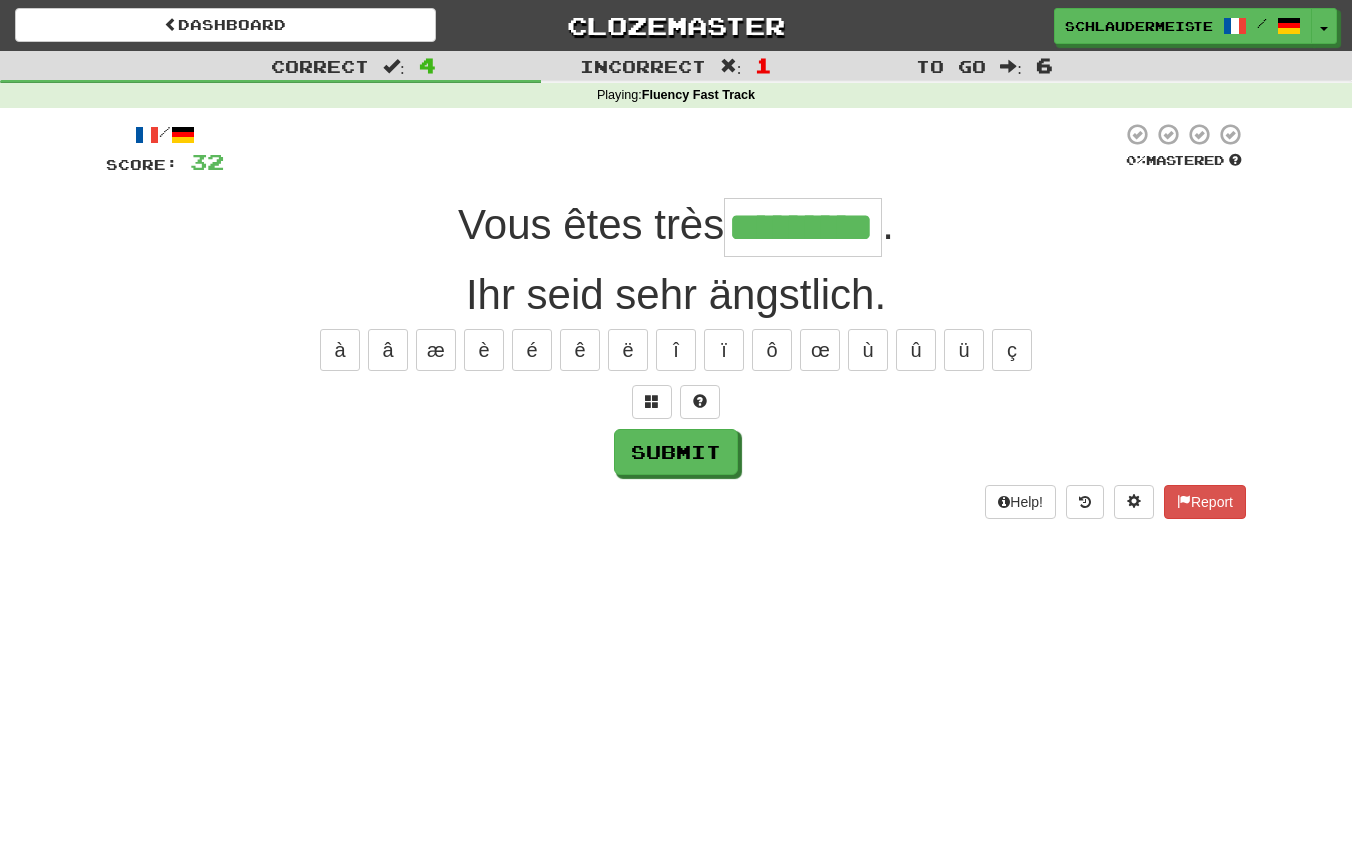 type on "*********" 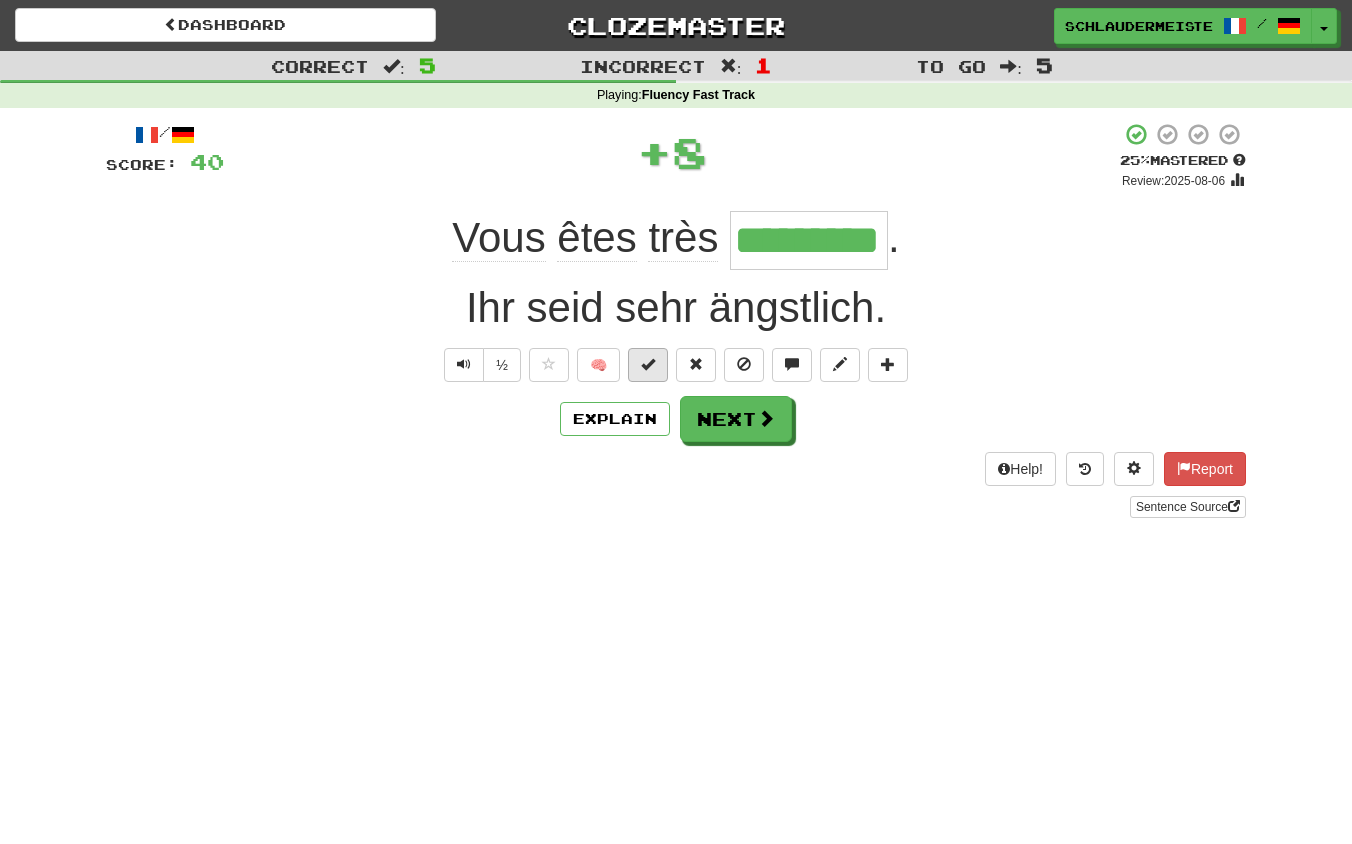 click at bounding box center (648, 364) 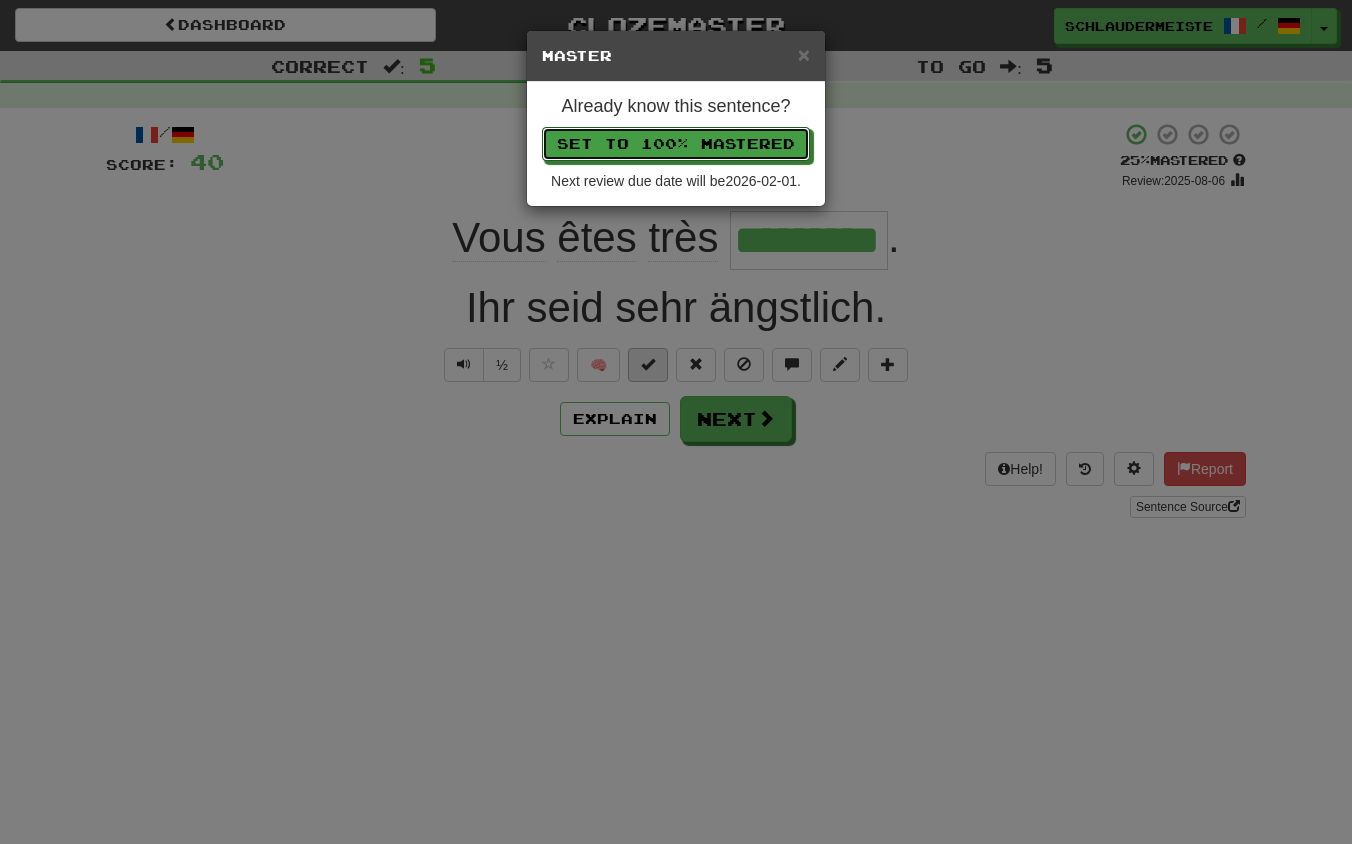click on "Set to 100% Mastered" at bounding box center [676, 144] 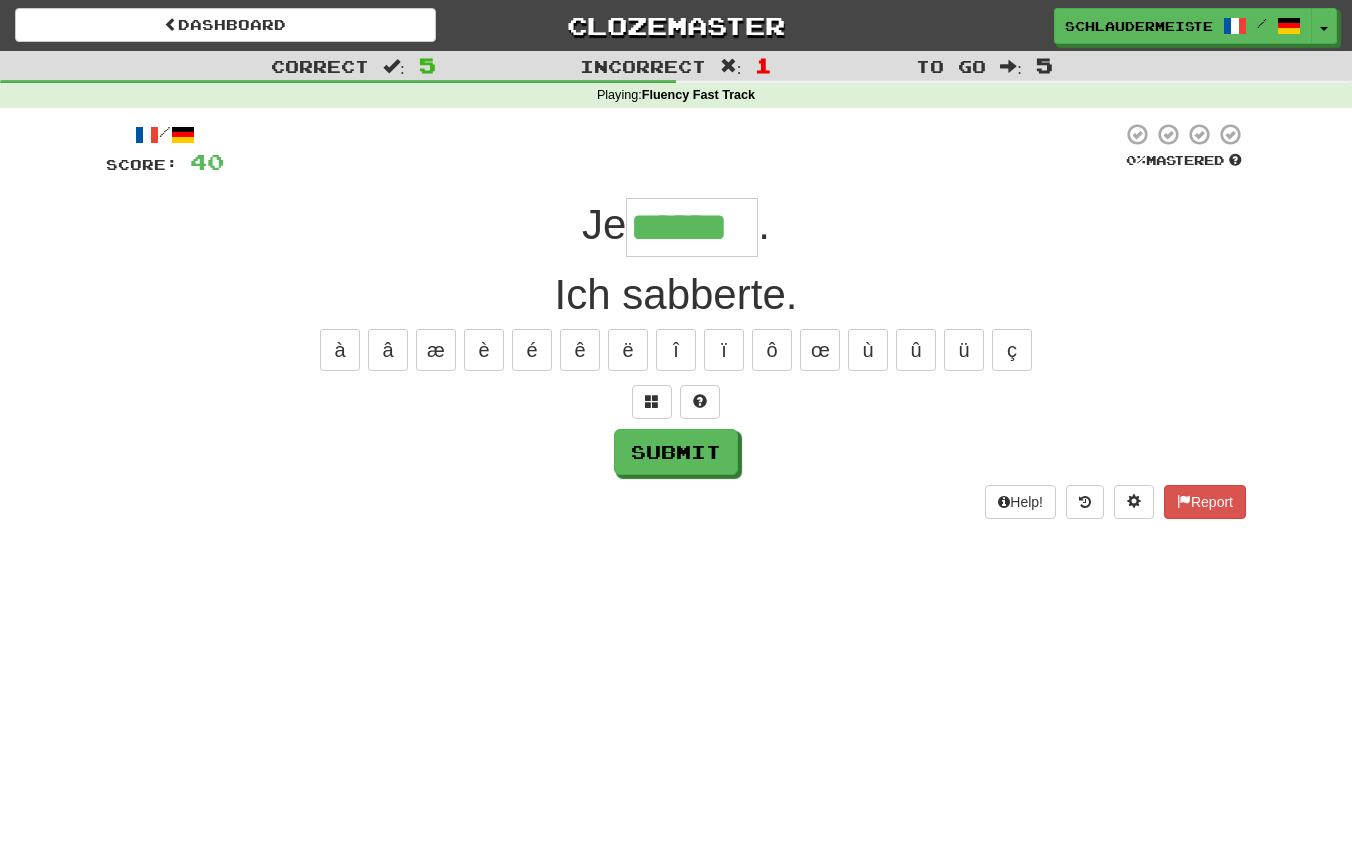 type on "******" 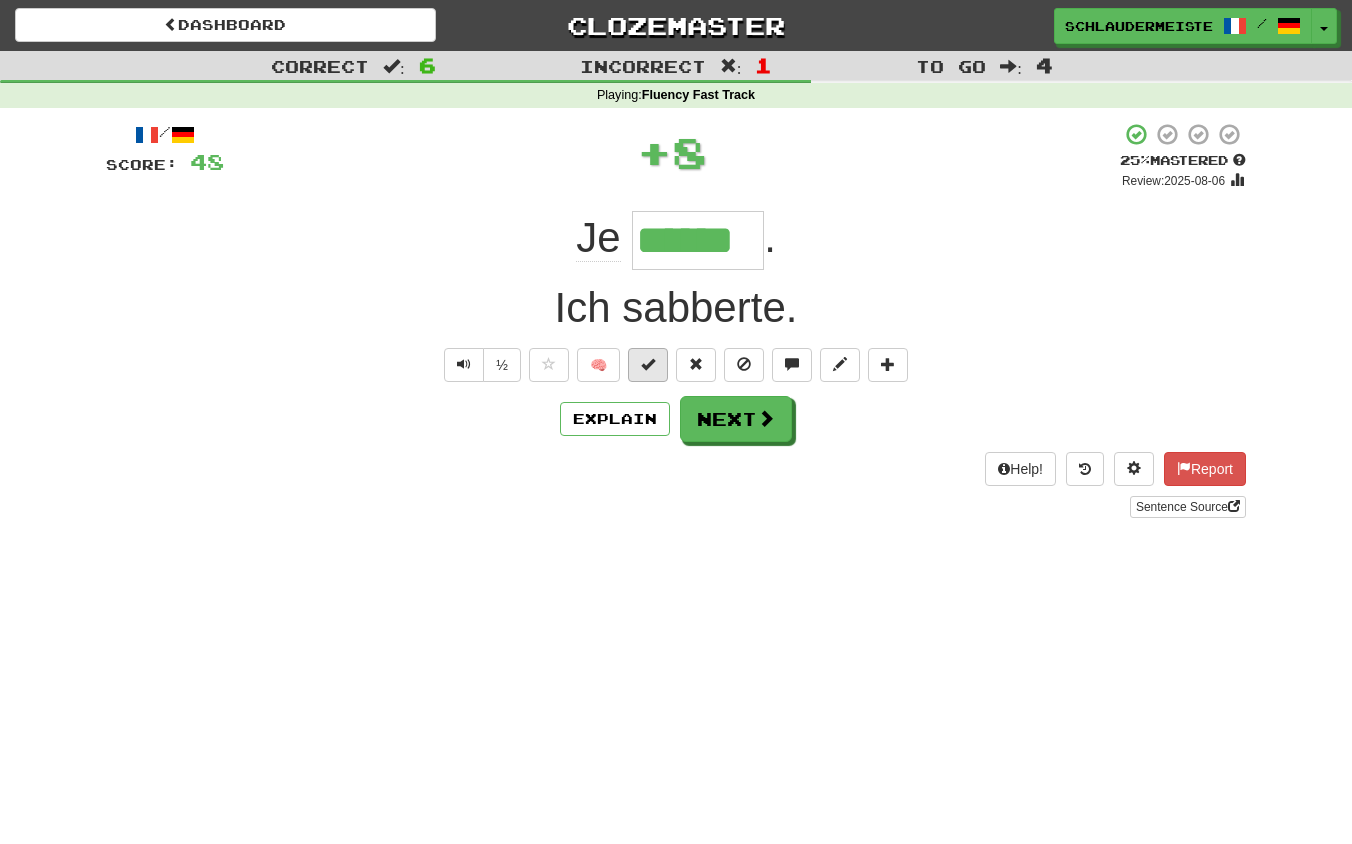 click at bounding box center (648, 364) 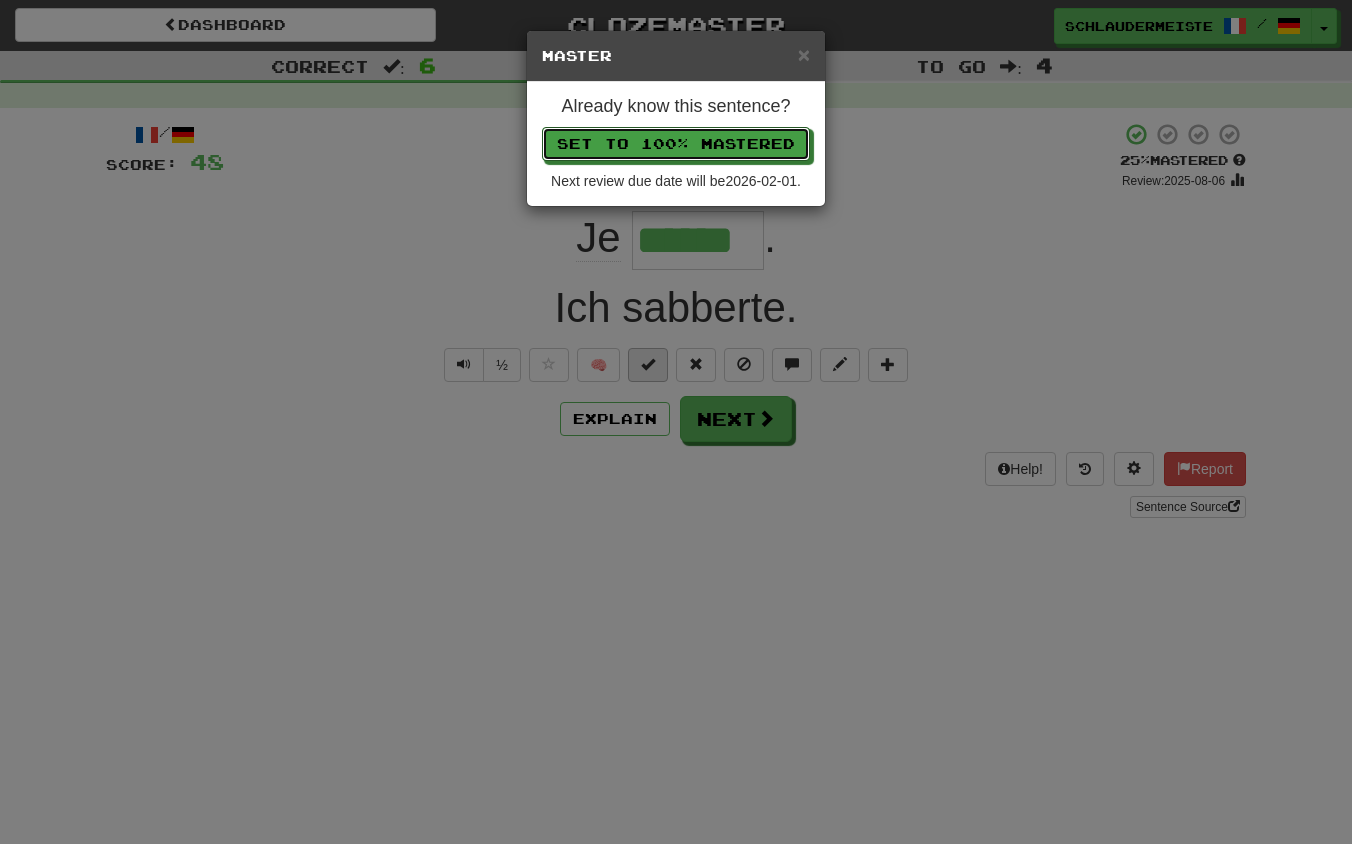 click on "Set to 100% Mastered" at bounding box center (676, 144) 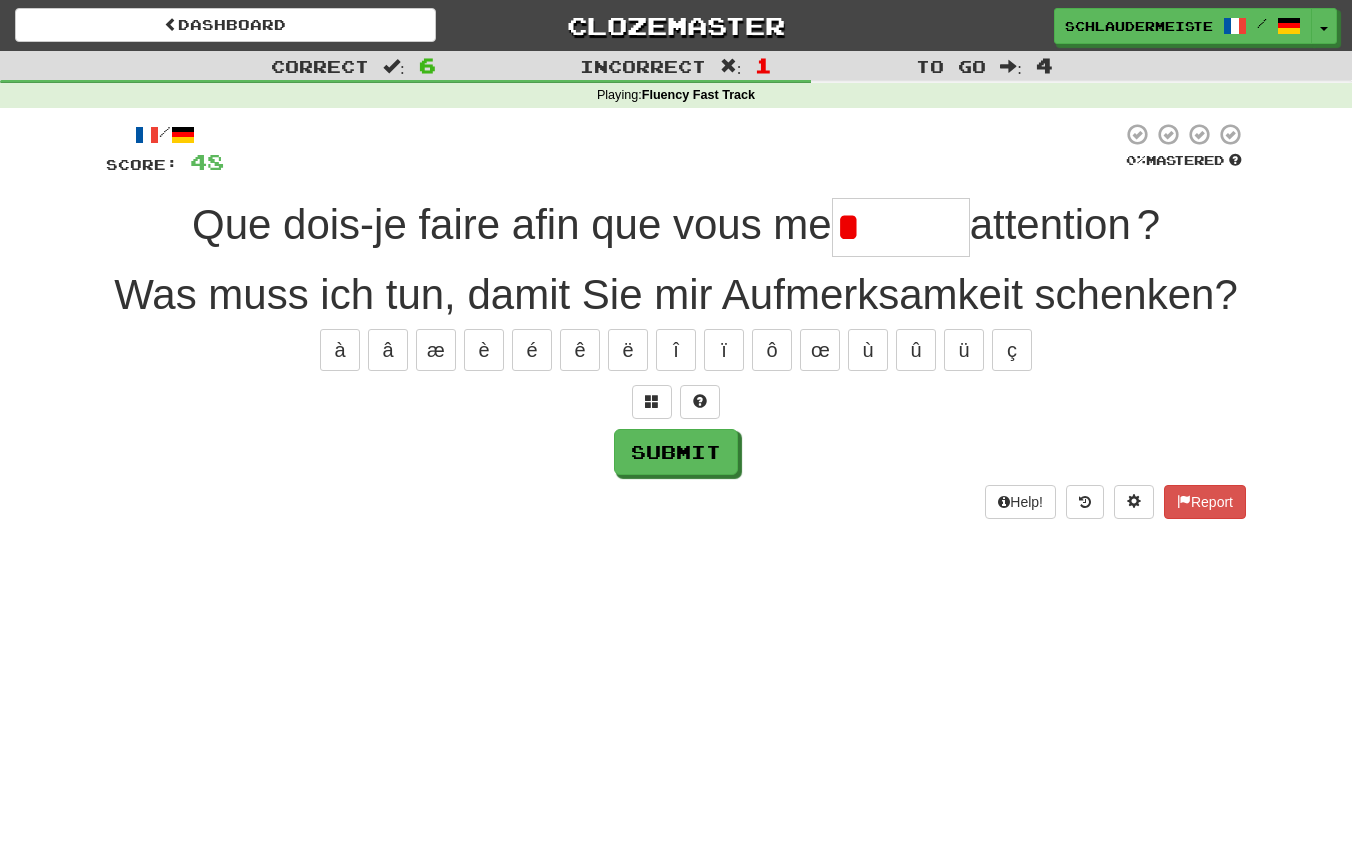 type on "*******" 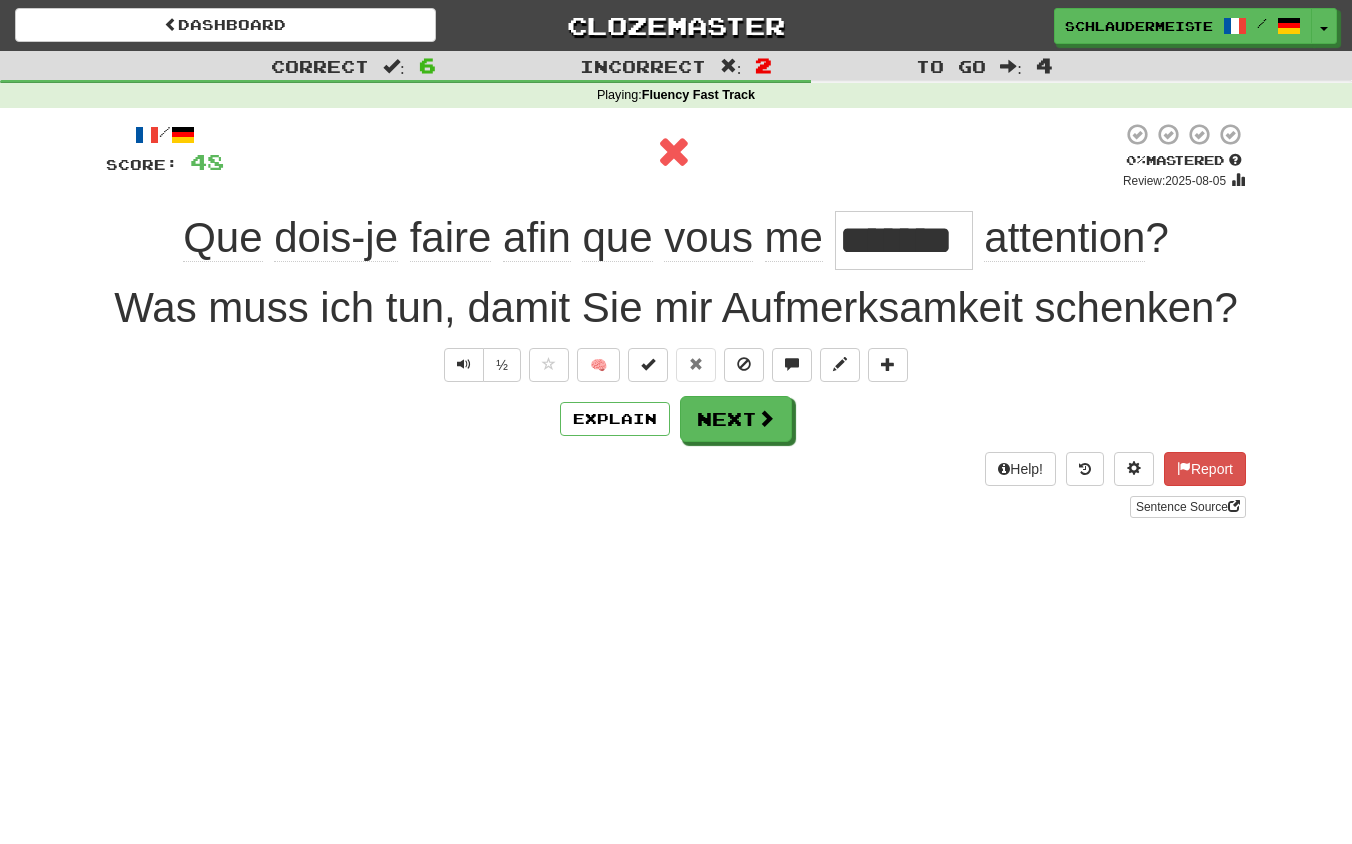 drag, startPoint x: 132, startPoint y: 240, endPoint x: 1175, endPoint y: 234, distance: 1043.0172 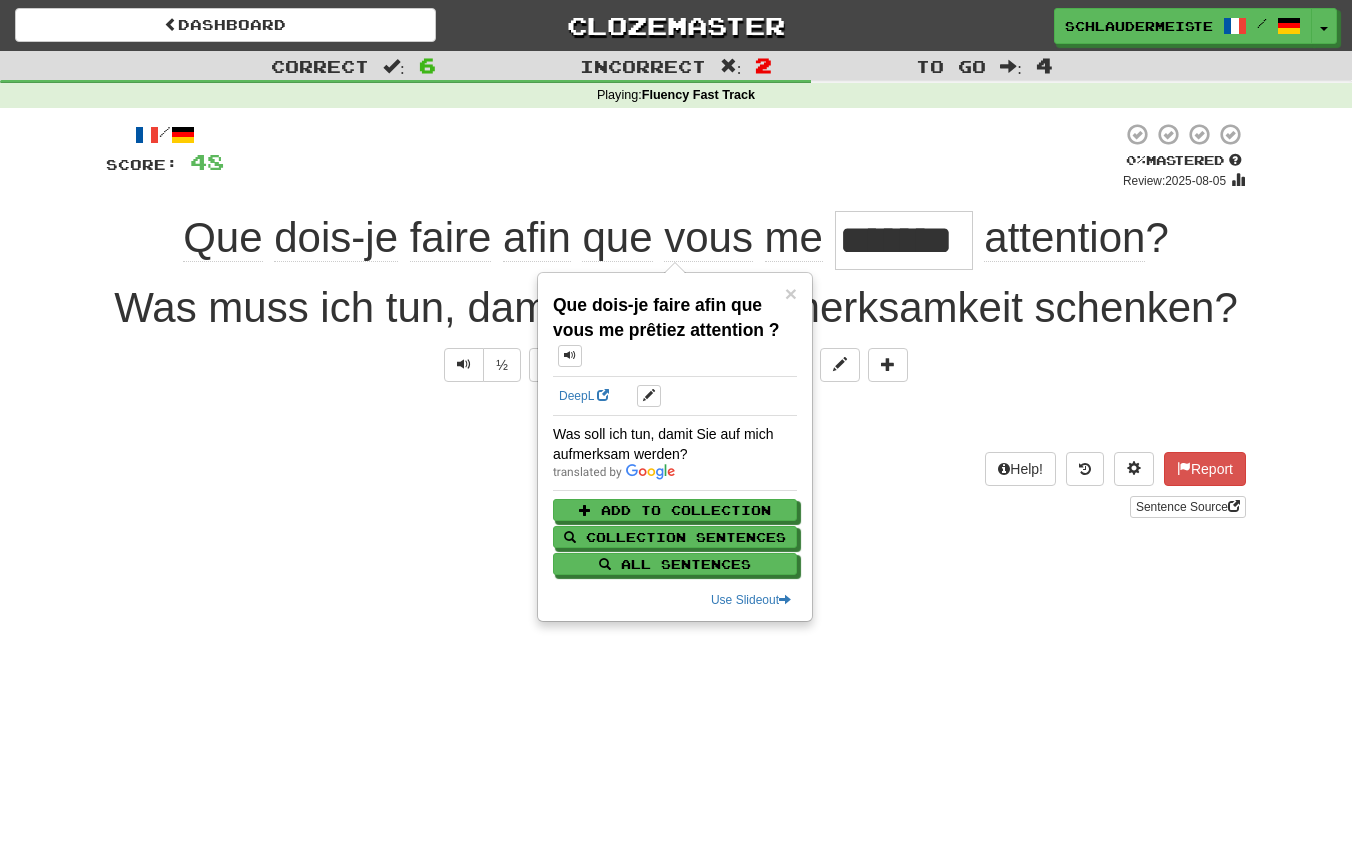 click on "Help!  Report Sentence Source" at bounding box center [676, 485] 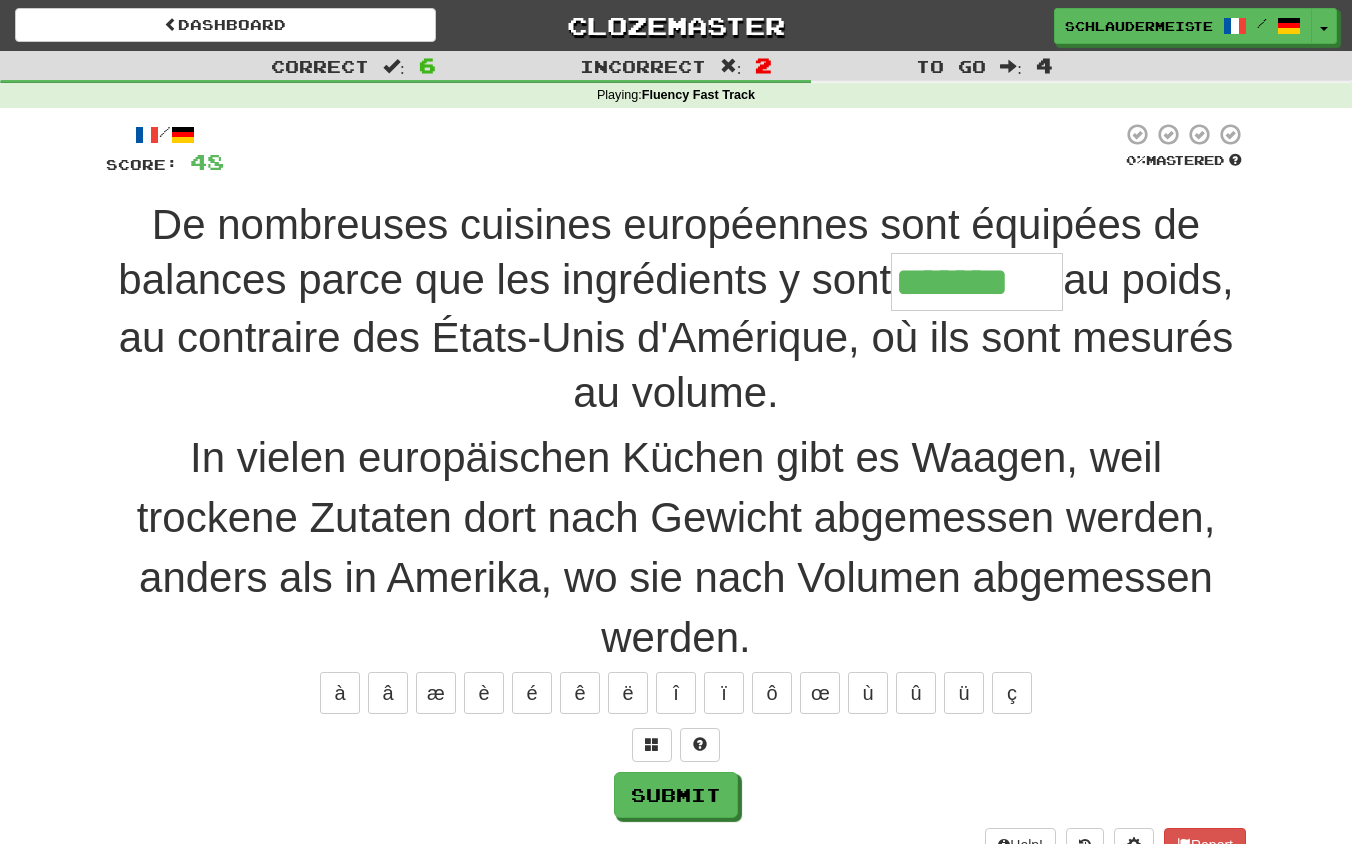 type on "*******" 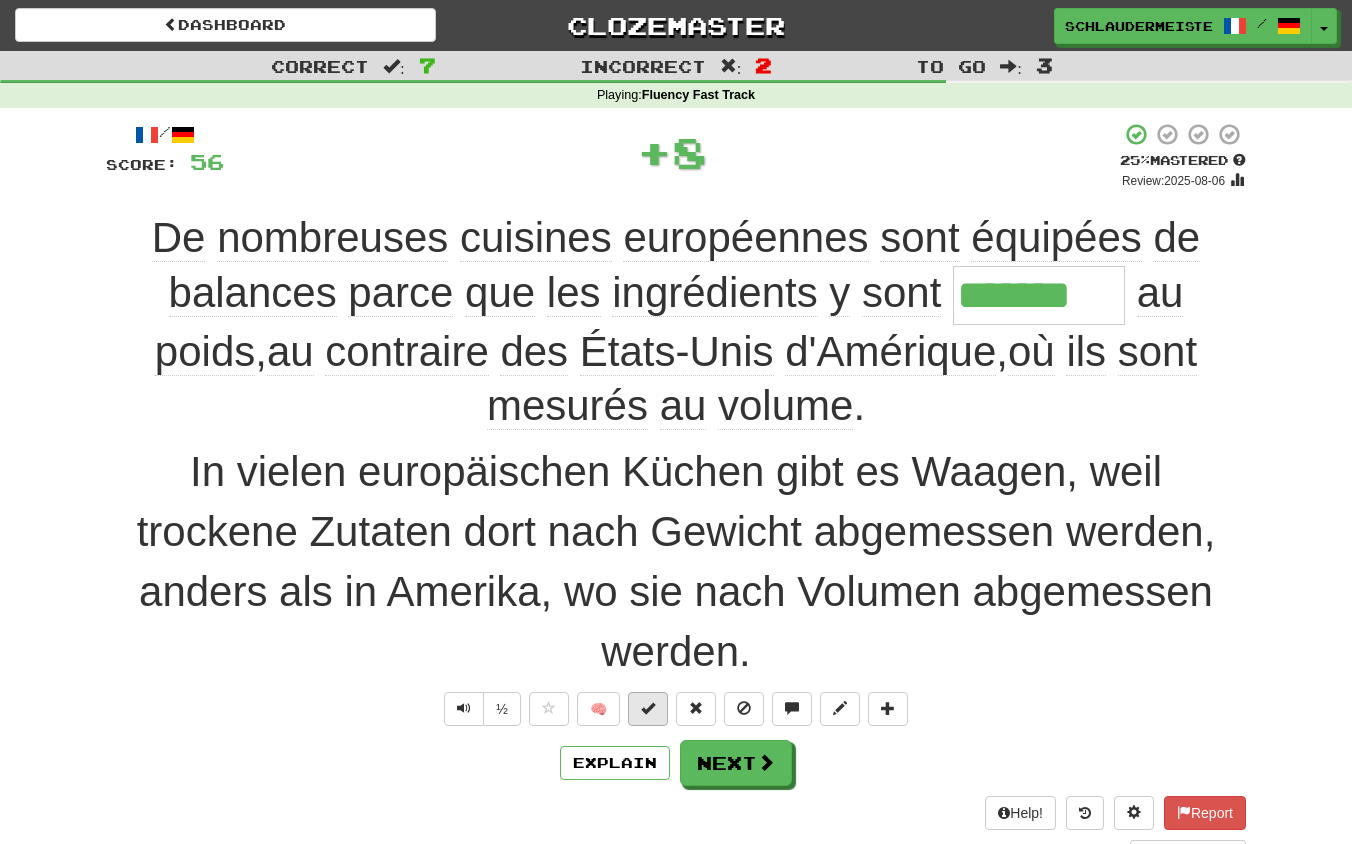click at bounding box center (648, 708) 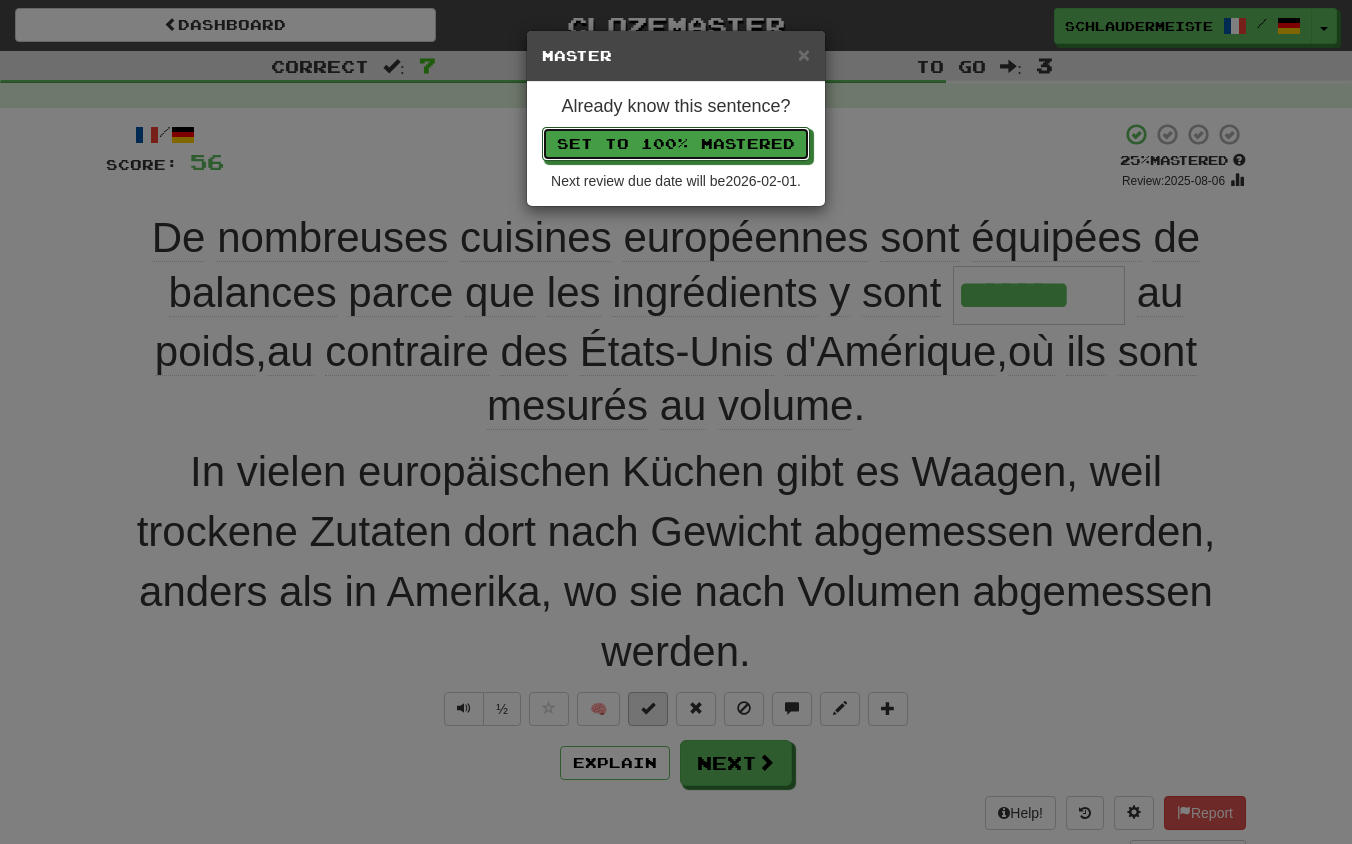 click on "Set to 100% Mastered" at bounding box center (676, 144) 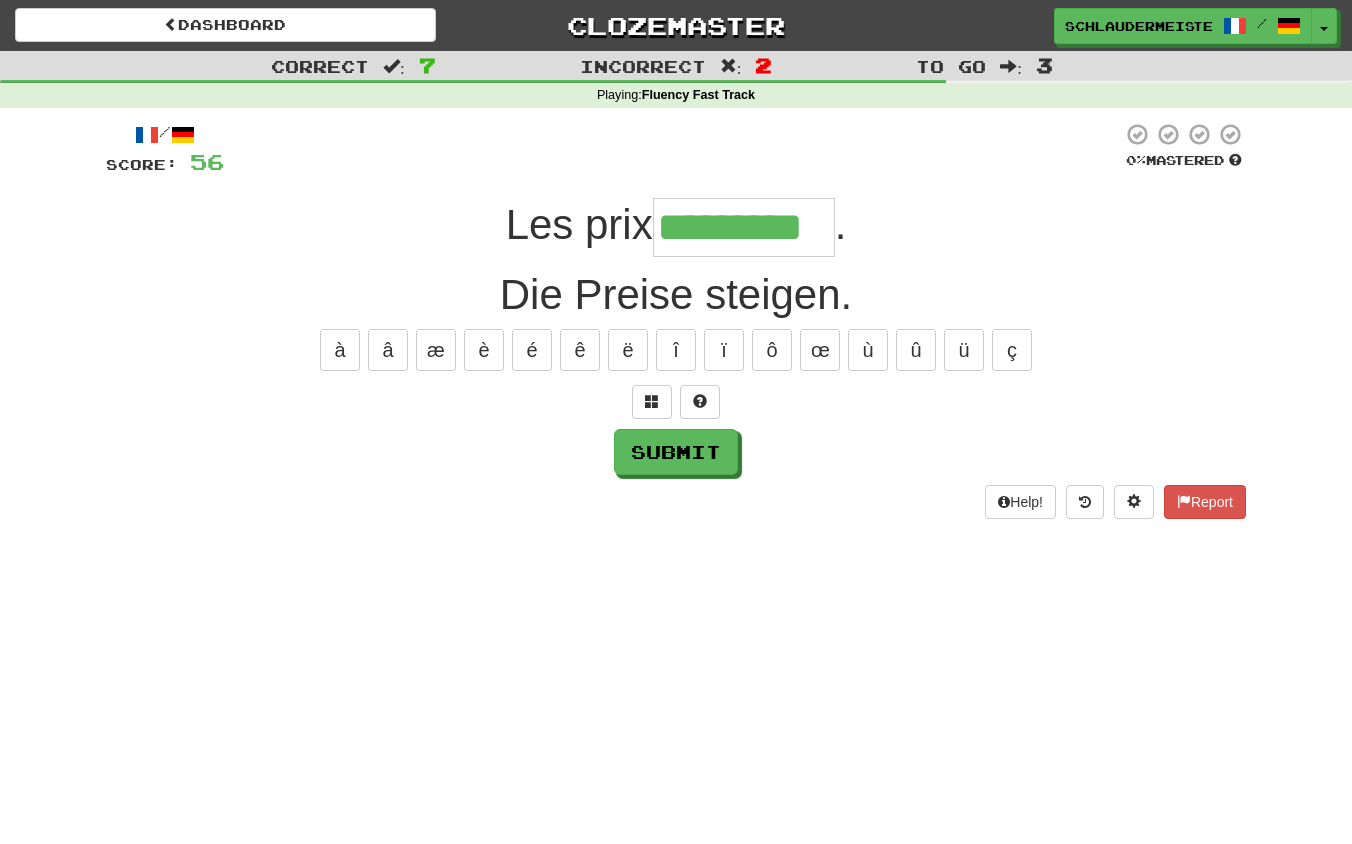 type on "*********" 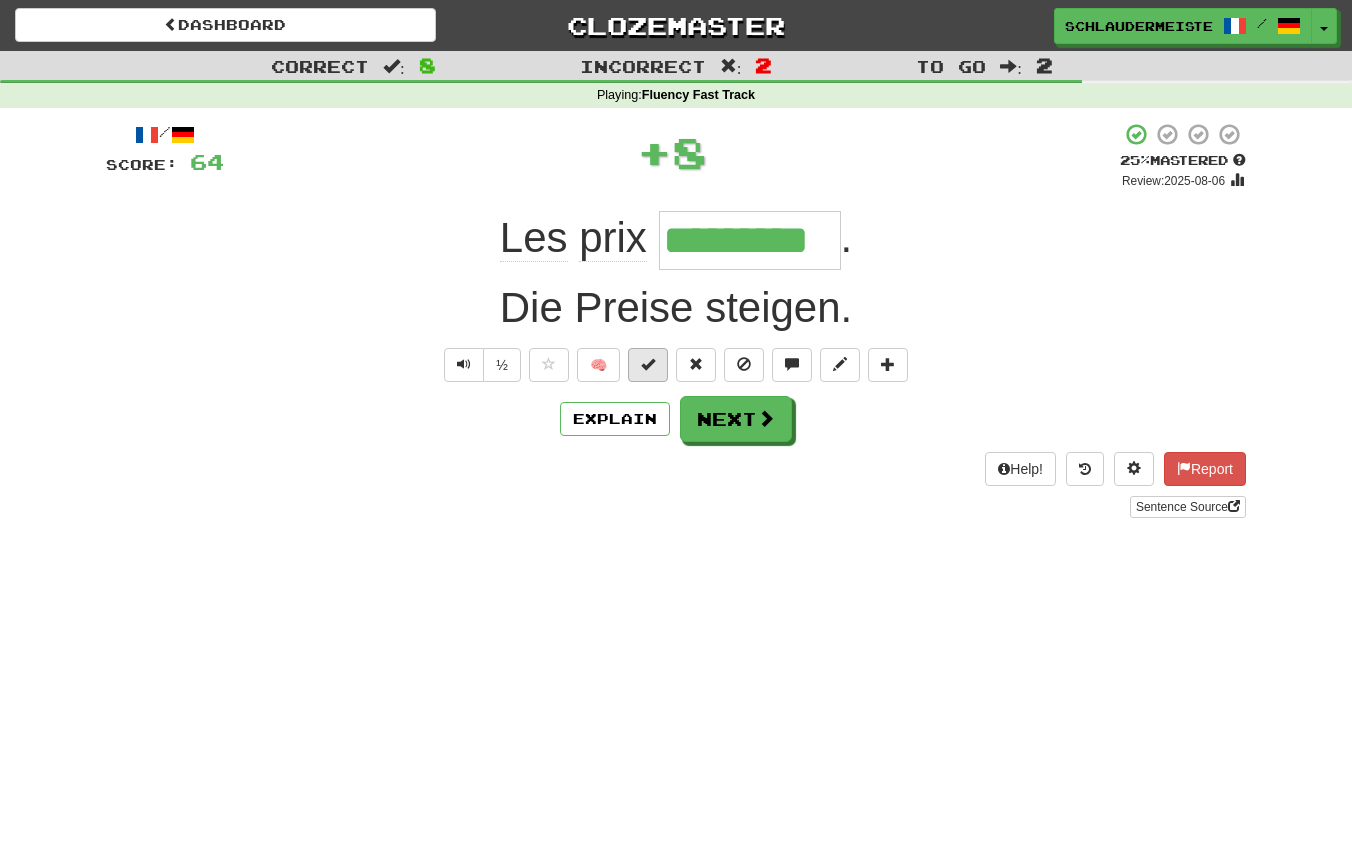 click at bounding box center (648, 364) 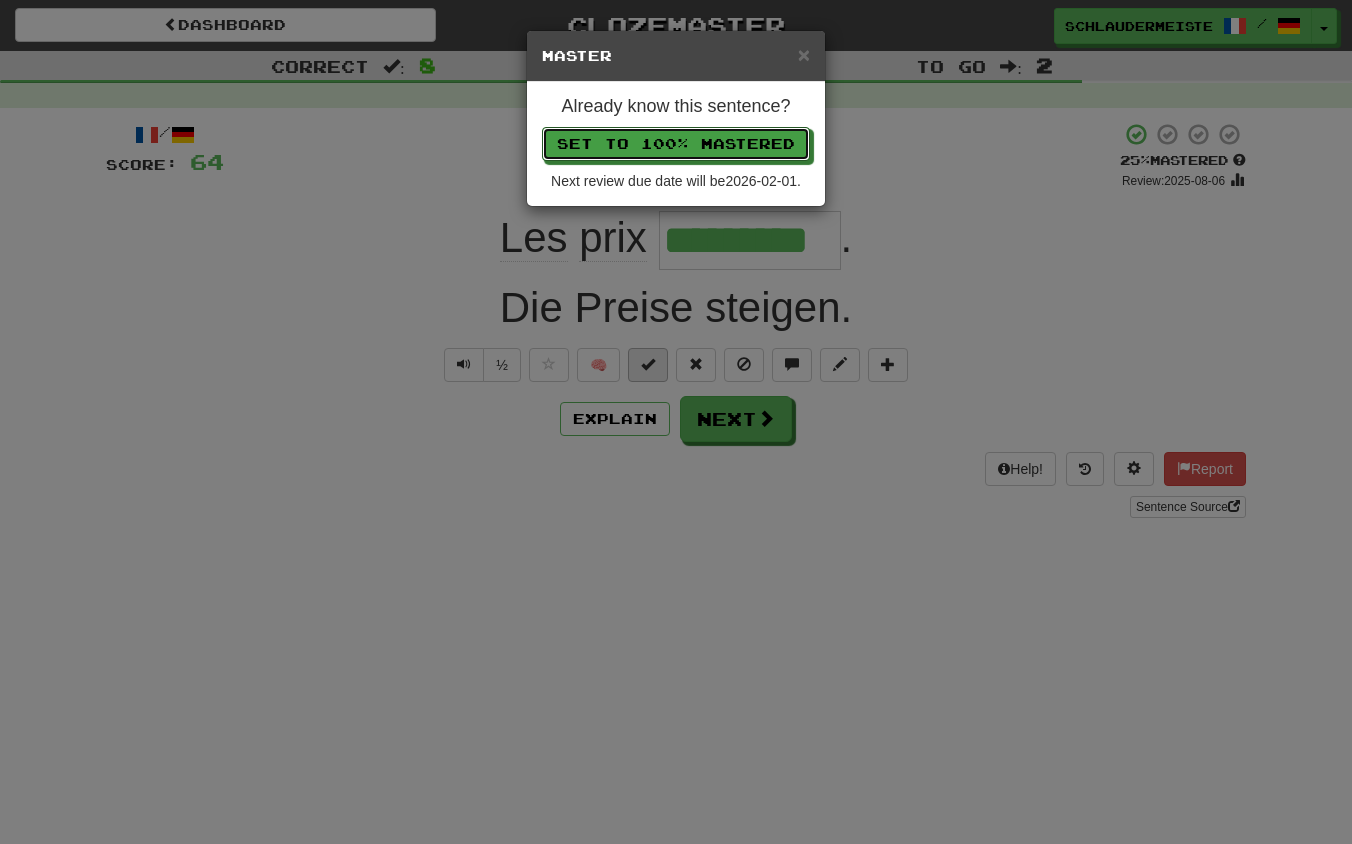 click on "Set to 100% Mastered" at bounding box center [676, 144] 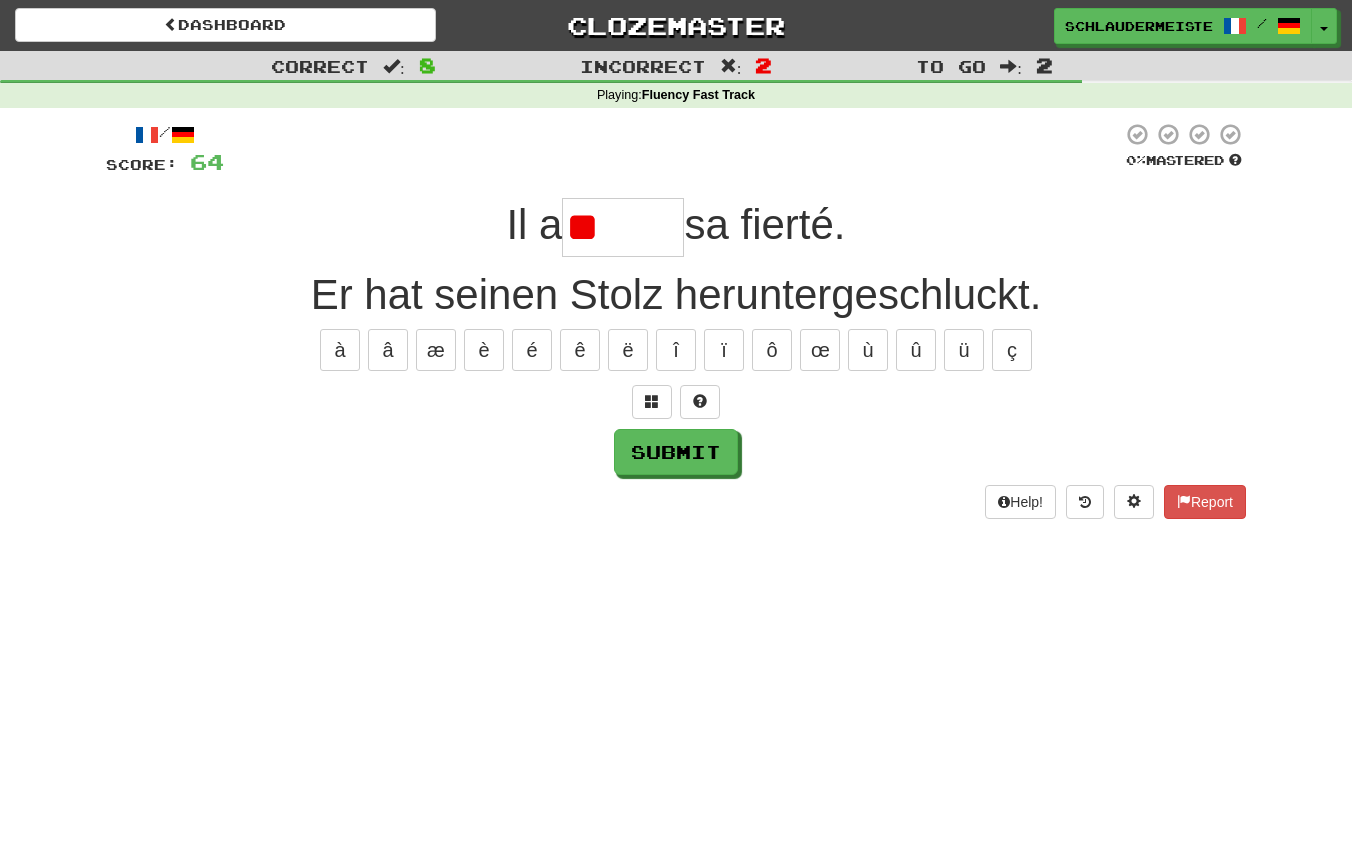 type on "*" 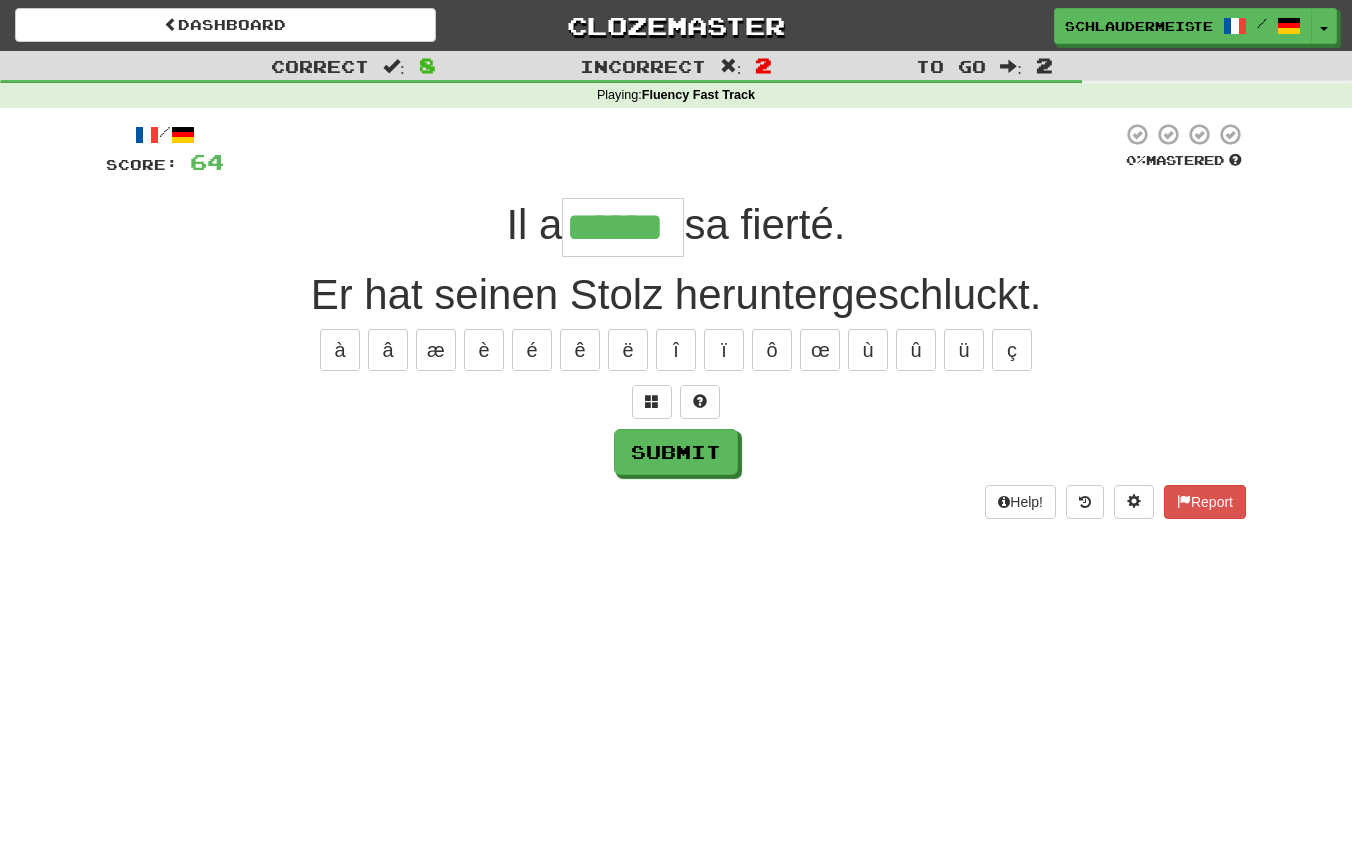 type on "******" 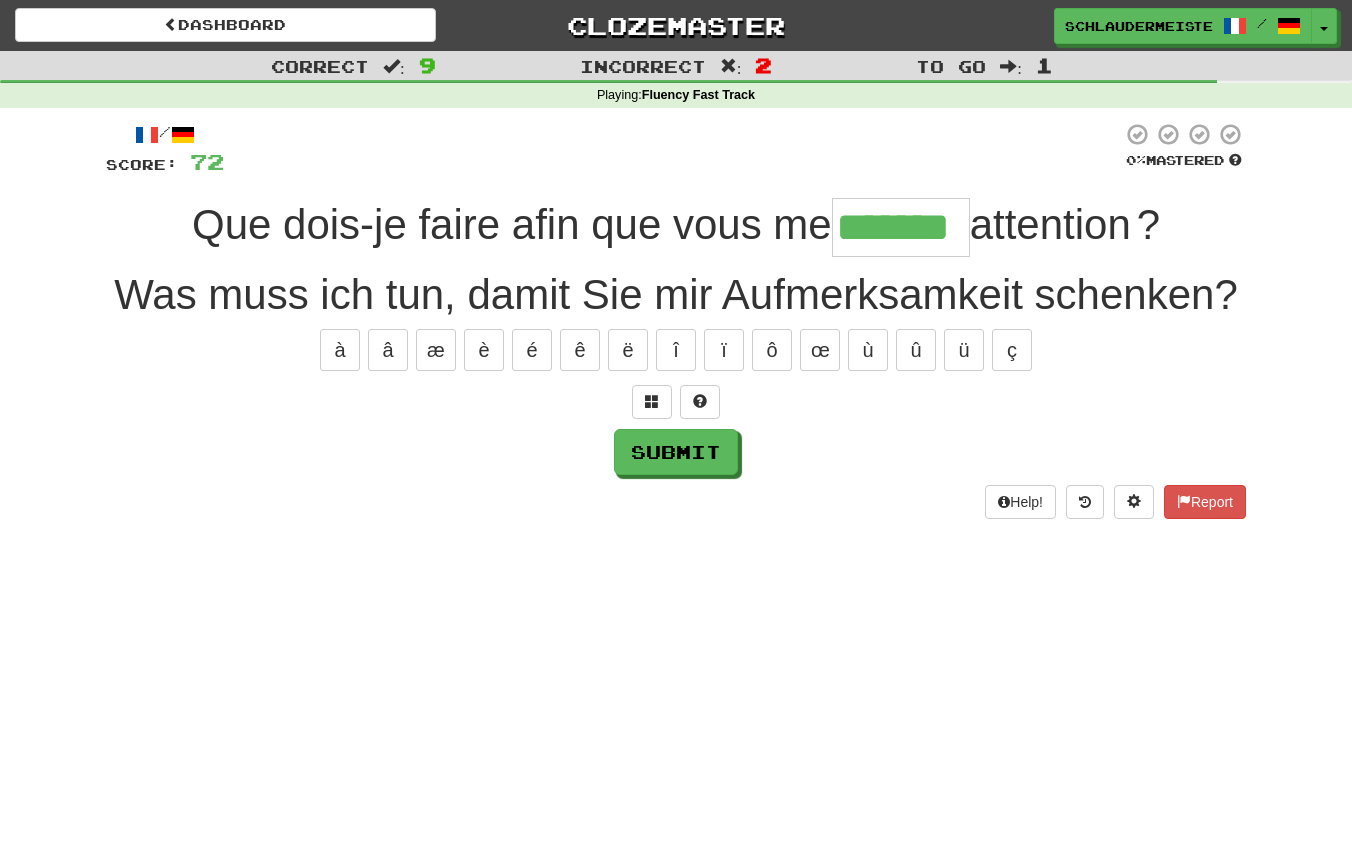 type on "*******" 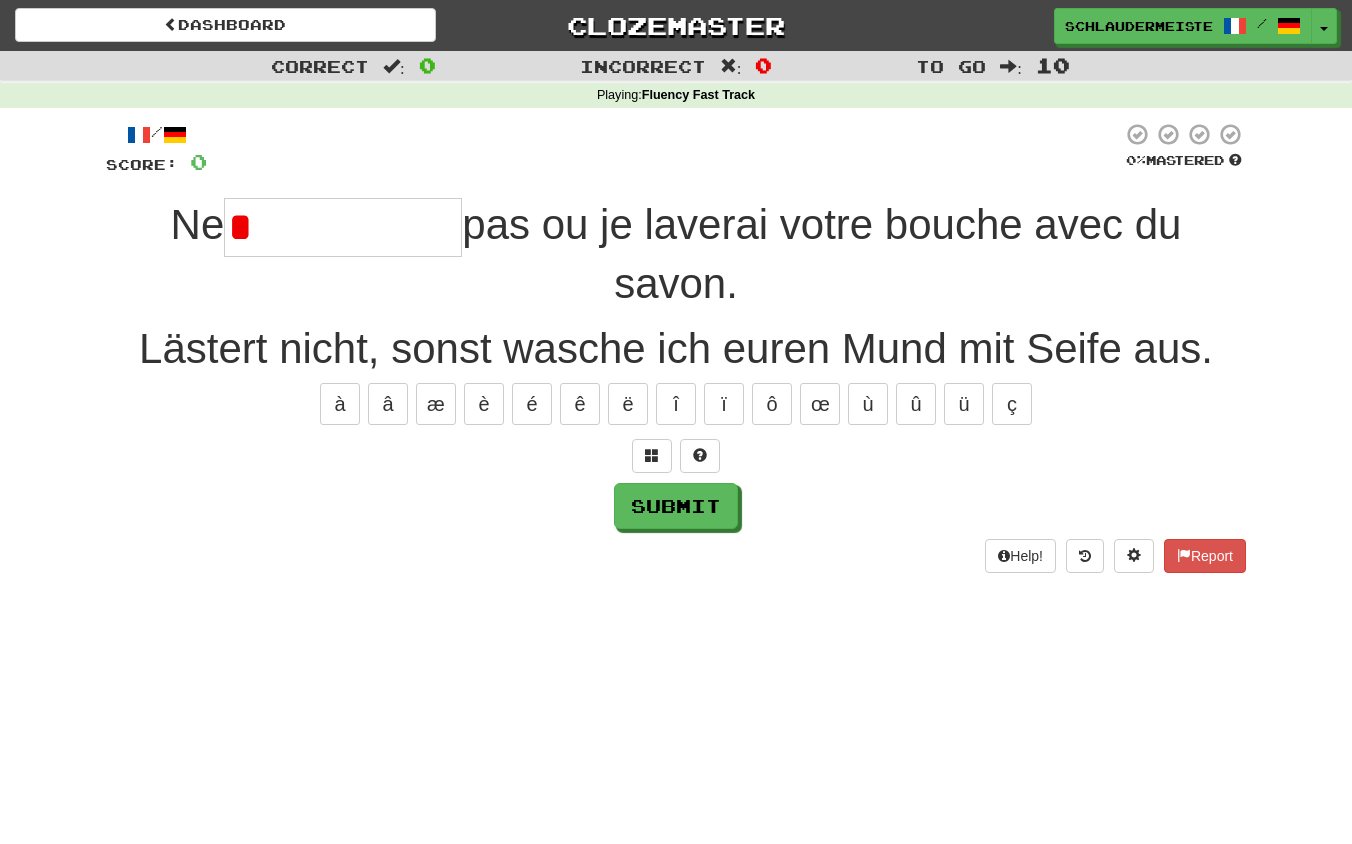 type on "**********" 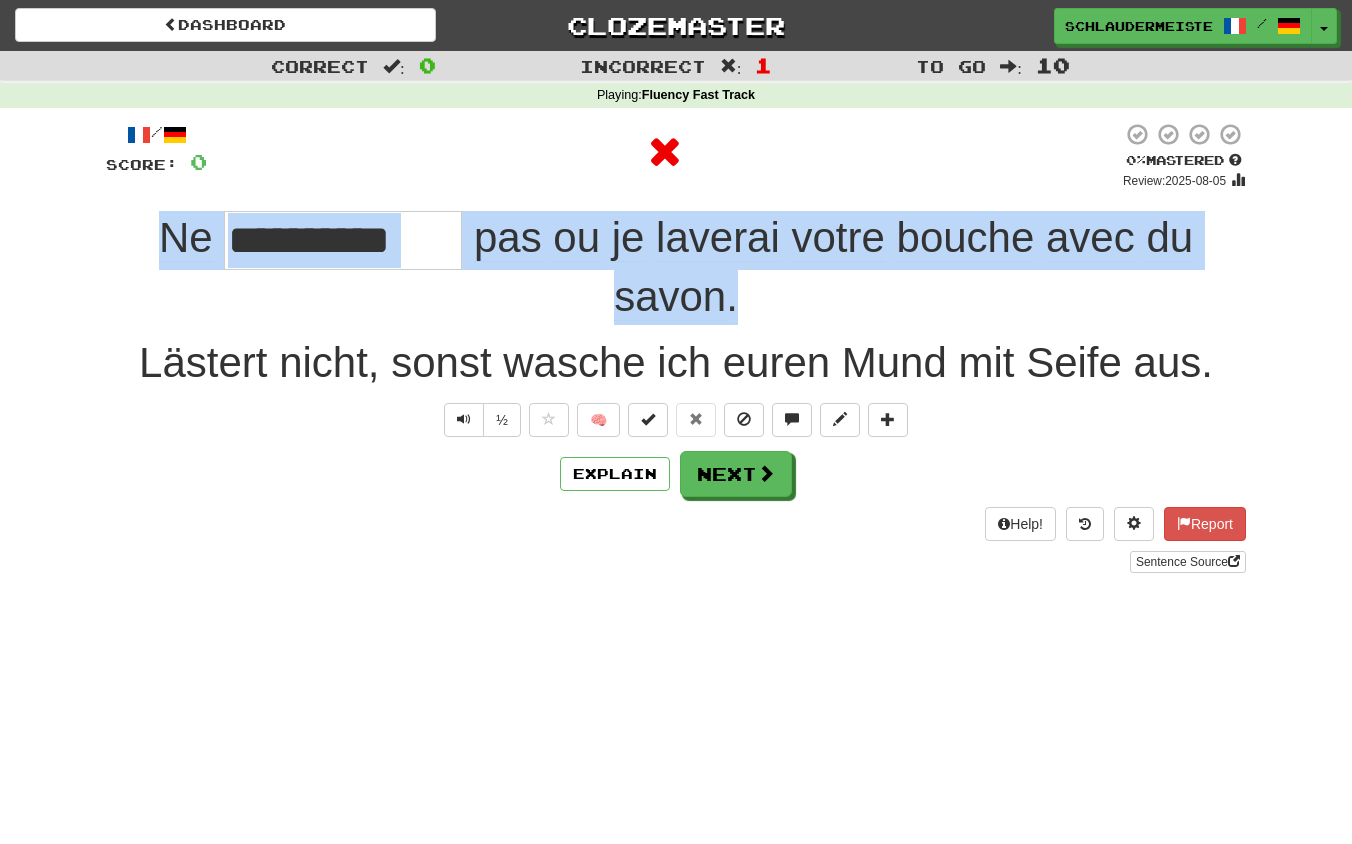 drag, startPoint x: 118, startPoint y: 230, endPoint x: 925, endPoint y: 317, distance: 811.676 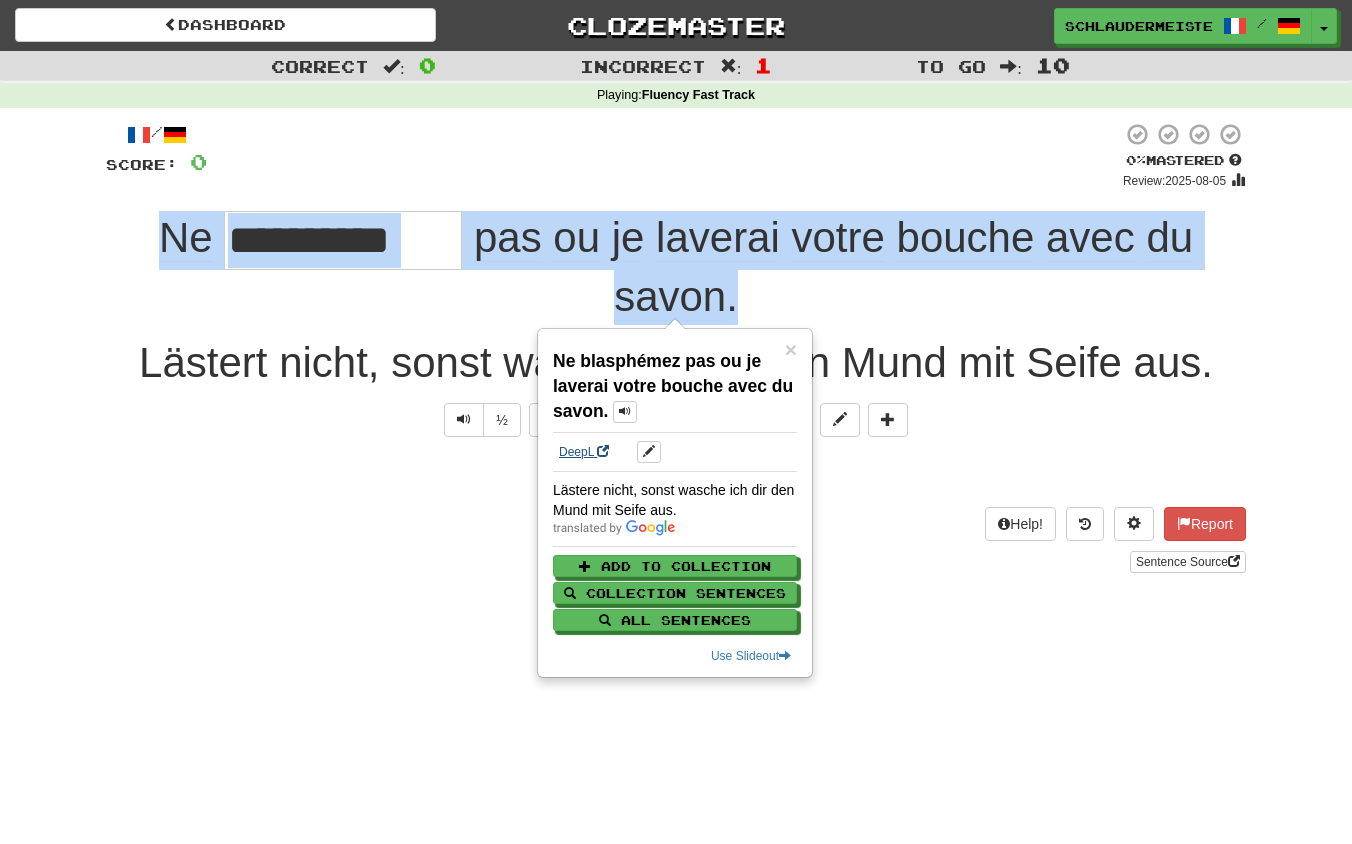 click on "DeepL" at bounding box center (584, 452) 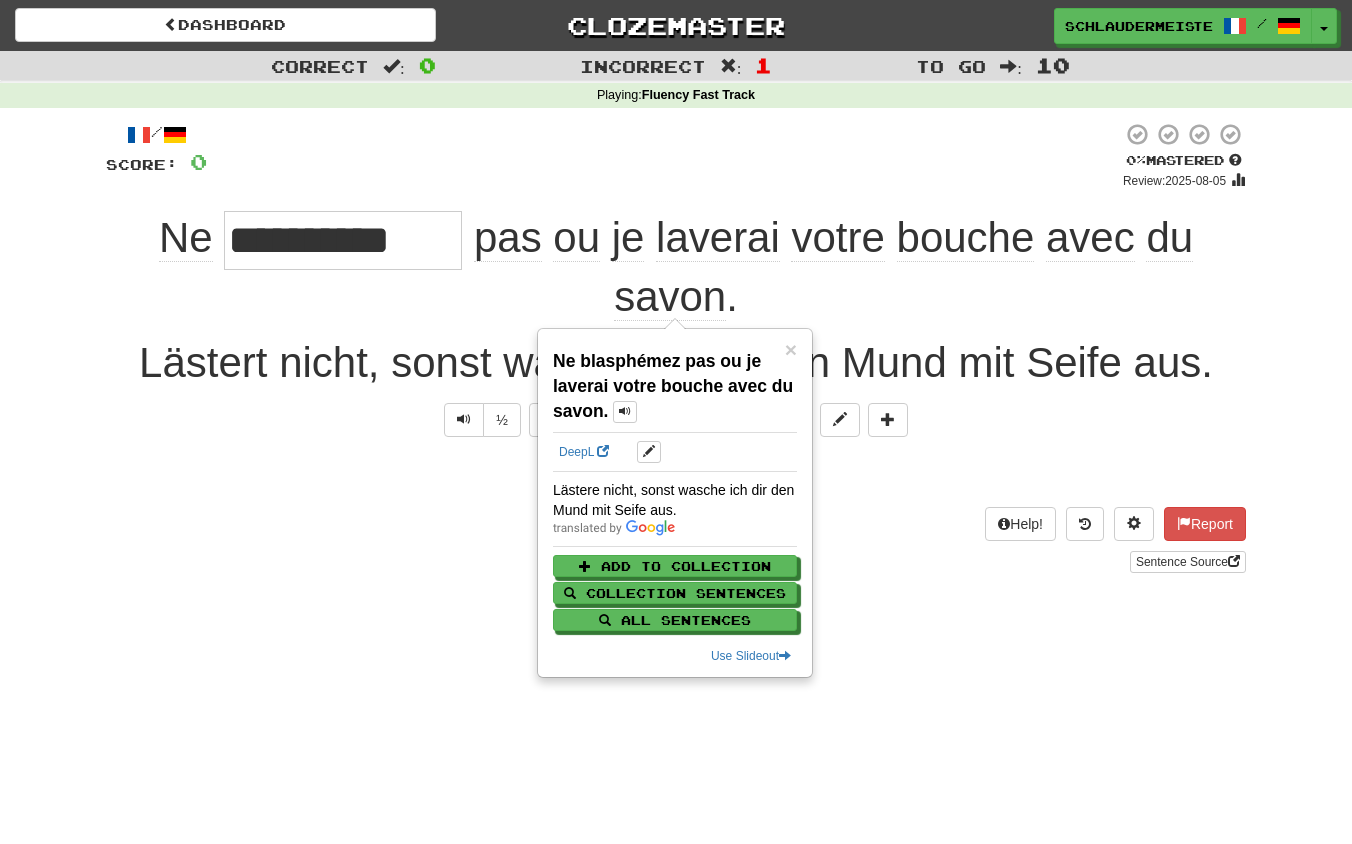 click on "/  Score:   0 0 %  Mastered Review:  2025-08-05 Ne   [MASK]   pas   ou   je   laverai   votre   bouche   avec   du   savon . Lästert nicht, sonst wasche ich euren Mund mit Seife aus. ½ 🧠 Explain Next  Help!  Report Sentence Source" at bounding box center [676, 354] 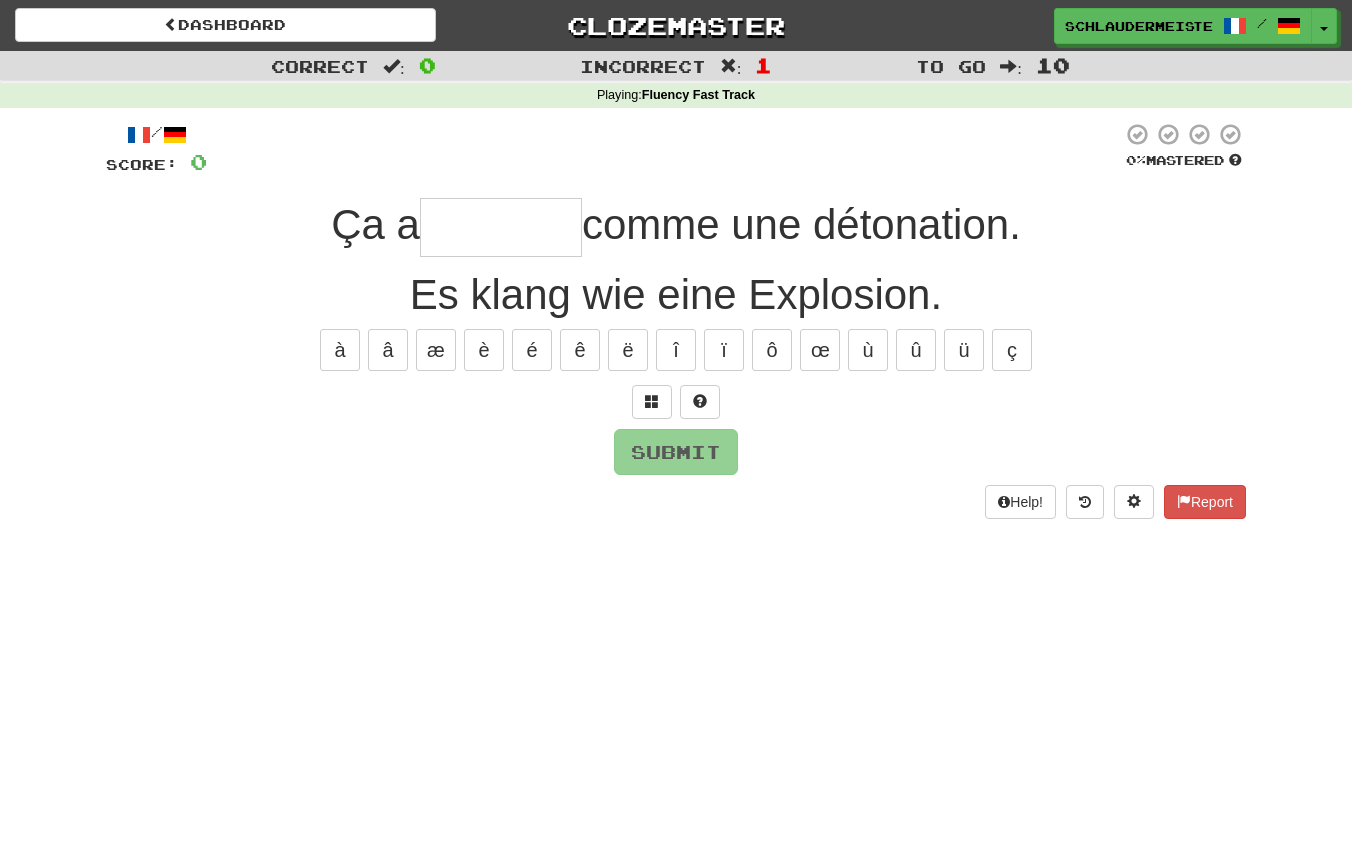 type on "*" 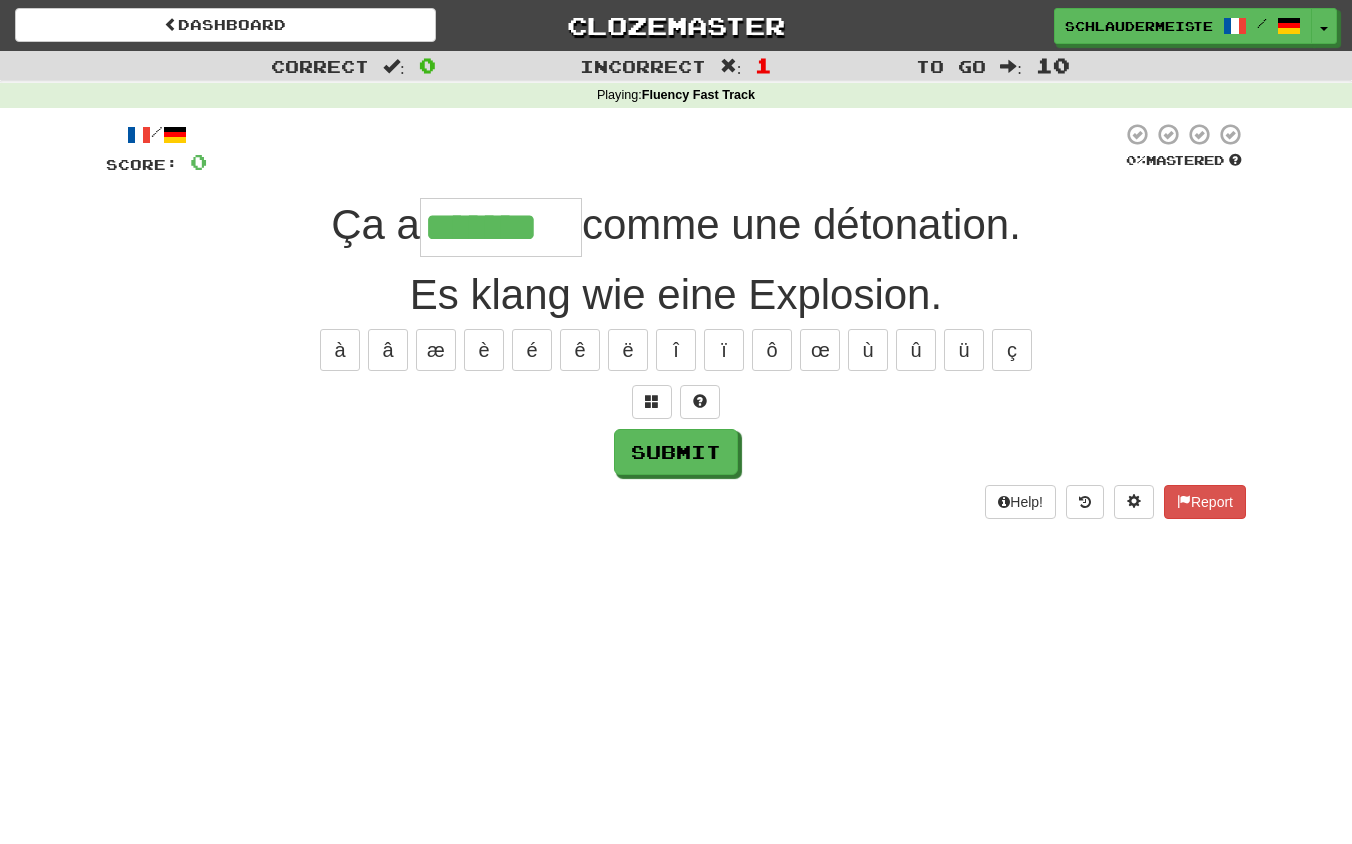 type on "*******" 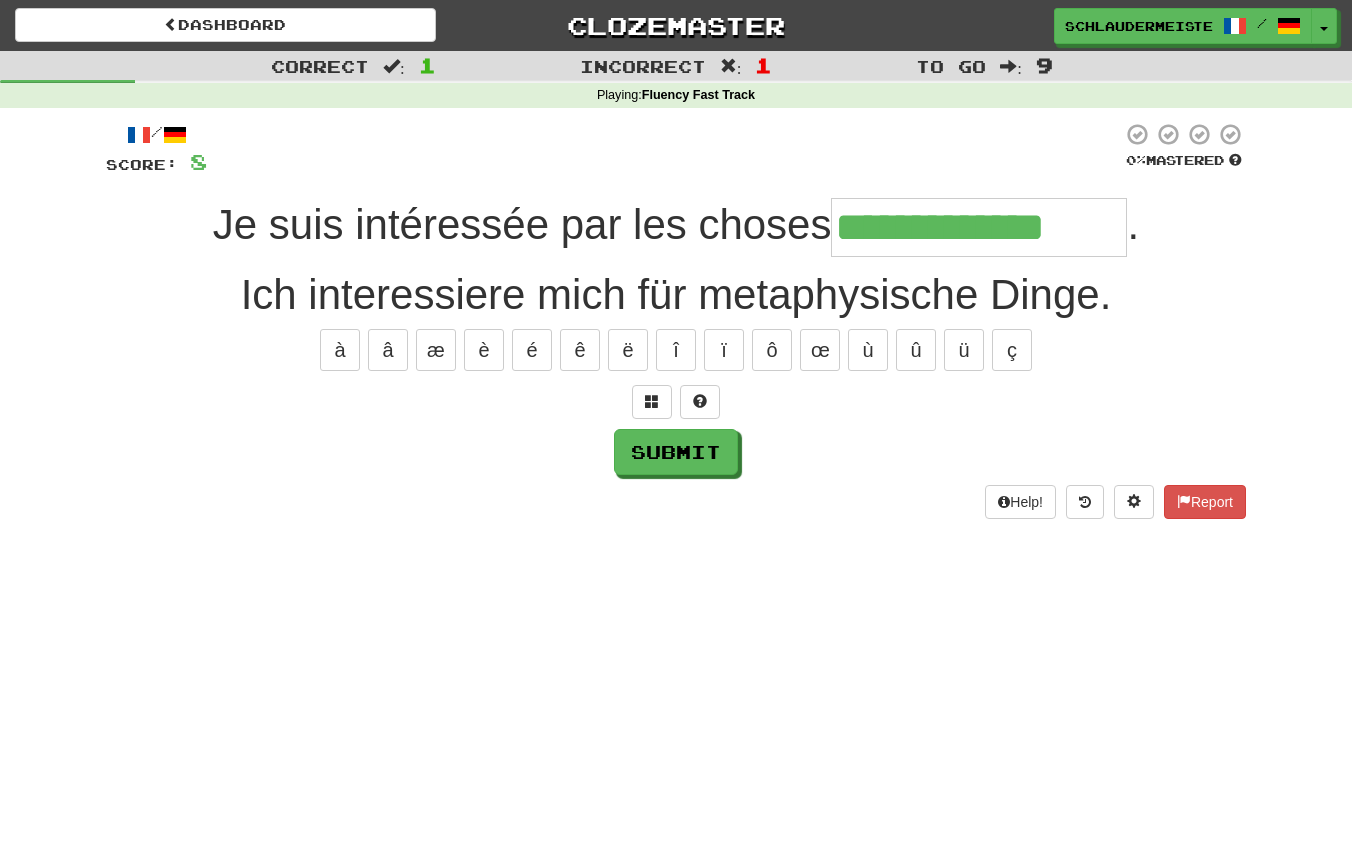 type on "**********" 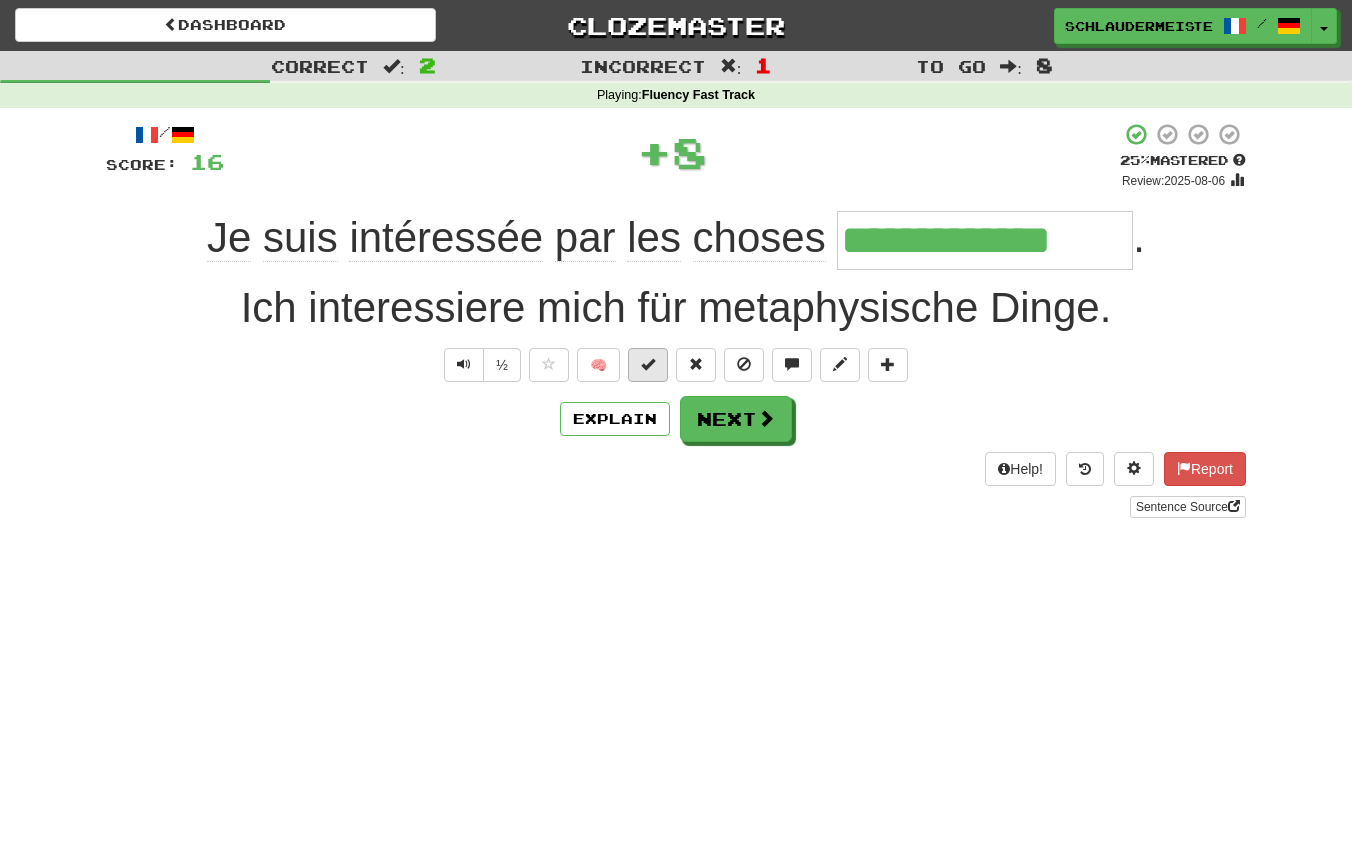 click at bounding box center (648, 364) 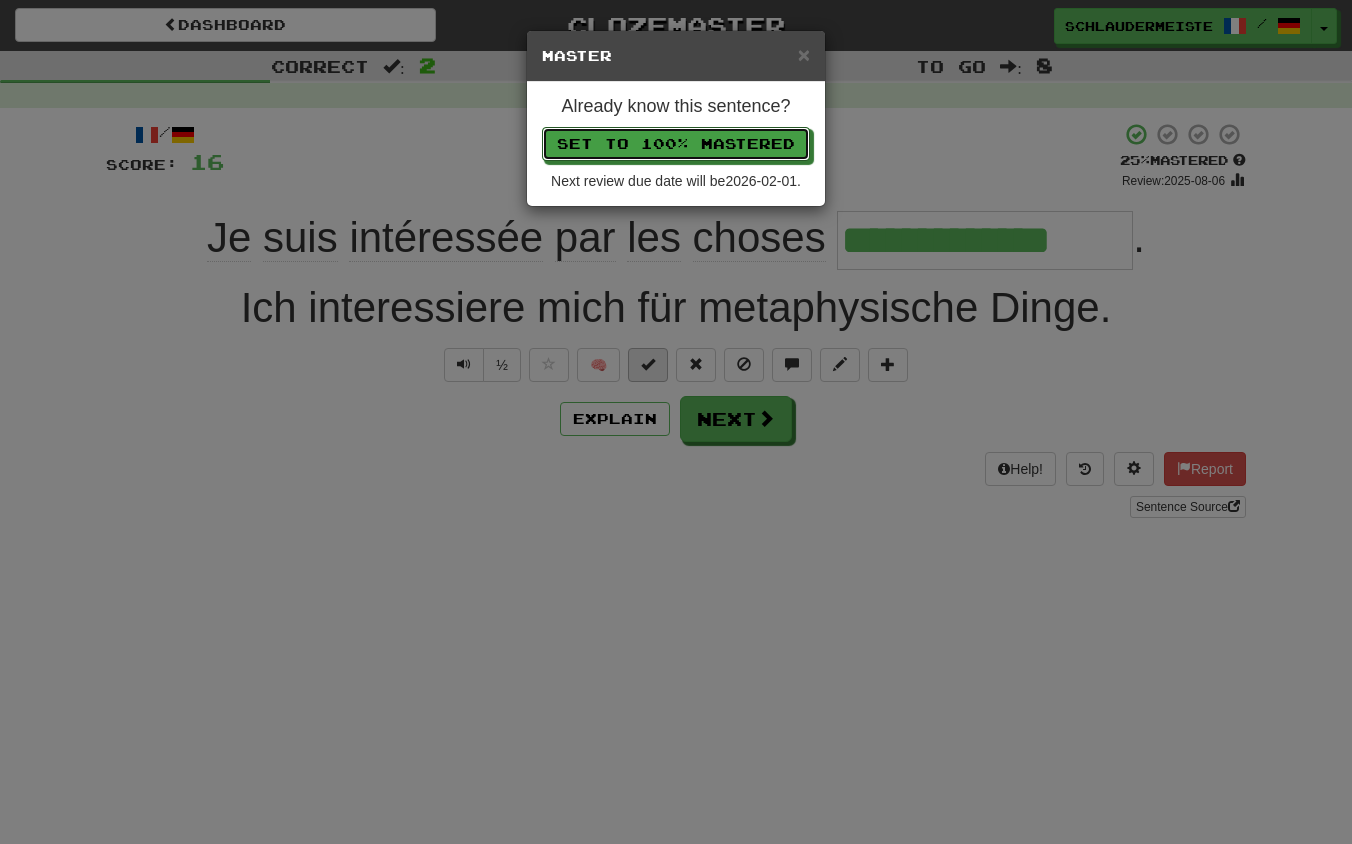 type 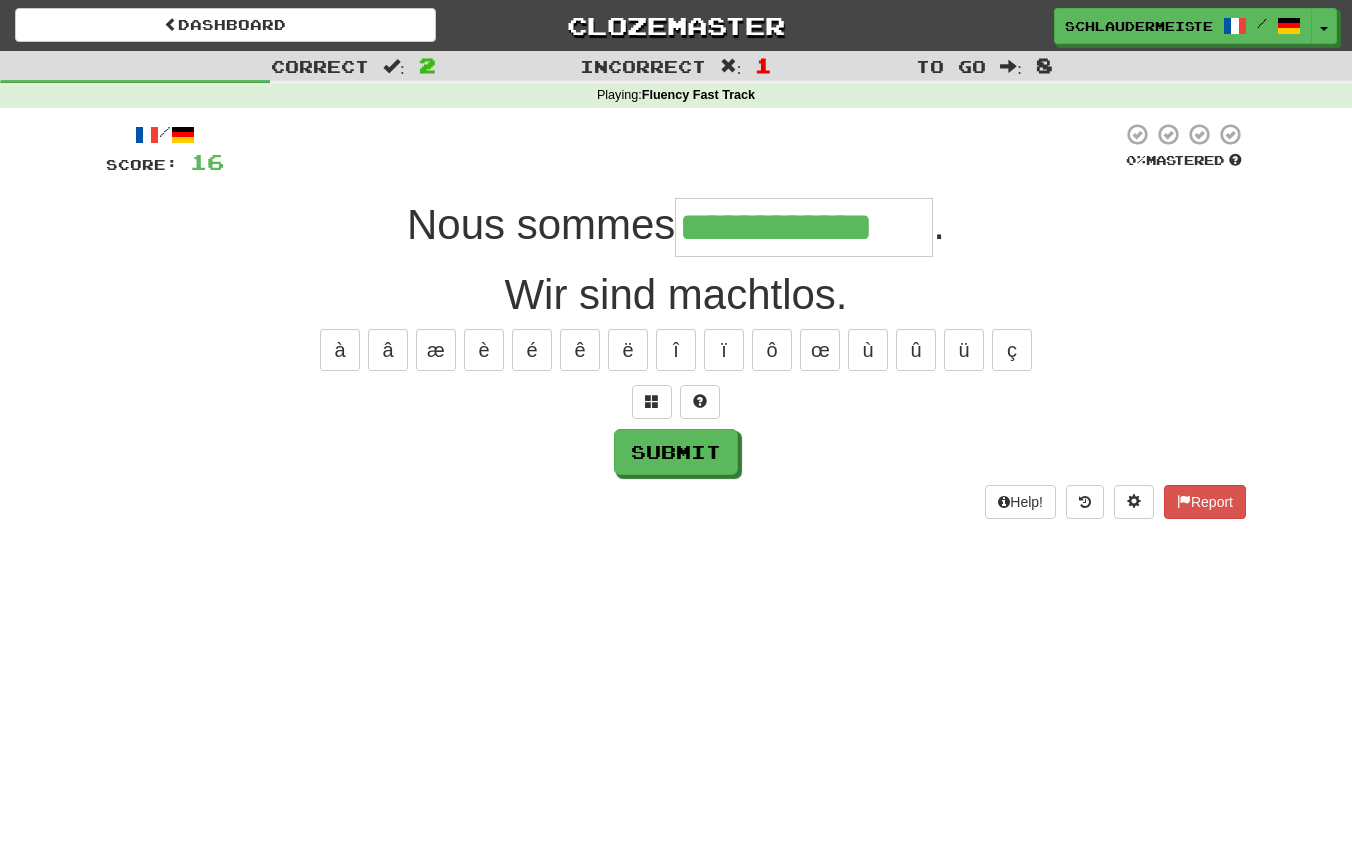 type on "**********" 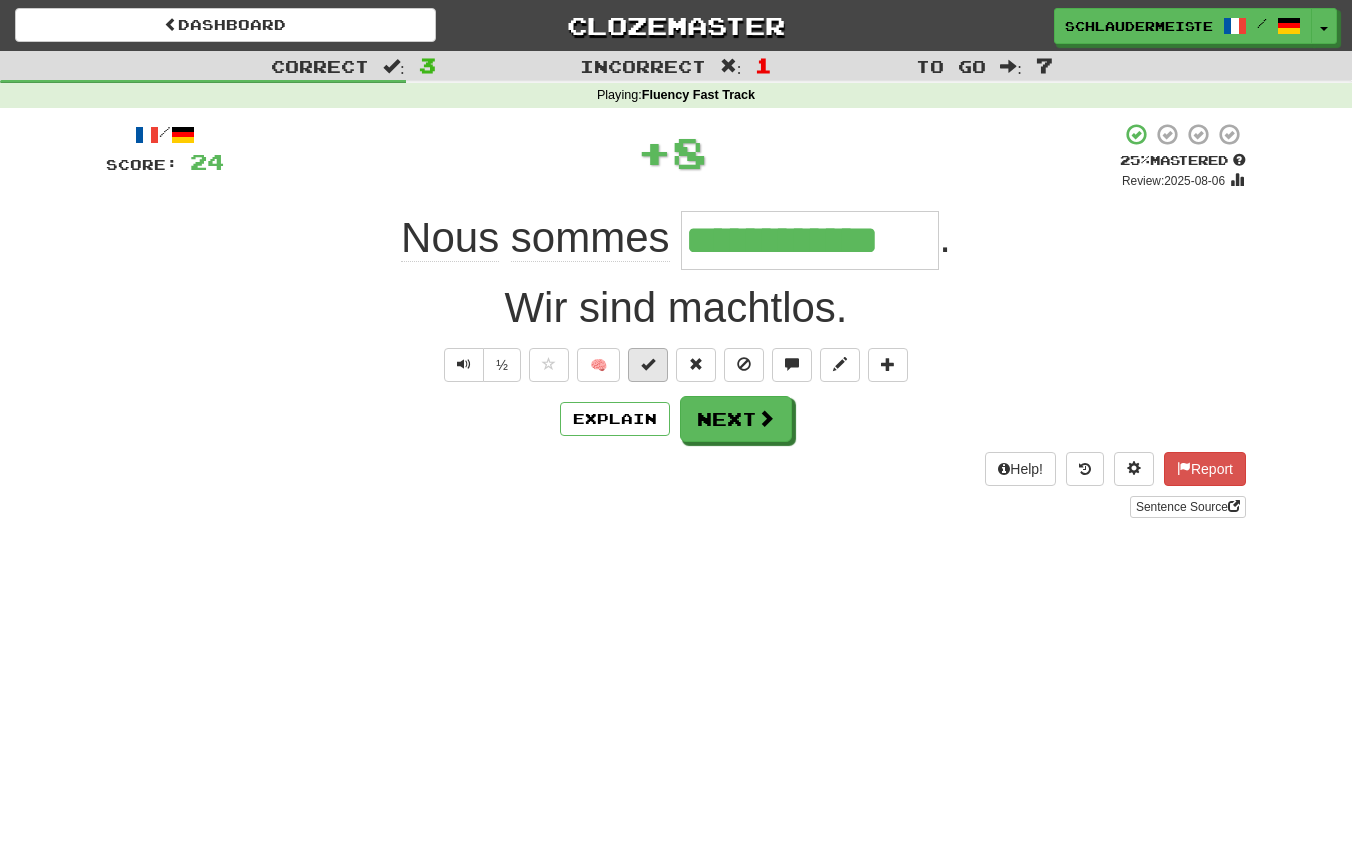 click at bounding box center [648, 364] 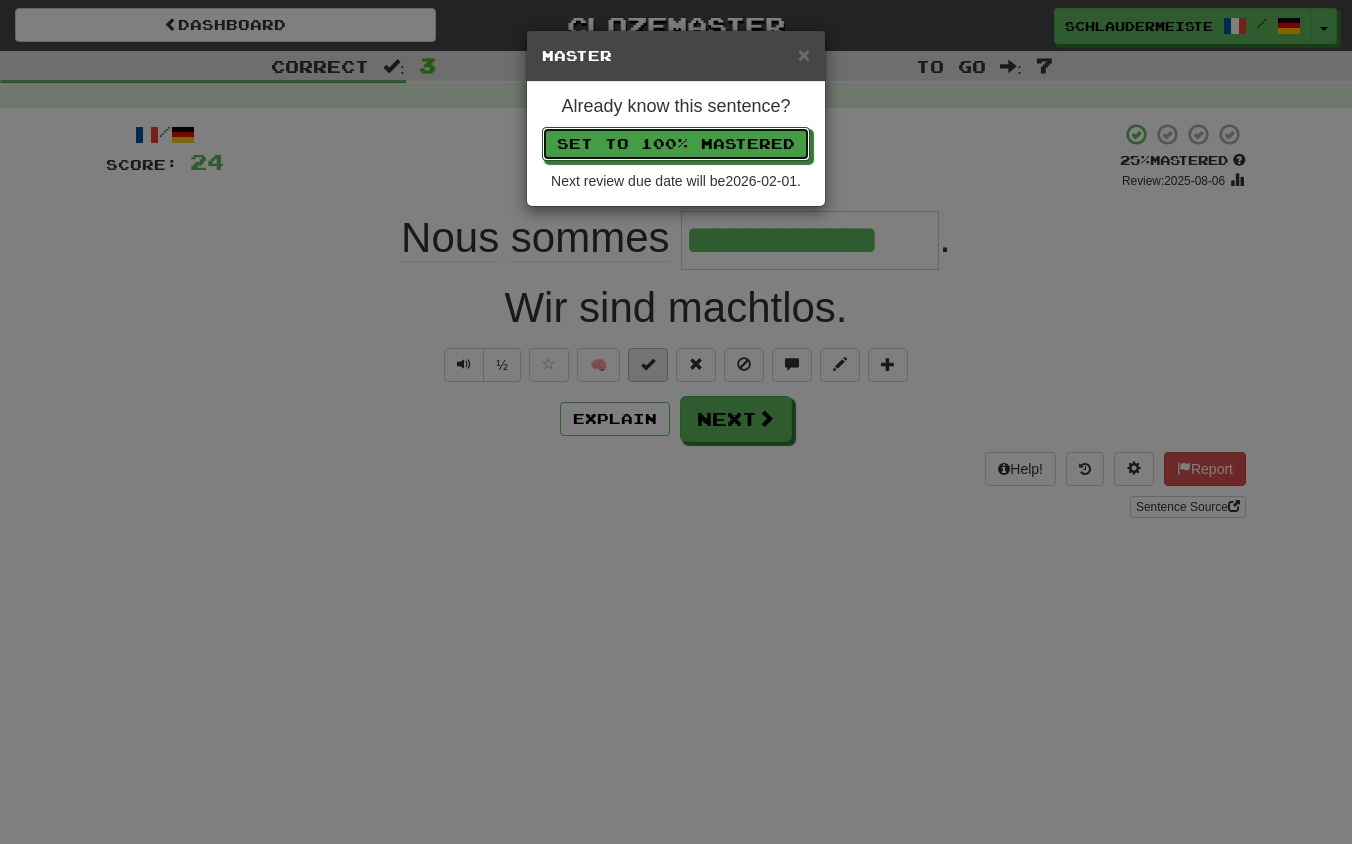 click on "Set to 100% Mastered" at bounding box center (676, 144) 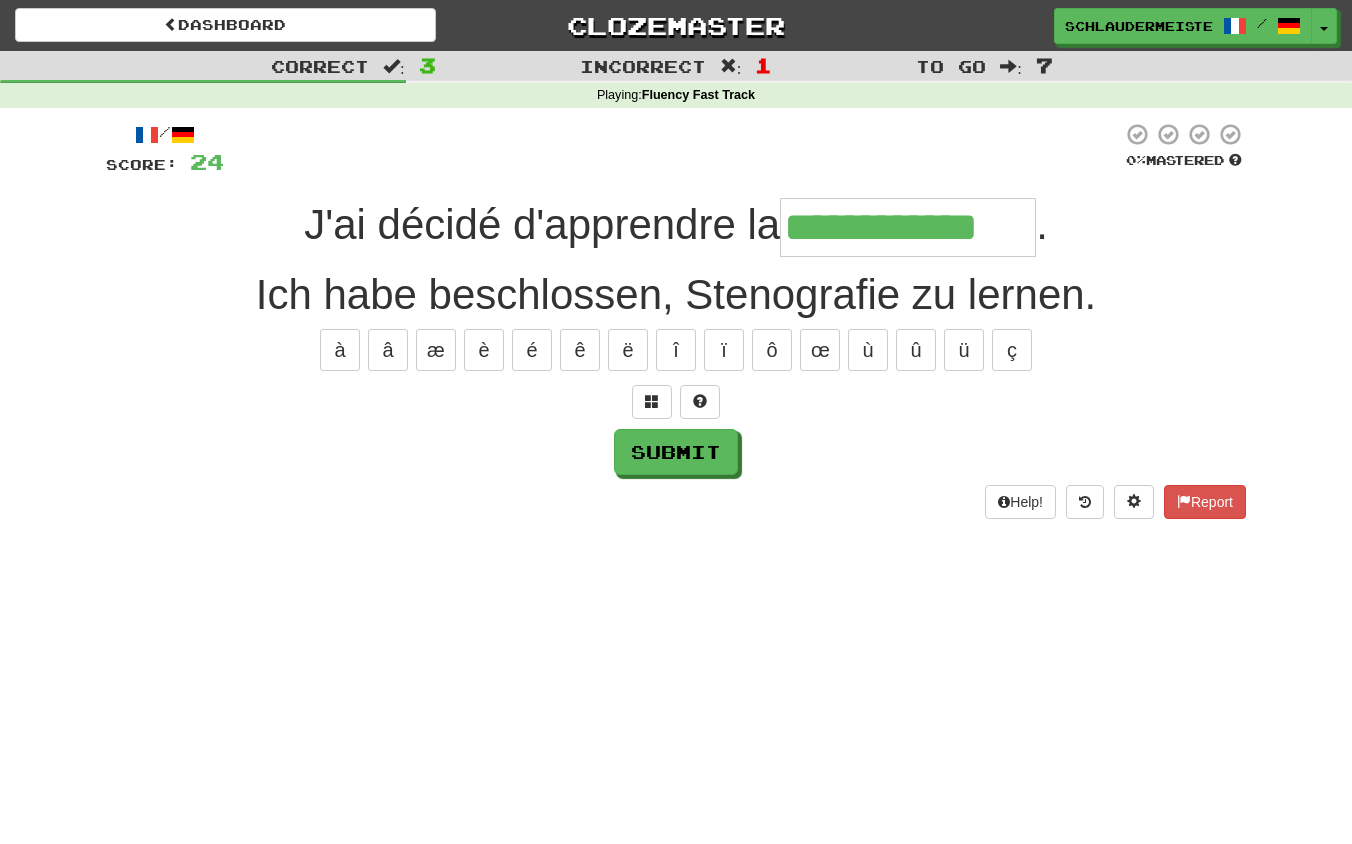 type on "**********" 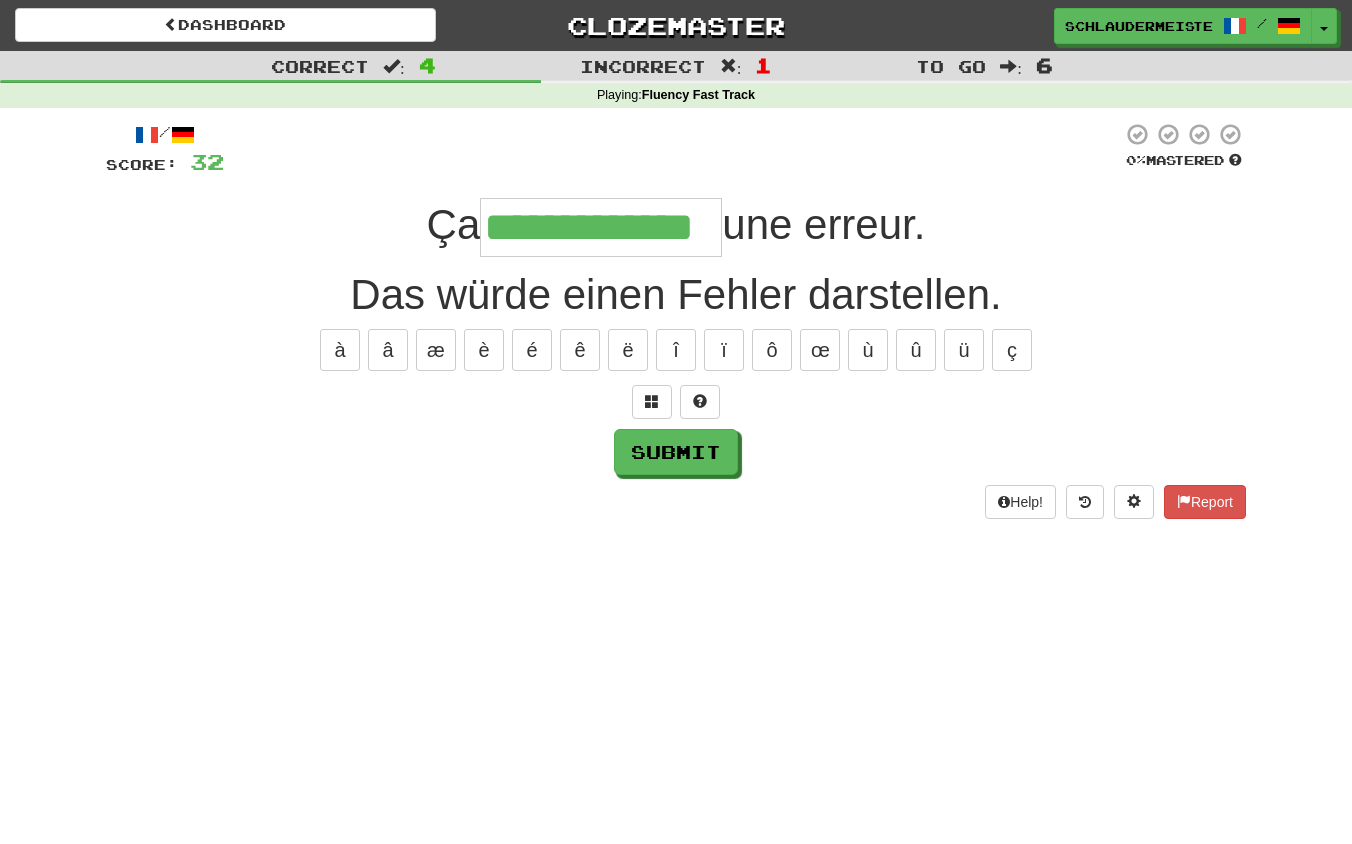 type on "**********" 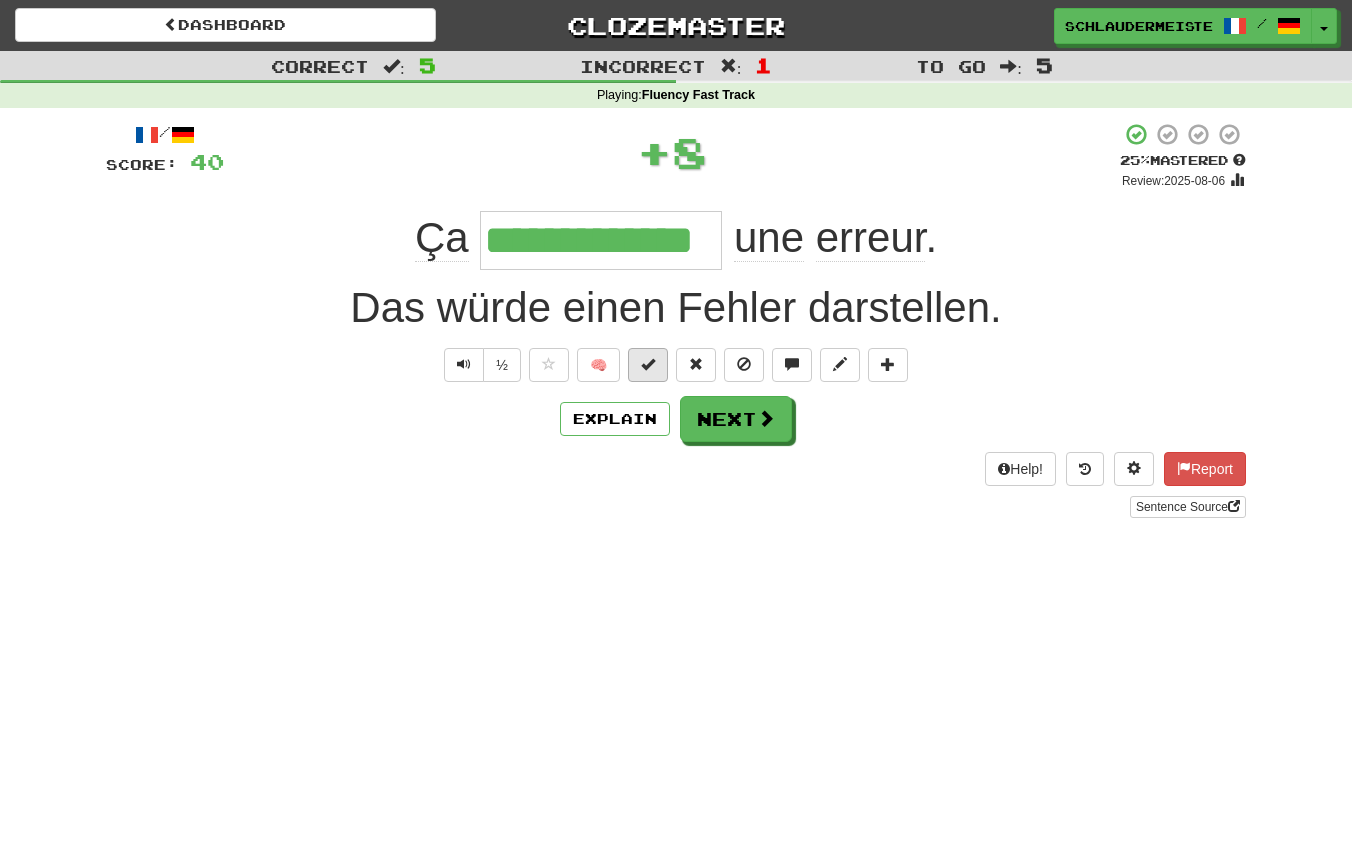 click at bounding box center (648, 364) 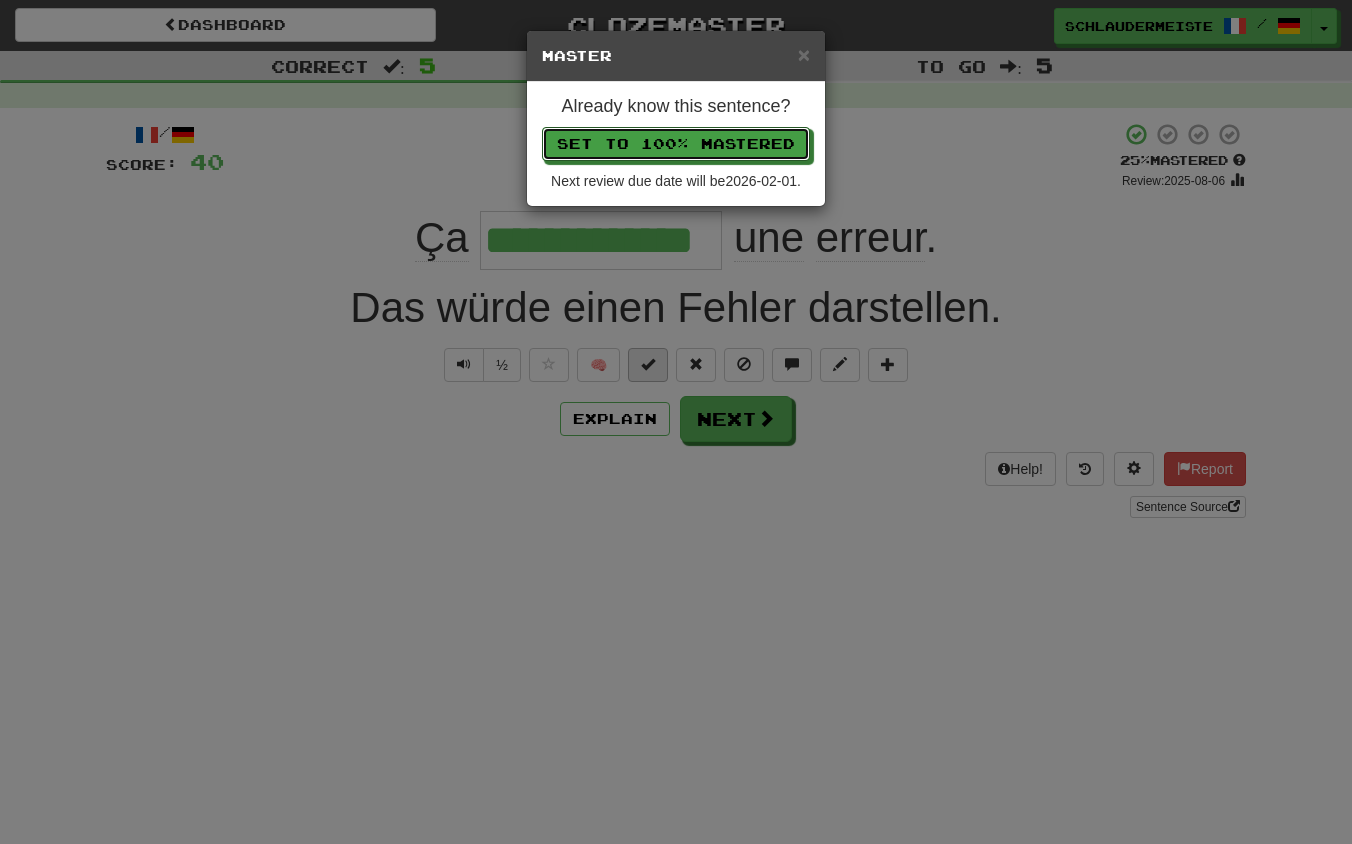 click on "Set to 100% Mastered" at bounding box center [676, 144] 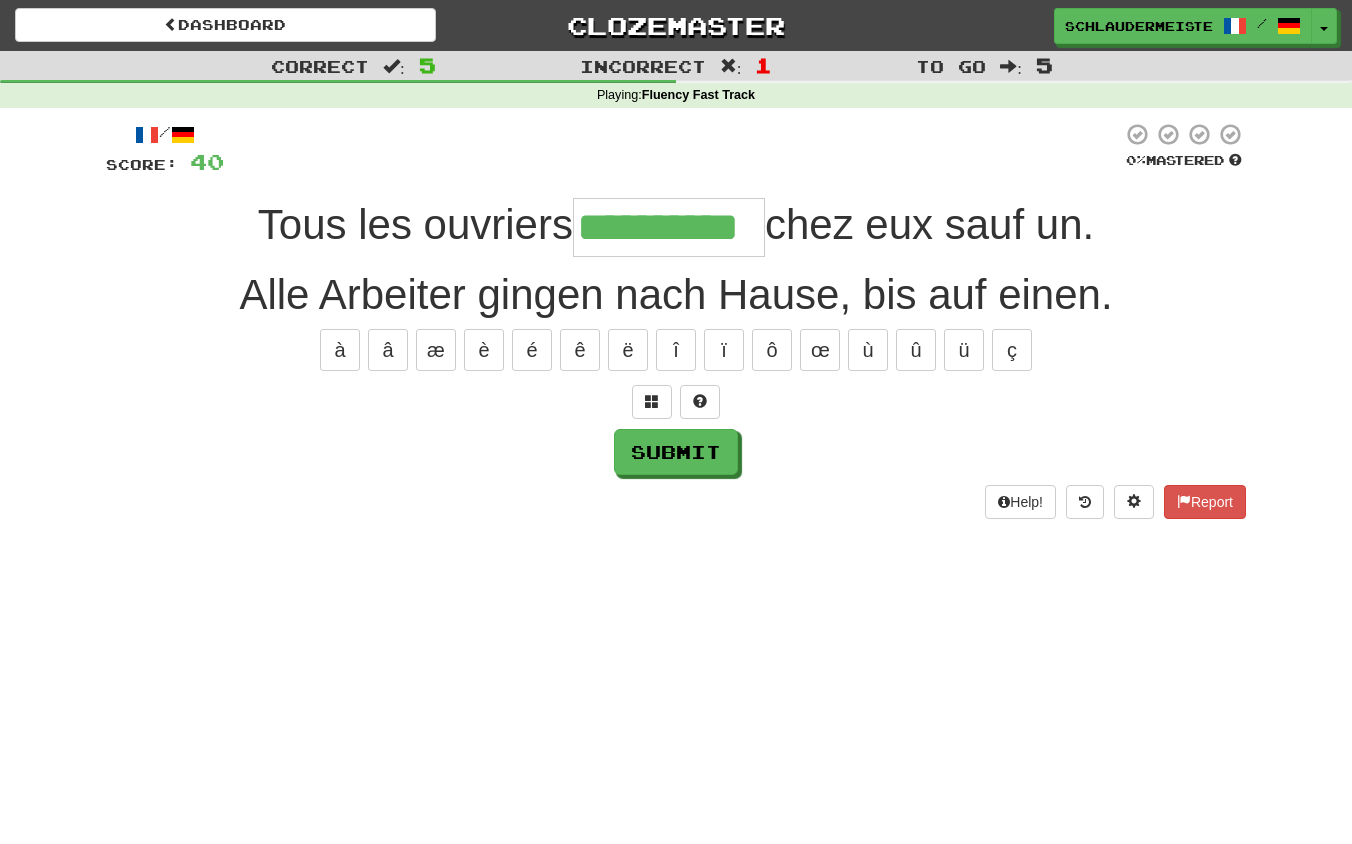 type on "**********" 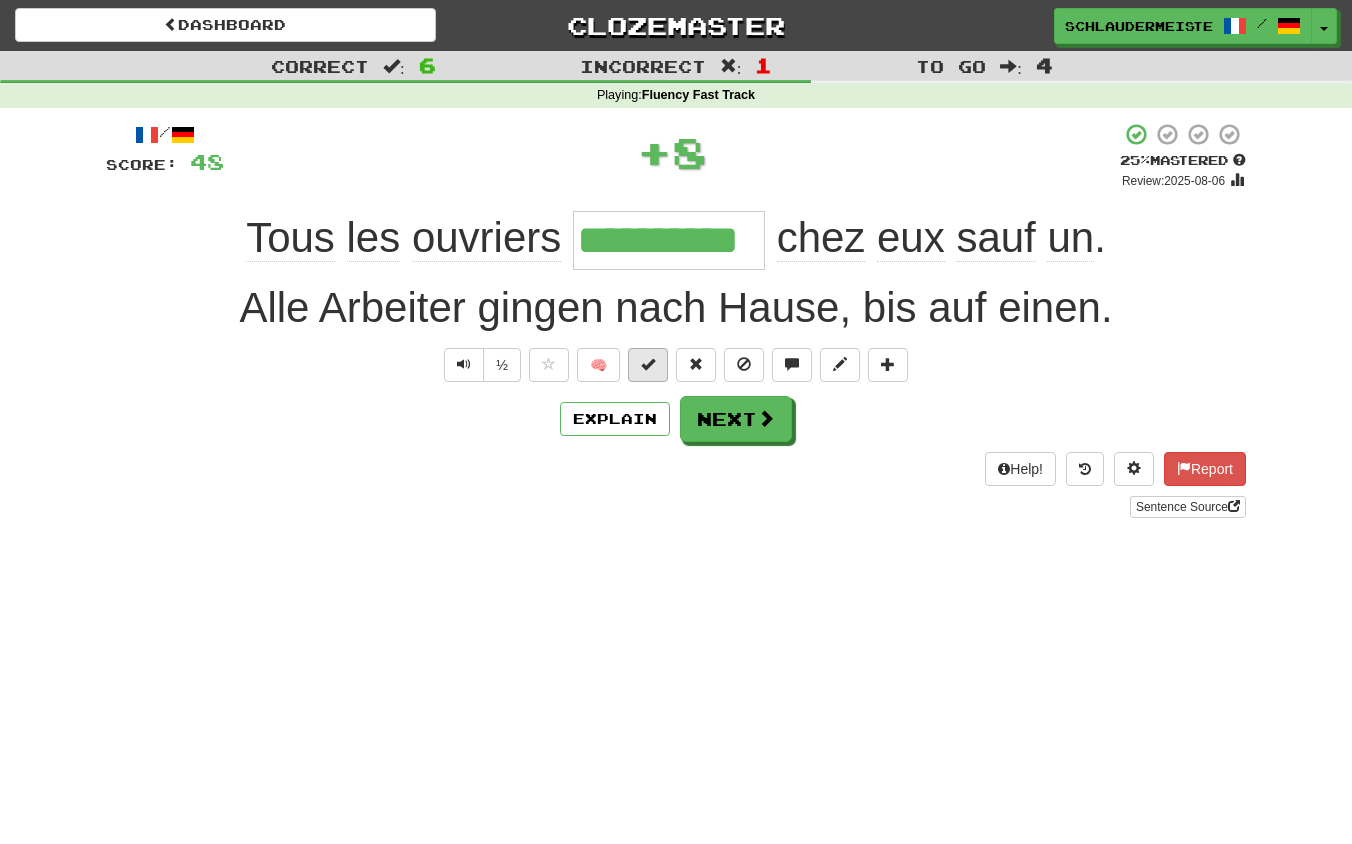 click at bounding box center [648, 364] 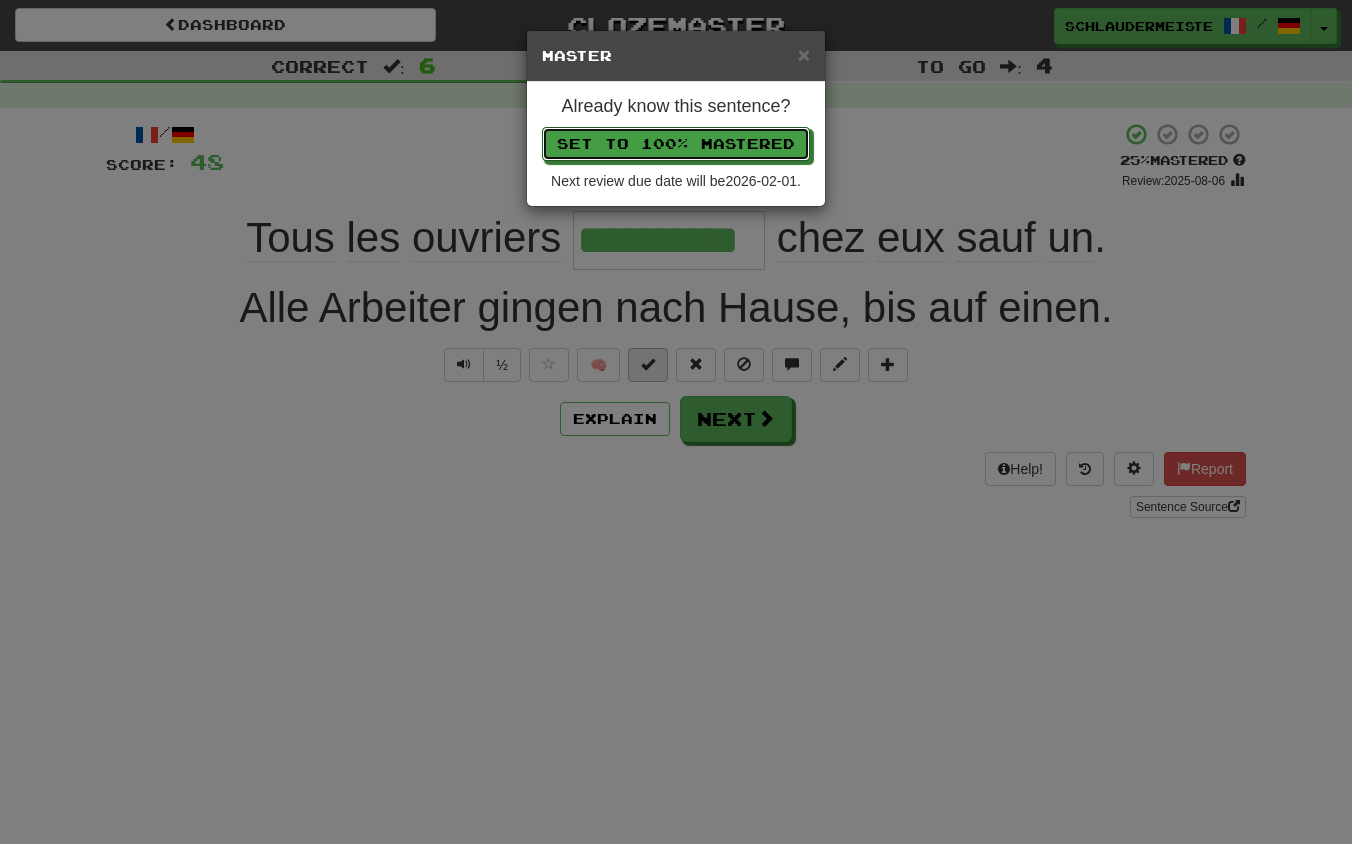 click on "Set to 100% Mastered" at bounding box center [676, 144] 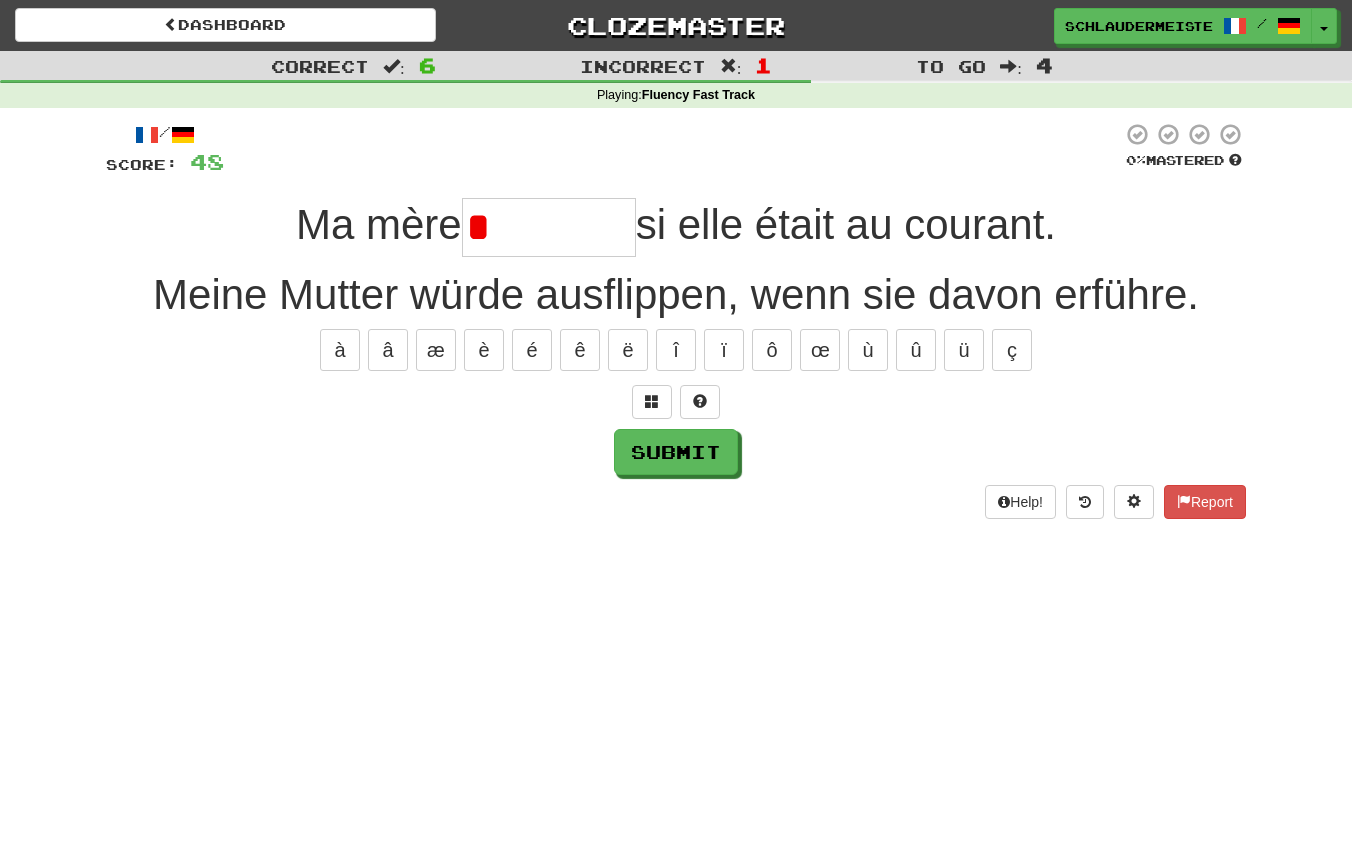 type on "**********" 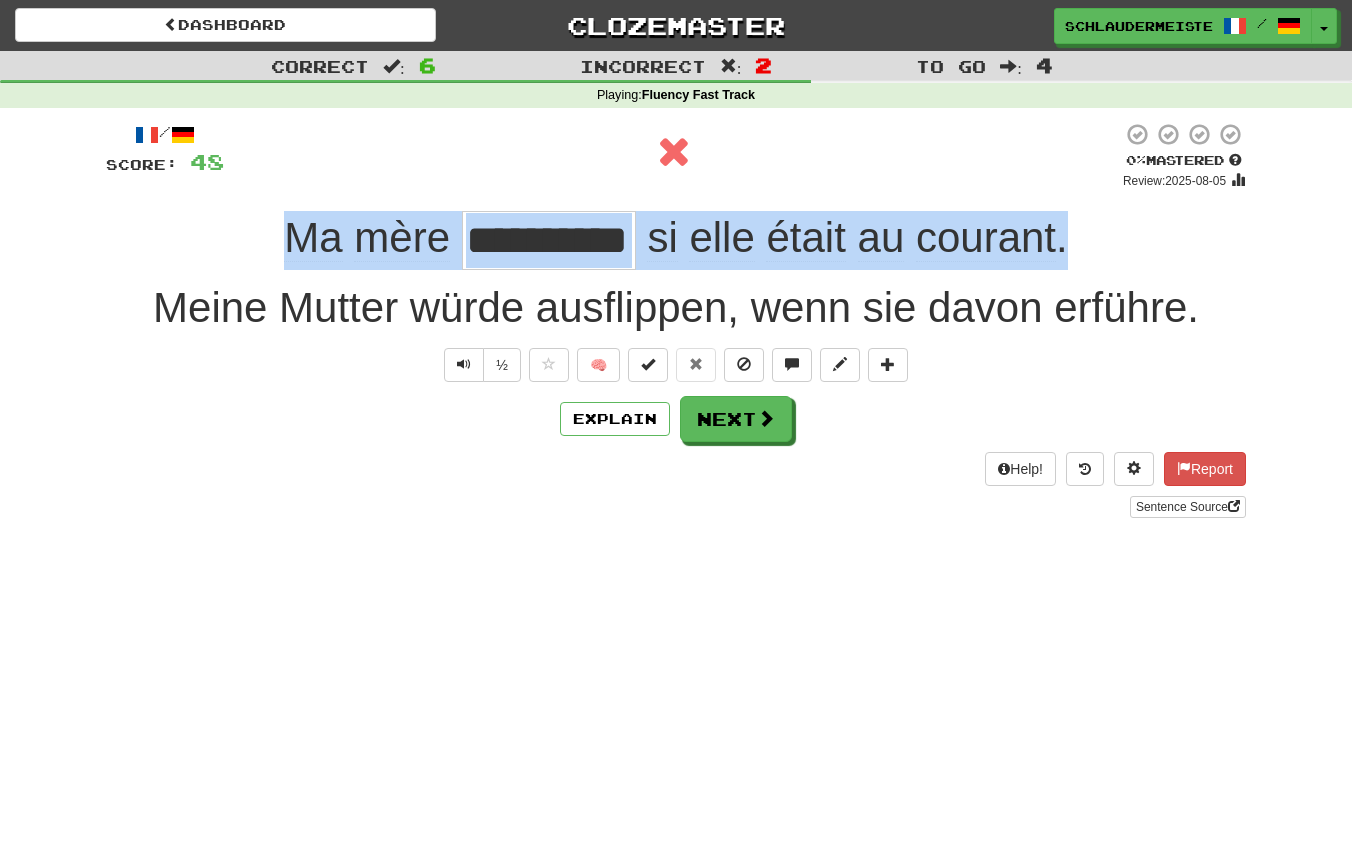 drag, startPoint x: 277, startPoint y: 228, endPoint x: 1130, endPoint y: 229, distance: 853.0006 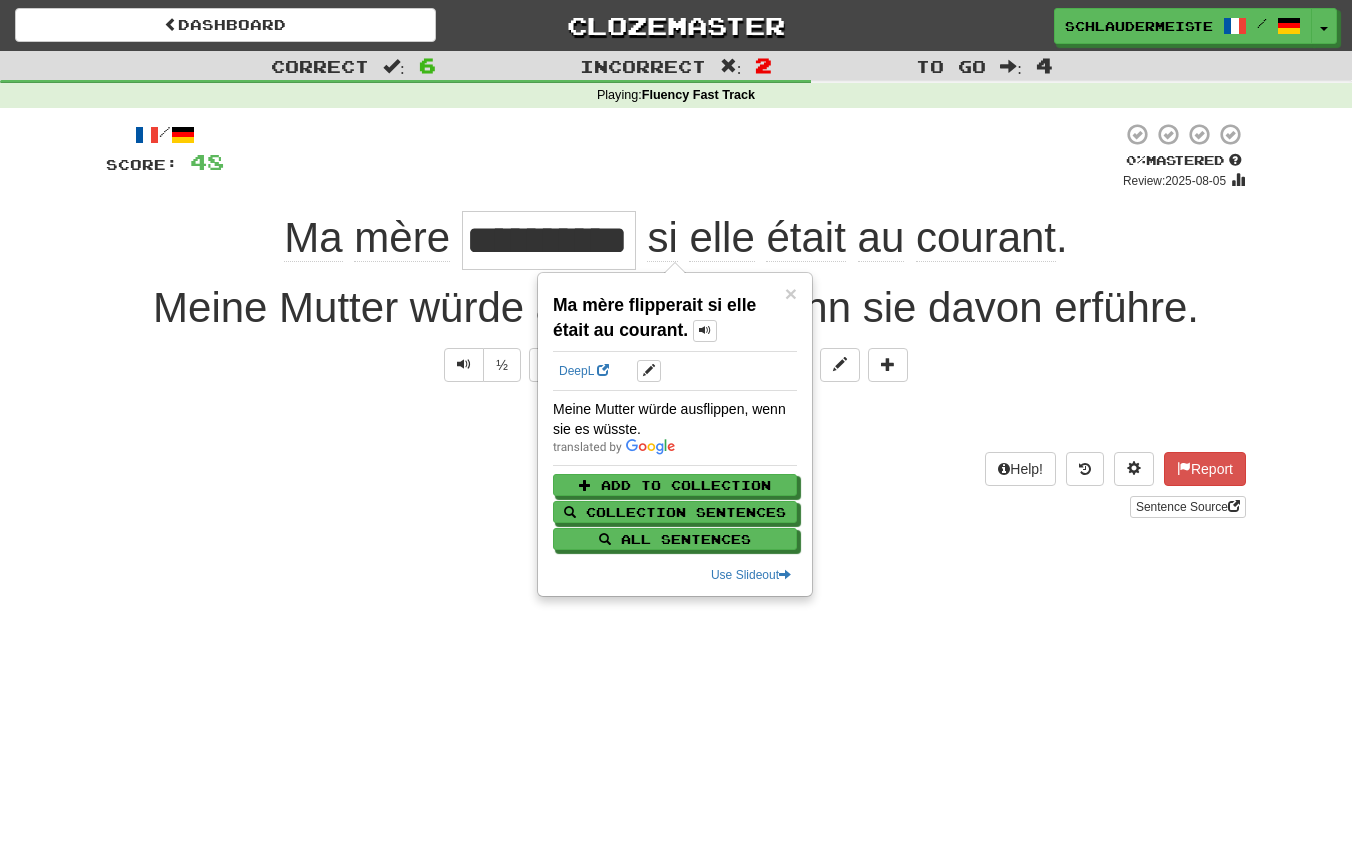 click on "**********" at bounding box center (676, 320) 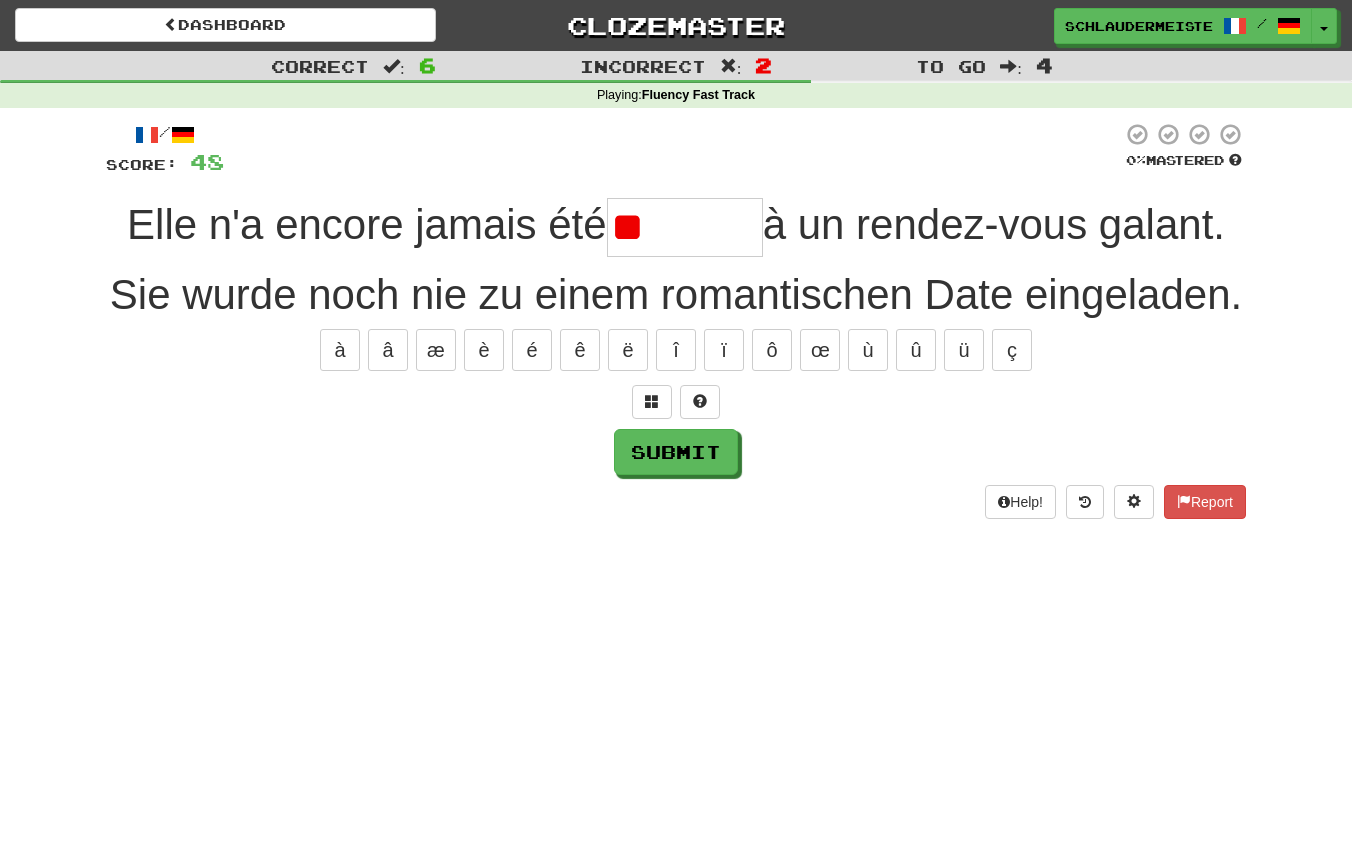 type on "*" 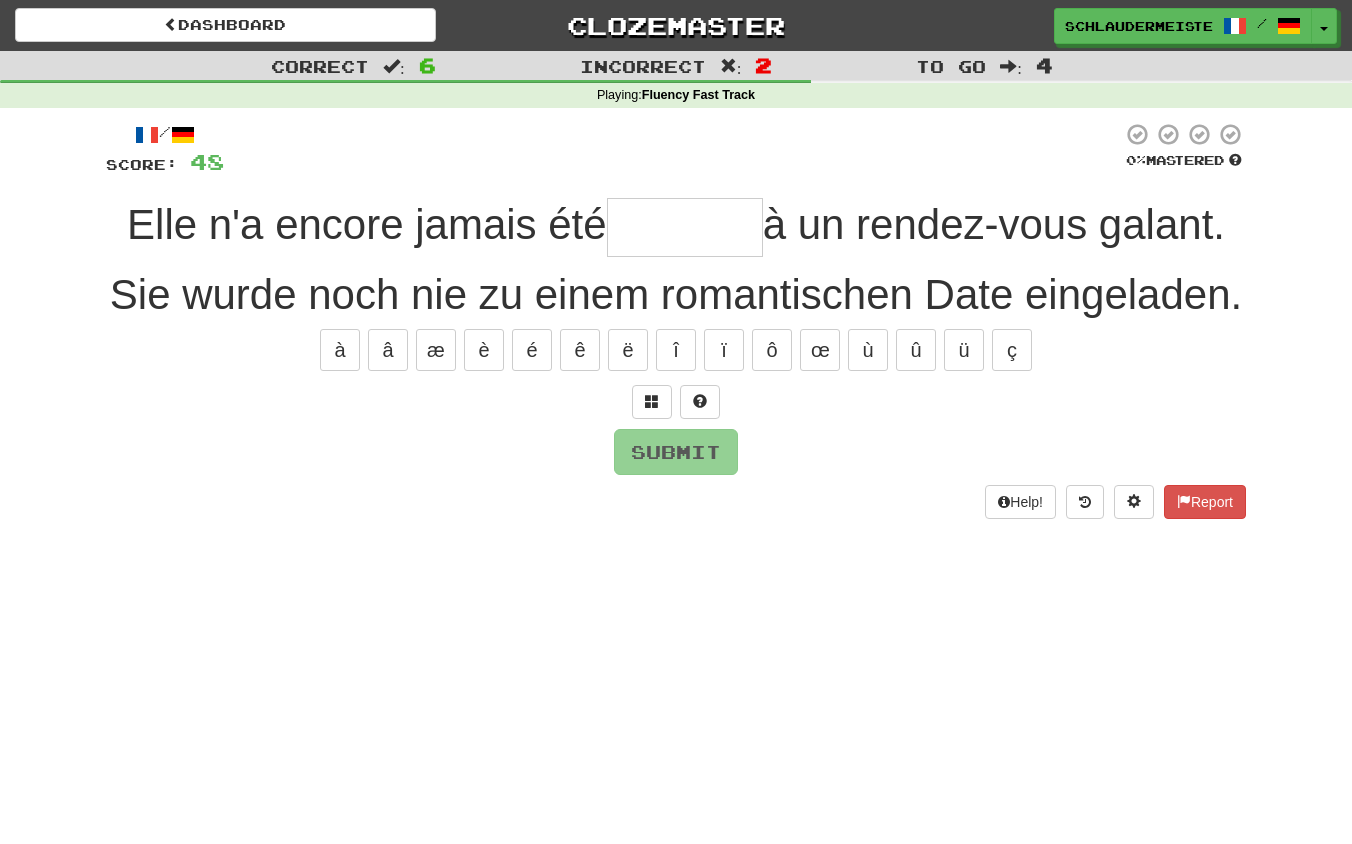 type on "*******" 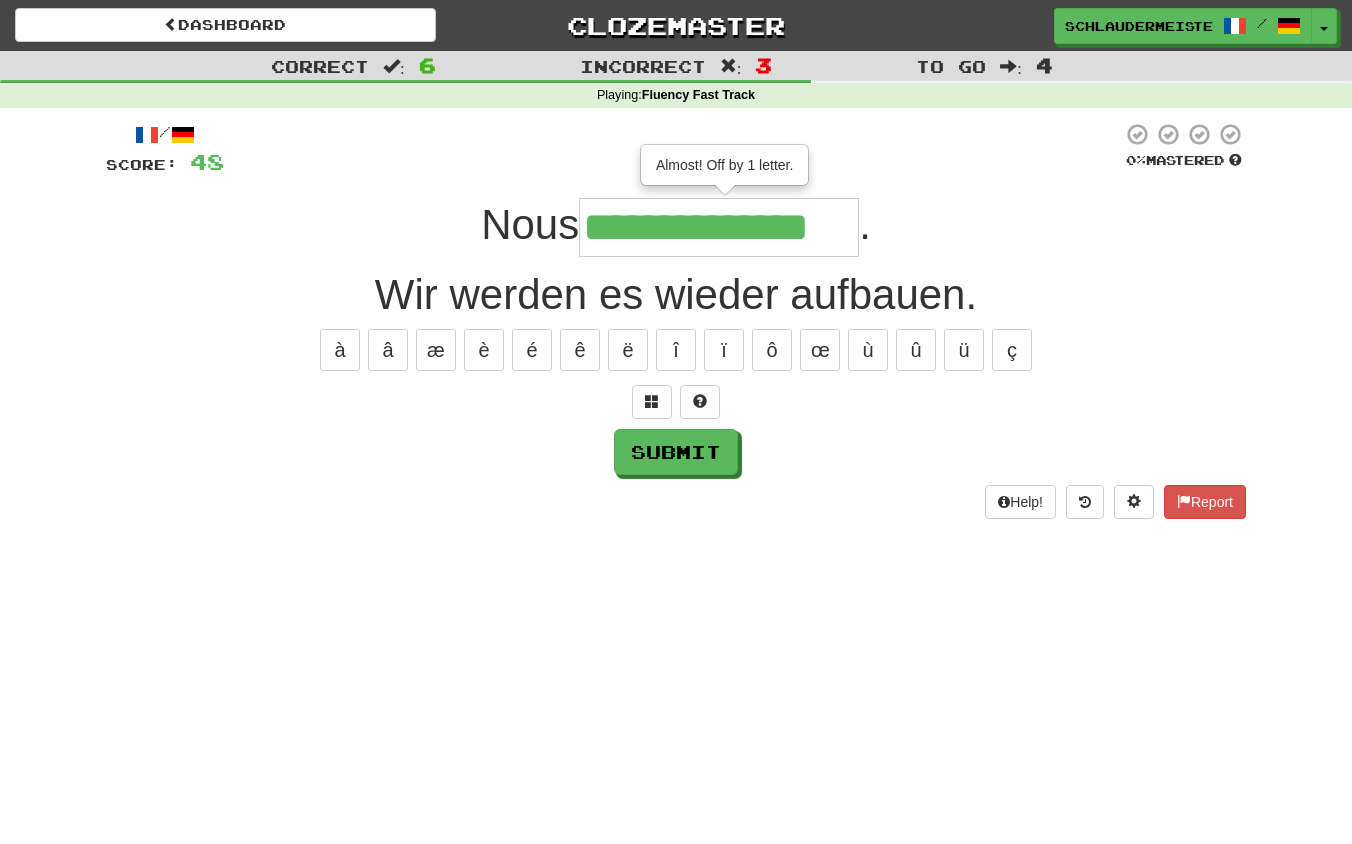 type on "**********" 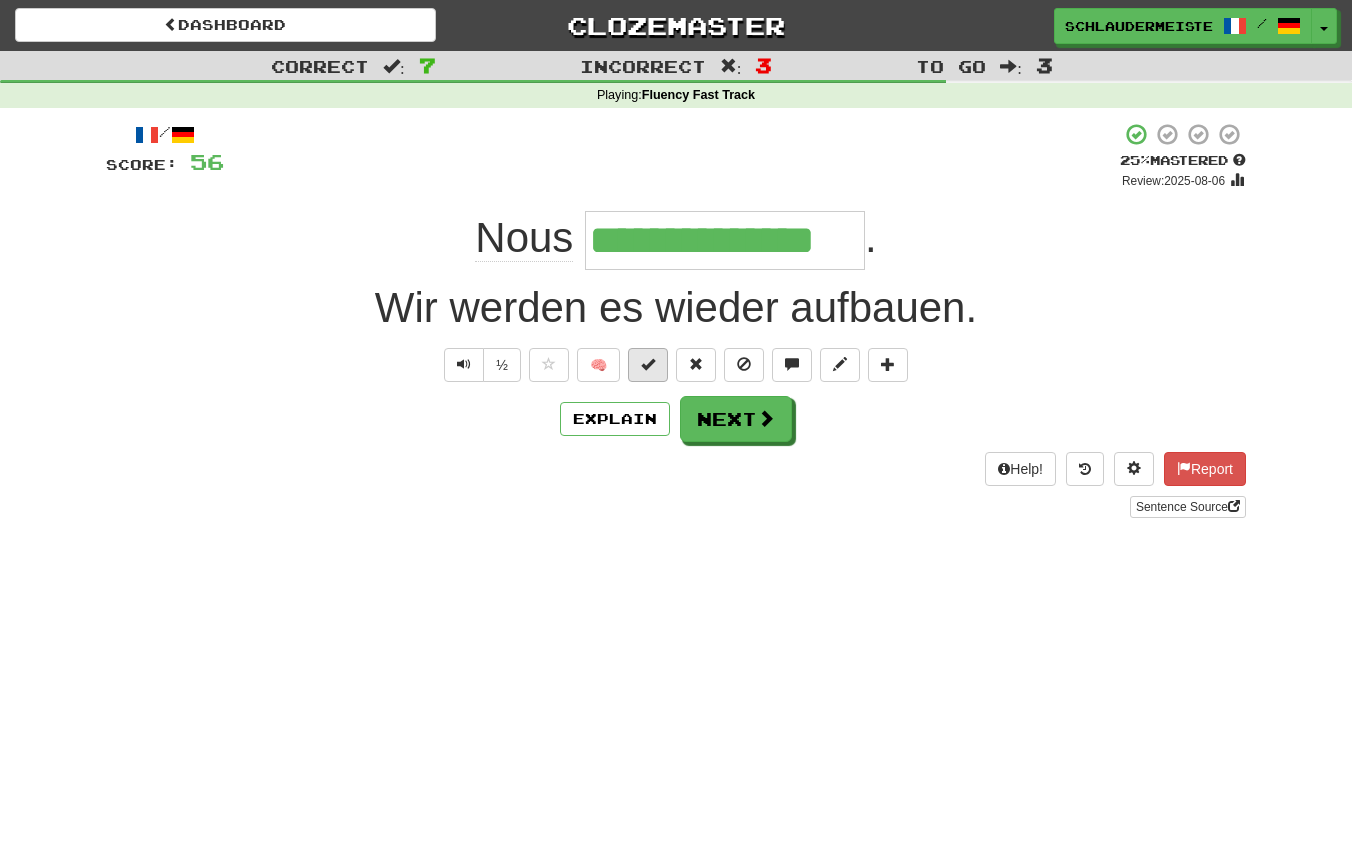 click at bounding box center [648, 364] 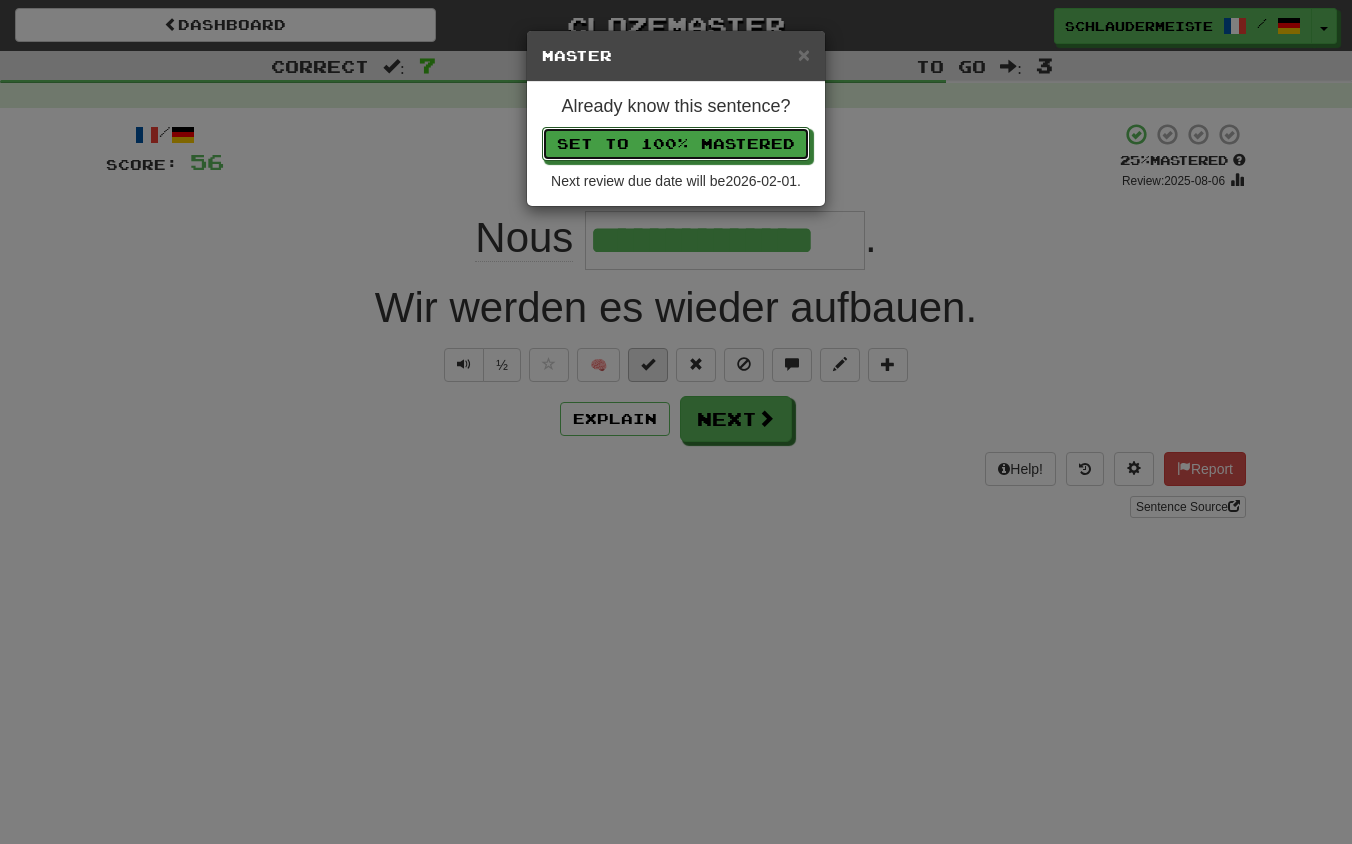 click on "Set to 100% Mastered" at bounding box center (676, 144) 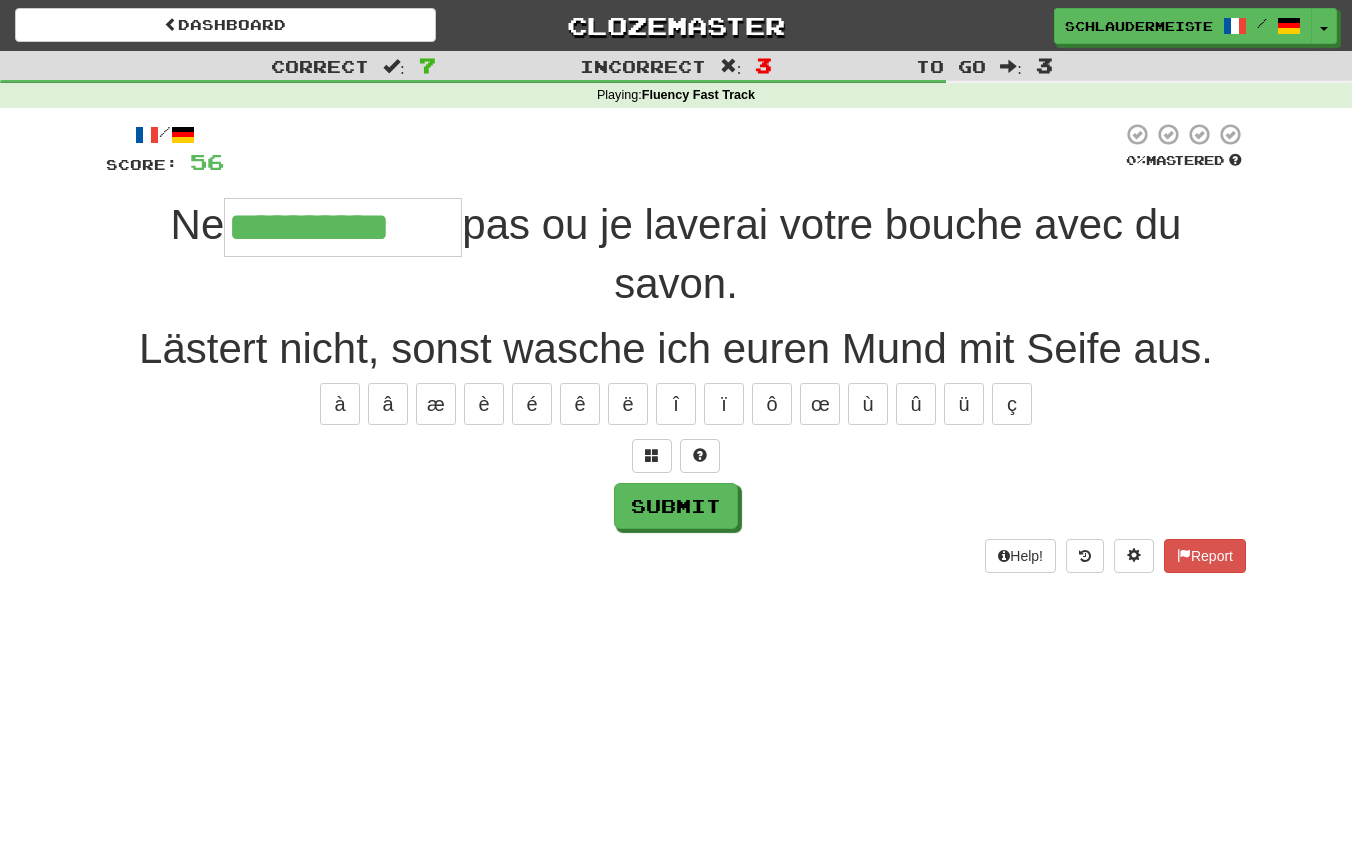 type on "**********" 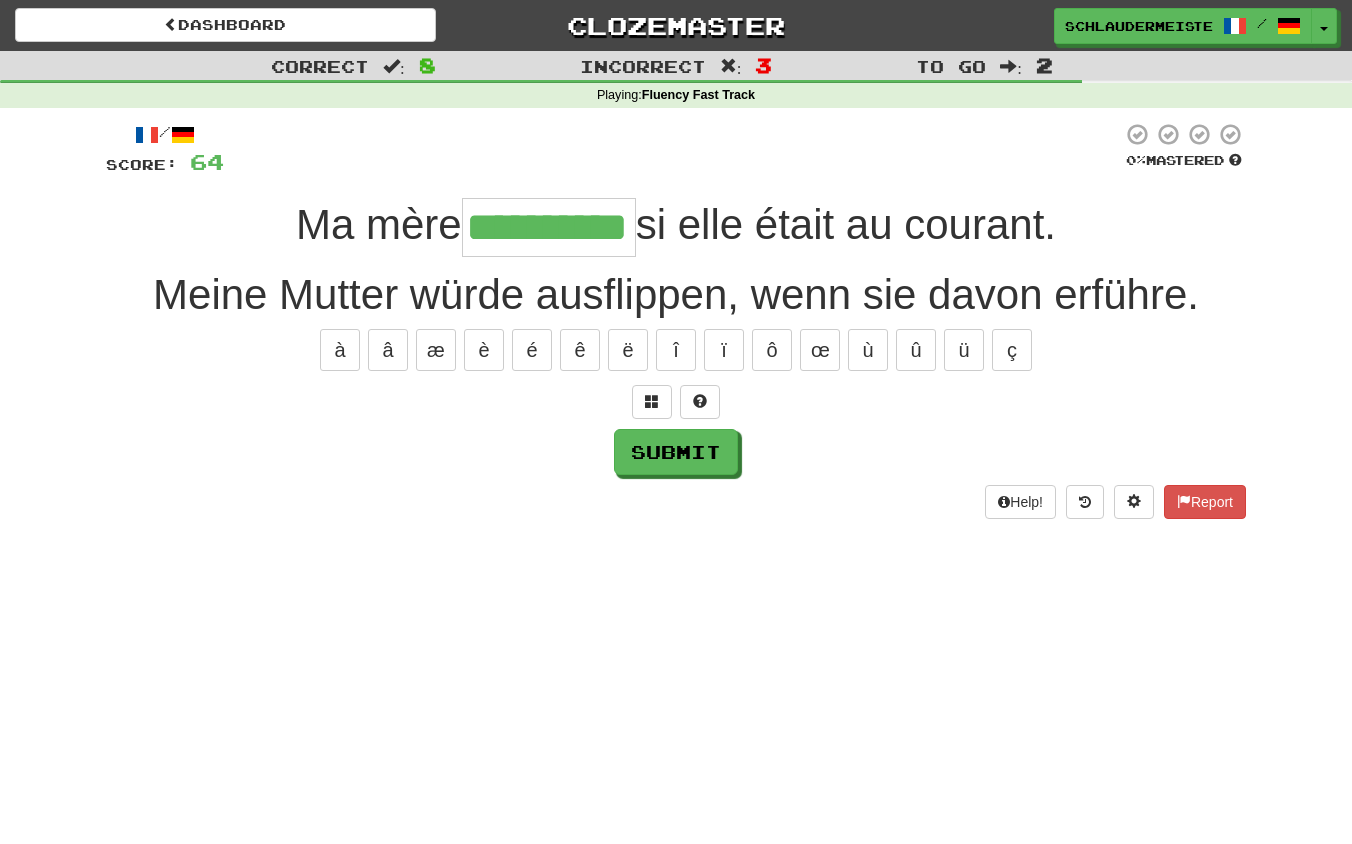 type on "**********" 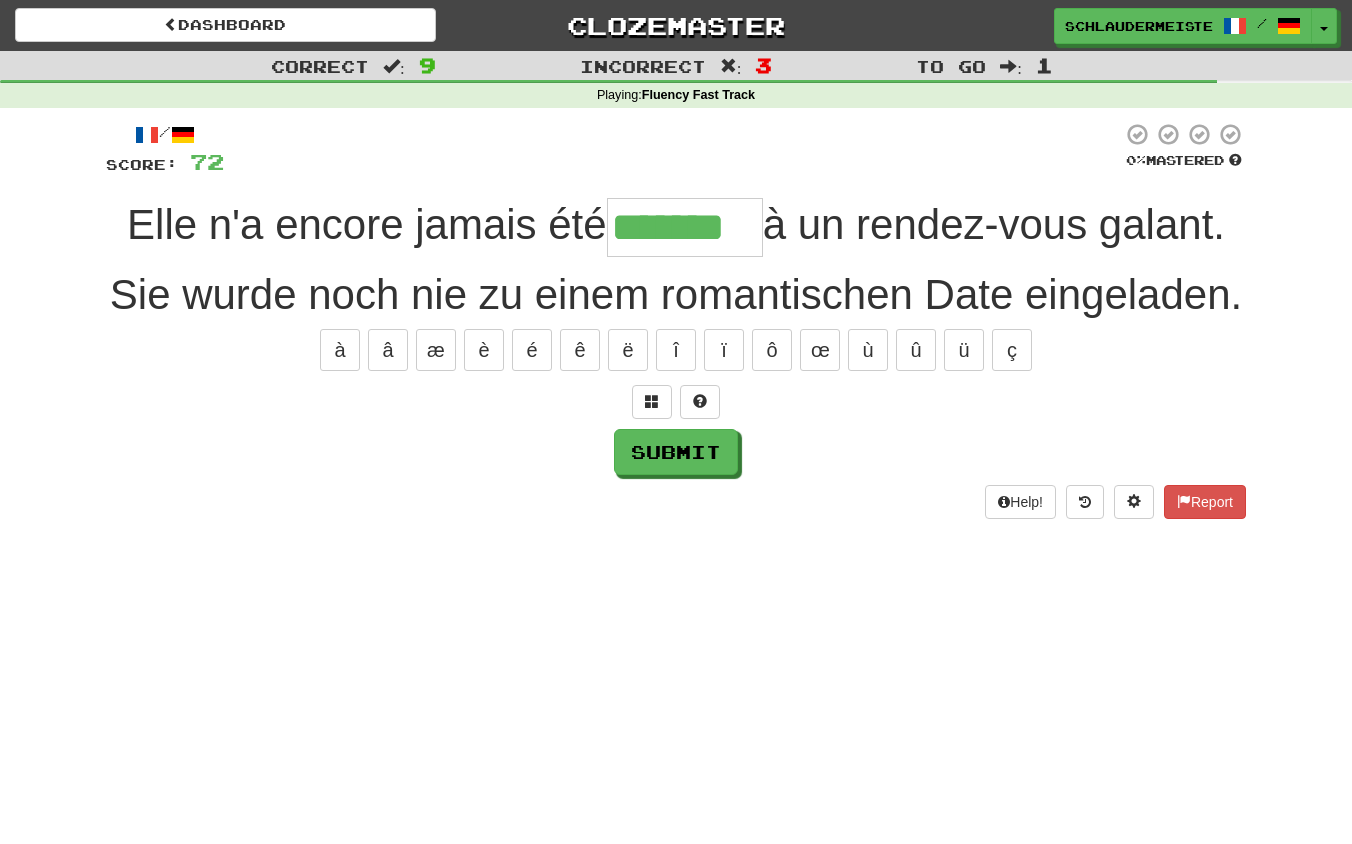 type on "*******" 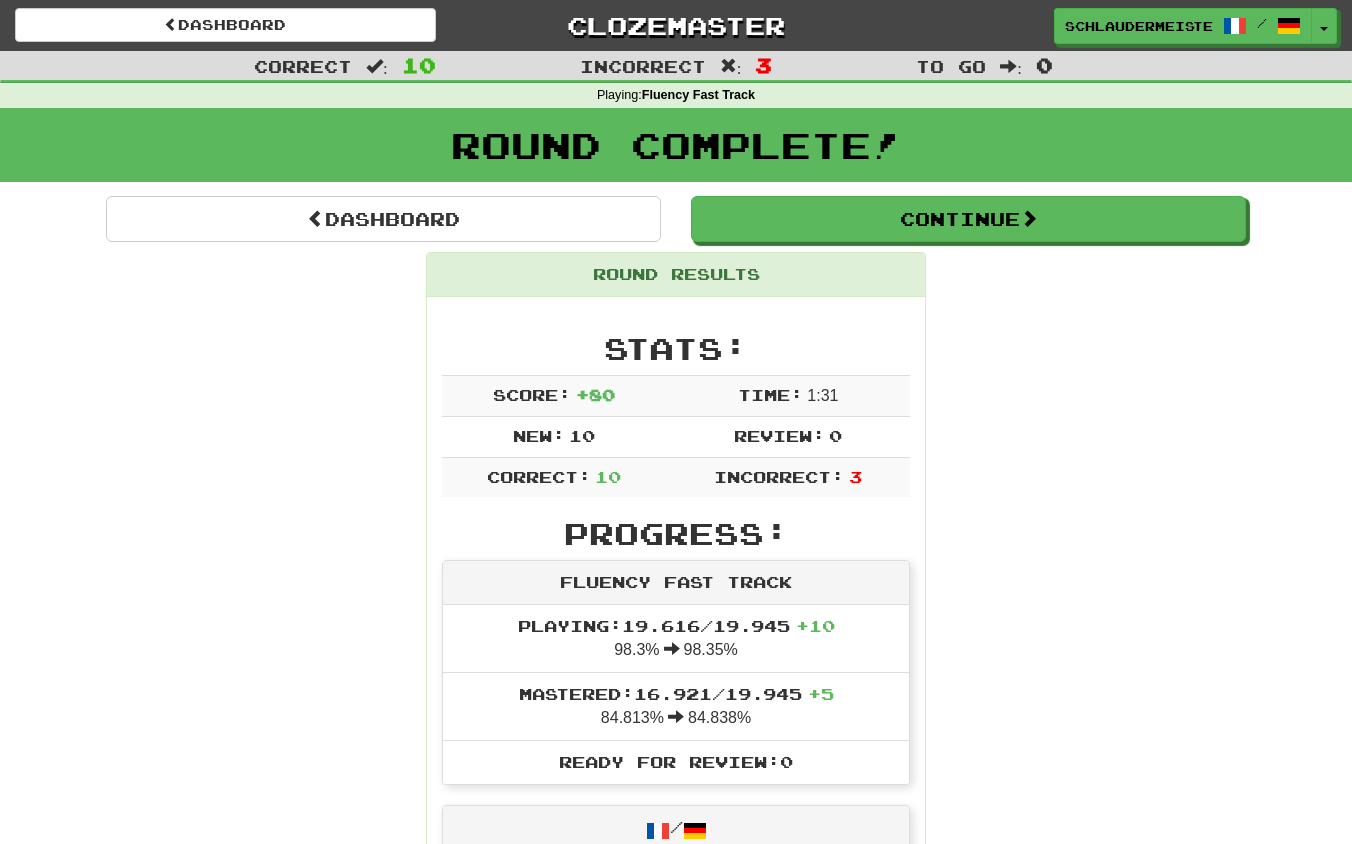 scroll, scrollTop: 0, scrollLeft: 0, axis: both 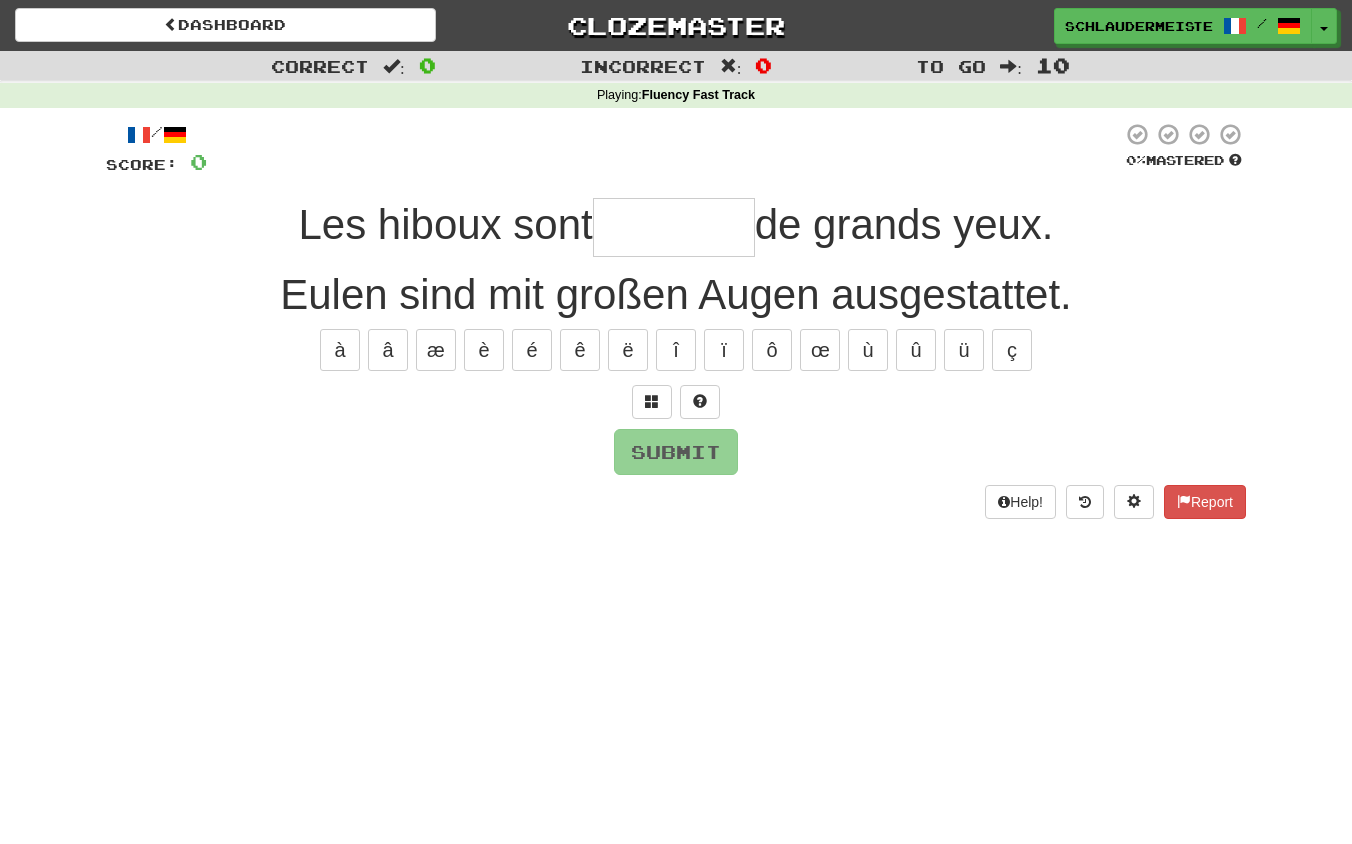 type on "*" 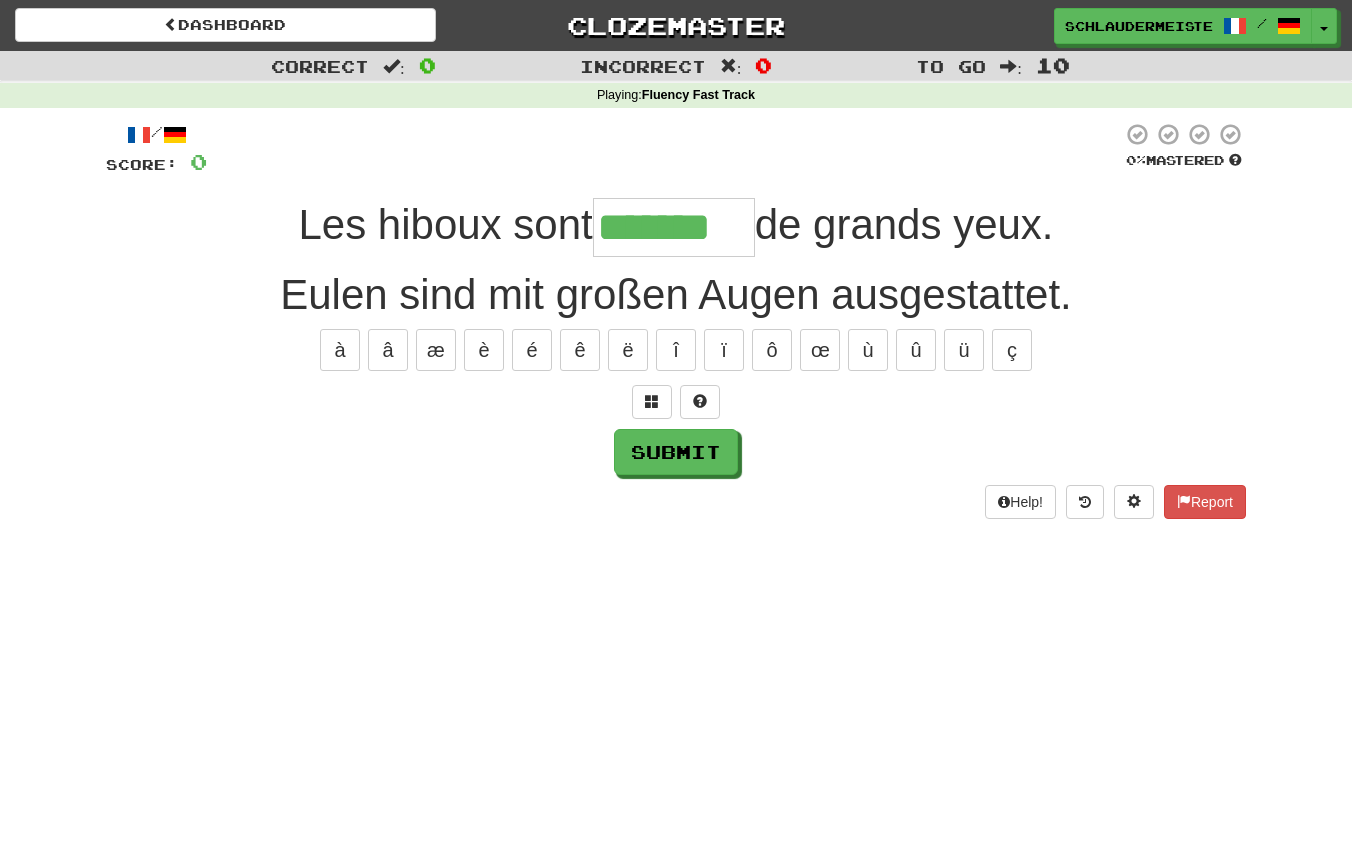 type on "*******" 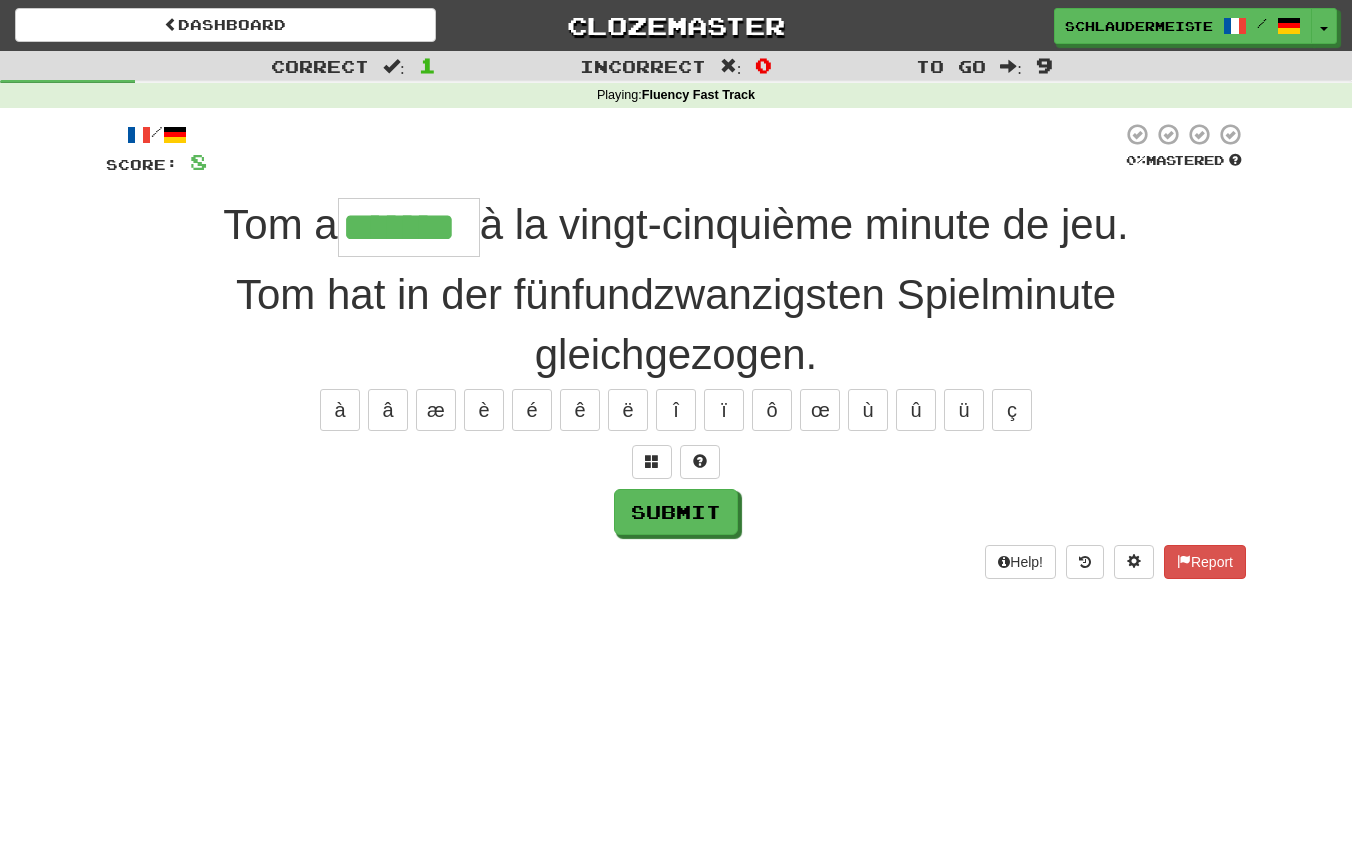 type on "*******" 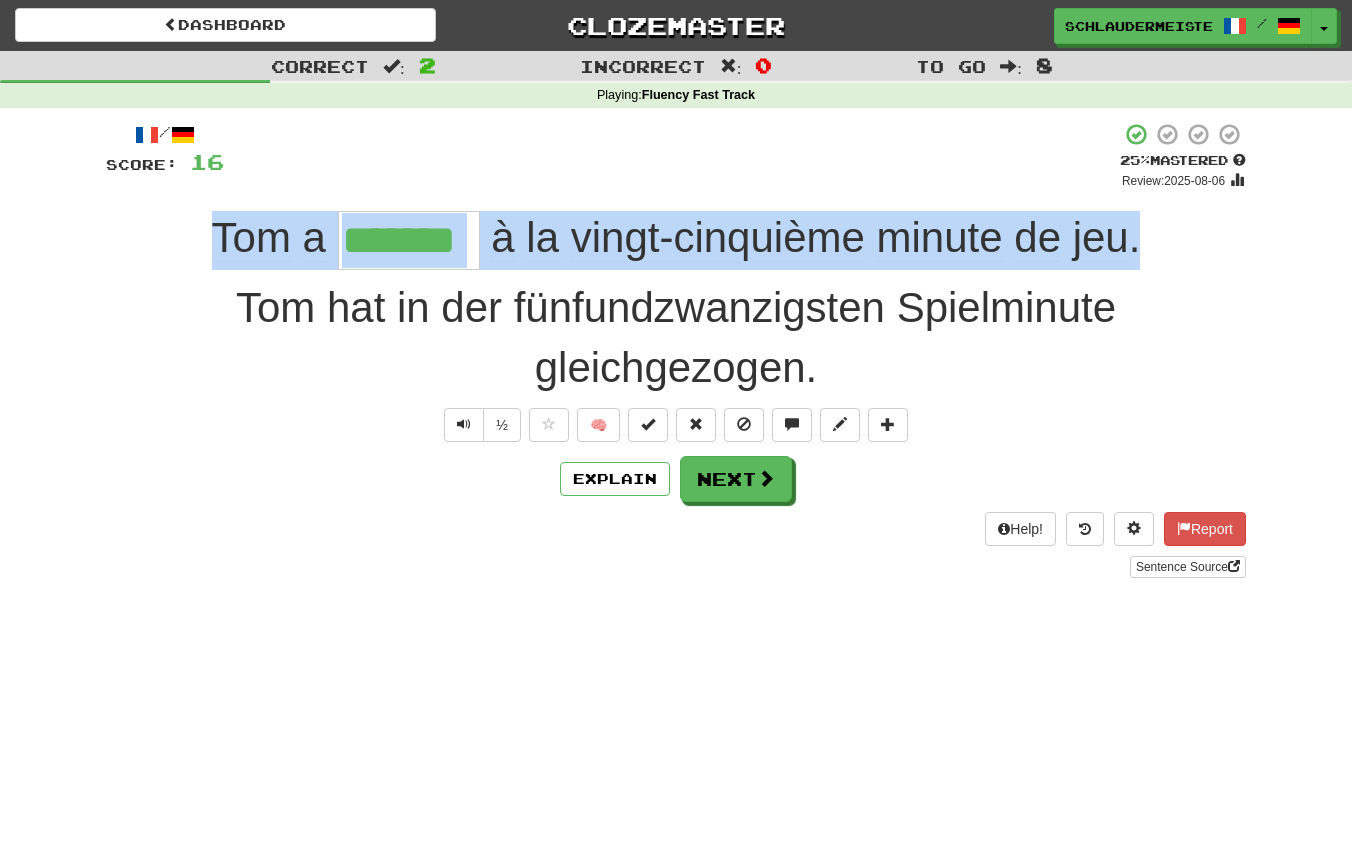 drag, startPoint x: 194, startPoint y: 230, endPoint x: 1181, endPoint y: 254, distance: 987.29175 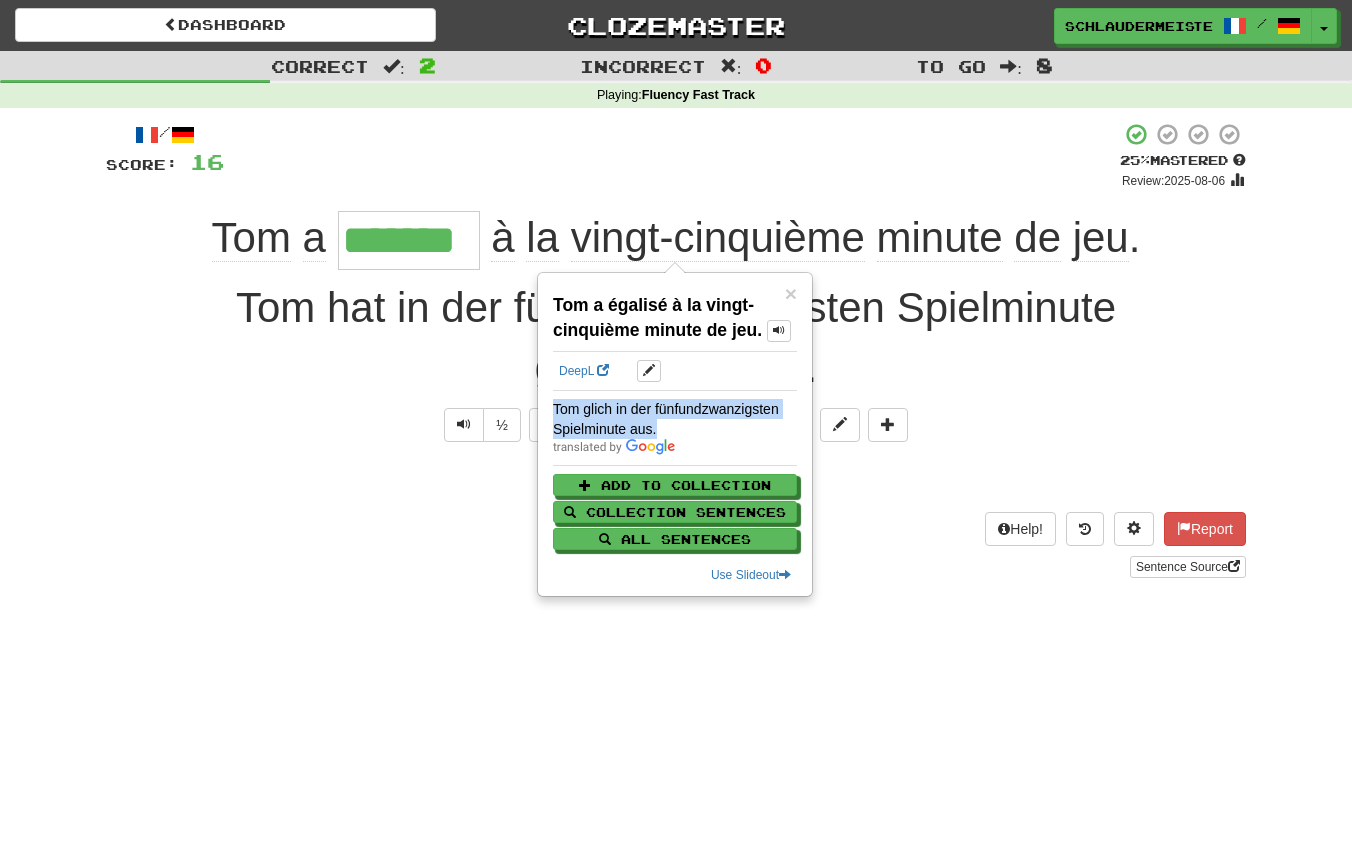 drag, startPoint x: 555, startPoint y: 406, endPoint x: 678, endPoint y: 428, distance: 124.95199 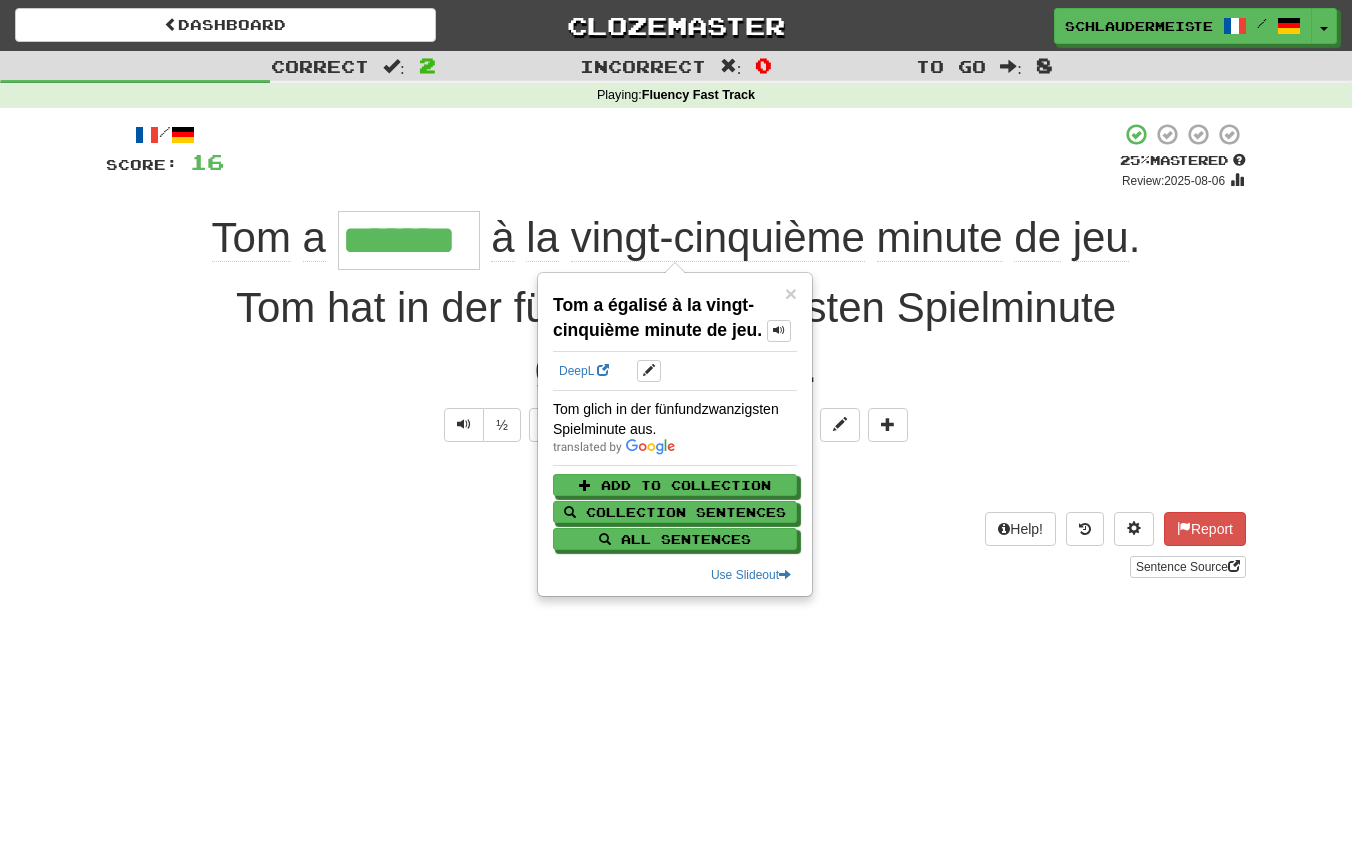 click on "Dashboard
Clozemaster
schlaudermeister
/
Toggle Dropdown
Dashboard
Leaderboard
Activity Feed
Notifications
Profile
Discussions
Français
/
Deutsch
Streak:
48
Review:
0
Points Today: 15616
Languages
Account
Logout
schlaudermeister
/
Toggle Dropdown
Dashboard
Leaderboard
Activity Feed
Notifications
Profile
Discussions
Français
/
Deutsch
Streak:
48
Review:
0
Points Today: 15616
Languages
Account
Logout
clozemaster
Correct   :   2 Incorrect   :   0 To go   :   8 Playing :  Fluency Fast Track  /  Score:   16 + 8 25 %  Mastered Review:  2025-08-06 Tom   a   *******   à   la   vingt-cinquième   minute   de   jeu . ½ 🧠 Next" at bounding box center (676, 422) 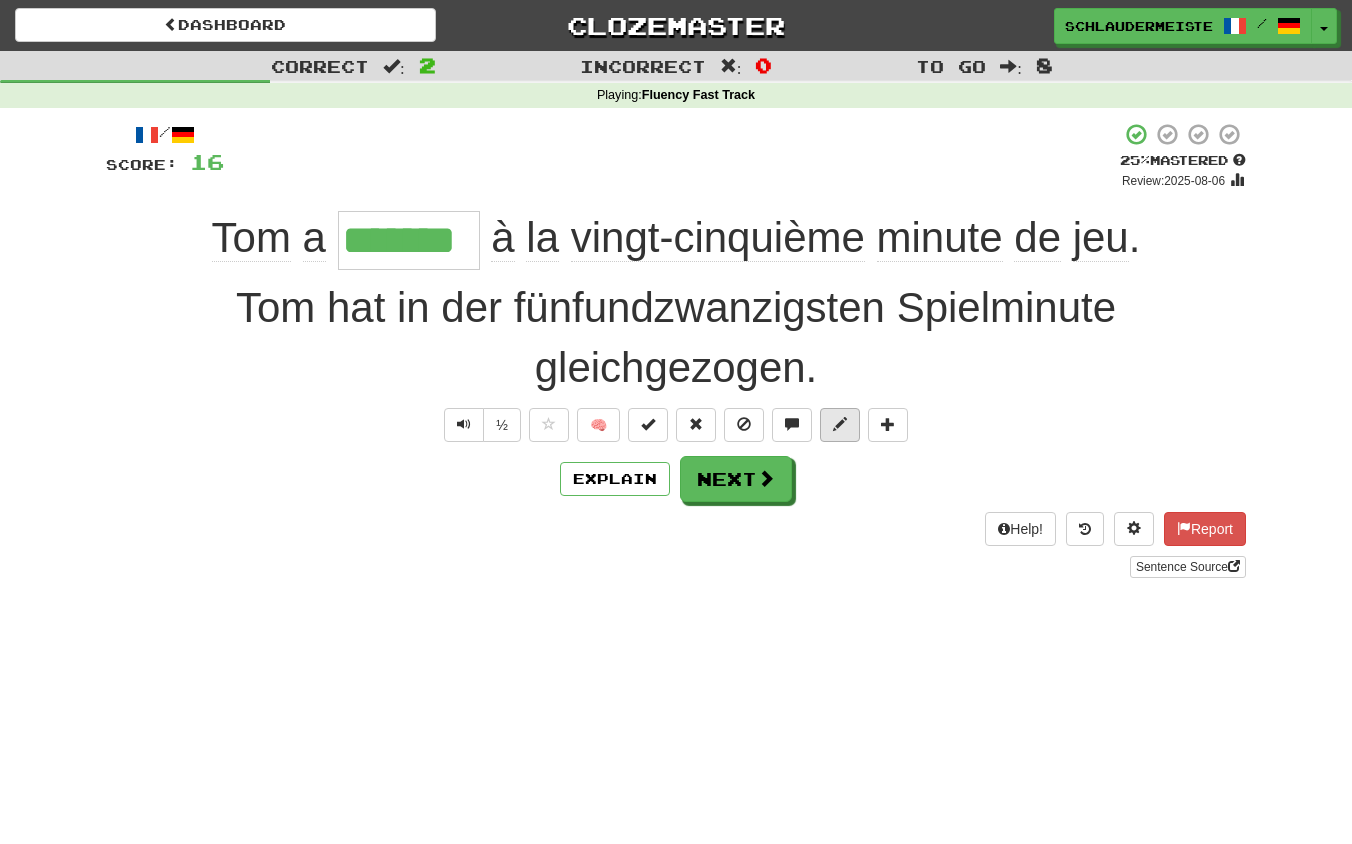 click at bounding box center [840, 424] 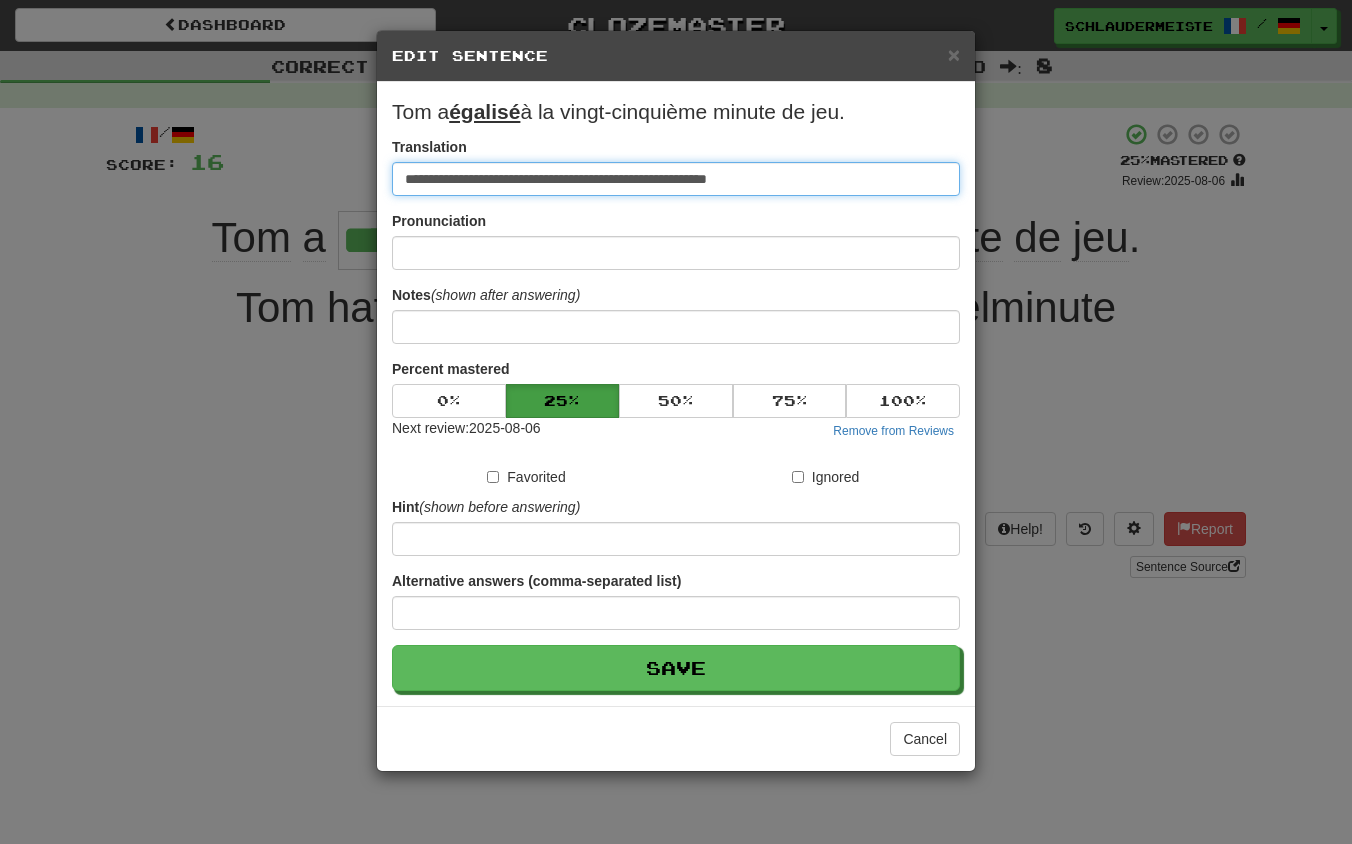 drag, startPoint x: 839, startPoint y: 178, endPoint x: 139, endPoint y: 169, distance: 700.05786 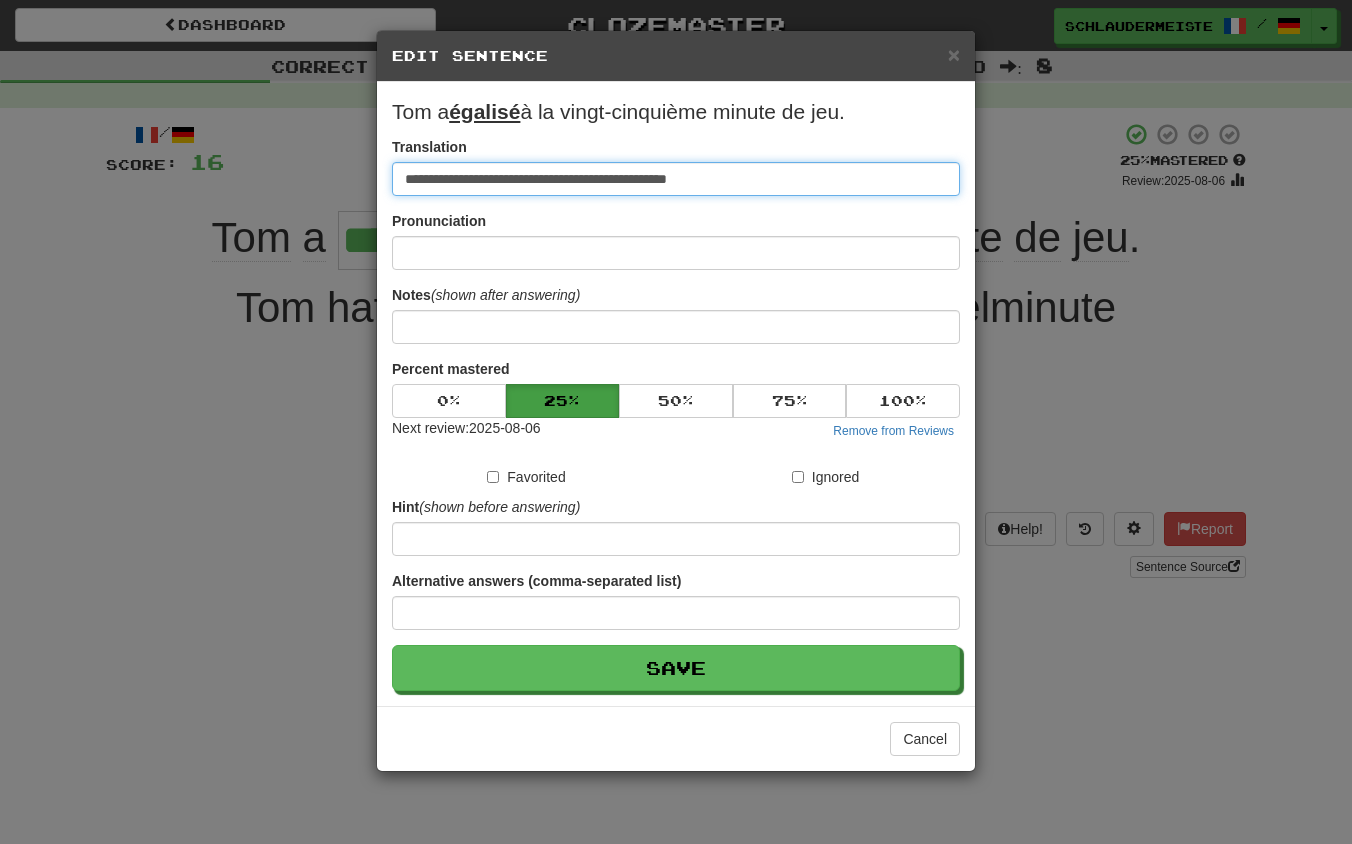 type on "**********" 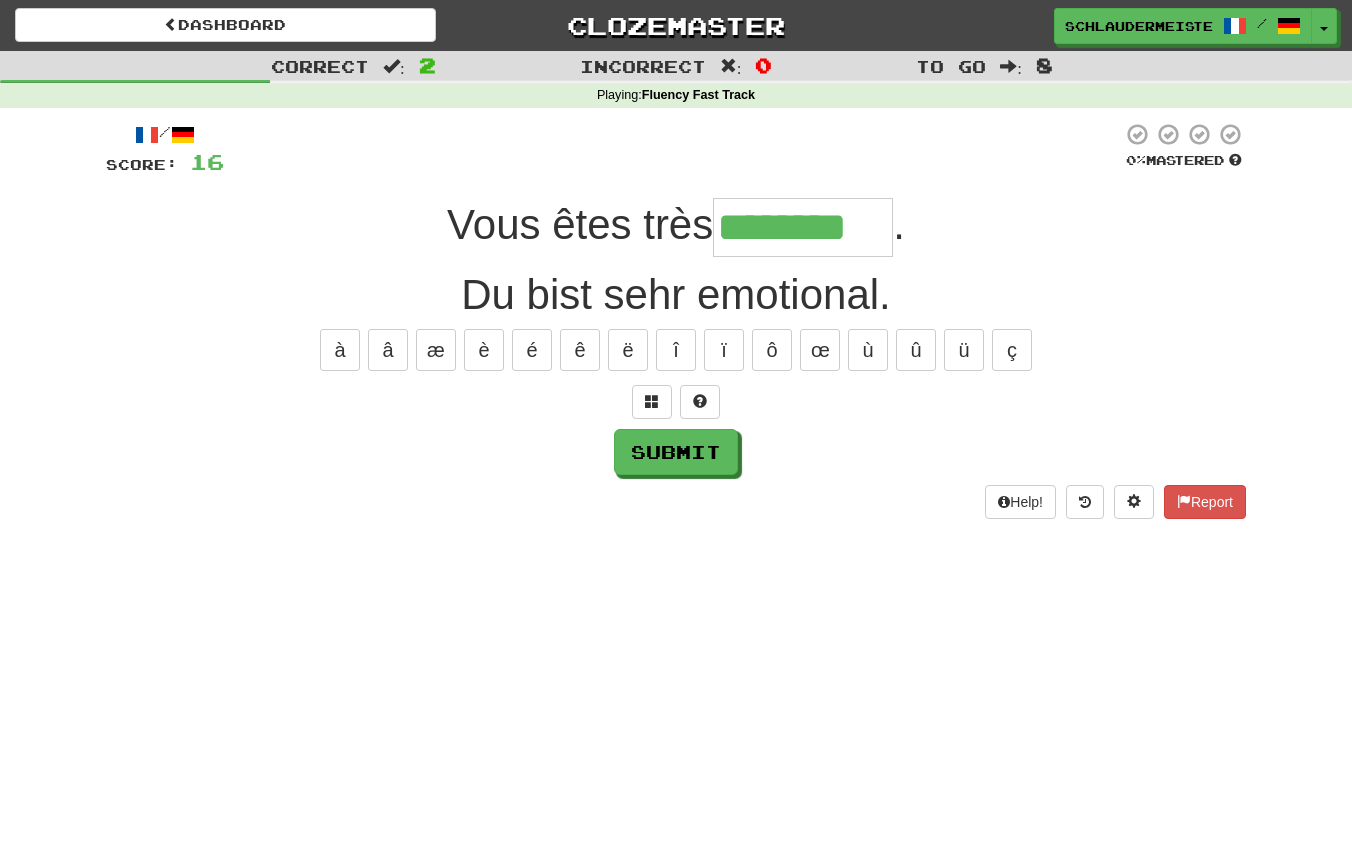type on "********" 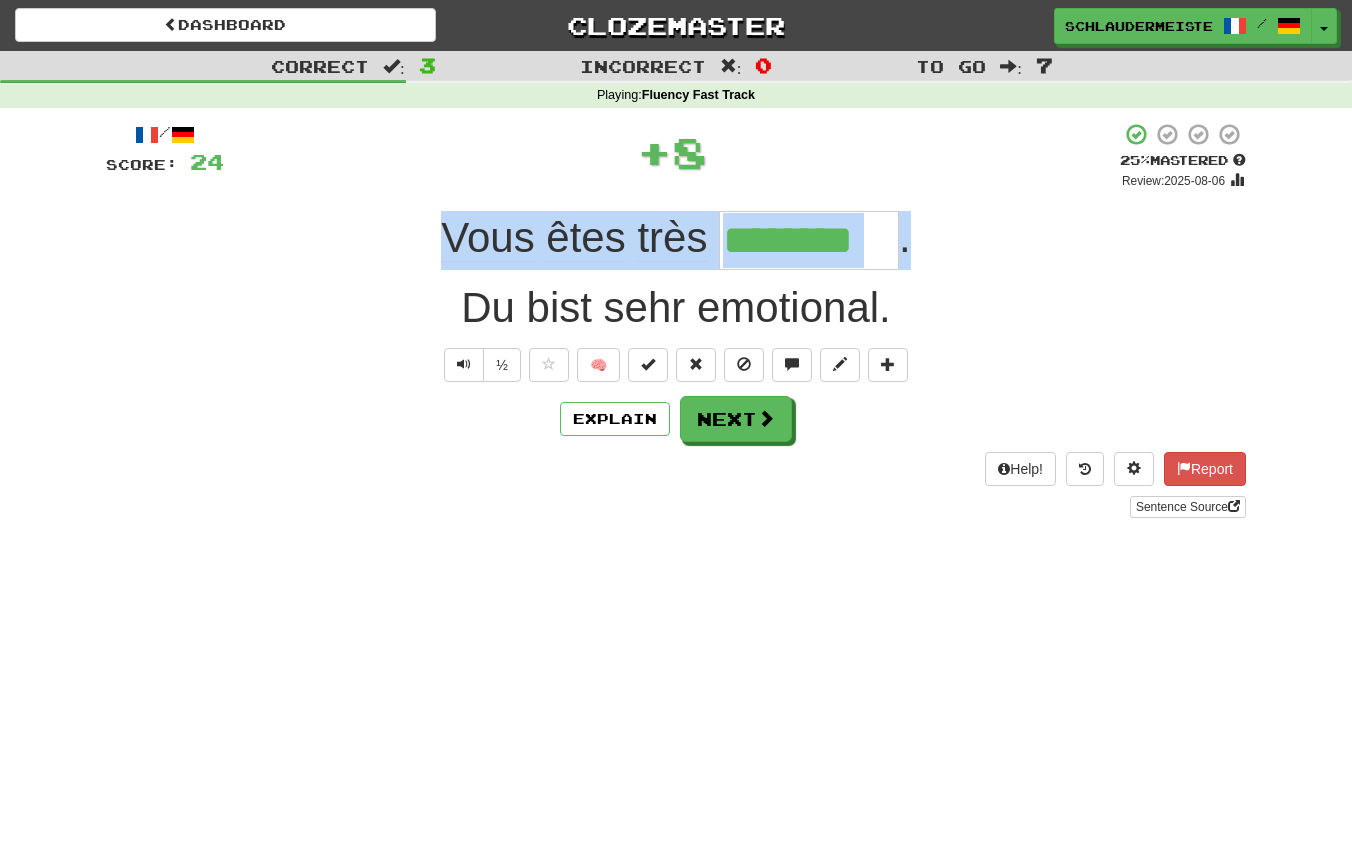 drag, startPoint x: 416, startPoint y: 220, endPoint x: 984, endPoint y: 254, distance: 569.0167 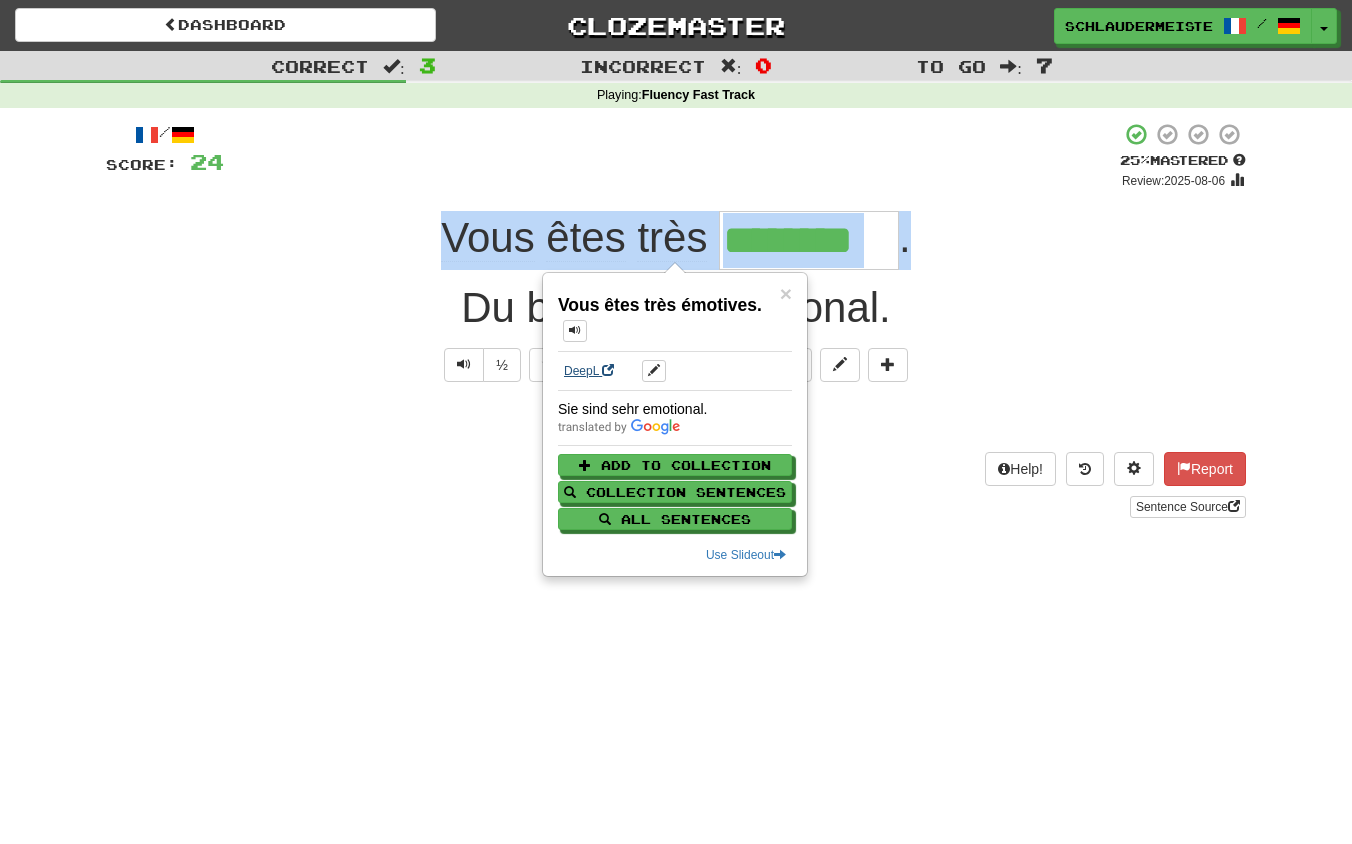 click on "DeepL" at bounding box center (589, 371) 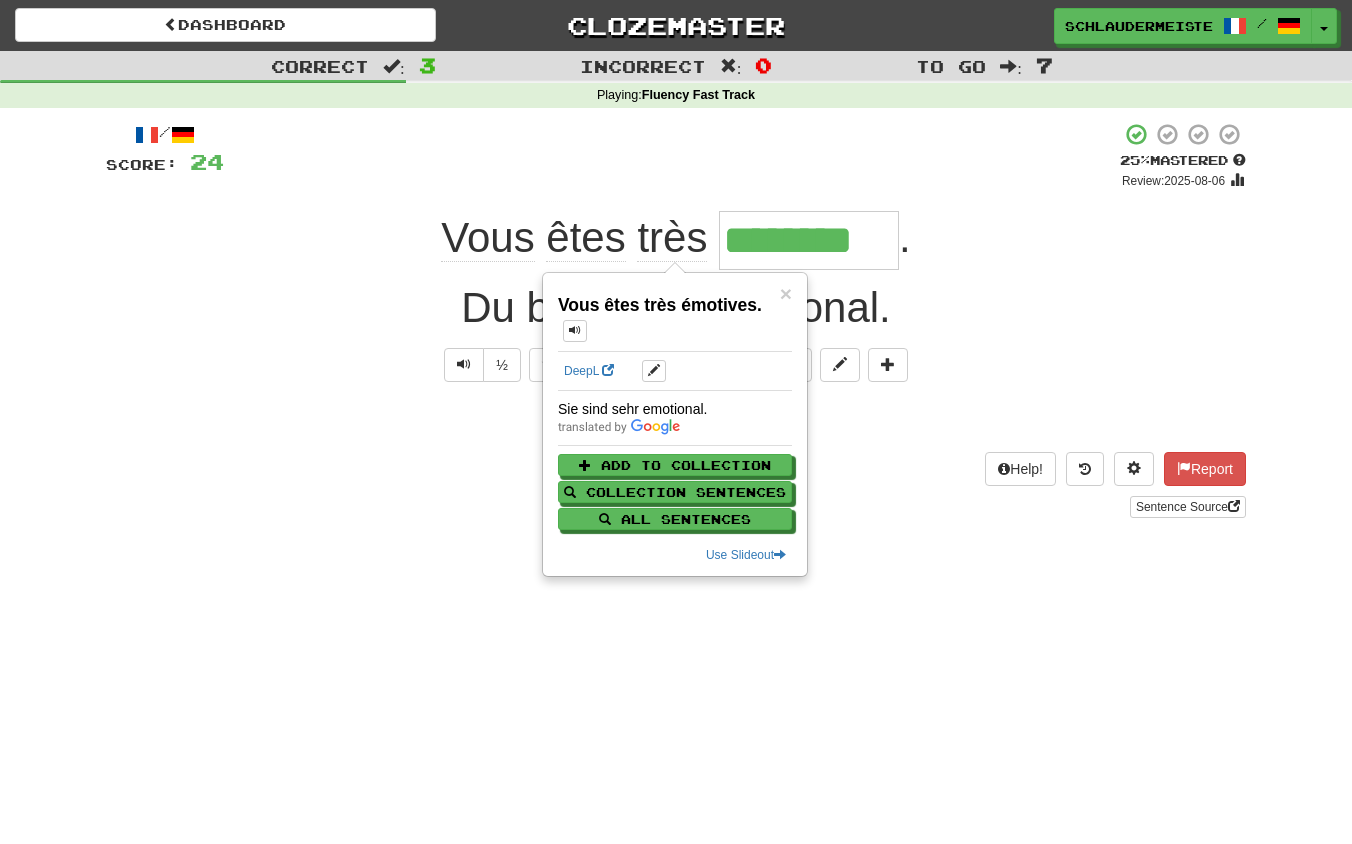 click on "Dashboard
Clozemaster
schlaudermeister
/
Toggle Dropdown
Dashboard
Leaderboard
Activity Feed
Notifications
Profile
Discussions
Français
/
Deutsch
Streak:
48
Review:
0
Points Today: 15616
Languages
Account
Logout
schlaudermeister
/
Toggle Dropdown
Dashboard
Leaderboard
Activity Feed
Notifications
Profile
Discussions
Français
/
Deutsch
Streak:
48
Review:
0
Points Today: 15616
Languages
Account
Logout
clozemaster
Correct   :   3 Incorrect   :   0 To go   :   7 Playing :  Fluency Fast Track  /  Score:   24 + 8 25 %  Mastered Review:  2025-08-06 Vous   êtes   très   ******** . Du bist sehr emotional. ½ 🧠 Explain Next" at bounding box center [676, 422] 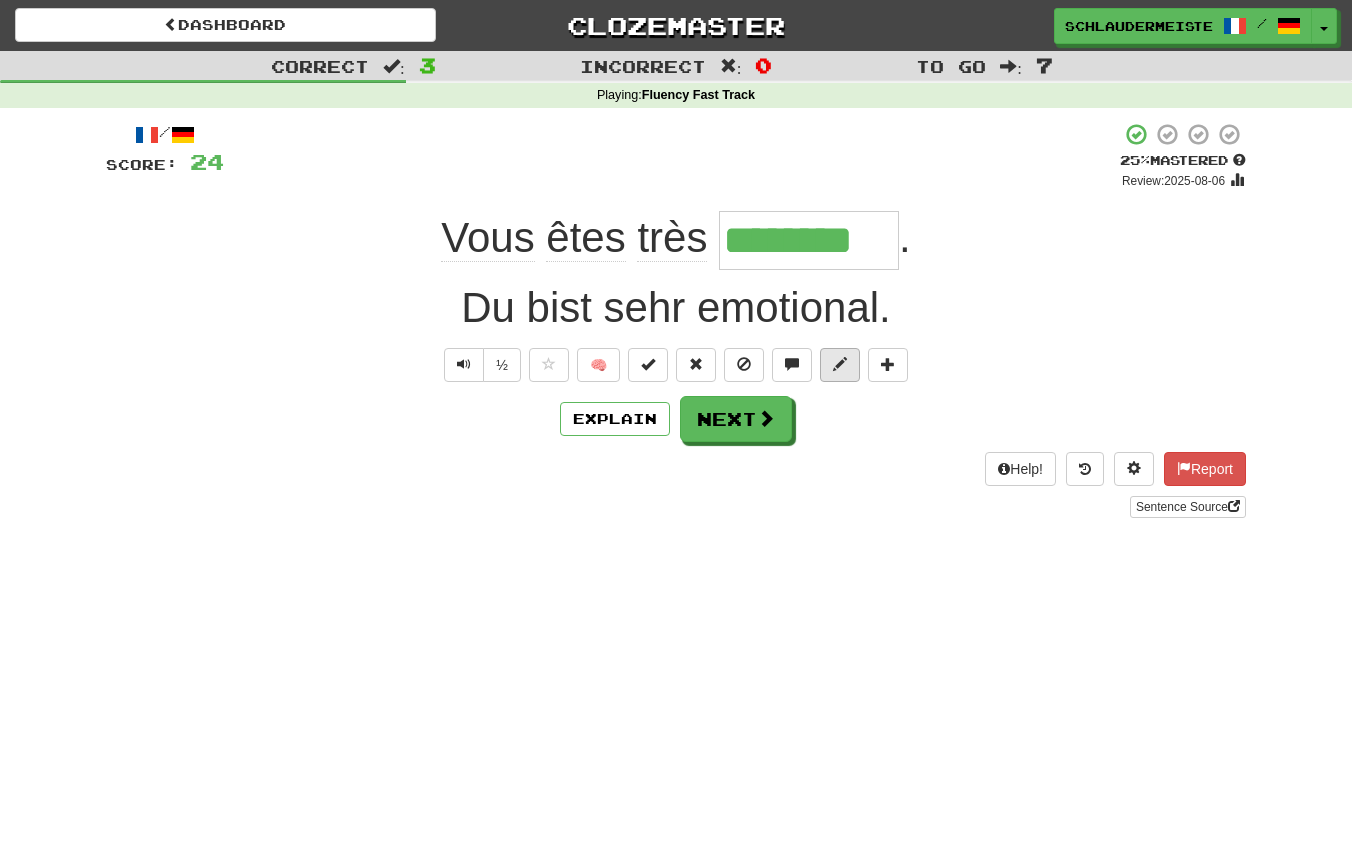 click at bounding box center [840, 364] 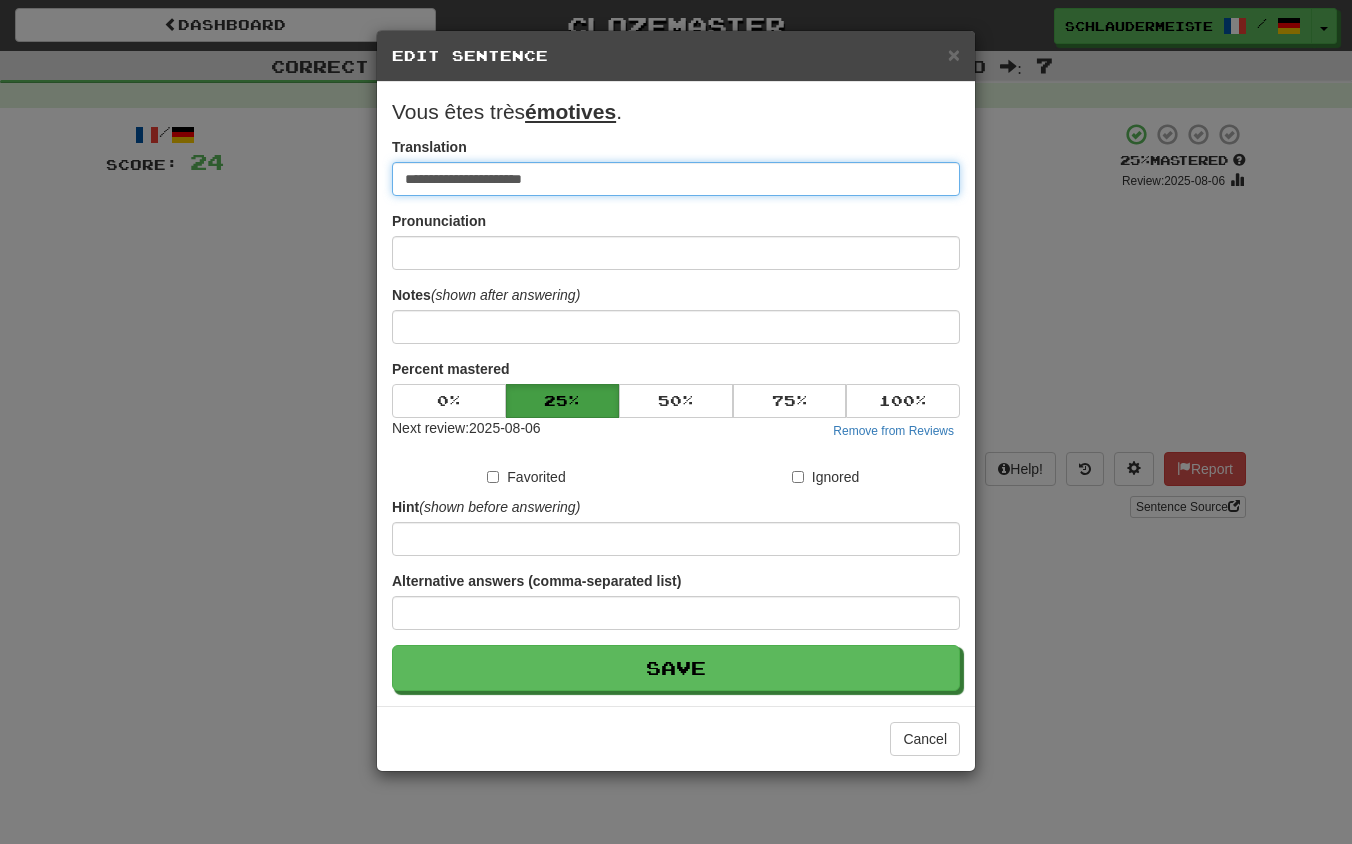 drag, startPoint x: 756, startPoint y: 181, endPoint x: 231, endPoint y: 144, distance: 526.3022 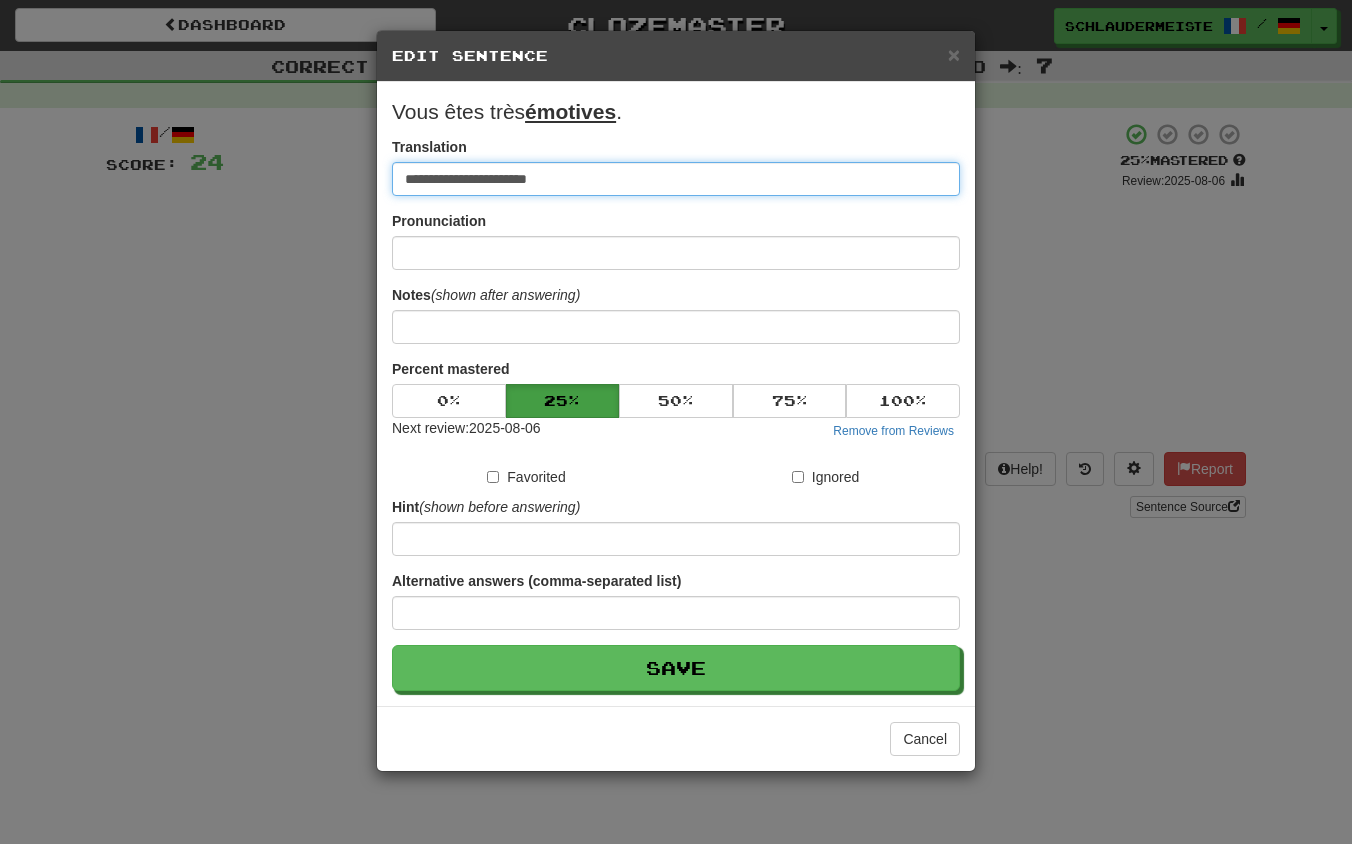 type on "**********" 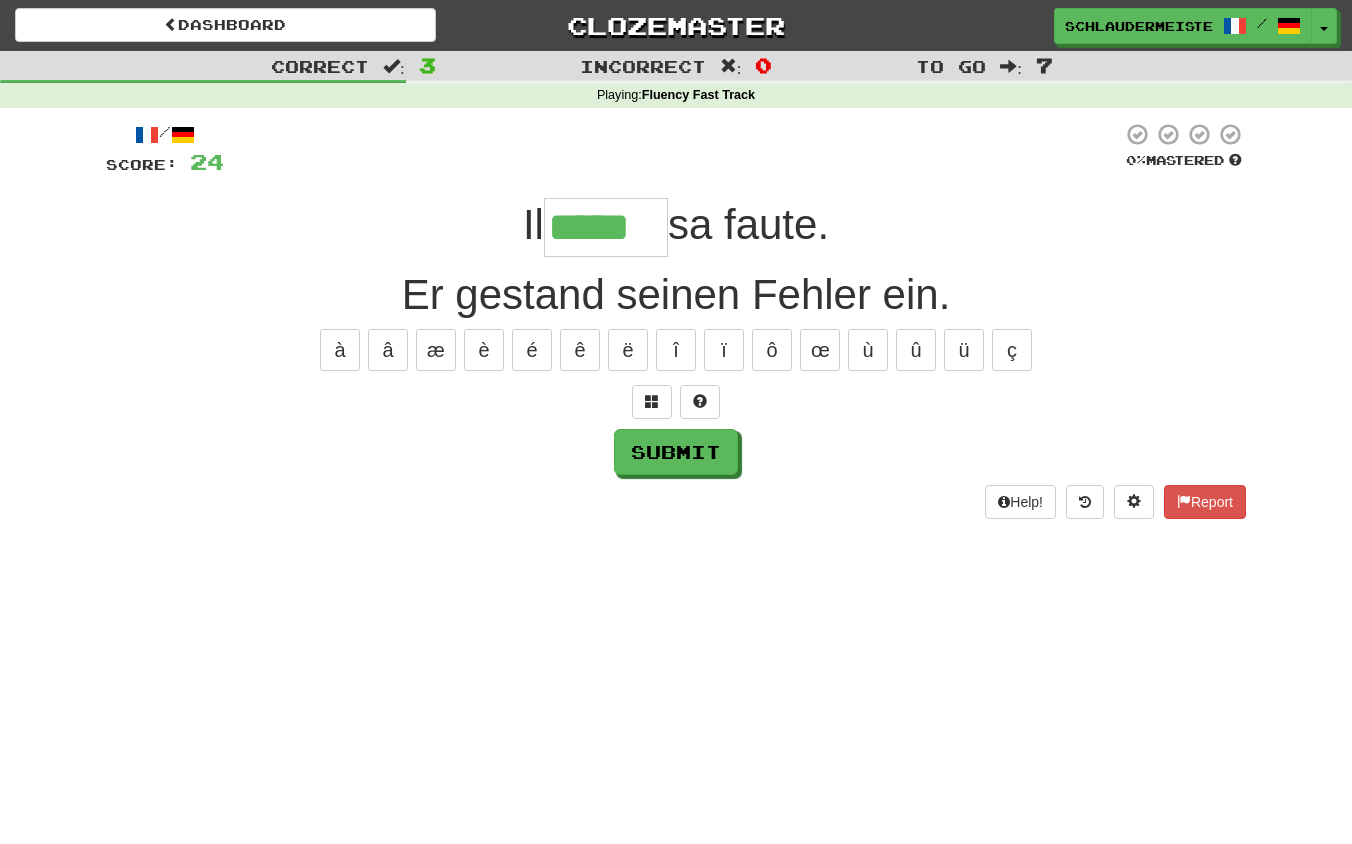 type on "*****" 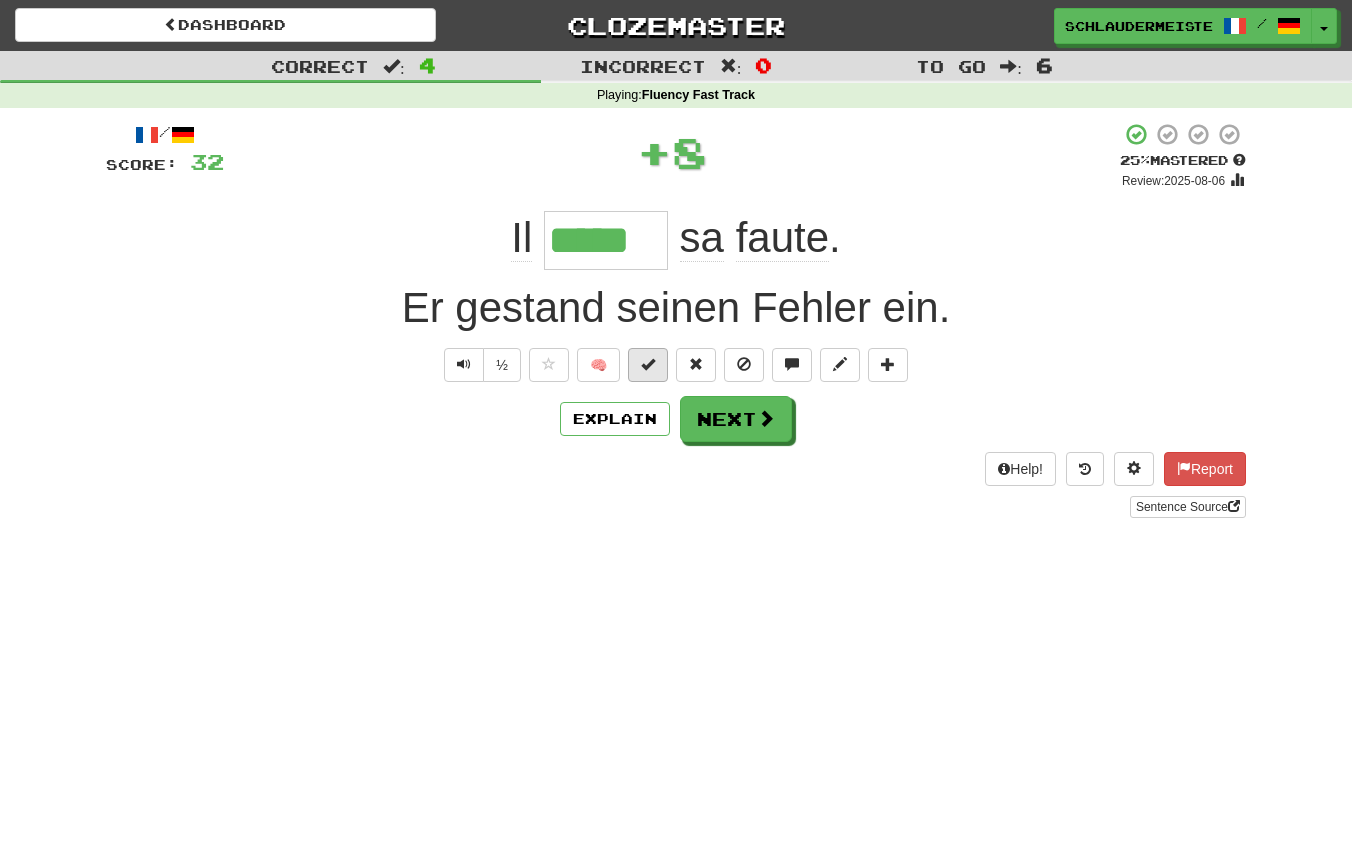 click at bounding box center [648, 364] 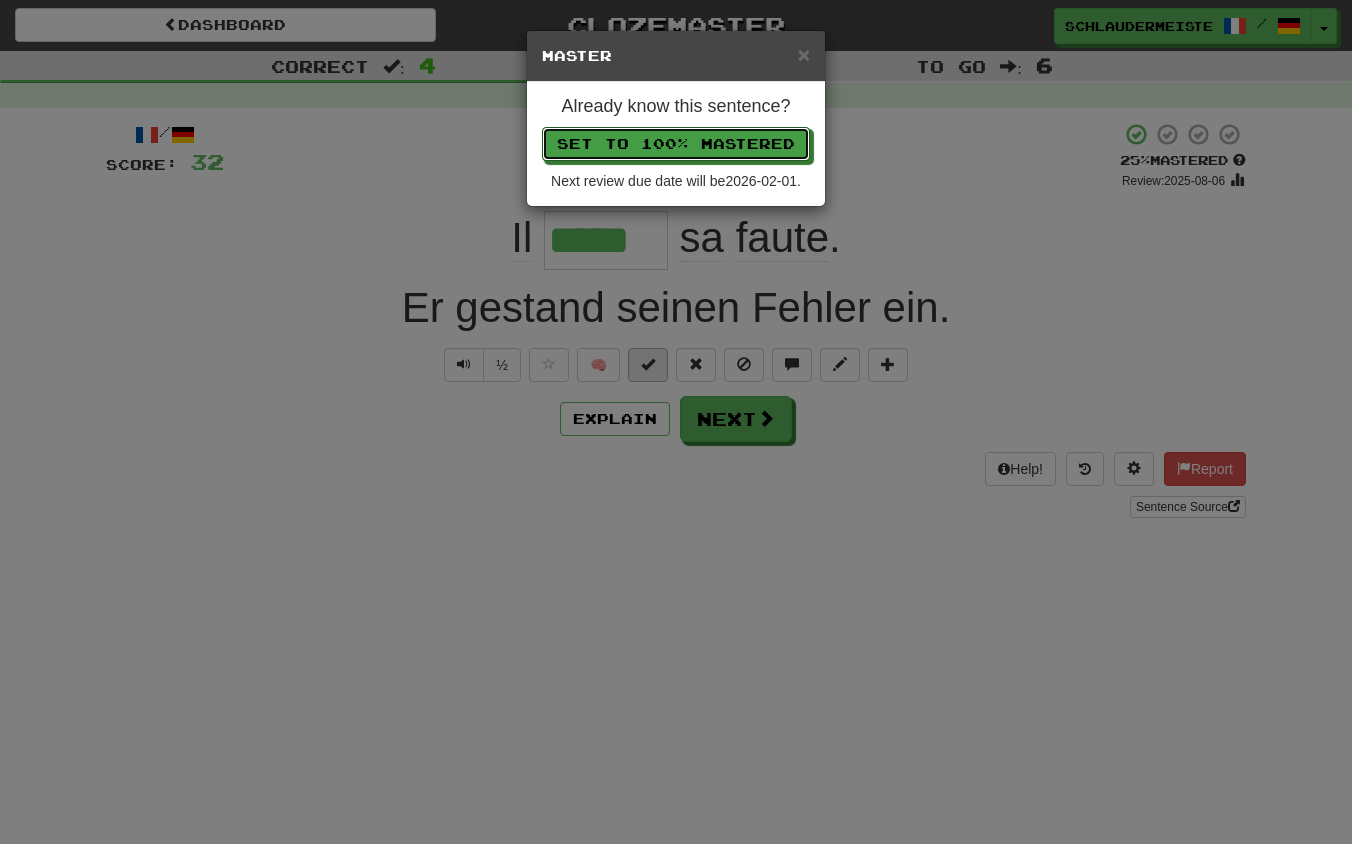 type 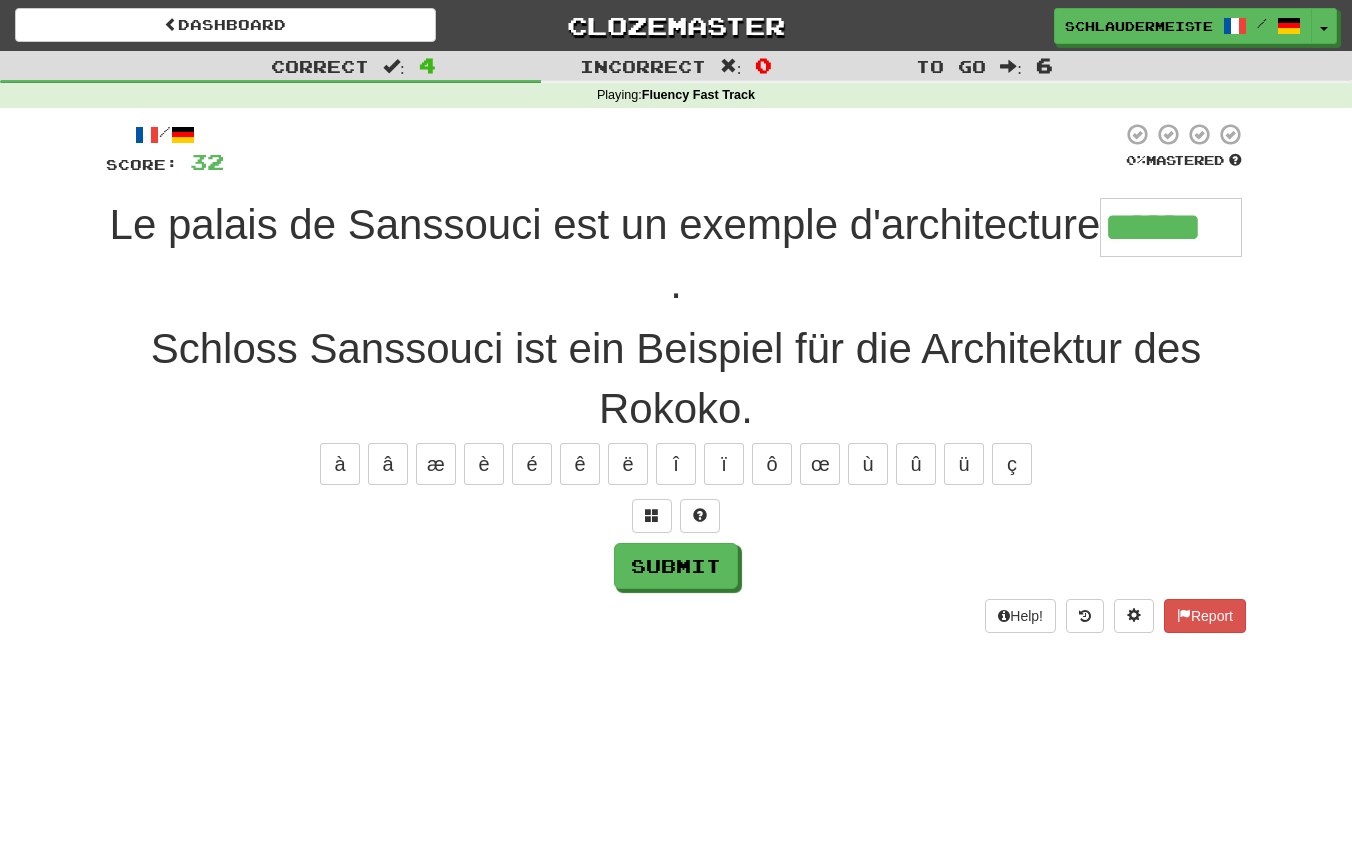 type on "******" 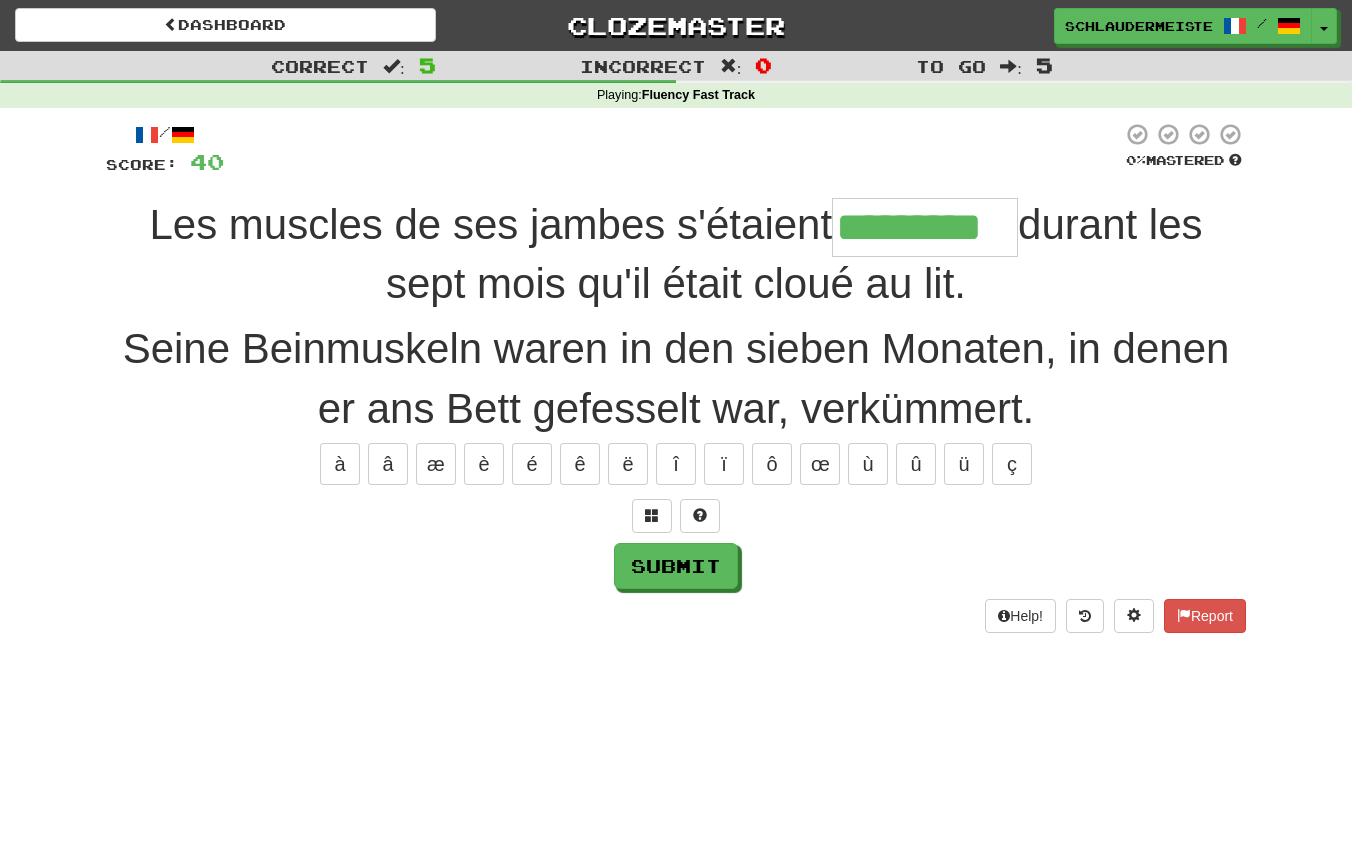 type on "*********" 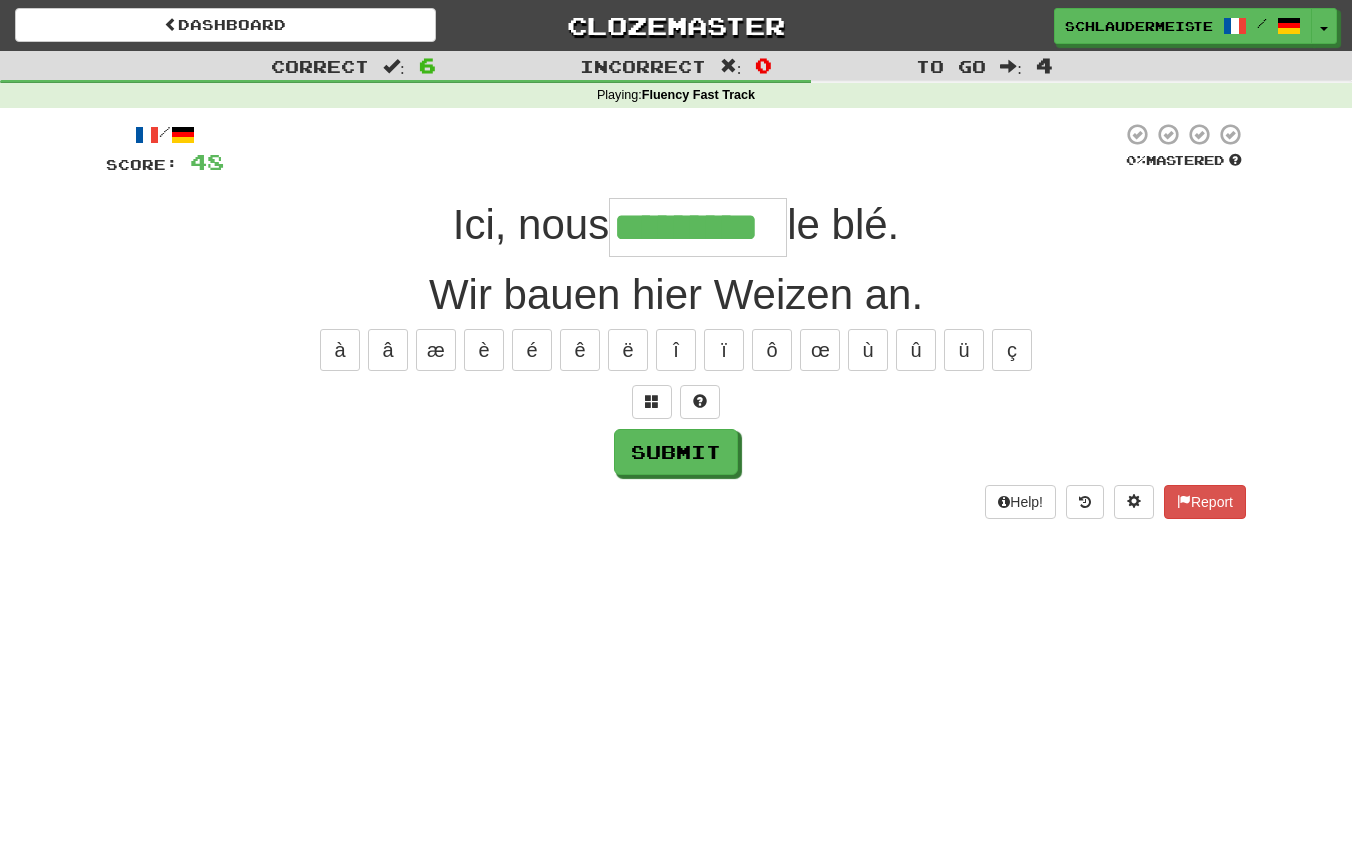 type on "*********" 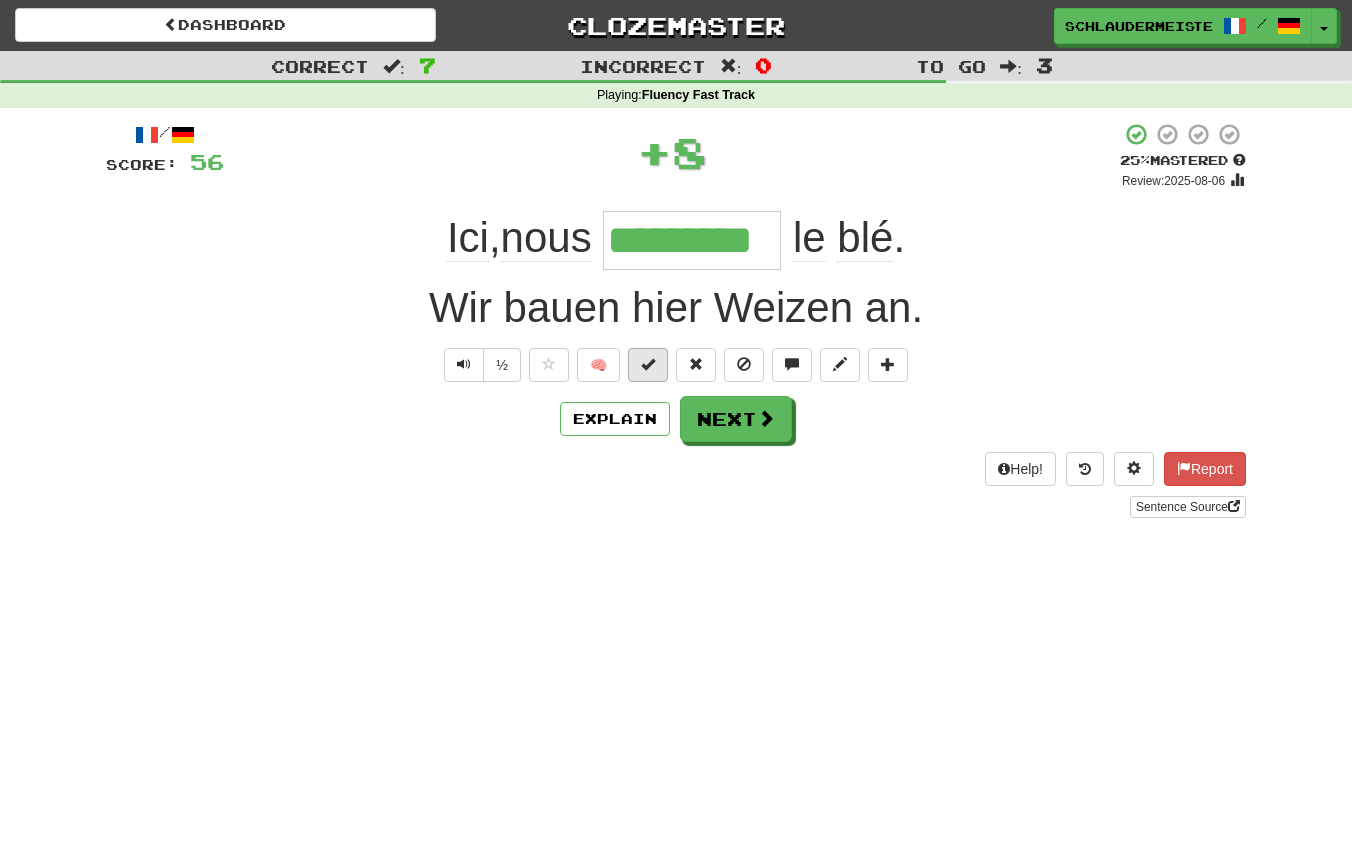 click at bounding box center [648, 364] 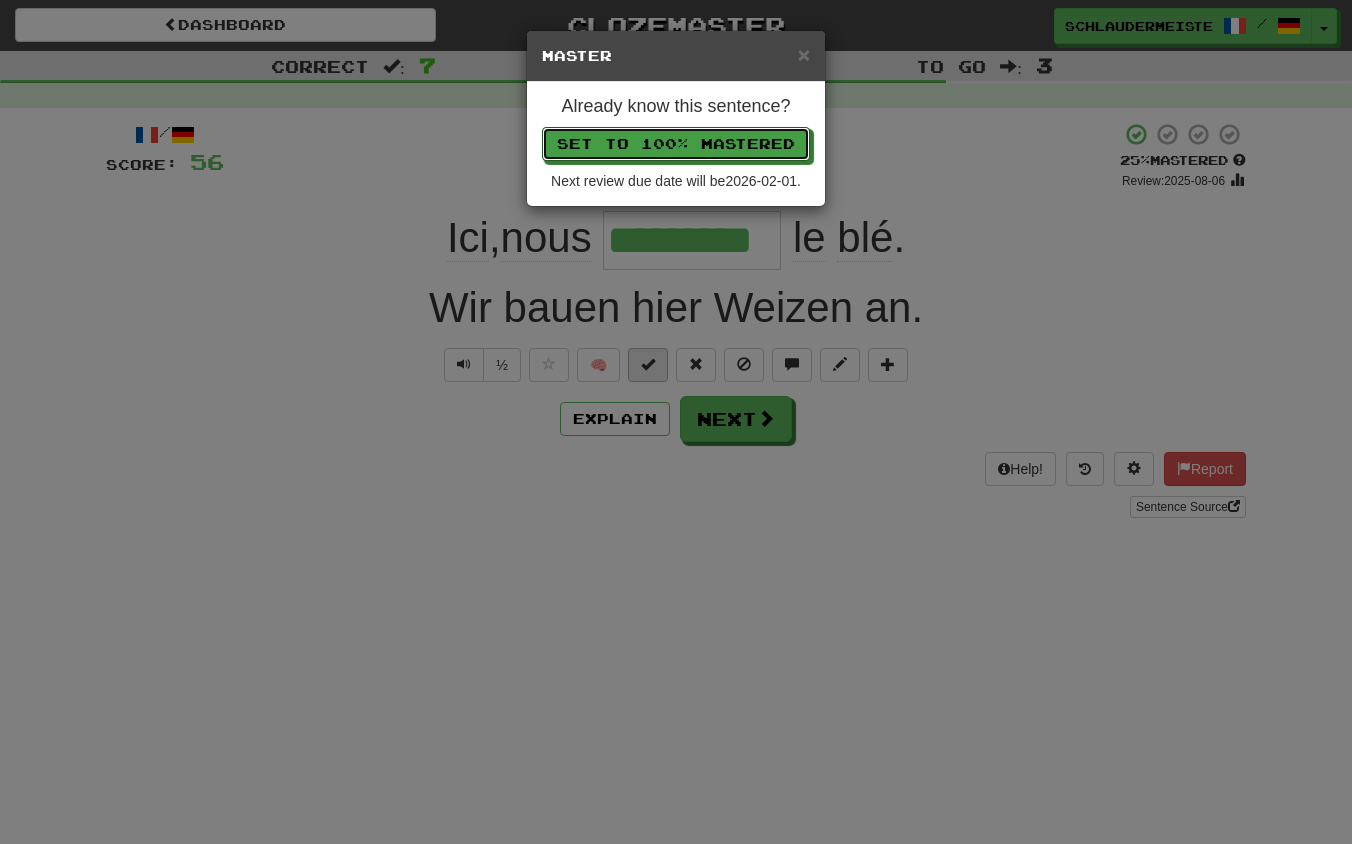 click on "Set to 100% Mastered" at bounding box center (676, 144) 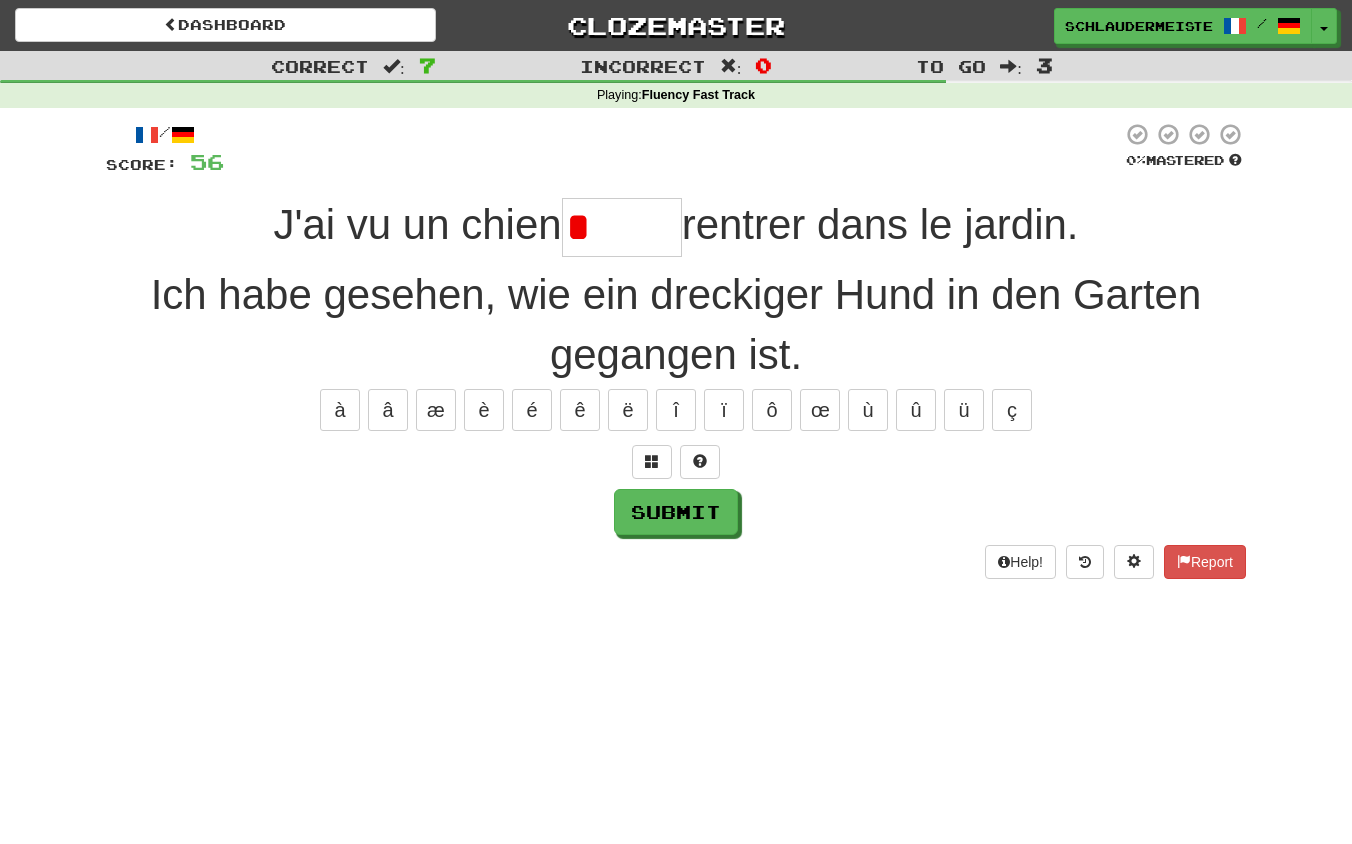 type on "******" 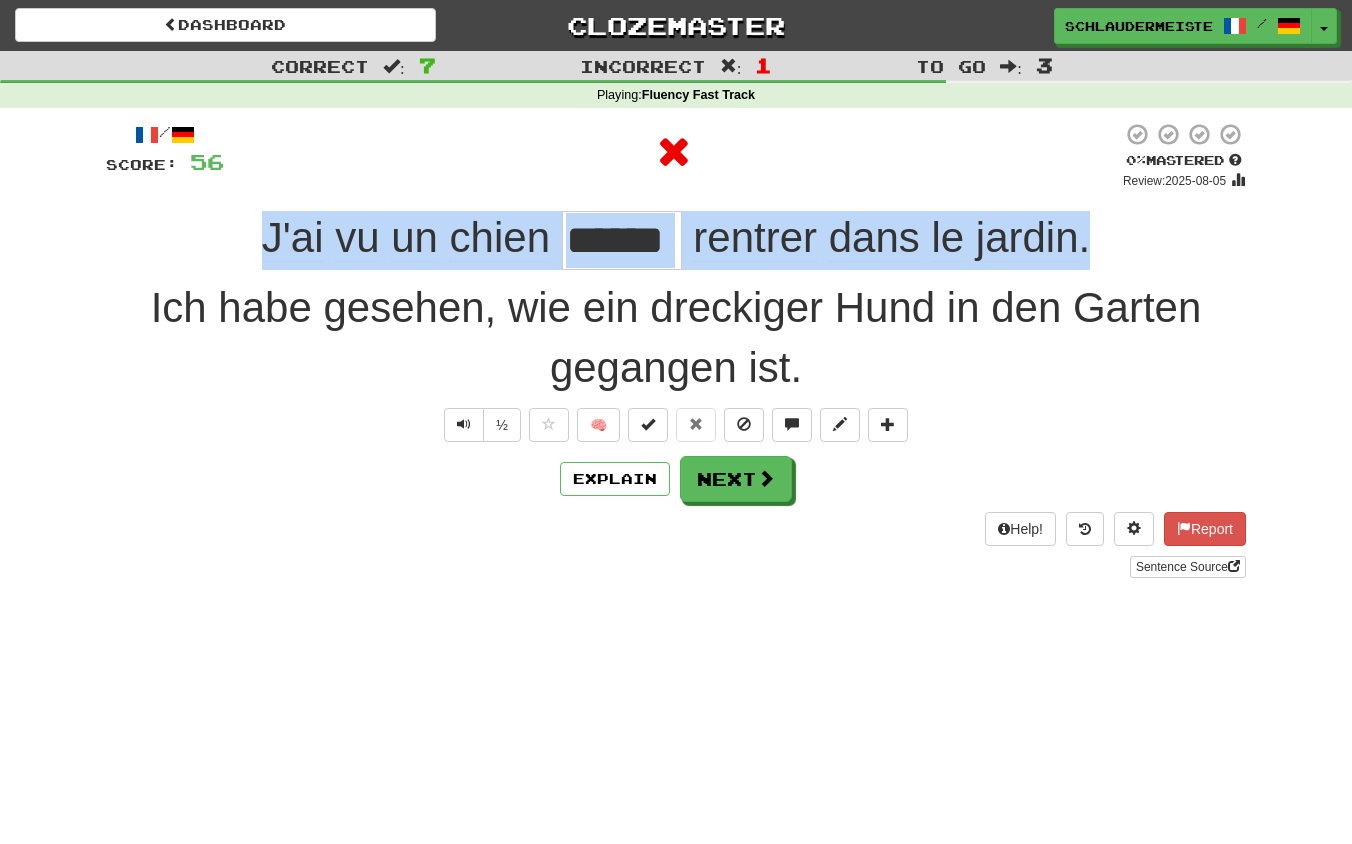 drag, startPoint x: 247, startPoint y: 226, endPoint x: 1130, endPoint y: 234, distance: 883.03625 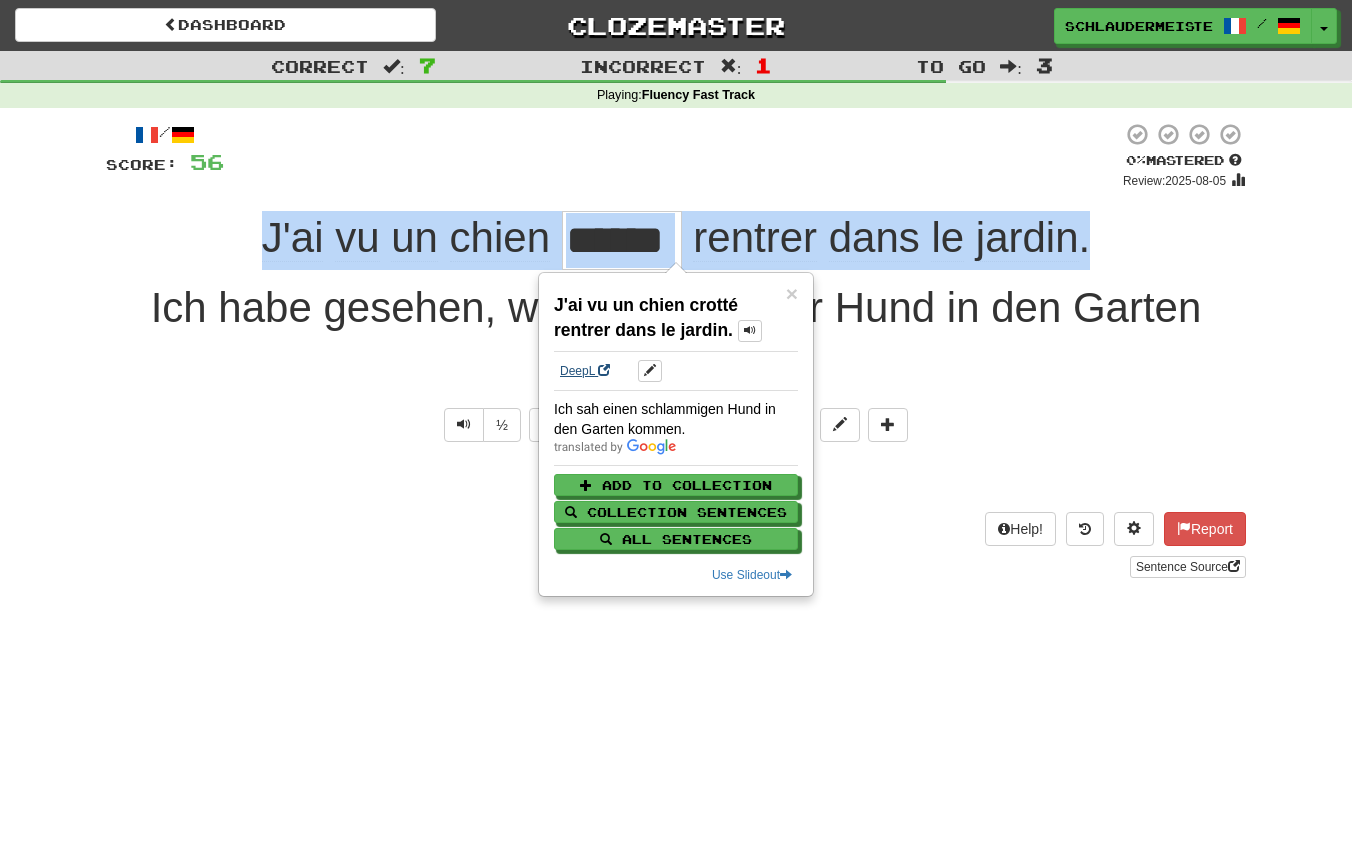 click on "DeepL" at bounding box center (585, 371) 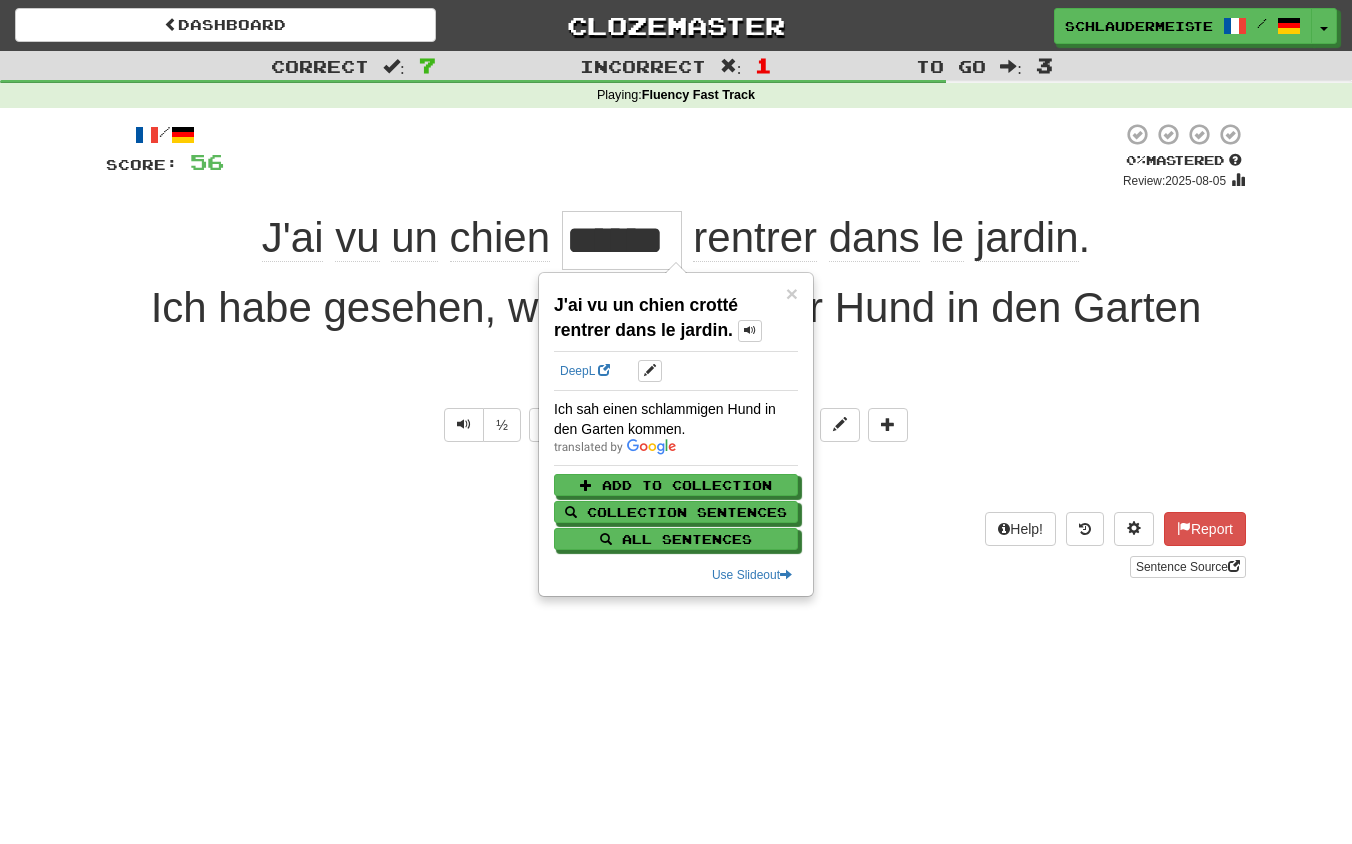 click on "Help!  Report Sentence Source" at bounding box center [676, 545] 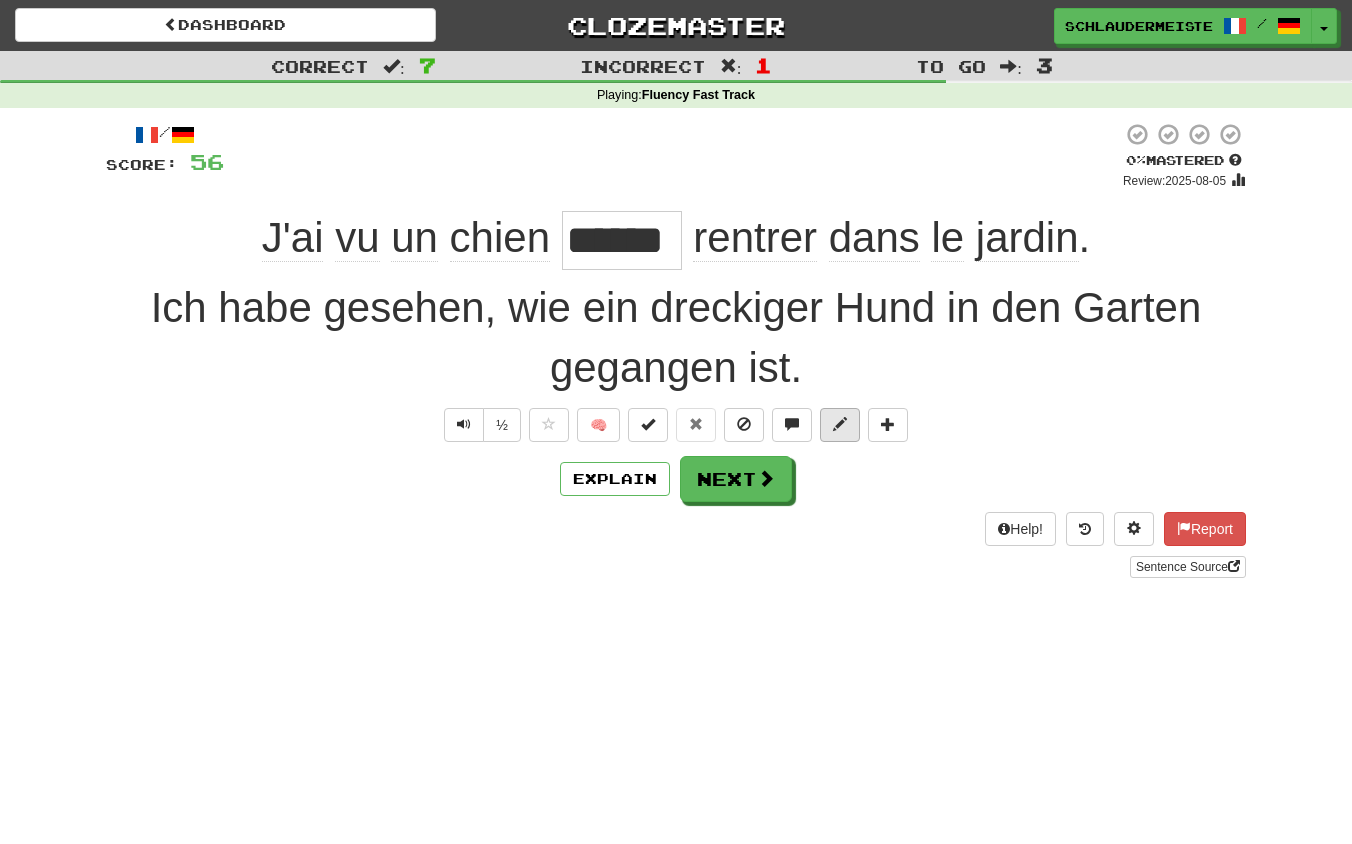 click at bounding box center (840, 424) 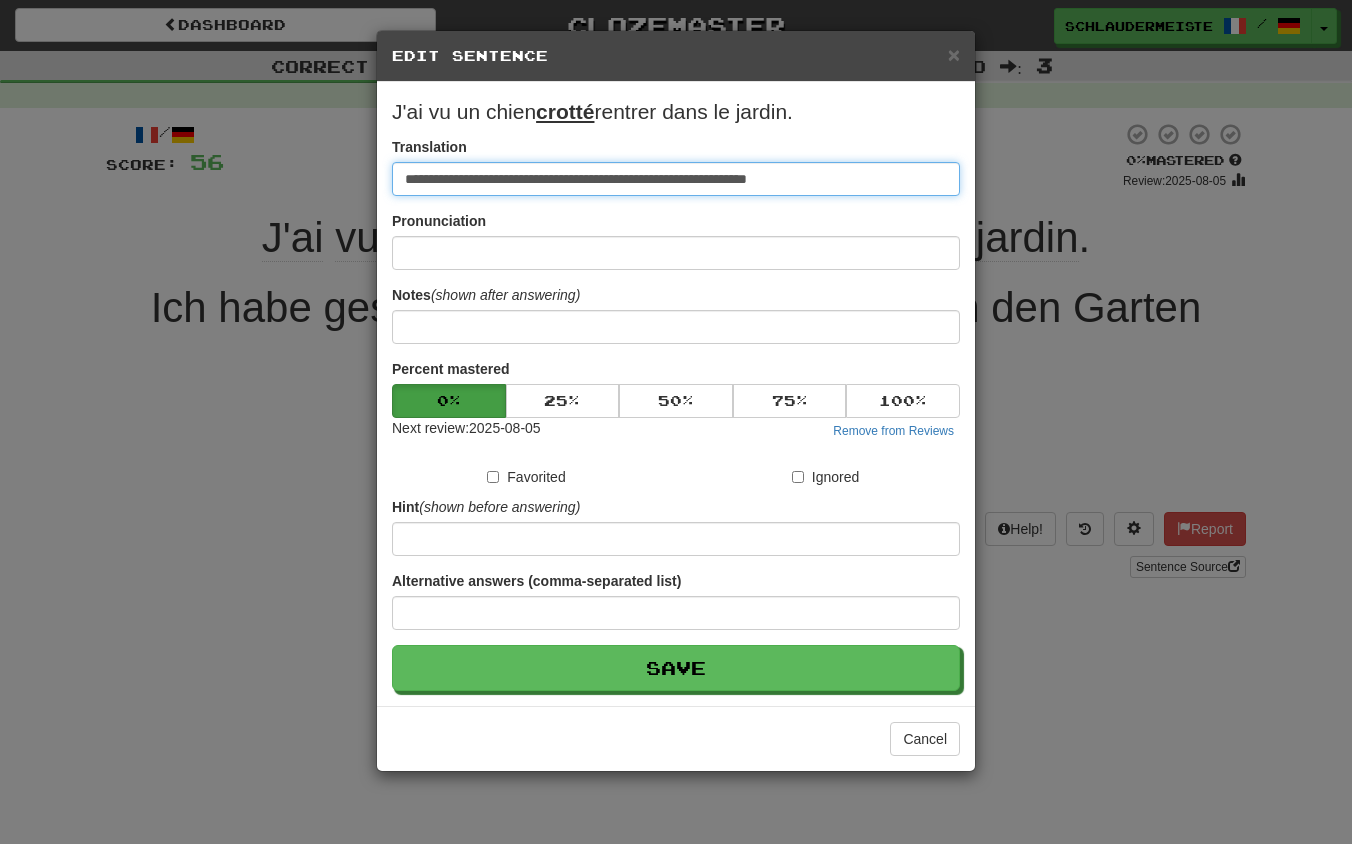 drag, startPoint x: 867, startPoint y: 184, endPoint x: 252, endPoint y: 156, distance: 615.6371 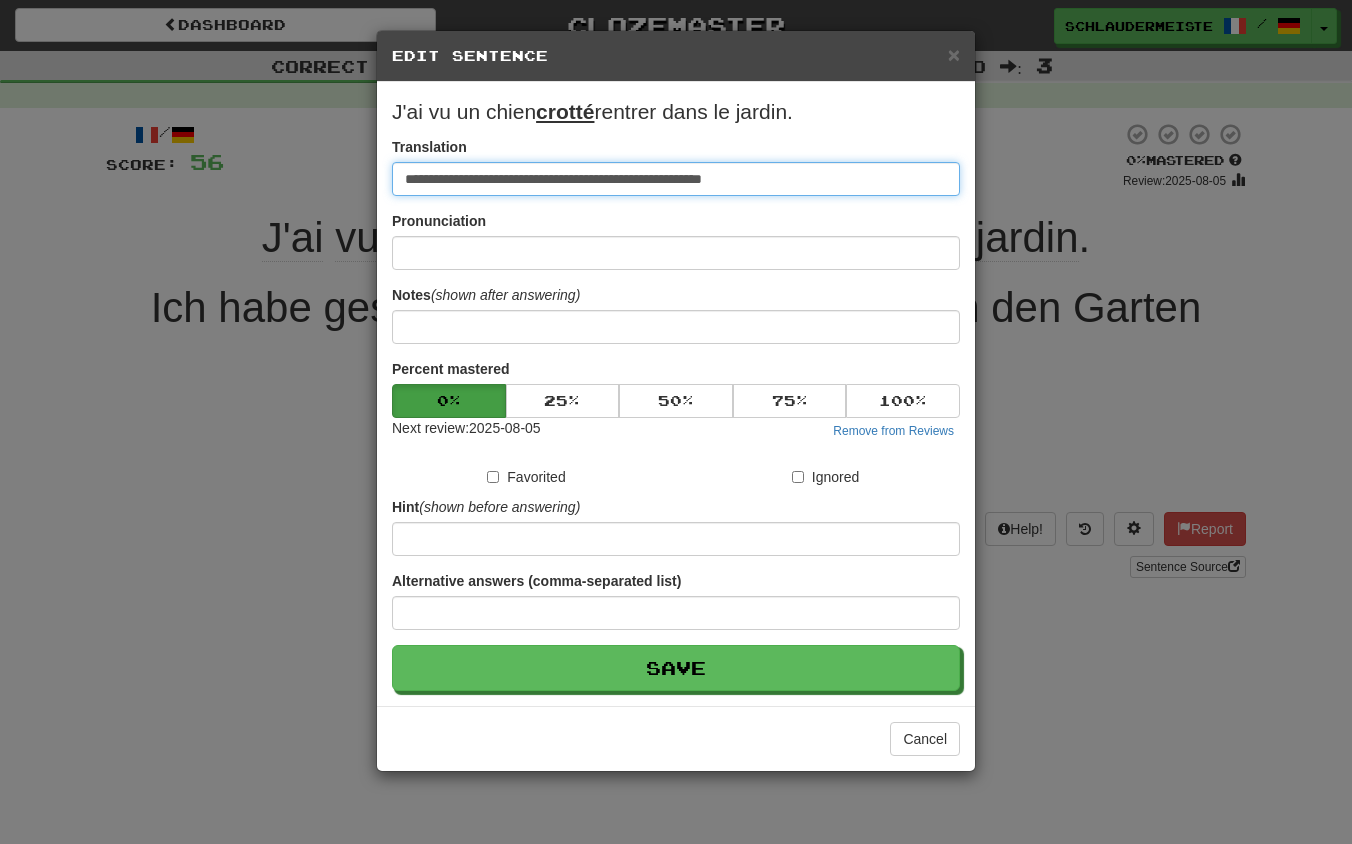 type on "**********" 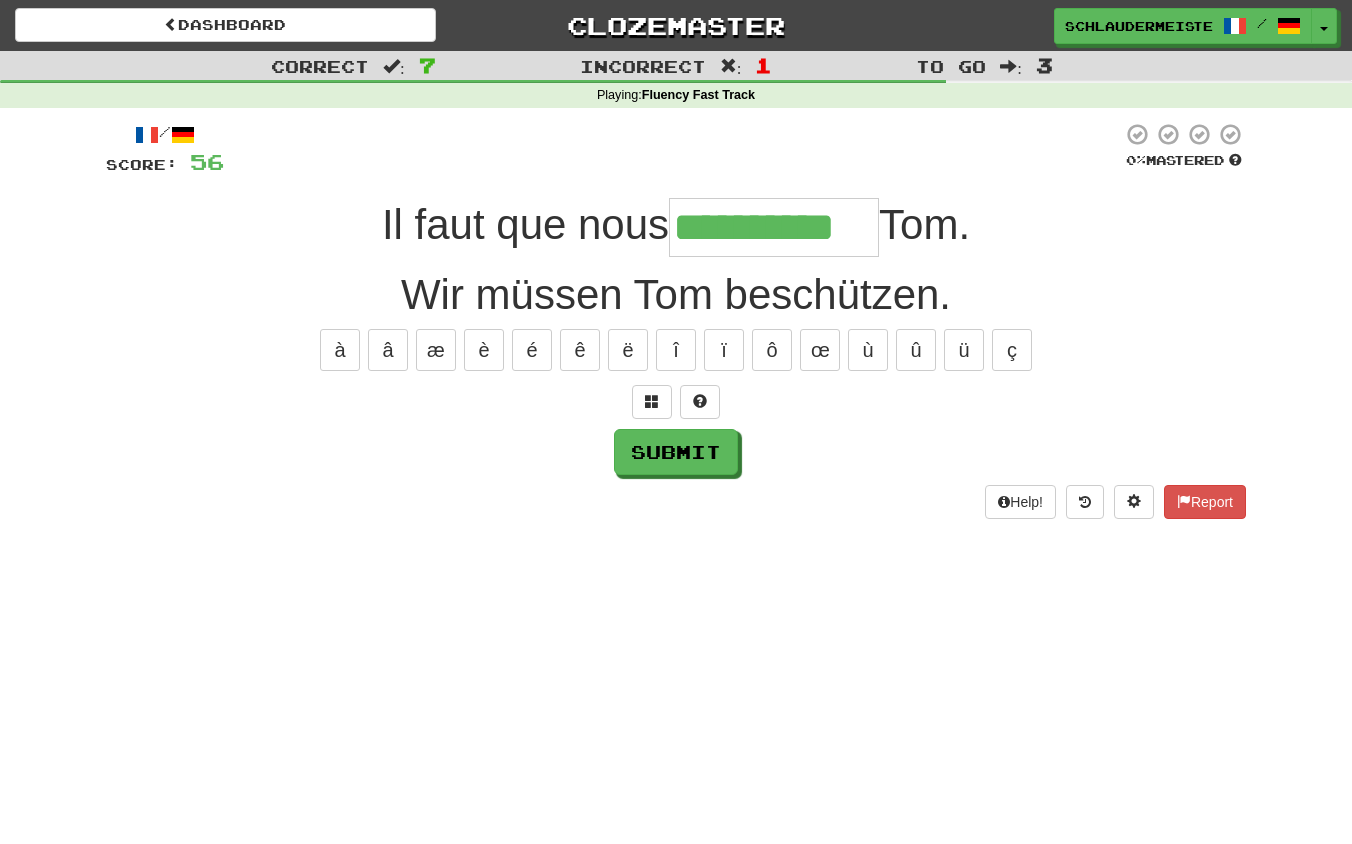 type on "**********" 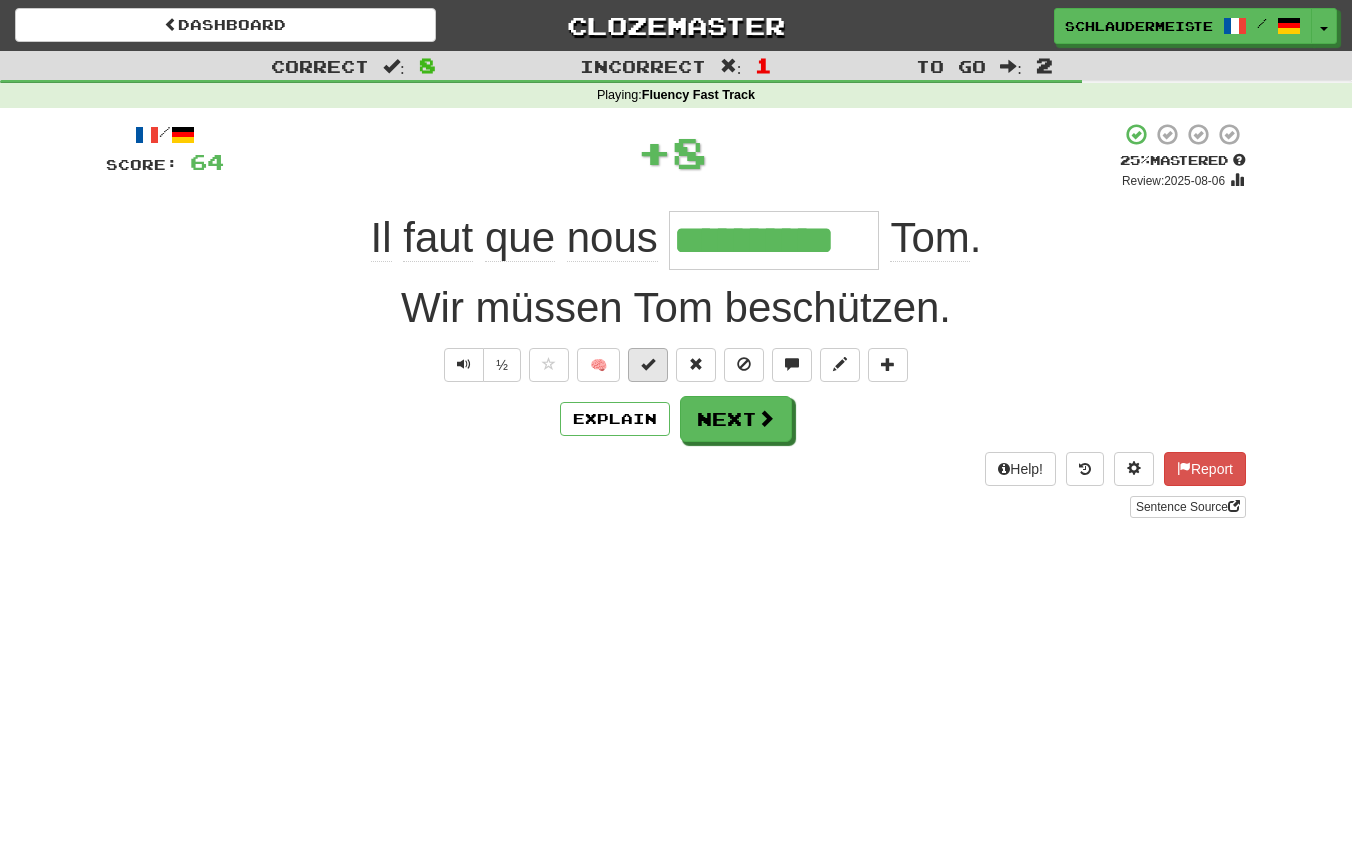 click at bounding box center [648, 364] 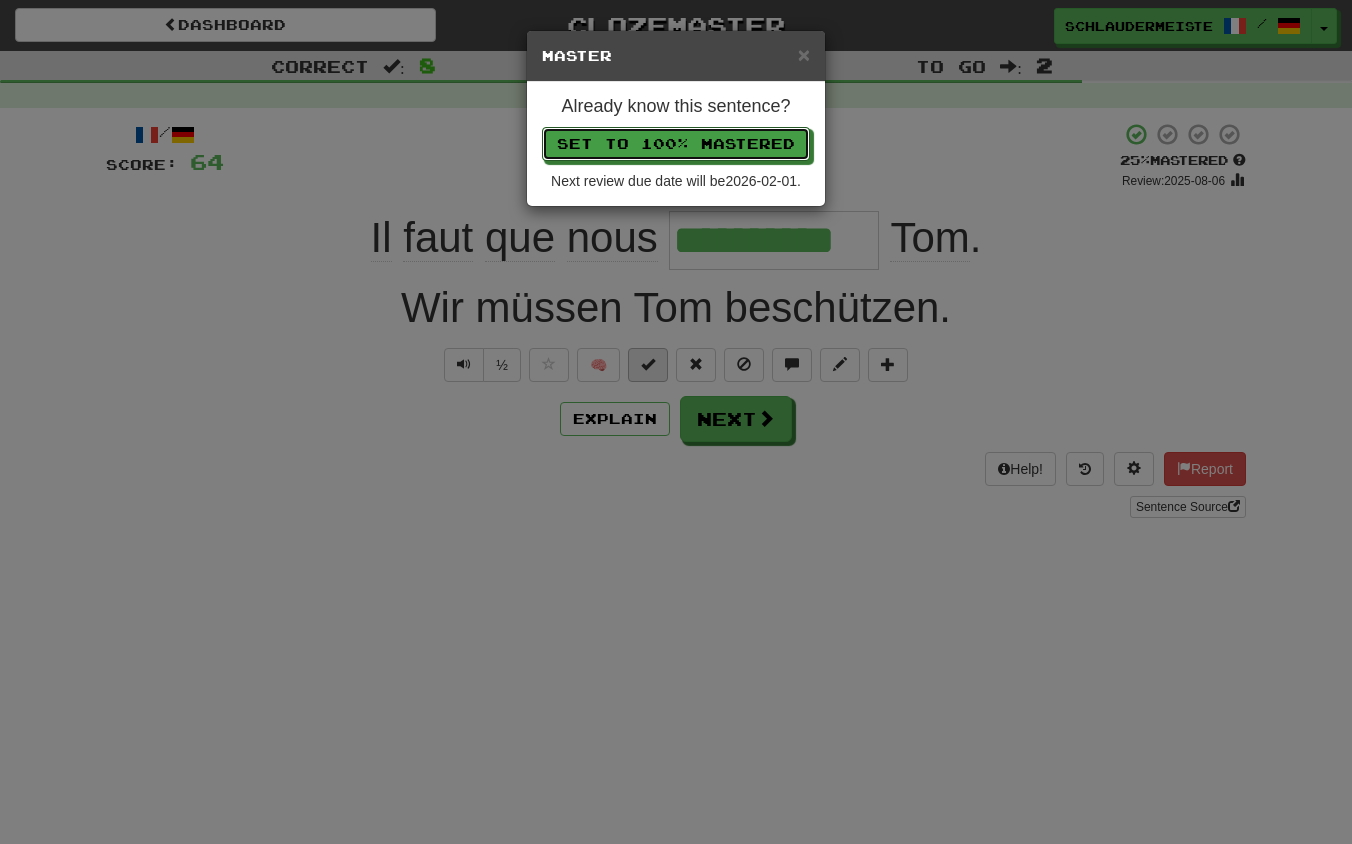 click on "Set to 100% Mastered" at bounding box center (676, 144) 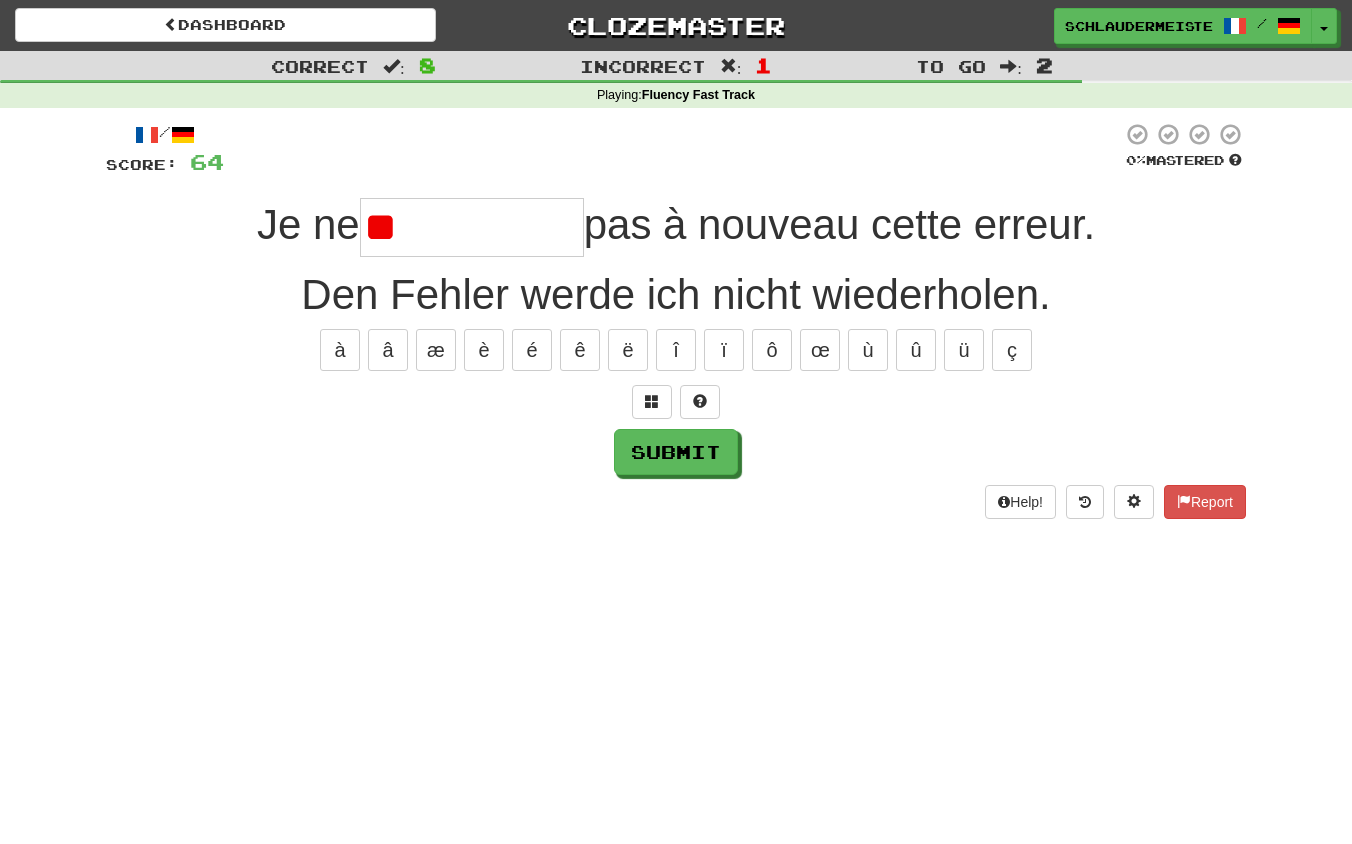 type on "*" 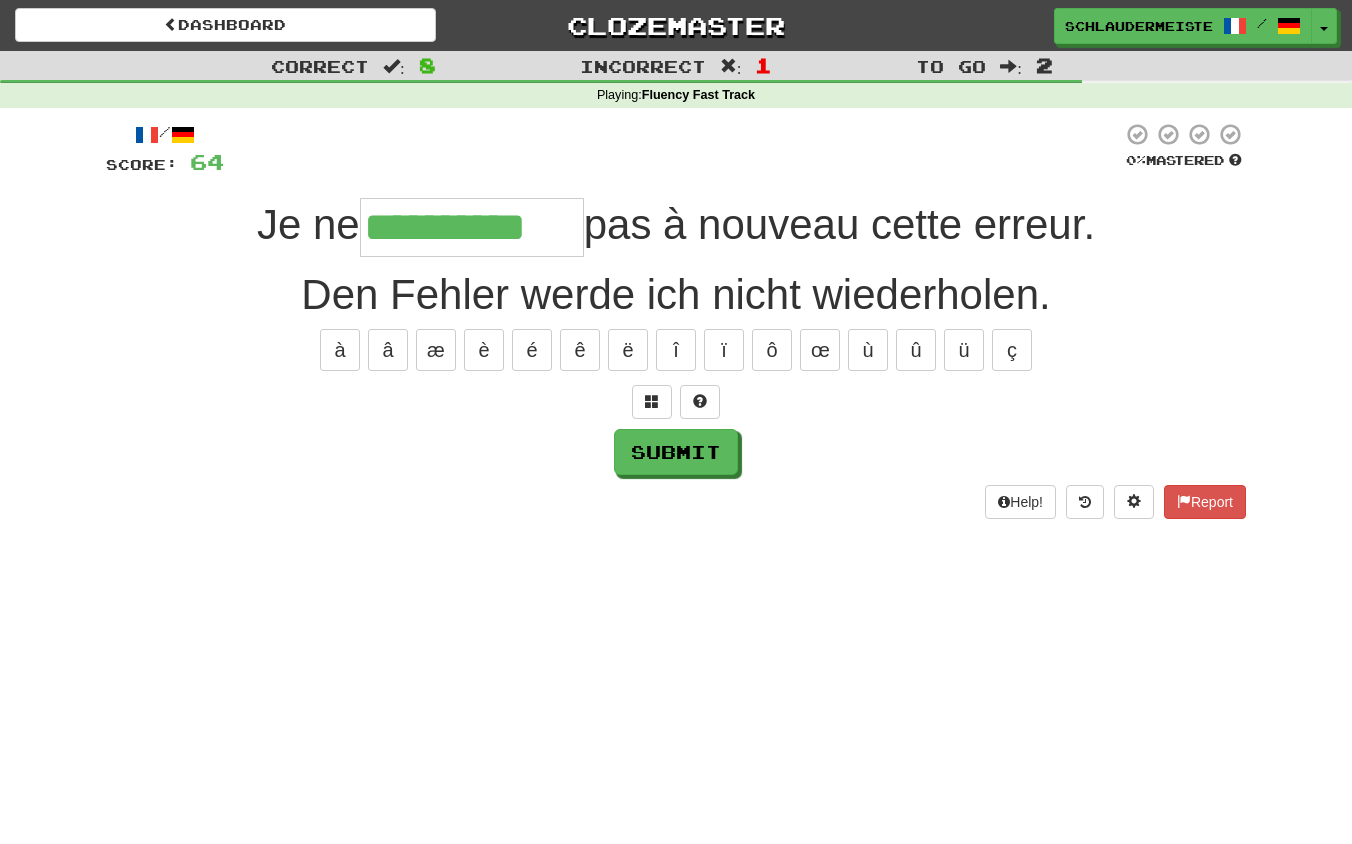 type on "**********" 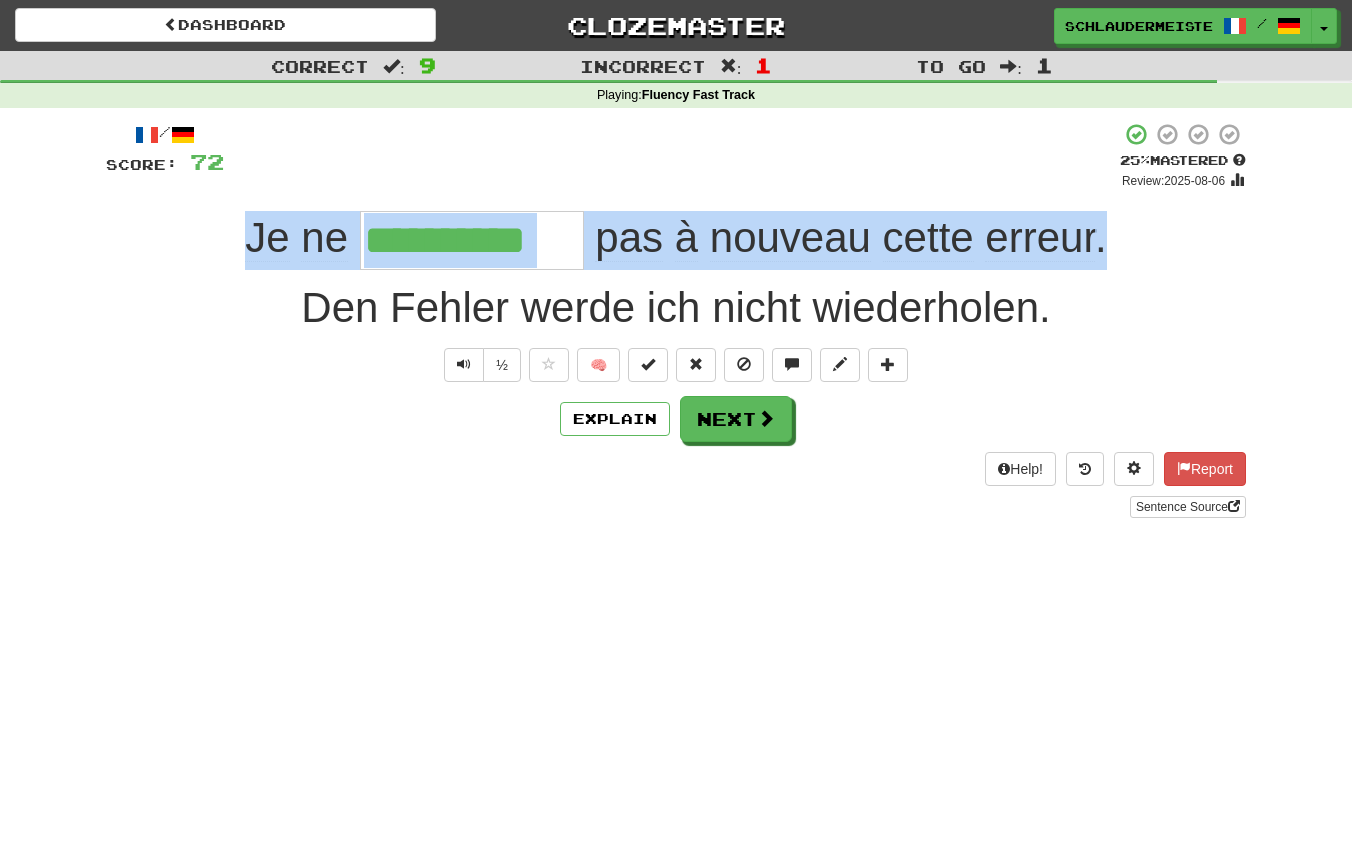 drag, startPoint x: 235, startPoint y: 229, endPoint x: 1134, endPoint y: 248, distance: 899.20074 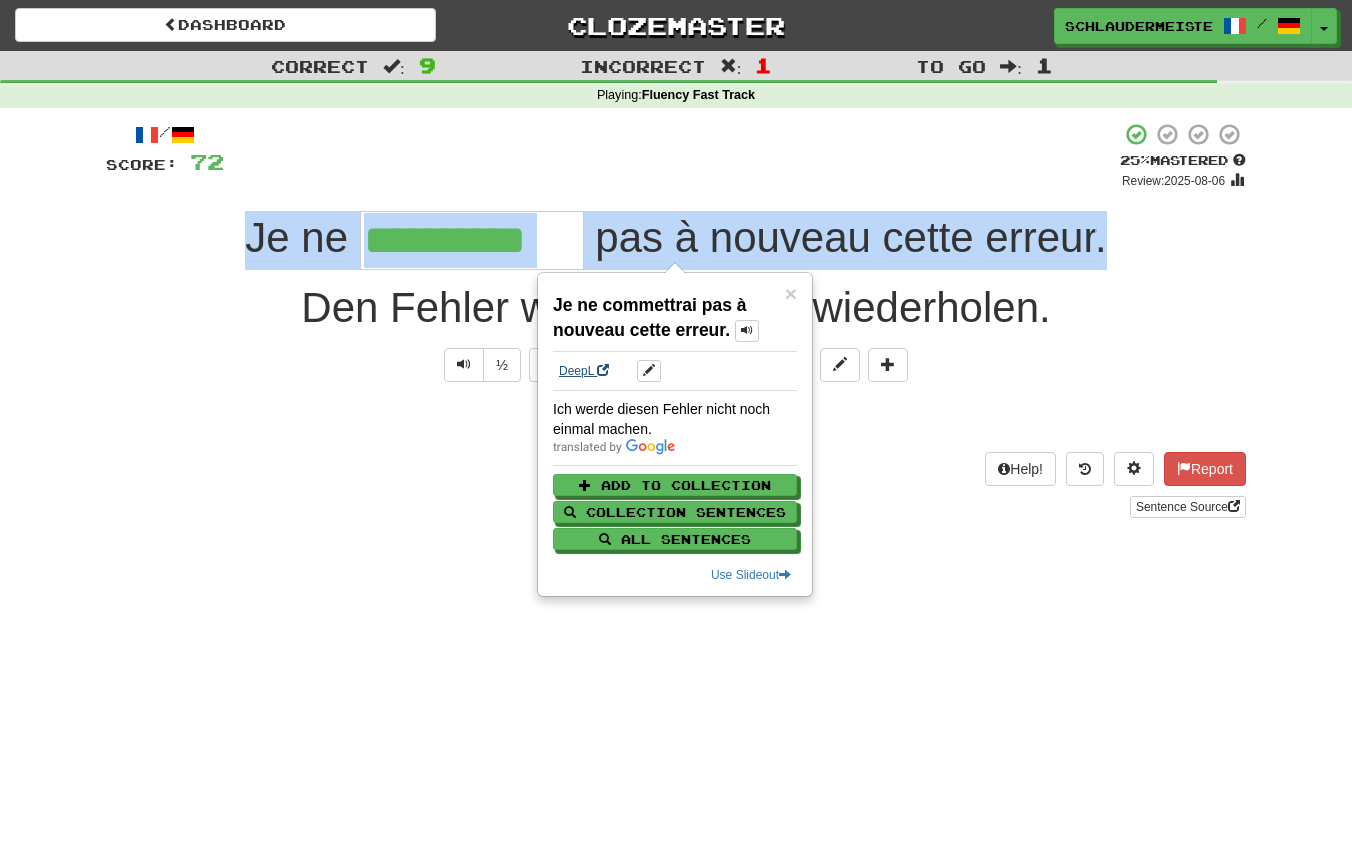 click on "DeepL" at bounding box center (584, 371) 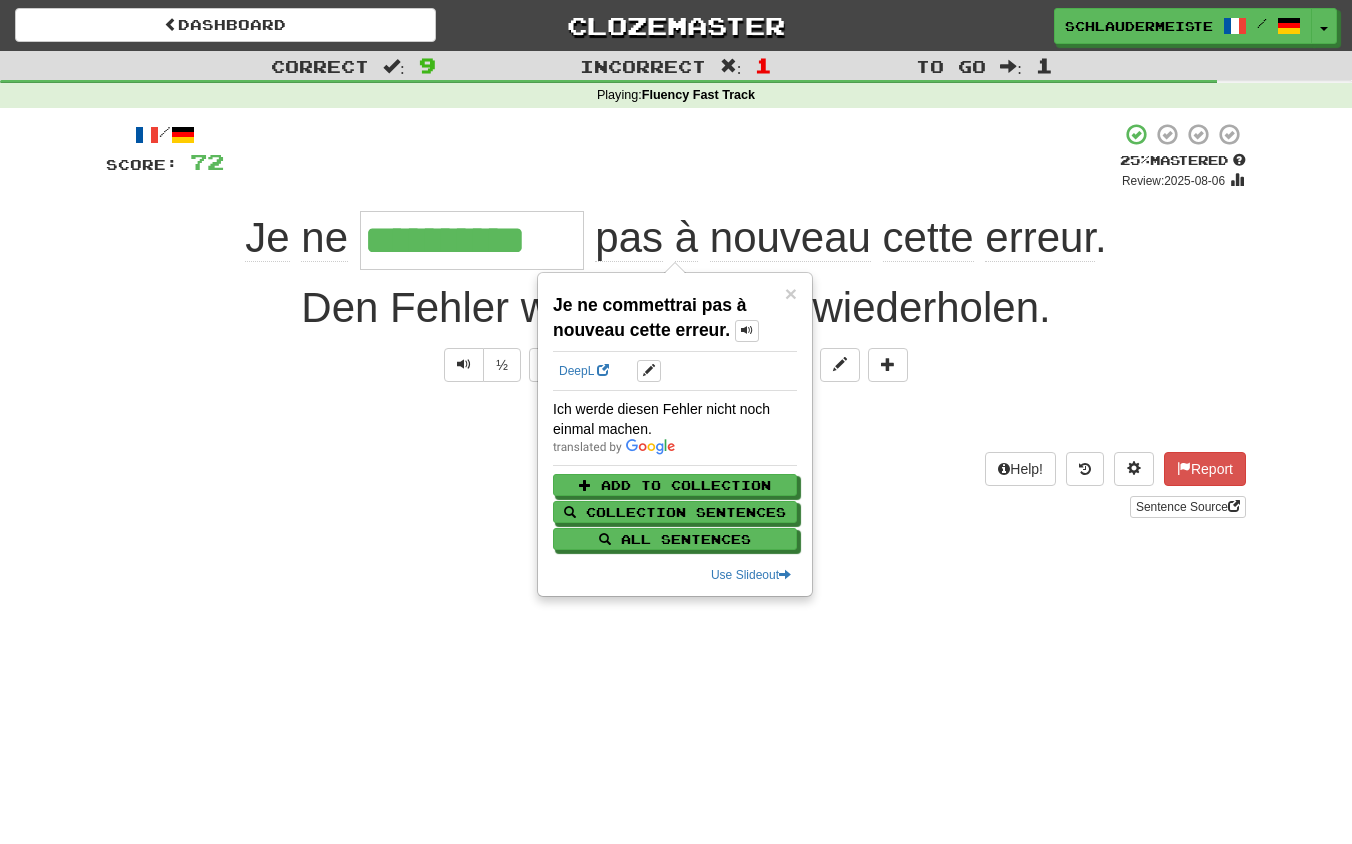 click on "Dashboard
Clozemaster
[USERNAME]
/
Toggle Dropdown
Dashboard
Leaderboard
Activity Feed
Notifications
Profile
Discussions
Français
/
Deutsch
Streak:
48
Review:
0
Points Today: 15616
Languages
Account
Logout
[USERNAME]
/
Toggle Dropdown
Dashboard
Leaderboard
Activity Feed
Notifications
Profile
Discussions
Français
/
Deutsch
Streak:
48
Review:
0
Points Today: 15616
Languages
Account
Logout
clozemaster
Correct   :   9 Incorrect   :   1 To go   :   1 Playing :  Fluency Fast Track  /  Score:   72 + 8 25 %  Mastered Review:  2025-08-06 Je   ne   [MASK]   pas   à   nouveau   cette   erreur . ½ 🧠 Explain Next" at bounding box center (676, 422) 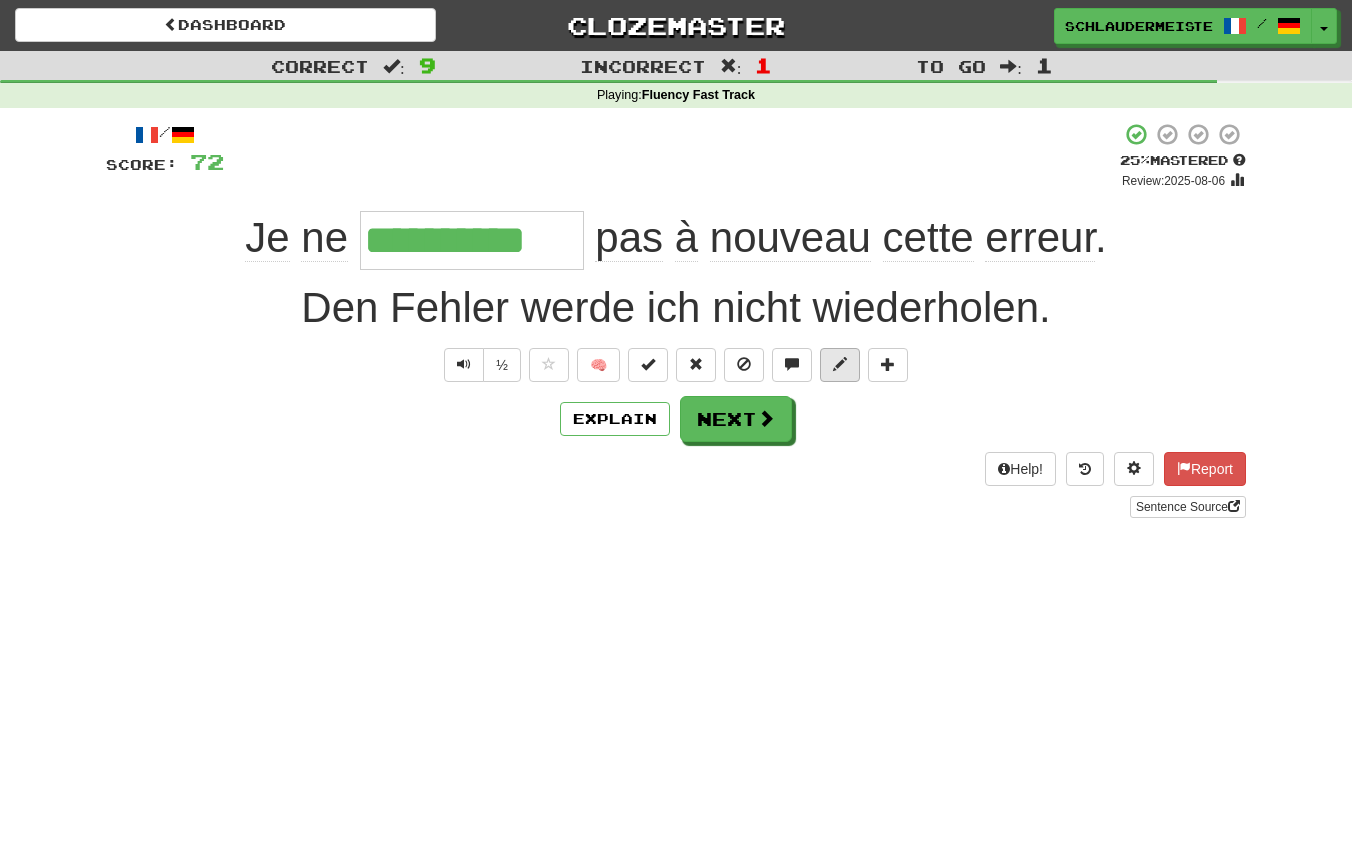 click at bounding box center [840, 364] 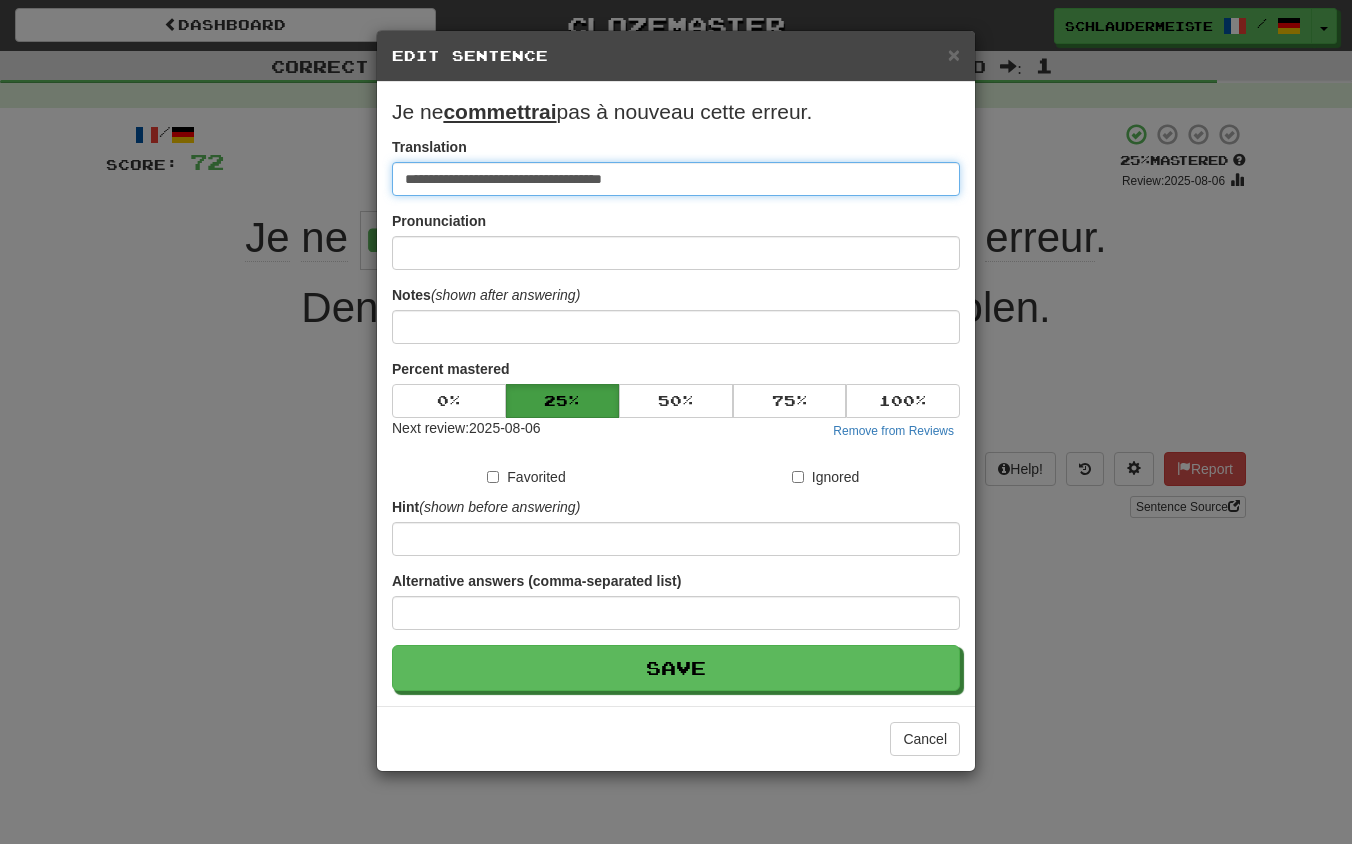 drag, startPoint x: 772, startPoint y: 180, endPoint x: 252, endPoint y: 134, distance: 522.03064 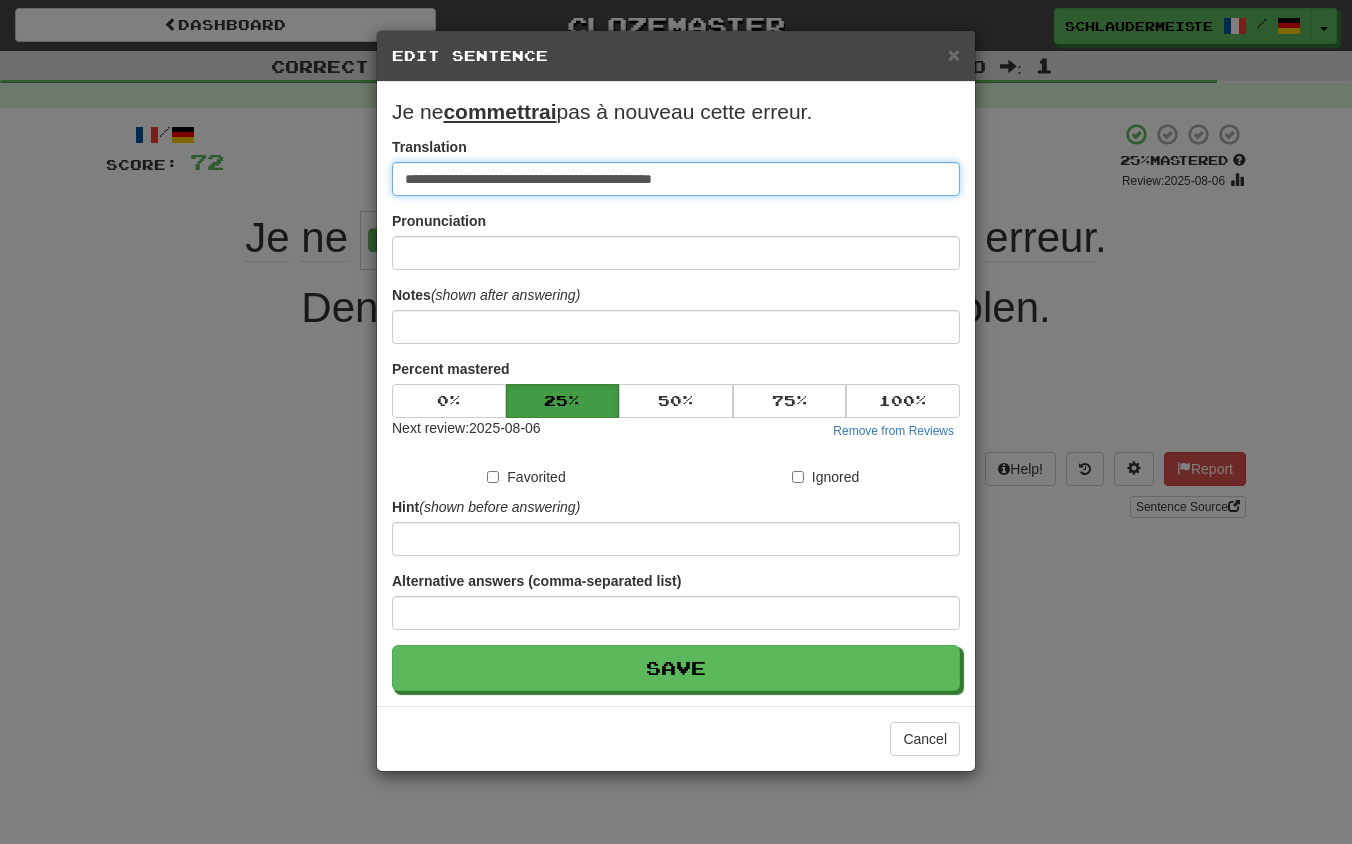 type on "**********" 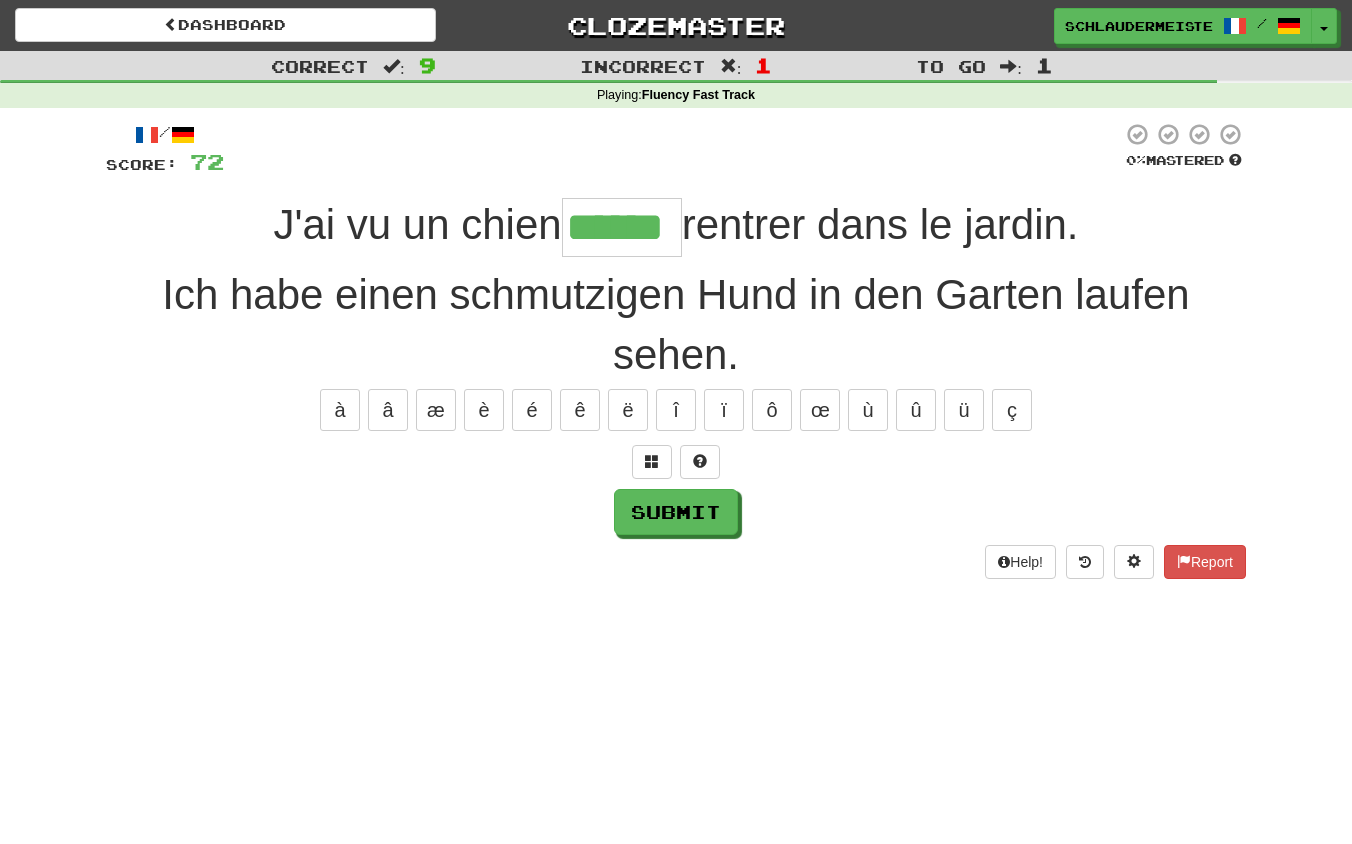 type on "******" 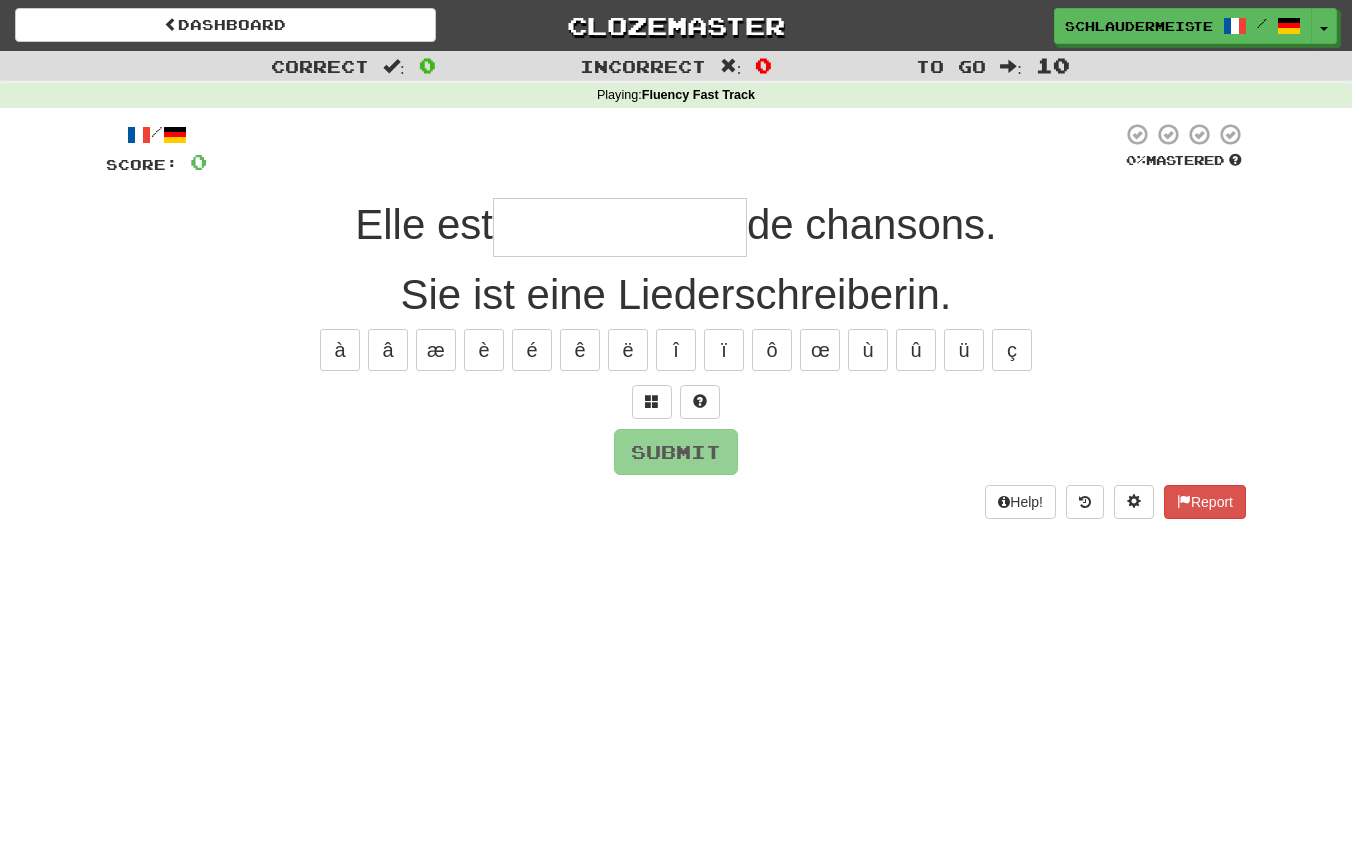 type on "*" 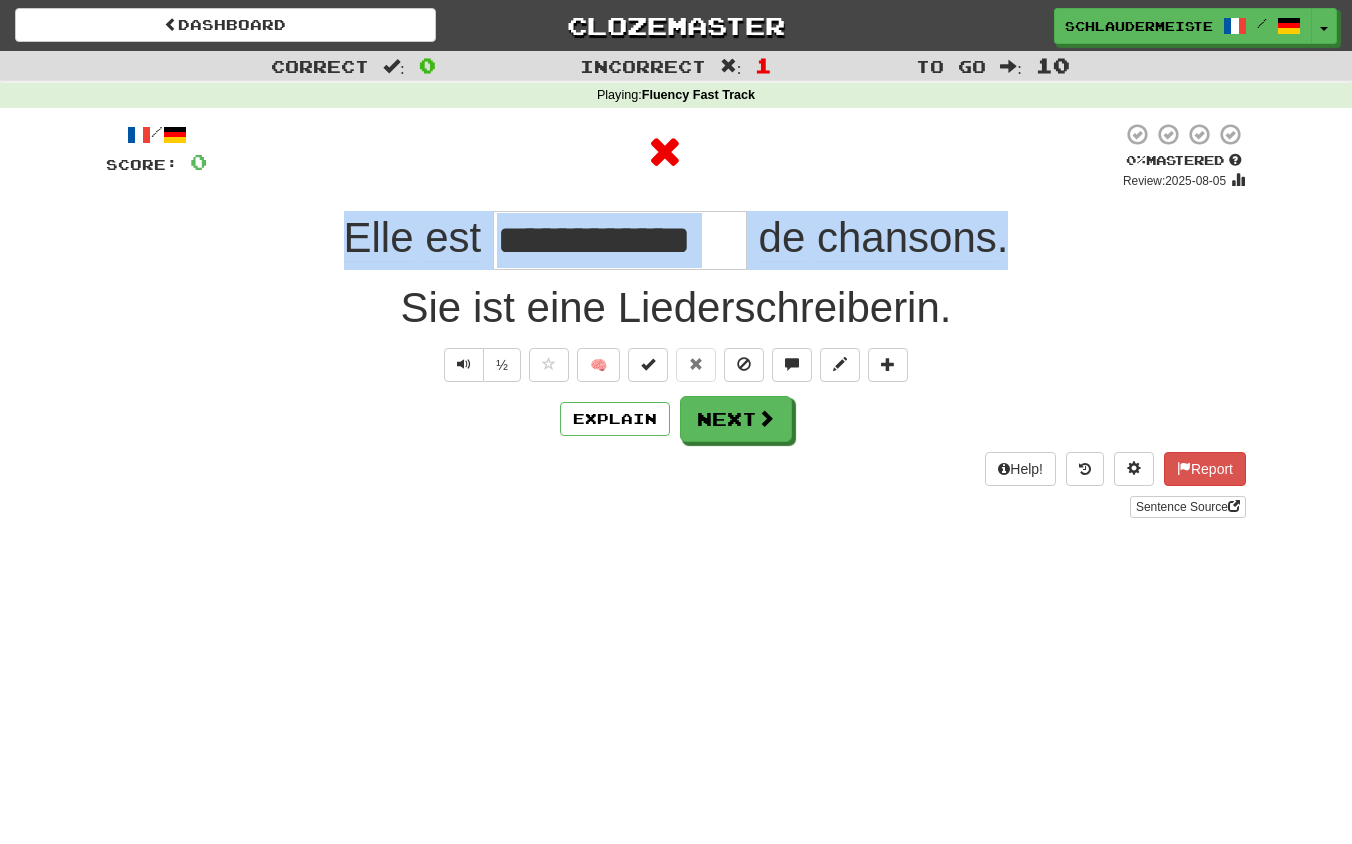 drag, startPoint x: 319, startPoint y: 221, endPoint x: 1041, endPoint y: 263, distance: 723.2206 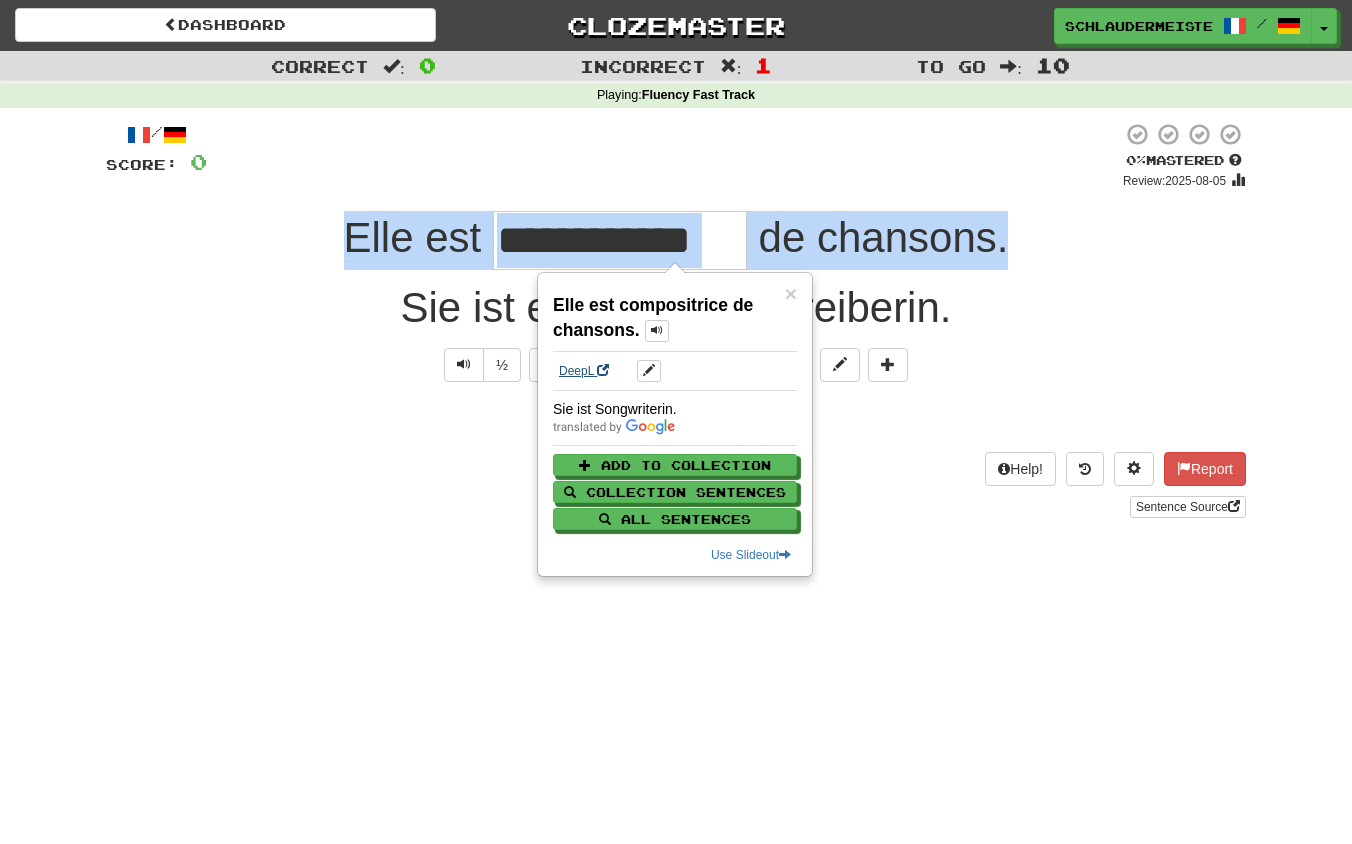 click on "DeepL" at bounding box center [584, 371] 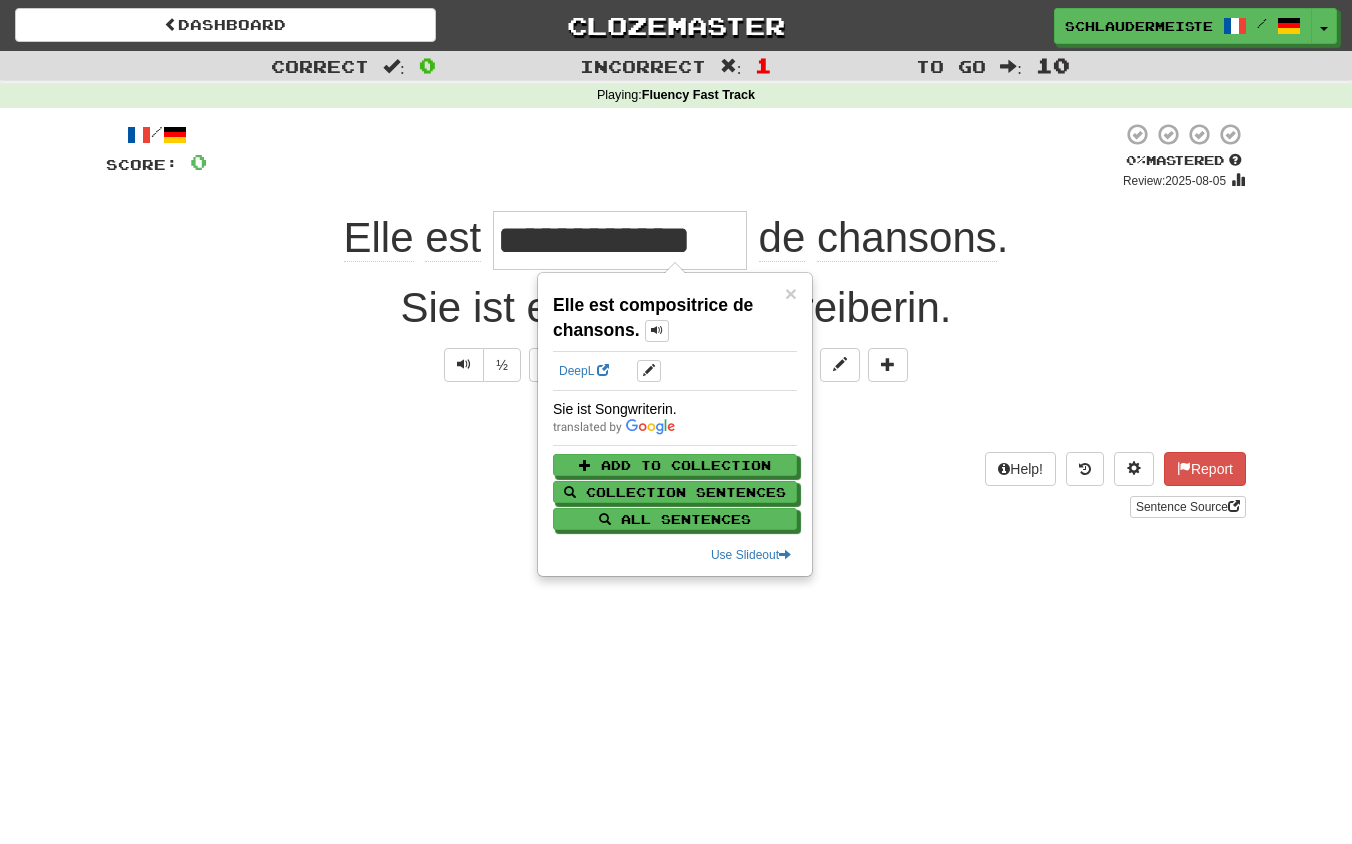 click on "**********" at bounding box center (676, 422) 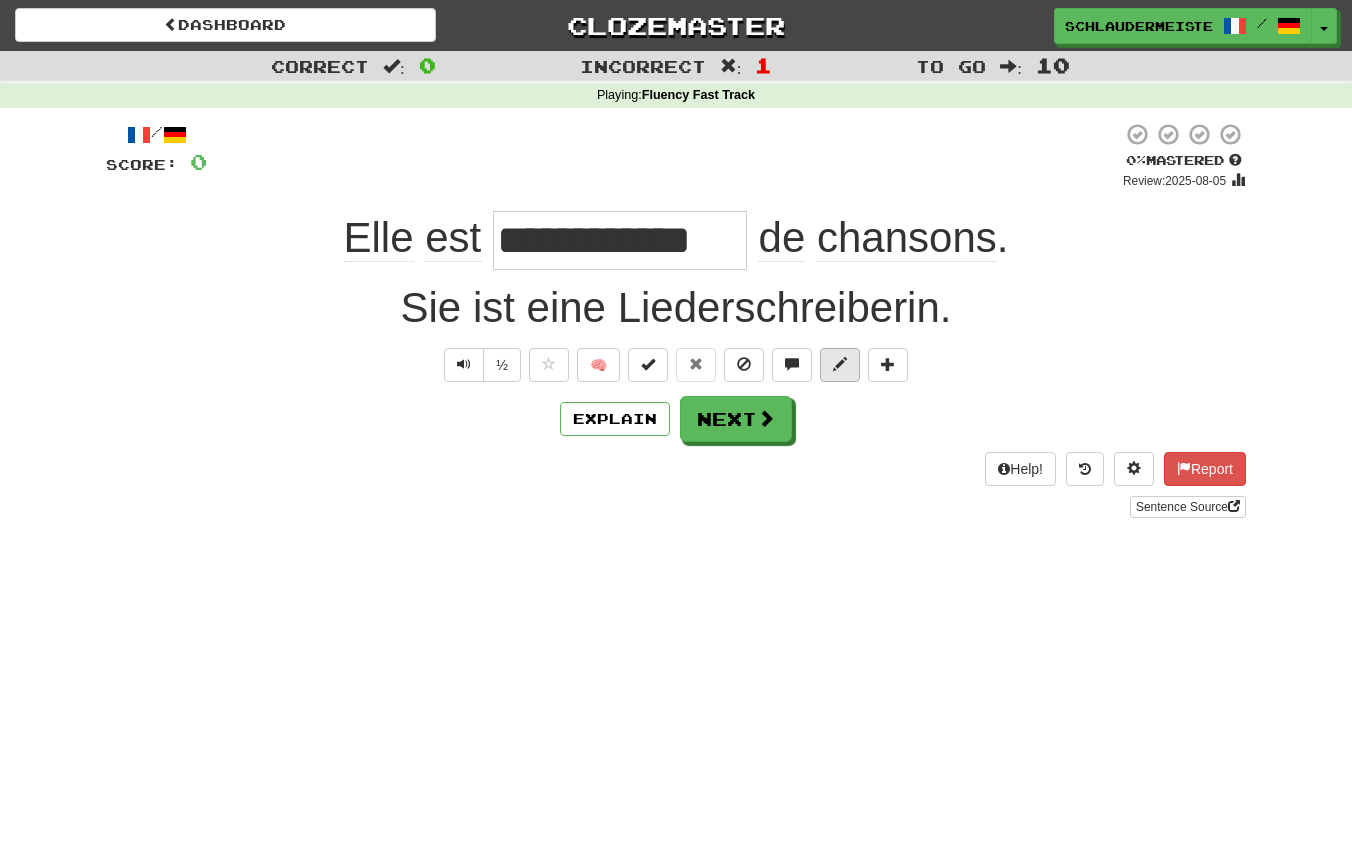 click at bounding box center [840, 364] 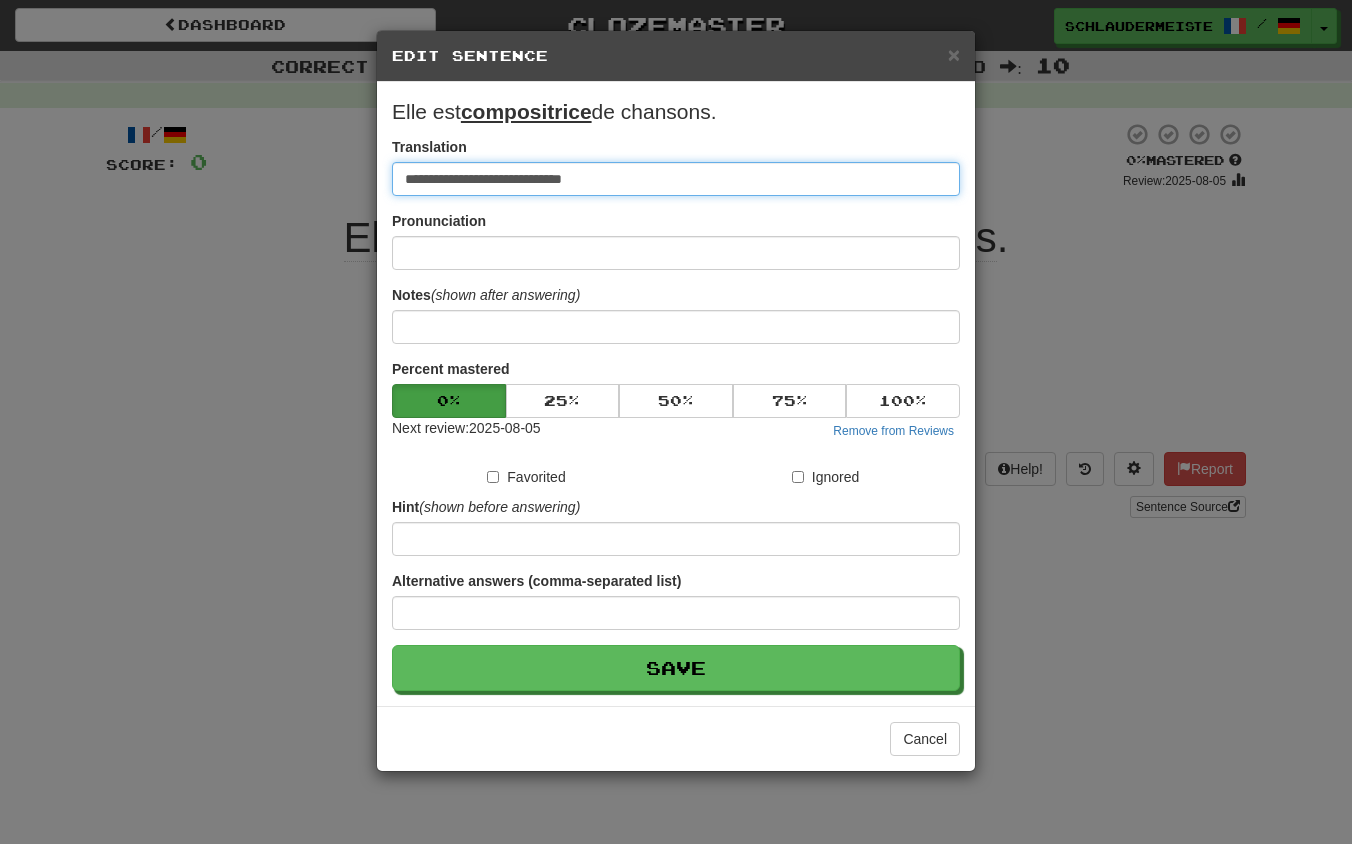 drag, startPoint x: 769, startPoint y: 181, endPoint x: 150, endPoint y: 158, distance: 619.4272 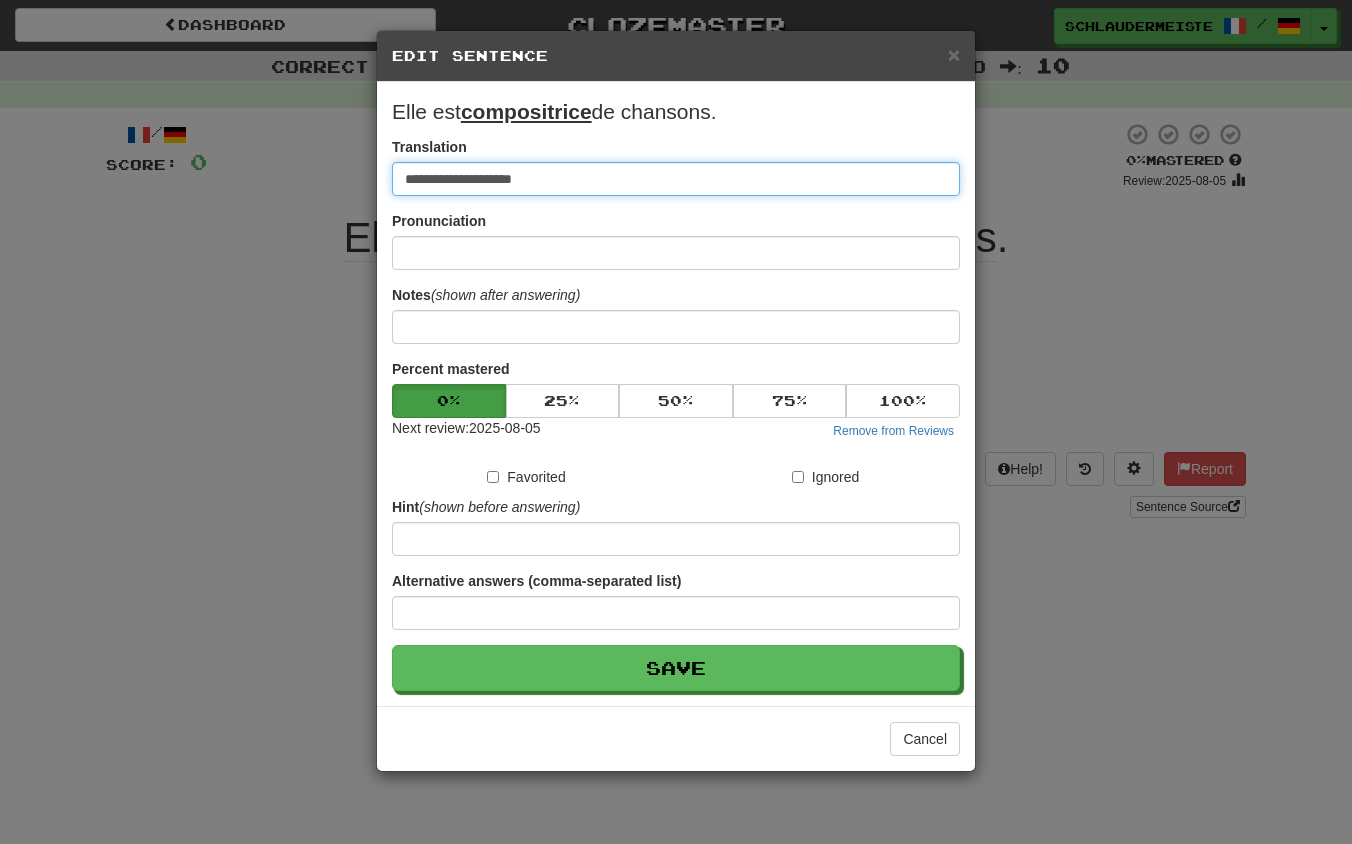 type on "**********" 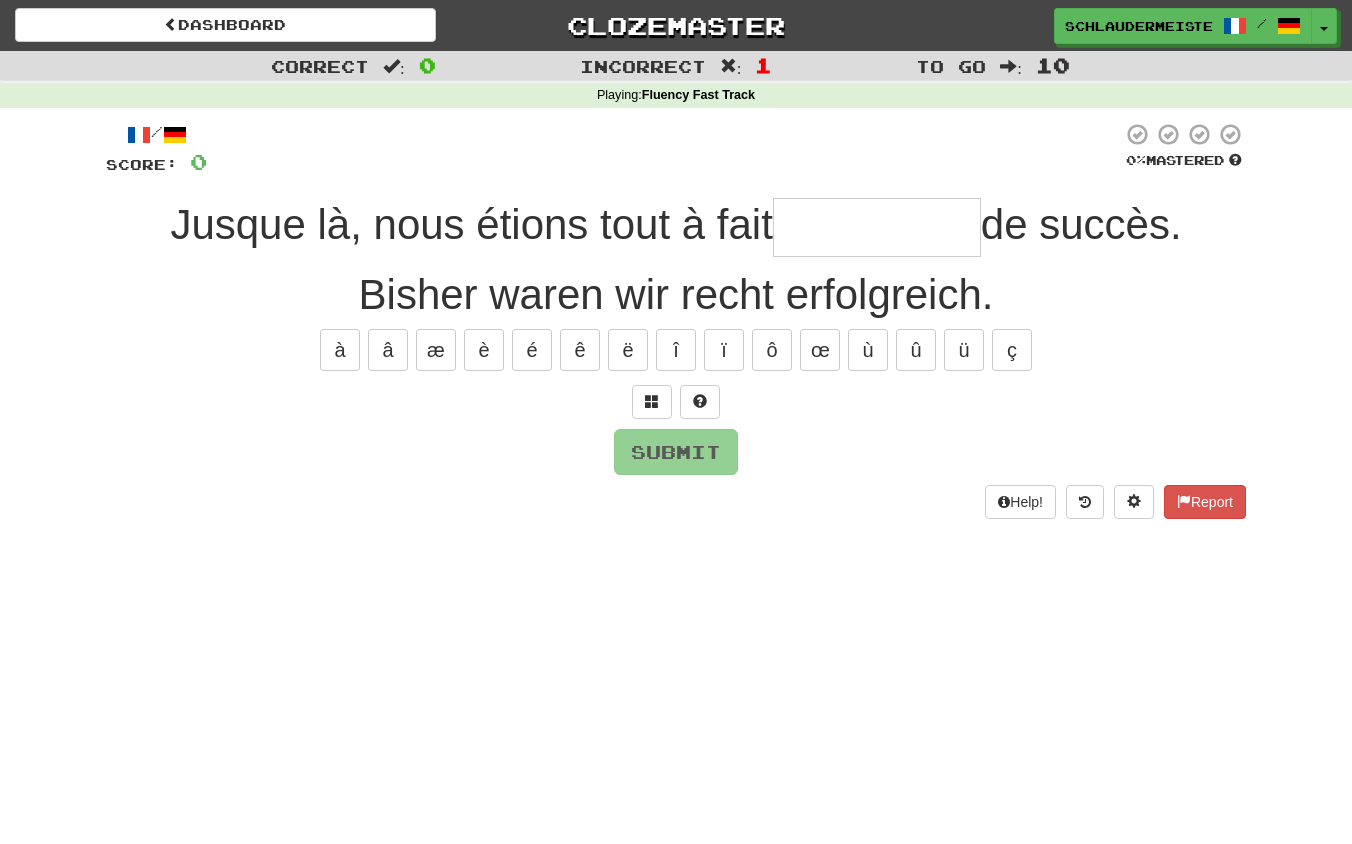 type on "*********" 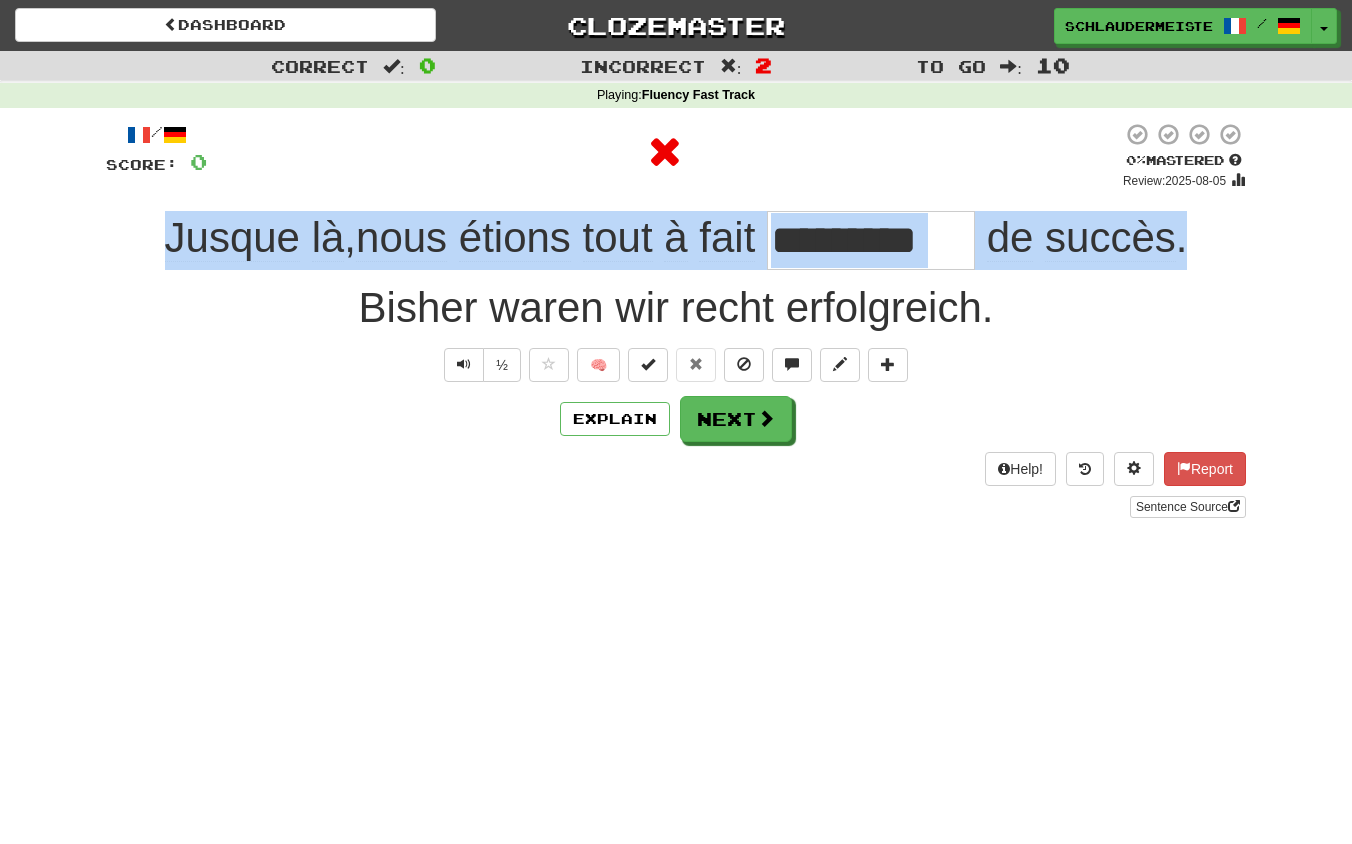 drag, startPoint x: 131, startPoint y: 229, endPoint x: 1258, endPoint y: 249, distance: 1127.1775 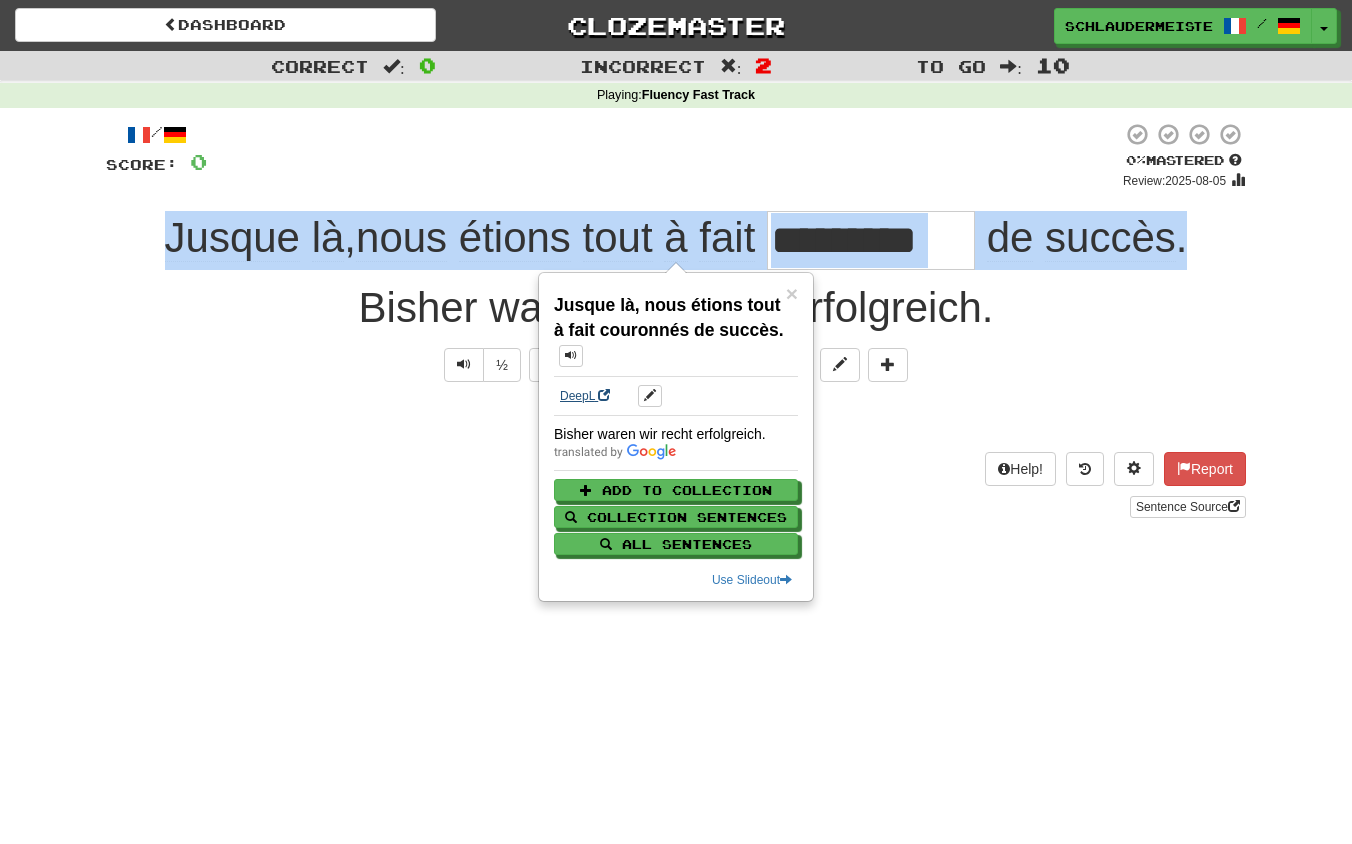 click on "DeepL" at bounding box center [585, 396] 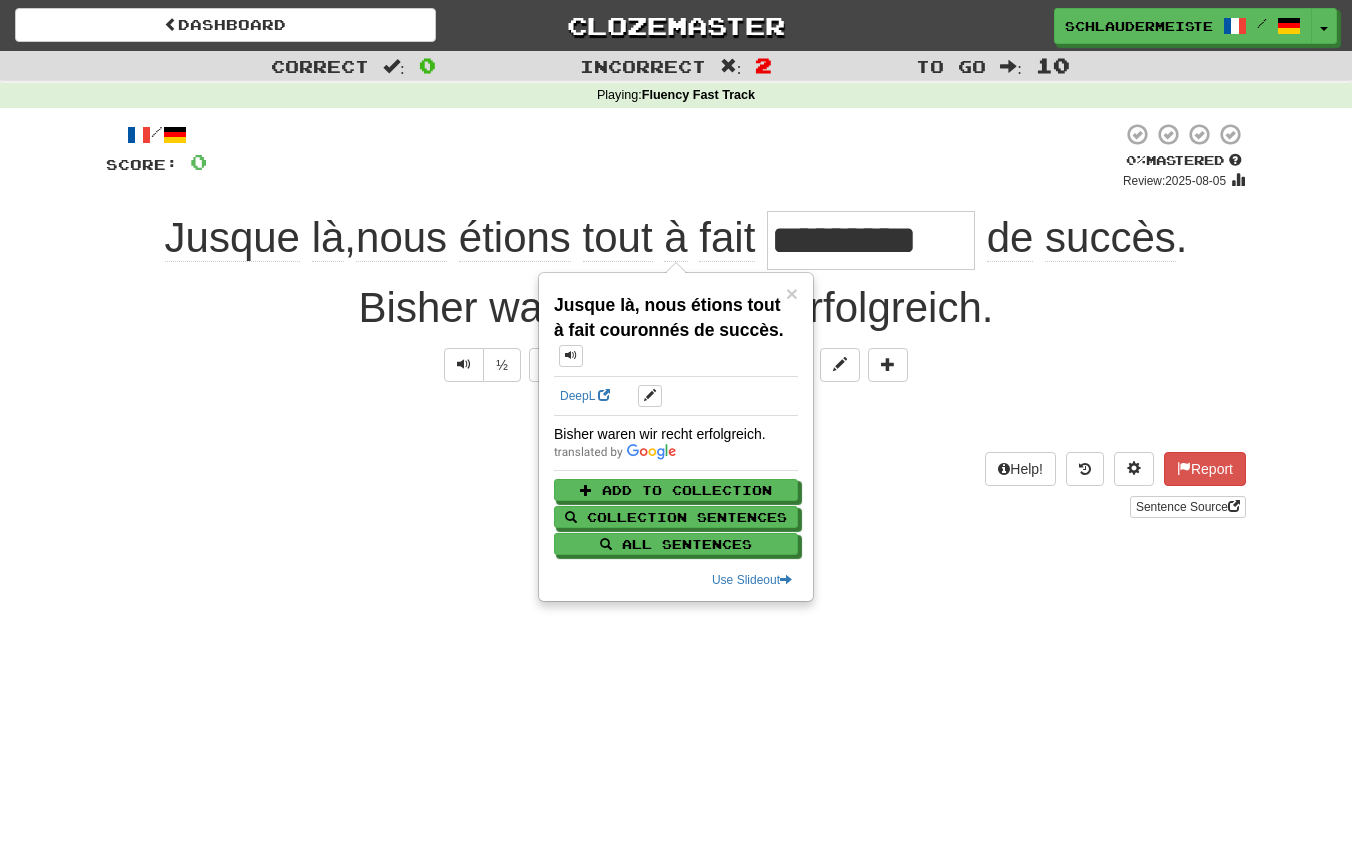 click on "Dashboard
Clozemaster
schlaudermeister
/
Toggle Dropdown
Dashboard
Leaderboard
Activity Feed
Notifications
Profile
Discussions
Français
/
Deutsch
Streak:
48
Review:
0
Points Today: 15616
Languages
Account
Logout
schlaudermeister
/
Toggle Dropdown
Dashboard
Leaderboard
Activity Feed
Notifications
Profile
Discussions
Français
/
Deutsch
Streak:
48
Review:
0
Points Today: 15616
Languages
Account
Logout
clozemaster
Correct   :   0 Incorrect   :   2 To go   :   10 Playing :  Fluency Fast Track  /  Score:   0 0 %  Mastered Review:  2025-08-05 Jusque   là ,  nous   étions   tout   à   fait   *********   de   succès . ½ 🧠" at bounding box center [676, 422] 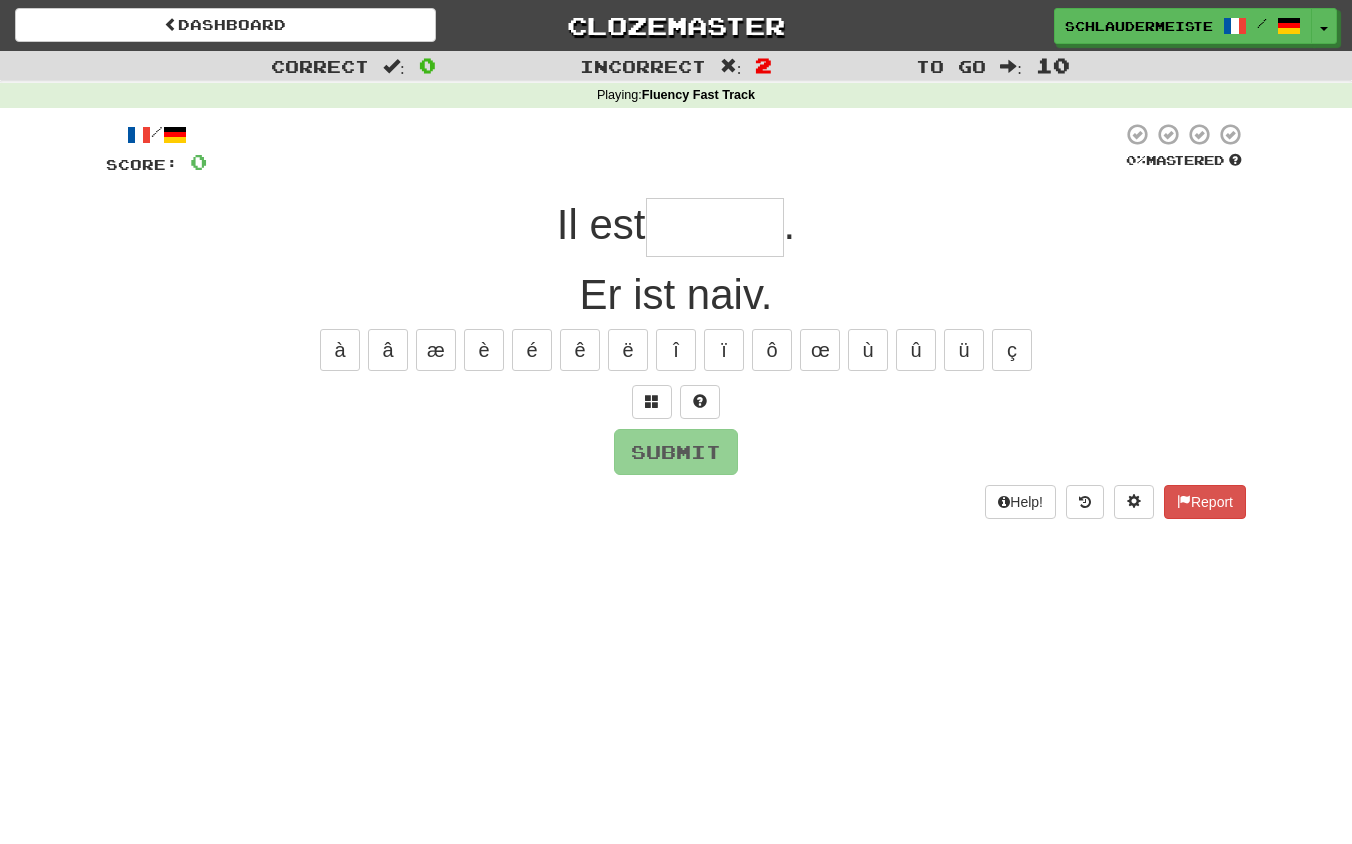 type on "*" 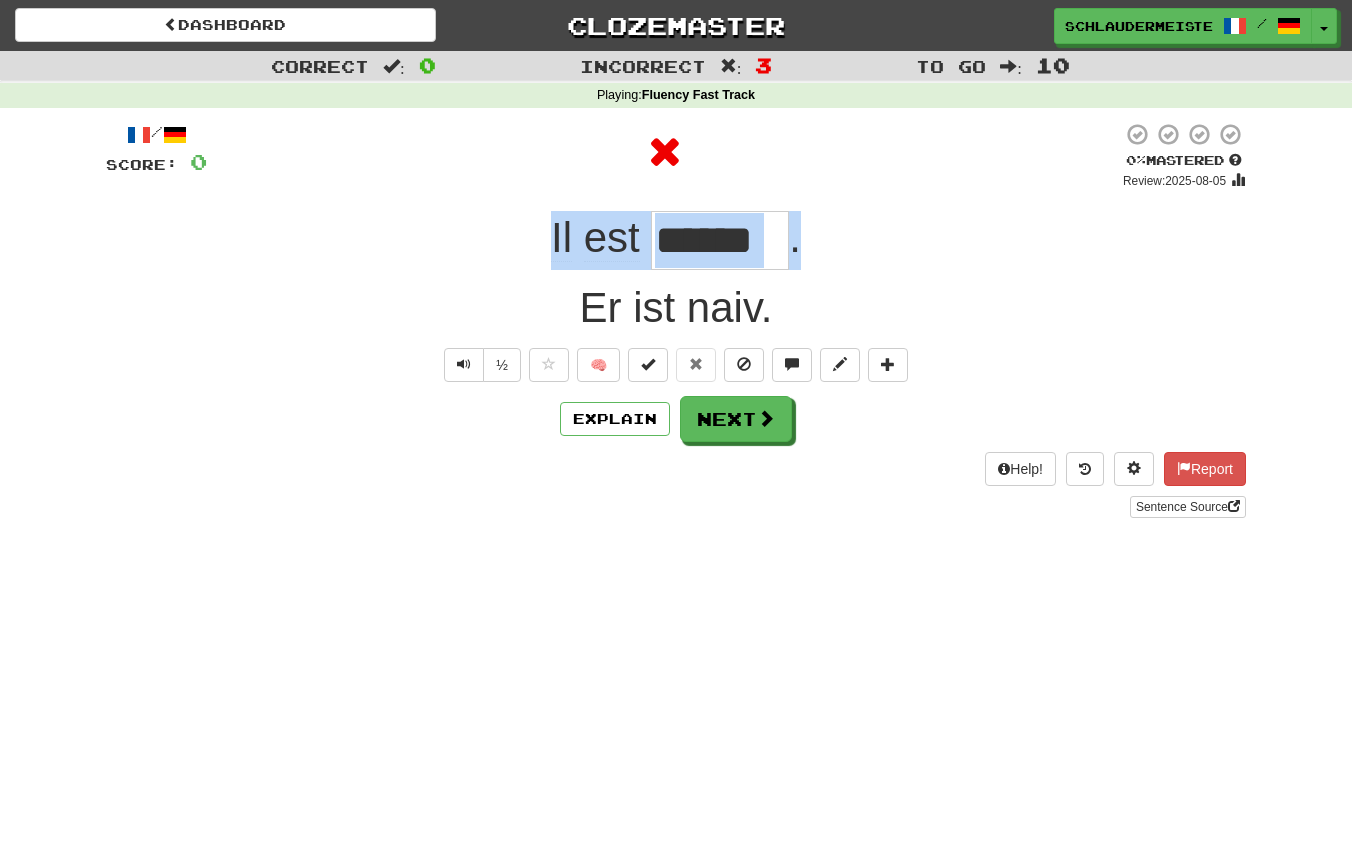 drag, startPoint x: 522, startPoint y: 218, endPoint x: 868, endPoint y: 239, distance: 346.6367 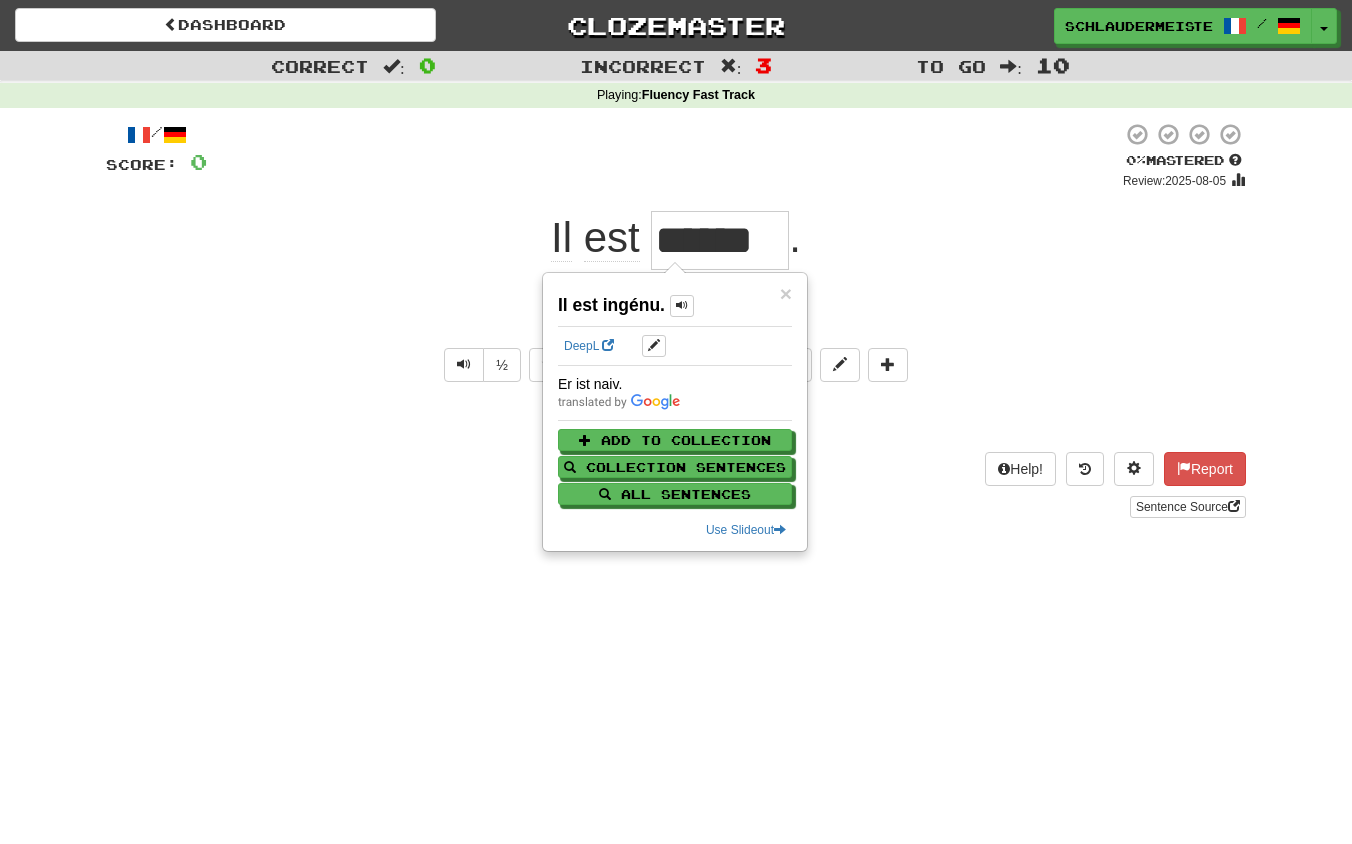 click on "Er ist naiv." at bounding box center [676, 308] 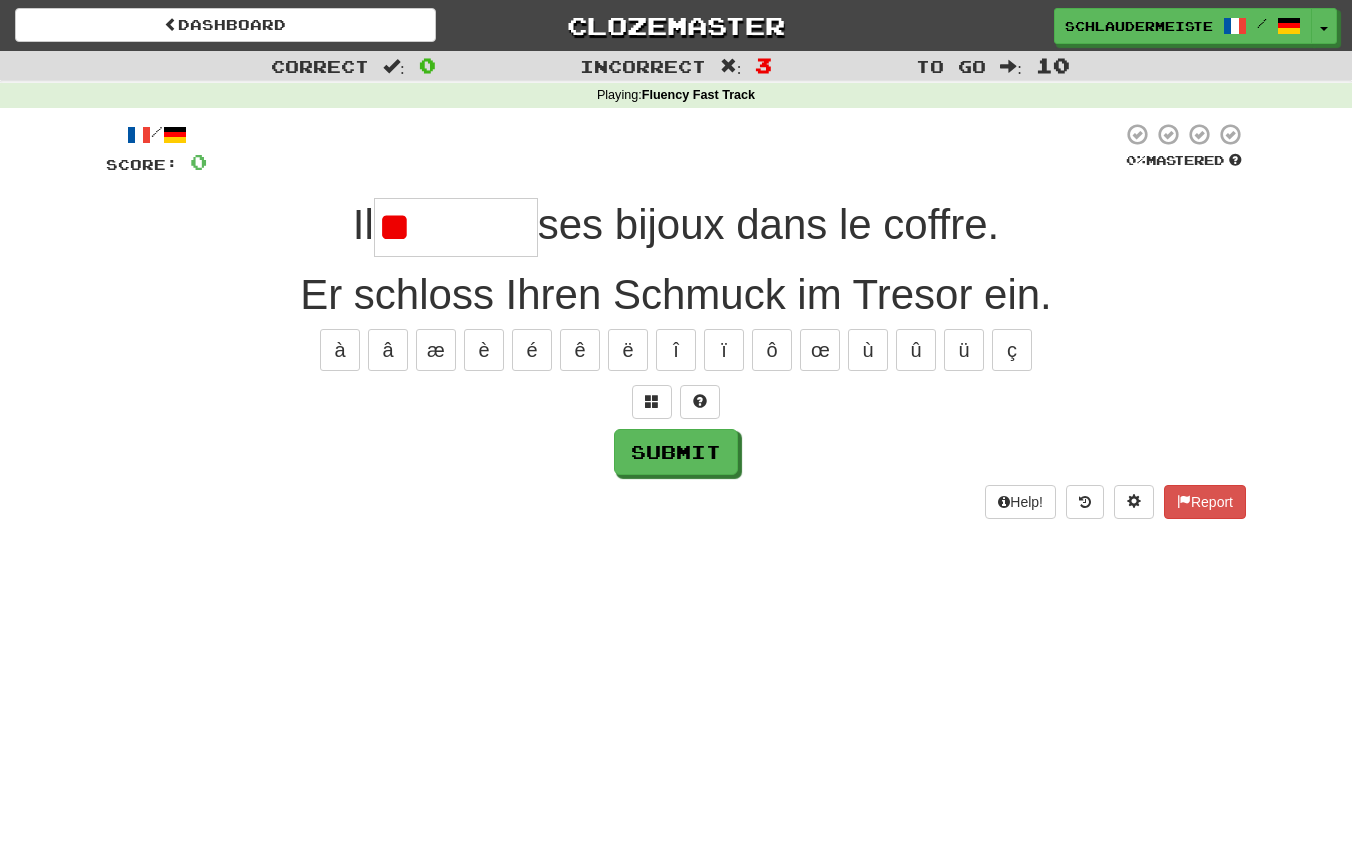type on "*" 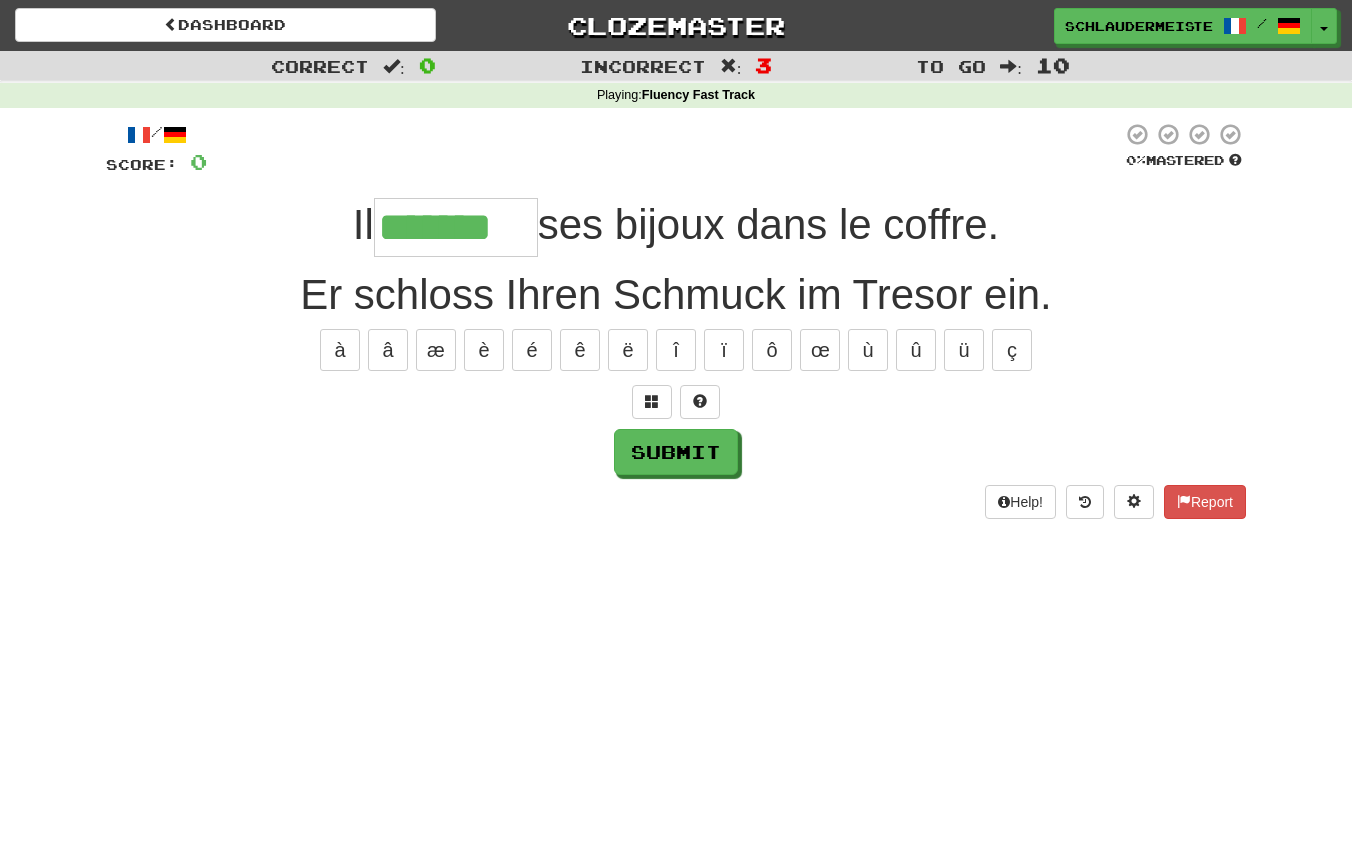 type on "*******" 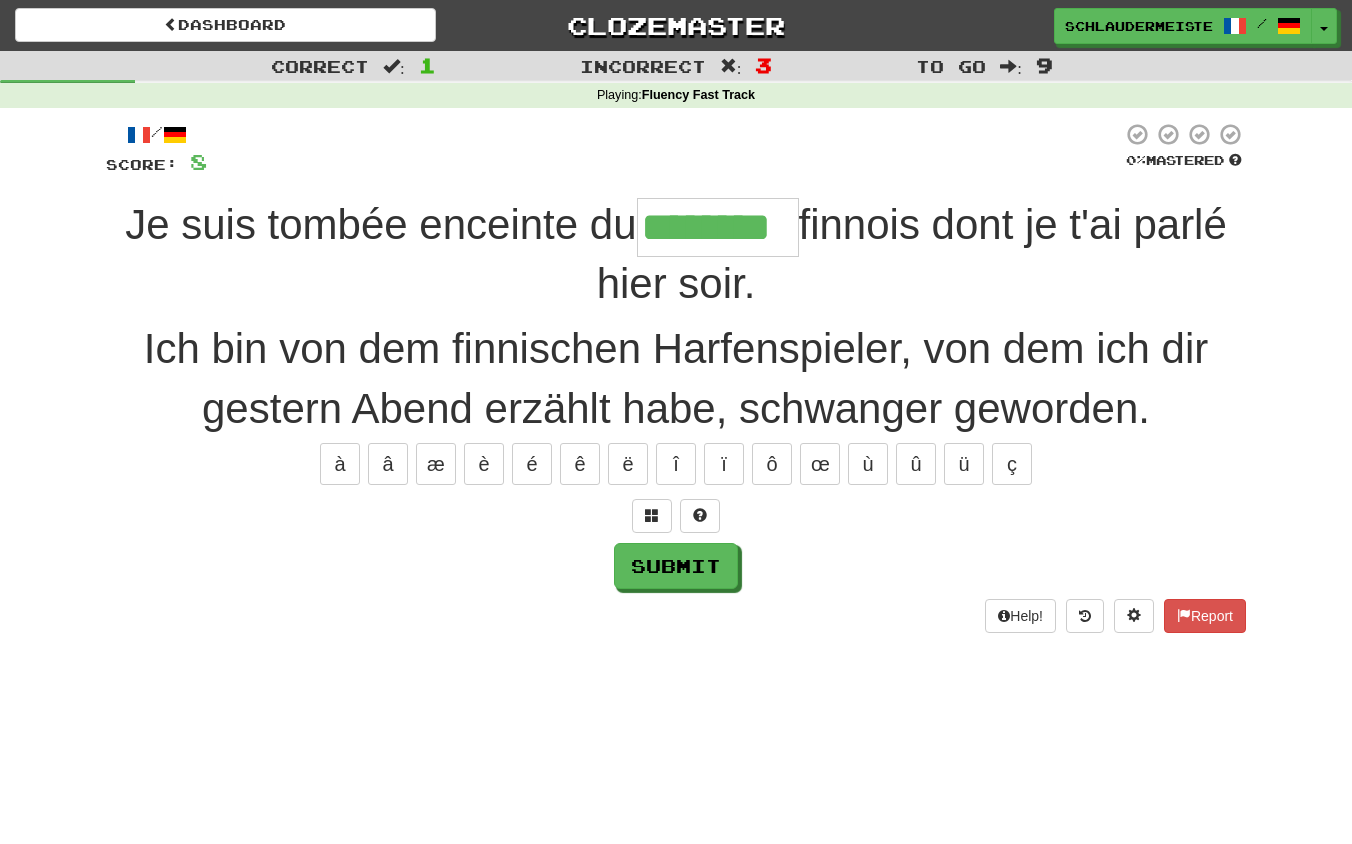 type on "********" 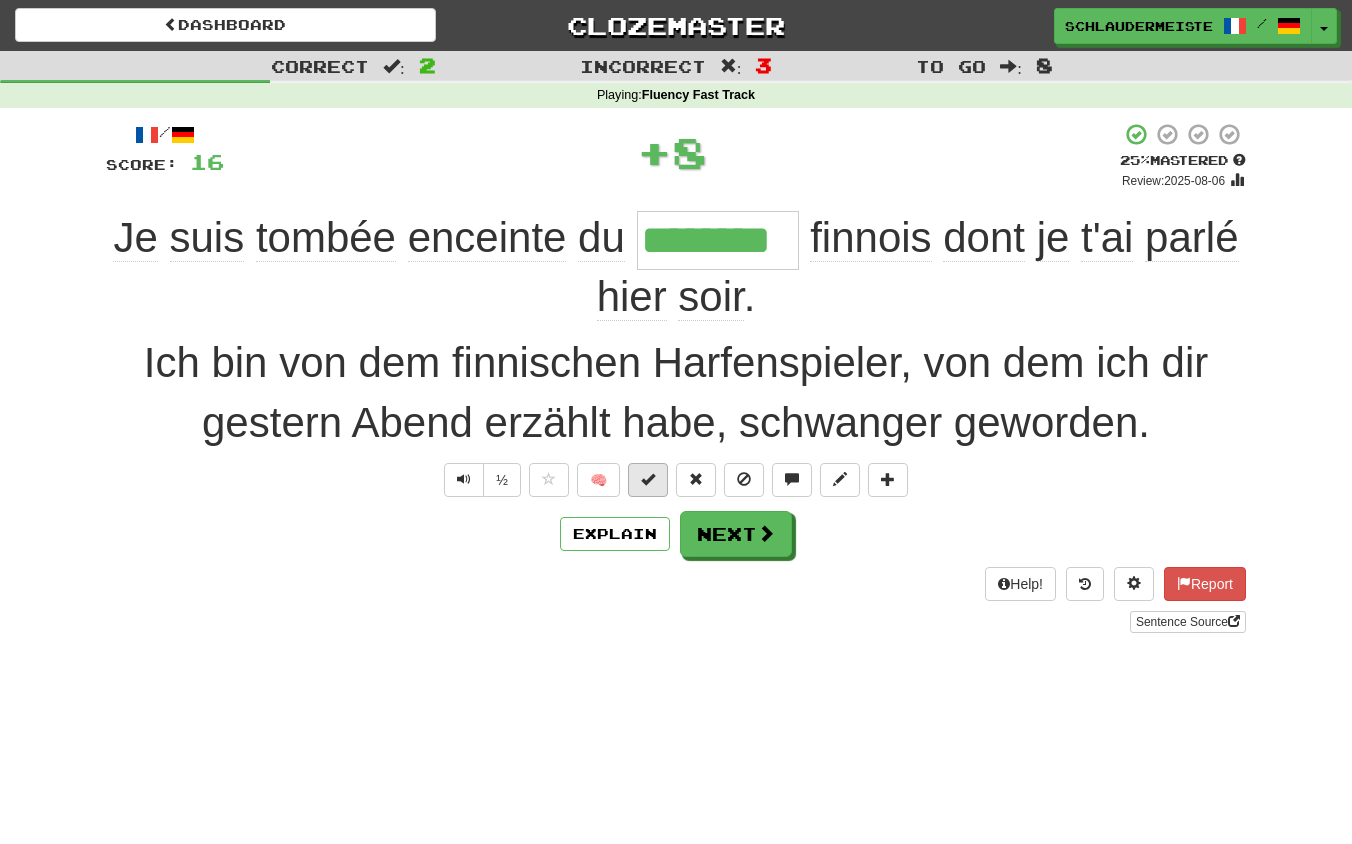 click at bounding box center (648, 479) 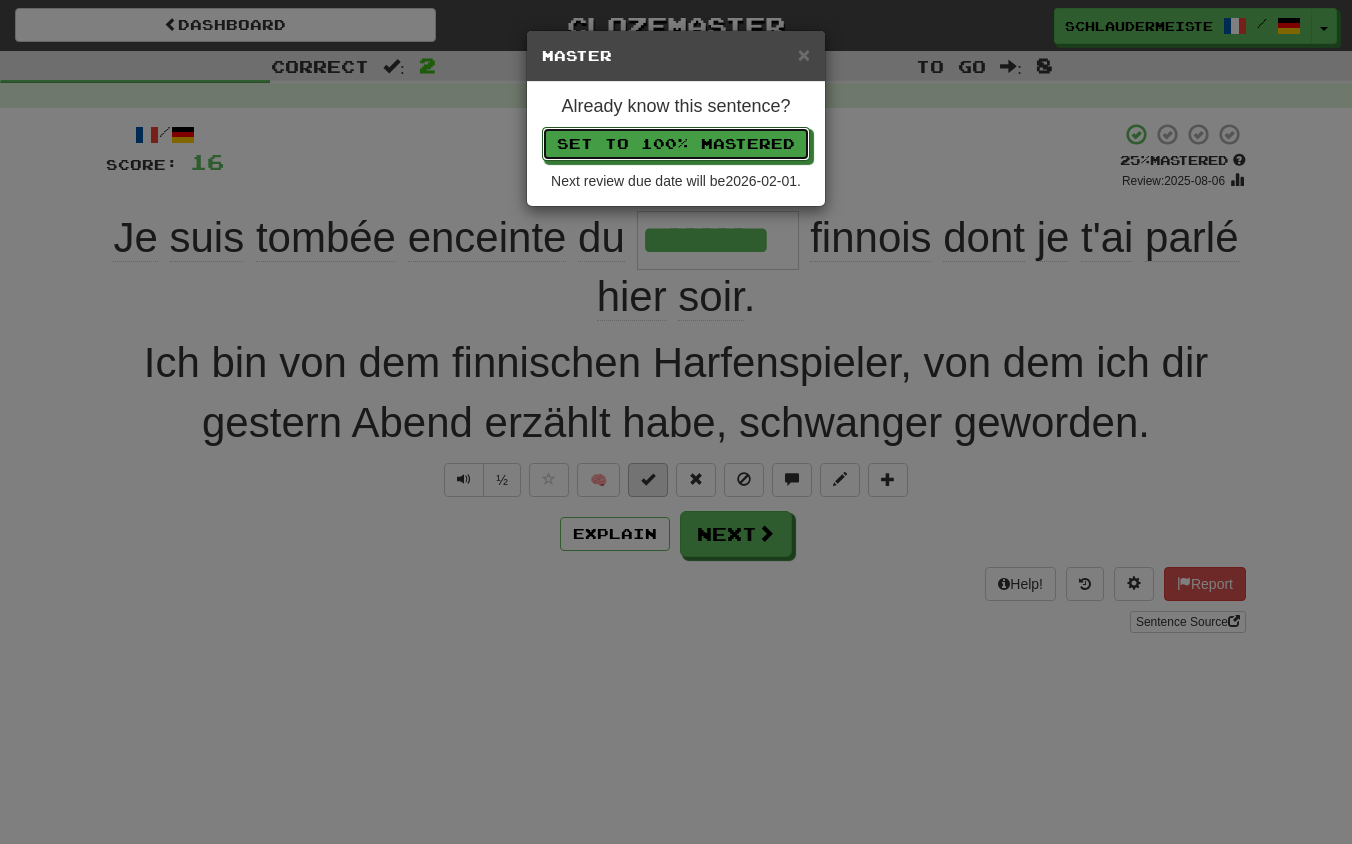 type 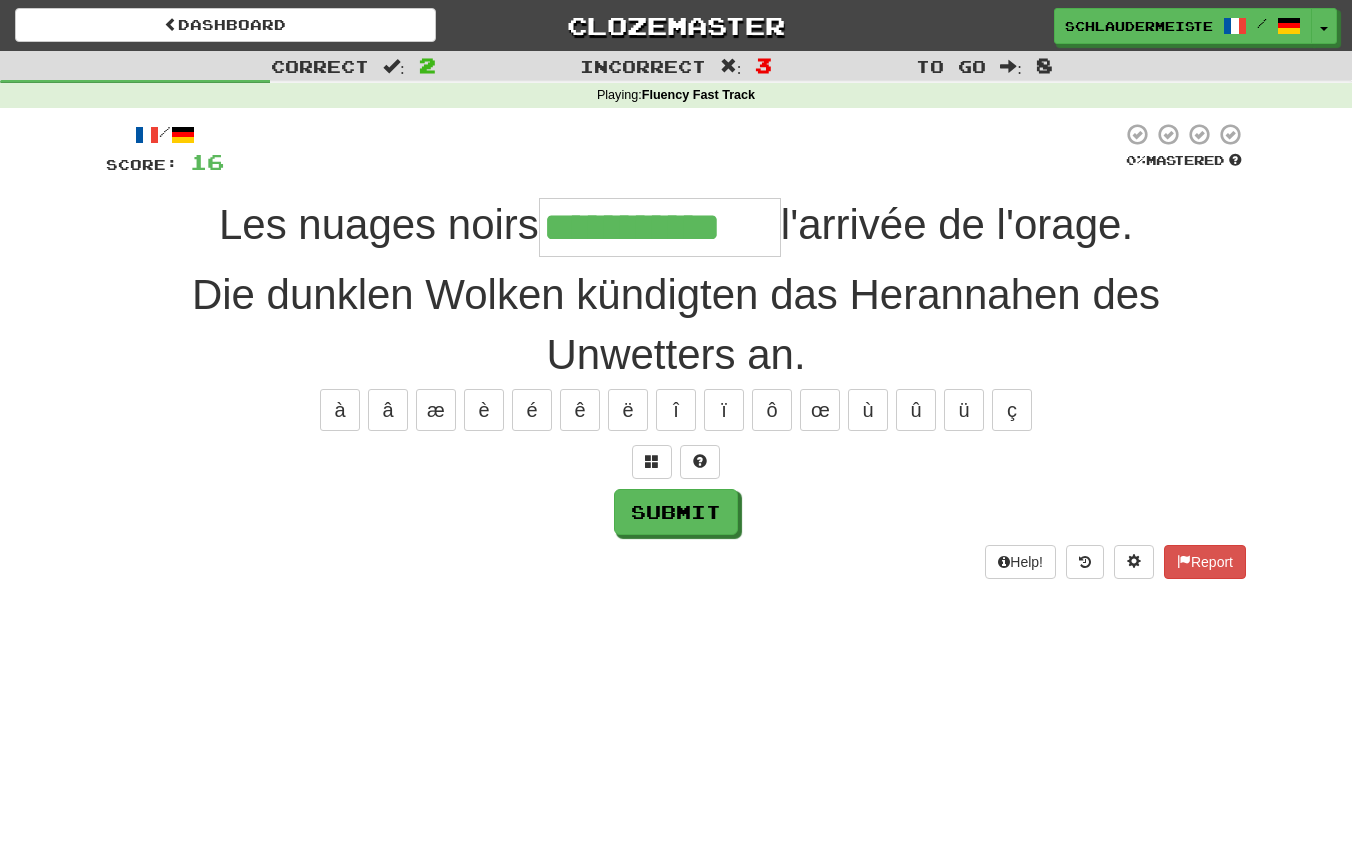 type on "**********" 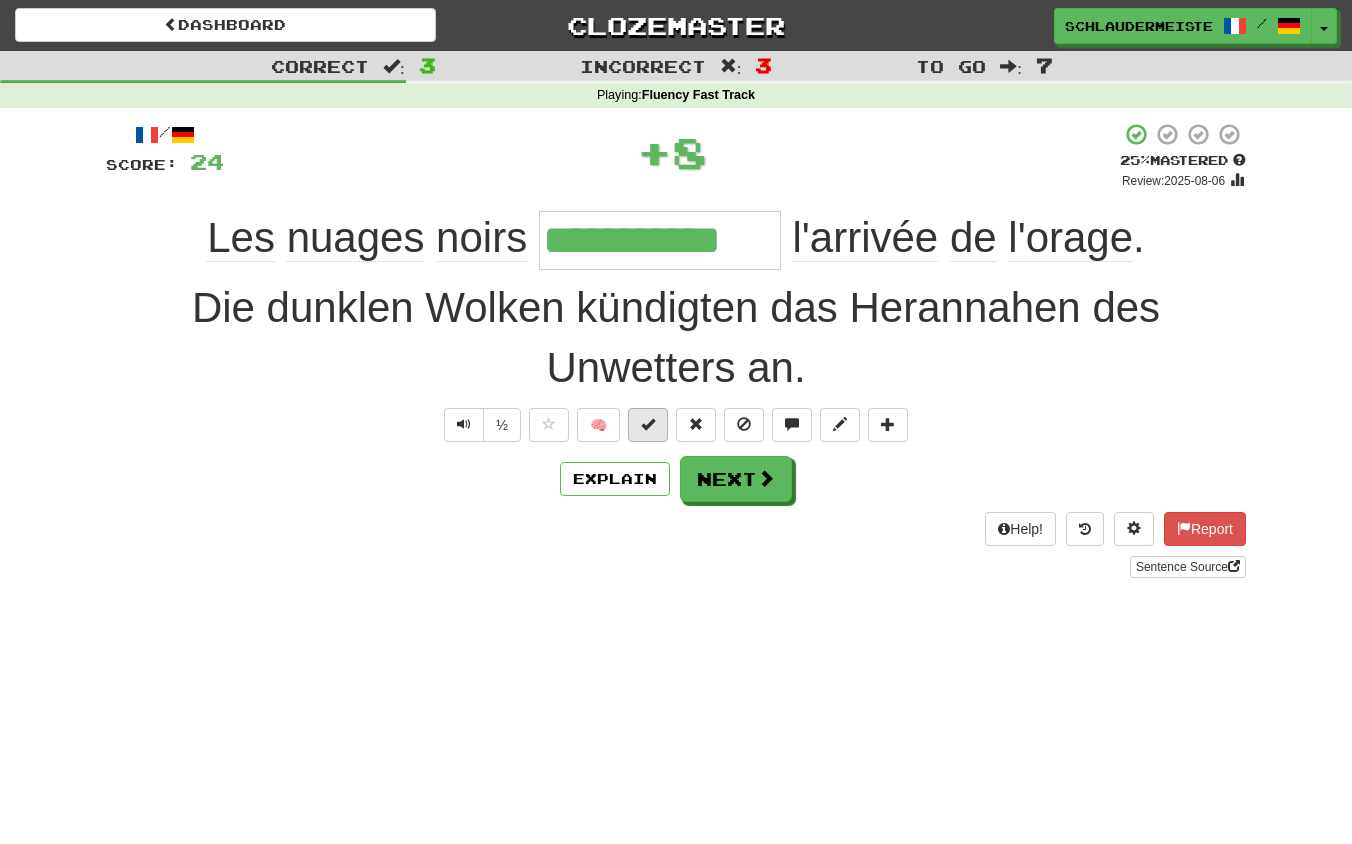 click at bounding box center [648, 425] 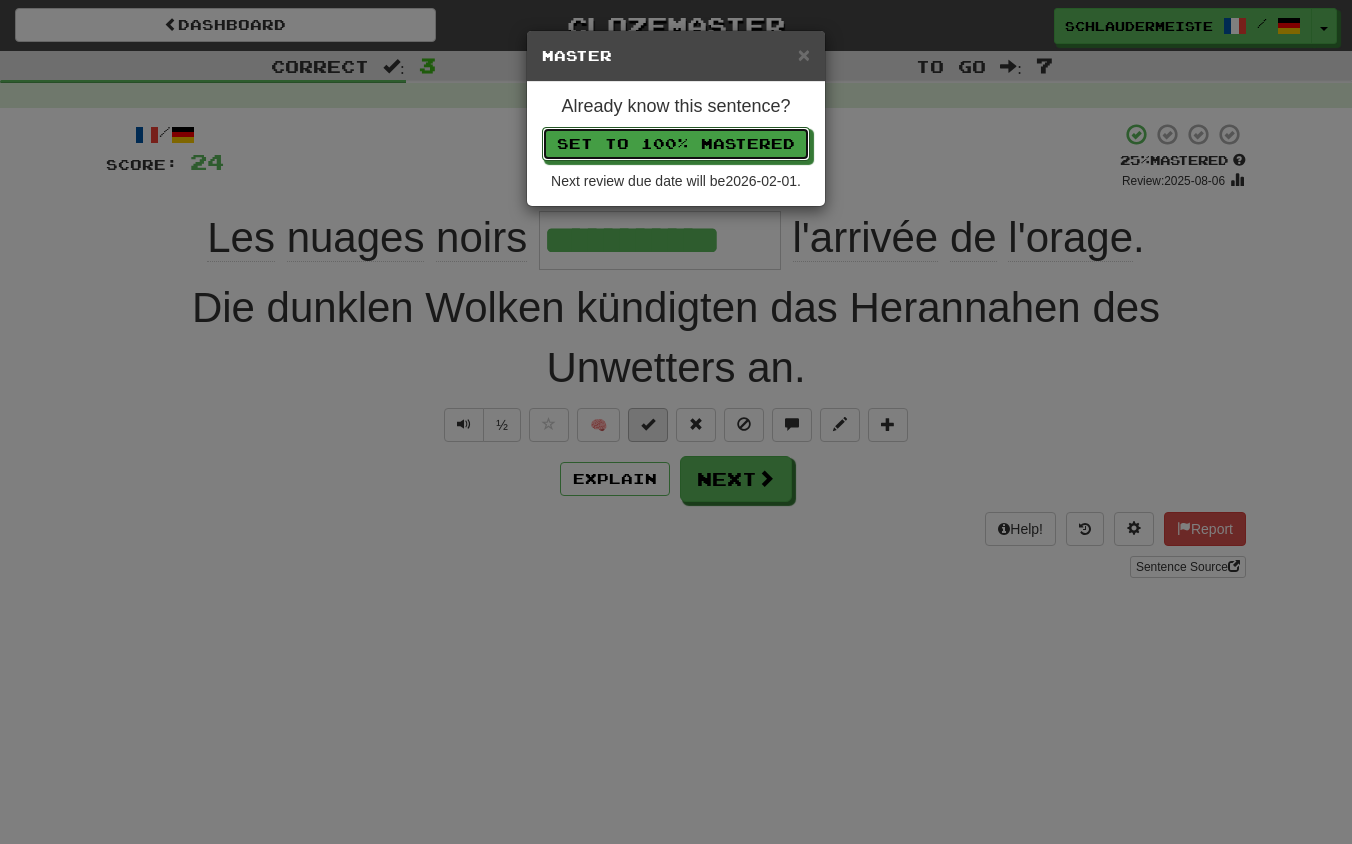 click on "Set to 100% Mastered" at bounding box center [676, 144] 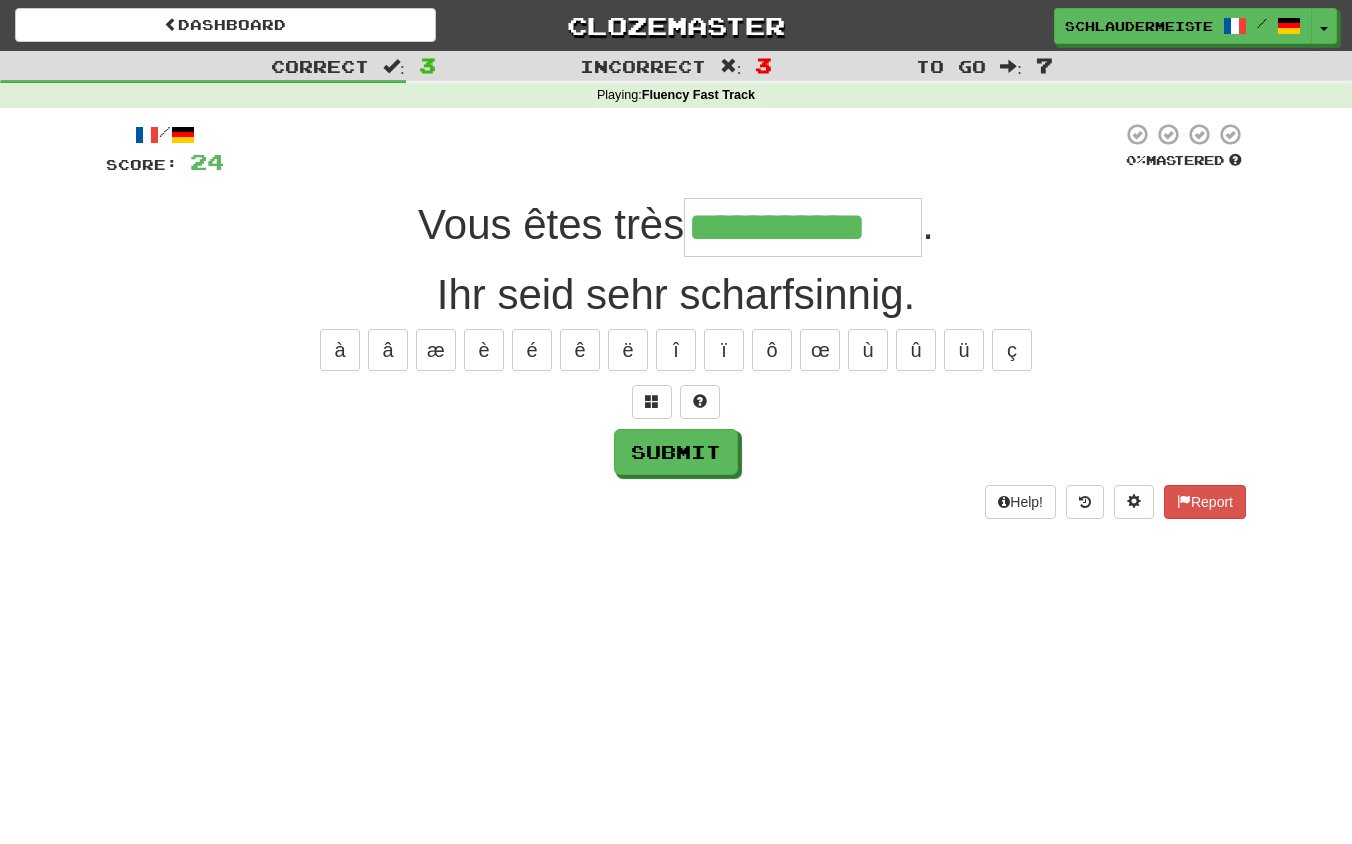 type on "**********" 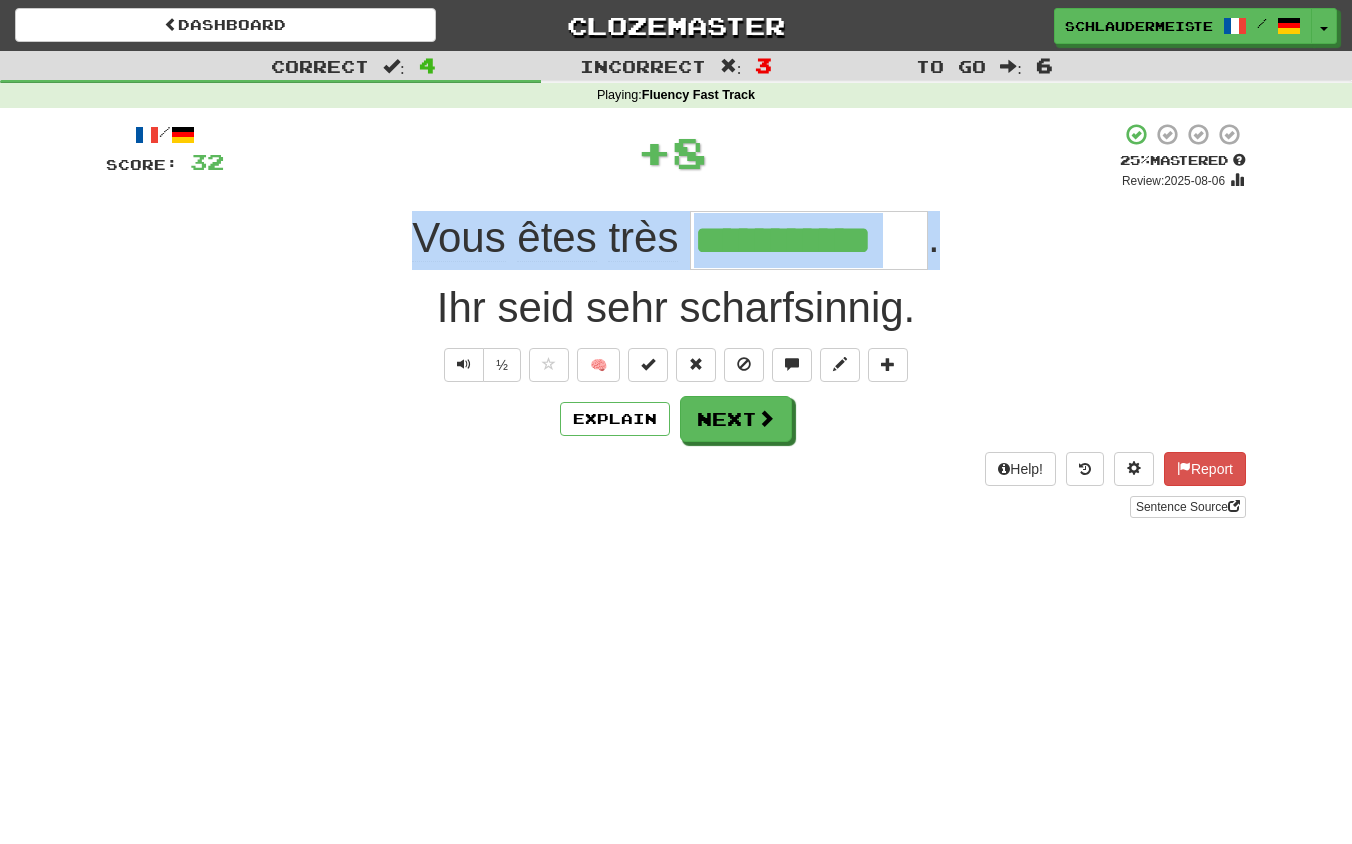 drag, startPoint x: 394, startPoint y: 234, endPoint x: 1014, endPoint y: 251, distance: 620.23303 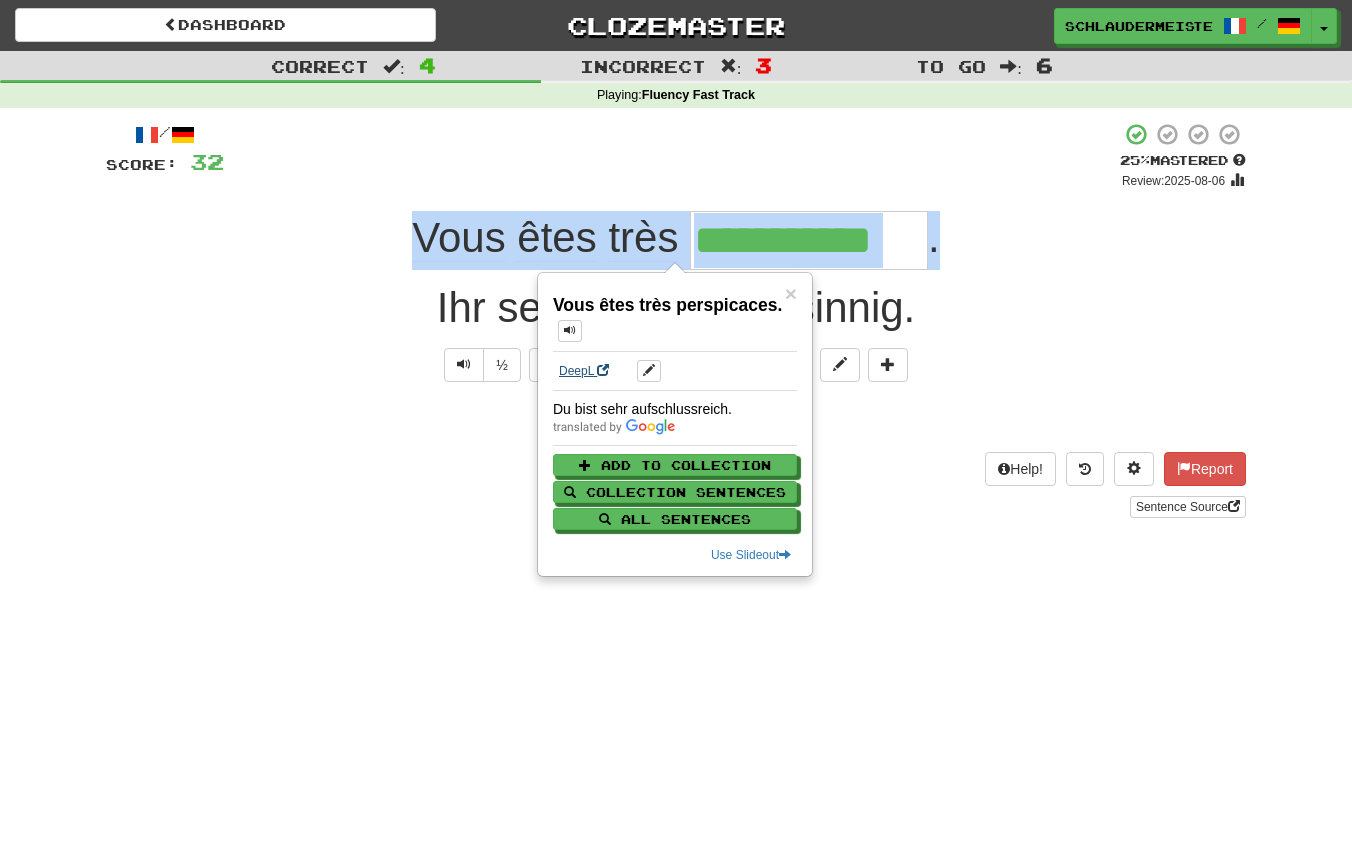 click on "DeepL" at bounding box center [584, 371] 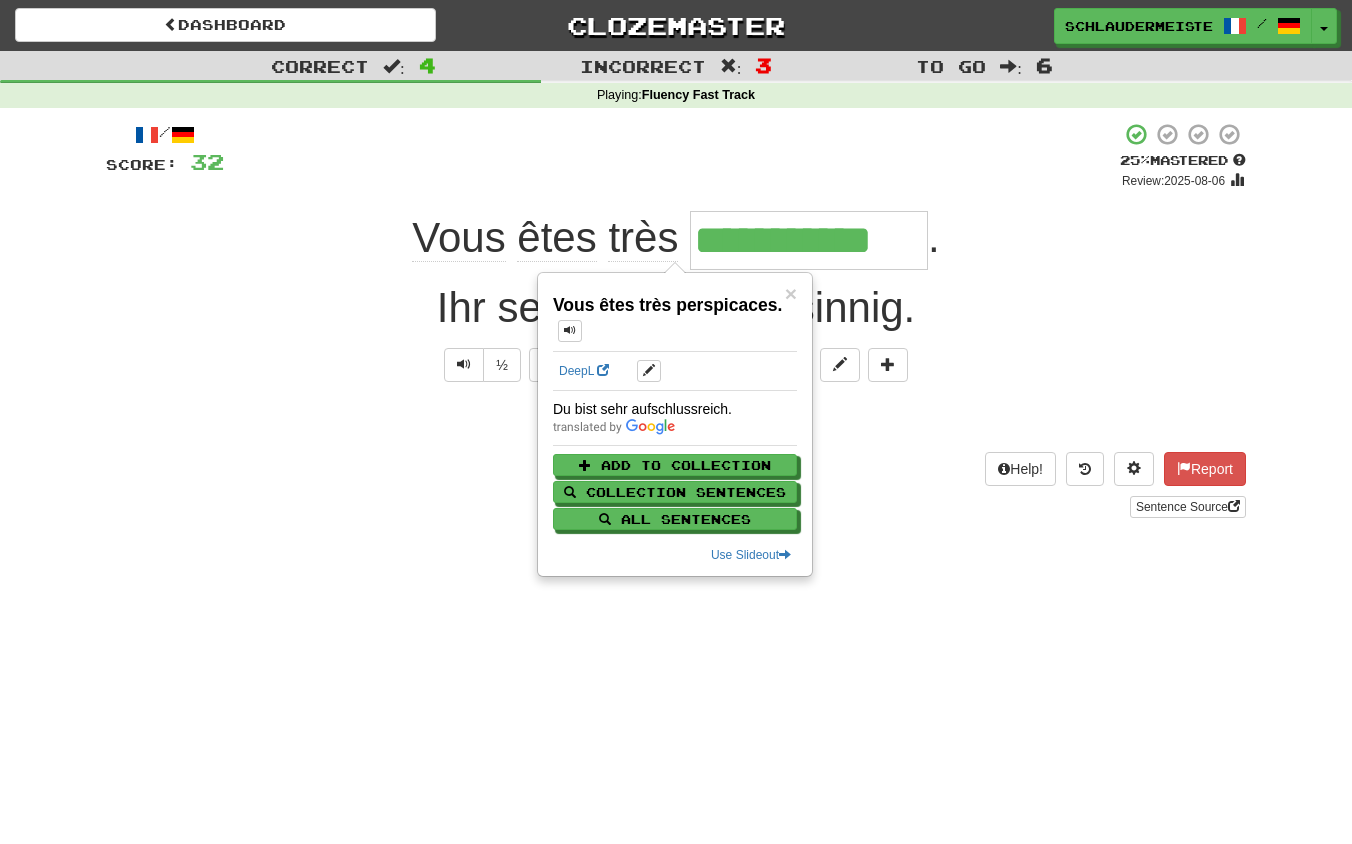 click on "Sentence Source" at bounding box center [676, 507] 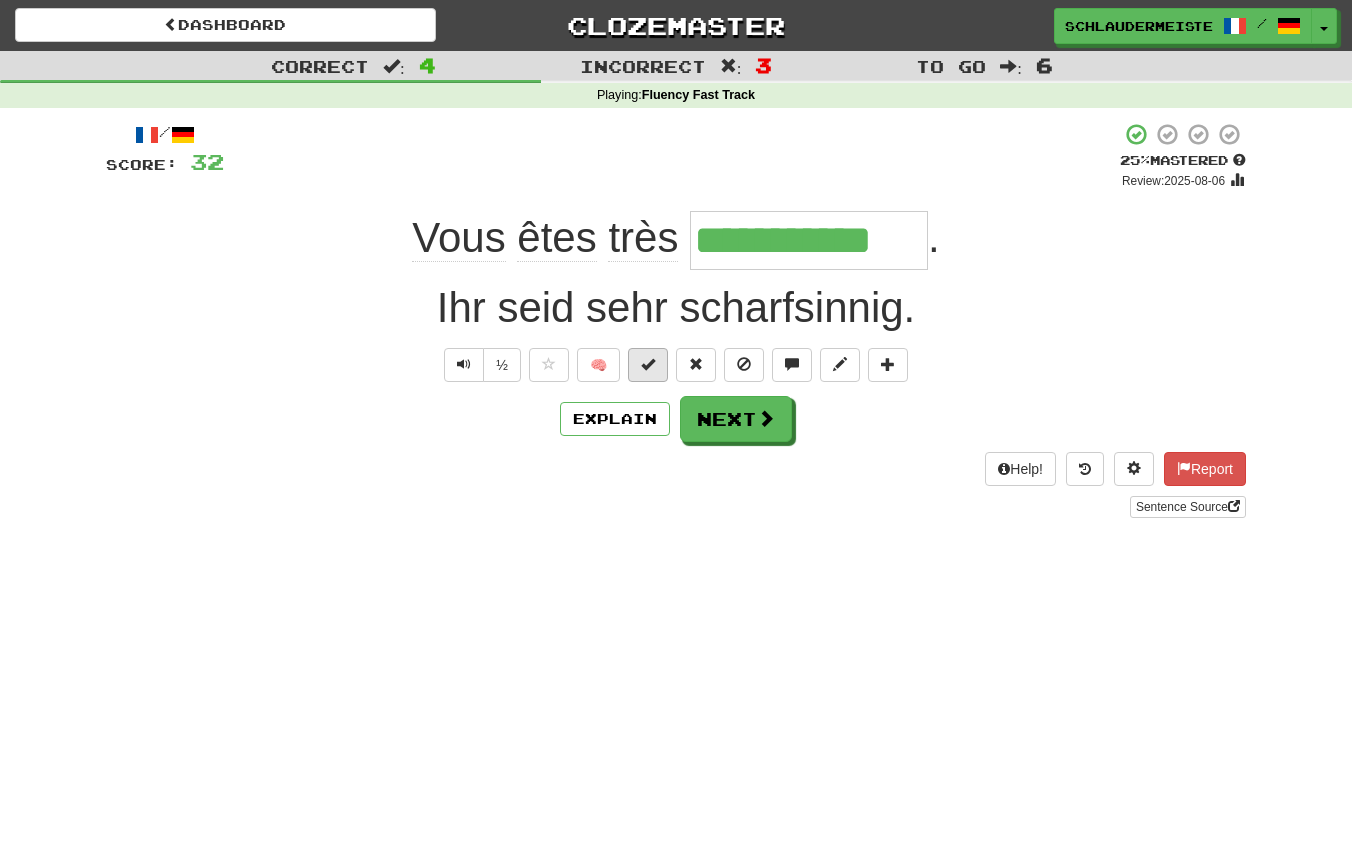 click at bounding box center [648, 364] 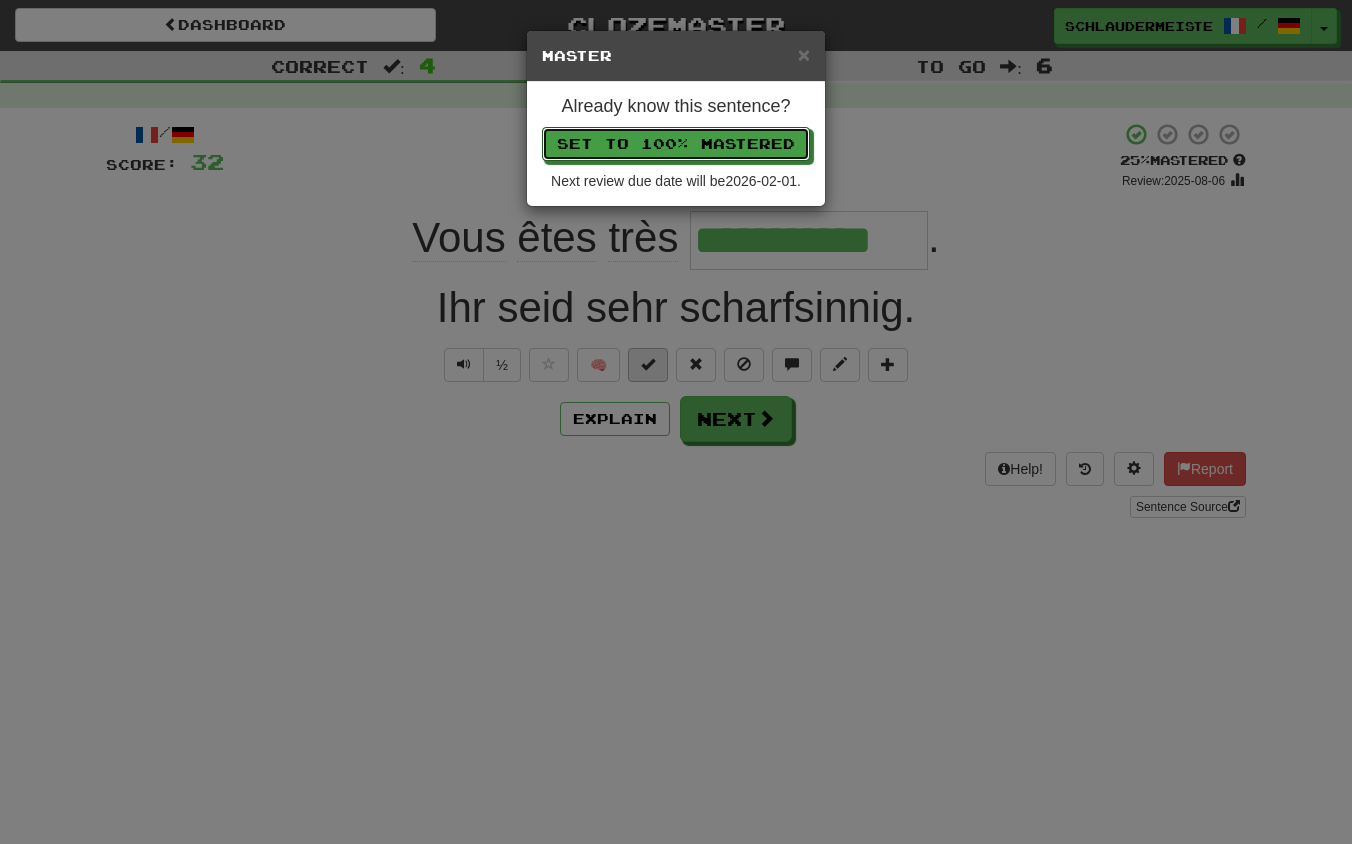 click on "Set to 100% Mastered" at bounding box center (676, 144) 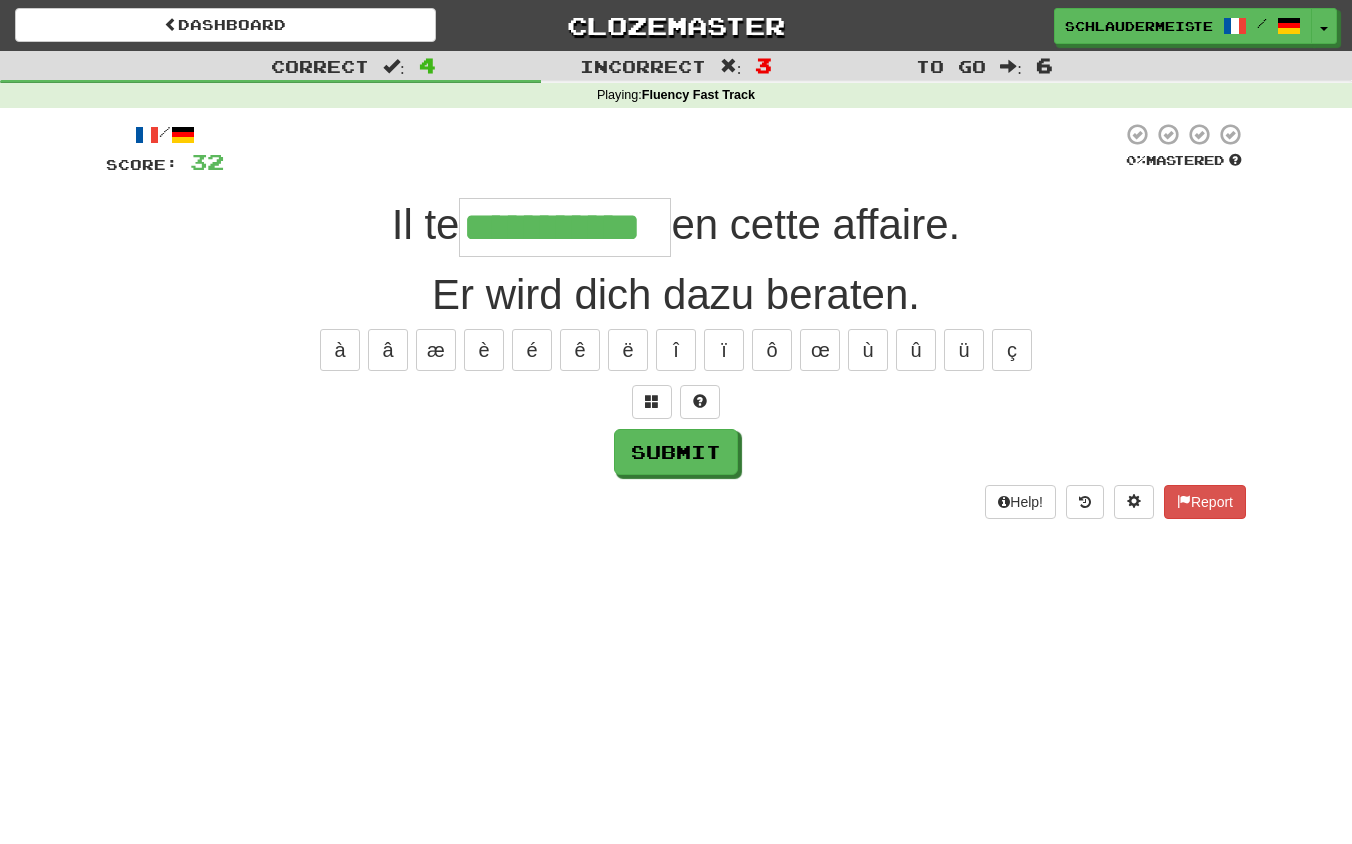 type on "**********" 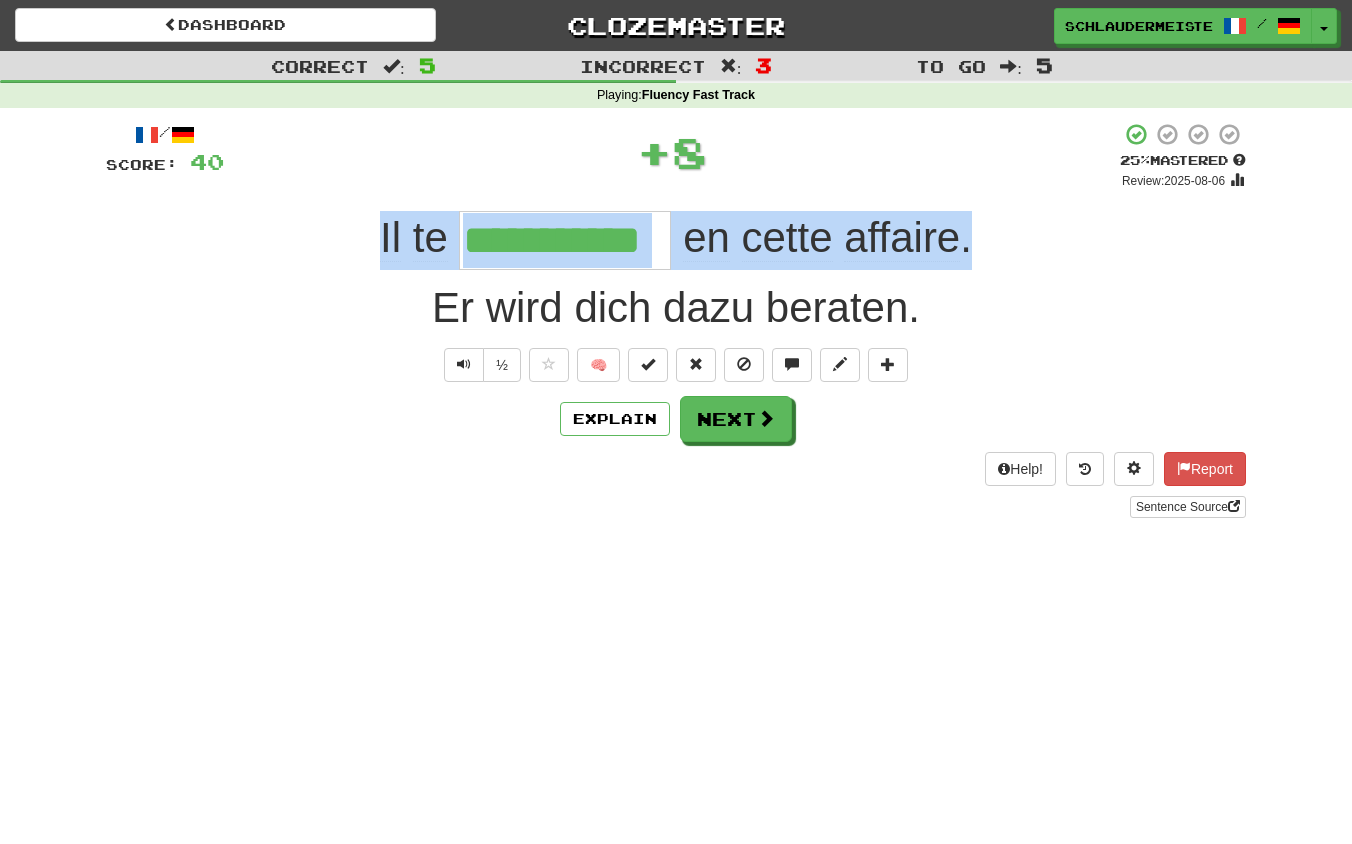 drag, startPoint x: 363, startPoint y: 235, endPoint x: 1013, endPoint y: 252, distance: 650.2223 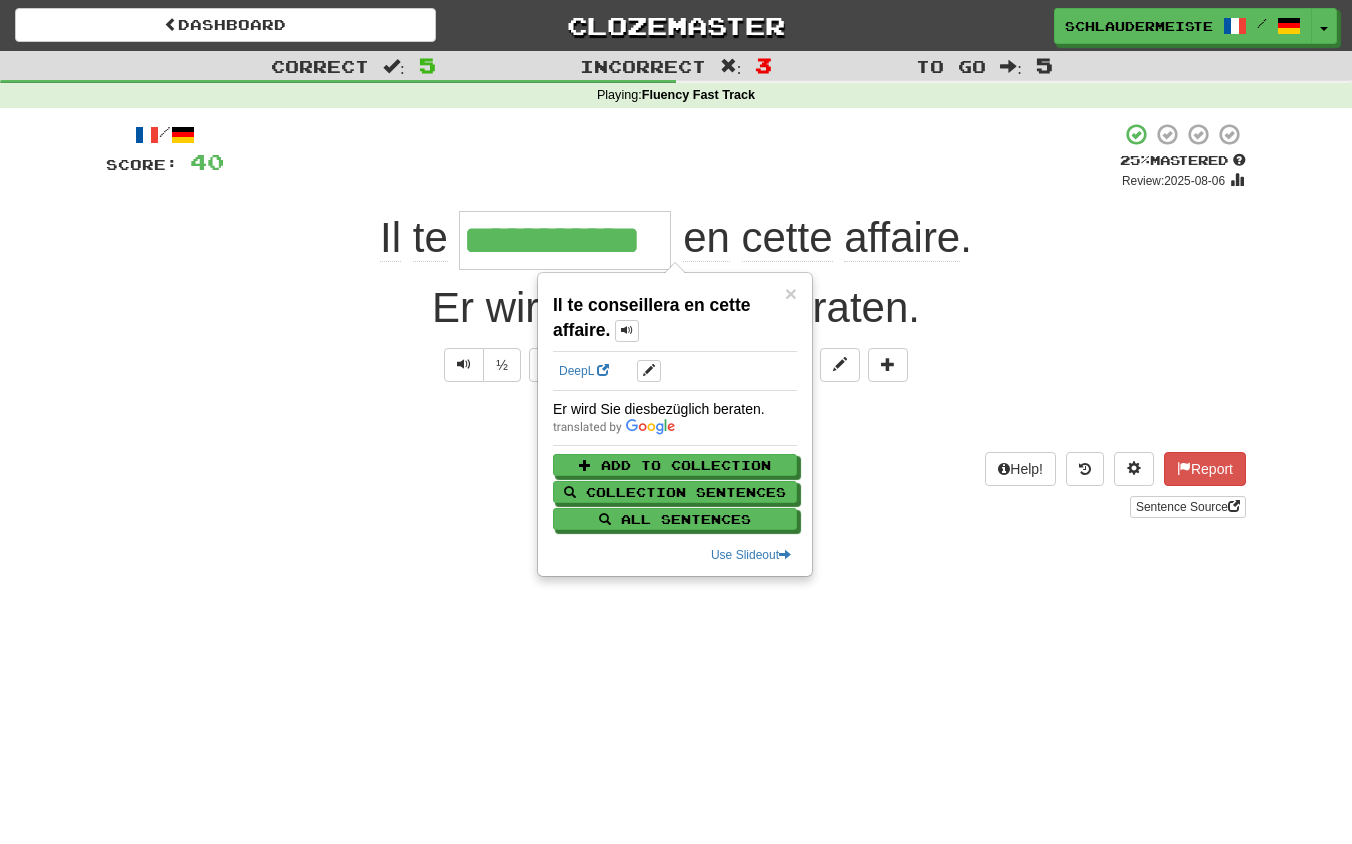click on "Help!  Report Sentence Source" at bounding box center (676, 485) 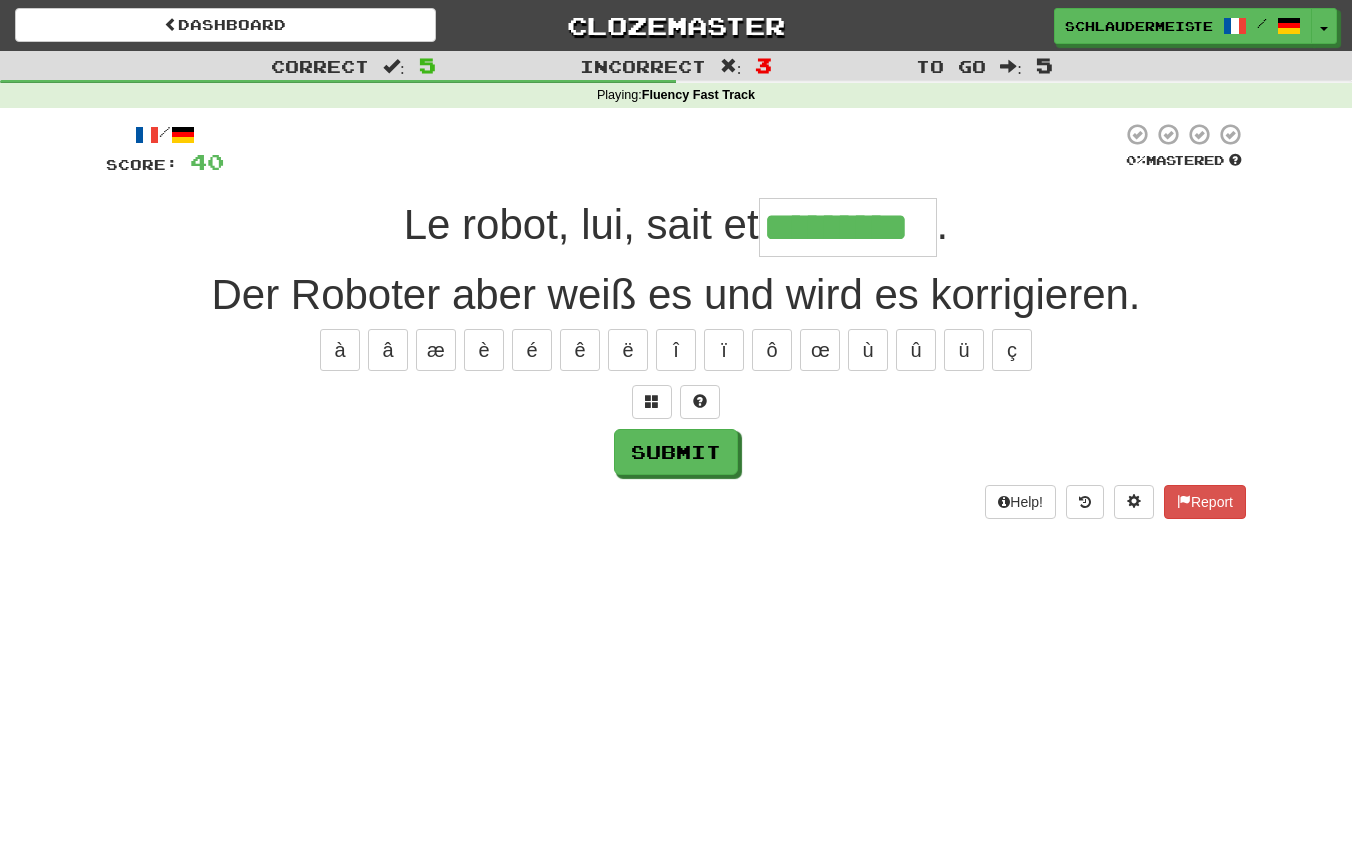 type on "*********" 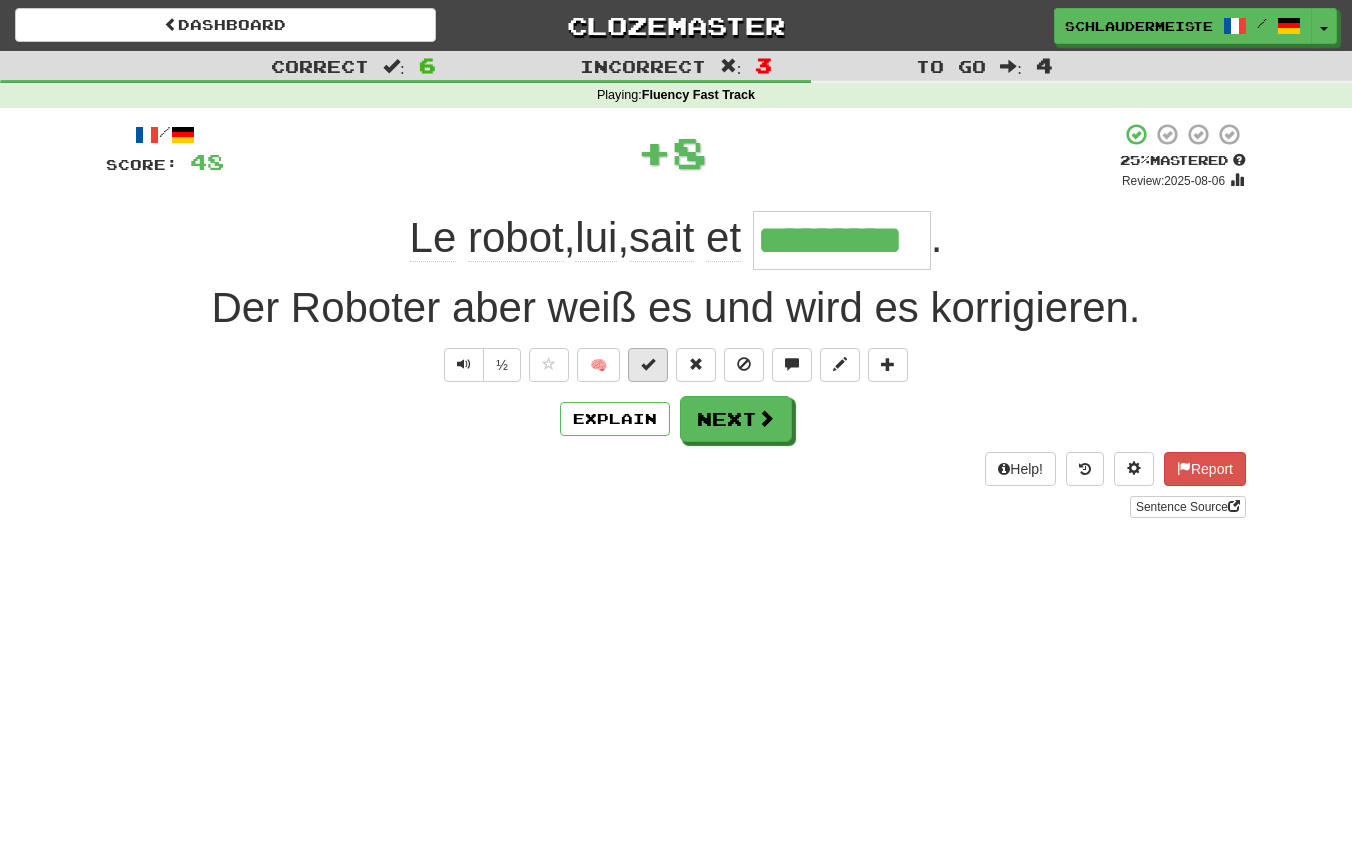 click at bounding box center [648, 365] 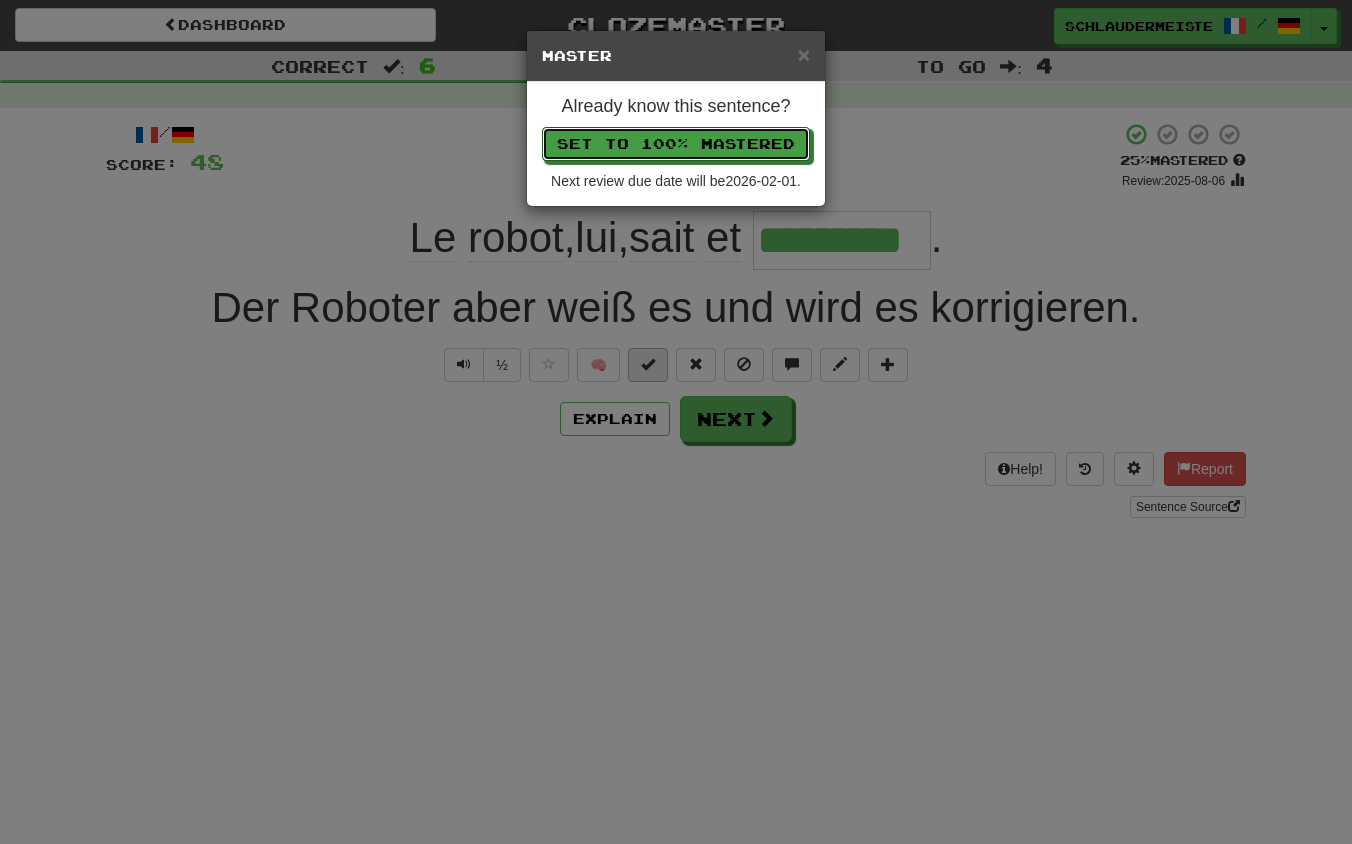 click on "Set to 100% Mastered" at bounding box center (676, 144) 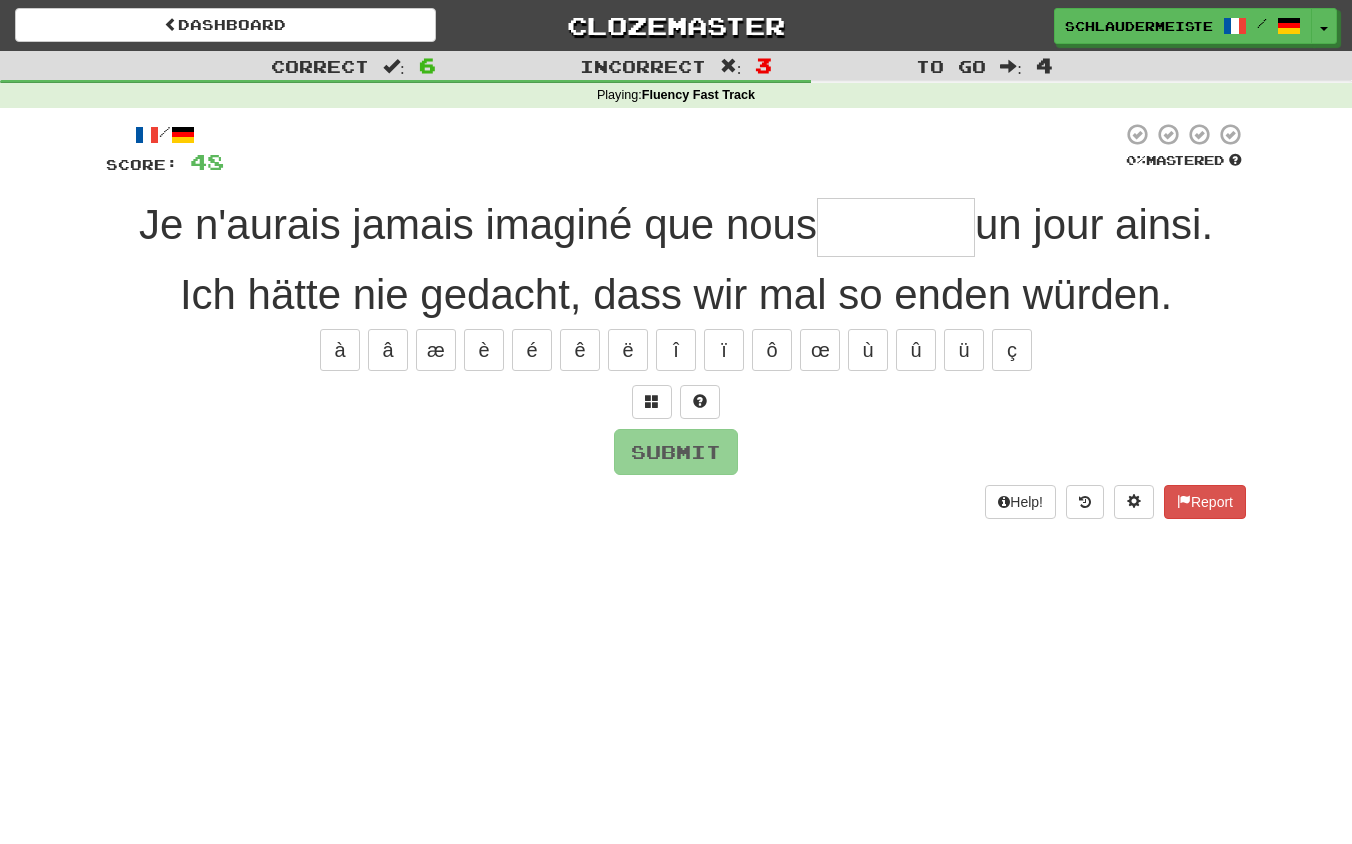type on "*" 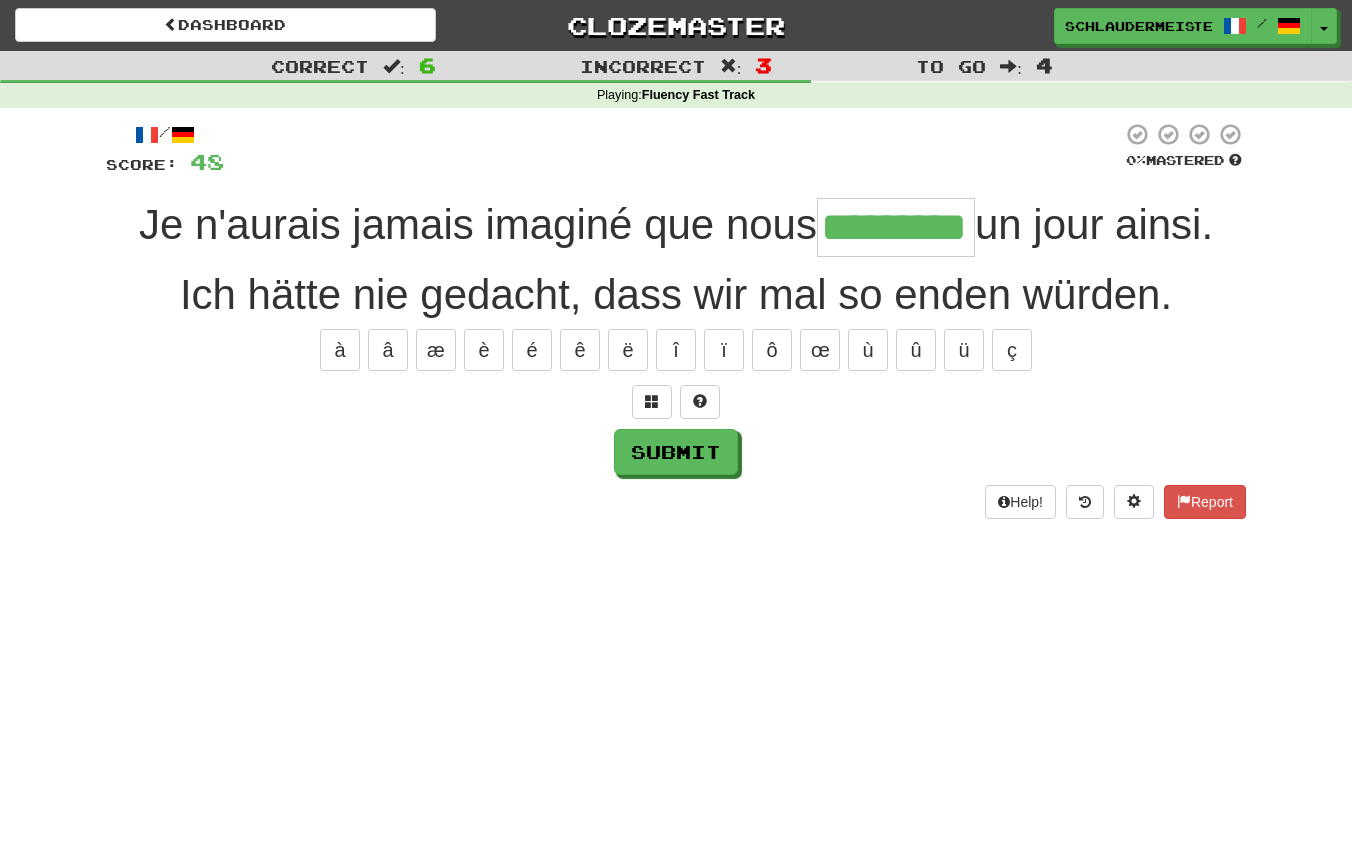 type on "*********" 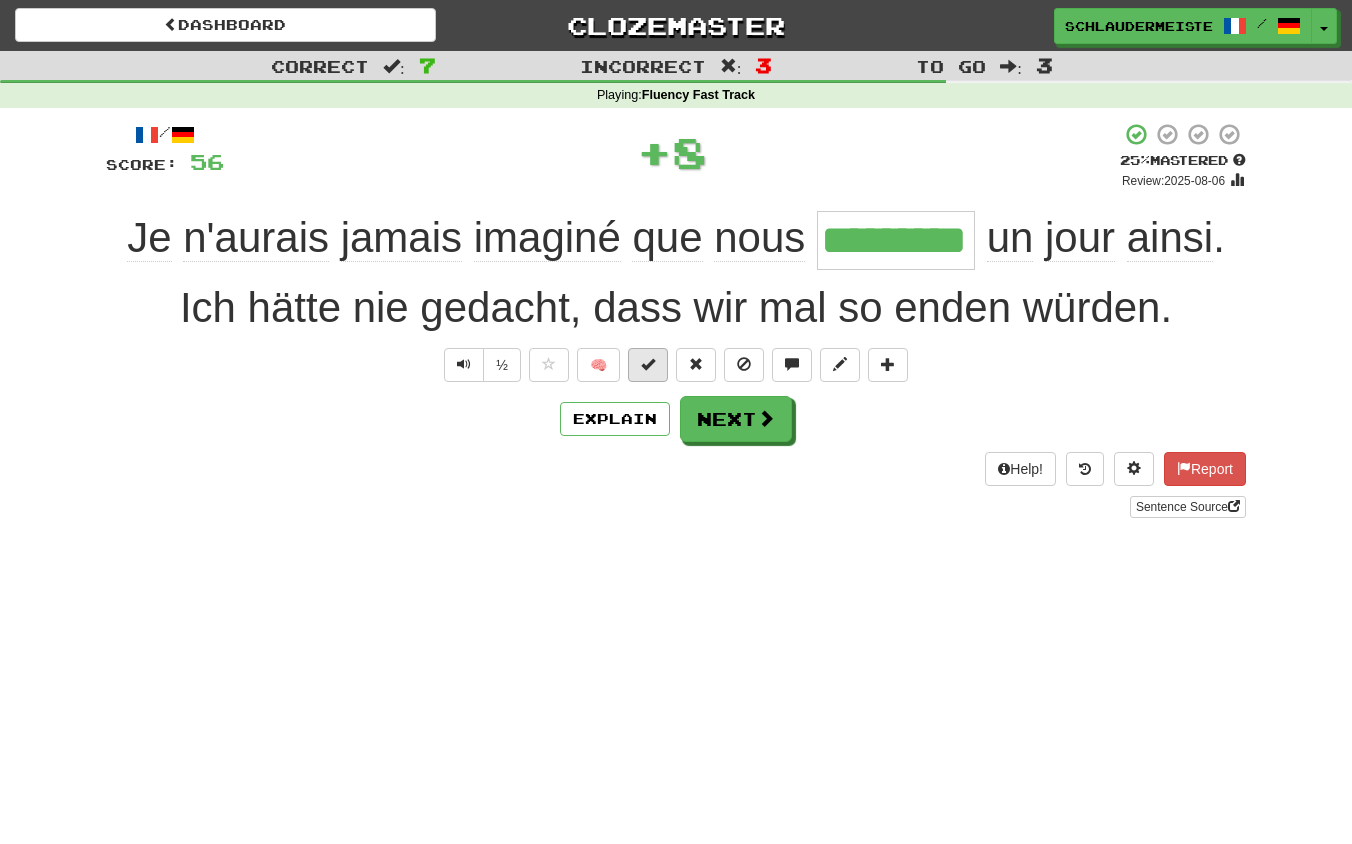 click at bounding box center [648, 365] 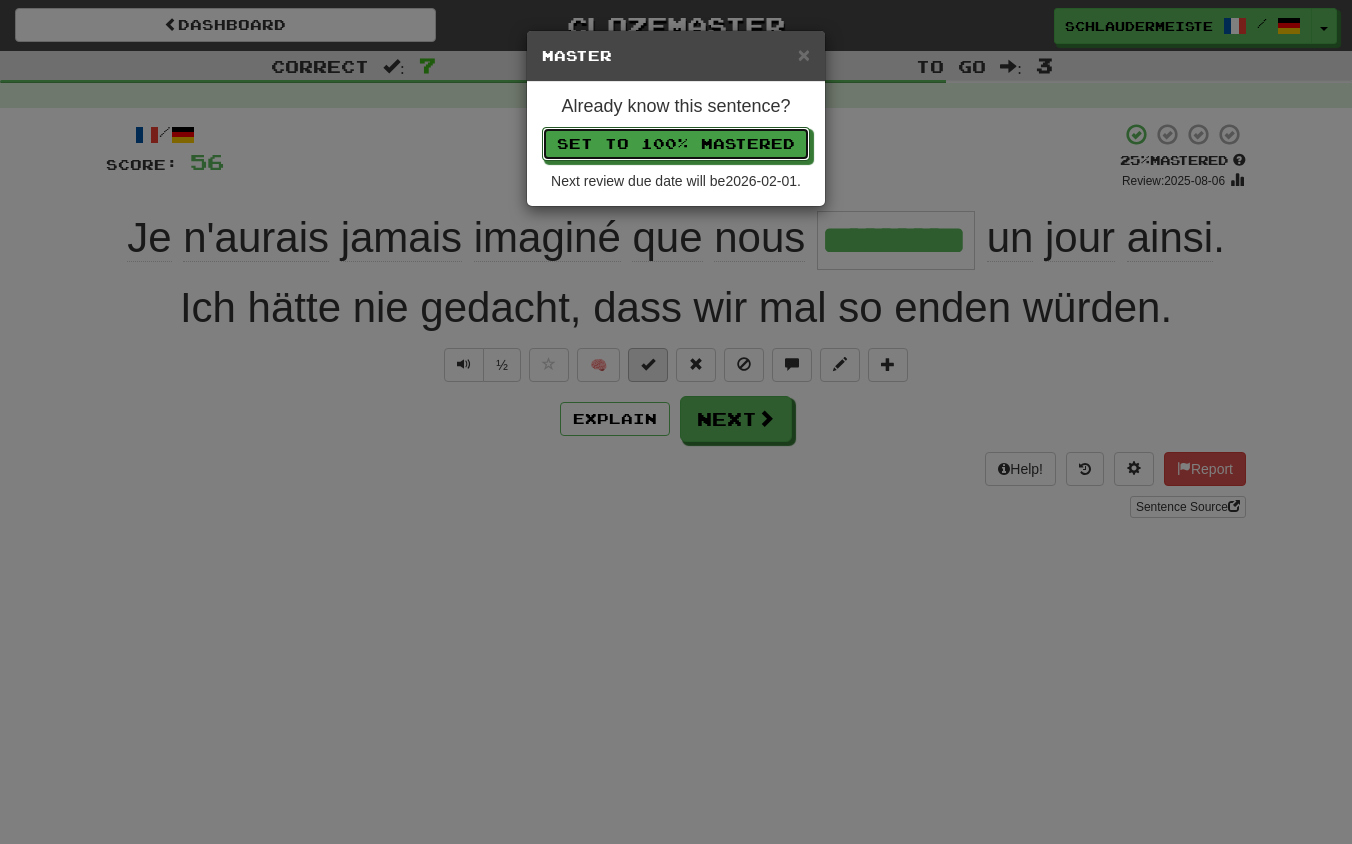 click on "Set to 100% Mastered" at bounding box center (676, 144) 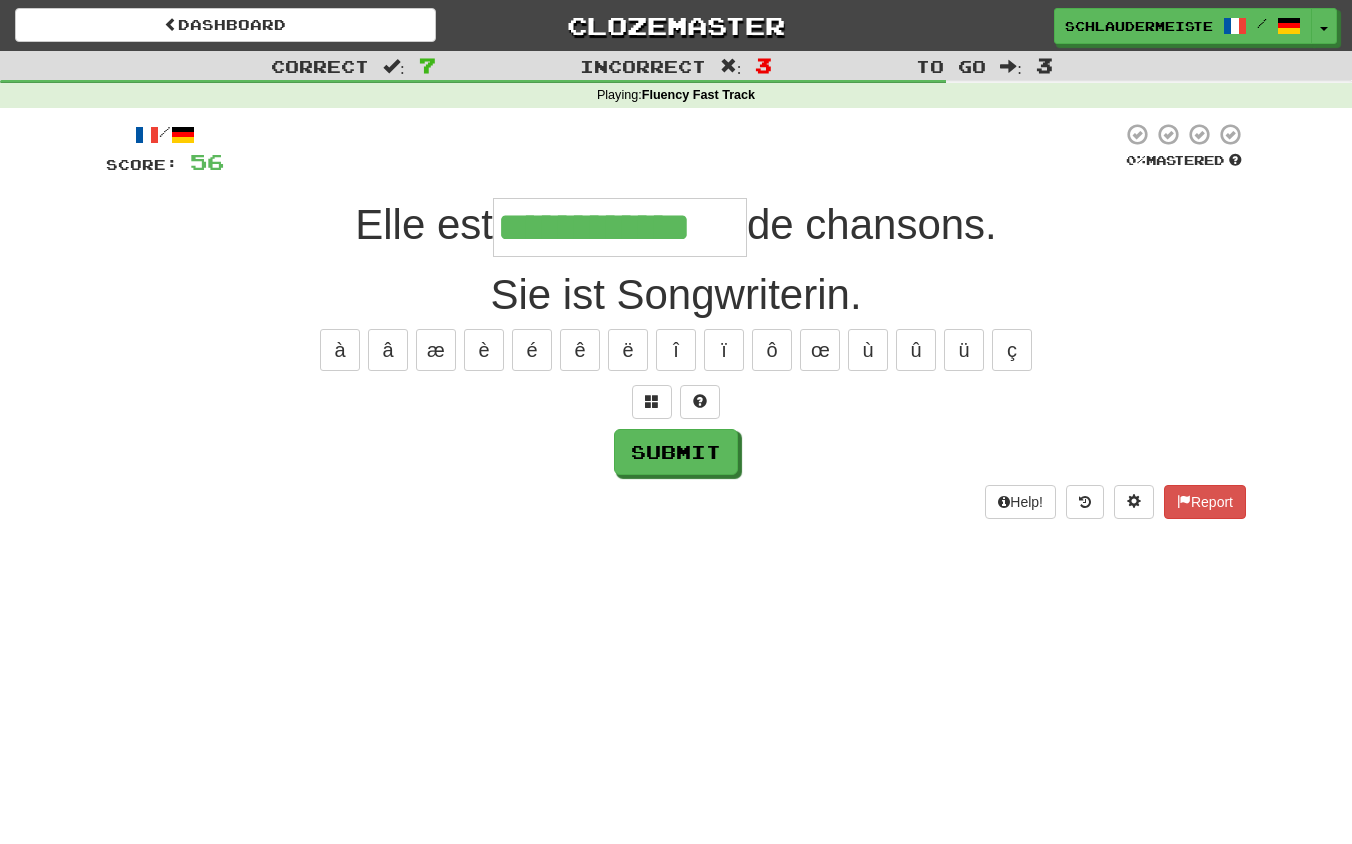 type on "**********" 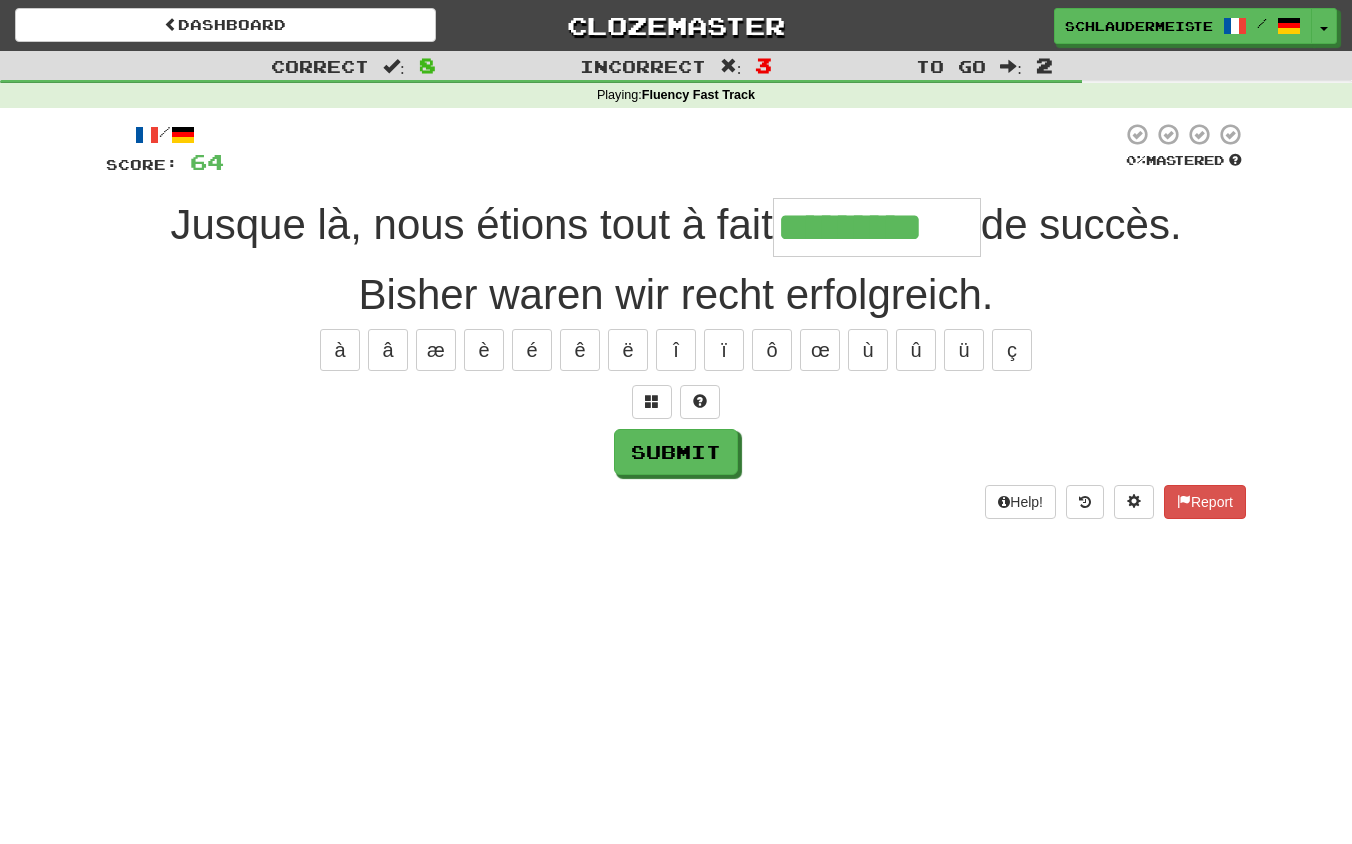 type on "*********" 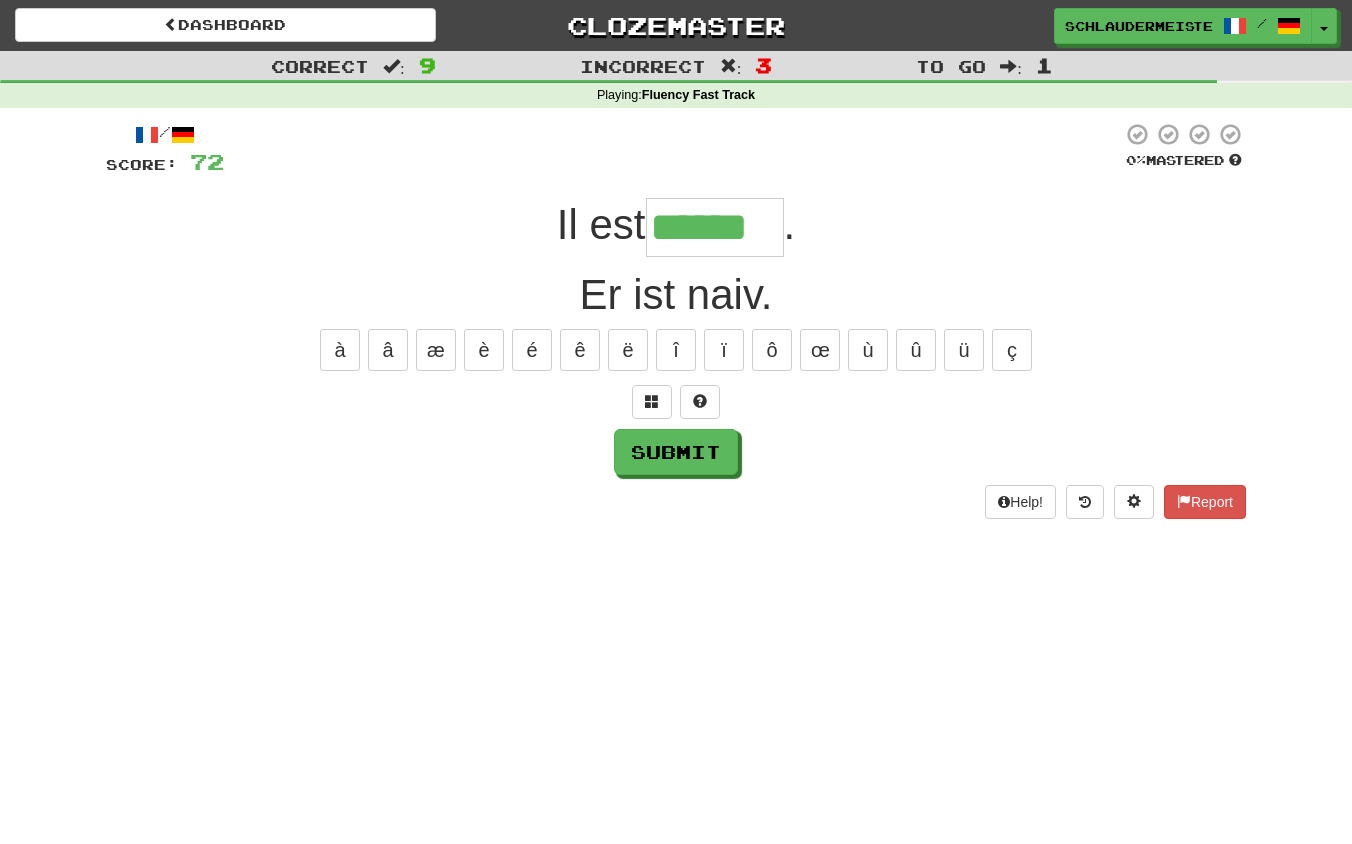type on "******" 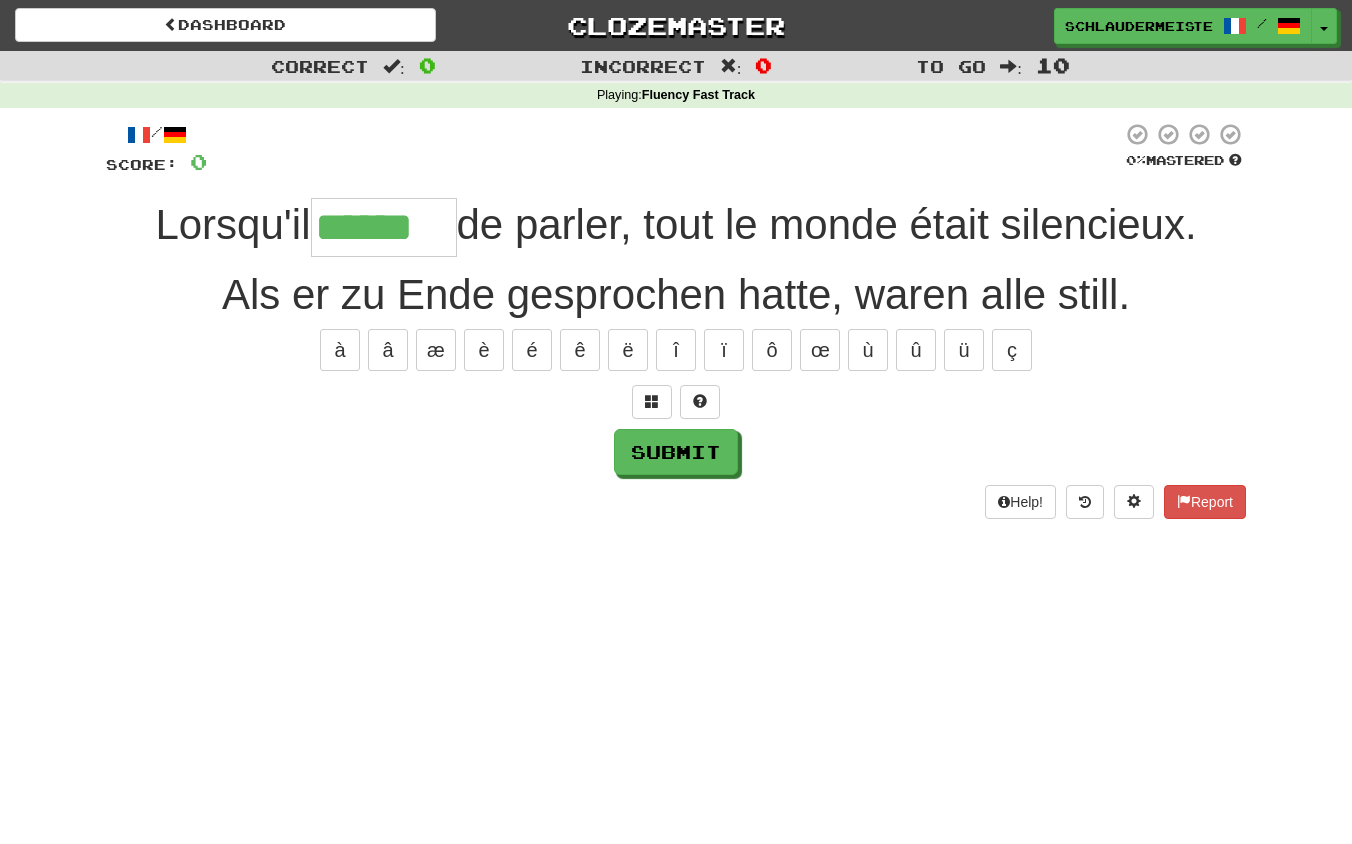 type on "******" 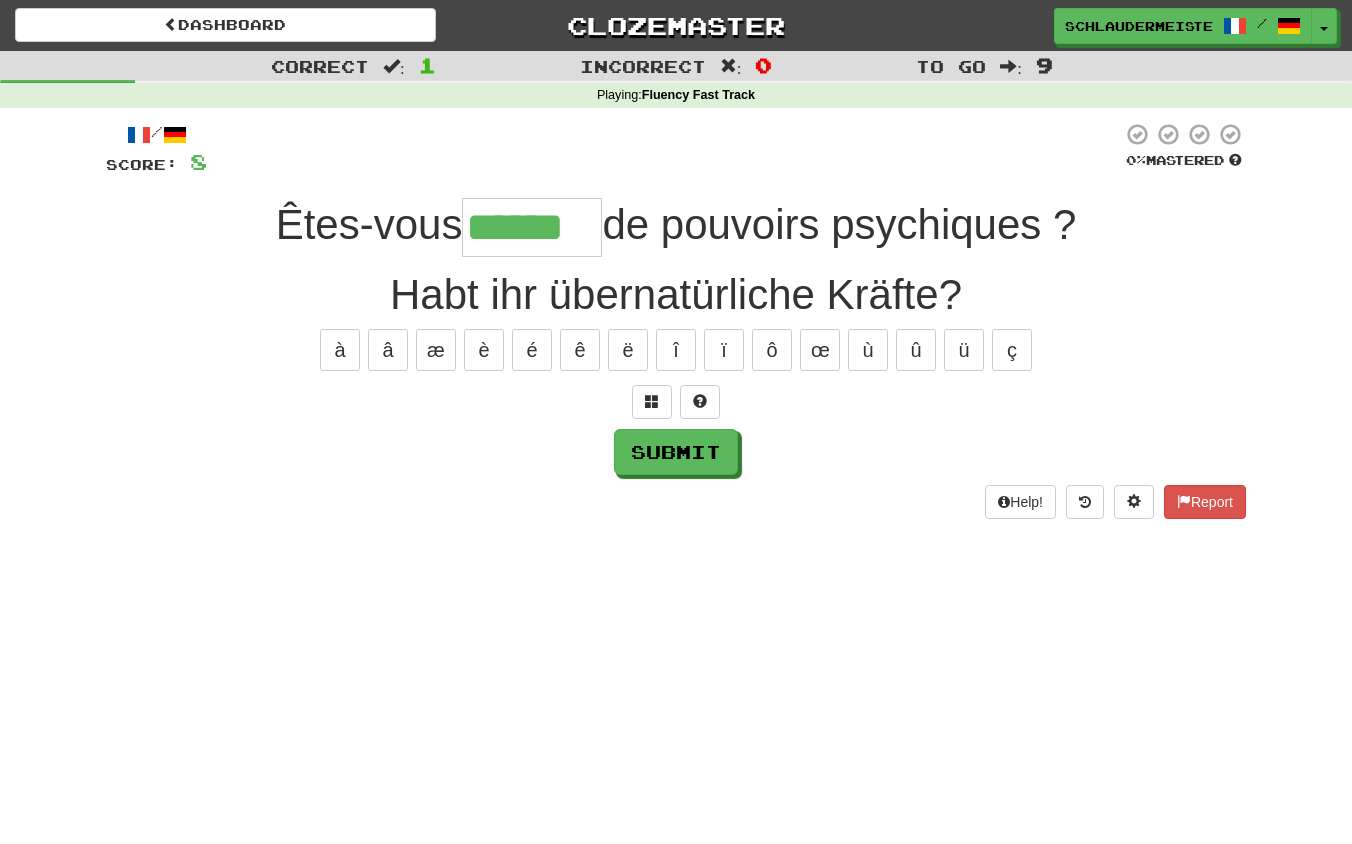 type on "******" 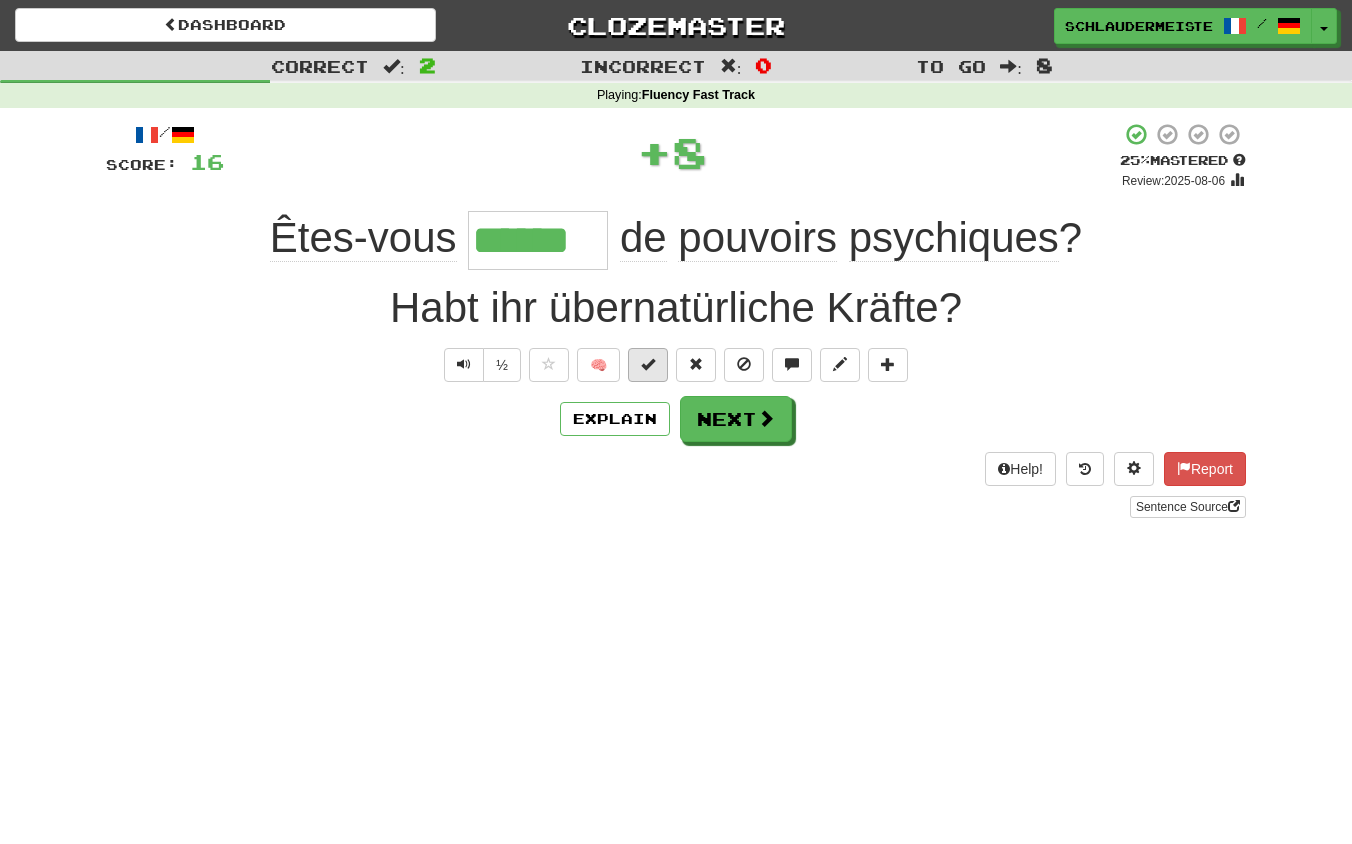 click at bounding box center (648, 364) 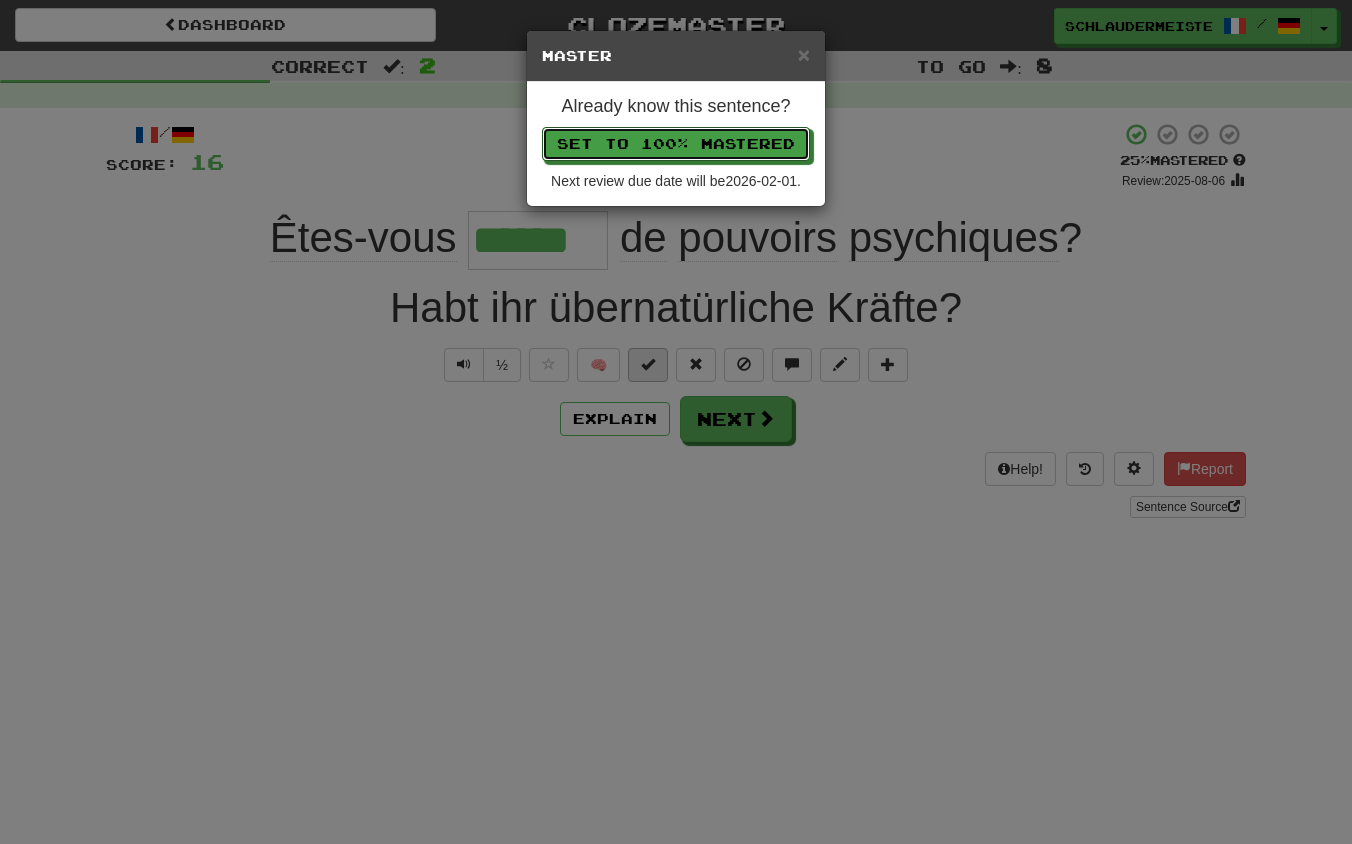 type 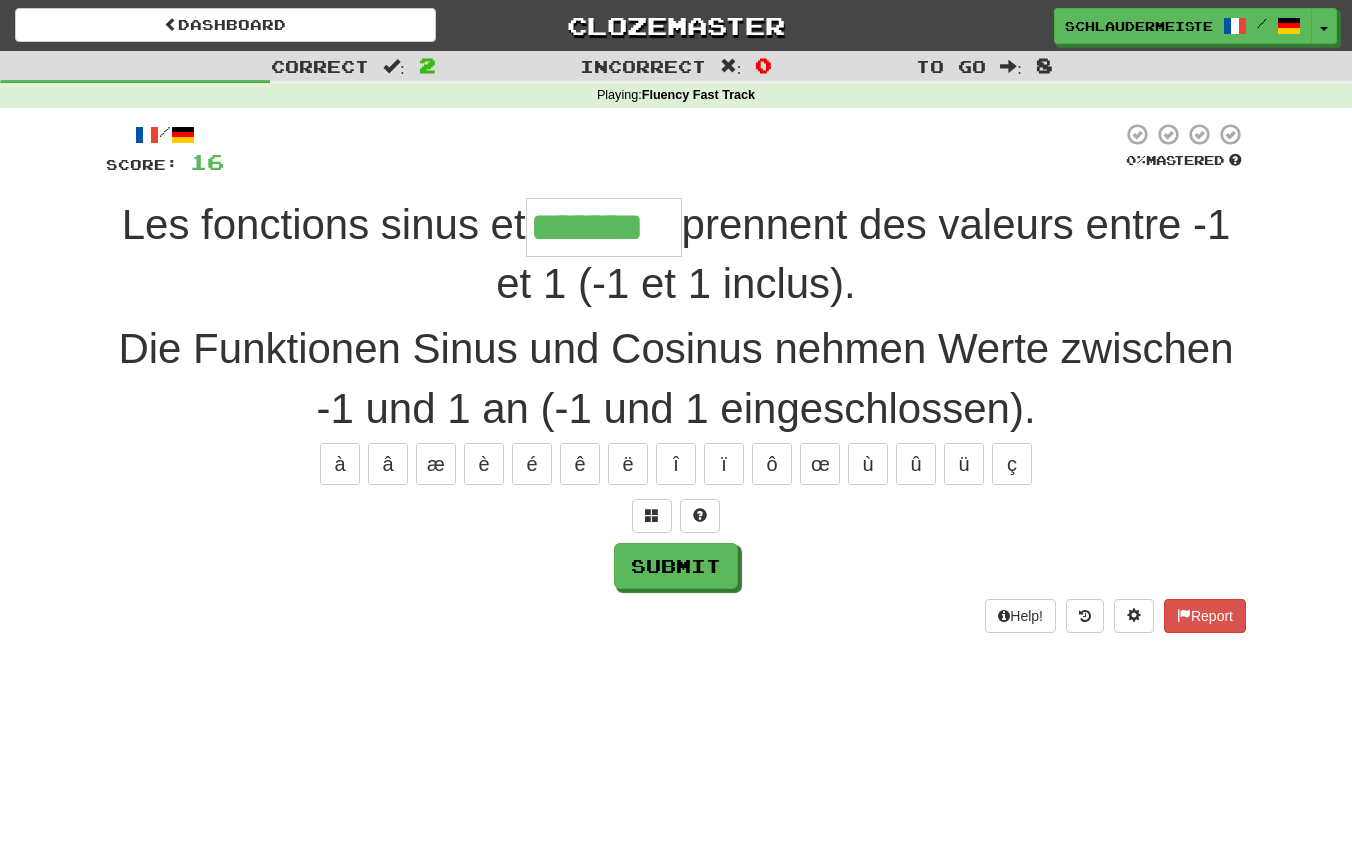 type on "*******" 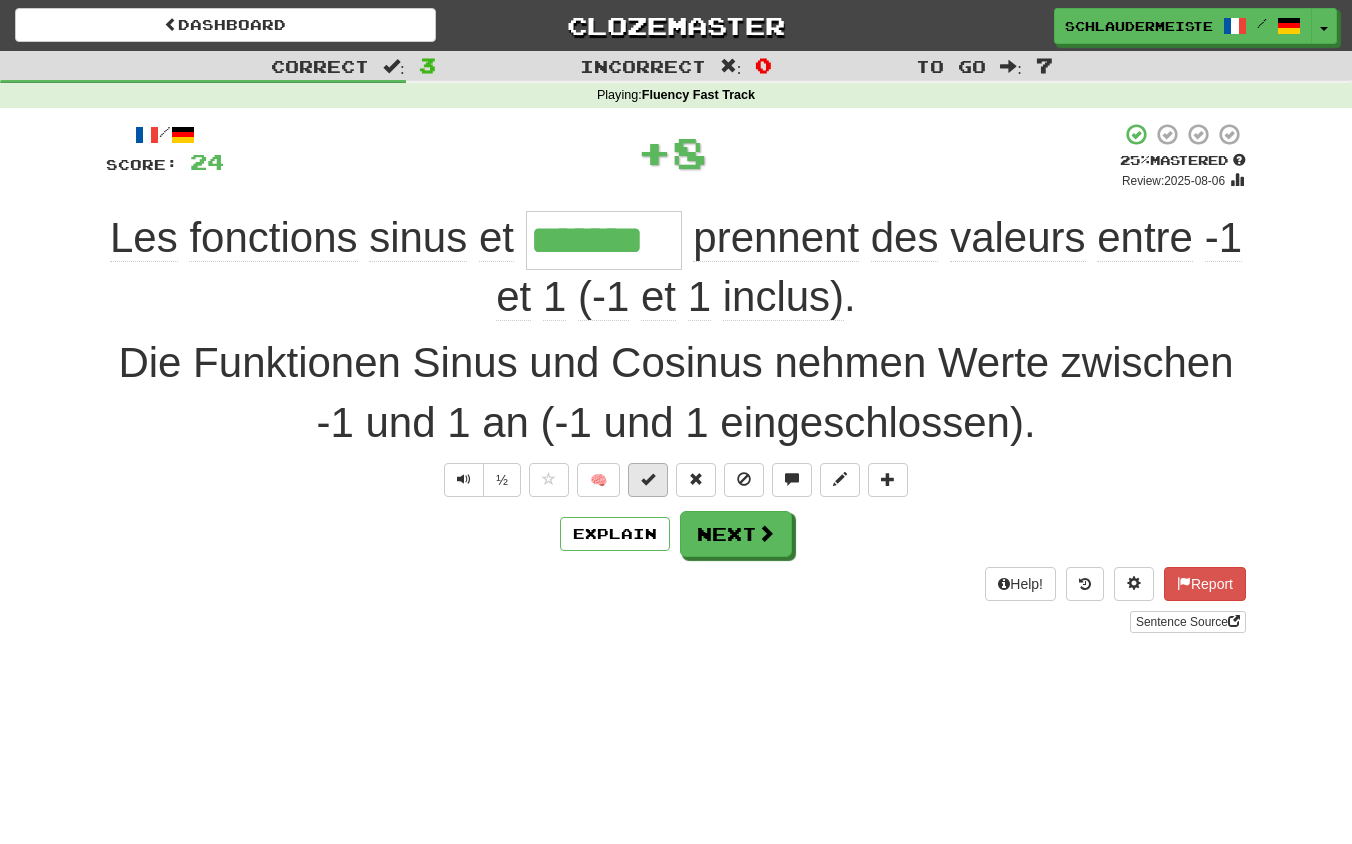 click at bounding box center (648, 480) 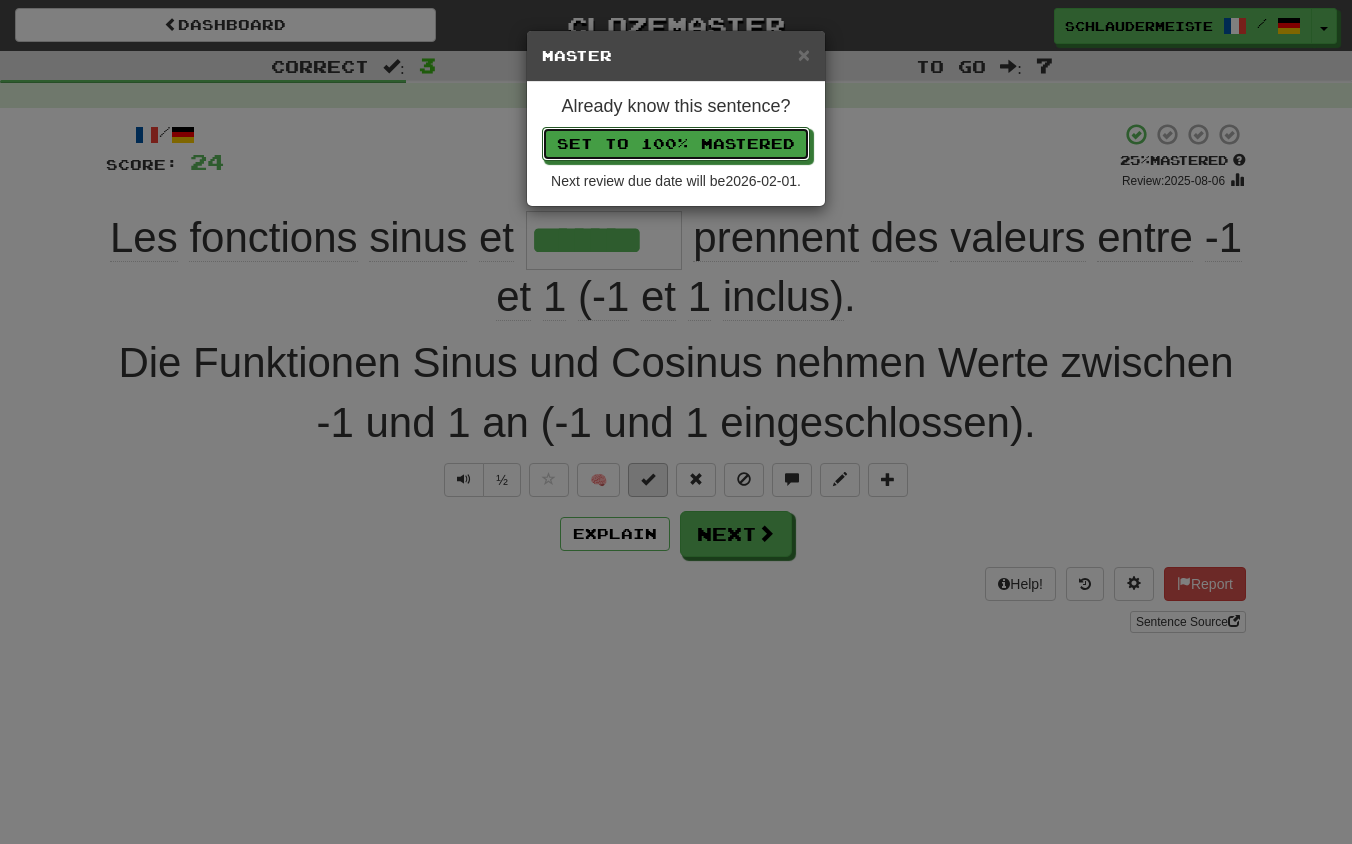 click on "Set to 100% Mastered" at bounding box center [676, 144] 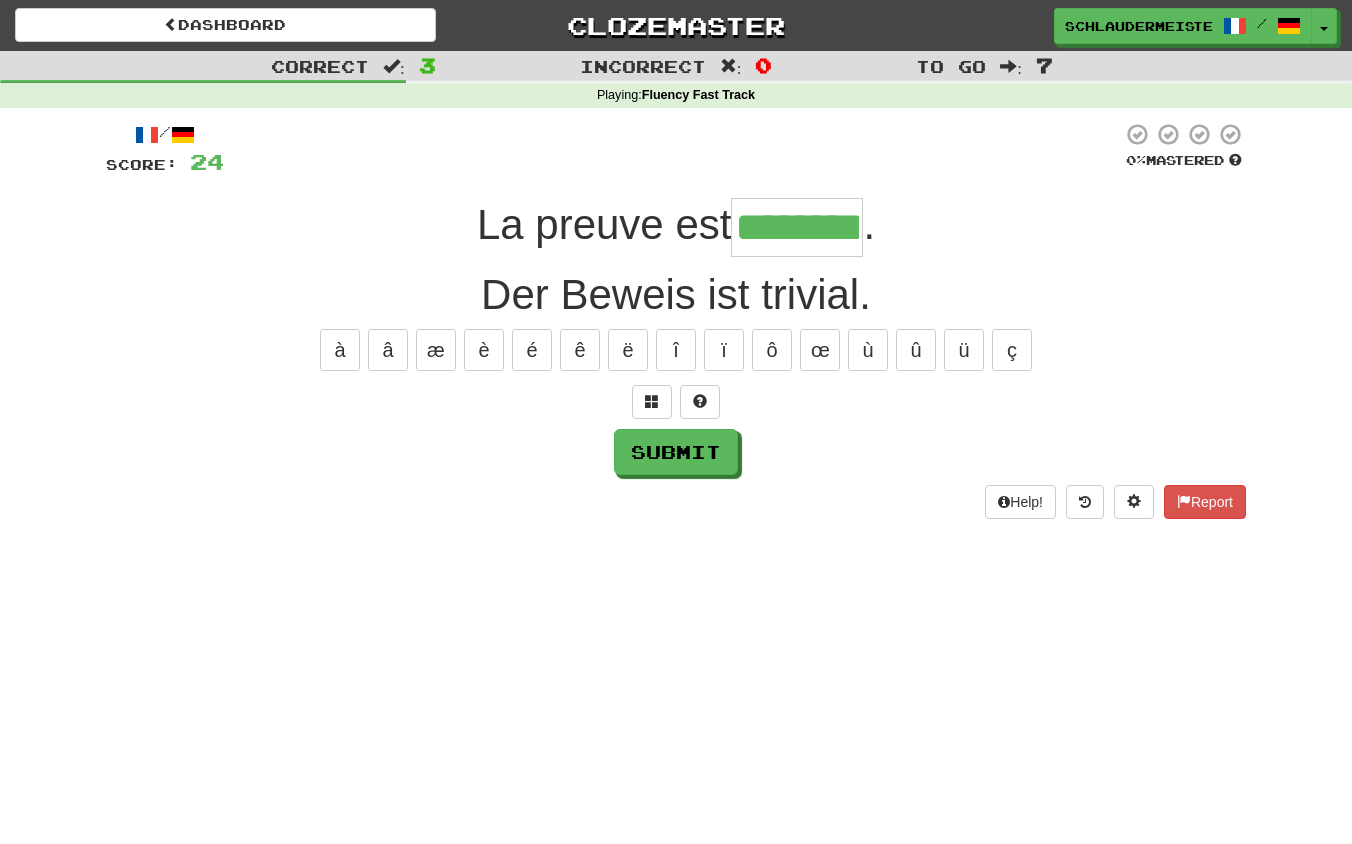 type on "********" 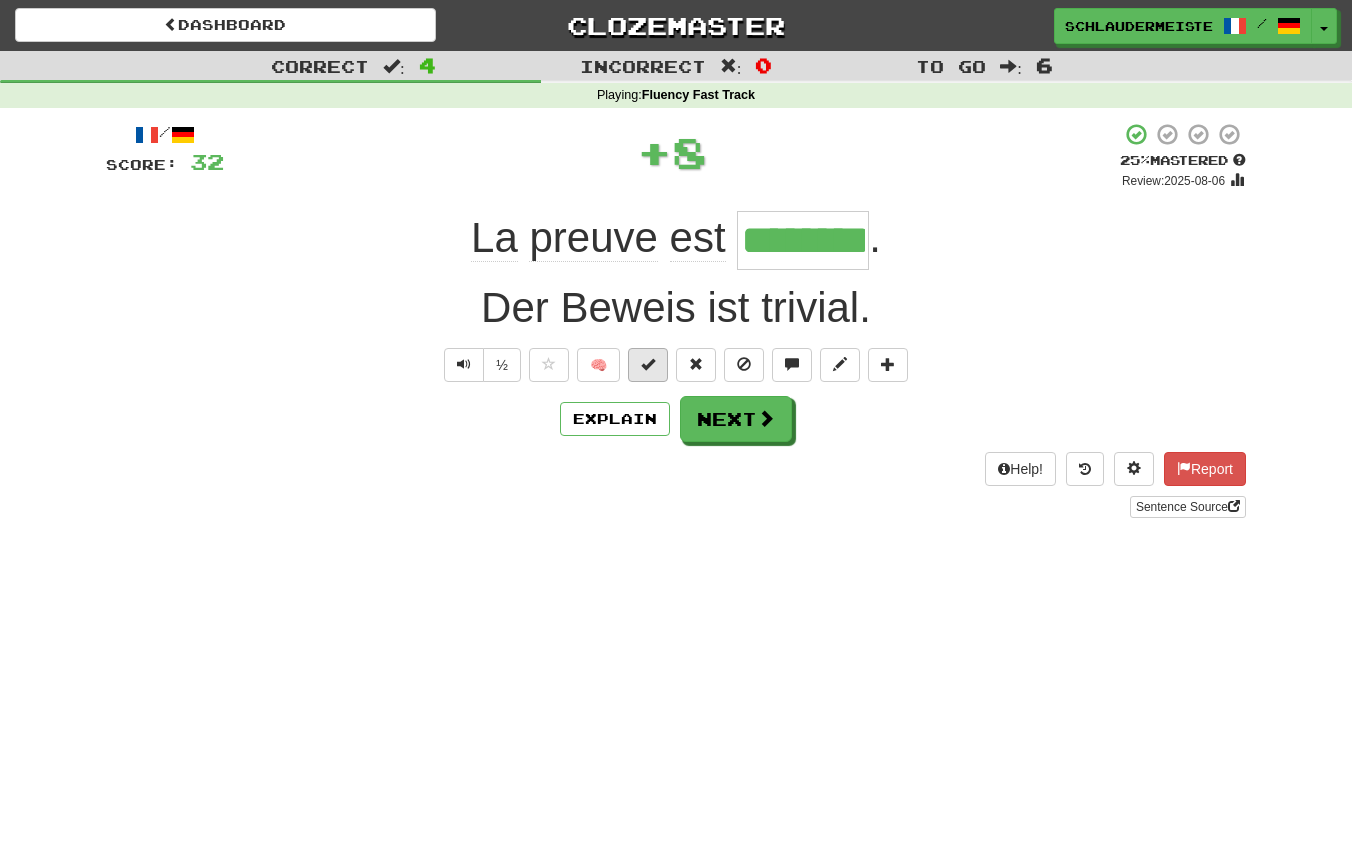 click at bounding box center (648, 364) 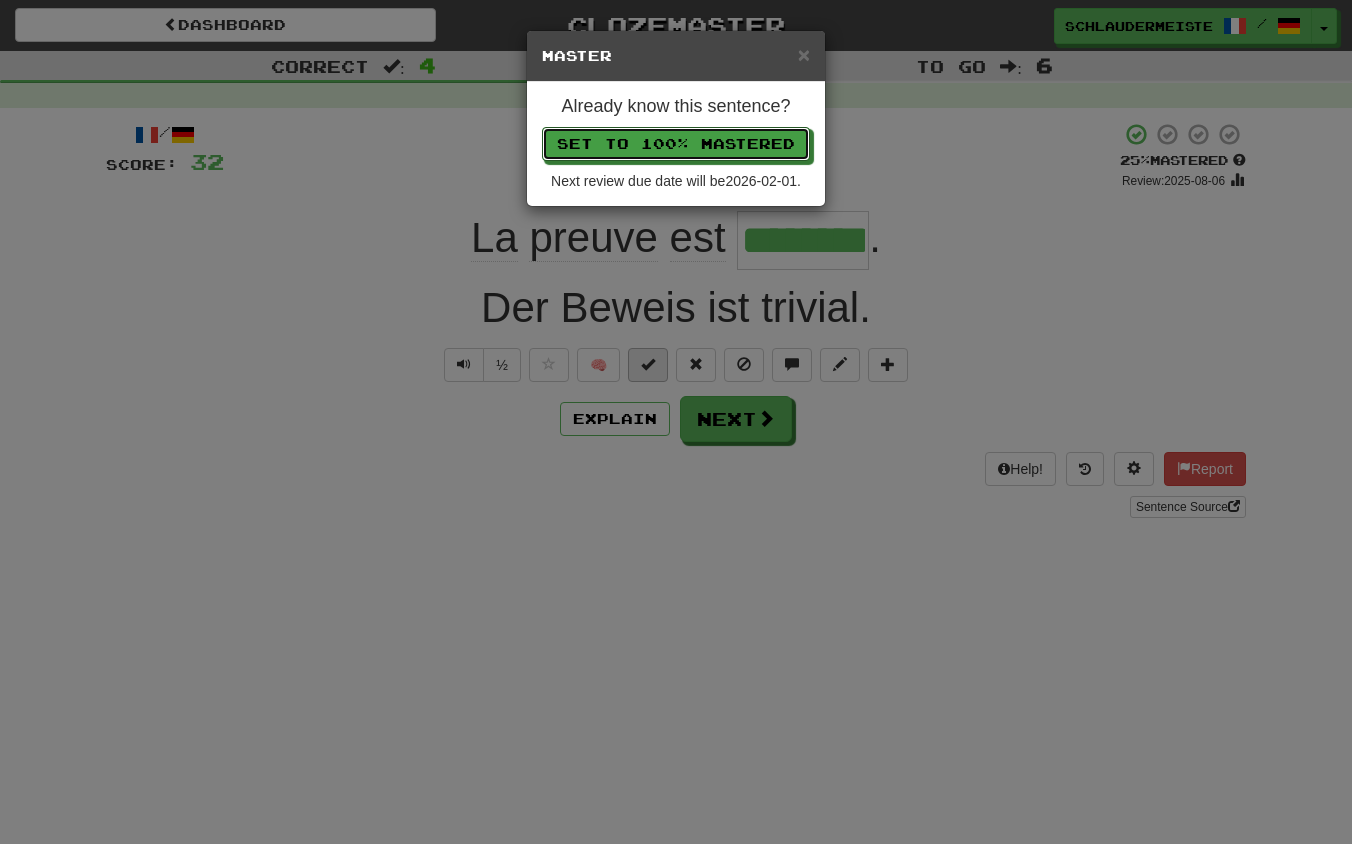 click on "Set to 100% Mastered" at bounding box center (676, 144) 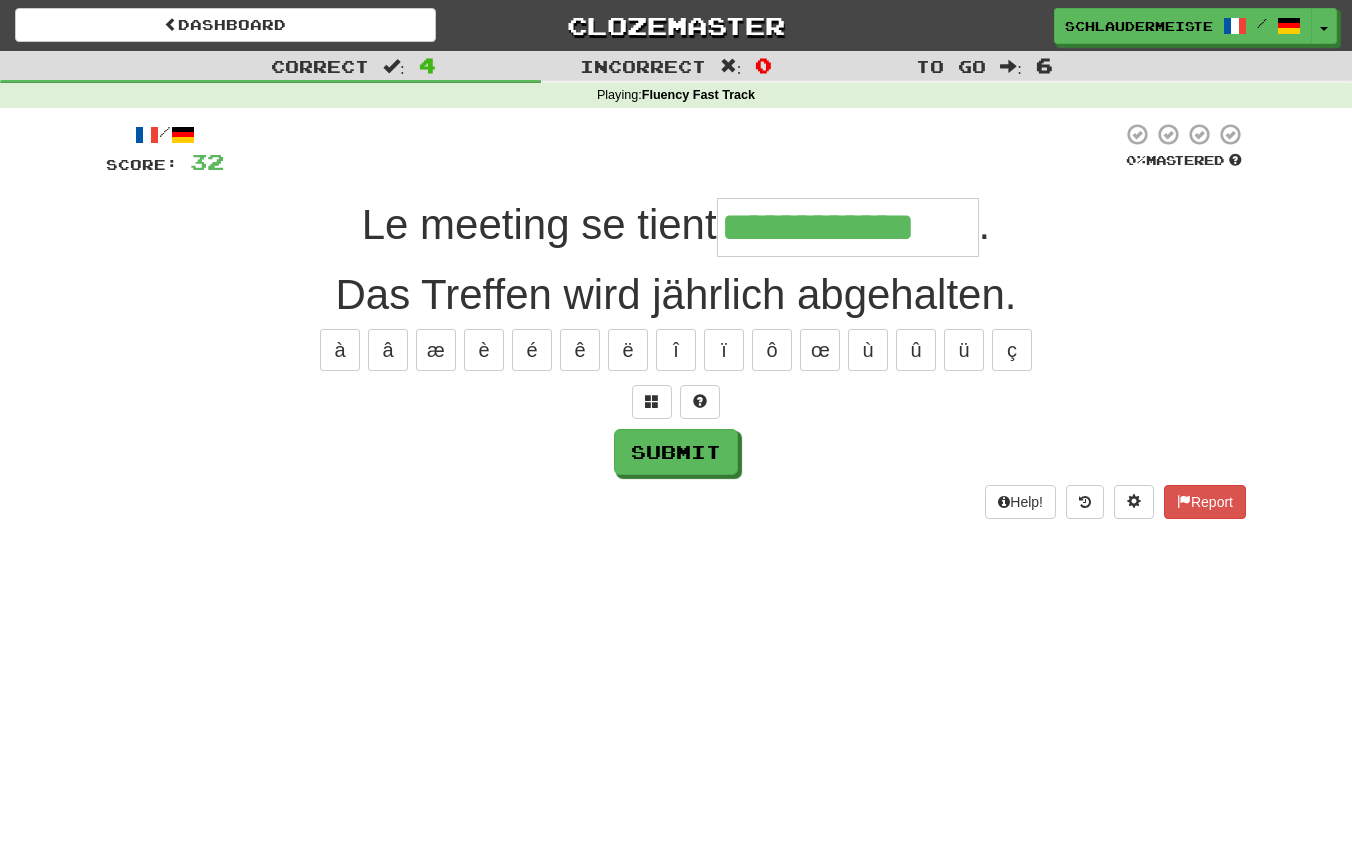 type on "**********" 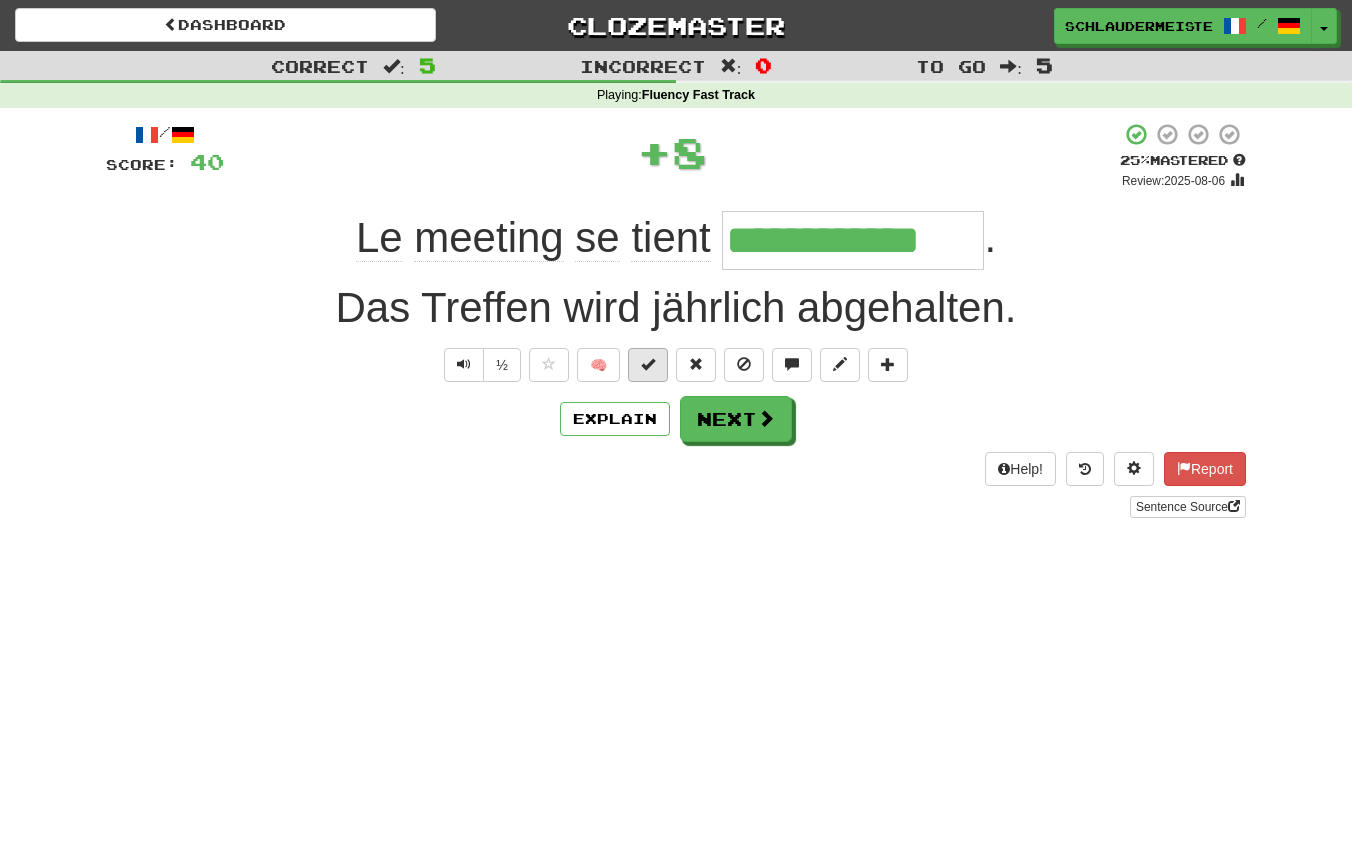 click at bounding box center [648, 365] 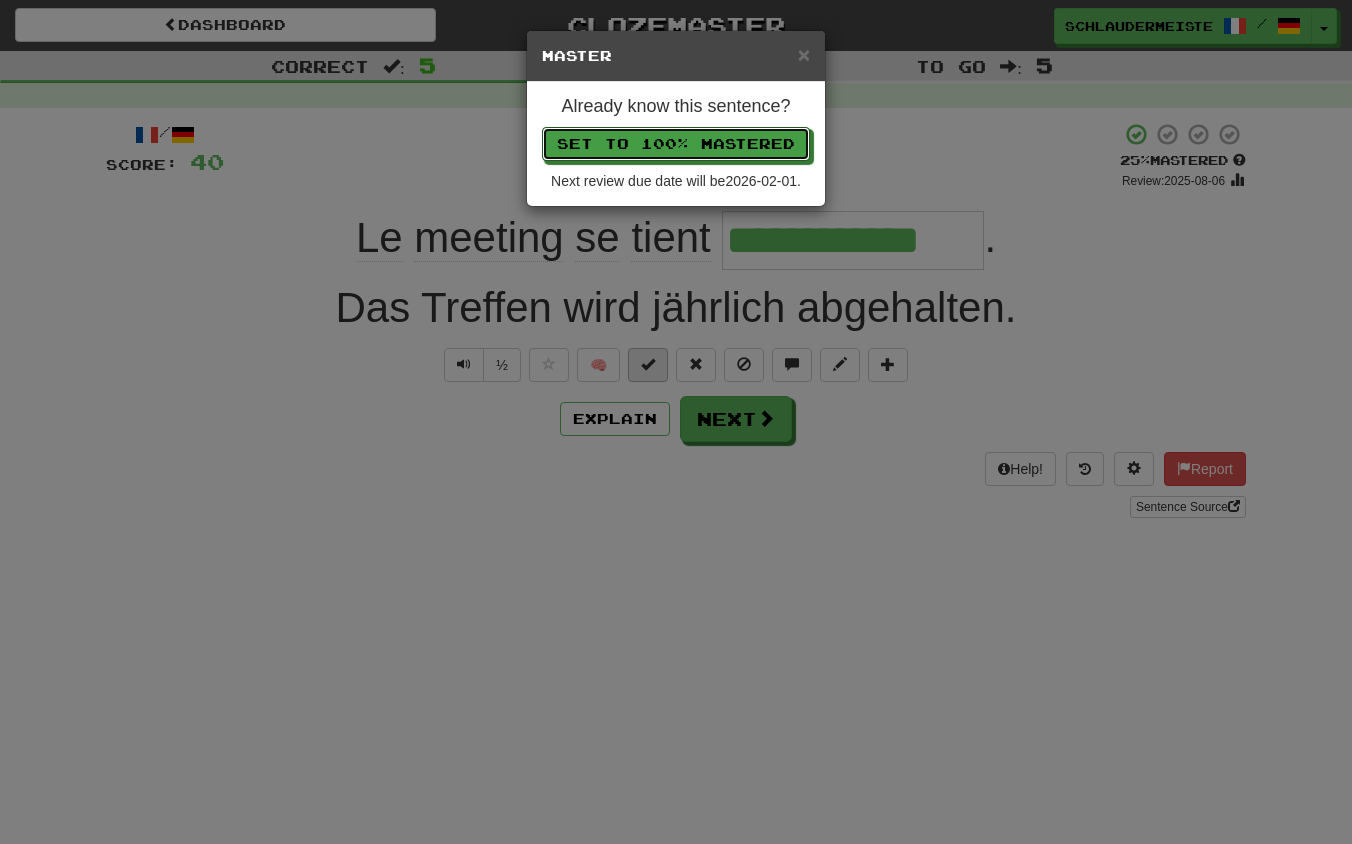 click on "Set to 100% Mastered" at bounding box center (676, 144) 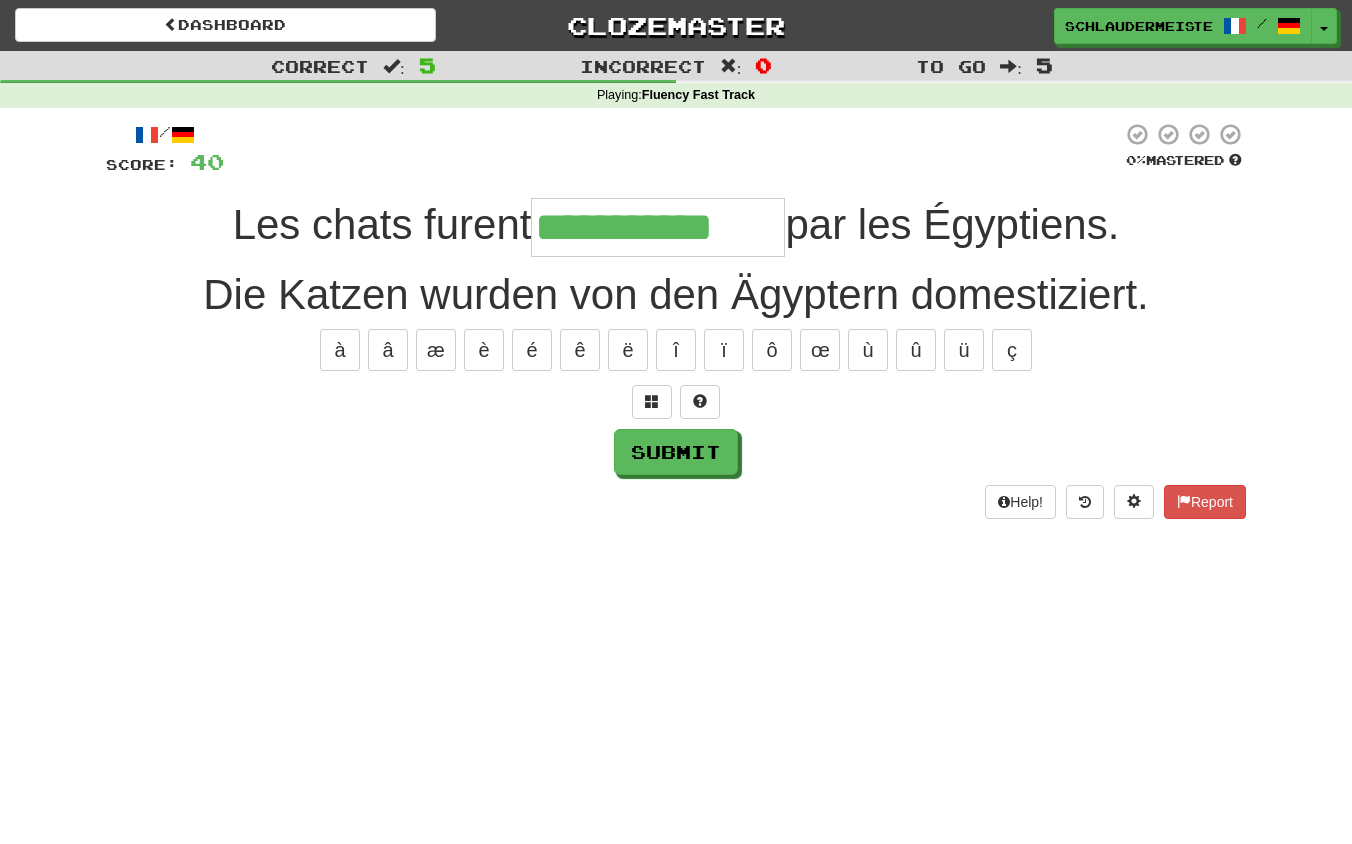 type on "**********" 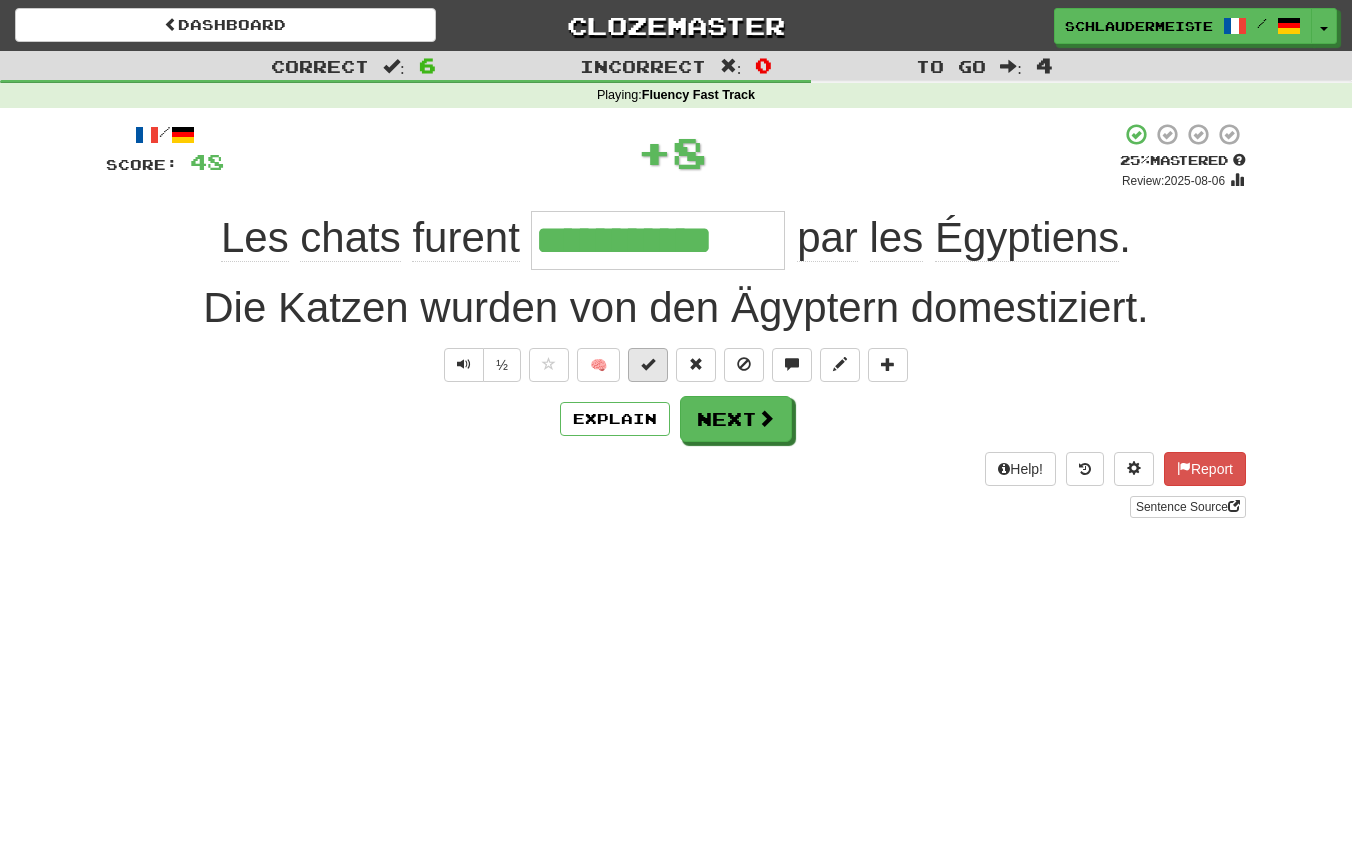 click at bounding box center (648, 364) 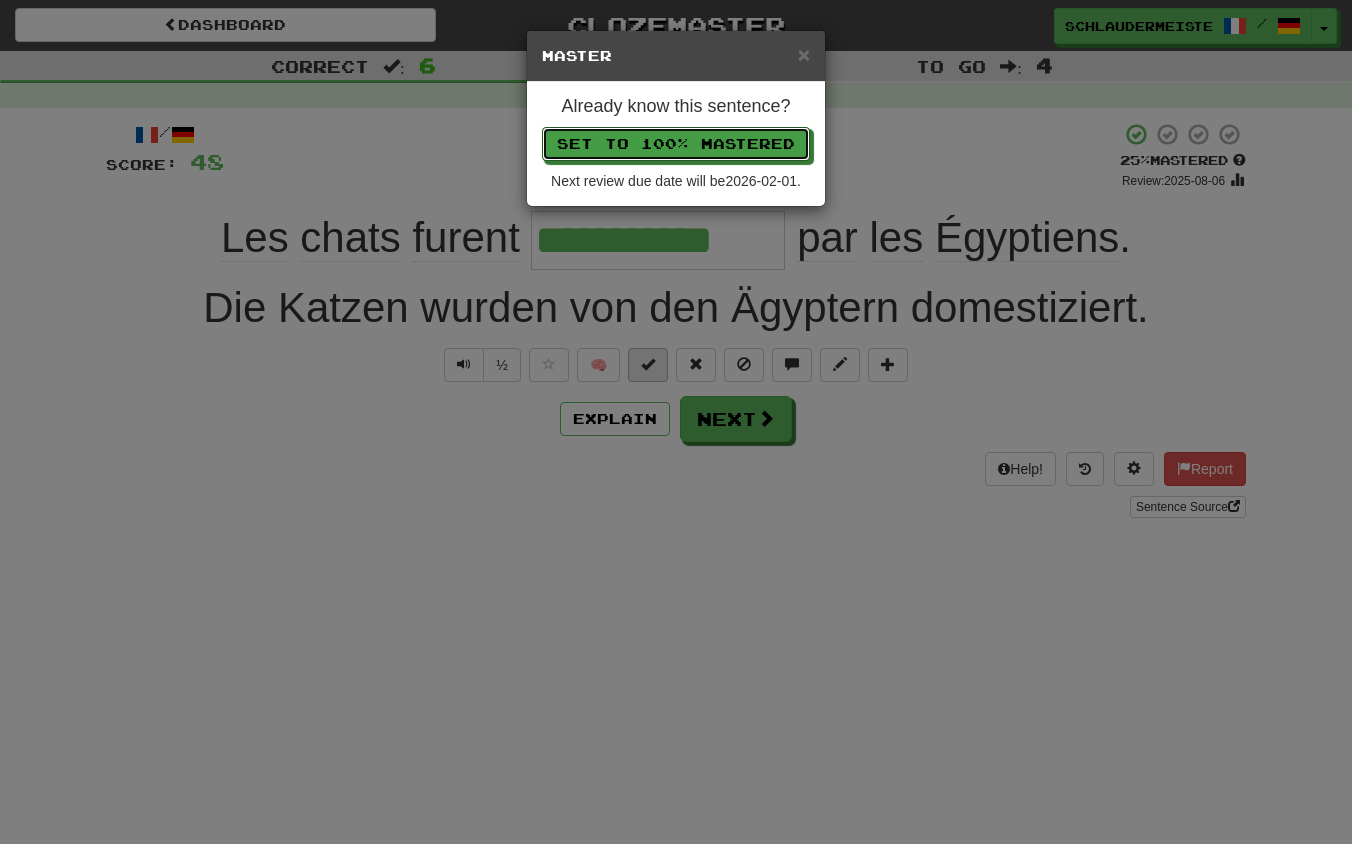 click on "Set to 100% Mastered" at bounding box center (676, 144) 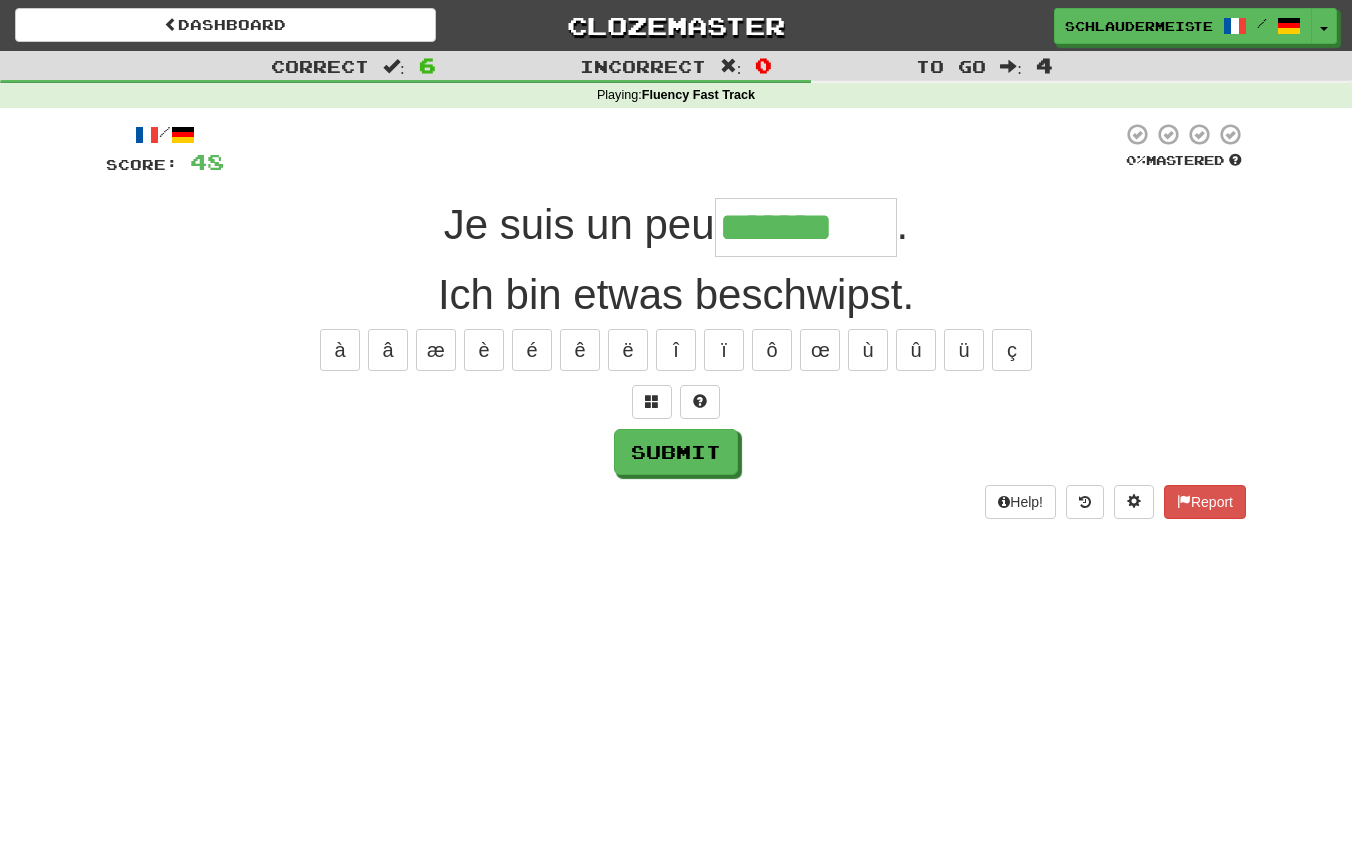 type on "*******" 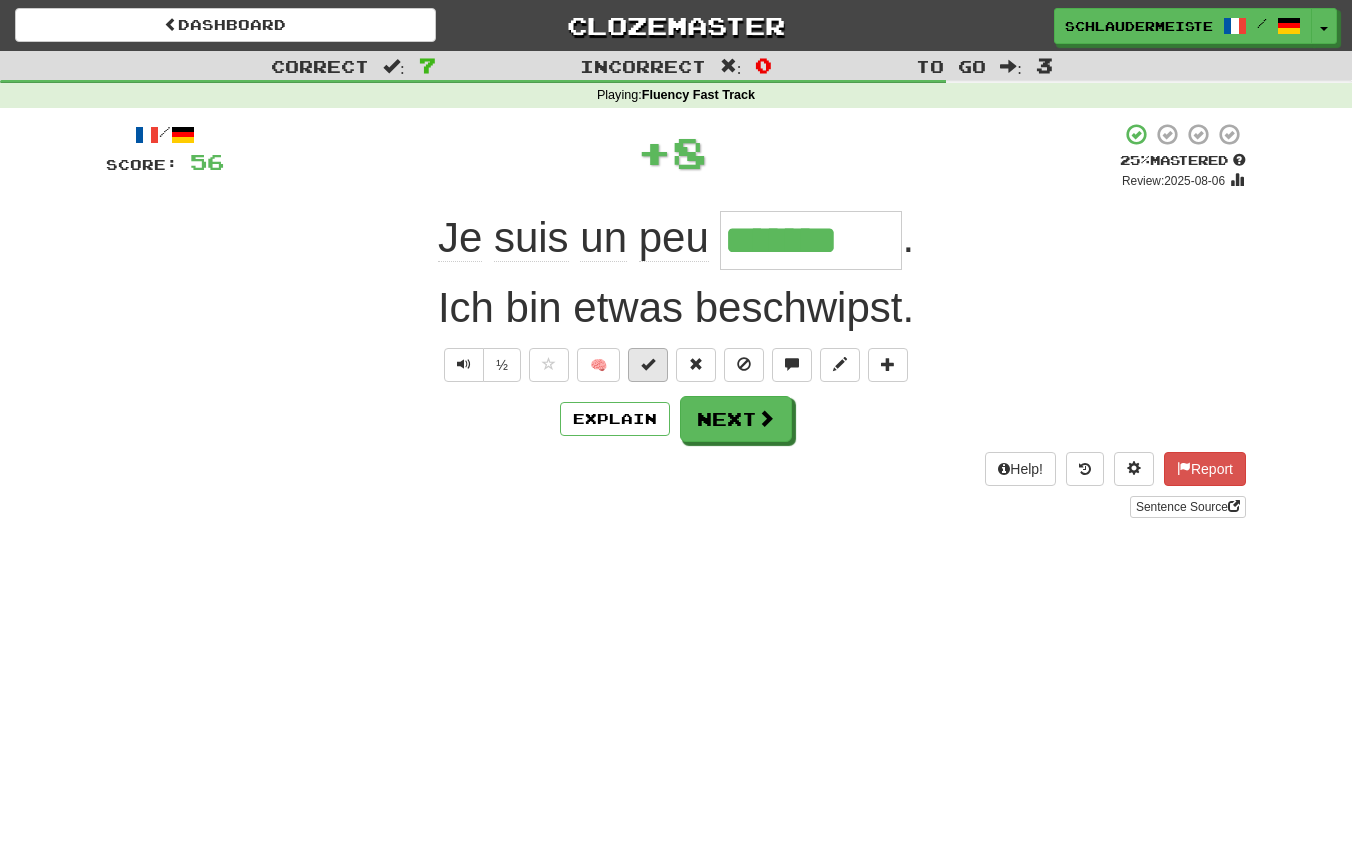 click at bounding box center [648, 364] 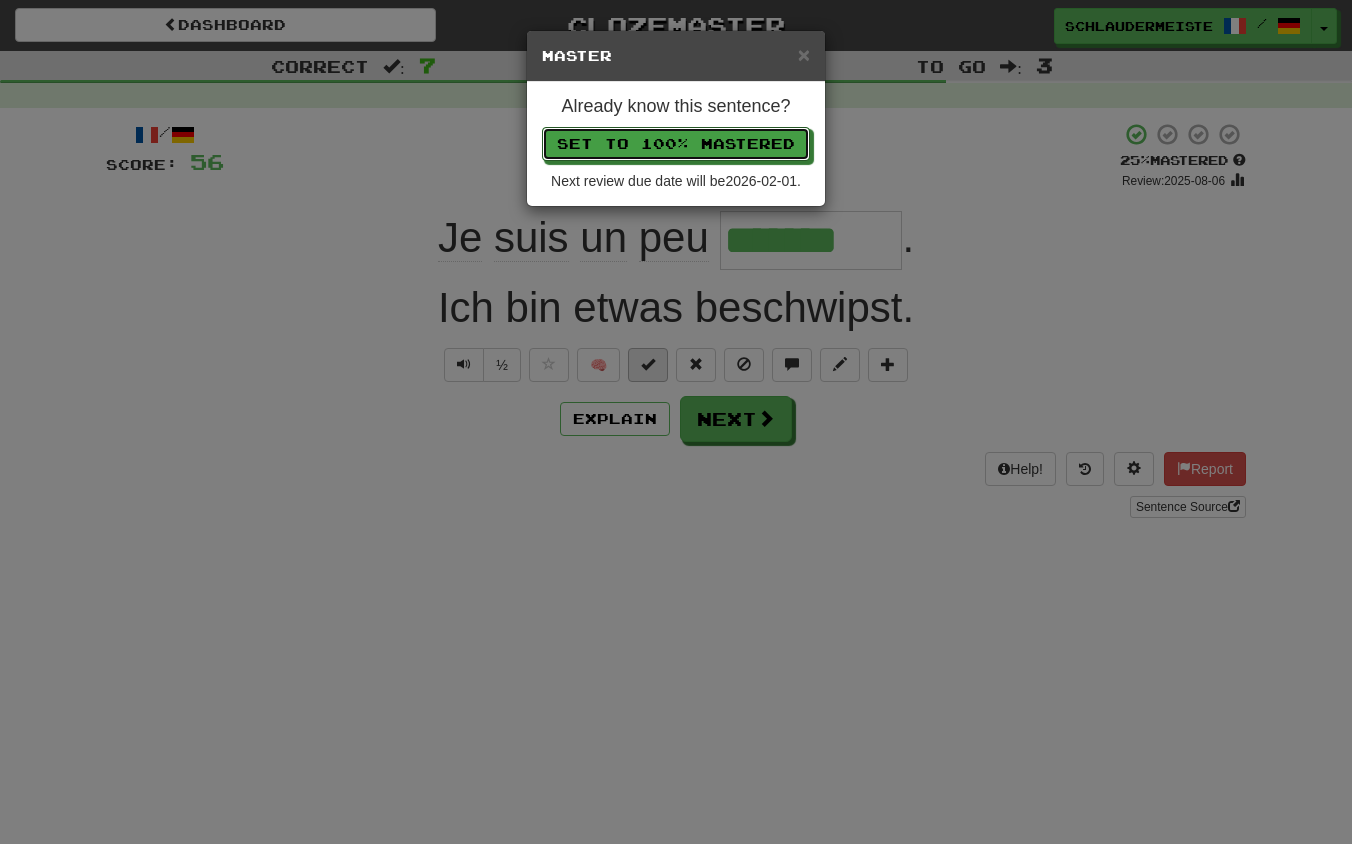 click on "Set to 100% Mastered" at bounding box center (676, 144) 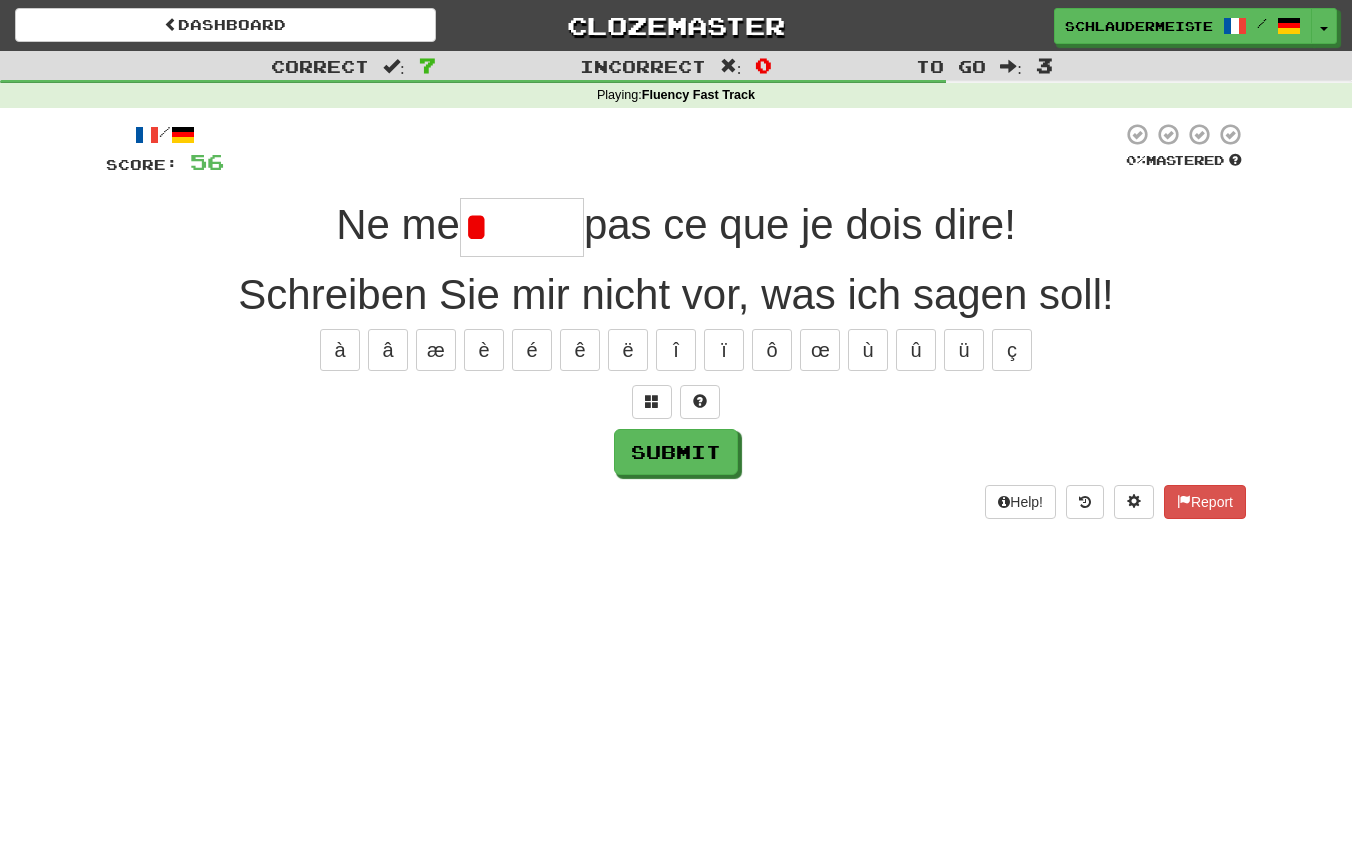type on "******" 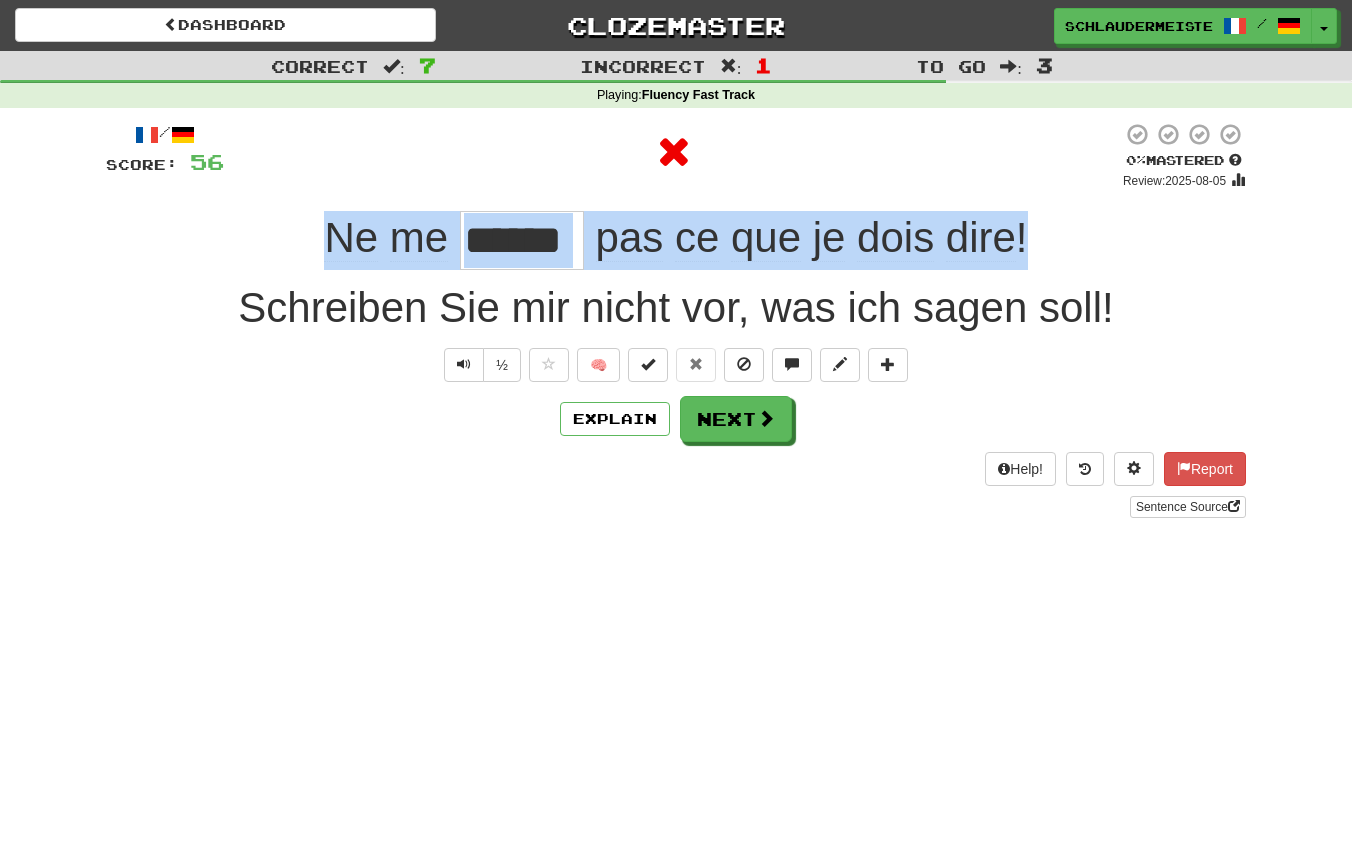 drag, startPoint x: 280, startPoint y: 236, endPoint x: 1156, endPoint y: 237, distance: 876.00055 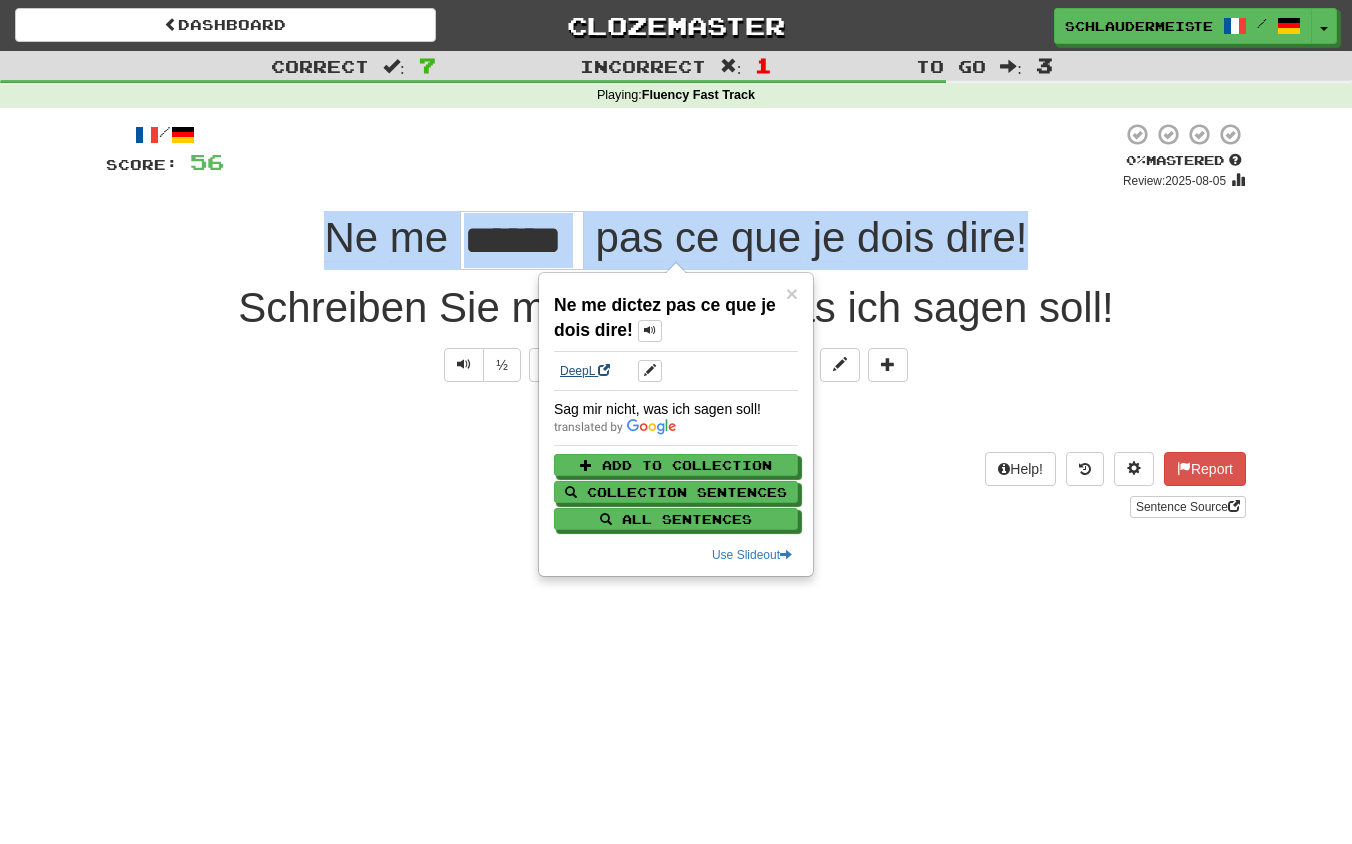 click on "DeepL" at bounding box center (585, 371) 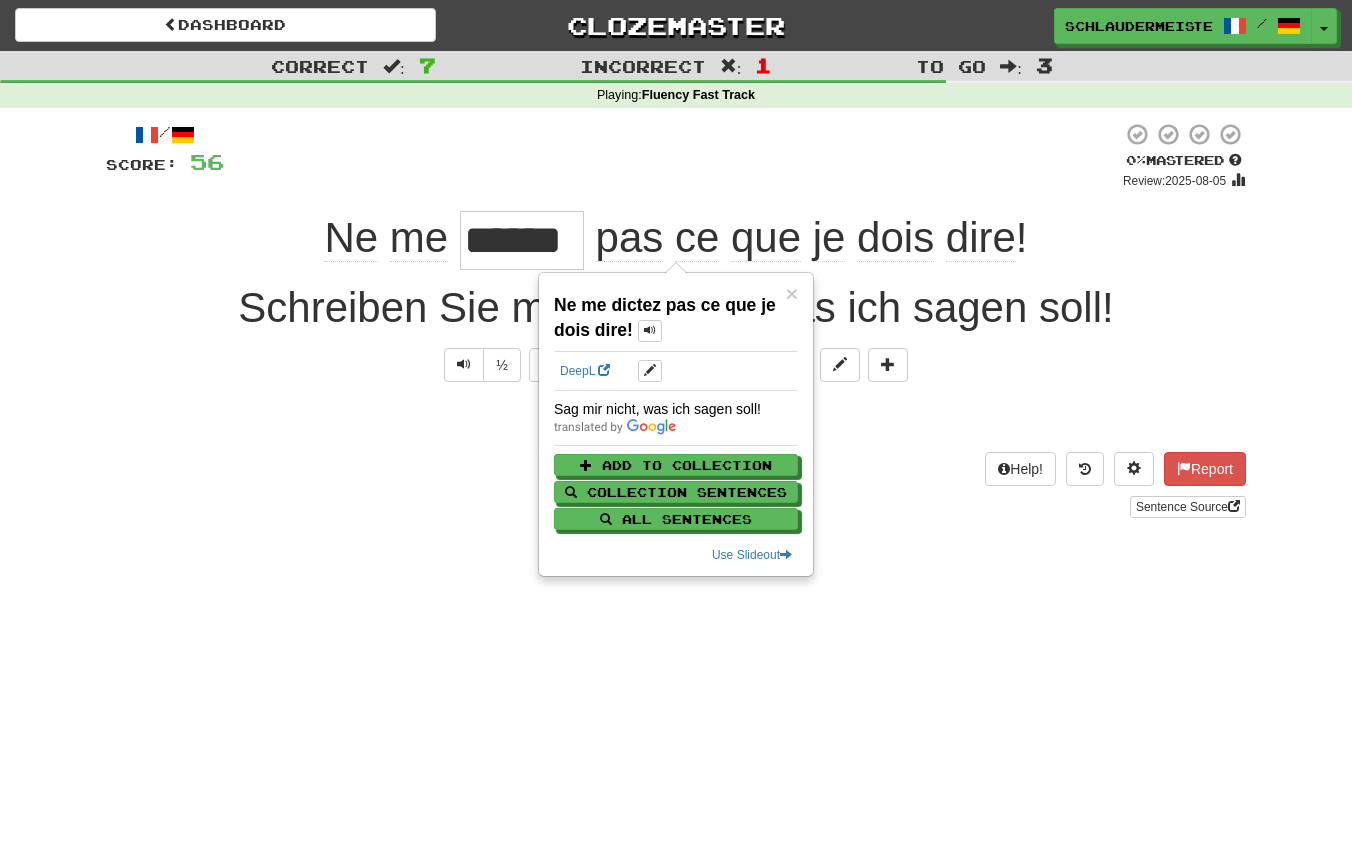 click on "Sentence Source" at bounding box center (676, 507) 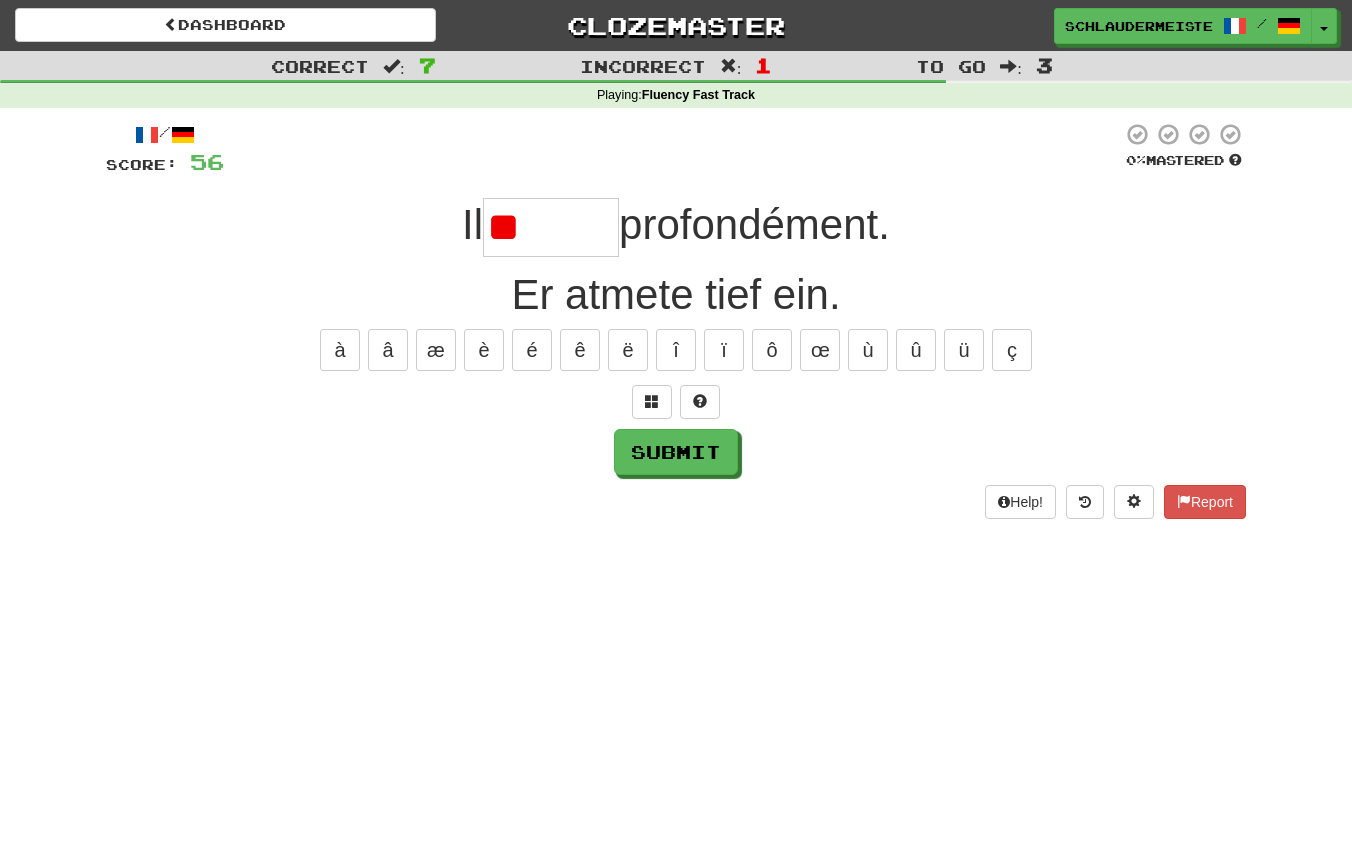 type on "*" 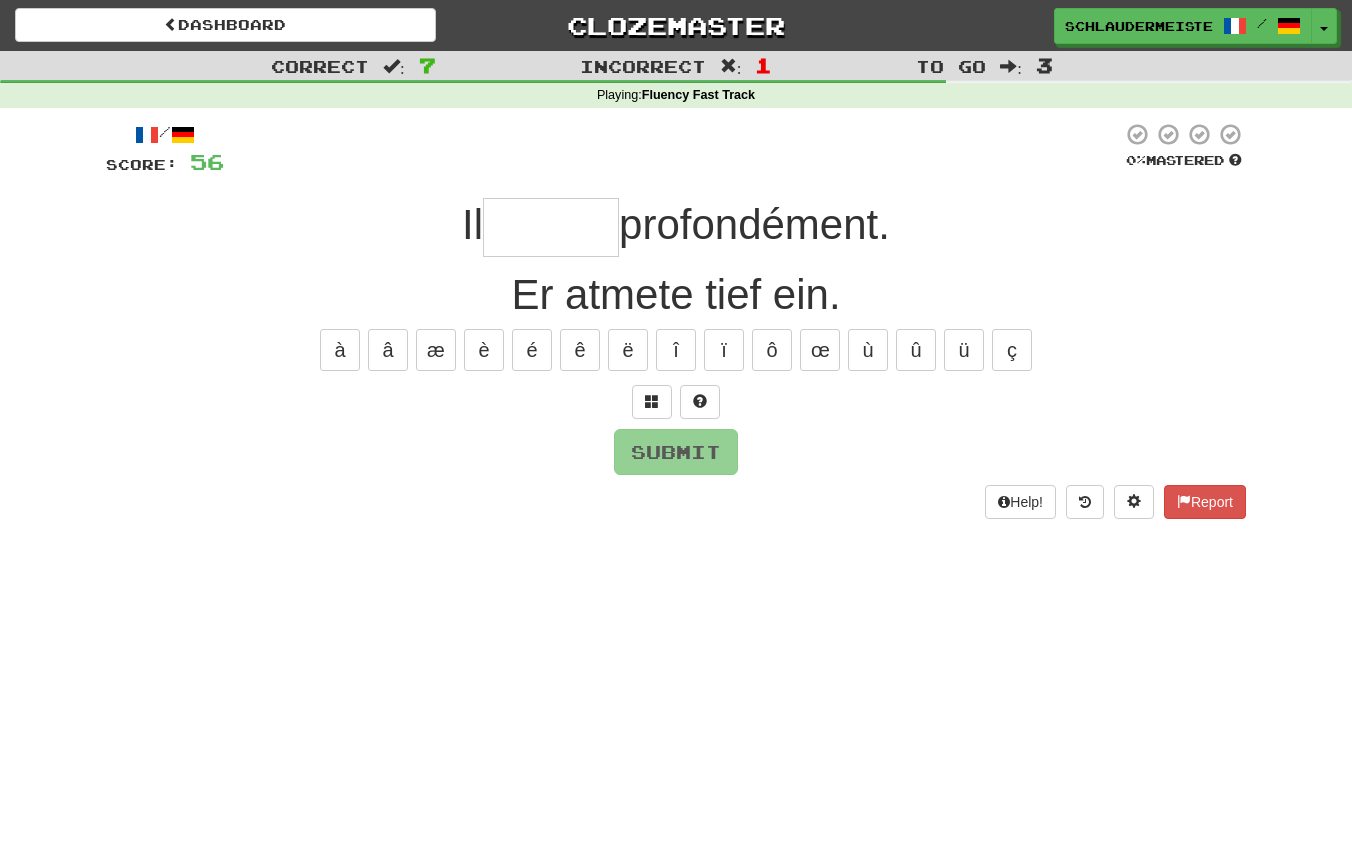 type on "*" 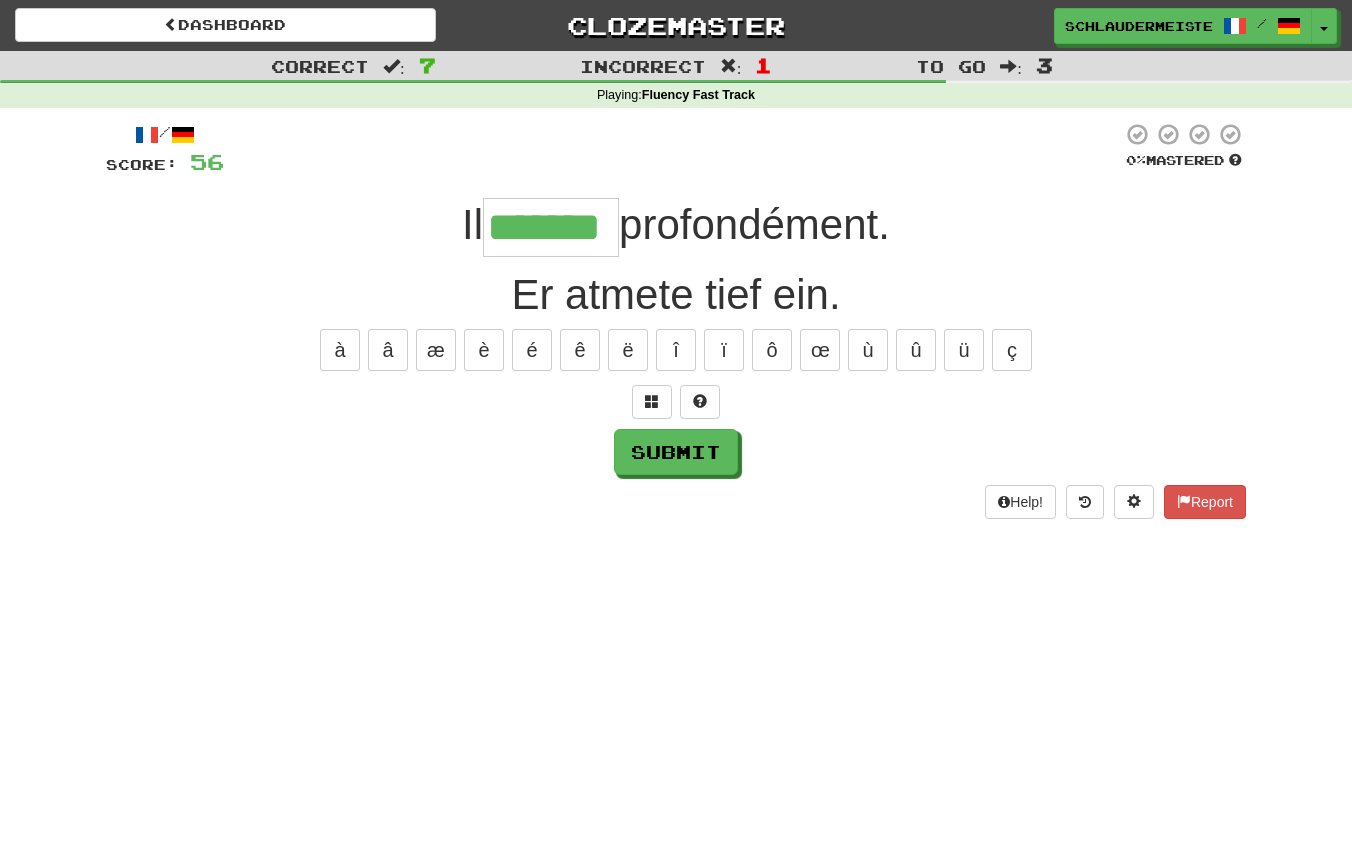type on "*******" 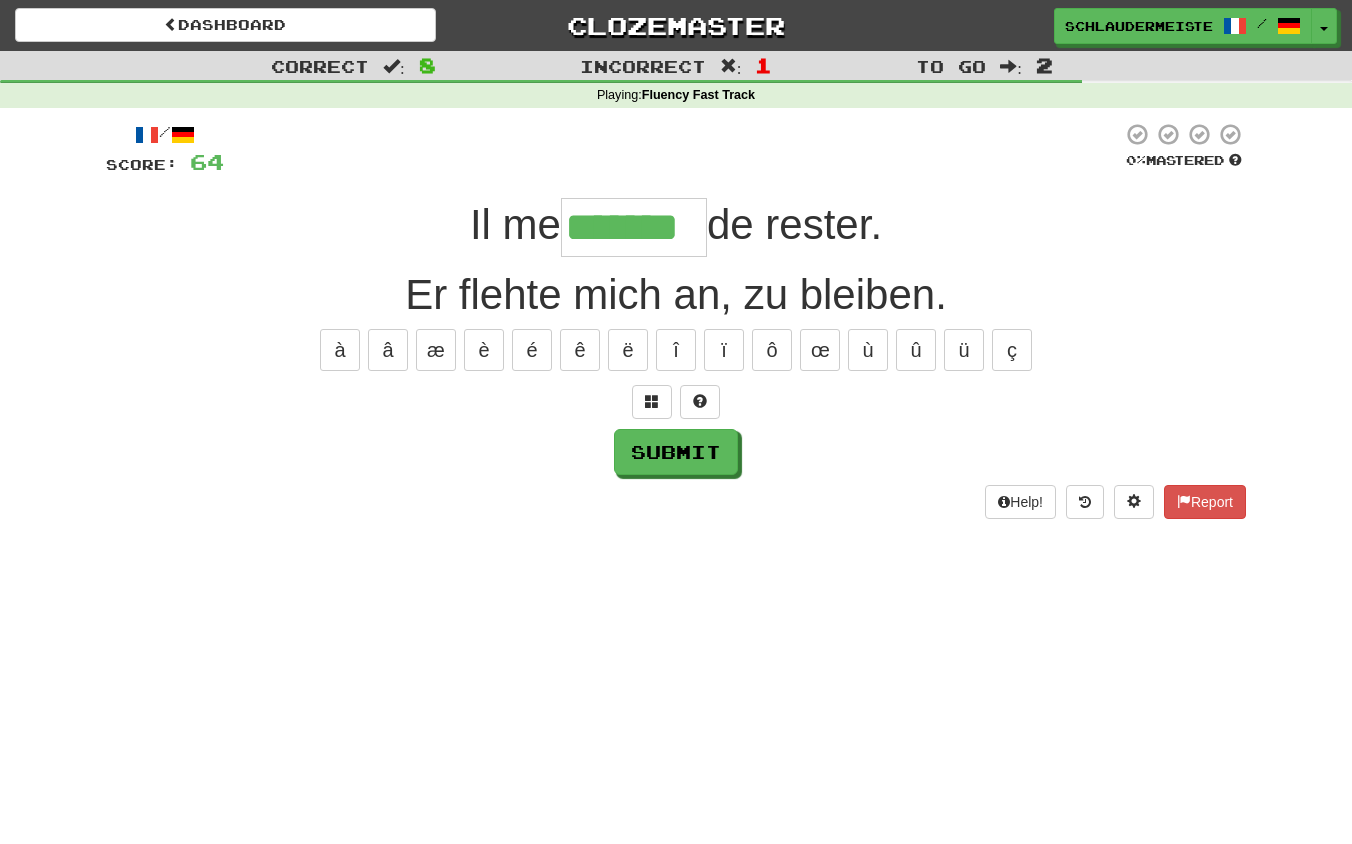 type on "*******" 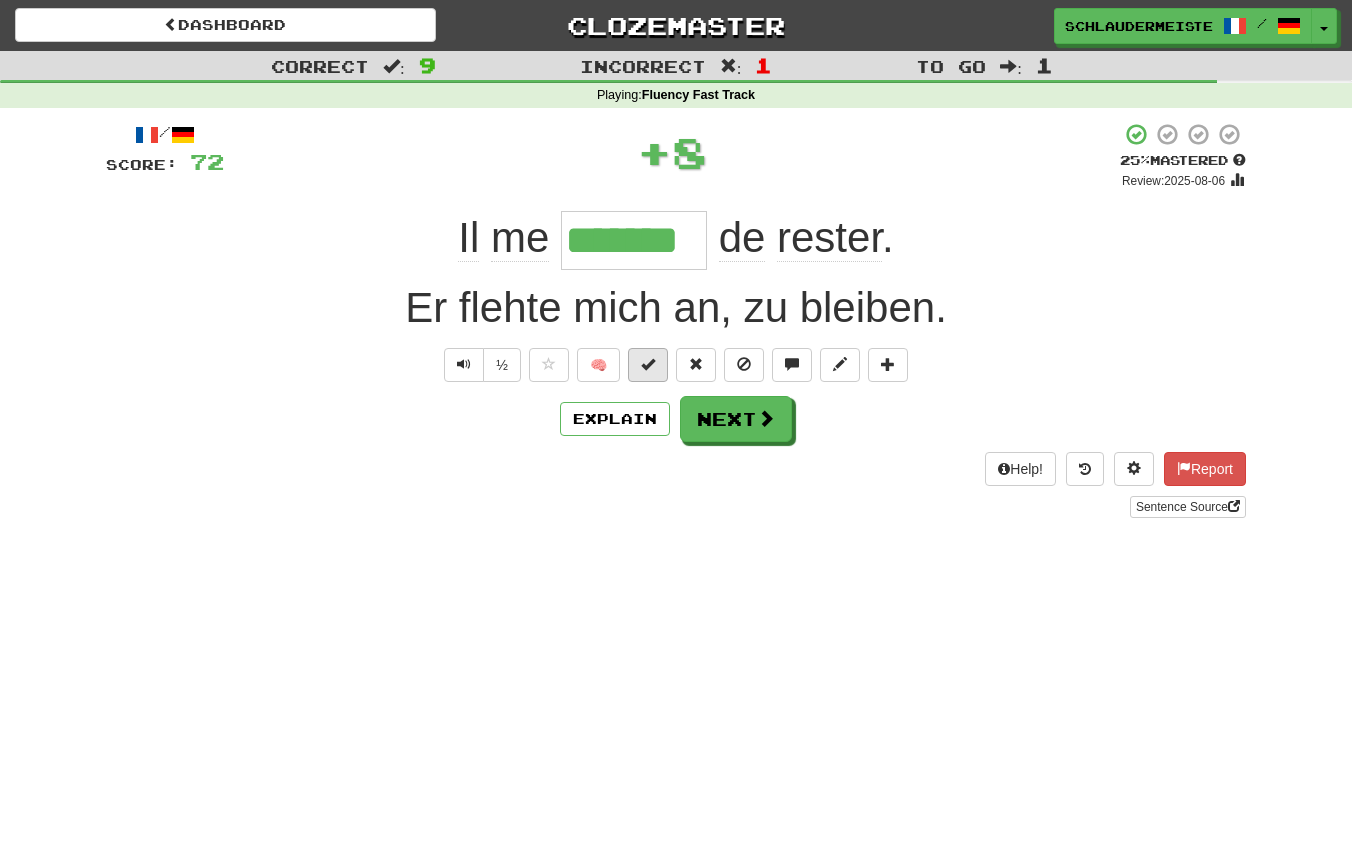 click at bounding box center [648, 364] 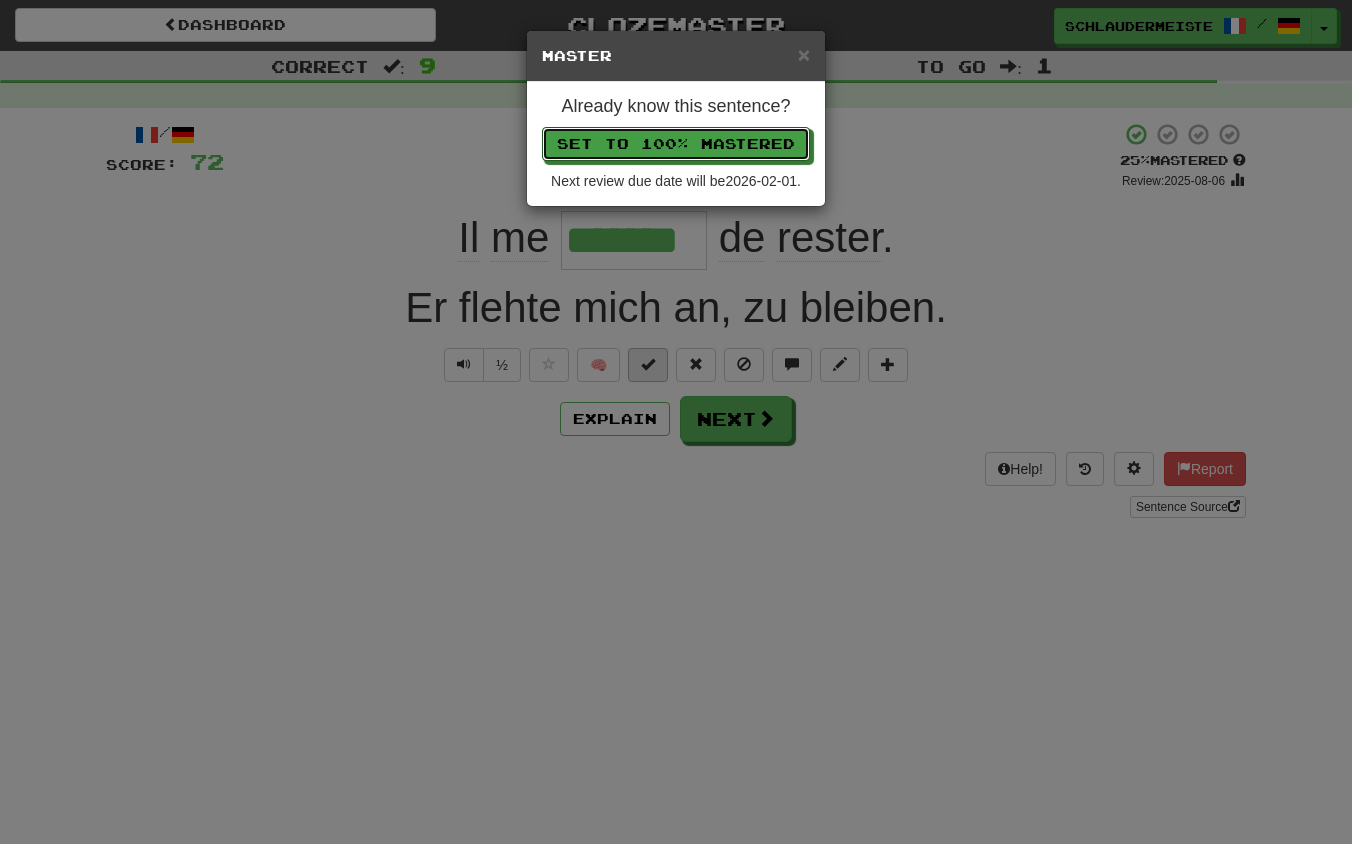 click on "Set to 100% Mastered" at bounding box center [676, 144] 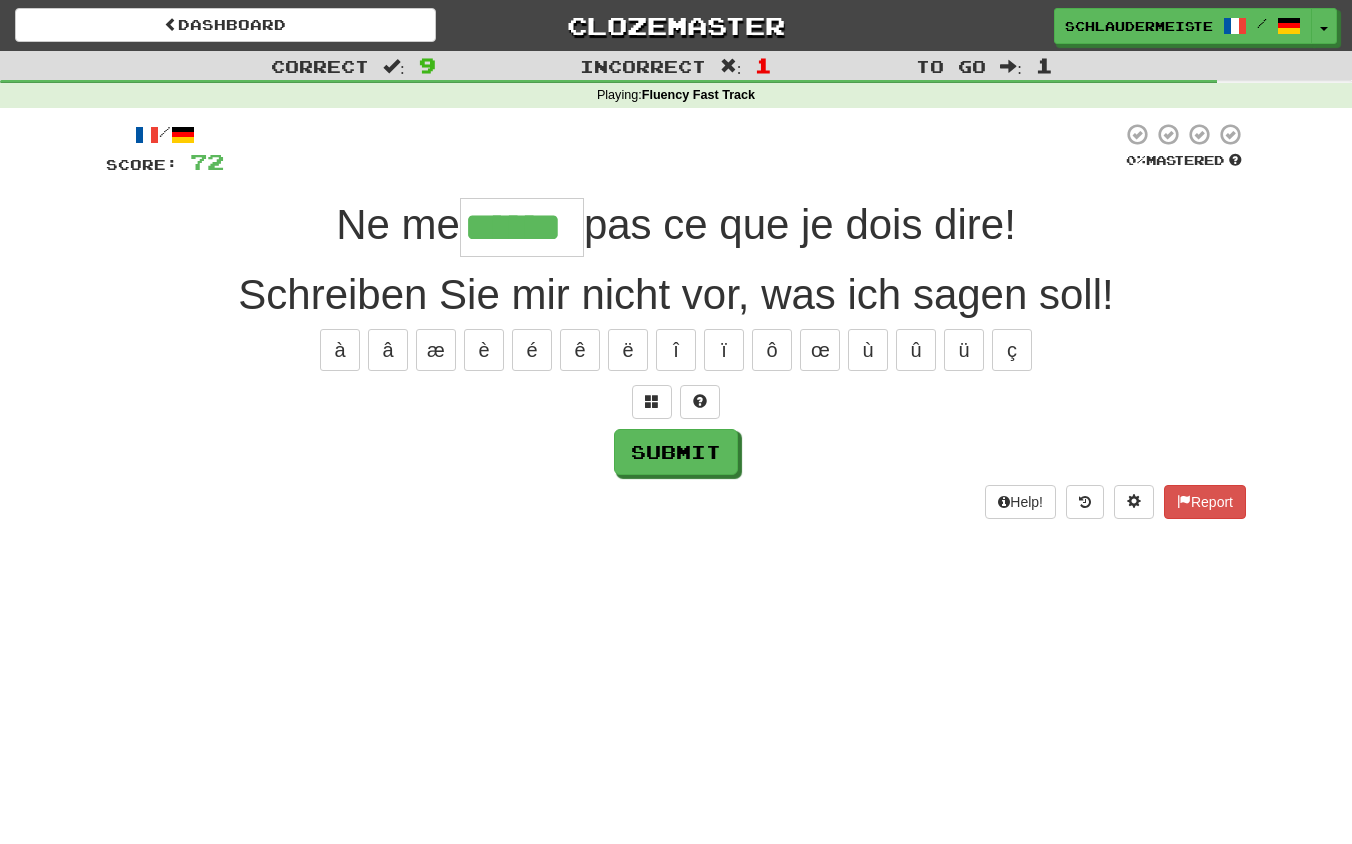 type on "******" 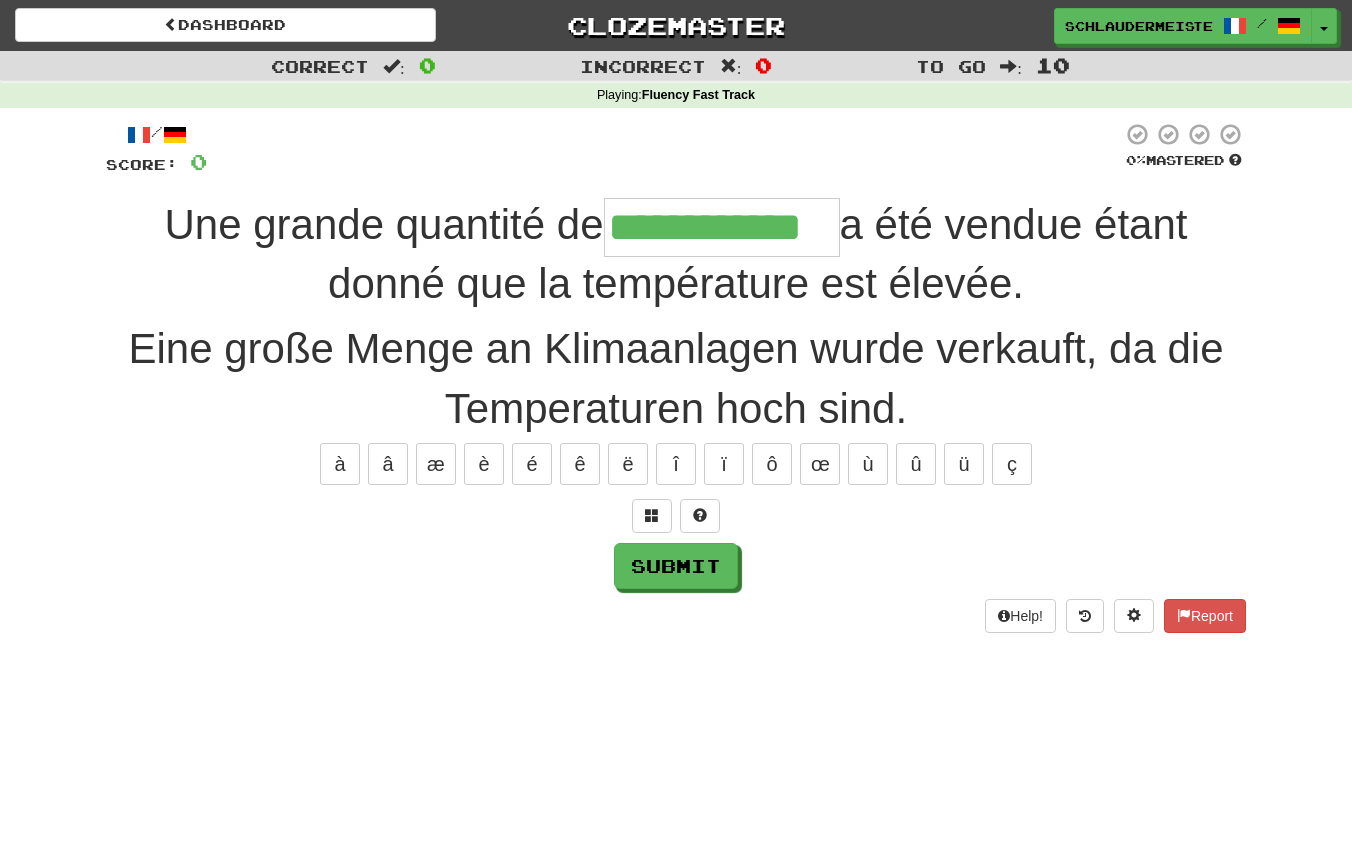 type on "**********" 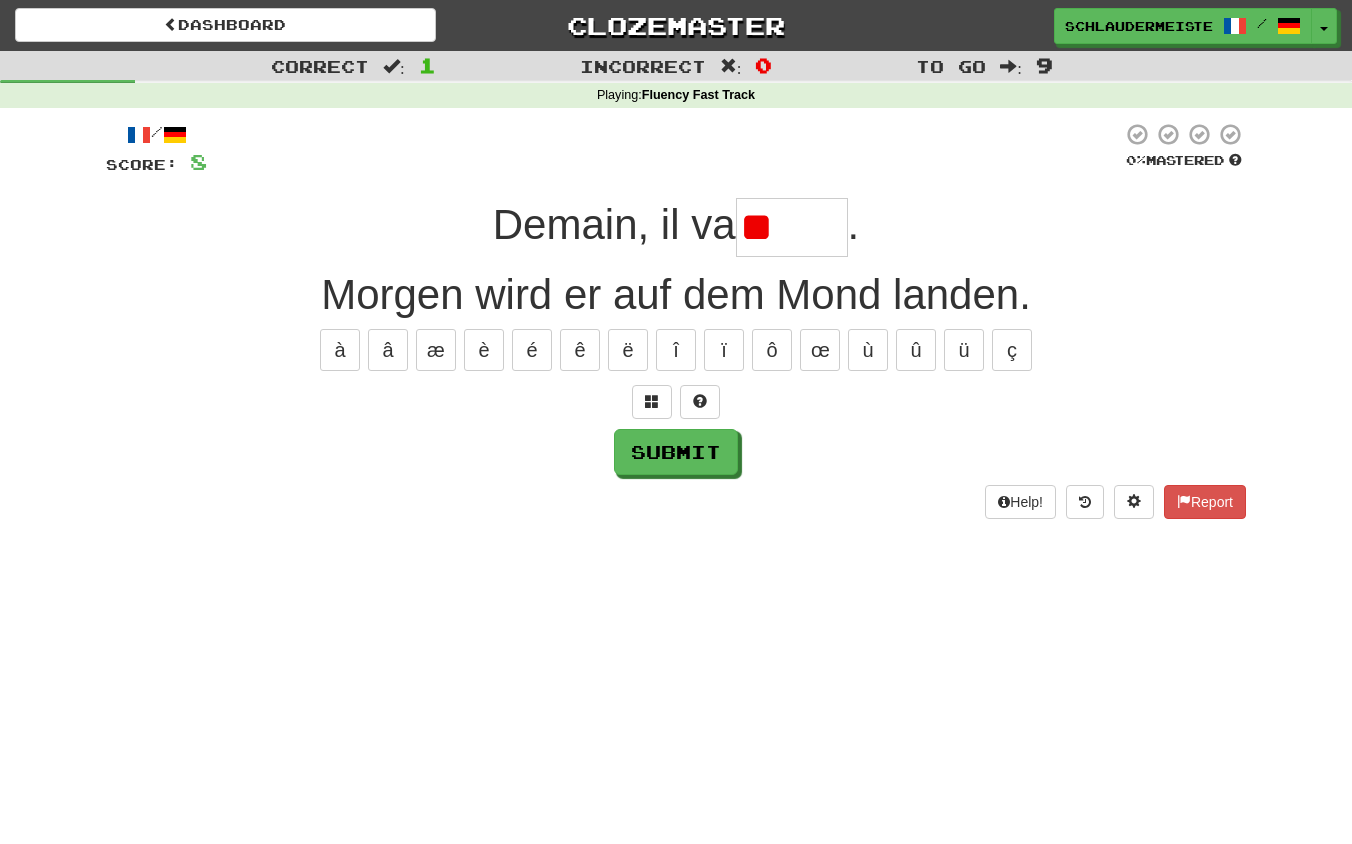 type on "*" 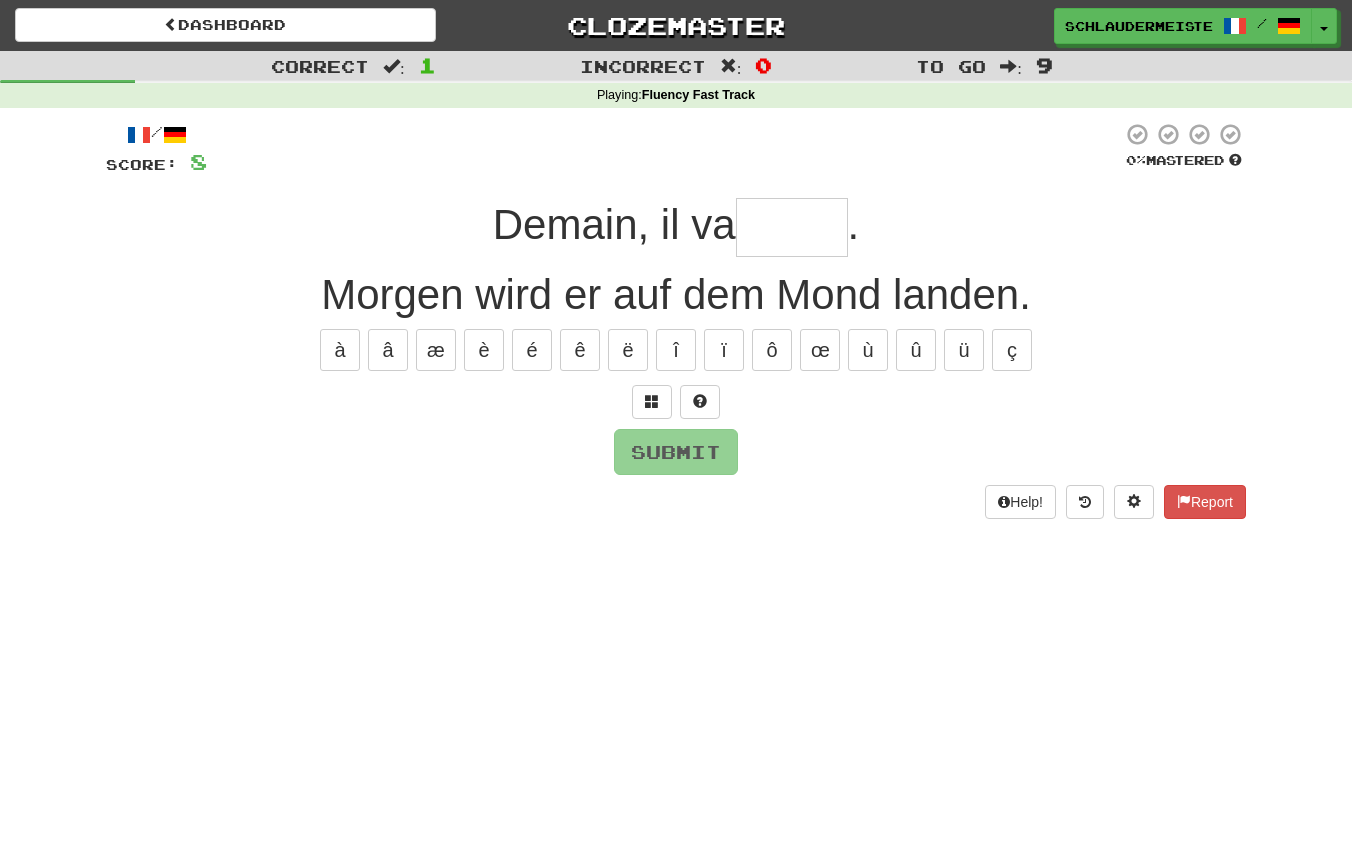 type on "******" 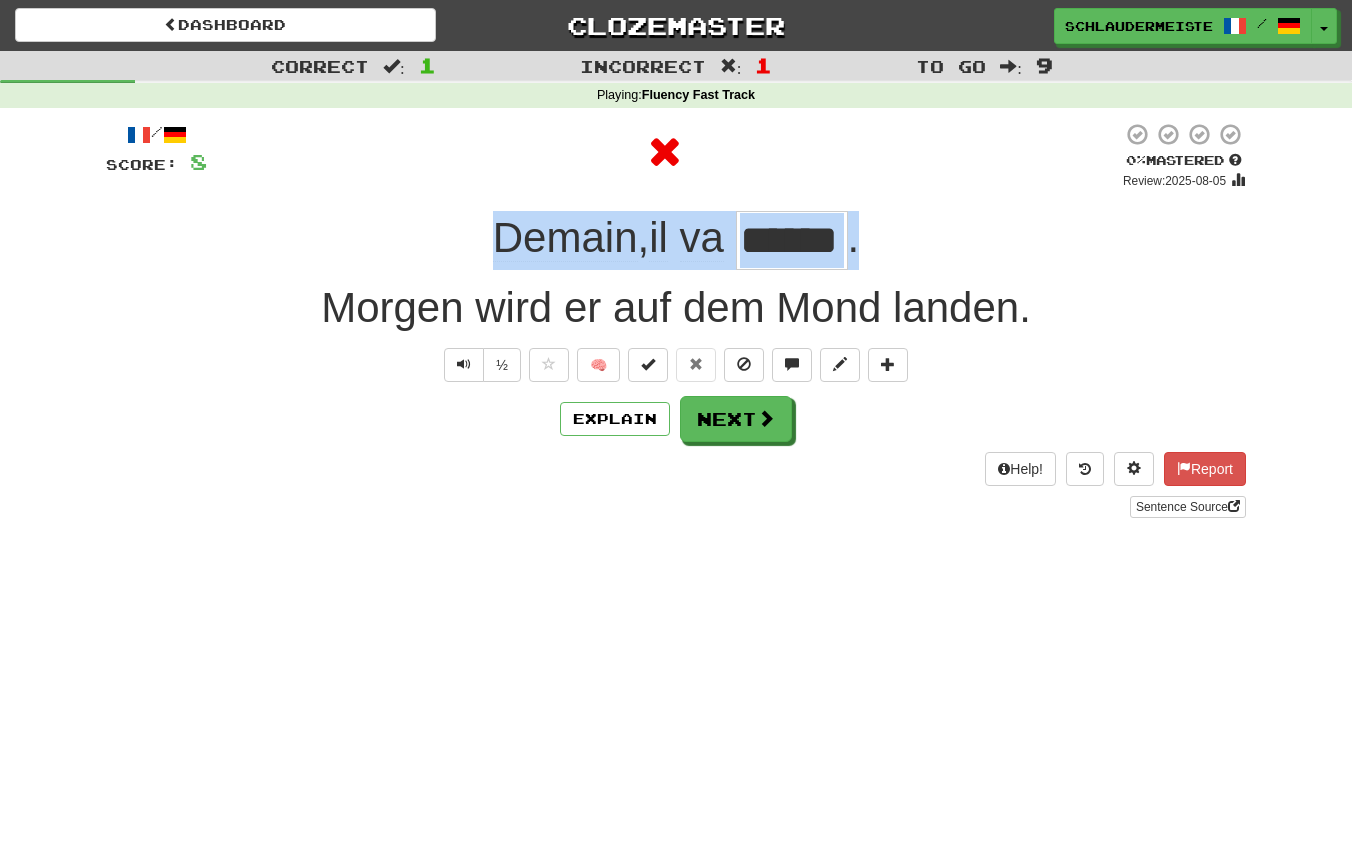 drag, startPoint x: 464, startPoint y: 225, endPoint x: 935, endPoint y: 237, distance: 471.15283 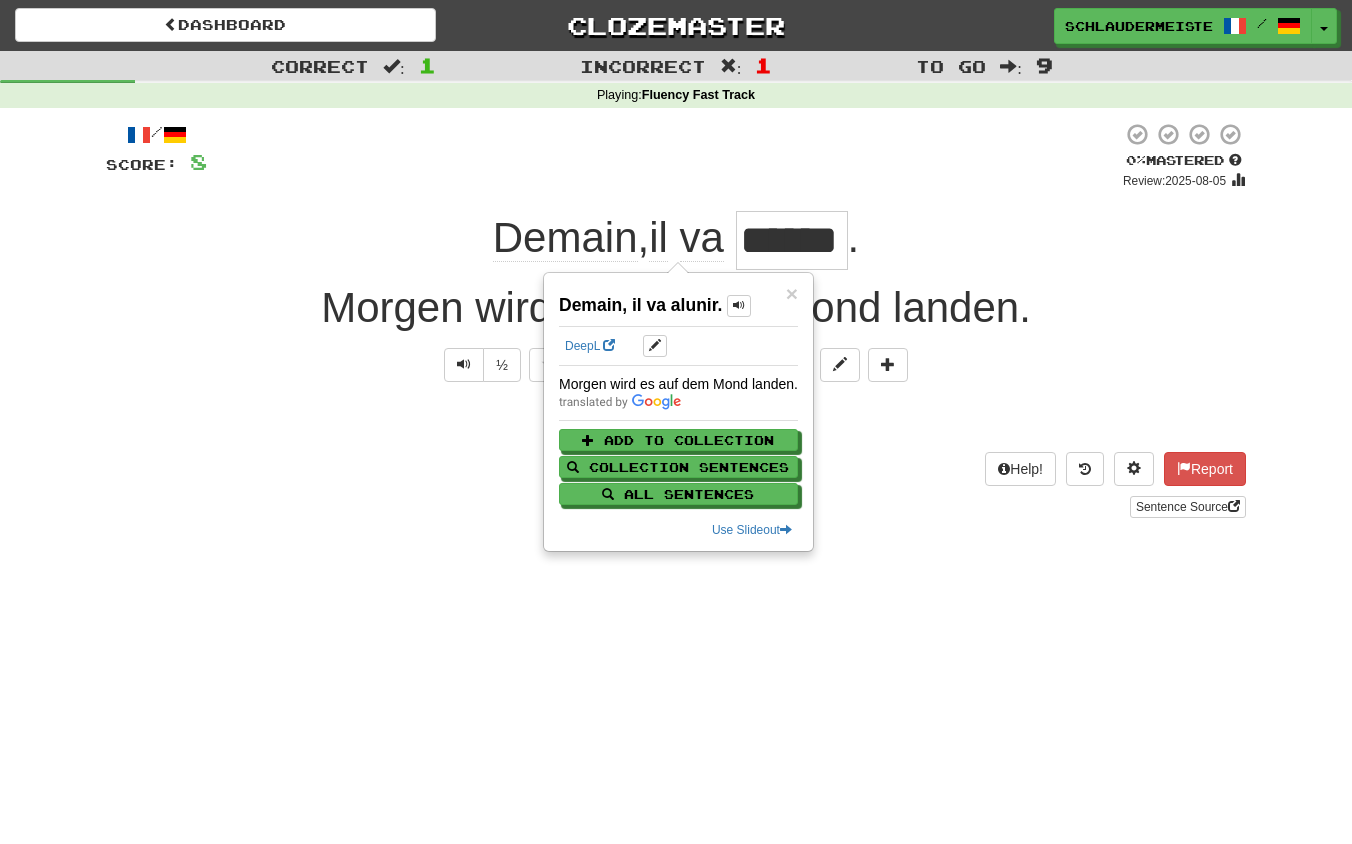 click on "Explain Next" at bounding box center [676, 419] 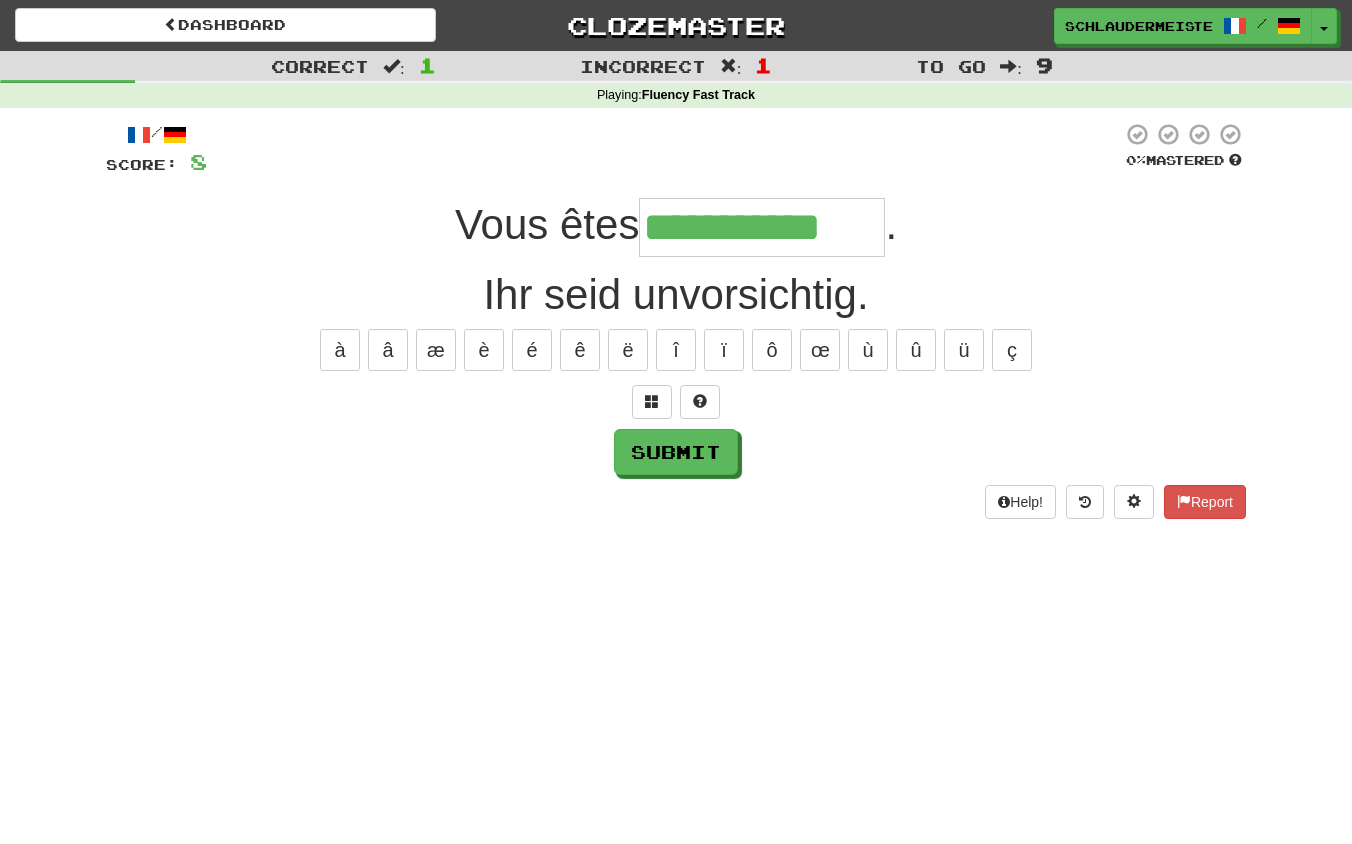 type on "**********" 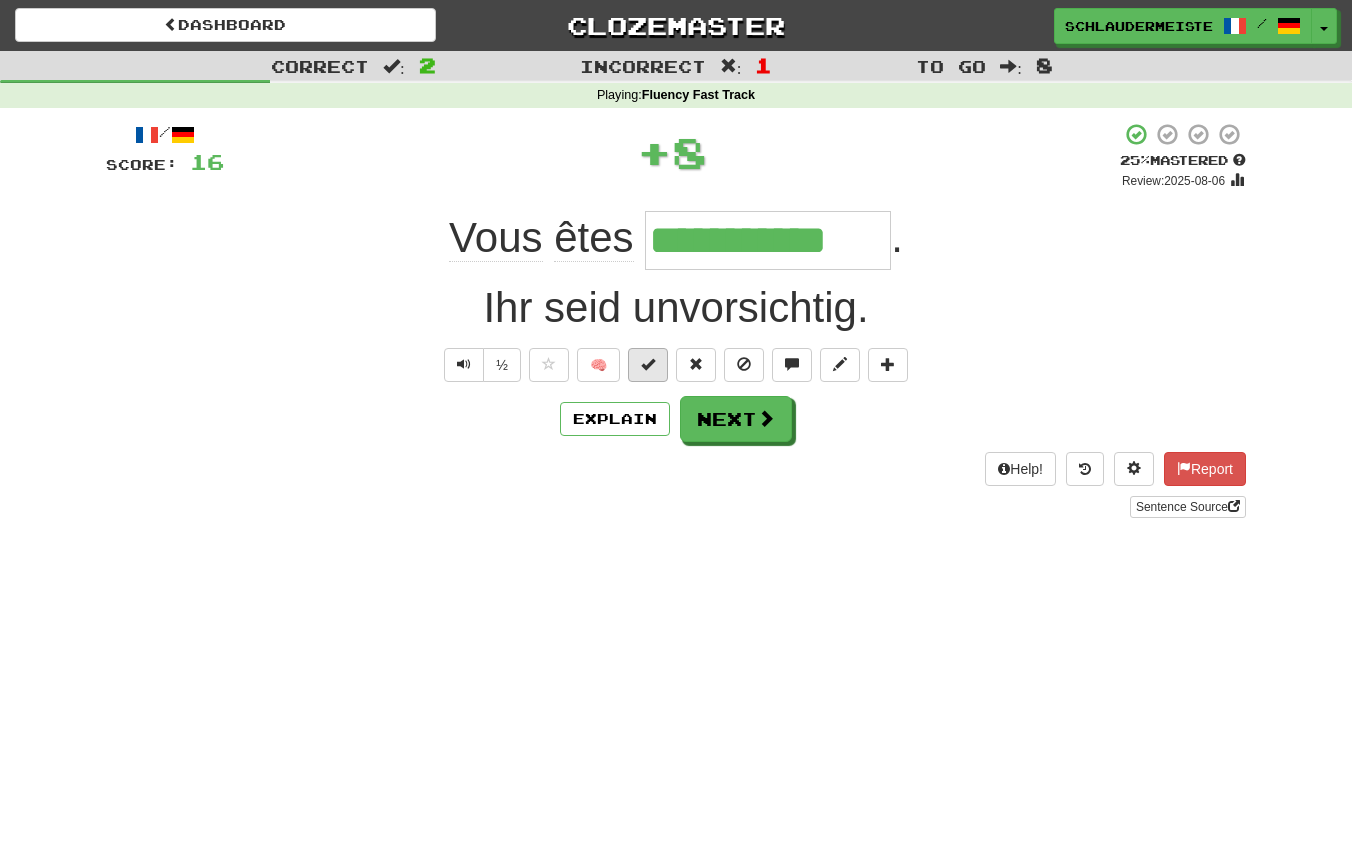click at bounding box center [648, 364] 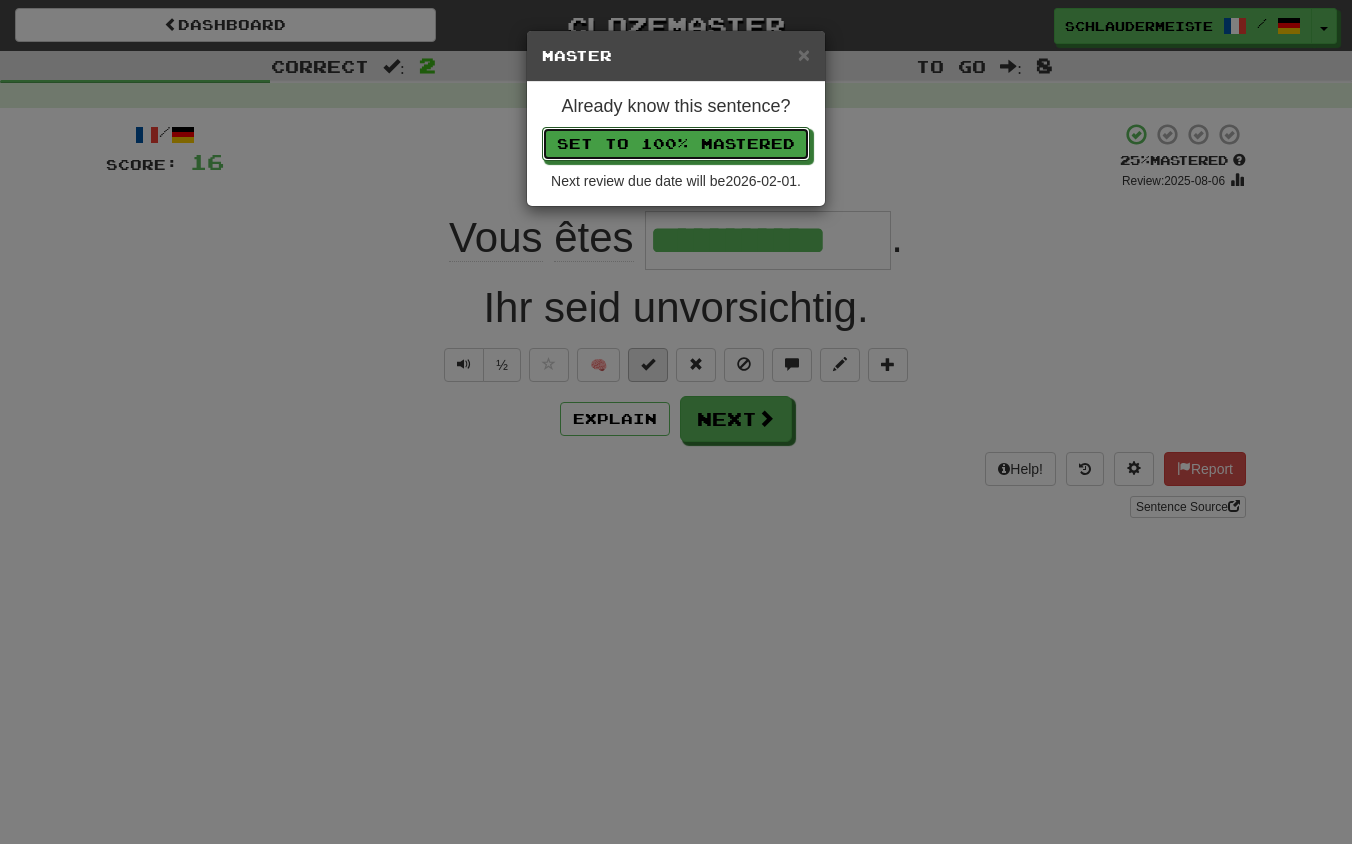 type 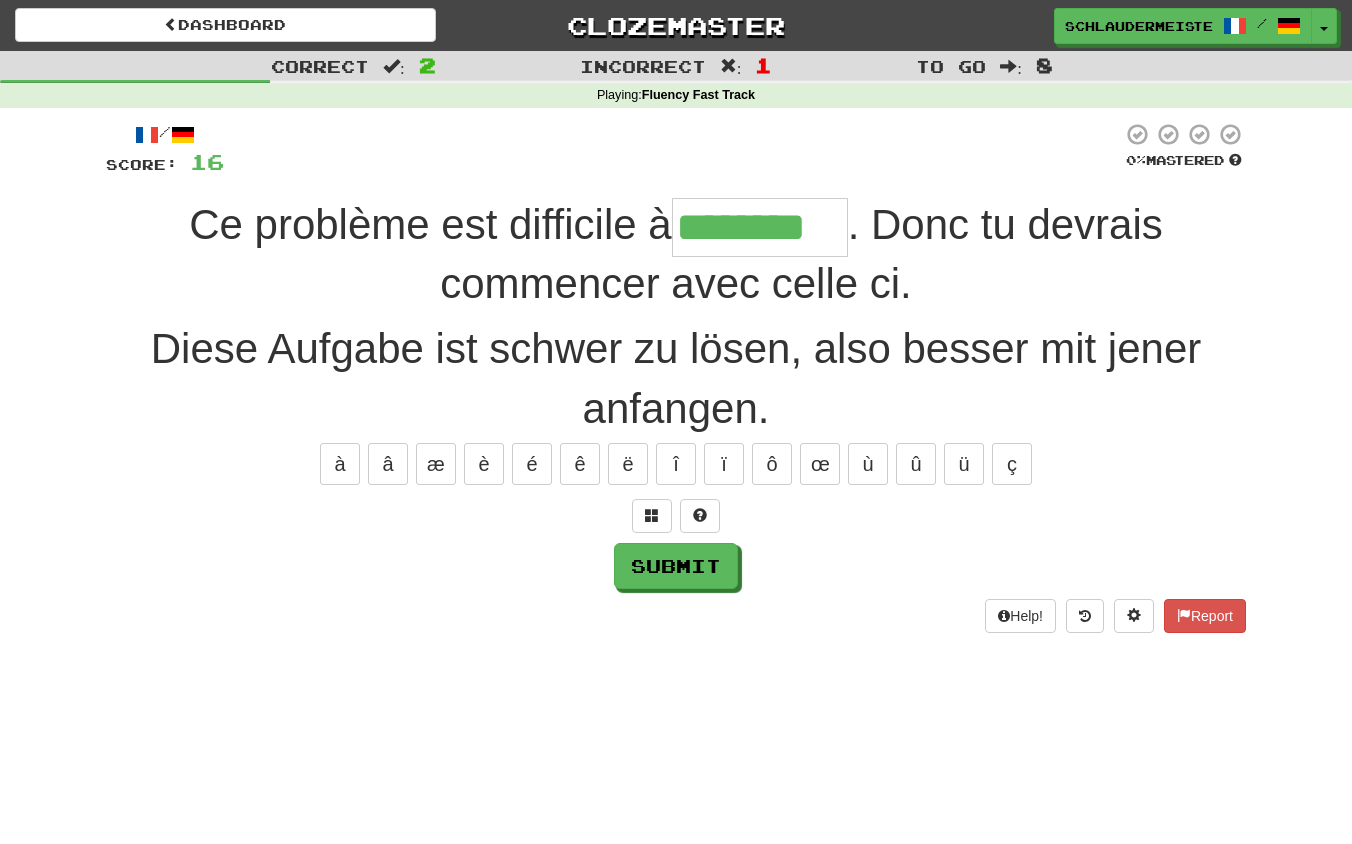 type on "********" 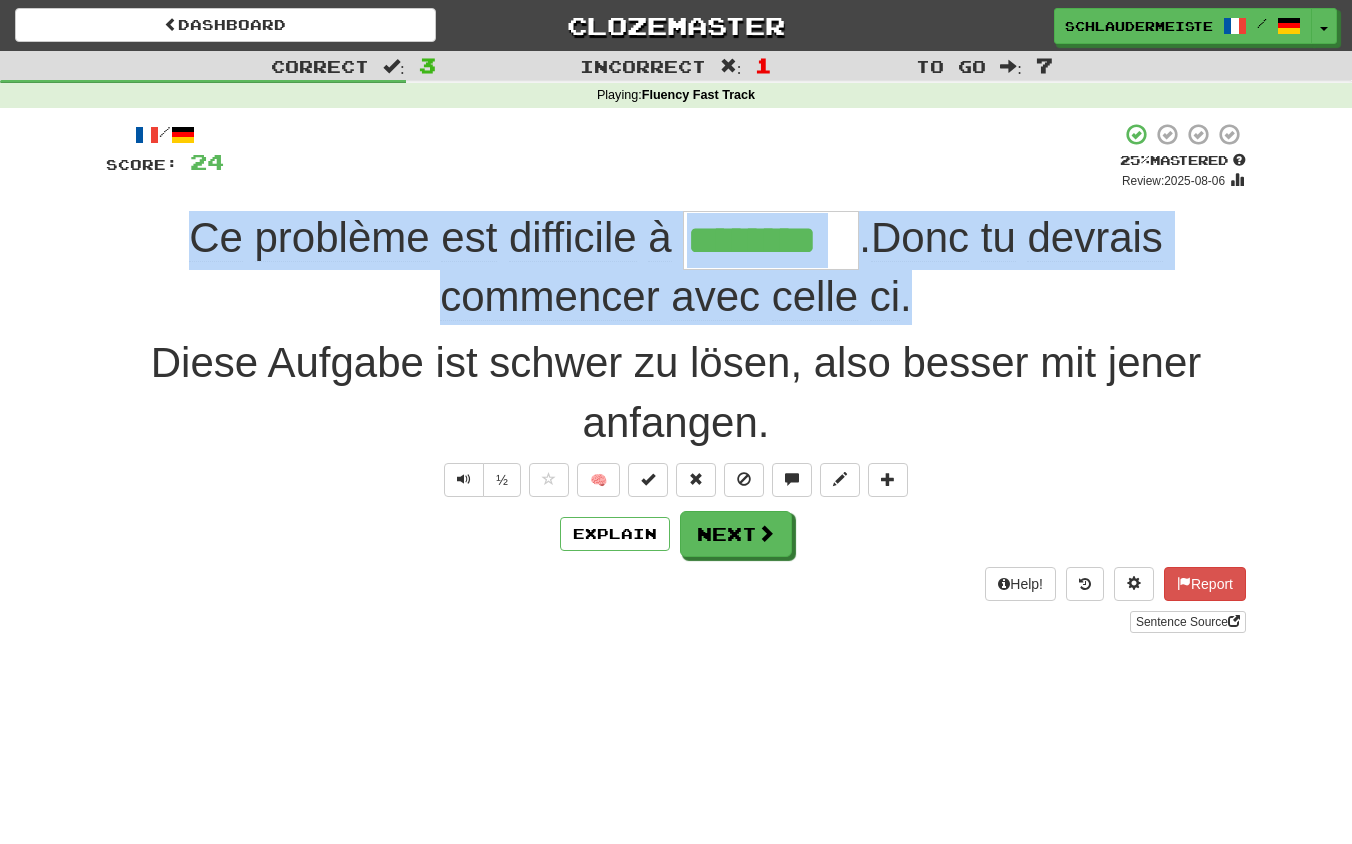 drag, startPoint x: 174, startPoint y: 235, endPoint x: 953, endPoint y: 298, distance: 781.54333 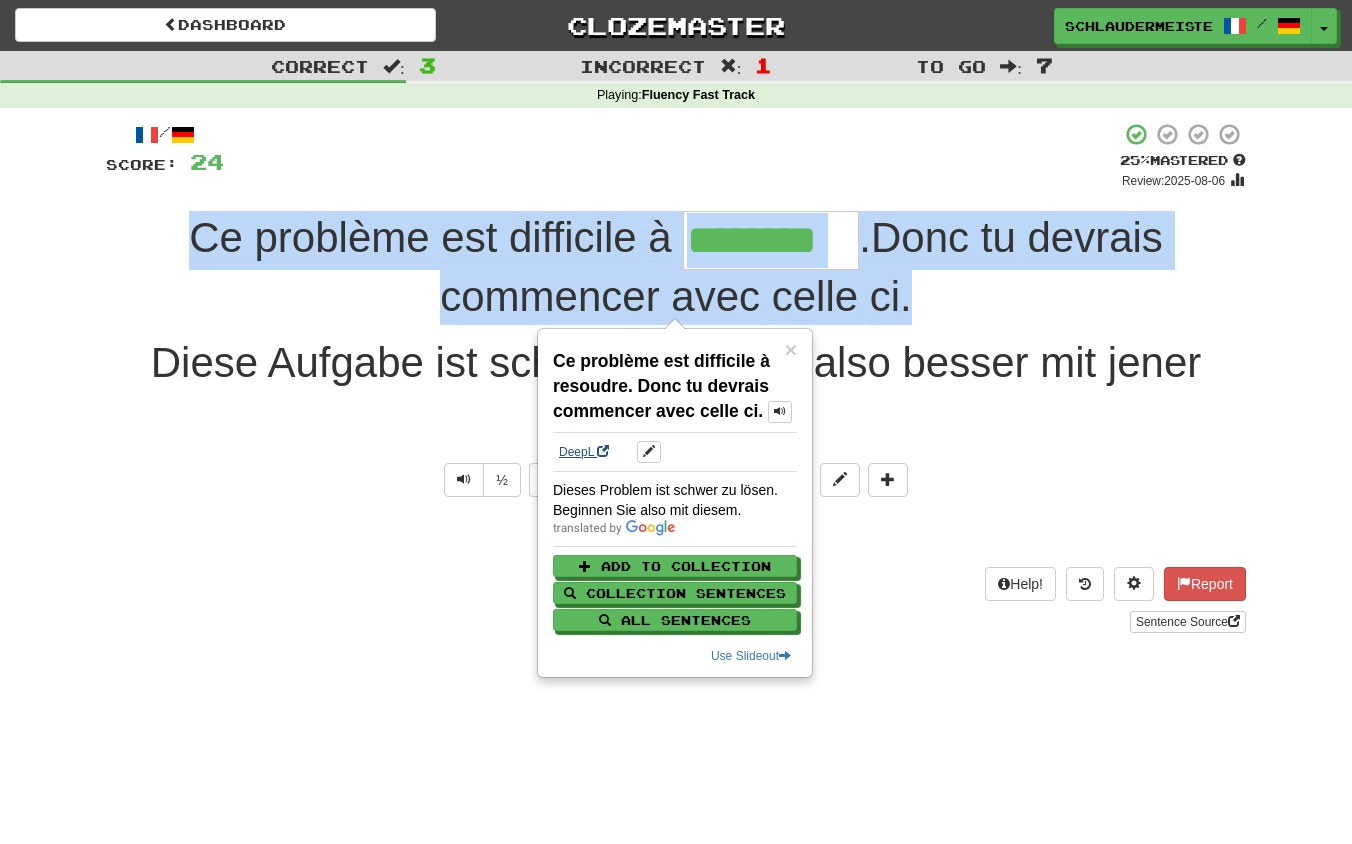 click on "DeepL" at bounding box center (584, 452) 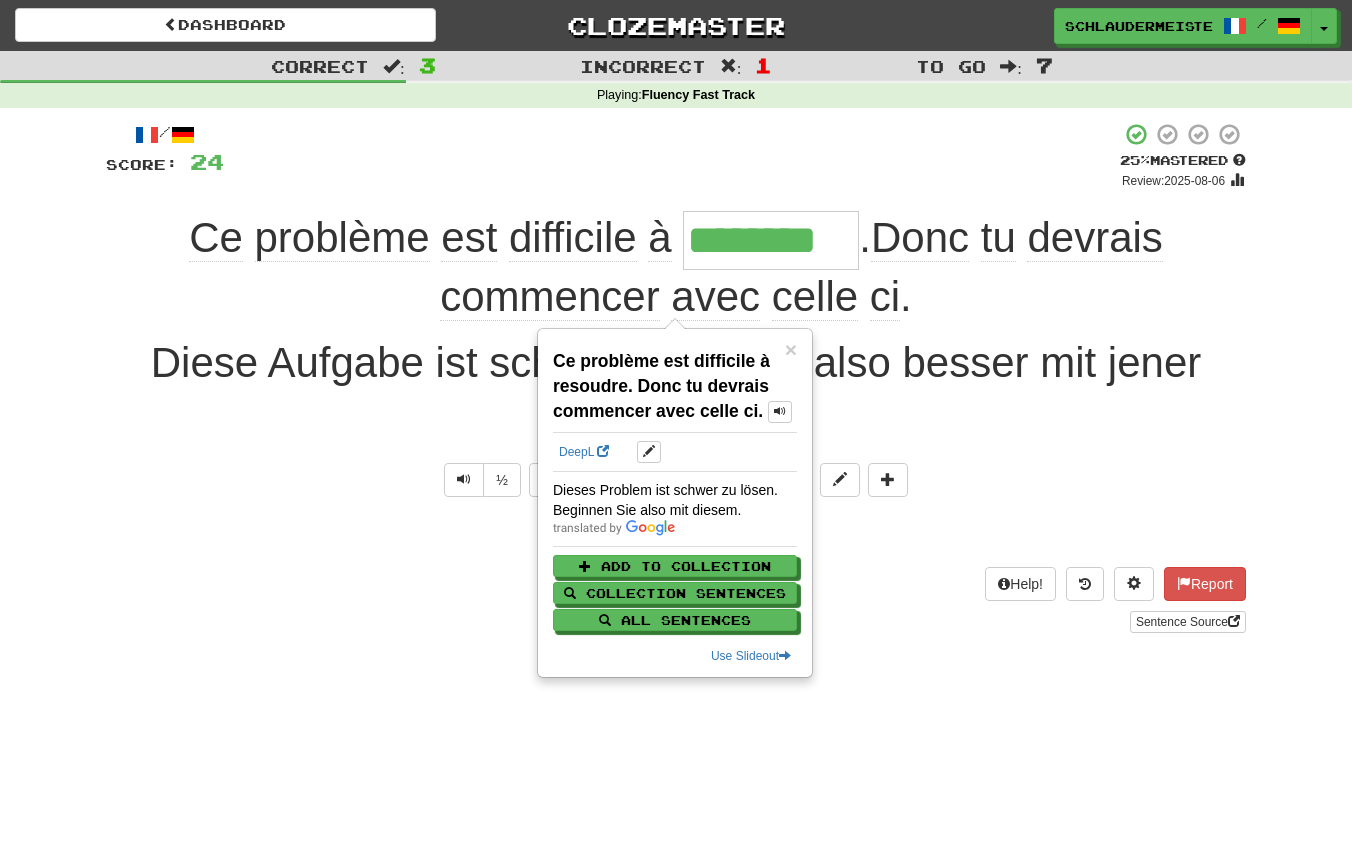 click on "/  Score:   24 + 8 25 %  Mastered Review:  2025-08-06 Ce   problème   est   difficile   à   ******** .  Donc   tu   devrais   commencer   avec   celle   ci . Diese Aufgabe ist schwer zu lösen, also besser mit jener anfangen. ½ 🧠 Explain Next  Help!  Report Sentence Source" at bounding box center [676, 377] 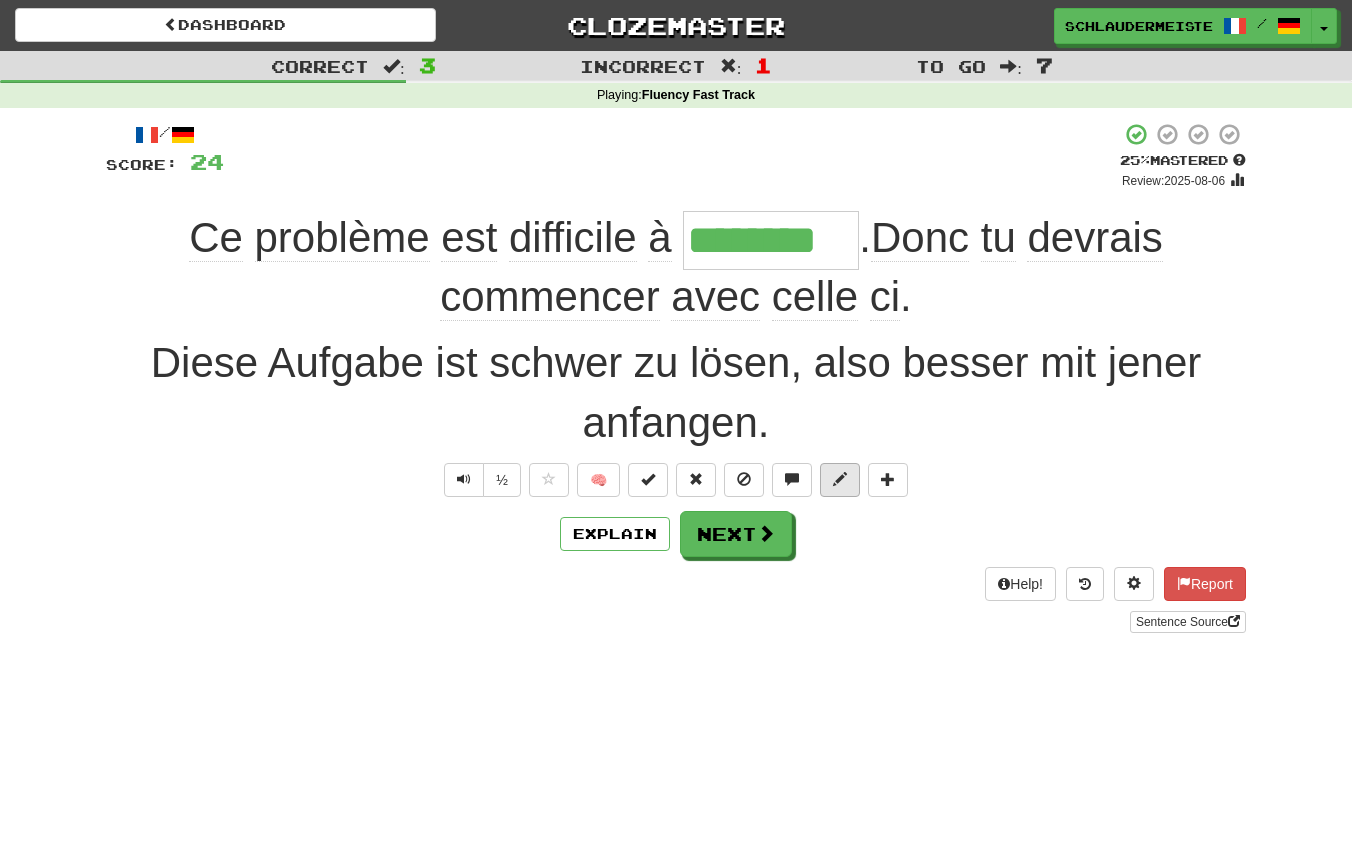 click at bounding box center [840, 479] 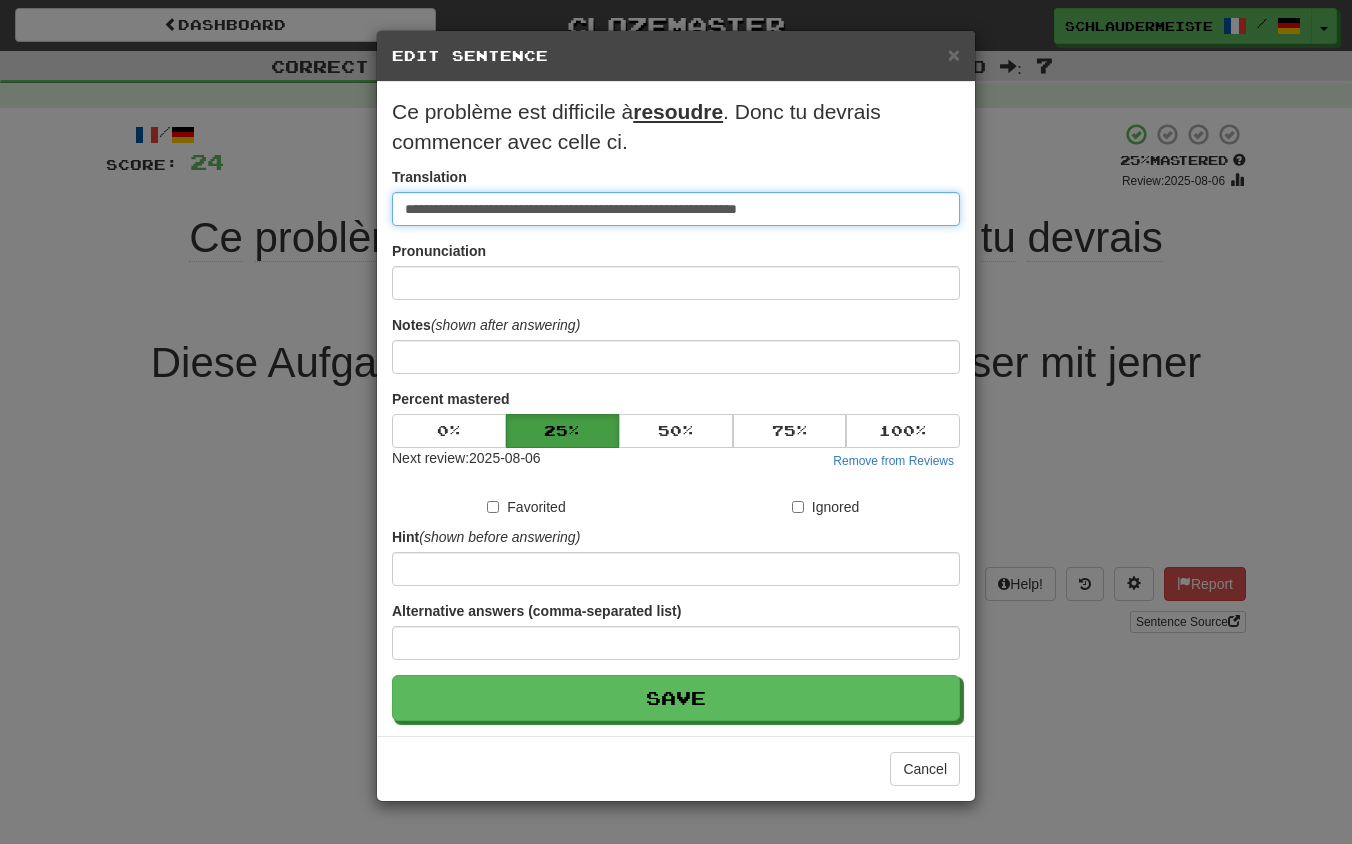 drag, startPoint x: 847, startPoint y: 206, endPoint x: 225, endPoint y: 177, distance: 622.67566 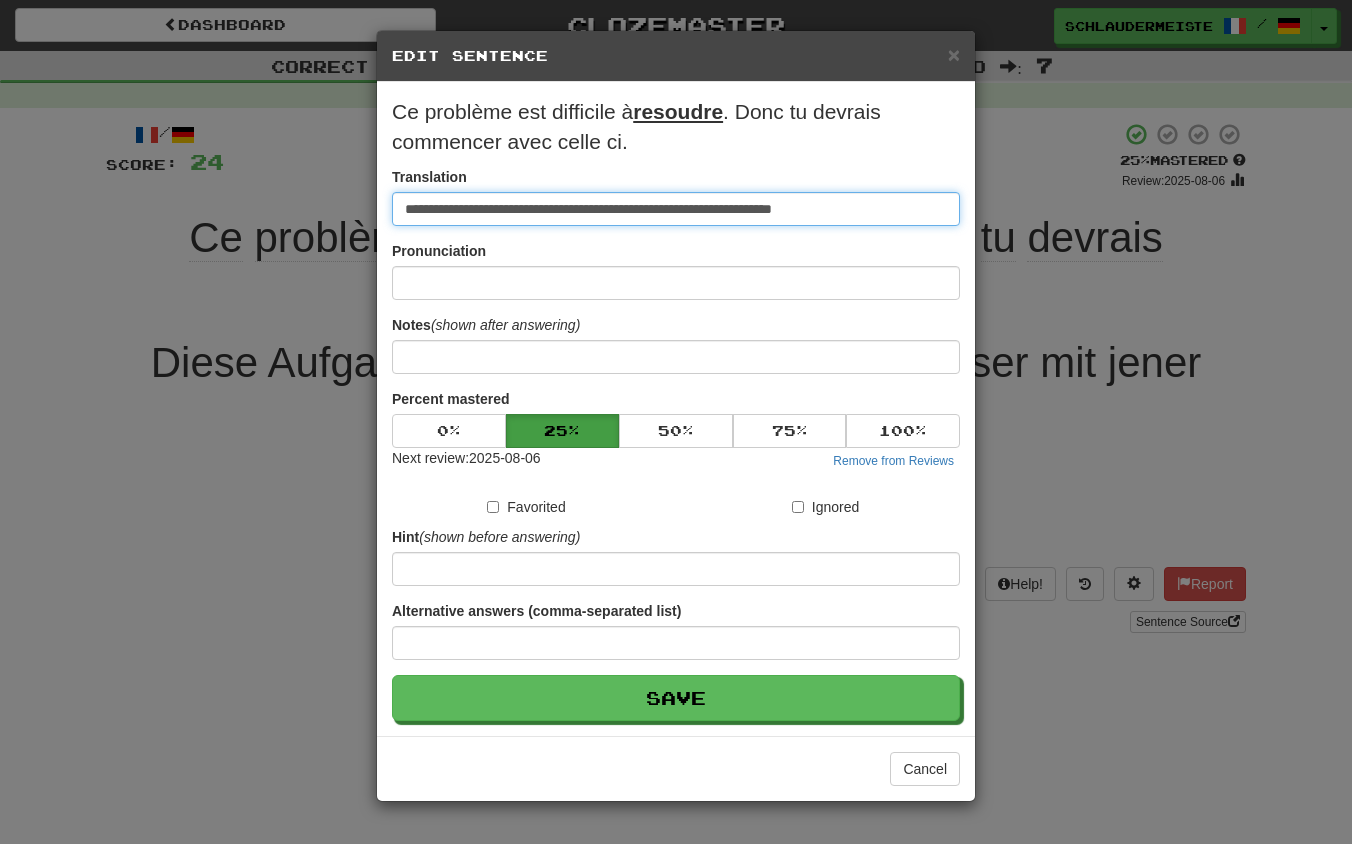 type on "**********" 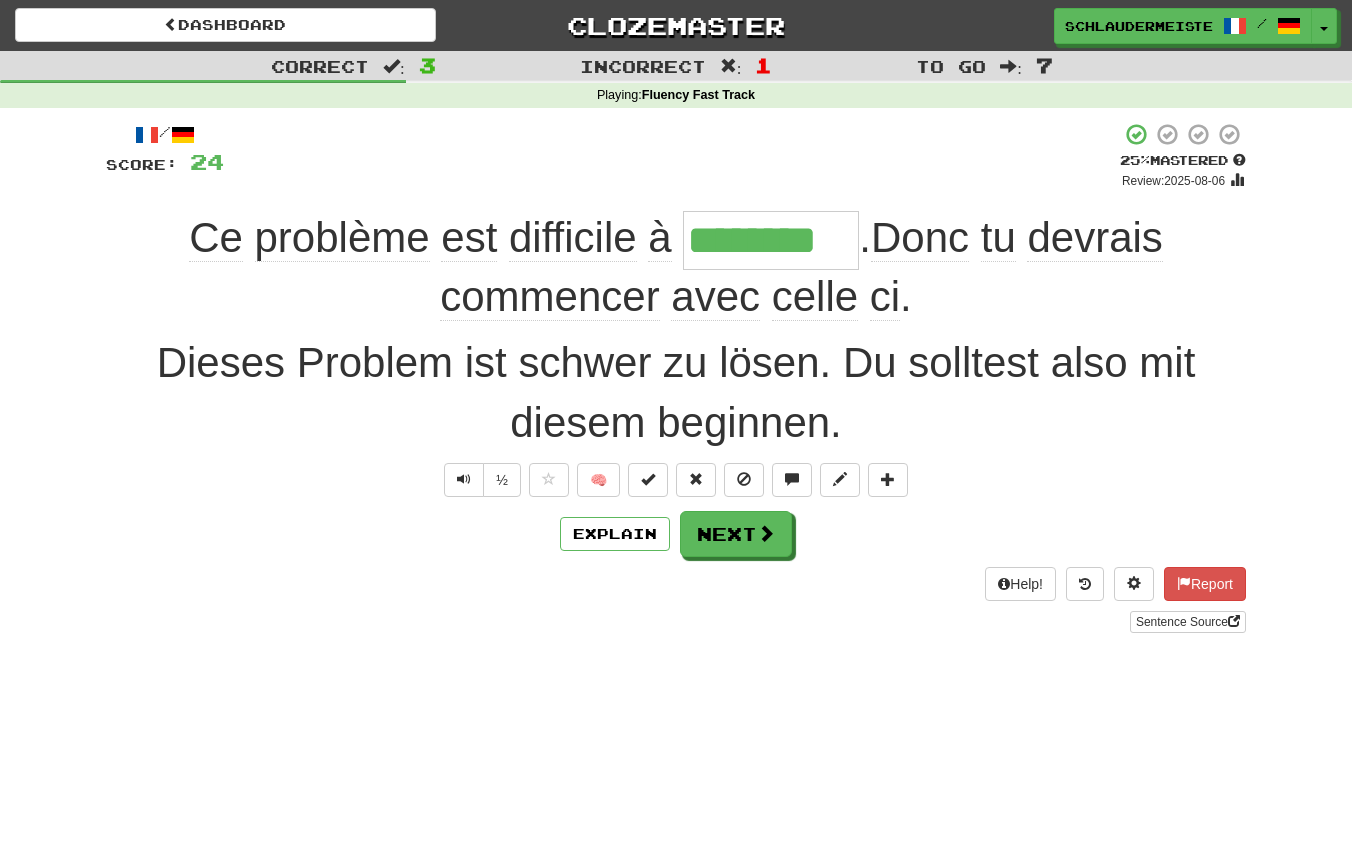 click on "Help!  Report Sentence Source" at bounding box center (676, 600) 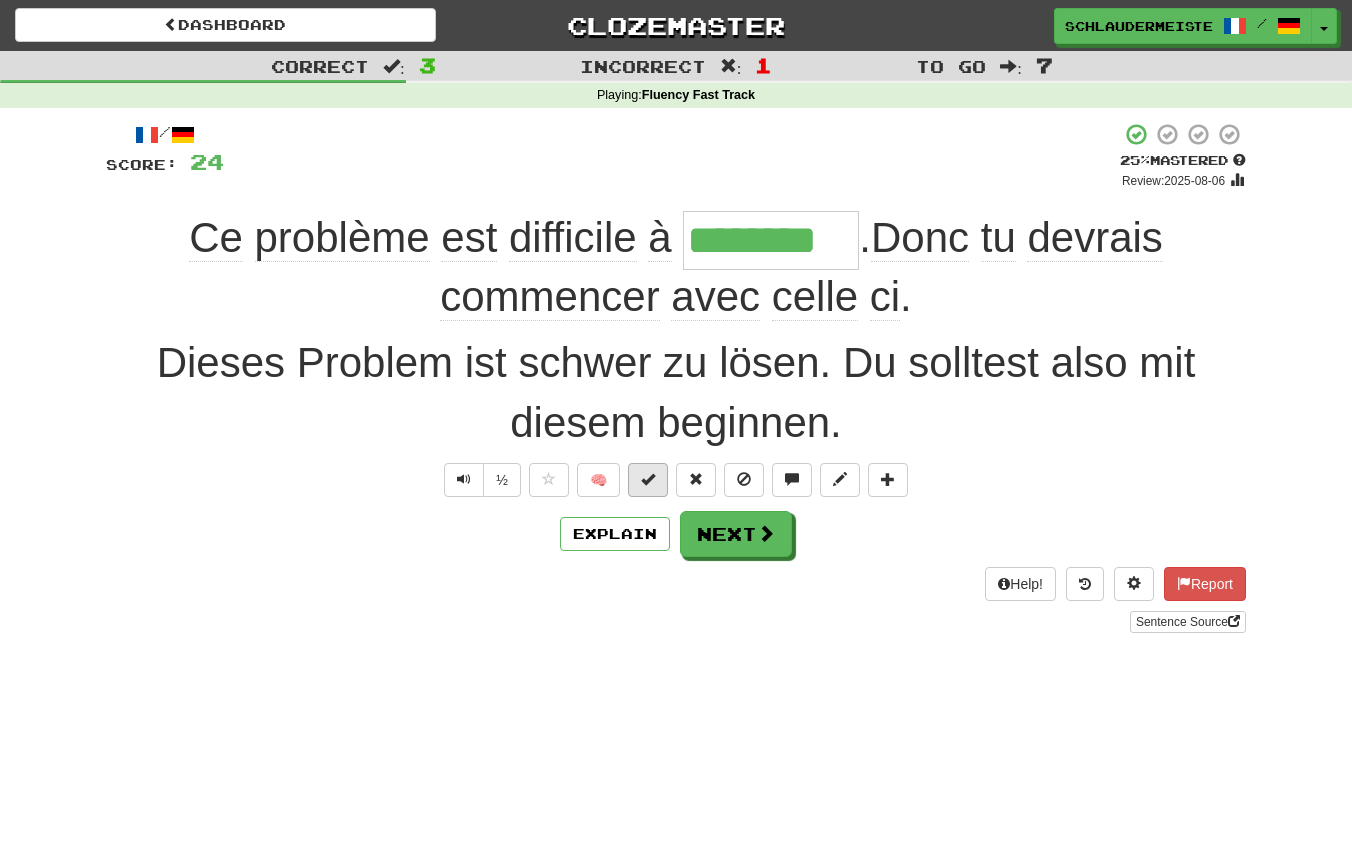 click at bounding box center (648, 479) 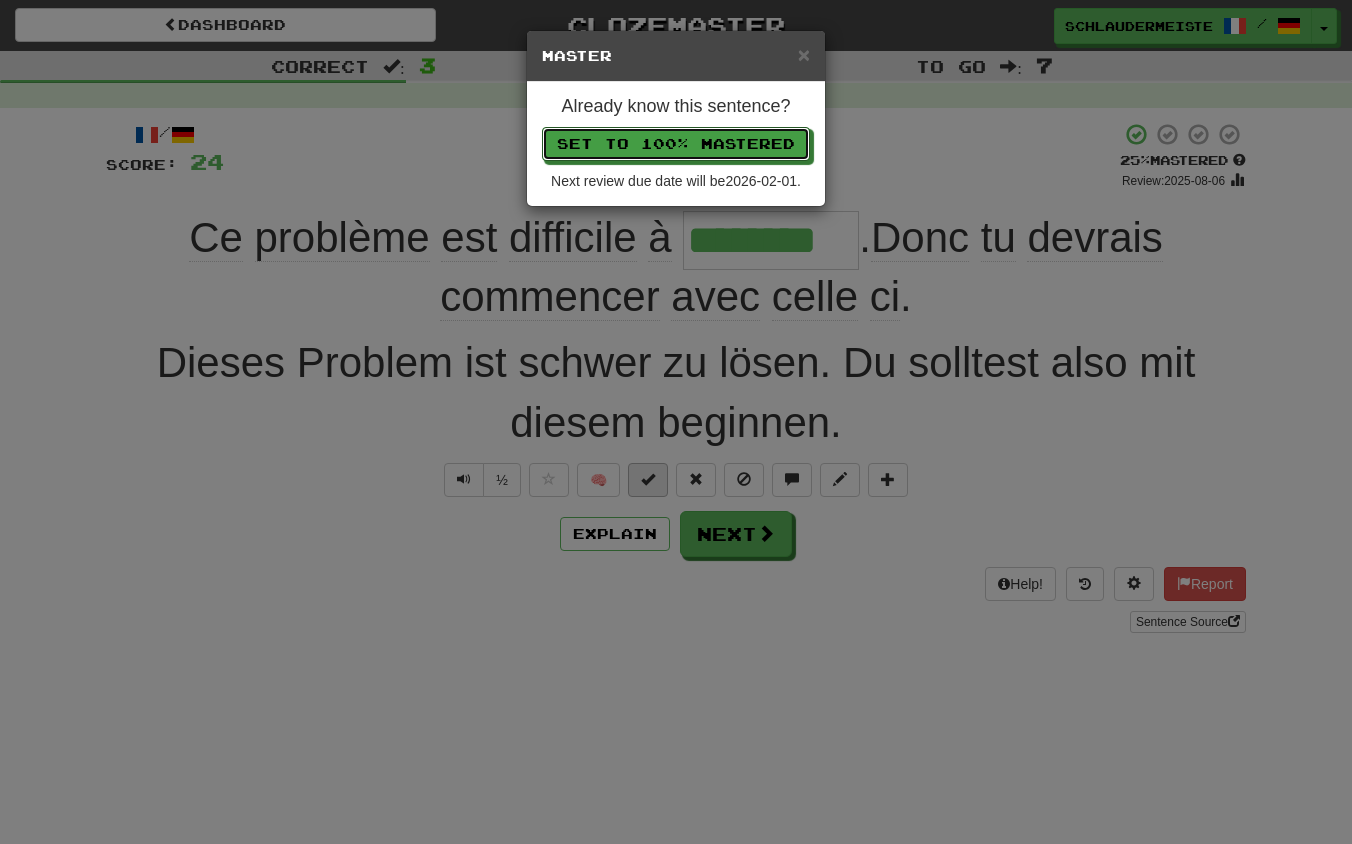 click on "Set to 100% Mastered" at bounding box center [676, 144] 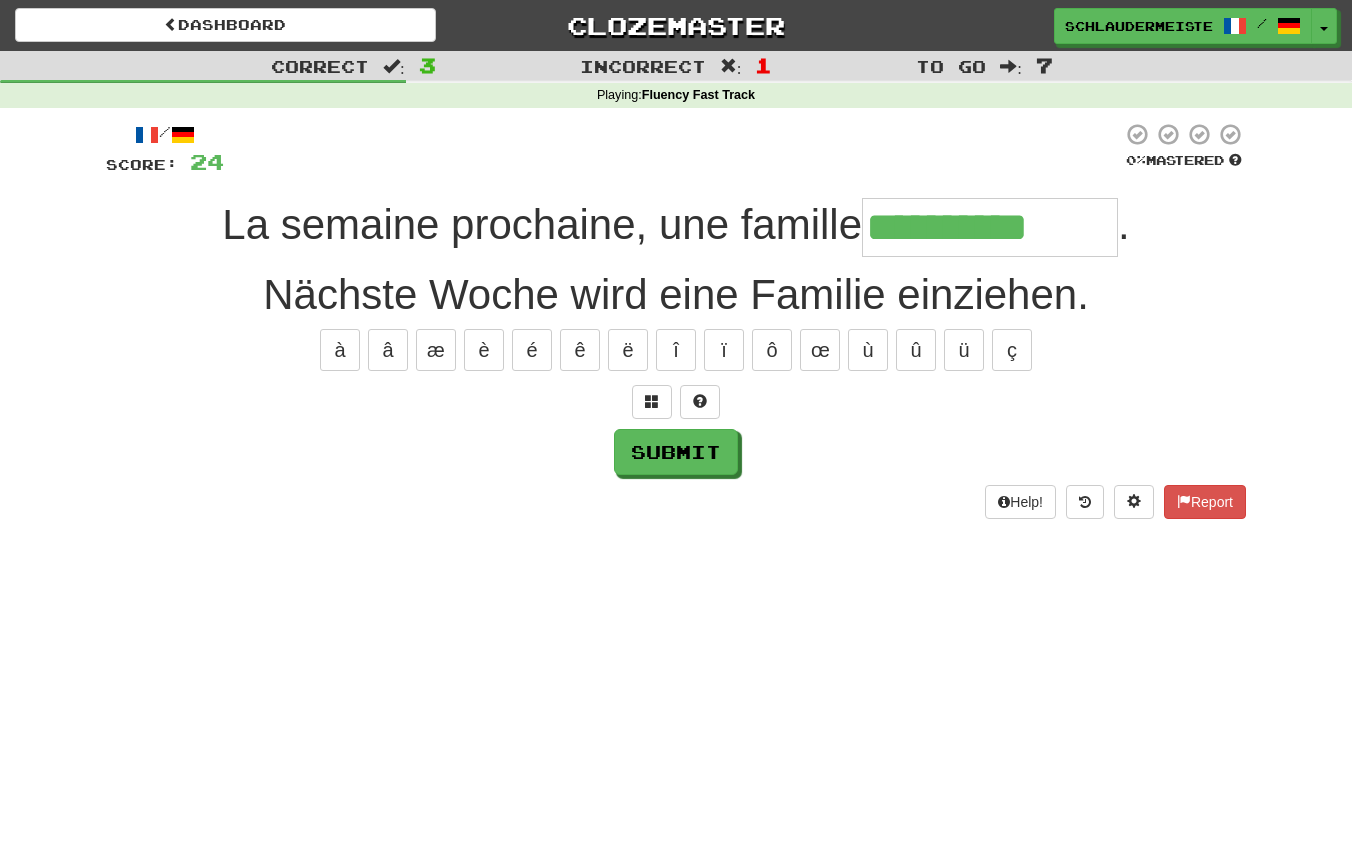 type on "**********" 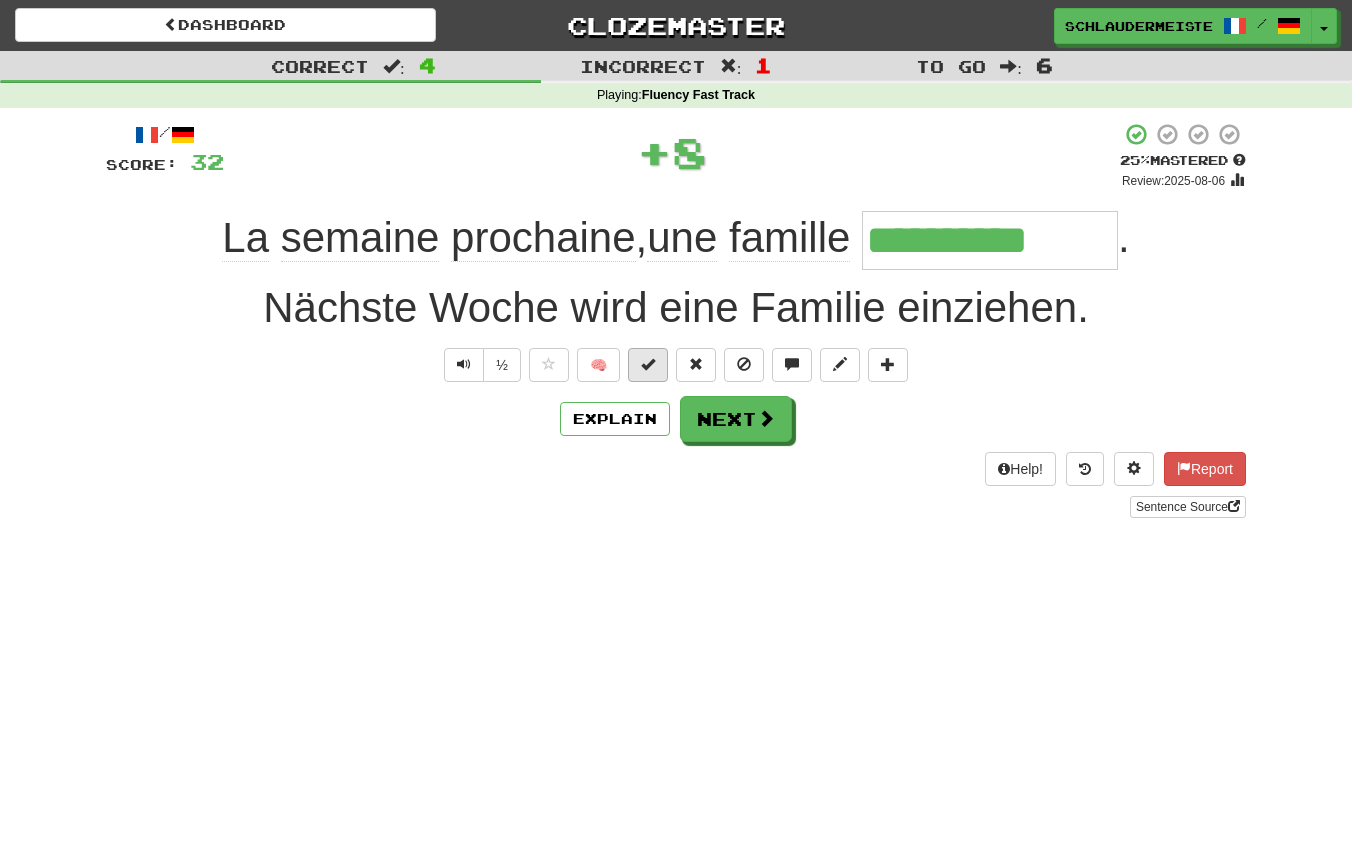 click at bounding box center [648, 364] 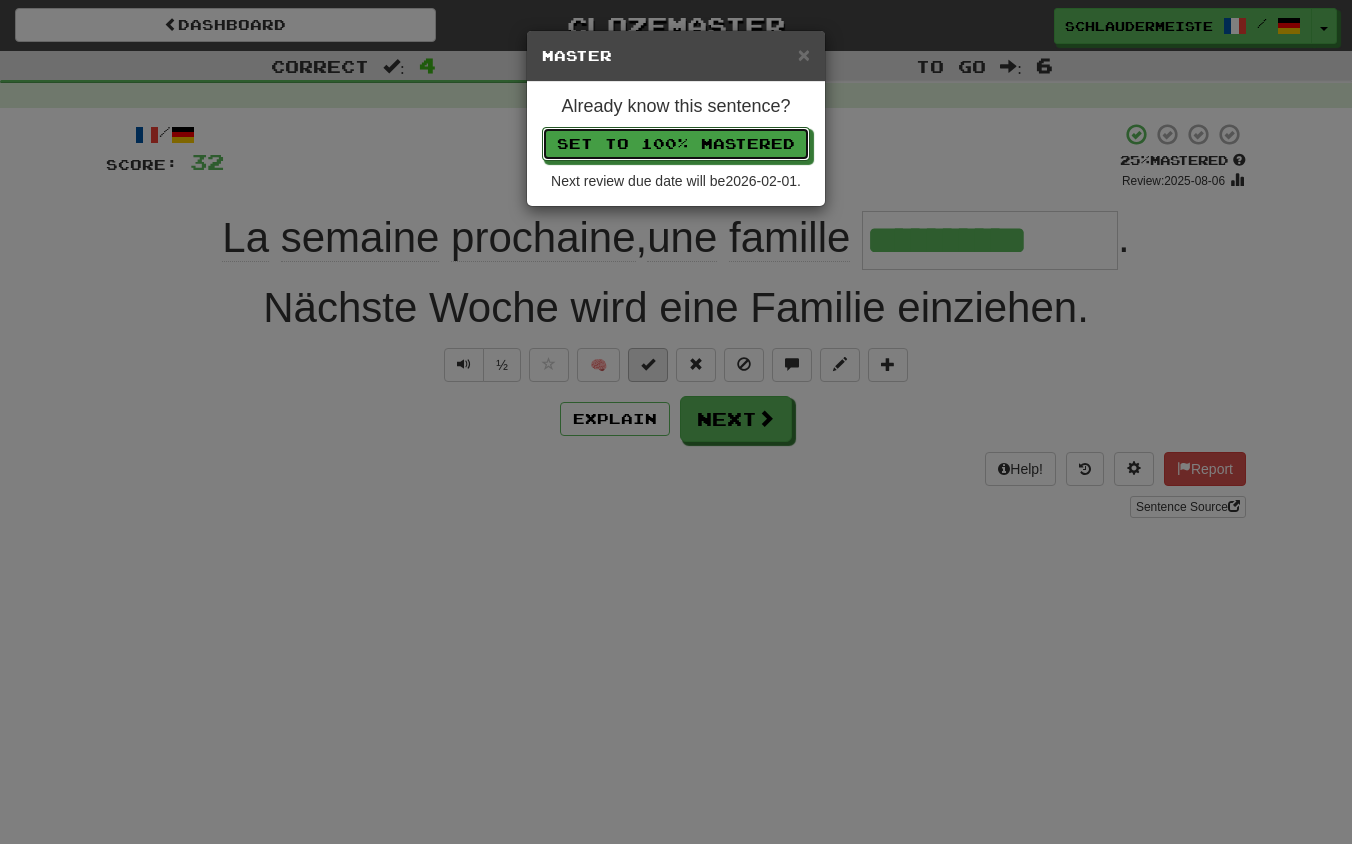 click on "Set to 100% Mastered" at bounding box center (676, 144) 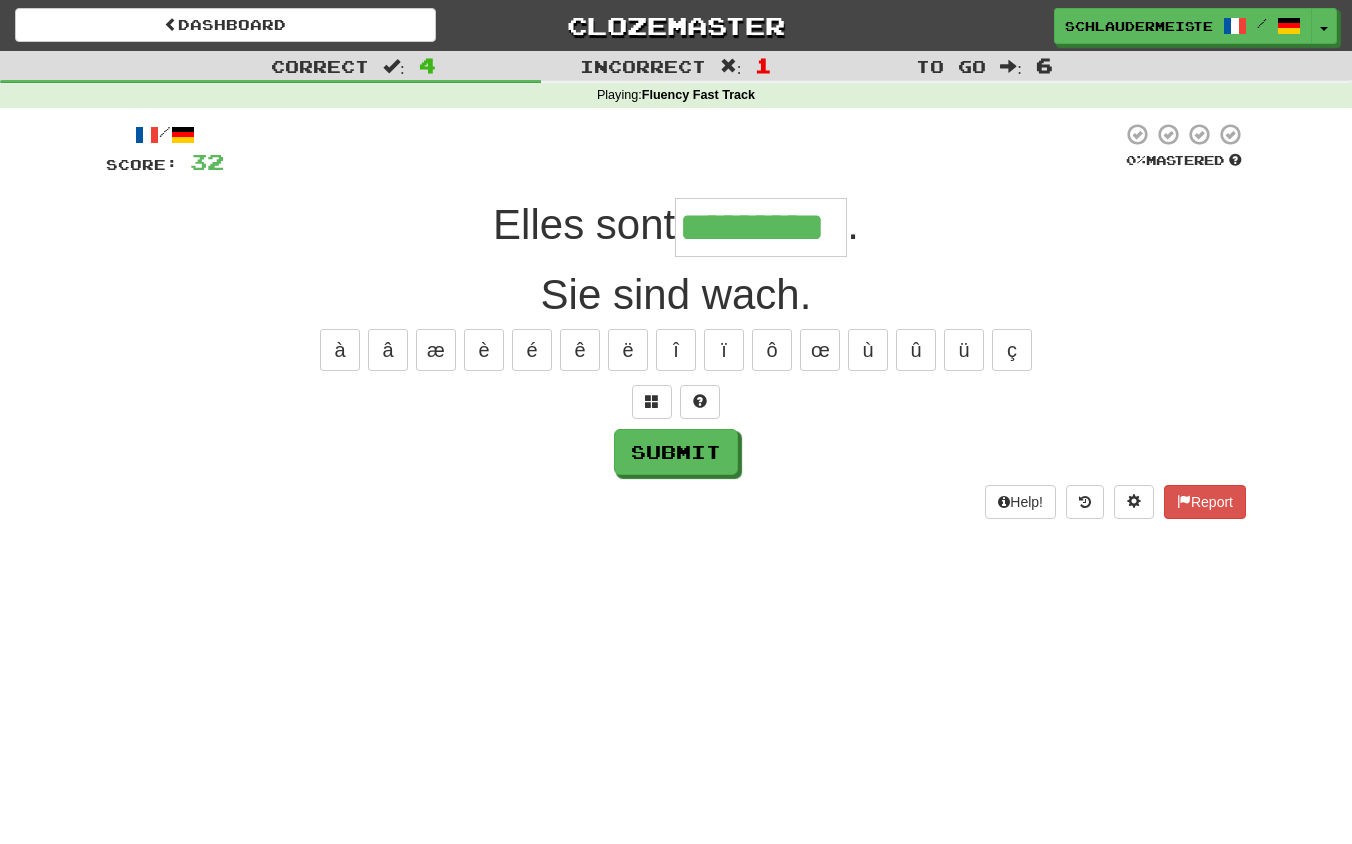 type on "*********" 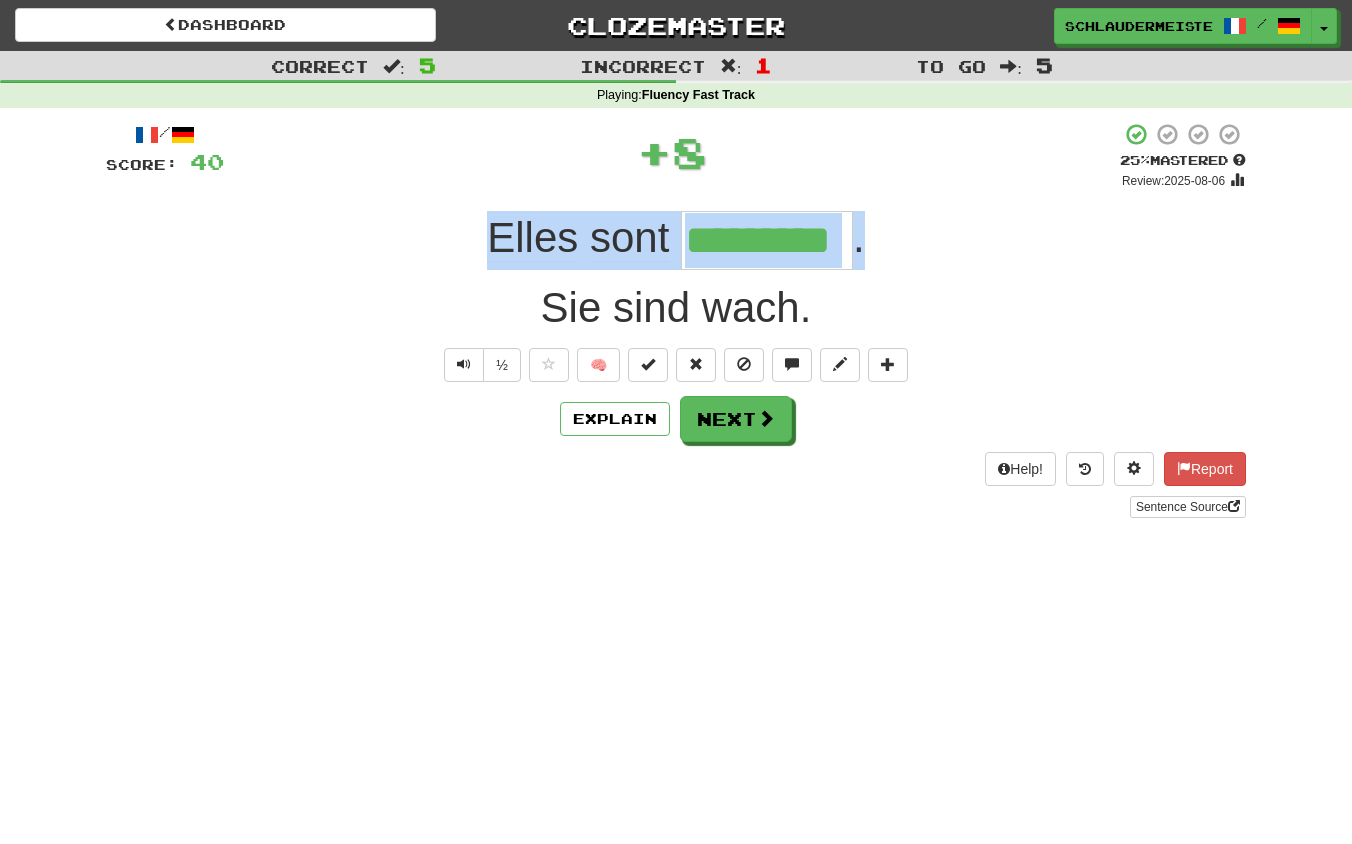 drag, startPoint x: 464, startPoint y: 223, endPoint x: 977, endPoint y: 247, distance: 513.5611 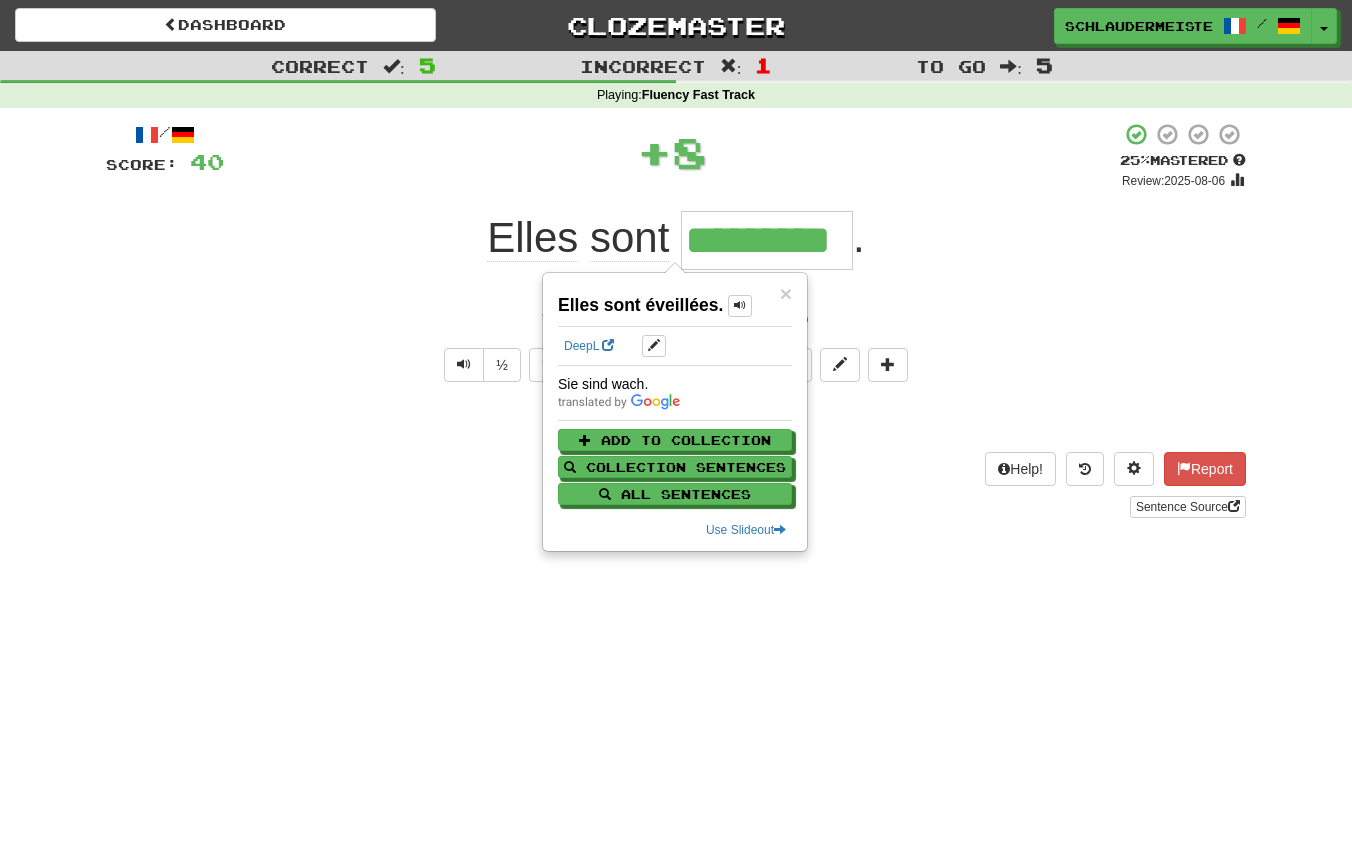 click on "Help!  Report Sentence Source" at bounding box center [676, 485] 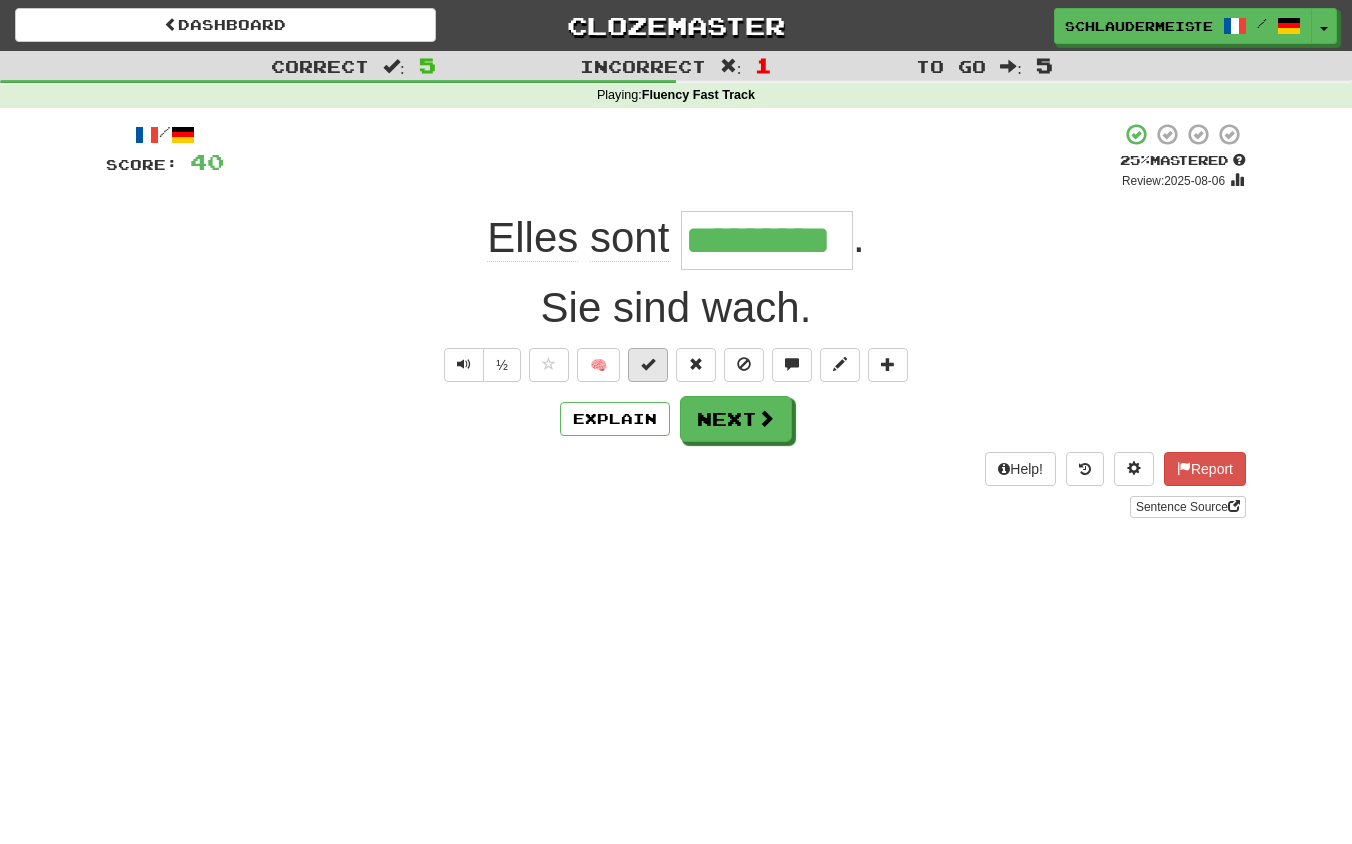 click at bounding box center [648, 364] 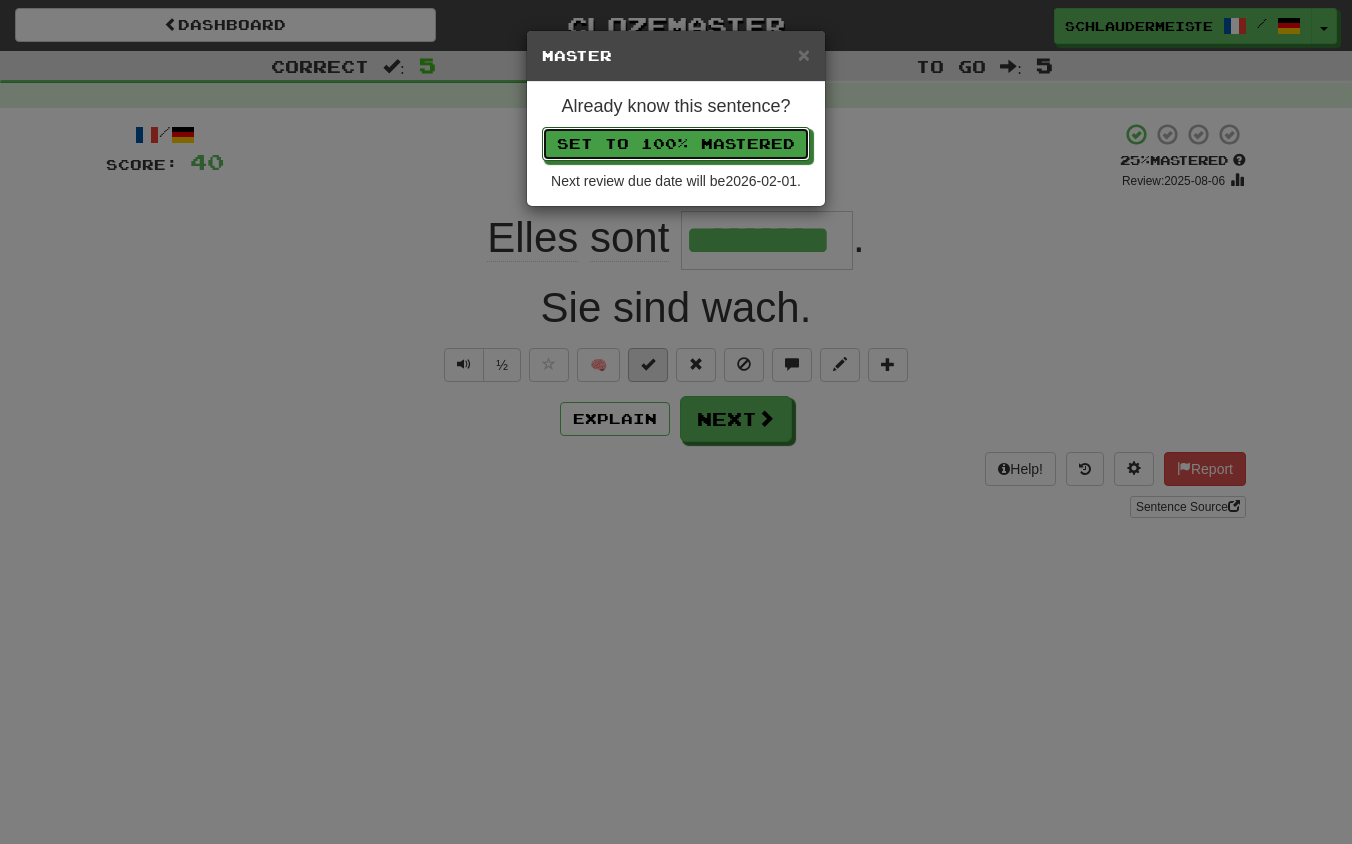 click on "Set to 100% Mastered" at bounding box center (676, 144) 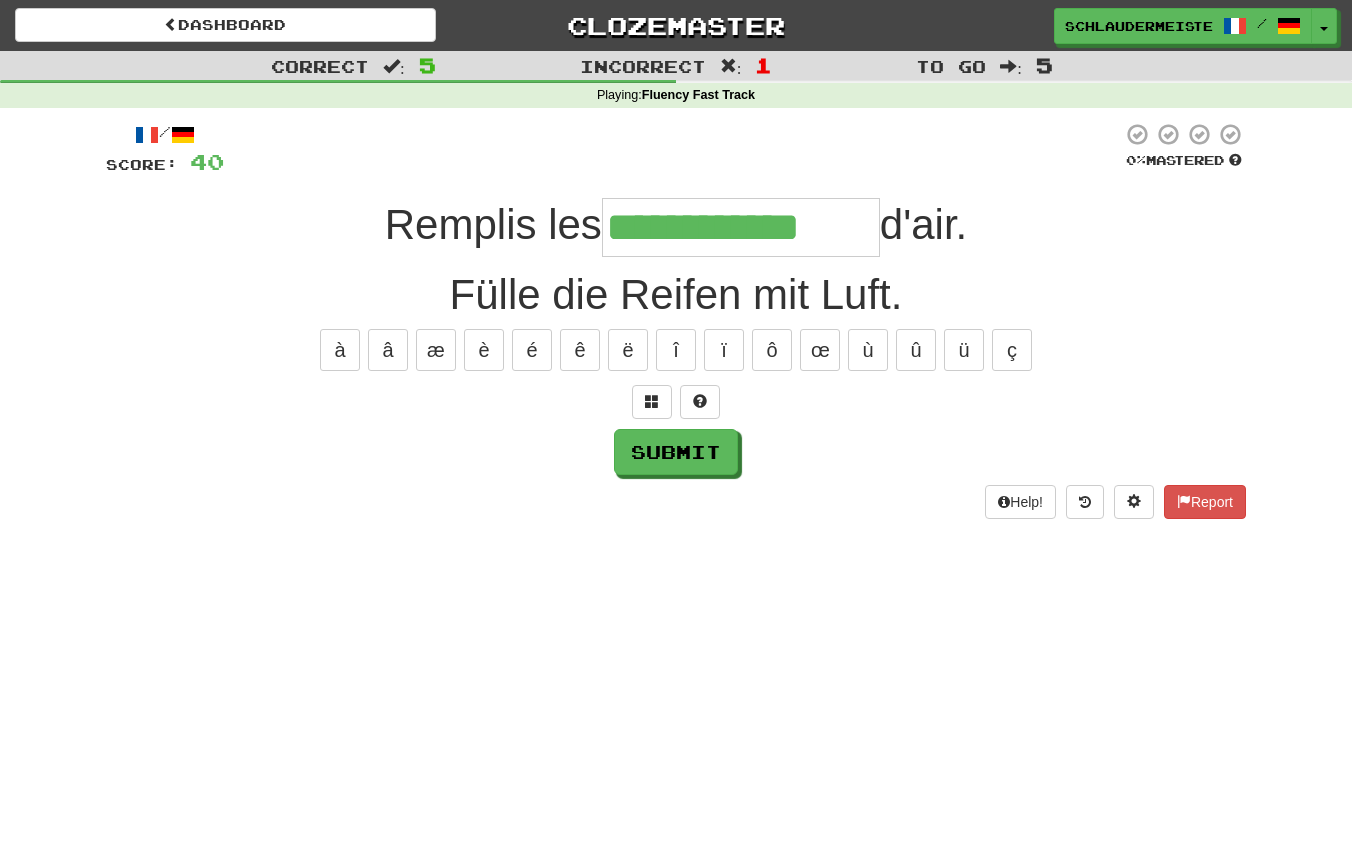 type on "**********" 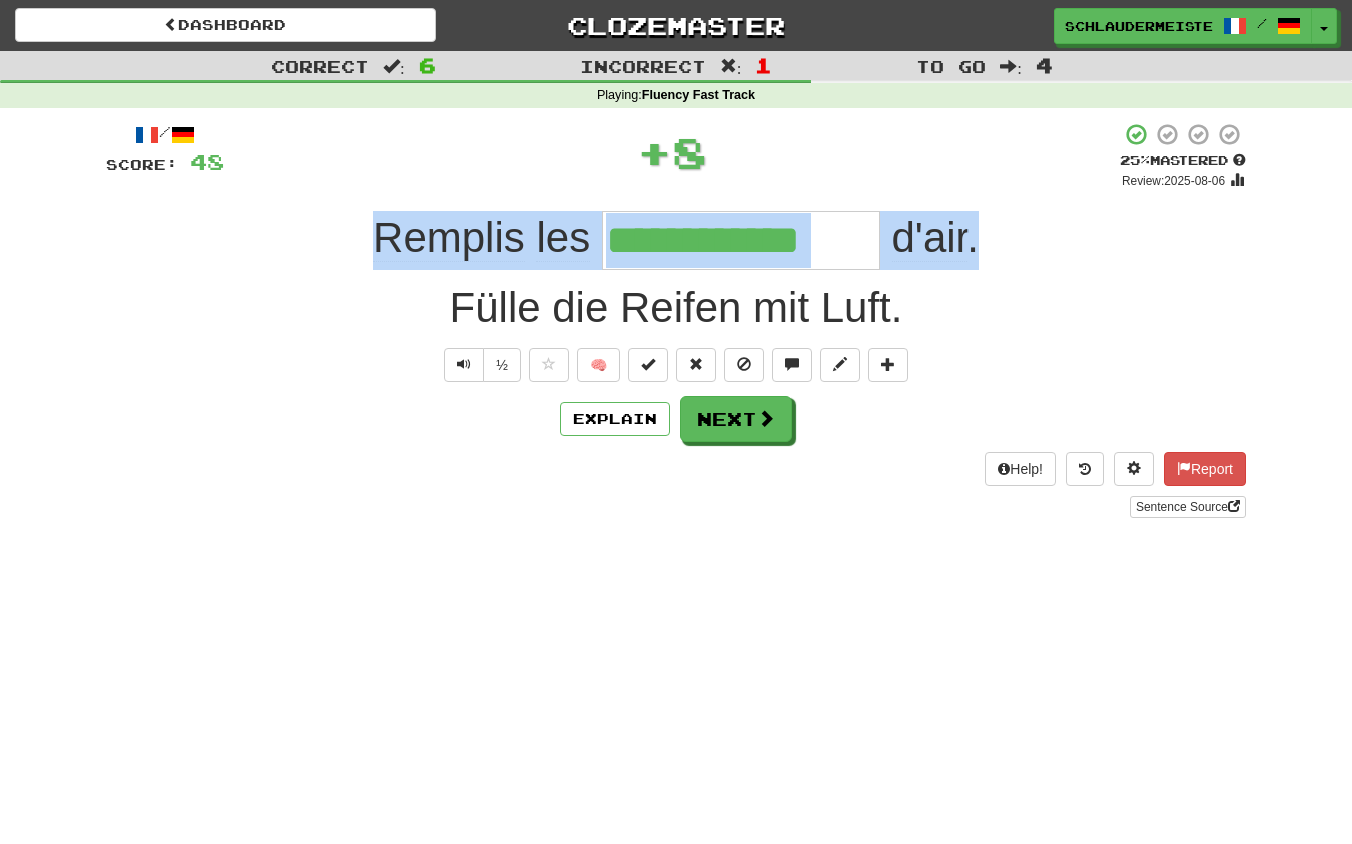 drag, startPoint x: 337, startPoint y: 232, endPoint x: 1148, endPoint y: 235, distance: 811.00555 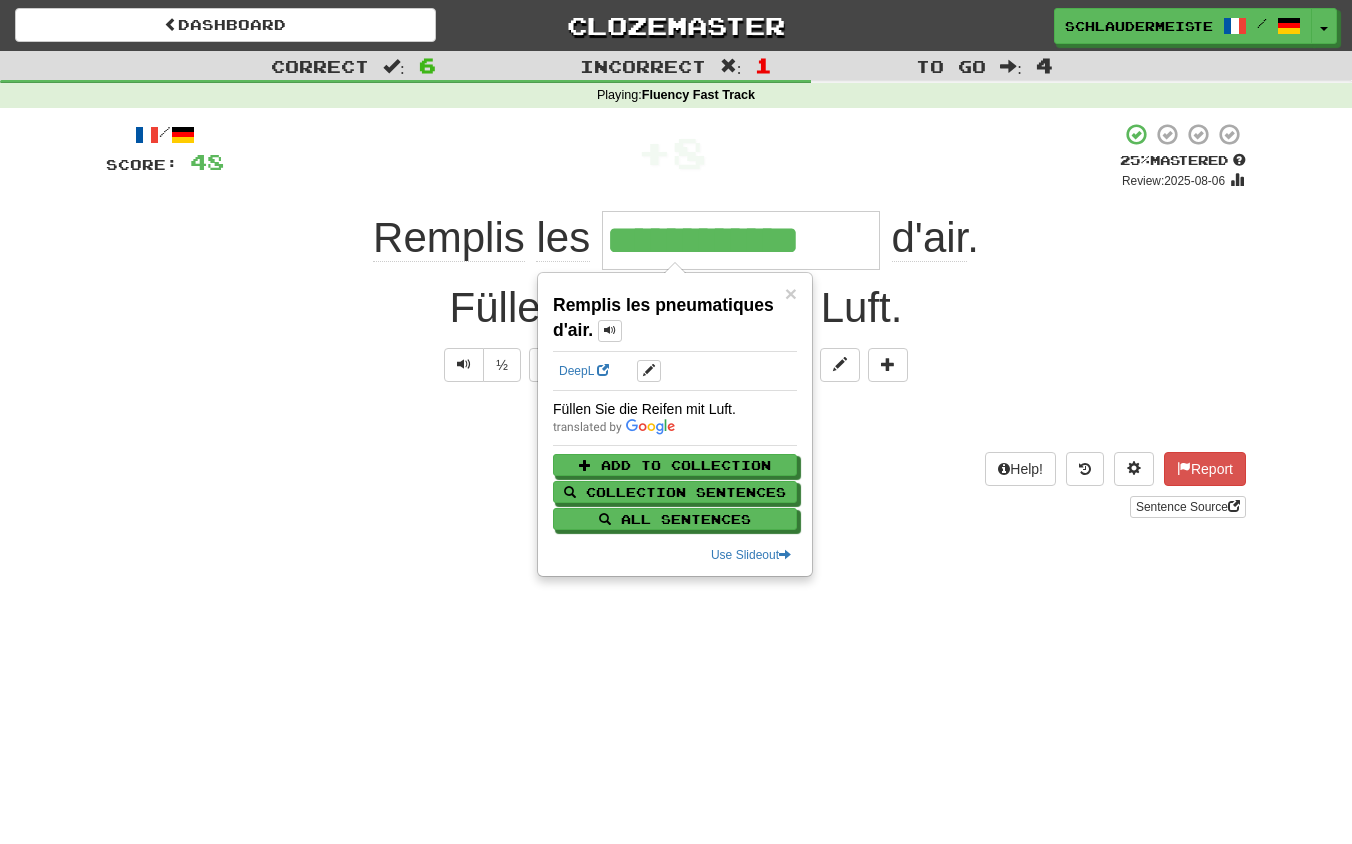 click on "Help!  Report Sentence Source" at bounding box center (676, 485) 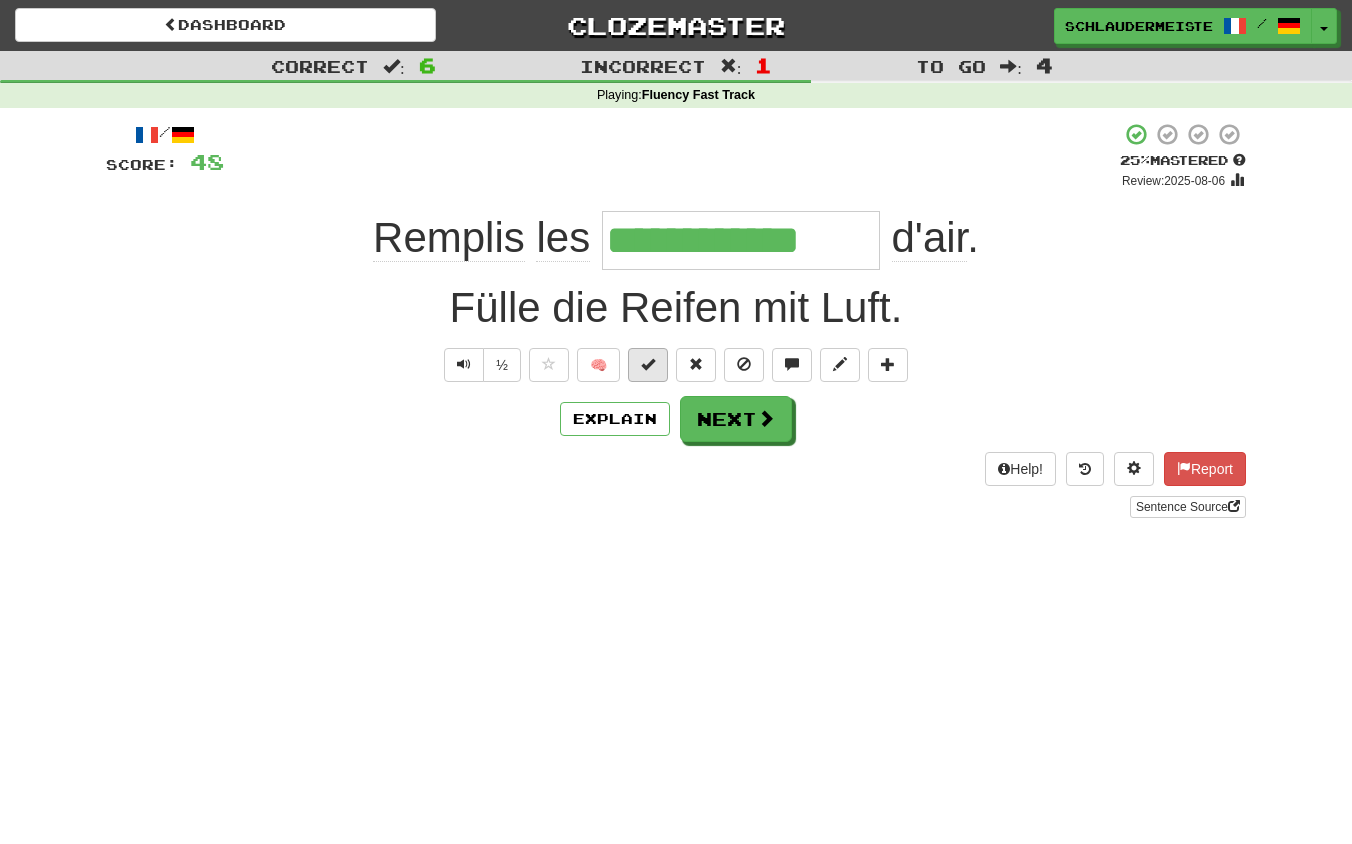click at bounding box center [648, 364] 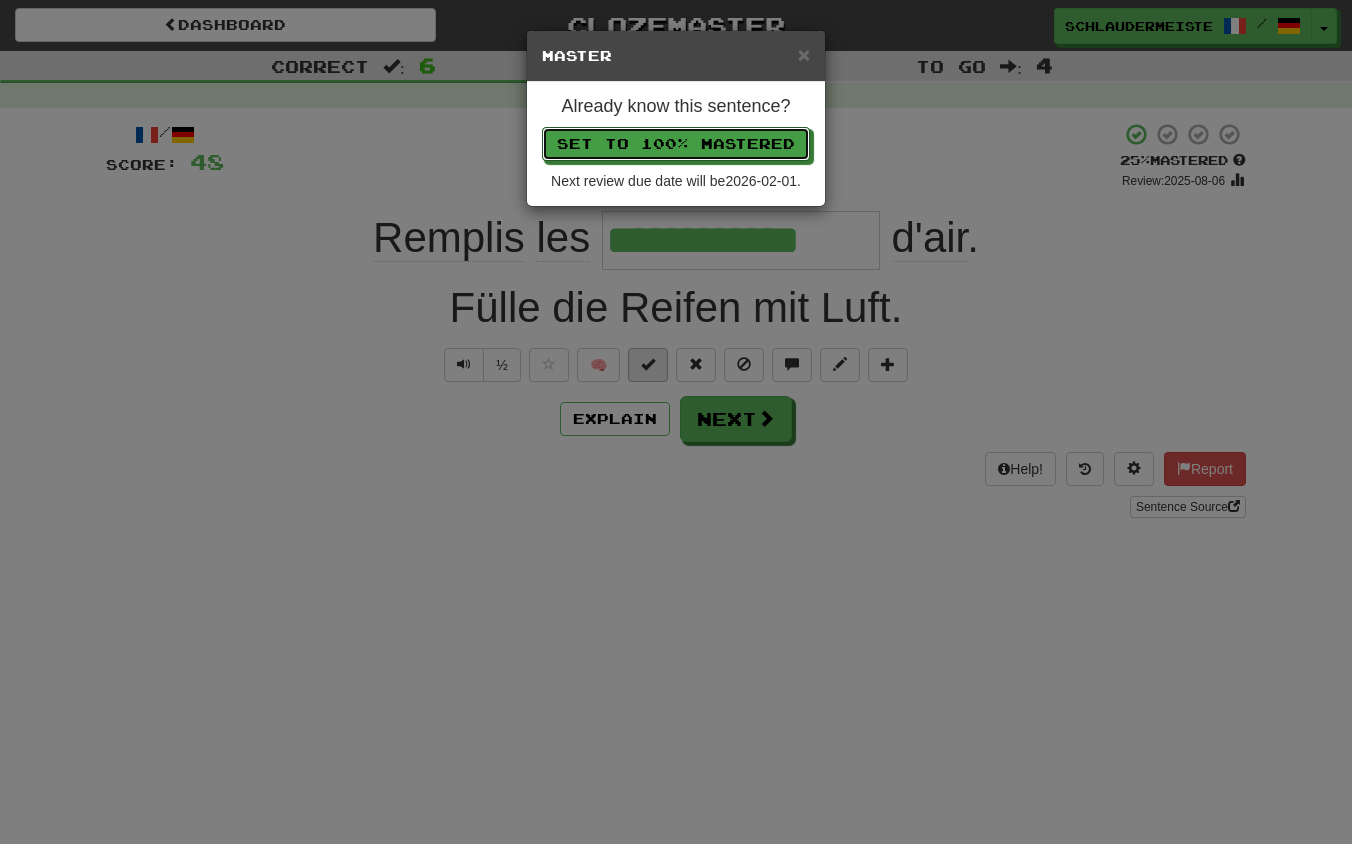 click on "Set to 100% Mastered" at bounding box center (676, 144) 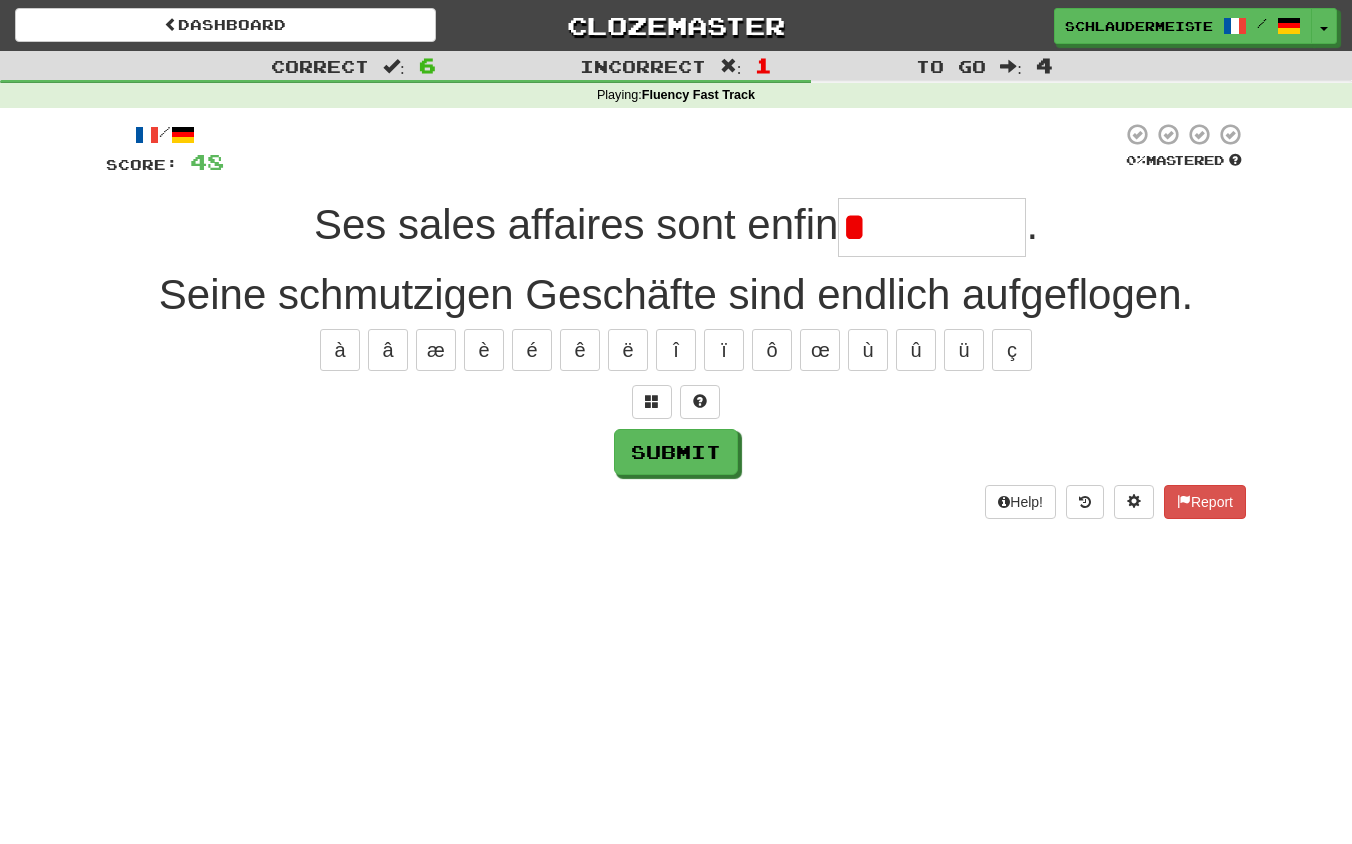type on "*********" 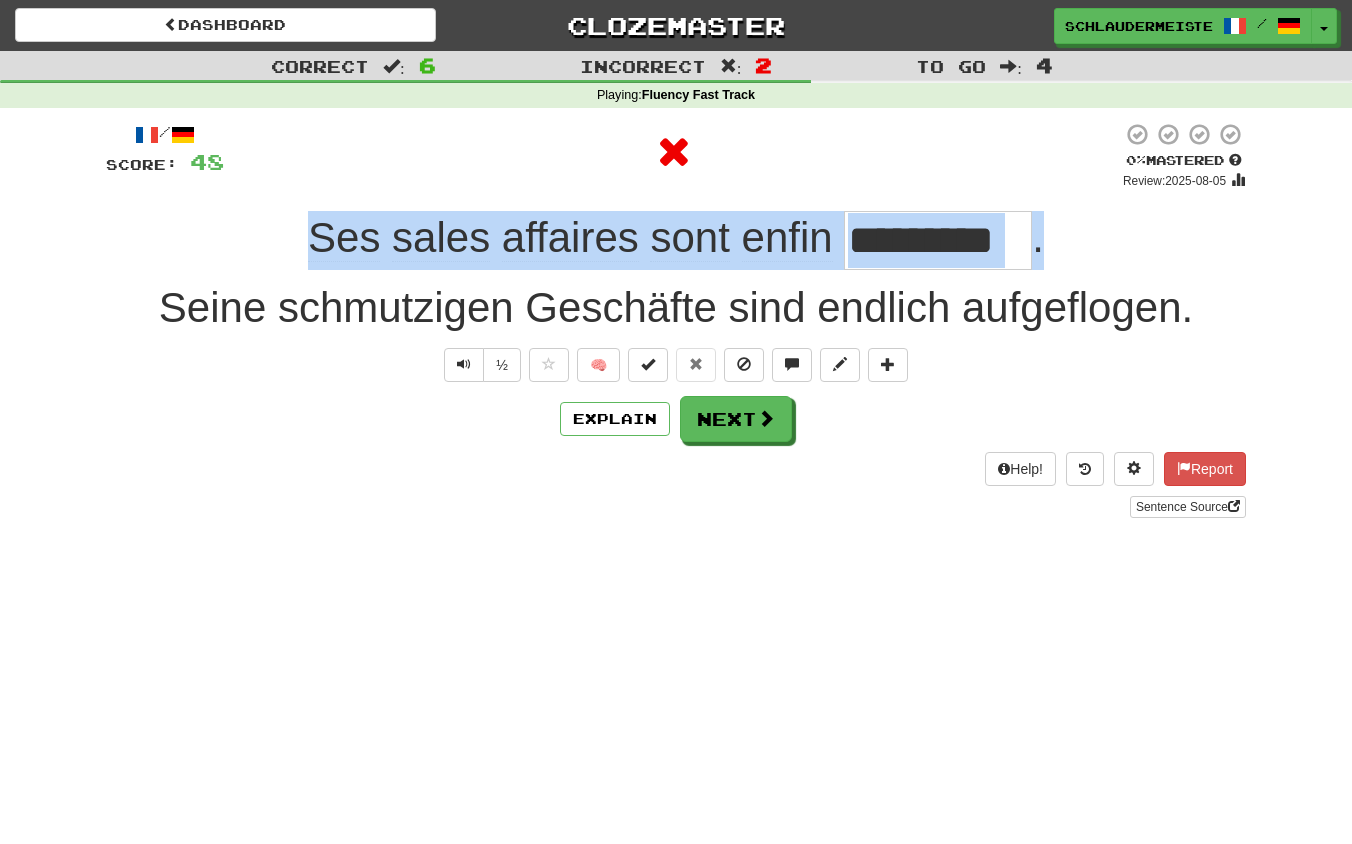 drag, startPoint x: 251, startPoint y: 219, endPoint x: 1213, endPoint y: 251, distance: 962.5321 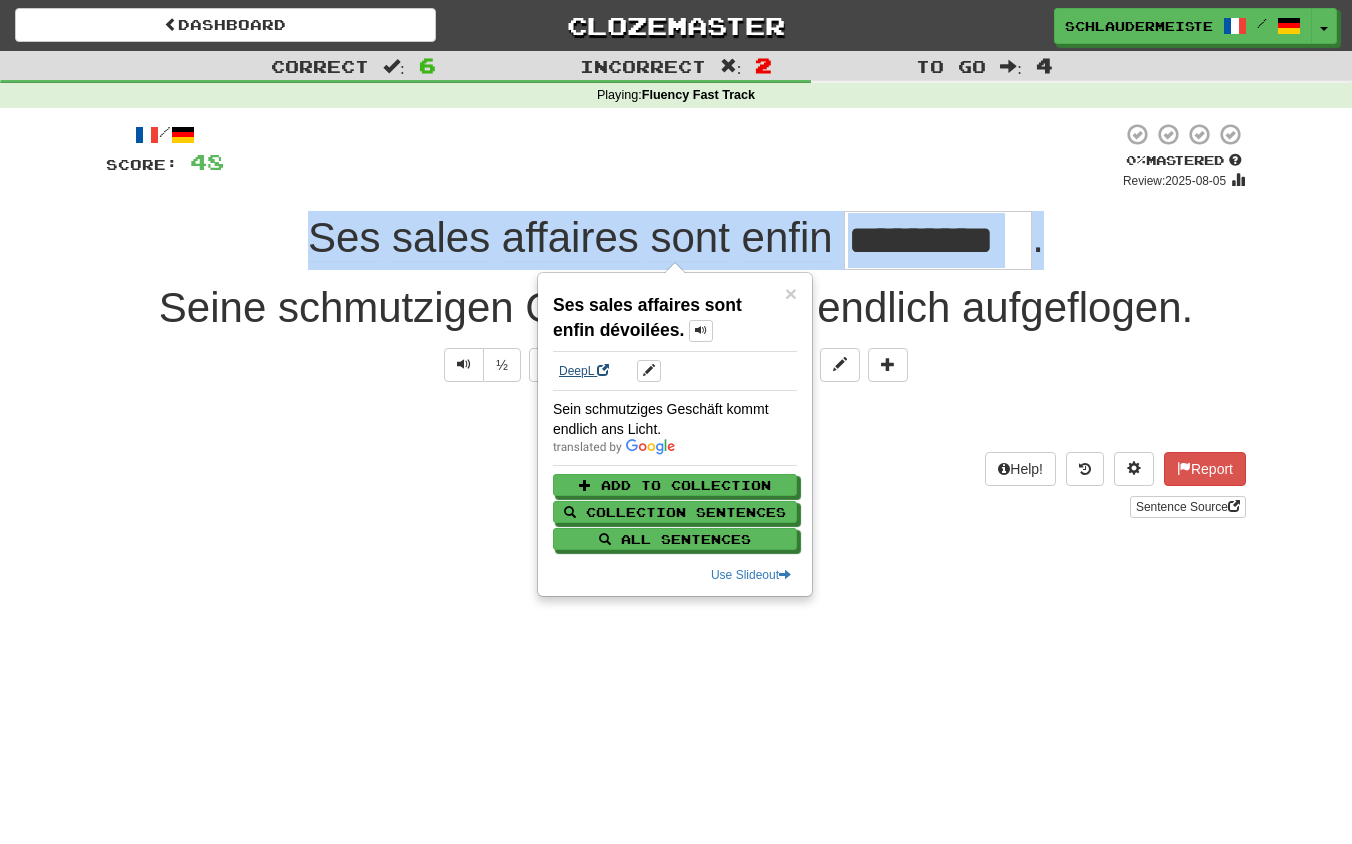 click on "DeepL" at bounding box center [584, 371] 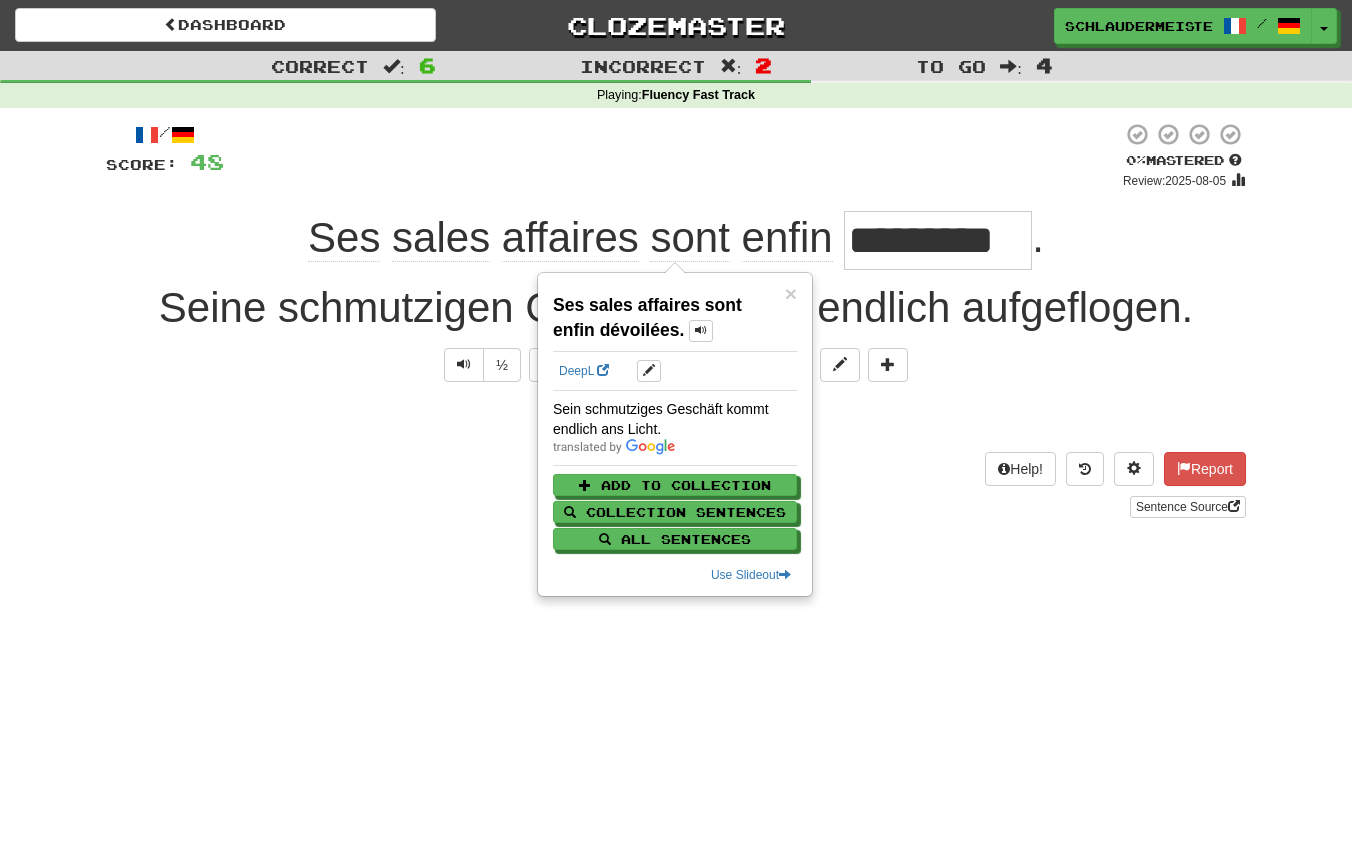 click on "Dashboard
Clozemaster
schlaudermeister
/
Toggle Dropdown
Dashboard
Leaderboard
Activity Feed
Notifications
Profile
Discussions
Français
/
Deutsch
Streak:
48
Review:
0
Points Today: 15616
Languages
Account
Logout
schlaudermeister
/
Toggle Dropdown
Dashboard
Leaderboard
Activity Feed
Notifications
Profile
Discussions
Français
/
Deutsch
Streak:
48
Review:
0
Points Today: 15616
Languages
Account
Logout
clozemaster
Correct   :   6 Incorrect   :   2 To go   :   4 Playing :  Fluency Fast Track  /  Score:   48 0 %  Mastered Review:  2025-08-05 Ses   sales   affaires   sont   enfin   ********* . ½ 🧠 Explain Next  Help!  Report" at bounding box center [676, 422] 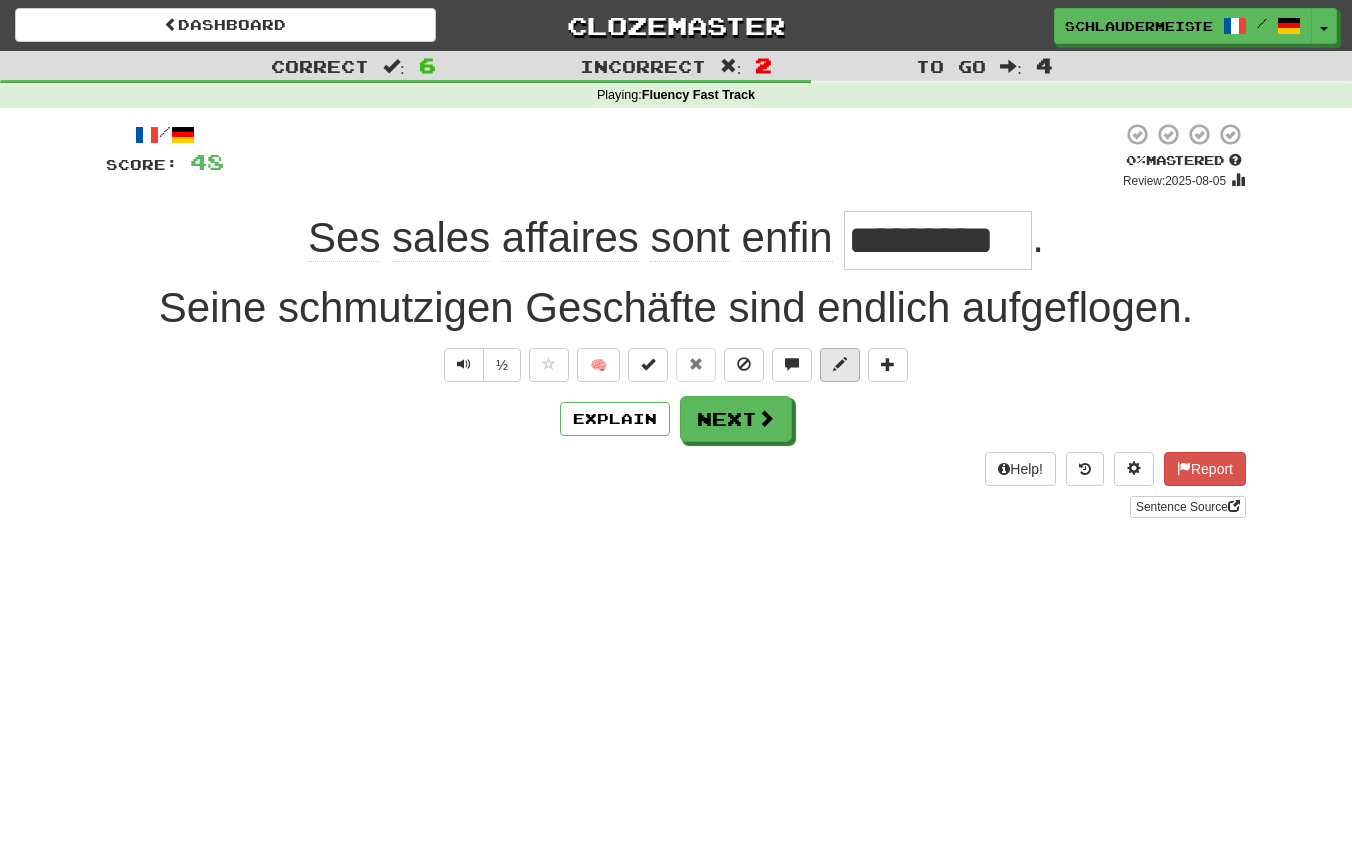 click at bounding box center [840, 364] 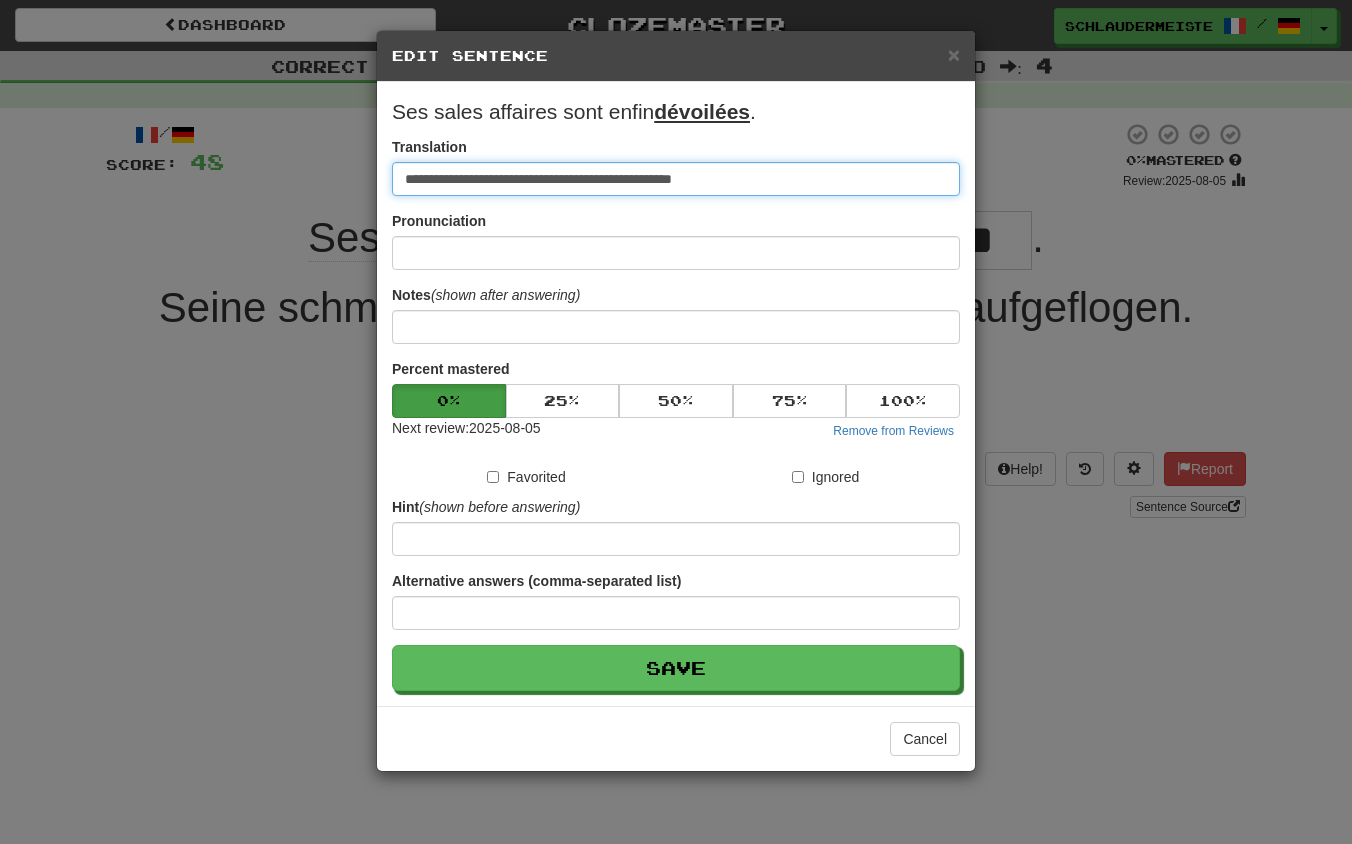 drag, startPoint x: 790, startPoint y: 181, endPoint x: 380, endPoint y: 154, distance: 410.88806 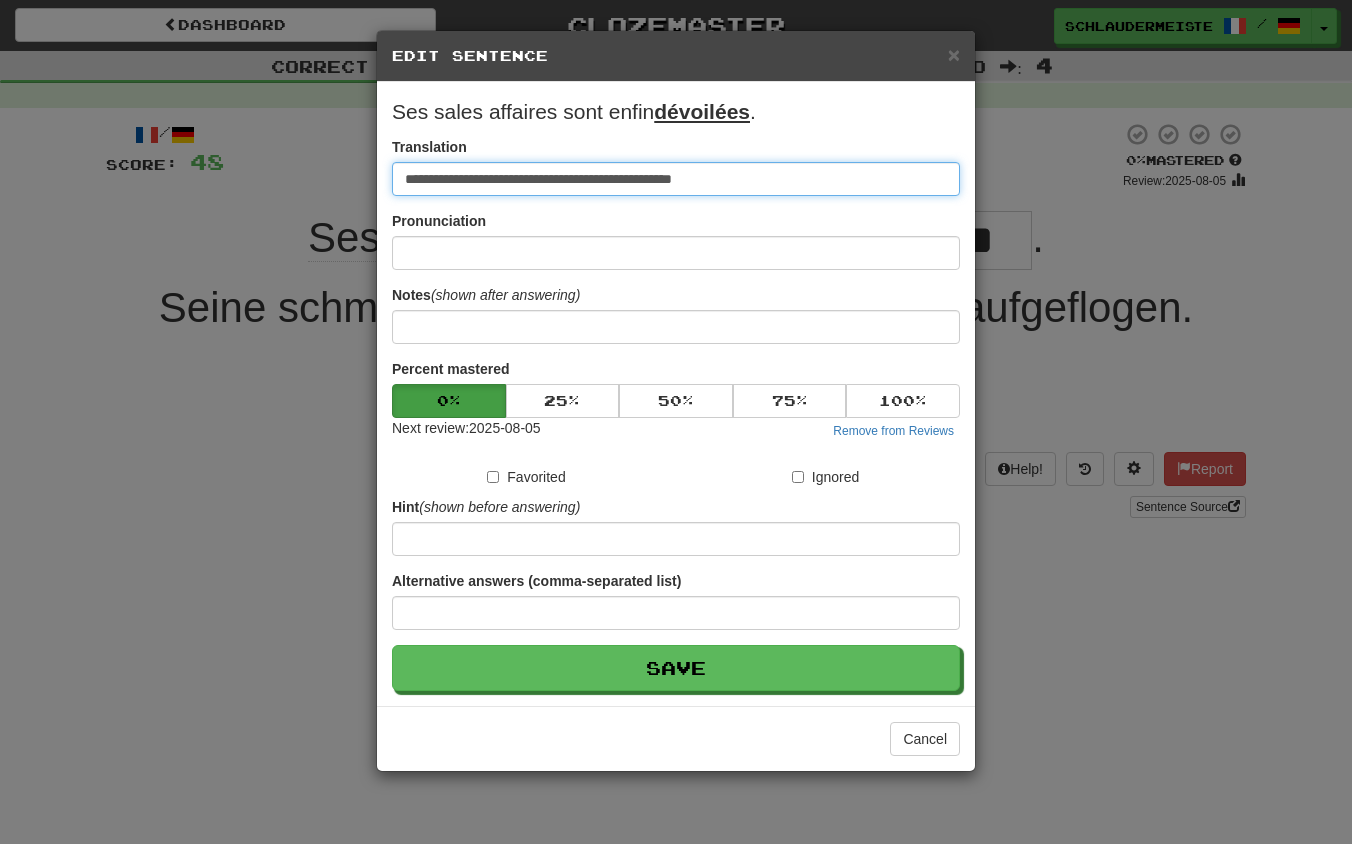 paste on "*" 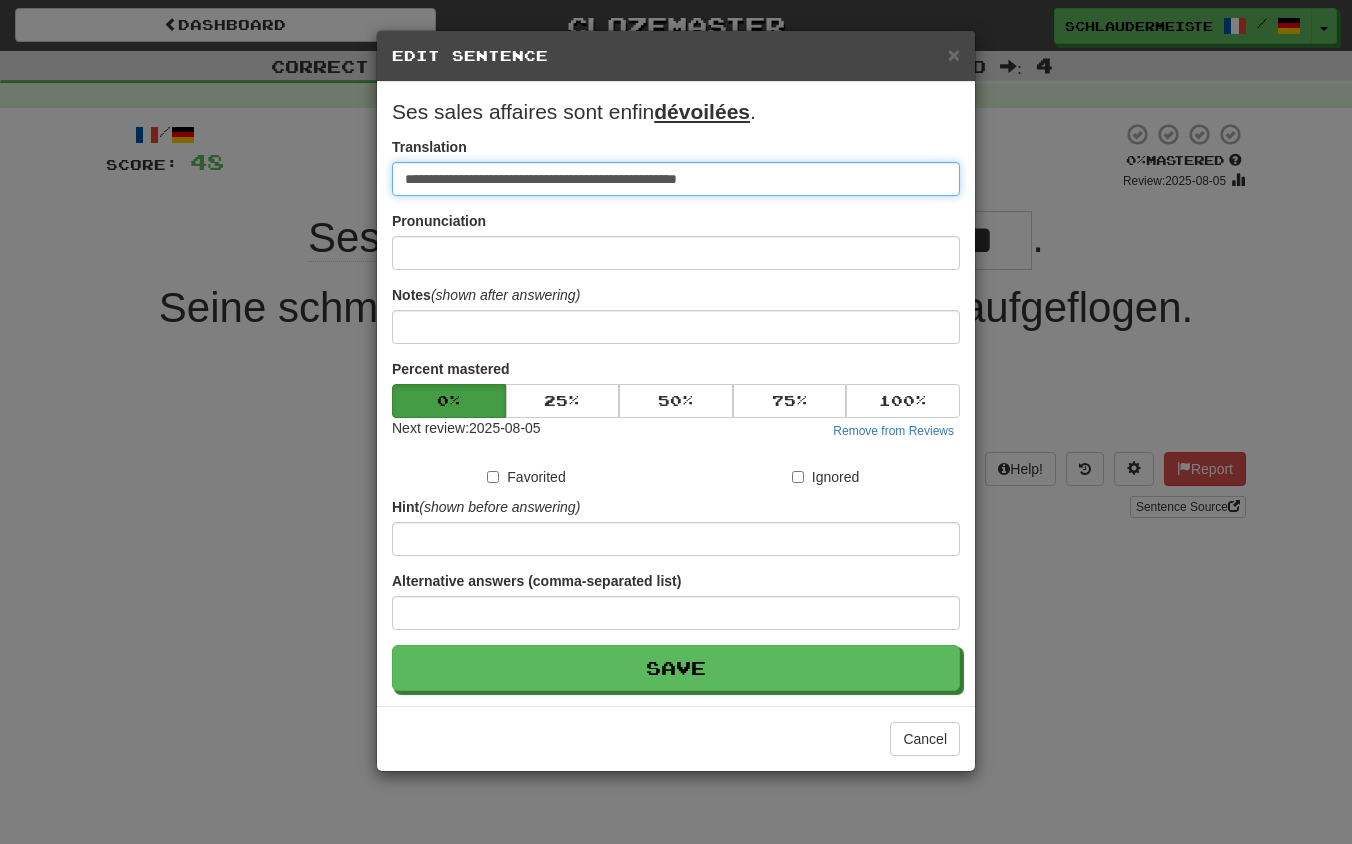 type on "**********" 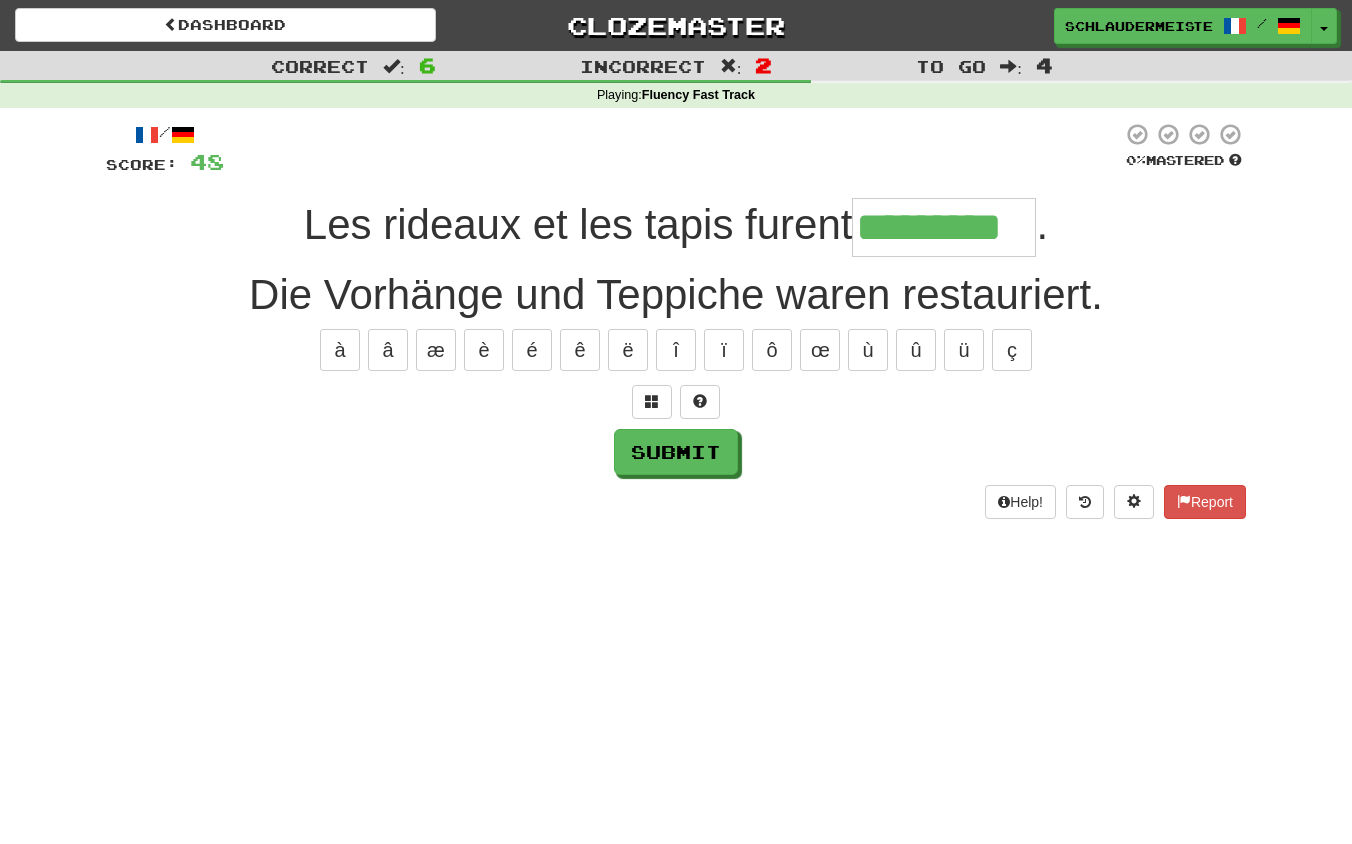type on "*********" 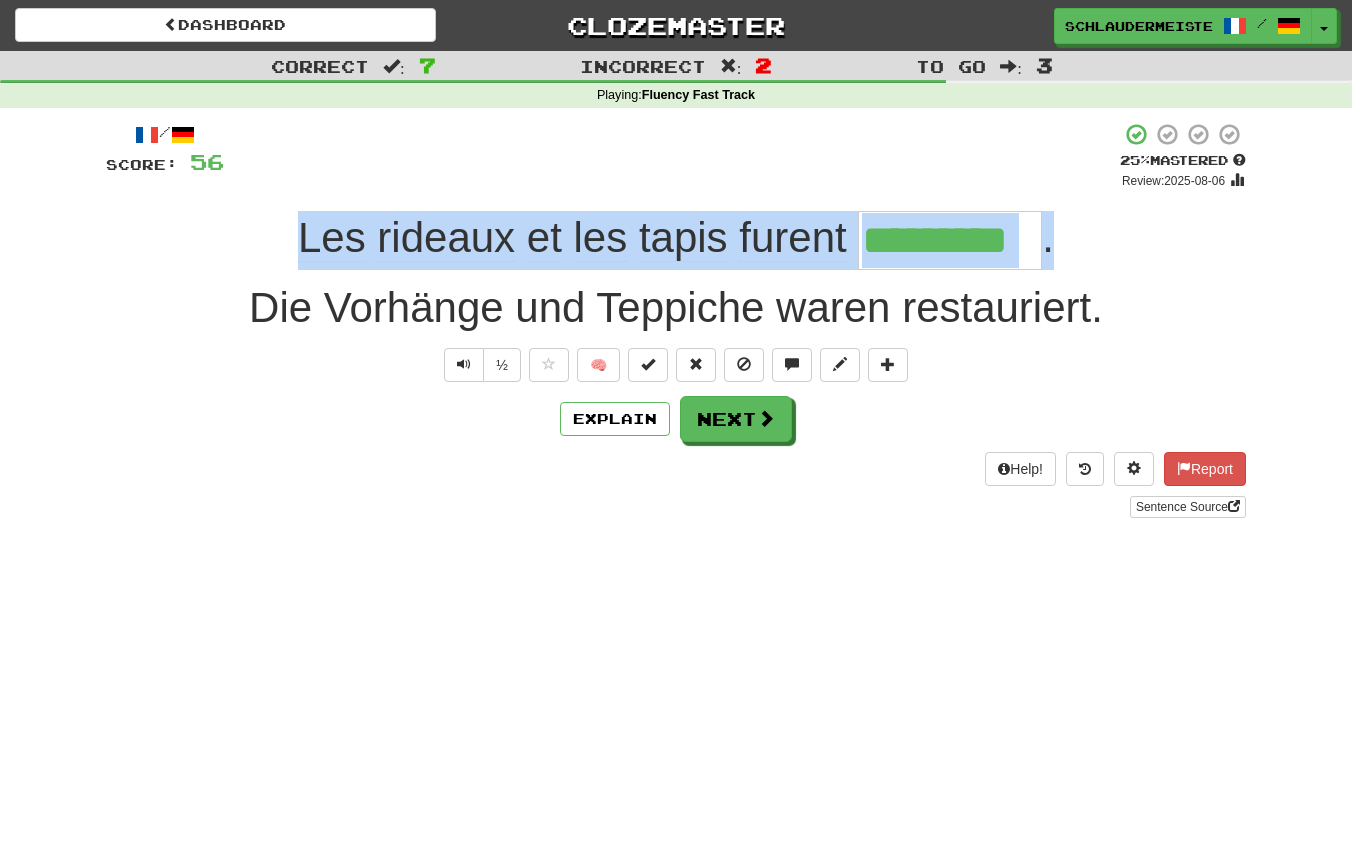 drag, startPoint x: 275, startPoint y: 223, endPoint x: 1086, endPoint y: 263, distance: 811.98584 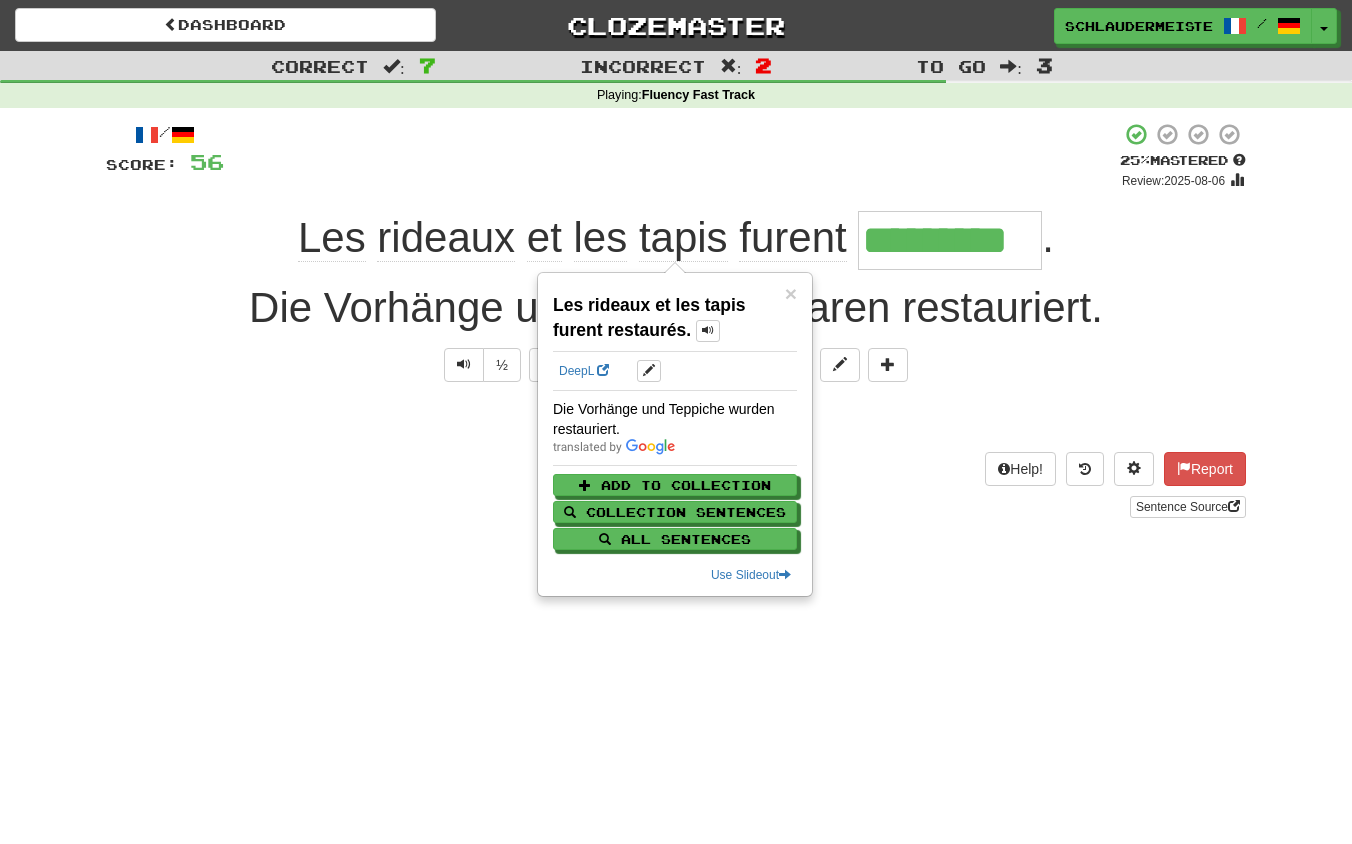 click on "Dashboard
Clozemaster
schlaudermeister
/
Toggle Dropdown
Dashboard
Leaderboard
Activity Feed
Notifications
Profile
Discussions
Français
/
Deutsch
Streak:
48
Review:
0
Points Today: 15616
Languages
Account
Logout
schlaudermeister
/
Toggle Dropdown
Dashboard
Leaderboard
Activity Feed
Notifications
Profile
Discussions
Français
/
Deutsch
Streak:
48
Review:
0
Points Today: 15616
Languages
Account
Logout
clozemaster
Correct   :   7 Incorrect   :   2 To go   :   3 Playing :  Fluency Fast Track  /  Score:   56 + 8 25 %  Mastered Review:  2025-08-06 Les   rideaux   et   les   tapis   furent   ********* . ½ 🧠 Explain Next" at bounding box center (676, 422) 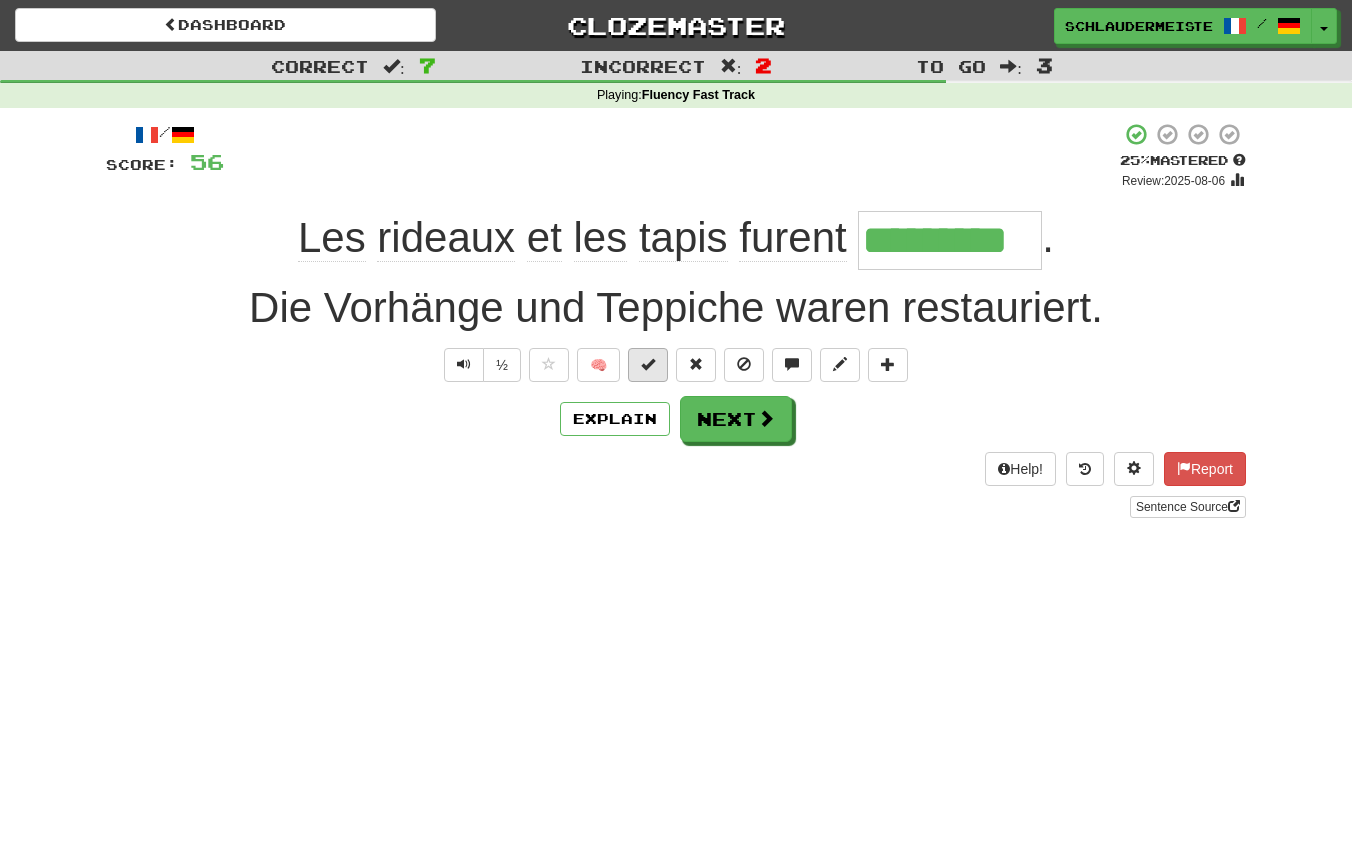 click at bounding box center (648, 364) 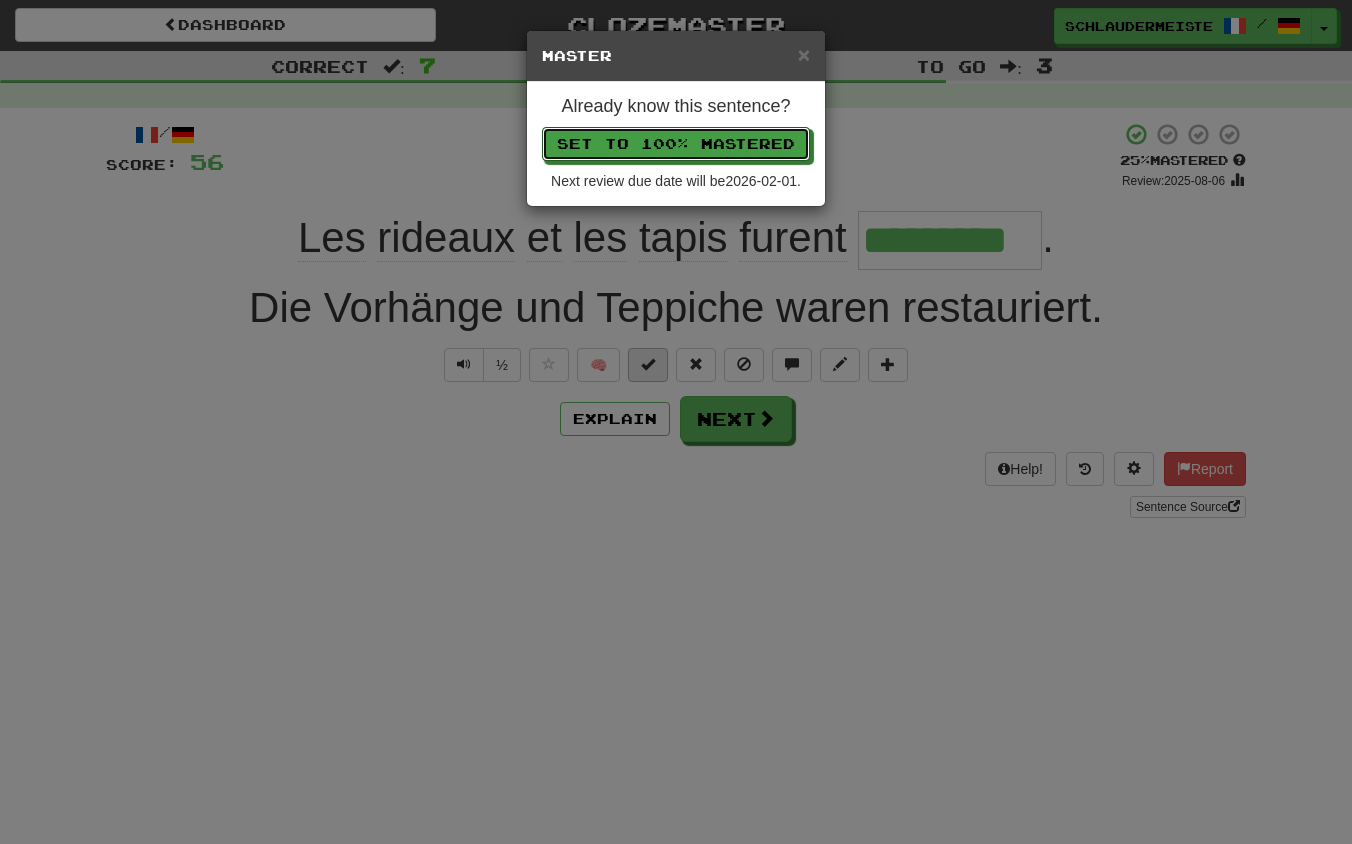 click on "Set to 100% Mastered" at bounding box center (676, 144) 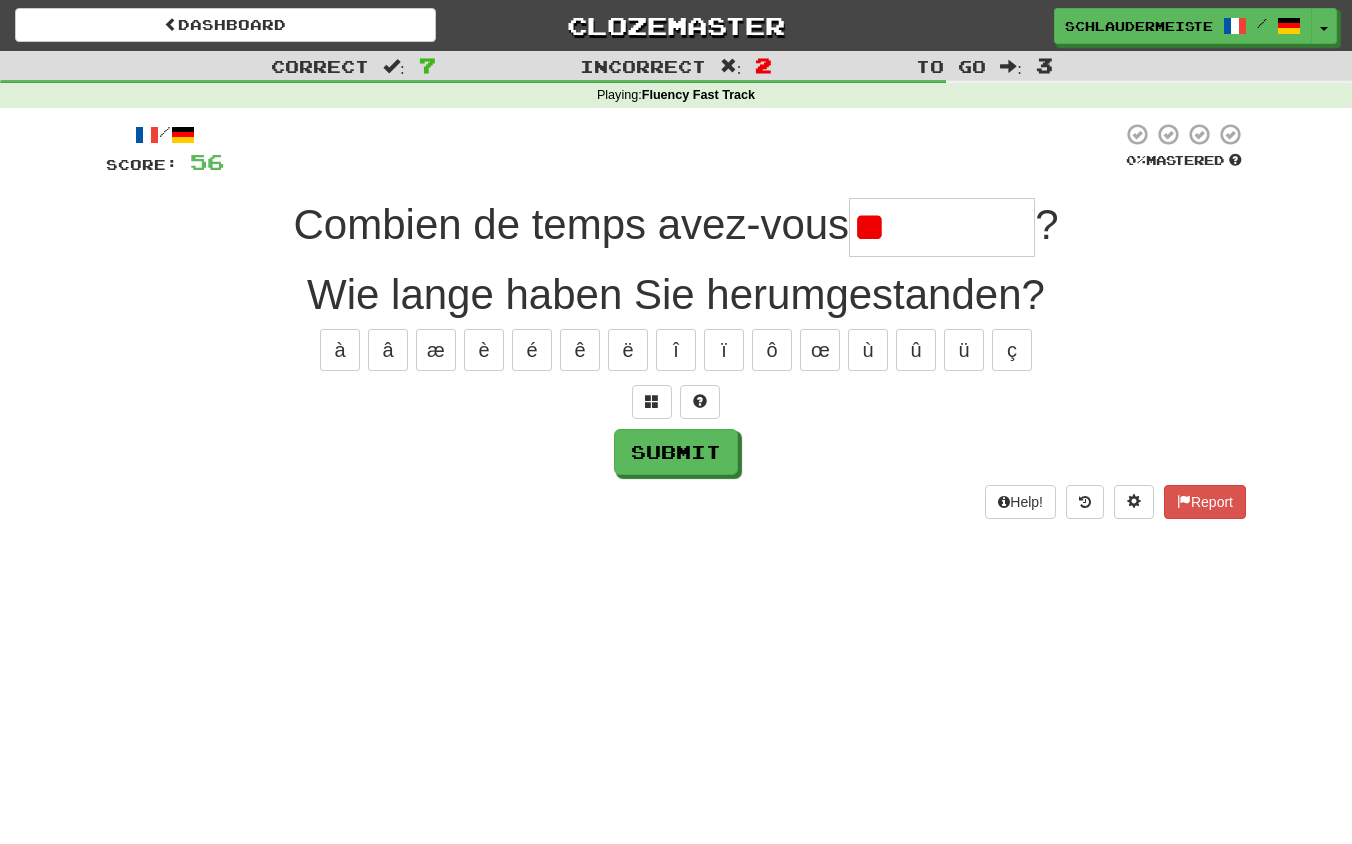 type on "*" 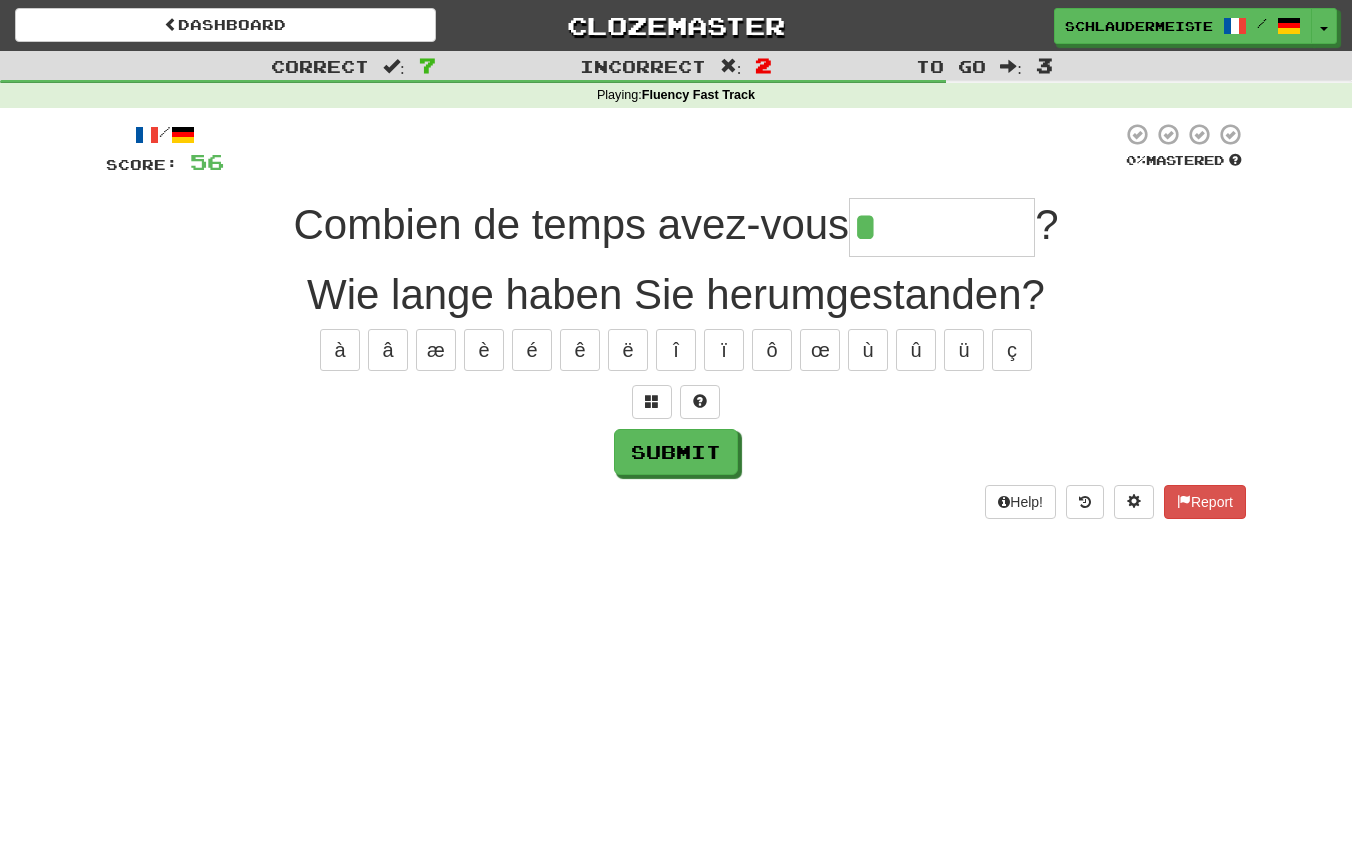 type on "*********" 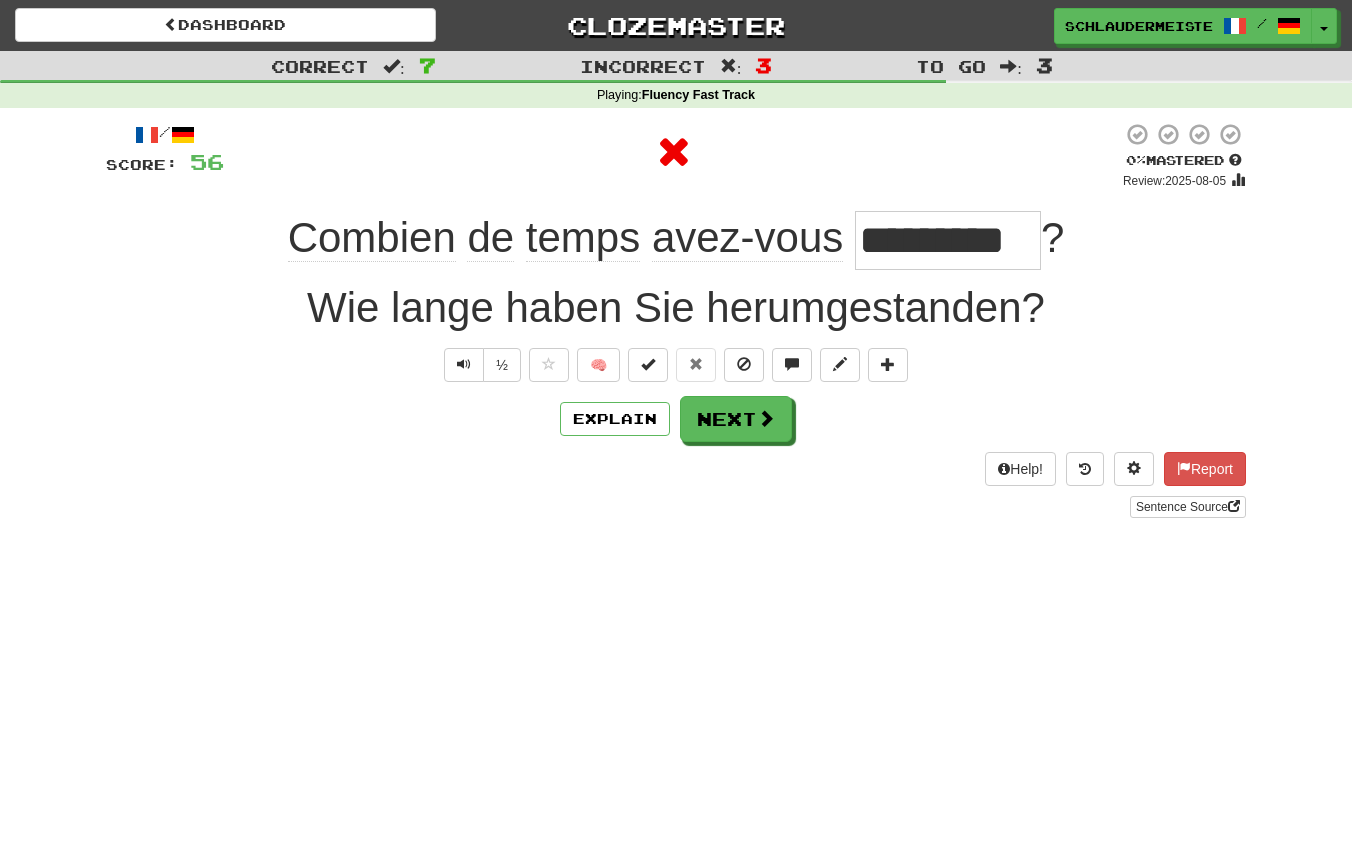 drag, startPoint x: 242, startPoint y: 219, endPoint x: 1210, endPoint y: 213, distance: 968.0186 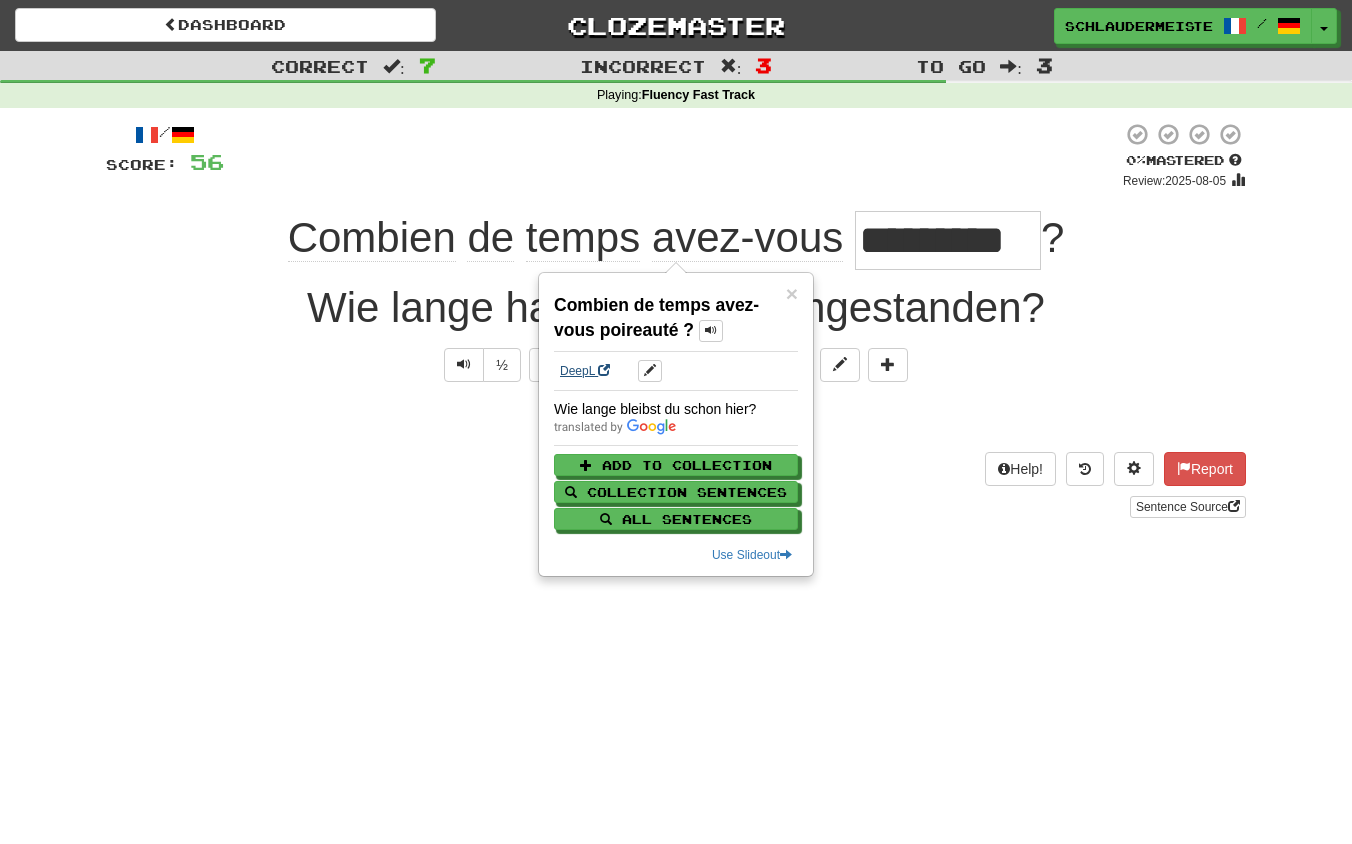 click on "DeepL" at bounding box center [585, 371] 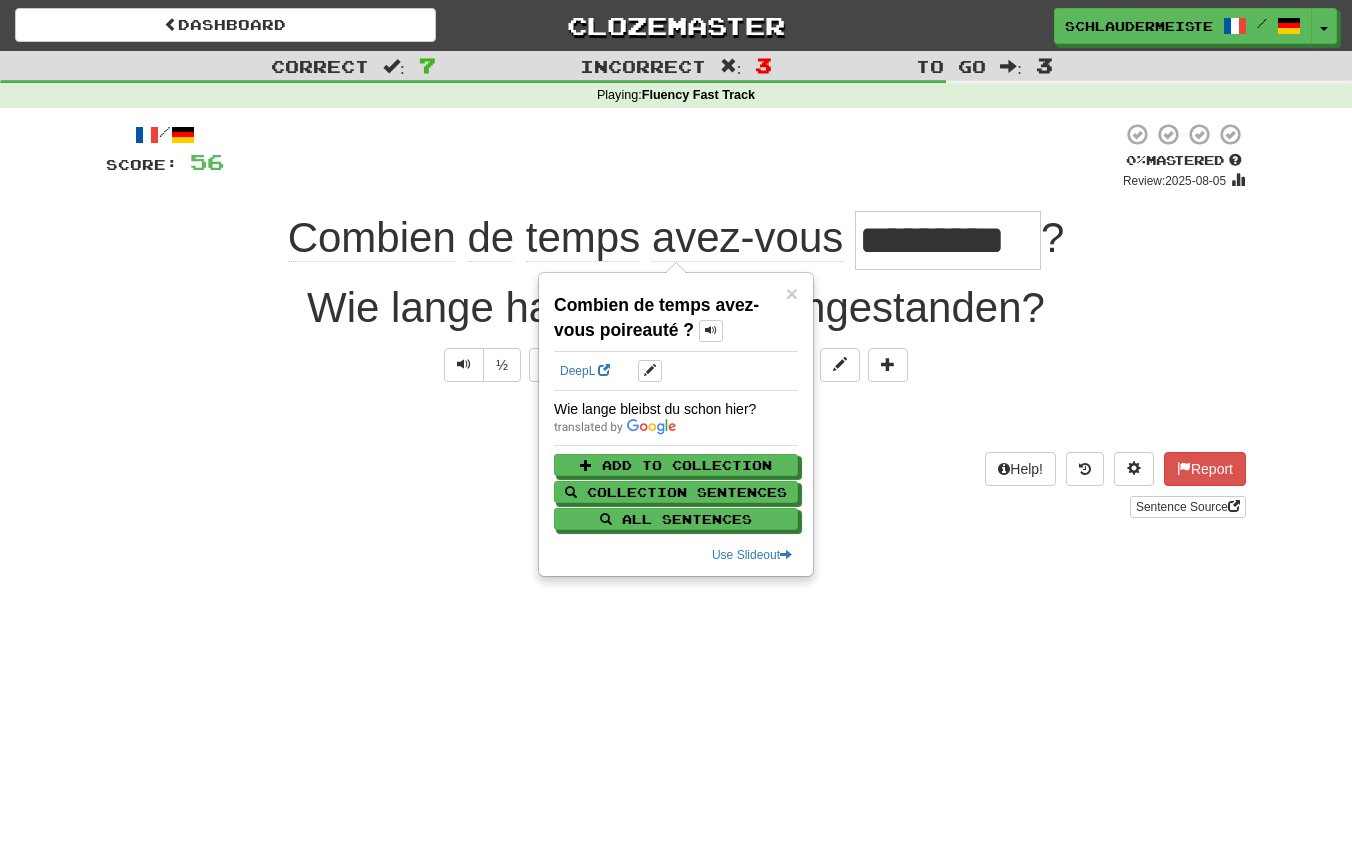 click on "Dashboard
Clozemaster
schlaudermeister
/
Toggle Dropdown
Dashboard
Leaderboard
Activity Feed
Notifications
Profile
Discussions
Français
/
Deutsch
Streak:
48
Review:
0
Points Today: 15616
Languages
Account
Logout
schlaudermeister
/
Toggle Dropdown
Dashboard
Leaderboard
Activity Feed
Notifications
Profile
Discussions
Français
/
Deutsch
Streak:
48
Review:
0
Points Today: 15616
Languages
Account
Logout
clozemaster
Correct   :   7 Incorrect   :   3 To go   :   3 Playing :  Fluency Fast Track  /  Score:   56 0 %  Mastered Review:  2025-08-05 Combien   de   temps   avez-vous   *********  ? Wie lange haben Sie herumgestanden? ½" at bounding box center [676, 422] 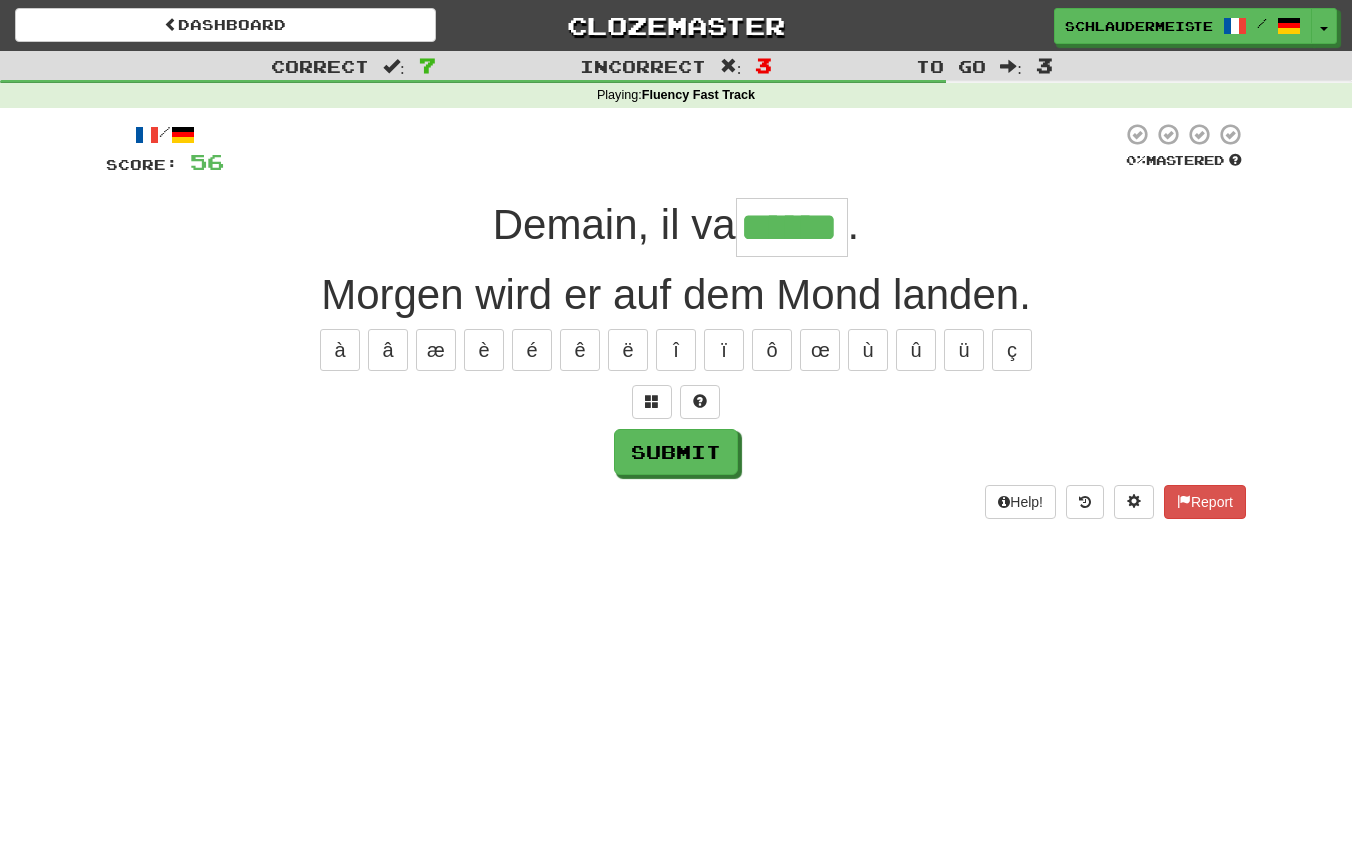 type on "******" 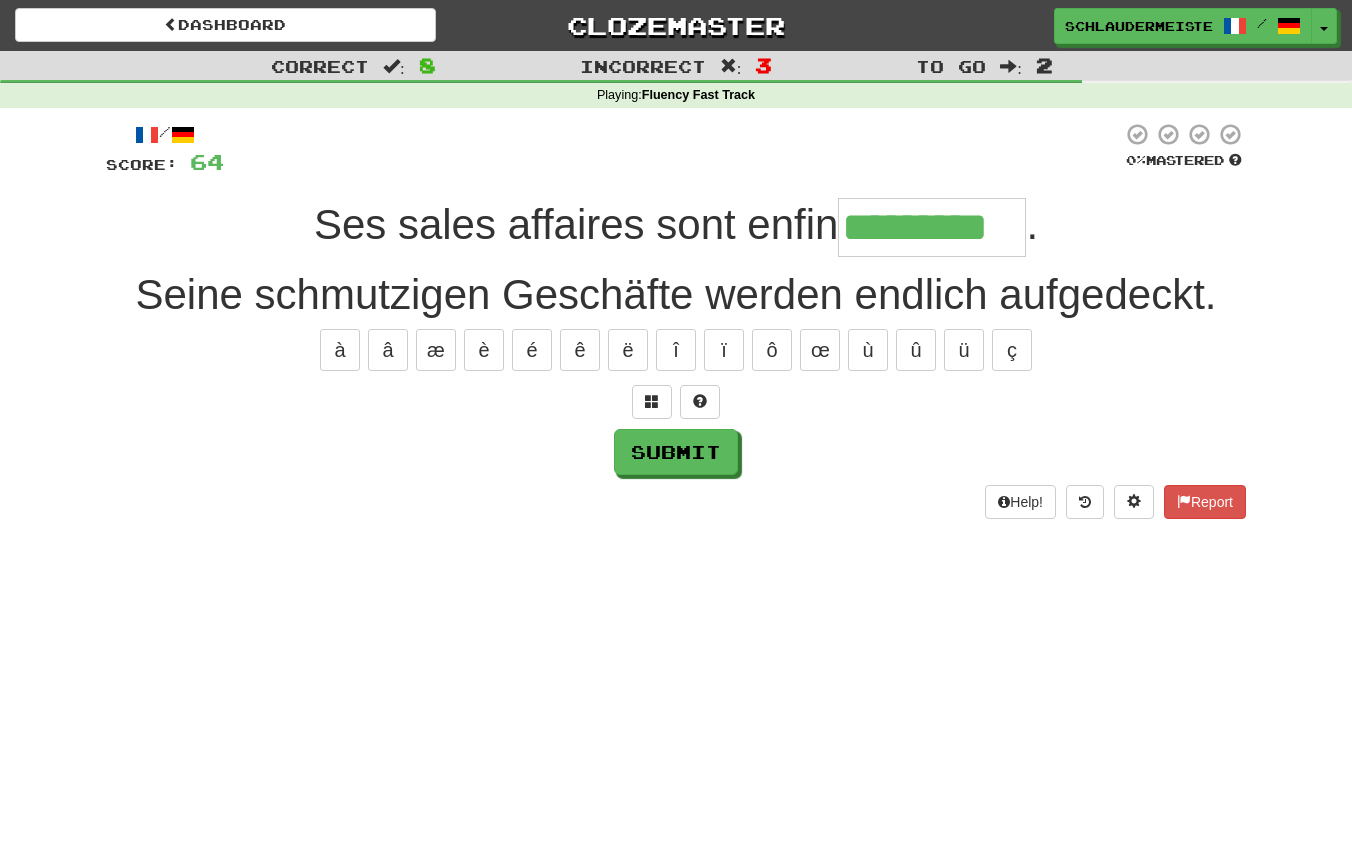 type on "*********" 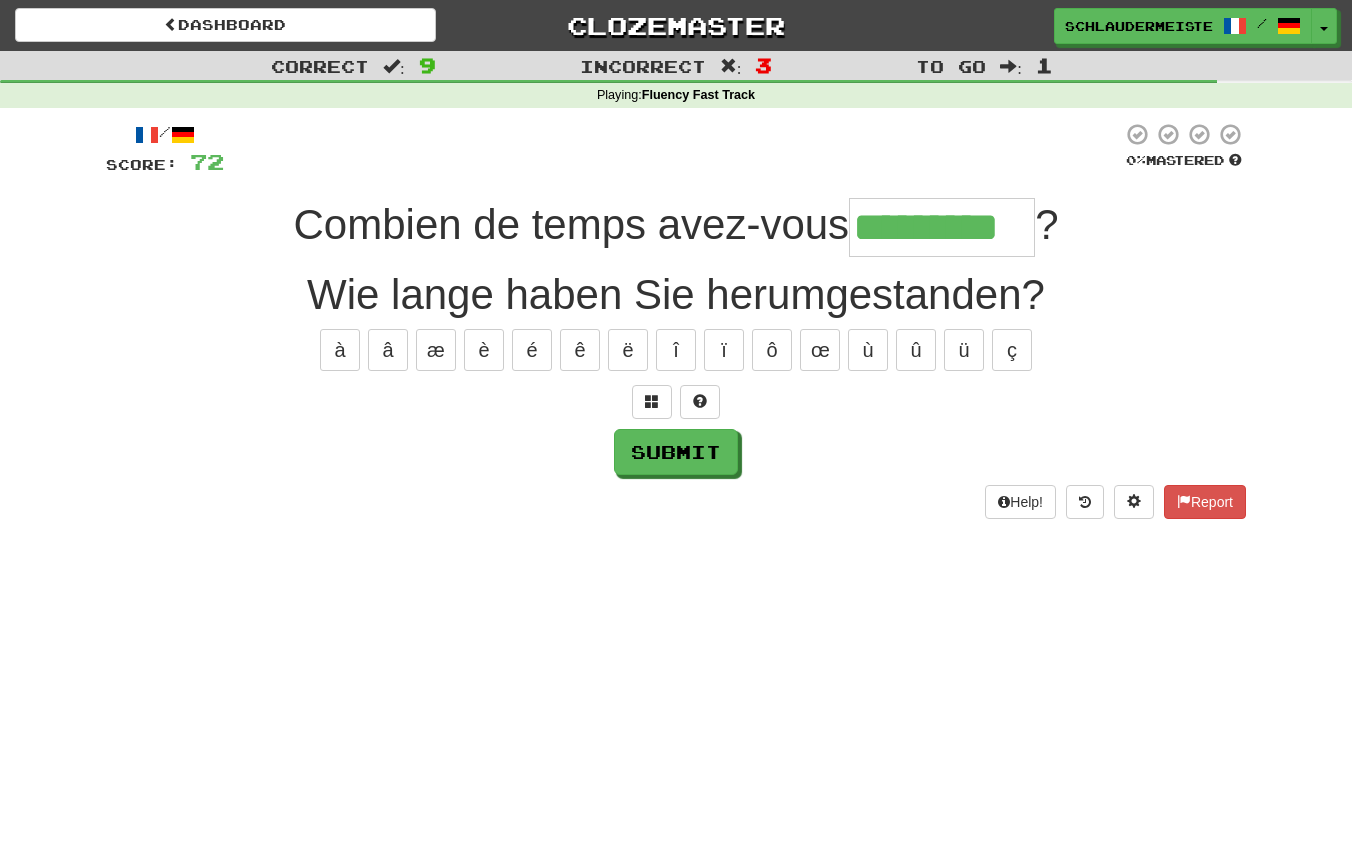 type on "*********" 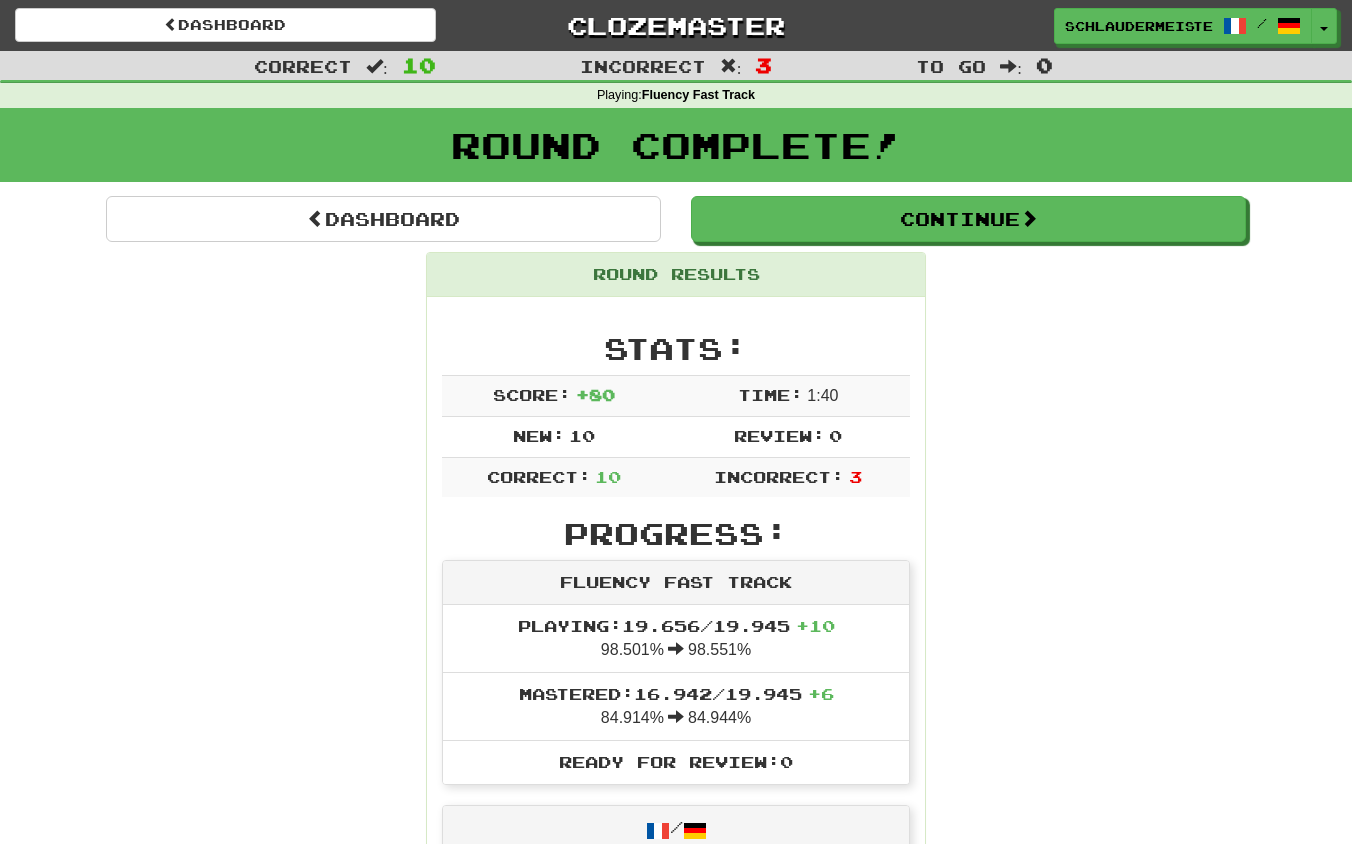 scroll, scrollTop: 0, scrollLeft: 0, axis: both 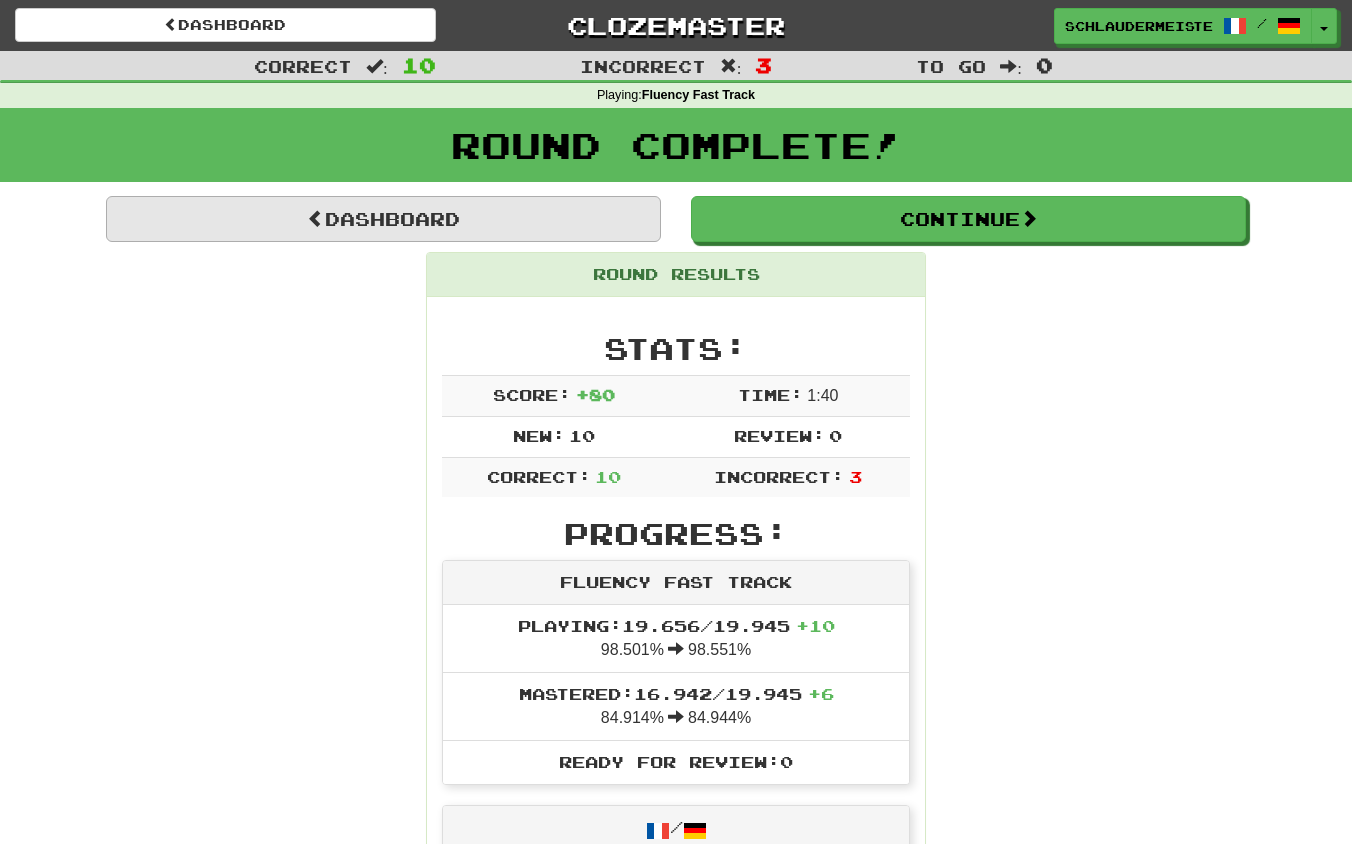 click on "Dashboard" at bounding box center (383, 219) 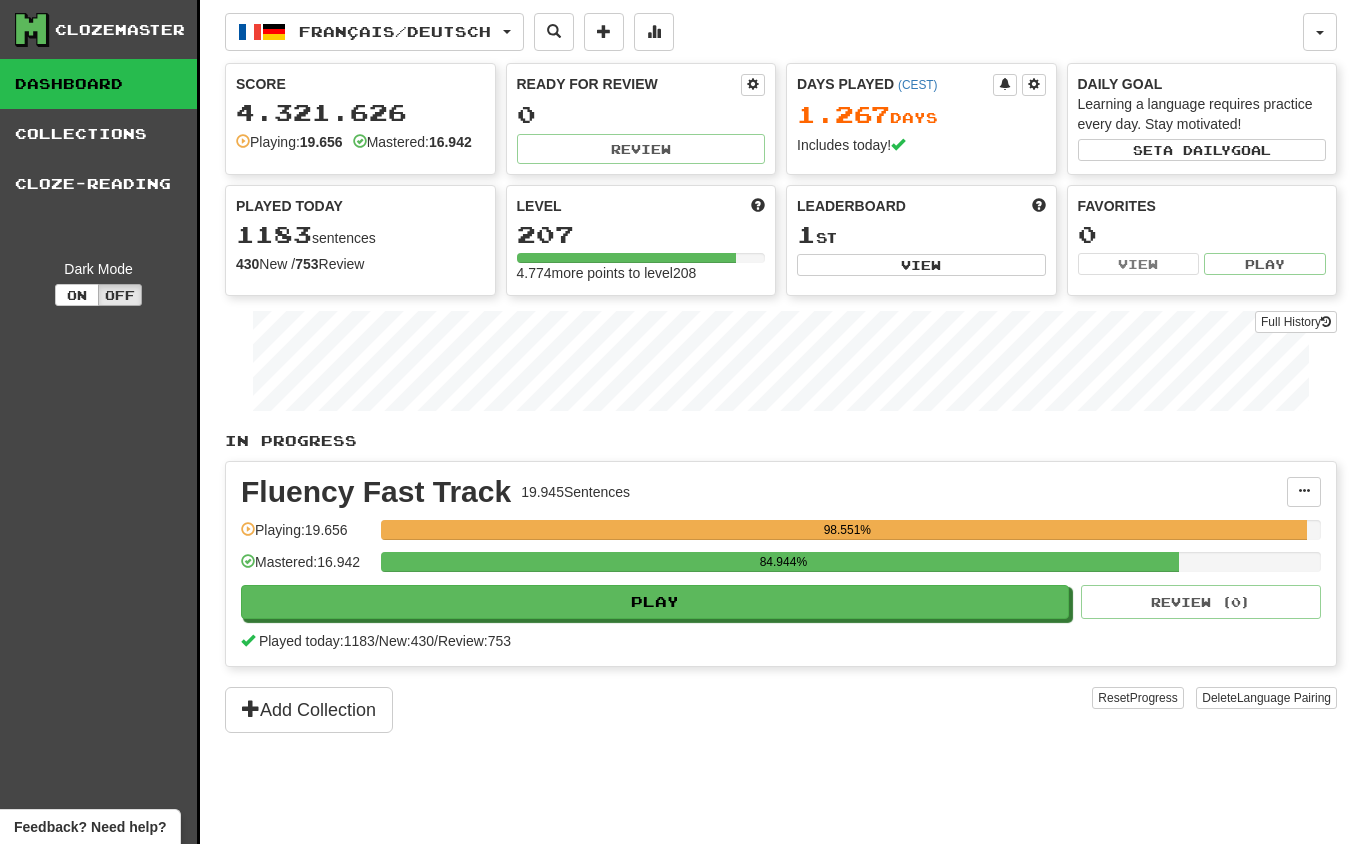 scroll, scrollTop: 0, scrollLeft: 0, axis: both 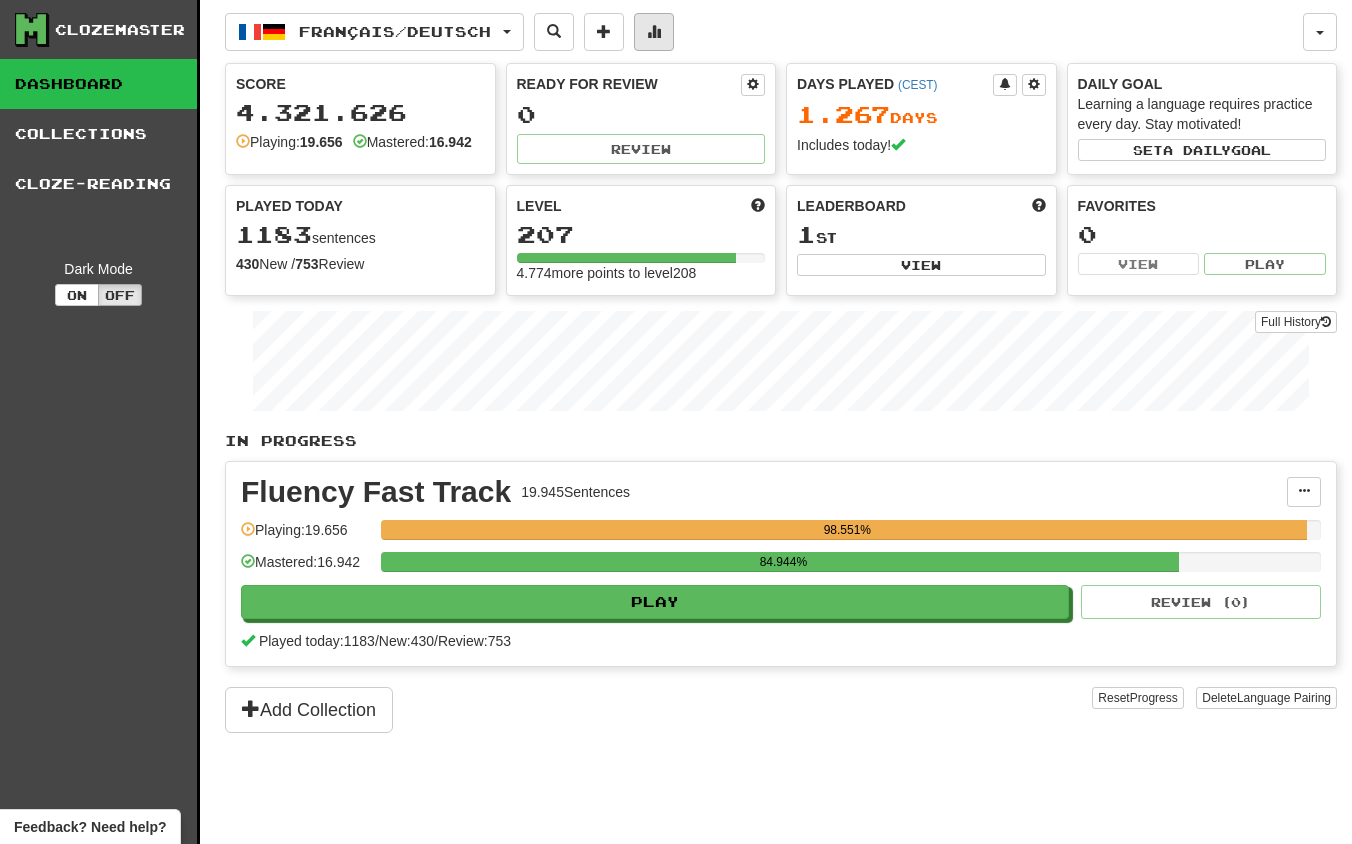 click at bounding box center (654, 31) 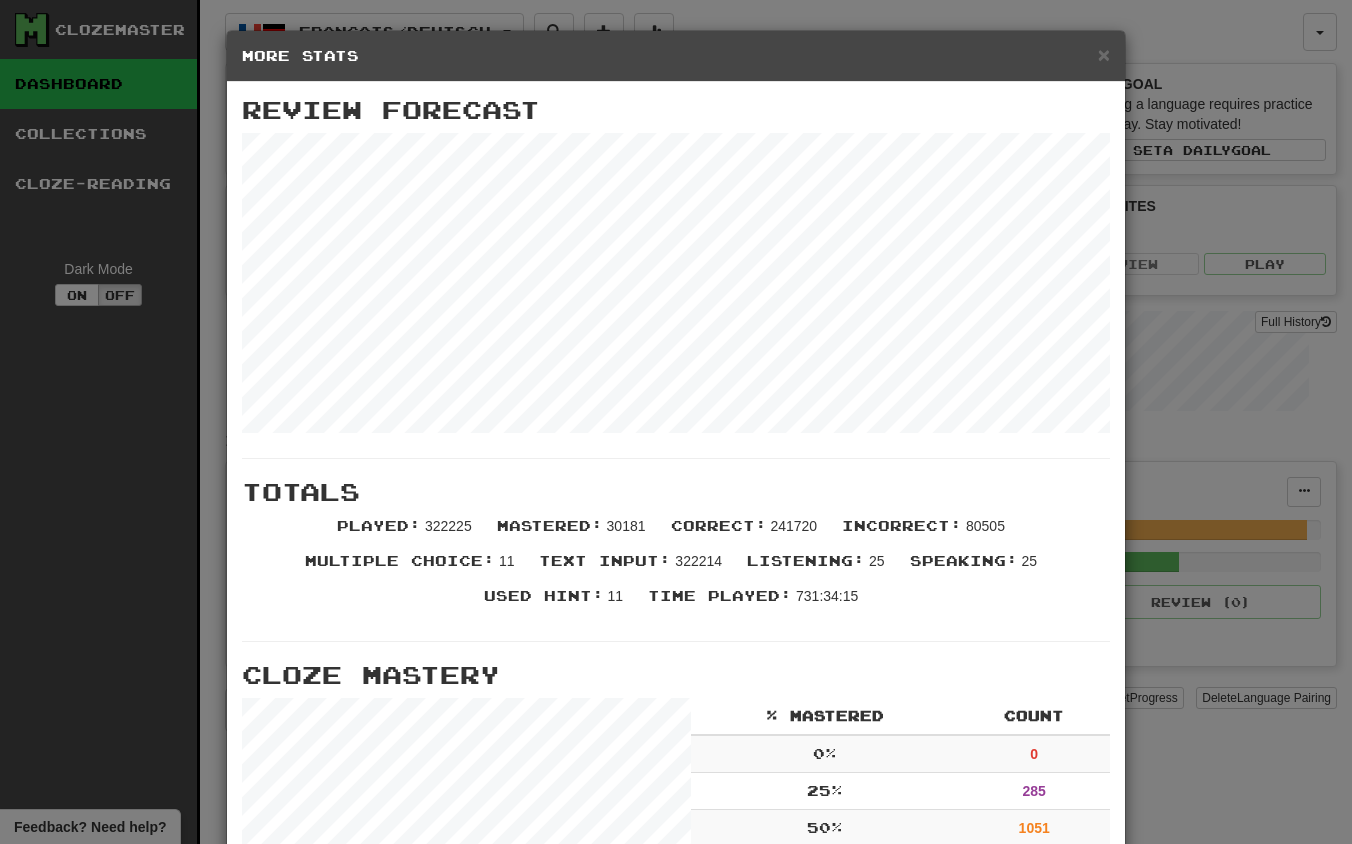 scroll, scrollTop: 0, scrollLeft: 0, axis: both 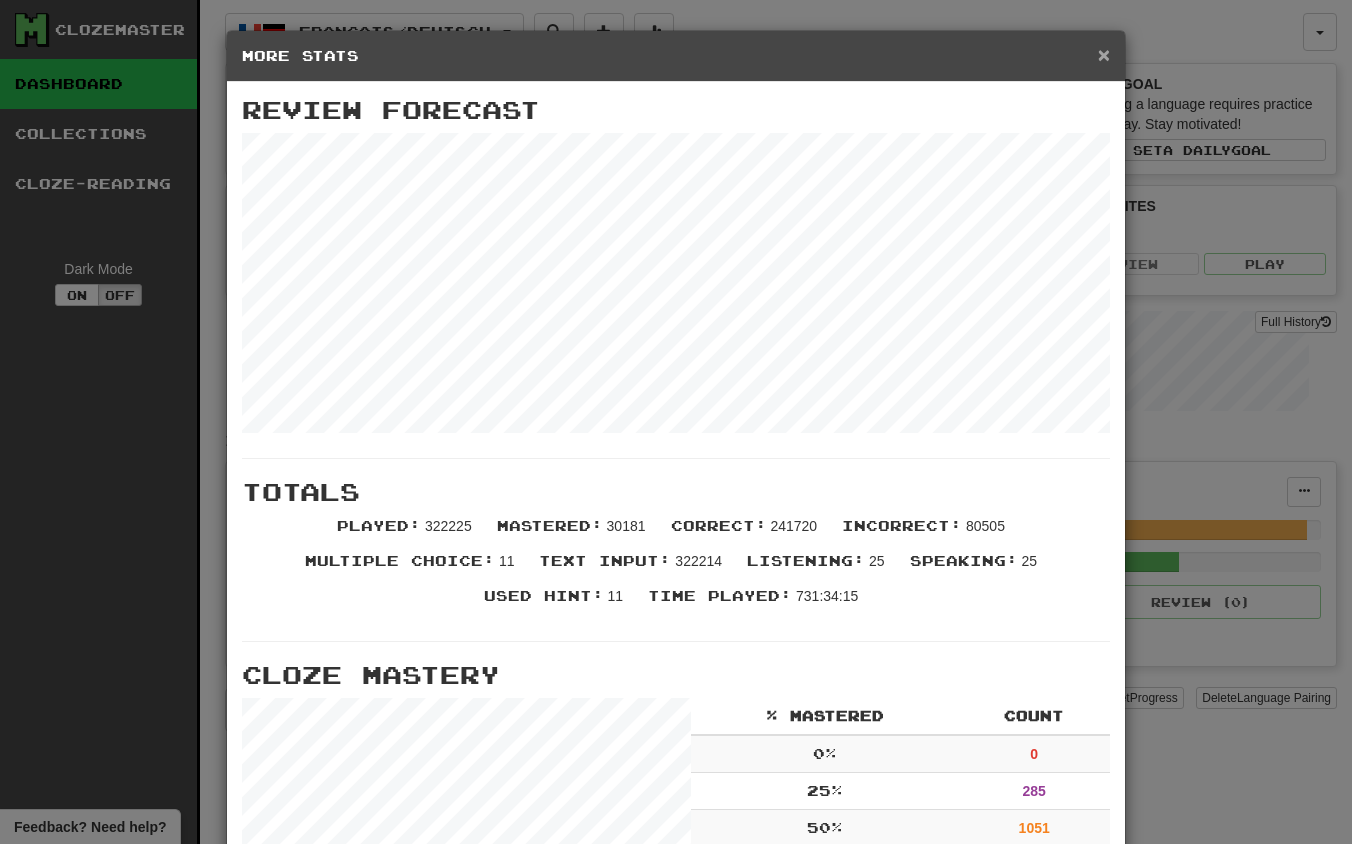 click on "×" at bounding box center (1104, 54) 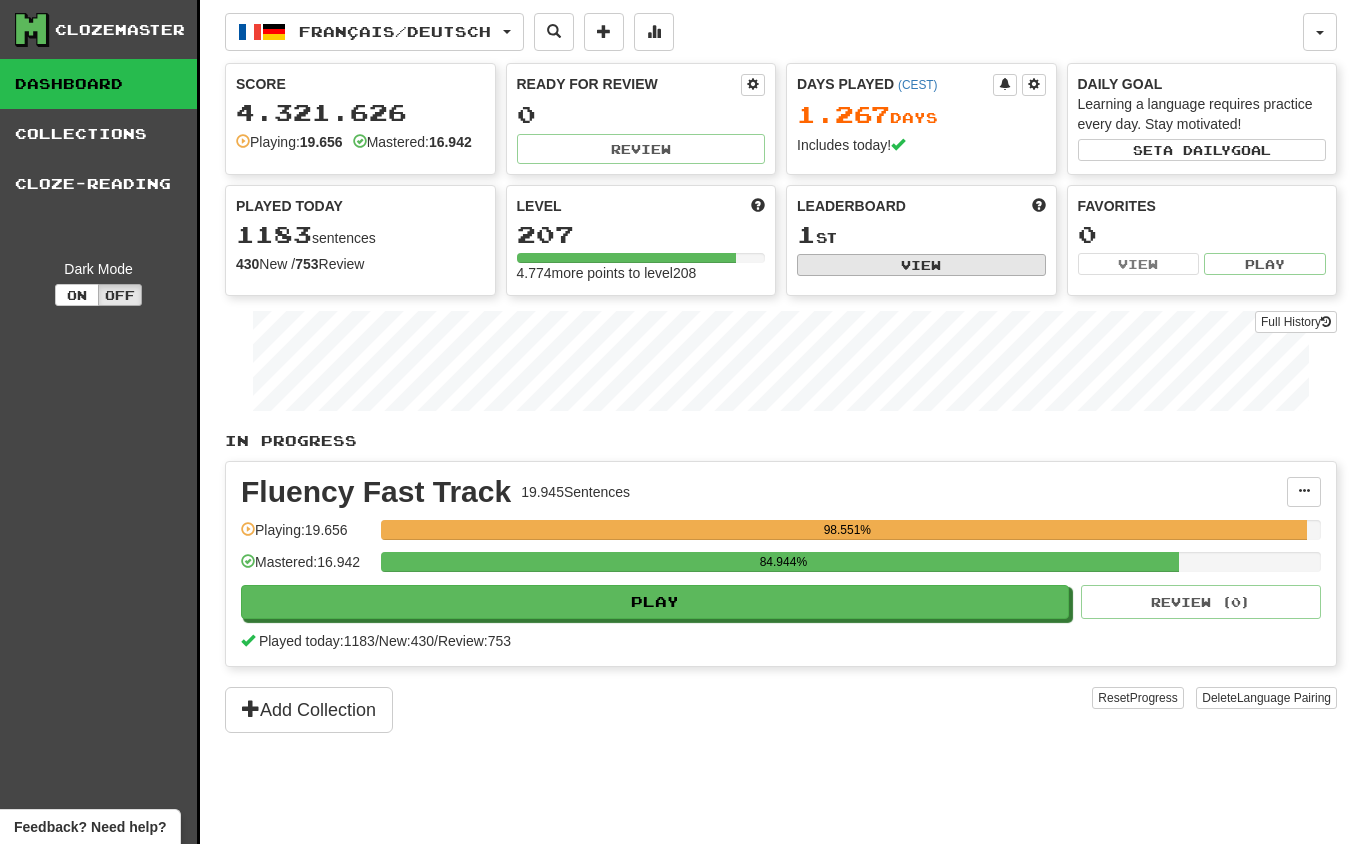 click on "View" at bounding box center [921, 265] 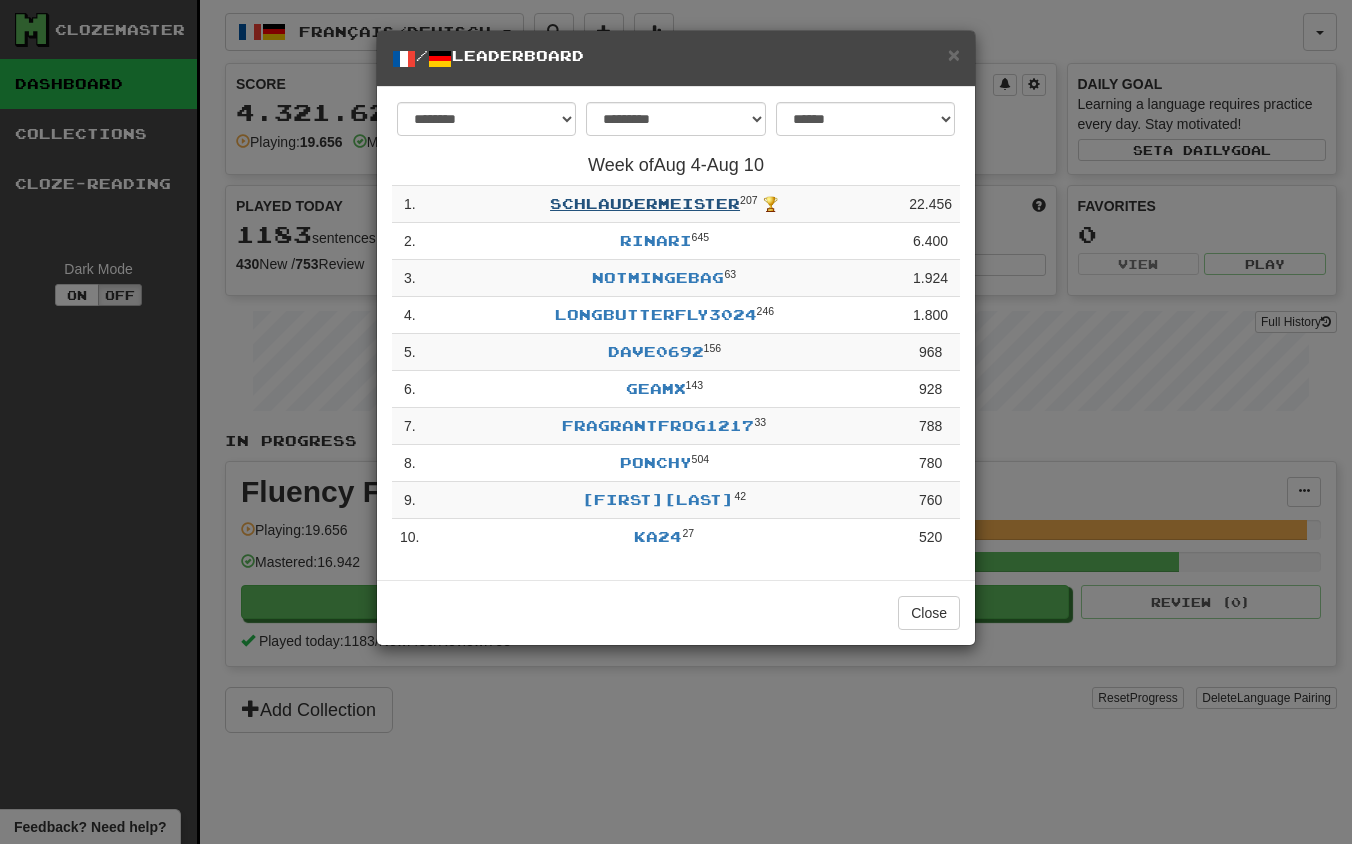 click on "schlaudermeister" at bounding box center (645, 203) 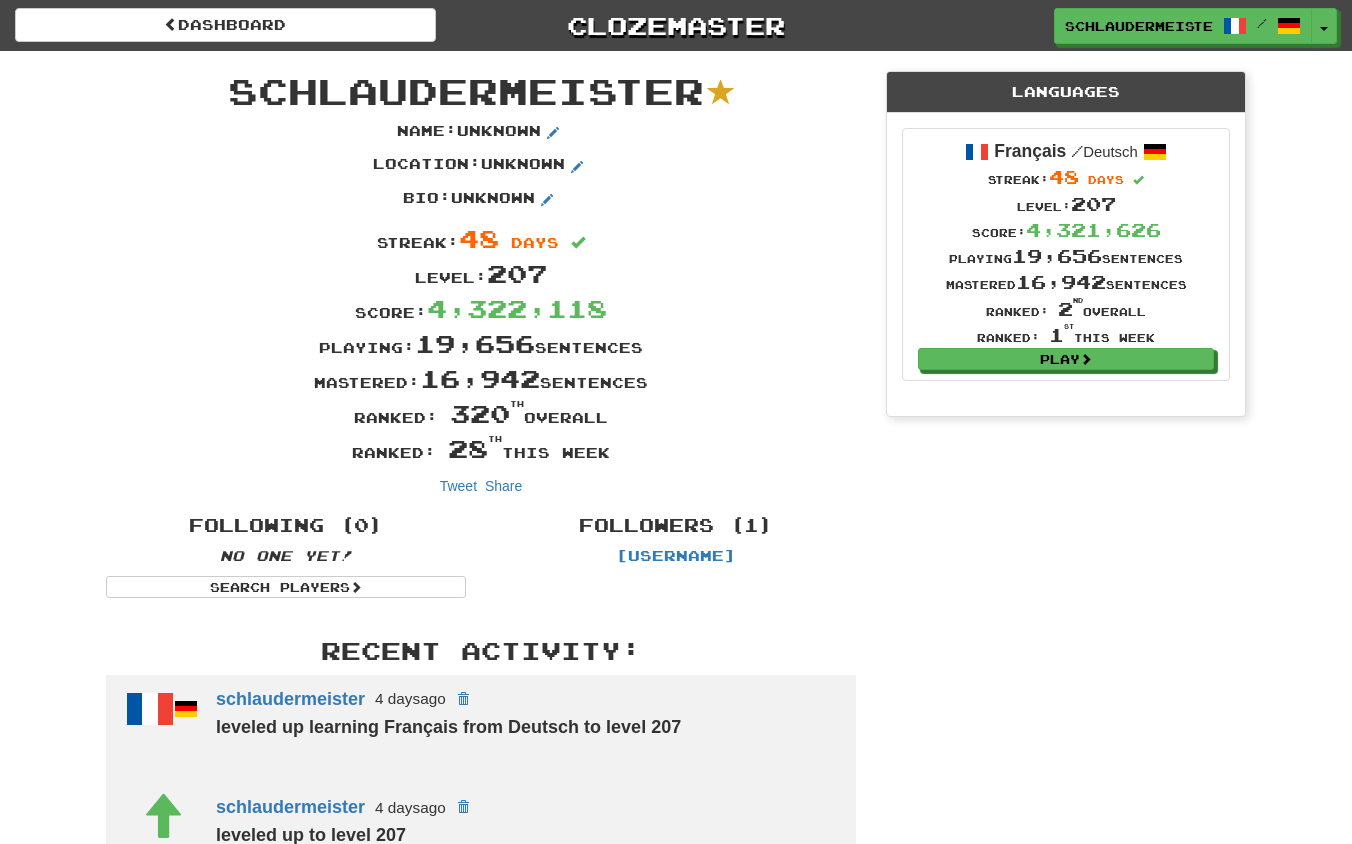 scroll, scrollTop: 0, scrollLeft: 0, axis: both 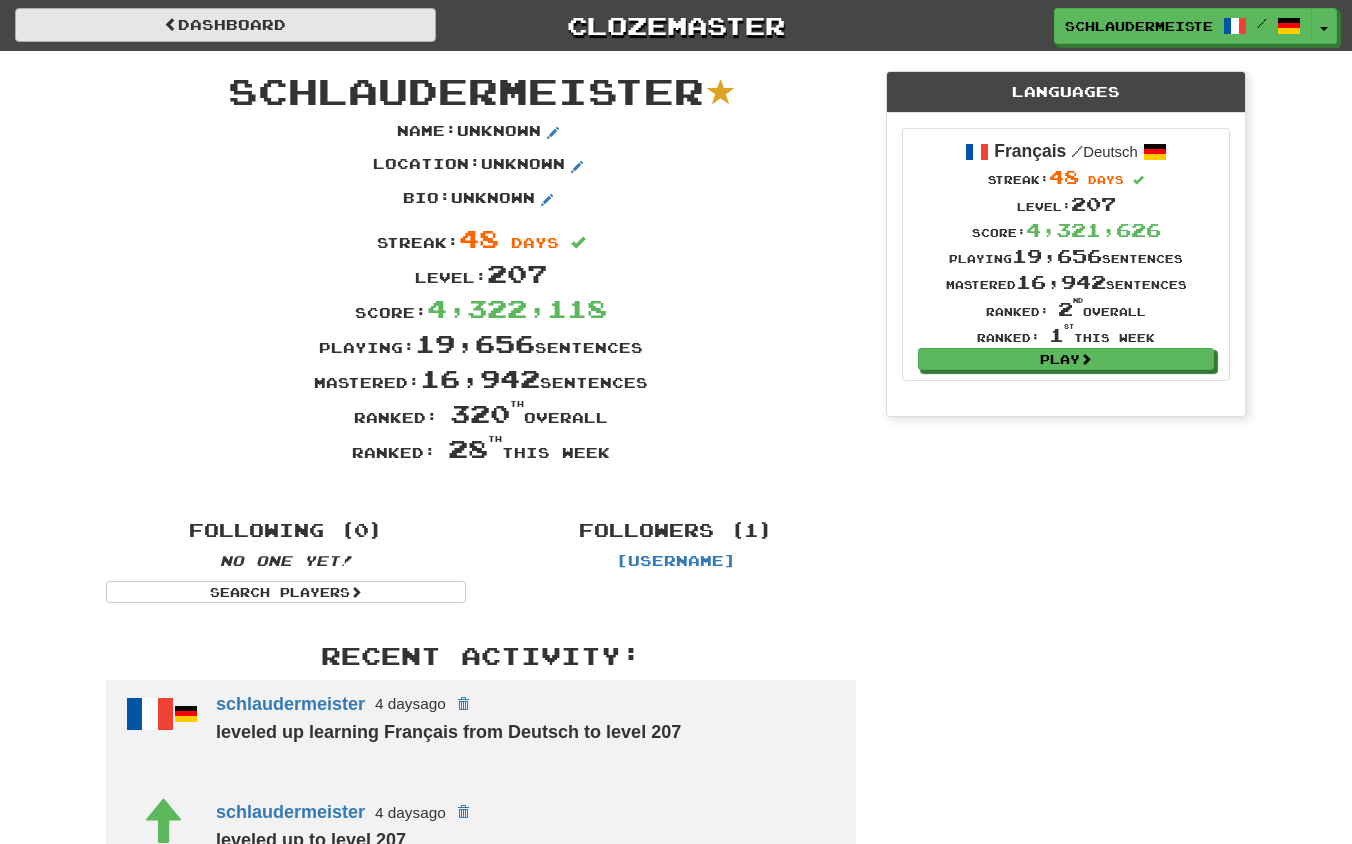 click on "Dashboard" at bounding box center (225, 25) 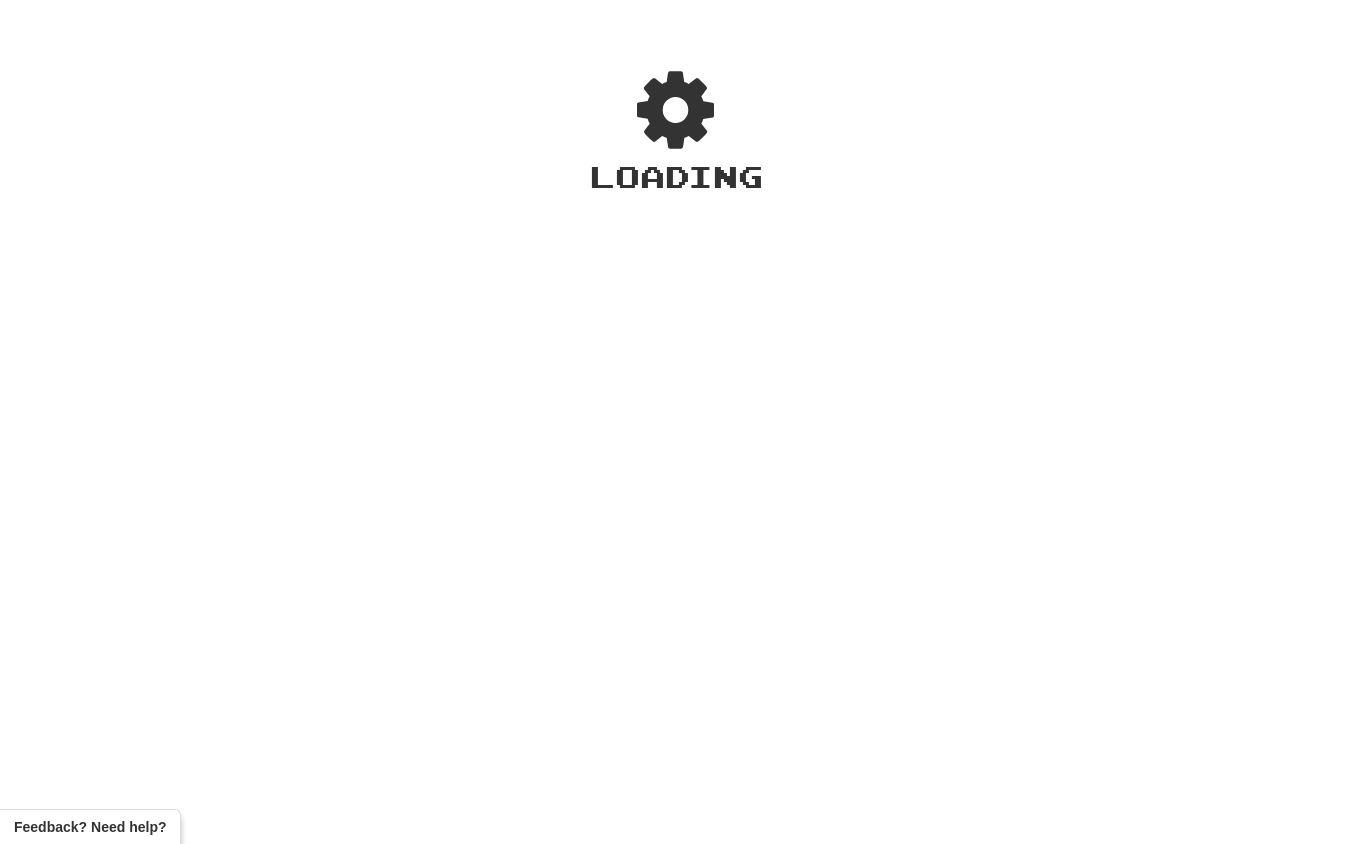scroll, scrollTop: 0, scrollLeft: 0, axis: both 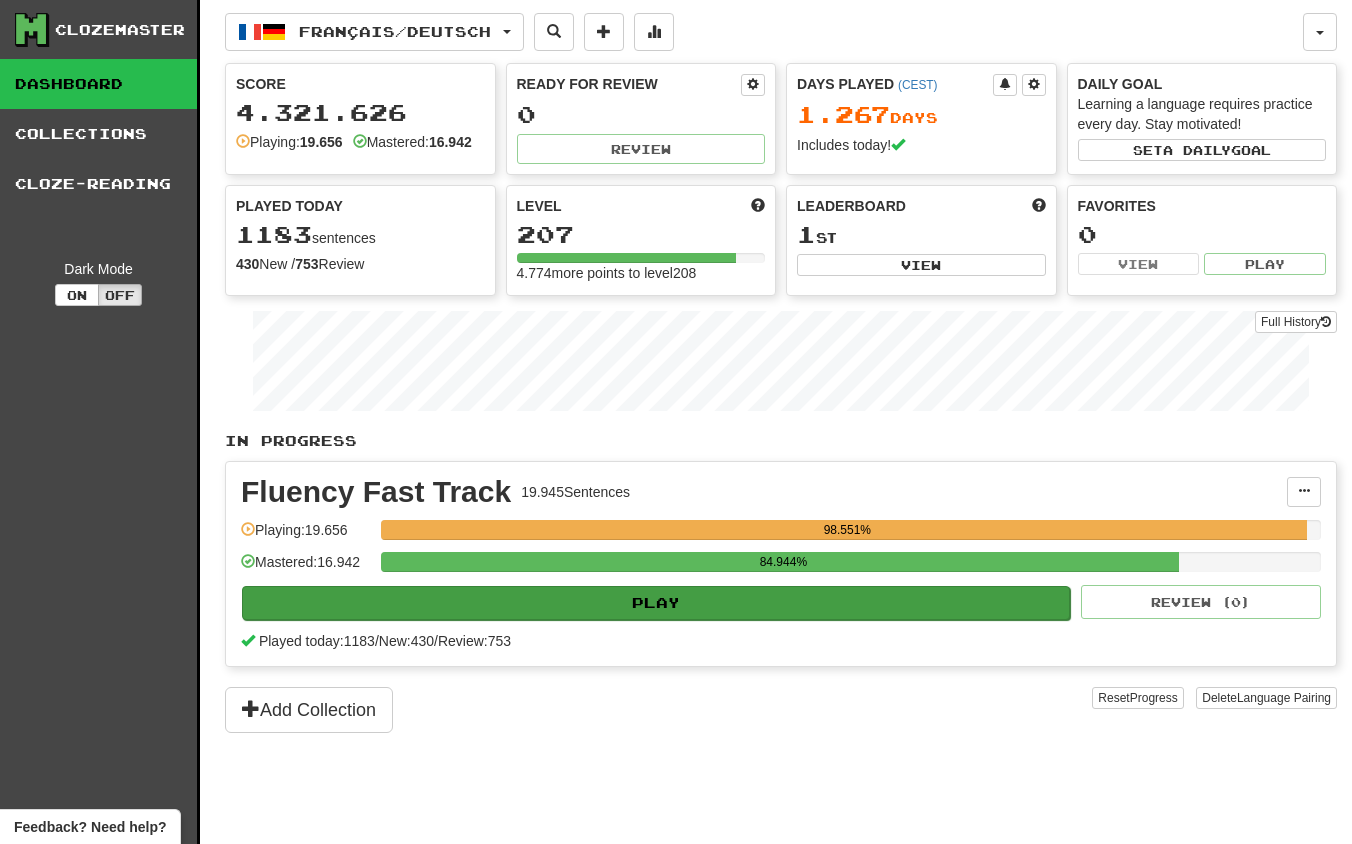 click on "Play" at bounding box center (656, 603) 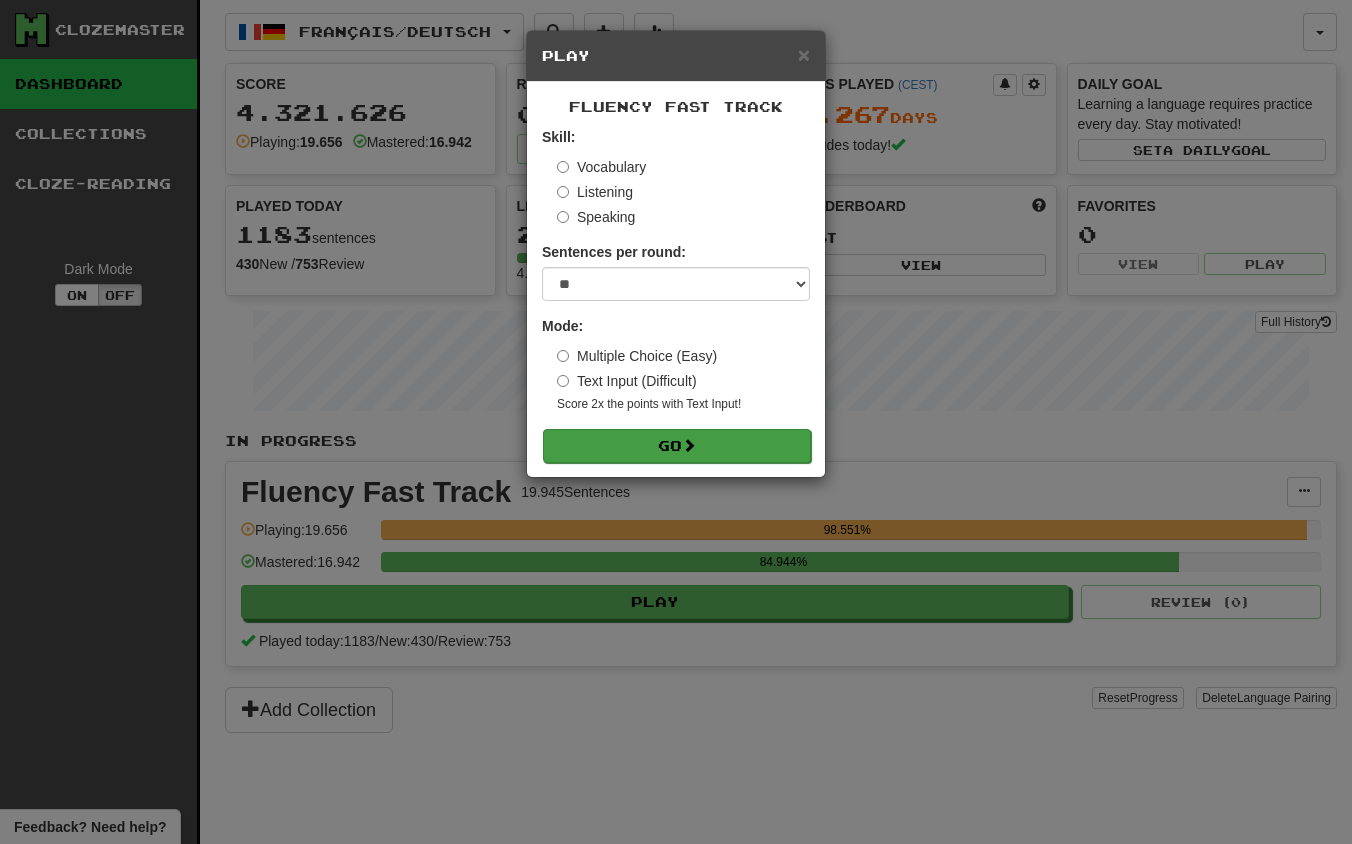 click on "Go" at bounding box center [677, 446] 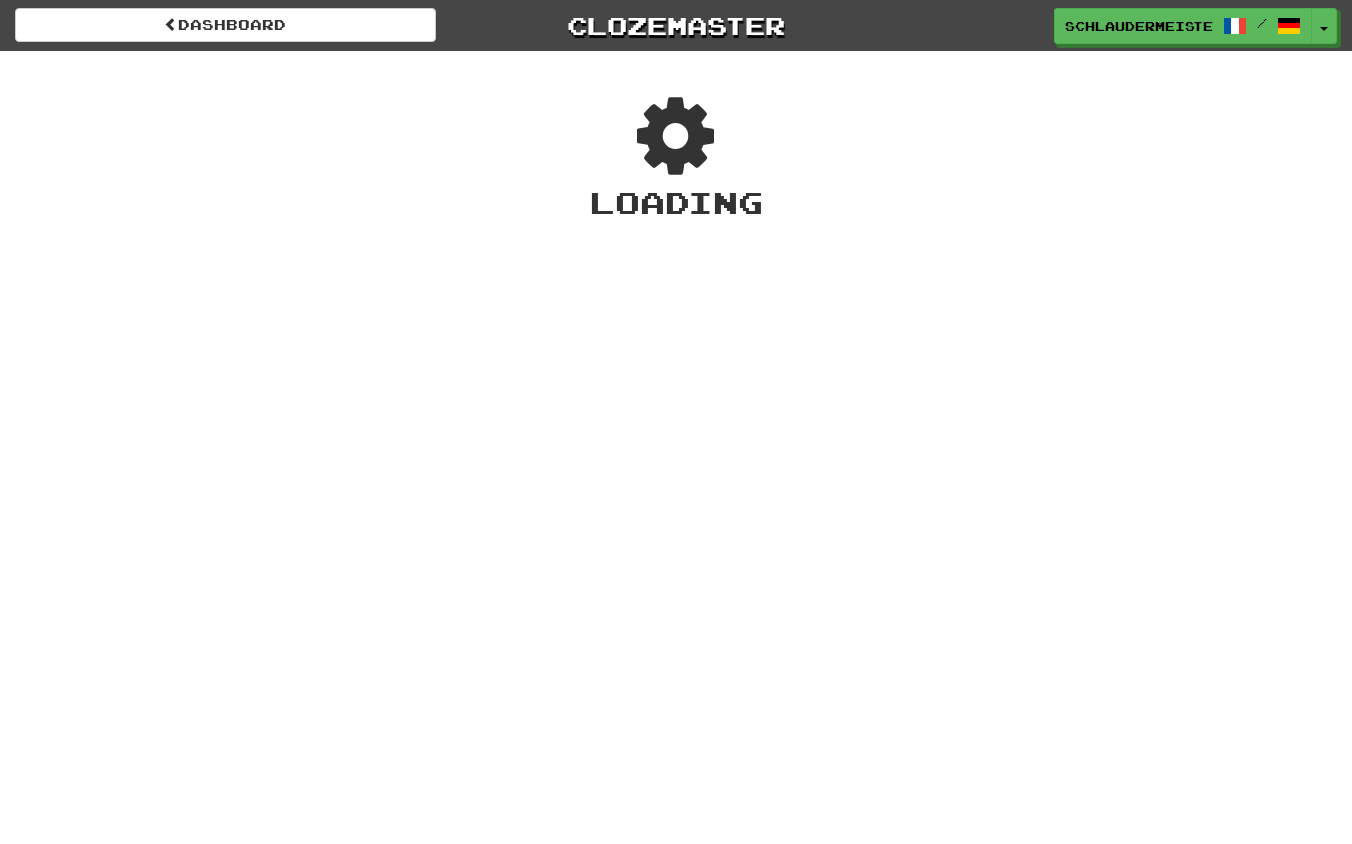 scroll, scrollTop: 0, scrollLeft: 0, axis: both 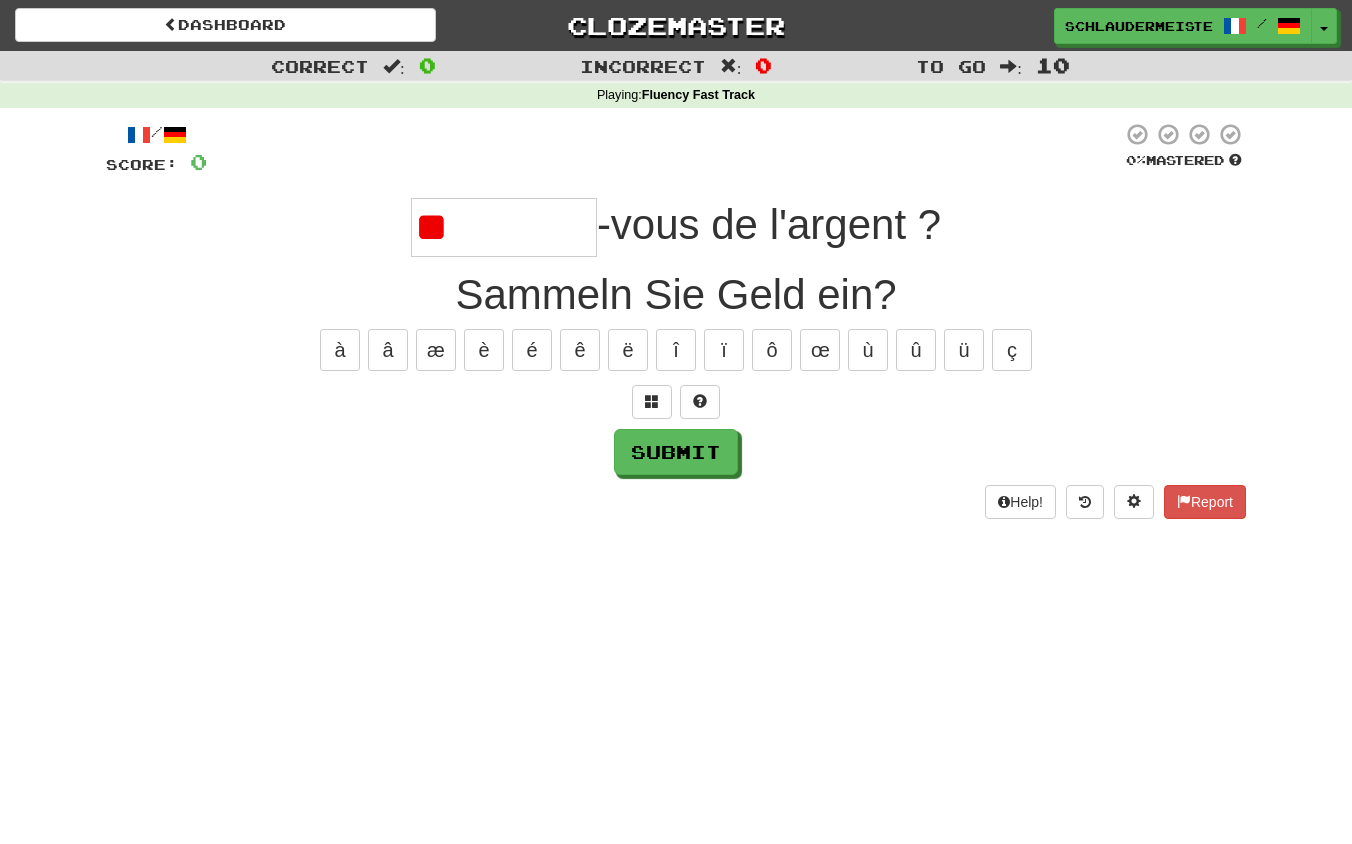 type on "*" 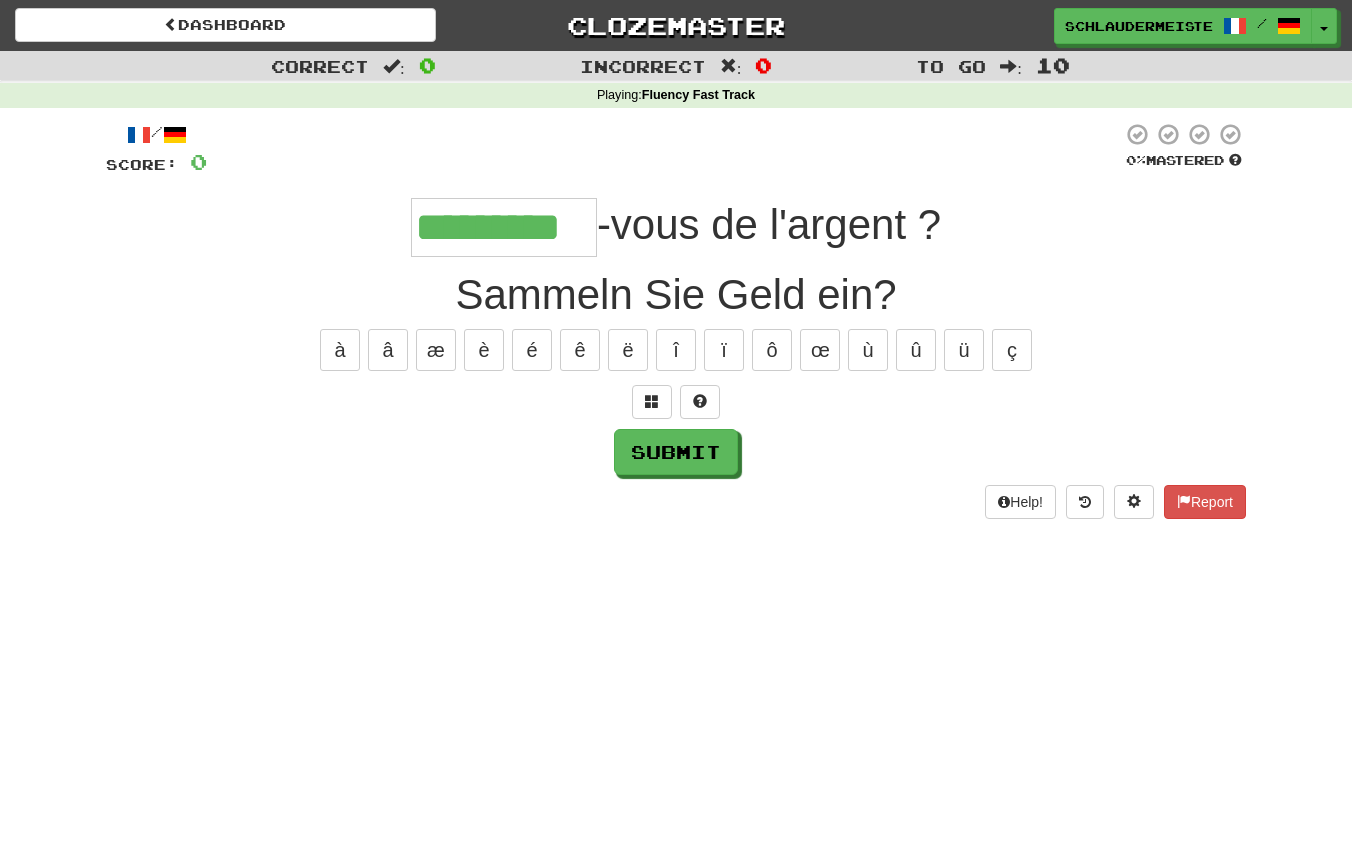 type on "*********" 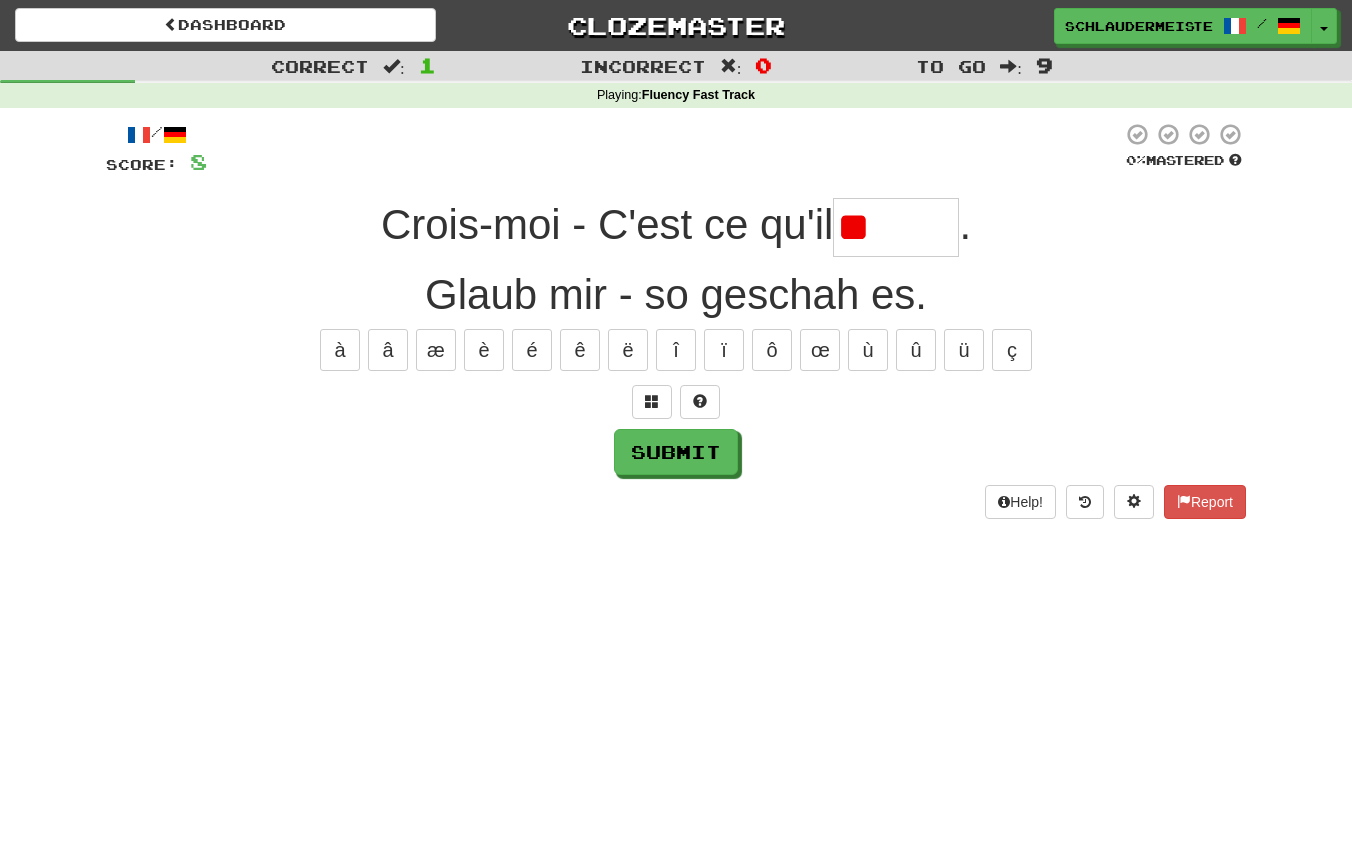 type on "*" 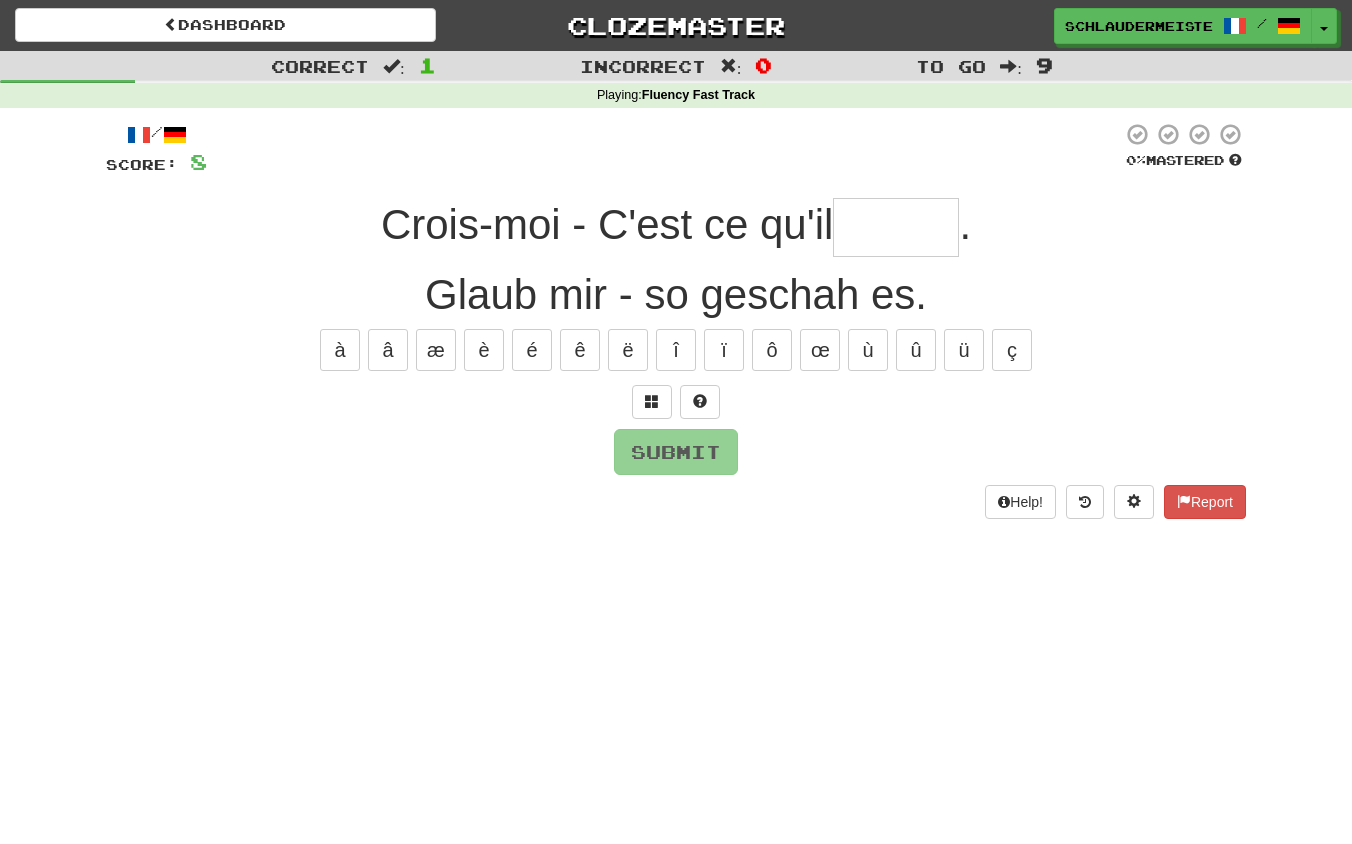 type on "*" 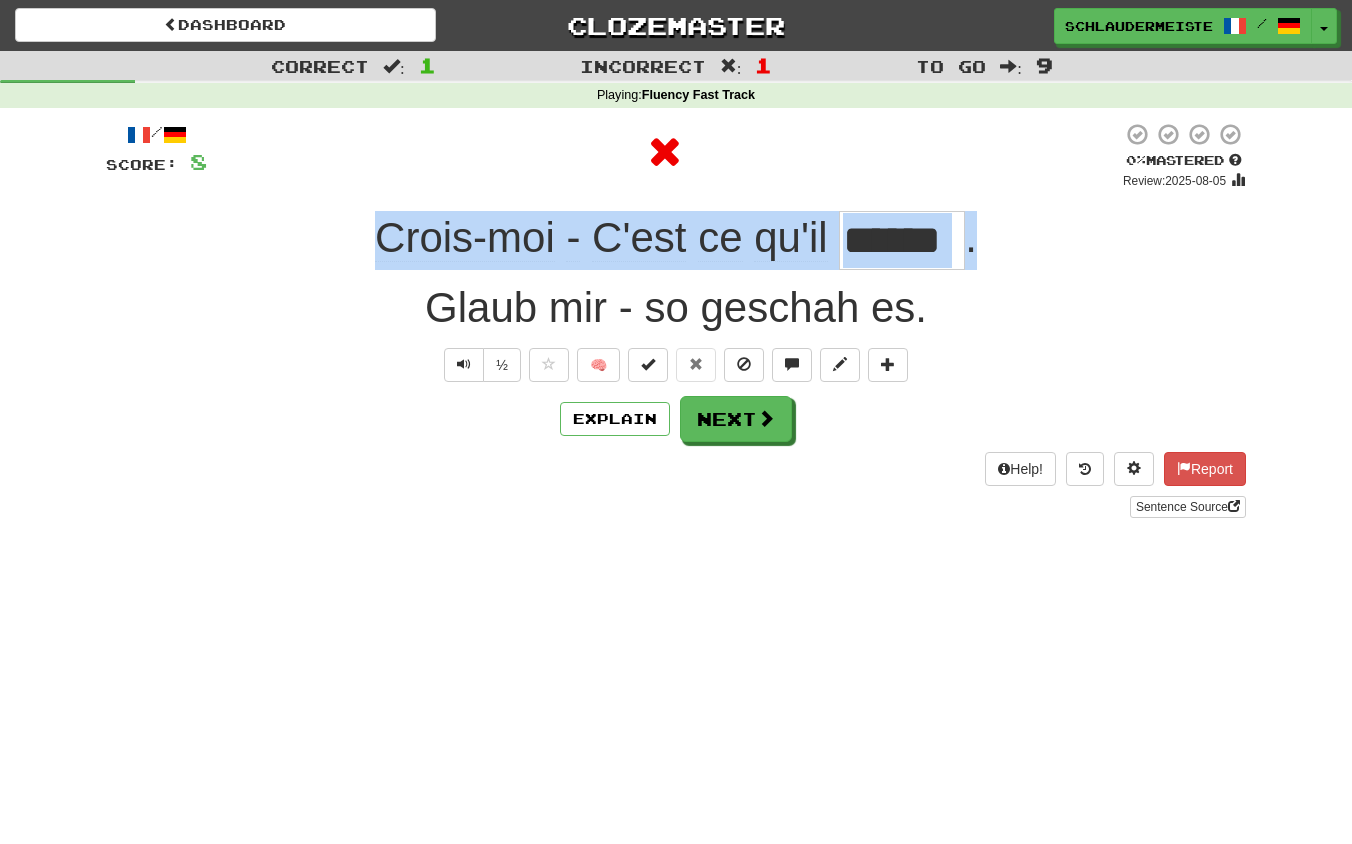 drag, startPoint x: 323, startPoint y: 229, endPoint x: 1040, endPoint y: 240, distance: 717.08435 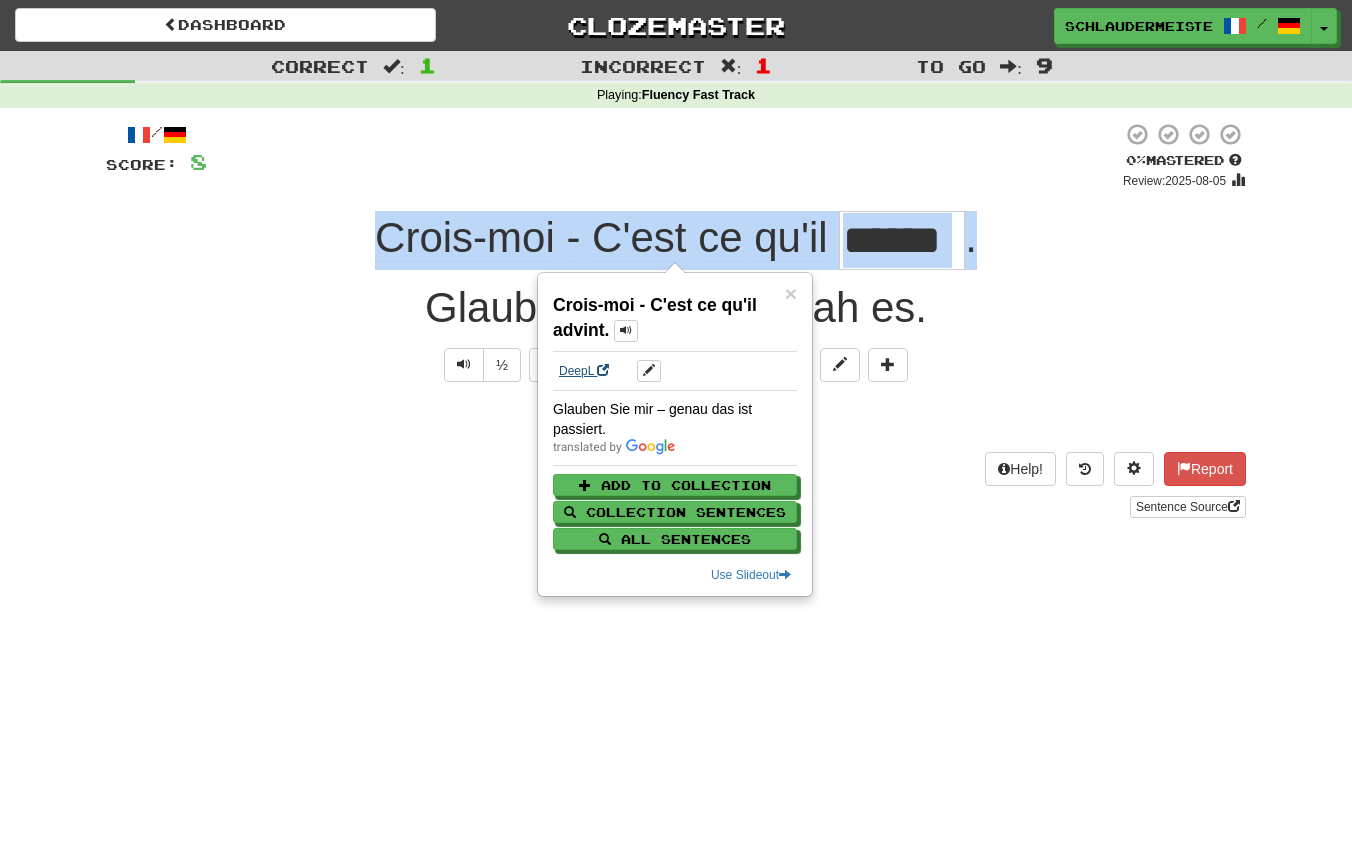 click on "DeepL" at bounding box center (584, 371) 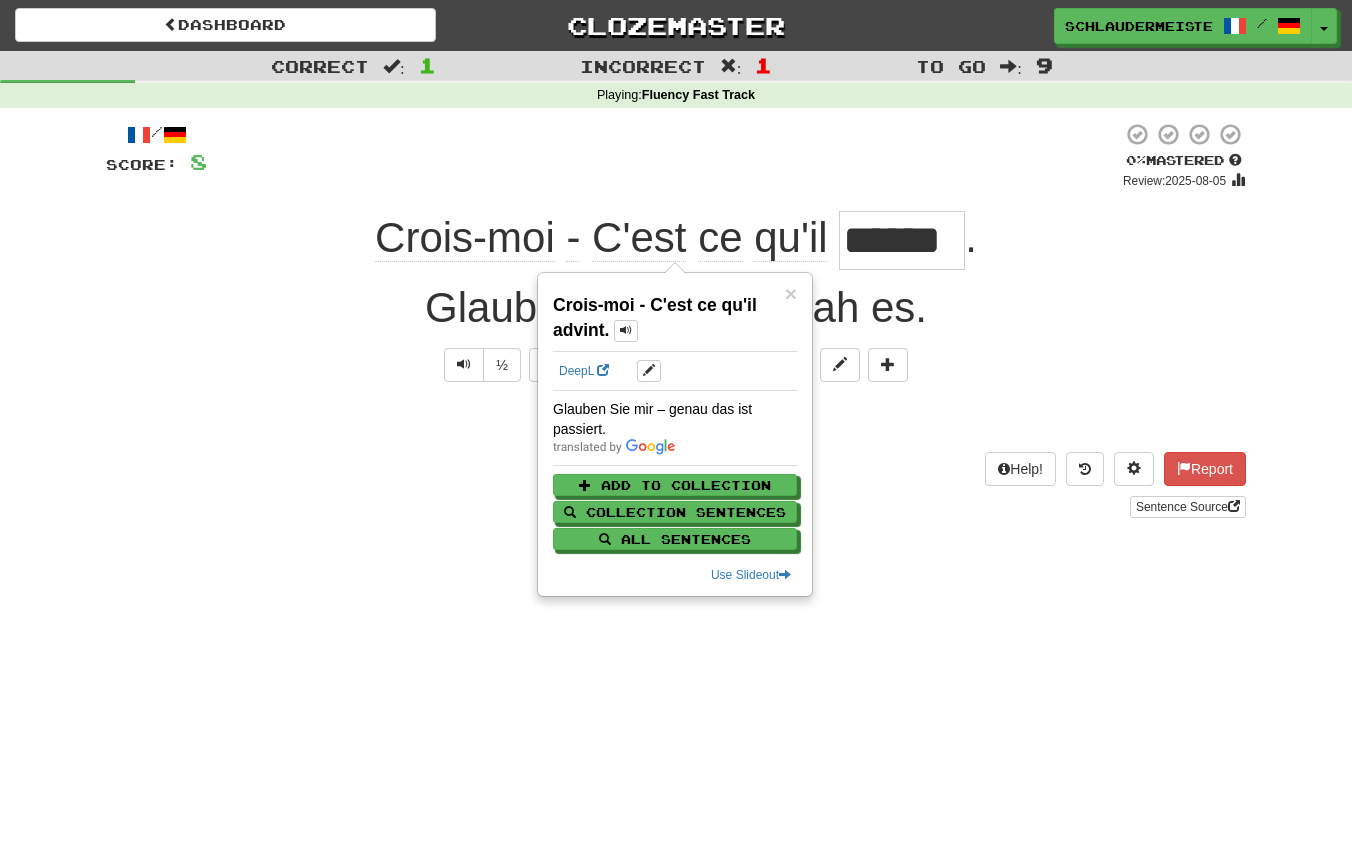 click on "/ Score: 8 0 % Mastered Review: 2025-08-05 Crois-moi - C'est ce qu'il ****** . Glaub mir - so geschah es. ½ 🧠 Explain Next Help! Report Sentence Source" at bounding box center [676, 327] 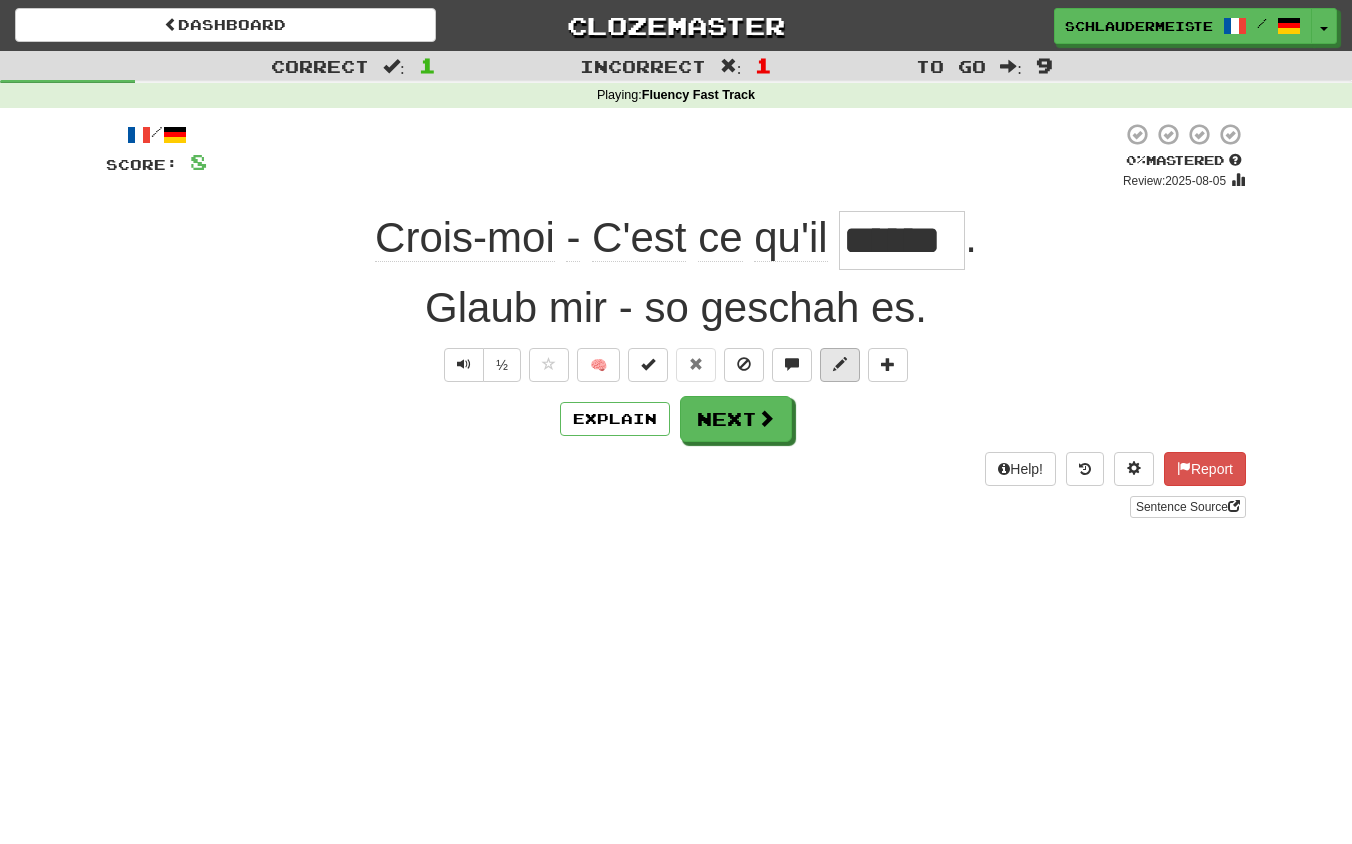 click at bounding box center [840, 365] 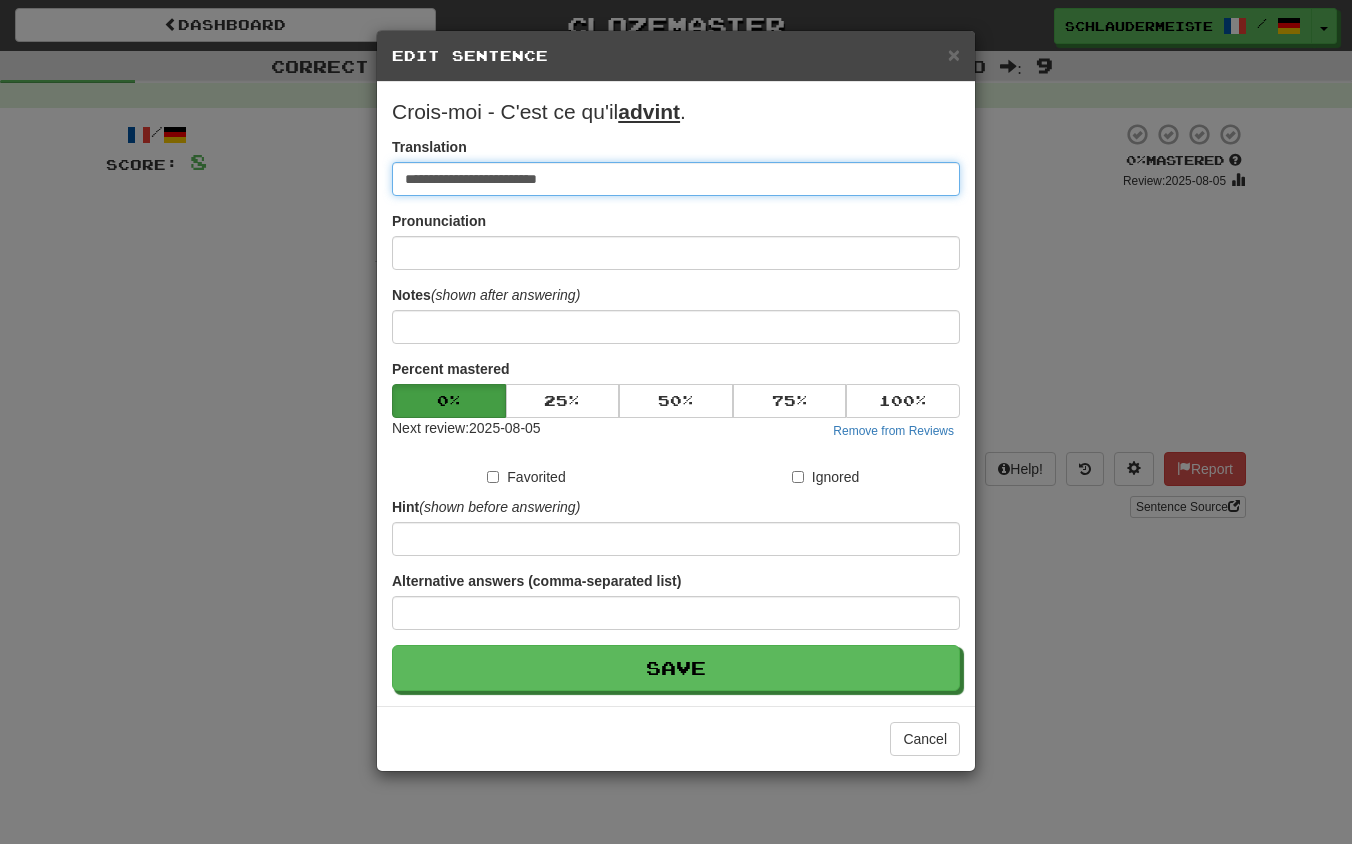 drag, startPoint x: 733, startPoint y: 171, endPoint x: 670, endPoint y: 196, distance: 67.77905 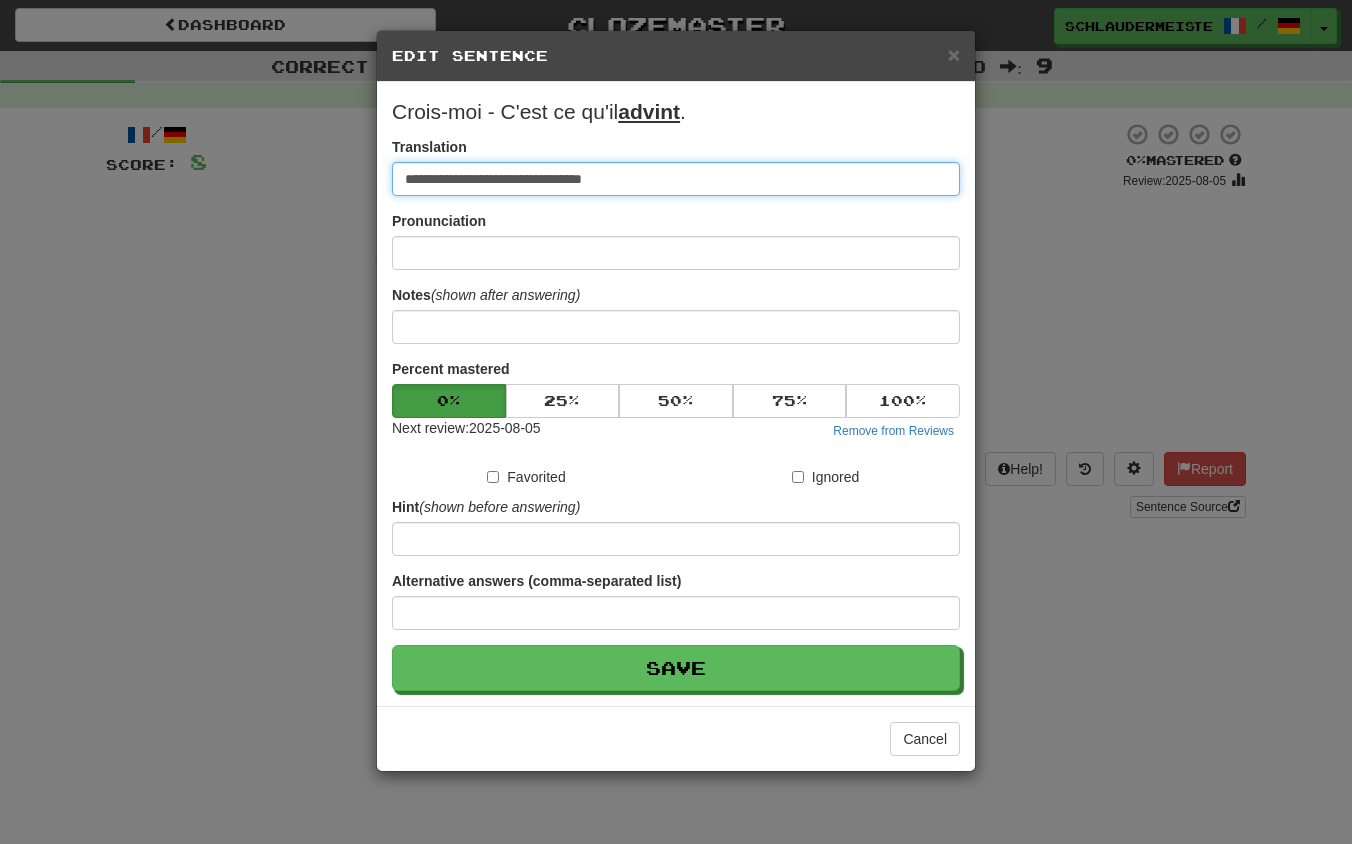 type on "**********" 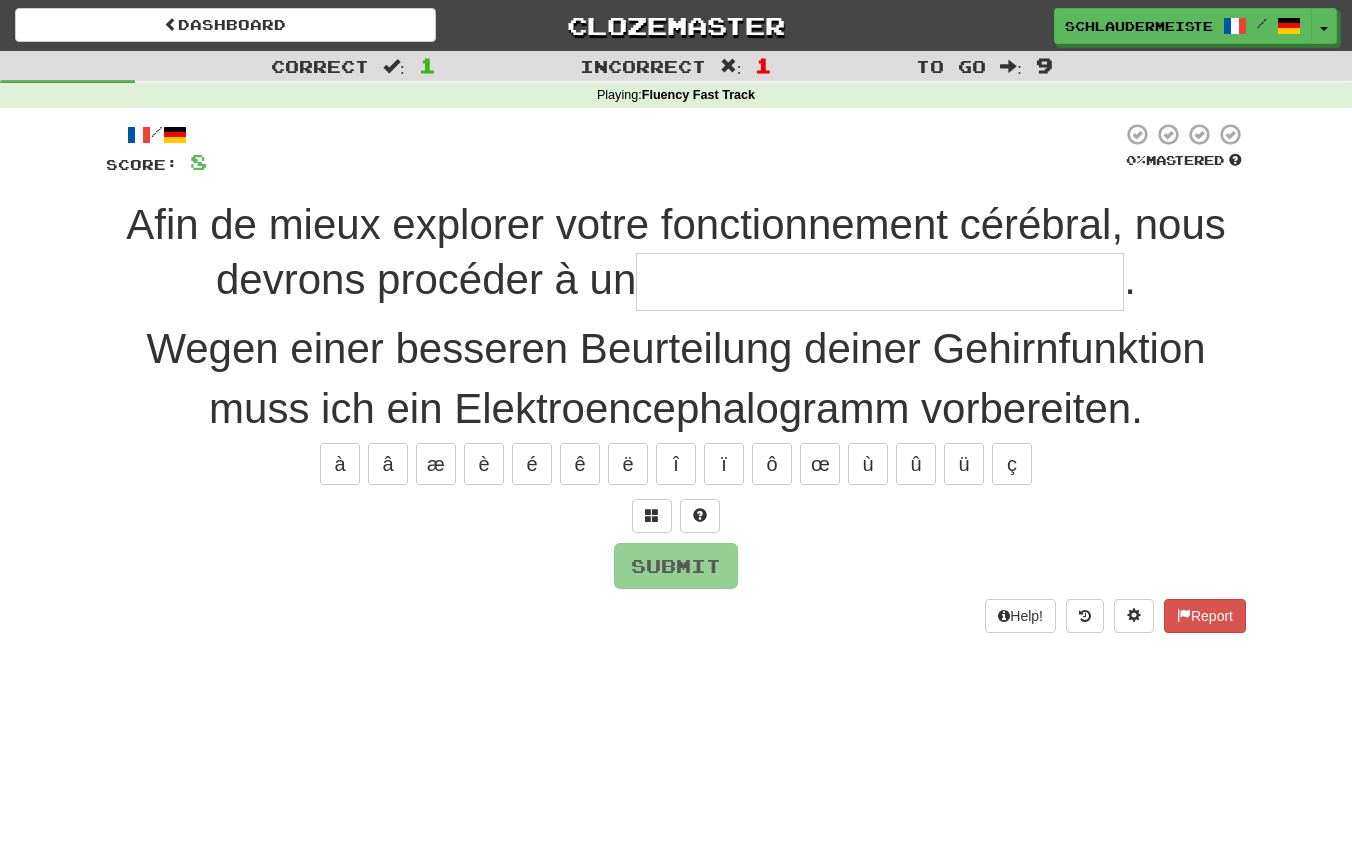 type on "*" 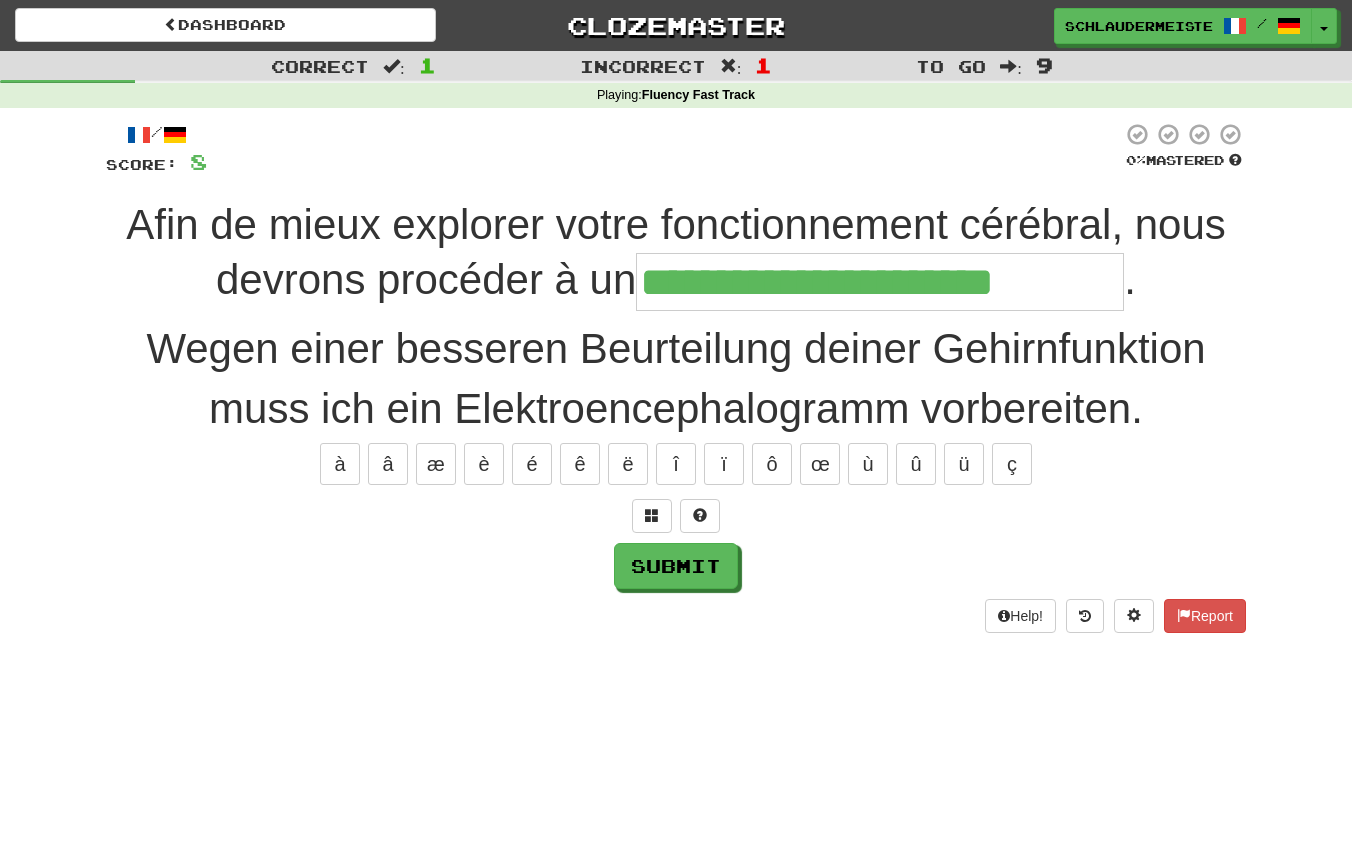 type on "**********" 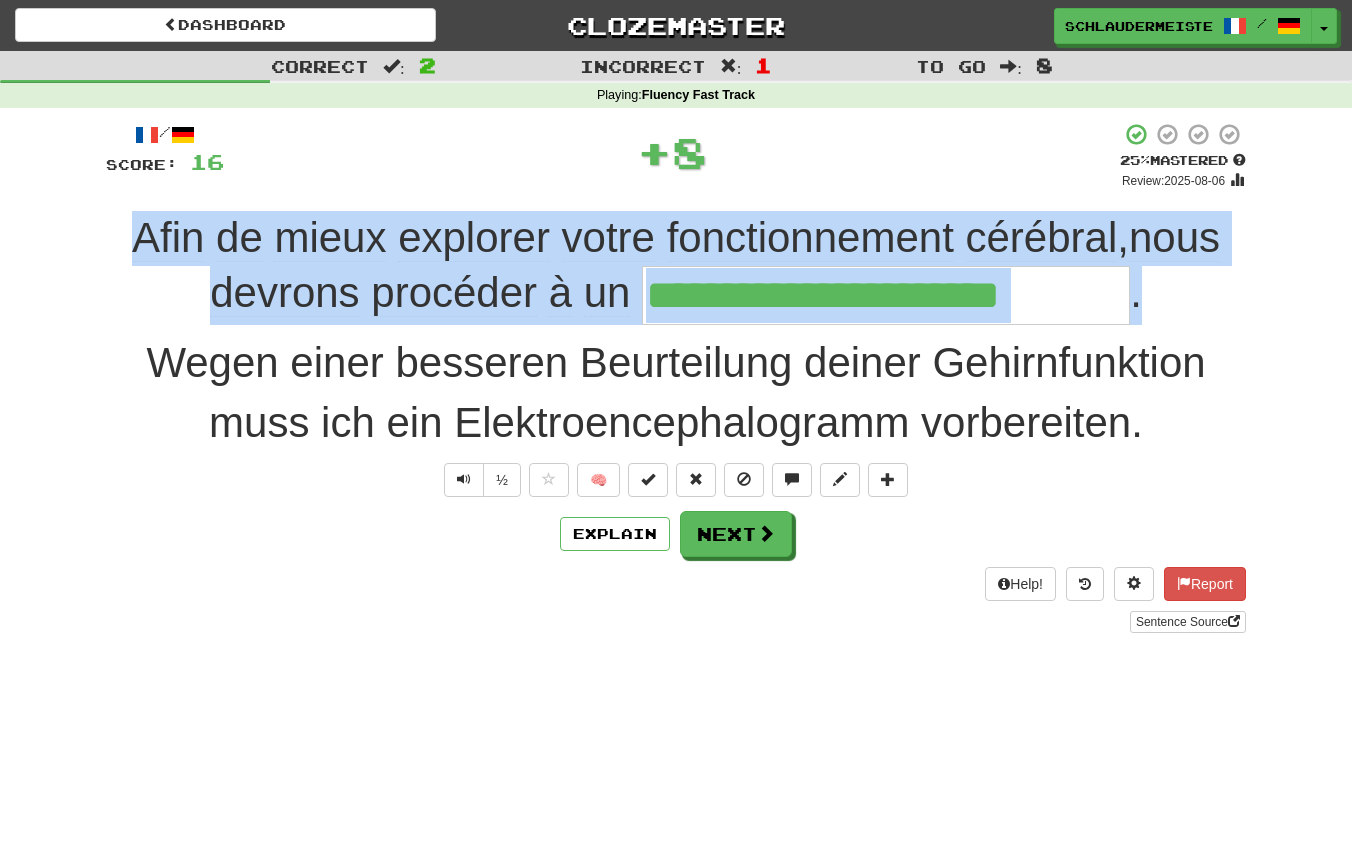 drag, startPoint x: 77, startPoint y: 215, endPoint x: 1208, endPoint y: 304, distance: 1134.4963 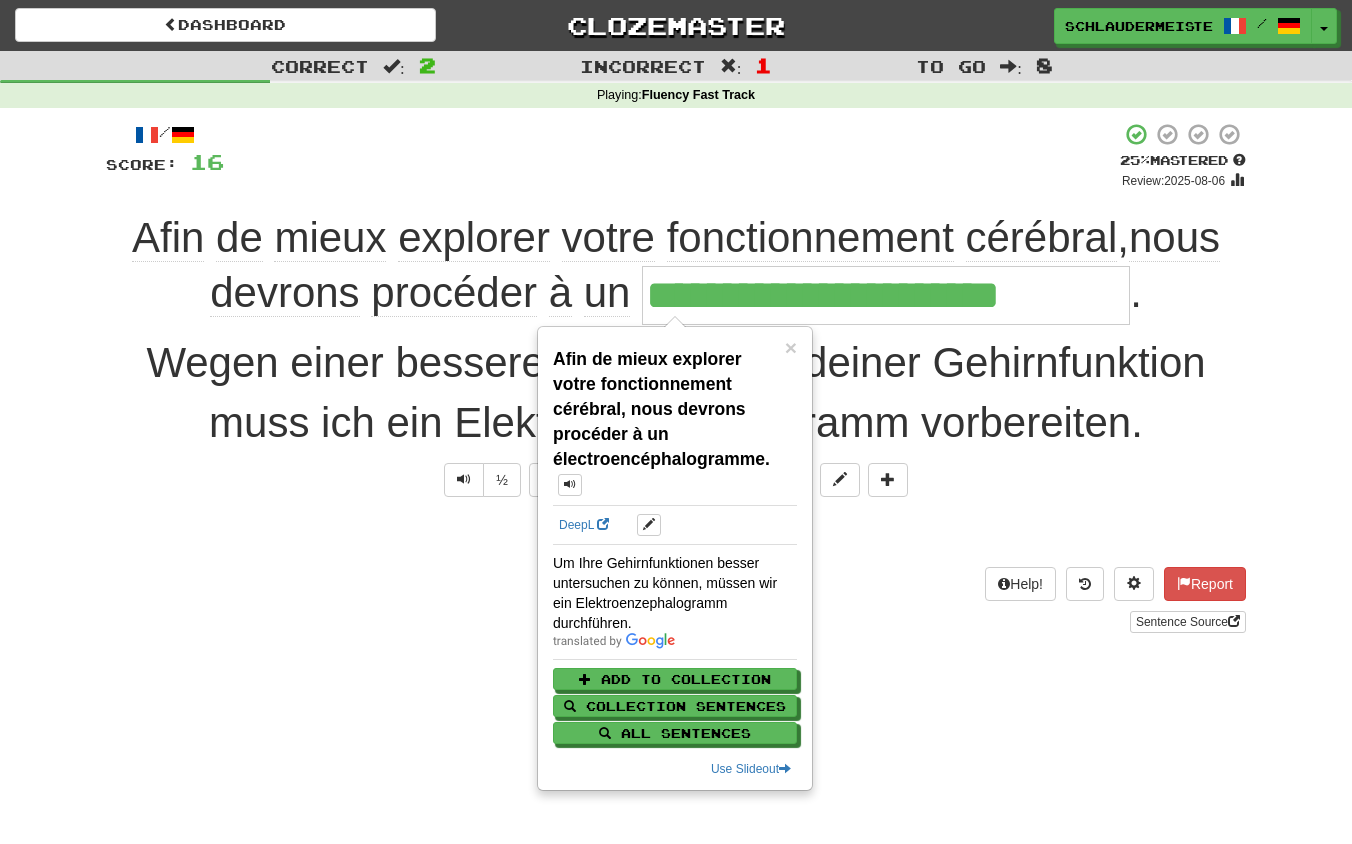click on "Dashboard
Clozemaster
schlaudermeister
/
Toggle Dropdown
Dashboard
Leaderboard
Activity Feed
Notifications
Profile
Discussions
Français
/
Deutsch
Streak:
48
Review:
0
Points Today: 16176
Languages
Account
Logout
schlaudermeister
/
Toggle Dropdown
Dashboard
Leaderboard
Activity Feed
Notifications
Profile
Discussions
Français
/
Deutsch
Streak:
48
Review:
0
Points Today: 16176
Languages
Account
Logout
clozemaster
Correct   :   2 Incorrect   :   1 To go   :   8 Playing :  Fluency Fast Track  /  Score:   16 + 8 25 %  Mastered Review:  2025-08-06 Afin   de   mieux   explorer   votre   fonctionnement   cérébral ,  nous" at bounding box center (676, 422) 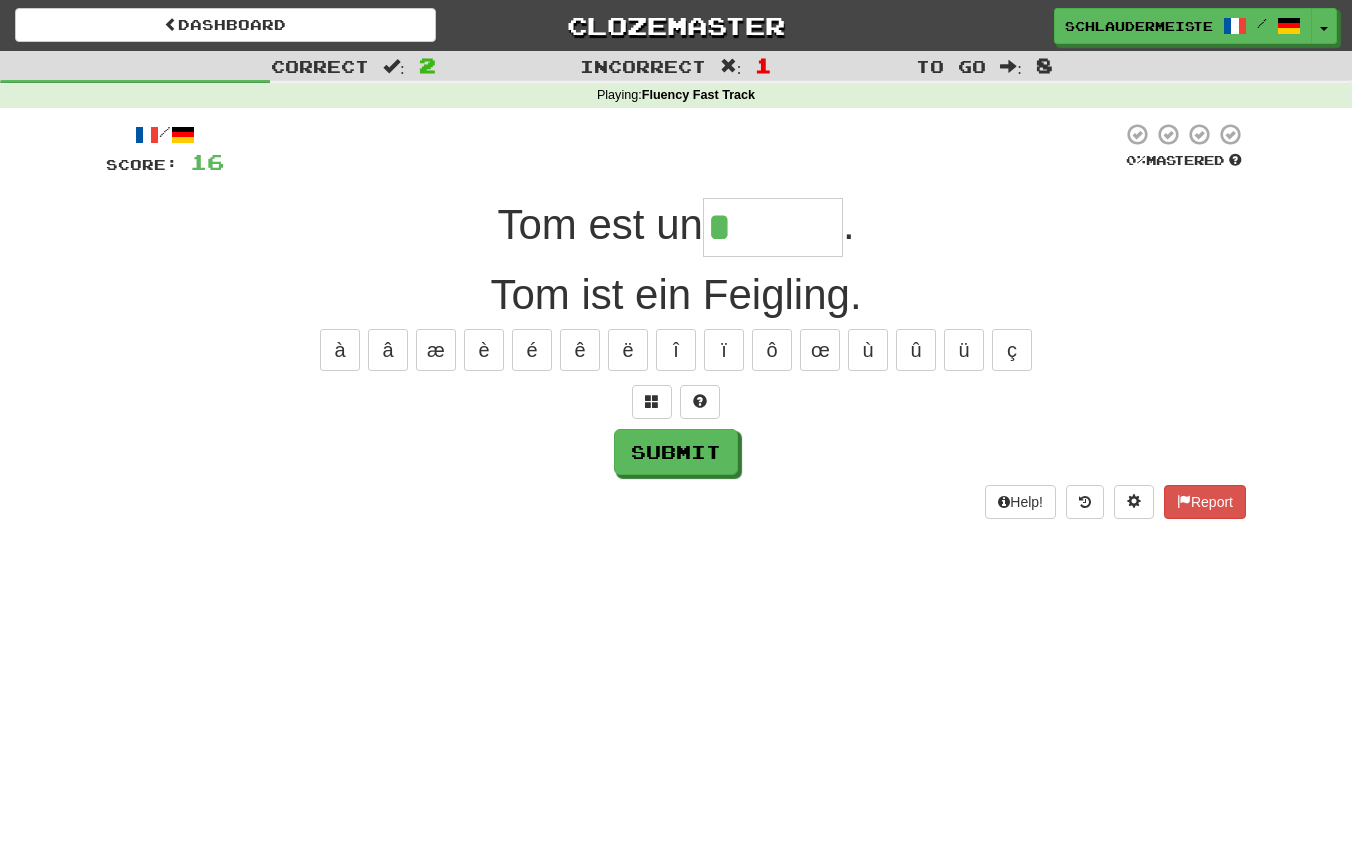 type on "*******" 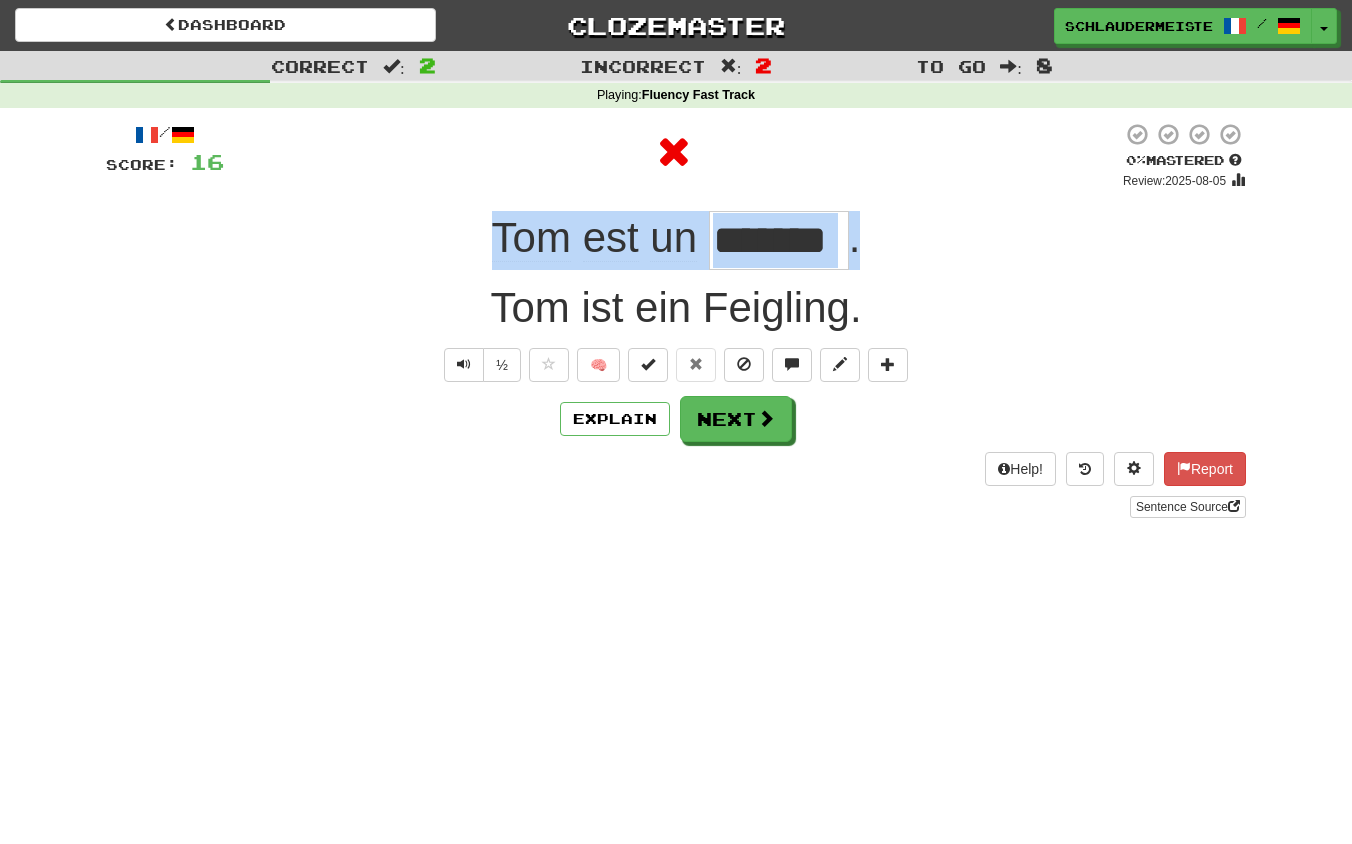 drag, startPoint x: 457, startPoint y: 206, endPoint x: 893, endPoint y: 229, distance: 436.60623 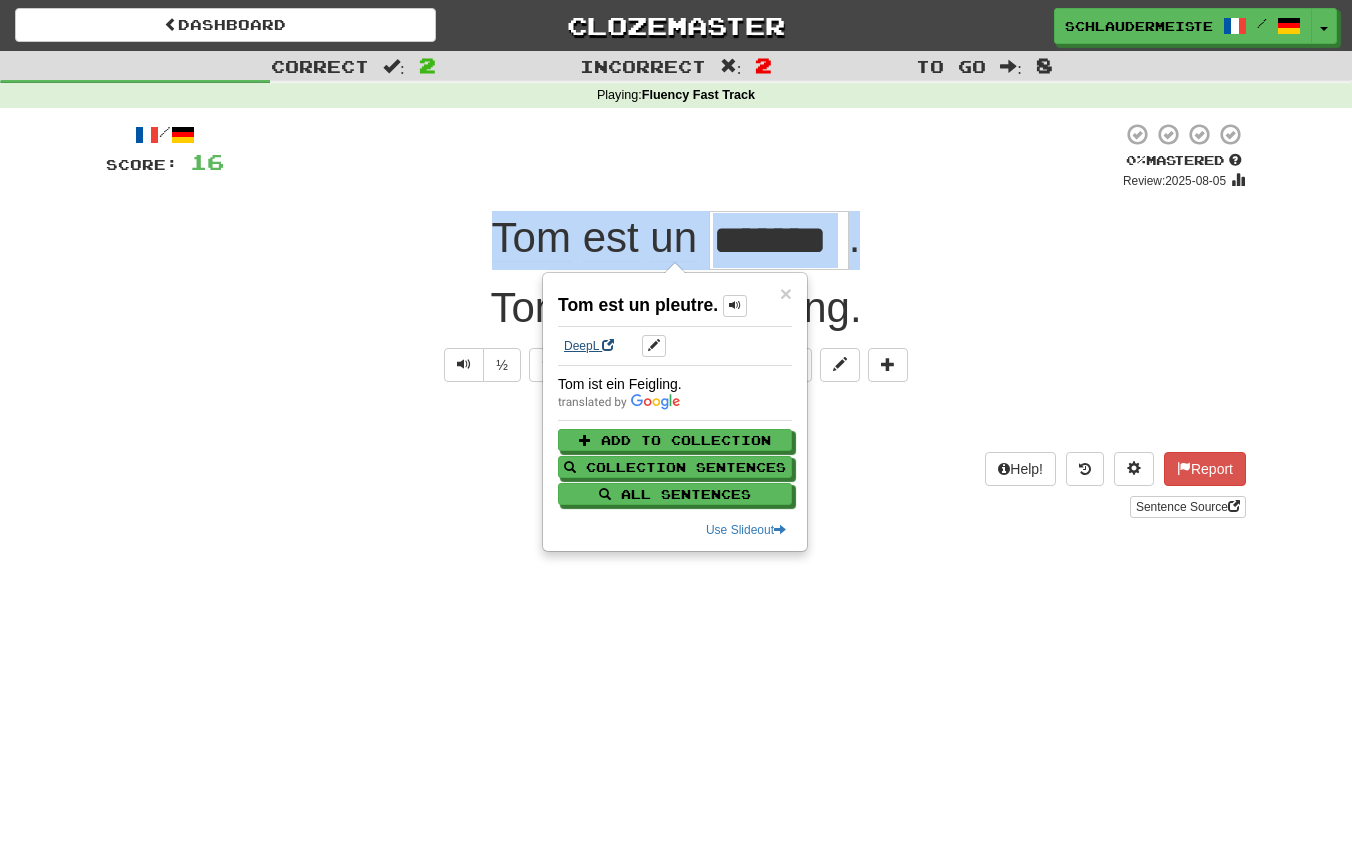 click on "DeepL" at bounding box center [589, 346] 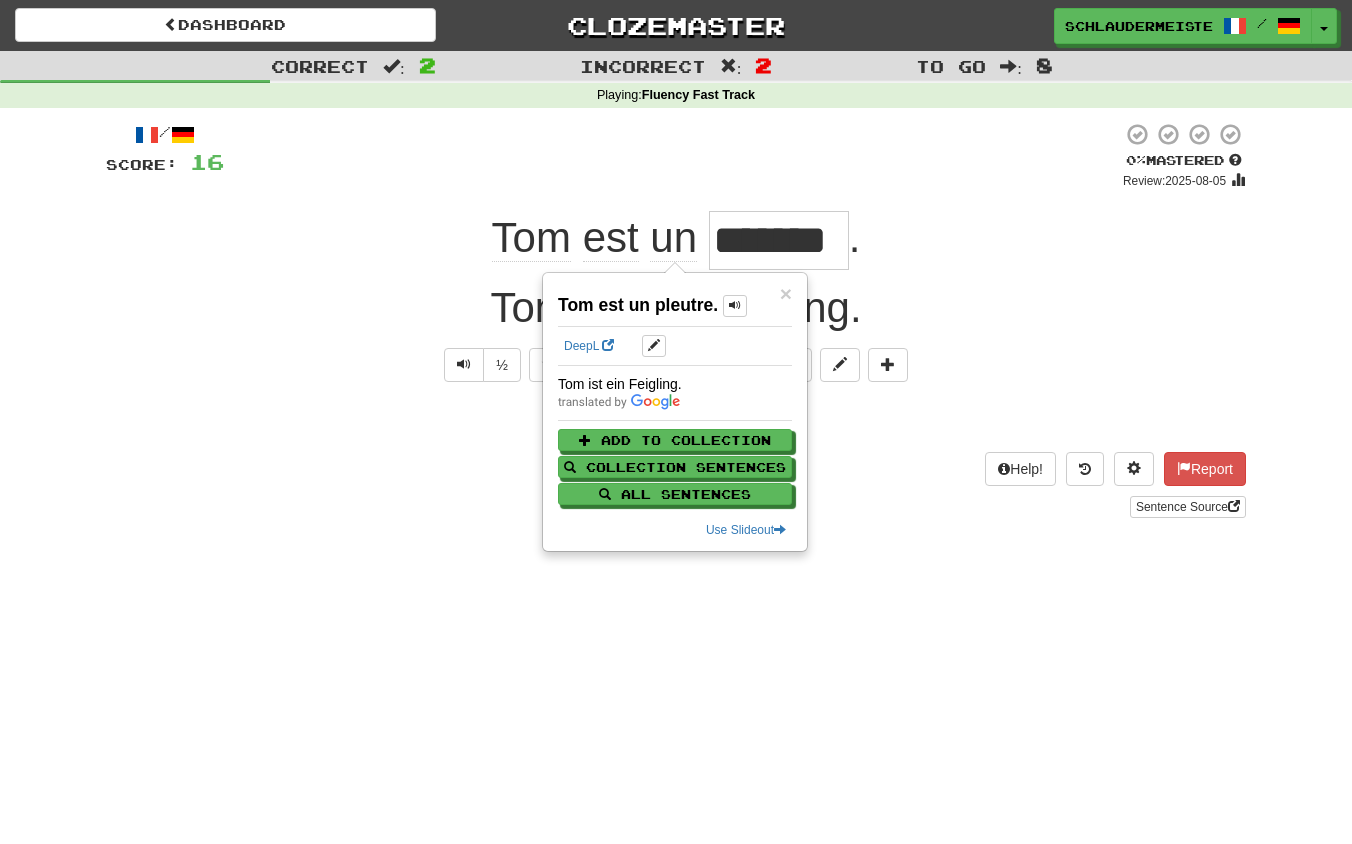 click on "Help!  Report Sentence Source" at bounding box center (676, 485) 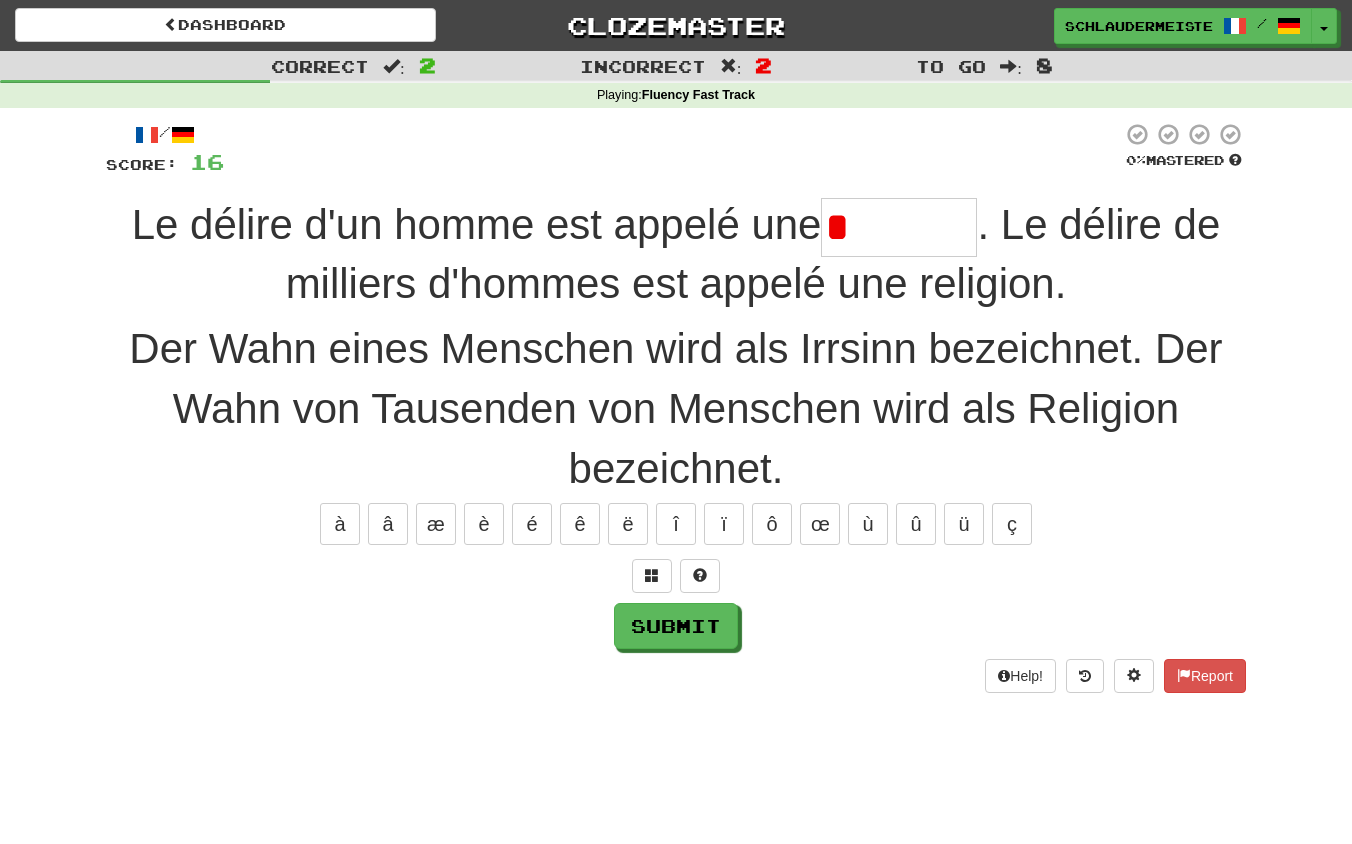 type on "********" 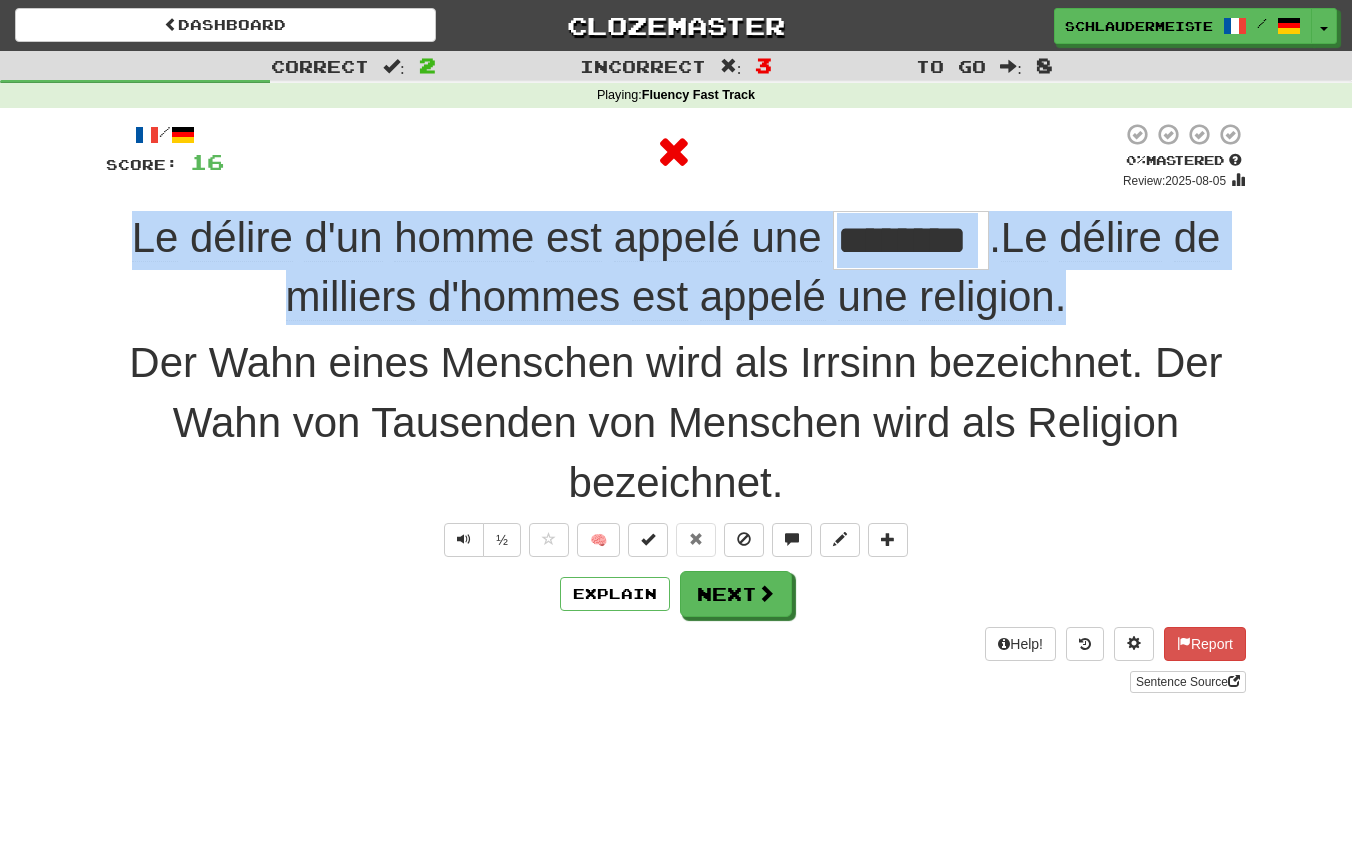 drag, startPoint x: 84, startPoint y: 227, endPoint x: 1135, endPoint y: 311, distance: 1054.3514 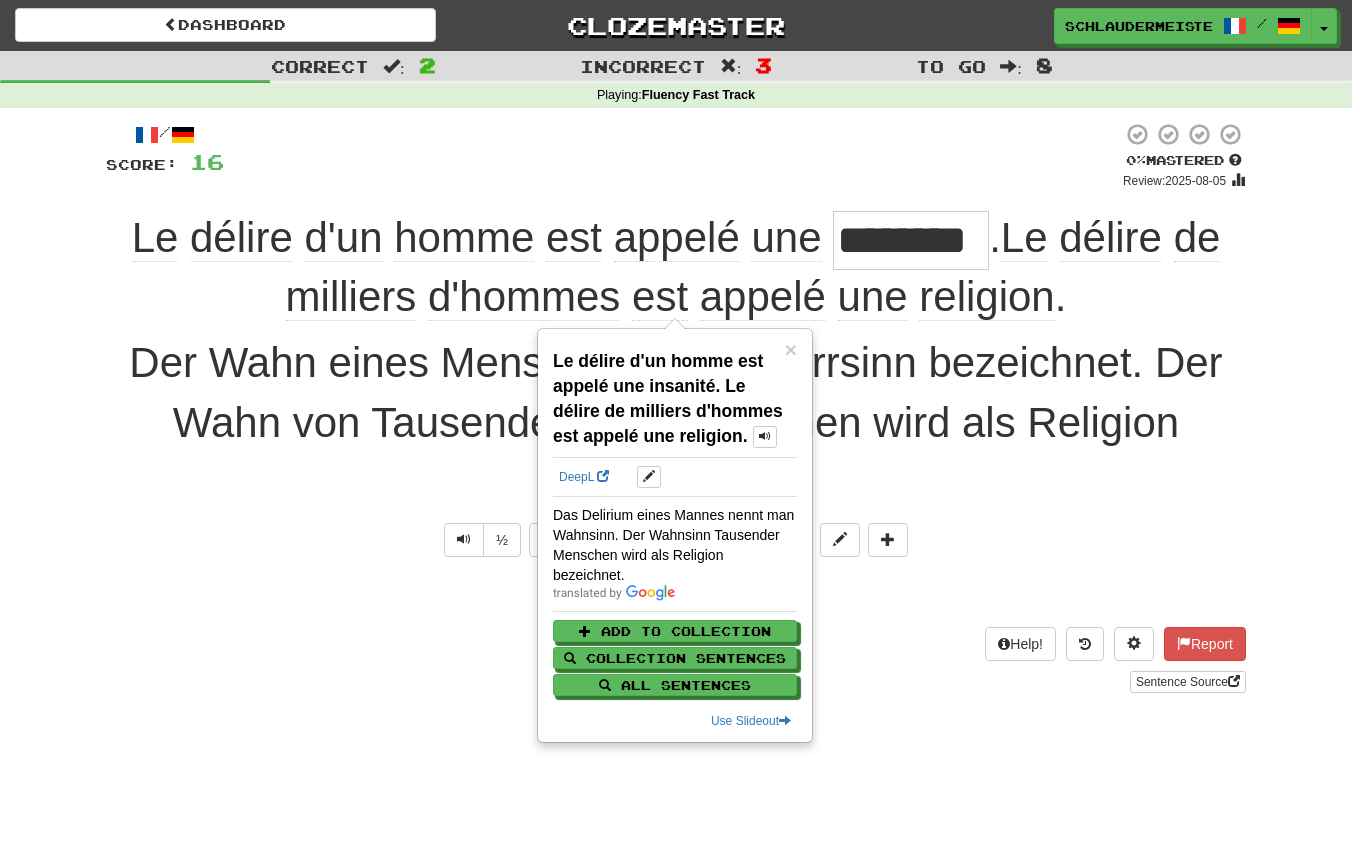 click on "/  Score:   16 0 %  Mastered Review:  2025-08-05 Le   délire   d'un   homme   est   appelé   une   ******** .  Le   délire   de   milliers   d'hommes   est   appelé   une   religion . Der Wahn eines Menschen wird als Irrsinn bezeichnet. Der Wahn von Tausenden von Menschen wird als Religion bezeichnet. ½ 🧠 Explain Next  Help!  Report Sentence Source" at bounding box center [676, 407] 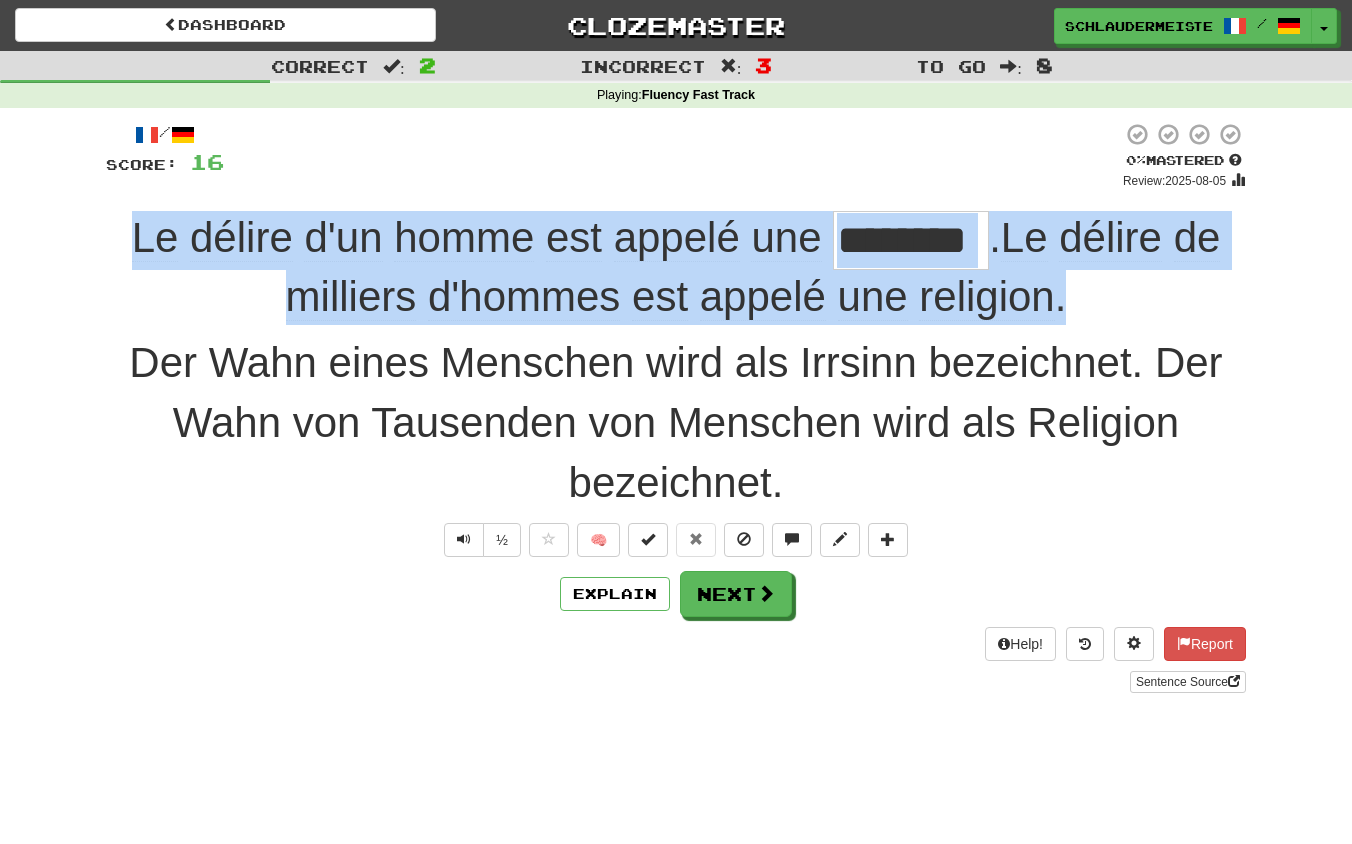 drag, startPoint x: 103, startPoint y: 214, endPoint x: 1144, endPoint y: 294, distance: 1044.0695 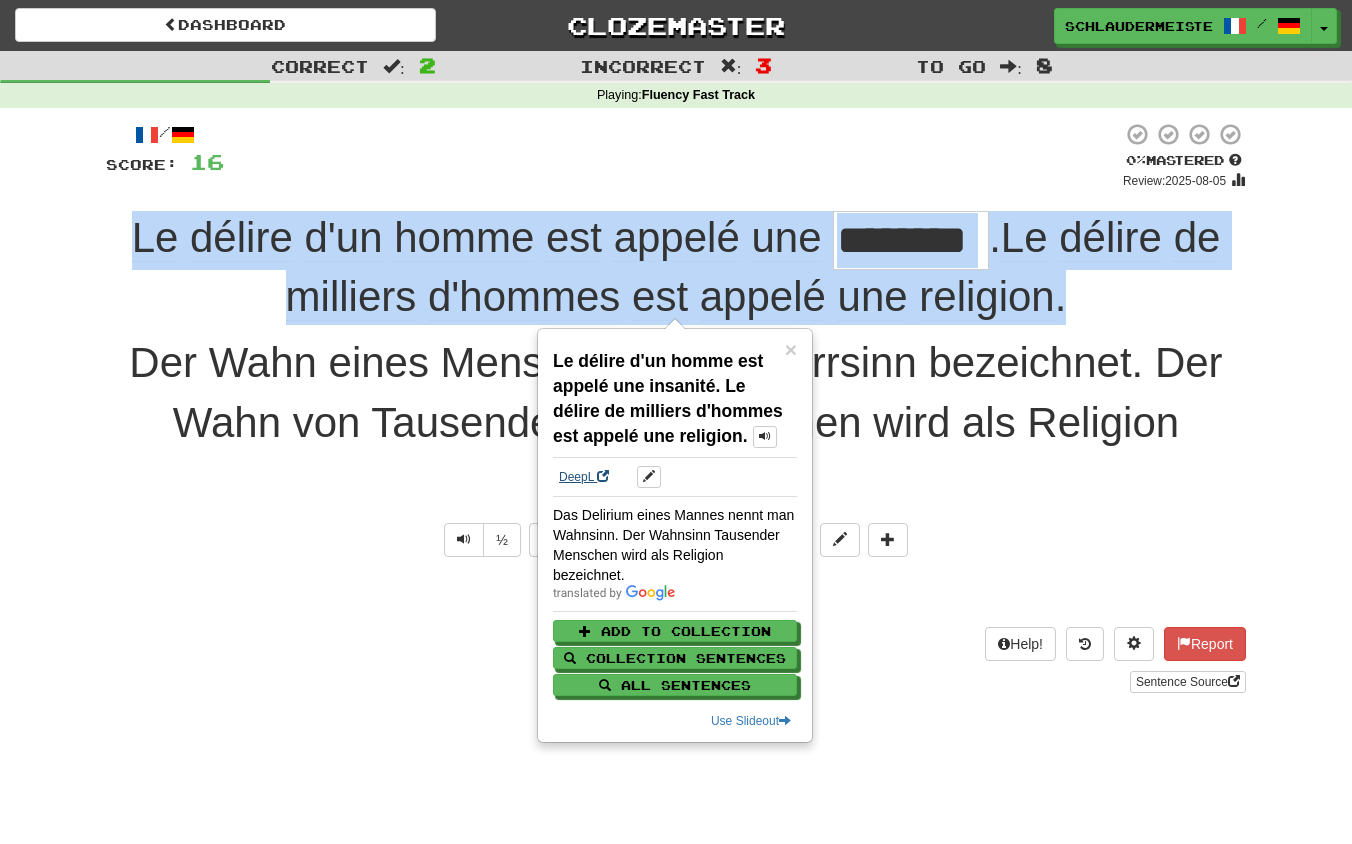 click on "DeepL" at bounding box center (584, 477) 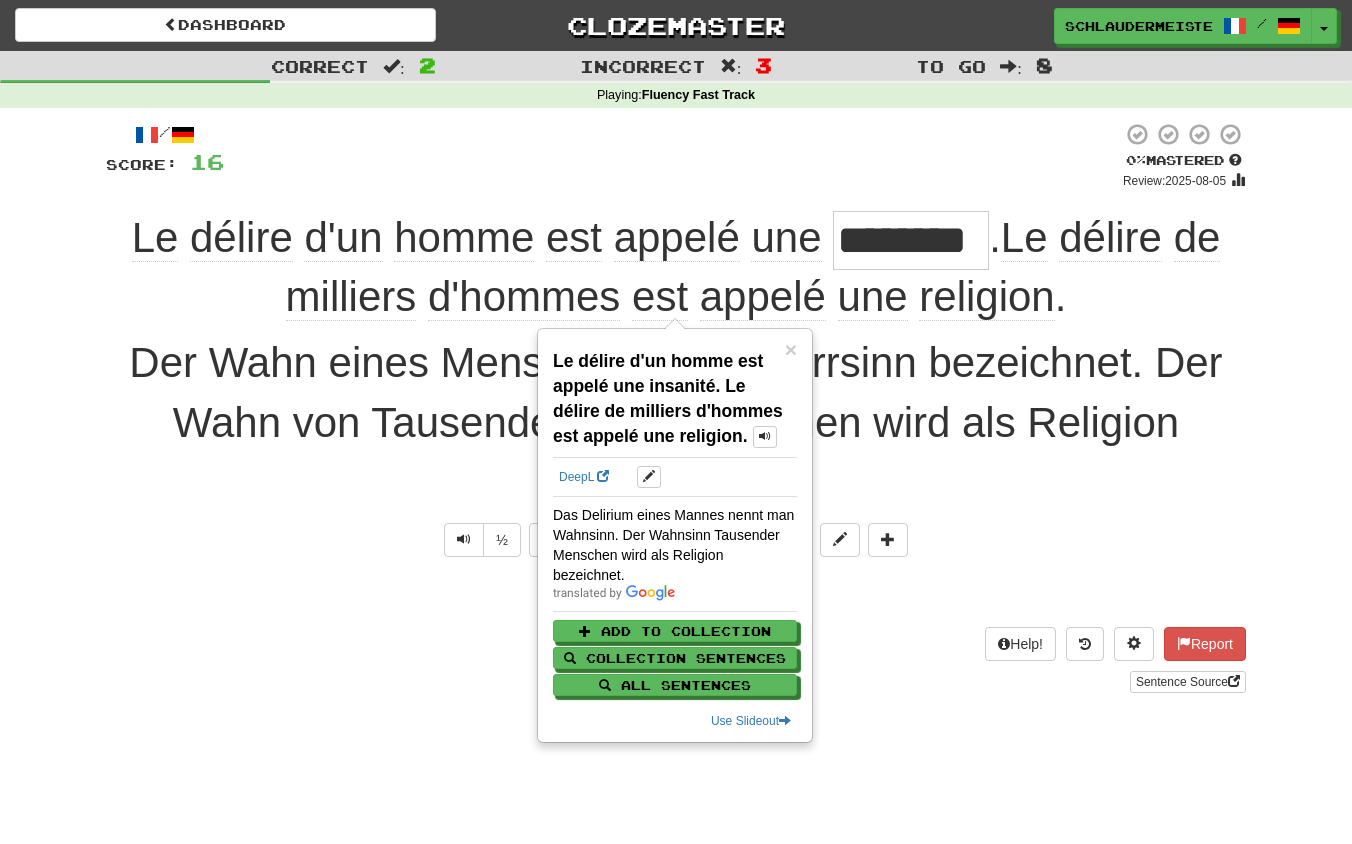 click on "Help!  Report Sentence Source" at bounding box center [676, 660] 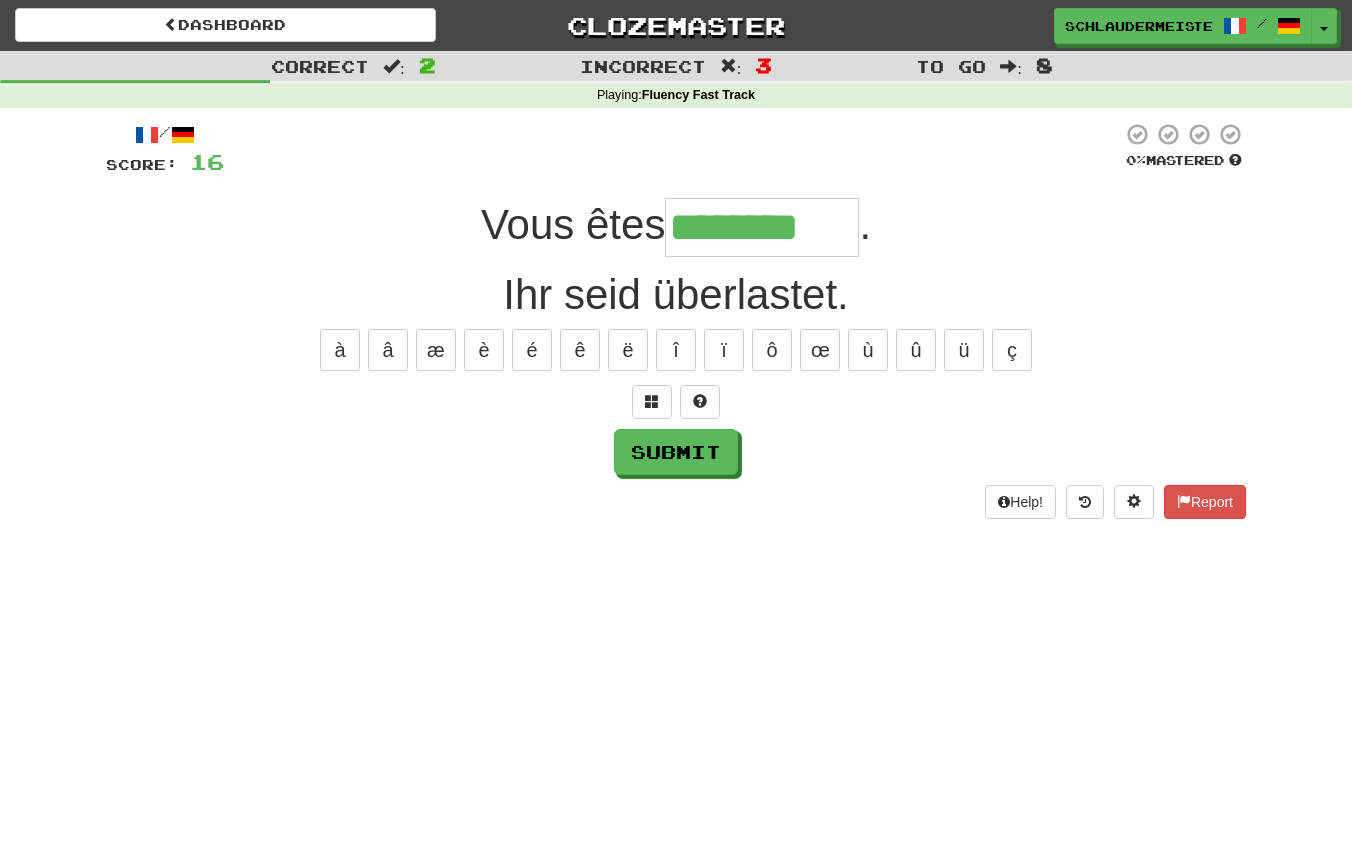 type on "********" 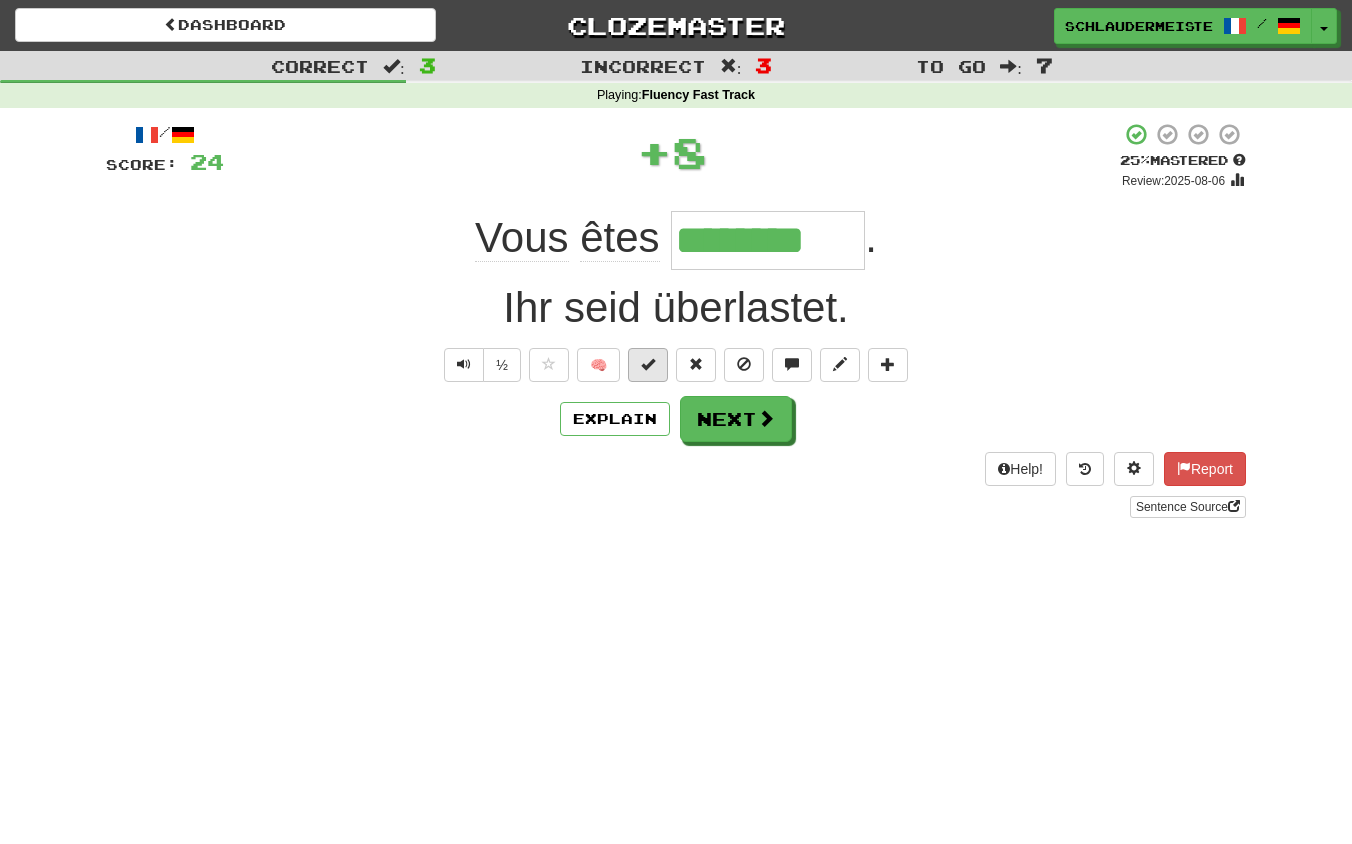 click at bounding box center [648, 364] 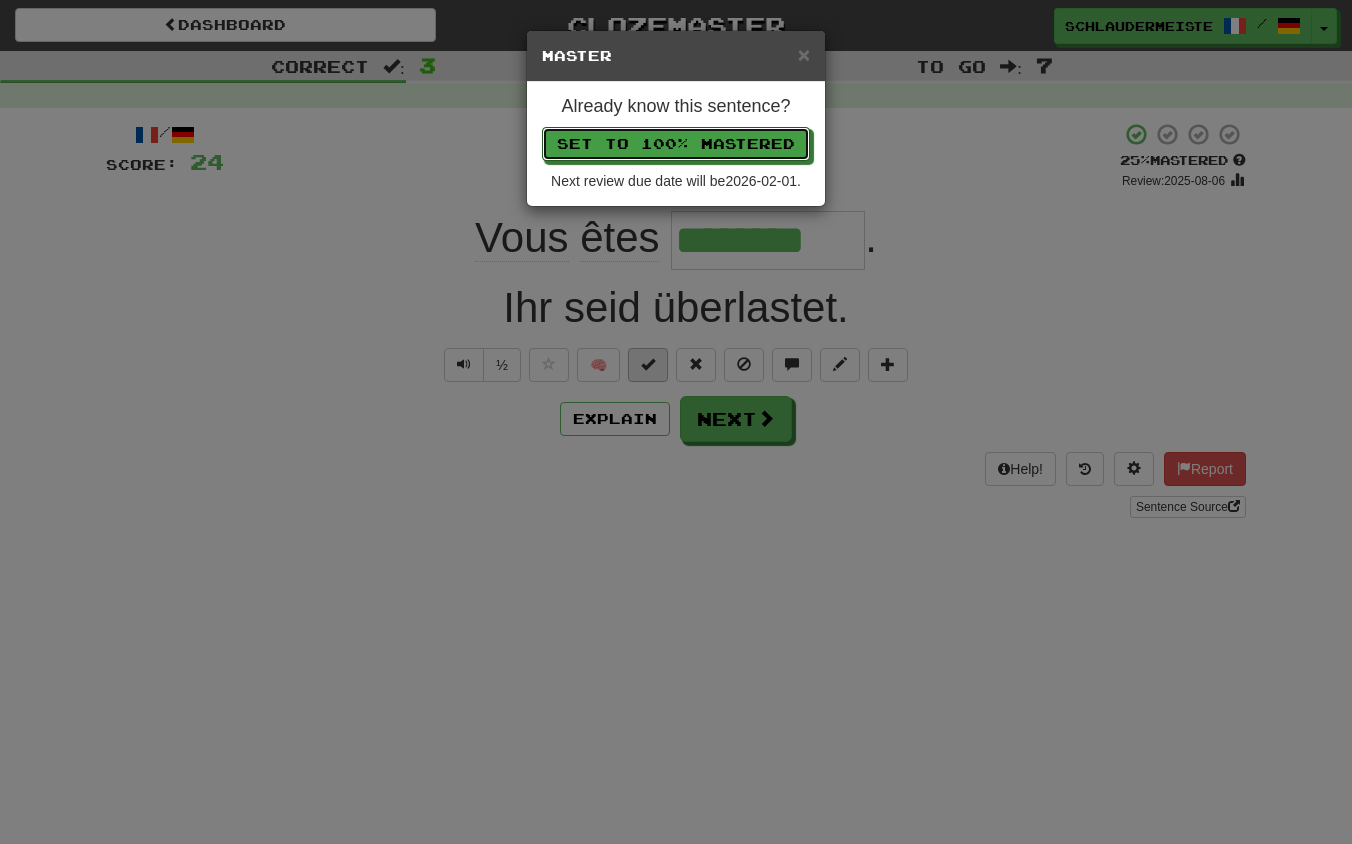 type 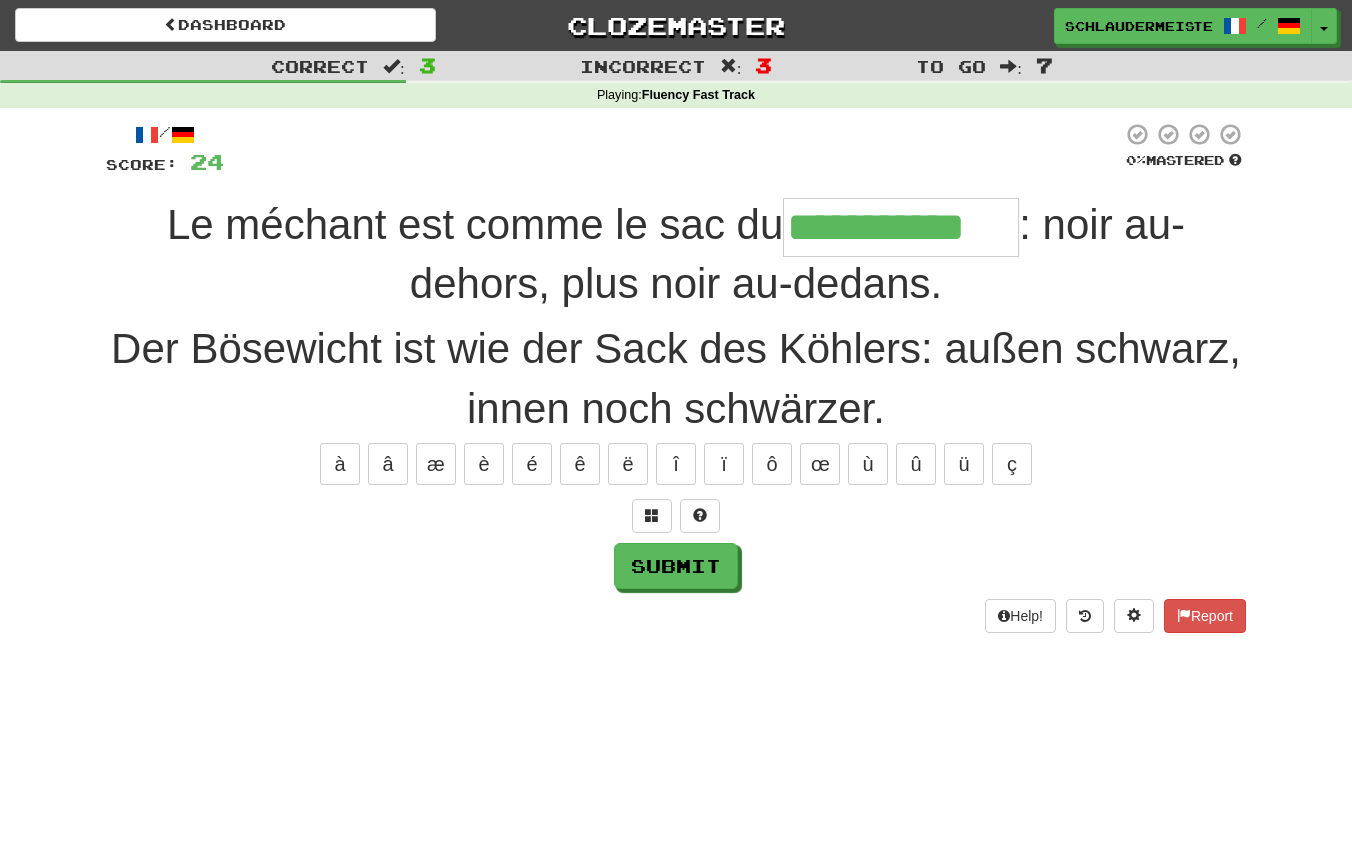 type on "**********" 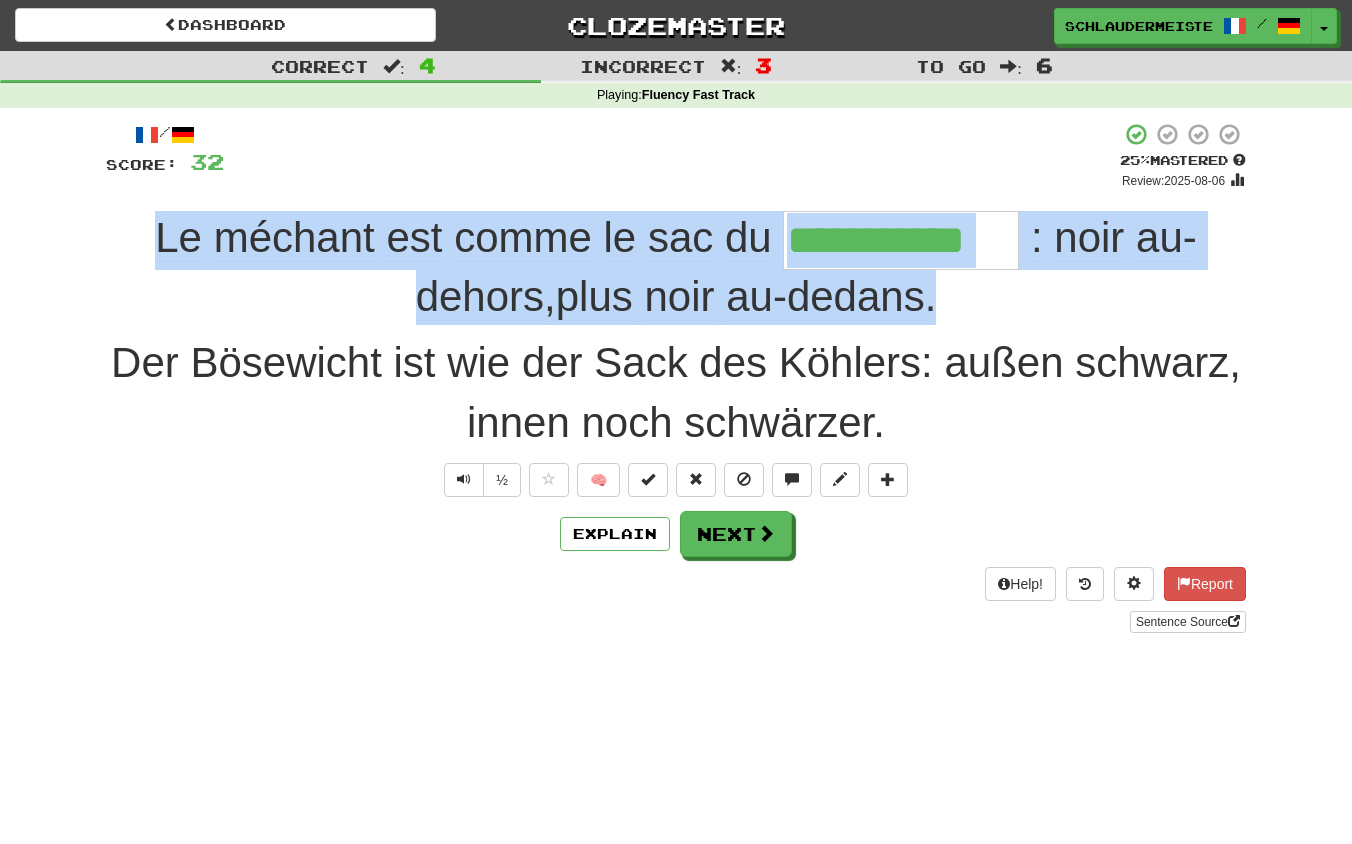 drag, startPoint x: 137, startPoint y: 226, endPoint x: 1002, endPoint y: 307, distance: 868.7842 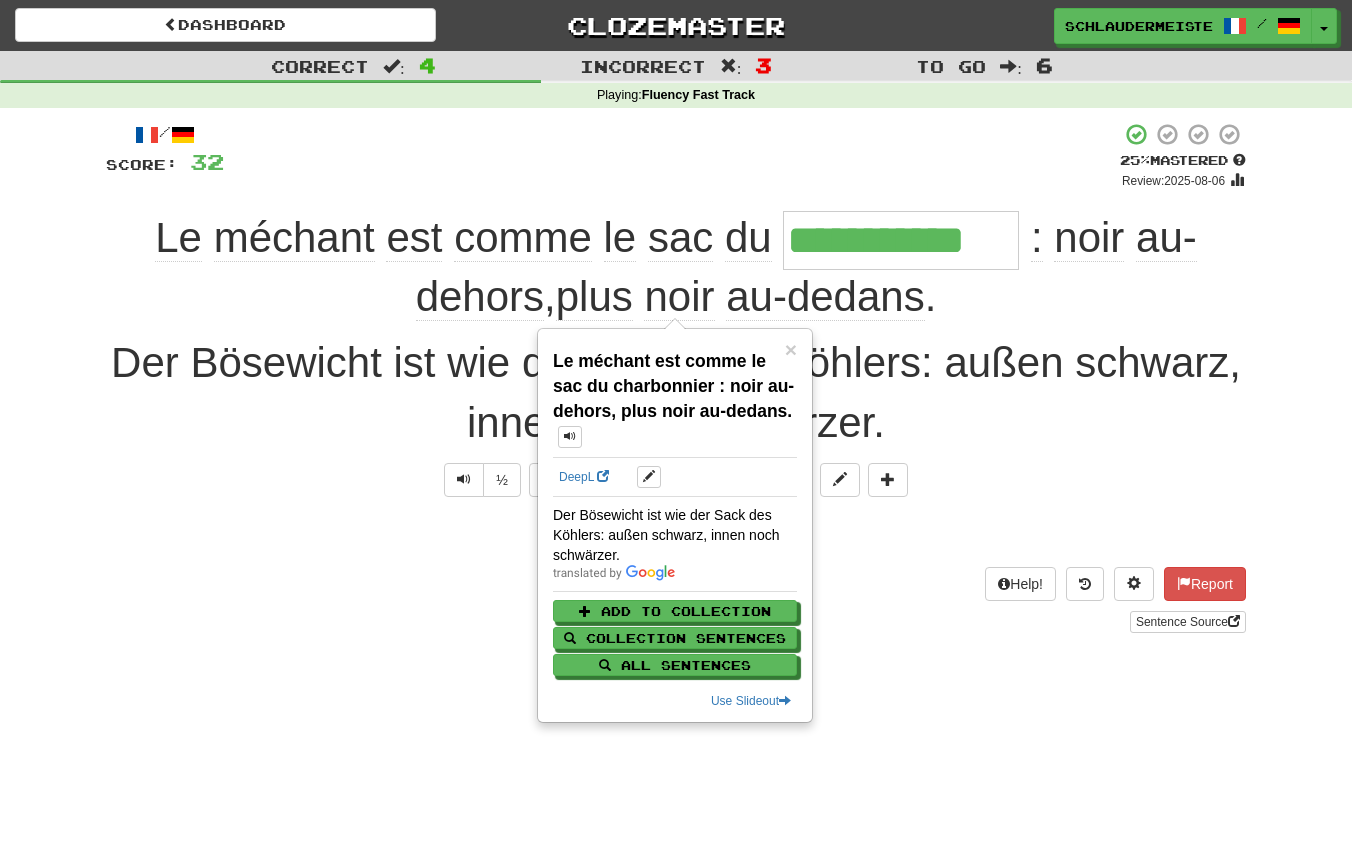 click on "Explain Next" at bounding box center [676, 534] 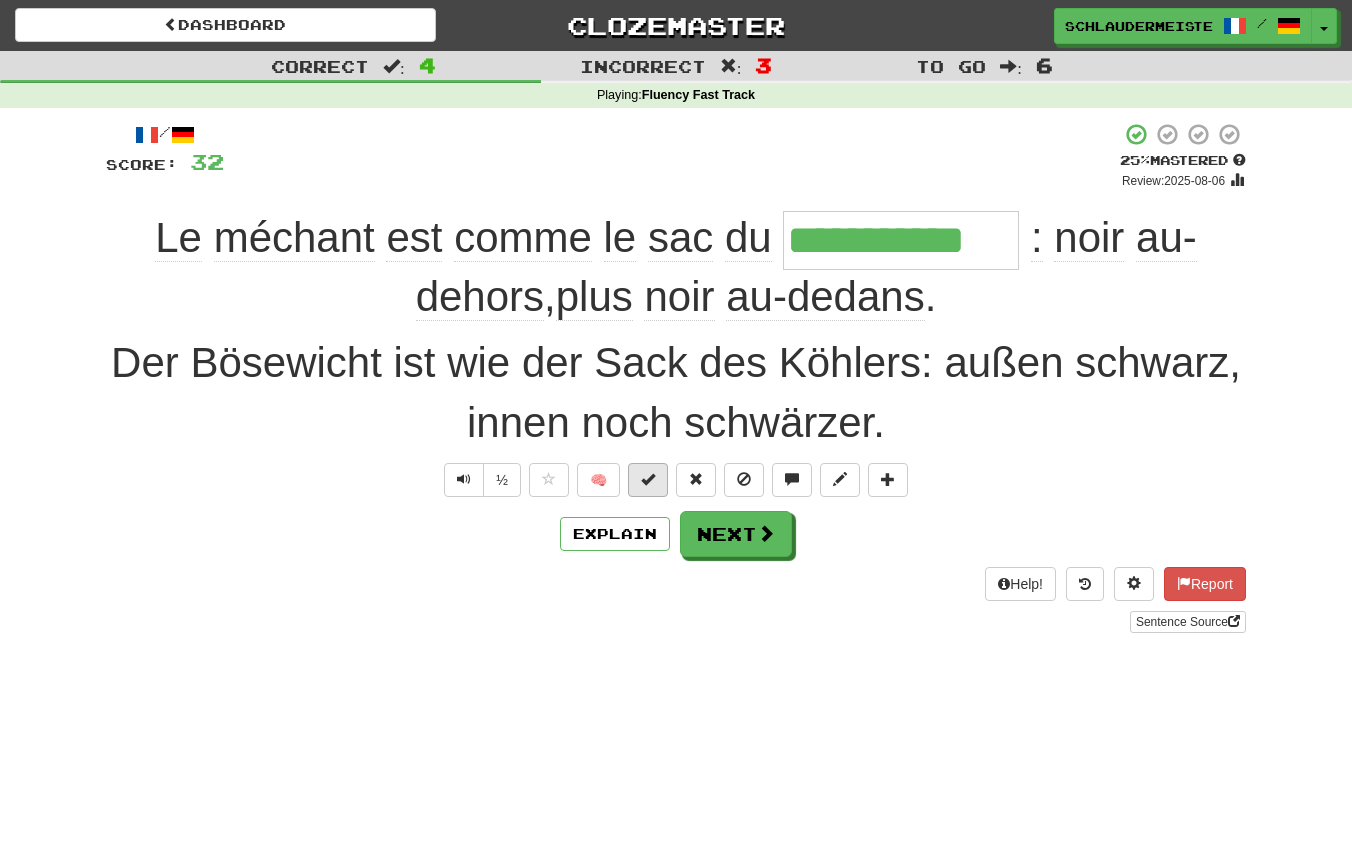 click at bounding box center (648, 479) 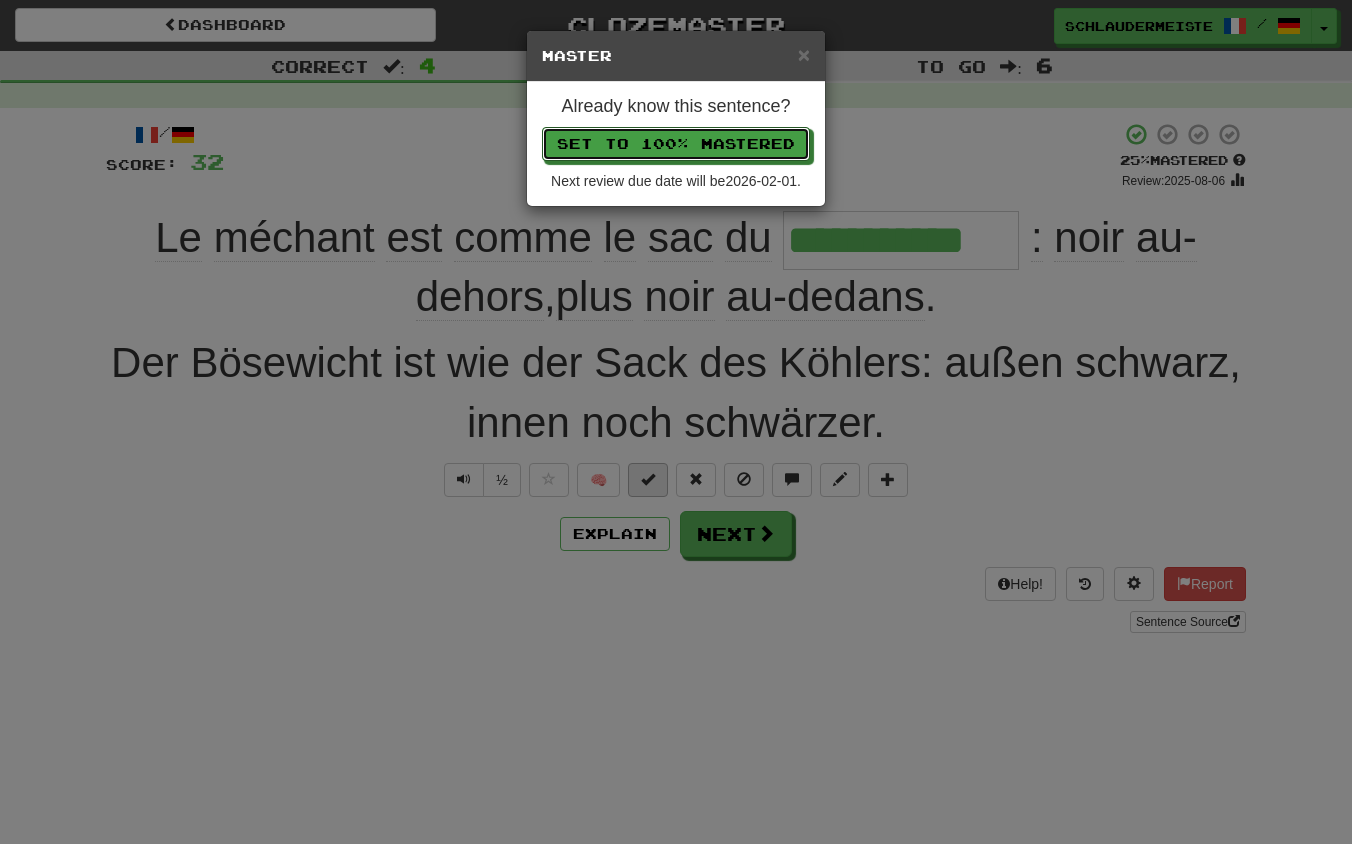 click on "Set to 100% Mastered" at bounding box center (676, 144) 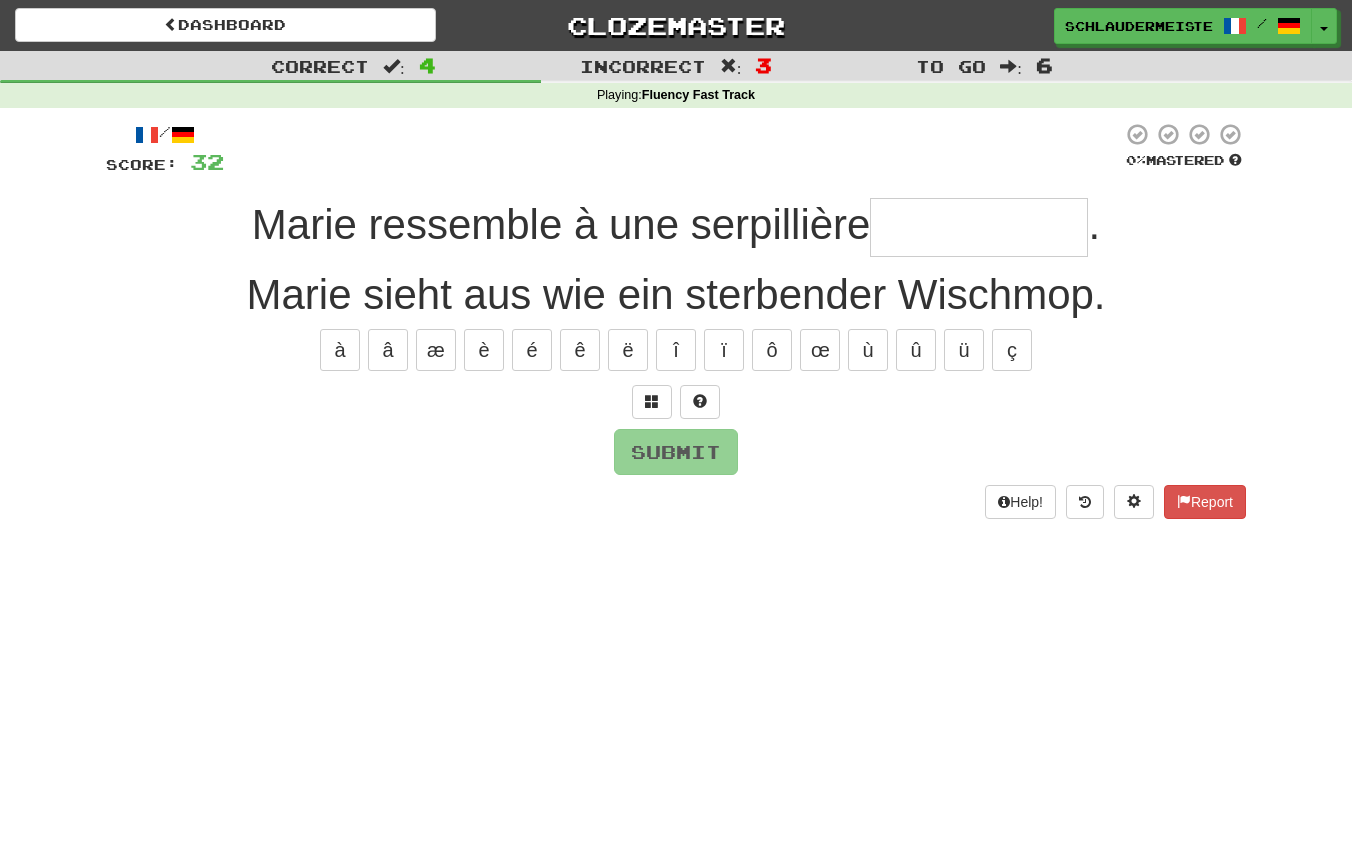 type on "*" 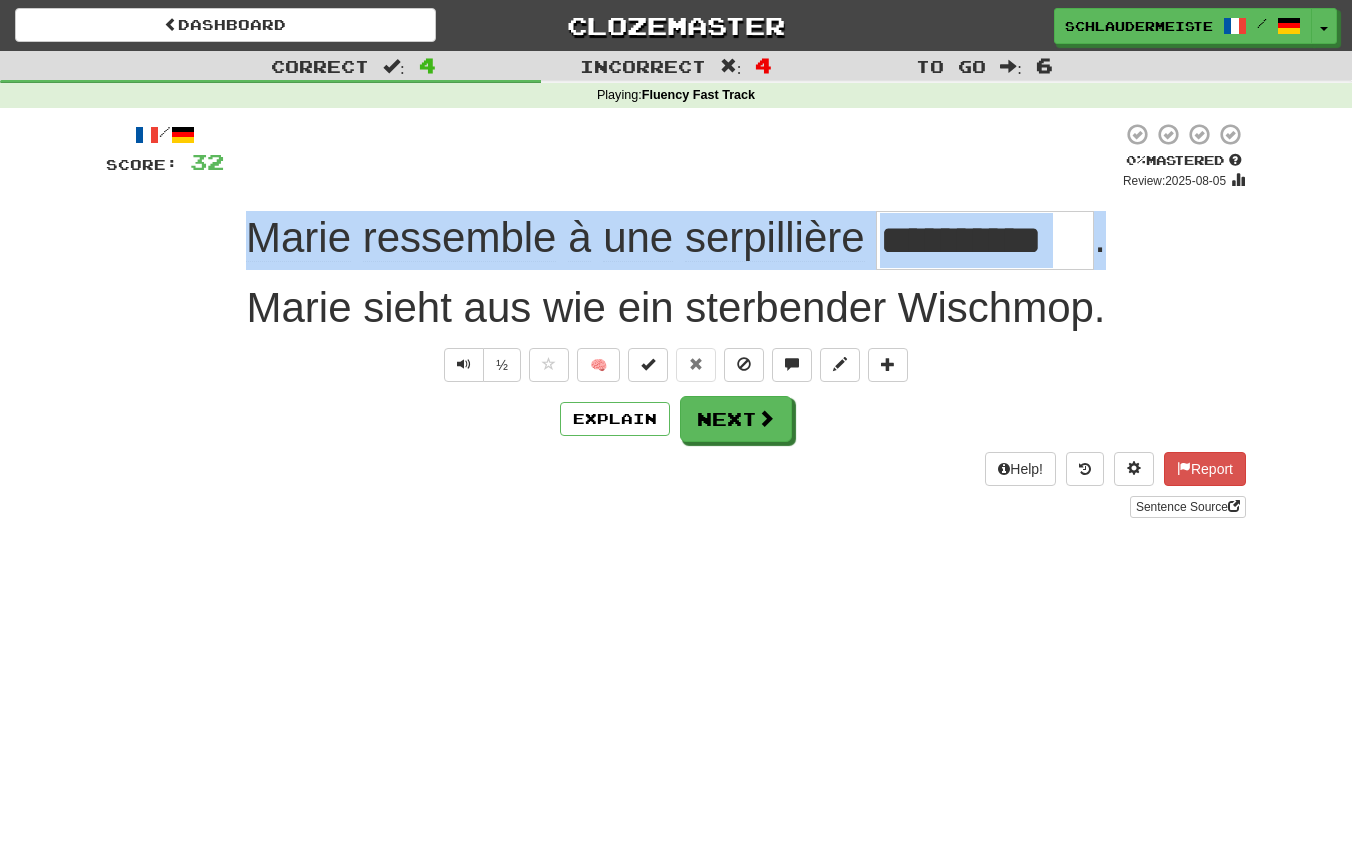 drag, startPoint x: 241, startPoint y: 234, endPoint x: 1148, endPoint y: 235, distance: 907.00055 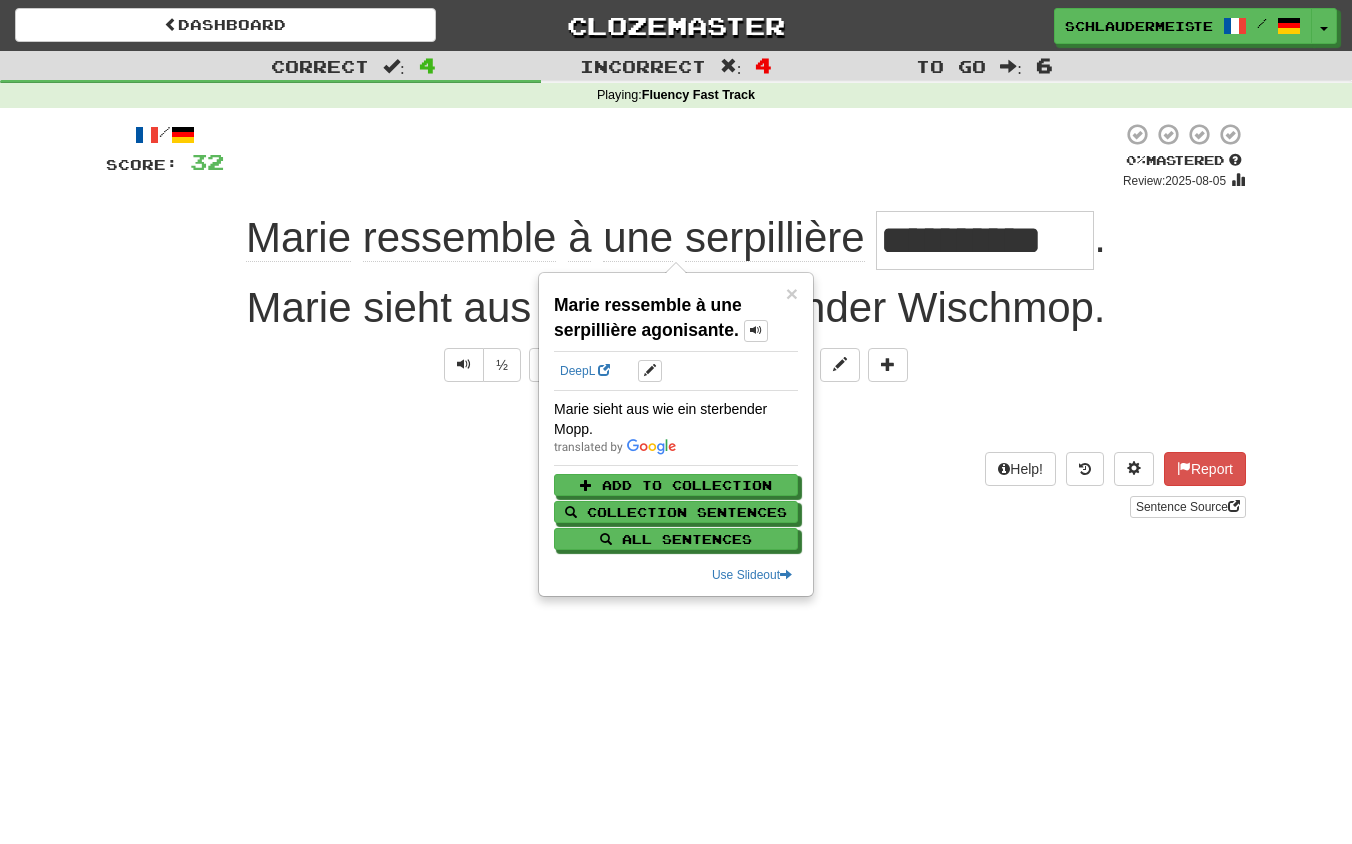 click on "Help!  Report Sentence Source" at bounding box center [676, 485] 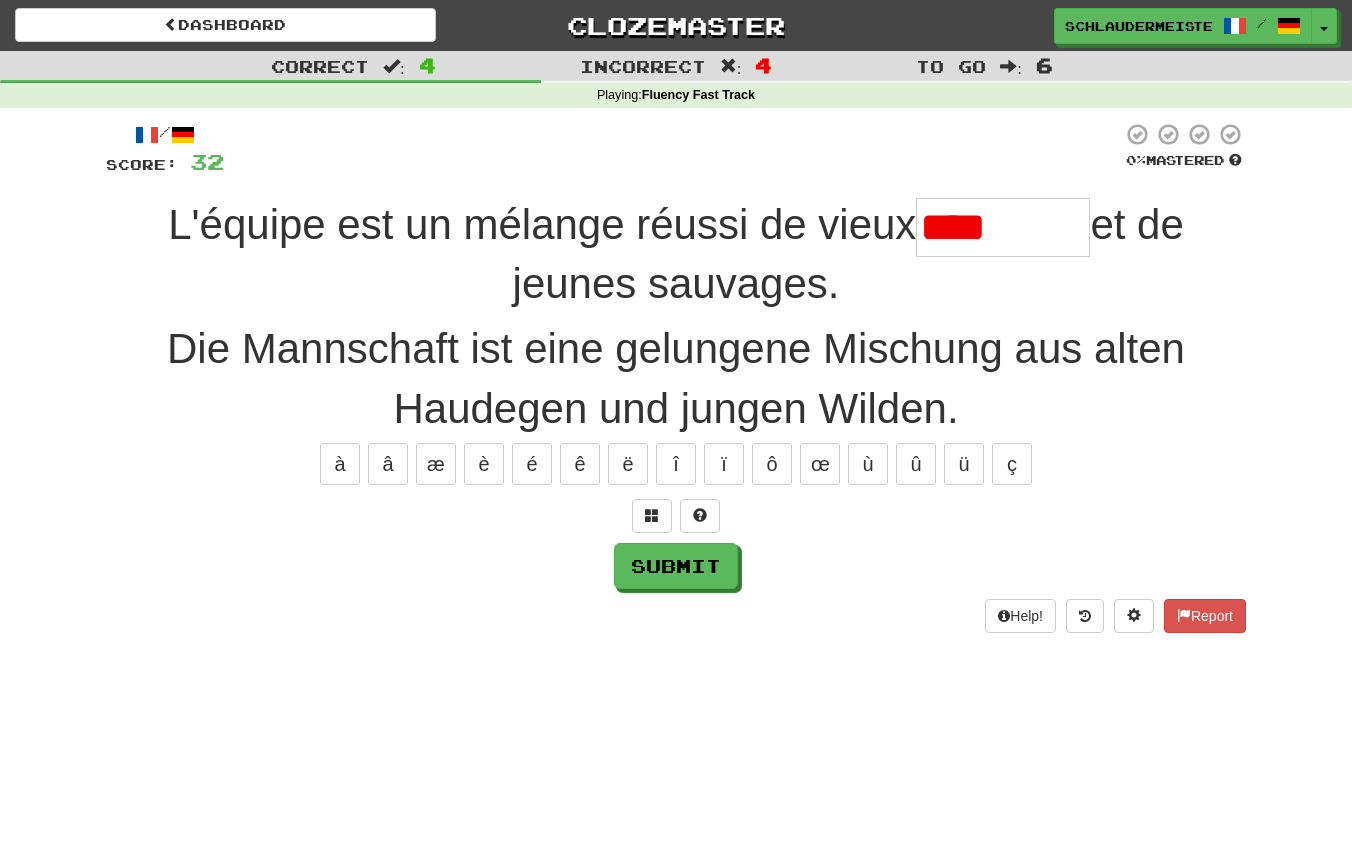 type on "********" 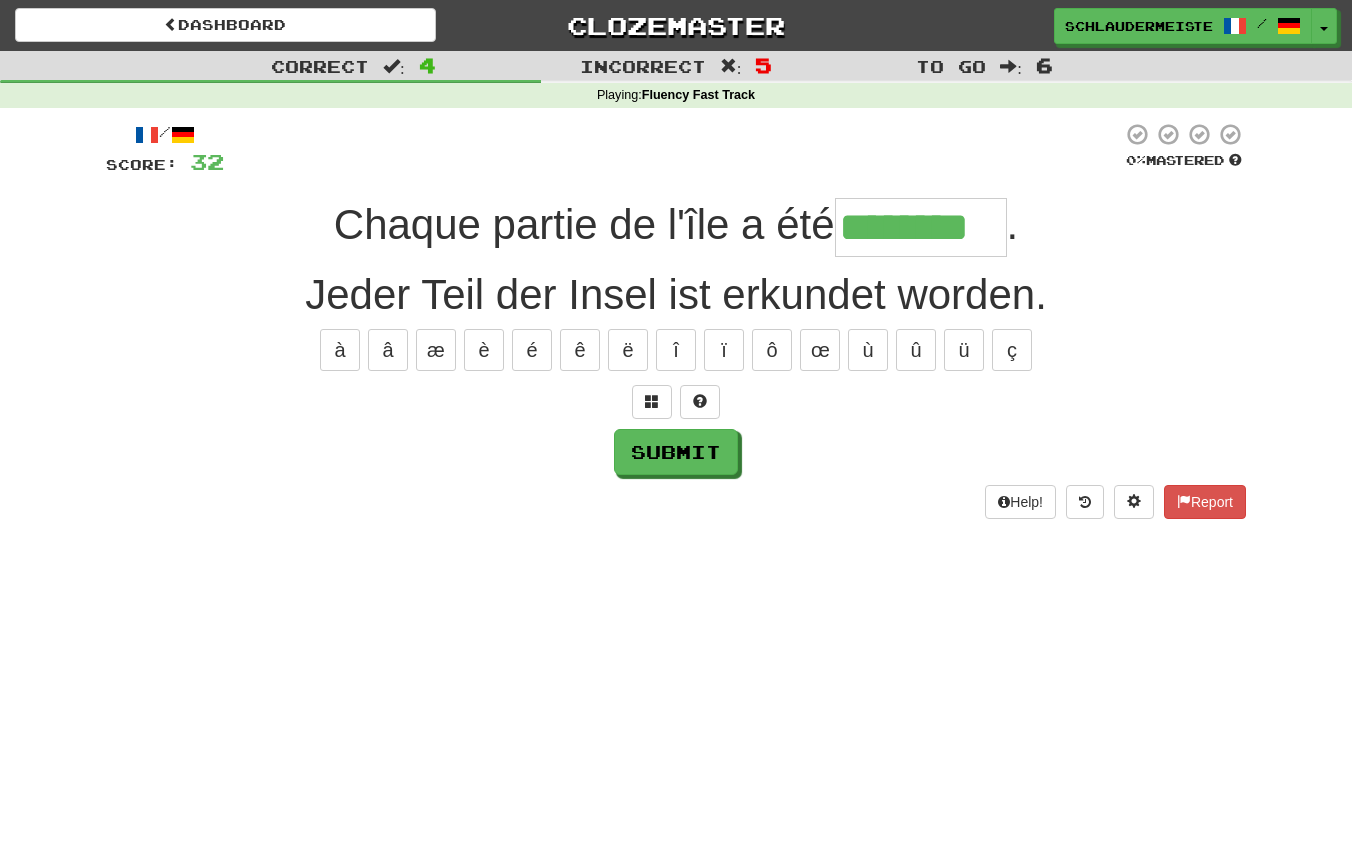 type on "********" 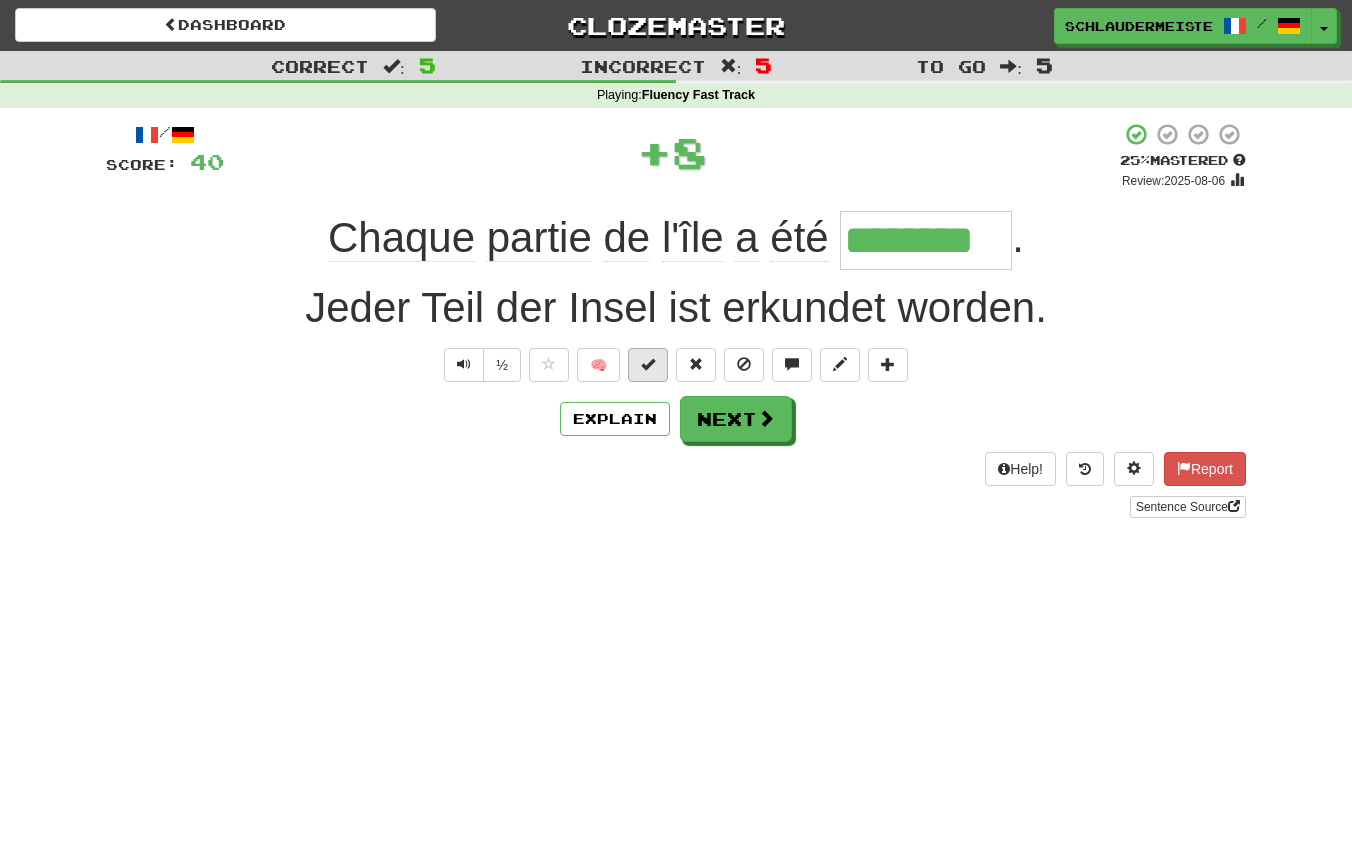 click at bounding box center [648, 365] 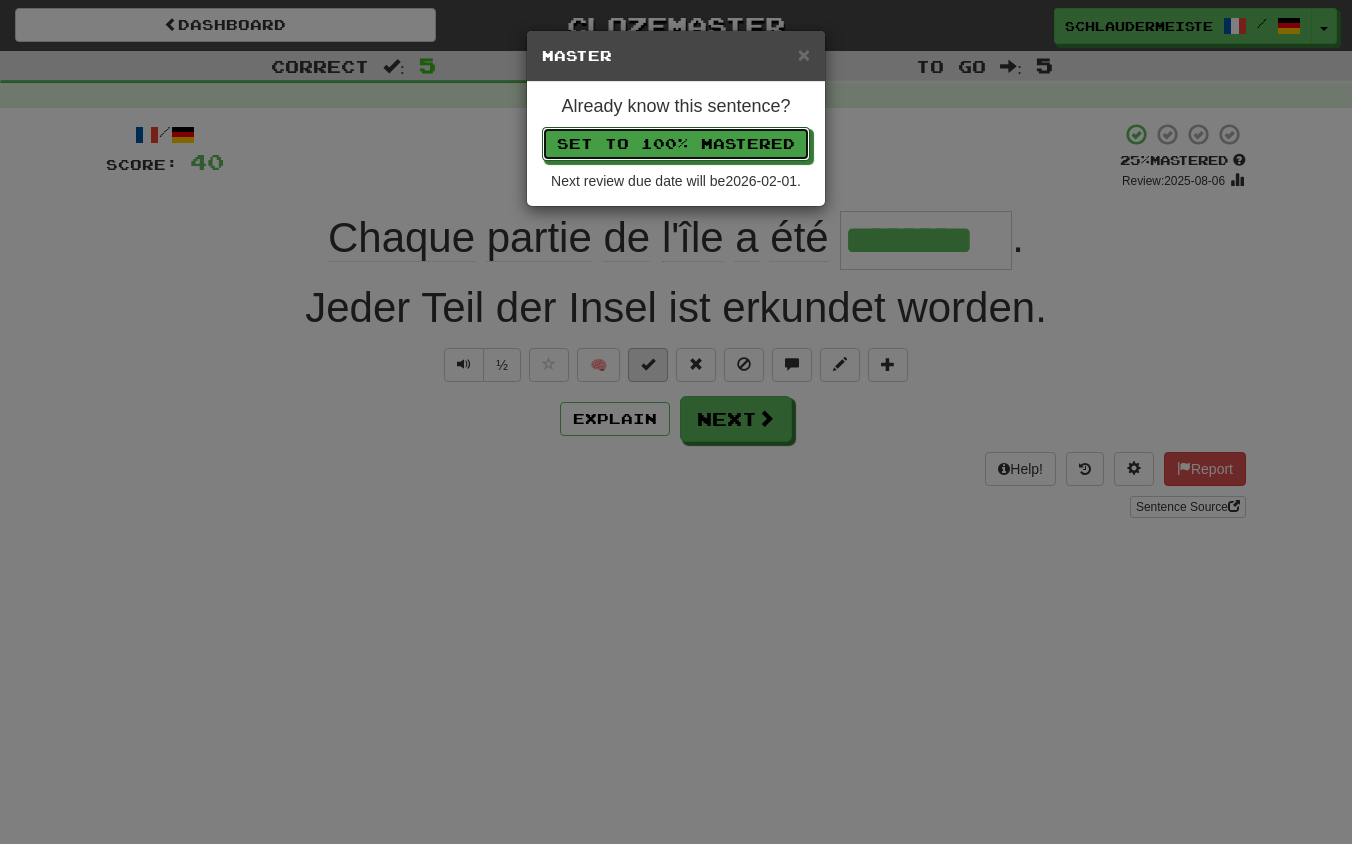 click on "Set to 100% Mastered" at bounding box center (676, 144) 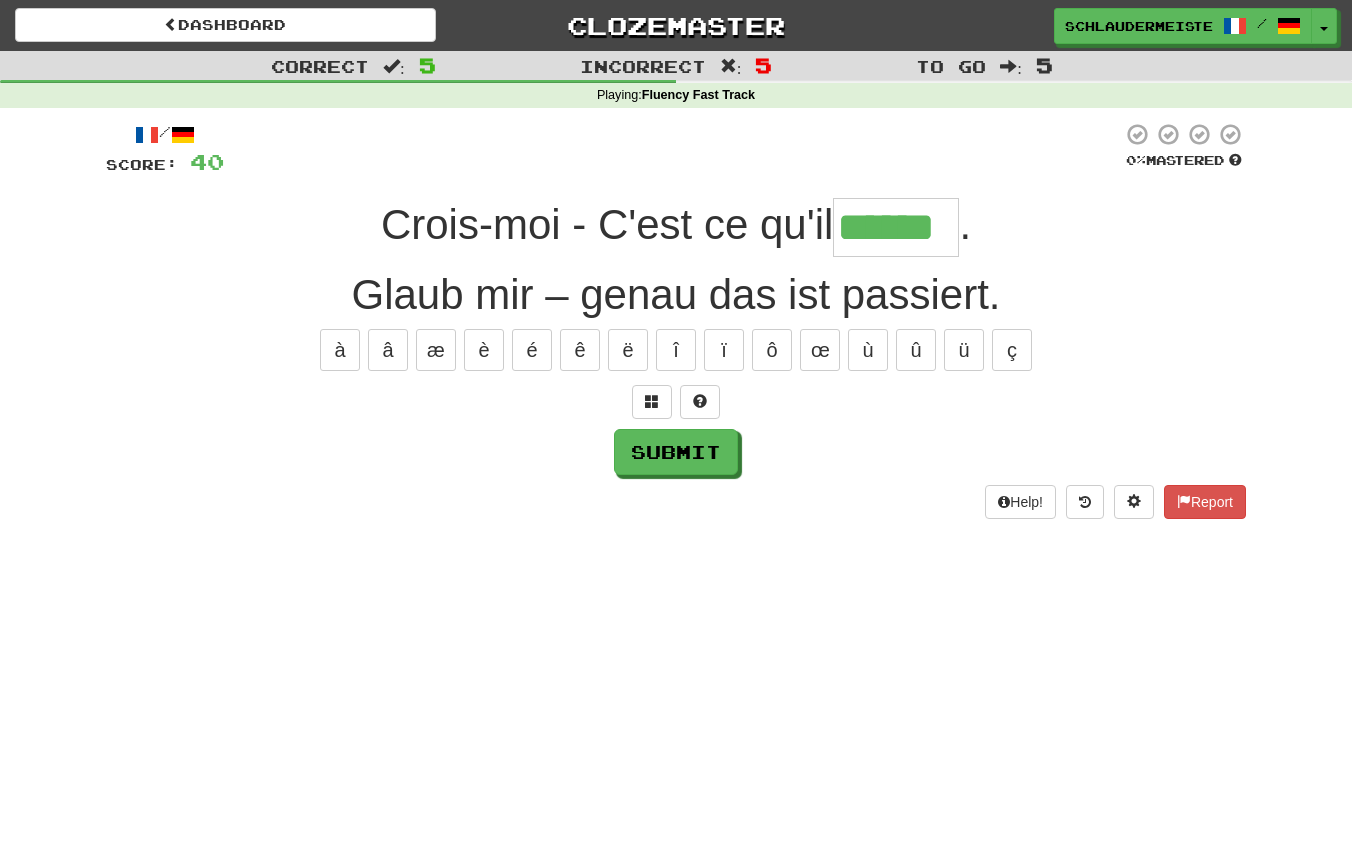 type on "******" 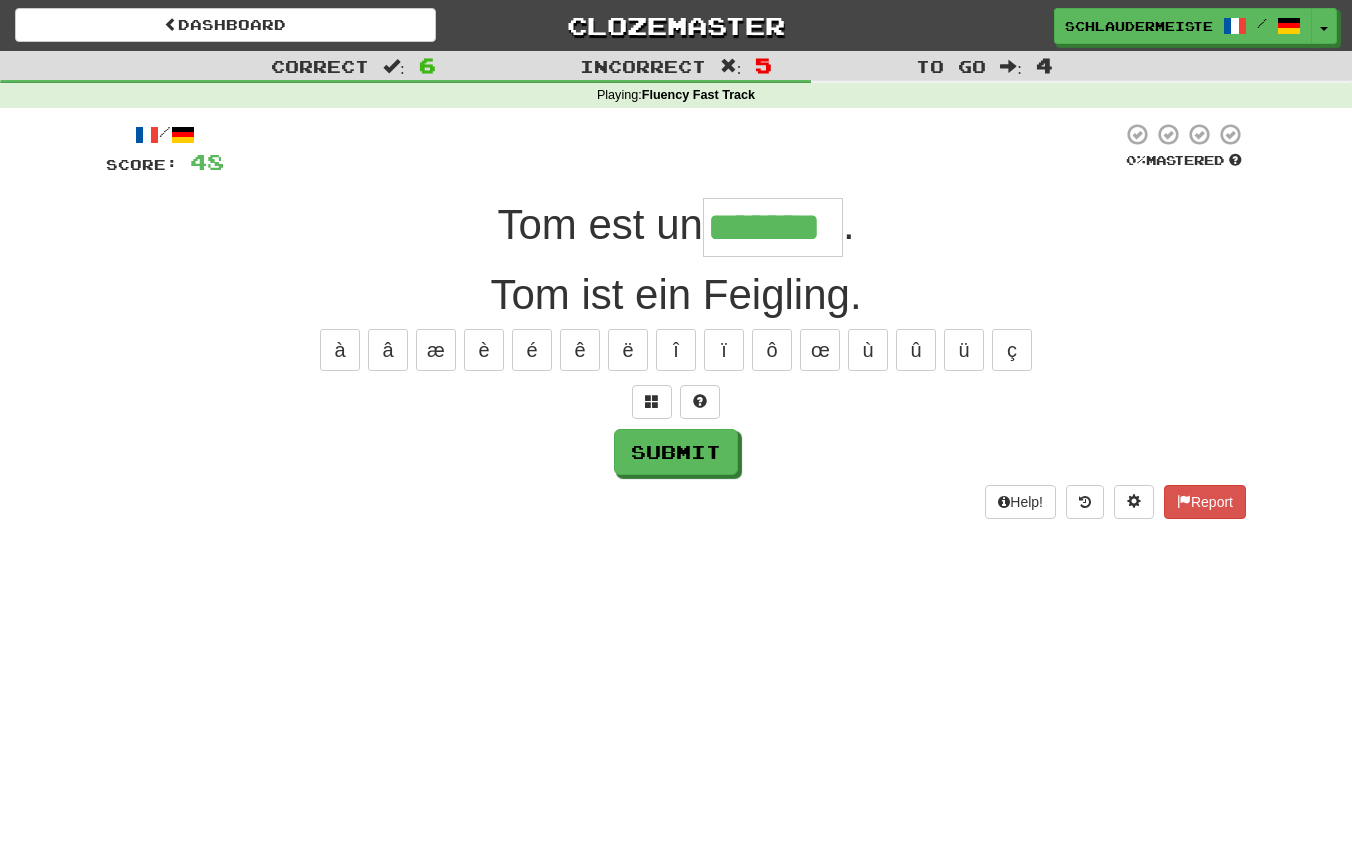 type on "*******" 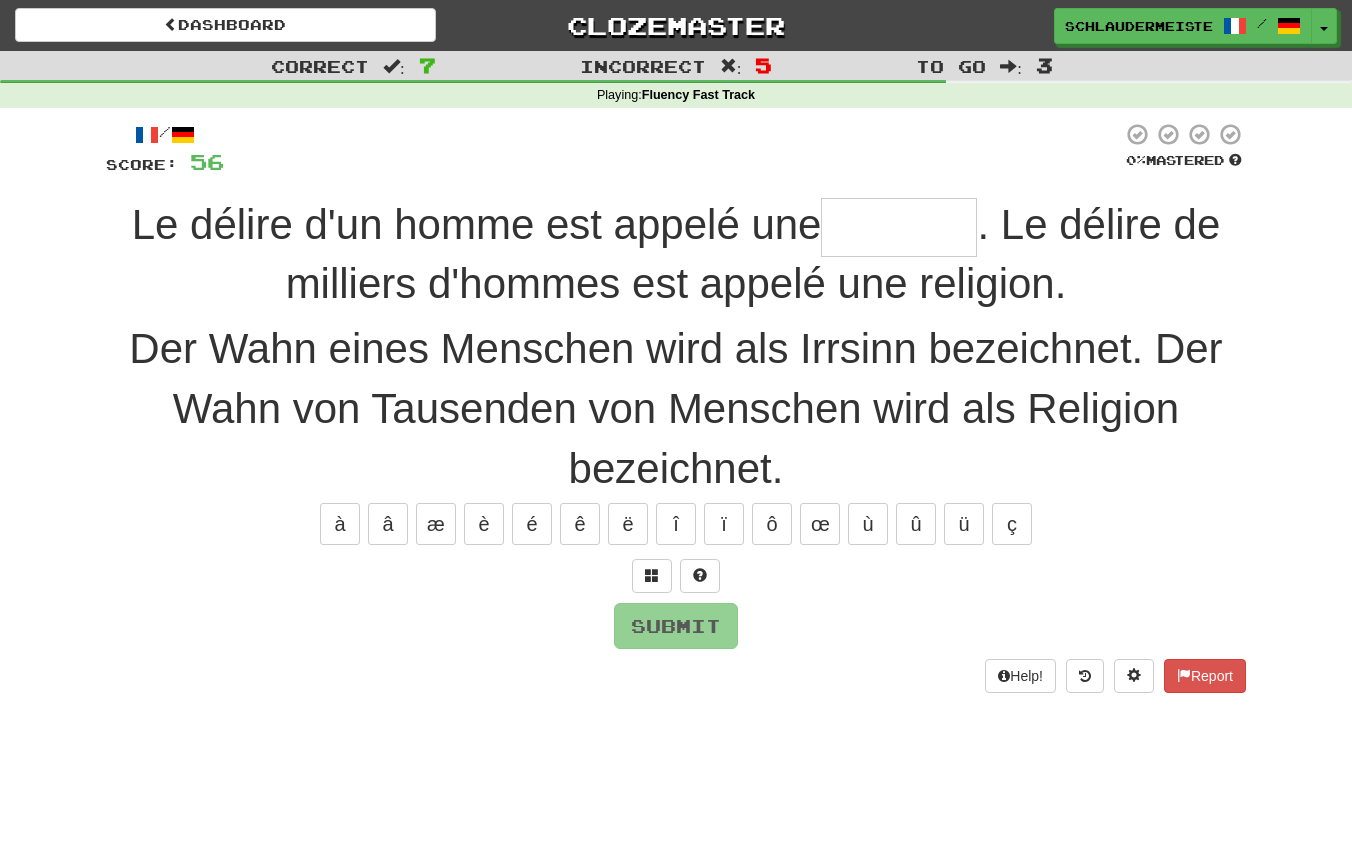 type on "********" 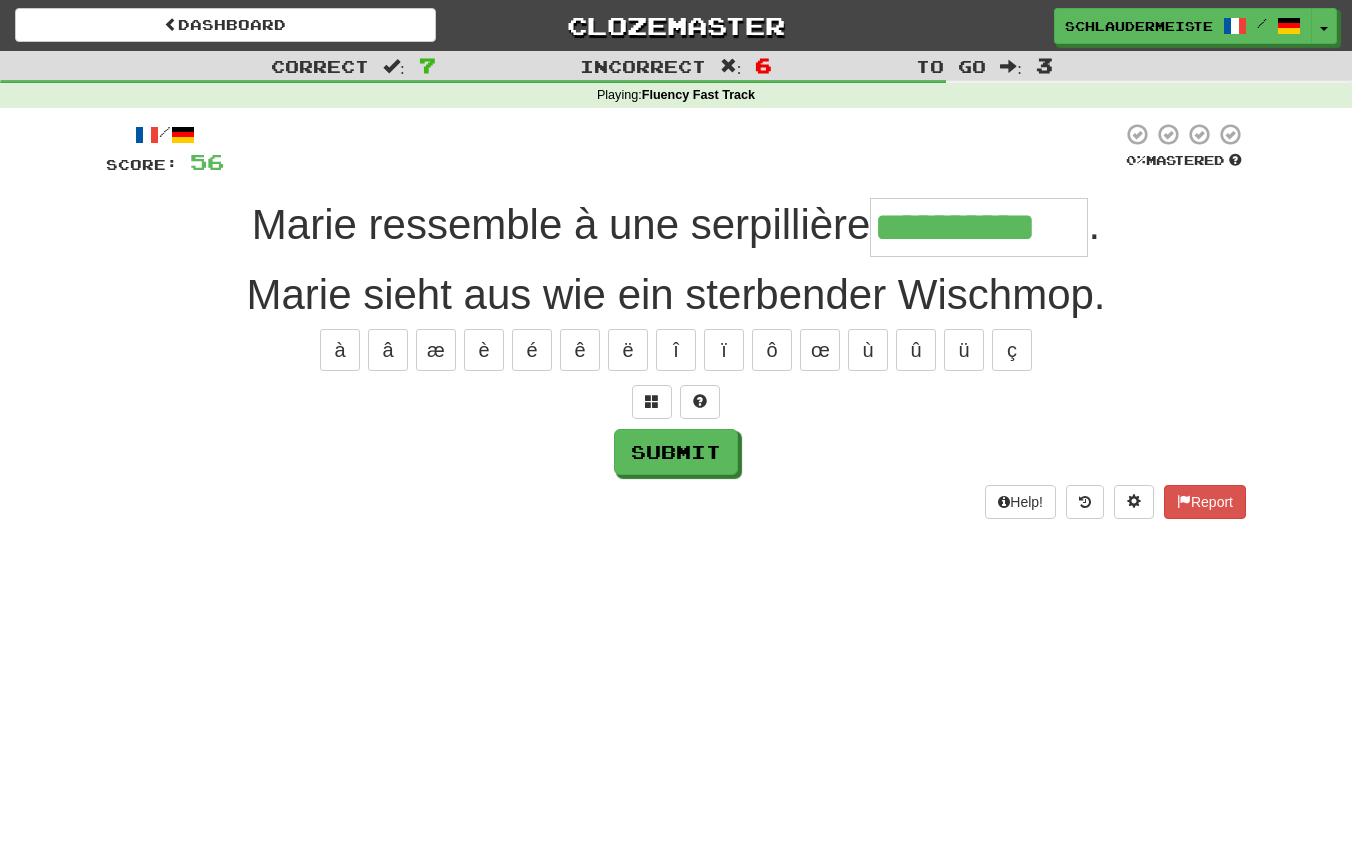 type on "**********" 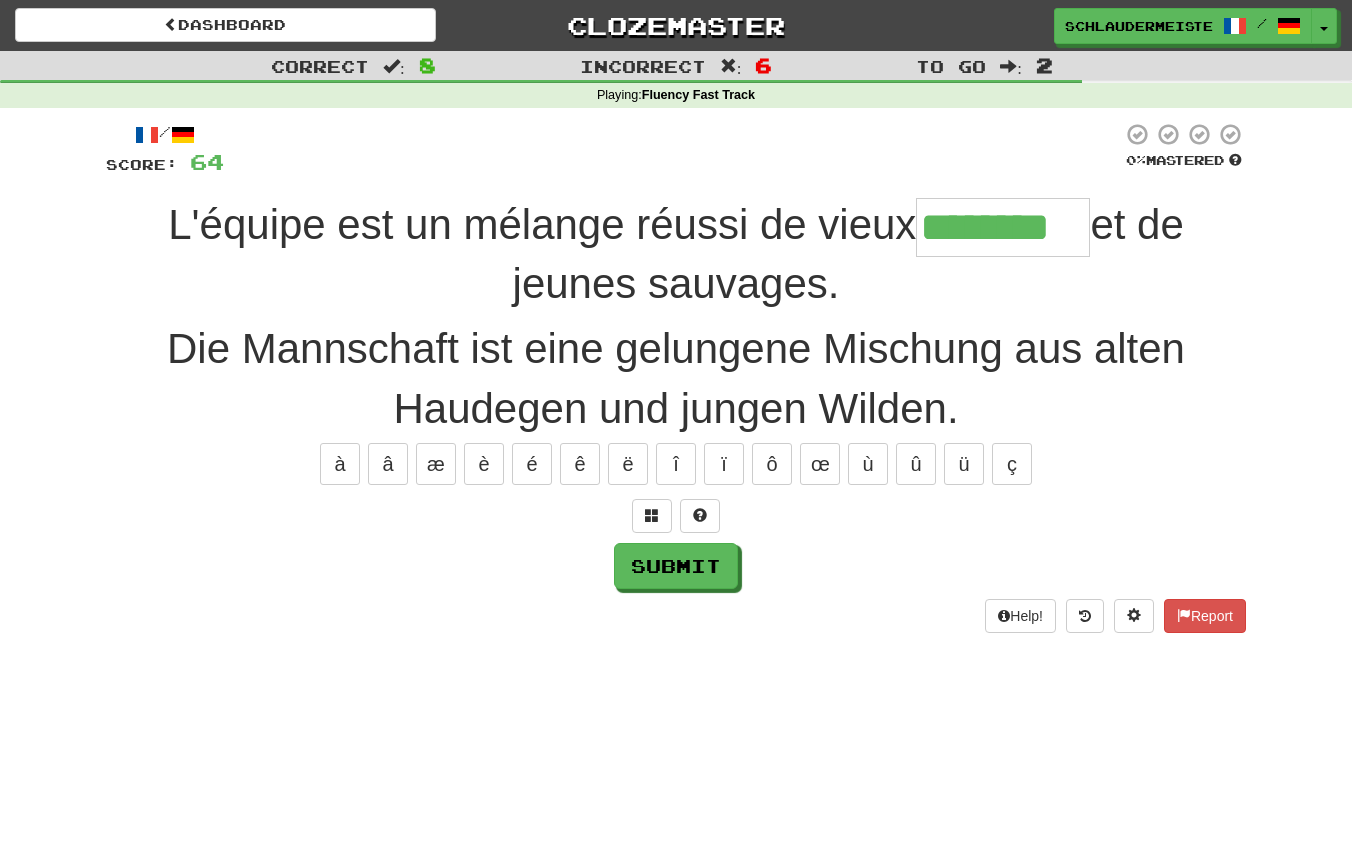 type on "********" 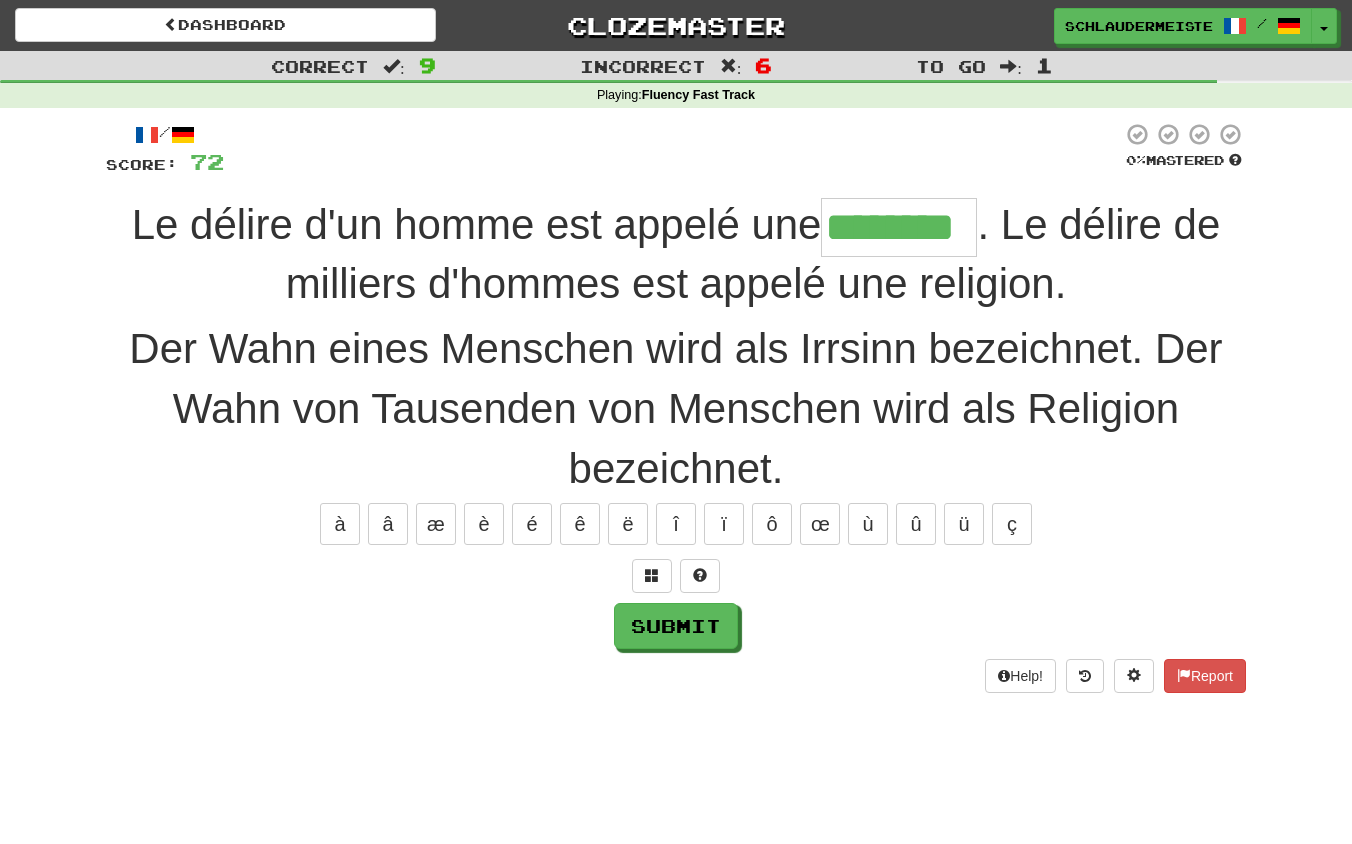type on "********" 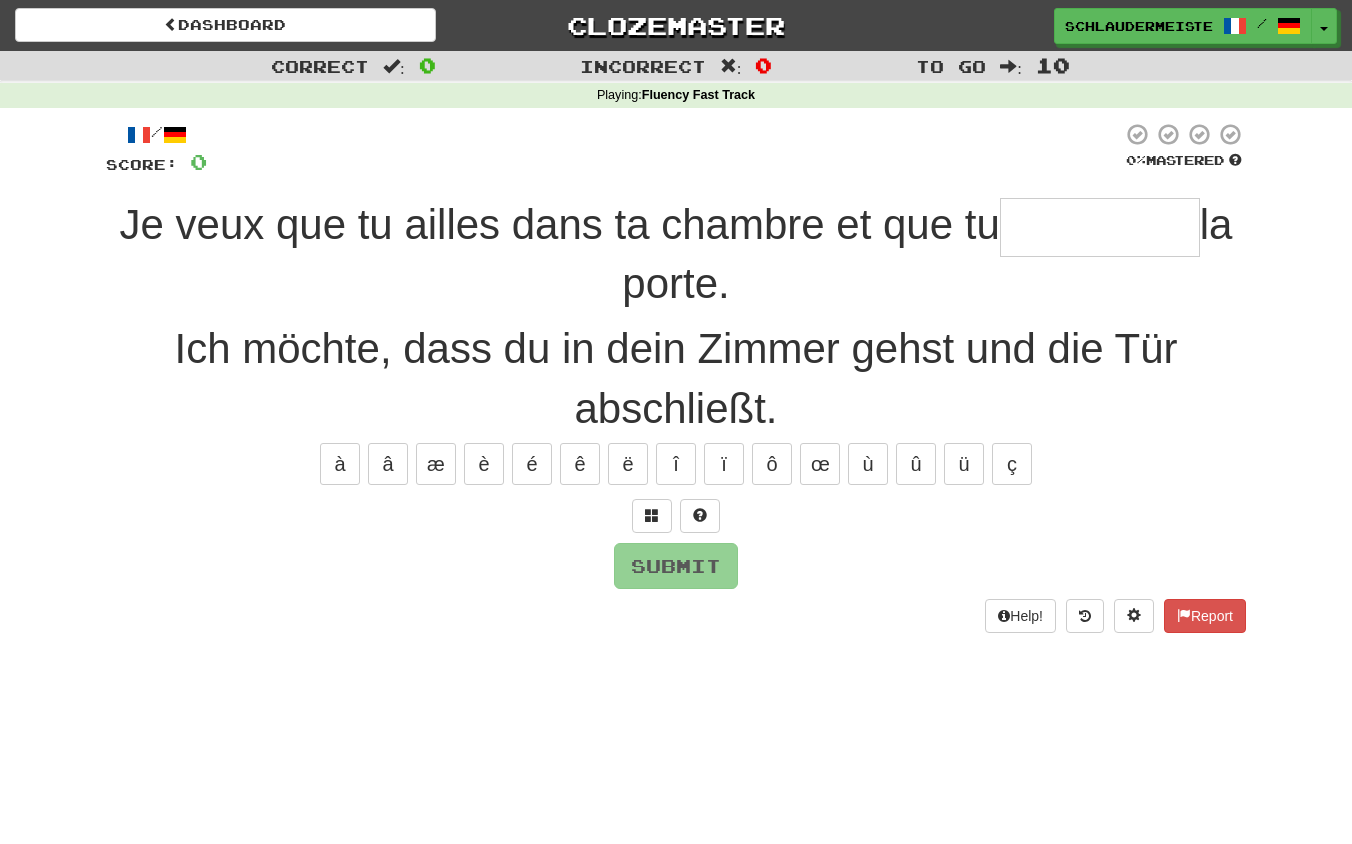 type on "*" 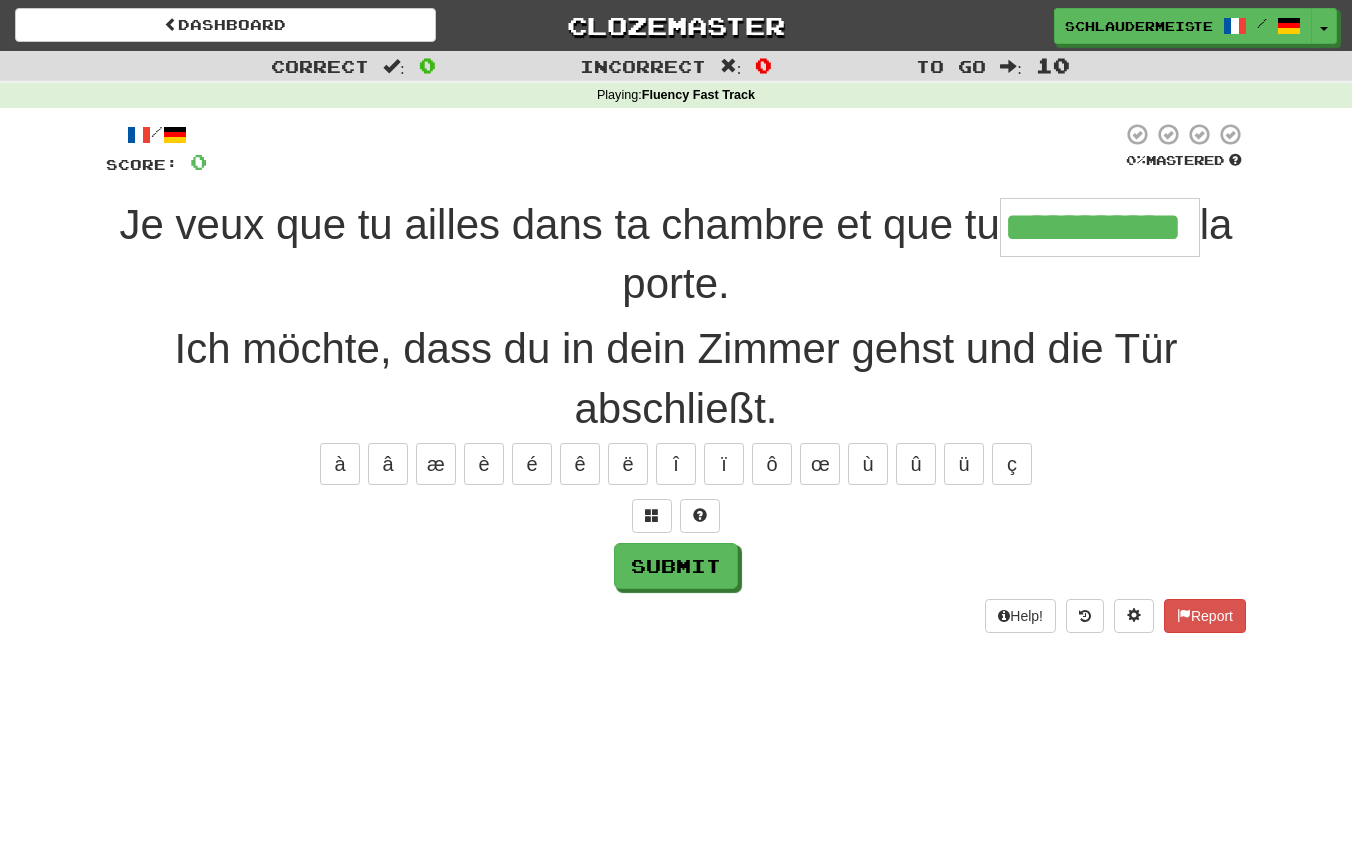 type on "**********" 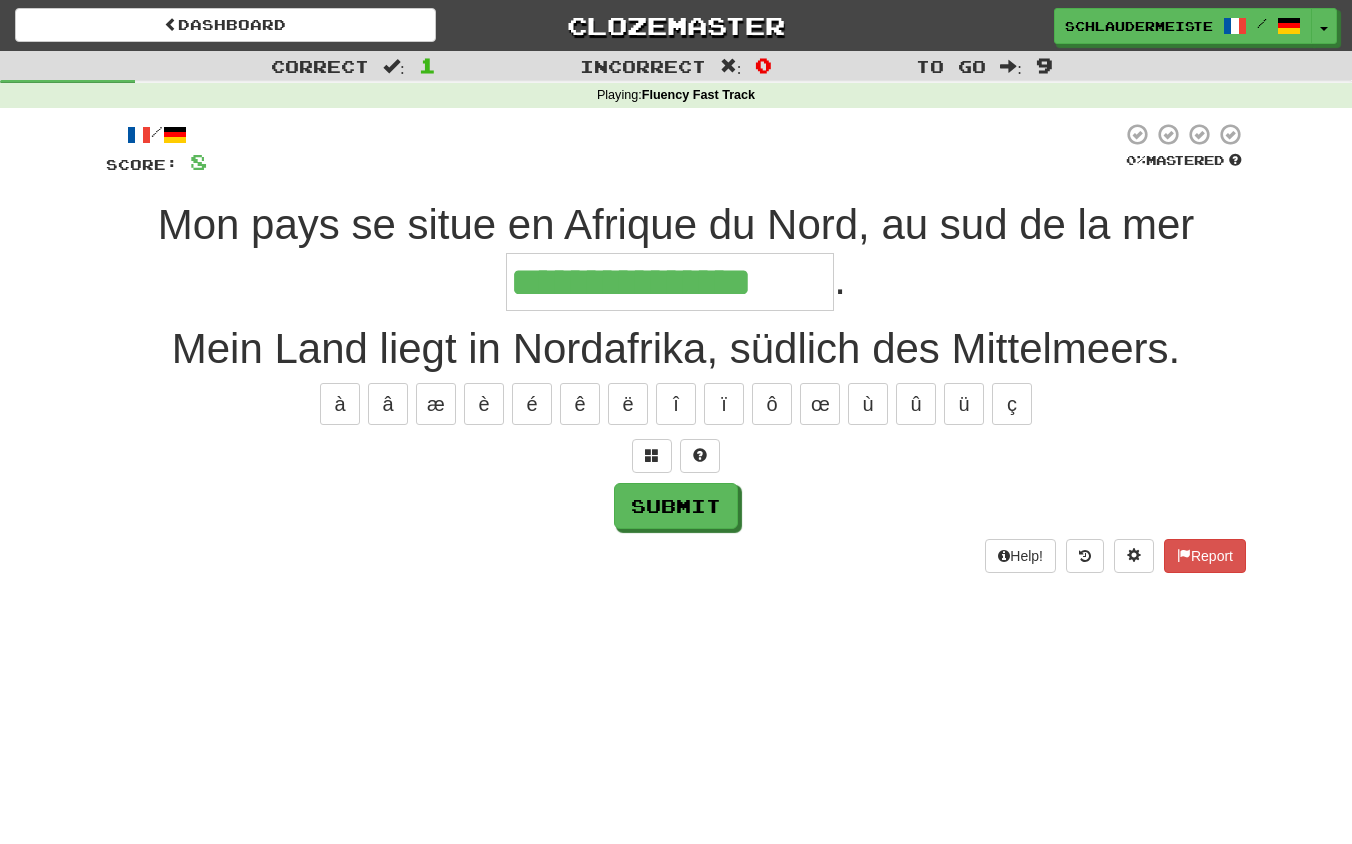 type on "**********" 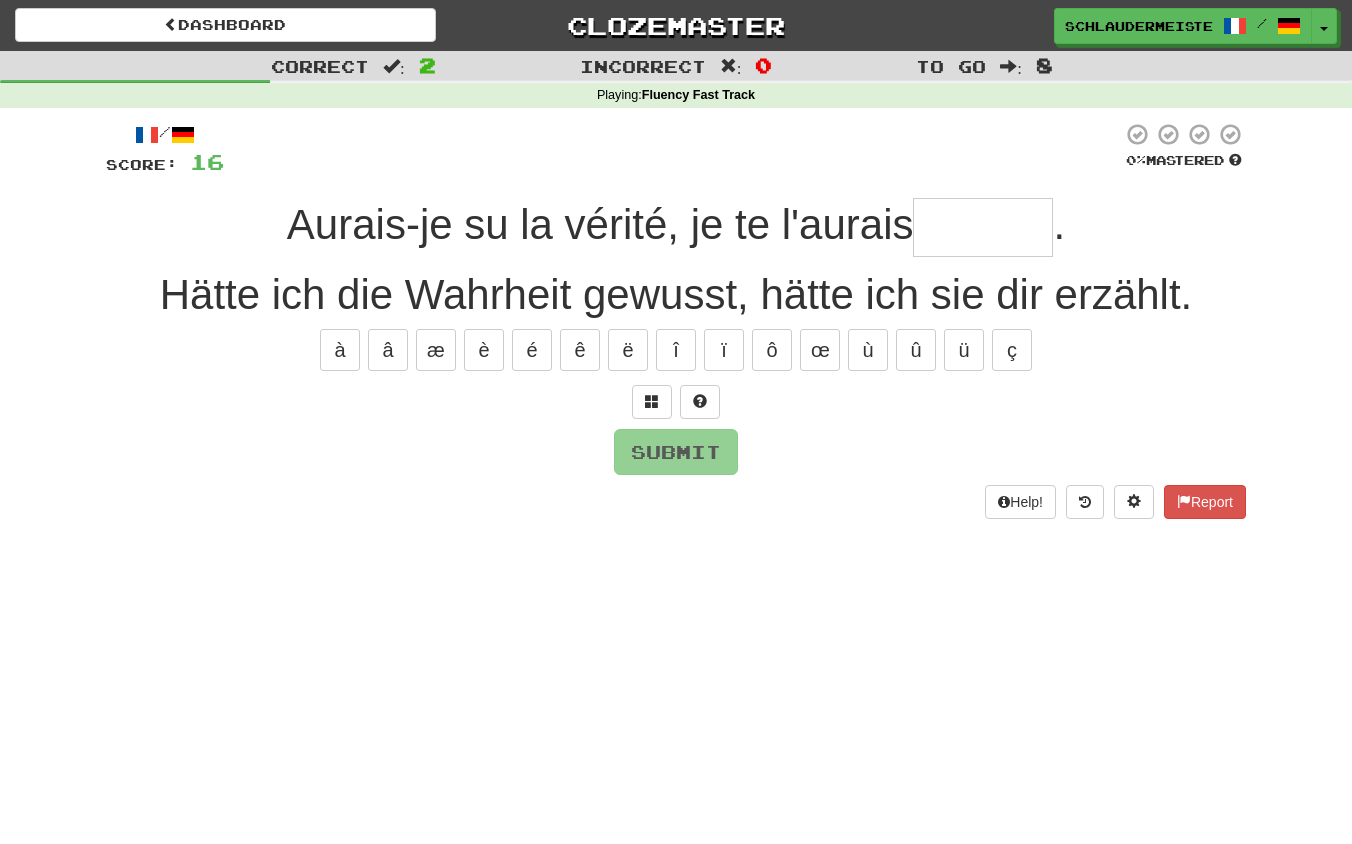type on "*" 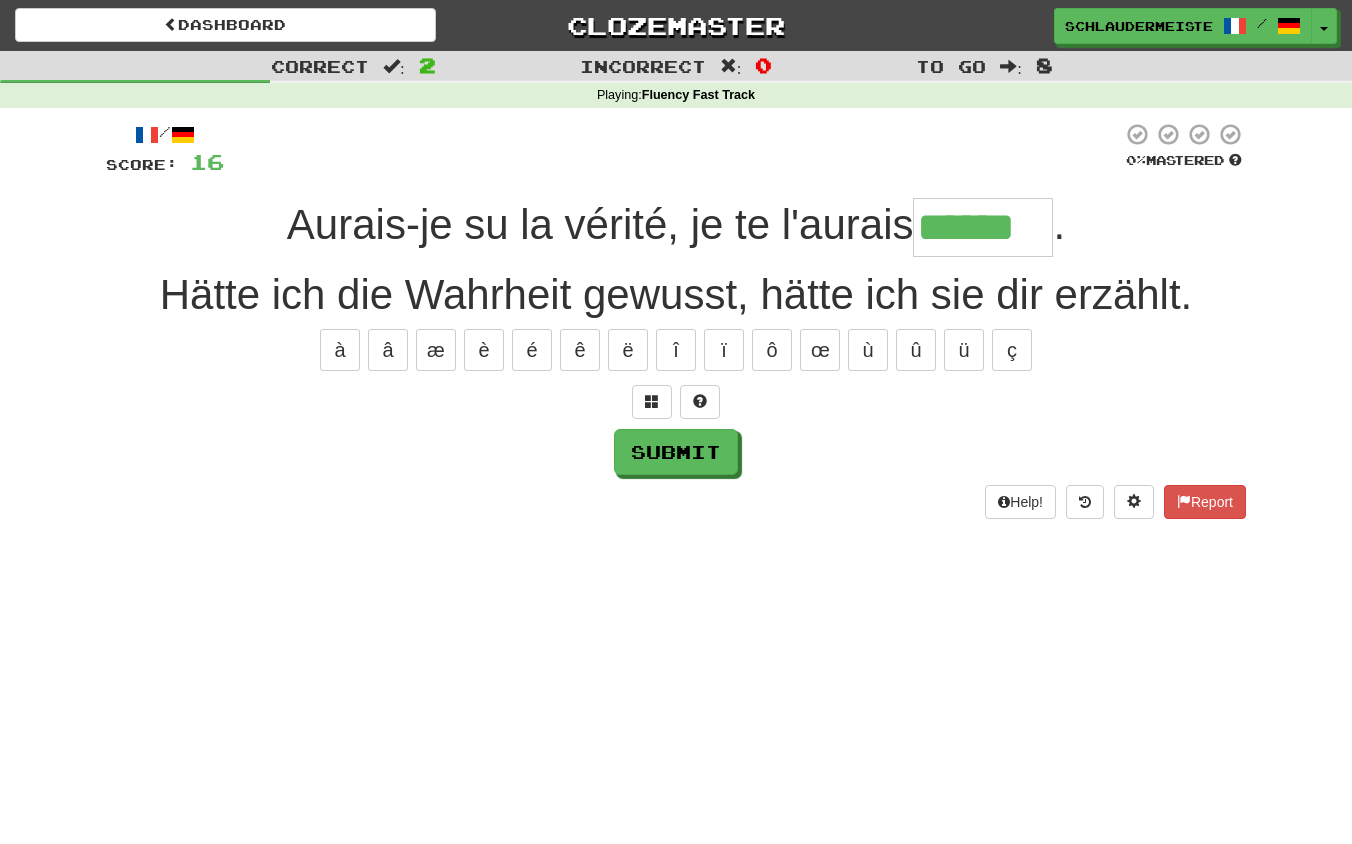 type on "******" 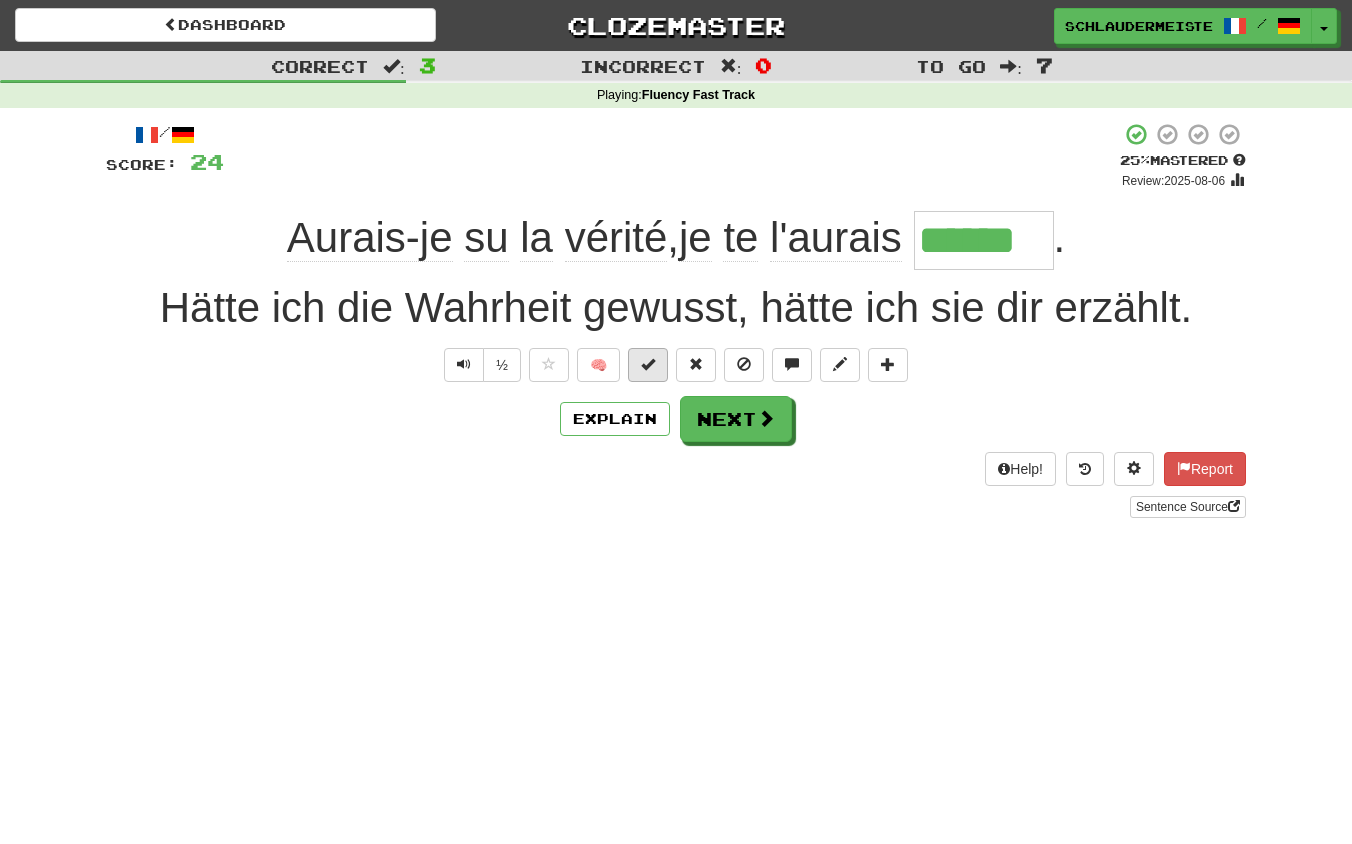 click at bounding box center [648, 364] 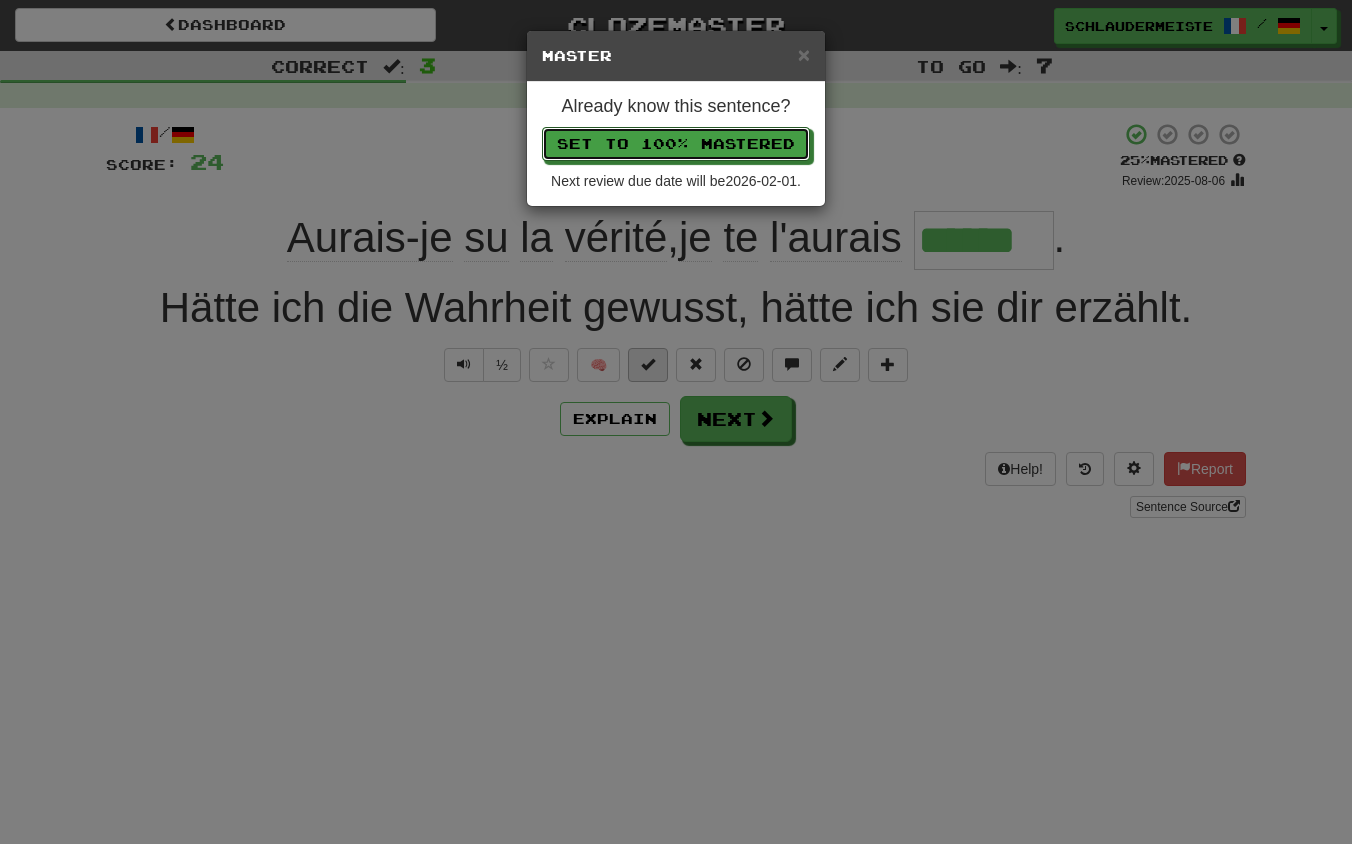 type 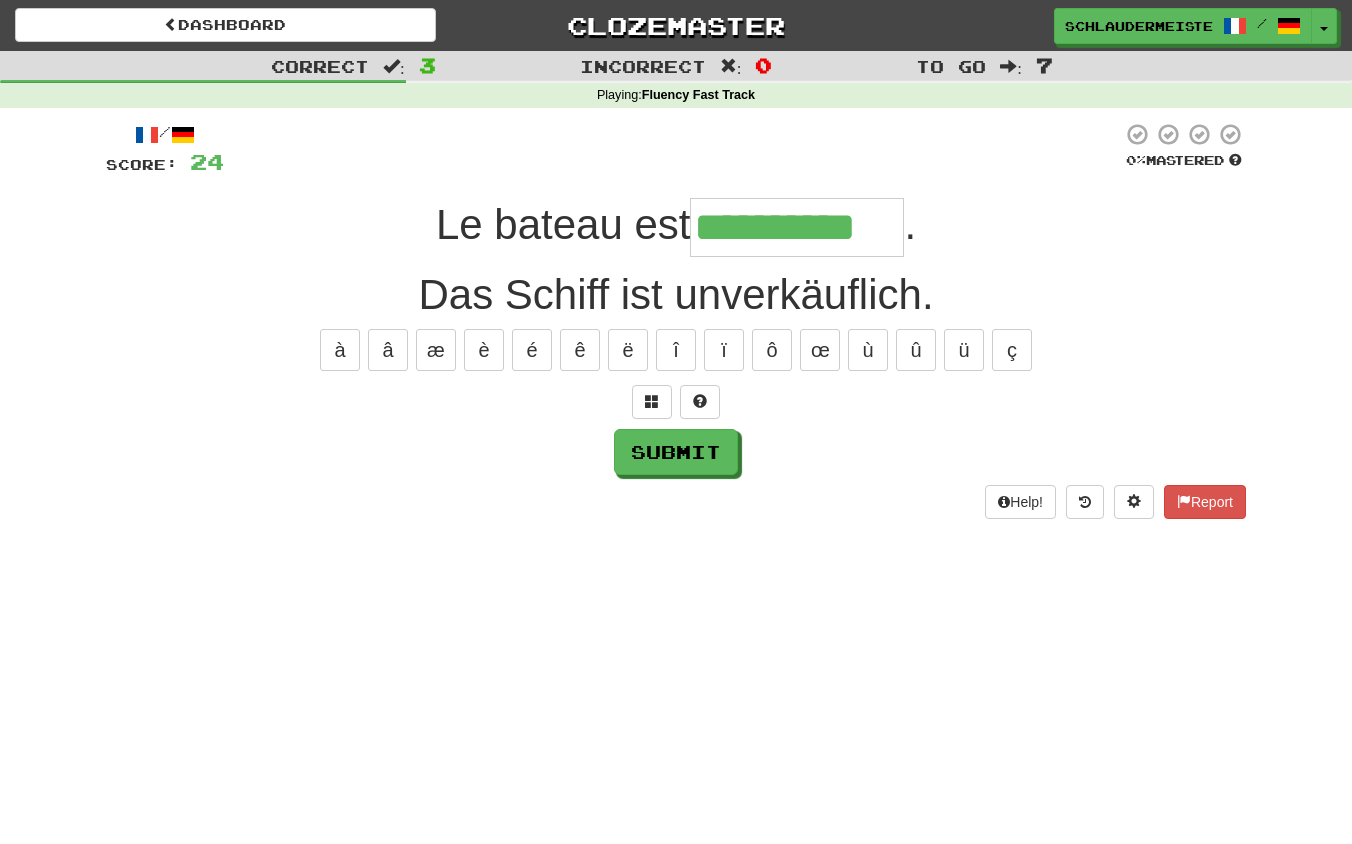 type on "**********" 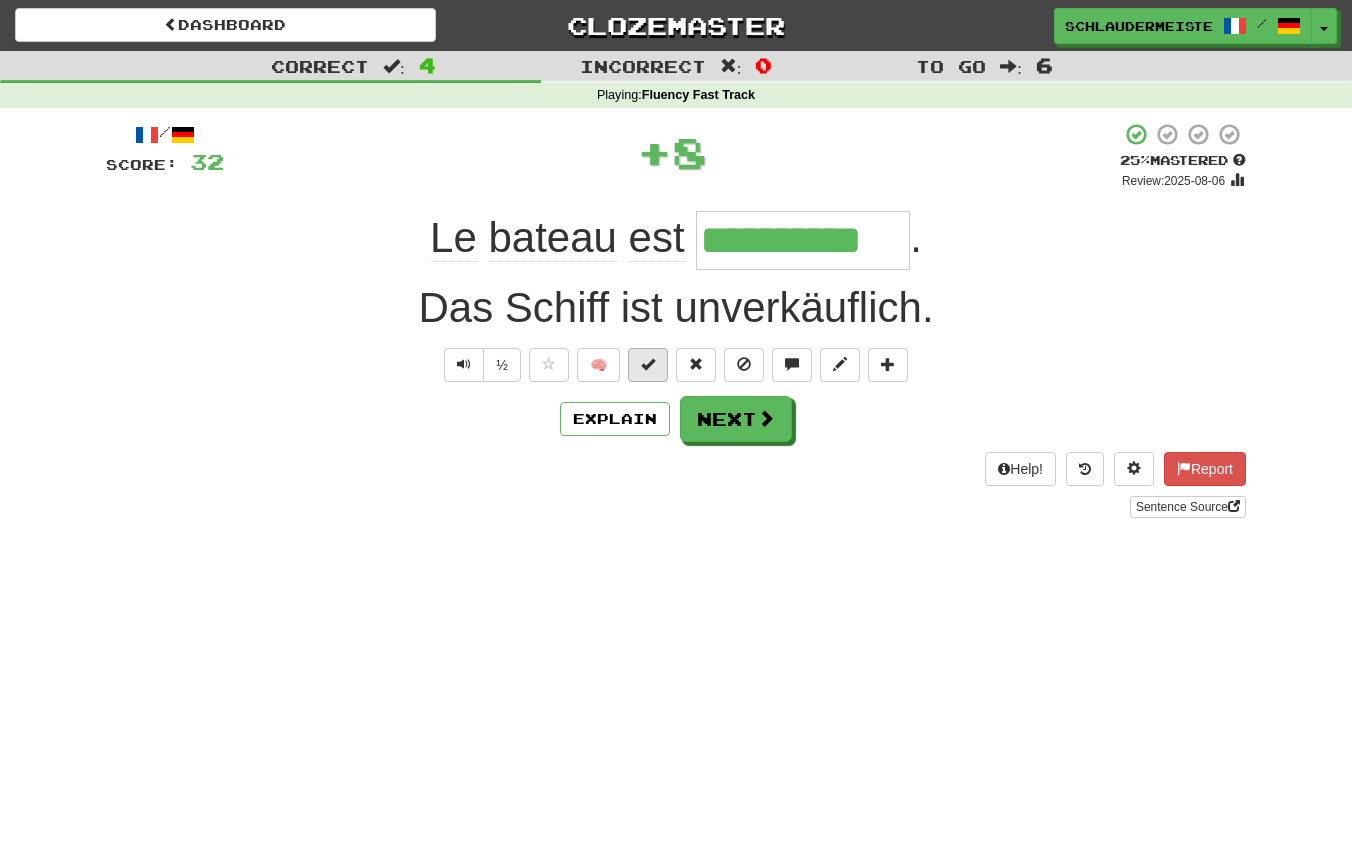 click at bounding box center [648, 364] 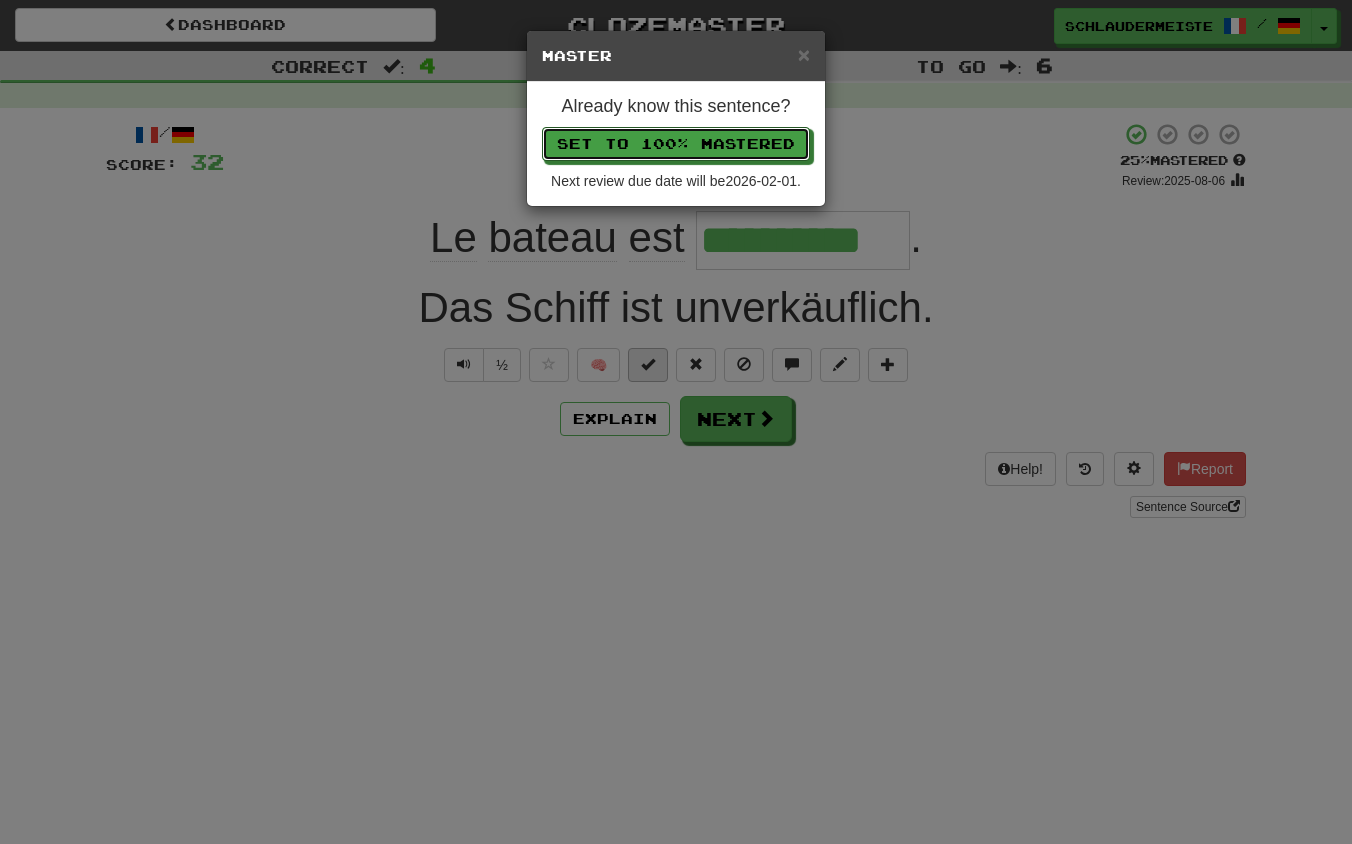click on "Set to 100% Mastered" at bounding box center (676, 144) 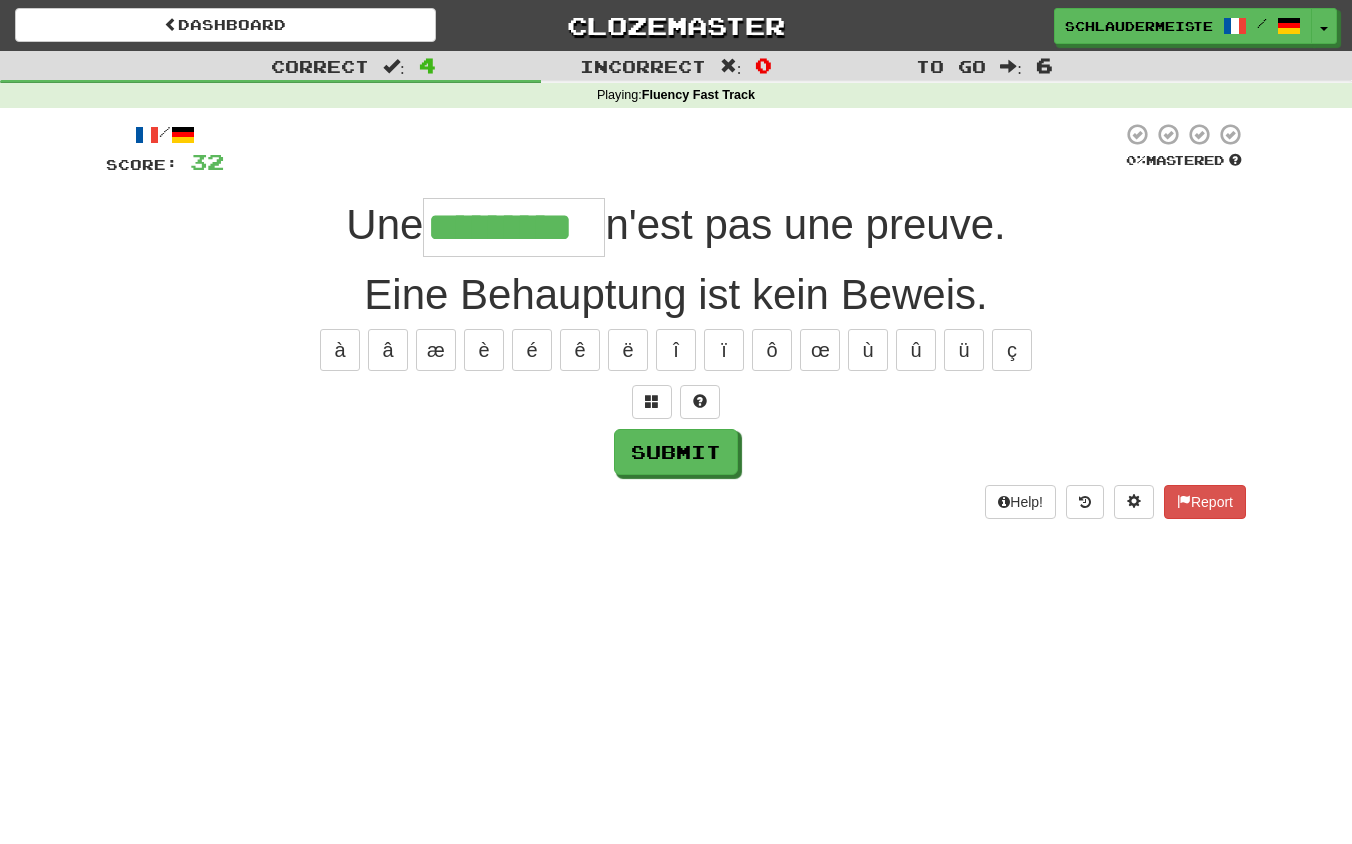 type on "*********" 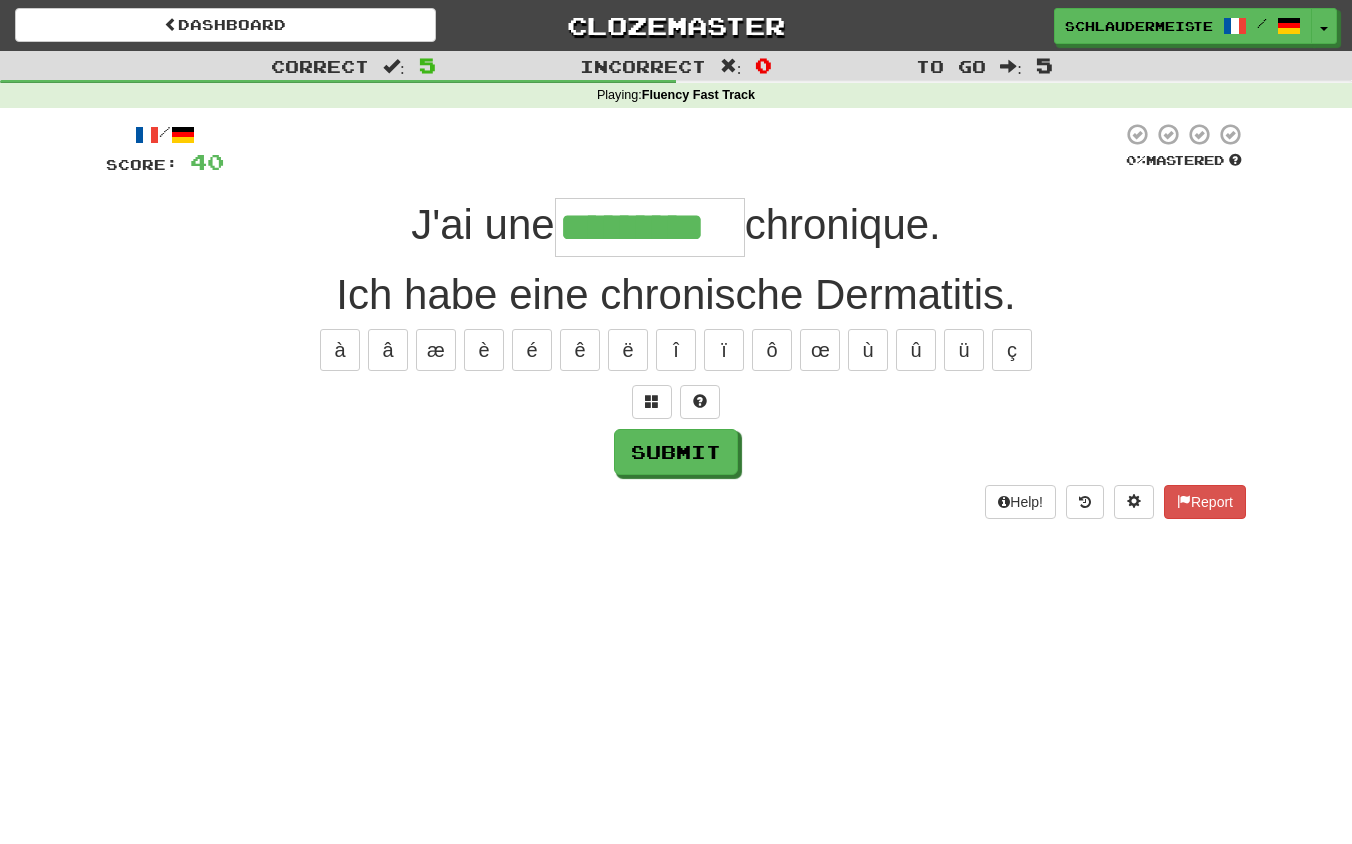 type on "*********" 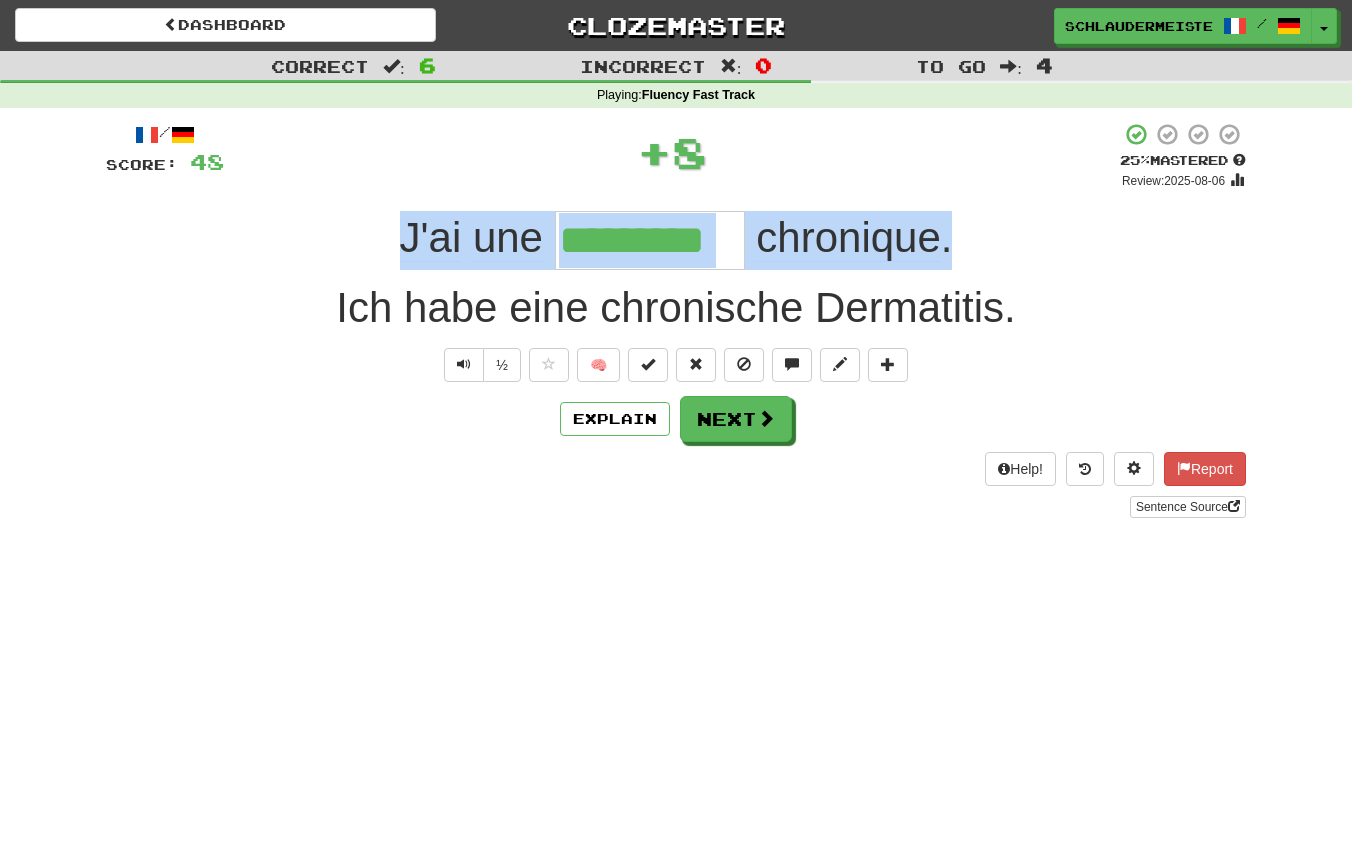 drag, startPoint x: 380, startPoint y: 232, endPoint x: 974, endPoint y: 242, distance: 594.08417 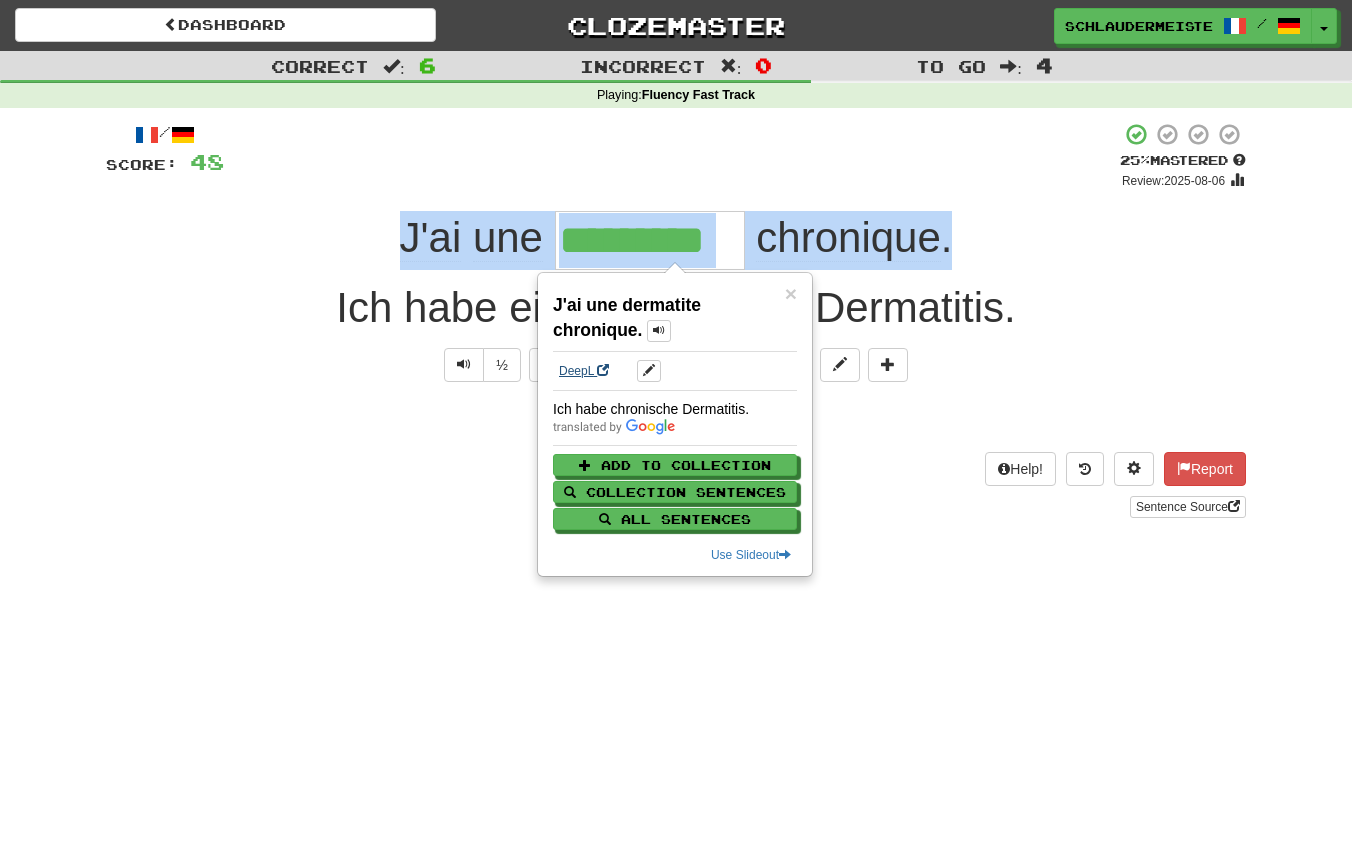 click on "DeepL" at bounding box center [584, 371] 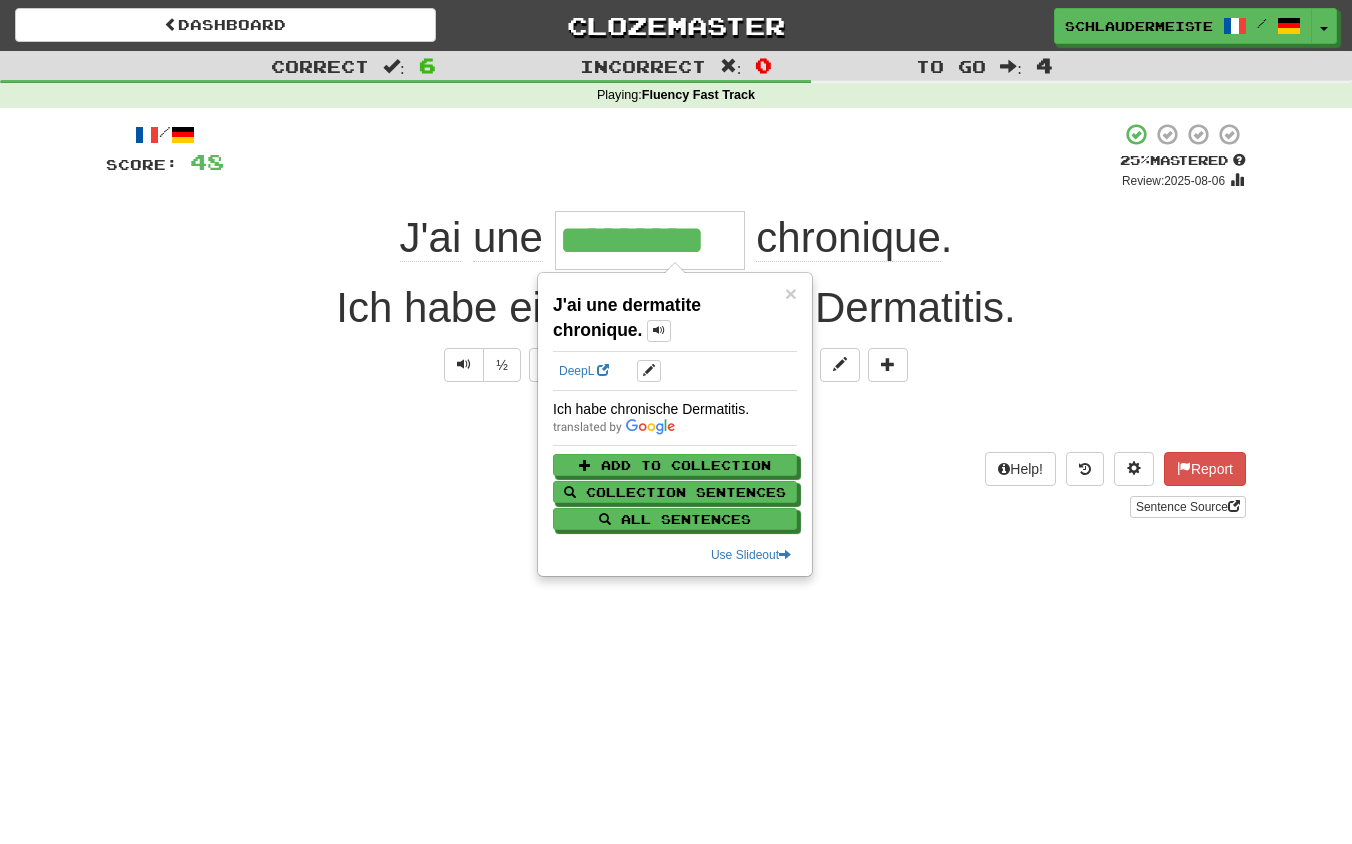 click on "Help!  Report Sentence Source" at bounding box center (676, 485) 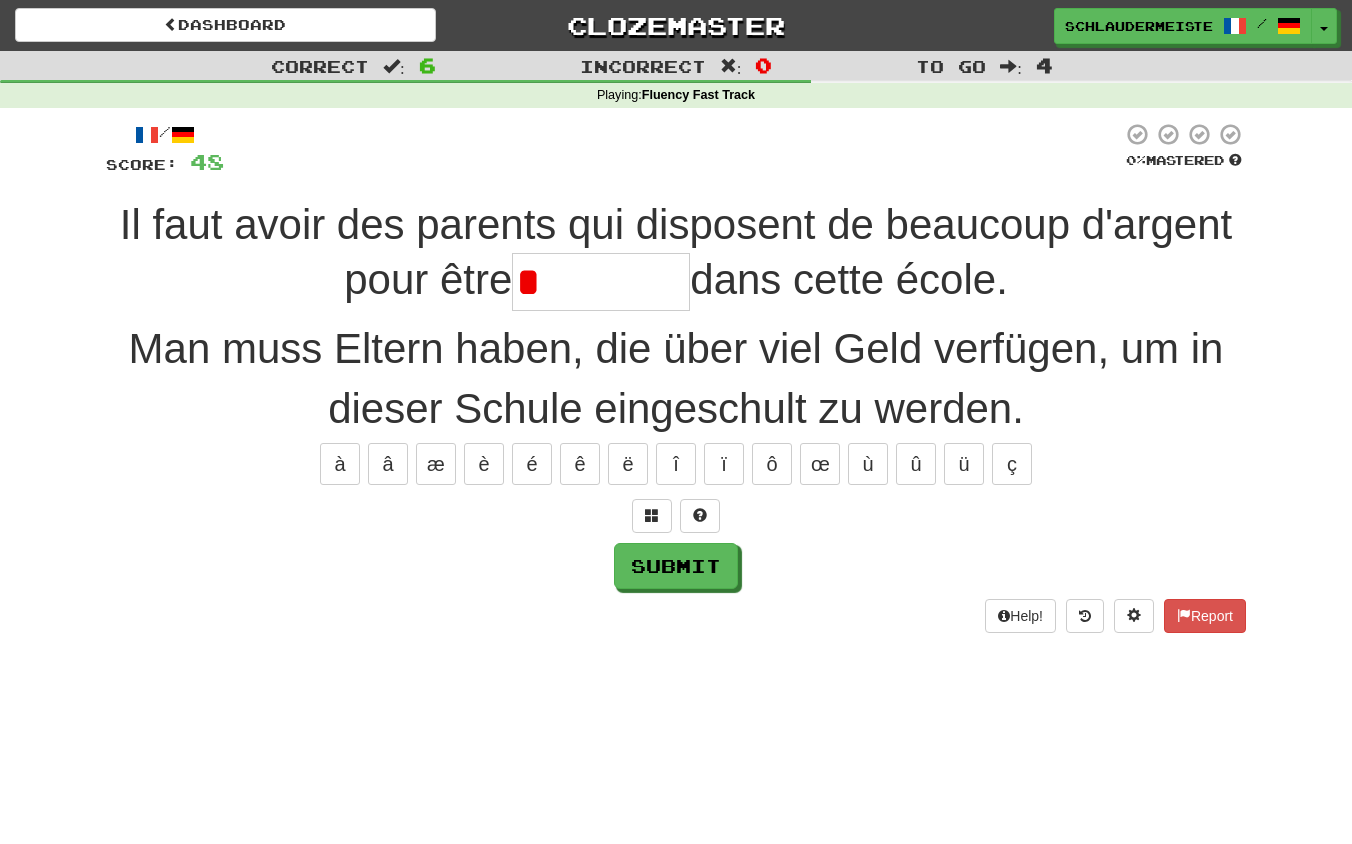 type on "*********" 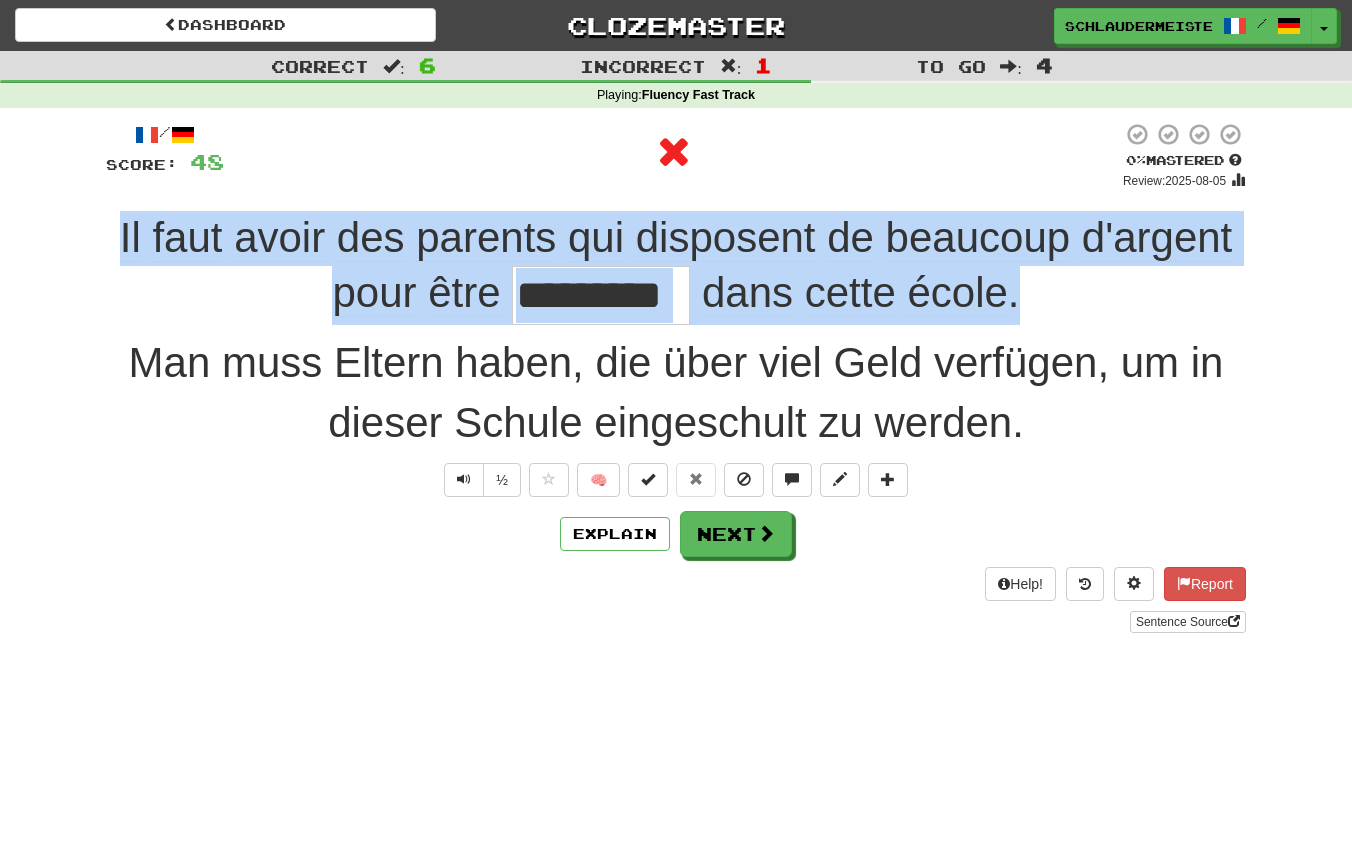 drag, startPoint x: 82, startPoint y: 219, endPoint x: 1072, endPoint y: 290, distance: 992.5427 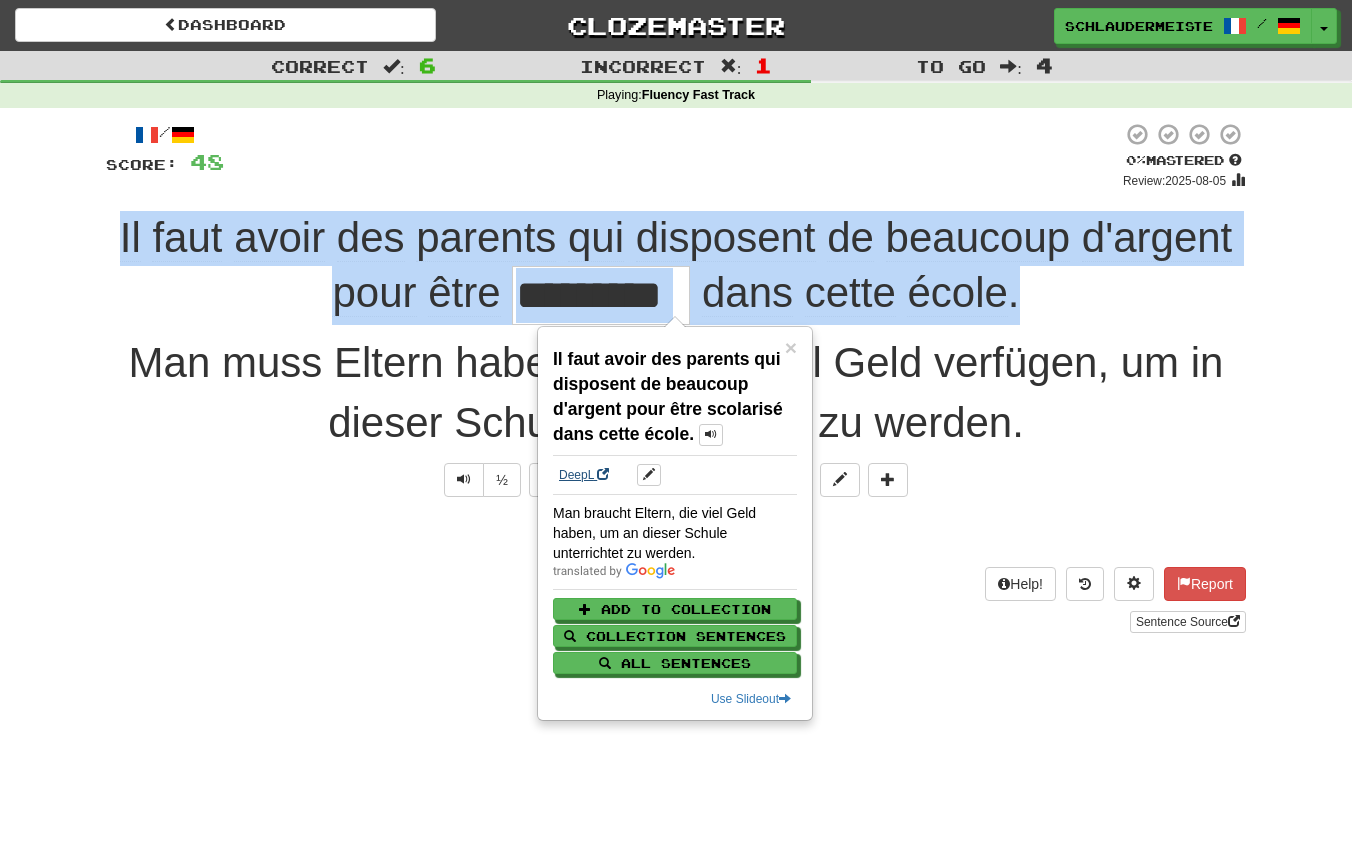 click on "DeepL" at bounding box center [584, 475] 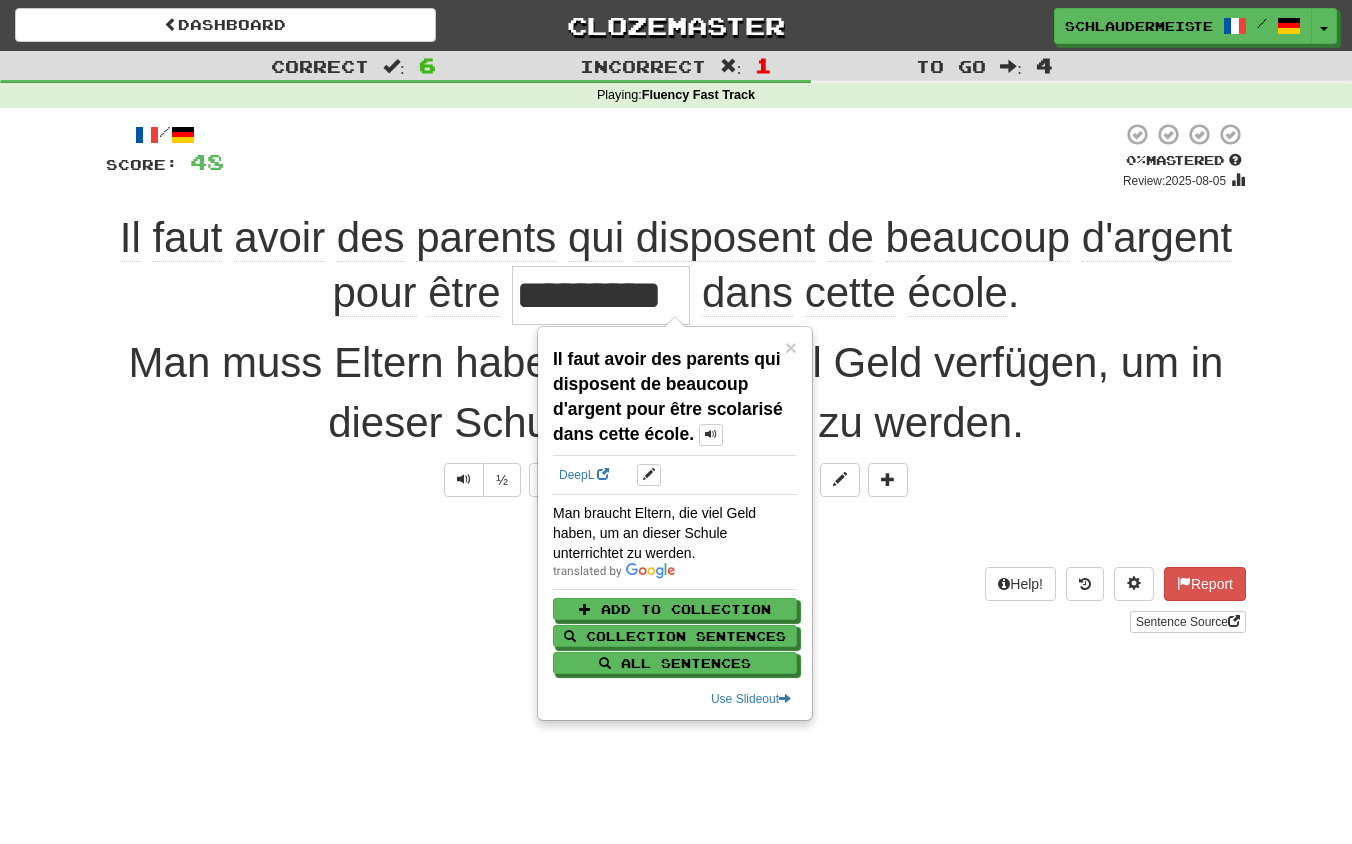 click on "Help!  Report Sentence Source" at bounding box center [676, 600] 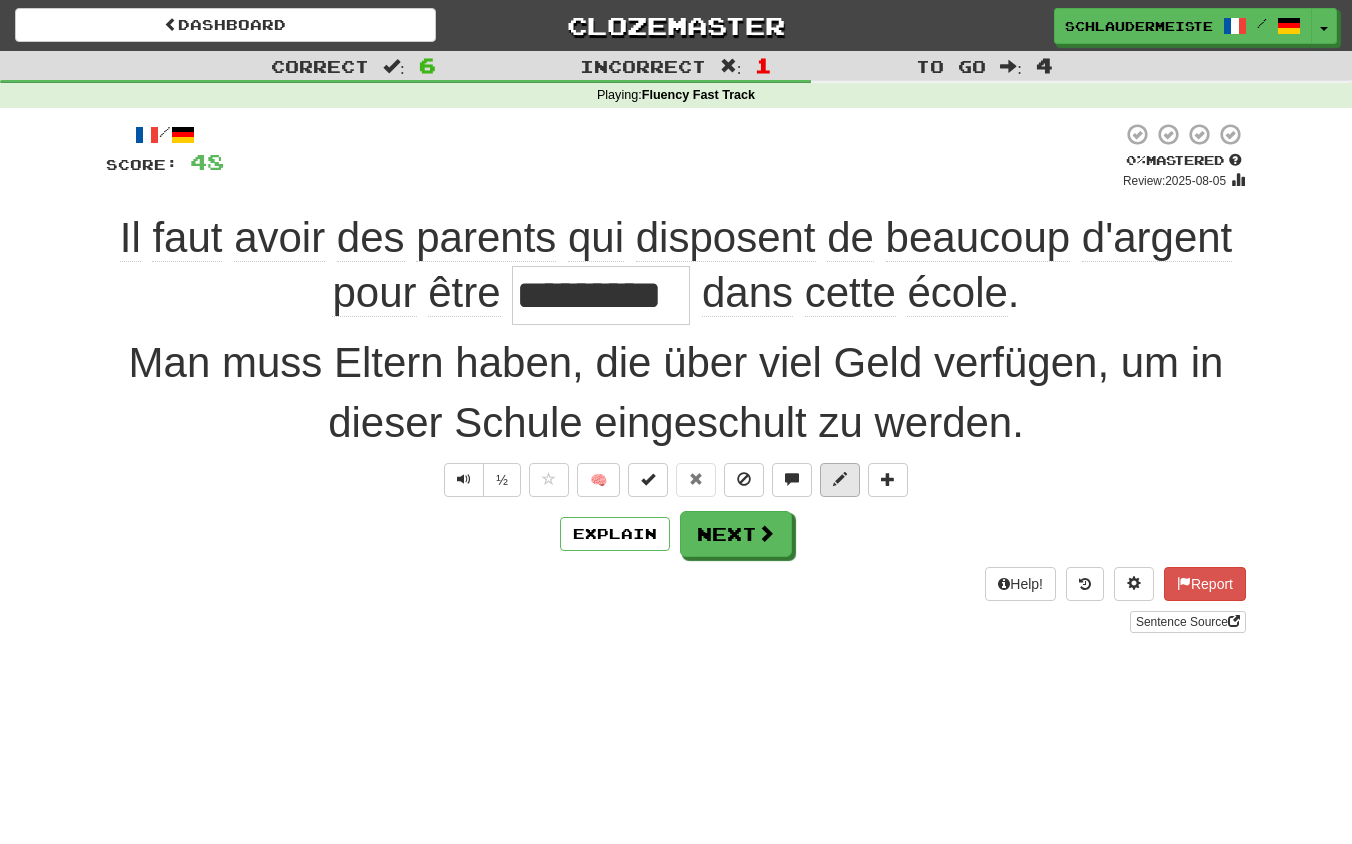 click at bounding box center [840, 479] 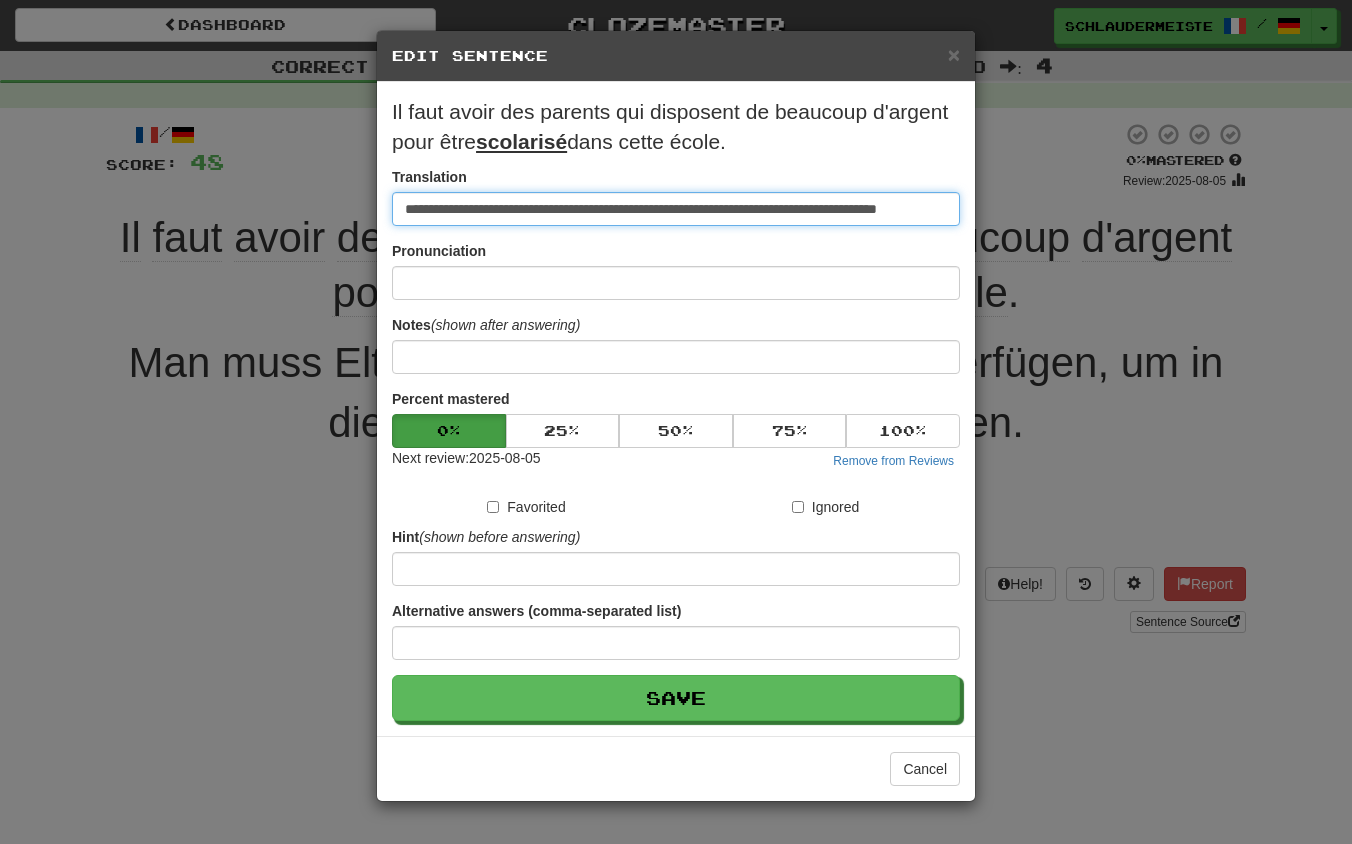 drag, startPoint x: 952, startPoint y: 212, endPoint x: 226, endPoint y: 209, distance: 726.0062 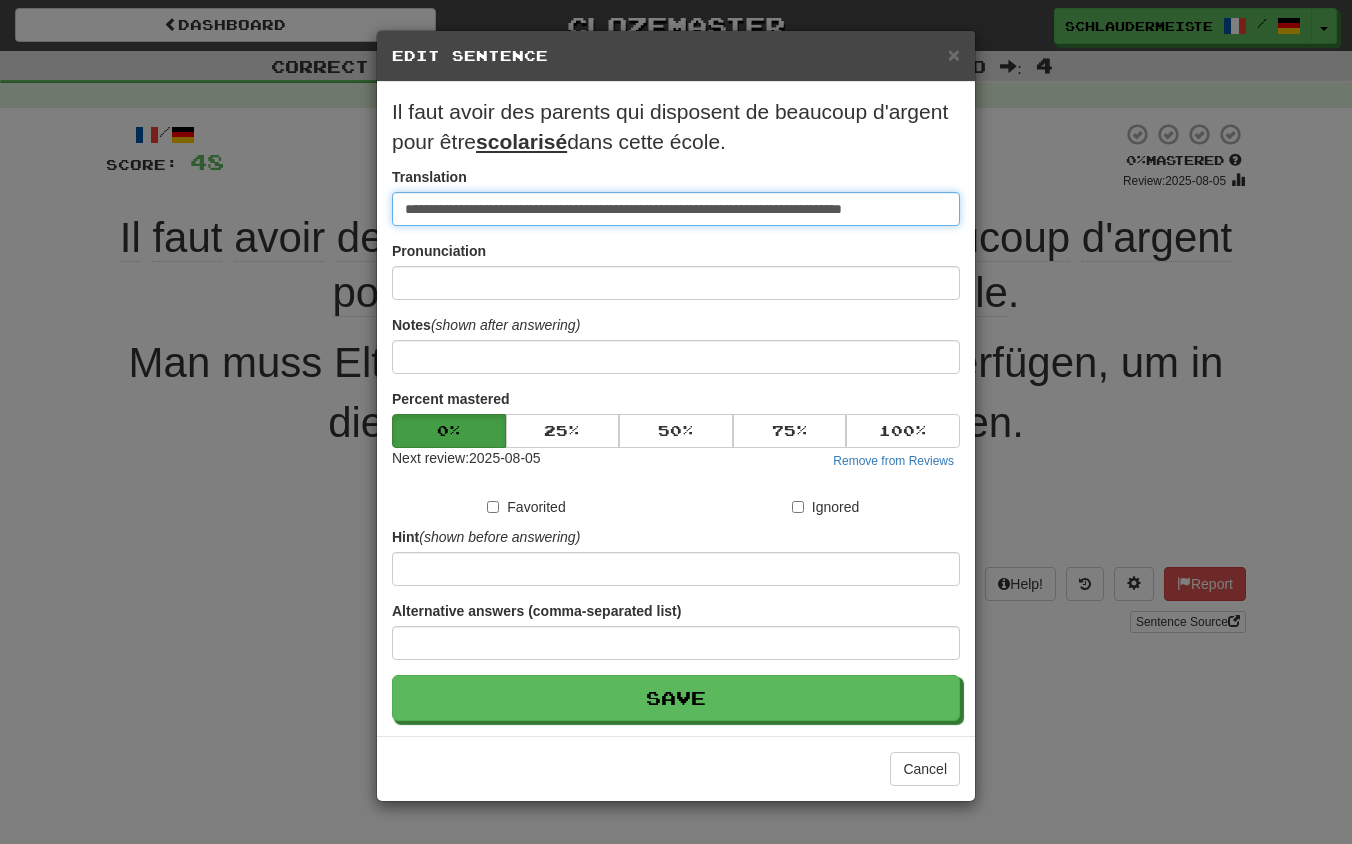 type on "**********" 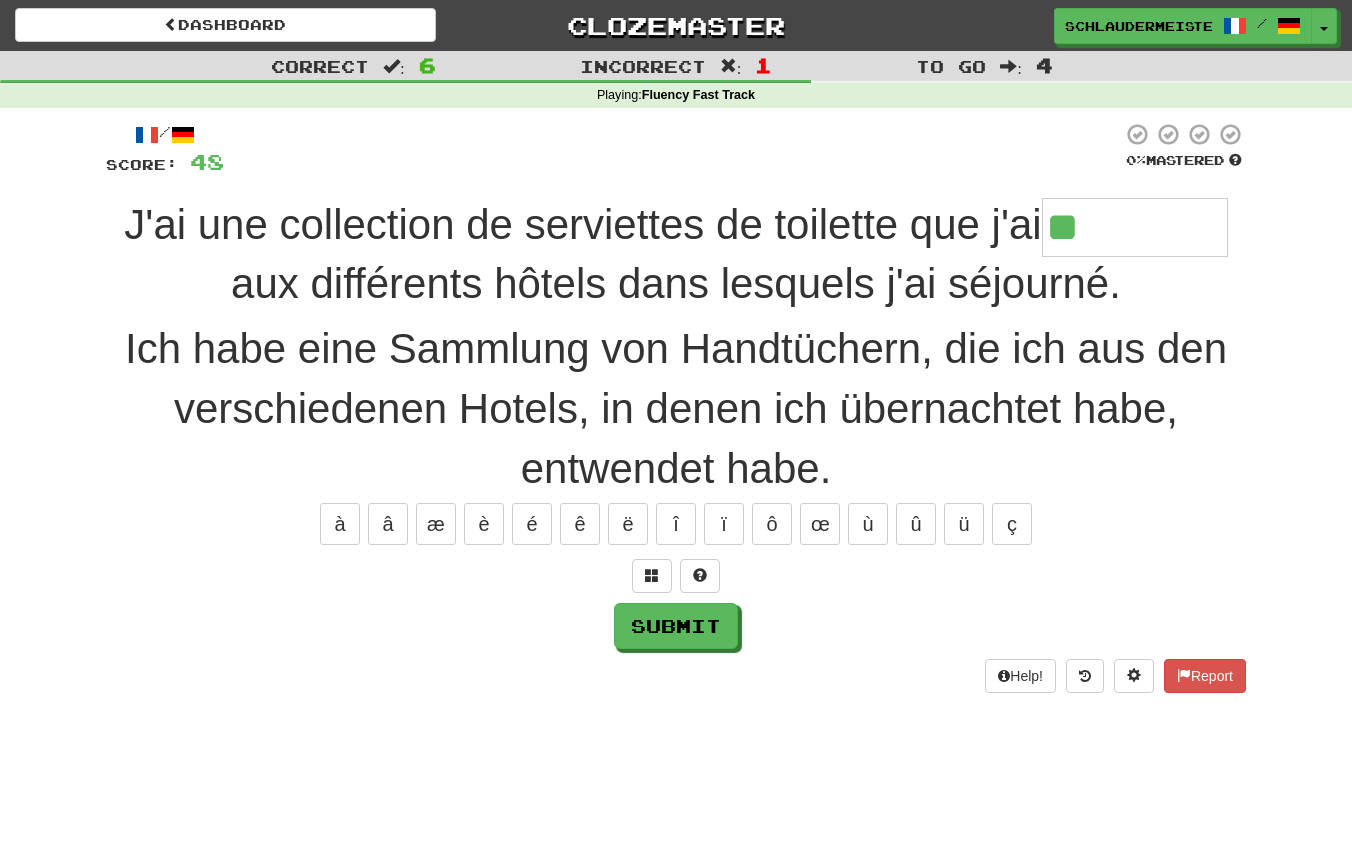 type on "********" 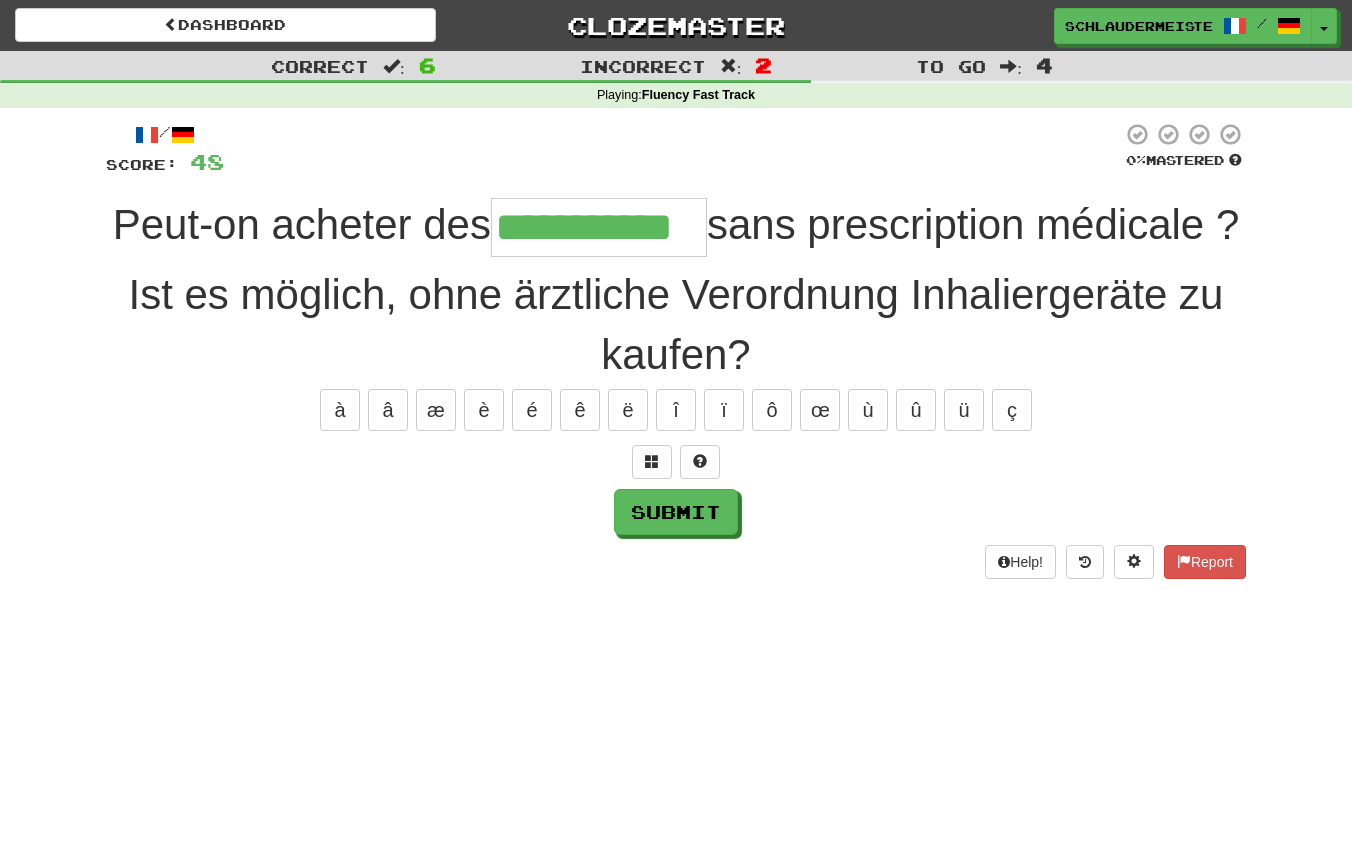 type on "**********" 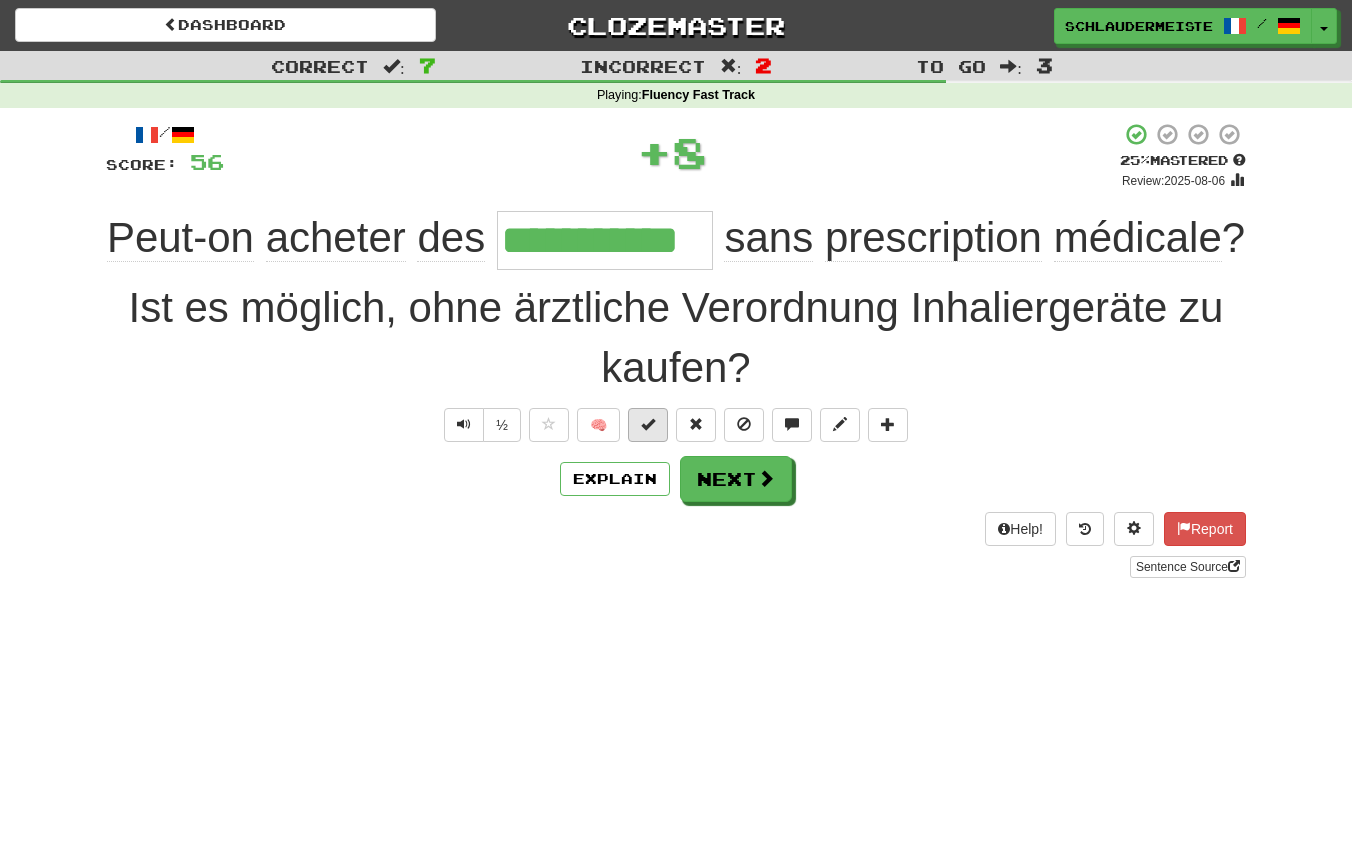 click at bounding box center [648, 424] 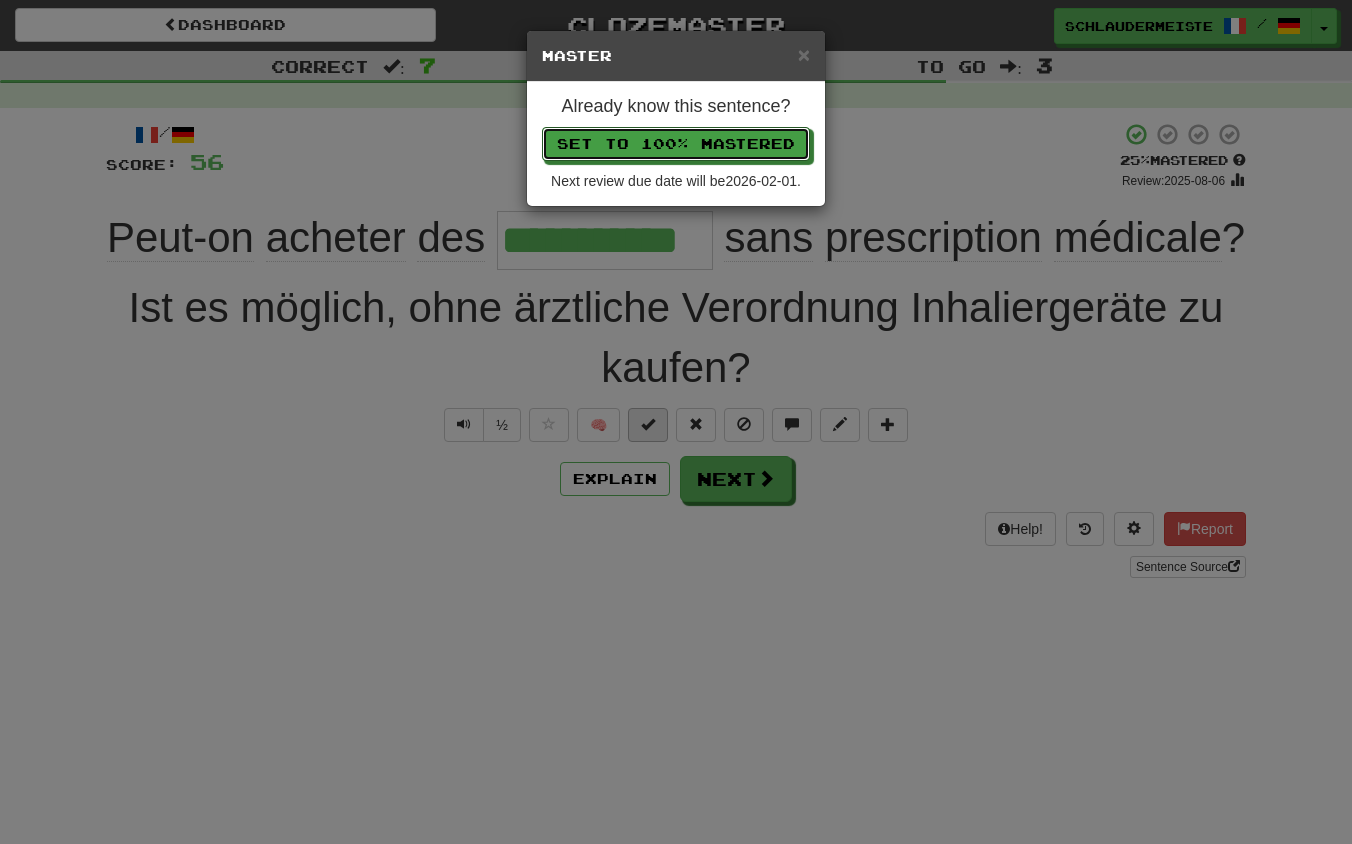click on "Set to 100% Mastered" at bounding box center (676, 144) 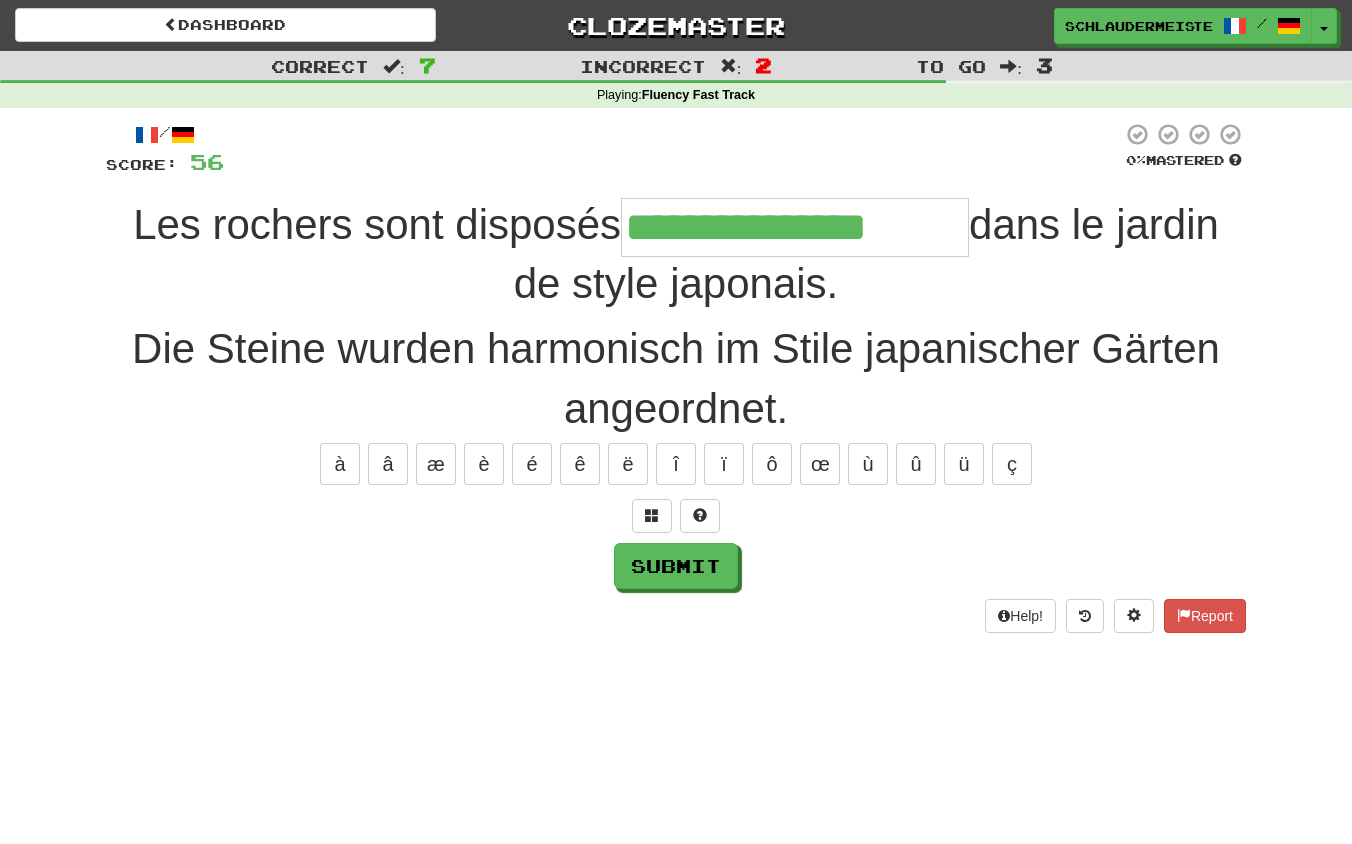 type on "**********" 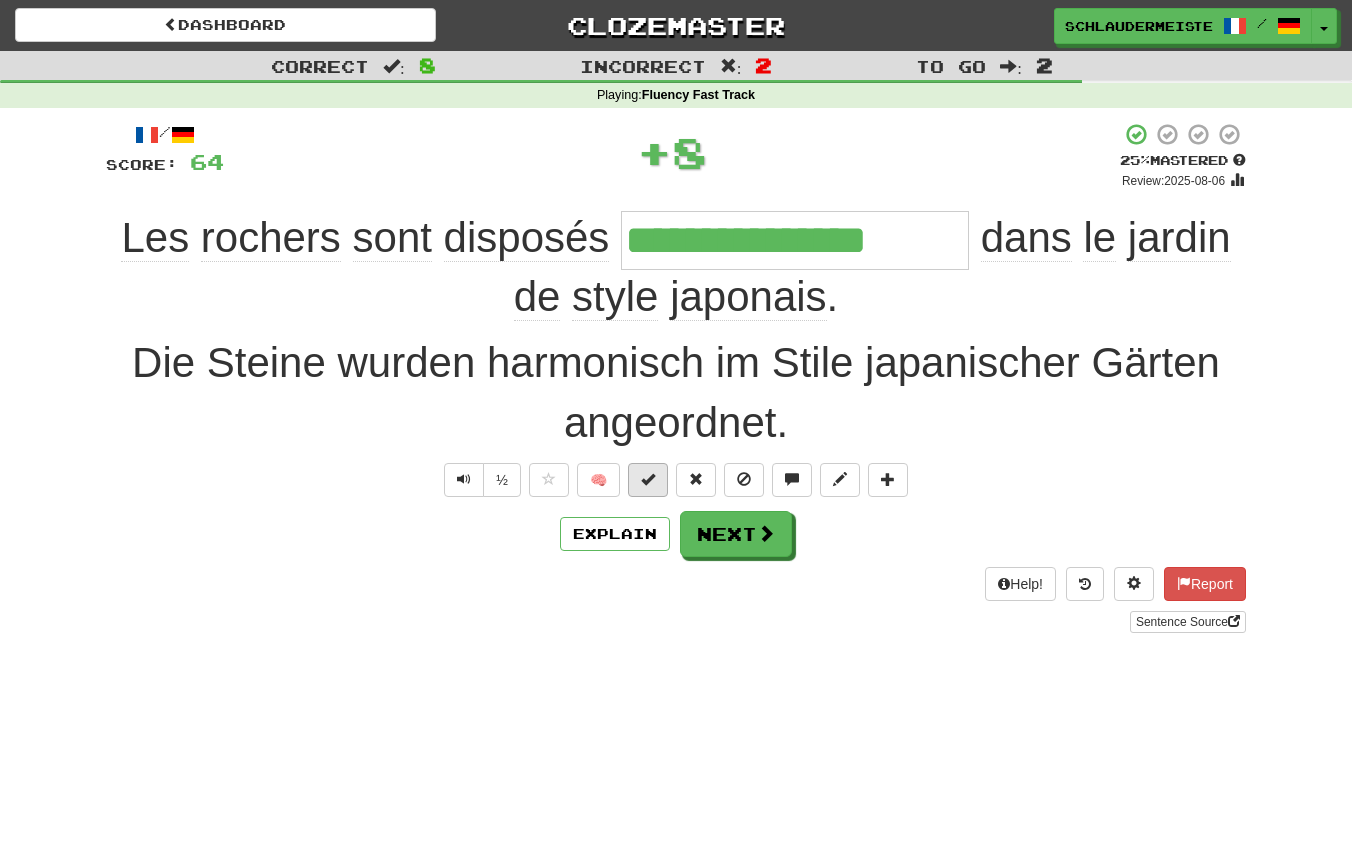 click at bounding box center (648, 479) 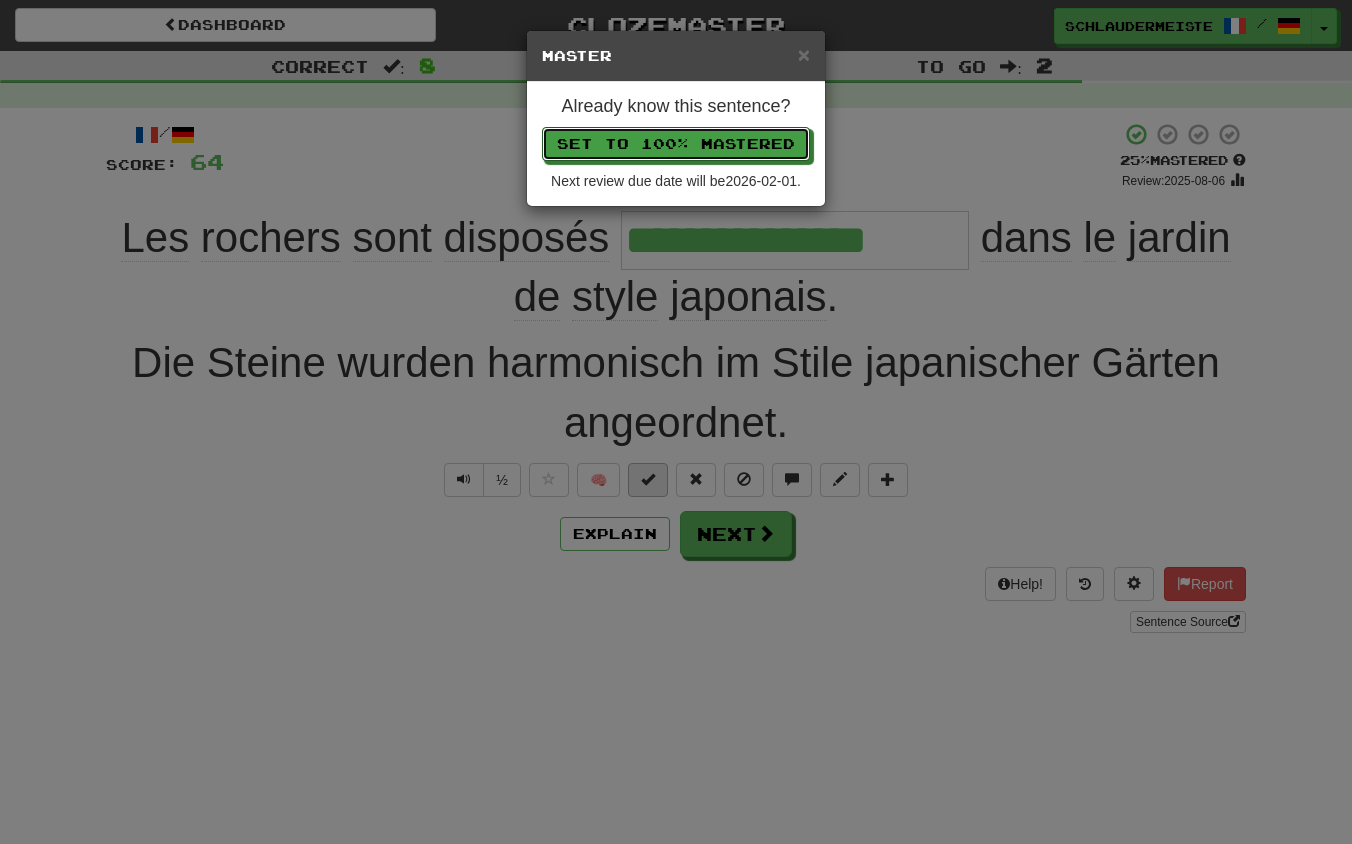 click on "Set to 100% Mastered" at bounding box center (676, 144) 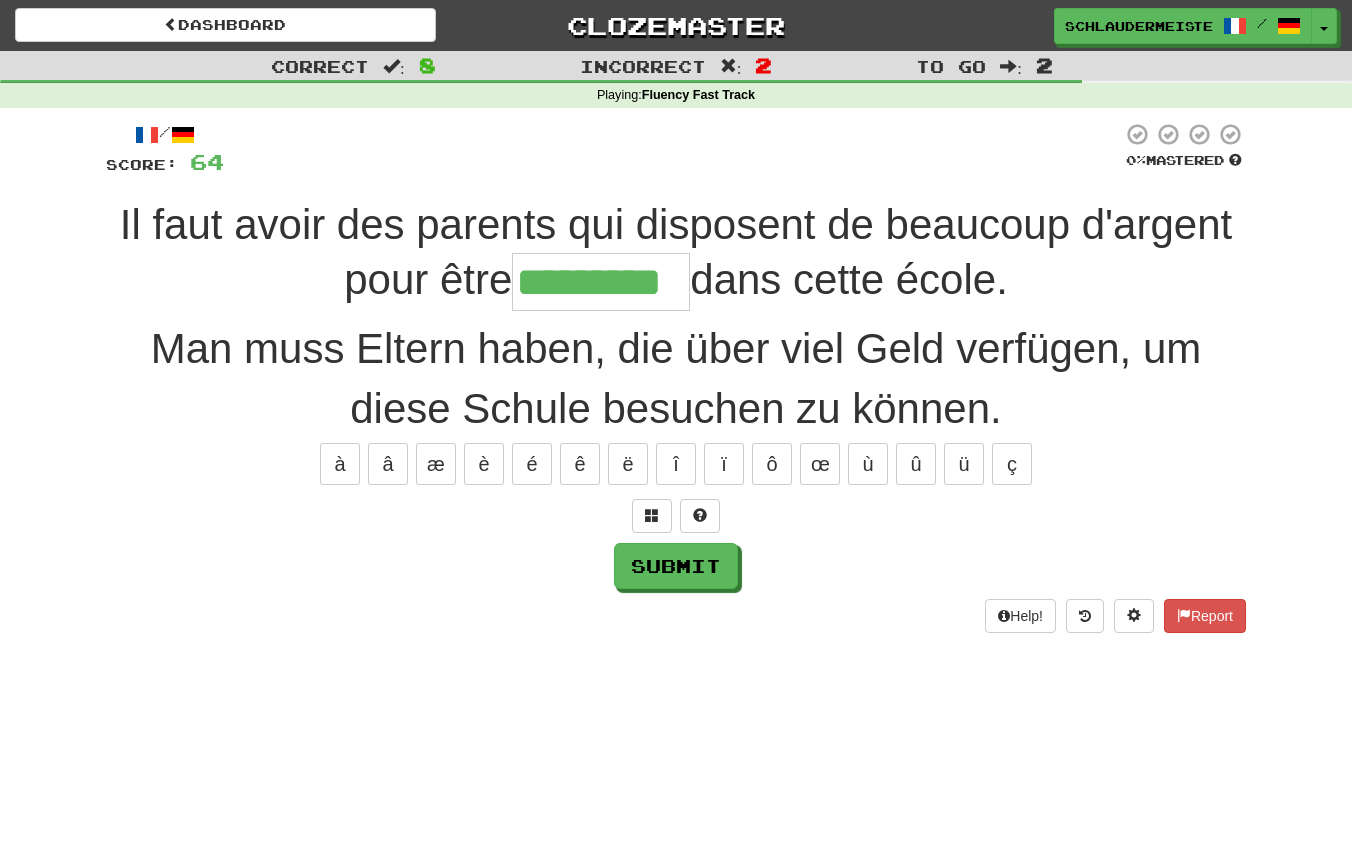 type on "*********" 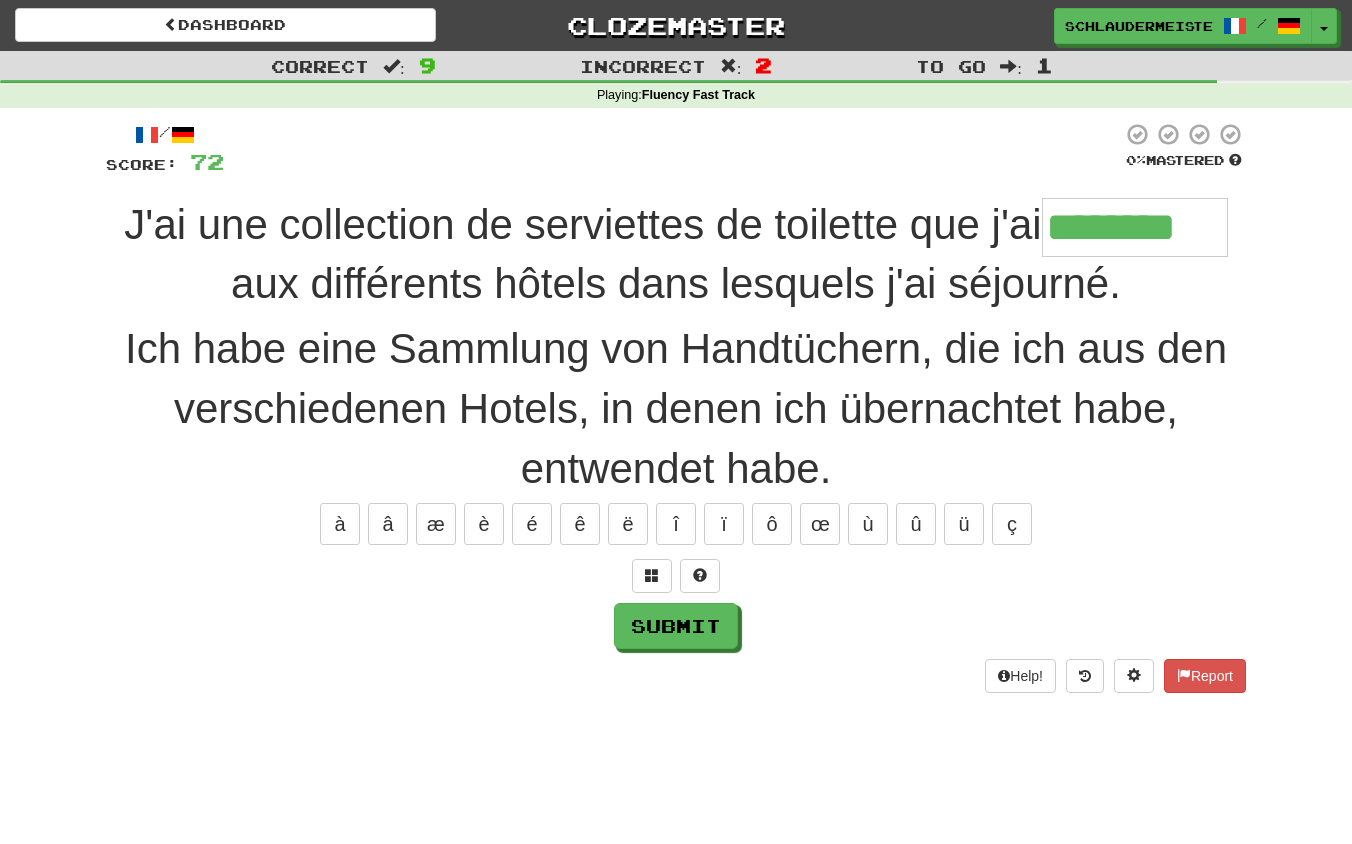 type on "********" 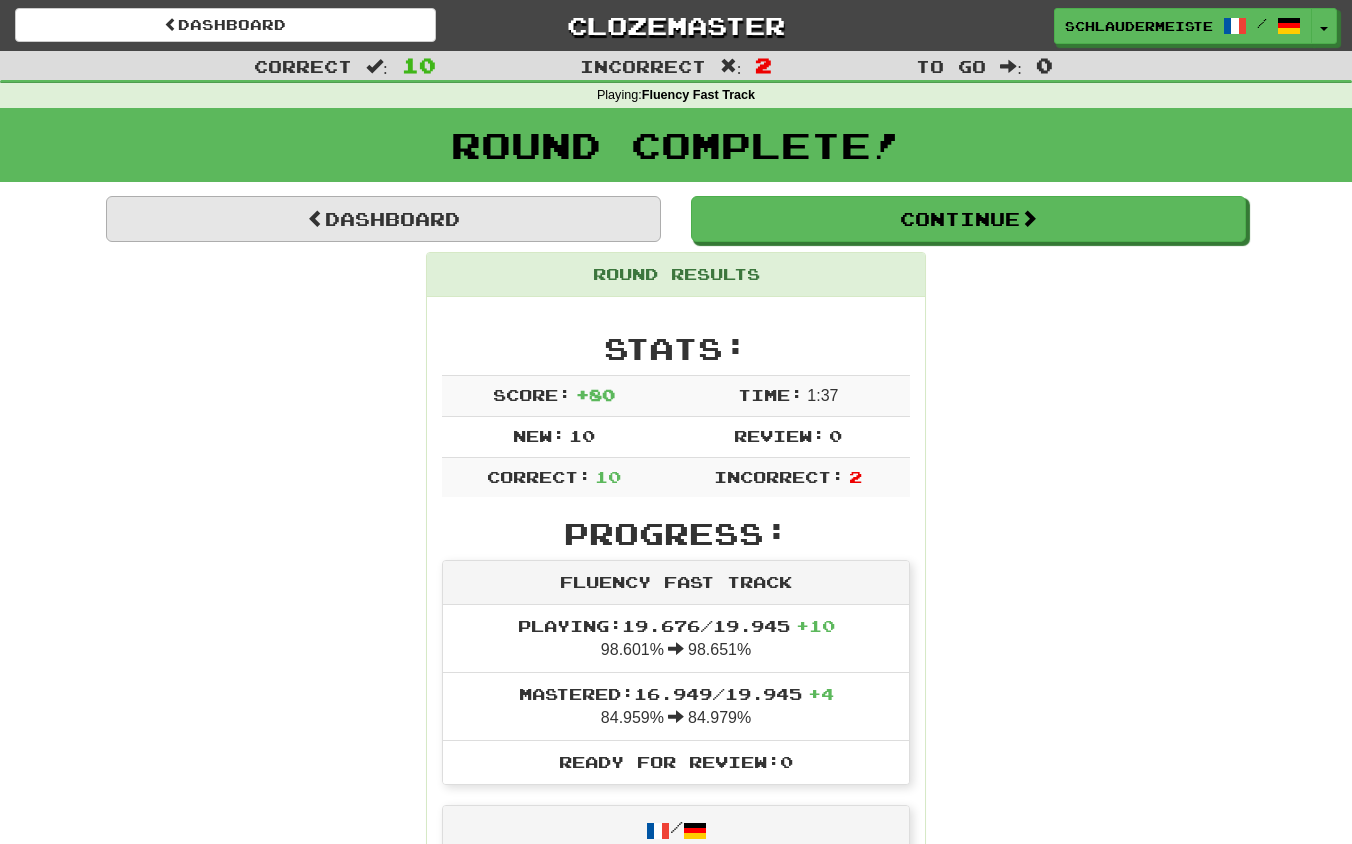 click on "Dashboard" at bounding box center [383, 219] 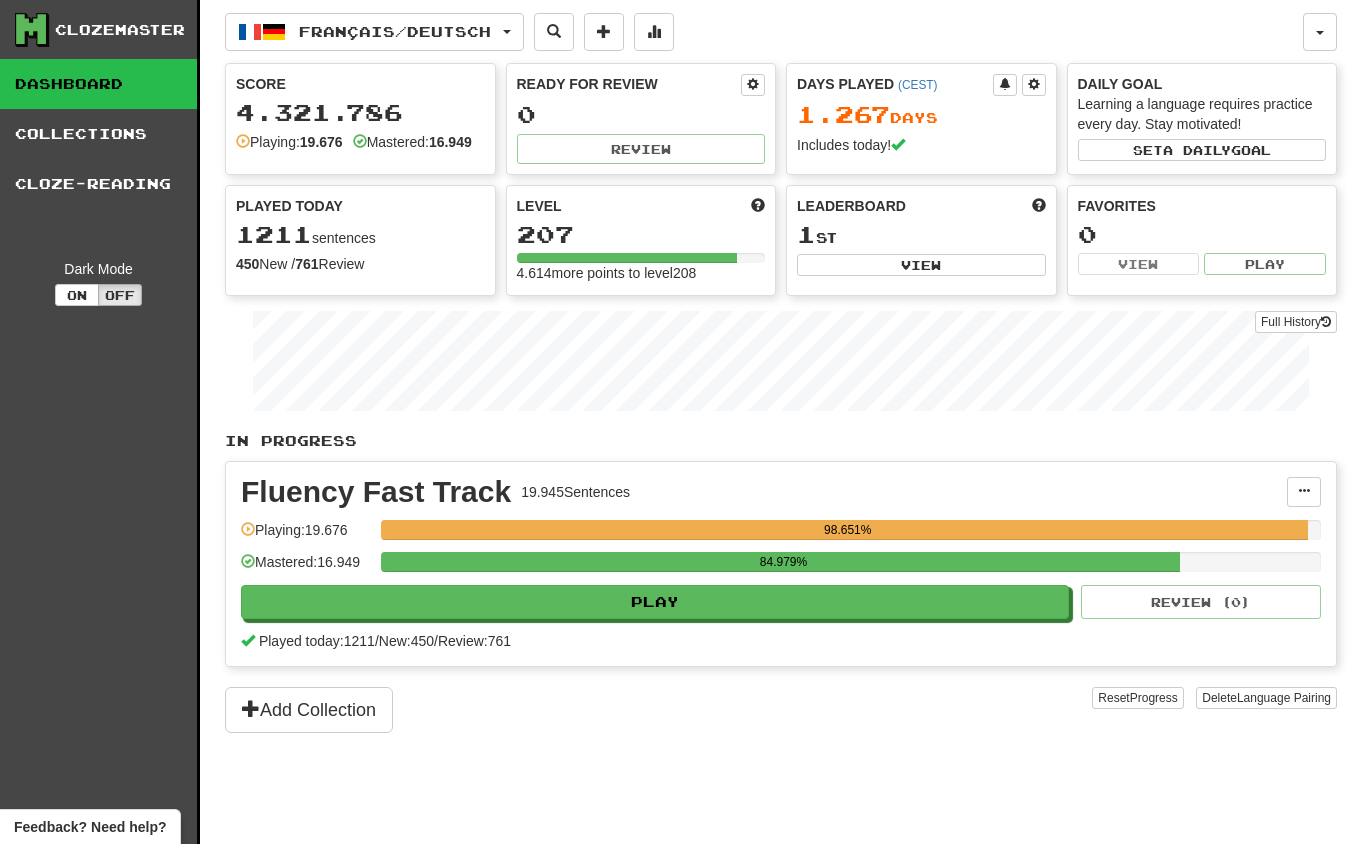 scroll, scrollTop: 0, scrollLeft: 0, axis: both 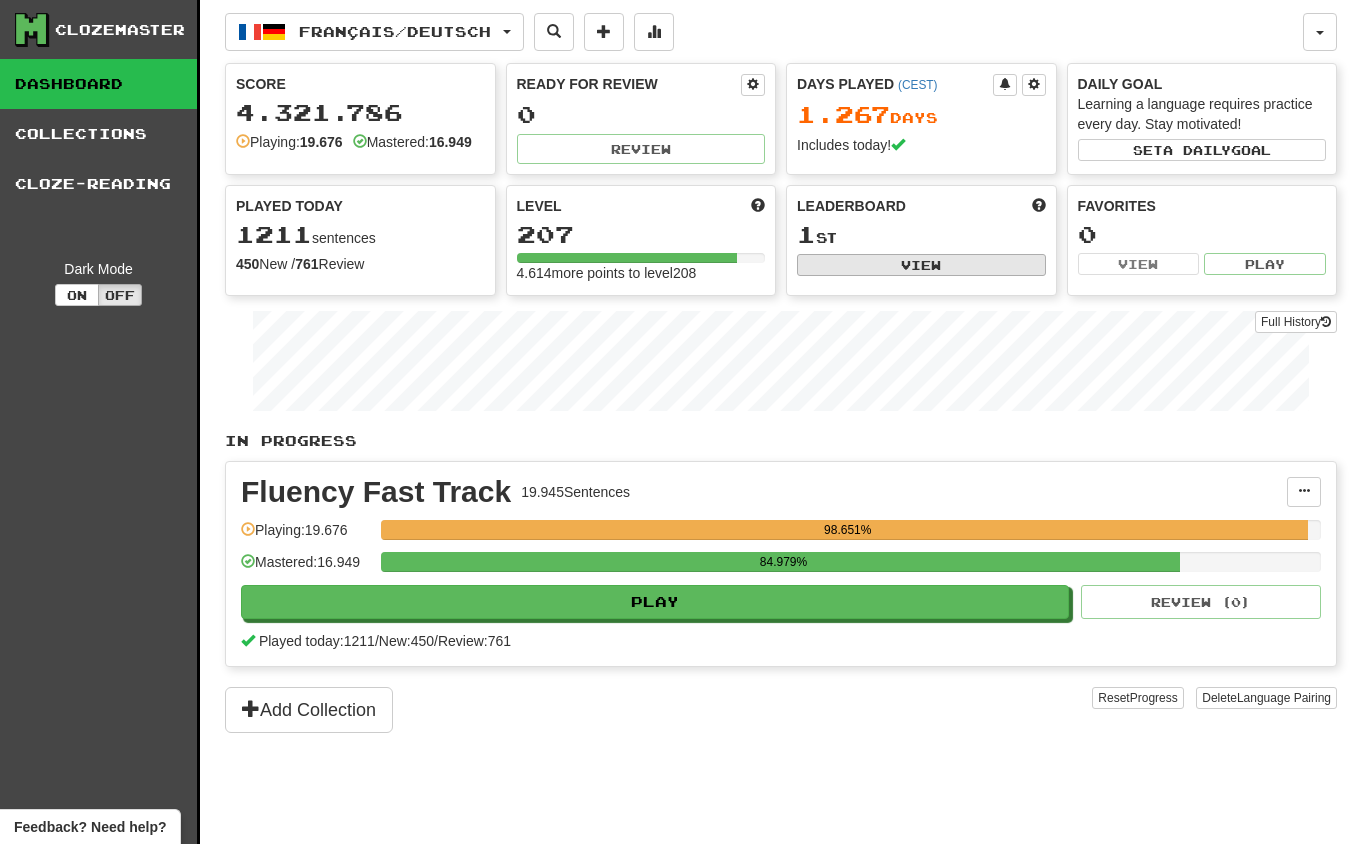 click on "View" at bounding box center (921, 265) 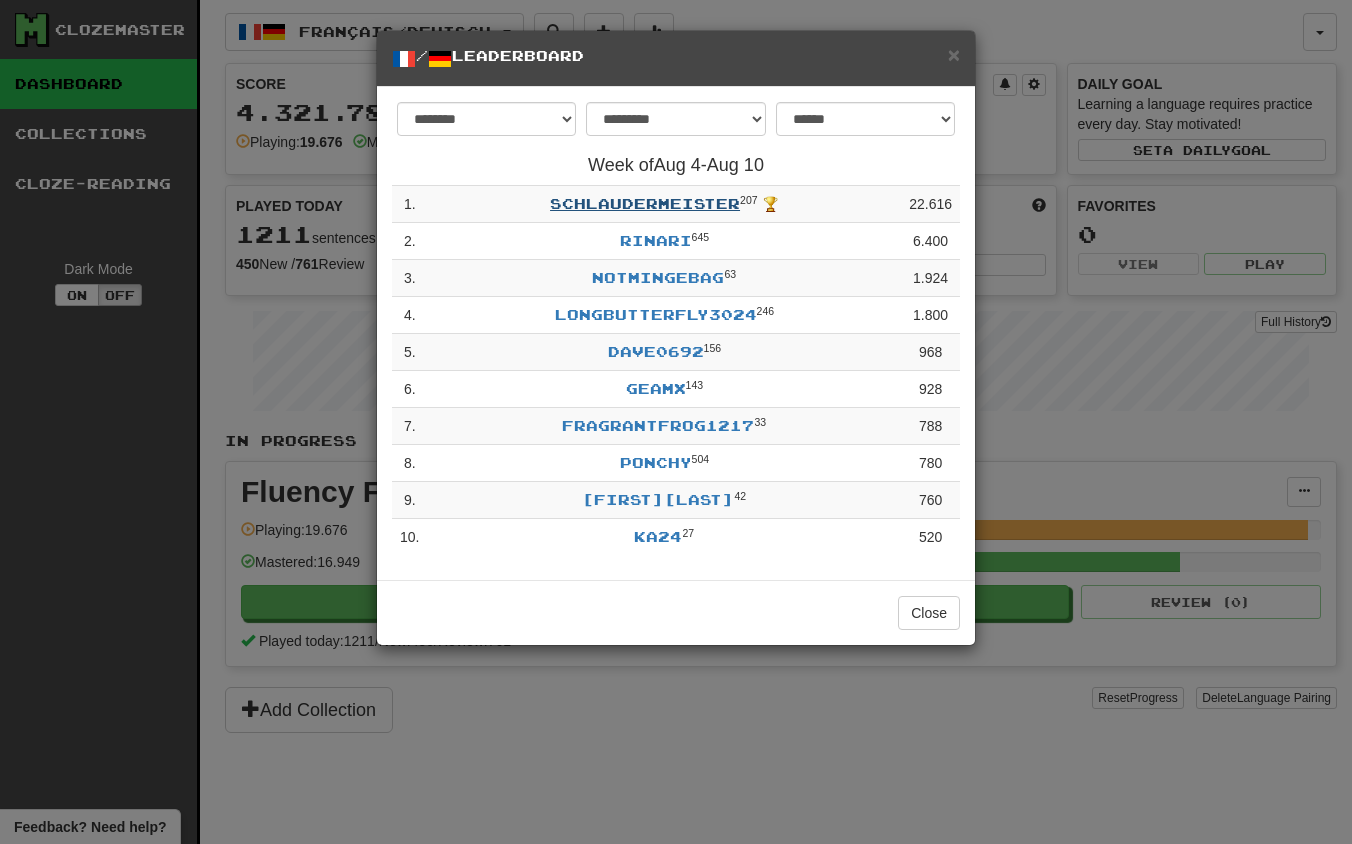 click on "schlaudermeister" at bounding box center [645, 203] 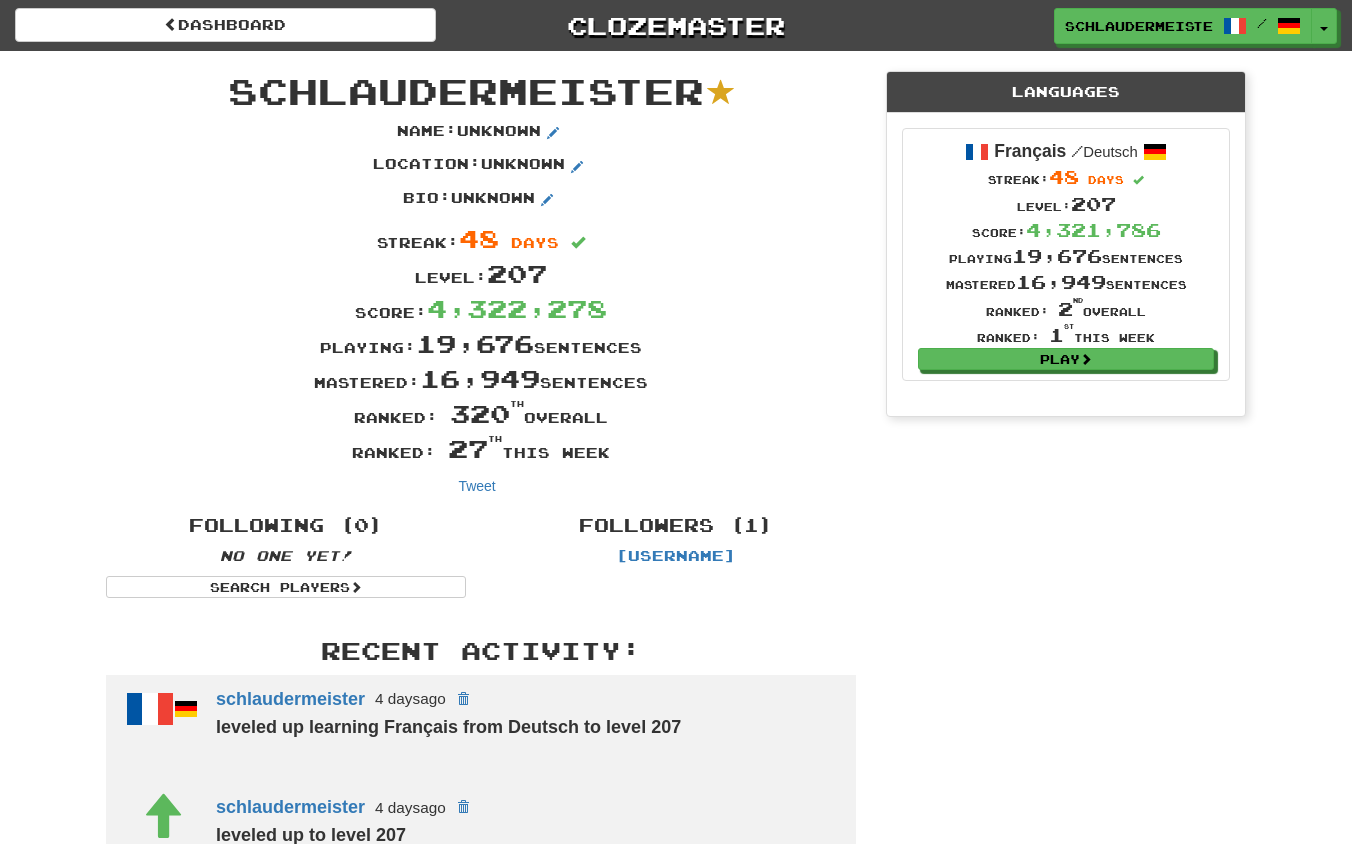 scroll, scrollTop: 0, scrollLeft: 0, axis: both 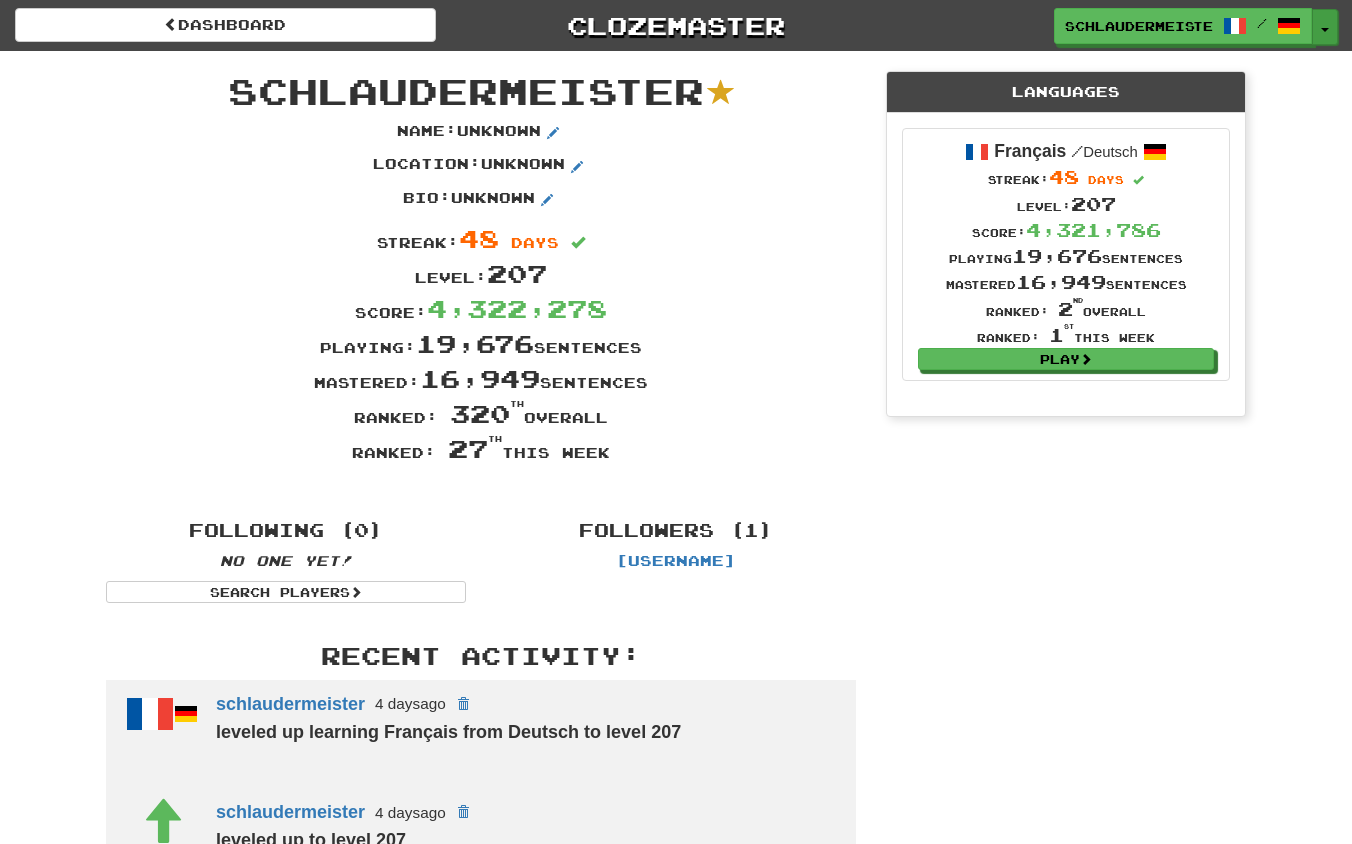 click on "Toggle Dropdown" at bounding box center (1325, 27) 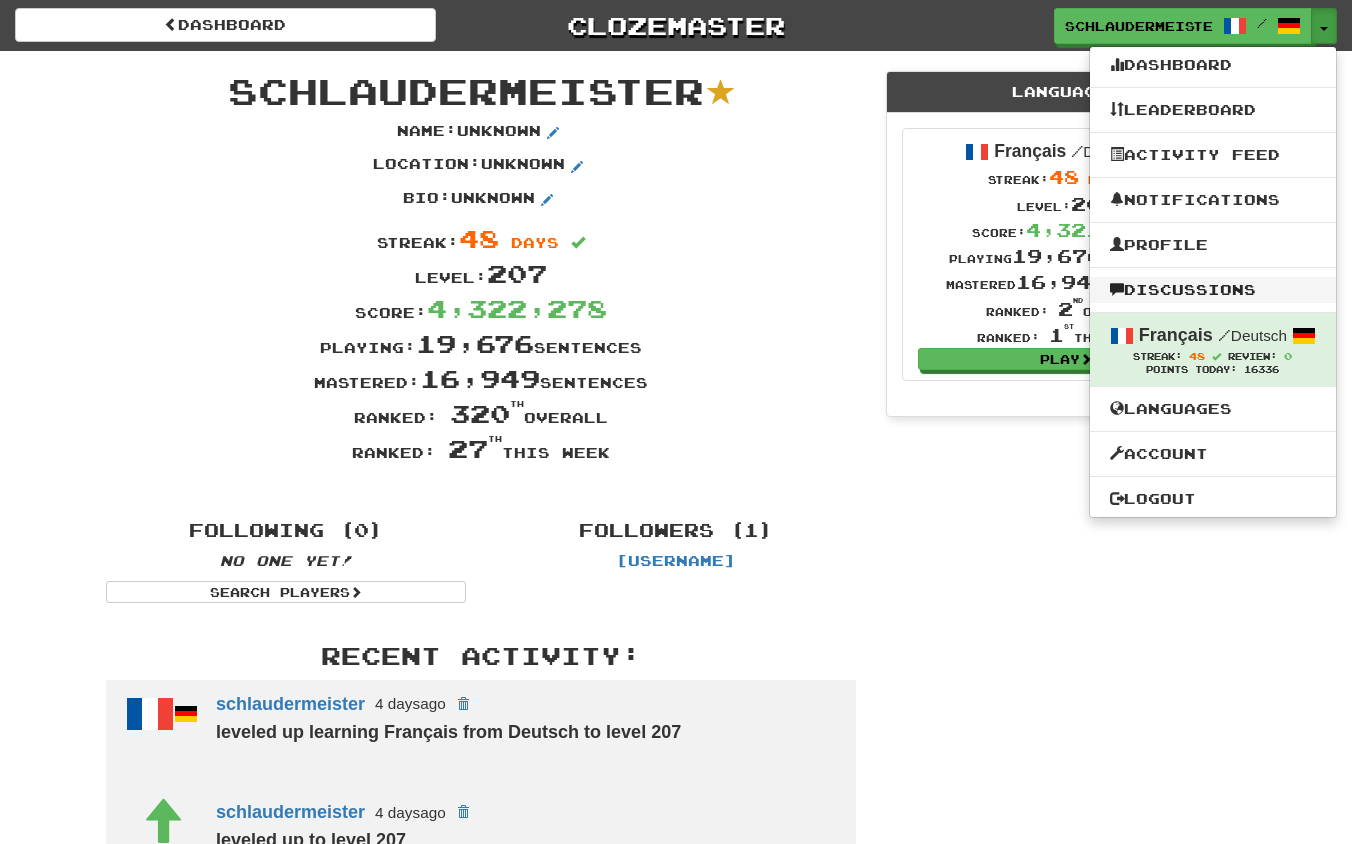 click on "Discussions" at bounding box center (1213, 290) 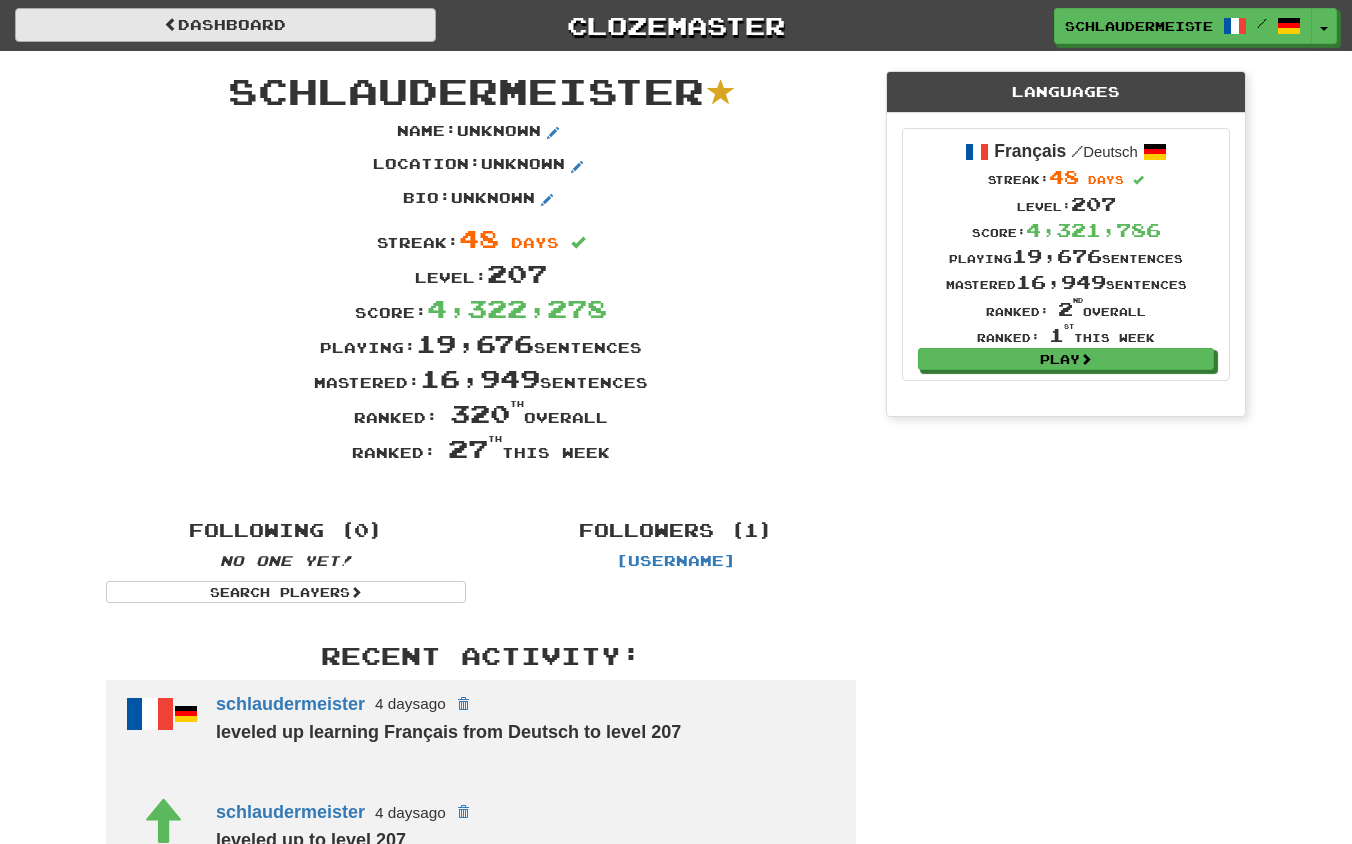 click on "Dashboard" at bounding box center [225, 25] 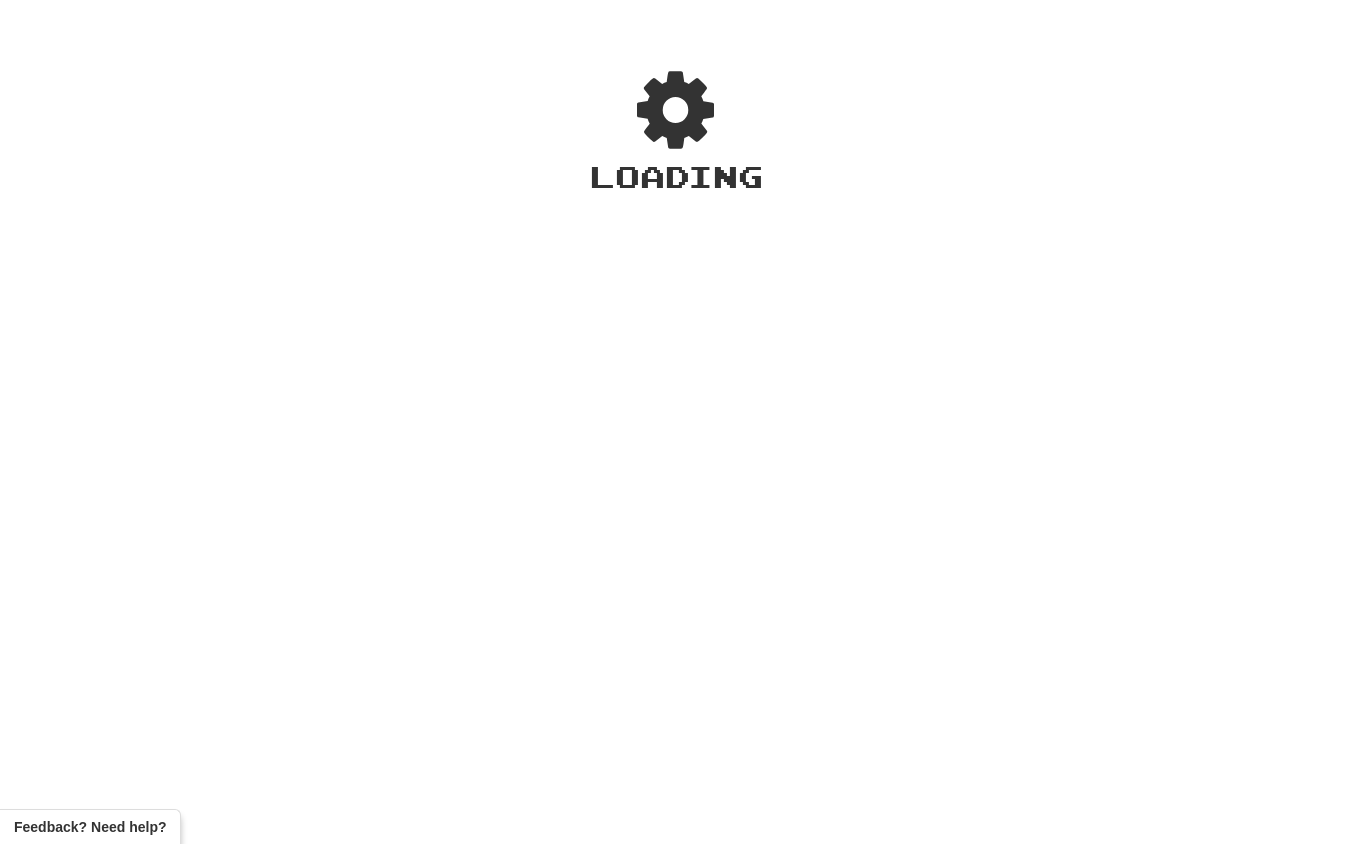 scroll, scrollTop: 0, scrollLeft: 0, axis: both 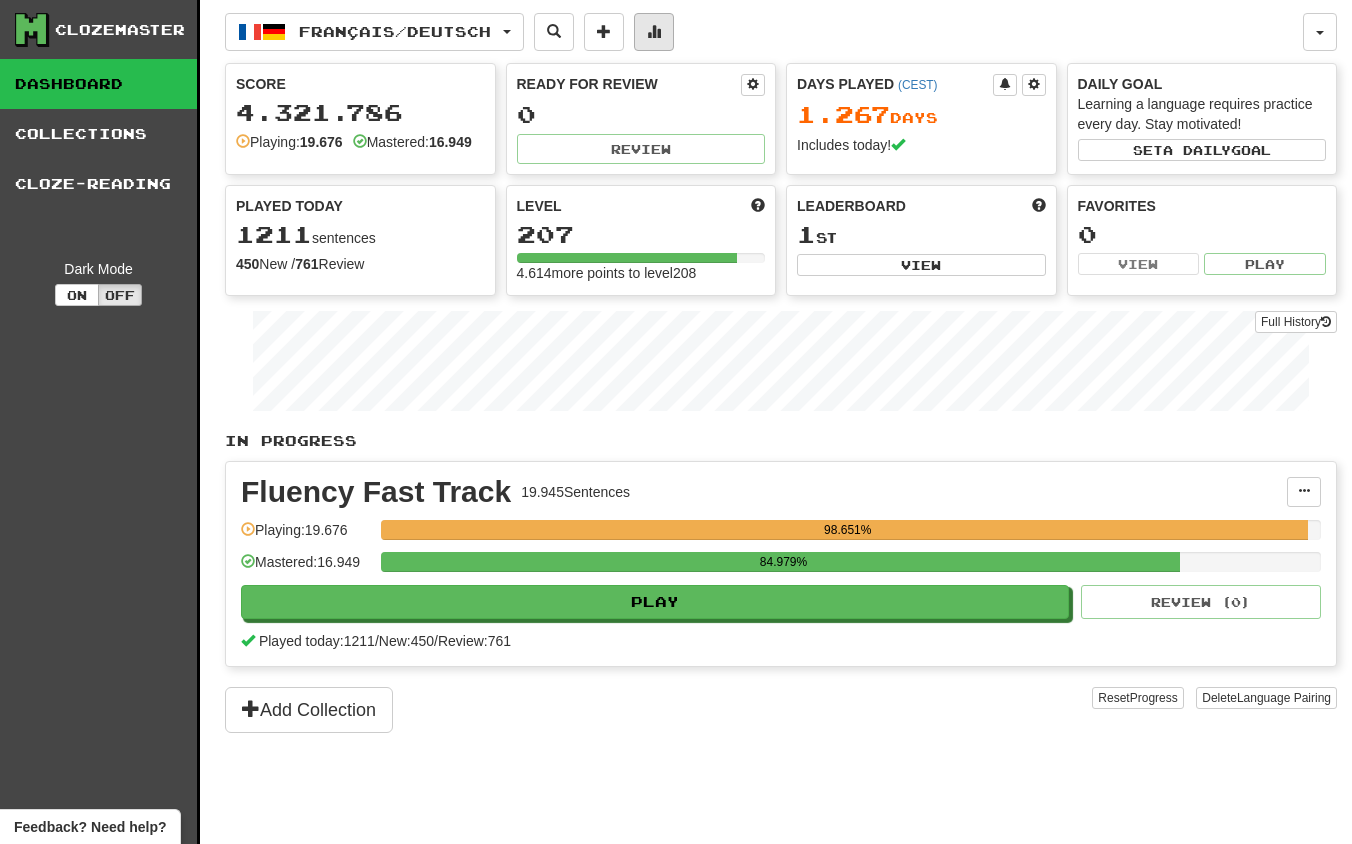 click at bounding box center (654, 32) 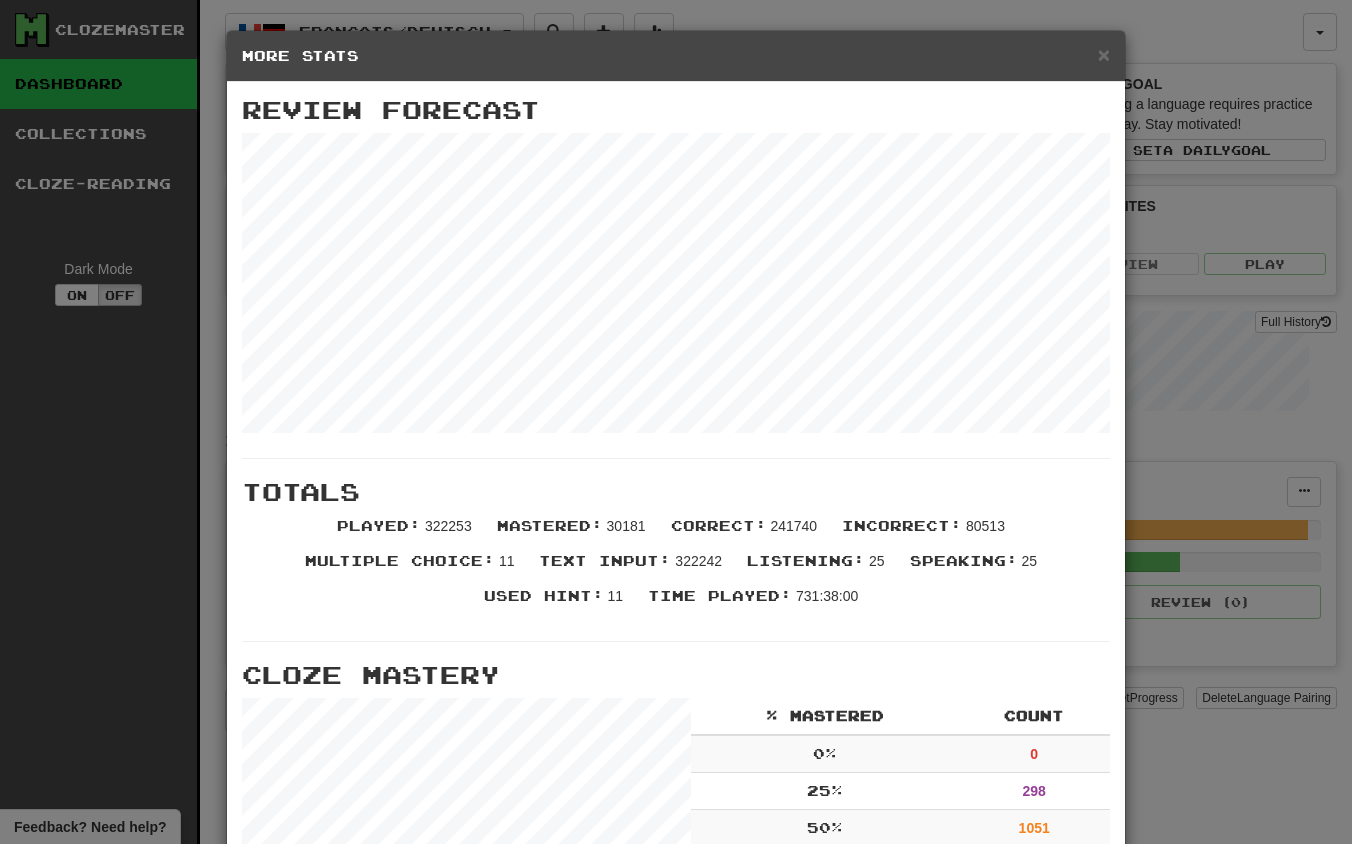 scroll, scrollTop: 0, scrollLeft: 0, axis: both 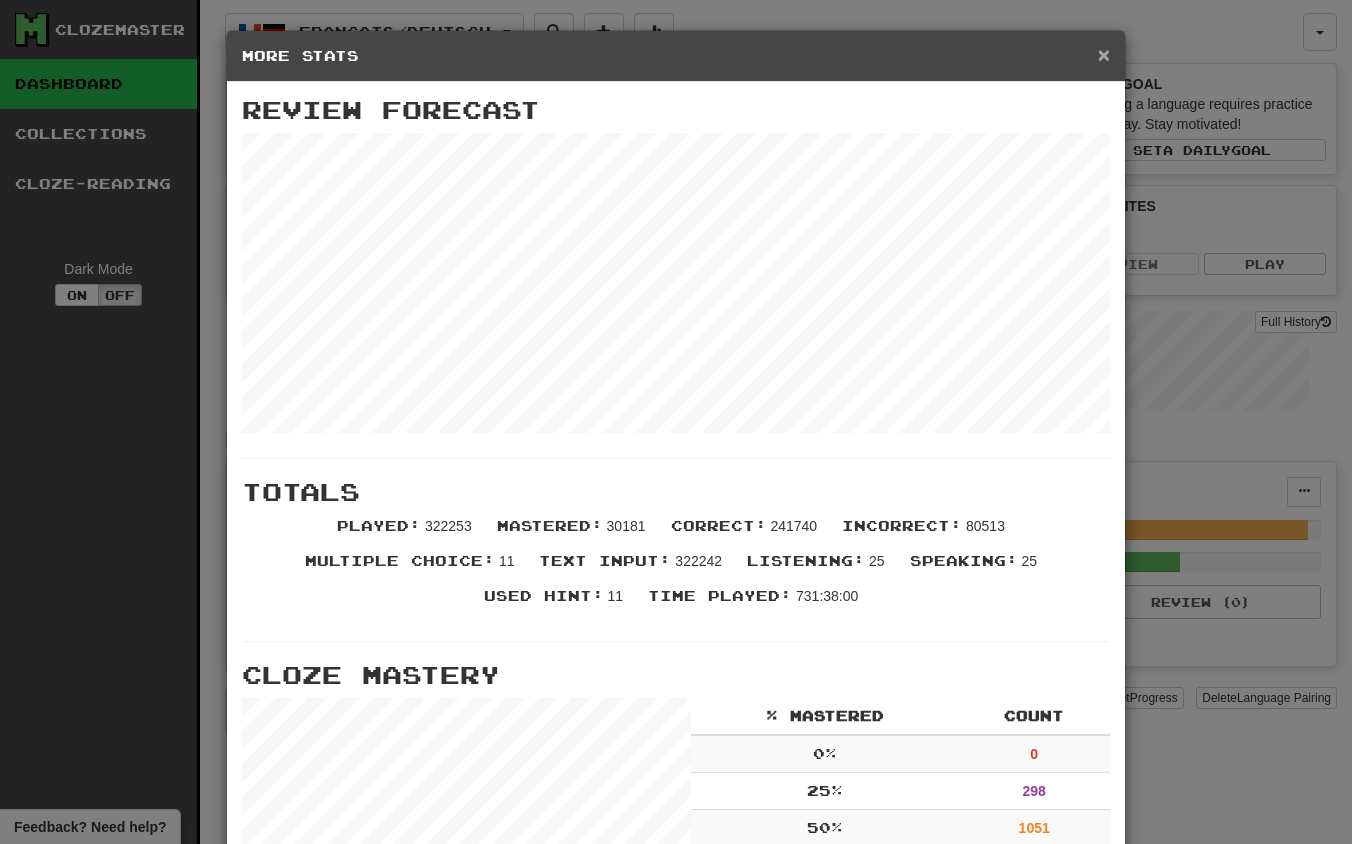 click on "×" at bounding box center (1104, 54) 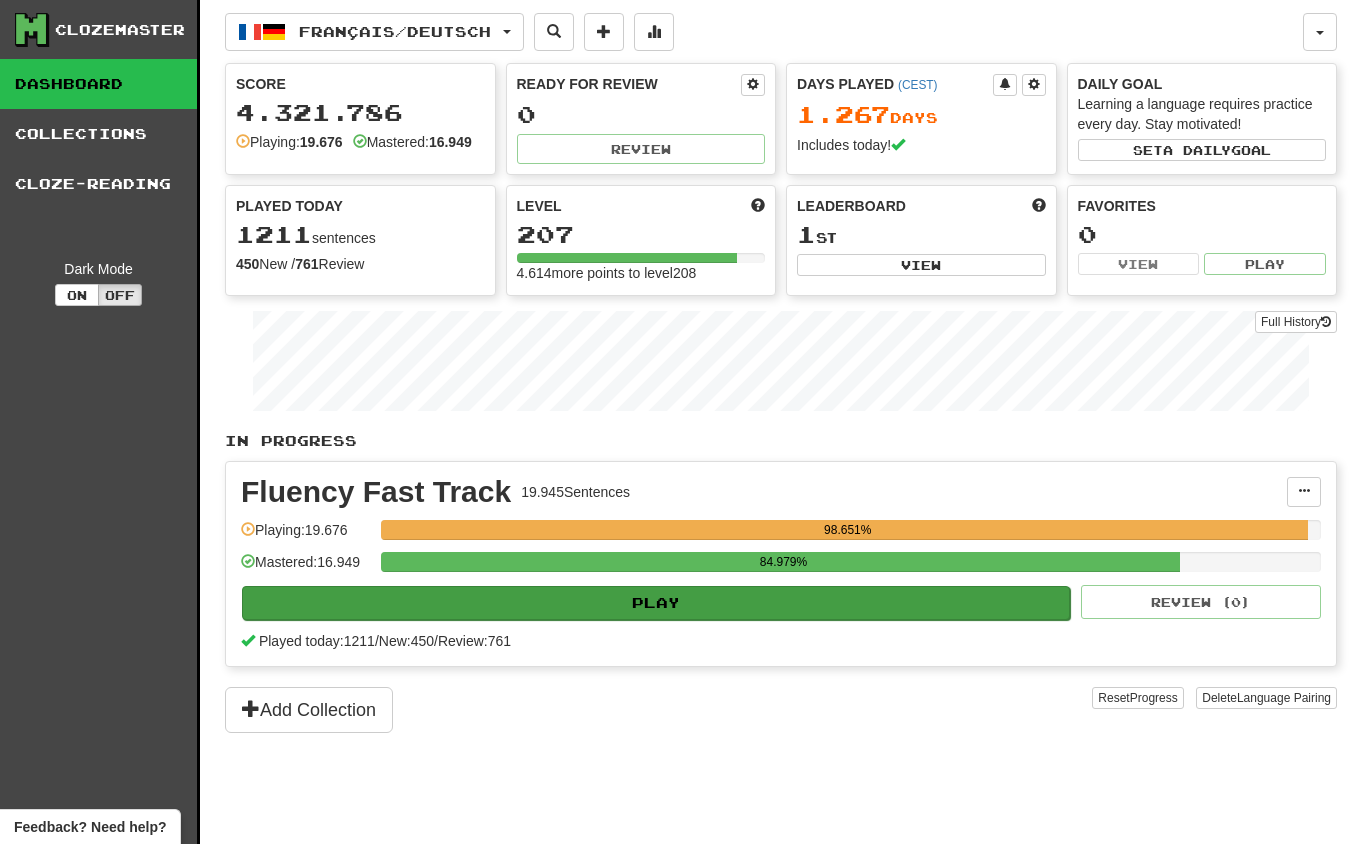 click on "Play" at bounding box center (656, 603) 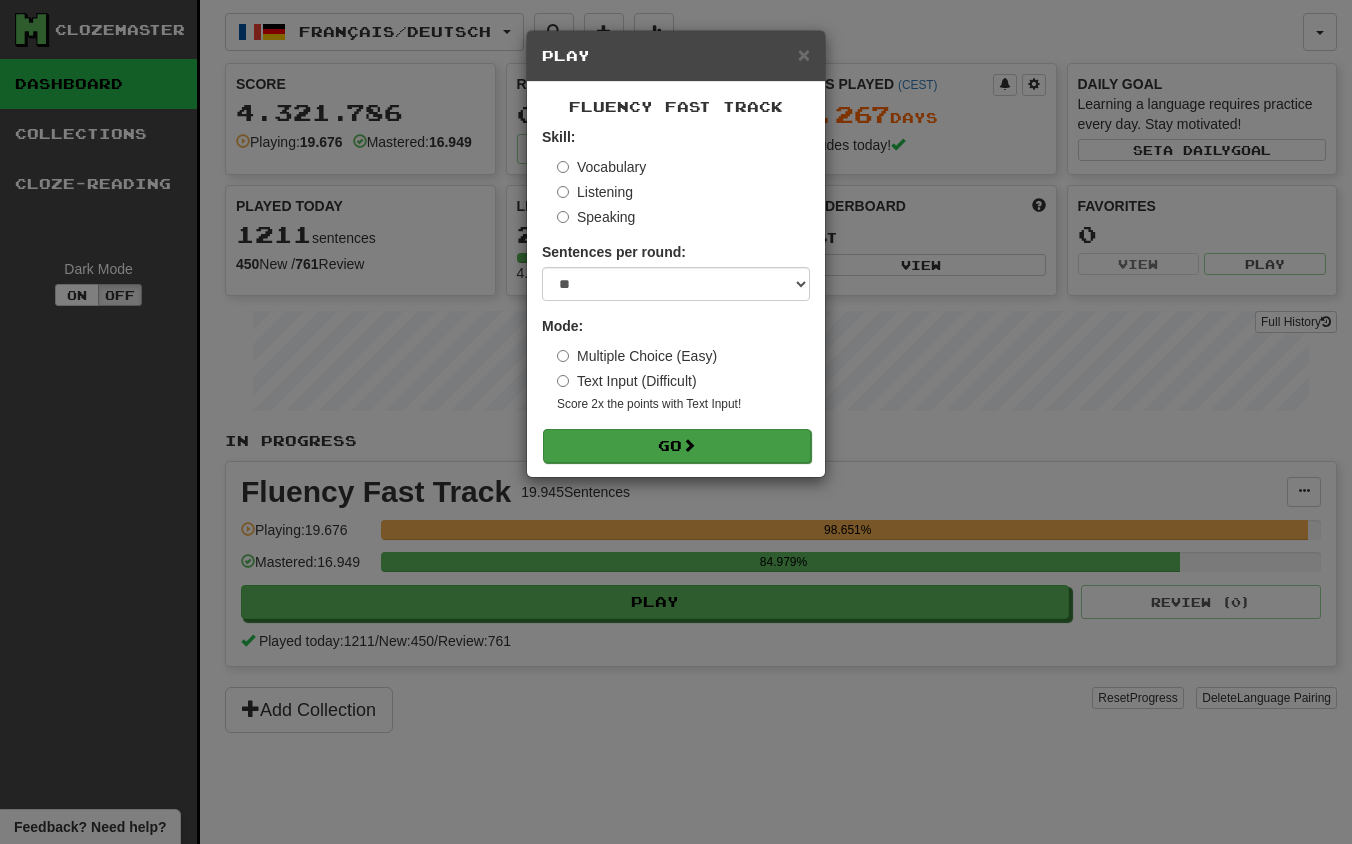 click on "Go" at bounding box center [677, 446] 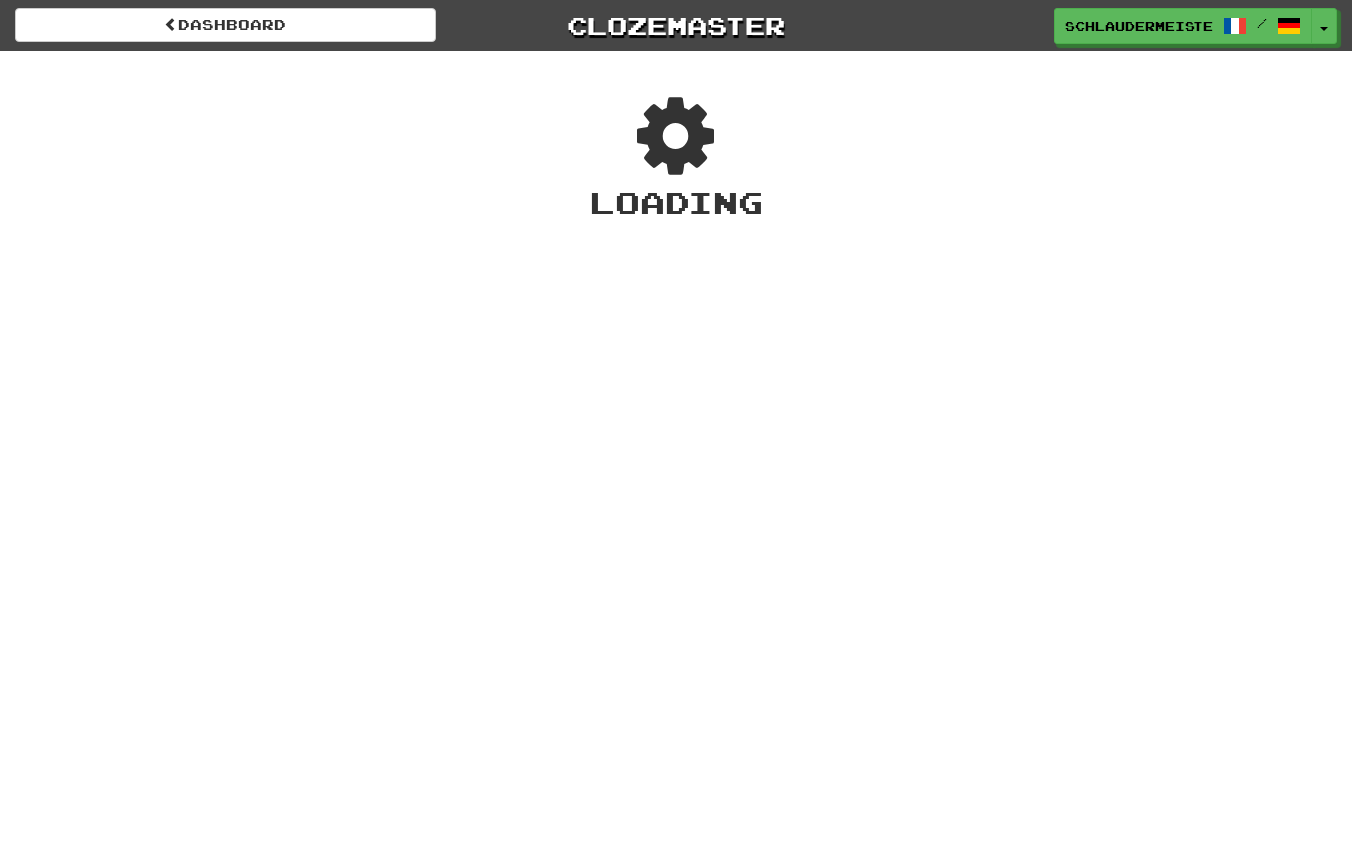 scroll, scrollTop: 0, scrollLeft: 0, axis: both 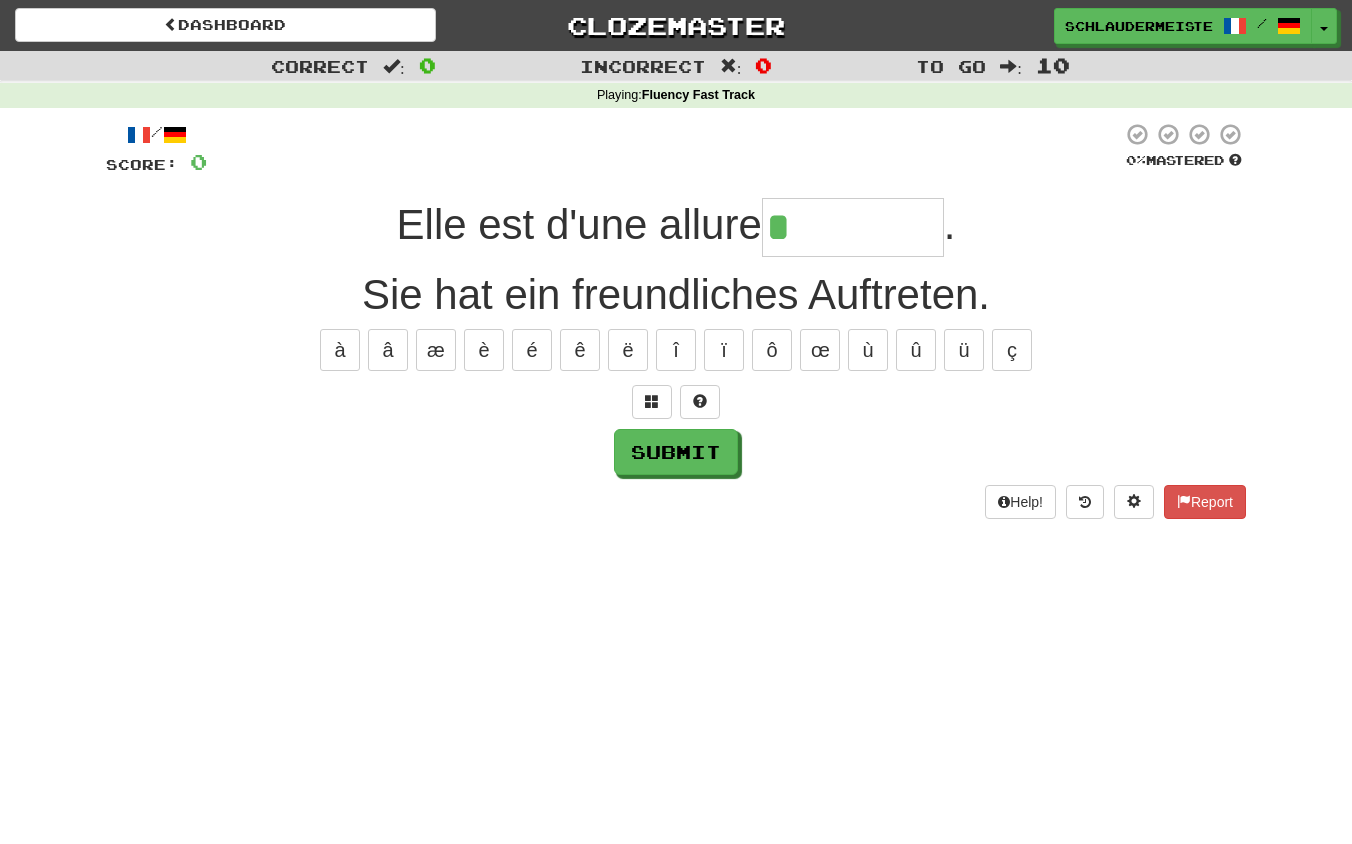 type on "********" 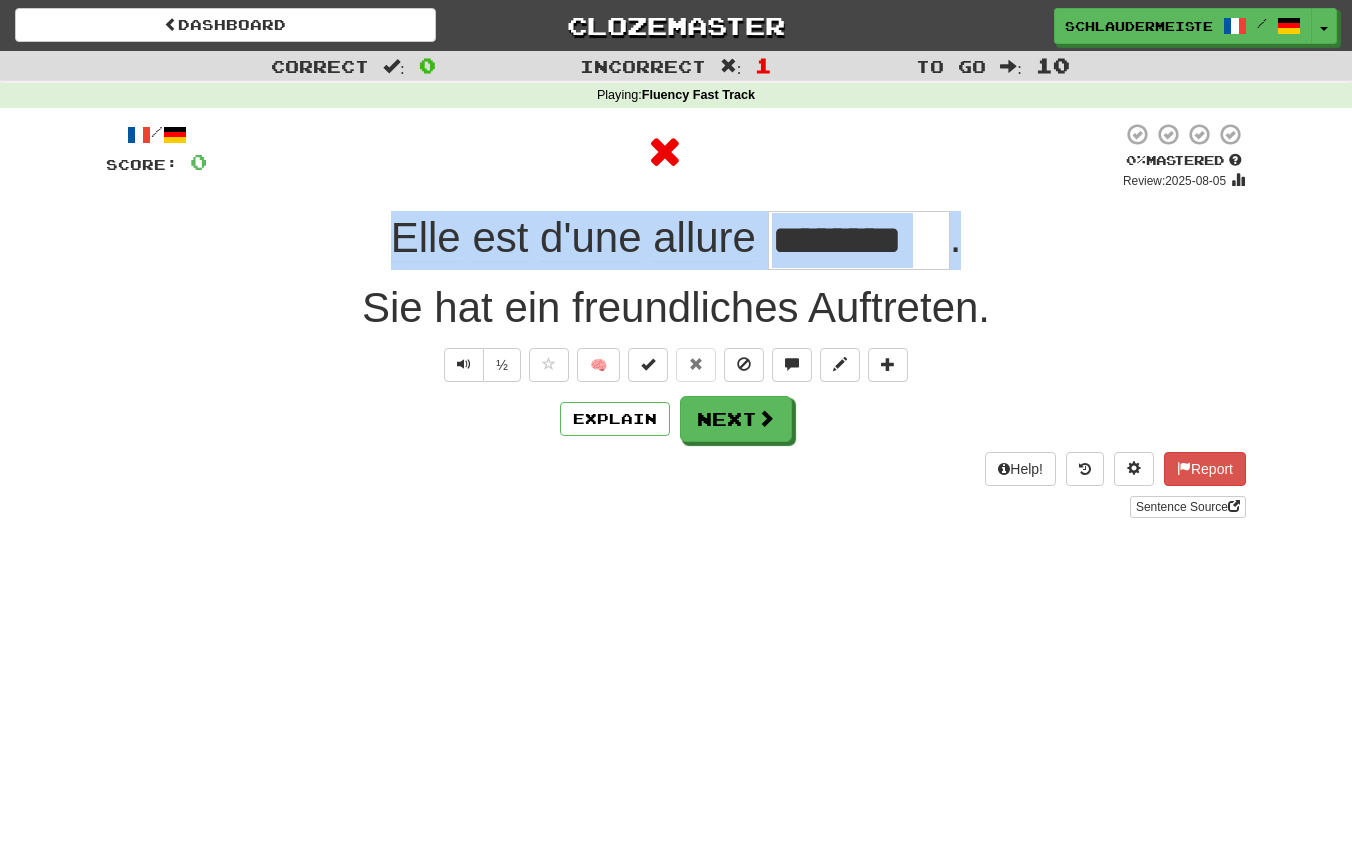drag, startPoint x: 372, startPoint y: 223, endPoint x: 1005, endPoint y: 266, distance: 634.4588 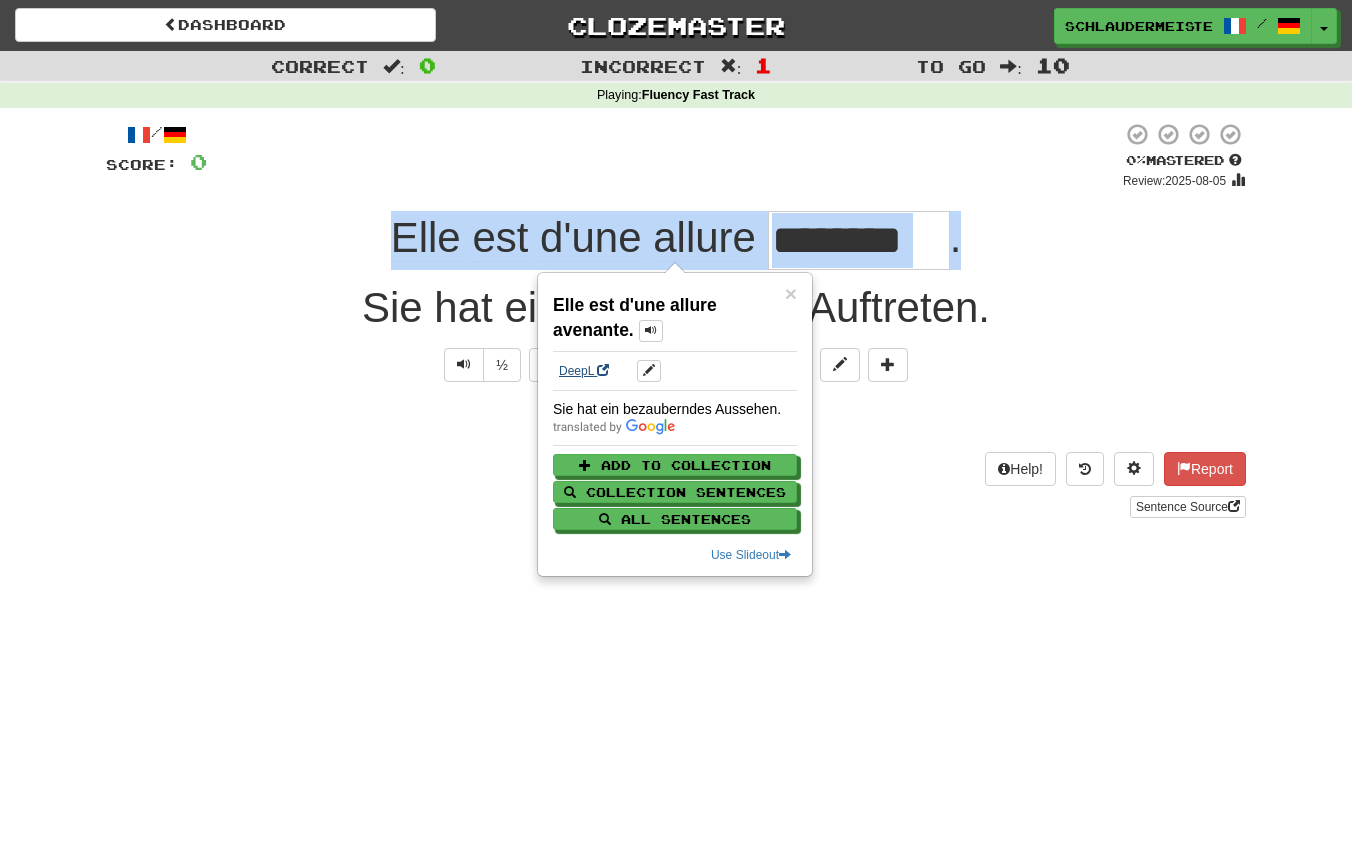 click on "DeepL" at bounding box center [584, 371] 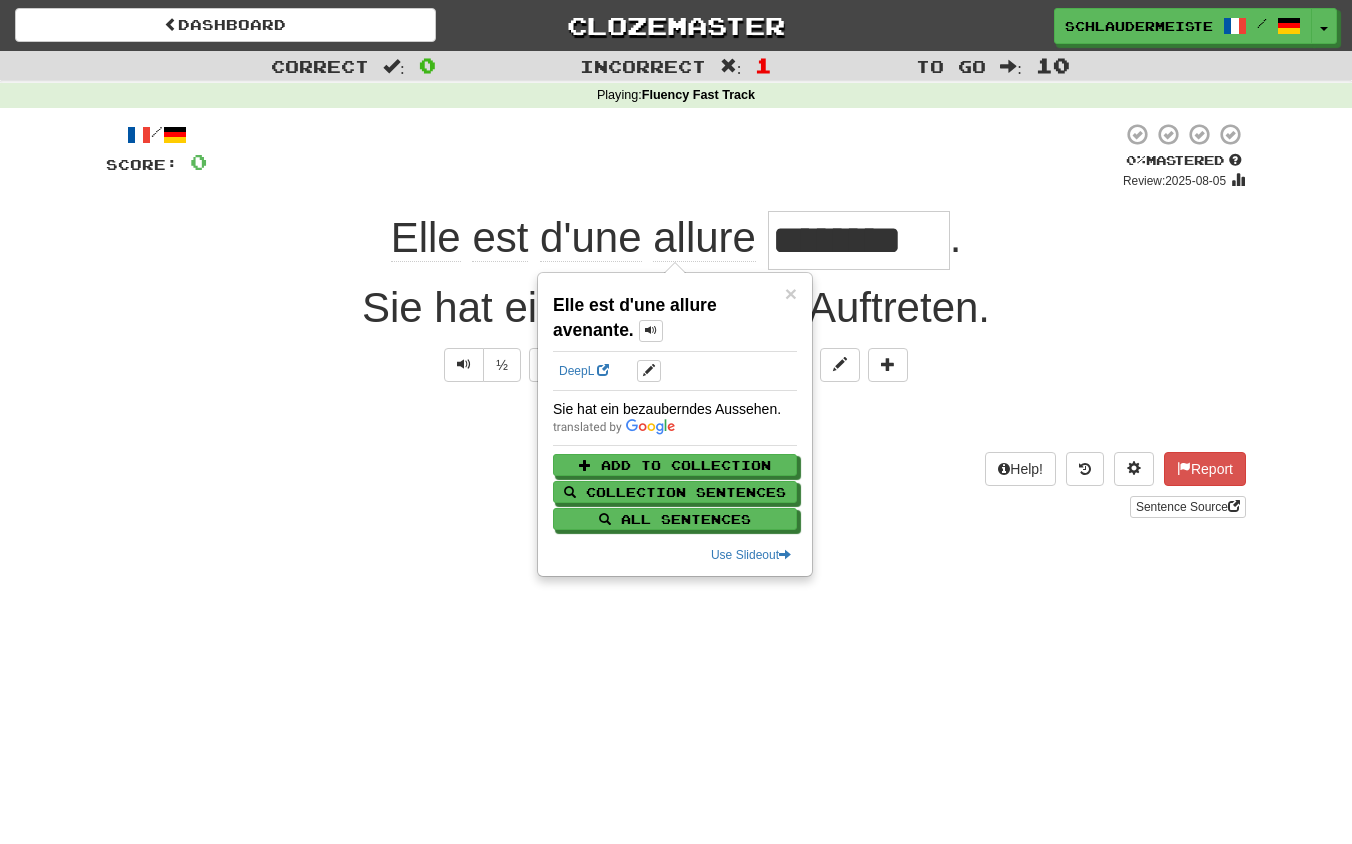 click on "Dashboard
Clozemaster
schlaudermeister
/
Toggle Dropdown
Dashboard
Leaderboard
Activity Feed
Notifications
Profile
Discussions
Français
/
Deutsch
Streak:
48
Review:
0
Points Today: 16336
Languages
Account
Logout
schlaudermeister
/
Toggle Dropdown
Dashboard
Leaderboard
Activity Feed
Notifications
Profile
Discussions
Français
/
Deutsch
Streak:
48
Review:
0
Points Today: 16336
Languages
Account
Logout
clozemaster
Correct   :   0 Incorrect   :   1 To go   :   10 Playing :  Fluency Fast Track  /  Score:   0 0 %  Mastered Review:  2025-08-05 Elle   est   d'une   allure   ******** . Sie hat ein freundliches Auftreten. ½ 🧠" at bounding box center (676, 422) 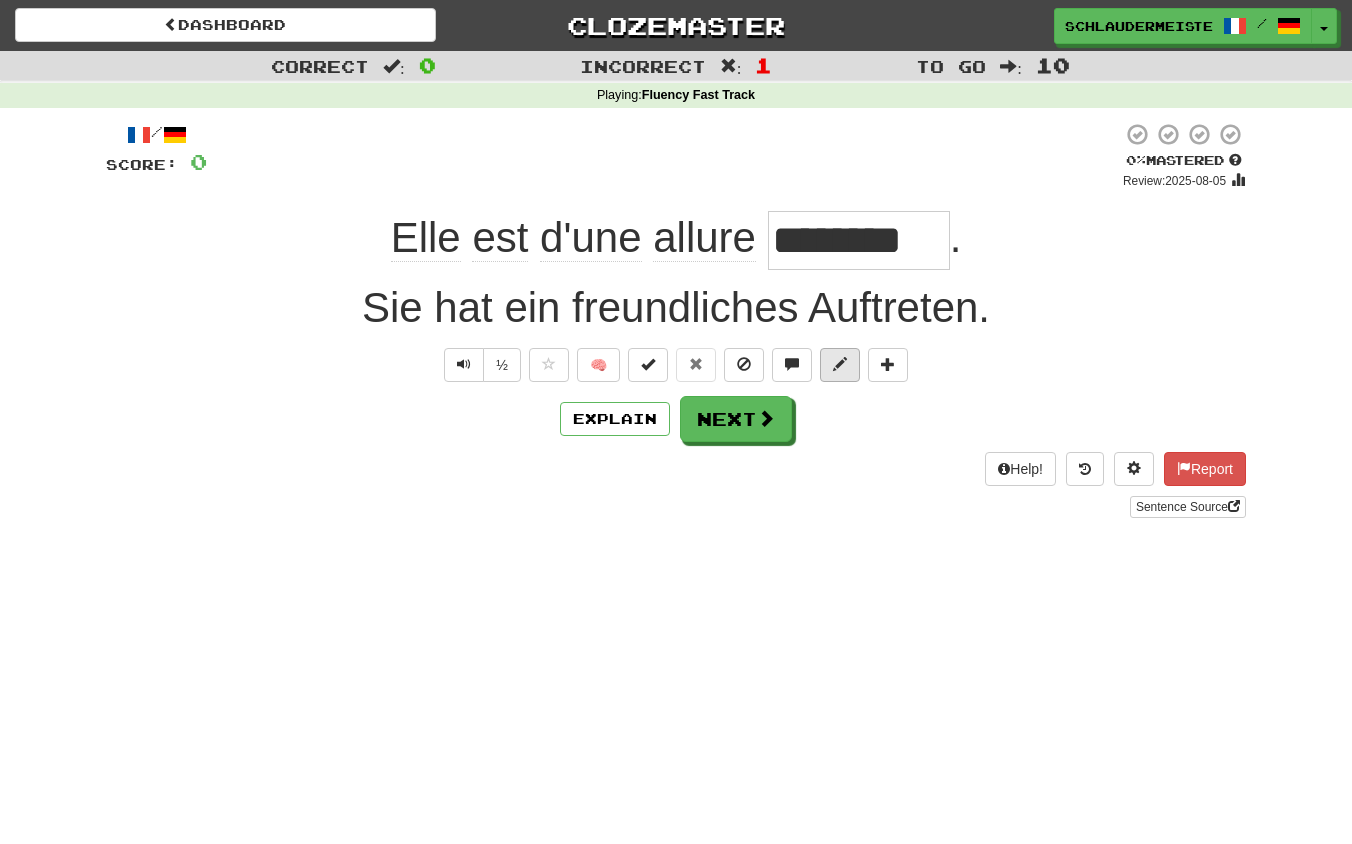 click at bounding box center (840, 364) 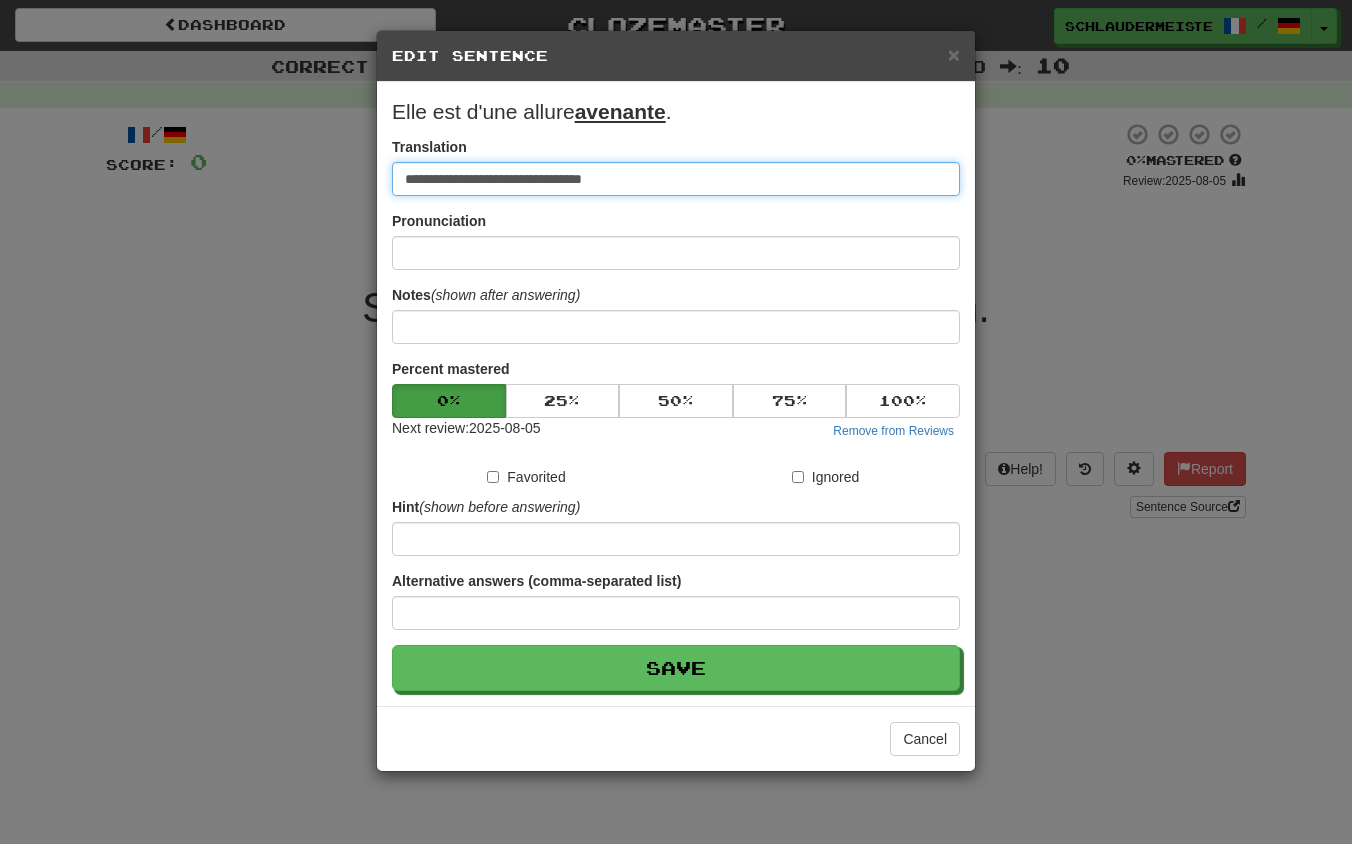 drag, startPoint x: 748, startPoint y: 186, endPoint x: 218, endPoint y: 127, distance: 533.27386 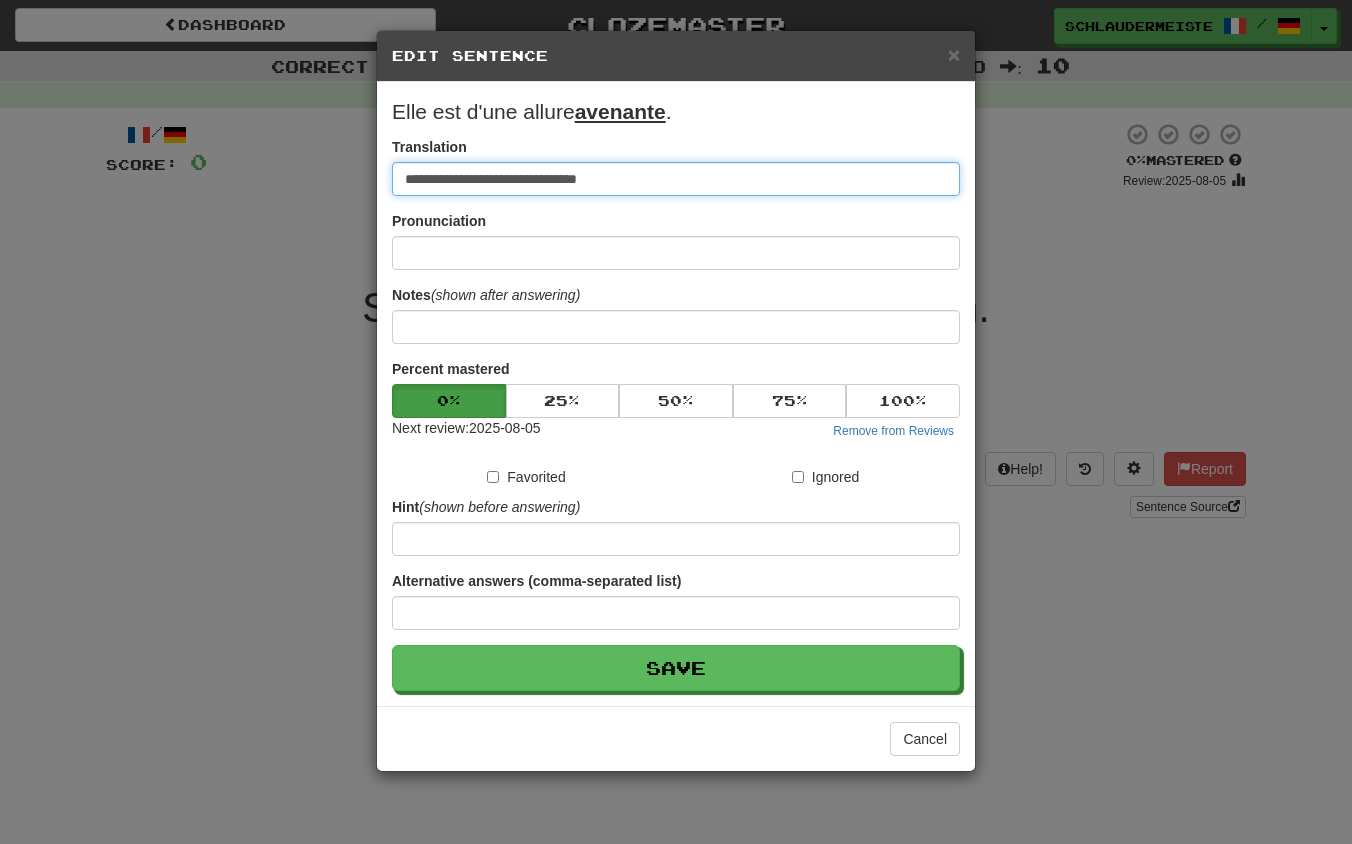 type on "**********" 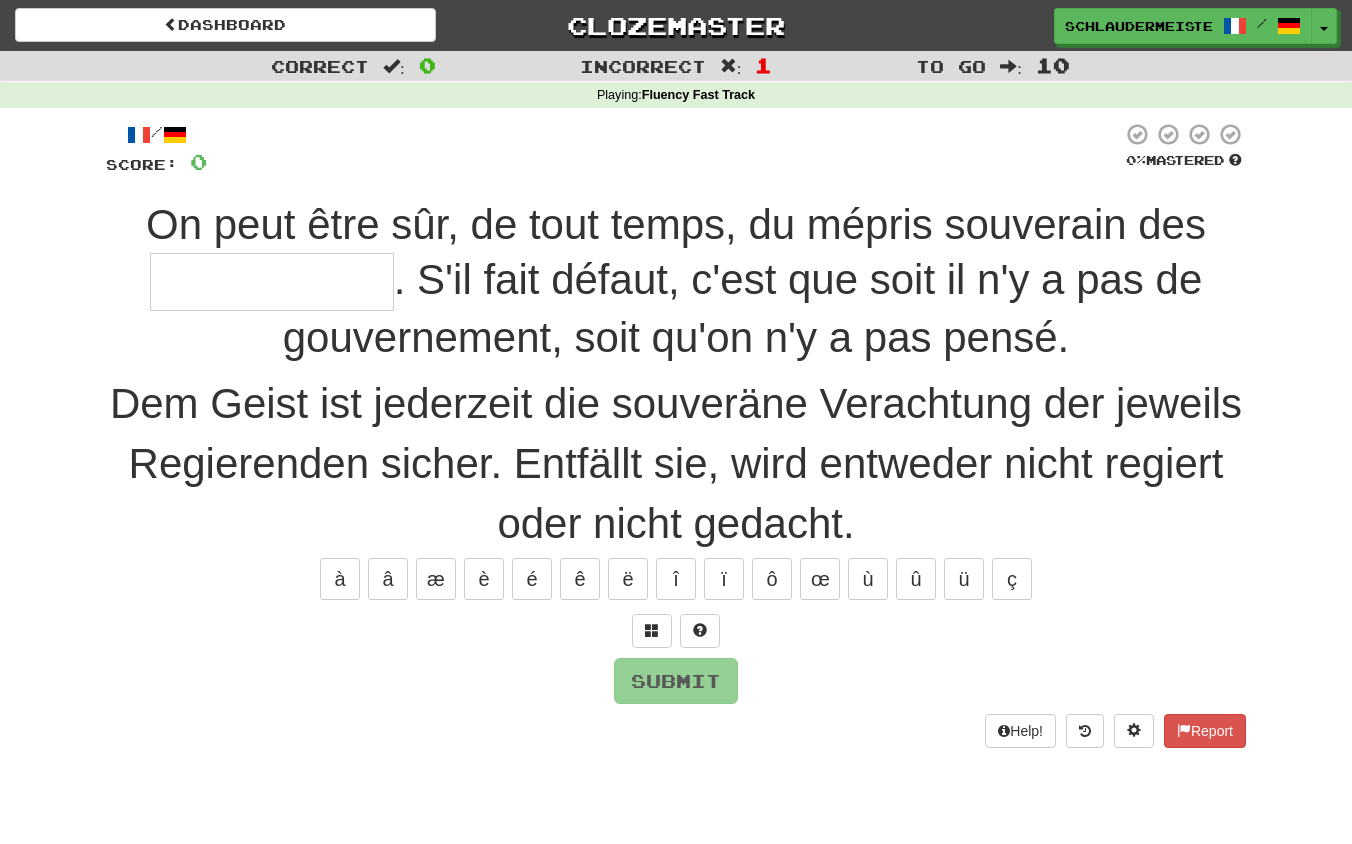 type on "*" 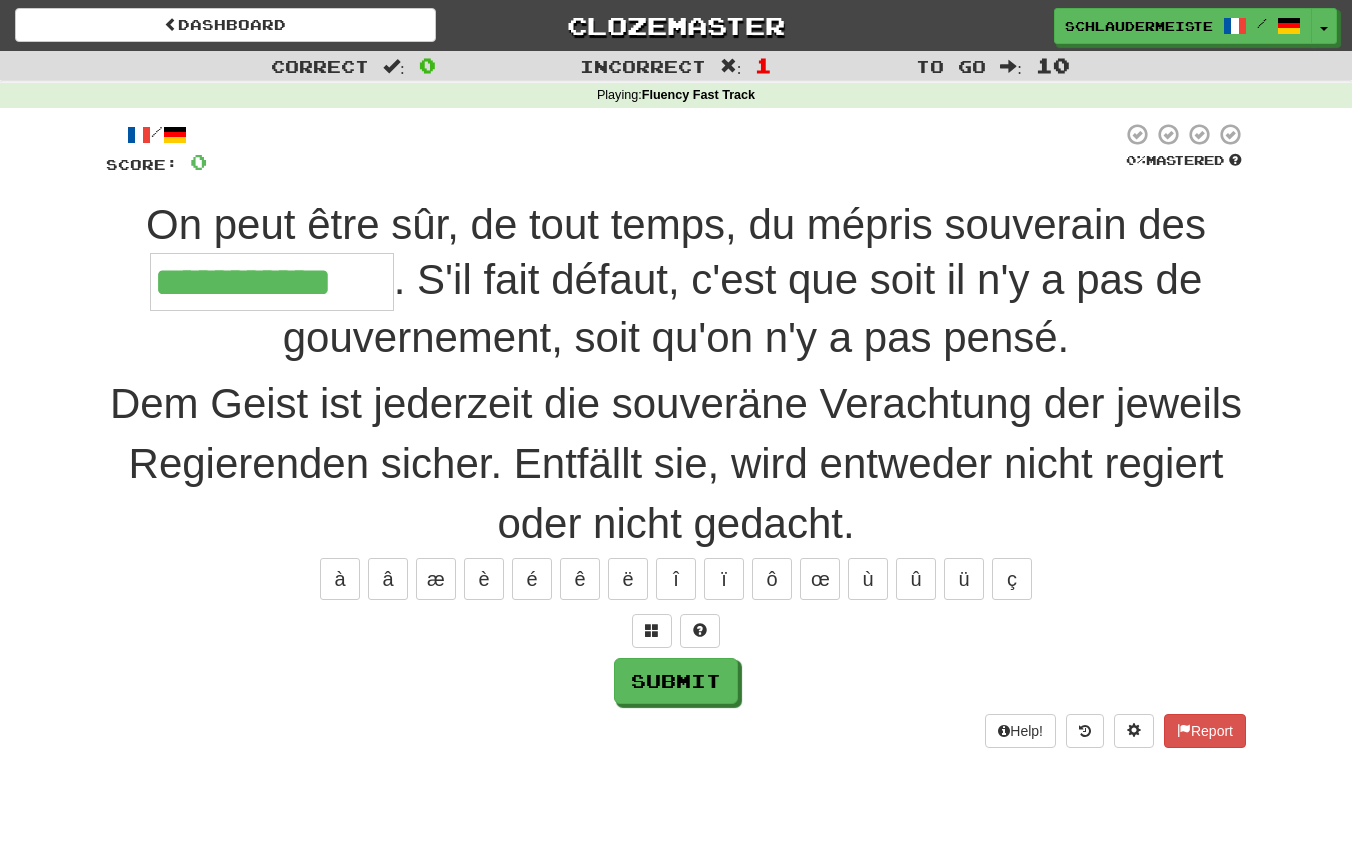 type on "**********" 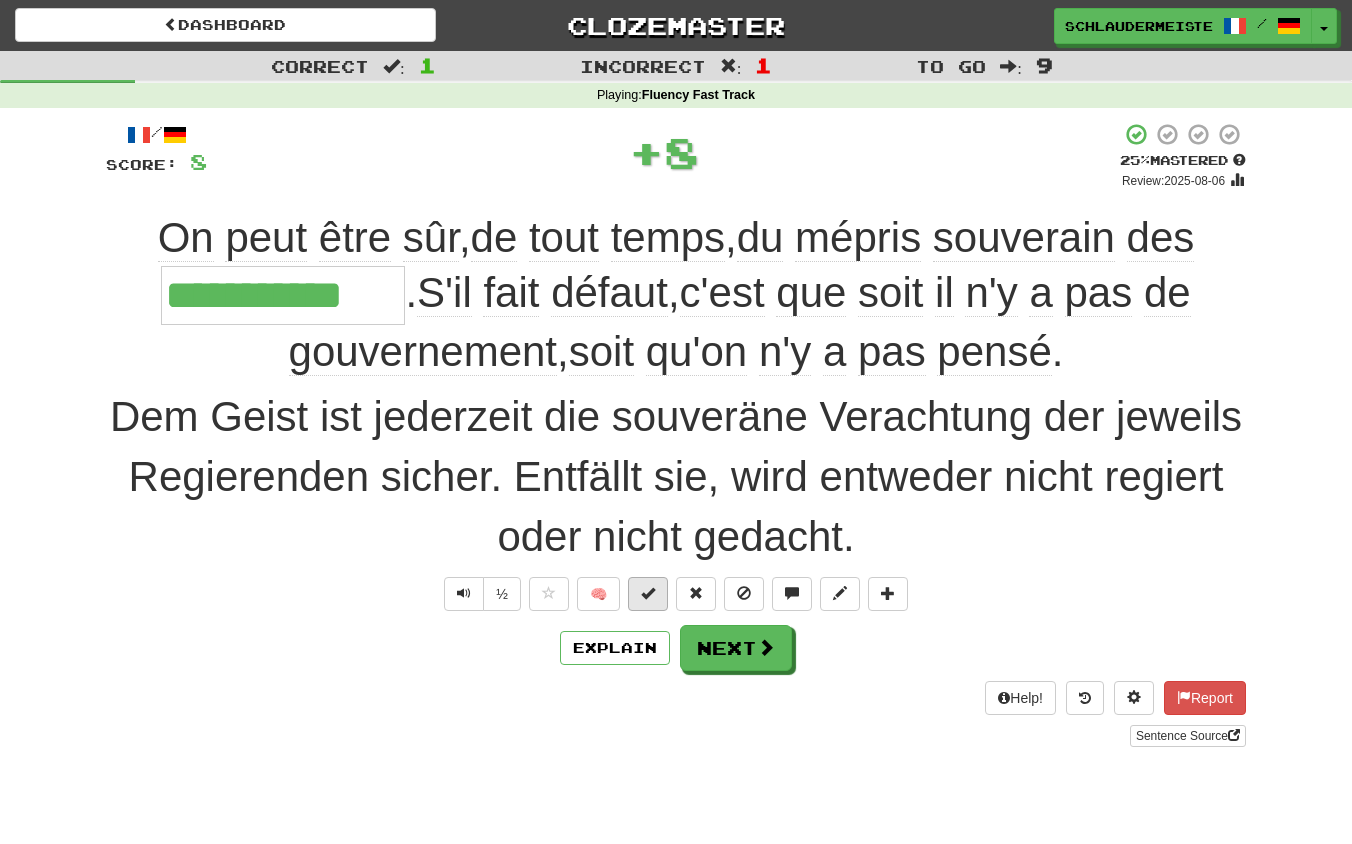 click at bounding box center (648, 593) 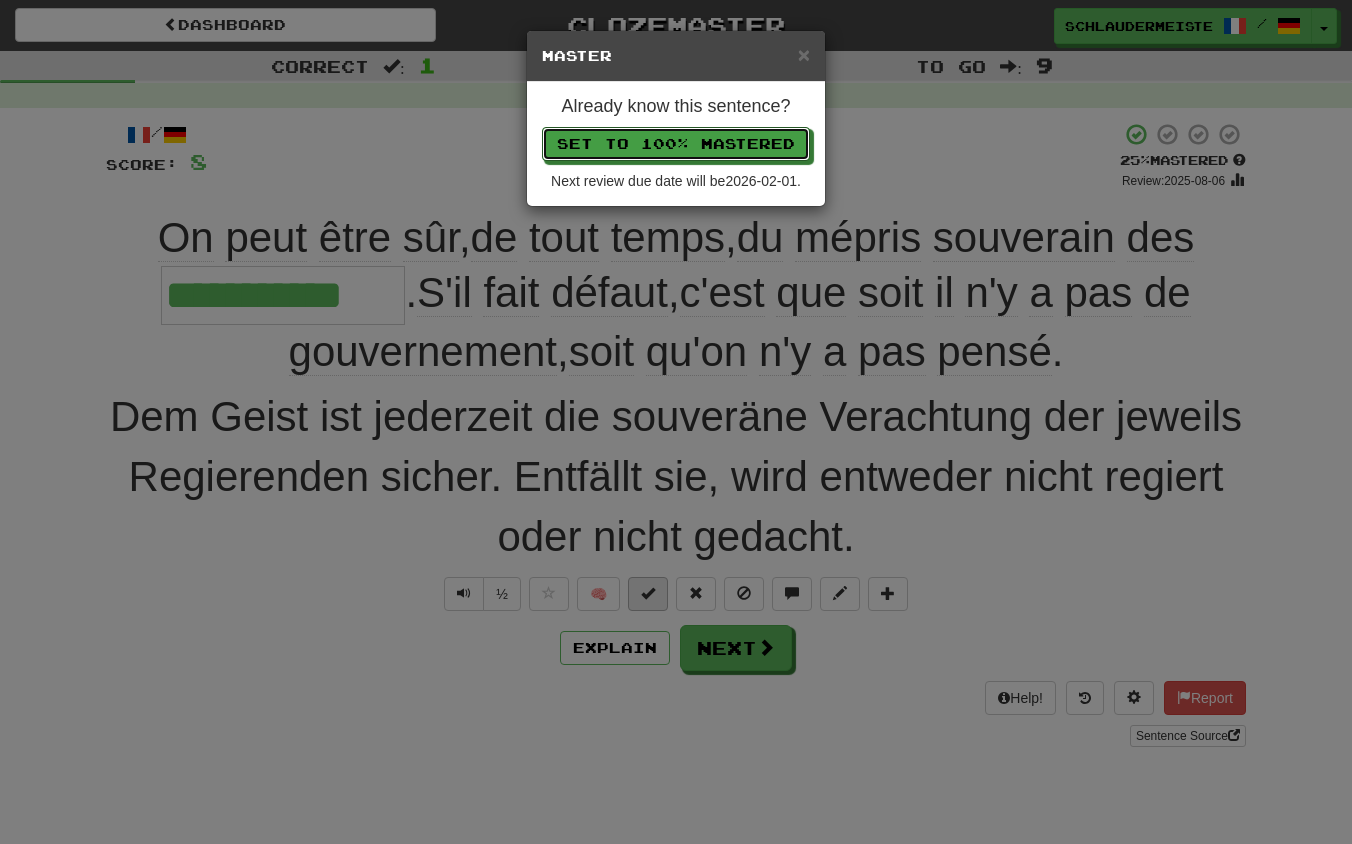 type 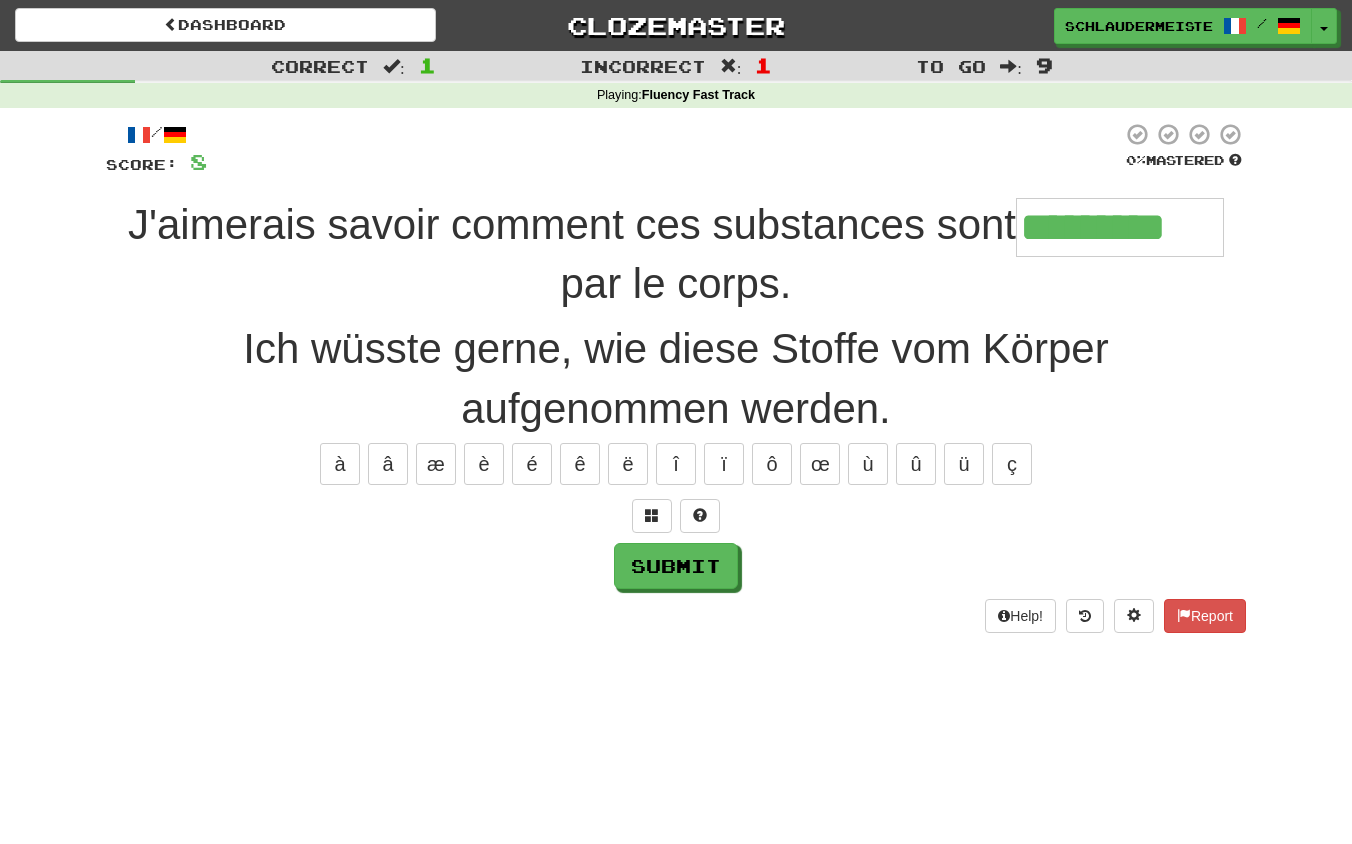 type on "*********" 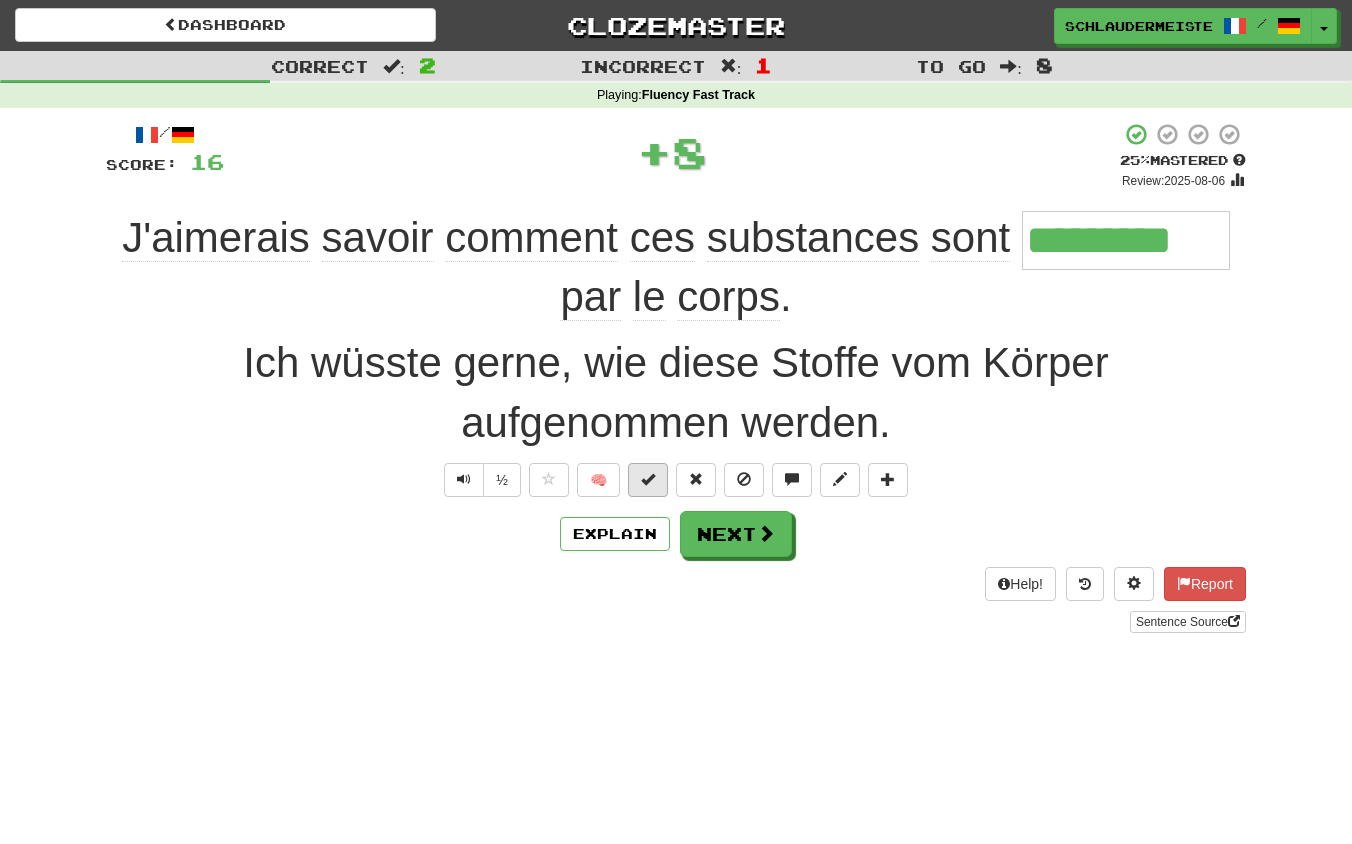 click at bounding box center [648, 479] 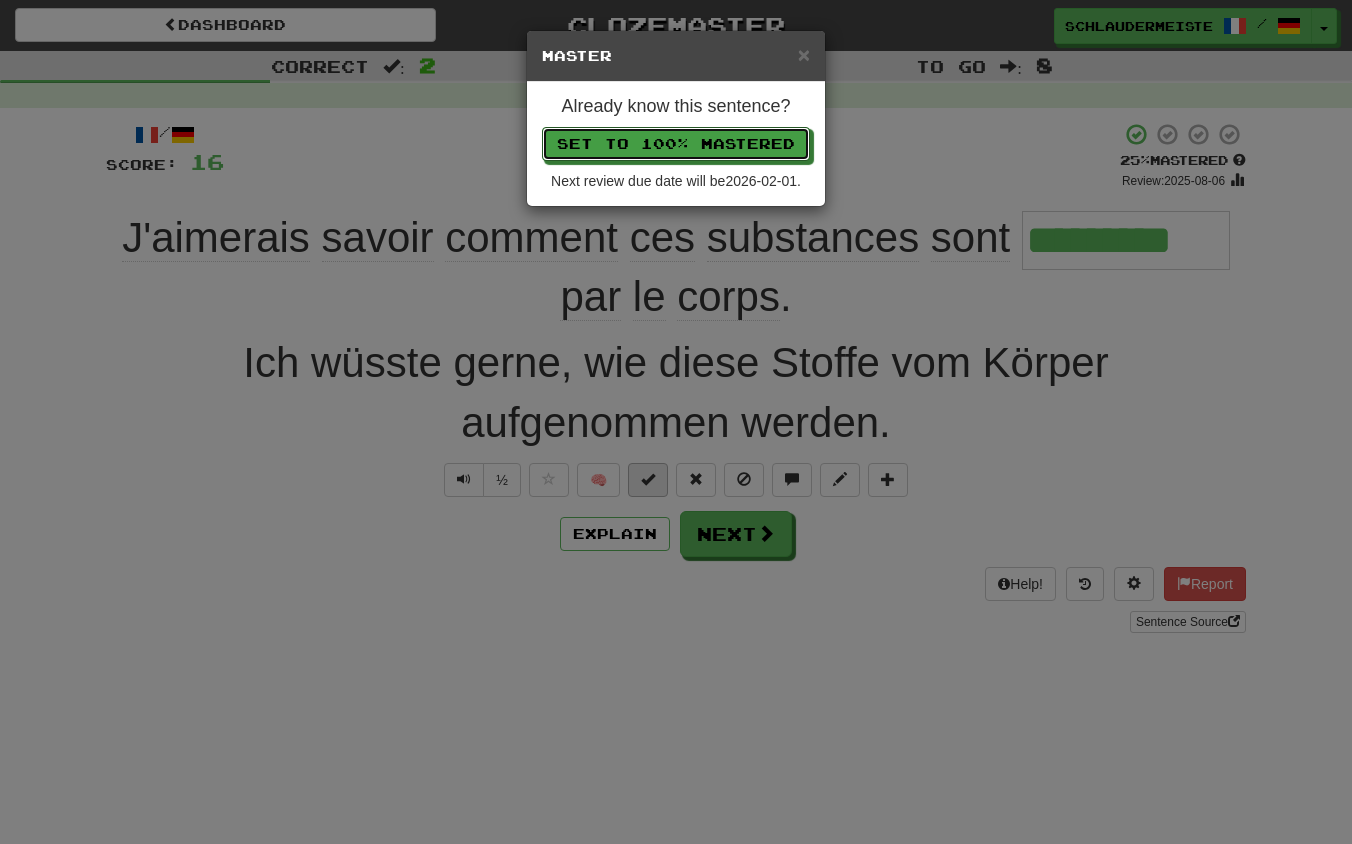 click on "Set to 100% Mastered" at bounding box center (676, 144) 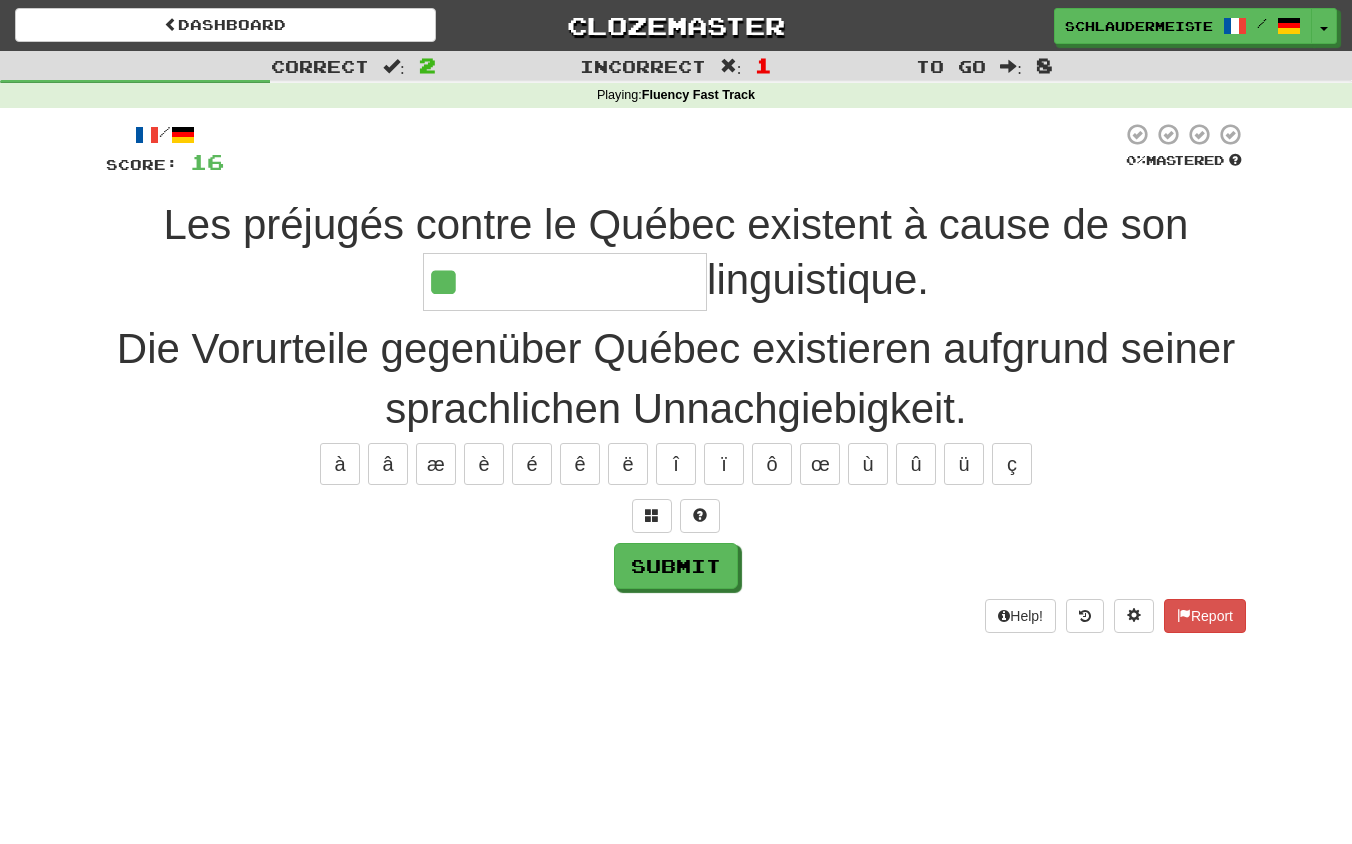 type on "**********" 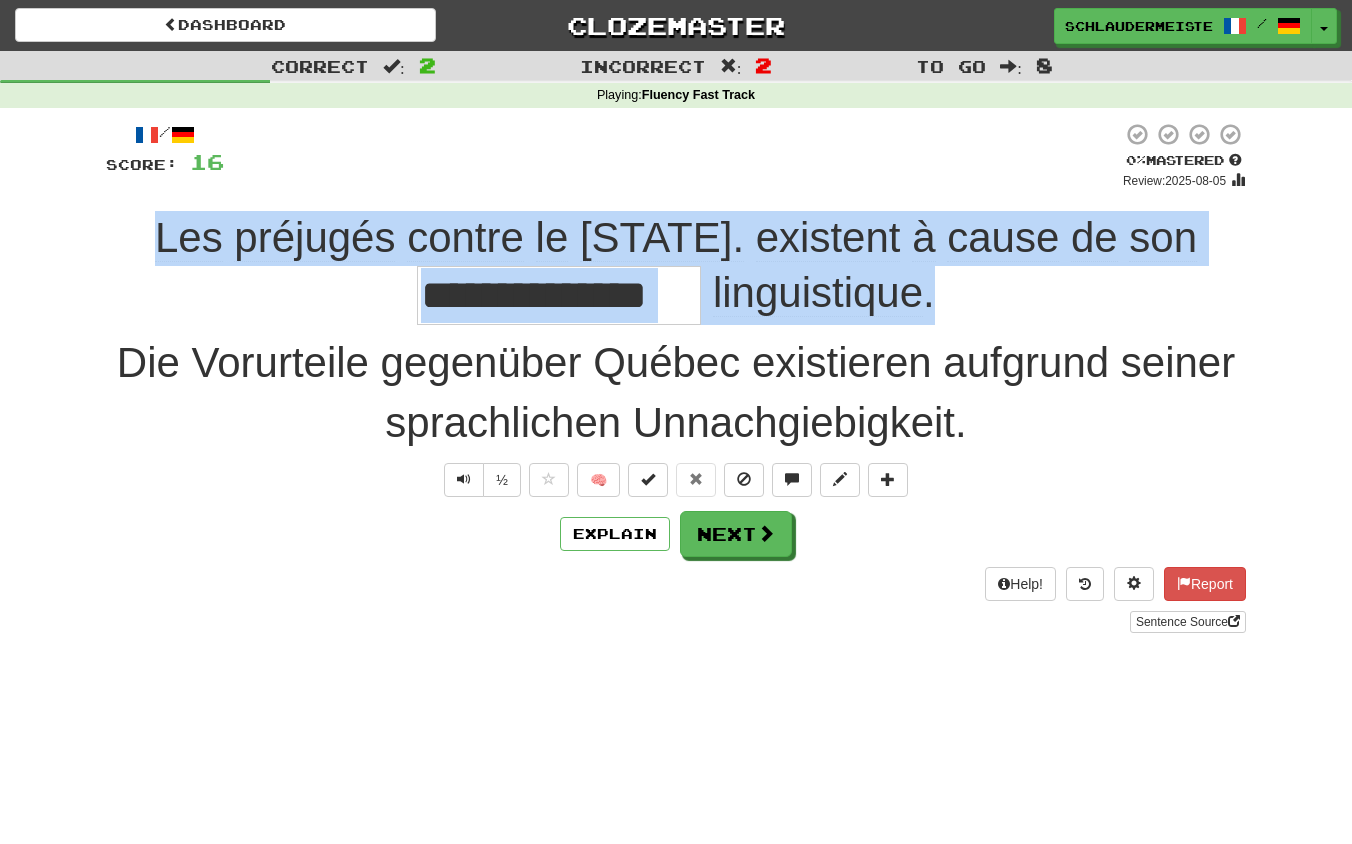 drag, startPoint x: 140, startPoint y: 220, endPoint x: 1018, endPoint y: 302, distance: 881.82086 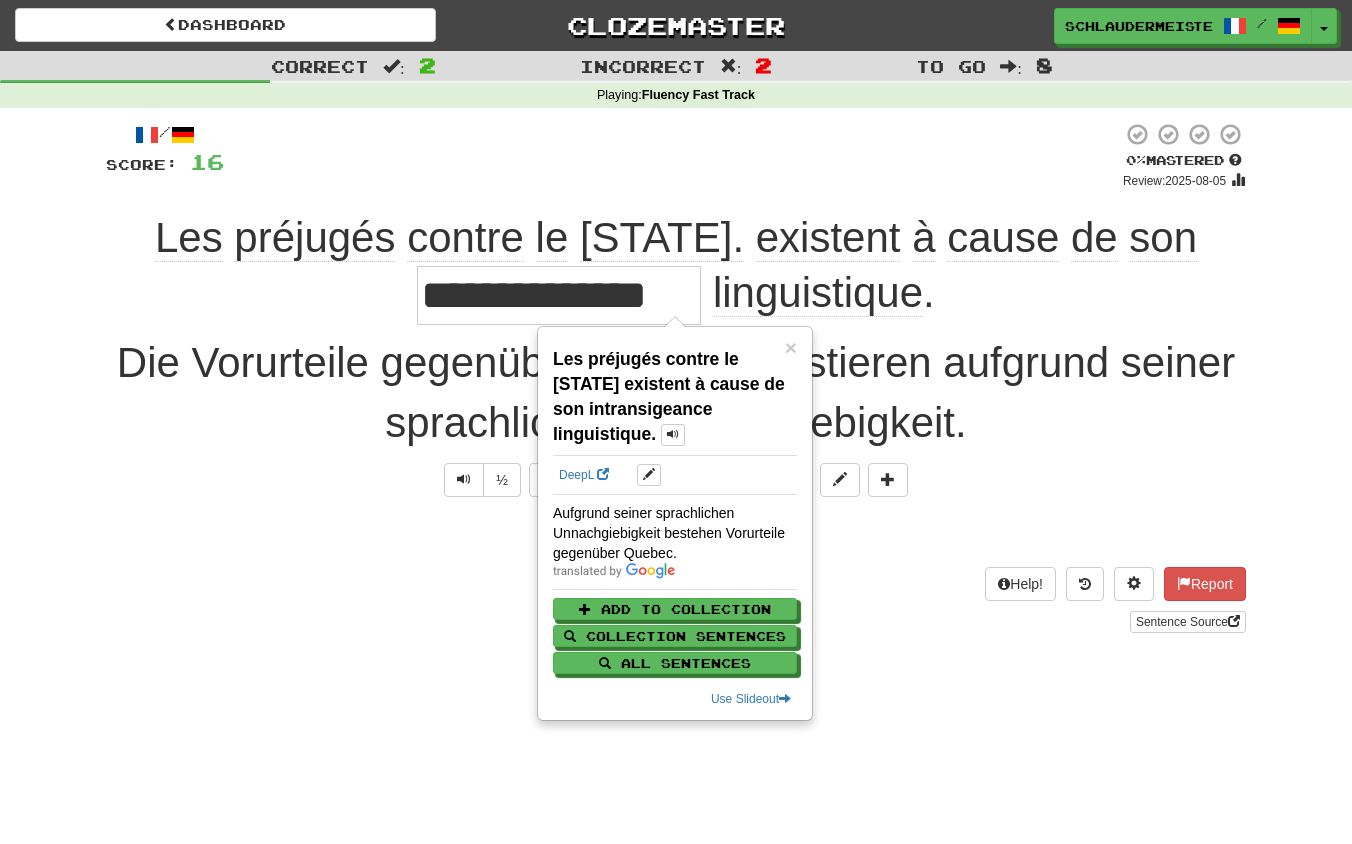 click on "Explain Next" at bounding box center [676, 534] 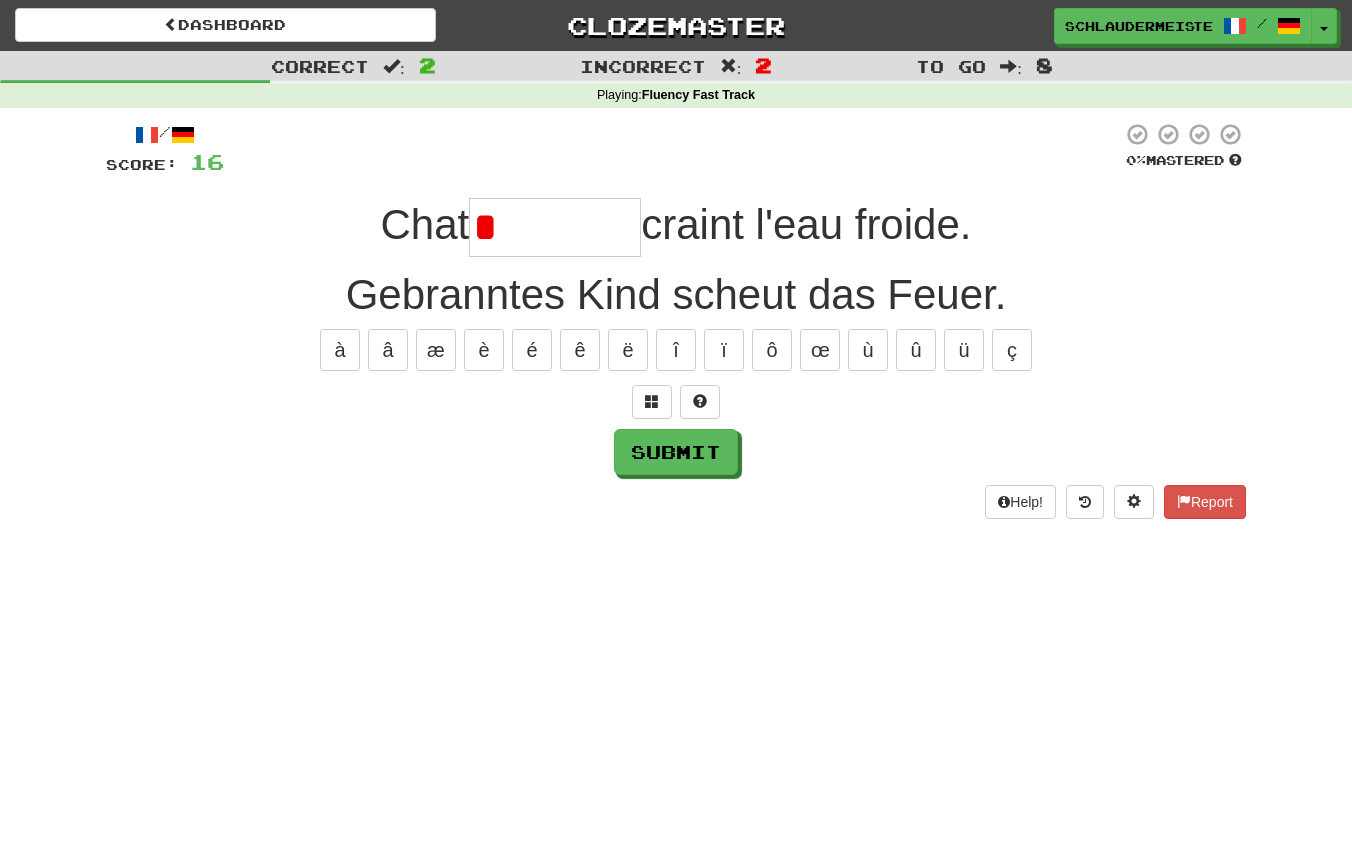 type on "*******" 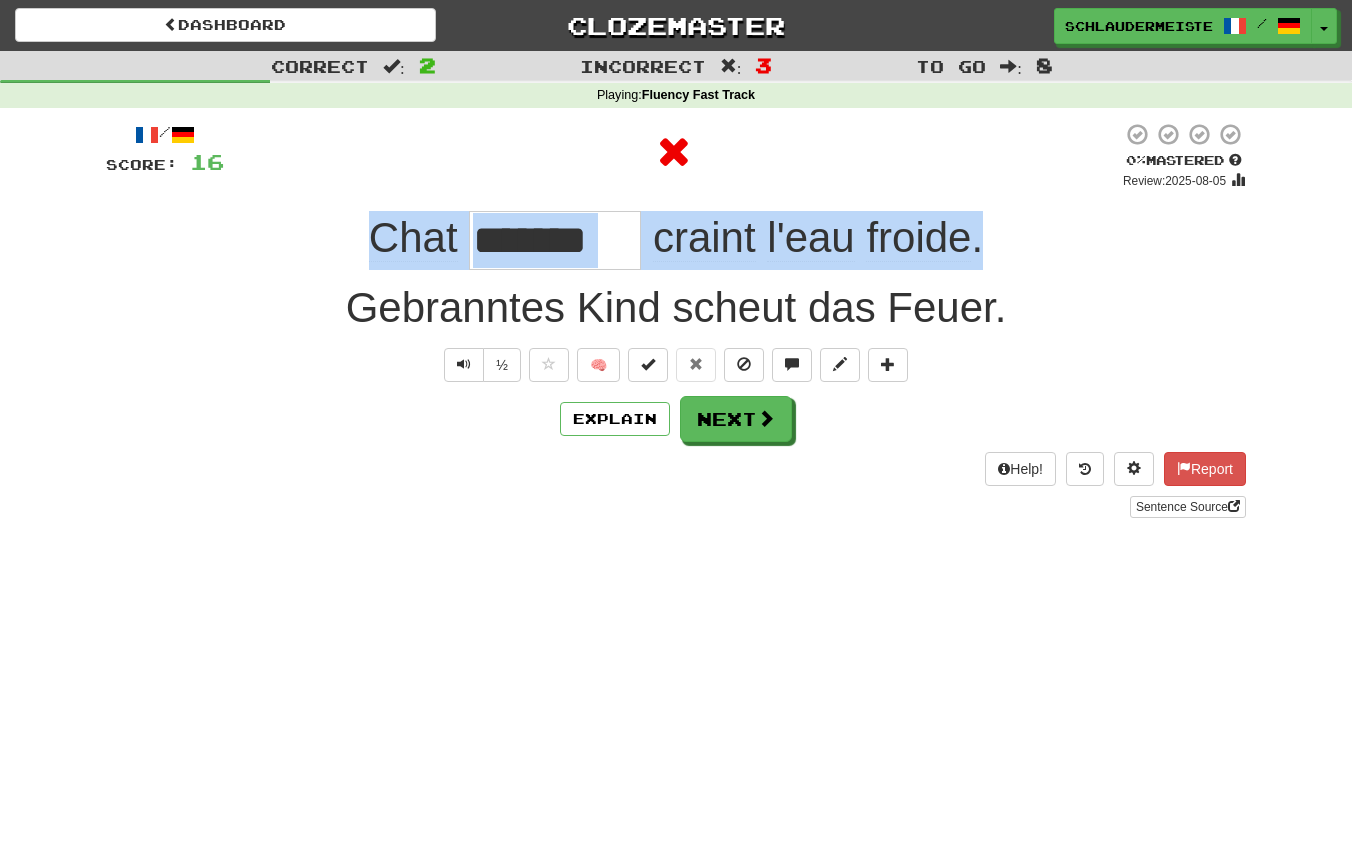 drag, startPoint x: 337, startPoint y: 222, endPoint x: 1022, endPoint y: 221, distance: 685.00073 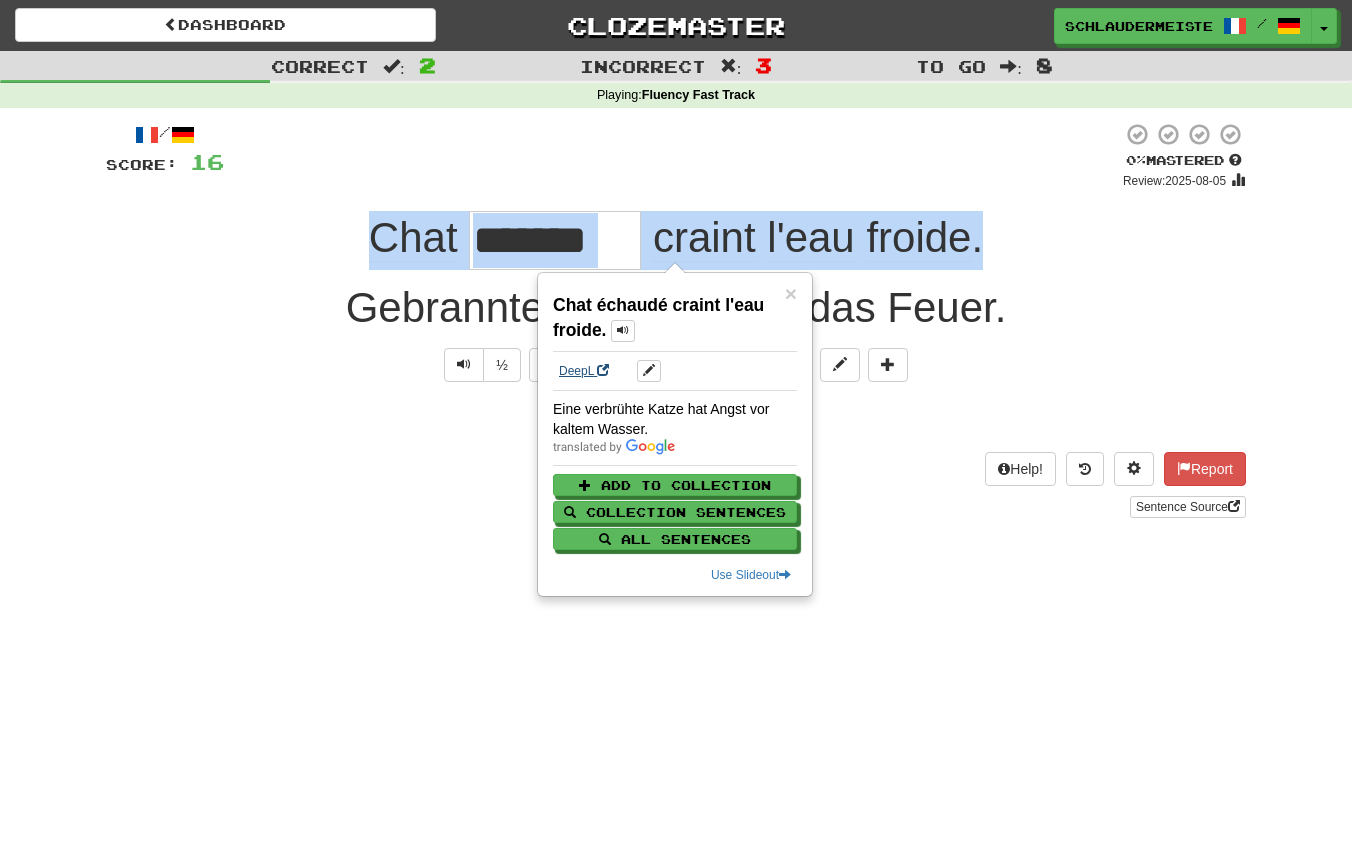 click on "DeepL" at bounding box center [584, 371] 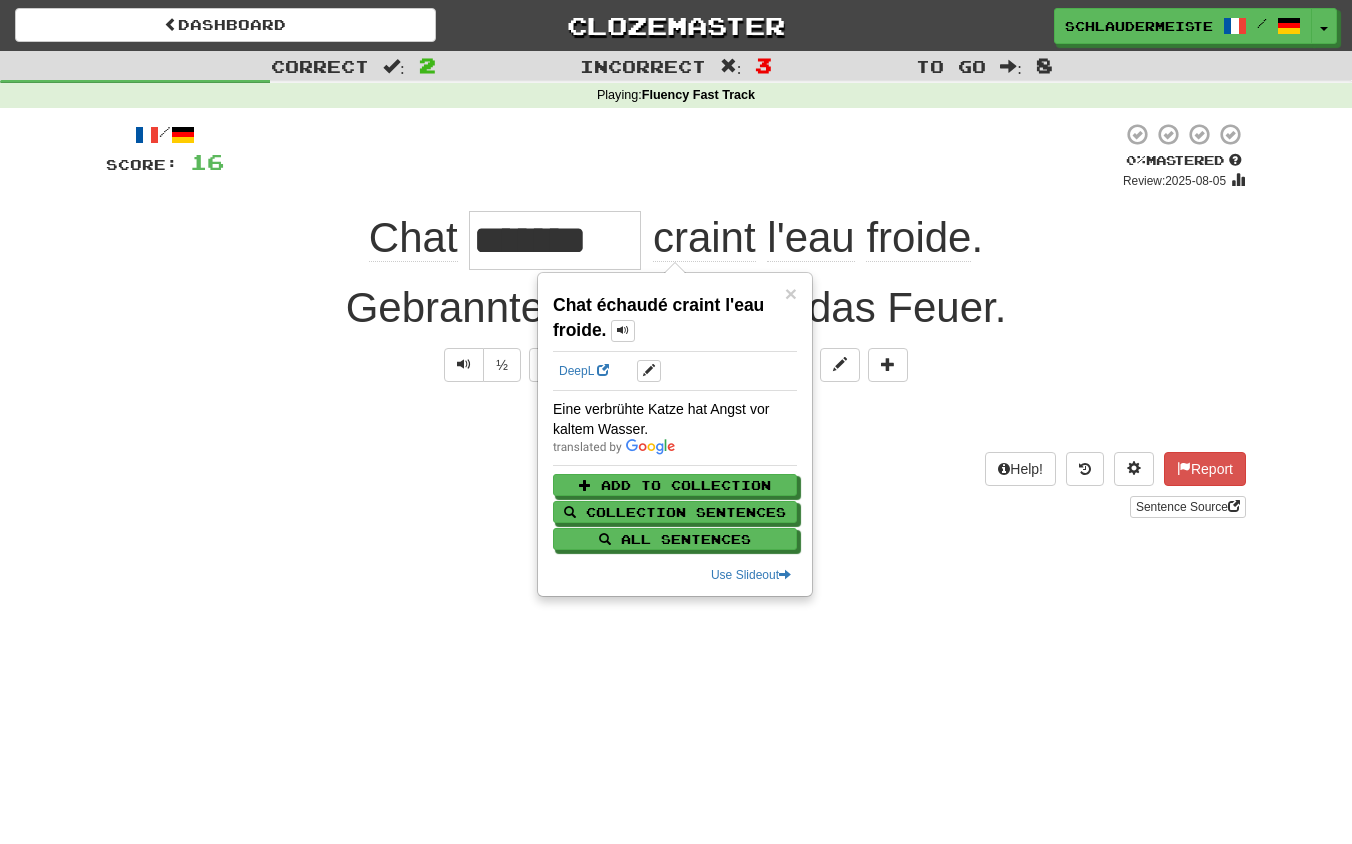 click on "Help!  Report Sentence Source" at bounding box center [676, 485] 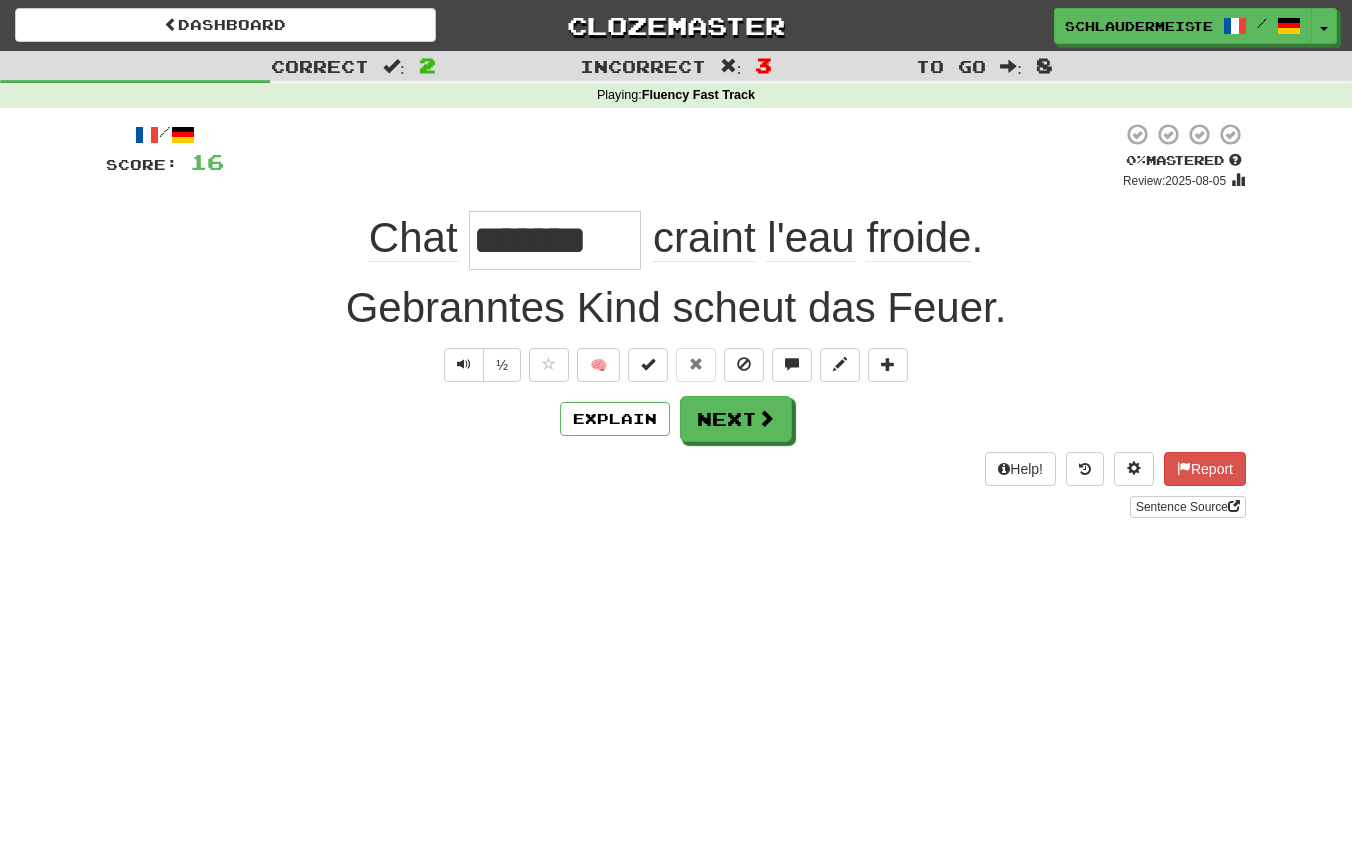 click on "Dashboard
Clozemaster
[USERNAME]
/
Toggle Dropdown
Dashboard
Leaderboard
Activity Feed
Notifications
Profile
Discussions
Français
/
Deutsch
Streak:
48
Review:
0
Points Today: 16336
Languages
Account
Logout
[USERNAME]
/
Toggle Dropdown
Dashboard
Leaderboard
Activity Feed
Notifications
Profile
Discussions
Français
/
Deutsch
Streak:
48
Review:
0
Points Today: 16336
Languages
Account
Logout
clozemaster
Correct   :   2 Incorrect   :   3 To go   :   8 Playing :  Fluency Fast Track  /  Score:   16 0 %  Mastered Review:  [DATE] Chat   *******   craint   l'eau   froide . Gebranntes Kind scheut das Feuer. ½ 🧠" at bounding box center (676, 422) 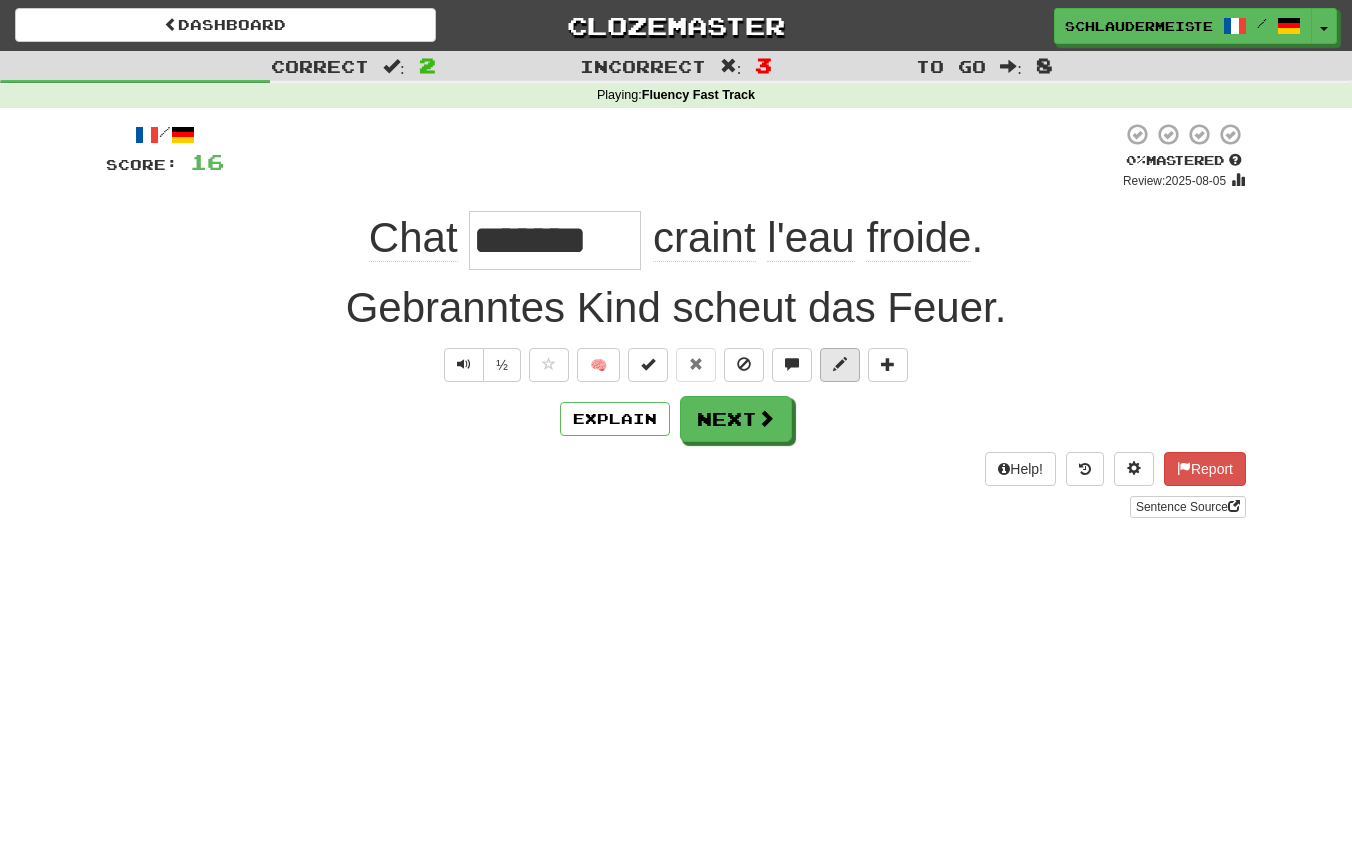 click at bounding box center (840, 364) 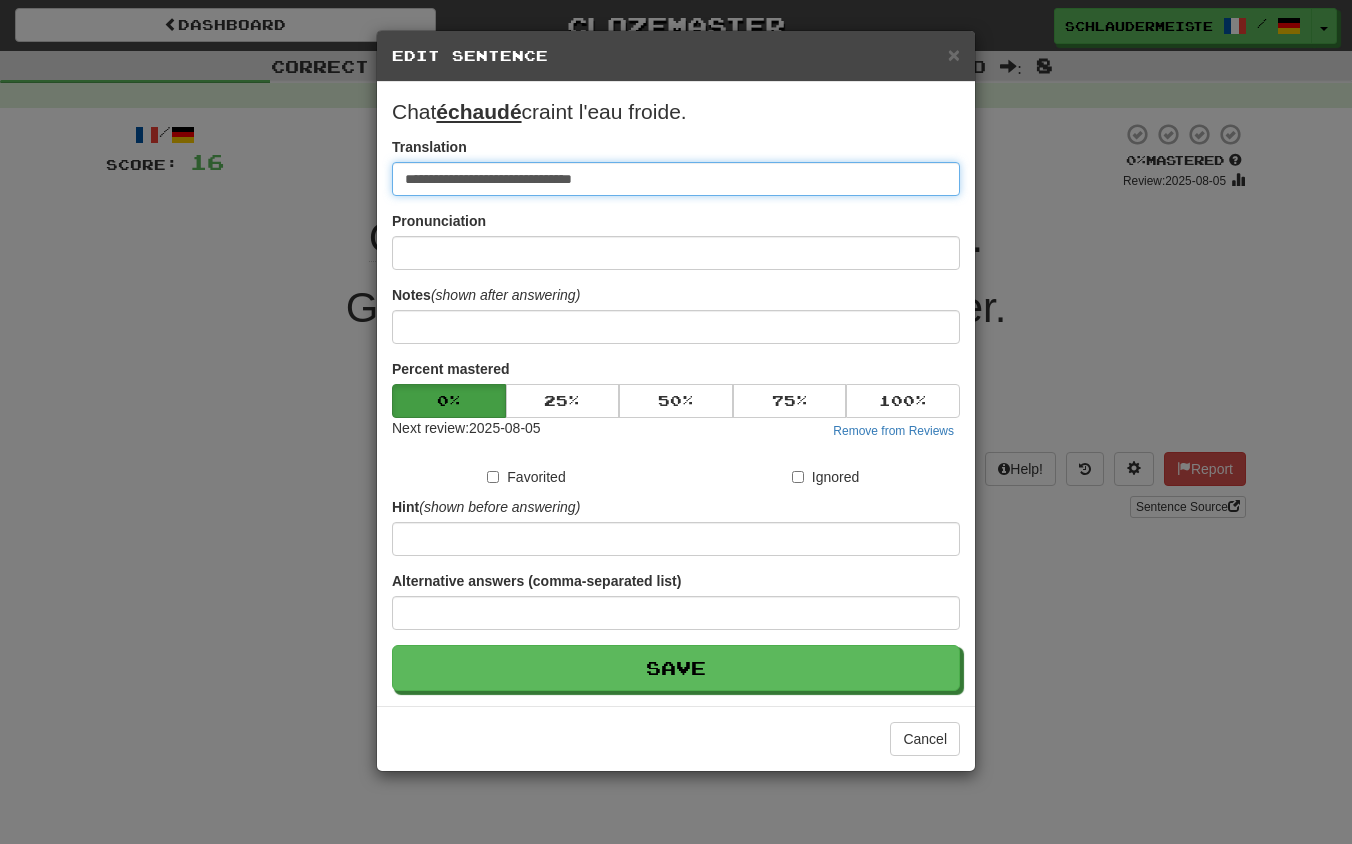 drag, startPoint x: 716, startPoint y: 185, endPoint x: 315, endPoint y: 160, distance: 401.77853 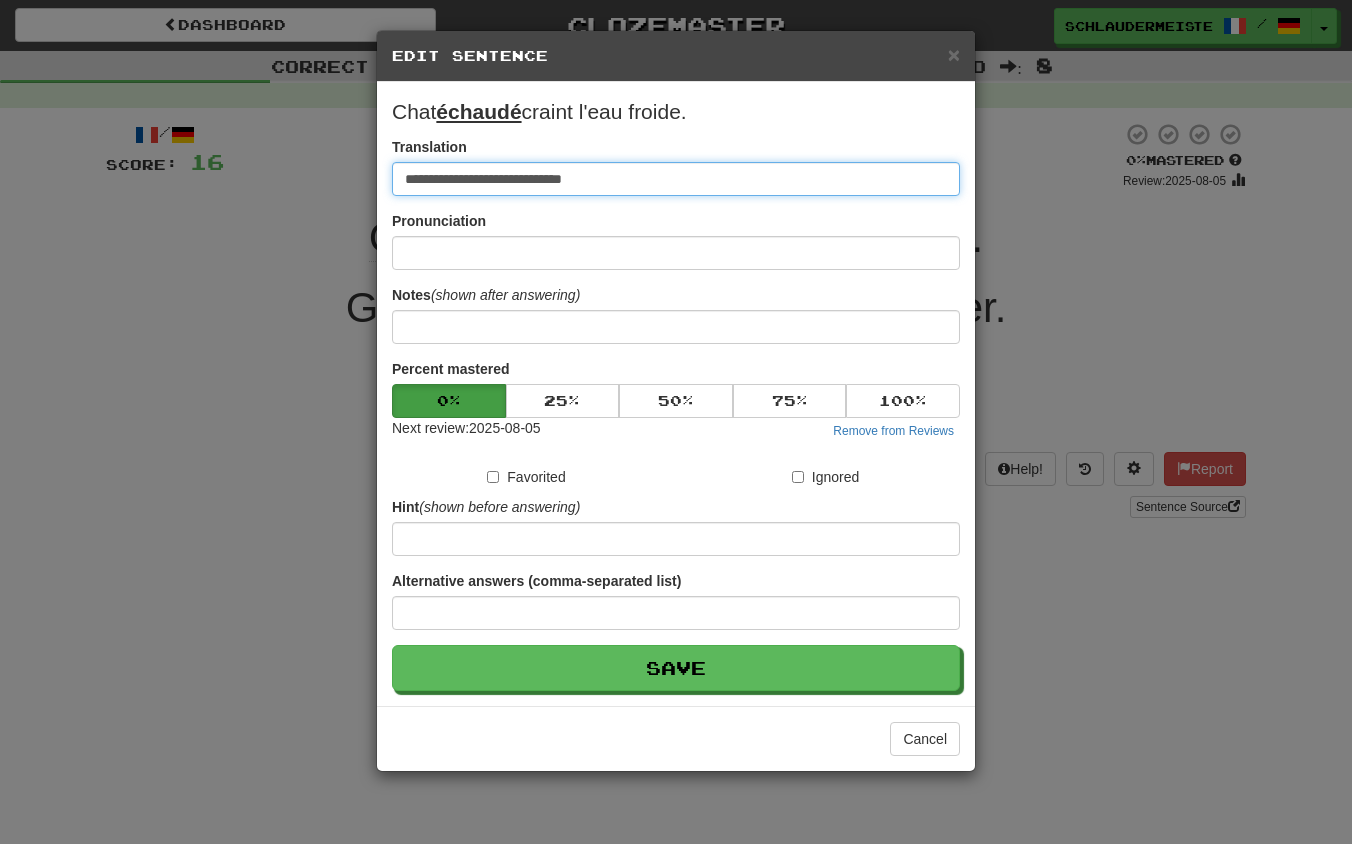 type on "**********" 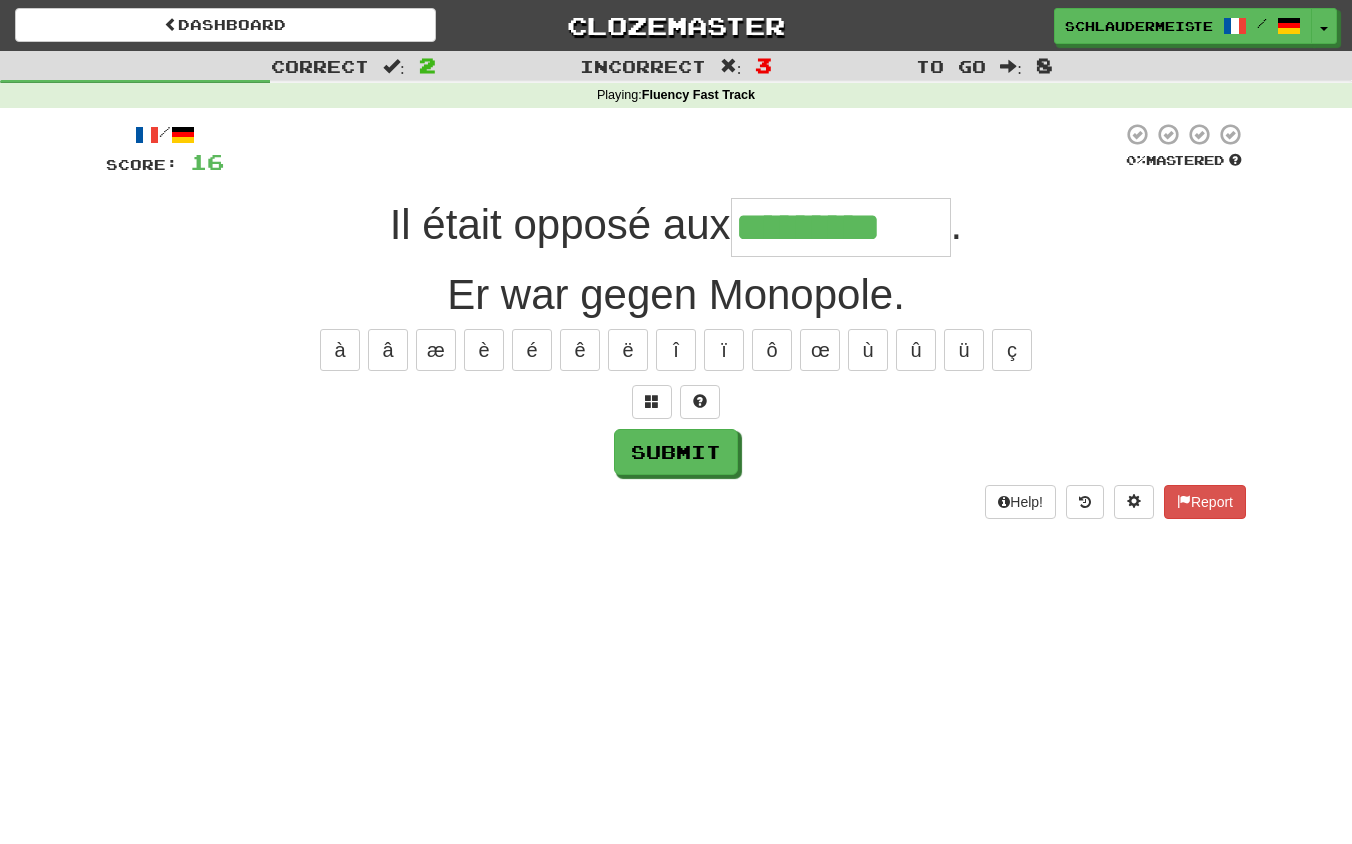 type on "*********" 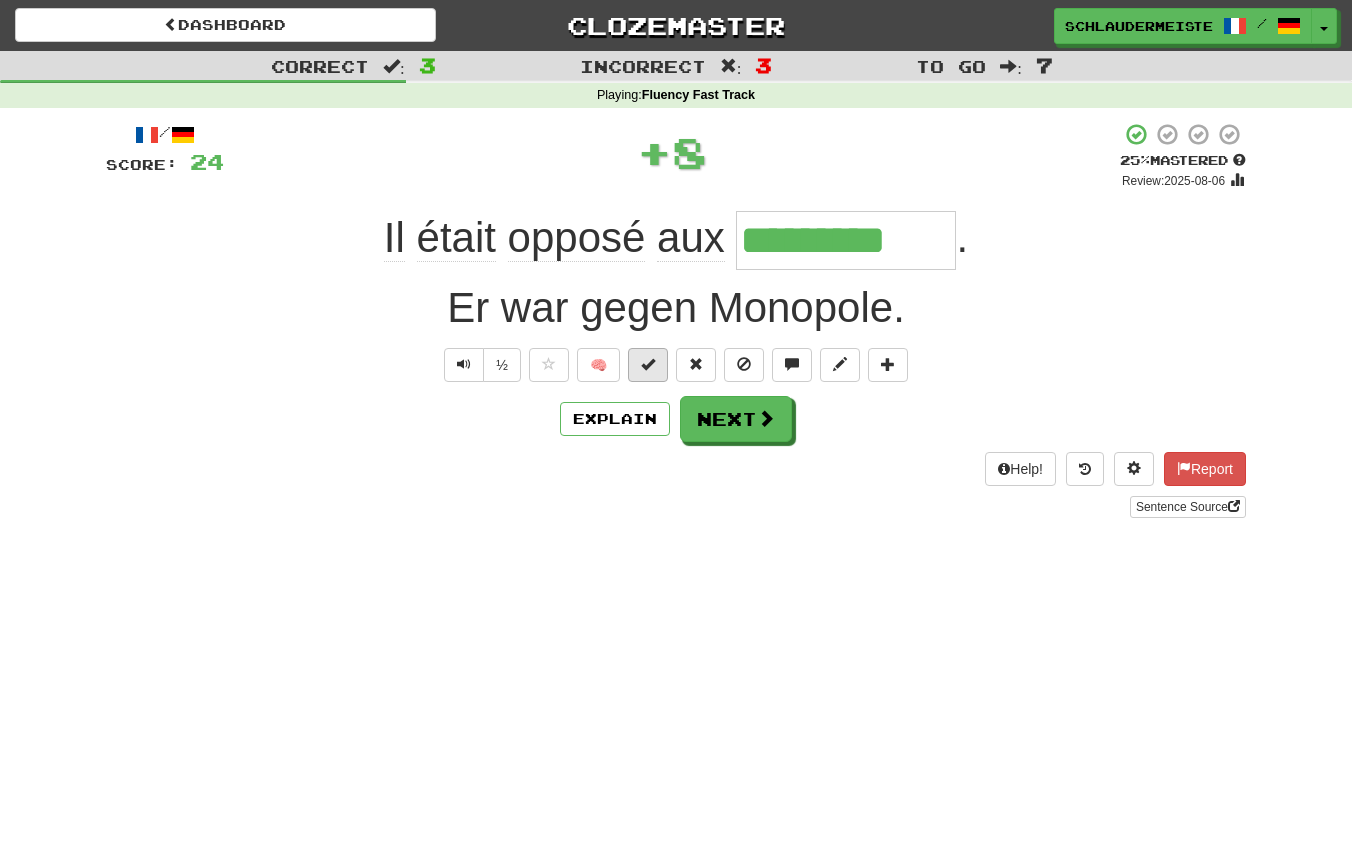click at bounding box center [648, 365] 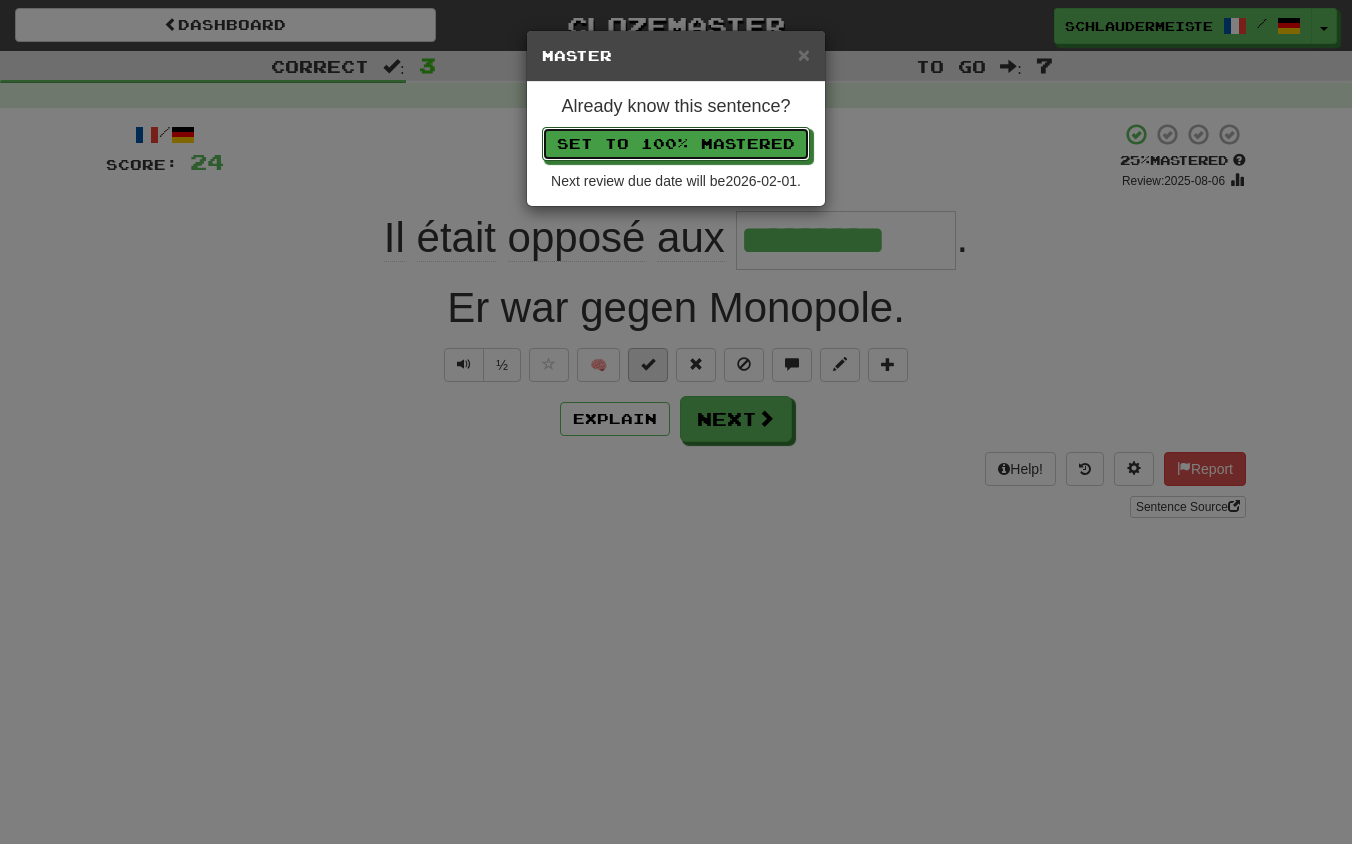 click on "Set to 100% Mastered" at bounding box center [676, 144] 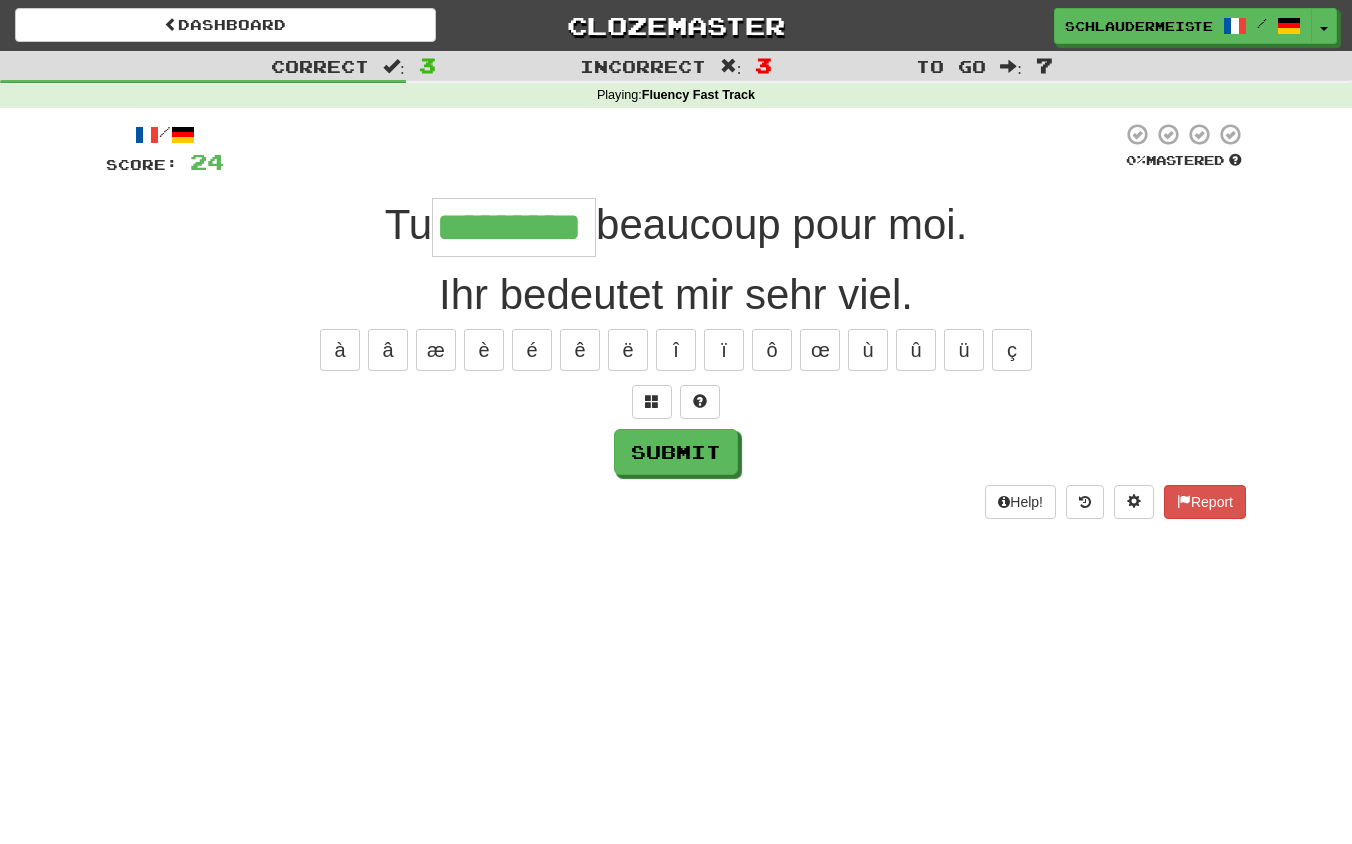 type on "*********" 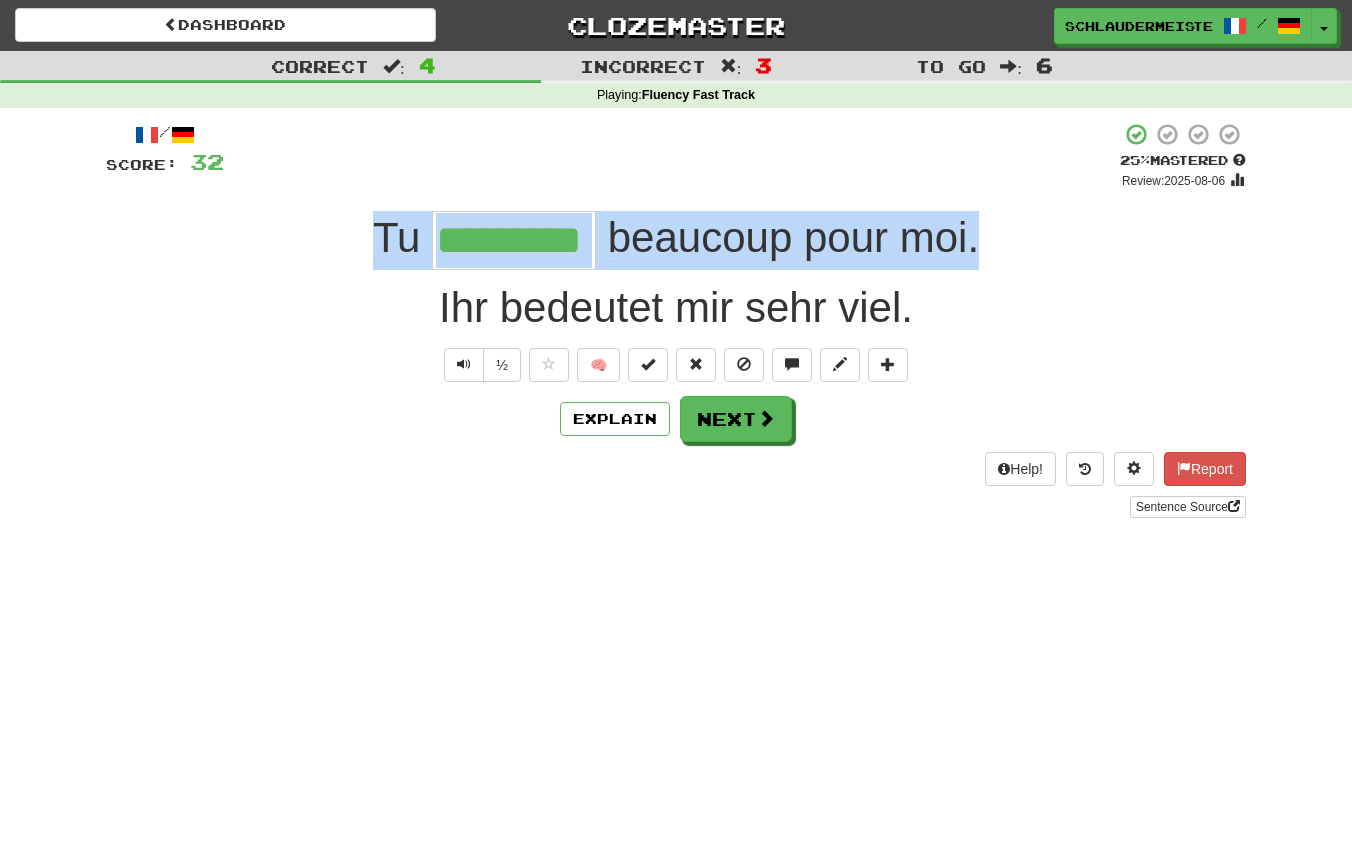 drag, startPoint x: 333, startPoint y: 205, endPoint x: 1051, endPoint y: 237, distance: 718.71277 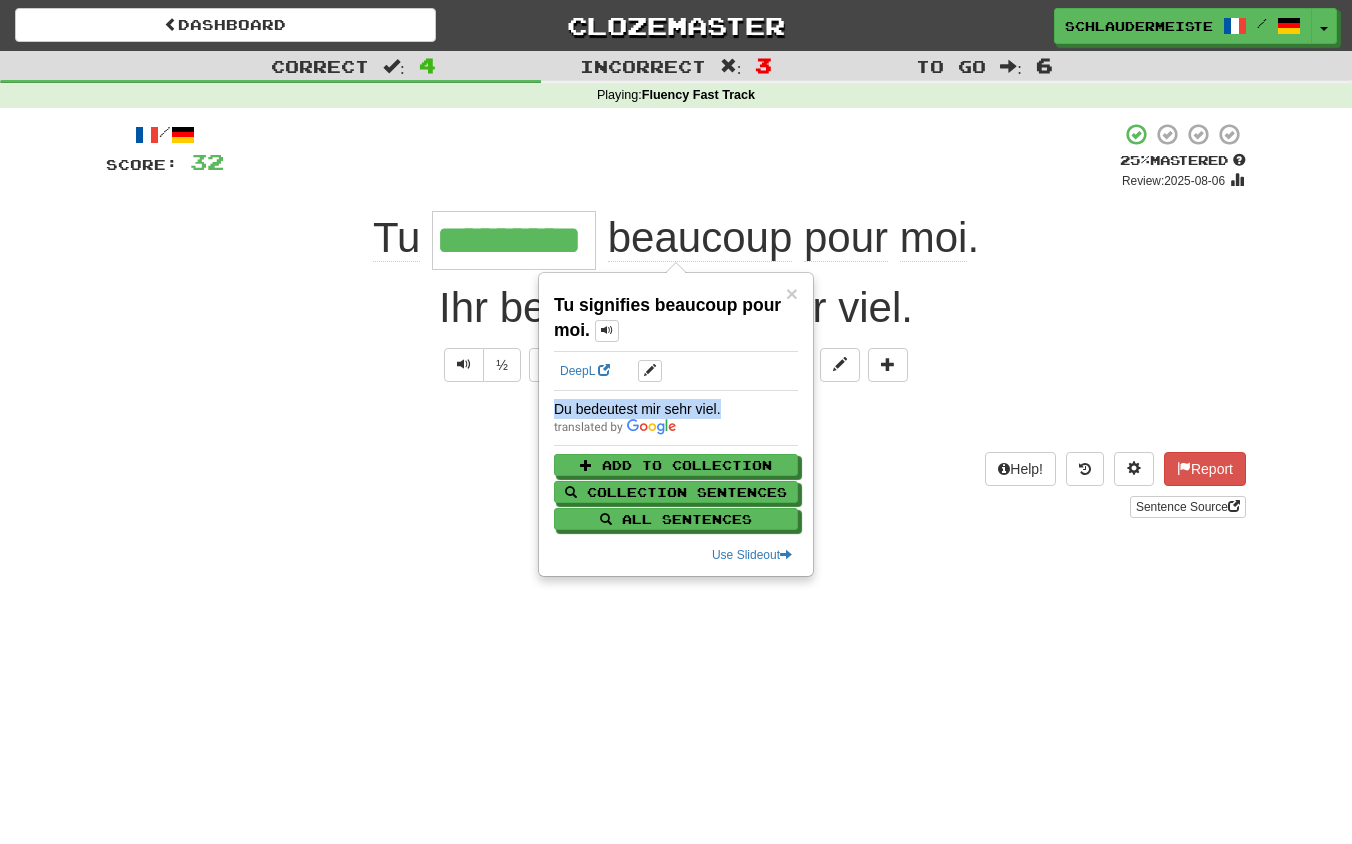 drag, startPoint x: 554, startPoint y: 411, endPoint x: 736, endPoint y: 412, distance: 182.00275 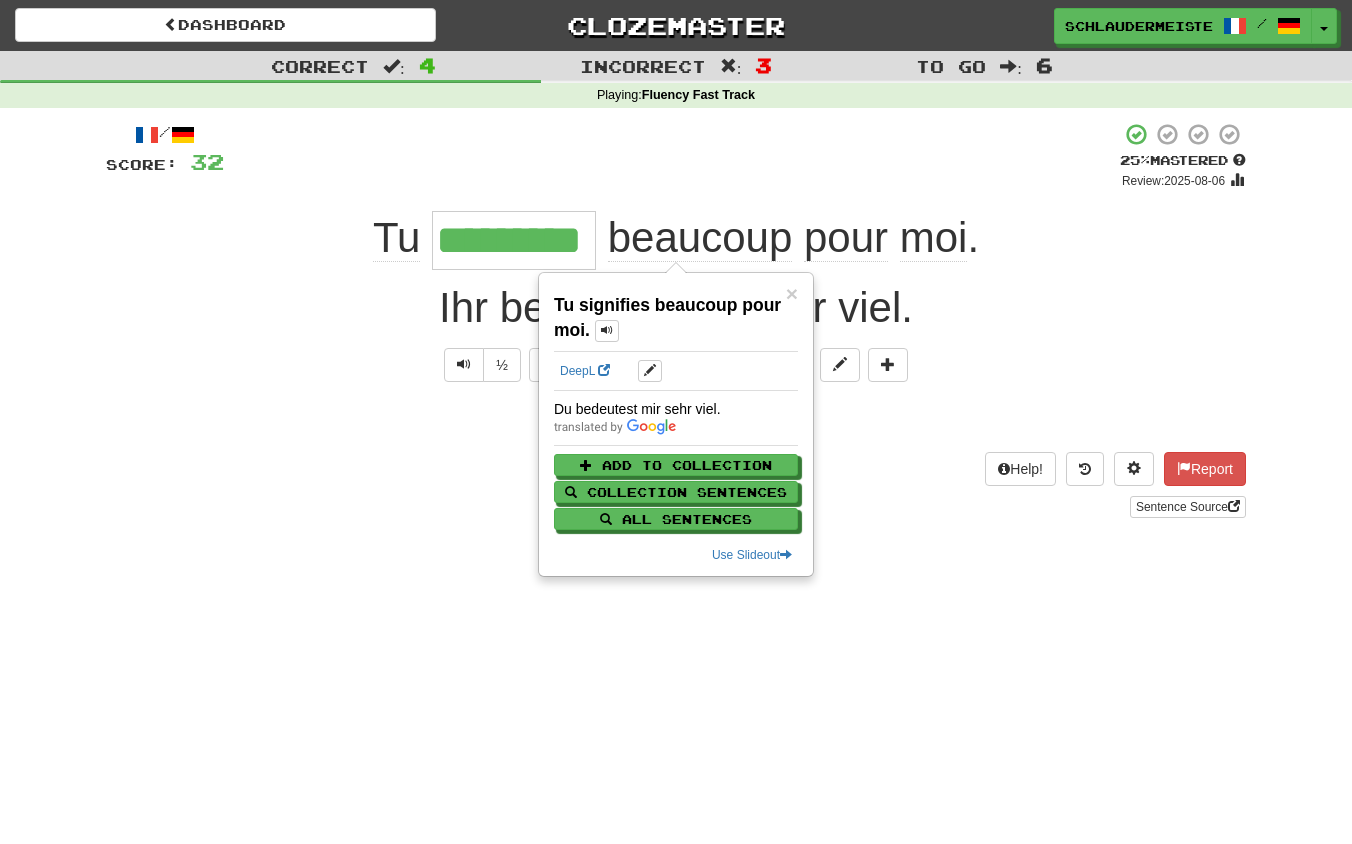 click on "Help!  Report Sentence Source" at bounding box center [676, 485] 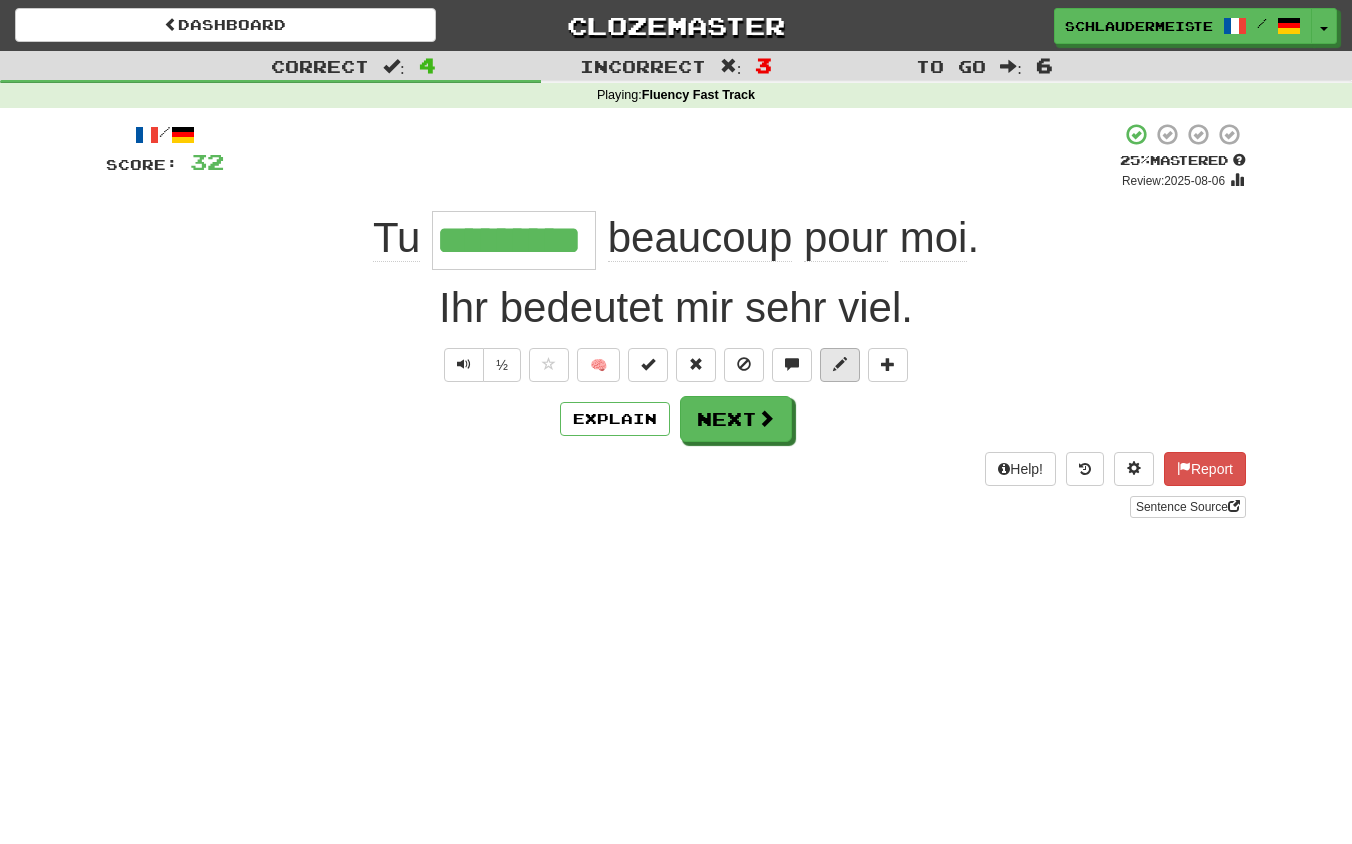 click at bounding box center [840, 364] 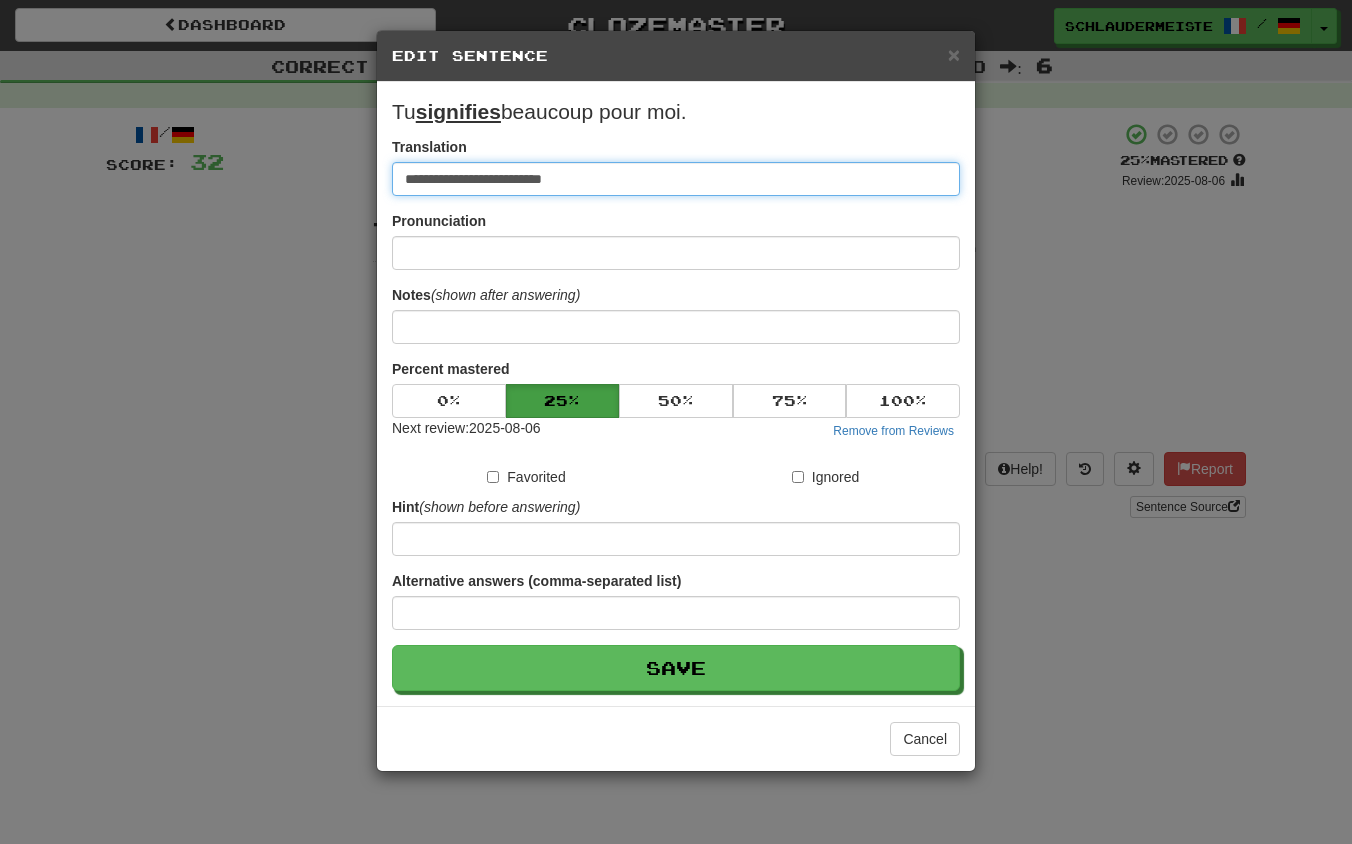 drag, startPoint x: 673, startPoint y: 167, endPoint x: 697, endPoint y: 185, distance: 30 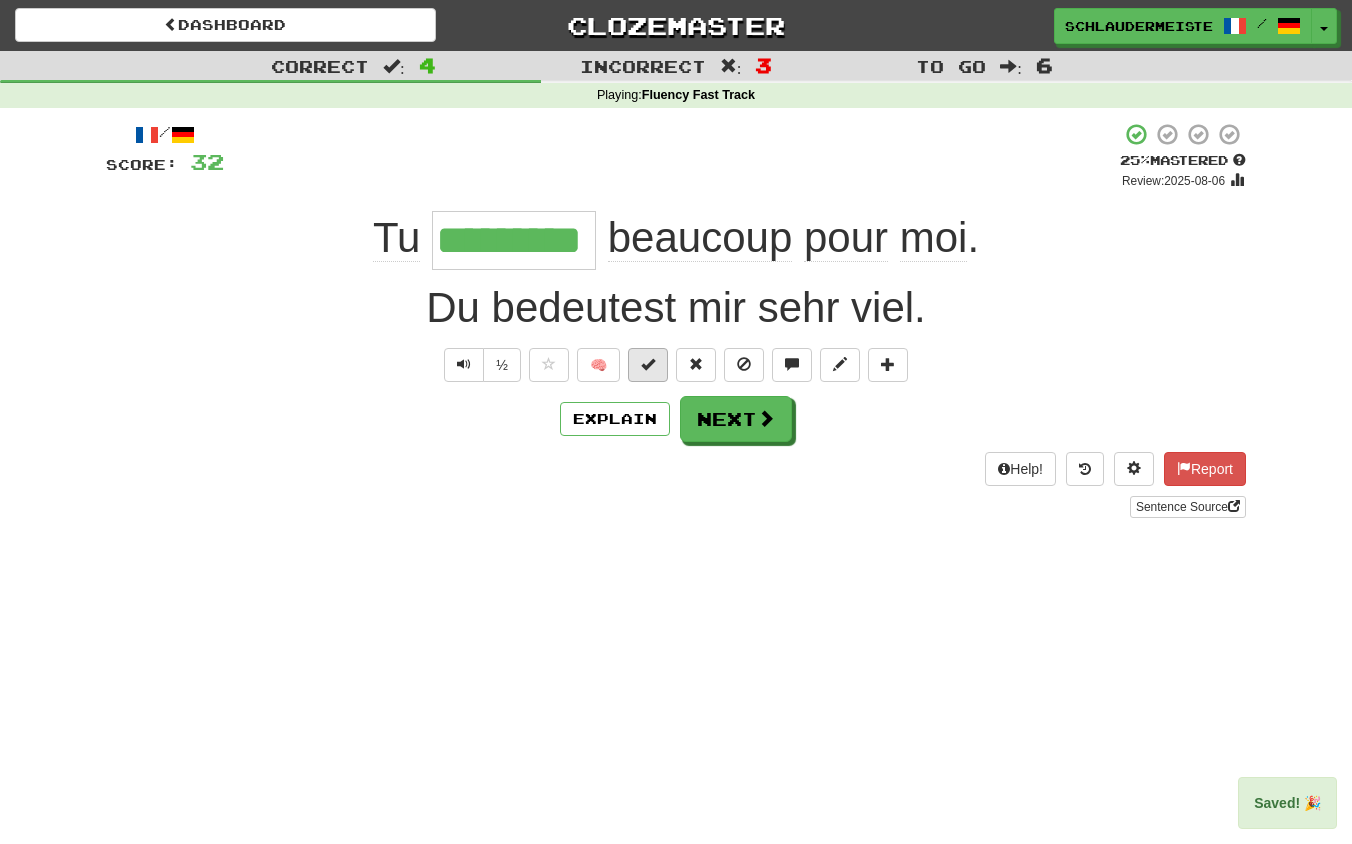 click at bounding box center (648, 364) 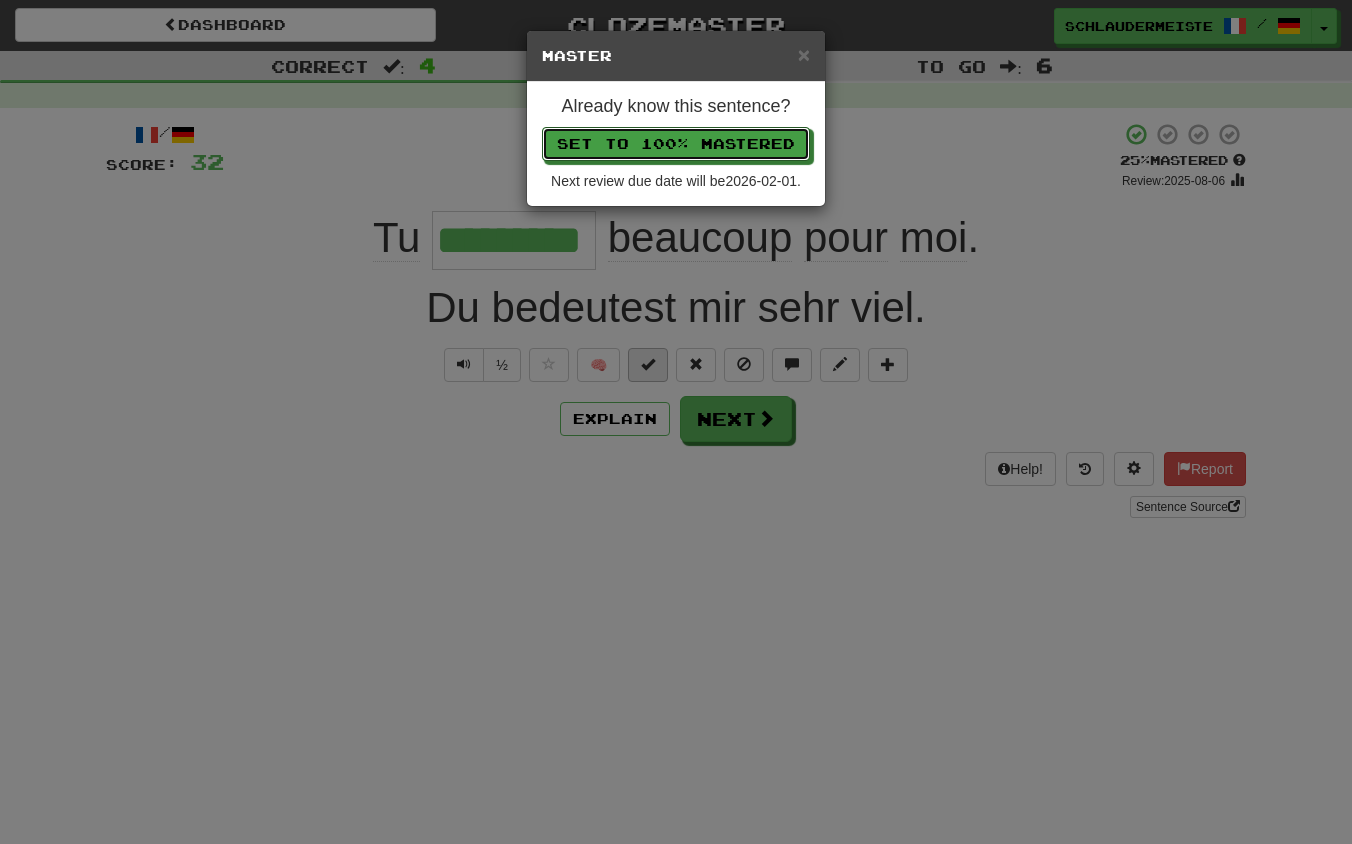 click on "Set to 100% Mastered" at bounding box center [676, 144] 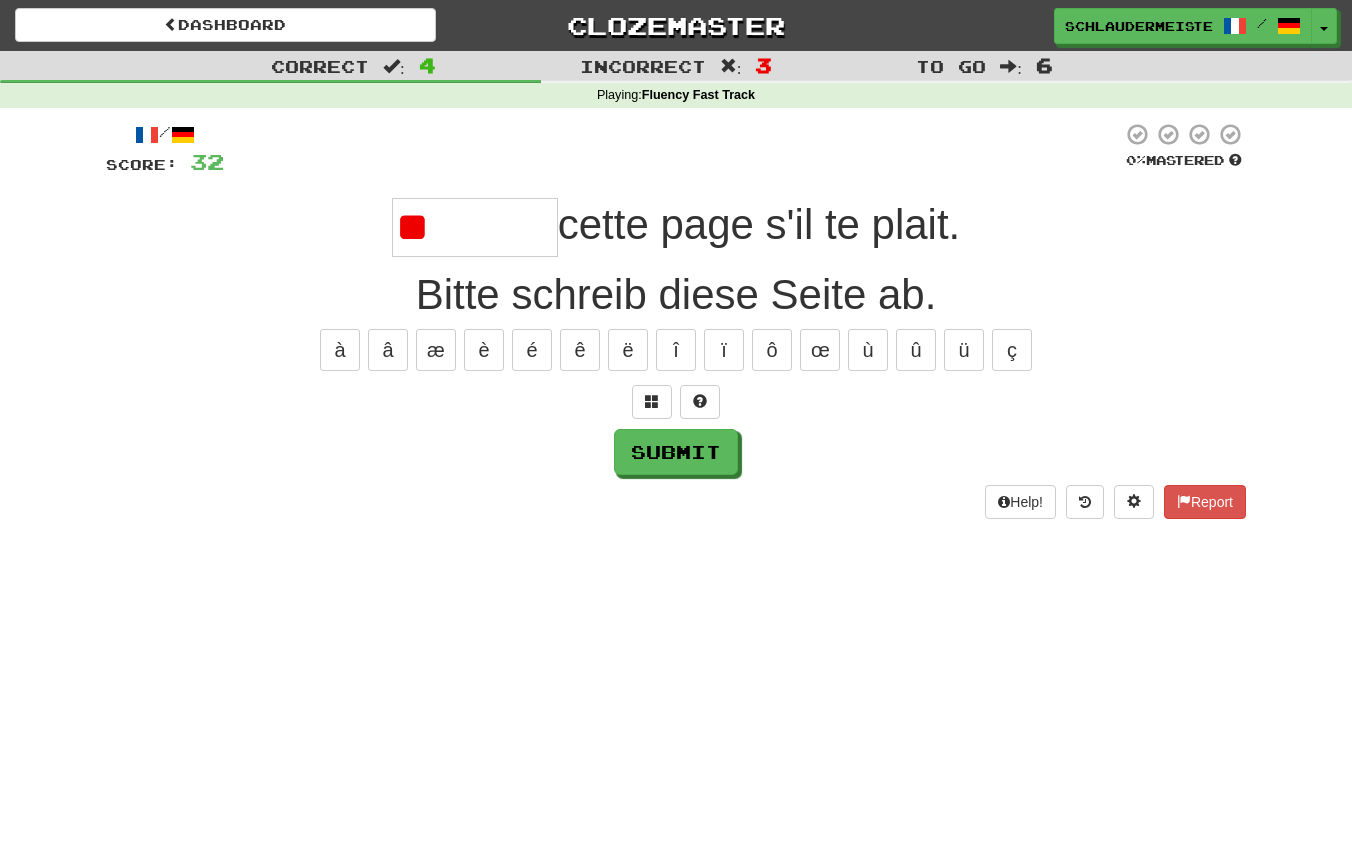 type on "*" 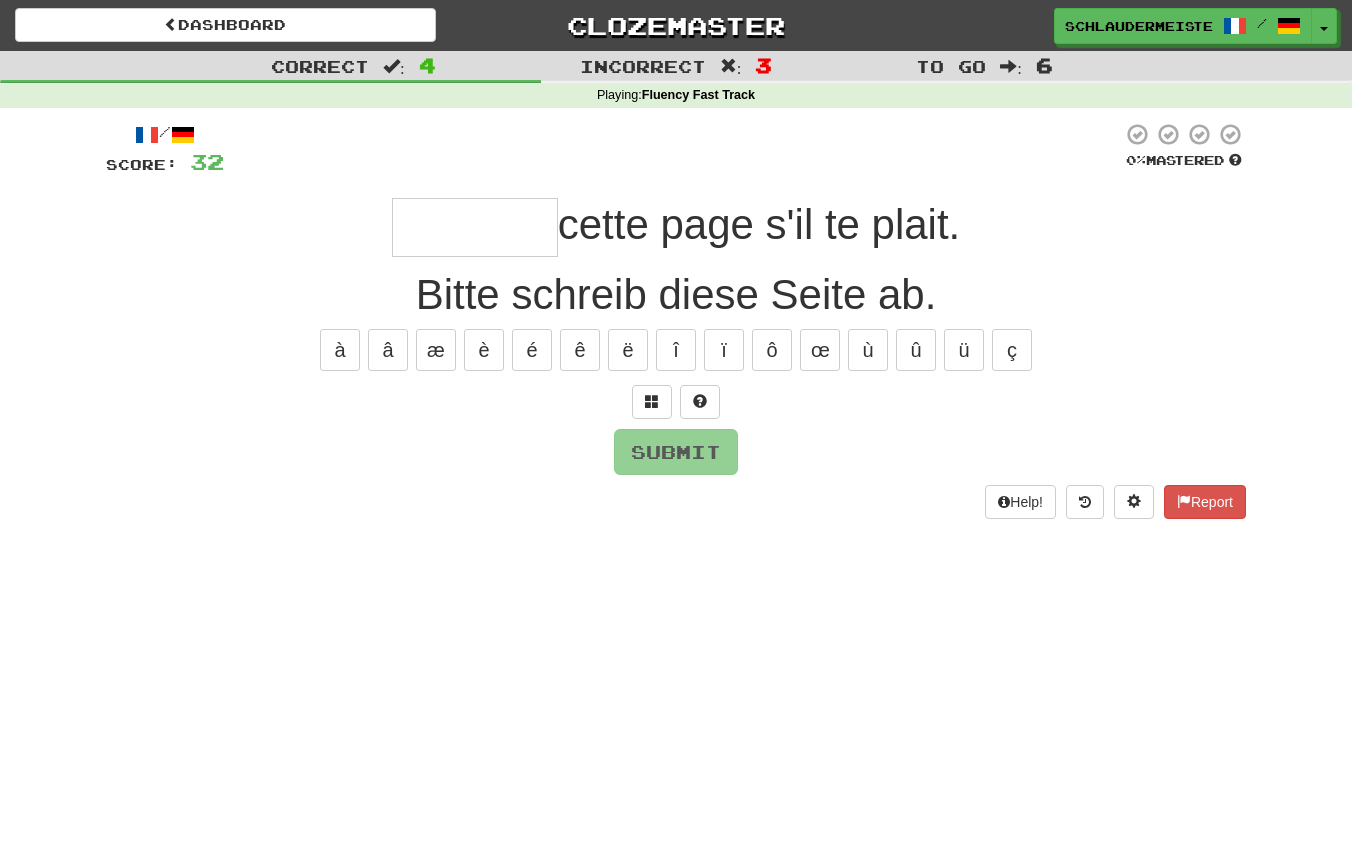 type on "*******" 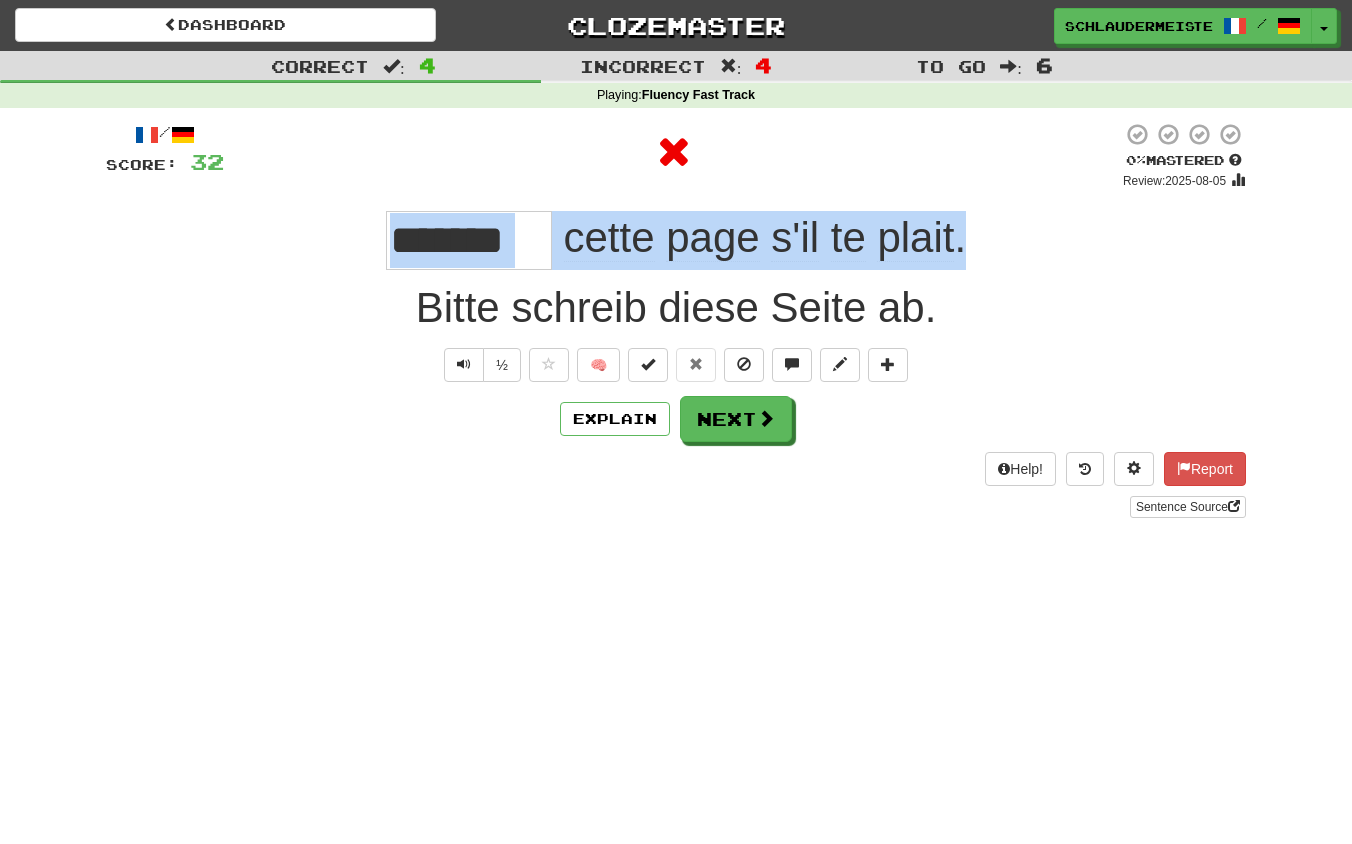 drag, startPoint x: 359, startPoint y: 230, endPoint x: 1086, endPoint y: 254, distance: 727.39606 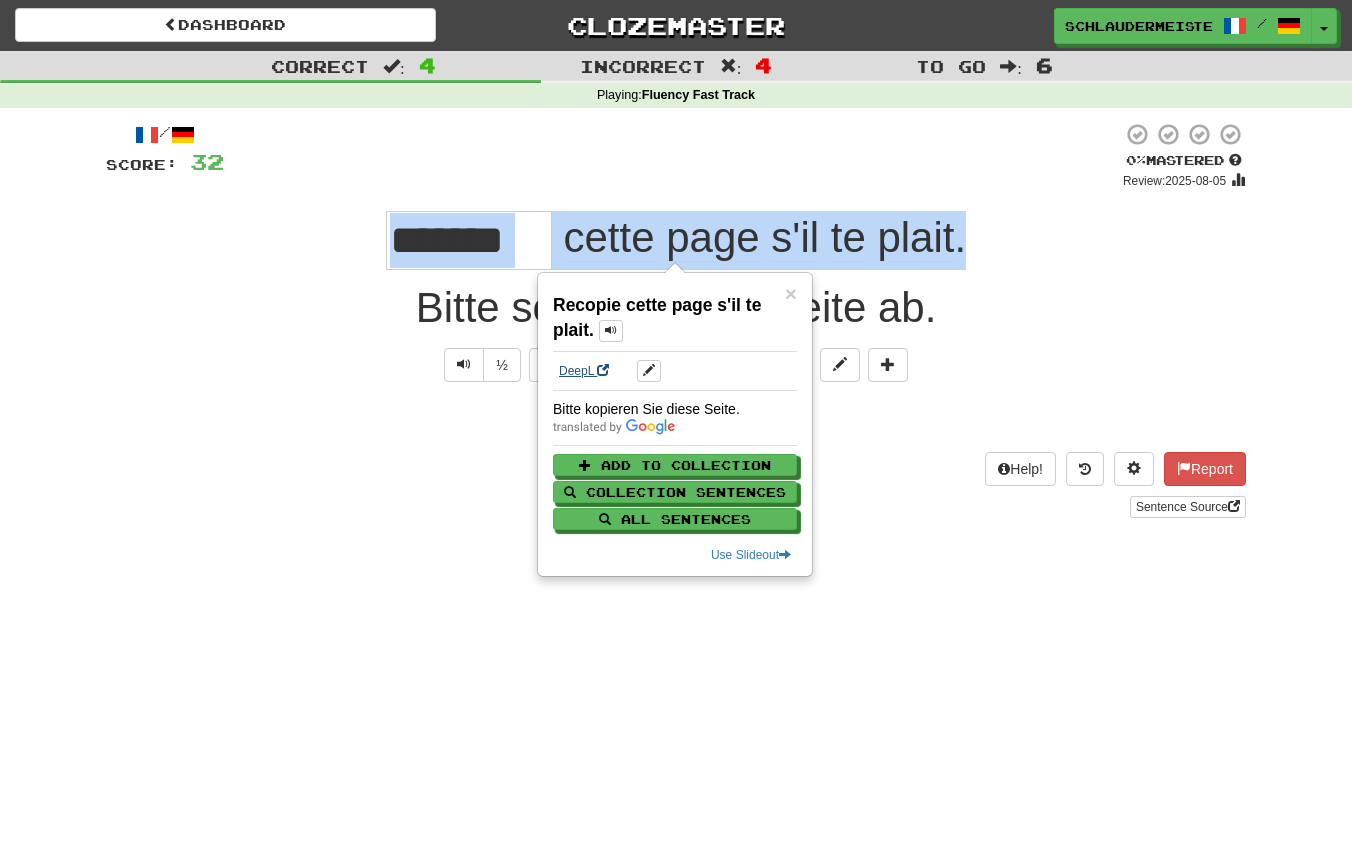 click on "DeepL" at bounding box center (584, 371) 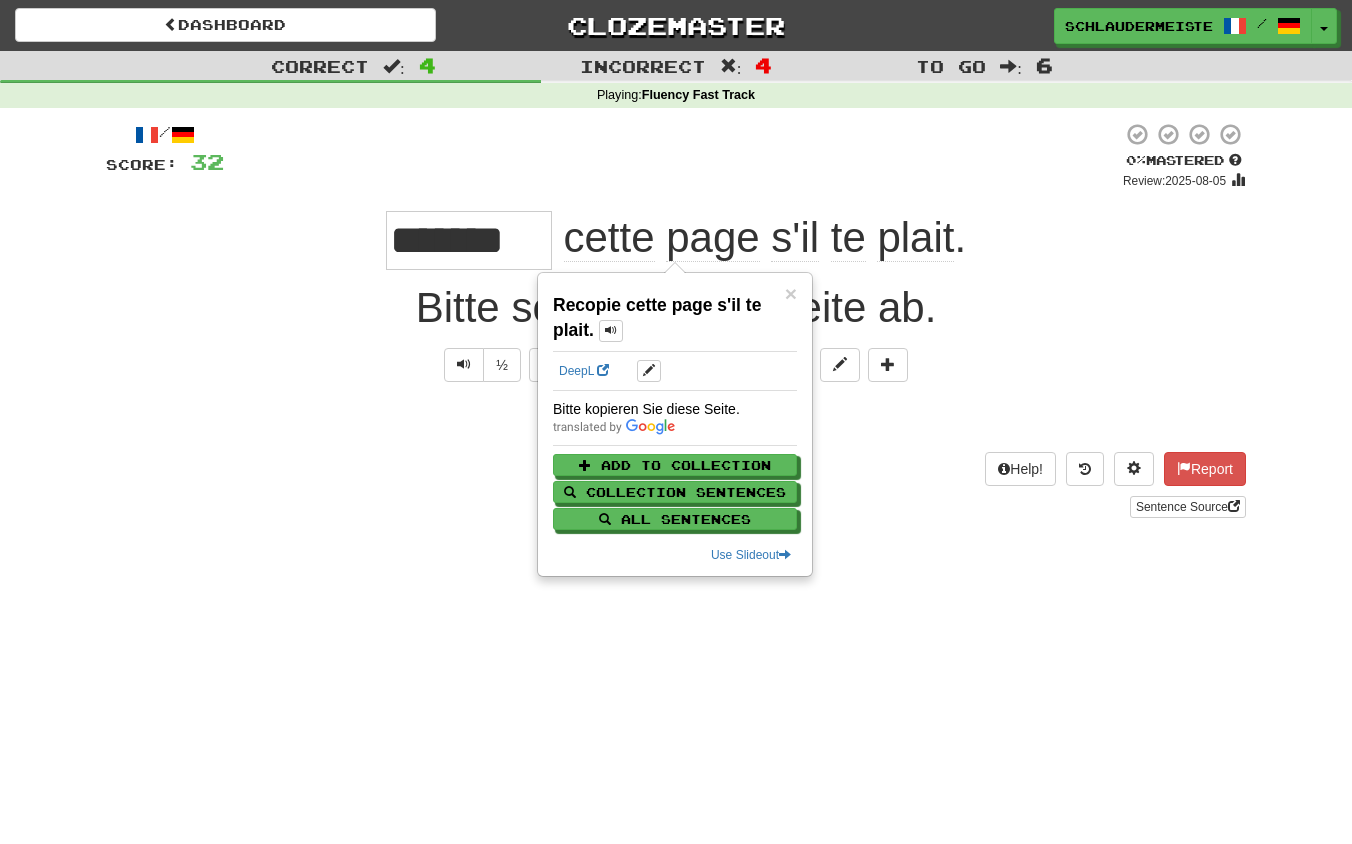 click on "Help!  Report Sentence Source" at bounding box center (676, 485) 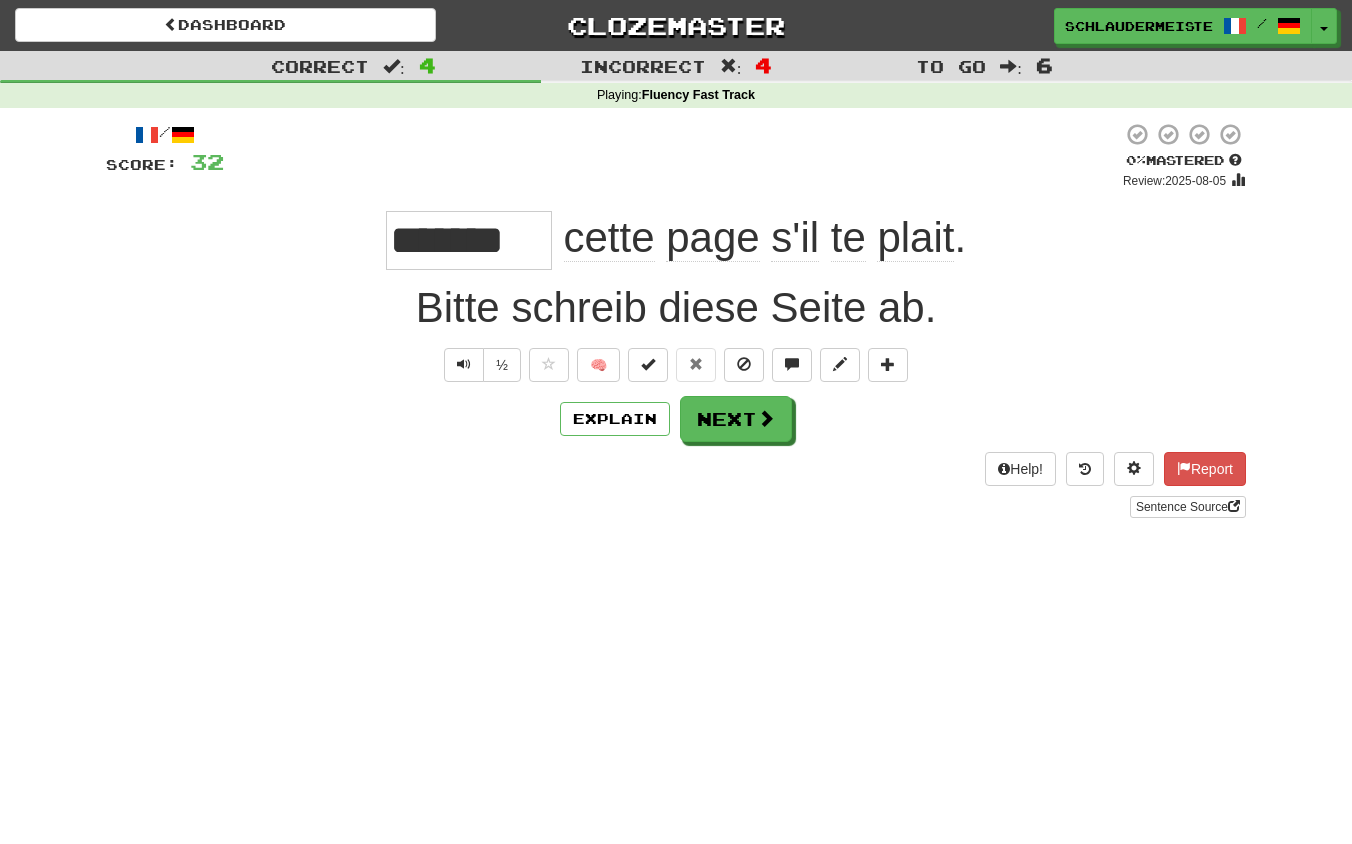 click on "Sentence Source" at bounding box center [676, 507] 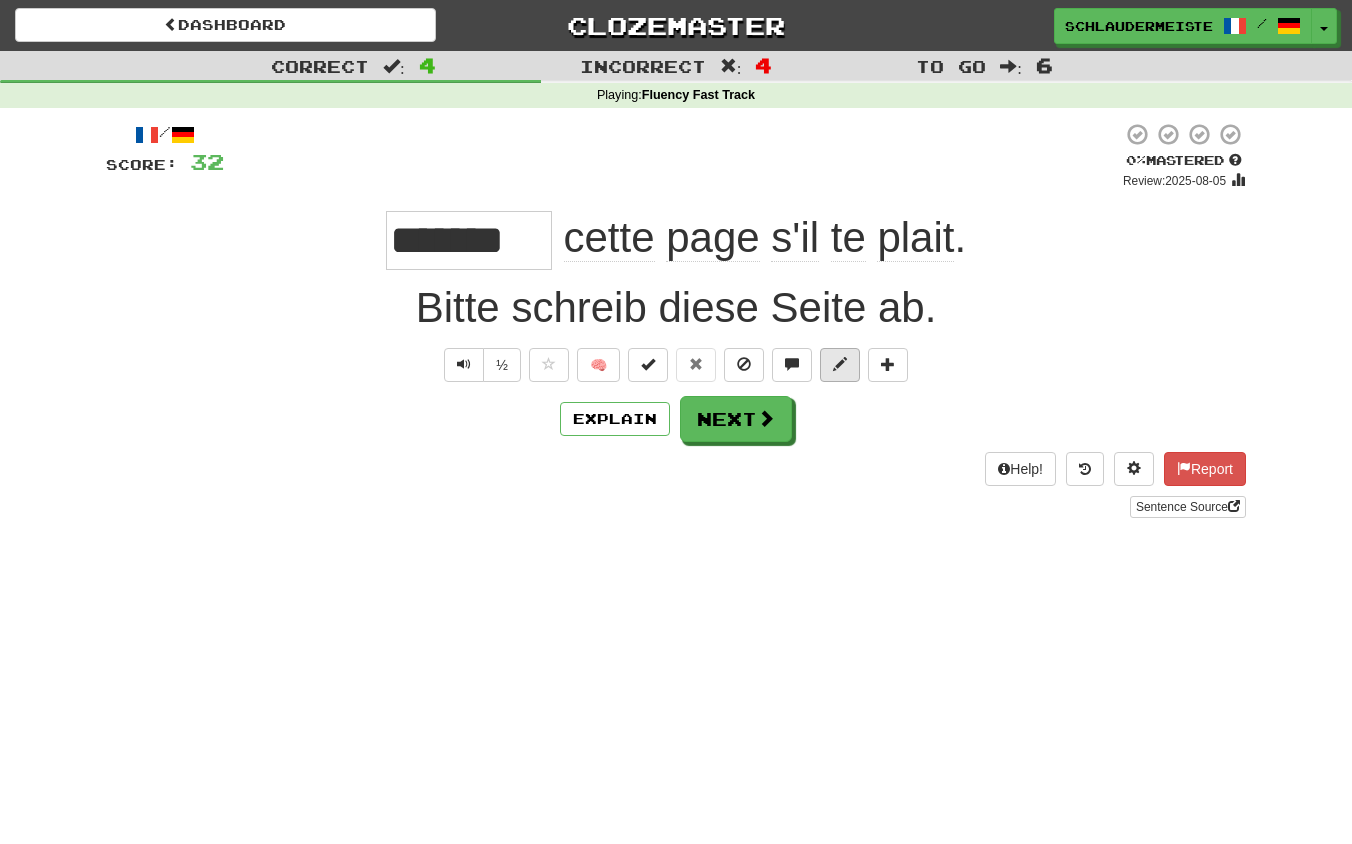click at bounding box center (840, 364) 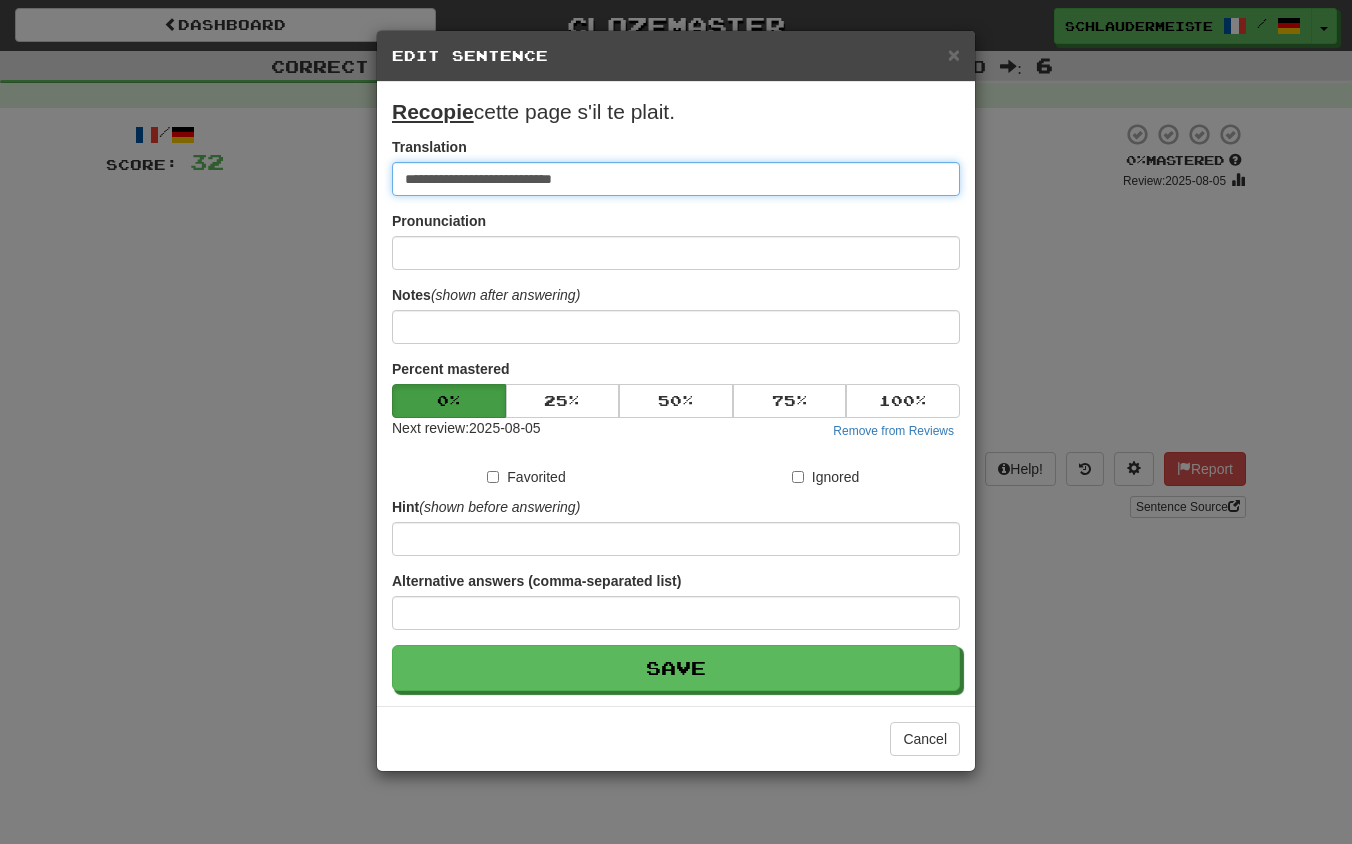 drag, startPoint x: 792, startPoint y: 182, endPoint x: 247, endPoint y: 129, distance: 547.571 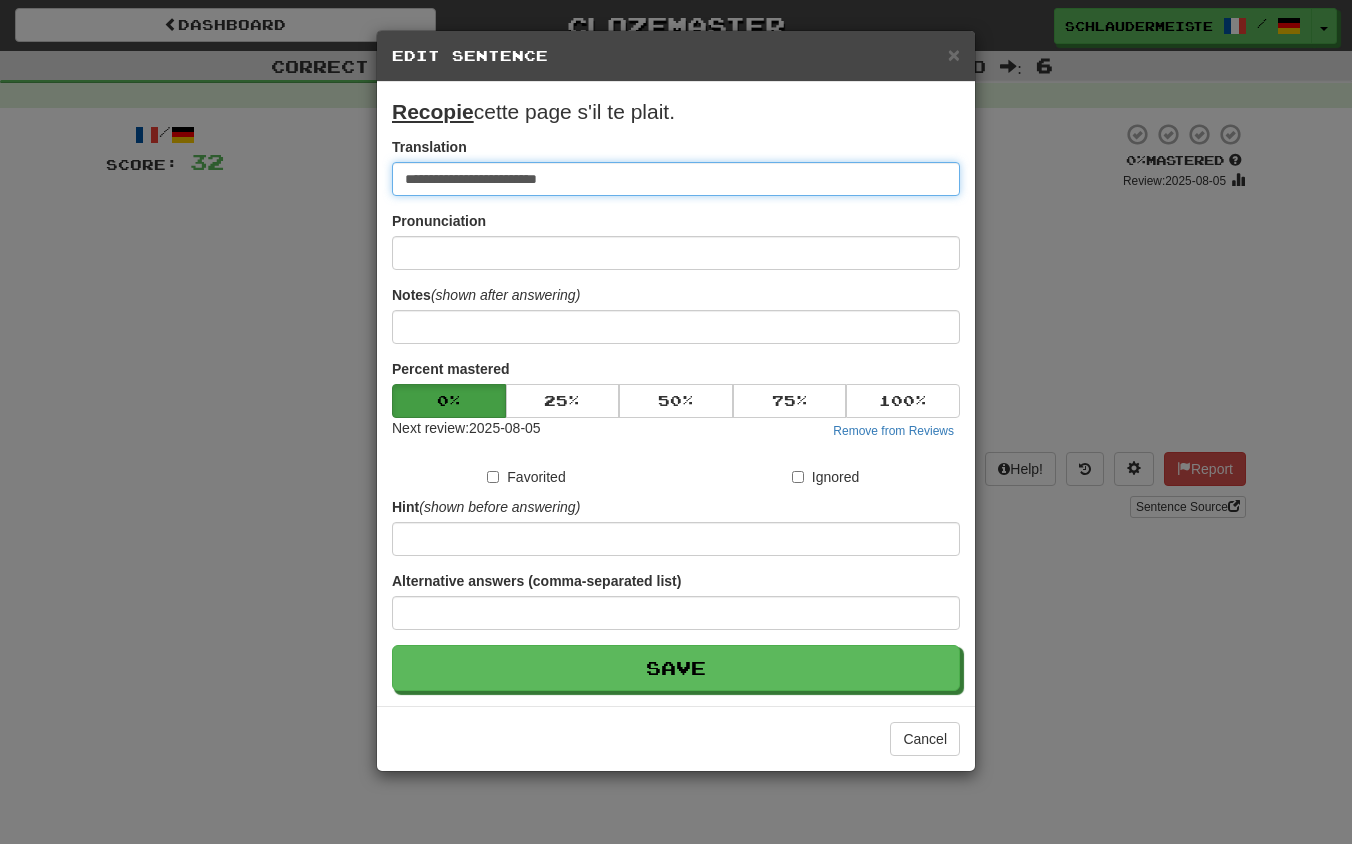 type on "**********" 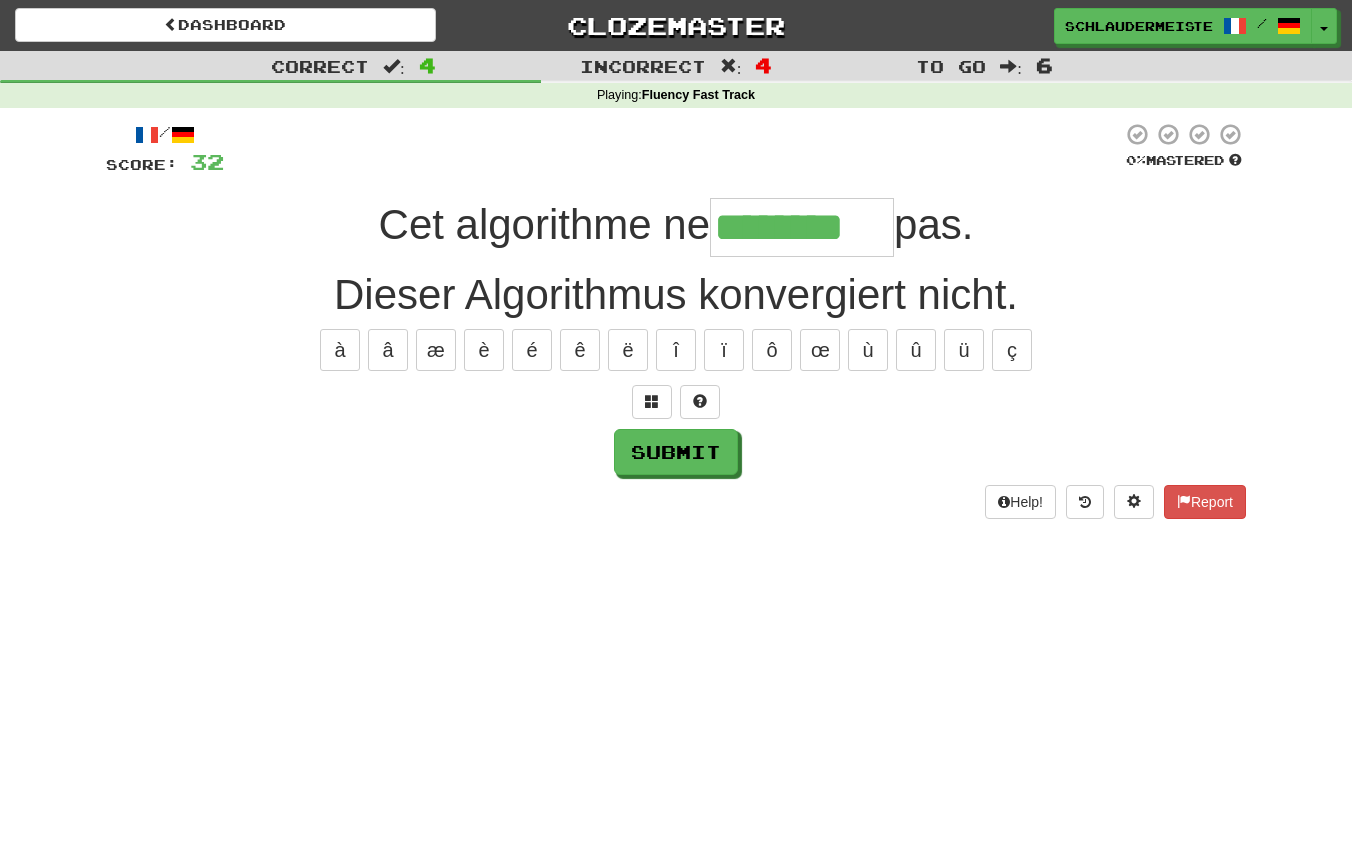 type on "********" 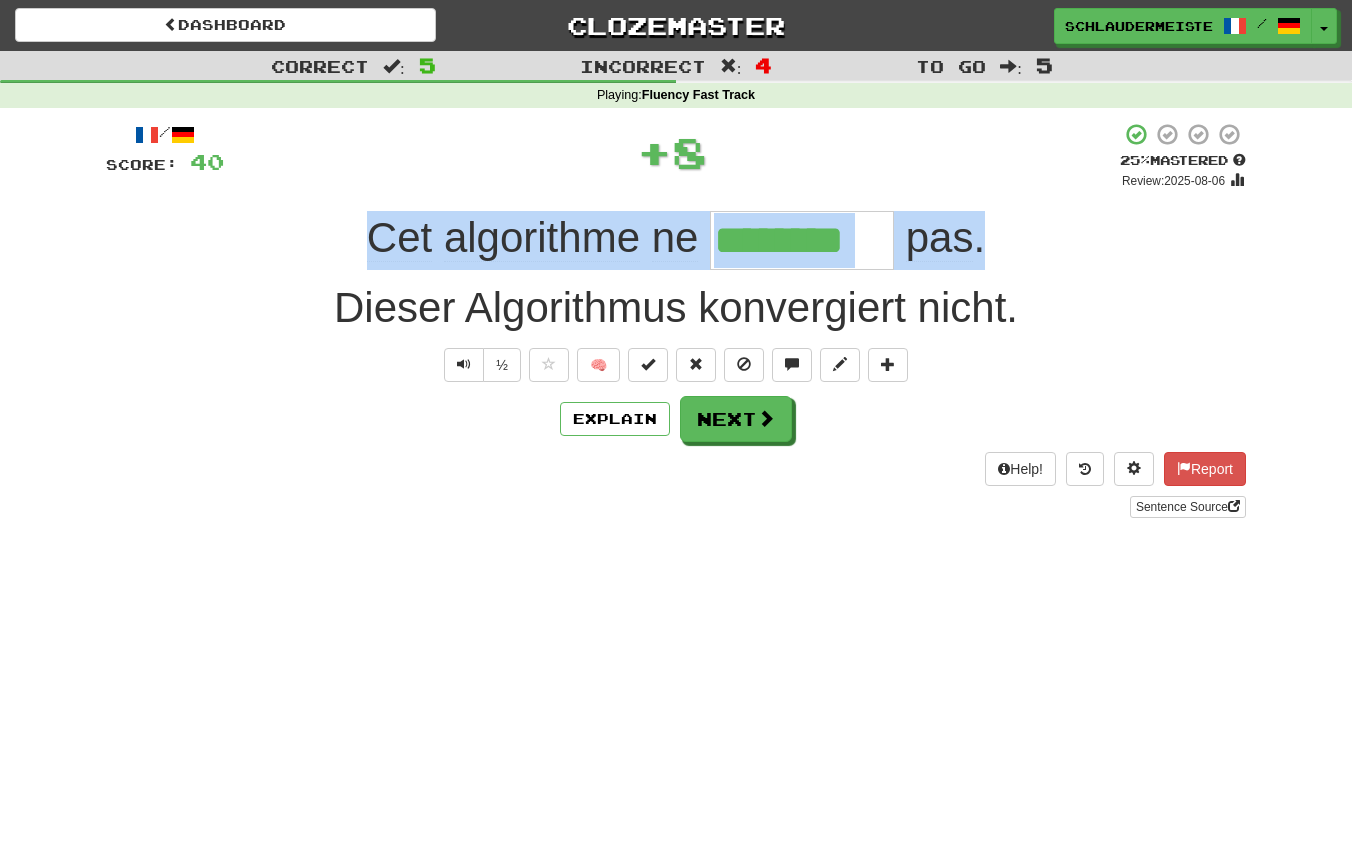 drag, startPoint x: 334, startPoint y: 212, endPoint x: 1037, endPoint y: 252, distance: 704.1371 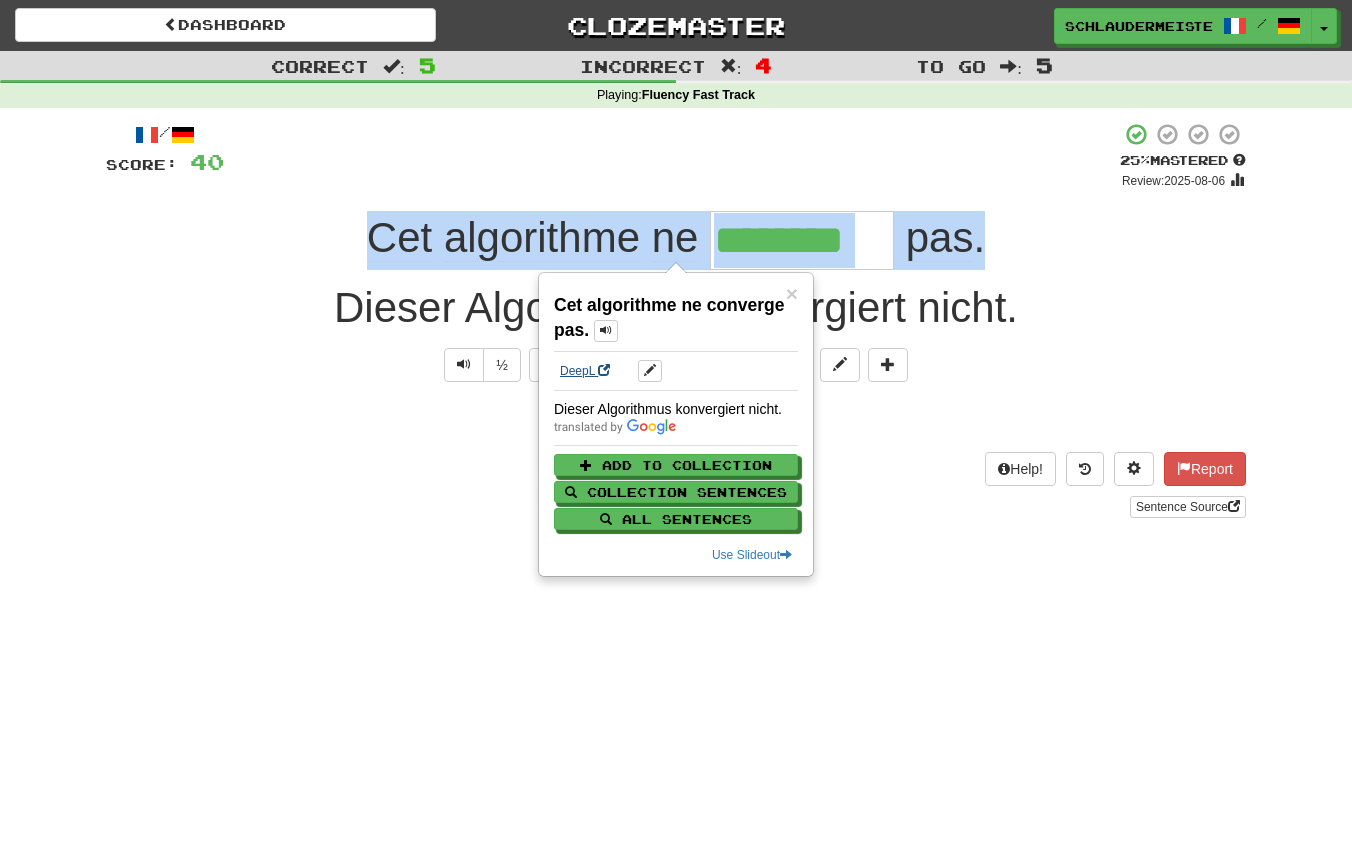 click on "DeepL" at bounding box center [585, 371] 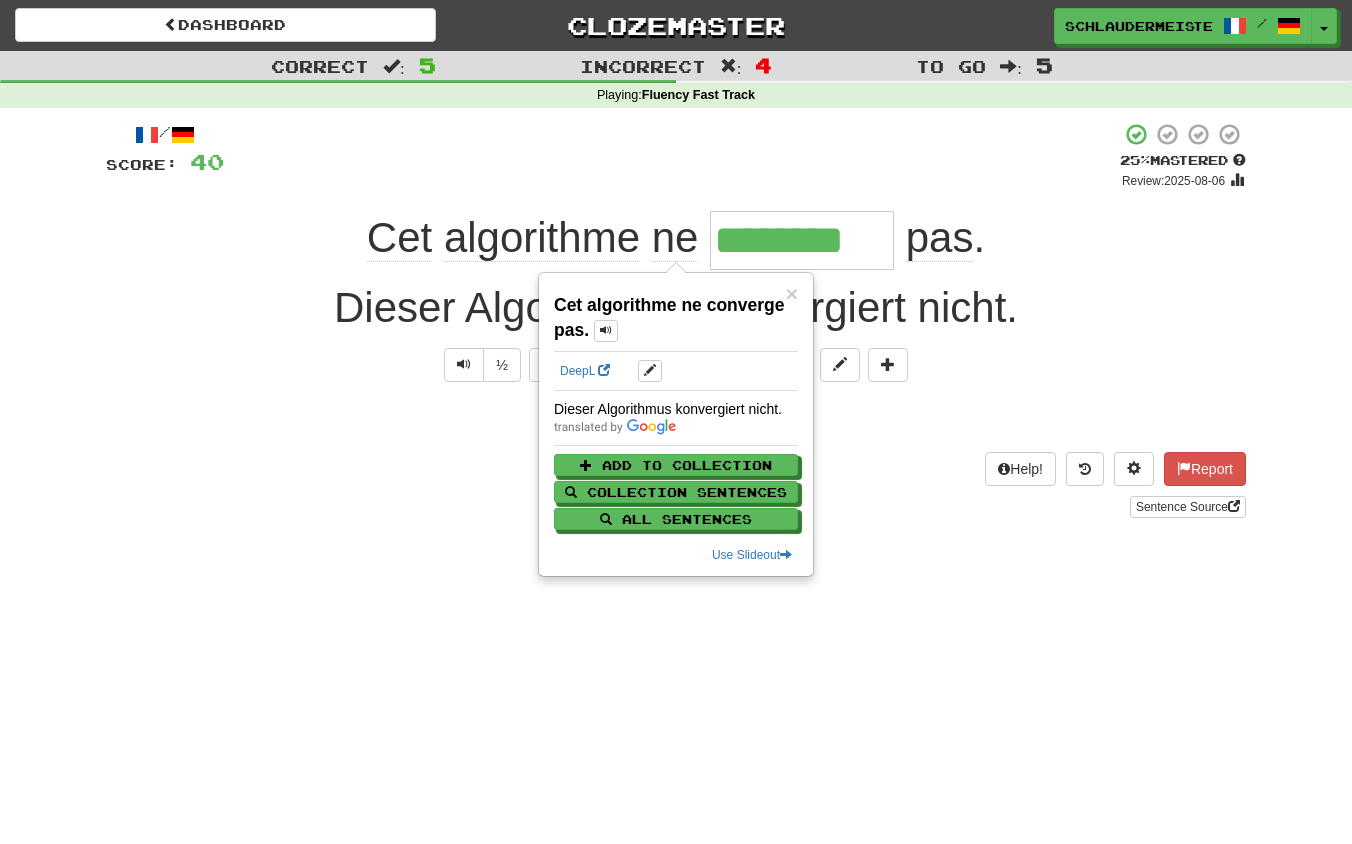 click on "Help!  Report Sentence Source" at bounding box center (676, 485) 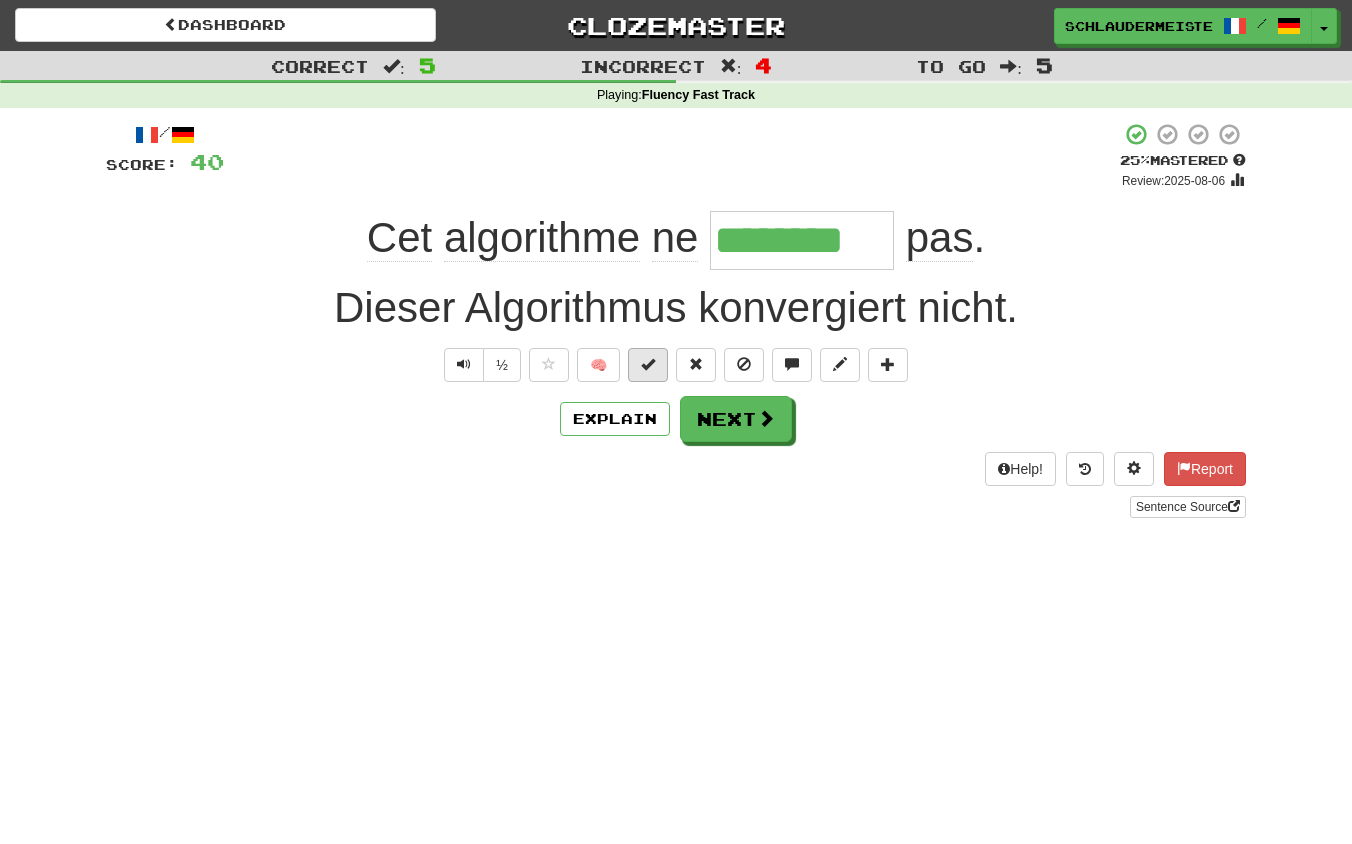 click at bounding box center [648, 365] 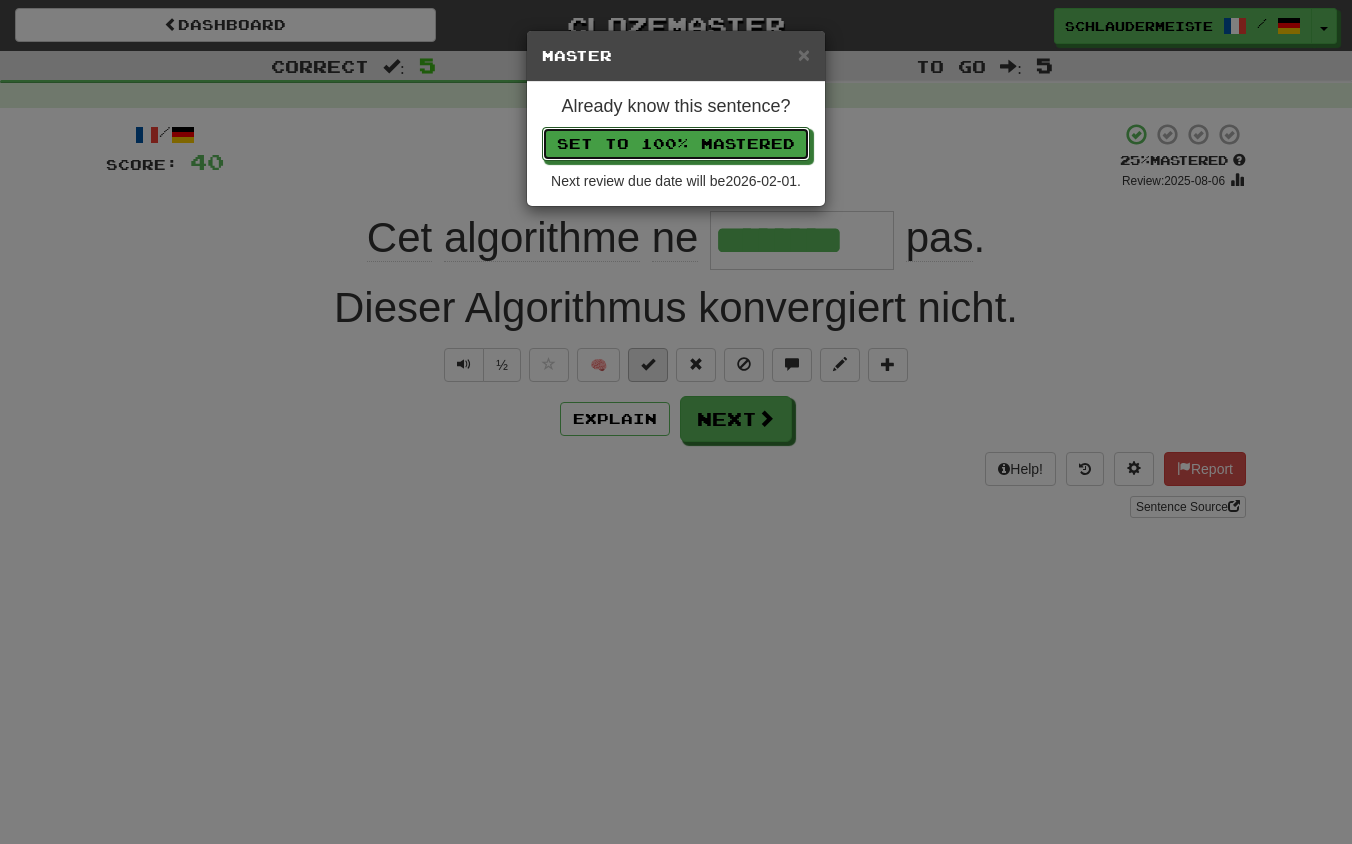 click on "Set to 100% Mastered" at bounding box center (676, 144) 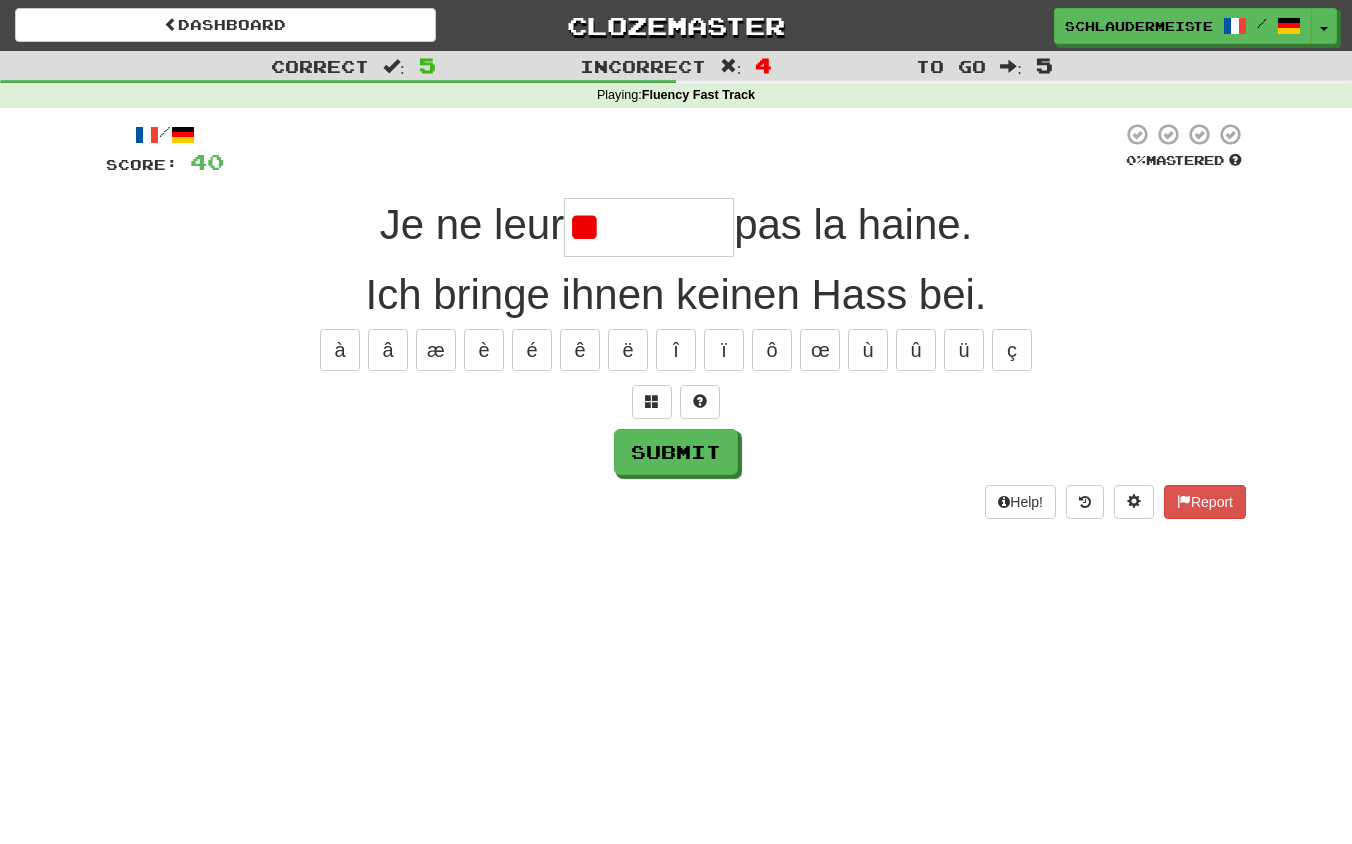 type on "*" 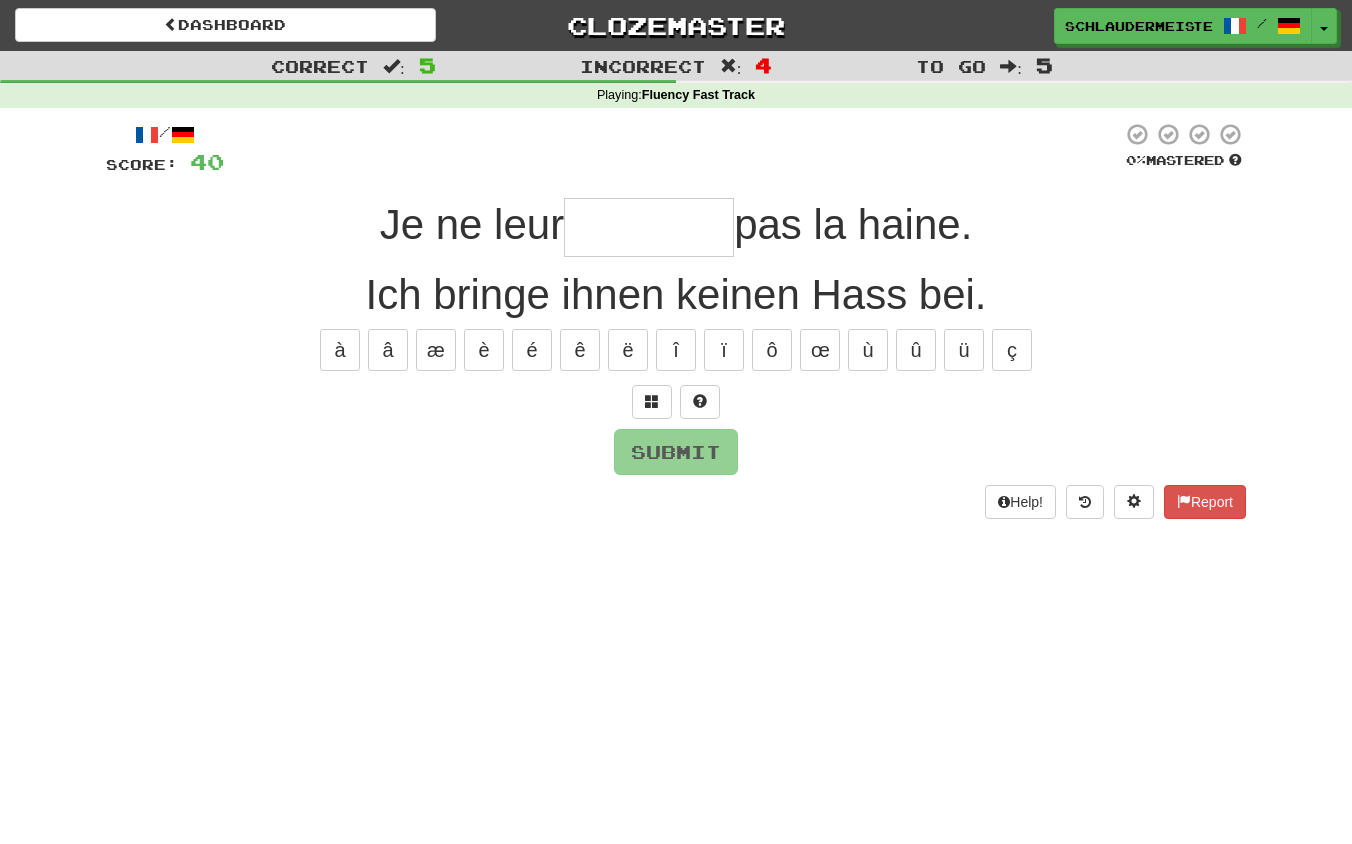 type on "********" 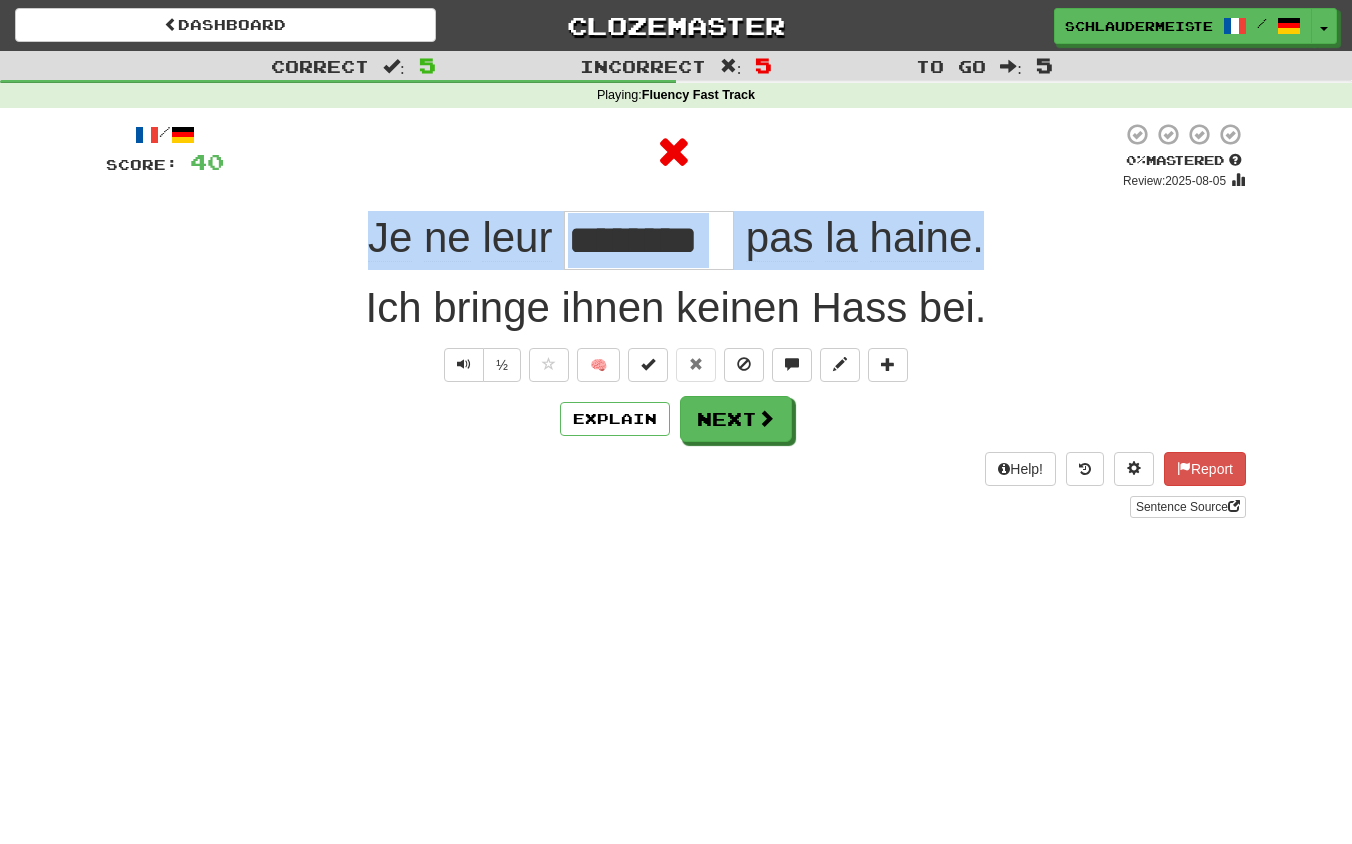 drag, startPoint x: 351, startPoint y: 224, endPoint x: 1088, endPoint y: 231, distance: 737.03326 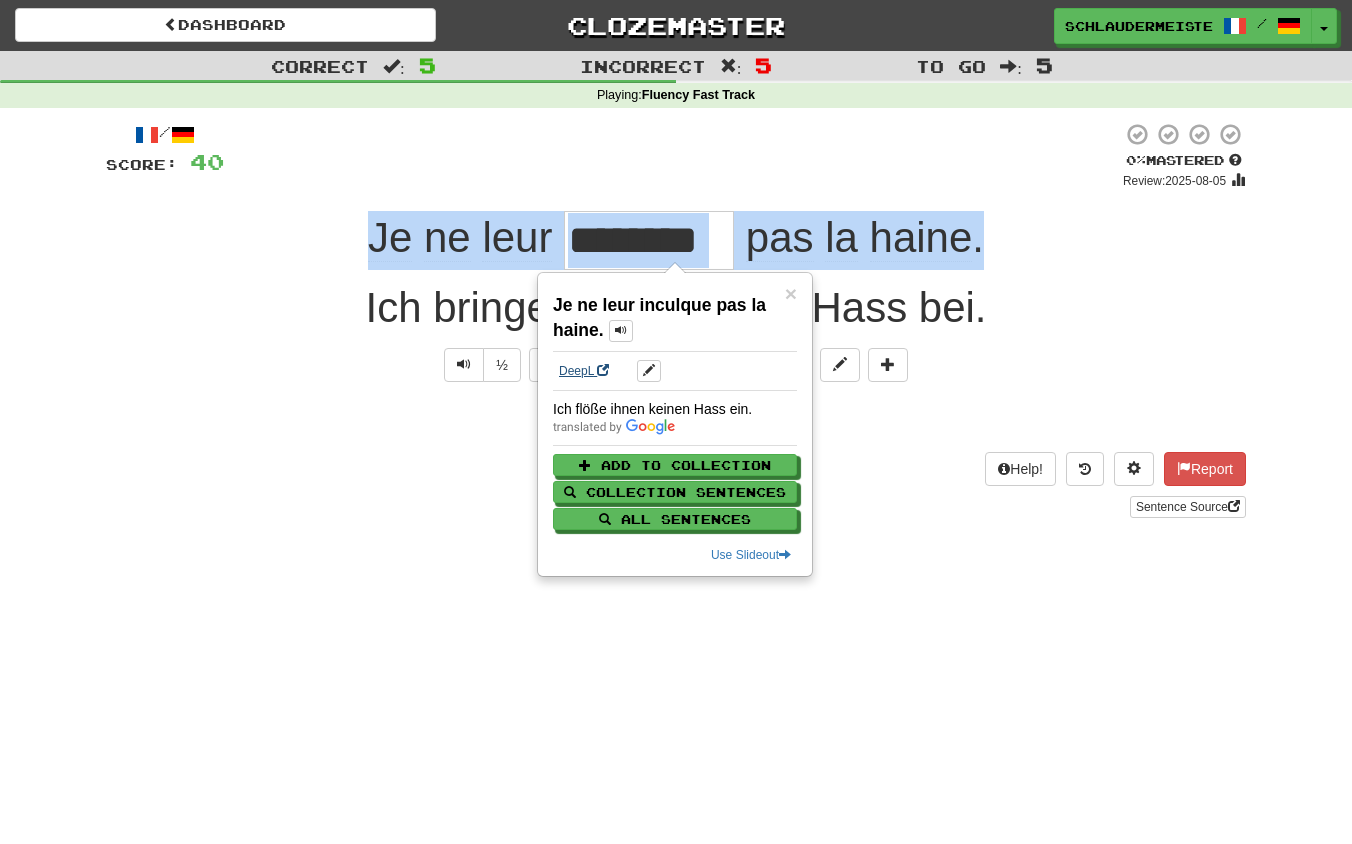 click on "DeepL" at bounding box center [584, 371] 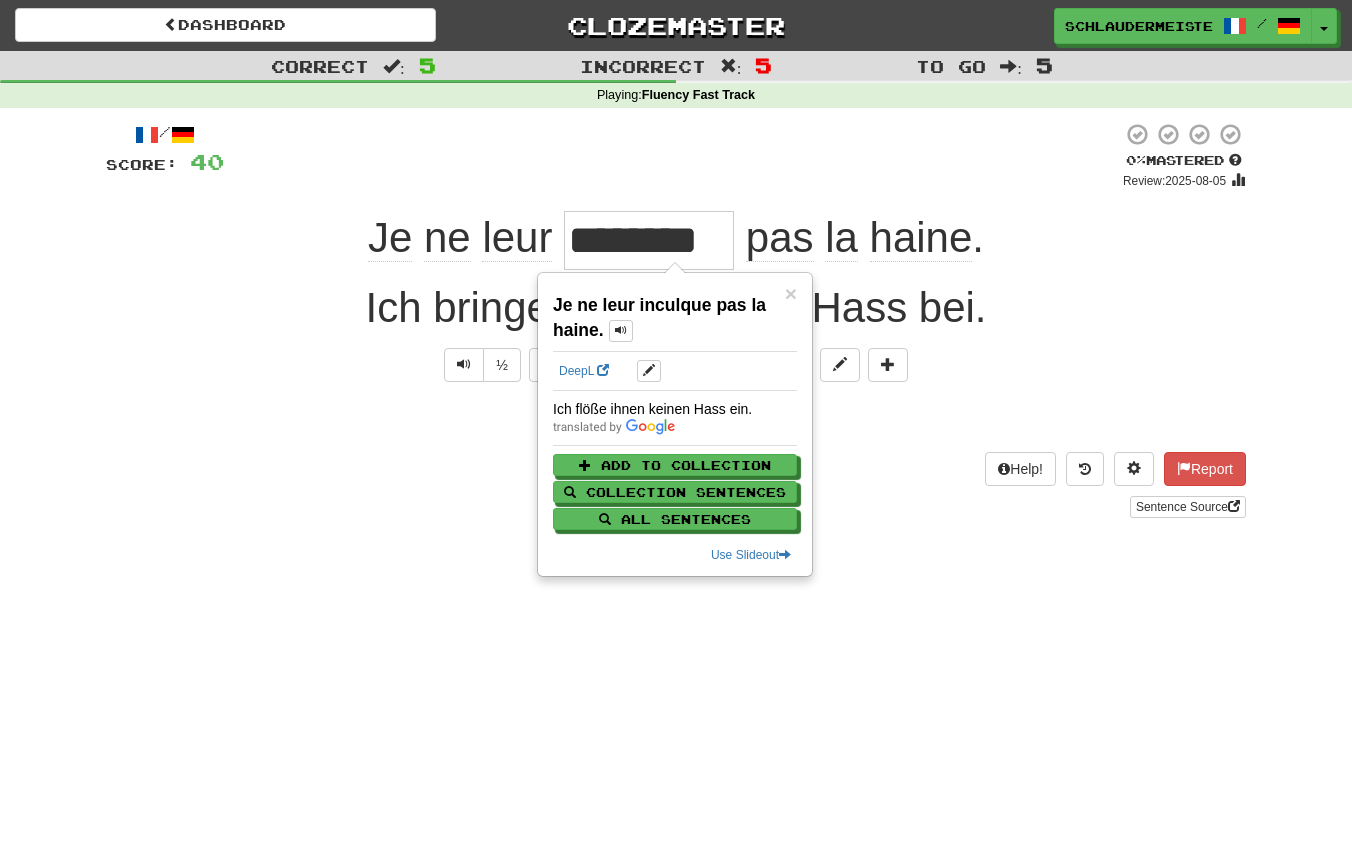 click on "**********" at bounding box center (676, 422) 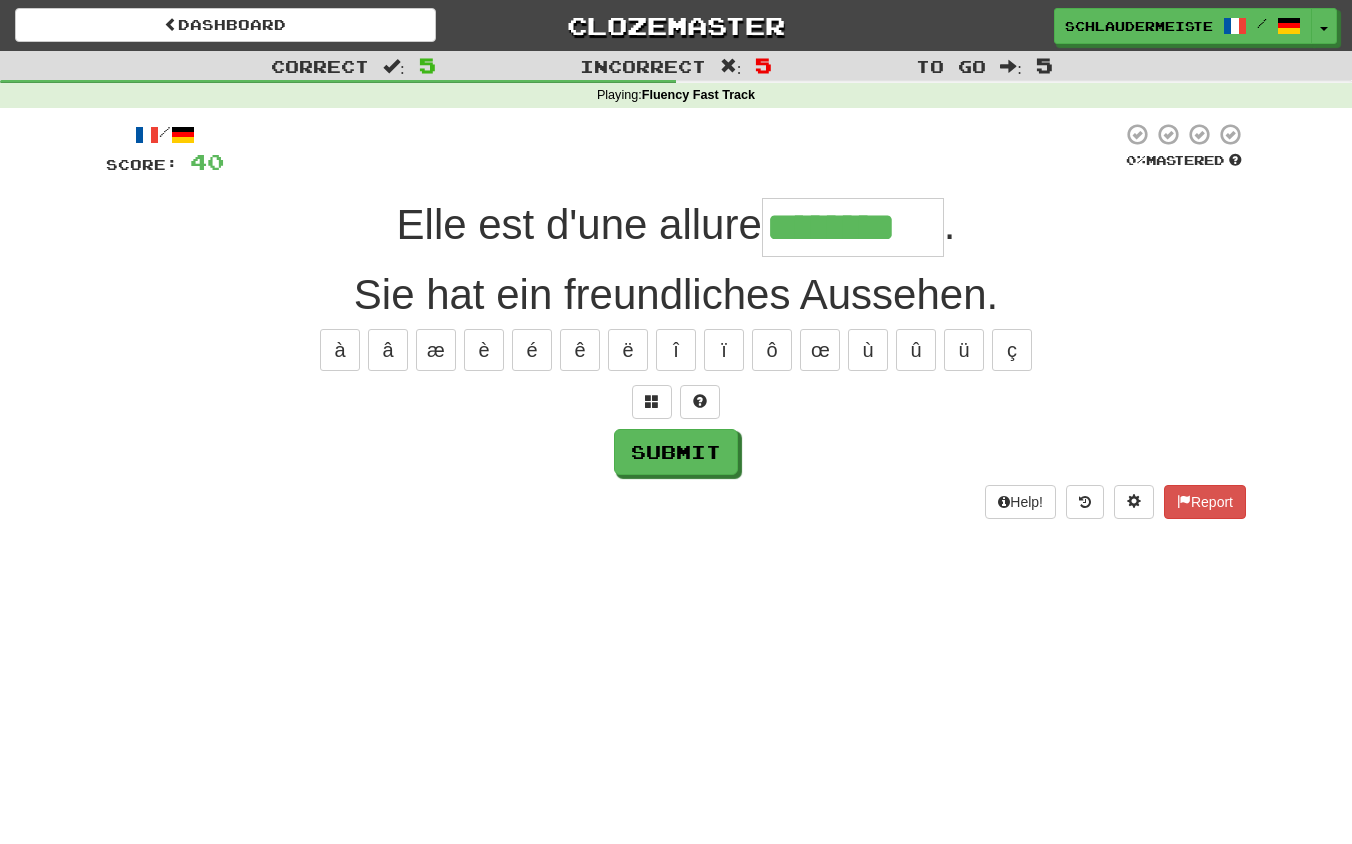 type on "********" 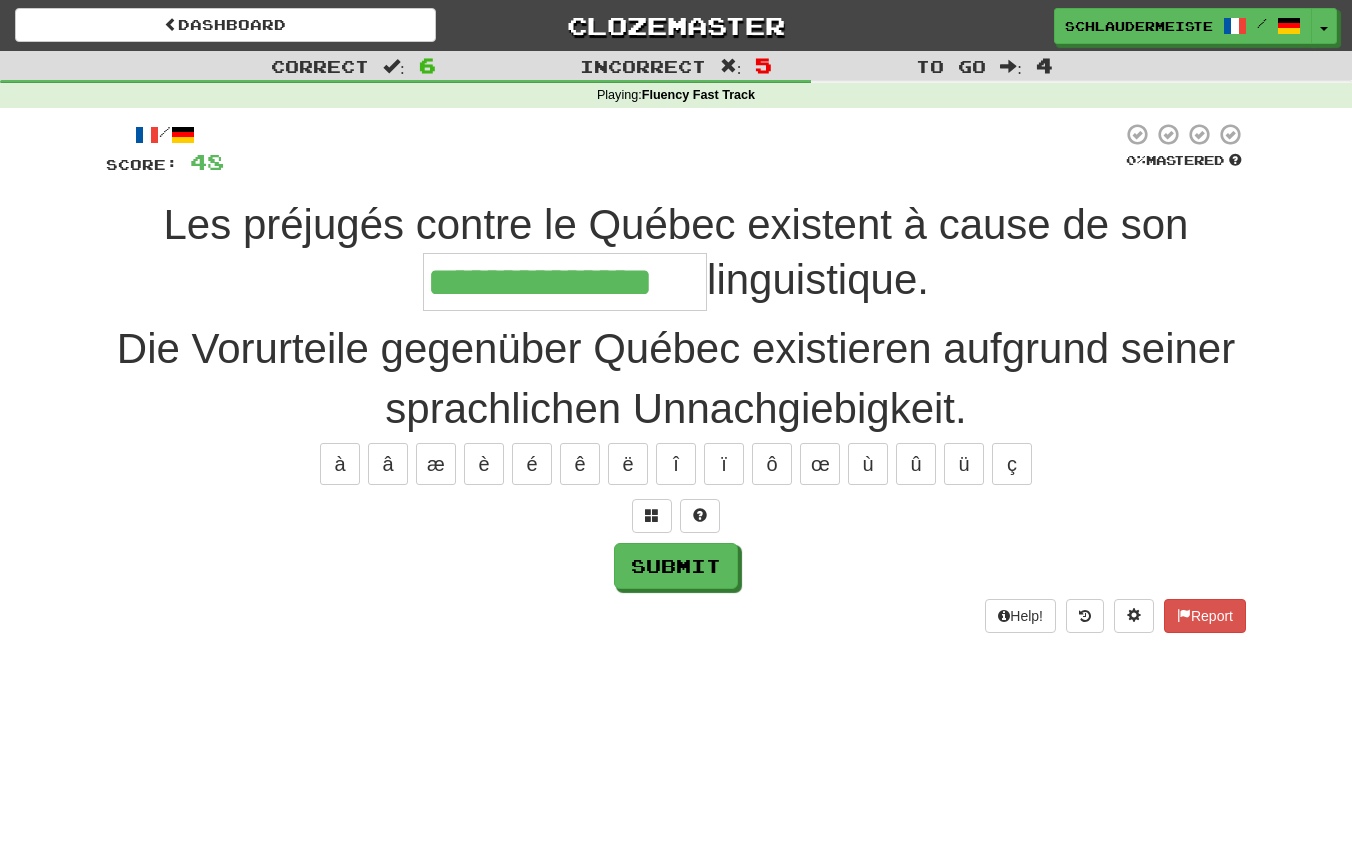 type on "**********" 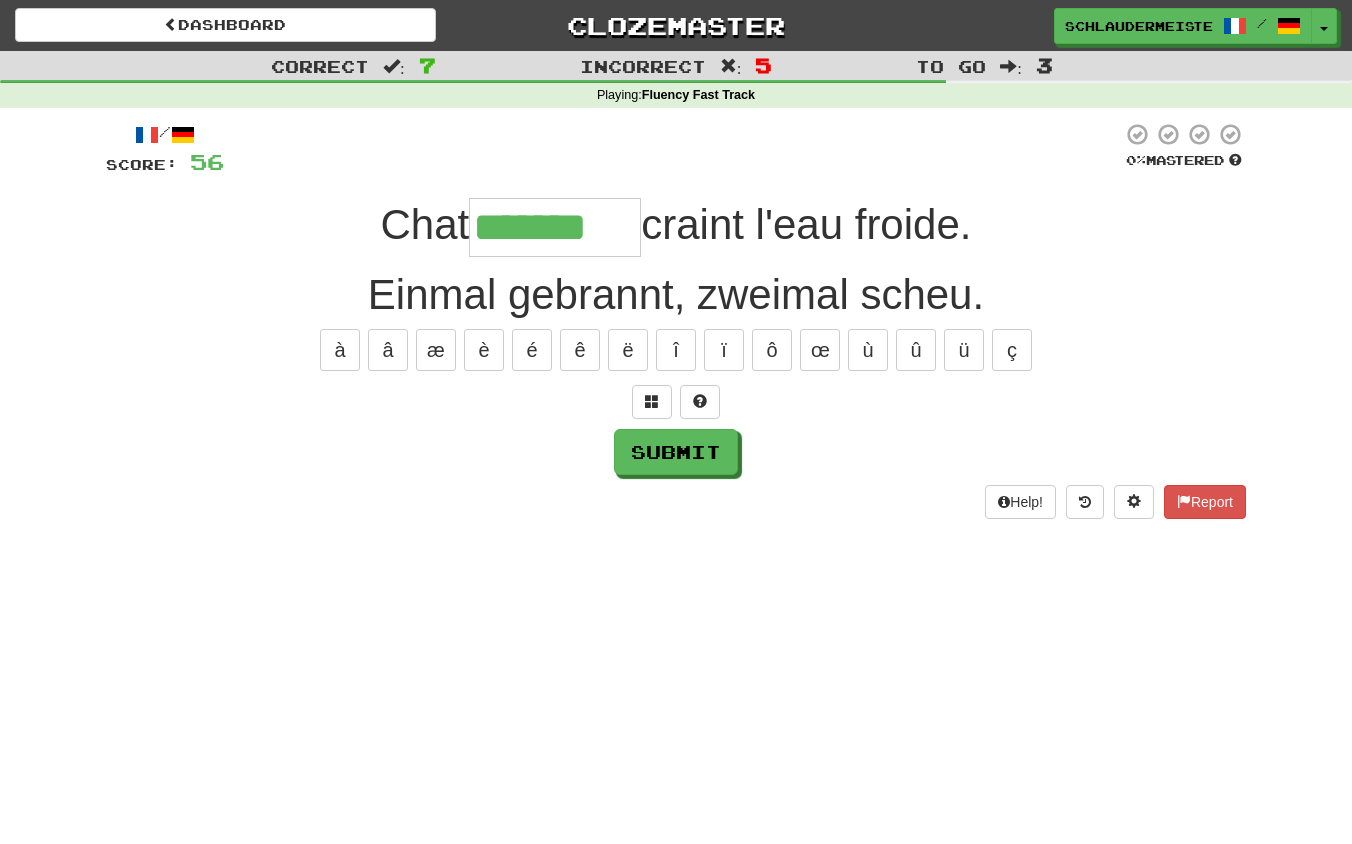 type on "*******" 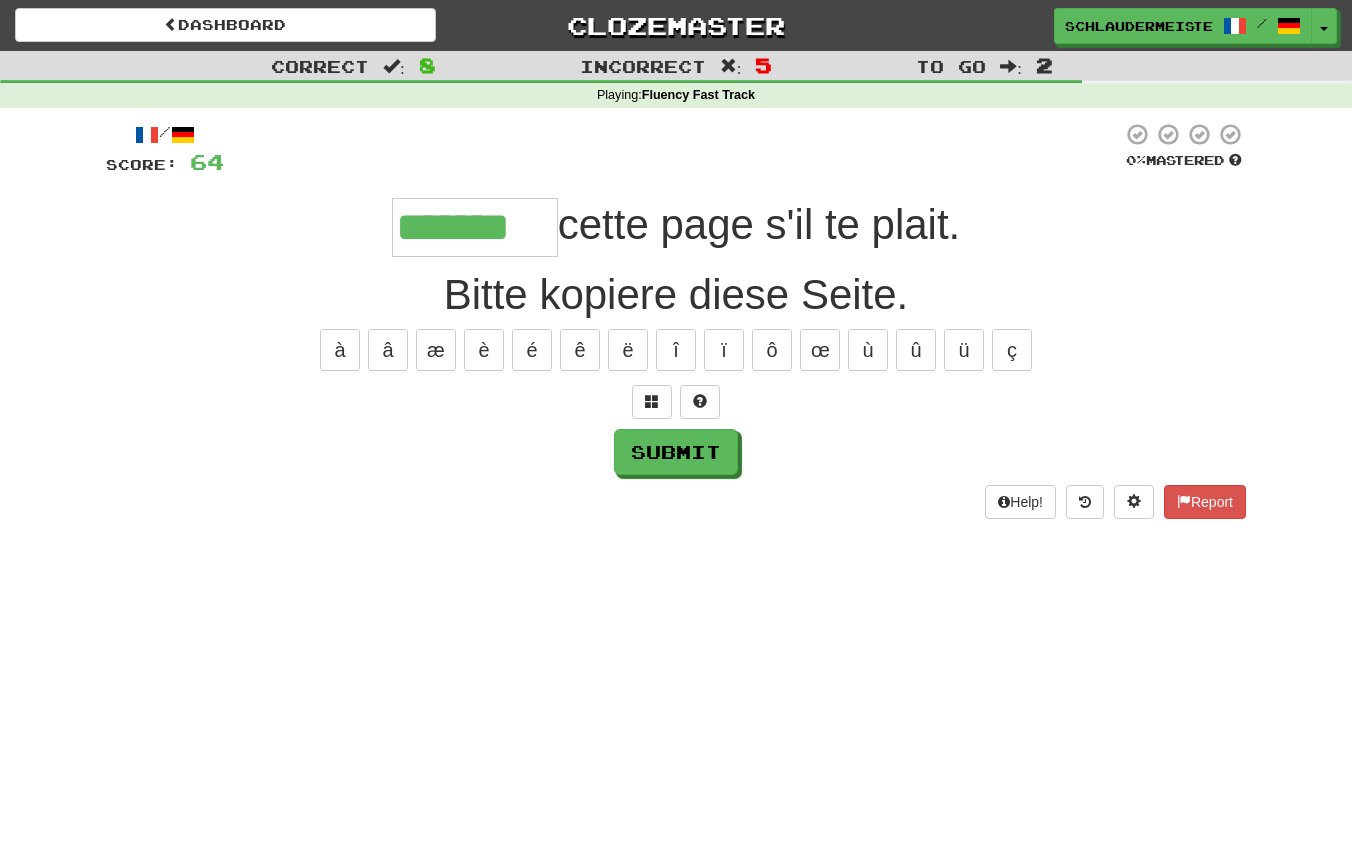 type on "*******" 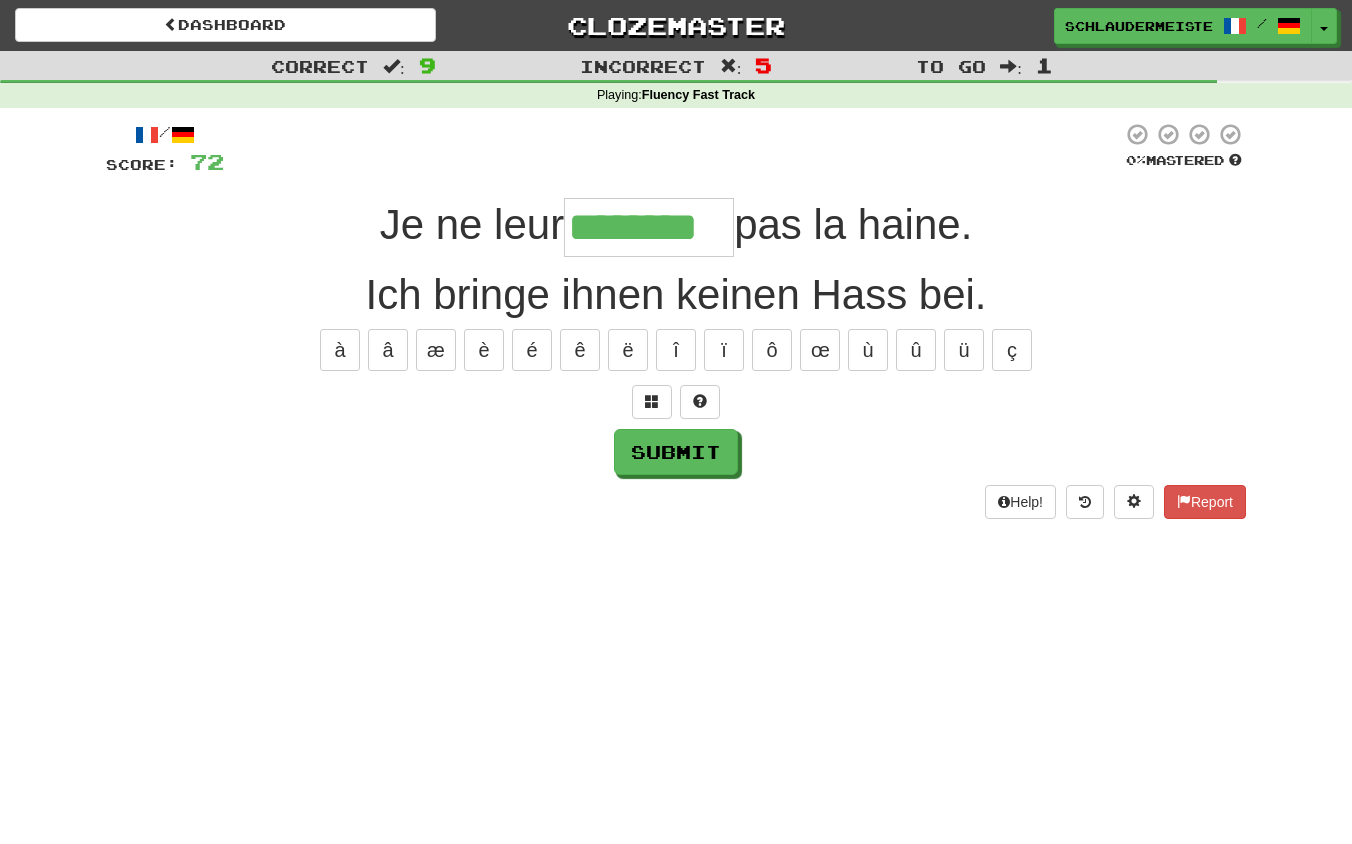 type on "********" 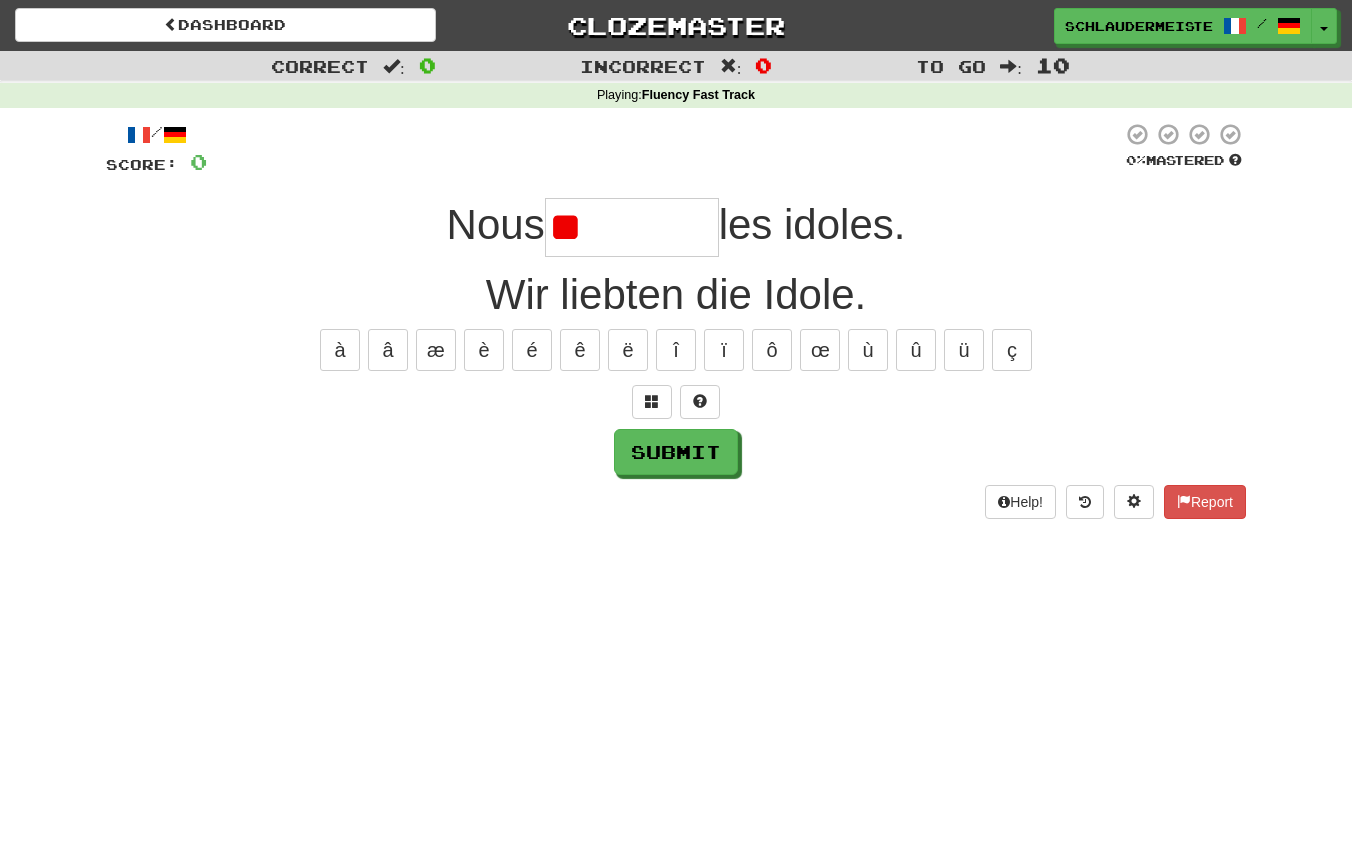 type on "*" 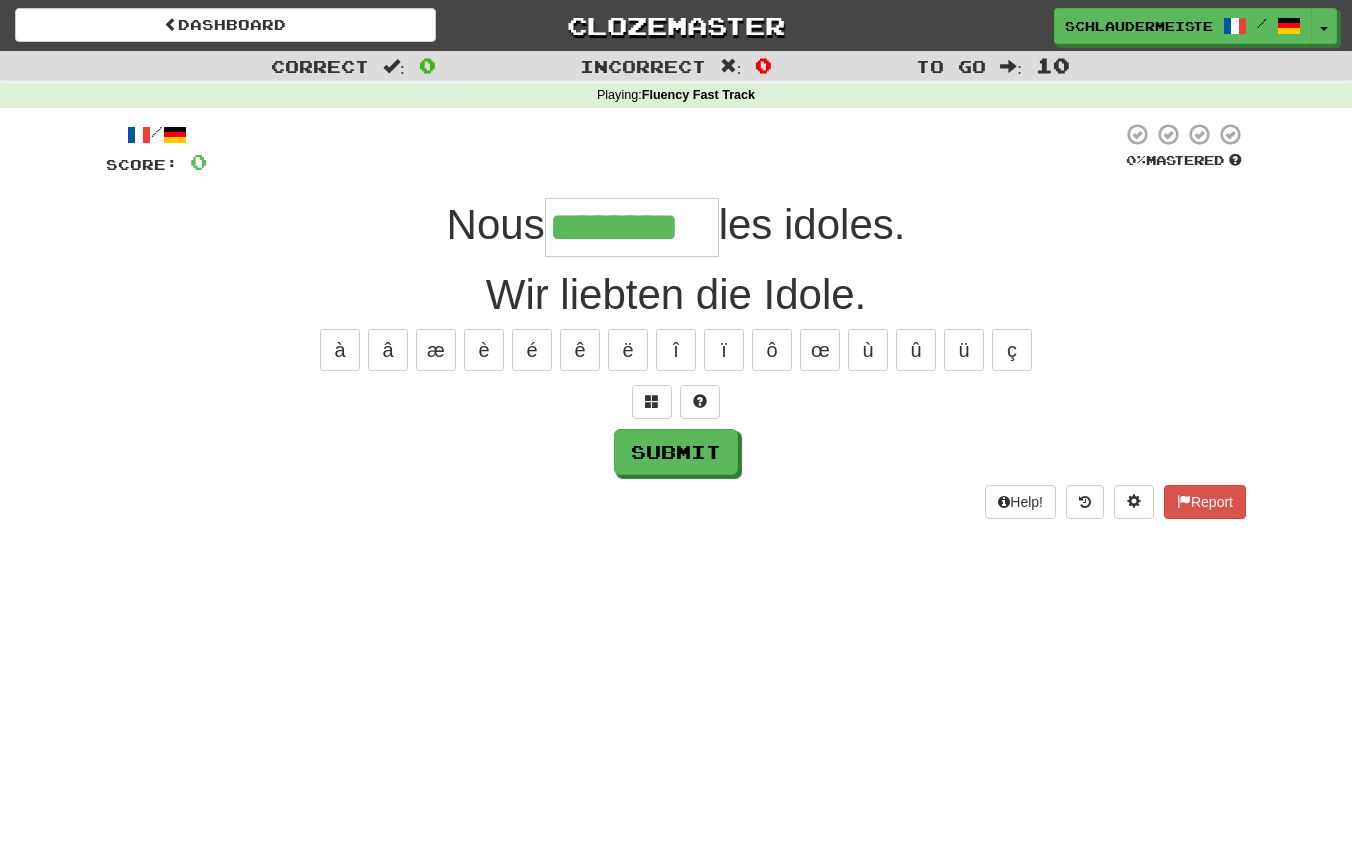 type on "********" 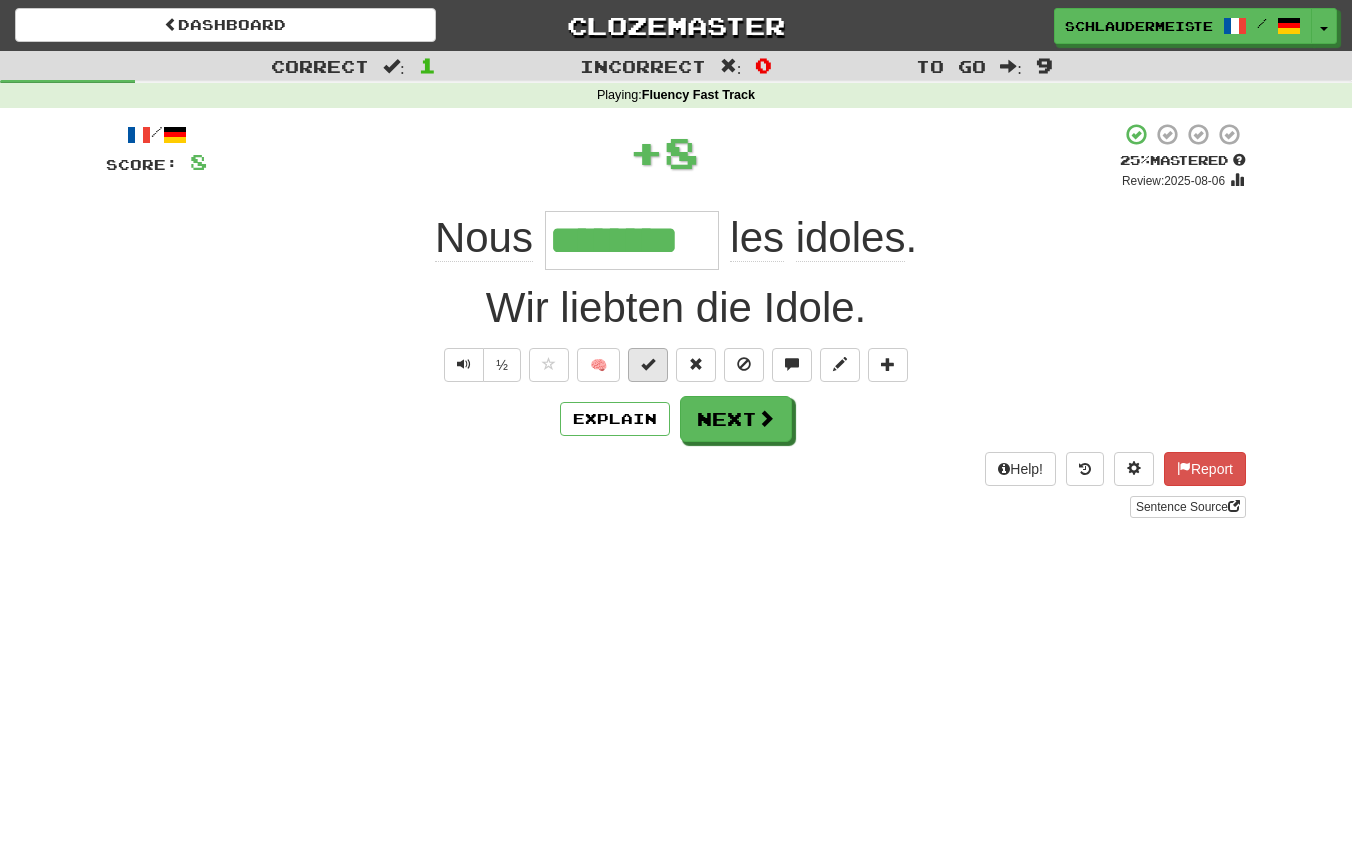 click at bounding box center (648, 364) 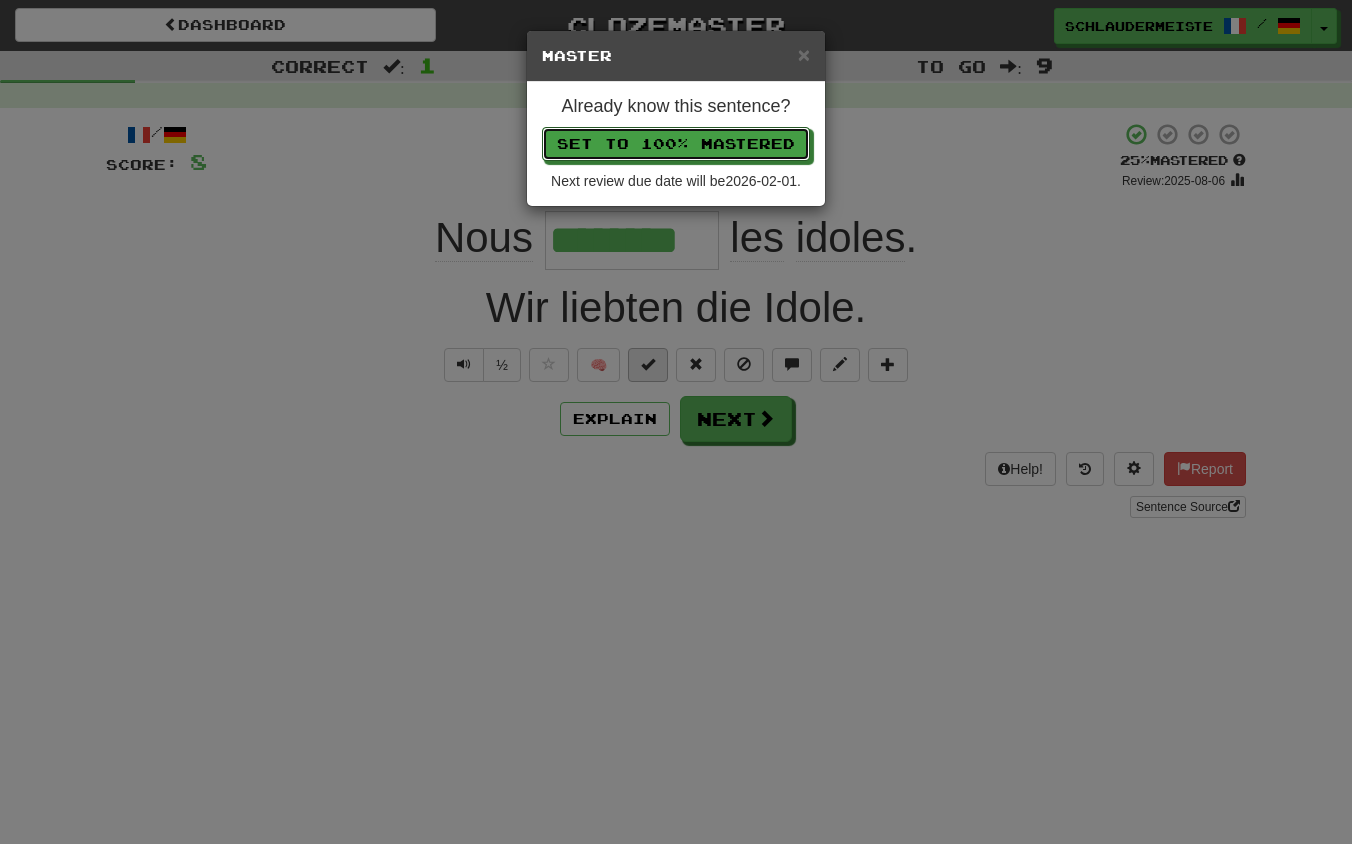 type 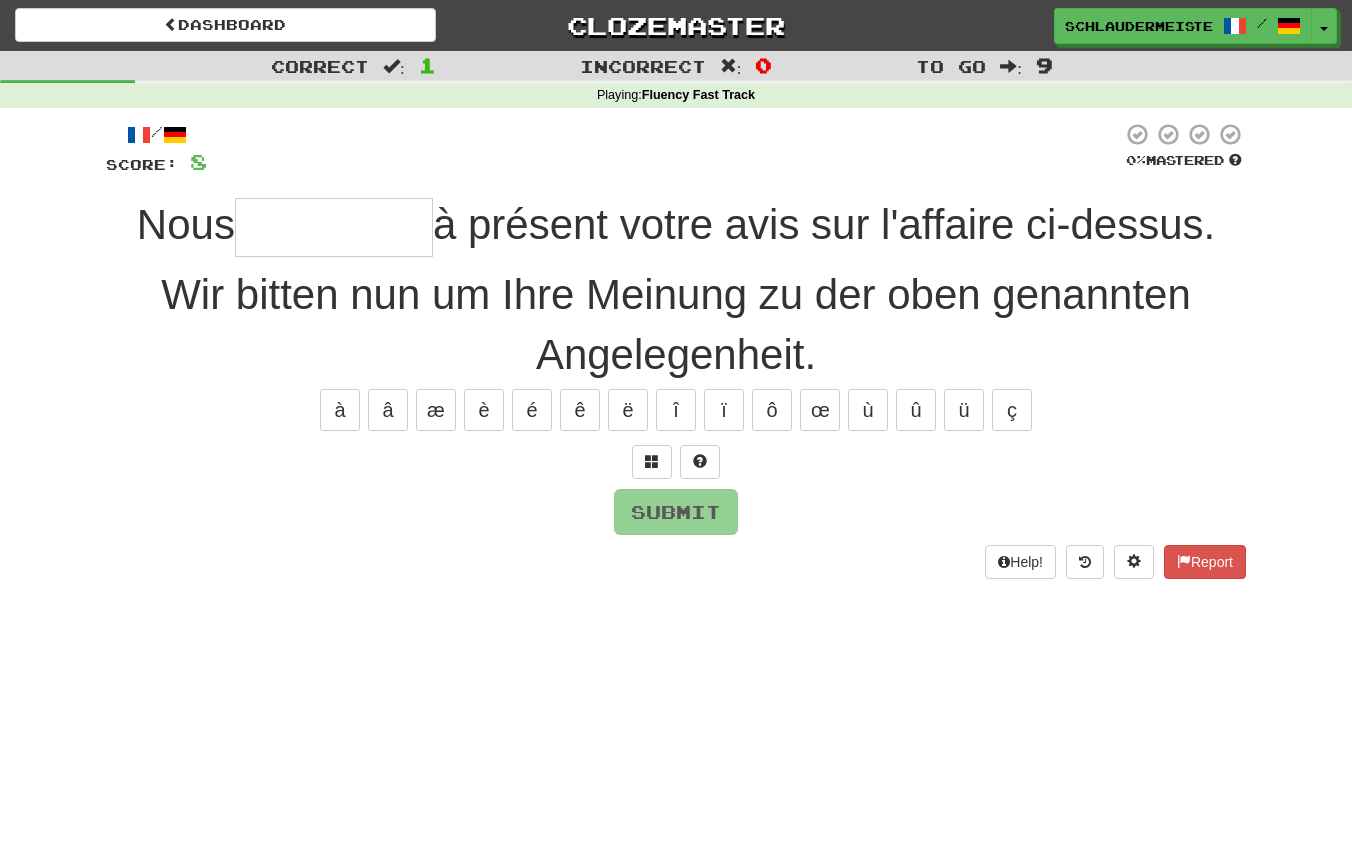 type on "*" 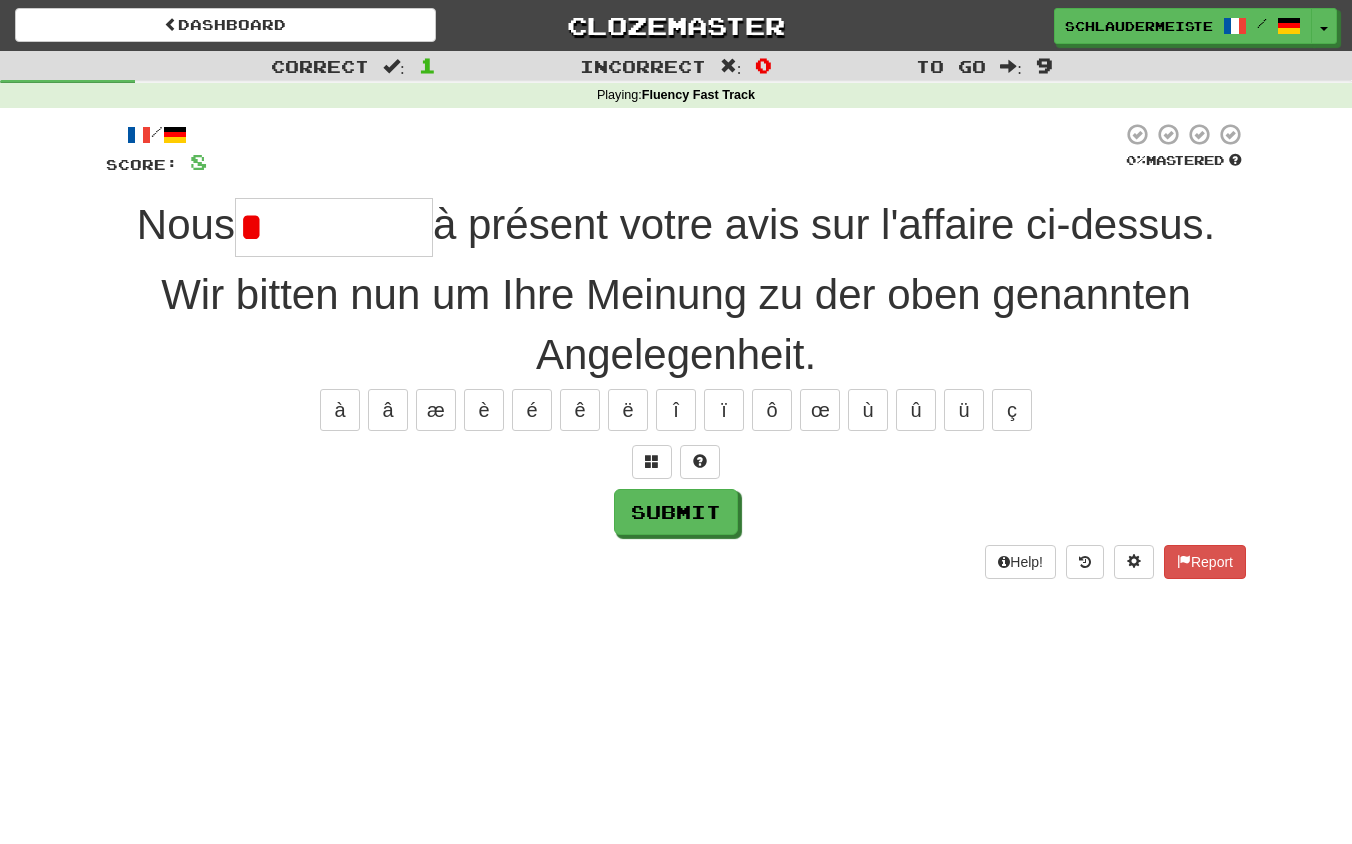 type on "**********" 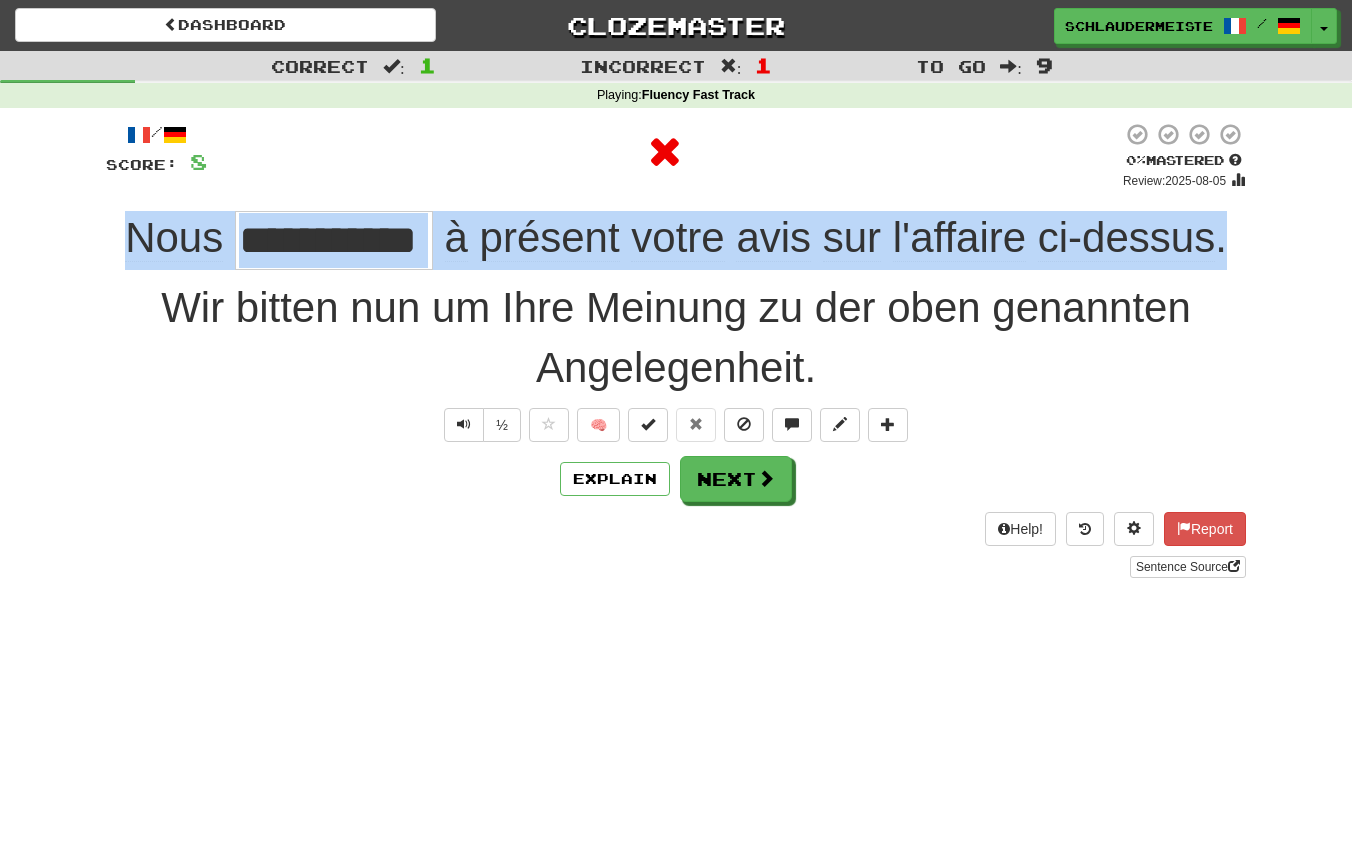 drag, startPoint x: 97, startPoint y: 227, endPoint x: 1269, endPoint y: 265, distance: 1172.6158 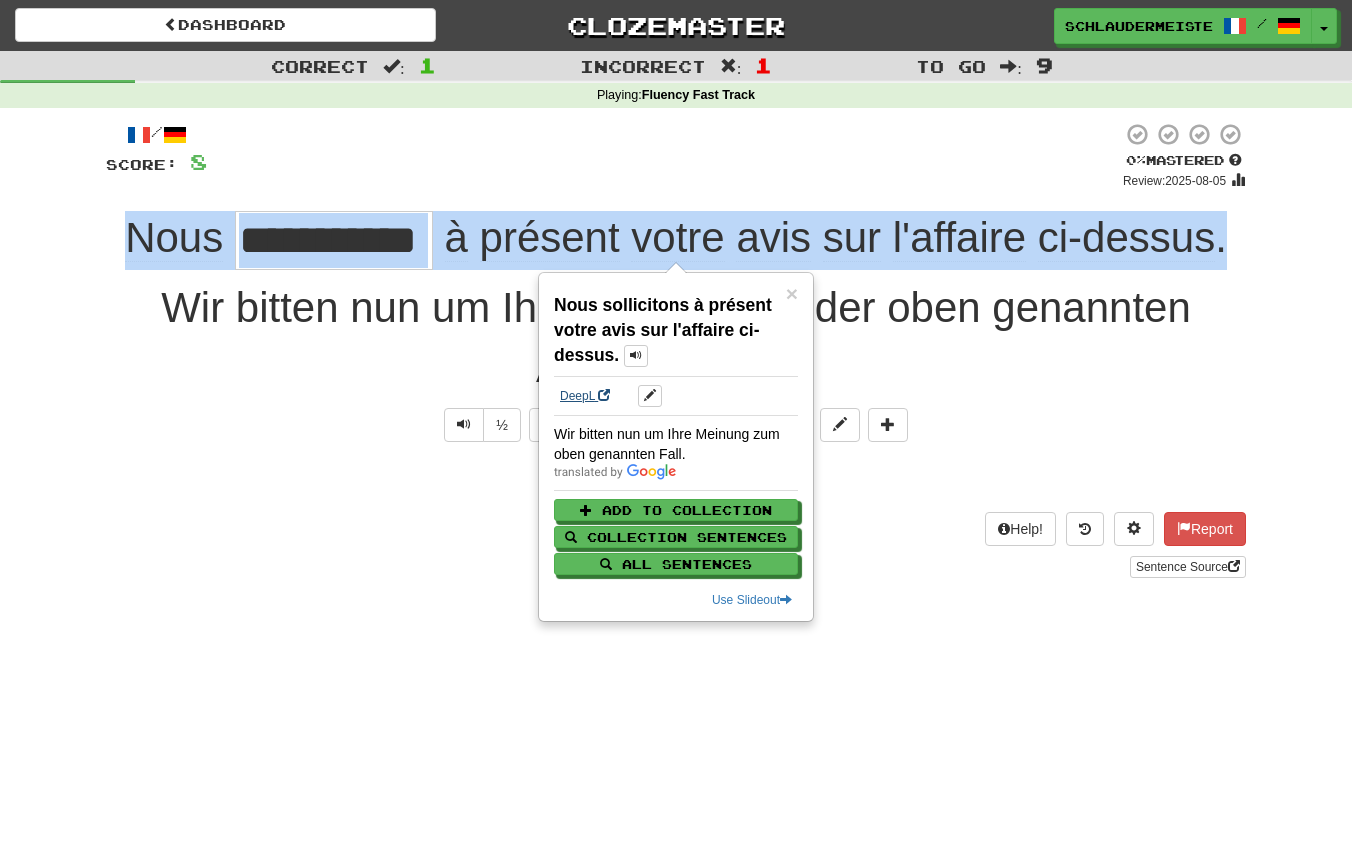 click on "DeepL" at bounding box center (585, 396) 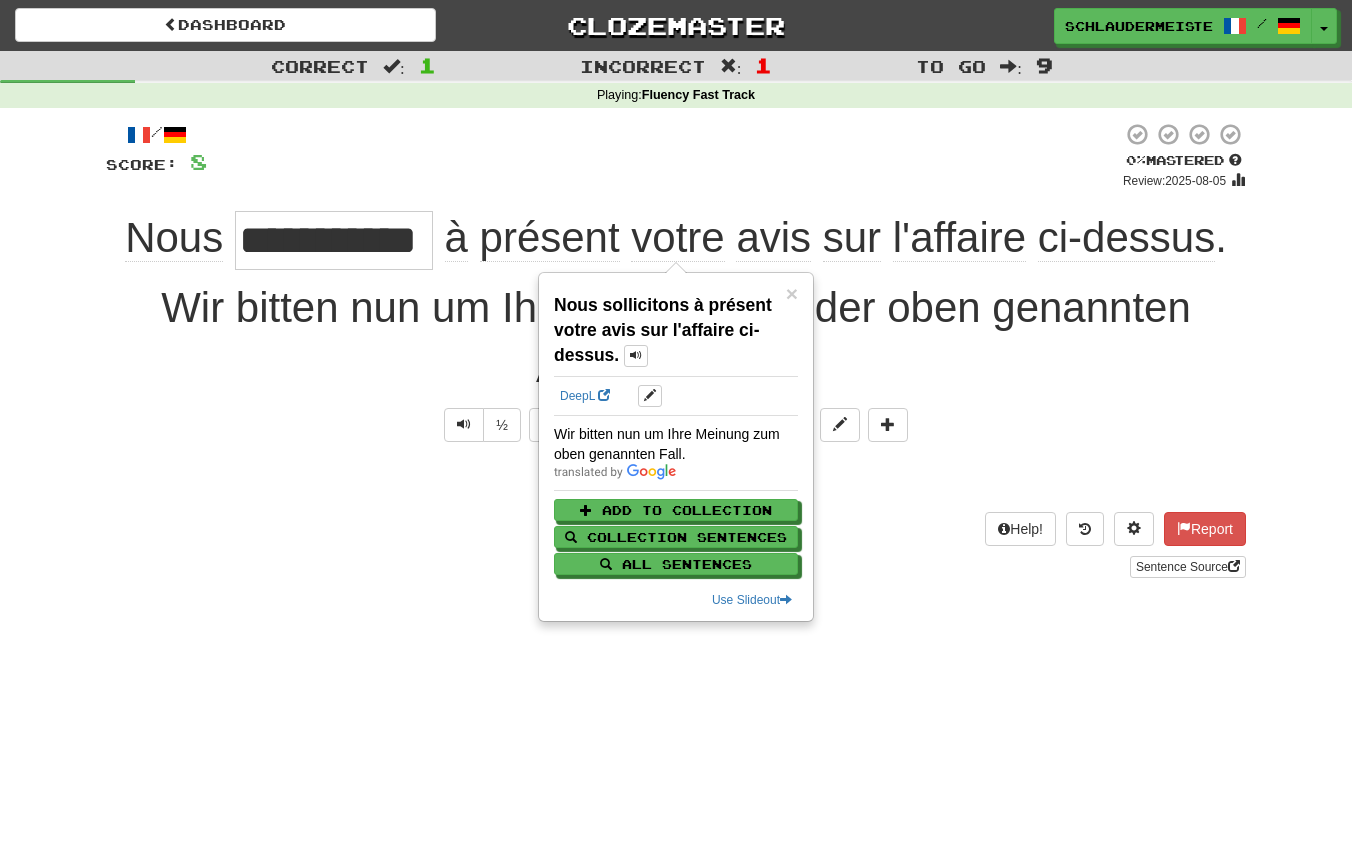 click on "Explain Next" at bounding box center (676, 479) 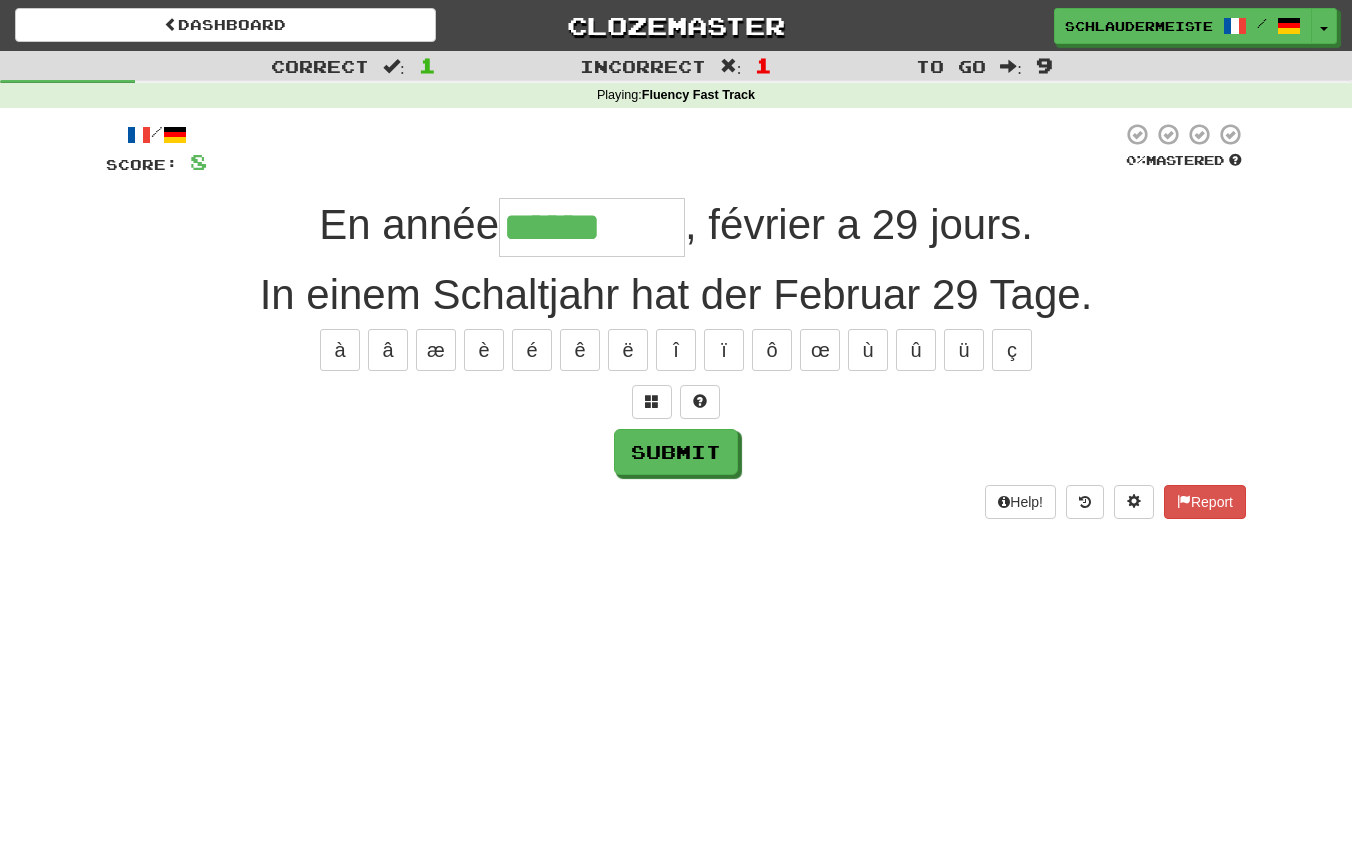 type on "**********" 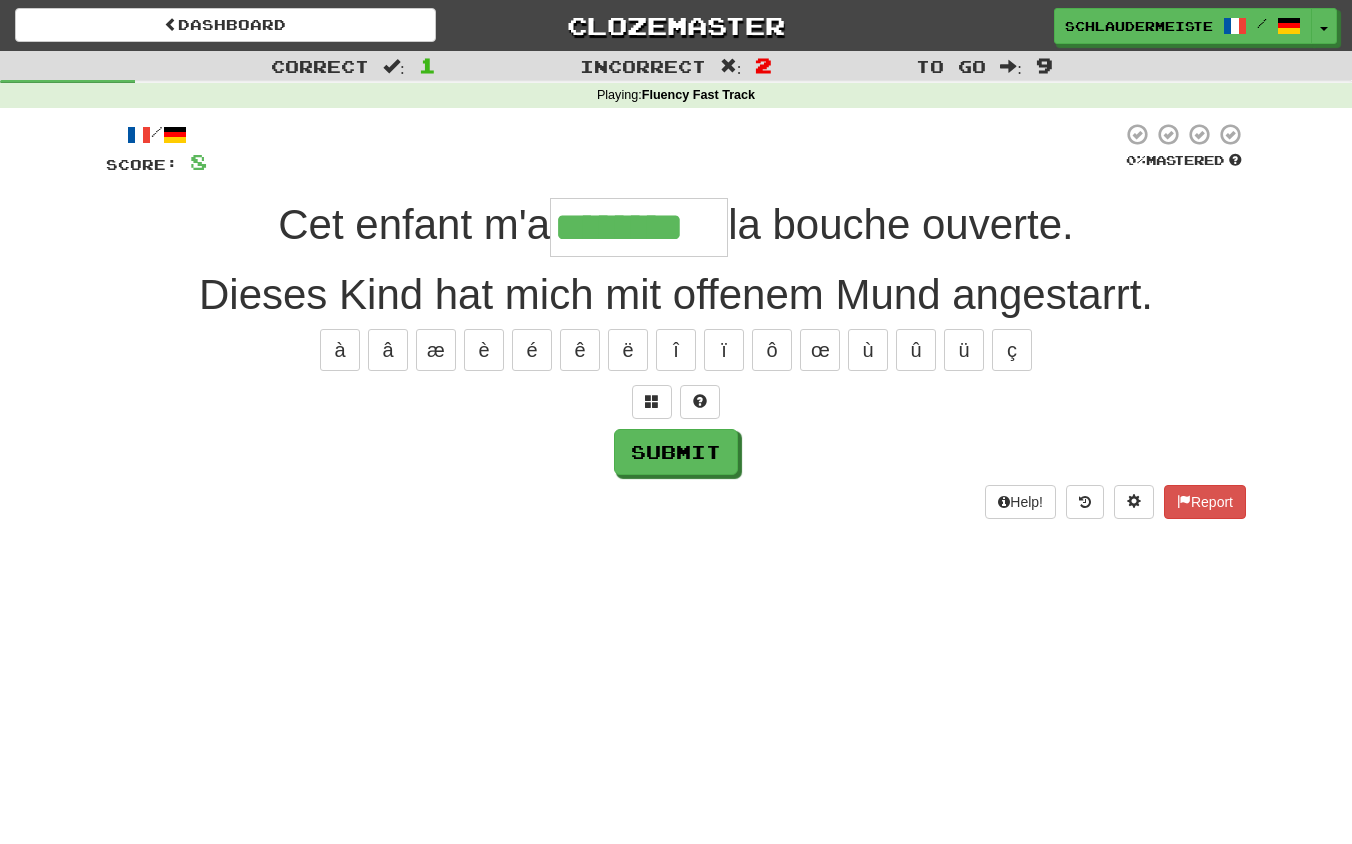 type on "********" 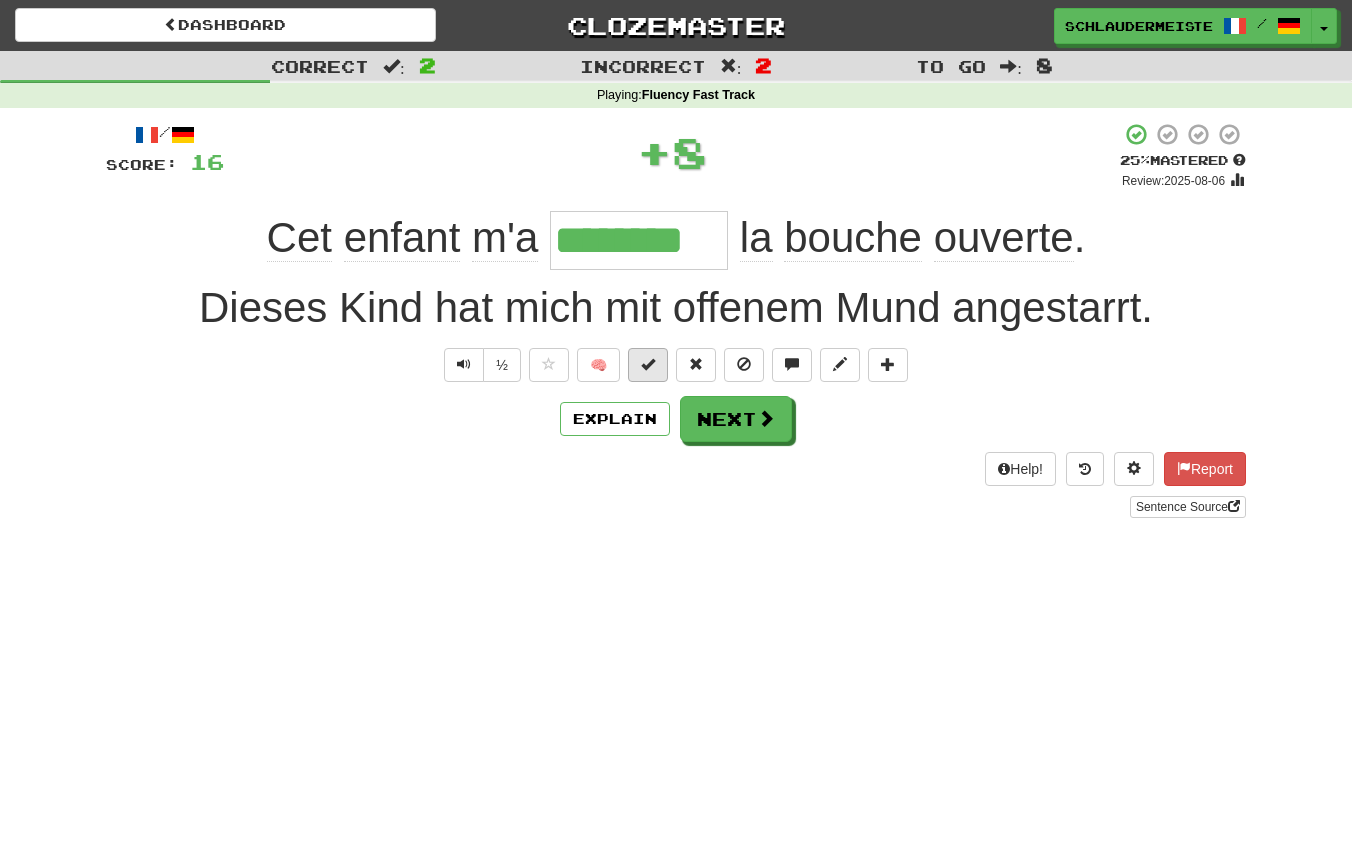 click at bounding box center [648, 365] 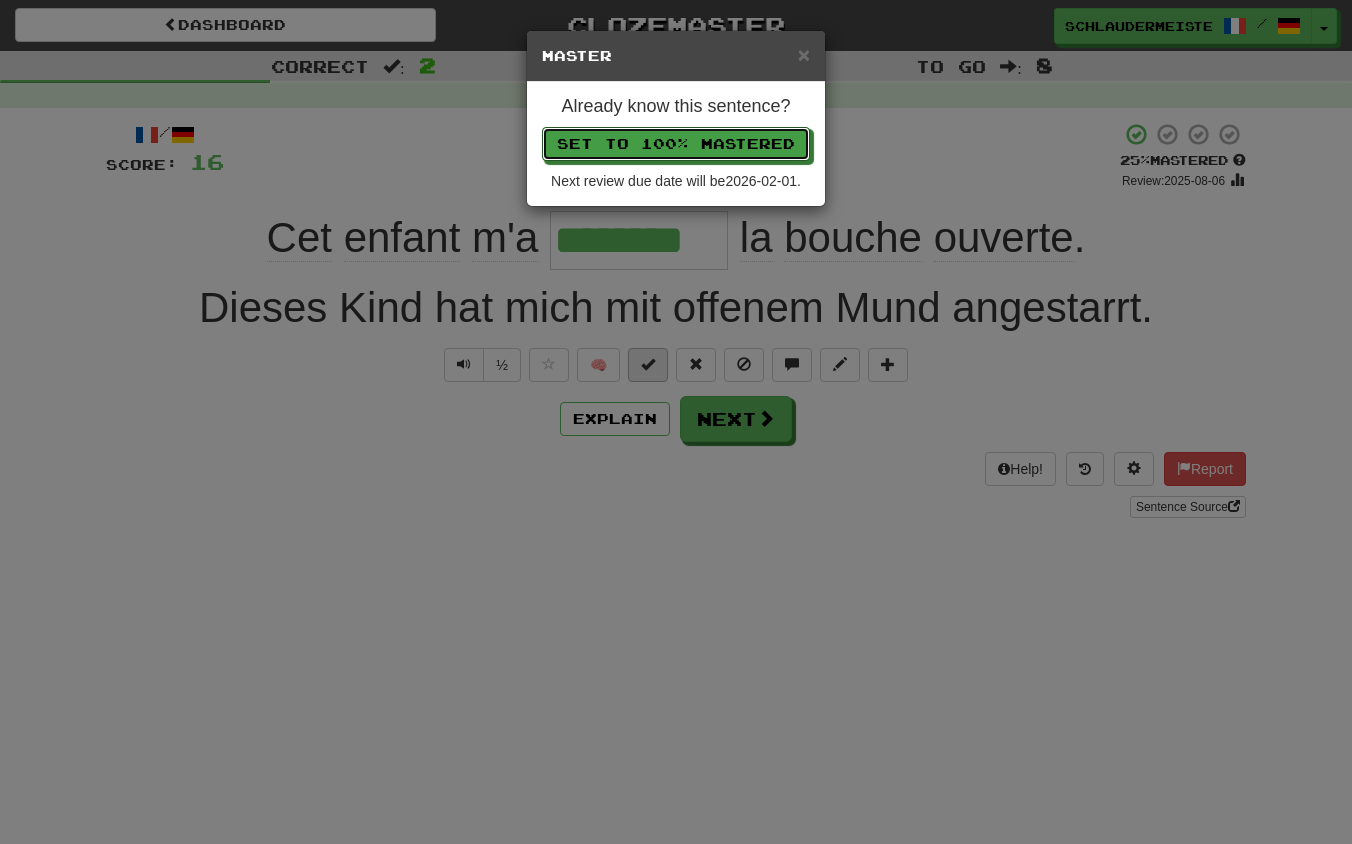 click on "Set to 100% Mastered" at bounding box center (676, 144) 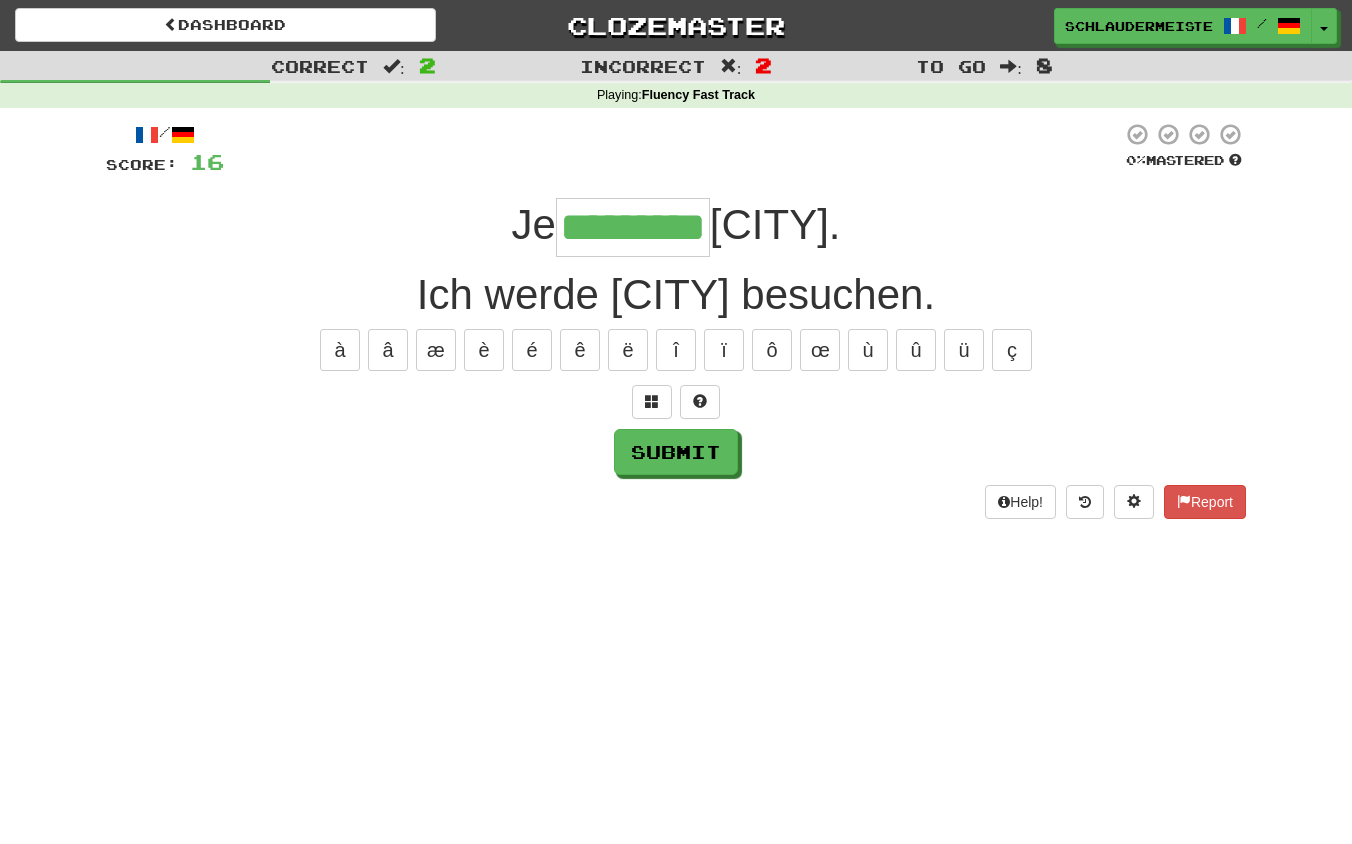 type on "*********" 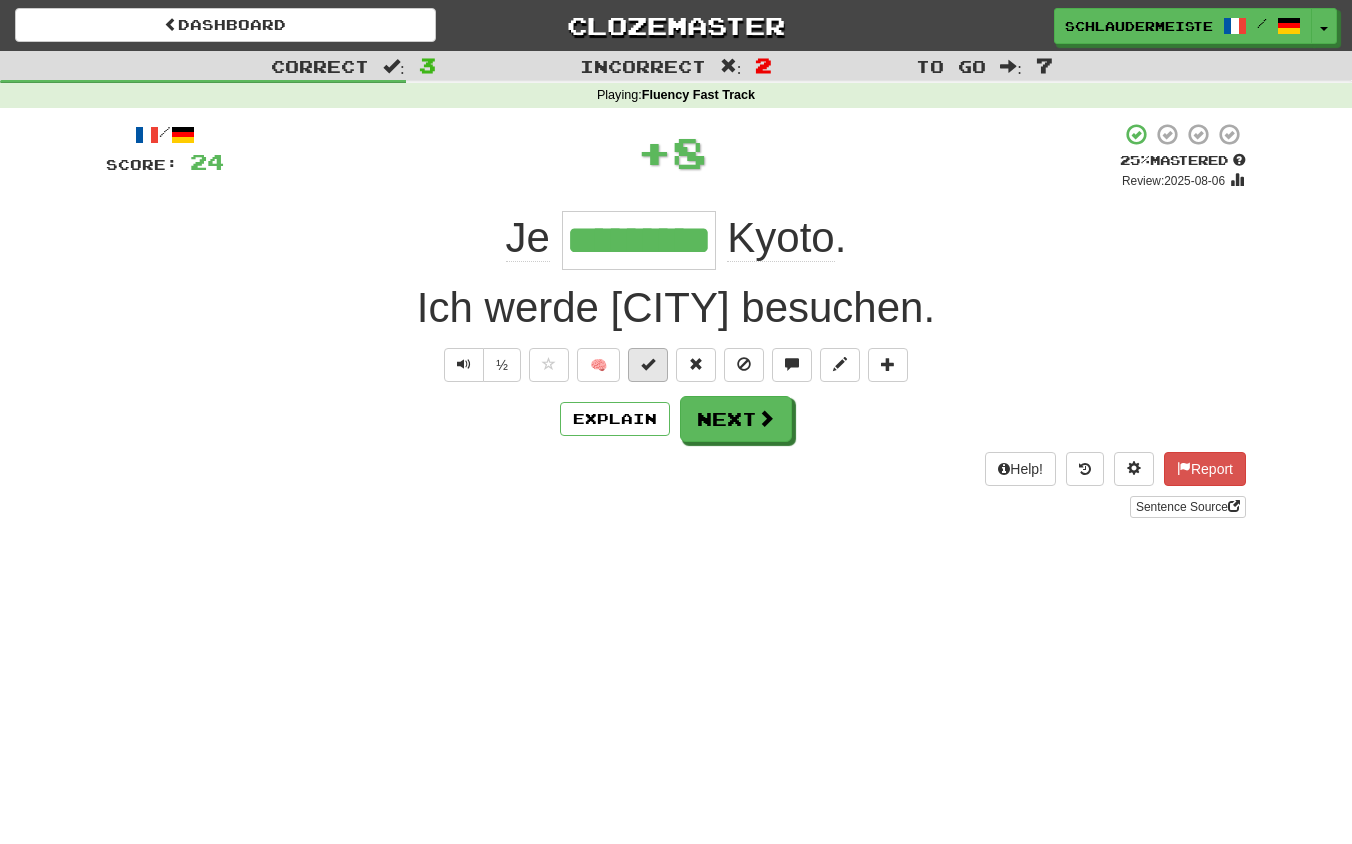 click at bounding box center [648, 364] 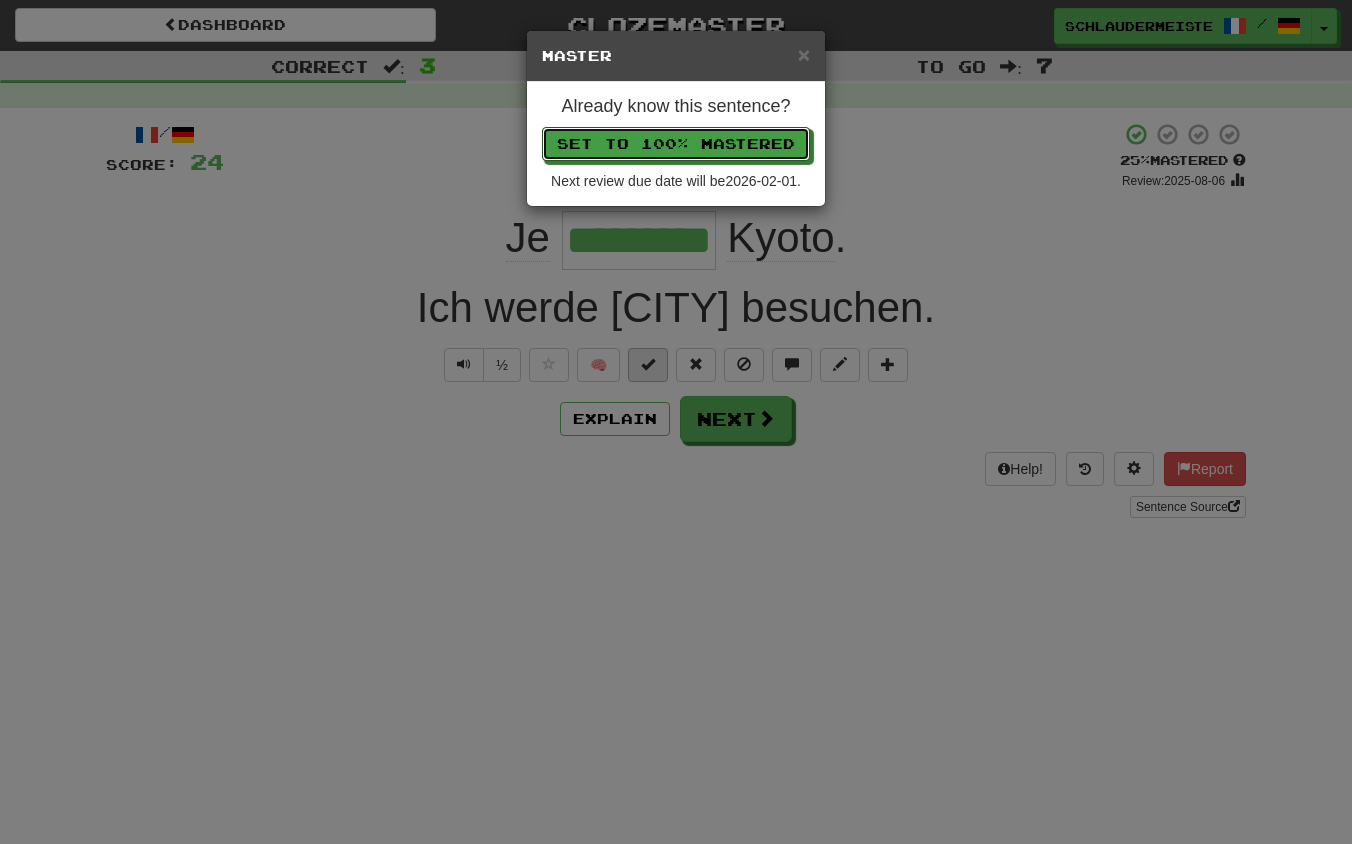 click on "Set to 100% Mastered" at bounding box center [676, 144] 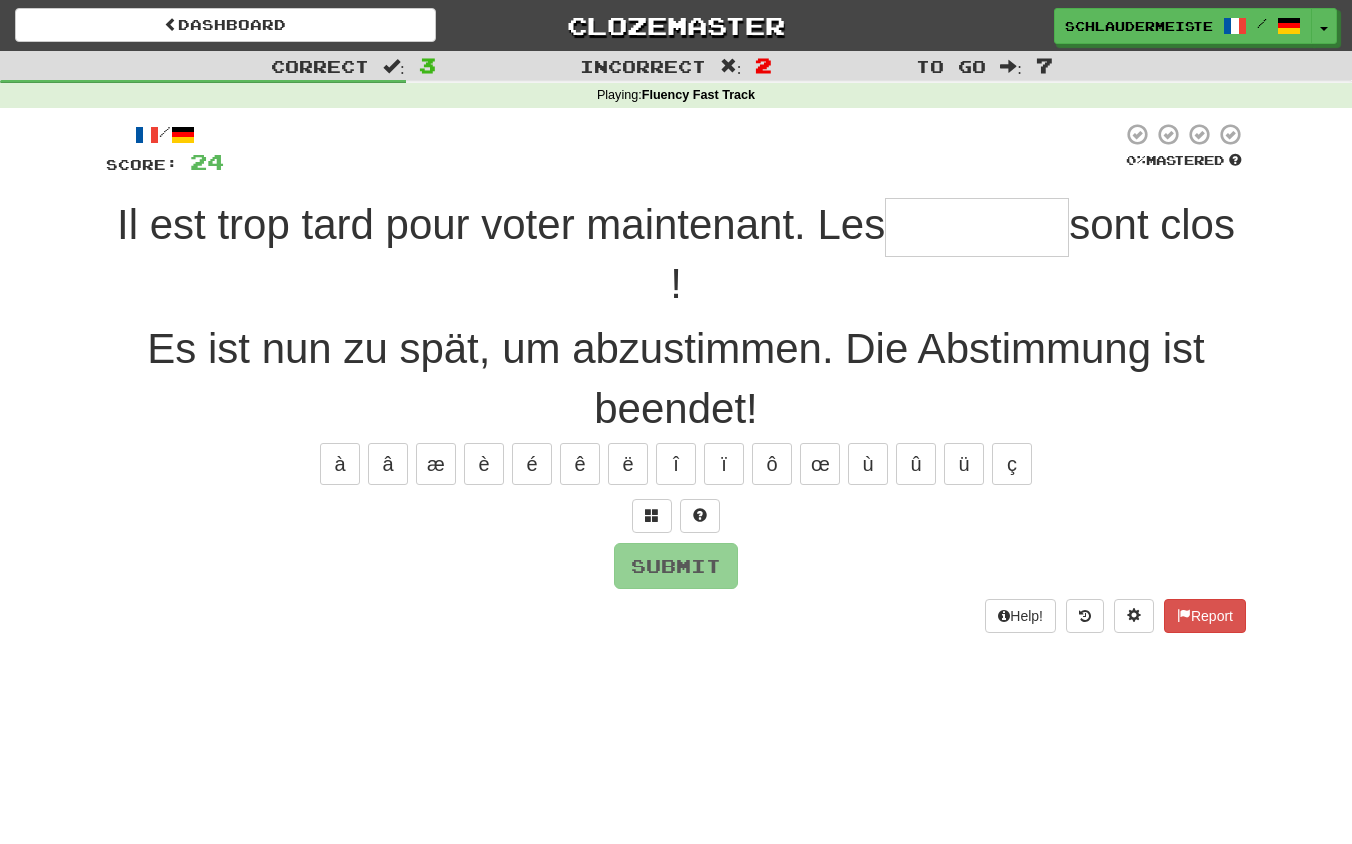 type on "*********" 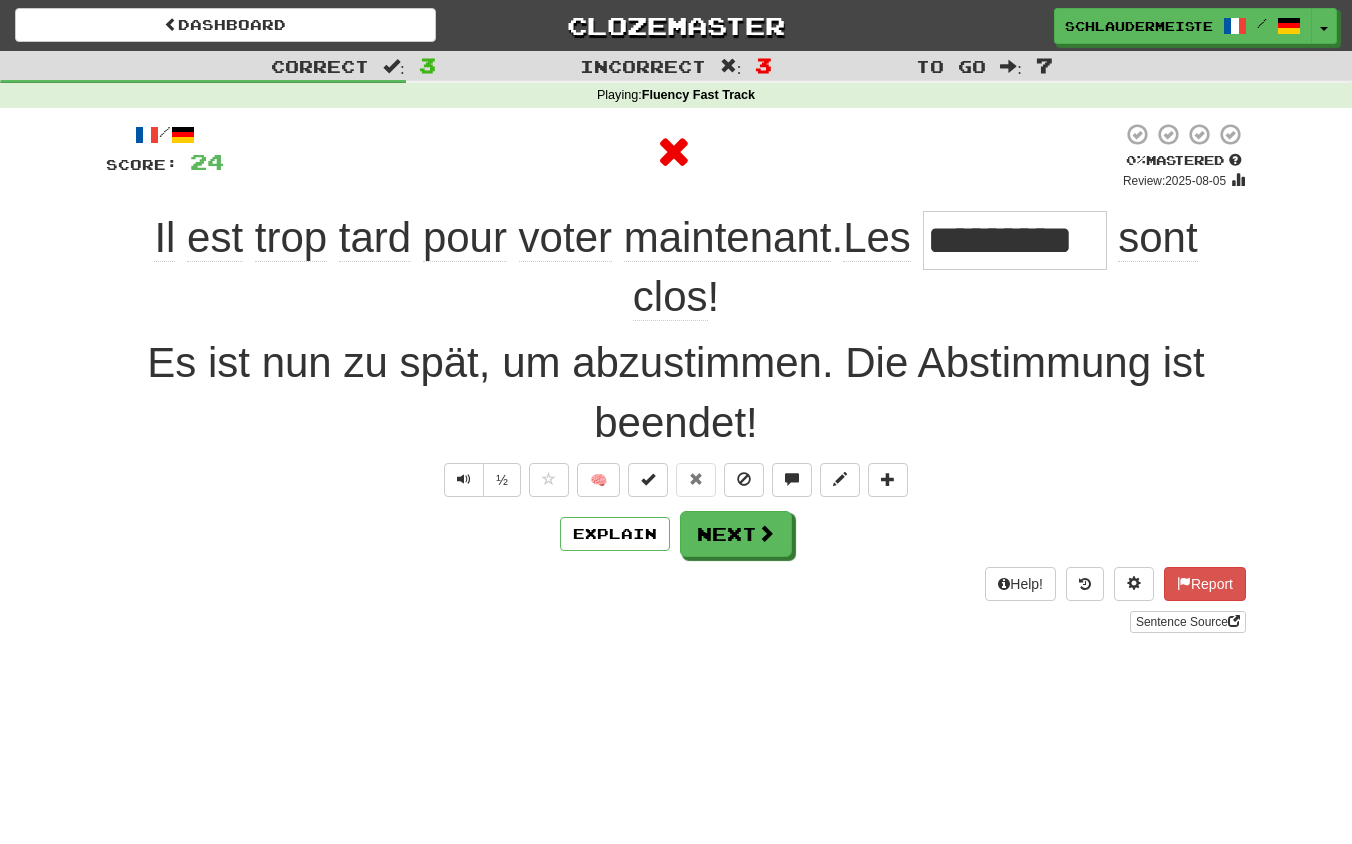 drag, startPoint x: 129, startPoint y: 220, endPoint x: 778, endPoint y: 296, distance: 653.43475 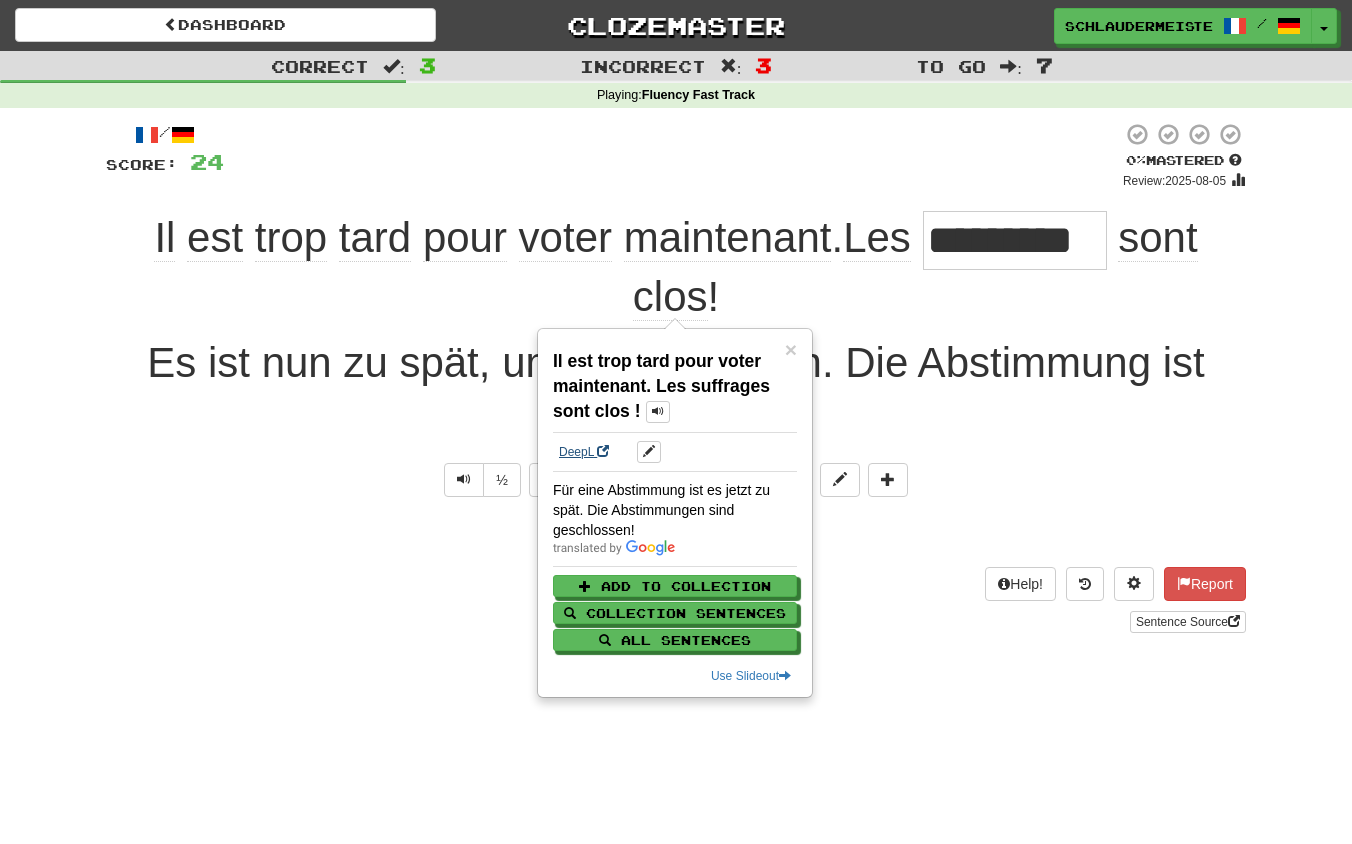 click on "DeepL" at bounding box center (584, 452) 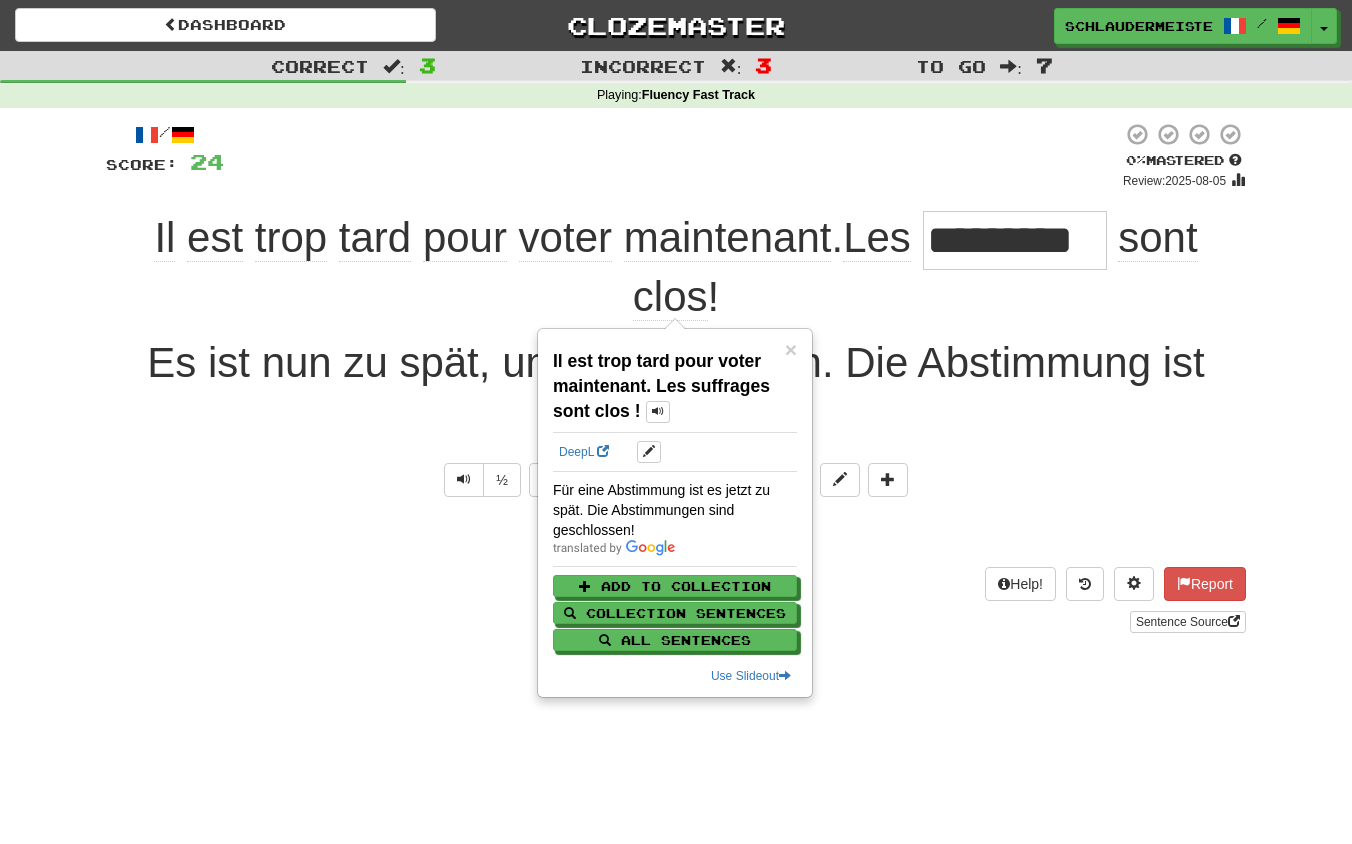 click on "Sentence Source" at bounding box center [676, 622] 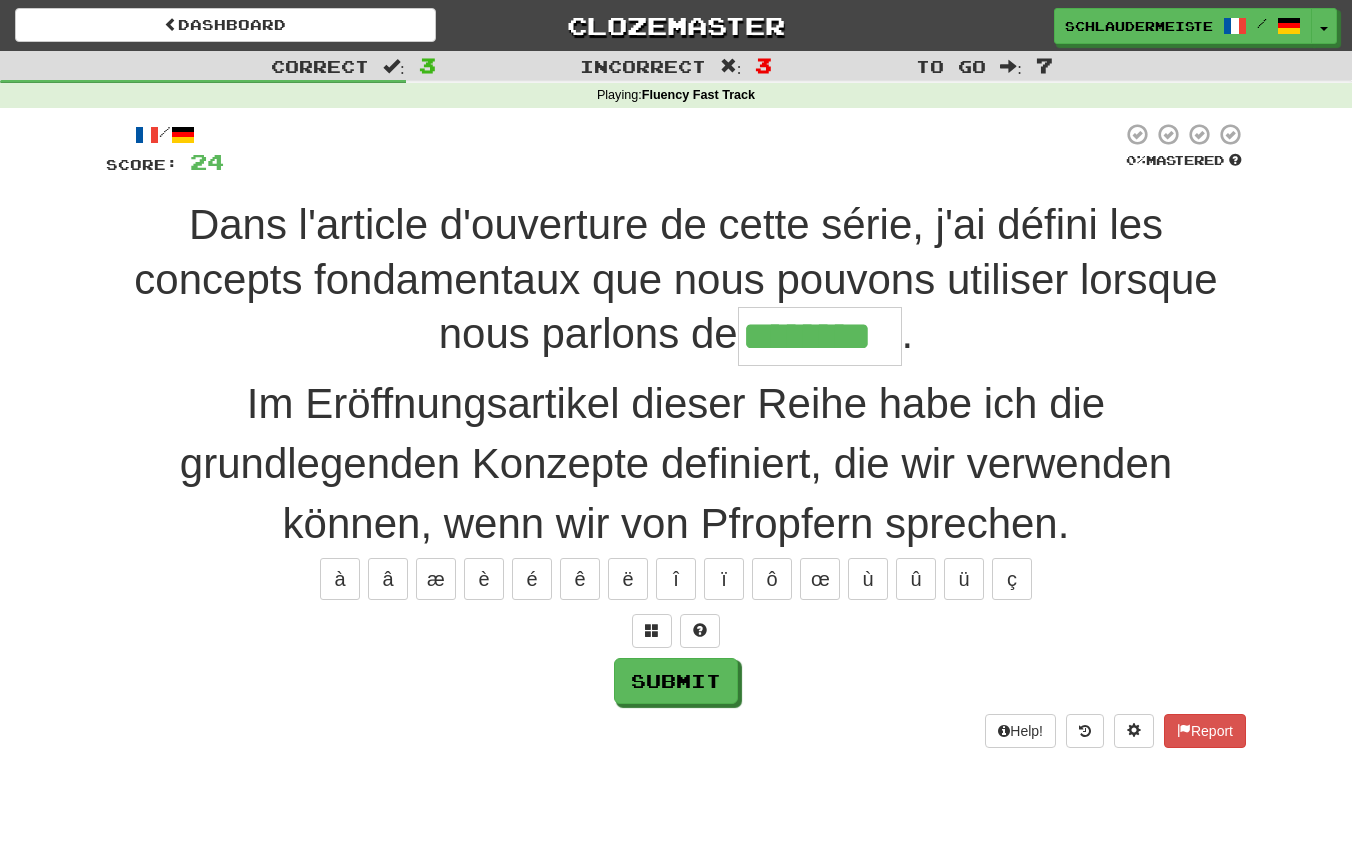type on "********" 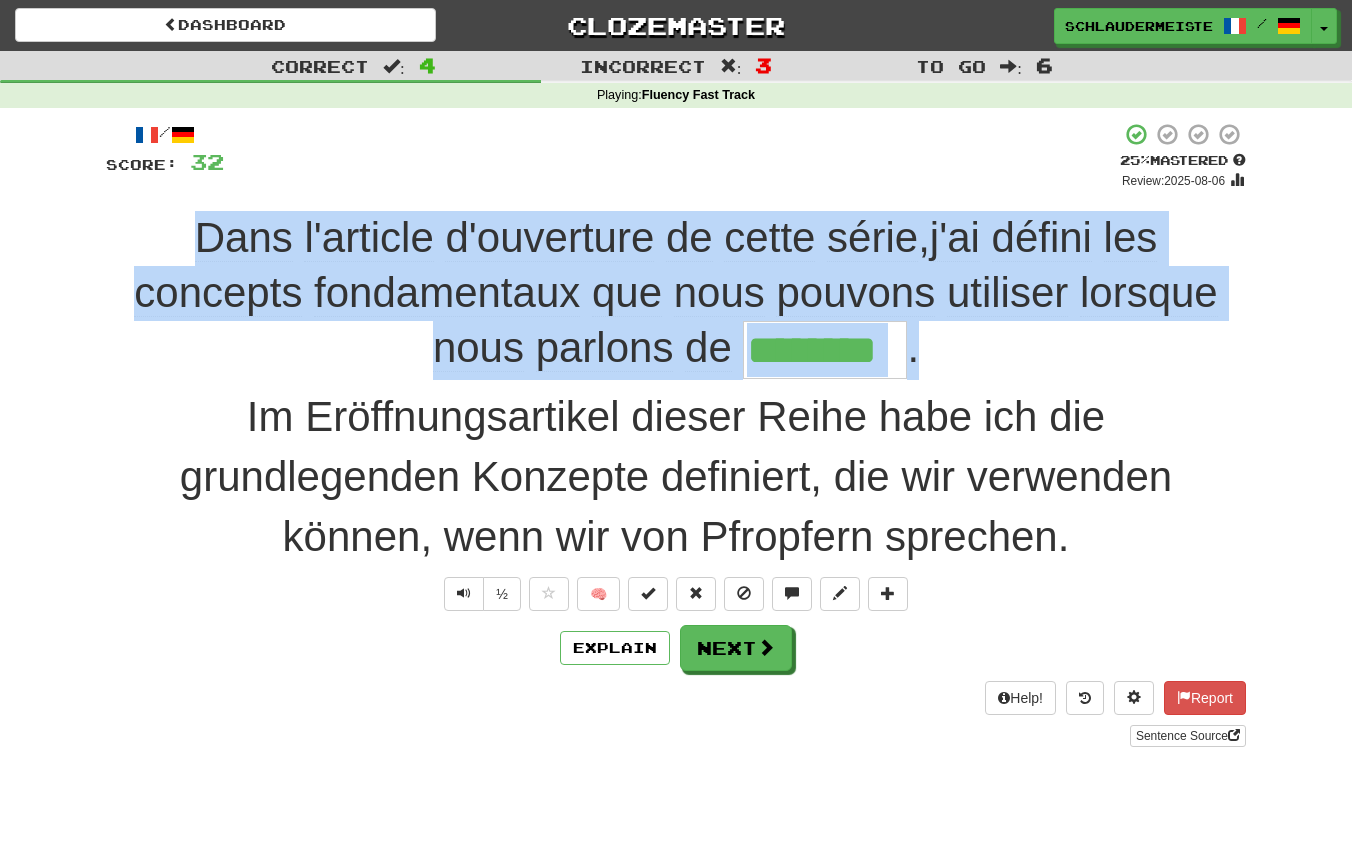 drag, startPoint x: 161, startPoint y: 231, endPoint x: 961, endPoint y: 372, distance: 812.3306 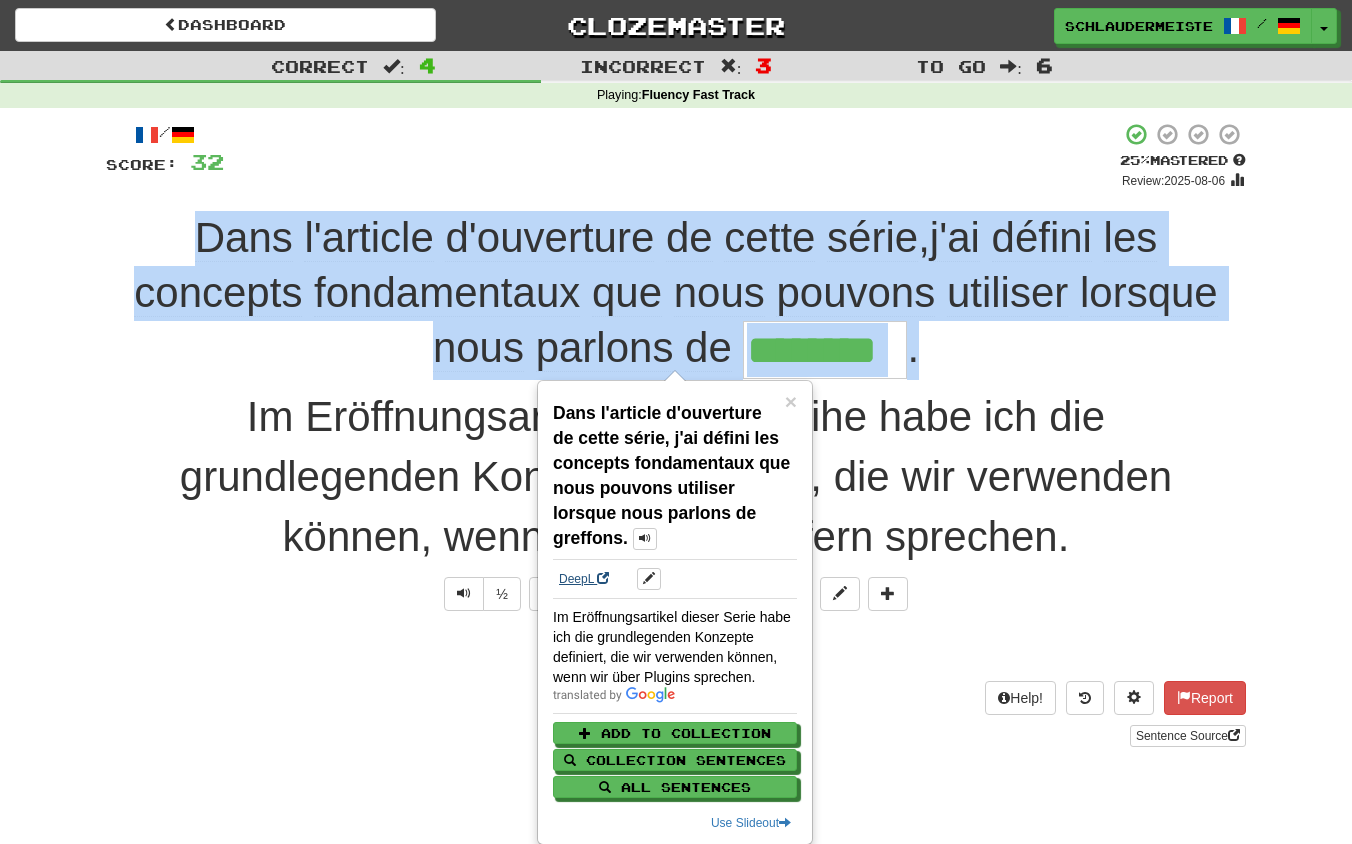 click on "DeepL" at bounding box center [584, 579] 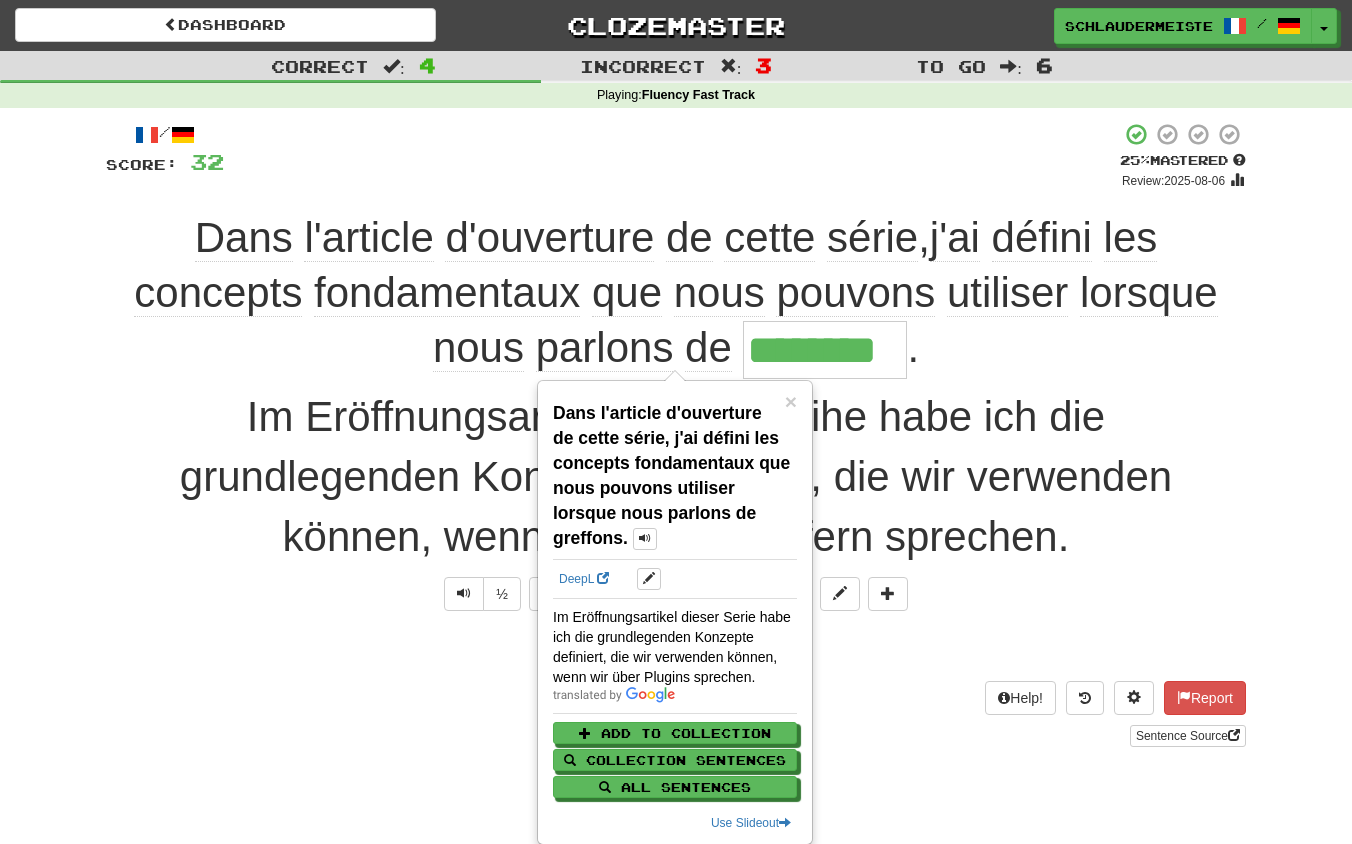 click on "Explain Next" at bounding box center (676, 648) 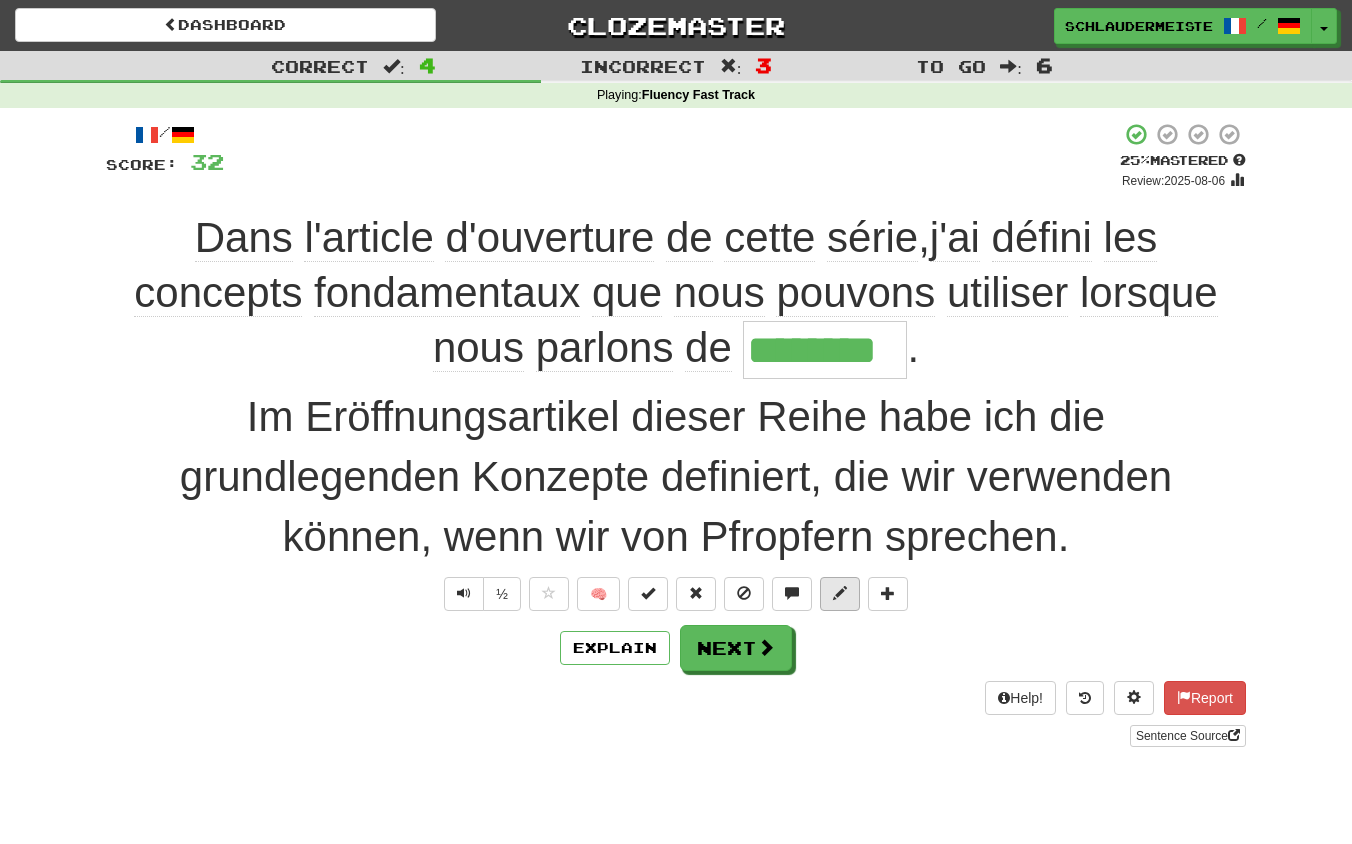 click at bounding box center (840, 593) 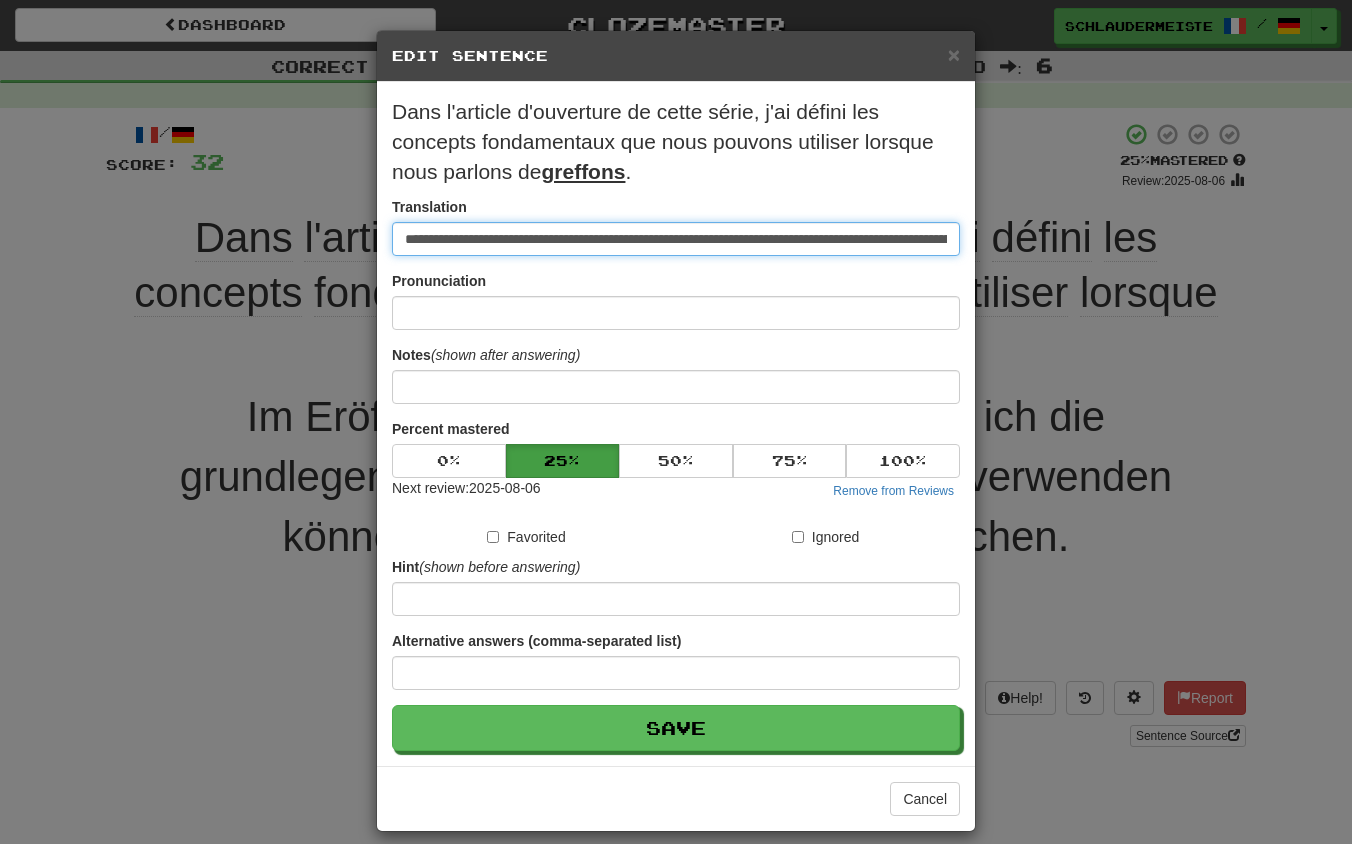 drag, startPoint x: 952, startPoint y: 243, endPoint x: 320, endPoint y: 230, distance: 632.13367 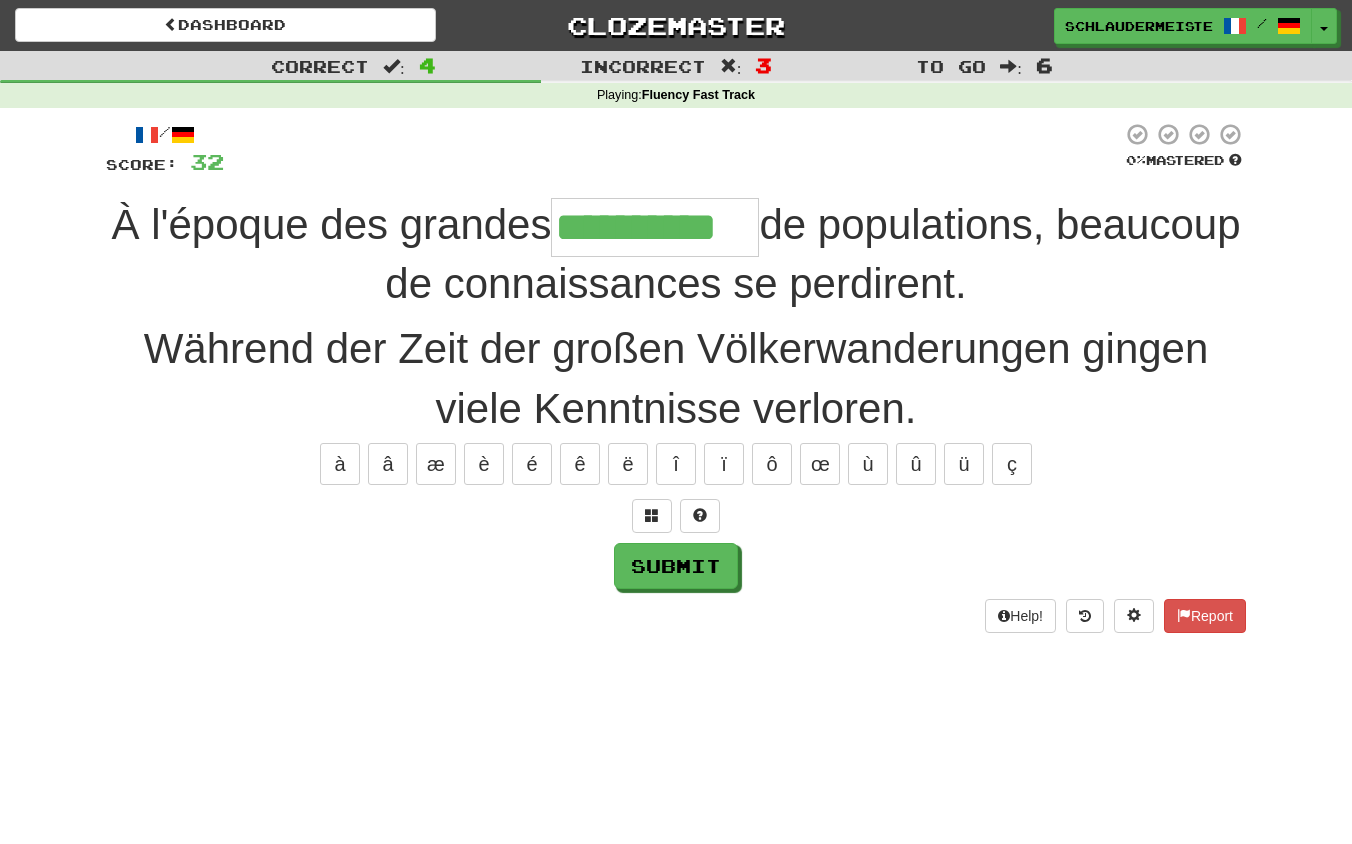 type on "**********" 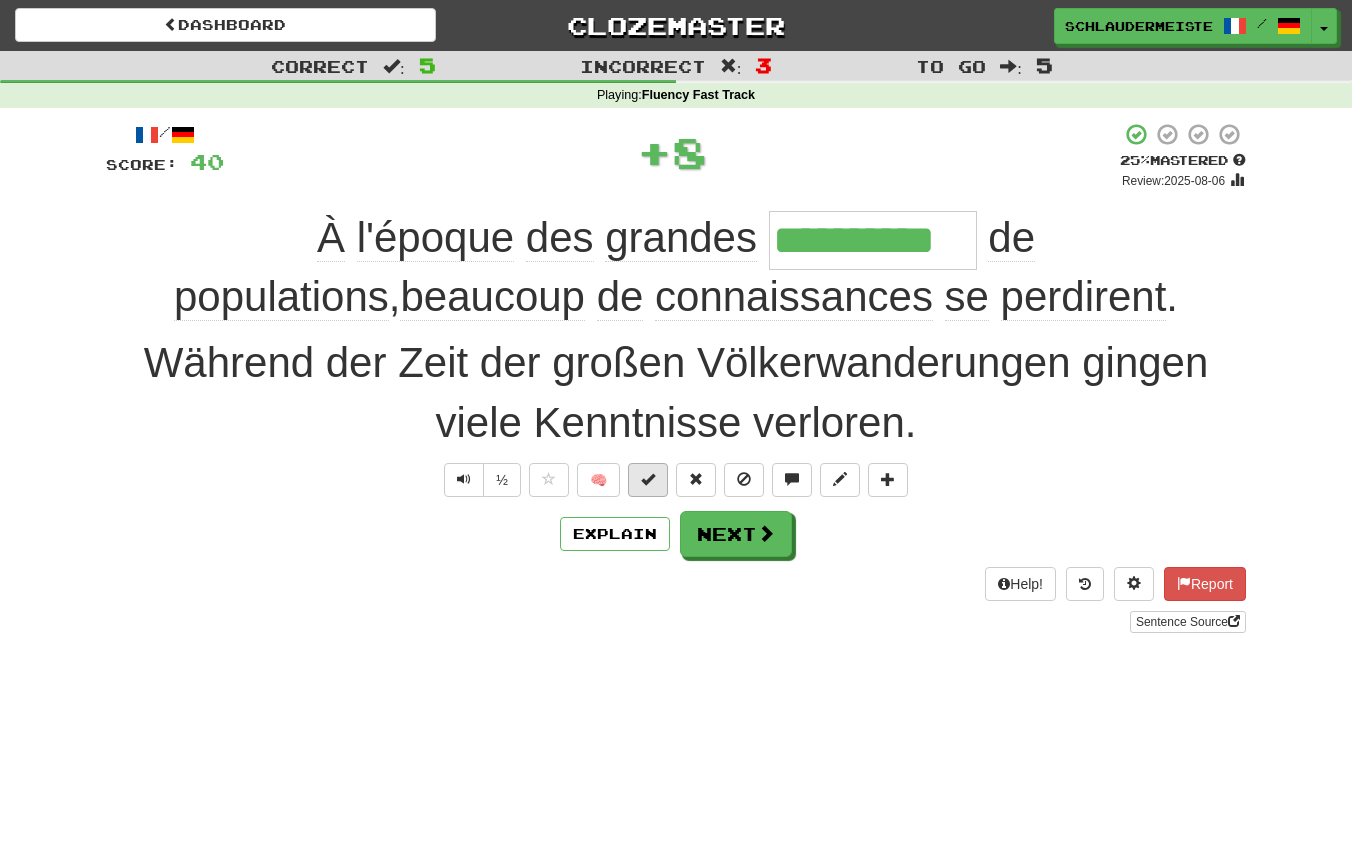click at bounding box center [648, 479] 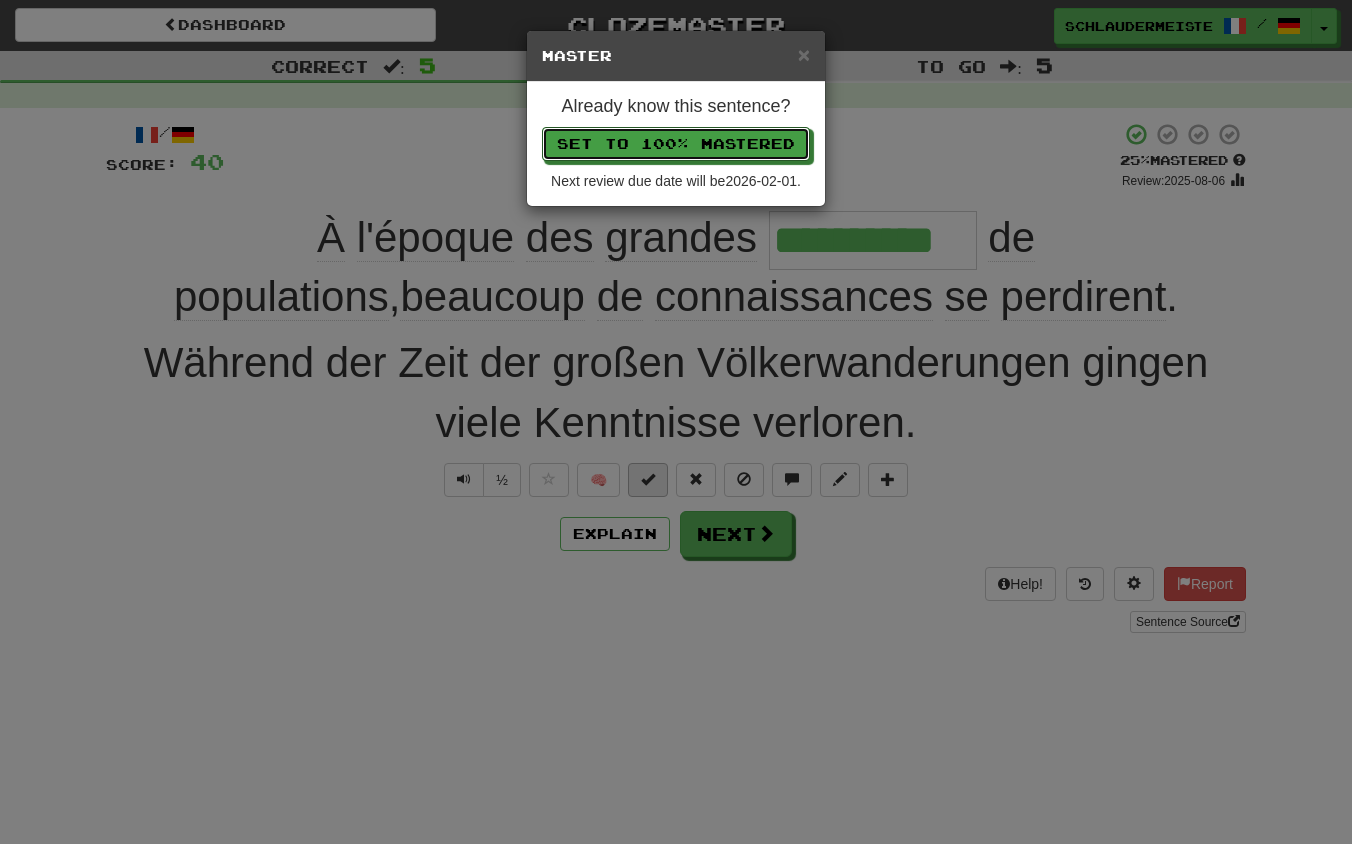 click on "Set to 100% Mastered" at bounding box center (676, 144) 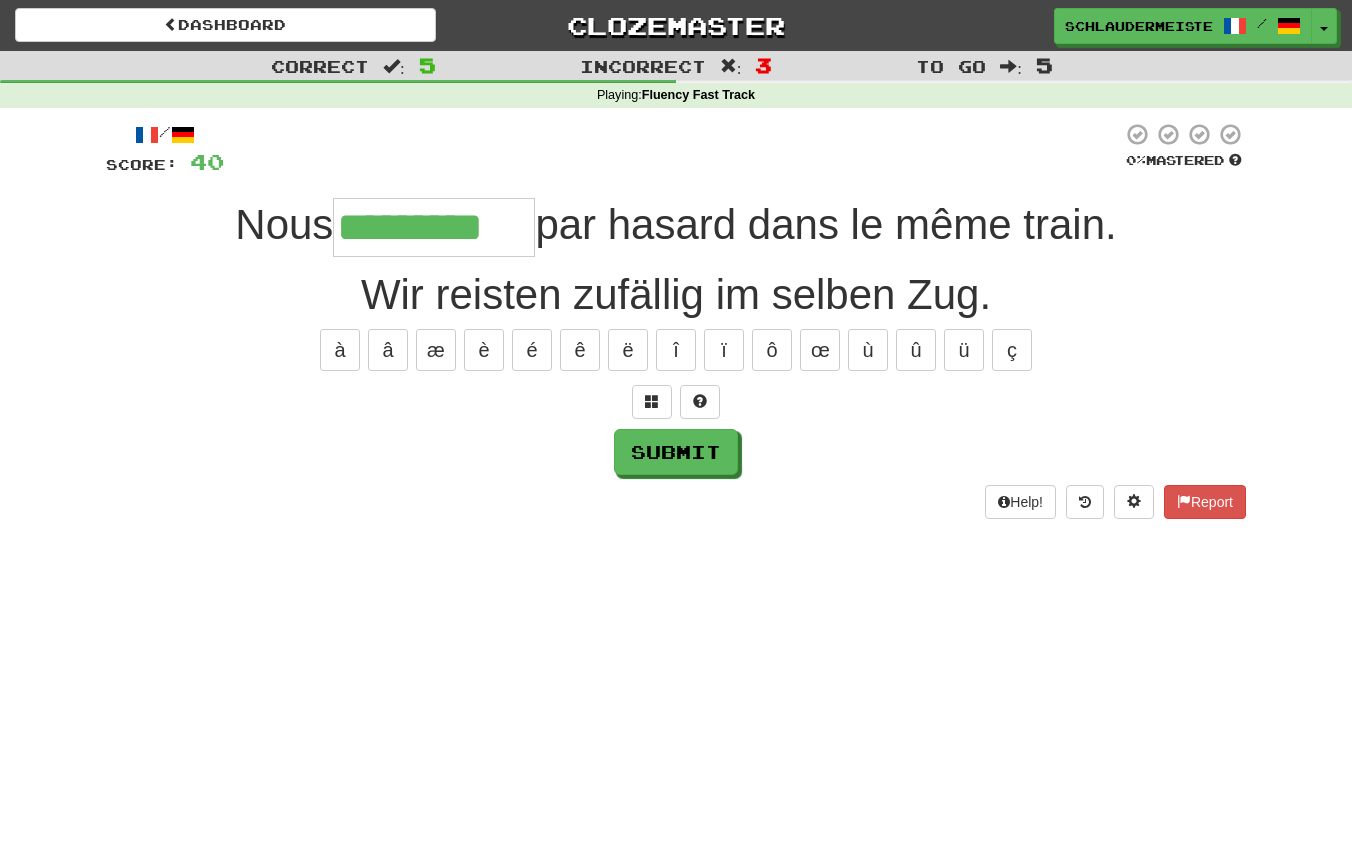 type on "*********" 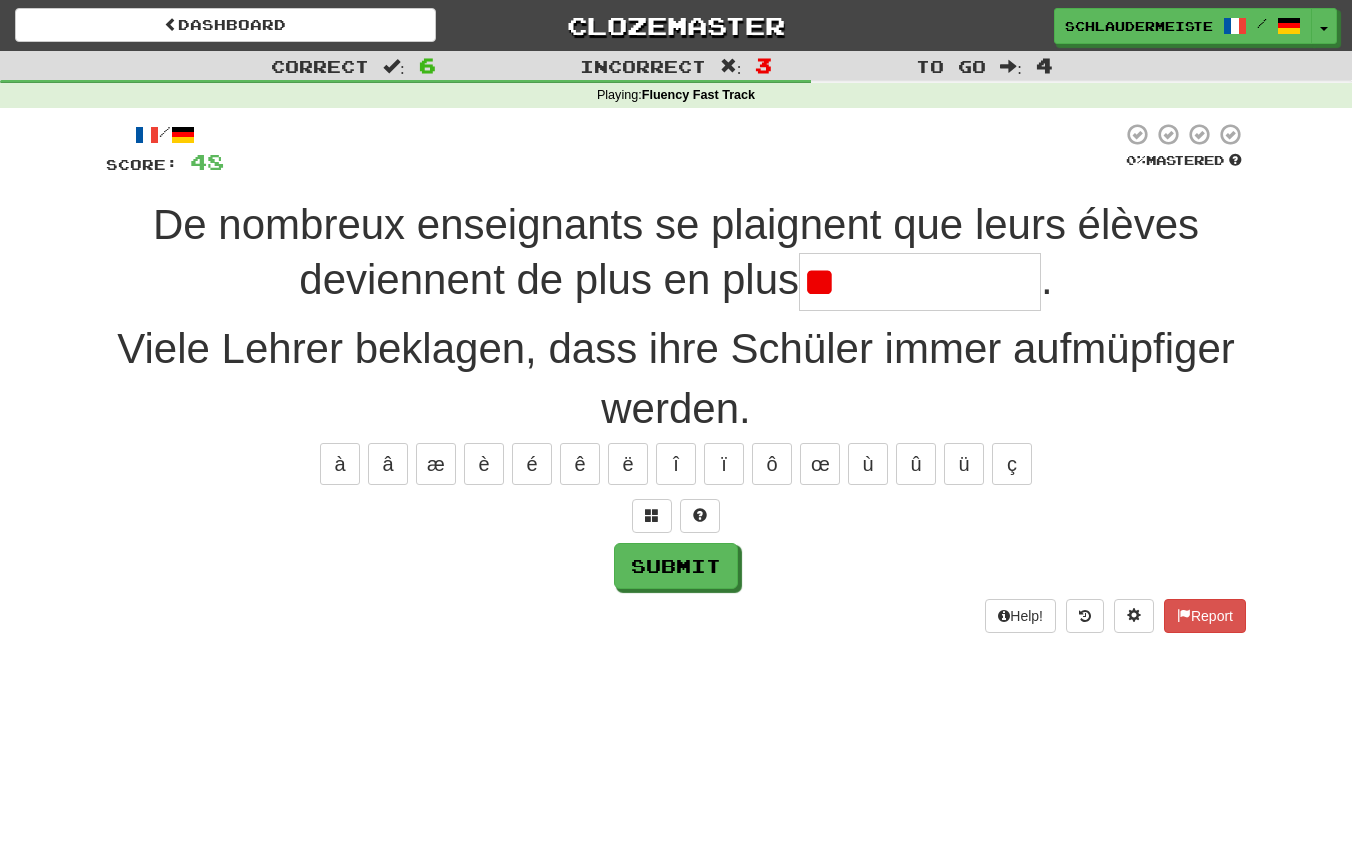 type on "*" 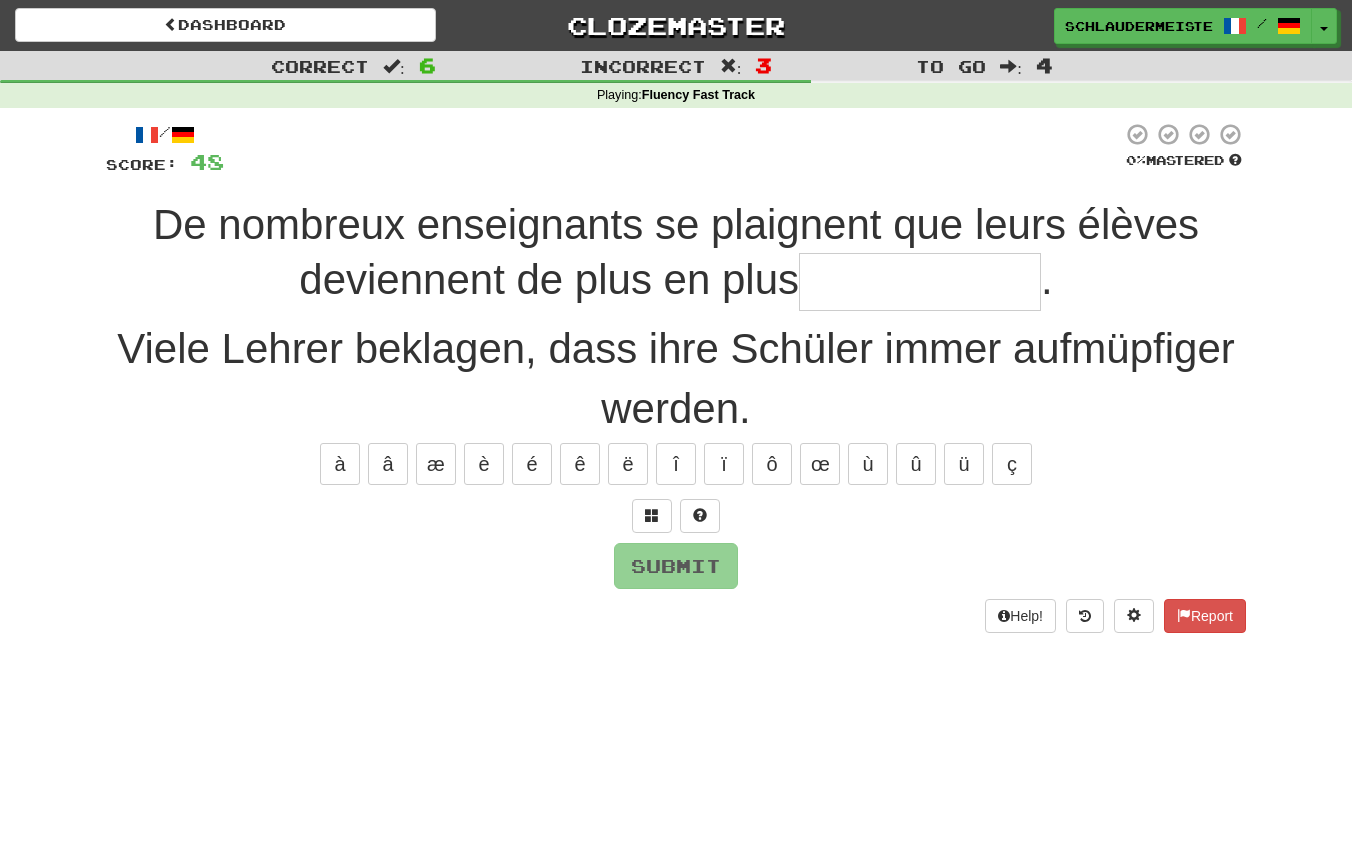 type on "**********" 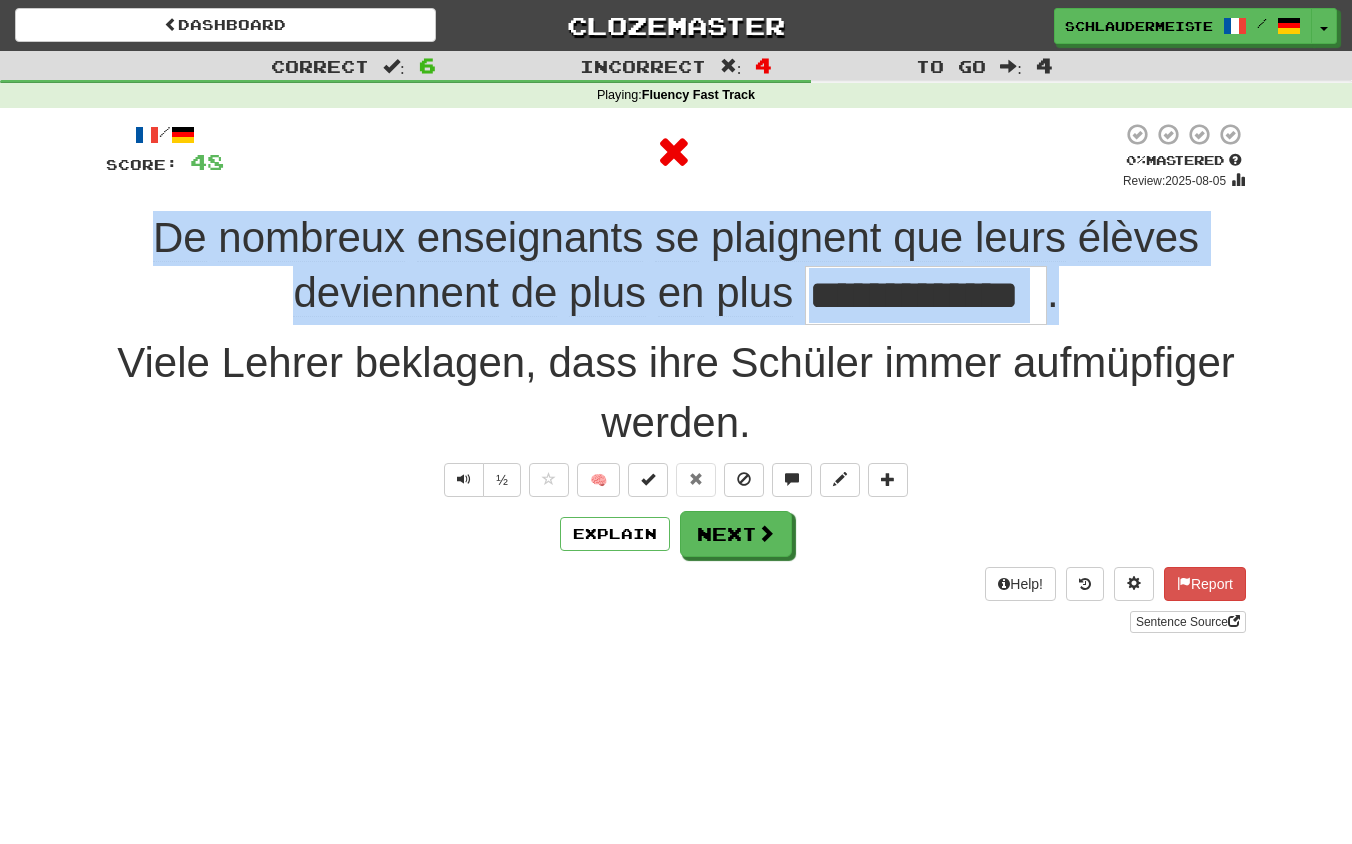 drag, startPoint x: 116, startPoint y: 206, endPoint x: 1115, endPoint y: 311, distance: 1004.50287 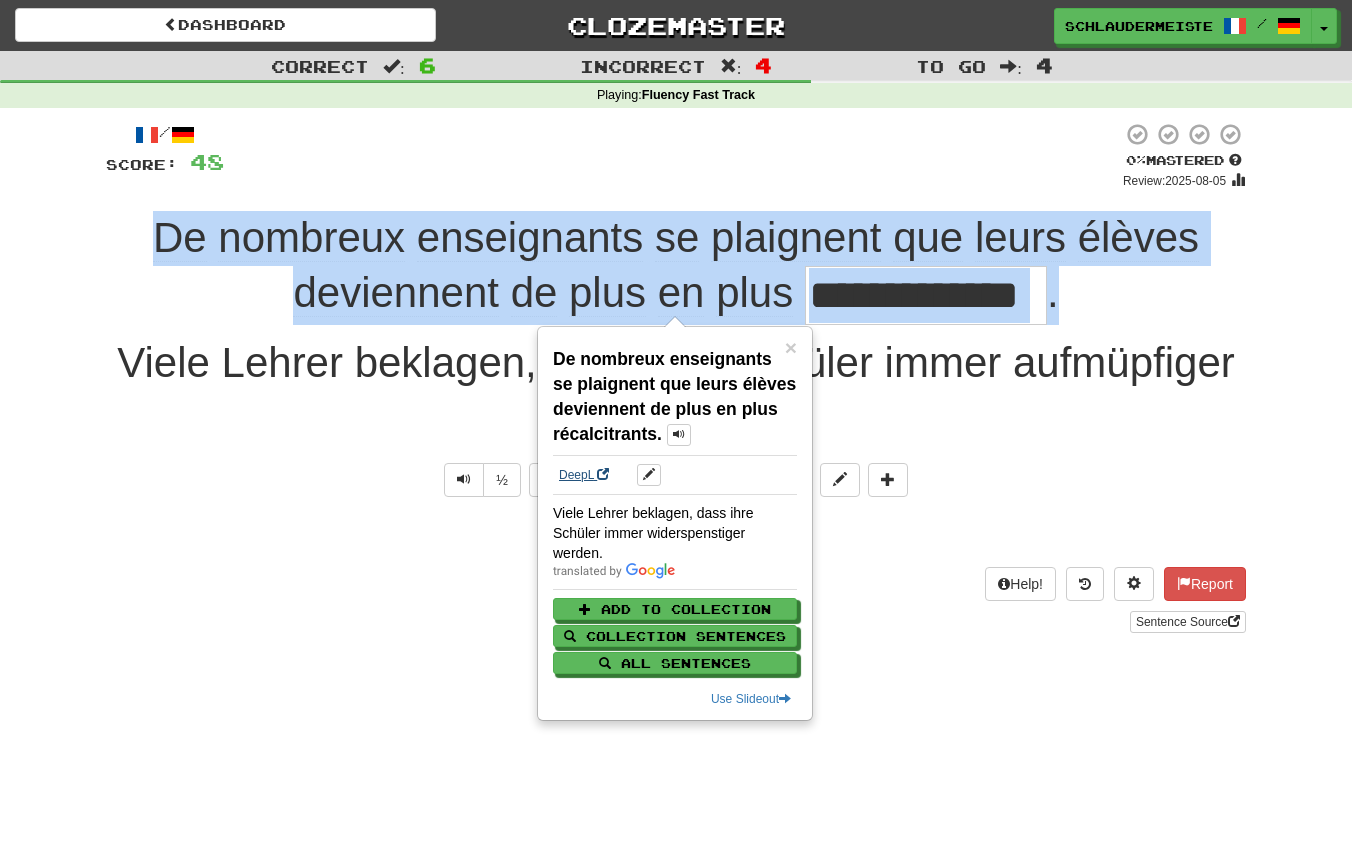 click on "DeepL" at bounding box center [584, 475] 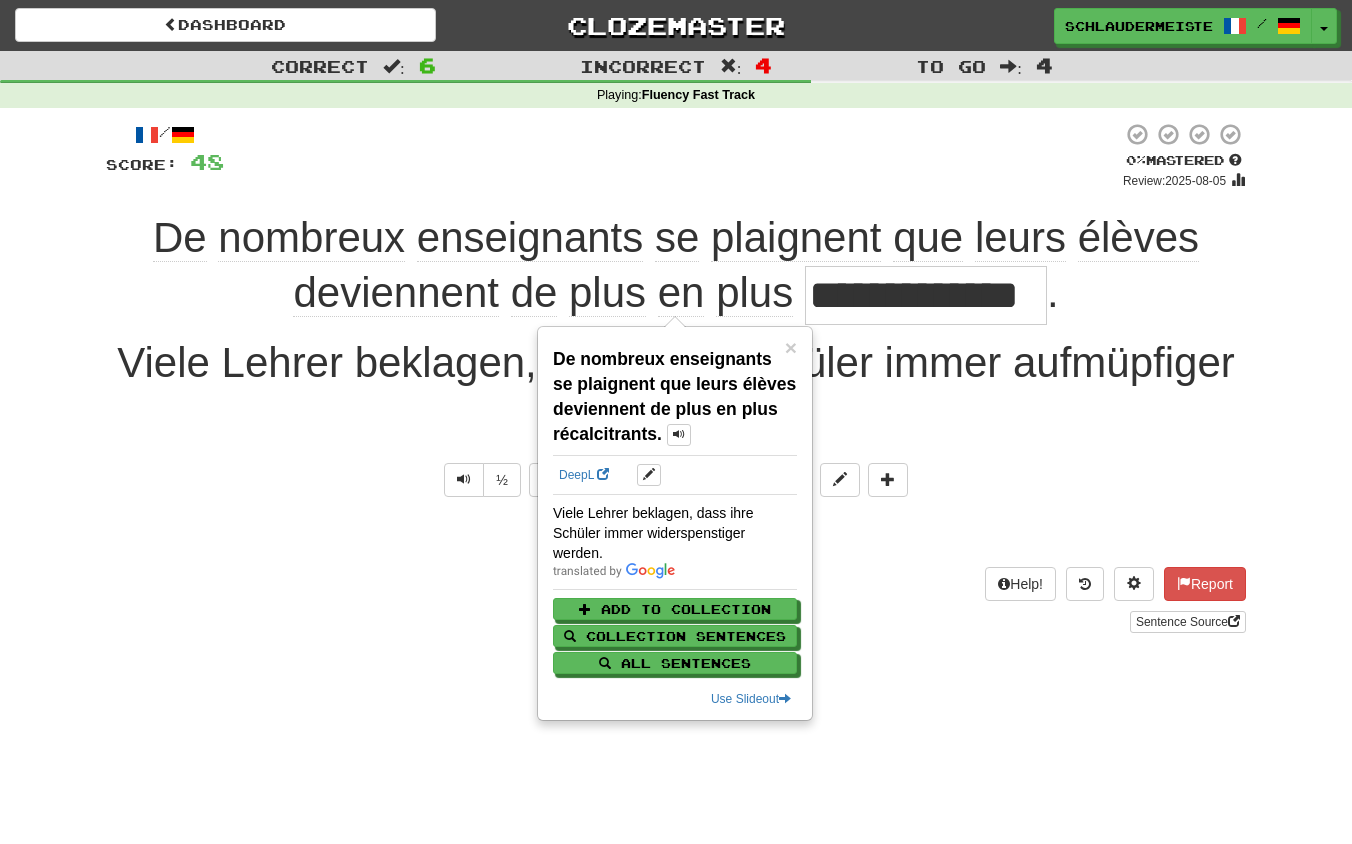 click on "Sentence Source" at bounding box center (676, 622) 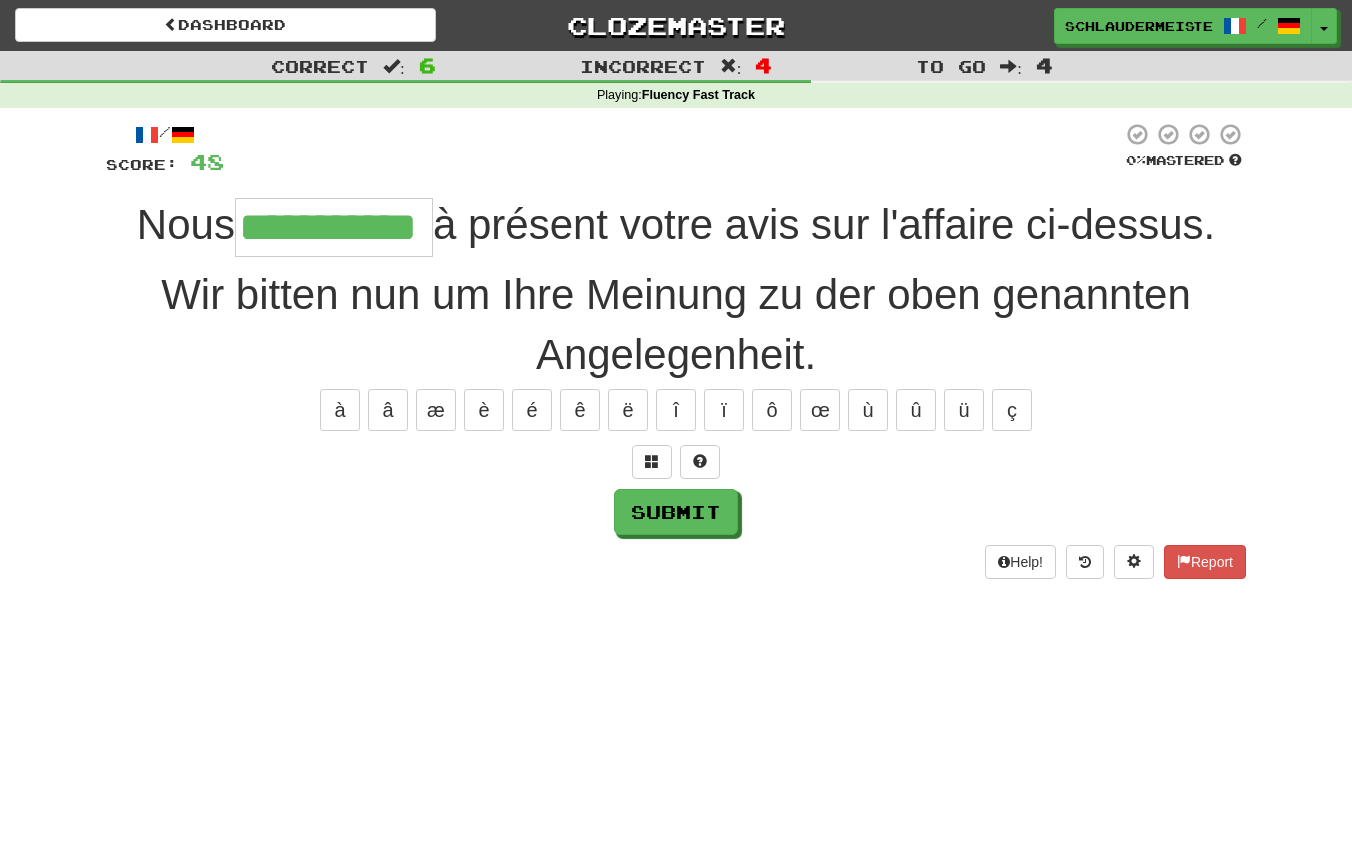 type on "**********" 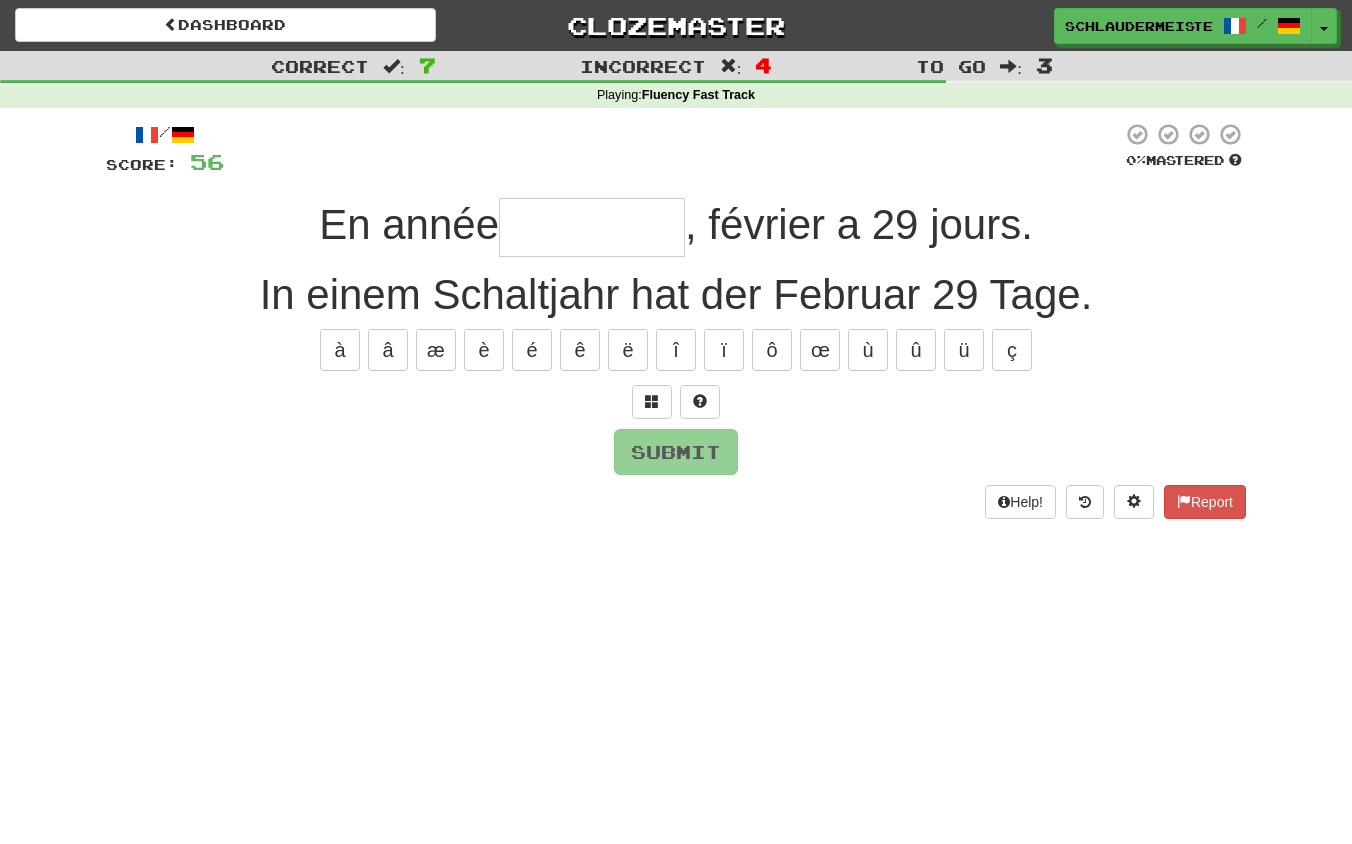 type on "*" 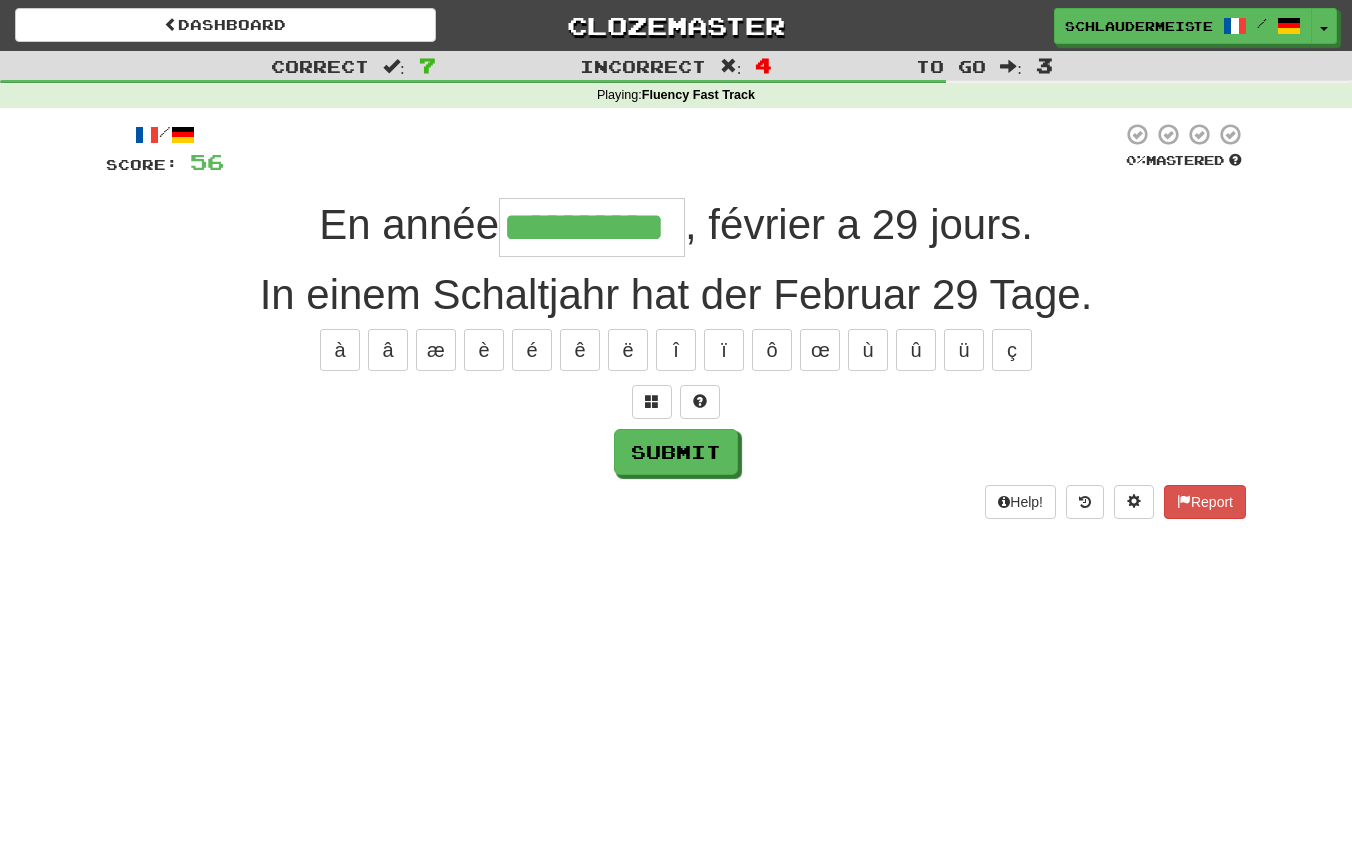 type on "**********" 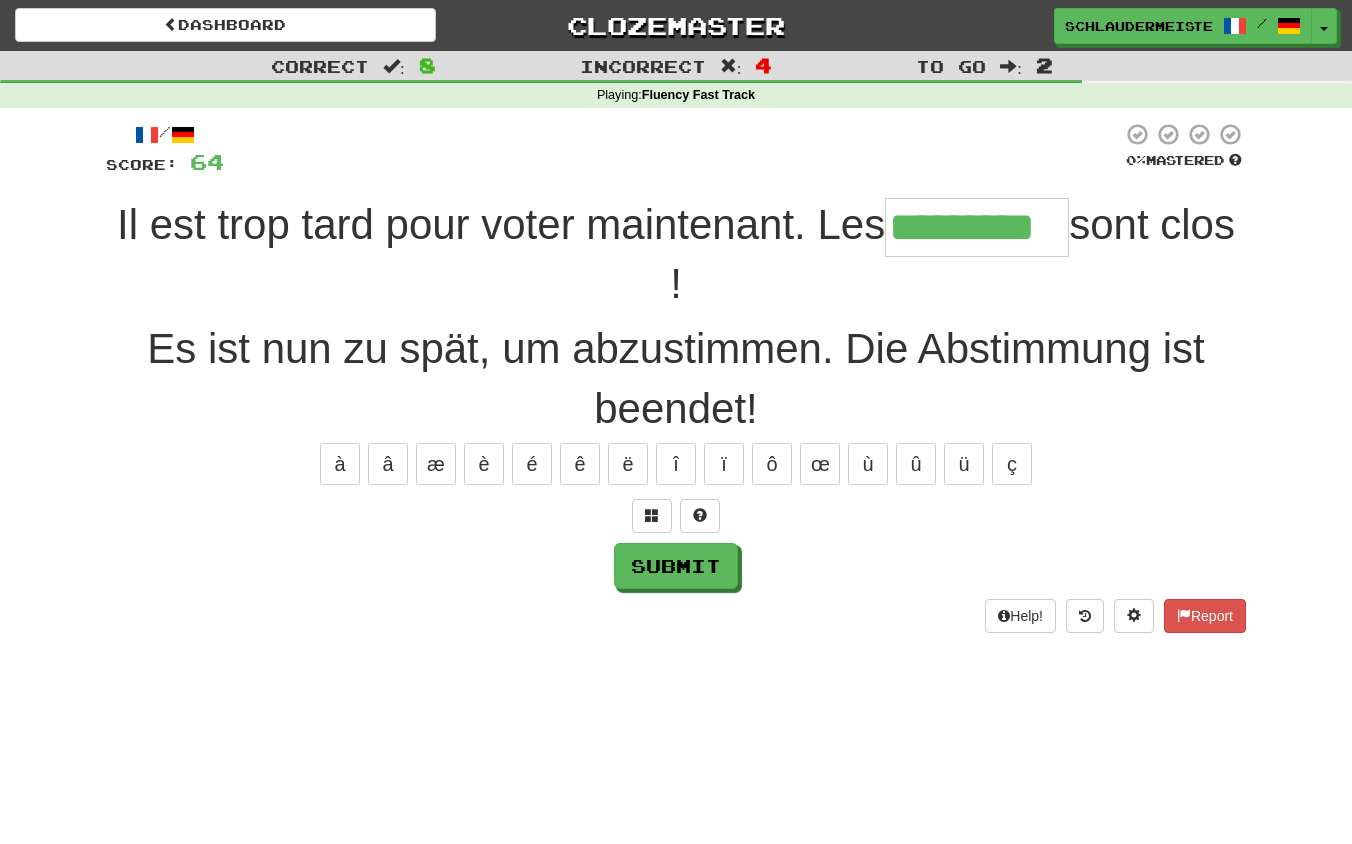 type on "*********" 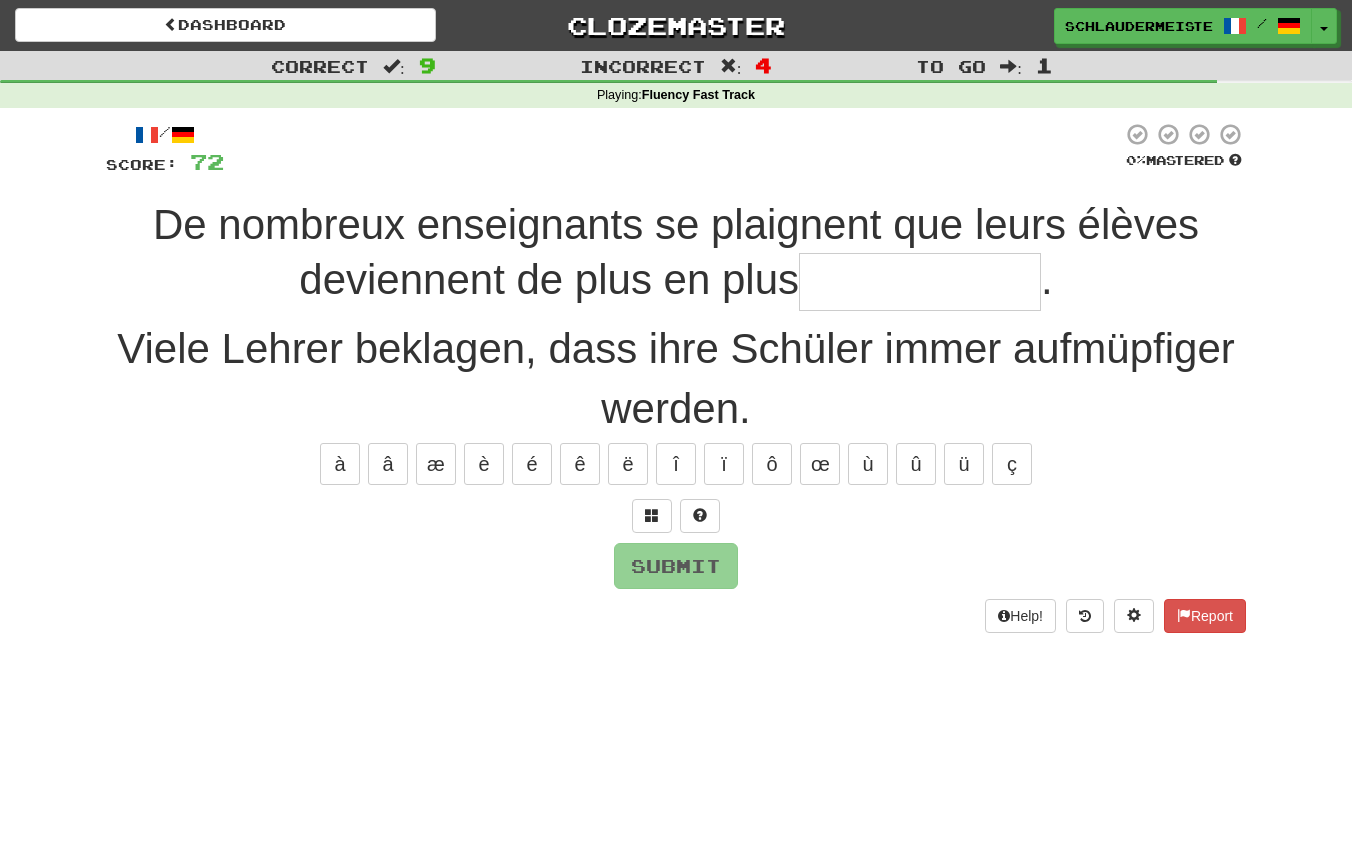 type on "*" 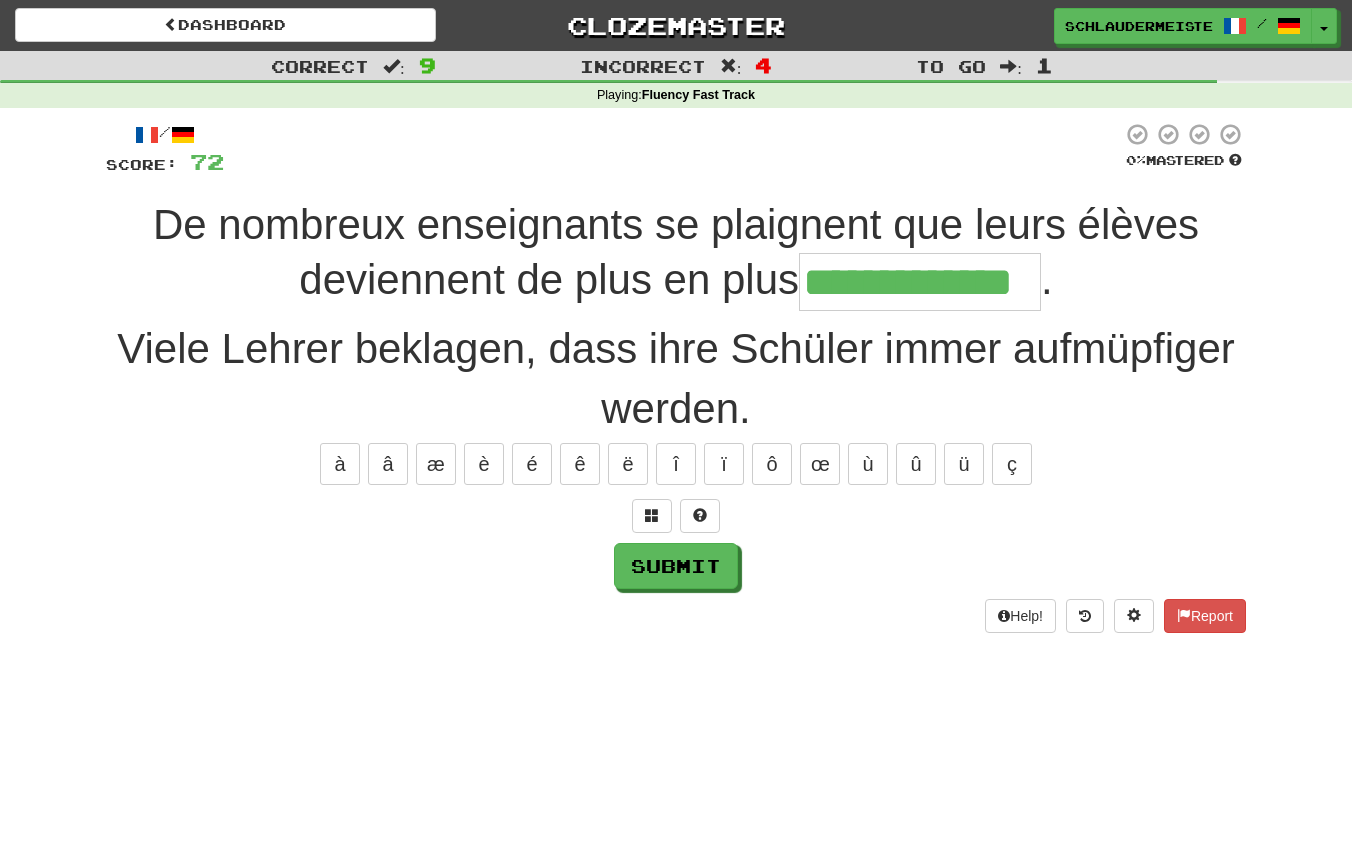 type on "**********" 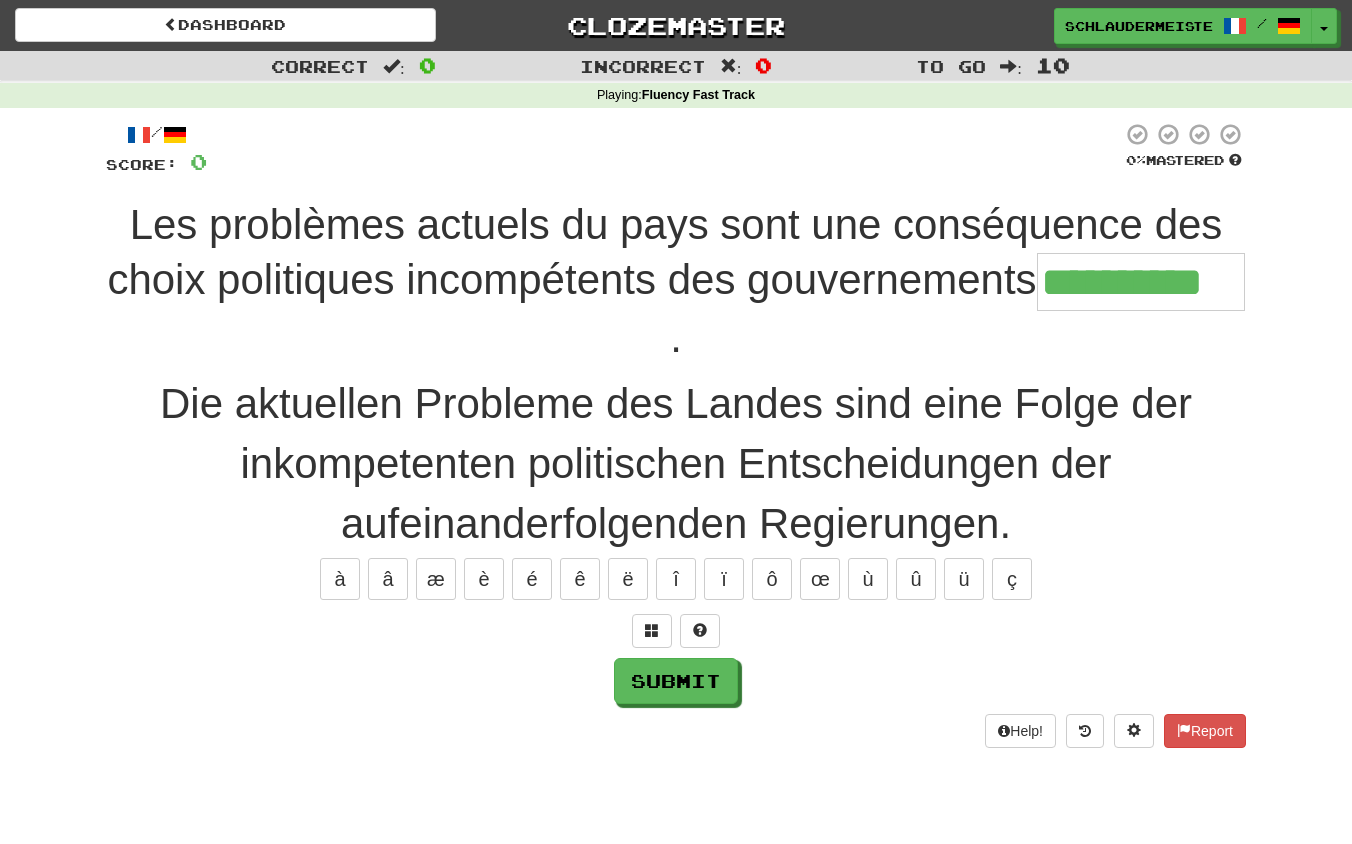 type on "**********" 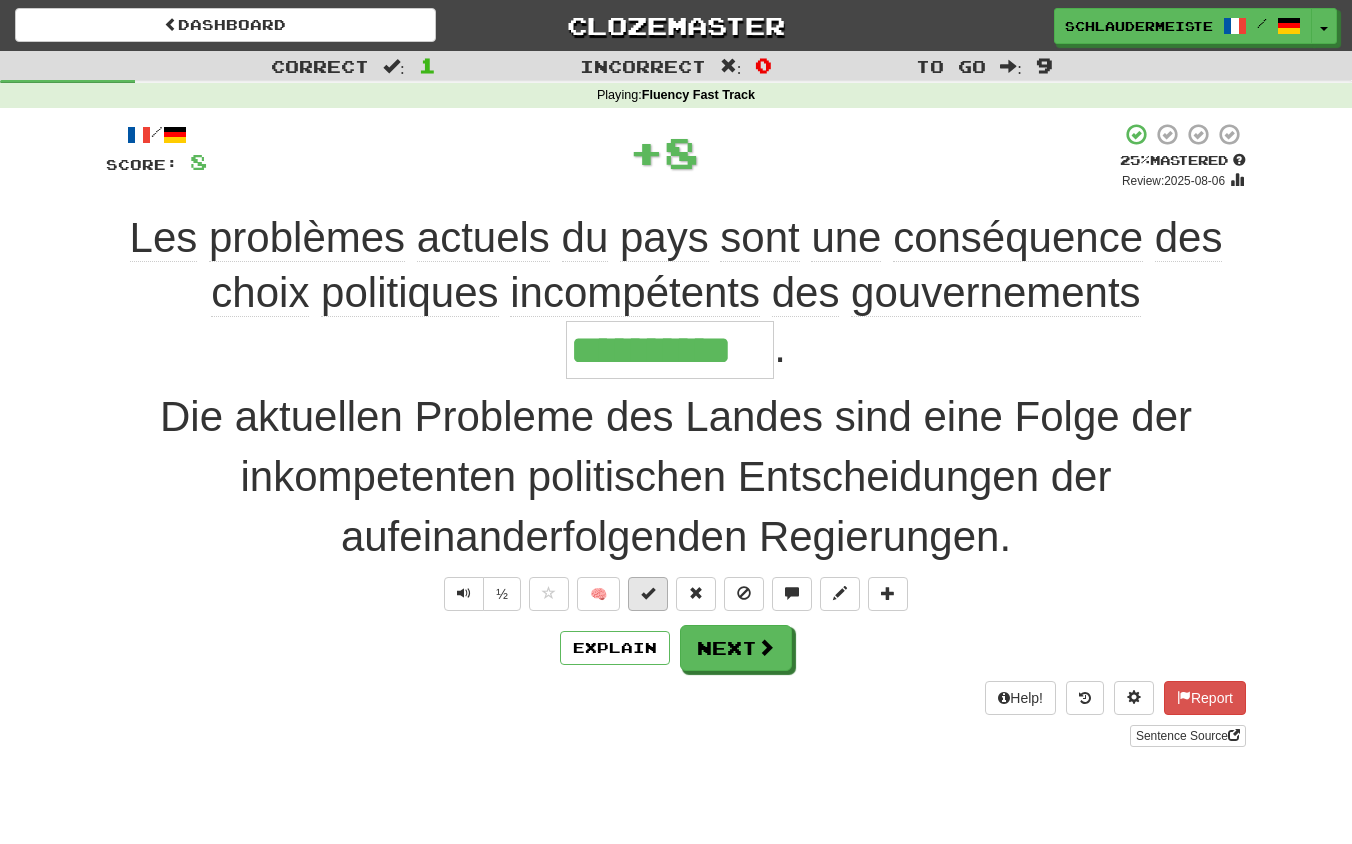 click at bounding box center (648, 593) 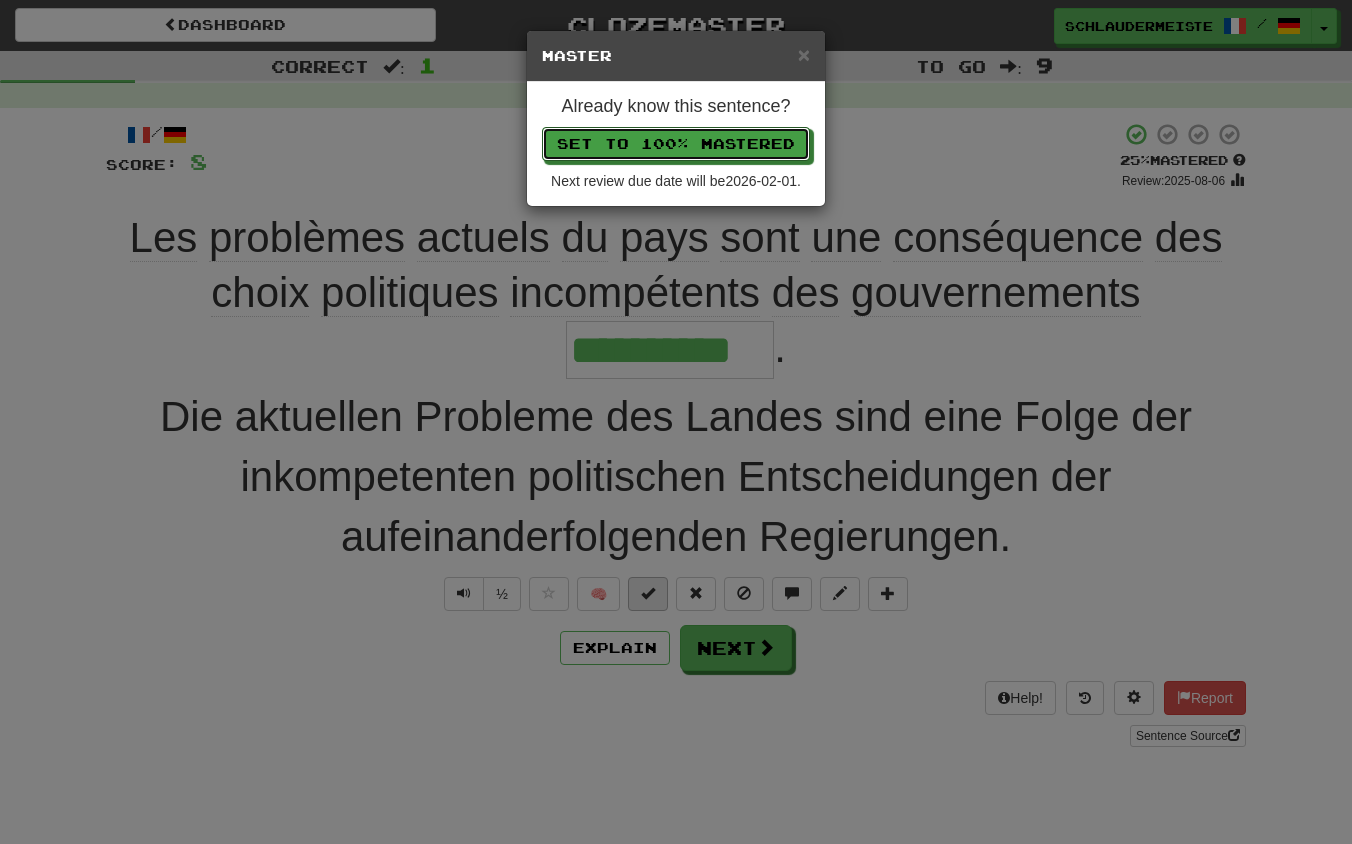 type 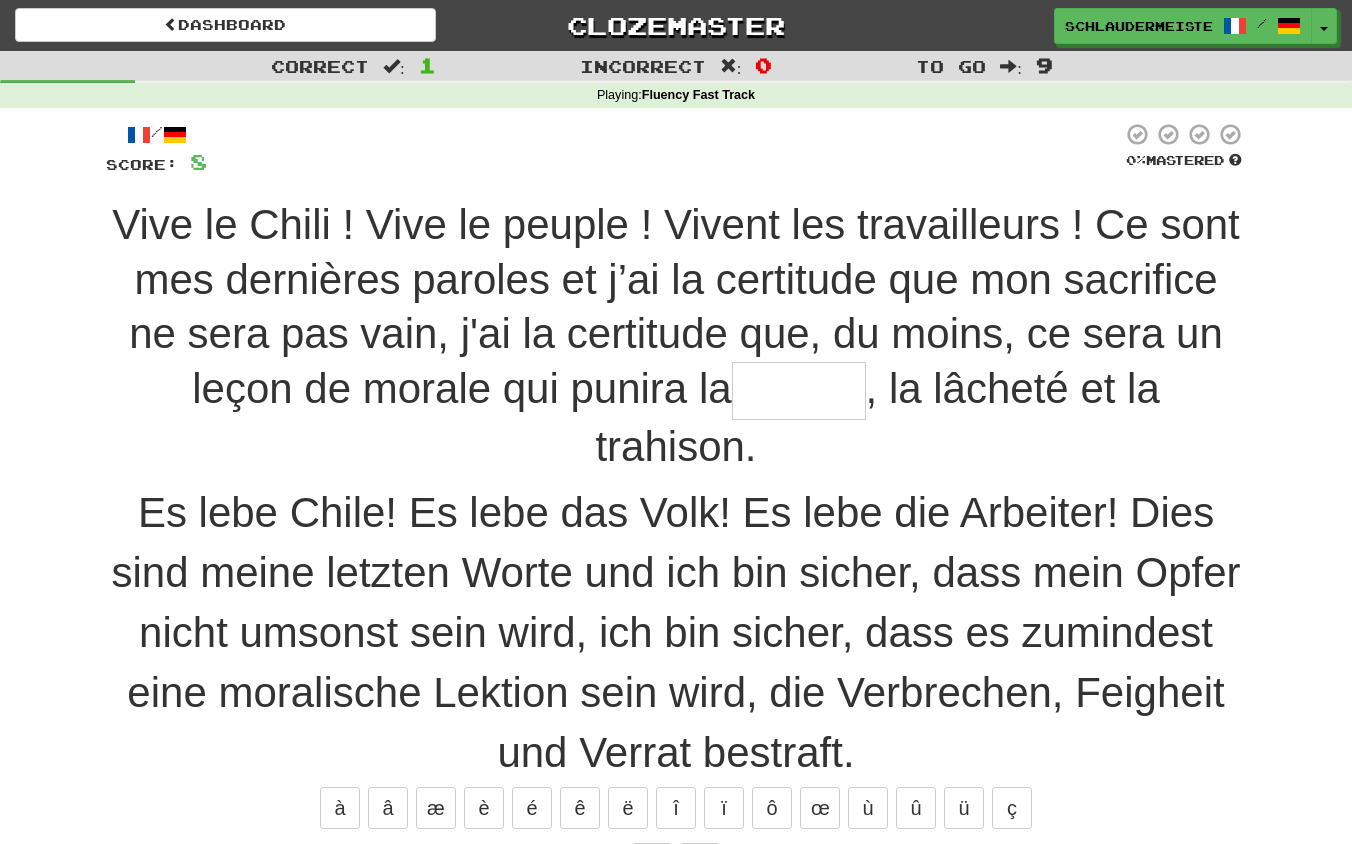 type on "*******" 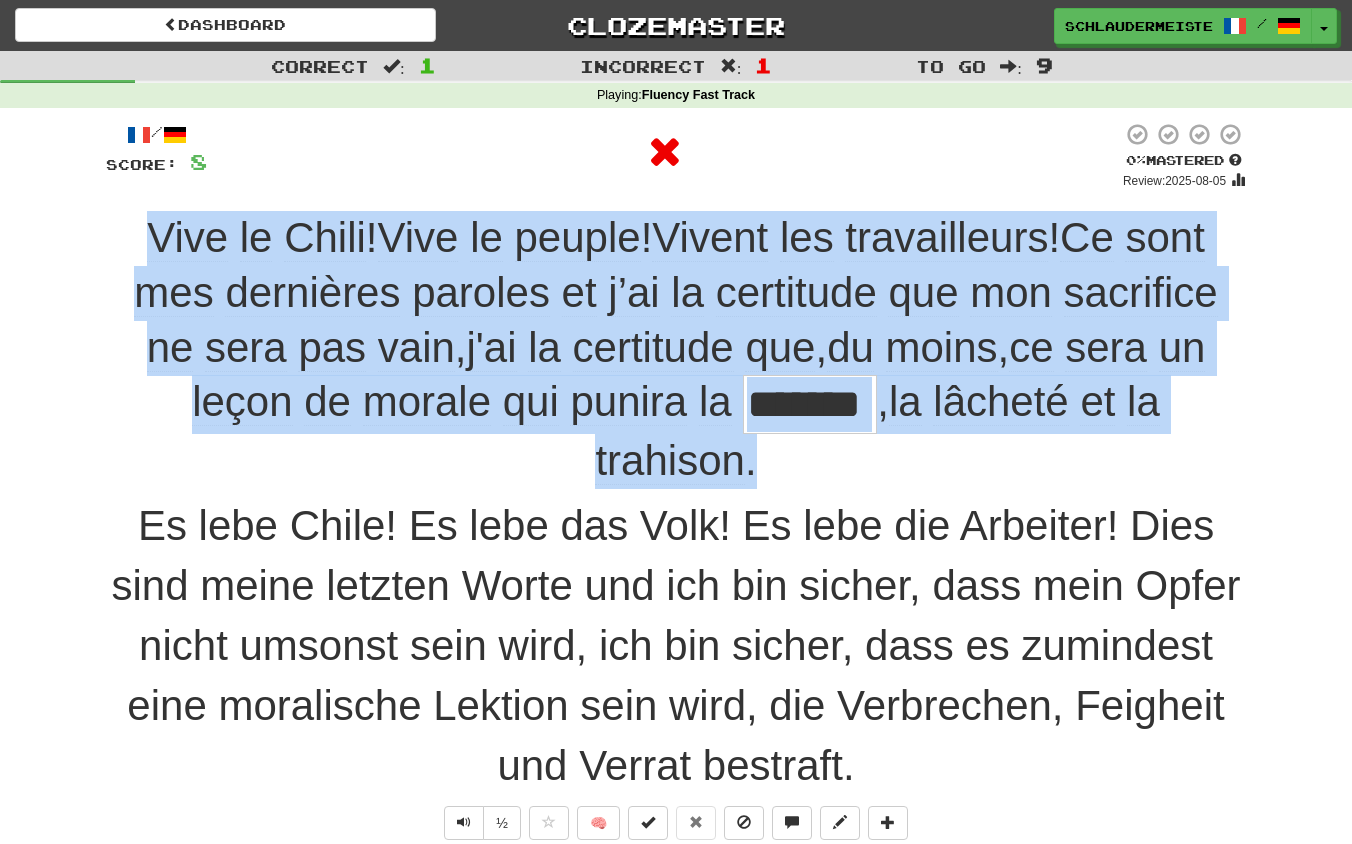drag, startPoint x: 91, startPoint y: 205, endPoint x: 820, endPoint y: 456, distance: 771.0007 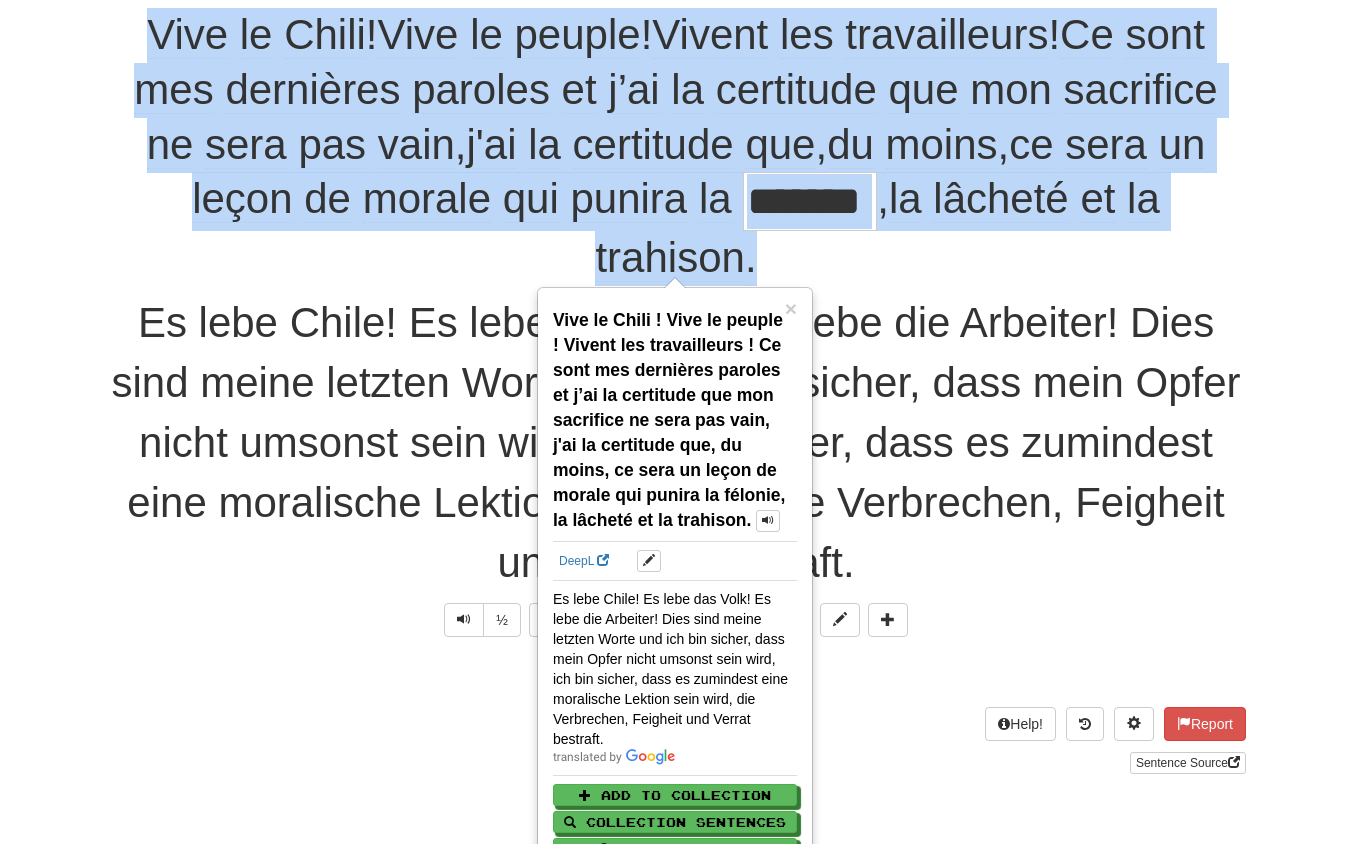scroll, scrollTop: 205, scrollLeft: 0, axis: vertical 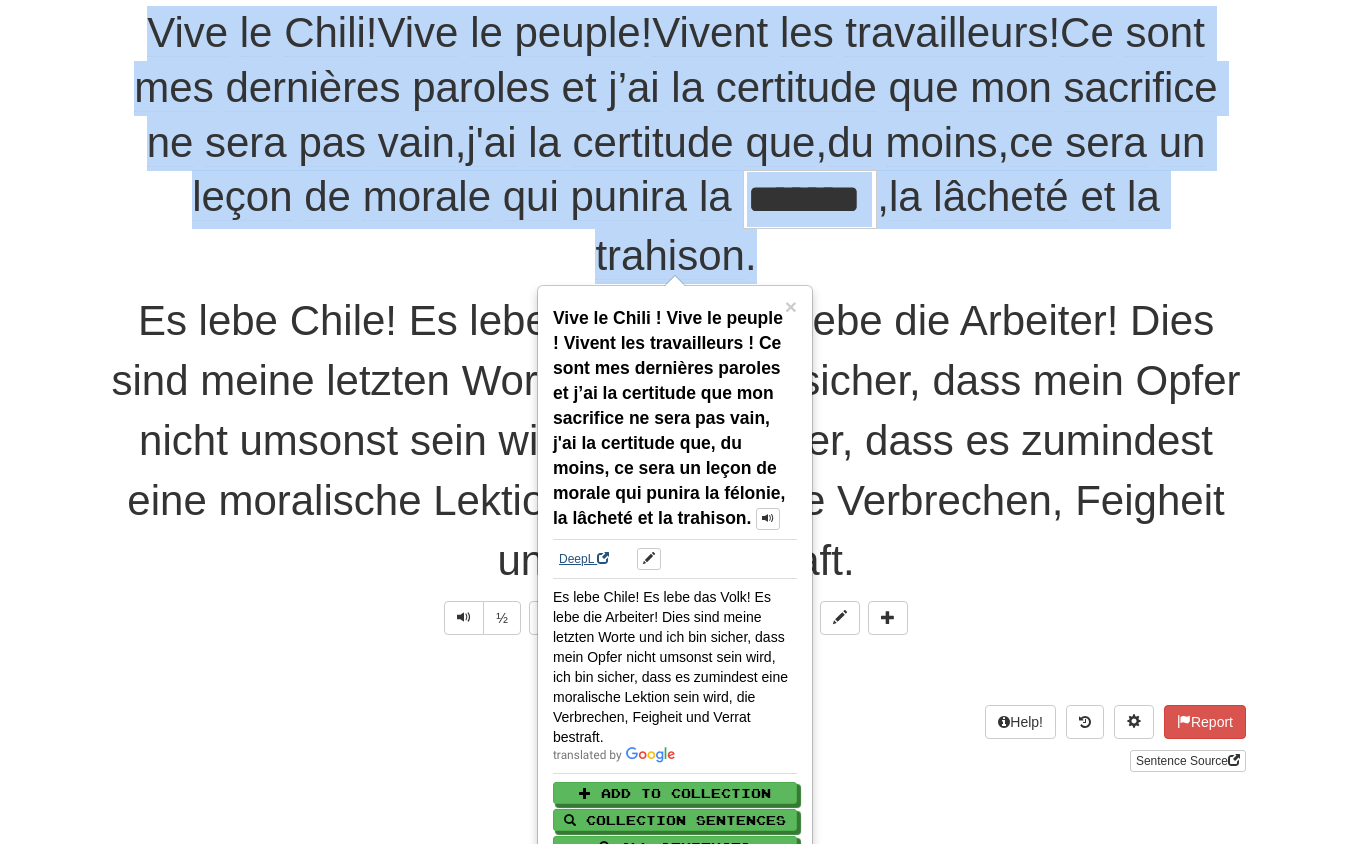 click on "DeepL" at bounding box center (584, 559) 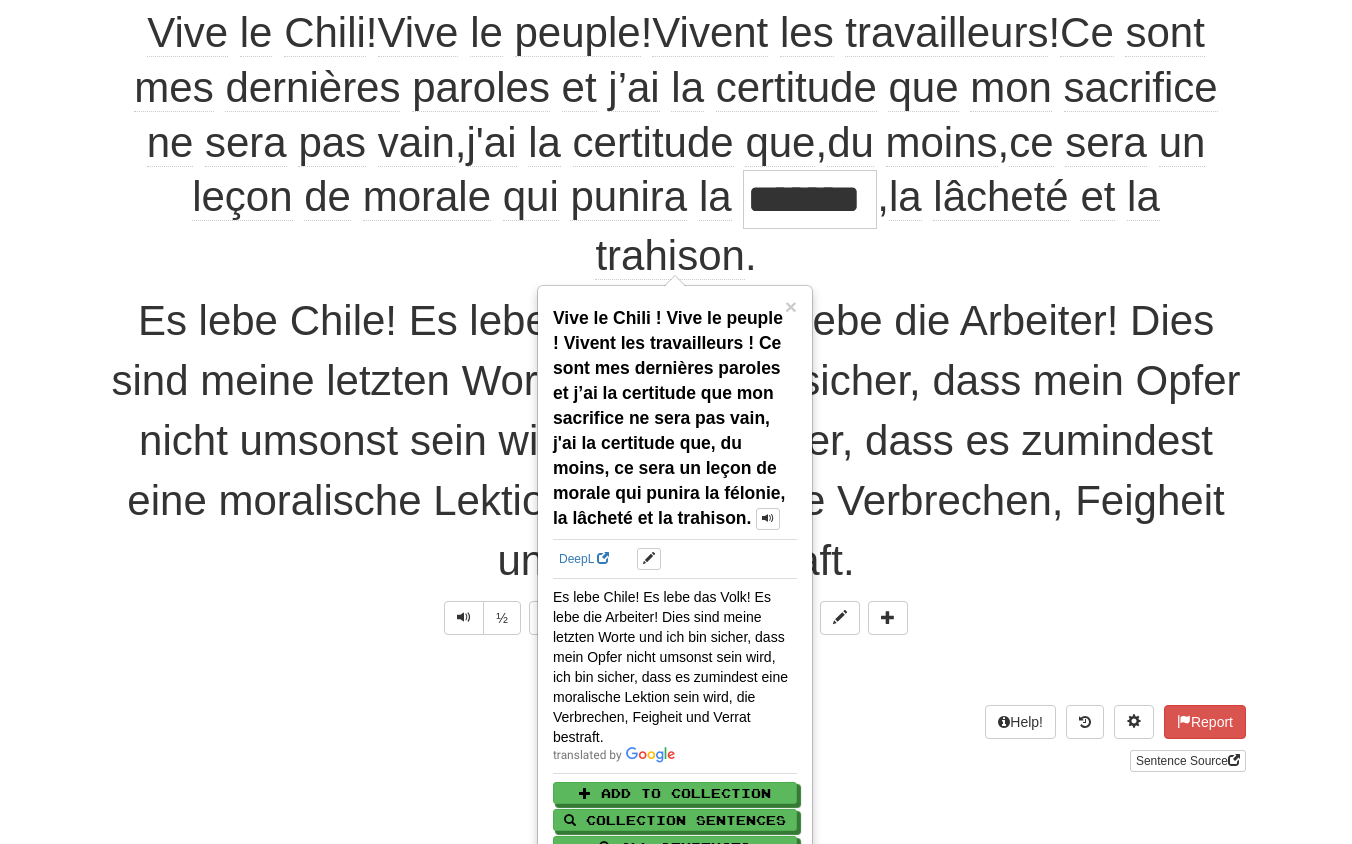 click on "/ Score: 8 0 % Mastered Review: 2025-08-05 Vive le Chili ! Vive le peuple ! Vivent les travailleurs ! Ce sont mes dernières paroles et j’ai la certitude que mon sacrifice ne sera pas vain, j'ai la certitude que, du moins, ce sera un leçon de morale qui punira la *******, la lâcheté et la trahison. Es lebe Chile! Es lebe das Volk! Es lebe die Arbeiter! Dies sind meine letzten Worte und ich bin sicher, dass mein Opfer nicht umsonst sein wird, ich bin sicher, dass es zumindest eine moralische Lektion sein wird, die Verbrechen, Feigheit und Verrat bestraft. ½ 🧠 Explain Next Help! Report Sentence Source" at bounding box center (676, 344) 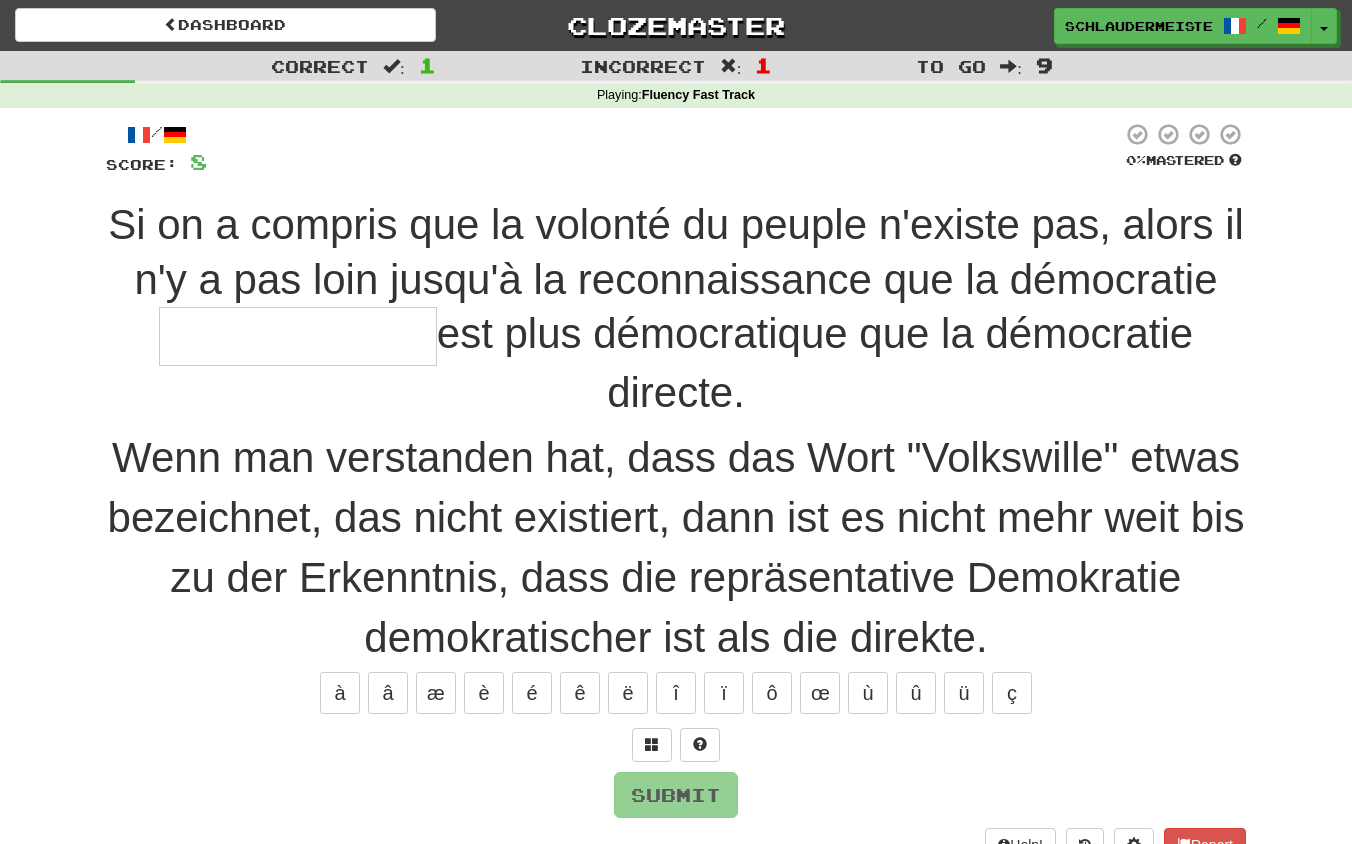 scroll, scrollTop: 0, scrollLeft: 0, axis: both 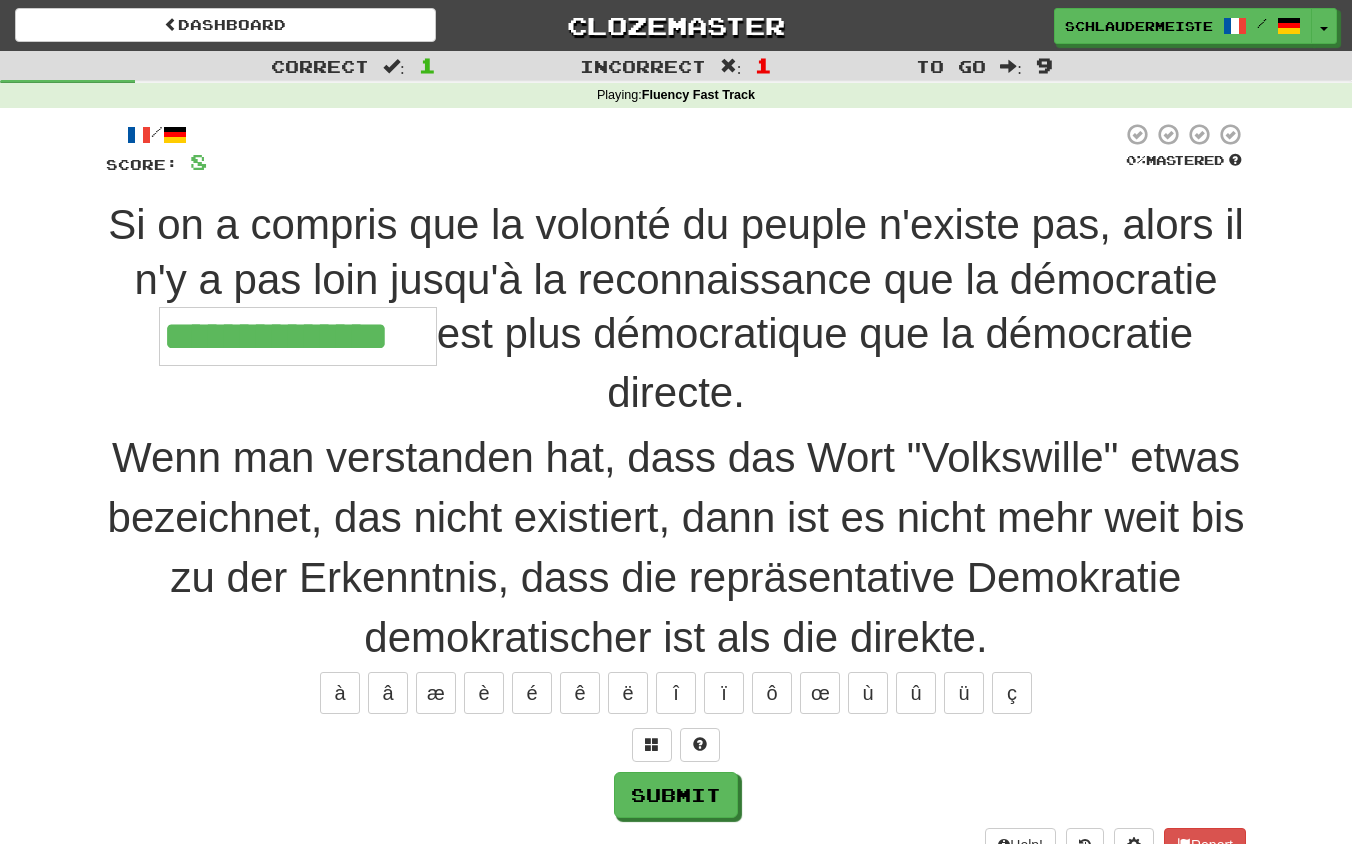 type on "**********" 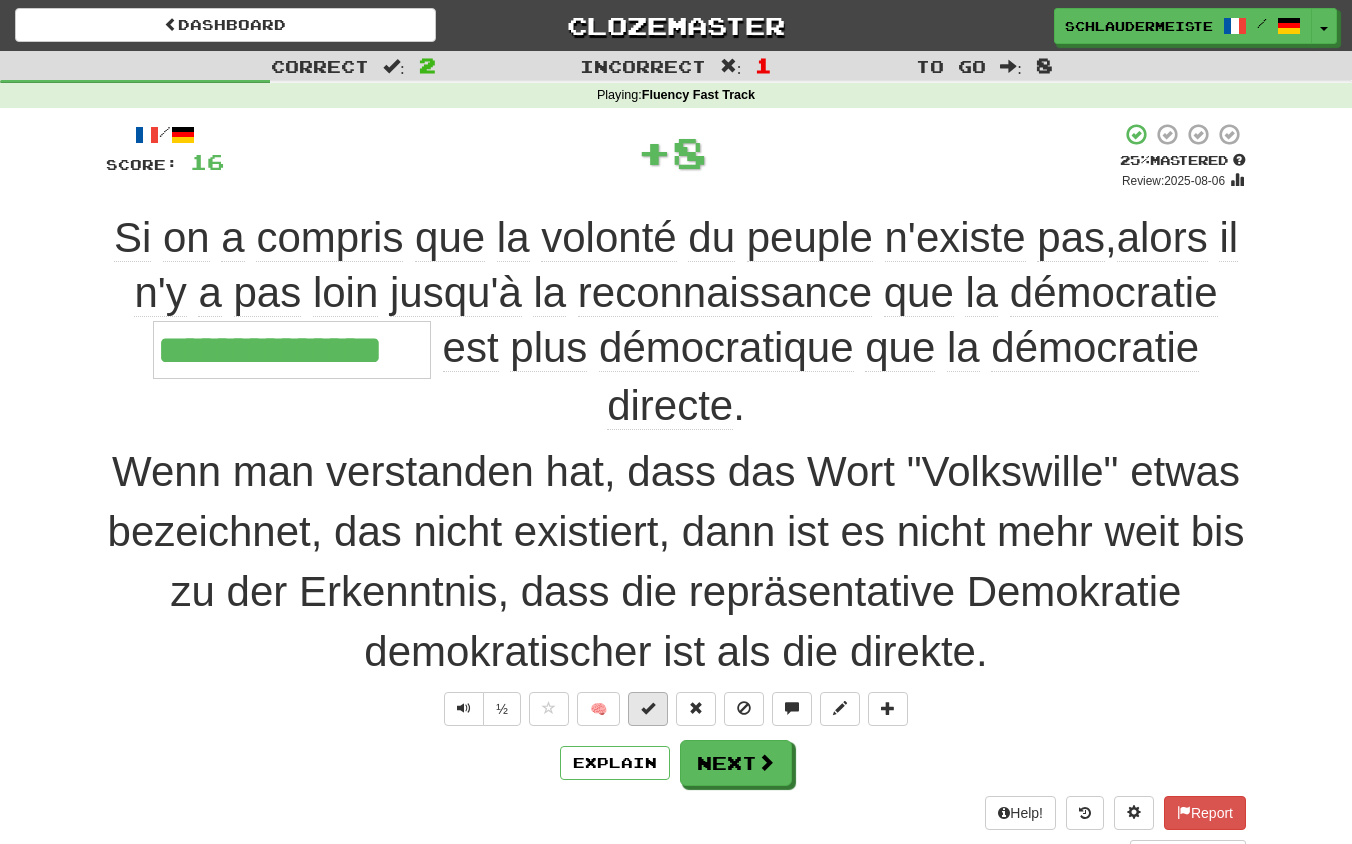 click at bounding box center [648, 708] 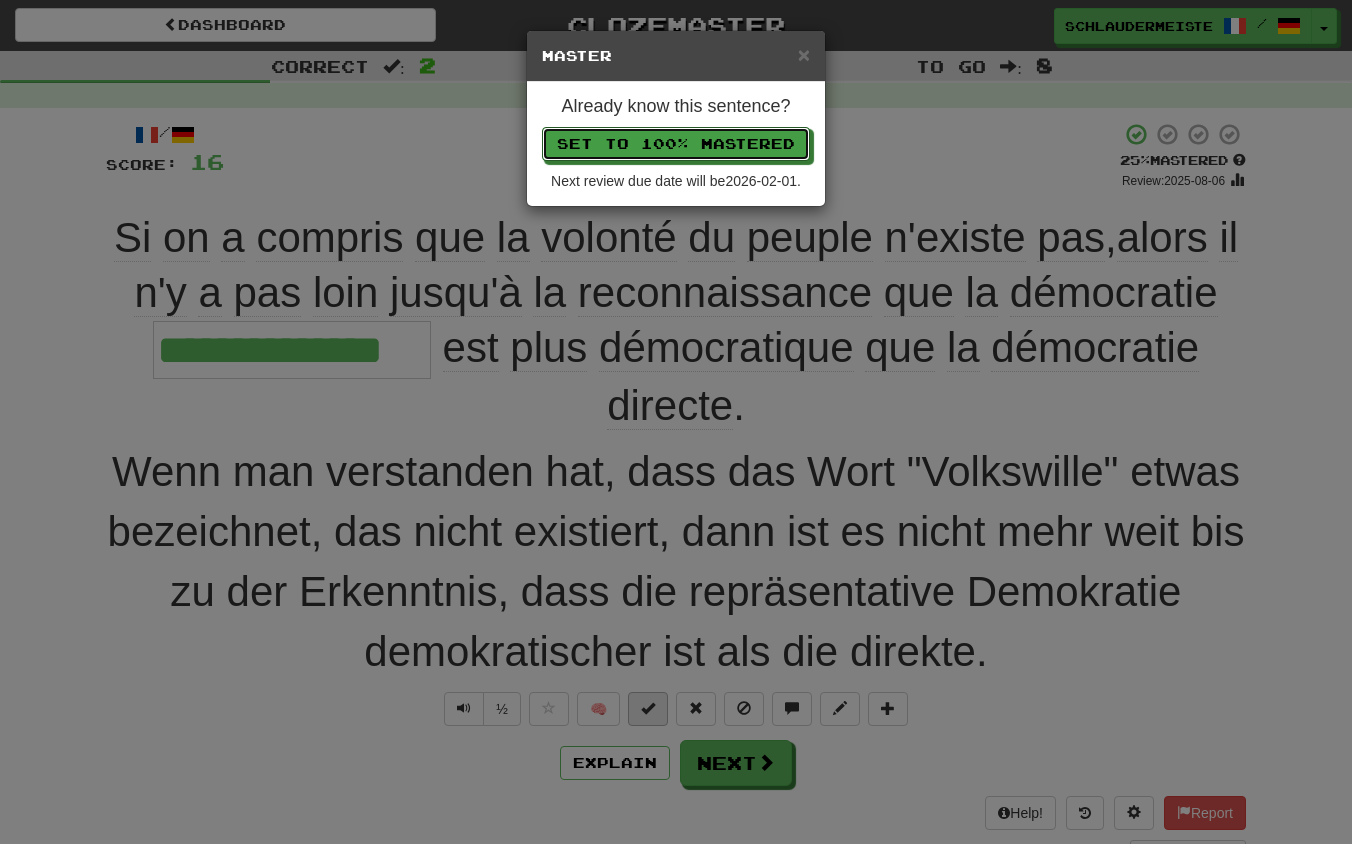 click on "Set to 100% Mastered" at bounding box center (676, 144) 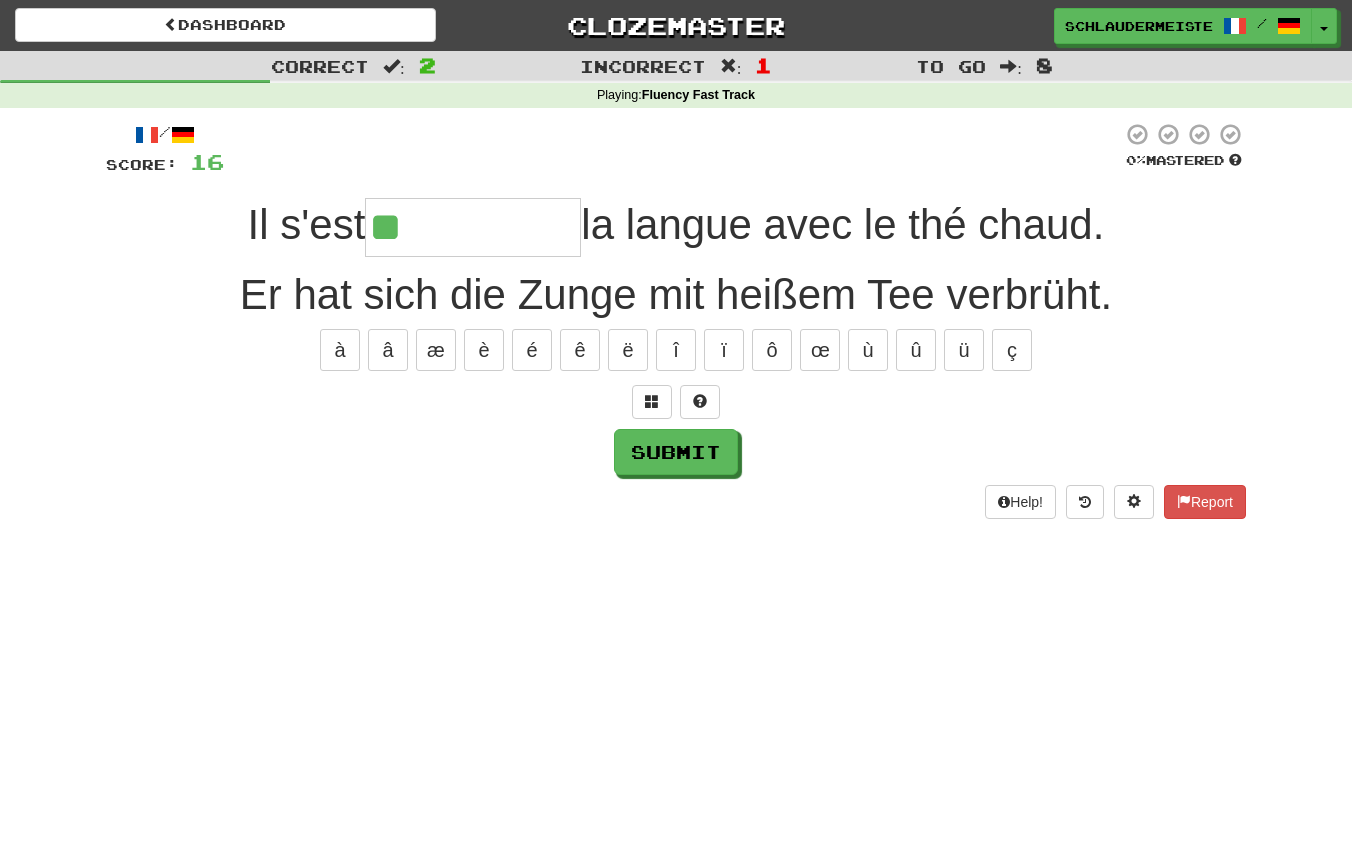type on "**********" 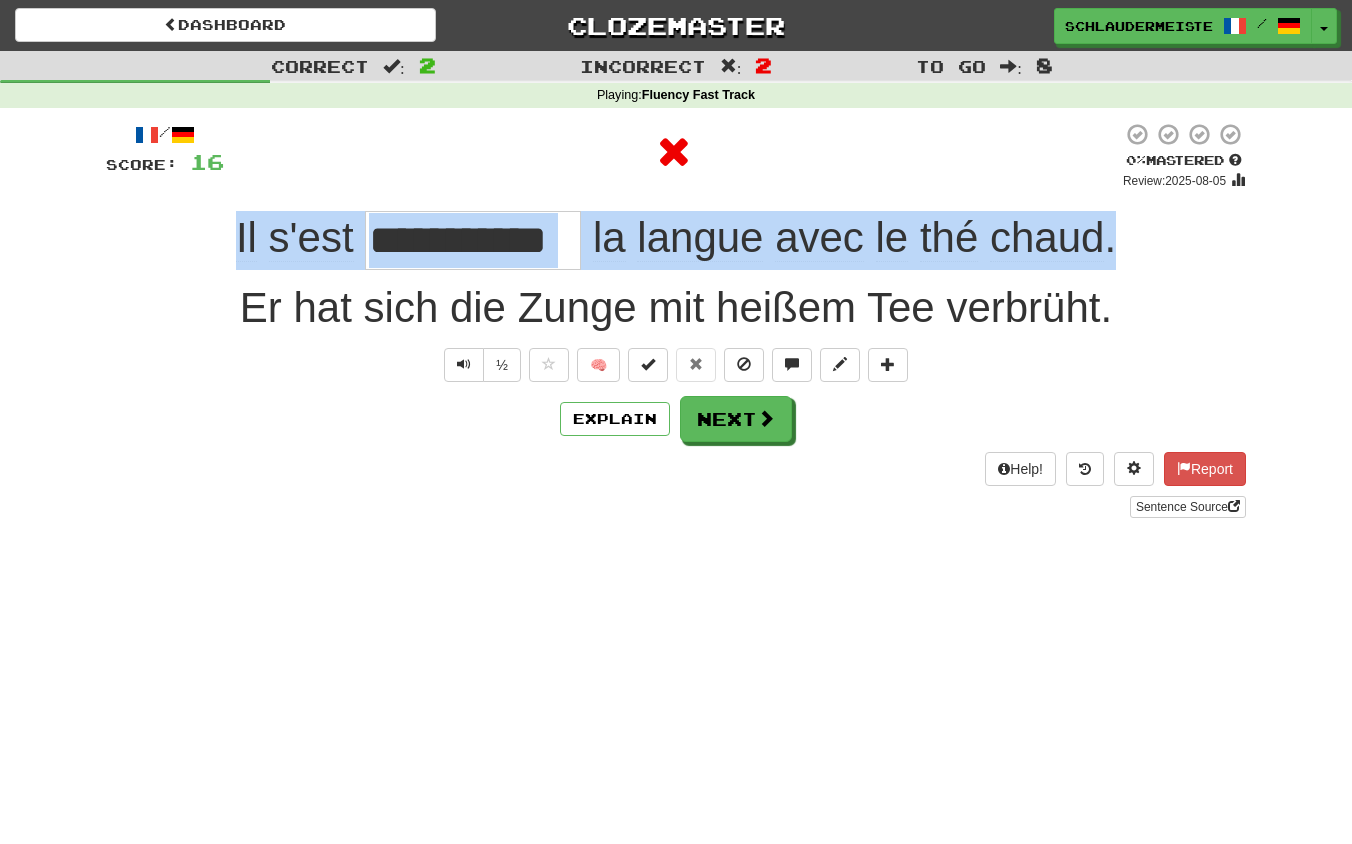 drag, startPoint x: 215, startPoint y: 234, endPoint x: 1170, endPoint y: 237, distance: 955.0047 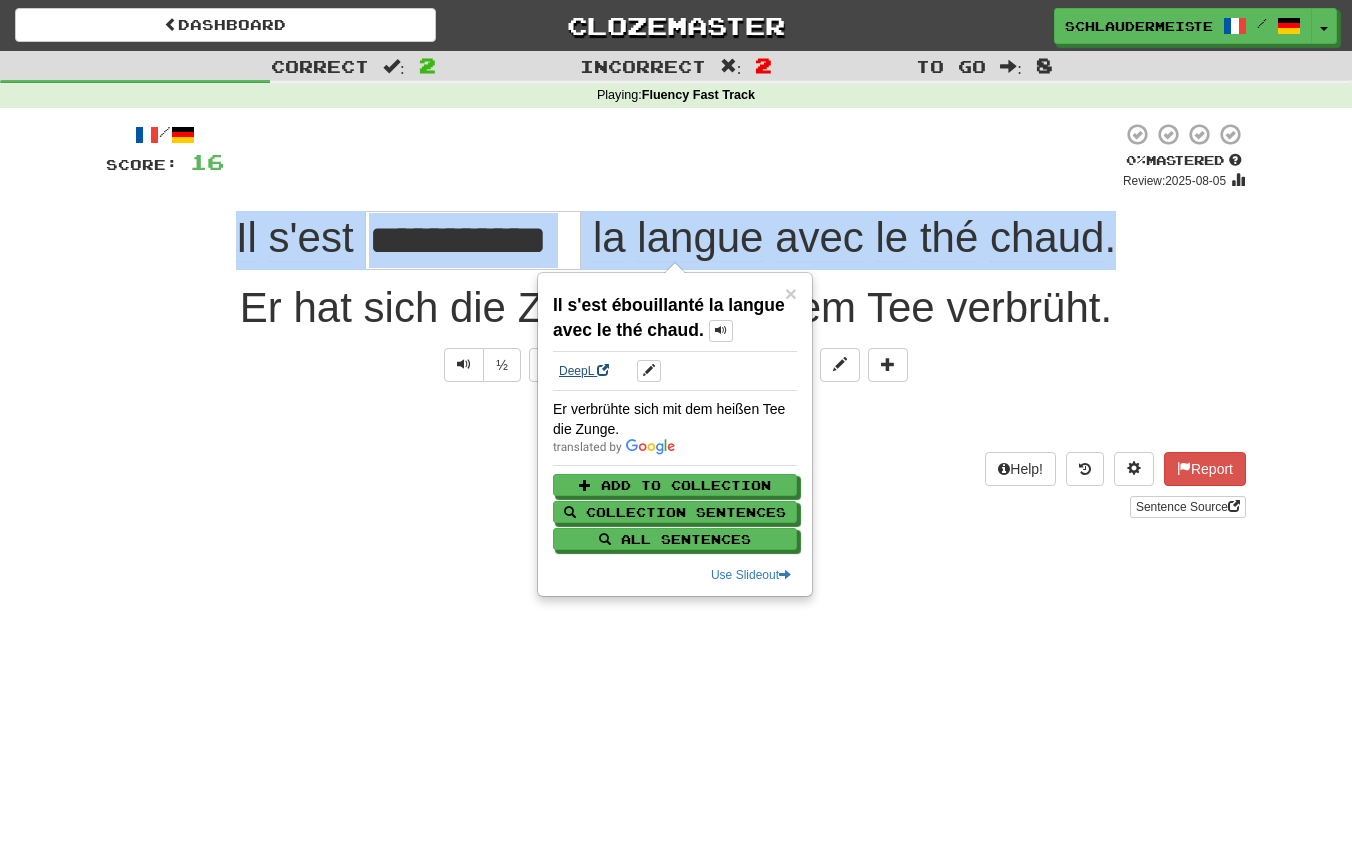click on "DeepL" at bounding box center (584, 371) 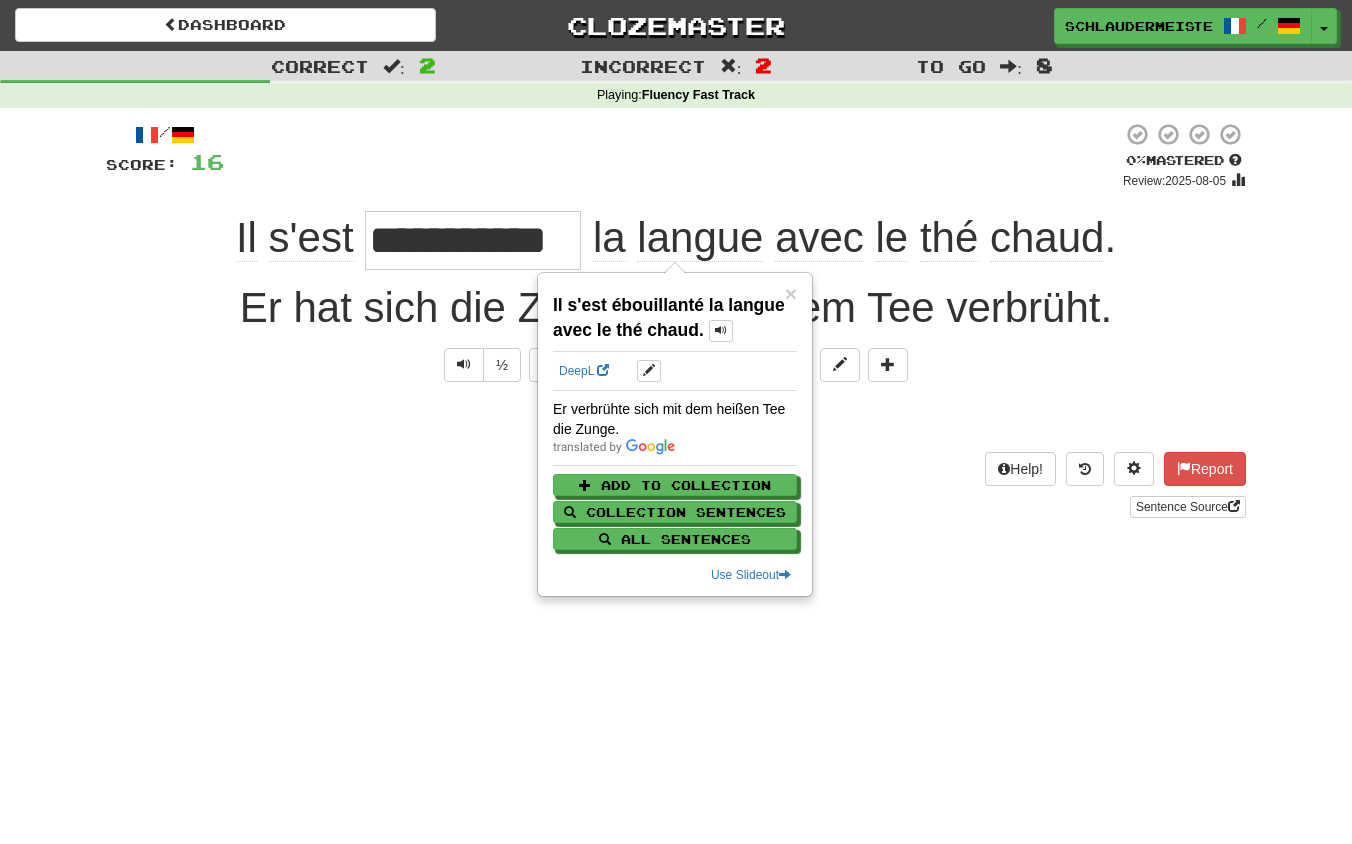 click on "**********" at bounding box center [676, 422] 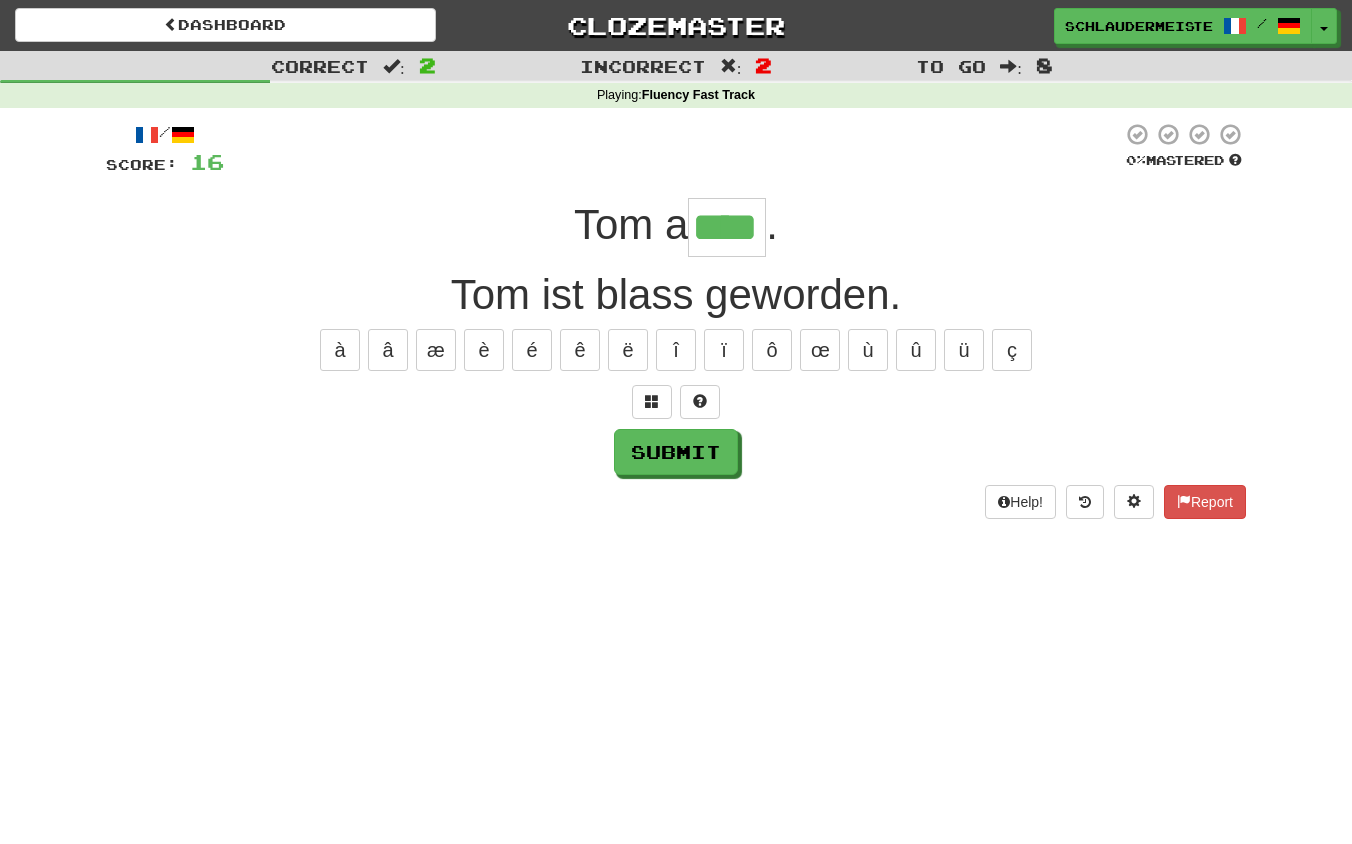 type on "****" 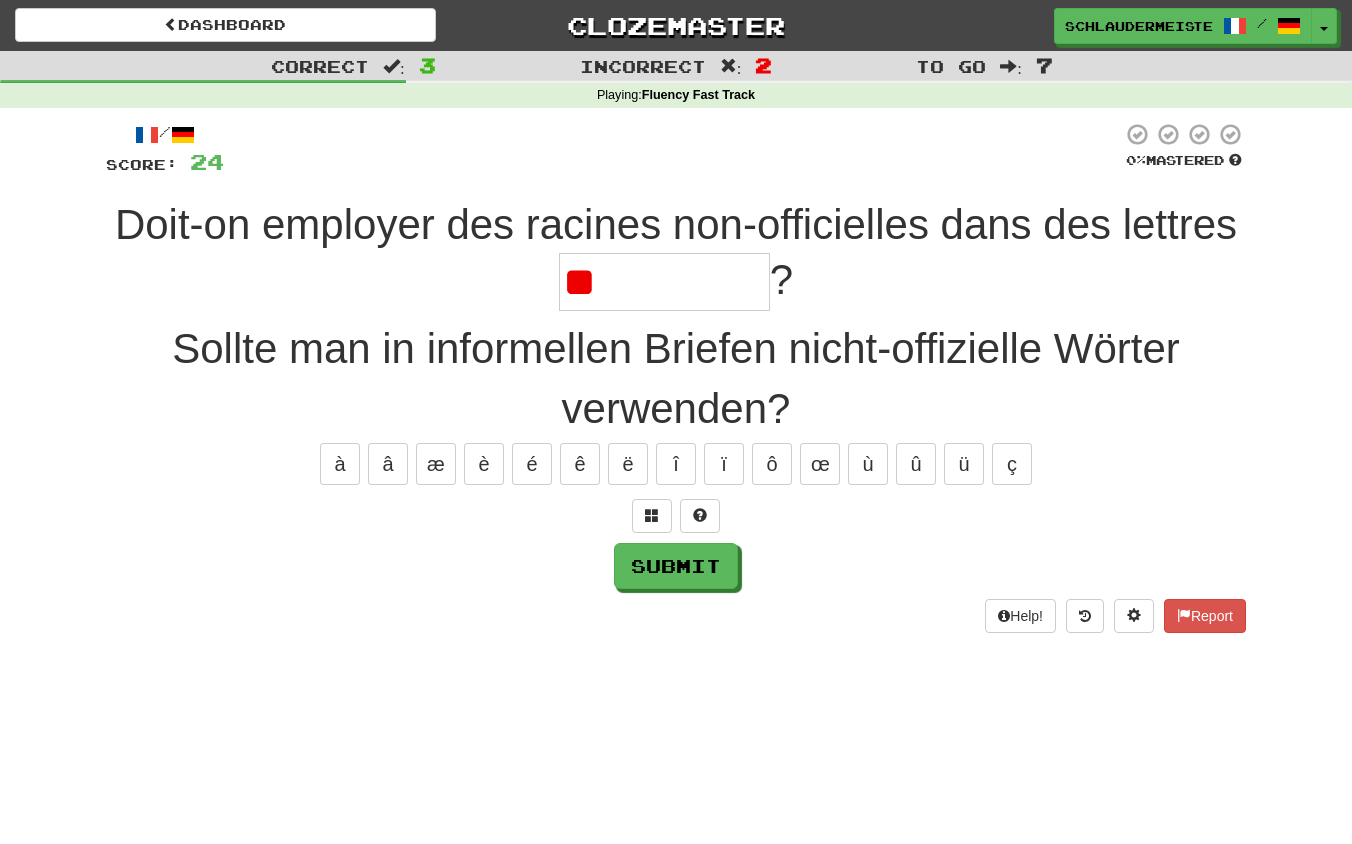 type on "*" 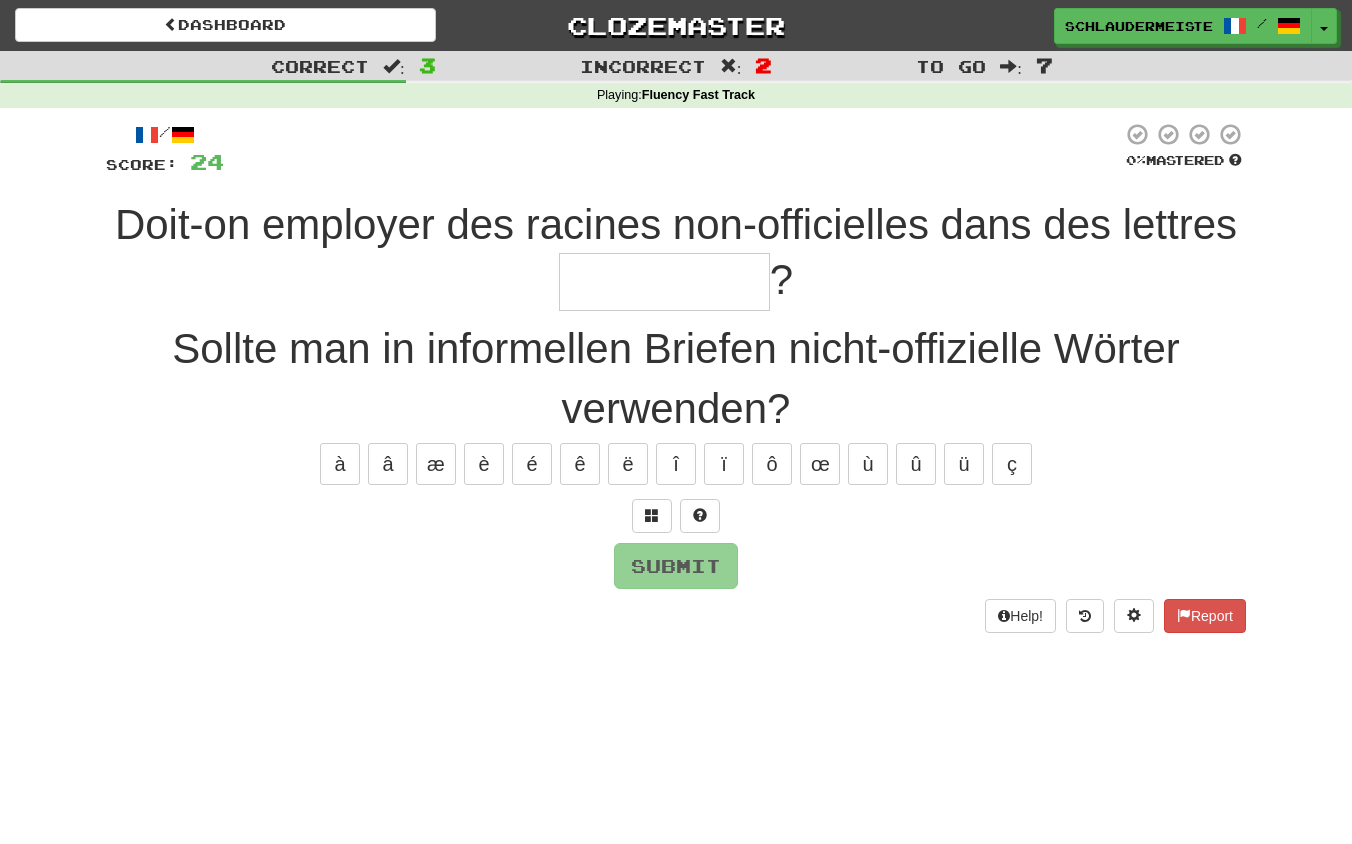 type on "**********" 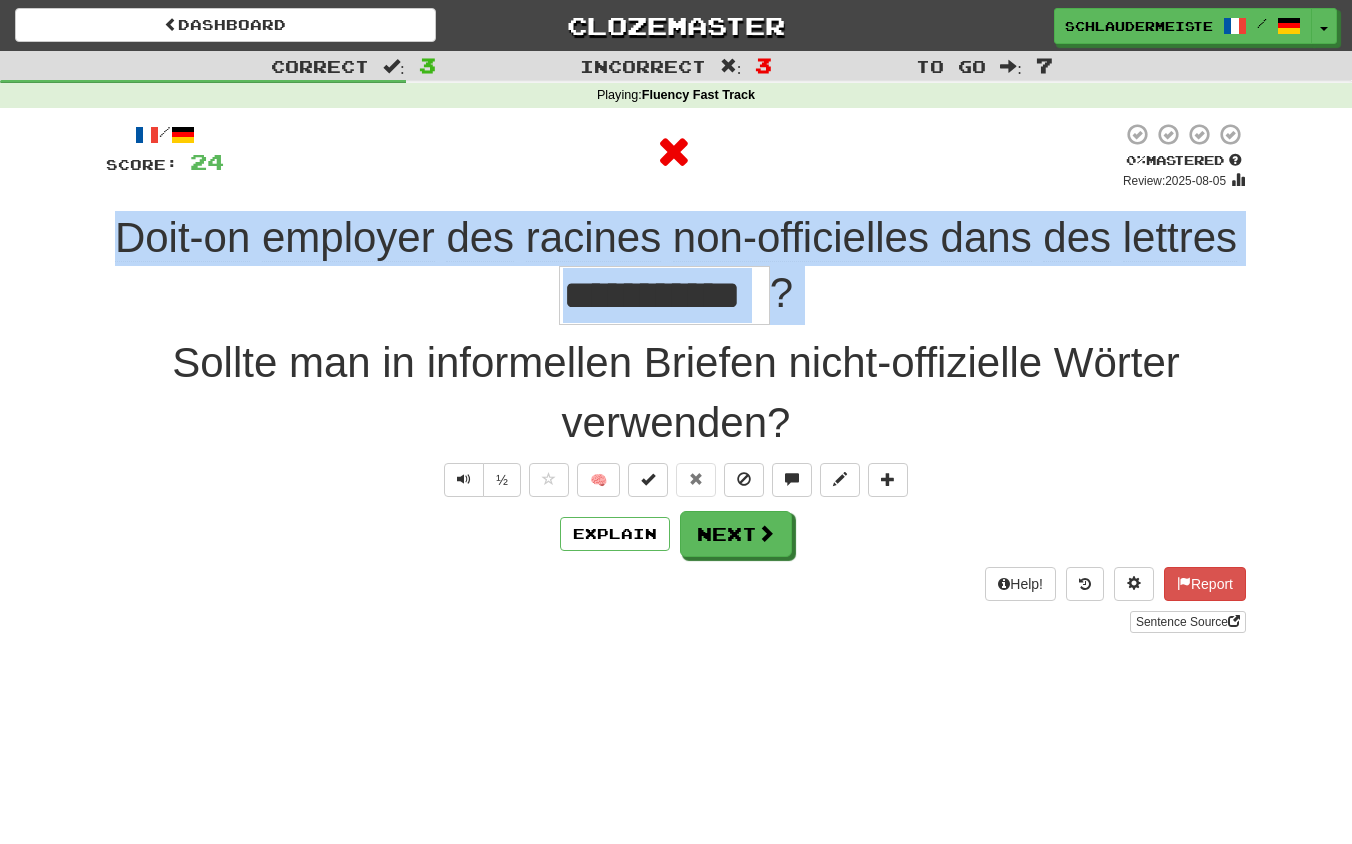 drag, startPoint x: 111, startPoint y: 223, endPoint x: 848, endPoint y: 323, distance: 743.7533 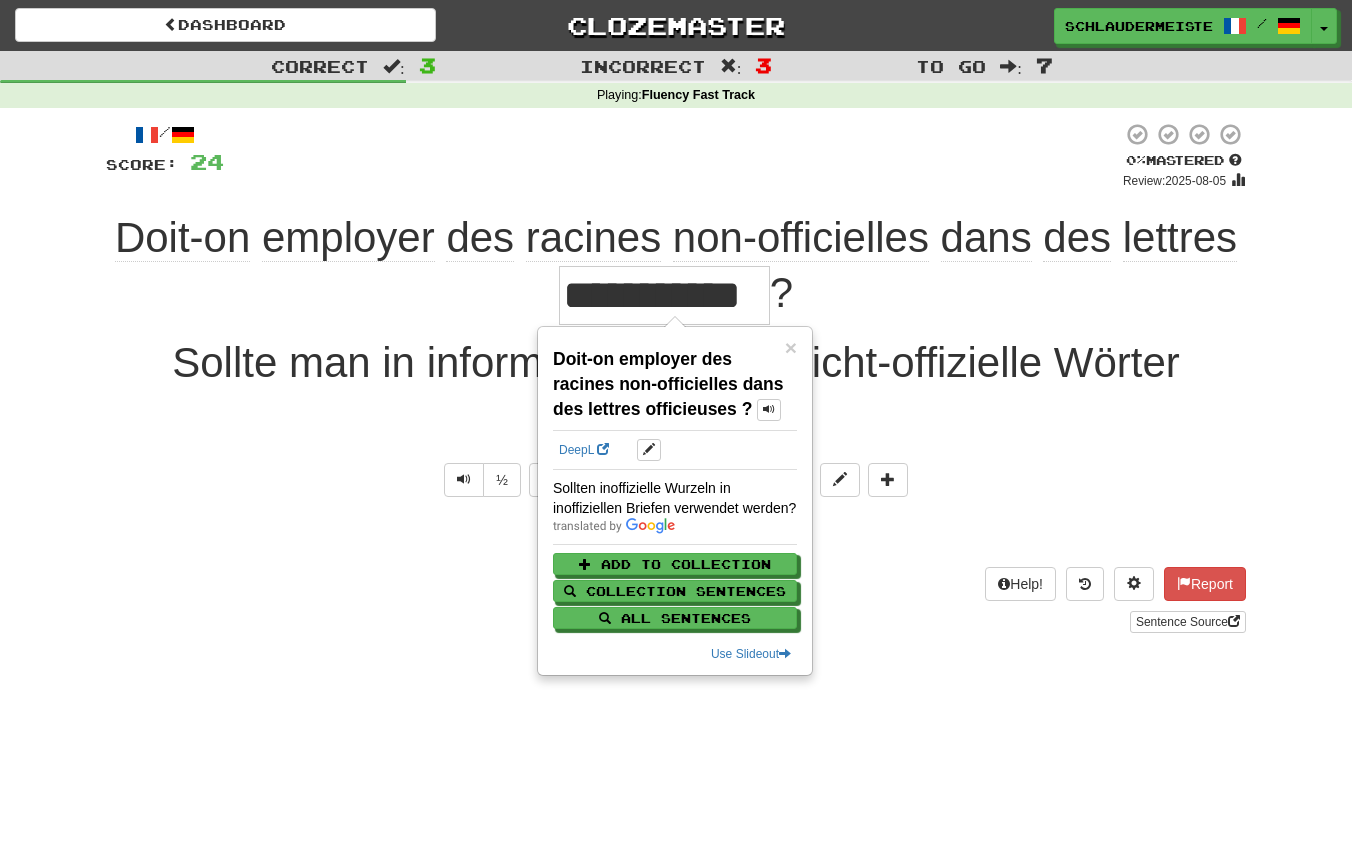 click on "Dashboard
Clozemaster
schlaudermeister
/
Toggle Dropdown
Dashboard
Leaderboard
Activity Feed
Notifications
Profile
Discussions
Français
/
Deutsch
Streak:
48
Review:
0
Points Today: 16336
Languages
Account
Logout
schlaudermeister
/
Toggle Dropdown
Dashboard
Leaderboard
Activity Feed
Notifications
Profile
Discussions
Français
/
Deutsch
Streak:
48
Review:
0
Points Today: 16336
Languages
Account
Logout
clozemaster
Correct   :   3 Incorrect   :   3 To go   :   7 Playing :  Fluency Fast Track  /  Score:   24 0 %  Mastered Review:  2025-08-05 Doit-on   employer   des   racines   non-officielles   dans   des   lettres    ? ½" at bounding box center (676, 422) 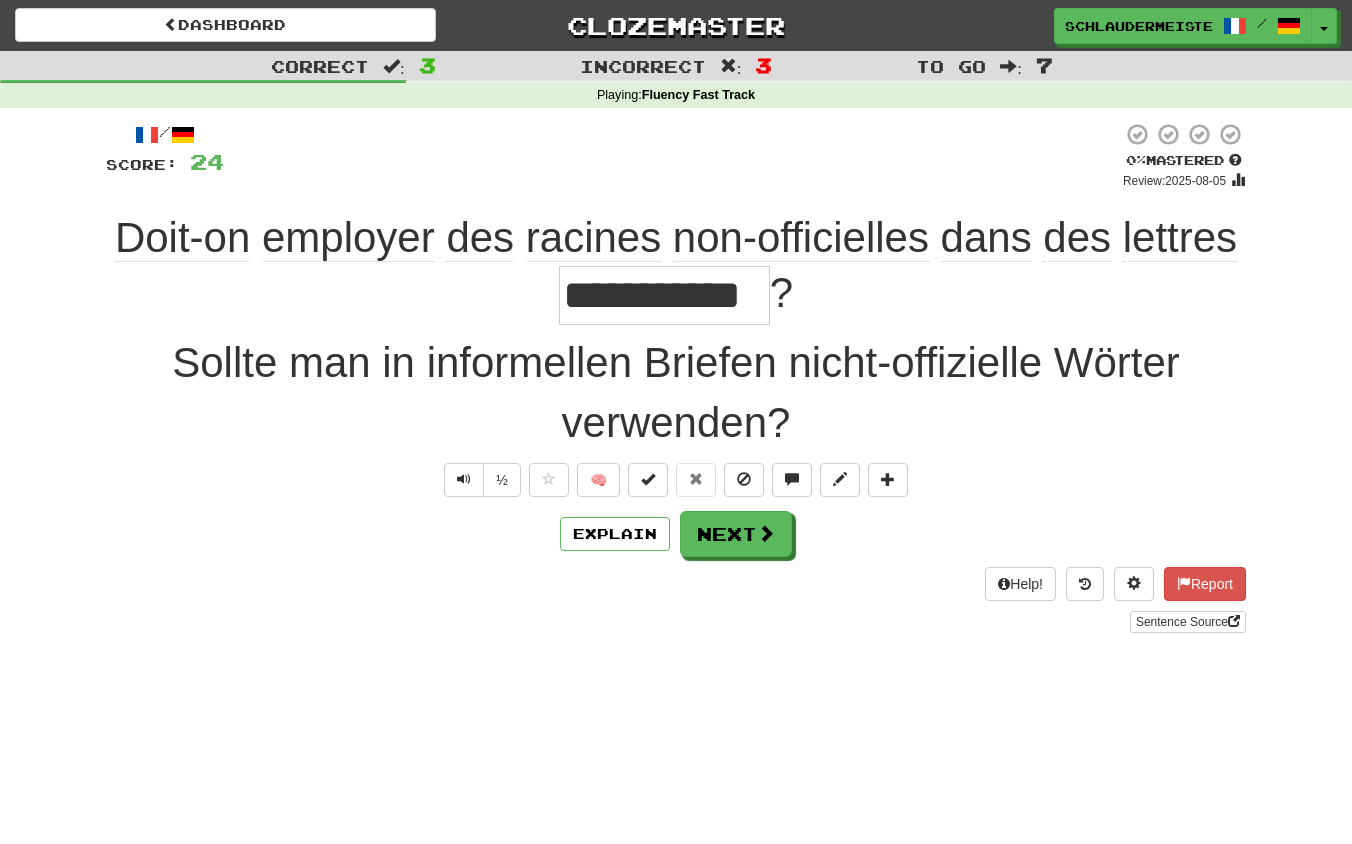 drag, startPoint x: 107, startPoint y: 232, endPoint x: 836, endPoint y: 306, distance: 732.7462 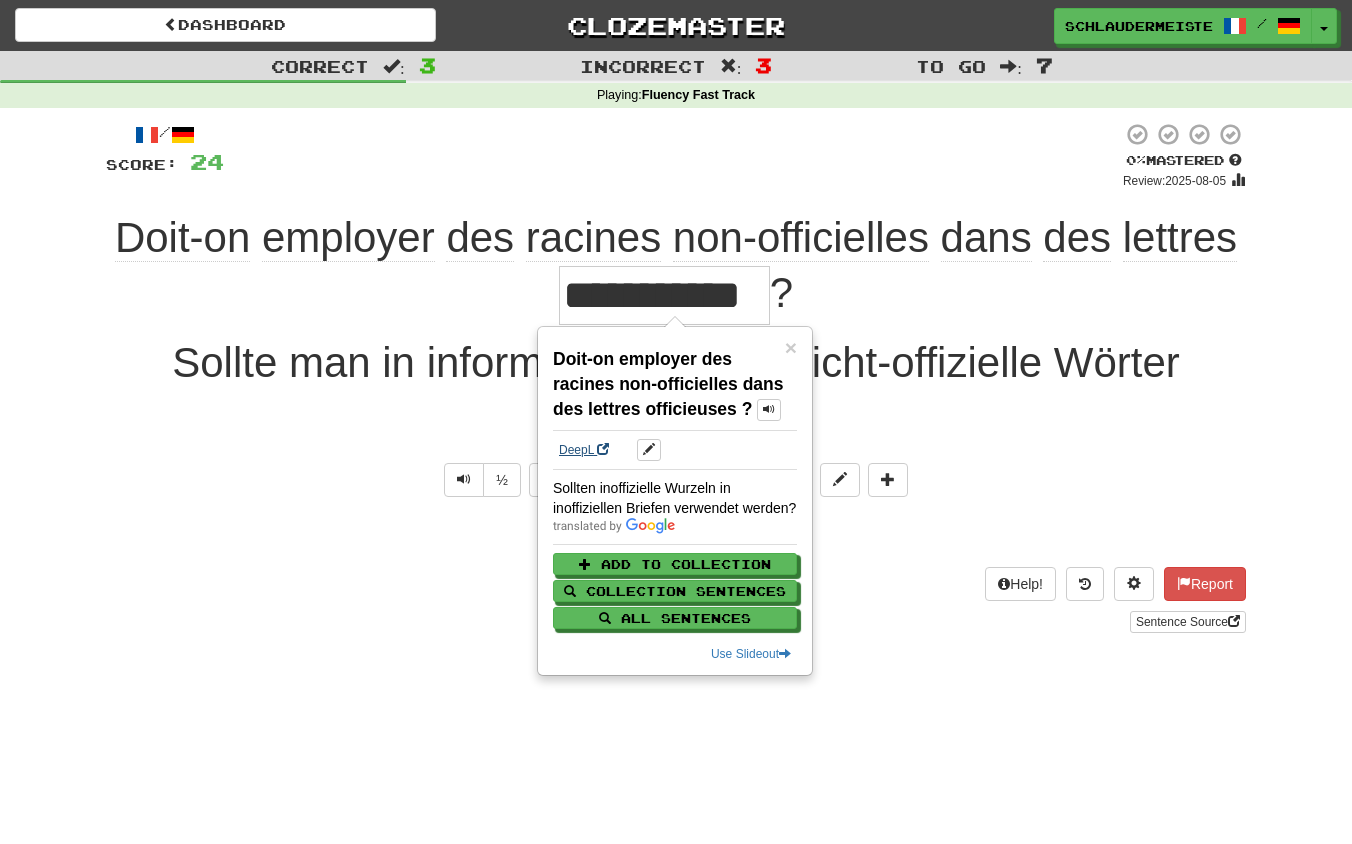 click on "DeepL" at bounding box center [584, 450] 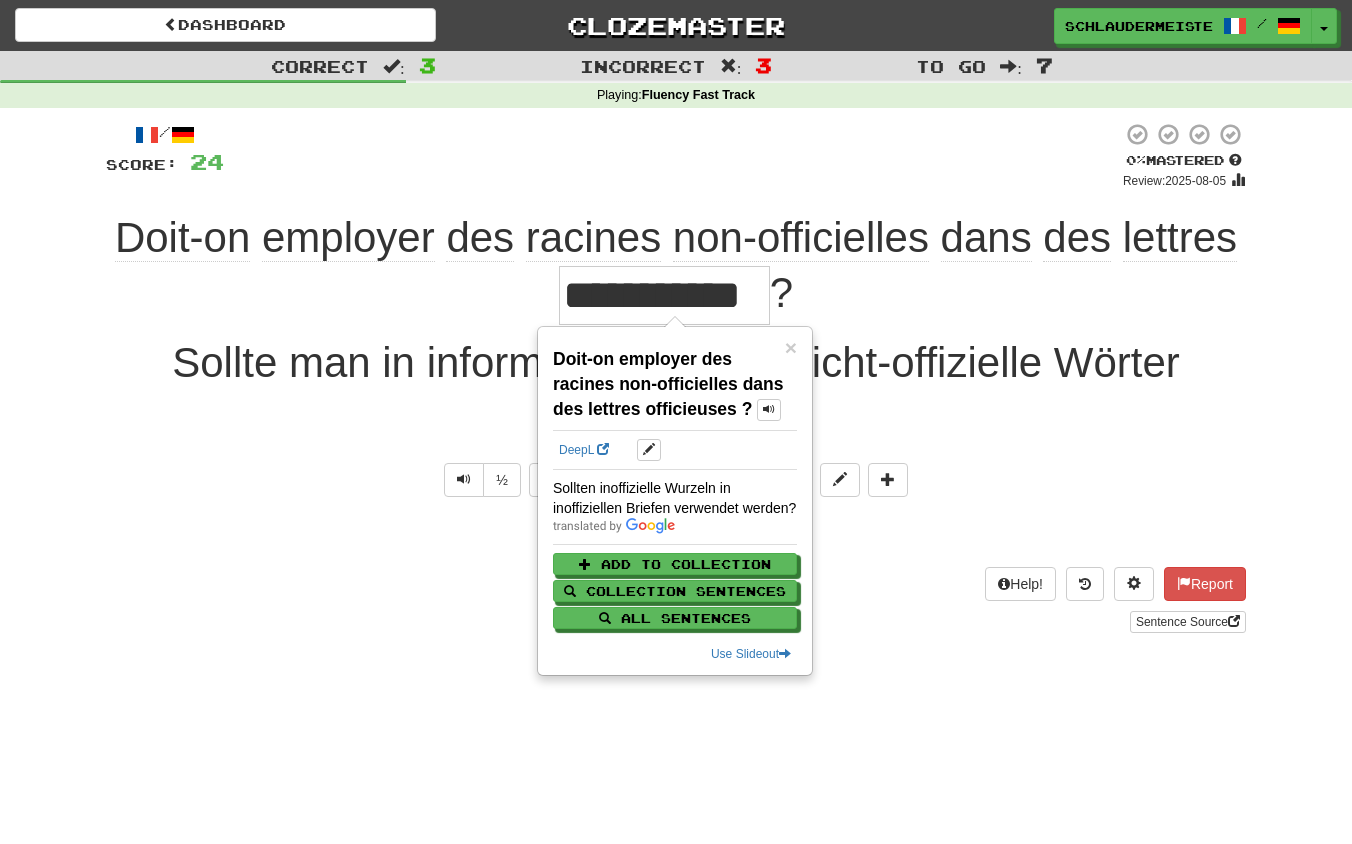 click on "Help!  Report Sentence Source" at bounding box center [676, 600] 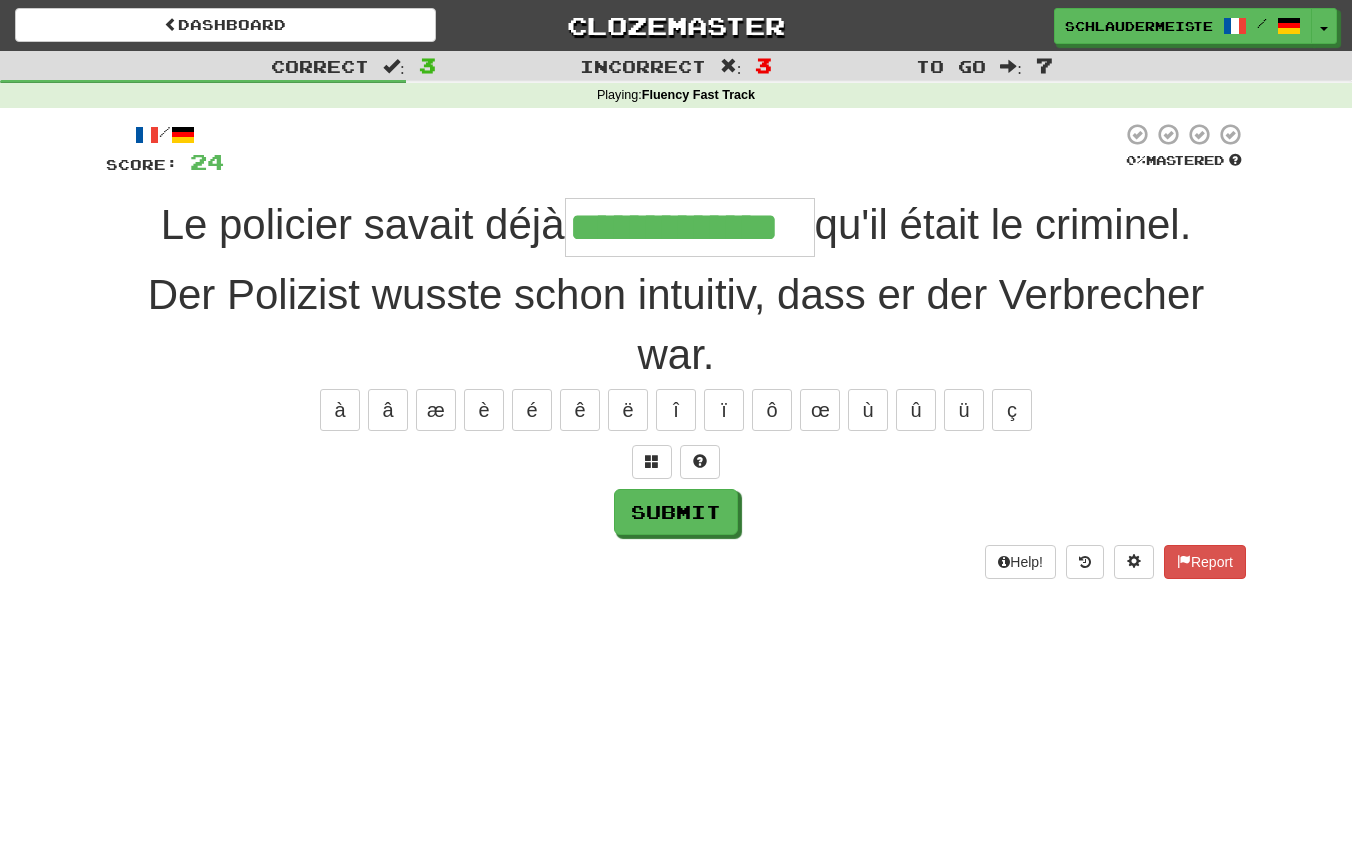 type on "**********" 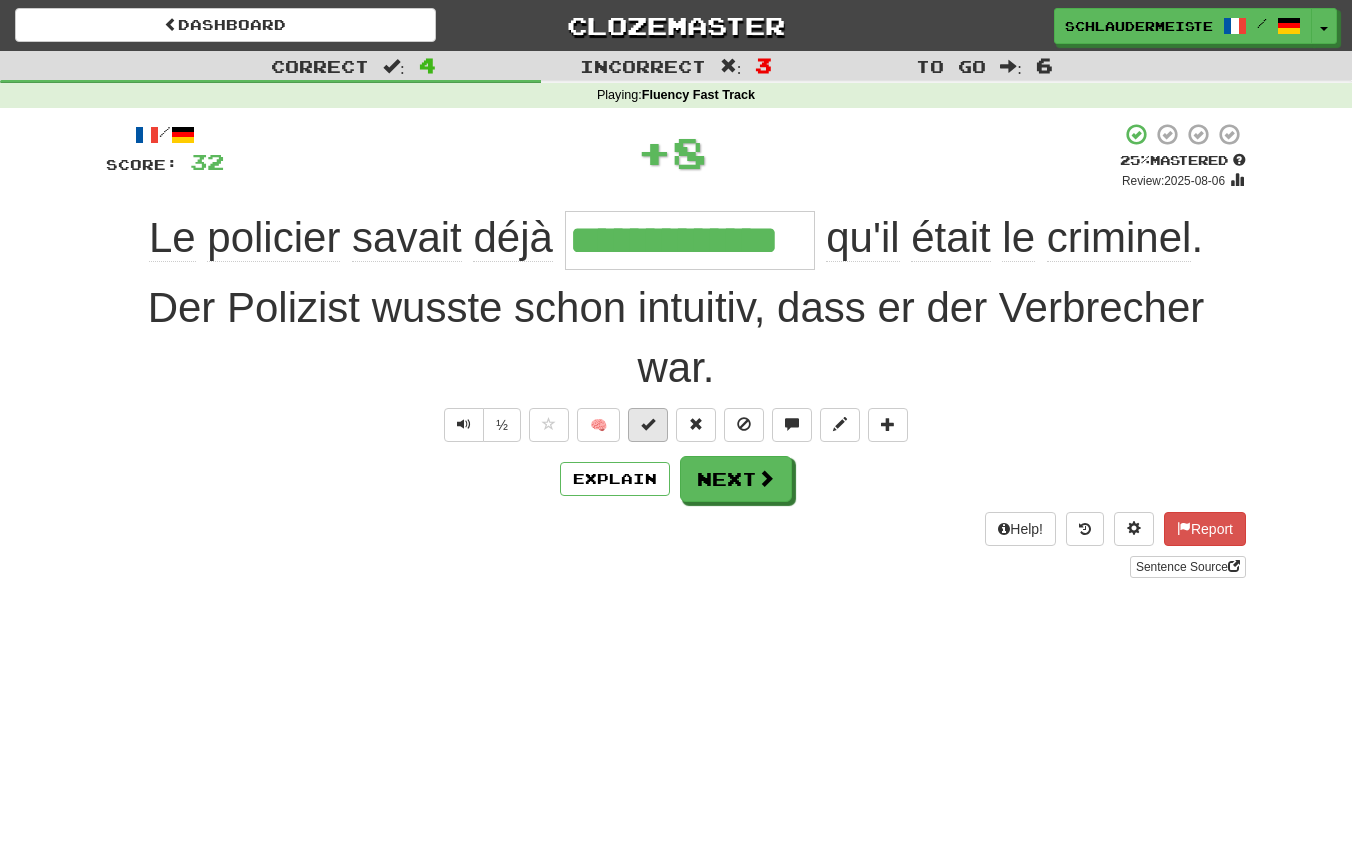 click at bounding box center [648, 424] 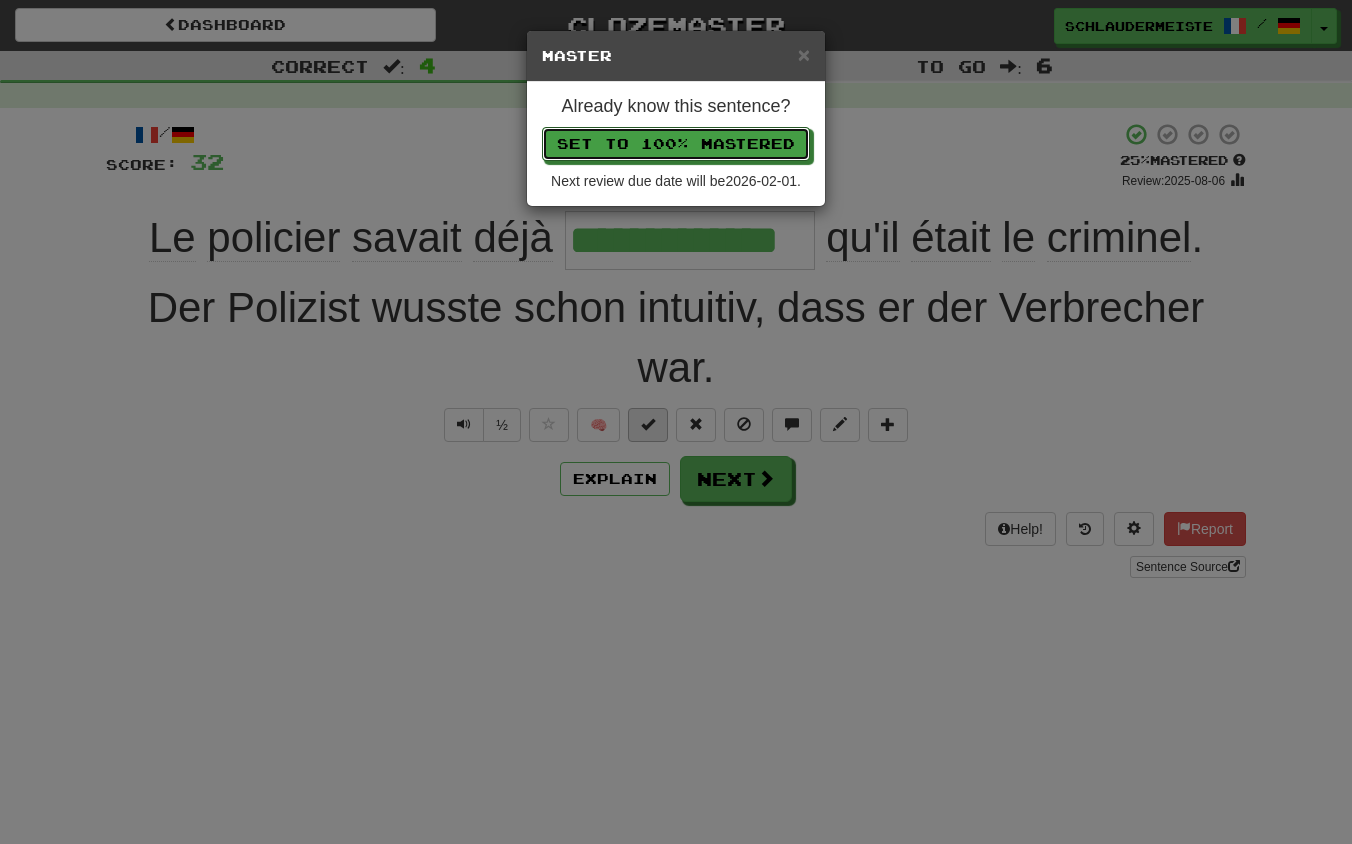 click on "Set to 100% Mastered" at bounding box center [676, 144] 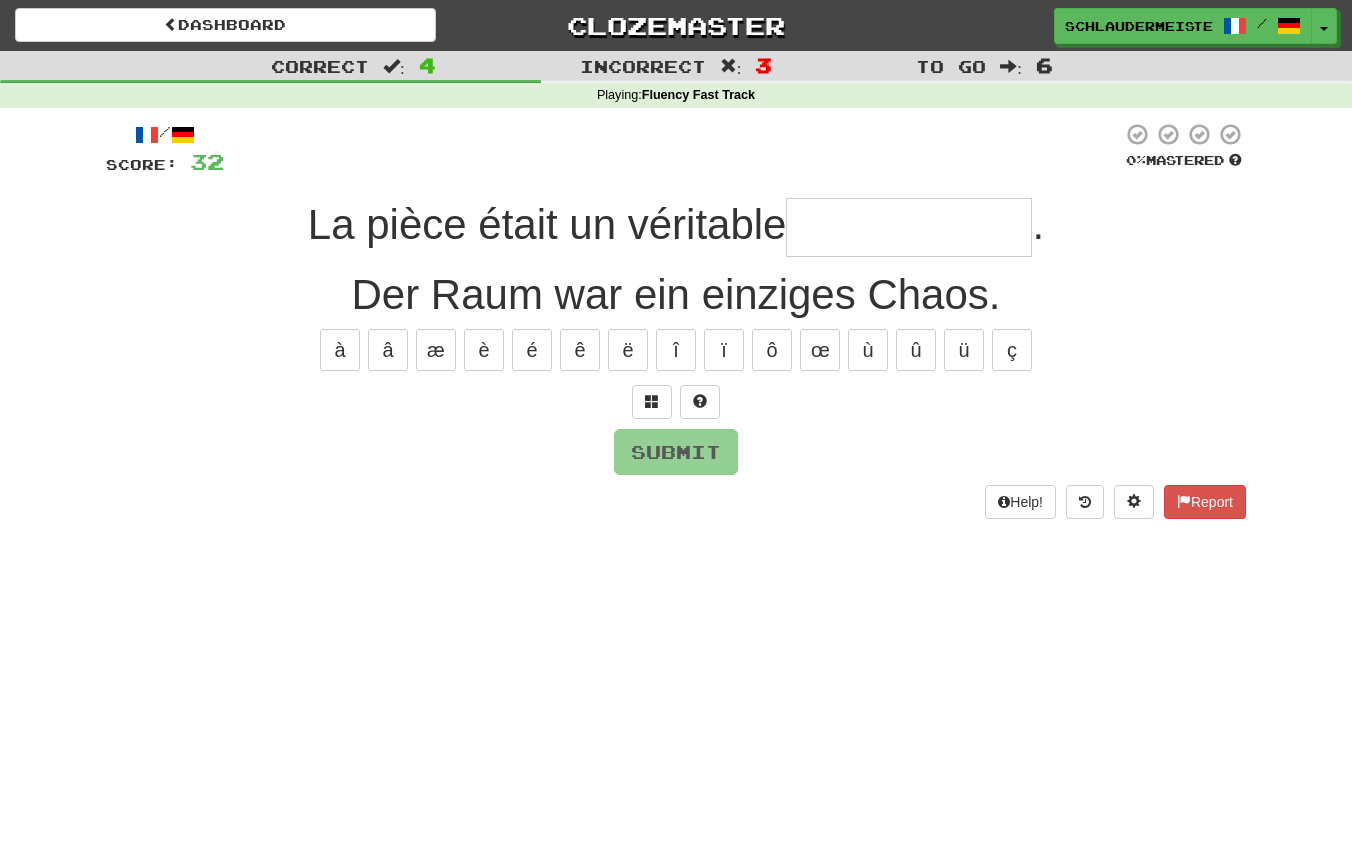 type on "*" 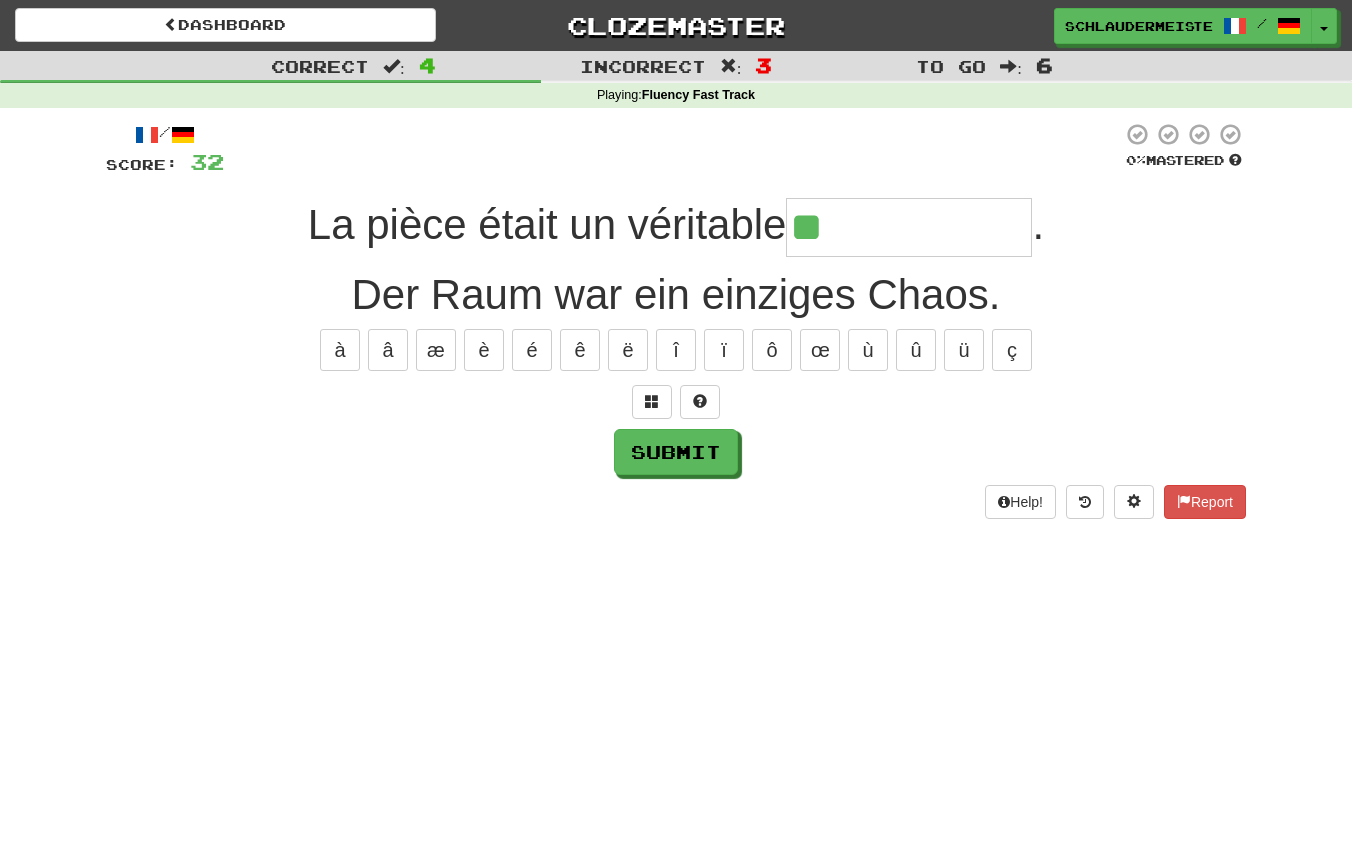 type on "**********" 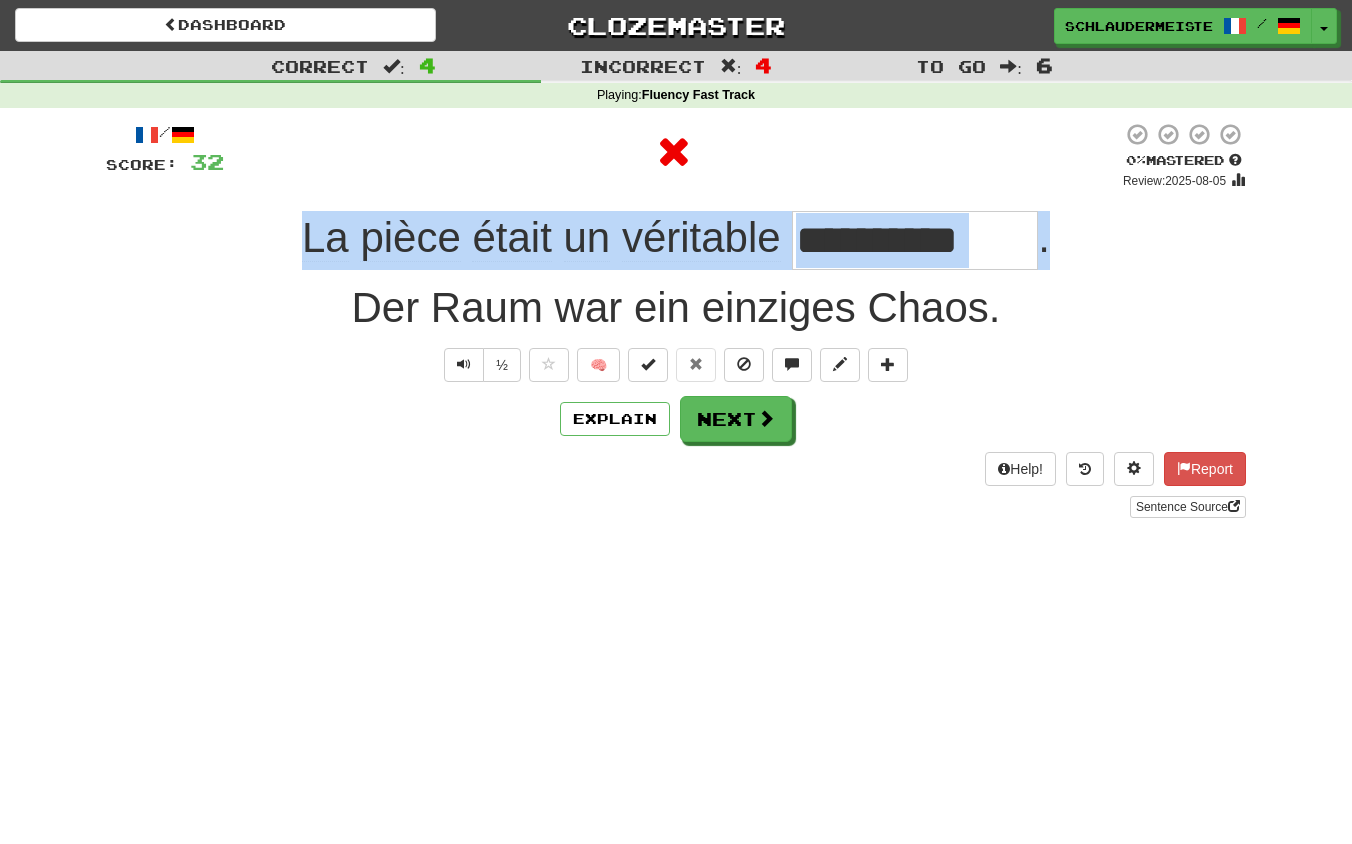 drag, startPoint x: 279, startPoint y: 221, endPoint x: 1122, endPoint y: 232, distance: 843.0718 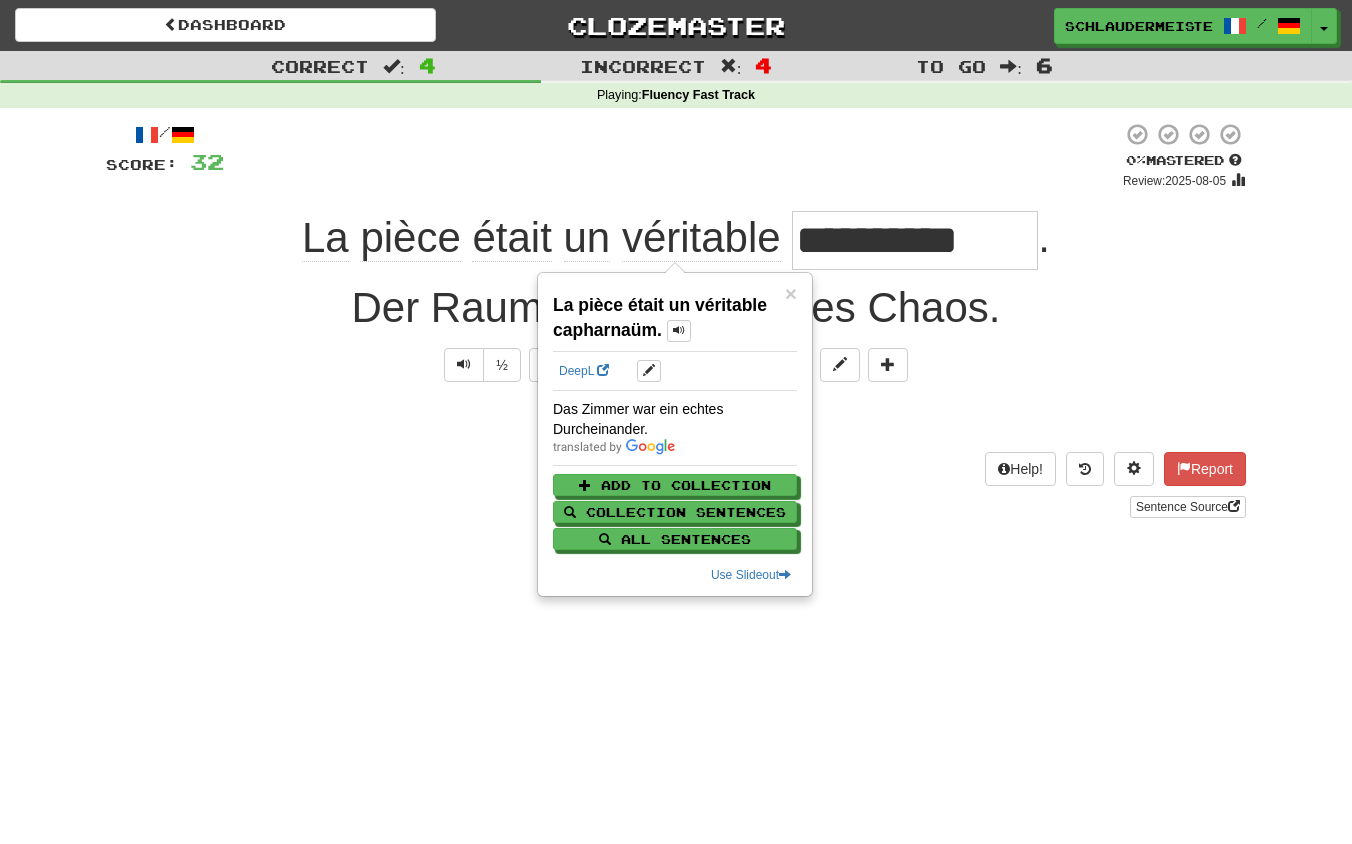 click on "Explain Next" at bounding box center (676, 419) 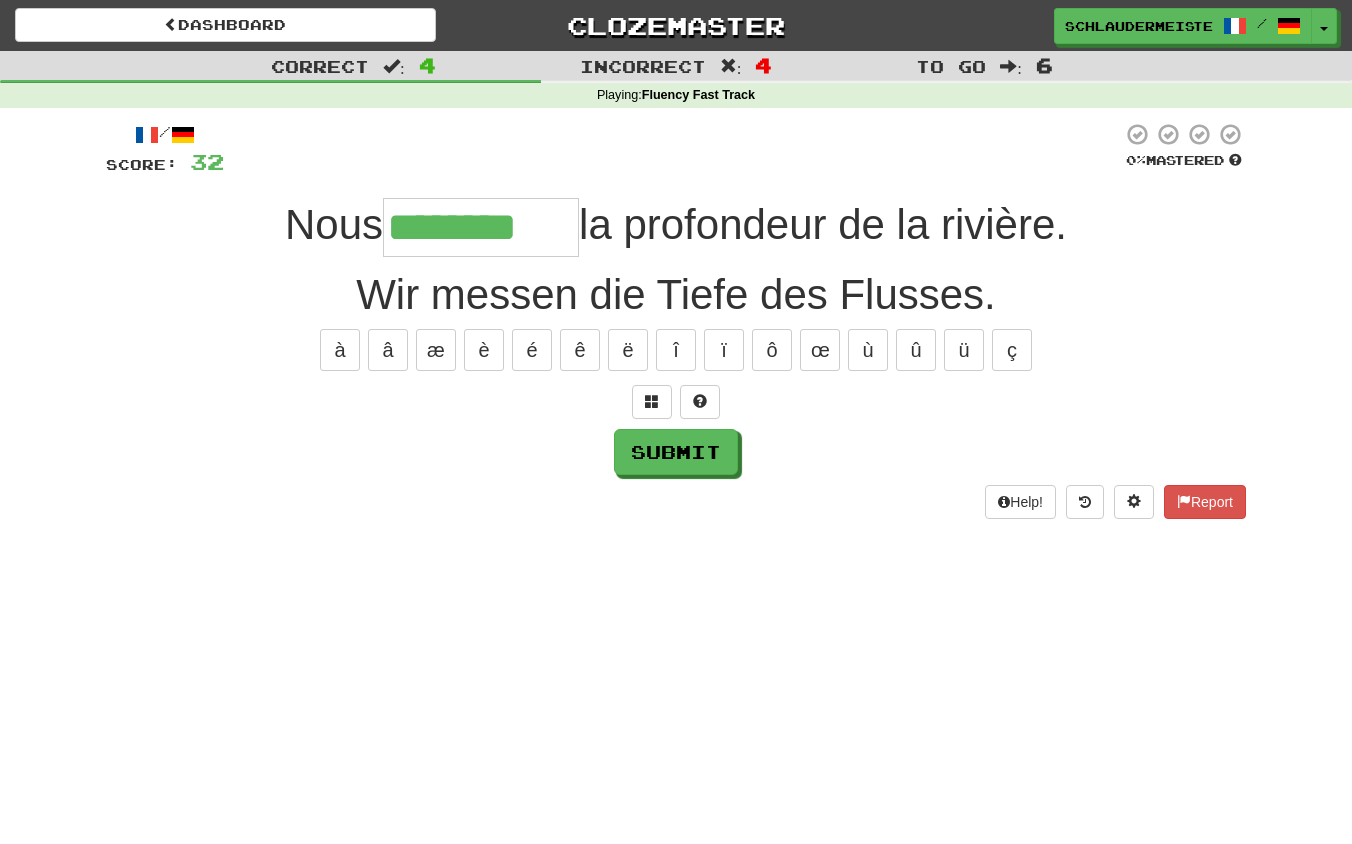 type on "********" 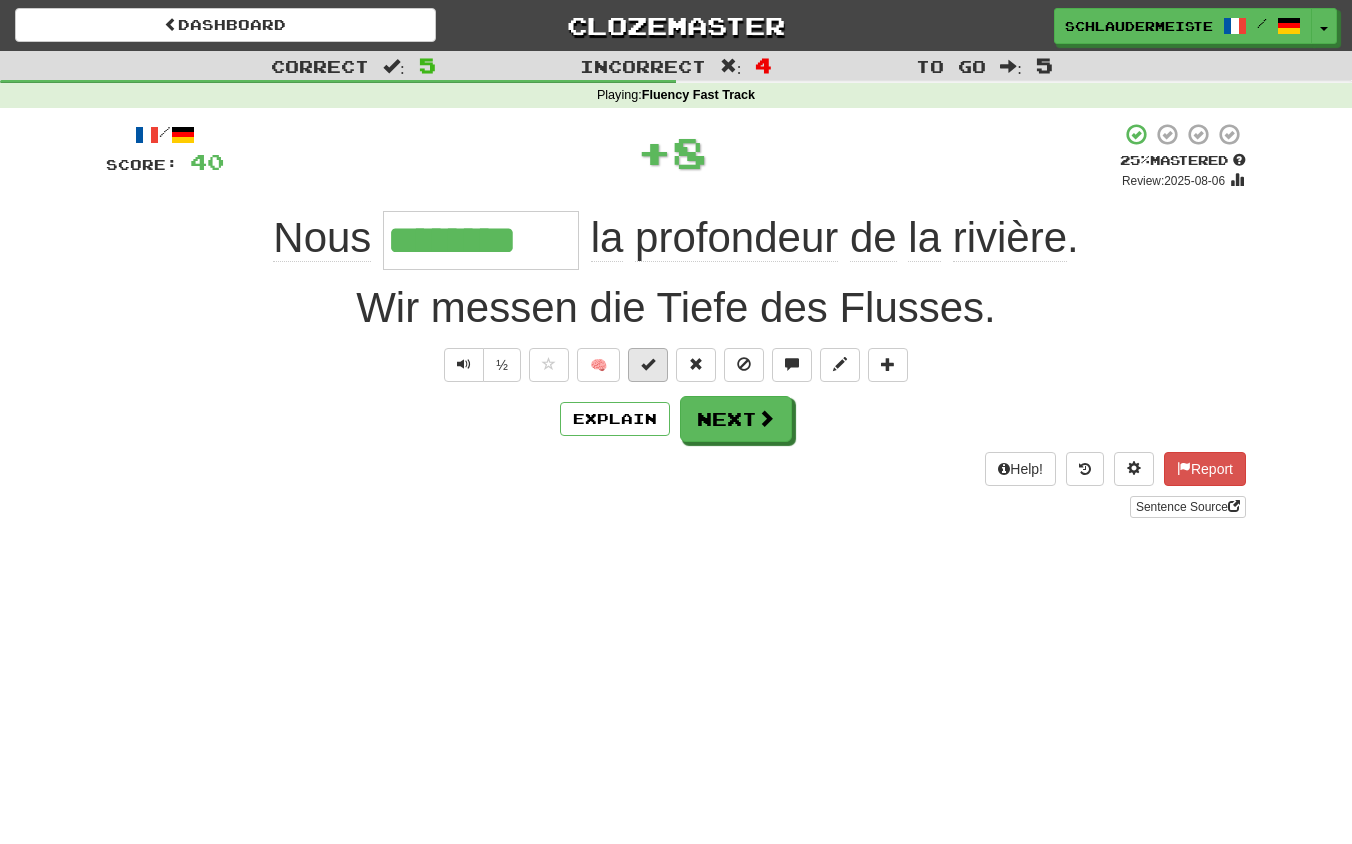 click at bounding box center [648, 365] 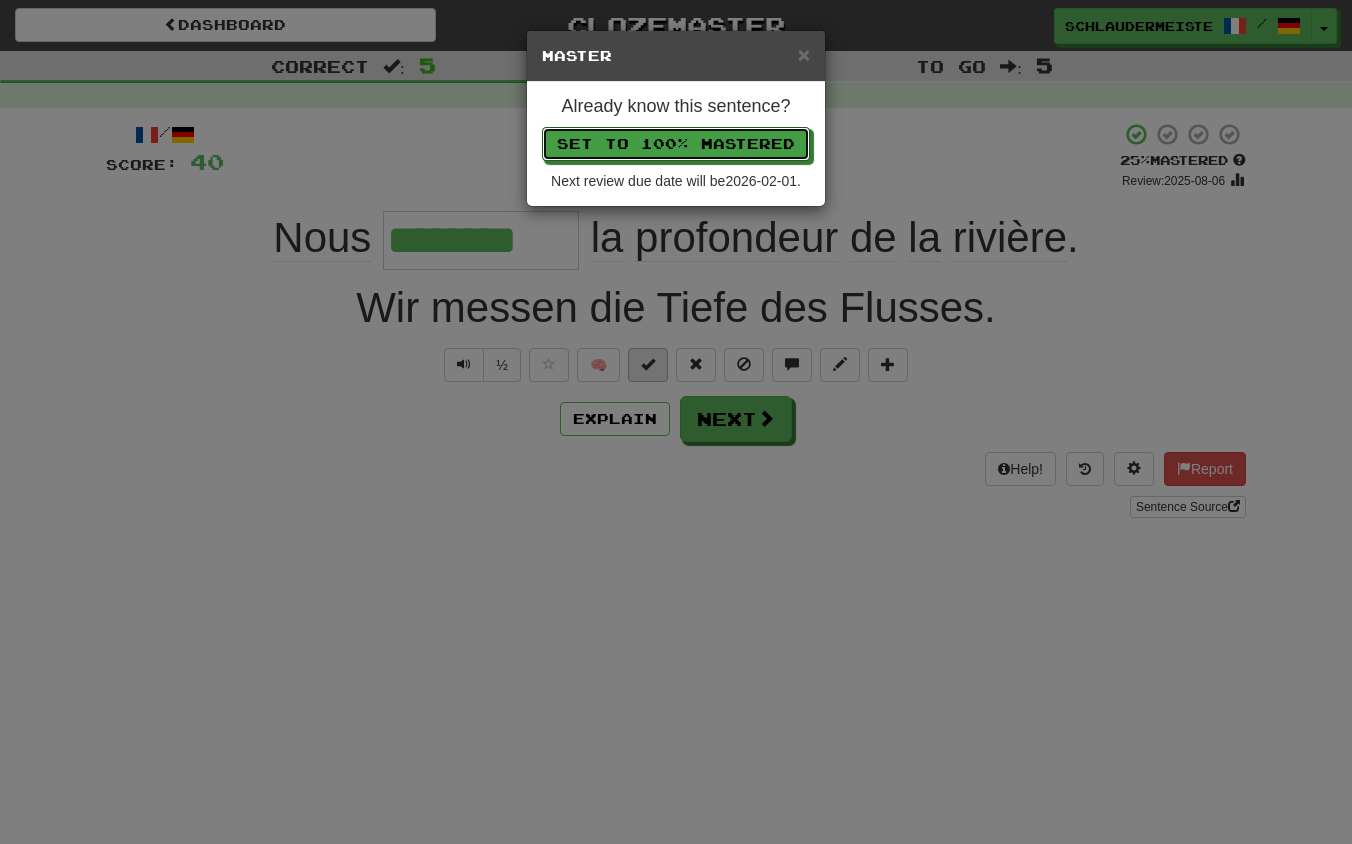 click on "Set to 100% Mastered" at bounding box center (676, 144) 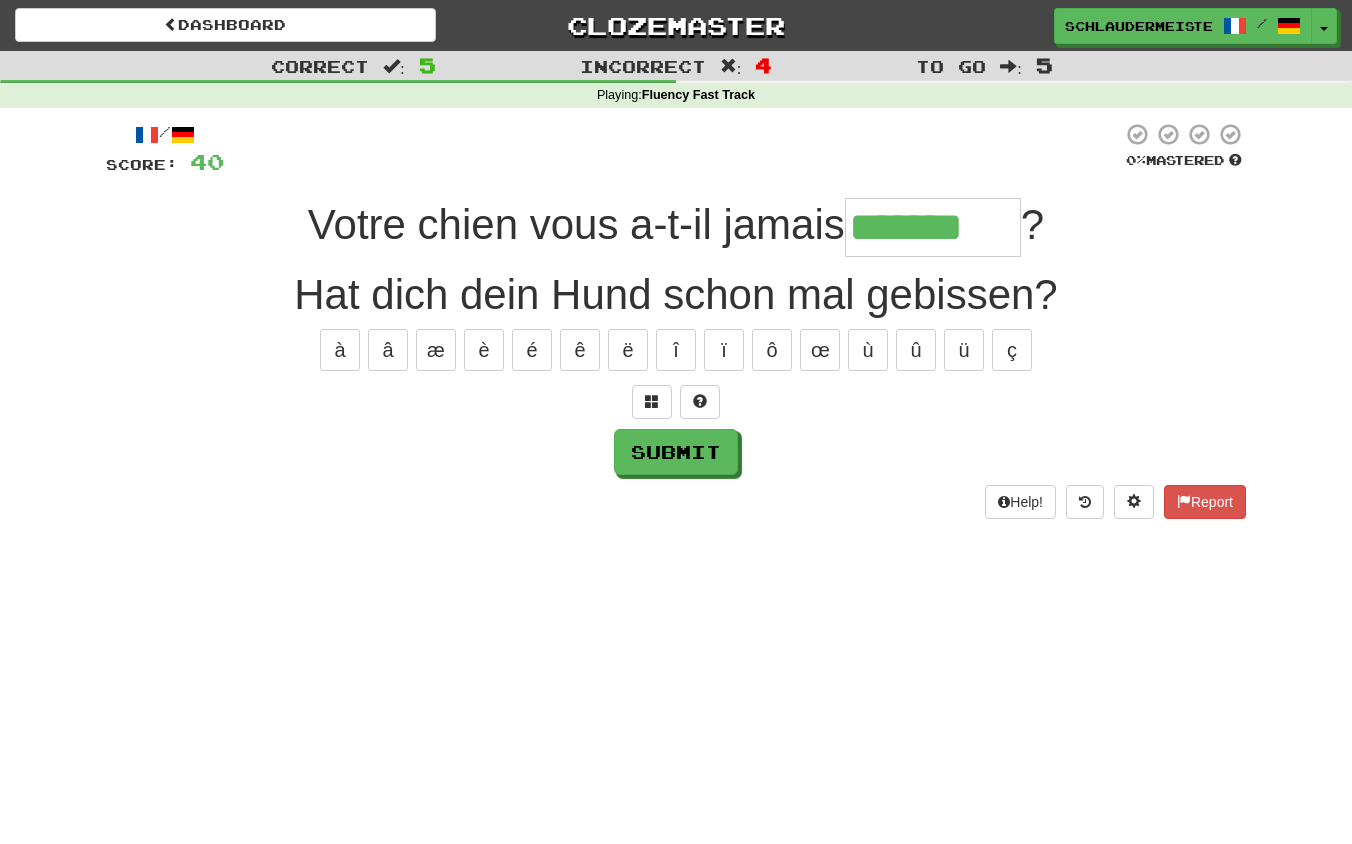 type on "*******" 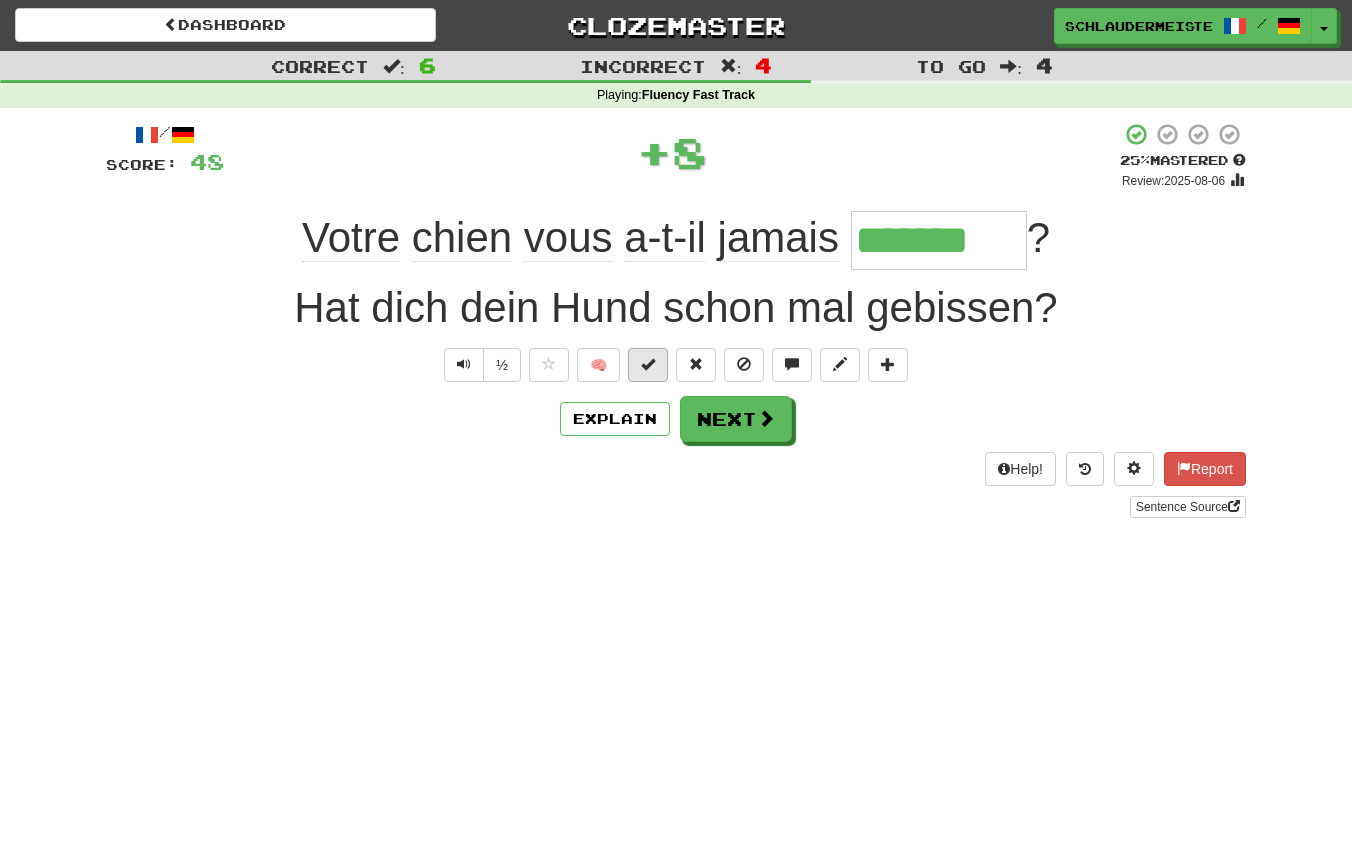 click at bounding box center [648, 364] 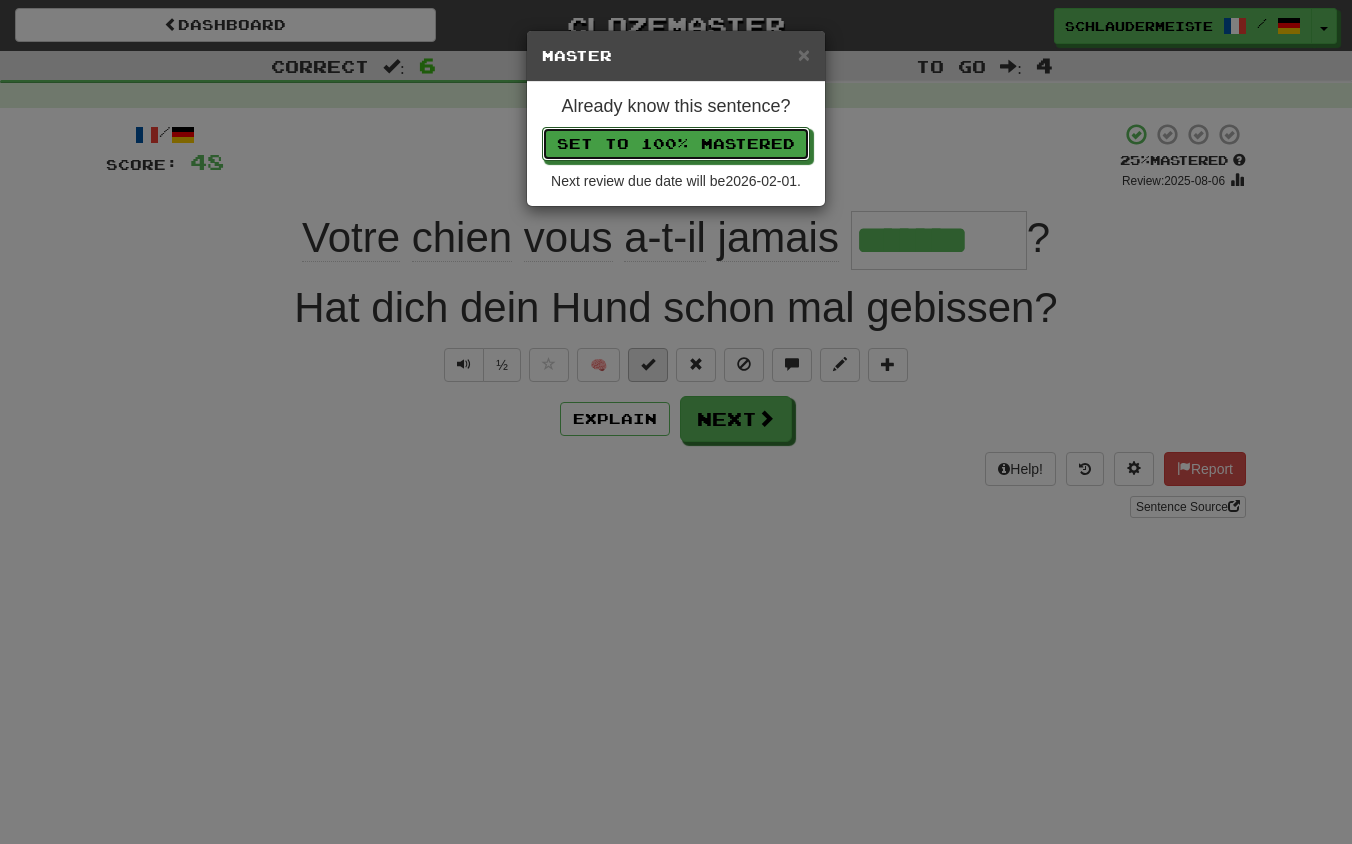click on "Set to 100% Mastered" at bounding box center [676, 144] 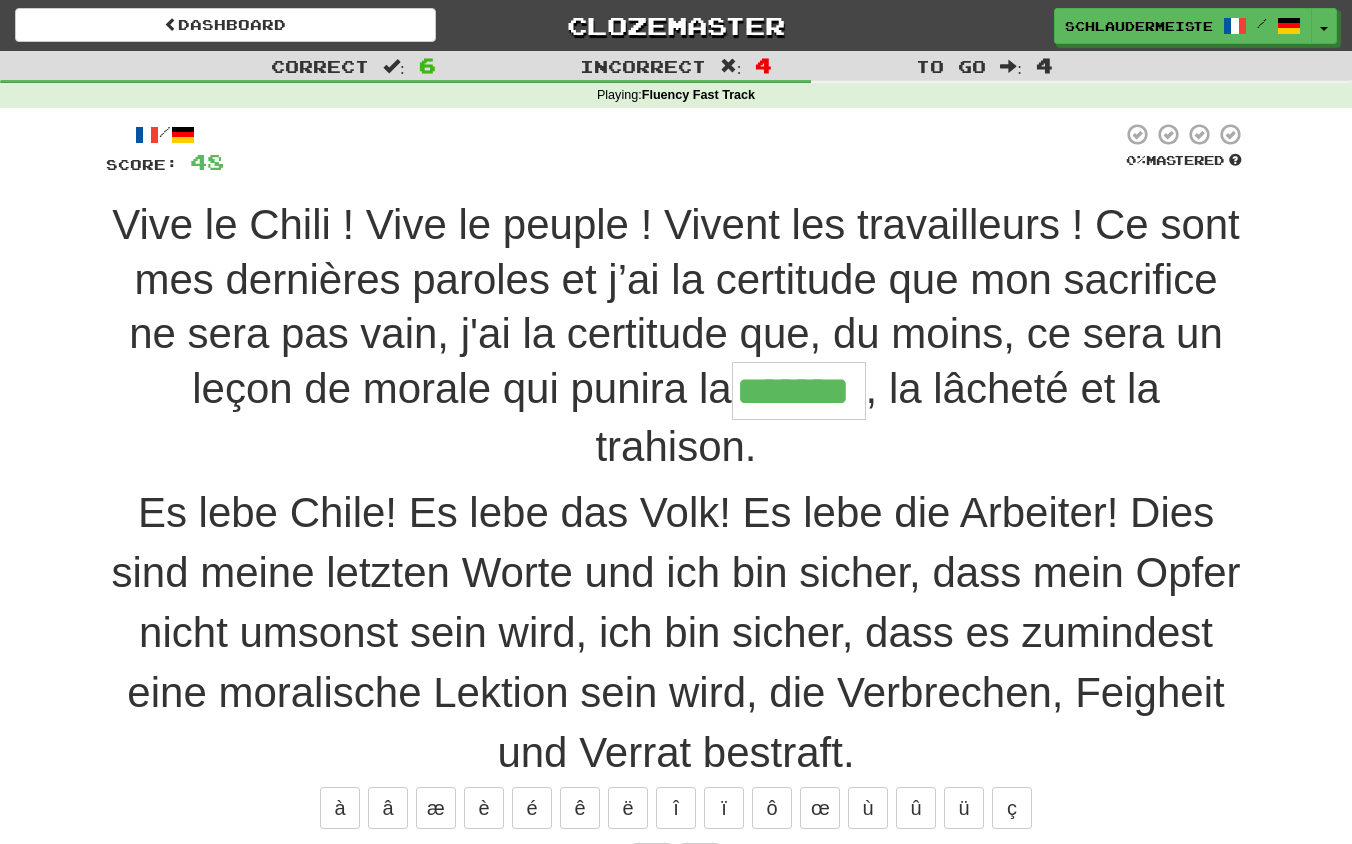 type on "*******" 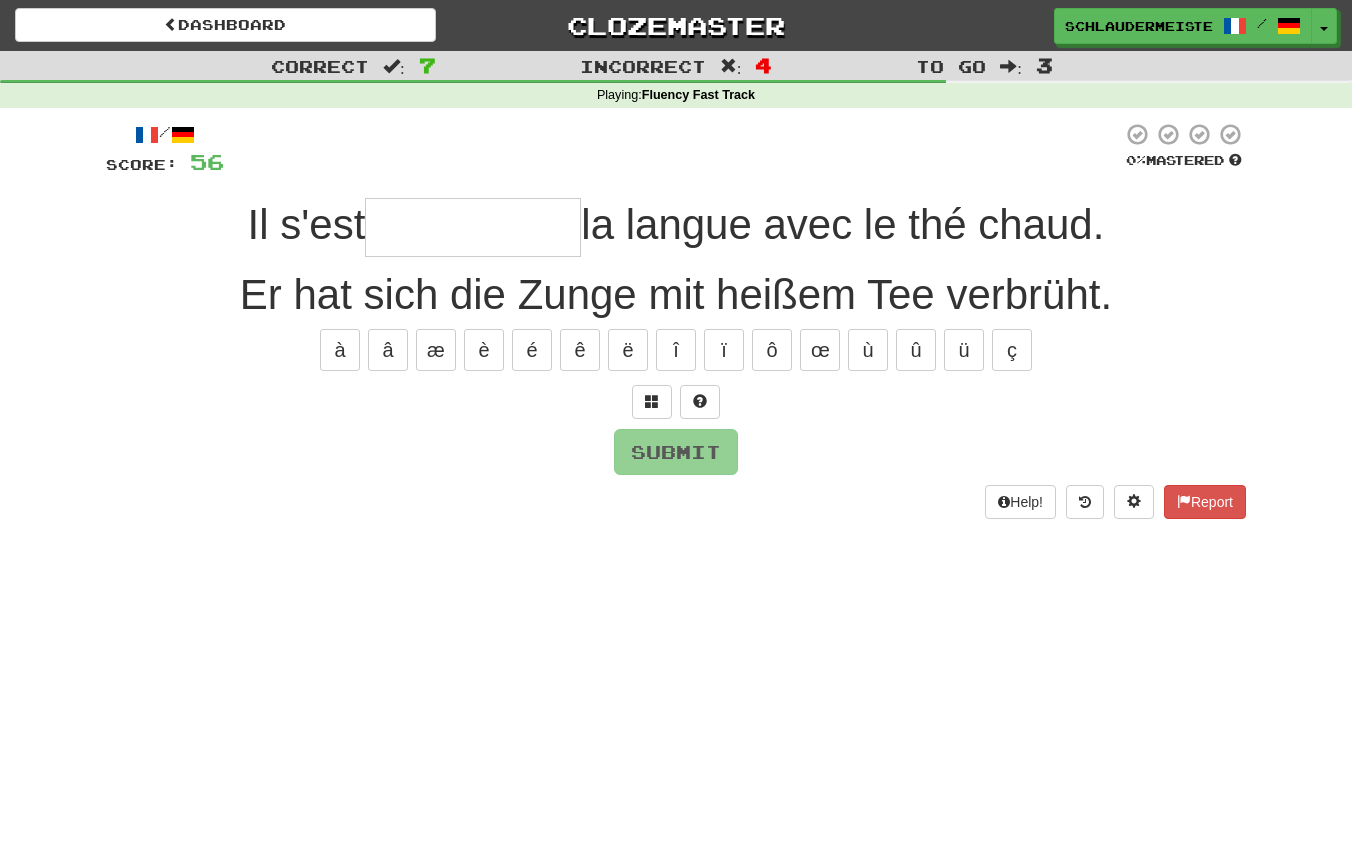type on "*" 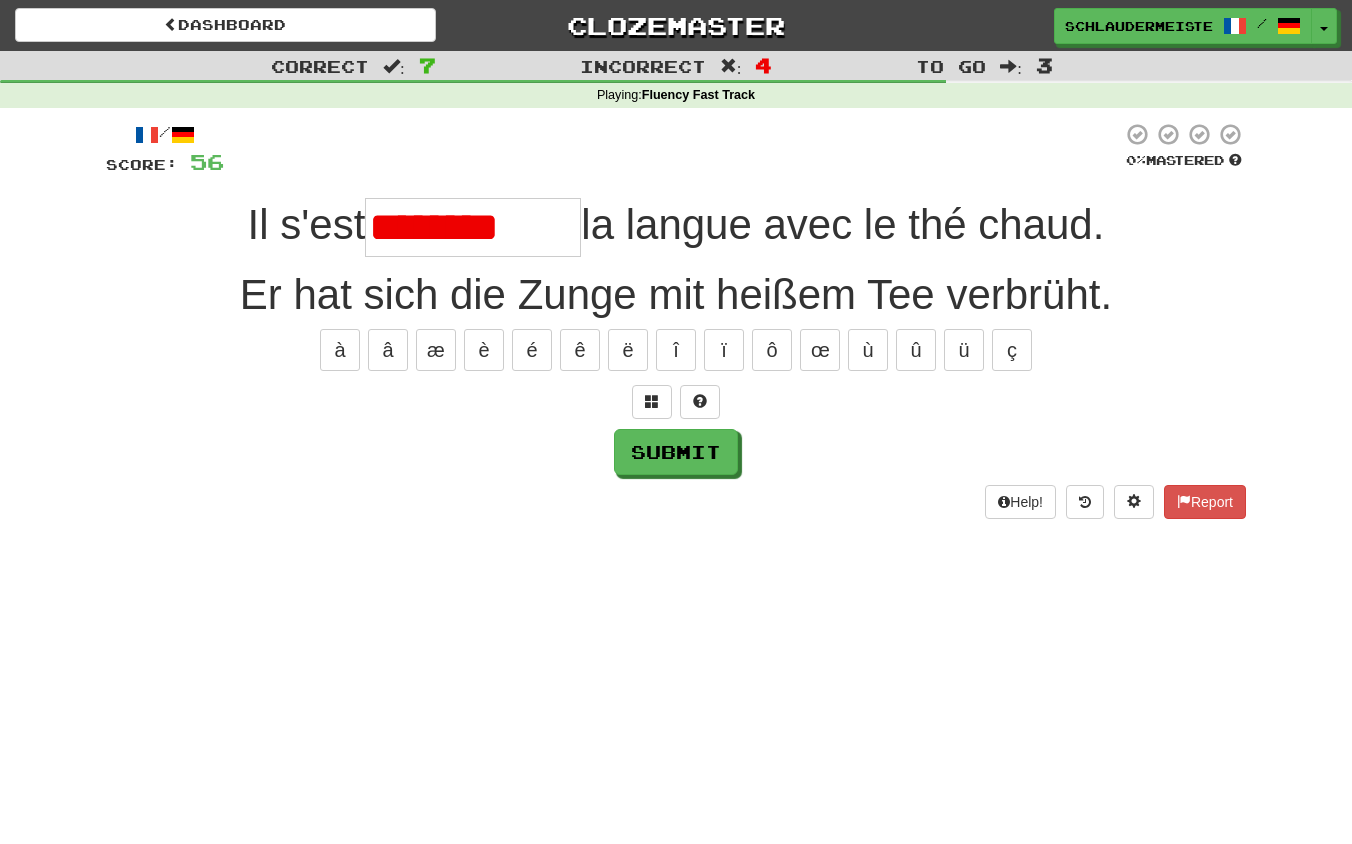type on "**********" 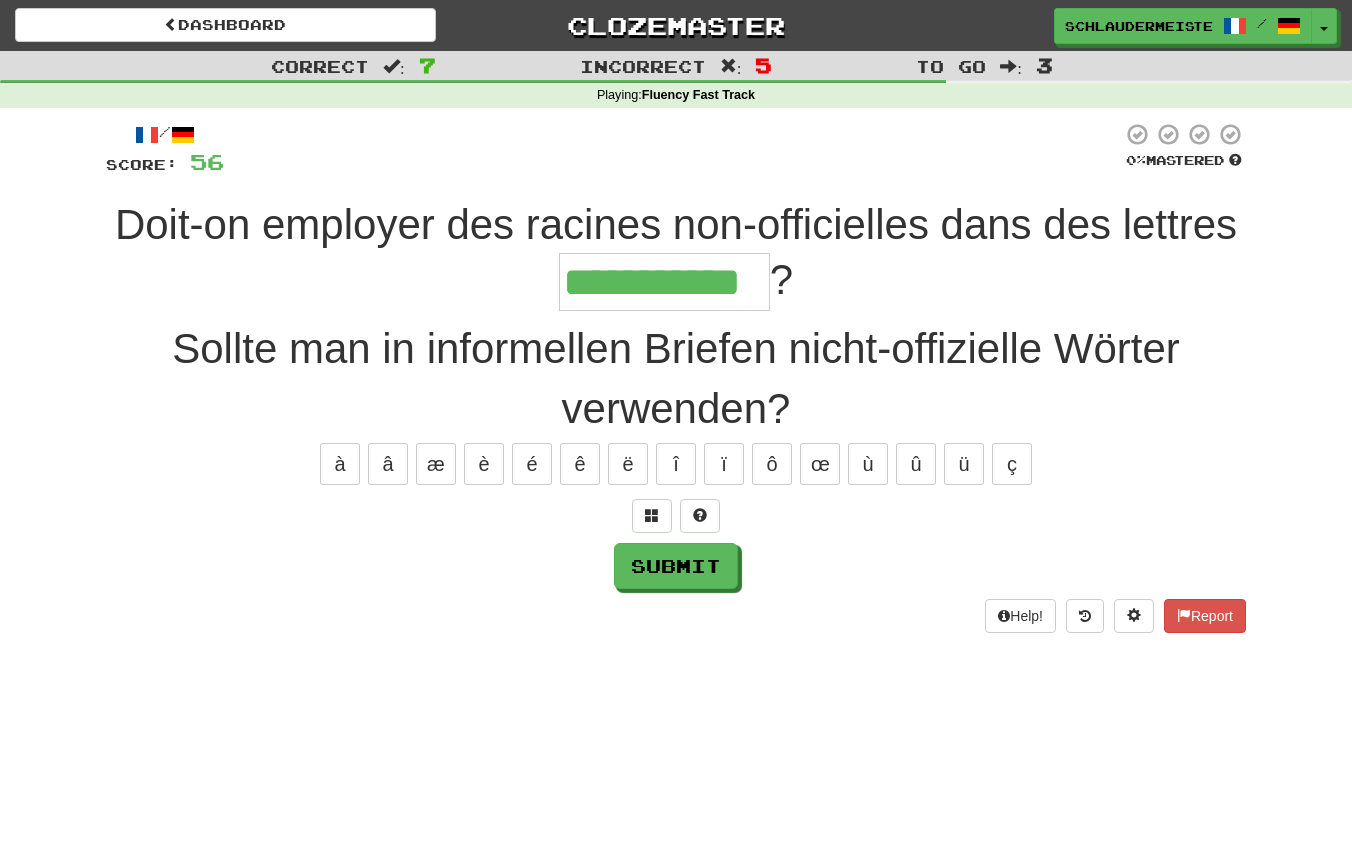 type on "**********" 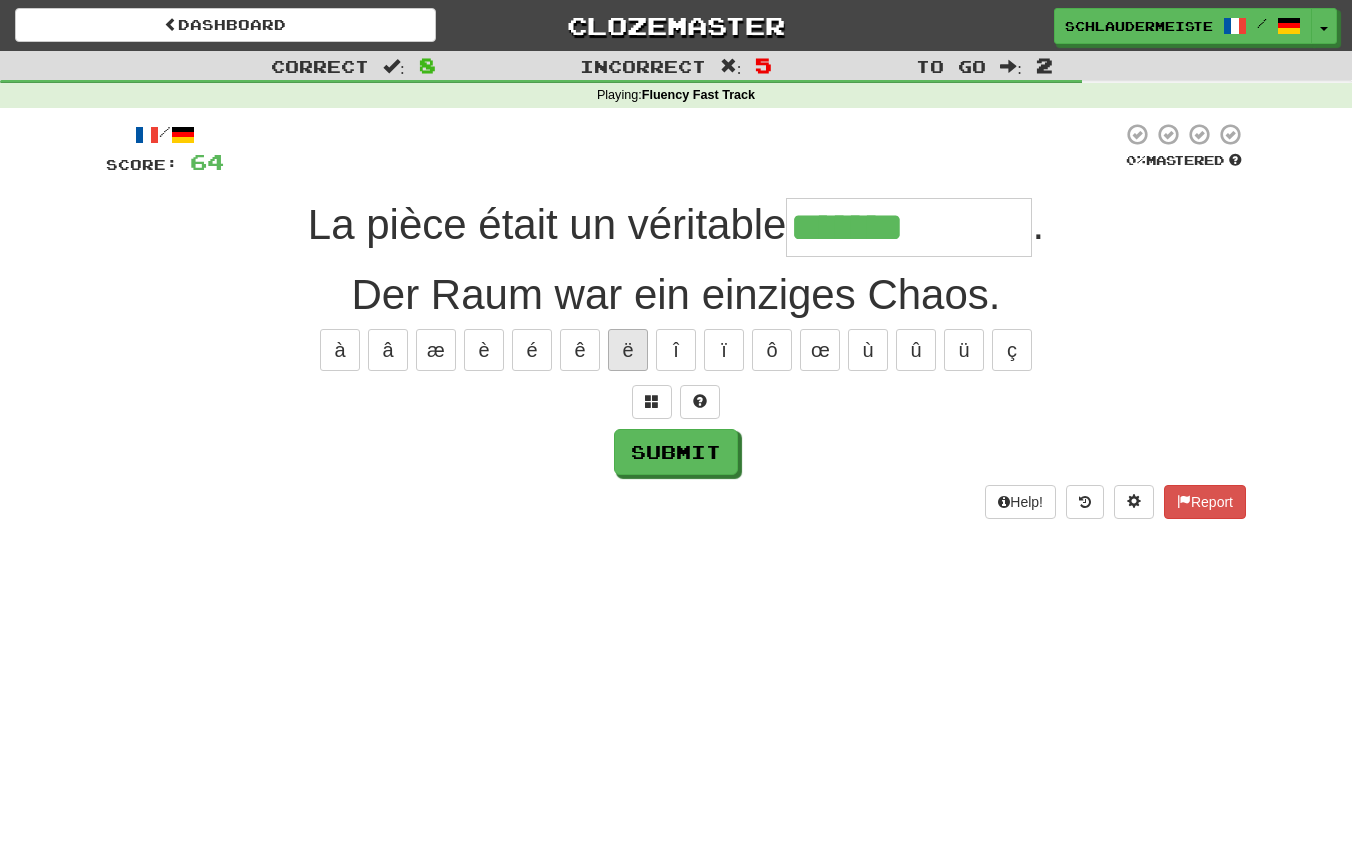 click on "ë" at bounding box center (628, 350) 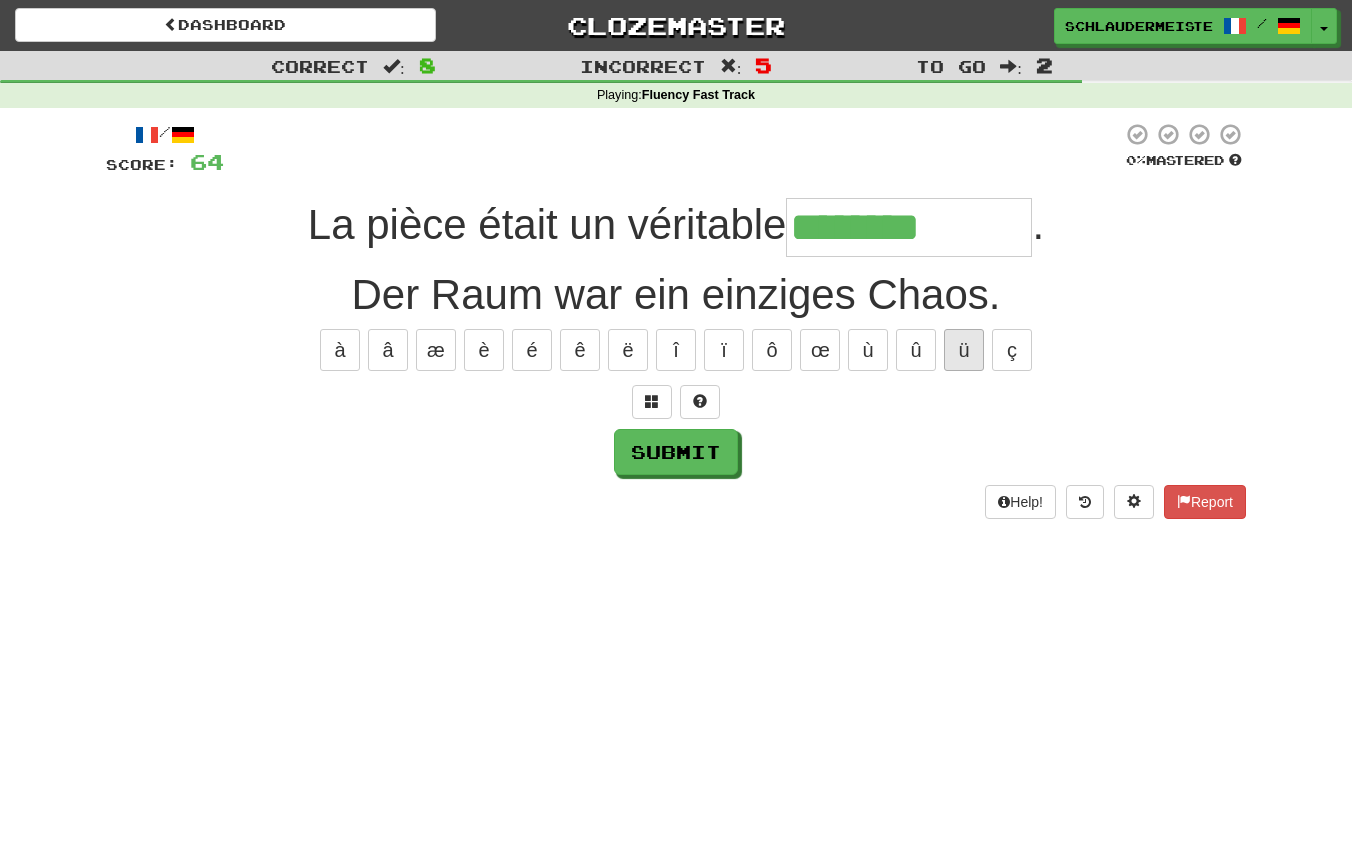 click on "ü" at bounding box center [964, 350] 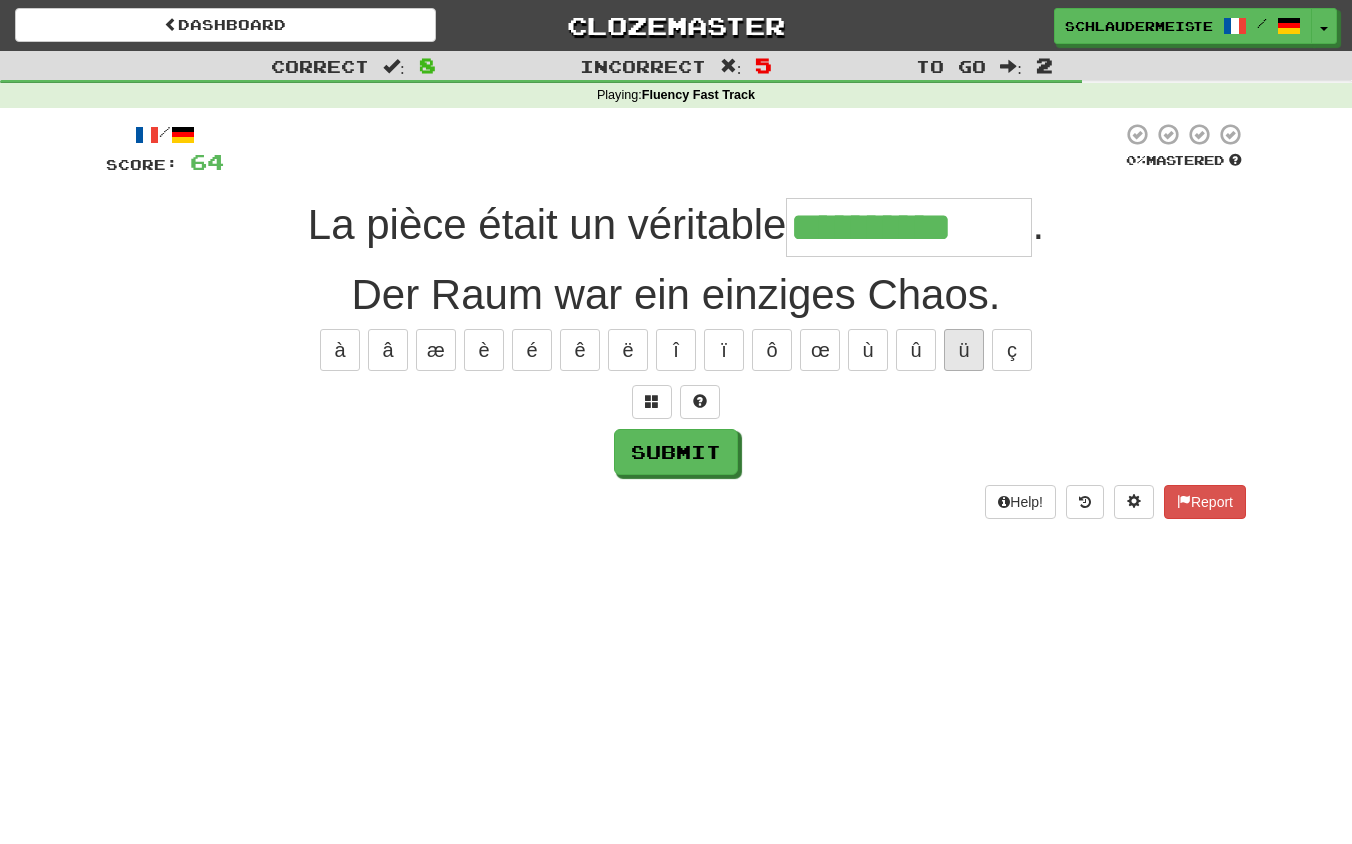 type on "**********" 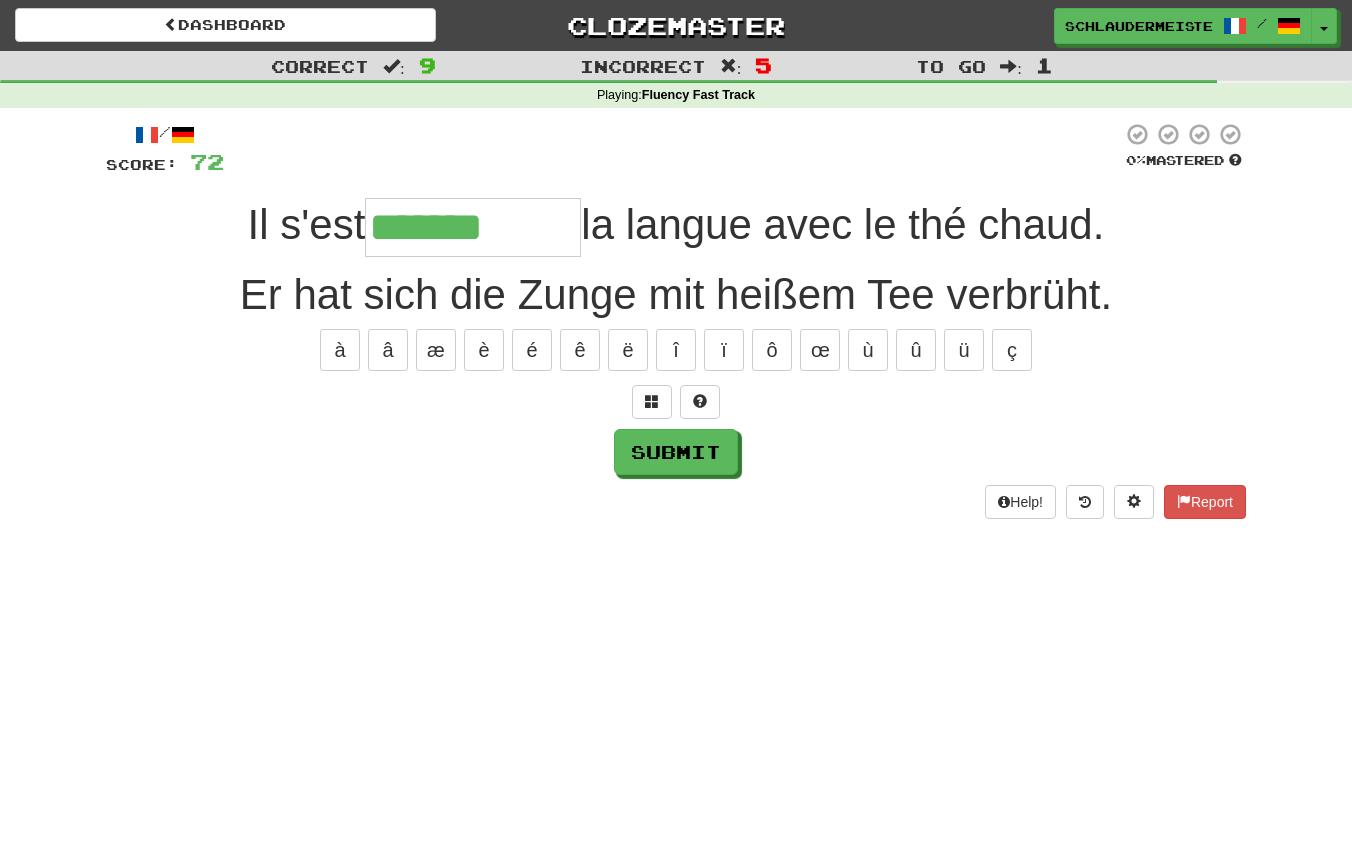type on "**********" 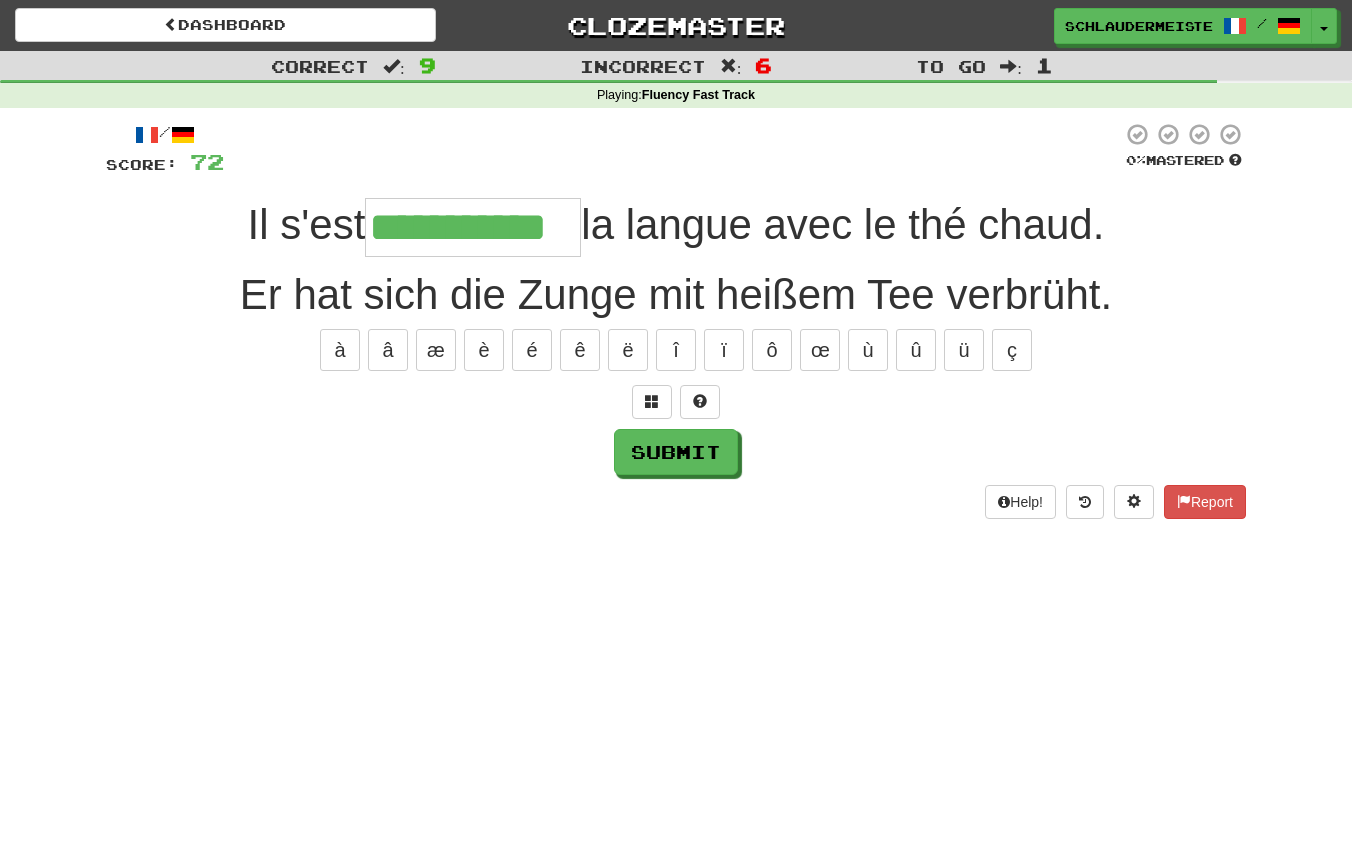 type on "**********" 